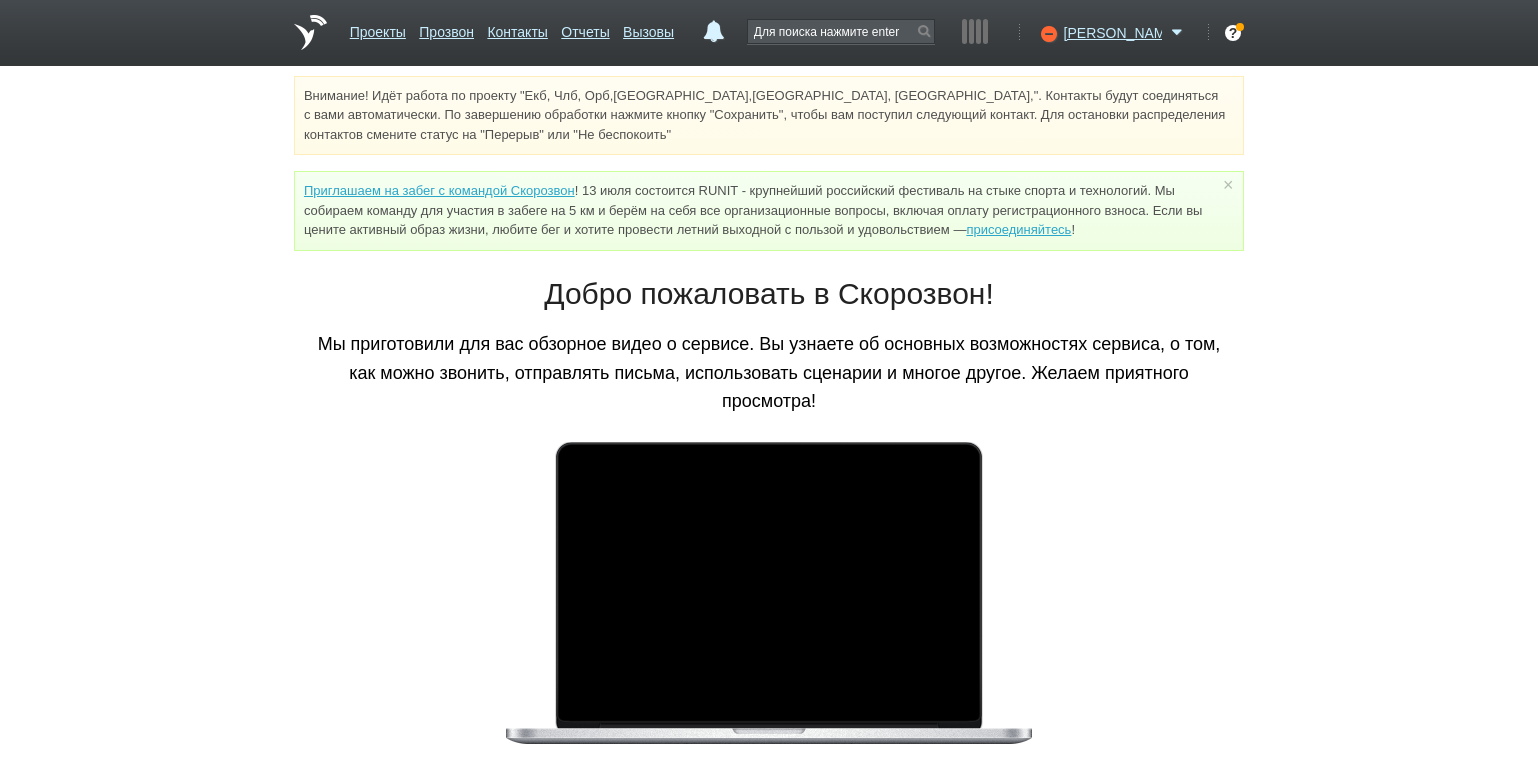 scroll, scrollTop: 0, scrollLeft: 0, axis: both 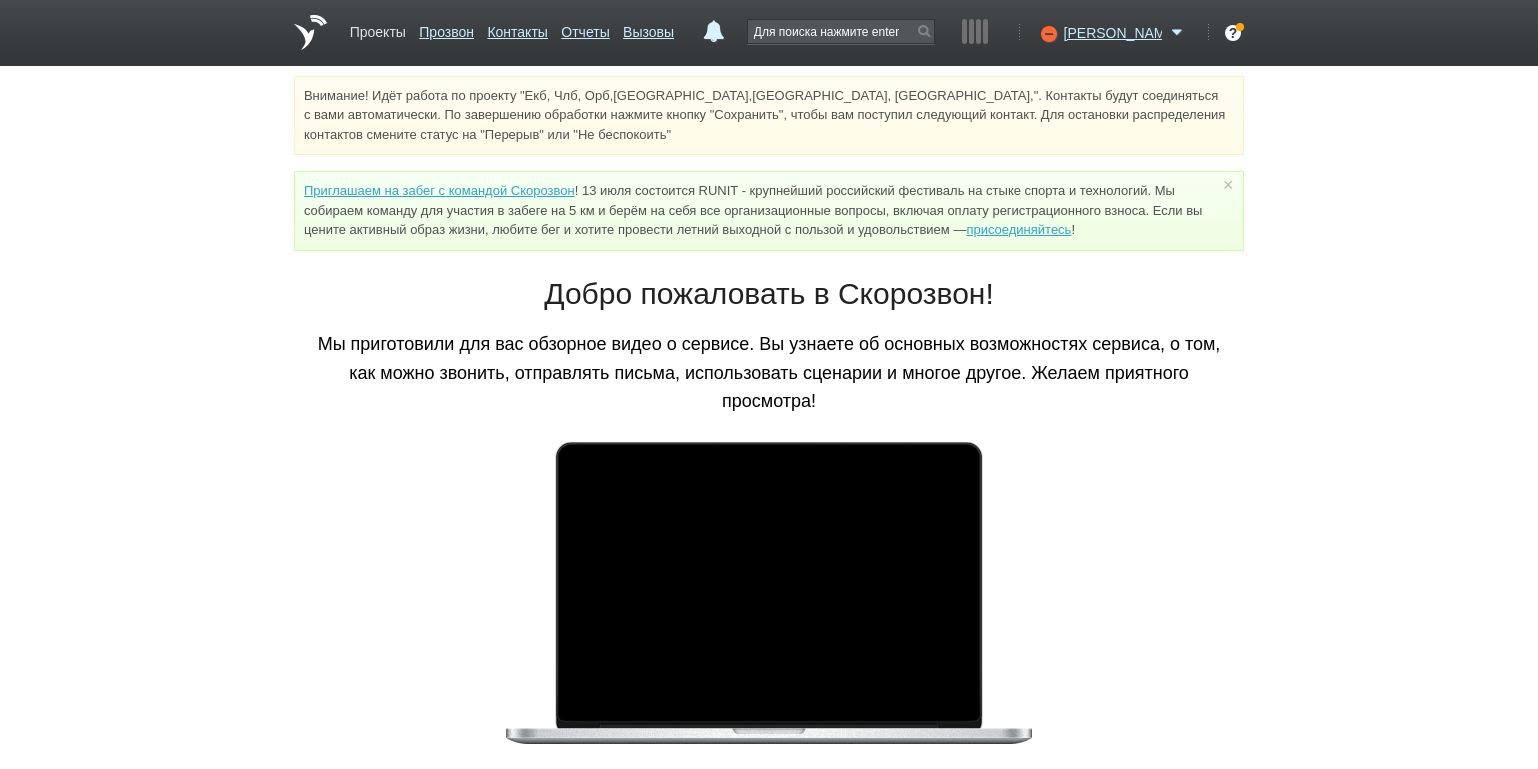 click on "Проекты" at bounding box center (378, 28) 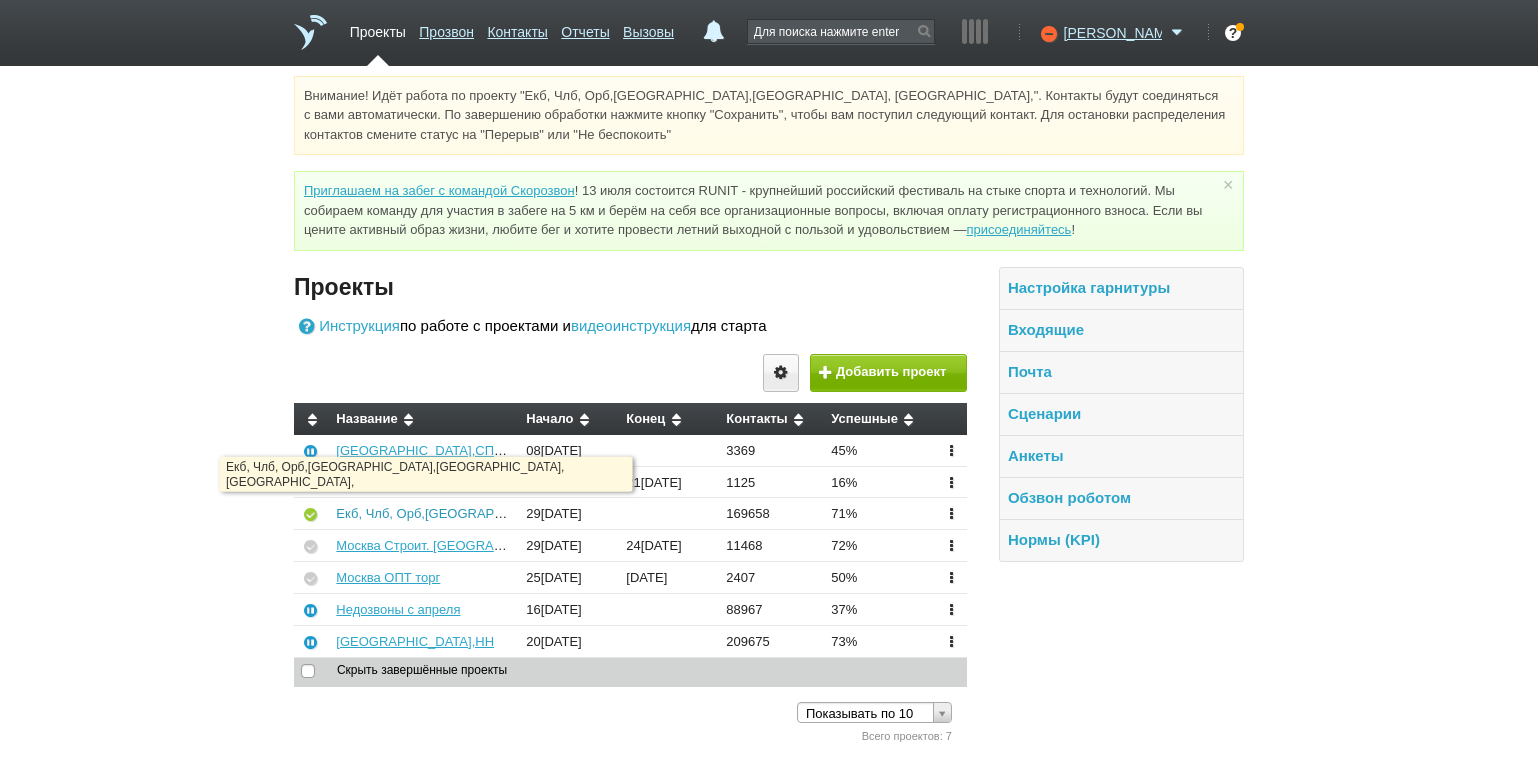 click on "Екб, Члб, Орб,[GEOGRAPHIC_DATA],[GEOGRAPHIC_DATA], [GEOGRAPHIC_DATA]," at bounding box center [590, 513] 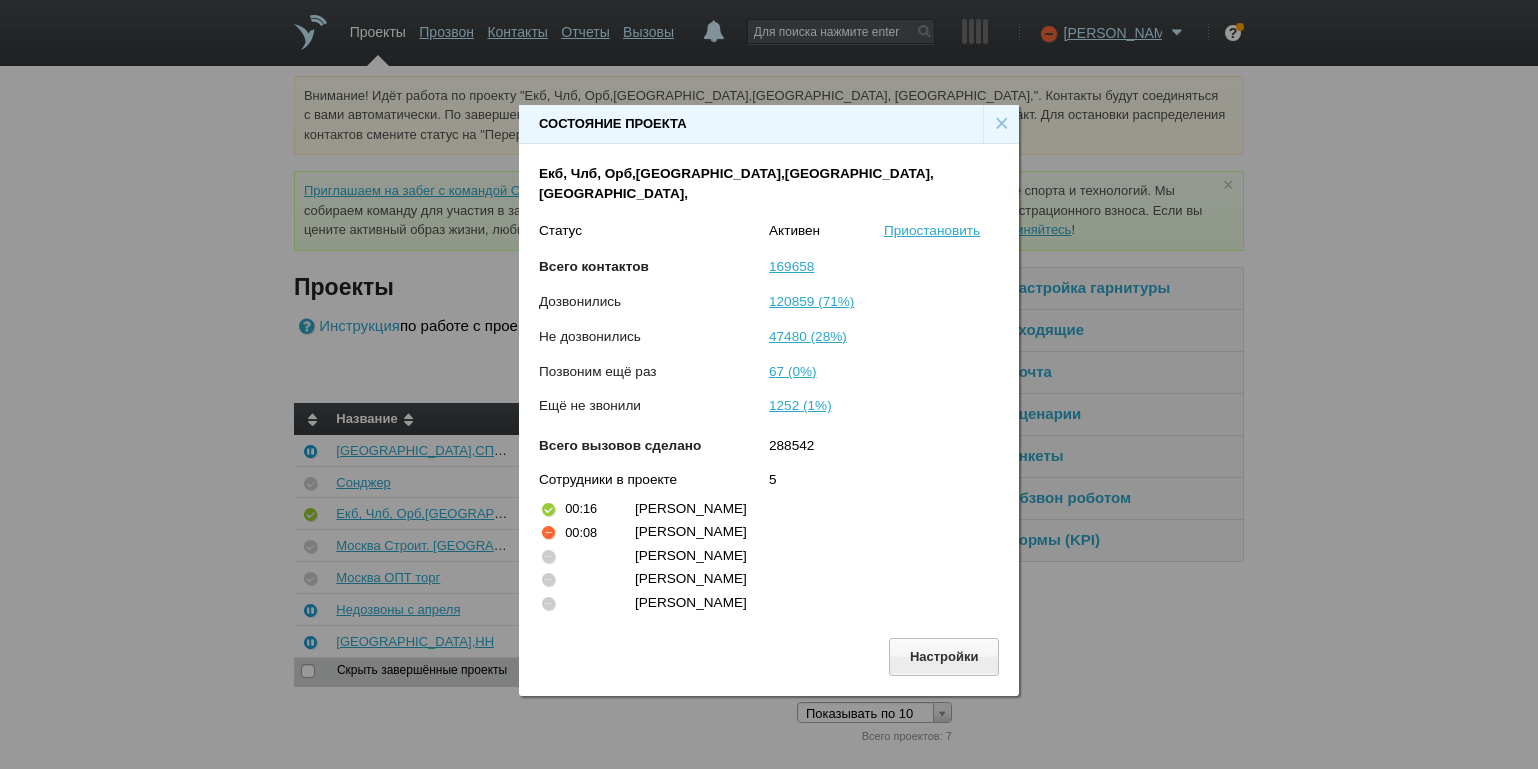 click on "×" at bounding box center [1001, 124] 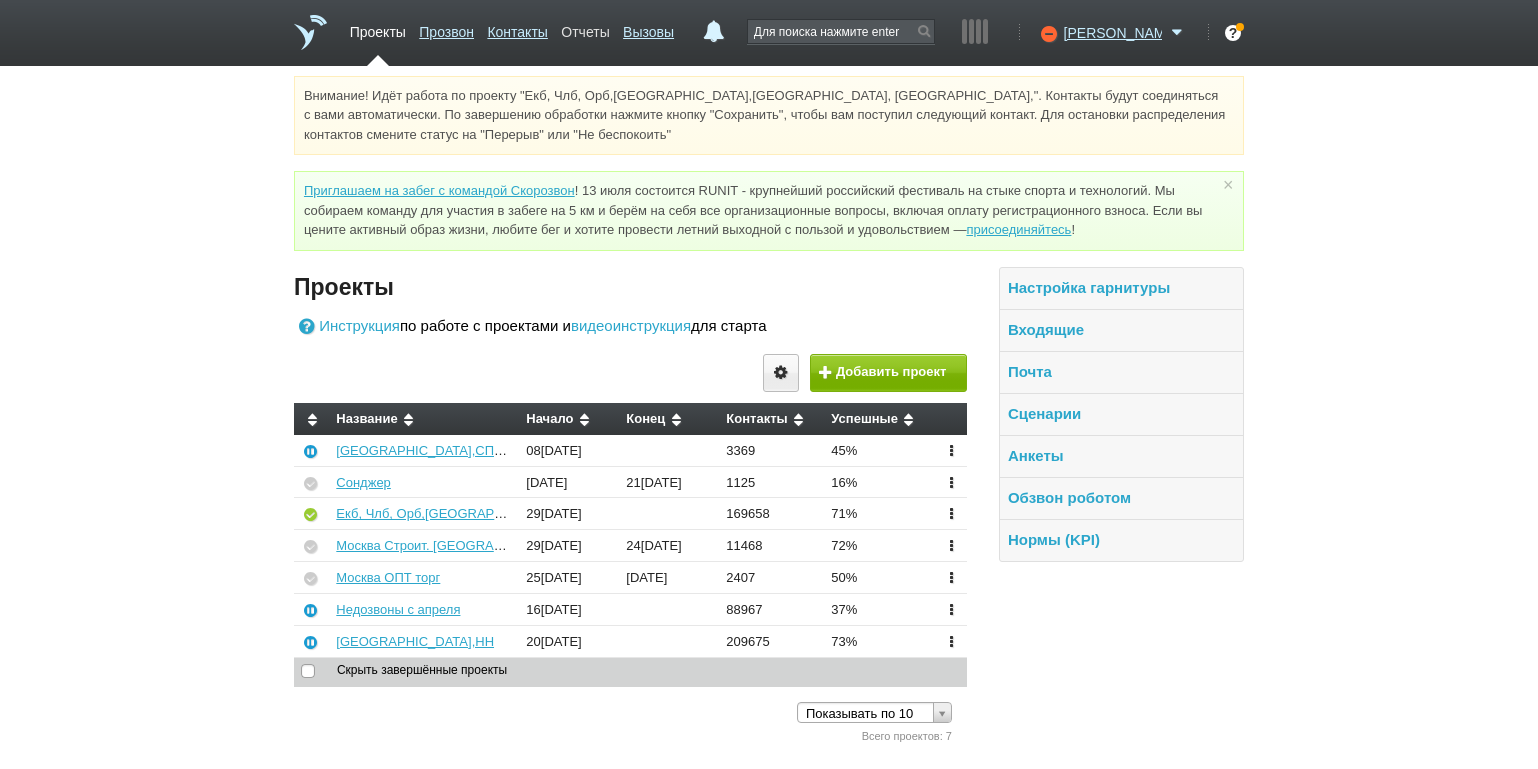 click on "Отчеты" at bounding box center (585, 28) 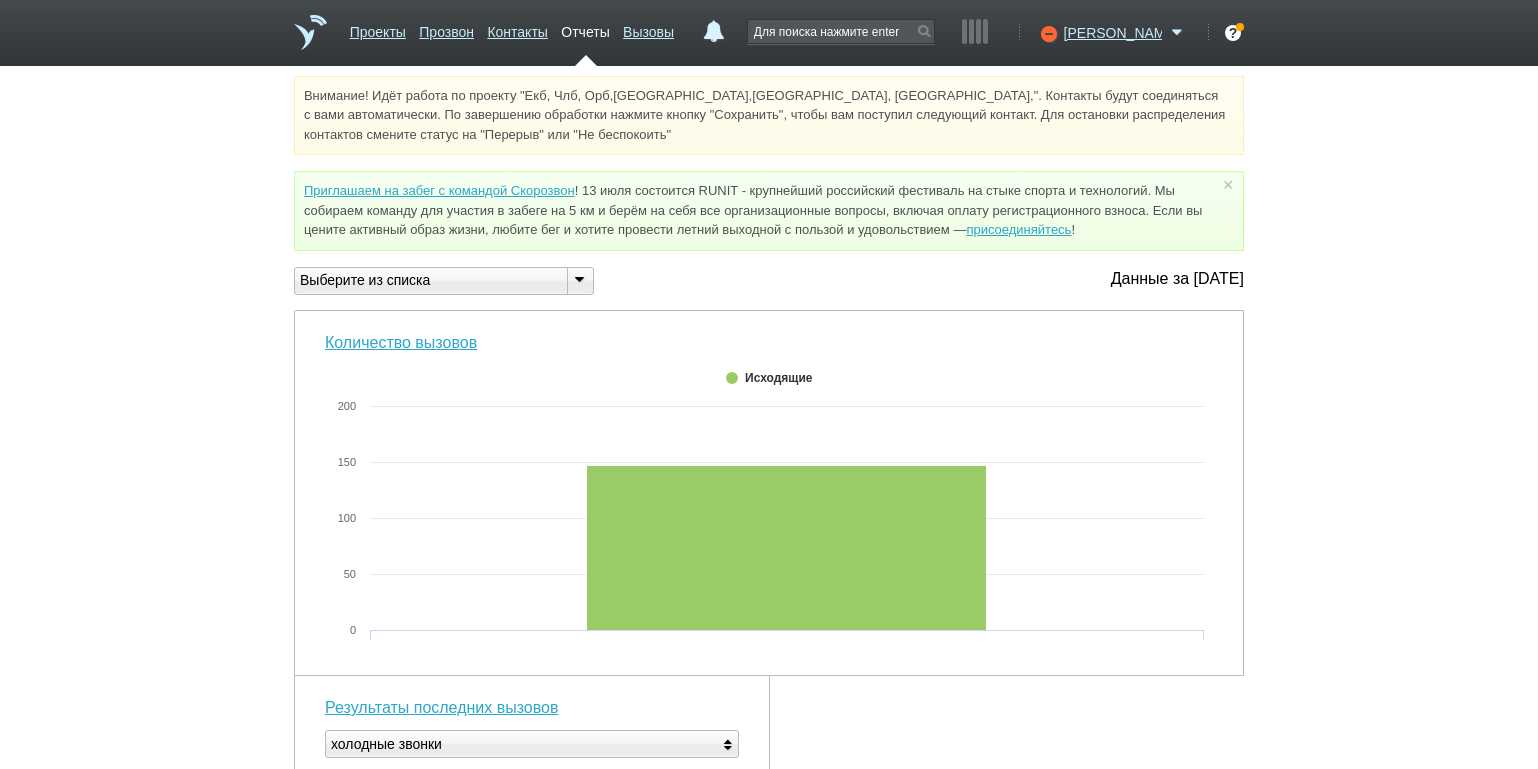 click at bounding box center (579, 279) 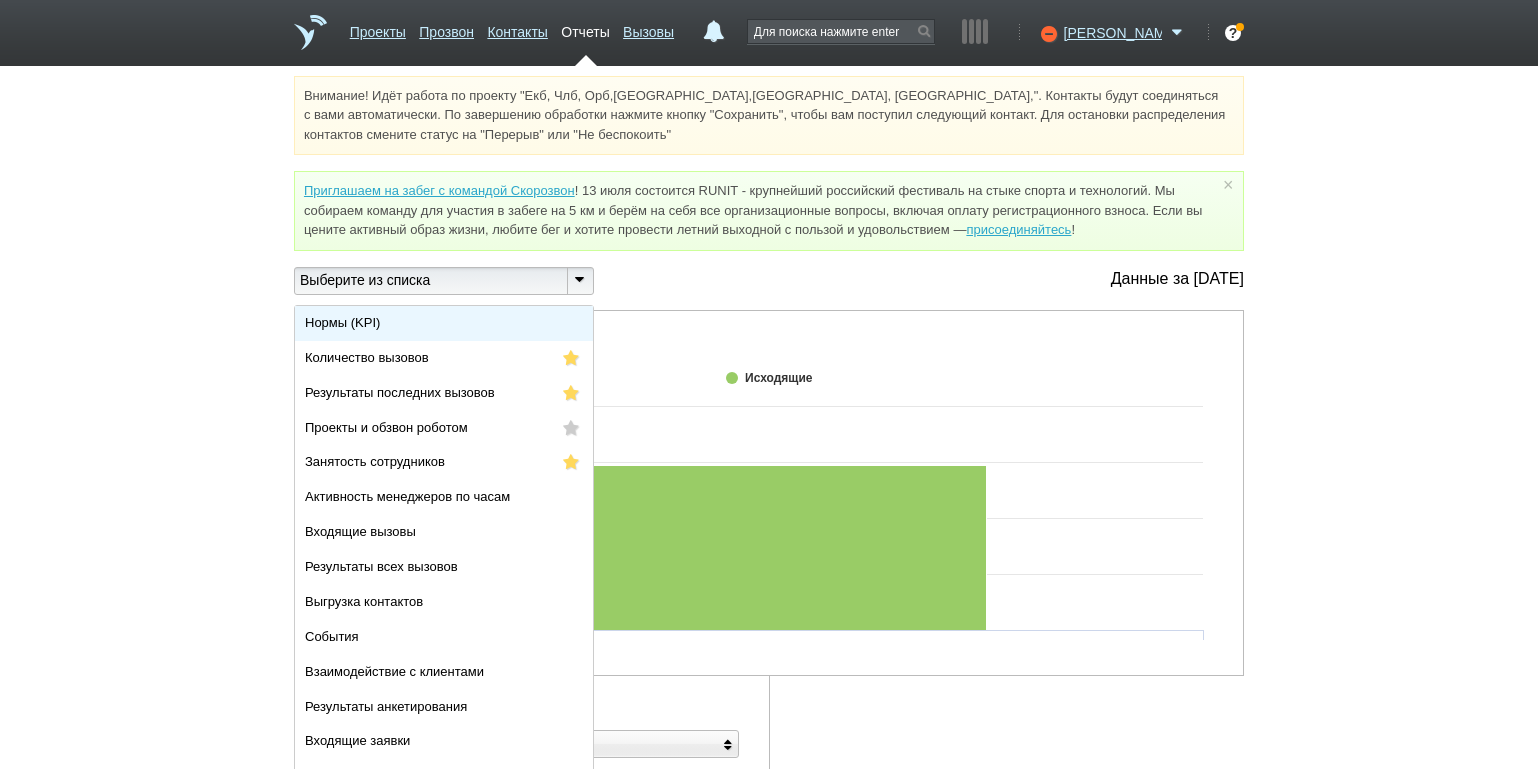 click on "Нормы (KPI)" at bounding box center (444, 323) 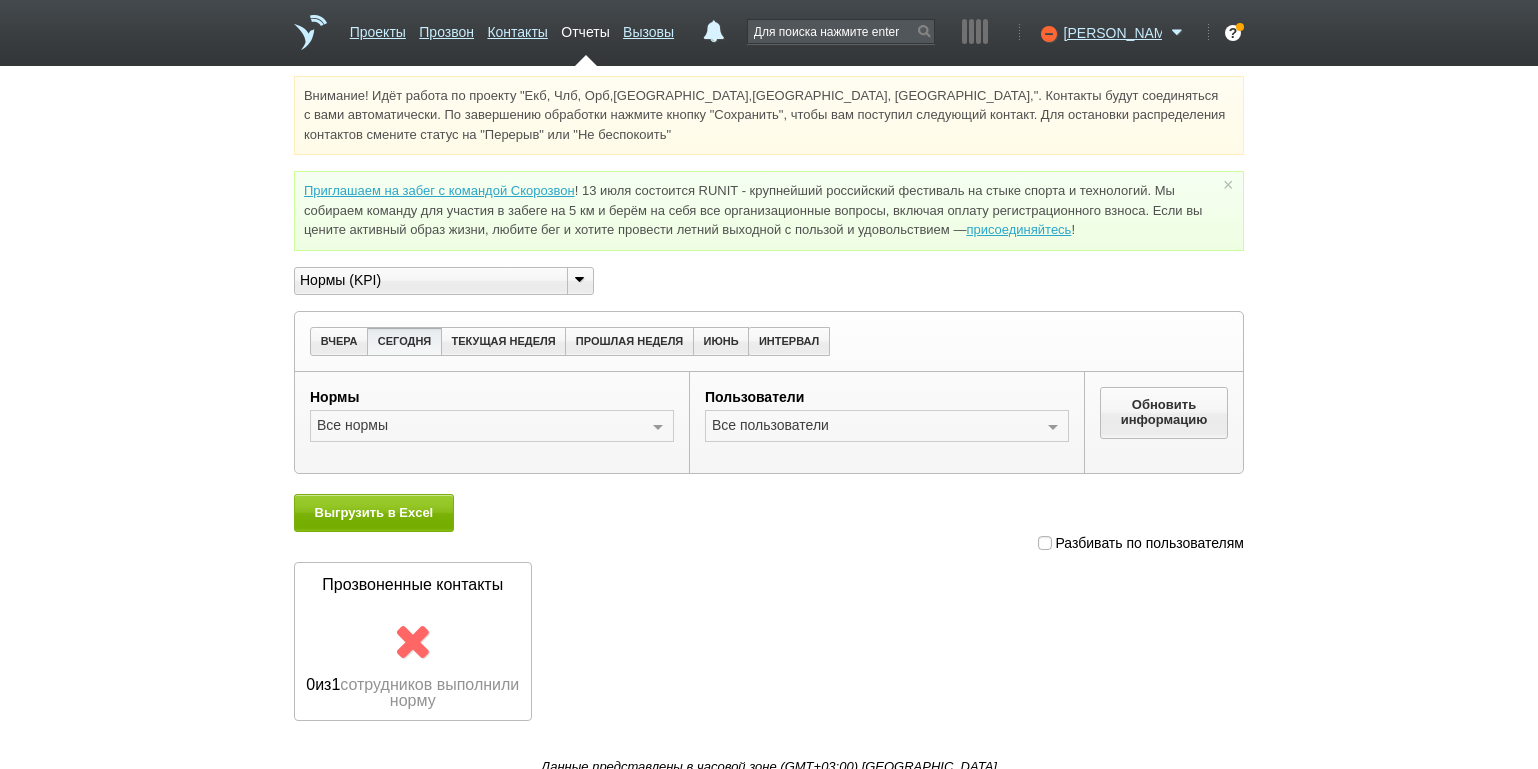 click at bounding box center (1045, 543) 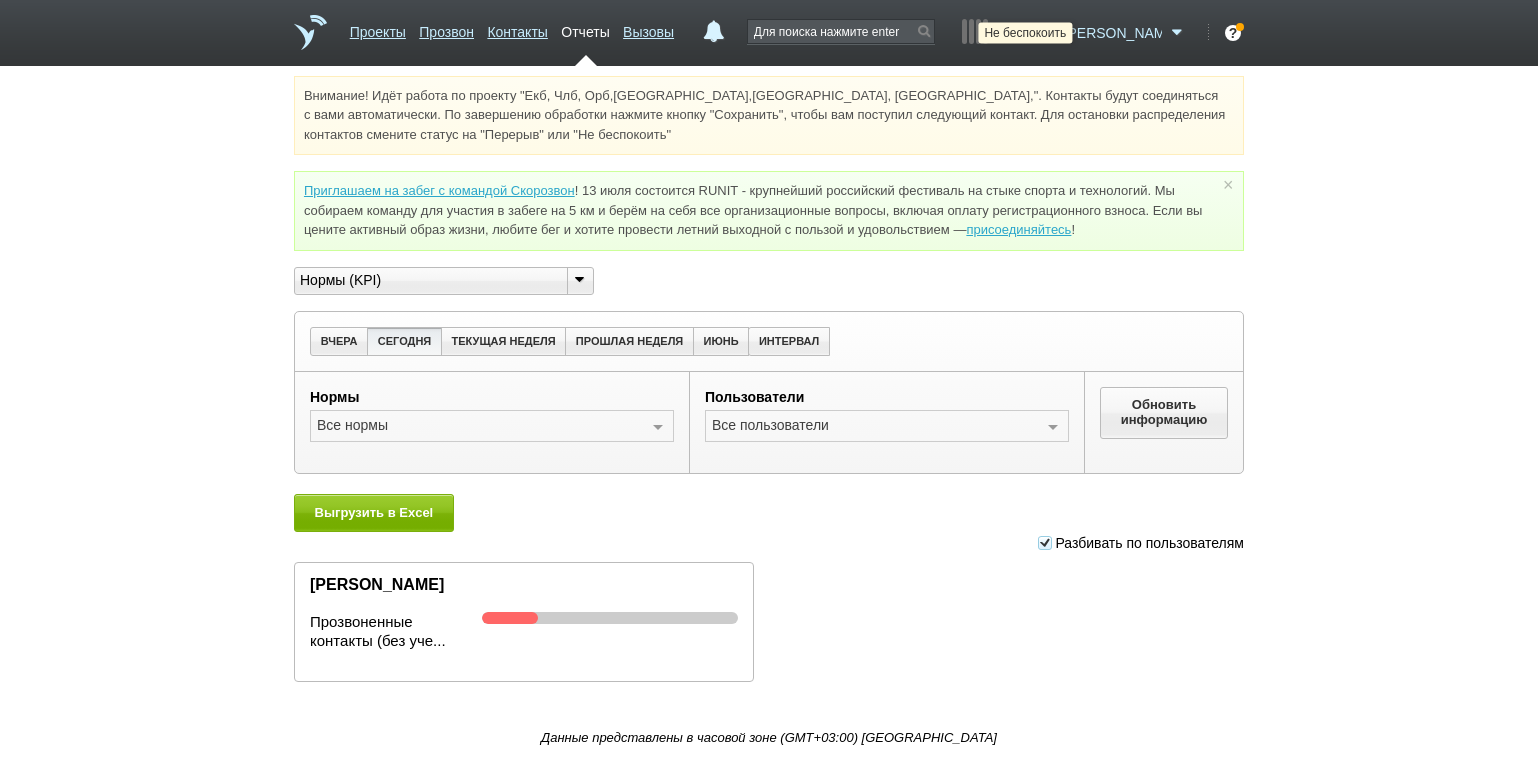 click at bounding box center (1046, 33) 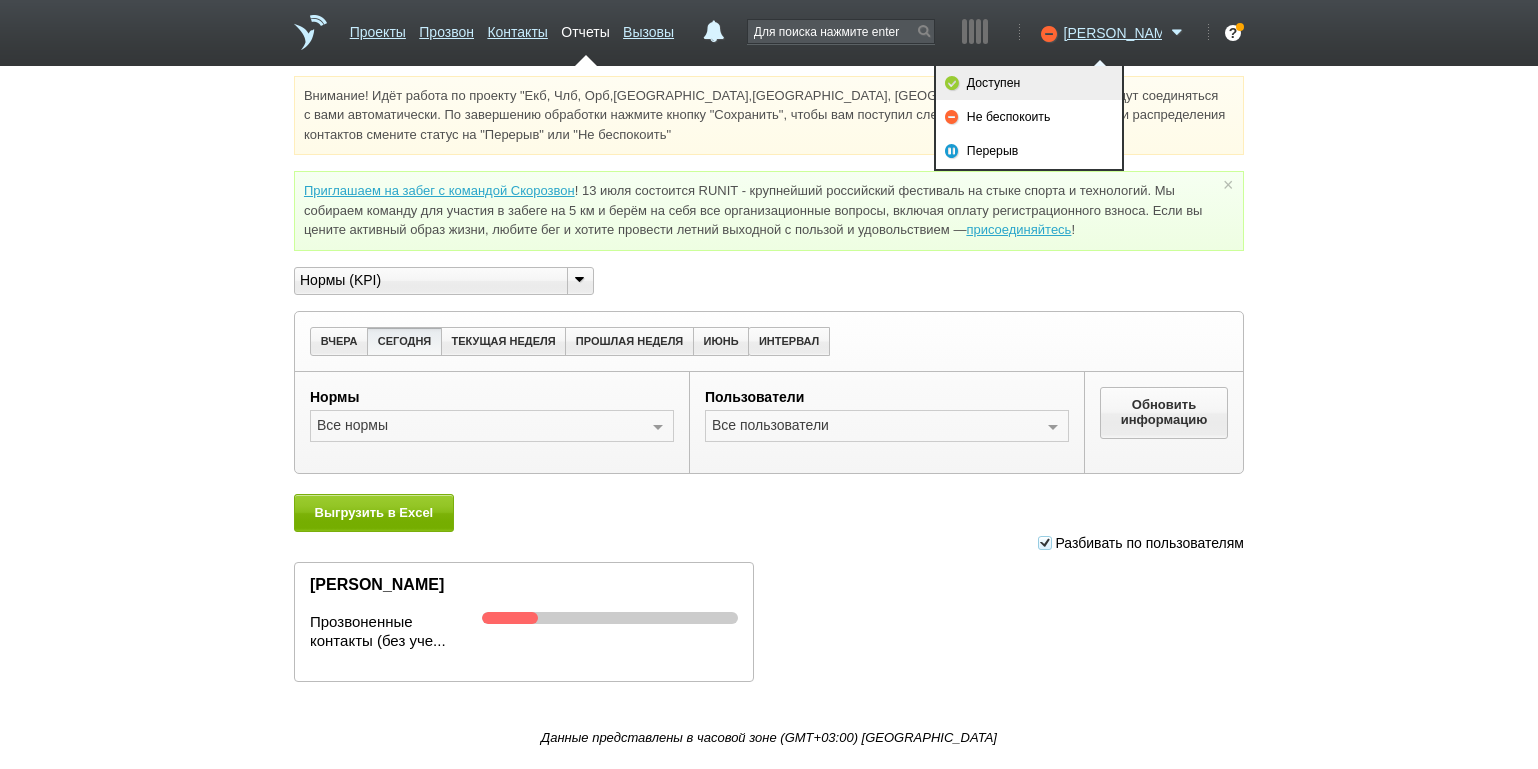click on "Доступен" at bounding box center (1029, 83) 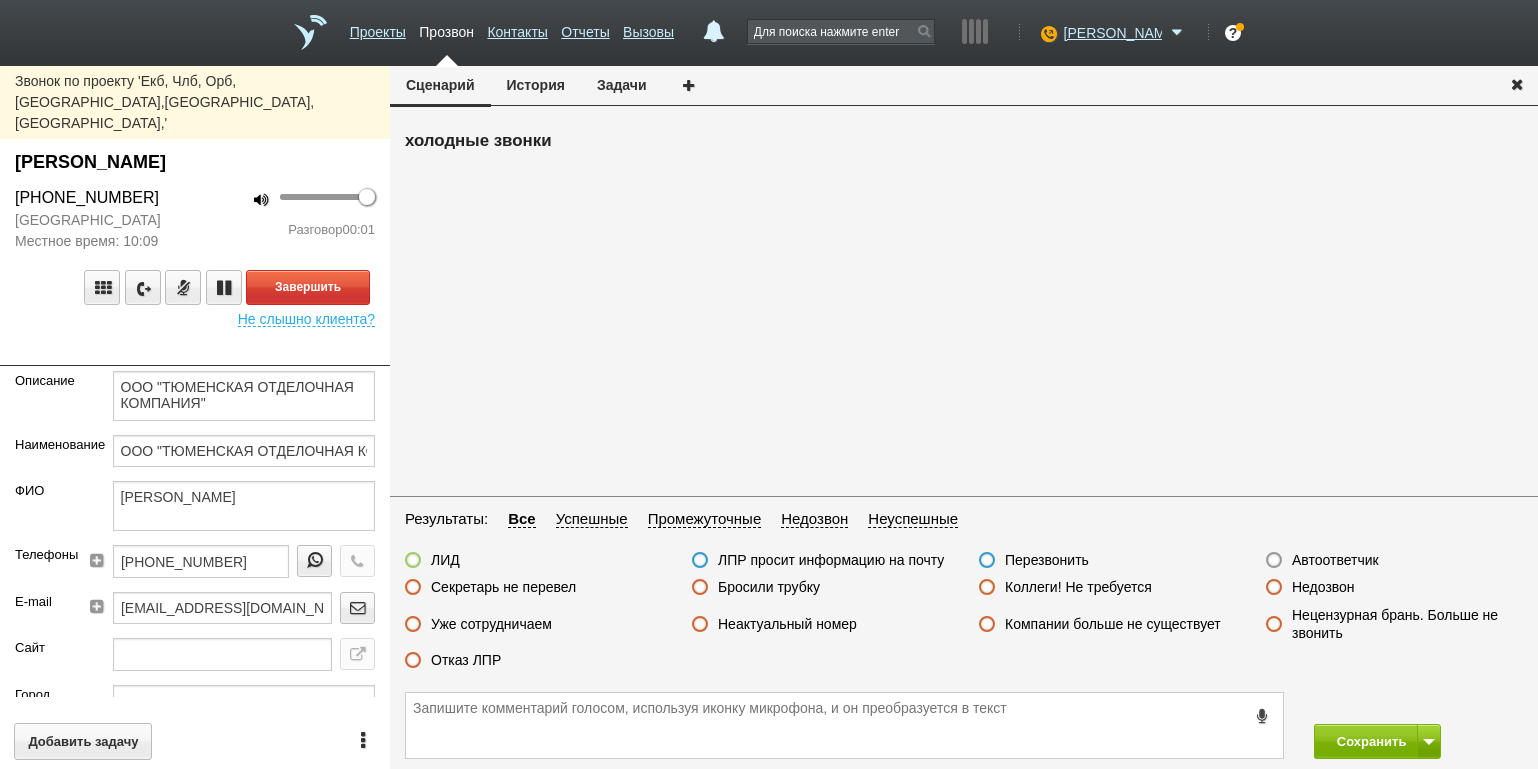 click at bounding box center (195, 351) 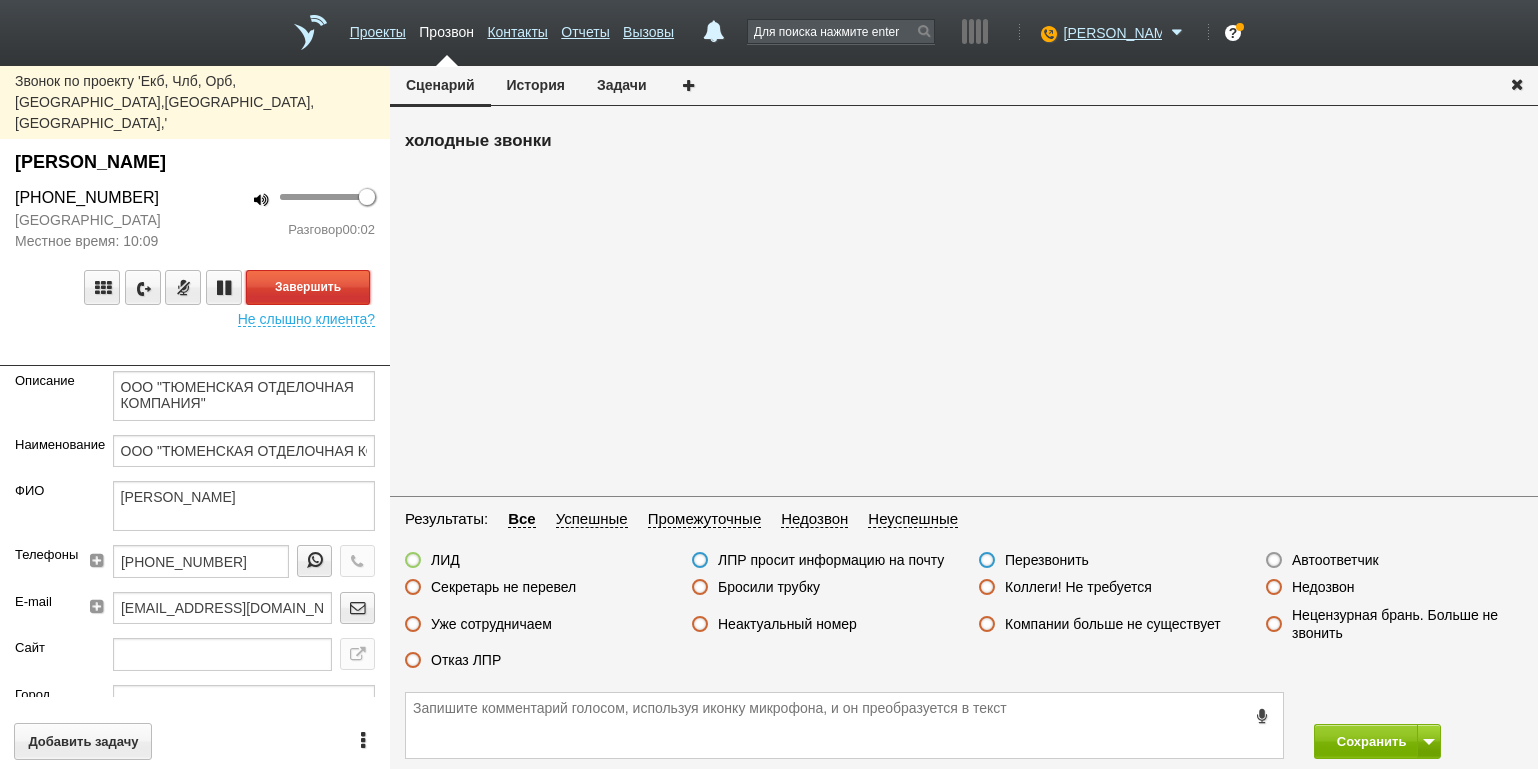 drag, startPoint x: 314, startPoint y: 242, endPoint x: 354, endPoint y: 242, distance: 40 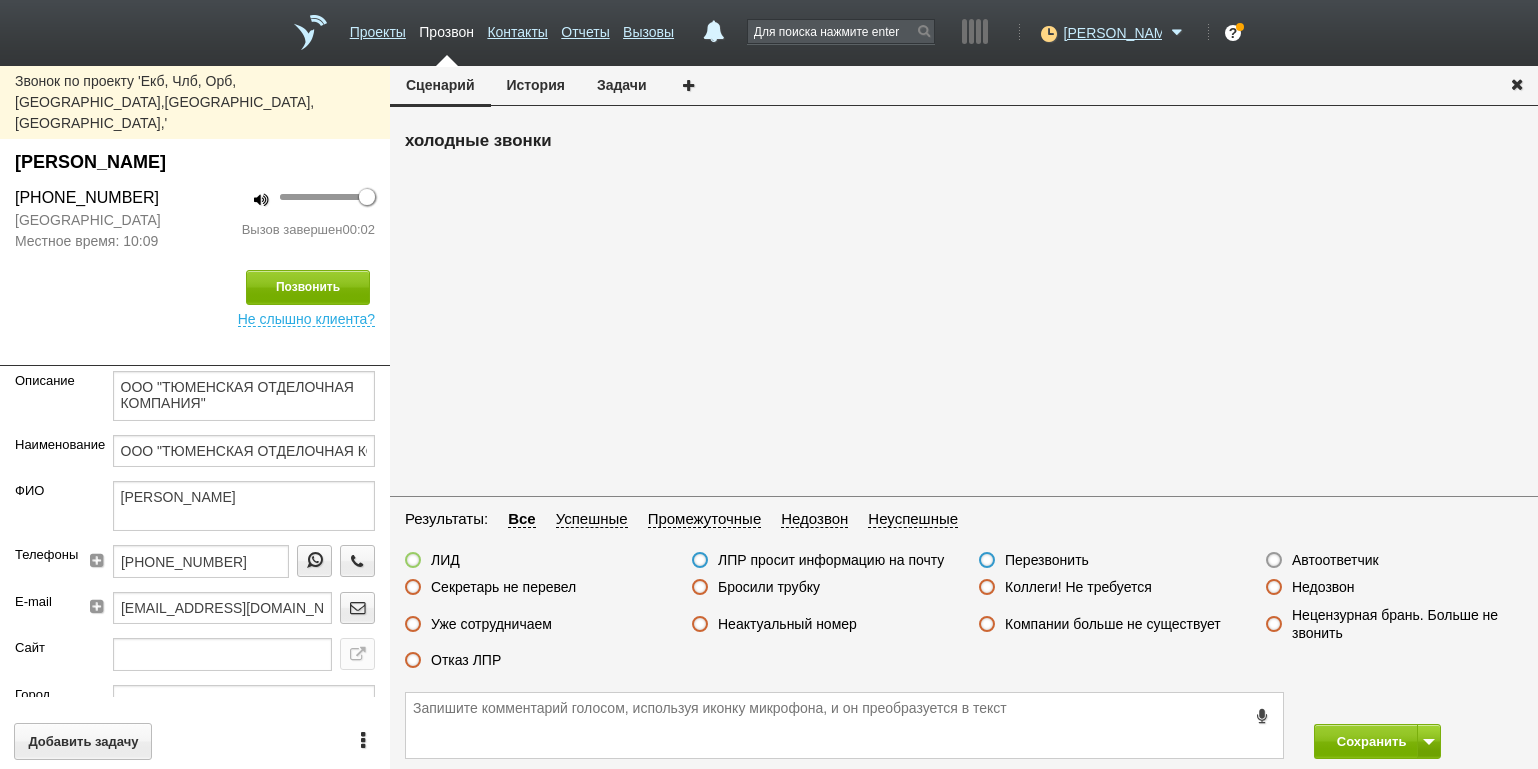 click on "Автоответчик" at bounding box center (1335, 560) 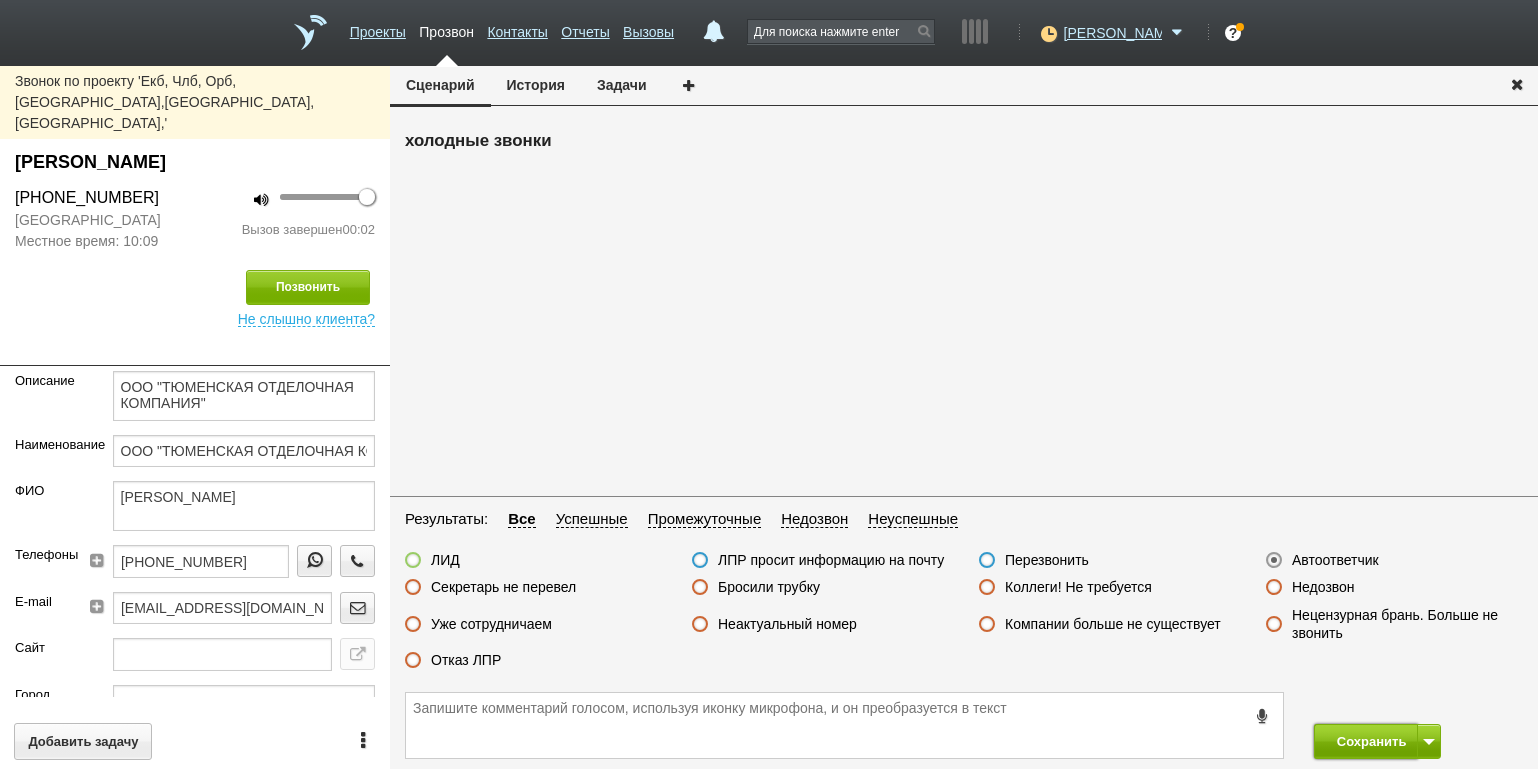 click on "Сохранить" at bounding box center [1366, 741] 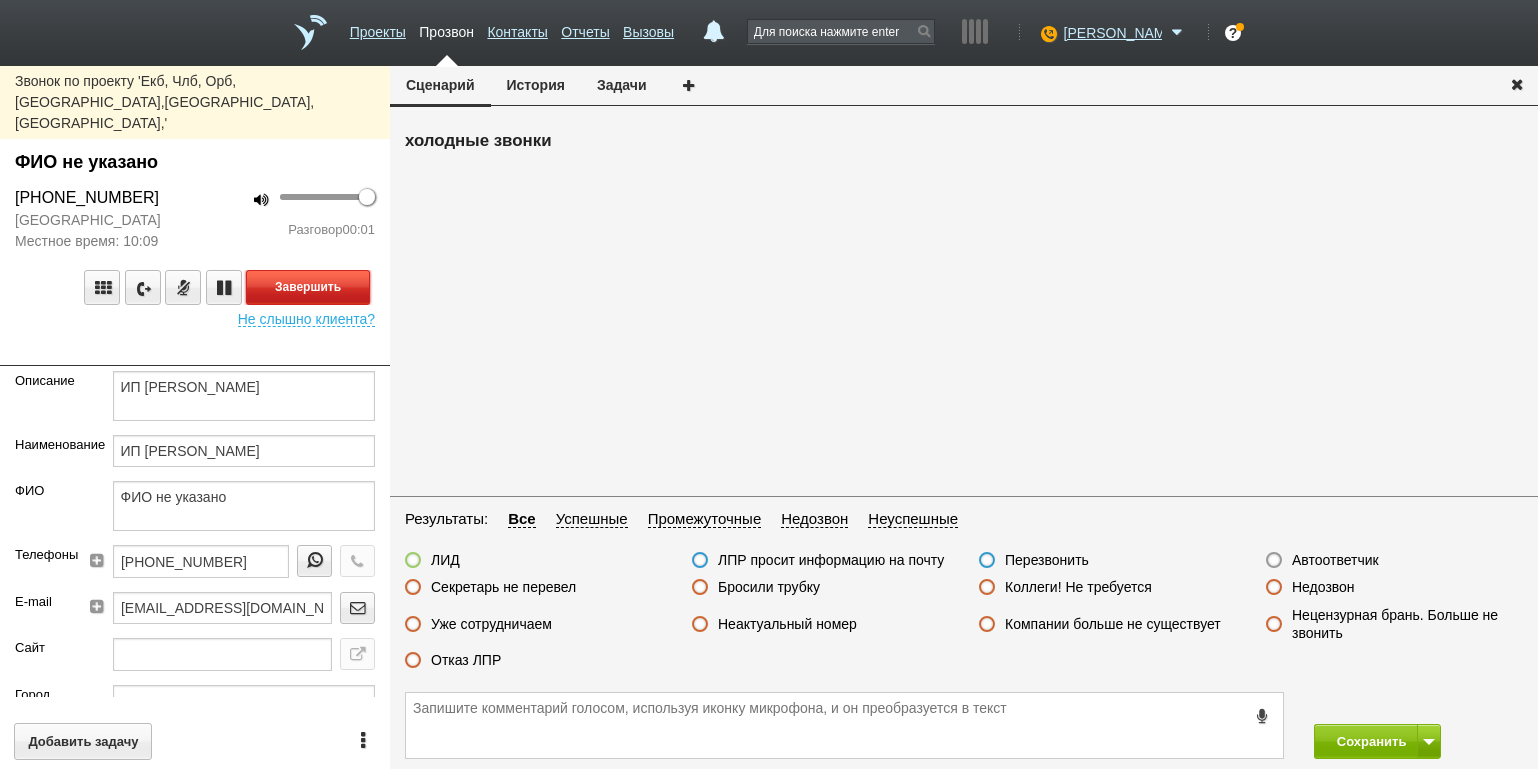click on "Завершить" at bounding box center [308, 287] 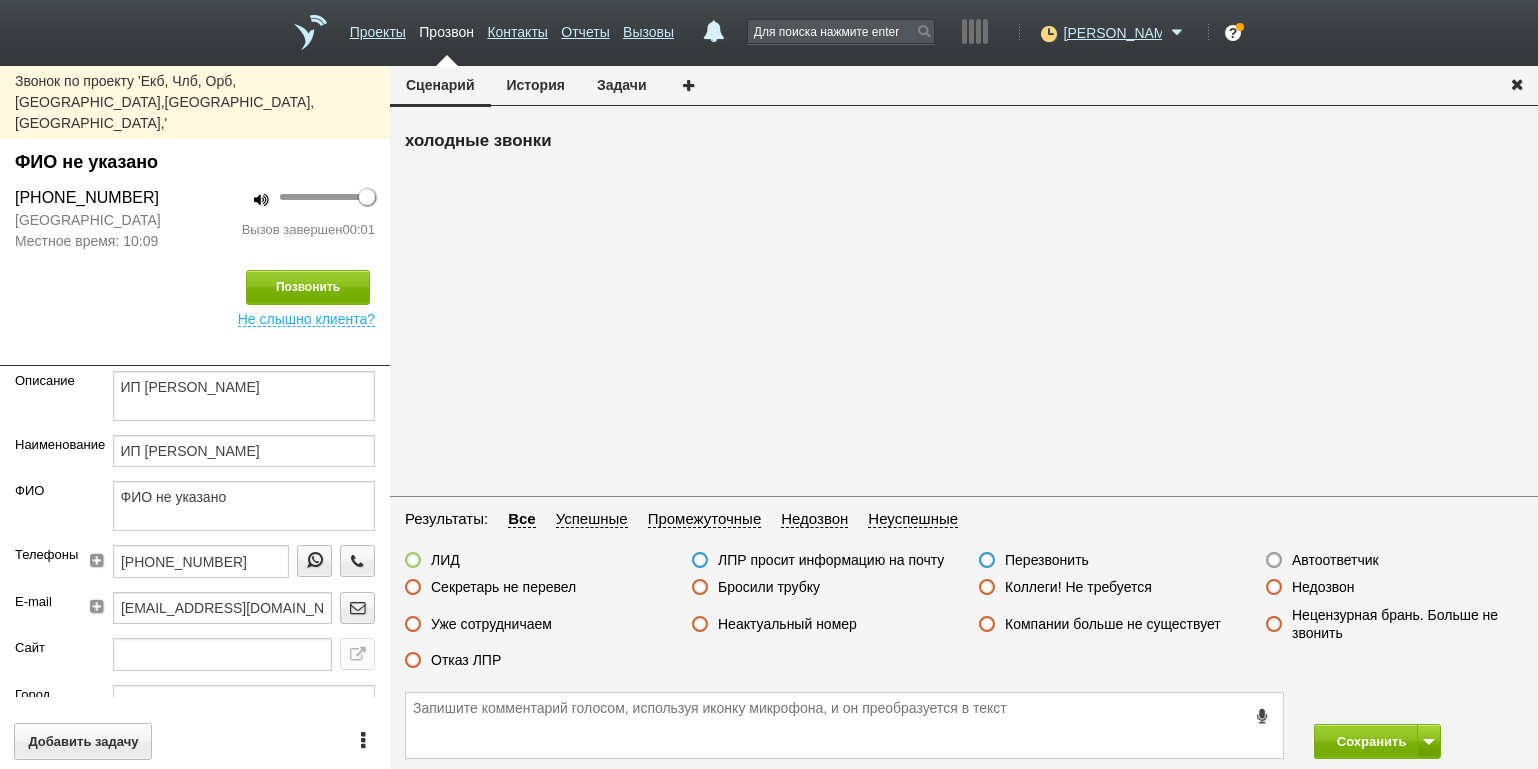 click on "Автоответчик" at bounding box center (1322, 561) 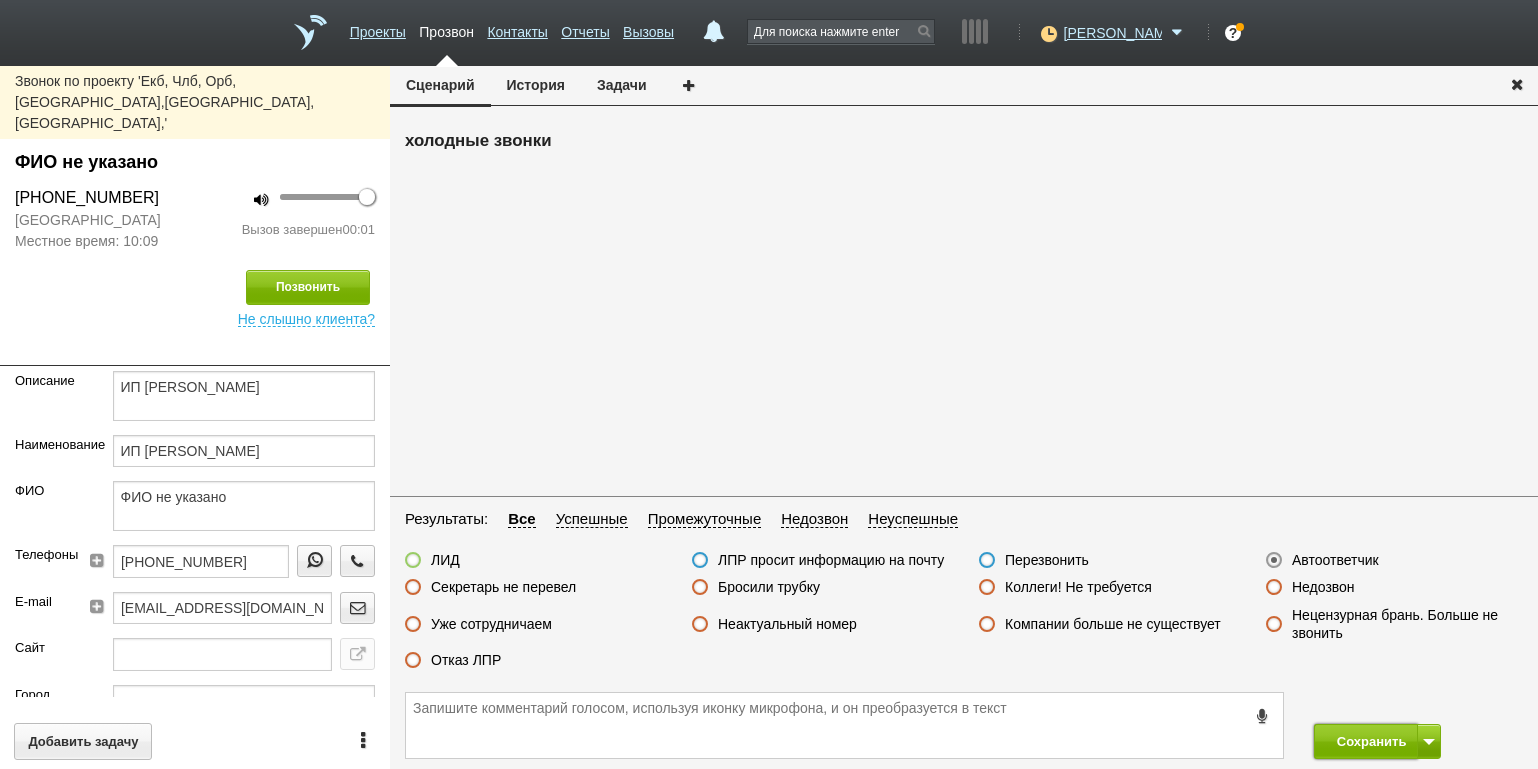 drag, startPoint x: 1383, startPoint y: 737, endPoint x: 1385, endPoint y: 704, distance: 33.06055 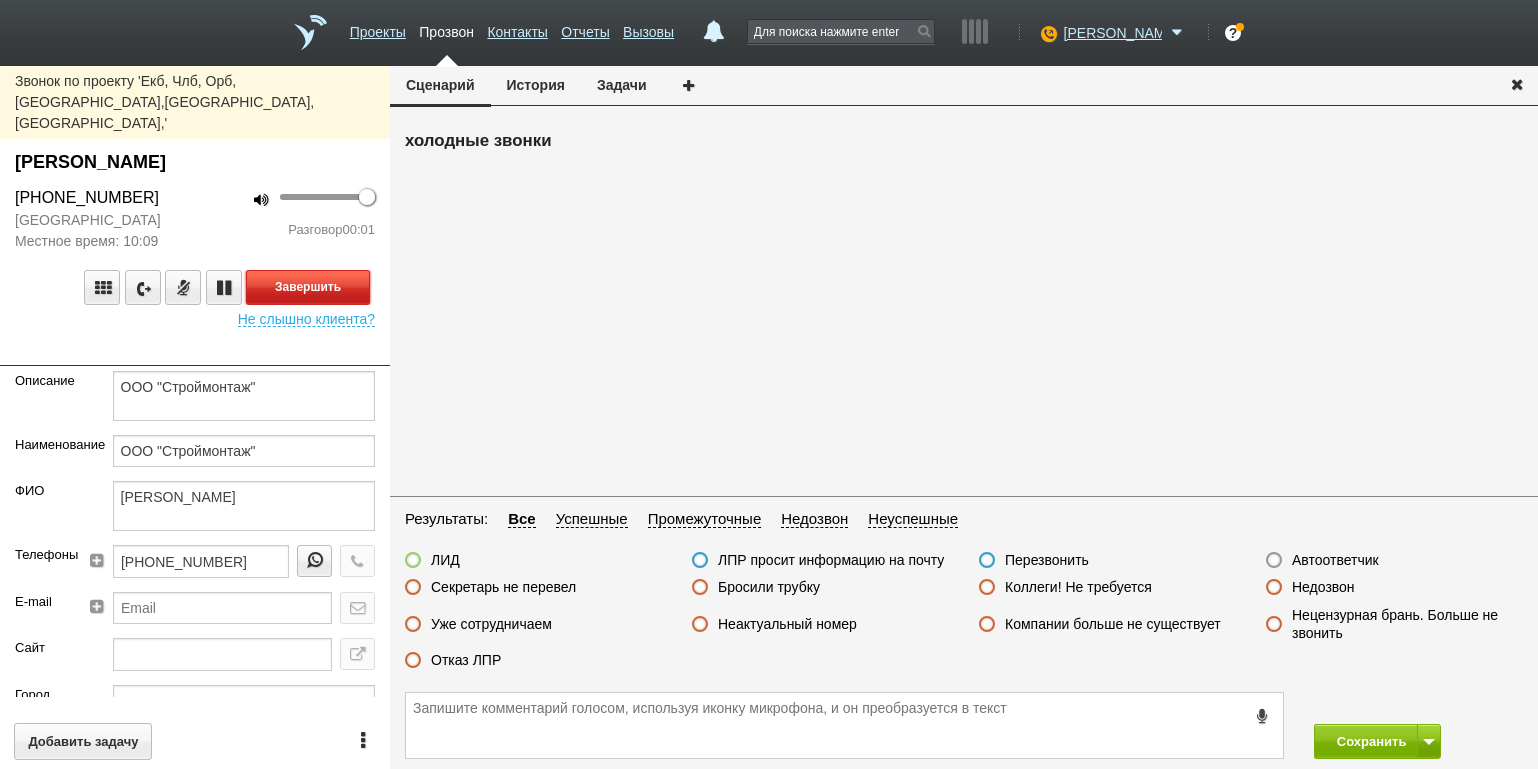 click on "Завершить" at bounding box center [308, 287] 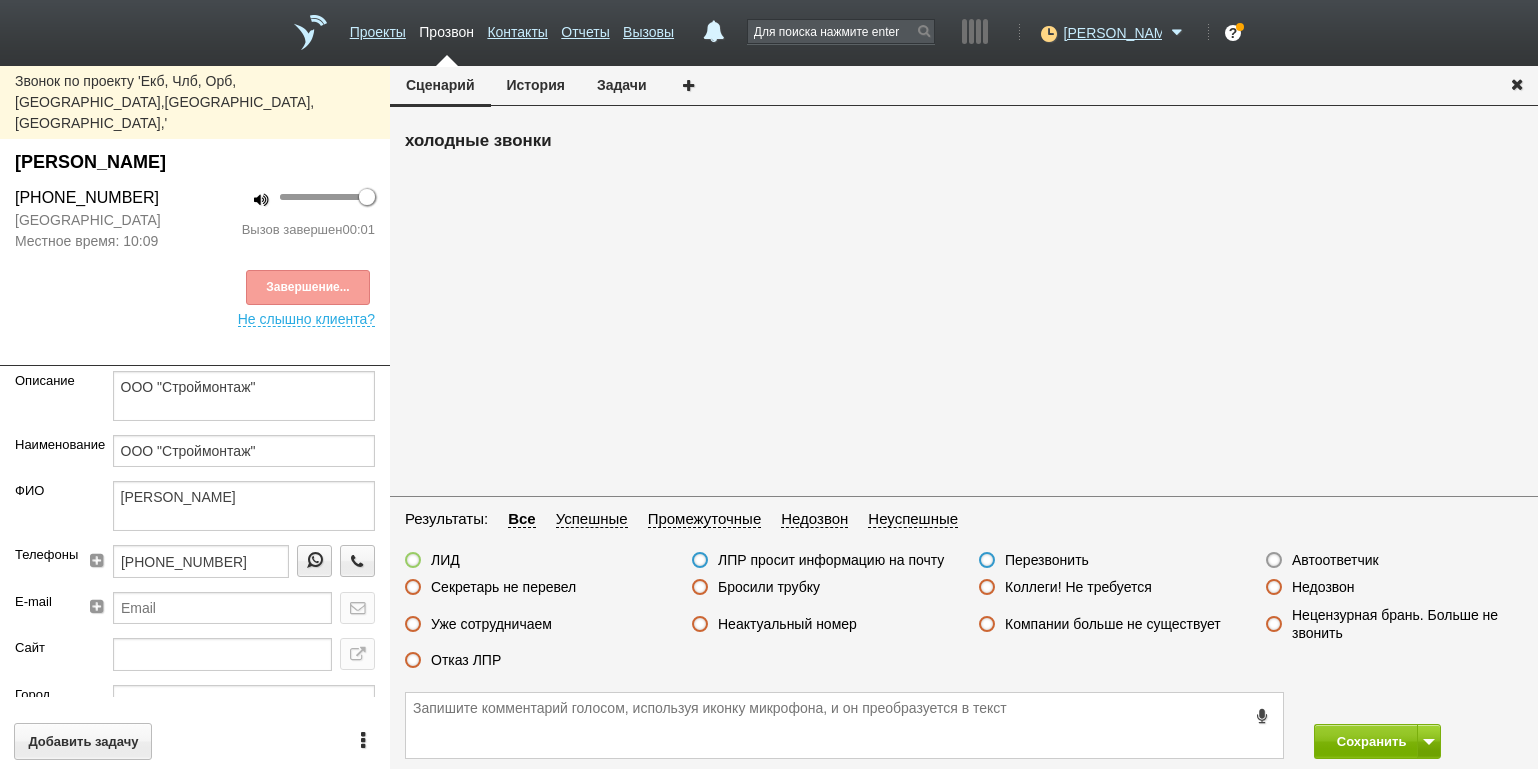 click on "Автоответчик" at bounding box center [1335, 560] 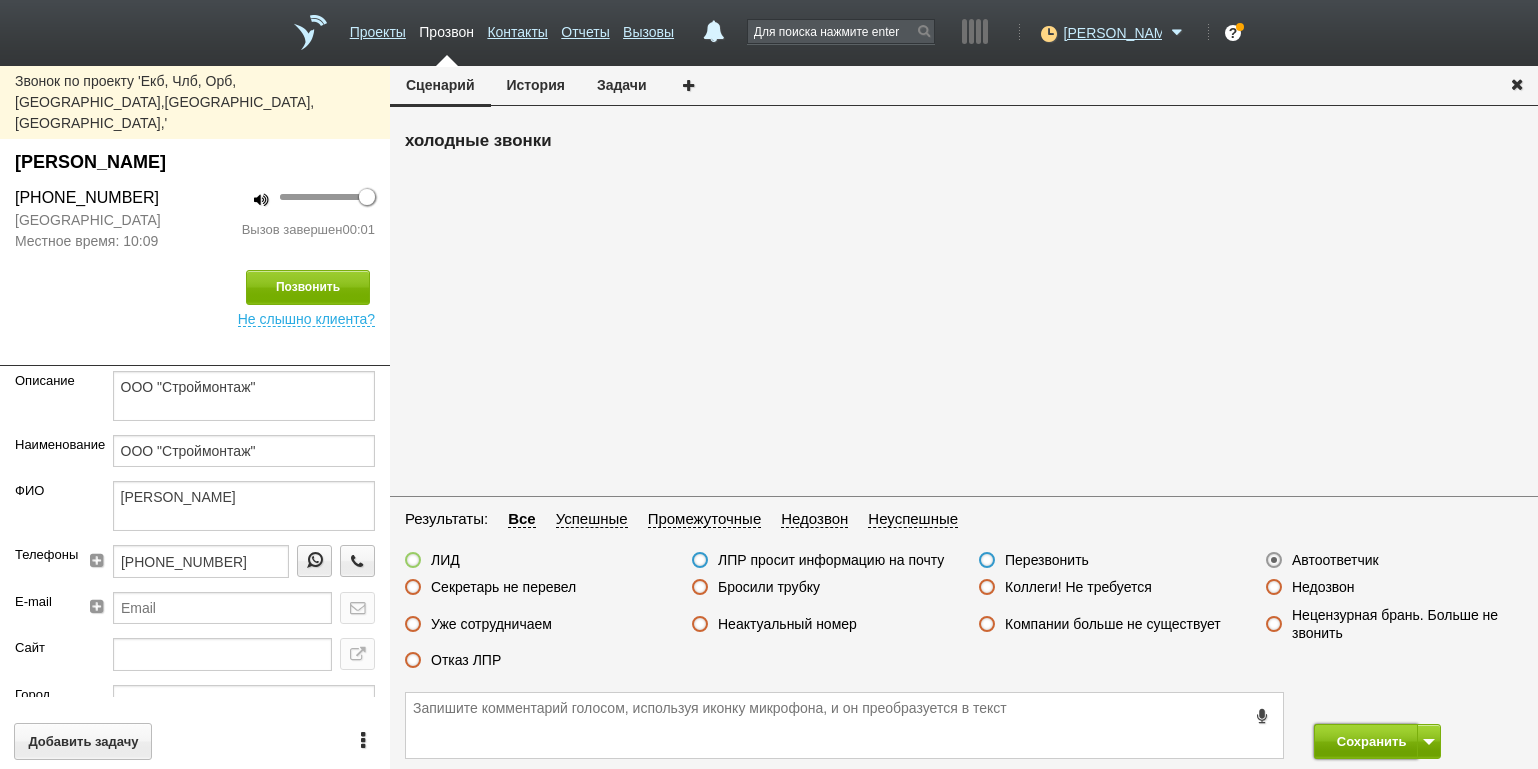 click on "Сохранить" at bounding box center [1366, 741] 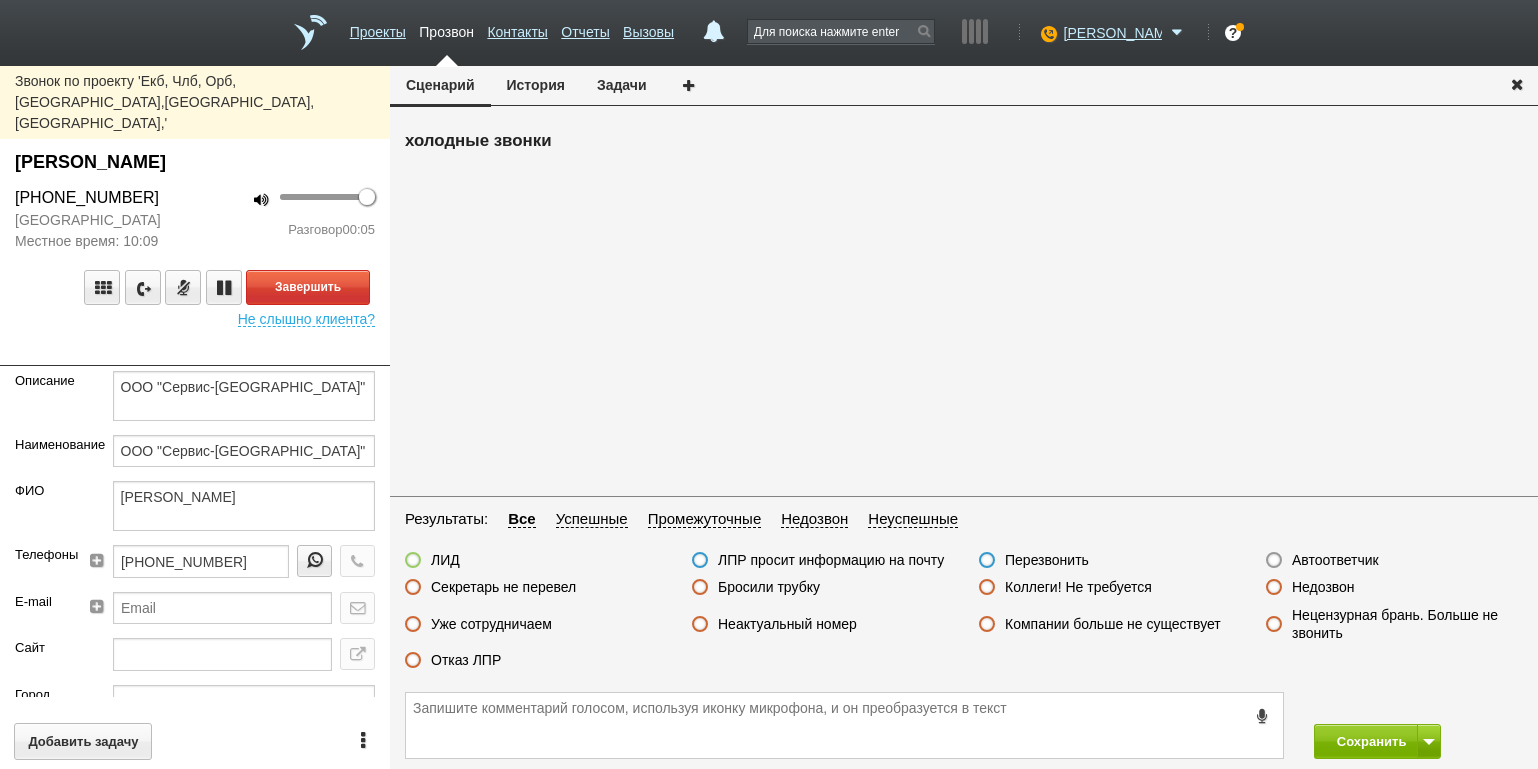 click at bounding box center [195, 351] 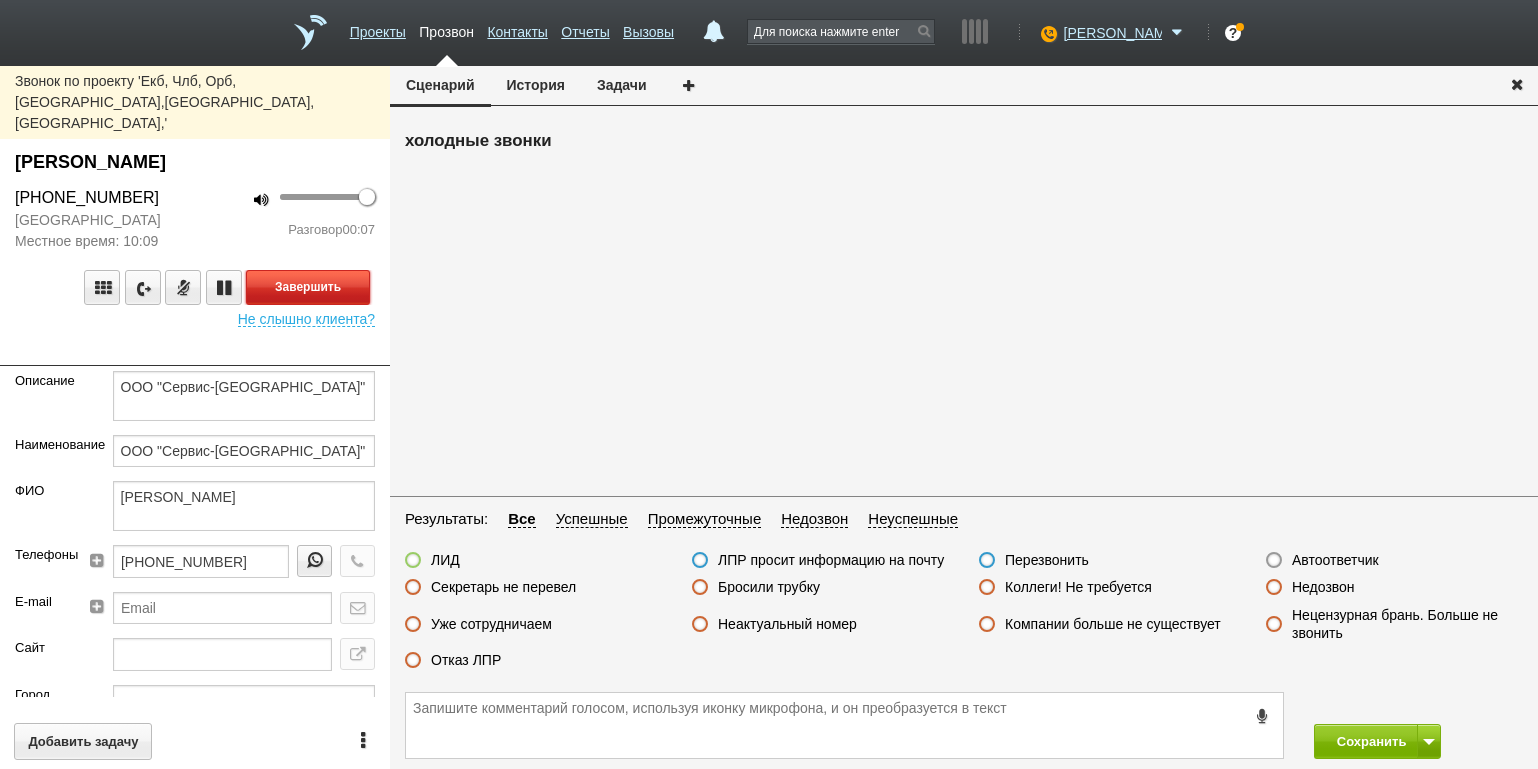 drag, startPoint x: 332, startPoint y: 239, endPoint x: 480, endPoint y: 243, distance: 148.05405 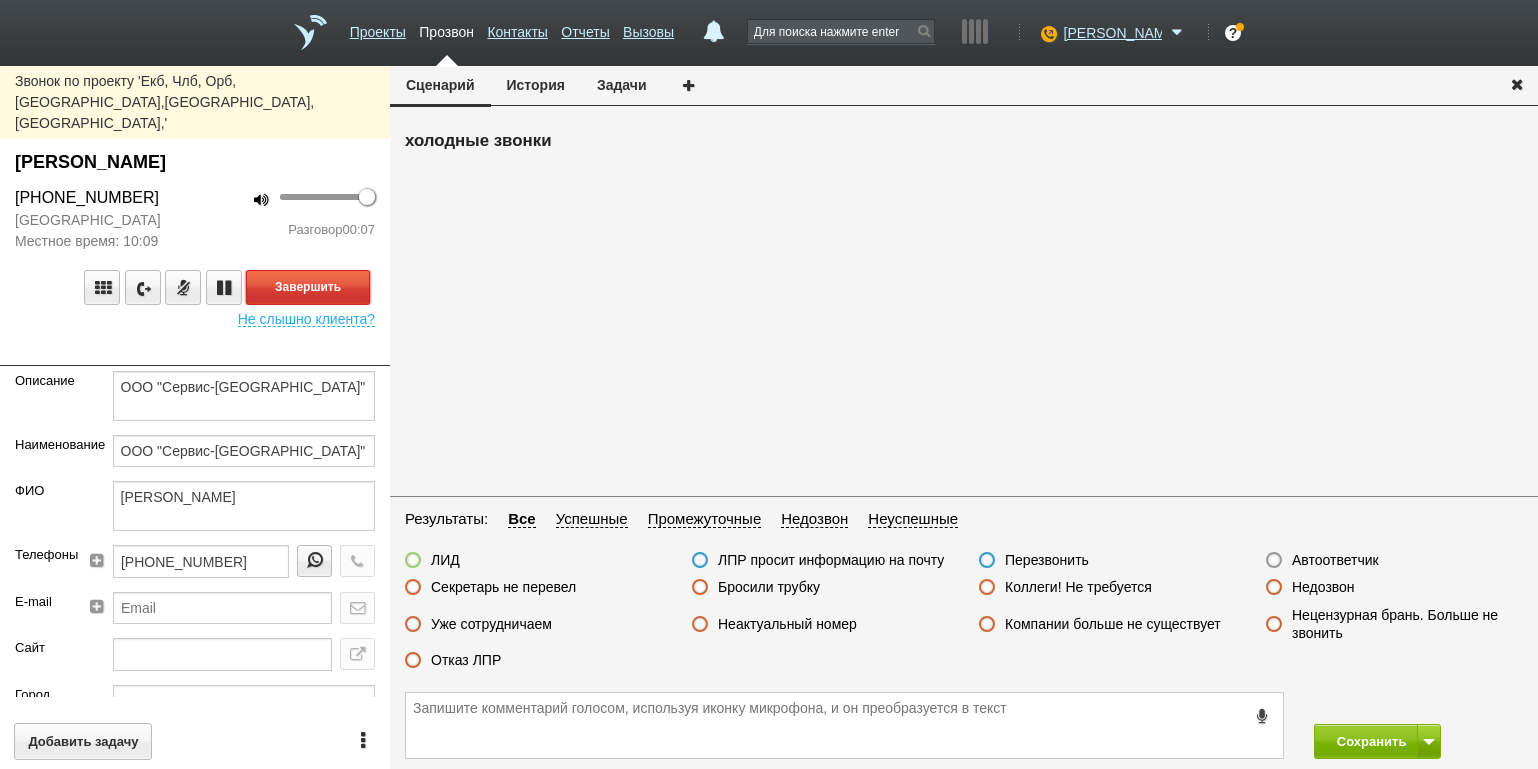 click on "Завершить" at bounding box center (308, 287) 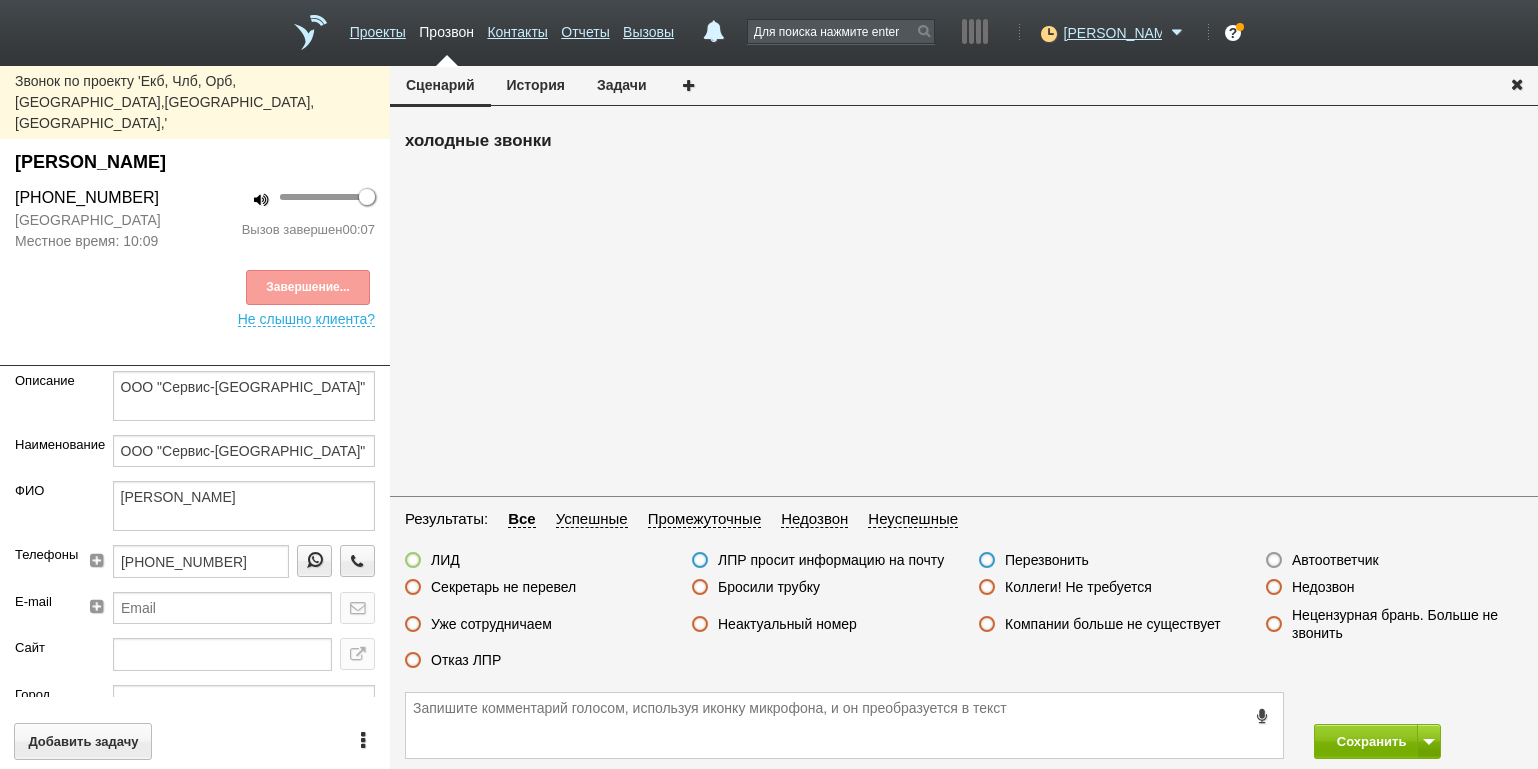click on "Бросили трубку" at bounding box center [769, 587] 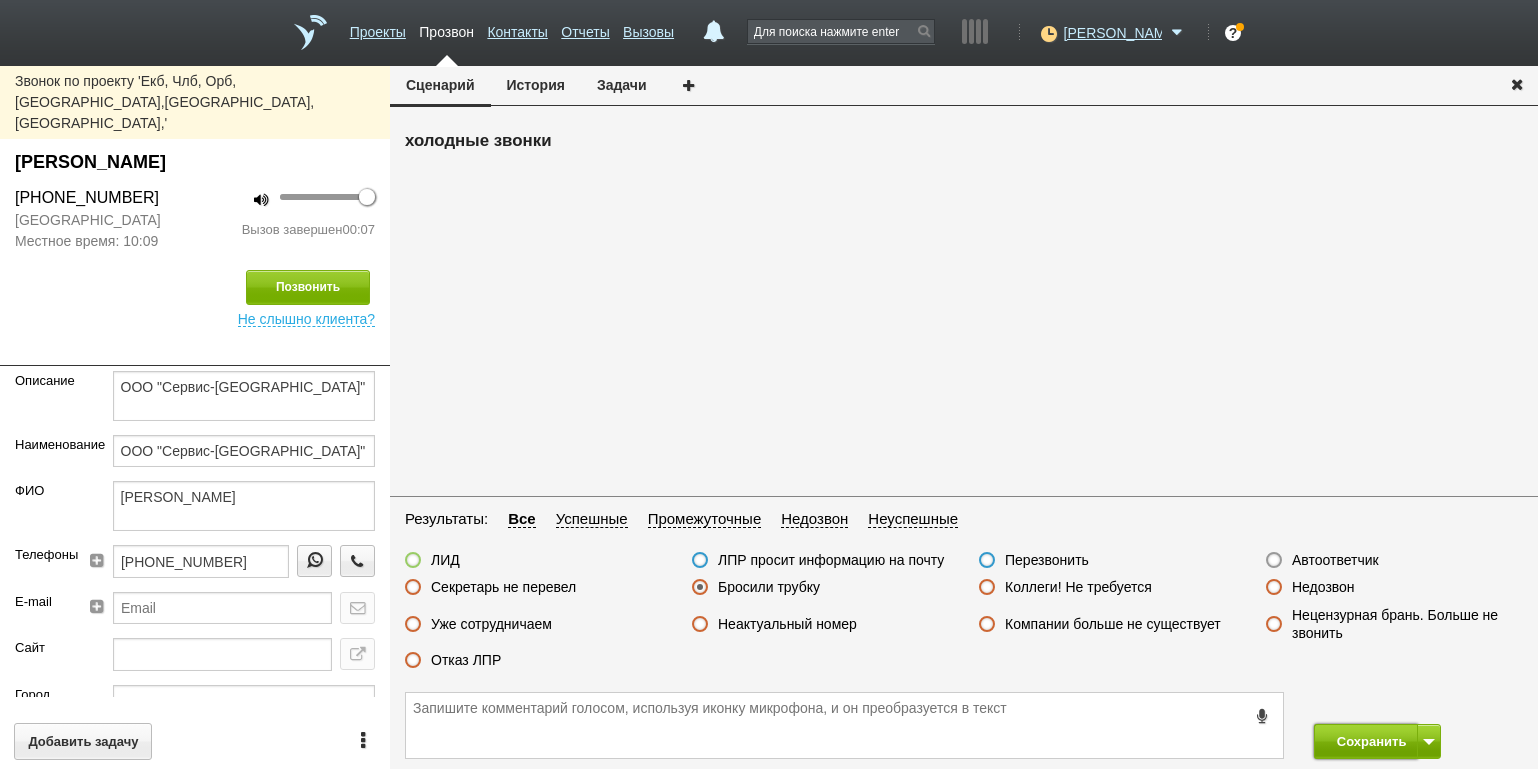 click on "Сохранить" at bounding box center (1366, 741) 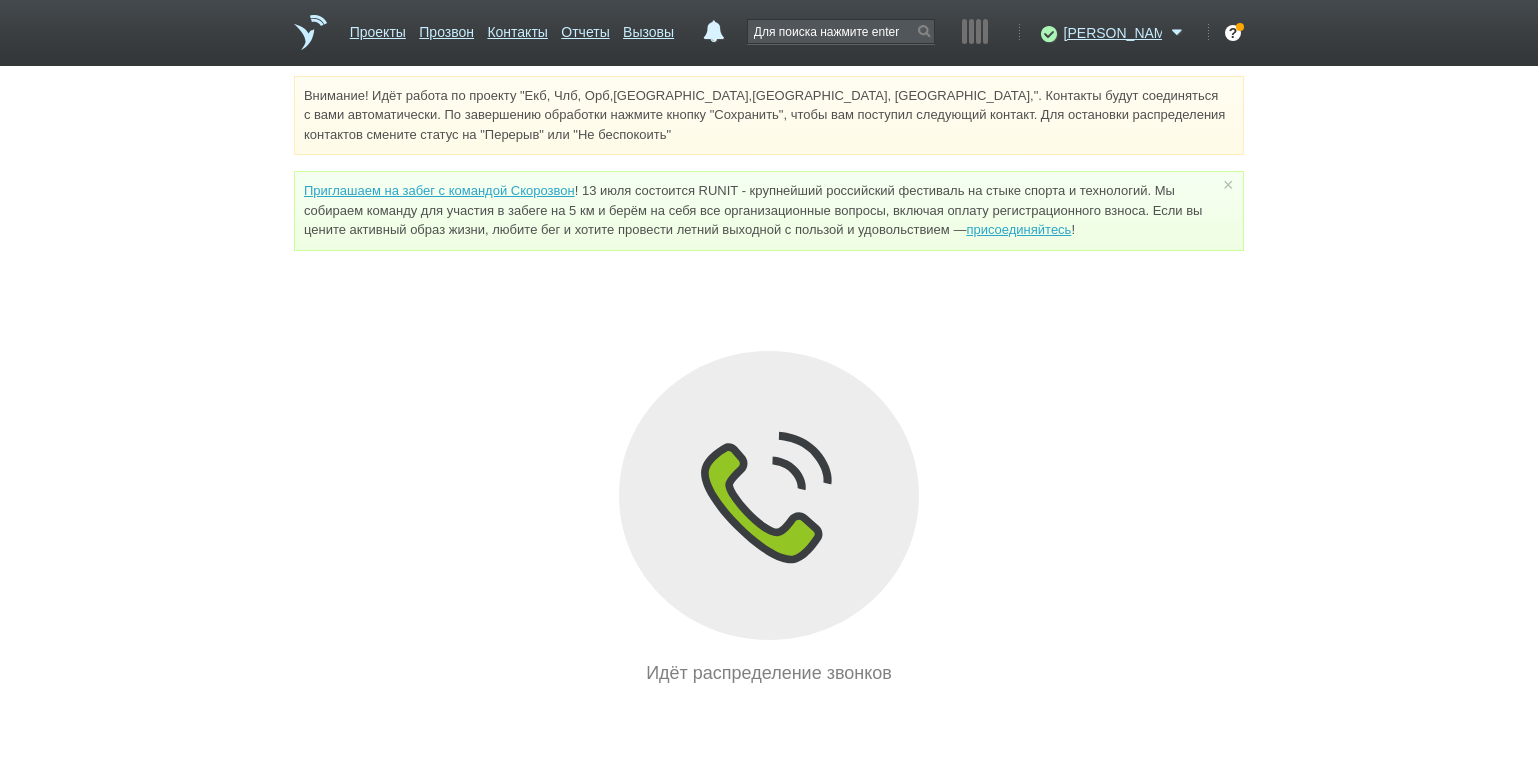 click on "Внимание! Идёт работа по проекту "Екб, Члб, Орб,[GEOGRAPHIC_DATA],[GEOGRAPHIC_DATA], [GEOGRAPHIC_DATA],". Контакты будут соединяться с вами автоматически. По завершению обработки нажмите кнопку "Сохранить", чтобы вам поступил следующий контакт. Для остановки распределения контактов смените статус на "Перерыв" или "Не беспокоить"
Приглашаем на забег с командой Скорозвон присоединяйтесь !
×
Вы можете звонить напрямую из строки поиска - введите номер и нажмите "Позвонить"
Идёт распределение звонков" at bounding box center [769, 381] 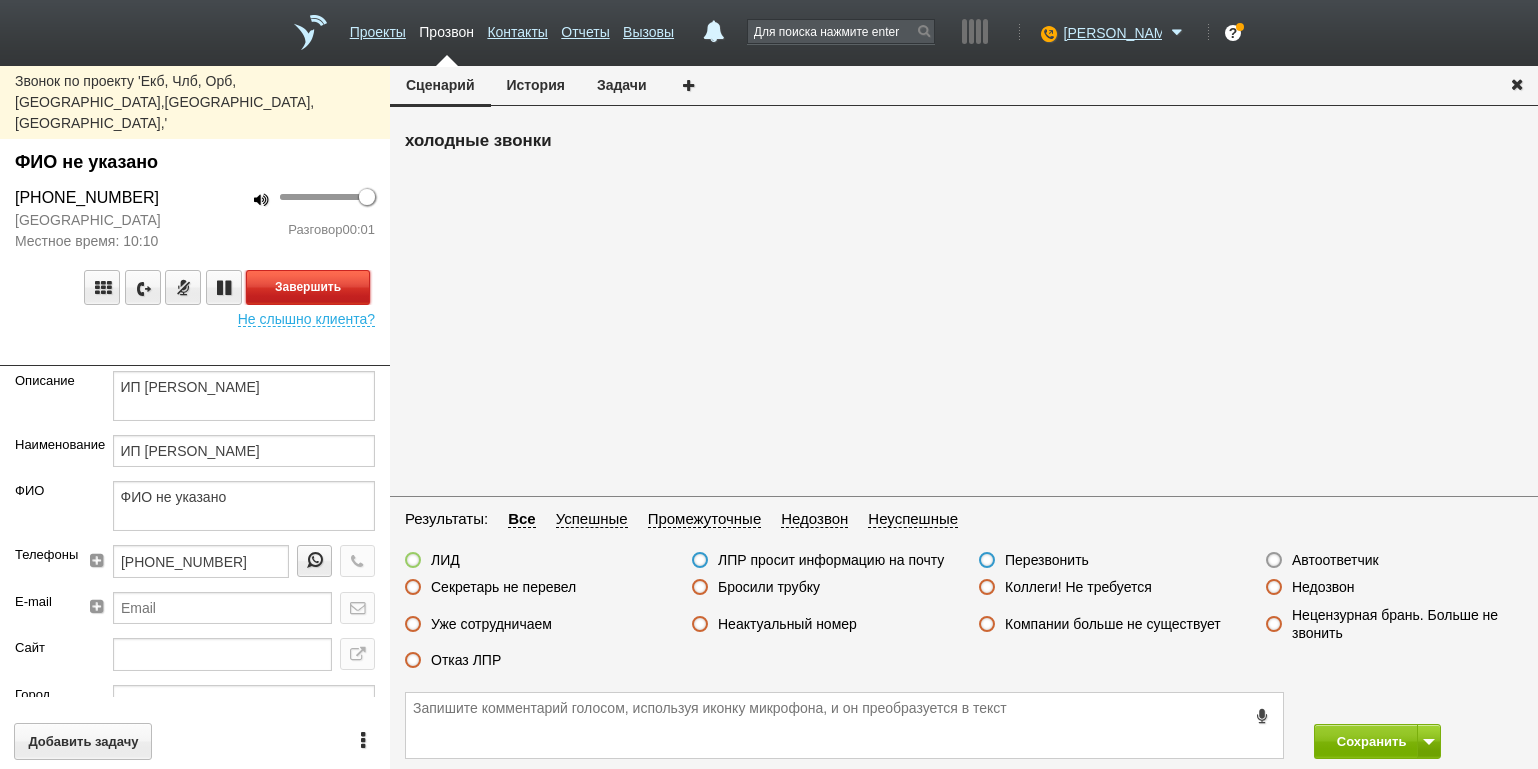 click on "Завершить" at bounding box center [308, 287] 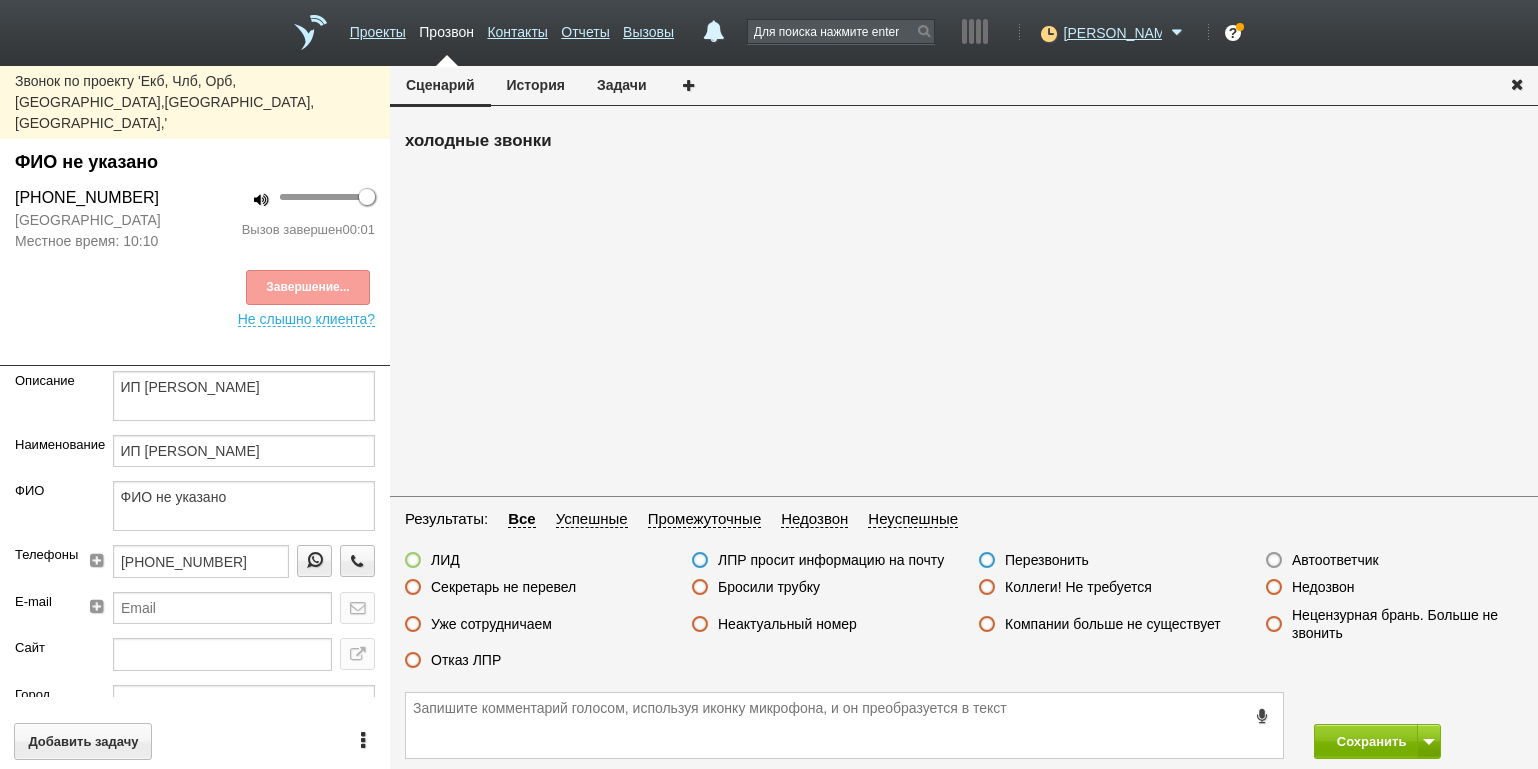 click on "Результаты: Все Успешные Промежуточные Недозвон Неуспешные ЛИД ЛПР просит информацию на почту Перезвонить Автоответчик Секретарь не перевел Бросили трубку Коллеги! Не требуется Недозвон Уже сотрудничаем Неактуальный номер Компании больше не существует Нецензурная брань. Больше не звонить Отказ ЛПР" at bounding box center (964, 595) 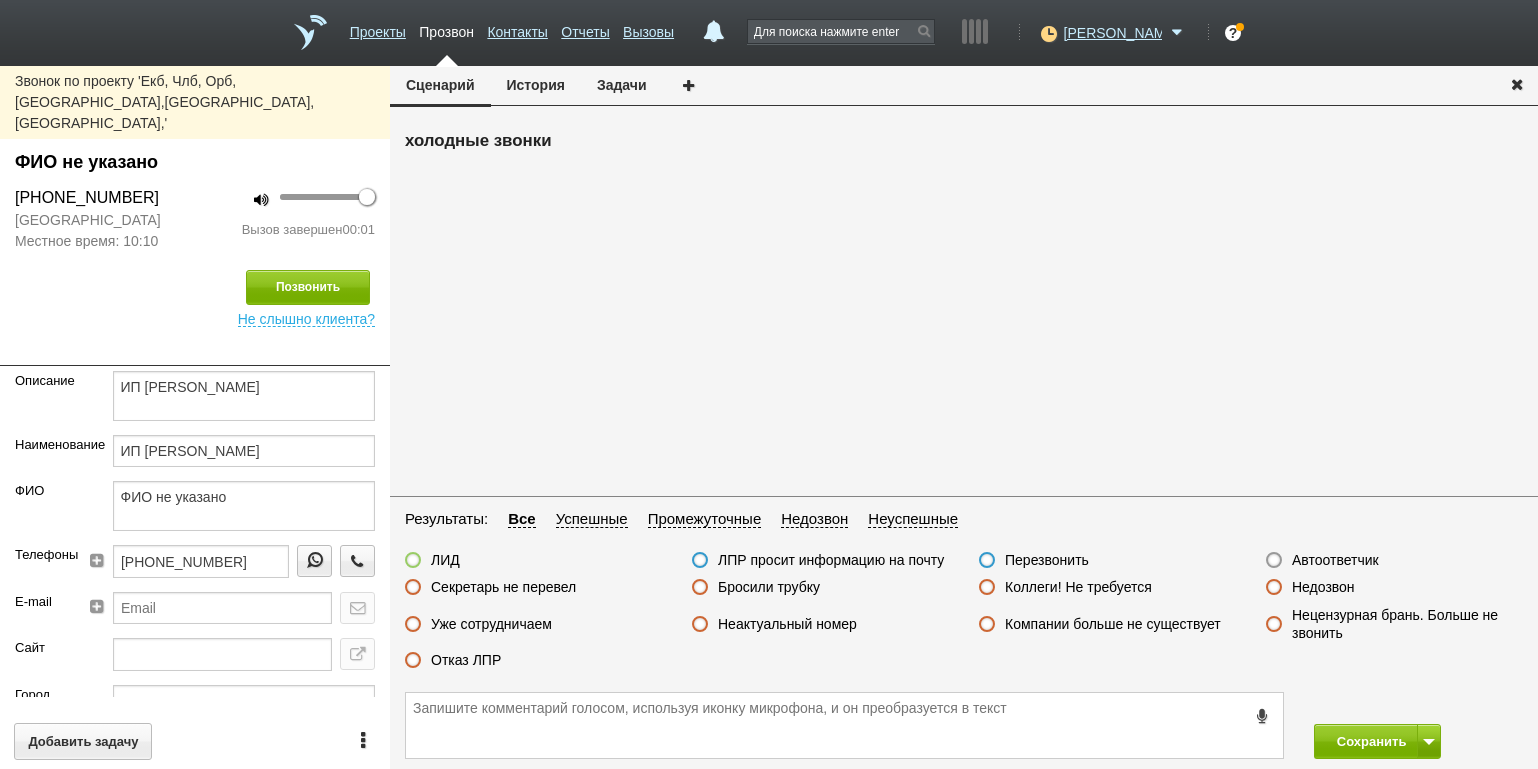 drag, startPoint x: 1339, startPoint y: 557, endPoint x: 1347, endPoint y: 570, distance: 15.264338 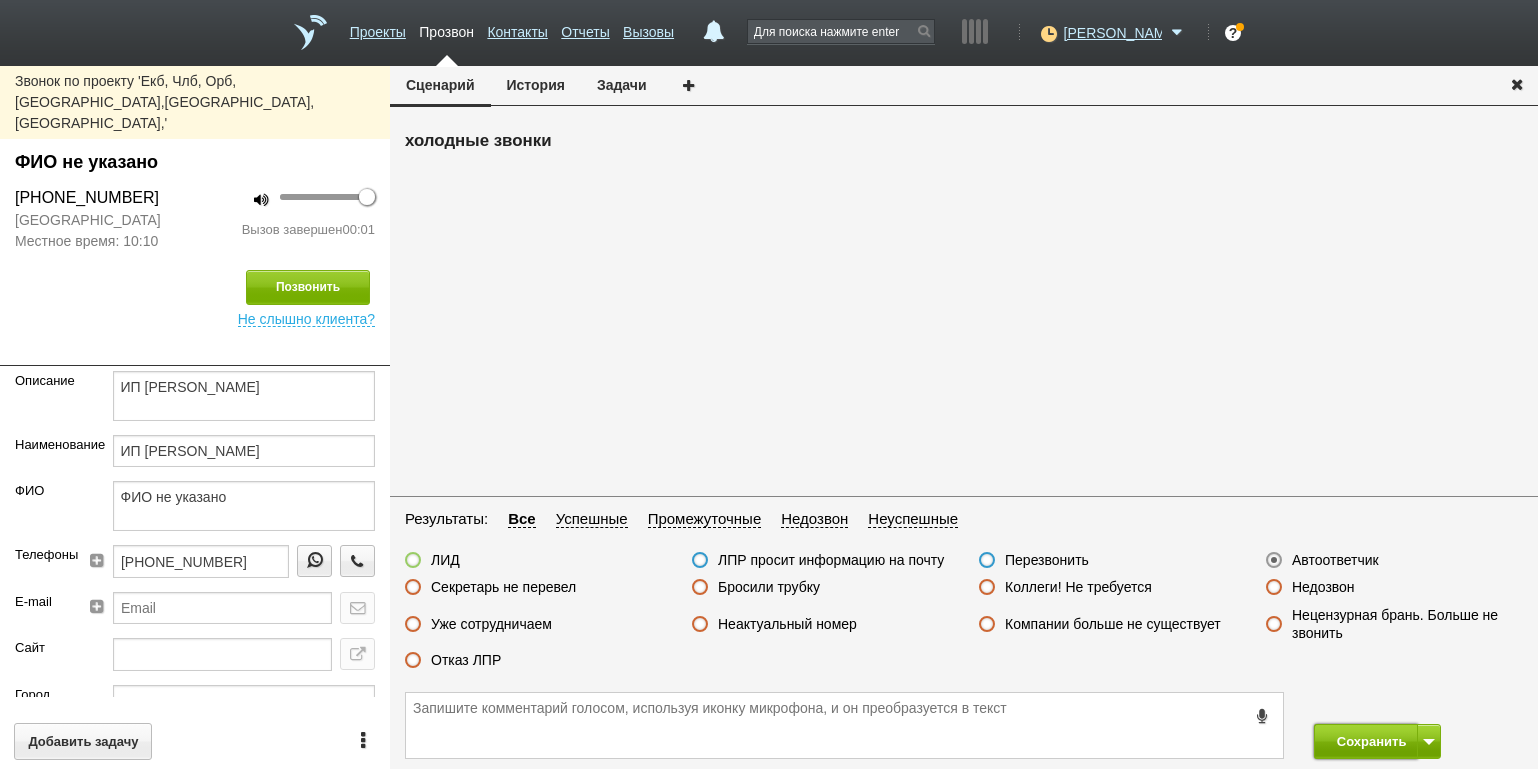 click on "Сохранить" at bounding box center [1366, 741] 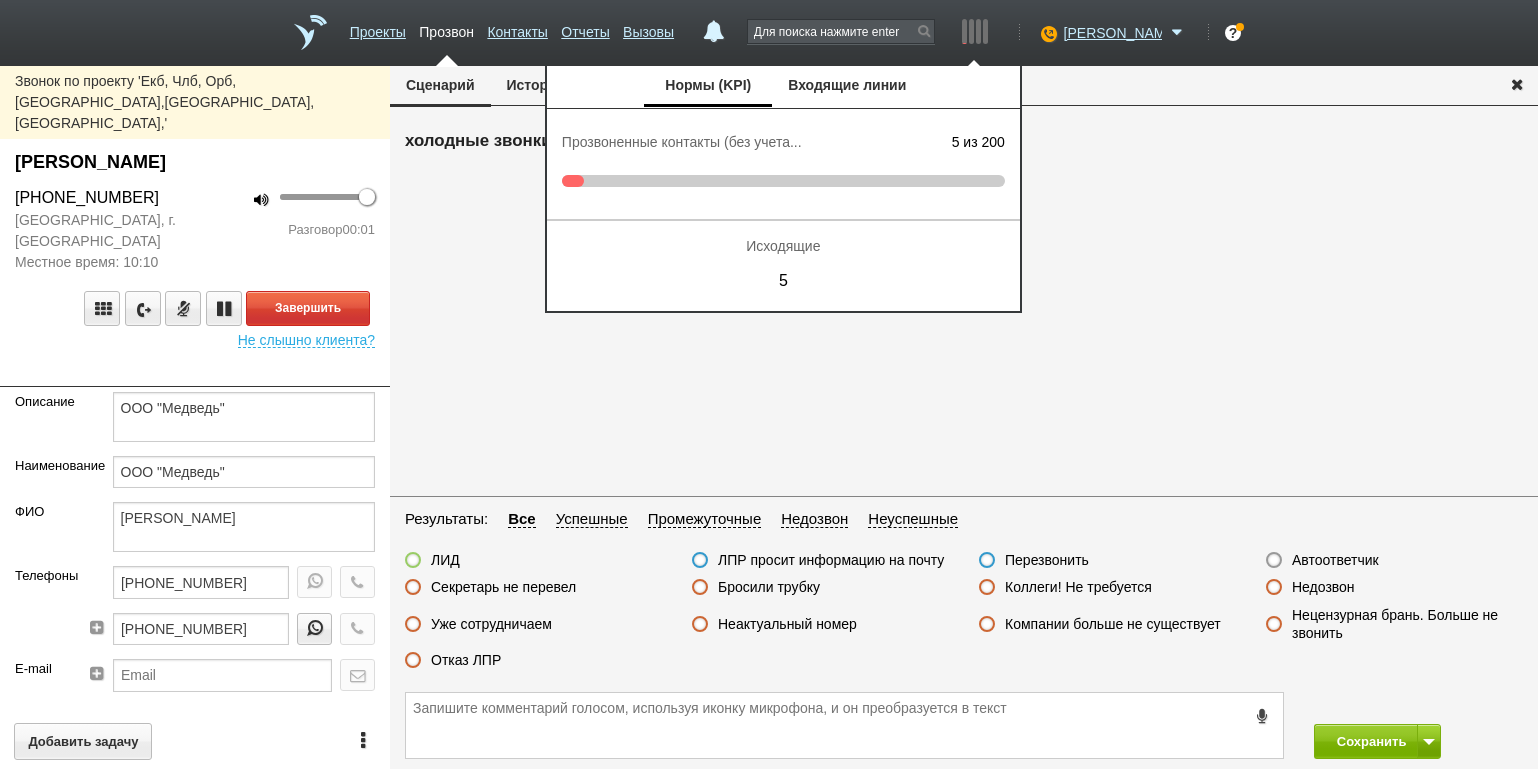 click on "100
Разговор
00:01" at bounding box center (292, 229) 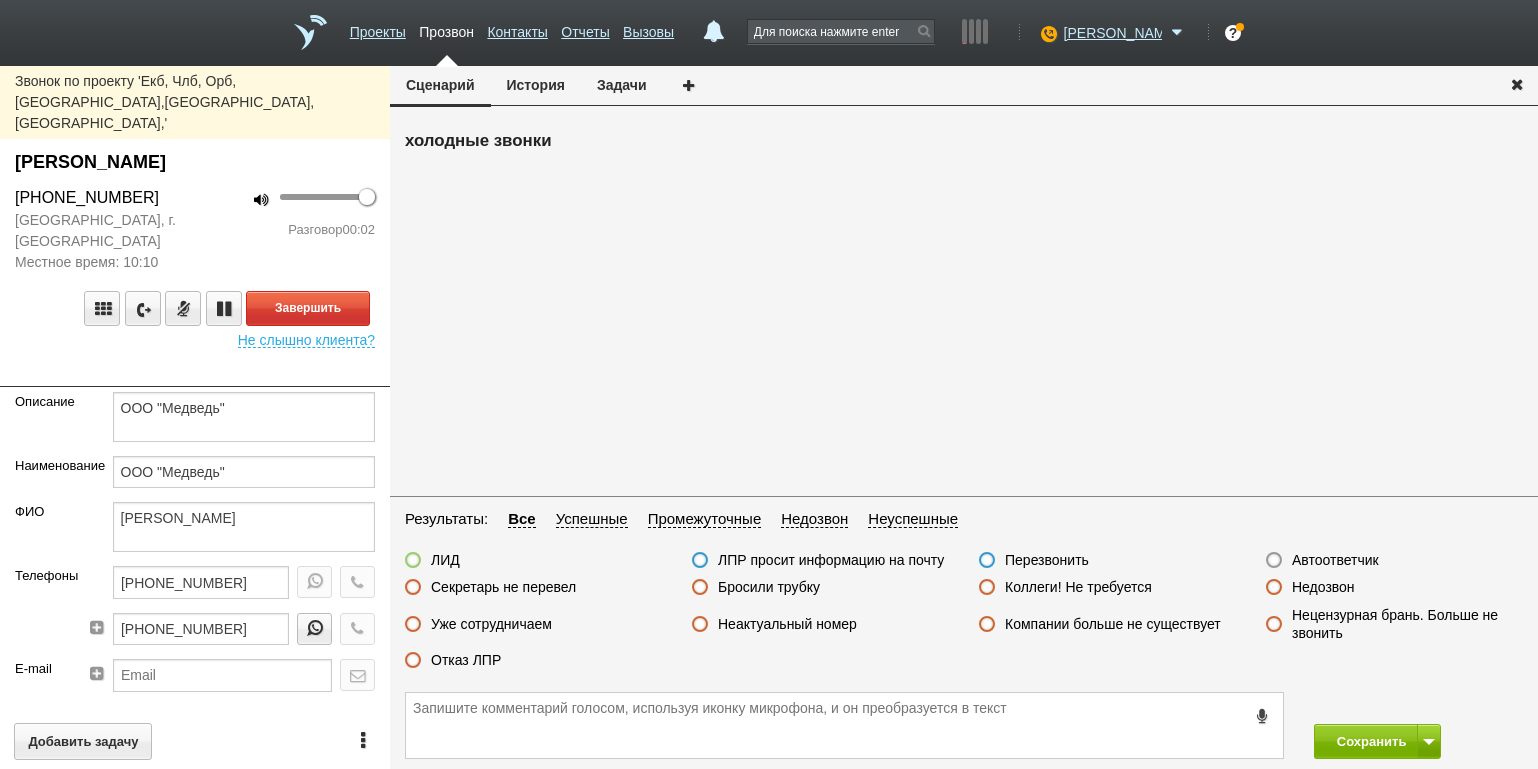 click on "Завершить Не слышно клиента?" at bounding box center [195, 310] 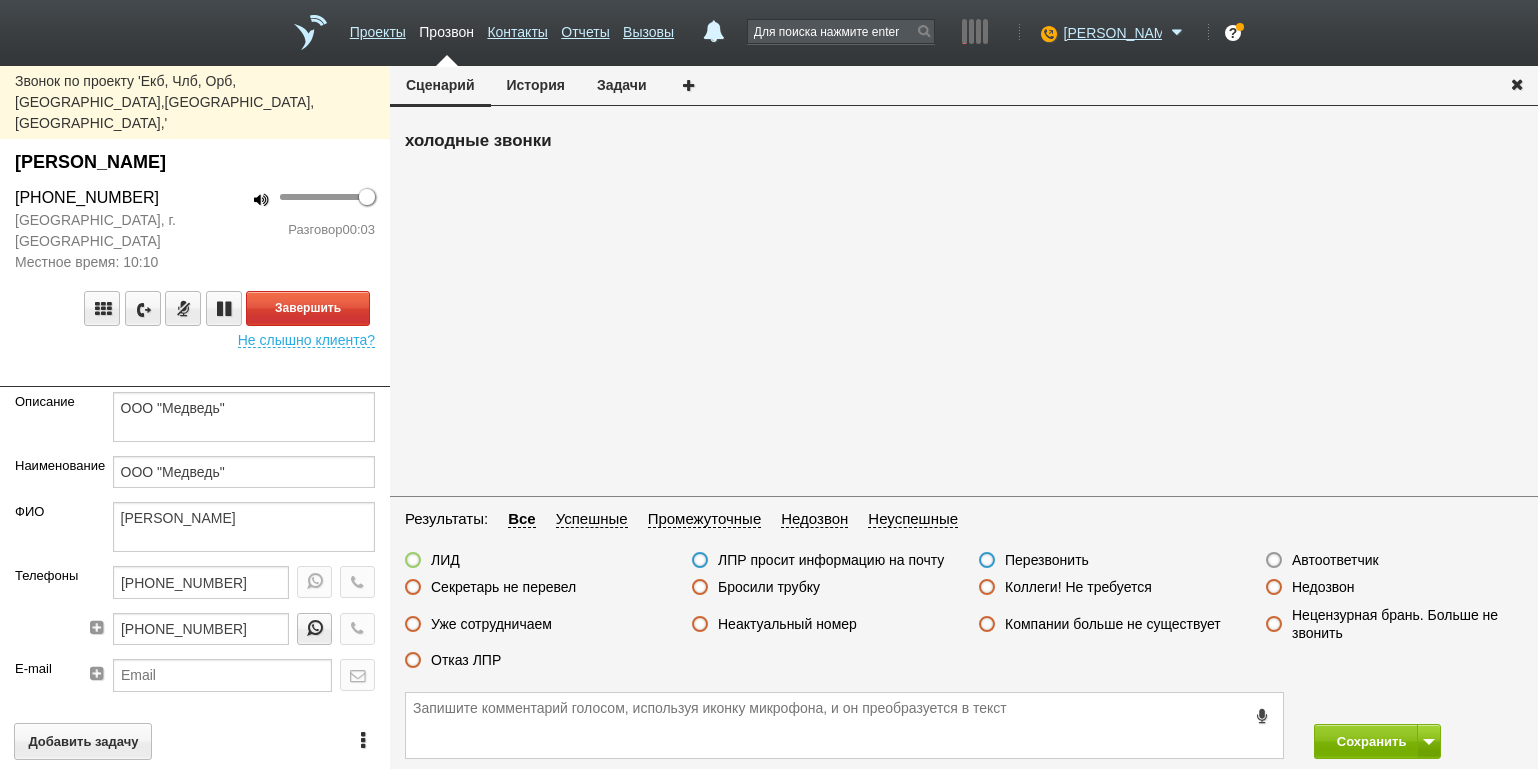 click on "Завершить Не слышно клиента?" at bounding box center (195, 310) 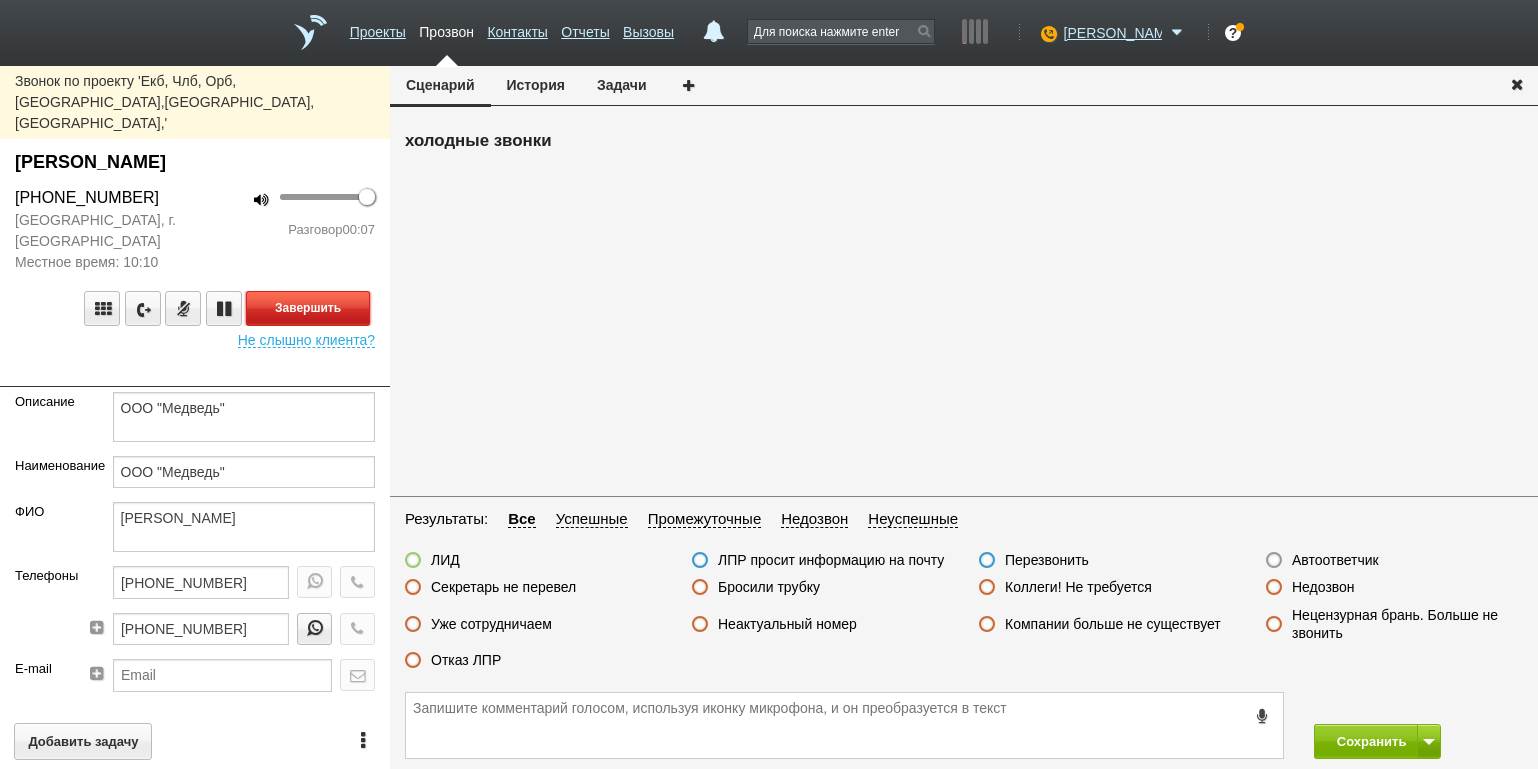click on "Завершить" at bounding box center [308, 308] 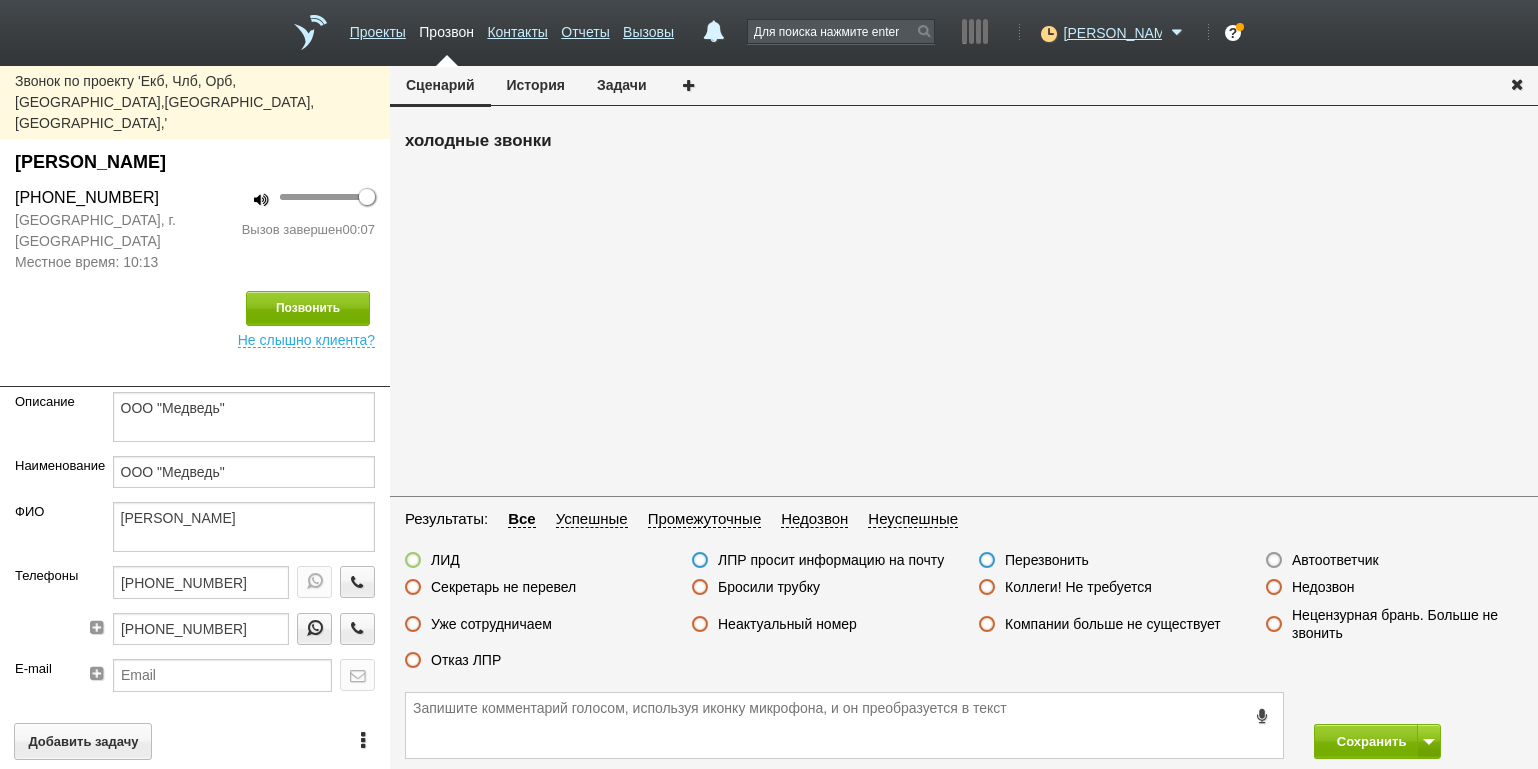 click on "Автоответчик" at bounding box center (1322, 561) 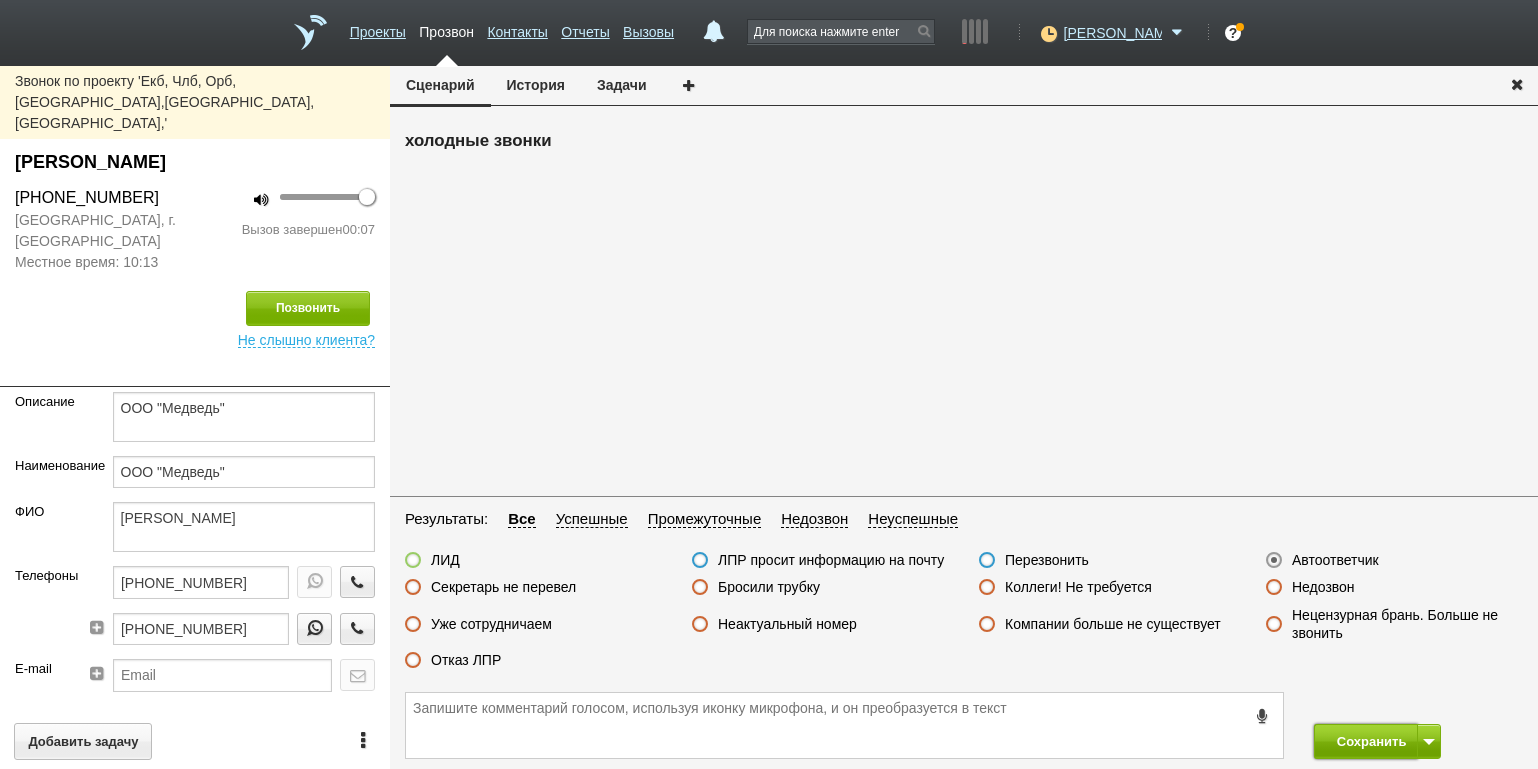click on "Сохранить" at bounding box center [1366, 741] 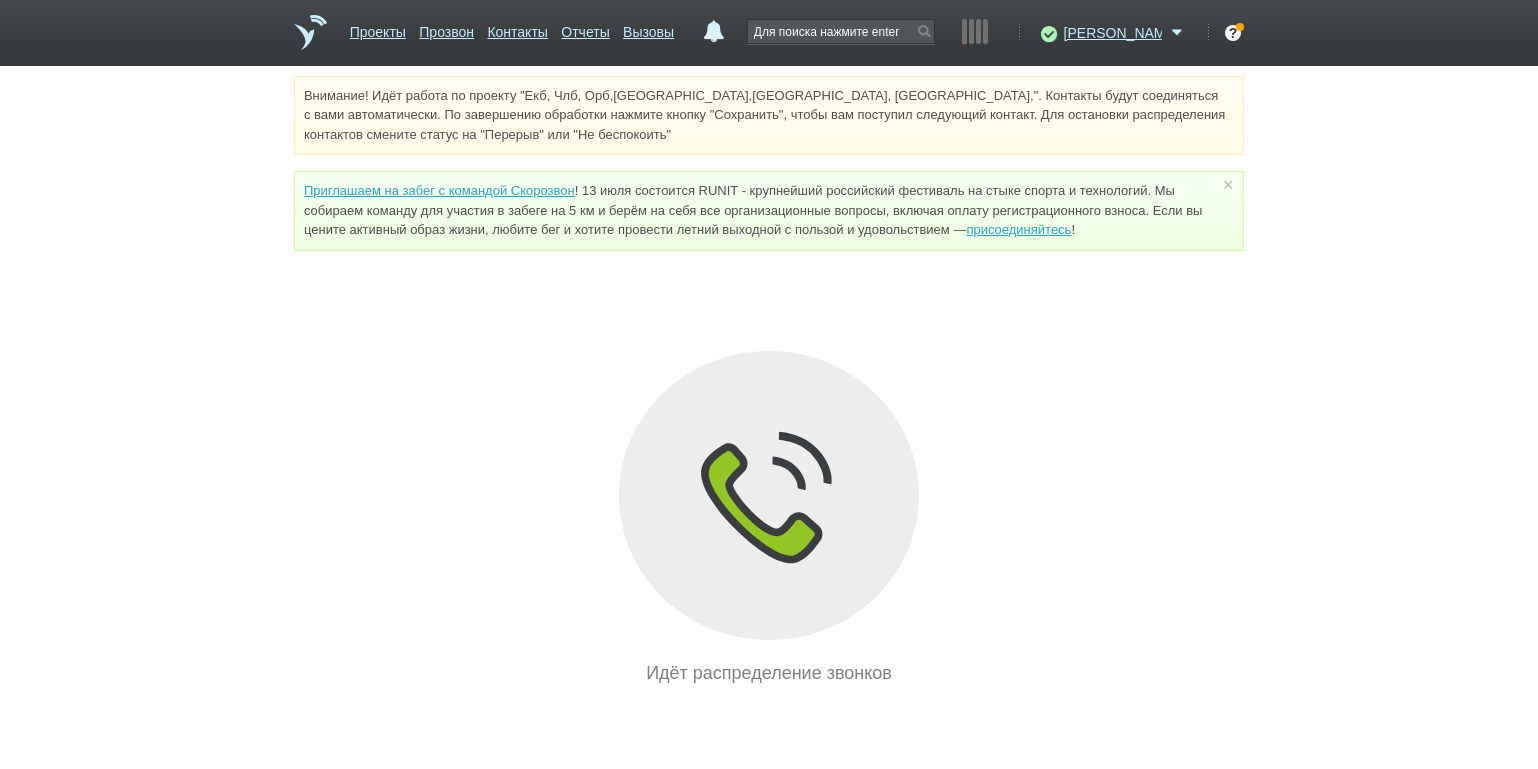 click on "Проекты   Прозвон   Контакты   Отчеты   Вызовы 0 11 [DATE][DATE]�деля все Запланированных событий нет
Нормы (KPI) Входящие линии Прозвоненные контакты (без учета... 6 из 200 Исходящие 6
[PERSON_NAME]
Доступен
Не беспокоить
Перерыв
ID аккаунта: 52708
Профиль
Команда
[GEOGRAPHIC_DATA]
Телефония
Интеграции
Настройки
Стать партнёром
Гостевой доступ
Выход
?
×" at bounding box center (769, 343) 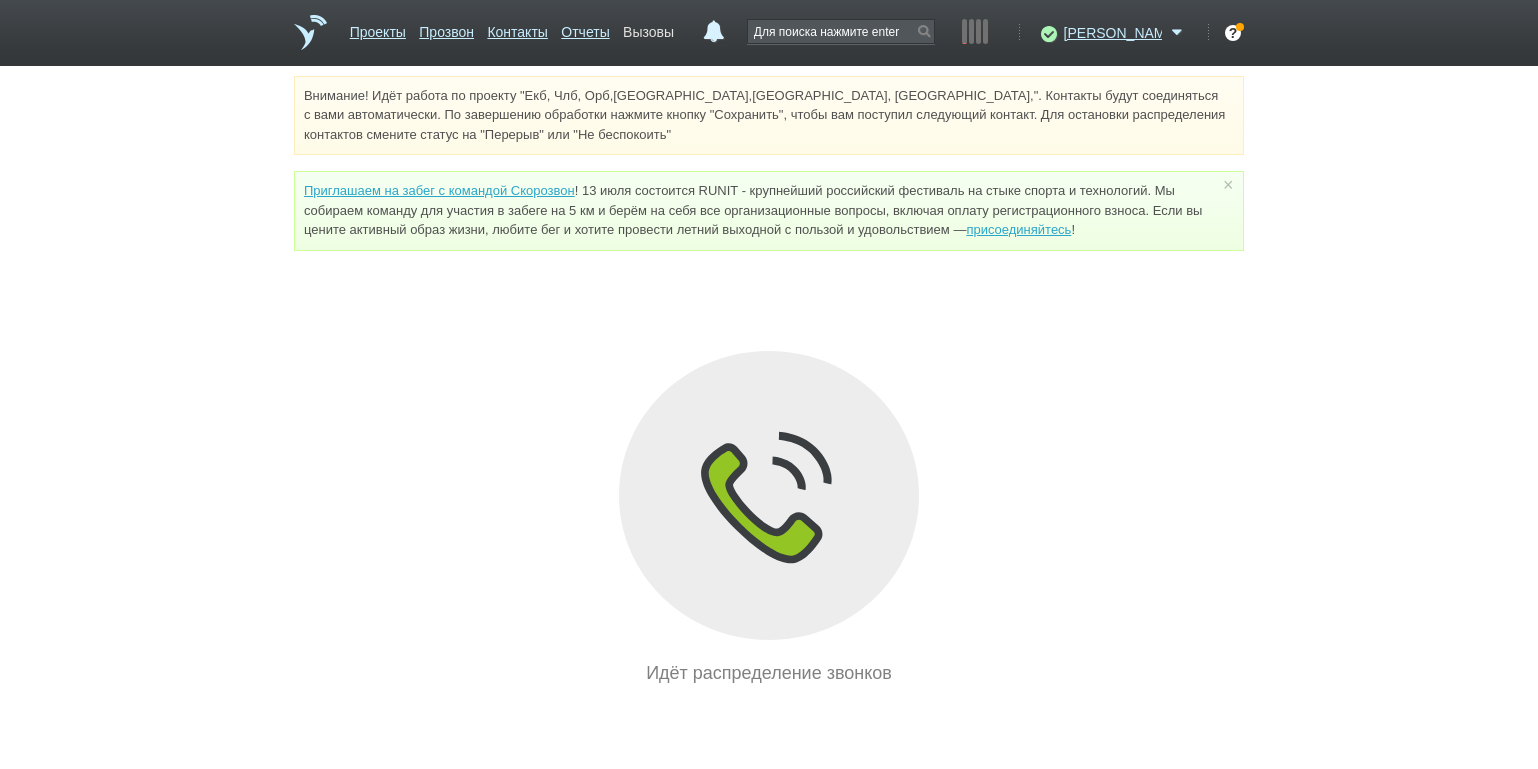 click on "Вызовы" at bounding box center (648, 28) 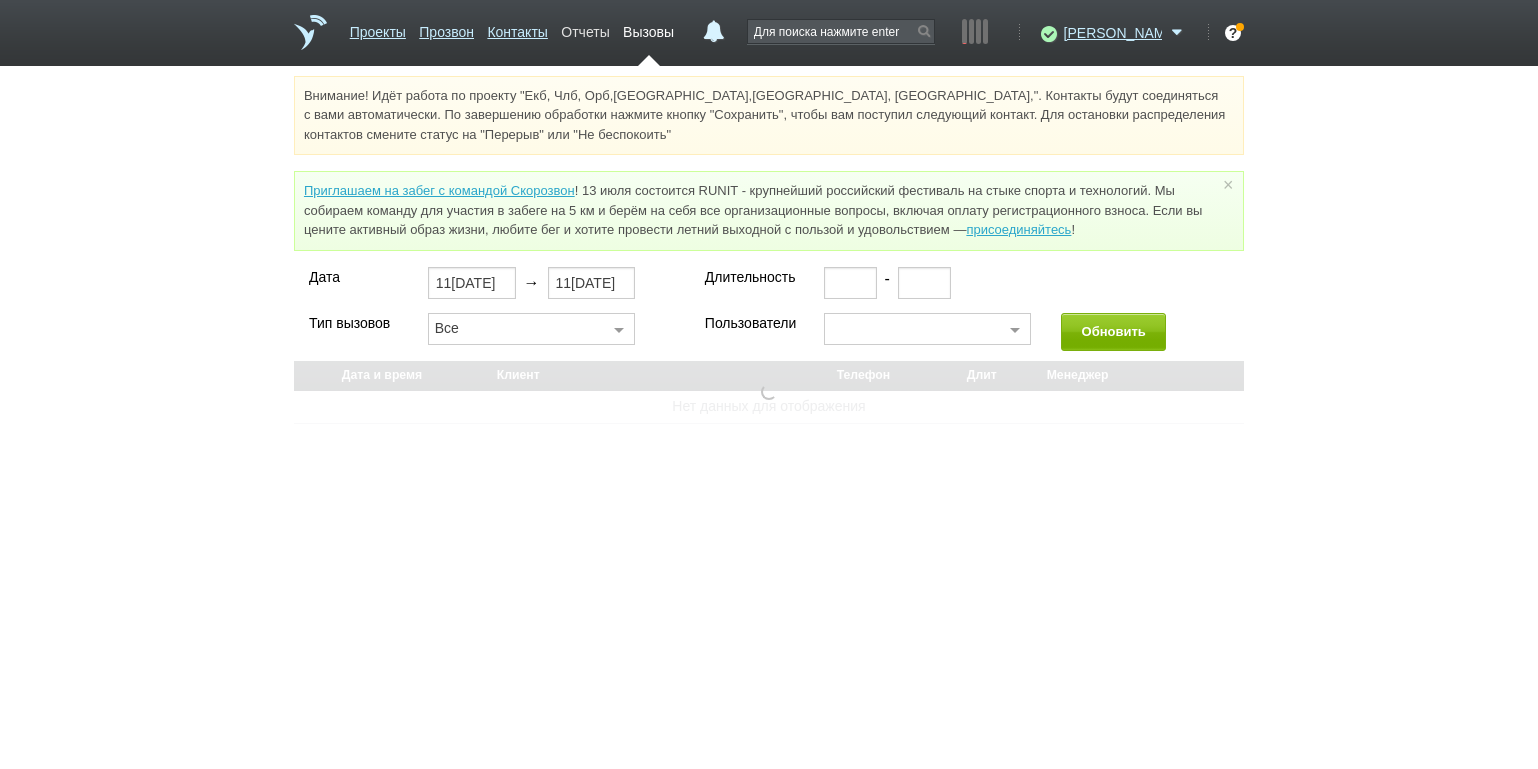 select on "30" 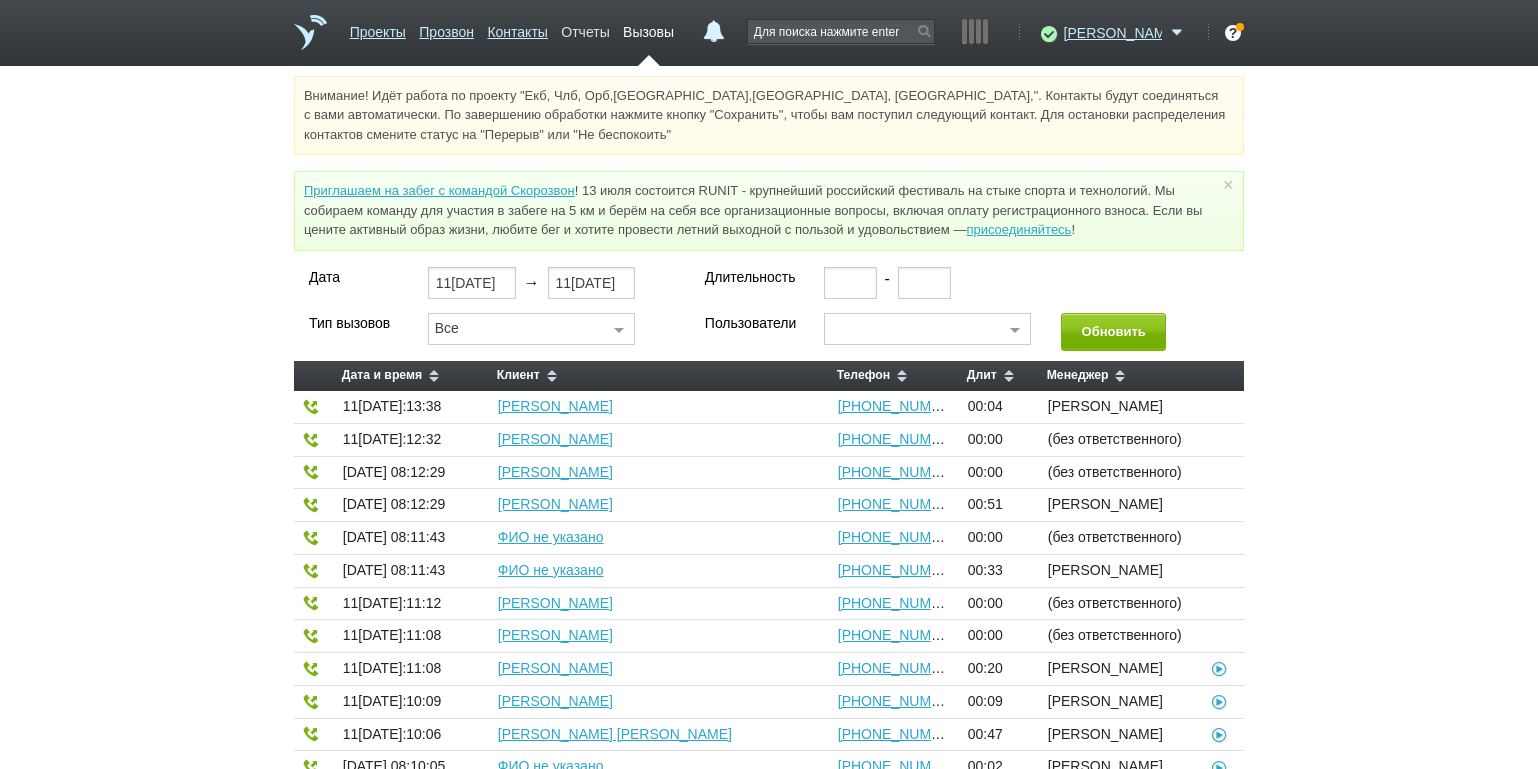 click on "Отчеты" at bounding box center (585, 28) 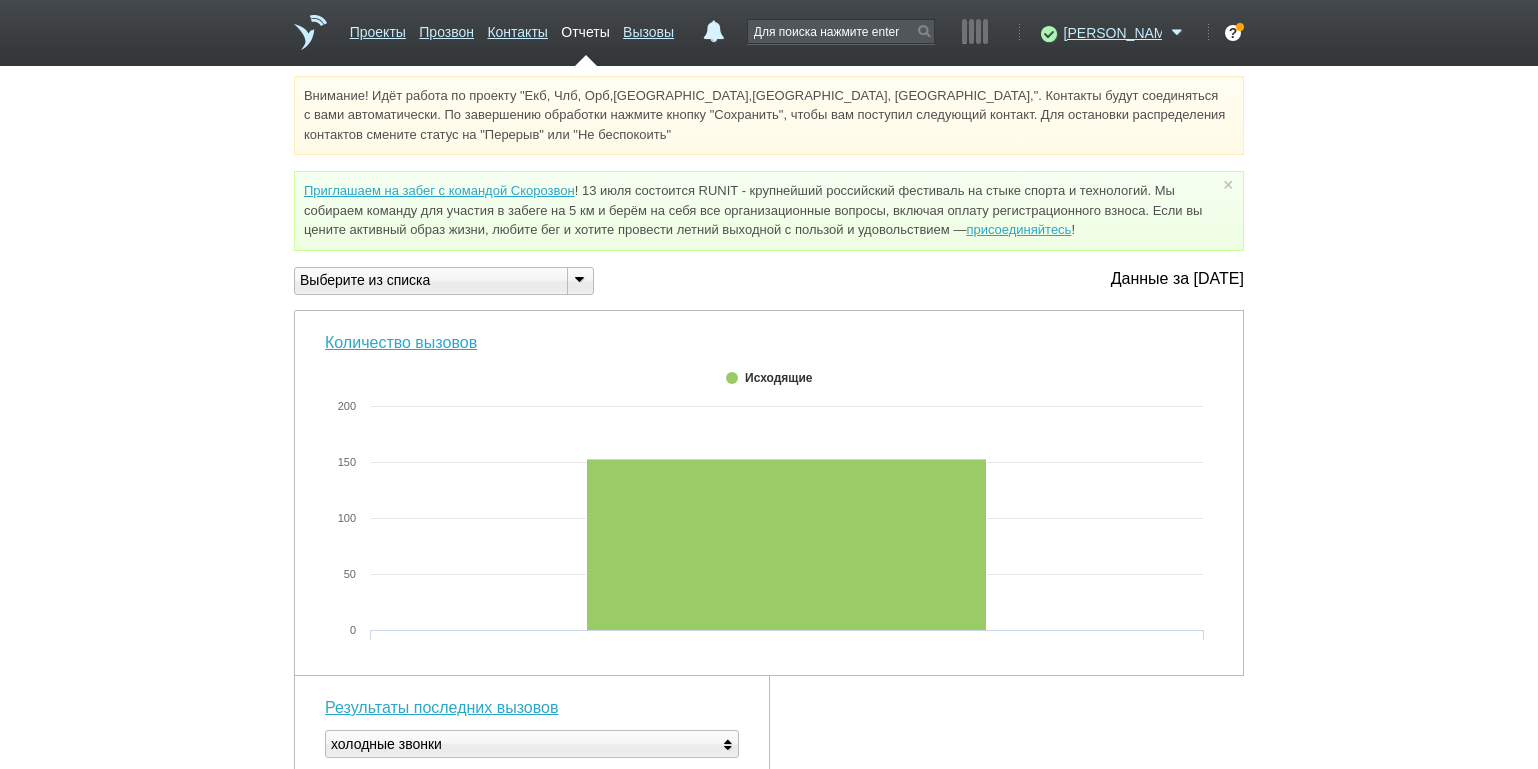 click at bounding box center [579, 279] 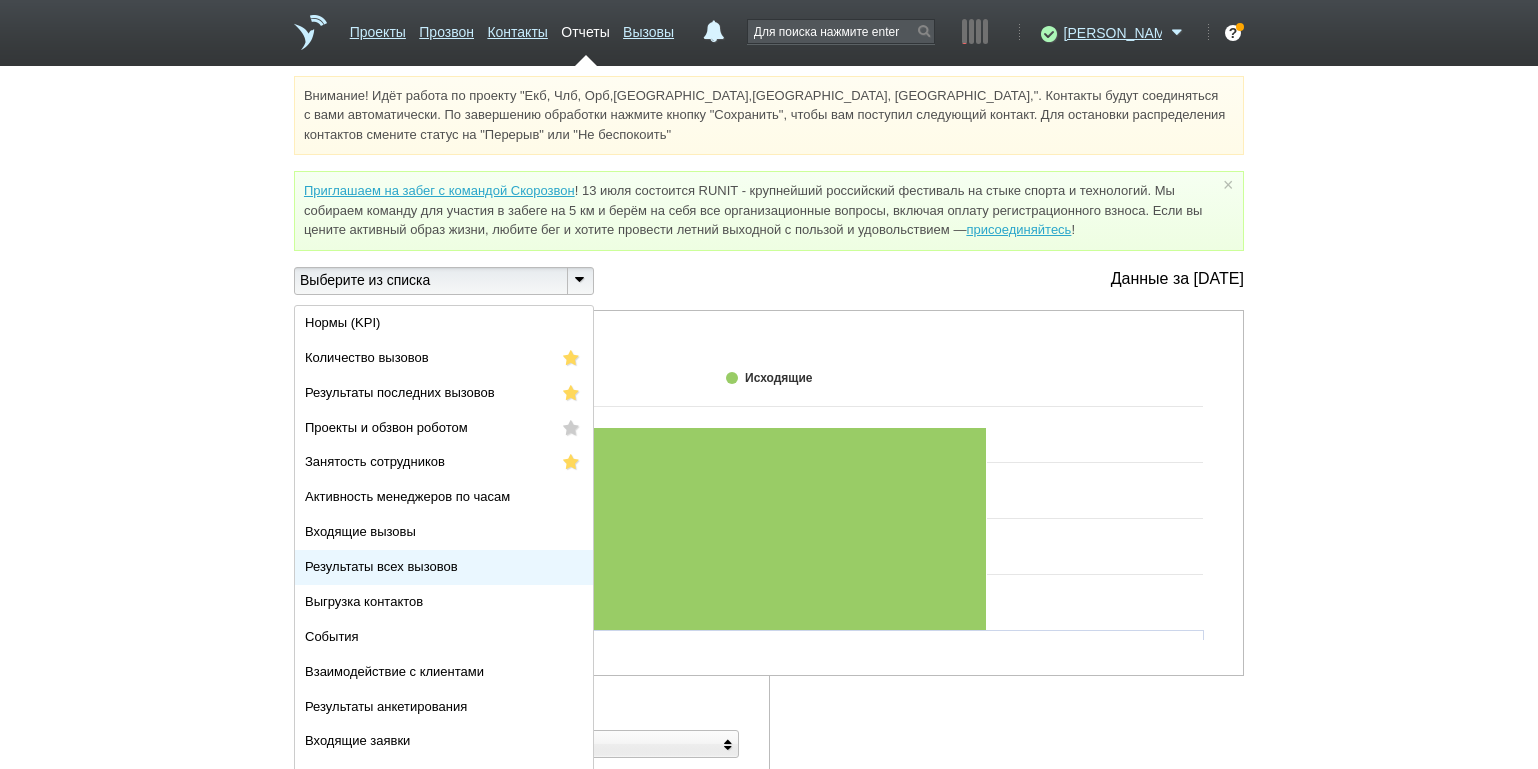 click on "Результаты всех вызовов" at bounding box center [381, 566] 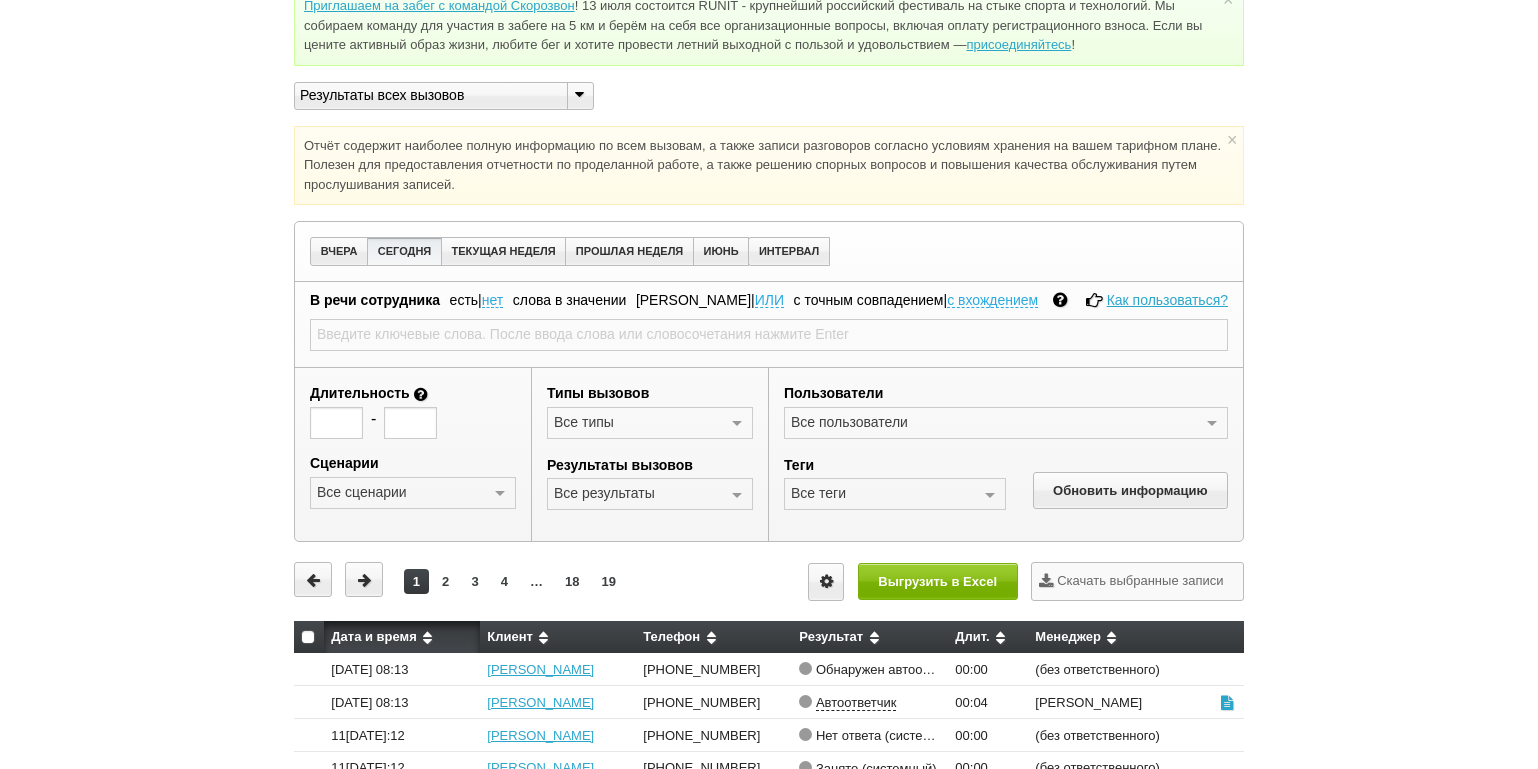 scroll, scrollTop: 200, scrollLeft: 0, axis: vertical 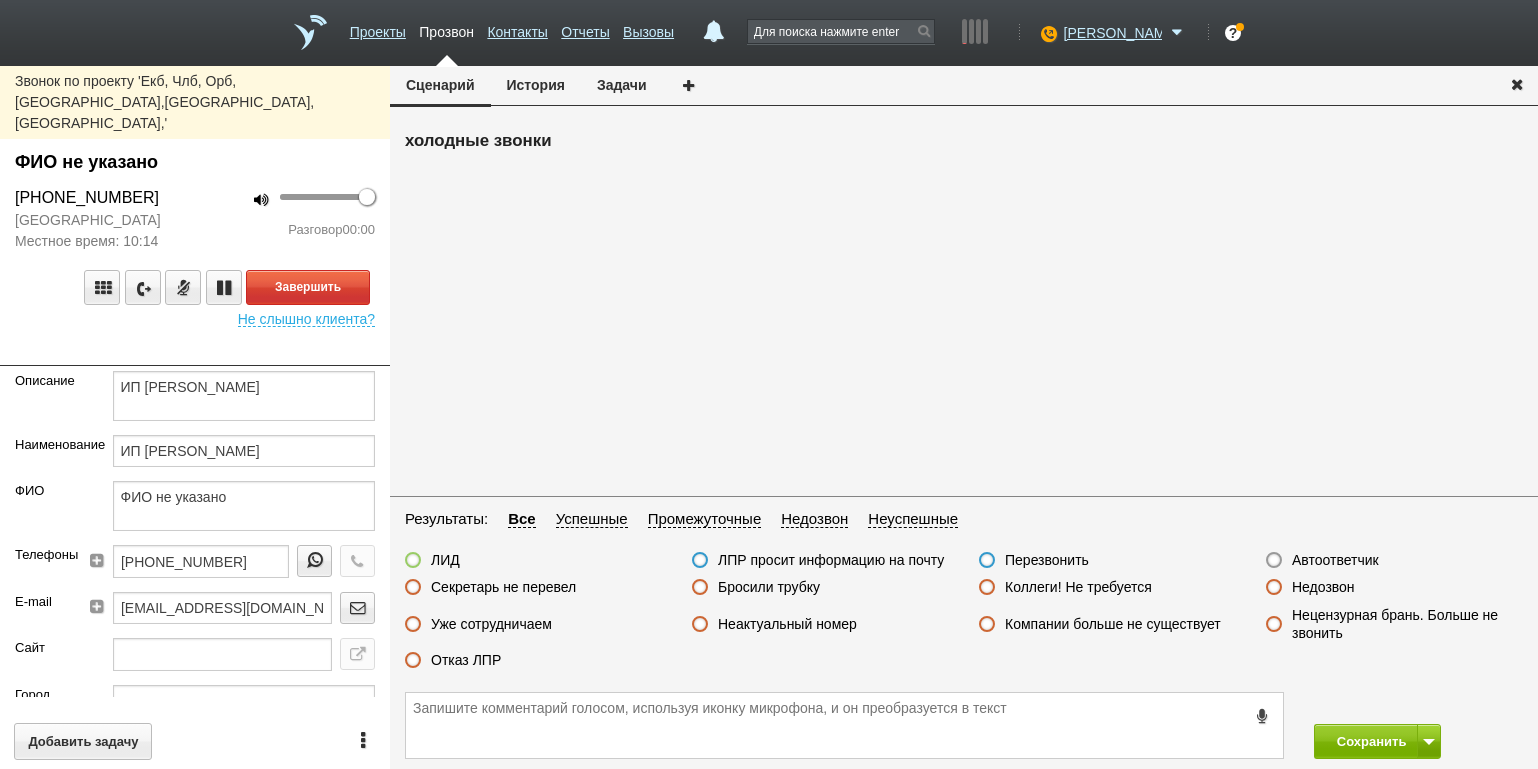 click on "холодные звонки" at bounding box center (964, 308) 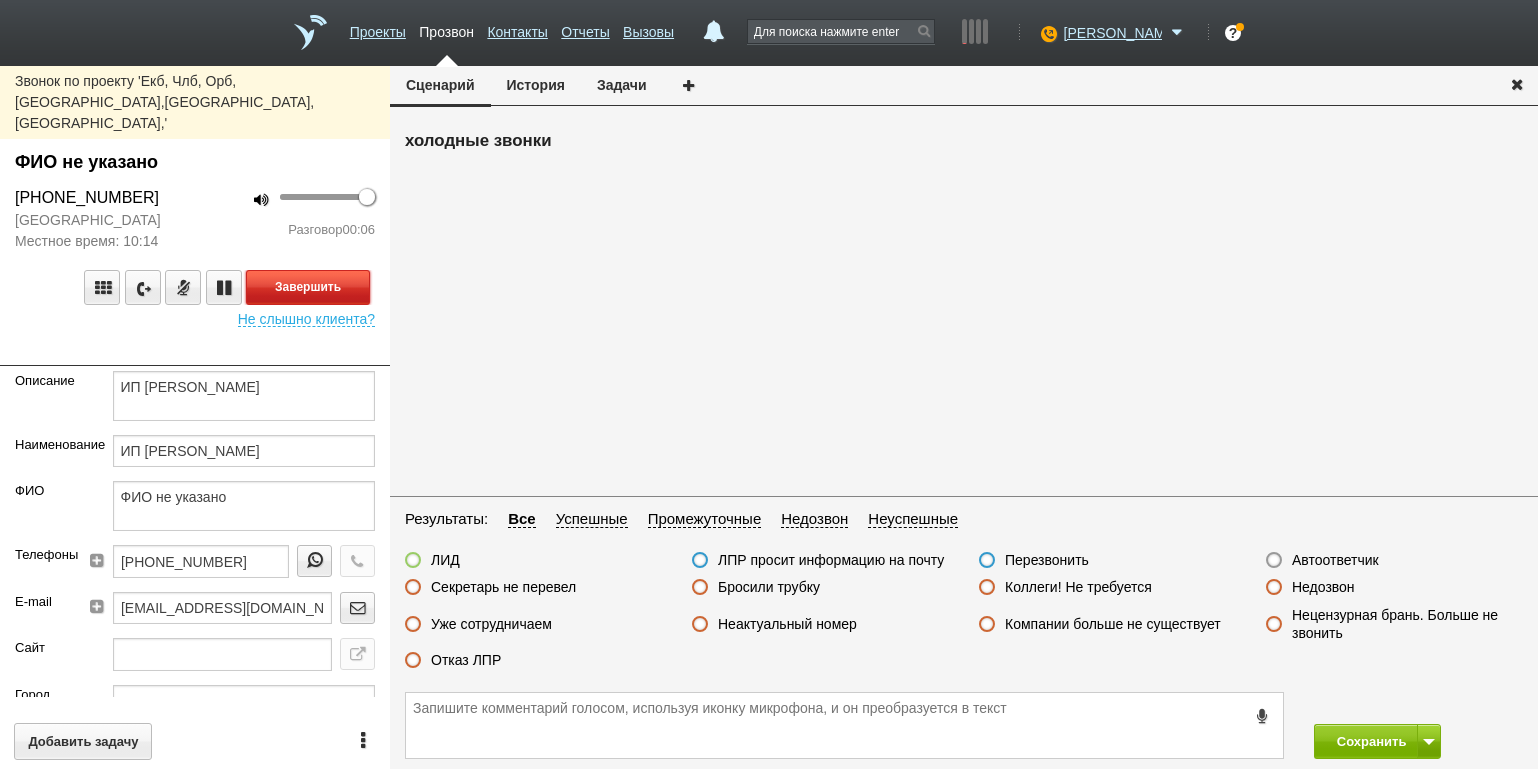 click on "Завершить" at bounding box center (308, 287) 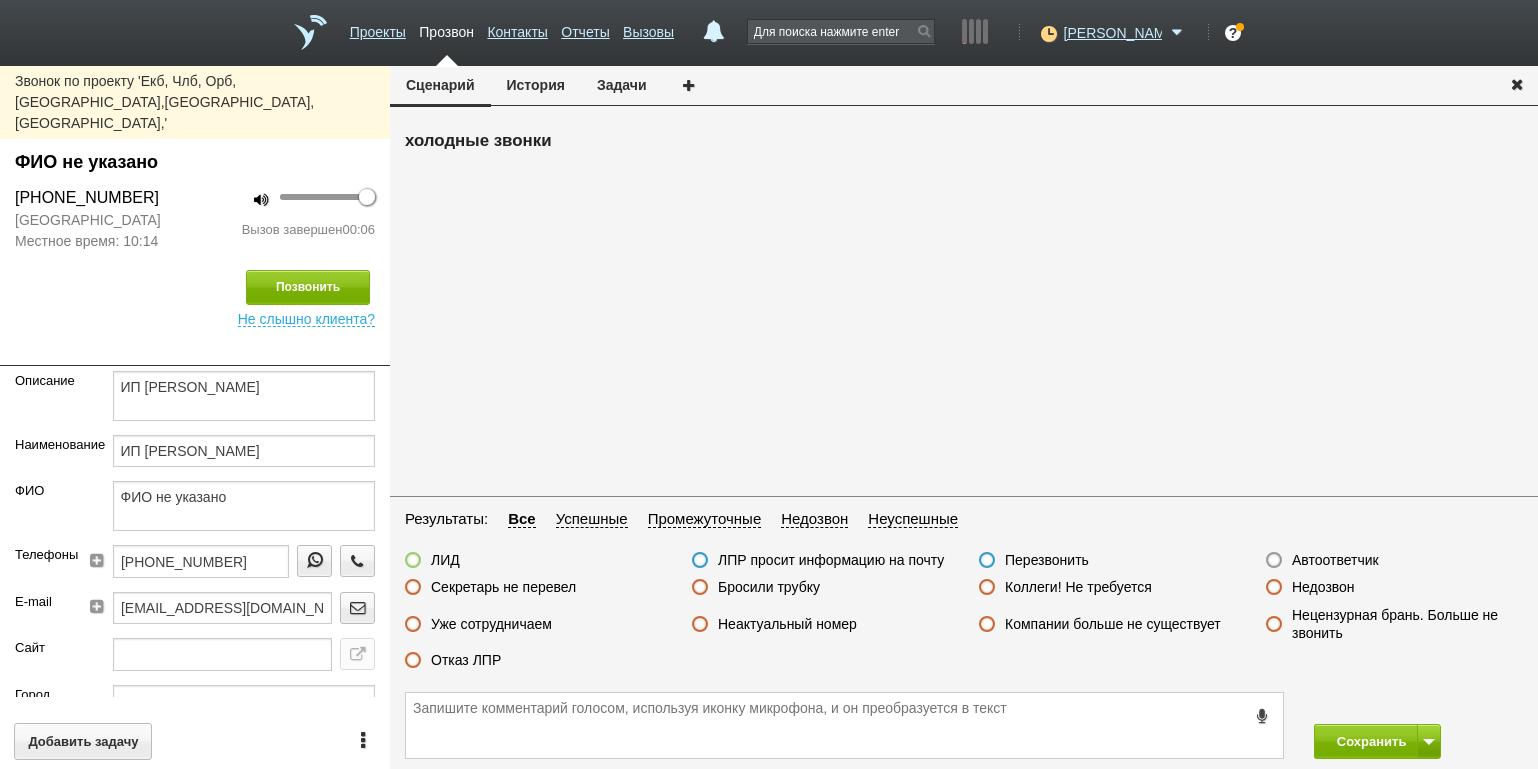 click on "Автоответчик" at bounding box center [1335, 560] 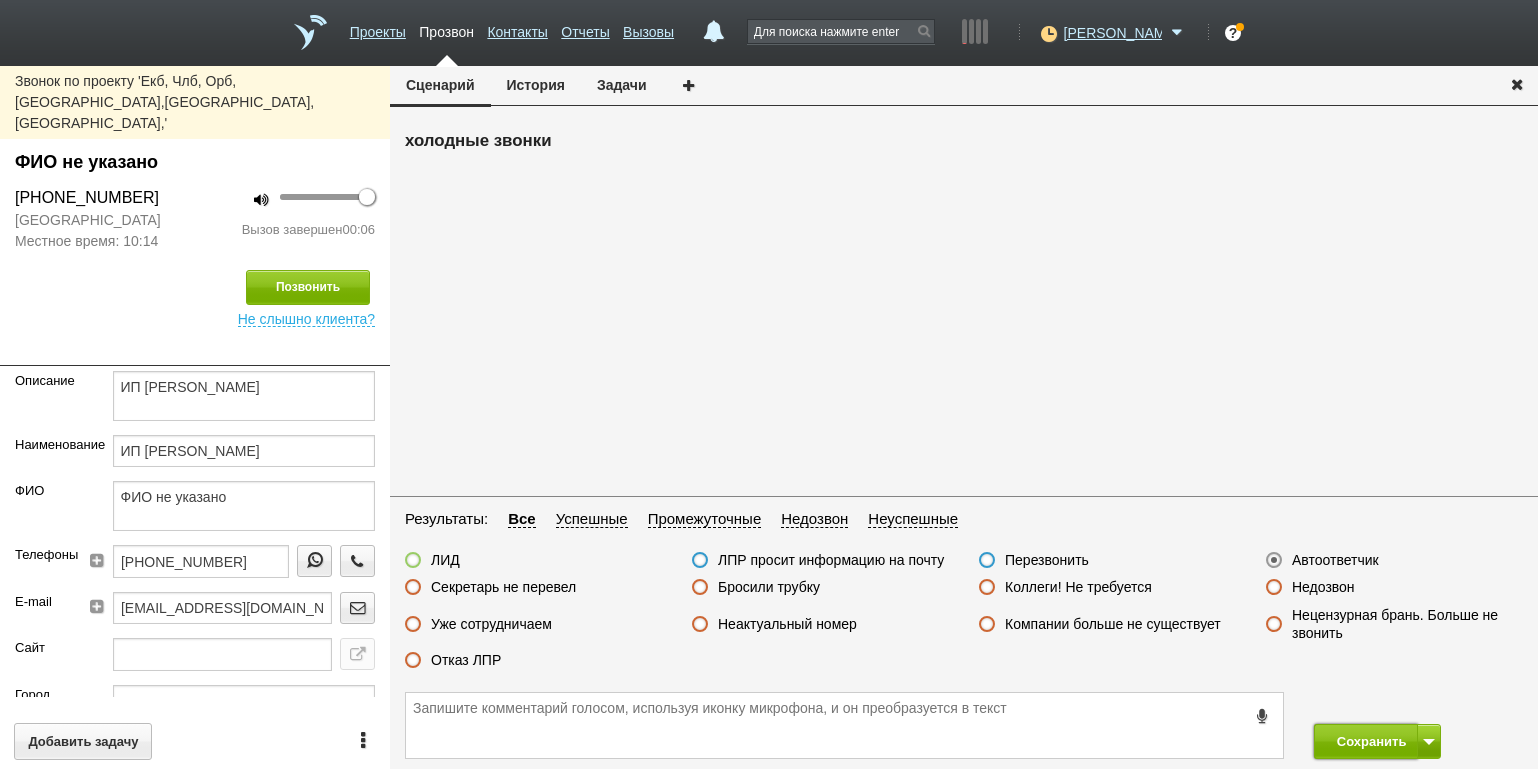 drag, startPoint x: 1341, startPoint y: 739, endPoint x: 1272, endPoint y: 586, distance: 167.8392 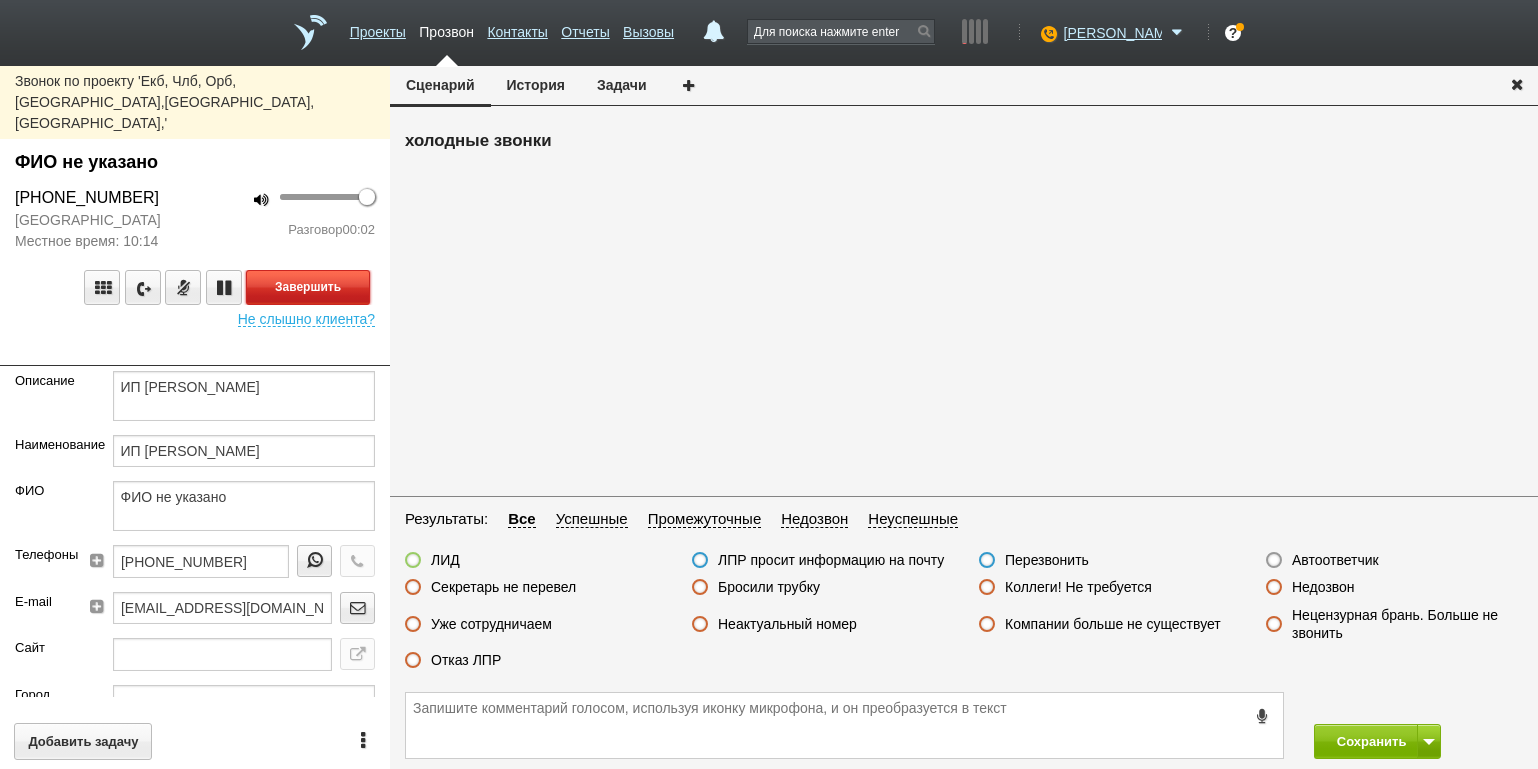 click on "Завершить" at bounding box center [308, 287] 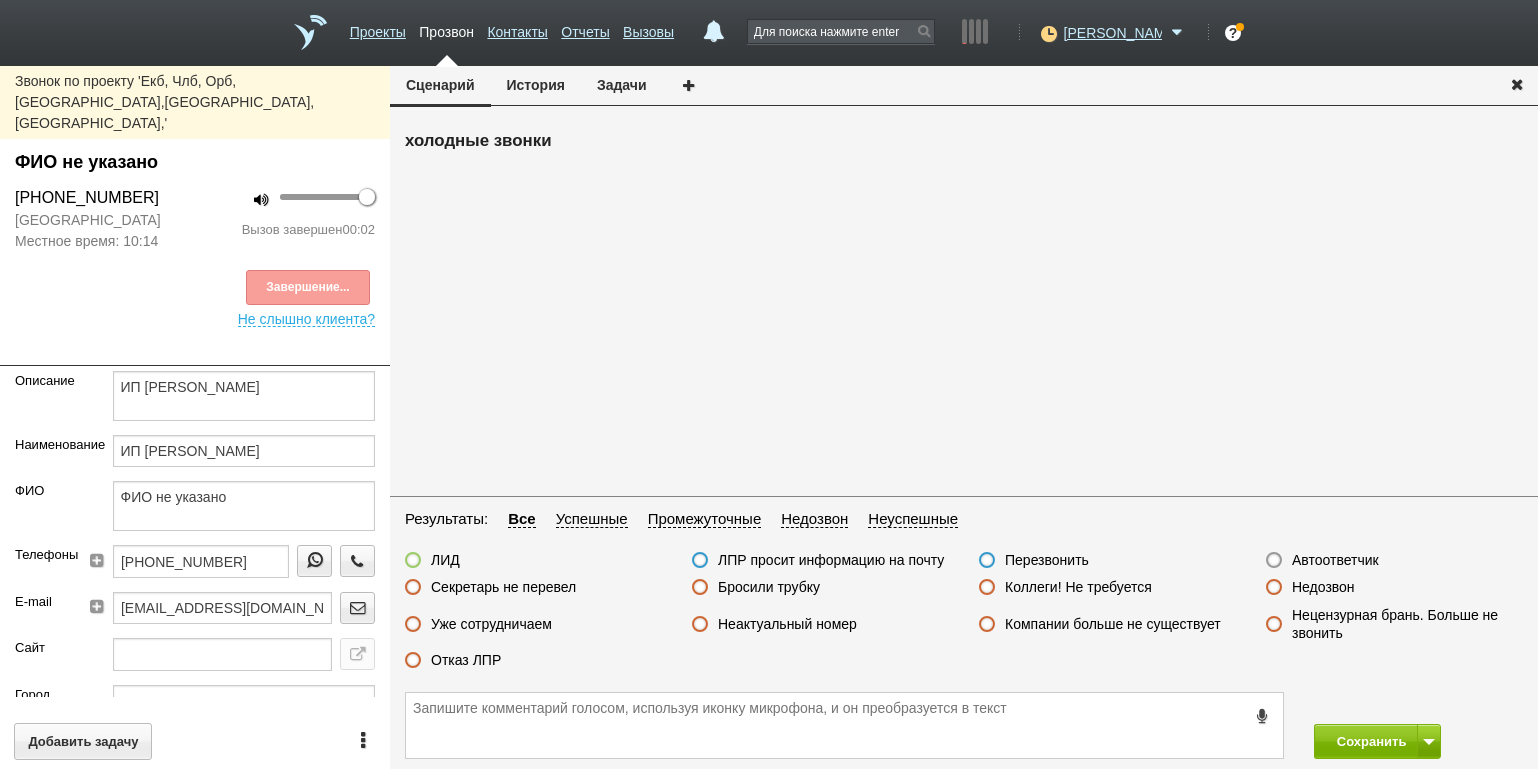 click on "Автоответчик" at bounding box center (1335, 560) 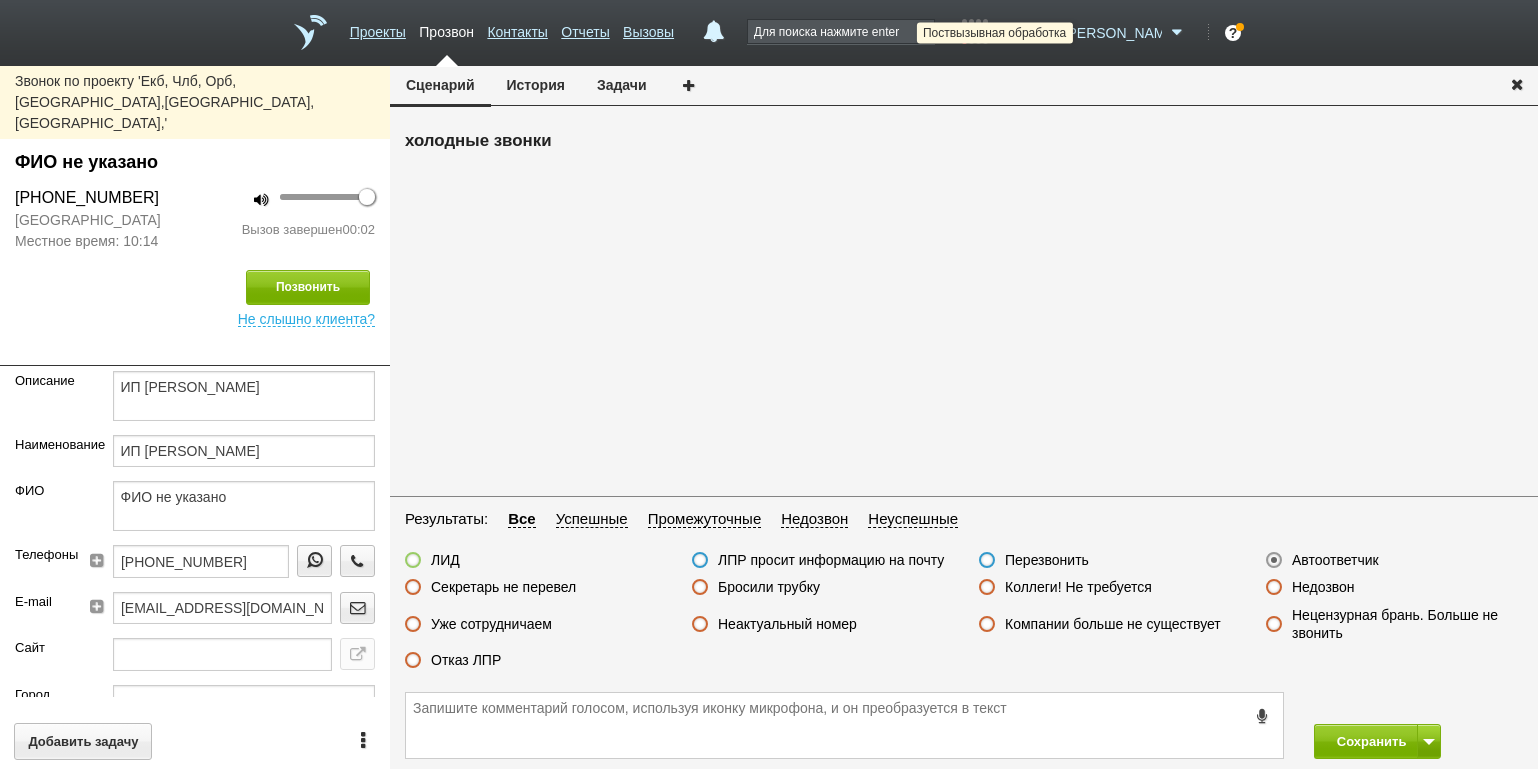 click at bounding box center (1046, 33) 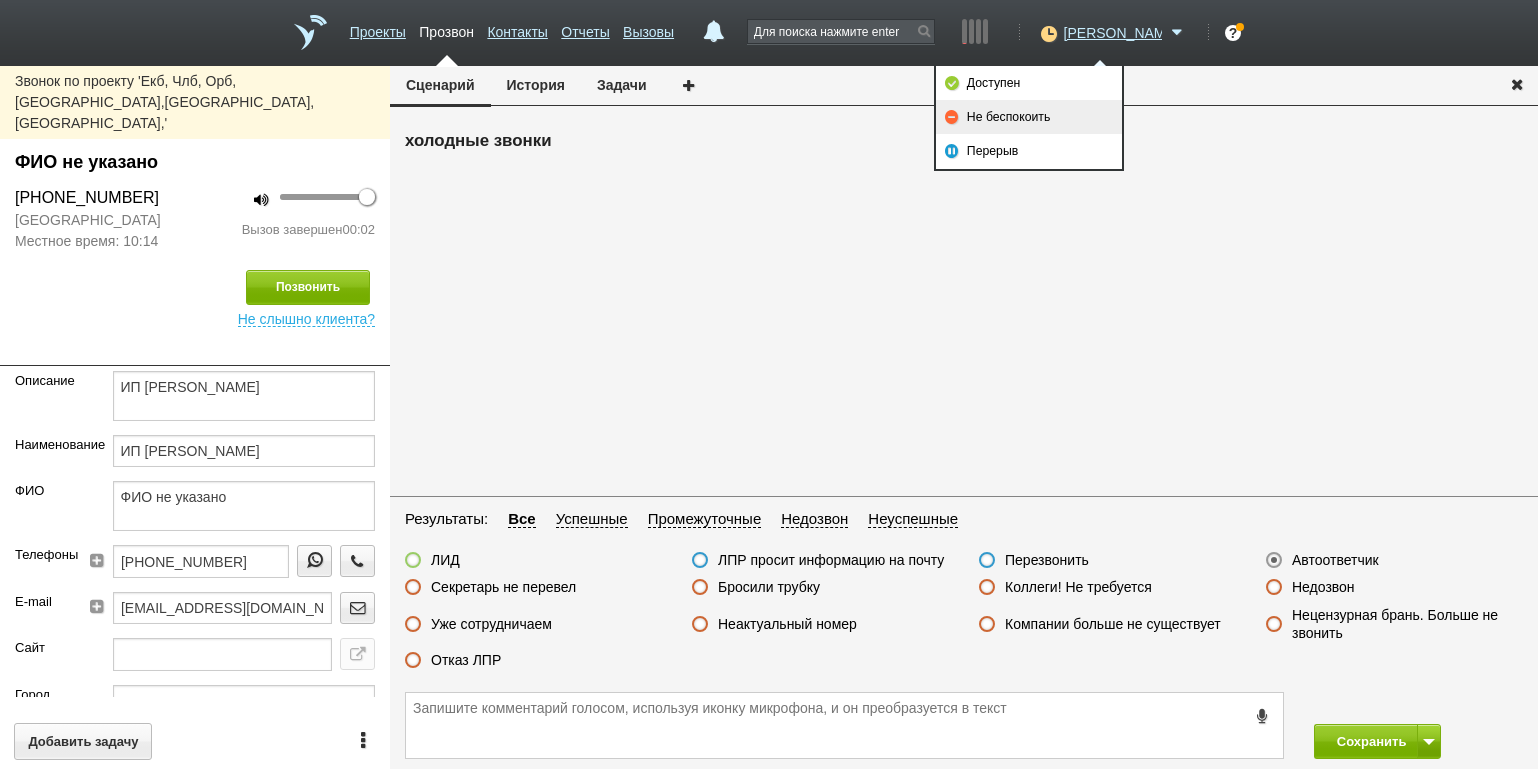 click on "Не беспокоить" at bounding box center (1029, 117) 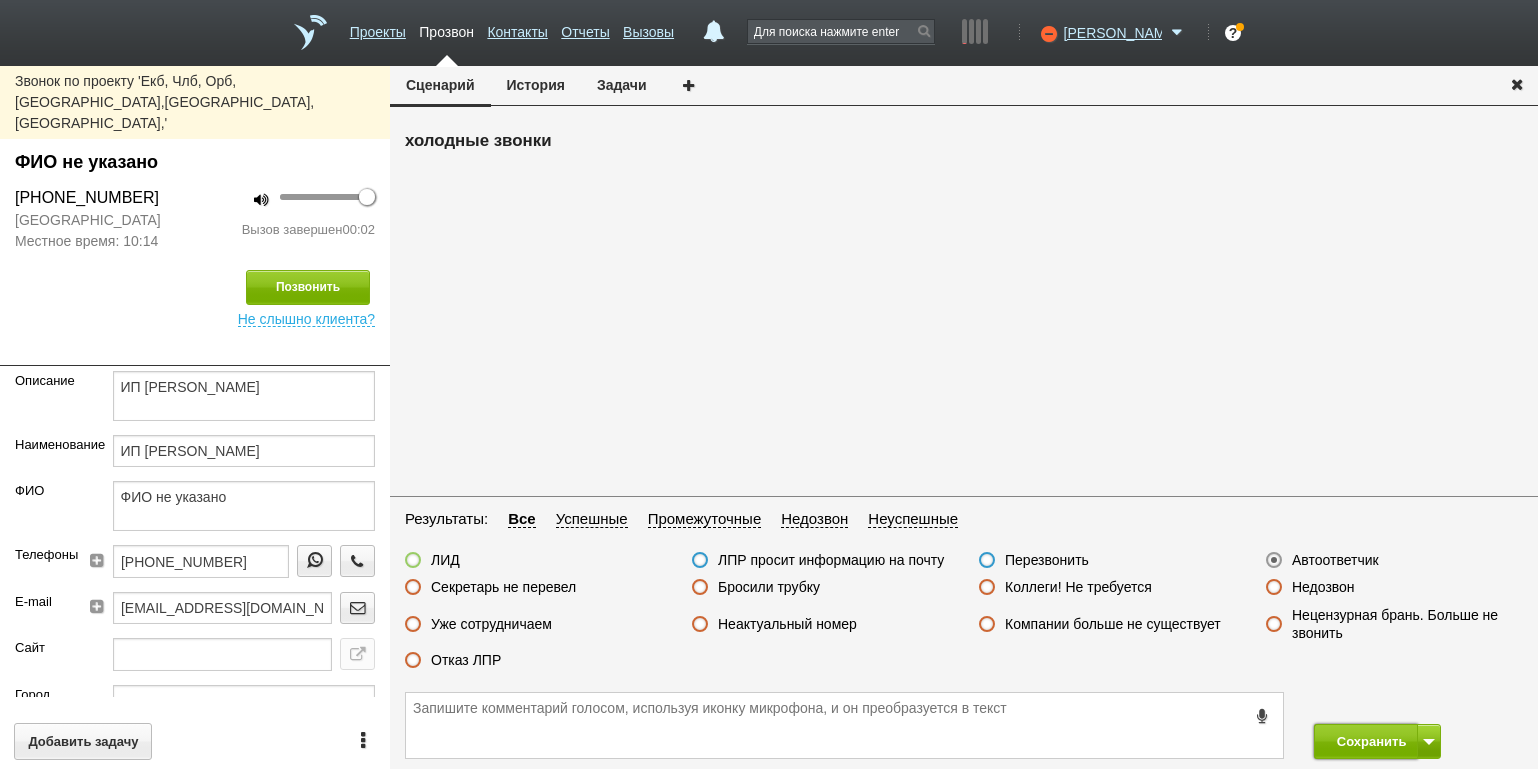 drag, startPoint x: 1364, startPoint y: 743, endPoint x: 1326, endPoint y: 760, distance: 41.62932 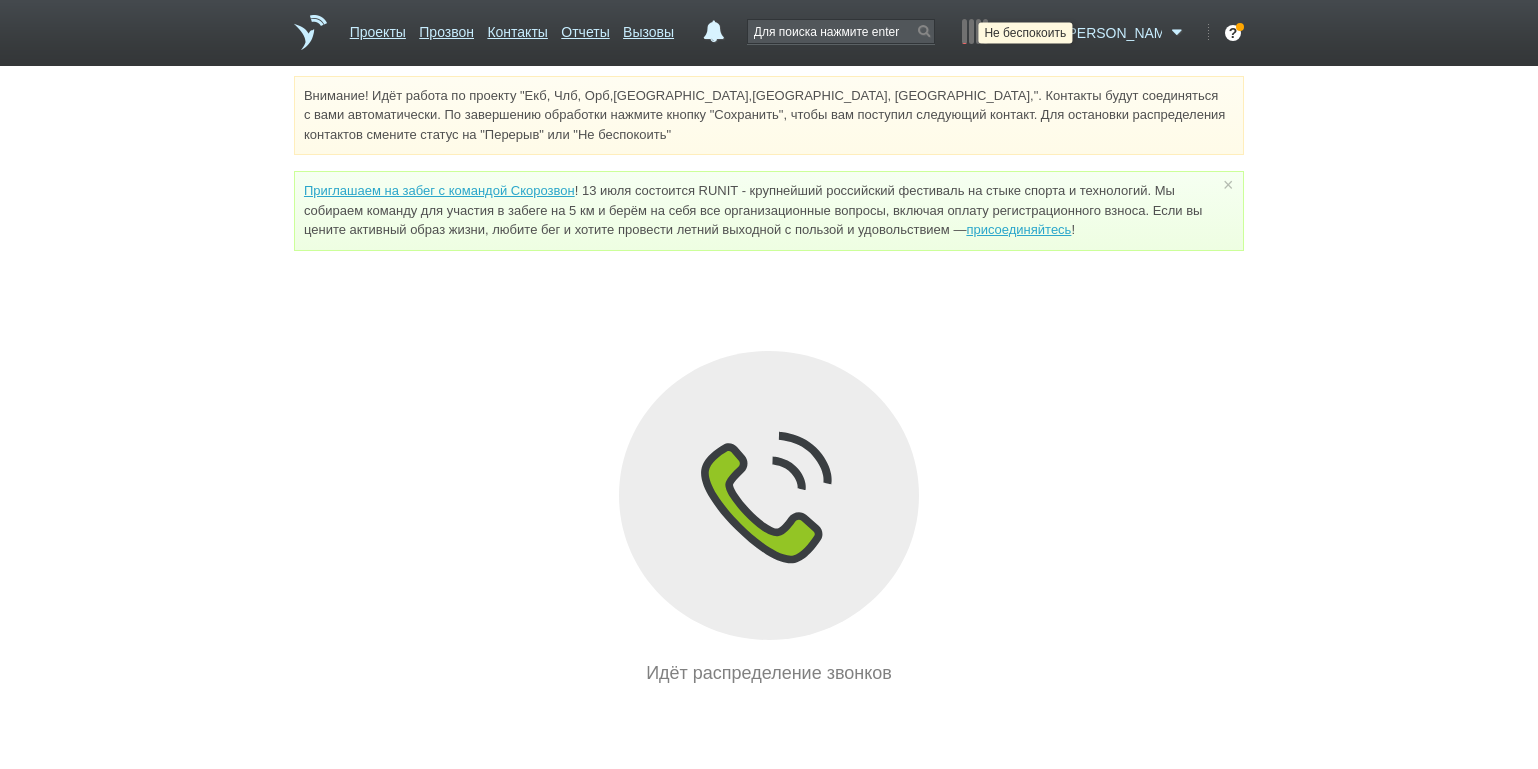 click at bounding box center (1046, 33) 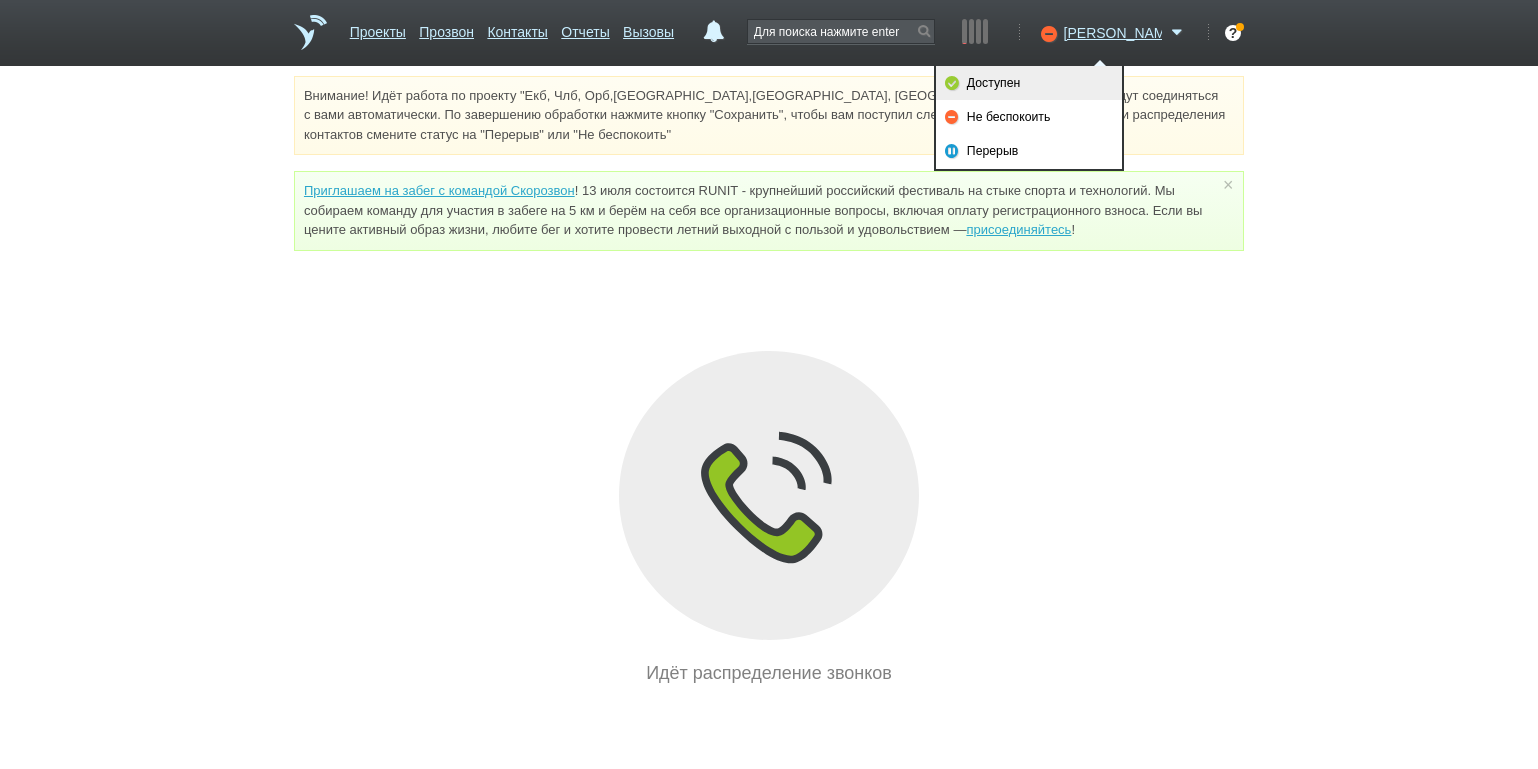 click on "Доступен" at bounding box center [1029, 83] 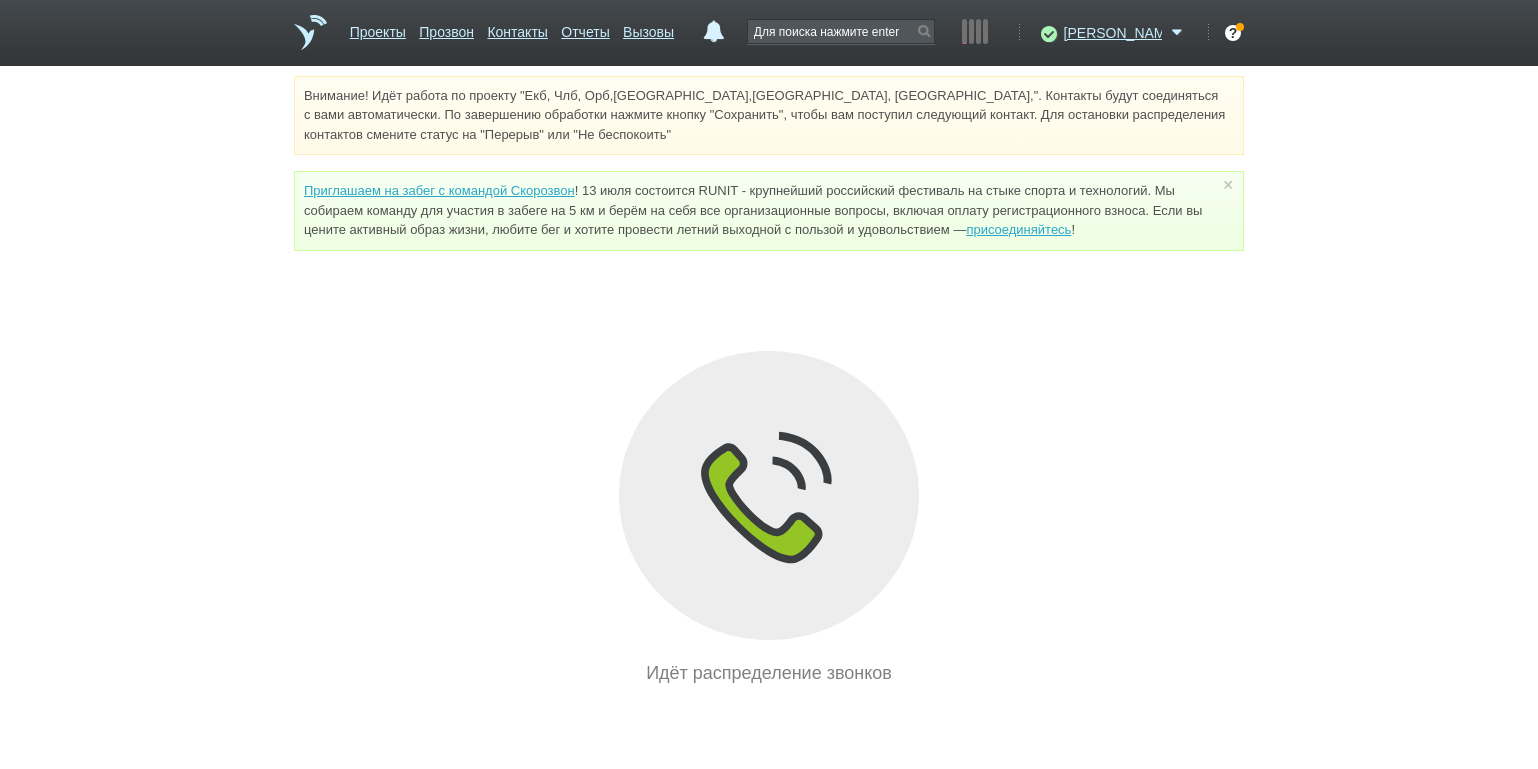 click on "Внимание! Идёт работа по проекту "Екб, Члб, Орб,[GEOGRAPHIC_DATA],[GEOGRAPHIC_DATA], [GEOGRAPHIC_DATA],". Контакты будут соединяться с вами автоматически. По завершению обработки нажмите кнопку "Сохранить", чтобы вам поступил следующий контакт. Для остановки распределения контактов смените статус на "Перерыв" или "Не беспокоить"
Приглашаем на забег с командой Скорозвон присоединяйтесь !
×
Вы можете звонить напрямую из строки поиска - введите номер и нажмите "Позвонить"
Идёт распределение звонков" at bounding box center [769, 381] 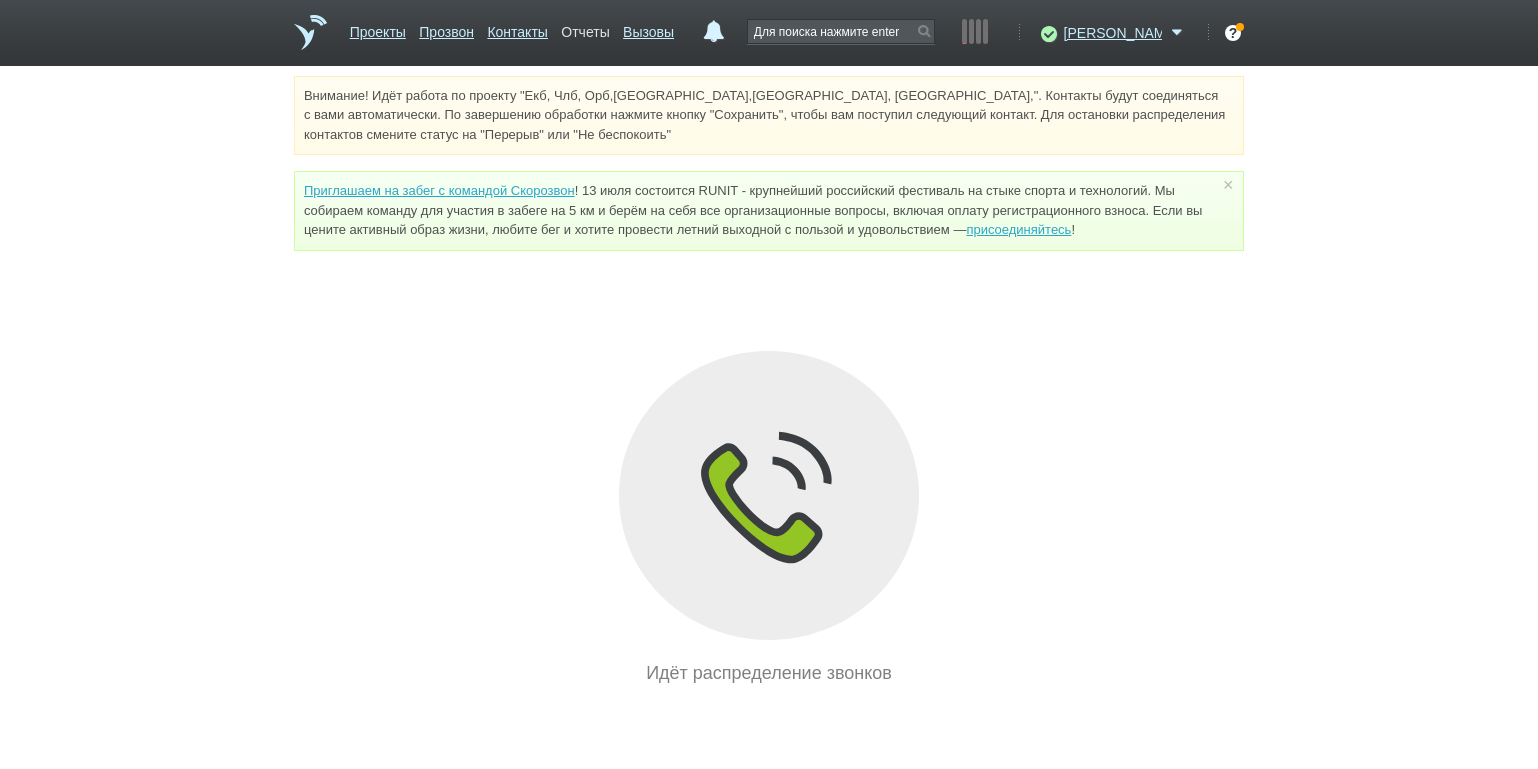 click on "Отчеты" at bounding box center (585, 28) 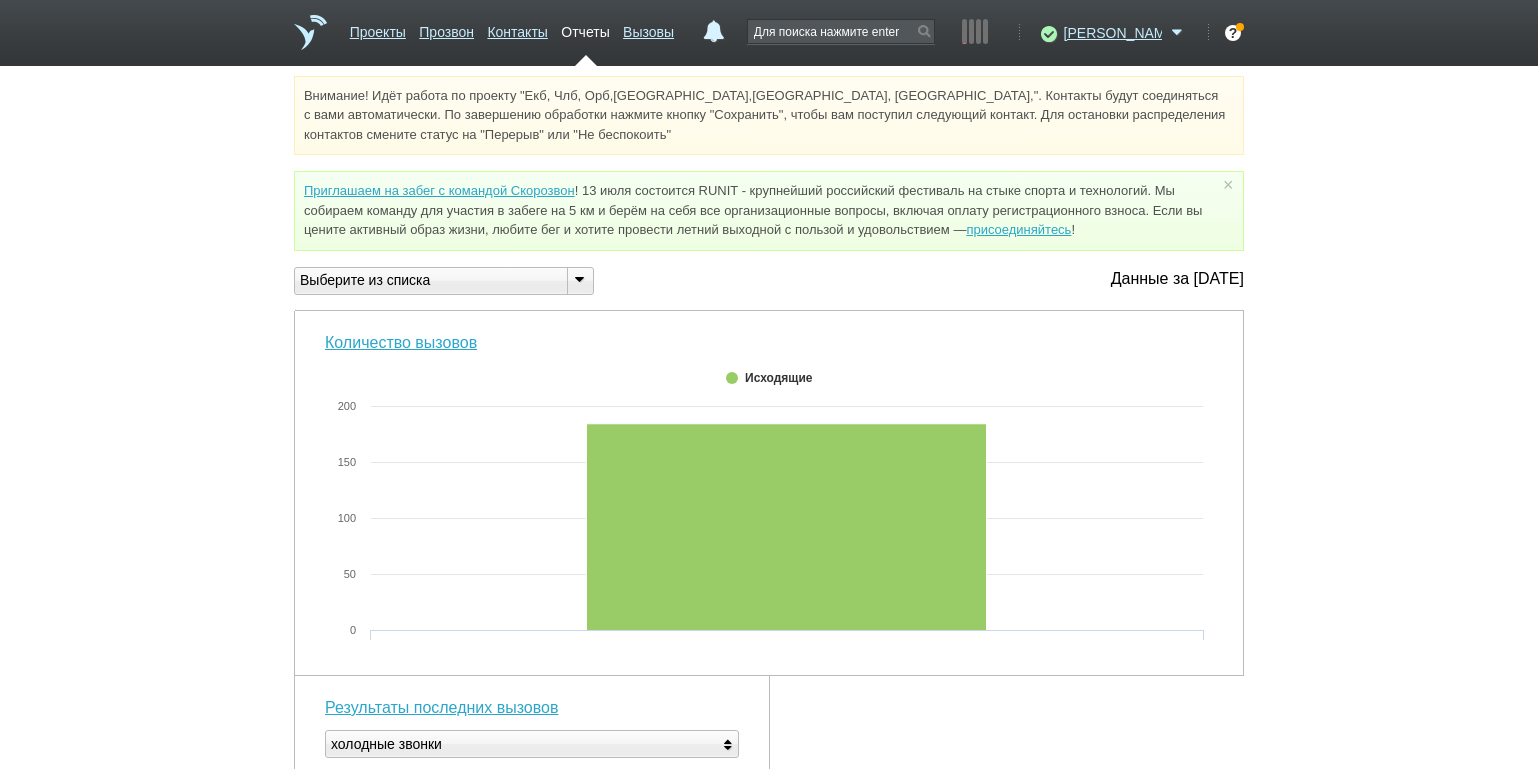 click at bounding box center [579, 279] 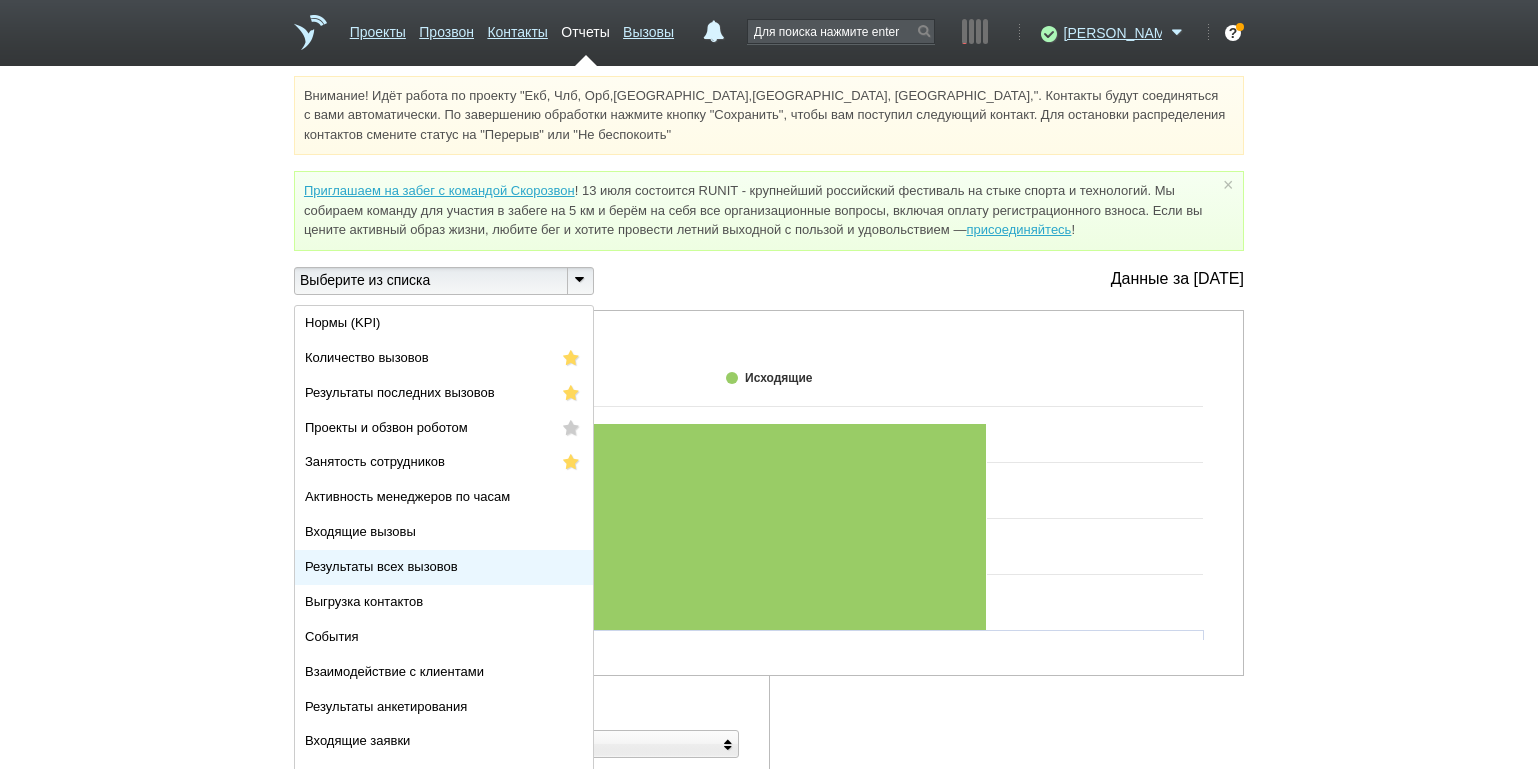 click on "Результаты всех вызовов" at bounding box center [381, 566] 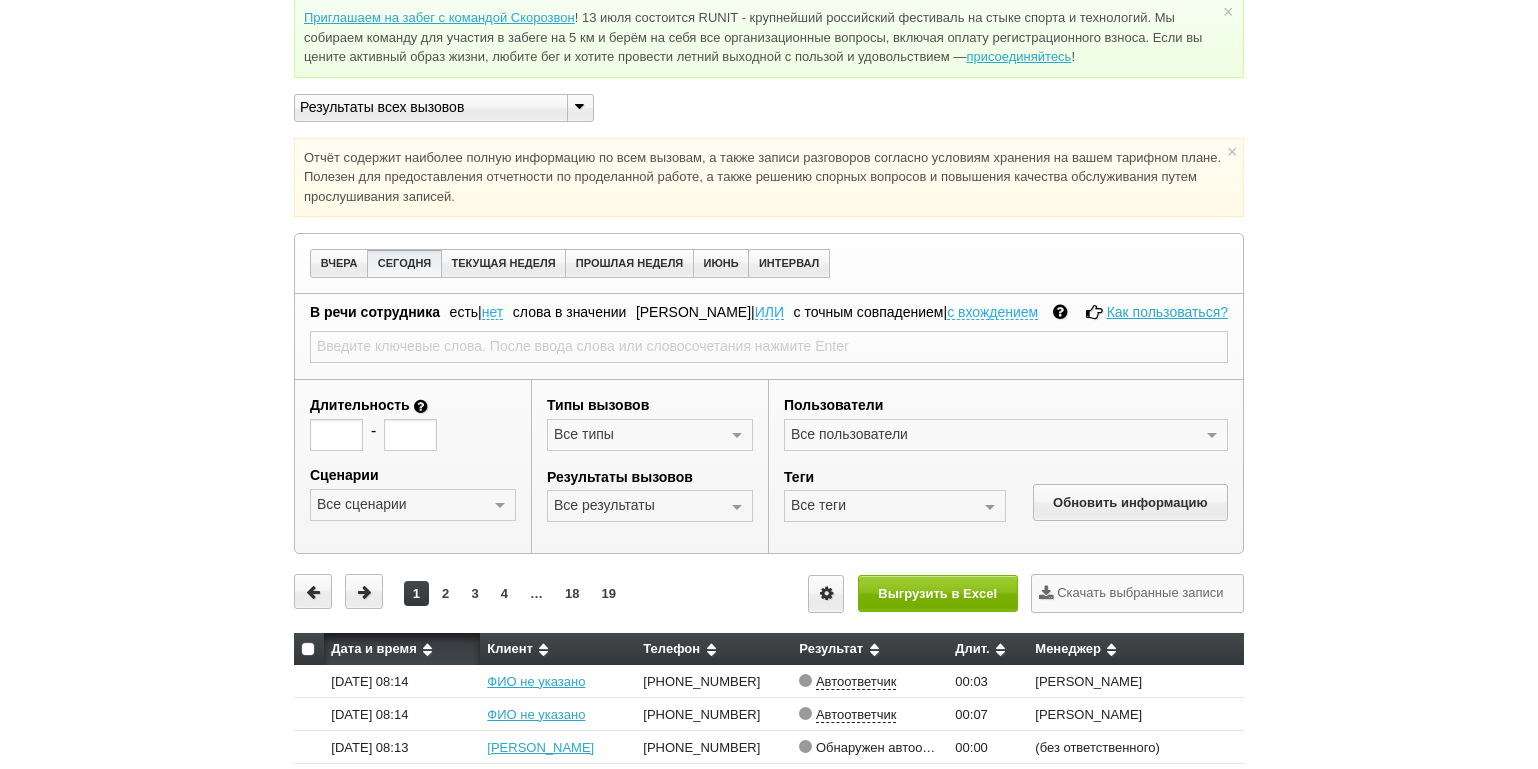 scroll, scrollTop: 200, scrollLeft: 0, axis: vertical 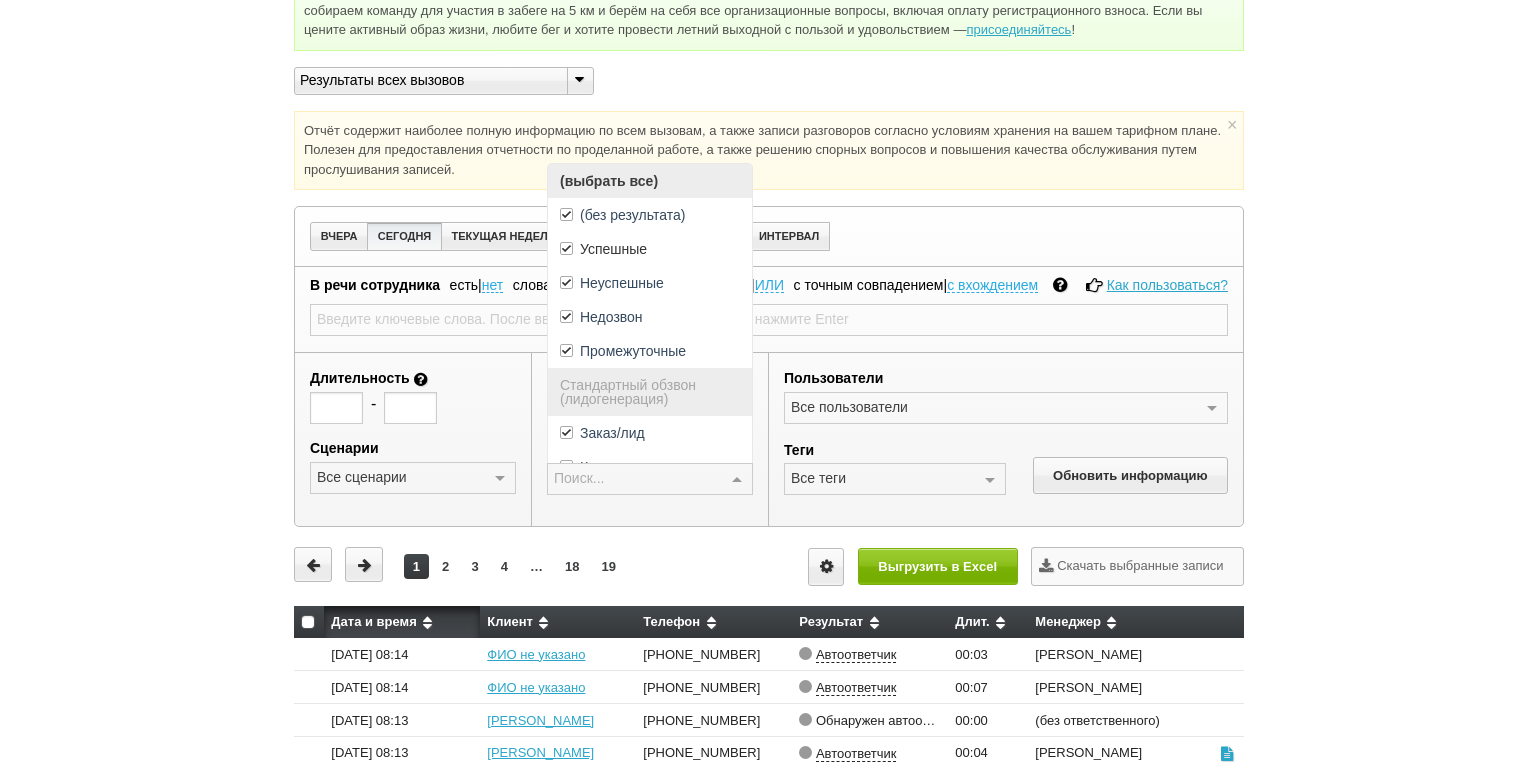 click at bounding box center [737, 480] 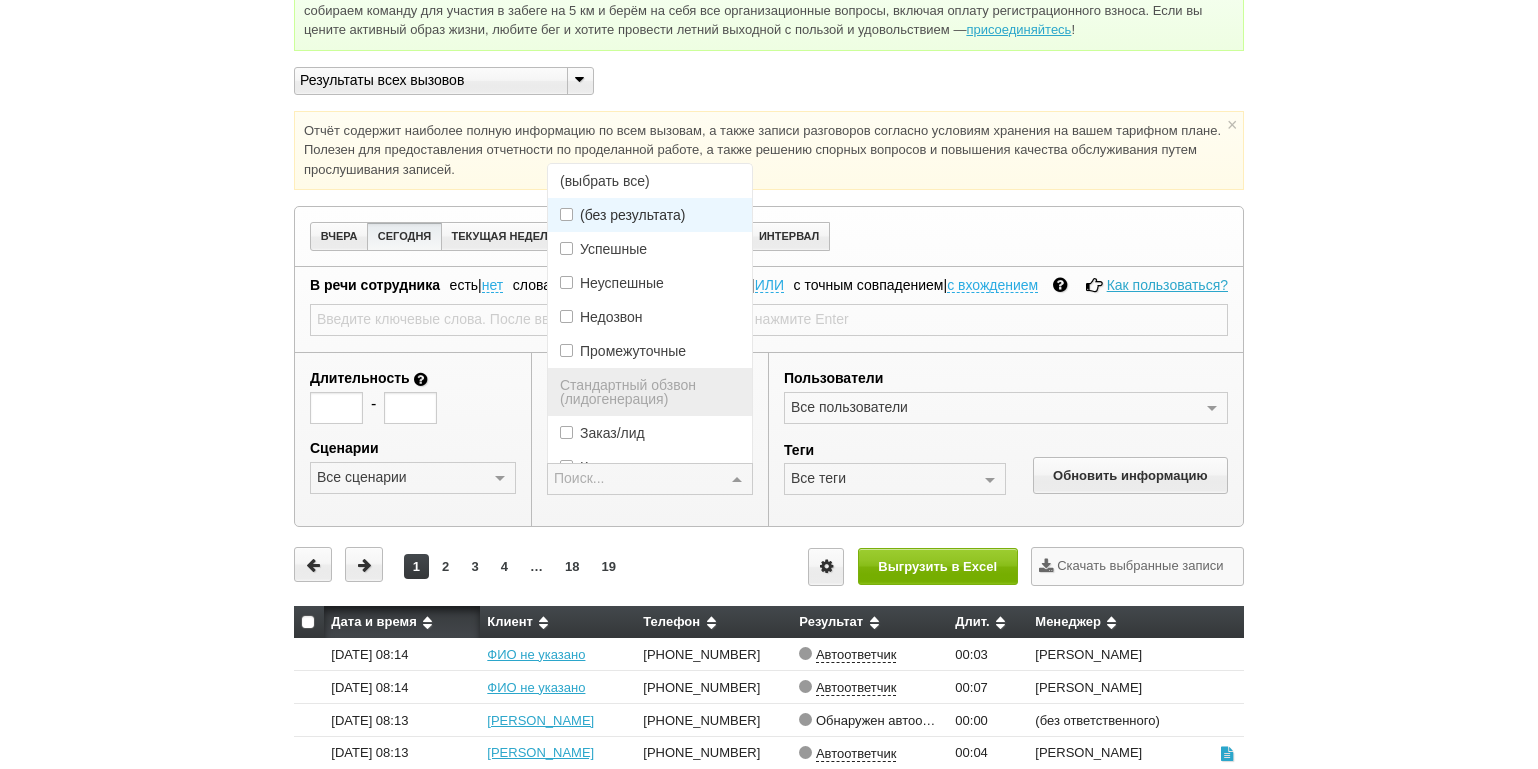 click on "(выбрать все)" at bounding box center (650, 181) 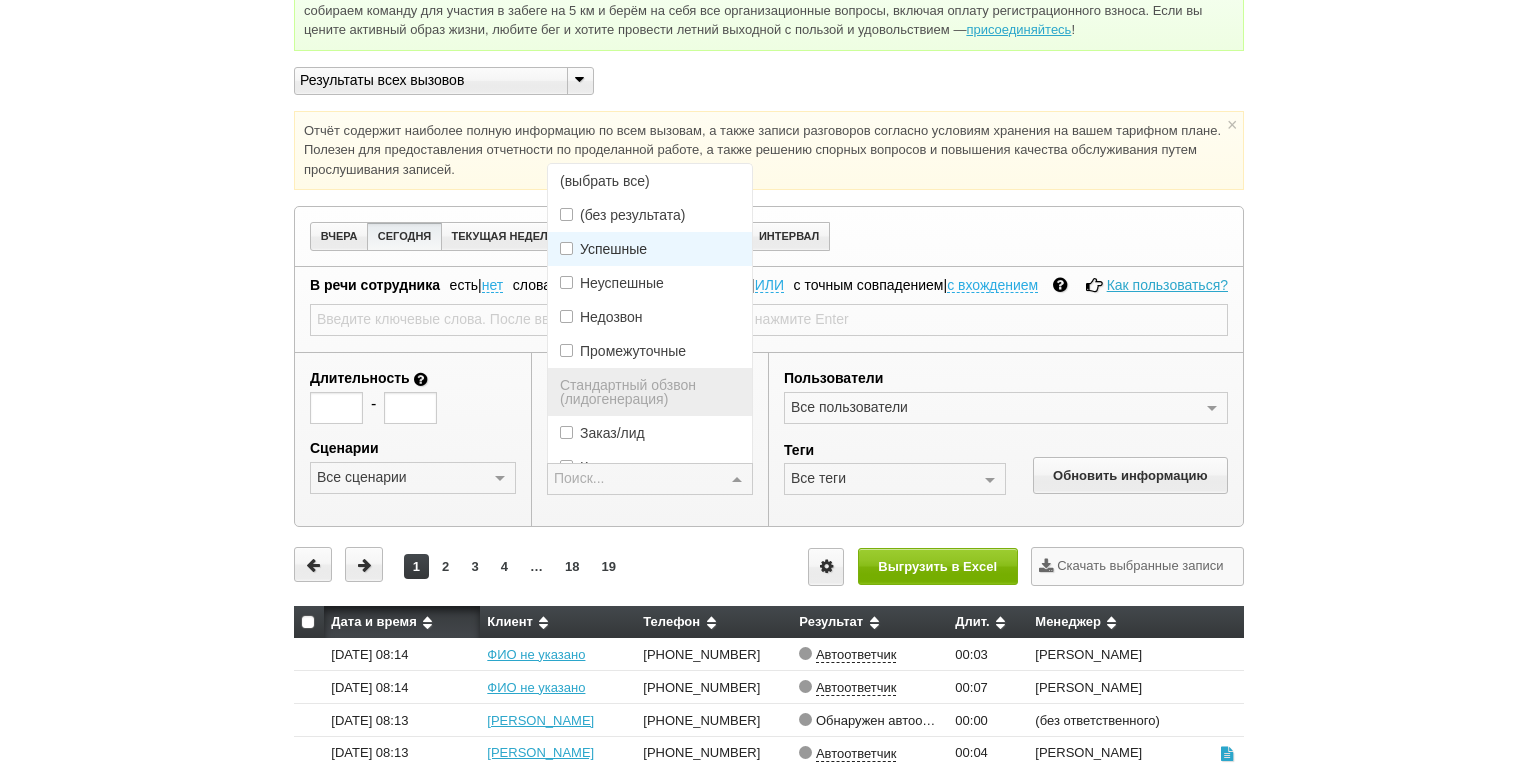 click on "Успешные" at bounding box center [613, 249] 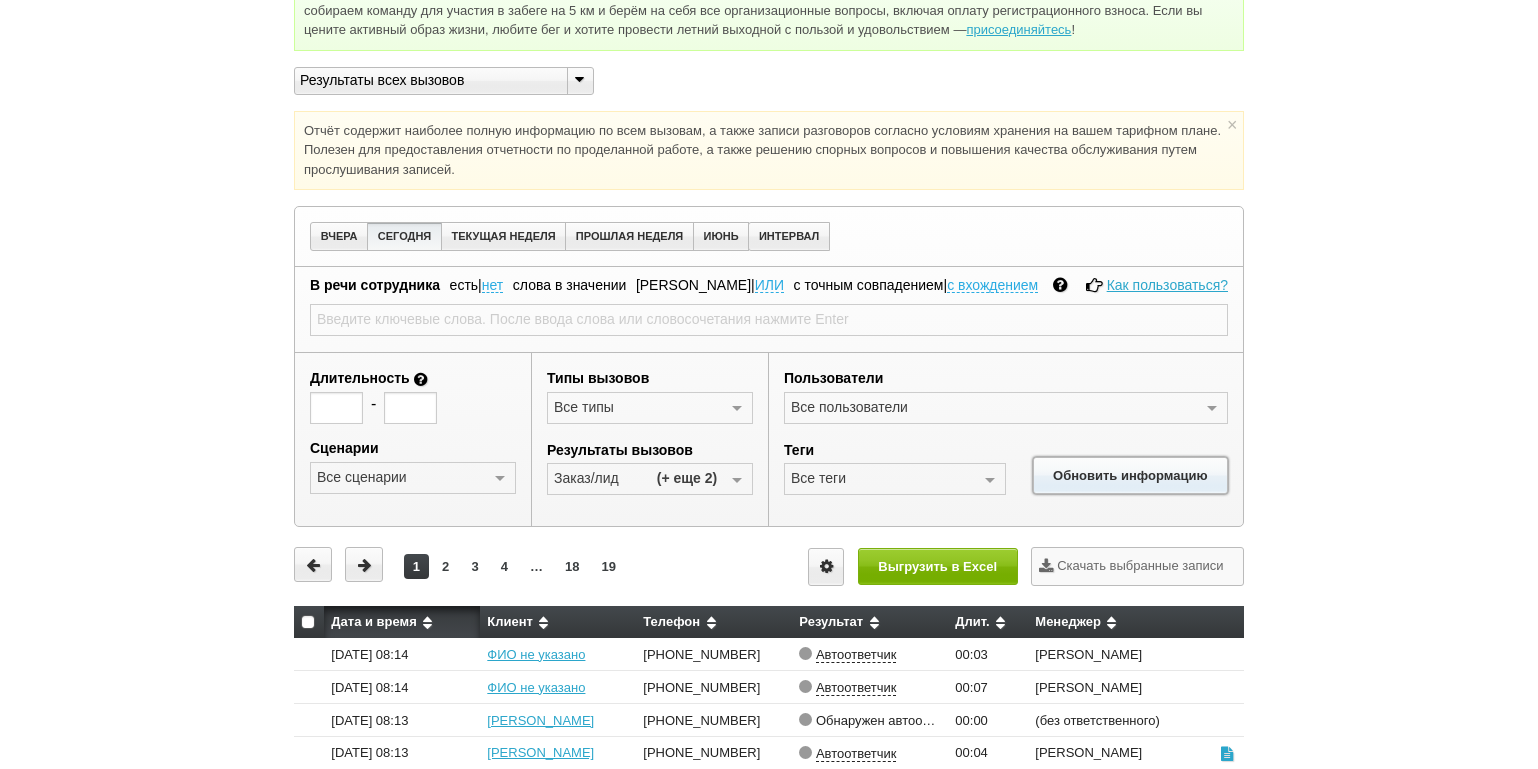 click on "Обновить информацию" at bounding box center (1130, 475) 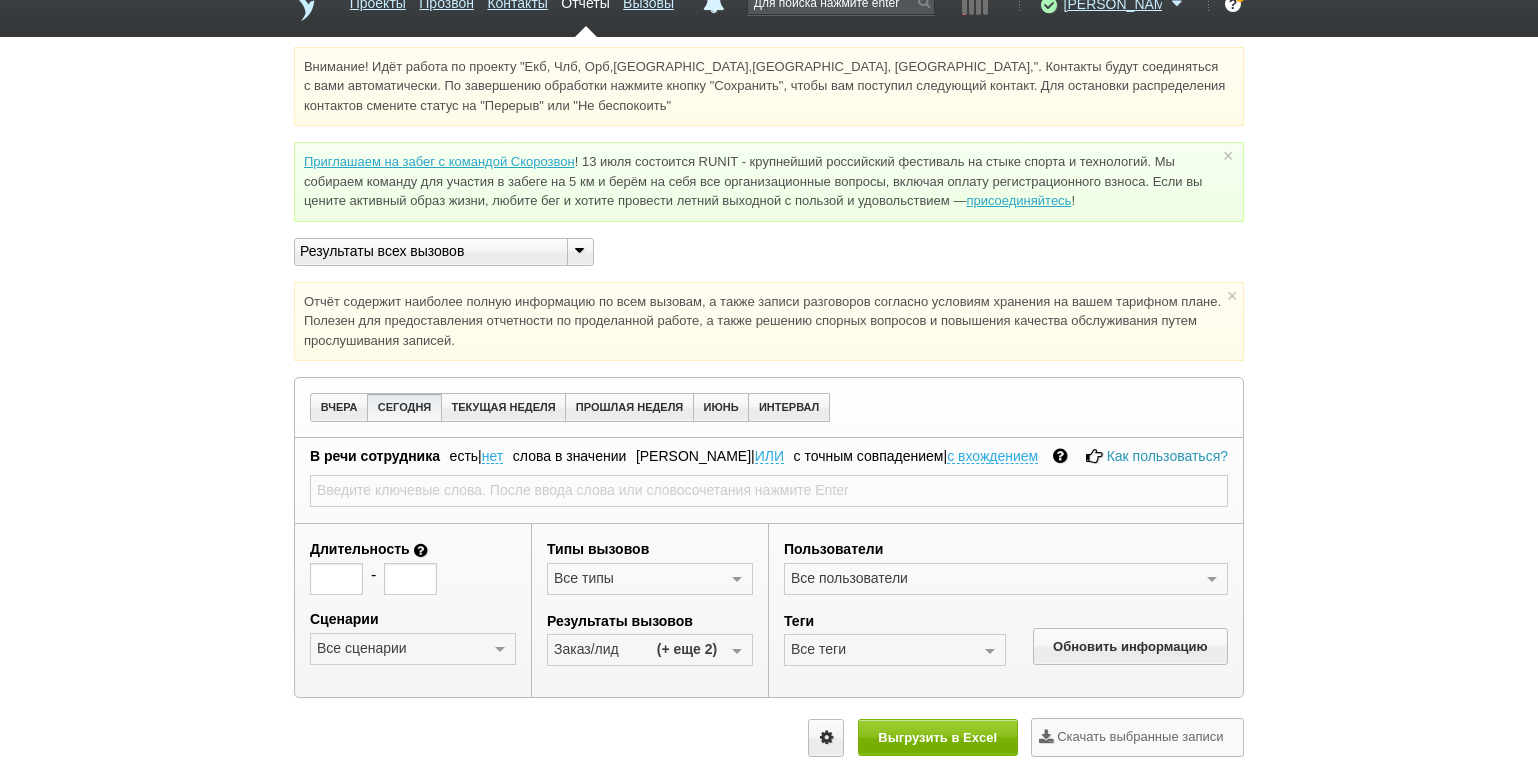 scroll, scrollTop: 0, scrollLeft: 0, axis: both 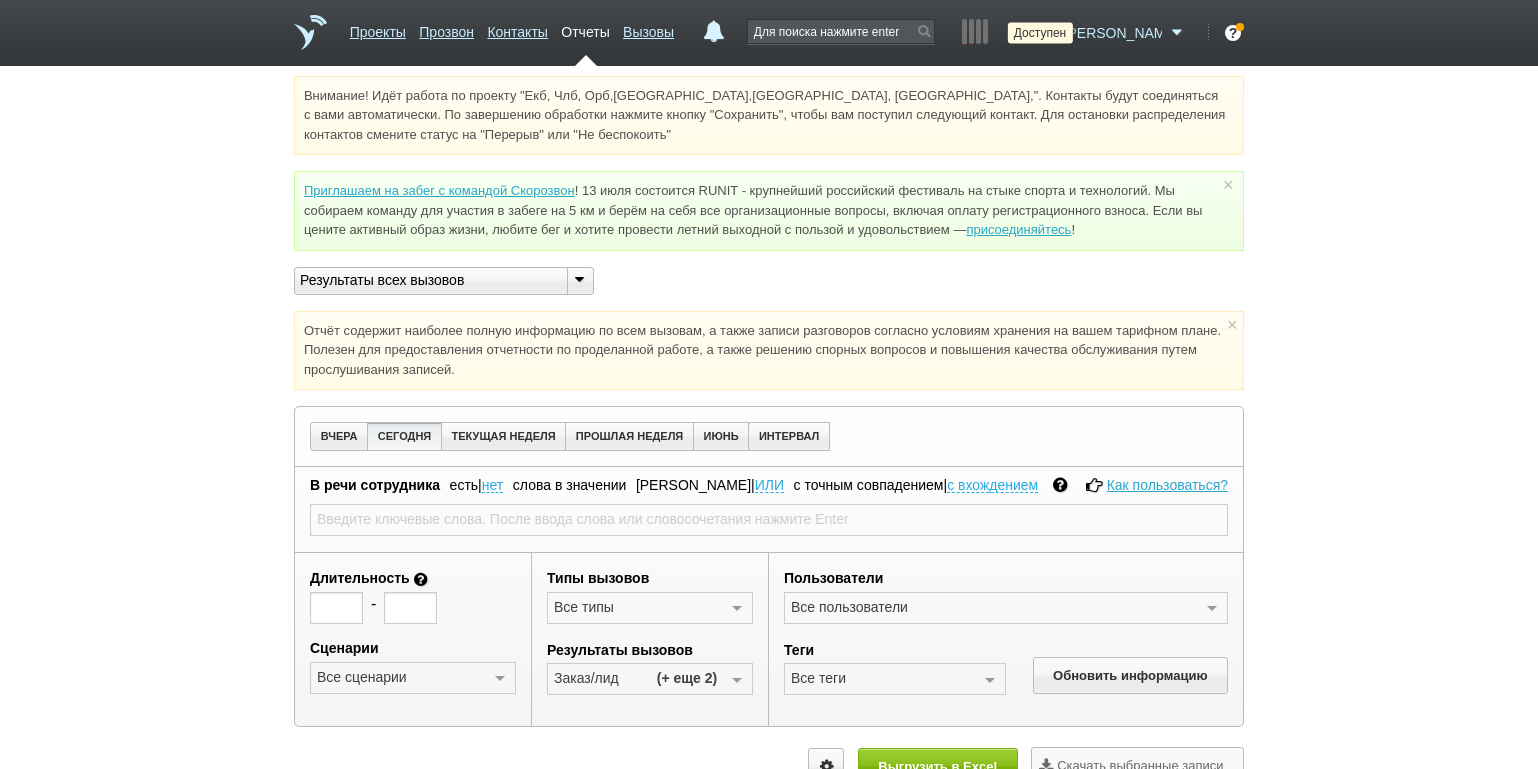 click at bounding box center [1046, 33] 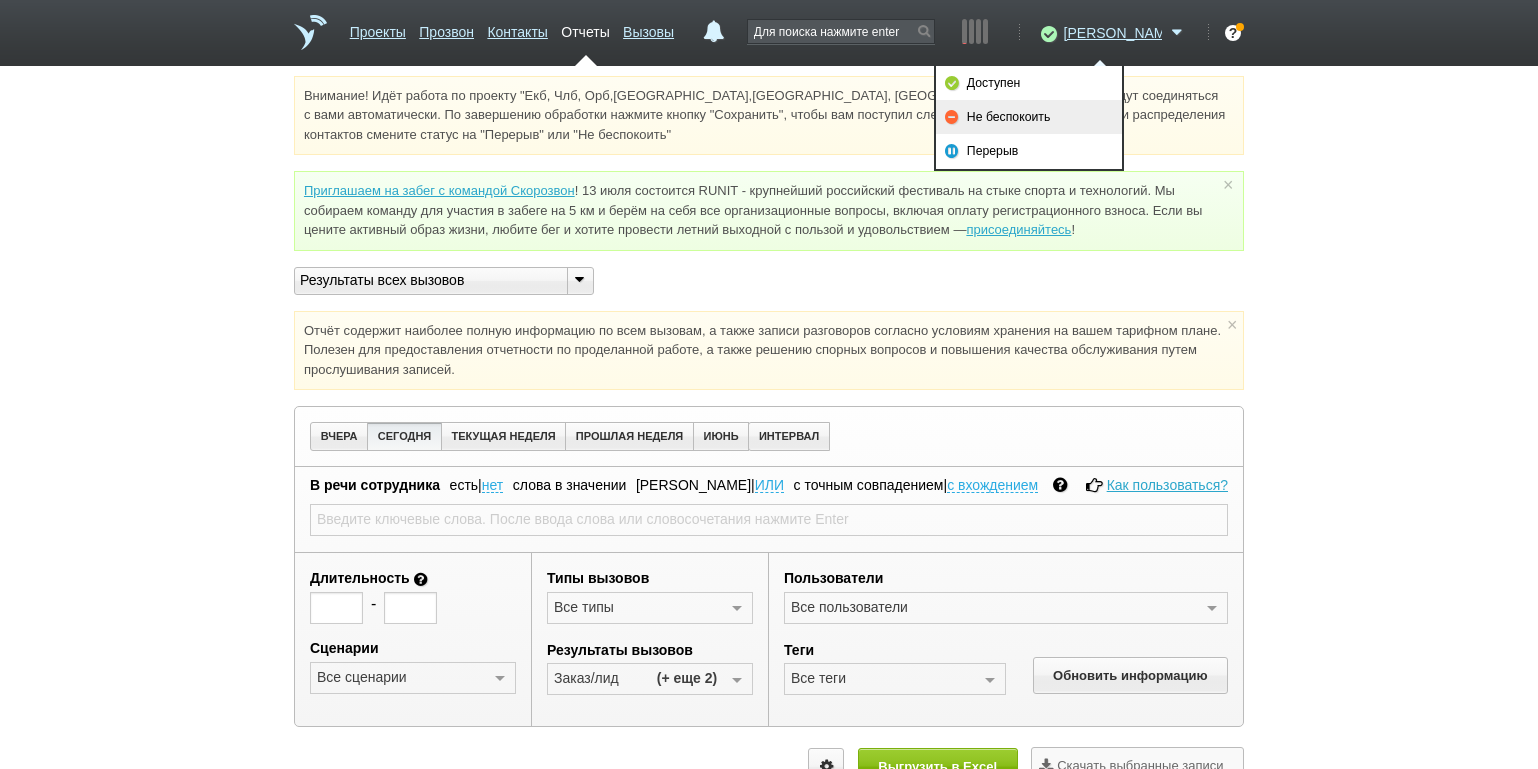 click on "Не беспокоить" at bounding box center (1029, 117) 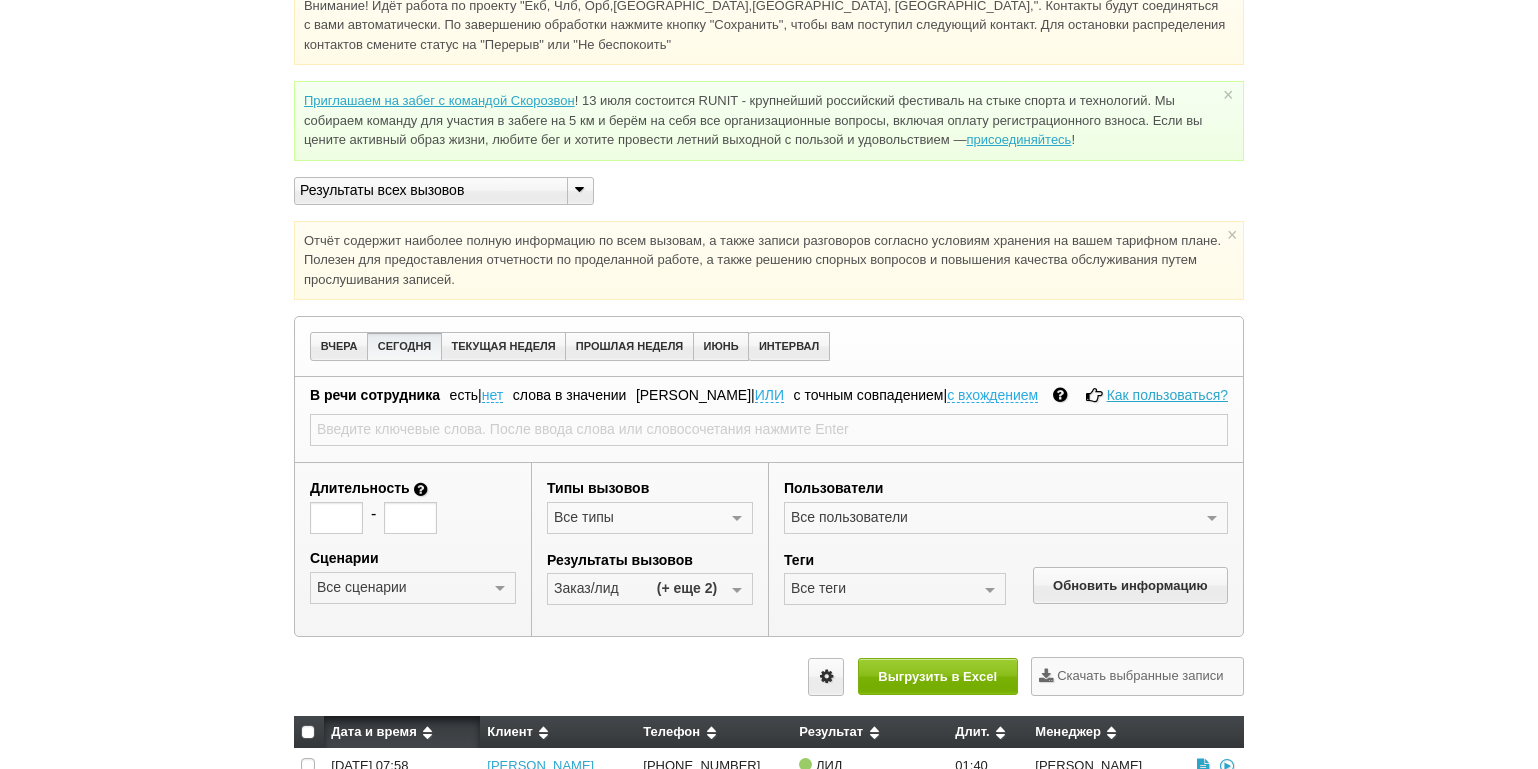 scroll, scrollTop: 234, scrollLeft: 0, axis: vertical 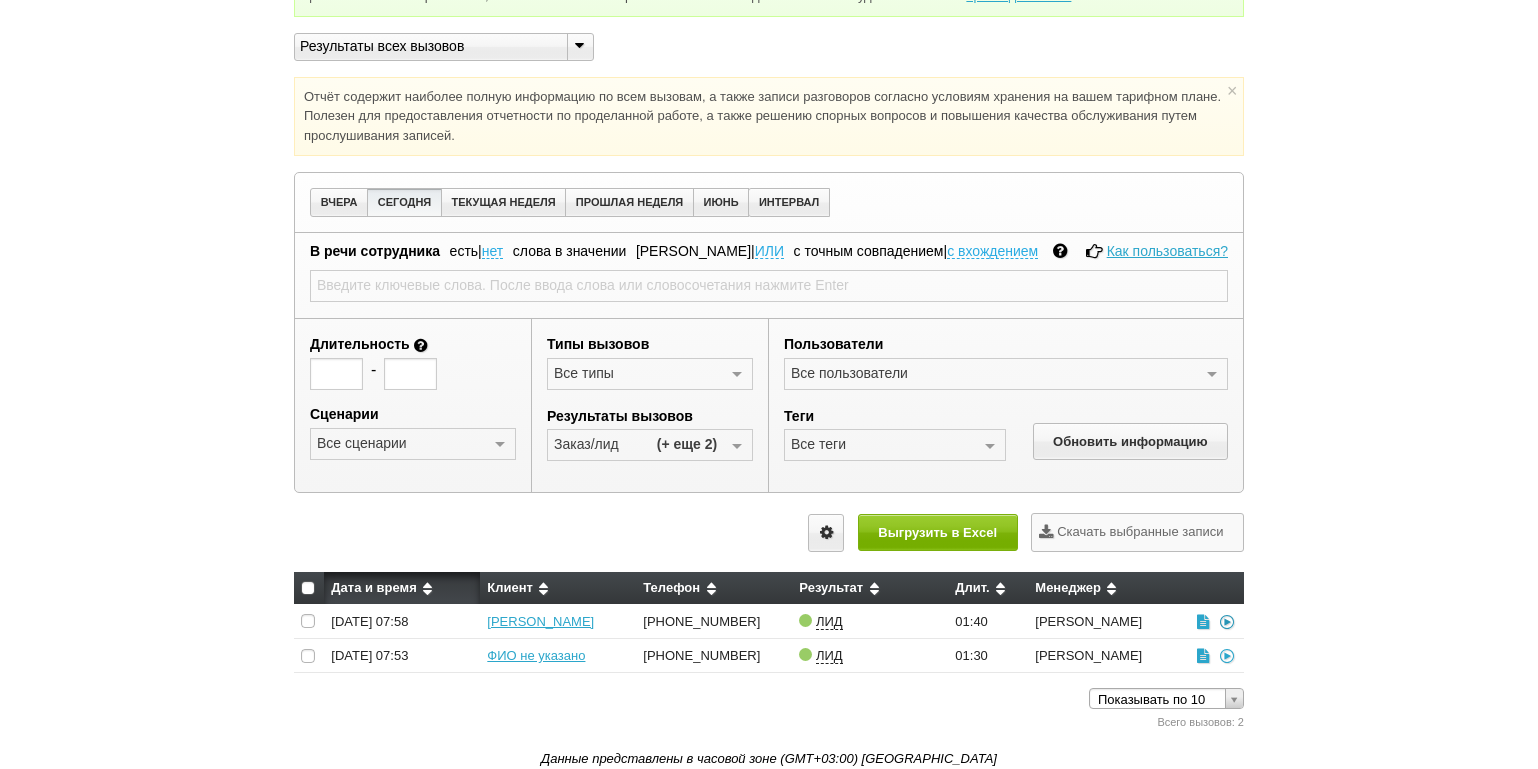 click at bounding box center (1227, 621) 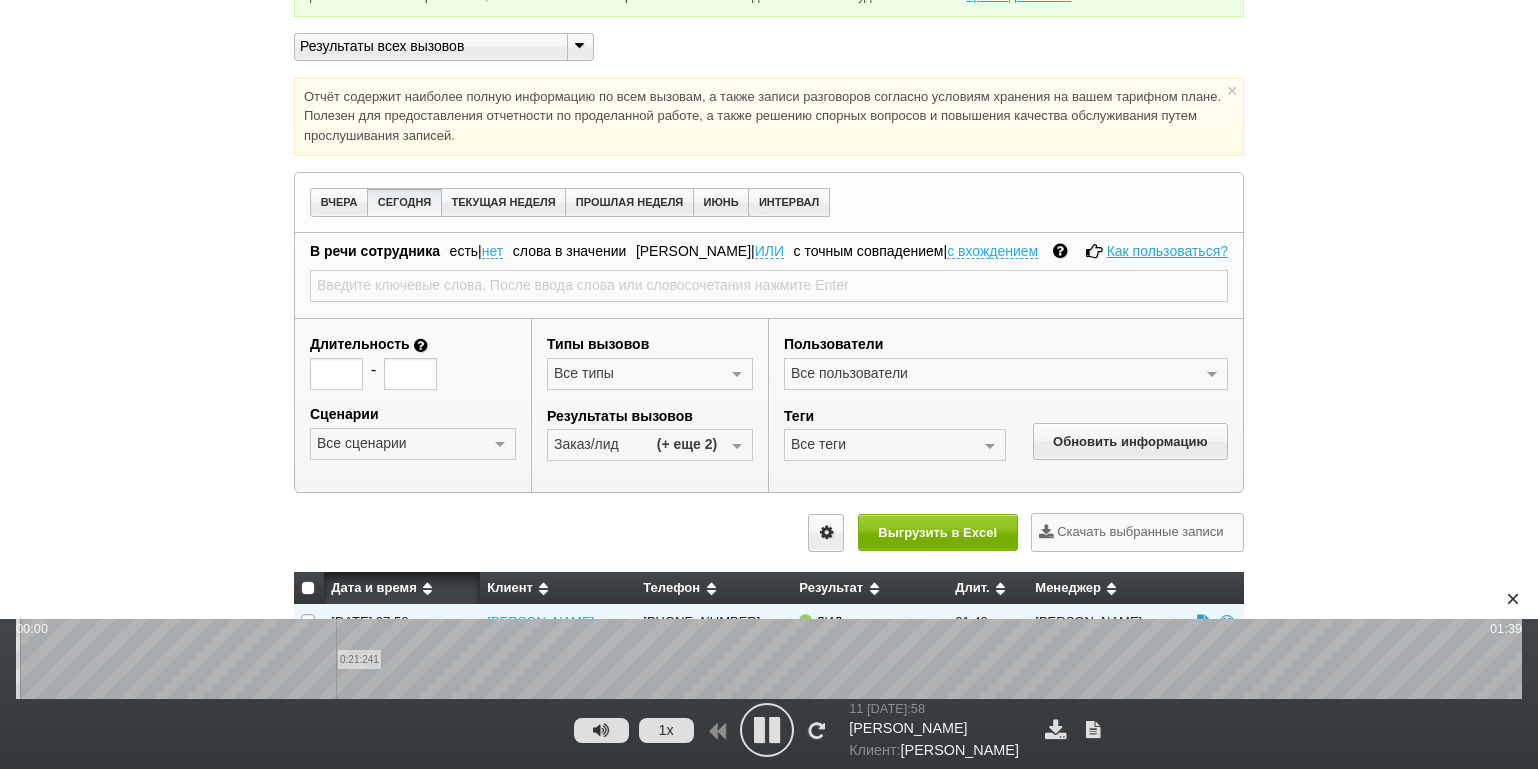 click on "0:21:241" at bounding box center (769, 659) 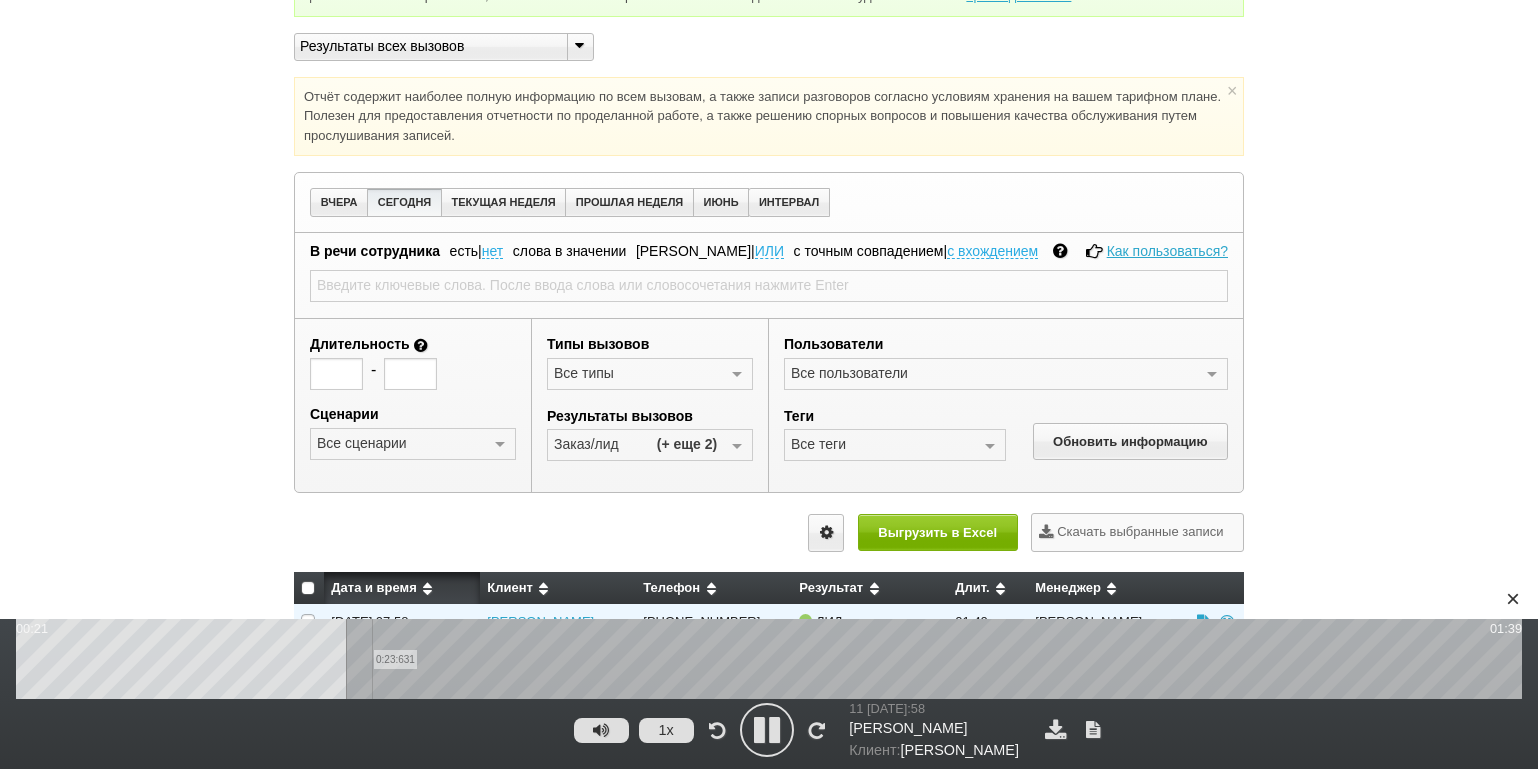 click on "0:23:631" at bounding box center [769, 659] 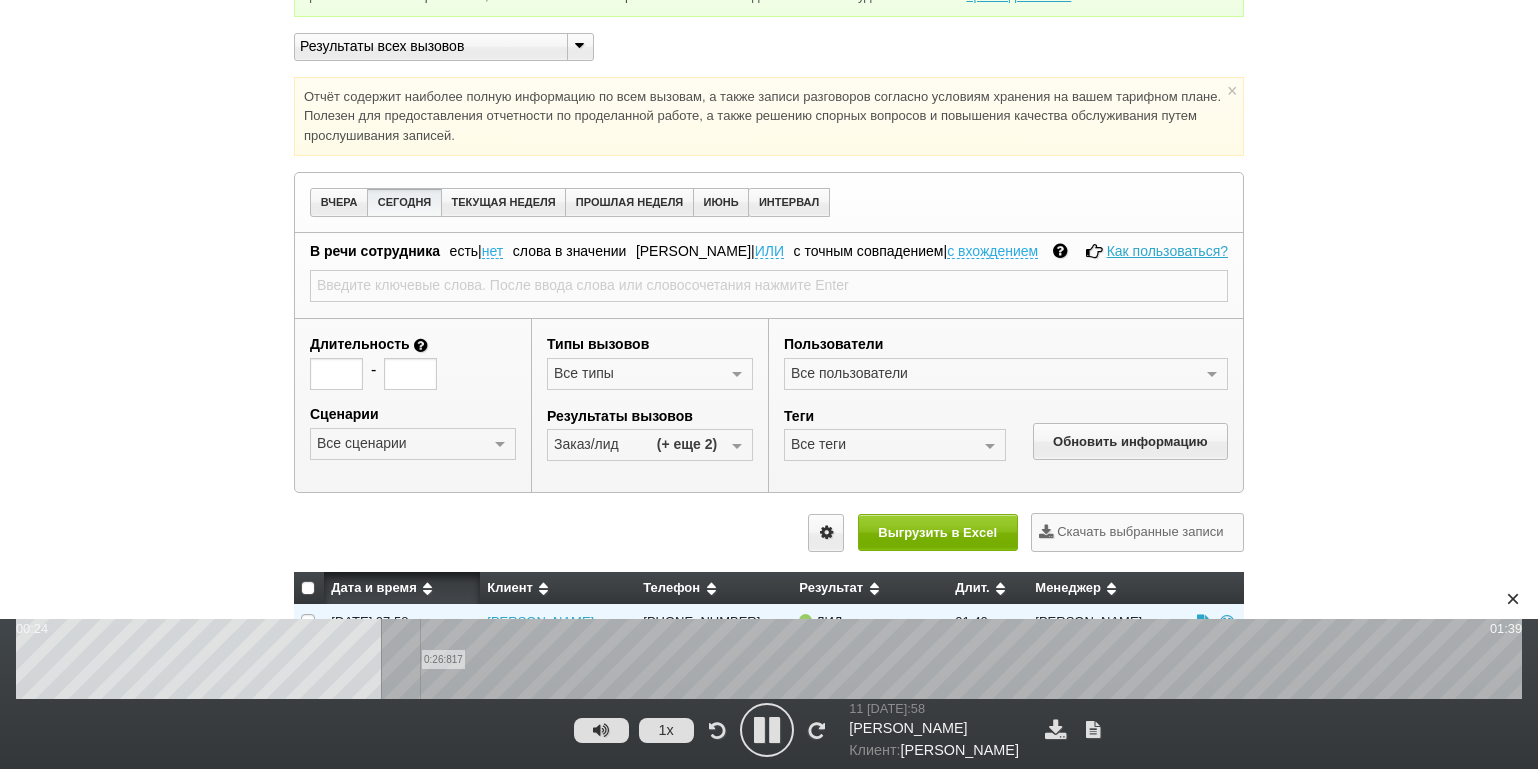 click on "0:26:817" at bounding box center (769, 659) 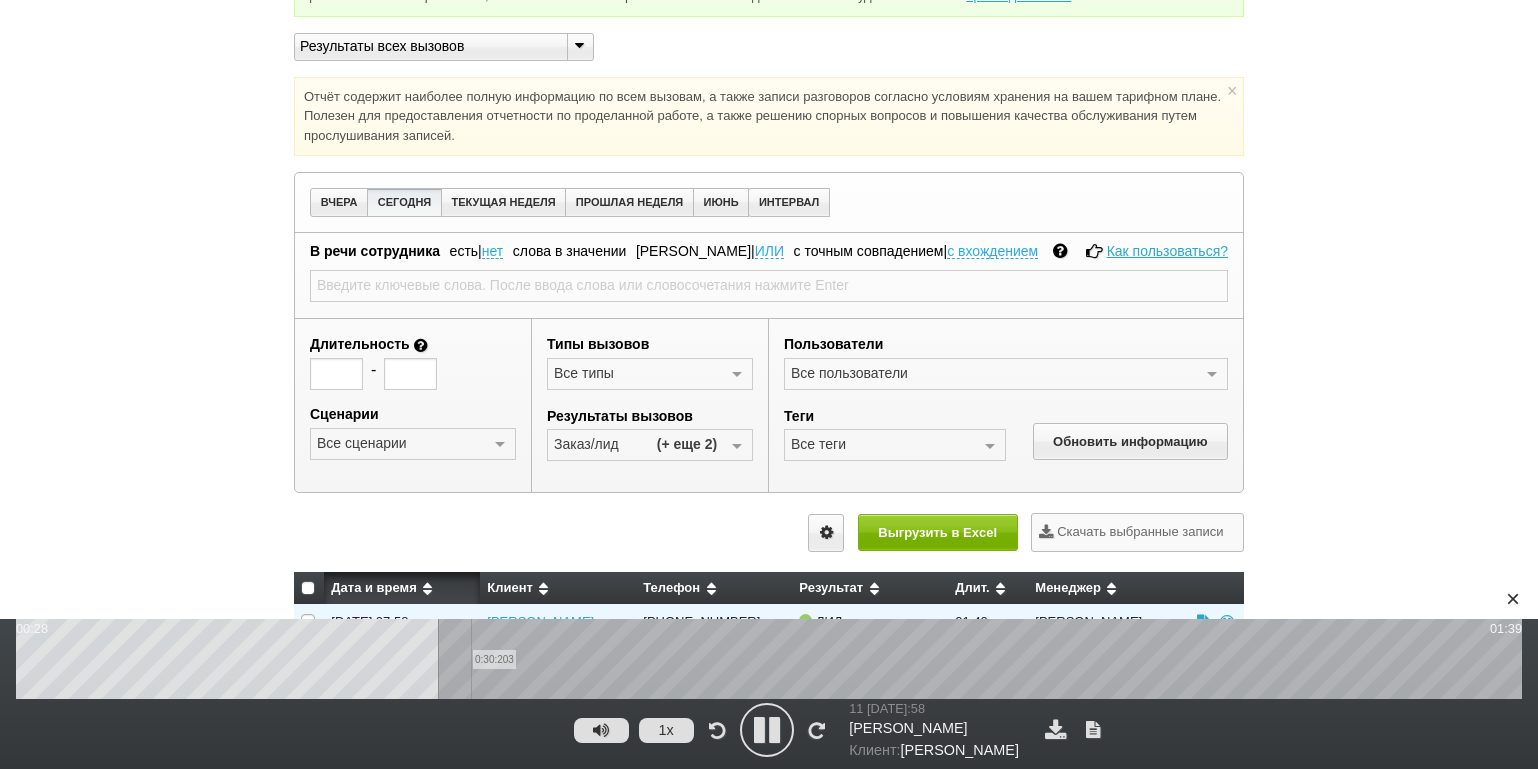 click on "0:30:203" at bounding box center (769, 659) 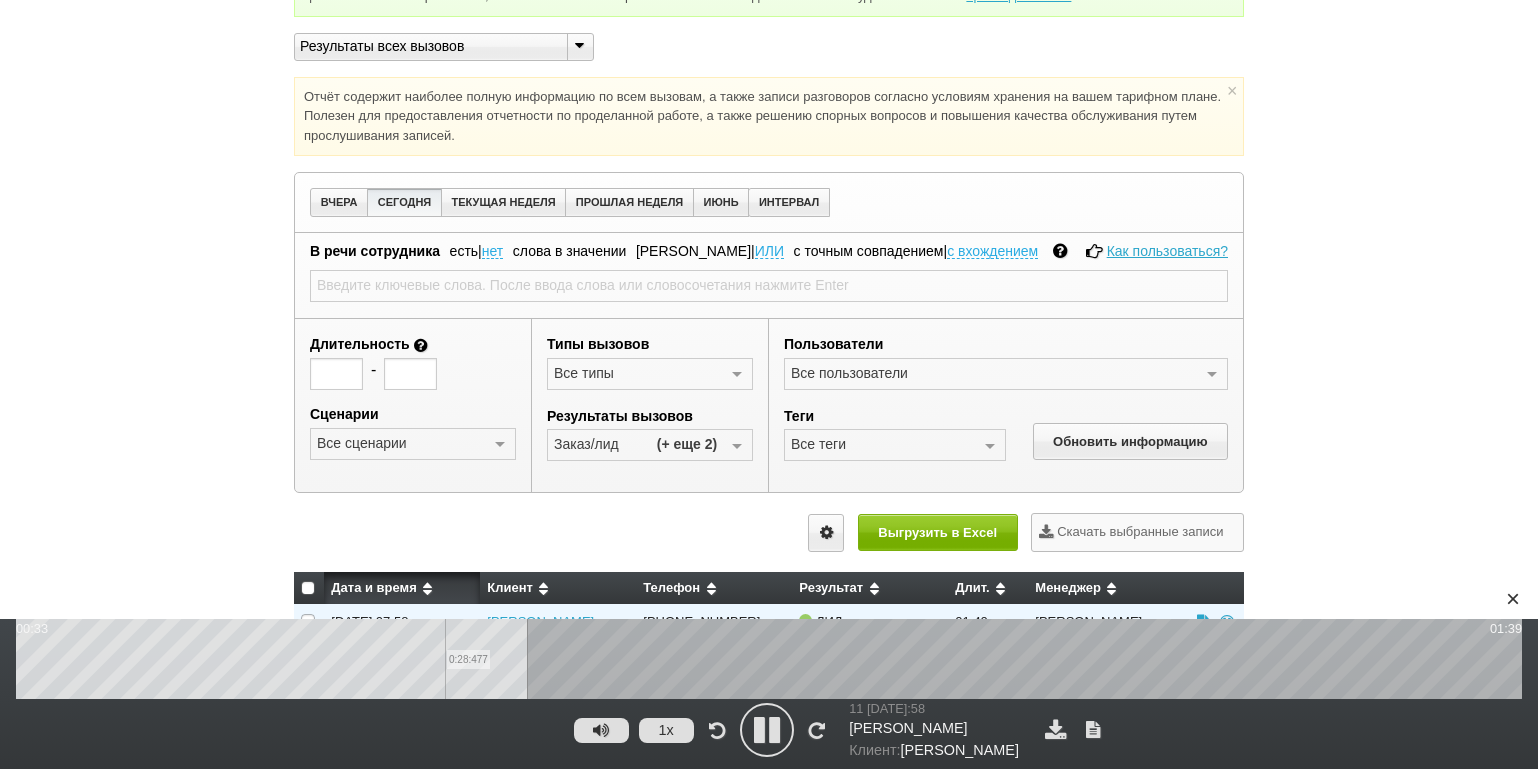 click on "0:28:477" at bounding box center [769, 659] 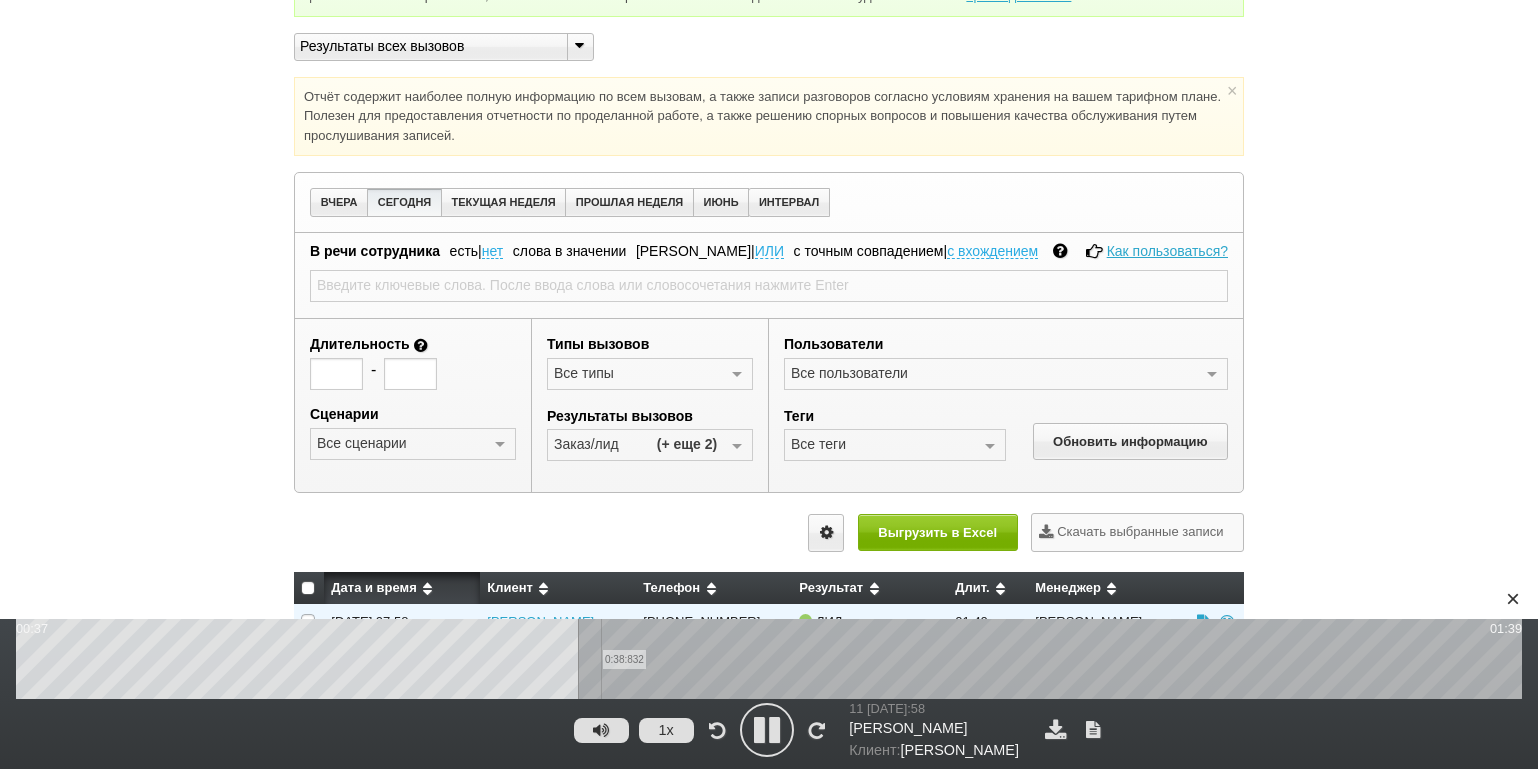 click on "0:38:832" at bounding box center (769, 659) 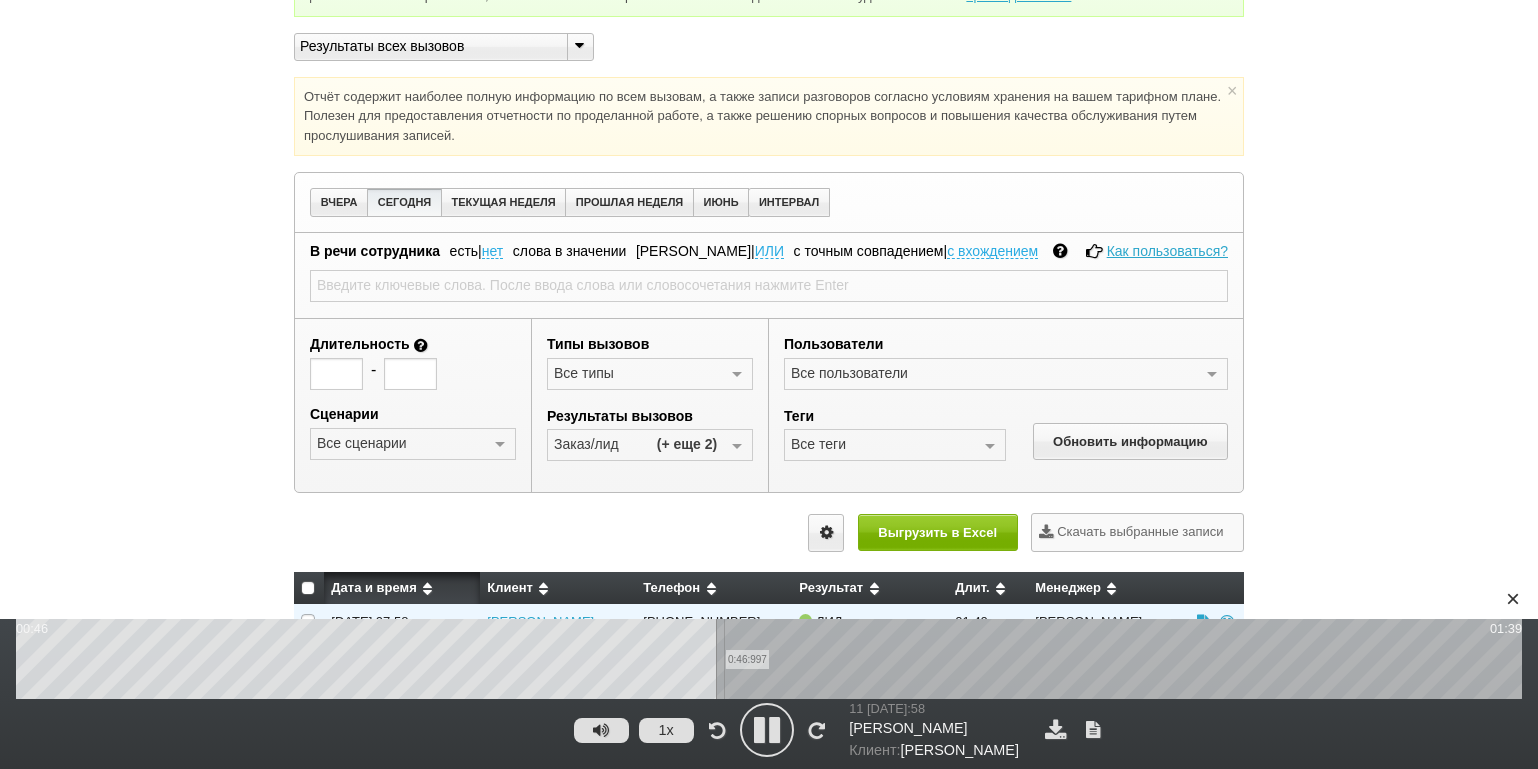 drag, startPoint x: 724, startPoint y: 658, endPoint x: 743, endPoint y: 658, distance: 19 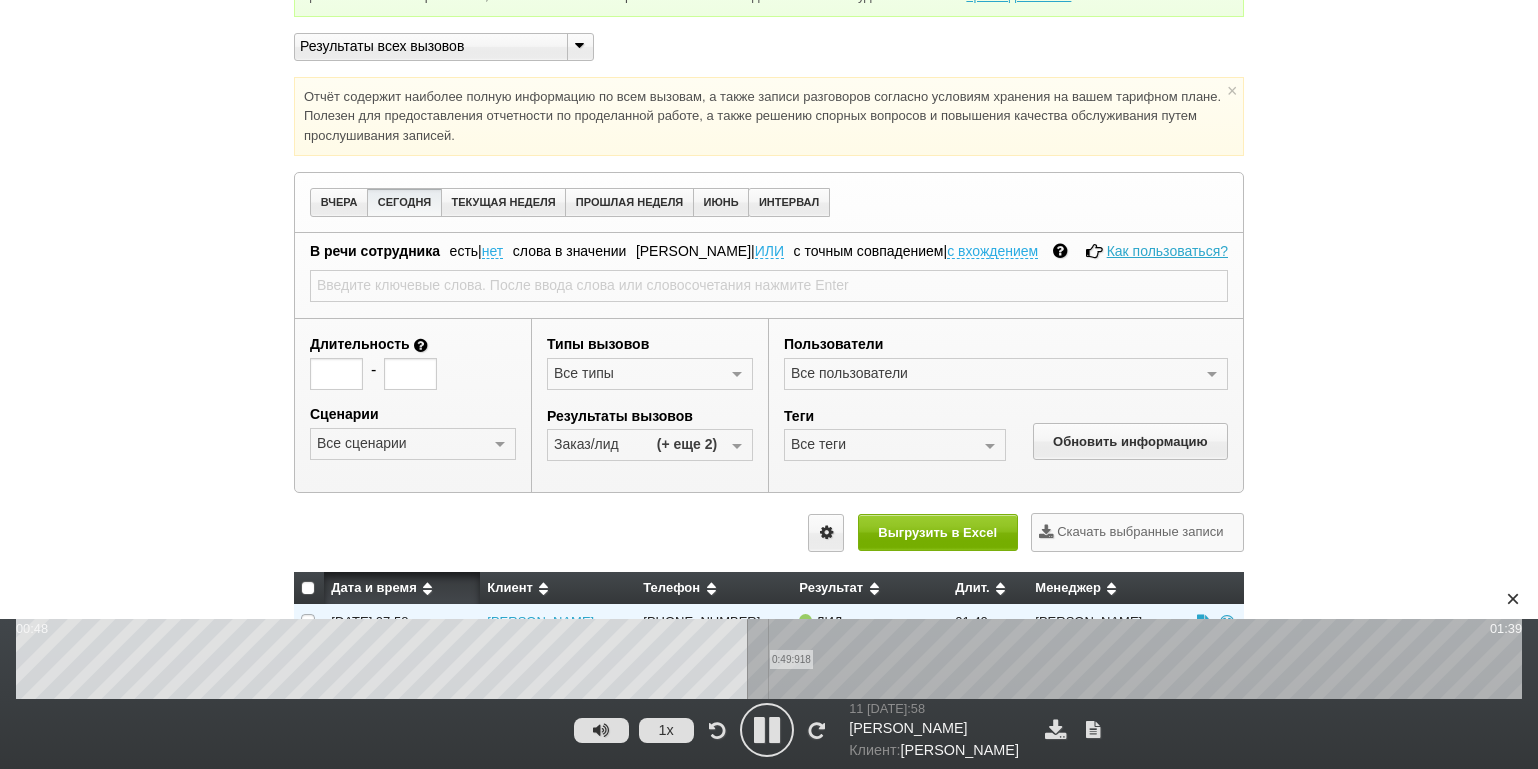 drag, startPoint x: 773, startPoint y: 655, endPoint x: 792, endPoint y: 655, distance: 19 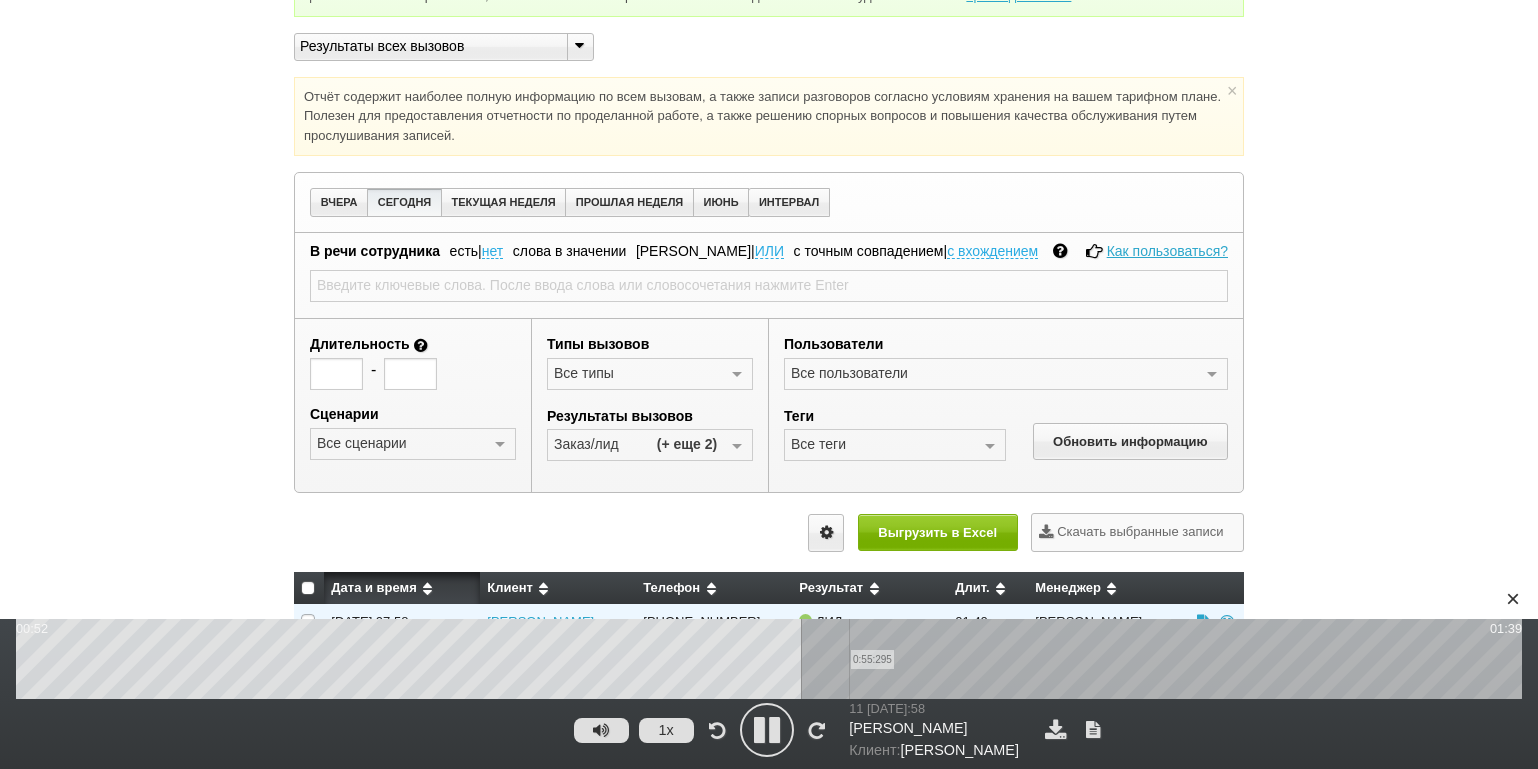click on "0:55:295" at bounding box center (769, 659) 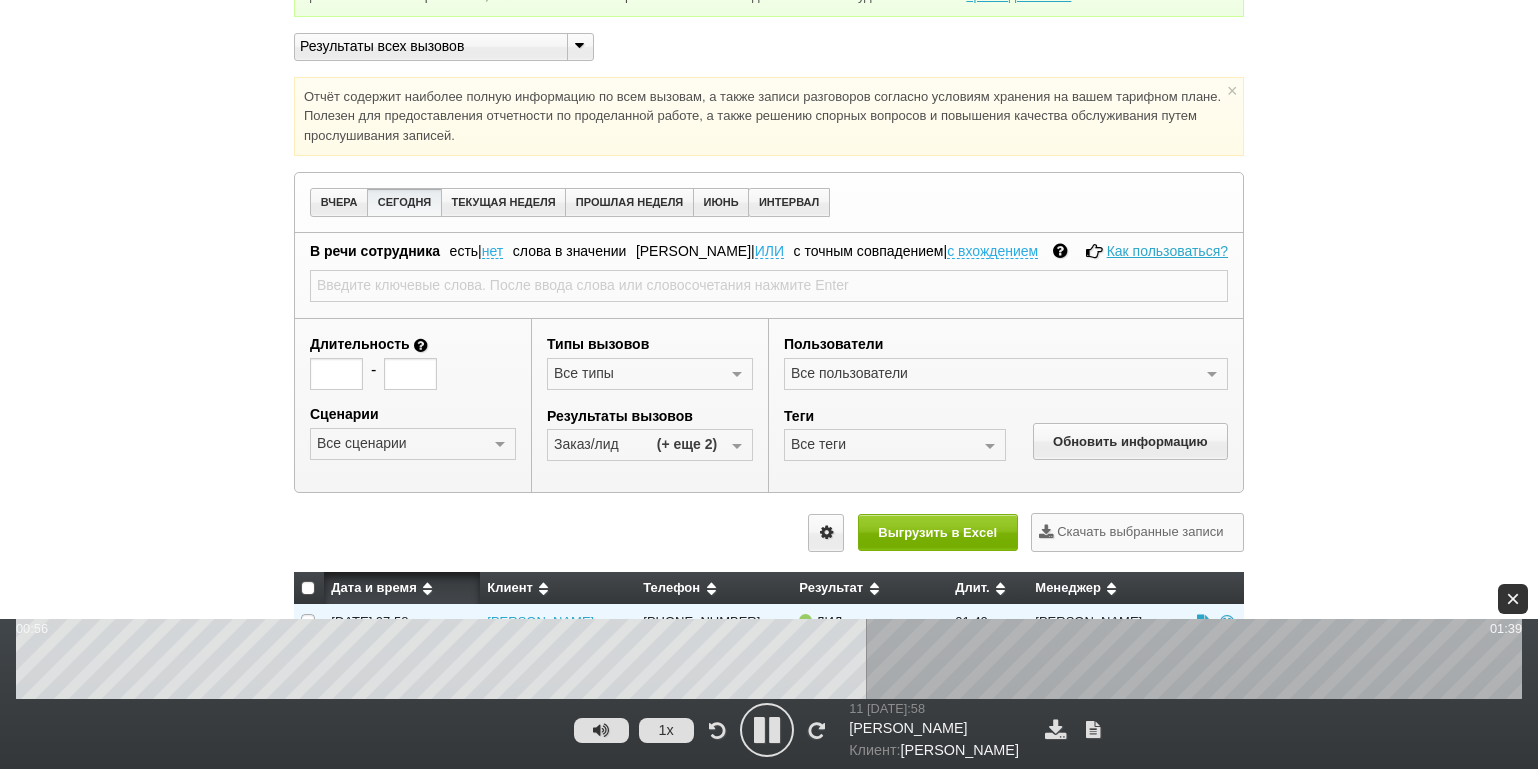 click on "×" at bounding box center [1513, 599] 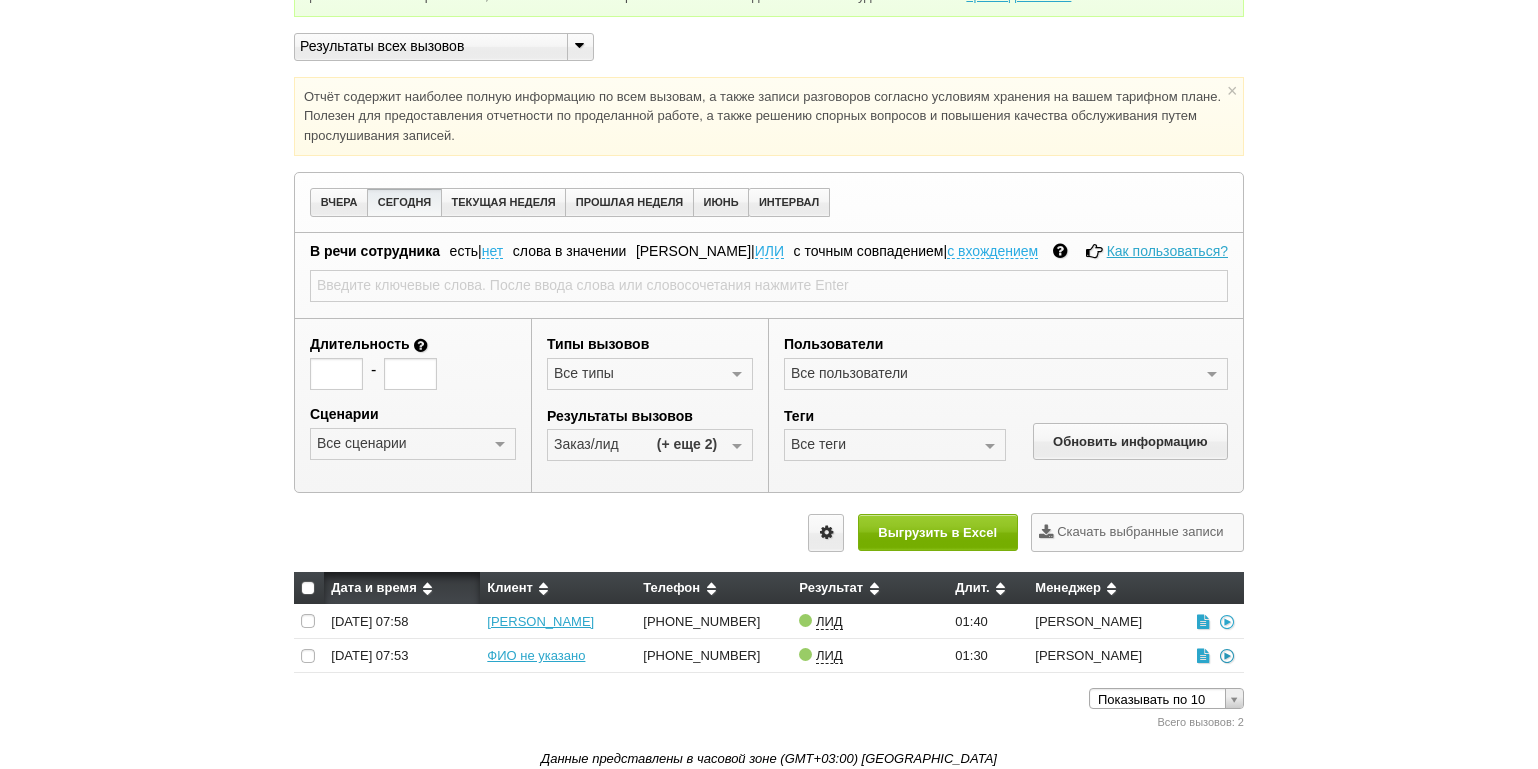 click at bounding box center (1227, 655) 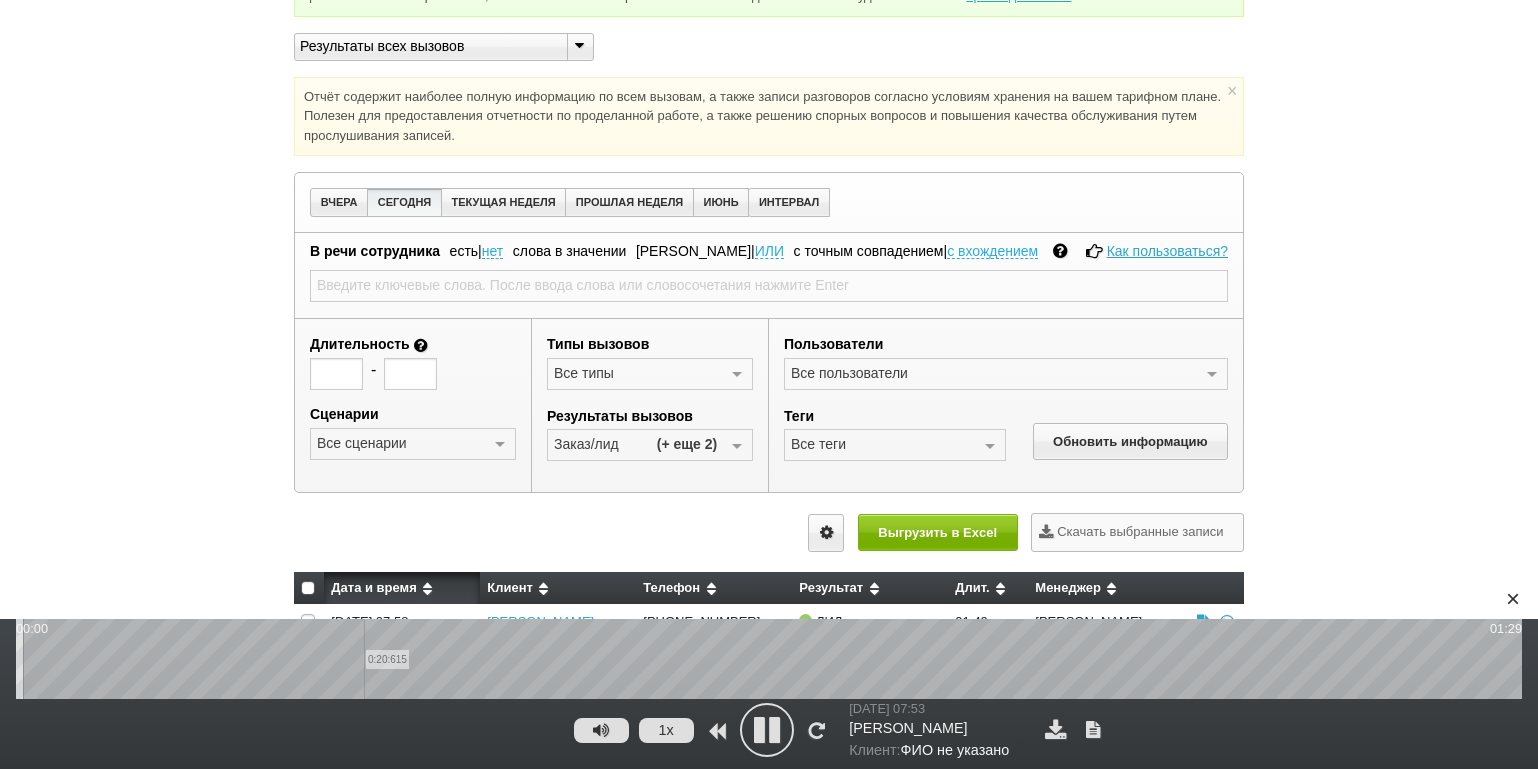 click on "0:20:615" at bounding box center (769, 659) 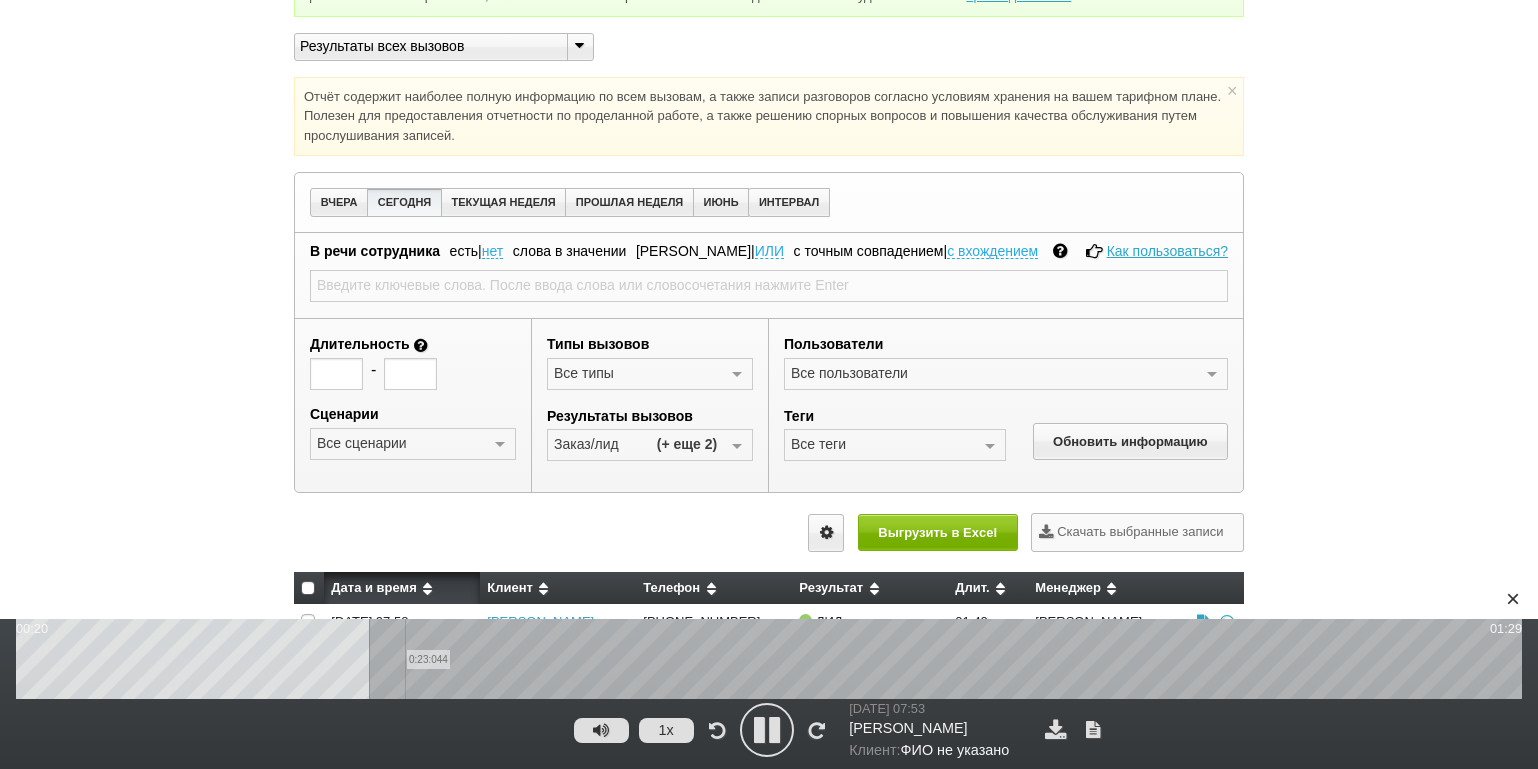 click on "0:23:044" at bounding box center [769, 659] 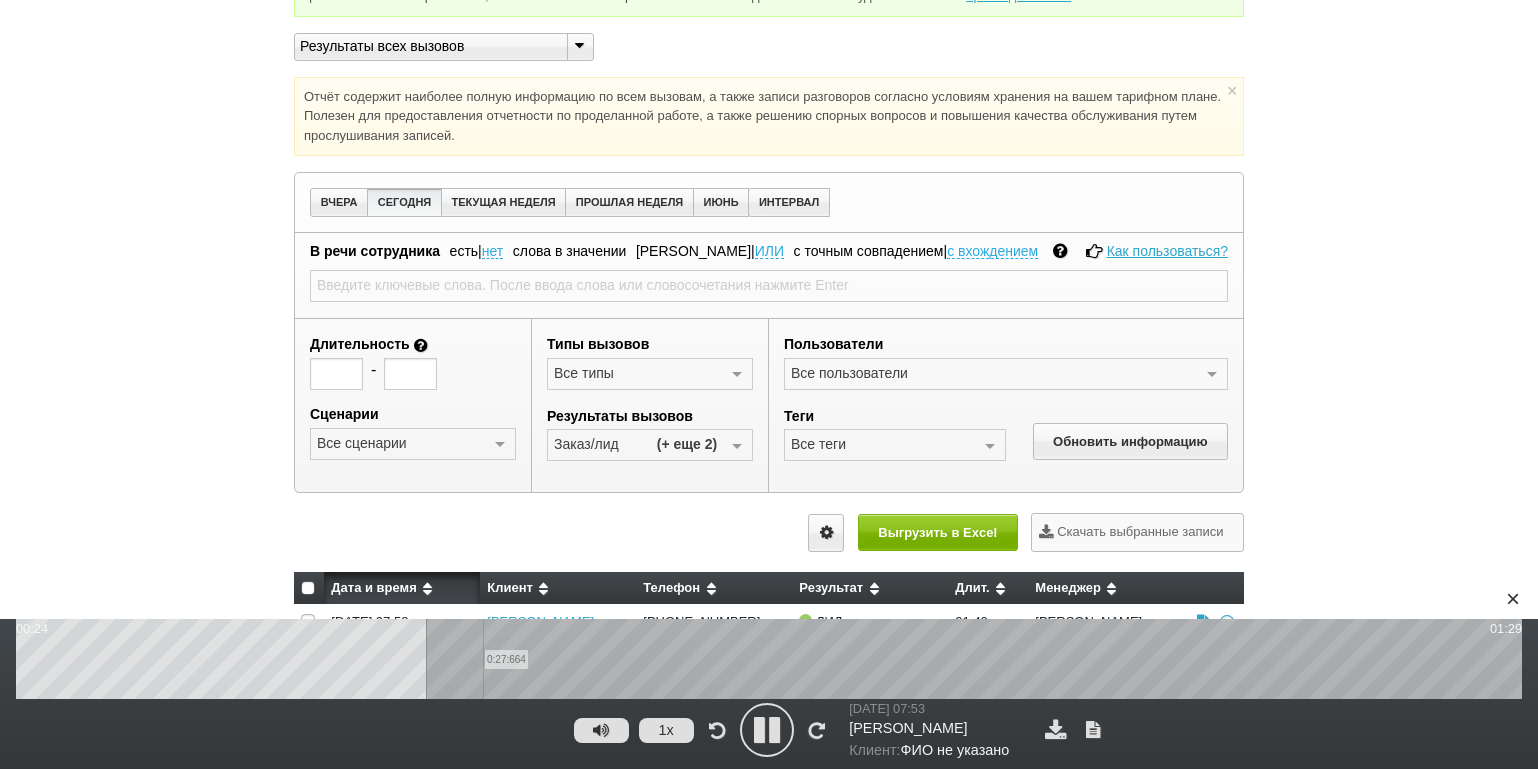 drag, startPoint x: 483, startPoint y: 661, endPoint x: 542, endPoint y: 660, distance: 59.008472 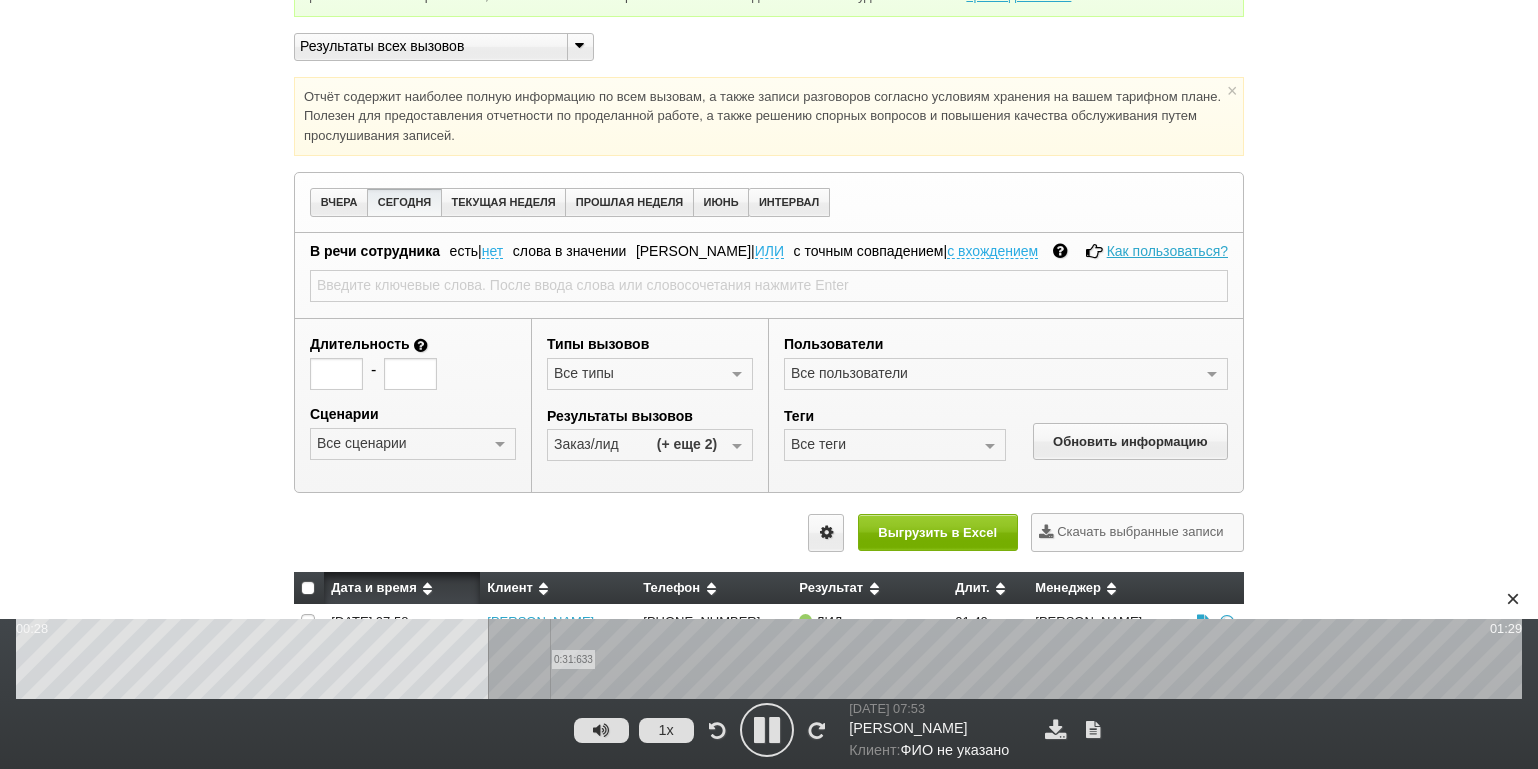 click on "0:31:633" at bounding box center [769, 659] 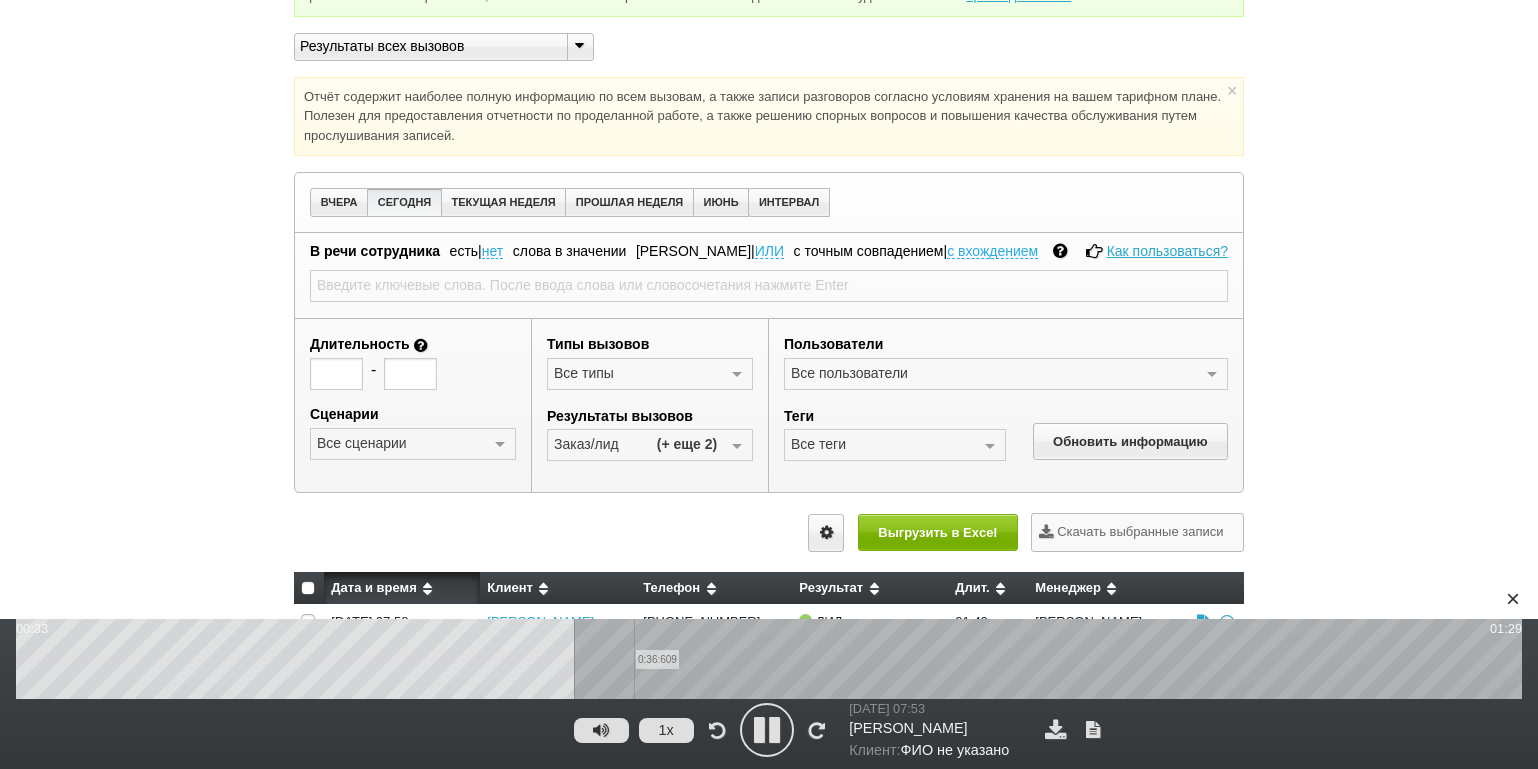 drag, startPoint x: 634, startPoint y: 652, endPoint x: 696, endPoint y: 650, distance: 62.03225 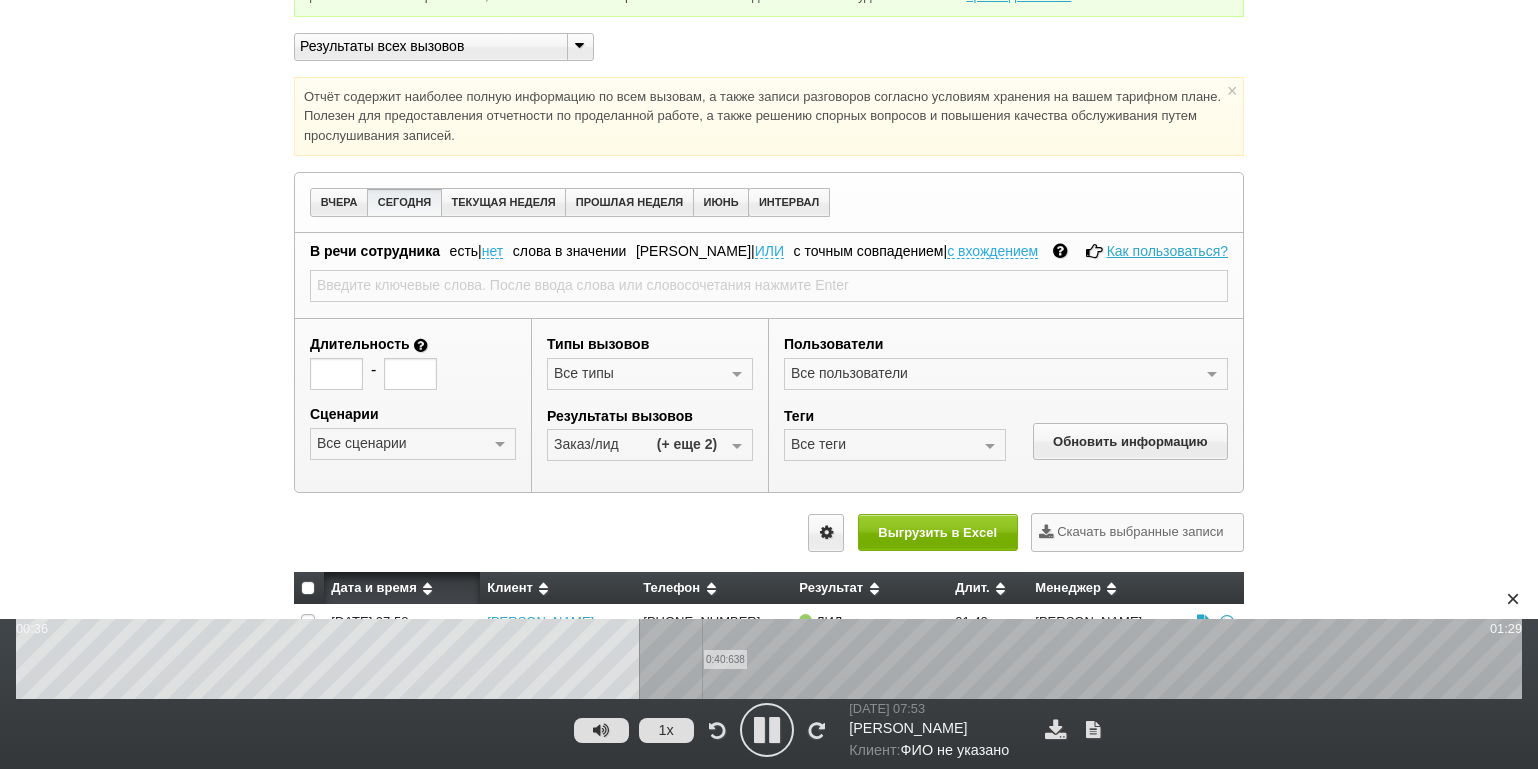 drag, startPoint x: 702, startPoint y: 650, endPoint x: 724, endPoint y: 650, distance: 22 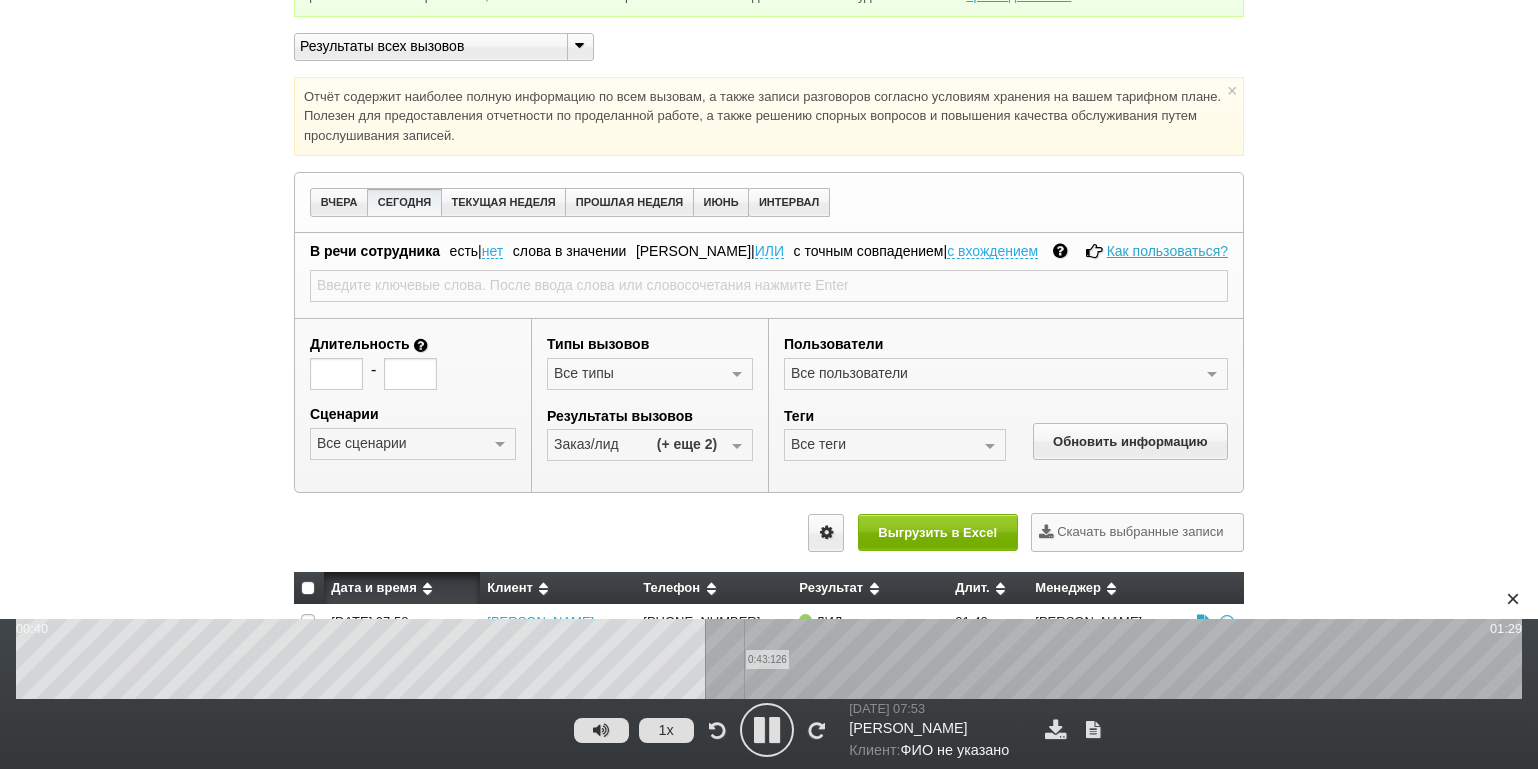 drag, startPoint x: 753, startPoint y: 649, endPoint x: 772, endPoint y: 649, distance: 19 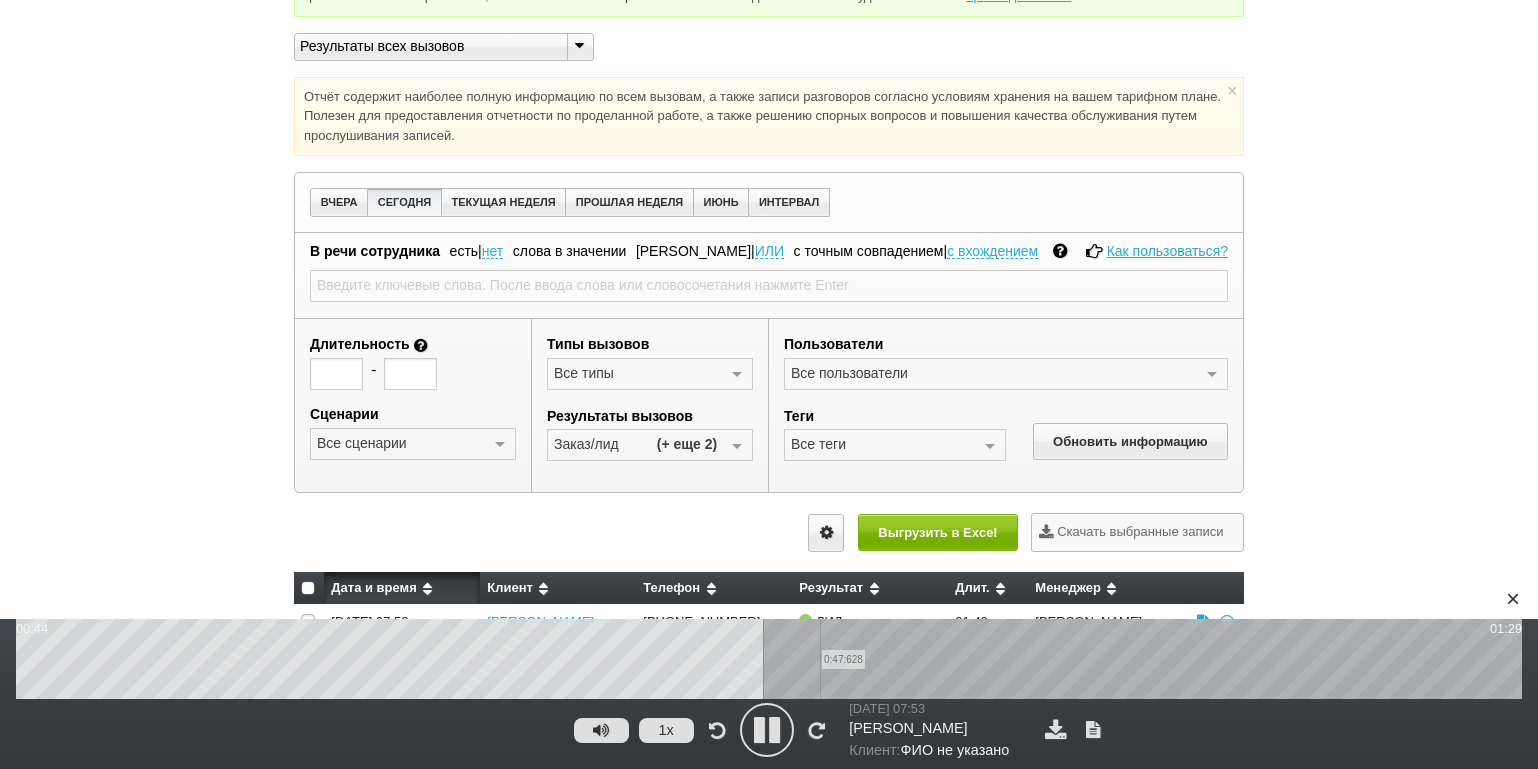 drag, startPoint x: 818, startPoint y: 649, endPoint x: 860, endPoint y: 648, distance: 42.0119 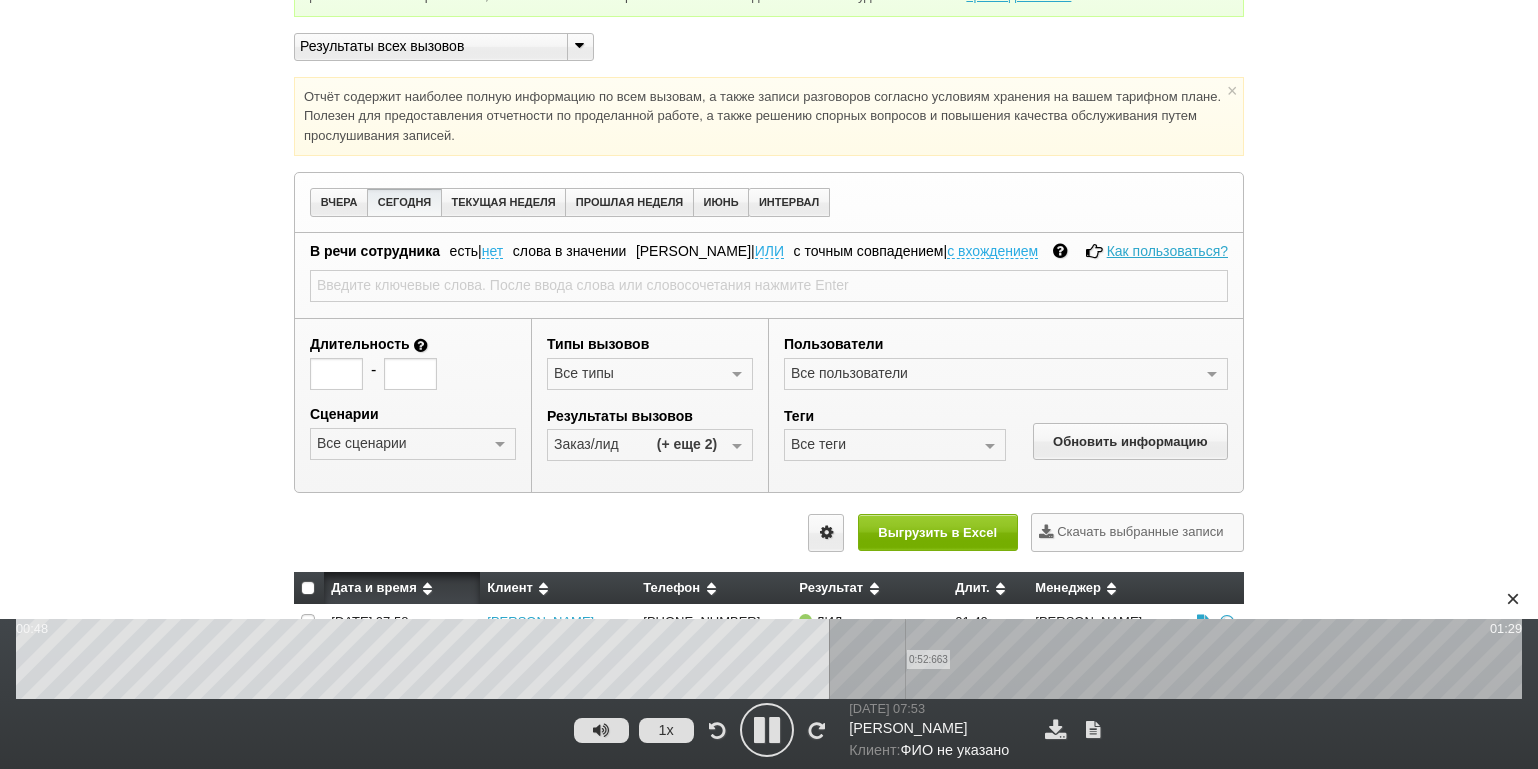 drag, startPoint x: 905, startPoint y: 648, endPoint x: 922, endPoint y: 647, distance: 17.029387 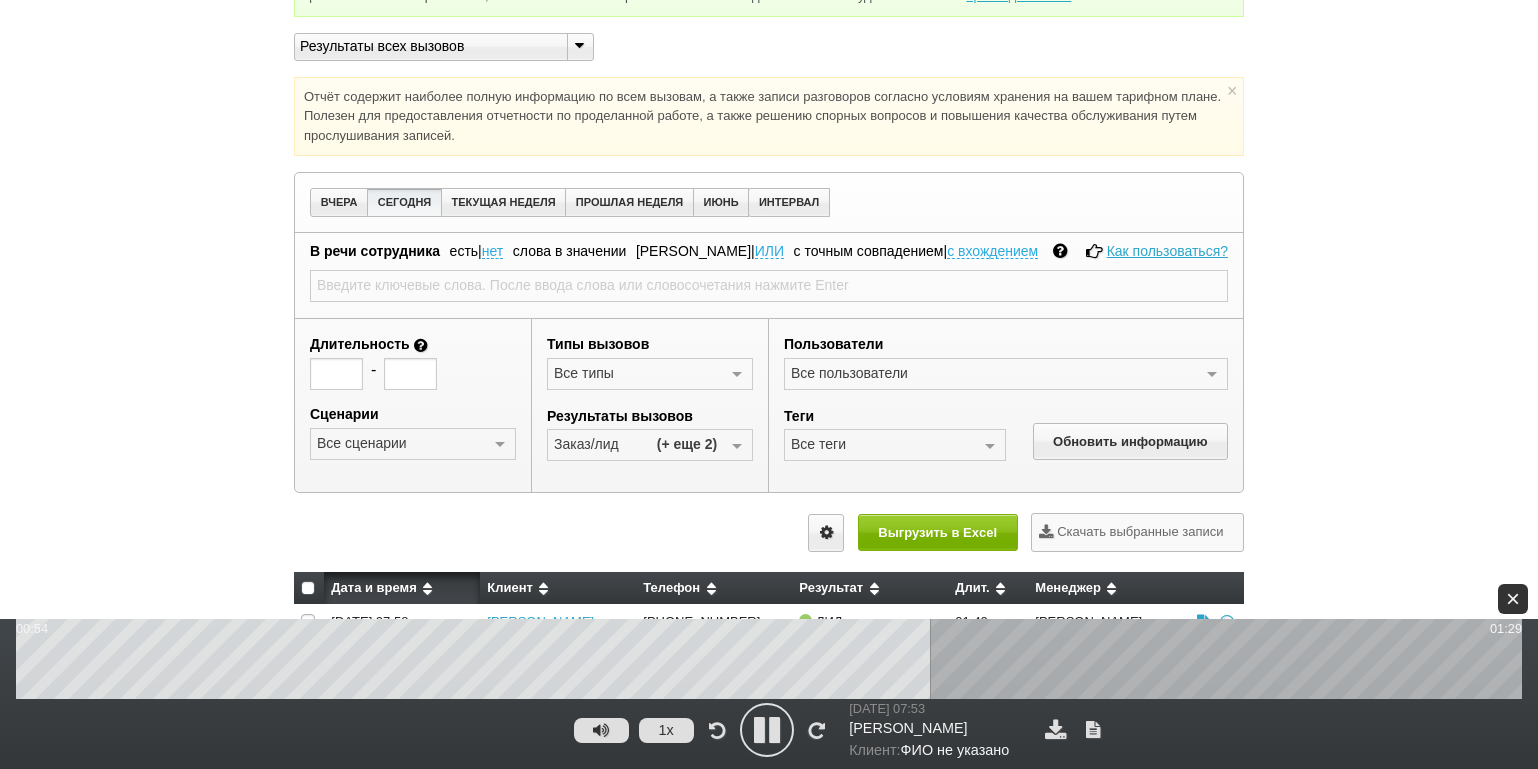 drag, startPoint x: 1525, startPoint y: 599, endPoint x: 1501, endPoint y: 596, distance: 24.186773 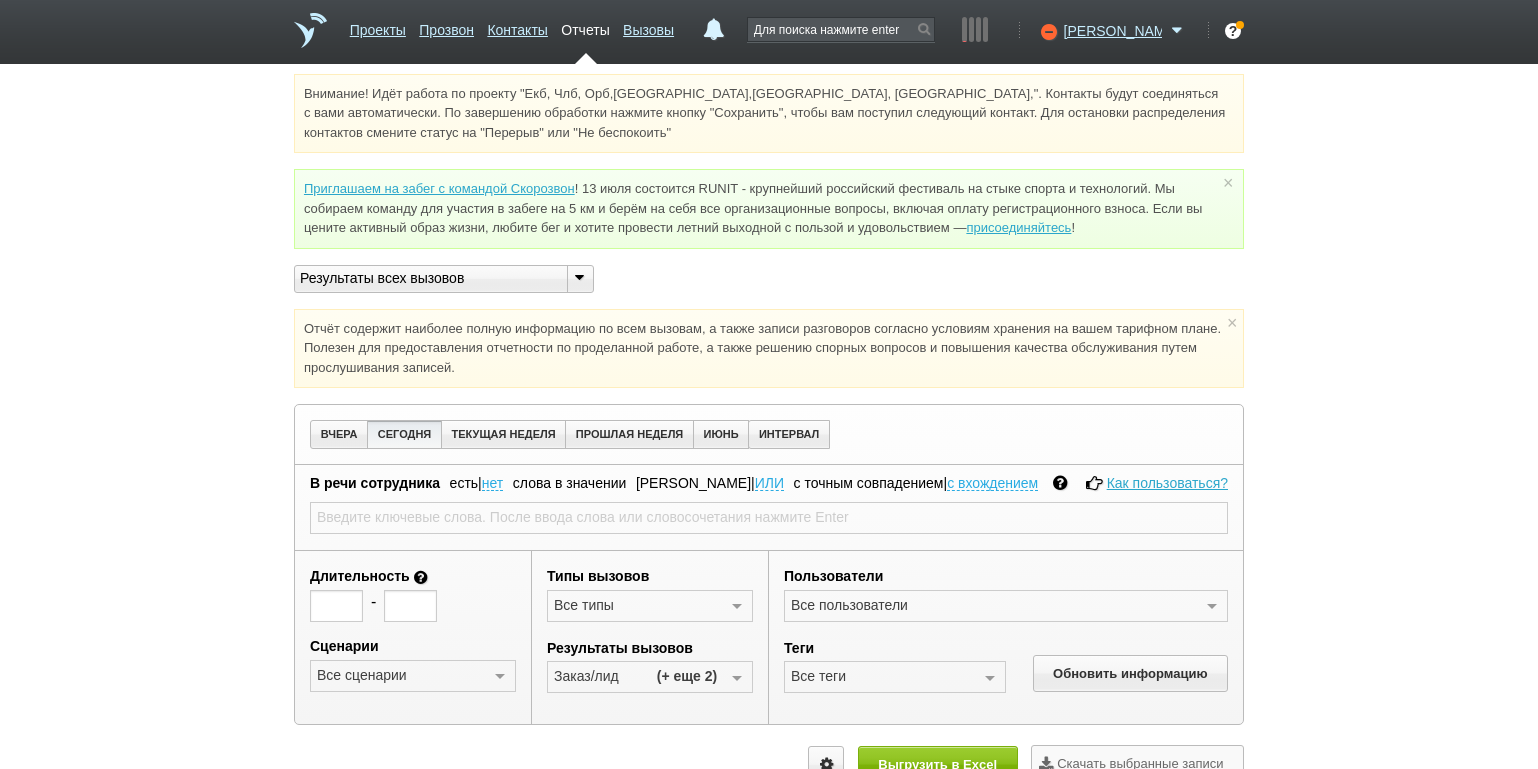 scroll, scrollTop: 0, scrollLeft: 0, axis: both 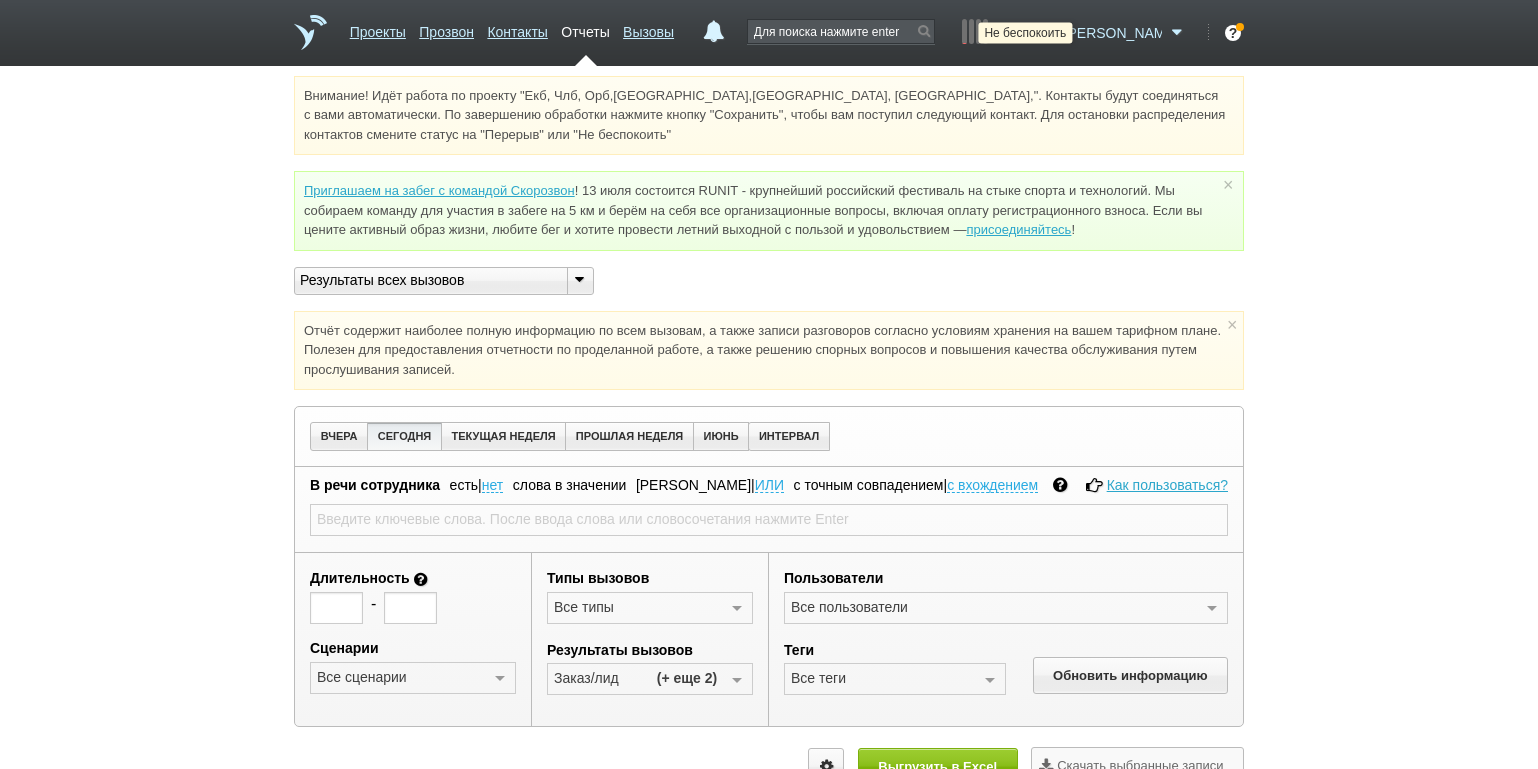 click at bounding box center (1046, 33) 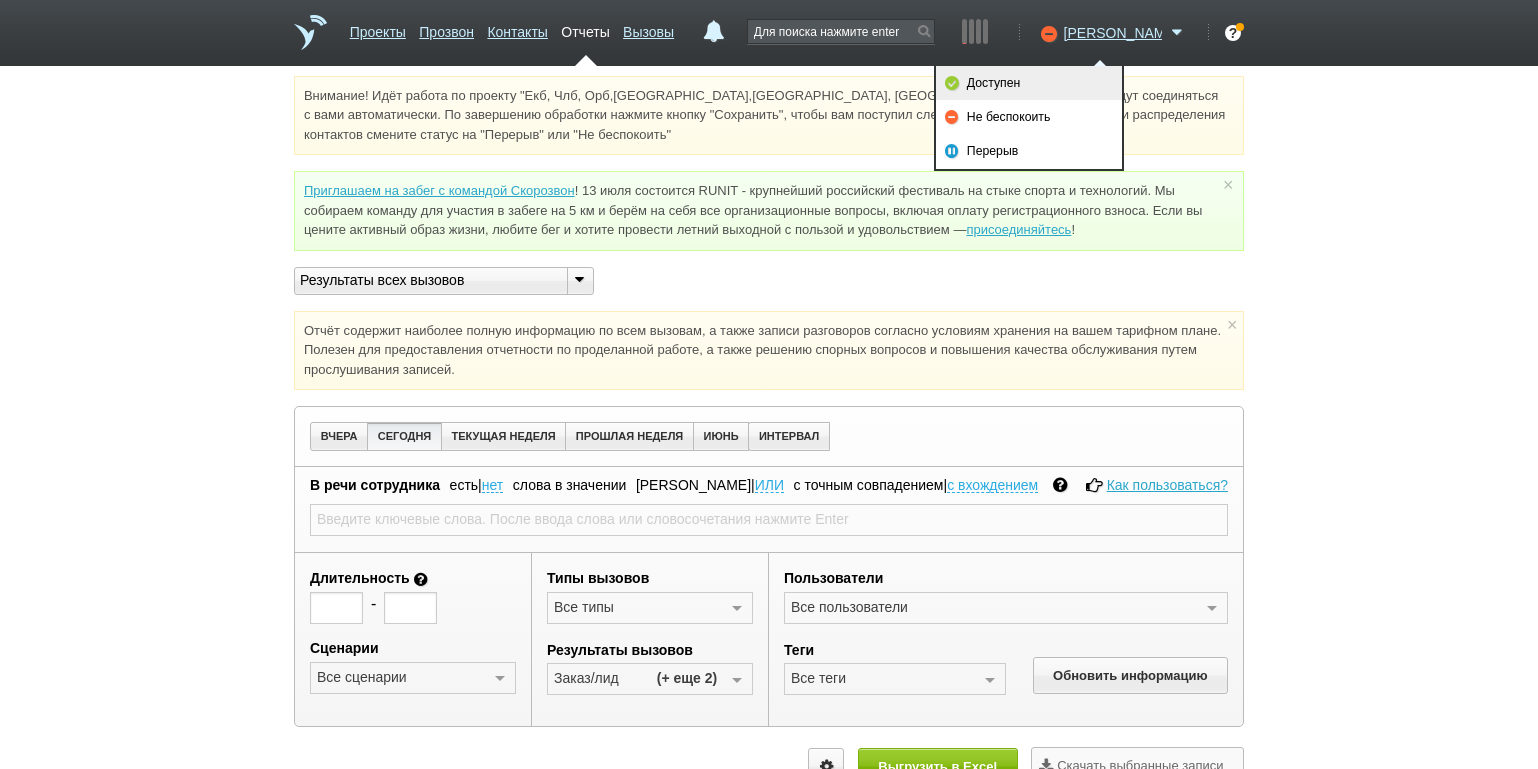click on "Доступен" at bounding box center [1029, 83] 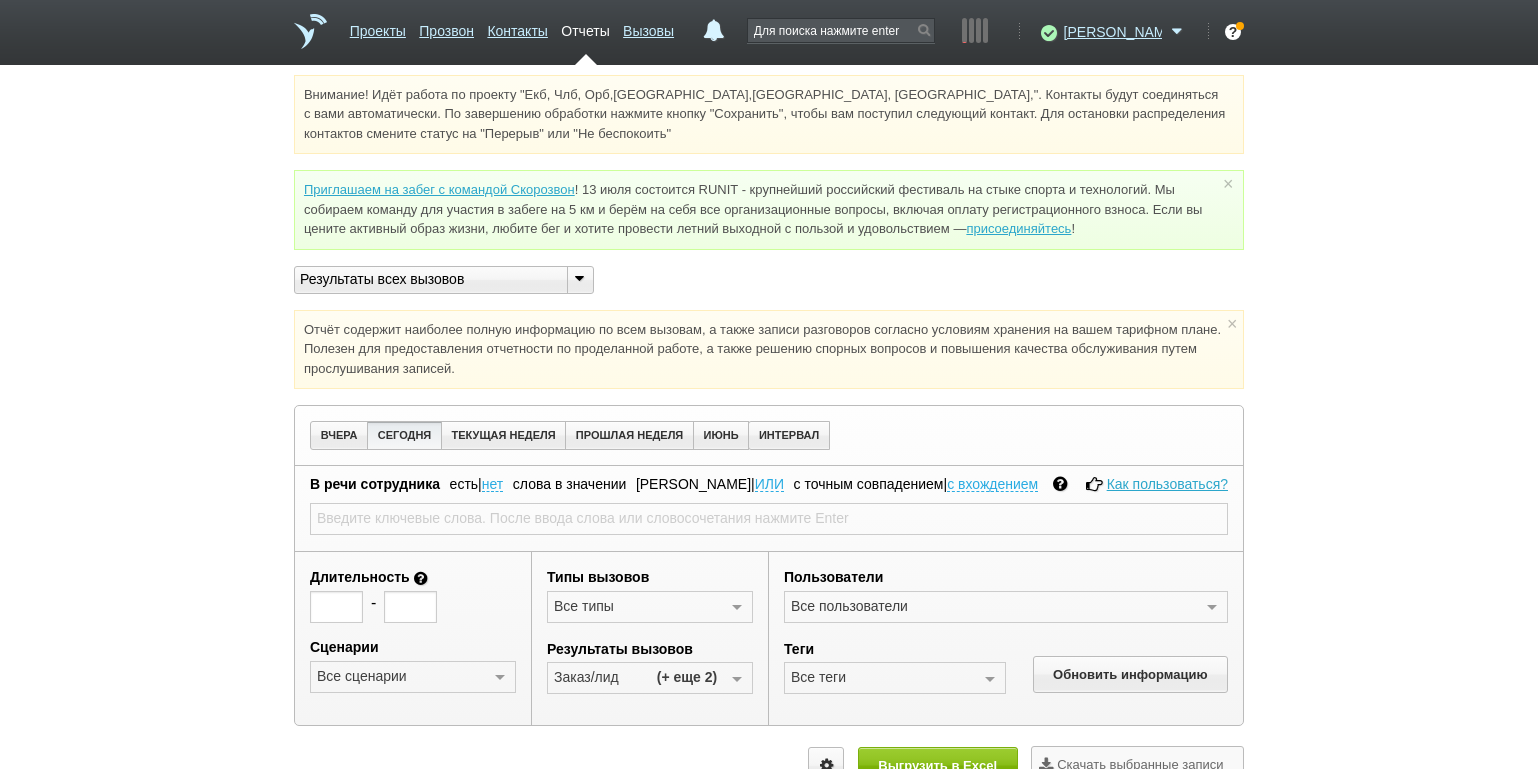 scroll, scrollTop: 0, scrollLeft: 0, axis: both 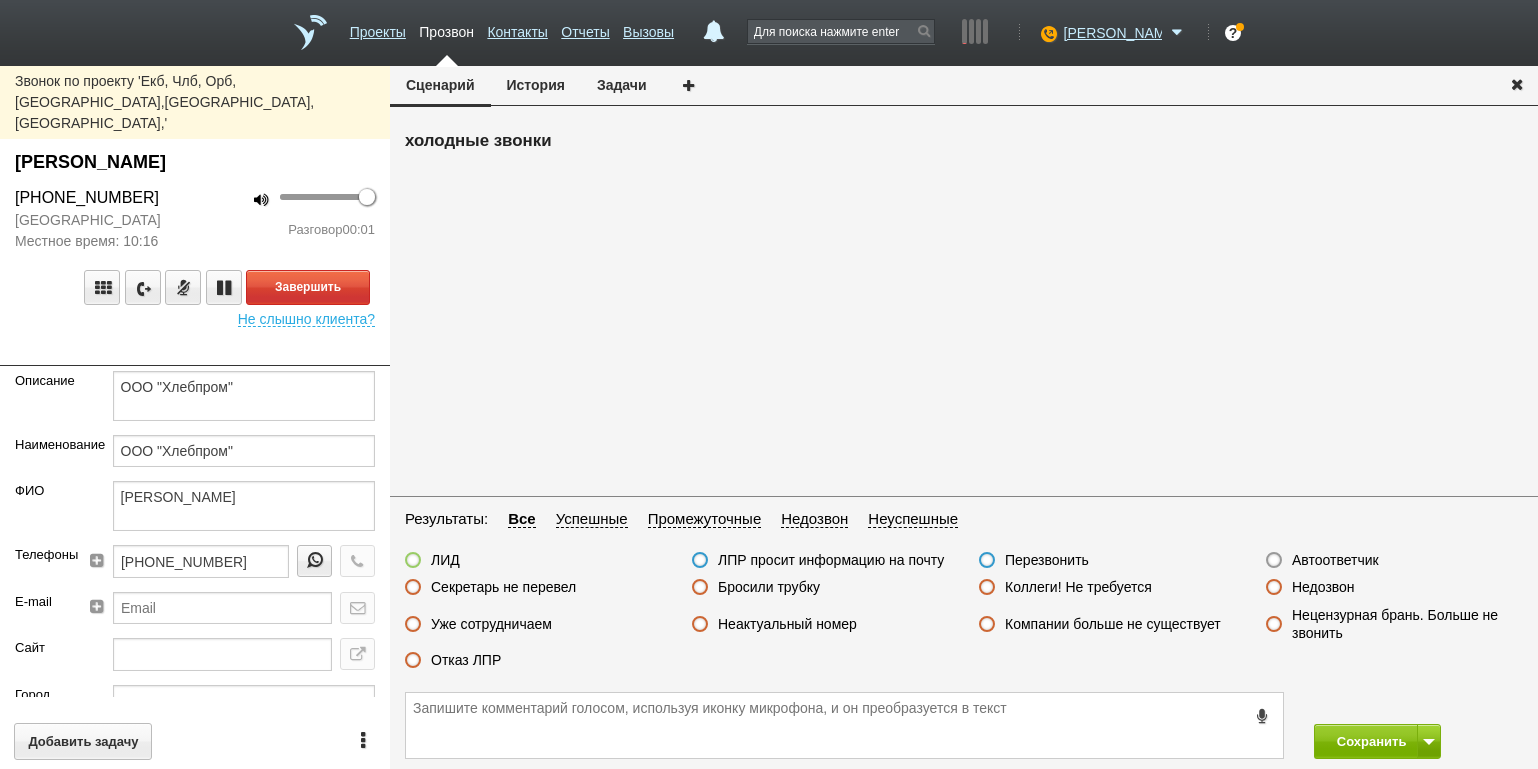 click on "Звонок по проекту 'Екб, Члб, [GEOGRAPHIC_DATA],[GEOGRAPHIC_DATA],[GEOGRAPHIC_DATA], [GEOGRAPHIC_DATA],' [PERSON_NAME] [PHONE_NUMBER] [GEOGRAPHIC_DATA] [GEOGRAPHIC_DATA] время: 10:16     100
Разговор
00:01         Завершить Не слышно клиента? Описание ООО "Хлебпром" Наименование ООО "Хлебпром" ФИО [PERSON_NAME] Телефоны [PHONE_NUMBER] E-mail Сайт Город Адрес Регион Тюменская обл Должность Генеральный Директор Теги выгрузить тест Ничего не найдено Список пуст Ответственный [PERSON_NAME] [PERSON_NAME] [PERSON_NAME] [PERSON_NAME] [PERSON_NAME] не найдено Список пуст   Добавить задачу" at bounding box center (195, 417) 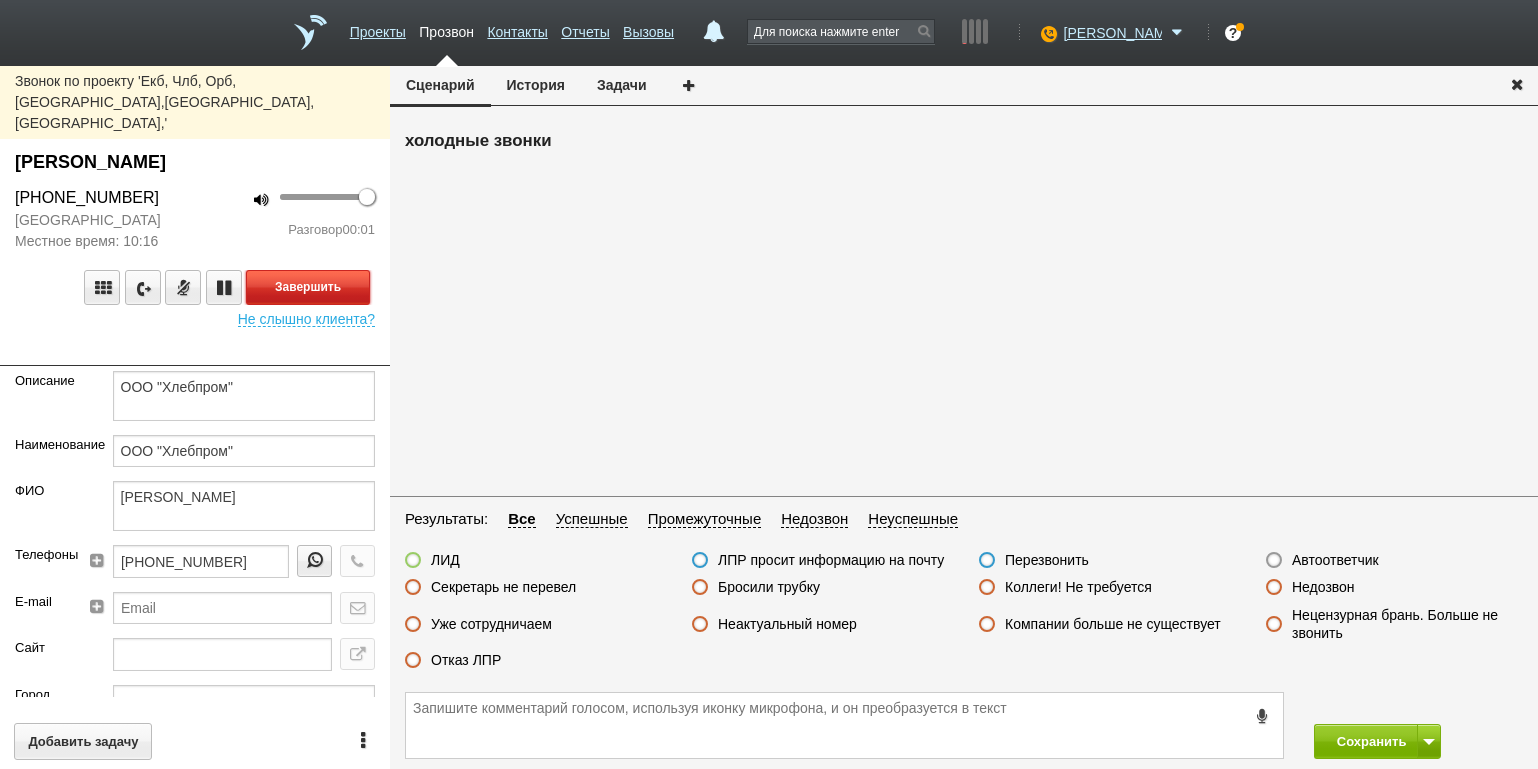 click on "Завершить" at bounding box center (308, 287) 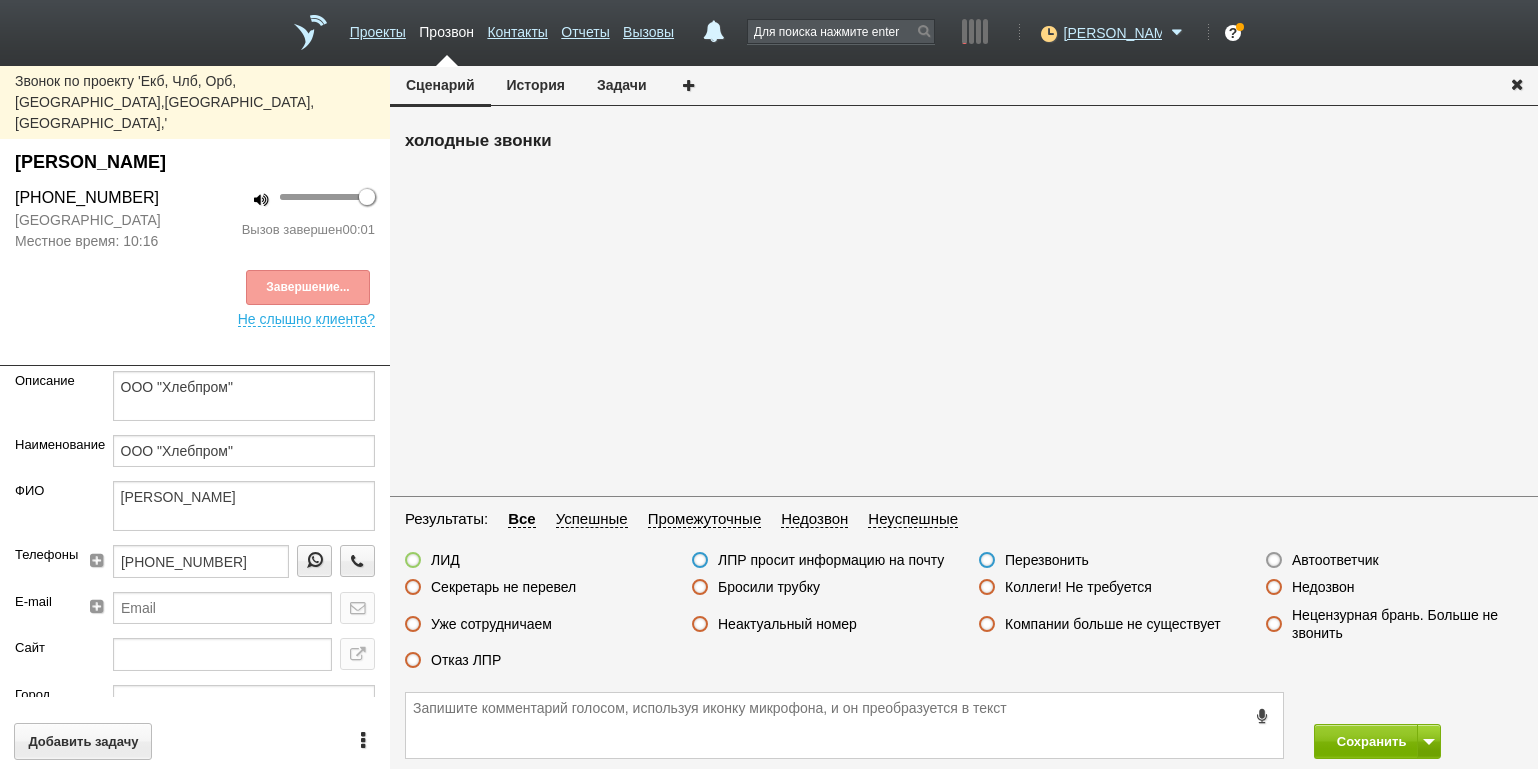 drag, startPoint x: 1326, startPoint y: 561, endPoint x: 1331, endPoint y: 570, distance: 10.29563 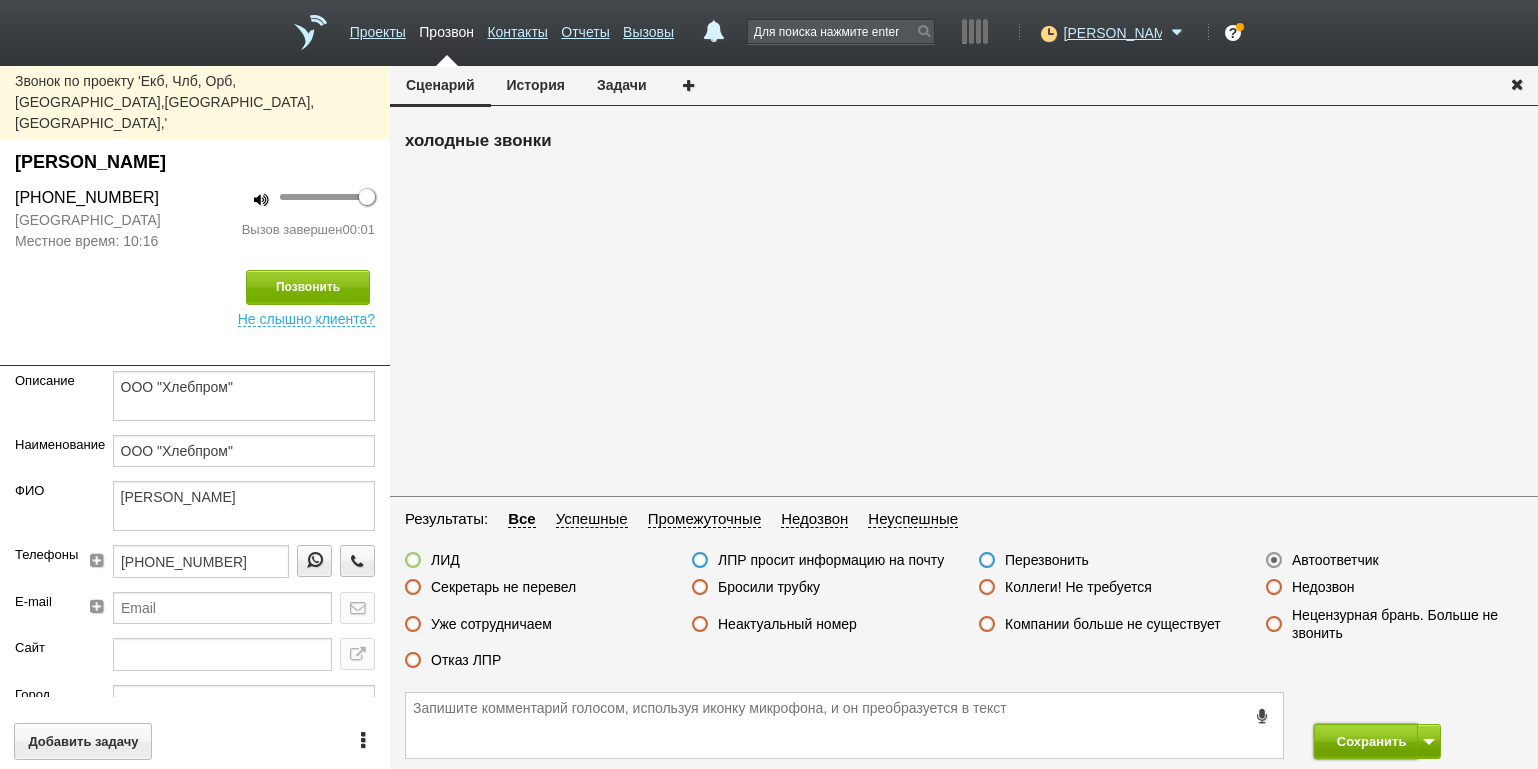 click on "Сохранить" at bounding box center [1366, 741] 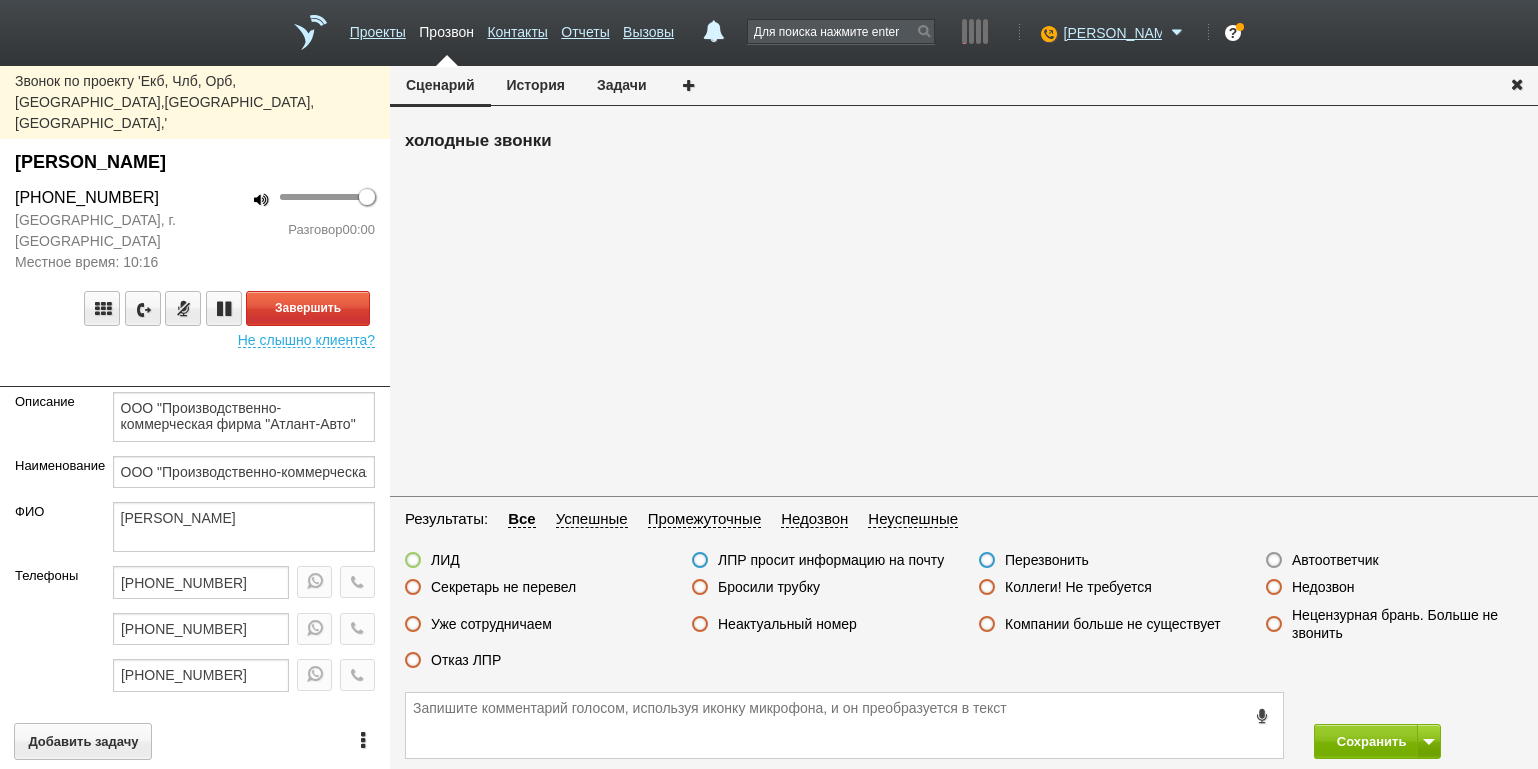 click at bounding box center (195, 372) 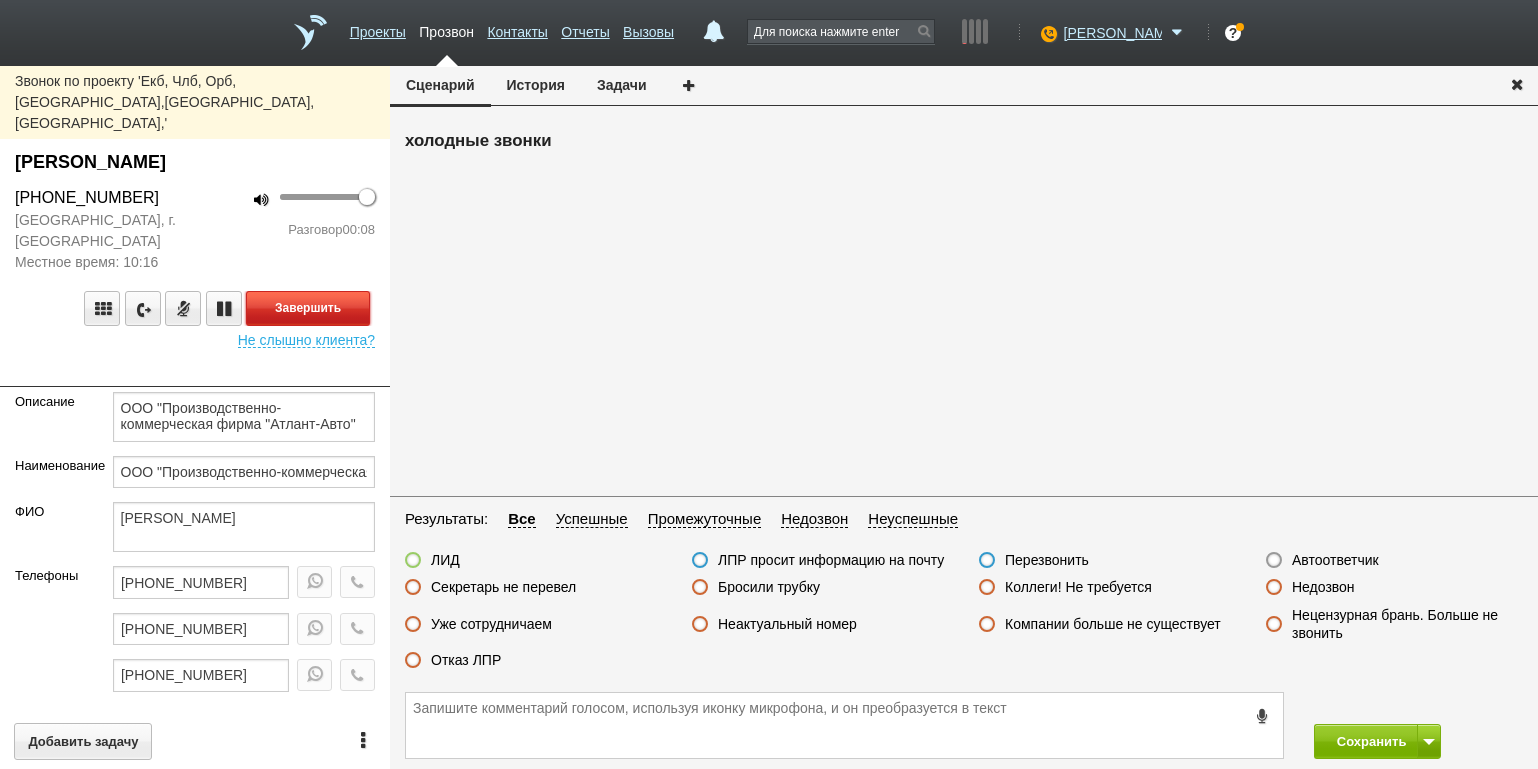 click on "Завершить" at bounding box center [308, 308] 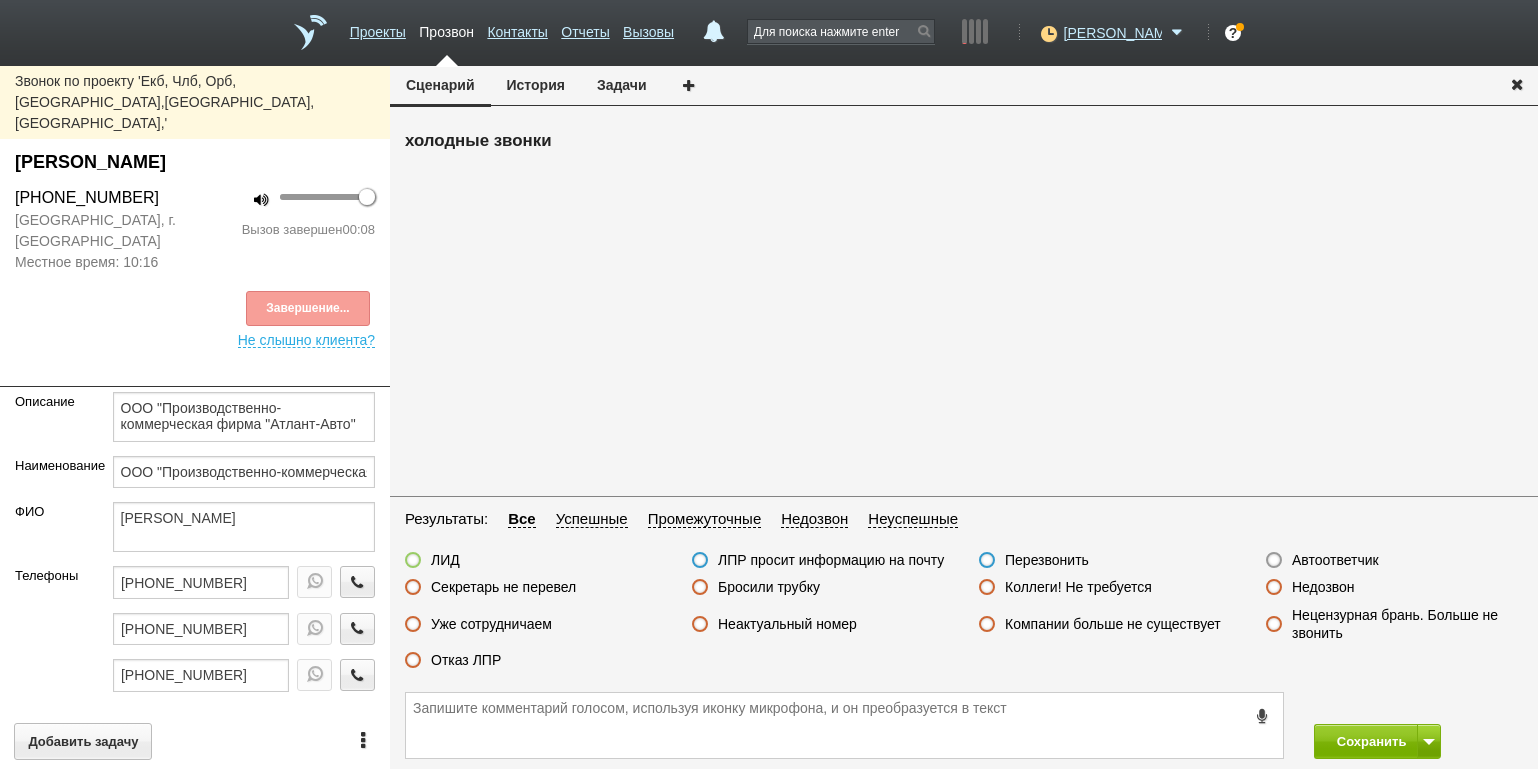 click on "Неактуальный номер" at bounding box center [787, 624] 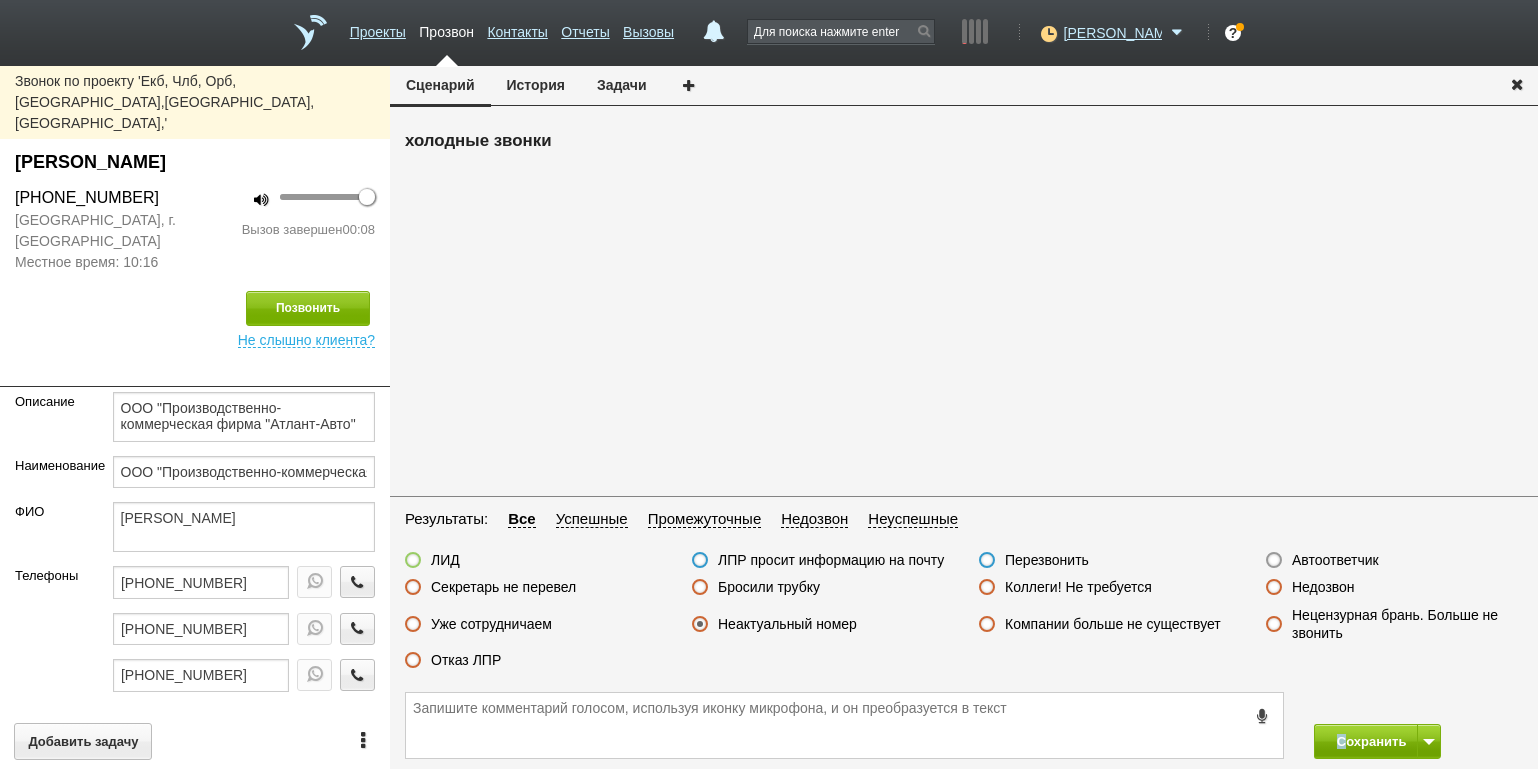 click on "Сохранить" at bounding box center (964, 725) 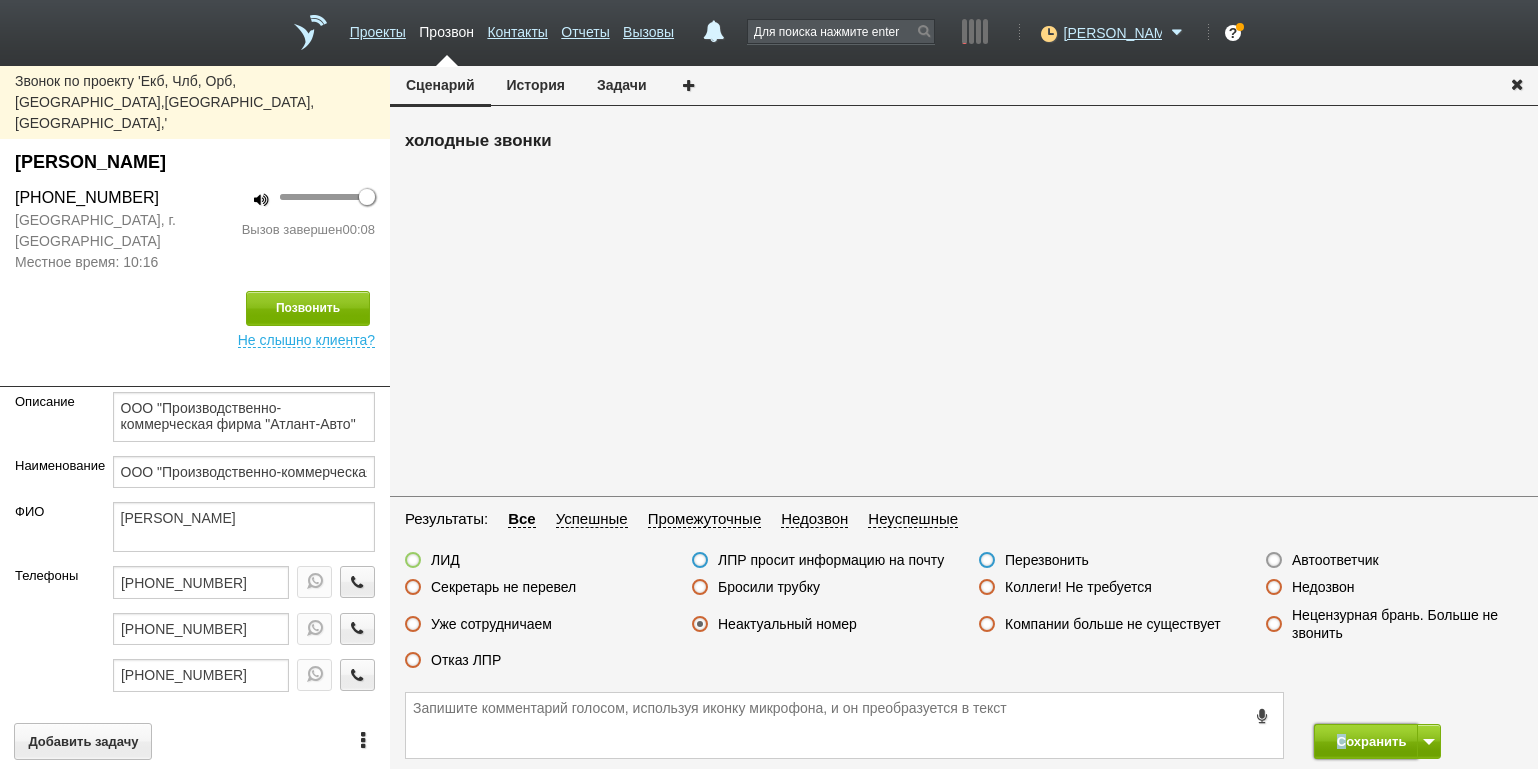 click on "Сохранить" at bounding box center [1366, 741] 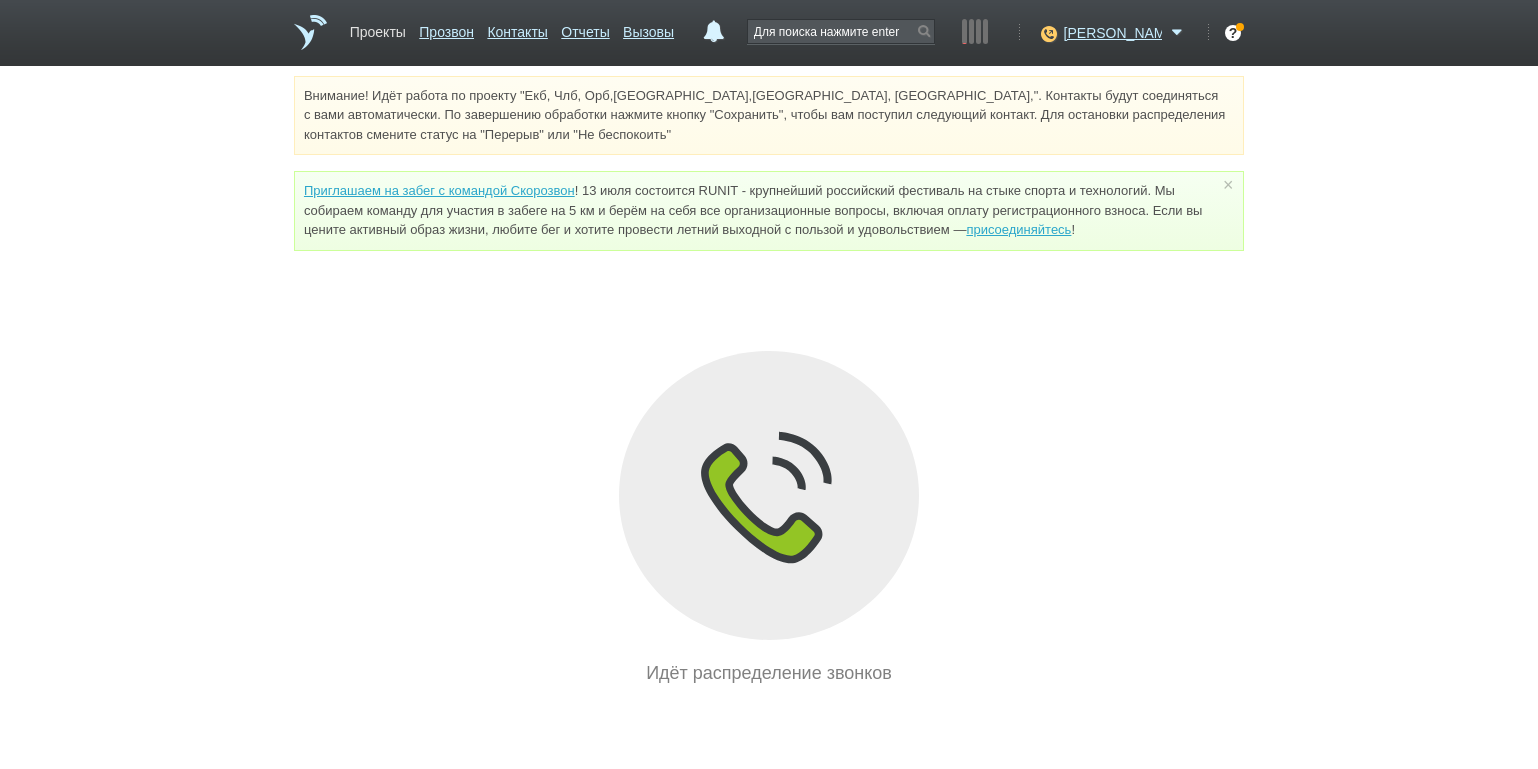 click on "Проекты" at bounding box center (378, 28) 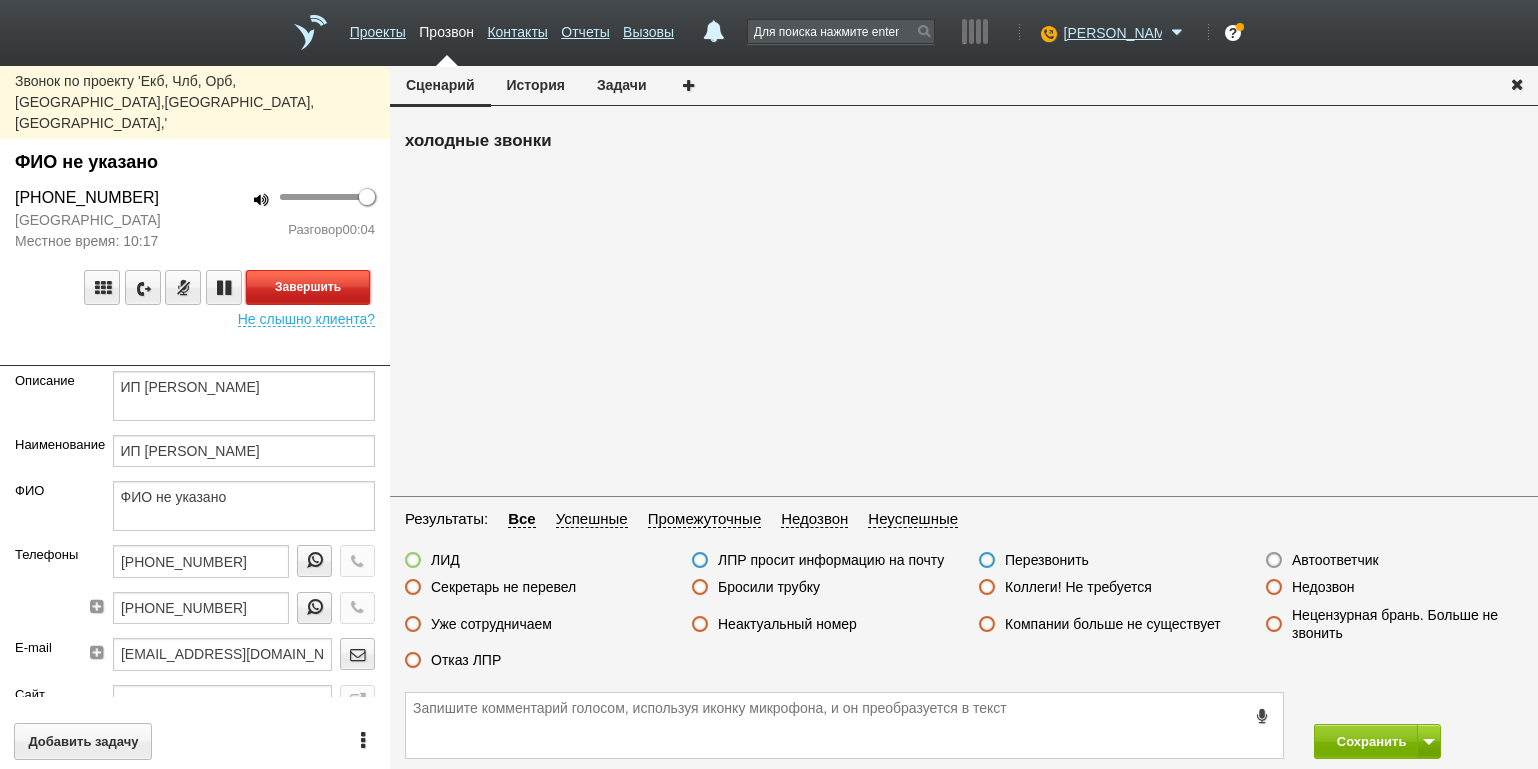 click on "Завершить" at bounding box center (308, 287) 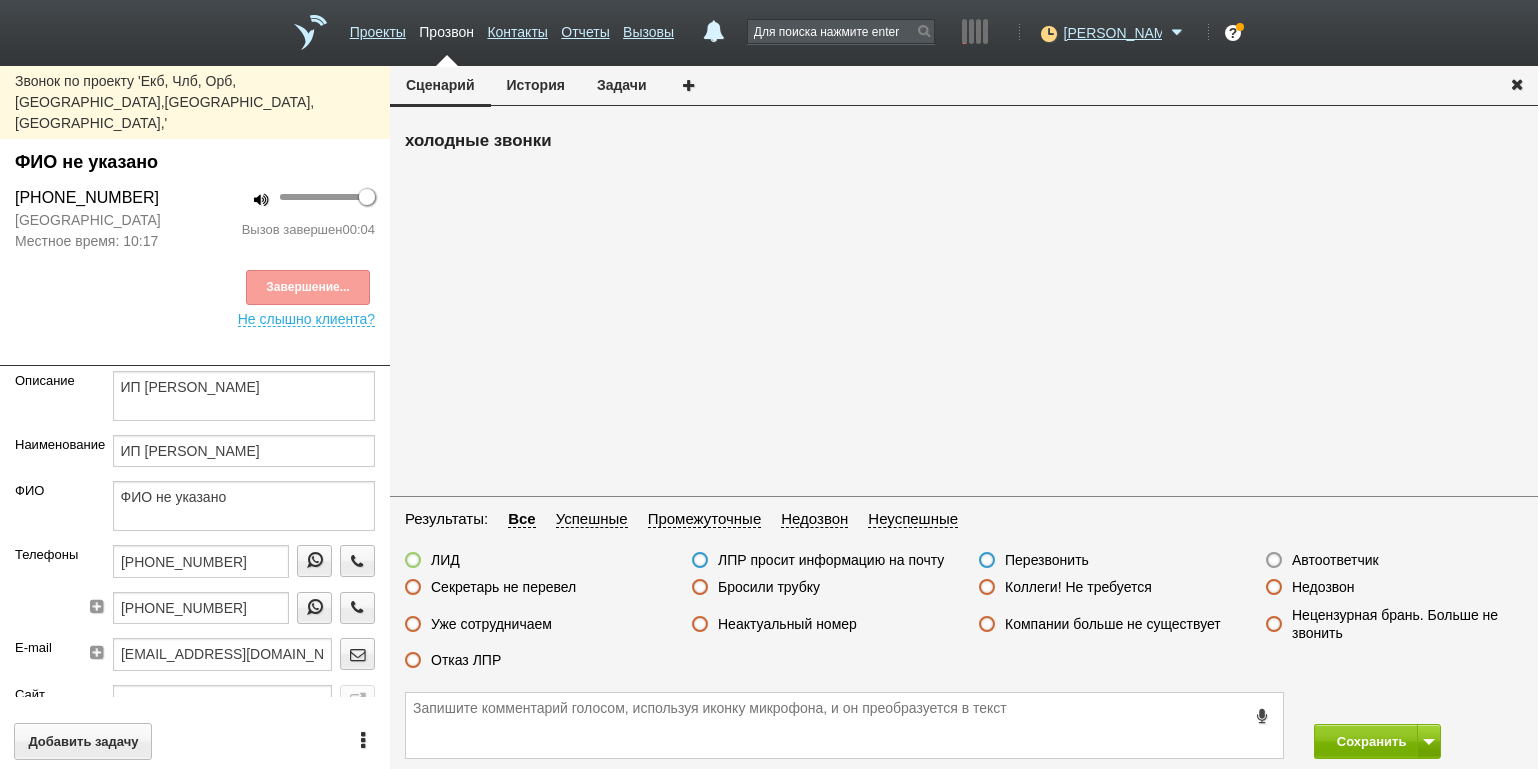 click on "Автоответчик" at bounding box center (1335, 560) 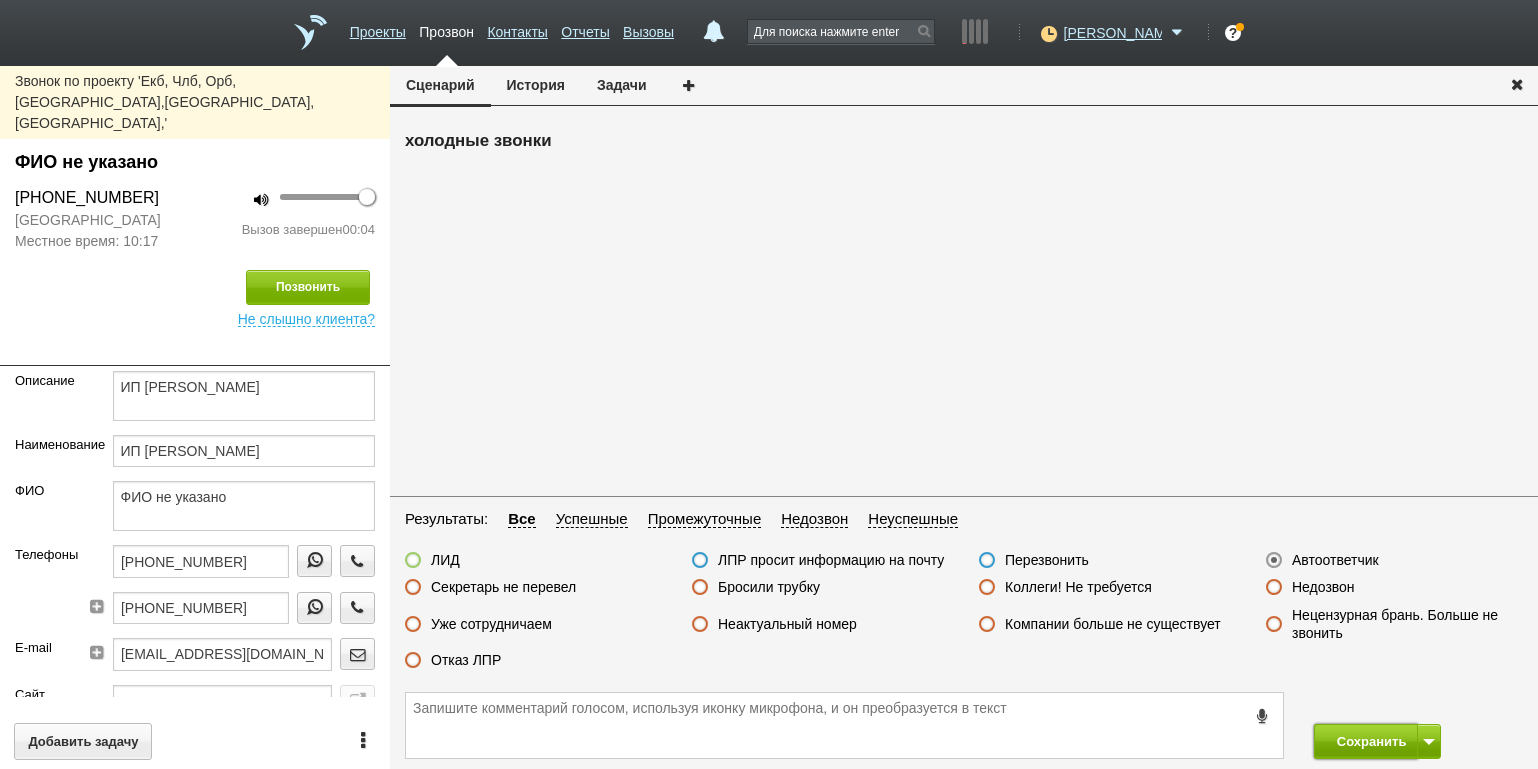 click on "Сохранить" at bounding box center (1366, 741) 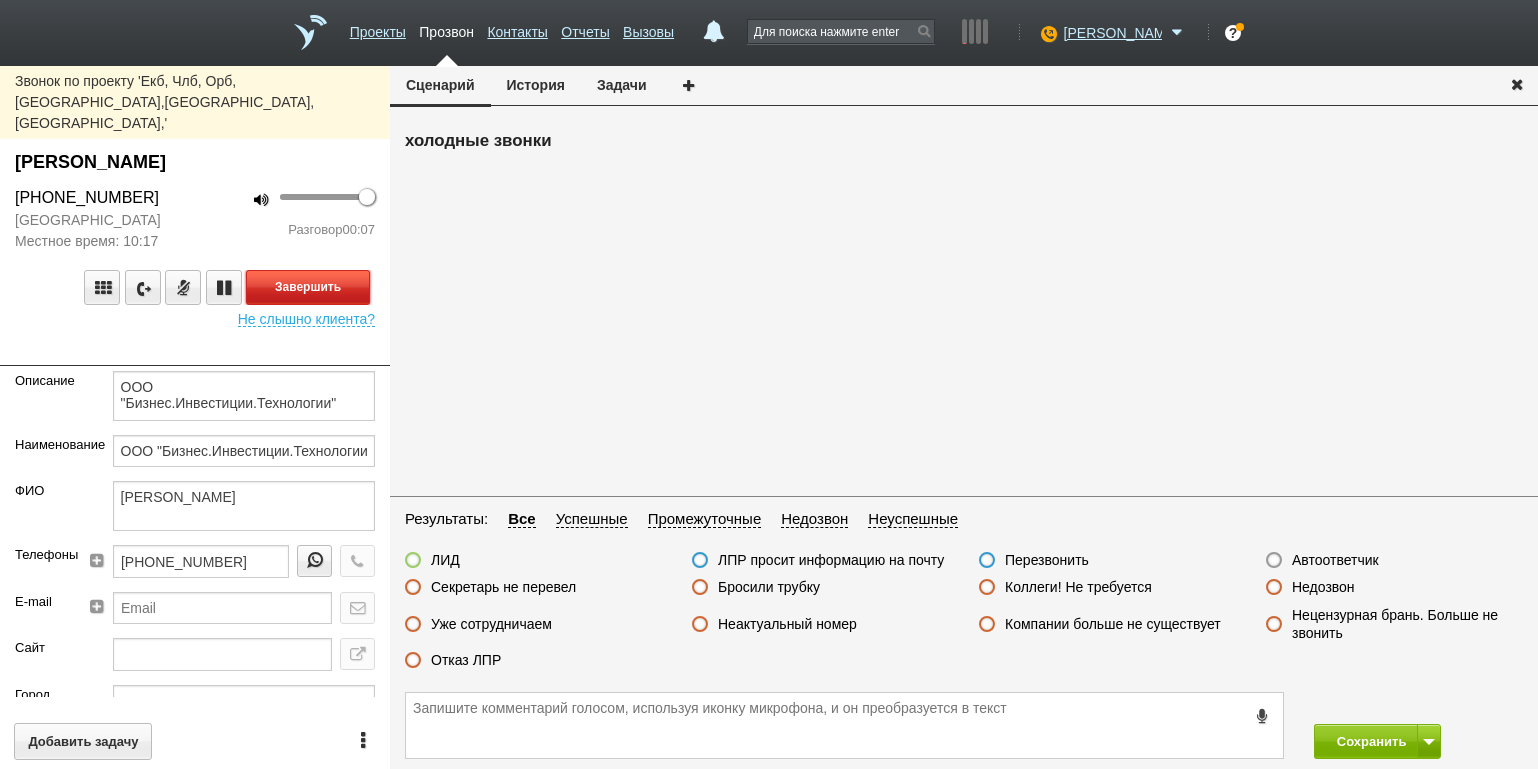 click on "Завершить" at bounding box center [308, 287] 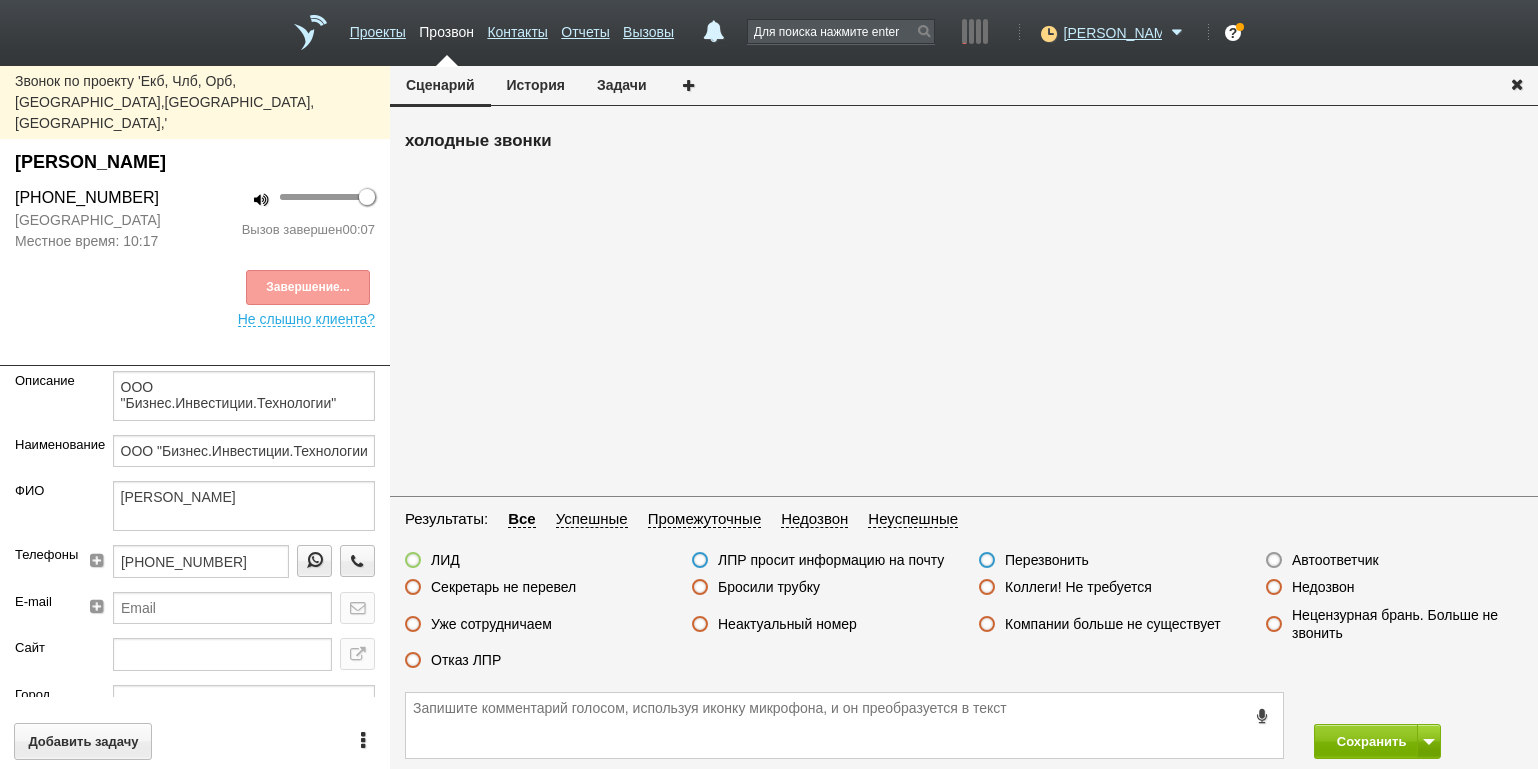 click on "Неактуальный номер" at bounding box center (787, 624) 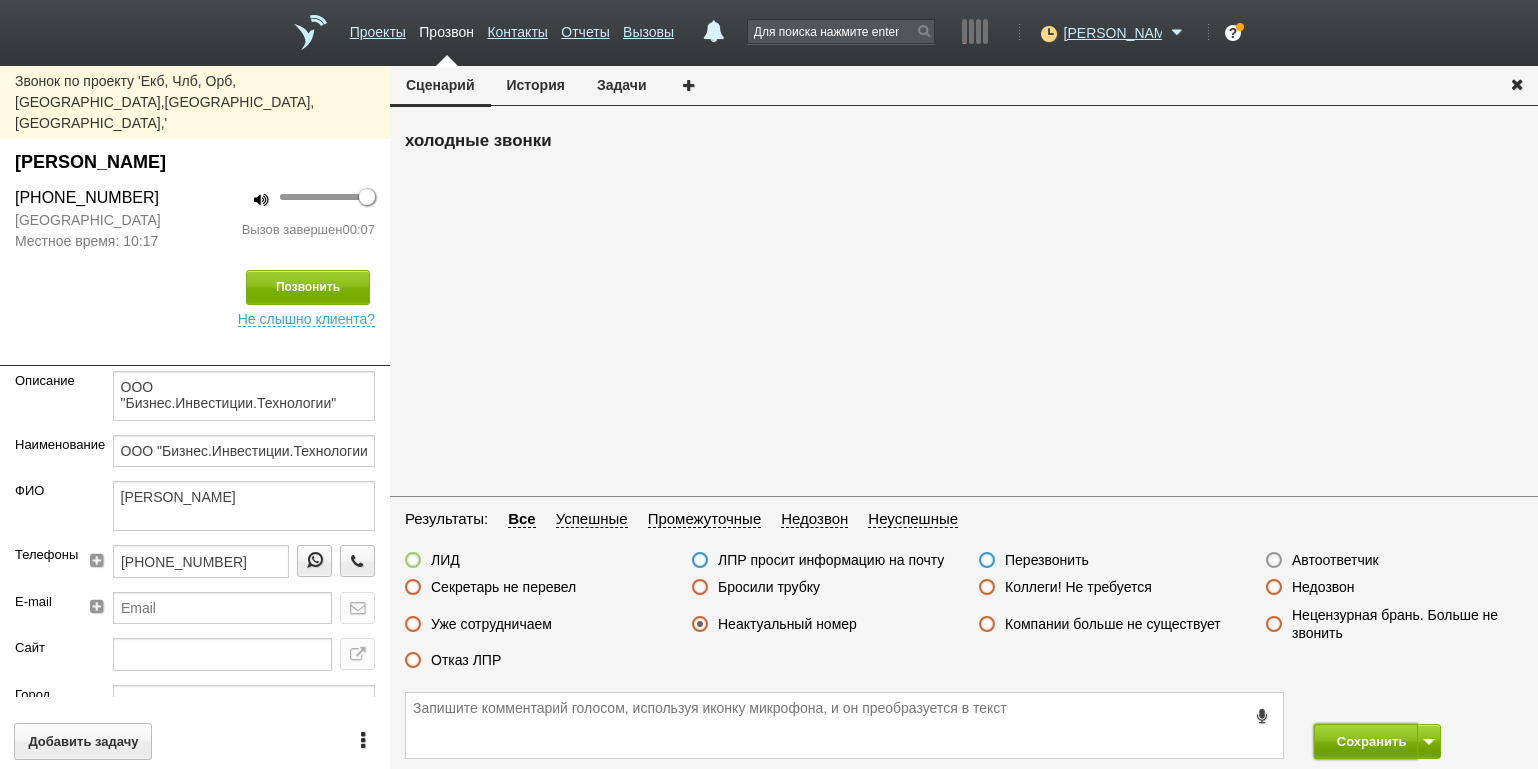 click on "Сохранить" at bounding box center (1366, 741) 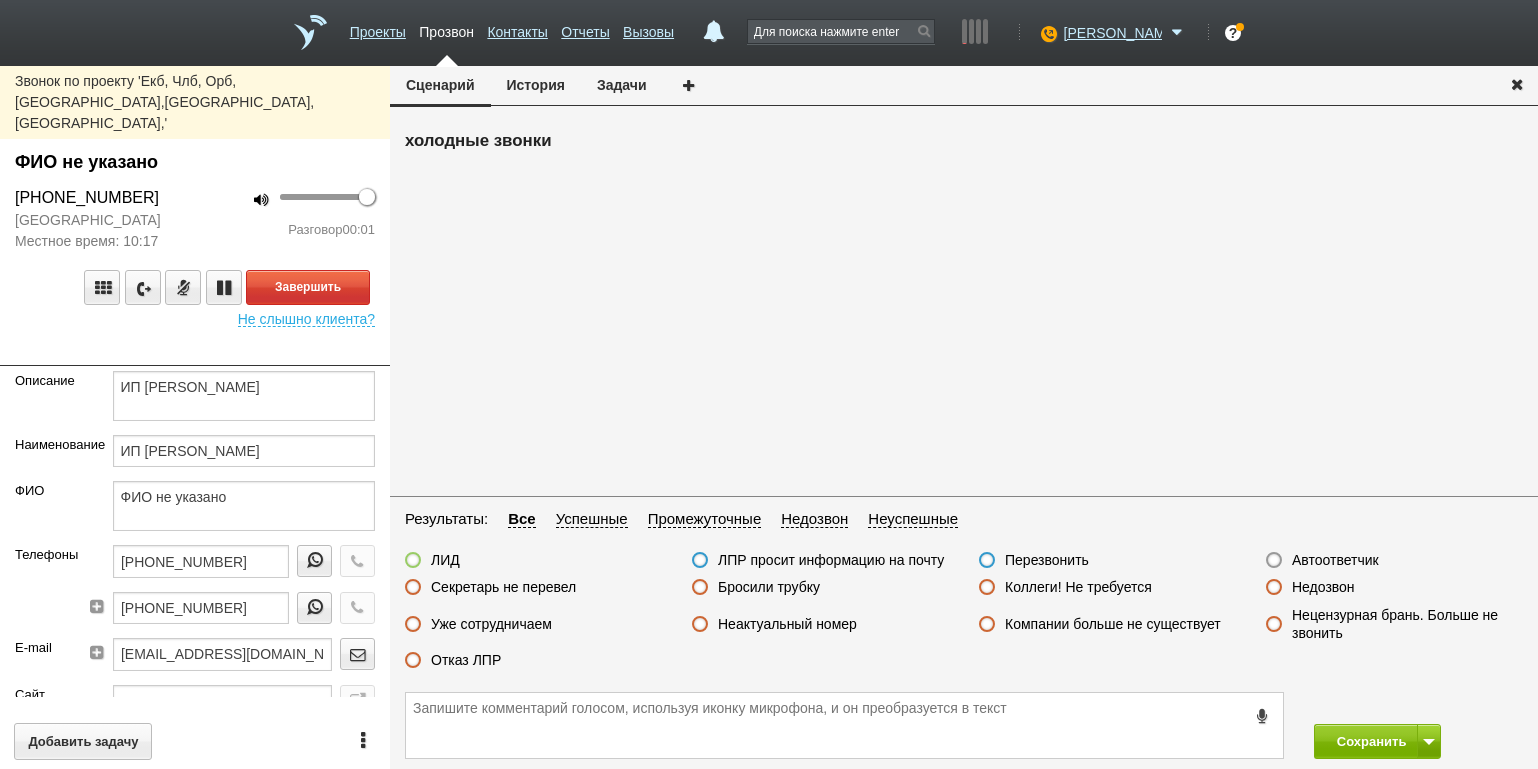 click at bounding box center [195, 351] 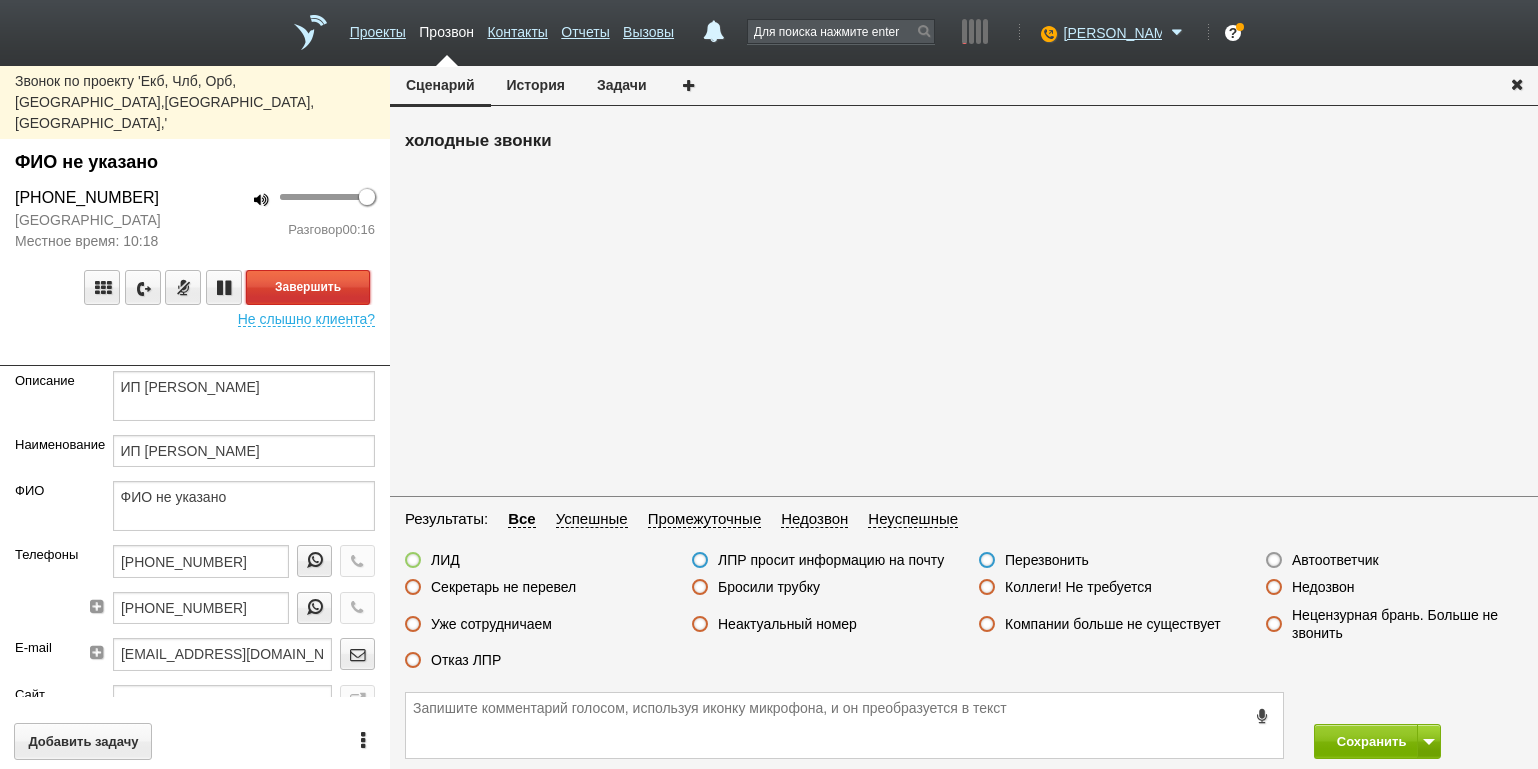 click on "Завершить" at bounding box center [308, 287] 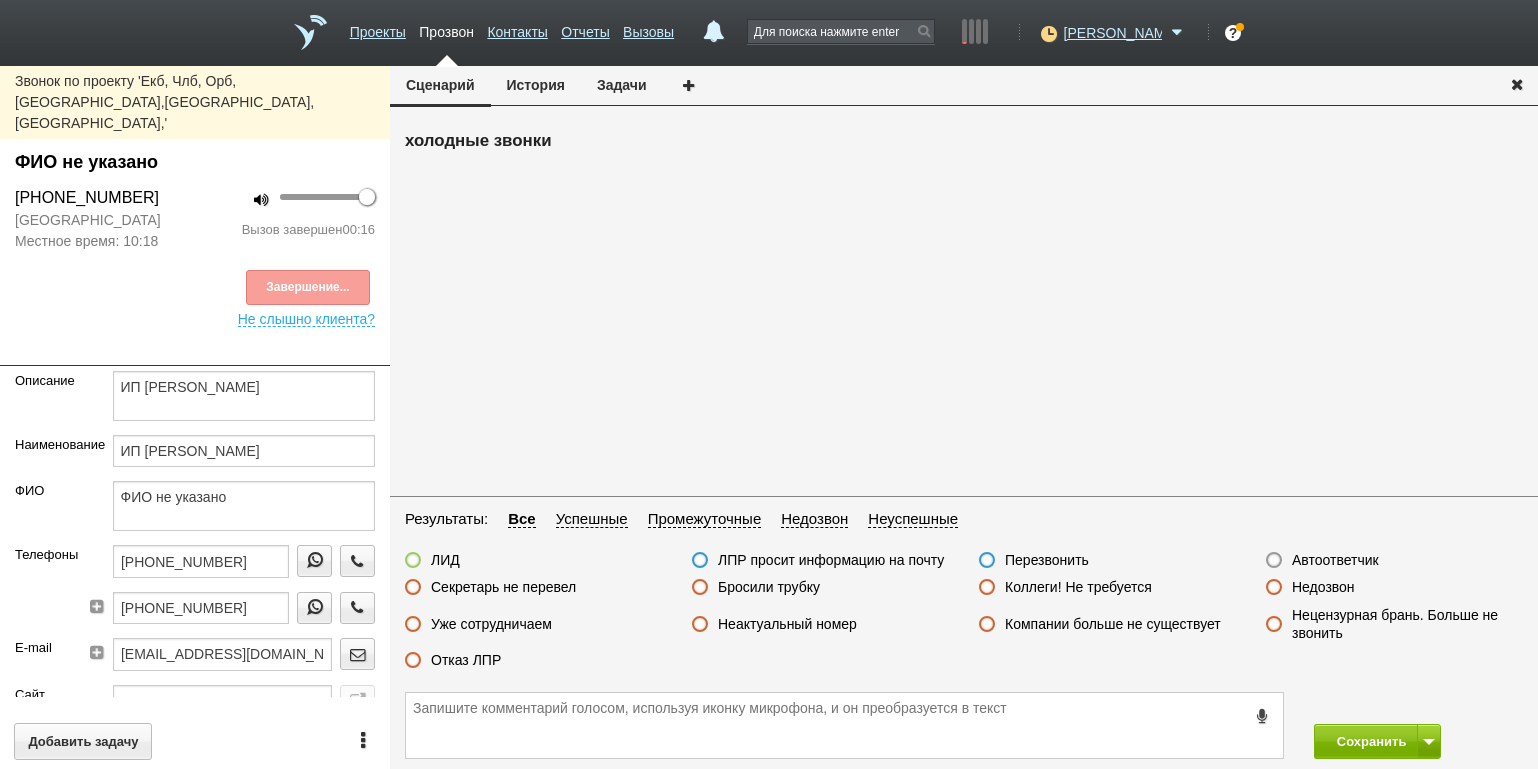 click on "Отказ ЛПР" at bounding box center (466, 660) 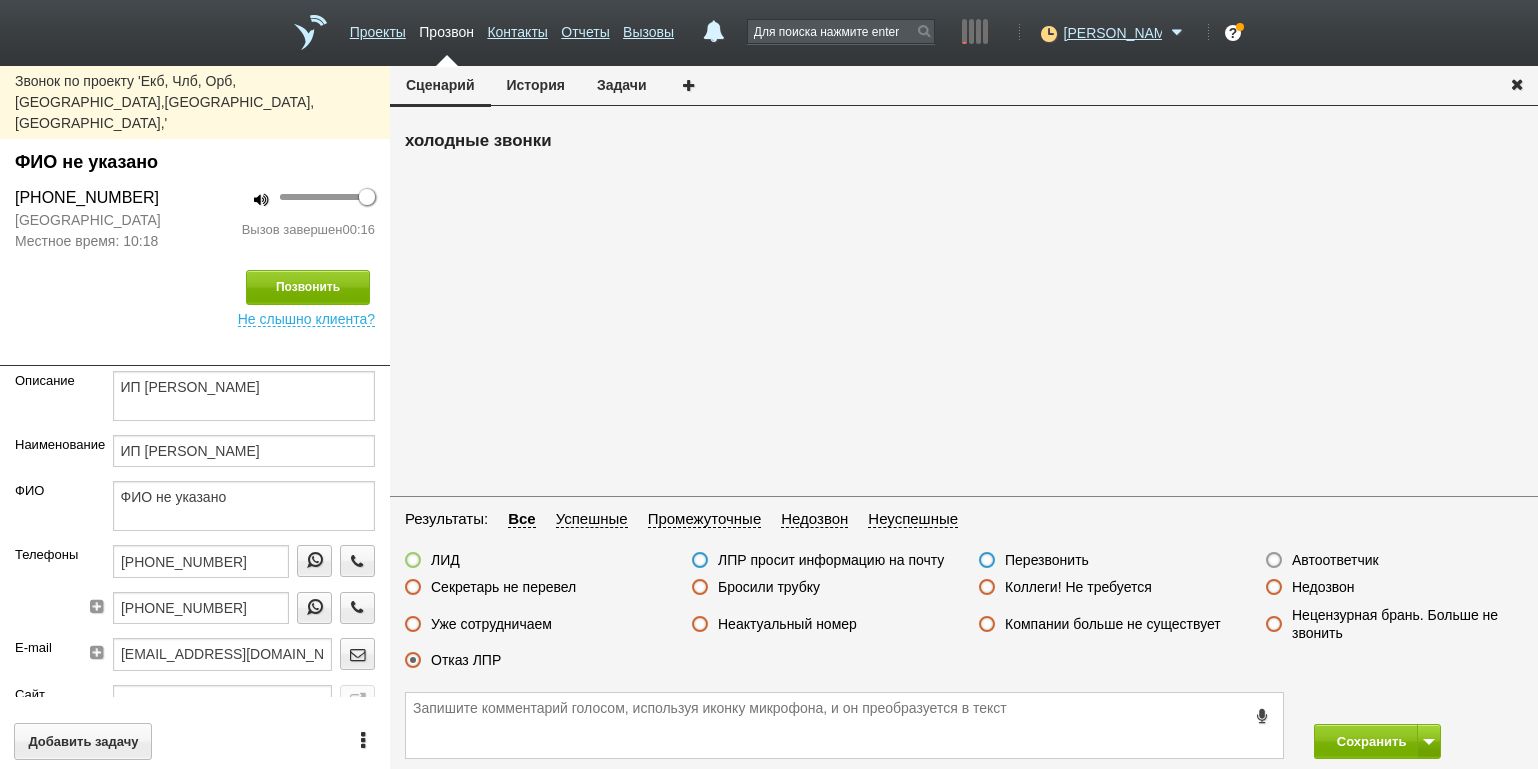 click on "Сохранить" at bounding box center [964, 725] 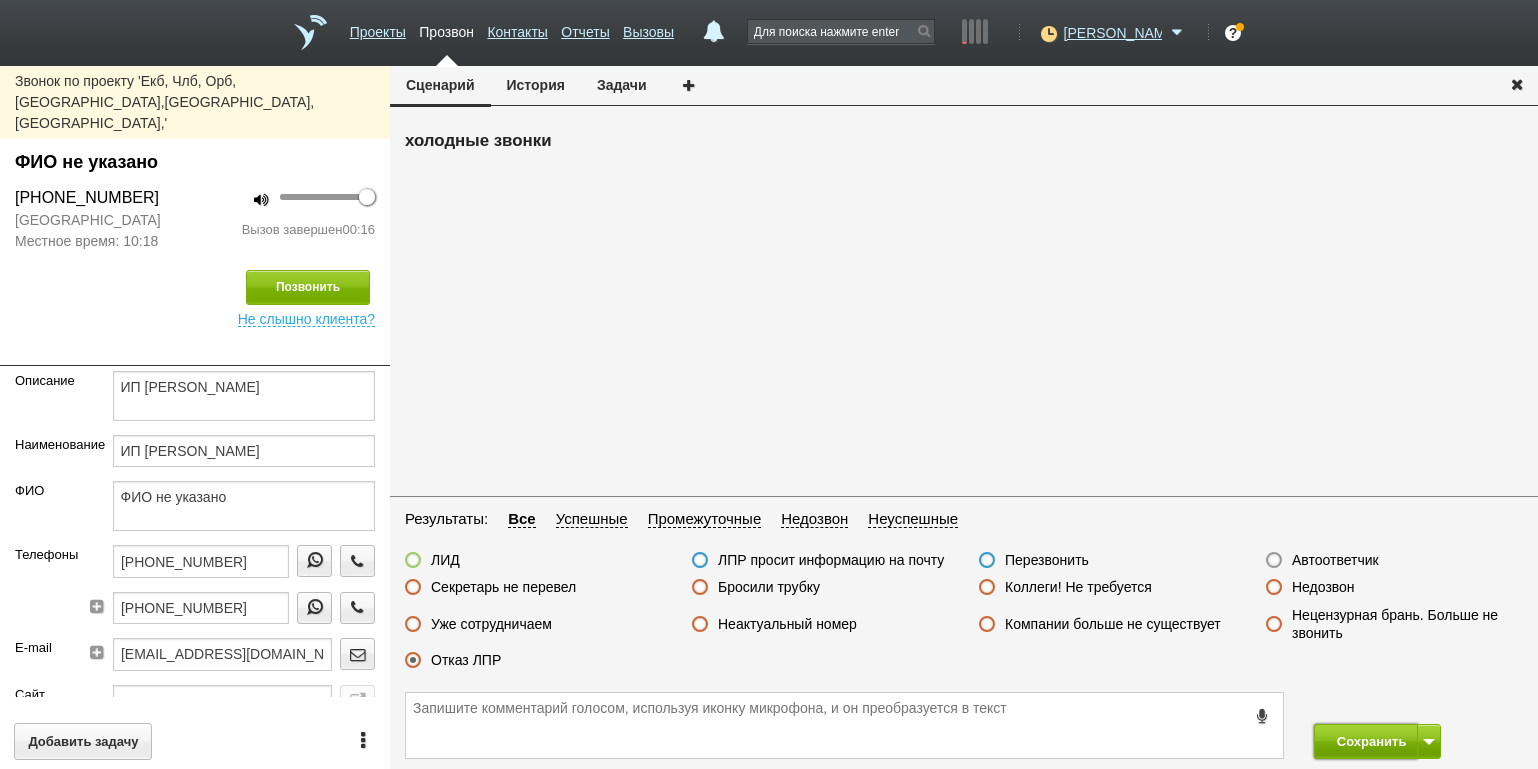 click on "Сохранить" at bounding box center [1366, 741] 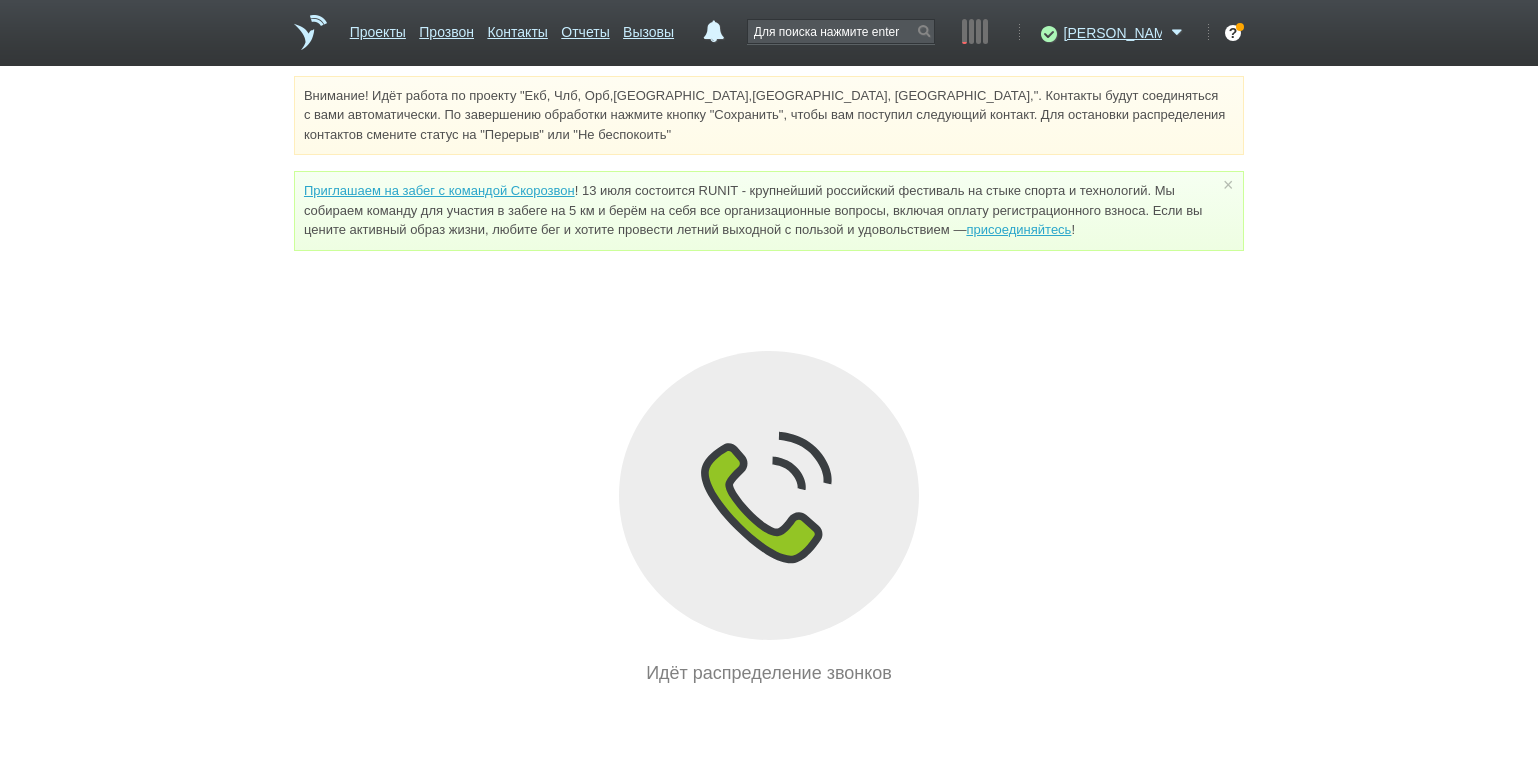 click on "Внимание! Идёт работа по проекту "Екб, Члб, Орб,[GEOGRAPHIC_DATA],[GEOGRAPHIC_DATA], [GEOGRAPHIC_DATA],". Контакты будут соединяться с вами автоматически. По завершению обработки нажмите кнопку "Сохранить", чтобы вам поступил следующий контакт. Для остановки распределения контактов смените статус на "Перерыв" или "Не беспокоить"
Приглашаем на забег с командой Скорозвон присоединяйтесь !
×
Вы можете звонить напрямую из строки поиска - введите номер и нажмите "Позвонить"
Идёт распределение звонков" at bounding box center [769, 381] 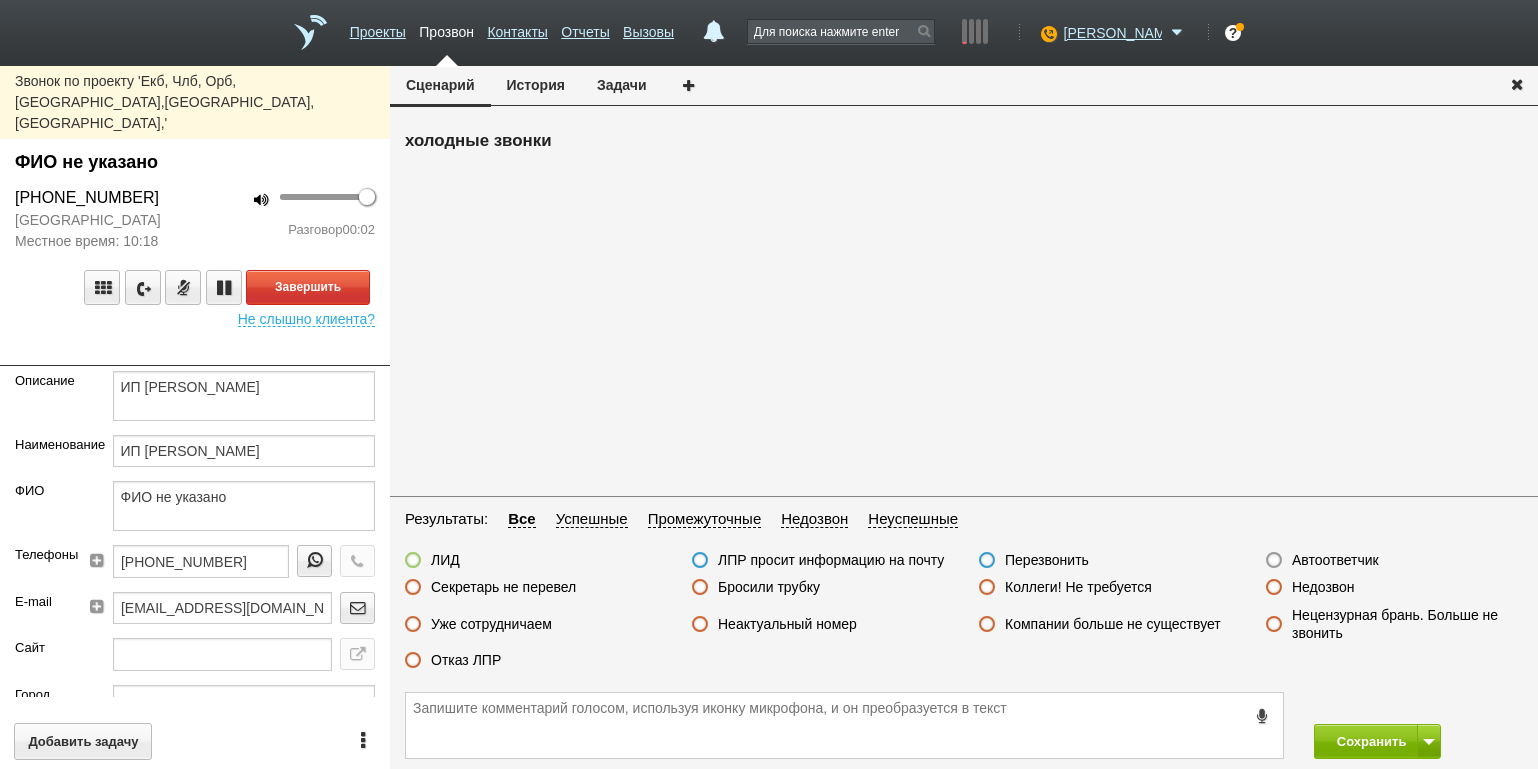 click at bounding box center (195, 351) 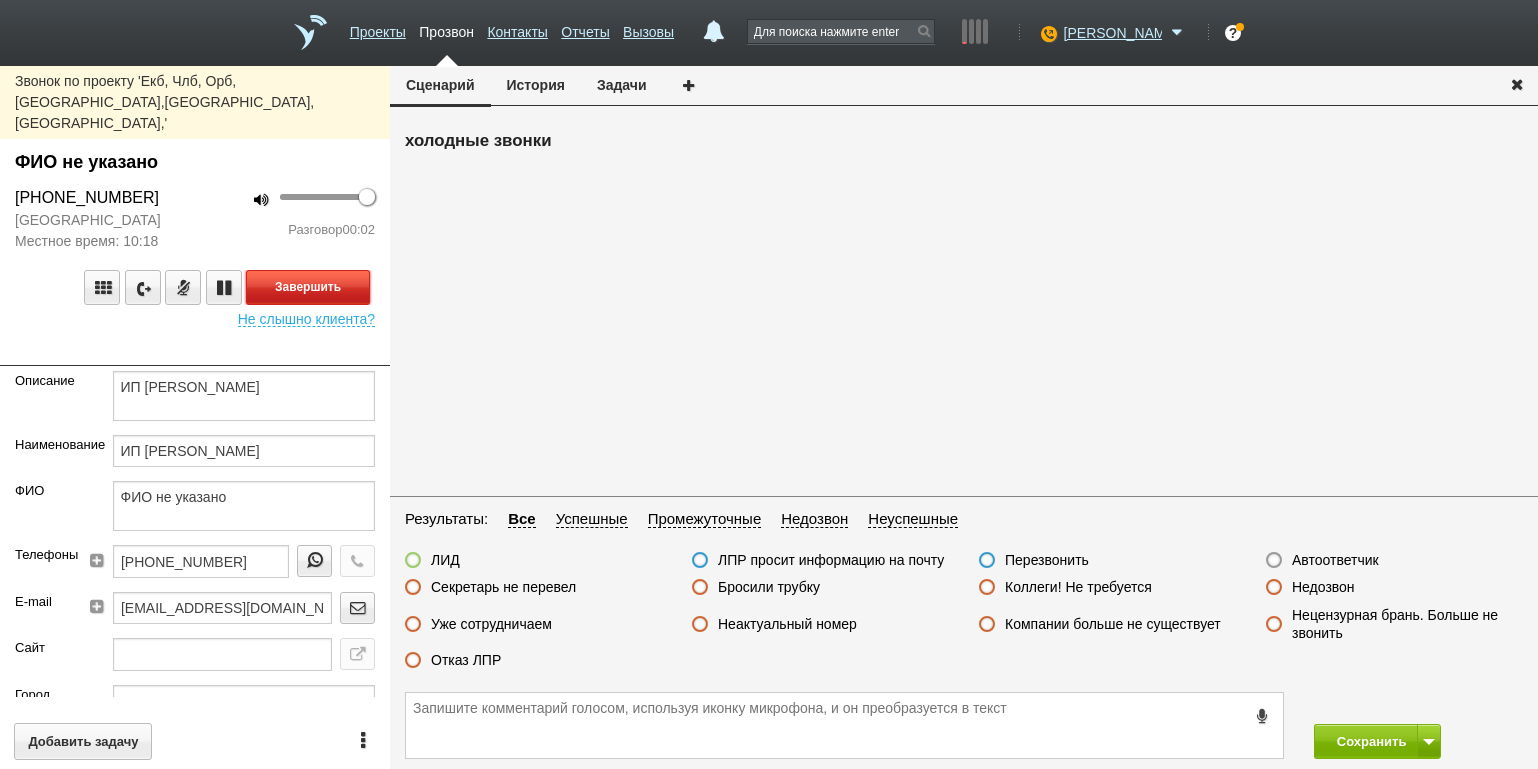 click on "Завершить" at bounding box center [308, 287] 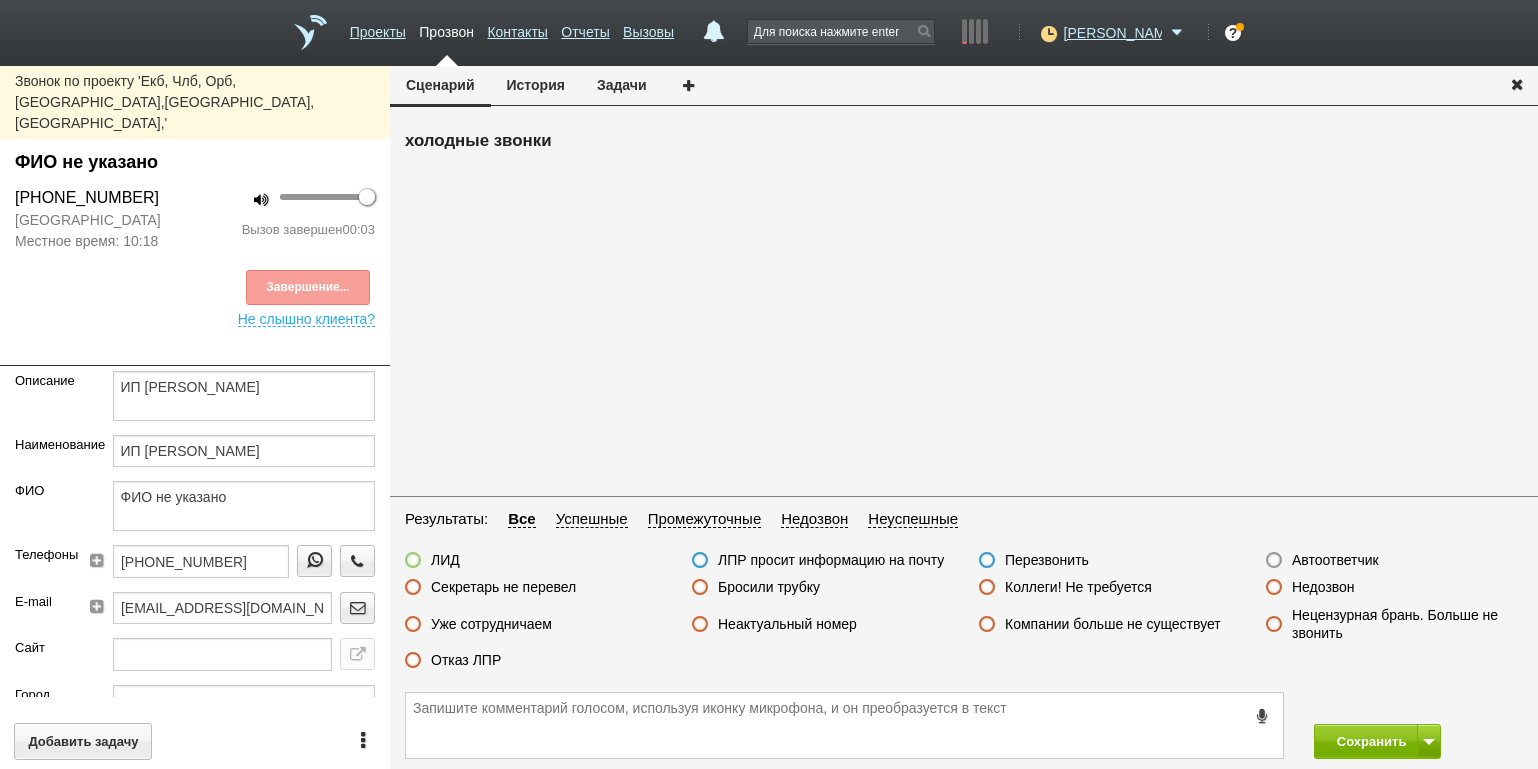 click on "Автоответчик" at bounding box center [1335, 560] 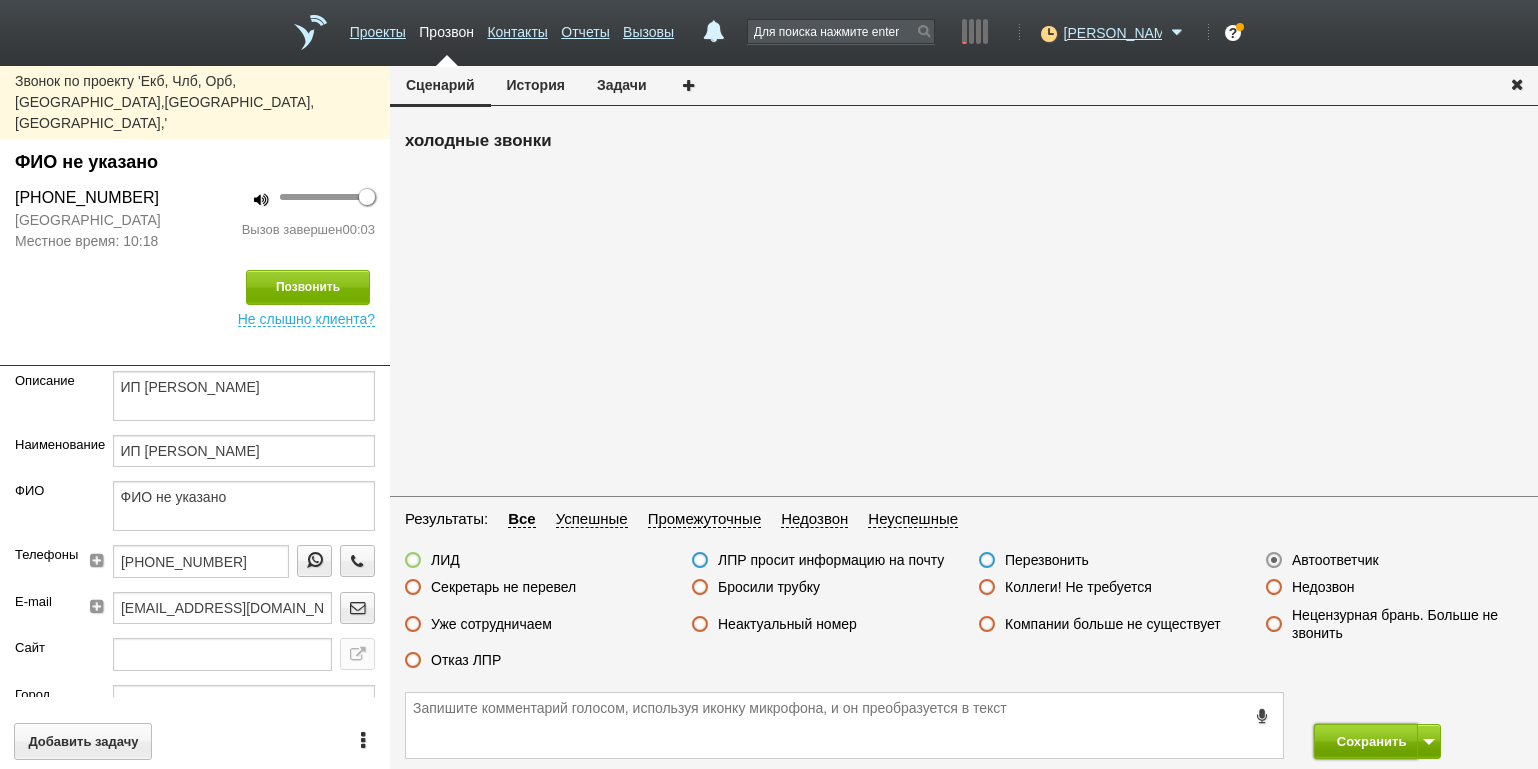 click on "Сохранить" at bounding box center [1366, 741] 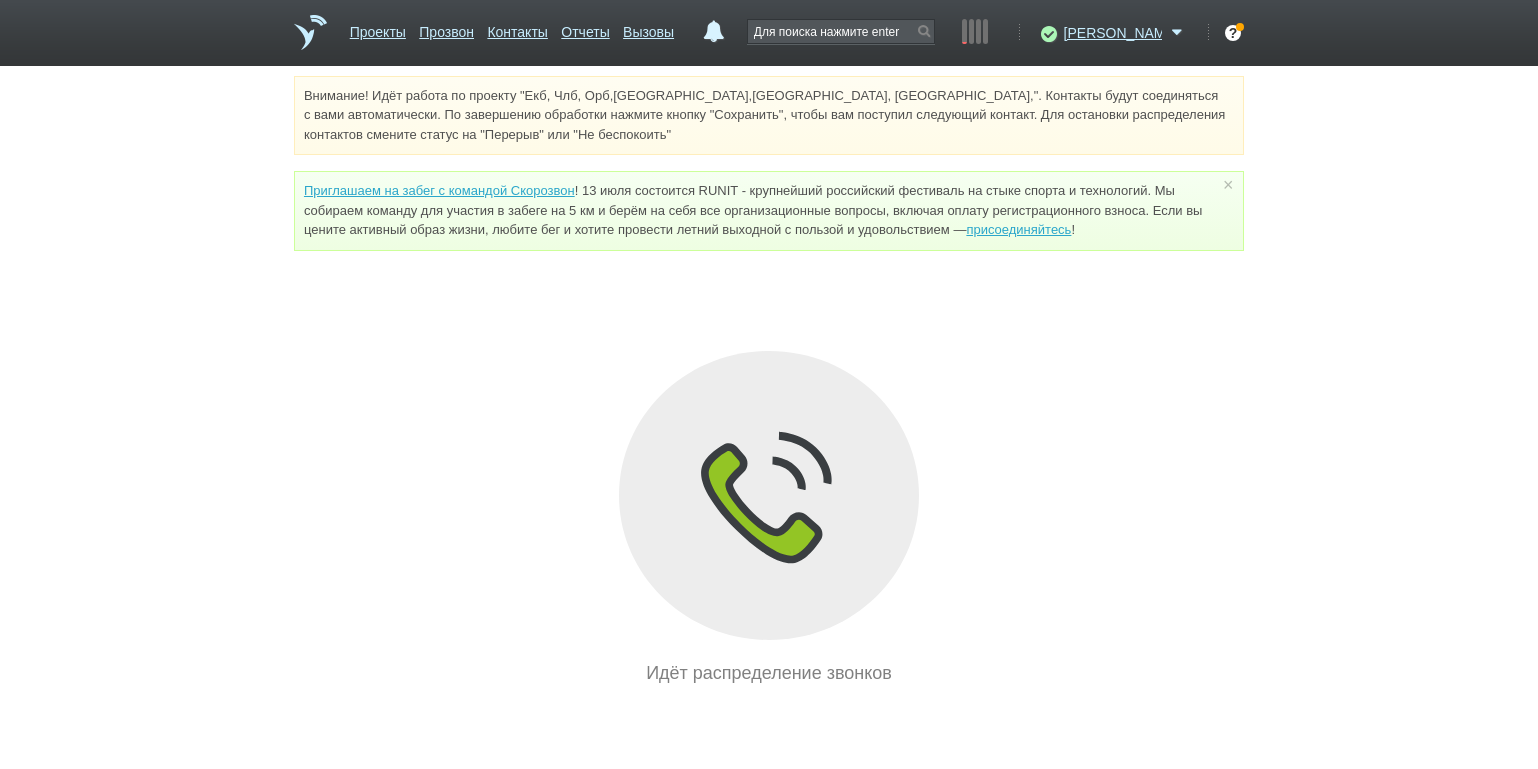 click on "Внимание! Идёт работа по проекту "Екб, Члб, Орб,[GEOGRAPHIC_DATA],[GEOGRAPHIC_DATA], [GEOGRAPHIC_DATA],". Контакты будут соединяться с вами автоматически. По завершению обработки нажмите кнопку "Сохранить", чтобы вам поступил следующий контакт. Для остановки распределения контактов смените статус на "Перерыв" или "Не беспокоить"
Приглашаем на забег с командой Скорозвон присоединяйтесь !
×
Вы можете звонить напрямую из строки поиска - введите номер и нажмите "Позвонить"
Идёт распределение звонков" at bounding box center (769, 381) 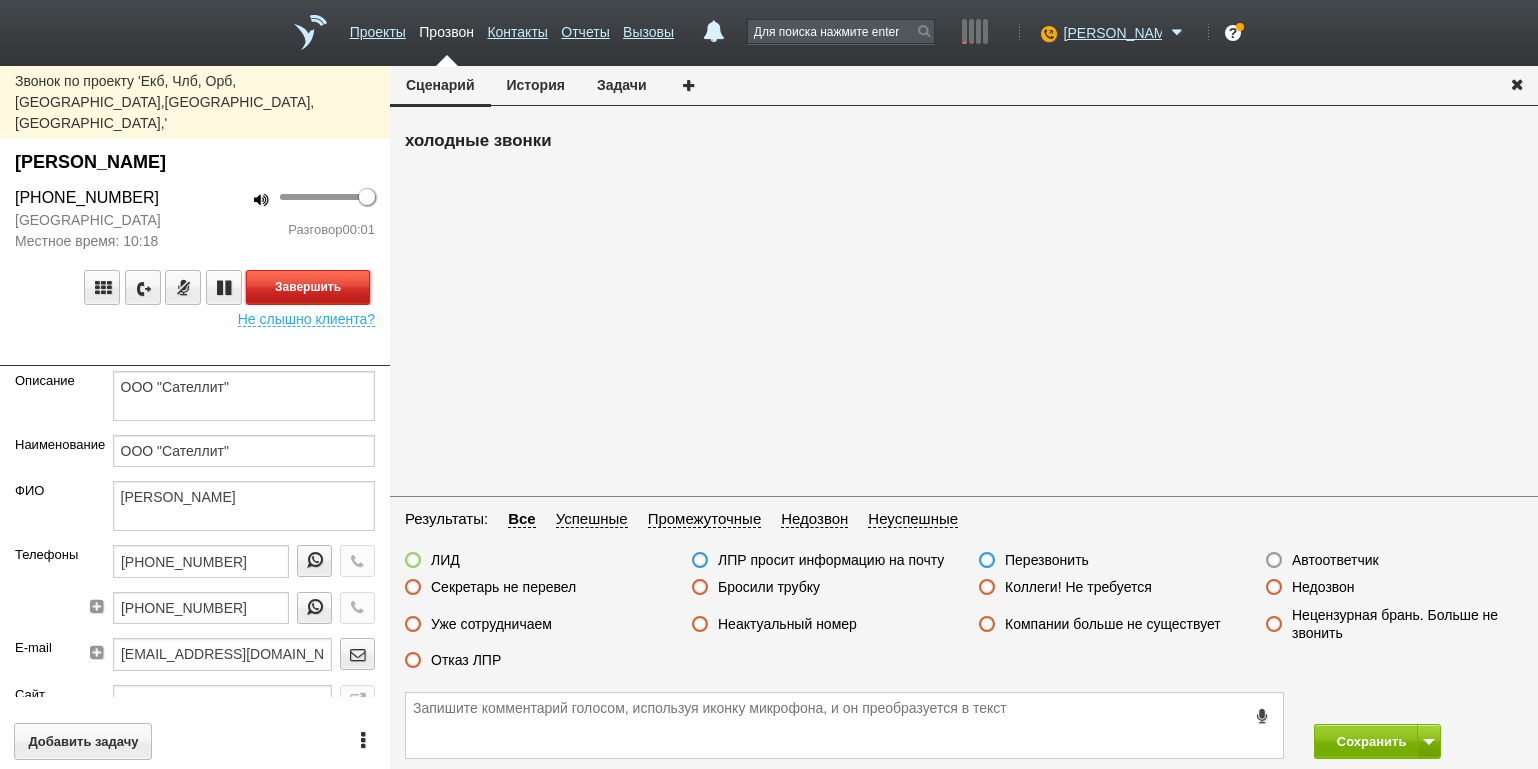 click on "Завершить" at bounding box center (308, 287) 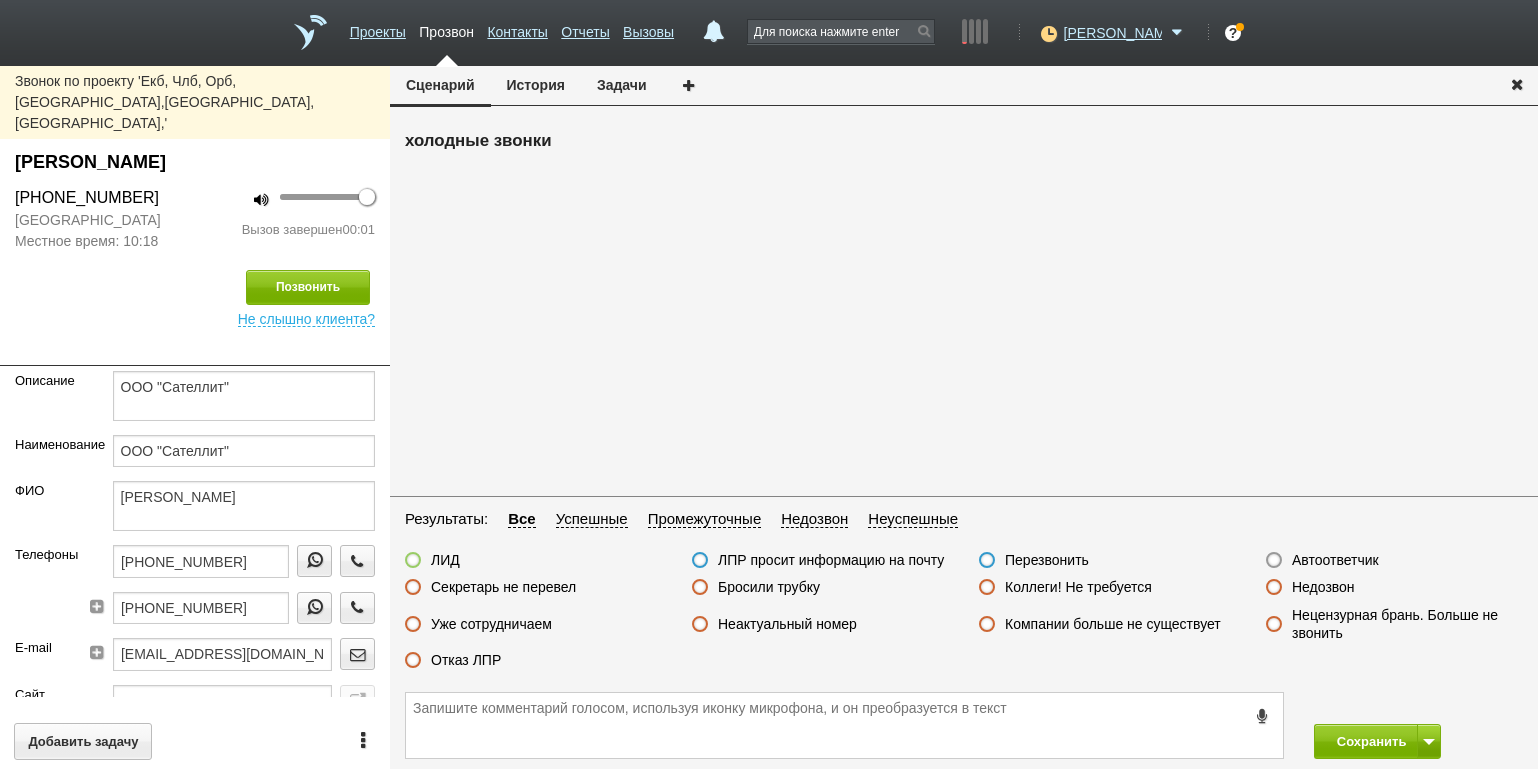 click on "Неактуальный номер" at bounding box center [787, 624] 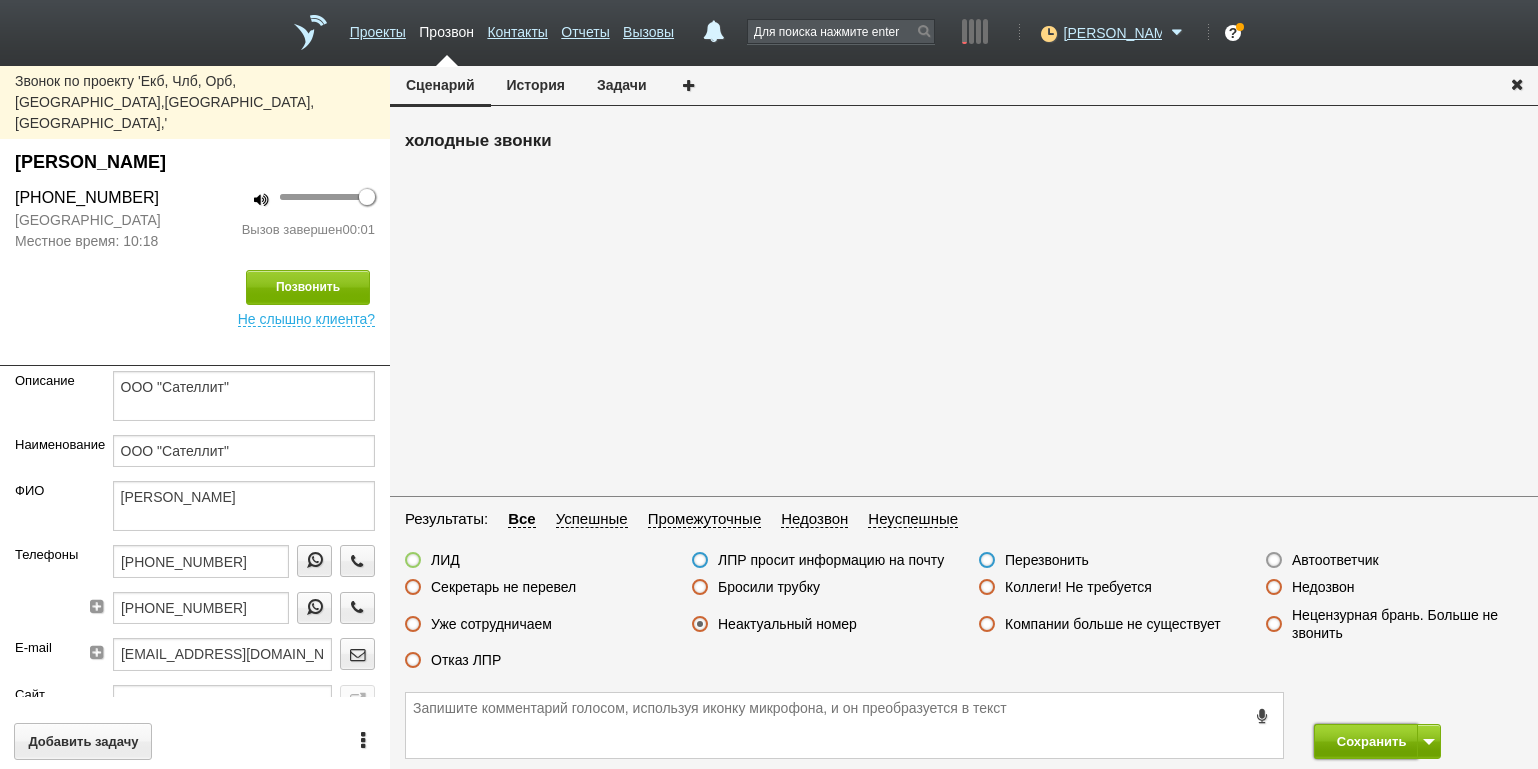 click on "Сохранить" at bounding box center [1366, 741] 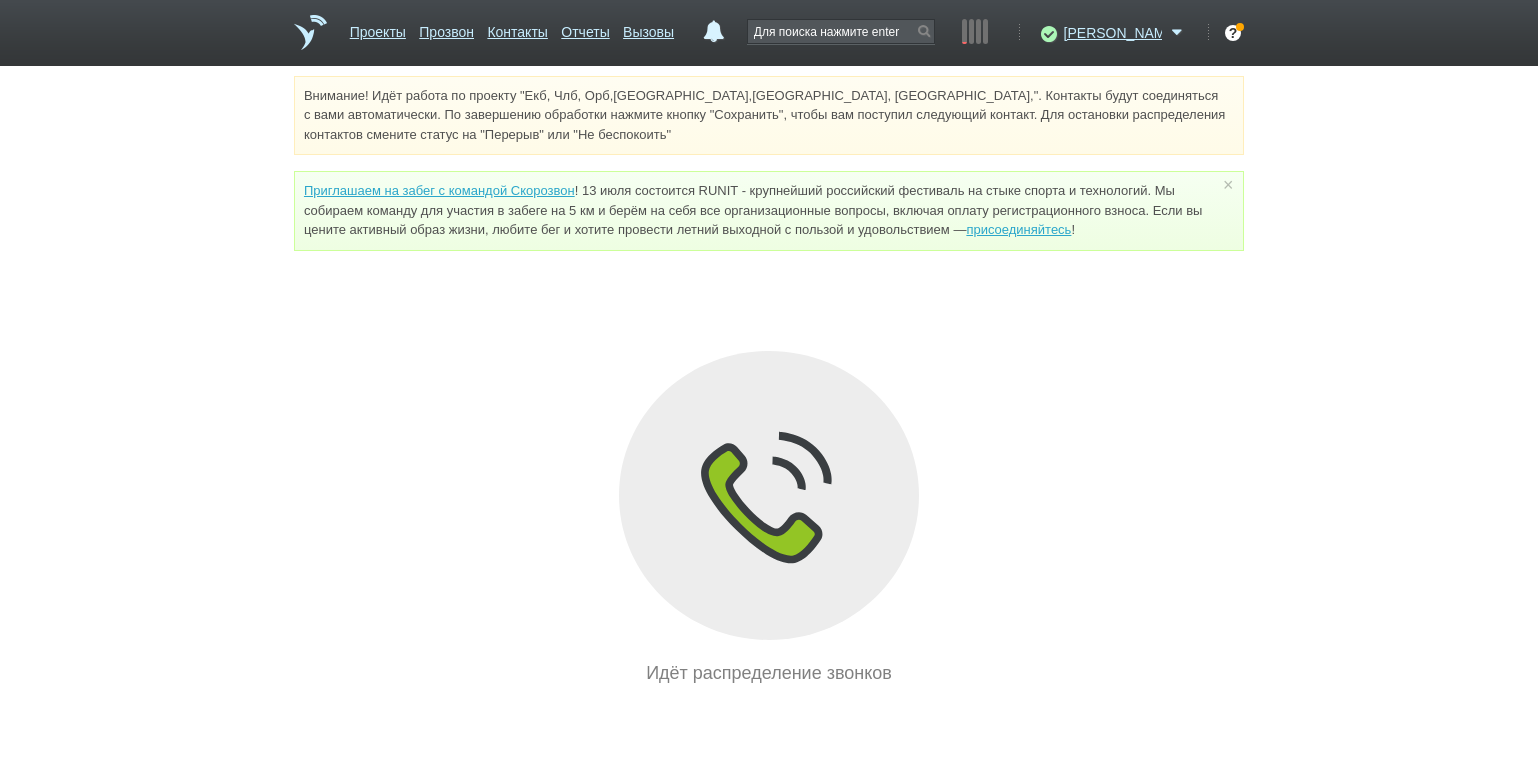 click on "Внимание! Идёт работа по проекту "Екб, Члб, Орб,[GEOGRAPHIC_DATA],[GEOGRAPHIC_DATA], [GEOGRAPHIC_DATA],". Контакты будут соединяться с вами автоматически. По завершению обработки нажмите кнопку "Сохранить", чтобы вам поступил следующий контакт. Для остановки распределения контактов смените статус на "Перерыв" или "Не беспокоить"
Приглашаем на забег с командой Скорозвон присоединяйтесь !
×
Вы можете звонить напрямую из строки поиска - введите номер и нажмите "Позвонить"
Идёт распределение звонков" at bounding box center [769, 381] 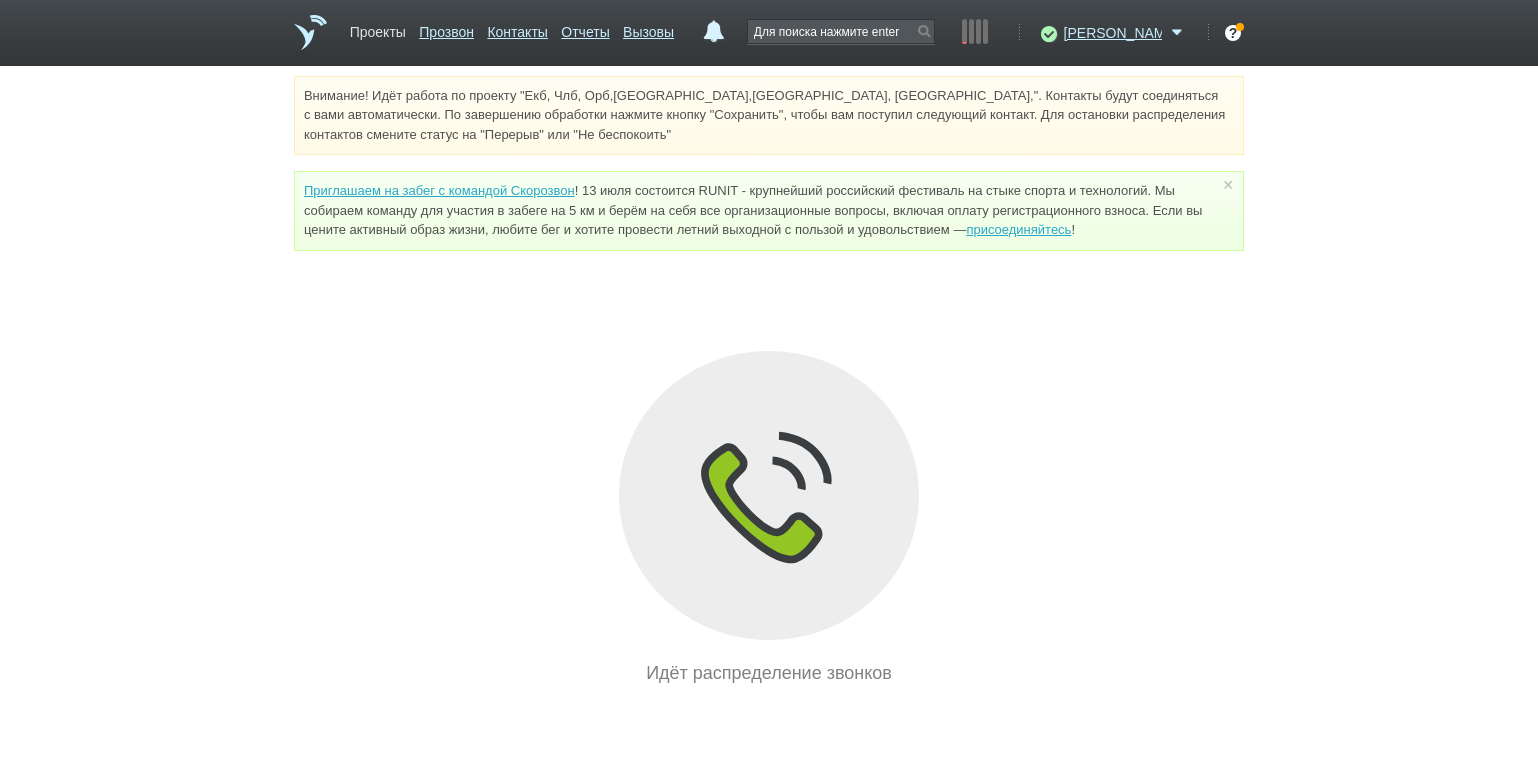 click on "Проекты" at bounding box center (378, 28) 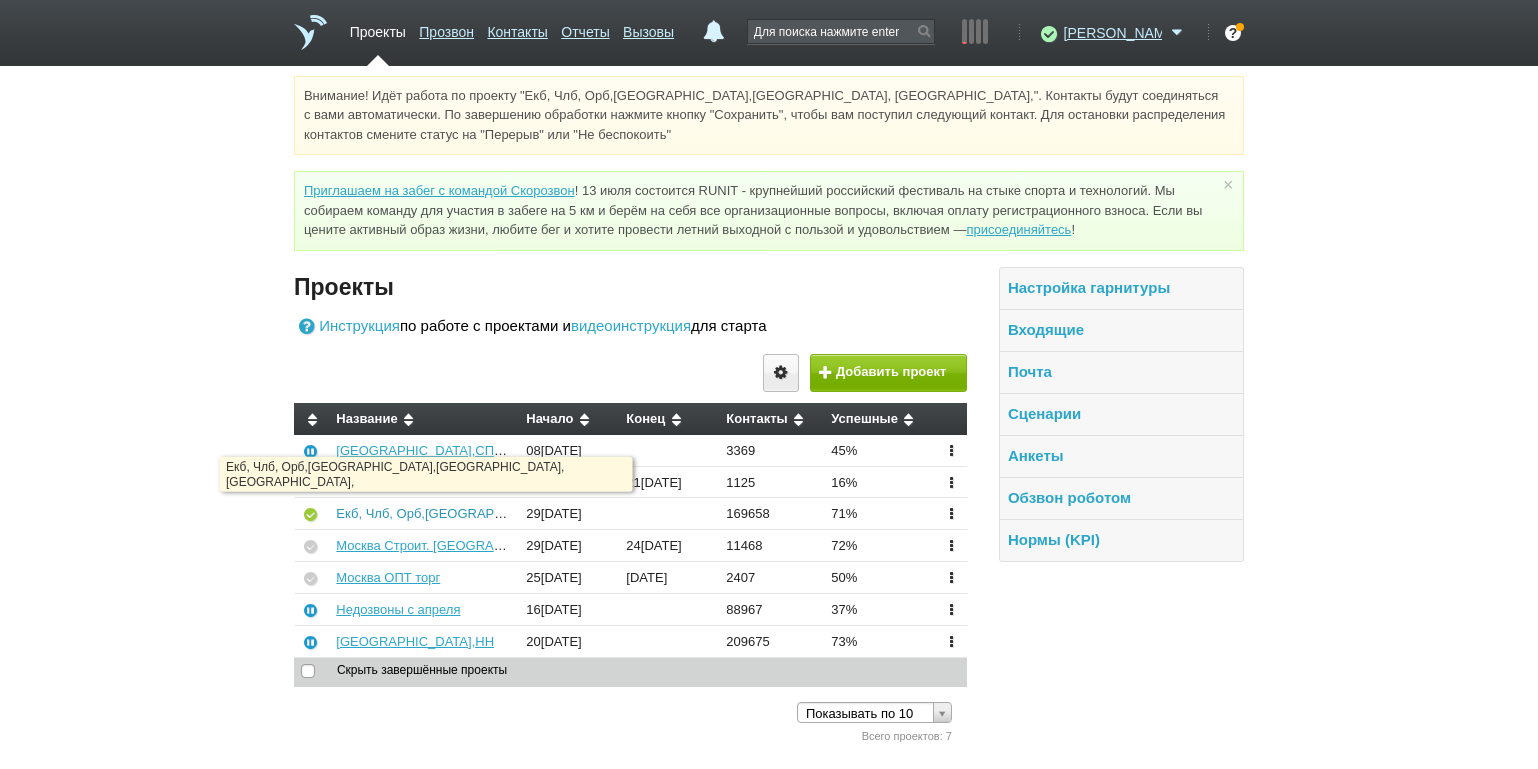 click on "Екб, Члб, Орб,[GEOGRAPHIC_DATA],[GEOGRAPHIC_DATA], [GEOGRAPHIC_DATA]," at bounding box center [590, 513] 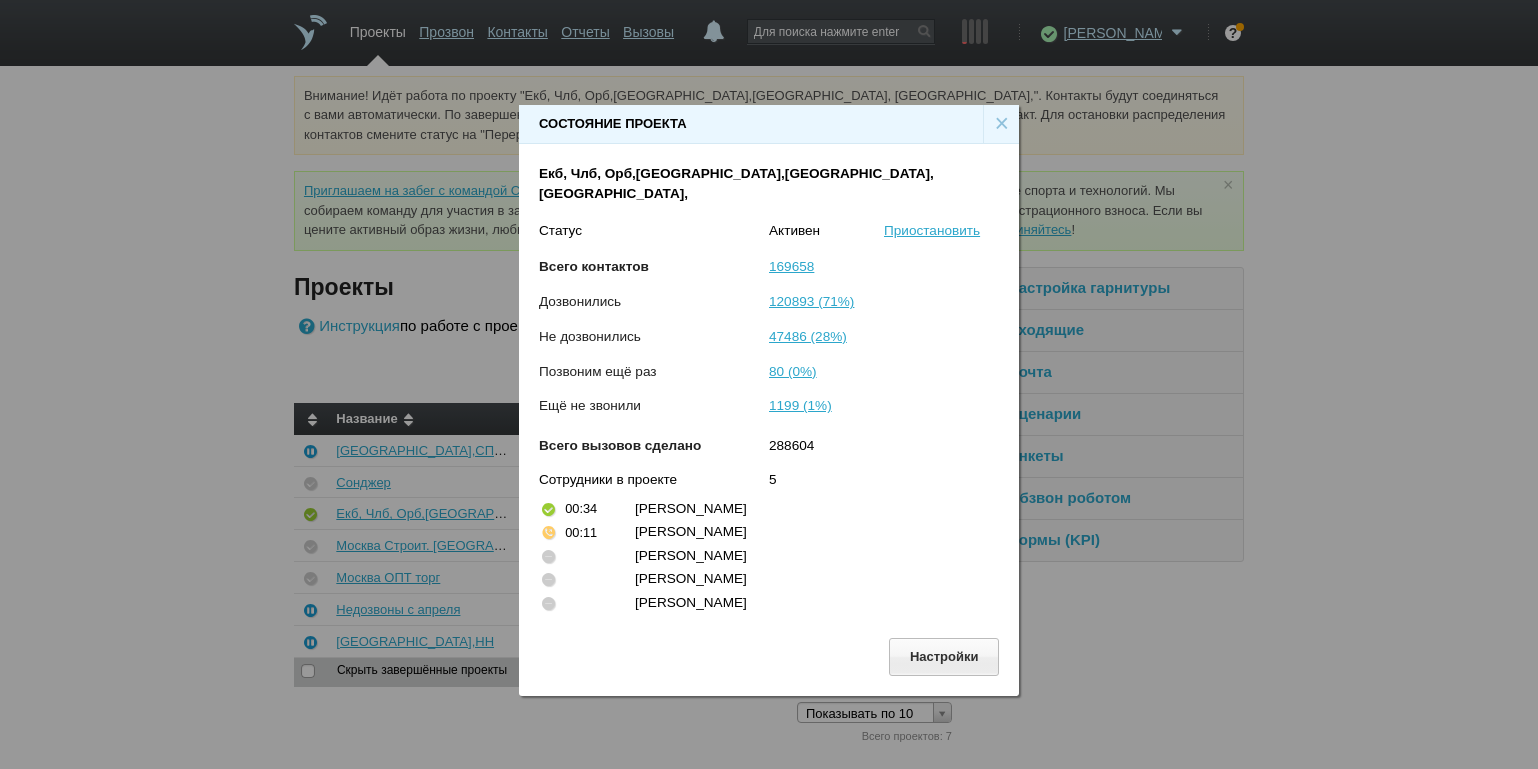 click on "×" at bounding box center (1001, 124) 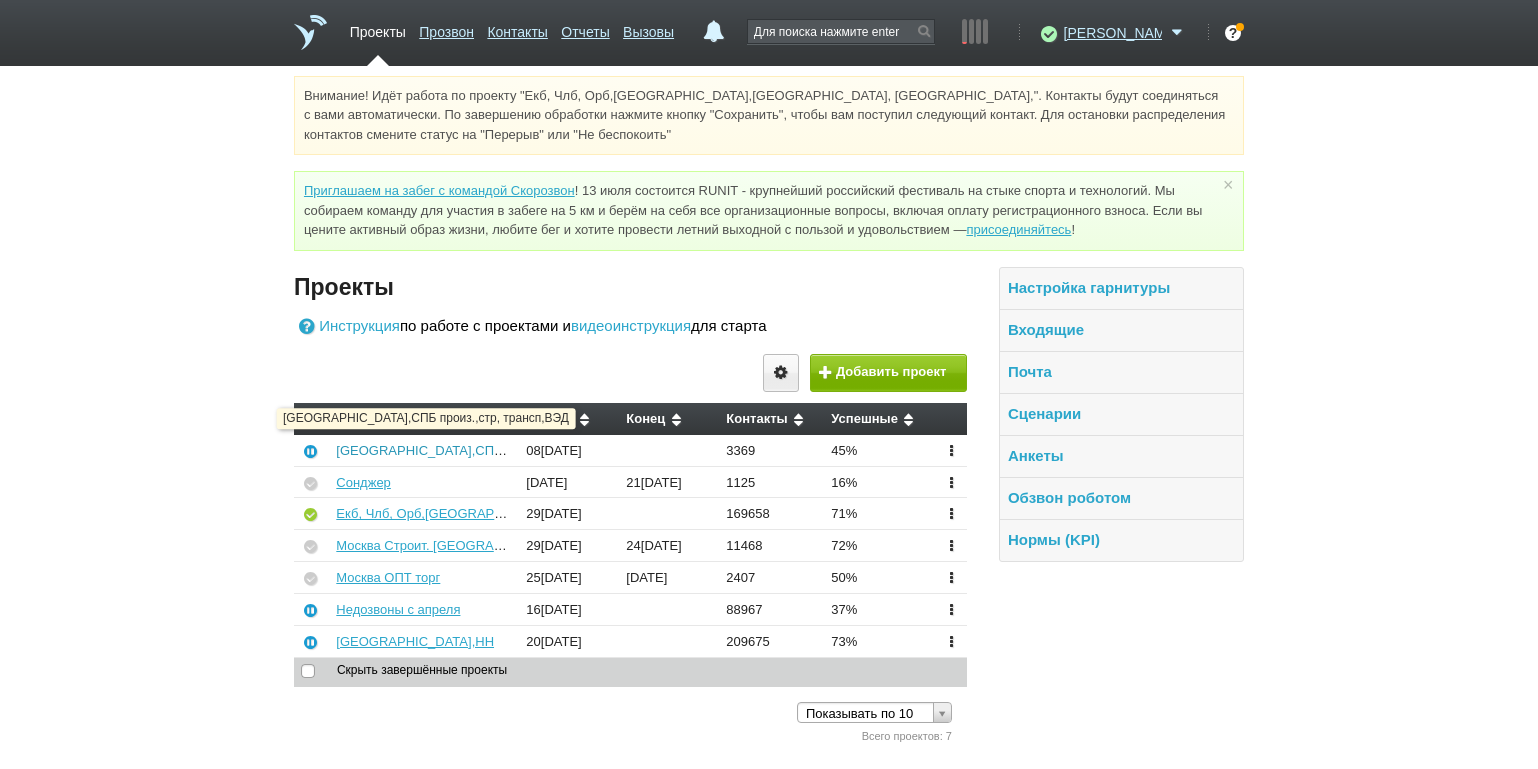 click on "[GEOGRAPHIC_DATA],СПБ произ.,стр, трансп,ВЭД" at bounding box center (491, 450) 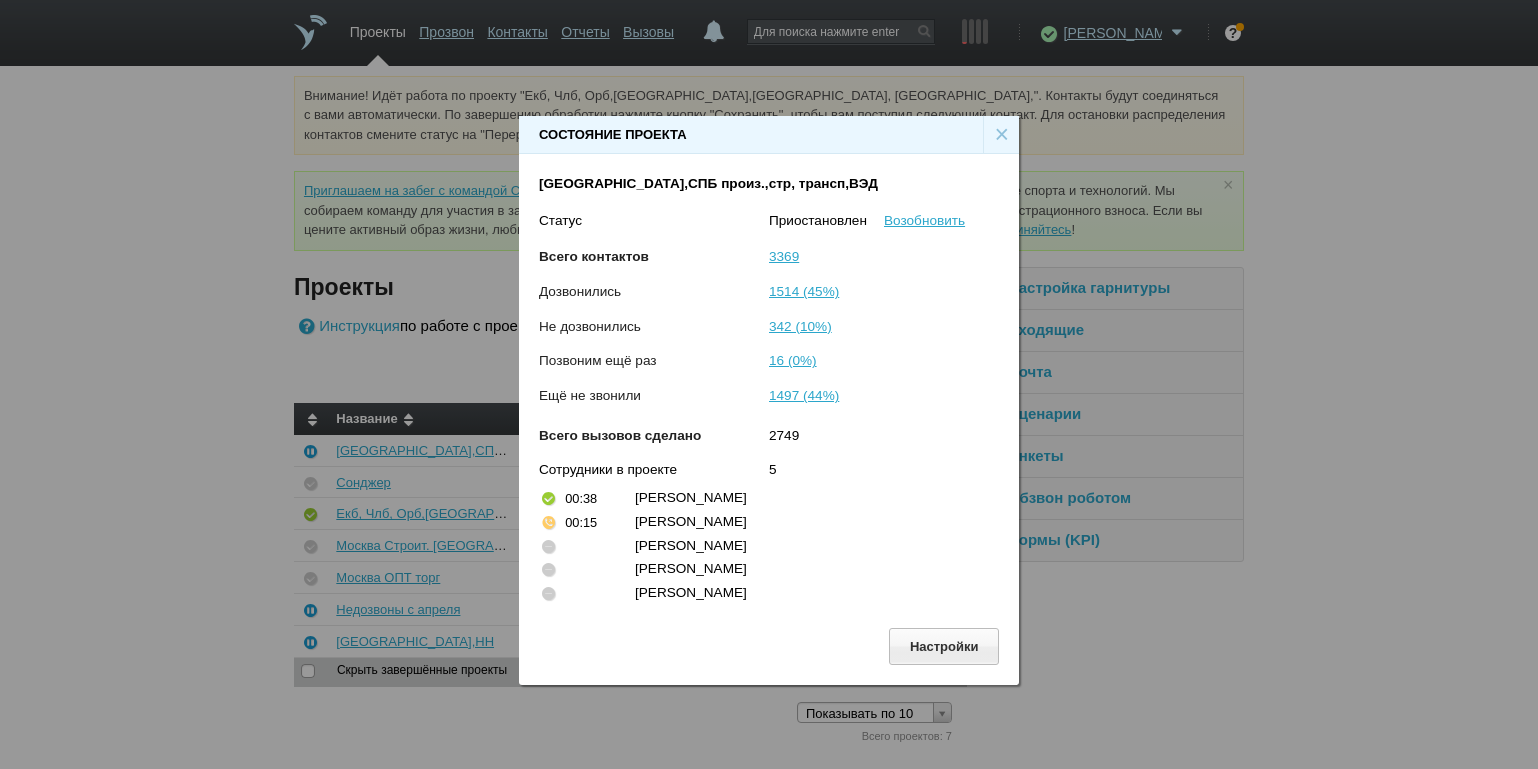 click on "×" at bounding box center [1001, 135] 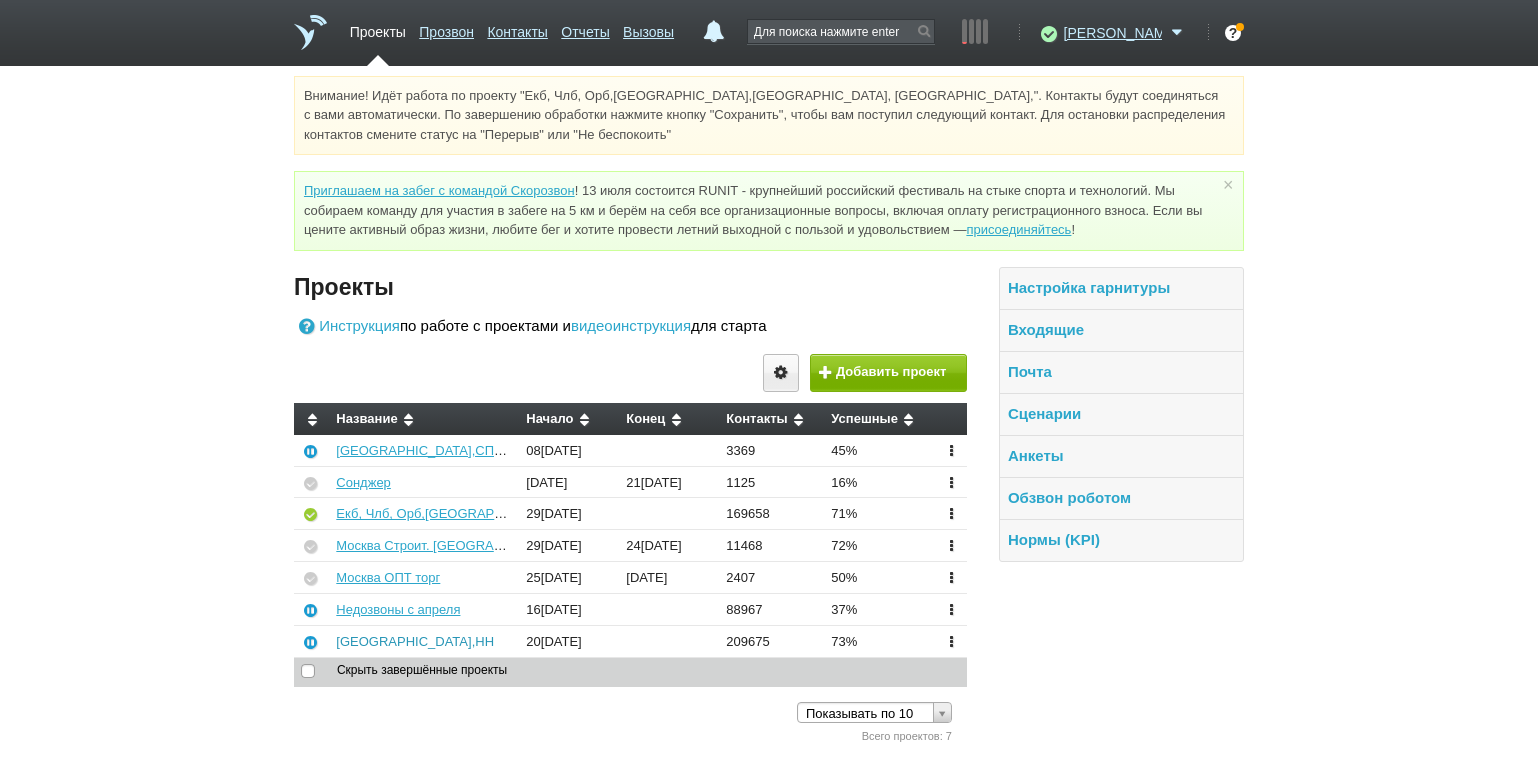 click on "[GEOGRAPHIC_DATA],НН" at bounding box center [415, 641] 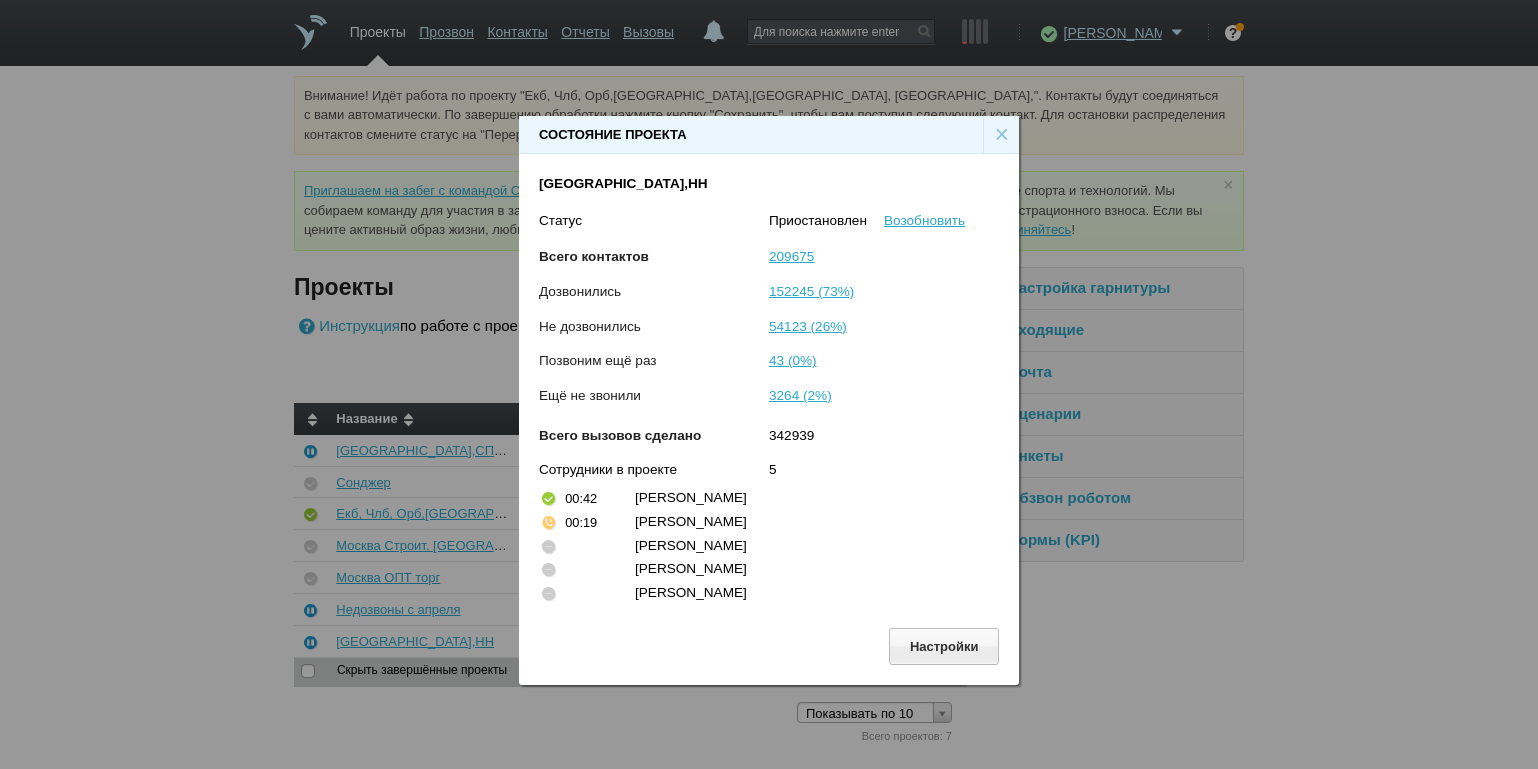 click on "×" at bounding box center (1001, 135) 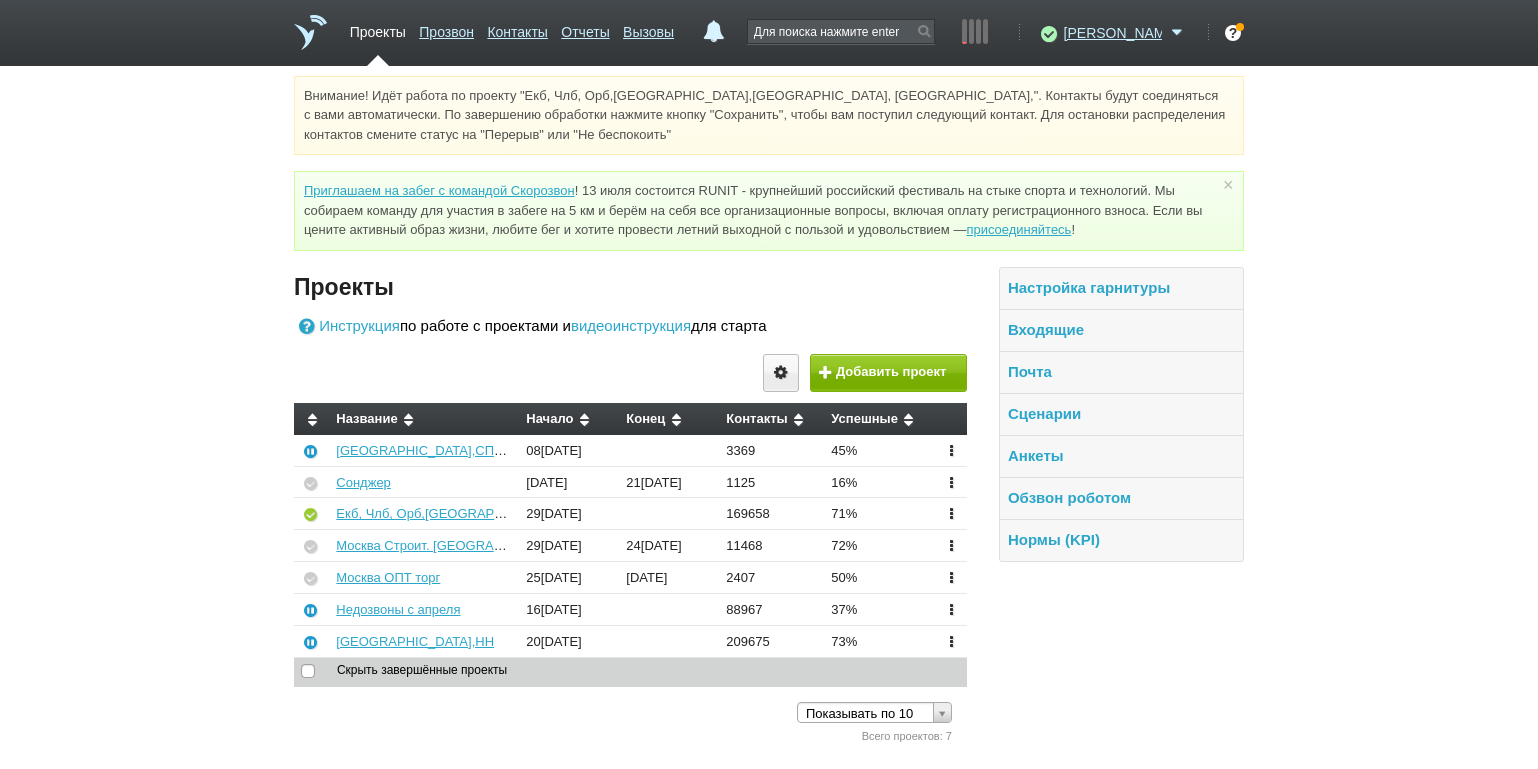 click on "Внимание! Идёт работа по проекту "Екб, Члб, Орб,[GEOGRAPHIC_DATA],[GEOGRAPHIC_DATA], [GEOGRAPHIC_DATA],". Контакты будут соединяться с вами автоматически. По завершению обработки нажмите кнопку "Сохранить", чтобы вам поступил следующий контакт. Для остановки распределения контактов смените статус на "Перерыв" или "Не беспокоить"
Приглашаем на забег с командой Скорозвон присоединяйтесь !
×
Вы можете звонить напрямую из строки поиска - введите номер и нажмите "Позвонить"
Проекты
Инструкция  по работе с проектами [PERSON_NAME]" at bounding box center [769, 411] 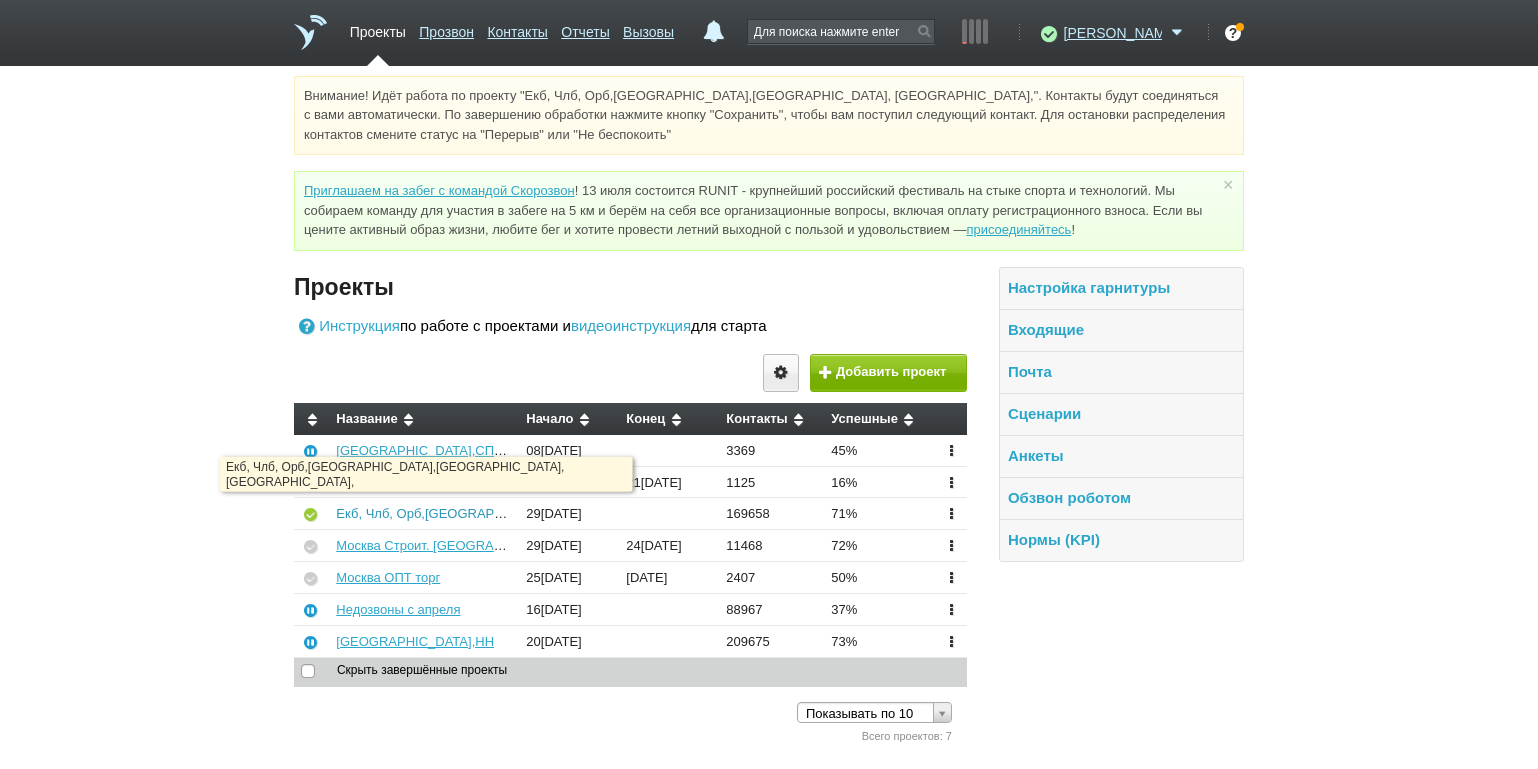 click on "Екб, Члб, Орб,[GEOGRAPHIC_DATA],[GEOGRAPHIC_DATA], [GEOGRAPHIC_DATA]," at bounding box center [590, 513] 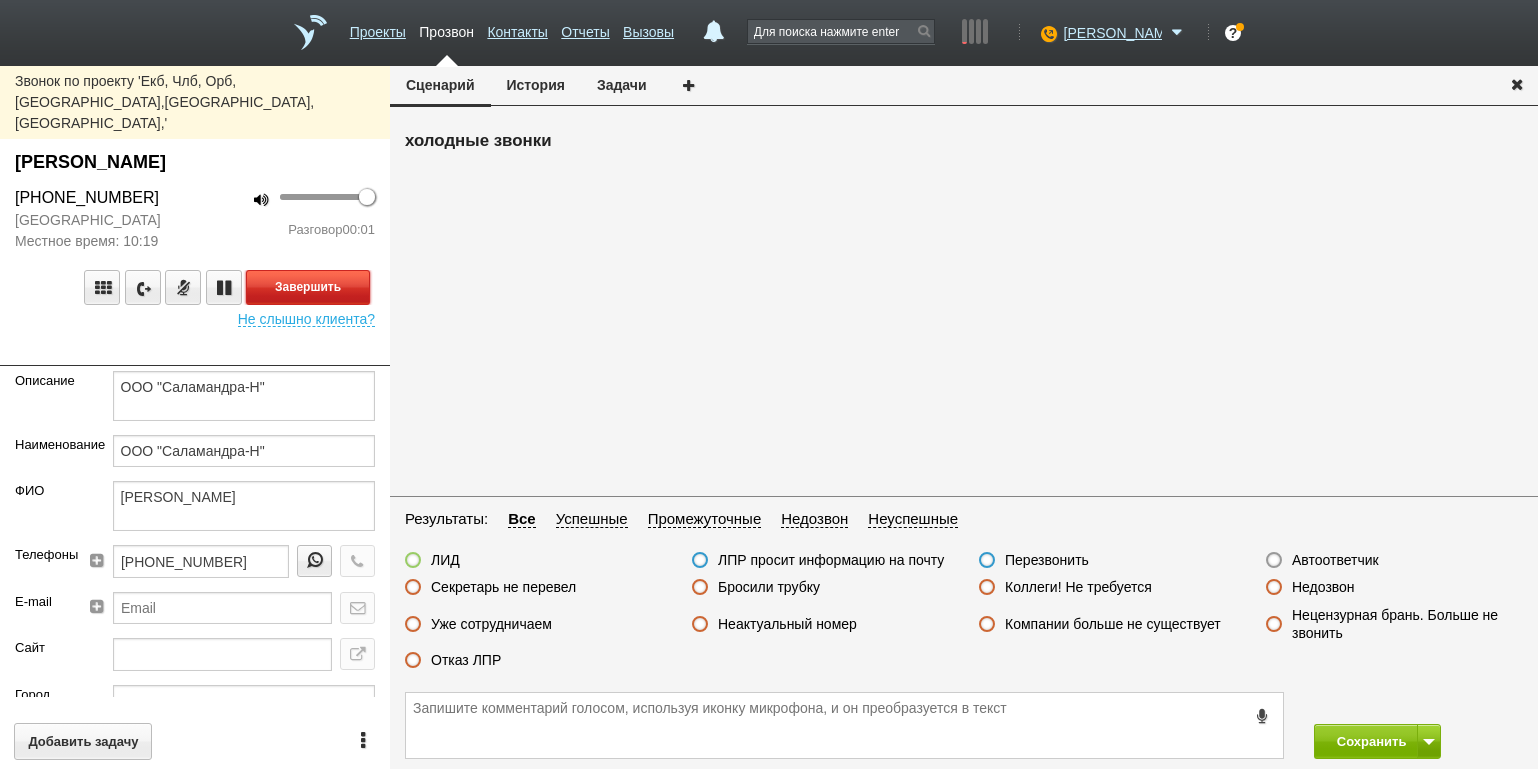 click on "Завершить" at bounding box center [308, 287] 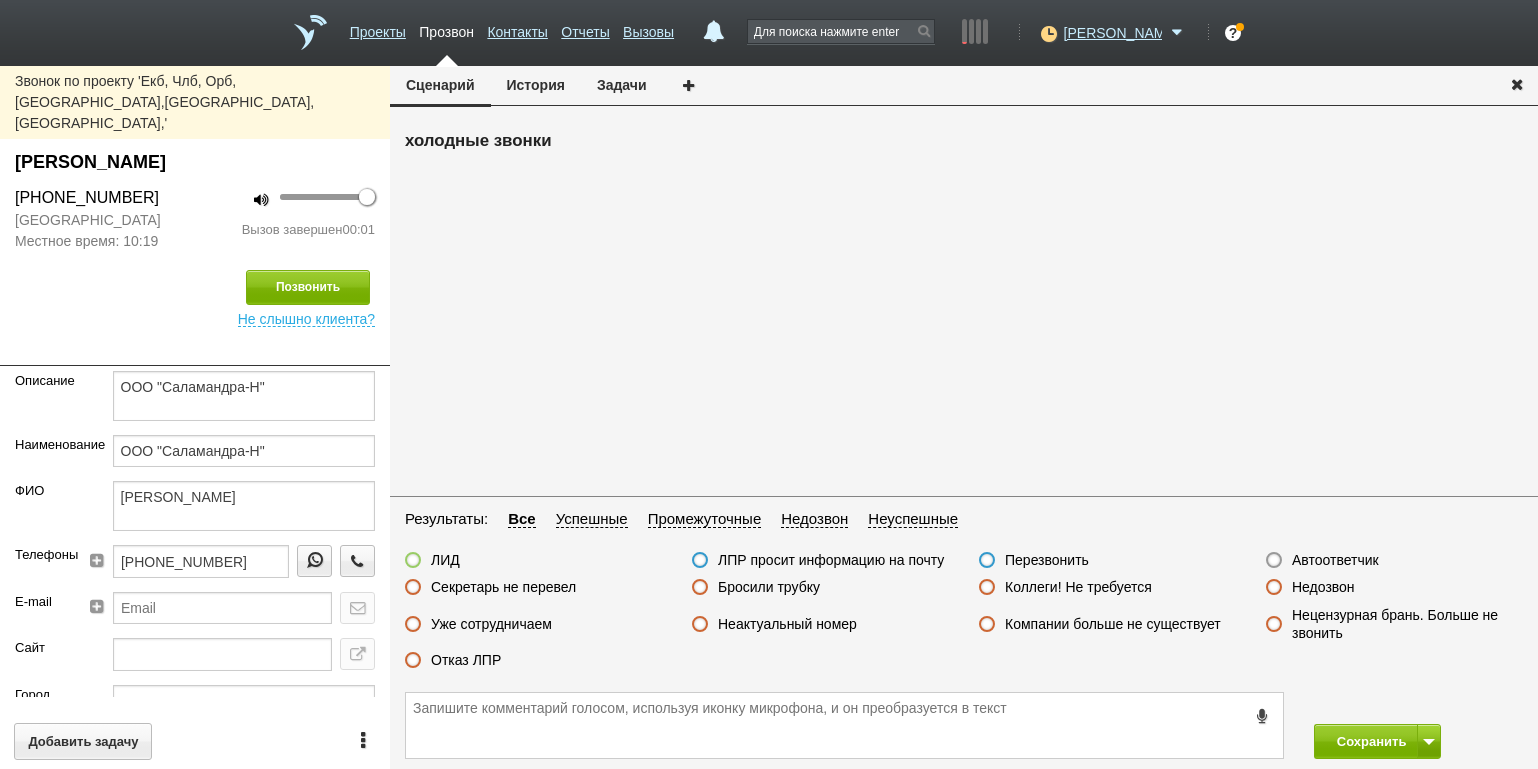 click on "Автоответчик" at bounding box center [1335, 560] 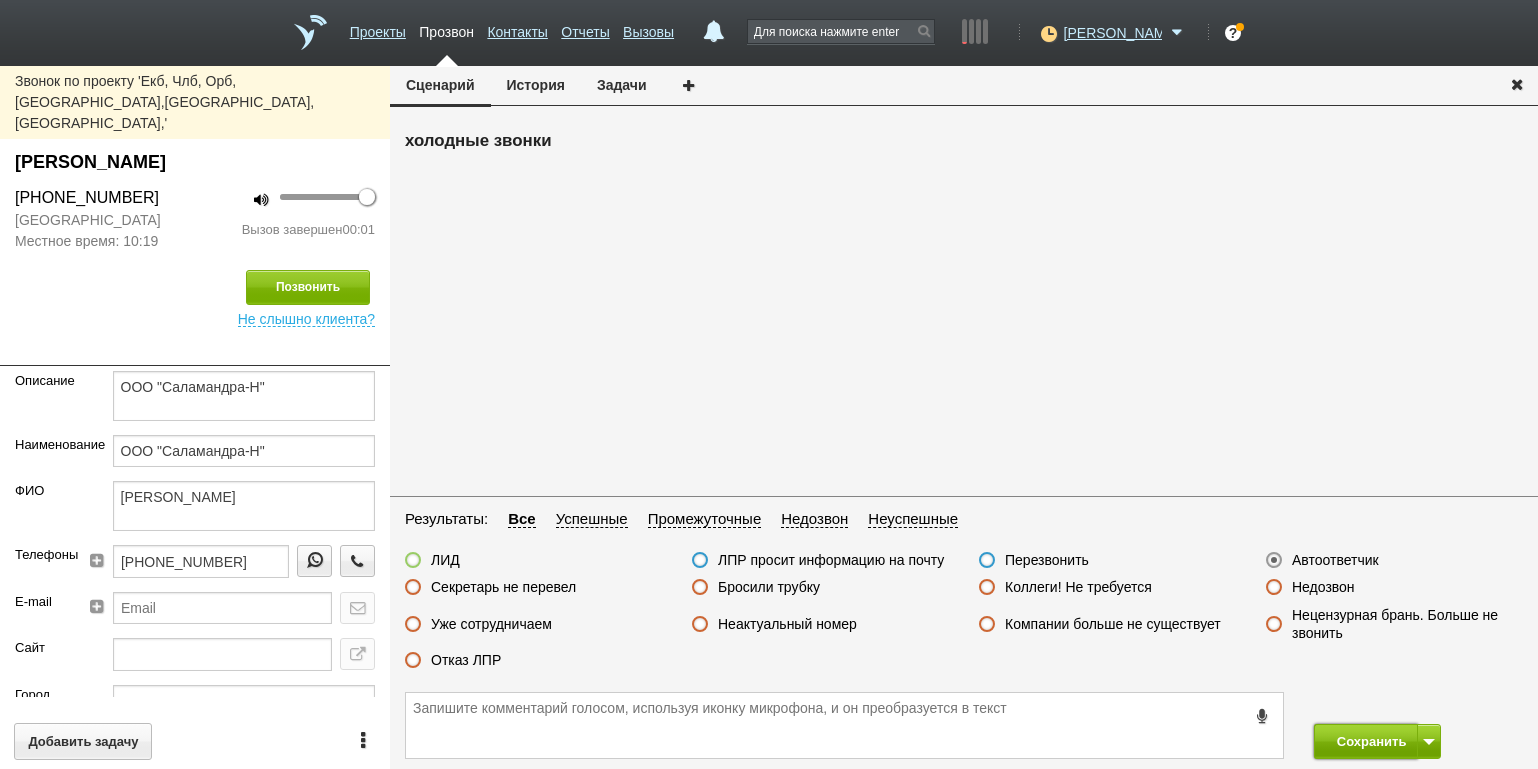 click on "Сохранить" at bounding box center (1366, 741) 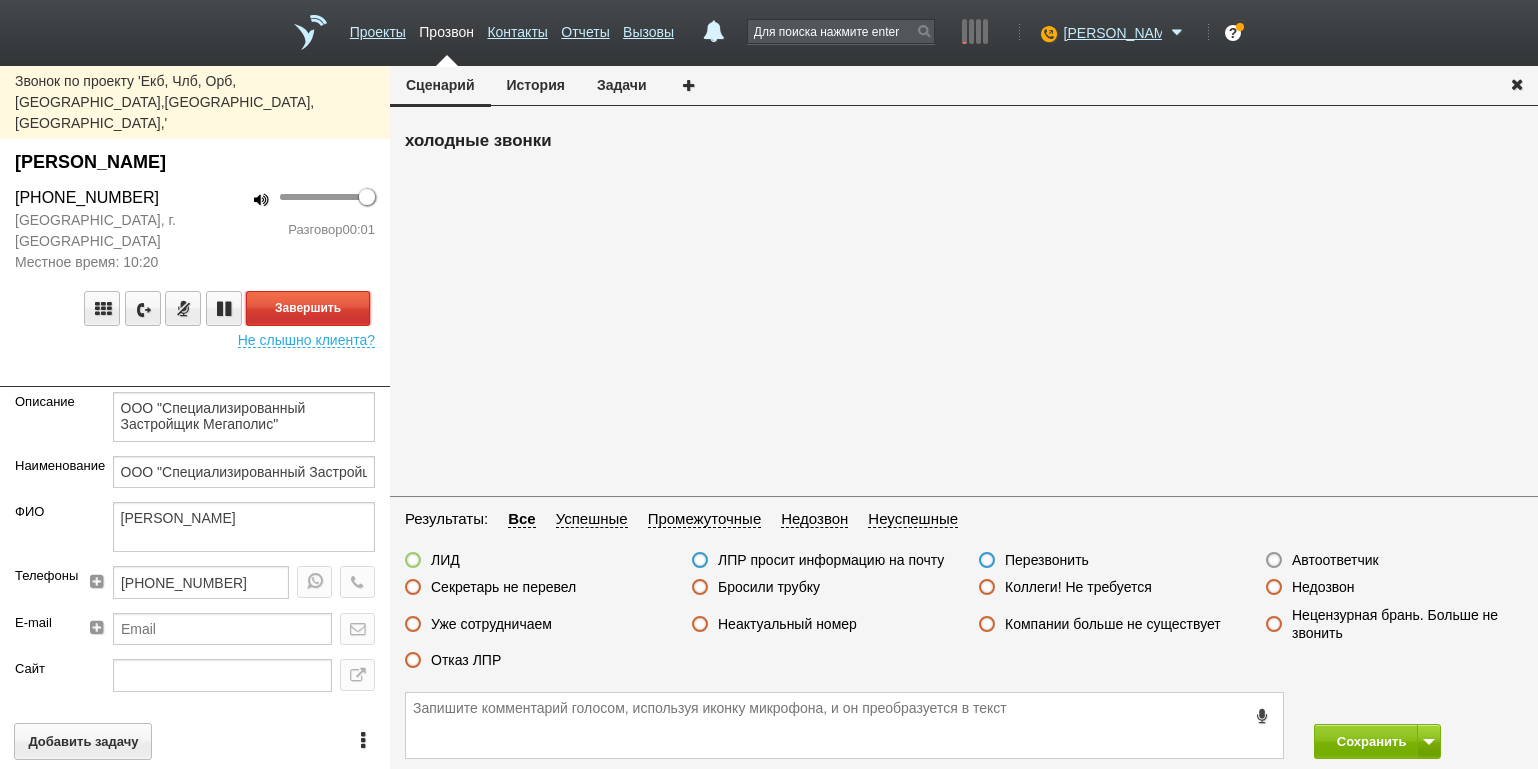 drag, startPoint x: 328, startPoint y: 257, endPoint x: 384, endPoint y: 295, distance: 67.6757 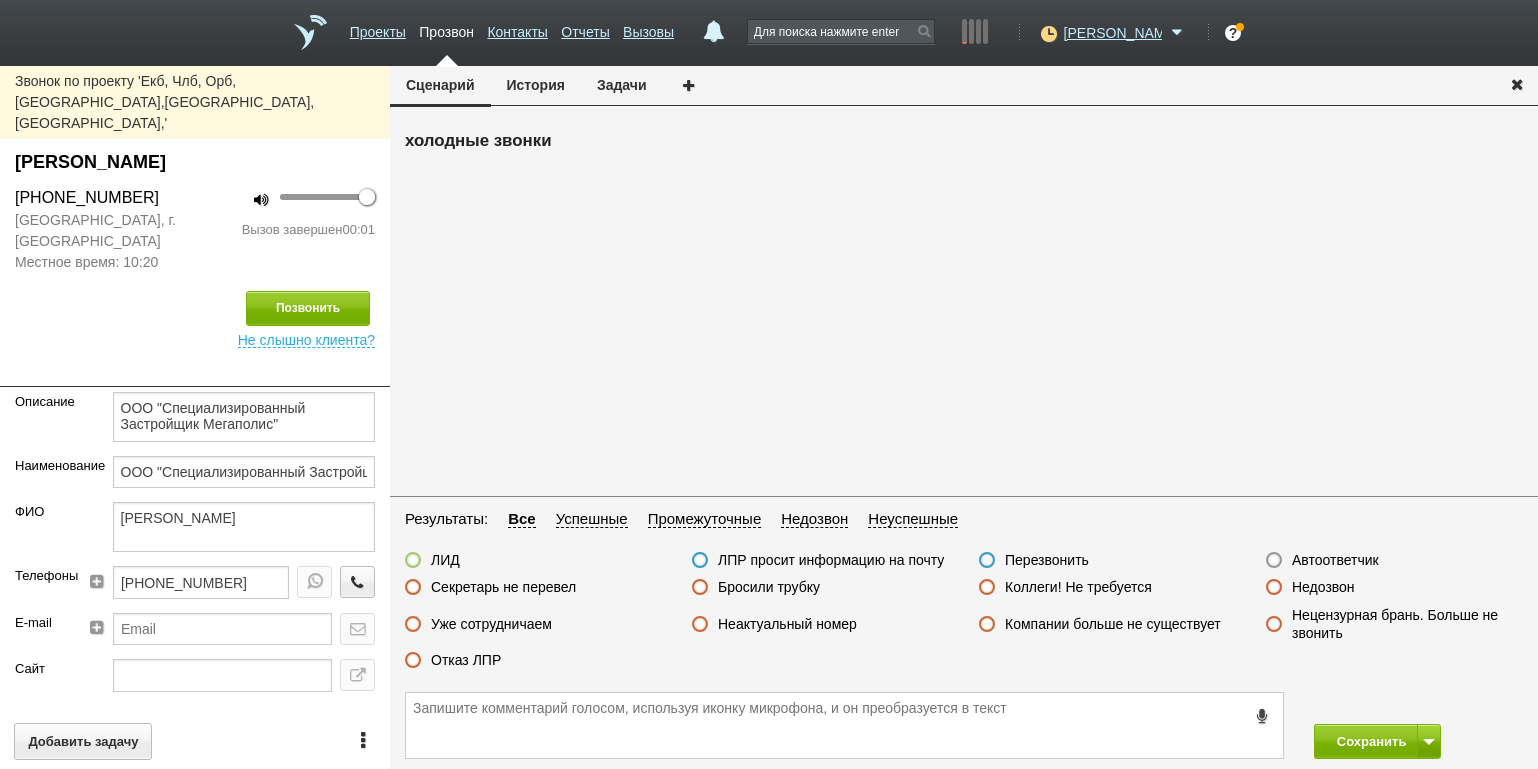 click on "Автоответчик" at bounding box center (1335, 560) 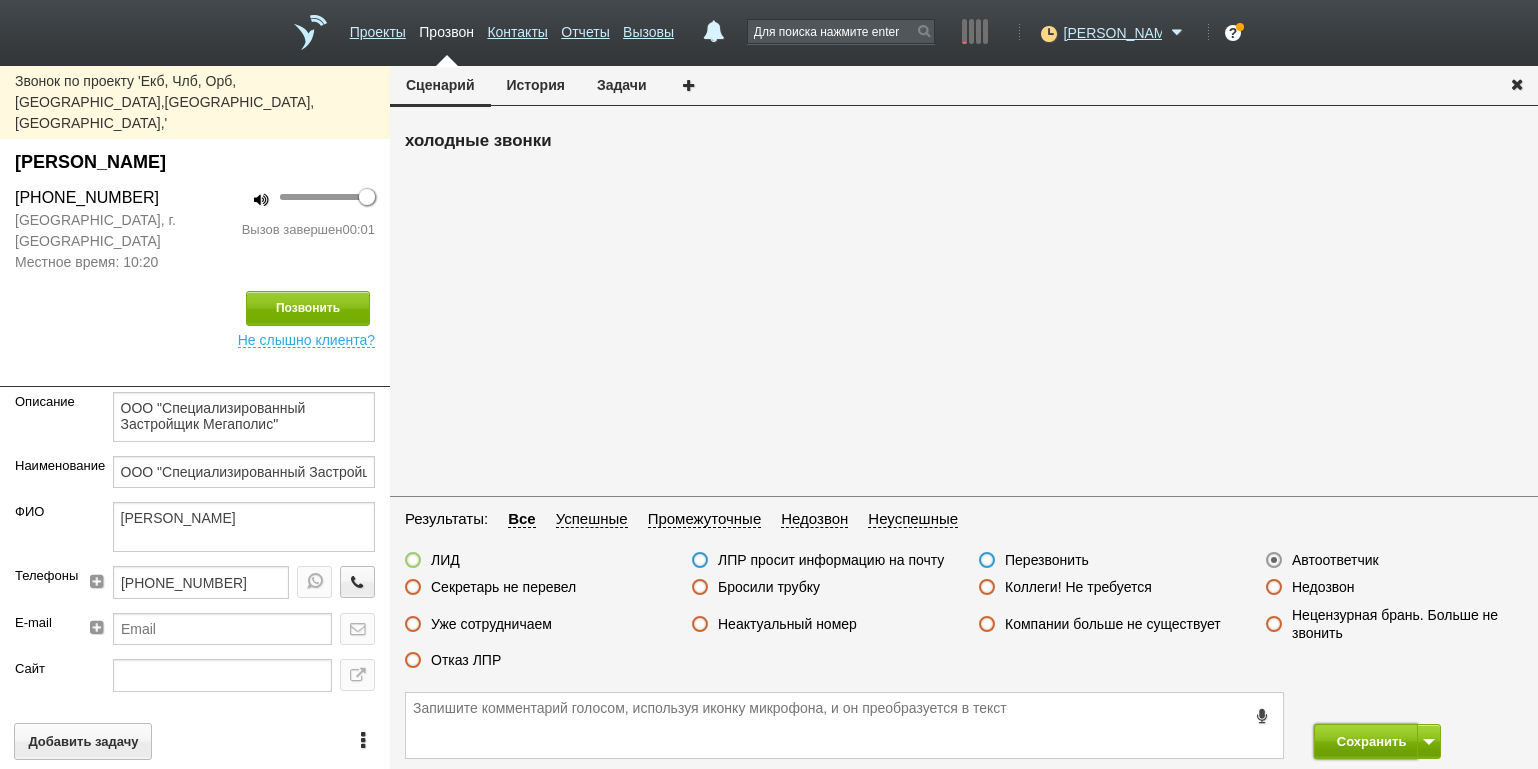 click on "Сохранить" at bounding box center [1366, 741] 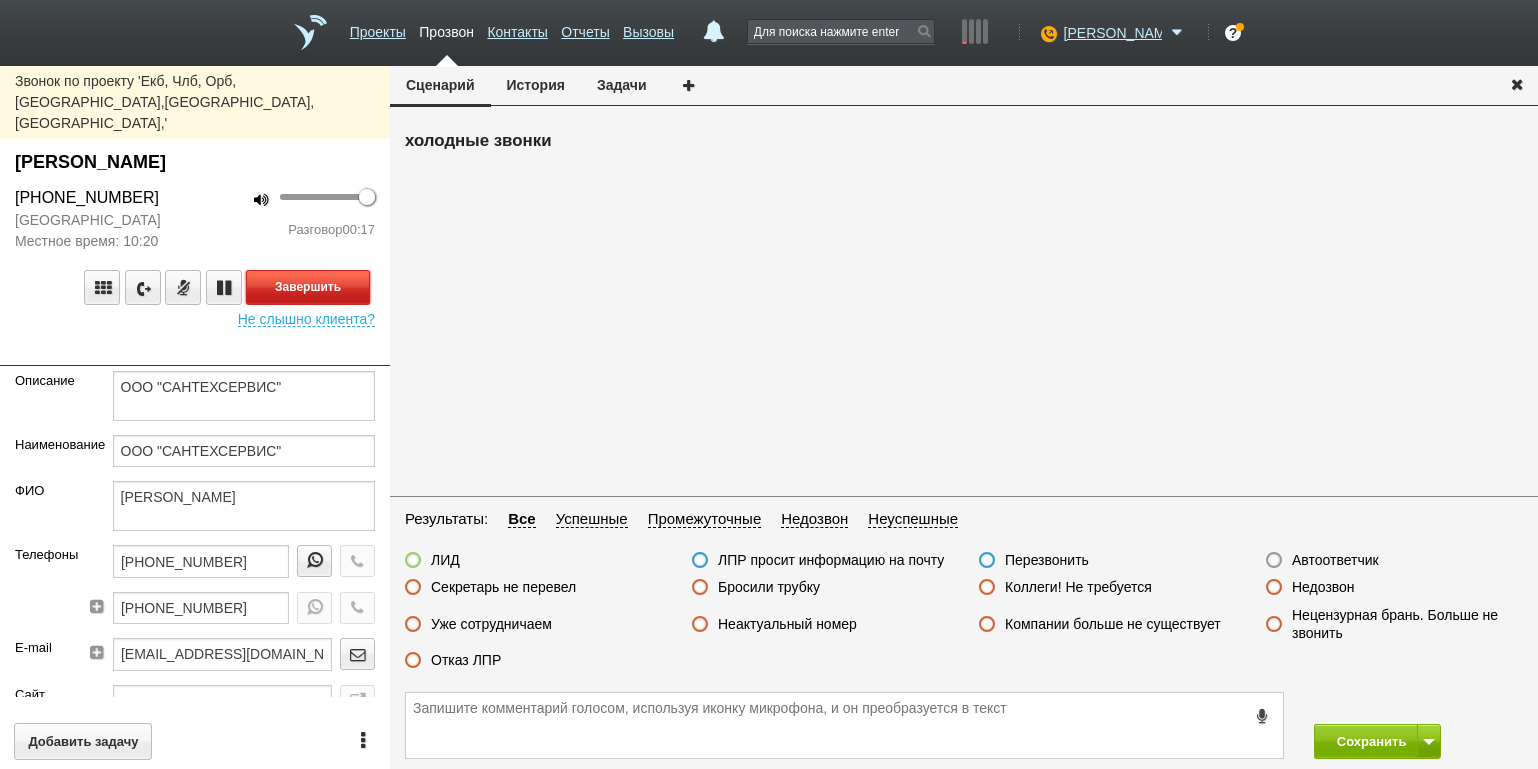 click on "Завершить" at bounding box center [308, 287] 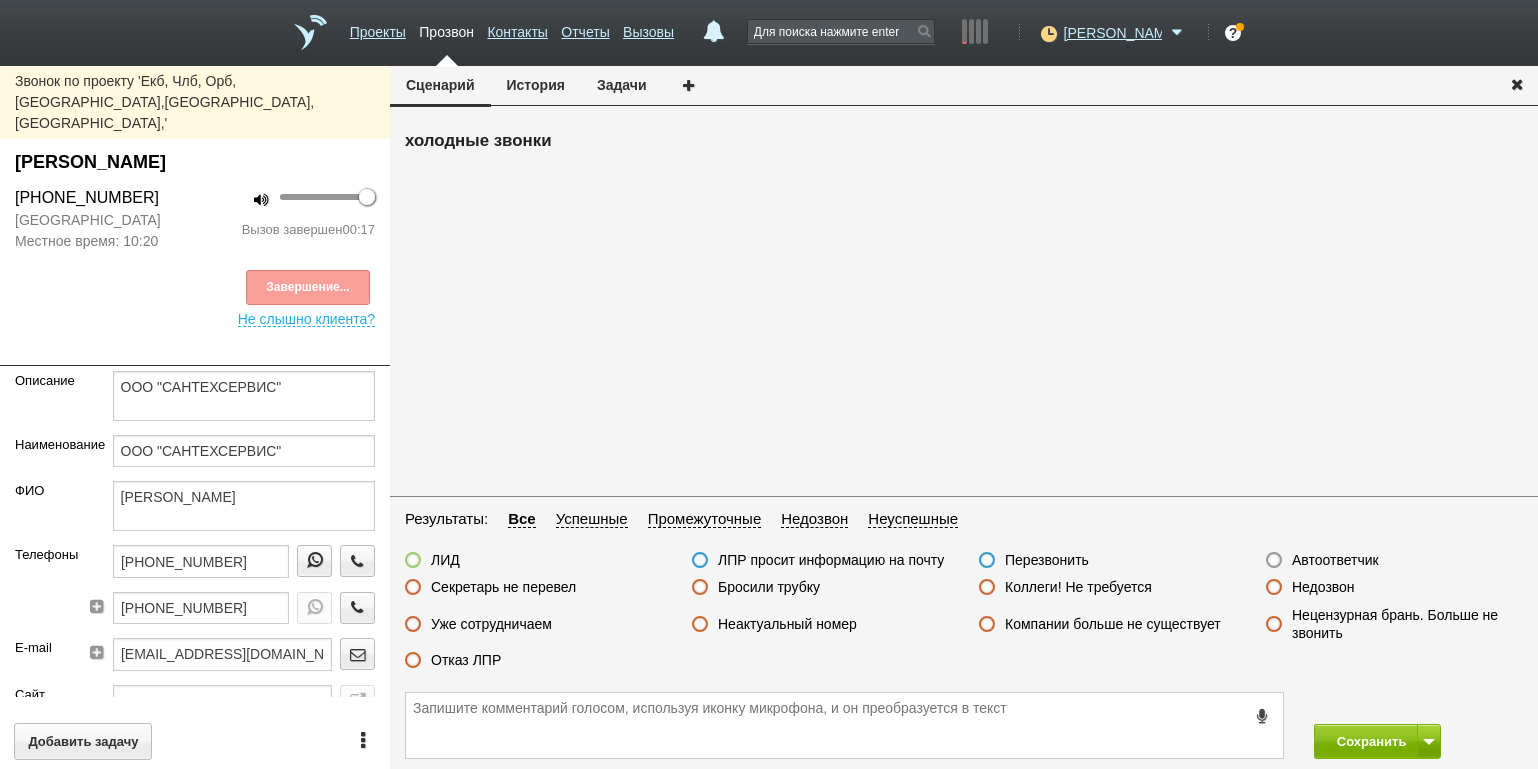 click on "Отказ ЛПР" at bounding box center [466, 660] 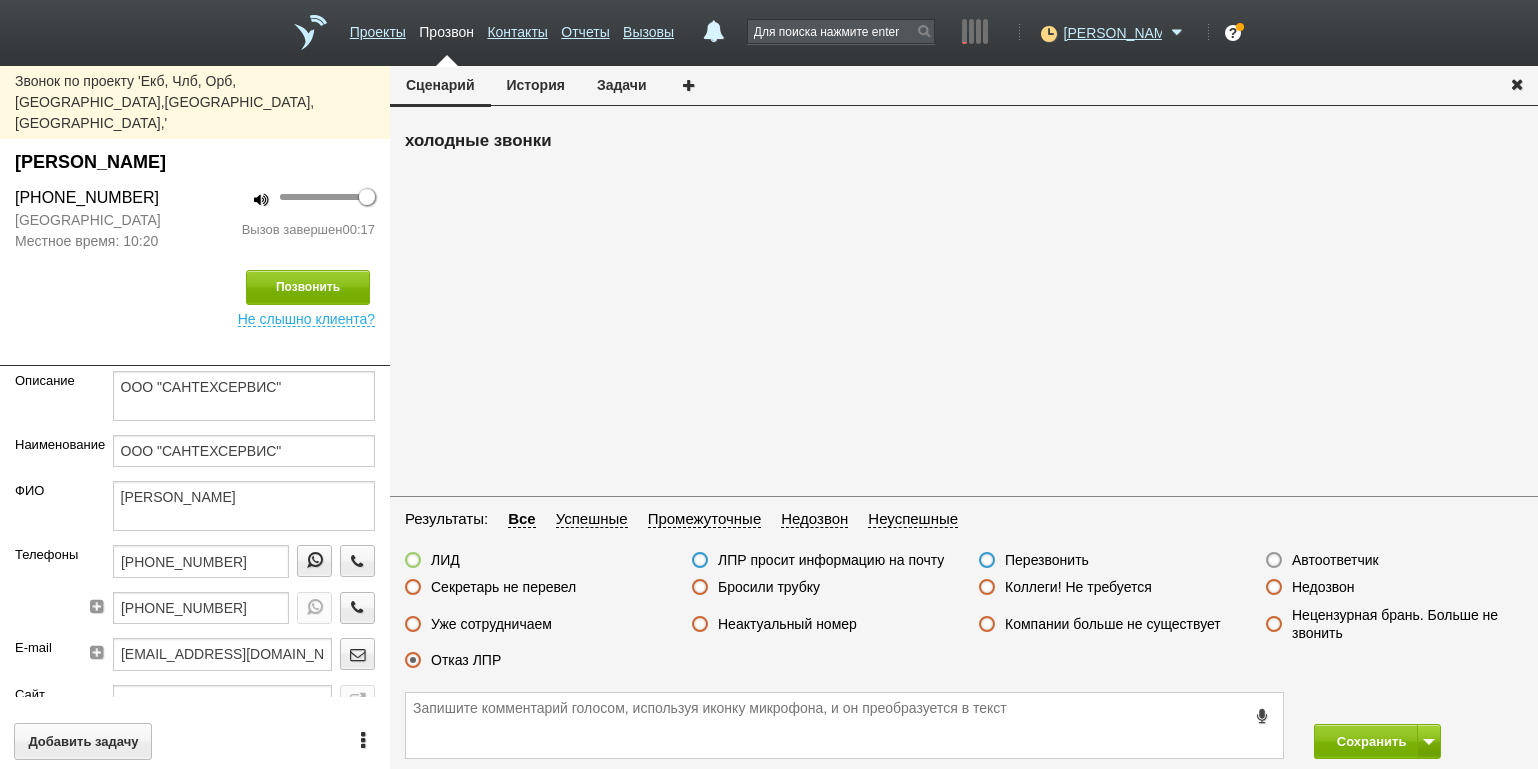 click on "Сохранить" at bounding box center [964, 725] 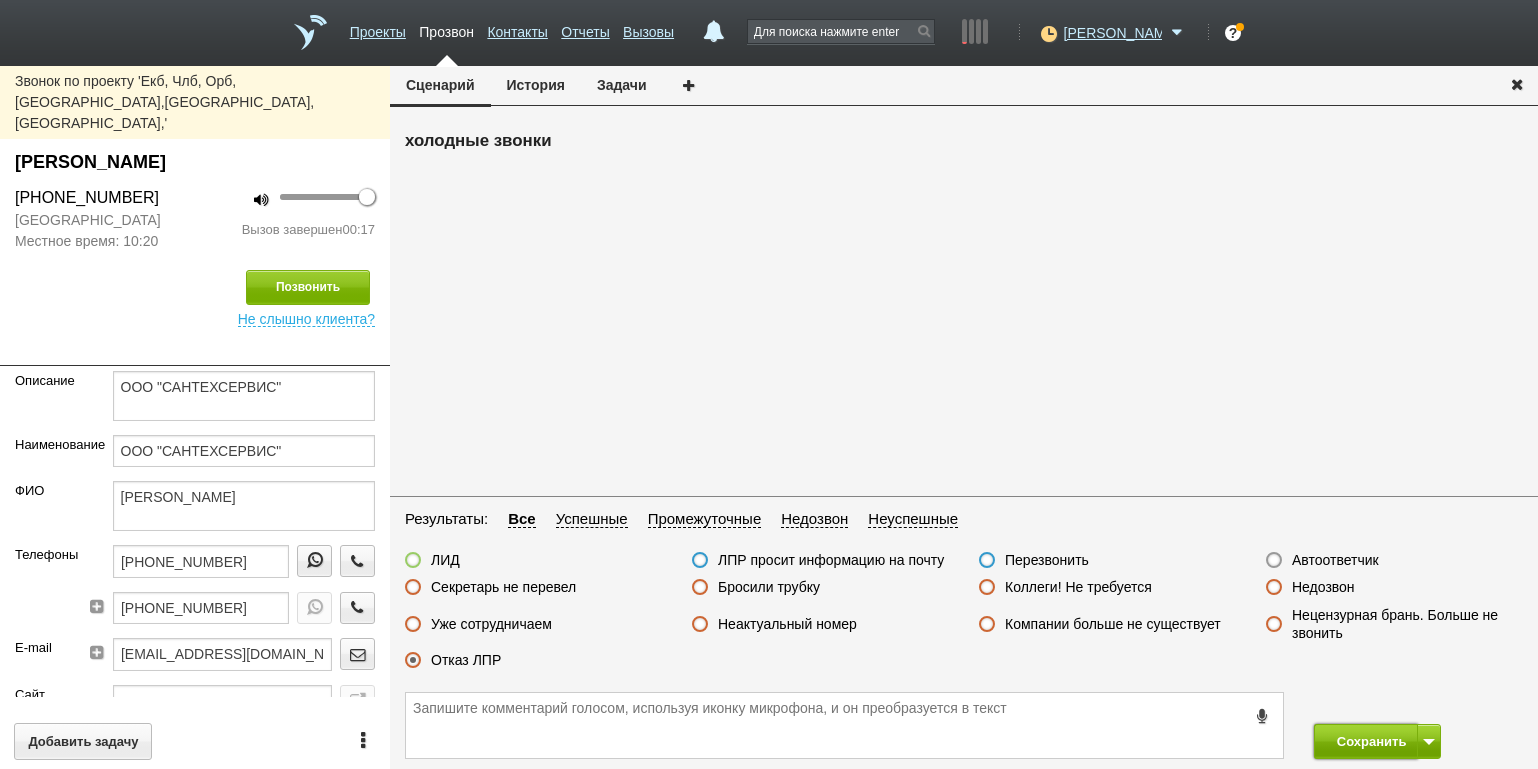 click on "Сохранить" at bounding box center [1366, 741] 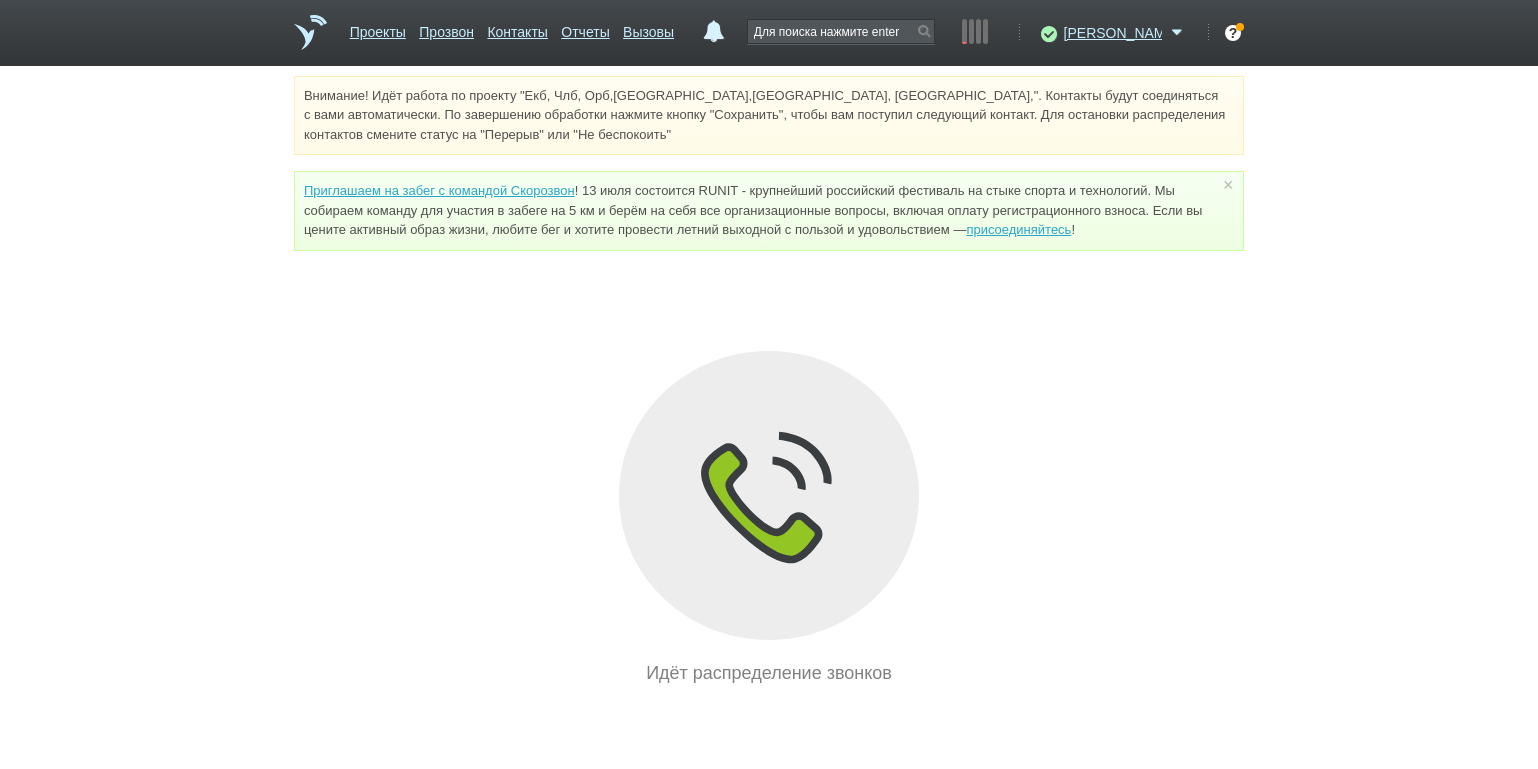 click on "Внимание! Идёт работа по проекту "Екб, Члб, Орб,[GEOGRAPHIC_DATA],[GEOGRAPHIC_DATA], [GEOGRAPHIC_DATA],". Контакты будут соединяться с вами автоматически. По завершению обработки нажмите кнопку "Сохранить", чтобы вам поступил следующий контакт. Для остановки распределения контактов смените статус на "Перерыв" или "Не беспокоить"
Приглашаем на забег с командой Скорозвон присоединяйтесь !
×
Вы можете звонить напрямую из строки поиска - введите номер и нажмите "Позвонить"
Идёт распределение звонков" at bounding box center (769, 381) 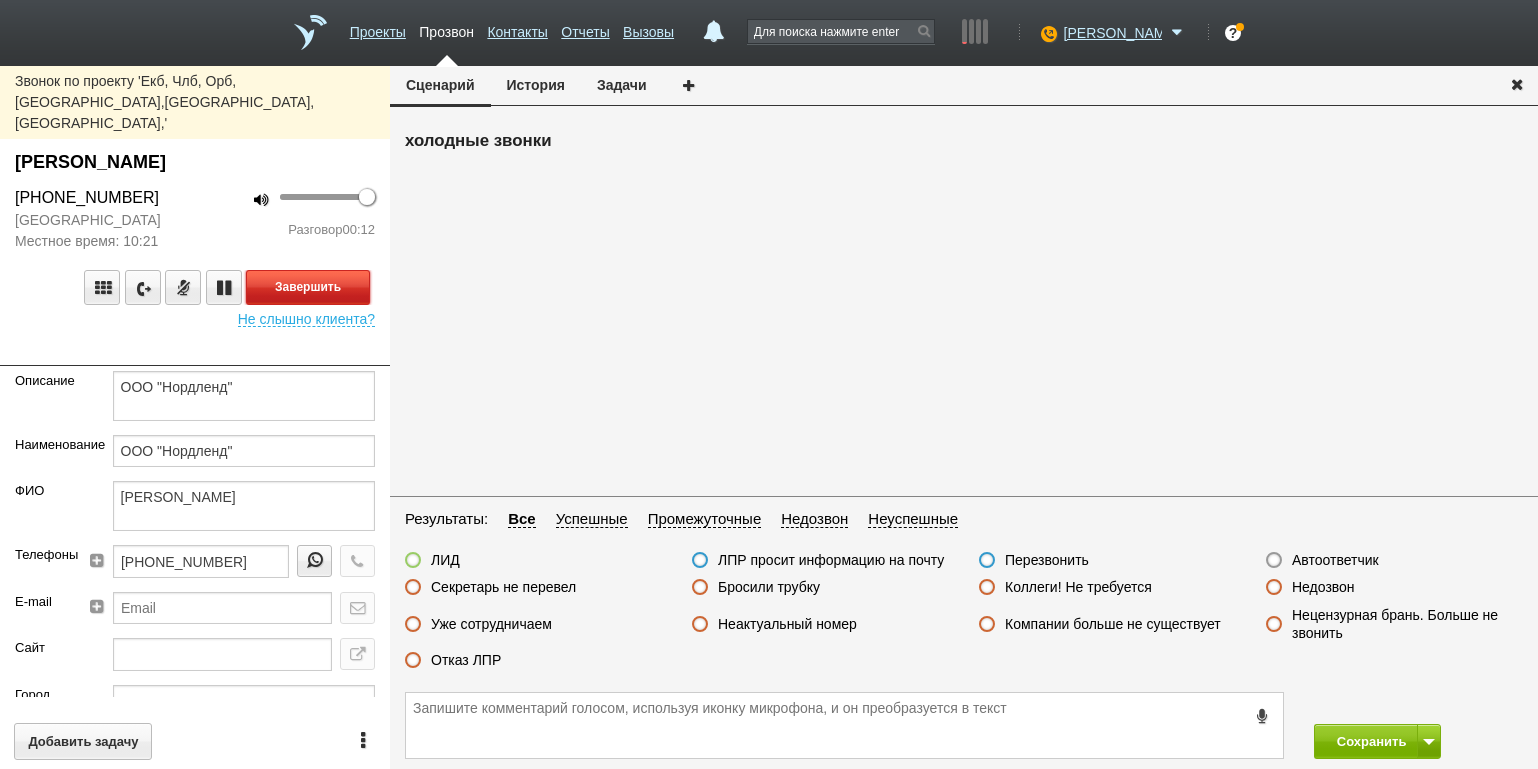 click on "Завершить" at bounding box center (308, 287) 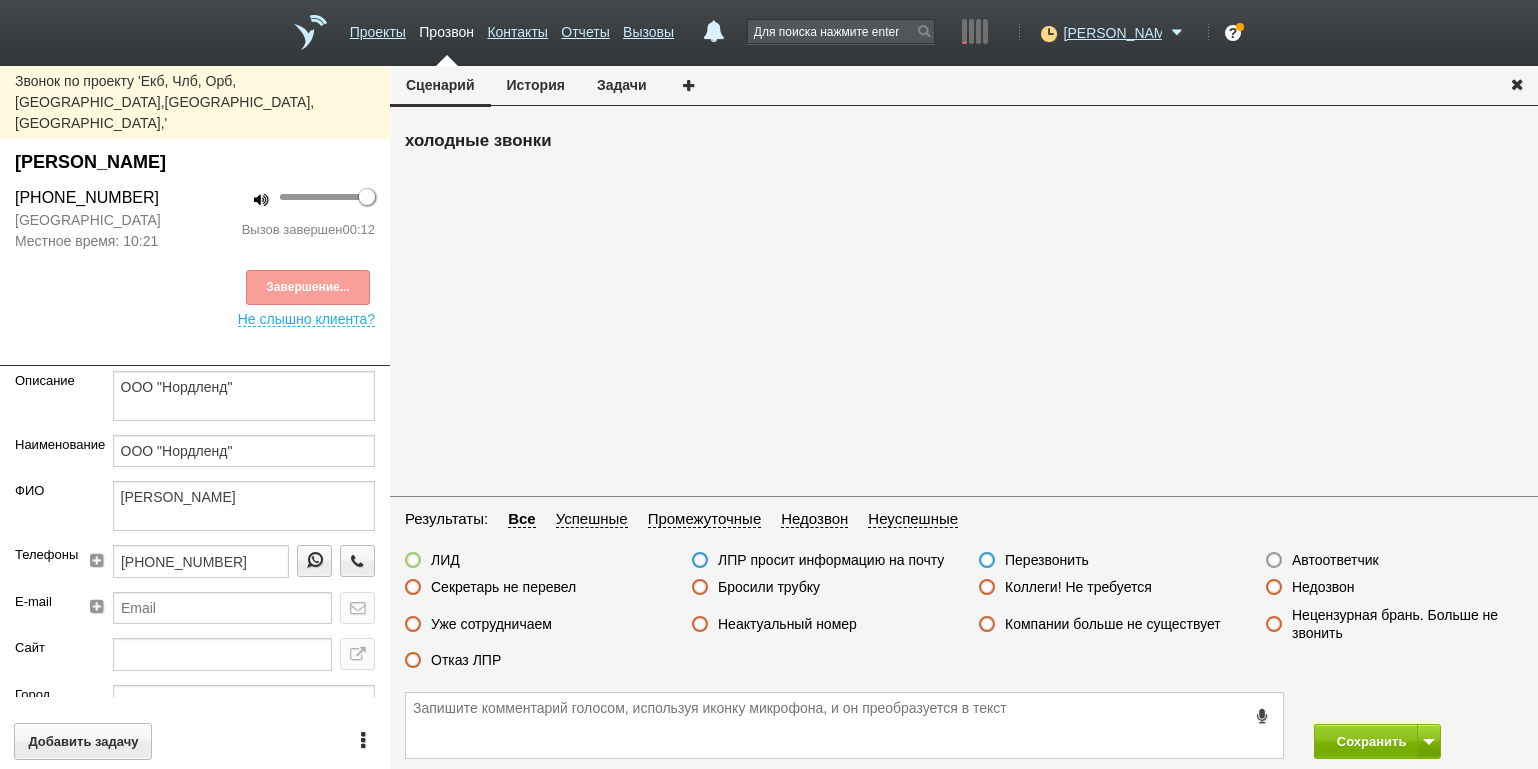 drag, startPoint x: 487, startPoint y: 662, endPoint x: 533, endPoint y: 654, distance: 46.69047 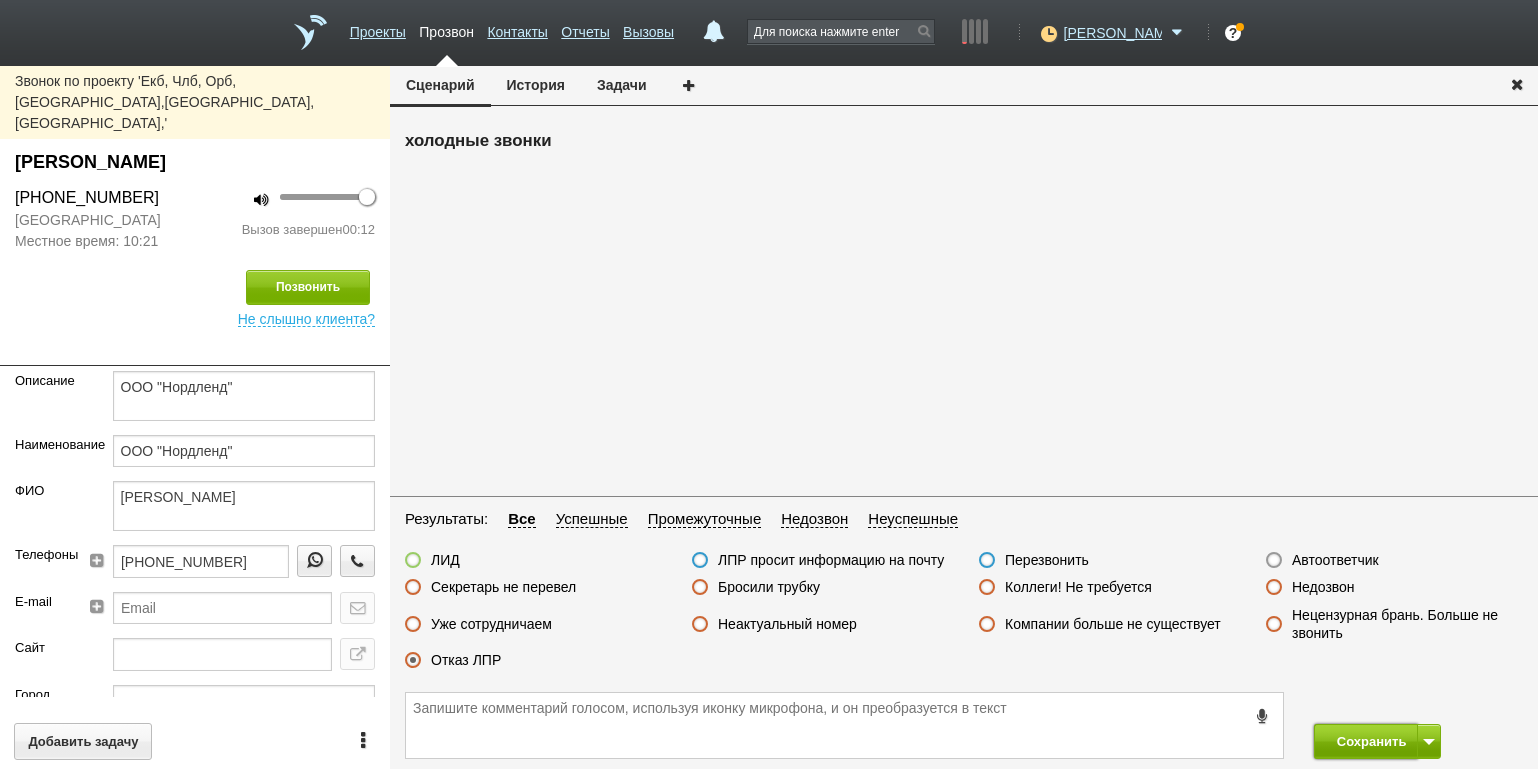 click on "Сохранить" at bounding box center (1366, 741) 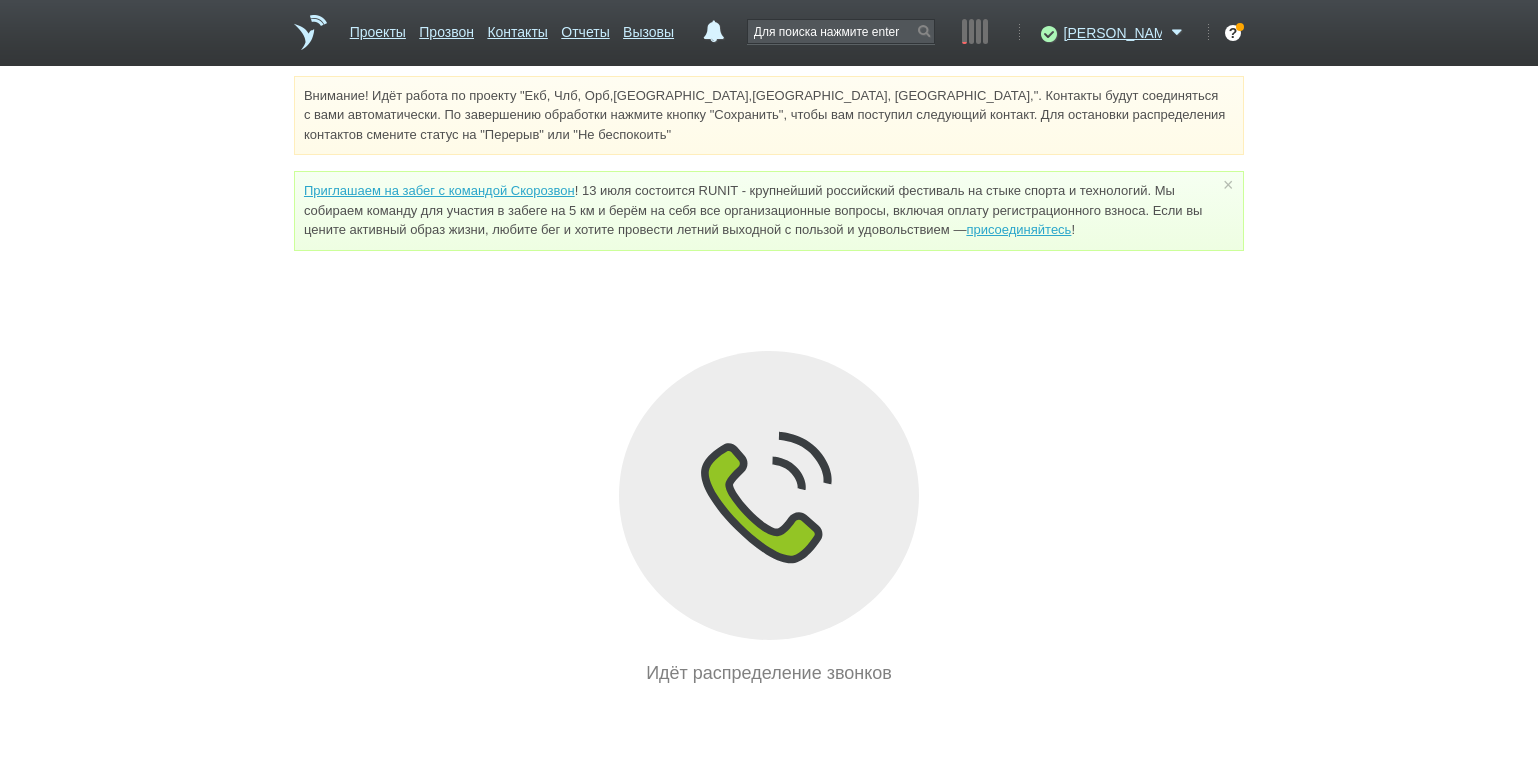 click on "Внимание! Идёт работа по проекту "Екб, Члб, Орб,[GEOGRAPHIC_DATA],[GEOGRAPHIC_DATA], [GEOGRAPHIC_DATA],". Контакты будут соединяться с вами автоматически. По завершению обработки нажмите кнопку "Сохранить", чтобы вам поступил следующий контакт. Для остановки распределения контактов смените статус на "Перерыв" или "Не беспокоить"
Приглашаем на забег с командой Скорозвон присоединяйтесь !
×
Вы можете звонить напрямую из строки поиска - введите номер и нажмите "Позвонить"
Идёт распределение звонков" at bounding box center (769, 381) 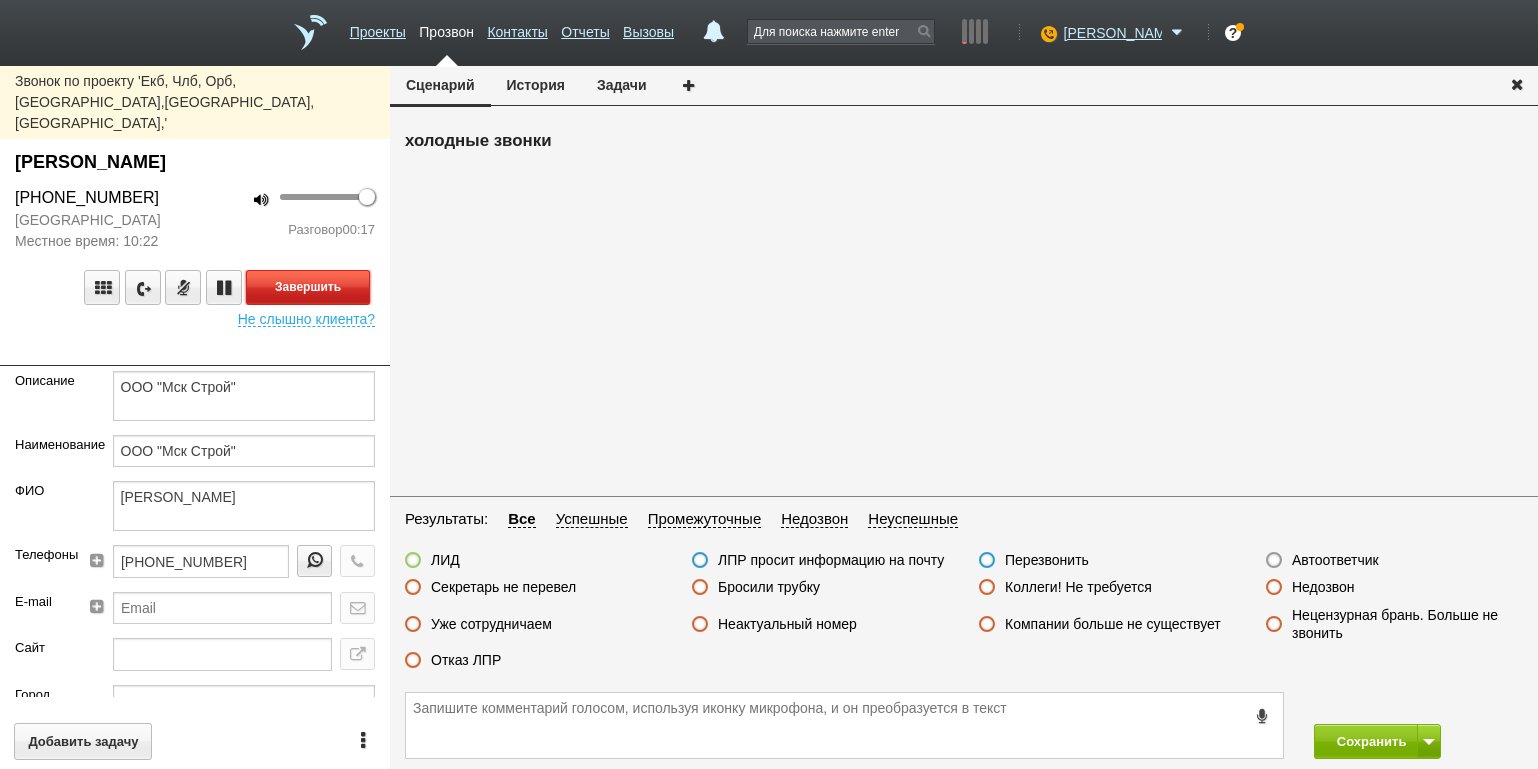 click on "Завершить" at bounding box center [308, 287] 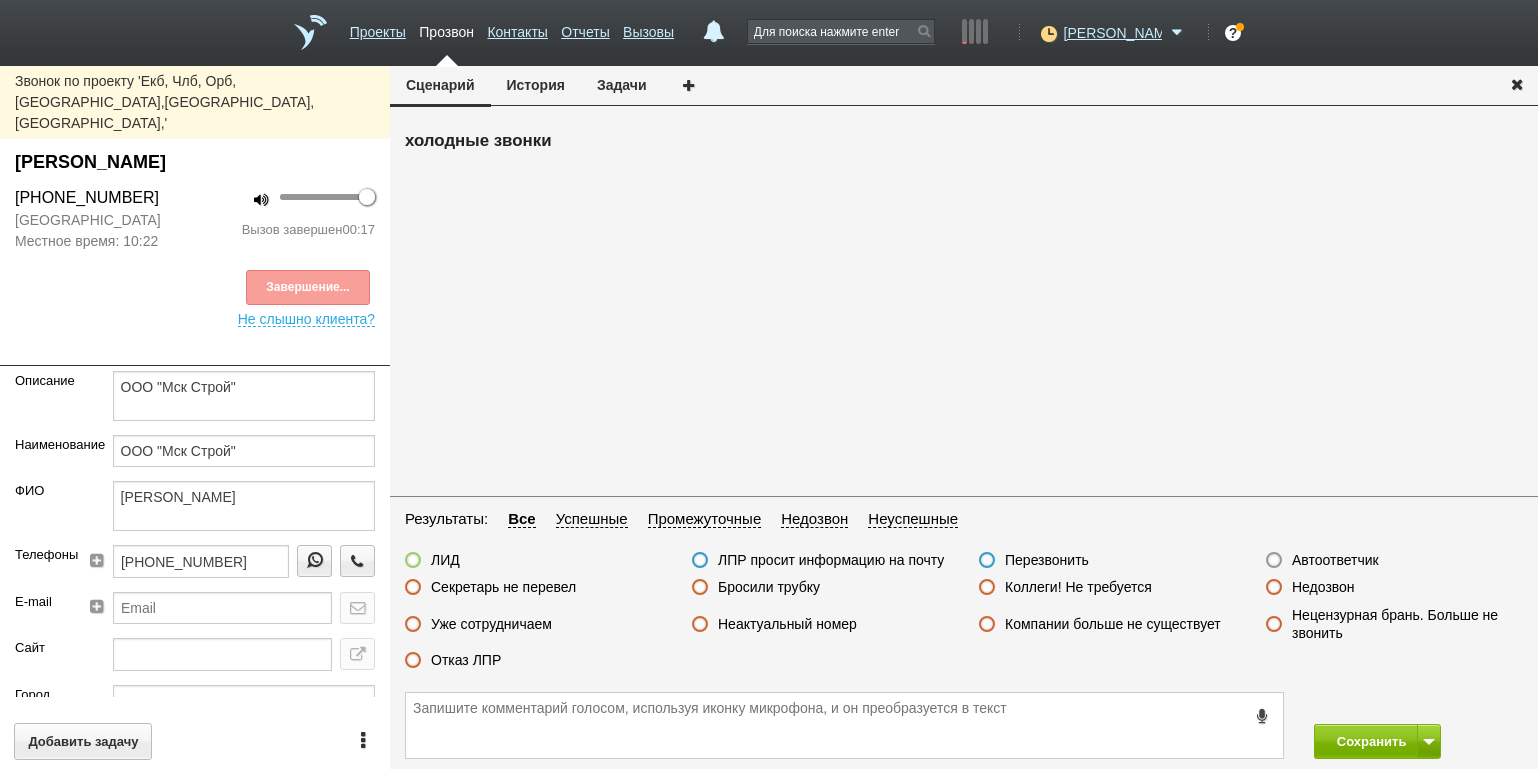 click on "ЛИД ЛПР просит информацию на почту Перезвонить Автоответчик Секретарь не перевел Бросили трубку Коллеги! Не требуется Недозвон Уже сотрудничаем Неактуальный номер Компании больше не существует Нецензурная брань. Больше не звонить Отказ ЛПР" at bounding box center (964, 615) 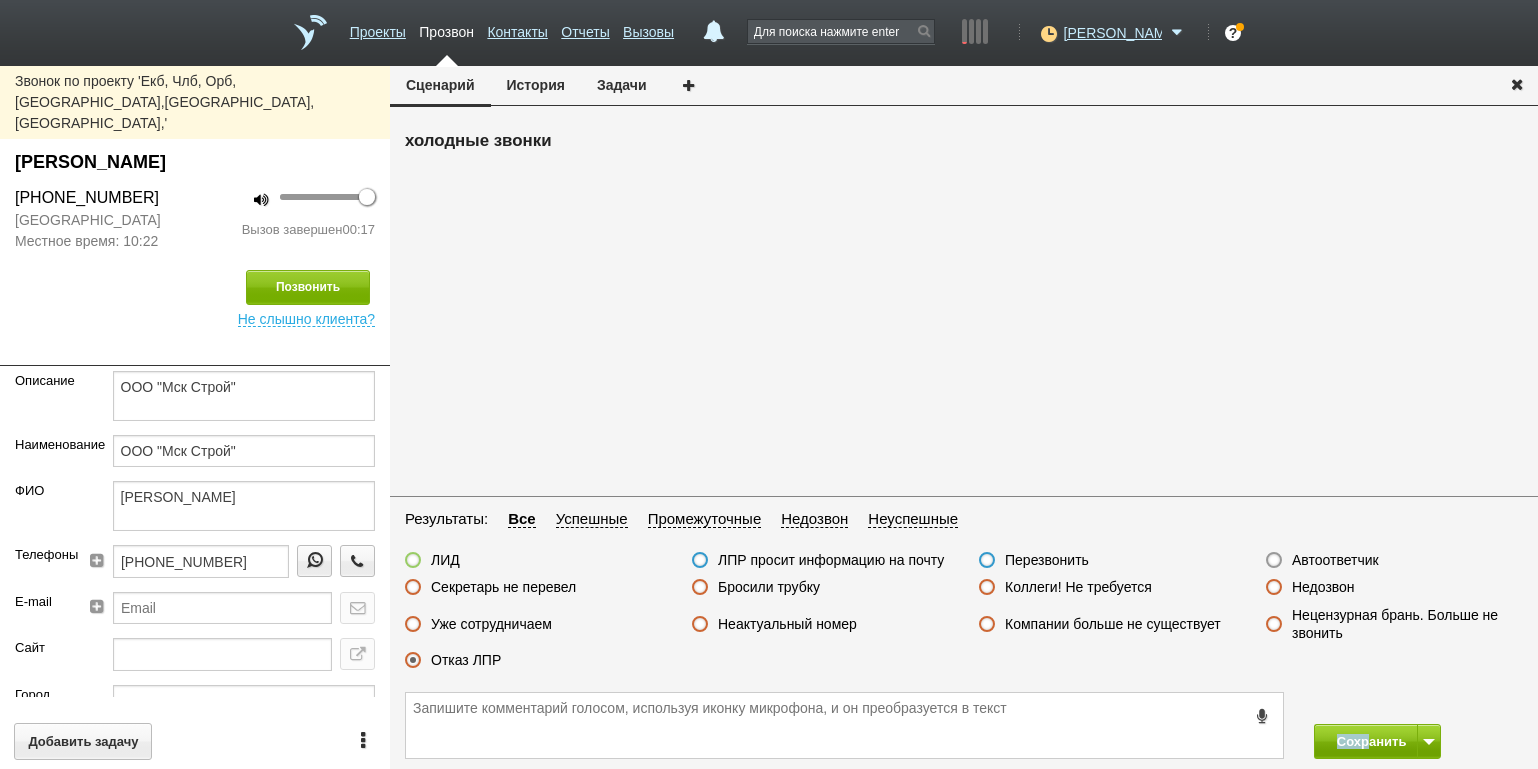 click on "Сохранить" at bounding box center [964, 725] 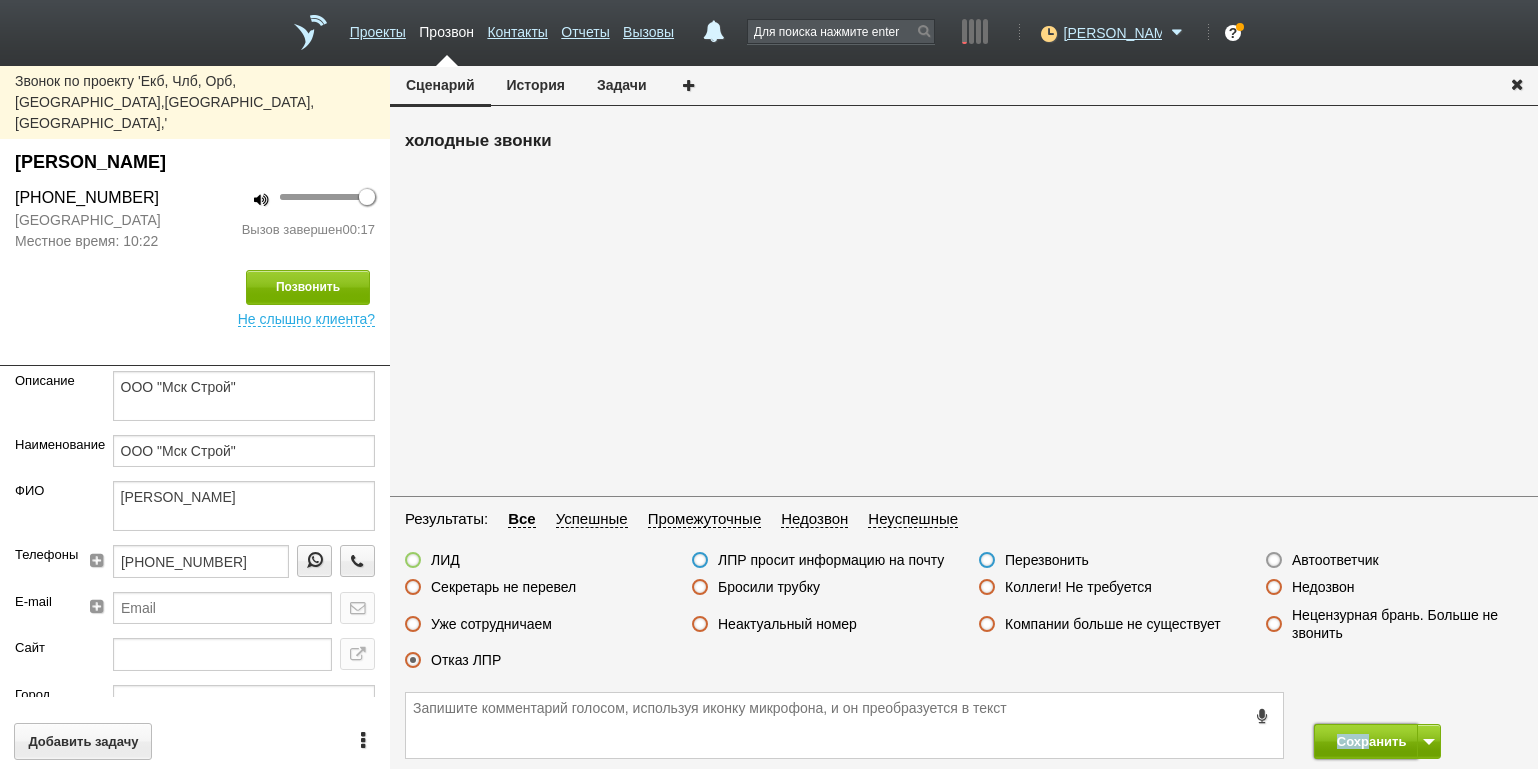 click on "Сохранить" at bounding box center [1366, 741] 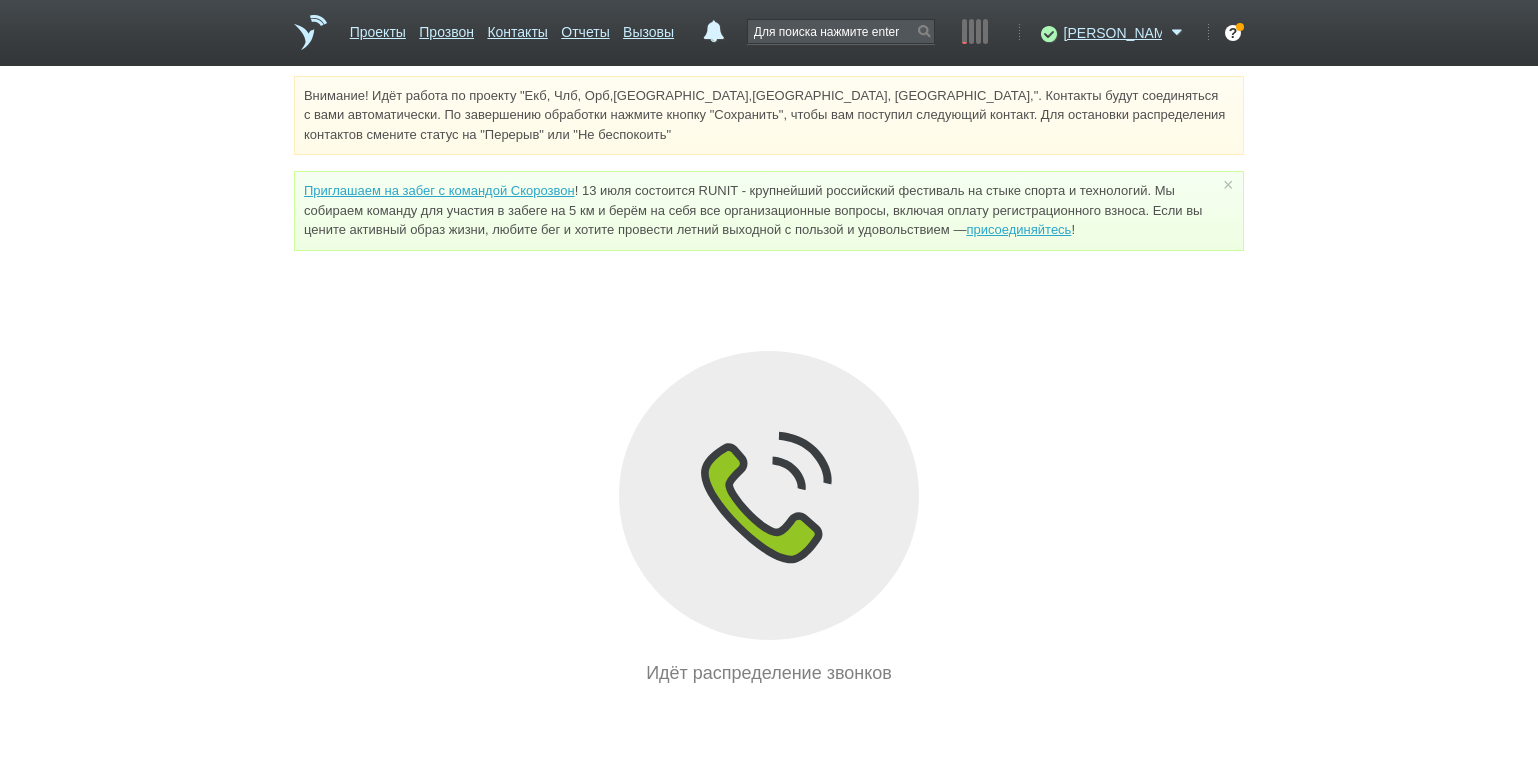 click on "Внимание! Идёт работа по проекту "Екб, Члб, Орб,[GEOGRAPHIC_DATA],[GEOGRAPHIC_DATA], [GEOGRAPHIC_DATA],". Контакты будут соединяться с вами автоматически. По завершению обработки нажмите кнопку "Сохранить", чтобы вам поступил следующий контакт. Для остановки распределения контактов смените статус на "Перерыв" или "Не беспокоить"
Приглашаем на забег с командой Скорозвон присоединяйтесь !
×
Вы можете звонить напрямую из строки поиска - введите номер и нажмите "Позвонить"
Идёт распределение звонков" at bounding box center (769, 381) 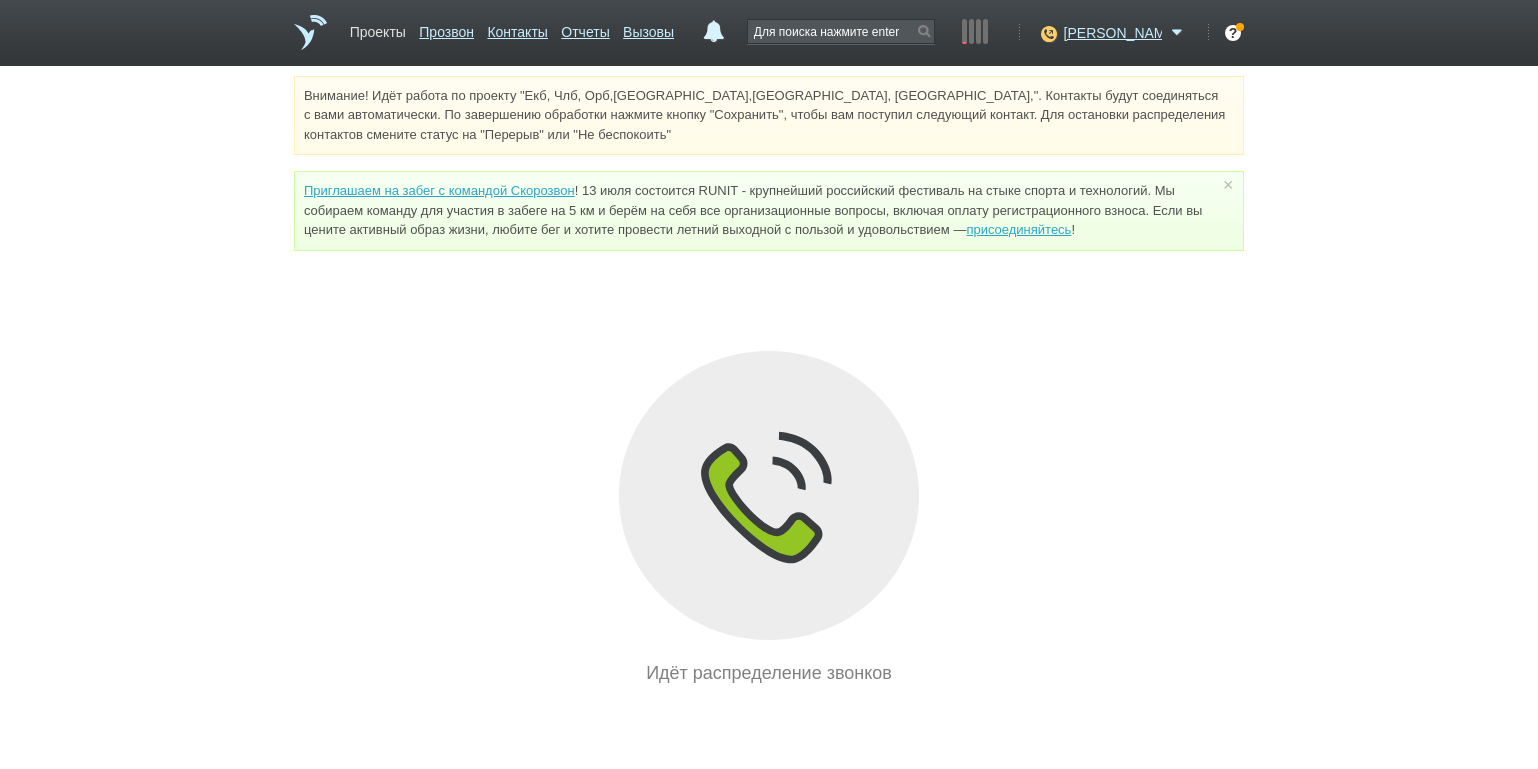 click on "Проекты" at bounding box center [378, 28] 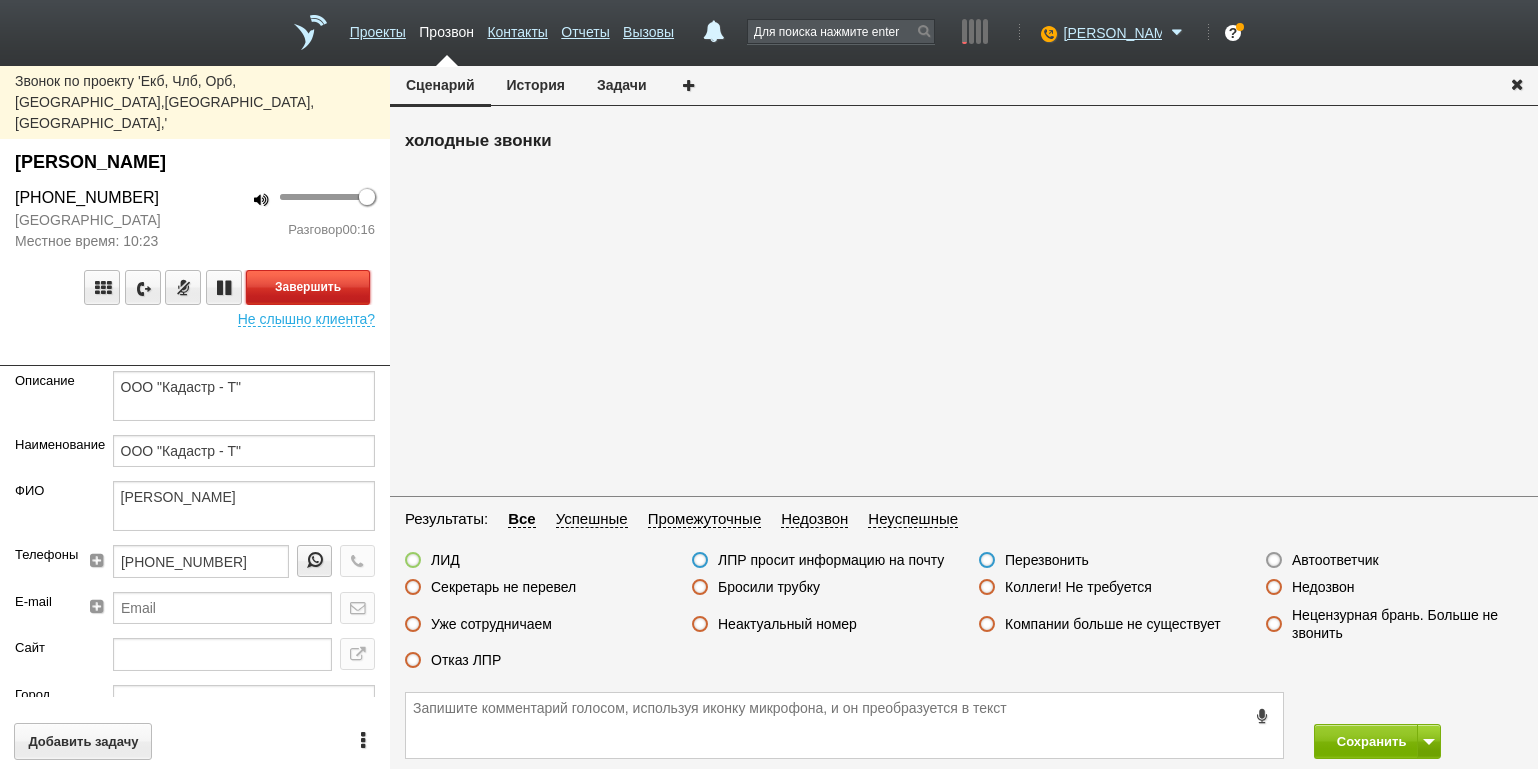 click on "Завершить" at bounding box center [308, 287] 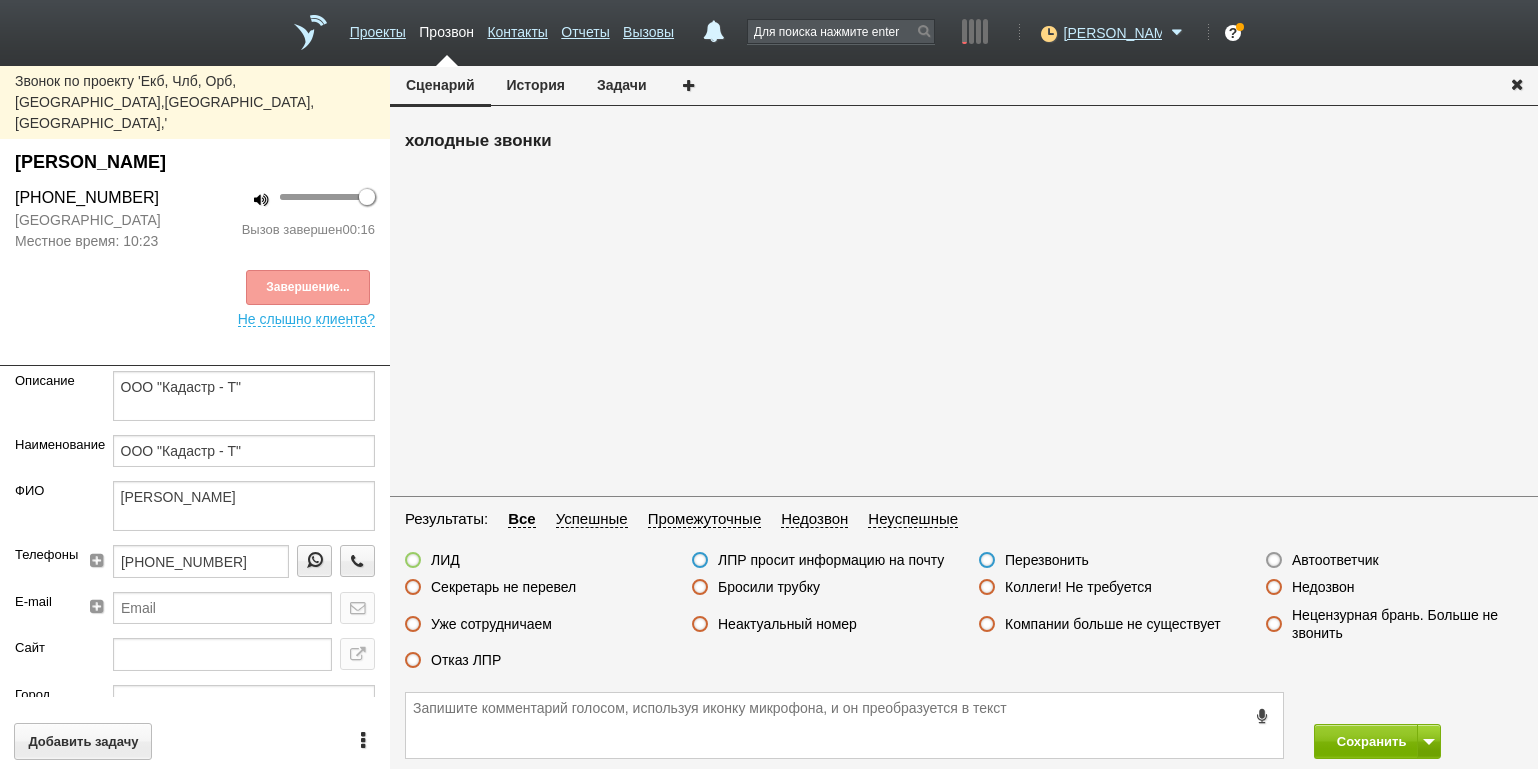 click on "Отказ ЛПР" at bounding box center (466, 660) 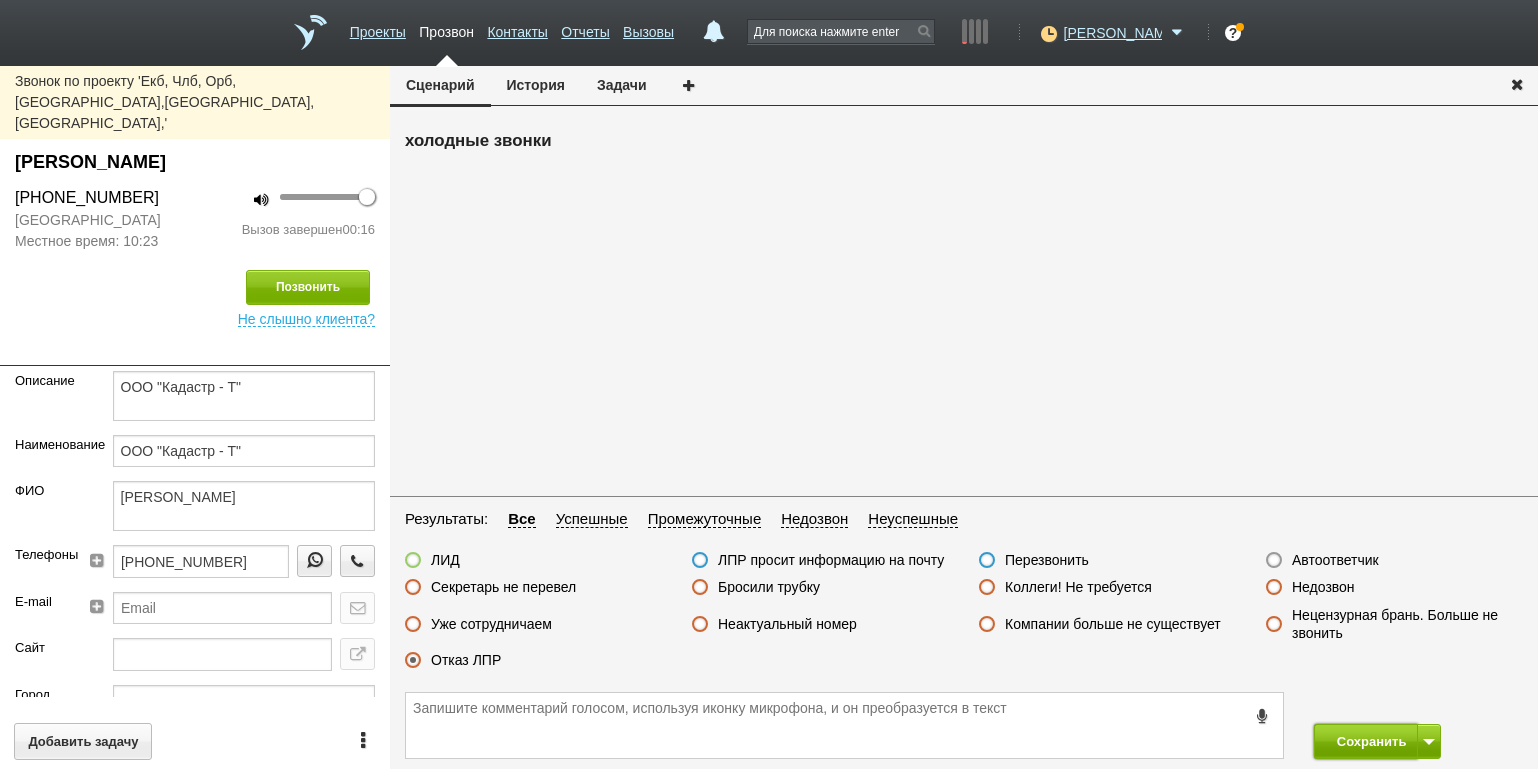 click on "Сохранить" at bounding box center (1366, 741) 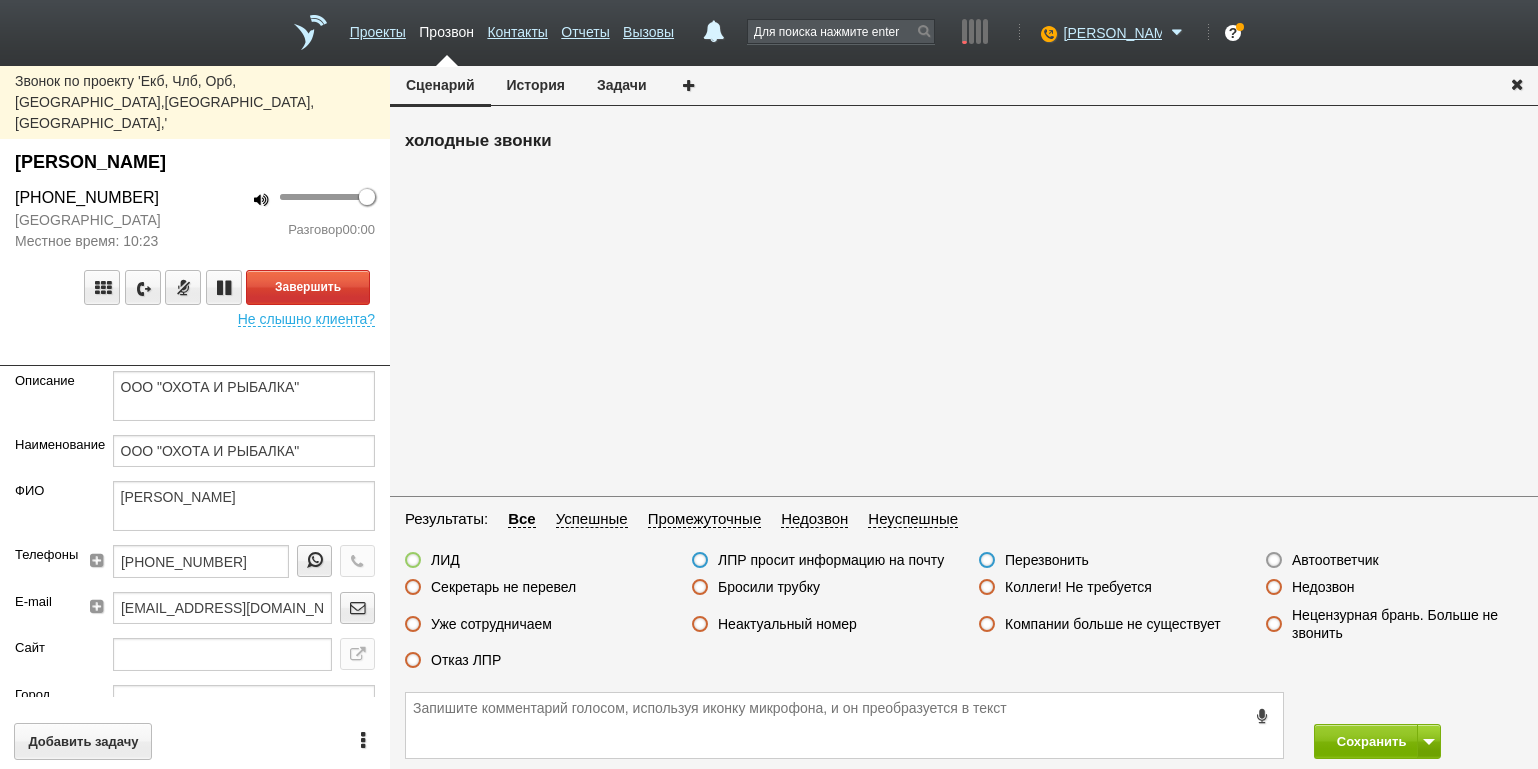 click at bounding box center (195, 351) 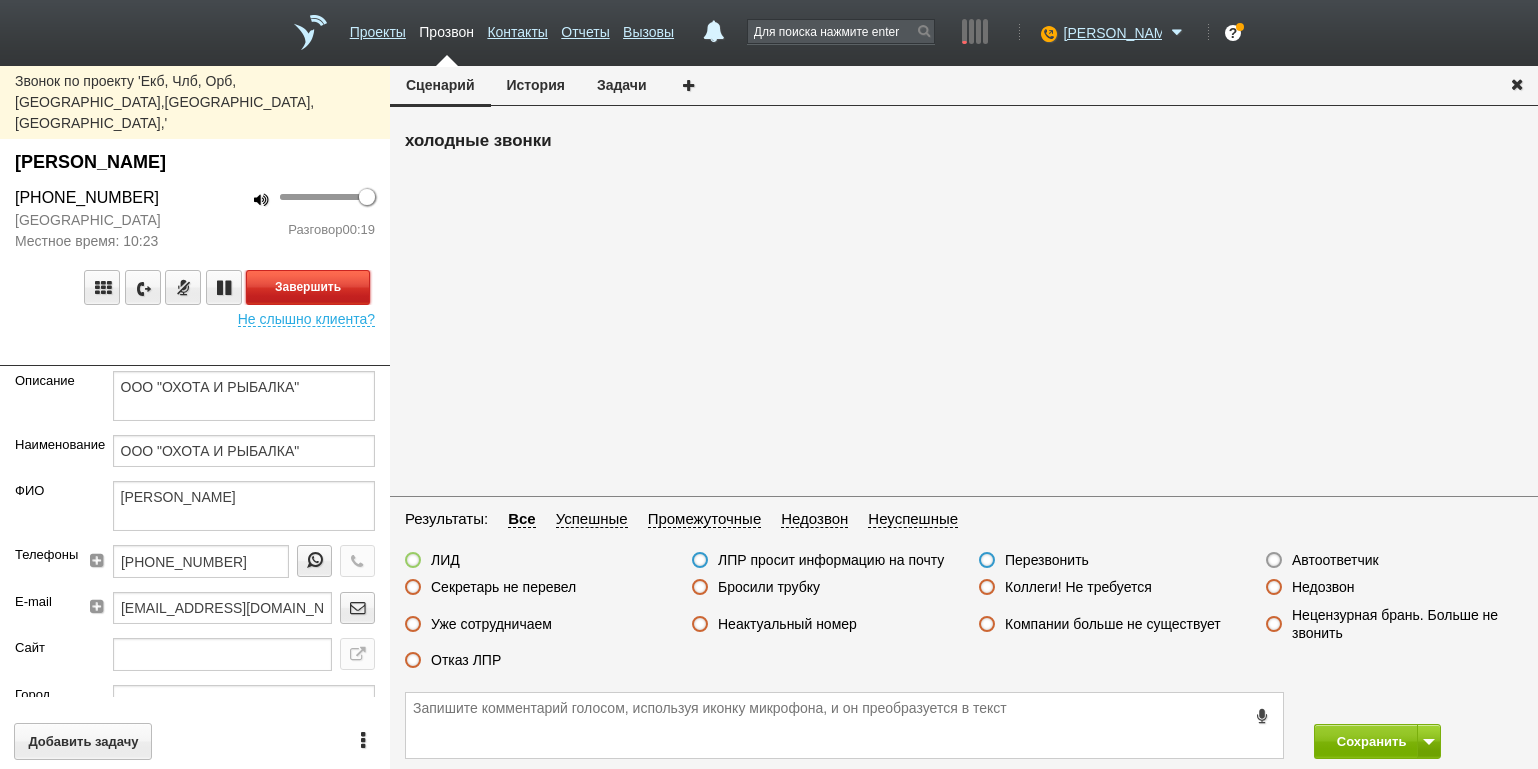 click on "Завершить" at bounding box center (308, 287) 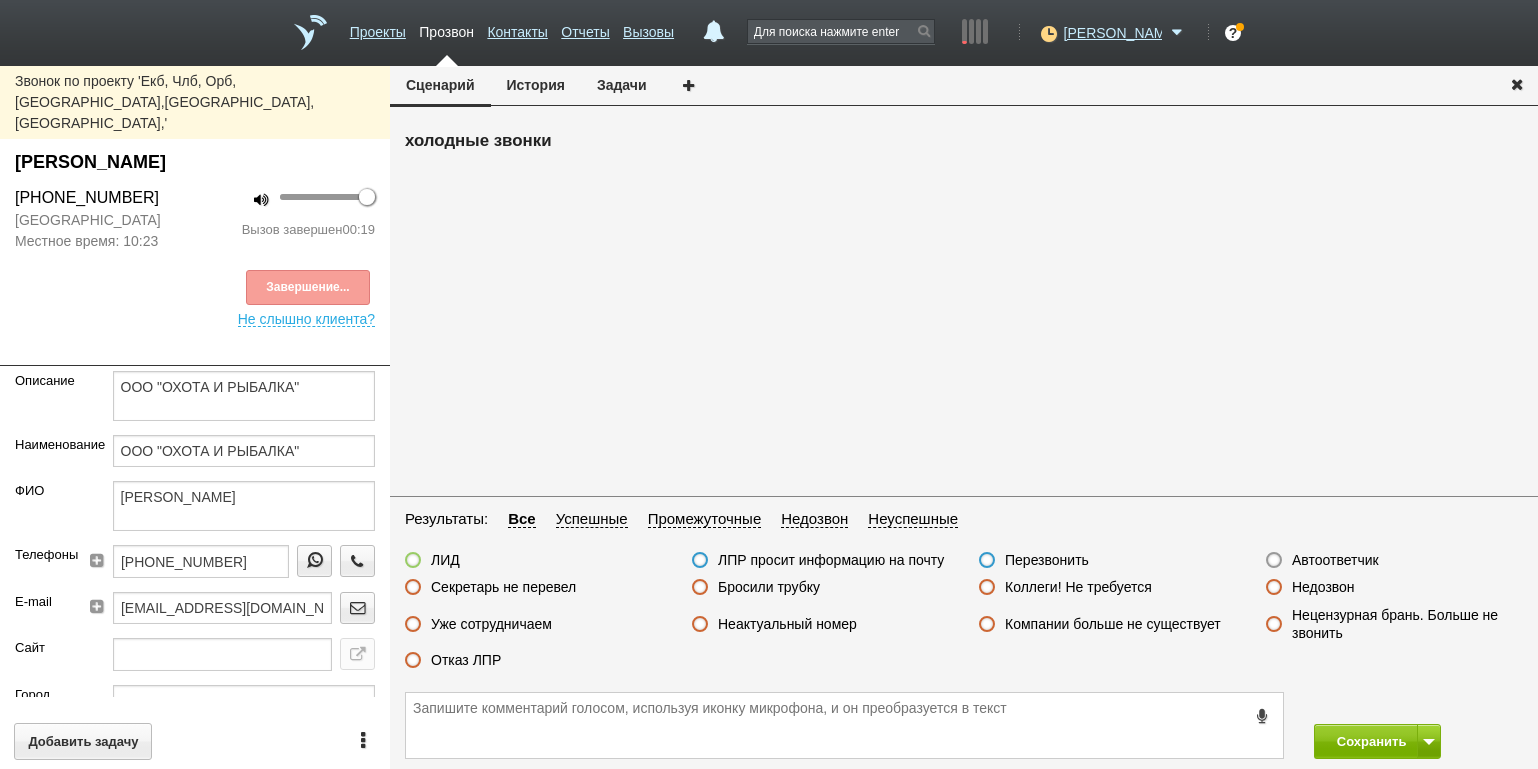 click on "Отказ ЛПР" at bounding box center [466, 660] 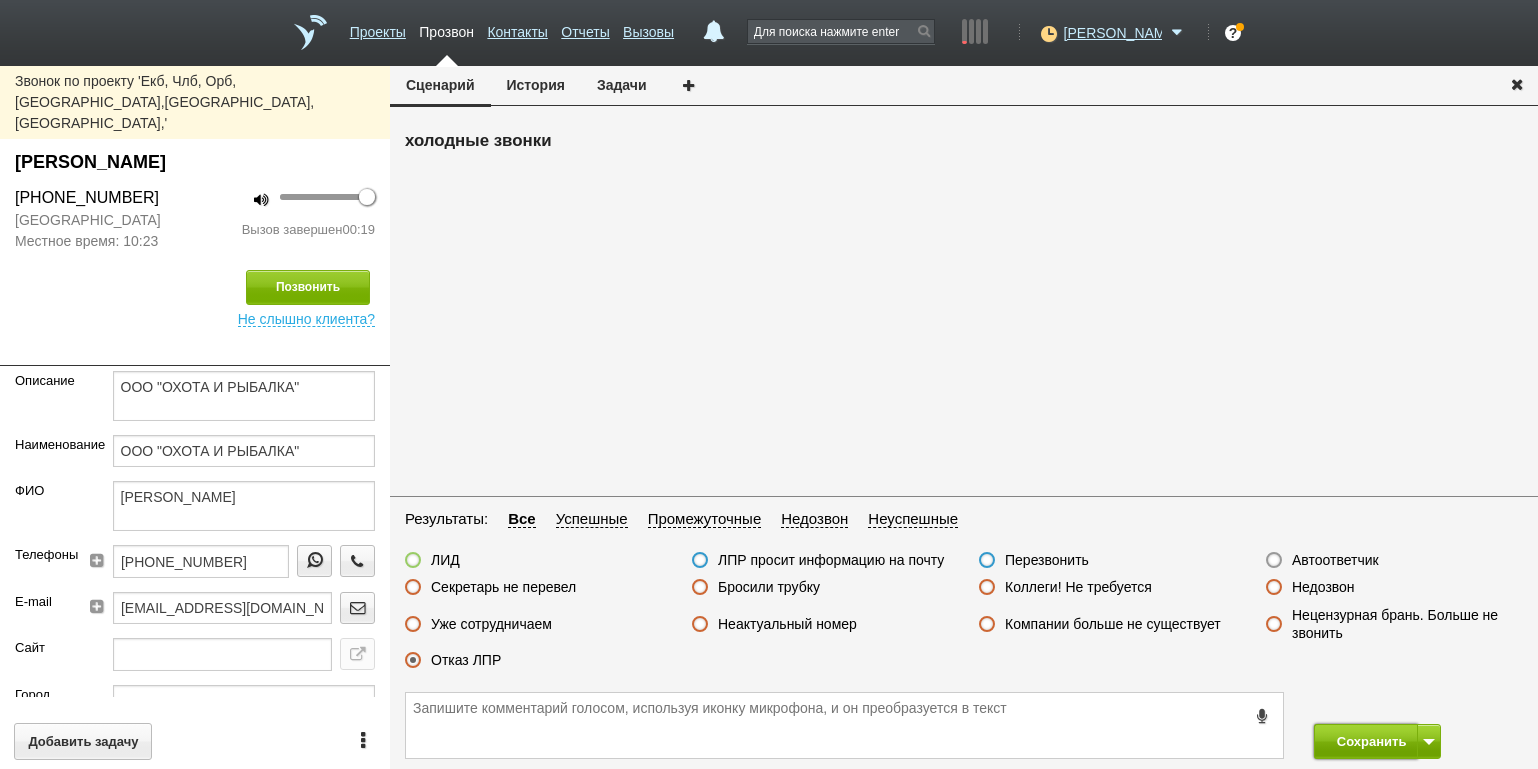 drag, startPoint x: 1354, startPoint y: 737, endPoint x: 1282, endPoint y: 626, distance: 132.30646 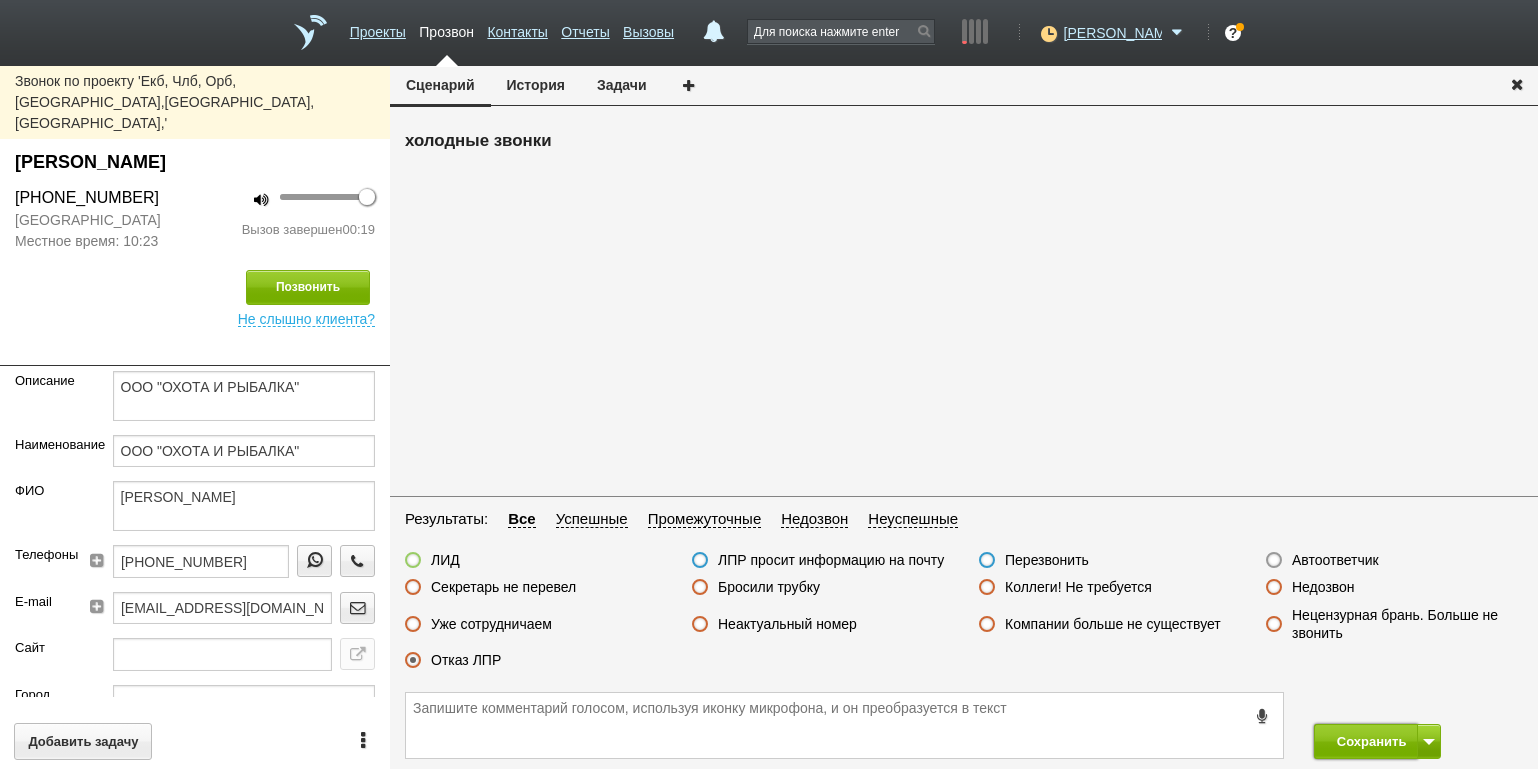 click on "Сохранить" at bounding box center (1366, 741) 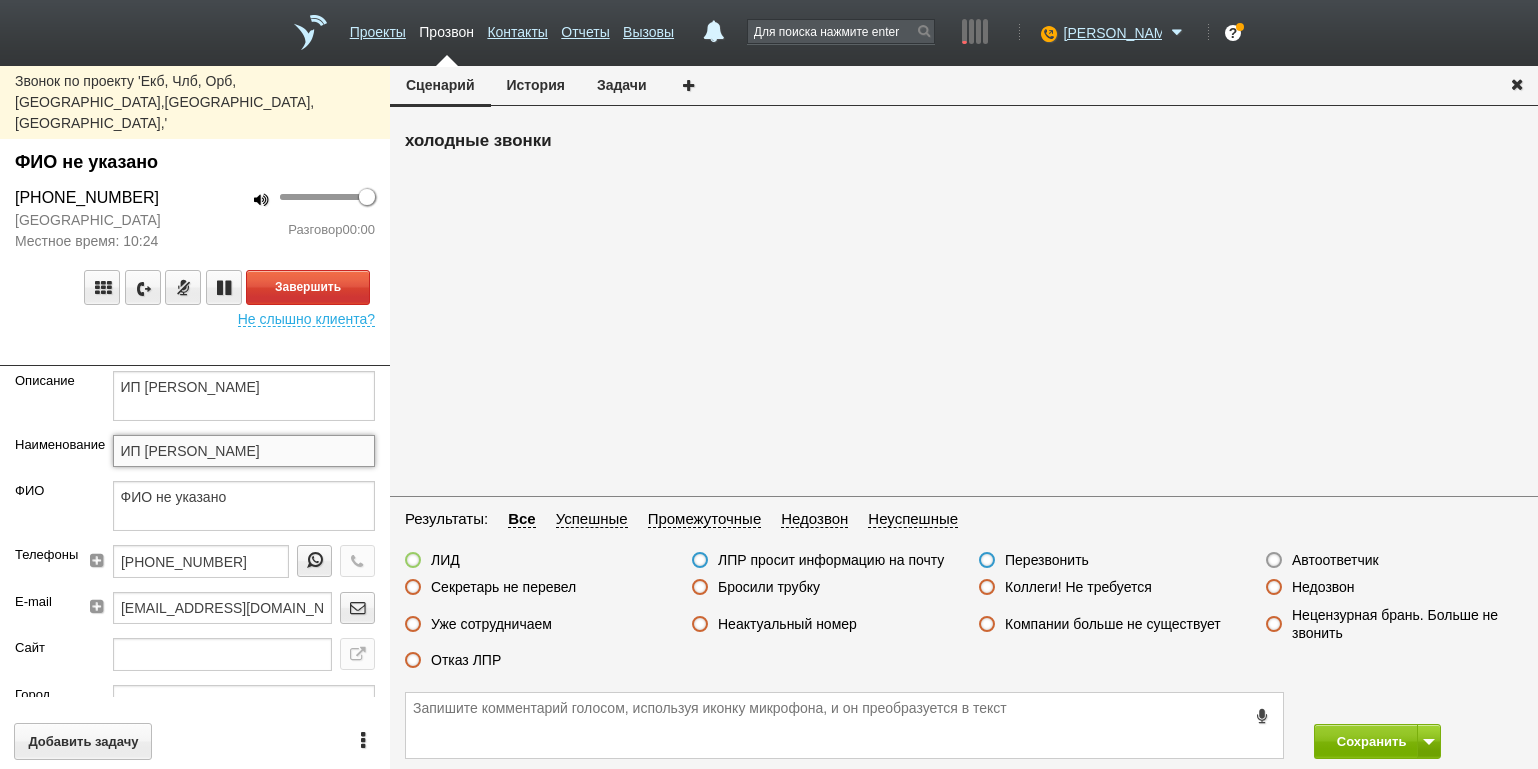 drag, startPoint x: 180, startPoint y: 419, endPoint x: 184, endPoint y: 408, distance: 11.7046995 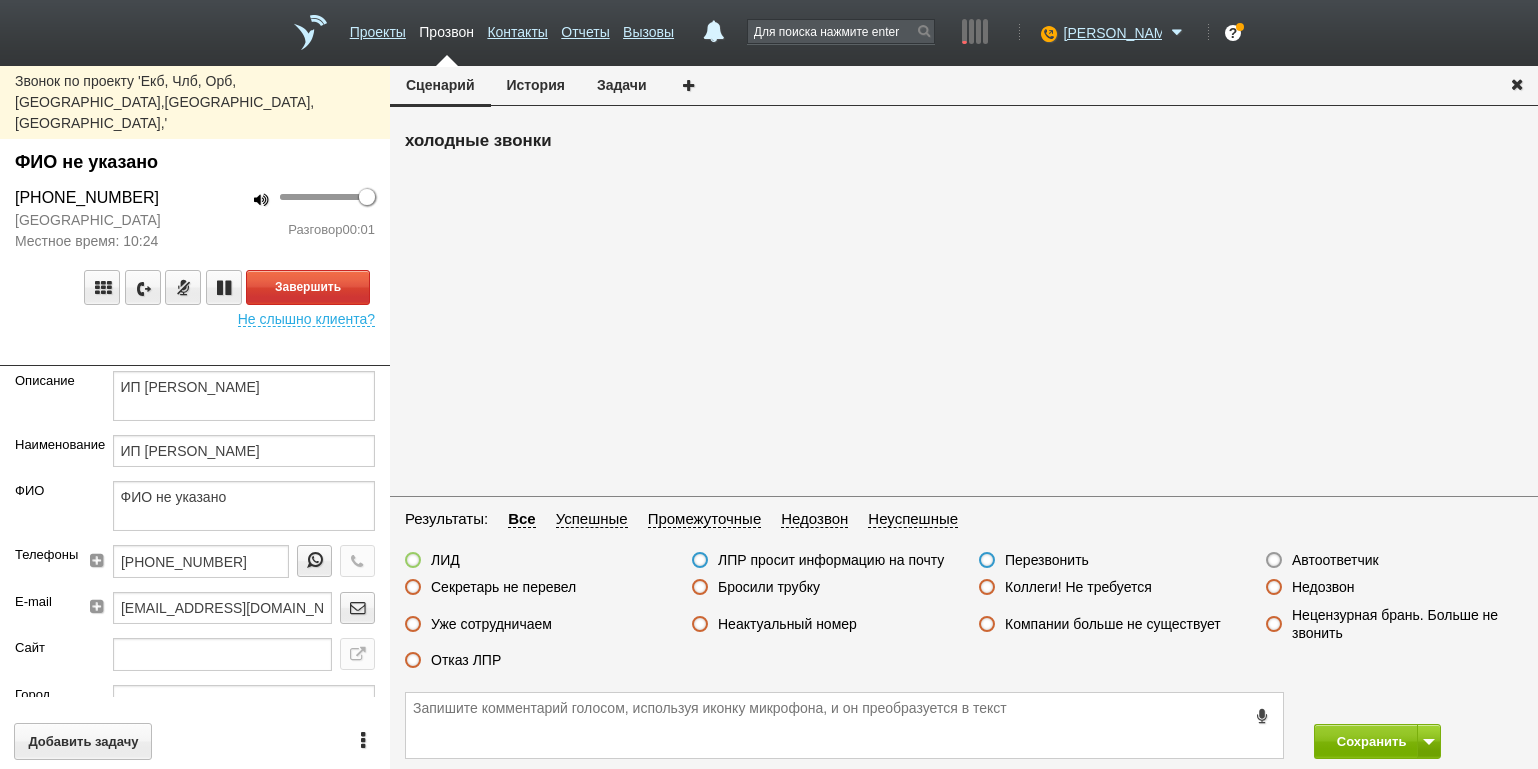 click on "холодные звонки" at bounding box center (964, 308) 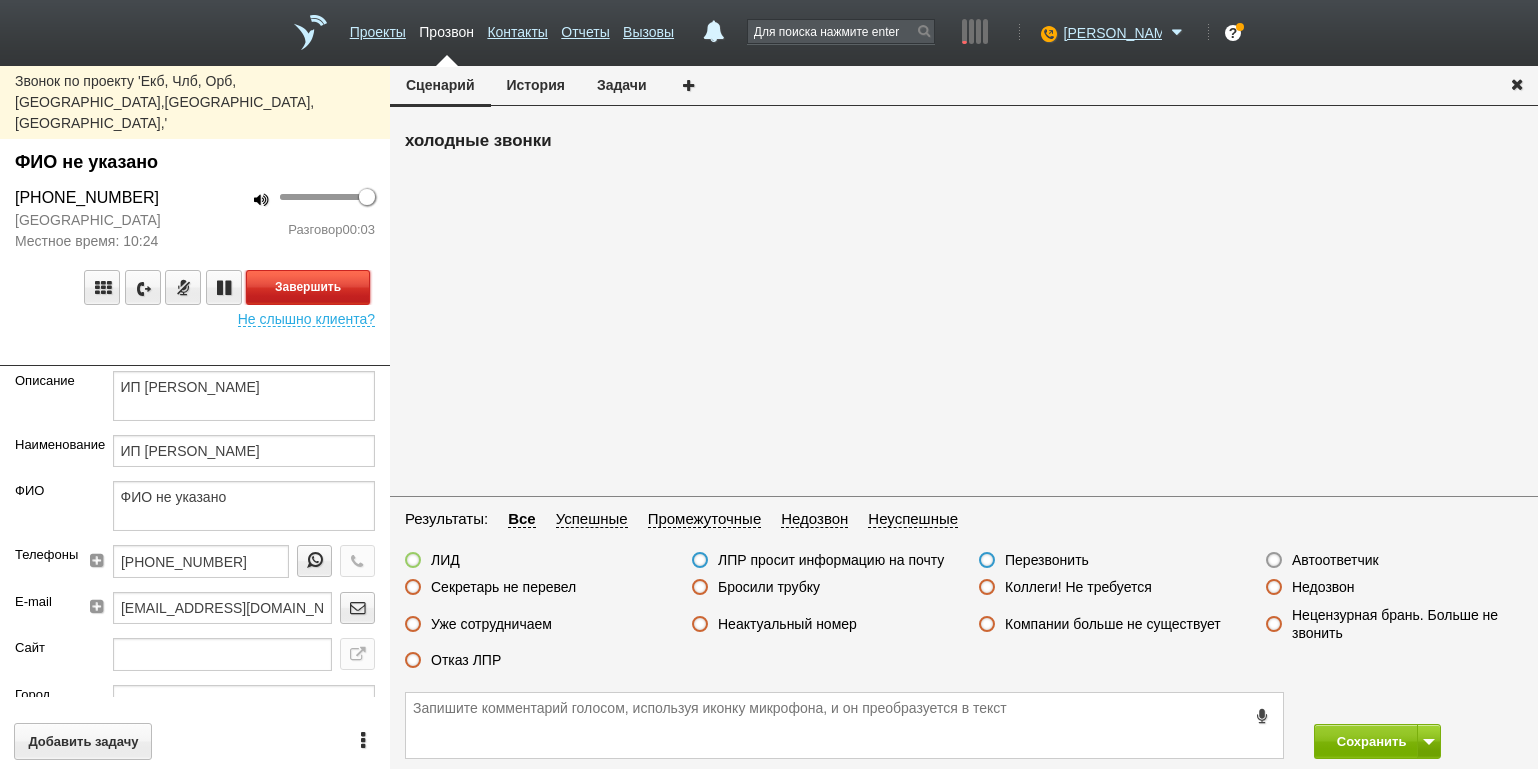 click on "Завершить" at bounding box center [308, 287] 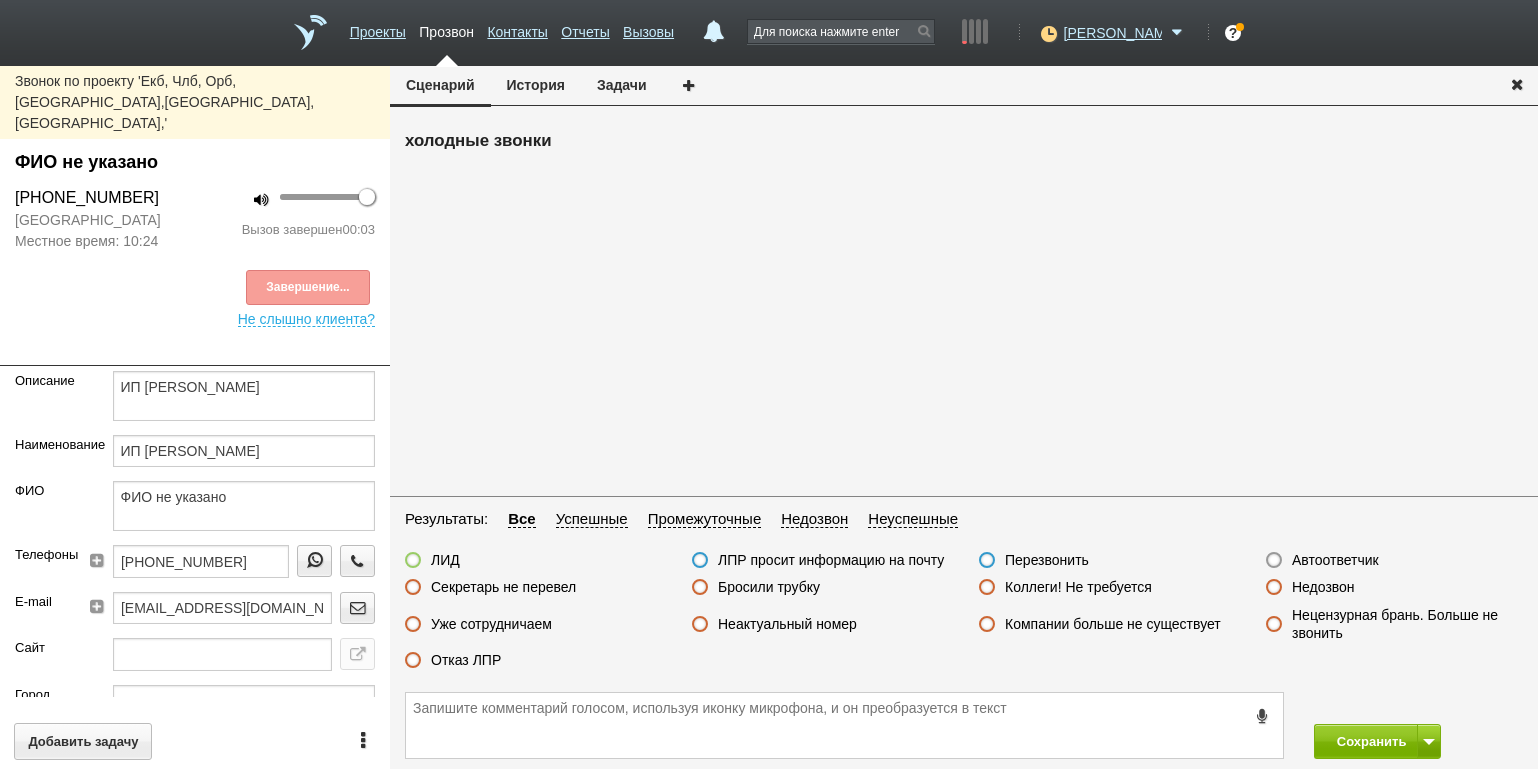 click on "Автоответчик" at bounding box center (1335, 560) 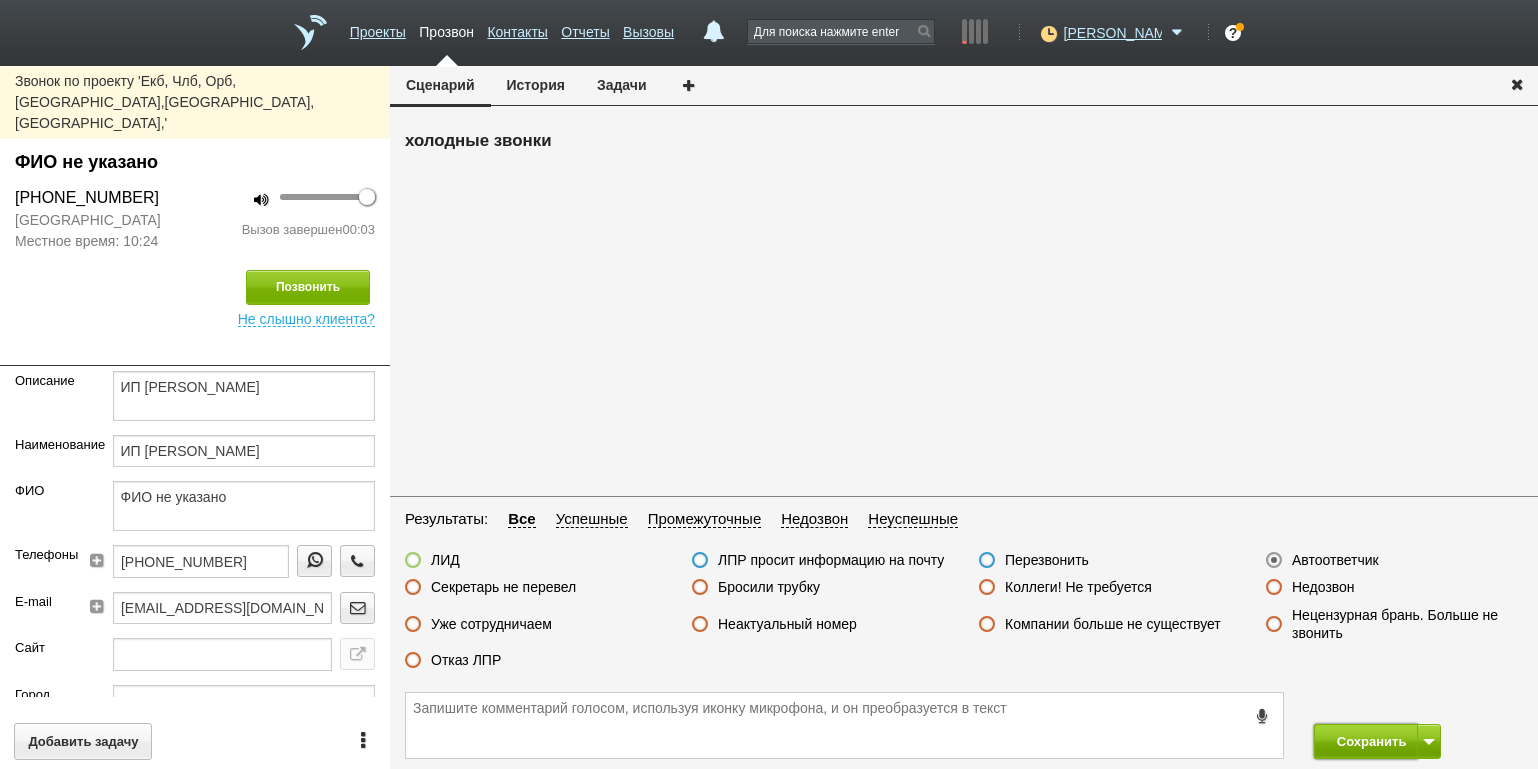 click on "Сохранить" at bounding box center [1366, 741] 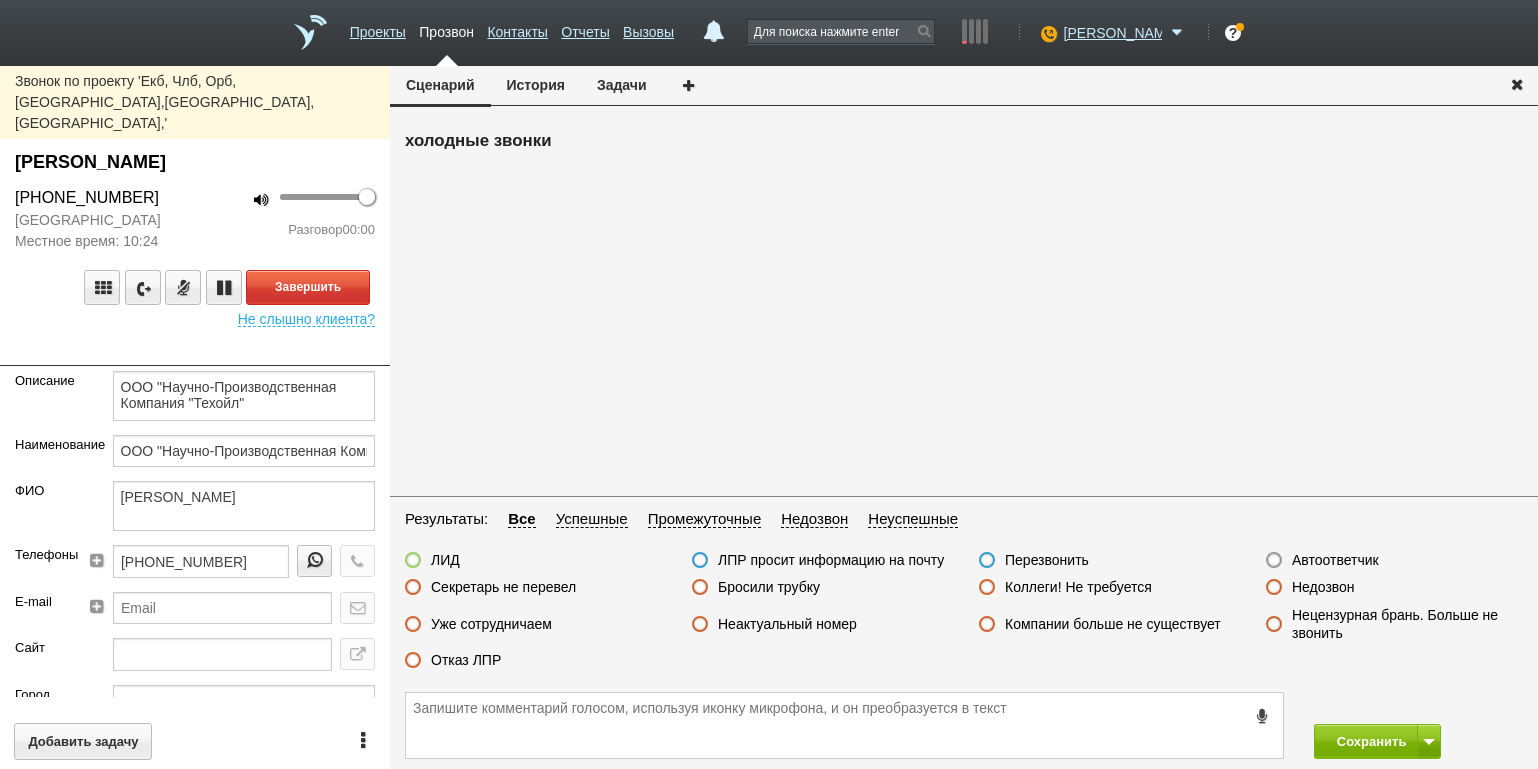 click on "Звонок по проекту 'Екб, Члб, [GEOGRAPHIC_DATA],[GEOGRAPHIC_DATA],[GEOGRAPHIC_DATA], [GEOGRAPHIC_DATA],' [PERSON_NAME] [PHONE_NUMBER] [GEOGRAPHIC_DATA] [GEOGRAPHIC_DATA] время: 10:24     100
Разговор
00:00         Завершить Не слышно клиента? Описание ООО "Научно-Производственная Компания "Техойл" Наименование ООО "Научно-Производственная Компания "Техойл" ФИО [PERSON_NAME] Телефоны [PHONE_NUMBER] E-mail Сайт Город Адрес Регион Тюменская обл Должность Директор Теги выгрузить тест Ничего не найдено Список пуст Ответственный [PERSON_NAME] [PERSON_NAME] [PERSON_NAME] [PERSON_NAME] Список пуст" at bounding box center (195, 417) 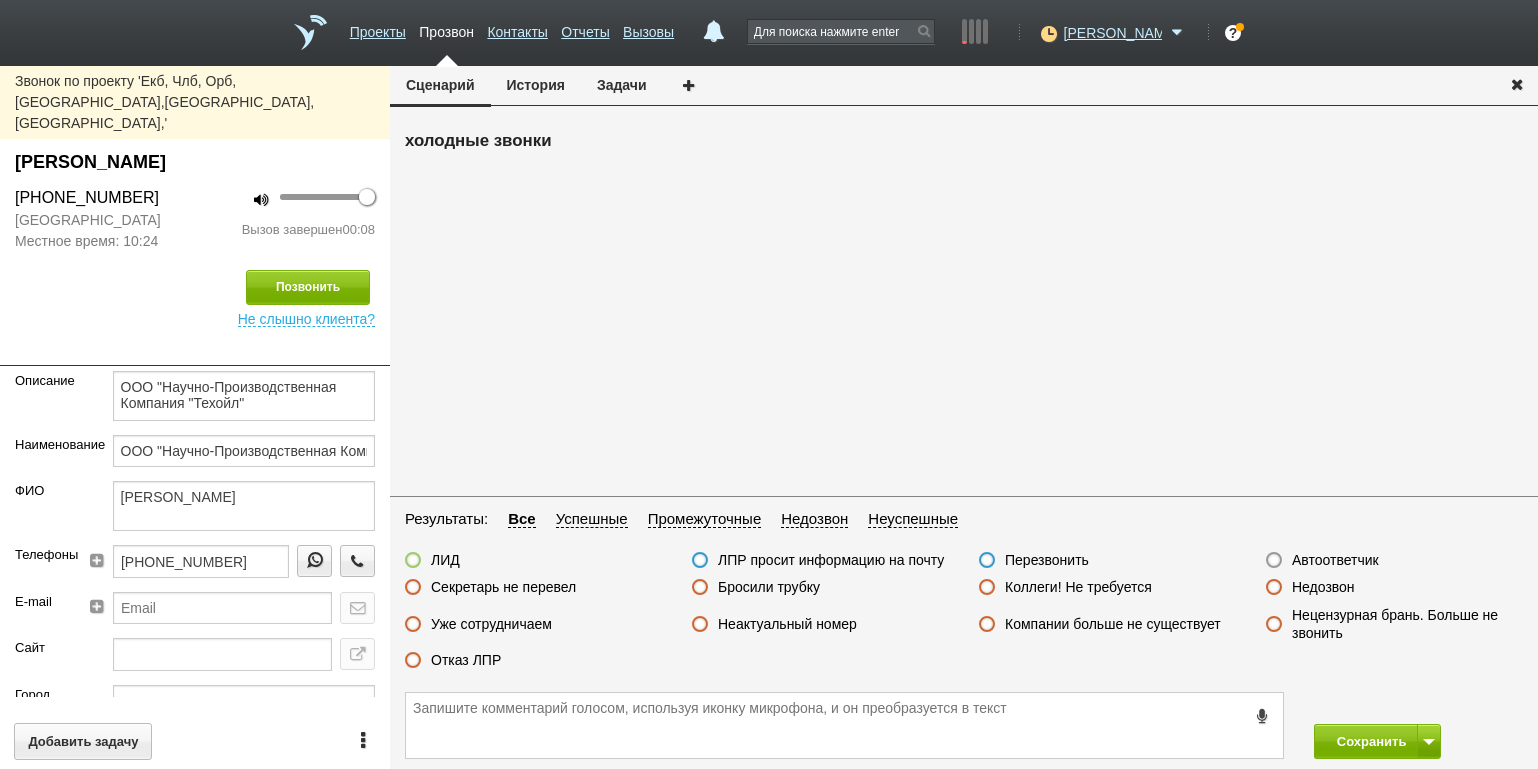 click on "Бросили трубку" at bounding box center [769, 587] 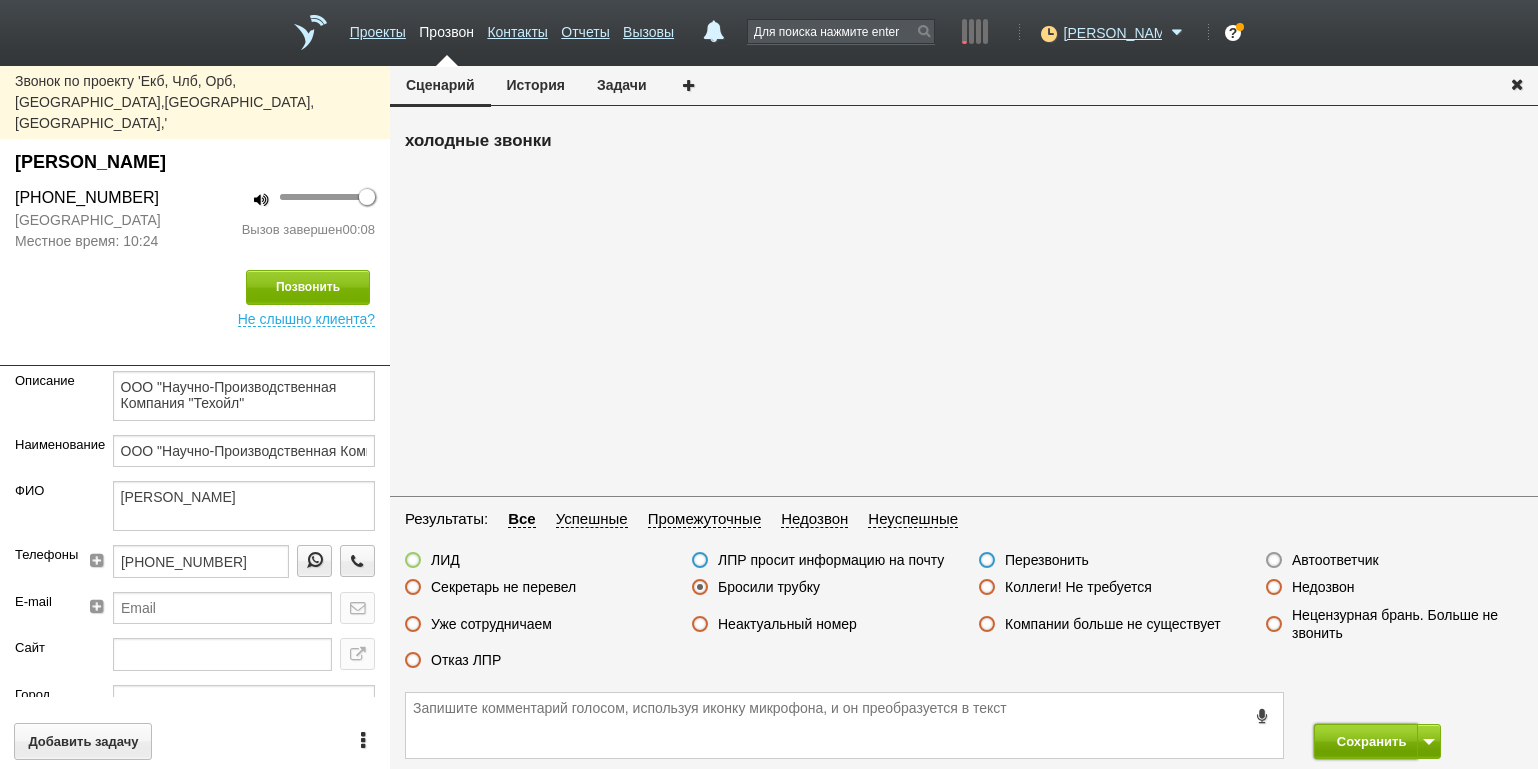 click on "Сохранить" at bounding box center [1366, 741] 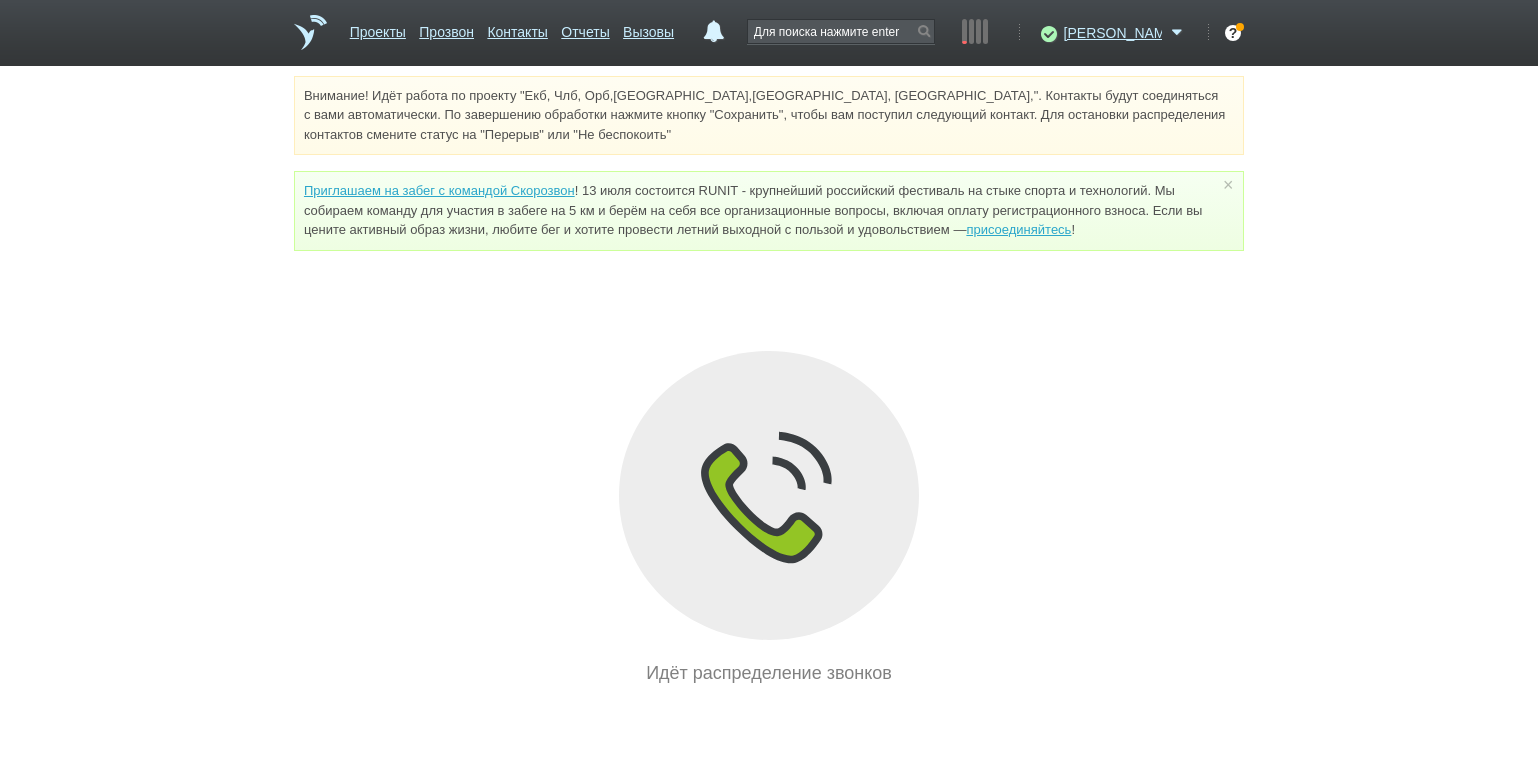 click on "Внимание! Идёт работа по проекту "Екб, Члб, Орб,[GEOGRAPHIC_DATA],[GEOGRAPHIC_DATA], [GEOGRAPHIC_DATA],". Контакты будут соединяться с вами автоматически. По завершению обработки нажмите кнопку "Сохранить", чтобы вам поступил следующий контакт. Для остановки распределения контактов смените статус на "Перерыв" или "Не беспокоить"
Приглашаем на забег с командой Скорозвон присоединяйтесь !
×
Вы можете звонить напрямую из строки поиска - введите номер и нажмите "Позвонить"
Идёт распределение звонков" at bounding box center (769, 381) 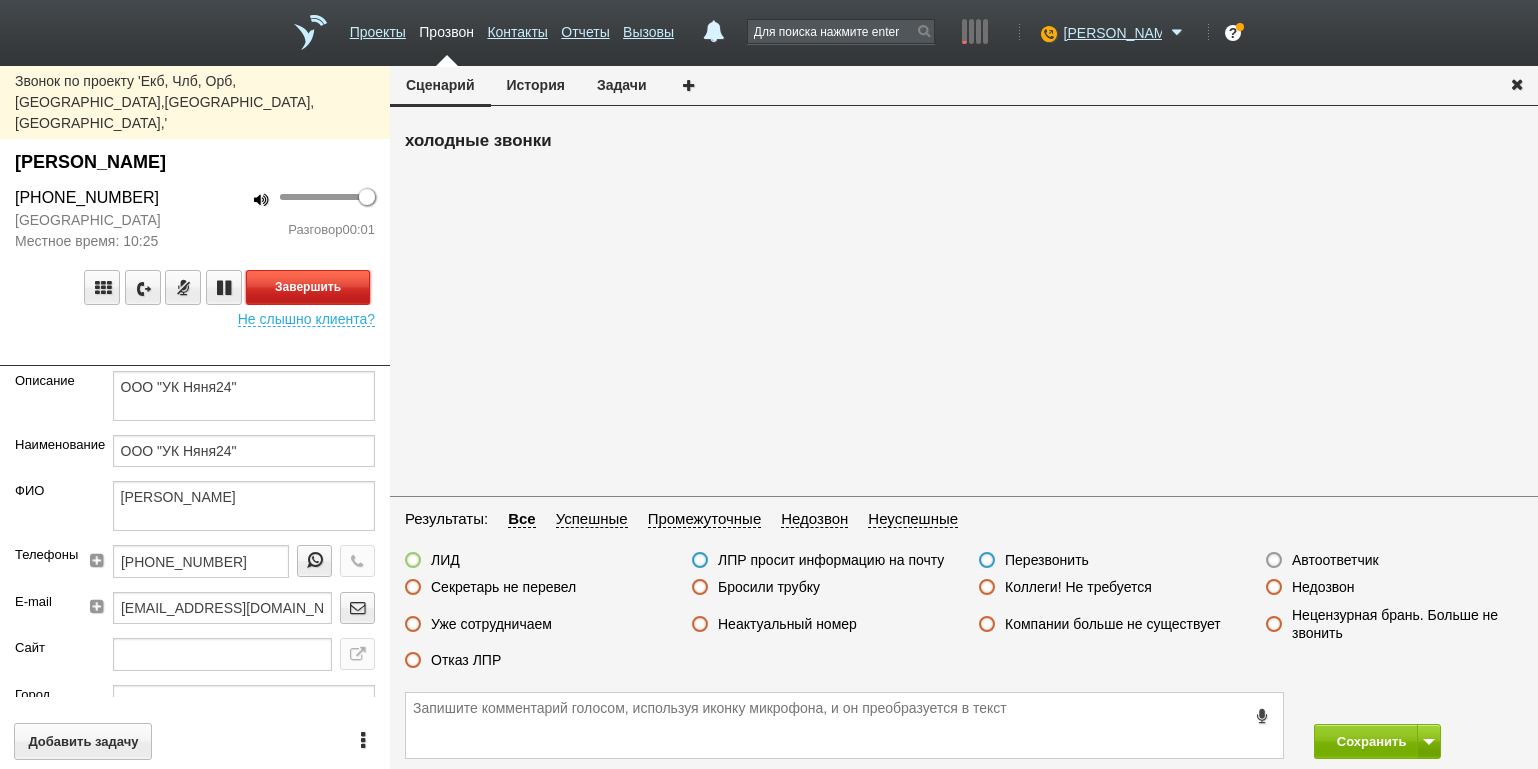 click on "Завершить" at bounding box center (308, 287) 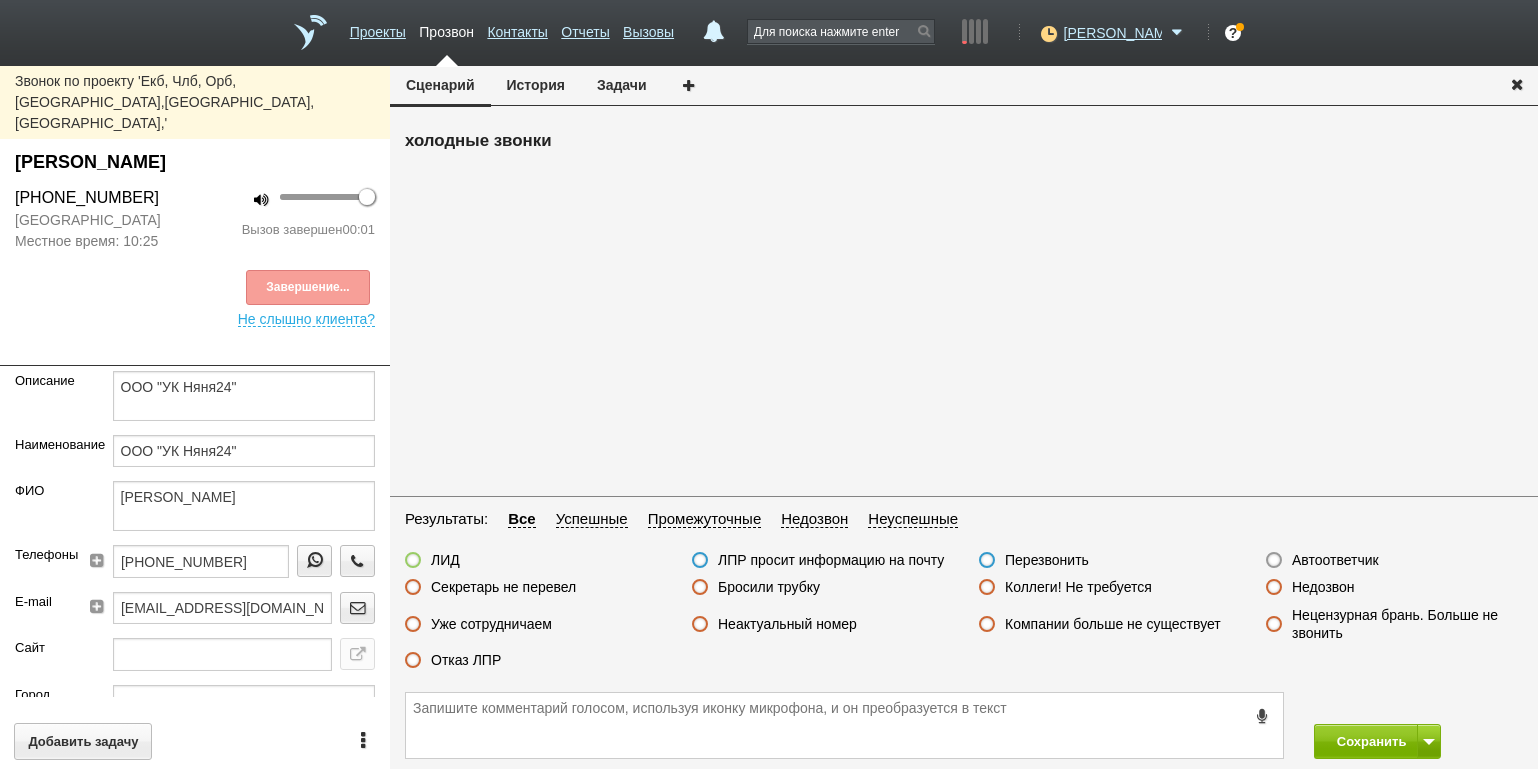 click on "Автоответчик" at bounding box center (1335, 560) 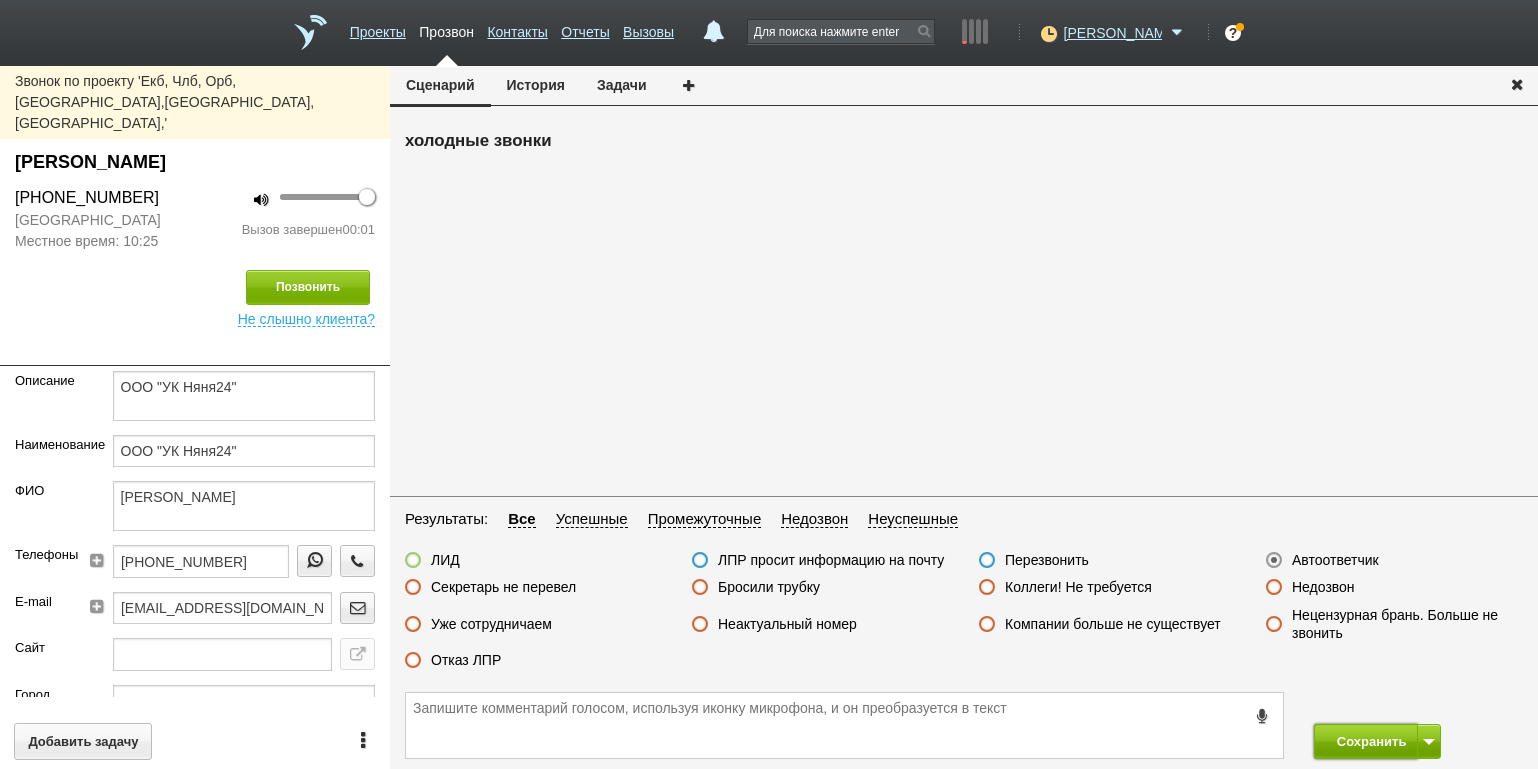 drag, startPoint x: 1342, startPoint y: 741, endPoint x: 1076, endPoint y: 244, distance: 563.7065 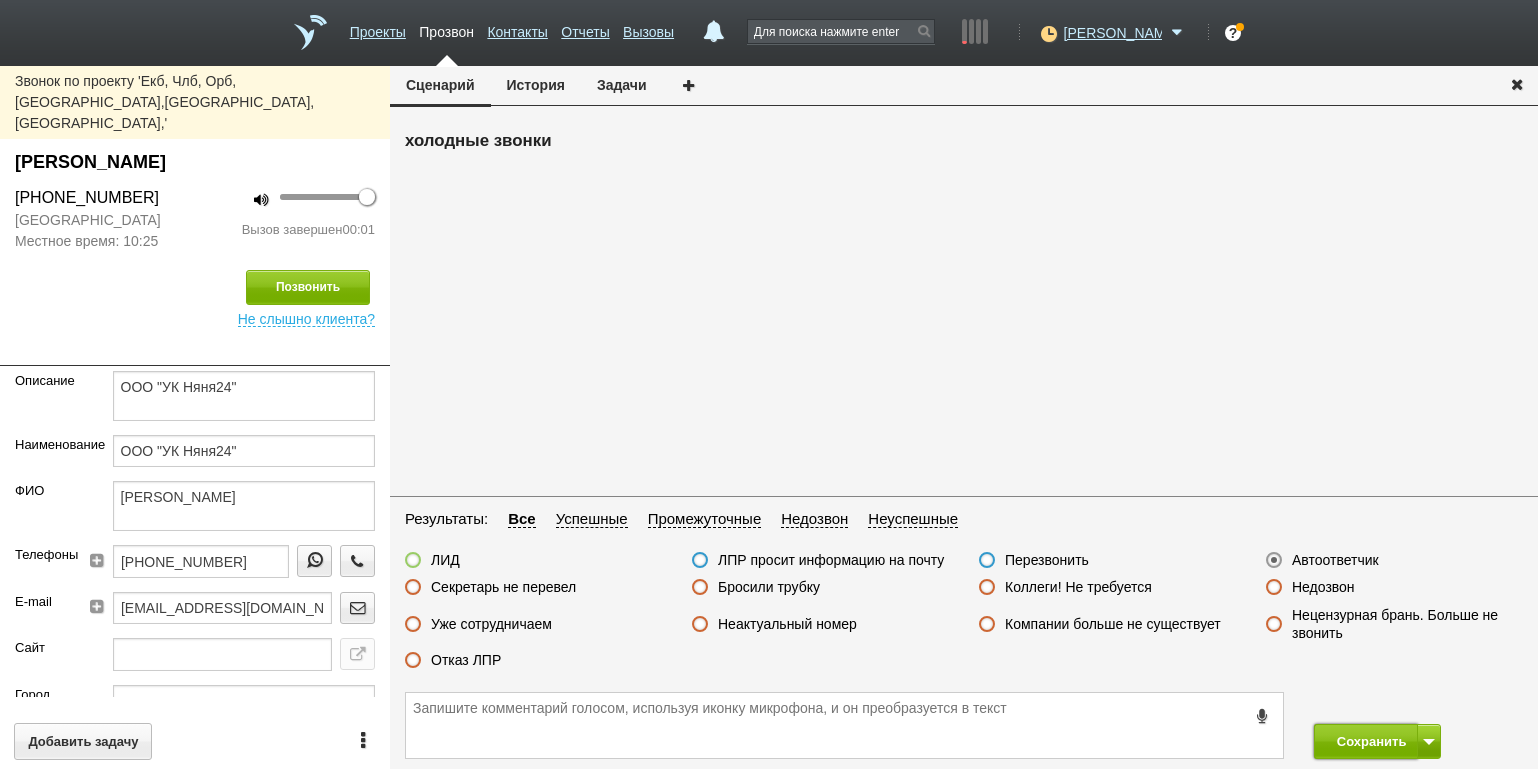 click on "Сохранить" at bounding box center (1366, 741) 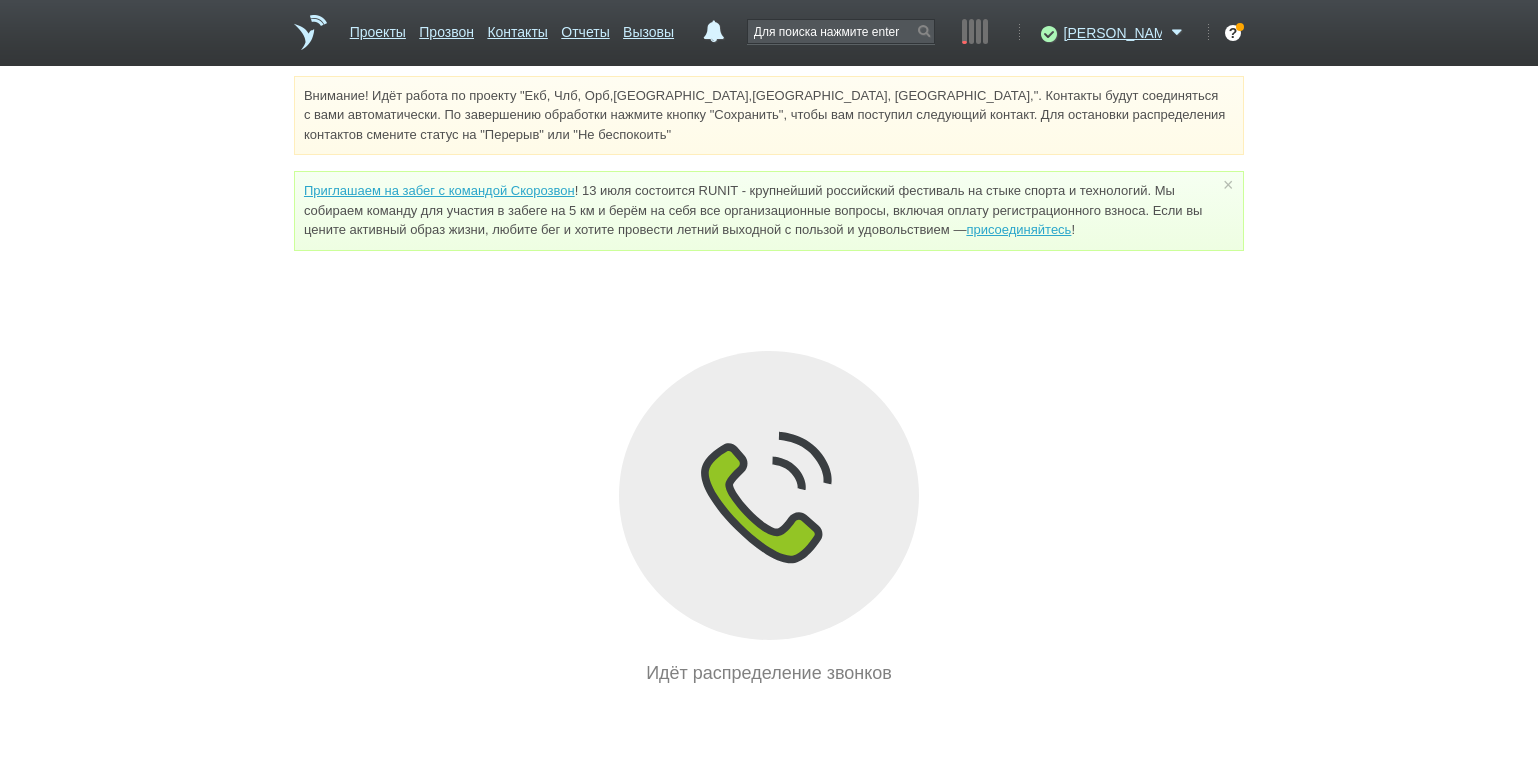 click on "Внимание! Идёт работа по проекту "Екб, Члб, Орб,[GEOGRAPHIC_DATA],[GEOGRAPHIC_DATA], [GEOGRAPHIC_DATA],". Контакты будут соединяться с вами автоматически. По завершению обработки нажмите кнопку "Сохранить", чтобы вам поступил следующий контакт. Для остановки распределения контактов смените статус на "Перерыв" или "Не беспокоить"
Приглашаем на забег с командой Скорозвон присоединяйтесь !
×
Вы можете звонить напрямую из строки поиска - введите номер и нажмите "Позвонить"
Идёт распределение звонков" at bounding box center (769, 381) 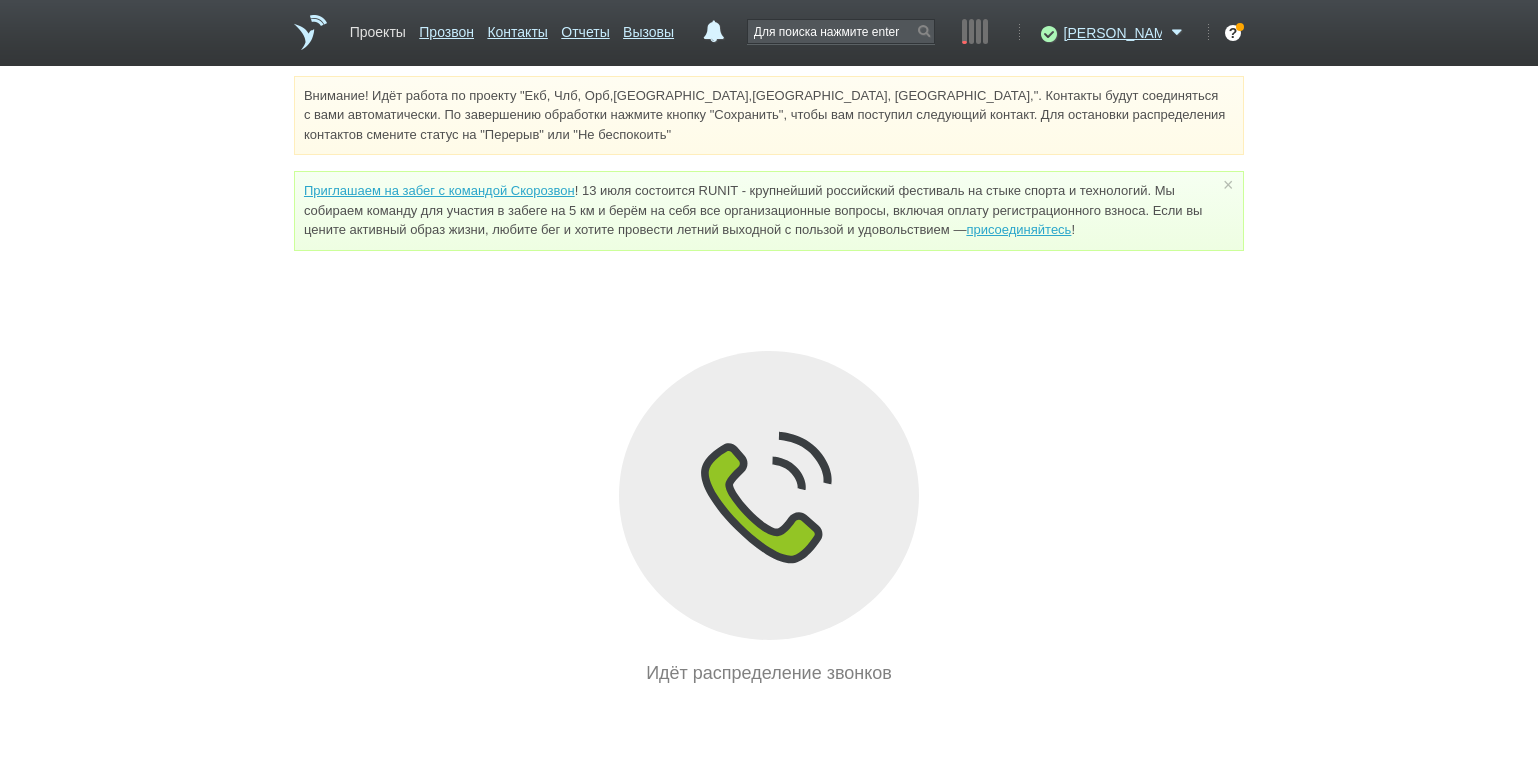 click on "Проекты" at bounding box center (378, 28) 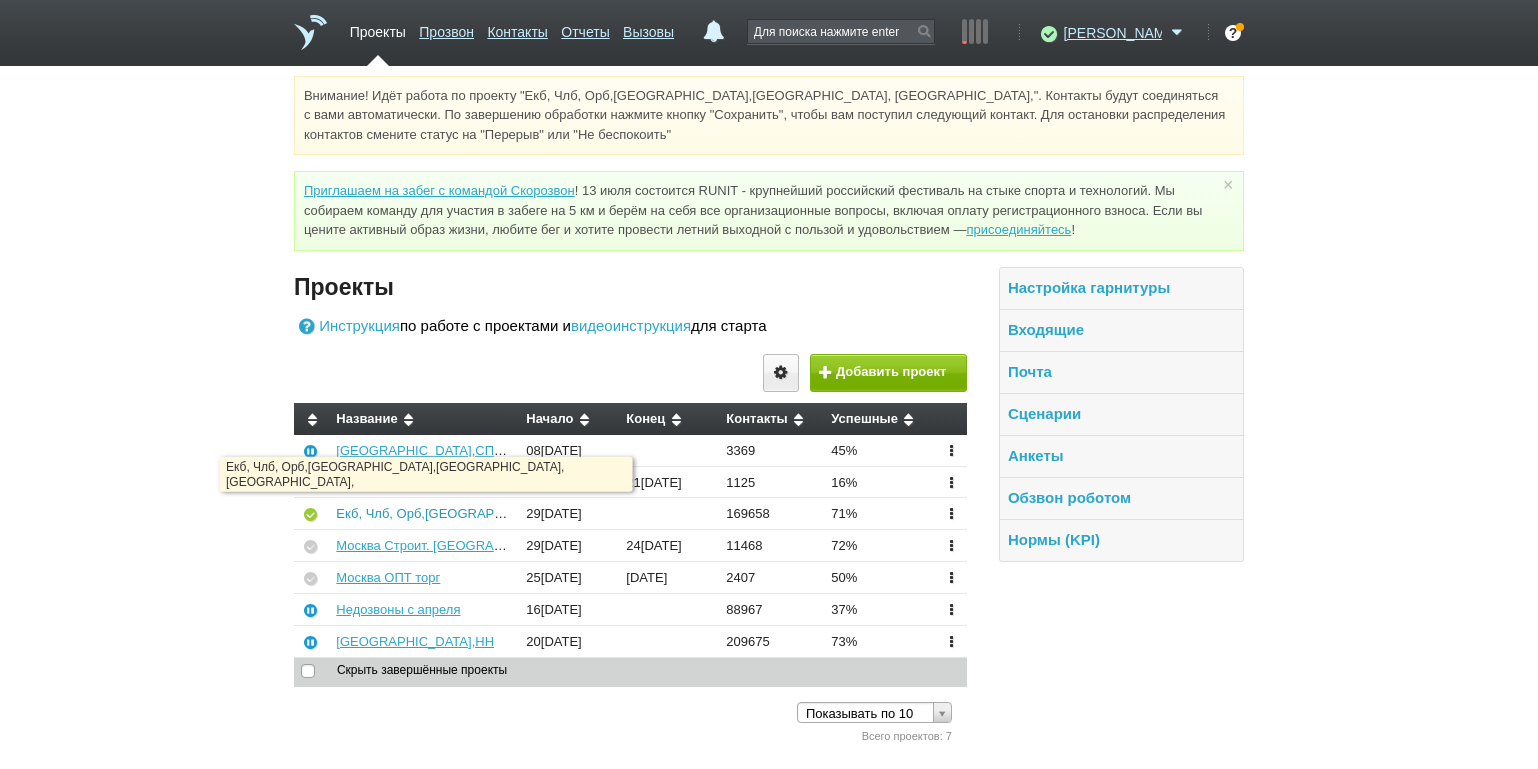click on "Екб, Члб, Орб,[GEOGRAPHIC_DATA],[GEOGRAPHIC_DATA], [GEOGRAPHIC_DATA]," at bounding box center (590, 513) 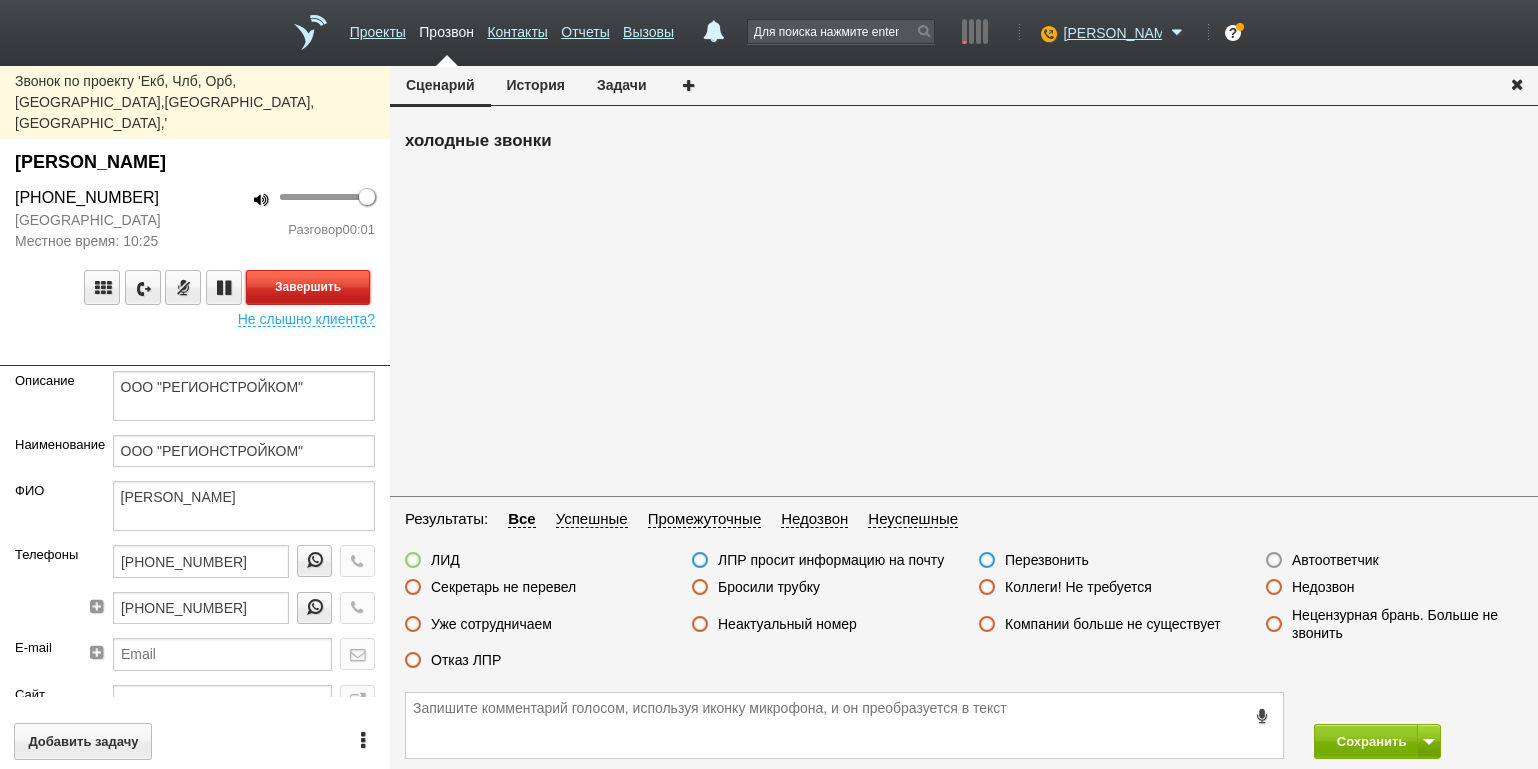 click on "Завершить" at bounding box center [308, 287] 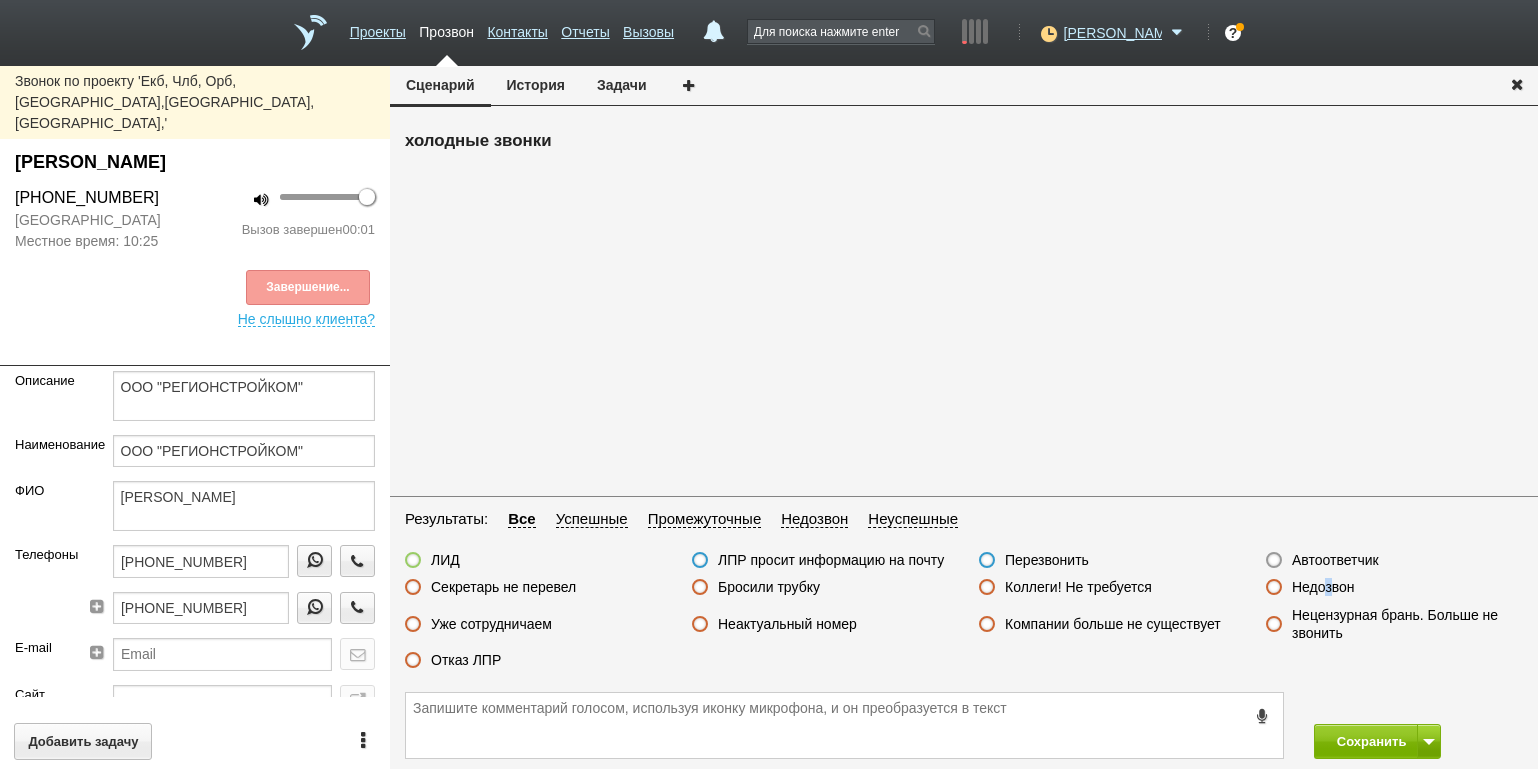 click on "ЛИД ЛПР просит информацию на почту Перезвонить Автоответчик Секретарь не перевел Бросили трубку Коллеги! Не требуется Недозвон Уже сотрудничаем Неактуальный номер Компании больше не существует Нецензурная брань. Больше не звонить Отказ ЛПР" at bounding box center (964, 615) 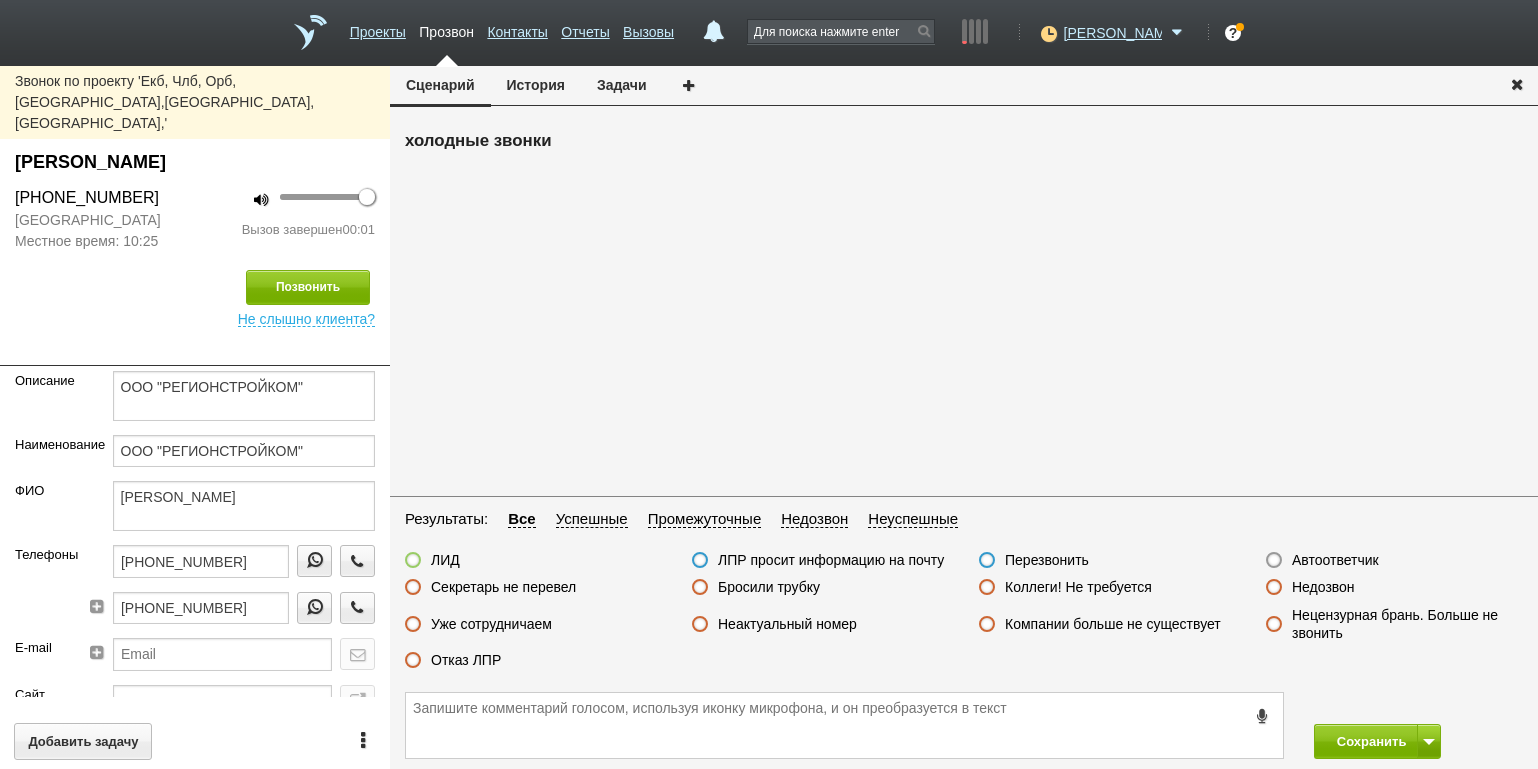 click on "Недозвон" at bounding box center [1310, 588] 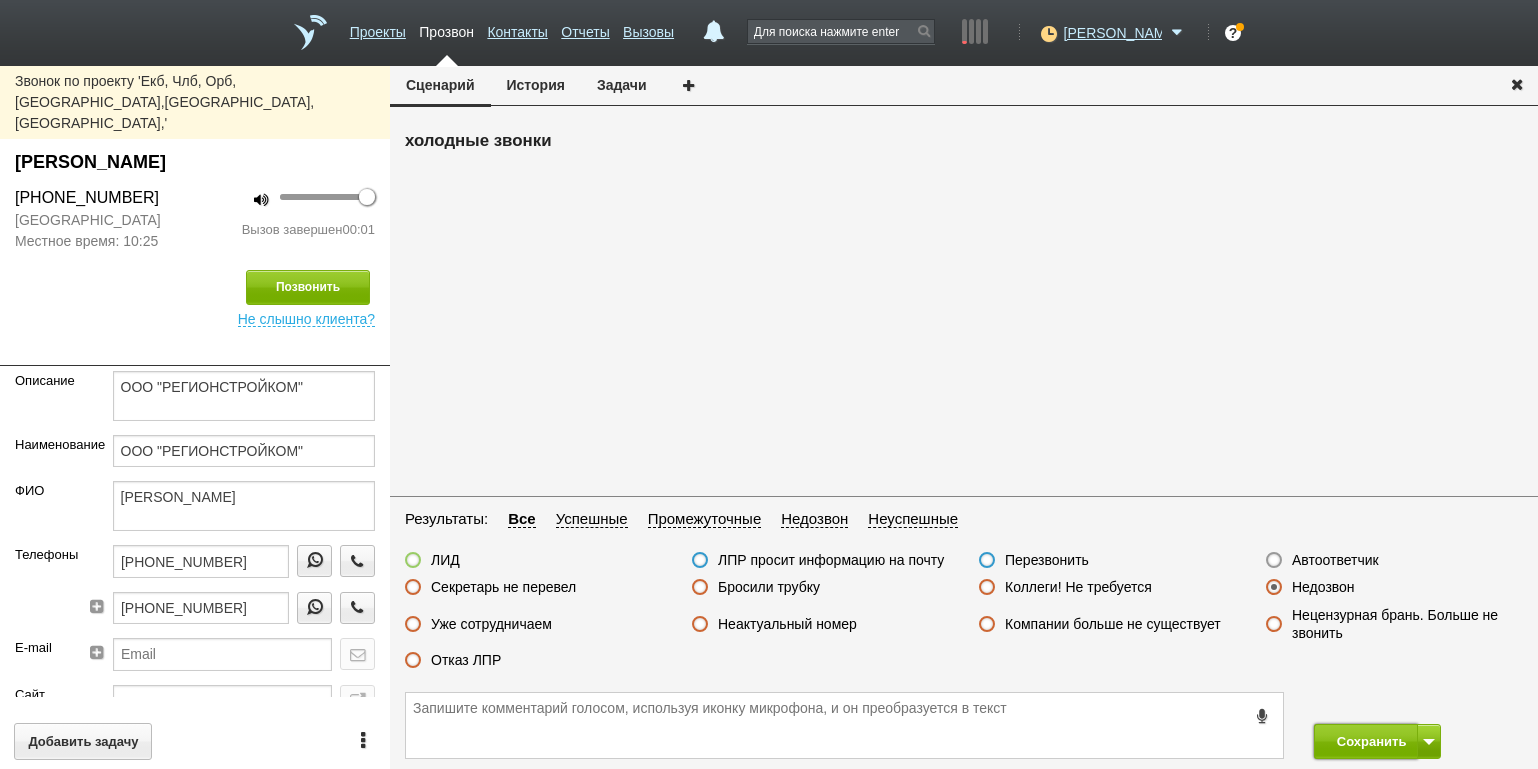 drag, startPoint x: 1338, startPoint y: 747, endPoint x: 1307, endPoint y: 730, distance: 35.35534 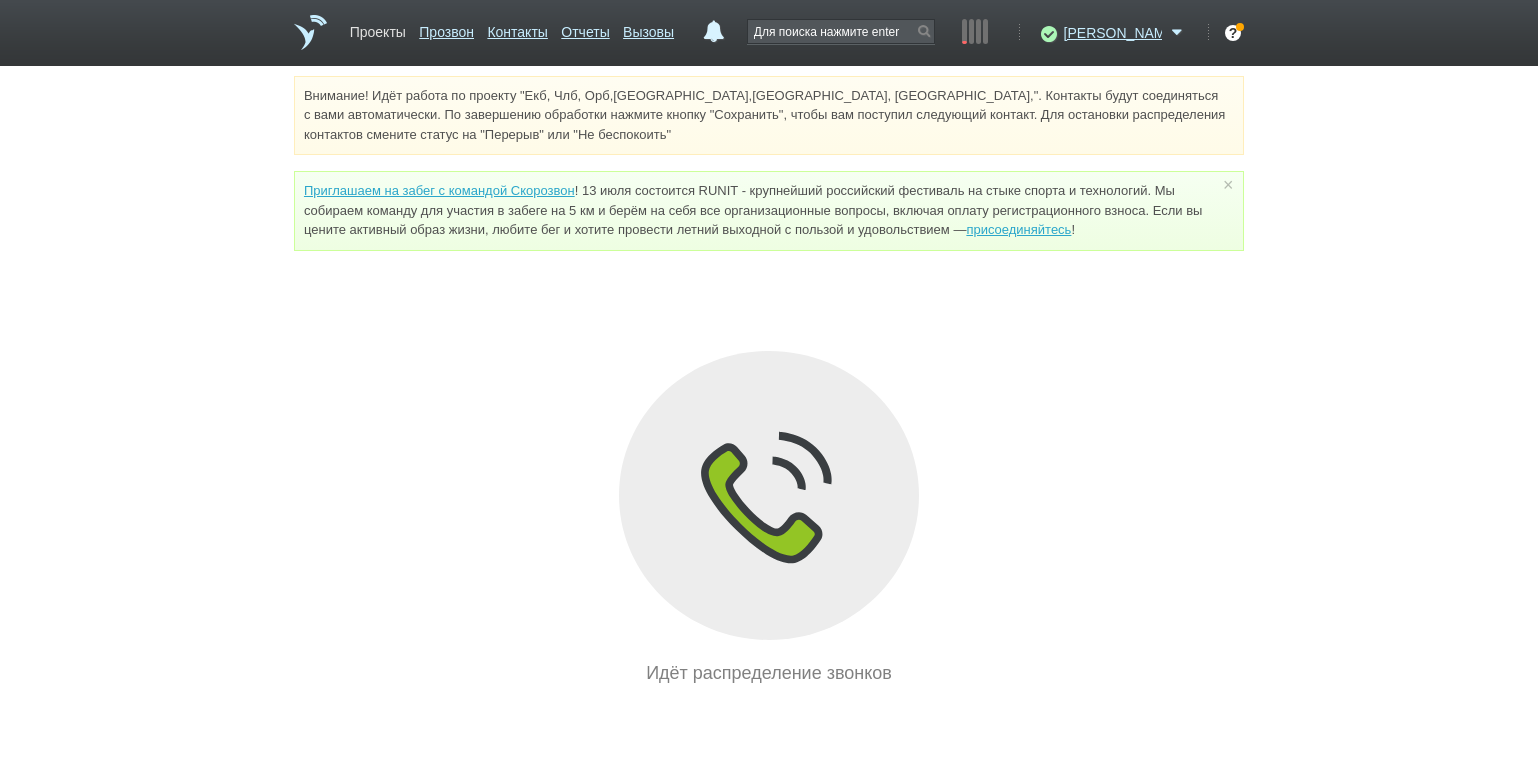 click on "Проекты" at bounding box center [378, 28] 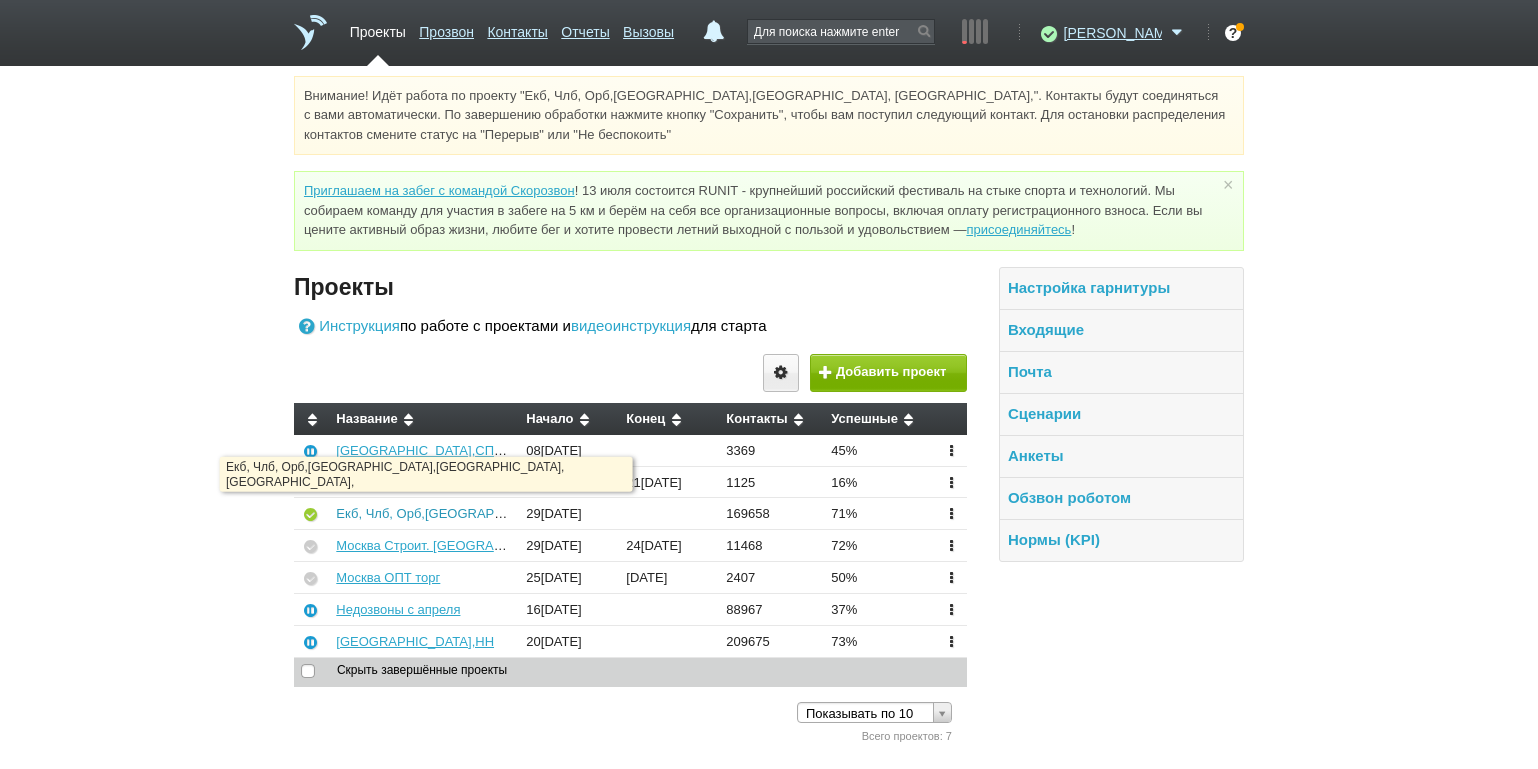click on "Екб, Члб, Орб,[GEOGRAPHIC_DATA],[GEOGRAPHIC_DATA], [GEOGRAPHIC_DATA]," at bounding box center [590, 513] 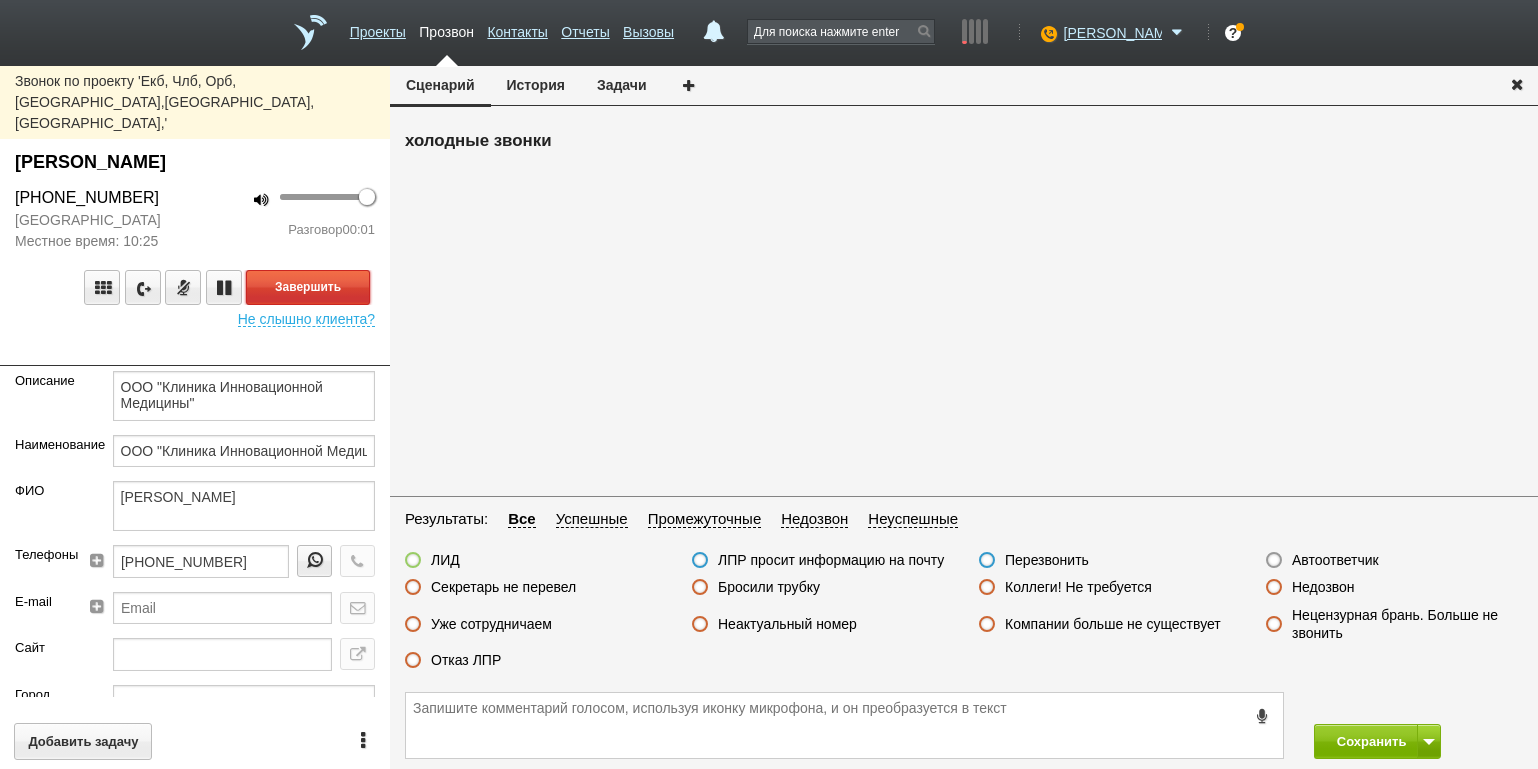 click on "Завершить" at bounding box center (308, 287) 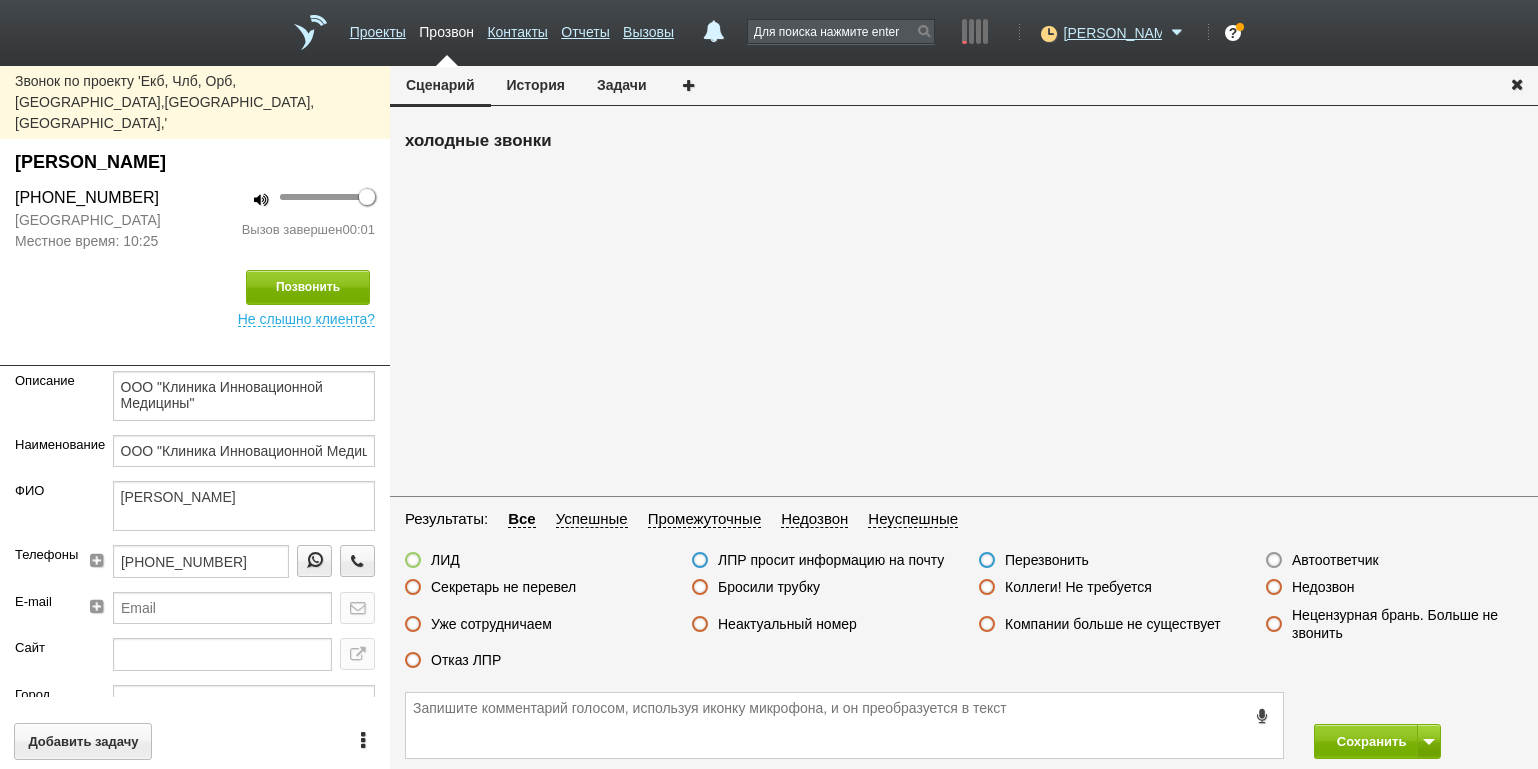 click on "Результаты: Все Успешные Промежуточные Недозвон Неуспешные ЛИД ЛПР просит информацию на почту Перезвонить Автоответчик Секретарь не перевел Бросили трубку Коллеги! Не требуется Недозвон Уже сотрудничаем Неактуальный номер Компании больше не существует Нецензурная брань. Больше не звонить Отказ ЛПР" at bounding box center [964, 595] 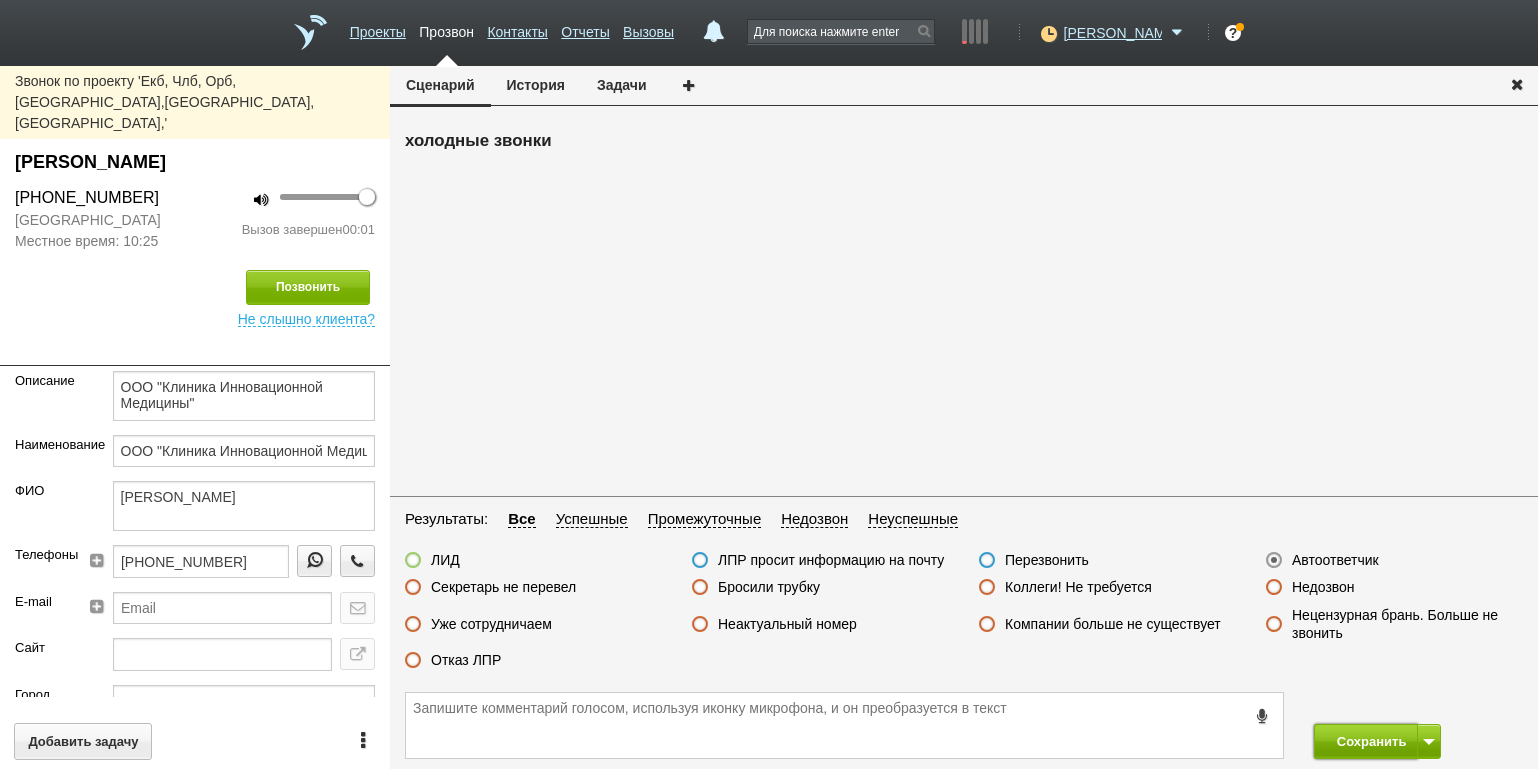 click on "Сохранить" at bounding box center (1366, 741) 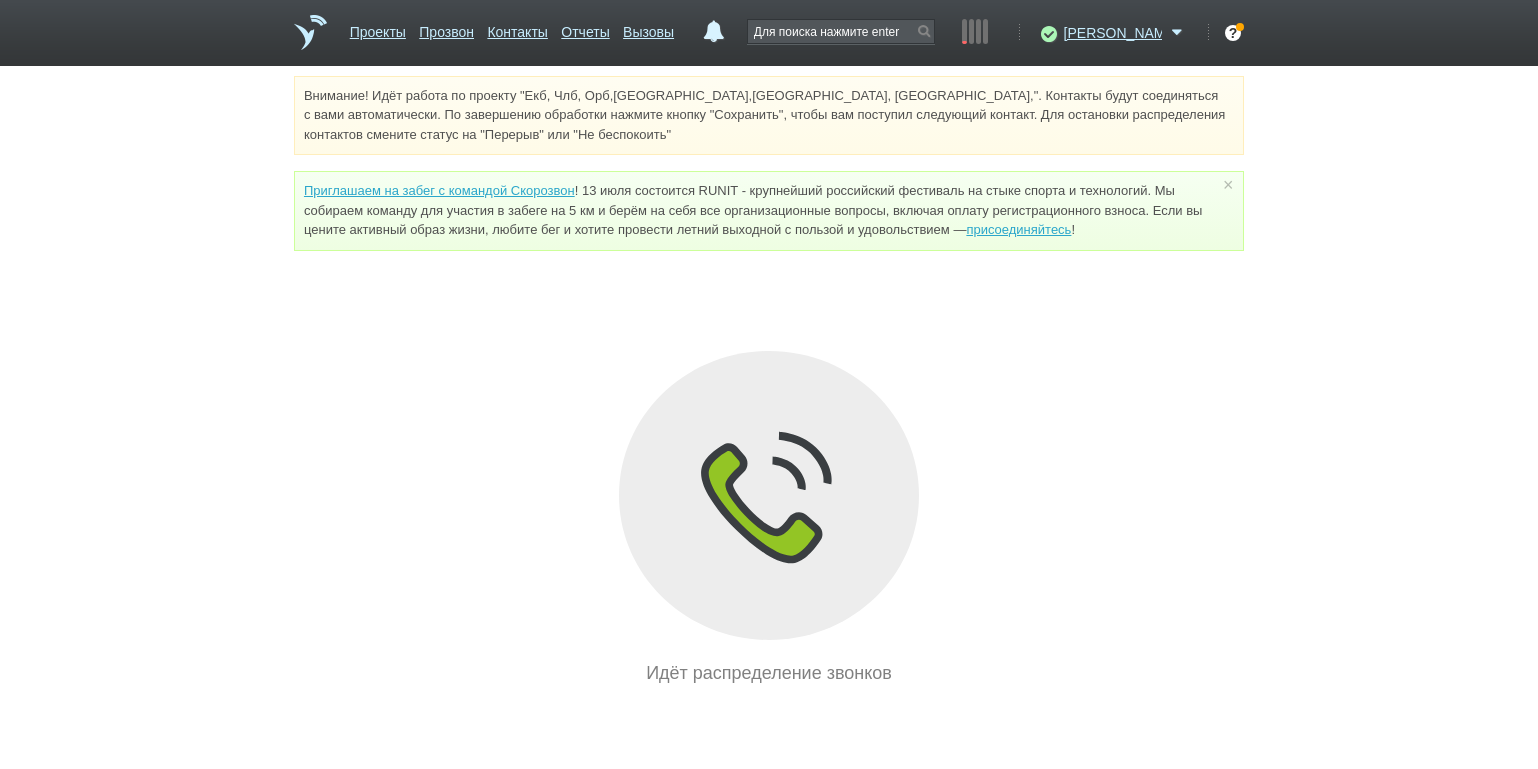 click on "Внимание! Идёт работа по проекту "Екб, Члб, Орб,[GEOGRAPHIC_DATA],[GEOGRAPHIC_DATA], [GEOGRAPHIC_DATA],". Контакты будут соединяться с вами автоматически. По завершению обработки нажмите кнопку "Сохранить", чтобы вам поступил следующий контакт. Для остановки распределения контактов смените статус на "Перерыв" или "Не беспокоить"
Приглашаем на забег с командой Скорозвон присоединяйтесь !
×
Вы можете звонить напрямую из строки поиска - введите номер и нажмите "Позвонить"
Идёт распределение звонков" at bounding box center (769, 381) 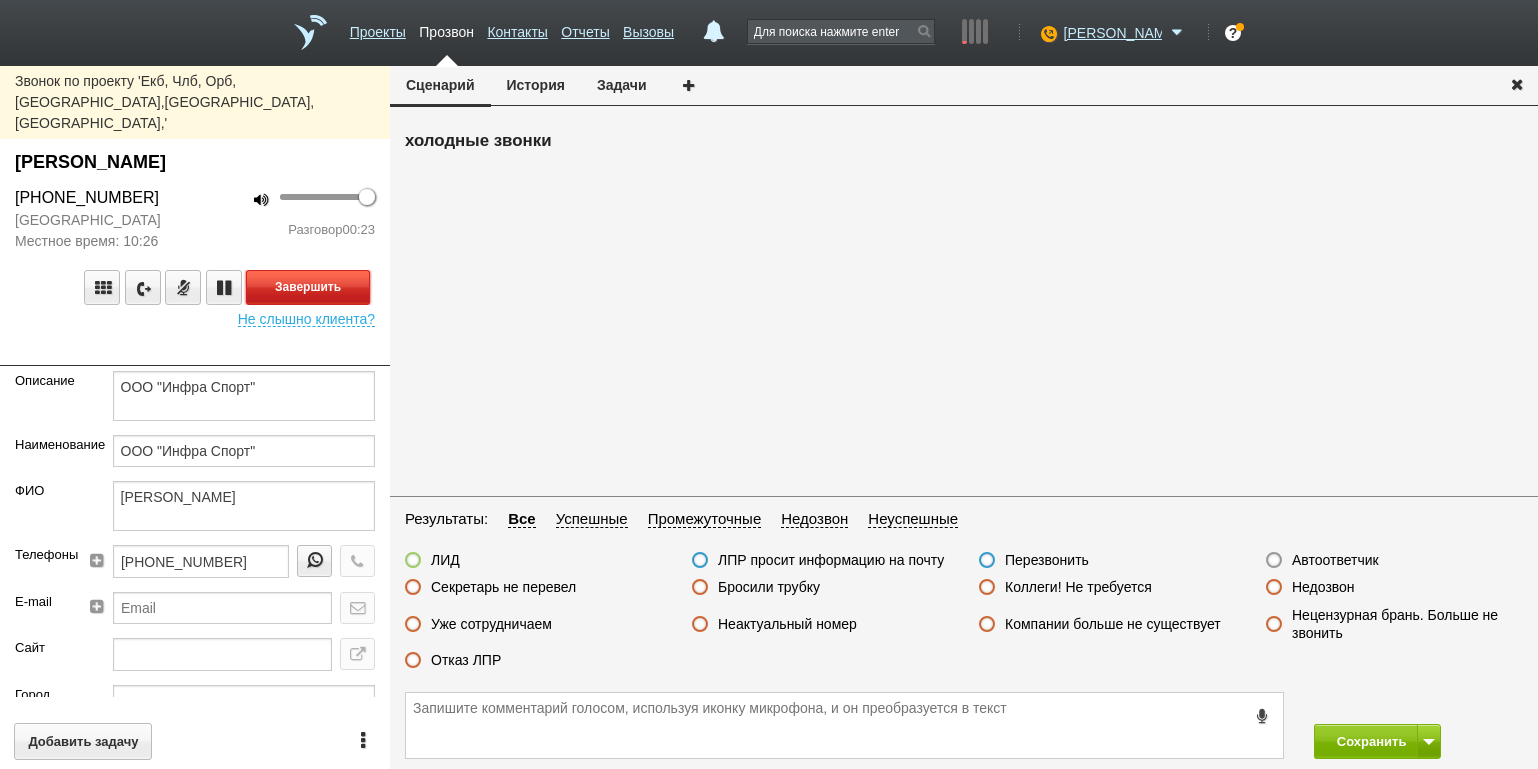 click on "Завершить" at bounding box center [308, 287] 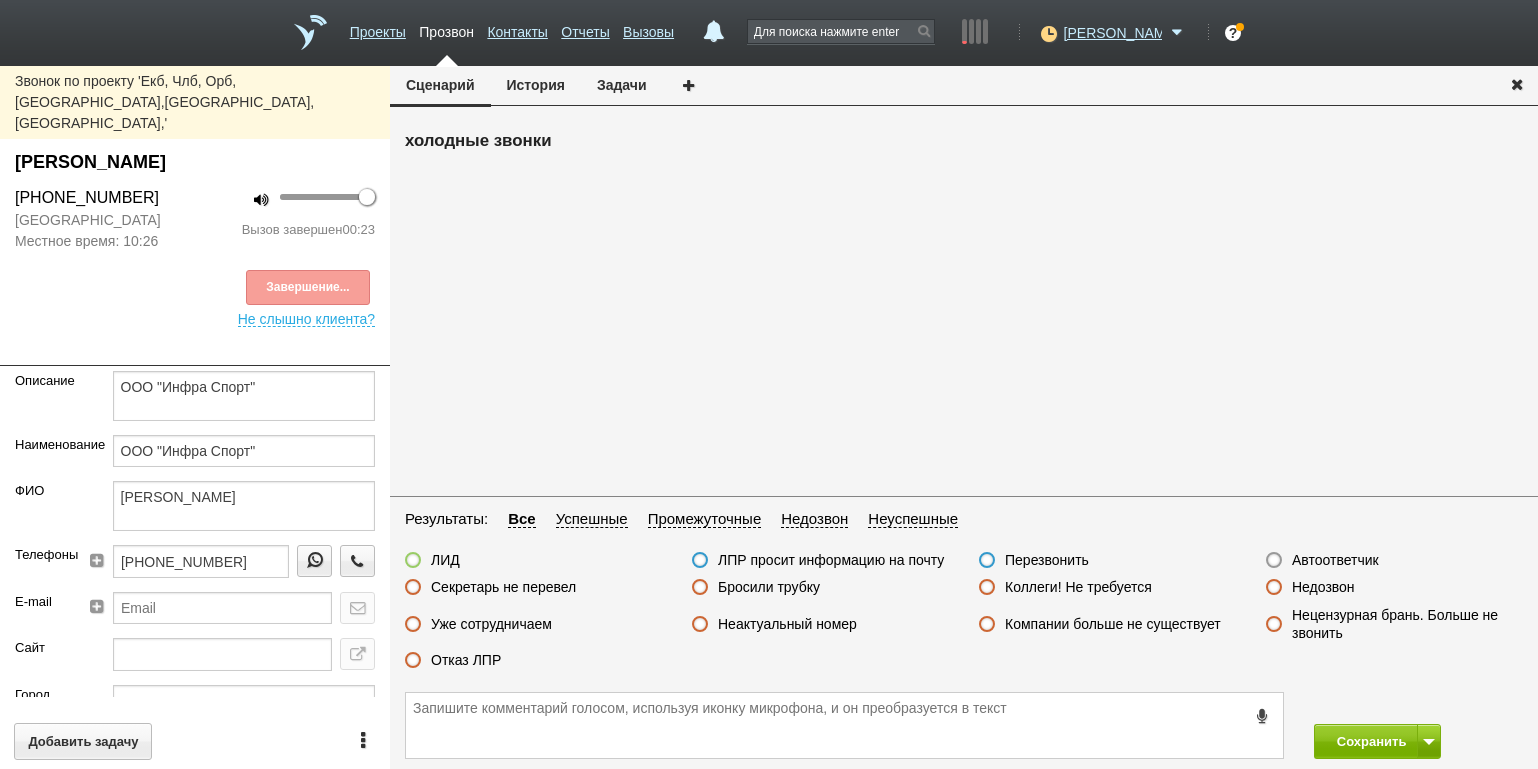 click on "Неактуальный номер" at bounding box center (787, 624) 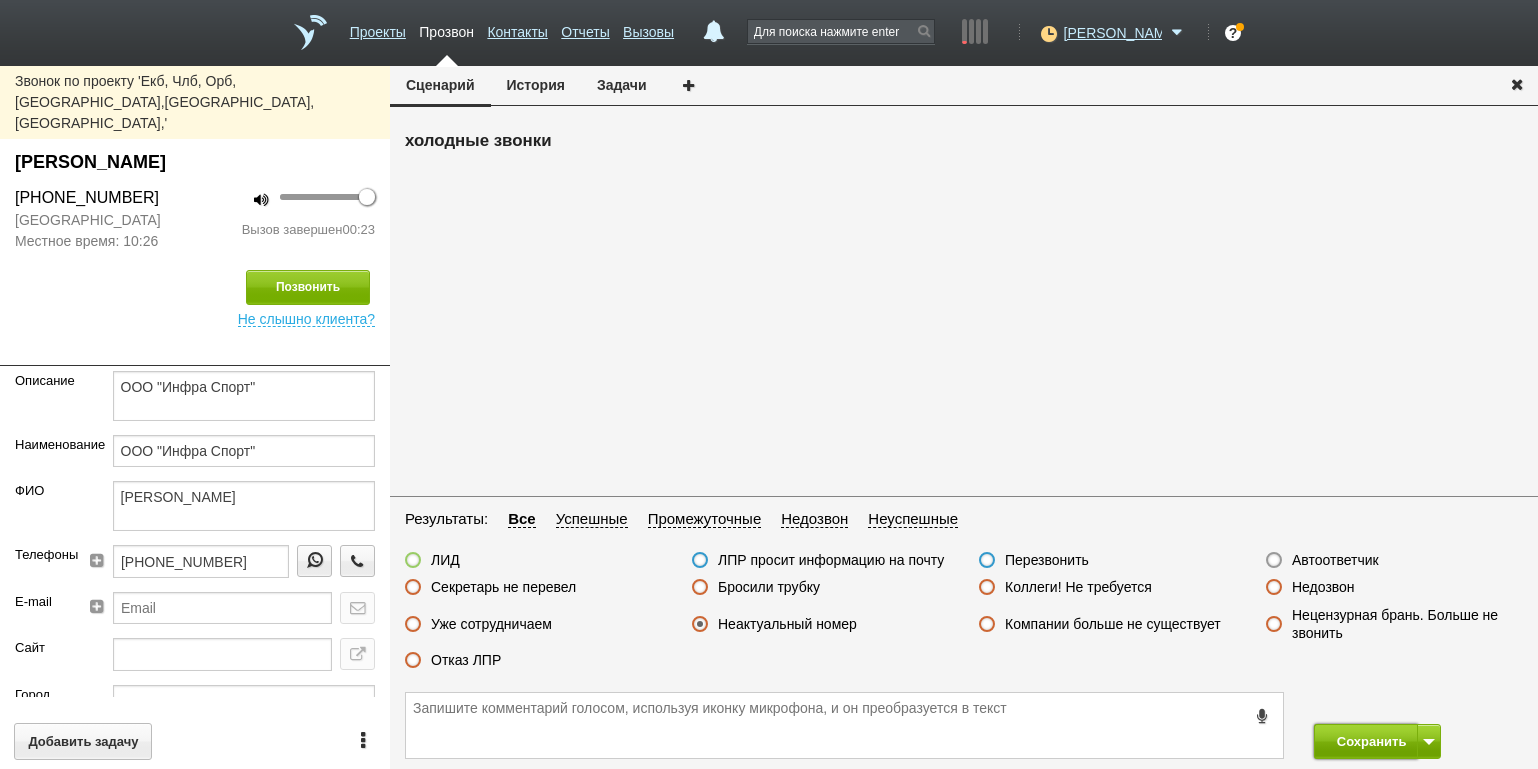 click on "Сохранить" at bounding box center (1366, 741) 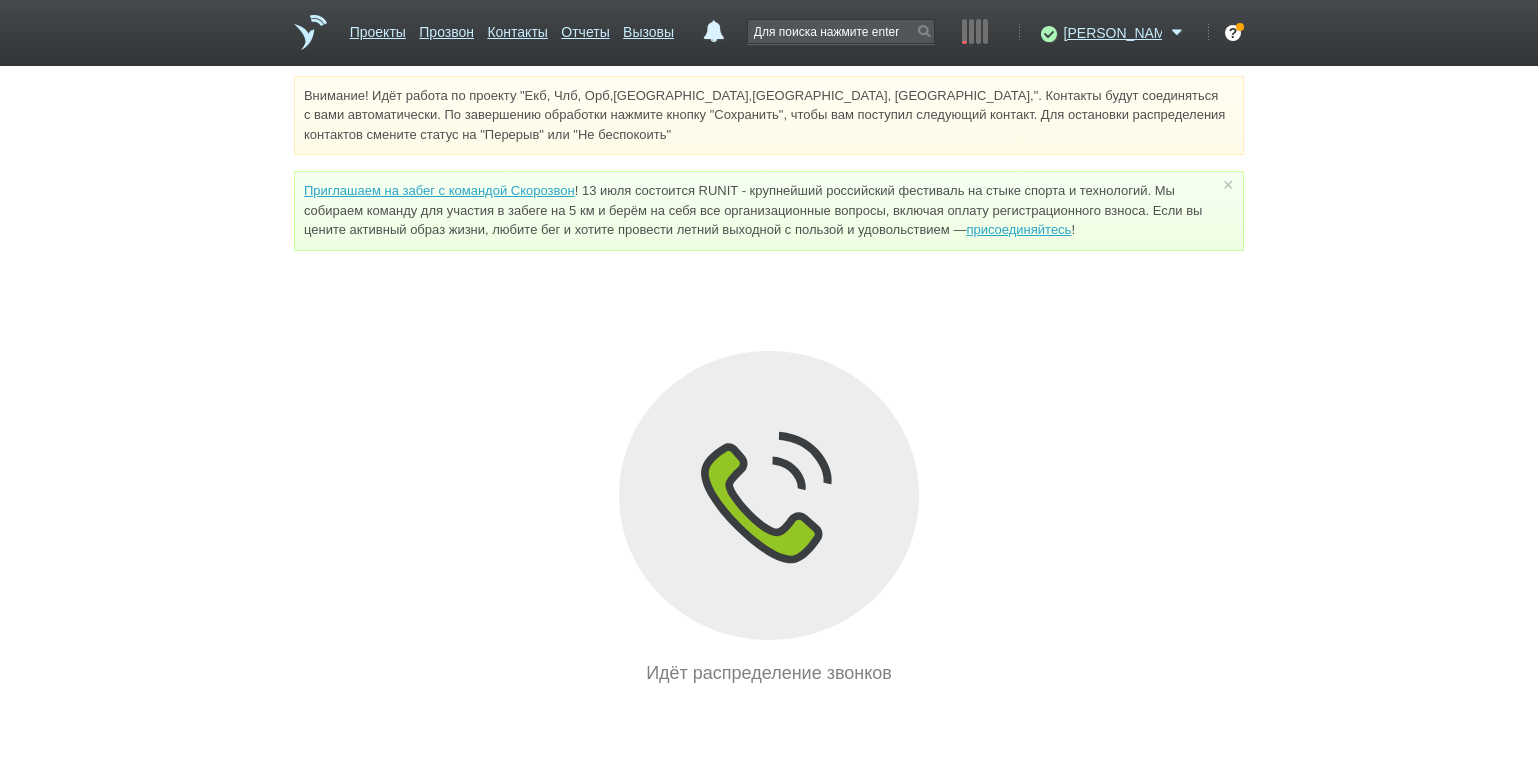 click on "Внимание! Идёт работа по проекту "Екб, Члб, Орб,[GEOGRAPHIC_DATA],[GEOGRAPHIC_DATA], [GEOGRAPHIC_DATA],". Контакты будут соединяться с вами автоматически. По завершению обработки нажмите кнопку "Сохранить", чтобы вам поступил следующий контакт. Для остановки распределения контактов смените статус на "Перерыв" или "Не беспокоить"
Приглашаем на забег с командой Скорозвон присоединяйтесь !
×
Вы можете звонить напрямую из строки поиска - введите номер и нажмите "Позвонить"
Идёт распределение звонков" at bounding box center [769, 381] 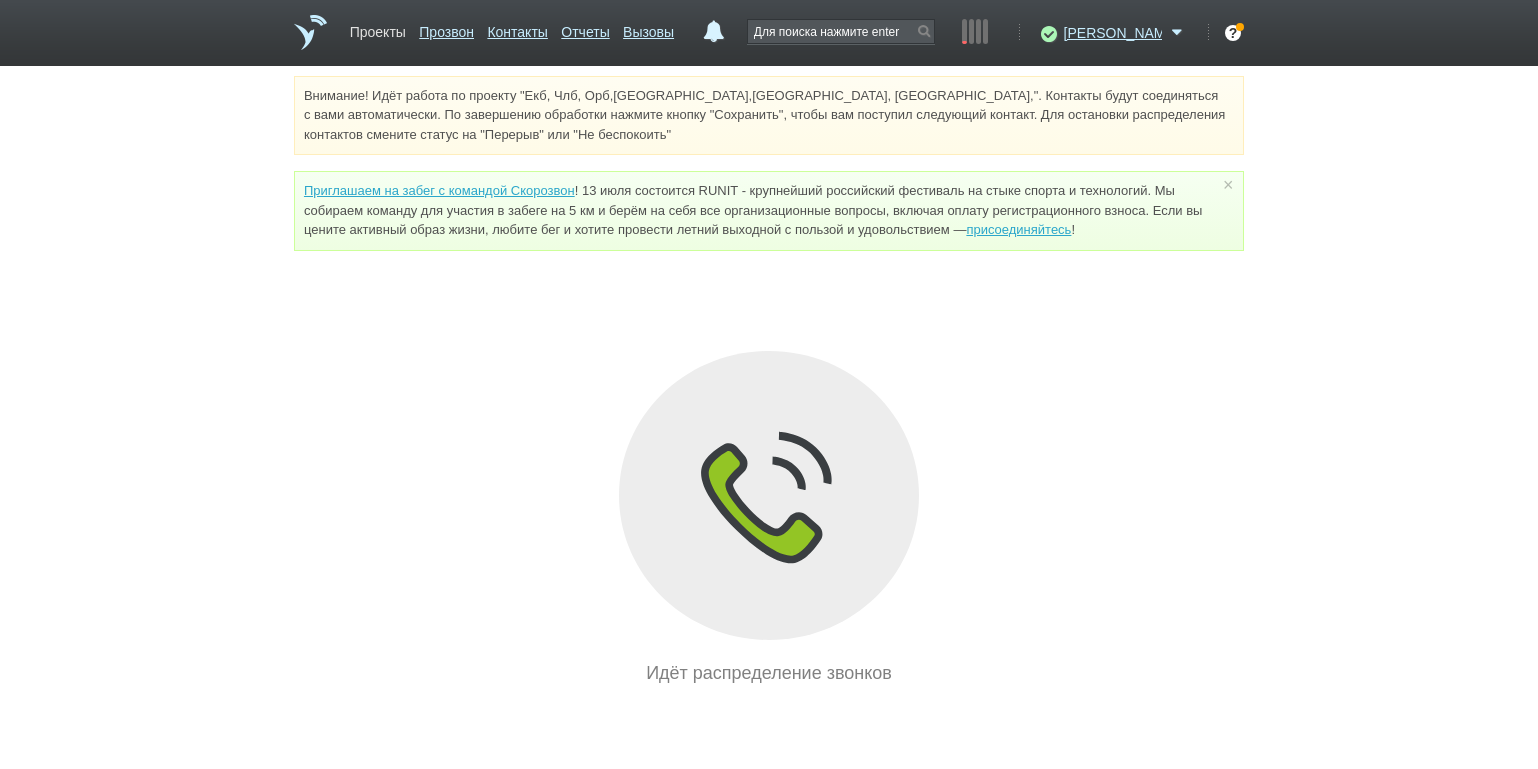 click on "Проекты" at bounding box center (378, 28) 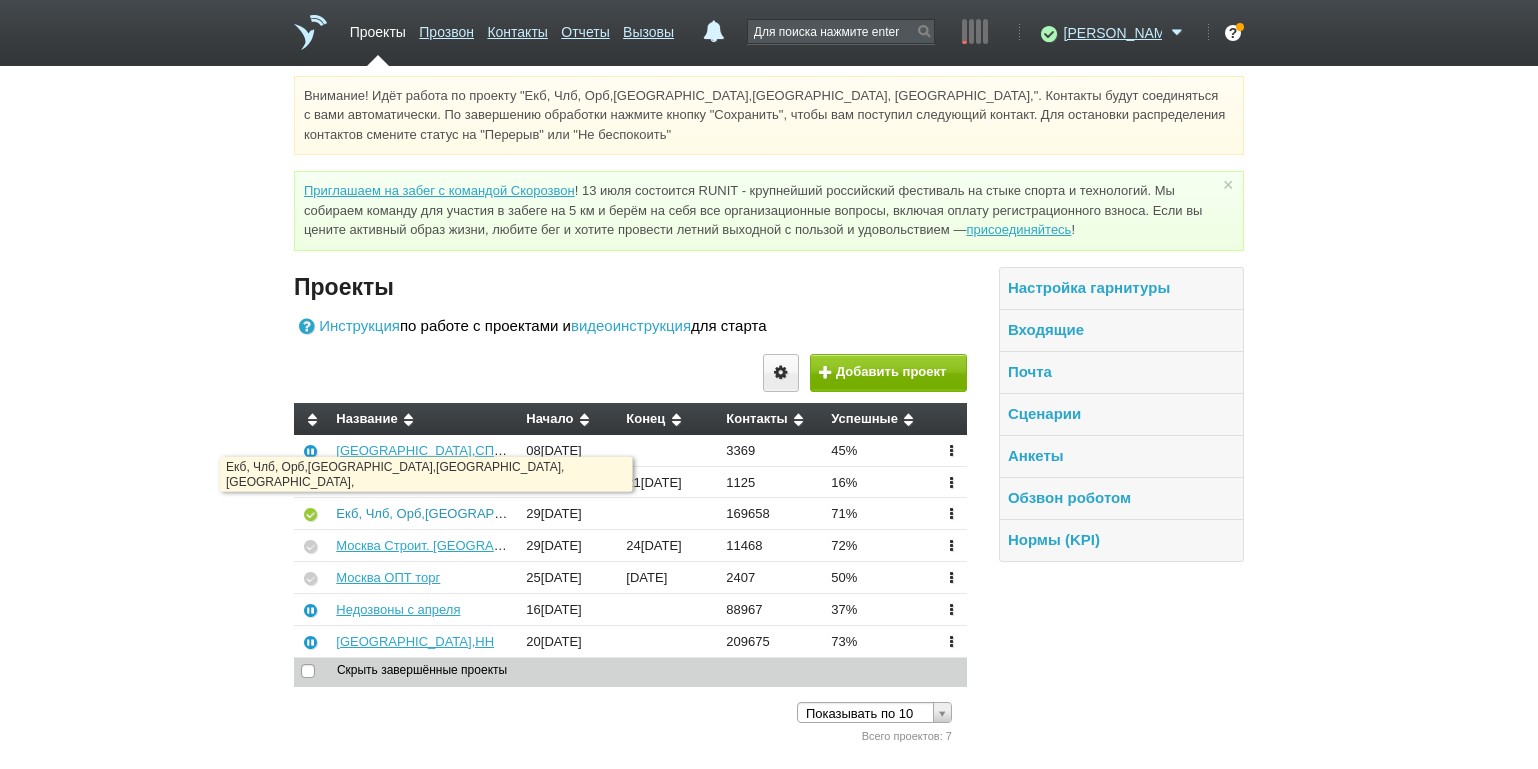 click on "Екб, Члб, Орб,[GEOGRAPHIC_DATA],[GEOGRAPHIC_DATA], [GEOGRAPHIC_DATA]," at bounding box center (590, 513) 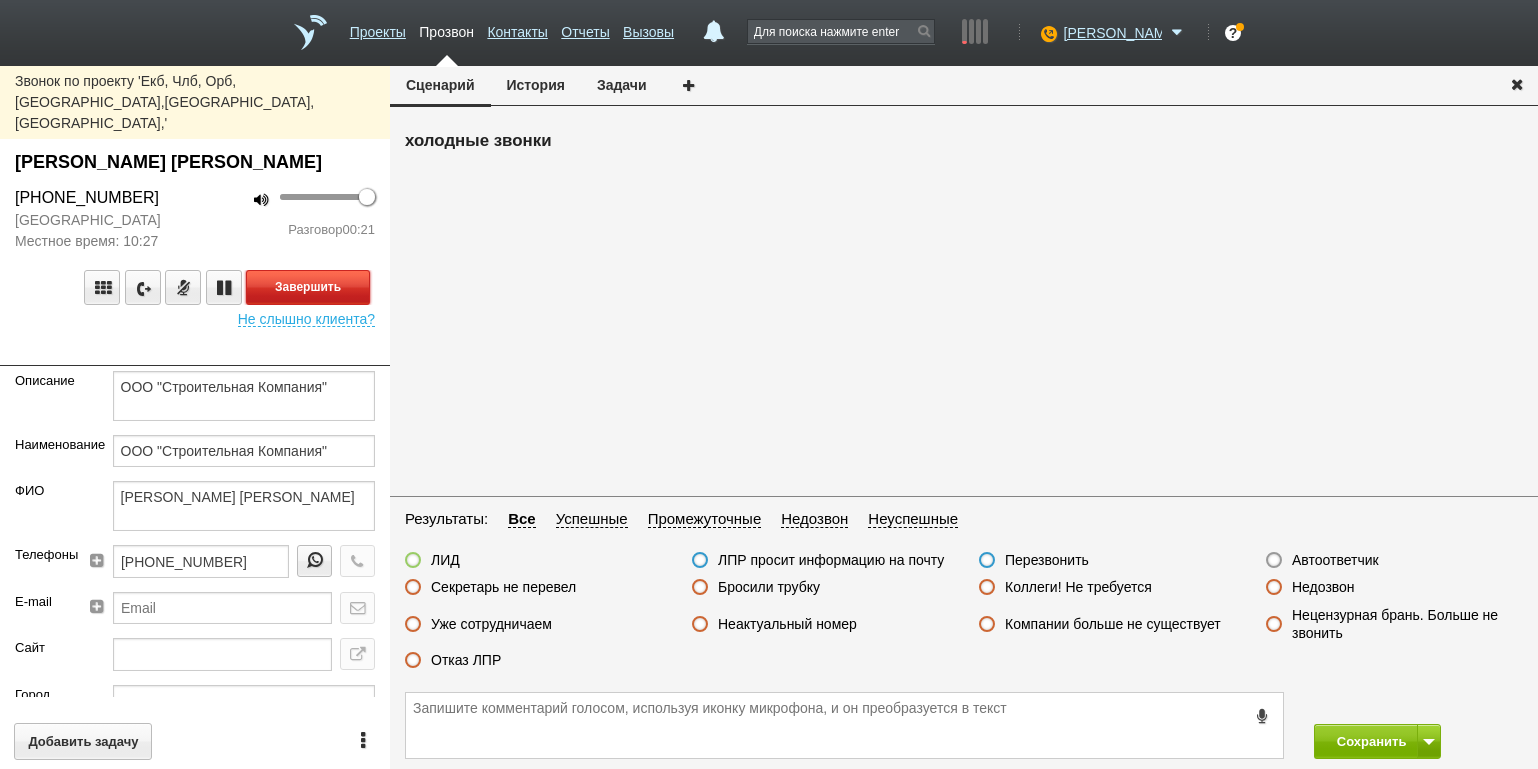 click on "Завершить" at bounding box center (308, 287) 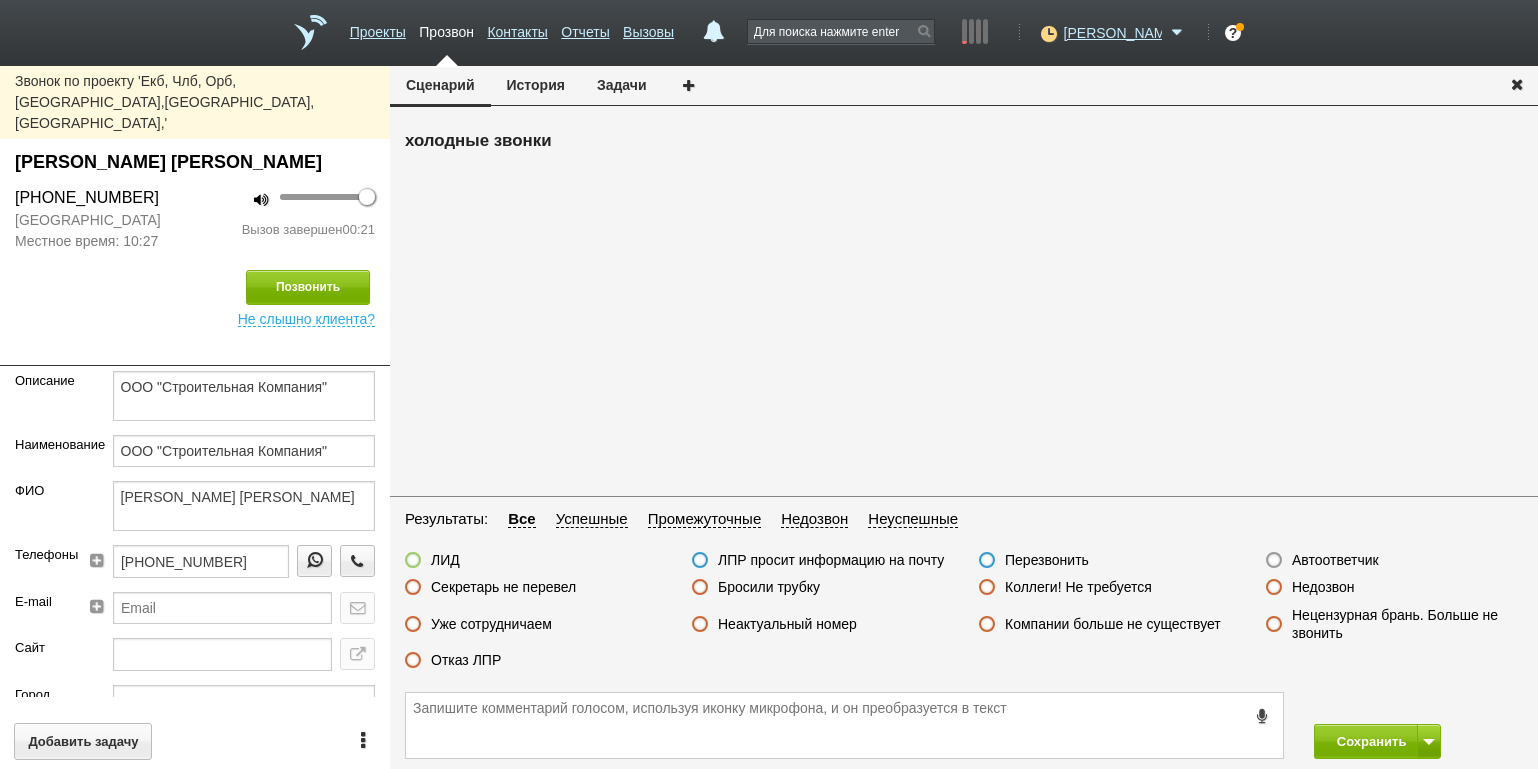 click on "Бросили трубку" at bounding box center (769, 587) 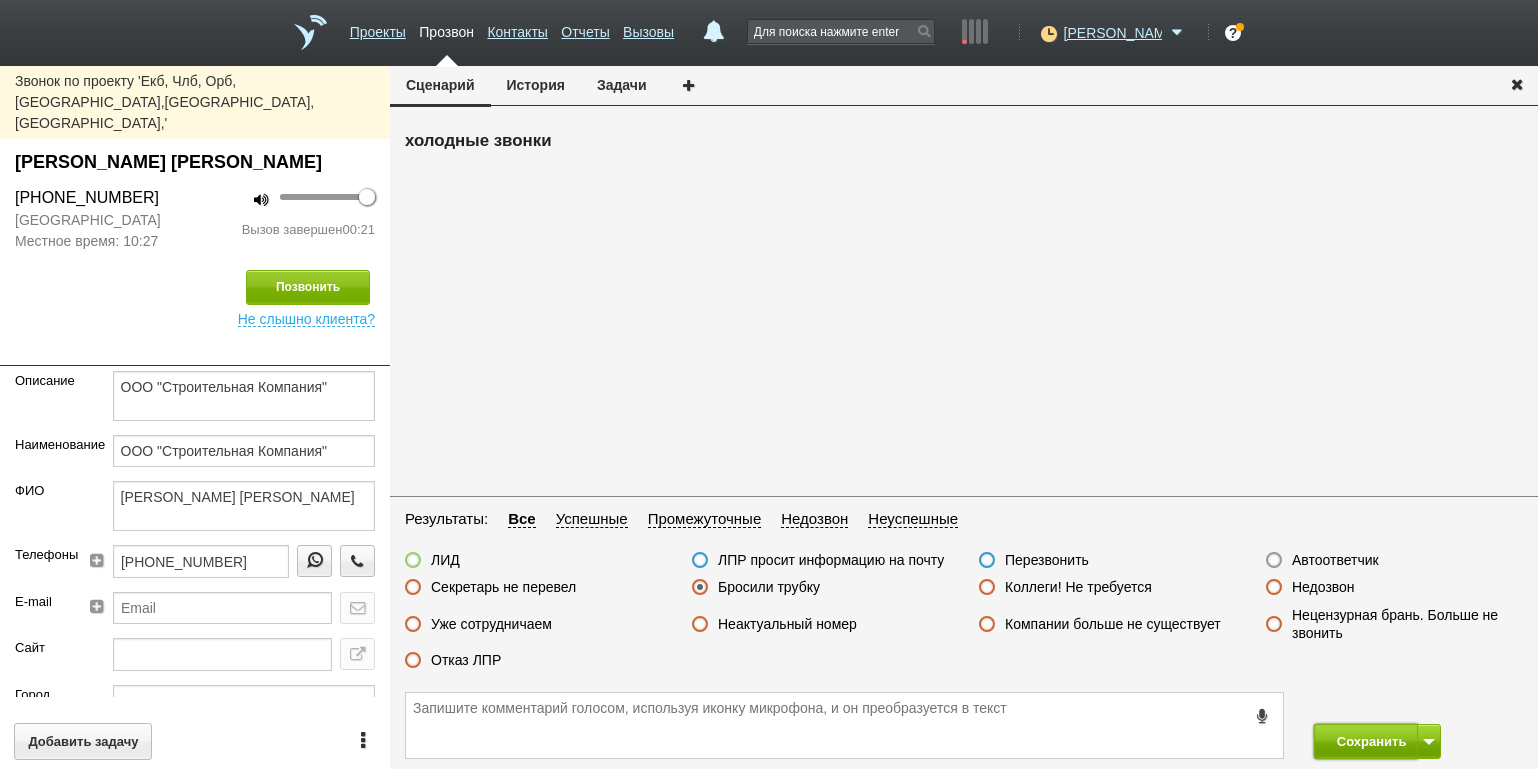 click on "Сохранить" at bounding box center (1366, 741) 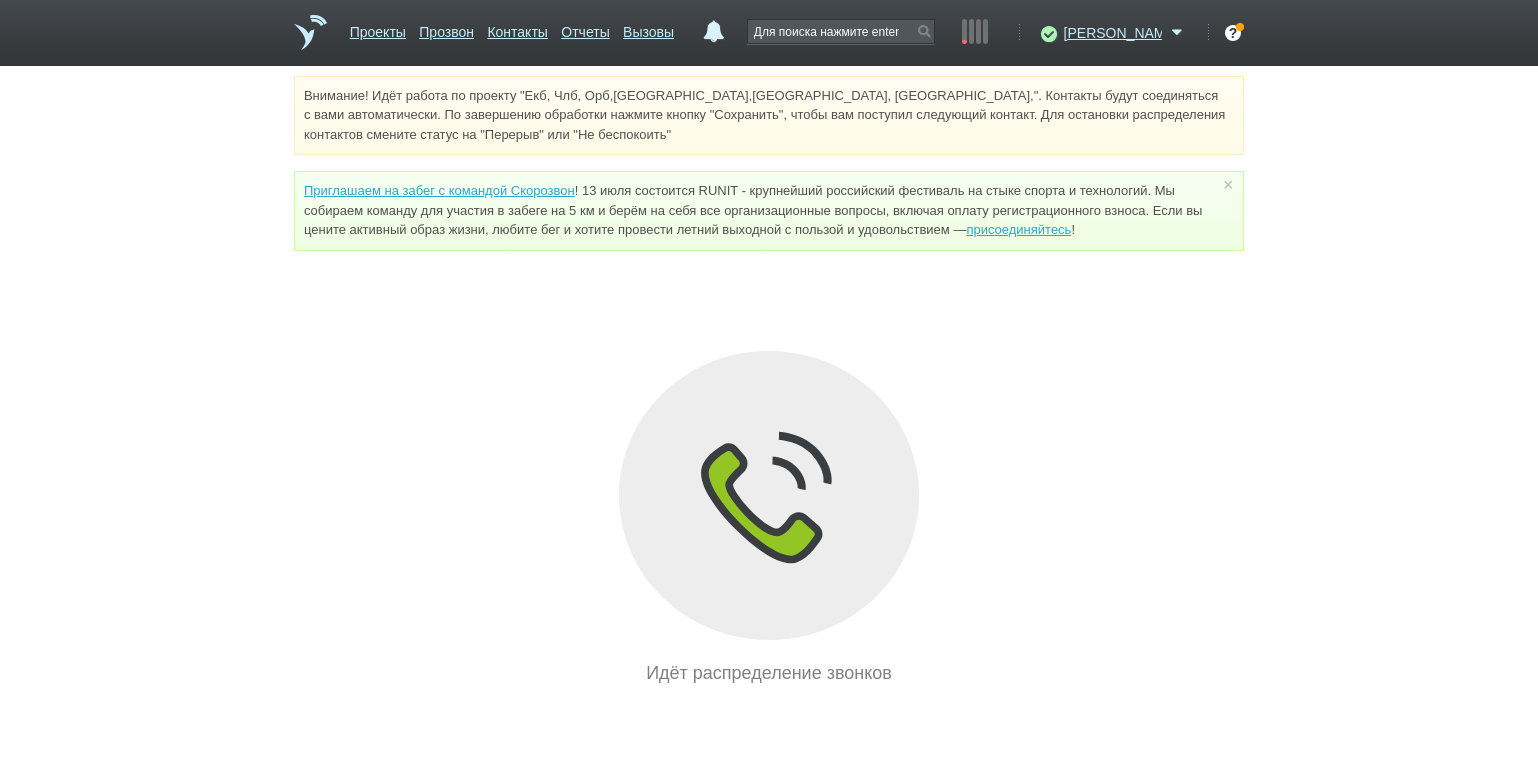 click on "Внимание! Идёт работа по проекту "Екб, Члб, Орб,[GEOGRAPHIC_DATA],[GEOGRAPHIC_DATA], [GEOGRAPHIC_DATA],". Контакты будут соединяться с вами автоматически. По завершению обработки нажмите кнопку "Сохранить", чтобы вам поступил следующий контакт. Для остановки распределения контактов смените статус на "Перерыв" или "Не беспокоить"
Приглашаем на забег с командой Скорозвон присоединяйтесь !
×
Вы можете звонить напрямую из строки поиска - введите номер и нажмите "Позвонить"
Идёт распределение звонков" at bounding box center [769, 381] 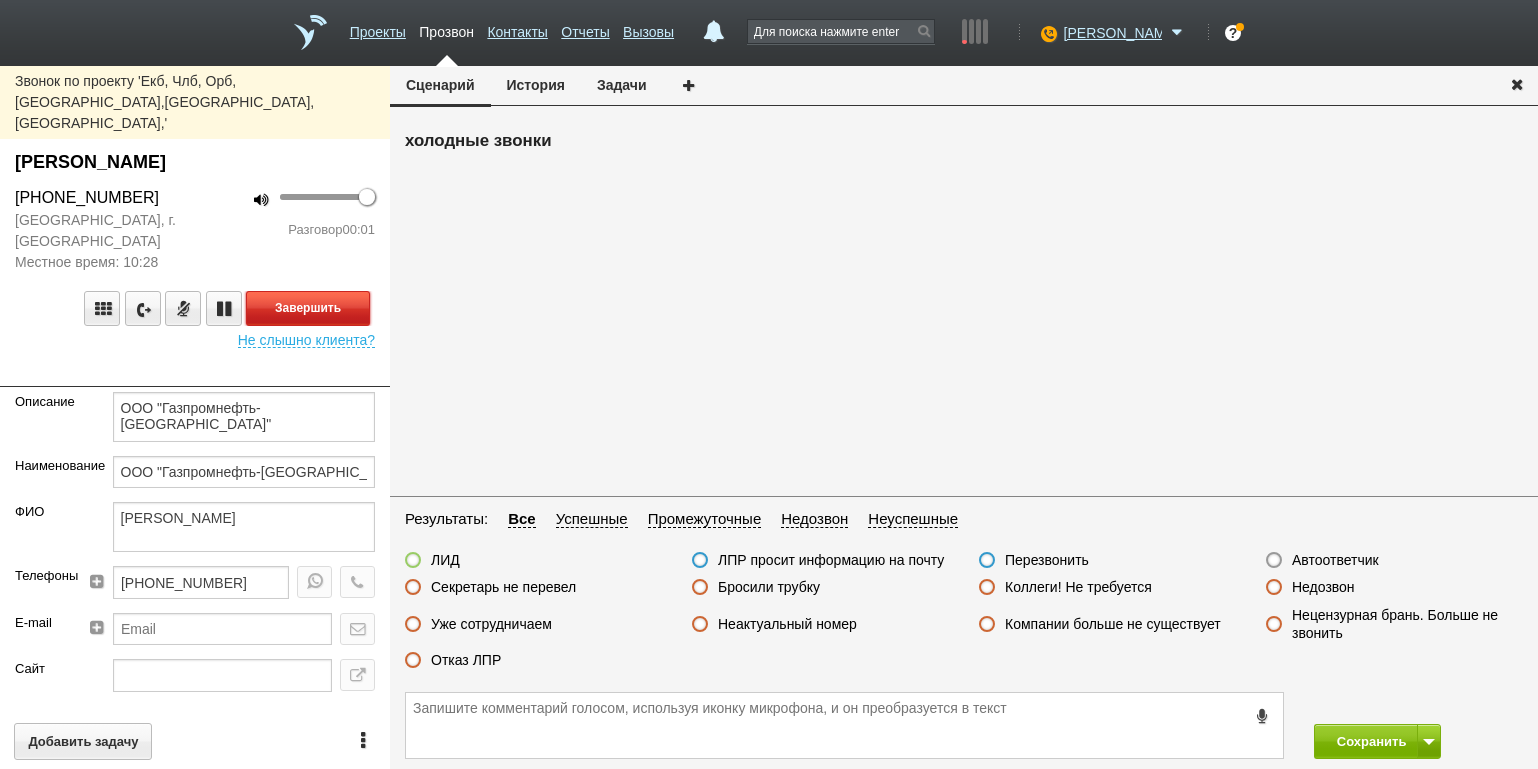 click on "Завершить" at bounding box center [308, 308] 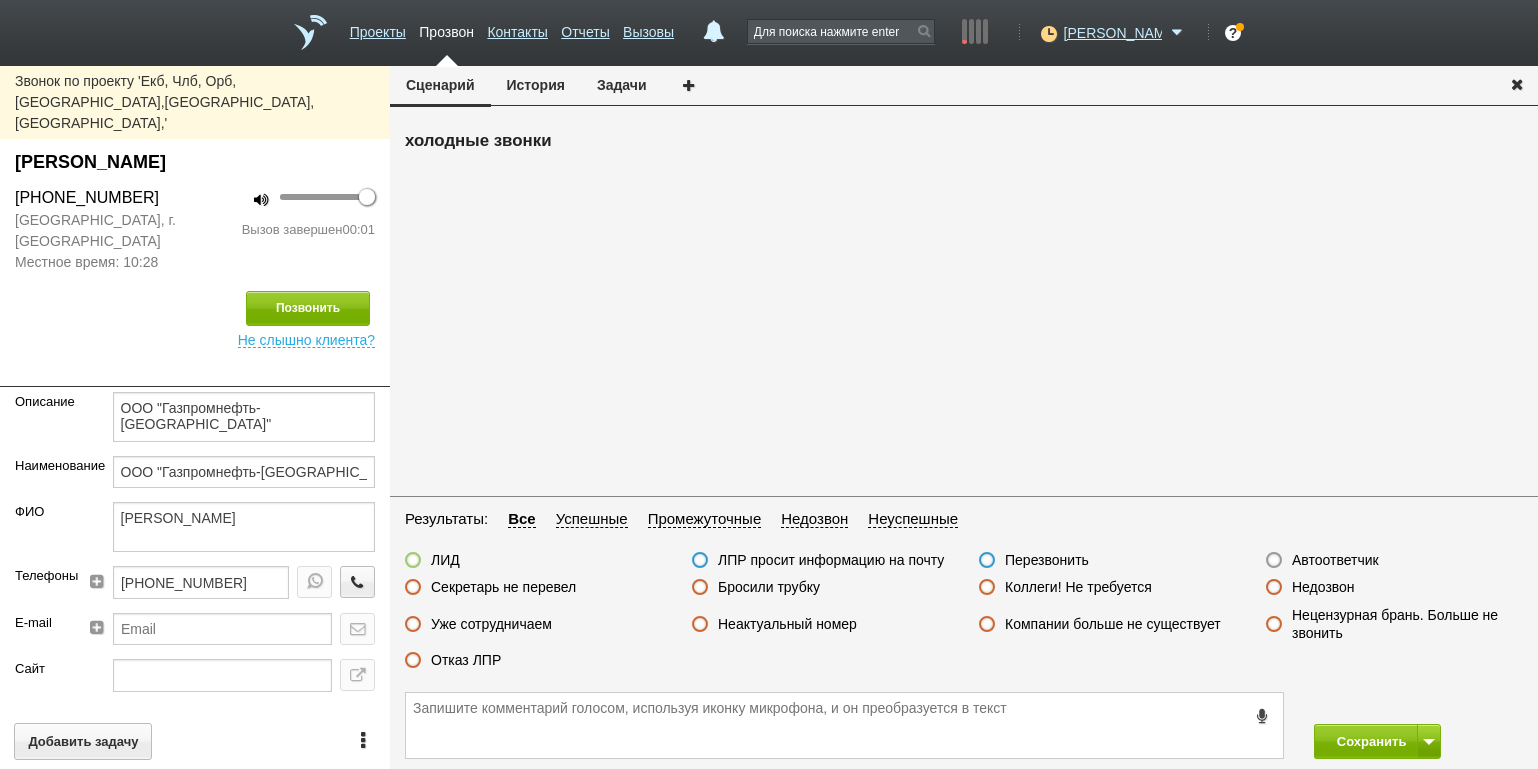 click on "Автоответчик" at bounding box center (1335, 560) 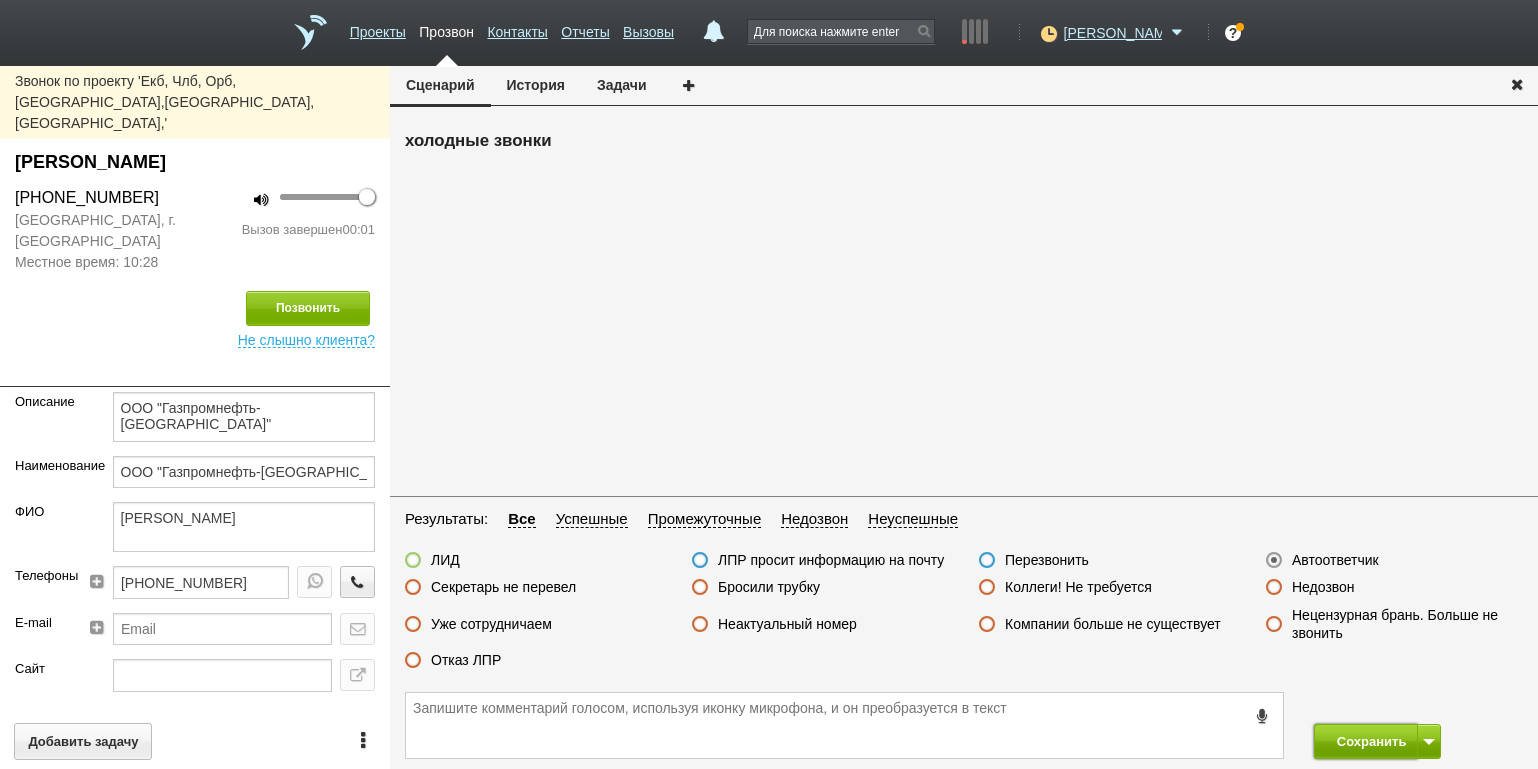 click on "Сохранить" at bounding box center [1366, 741] 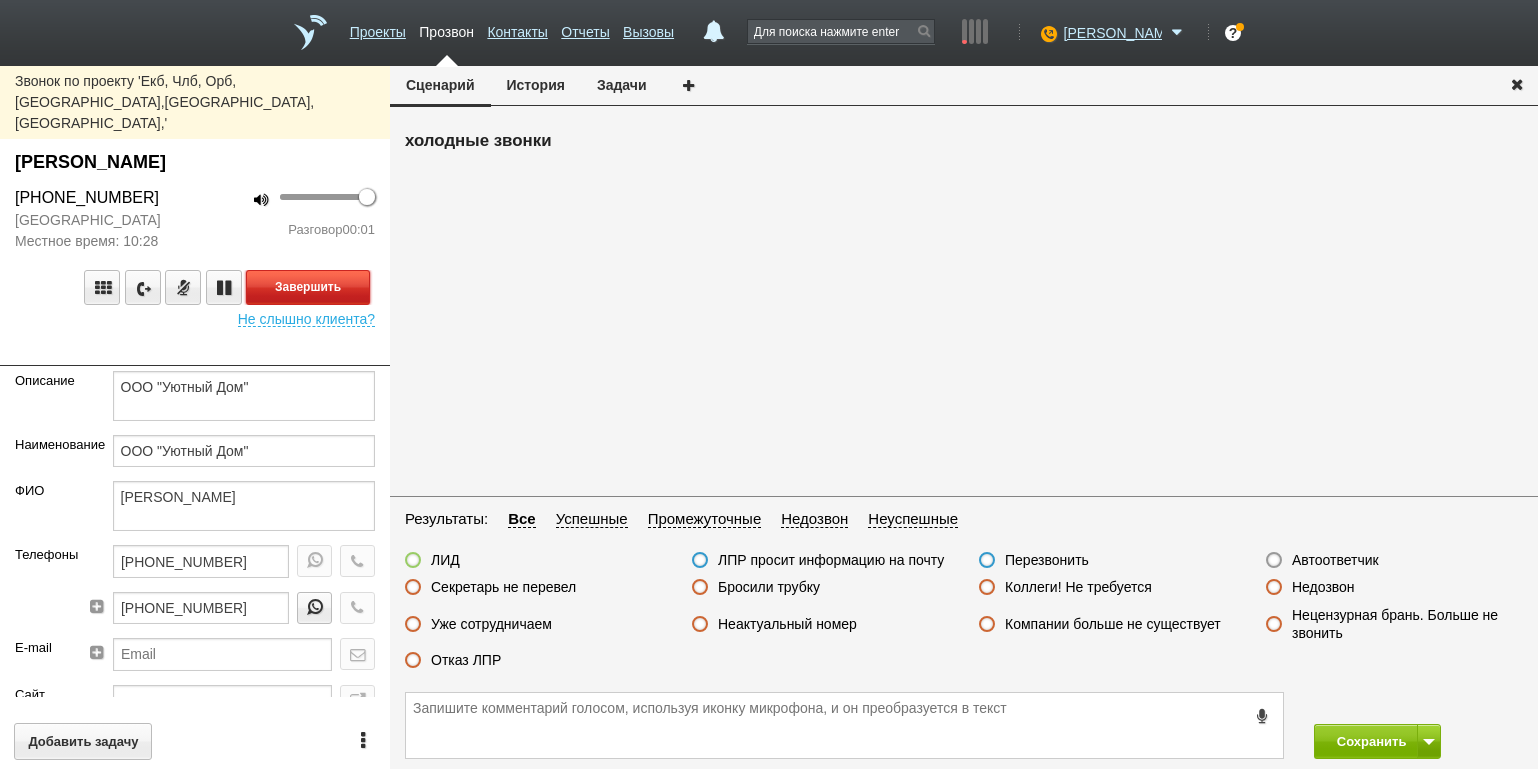 click on "Завершить" at bounding box center (308, 287) 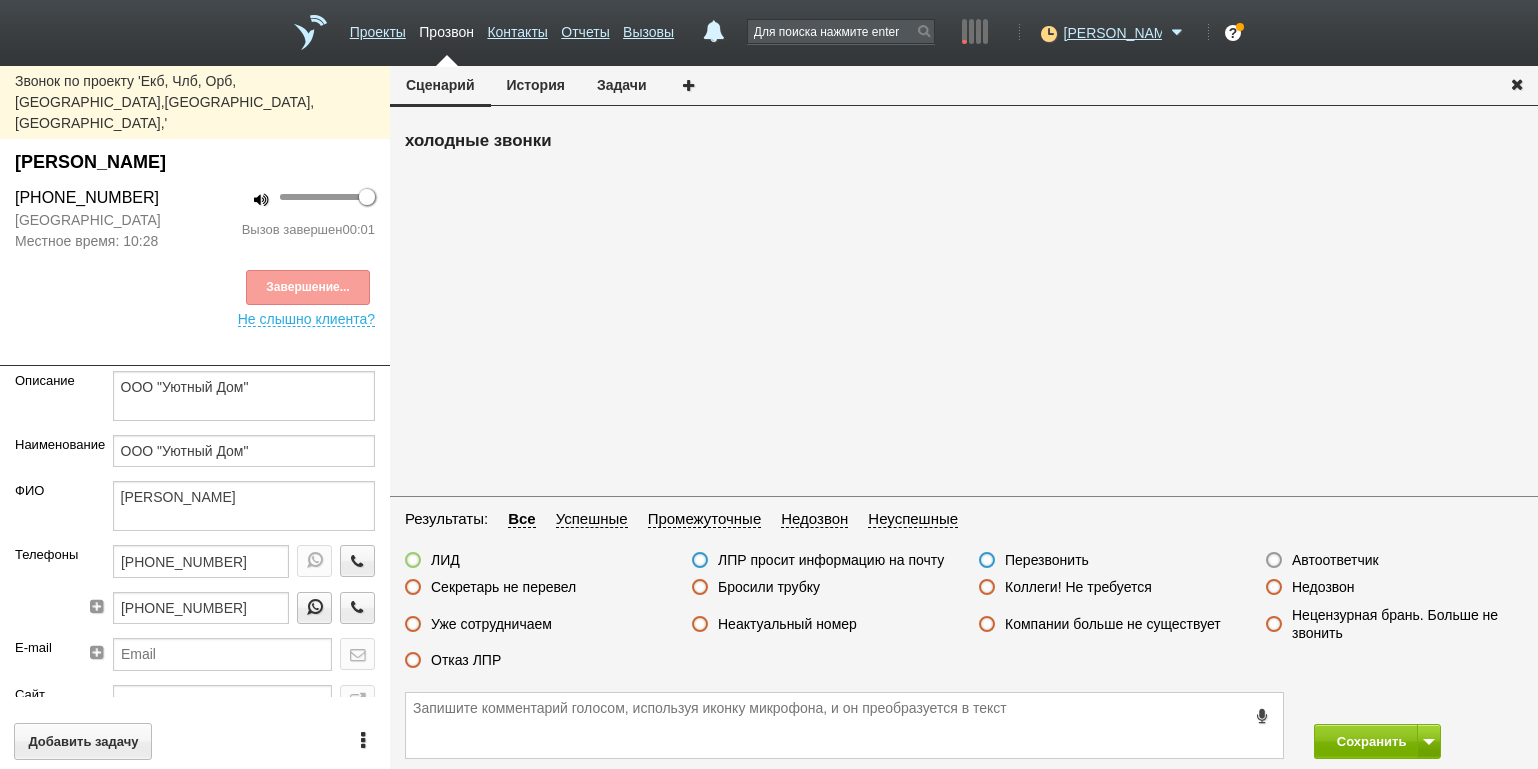 click on "Автоответчик" at bounding box center (1335, 560) 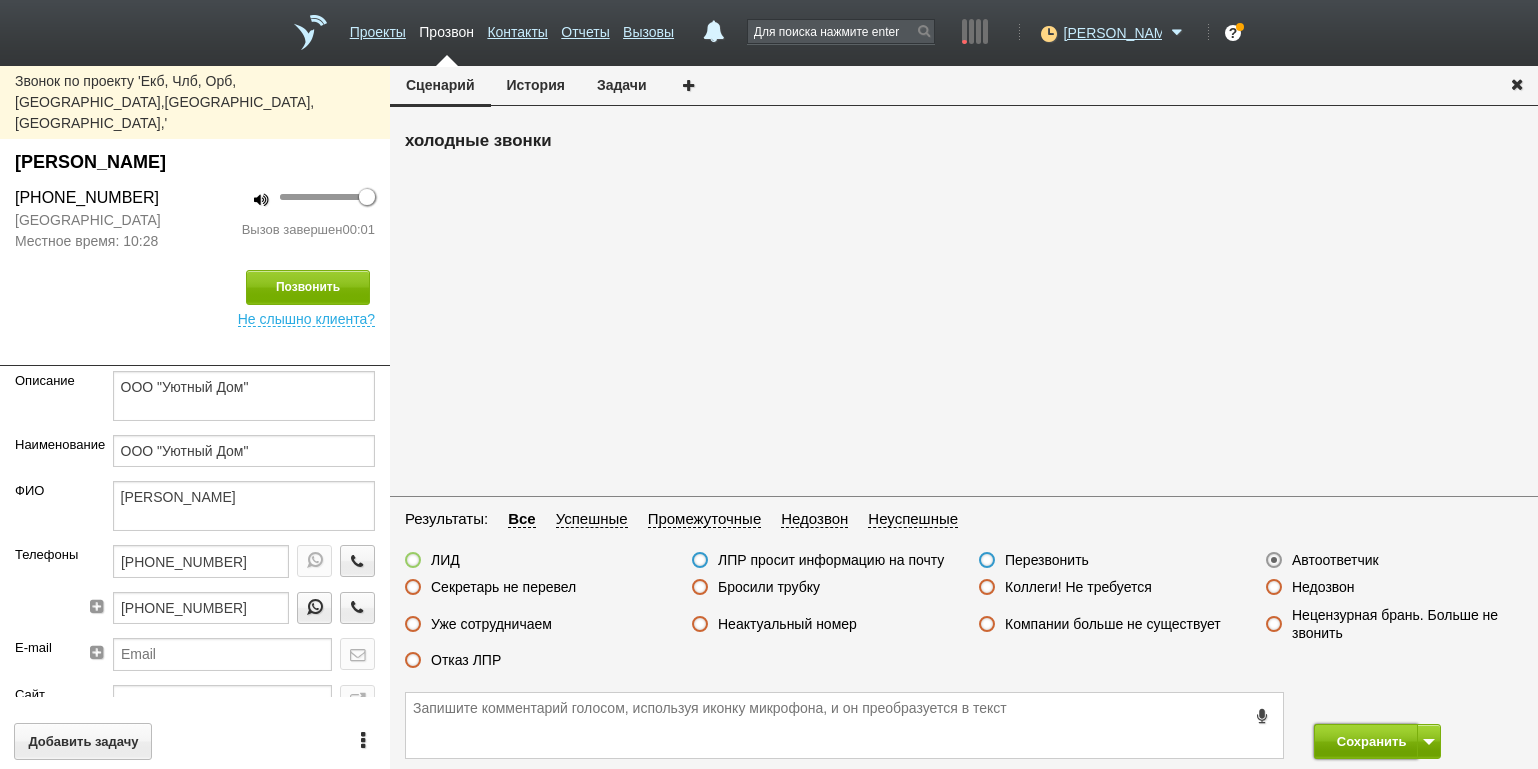 click on "Сохранить" at bounding box center (1366, 741) 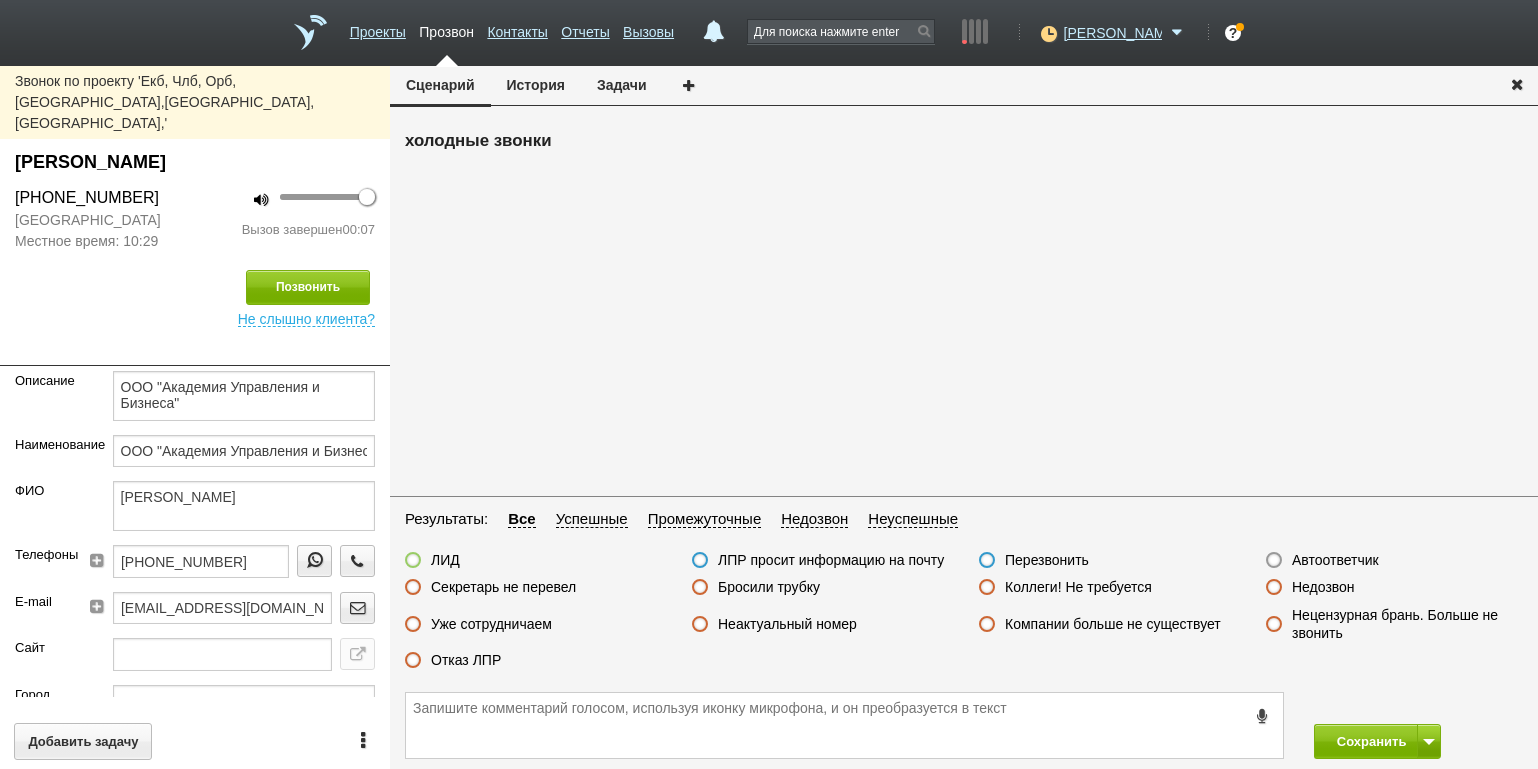 click on "Бросили трубку" at bounding box center (769, 587) 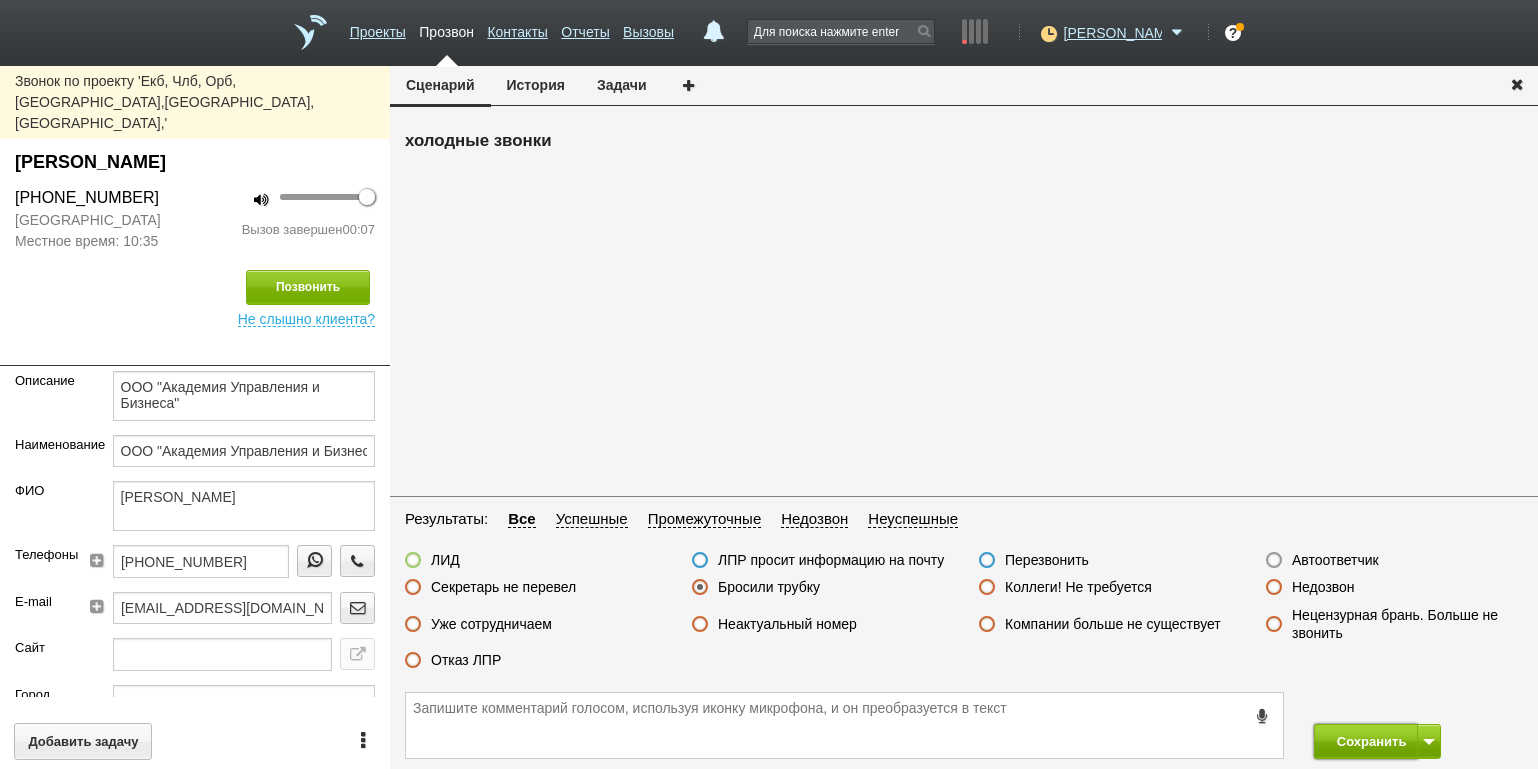 click on "Сохранить" at bounding box center [1366, 741] 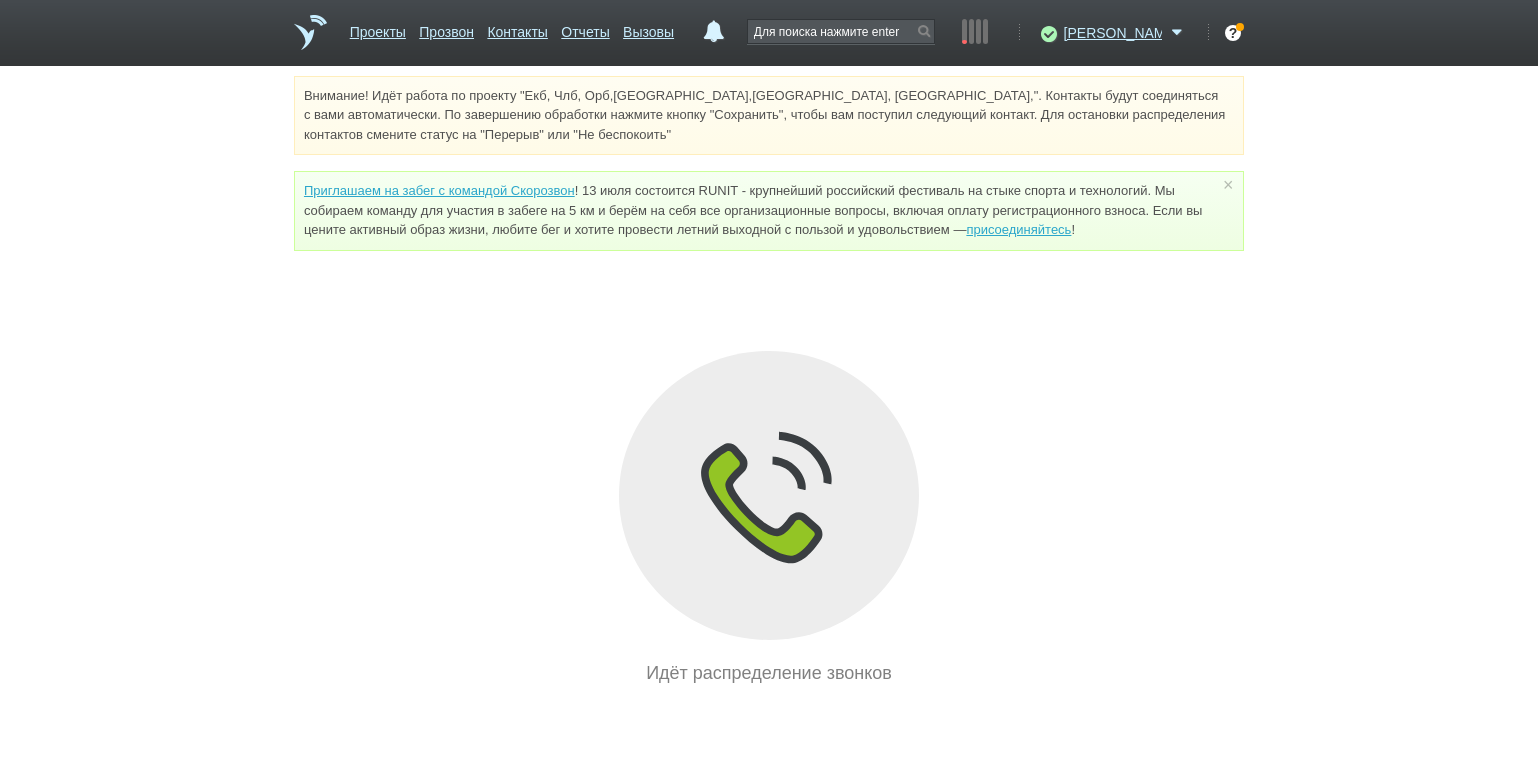 click on "Внимание! Идёт работа по проекту "Екб, Члб, Орб,[GEOGRAPHIC_DATA],[GEOGRAPHIC_DATA], [GEOGRAPHIC_DATA],". Контакты будут соединяться с вами автоматически. По завершению обработки нажмите кнопку "Сохранить", чтобы вам поступил следующий контакт. Для остановки распределения контактов смените статус на "Перерыв" или "Не беспокоить"
Приглашаем на забег с командой Скорозвон присоединяйтесь !
×
Вы можете звонить напрямую из строки поиска - введите номер и нажмите "Позвонить"
Идёт распределение звонков" at bounding box center (769, 381) 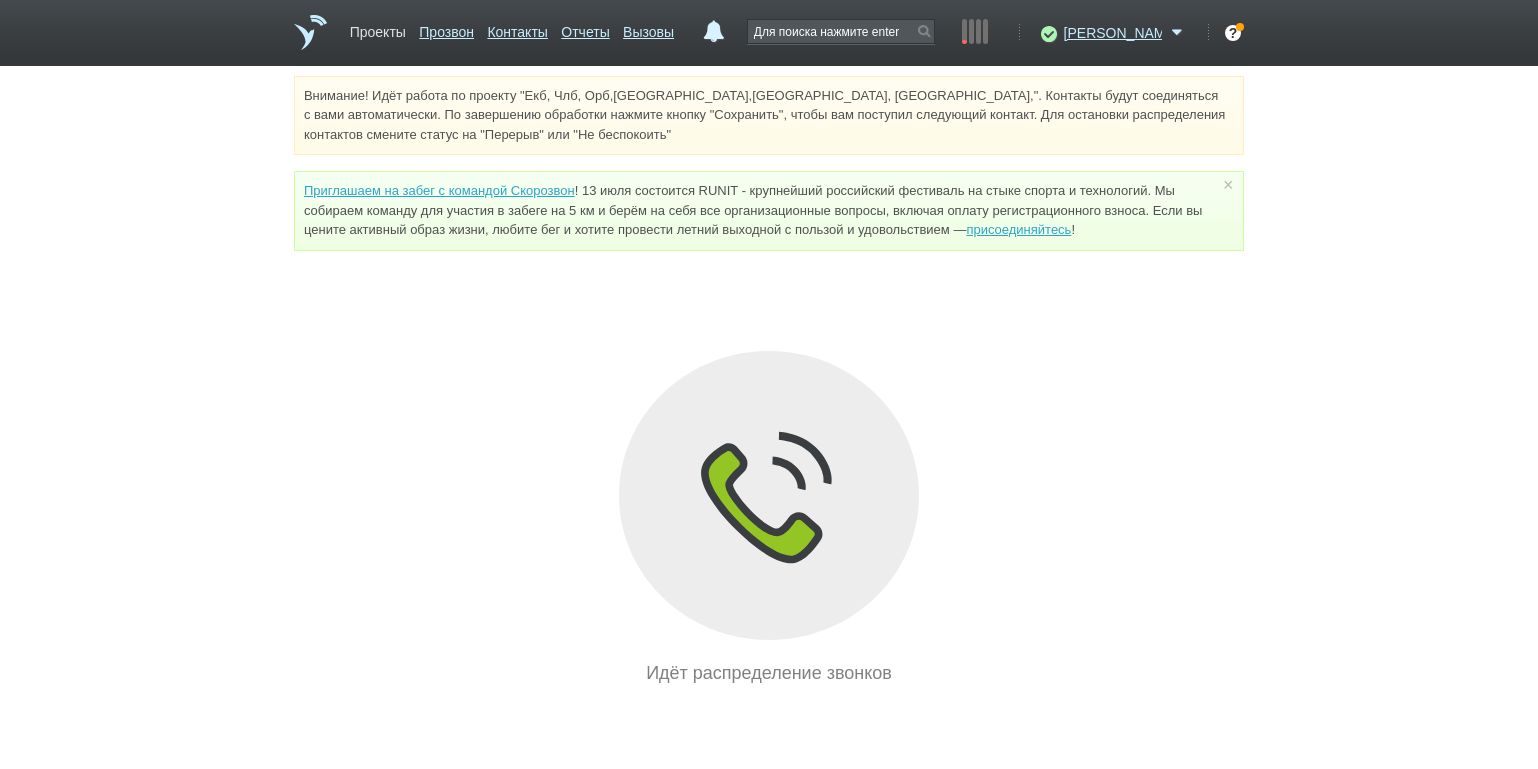click on "Проекты" at bounding box center [378, 28] 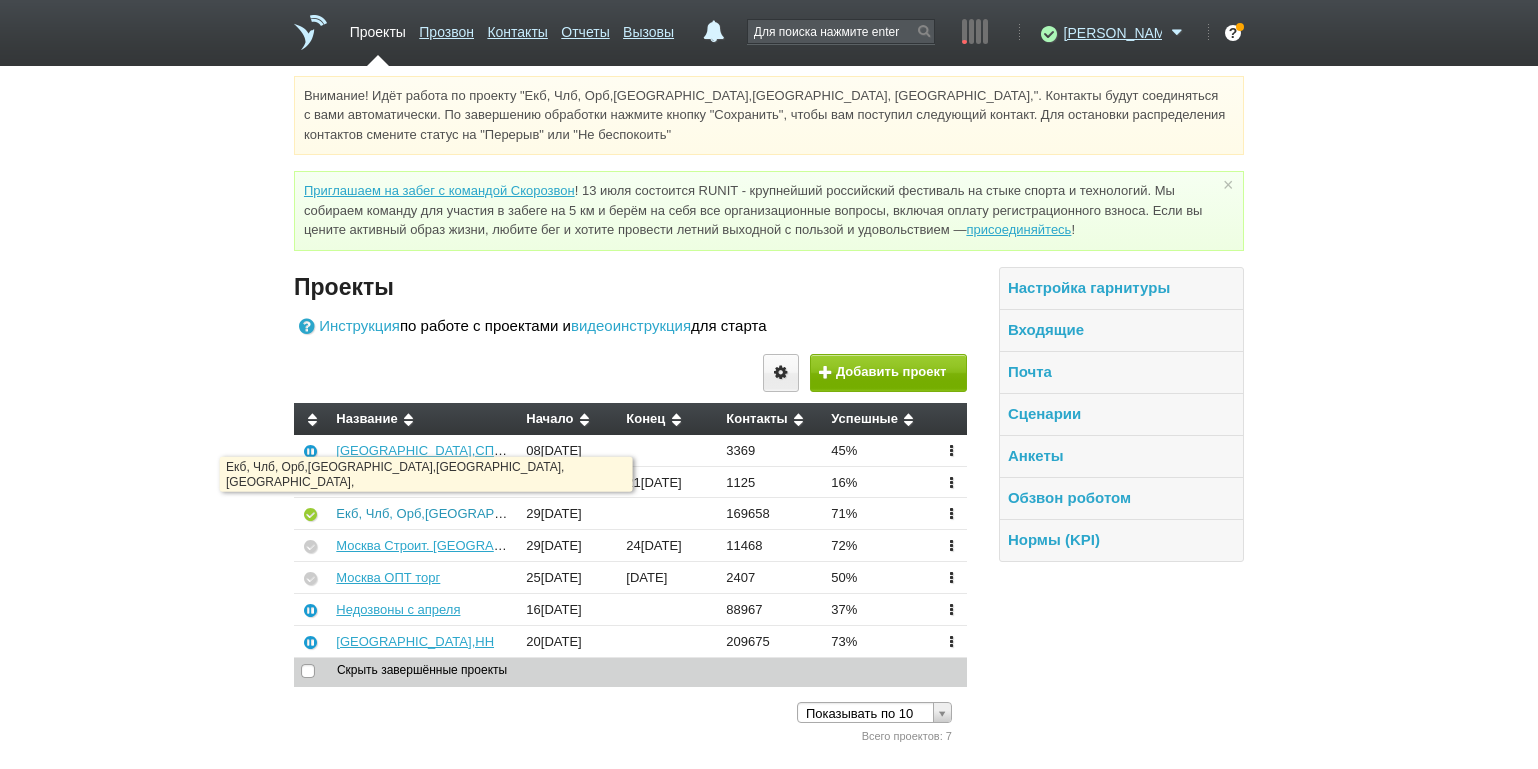 click on "Екб, Члб, Орб,[GEOGRAPHIC_DATA],[GEOGRAPHIC_DATA], [GEOGRAPHIC_DATA]," at bounding box center [590, 513] 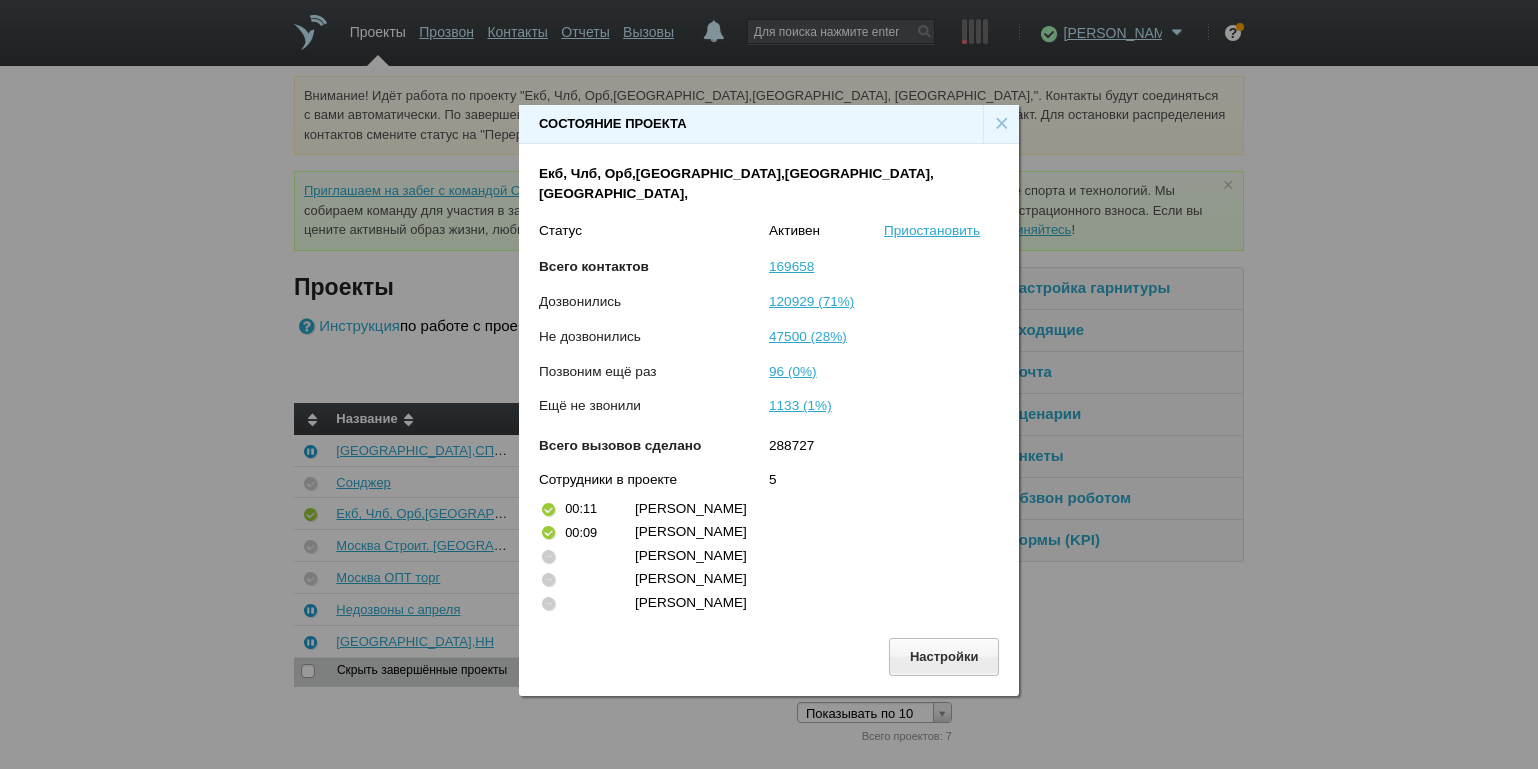 drag, startPoint x: 1002, startPoint y: 131, endPoint x: 981, endPoint y: 123, distance: 22.472204 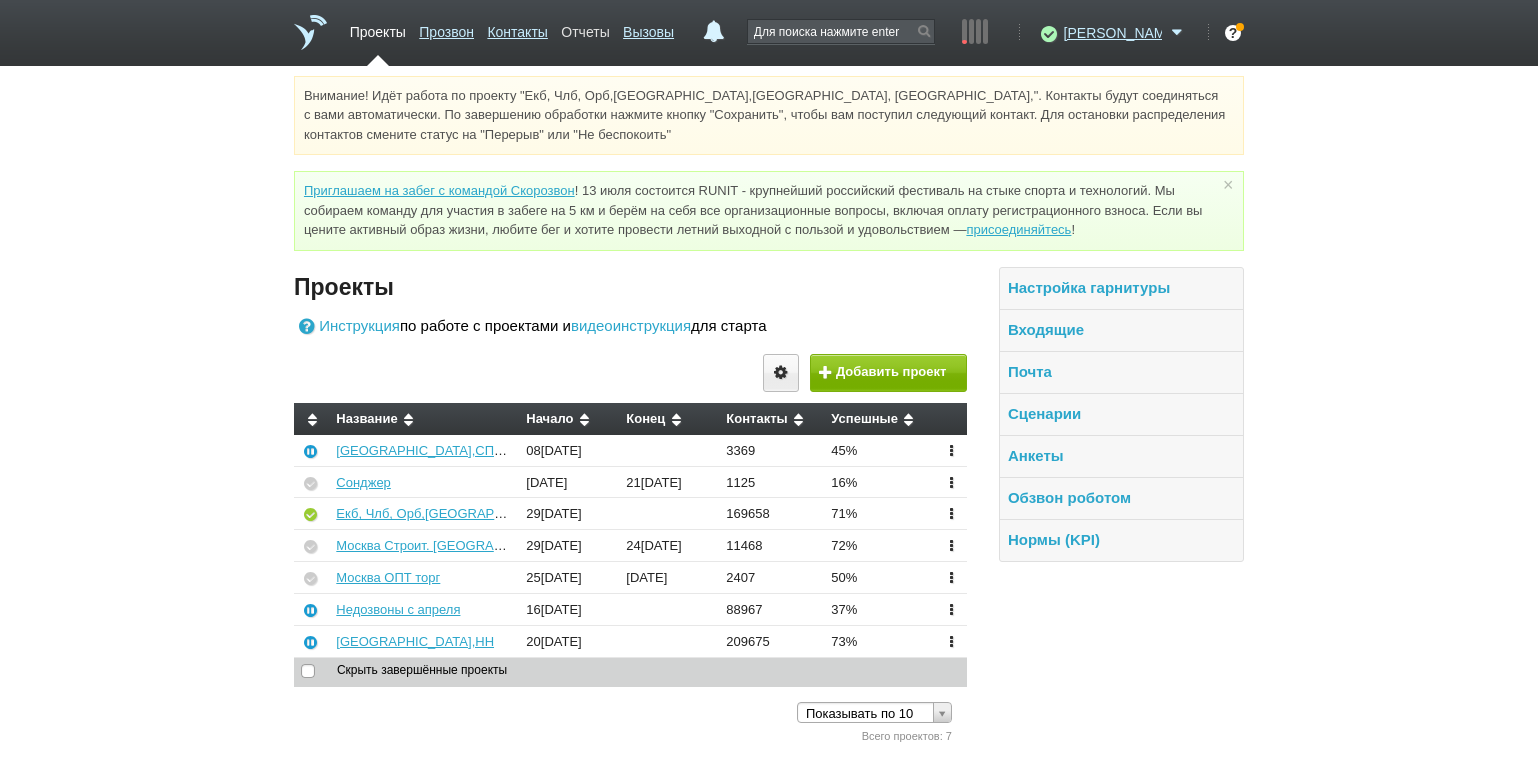 click on "Отчеты" at bounding box center [585, 28] 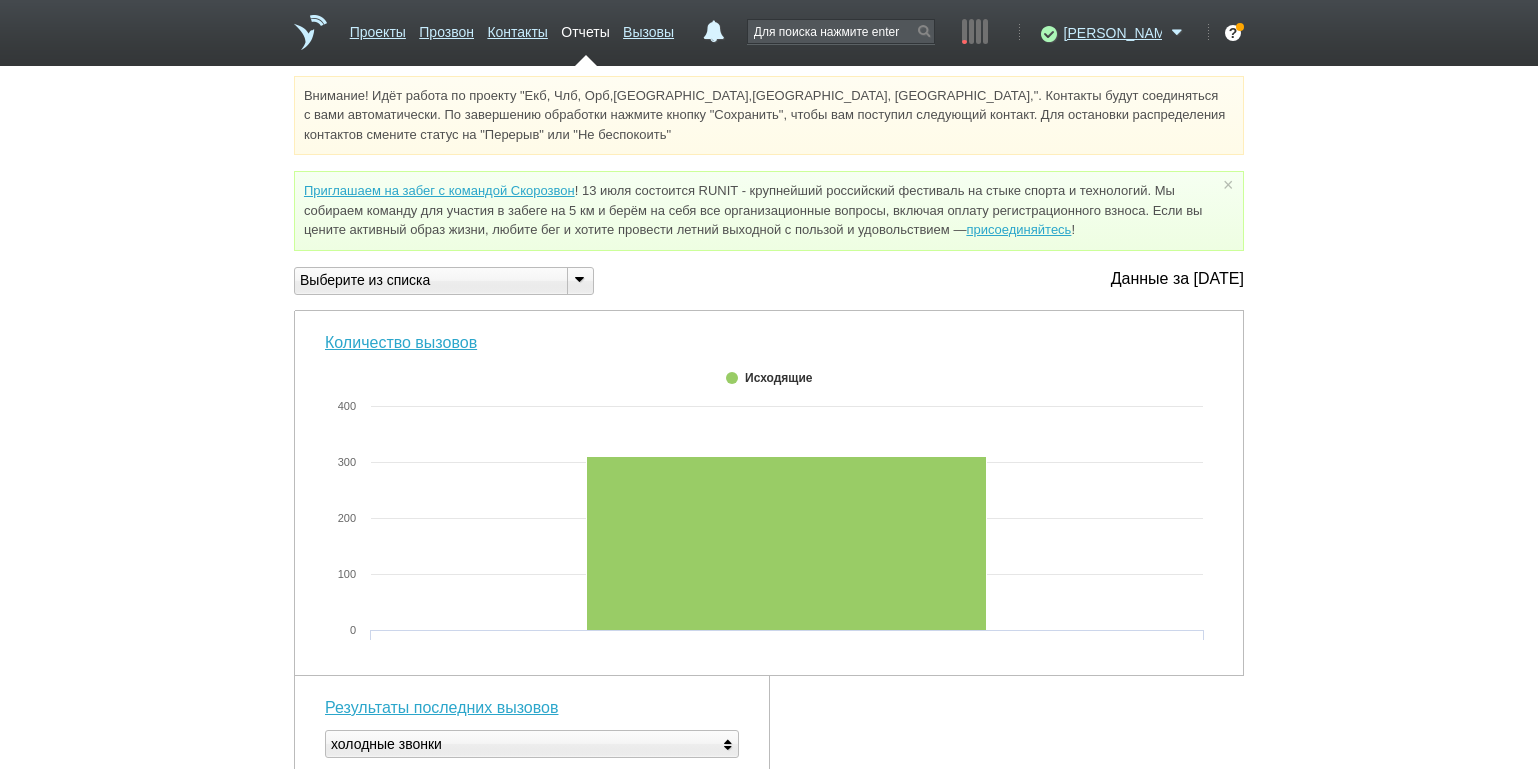 click at bounding box center [579, 279] 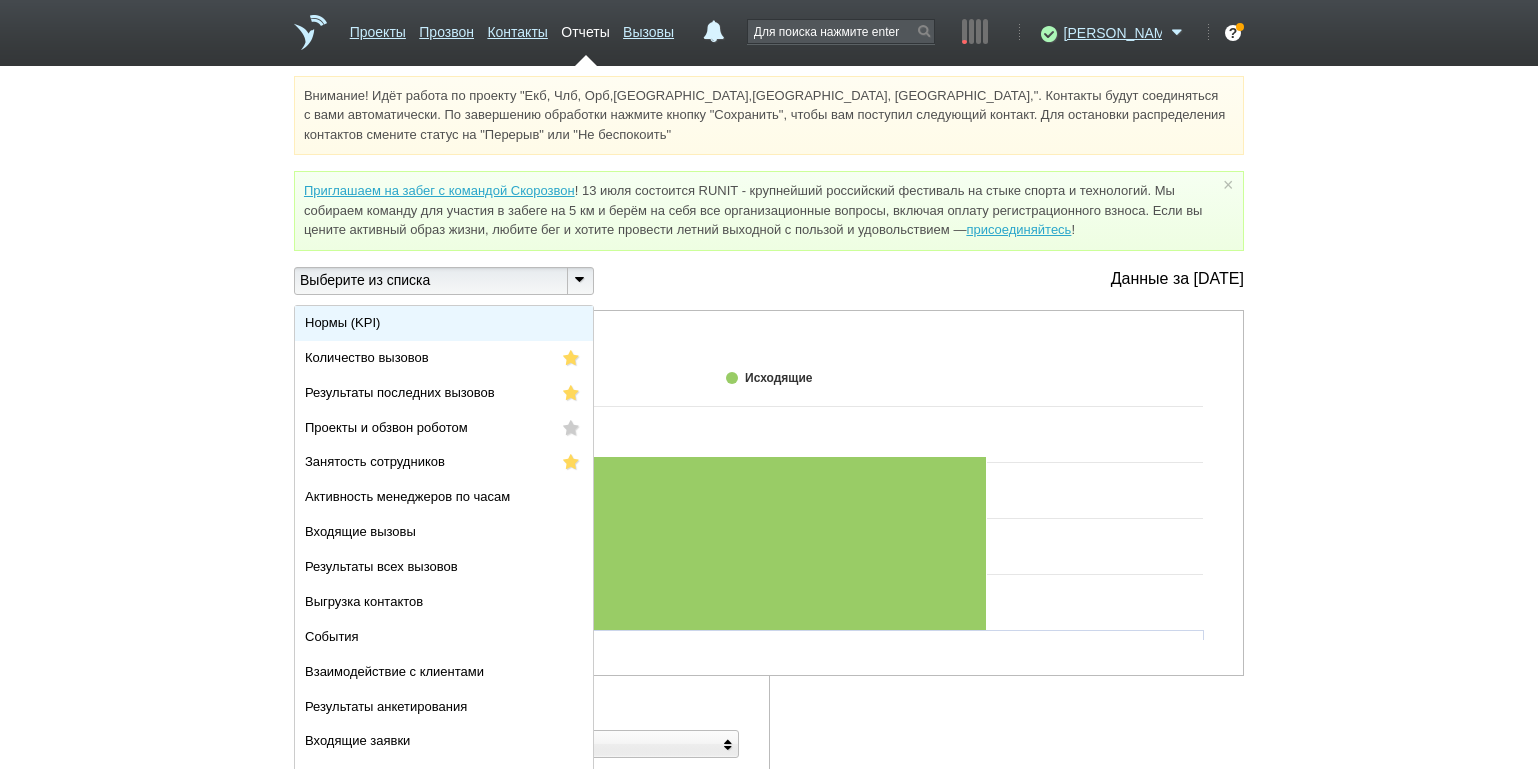 click on "Нормы (KPI)" at bounding box center (444, 323) 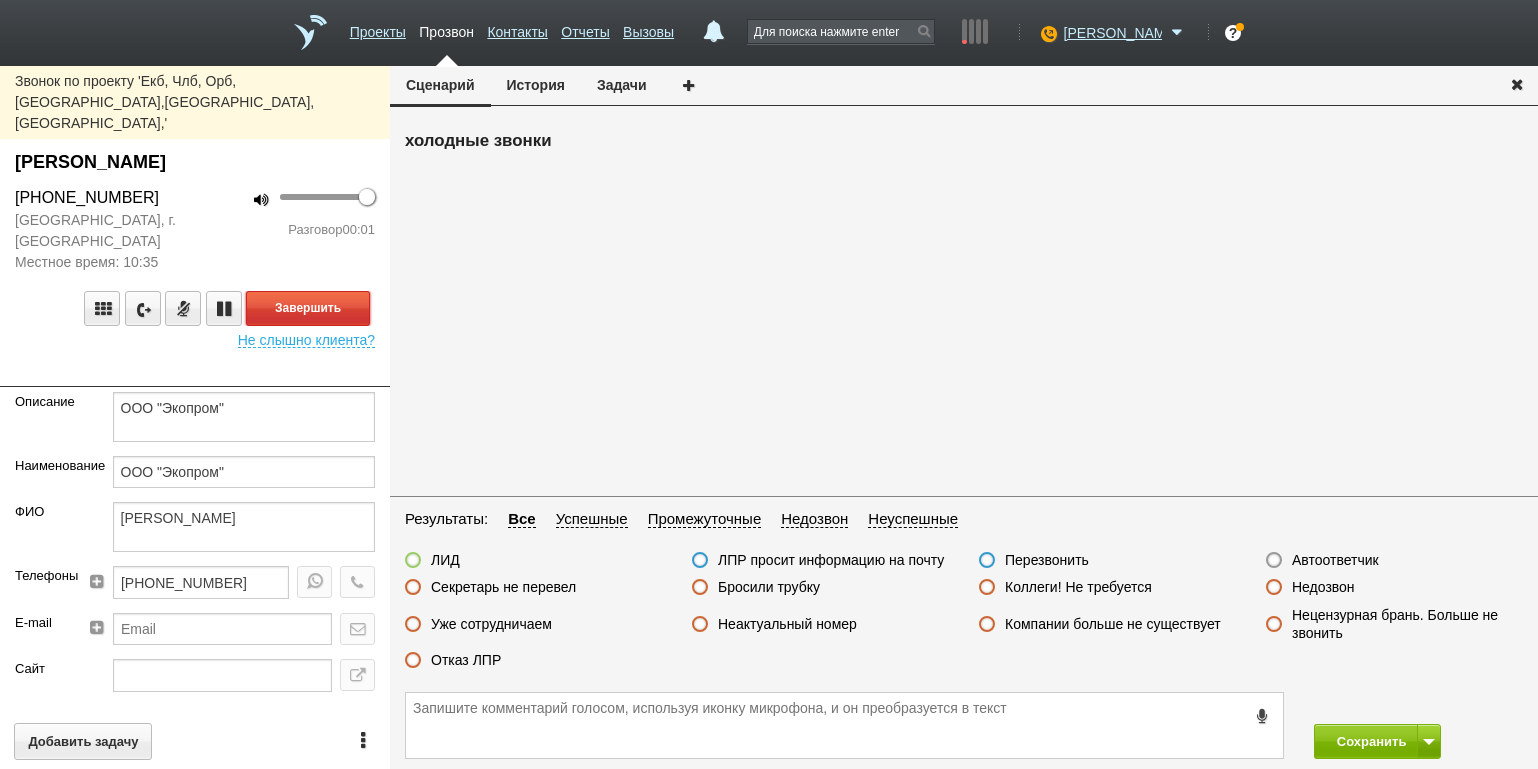 drag, startPoint x: 314, startPoint y: 260, endPoint x: 371, endPoint y: 269, distance: 57.706154 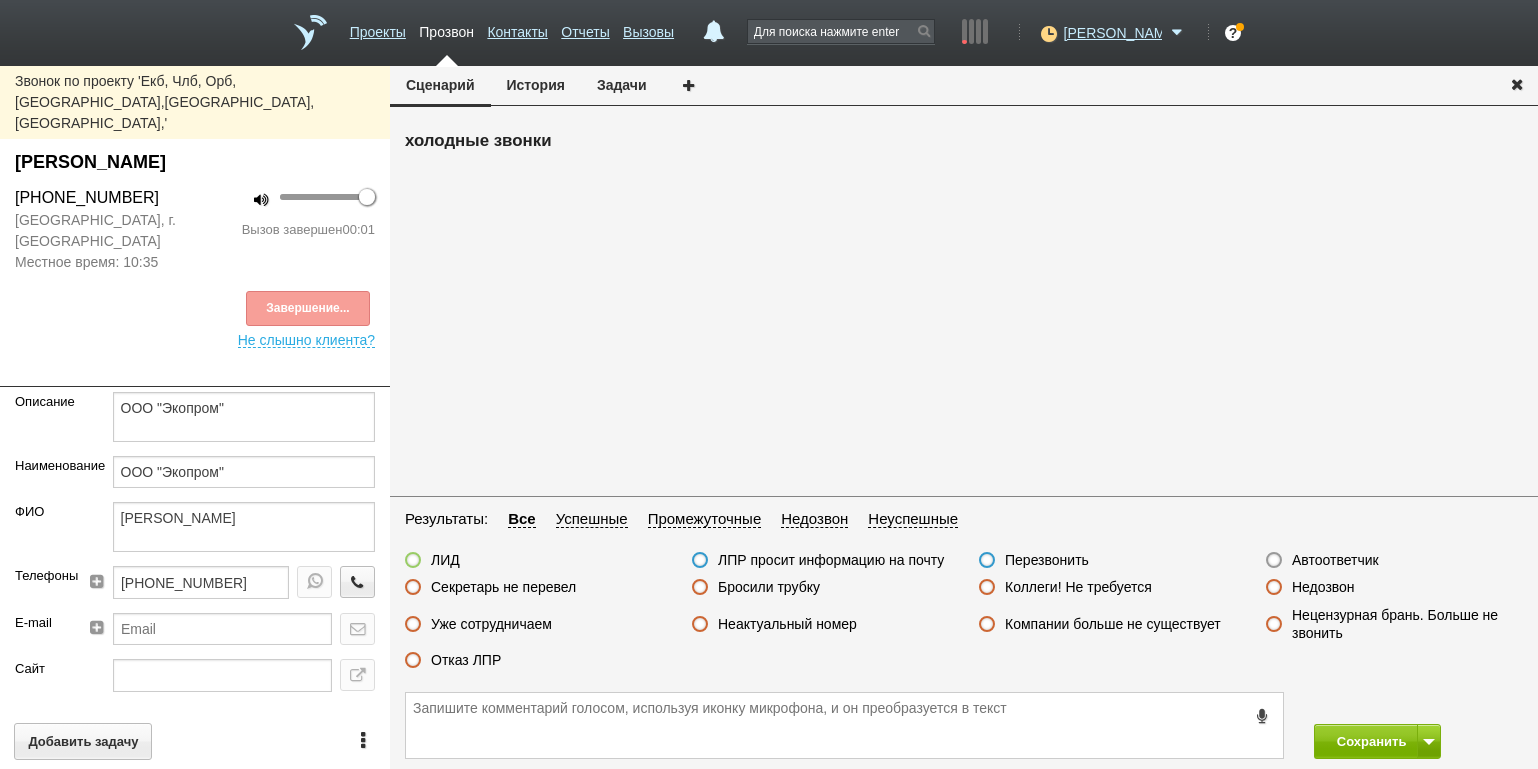 click on "Автоответчик" at bounding box center [1335, 560] 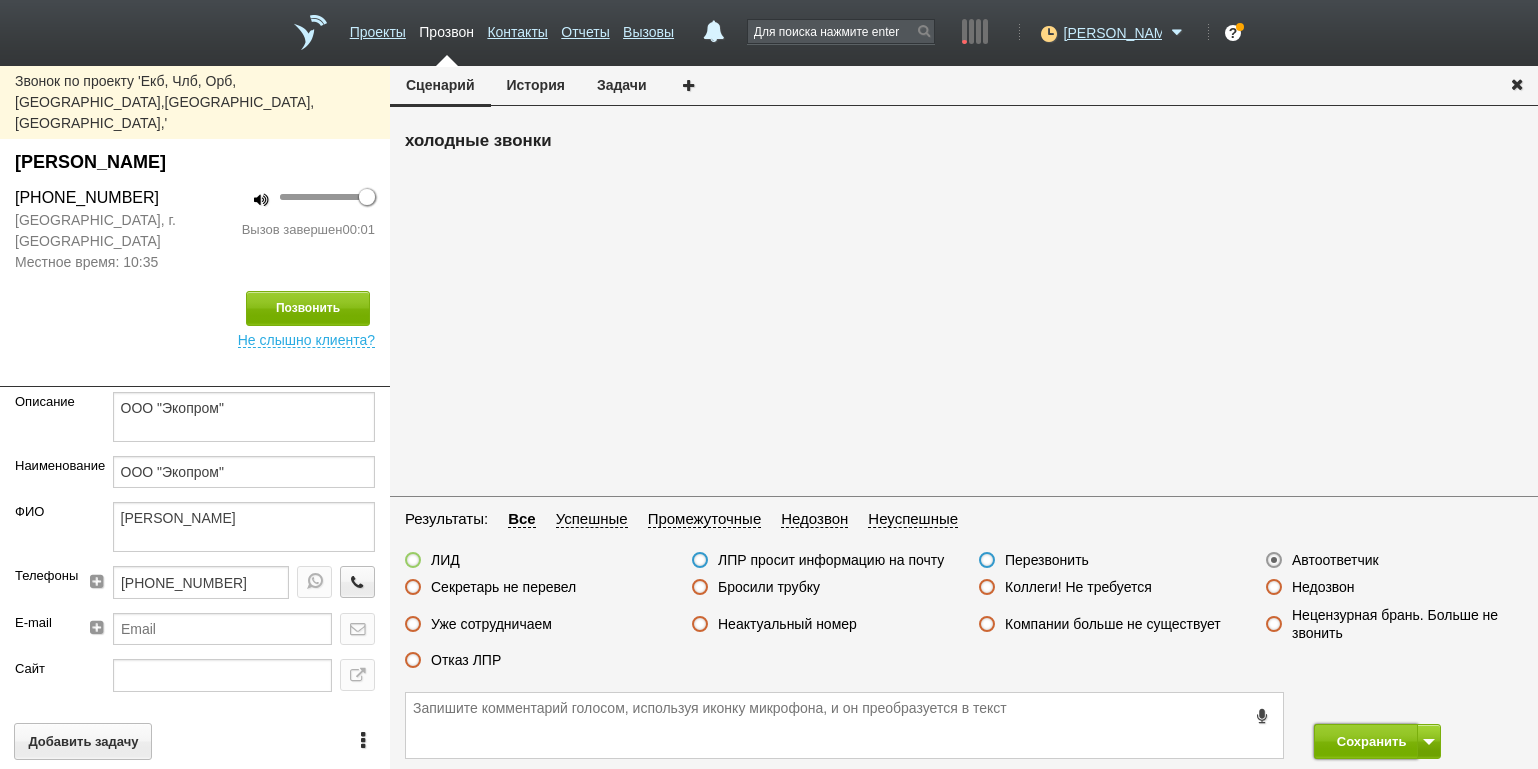 drag, startPoint x: 1366, startPoint y: 734, endPoint x: 1254, endPoint y: 597, distance: 176.9548 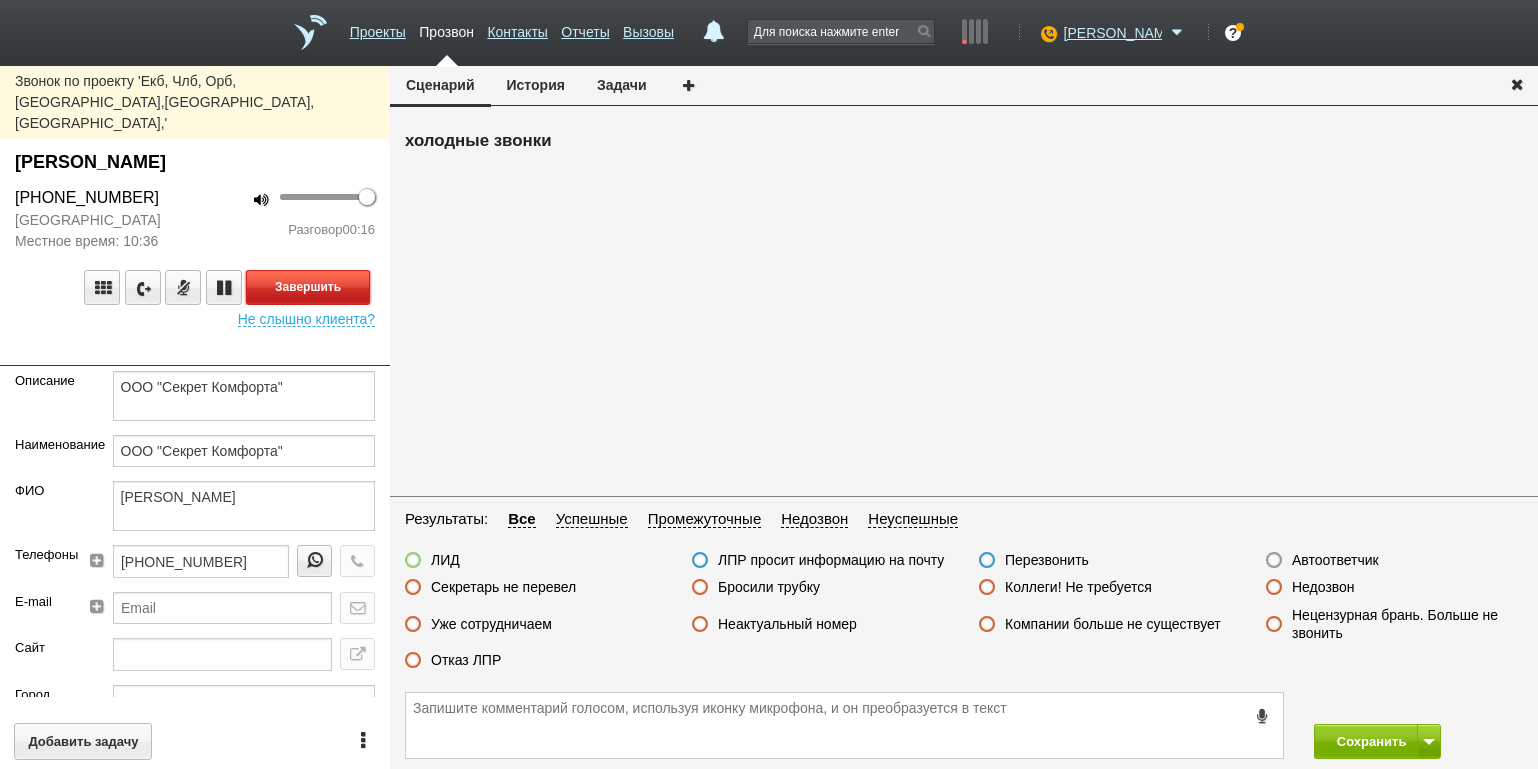 click on "Завершить" at bounding box center [308, 287] 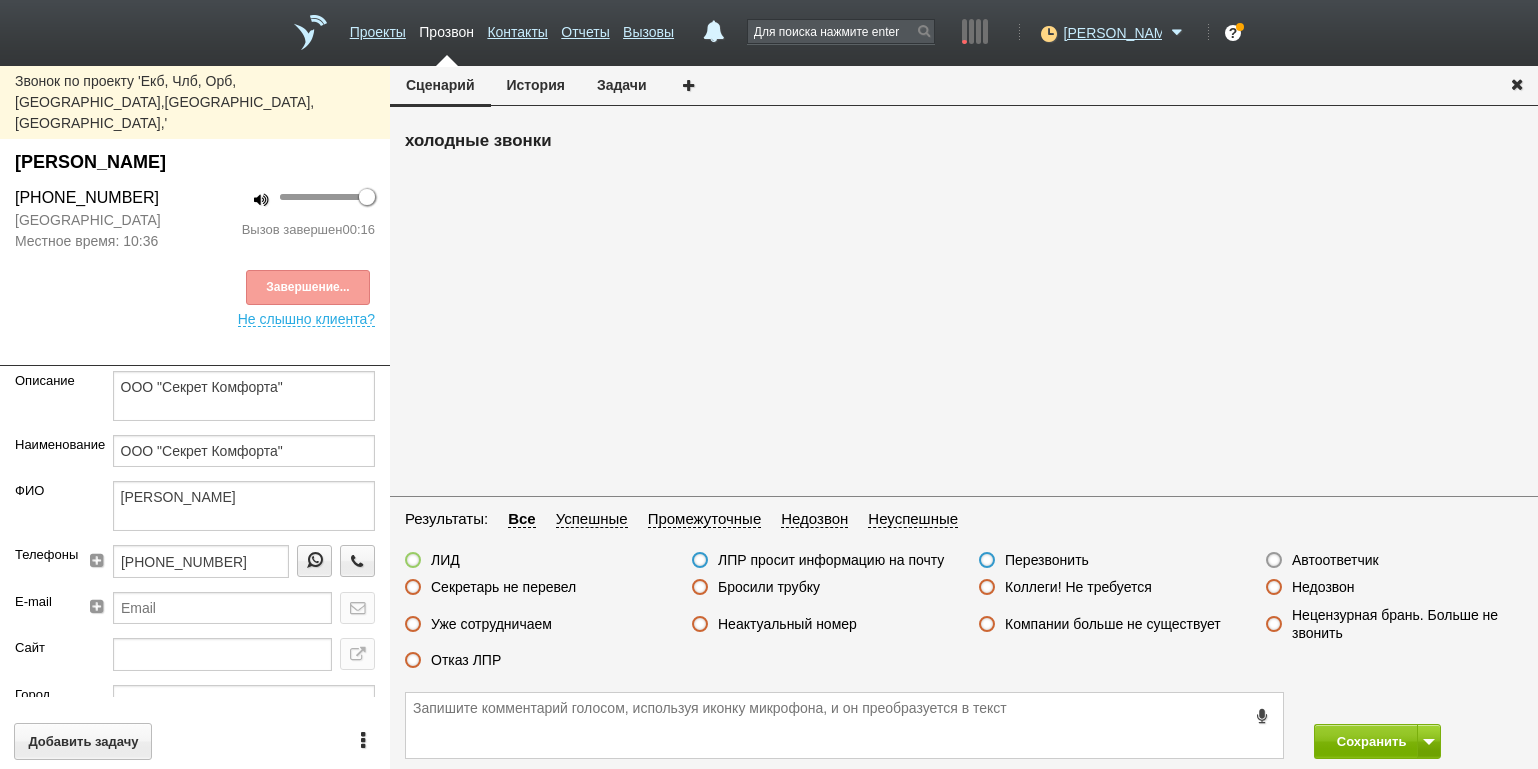click on "Отказ ЛПР" at bounding box center [466, 660] 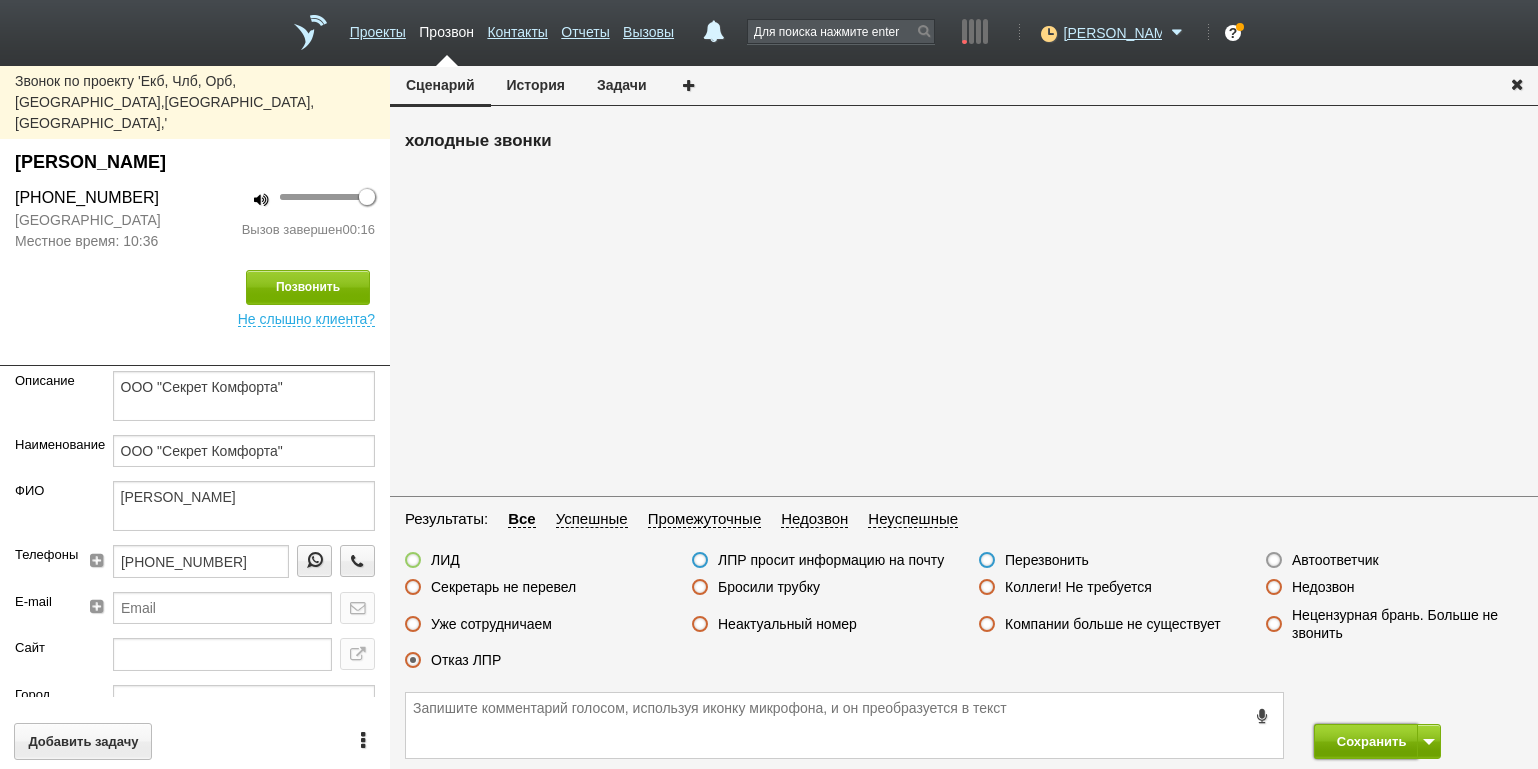 click on "Сохранить" at bounding box center [1366, 741] 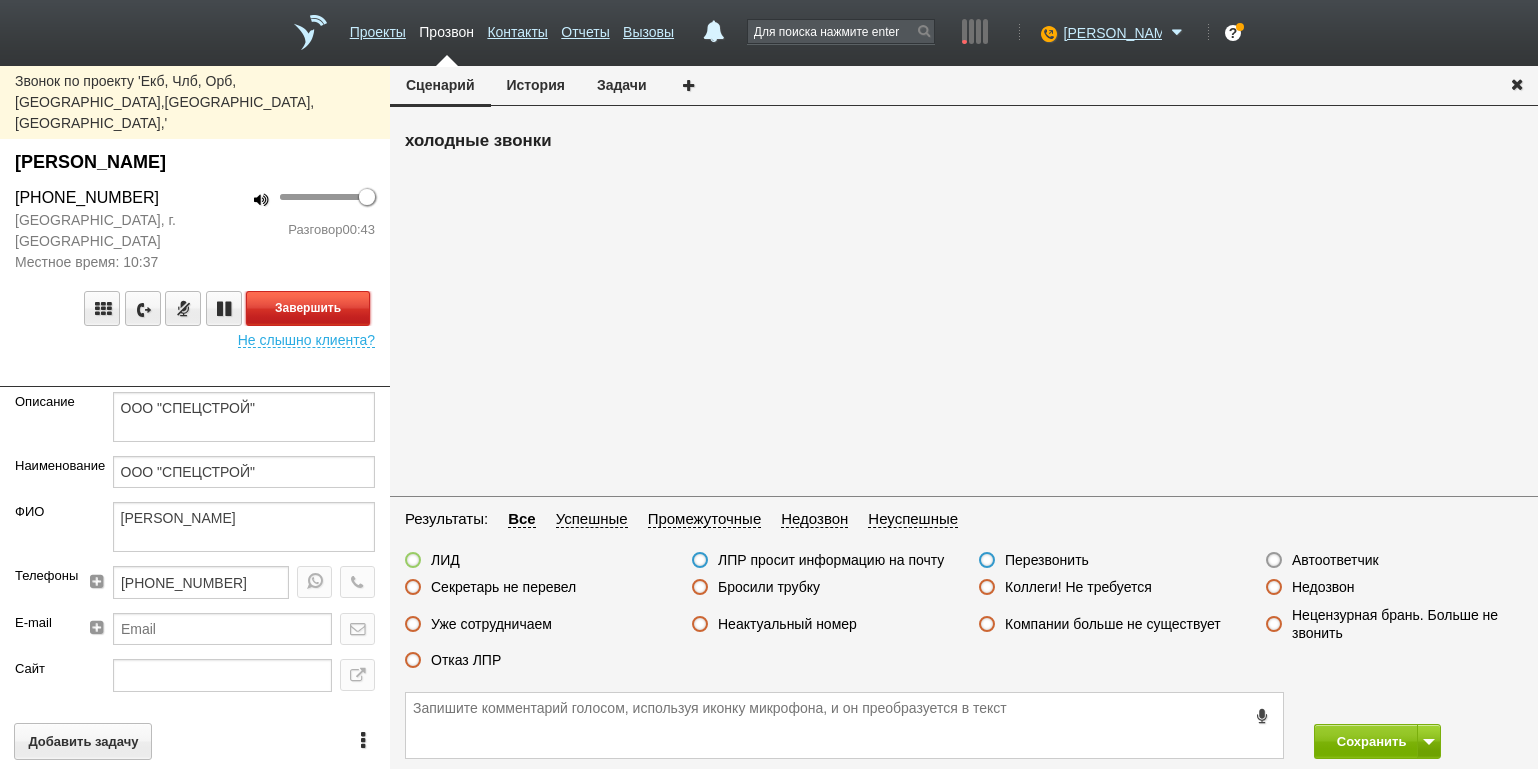 click on "Завершить" at bounding box center [308, 308] 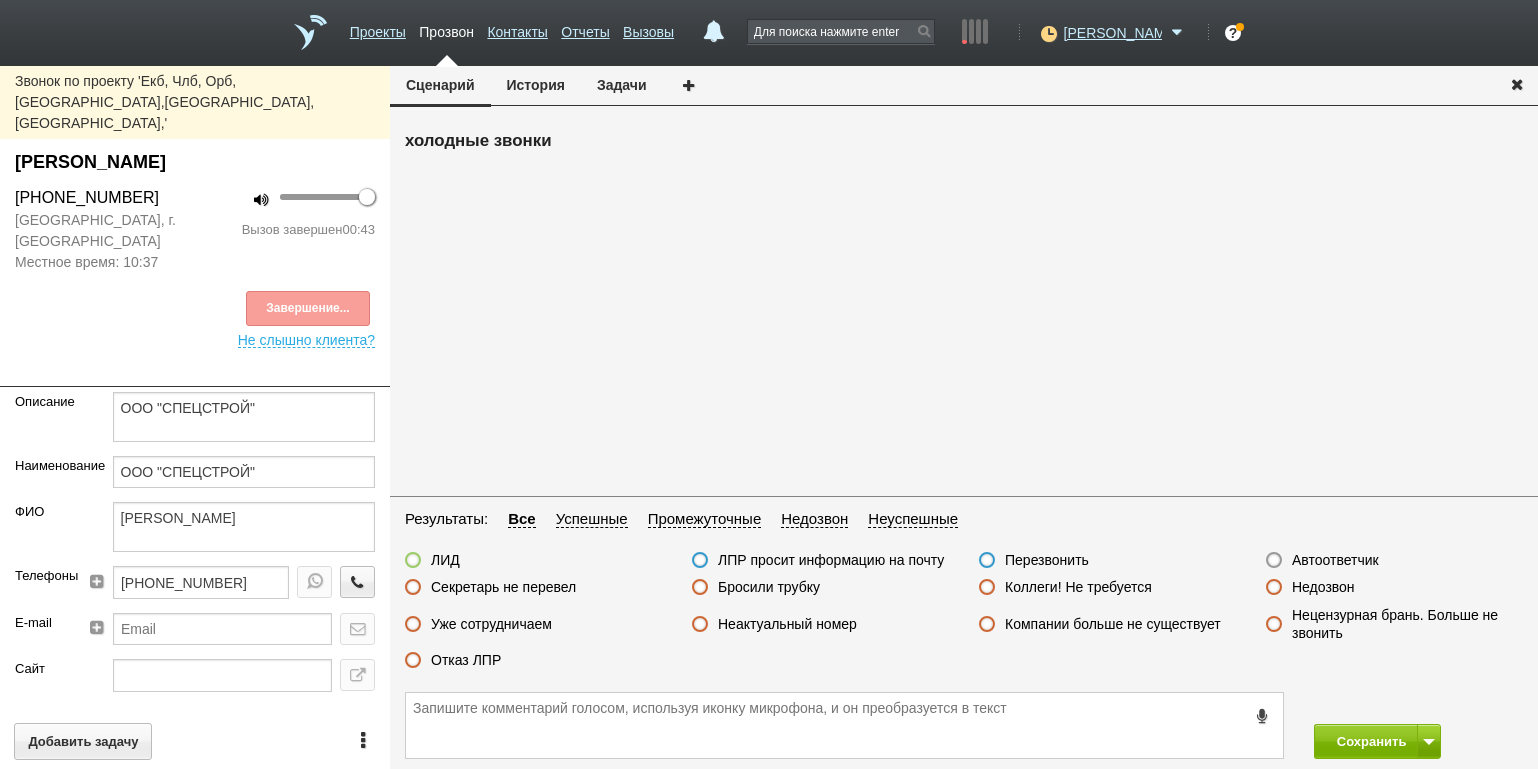 click on "Отказ ЛПР" at bounding box center (466, 660) 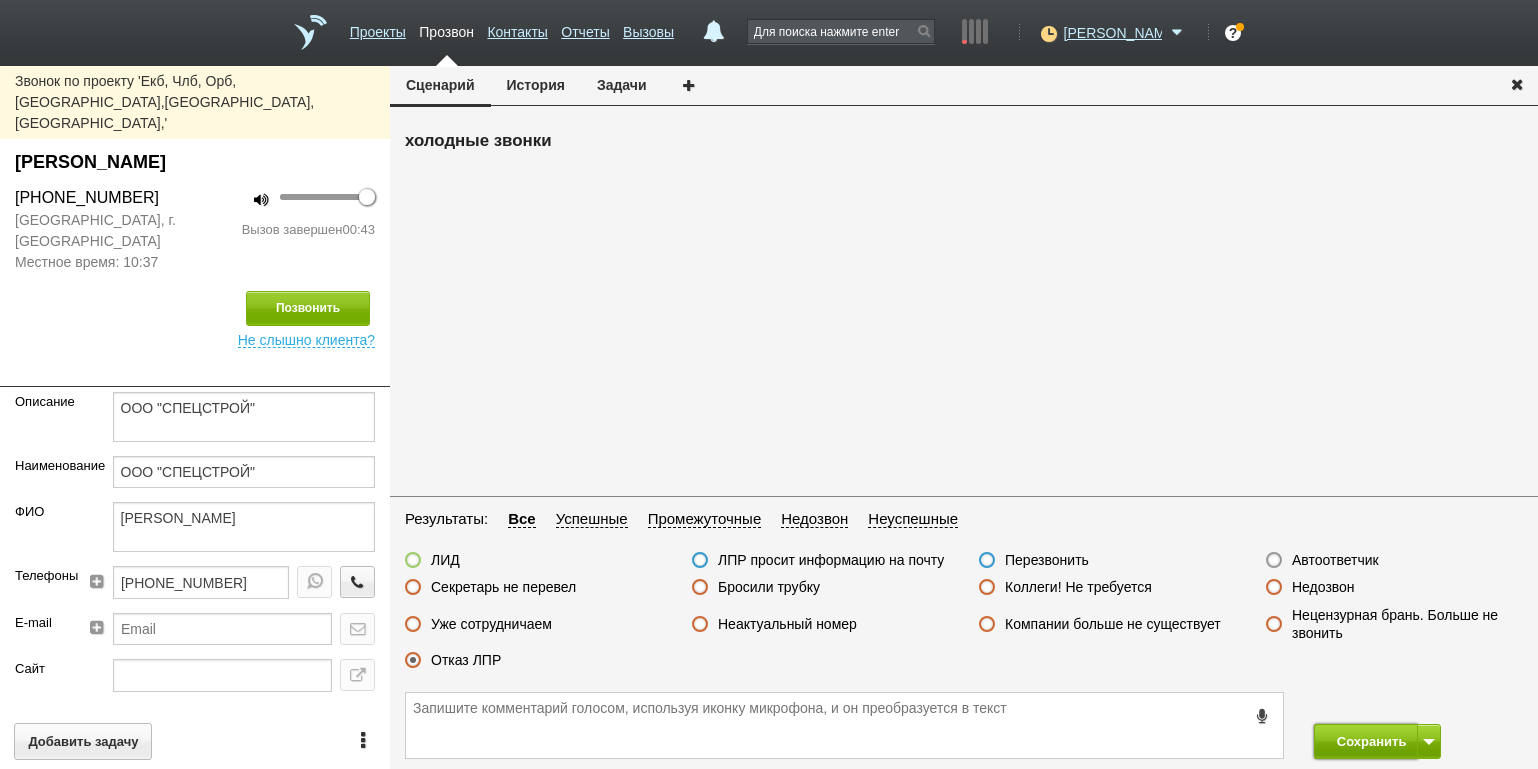 click on "Сохранить" at bounding box center (1366, 741) 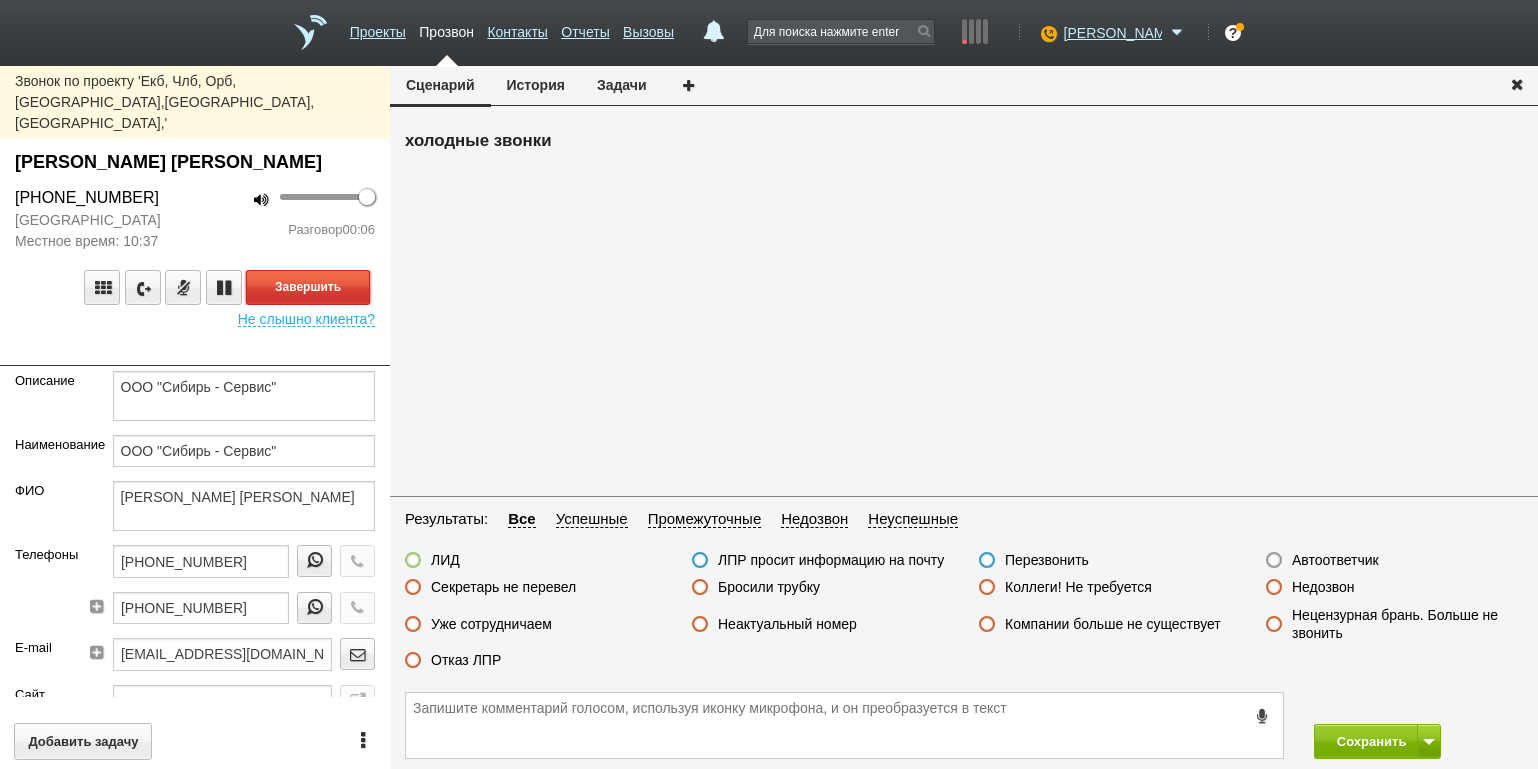drag, startPoint x: 331, startPoint y: 253, endPoint x: 406, endPoint y: 252, distance: 75.00667 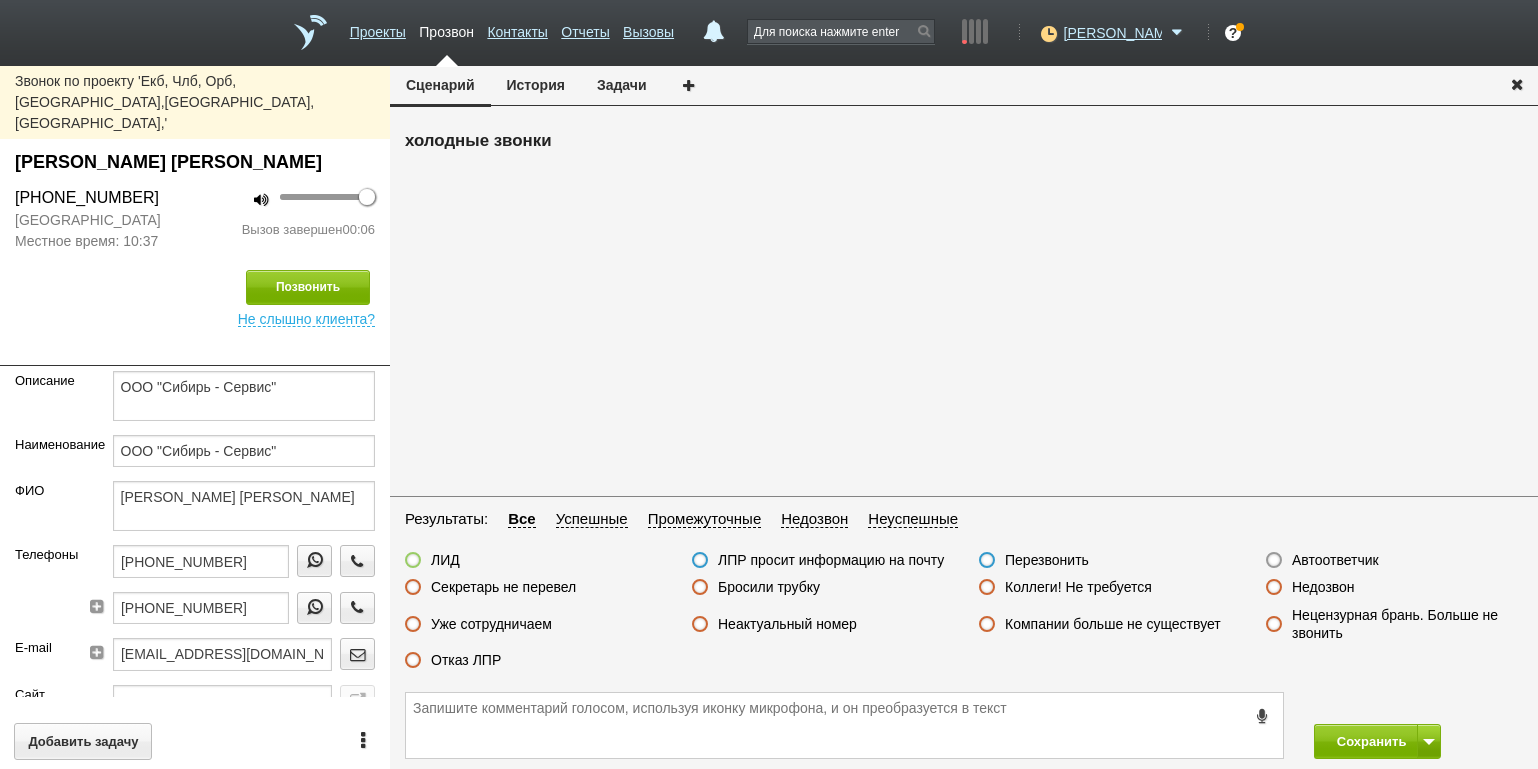 click on "Неактуальный номер" at bounding box center [787, 624] 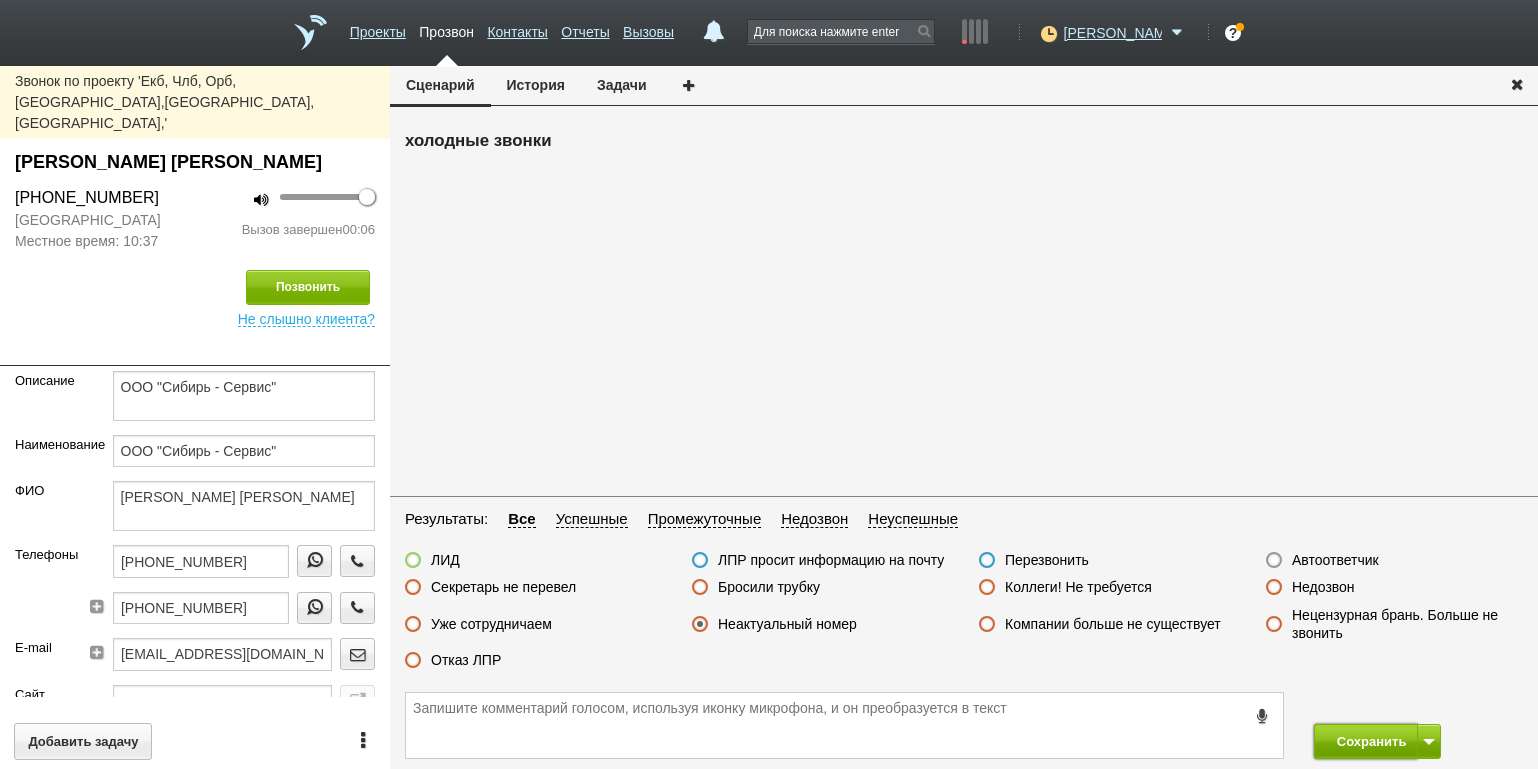 click on "Сохранить" at bounding box center [1366, 741] 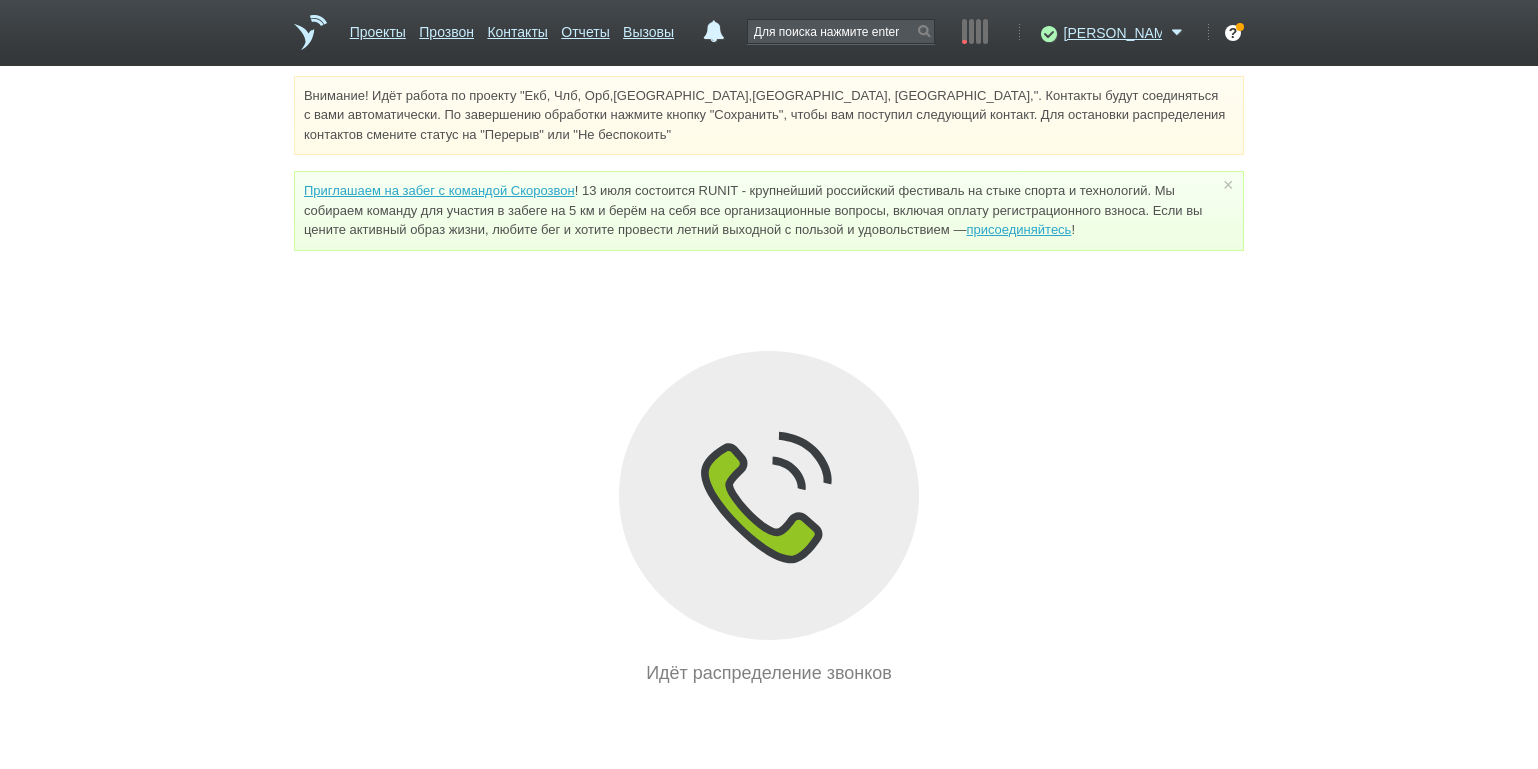 click on "Внимание! Идёт работа по проекту "Екб, Члб, Орб,[GEOGRAPHIC_DATA],[GEOGRAPHIC_DATA], [GEOGRAPHIC_DATA],". Контакты будут соединяться с вами автоматически. По завершению обработки нажмите кнопку "Сохранить", чтобы вам поступил следующий контакт. Для остановки распределения контактов смените статус на "Перерыв" или "Не беспокоить"
Приглашаем на забег с командой Скорозвон присоединяйтесь !
×
Вы можете звонить напрямую из строки поиска - введите номер и нажмите "Позвонить"
Идёт распределение звонков" at bounding box center (769, 381) 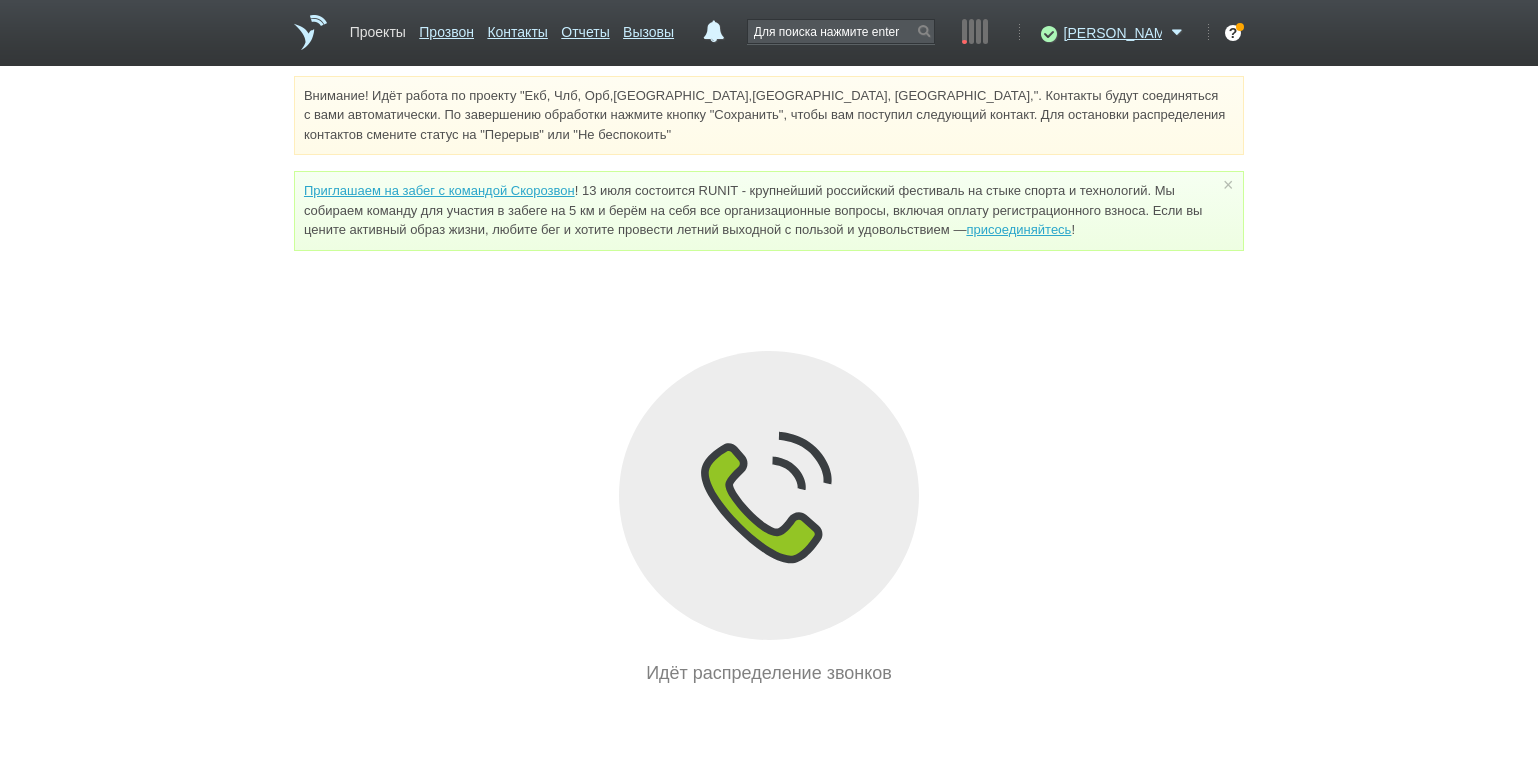 click on "Проекты" at bounding box center [378, 28] 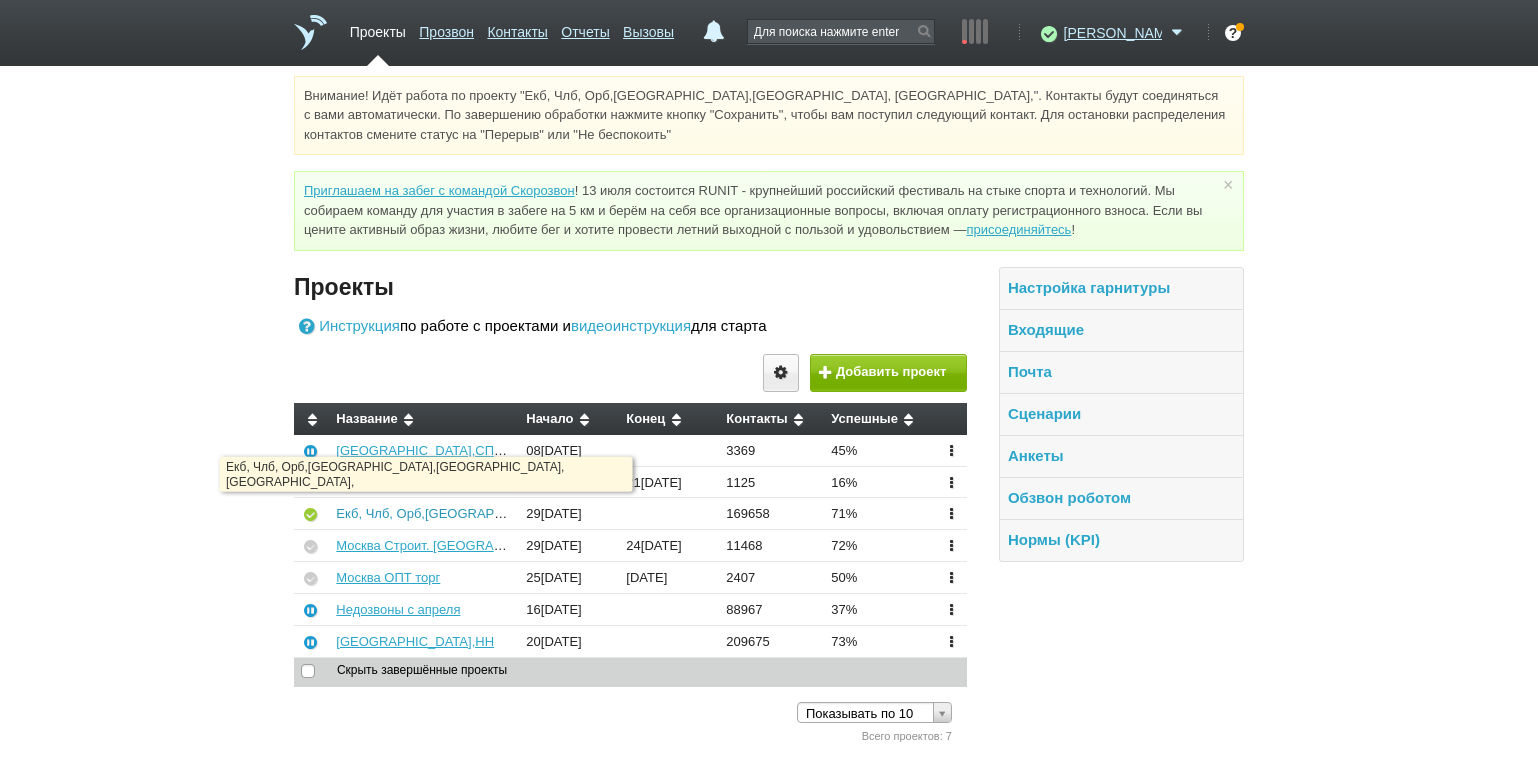 click on "Екб, Члб, Орб,[GEOGRAPHIC_DATA],[GEOGRAPHIC_DATA], [GEOGRAPHIC_DATA]," at bounding box center (590, 513) 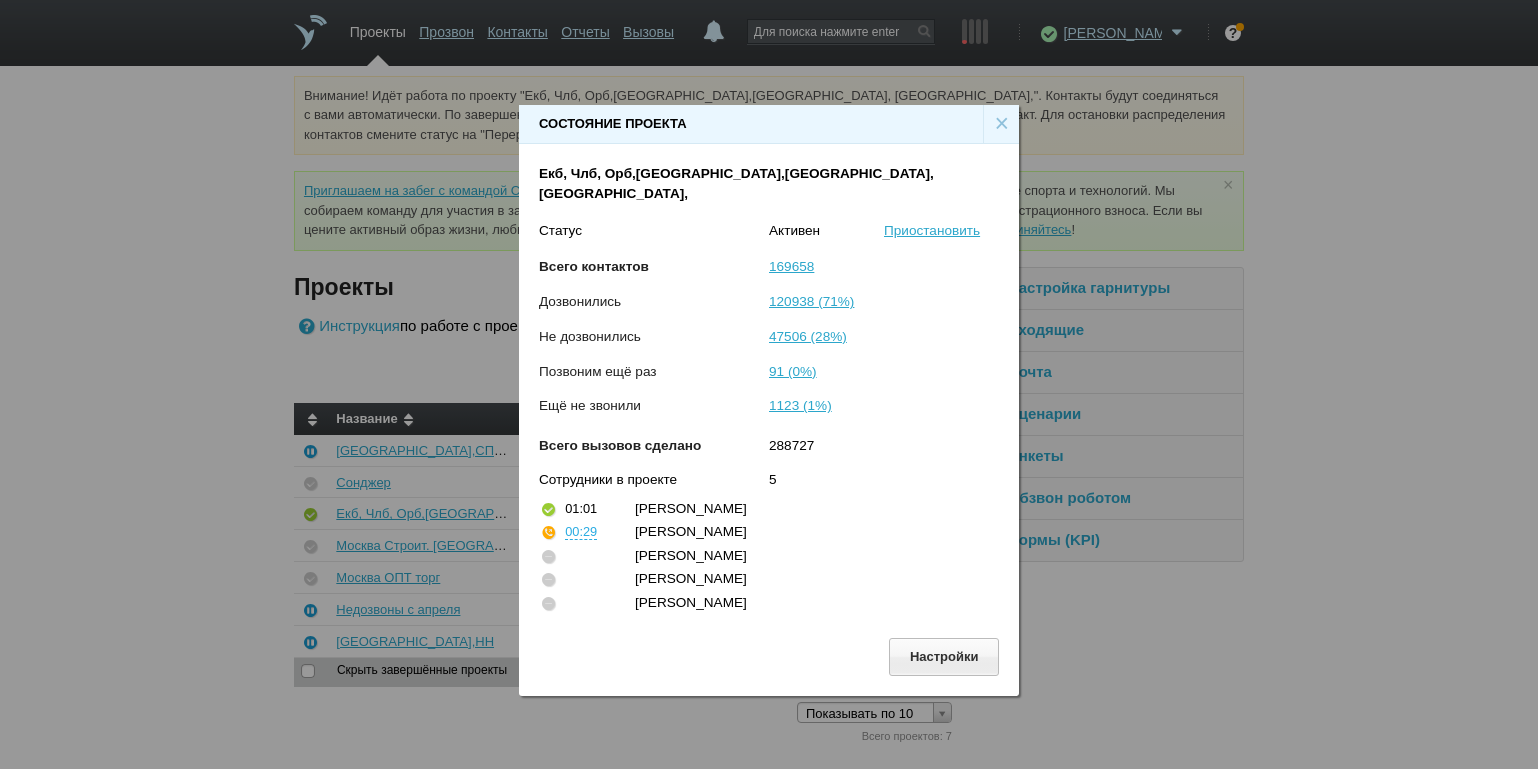 click on "×" at bounding box center [1001, 124] 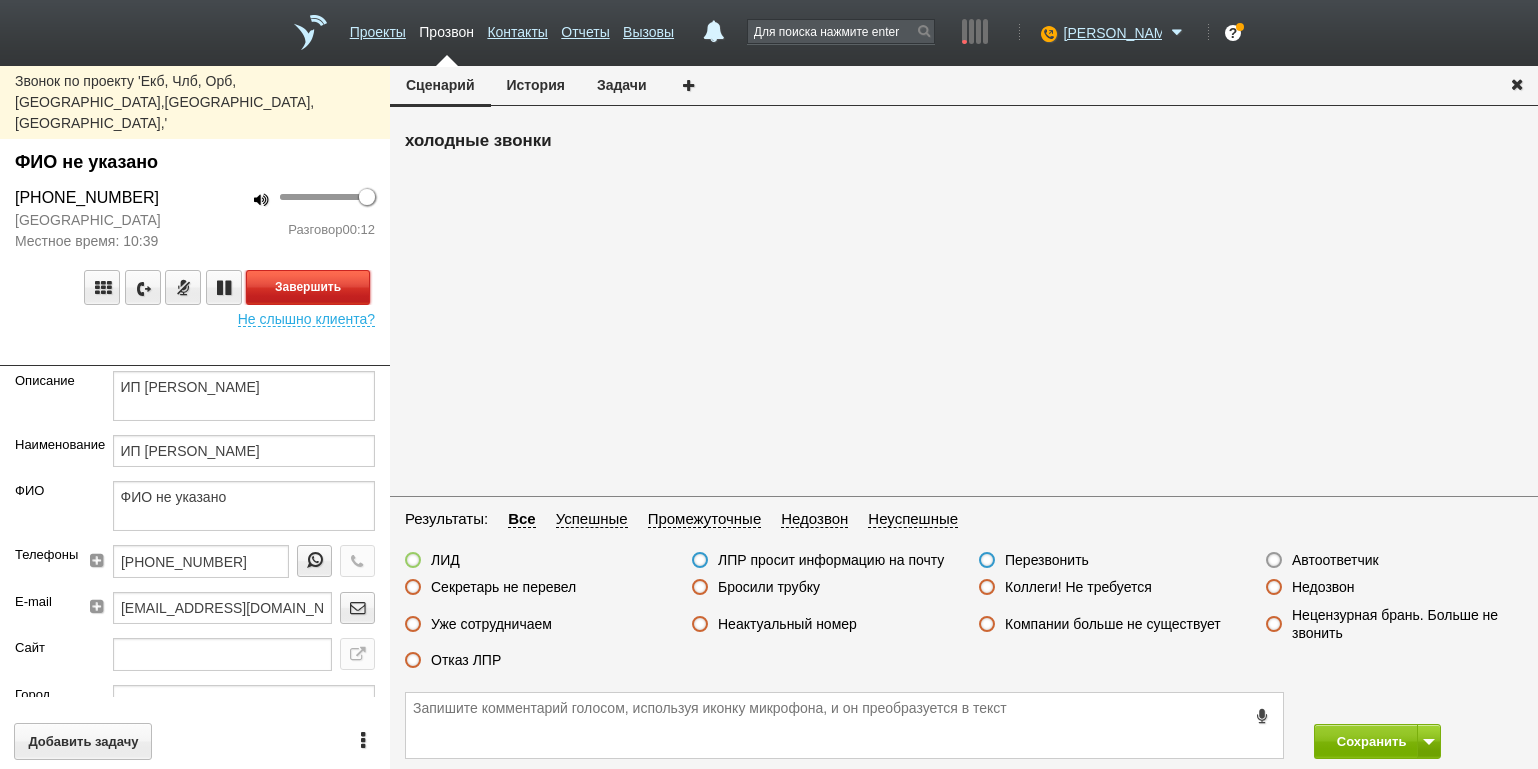 click on "Завершить" at bounding box center (308, 287) 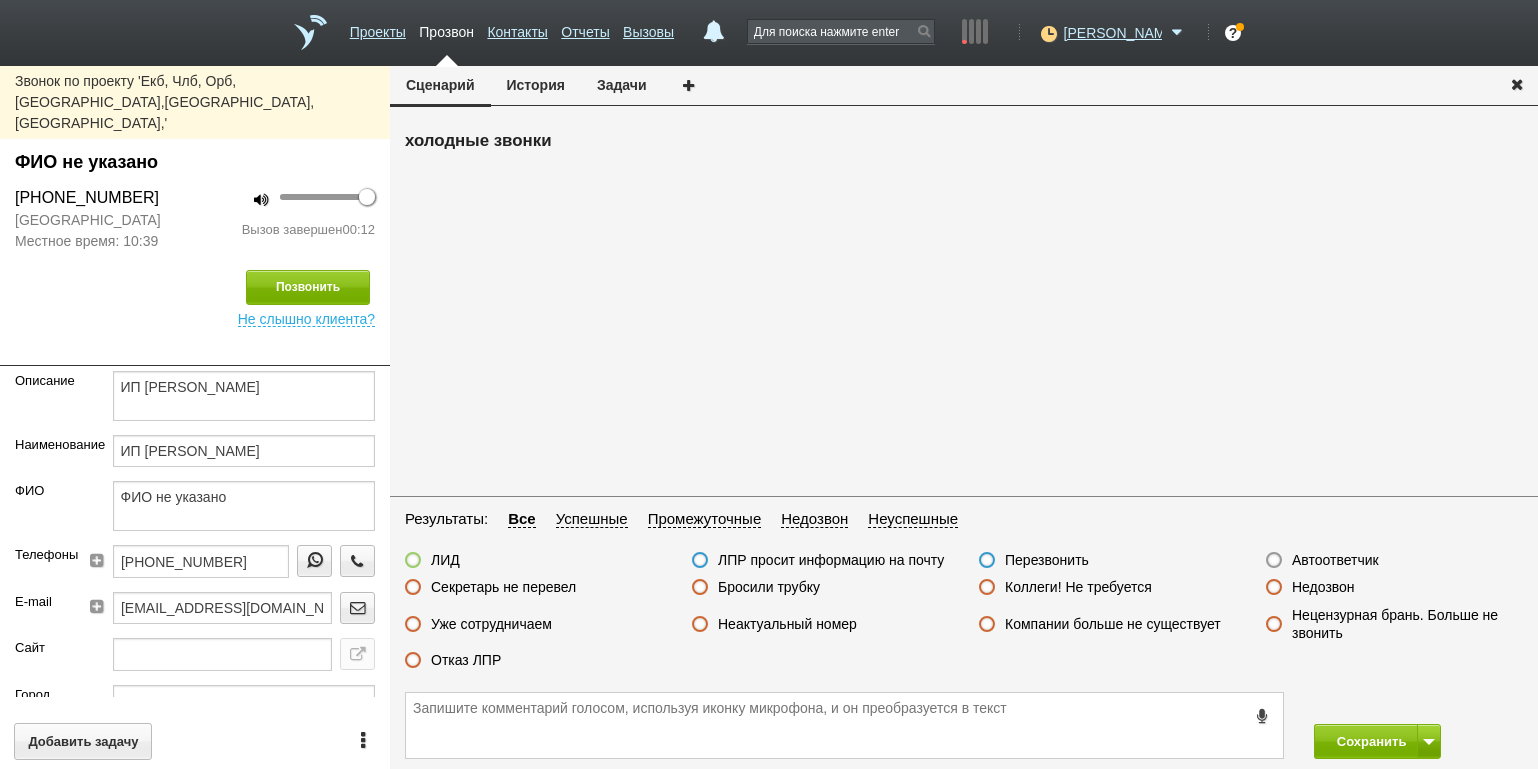 click on "Отказ ЛПР" at bounding box center (466, 660) 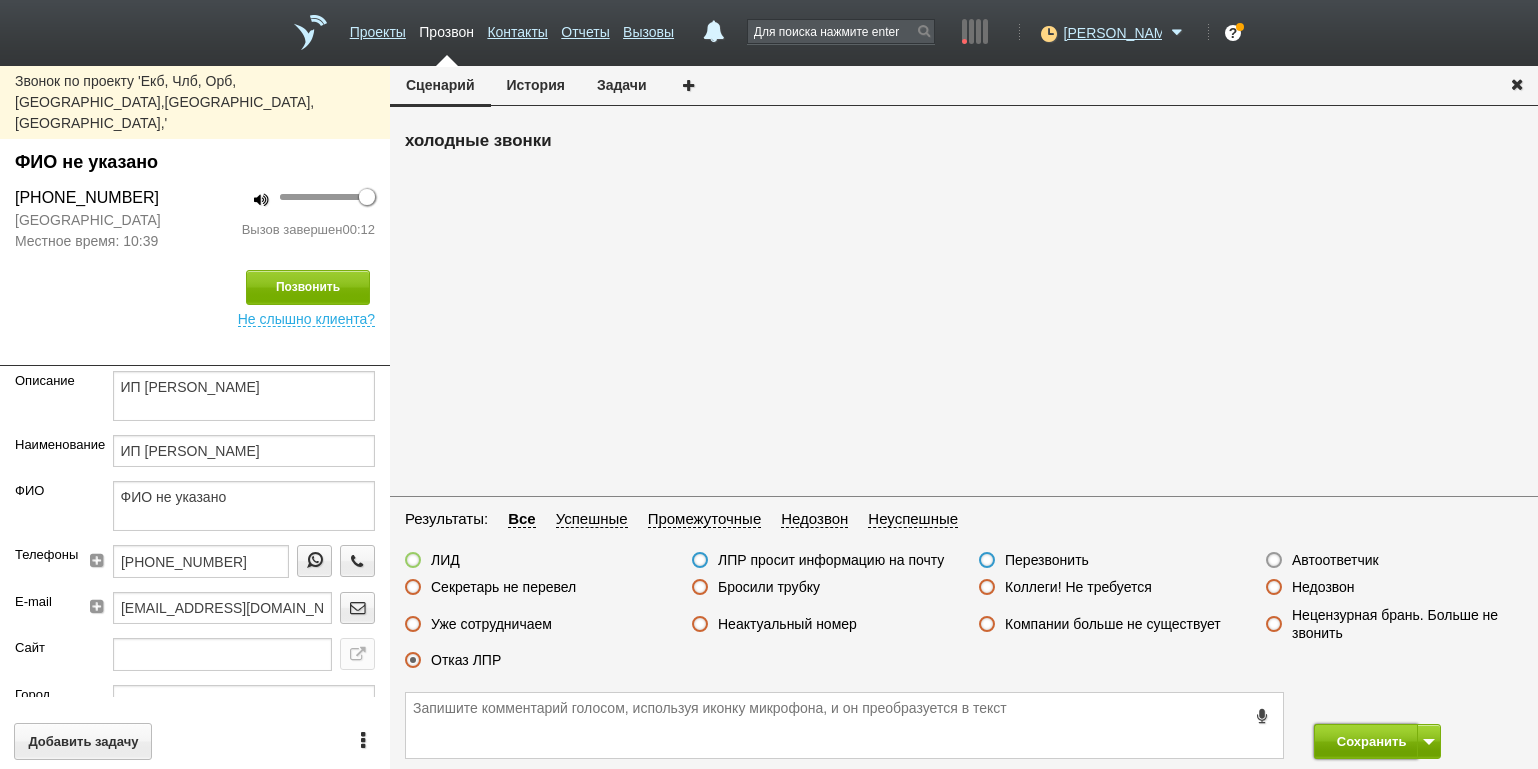 click on "Сохранить" at bounding box center (1366, 741) 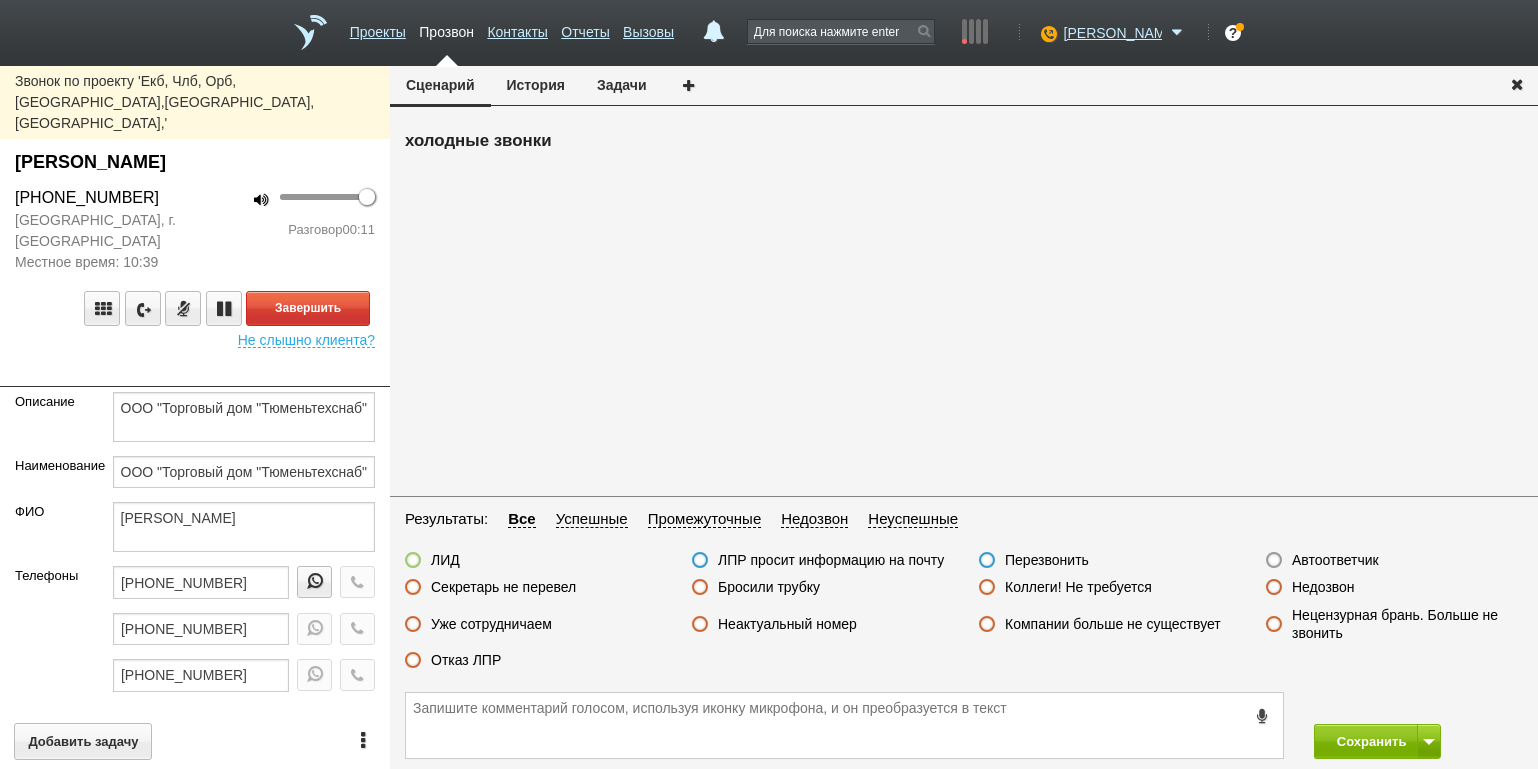 click at bounding box center (195, 372) 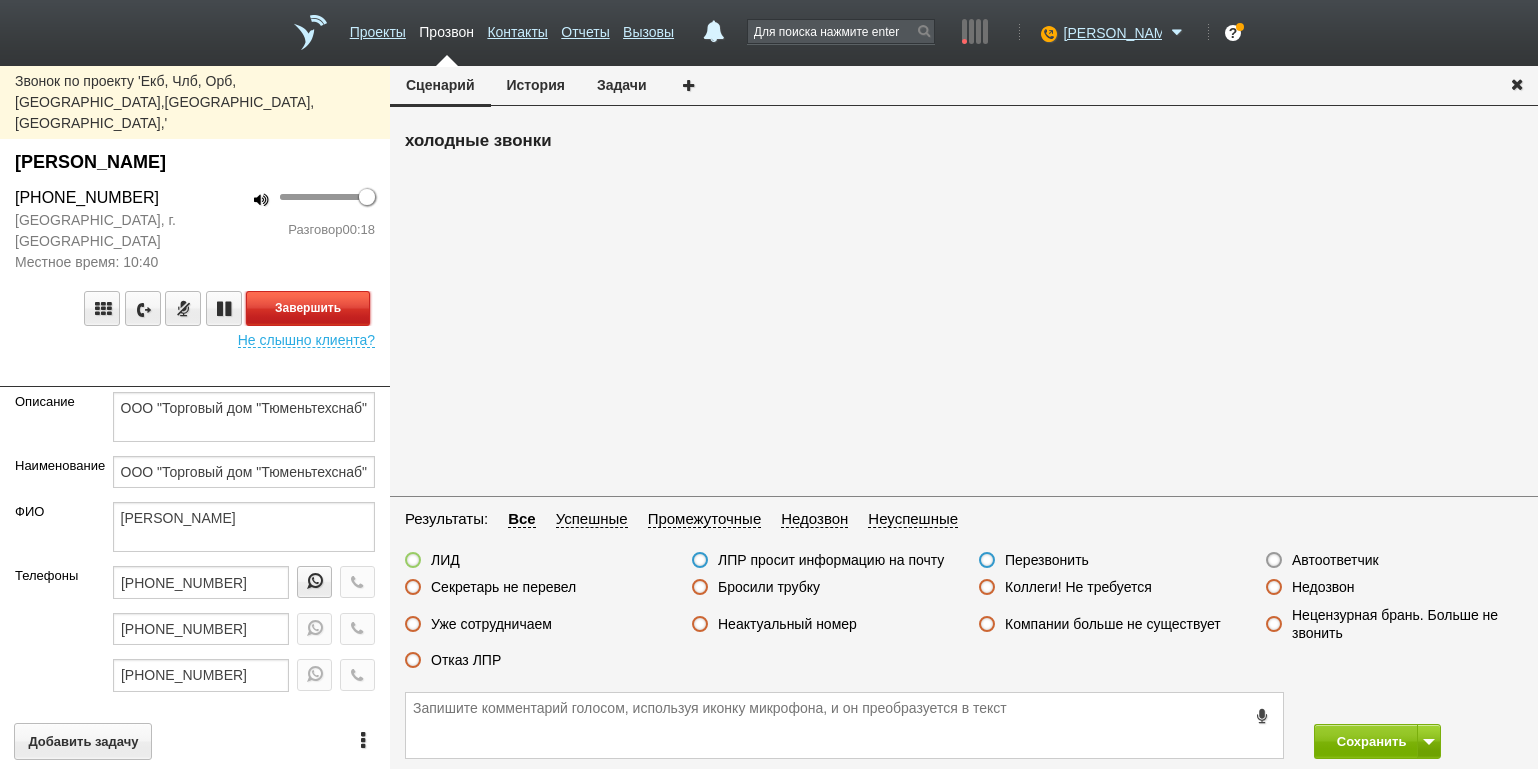 click on "Завершить" at bounding box center (308, 308) 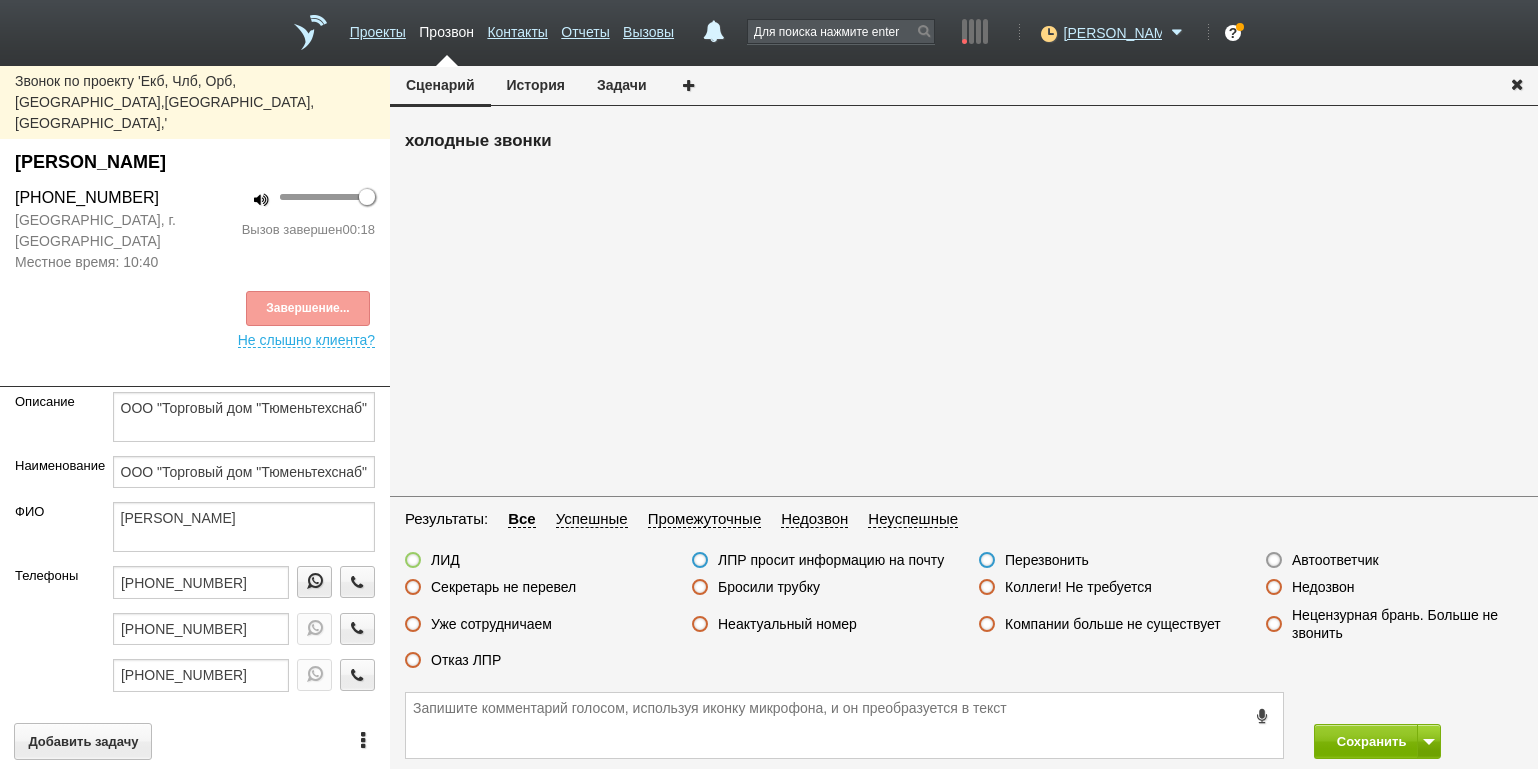 click on "Секретарь не перевел" at bounding box center (503, 587) 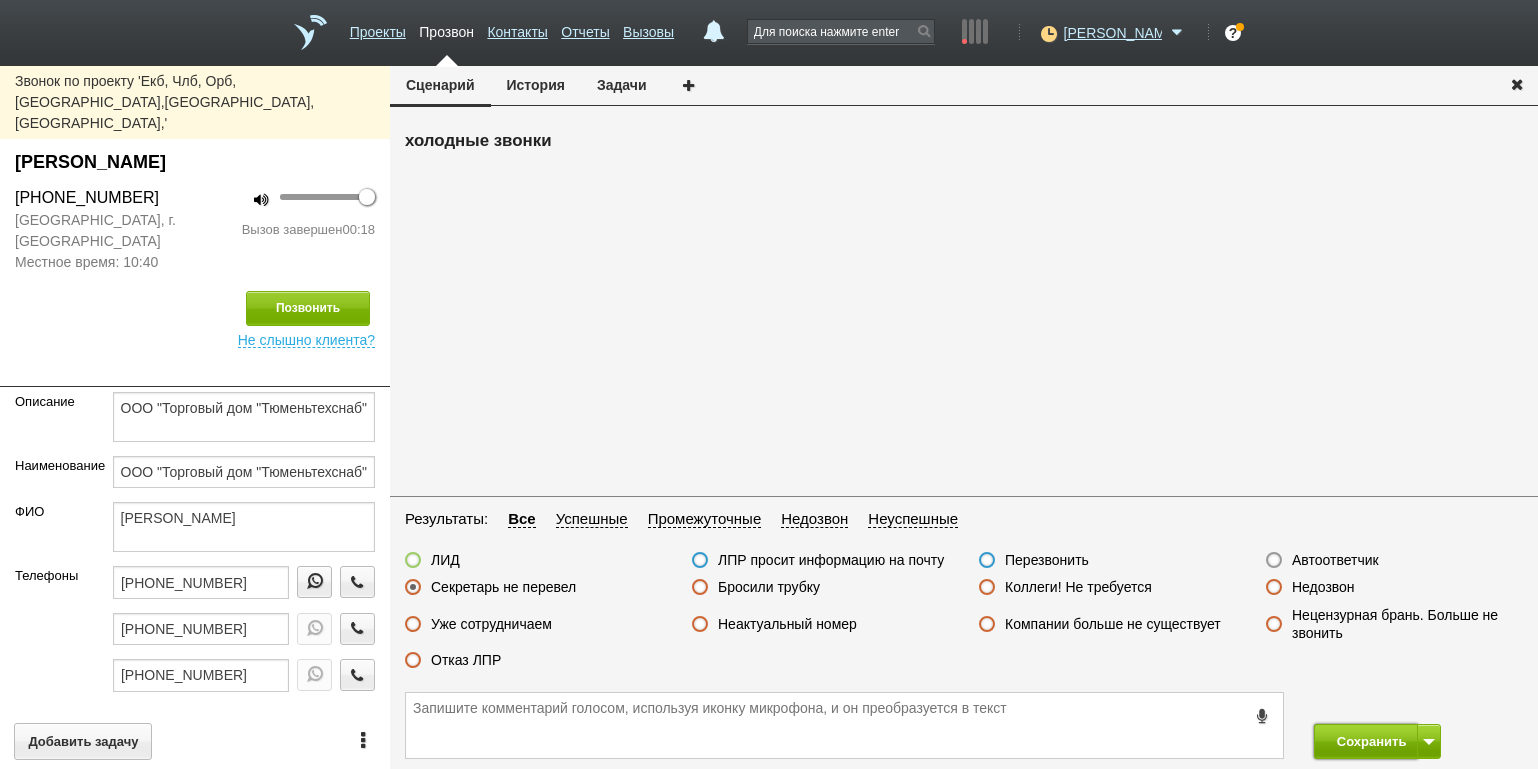 click on "Сохранить" at bounding box center (1366, 741) 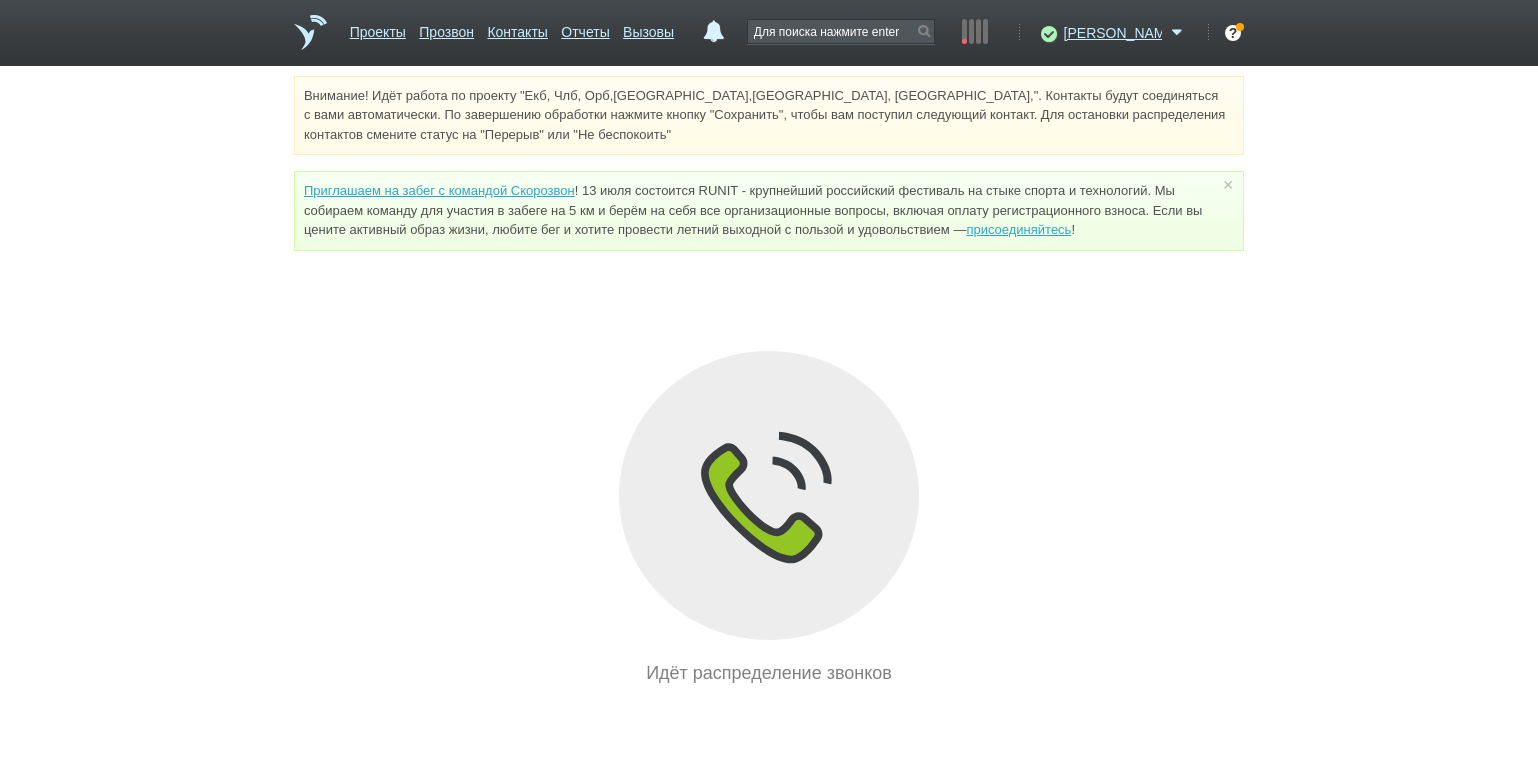 click on "Проекты   Прозвон   Контакты   Отчеты   Вызовы 0 11 [DATE][DATE]�деля все Запланированных событий нет
Нормы (KPI) Входящие линии Прозвоненные контакты (без учета... 37 из 200 Исходящие 37
[PERSON_NAME]
Доступен
Не беспокоить
Перерыв
ID аккаунта: 52708
Профиль
Команда
[GEOGRAPHIC_DATA]
Телефония
Интеграции
Настройки
Стать партнёром
Гостевой доступ
Выход
? С чего начать?" at bounding box center (769, 343) 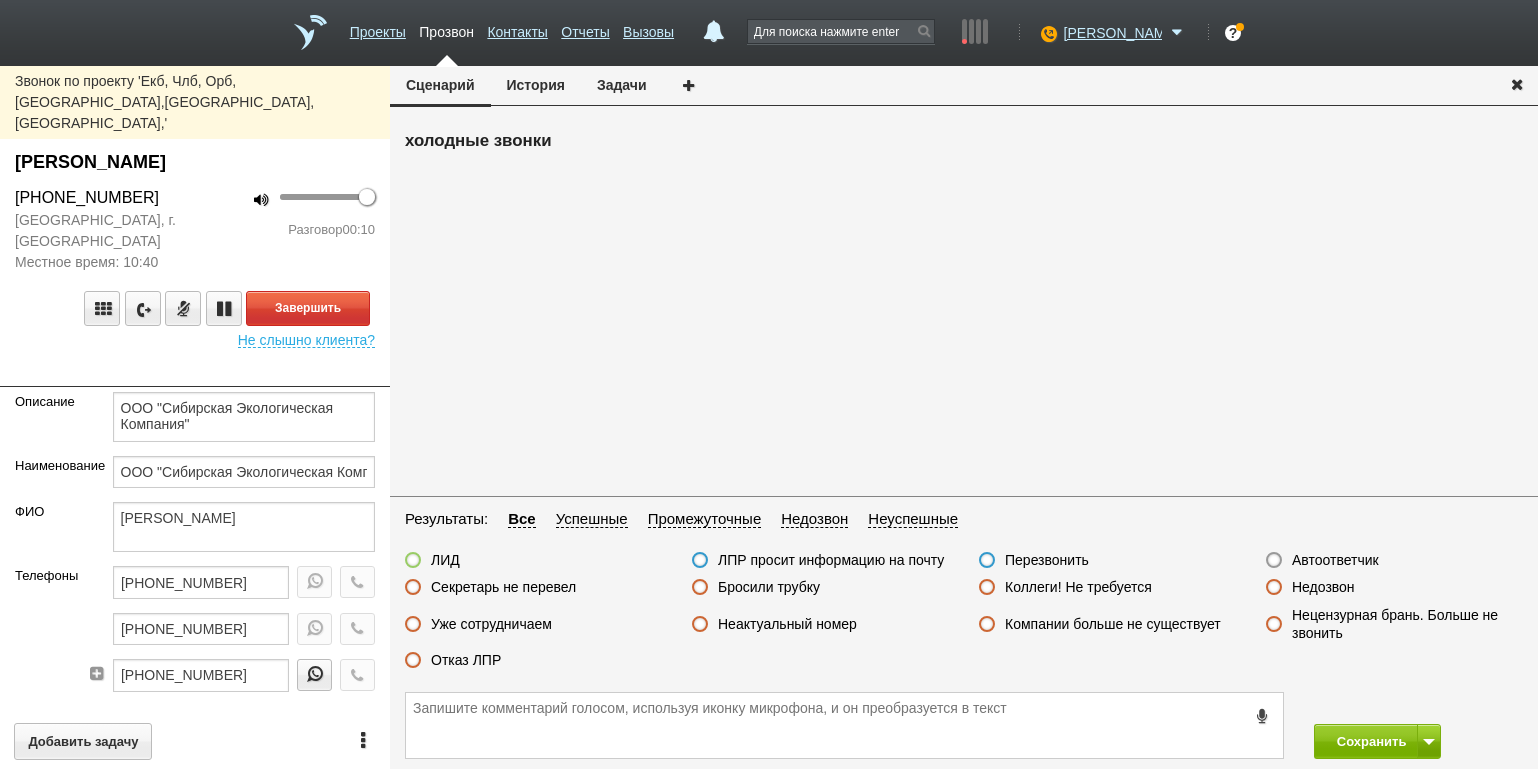 click on "Звонок по проекту 'Екб, Члб, [GEOGRAPHIC_DATA],[GEOGRAPHIC_DATA],[GEOGRAPHIC_DATA], [GEOGRAPHIC_DATA],' [PERSON_NAME] [PHONE_NUMBER]  [GEOGRAPHIC_DATA], г. Тюмень  Местное время: 10:40     100
Разговор
00:10         Завершить Не слышно клиента? Описание ООО "Сибирская Экологическая Компания" Наименование ООО "Сибирская Экологическая Компания" ФИО [PERSON_NAME] Телефоны [PHONE_NUMBER] [PHONE_NUMBER] [PHONE_NUMBER] E-mail [EMAIL_ADDRESS][DOMAIN_NAME] Сайт Город г. Тюмень Адрес Регион Тюменская обл Должность Генеральный Директор Теги выгрузить тест Ничего не найдено Список пуст Ответственный [PERSON_NAME]" at bounding box center [195, 417] 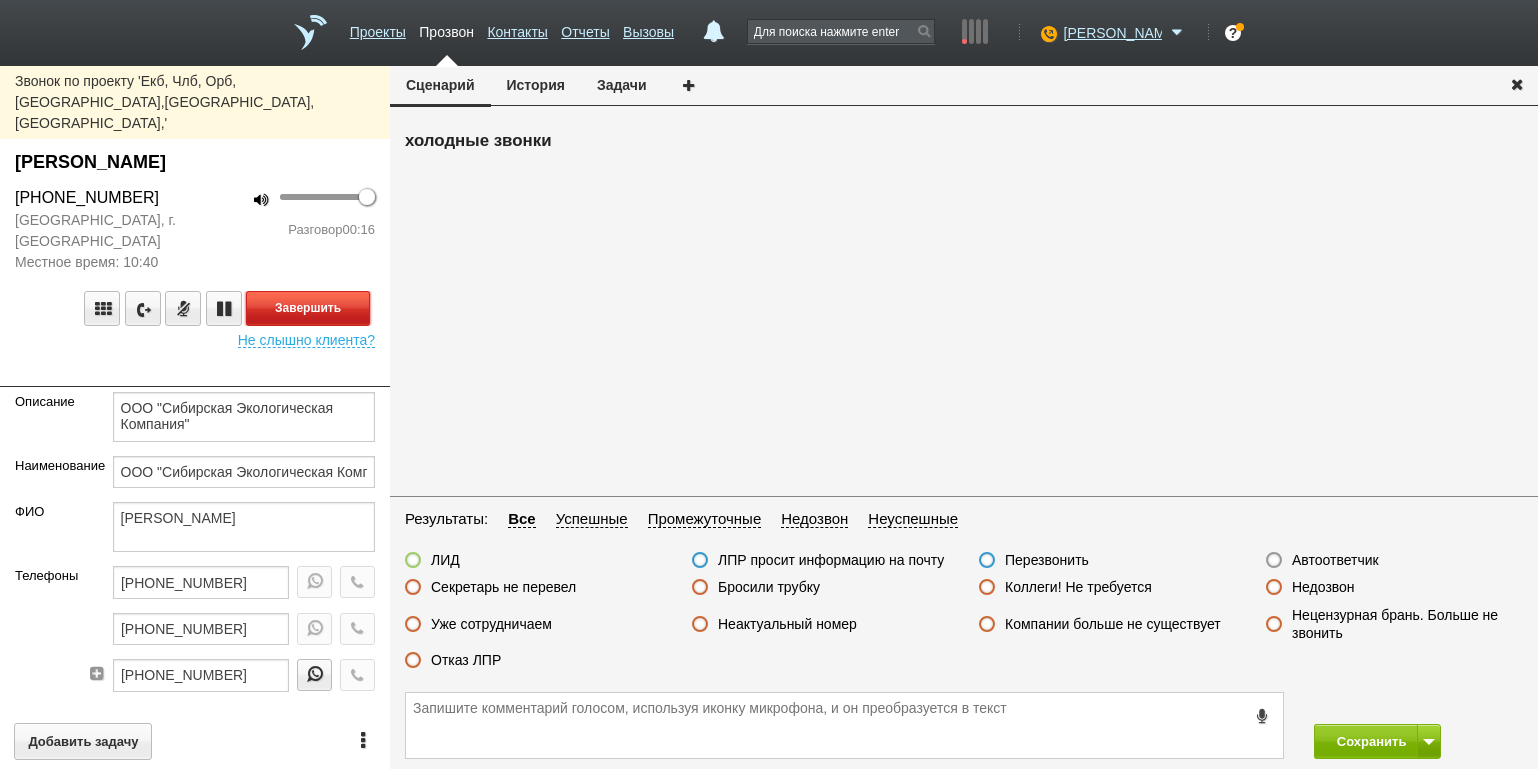 click on "Завершить" at bounding box center (308, 308) 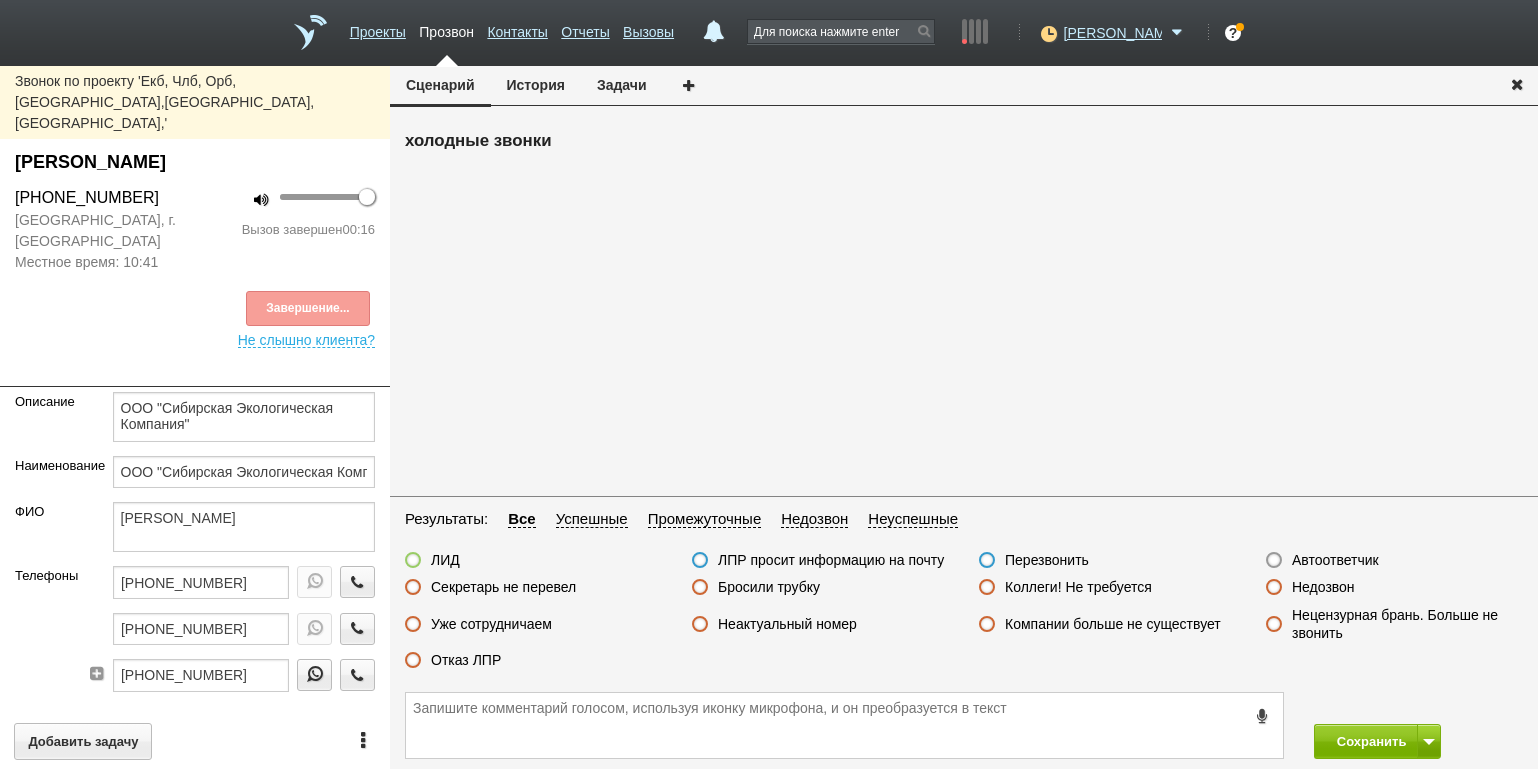 click on "Отказ ЛПР" at bounding box center (466, 660) 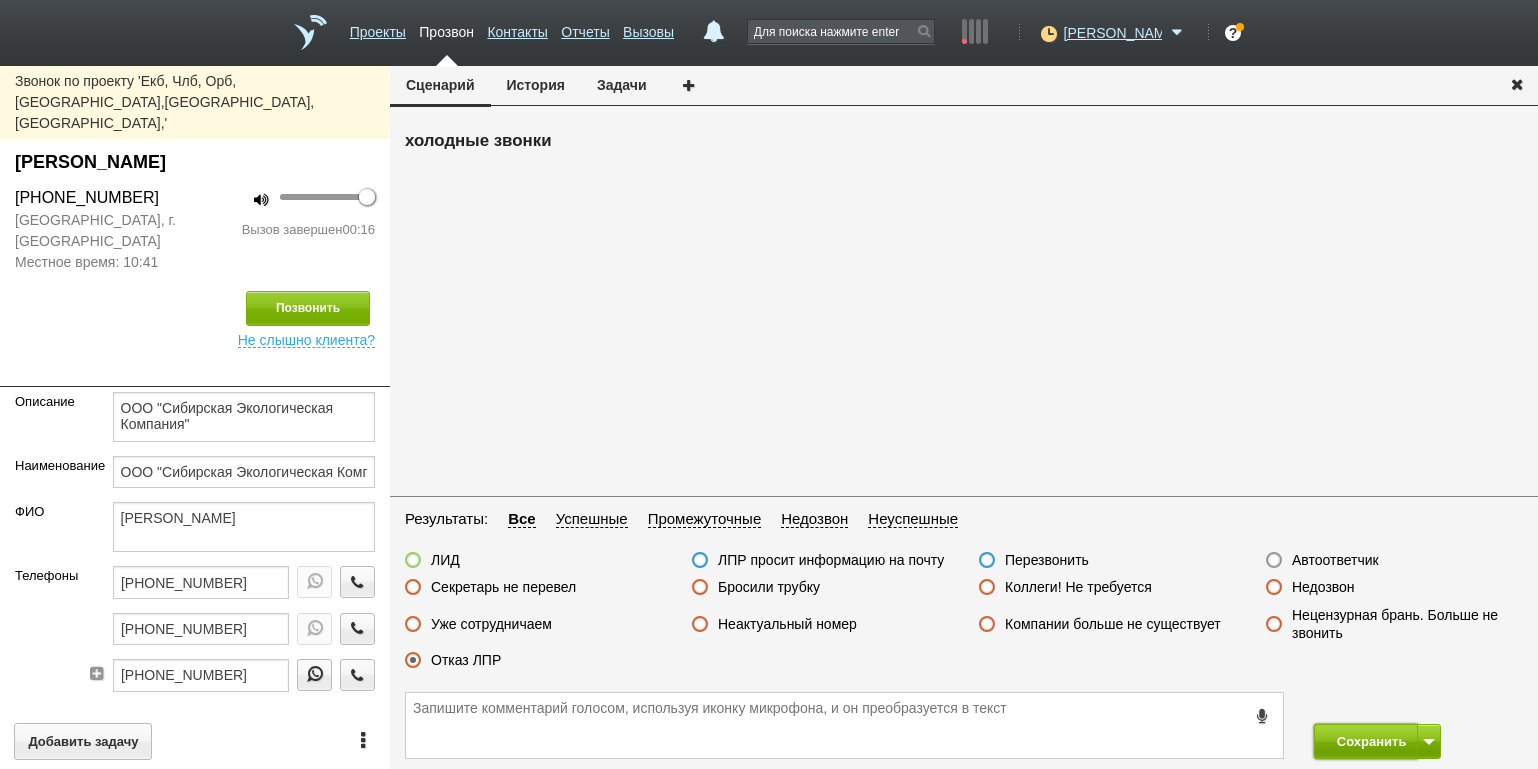 click on "Сохранить" at bounding box center (1366, 741) 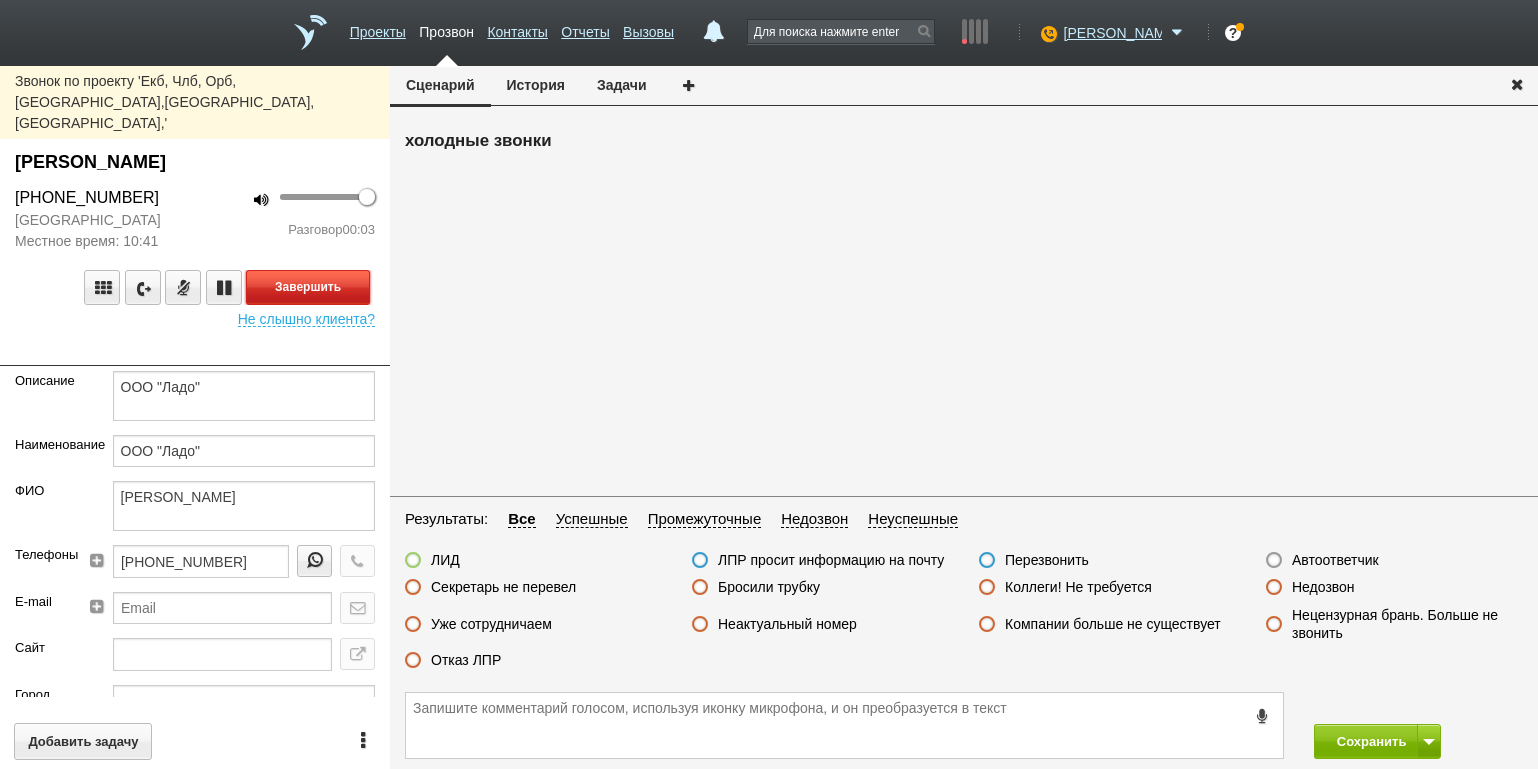 click on "Завершить" at bounding box center (308, 287) 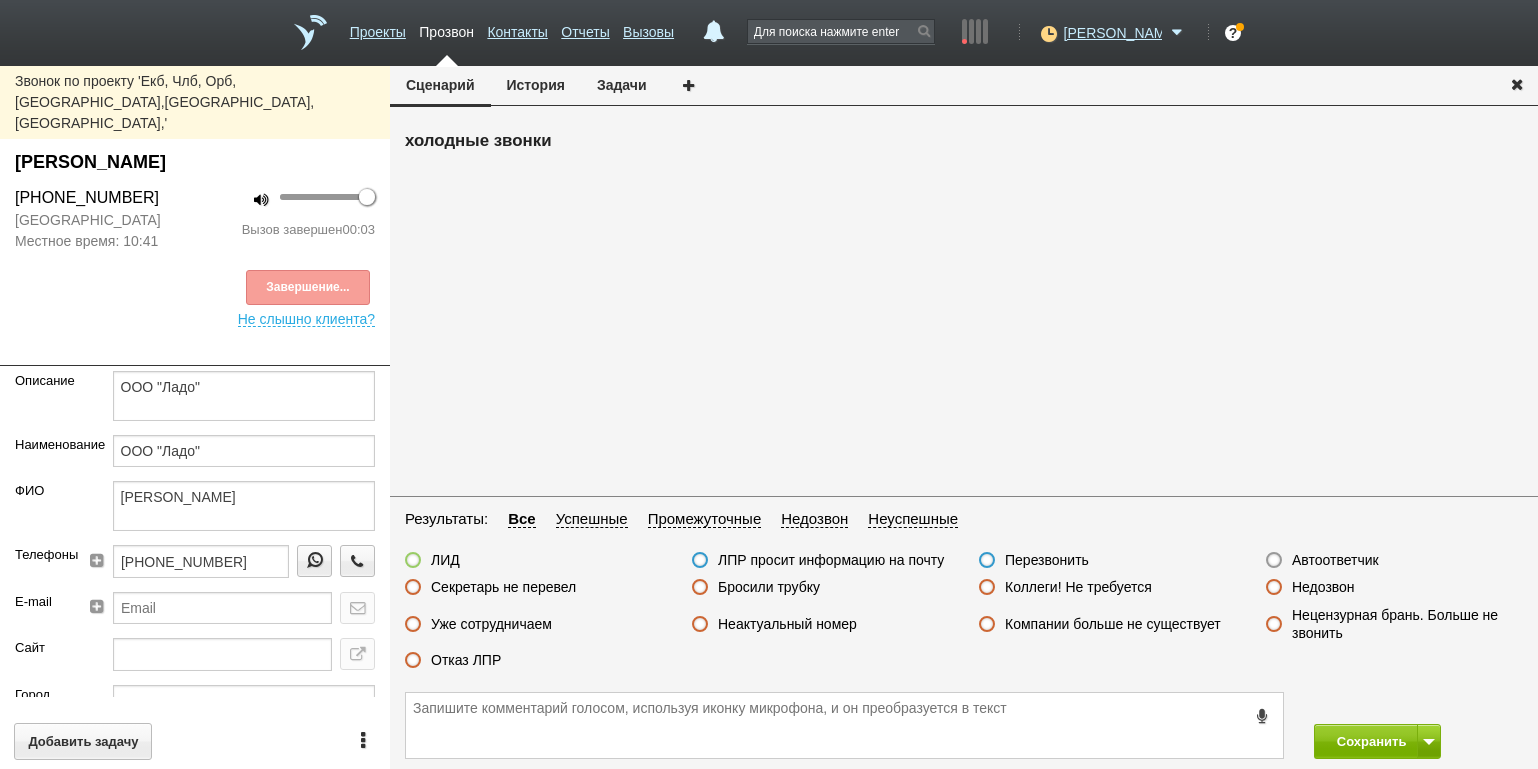 click on "Автоответчик" at bounding box center (1335, 560) 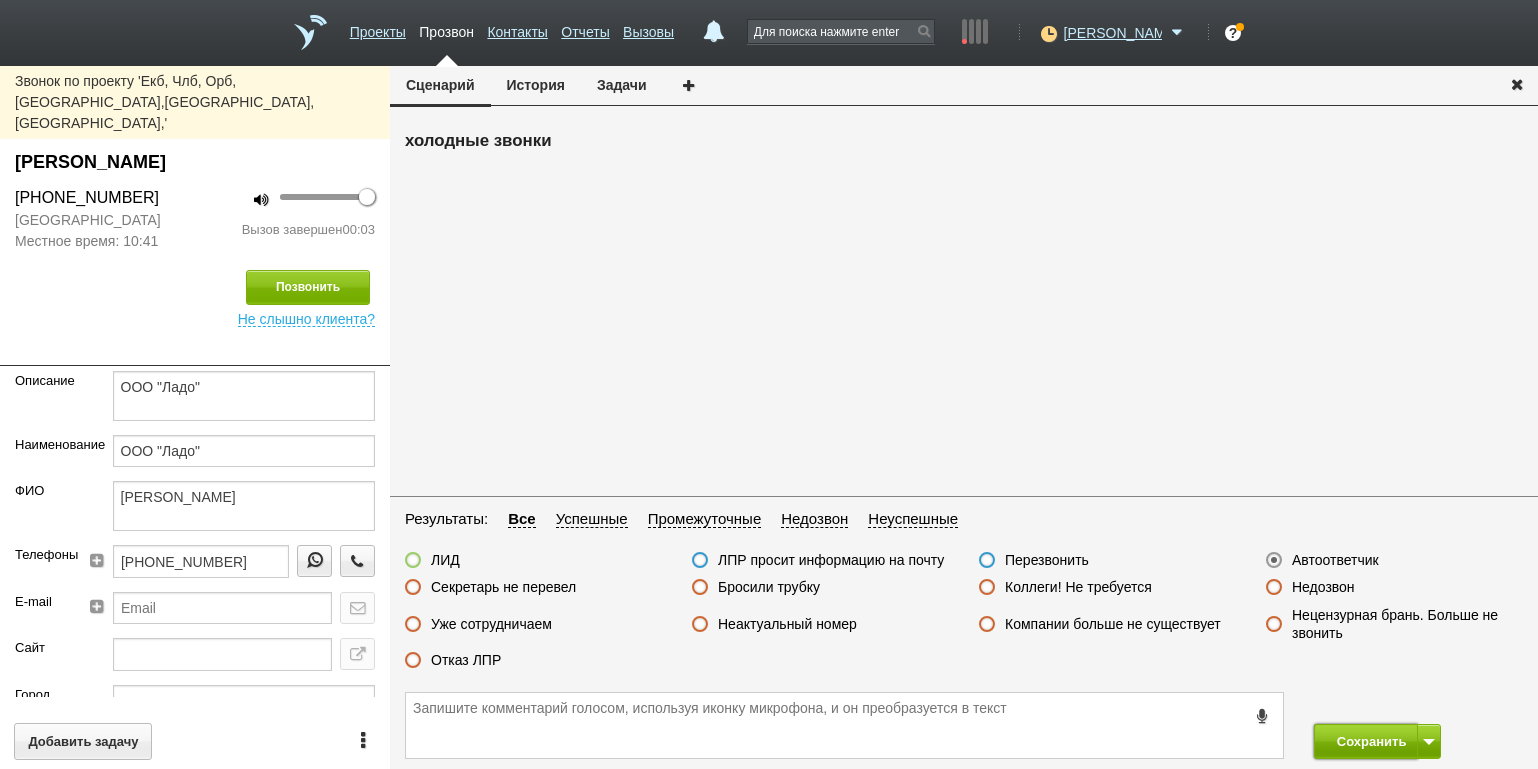 click on "Сохранить" at bounding box center (1366, 741) 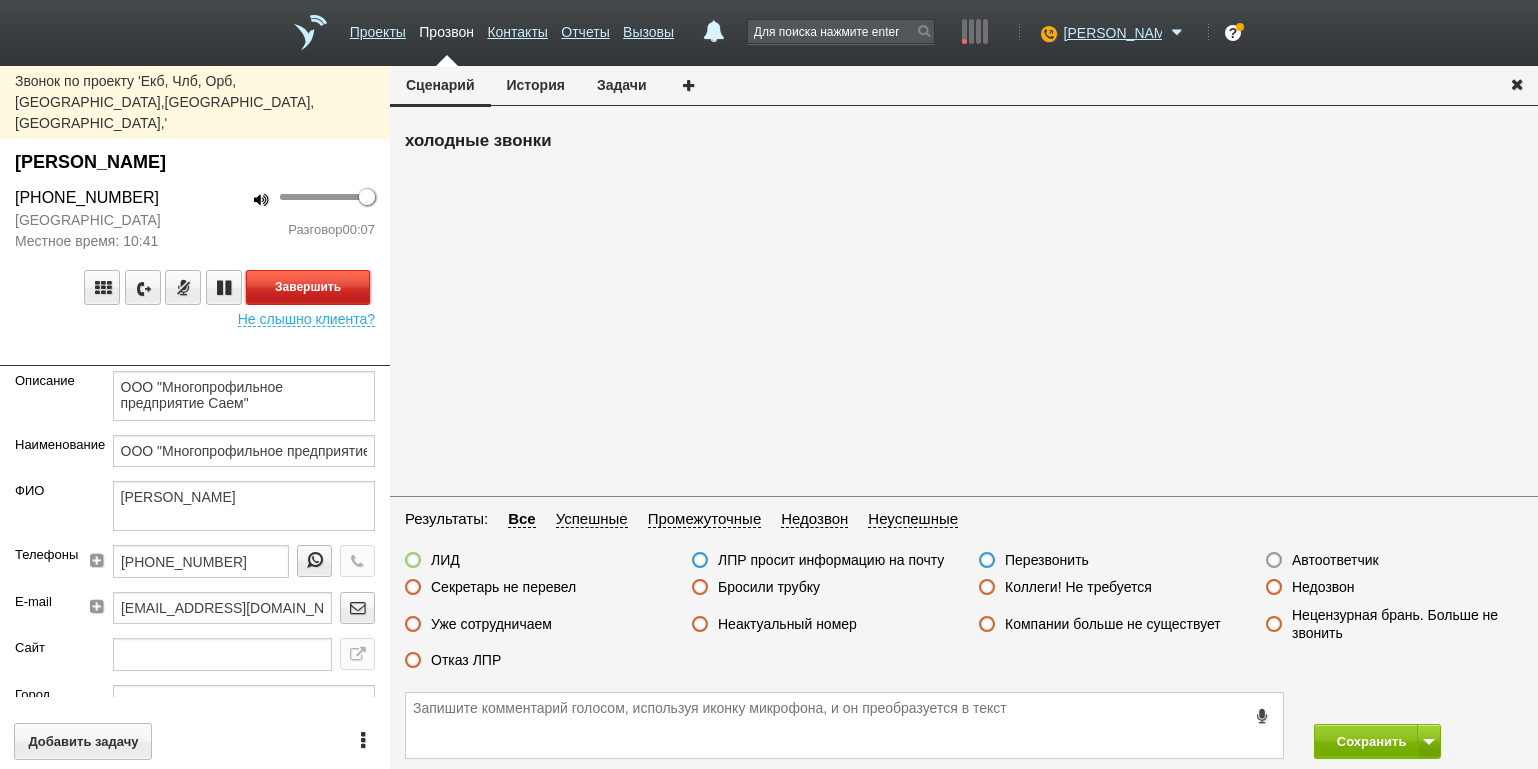 click on "Завершить" at bounding box center [308, 287] 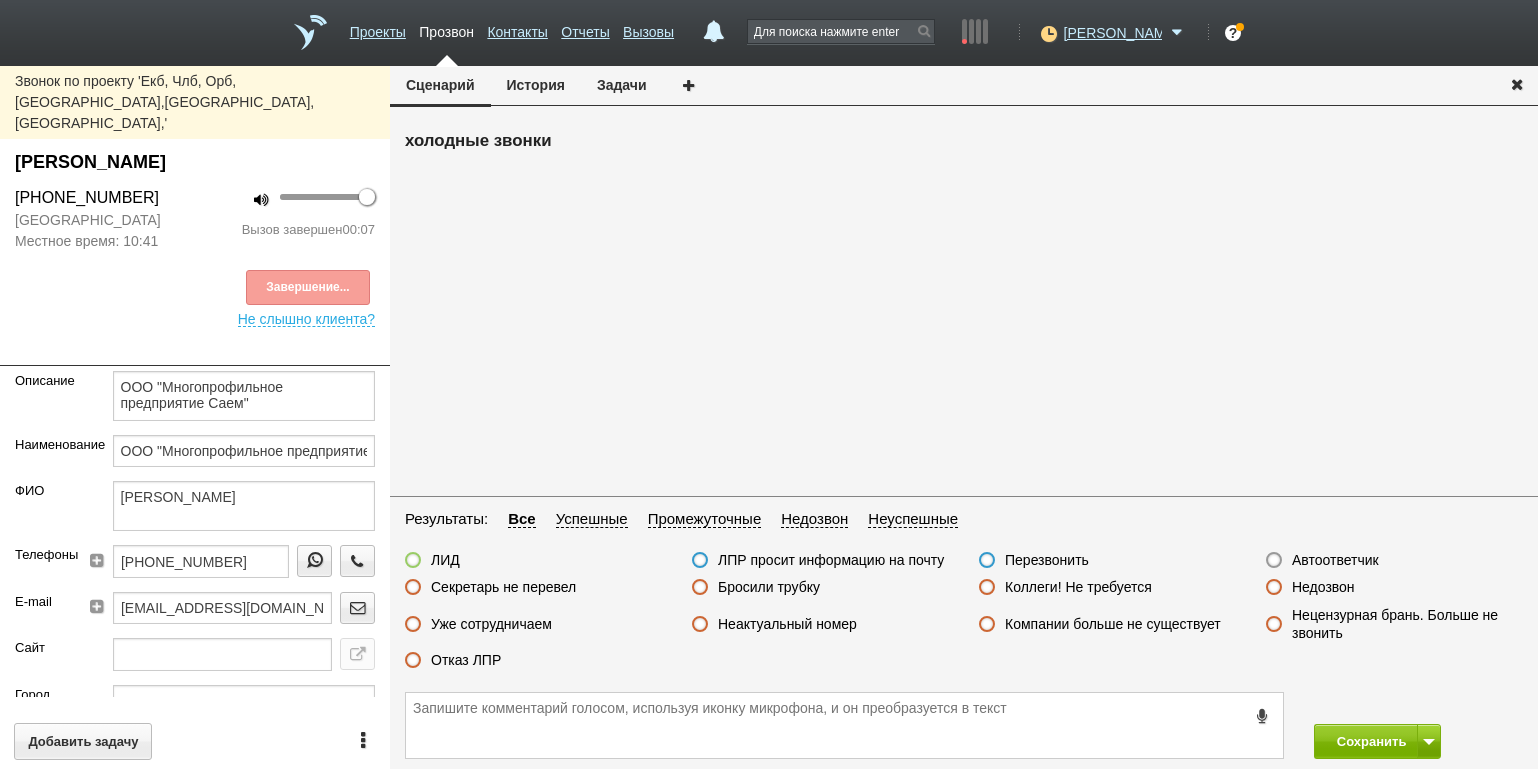 click on "Автоответчик" at bounding box center [1335, 560] 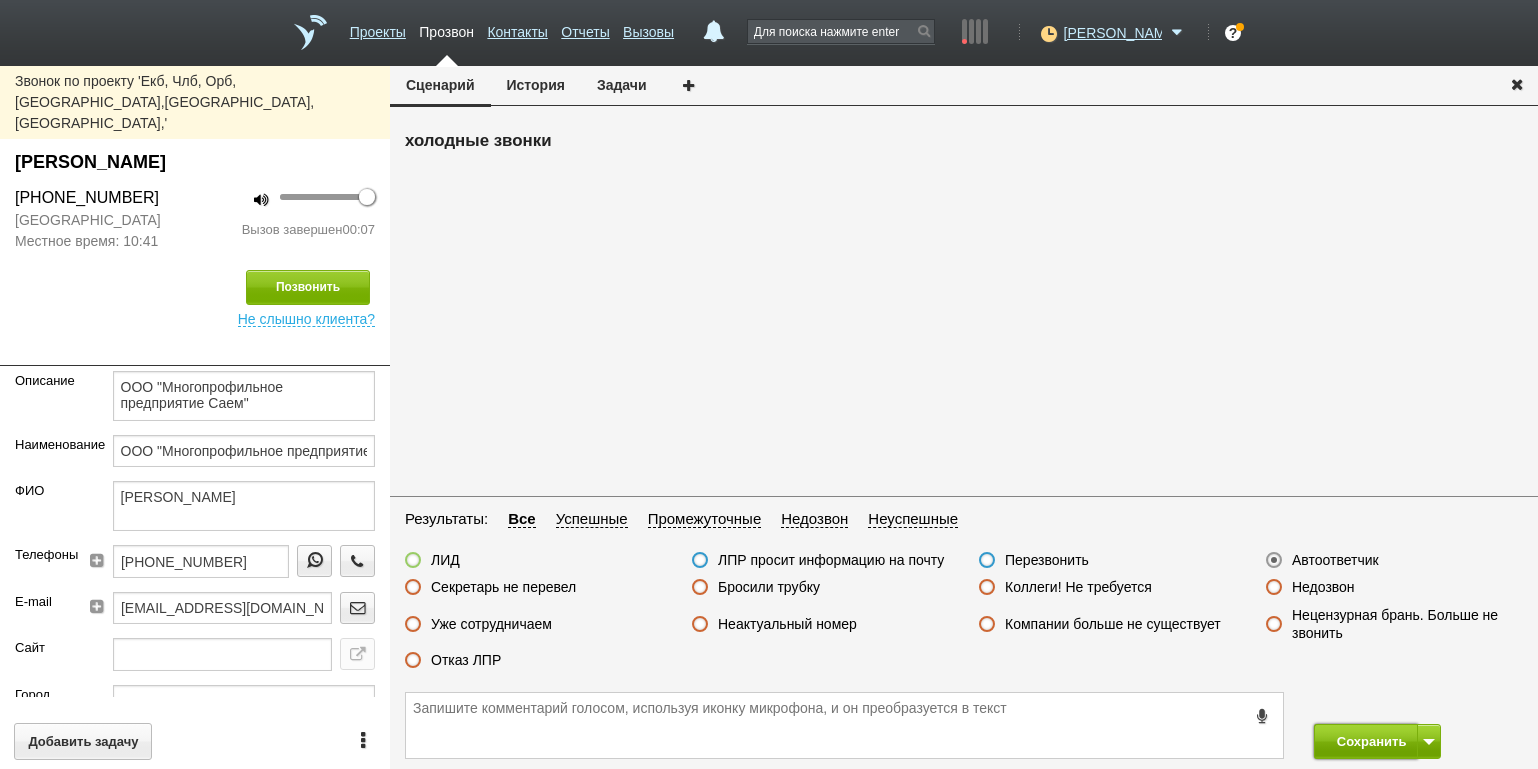 click on "Сохранить" at bounding box center (1366, 741) 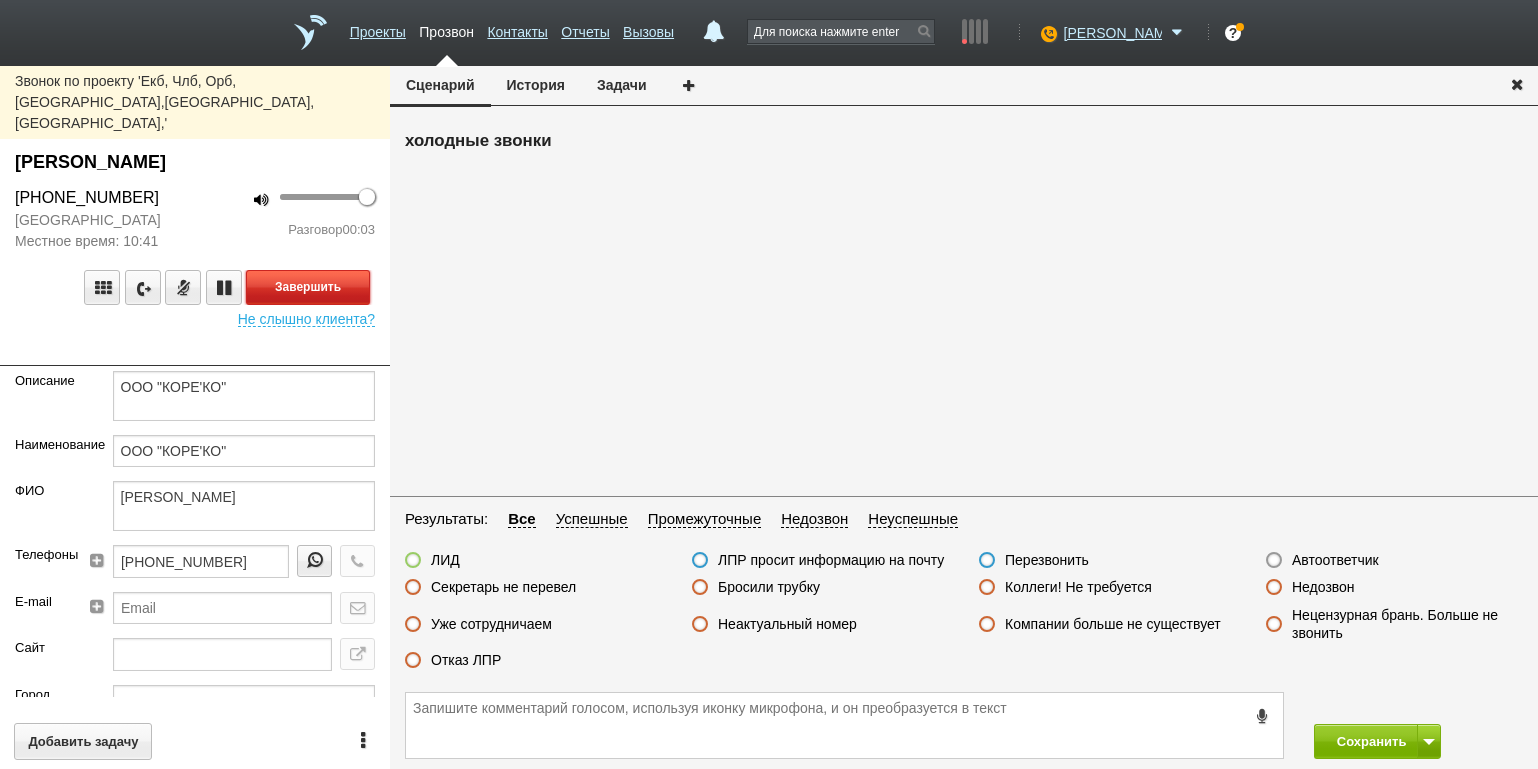 click on "Завершить" at bounding box center [308, 287] 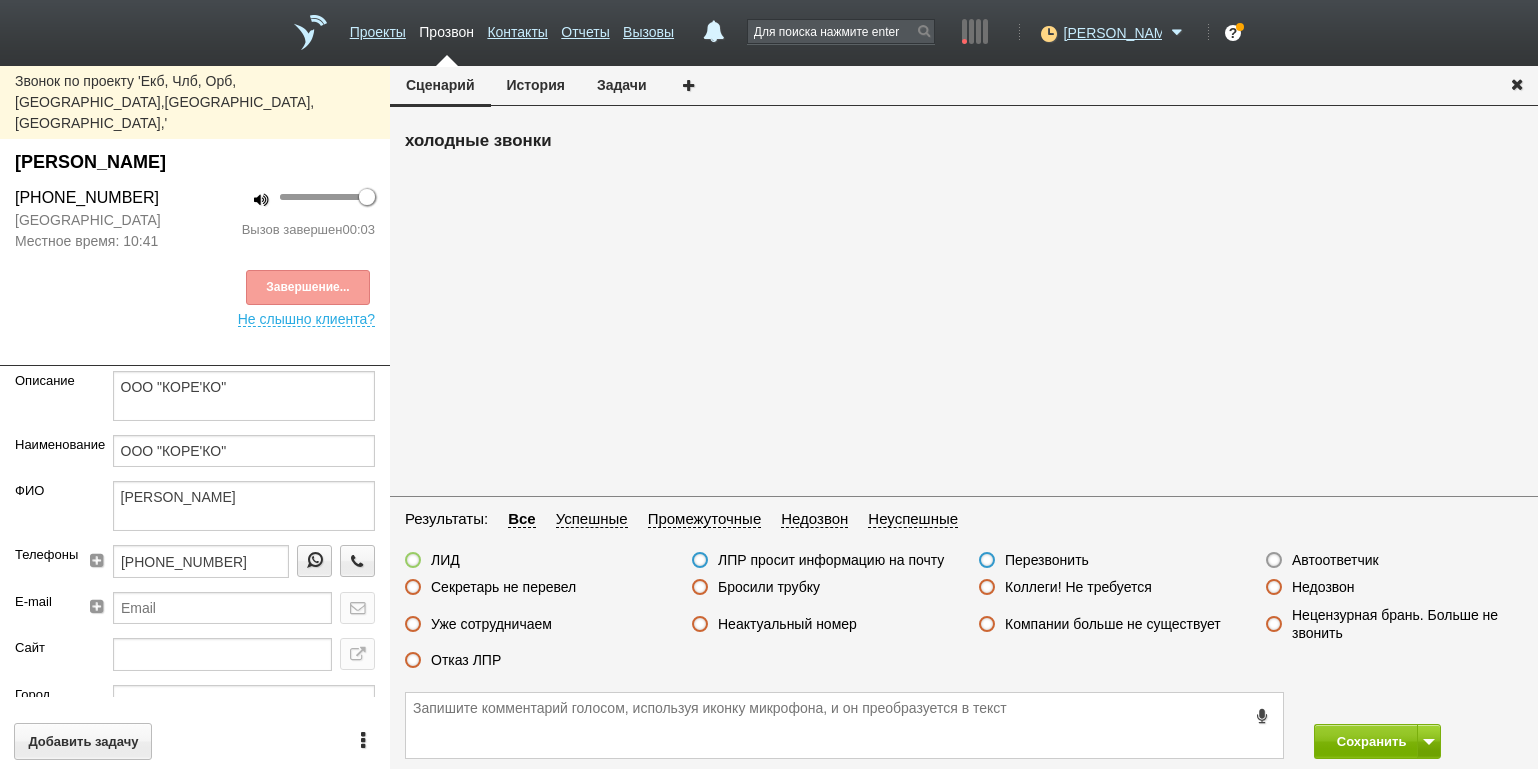 click on "Автоответчик" at bounding box center (1335, 560) 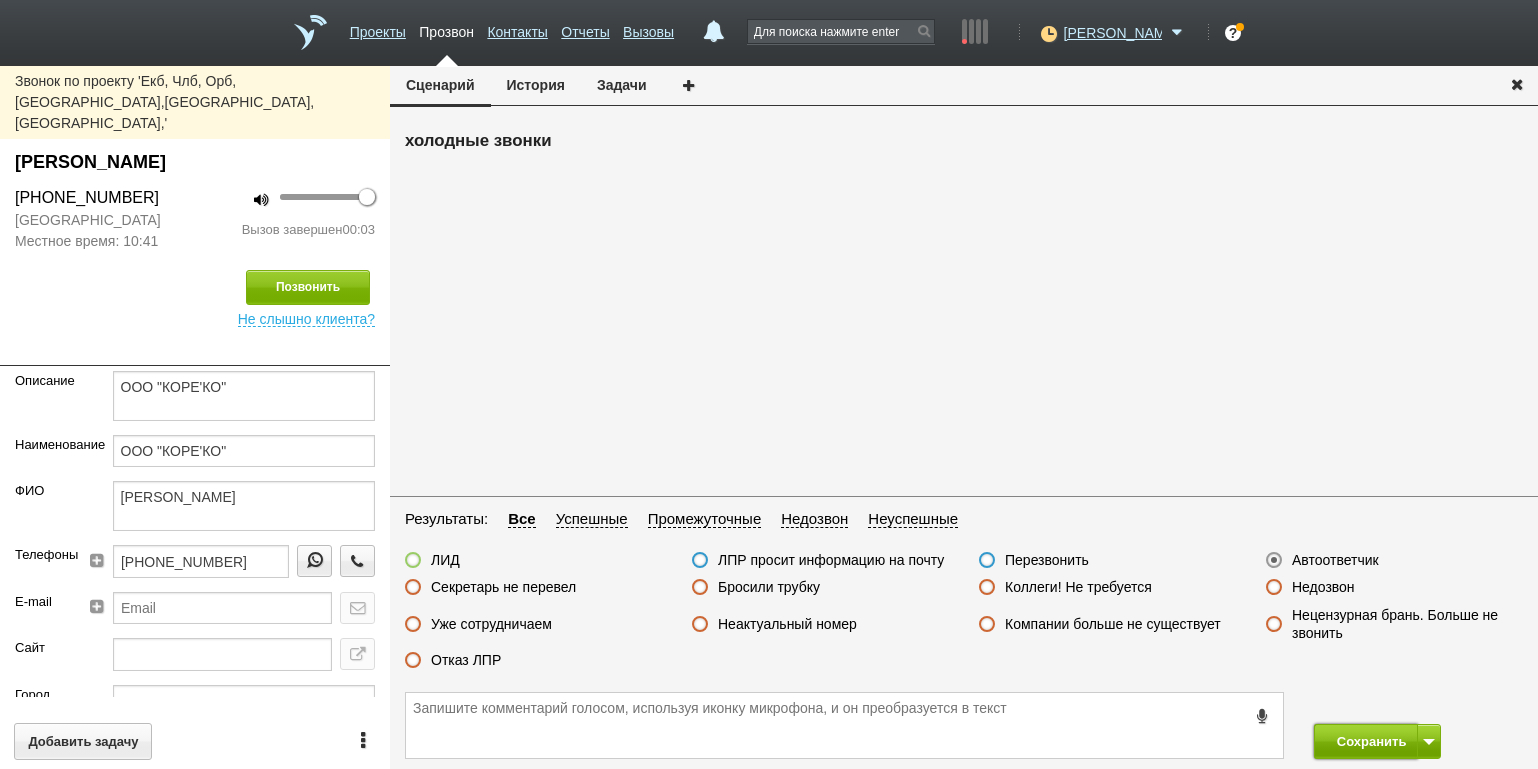 click on "Сохранить" at bounding box center (1366, 741) 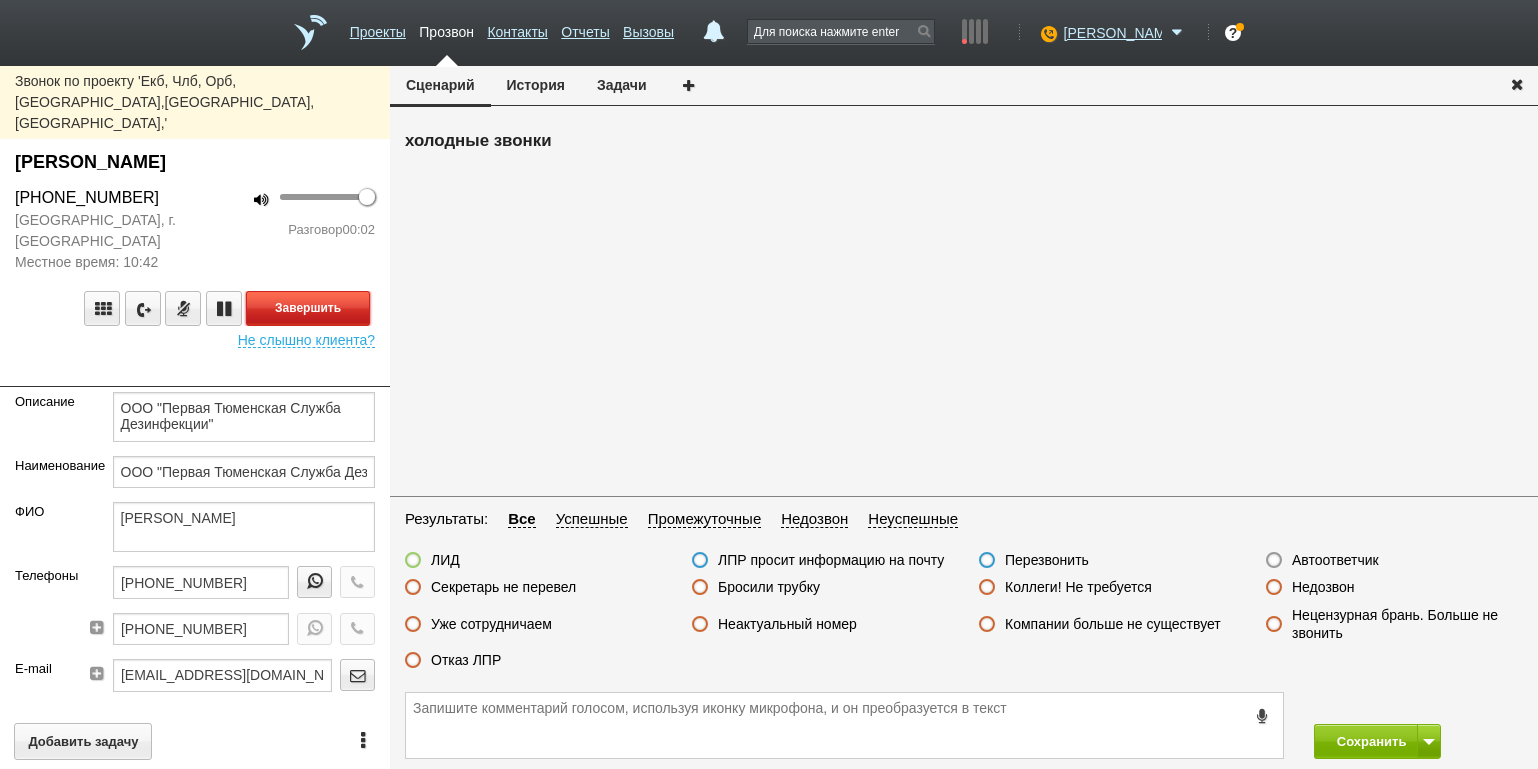 click on "Завершить" at bounding box center [308, 308] 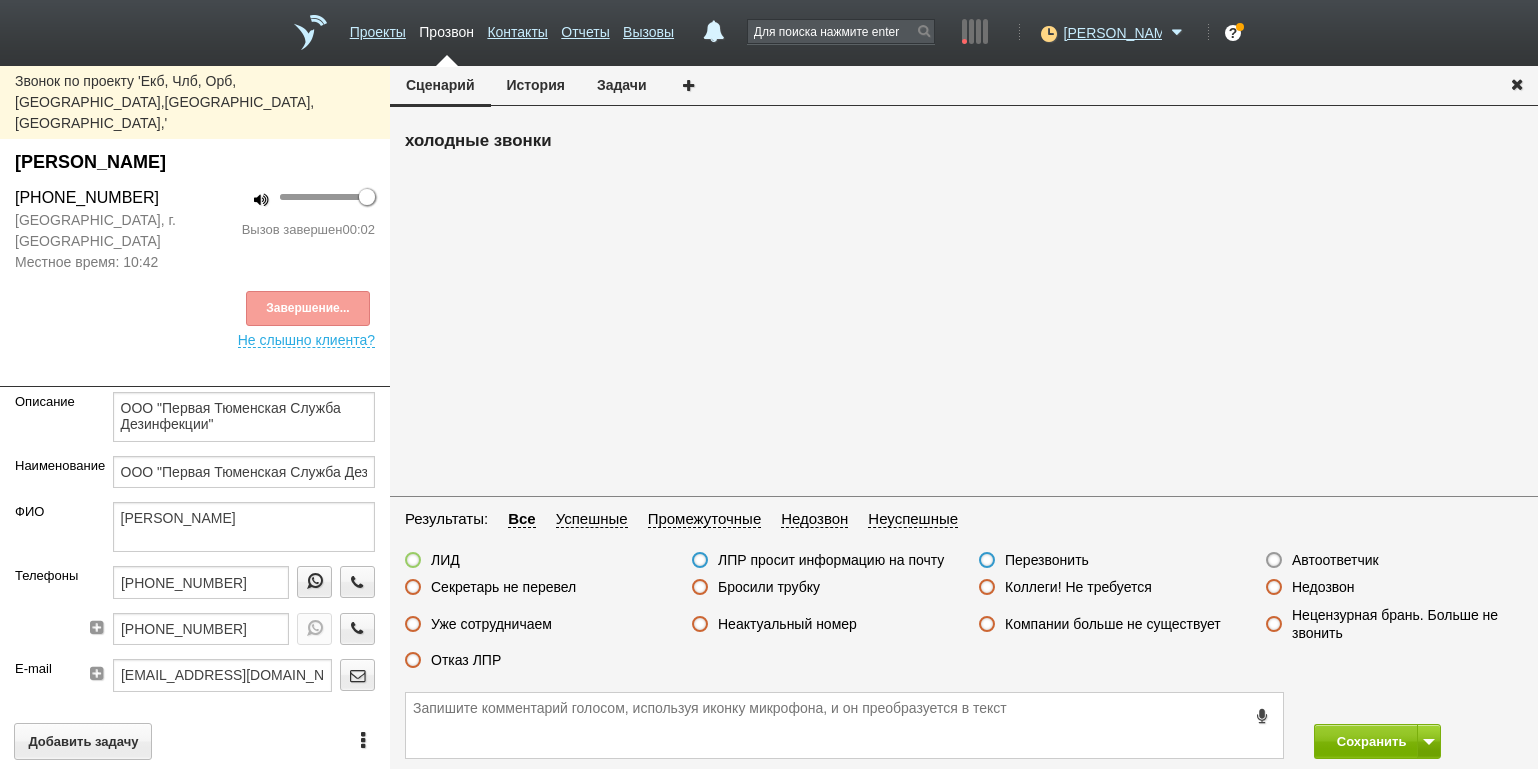 drag, startPoint x: 1314, startPoint y: 549, endPoint x: 1330, endPoint y: 559, distance: 18.867962 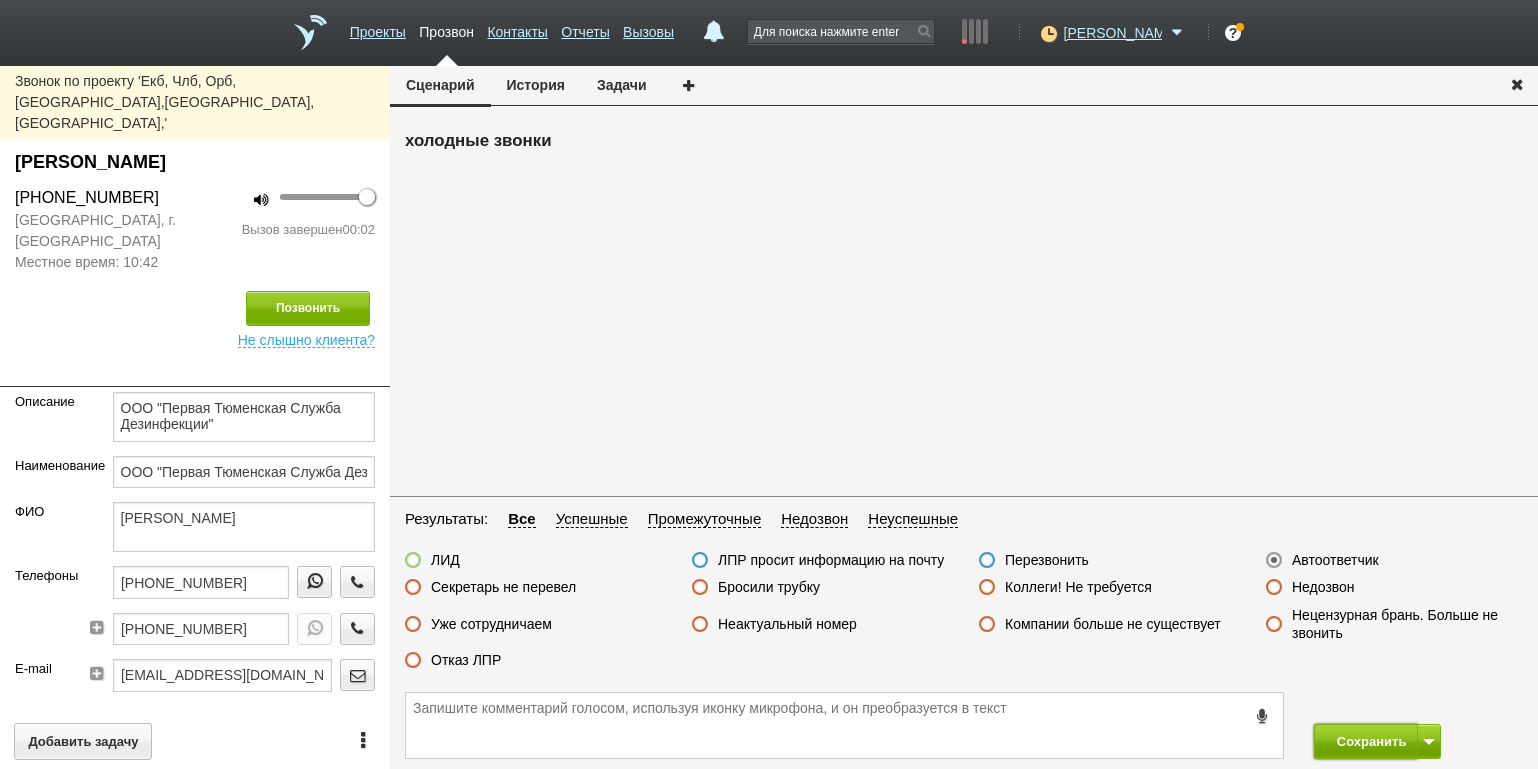 click on "Сохранить" at bounding box center [1366, 741] 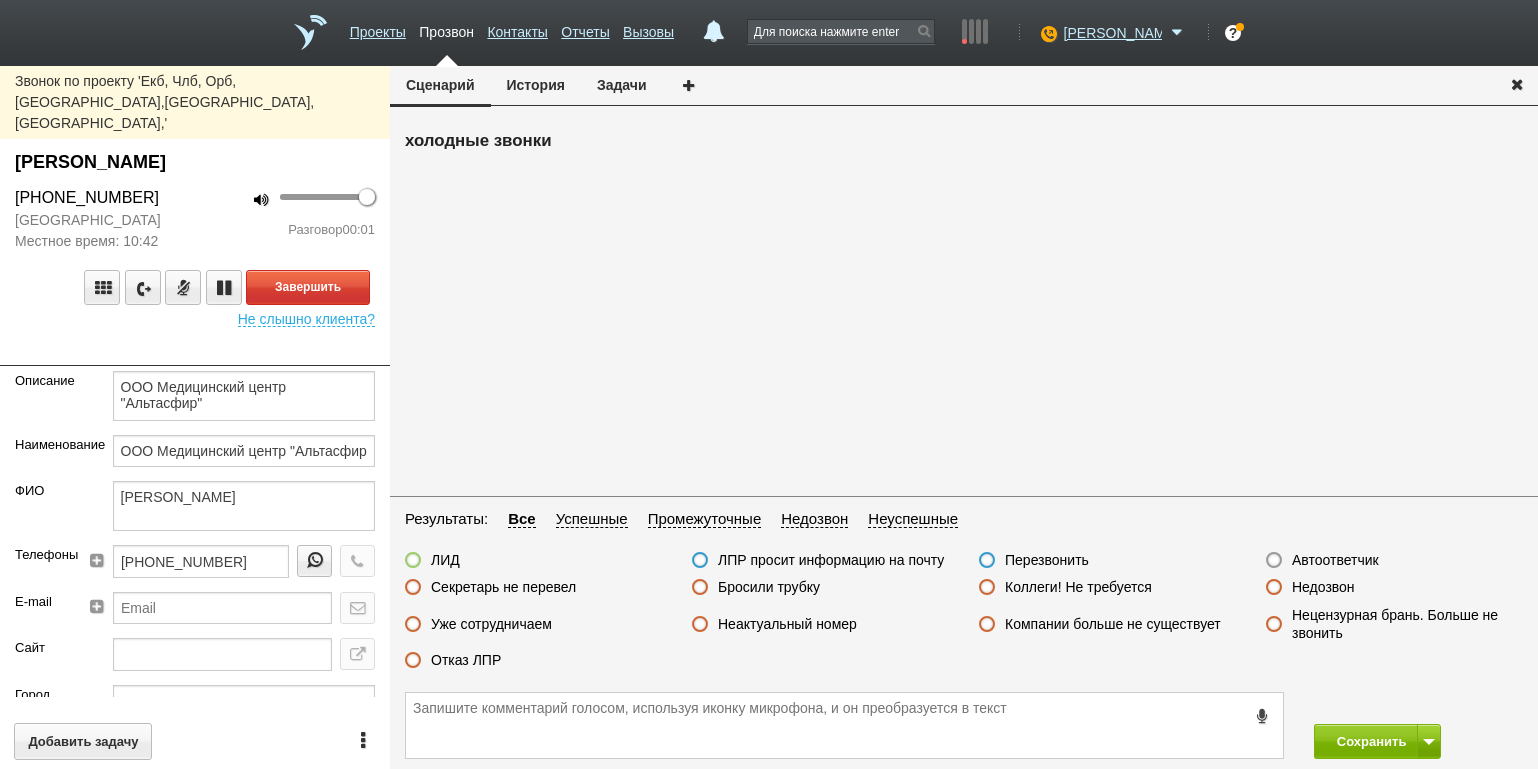 click at bounding box center [195, 351] 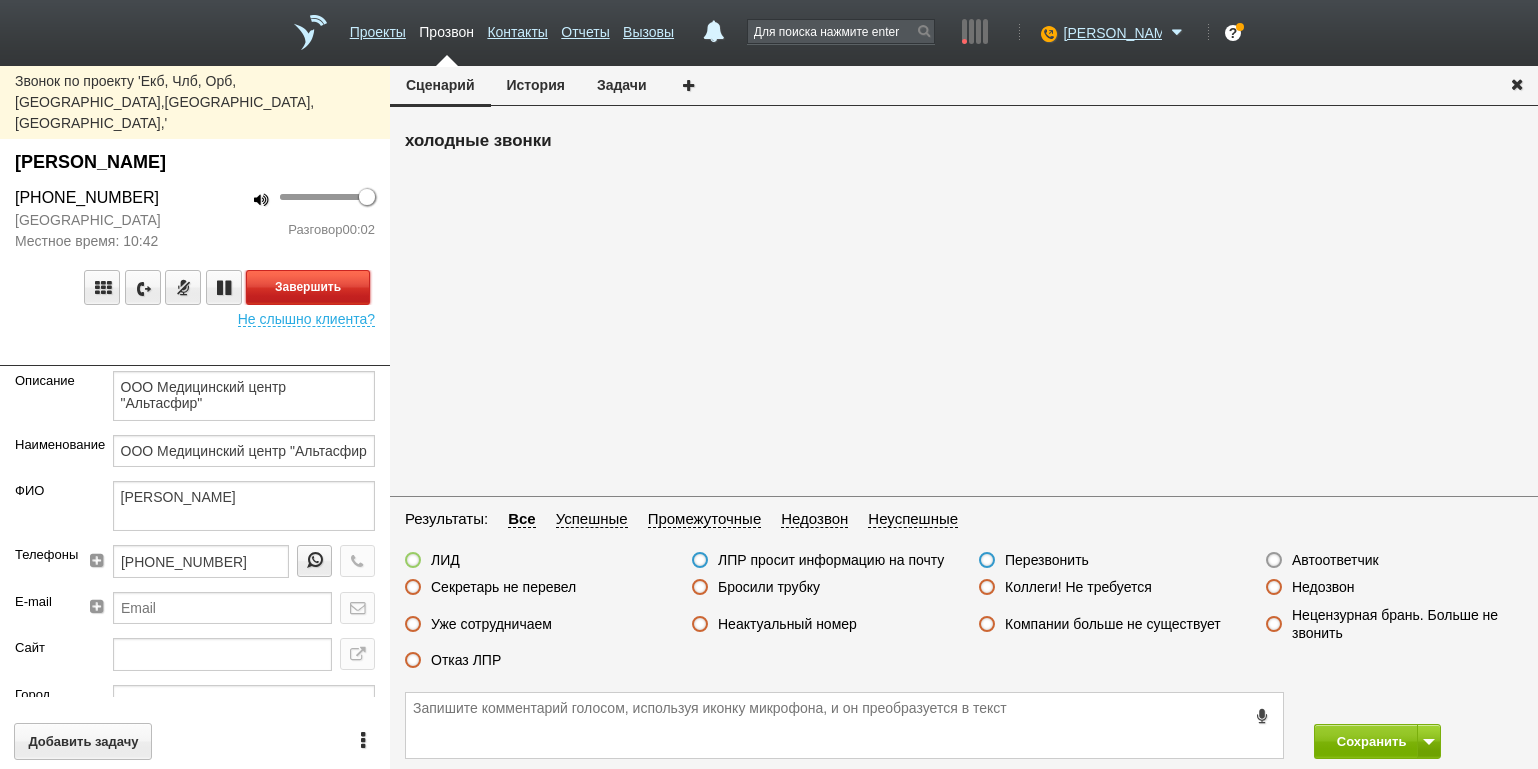 click on "Завершить" at bounding box center (308, 287) 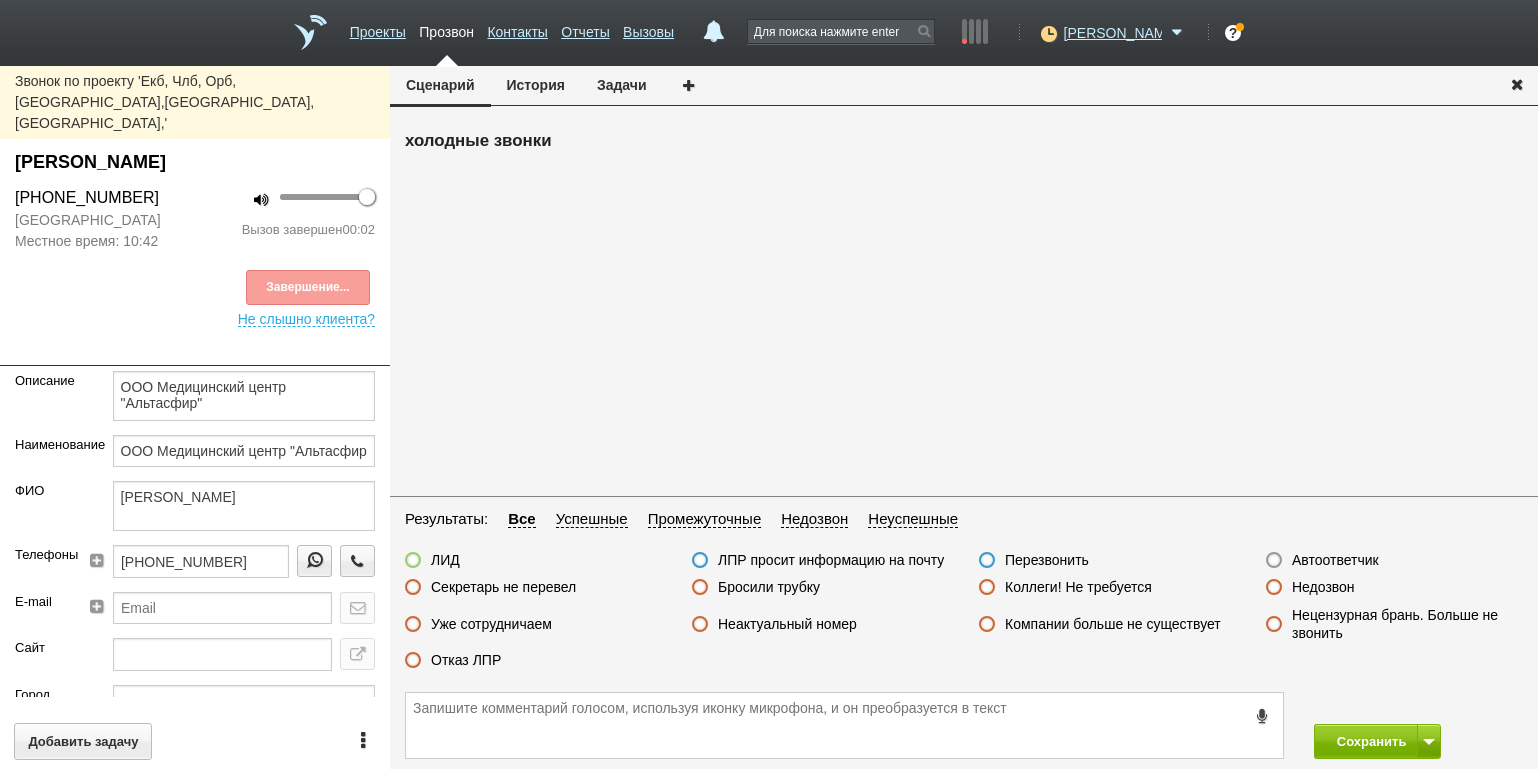 drag, startPoint x: 1359, startPoint y: 550, endPoint x: 1366, endPoint y: 558, distance: 10.630146 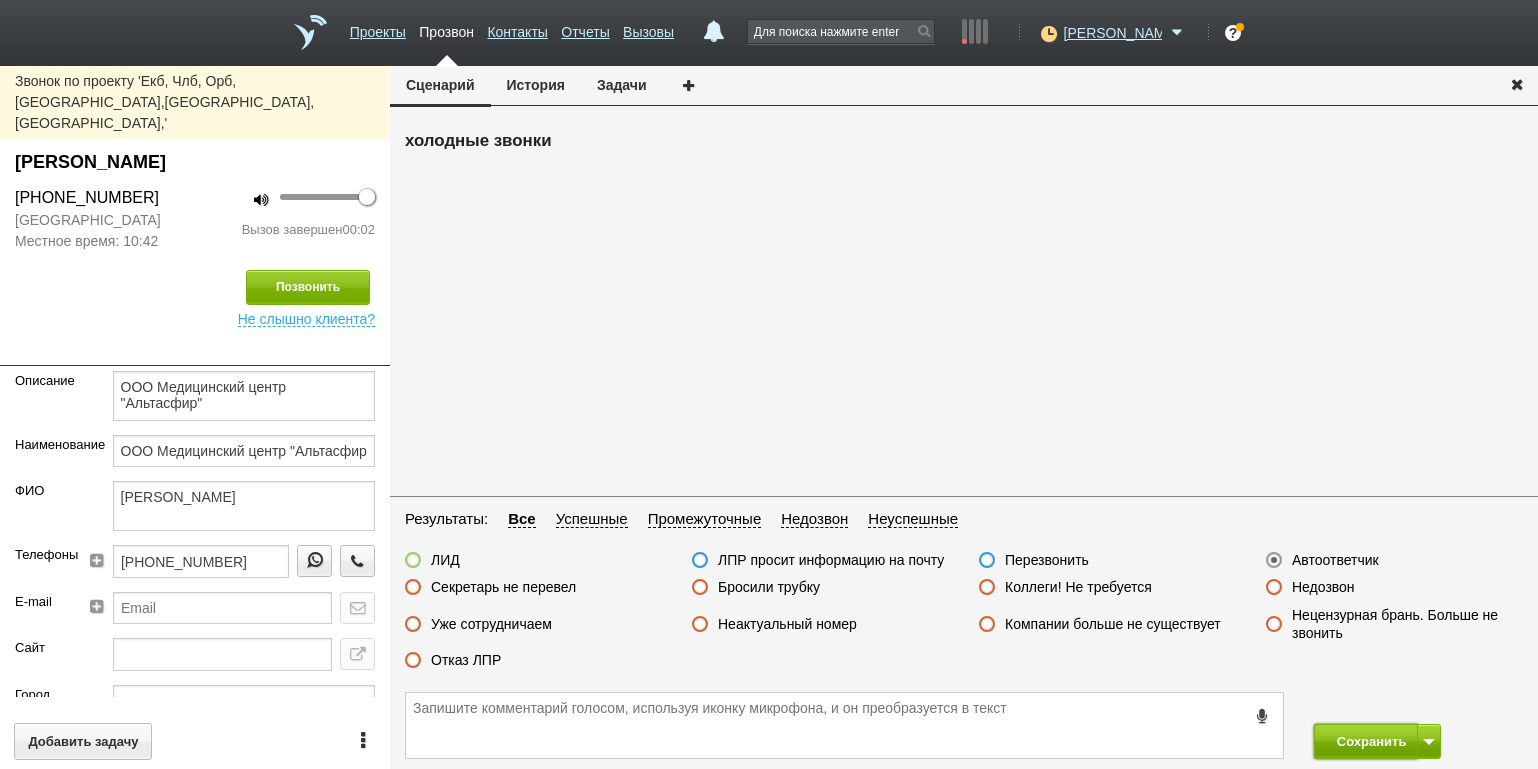 click on "Сохранить" at bounding box center (1366, 741) 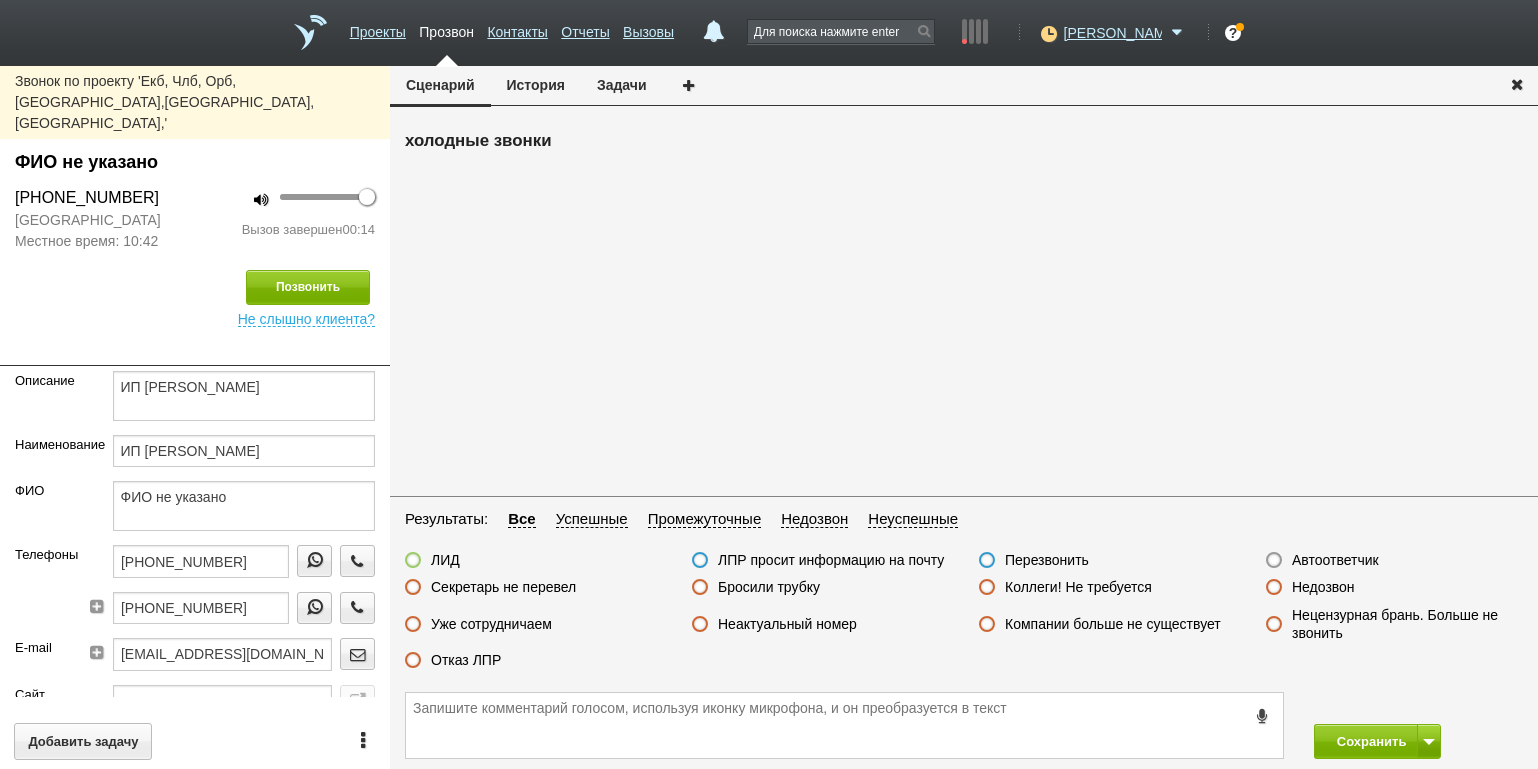 click on "Отказ ЛПР" at bounding box center (466, 660) 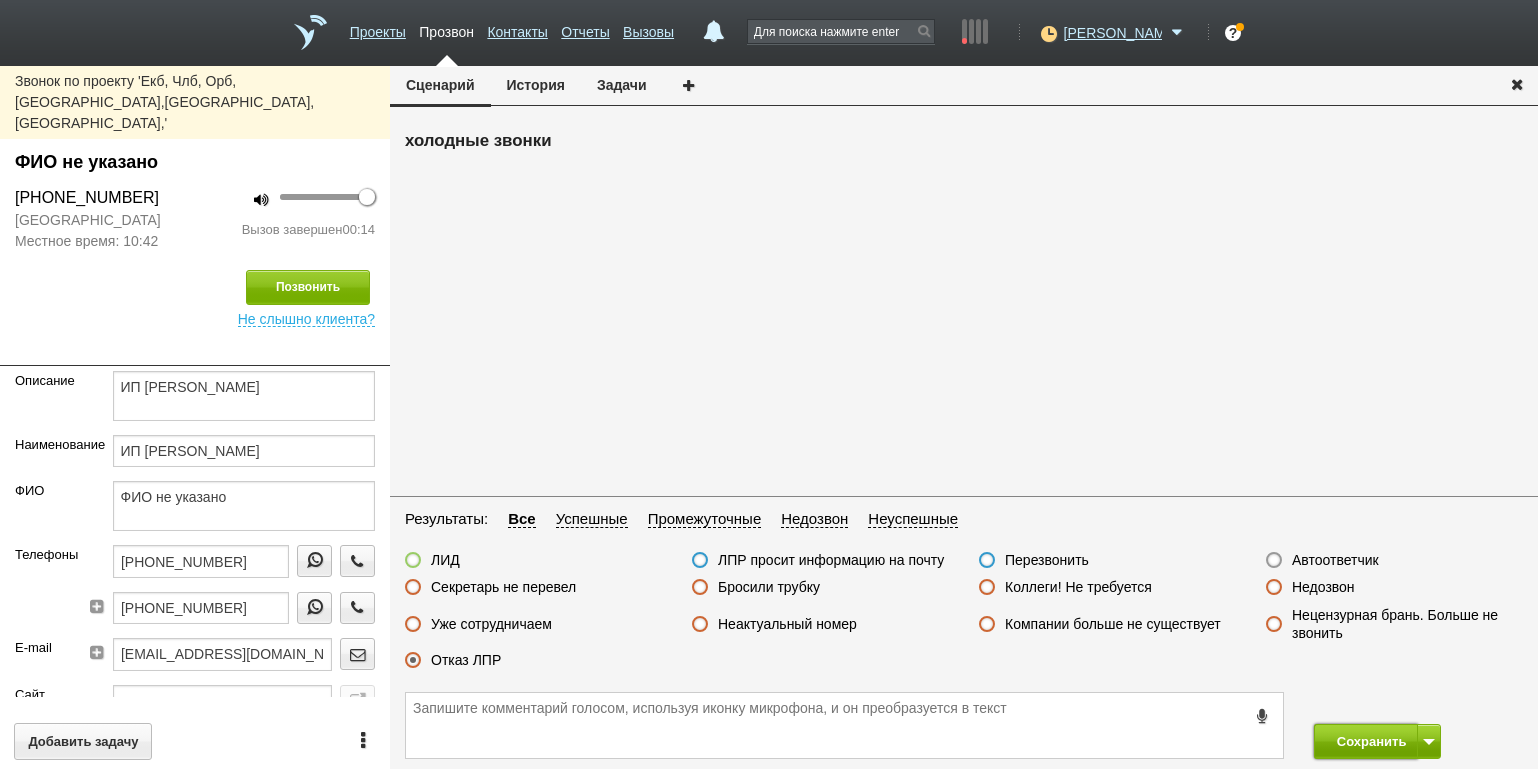 click on "Сохранить" at bounding box center [1366, 741] 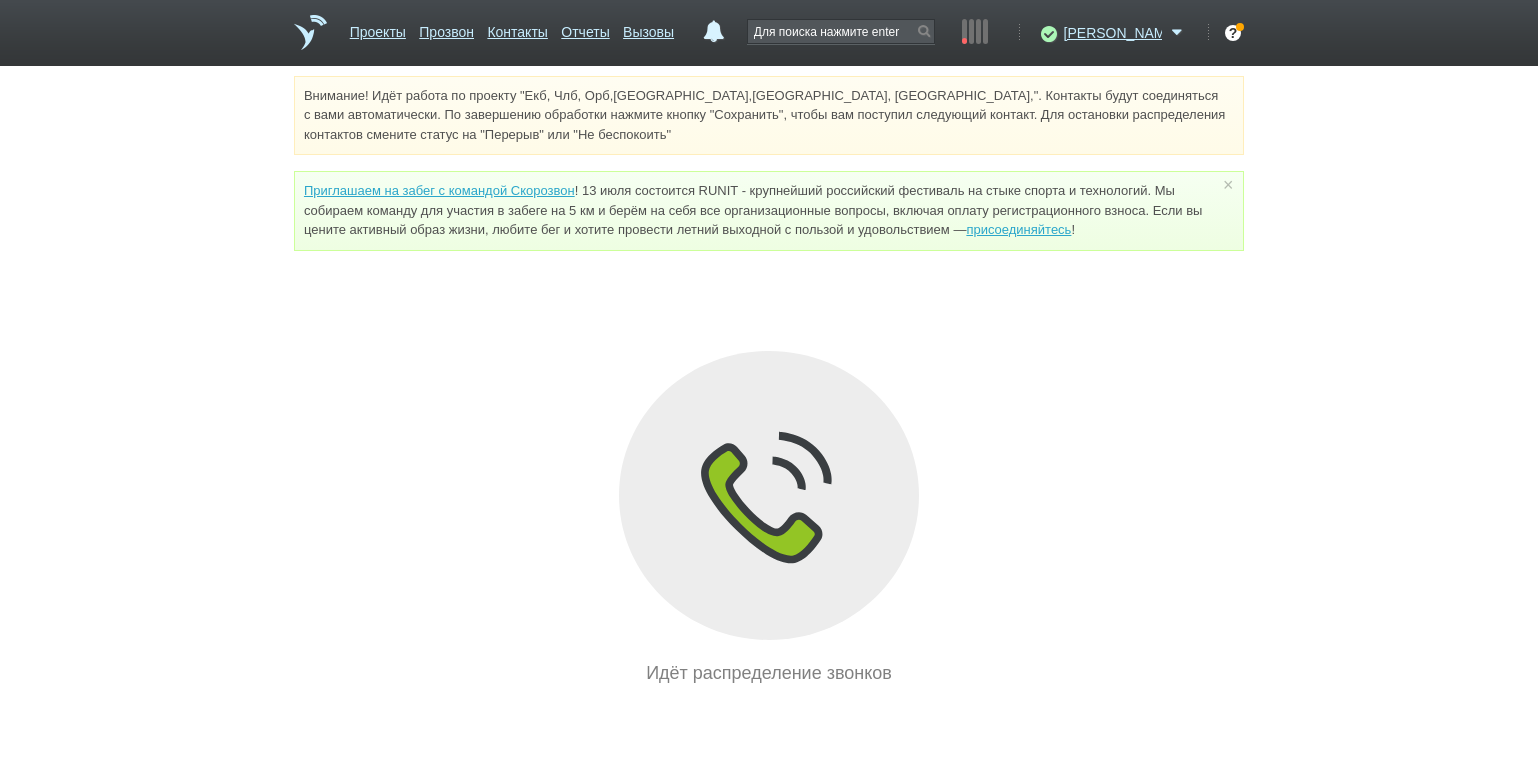 click on "Внимание! Идёт работа по проекту "Екб, Члб, Орб,[GEOGRAPHIC_DATA],[GEOGRAPHIC_DATA], [GEOGRAPHIC_DATA],". Контакты будут соединяться с вами автоматически. По завершению обработки нажмите кнопку "Сохранить", чтобы вам поступил следующий контакт. Для остановки распределения контактов смените статус на "Перерыв" или "Не беспокоить"
Приглашаем на забег с командой Скорозвон присоединяйтесь !
×
Вы можете звонить напрямую из строки поиска - введите номер и нажмите "Позвонить"
Идёт распределение звонков" at bounding box center [769, 381] 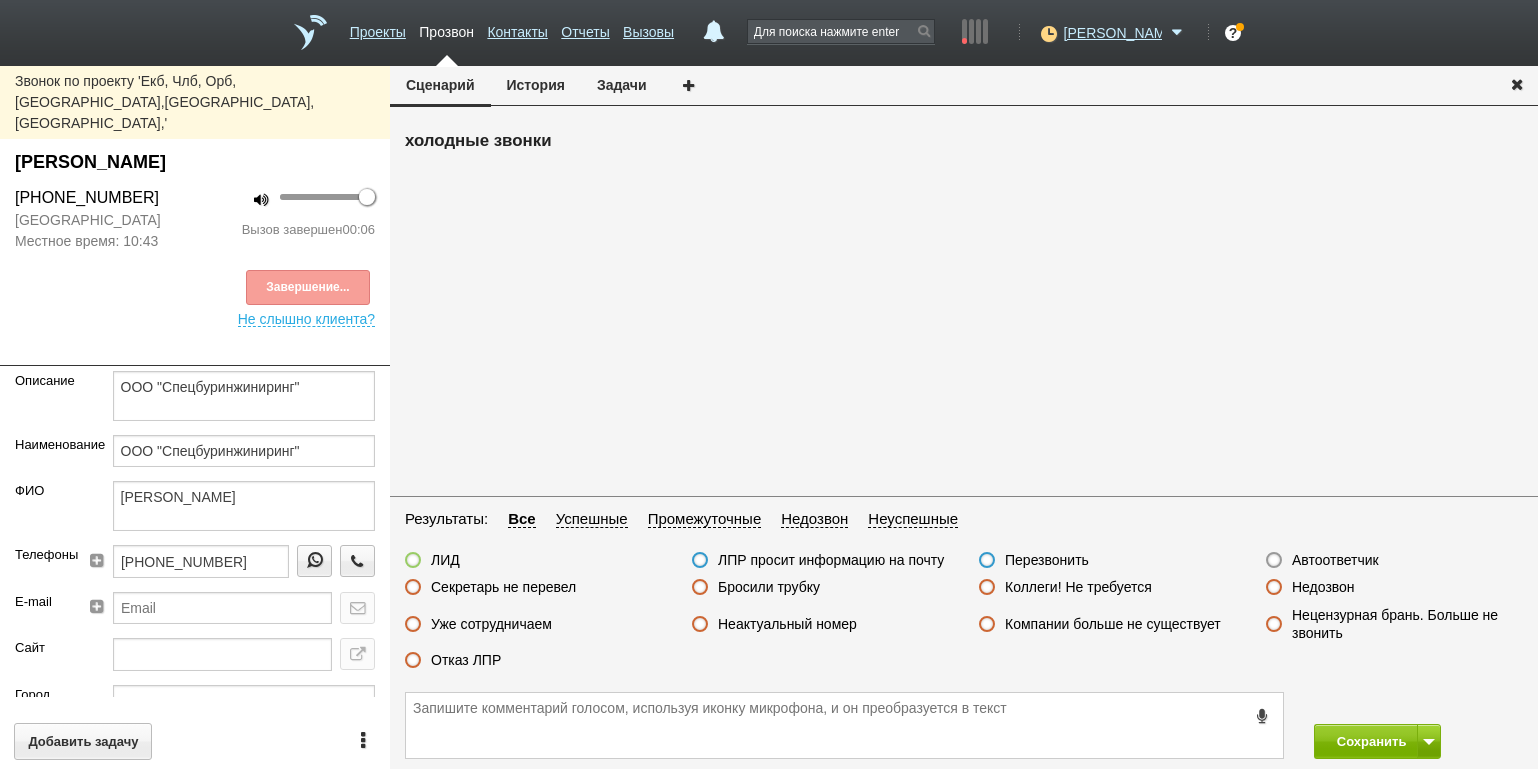 click on "Бросили трубку" at bounding box center [769, 587] 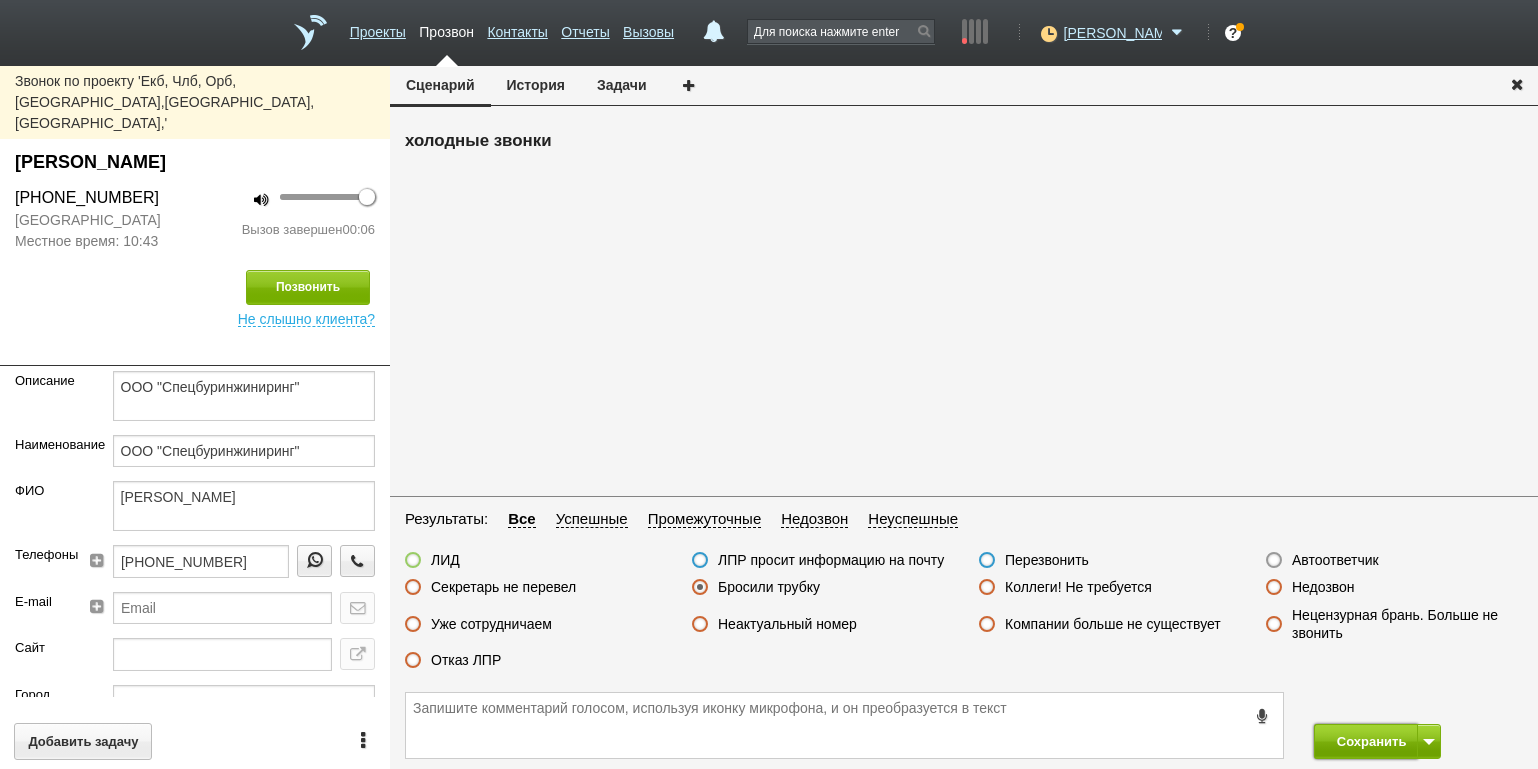 click on "Сохранить" at bounding box center [1366, 741] 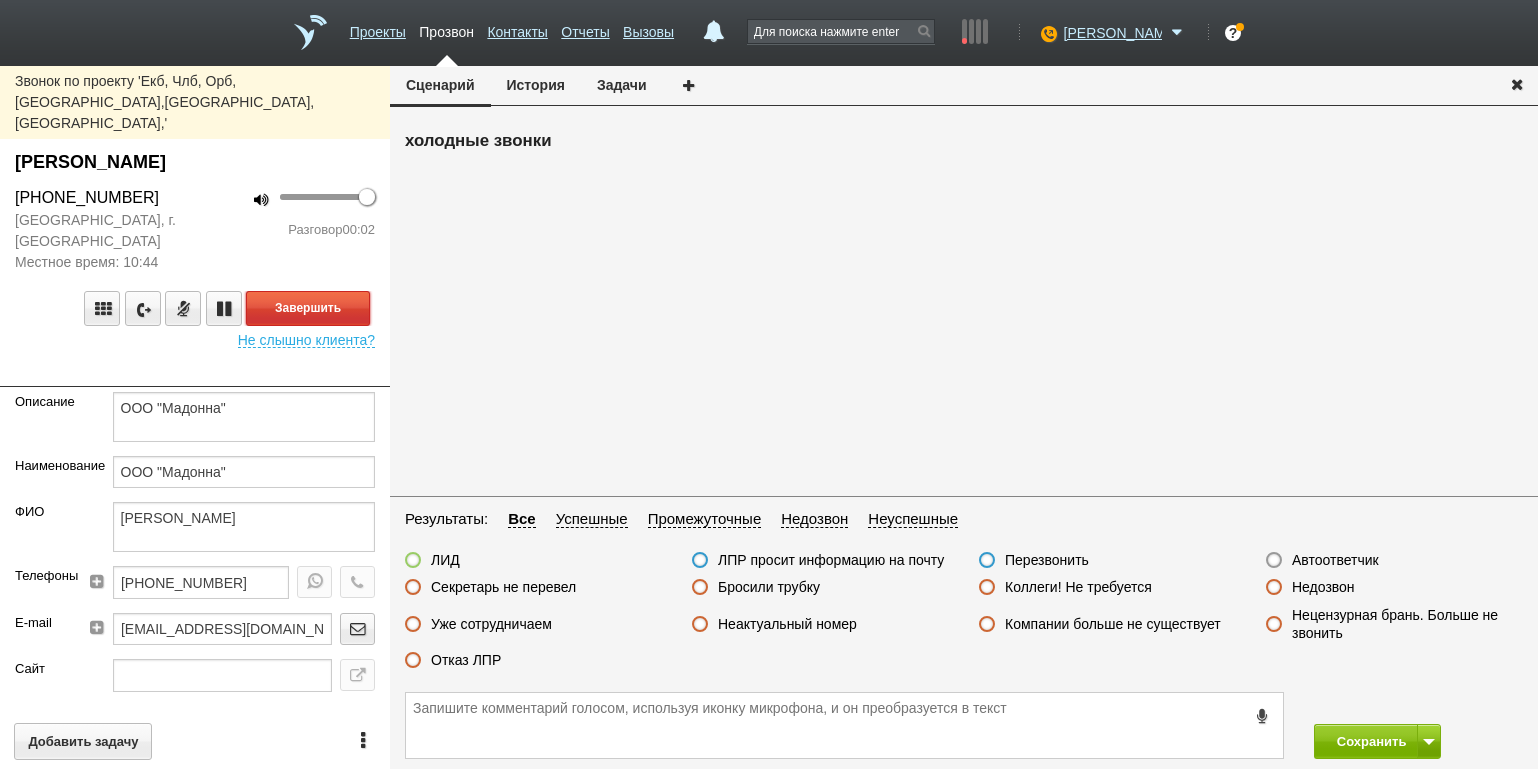 drag, startPoint x: 299, startPoint y: 265, endPoint x: 338, endPoint y: 269, distance: 39.20459 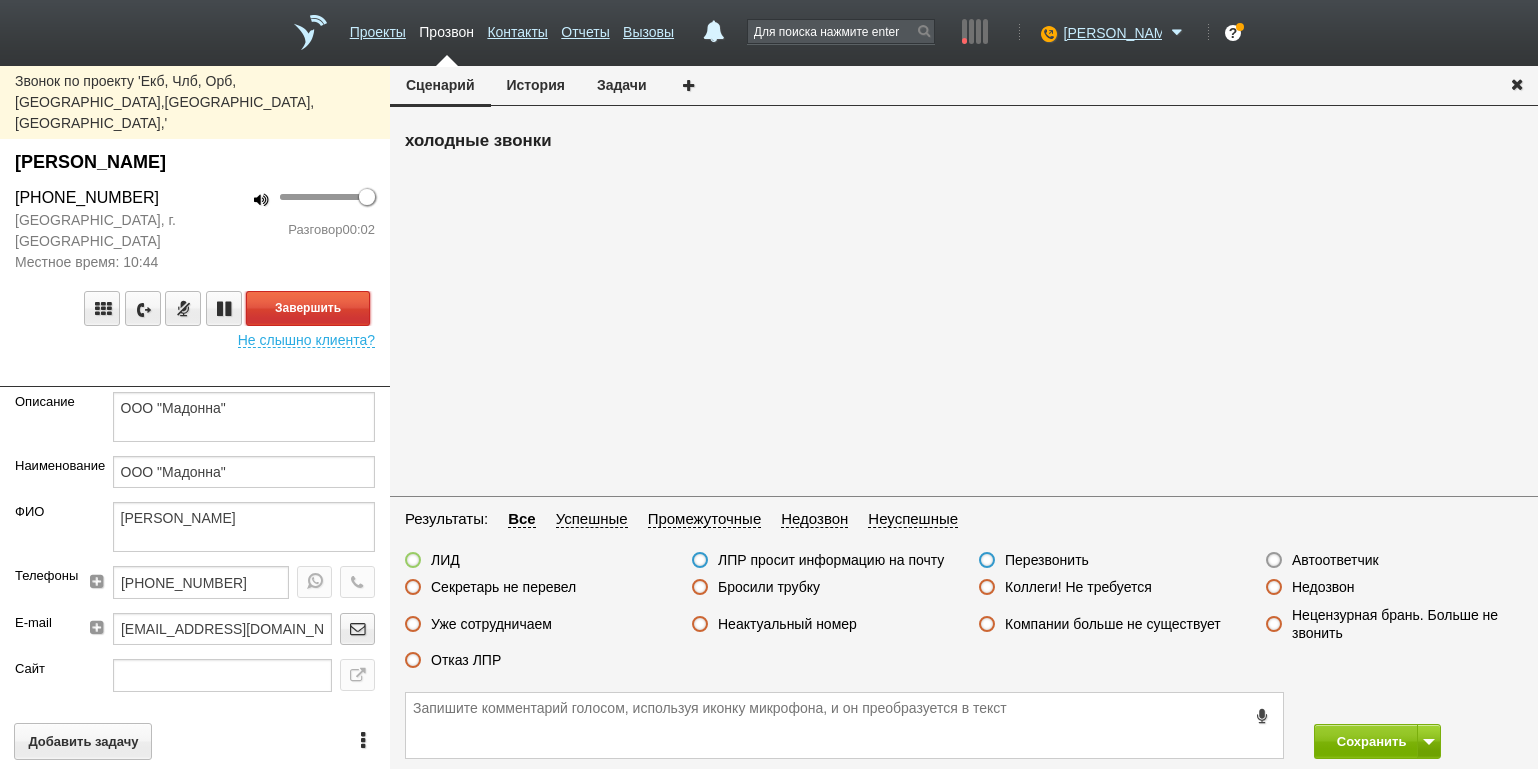 click on "Завершить" at bounding box center (308, 308) 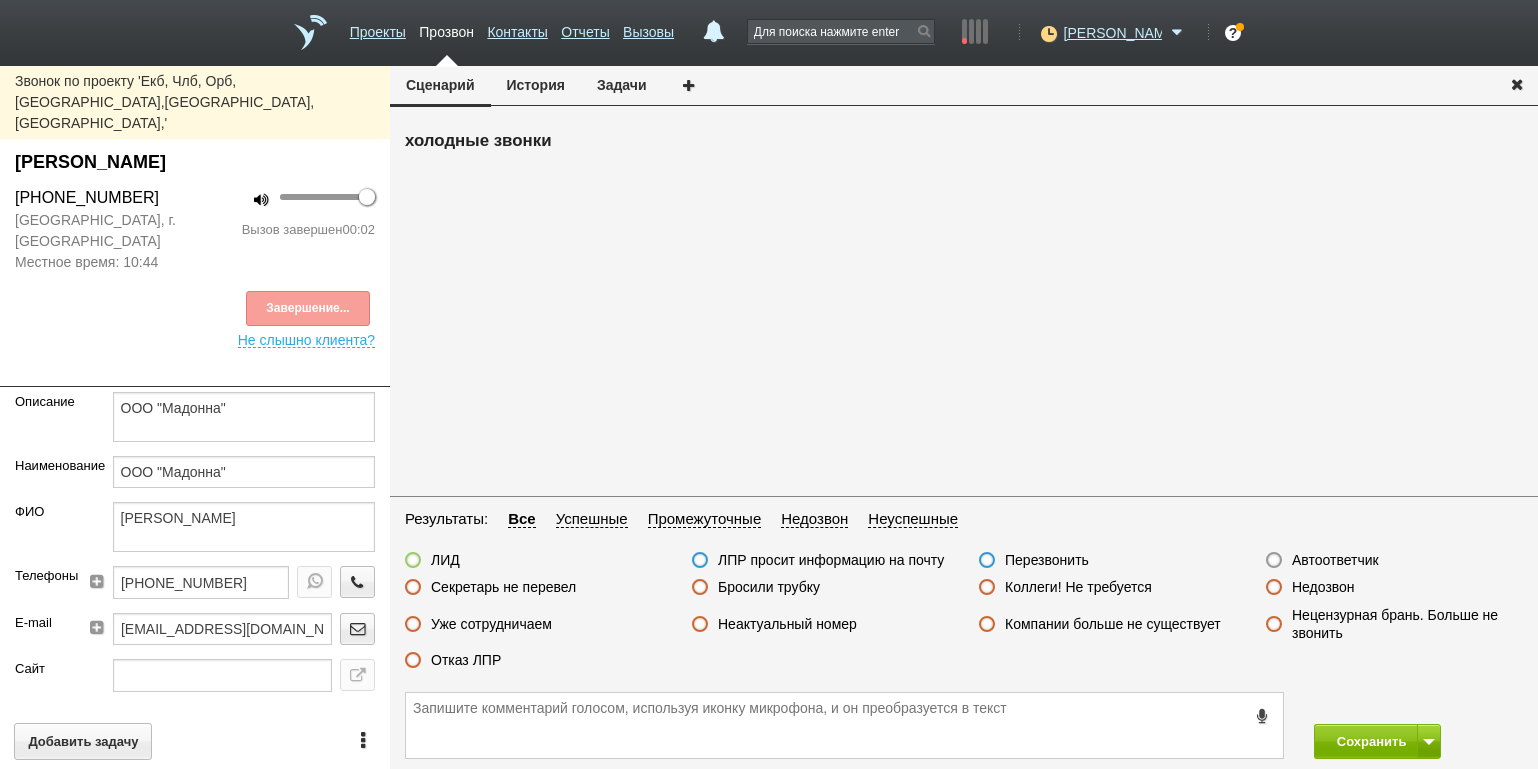 click on "Автоответчик" at bounding box center (1322, 561) 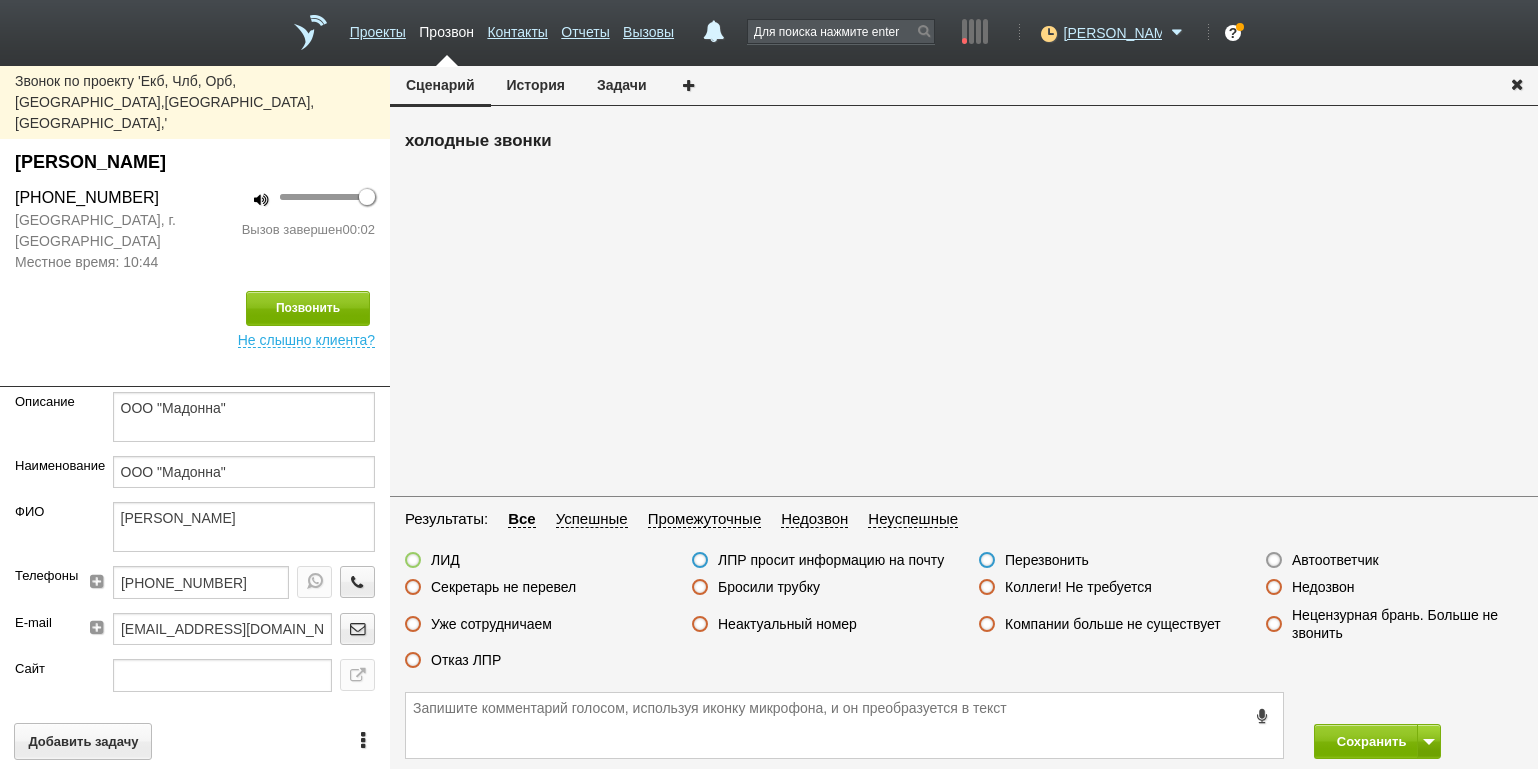 click on "Автоответчик" at bounding box center [1335, 560] 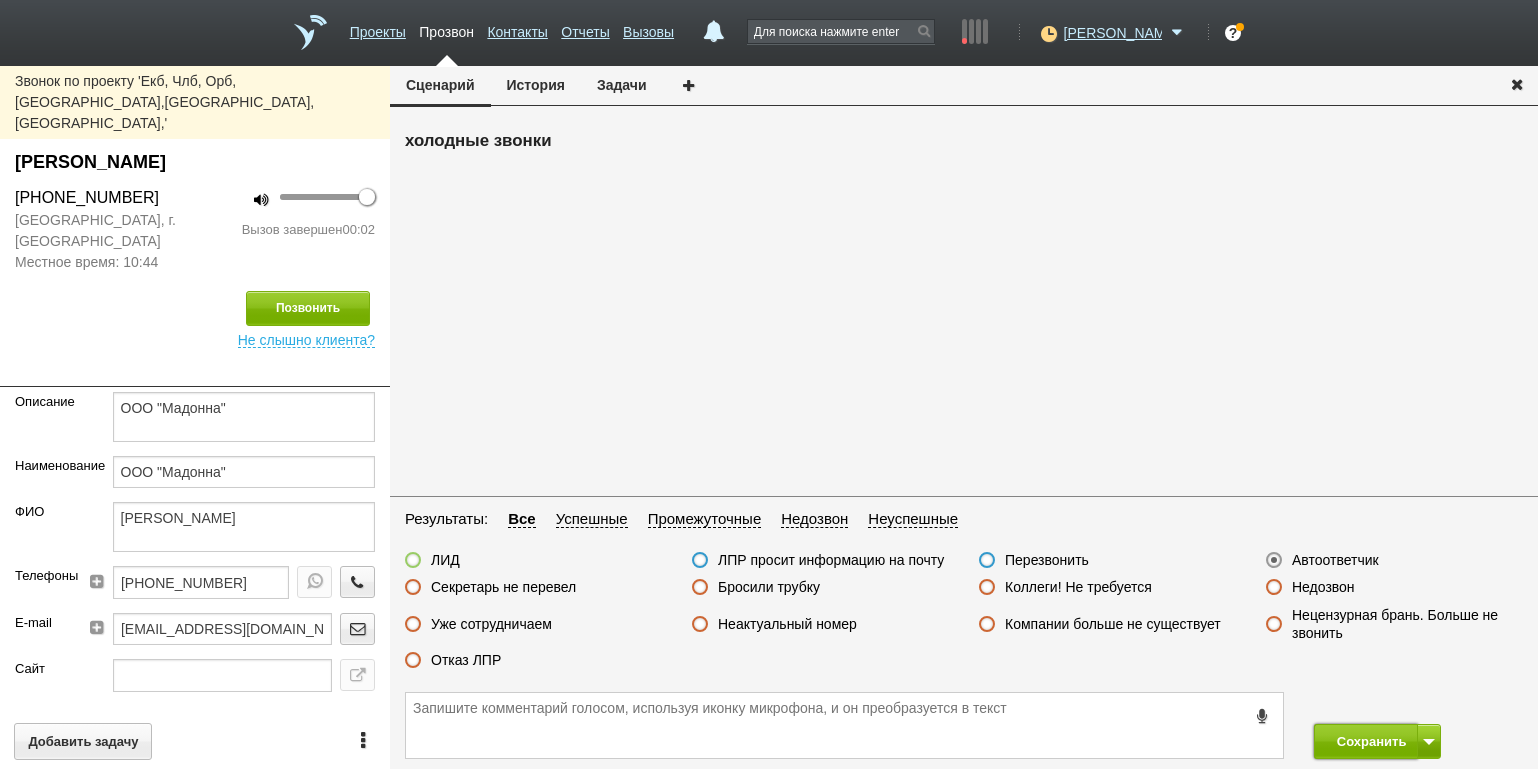 click on "Сохранить" at bounding box center (1366, 741) 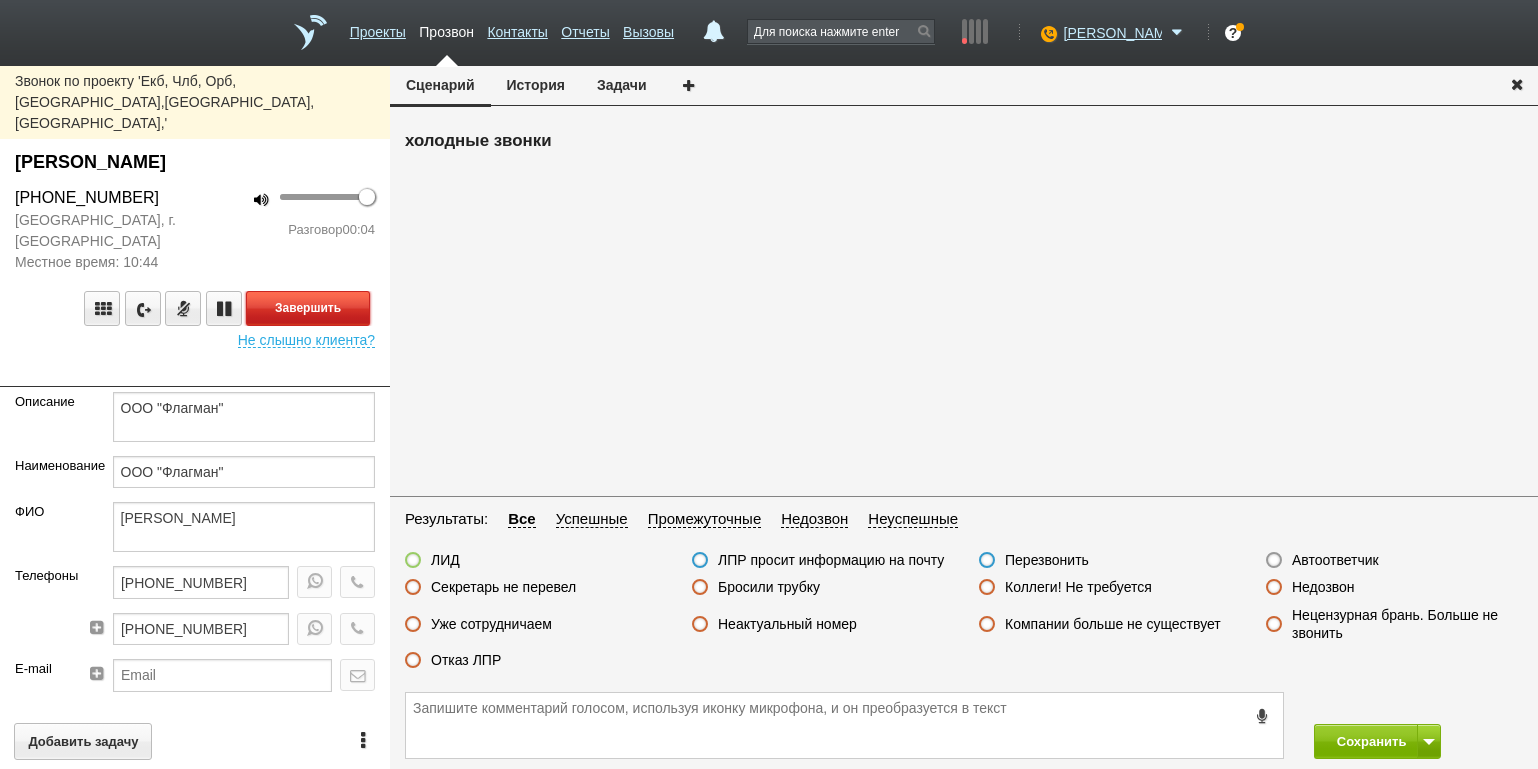 click on "Завершить" at bounding box center (308, 308) 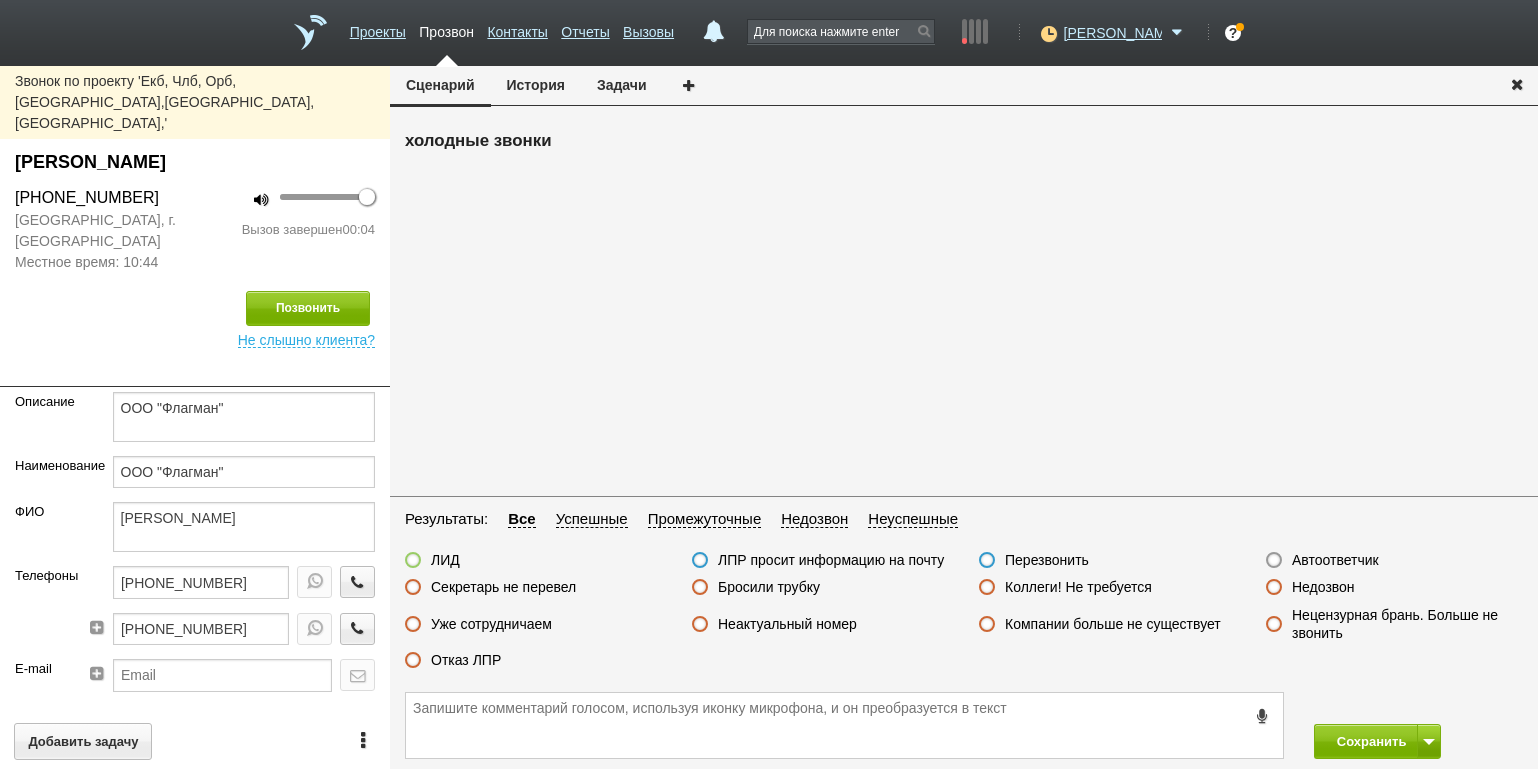 click on "Автоответчик" at bounding box center (1335, 560) 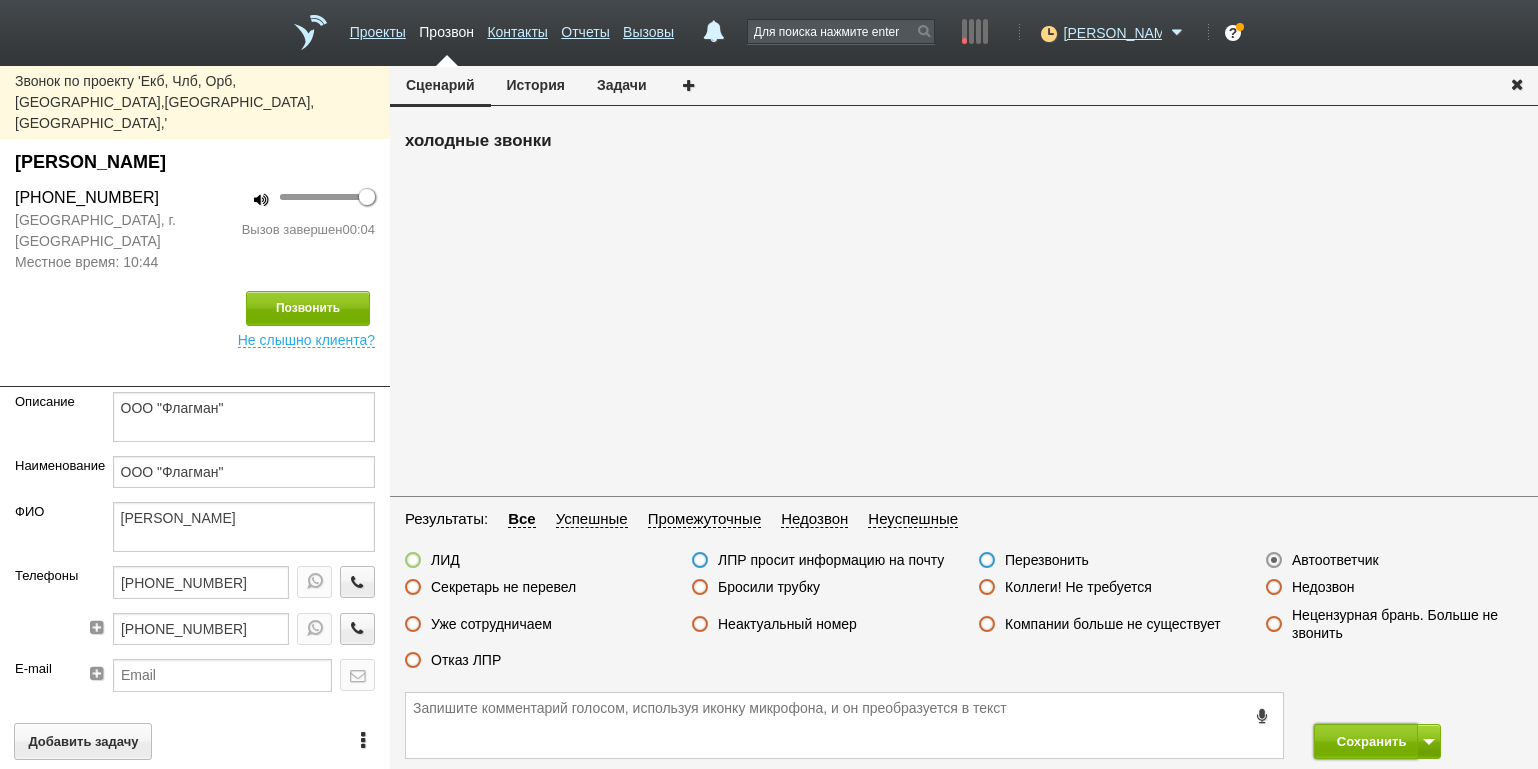 drag, startPoint x: 1350, startPoint y: 740, endPoint x: 1168, endPoint y: 612, distance: 222.50394 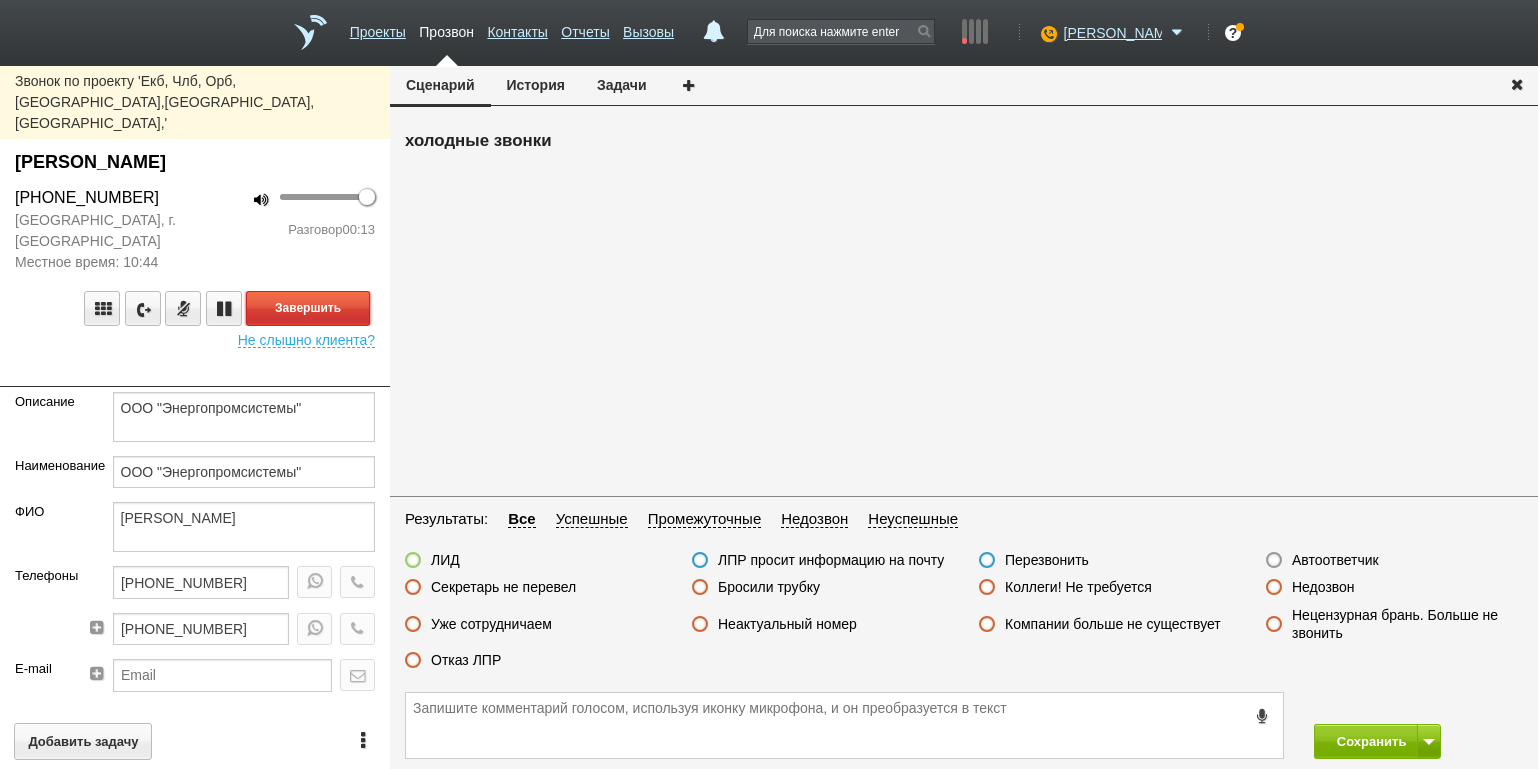 click on "Завершить" at bounding box center (308, 308) 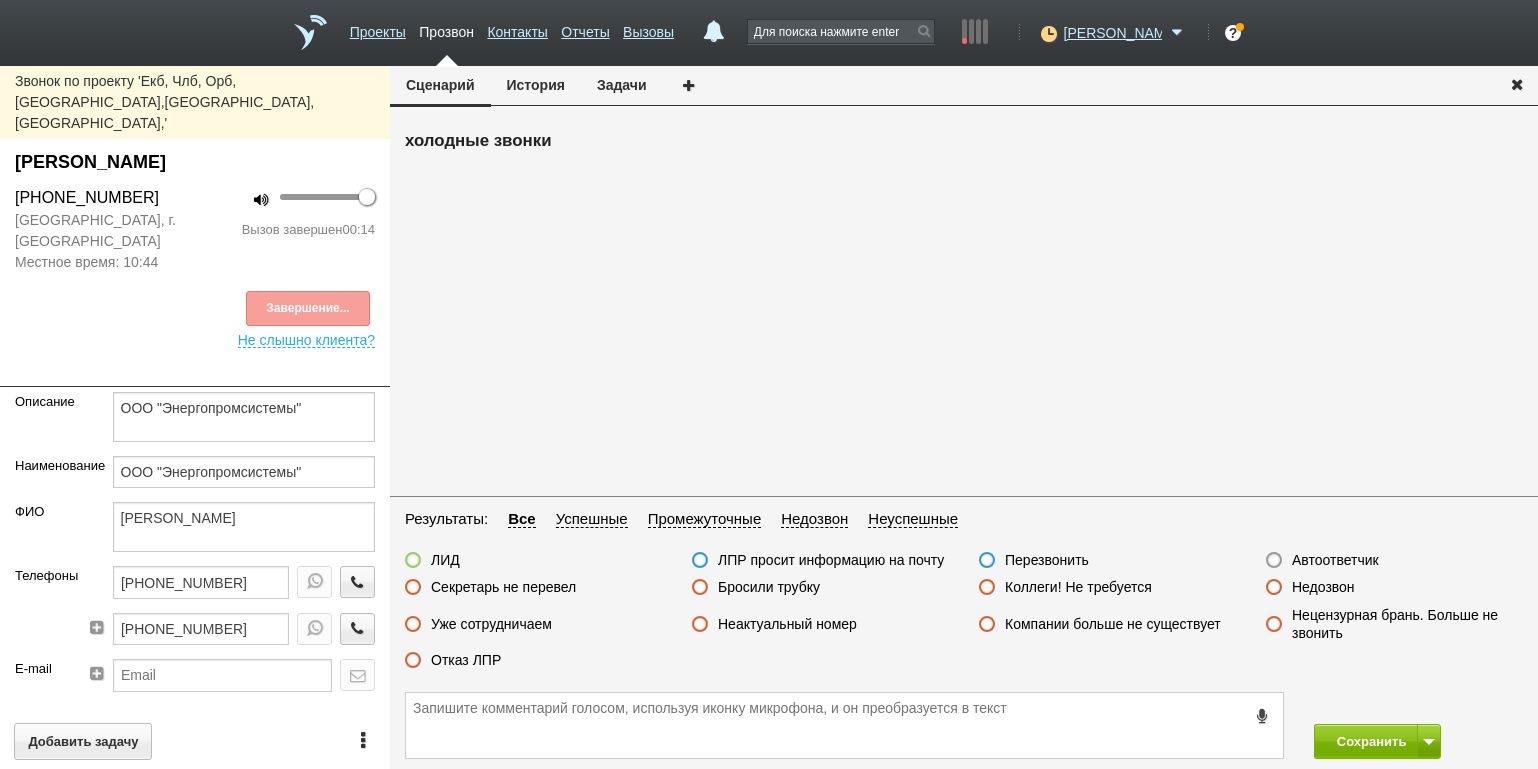 click on "Отказ ЛПР" at bounding box center [466, 660] 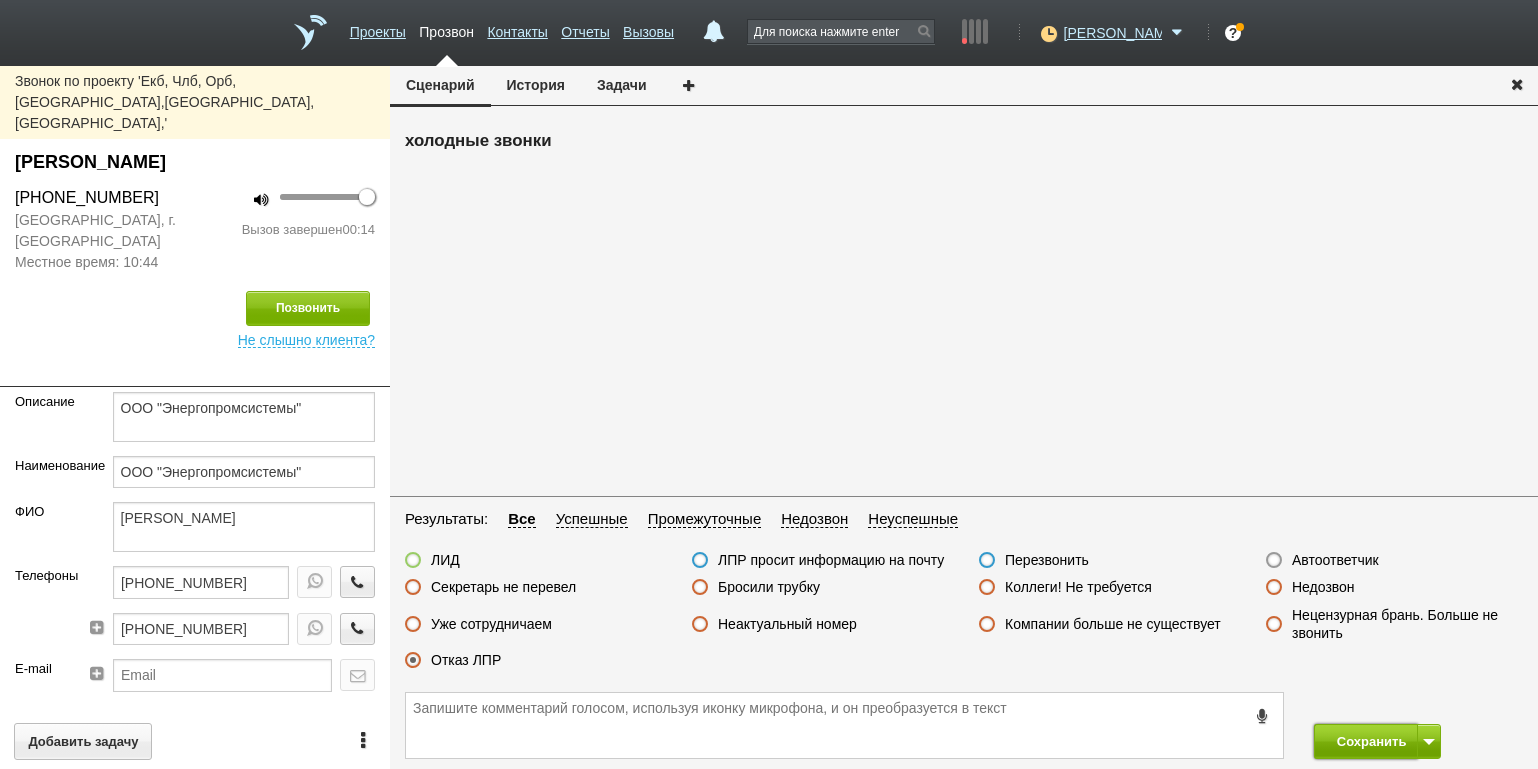 click on "Сохранить" at bounding box center [1366, 741] 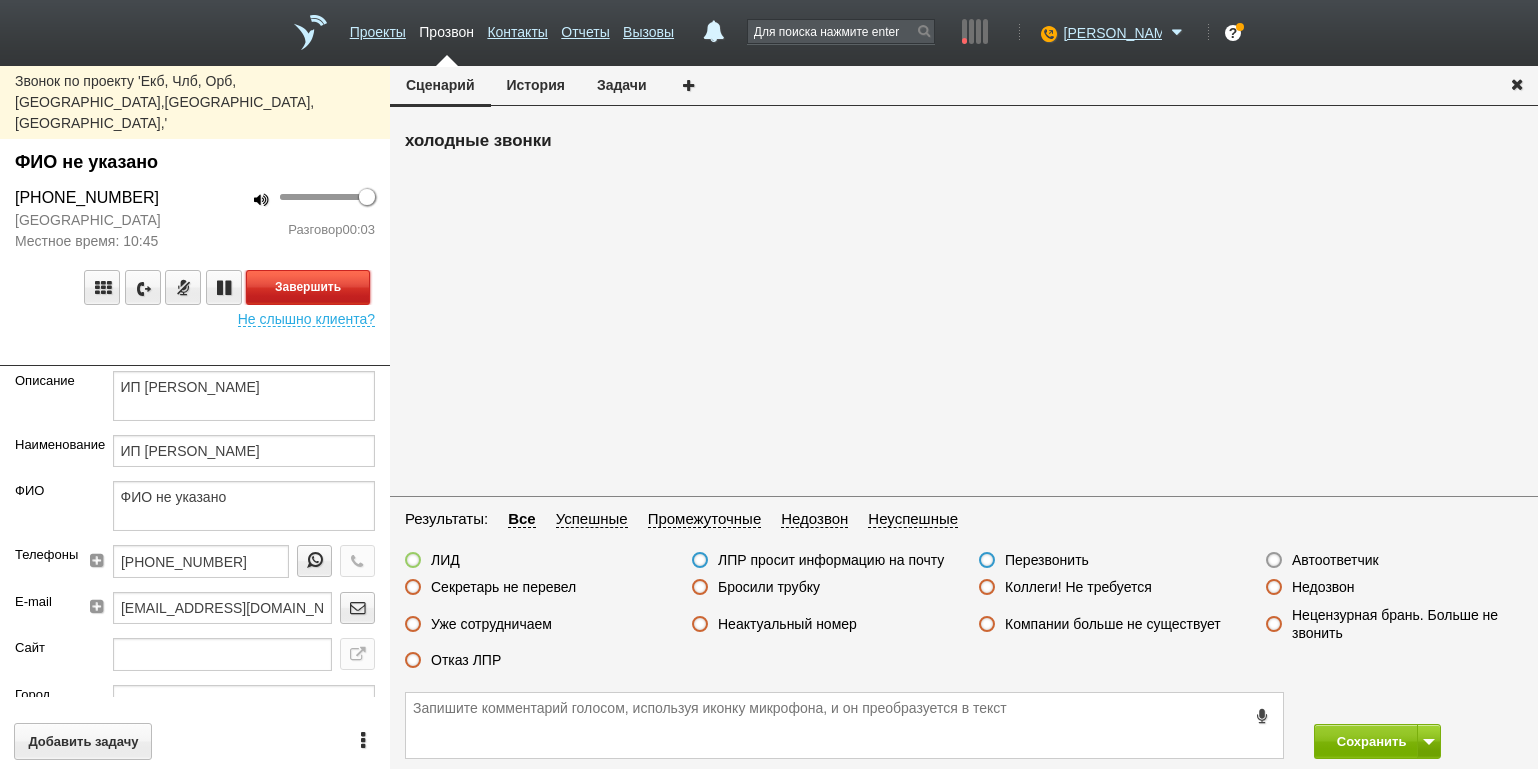 click on "Завершить" at bounding box center [308, 287] 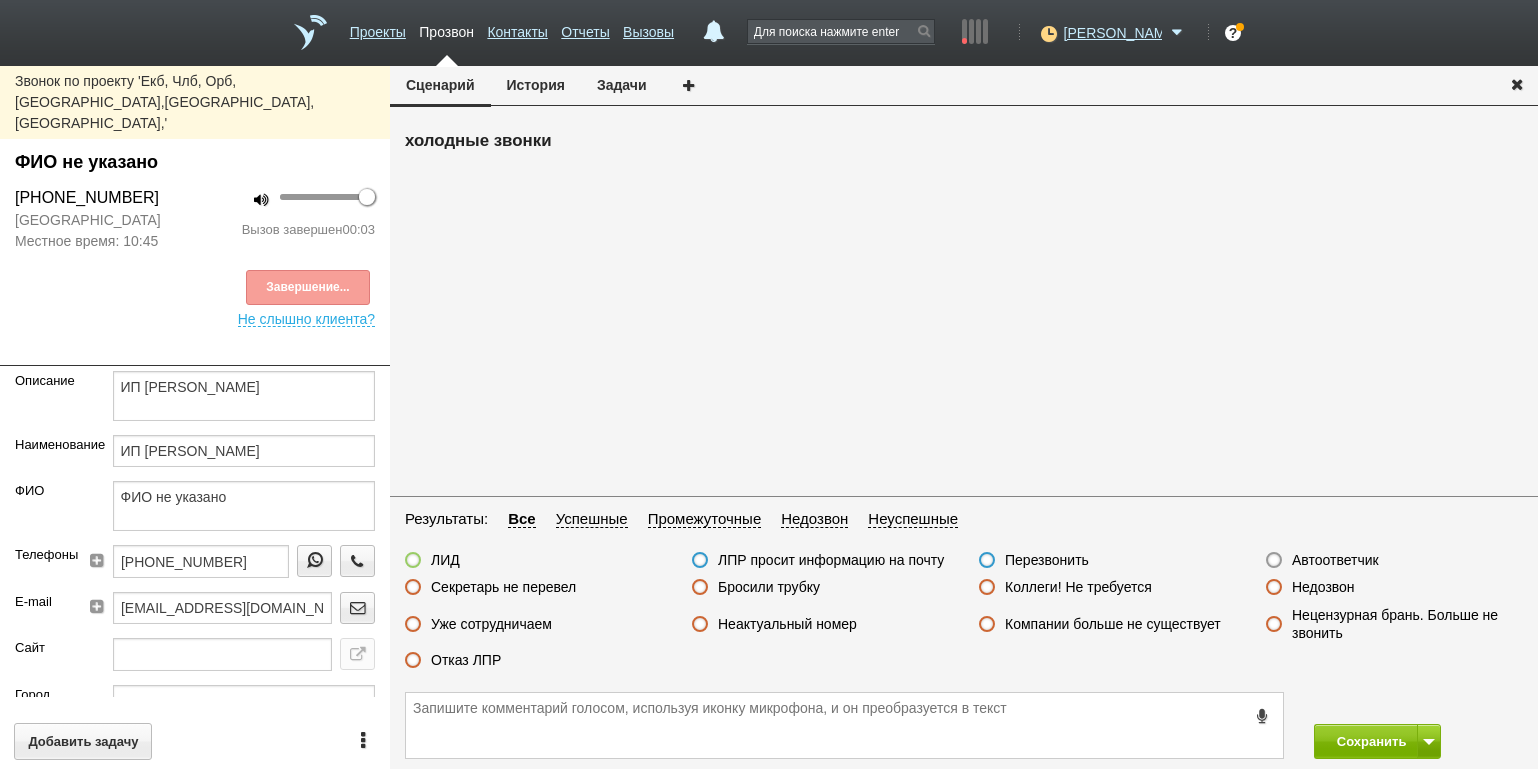 click on "Автоответчик" at bounding box center [1335, 560] 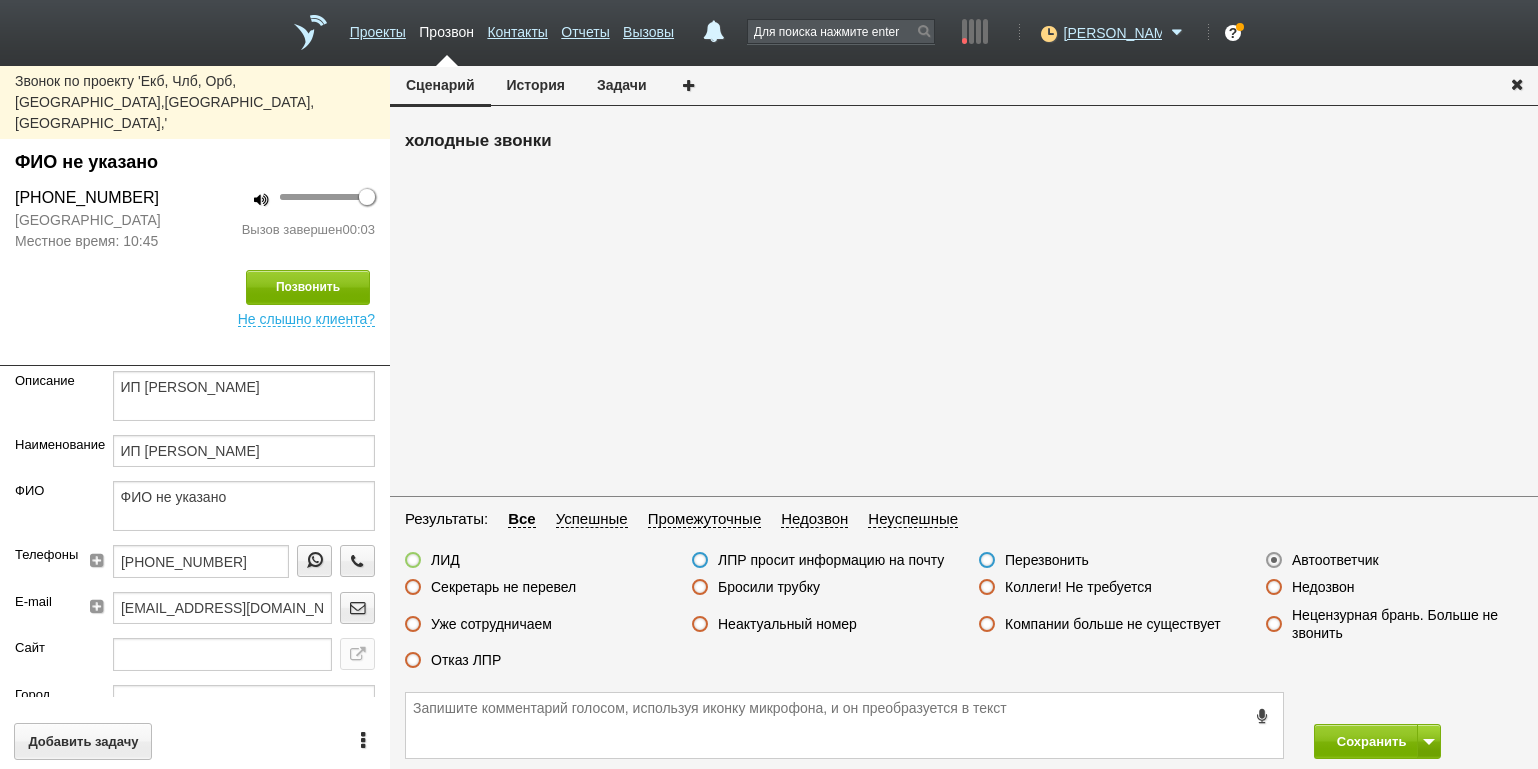 drag, startPoint x: 1337, startPoint y: 556, endPoint x: 1348, endPoint y: 576, distance: 22.825424 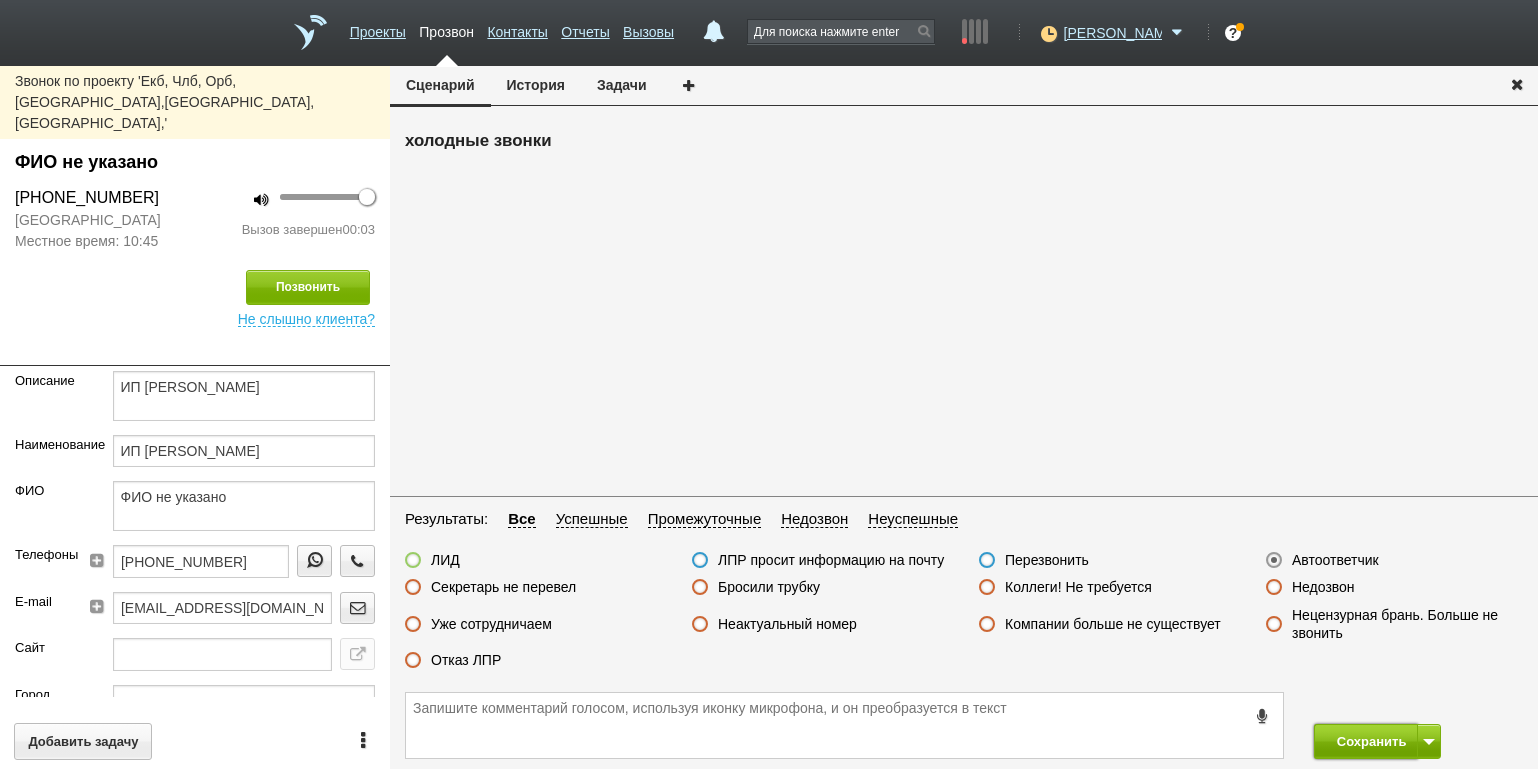 click on "Сохранить" at bounding box center [1366, 741] 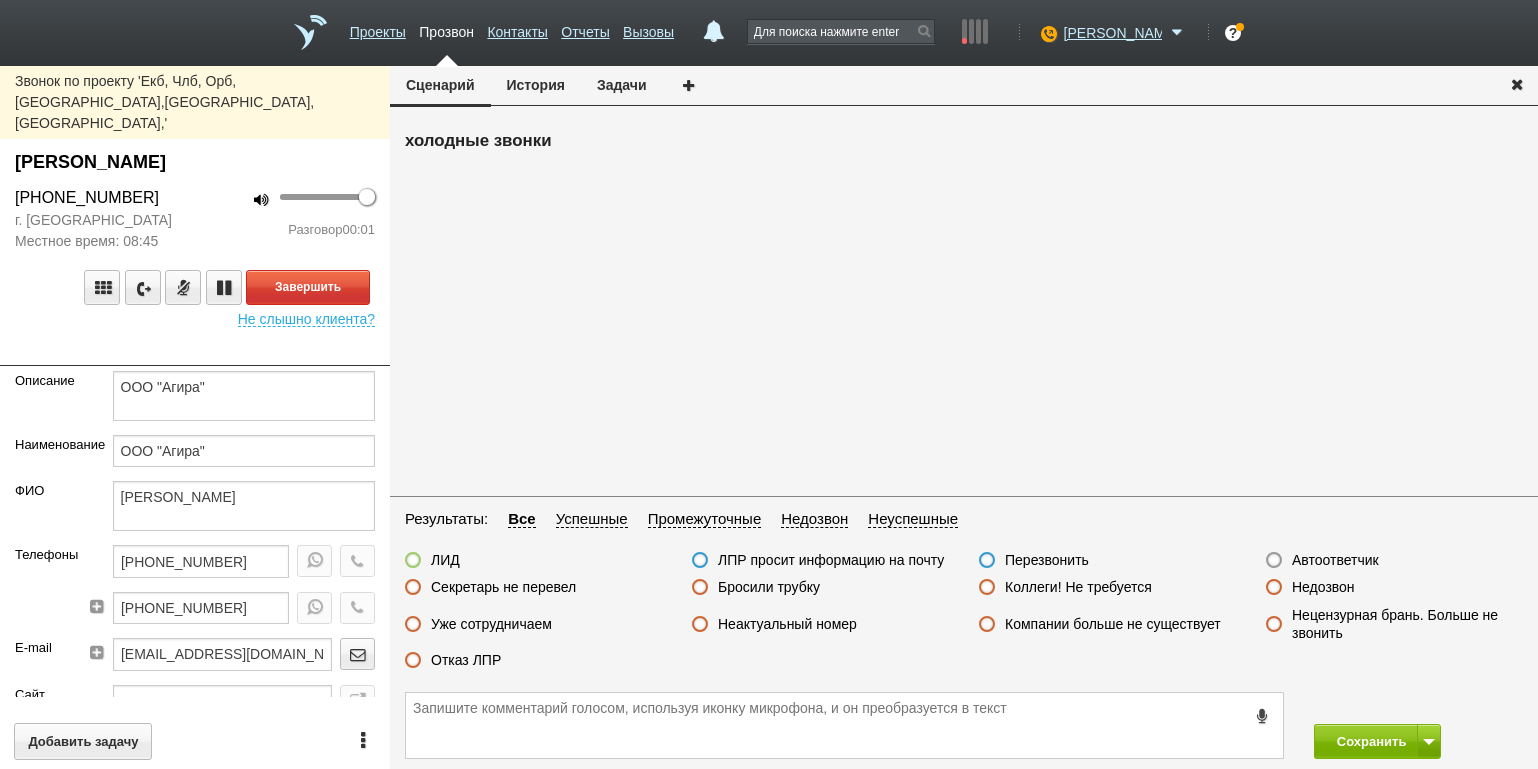 click at bounding box center (195, 351) 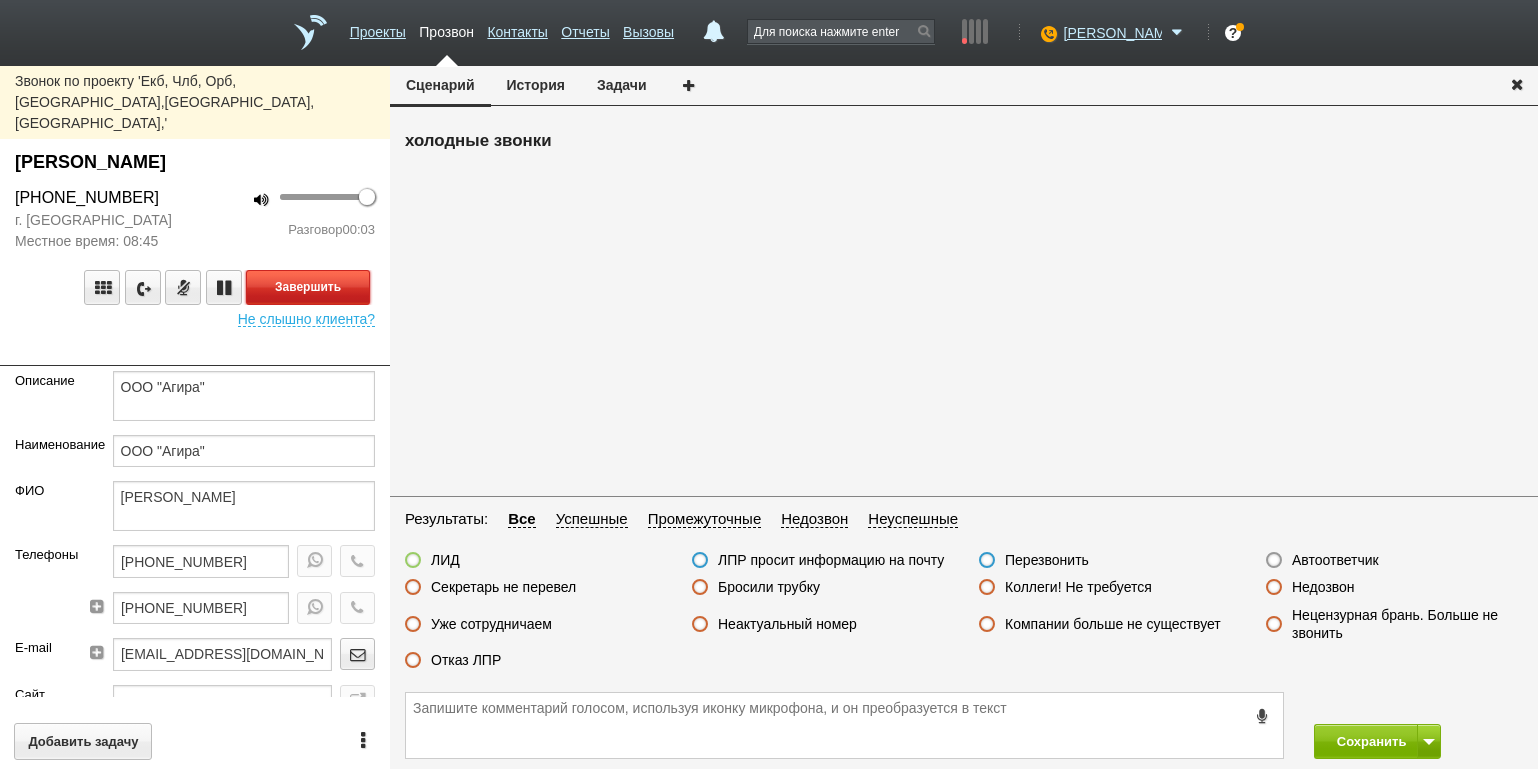 click on "Завершить" at bounding box center [308, 287] 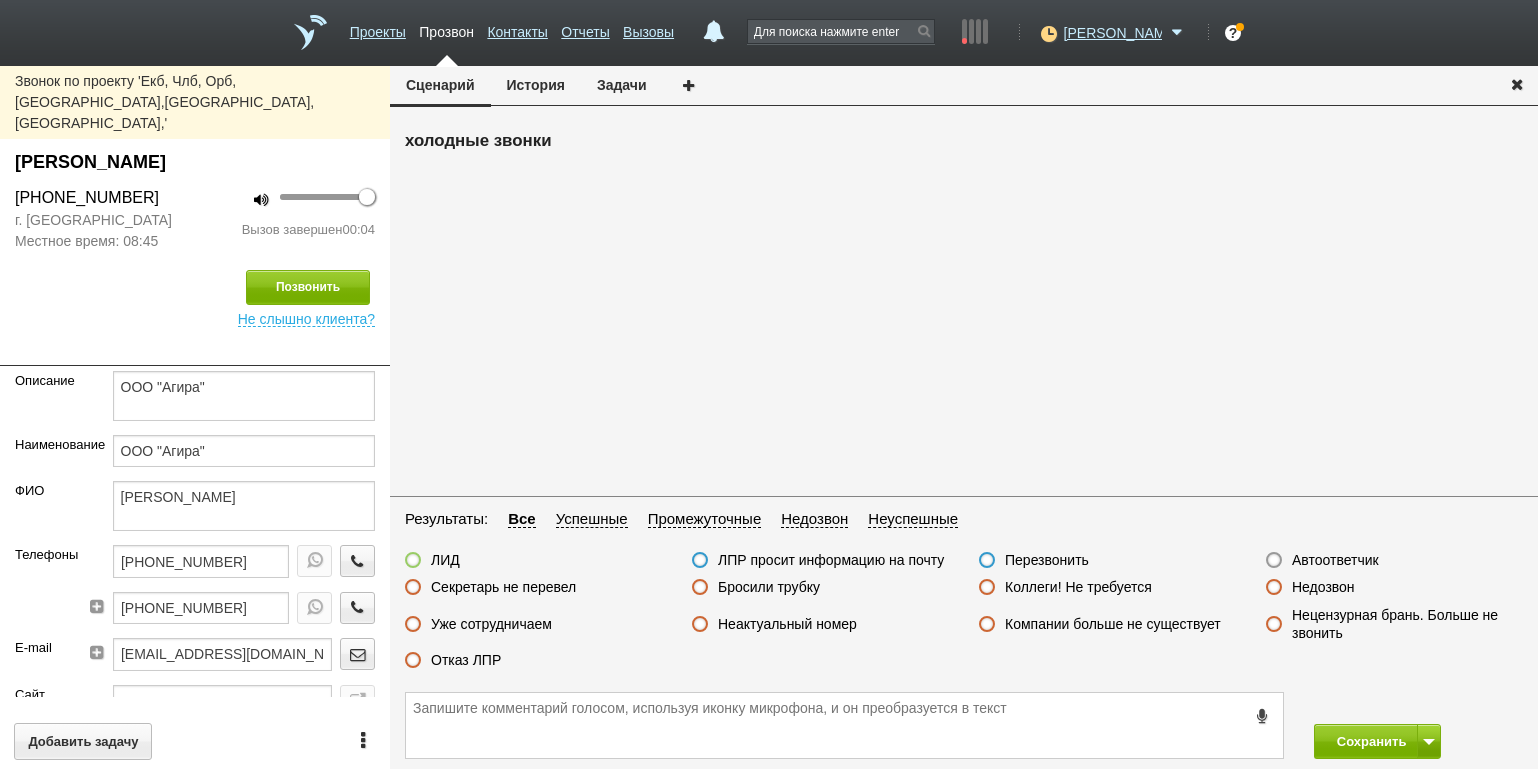 click on "Автоответчик" at bounding box center (1322, 561) 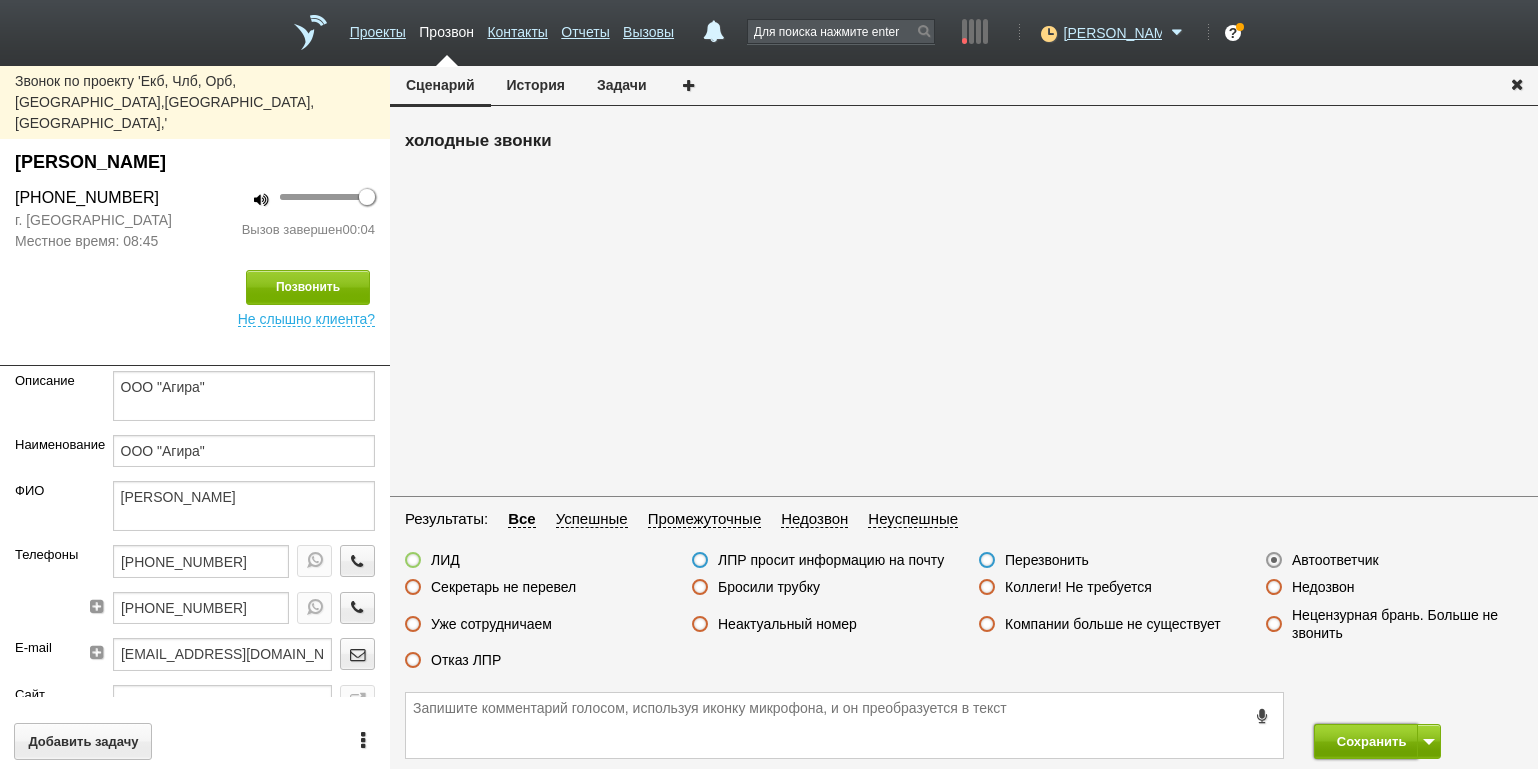 click on "Сохранить" at bounding box center [1366, 741] 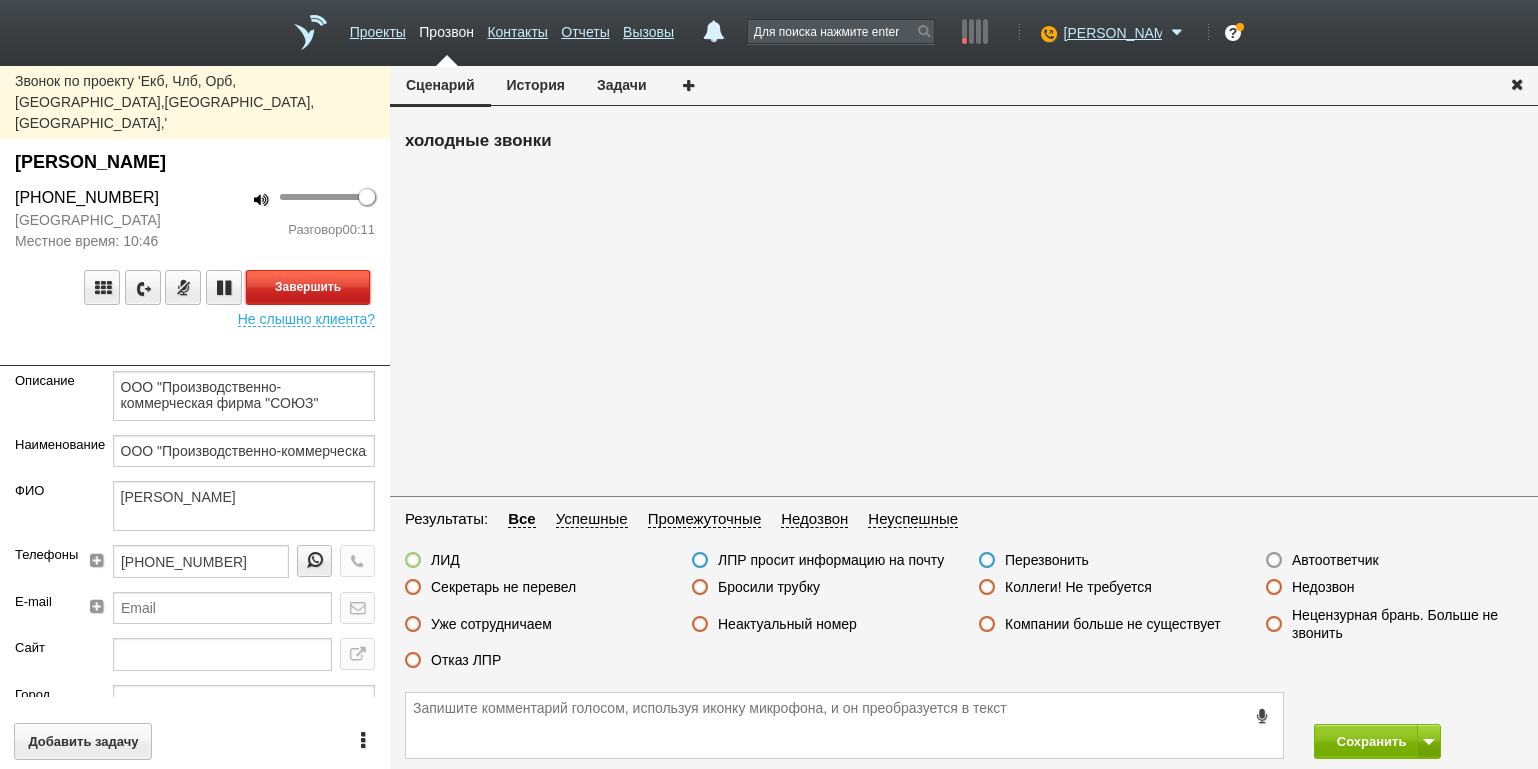 click on "Завершить" at bounding box center [308, 287] 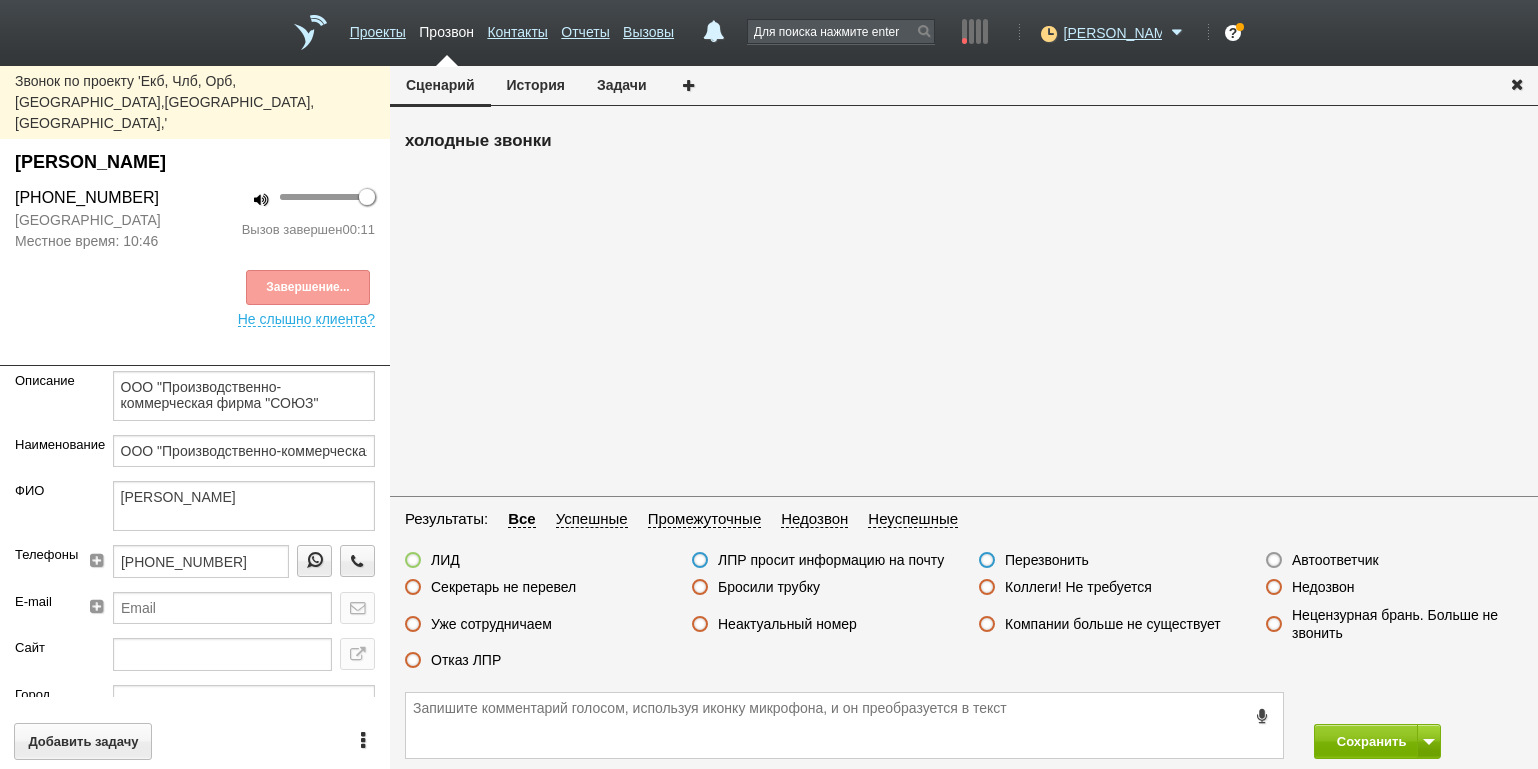 click on "Отказ ЛПР" at bounding box center (466, 660) 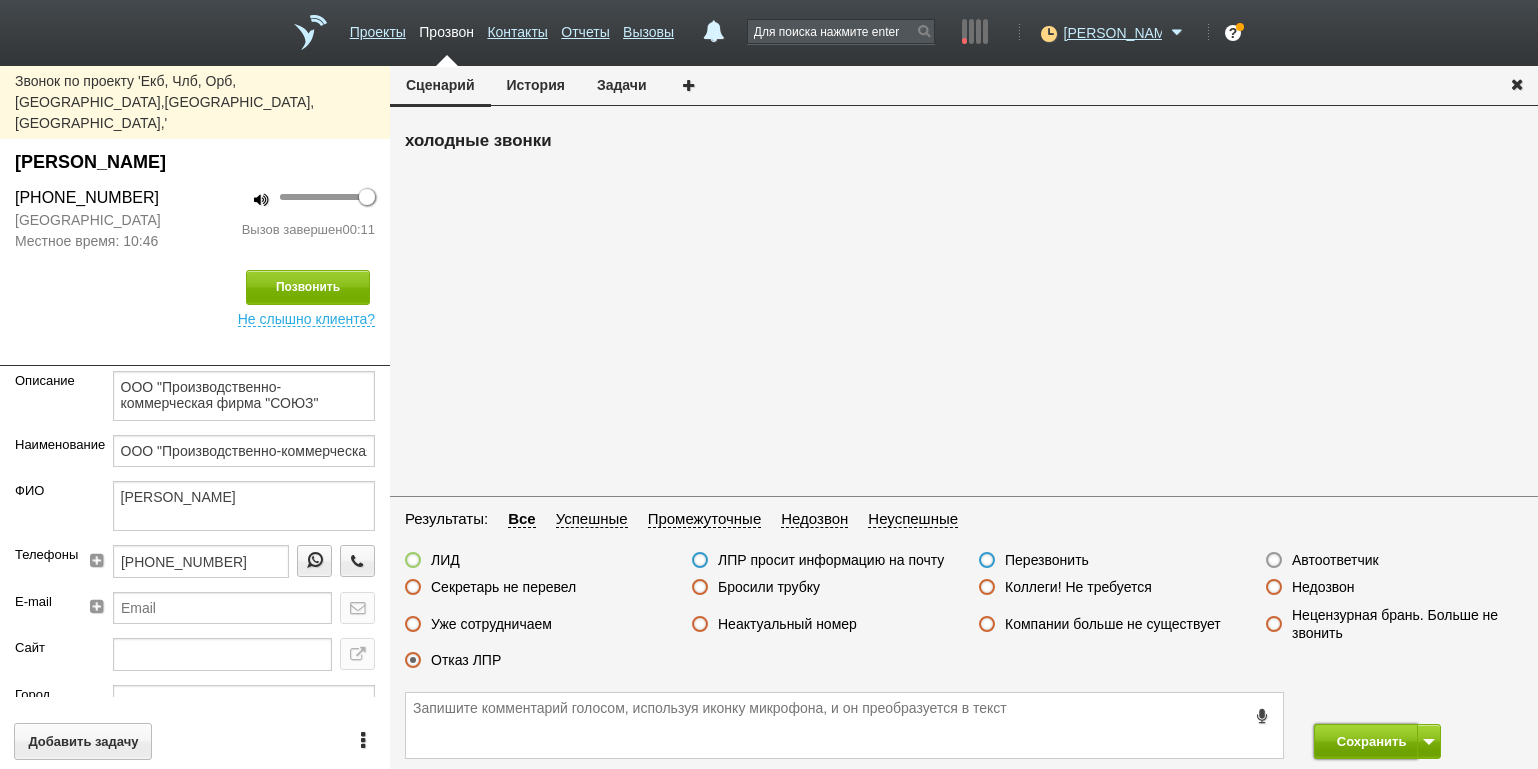click on "Сохранить" at bounding box center [1366, 741] 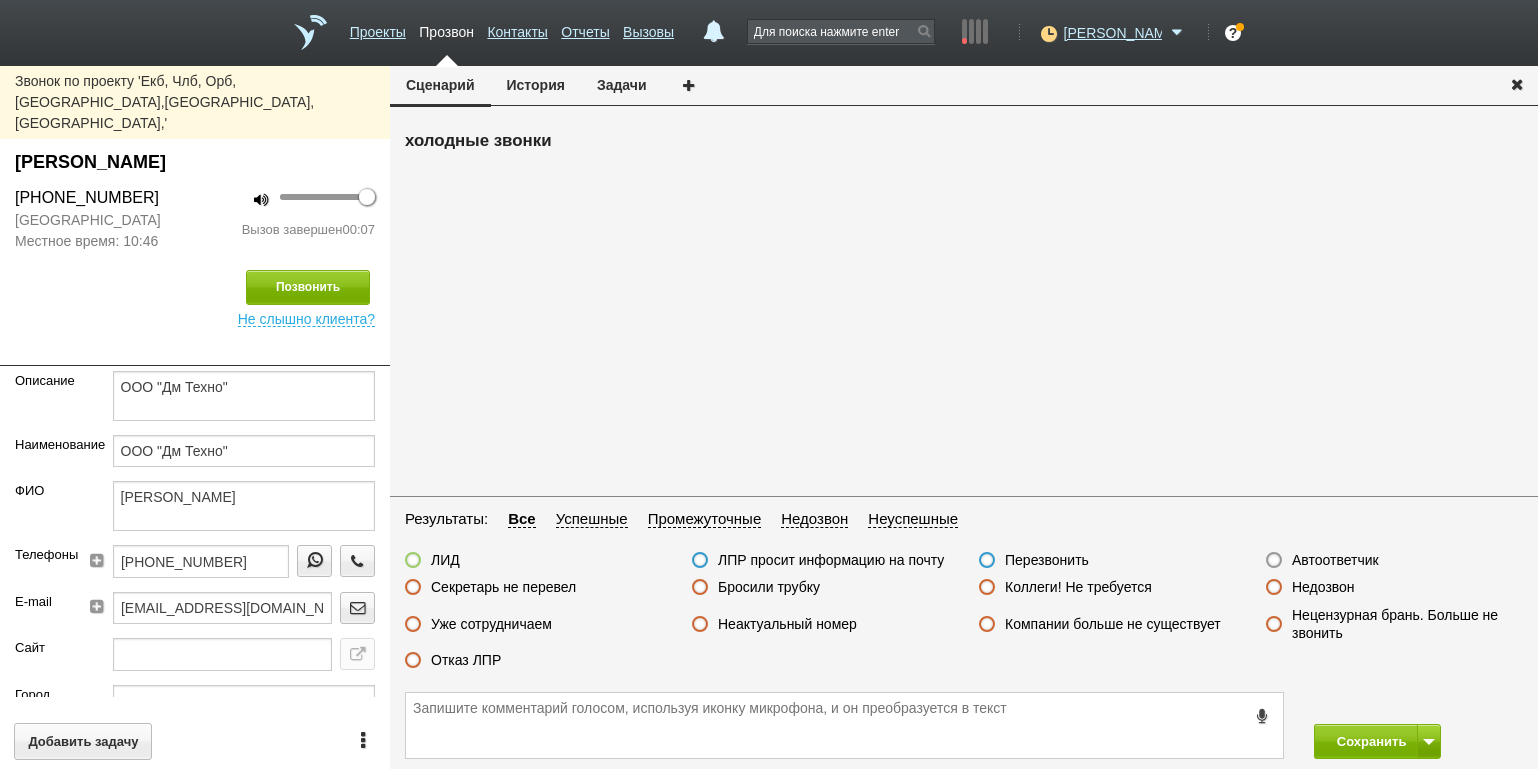 click on "Бросили трубку" at bounding box center (769, 587) 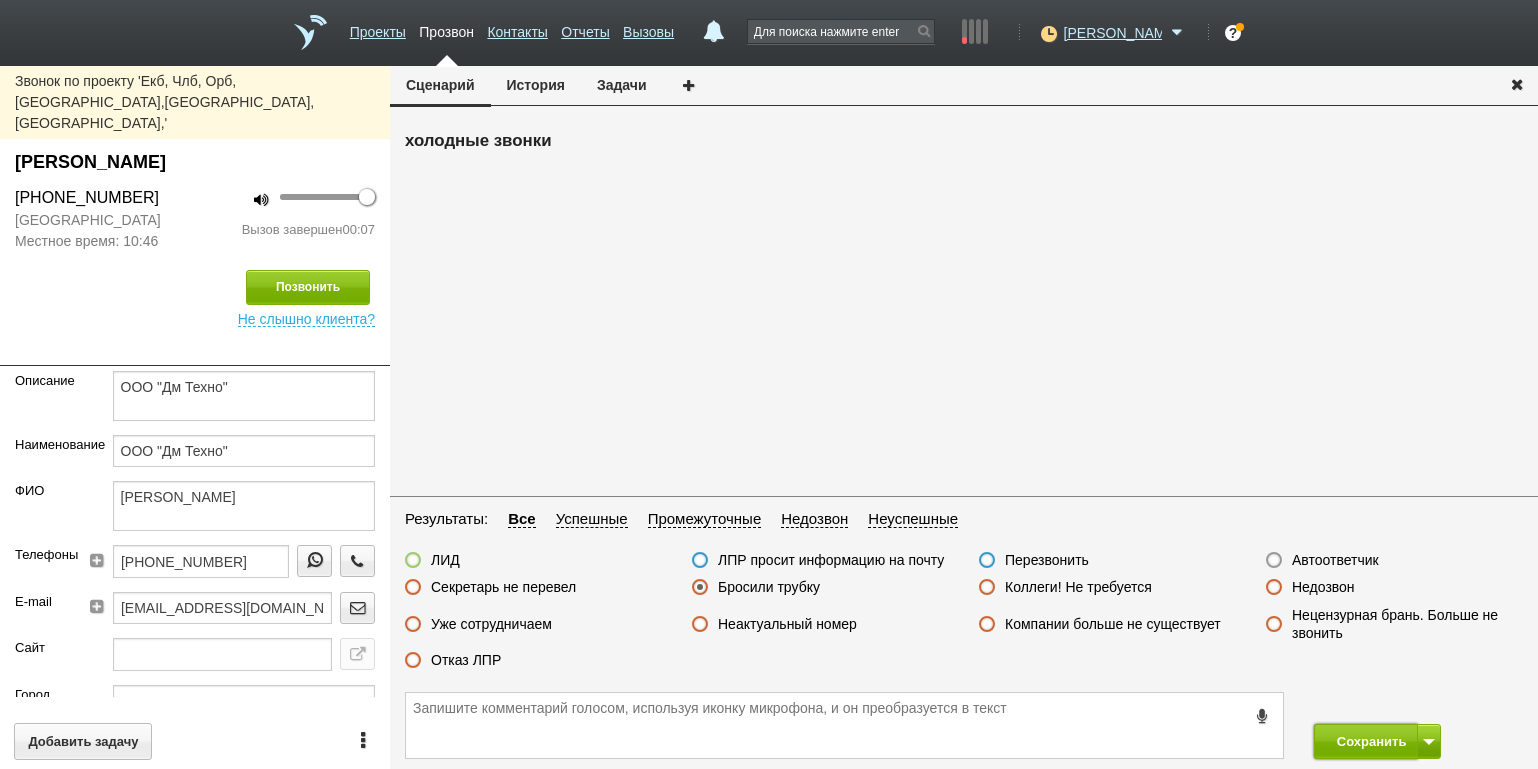 drag, startPoint x: 1359, startPoint y: 735, endPoint x: 1330, endPoint y: 720, distance: 32.649654 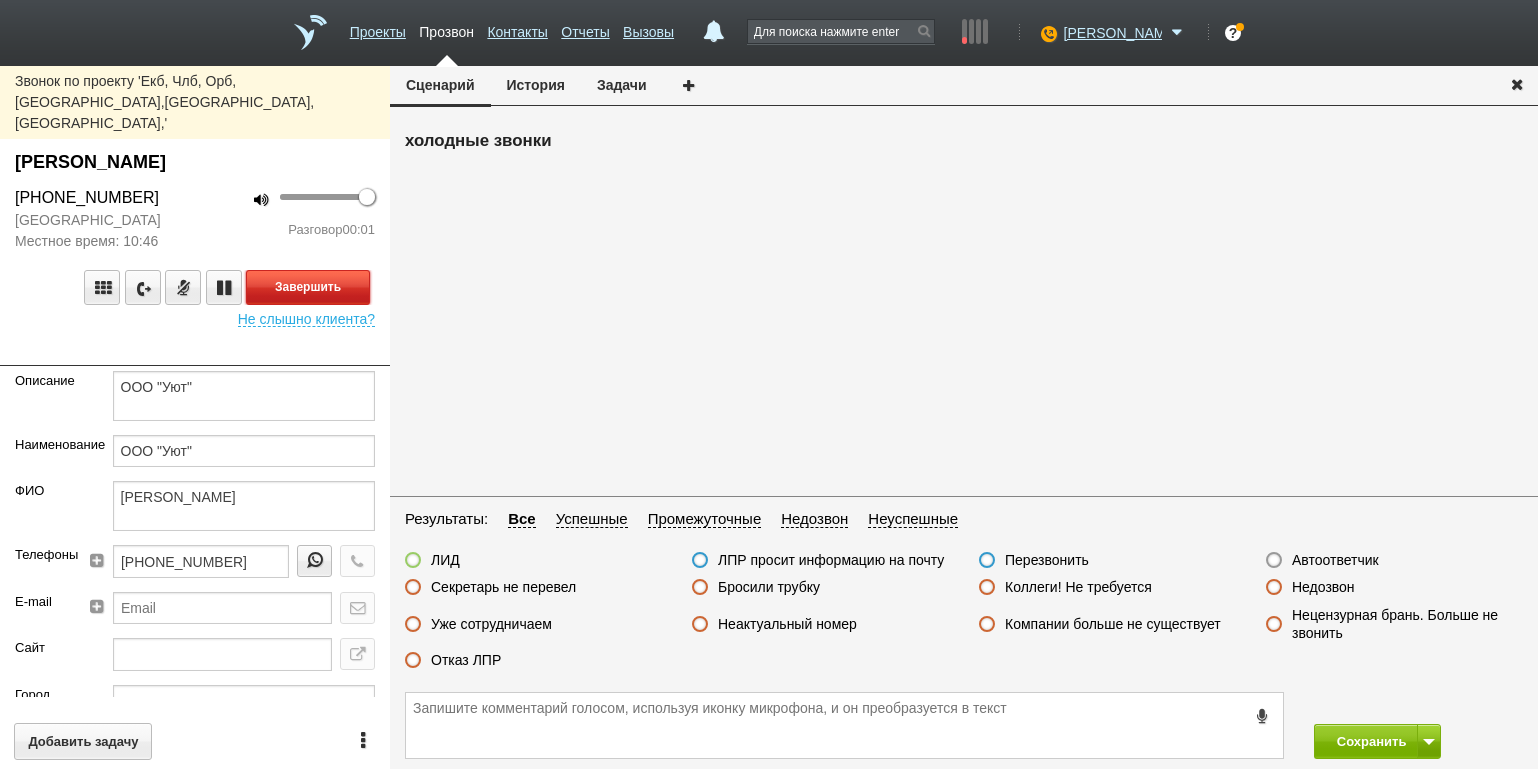 click on "Завершить" at bounding box center (308, 287) 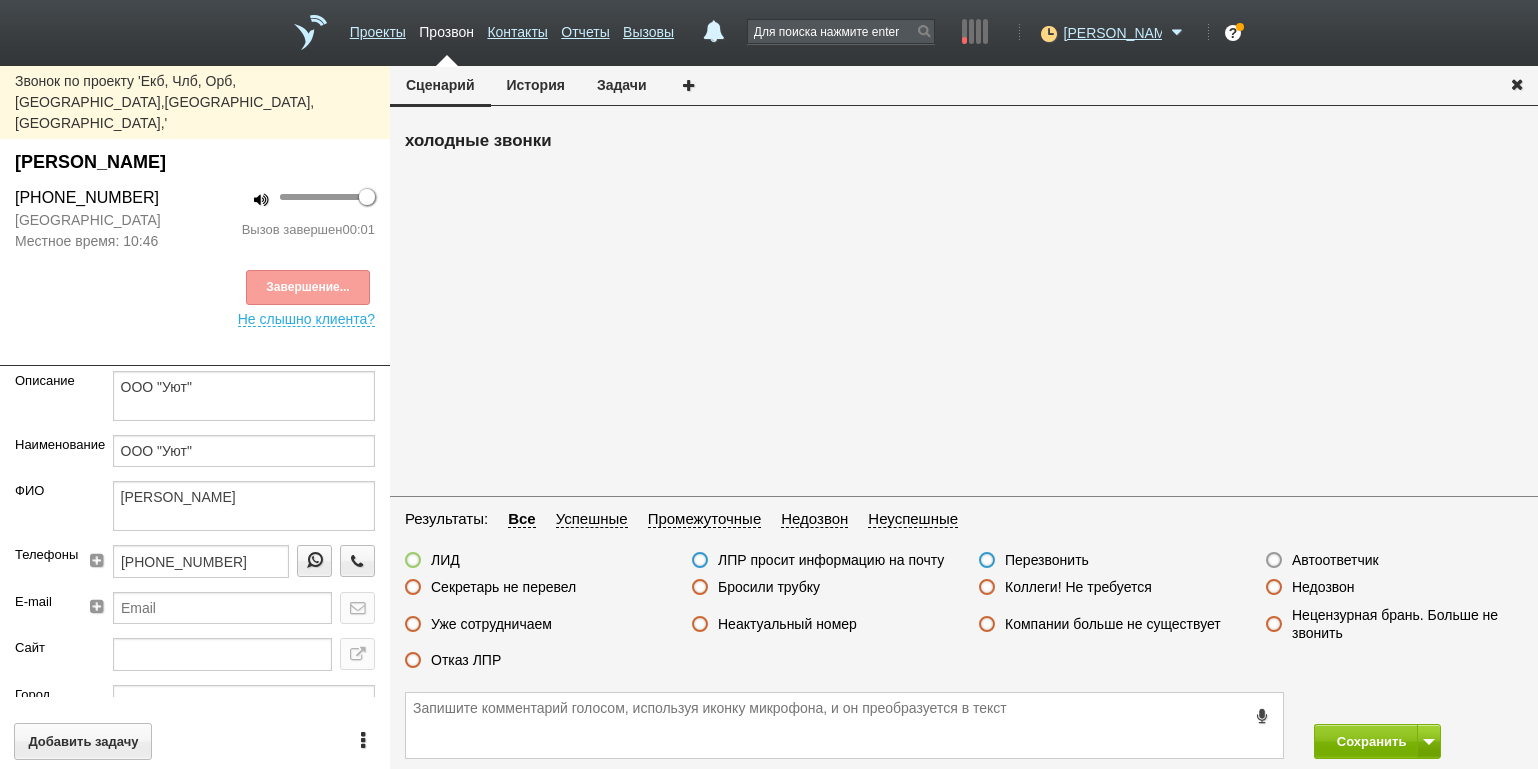 click on "Автоответчик" at bounding box center (1322, 561) 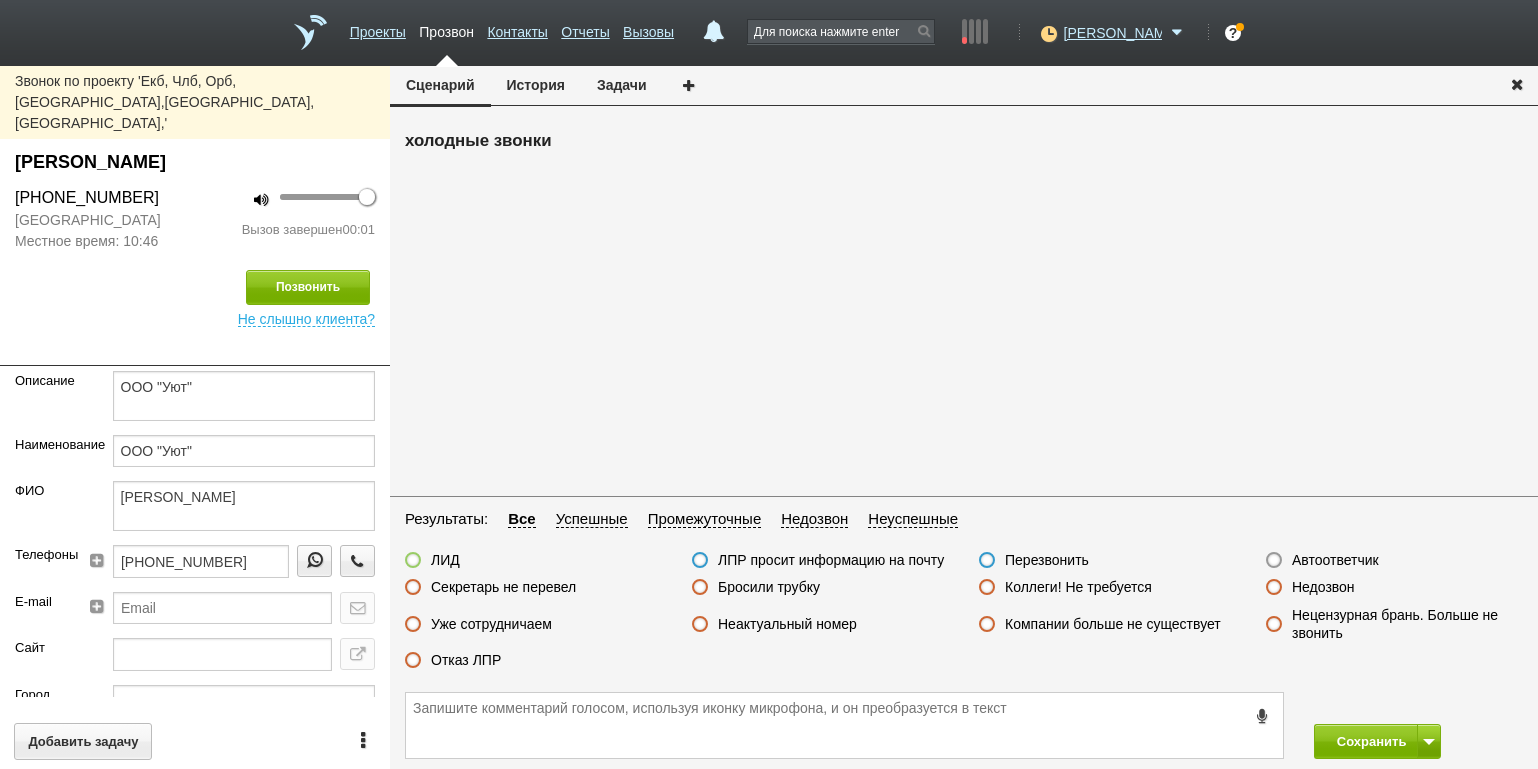 click on "Автоответчик" at bounding box center (1335, 560) 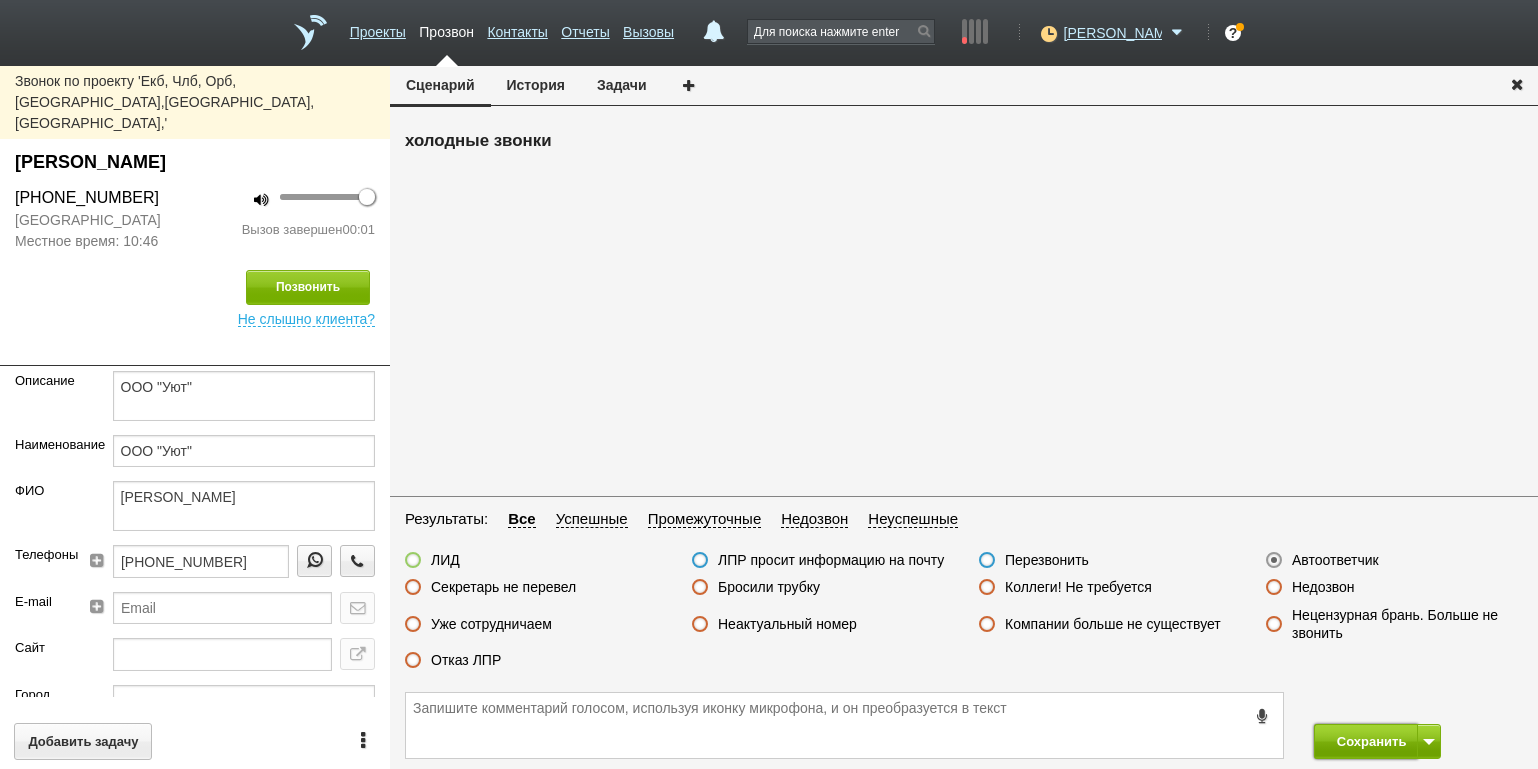 click on "Сохранить" at bounding box center (1366, 741) 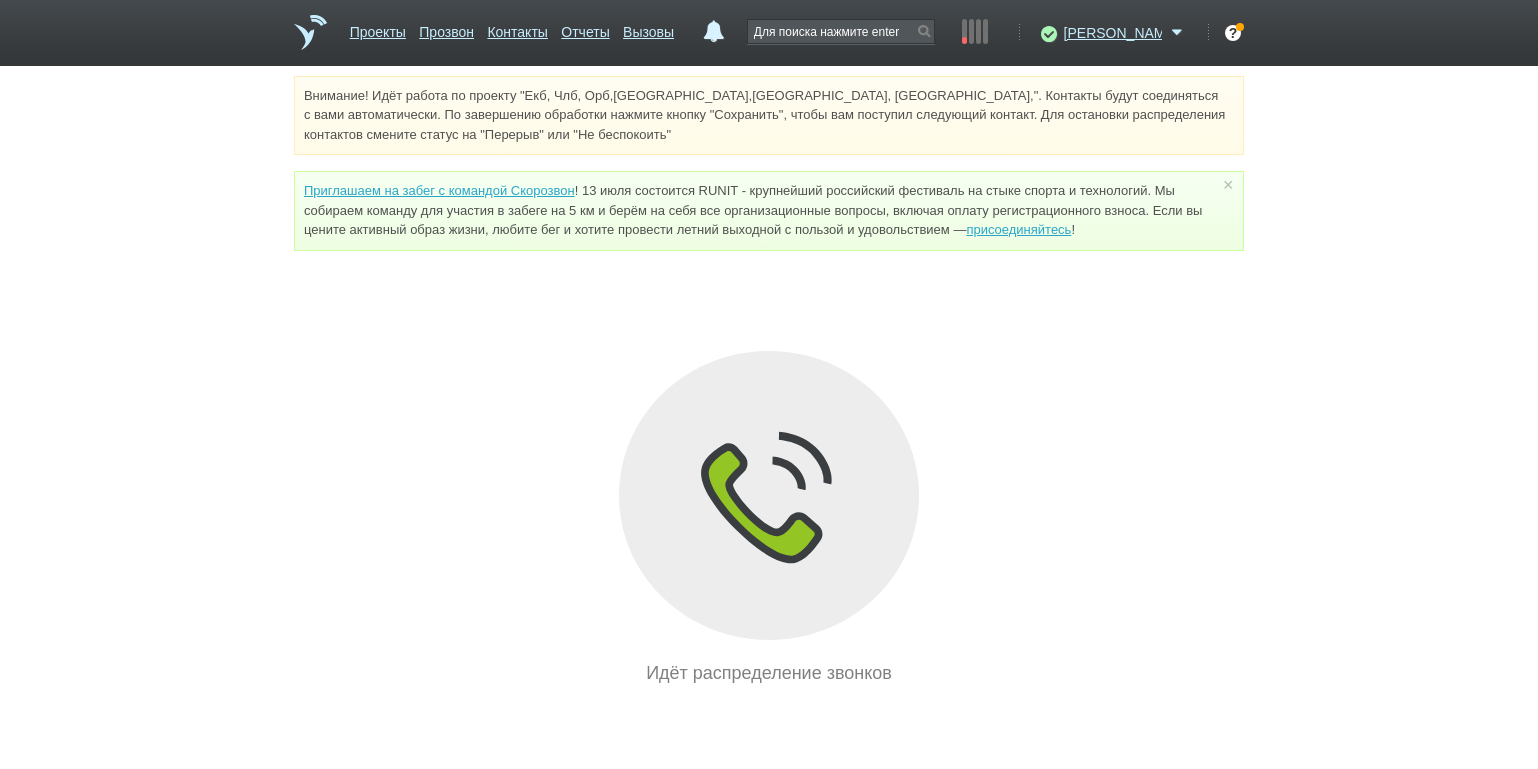 click on "Внимание! Идёт работа по проекту "Екб, Члб, Орб,[GEOGRAPHIC_DATA],[GEOGRAPHIC_DATA], [GEOGRAPHIC_DATA],". Контакты будут соединяться с вами автоматически. По завершению обработки нажмите кнопку "Сохранить", чтобы вам поступил следующий контакт. Для остановки распределения контактов смените статус на "Перерыв" или "Не беспокоить"
Приглашаем на забег с командой Скорозвон присоединяйтесь !
×
Вы можете звонить напрямую из строки поиска - введите номер и нажмите "Позвонить"
Идёт распределение звонков" at bounding box center [769, 381] 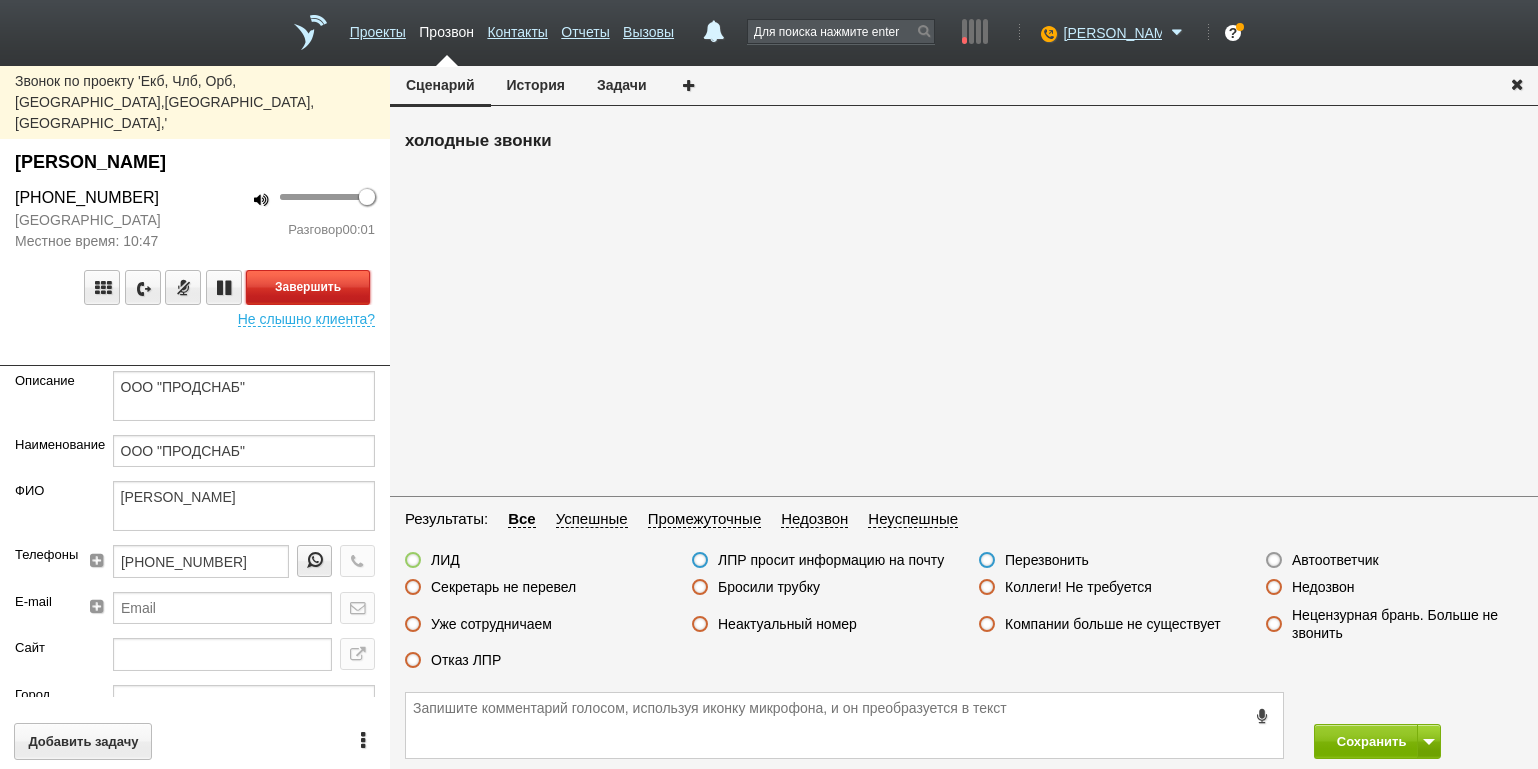 click on "Завершить" at bounding box center [308, 287] 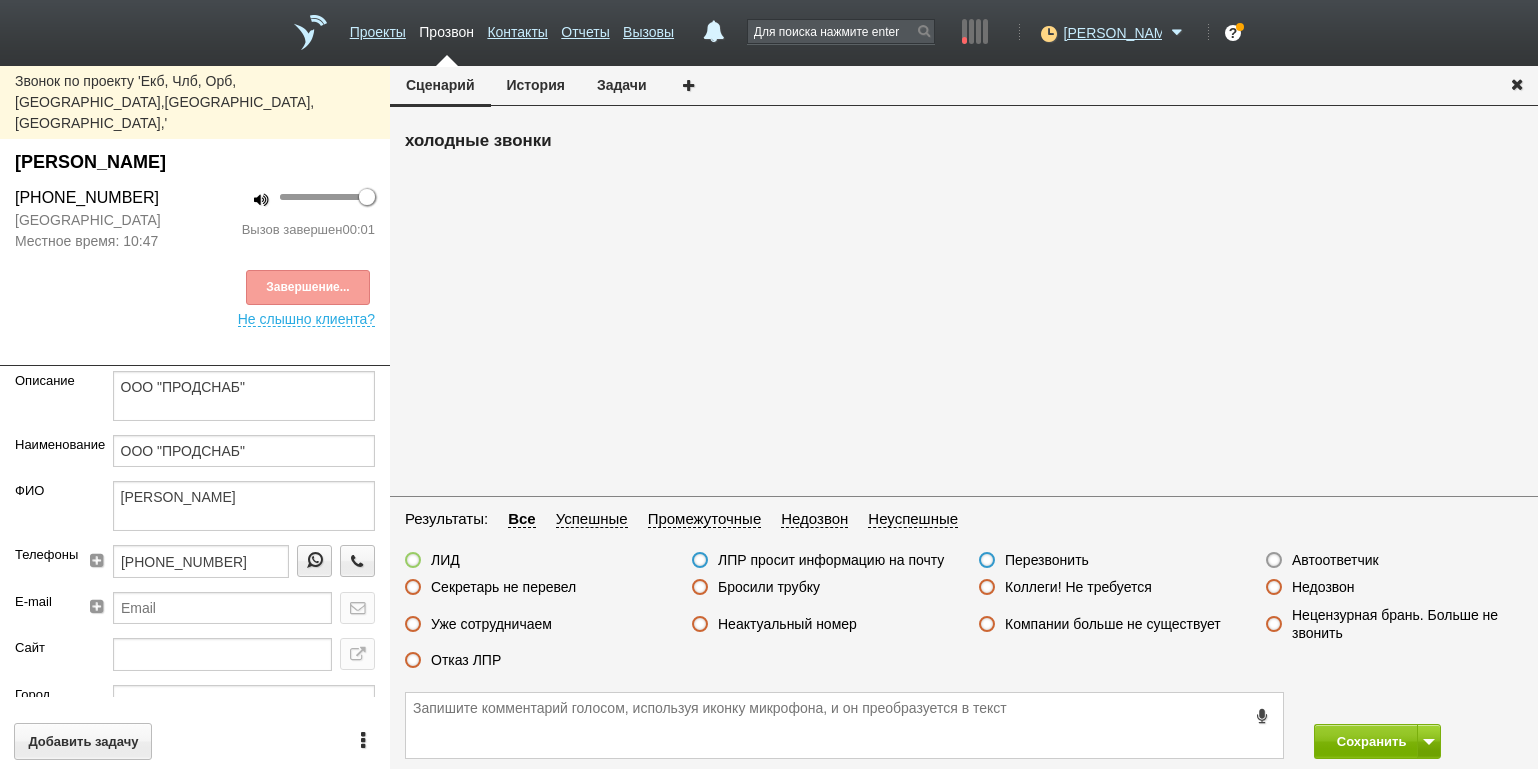 click on "Автоответчик" at bounding box center (1335, 560) 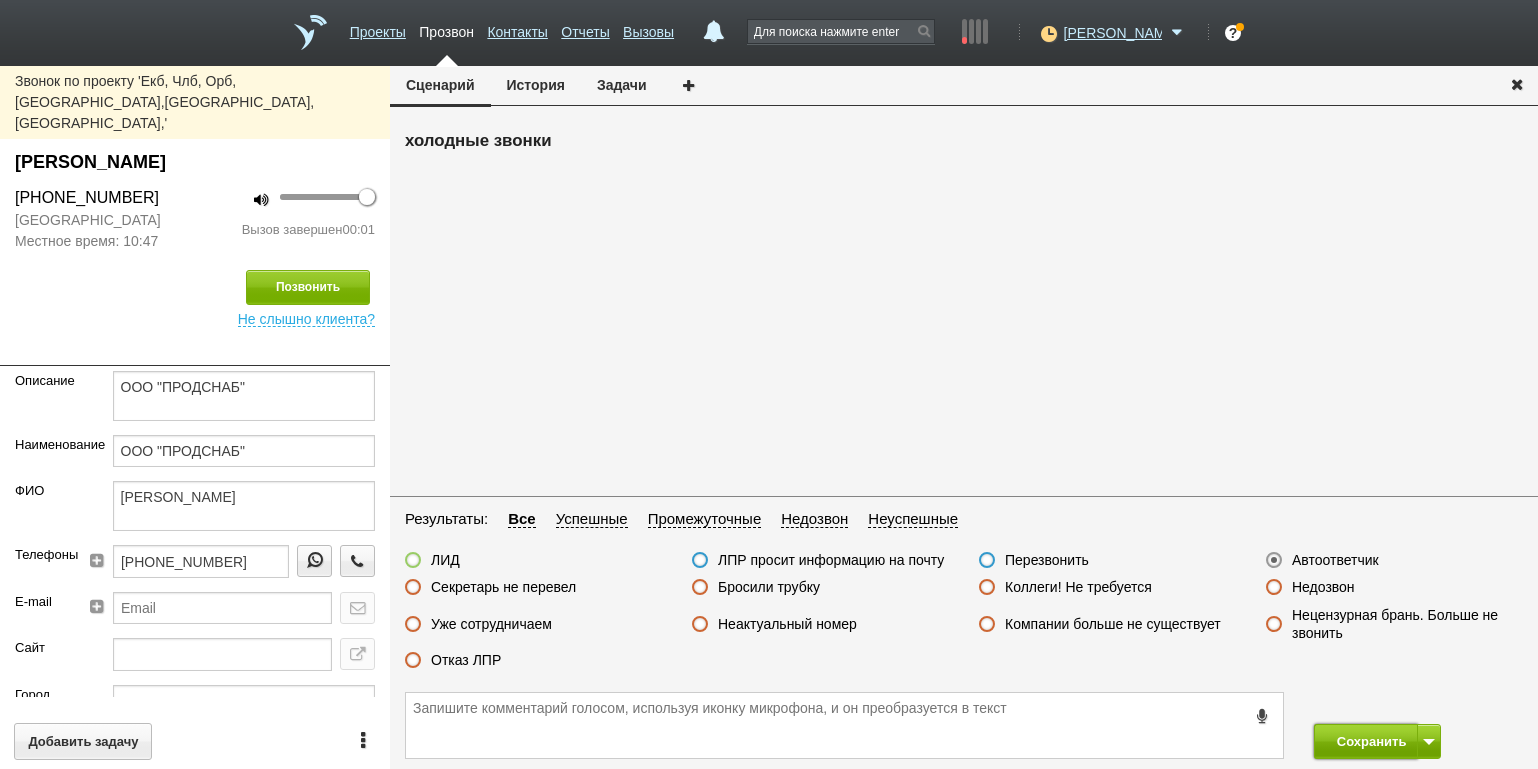 click on "Сохранить" at bounding box center (1366, 741) 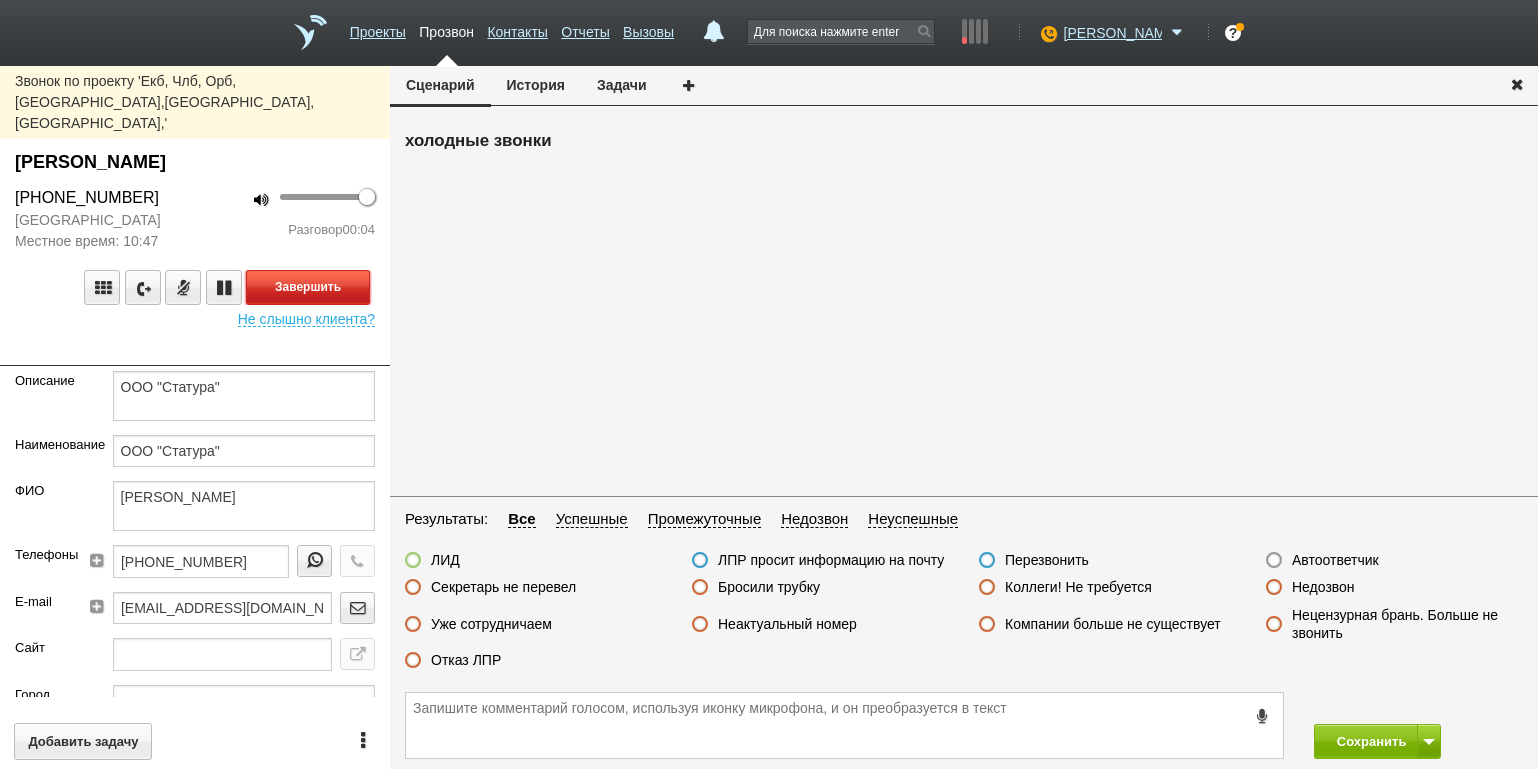 click on "Завершить" at bounding box center [308, 287] 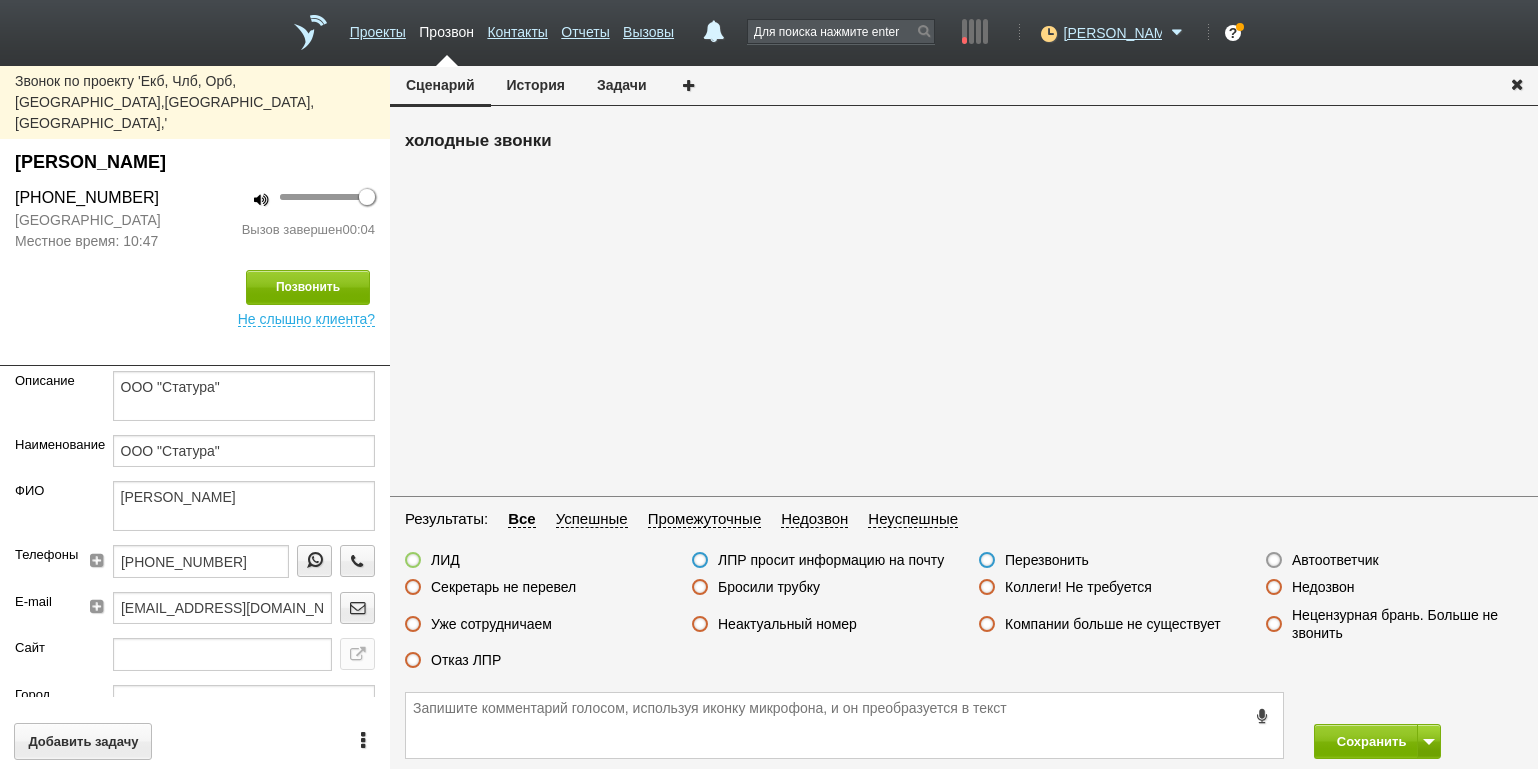click on "Автоответчик" at bounding box center [1335, 560] 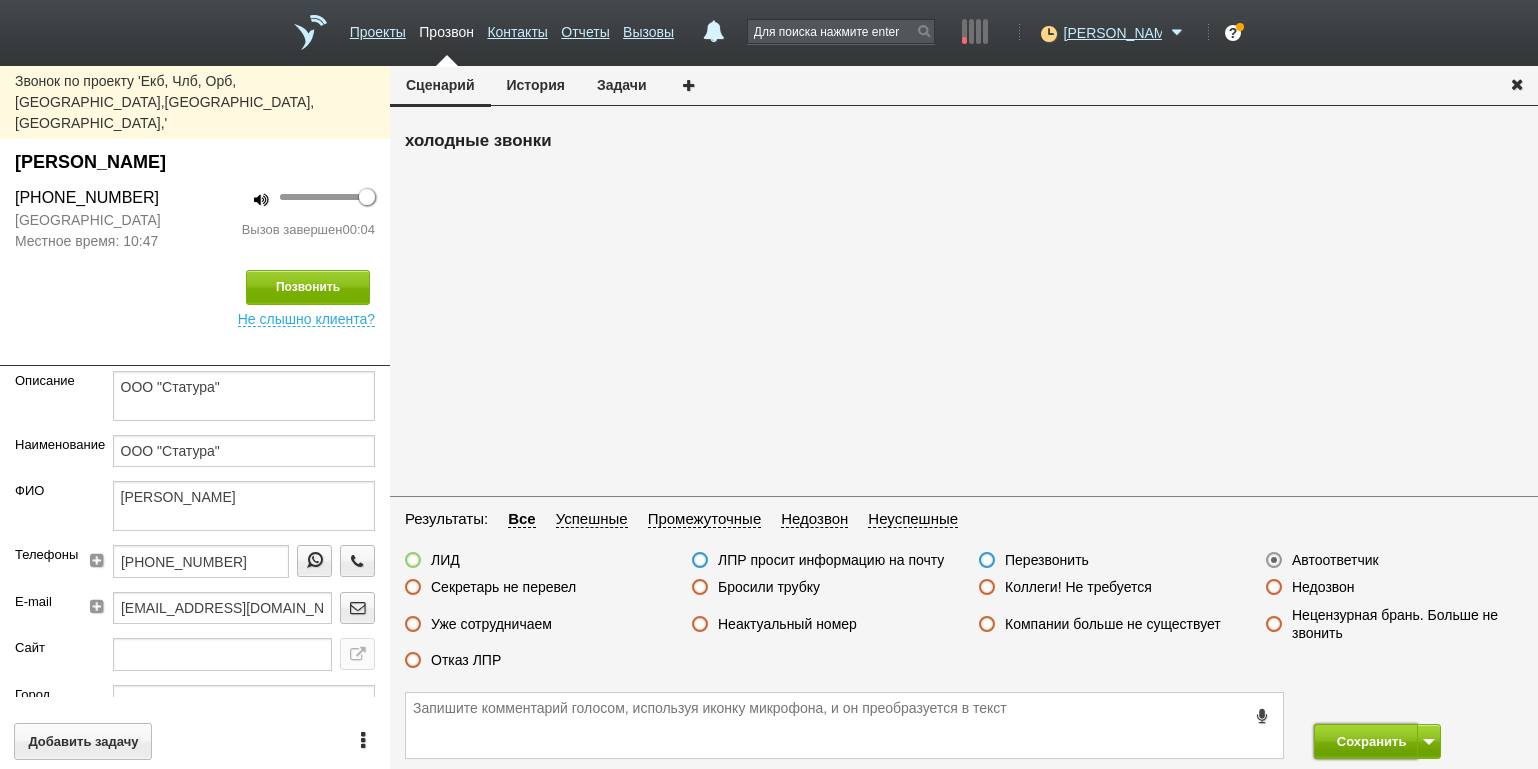 click on "Сохранить" at bounding box center (1366, 741) 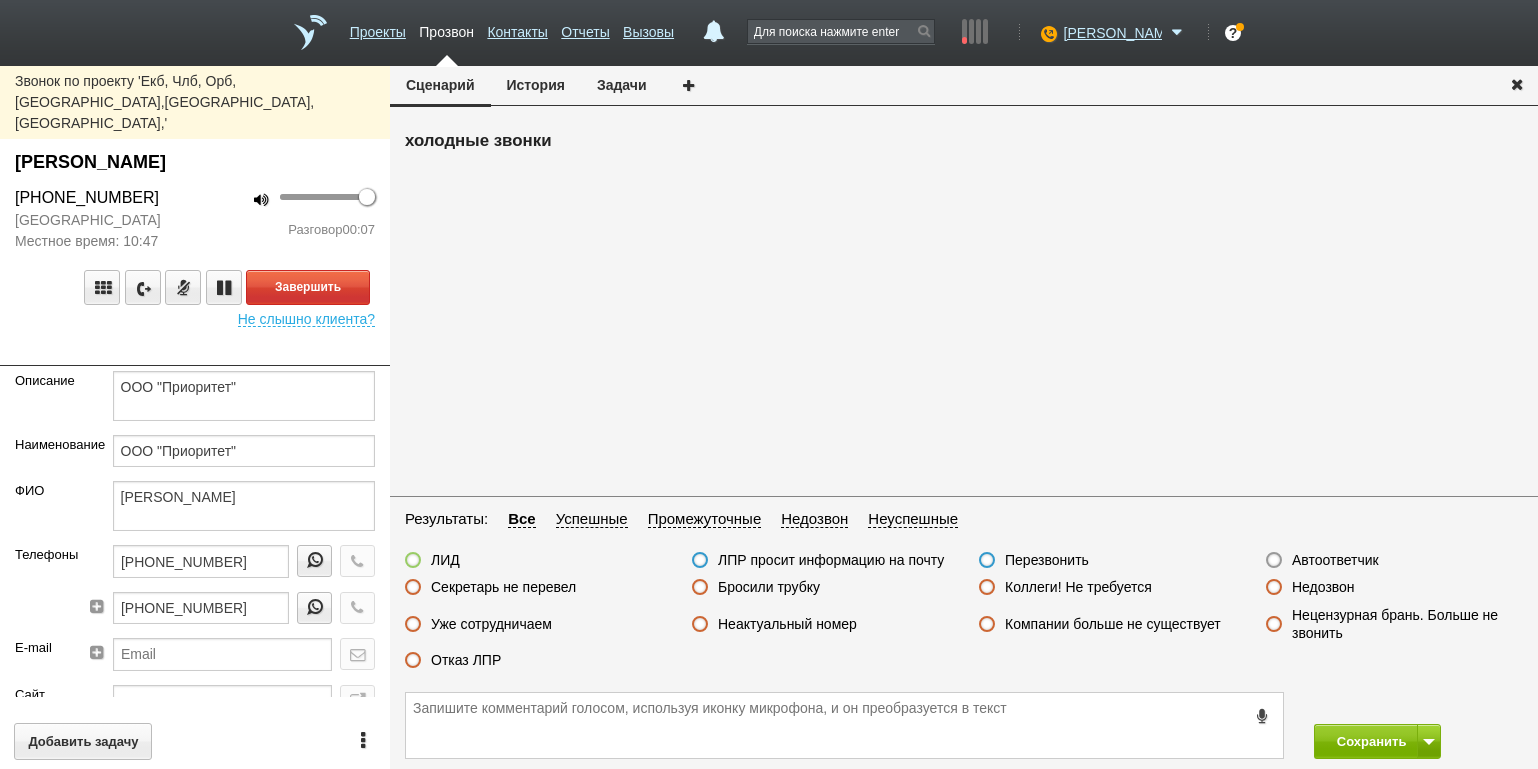 click at bounding box center (195, 351) 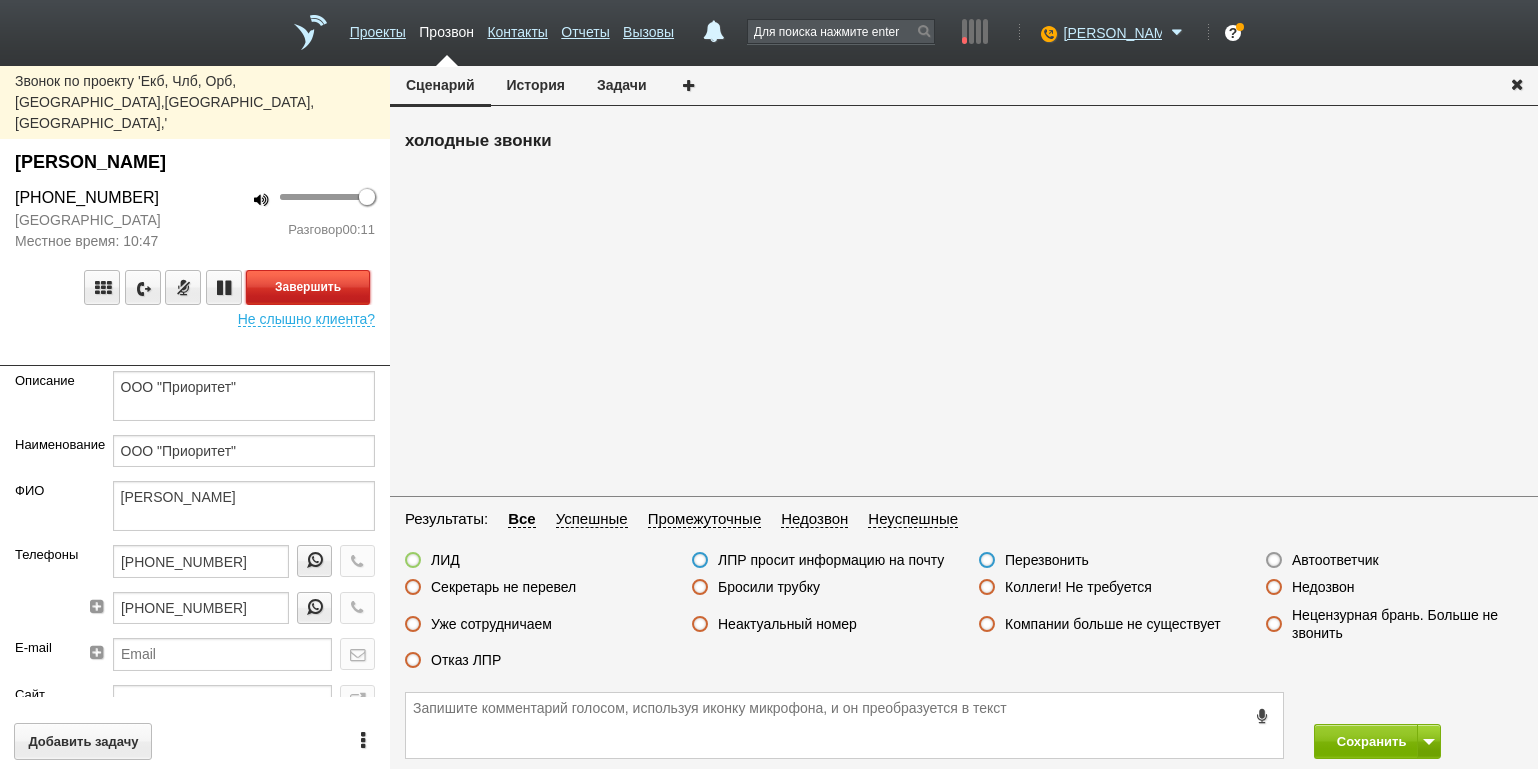 click on "Завершить" at bounding box center [308, 287] 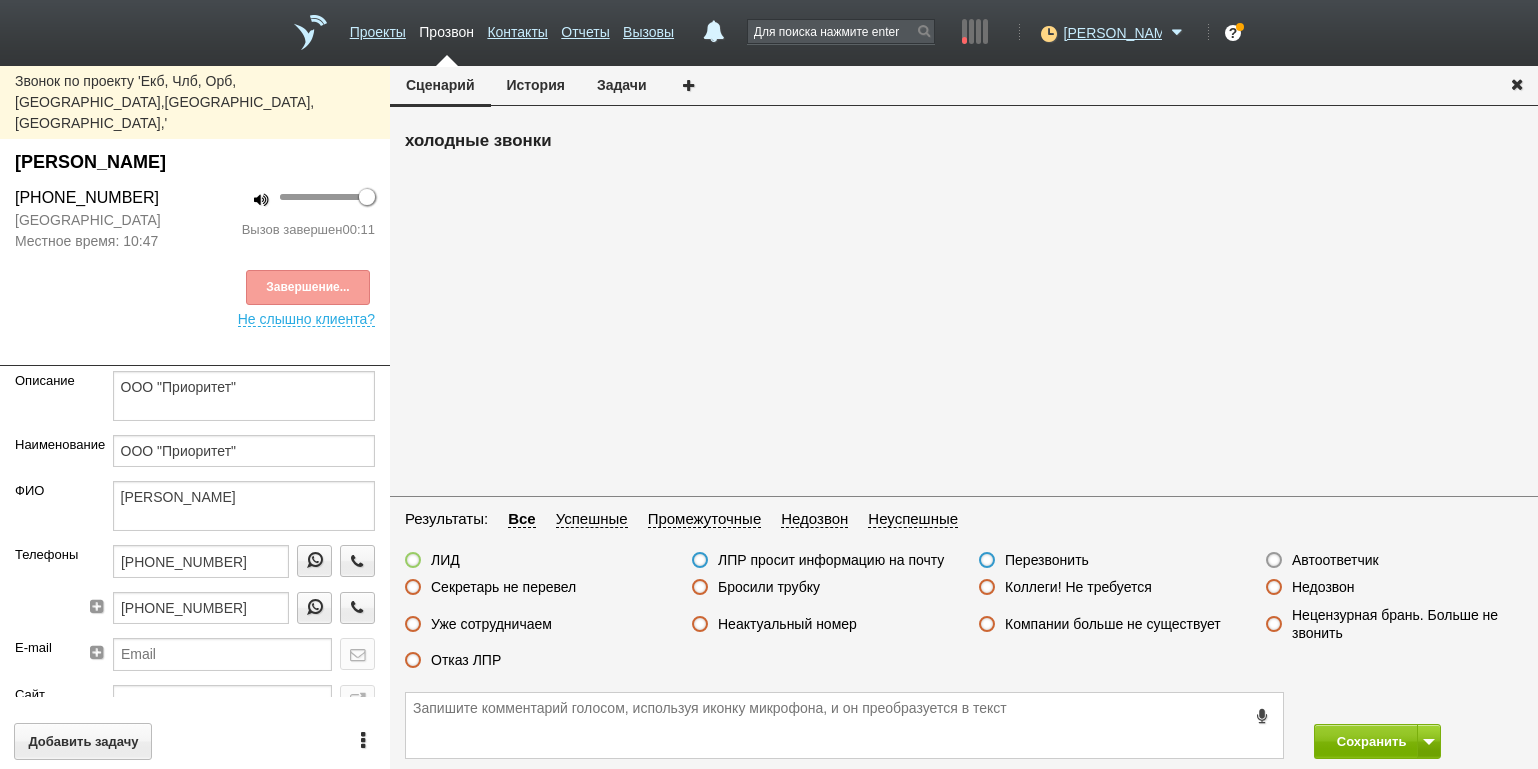 click on "Отказ ЛПР" at bounding box center (466, 660) 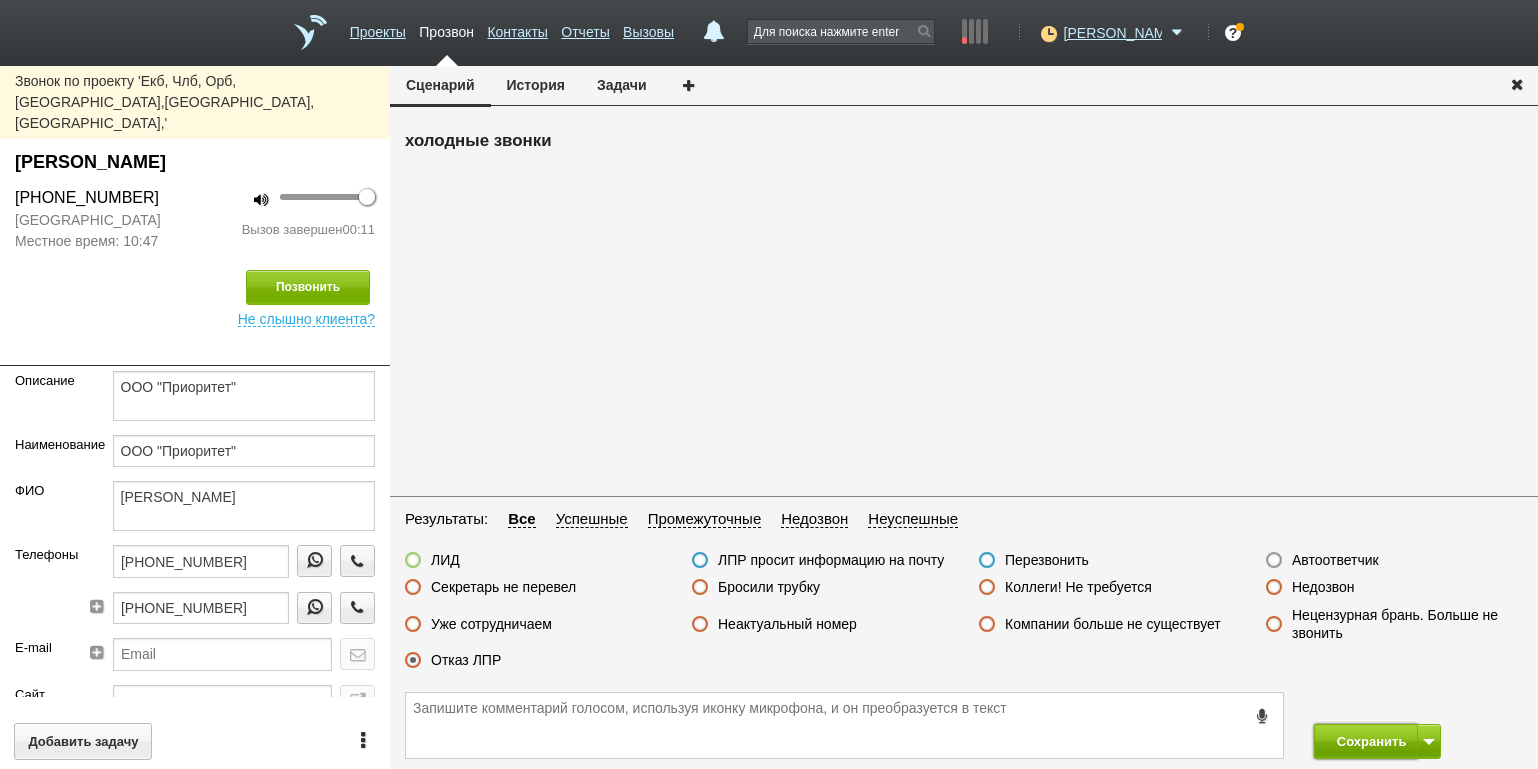 click on "Сохранить" at bounding box center (1366, 741) 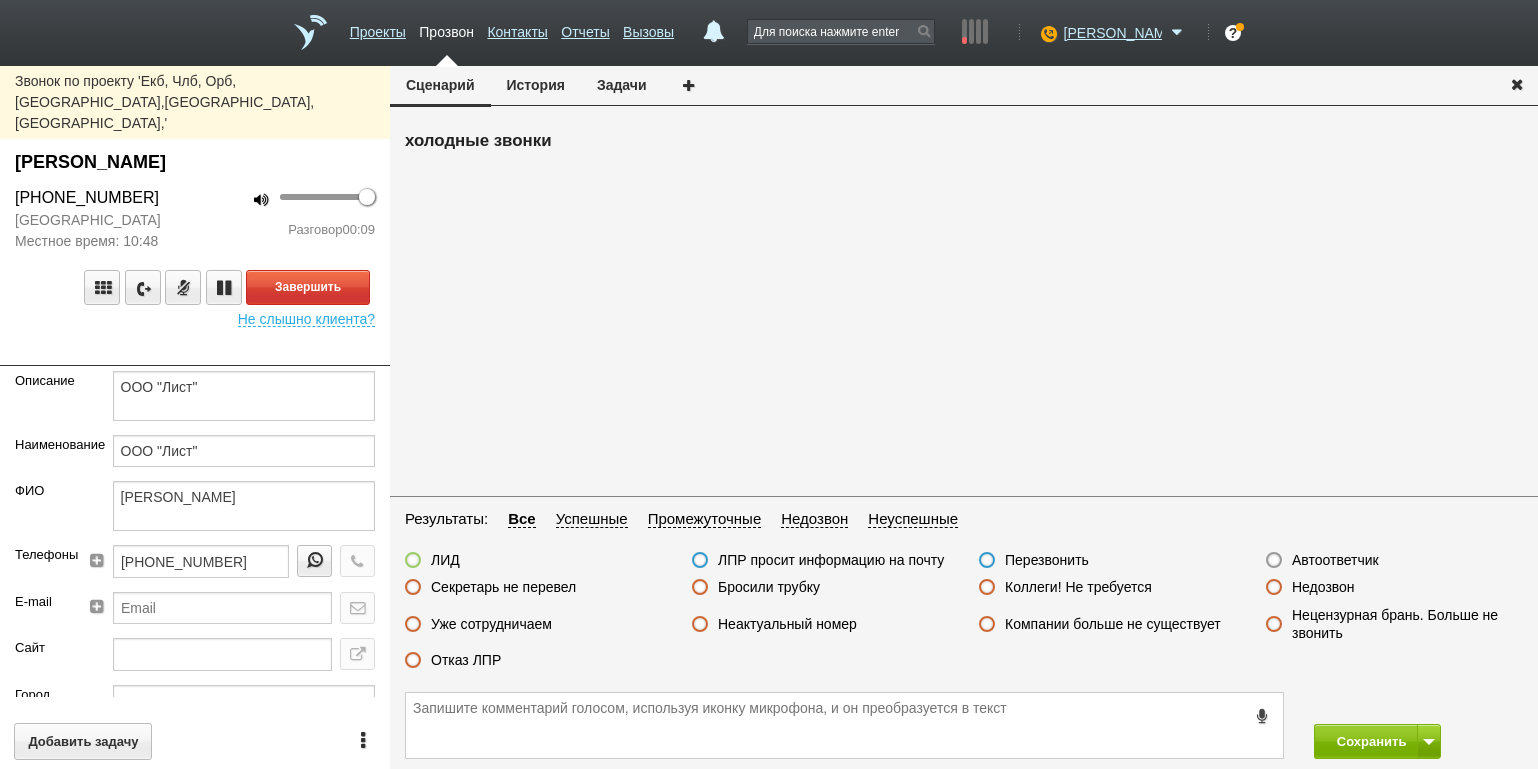 click on "Звонок по проекту 'Екб, Члб, [GEOGRAPHIC_DATA],[GEOGRAPHIC_DATA],[GEOGRAPHIC_DATA], [GEOGRAPHIC_DATA],' [PERSON_NAME] [PHONE_NUMBER] [GEOGRAPHIC_DATA] Местное время: 10:48     100
Разговор
00:09         Завершить Не слышно клиента? Описание ООО "Лист" Наименование ООО "Лист" ФИО [PERSON_NAME] Телефоны [PHONE_NUMBER] E-mail Сайт Город Адрес Регион Тюменская обл Должность Генеральный Директор Теги выгрузить тест Ничего не найдено Список пуст Ответственный [PERSON_NAME] [PERSON_NAME] [PERSON_NAME] [PERSON_NAME] [PERSON_NAME] не найдено Список пуст   Добавить задачу" at bounding box center (195, 417) 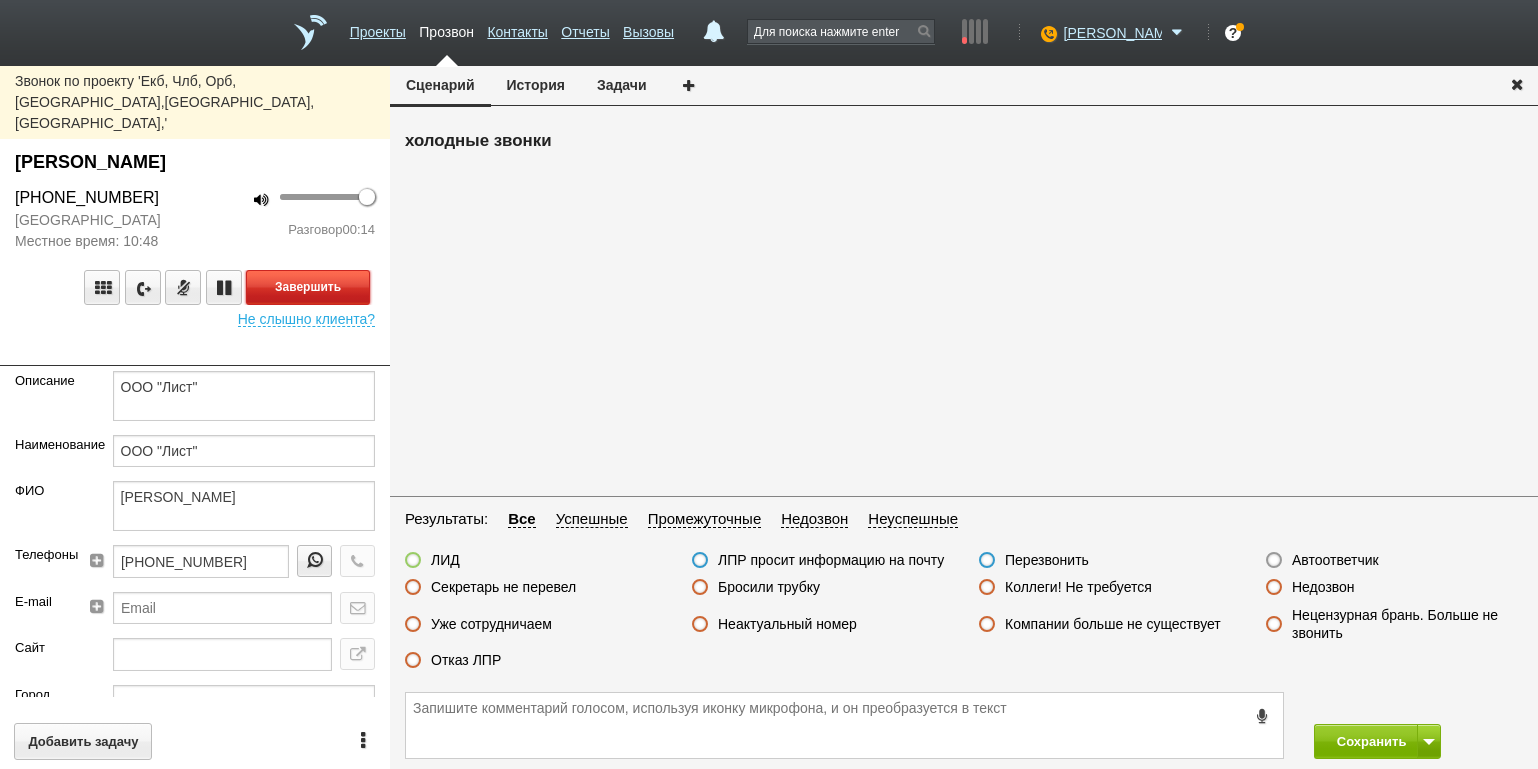 click on "Завершить" at bounding box center [308, 287] 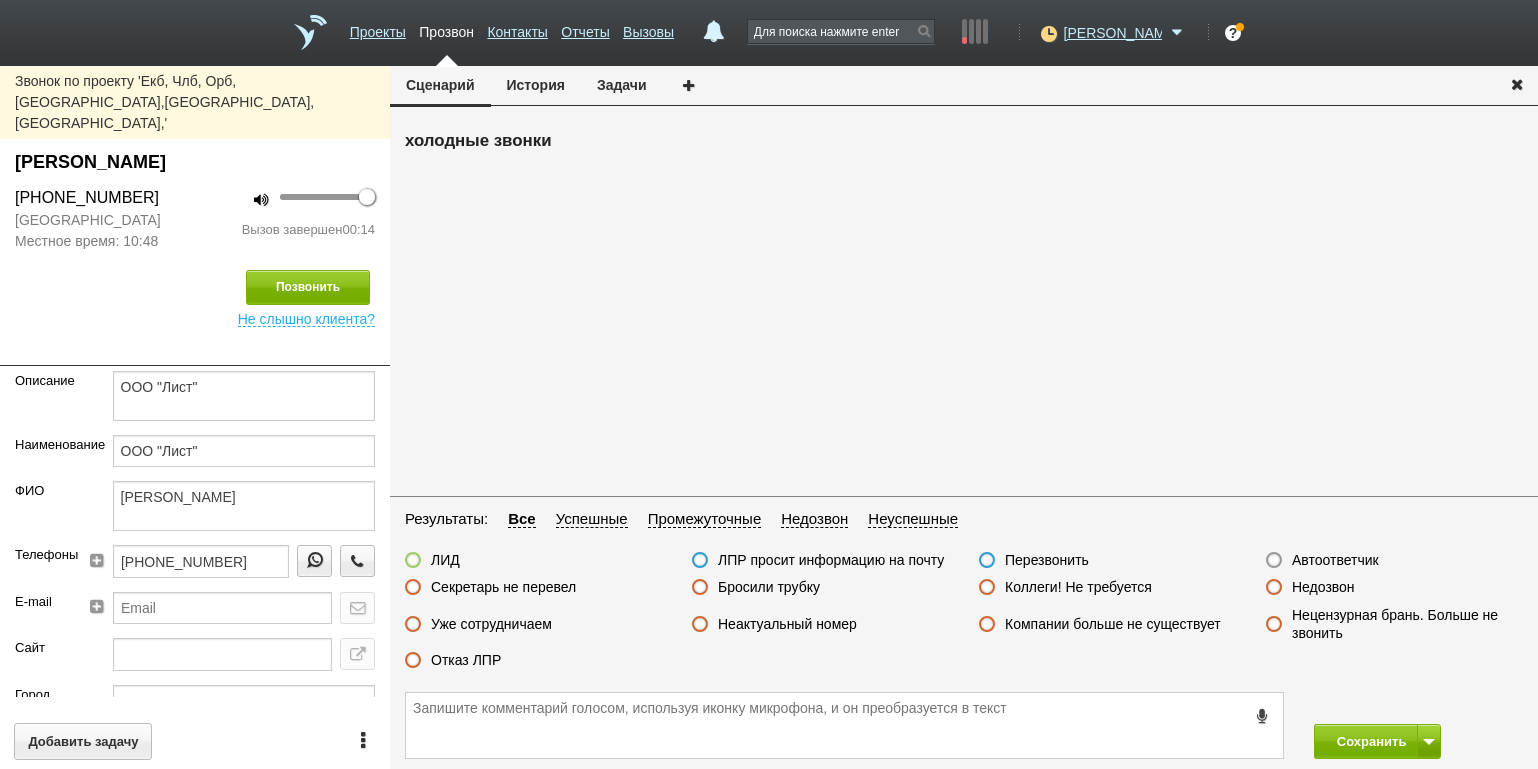 click on "Отказ ЛПР" at bounding box center [466, 660] 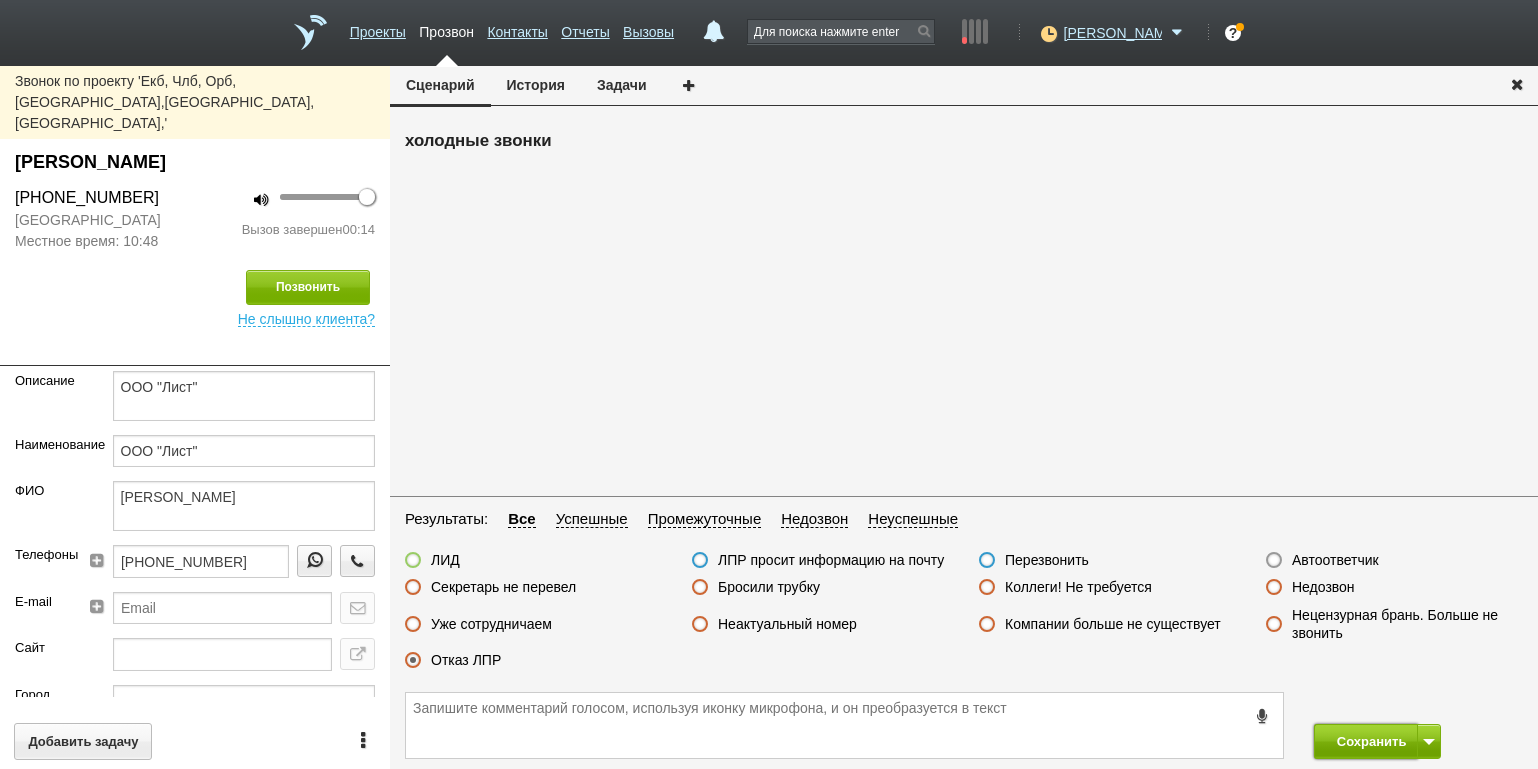 click on "Сохранить" at bounding box center [1366, 741] 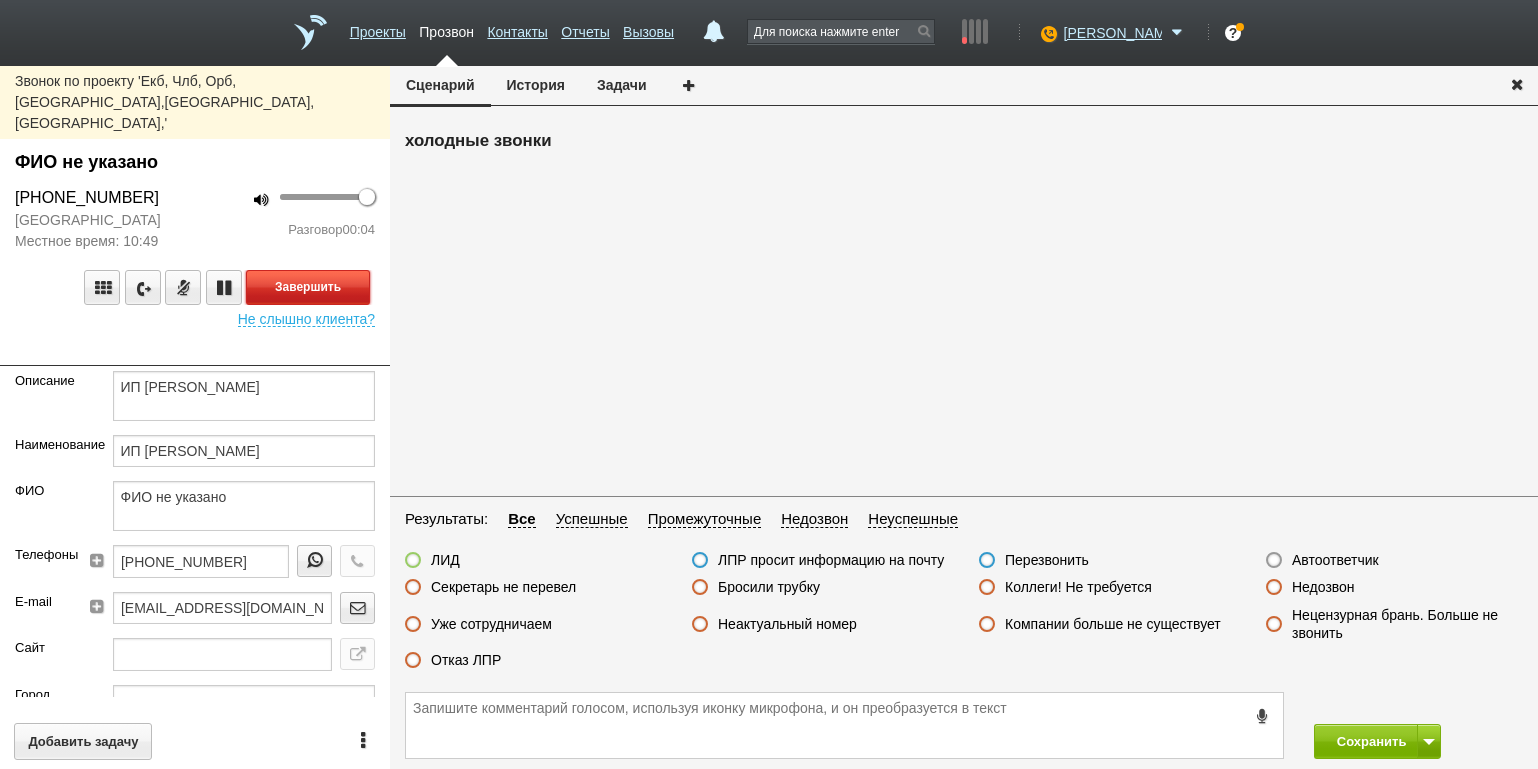 click on "Завершить" at bounding box center (308, 287) 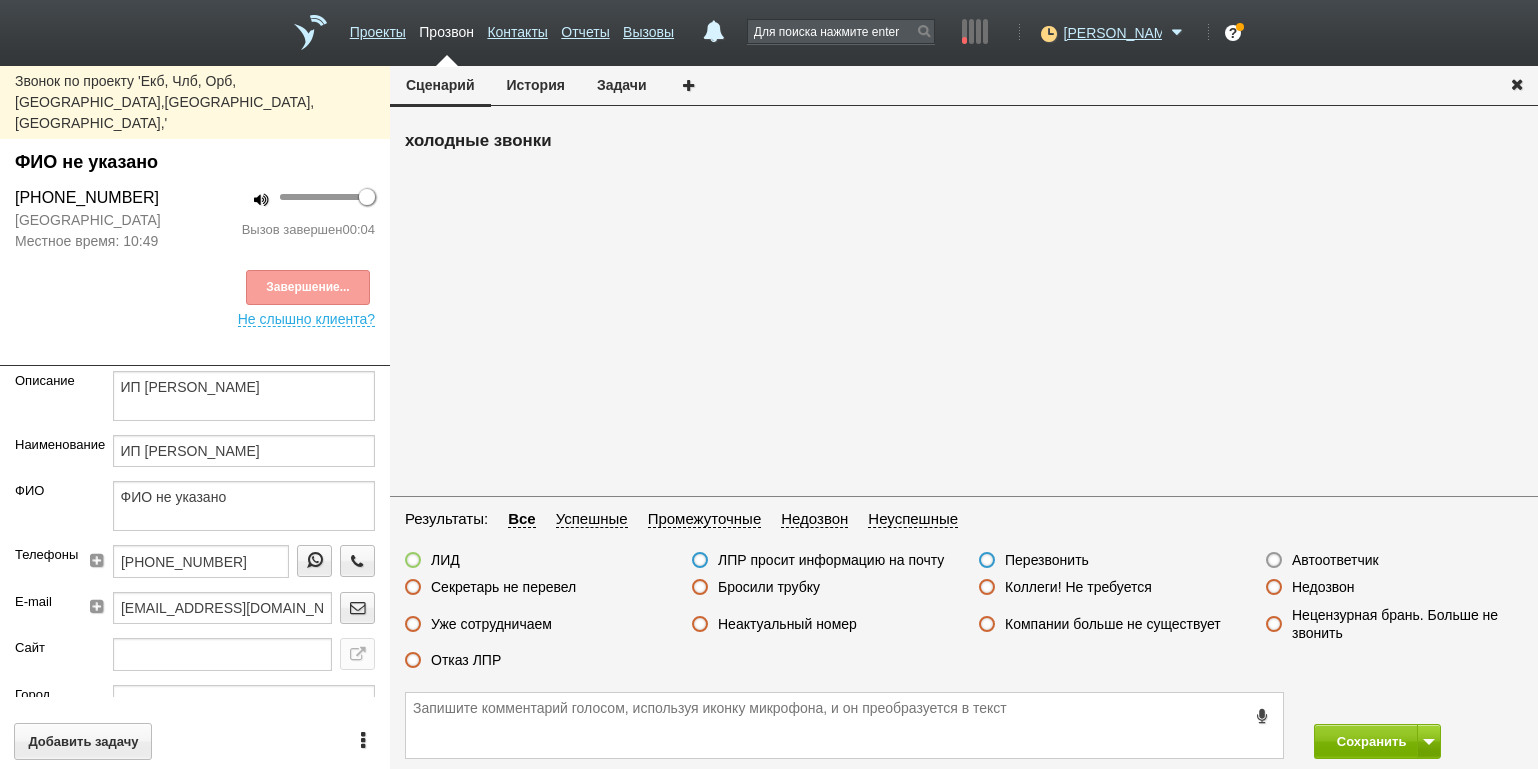 click on "Автоответчик" at bounding box center [1335, 560] 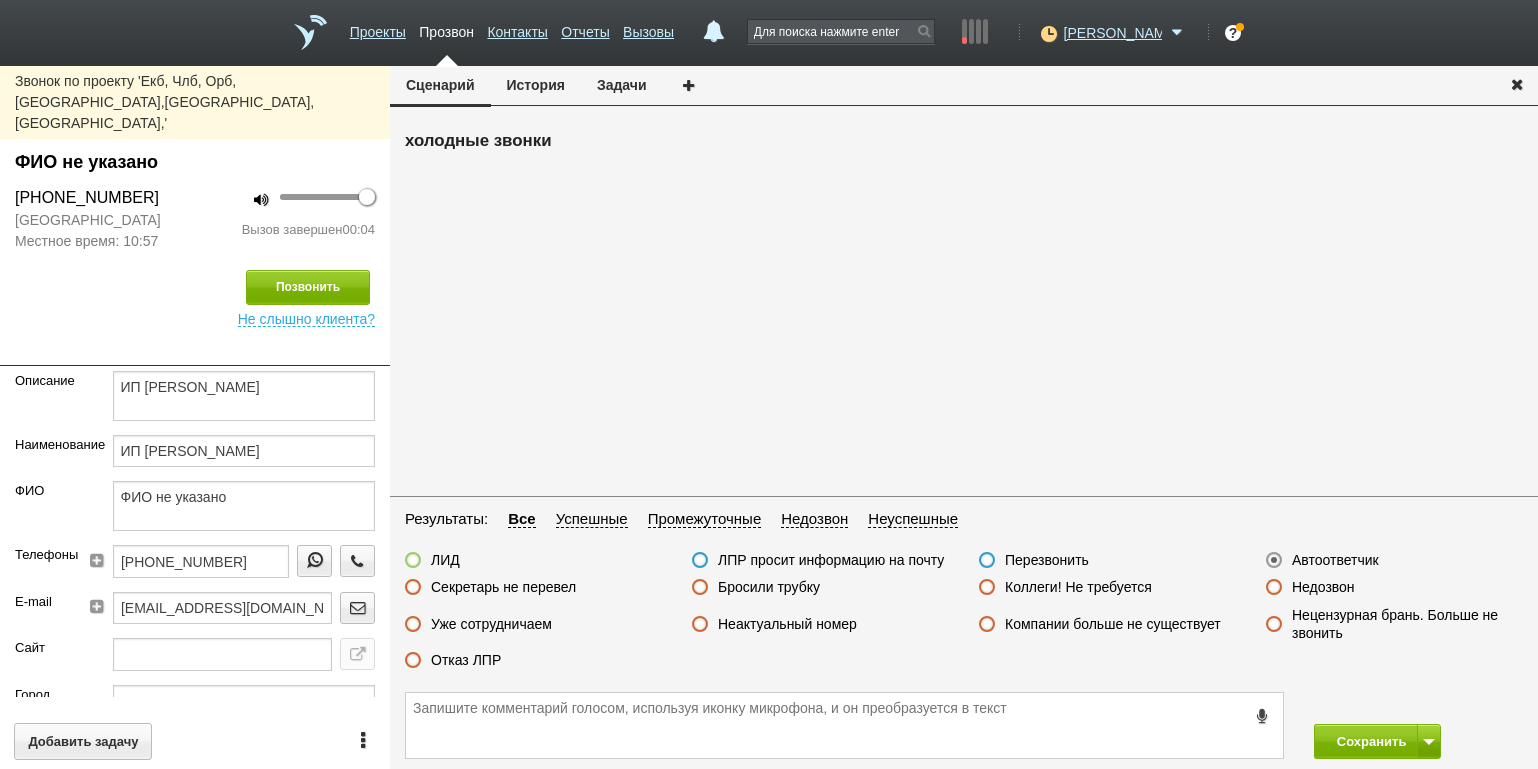 click at bounding box center (195, 351) 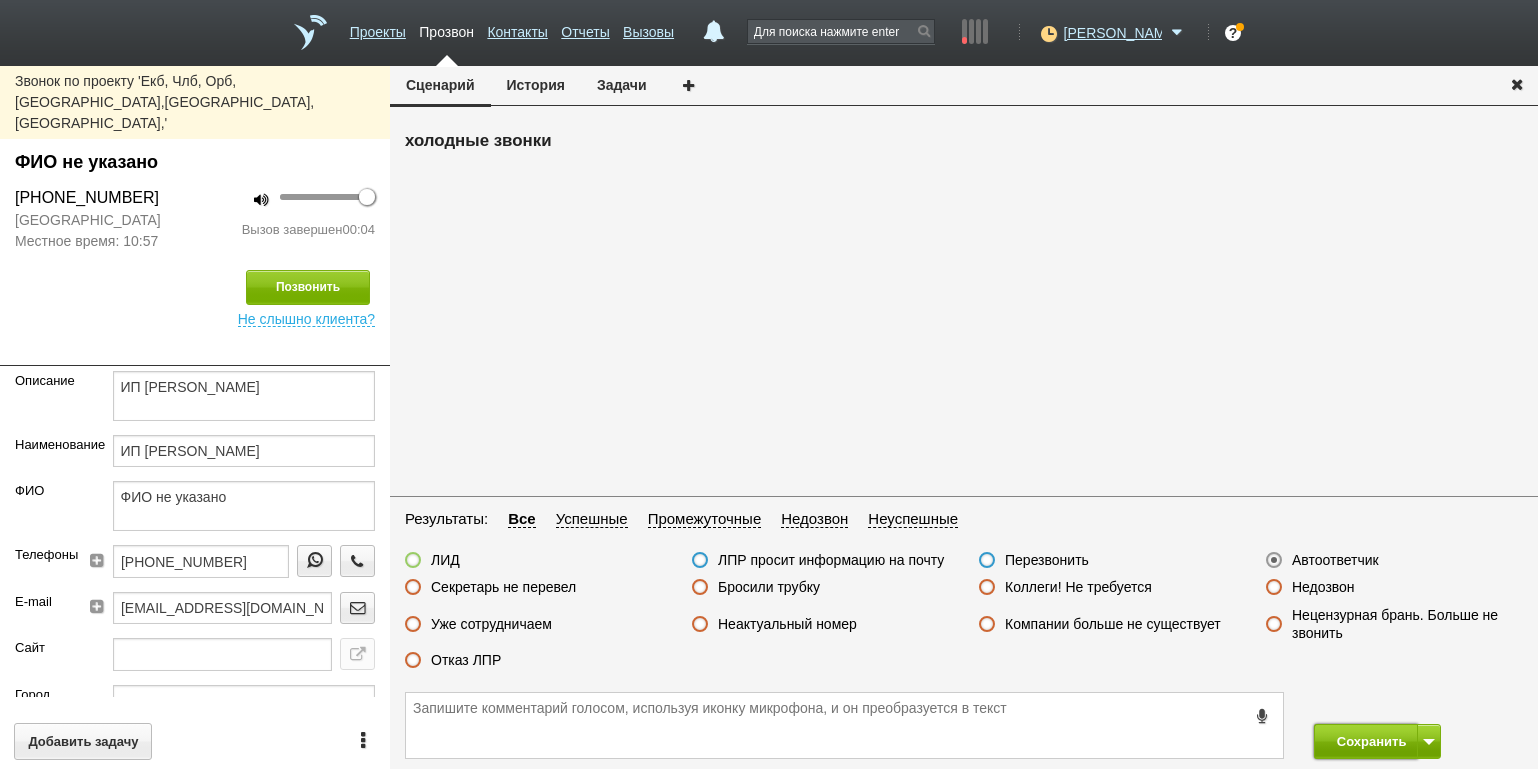 click on "Сохранить" at bounding box center (1366, 741) 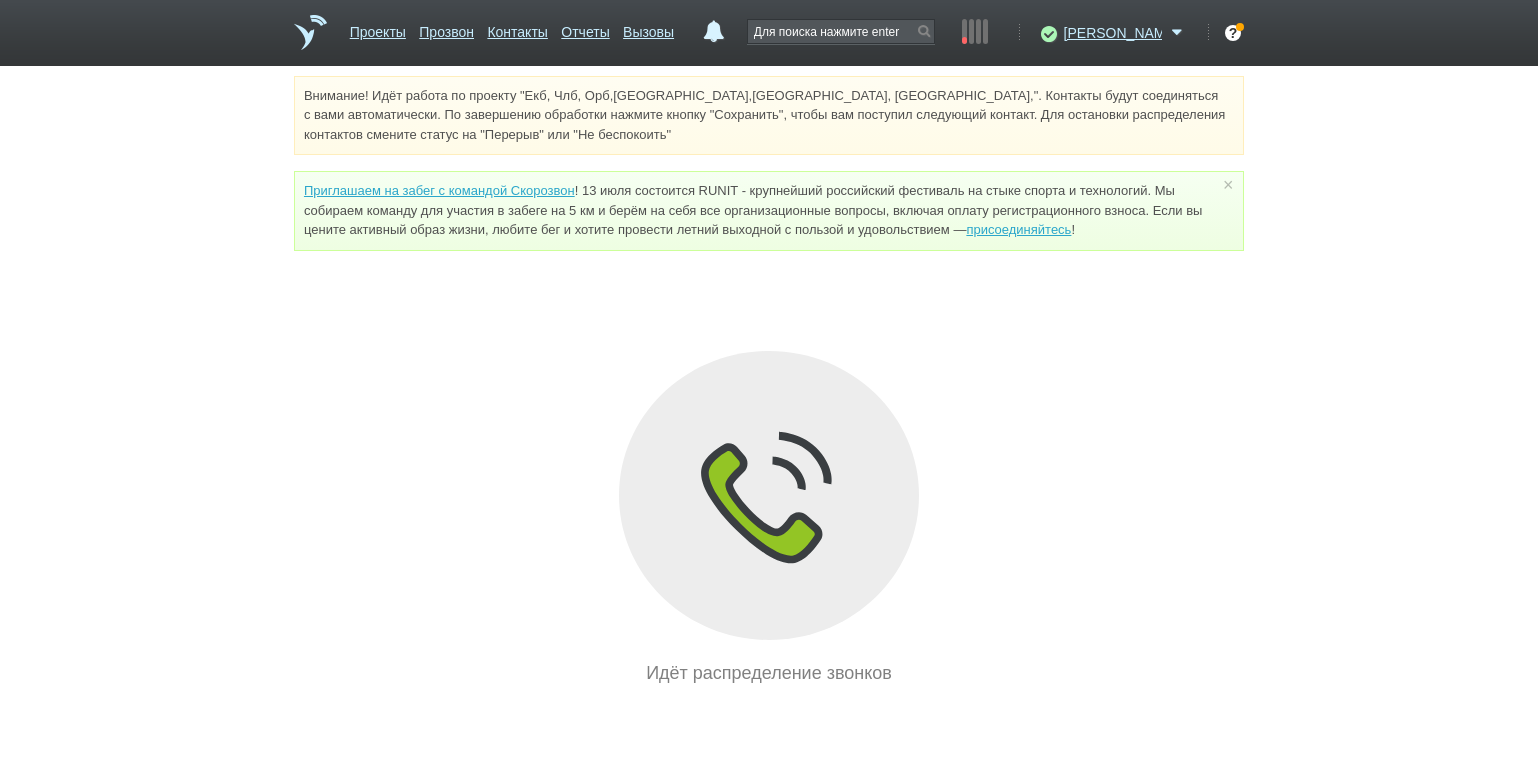 click on "Внимание! Идёт работа по проекту "Екб, Члб, Орб,[GEOGRAPHIC_DATA],[GEOGRAPHIC_DATA], [GEOGRAPHIC_DATA],". Контакты будут соединяться с вами автоматически. По завершению обработки нажмите кнопку "Сохранить", чтобы вам поступил следующий контакт. Для остановки распределения контактов смените статус на "Перерыв" или "Не беспокоить"
Приглашаем на забег с командой Скорозвон присоединяйтесь !
×
Вы можете звонить напрямую из строки поиска - введите номер и нажмите "Позвонить"
Идёт распределение звонков" at bounding box center (769, 381) 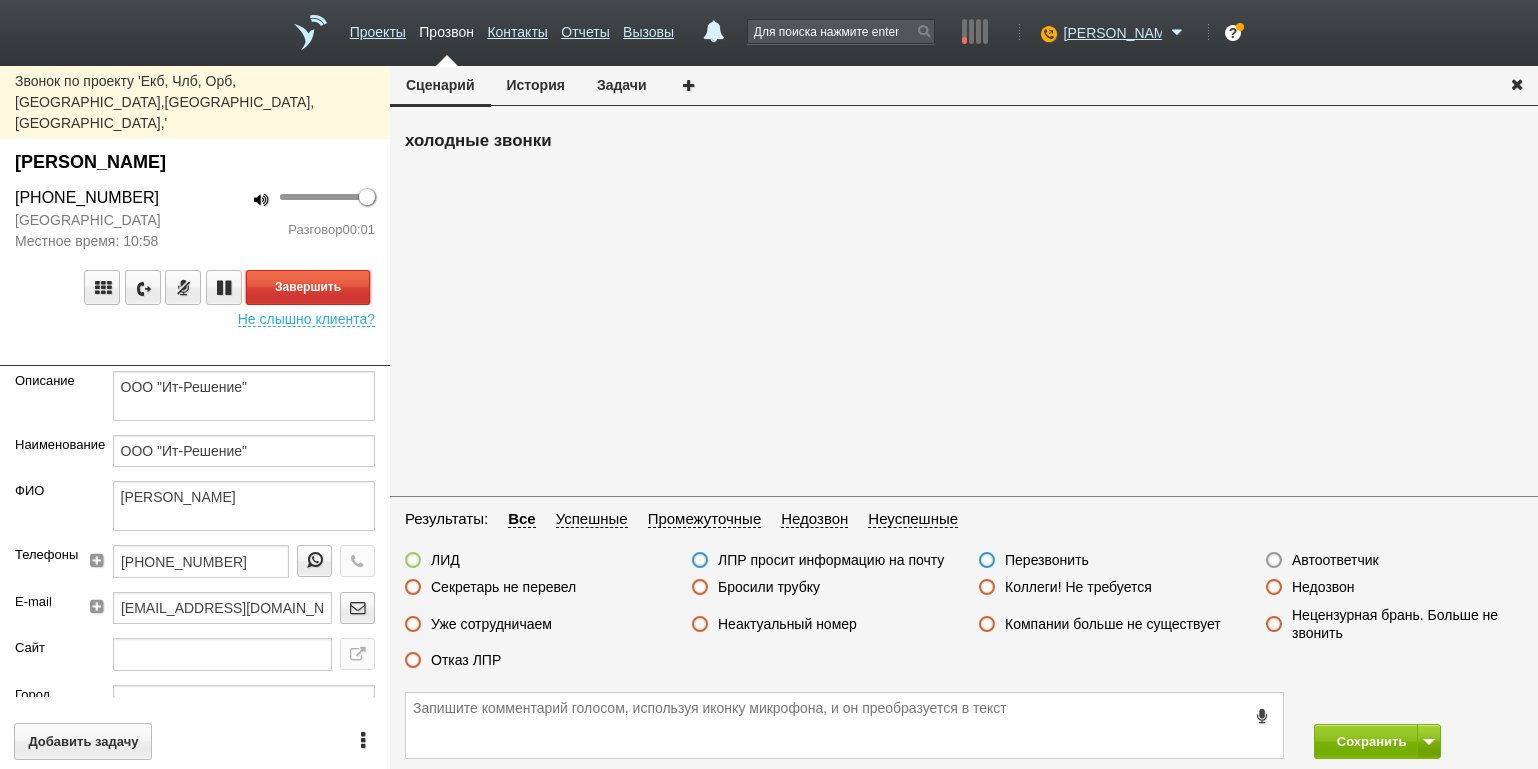 drag, startPoint x: 308, startPoint y: 232, endPoint x: 471, endPoint y: 283, distance: 170.79227 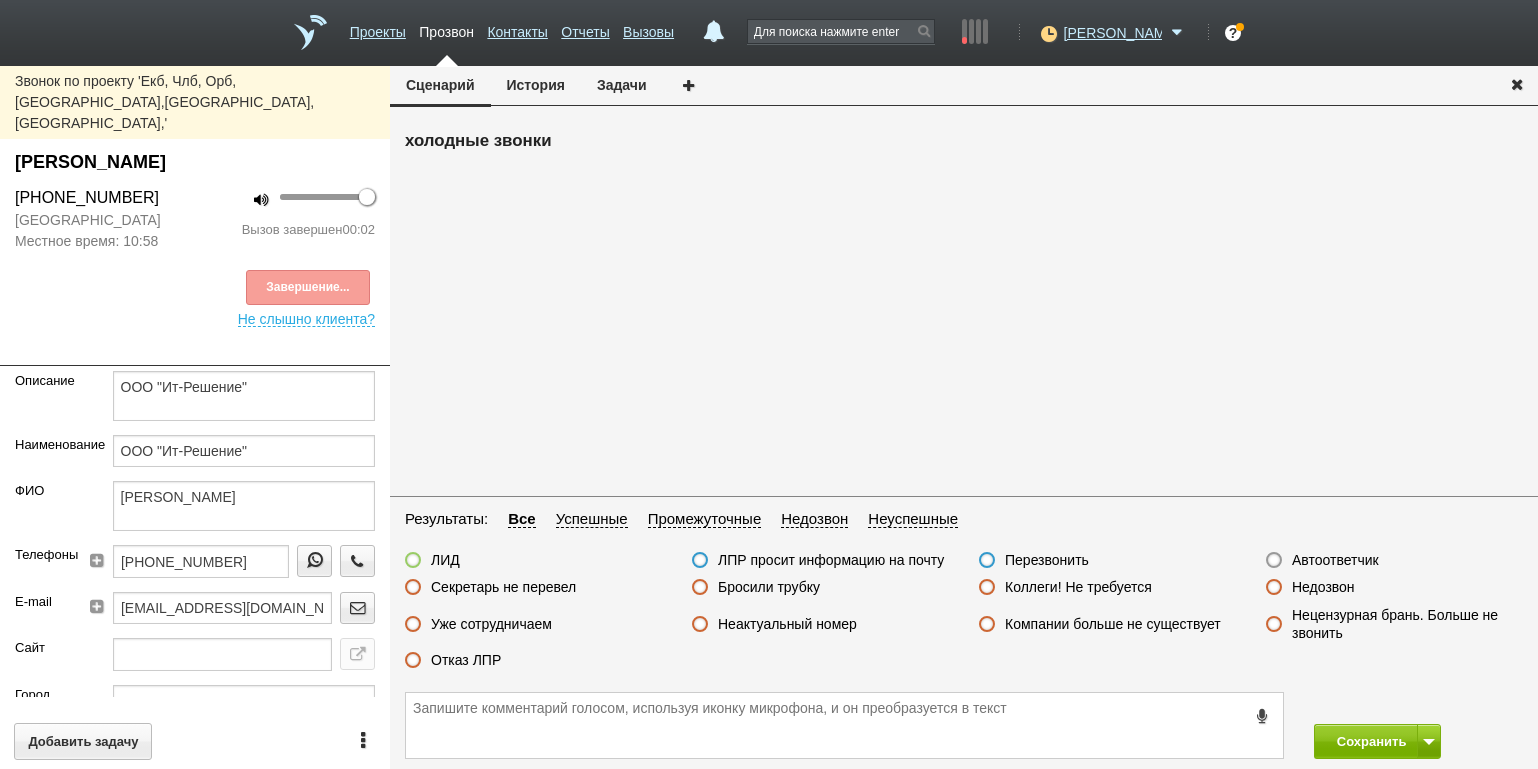 click on "Автоответчик" at bounding box center [1335, 560] 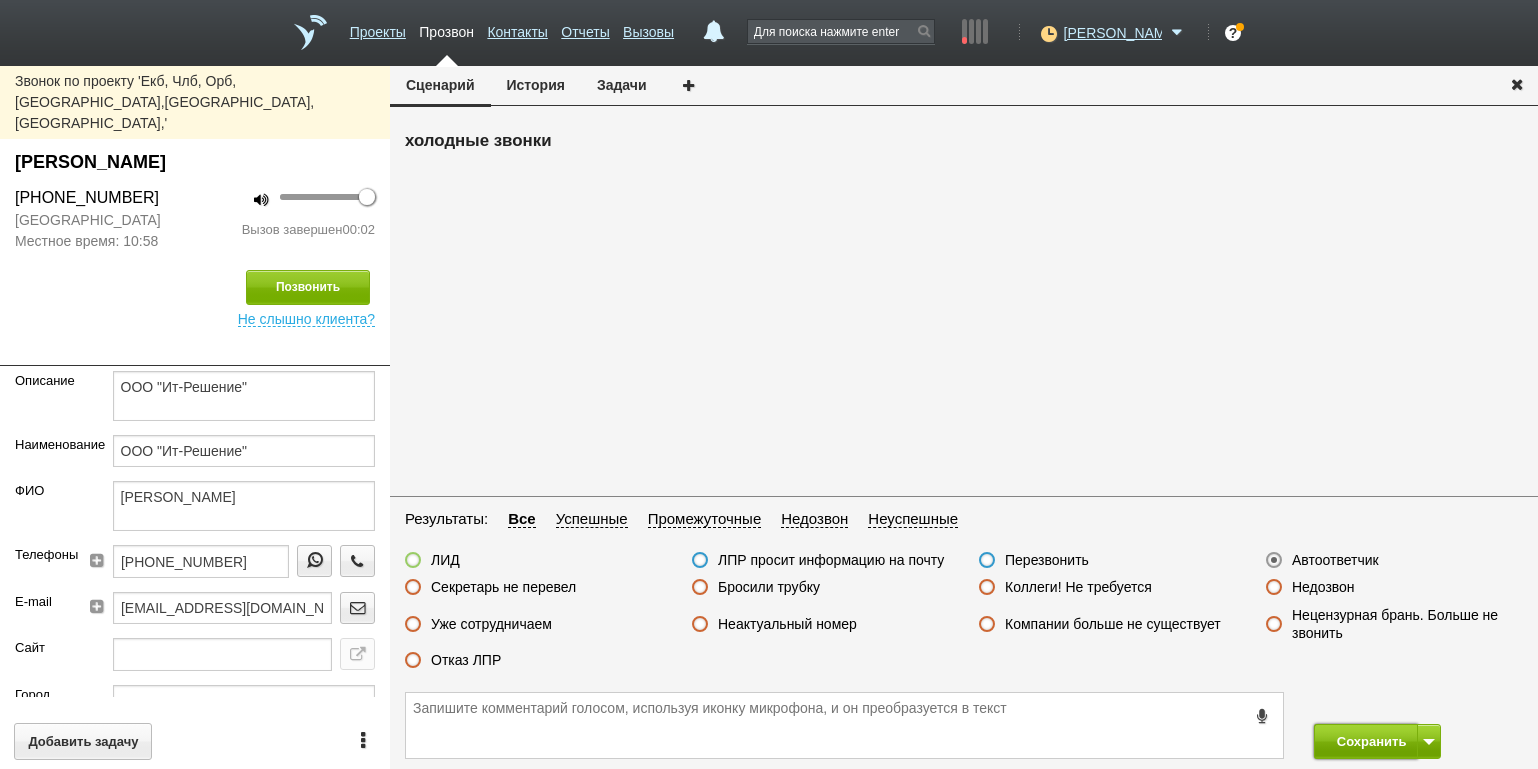 click on "Сохранить" at bounding box center [1366, 741] 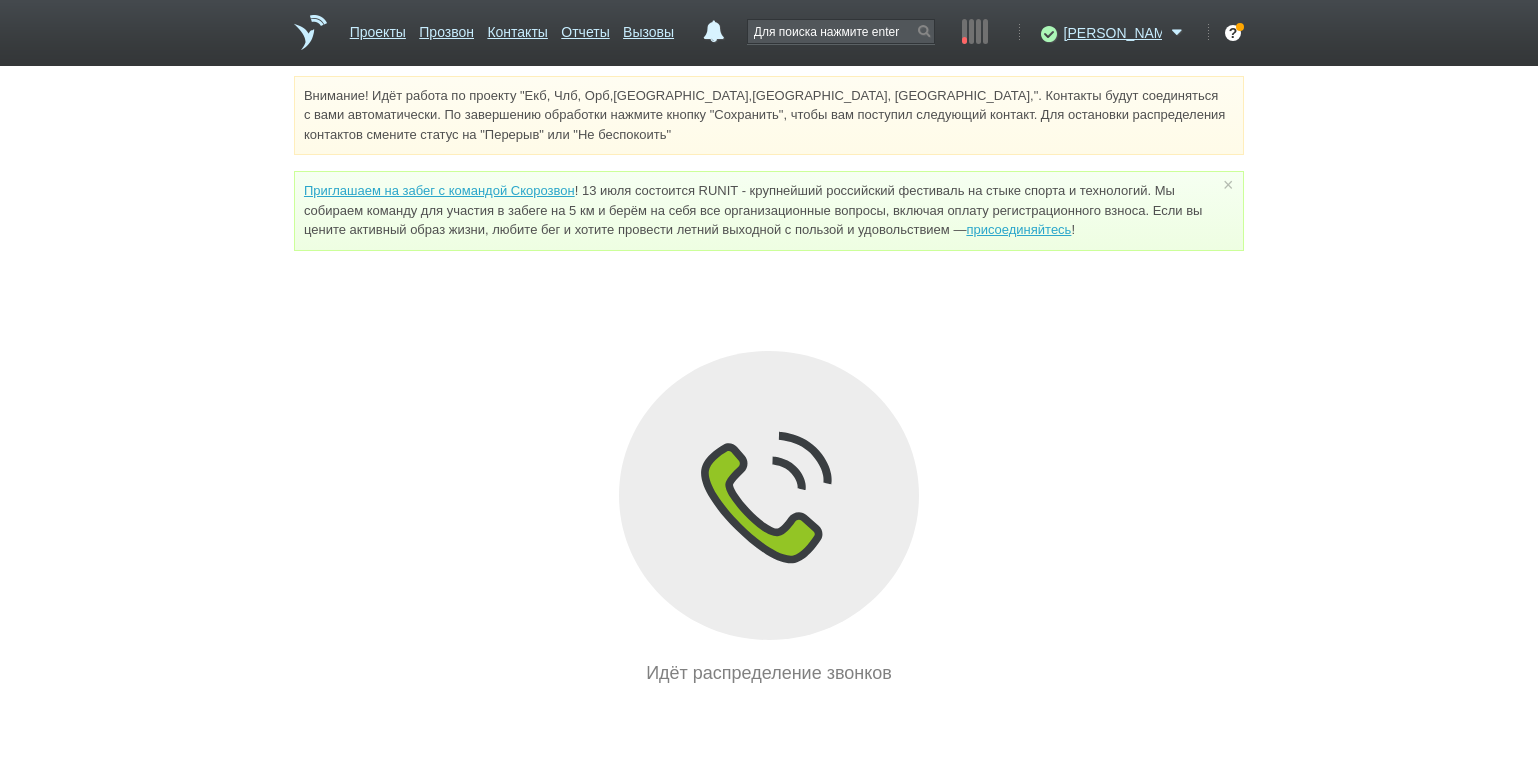 click on "Внимание! Идёт работа по проекту "Екб, Члб, Орб,[GEOGRAPHIC_DATA],[GEOGRAPHIC_DATA], [GEOGRAPHIC_DATA],". Контакты будут соединяться с вами автоматически. По завершению обработки нажмите кнопку "Сохранить", чтобы вам поступил следующий контакт. Для остановки распределения контактов смените статус на "Перерыв" или "Не беспокоить"
Приглашаем на забег с командой Скорозвон присоединяйтесь !
×
Вы можете звонить напрямую из строки поиска - введите номер и нажмите "Позвонить"
Идёт распределение звонков" at bounding box center (769, 381) 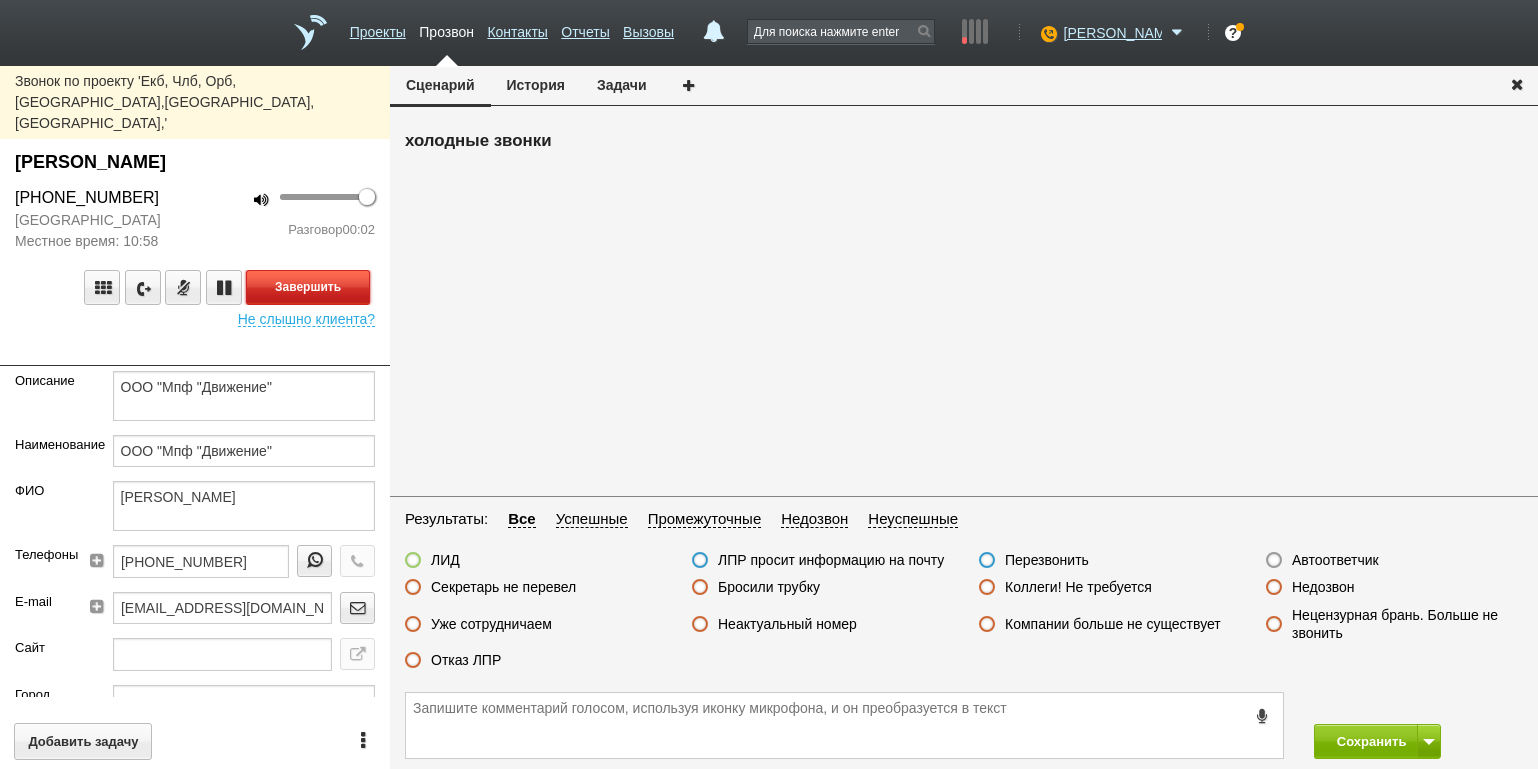click on "Завершить" at bounding box center [308, 287] 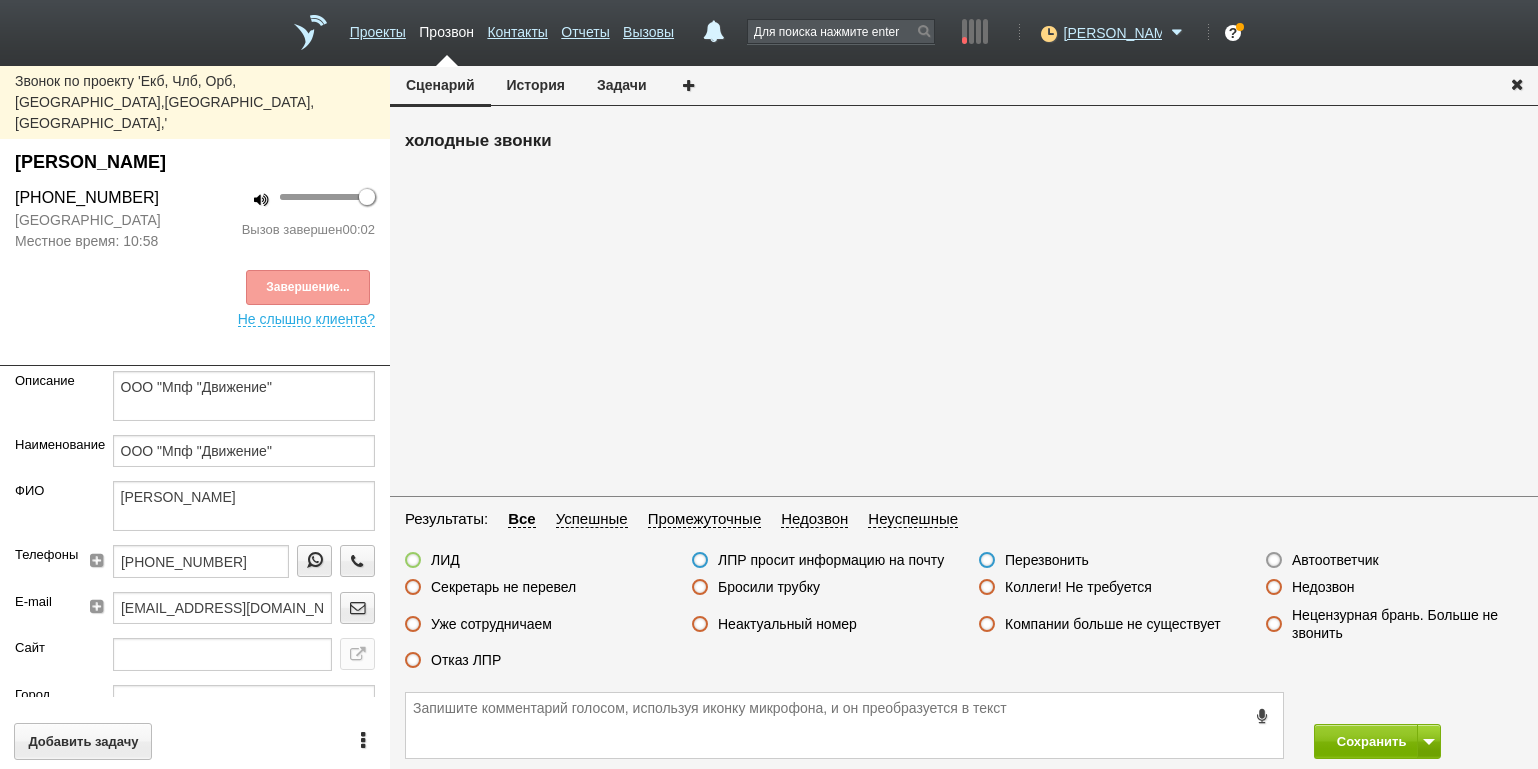 click on "Автоответчик" at bounding box center [1335, 560] 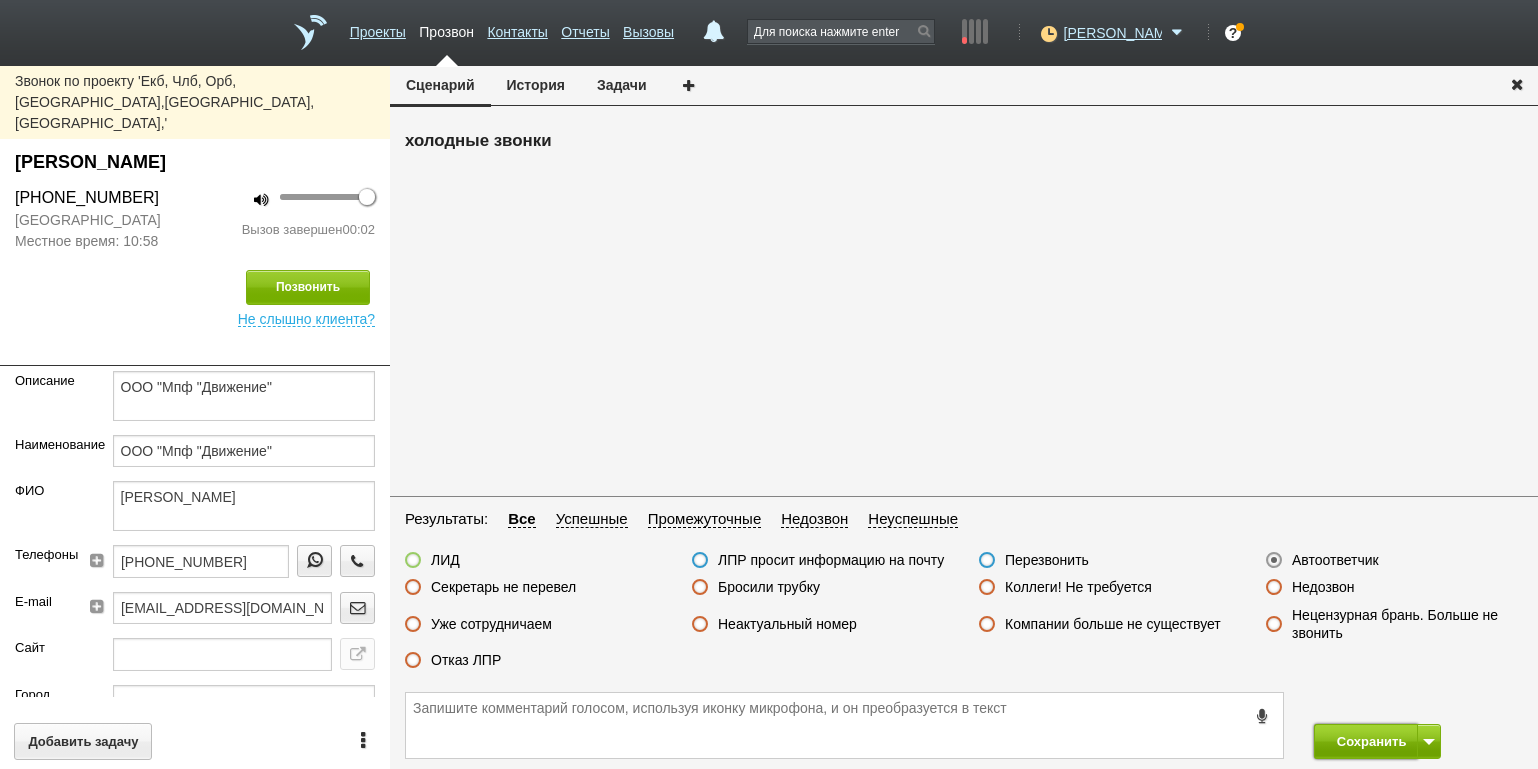 click on "Сохранить" at bounding box center [1366, 741] 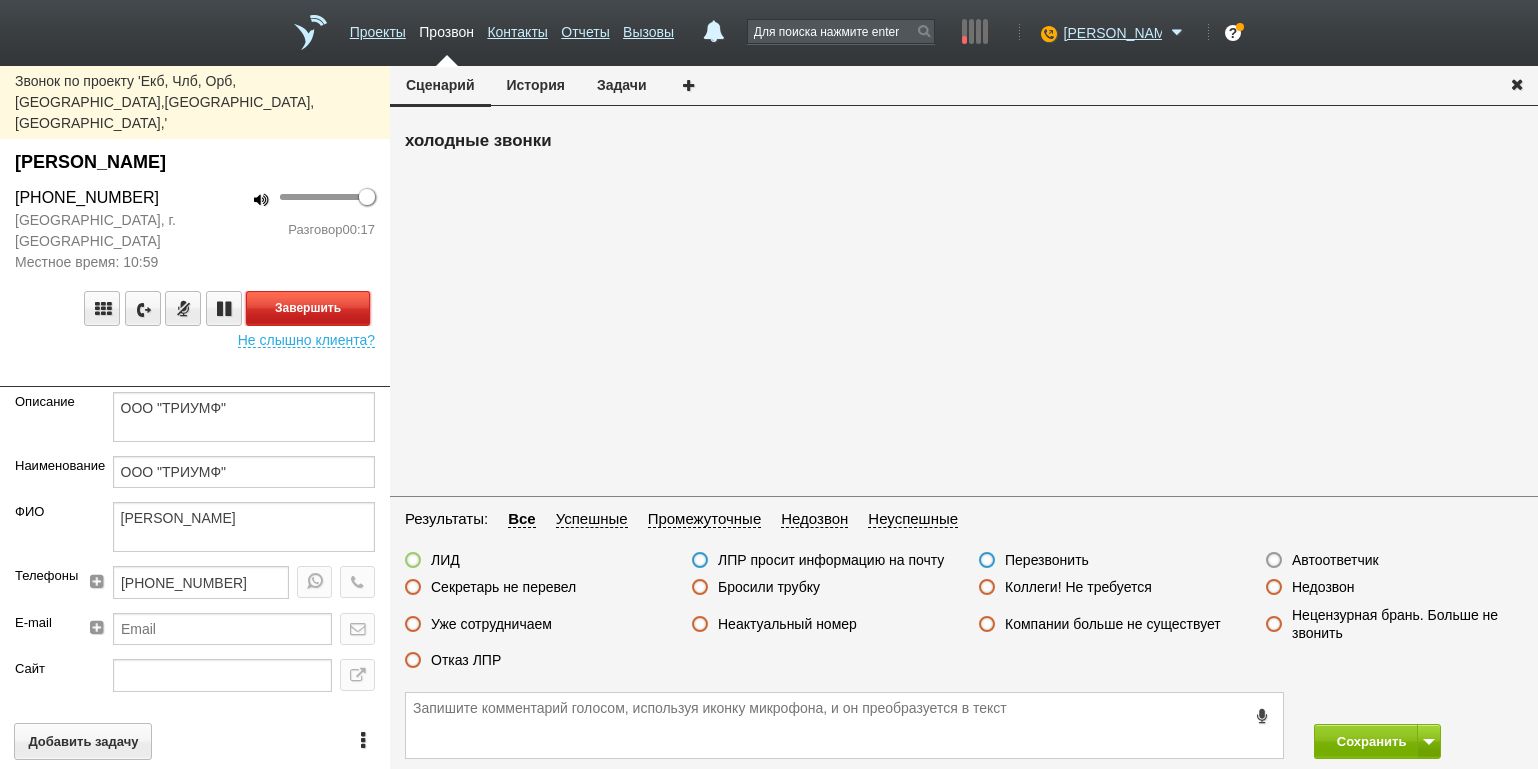 click on "Завершить" at bounding box center [308, 308] 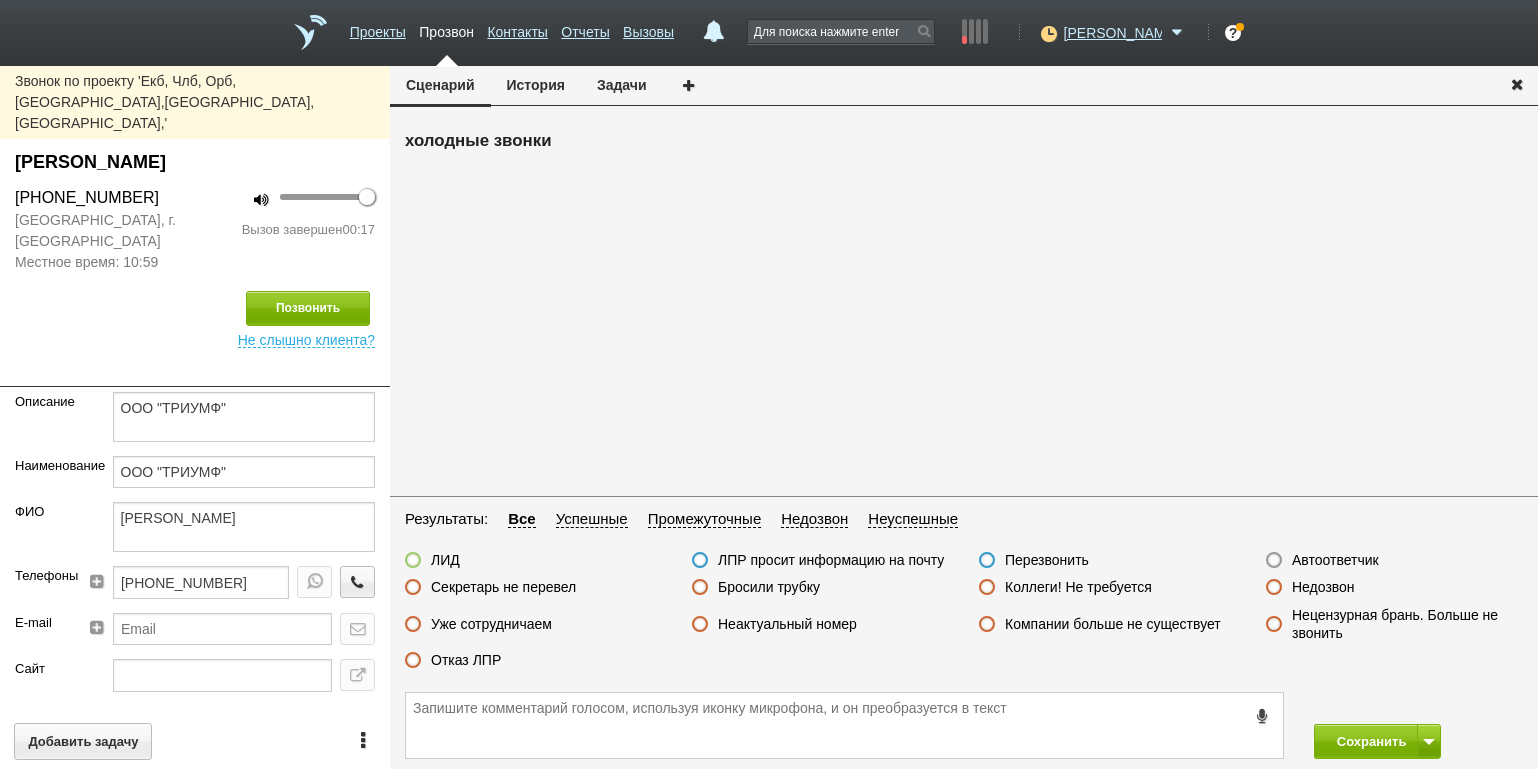 click on "Отказ ЛПР" at bounding box center (466, 660) 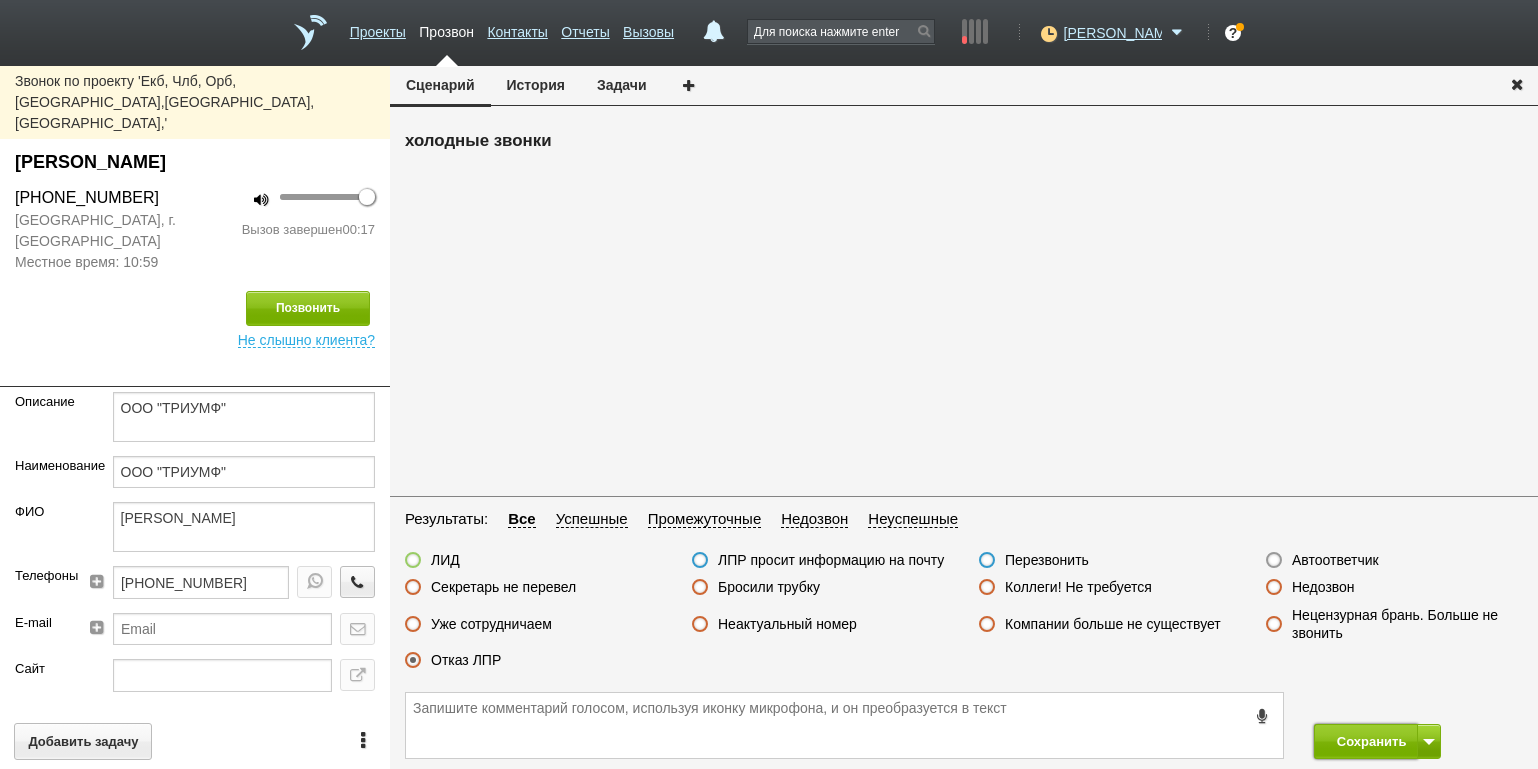 drag, startPoint x: 1343, startPoint y: 741, endPoint x: 1258, endPoint y: 629, distance: 140.60228 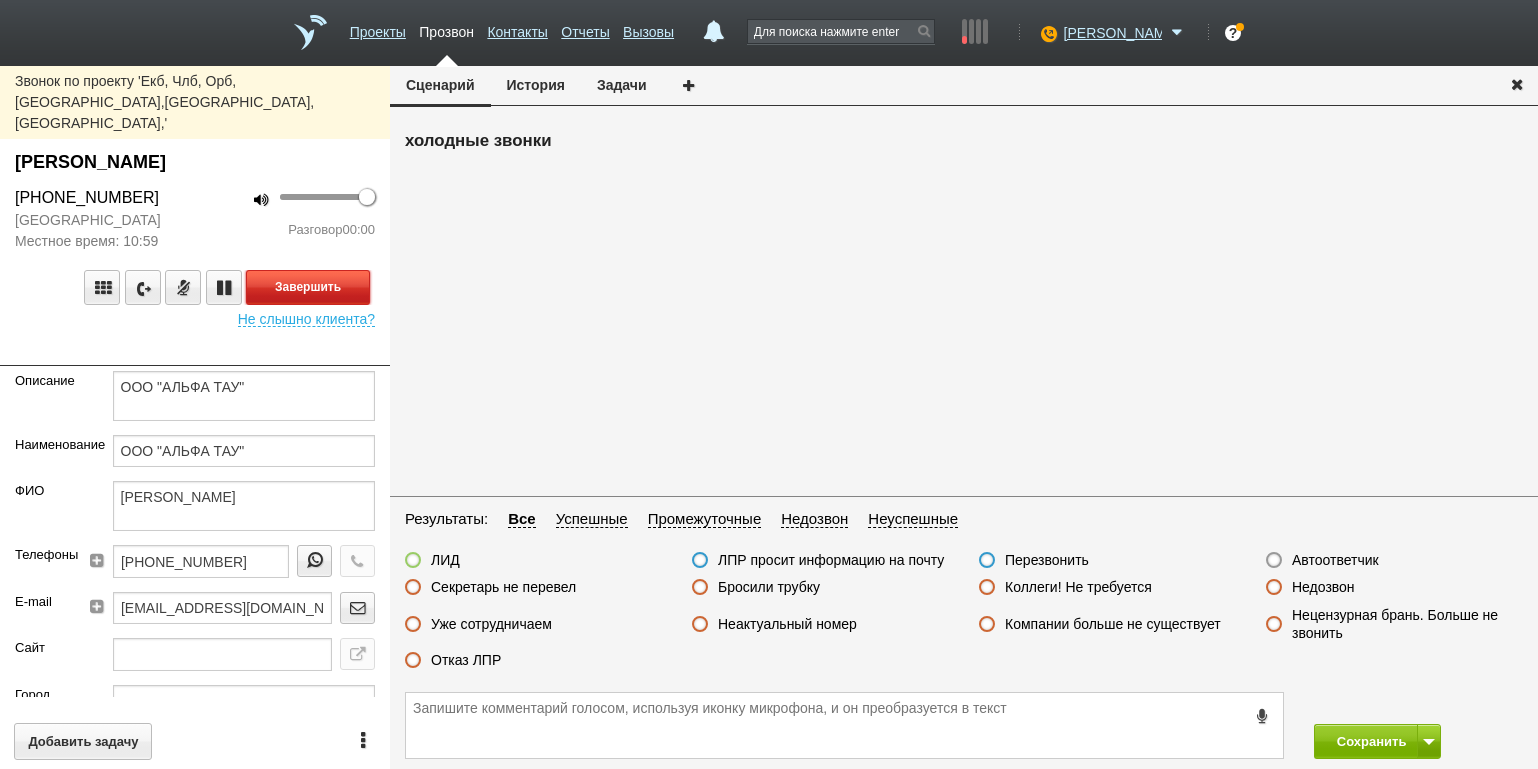 click on "Завершить" at bounding box center [308, 287] 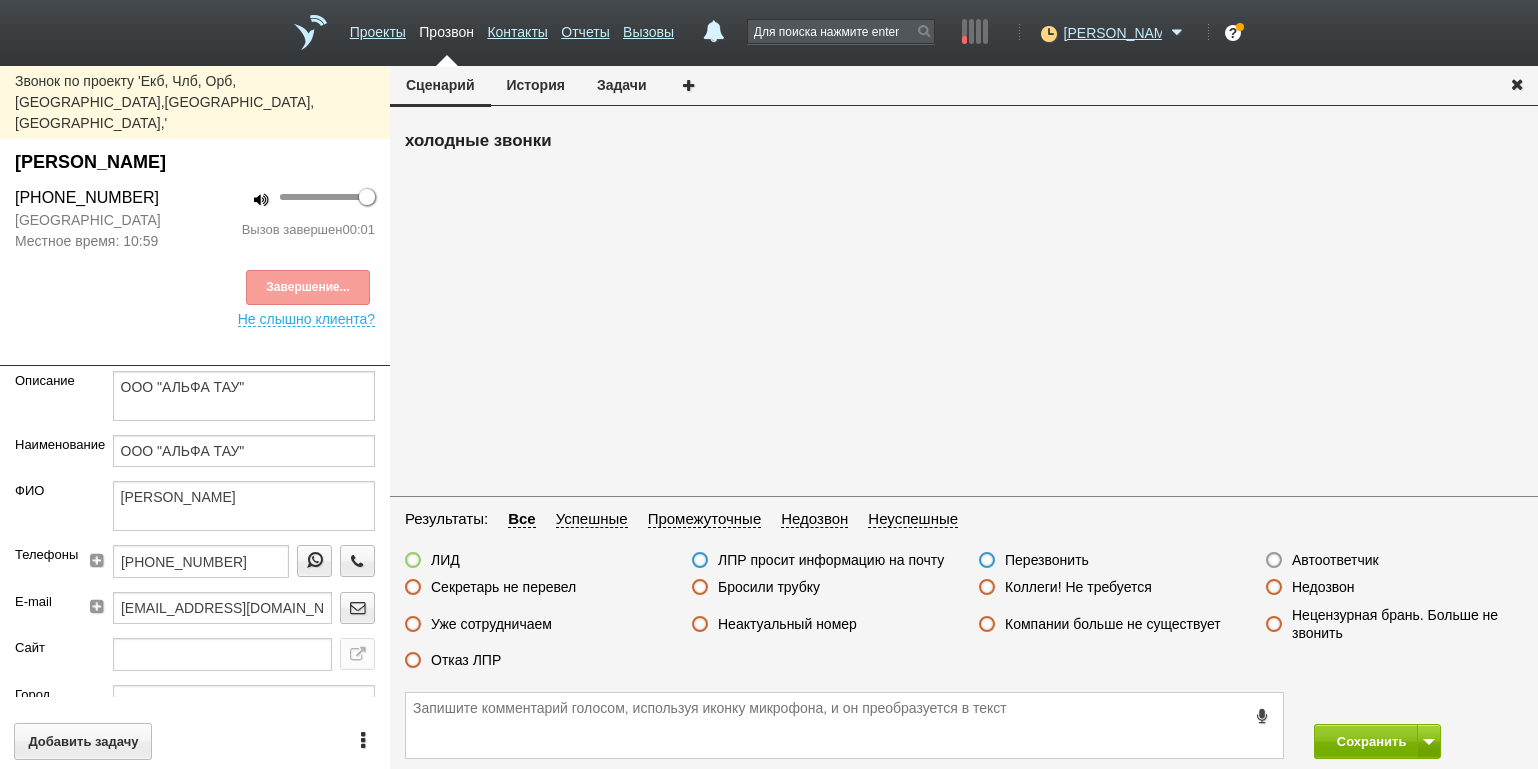 click on "Автоответчик" at bounding box center (1335, 560) 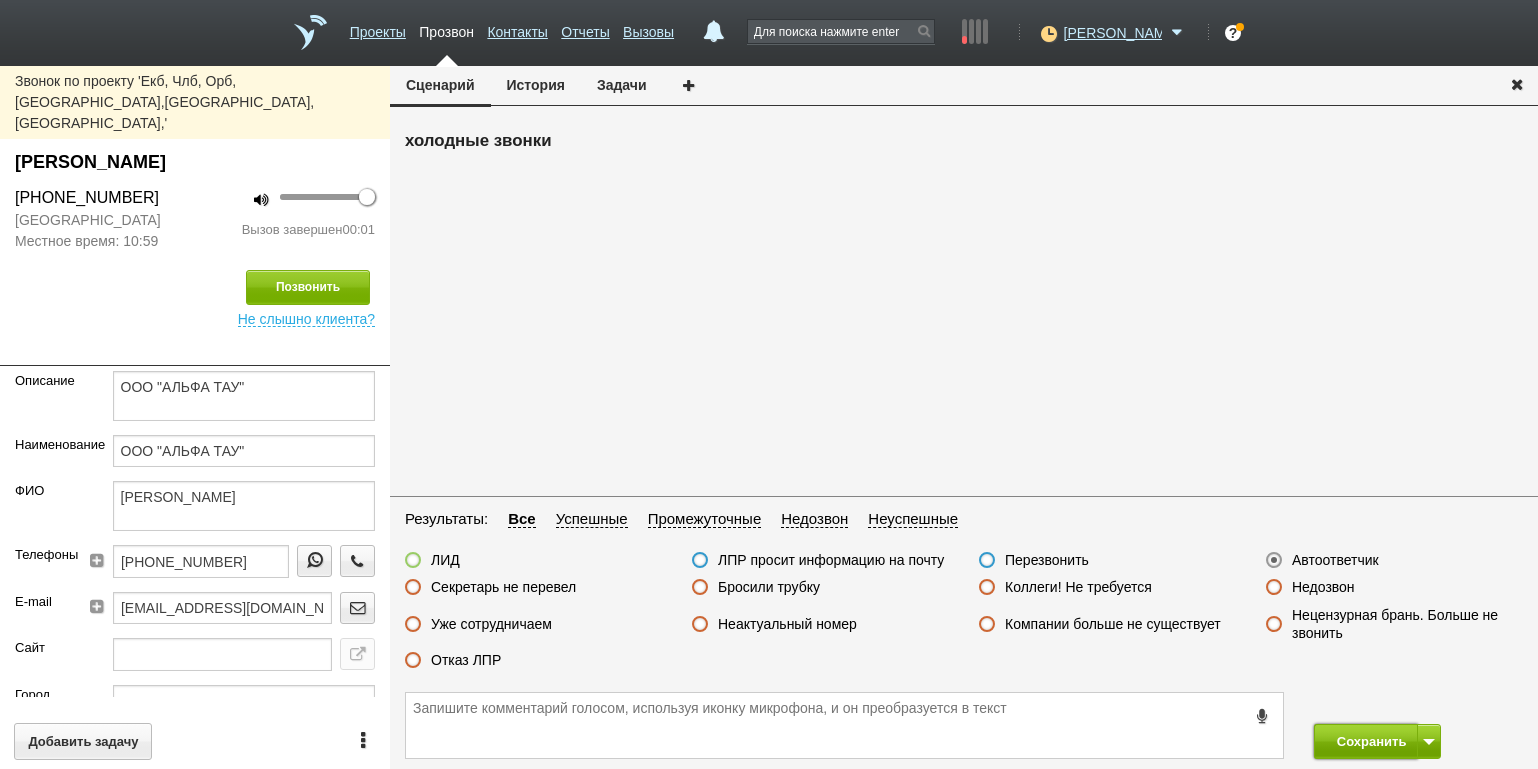 click on "Сохранить" at bounding box center [1366, 741] 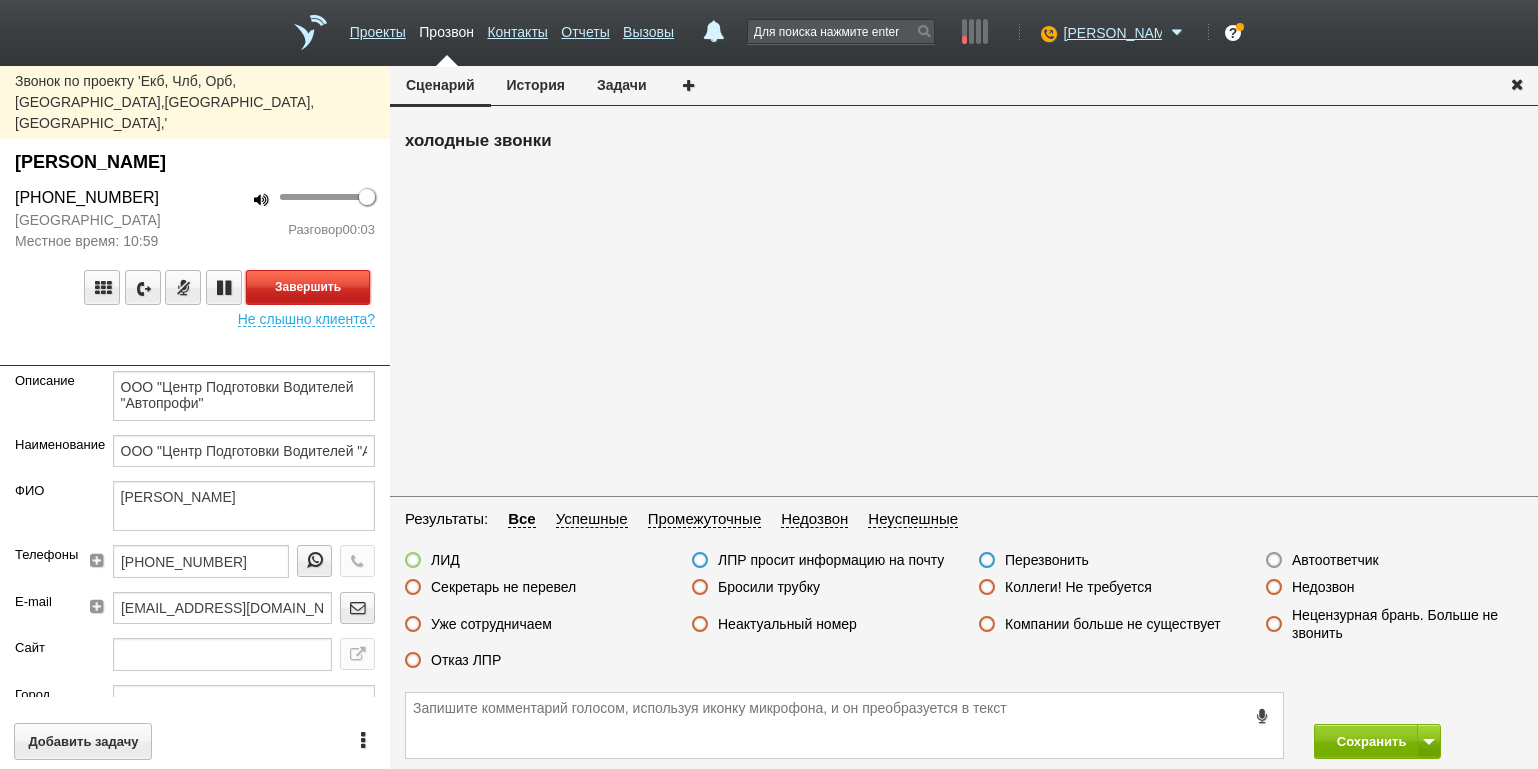 click on "Завершить" at bounding box center [308, 287] 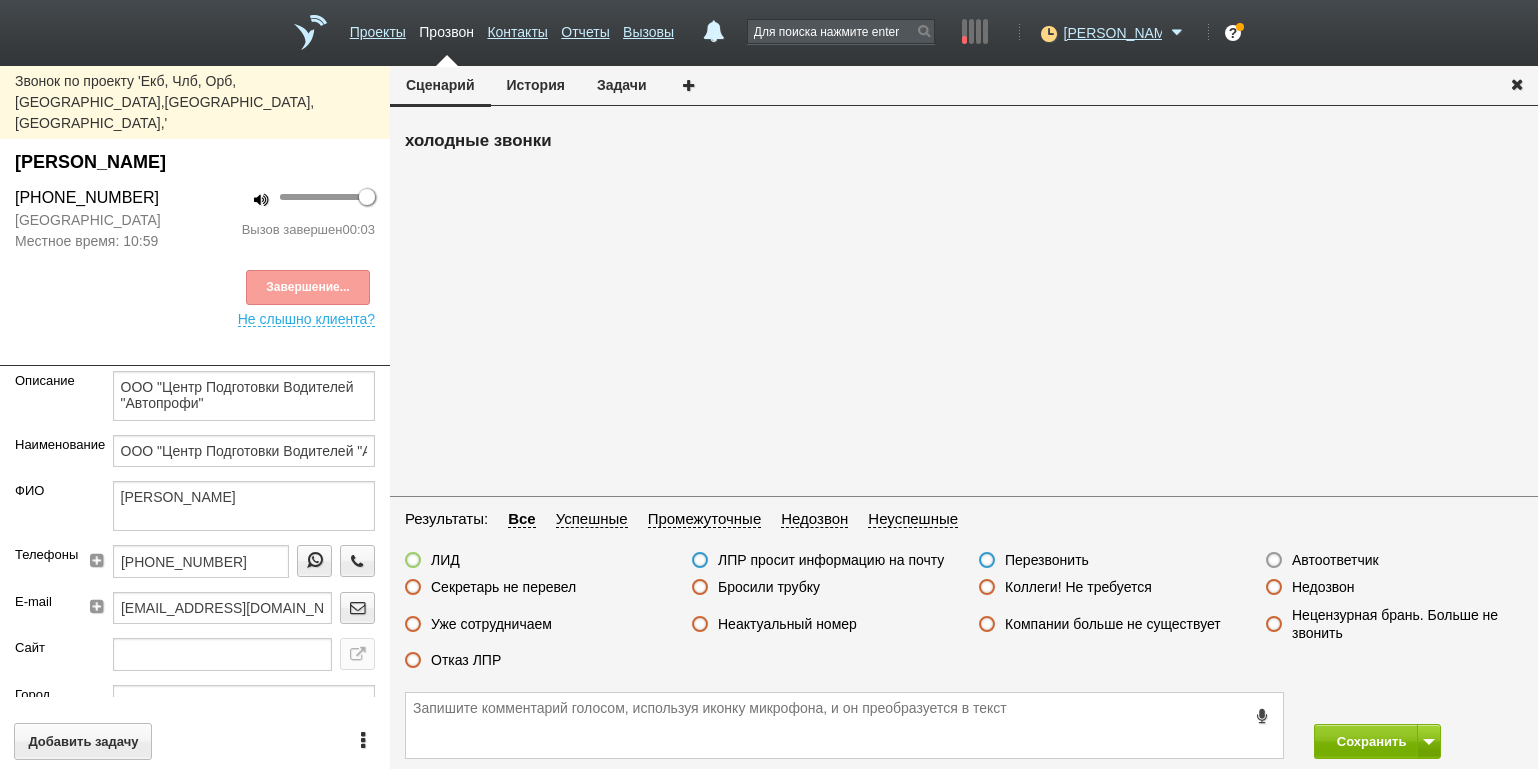 drag, startPoint x: 1326, startPoint y: 553, endPoint x: 1341, endPoint y: 569, distance: 21.931713 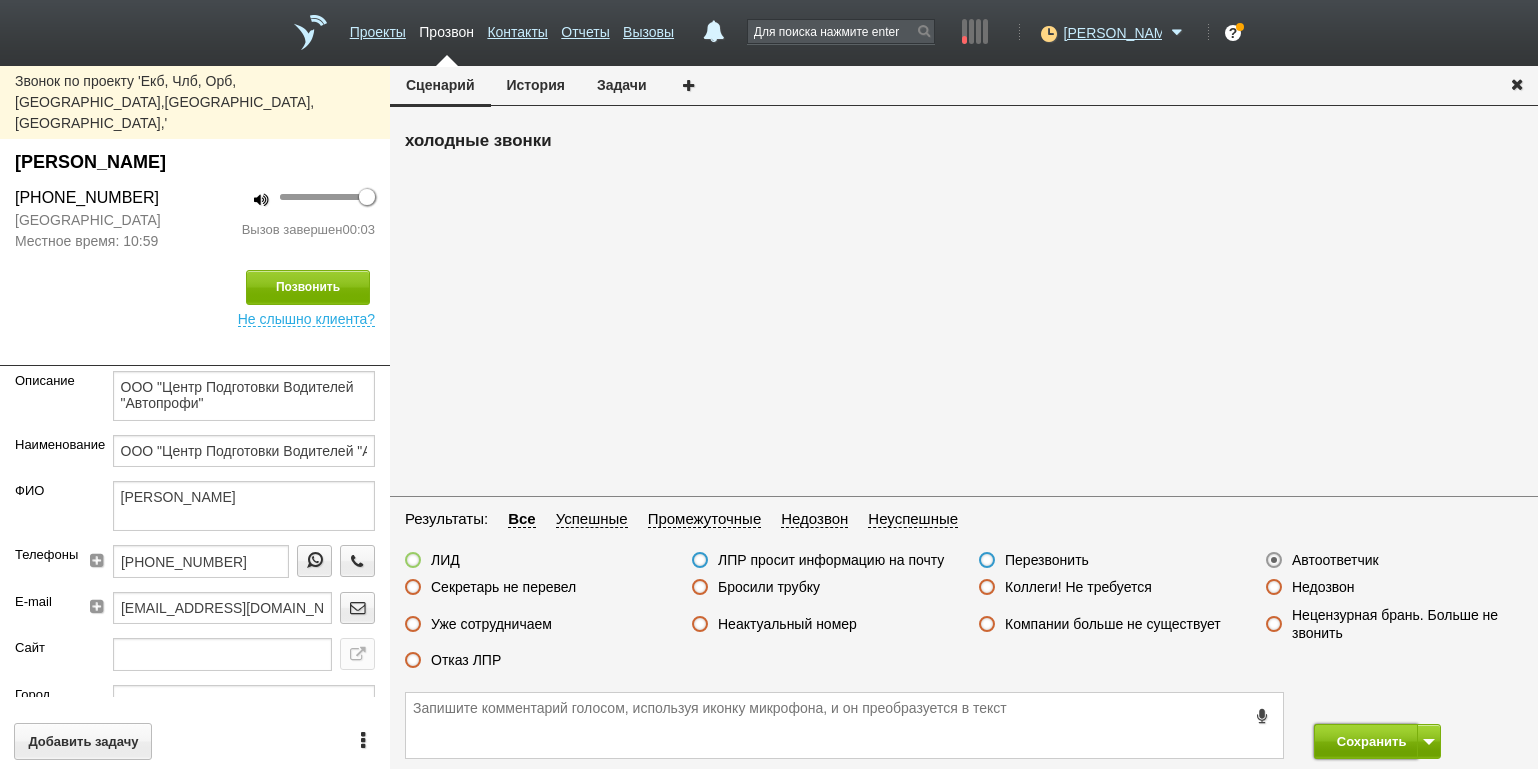 click on "Сохранить" at bounding box center [1366, 741] 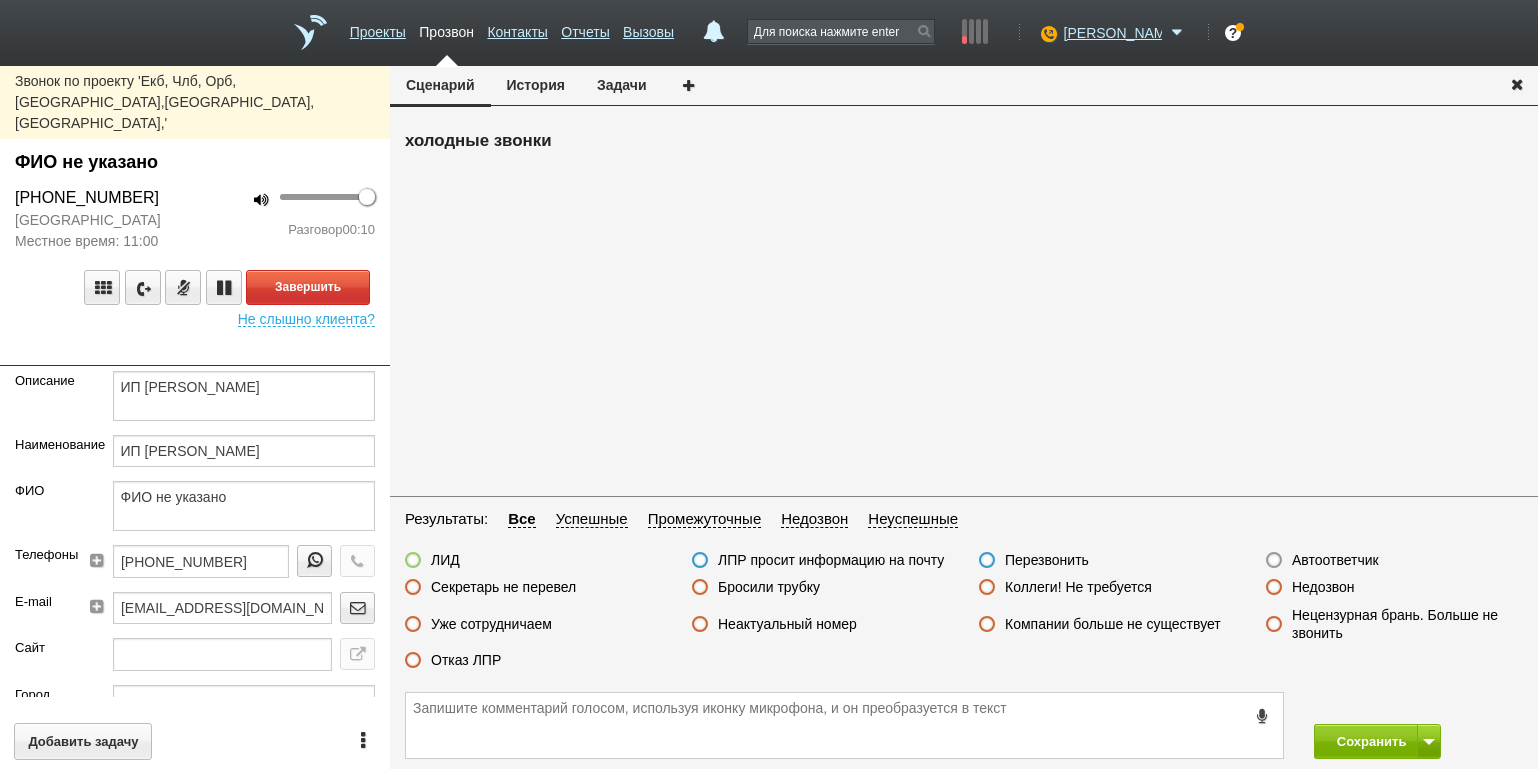 click on "Завершить Не слышно клиента?" at bounding box center [195, 289] 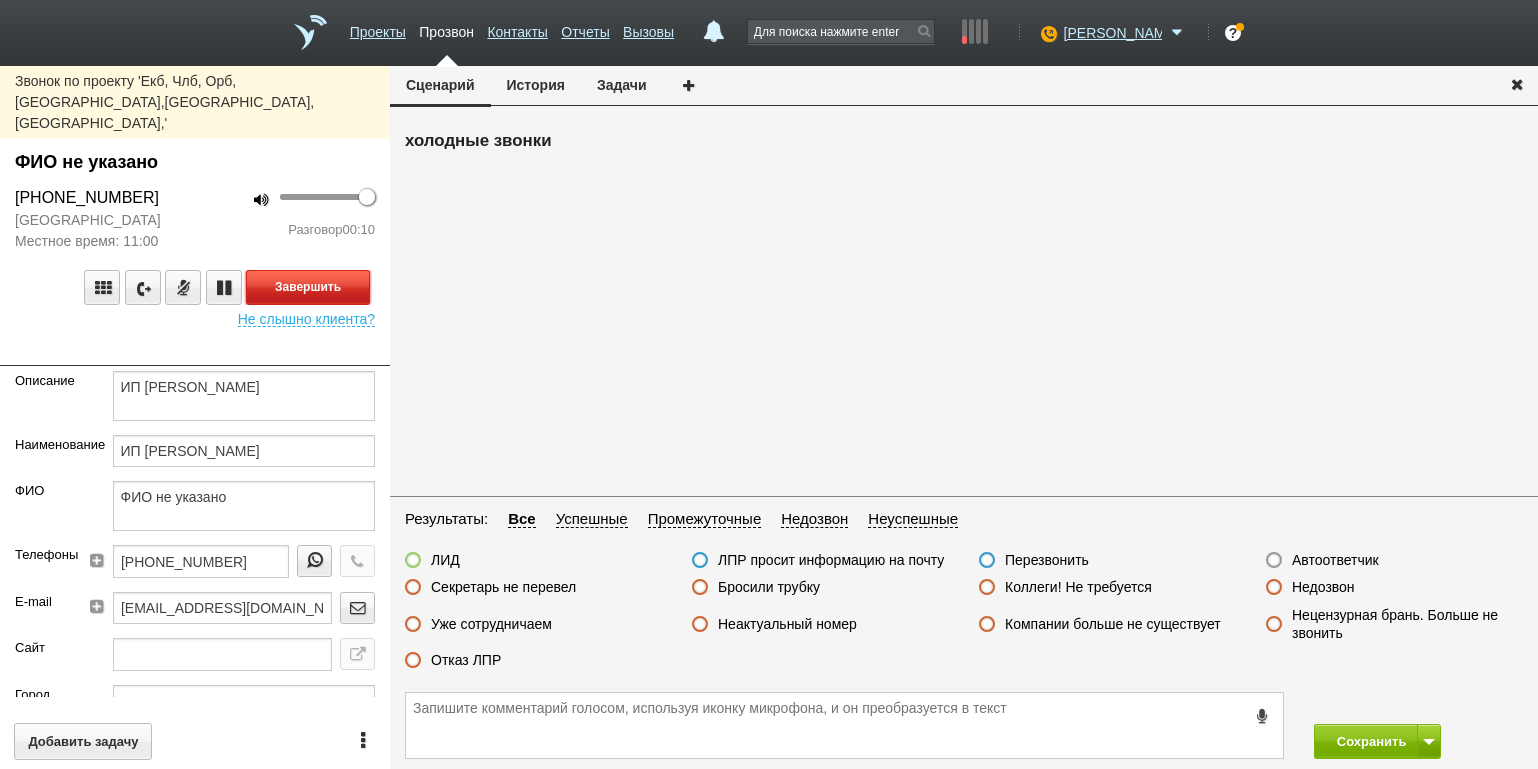 click on "Завершить" at bounding box center [308, 287] 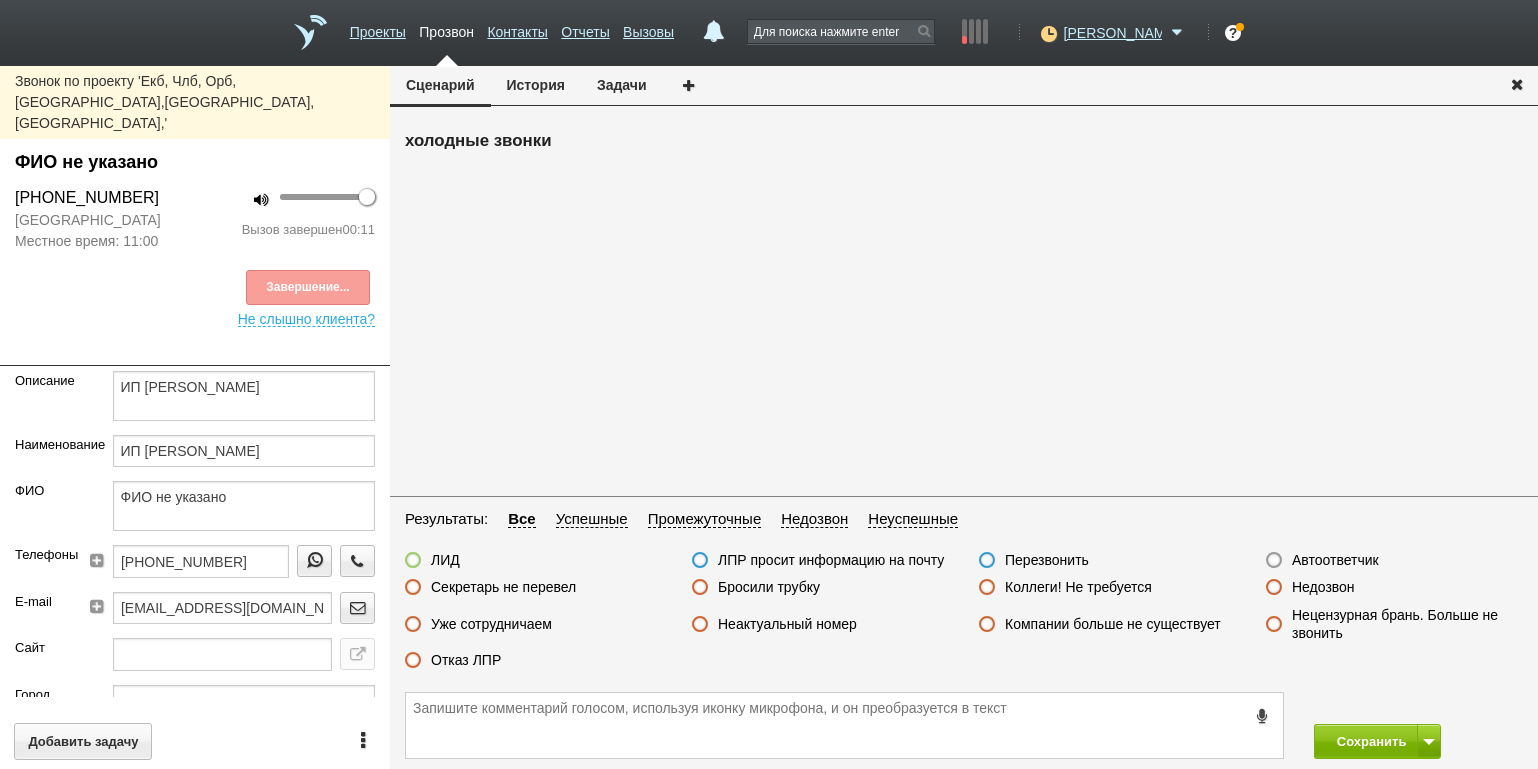 click on "Отказ ЛПР" at bounding box center (466, 660) 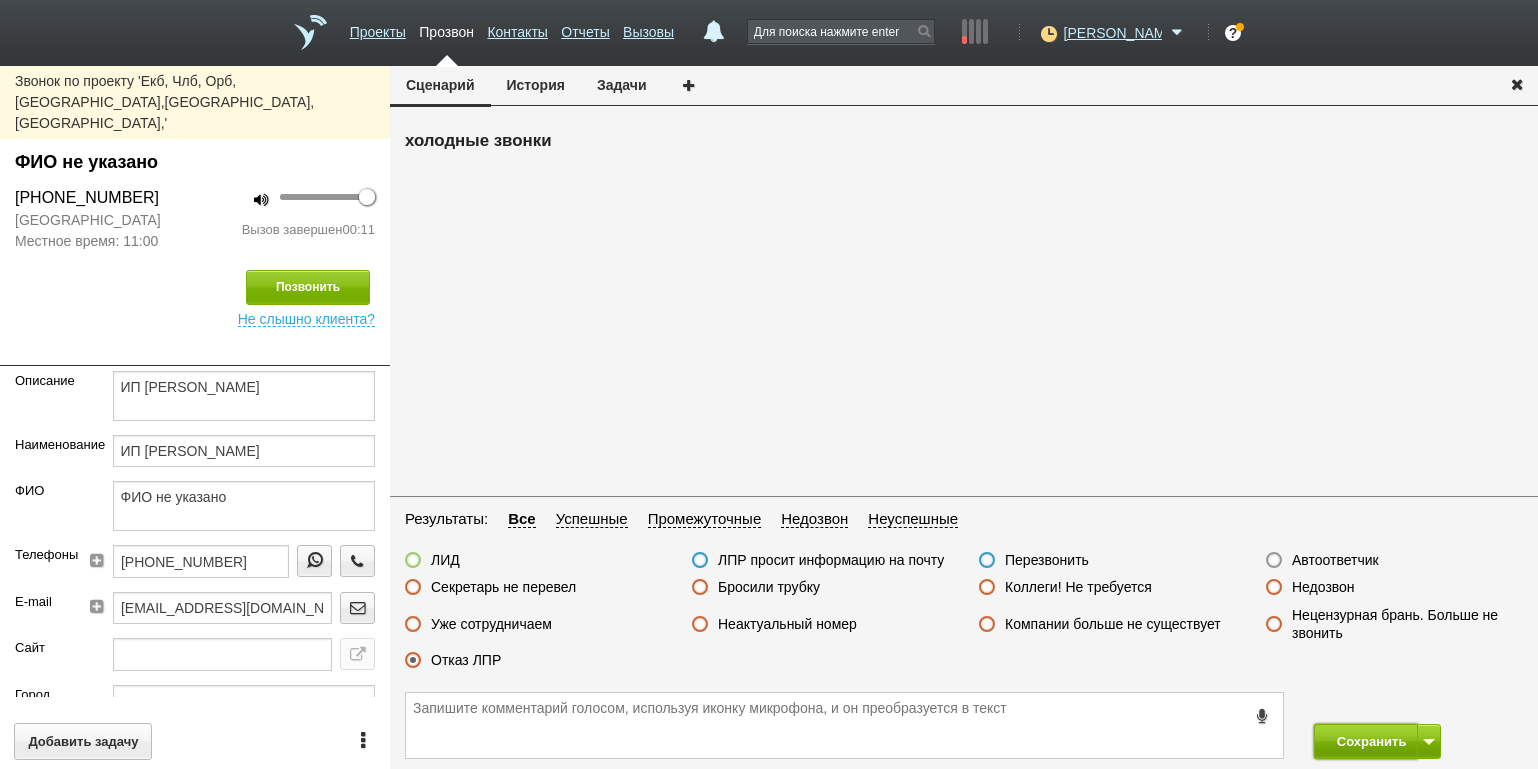click on "Сохранить" at bounding box center [1366, 741] 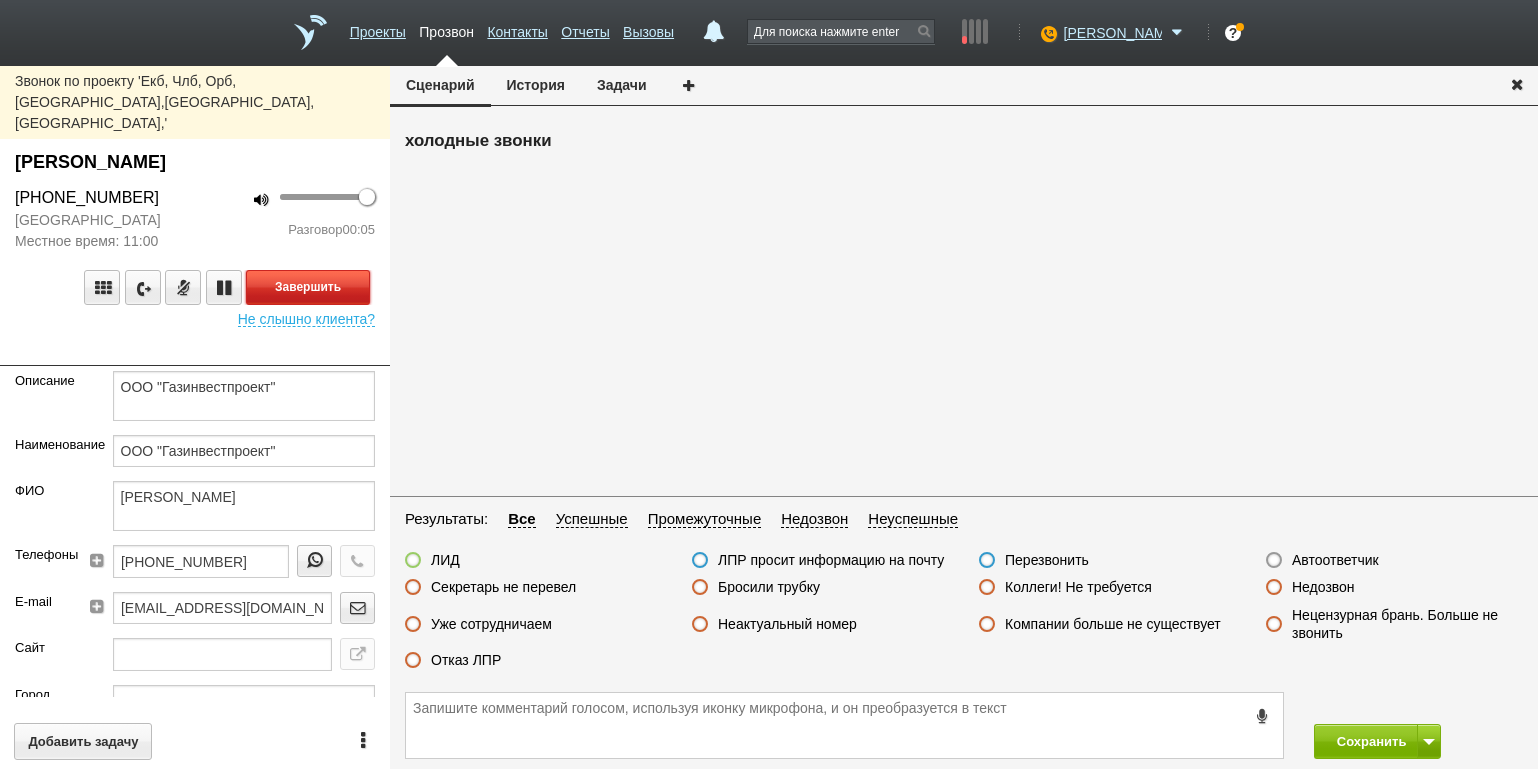 click on "Завершить" at bounding box center [308, 287] 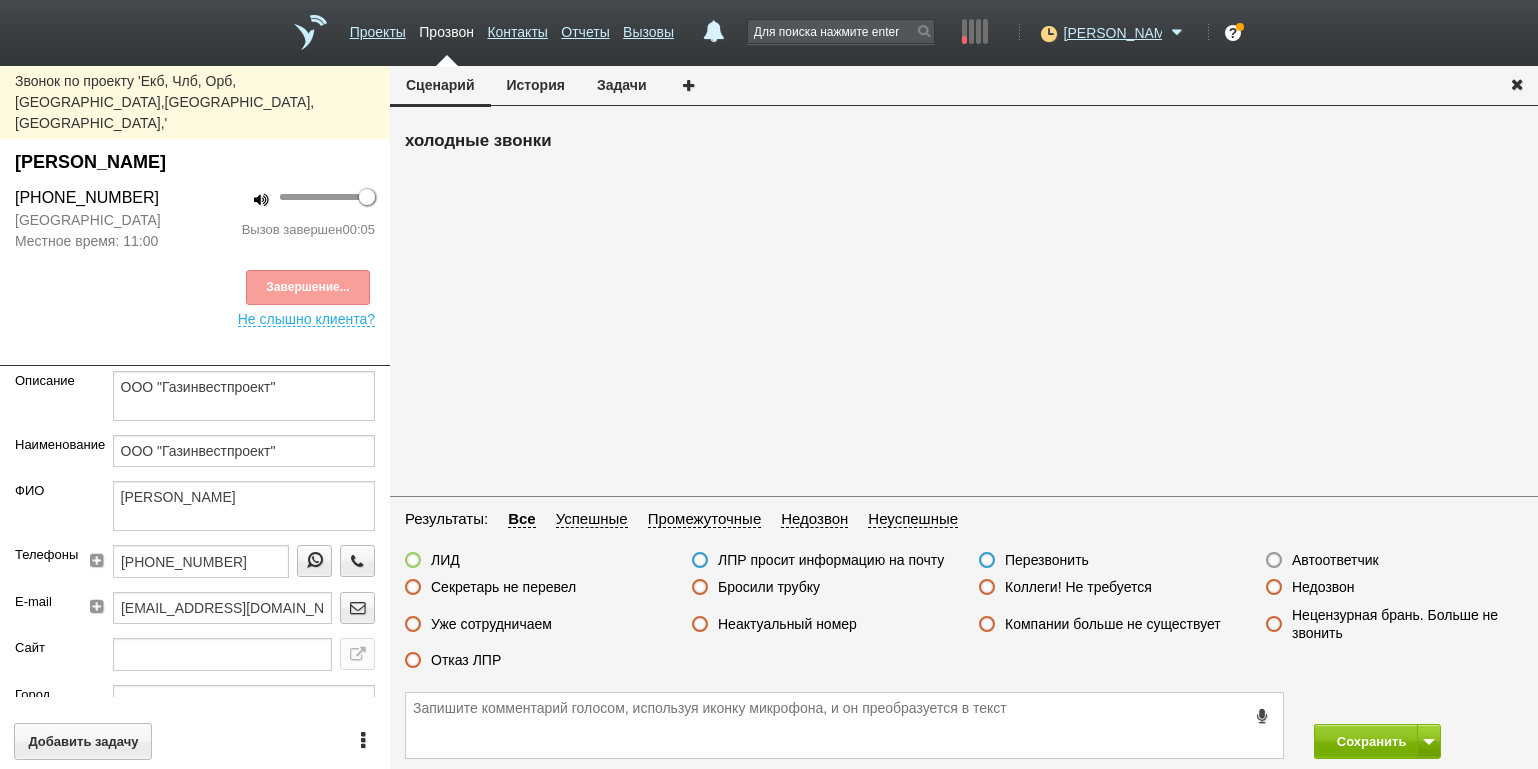 click on "Автоответчик" at bounding box center [1335, 560] 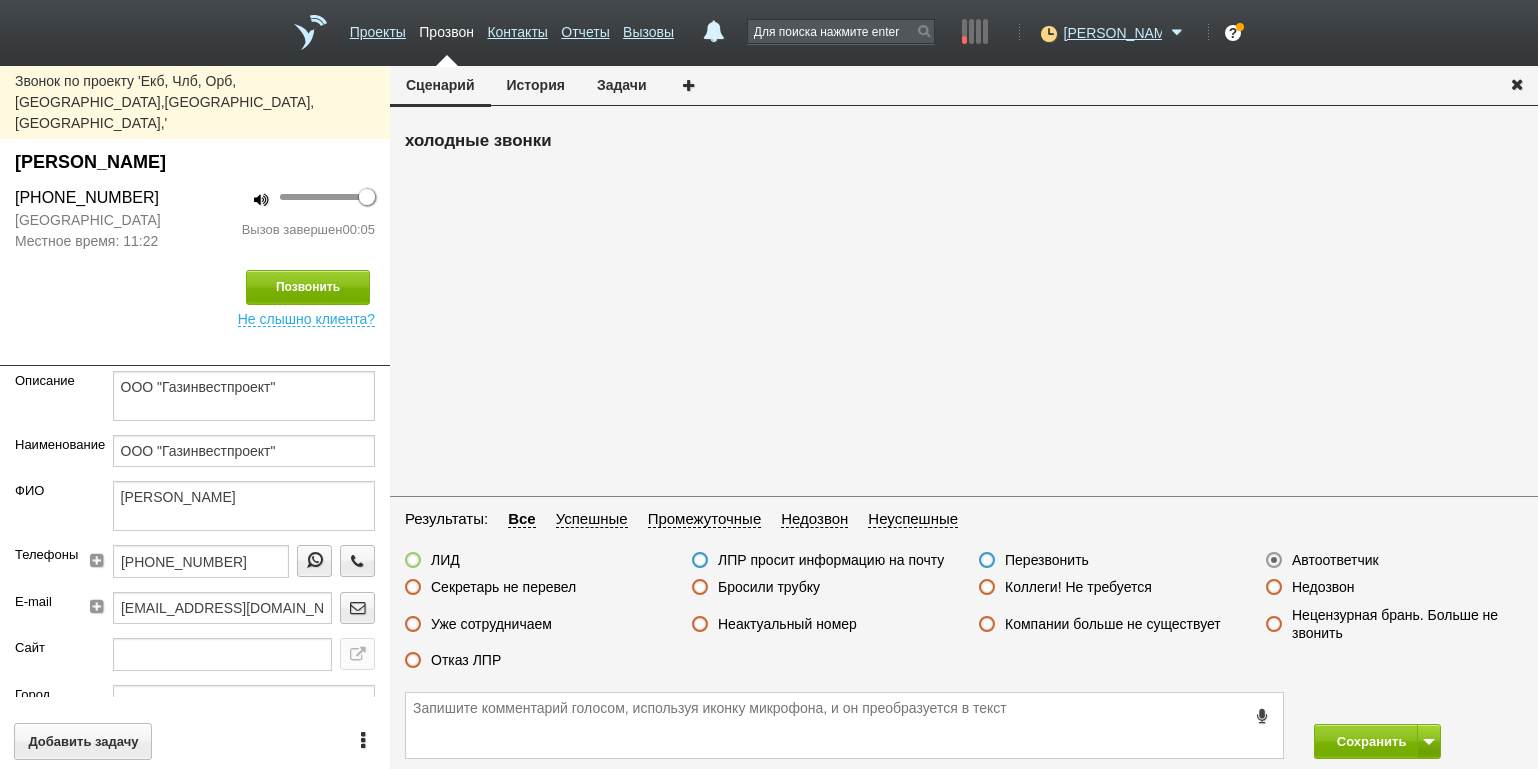 click on "Результаты: Все Успешные Промежуточные Недозвон Неуспешные ЛИД ЛПР просит информацию на почту Перезвонить Автоответчик Секретарь не перевел Бросили трубку Коллеги! Не требуется Недозвон Уже сотрудничаем Неактуальный номер Компании больше не существует Нецензурная брань. Больше не звонить Отказ ЛПР" at bounding box center (964, 595) 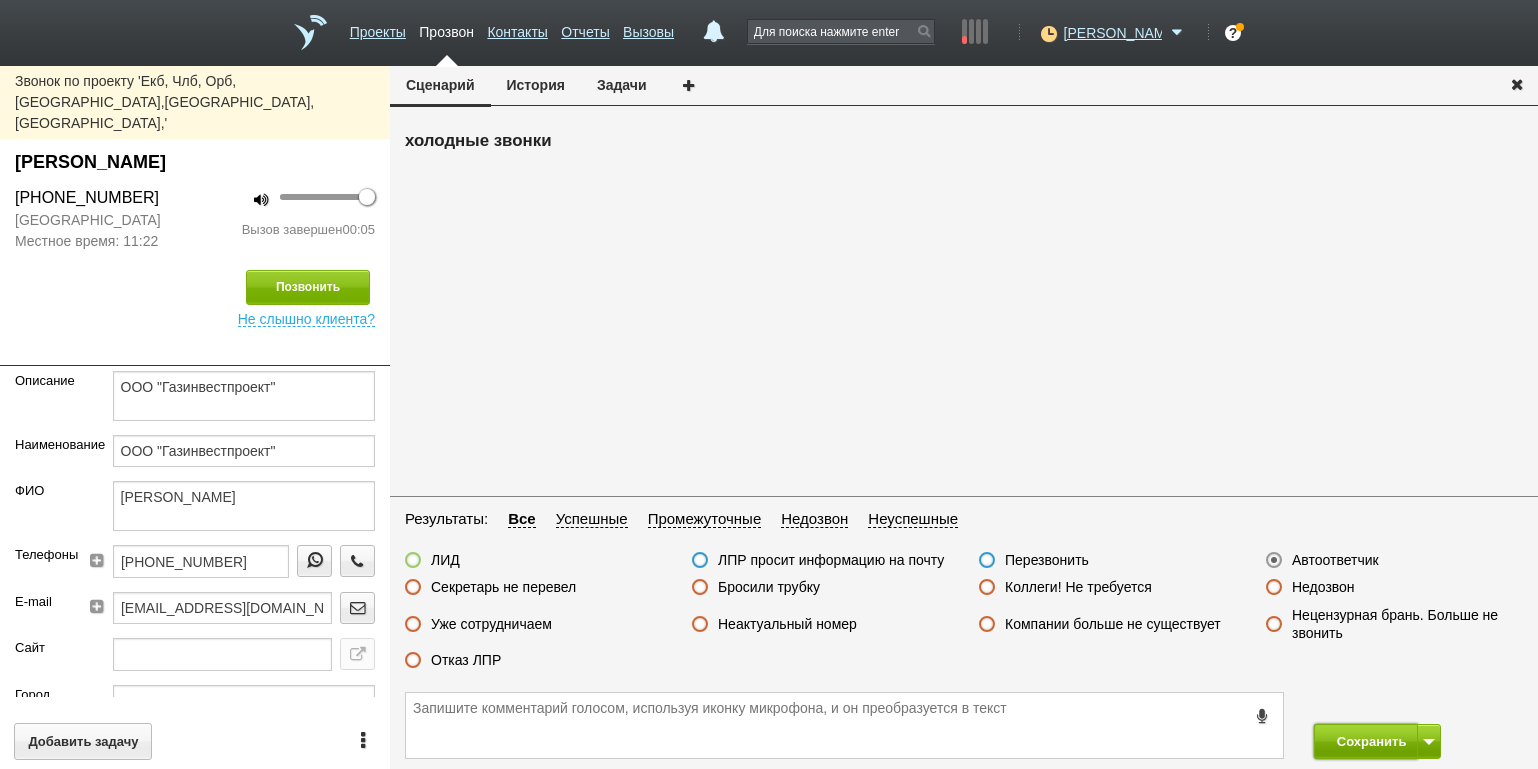 click on "Сохранить" at bounding box center [1366, 741] 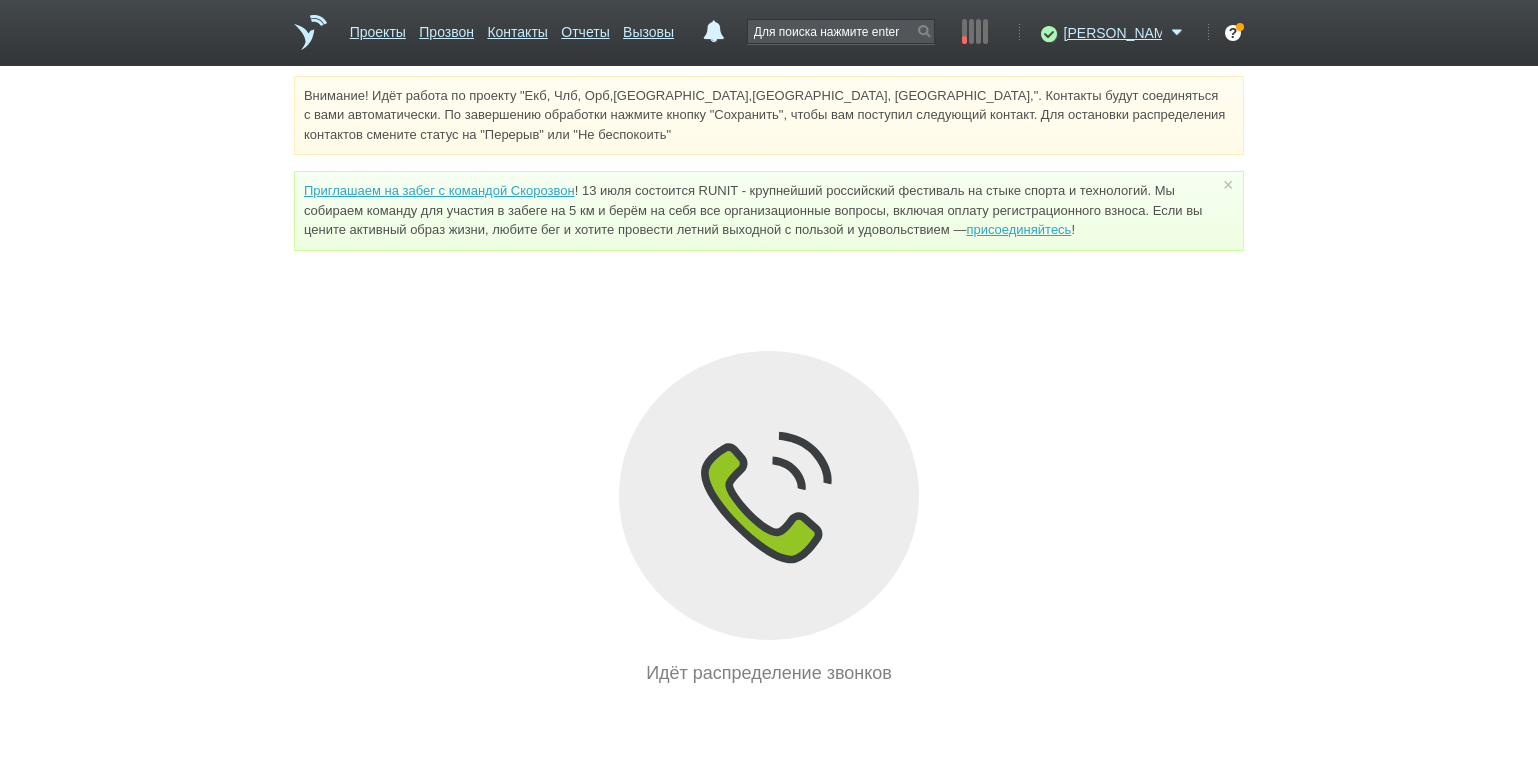 drag, startPoint x: 96, startPoint y: 350, endPoint x: 145, endPoint y: 308, distance: 64.53681 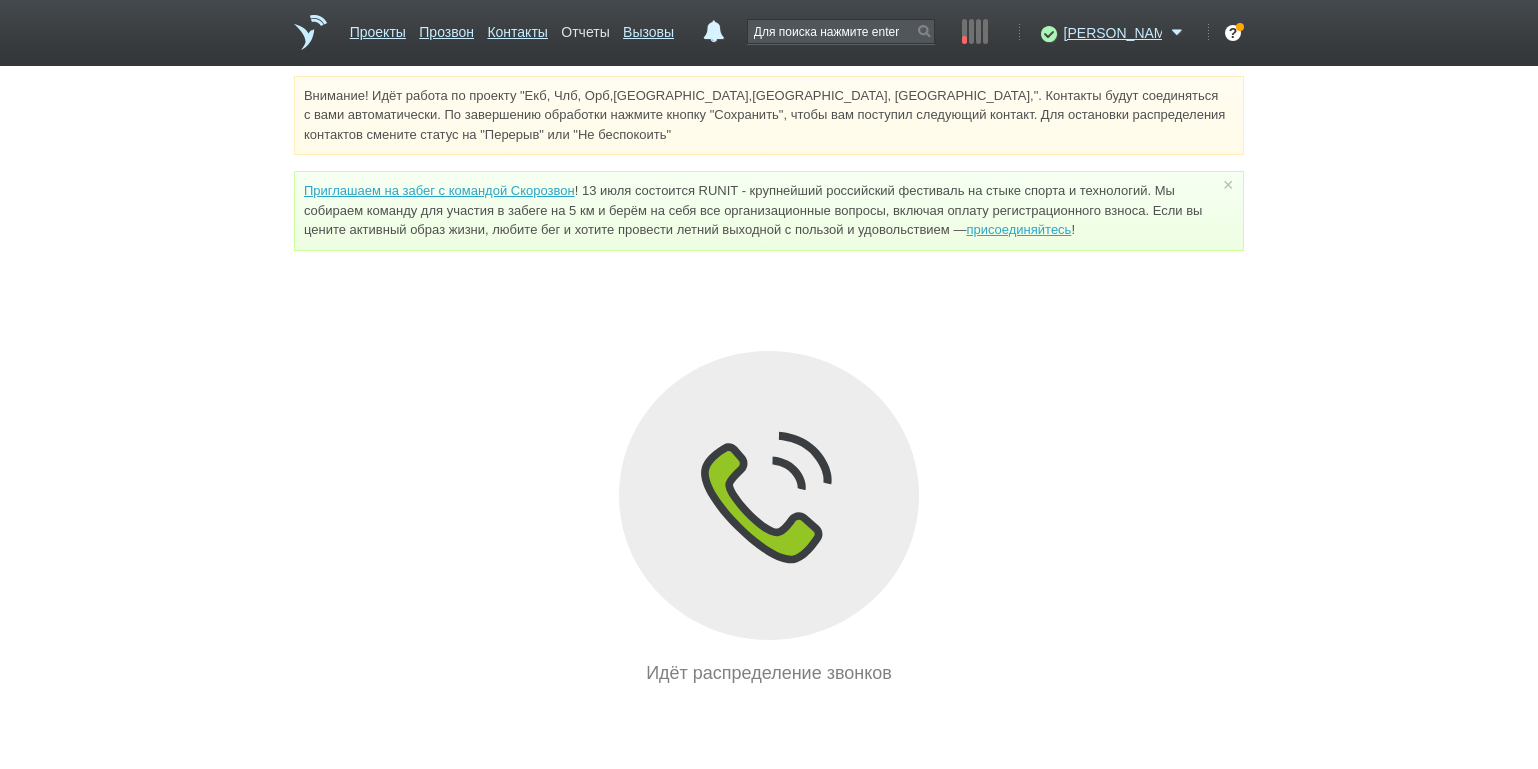 click on "Отчеты" at bounding box center [585, 28] 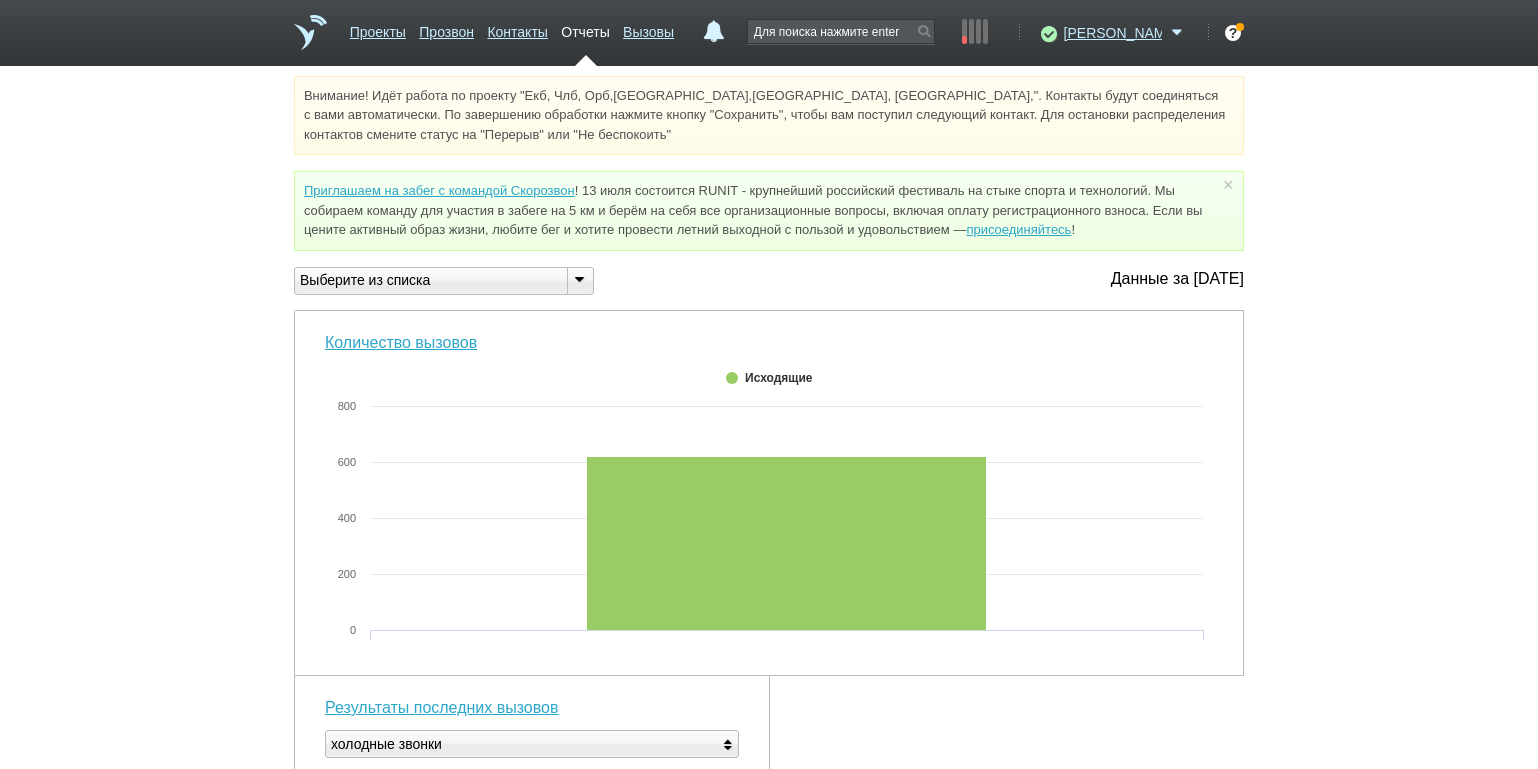 click at bounding box center [579, 279] 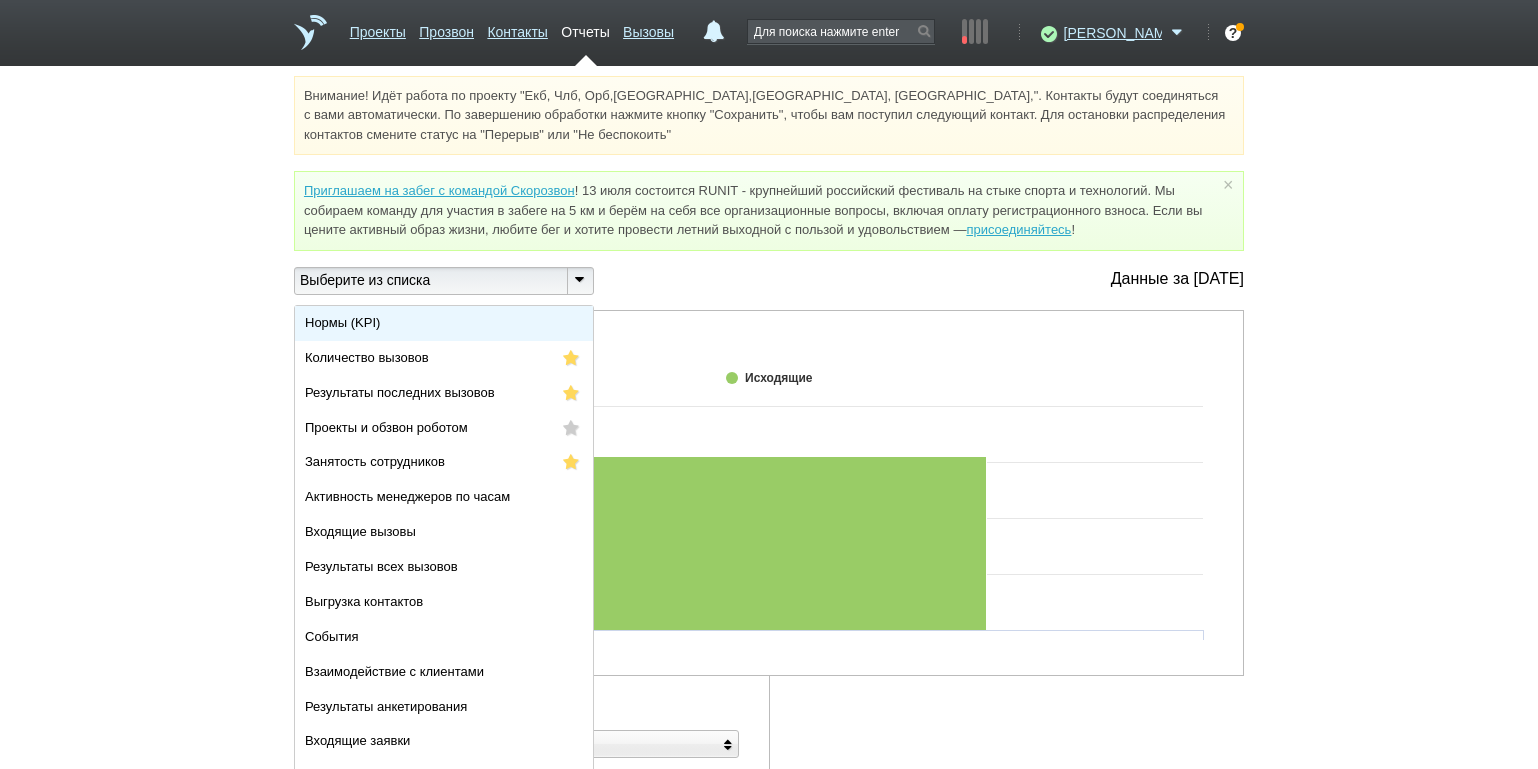 click on "Нормы (KPI)" at bounding box center [444, 323] 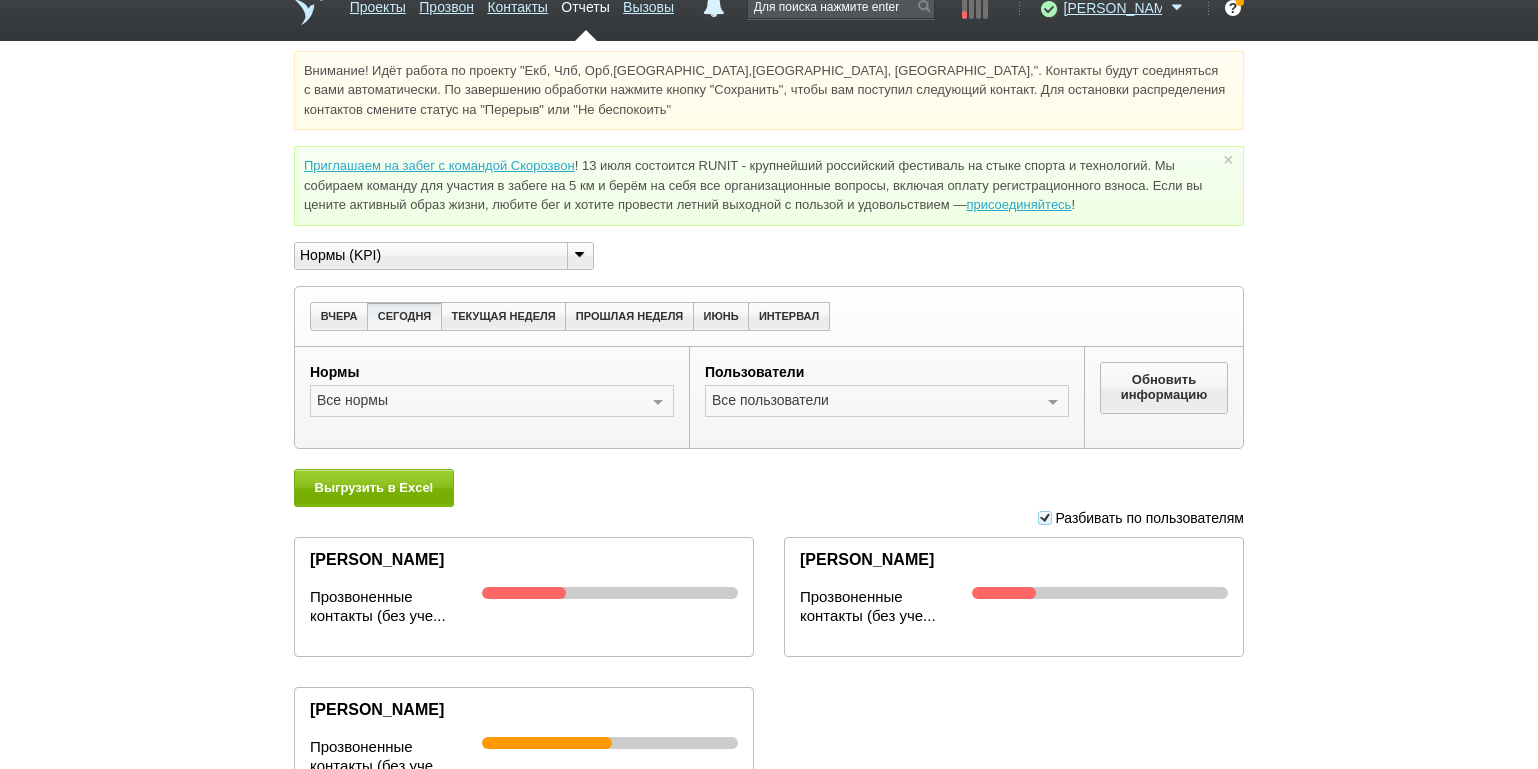 scroll, scrollTop: 0, scrollLeft: 0, axis: both 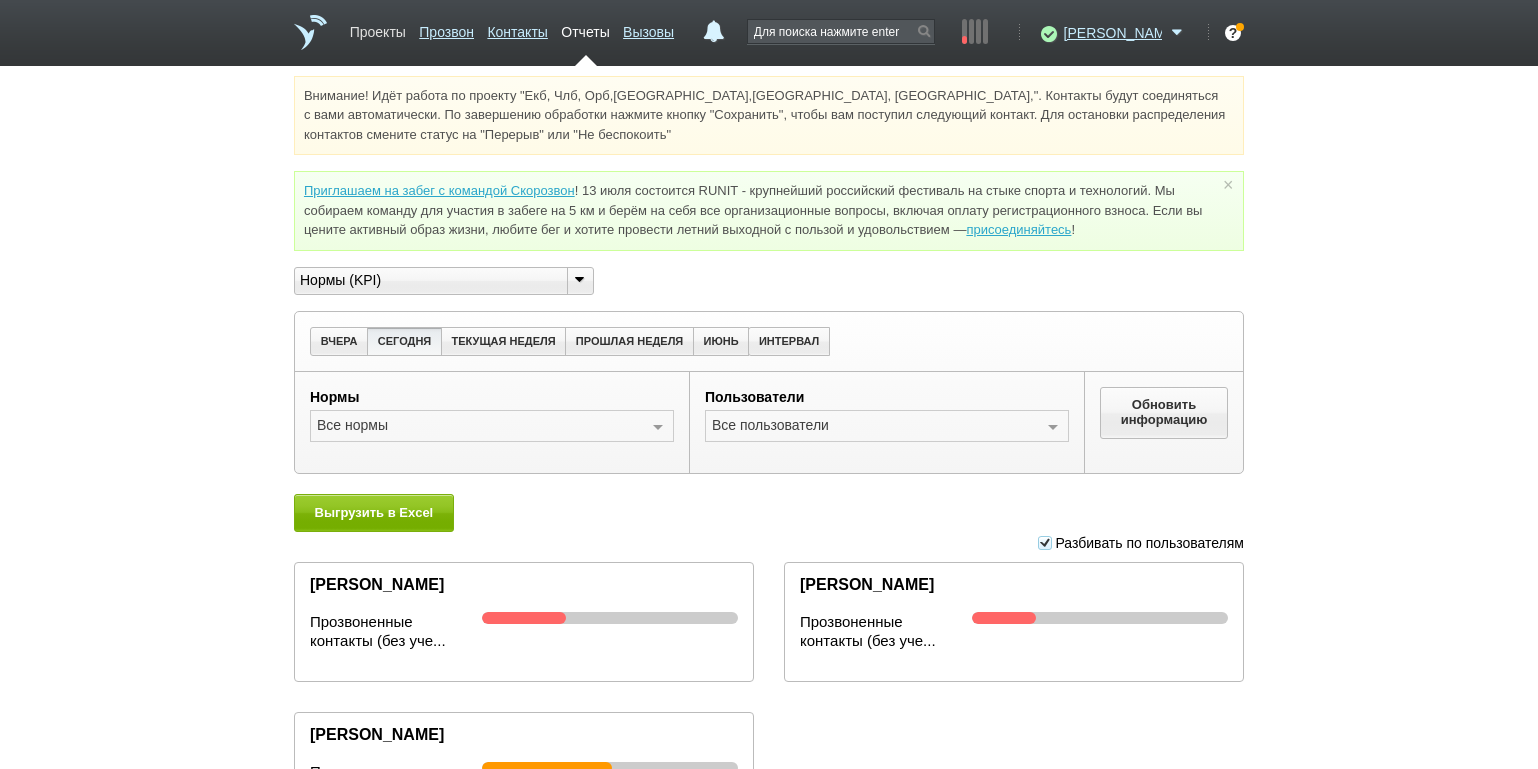 click on "Проекты" at bounding box center [378, 28] 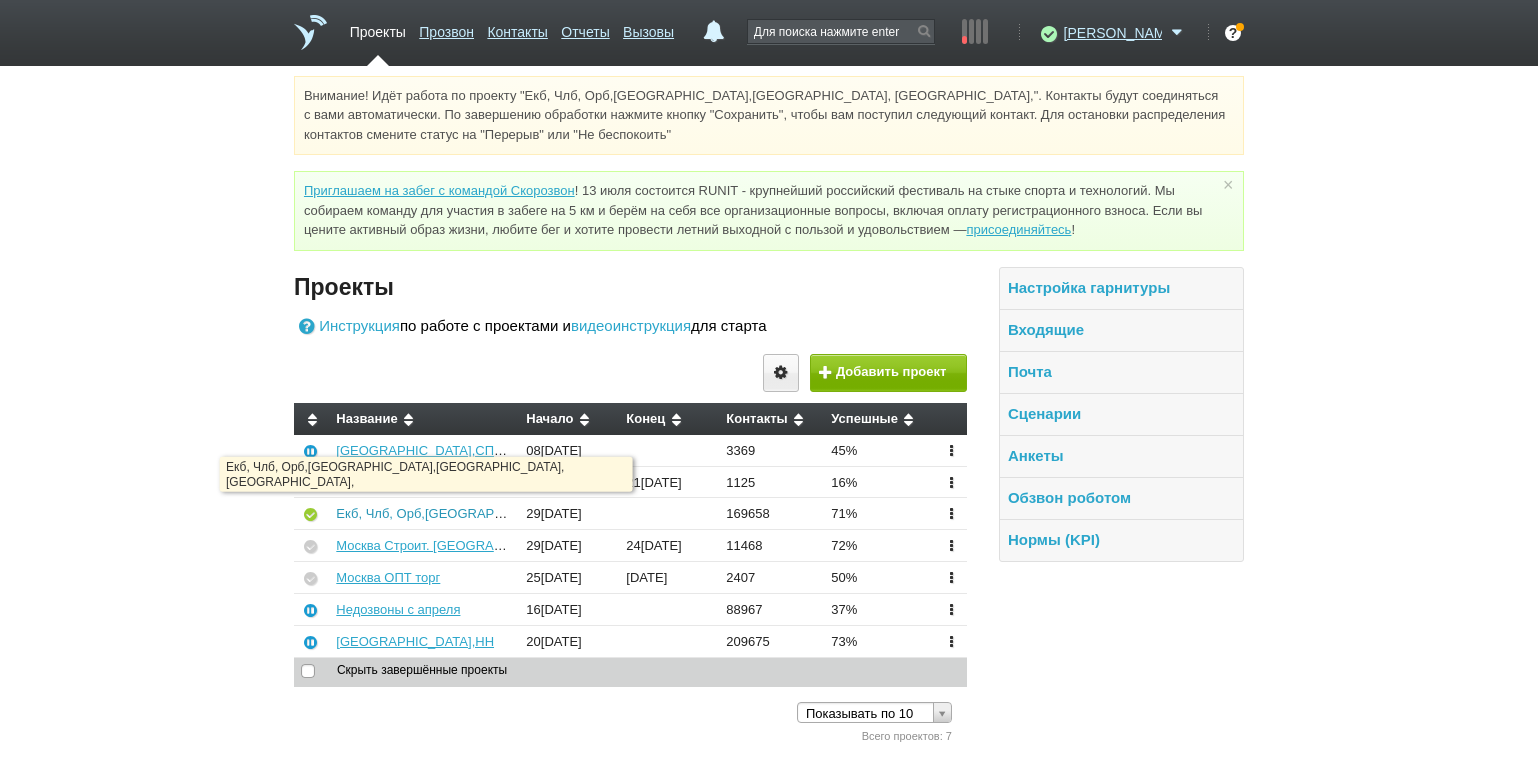 click on "Екб, Члб, Орб,[GEOGRAPHIC_DATA],[GEOGRAPHIC_DATA], [GEOGRAPHIC_DATA]," at bounding box center (590, 513) 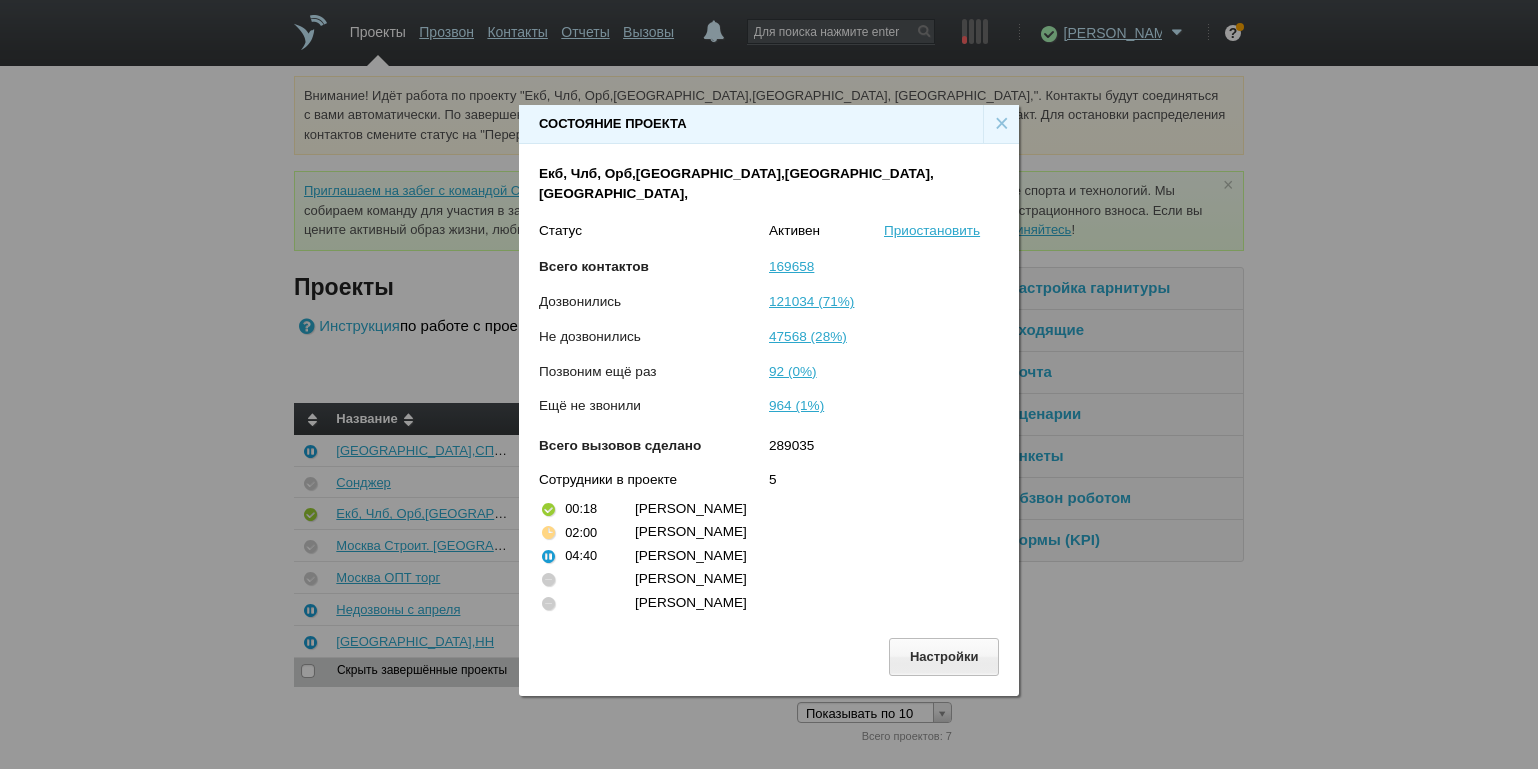 click on "×" at bounding box center (1001, 124) 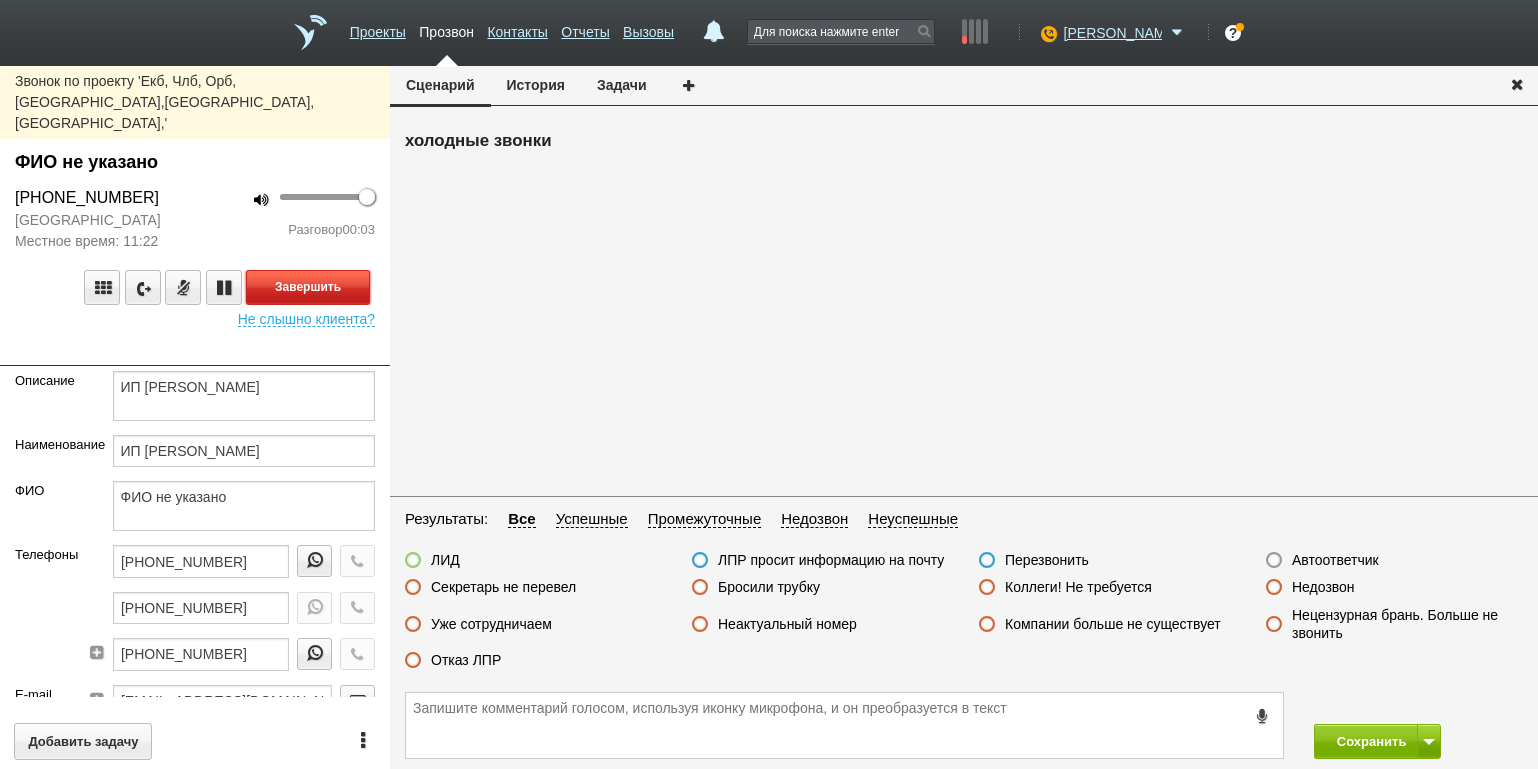 click on "Завершить" at bounding box center (308, 287) 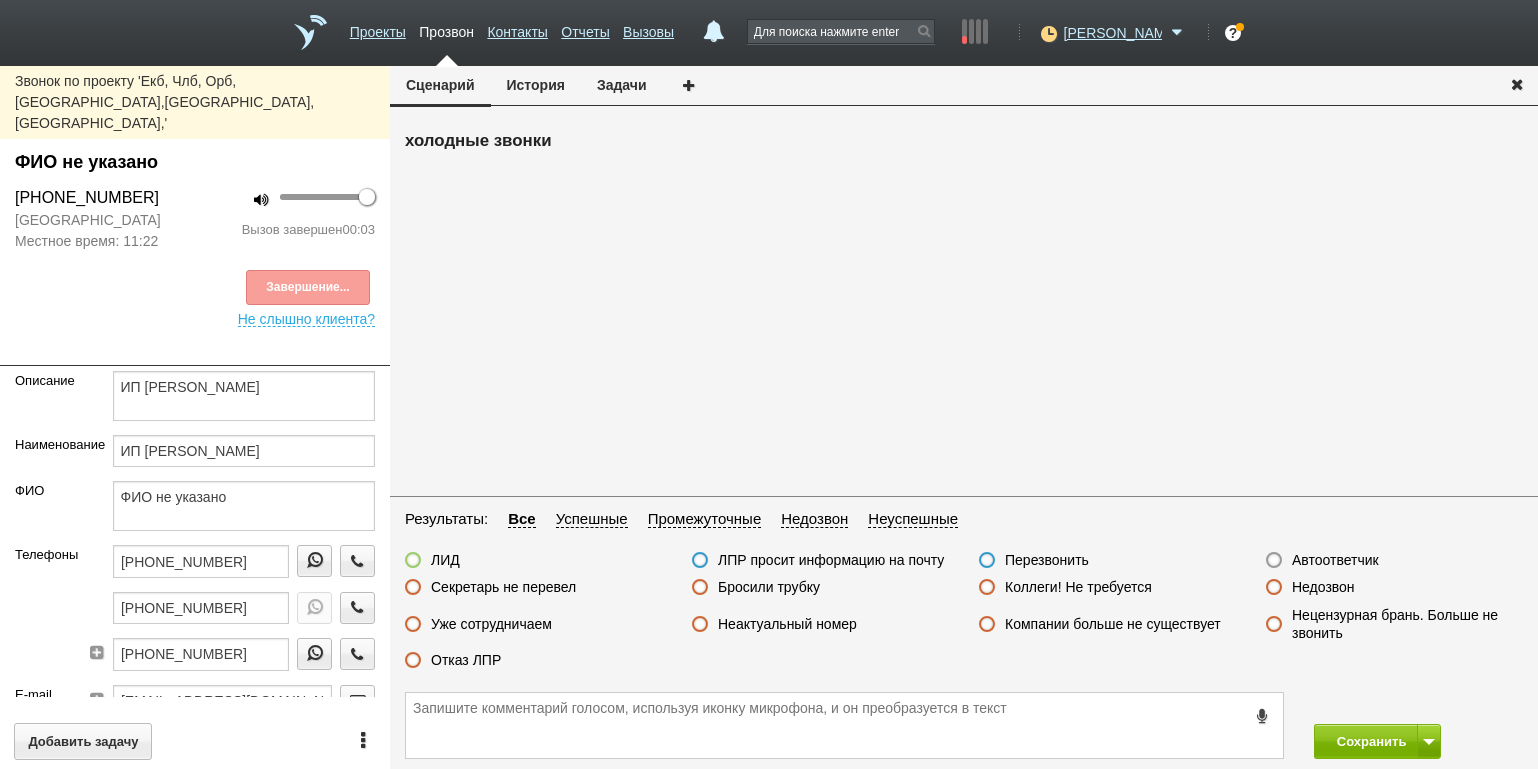 click on "Автоответчик" at bounding box center (1335, 560) 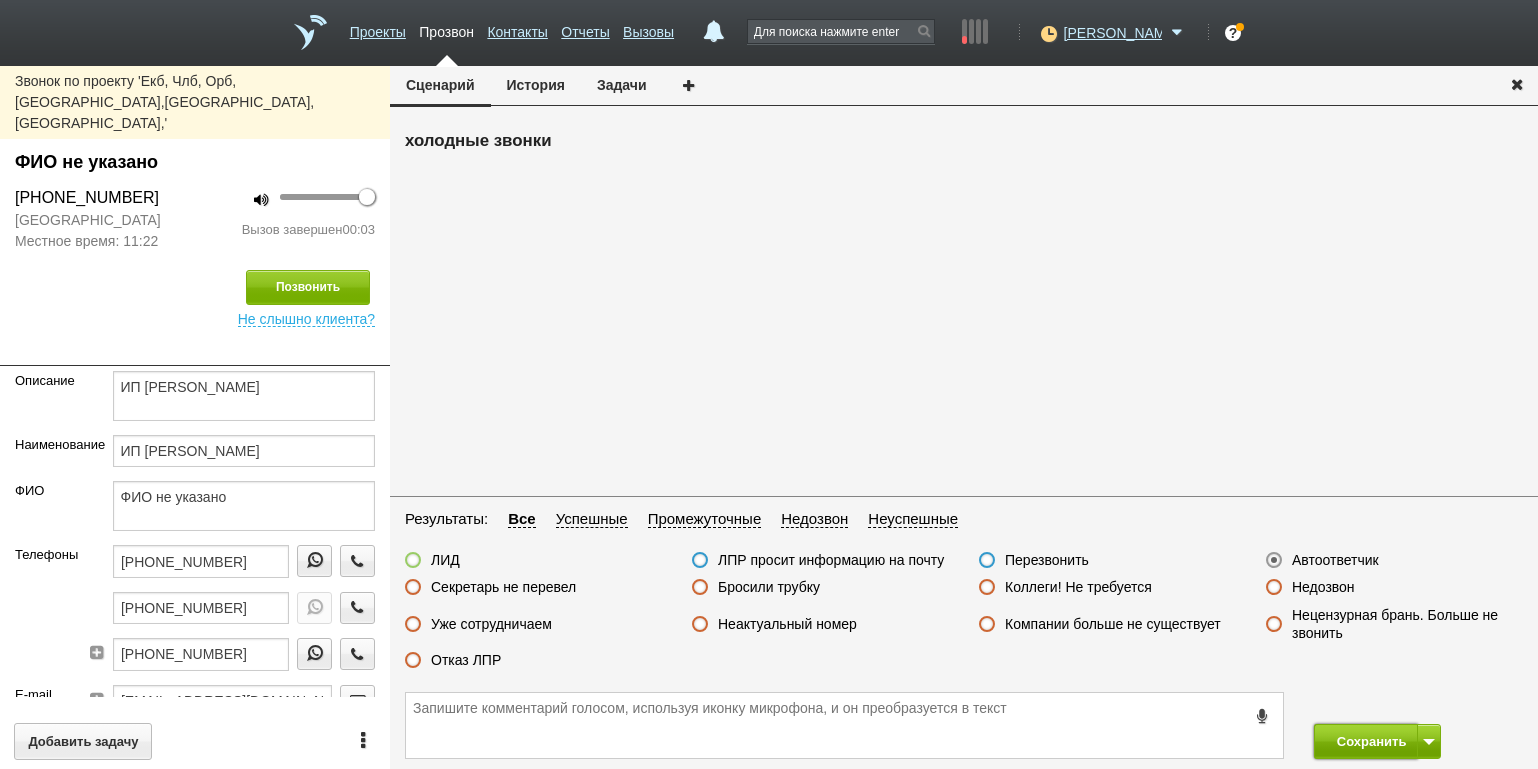 click on "Сохранить" at bounding box center (1366, 741) 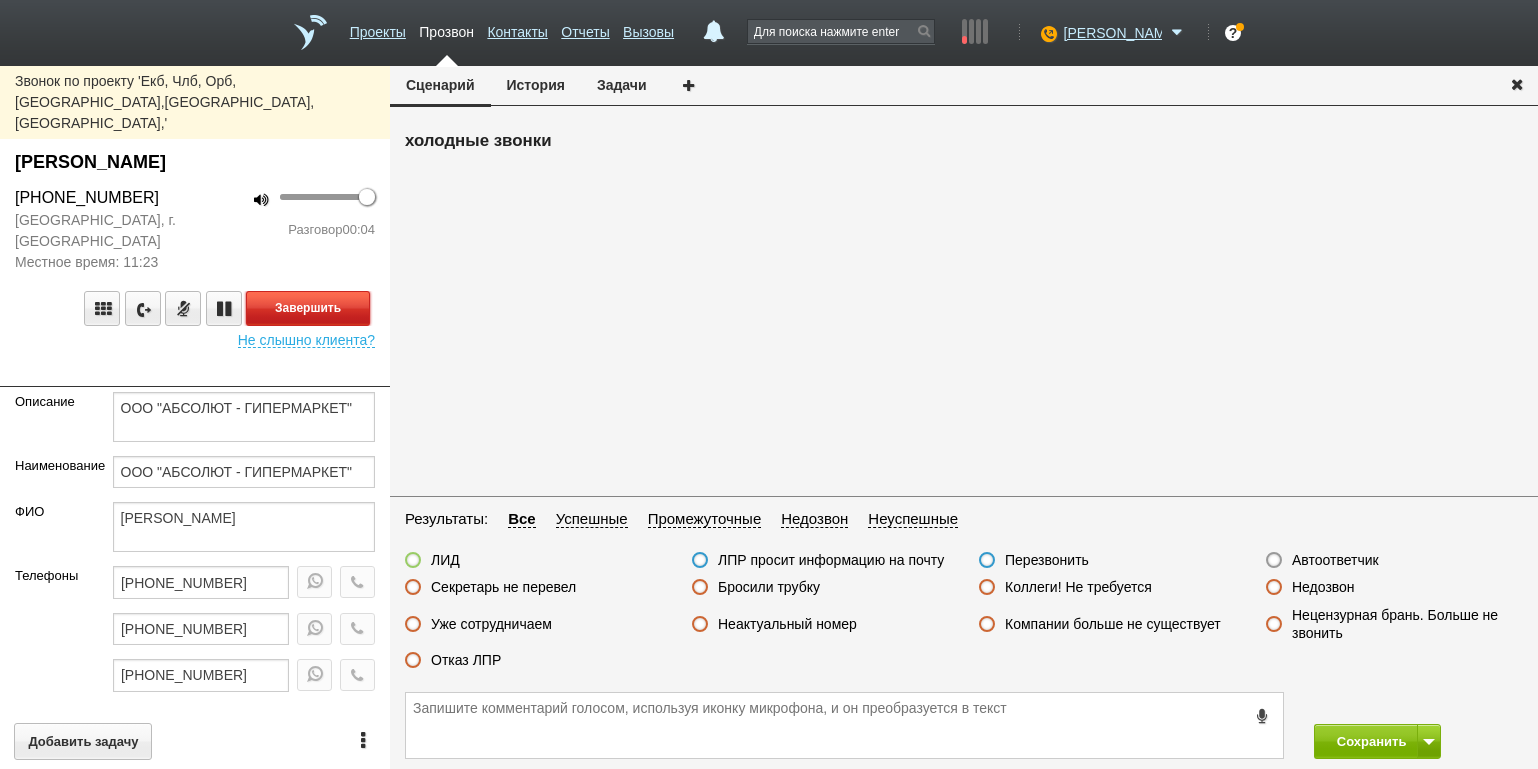 click on "Завершить" at bounding box center (308, 308) 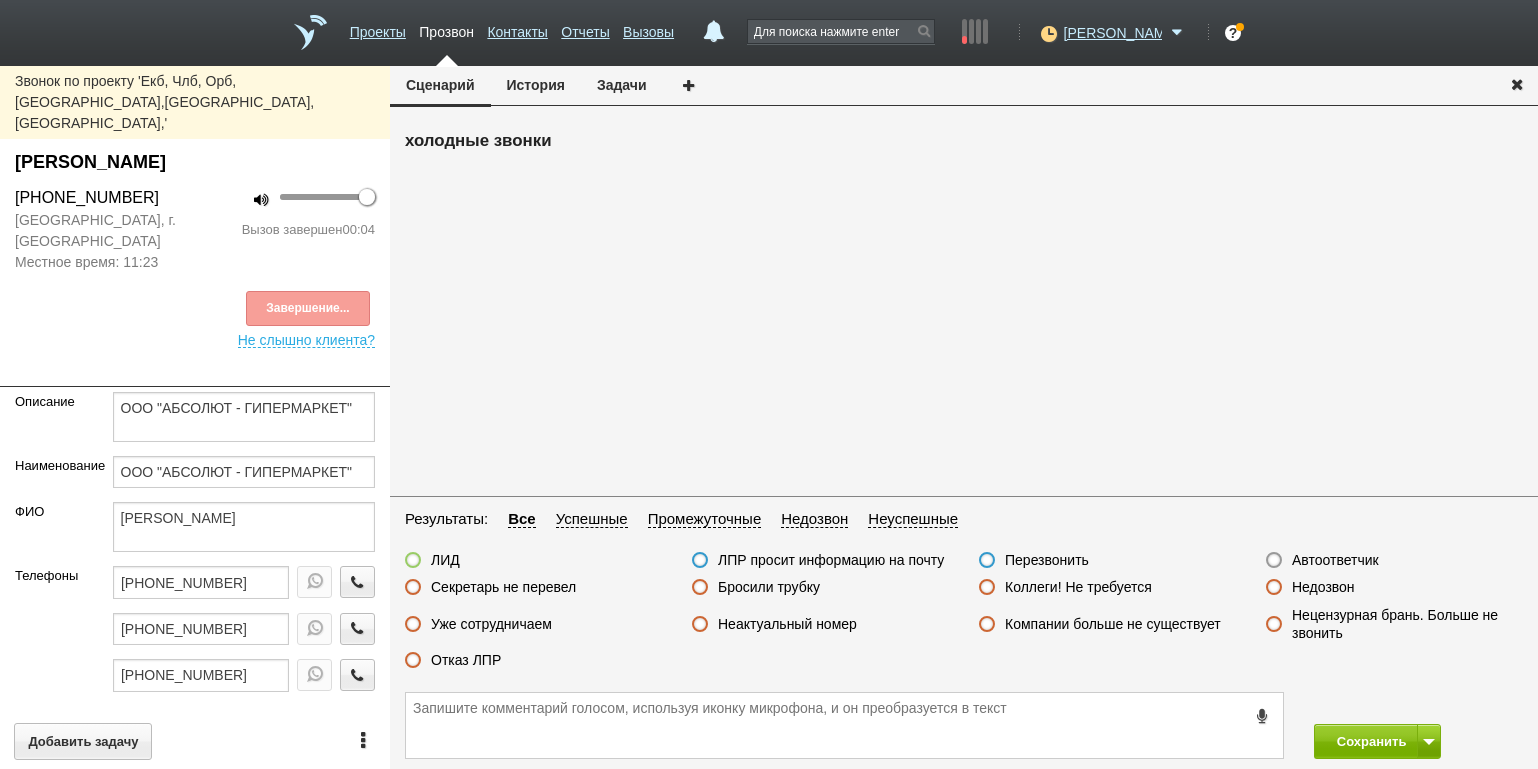 click on "Автоответчик" at bounding box center (1335, 560) 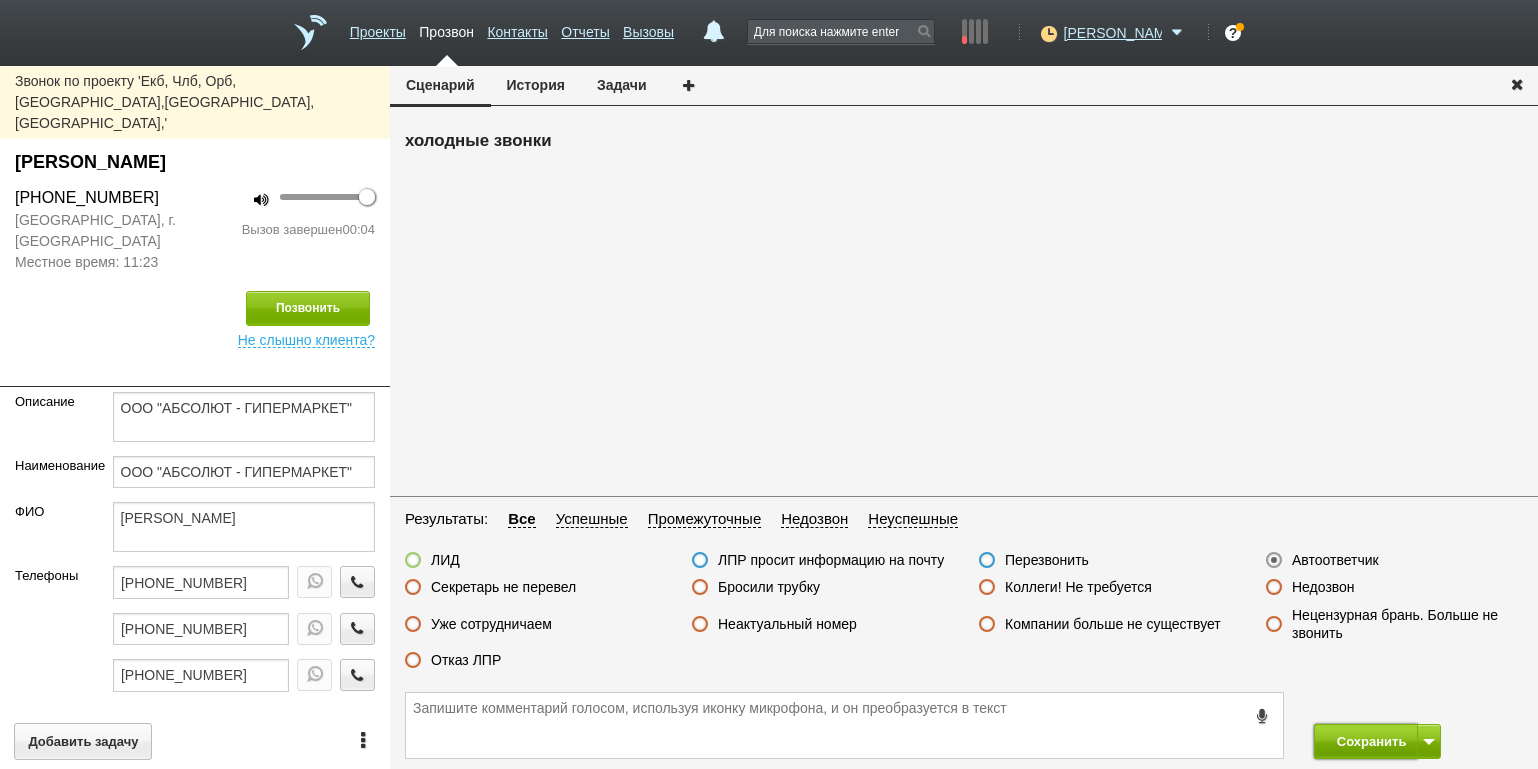 click on "Сохранить" at bounding box center (1366, 741) 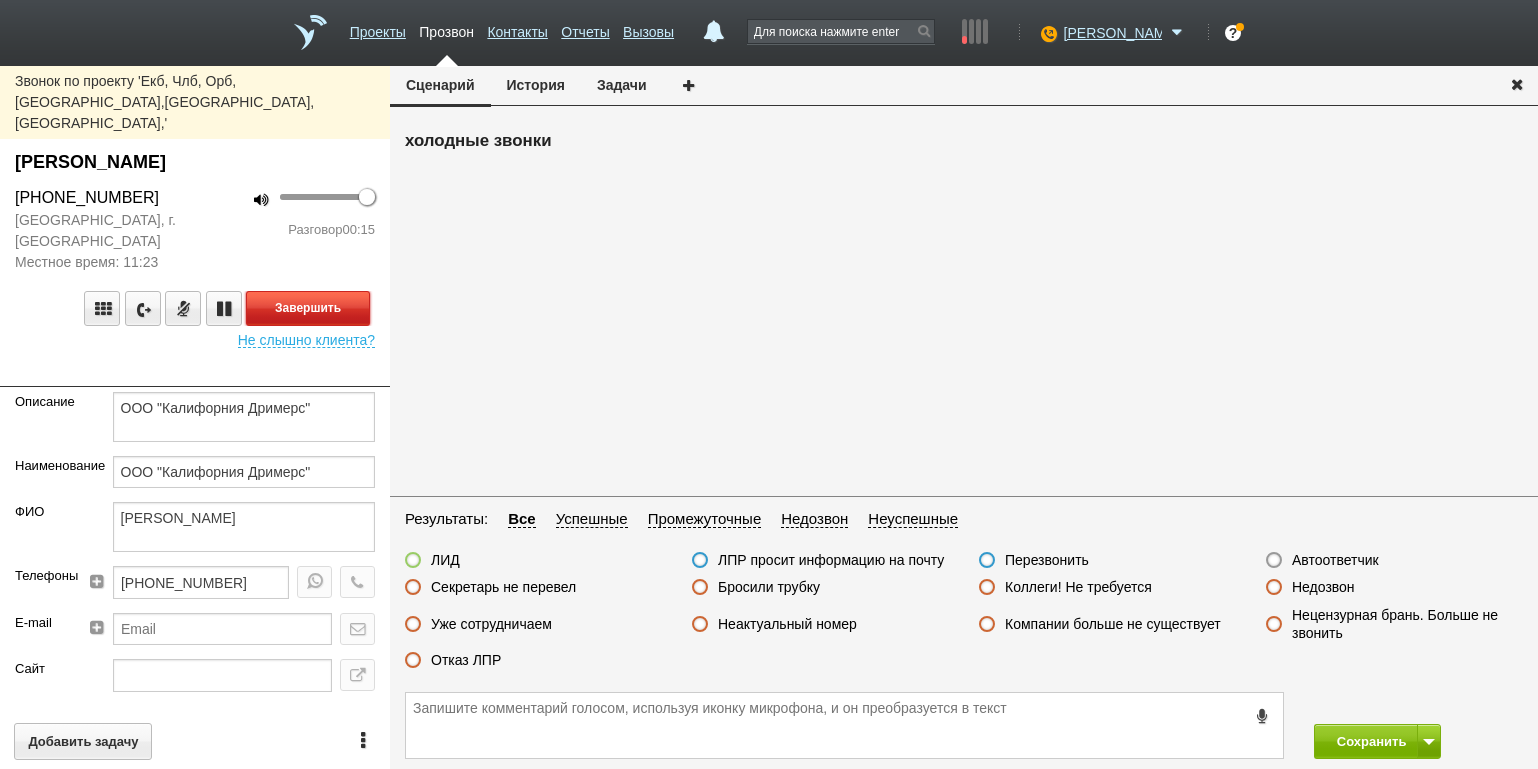click on "Завершить" at bounding box center (308, 308) 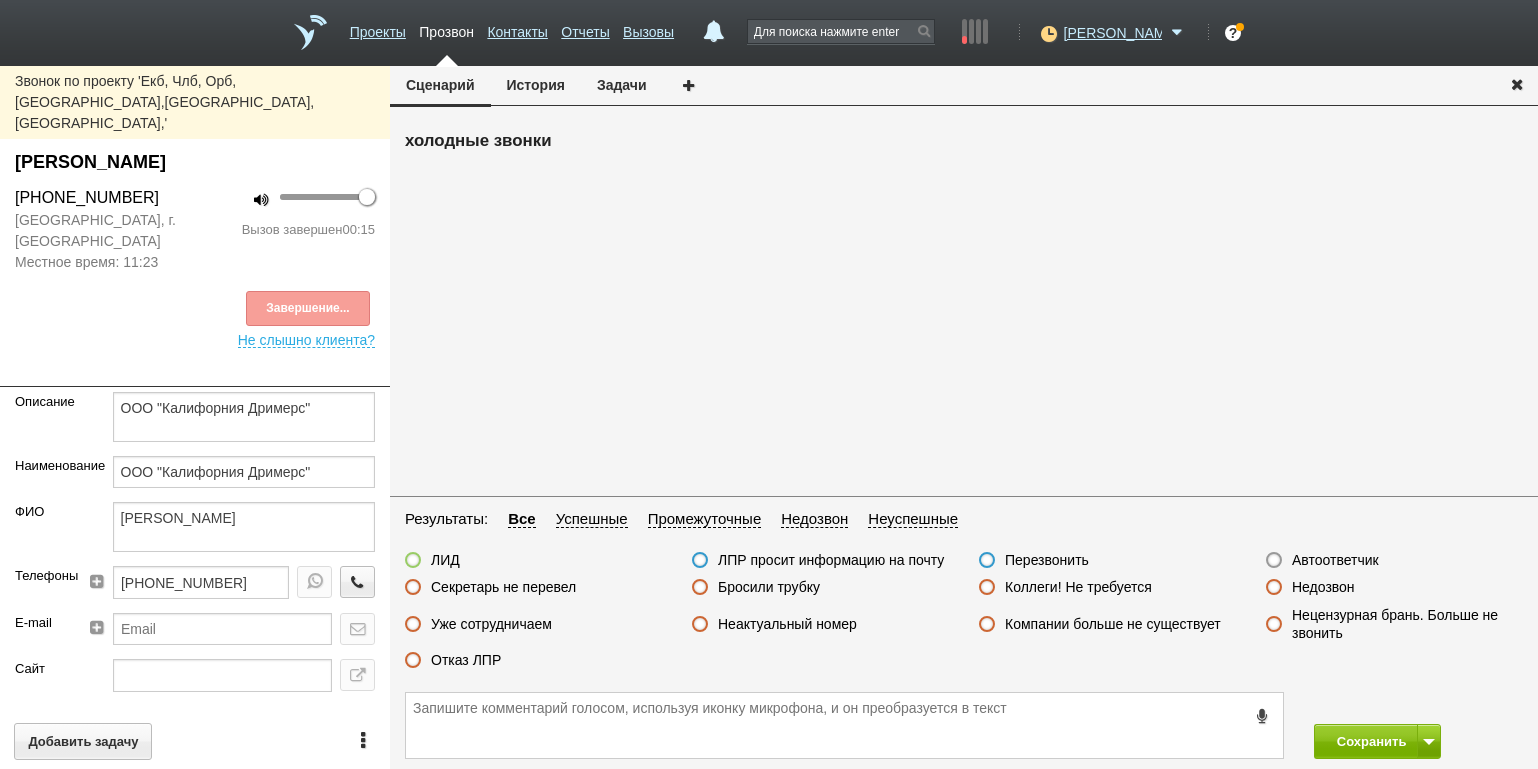 click on "Отказ ЛПР" at bounding box center [466, 660] 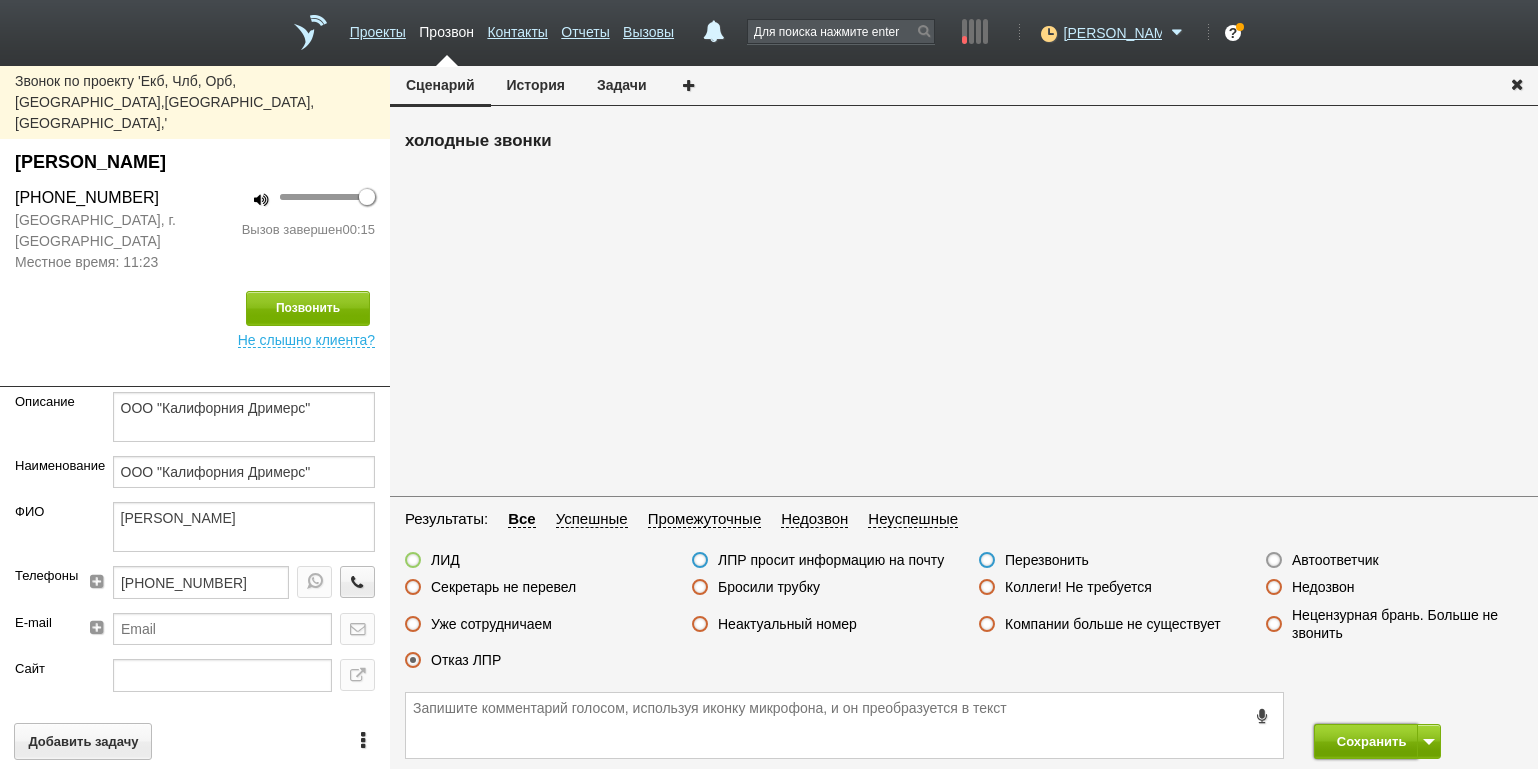 click on "Сохранить" at bounding box center [1366, 741] 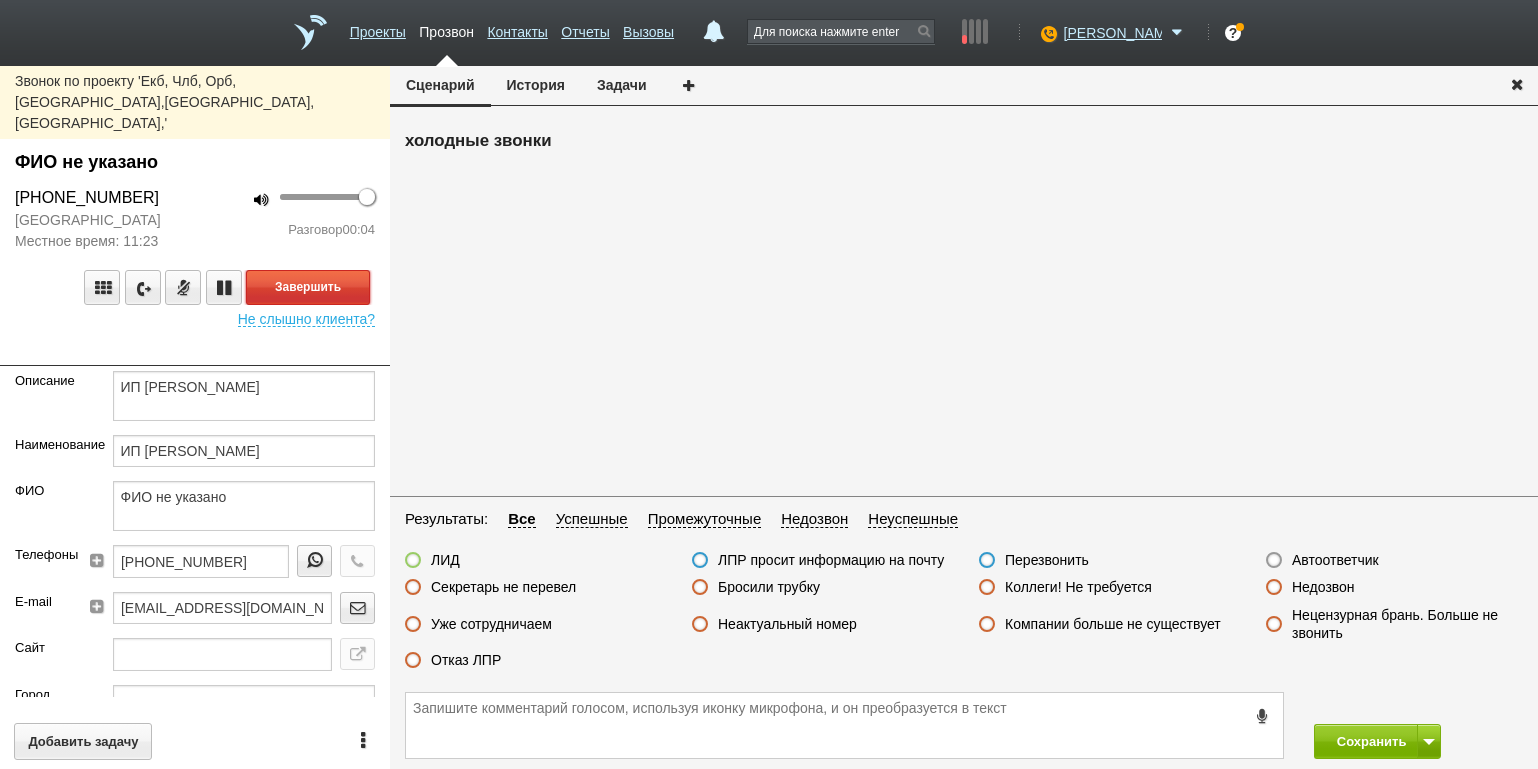 drag, startPoint x: 351, startPoint y: 240, endPoint x: 404, endPoint y: 261, distance: 57.00877 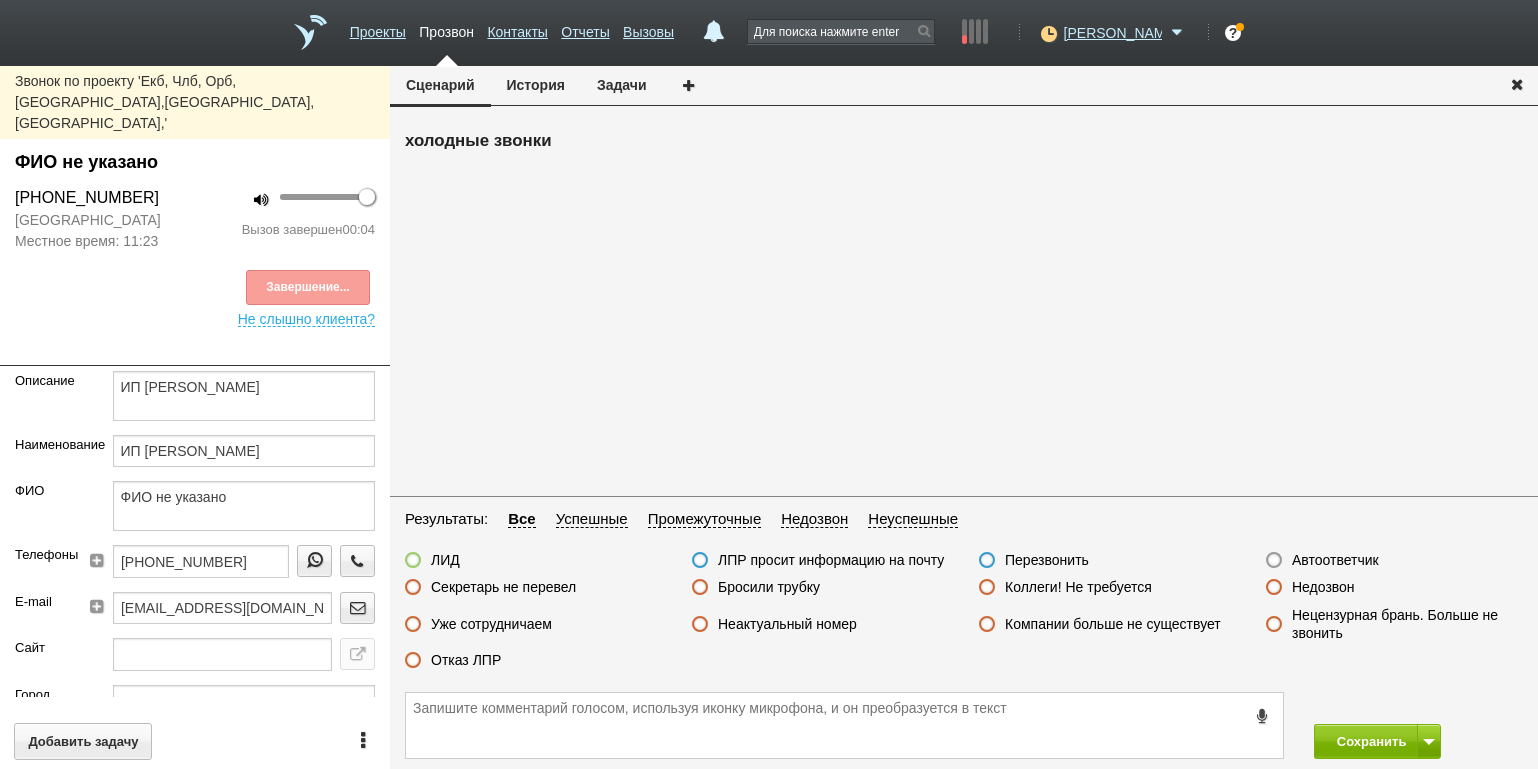 click on "Результаты: Все Успешные Промежуточные Недозвон Неуспешные ЛИД ЛПР просит информацию на почту Перезвонить Автоответчик Секретарь не перевел Бросили трубку Коллеги! Не требуется Недозвон Уже сотрудничаем Неактуальный номер Компании больше не существует Нецензурная брань. Больше не звонить Отказ ЛПР" at bounding box center [964, 595] 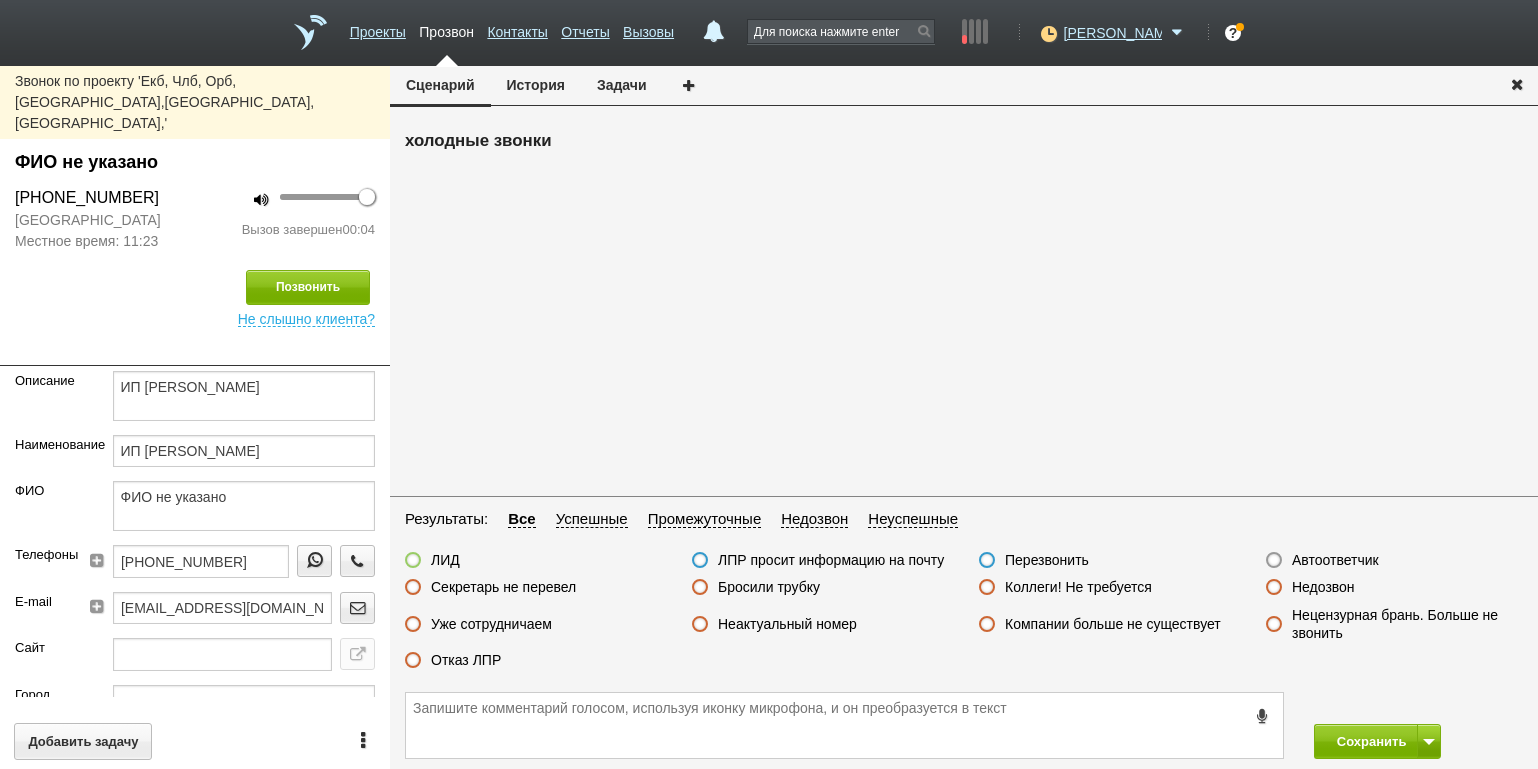 click on "Автоответчик" at bounding box center (1335, 560) 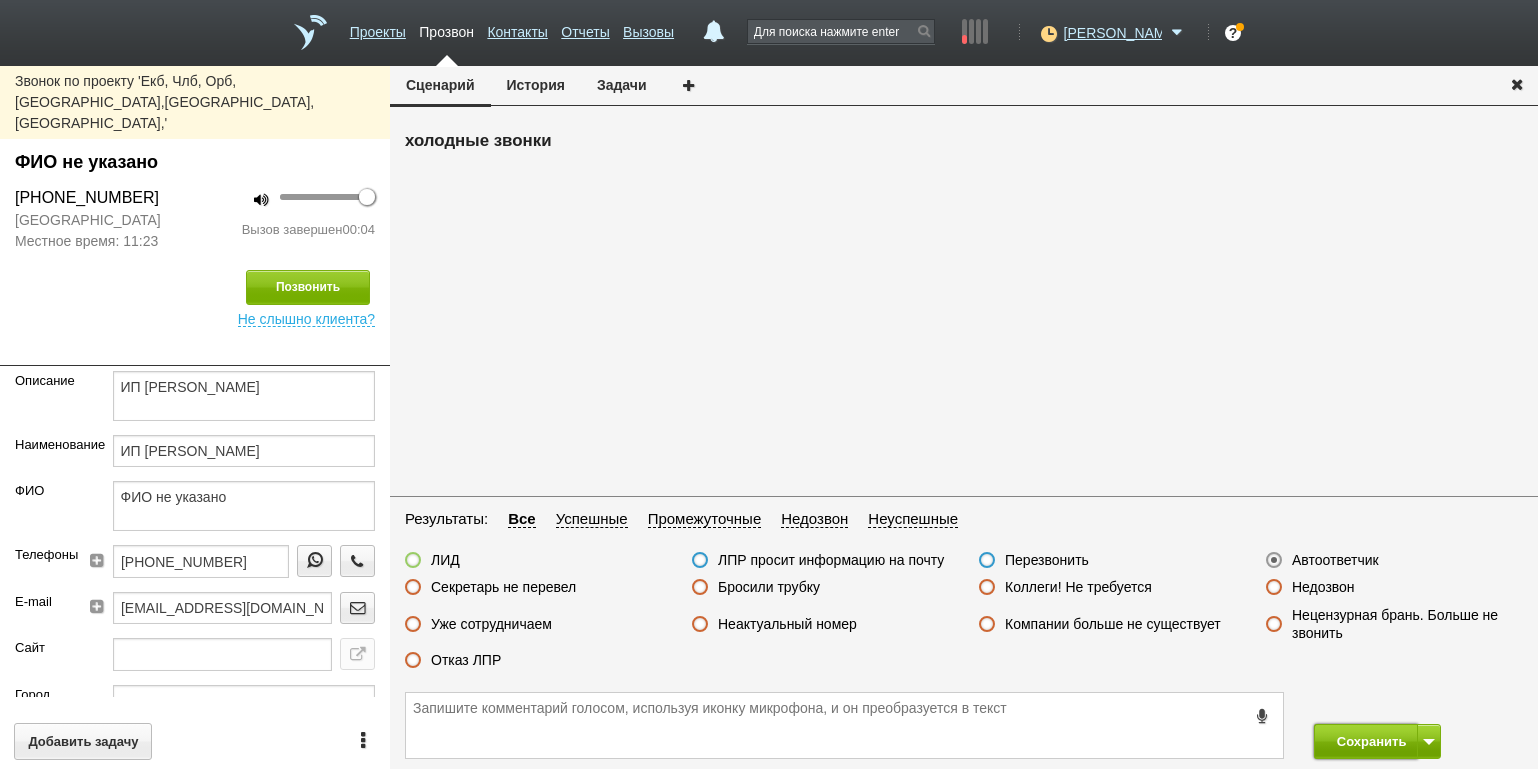 click on "Сохранить" at bounding box center [1366, 741] 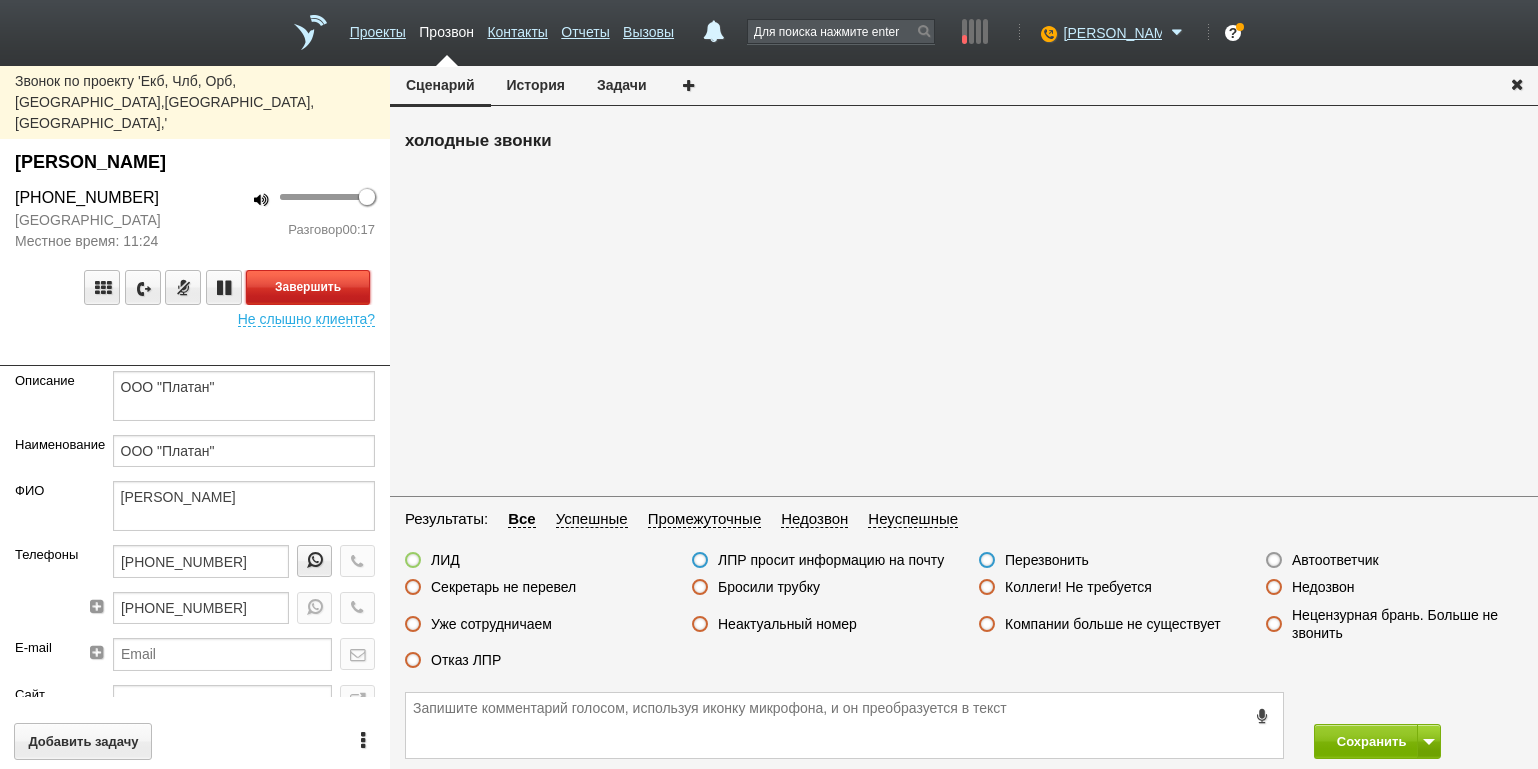 click on "Завершить" at bounding box center [308, 287] 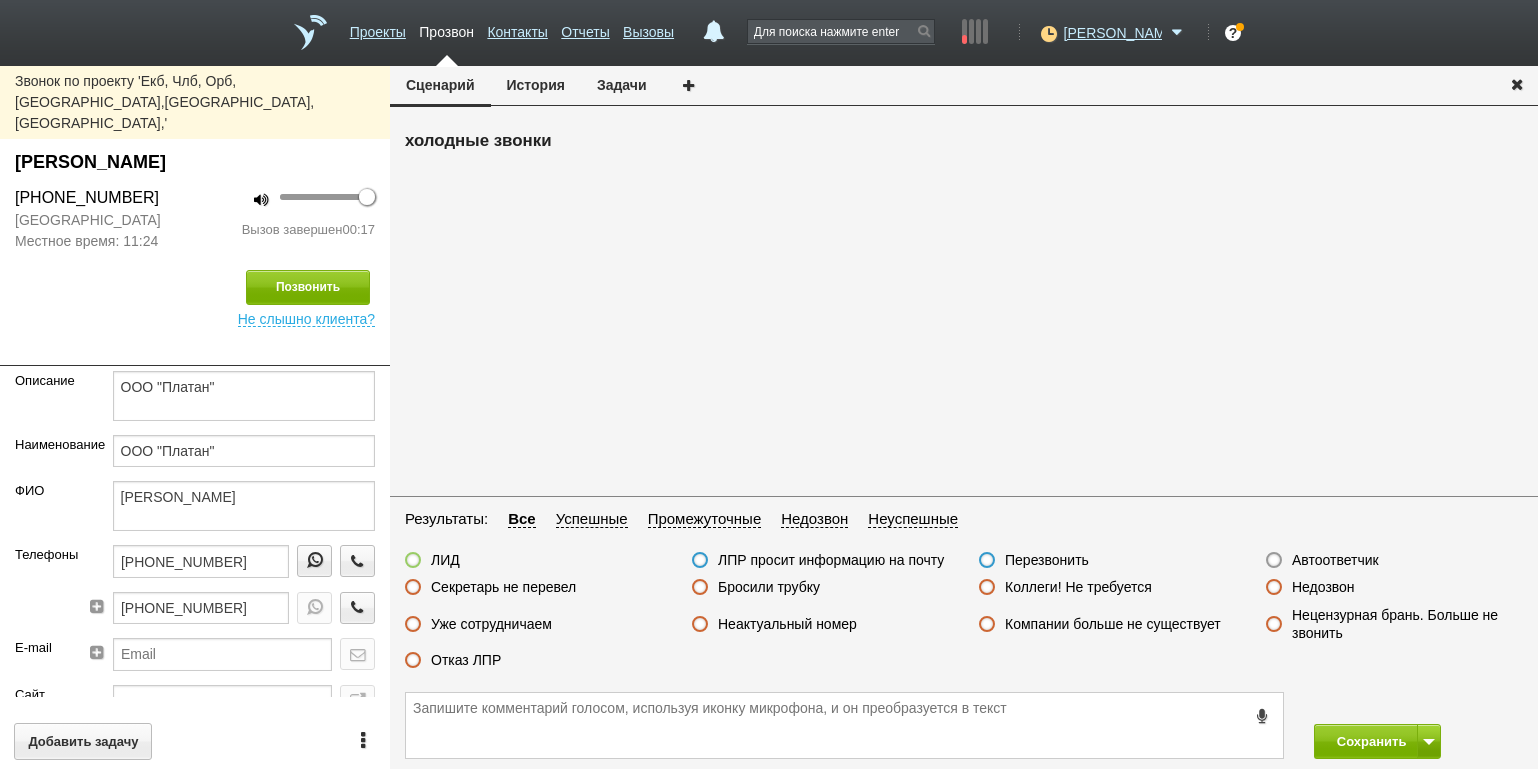click on "Отказ ЛПР" at bounding box center [466, 660] 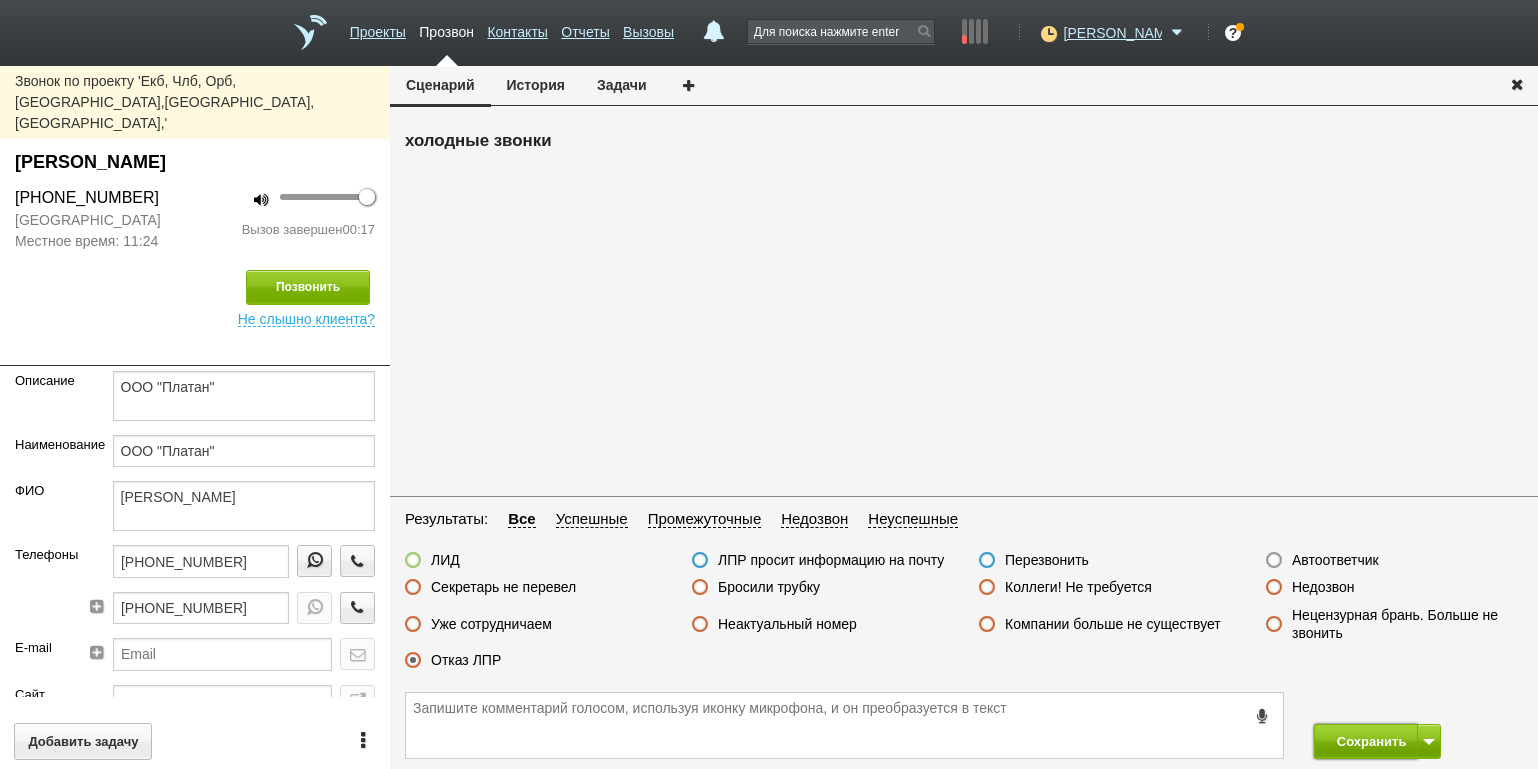 click on "Сохранить" at bounding box center (1366, 741) 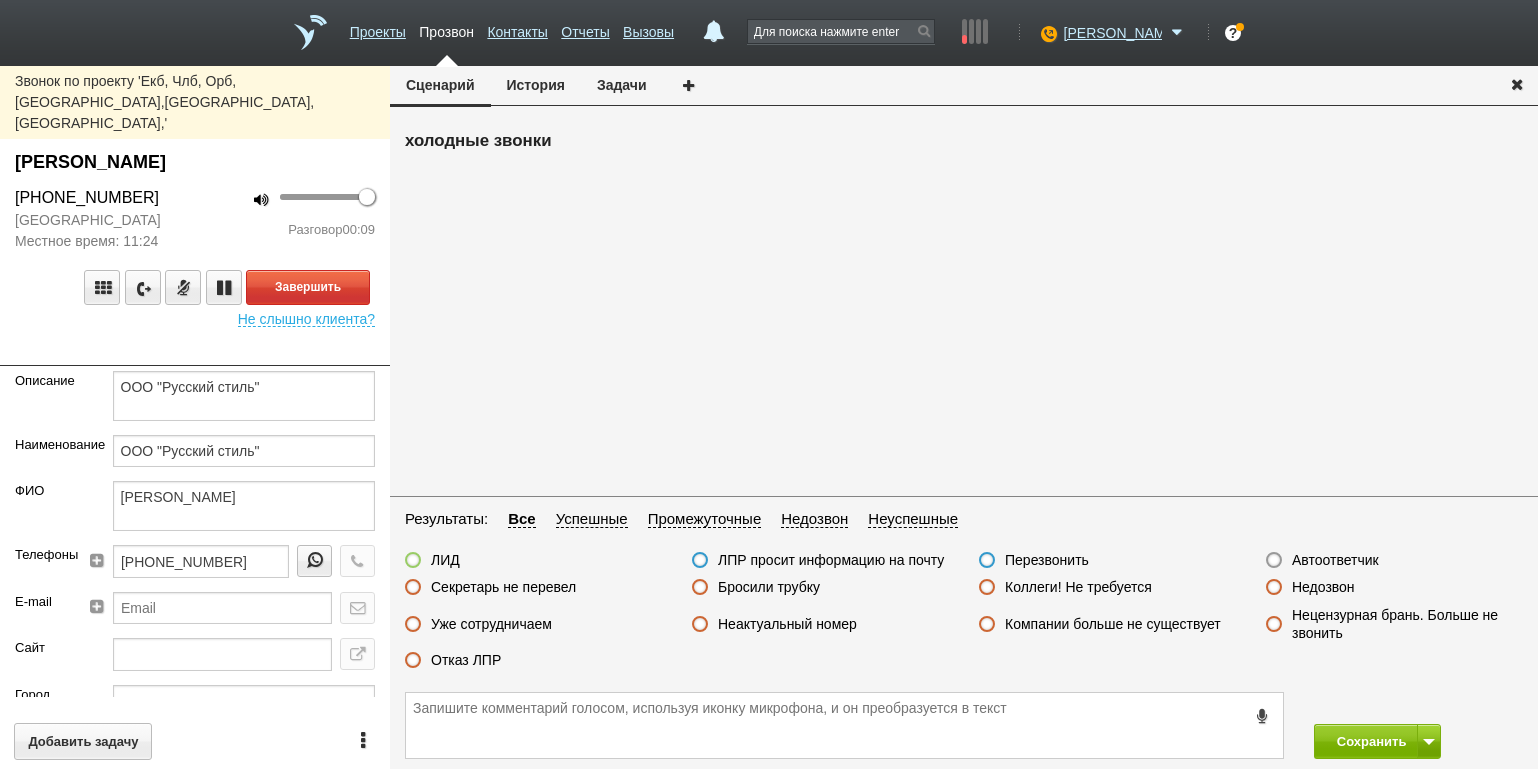 click at bounding box center [195, 351] 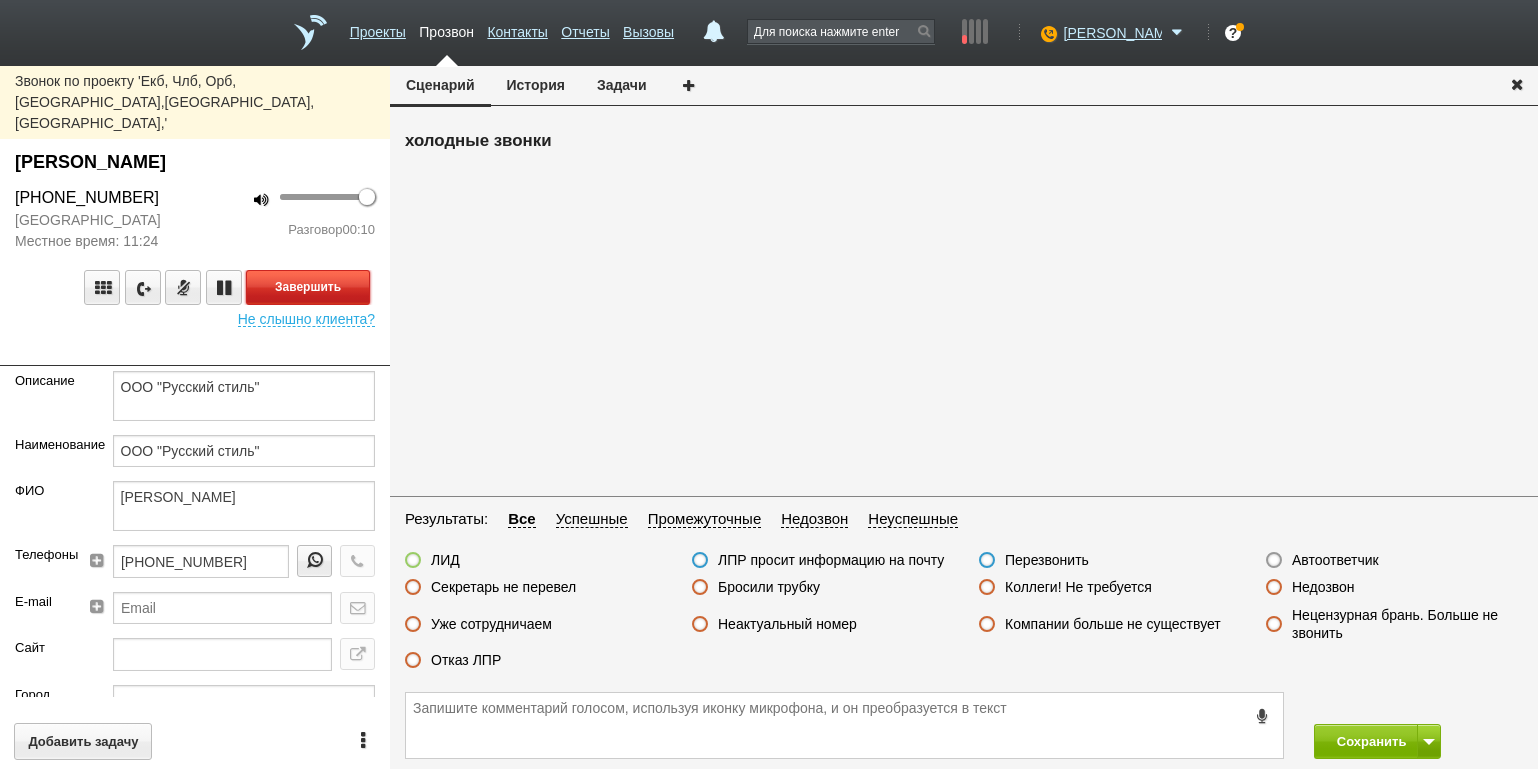 click on "Завершить" at bounding box center [308, 287] 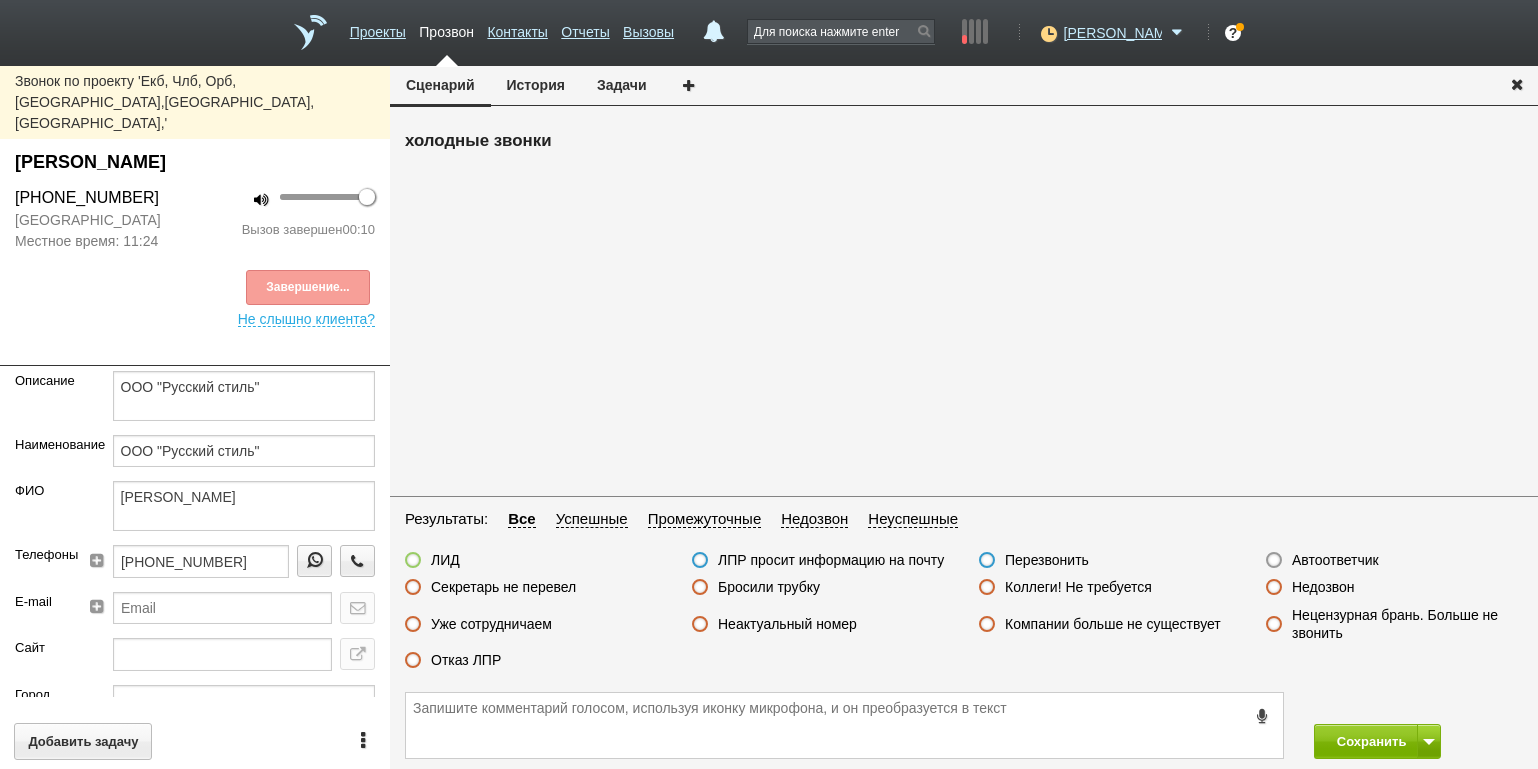 click on "Секретарь не перевел" at bounding box center (503, 587) 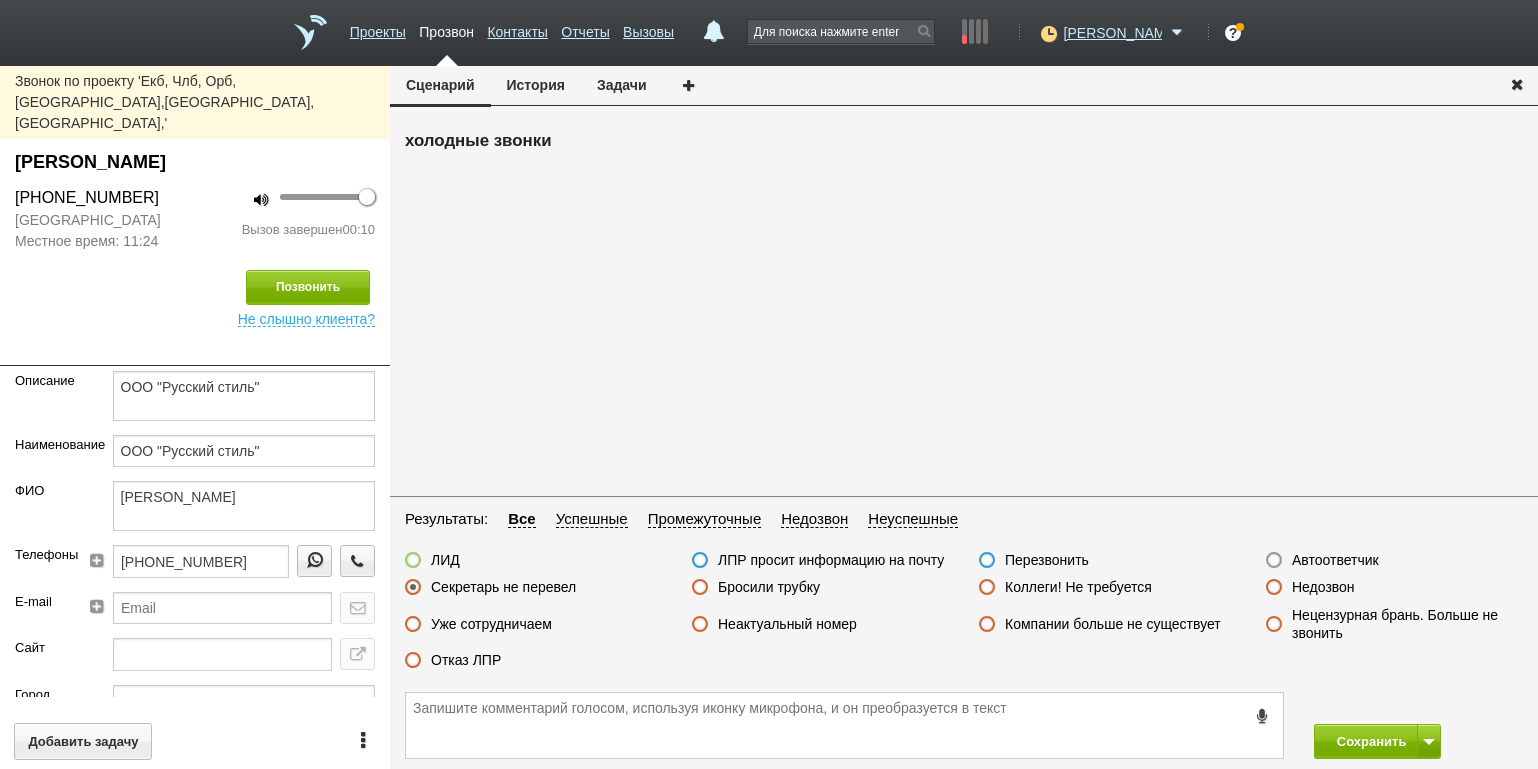 click on "Сохранить" at bounding box center (964, 725) 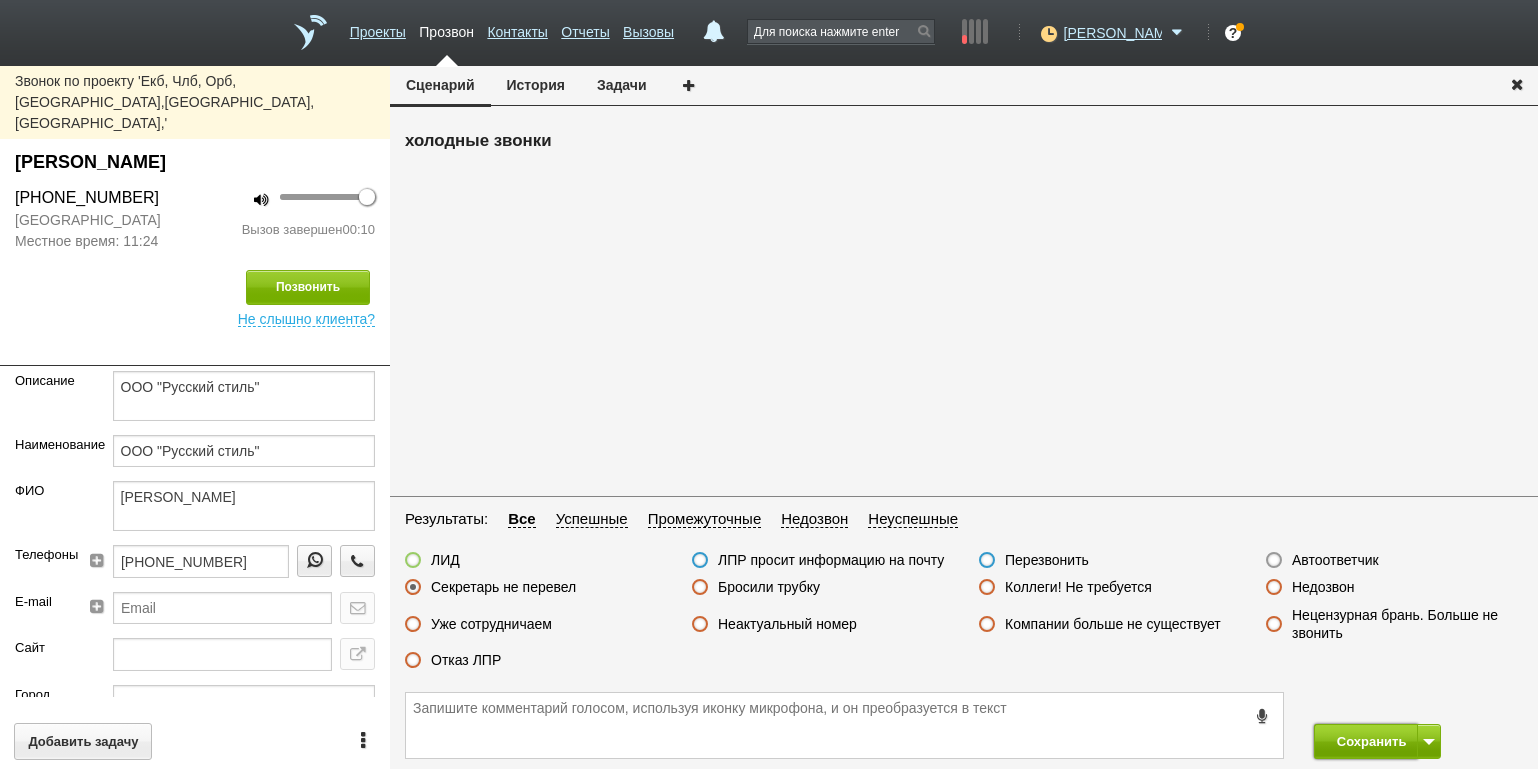 click on "Сохранить" at bounding box center (1366, 741) 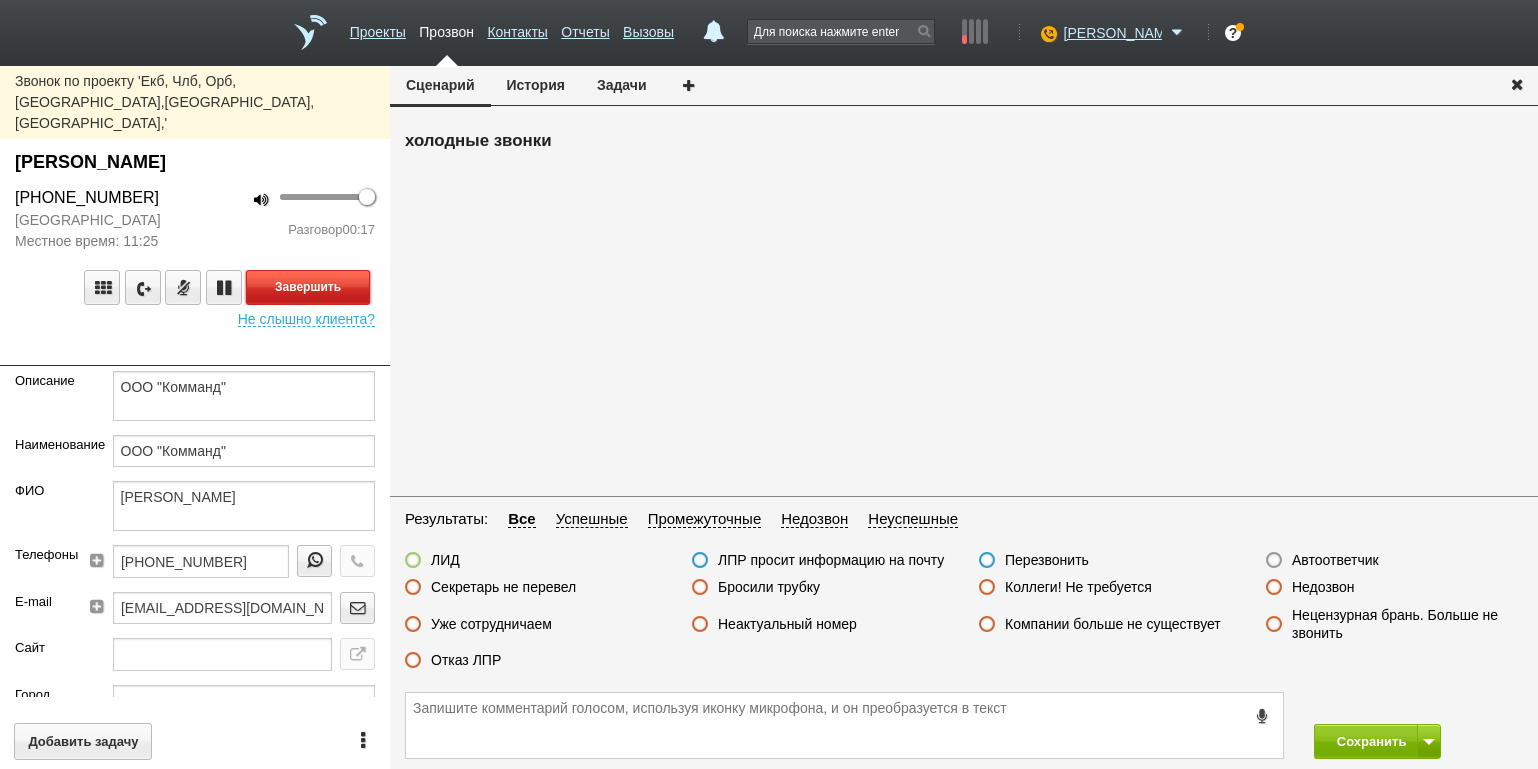 click on "Завершить" at bounding box center (308, 287) 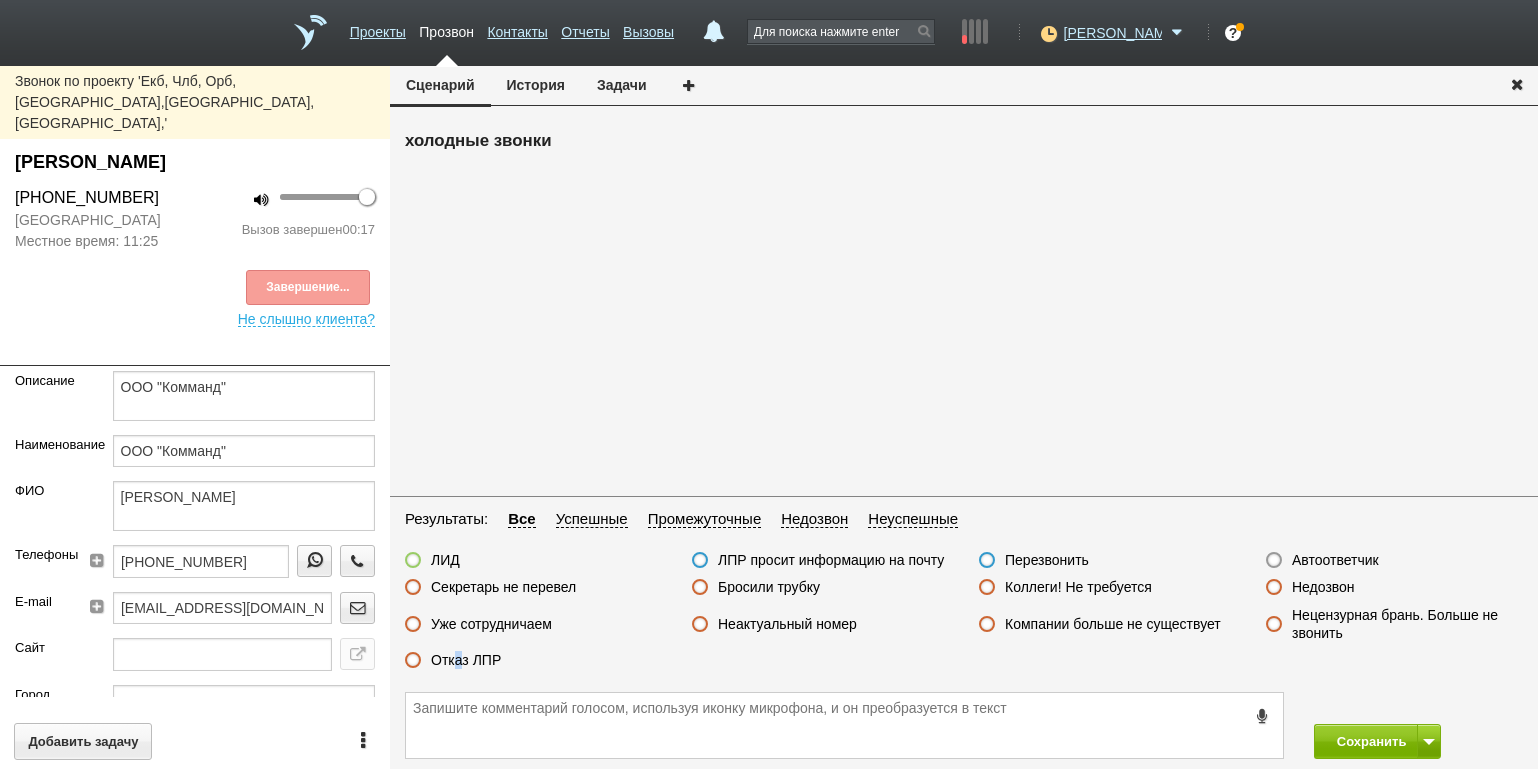 click on "Отказ ЛПР" at bounding box center [466, 660] 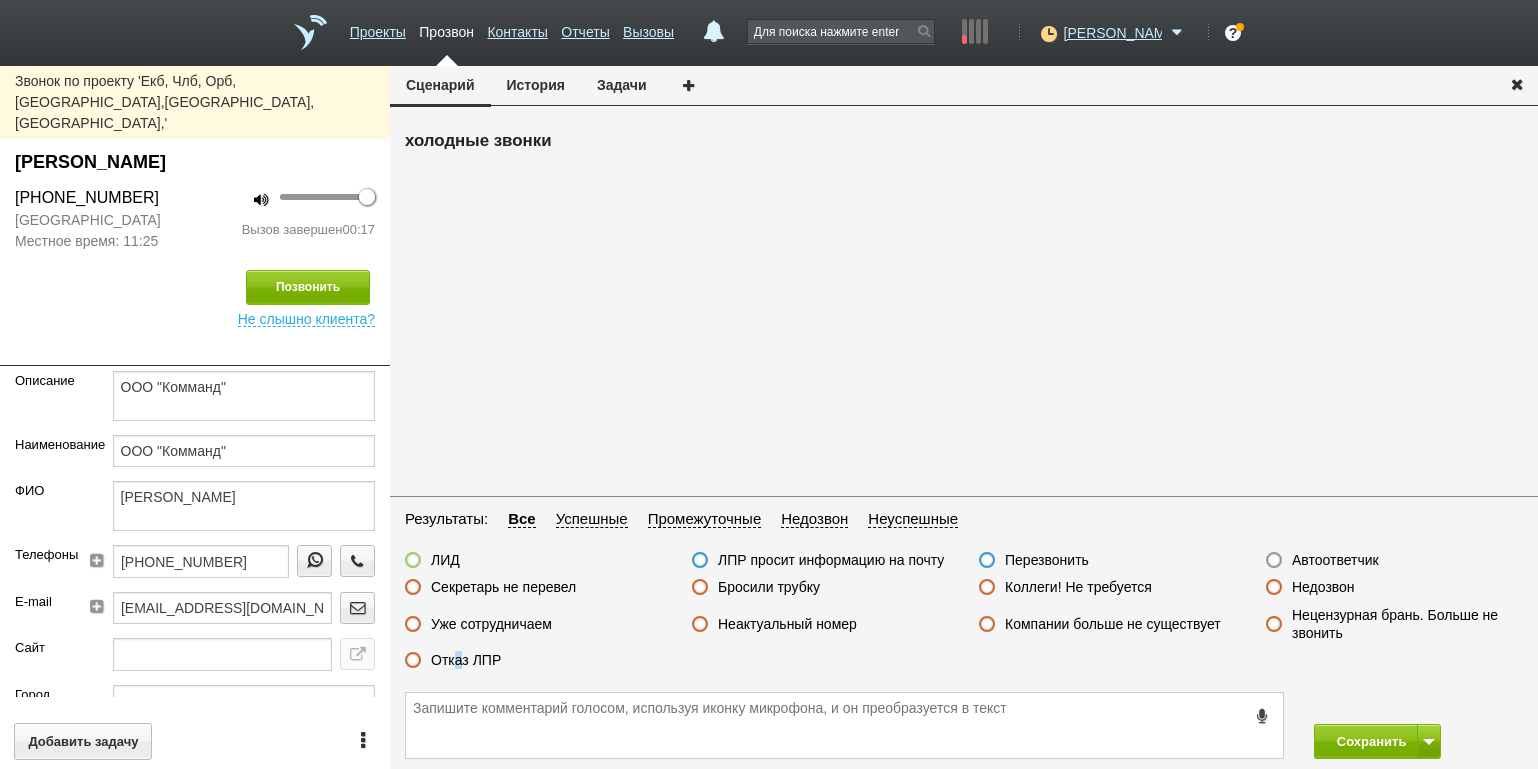 click on "Отказ ЛПР" at bounding box center [466, 660] 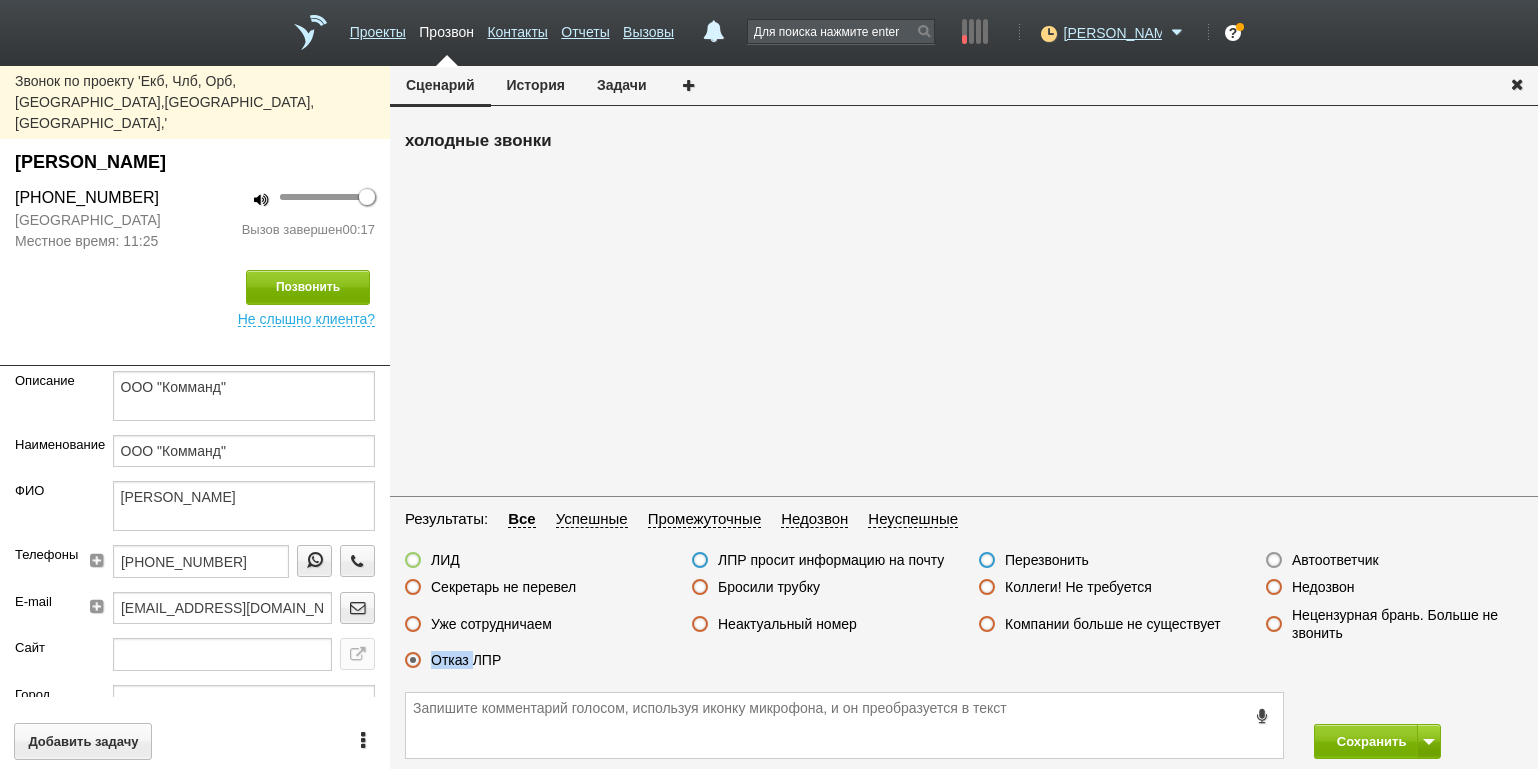 click on "Отказ ЛПР" at bounding box center [466, 660] 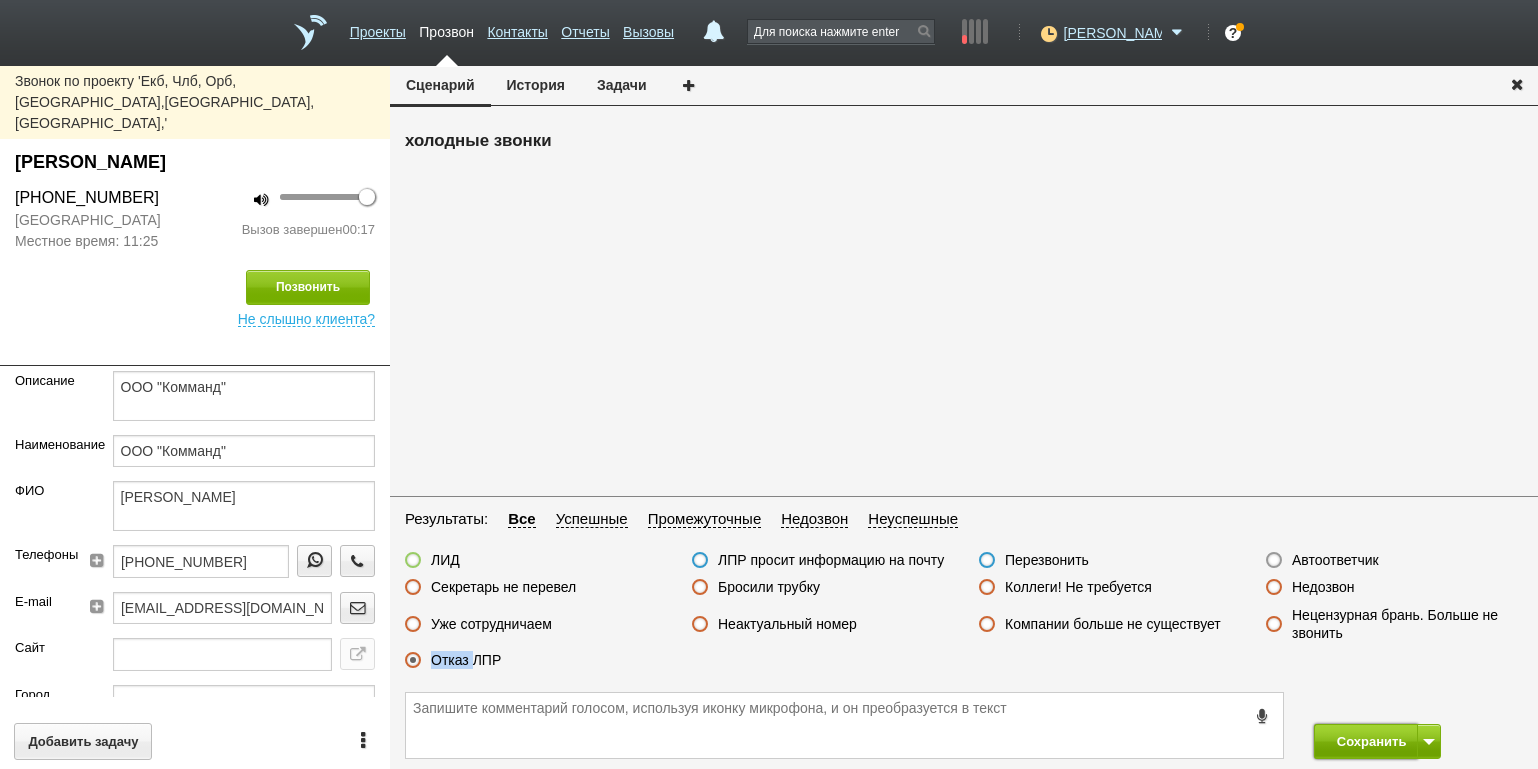 click on "Сохранить" at bounding box center [1366, 741] 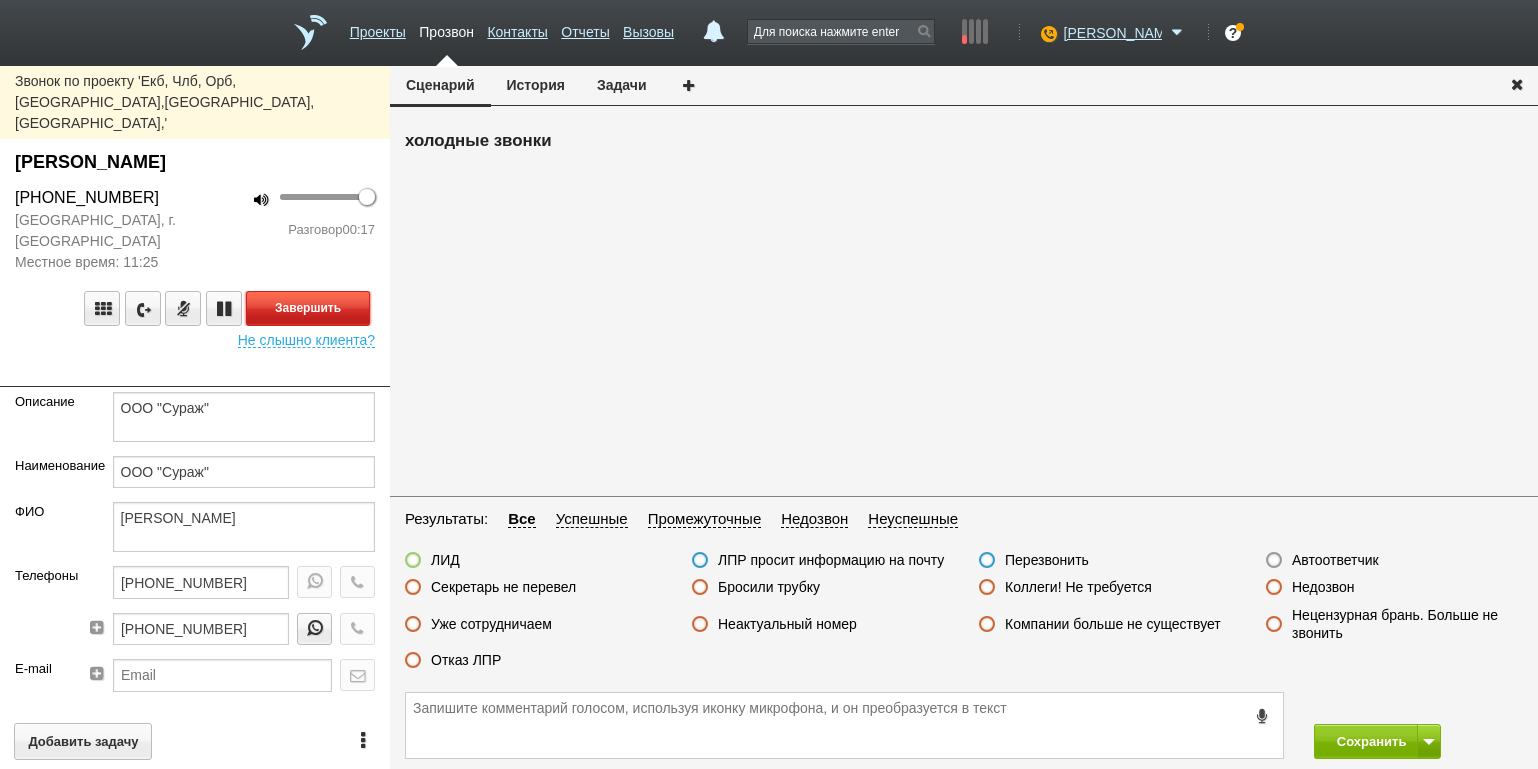 click on "Завершить" at bounding box center (308, 308) 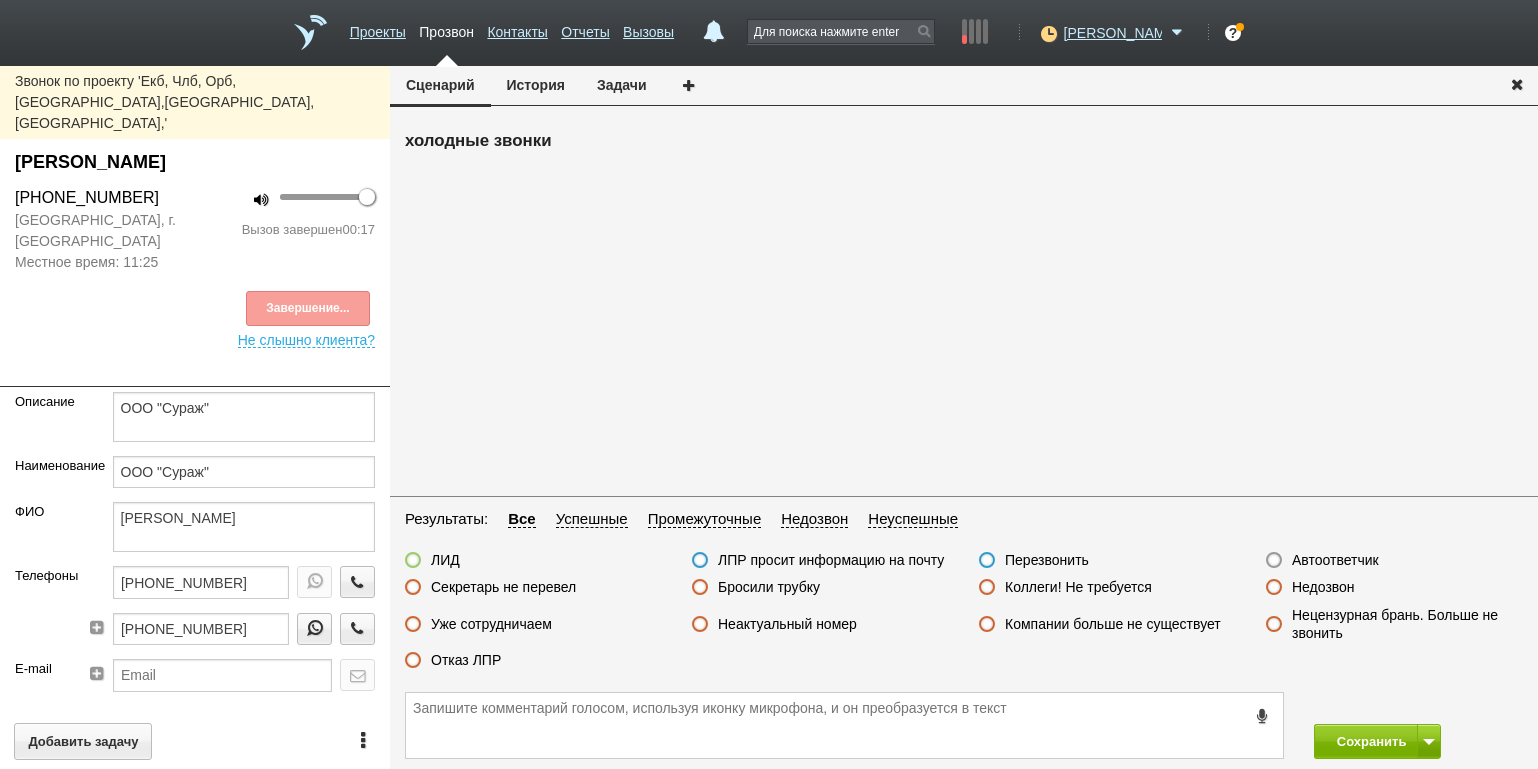click on "Отказ ЛПР" at bounding box center (466, 660) 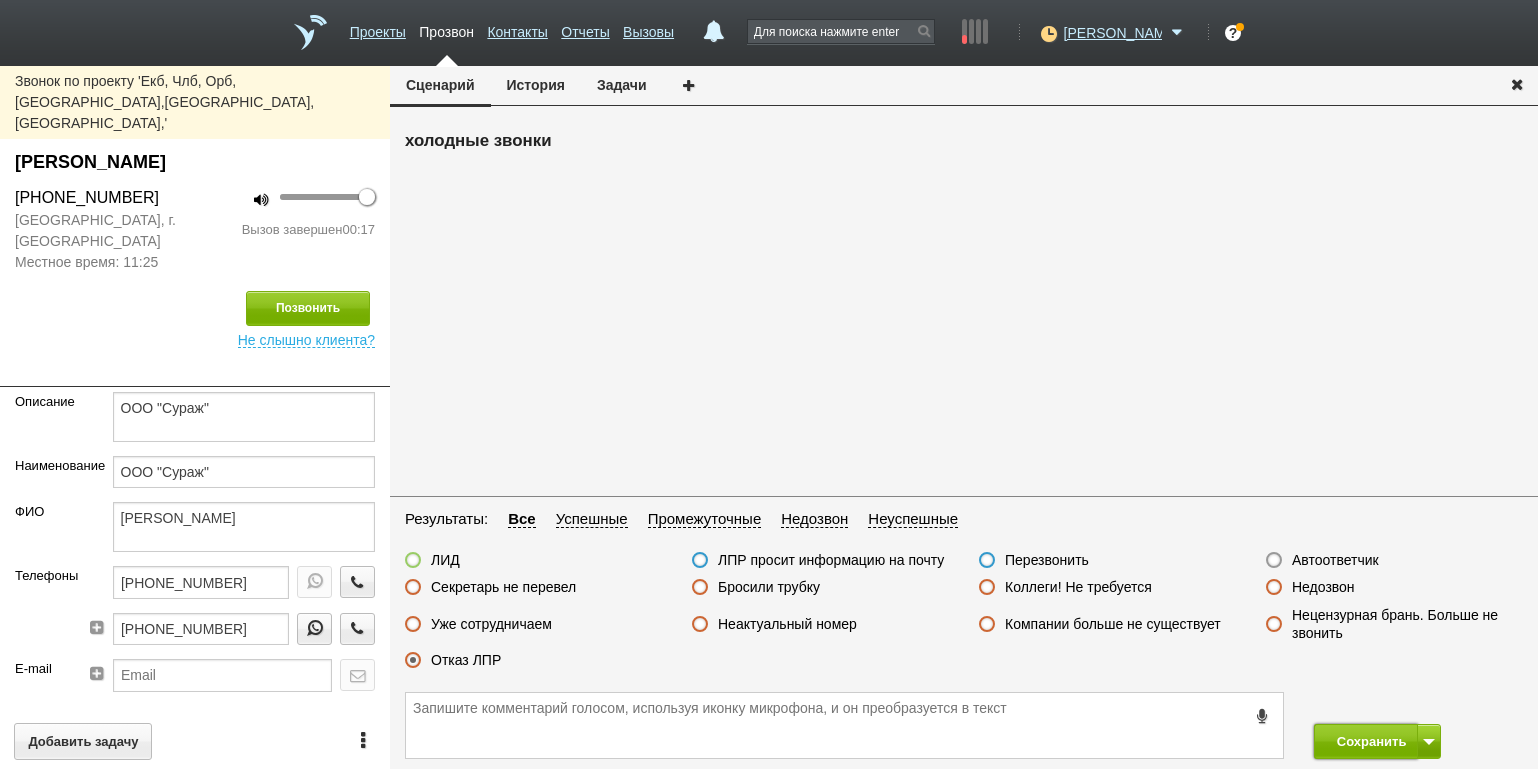 drag, startPoint x: 1348, startPoint y: 746, endPoint x: 1239, endPoint y: 725, distance: 111.0045 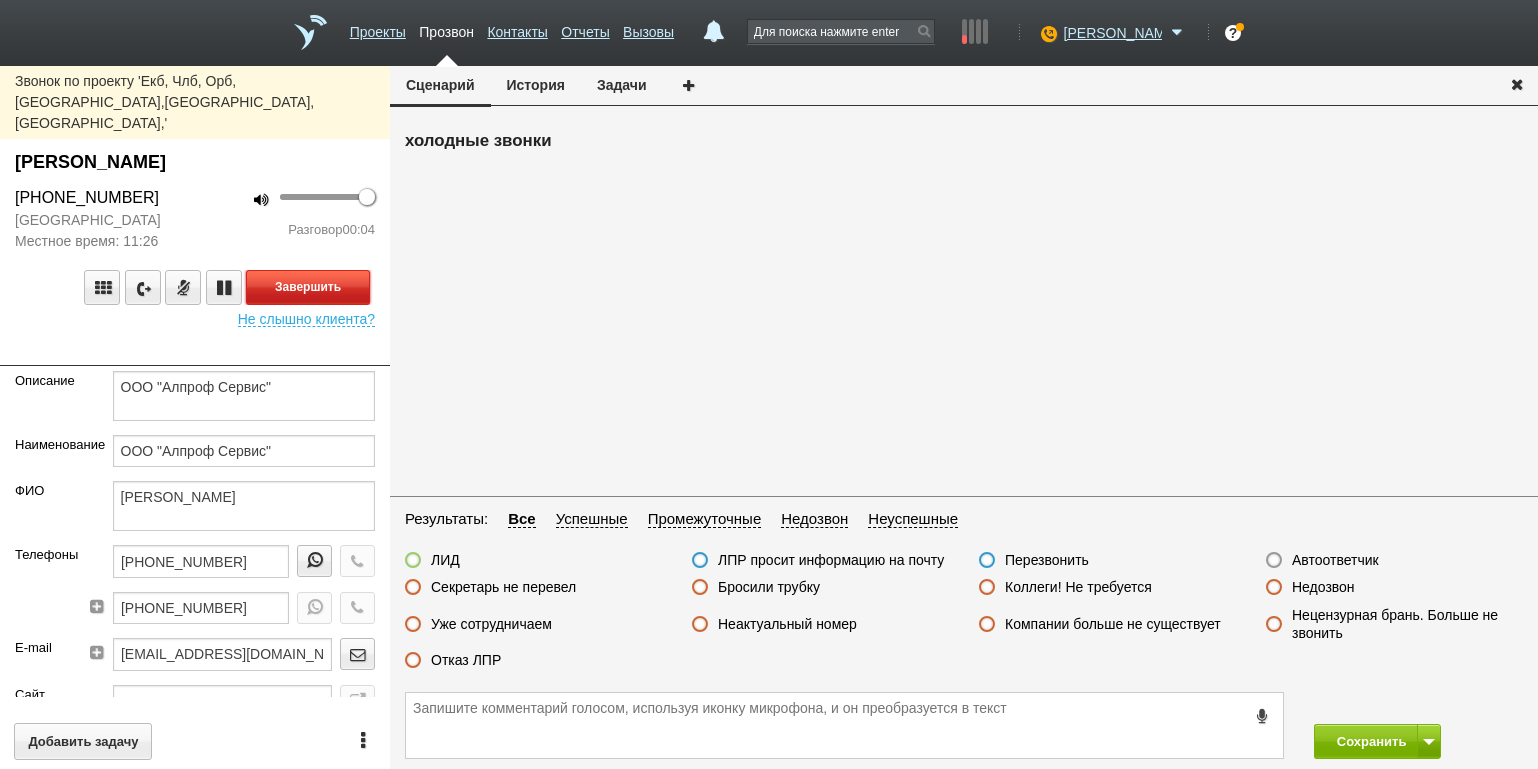 click on "Завершить" at bounding box center (308, 287) 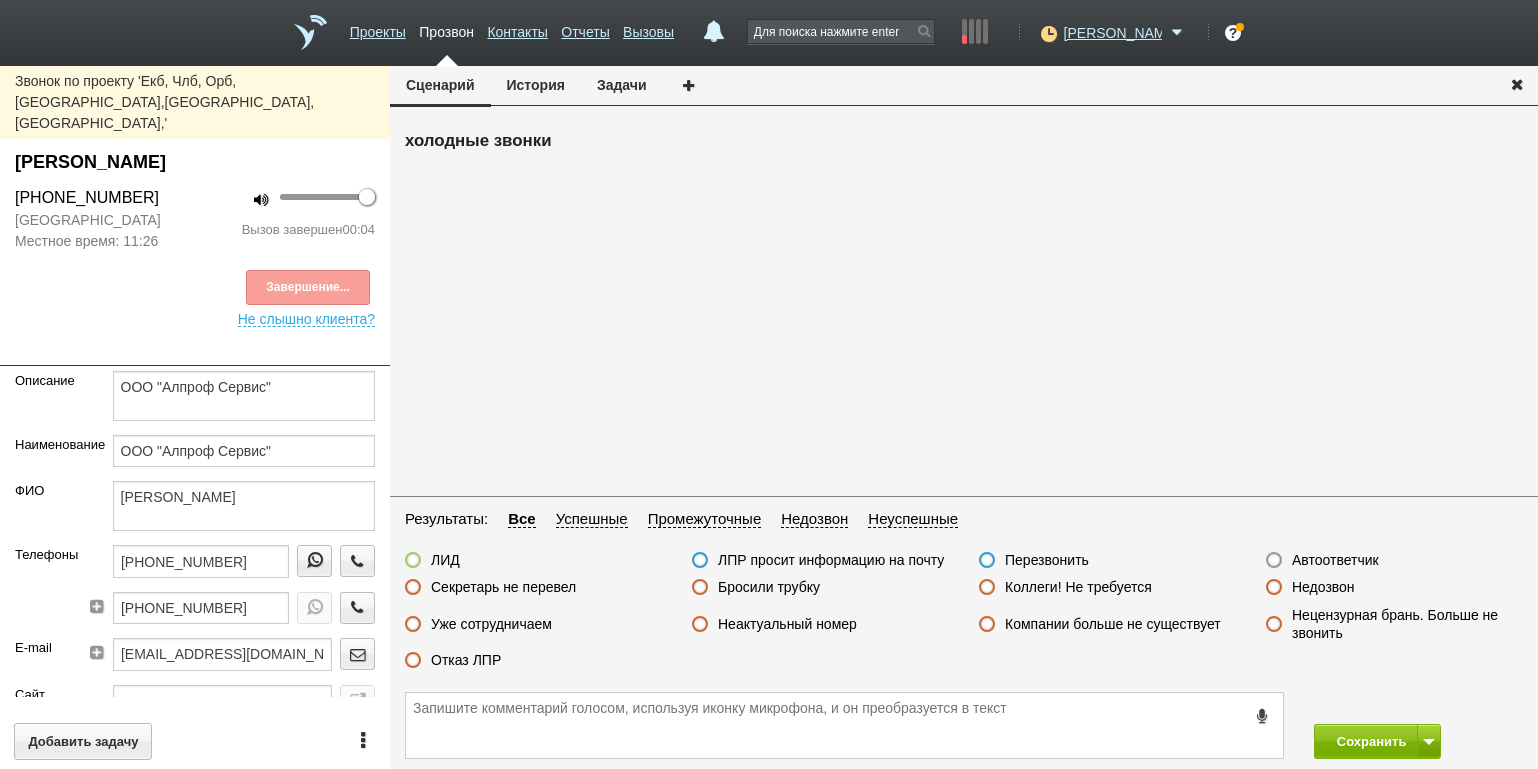 click on "Автоответчик" at bounding box center [1335, 560] 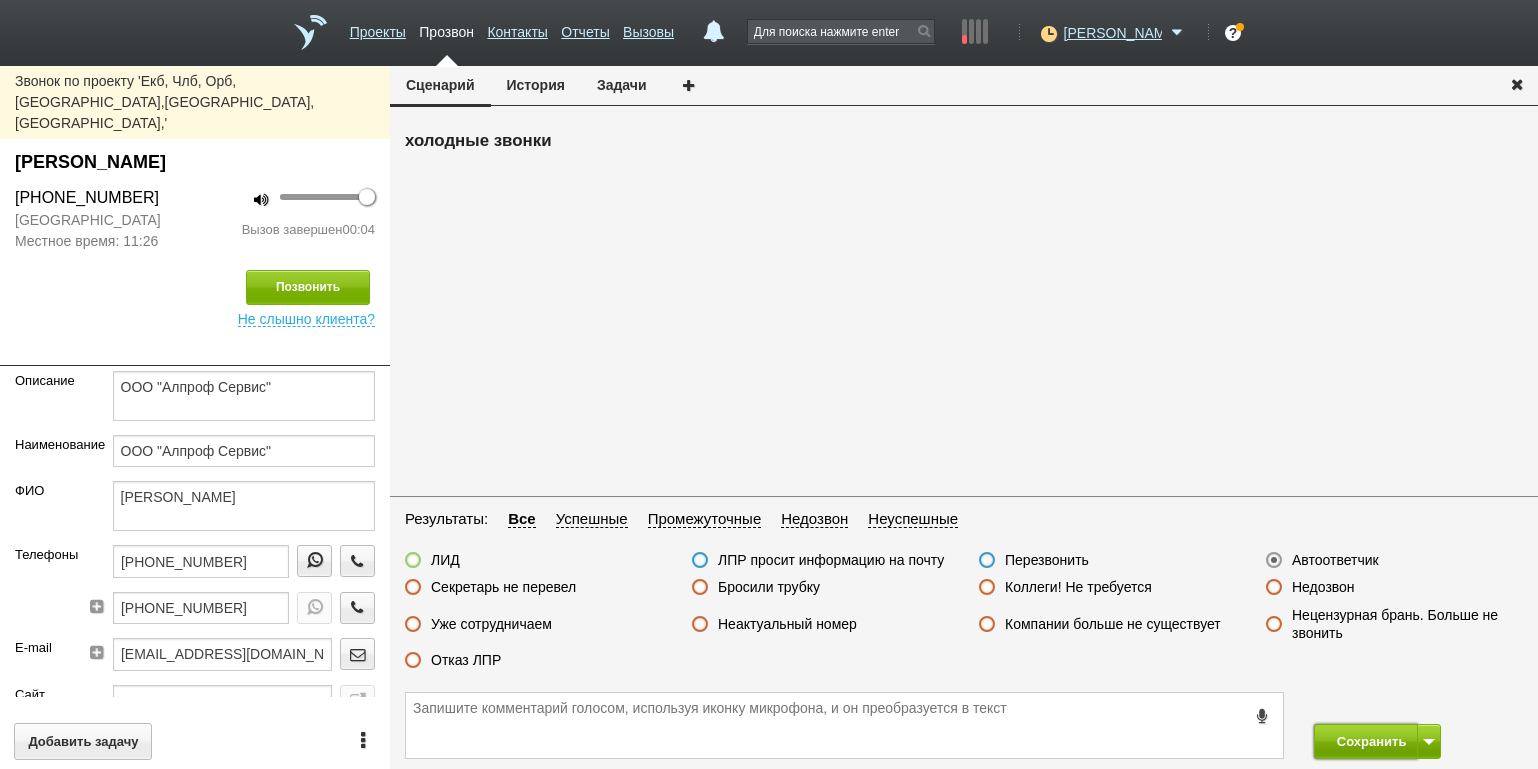 click on "Сохранить" at bounding box center [1366, 741] 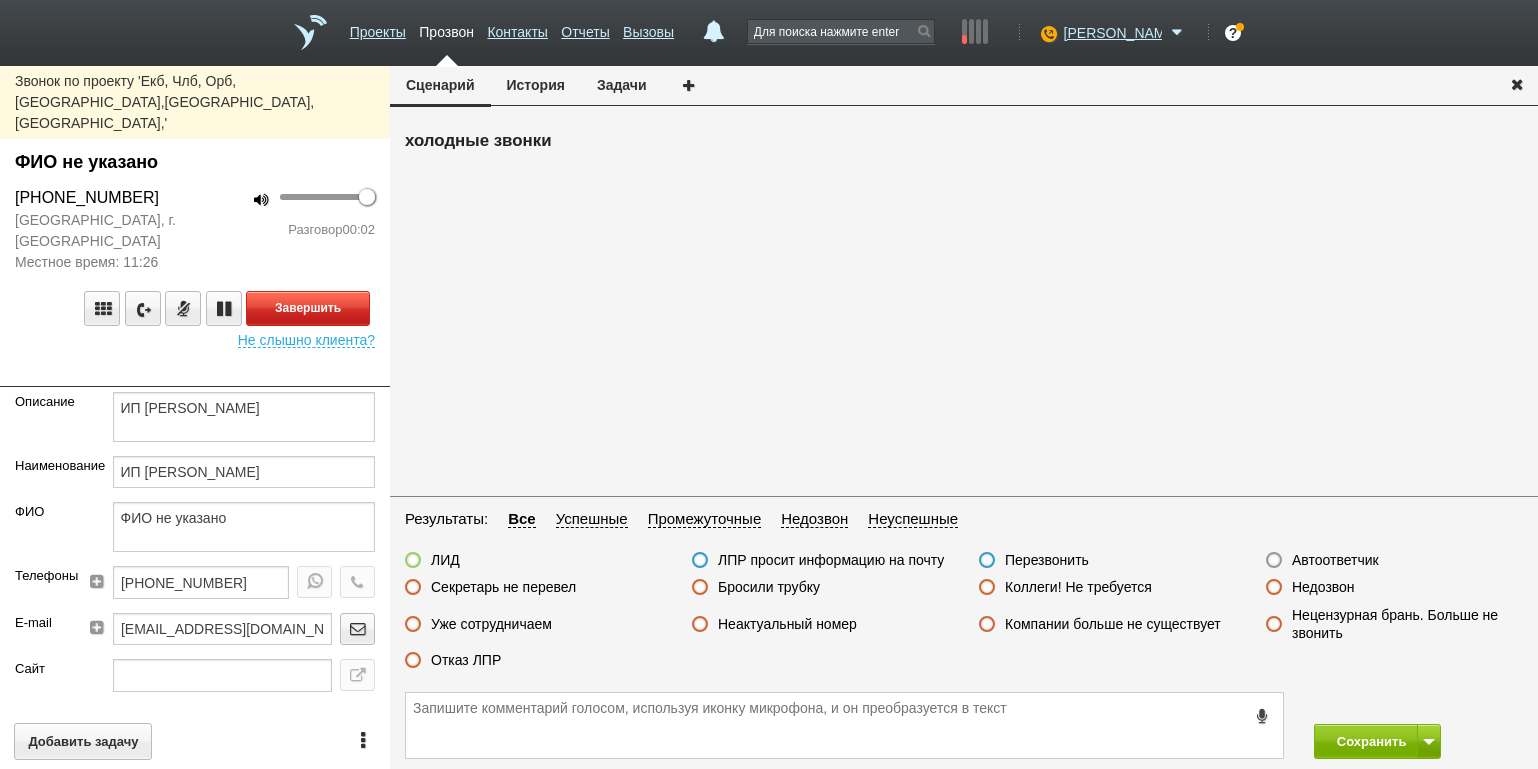 click on "Завершить Не слышно клиента?" at bounding box center [195, 310] 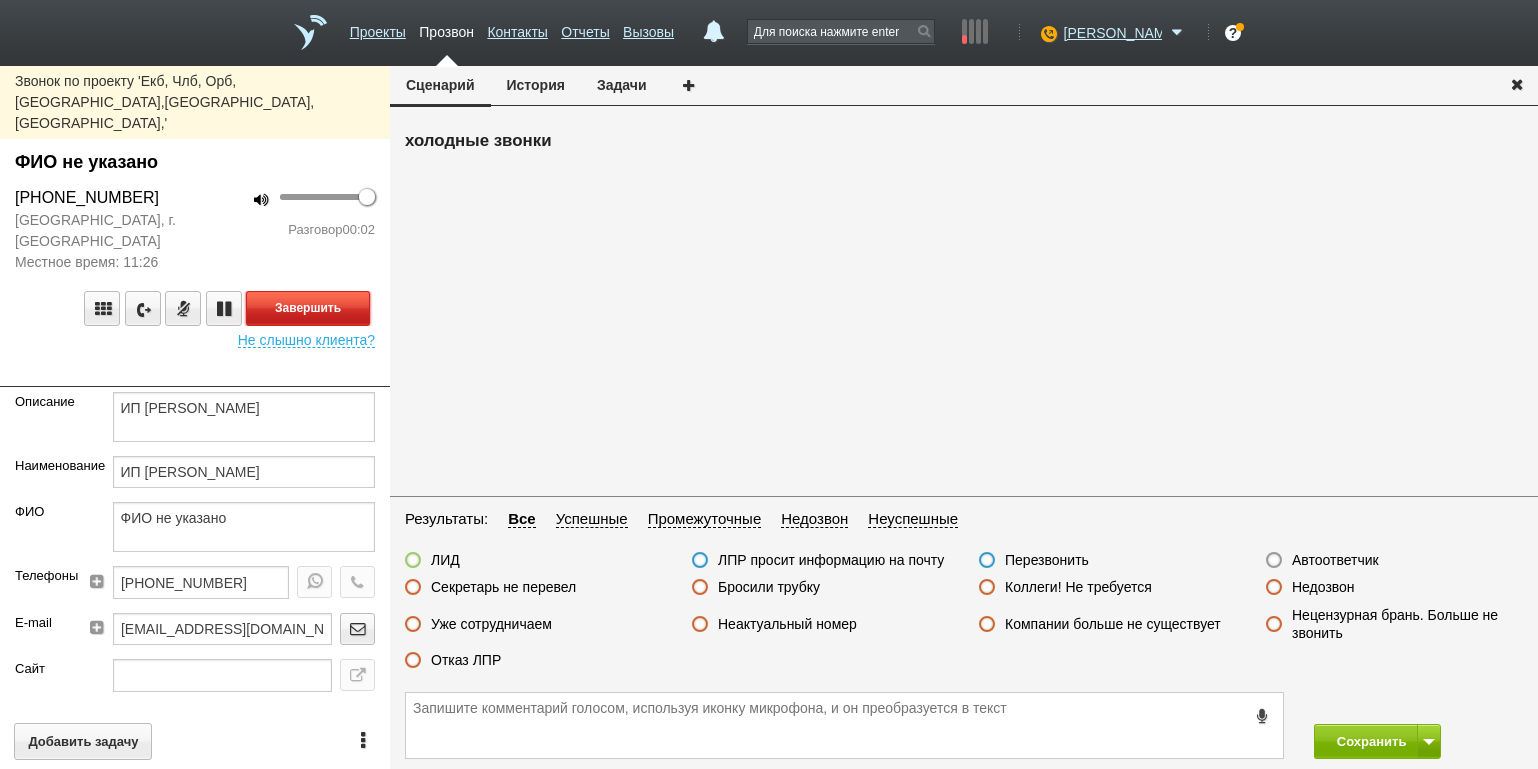 click on "Завершить" at bounding box center [308, 308] 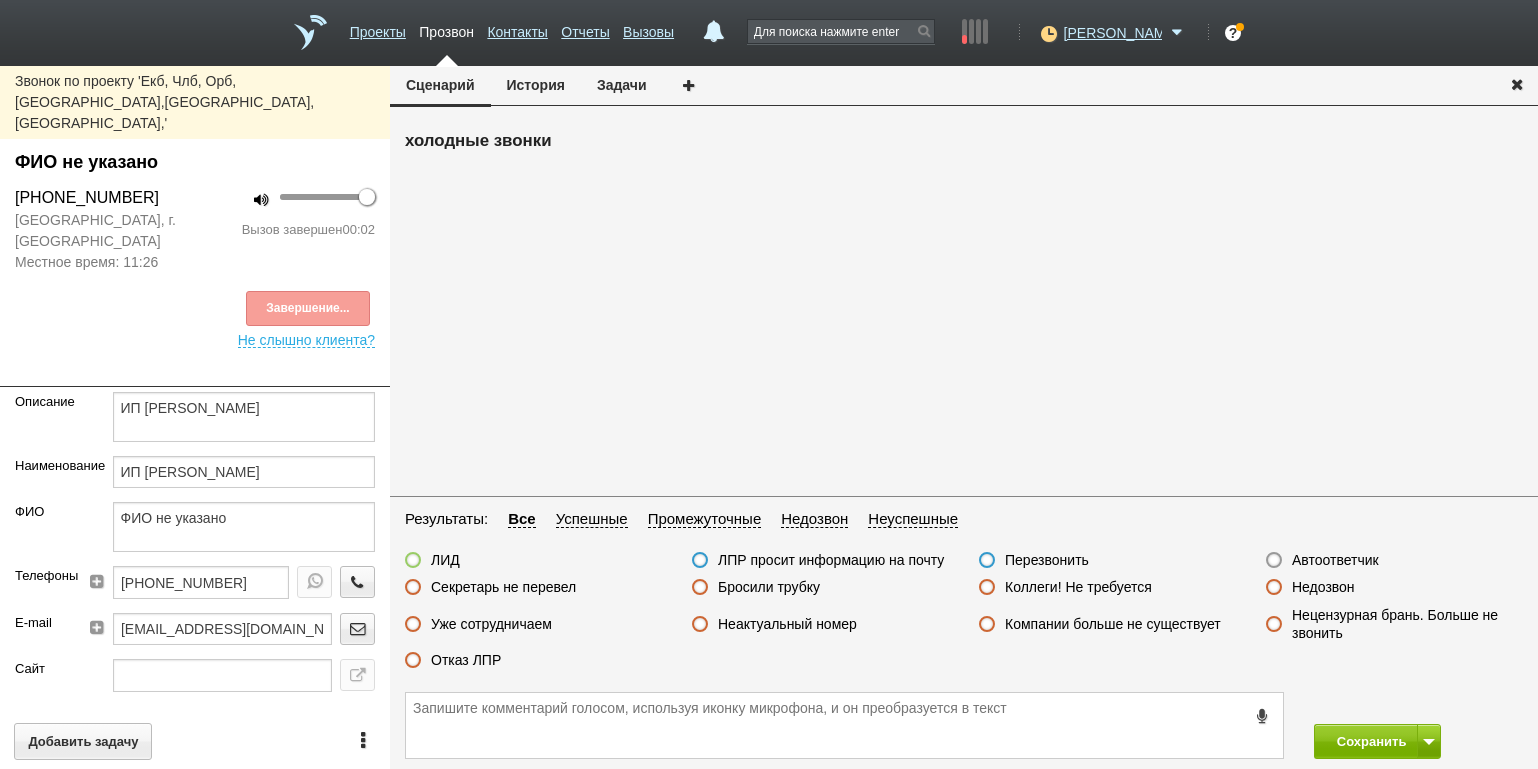 click on "Автоответчик" at bounding box center (1335, 560) 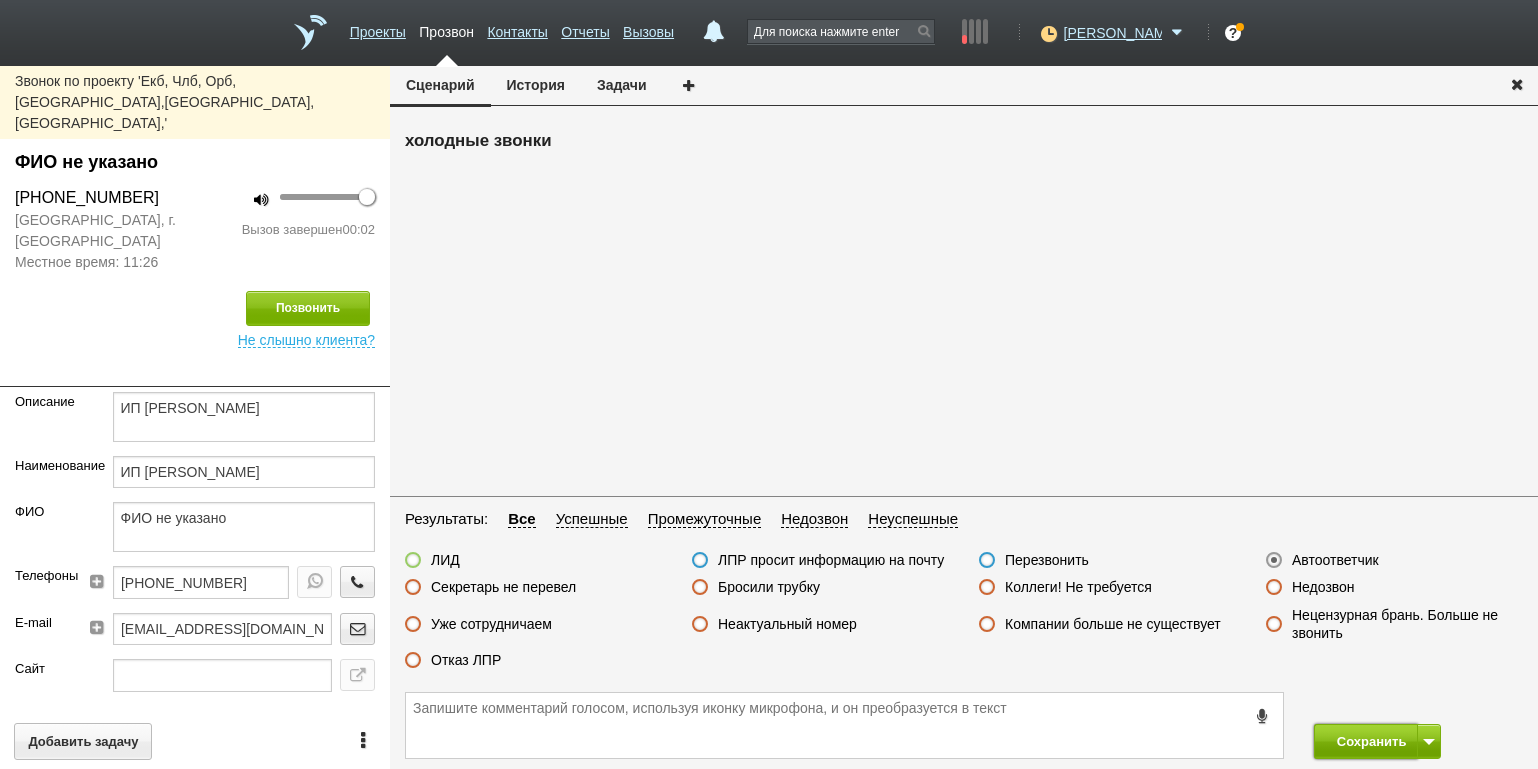click on "Сохранить" at bounding box center (1366, 741) 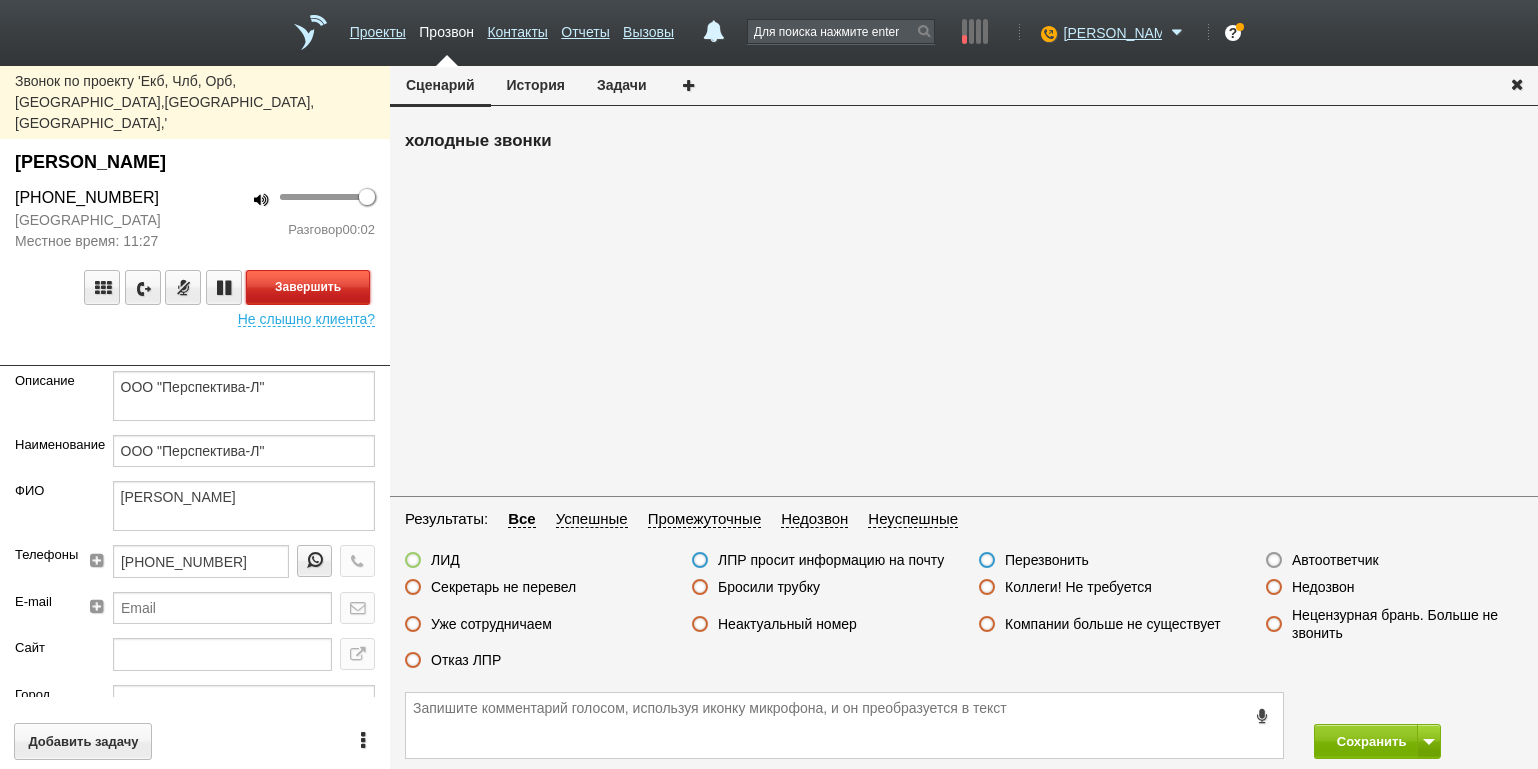 click on "Завершить" at bounding box center (308, 287) 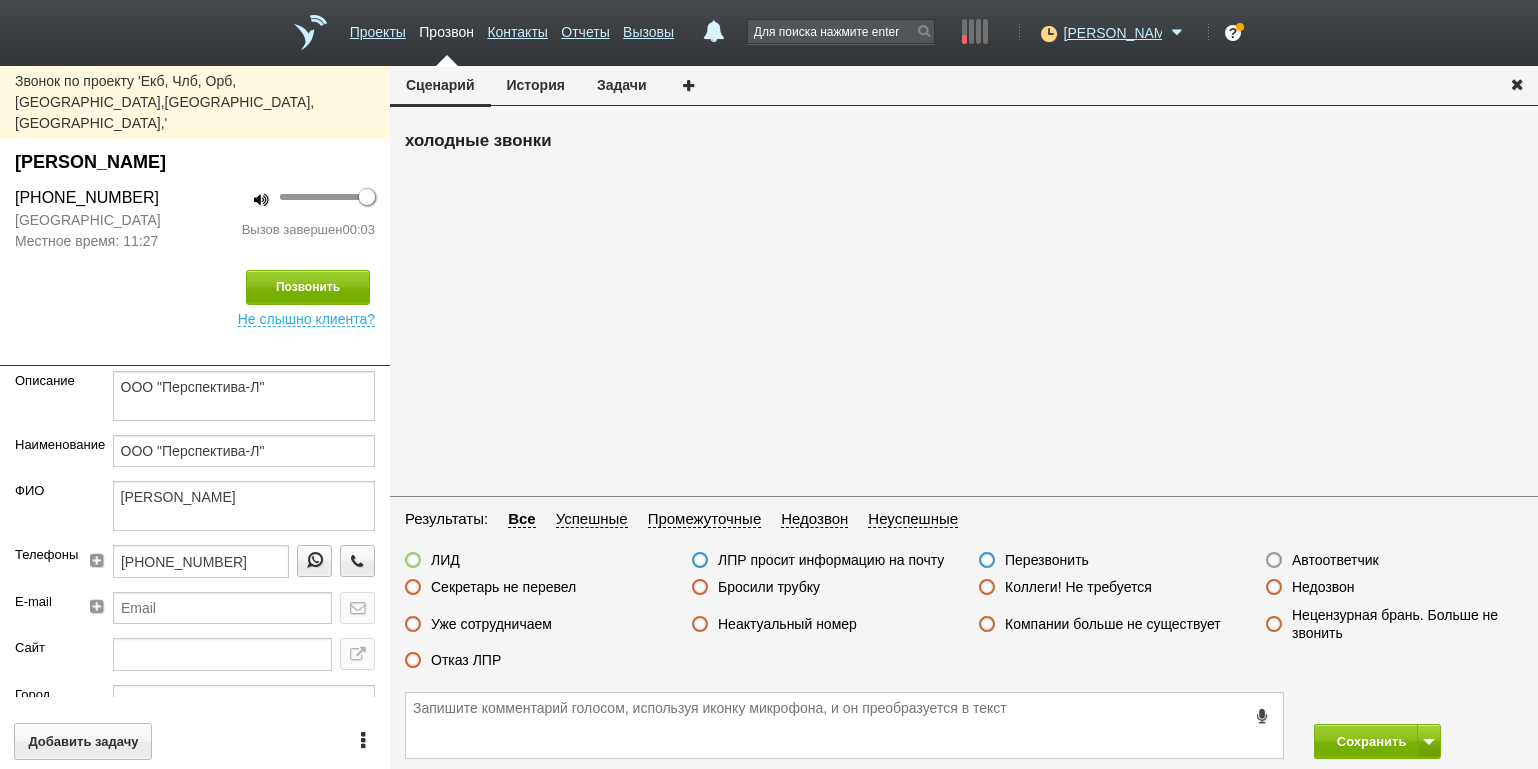 click on "Автоответчик" at bounding box center (1335, 560) 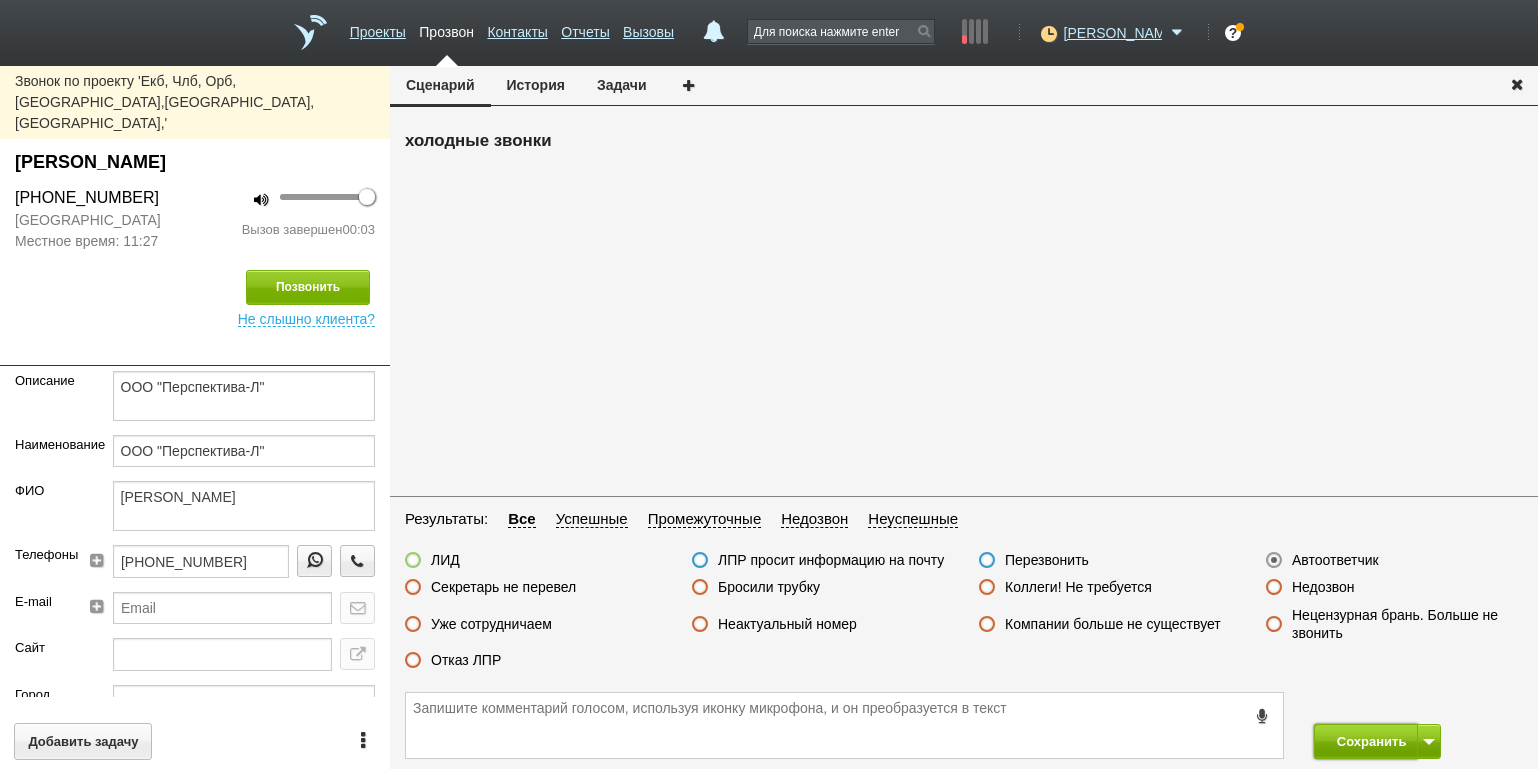 click on "Сохранить" at bounding box center [1366, 741] 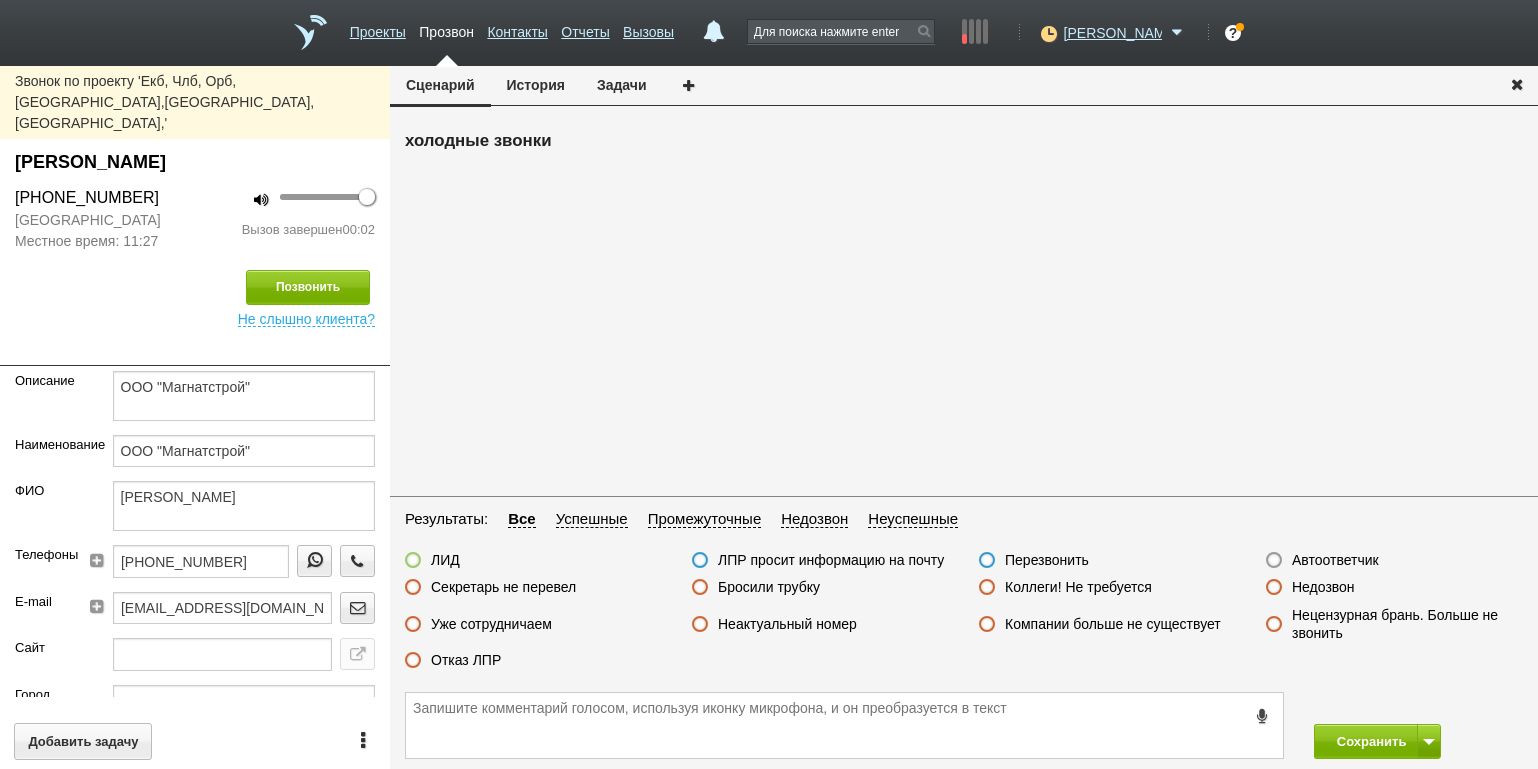 click on "Бросили трубку" at bounding box center [769, 587] 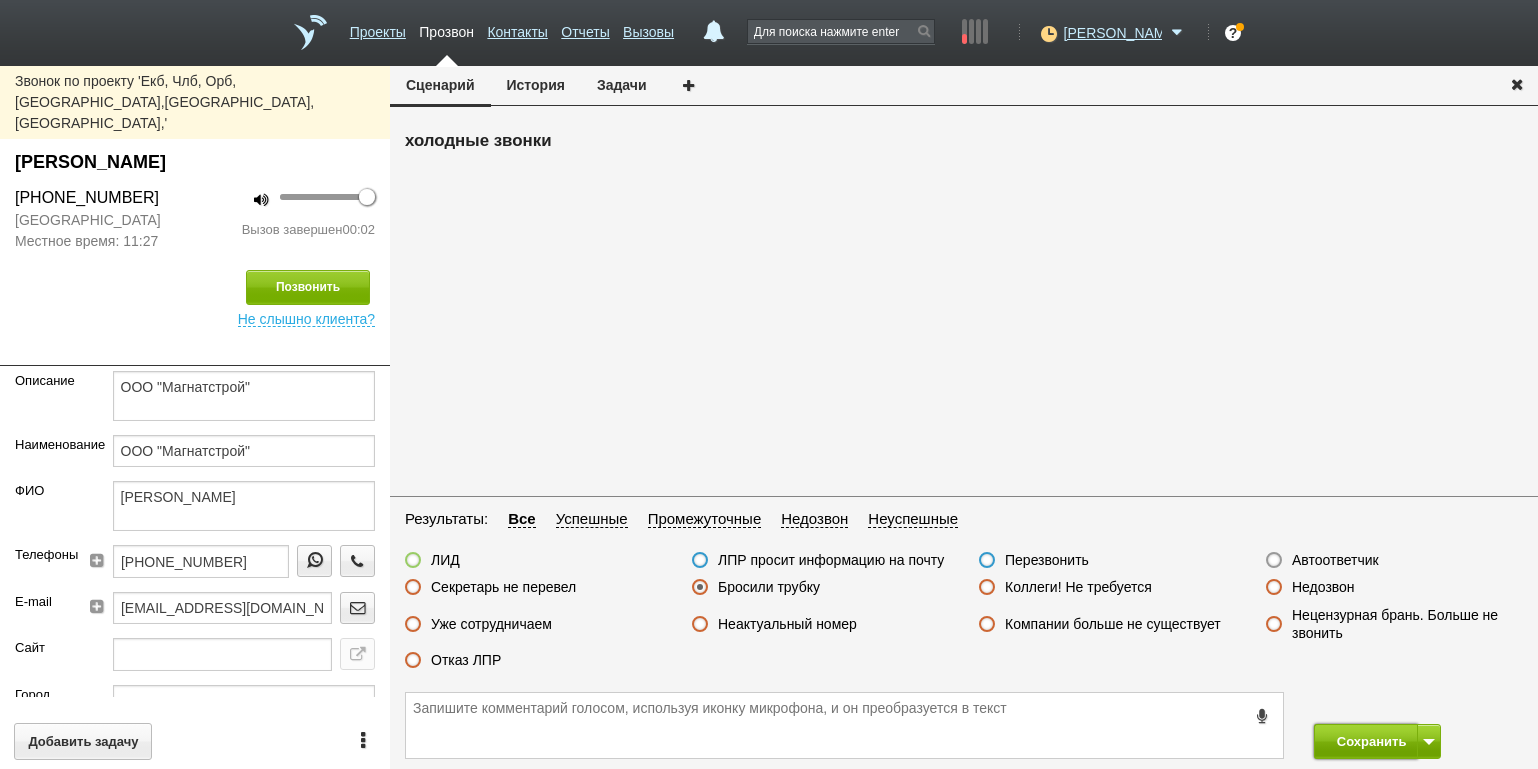 click on "Сохранить" at bounding box center [1366, 741] 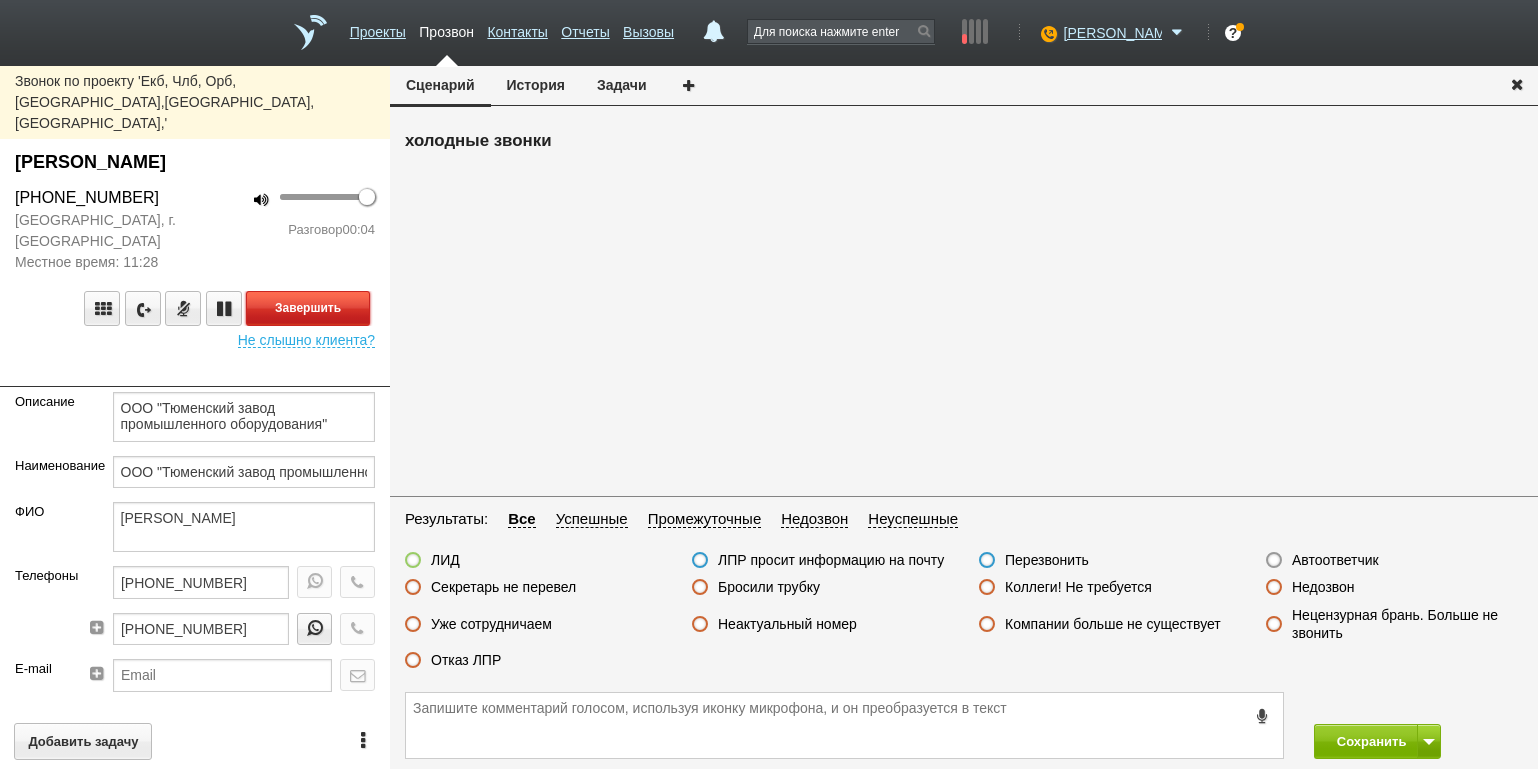 click on "Завершить" at bounding box center [308, 308] 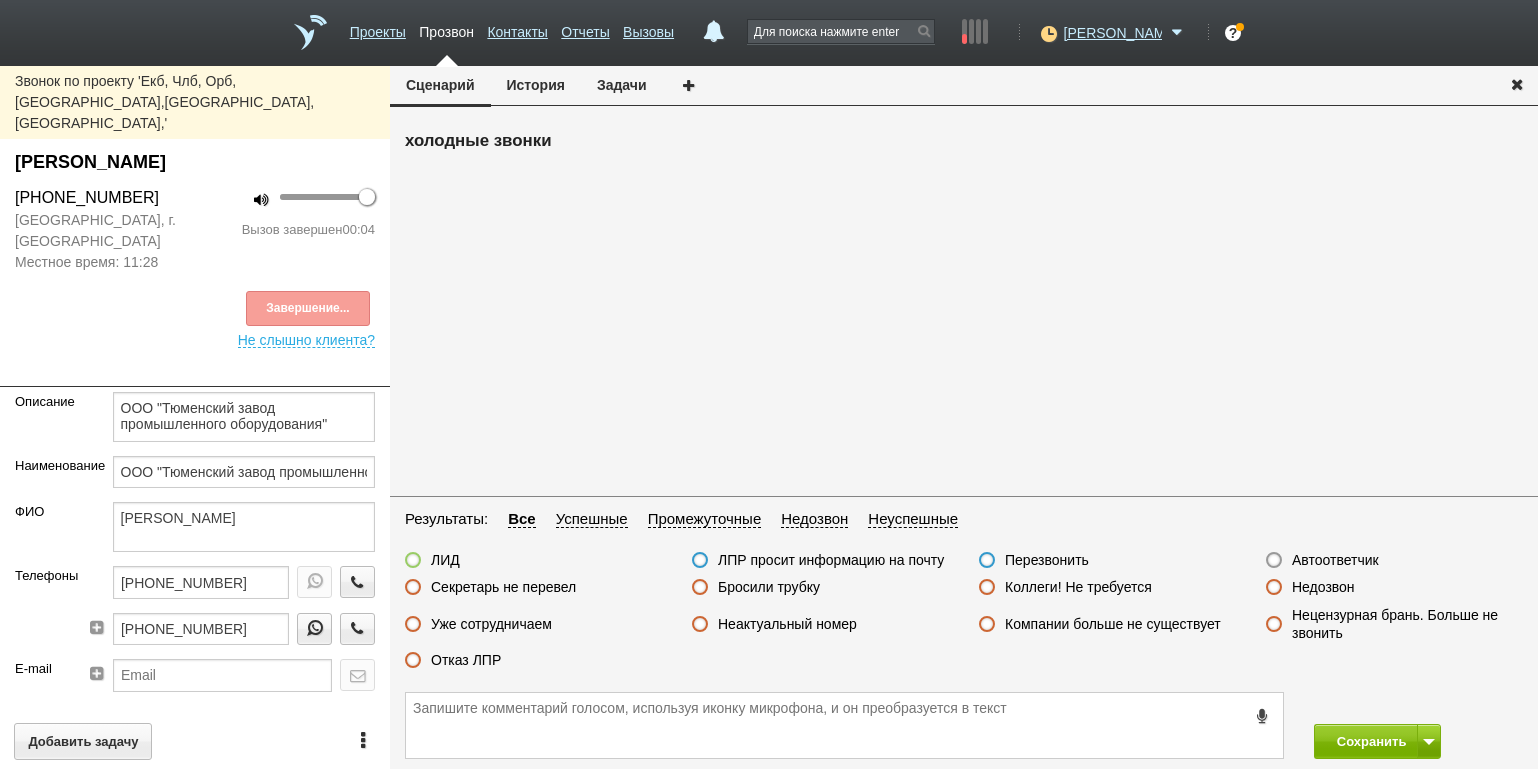 click on "Результаты: Все Успешные Промежуточные Недозвон Неуспешные ЛИД ЛПР просит информацию на почту Перезвонить Автоответчик Секретарь не перевел Бросили трубку Коллеги! Не требуется Недозвон Уже сотрудничаем Неактуальный номер Компании больше не существует Нецензурная брань. Больше не звонить Отказ ЛПР" at bounding box center (964, 595) 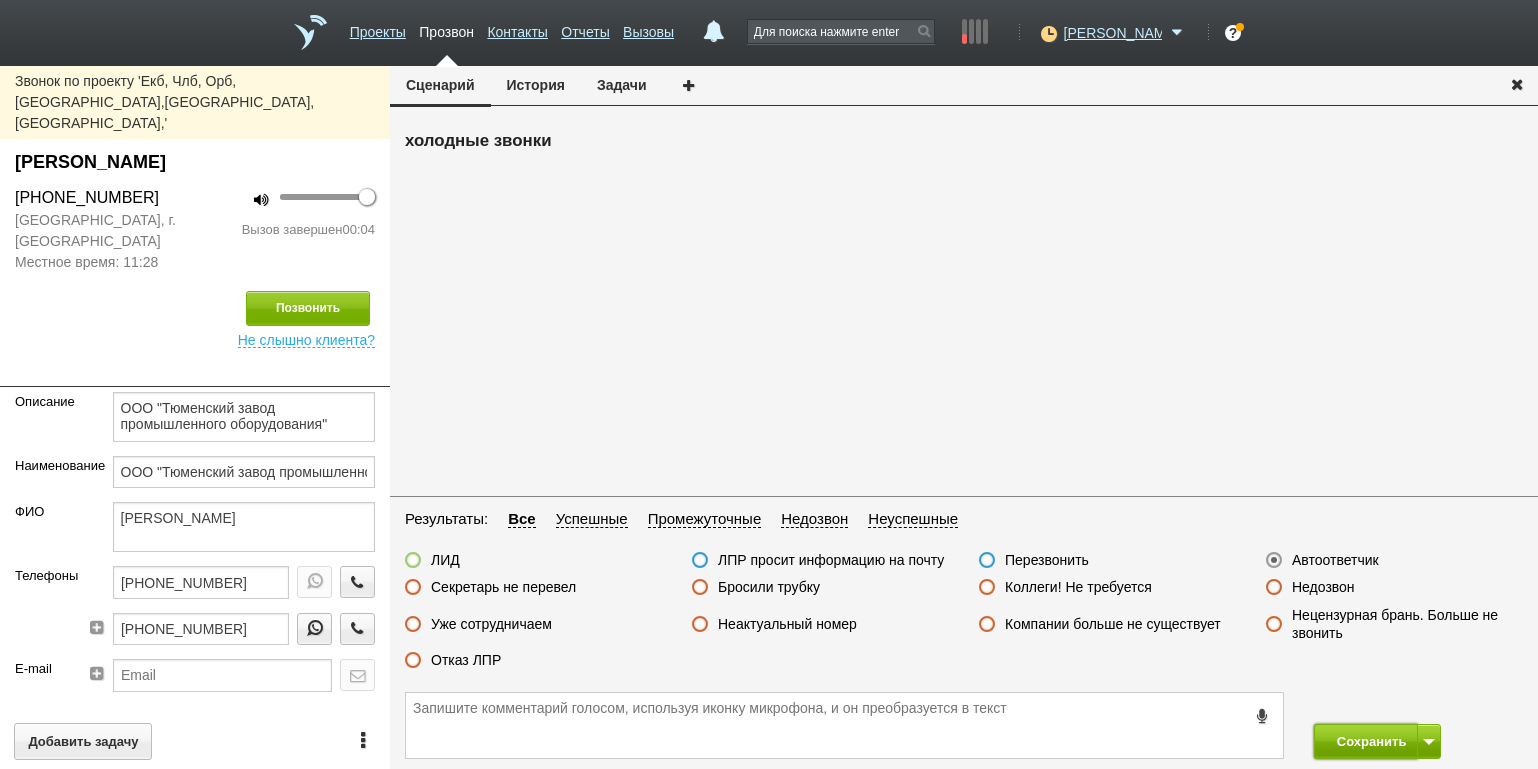 click on "Сохранить" at bounding box center [1366, 741] 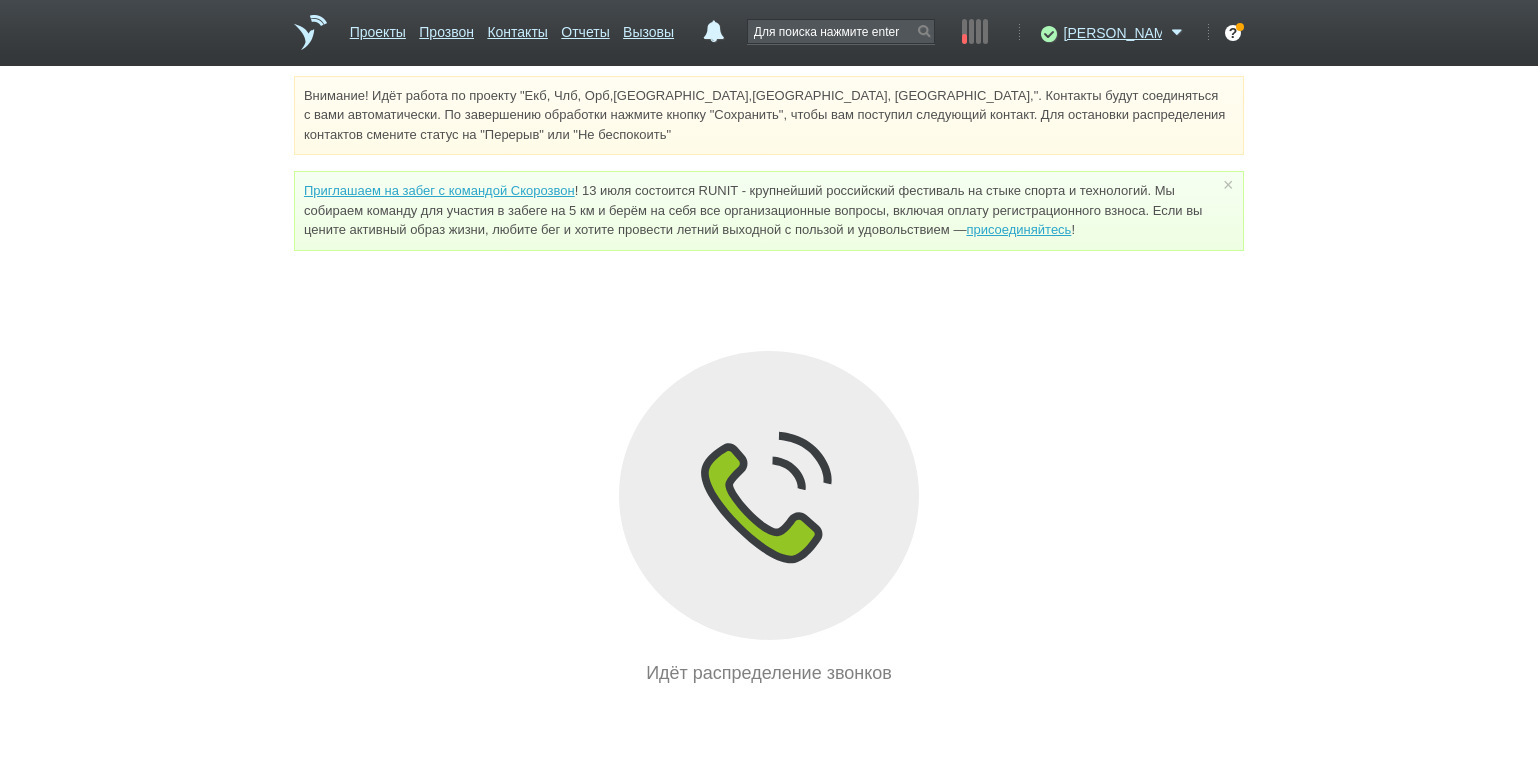 click on "Внимание! Идёт работа по проекту "Екб, Члб, Орб,[GEOGRAPHIC_DATA],[GEOGRAPHIC_DATA], [GEOGRAPHIC_DATA],". Контакты будут соединяться с вами автоматически. По завершению обработки нажмите кнопку "Сохранить", чтобы вам поступил следующий контакт. Для остановки распределения контактов смените статус на "Перерыв" или "Не беспокоить"
Приглашаем на забег с командой Скорозвон присоединяйтесь !
×
Вы можете звонить напрямую из строки поиска - введите номер и нажмите "Позвонить"
Идёт распределение звонков" at bounding box center [769, 381] 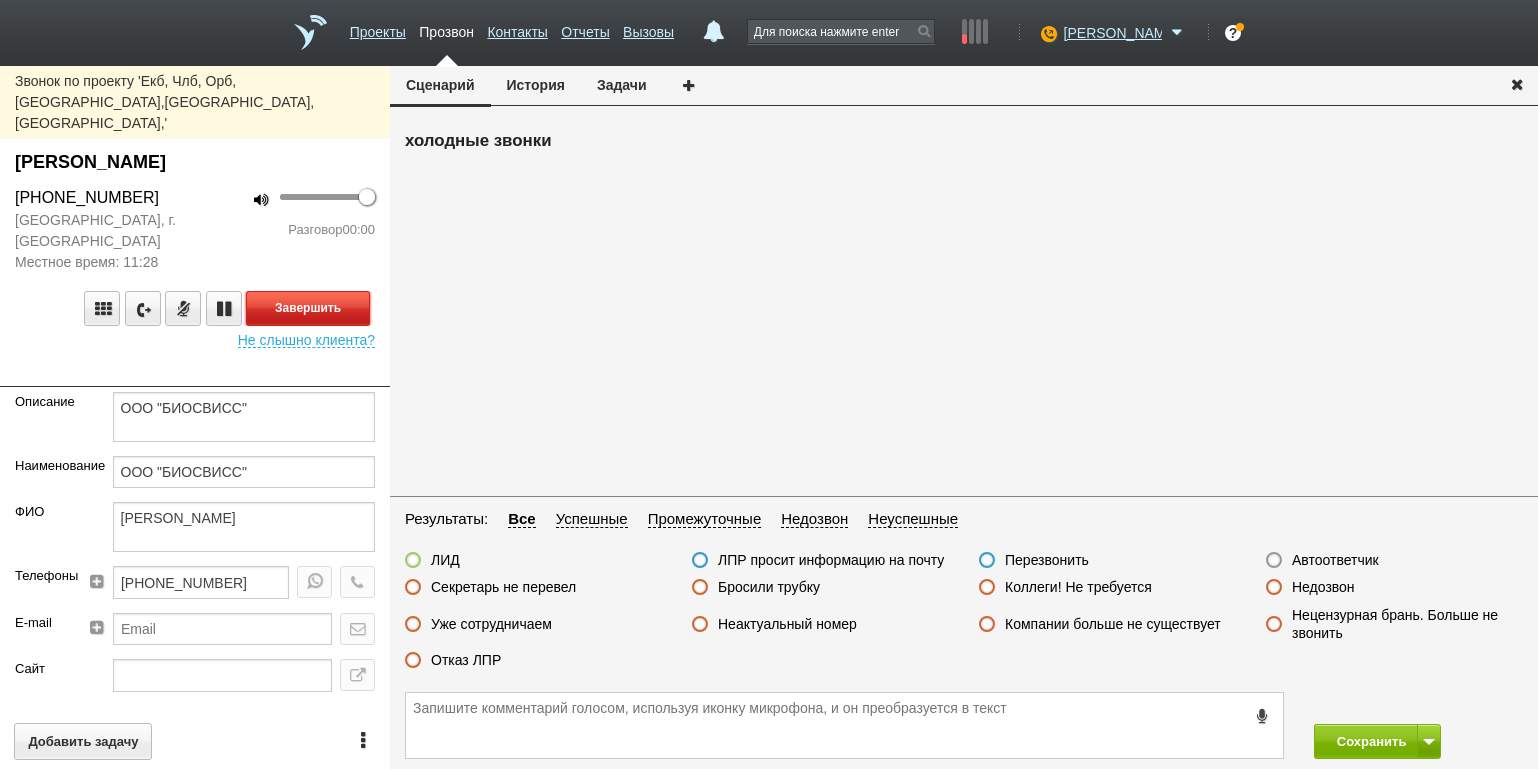 click on "Завершить" at bounding box center [308, 308] 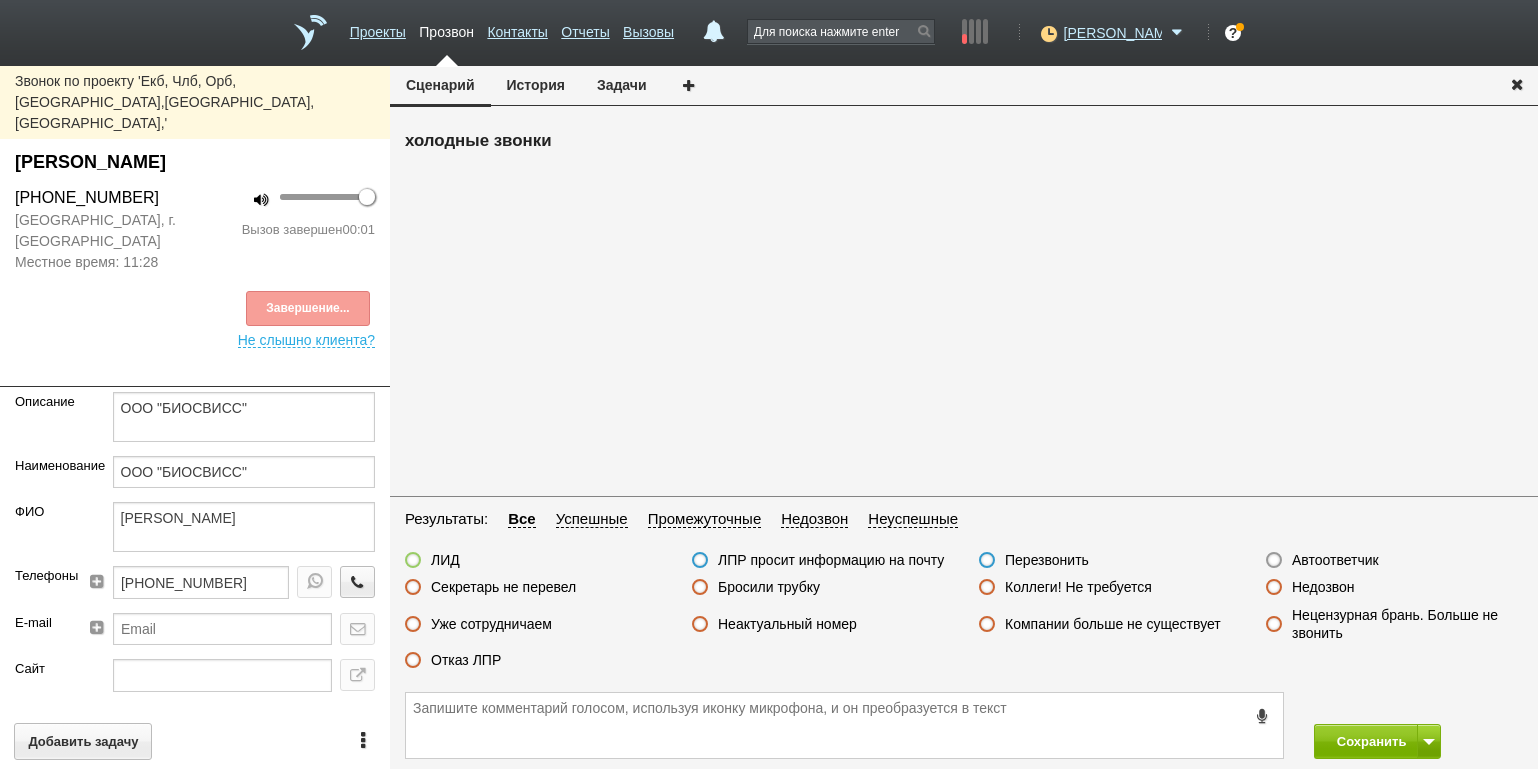 click on "Автоответчик" at bounding box center [1335, 560] 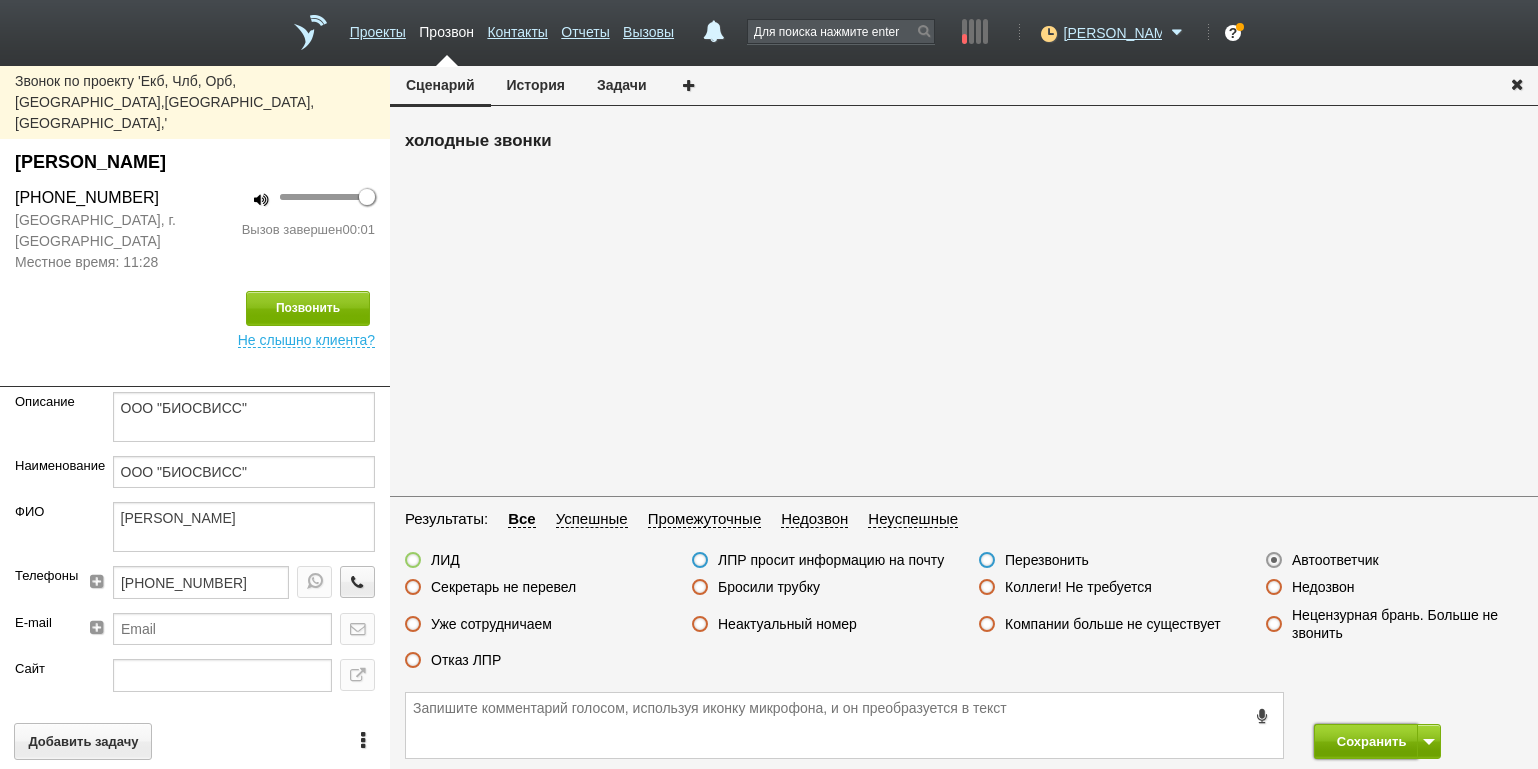 click on "Сохранить" at bounding box center (1366, 741) 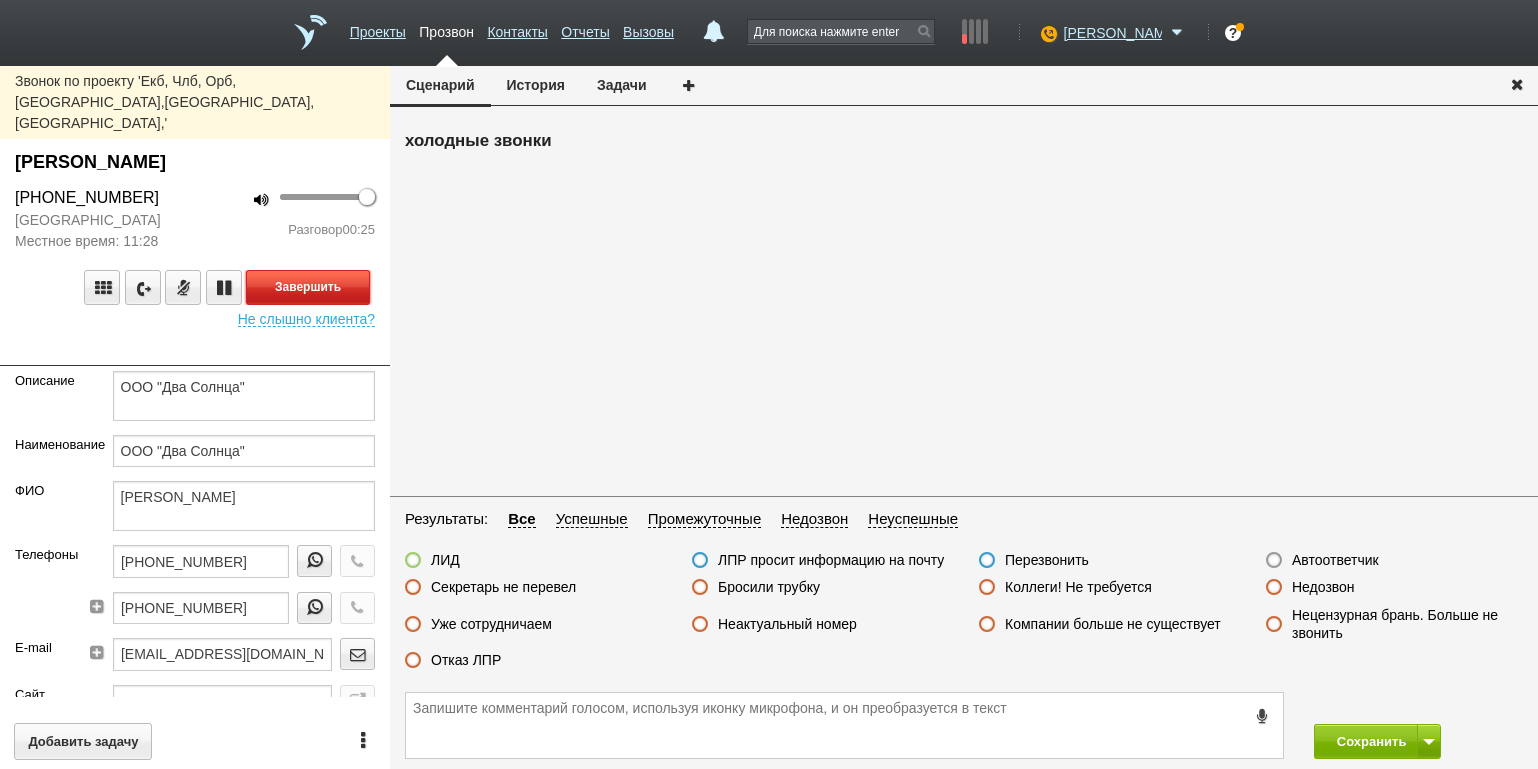click on "Завершить" at bounding box center (308, 287) 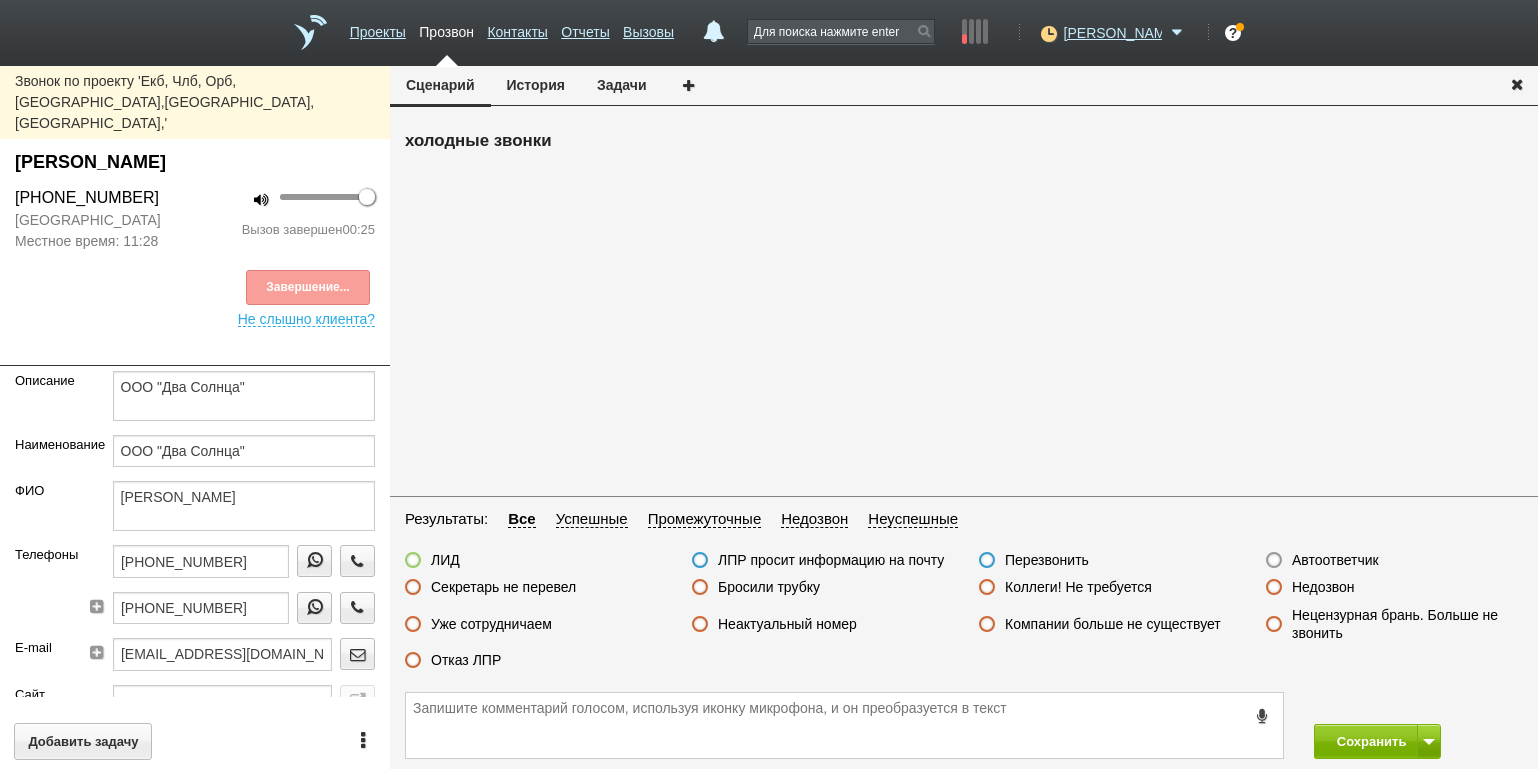 click on "Отказ ЛПР" at bounding box center (466, 660) 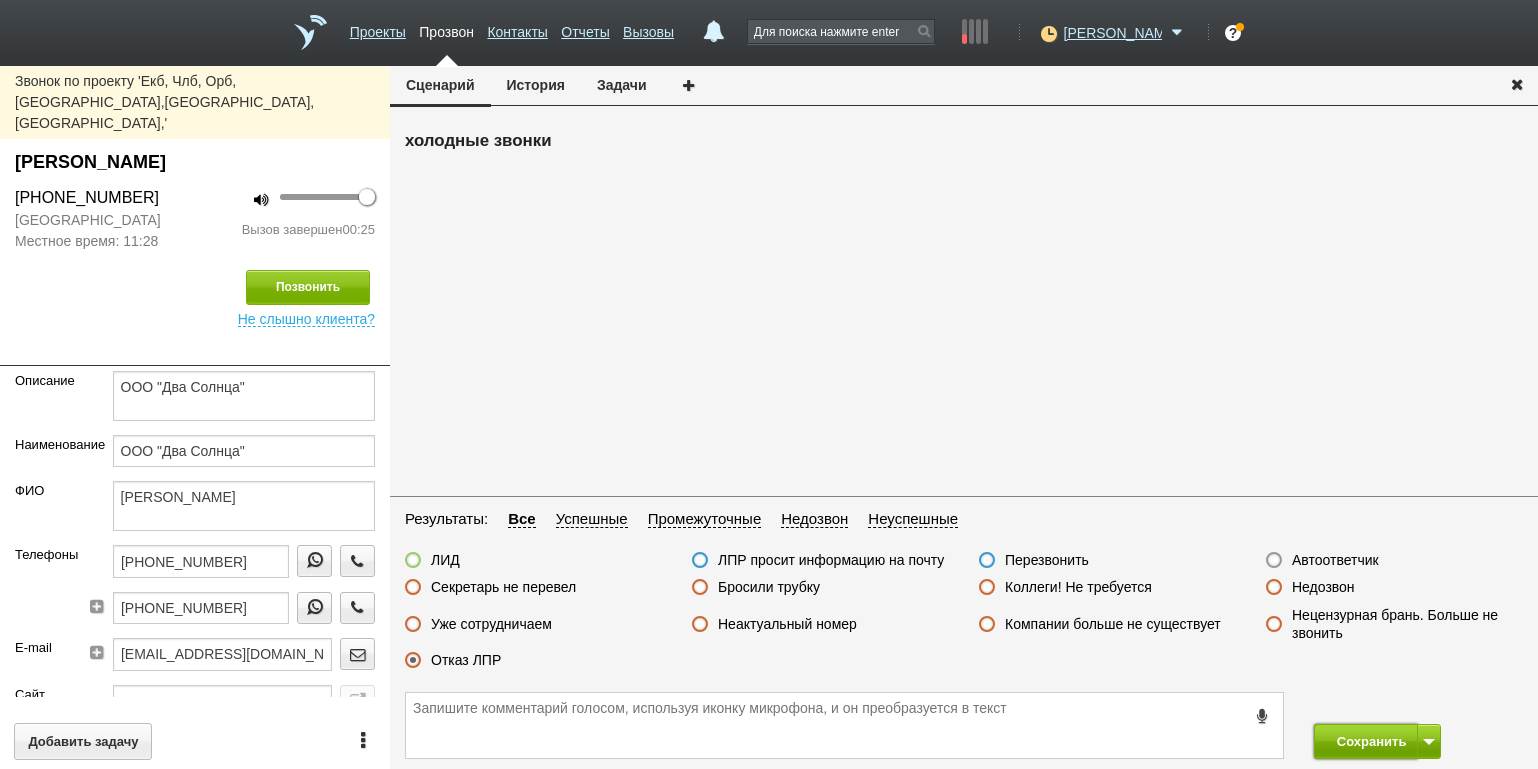 click on "Сохранить" at bounding box center [1366, 741] 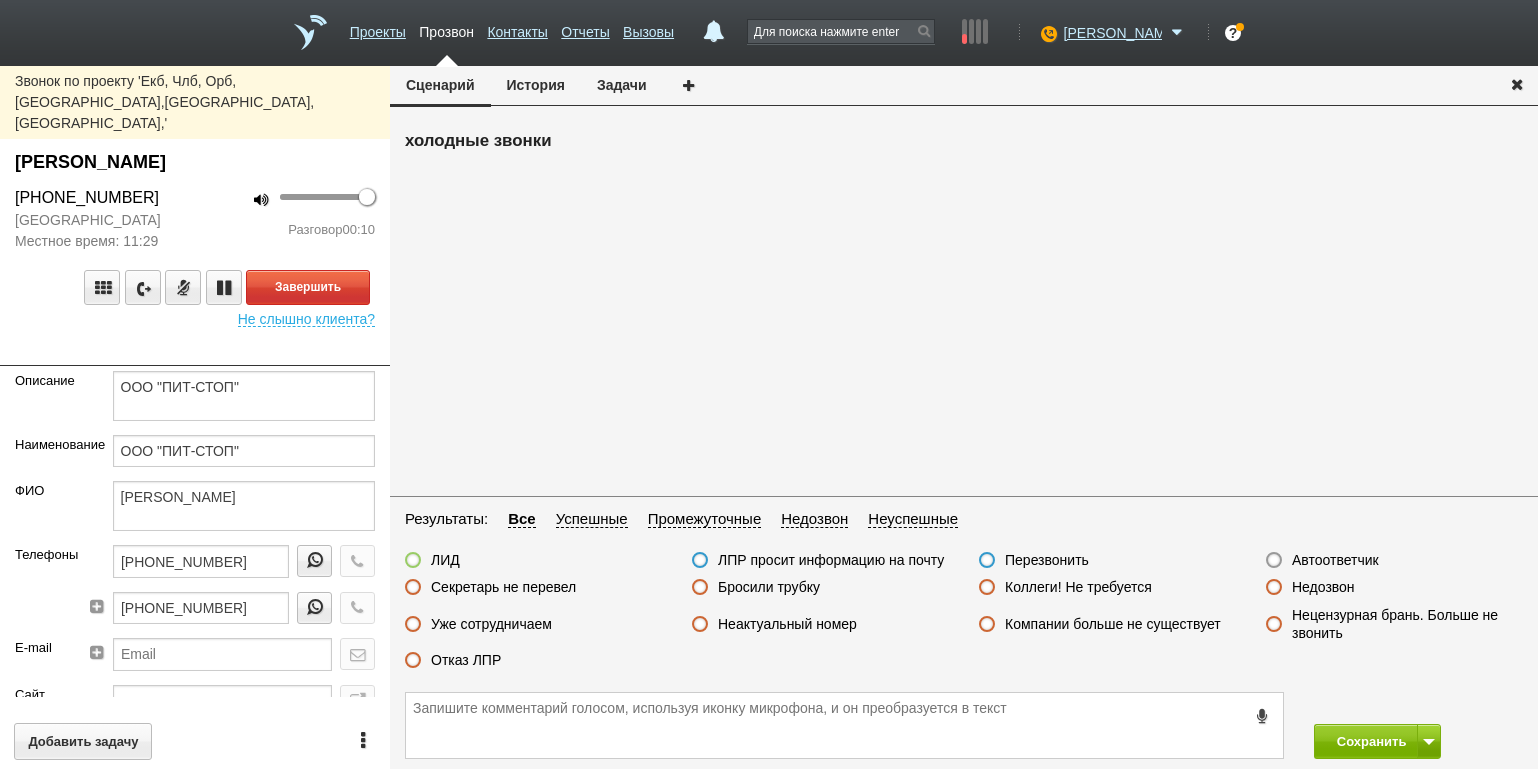 click on "[GEOGRAPHIC_DATA] Местное время: 11:29" at bounding box center [97, 231] 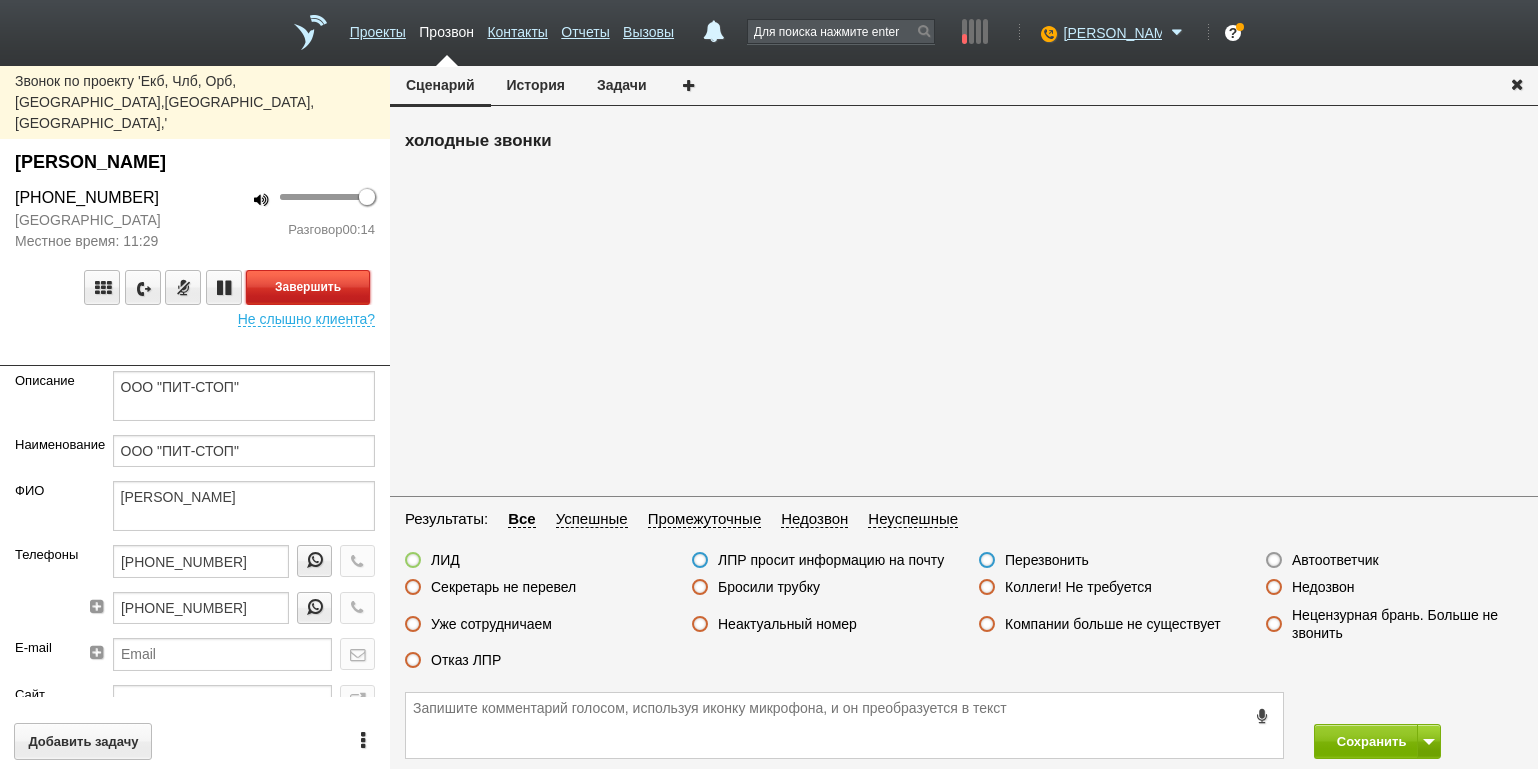 click on "Завершить" at bounding box center (308, 287) 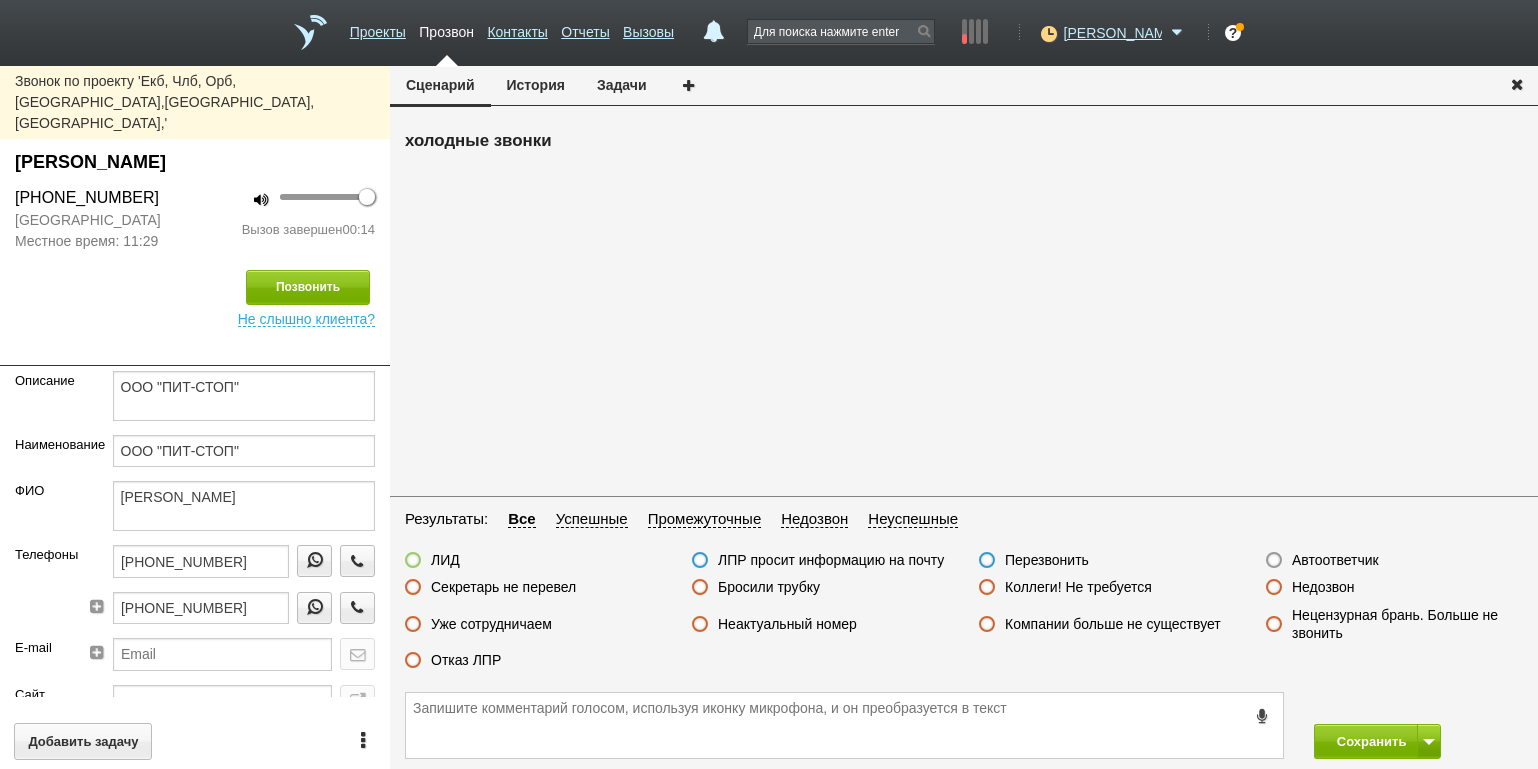 click on "Отказ ЛПР" at bounding box center [466, 660] 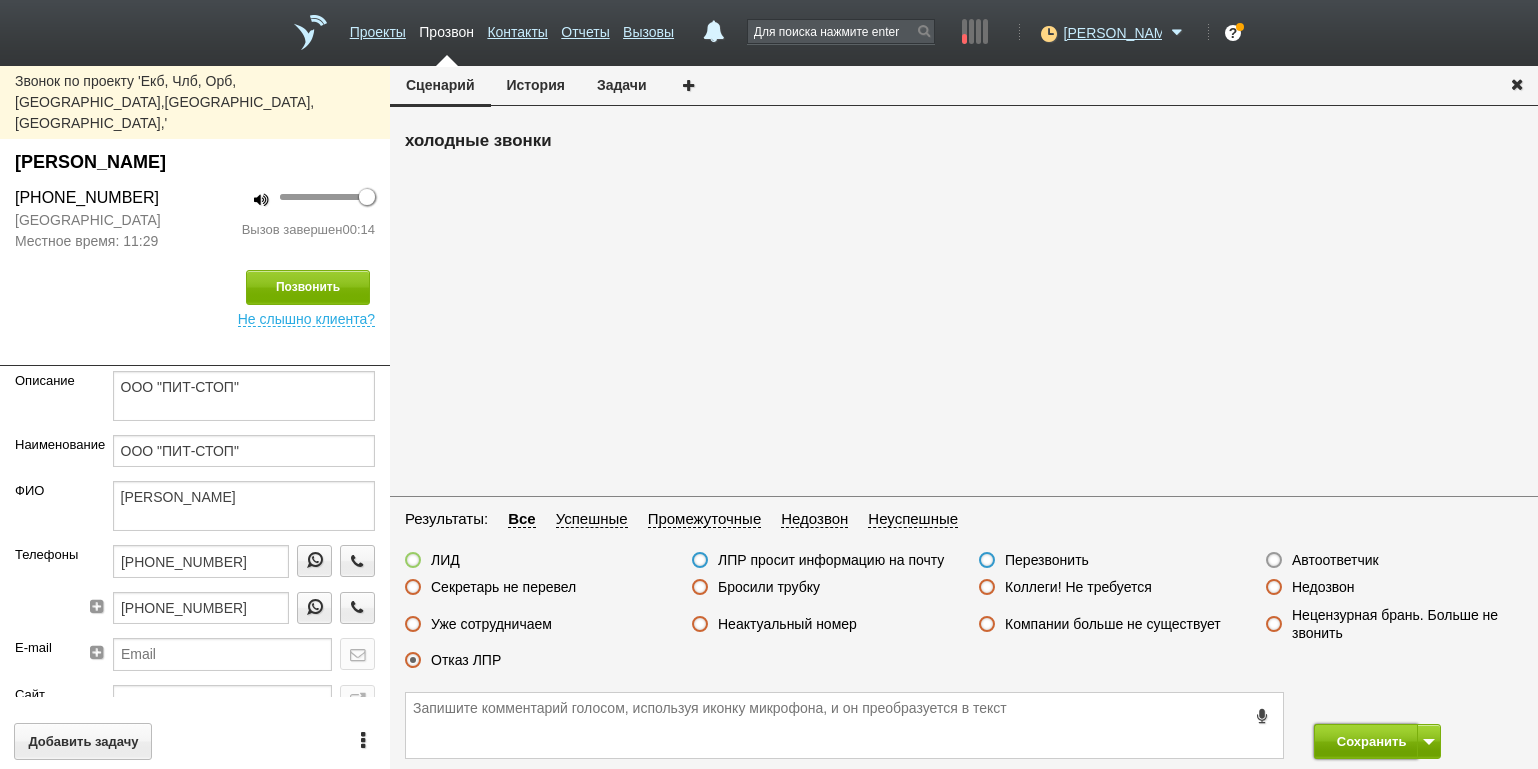 drag, startPoint x: 1331, startPoint y: 746, endPoint x: 1327, endPoint y: 734, distance: 12.649111 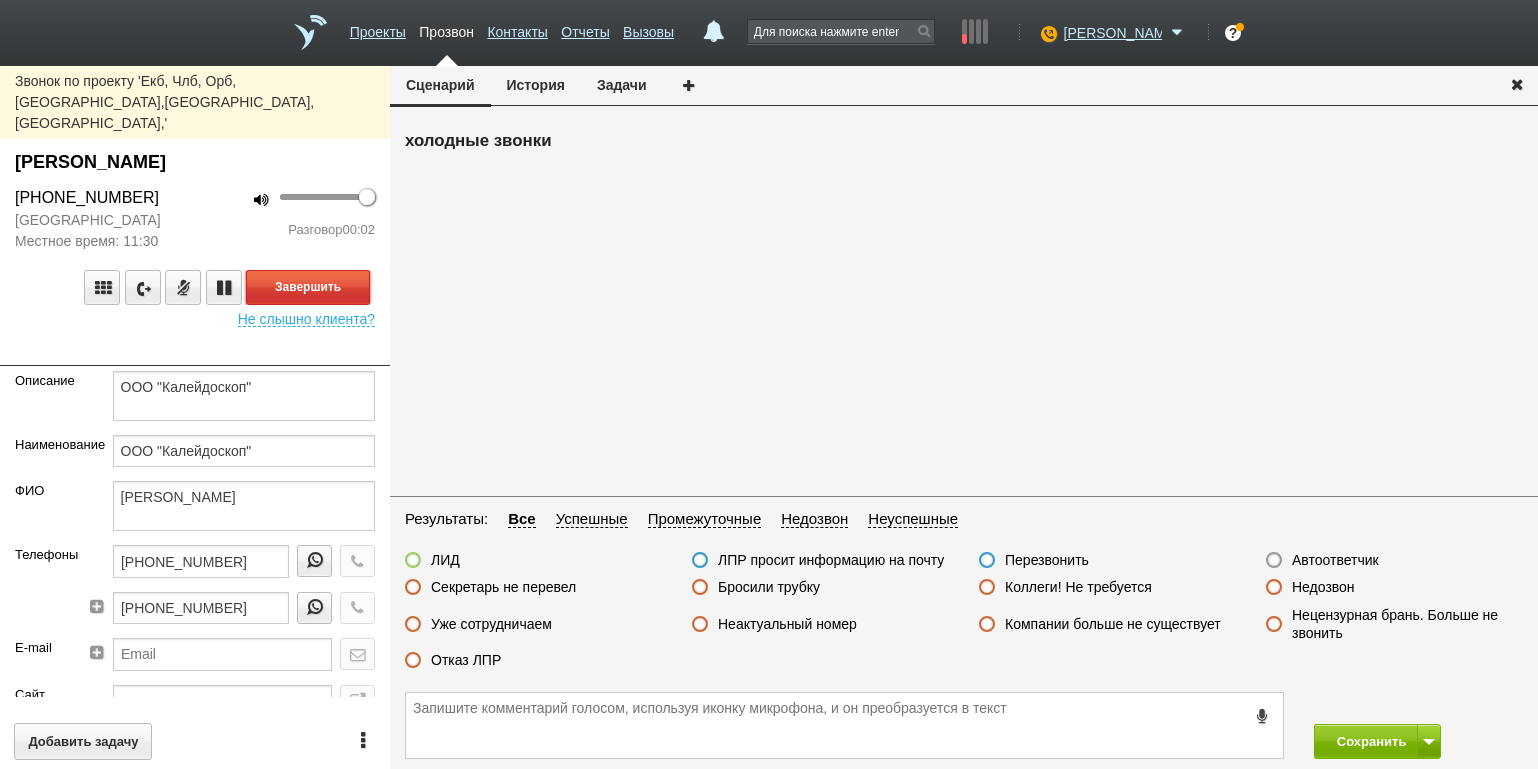 click on "Завершить" at bounding box center (308, 287) 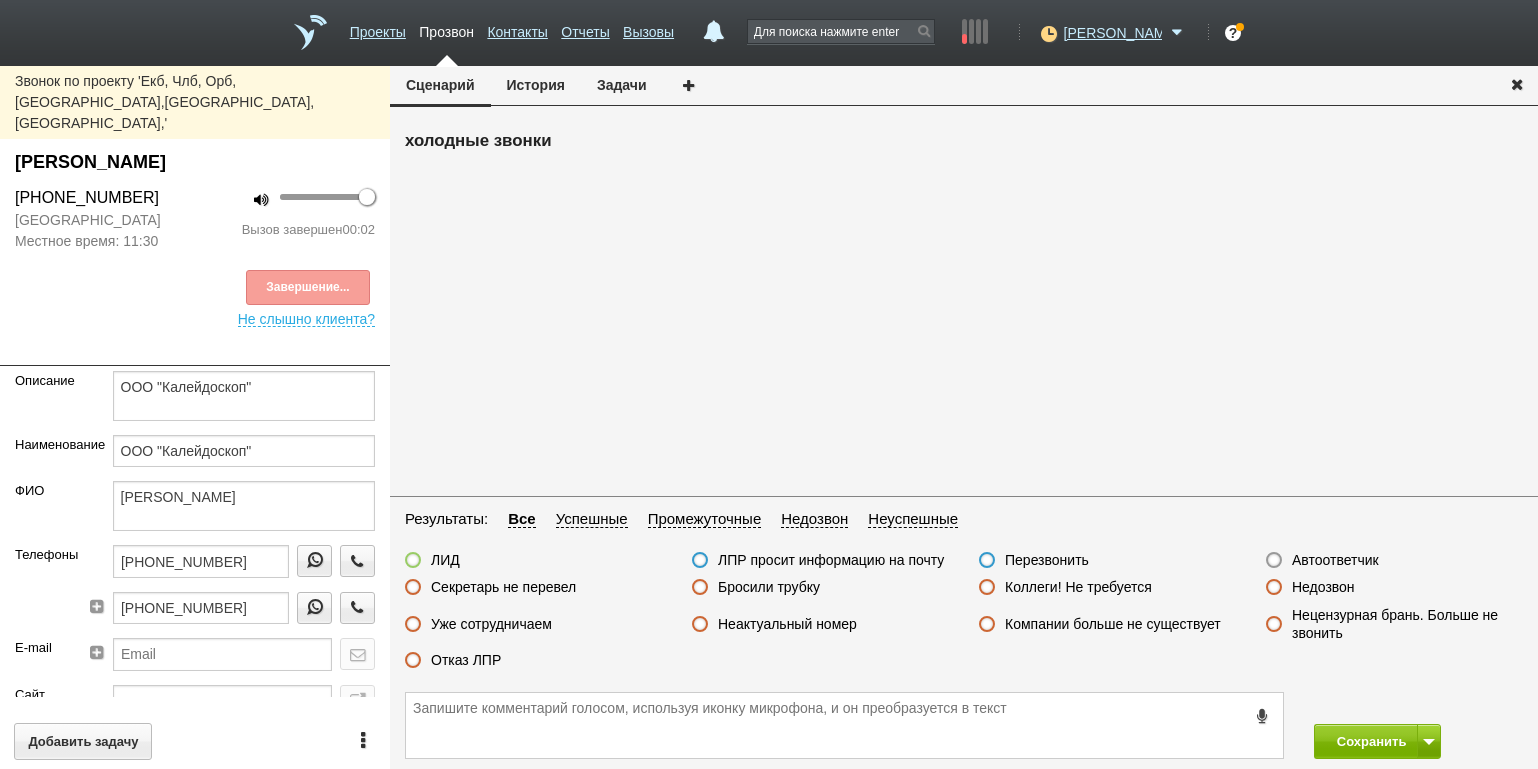 click on "Автоответчик" at bounding box center [1335, 560] 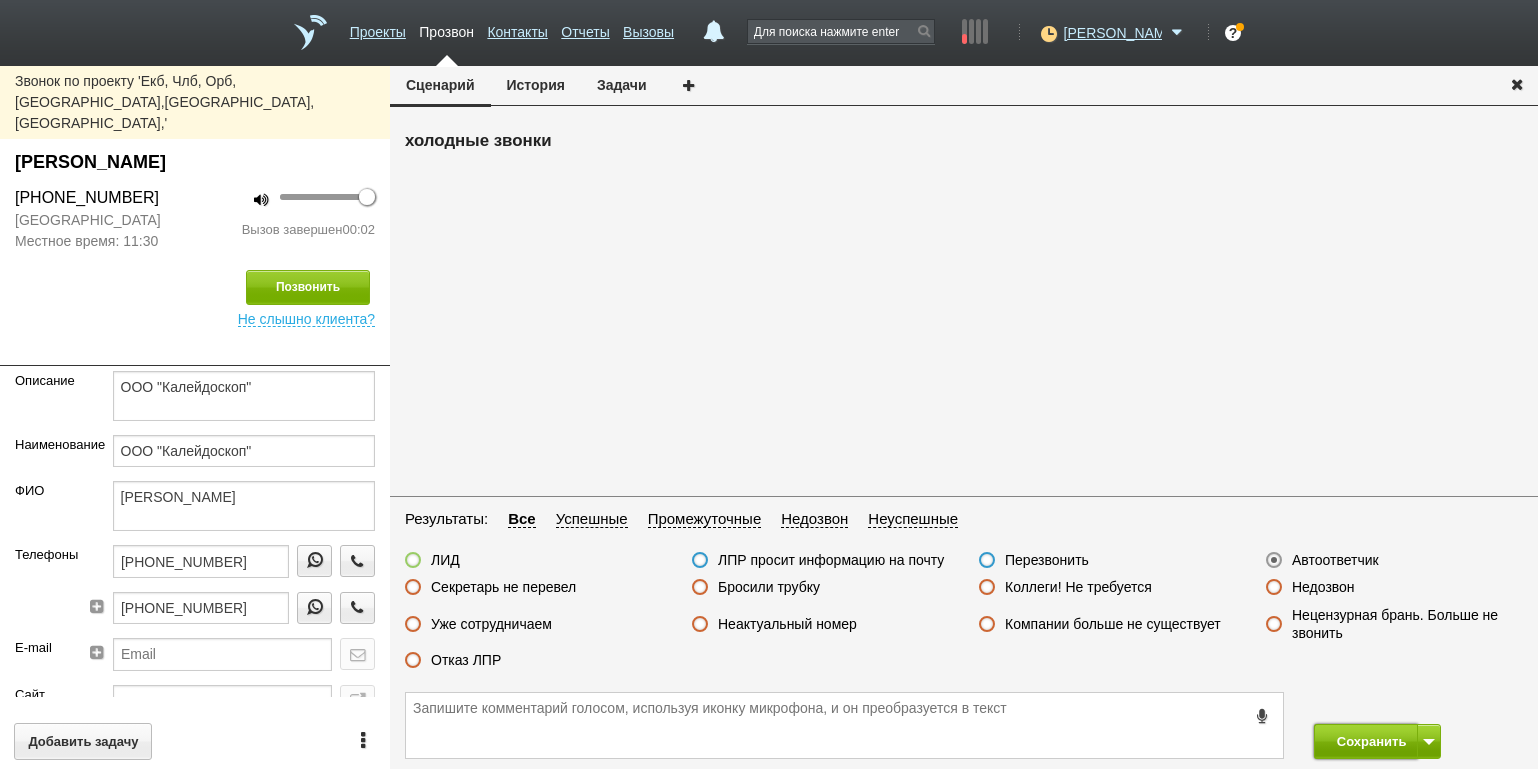 click on "Сохранить" at bounding box center [1366, 741] 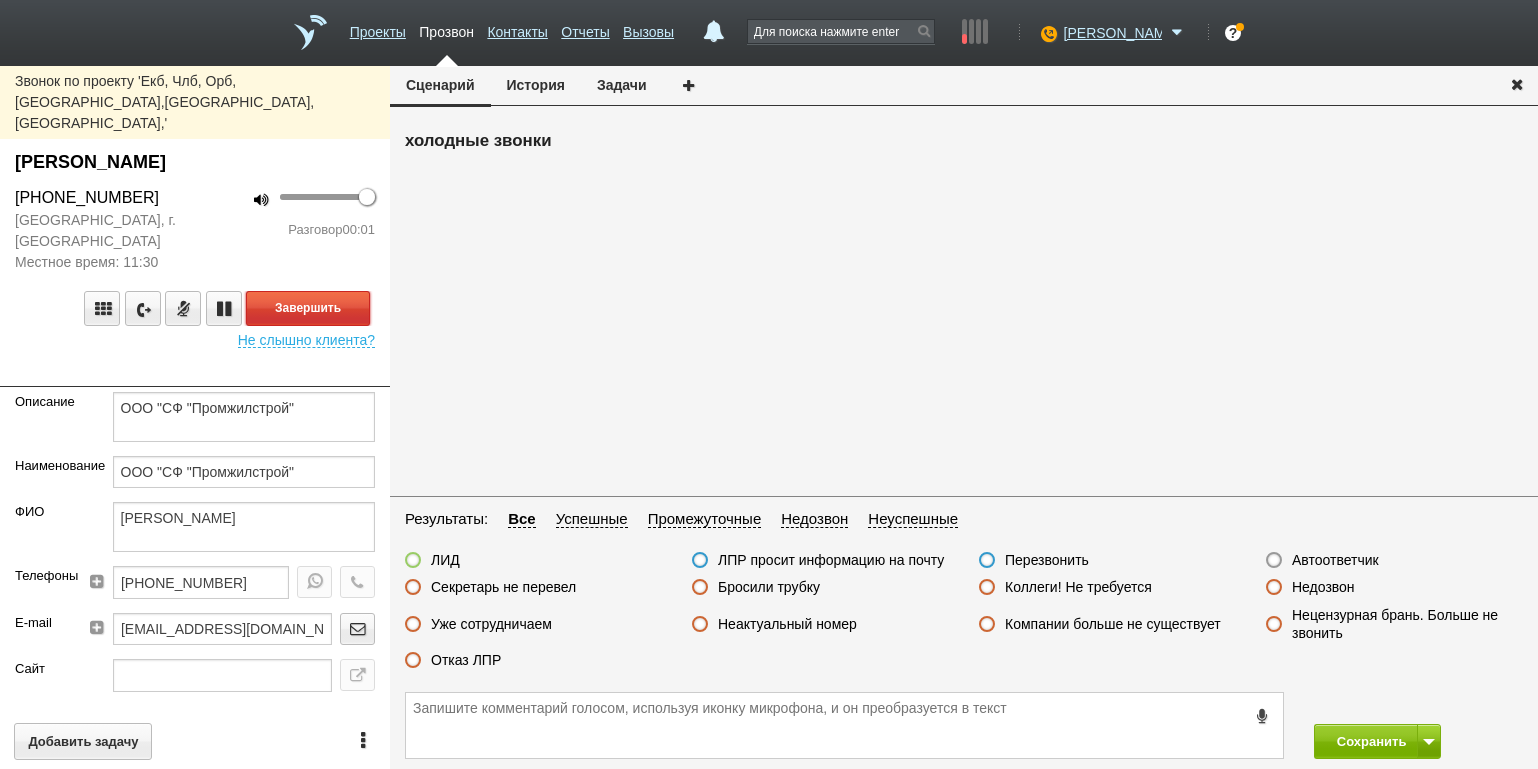 drag, startPoint x: 332, startPoint y: 268, endPoint x: 369, endPoint y: 280, distance: 38.8973 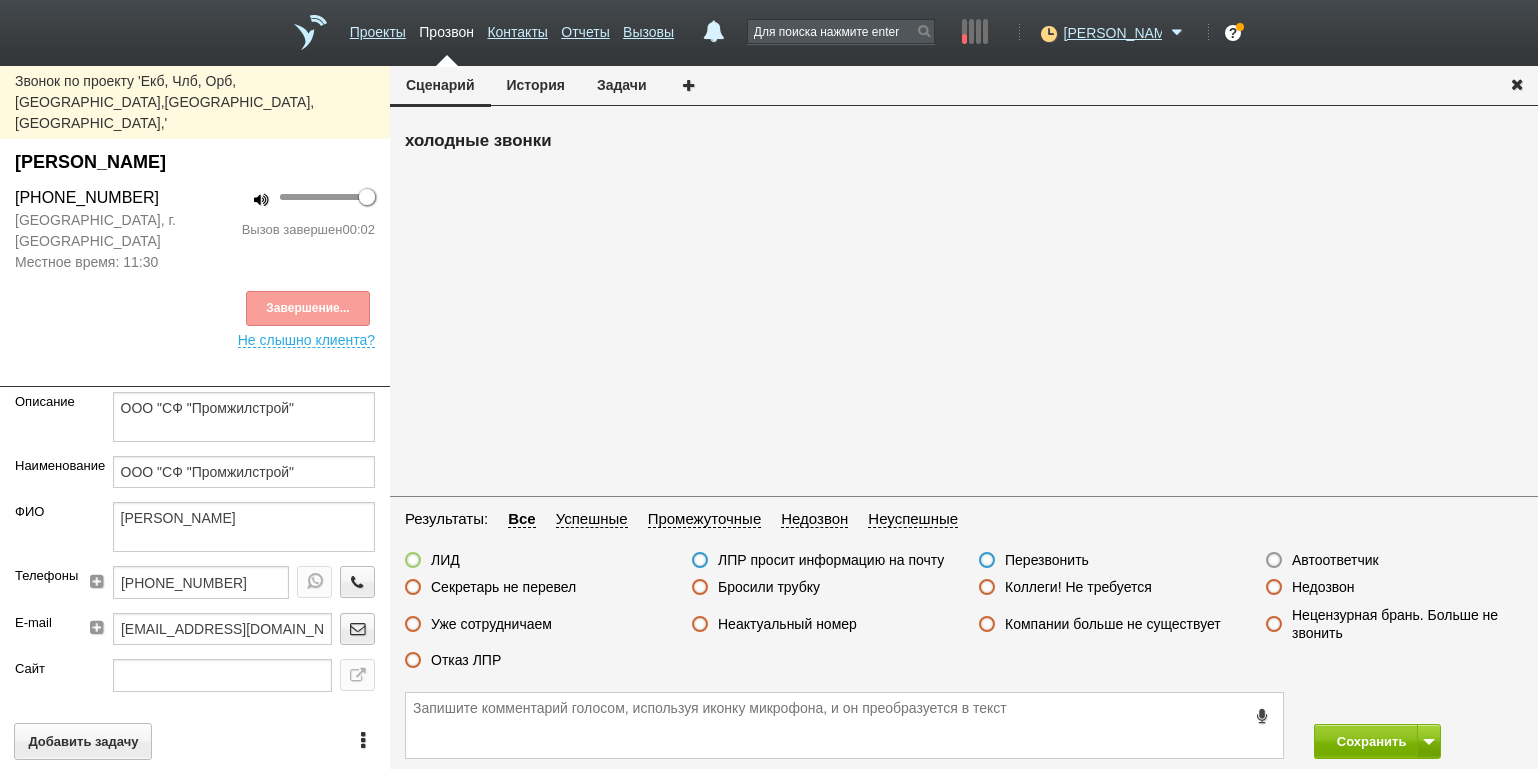drag, startPoint x: 1322, startPoint y: 557, endPoint x: 1331, endPoint y: 570, distance: 15.811388 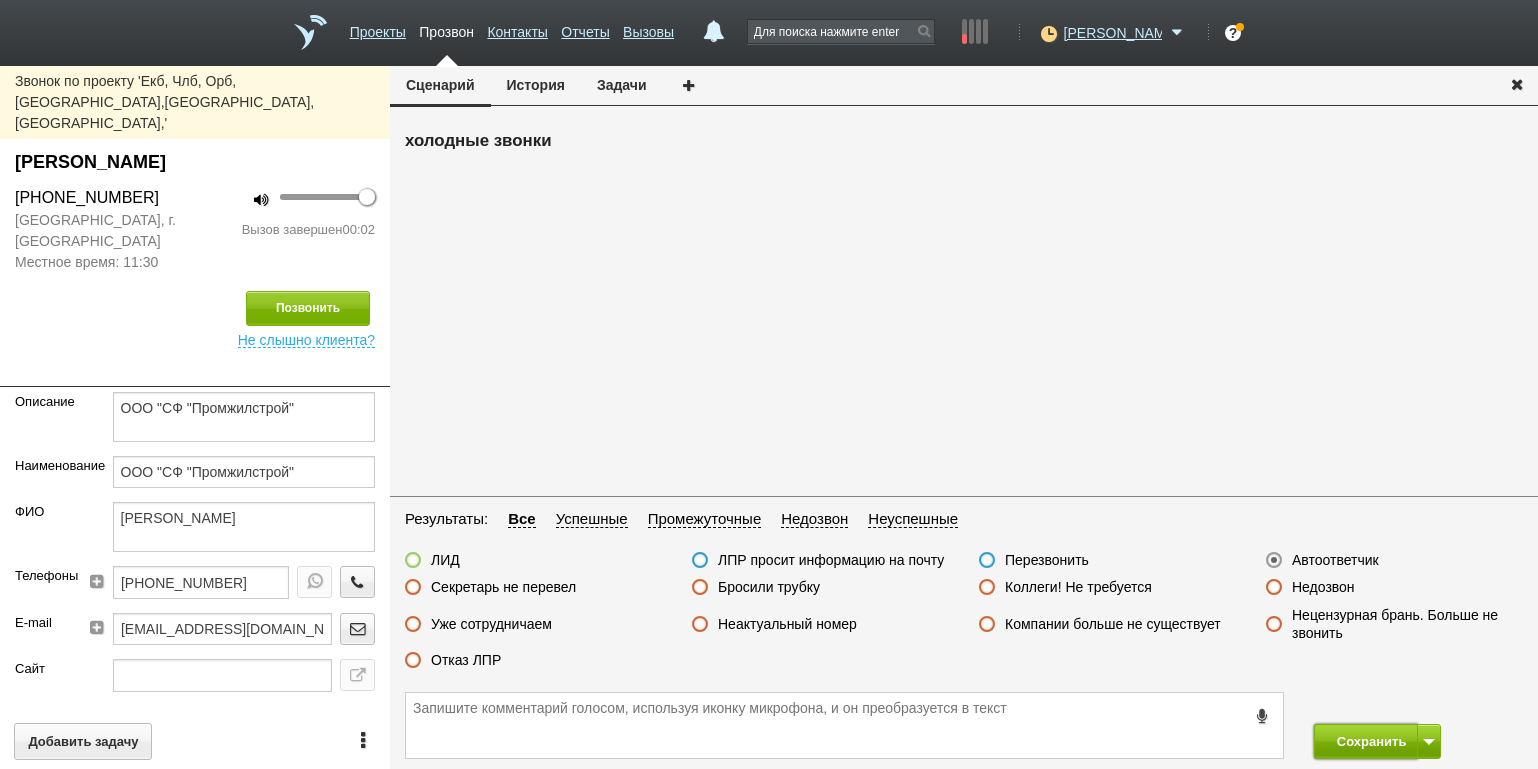 click on "Сохранить" at bounding box center (1366, 741) 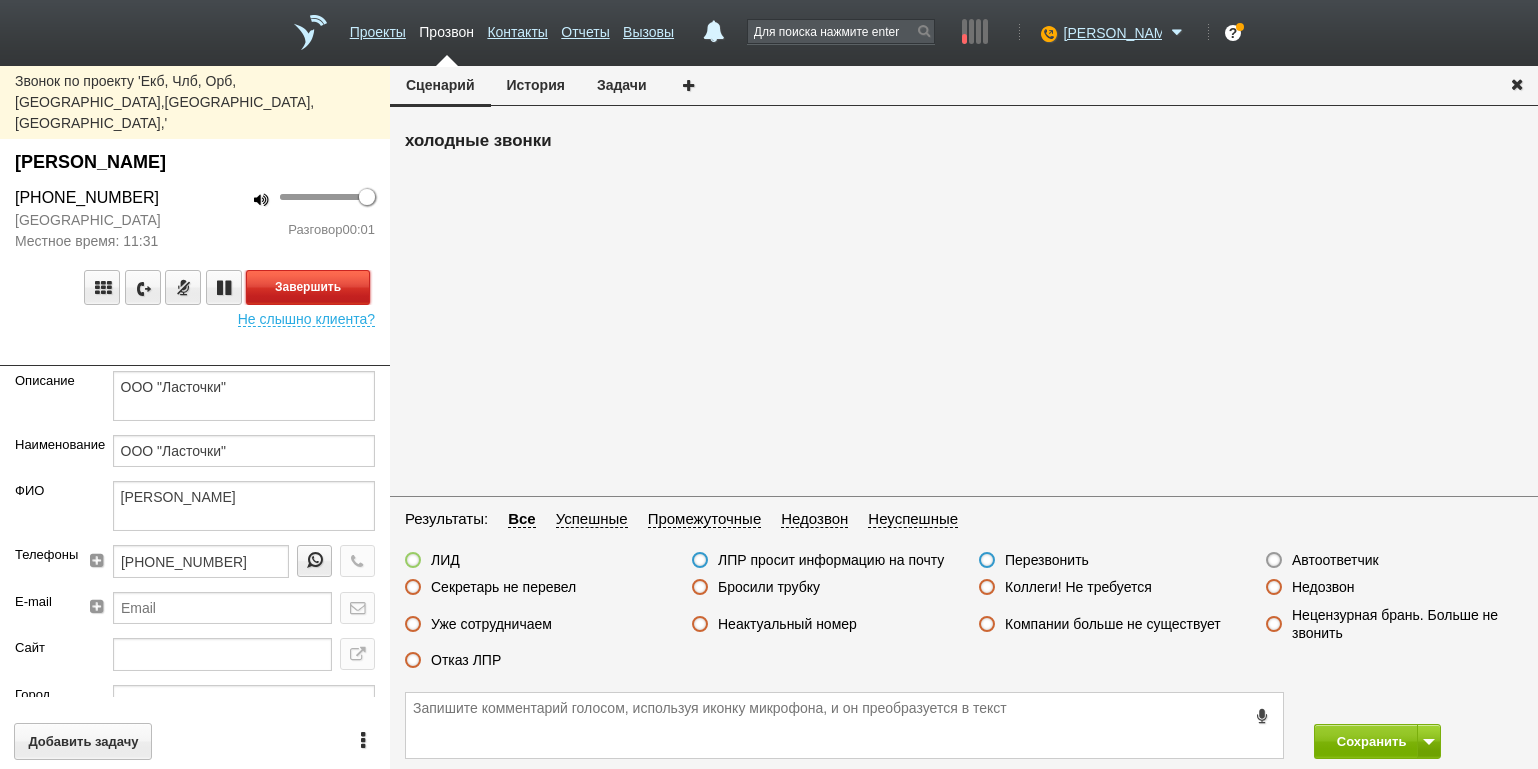 click on "Завершить" at bounding box center [308, 287] 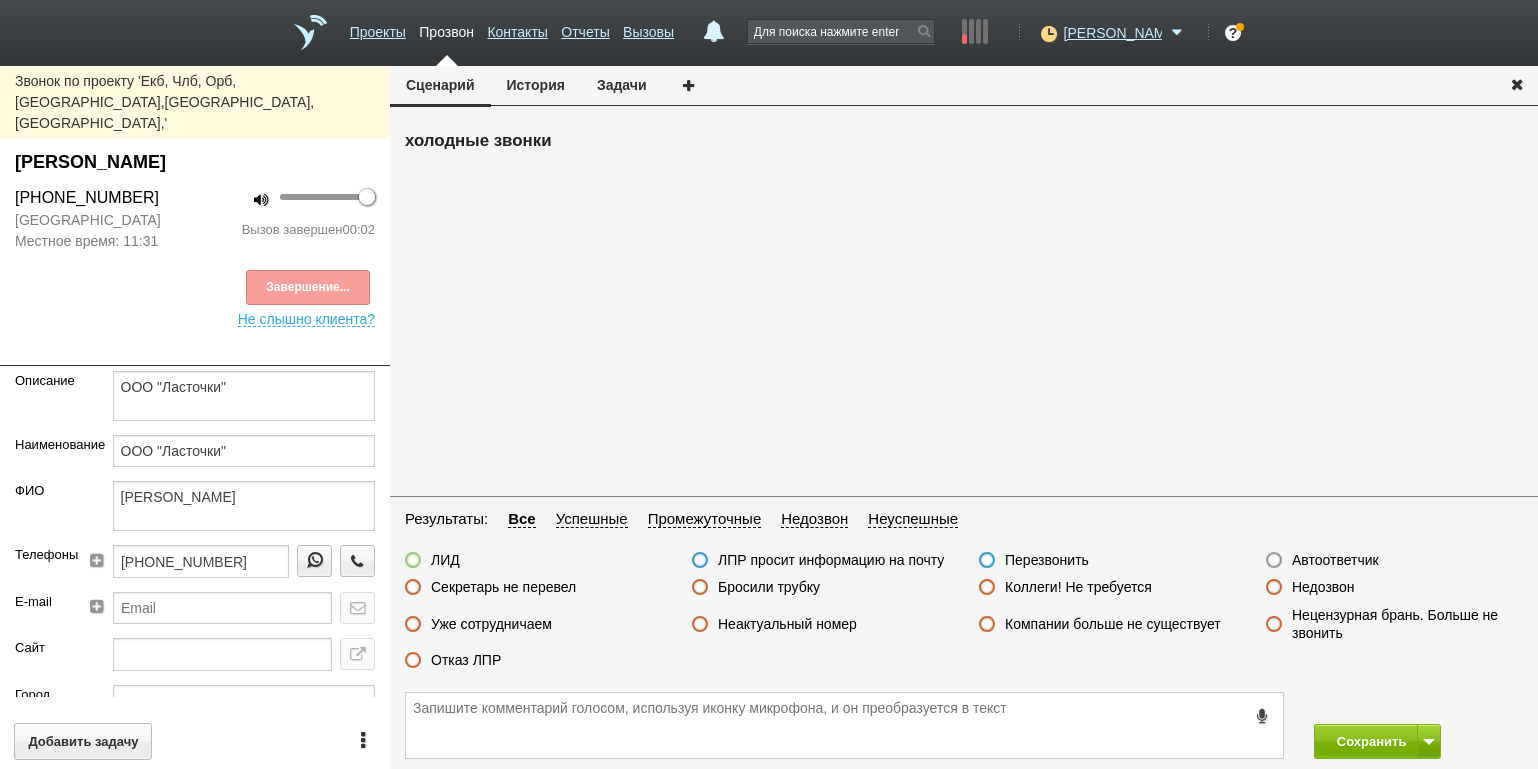 click on "Автоответчик" at bounding box center [1335, 560] 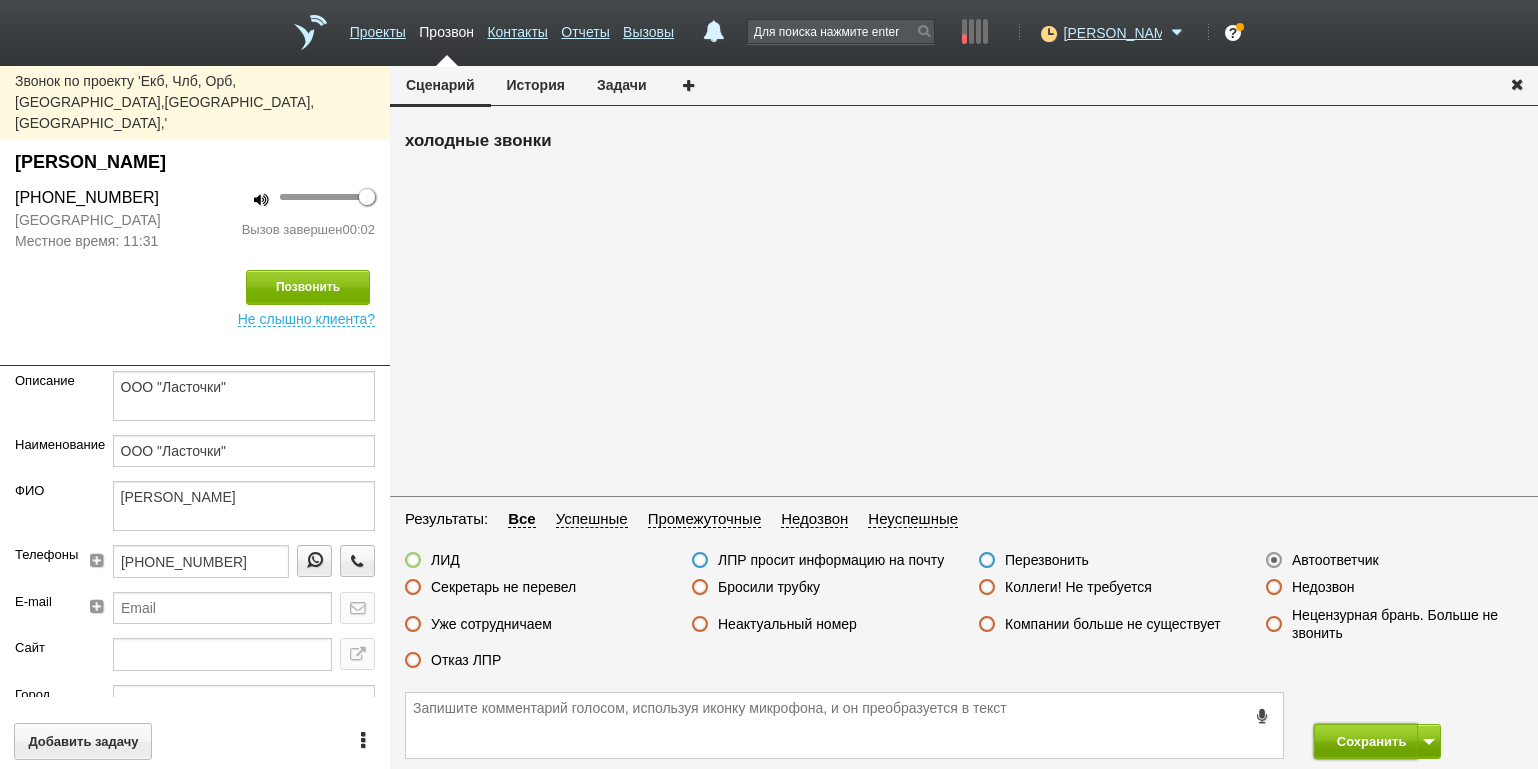 click on "Сохранить" at bounding box center (1366, 741) 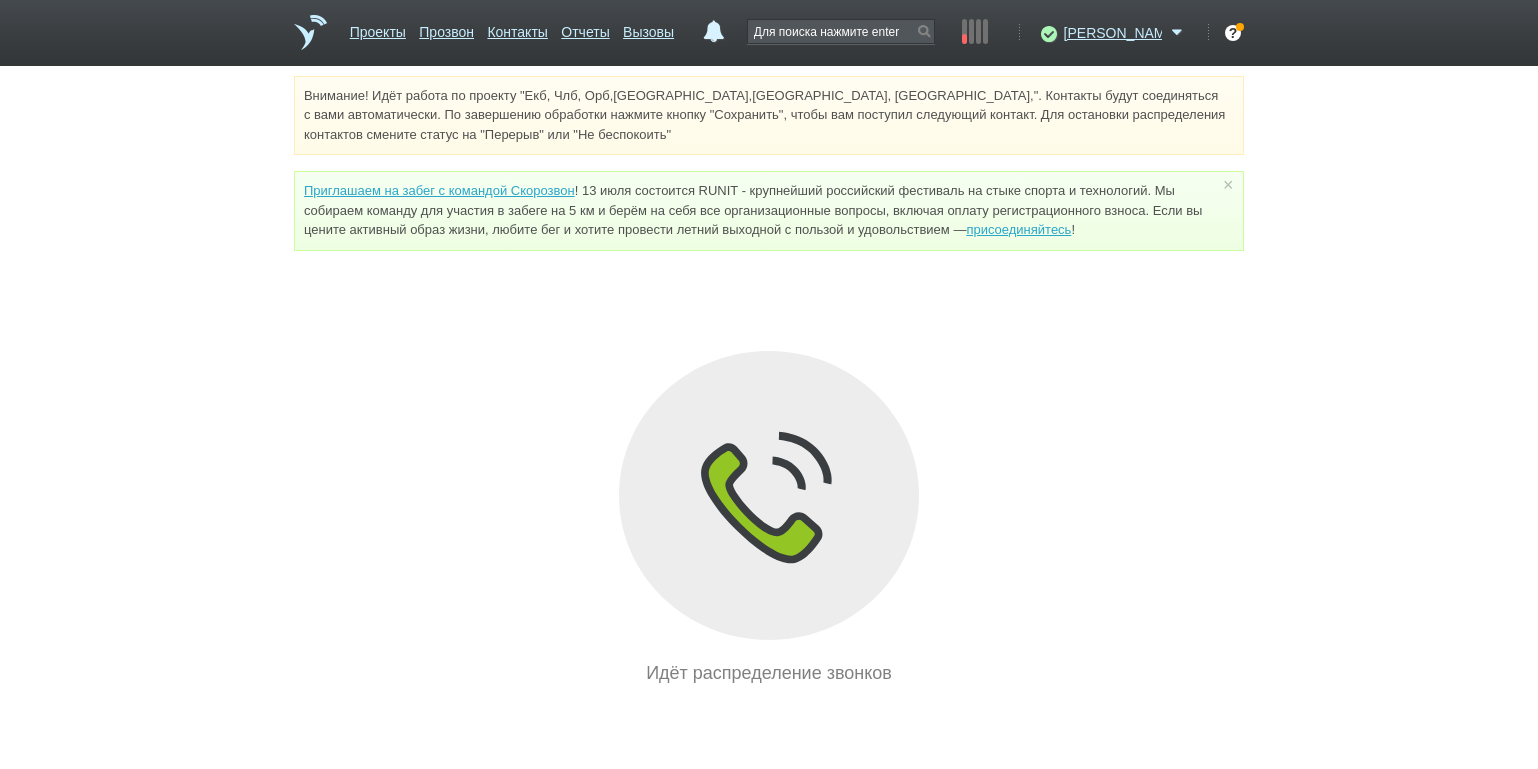 click on "Внимание! Идёт работа по проекту "Екб, Члб, Орб,[GEOGRAPHIC_DATA],[GEOGRAPHIC_DATA], [GEOGRAPHIC_DATA],". Контакты будут соединяться с вами автоматически. По завершению обработки нажмите кнопку "Сохранить", чтобы вам поступил следующий контакт. Для остановки распределения контактов смените статус на "Перерыв" или "Не беспокоить"
Приглашаем на забег с командой Скорозвон присоединяйтесь !
×
Вы можете звонить напрямую из строки поиска - введите номер и нажмите "Позвонить"
Идёт распределение звонков" at bounding box center [769, 381] 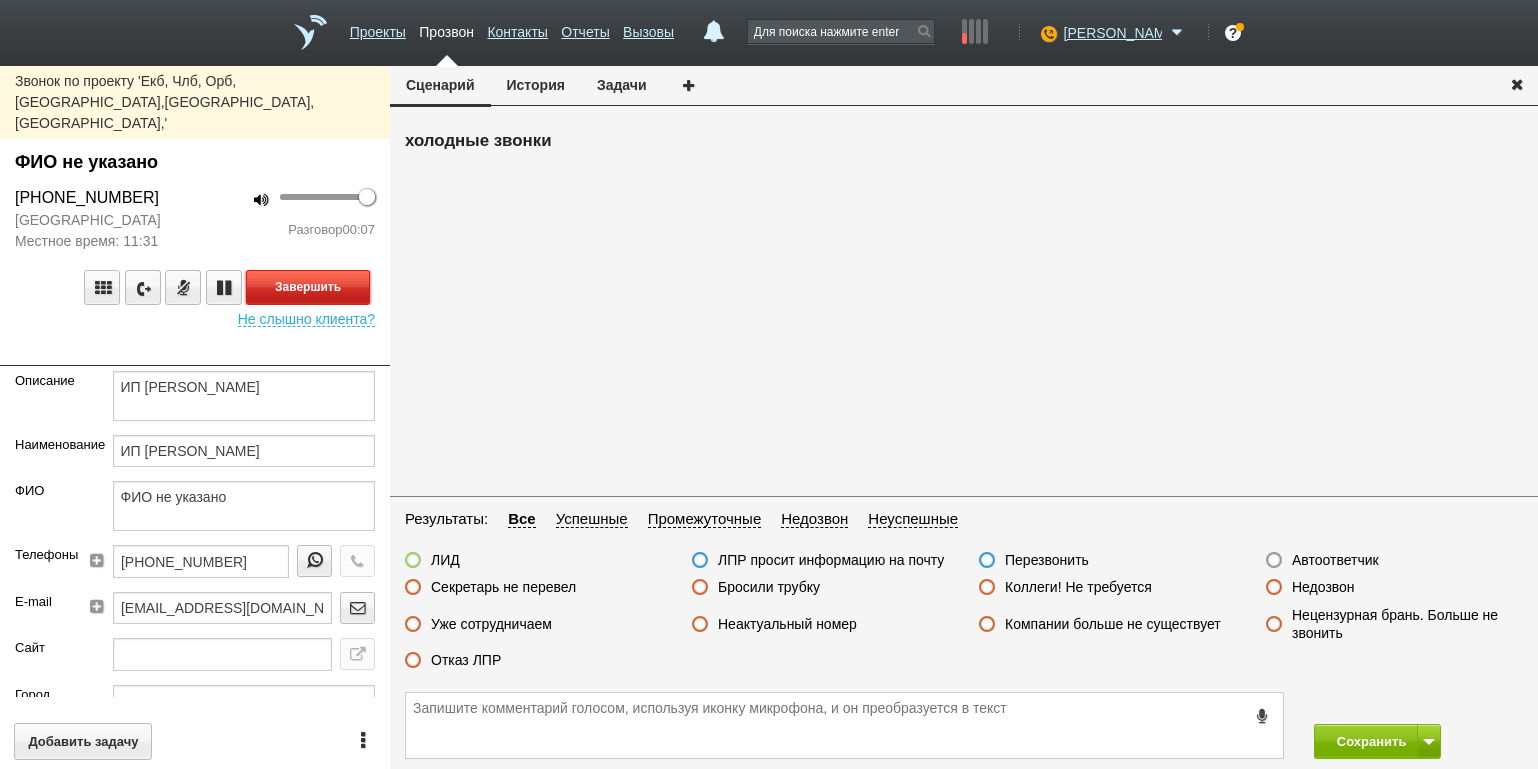 click on "Завершить" at bounding box center [308, 287] 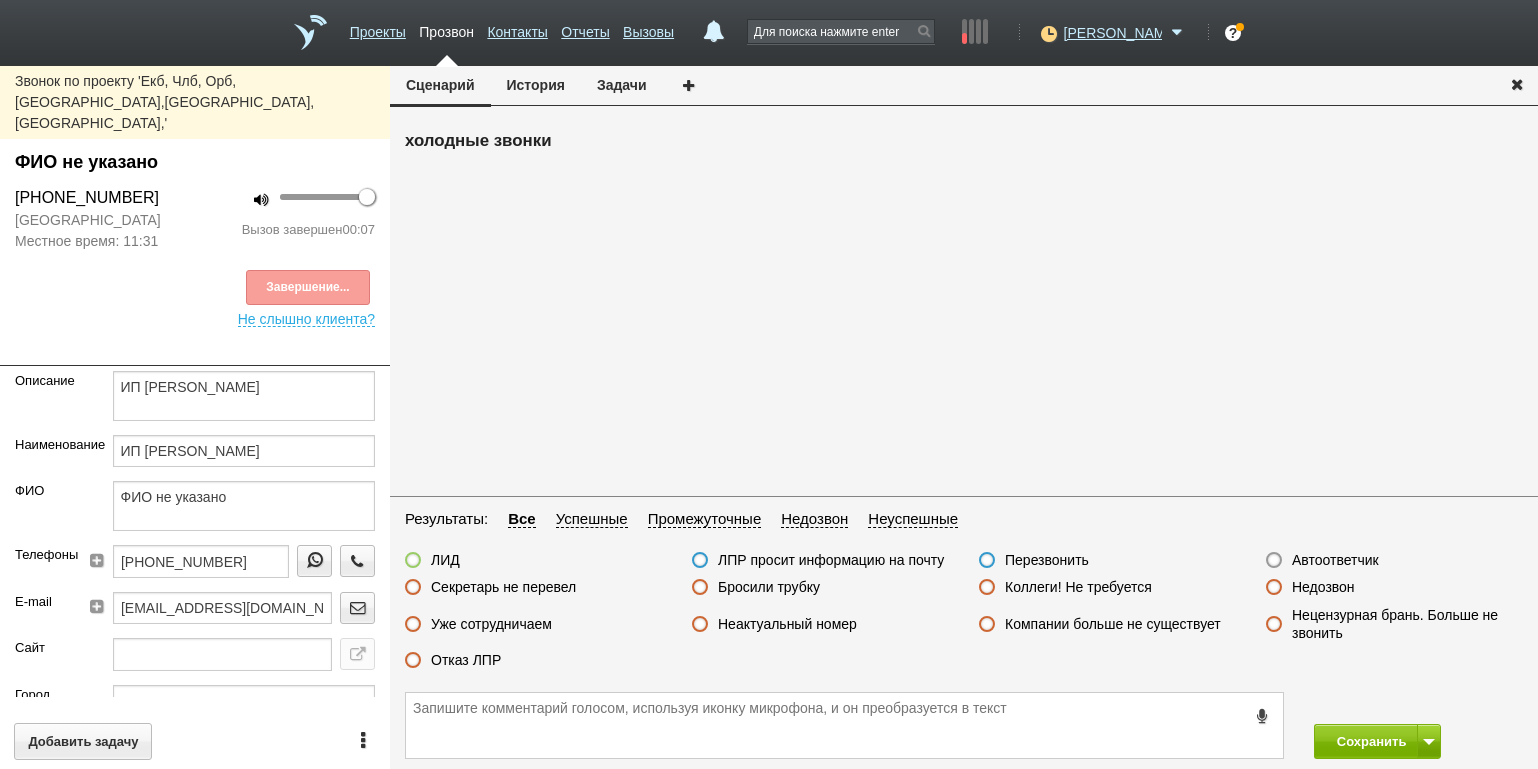 drag, startPoint x: 802, startPoint y: 585, endPoint x: 838, endPoint y: 589, distance: 36.221542 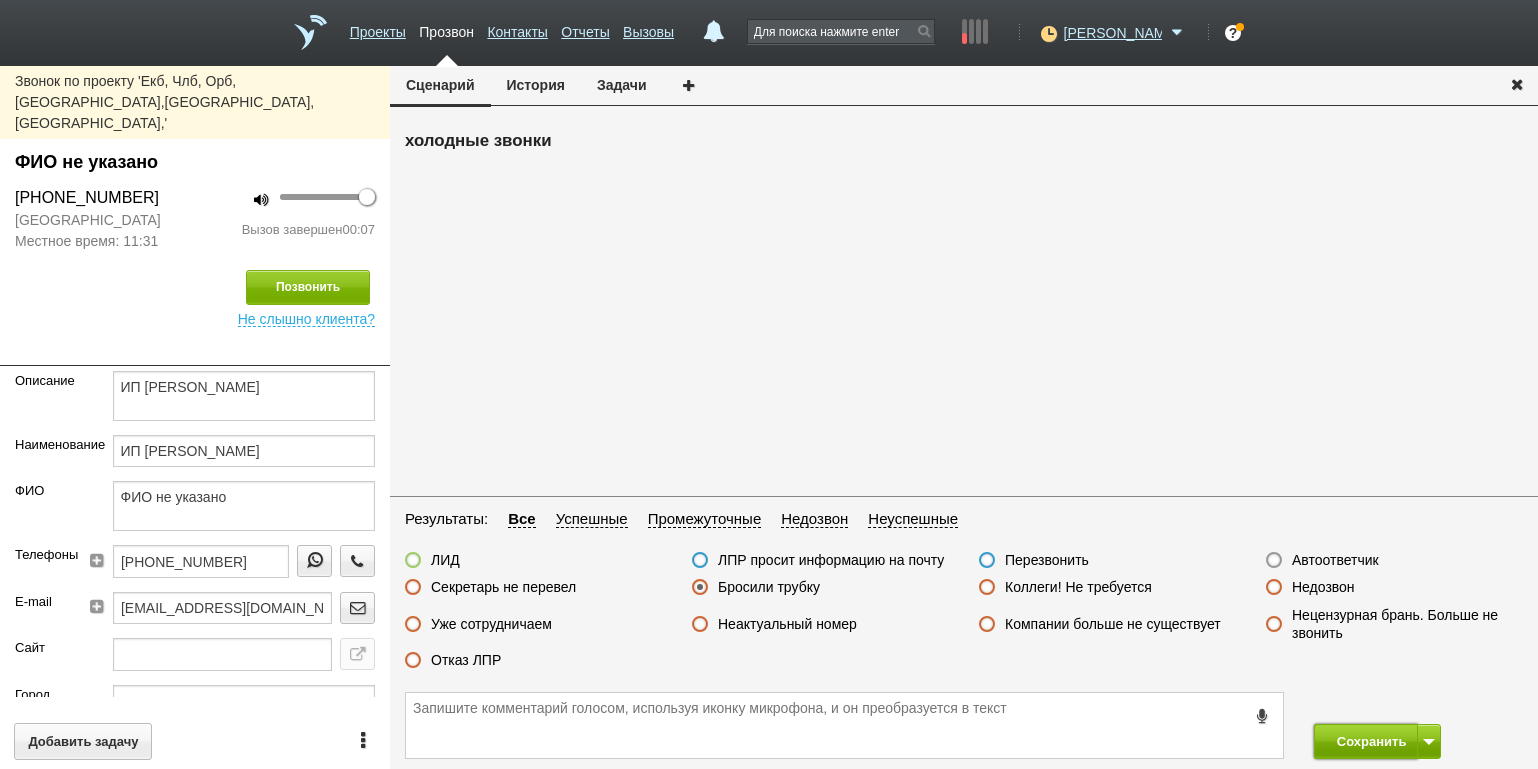click on "Сохранить" at bounding box center [1366, 741] 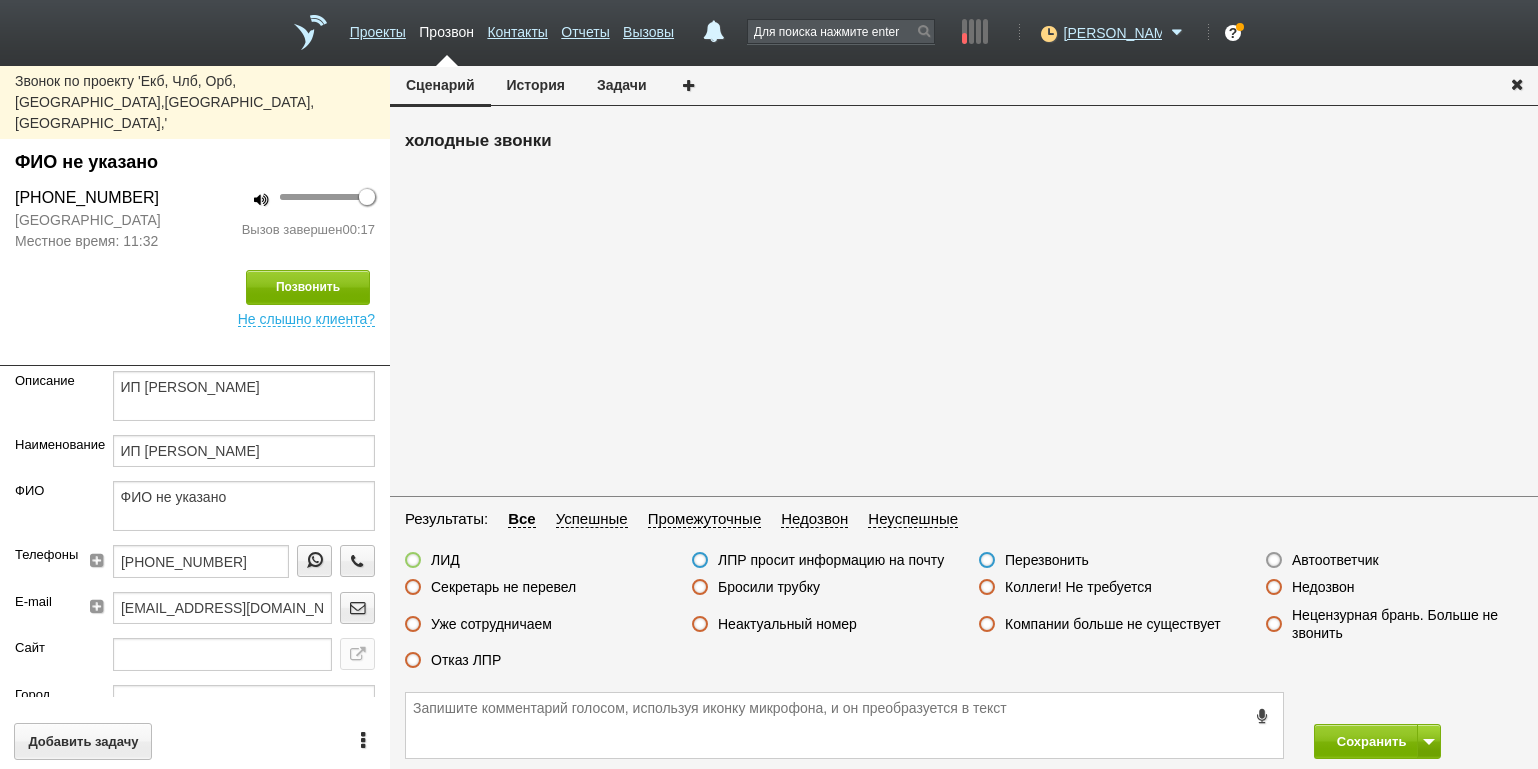 drag, startPoint x: 474, startPoint y: 663, endPoint x: 484, endPoint y: 662, distance: 10.049875 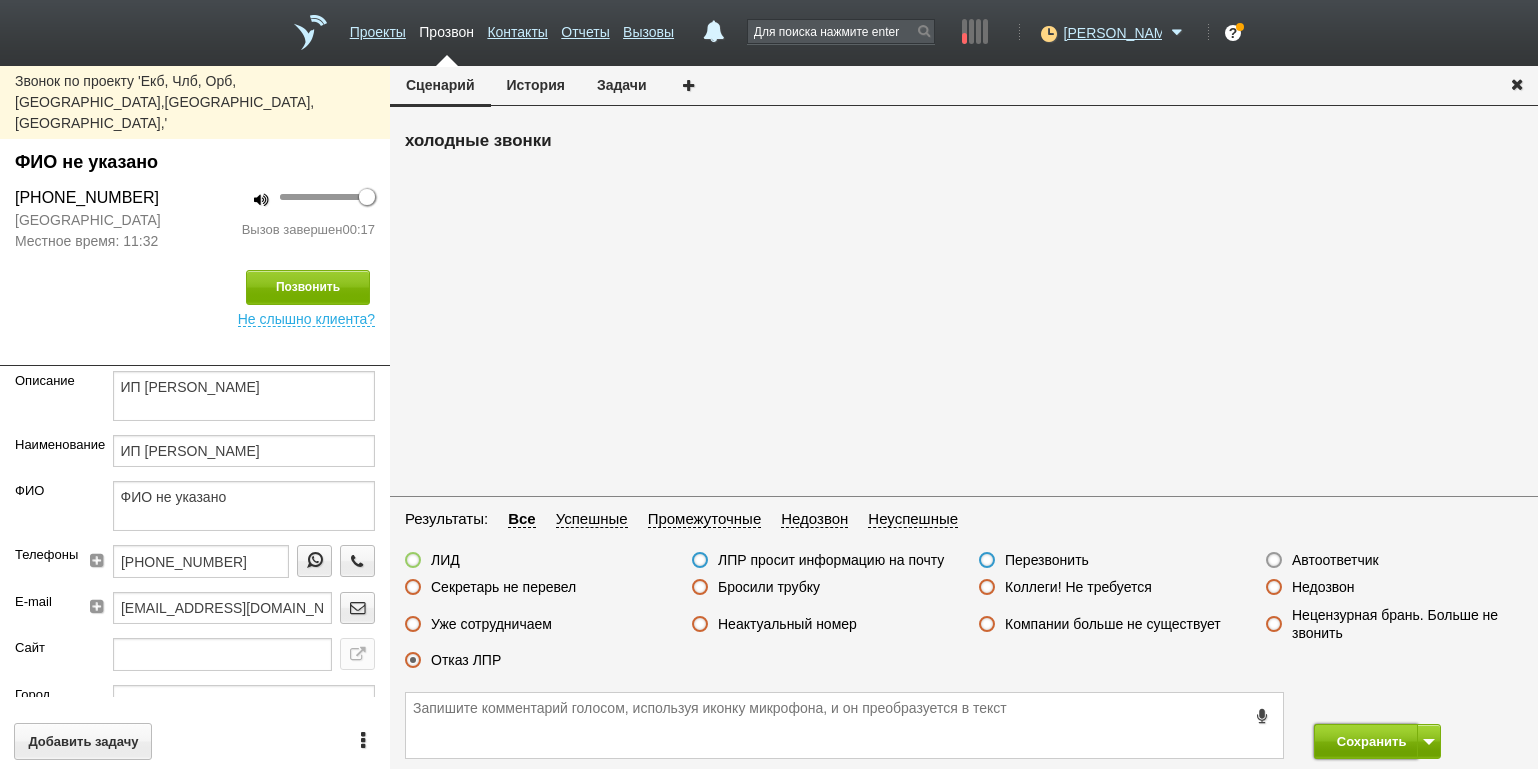 click on "Сохранить" at bounding box center (1366, 741) 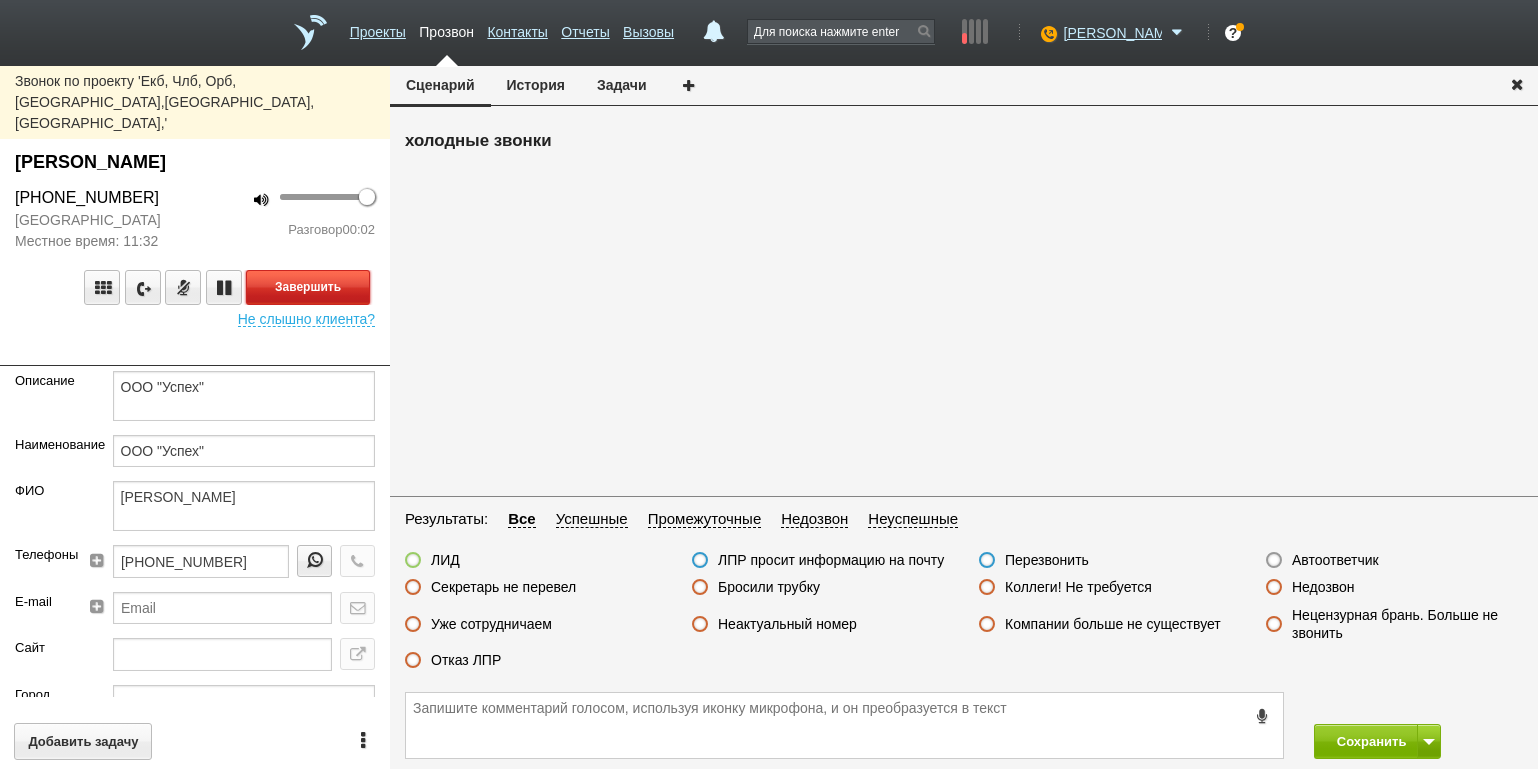 click on "Завершить" at bounding box center [308, 287] 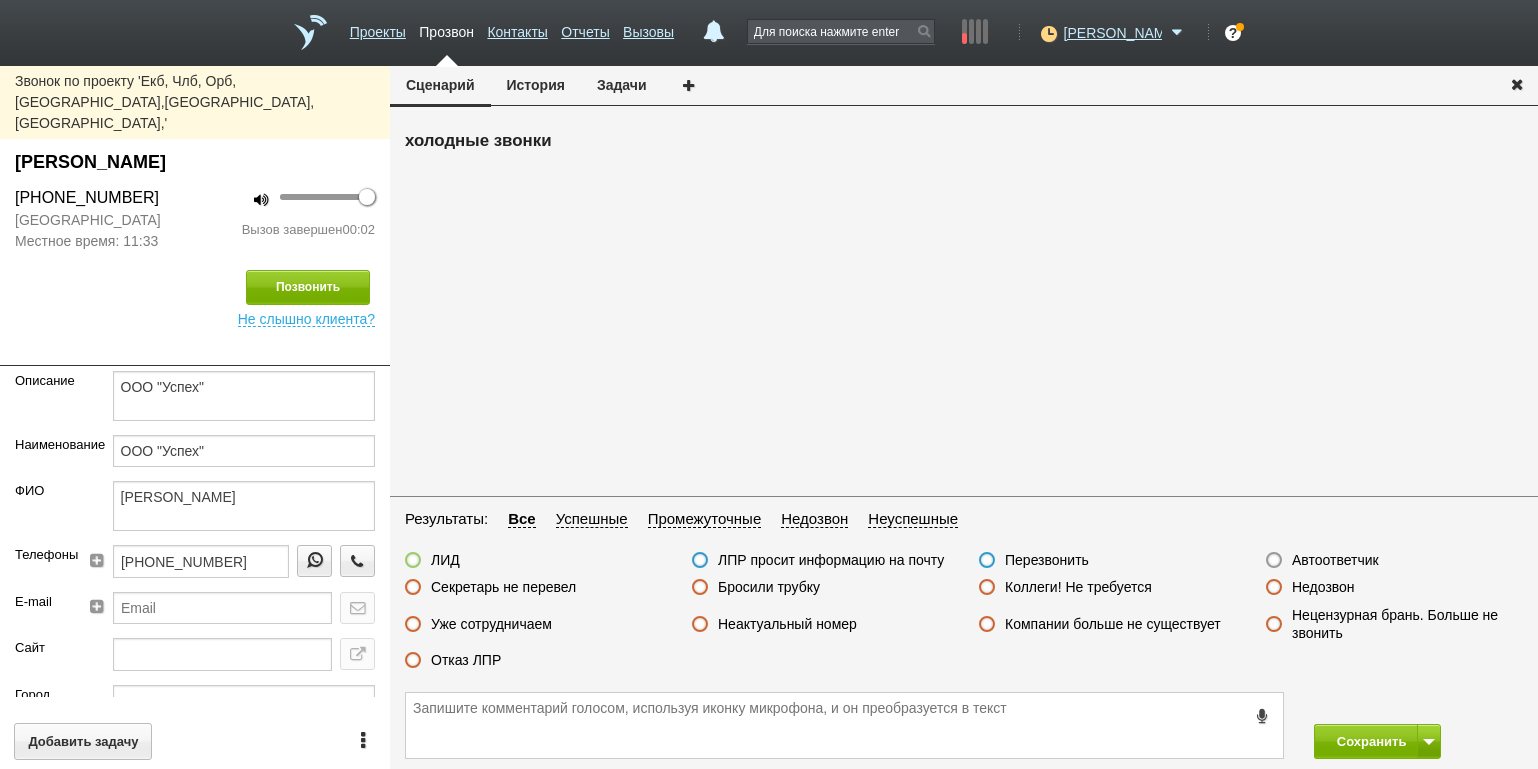click on "Автоответчик" at bounding box center (1335, 560) 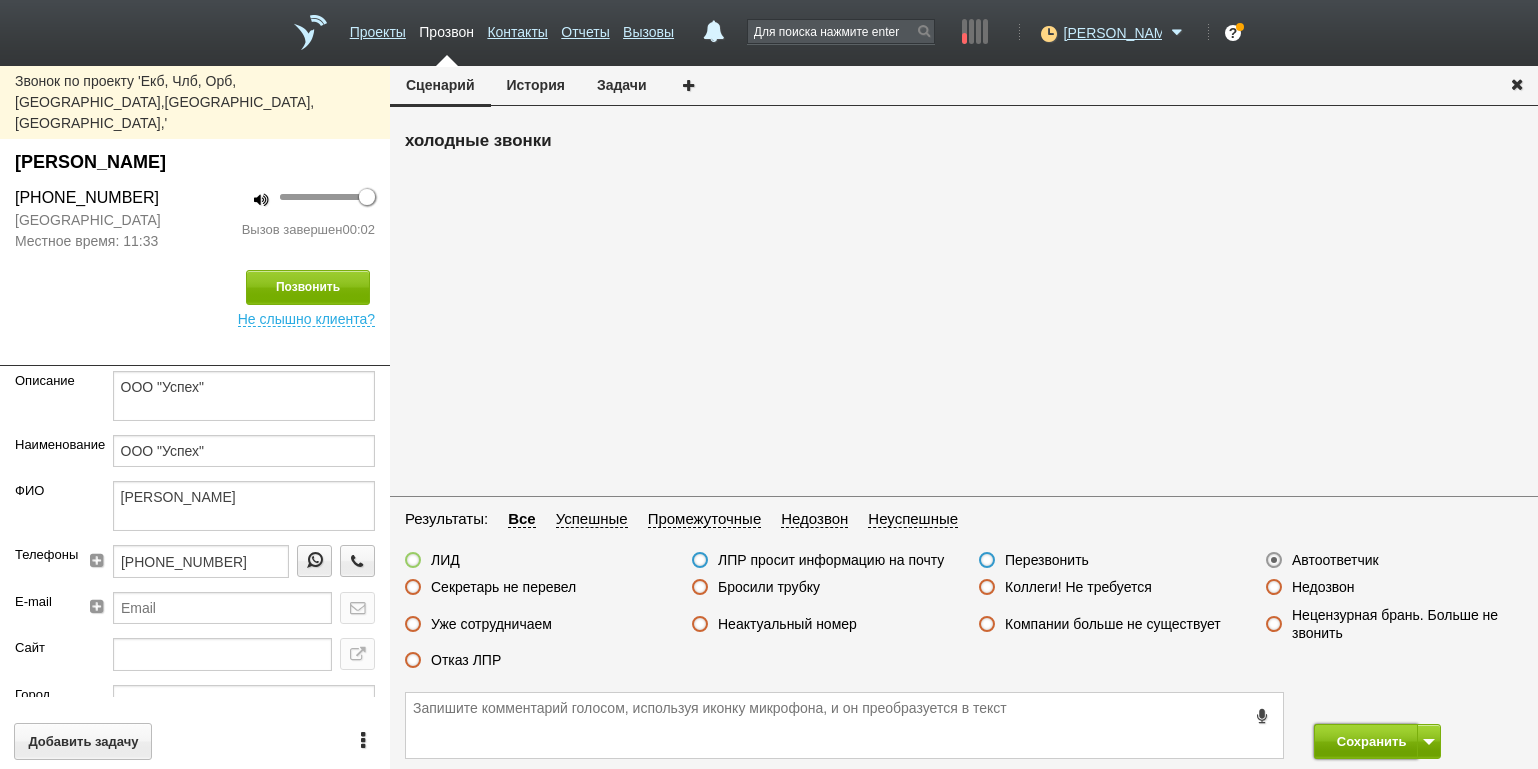 click on "Сохранить" at bounding box center (1366, 741) 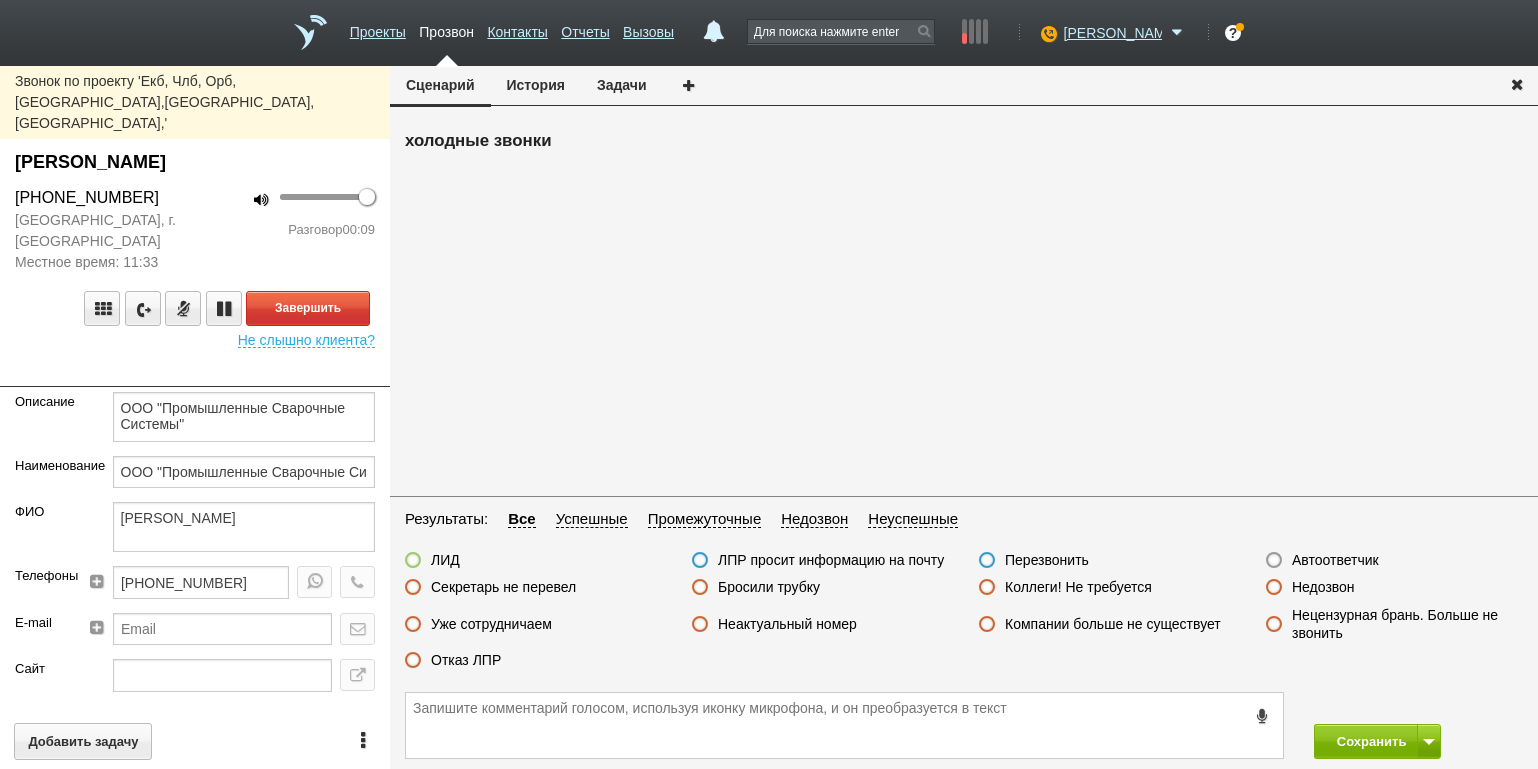click on "100
Разговор
00:09" at bounding box center [292, 229] 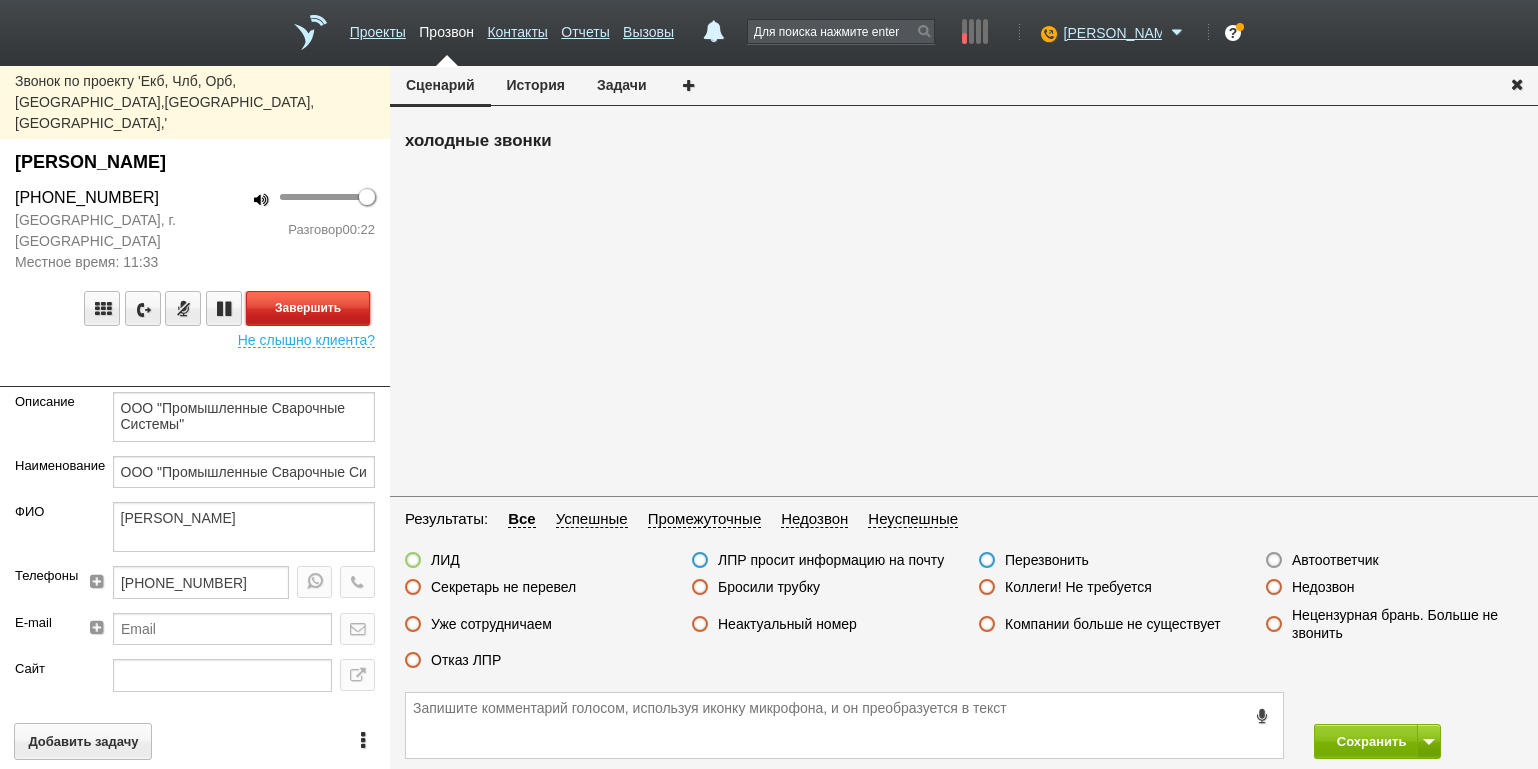 click on "Завершить" at bounding box center (308, 308) 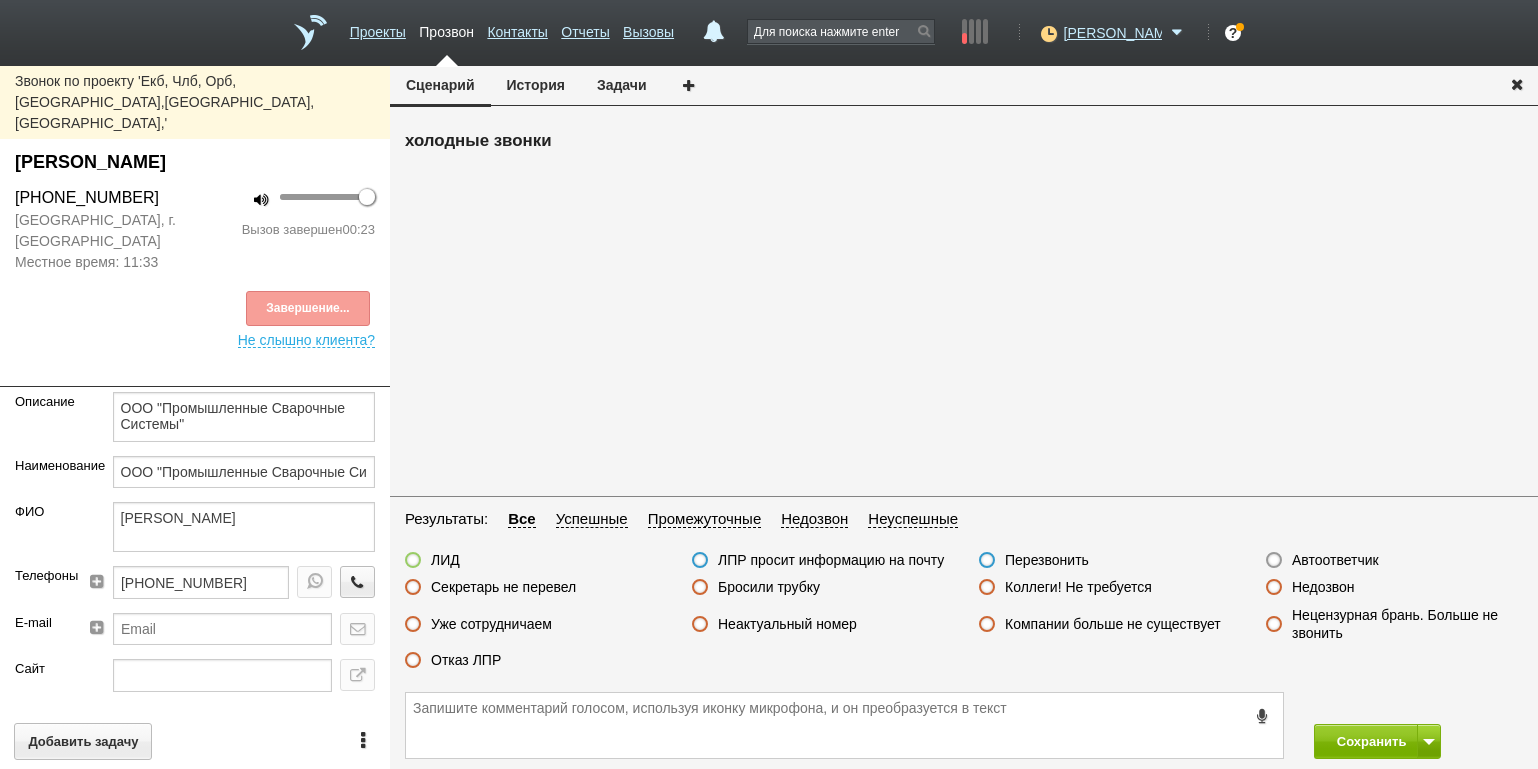 click on "Секретарь не перевел" at bounding box center (503, 587) 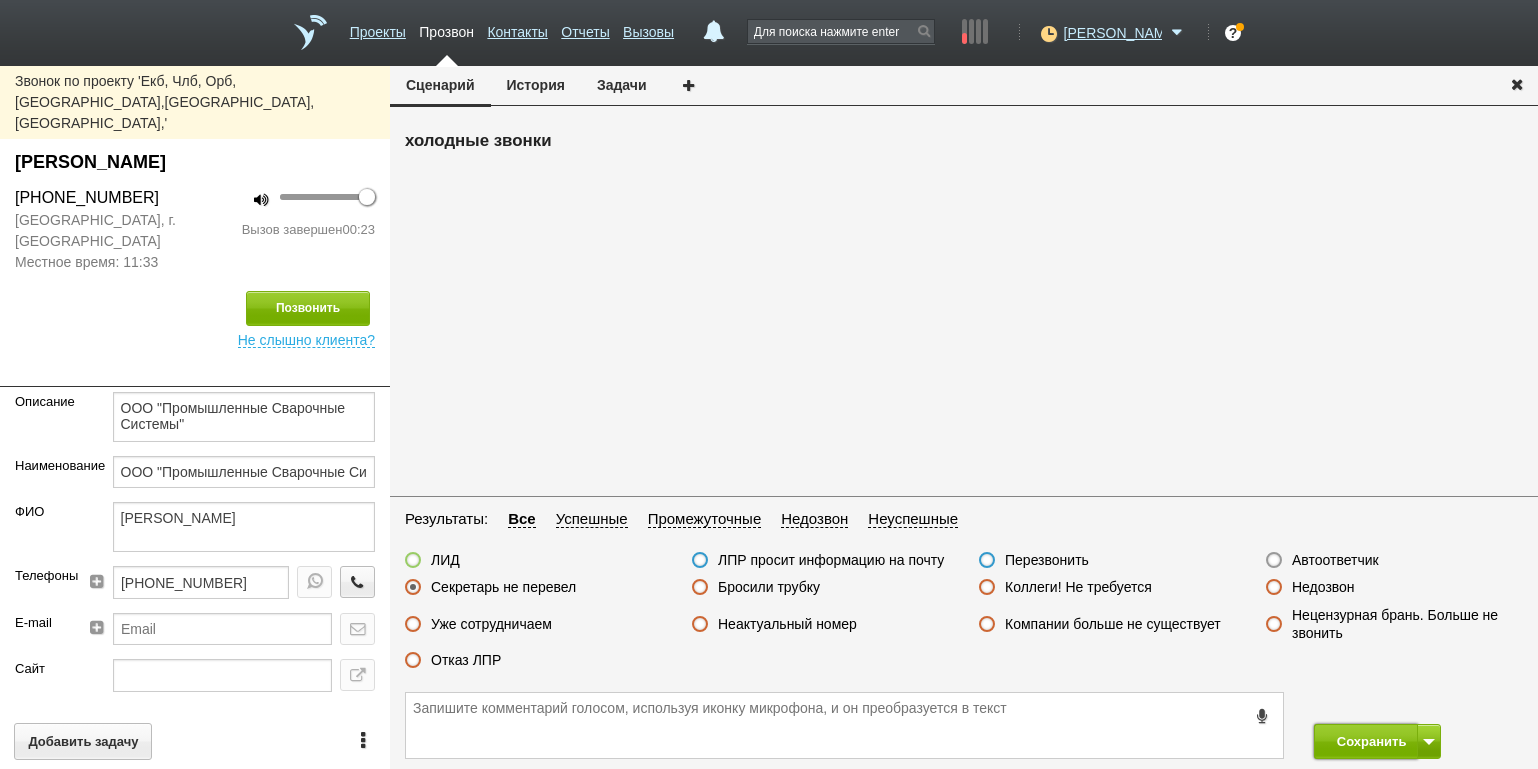 drag, startPoint x: 1331, startPoint y: 726, endPoint x: 1305, endPoint y: 668, distance: 63.560993 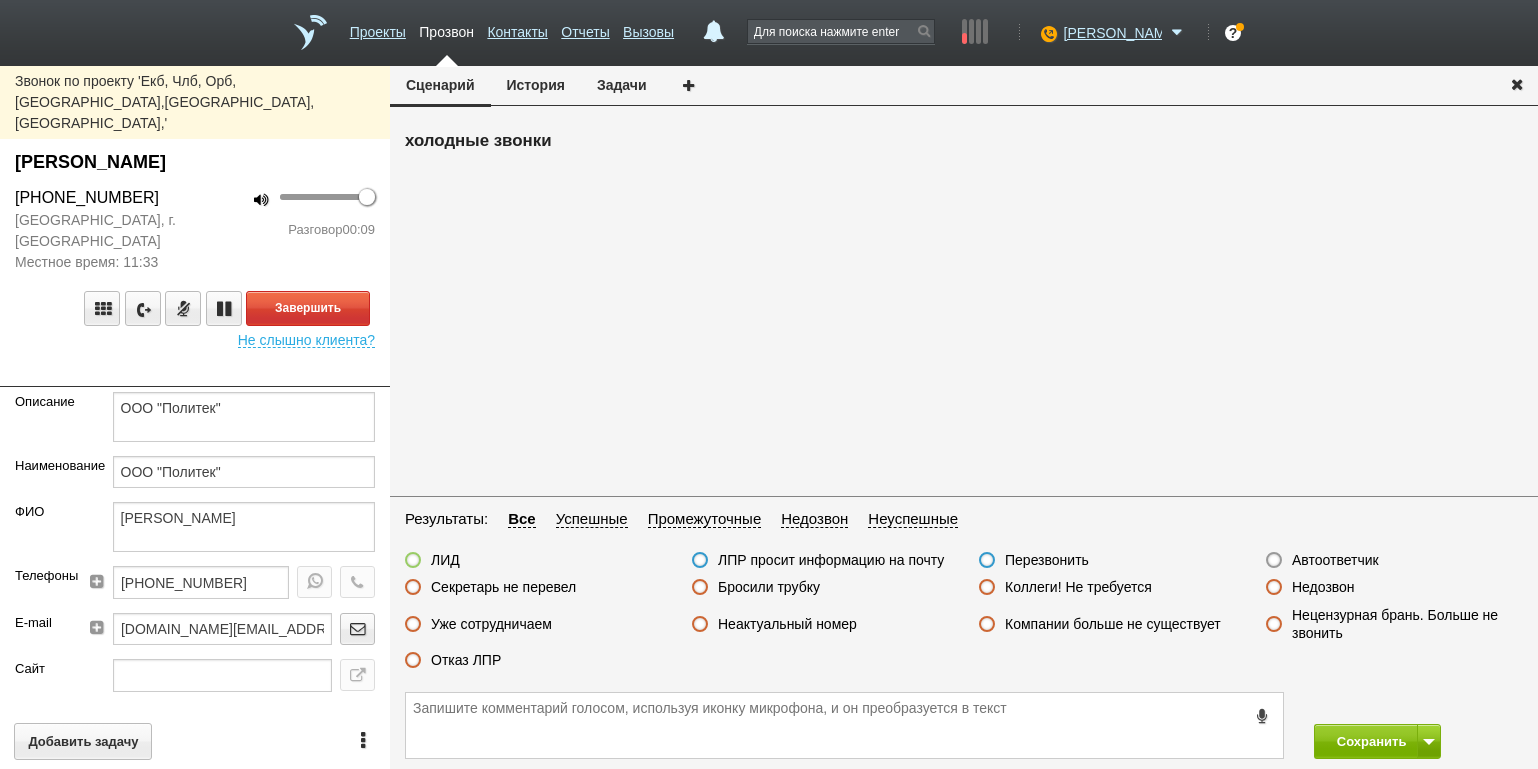click on "Завершить Не слышно клиента?" at bounding box center (195, 310) 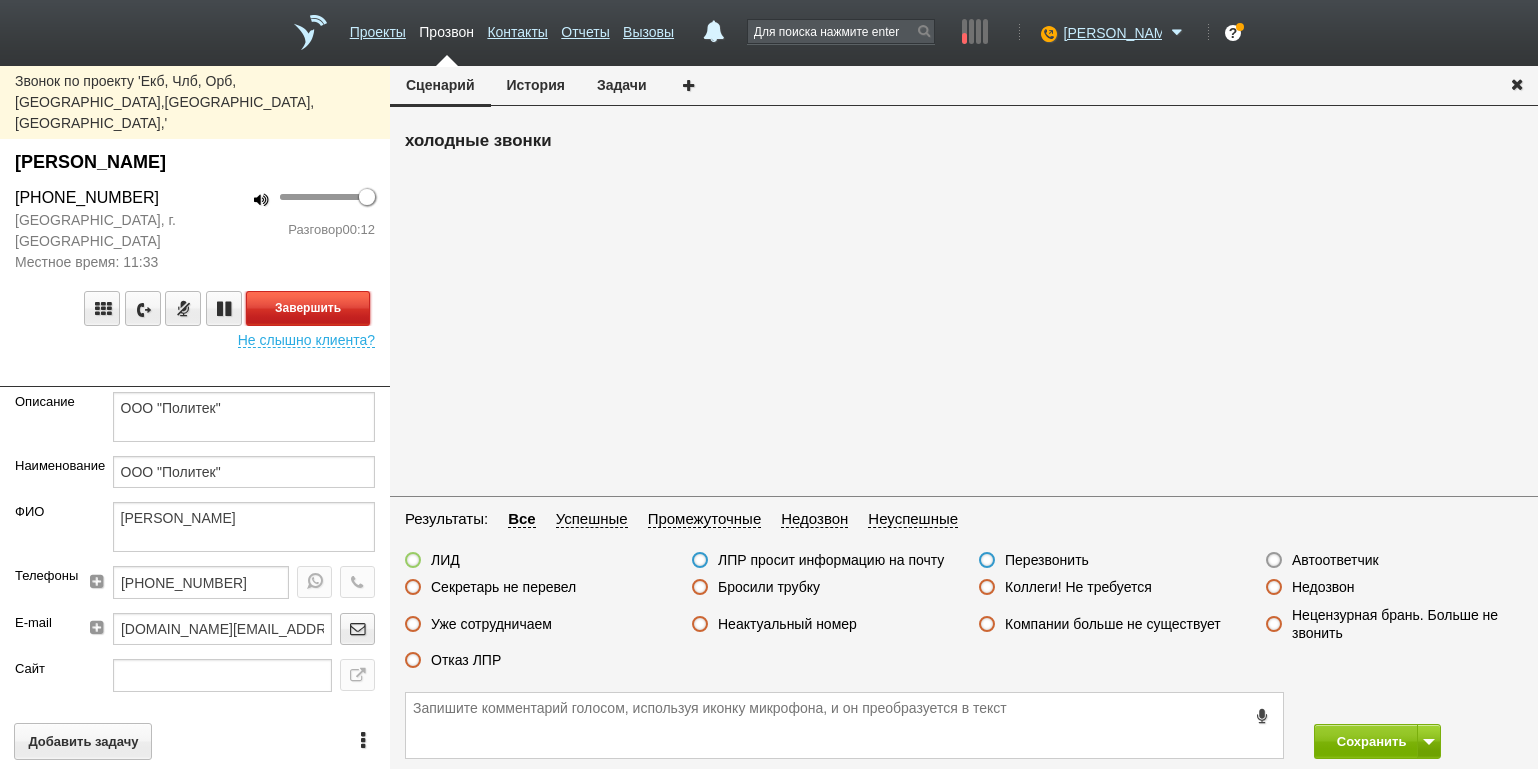 click on "Завершить" at bounding box center [308, 308] 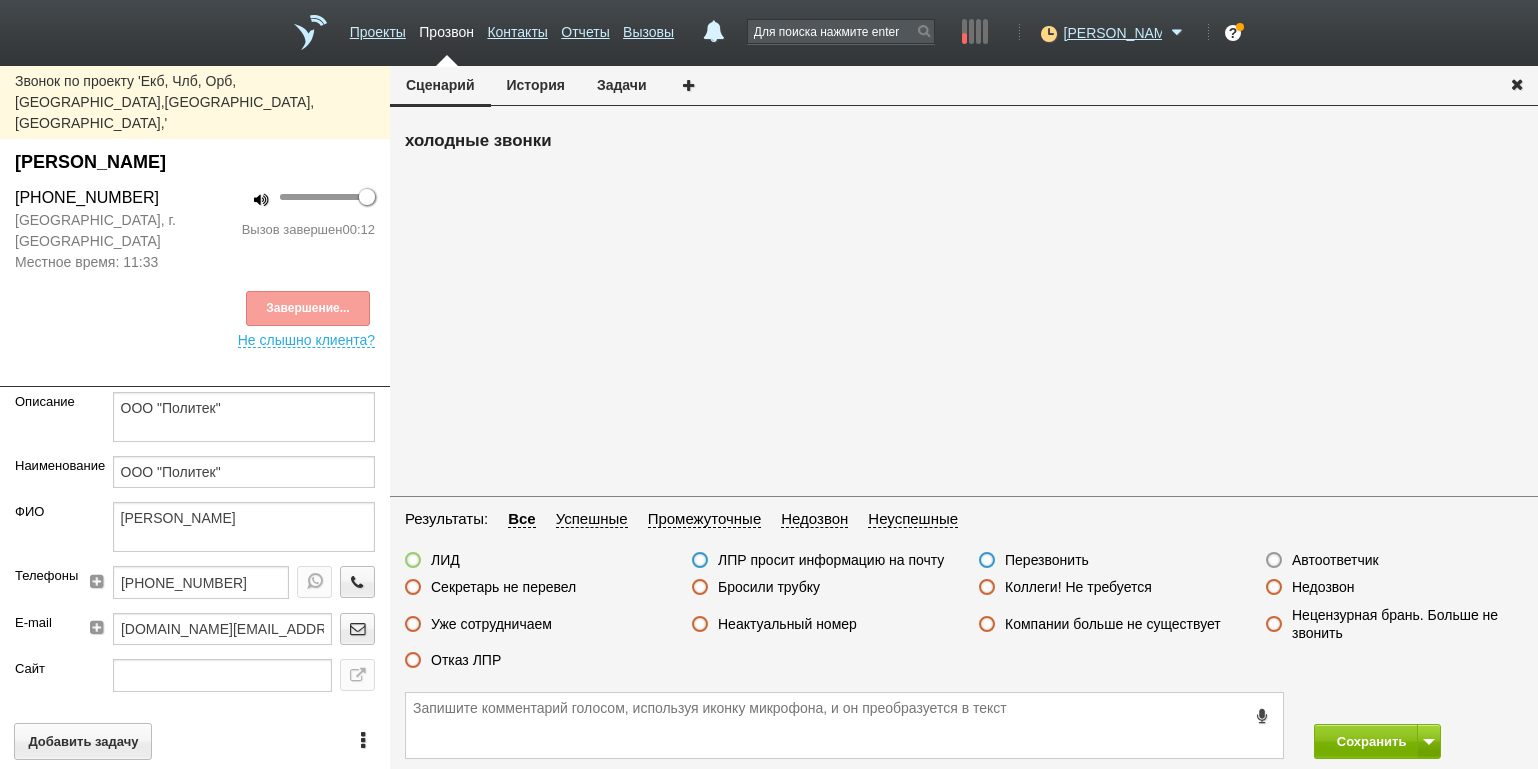 click on "Секретарь не перевел" at bounding box center [503, 587] 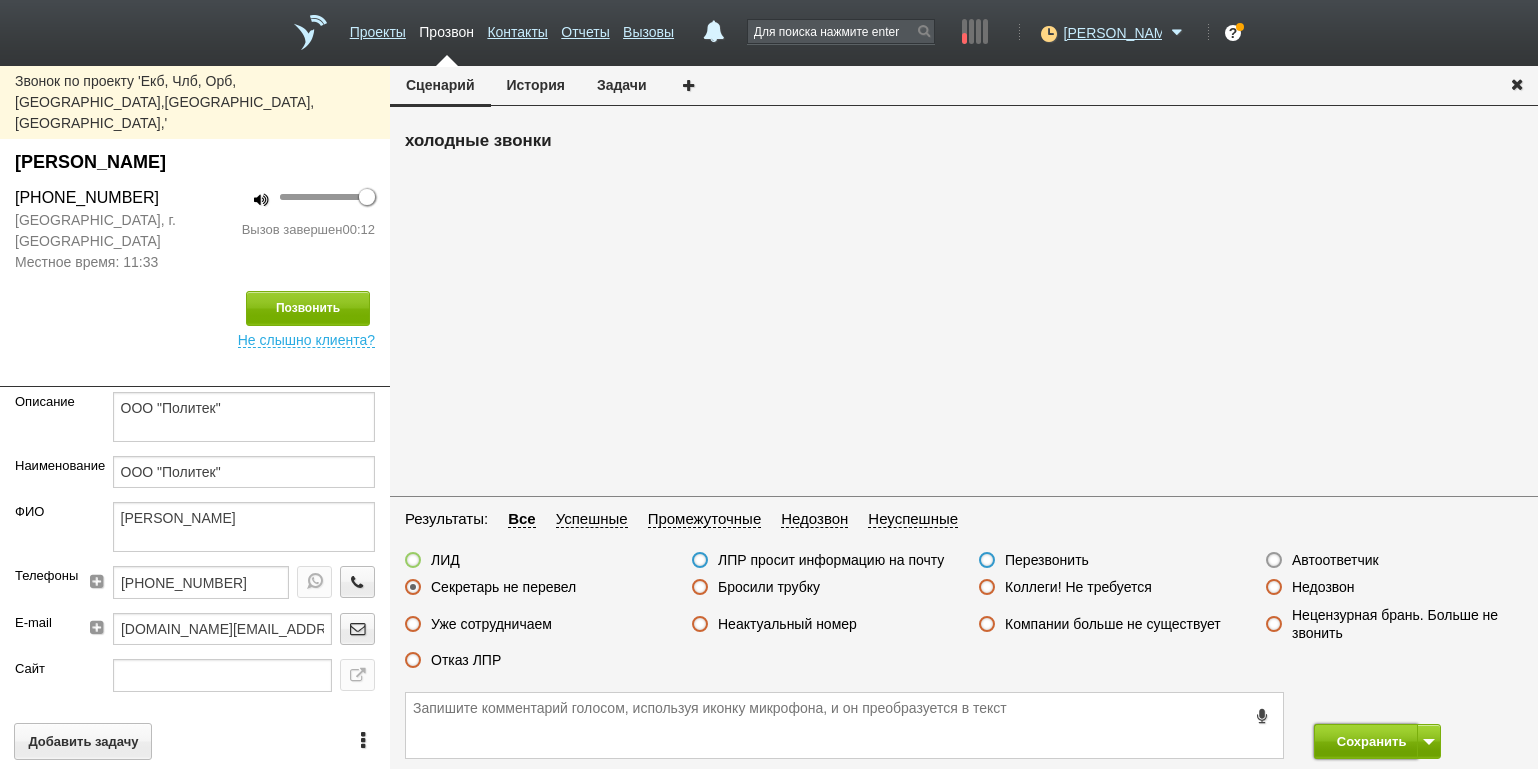 click on "Сохранить" at bounding box center (1366, 741) 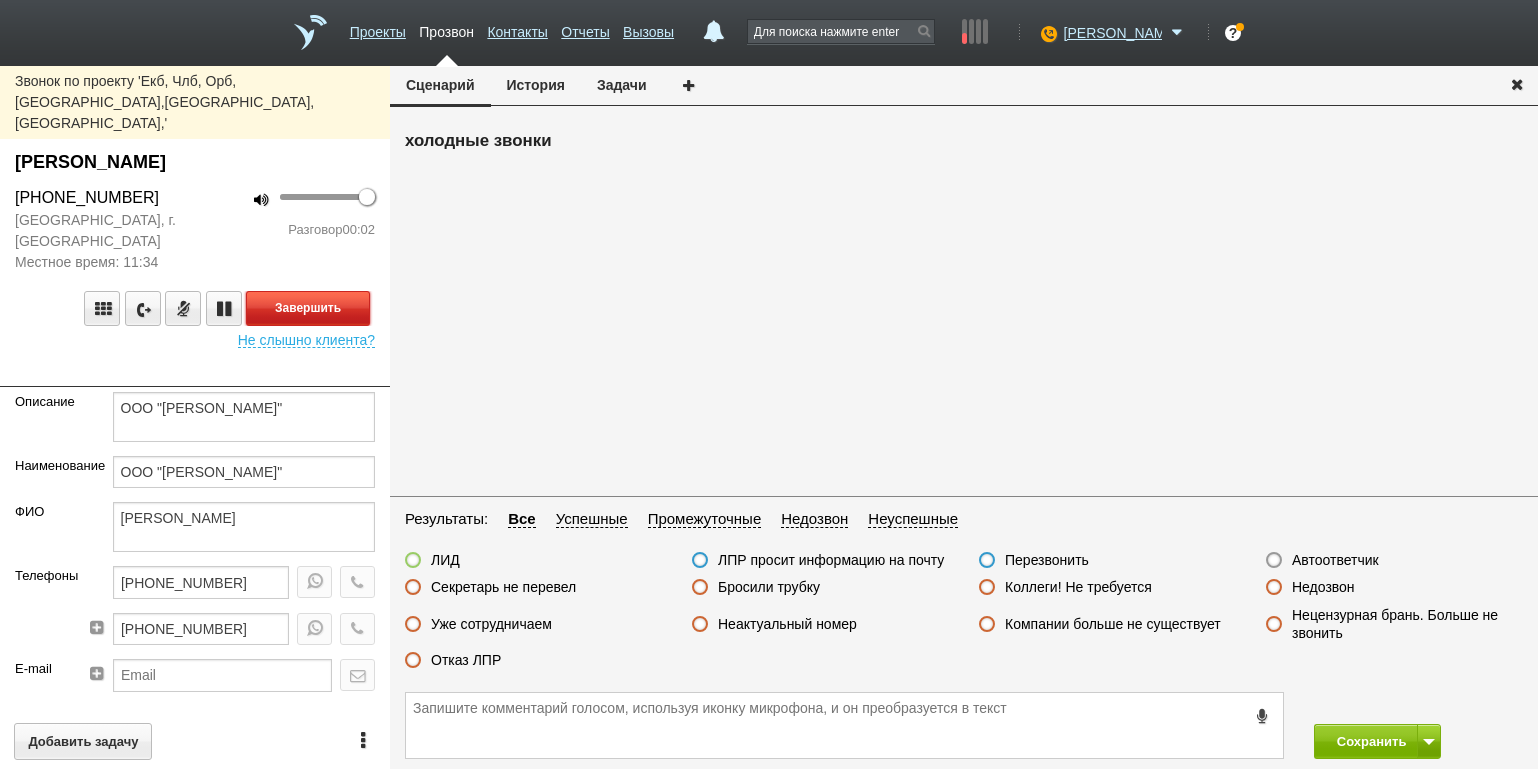 click on "Завершить" at bounding box center (308, 308) 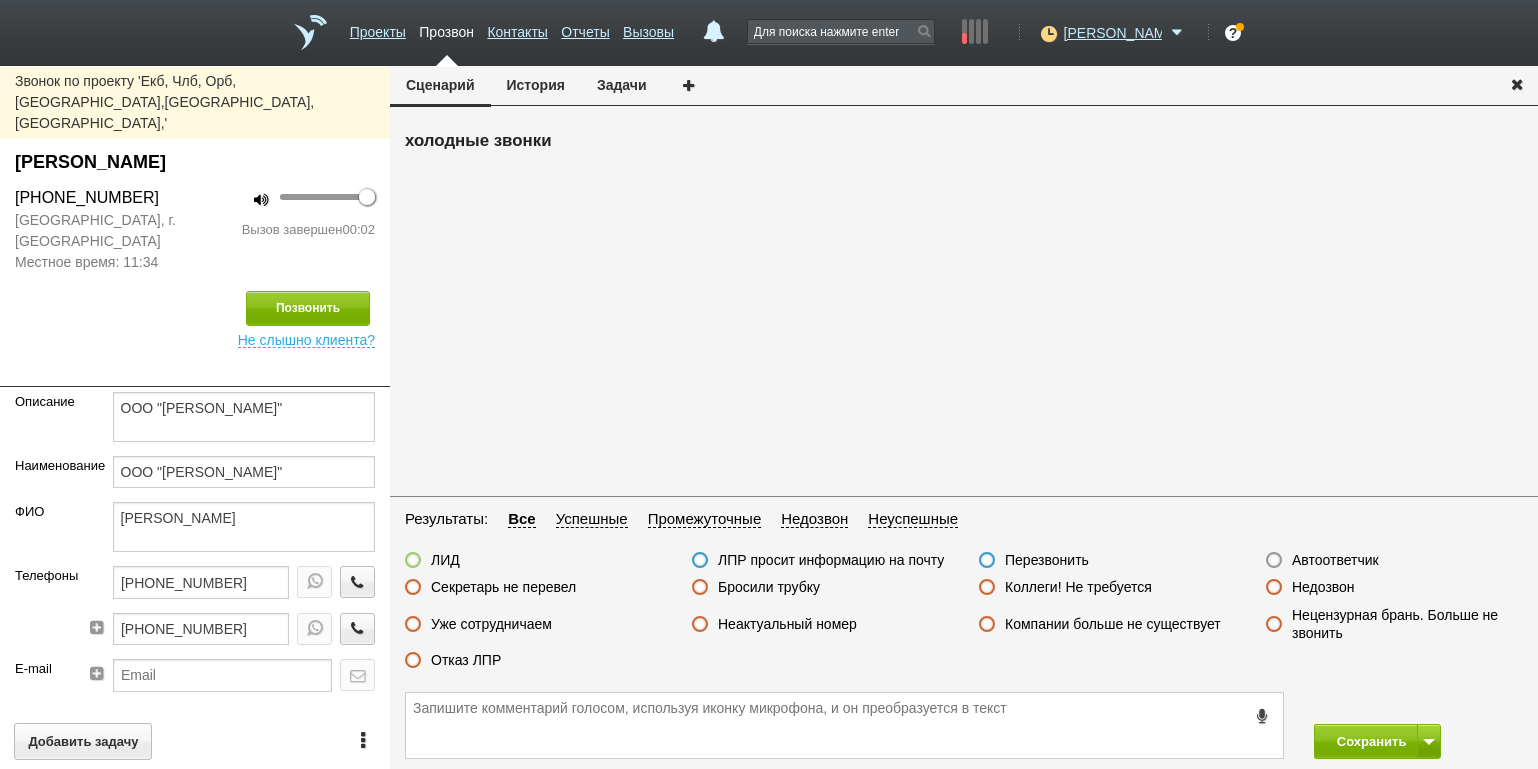 click on "Автоответчик" at bounding box center [1335, 560] 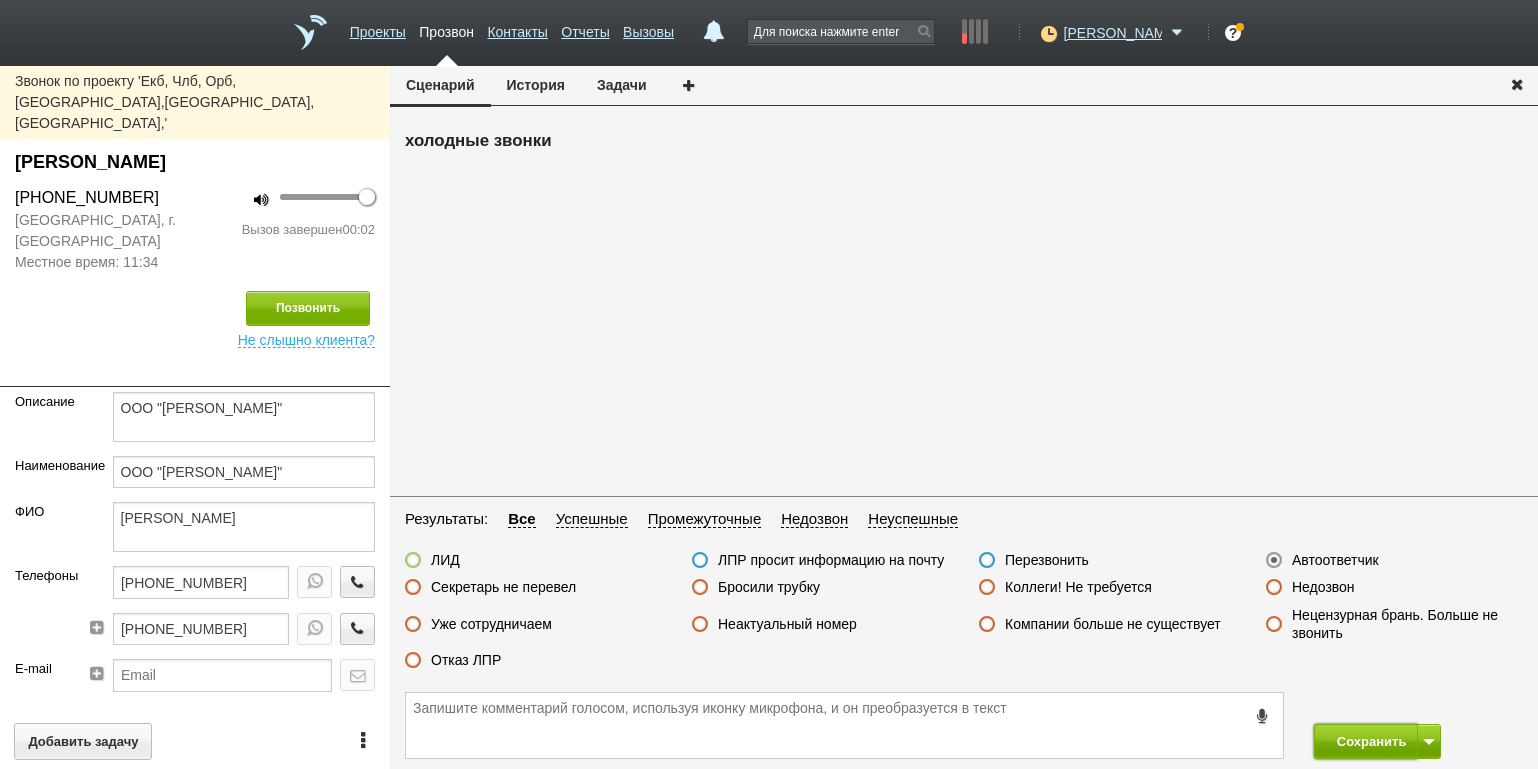 drag, startPoint x: 1363, startPoint y: 739, endPoint x: 1342, endPoint y: 728, distance: 23.70654 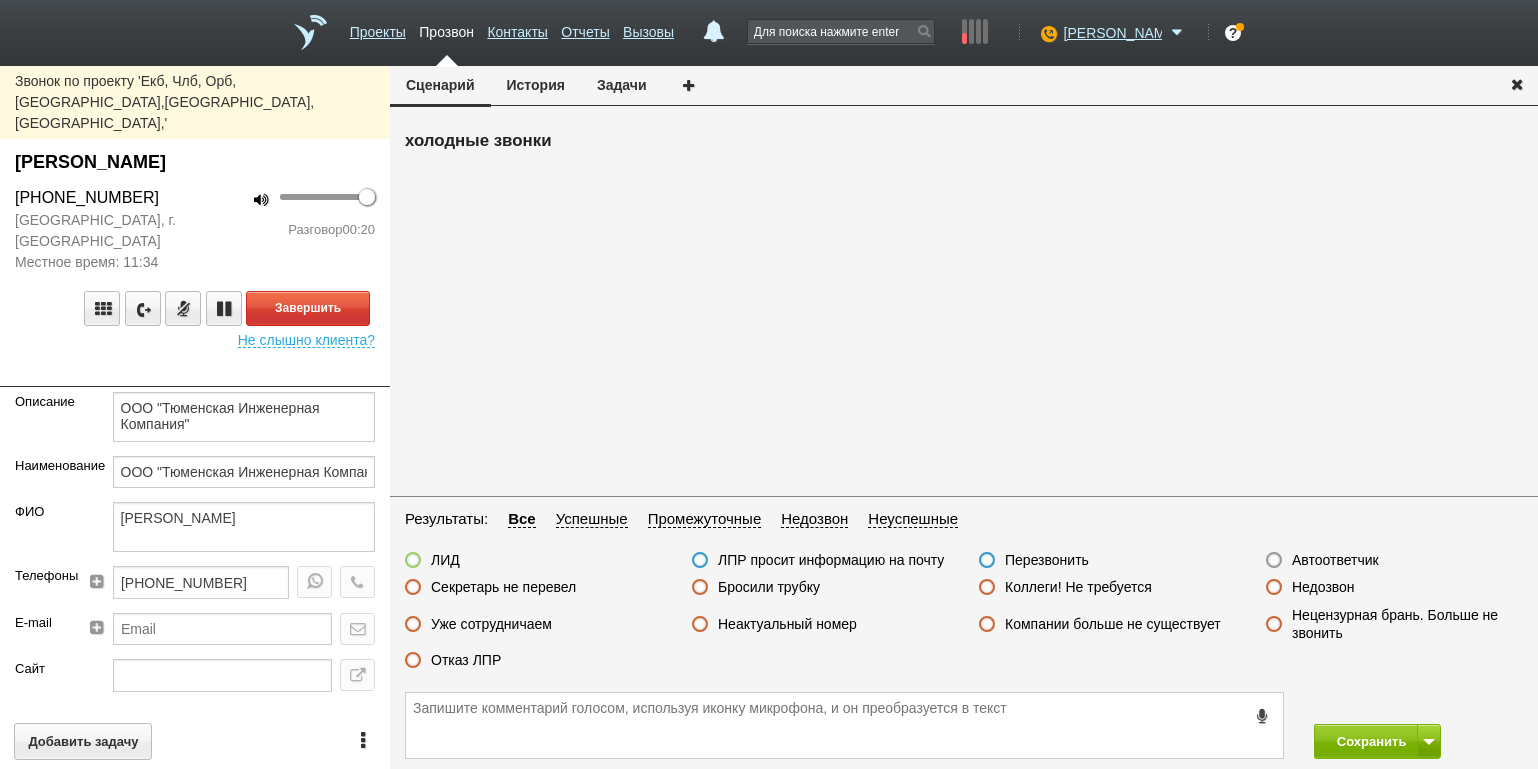 click at bounding box center [195, 372] 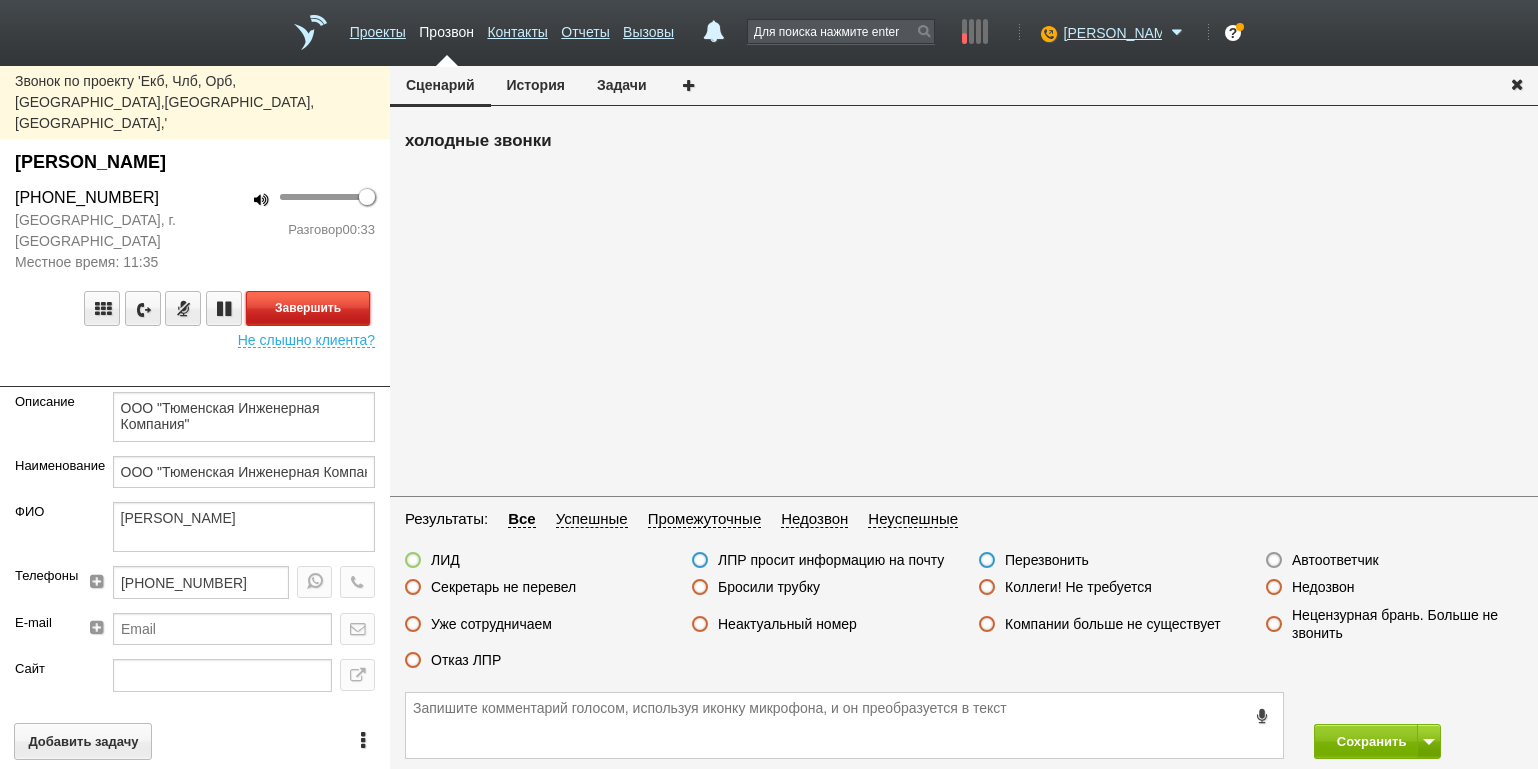 click on "Завершить" at bounding box center [308, 308] 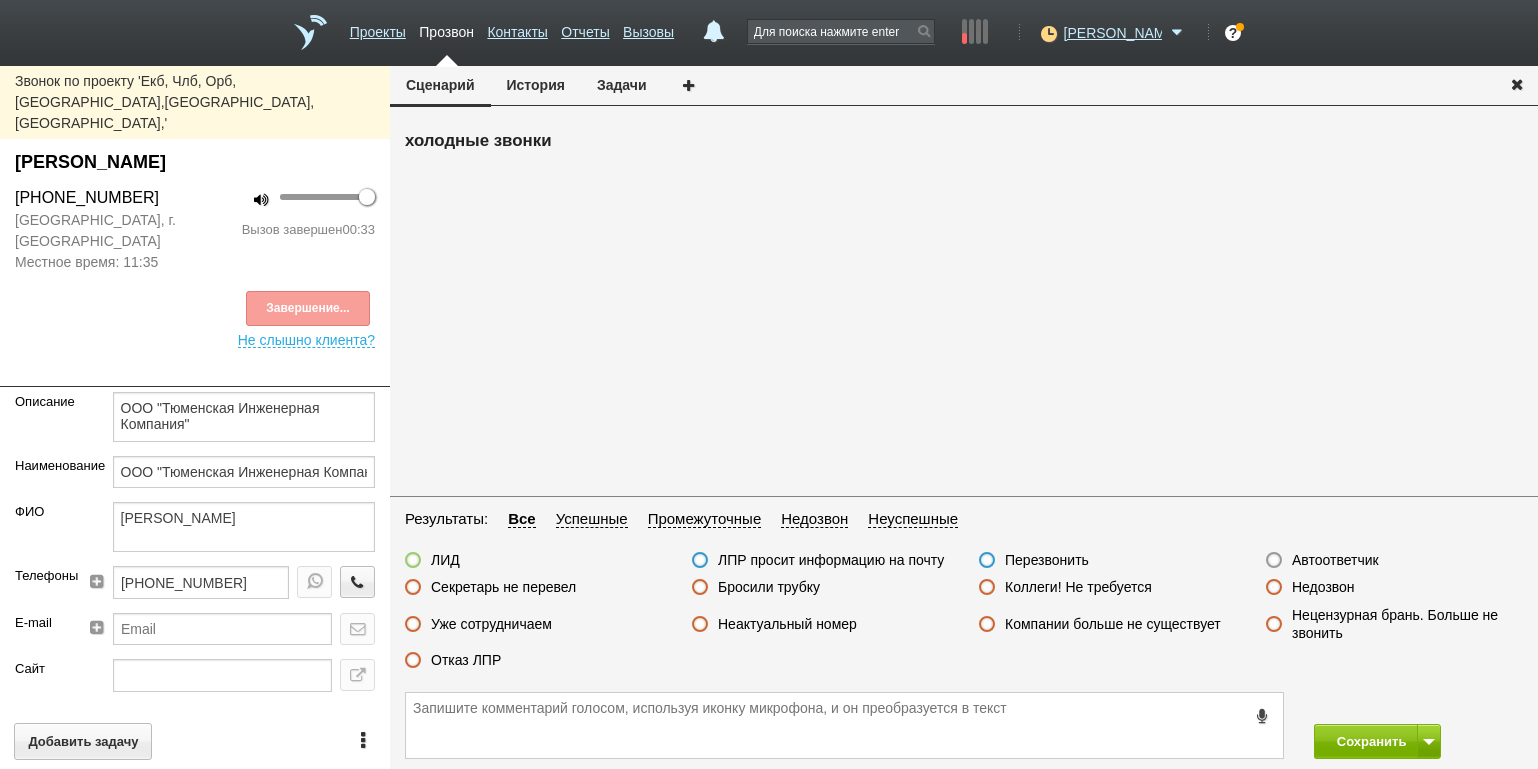 drag, startPoint x: 487, startPoint y: 662, endPoint x: 612, endPoint y: 670, distance: 125.25574 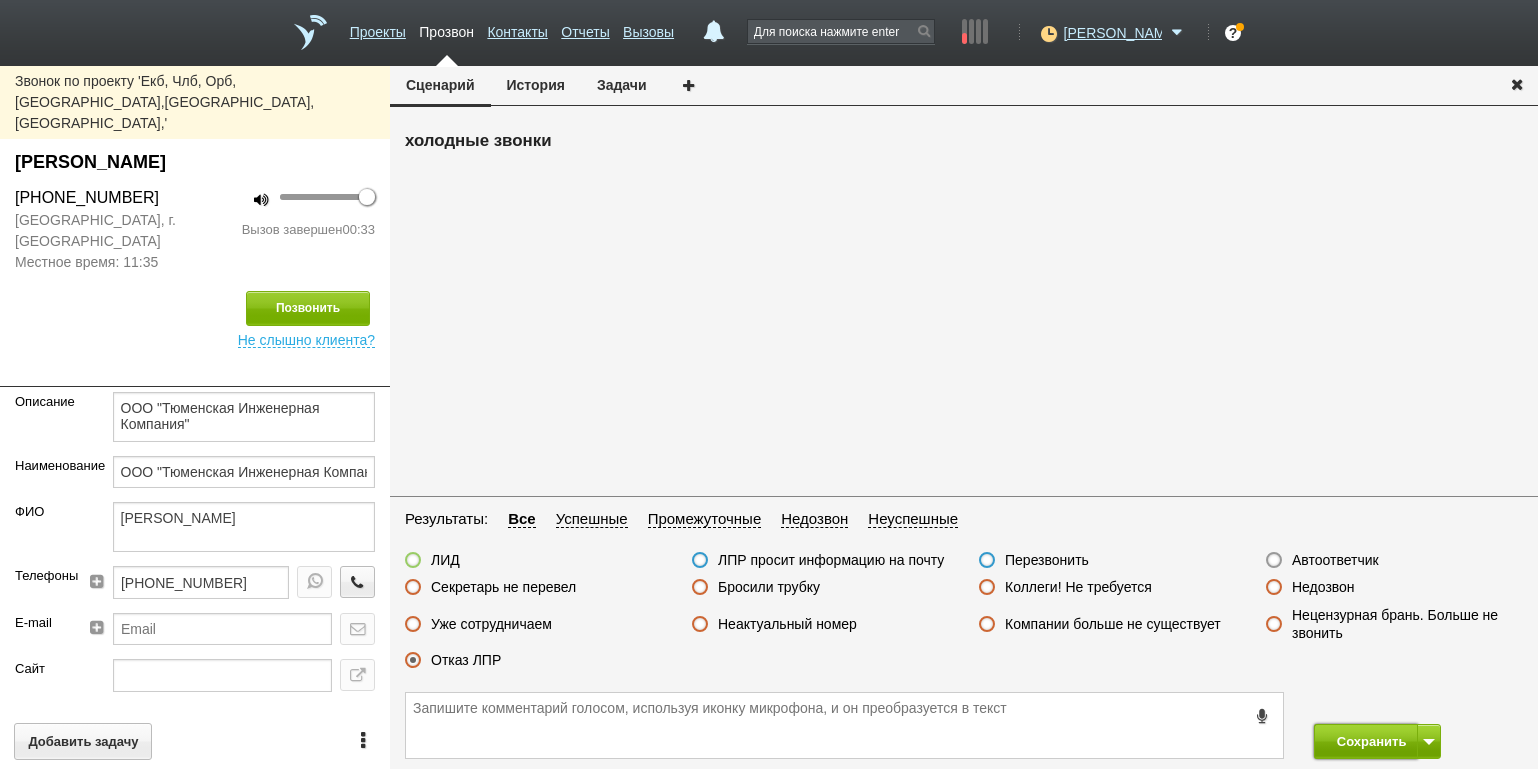click on "Сохранить" at bounding box center (1366, 741) 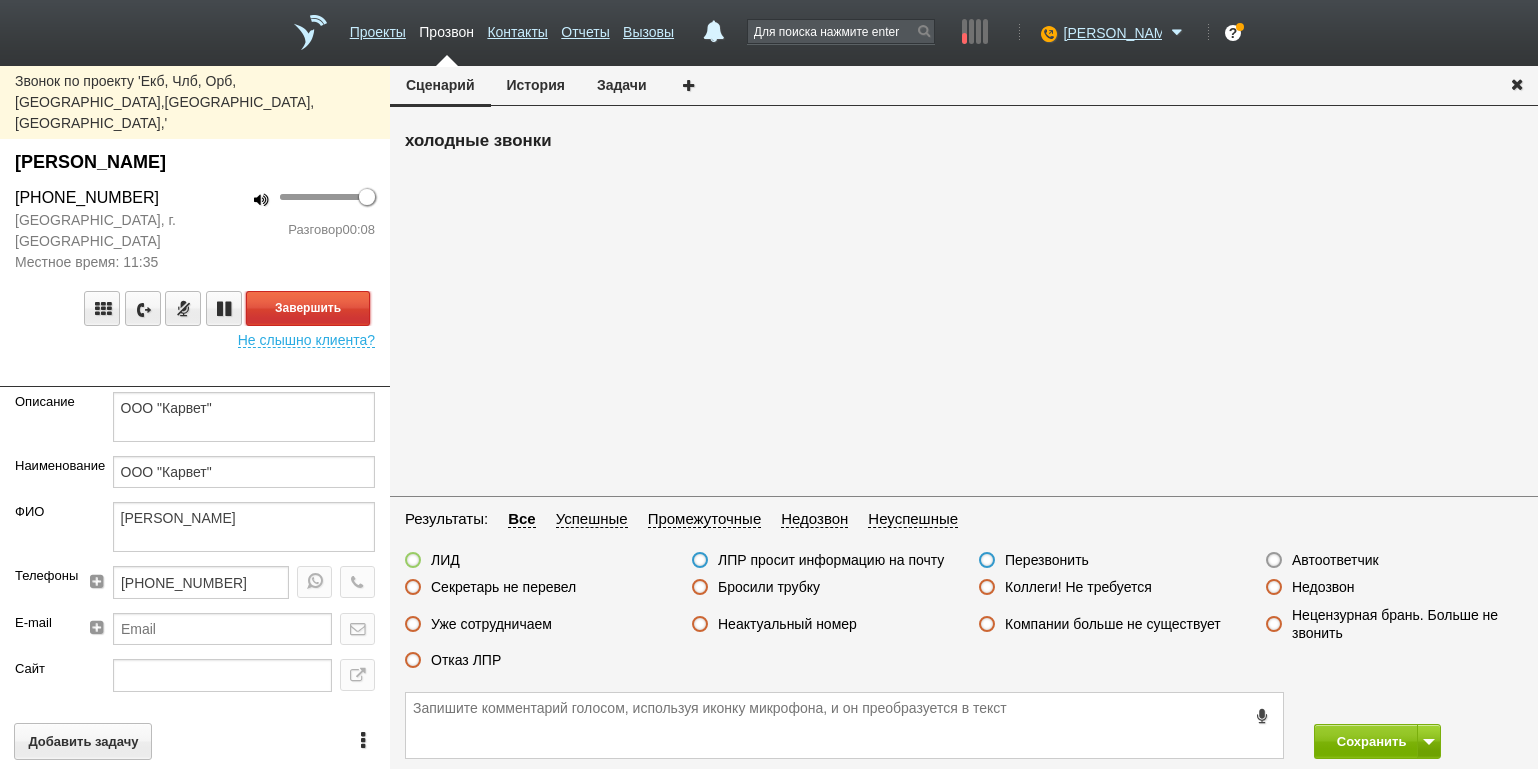 drag, startPoint x: 312, startPoint y: 271, endPoint x: 326, endPoint y: 273, distance: 14.142136 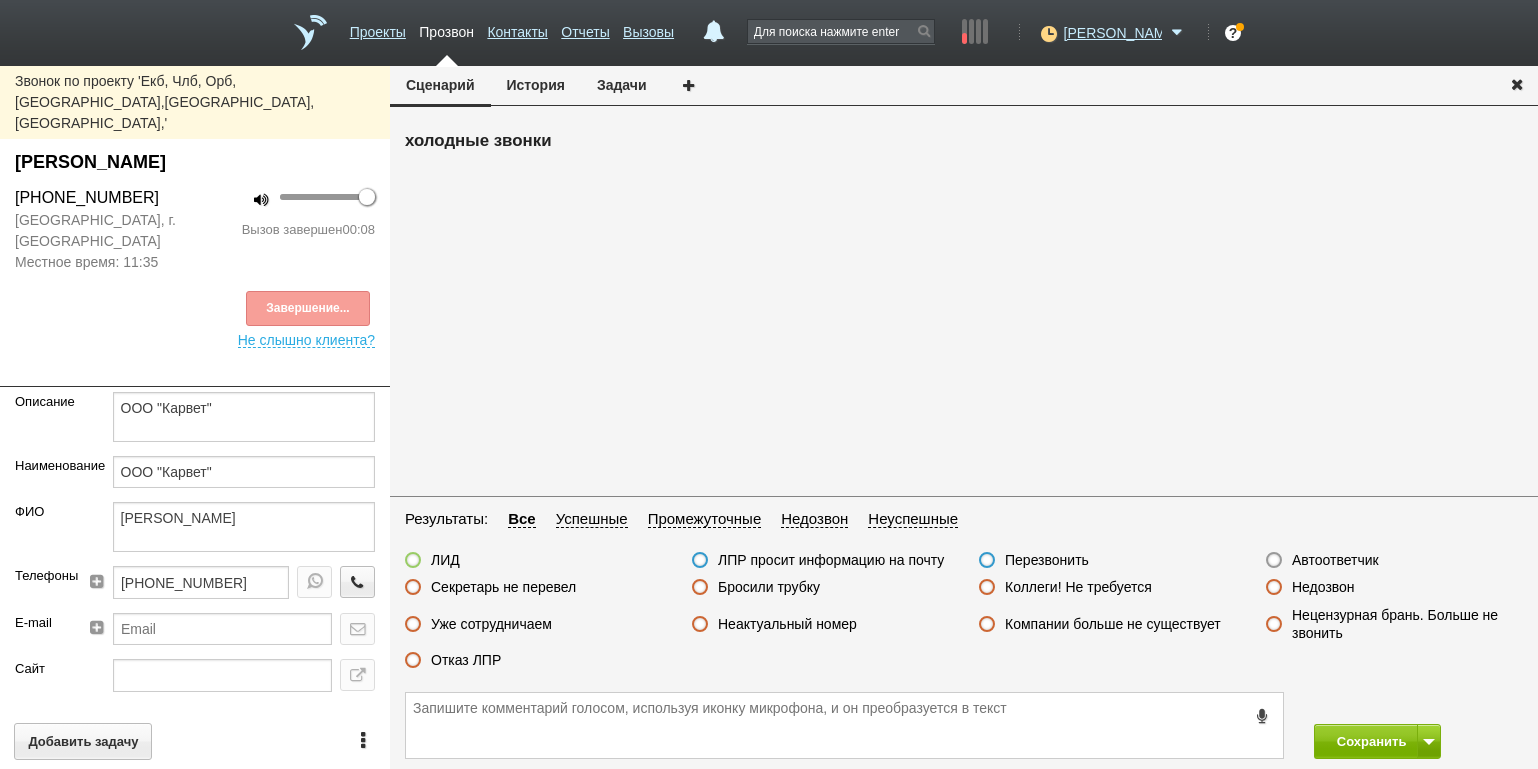 click on "Секретарь не перевел" at bounding box center (503, 587) 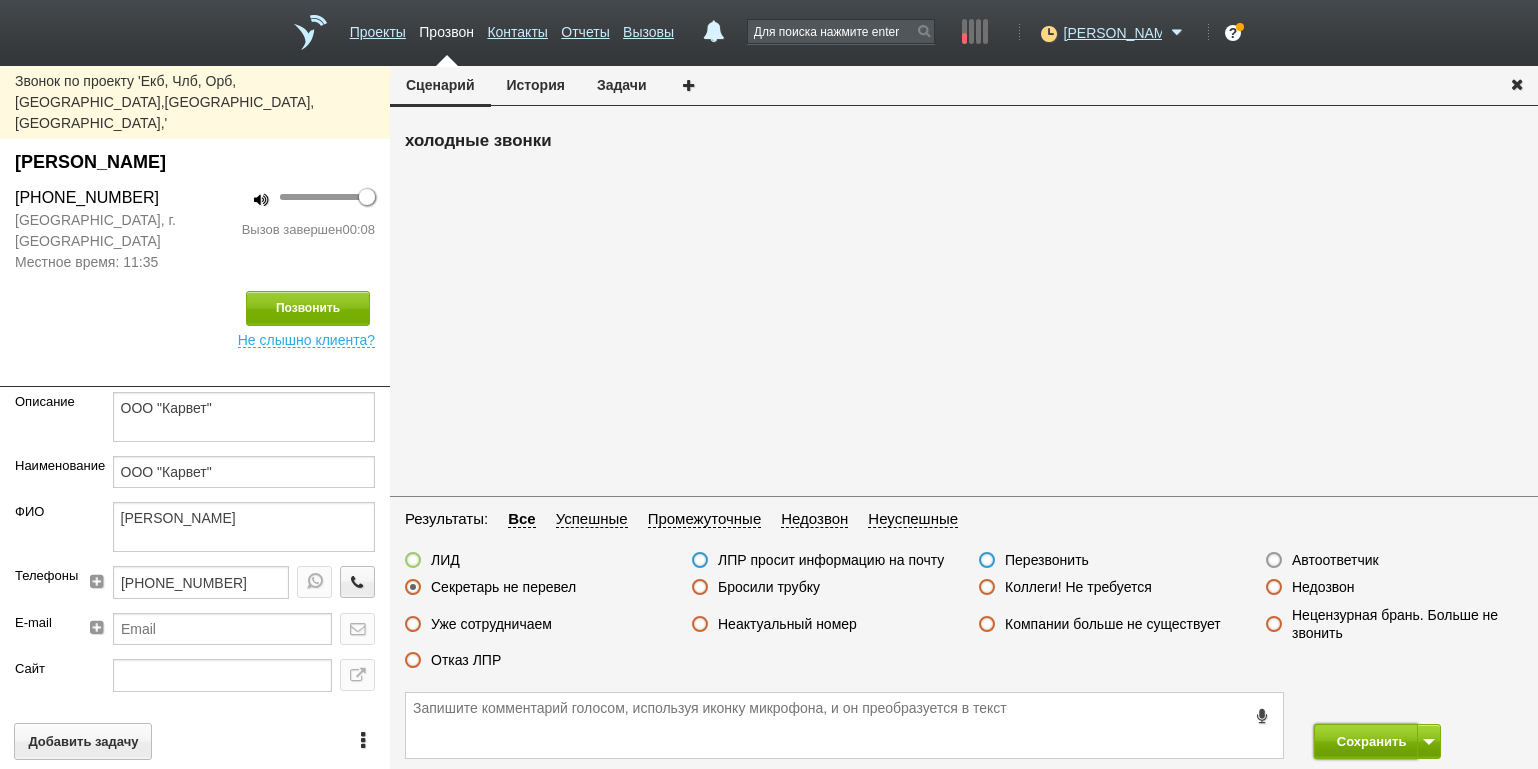 click on "Сохранить" at bounding box center [1366, 741] 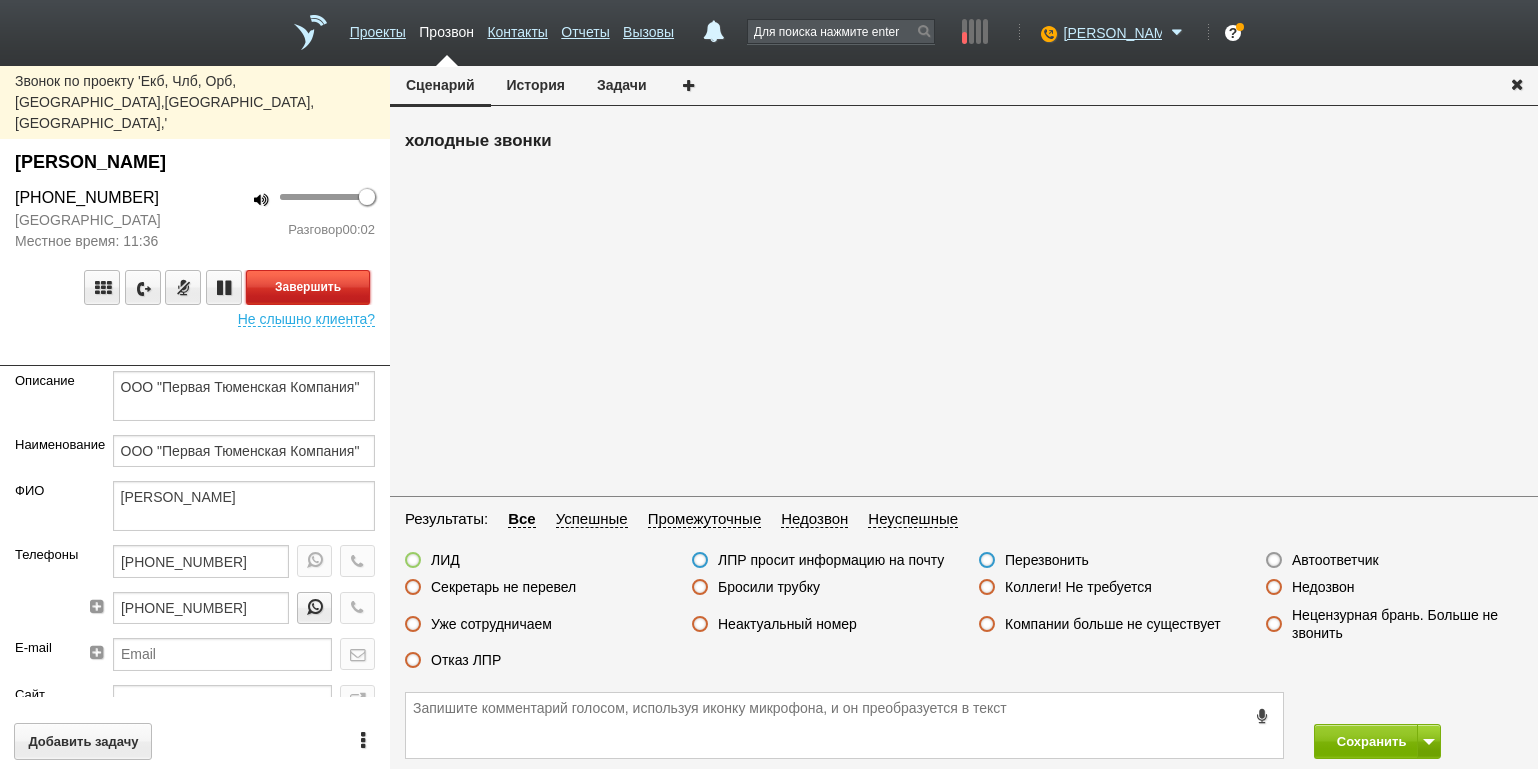 click on "Завершить" at bounding box center (308, 287) 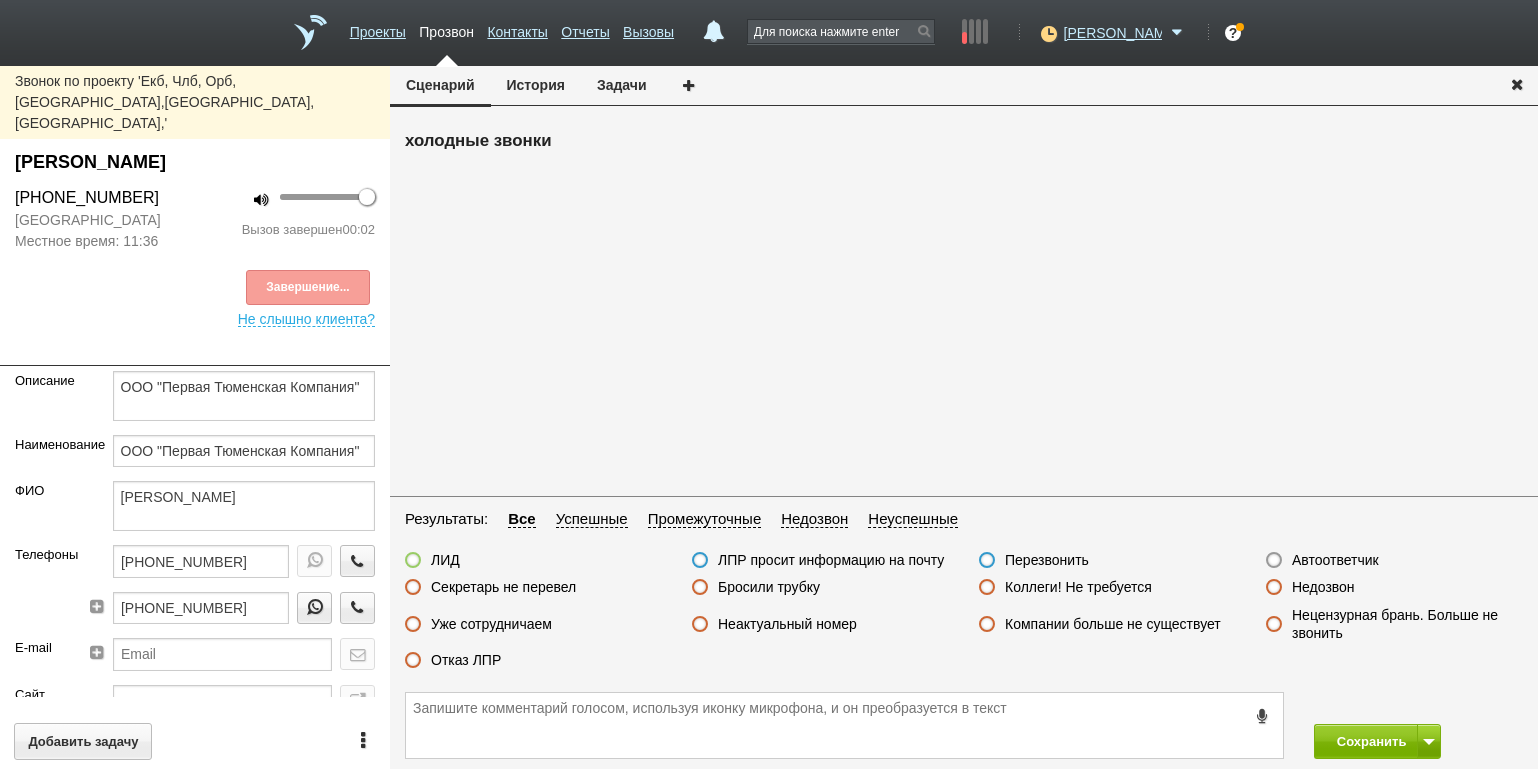 drag, startPoint x: 1309, startPoint y: 553, endPoint x: 1319, endPoint y: 562, distance: 13.453624 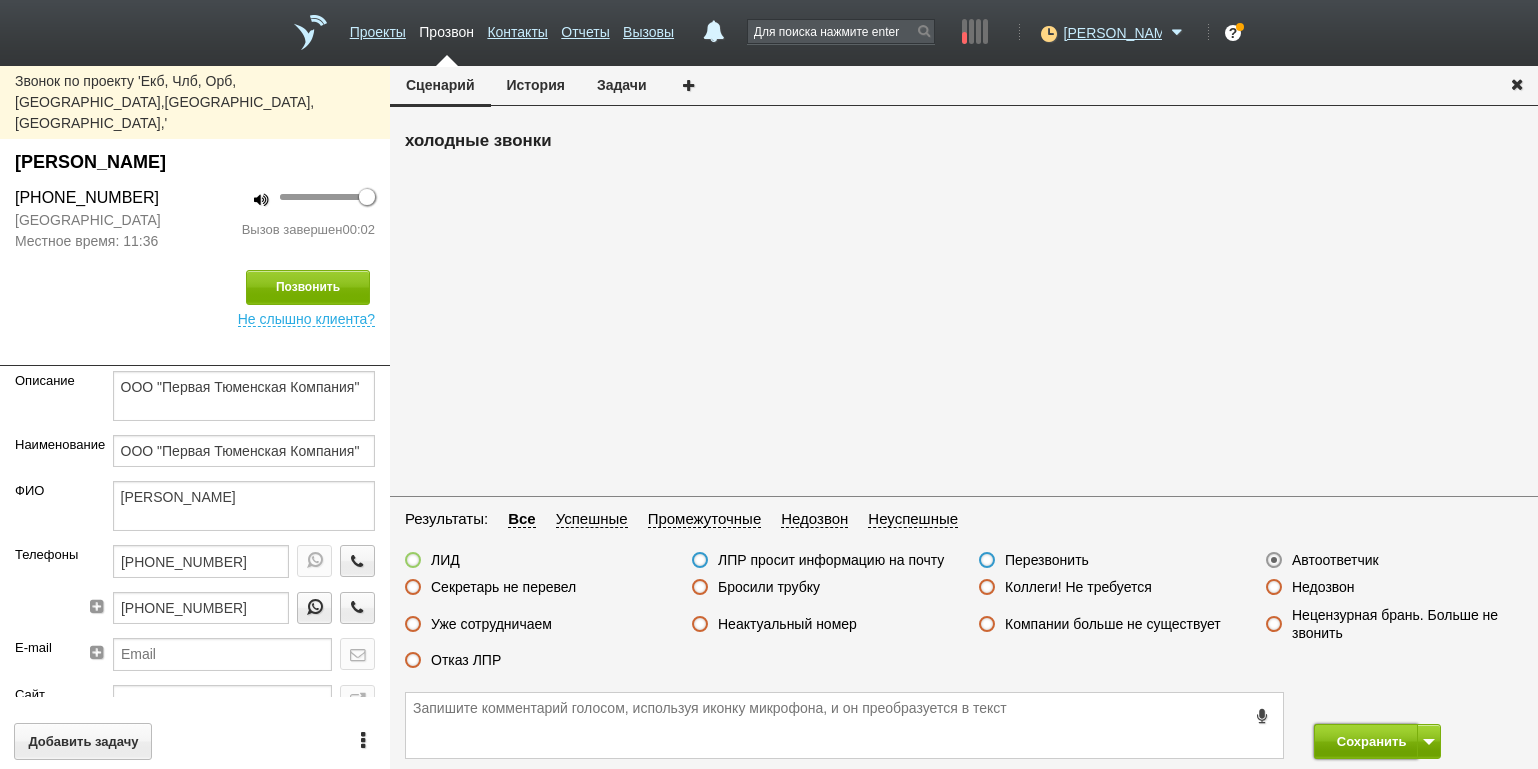 drag, startPoint x: 1348, startPoint y: 746, endPoint x: 1339, endPoint y: 739, distance: 11.401754 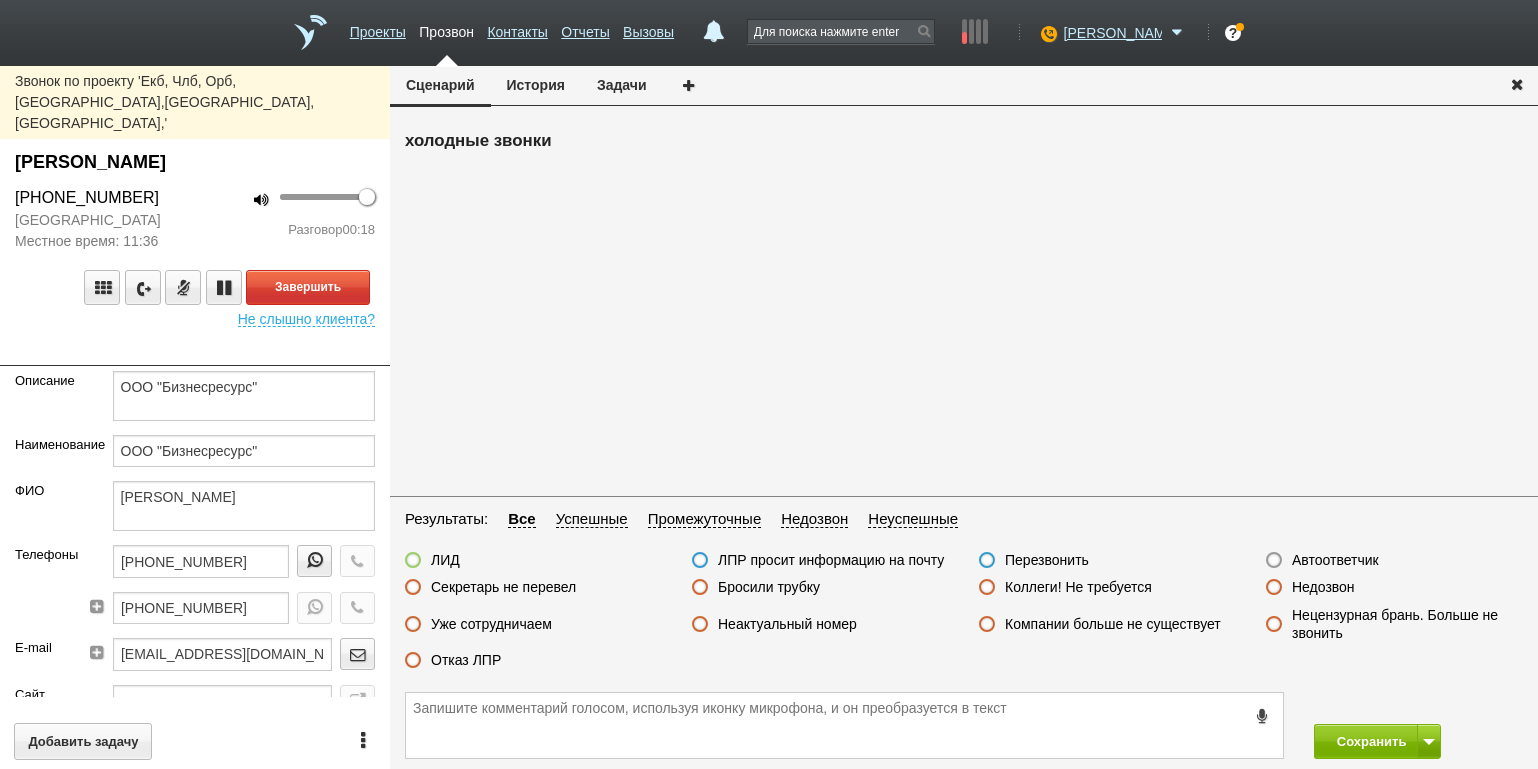 click at bounding box center [195, 351] 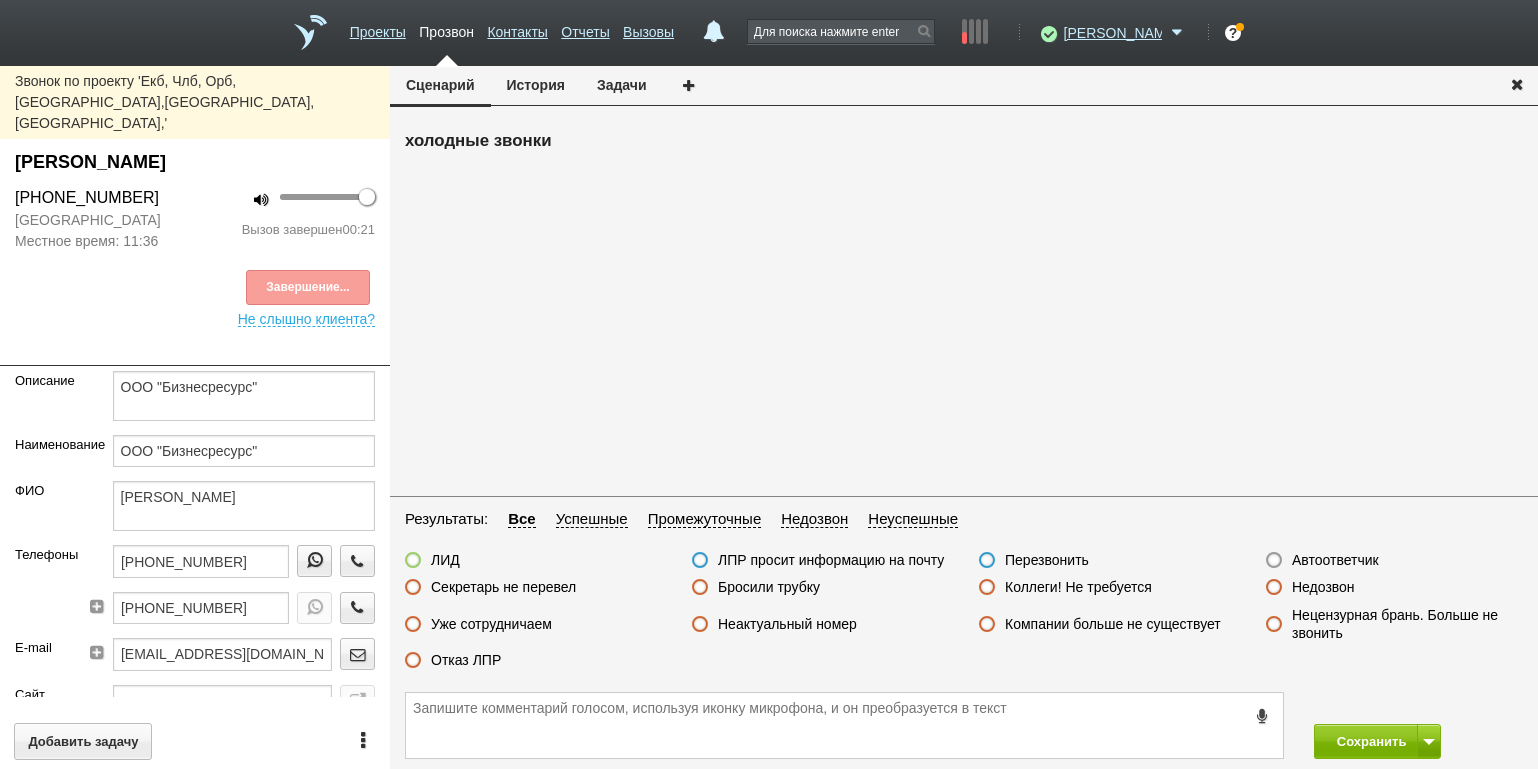 drag, startPoint x: 324, startPoint y: 236, endPoint x: 341, endPoint y: 242, distance: 18.027756 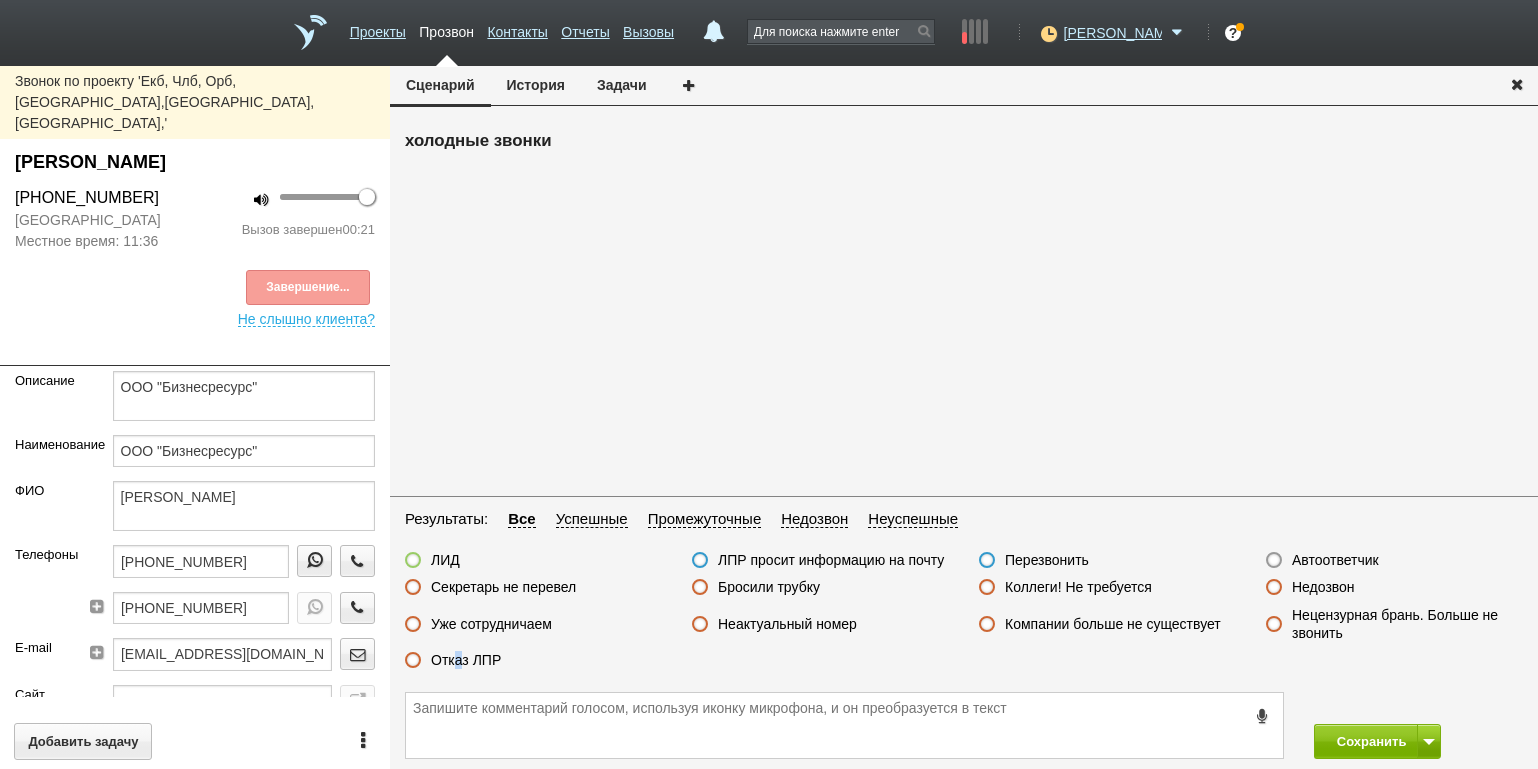 click on "Отказ ЛПР" at bounding box center [466, 660] 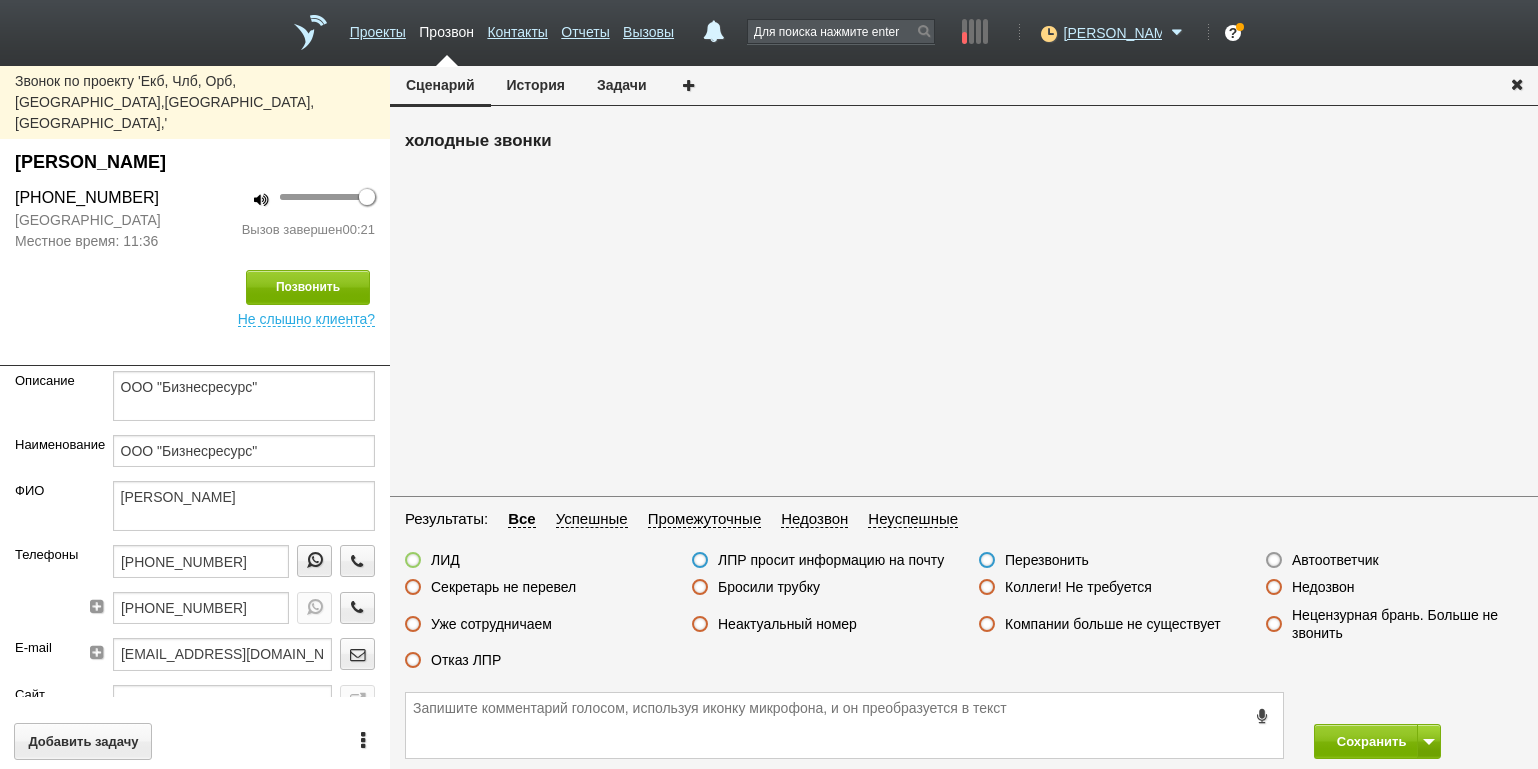 click on "Отказ ЛПР" at bounding box center [466, 660] 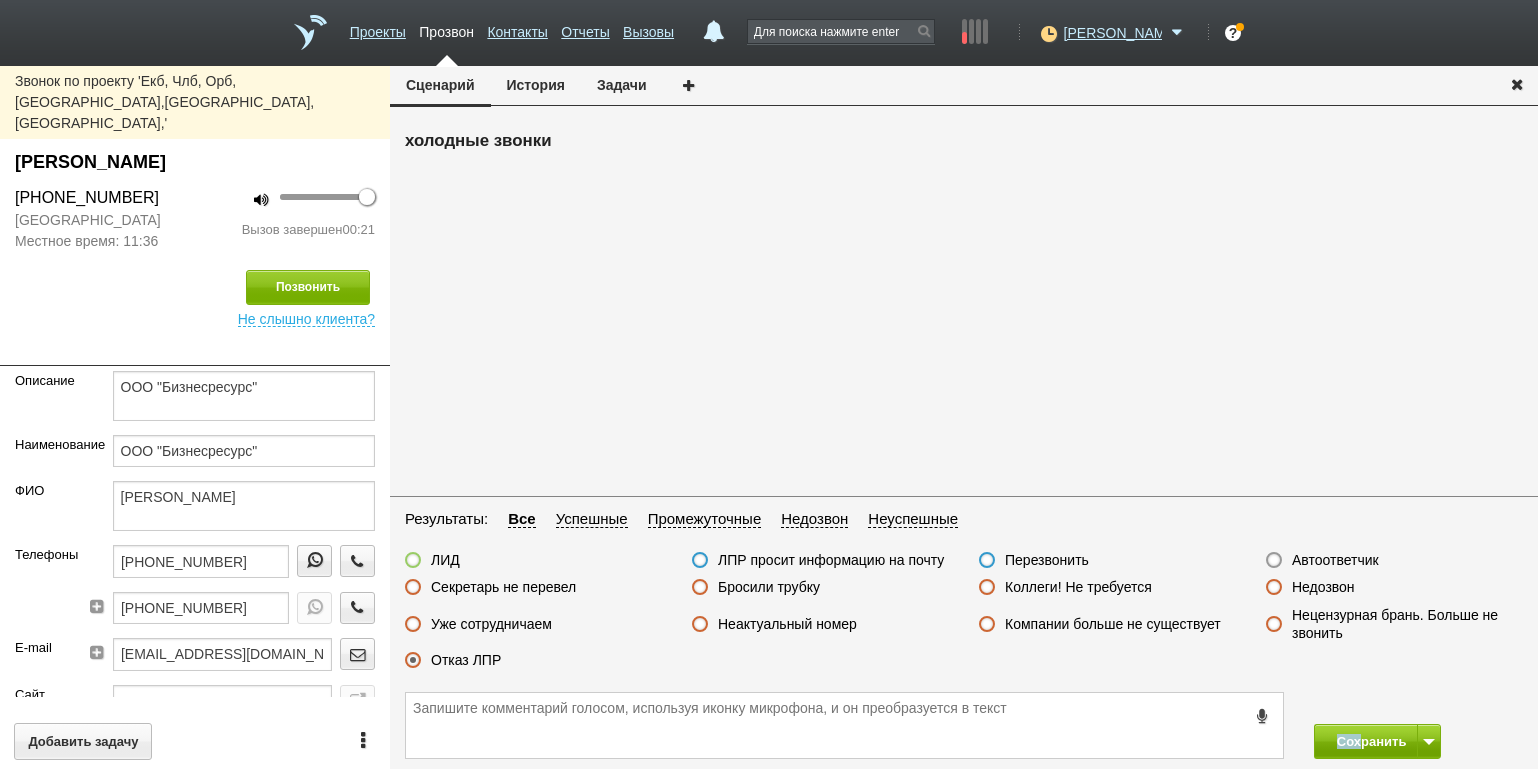 click on "Сохранить" at bounding box center (964, 725) 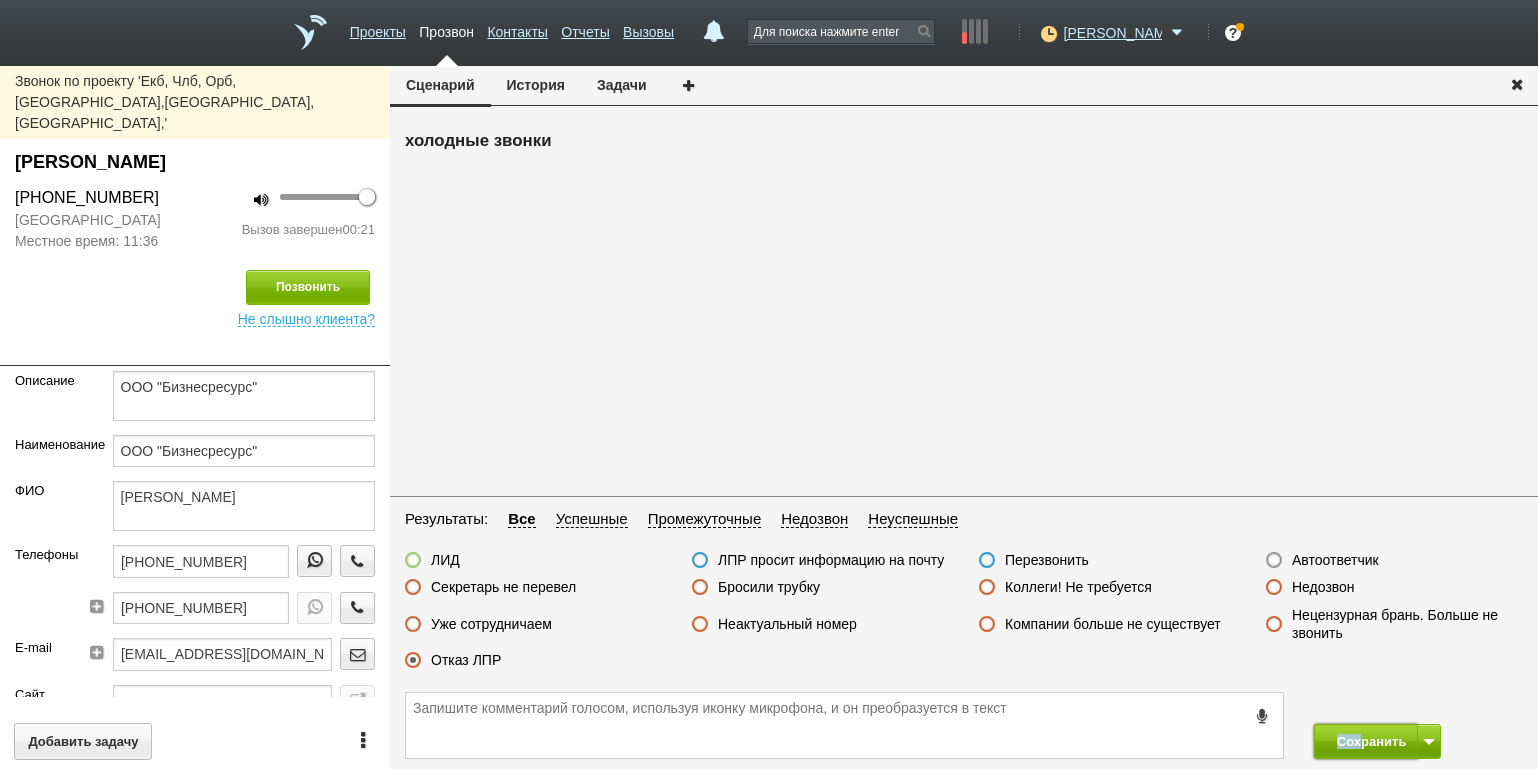 drag, startPoint x: 1372, startPoint y: 735, endPoint x: 1386, endPoint y: 737, distance: 14.142136 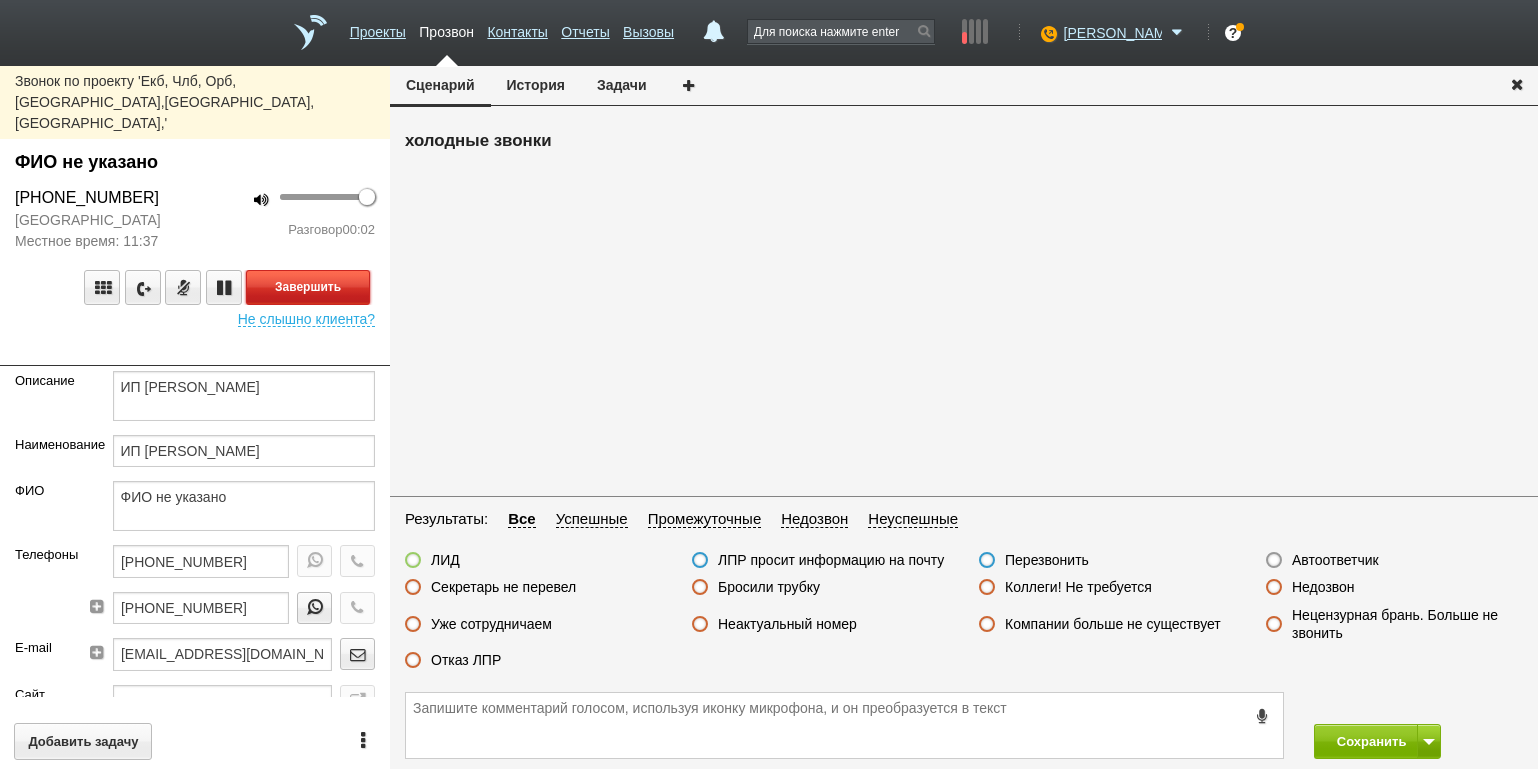 click on "Завершить" at bounding box center (308, 287) 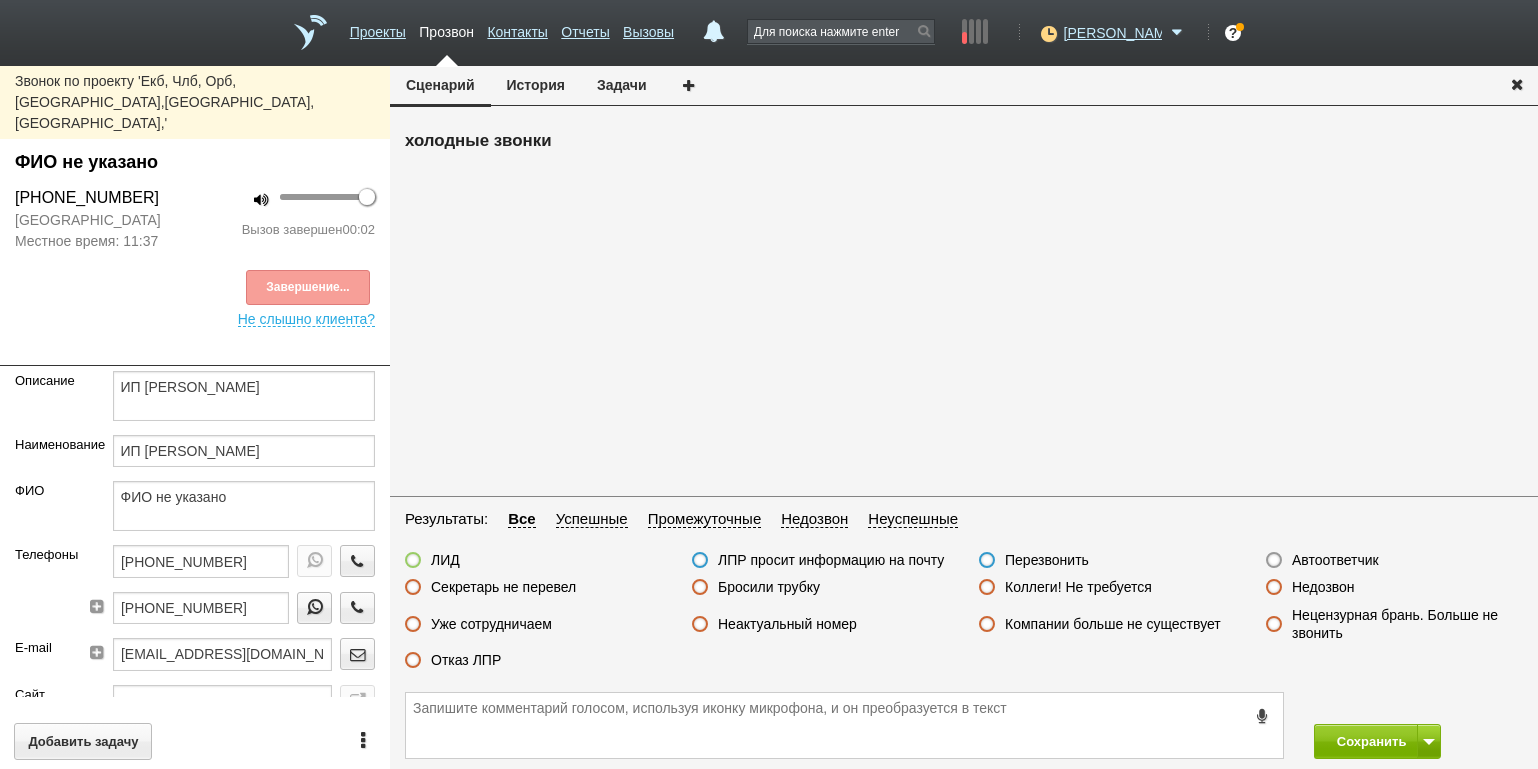 click on "Автоответчик" at bounding box center (1335, 560) 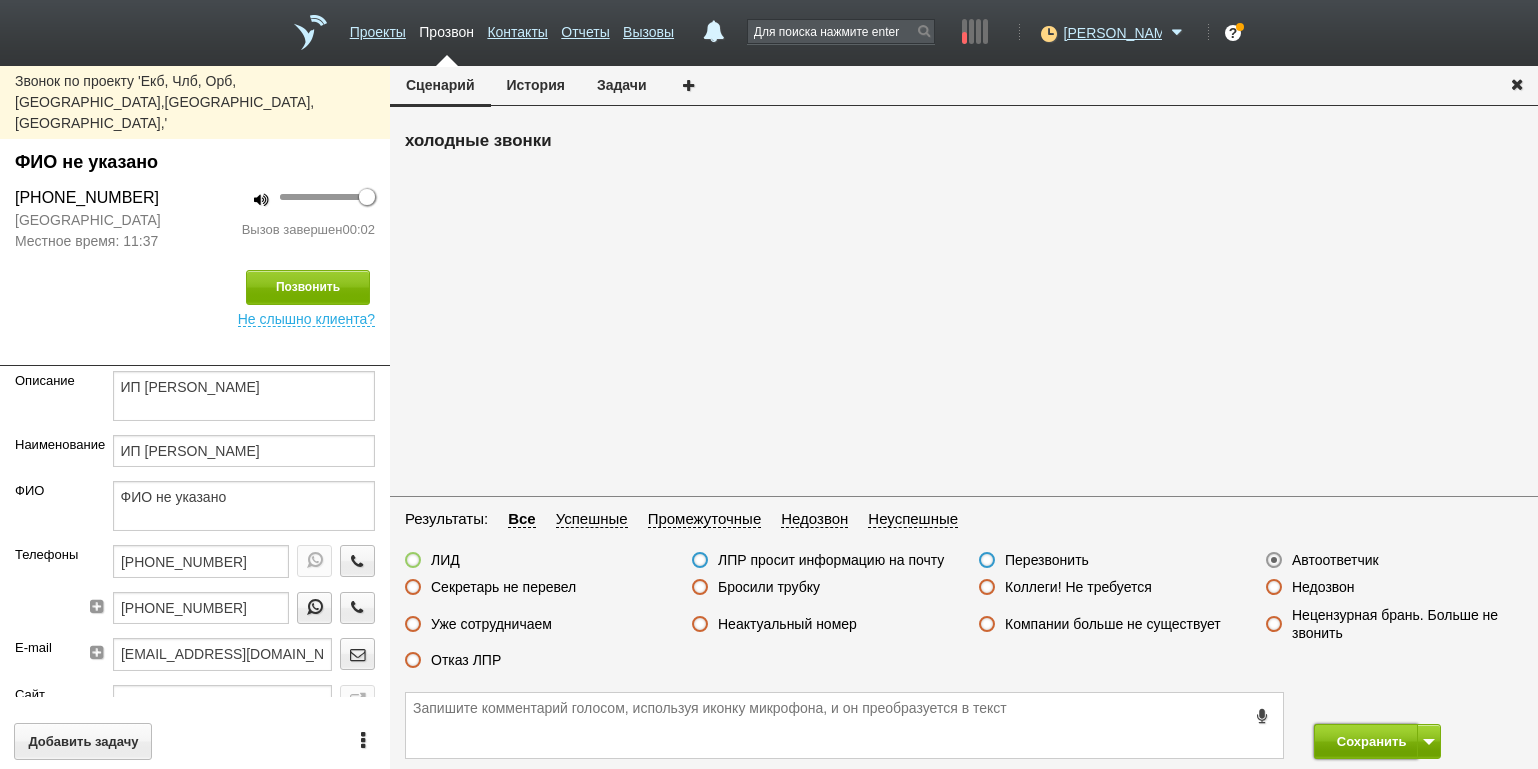 click on "Сохранить" at bounding box center (1366, 741) 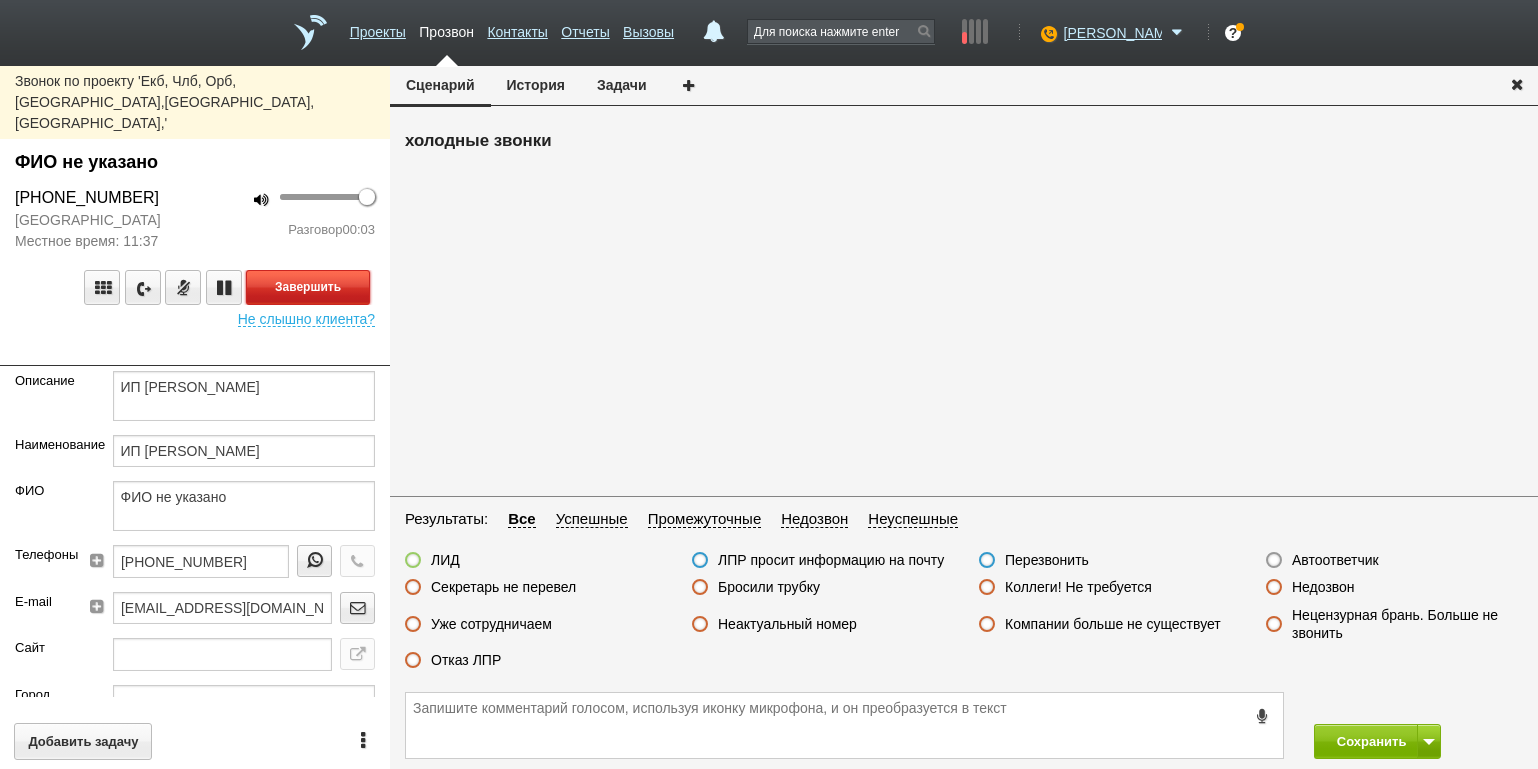 click on "Завершить" at bounding box center (308, 287) 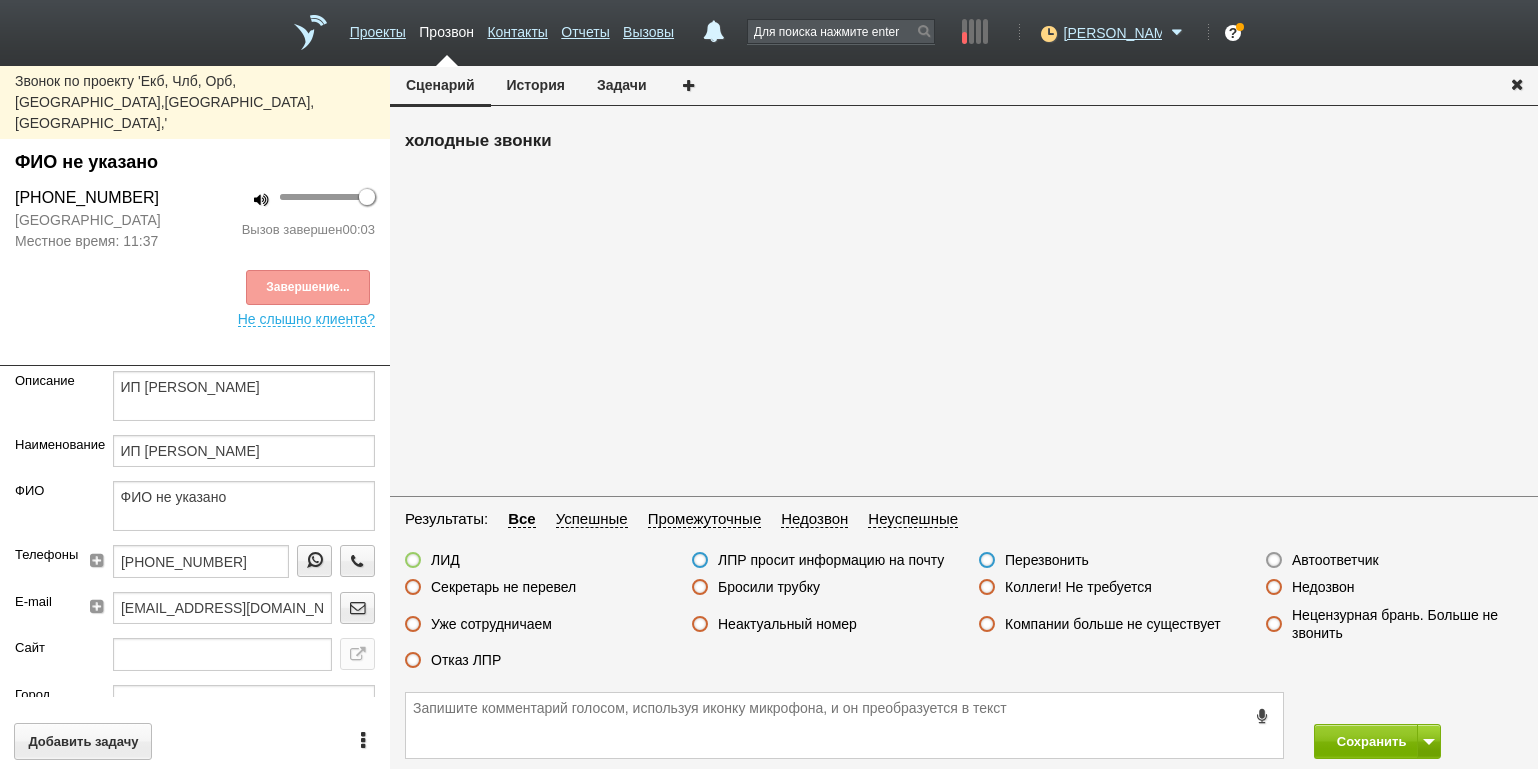 click on "Автоответчик" at bounding box center [1335, 560] 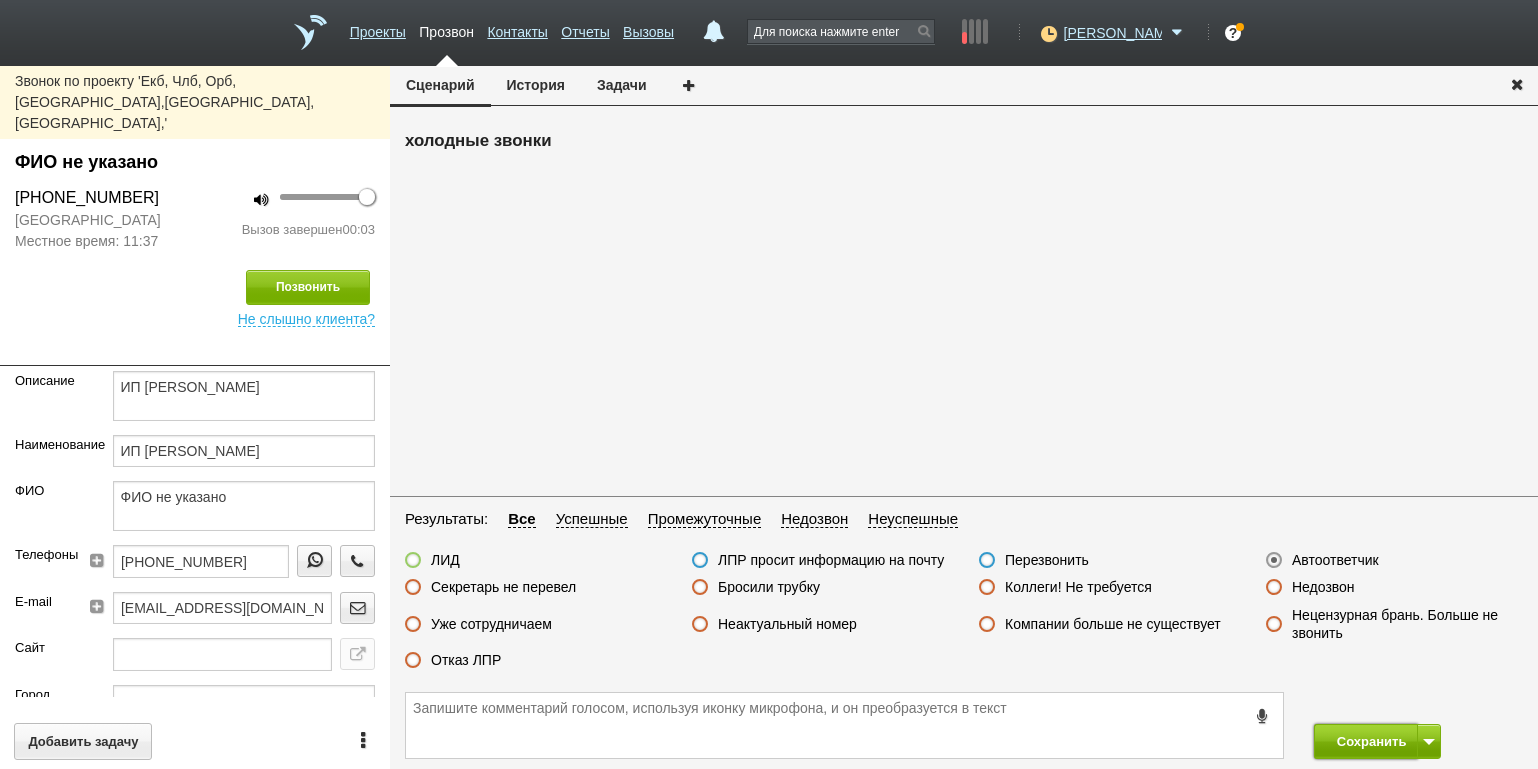 drag, startPoint x: 1359, startPoint y: 743, endPoint x: 1344, endPoint y: 724, distance: 24.207438 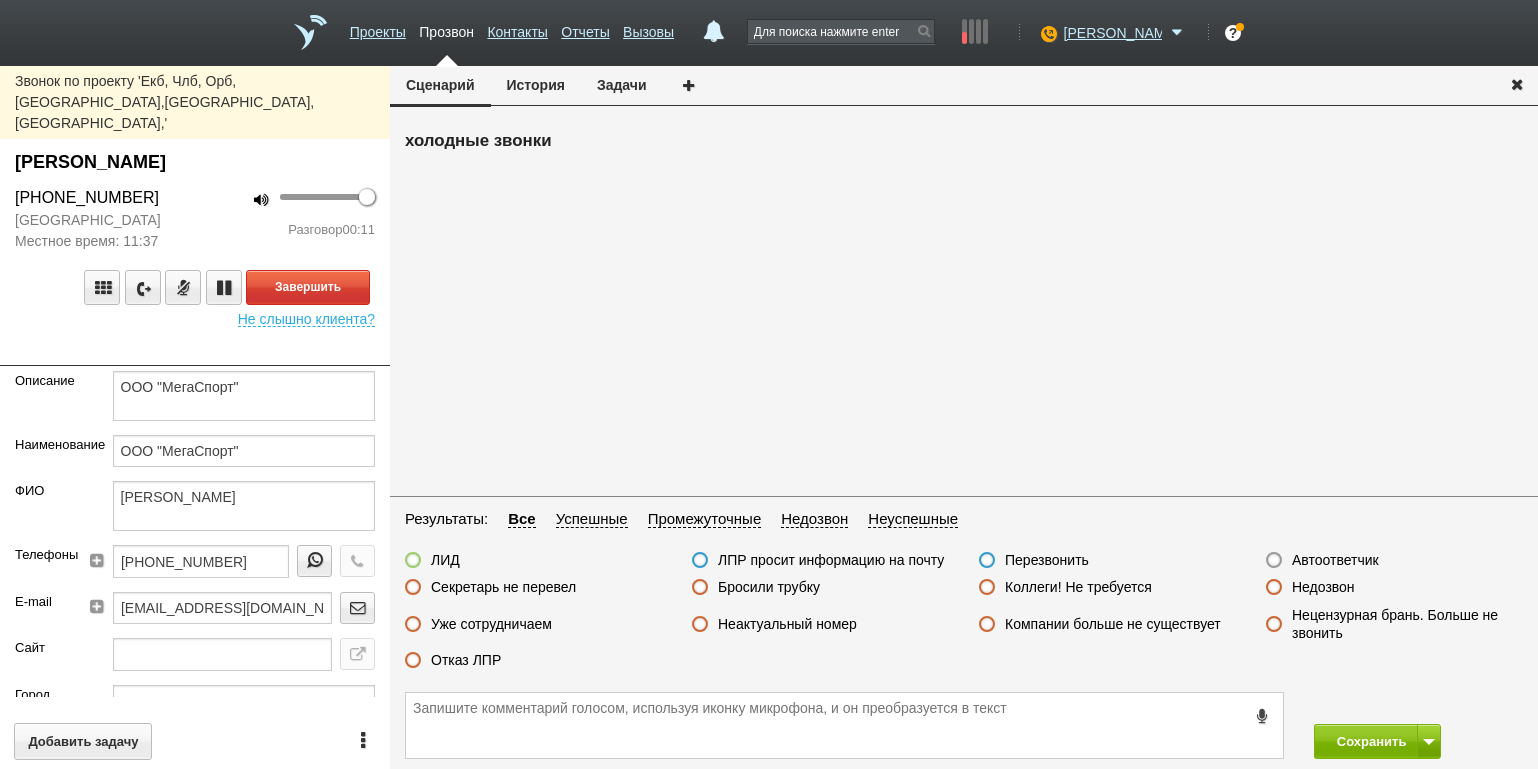 click on "[GEOGRAPHIC_DATA]" at bounding box center (97, 220) 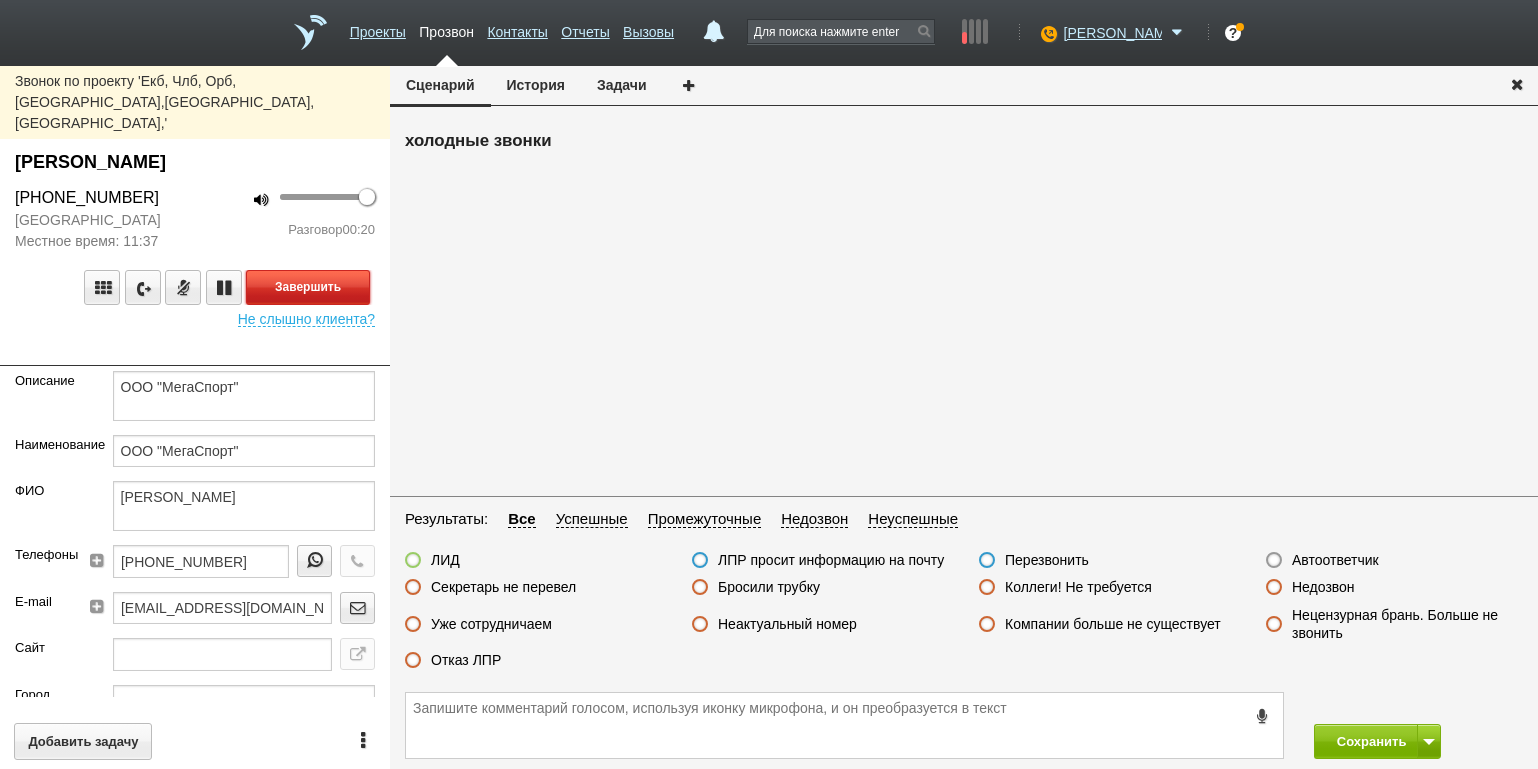 click on "Завершить" at bounding box center (308, 287) 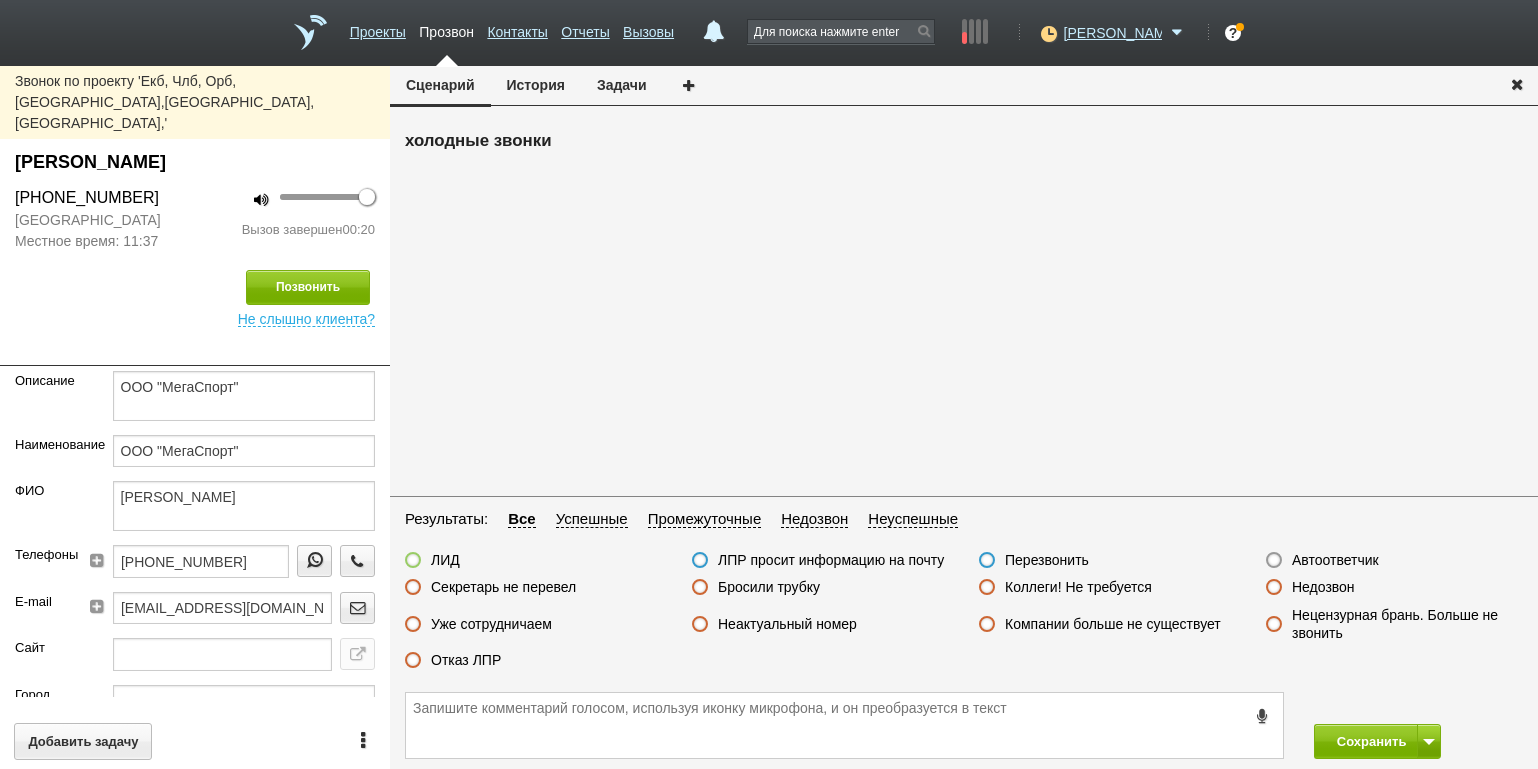 click on "Отказ ЛПР" at bounding box center (466, 660) 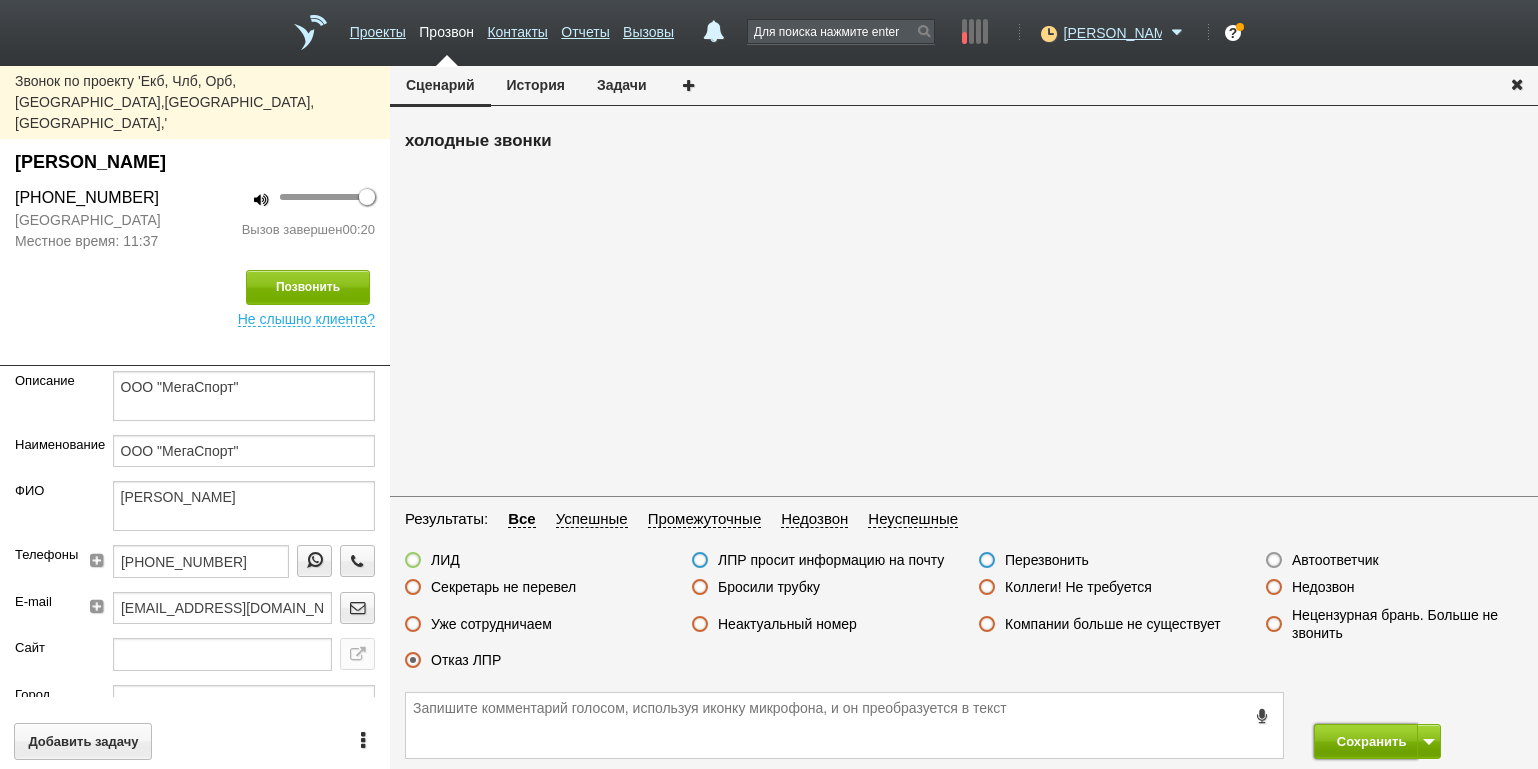 click on "Сохранить" at bounding box center [1366, 741] 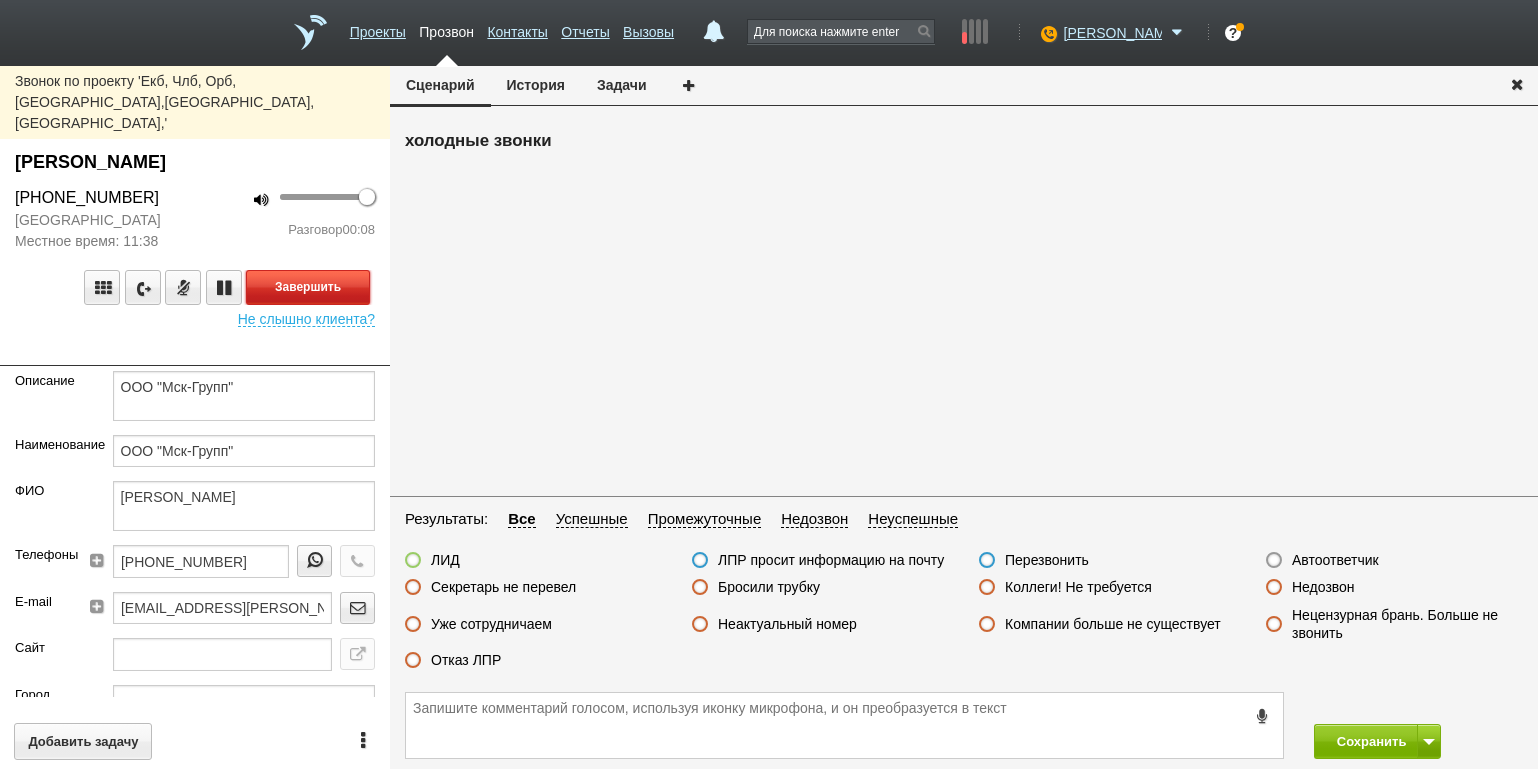 click on "Завершить" at bounding box center [308, 287] 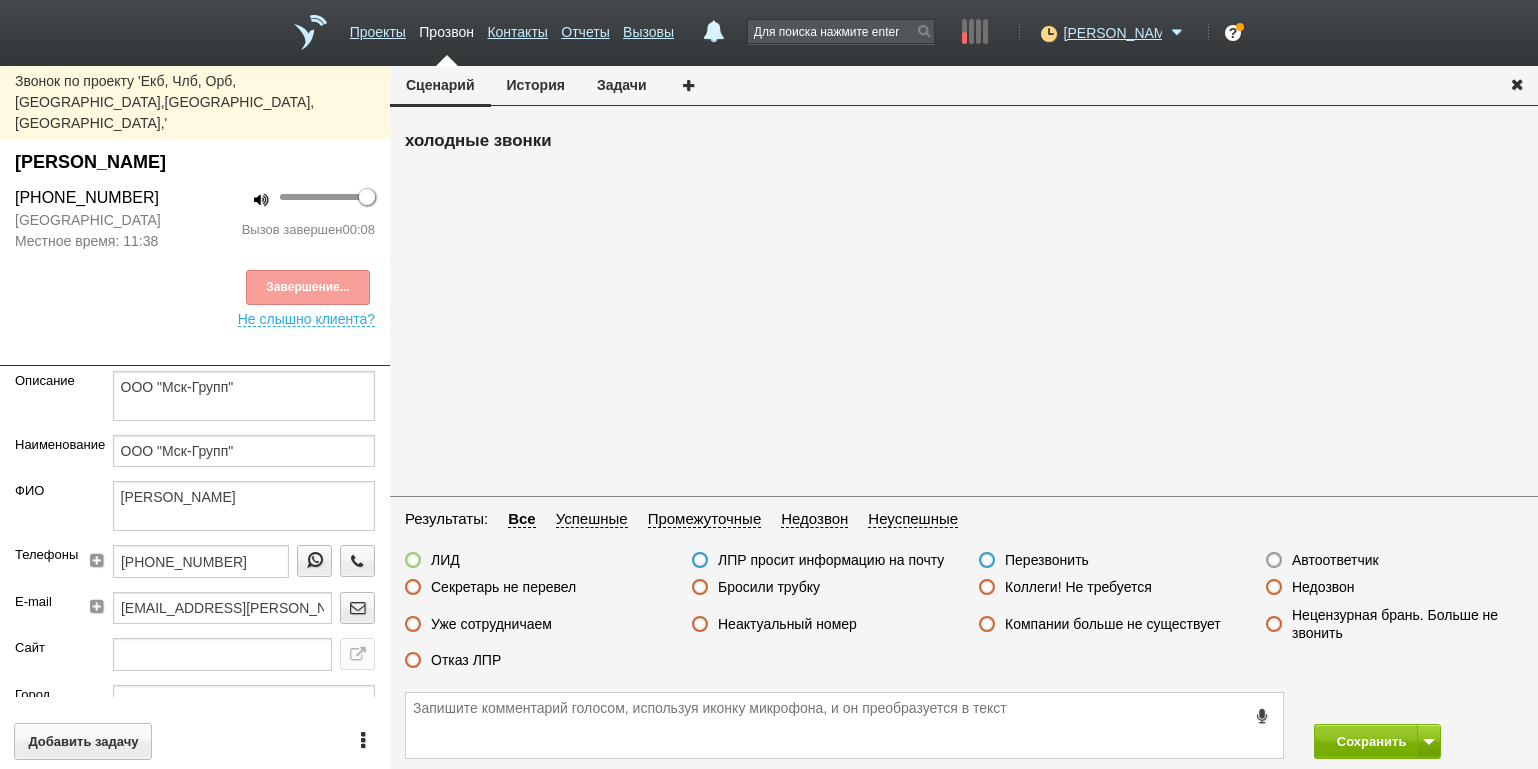 click on "Неактуальный номер" at bounding box center [787, 624] 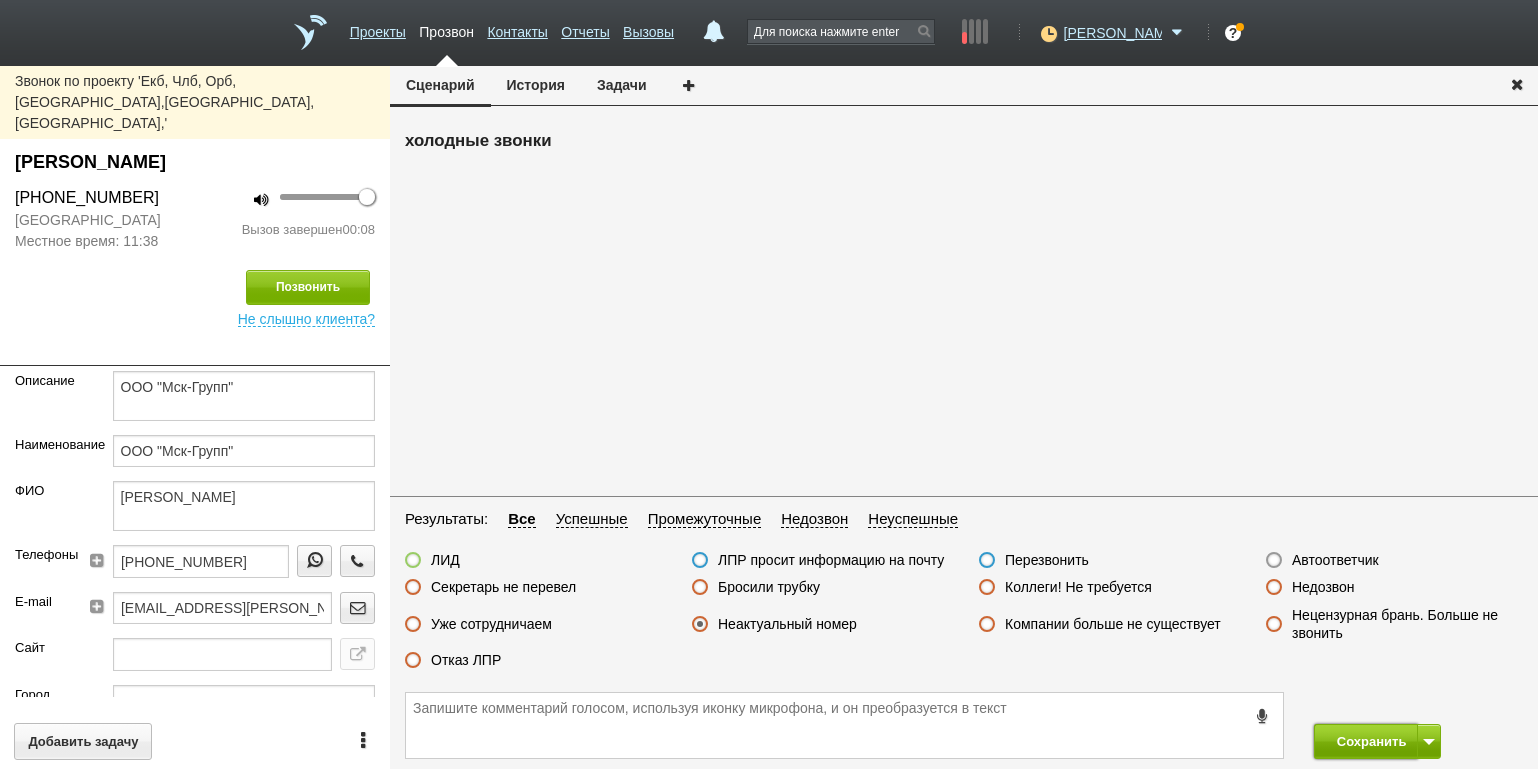 click on "Сохранить" at bounding box center (1366, 741) 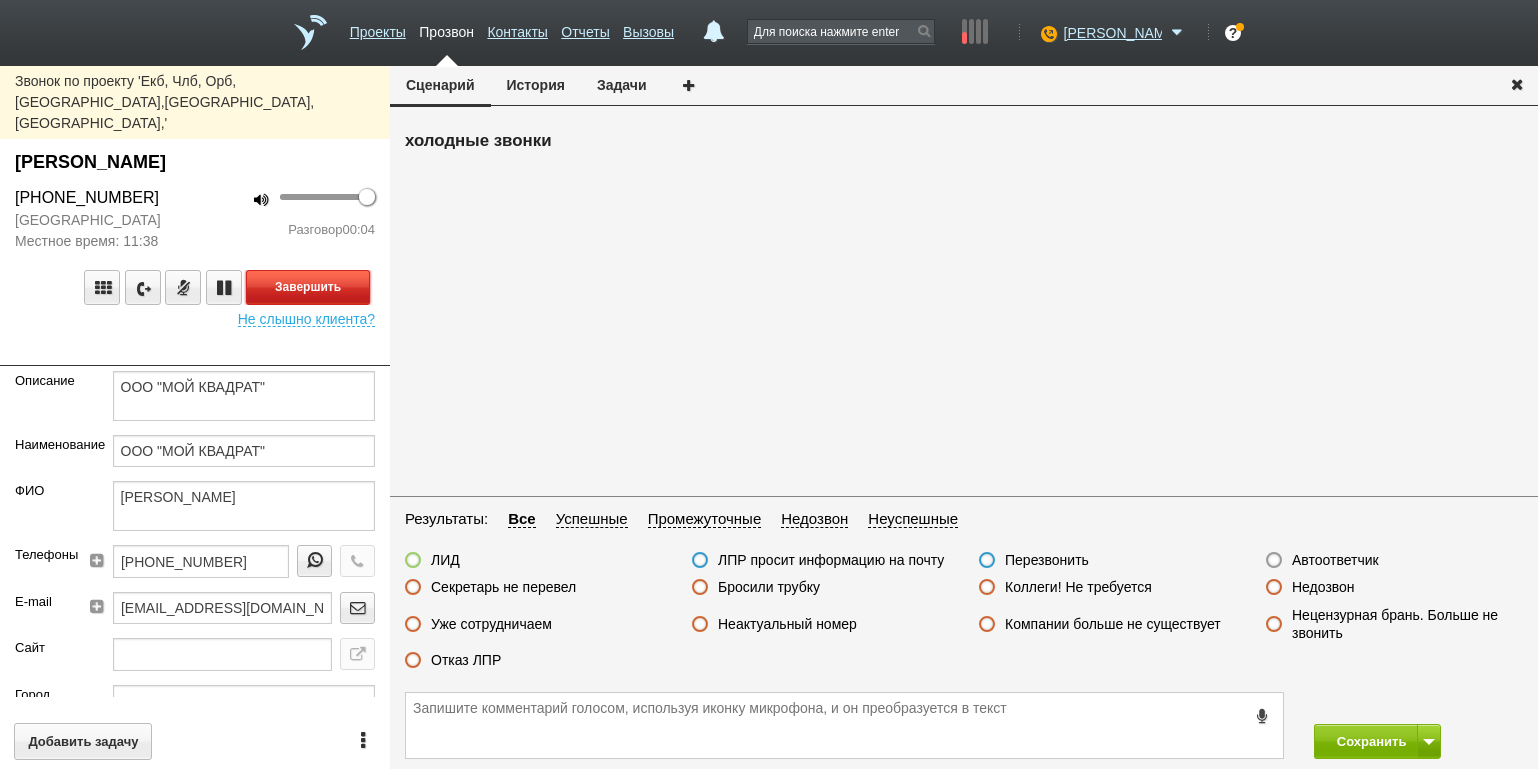 click on "Завершить" at bounding box center [308, 287] 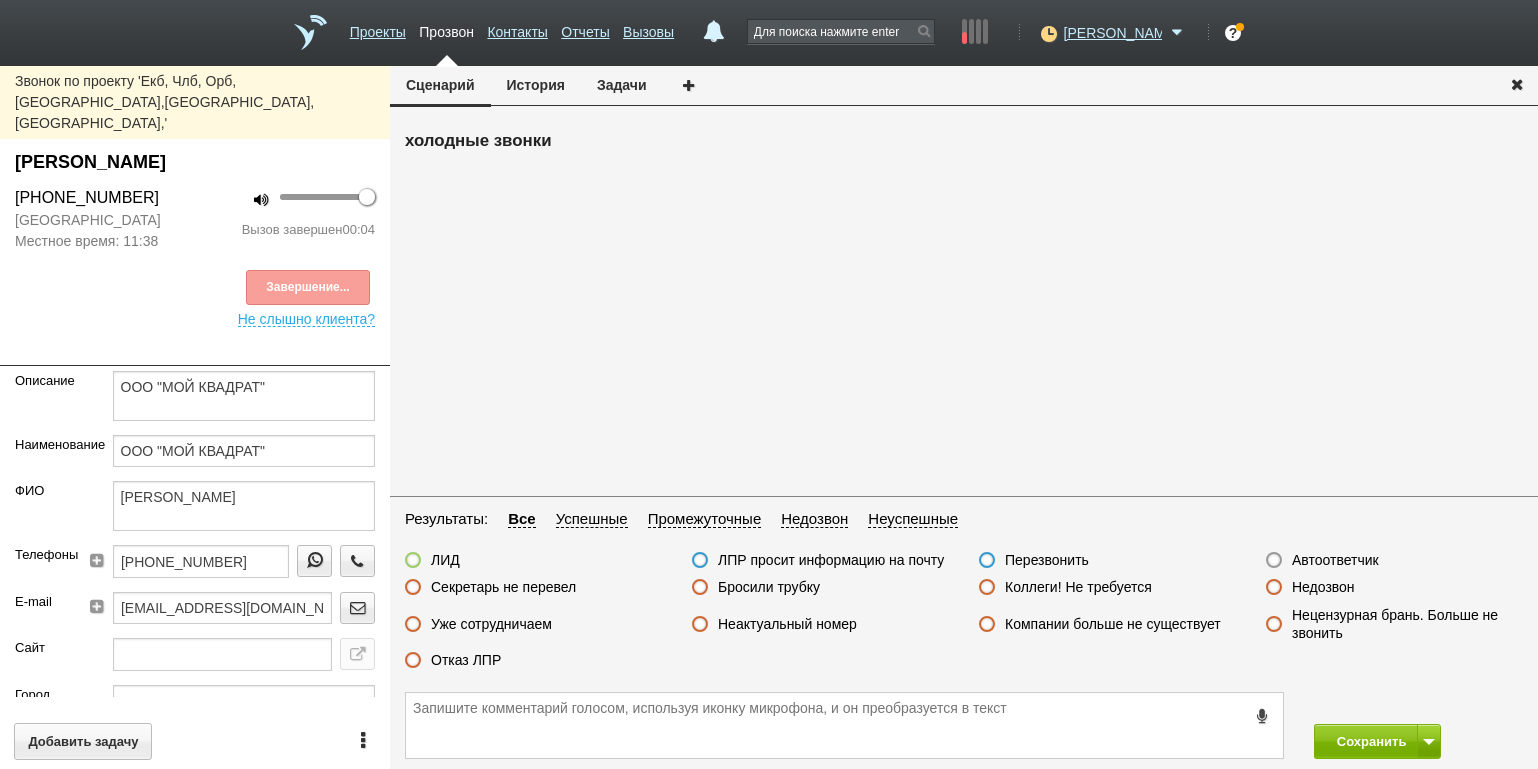 click on "Автоответчик" at bounding box center [1335, 560] 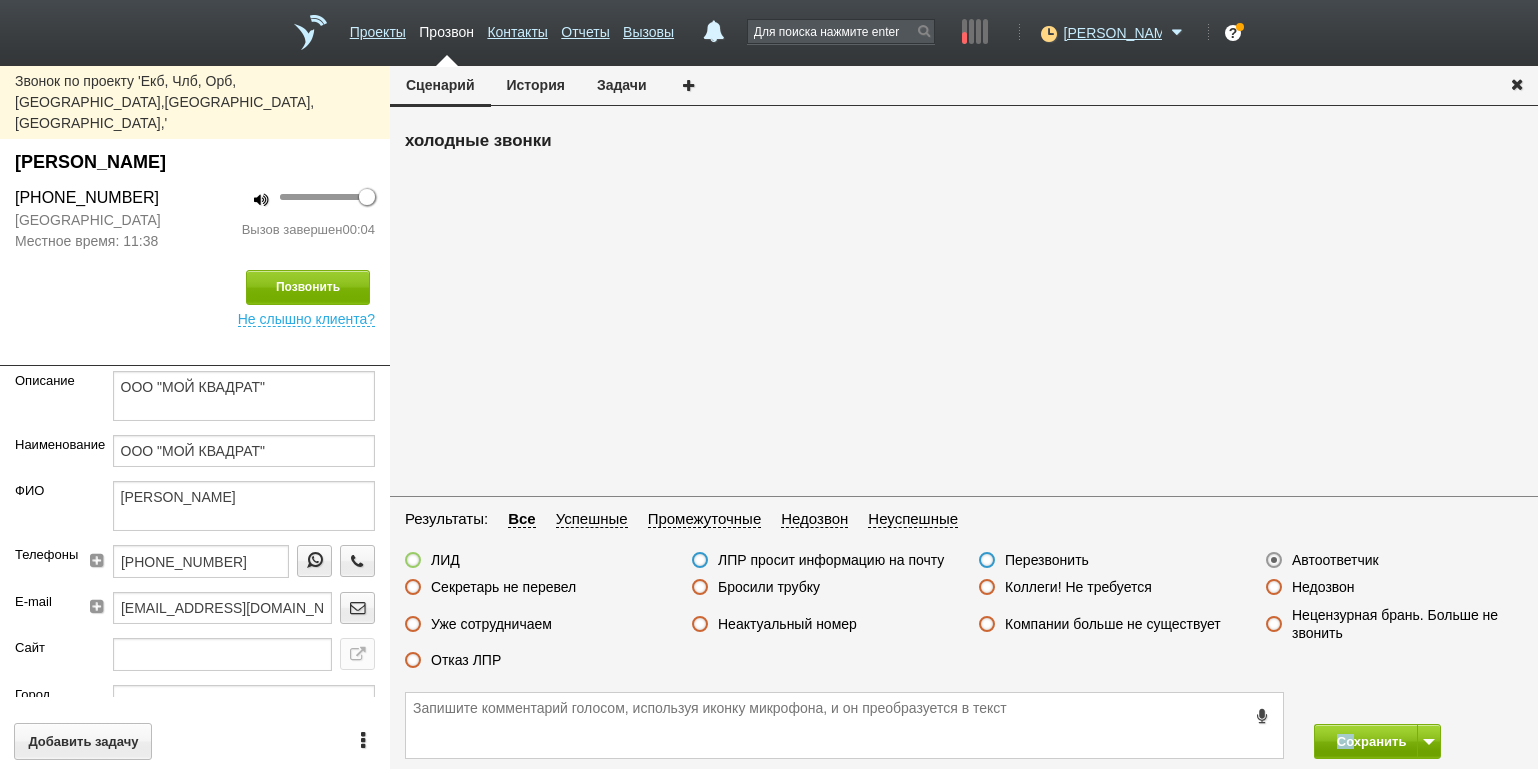 click on "Сохранить" at bounding box center (964, 725) 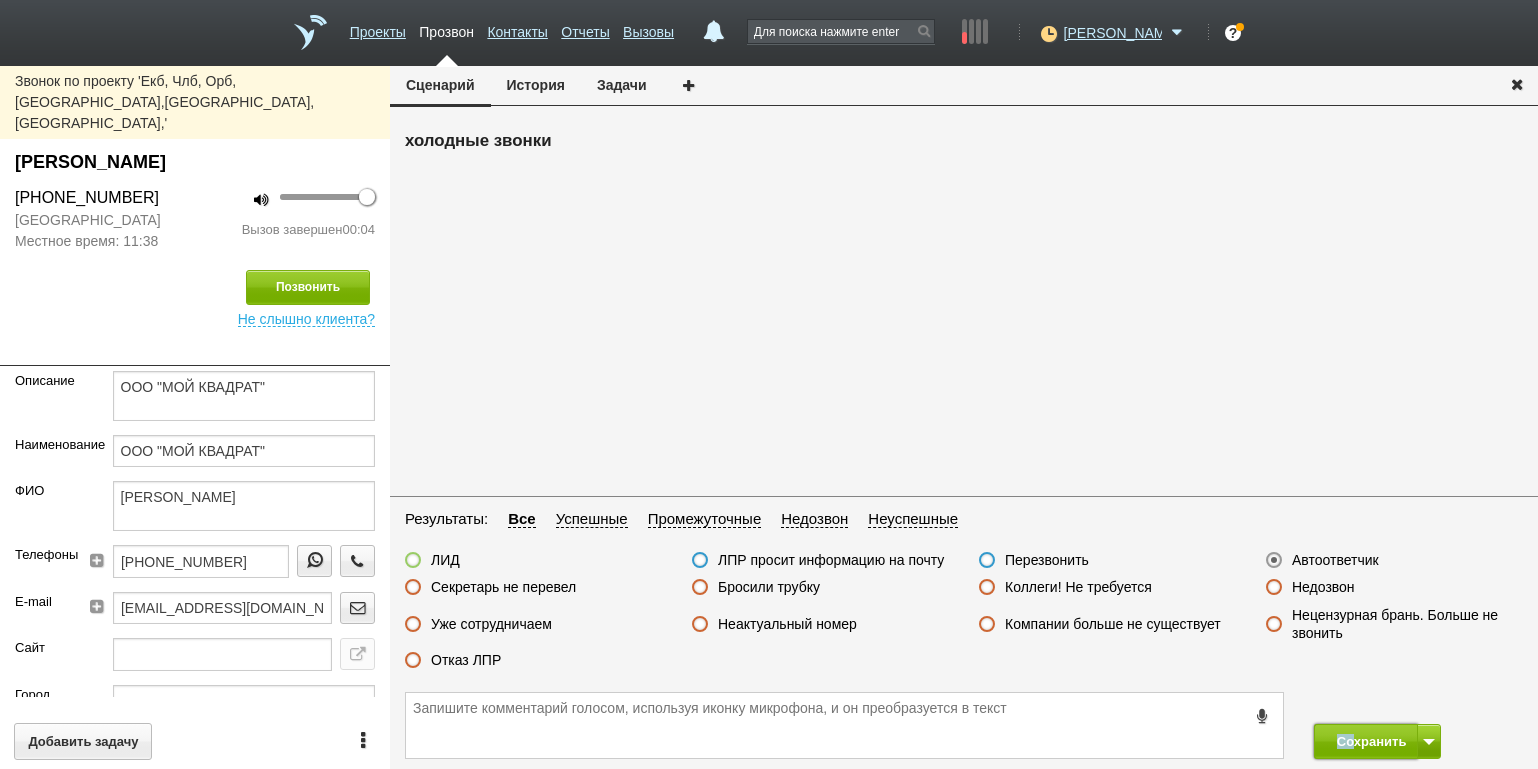 drag, startPoint x: 1357, startPoint y: 730, endPoint x: 1341, endPoint y: 722, distance: 17.888544 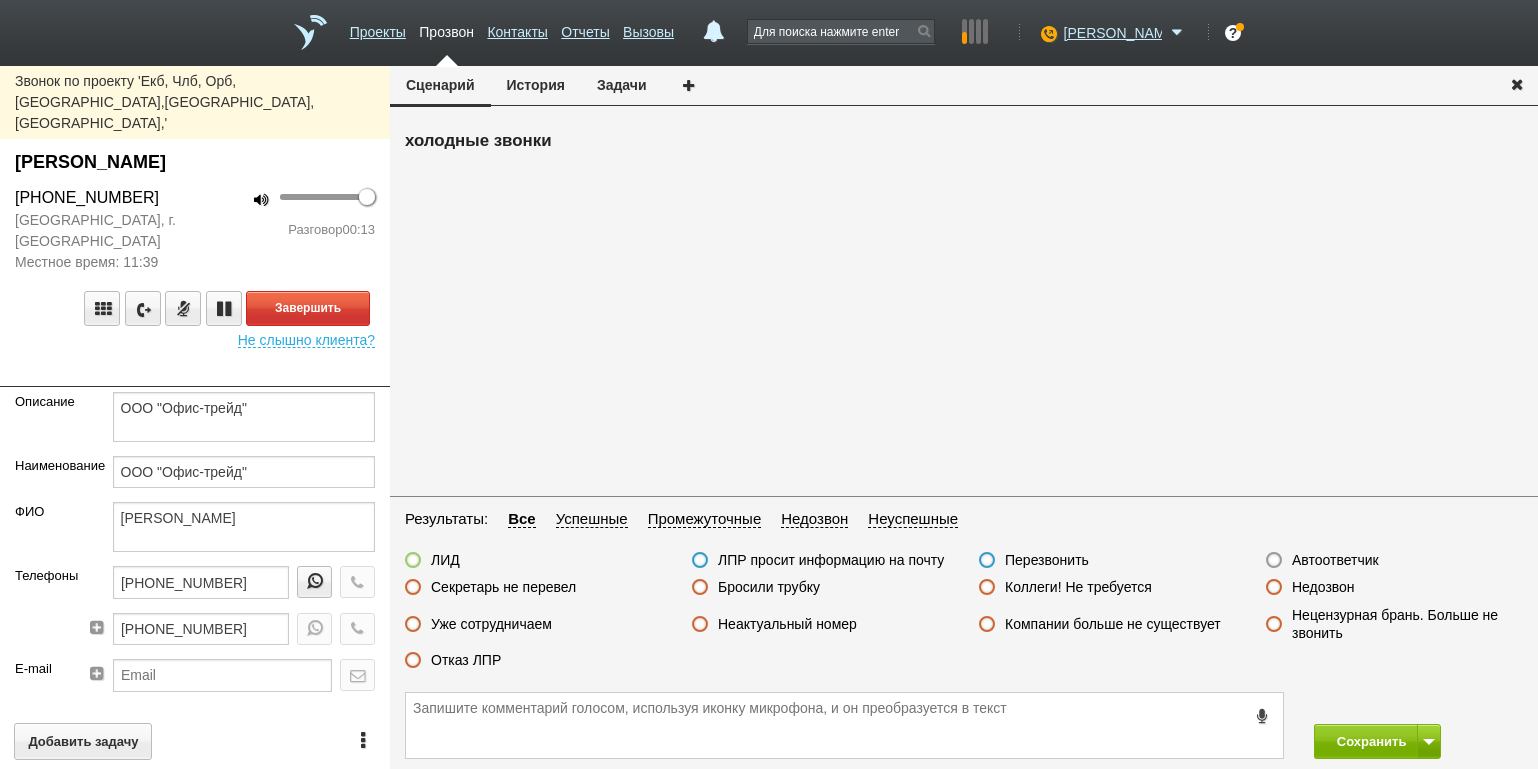 click on "100
Разговор
00:13" at bounding box center [292, 229] 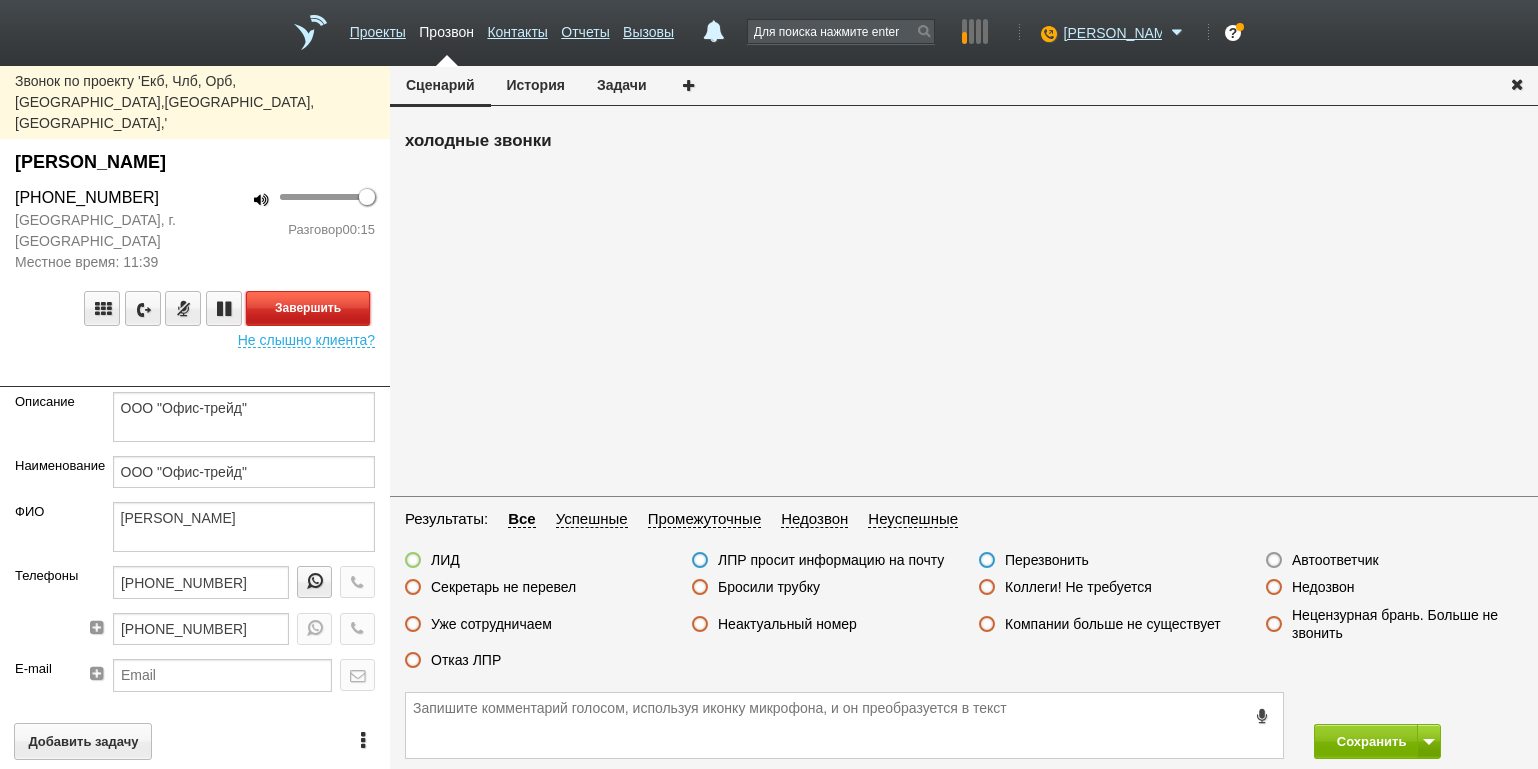 click on "Завершить" at bounding box center [308, 308] 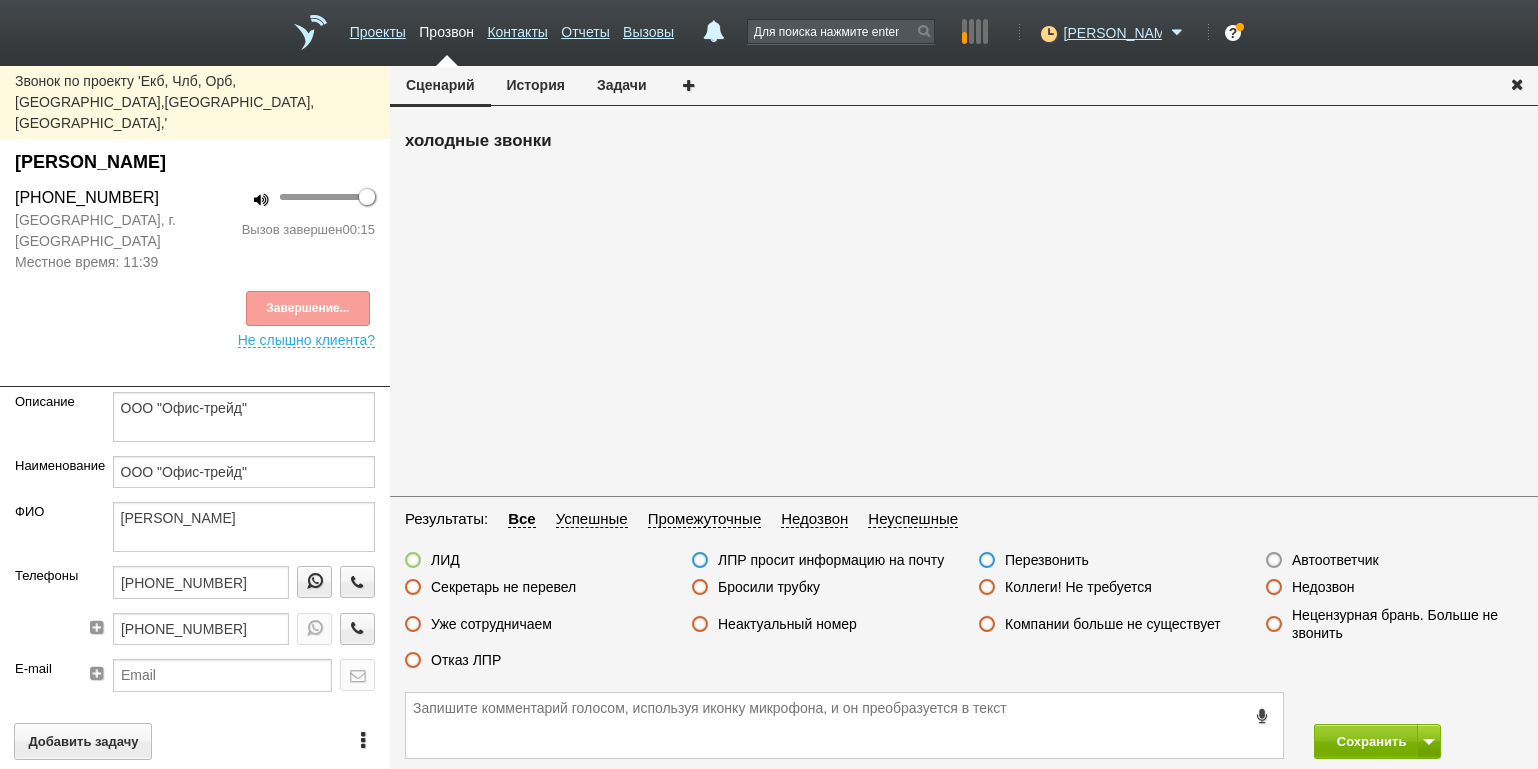 click on "Отказ ЛПР" at bounding box center (466, 660) 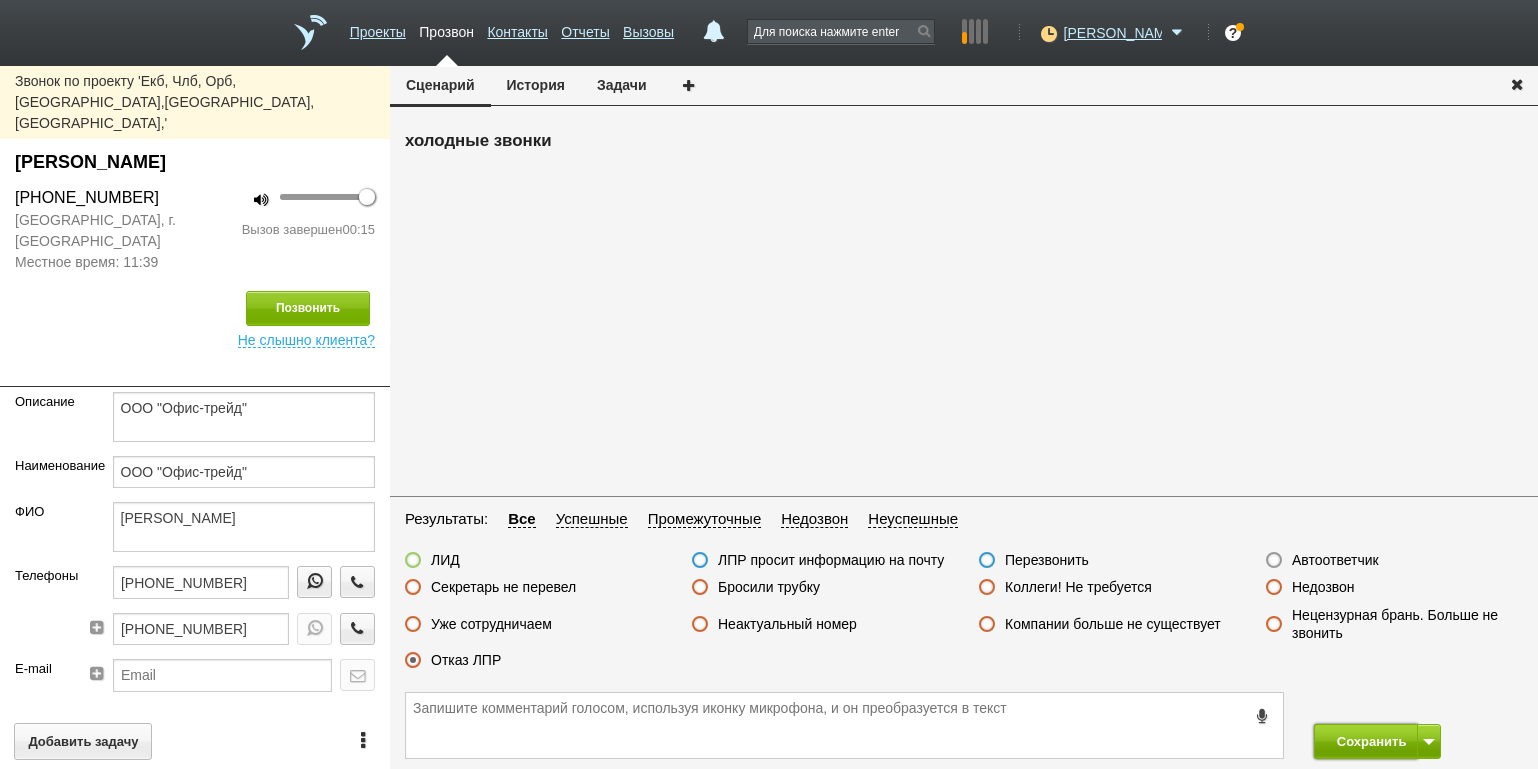 click on "Сохранить" at bounding box center (1366, 741) 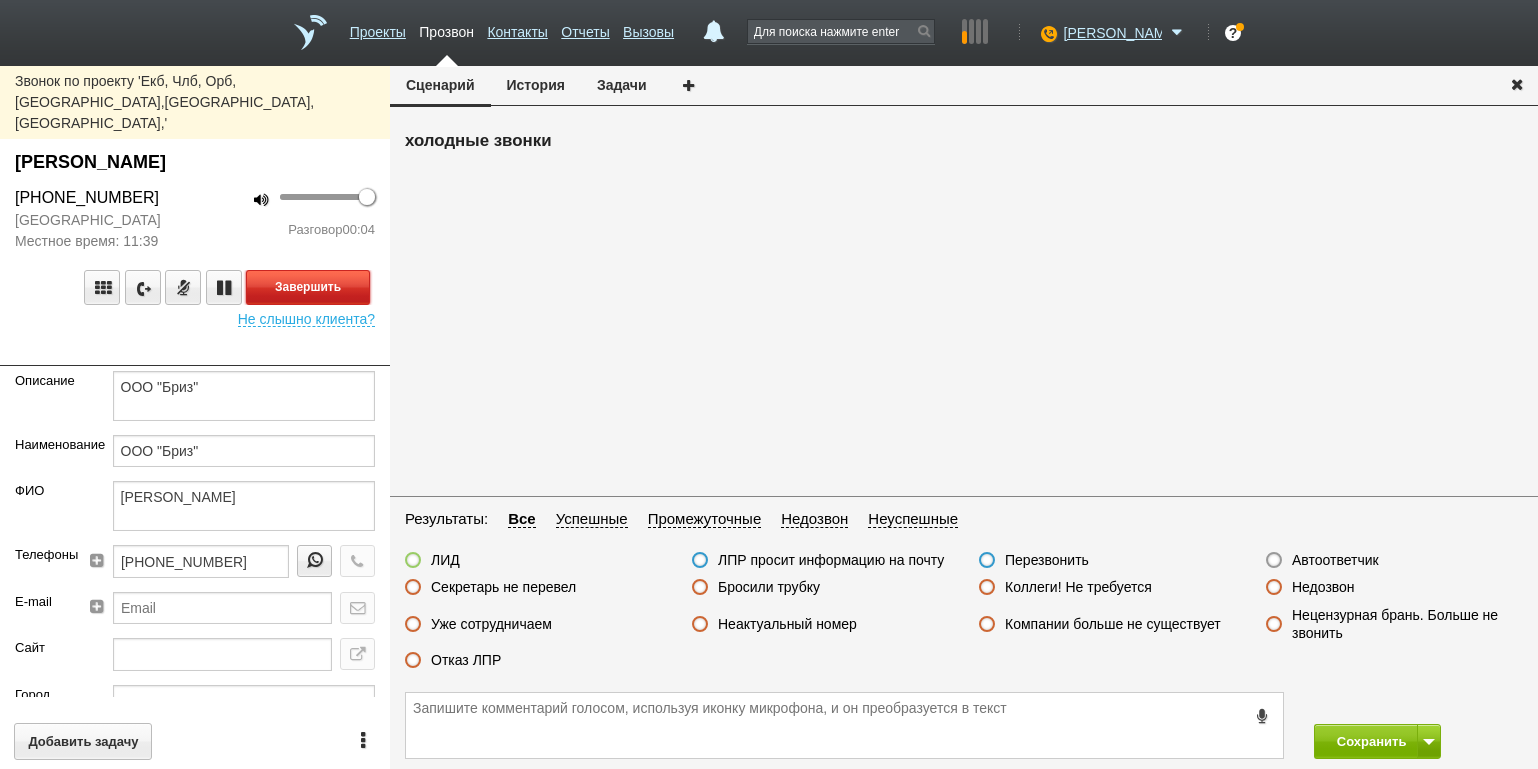 click on "Завершить" at bounding box center (308, 287) 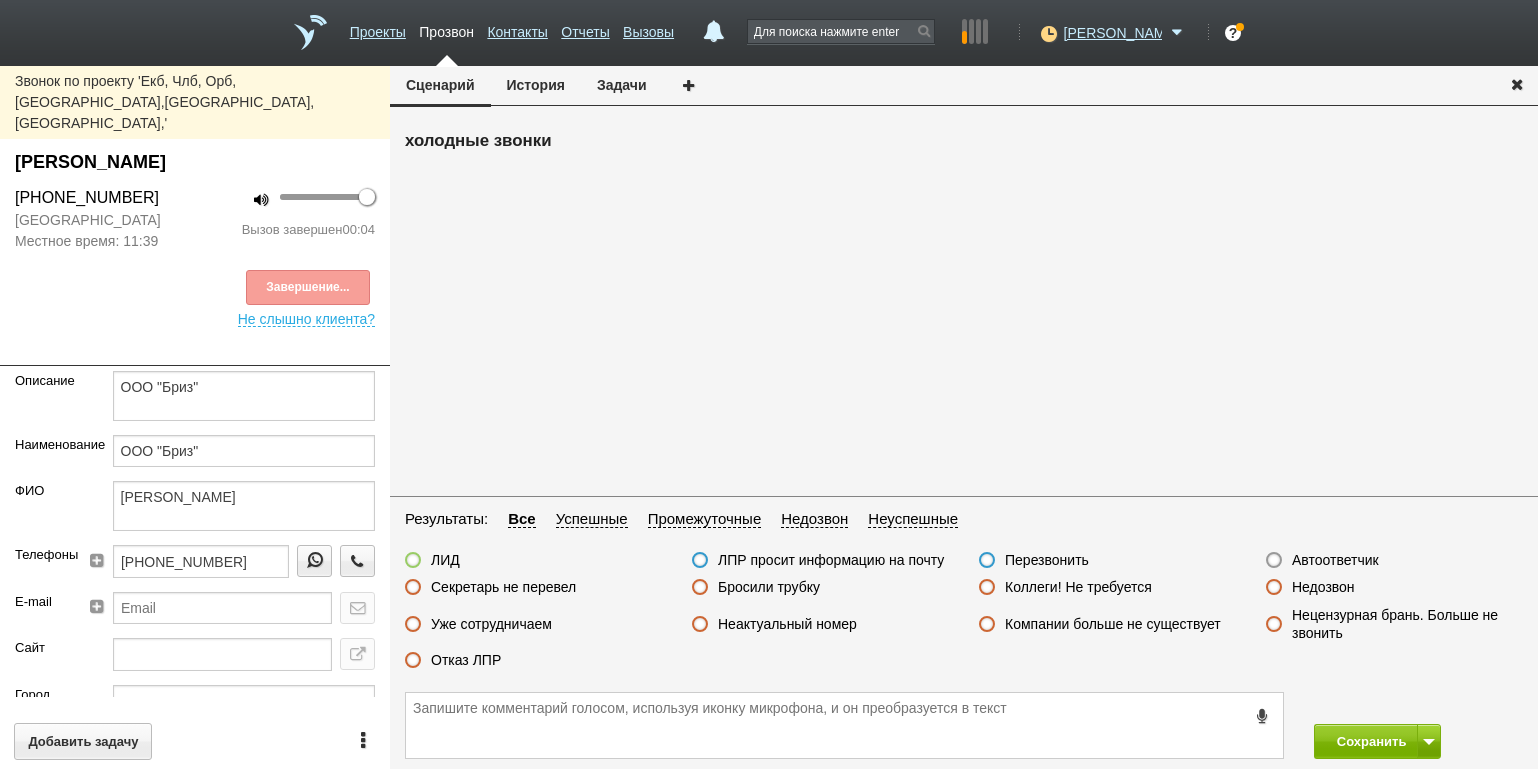 click on "Автоответчик" at bounding box center [1335, 560] 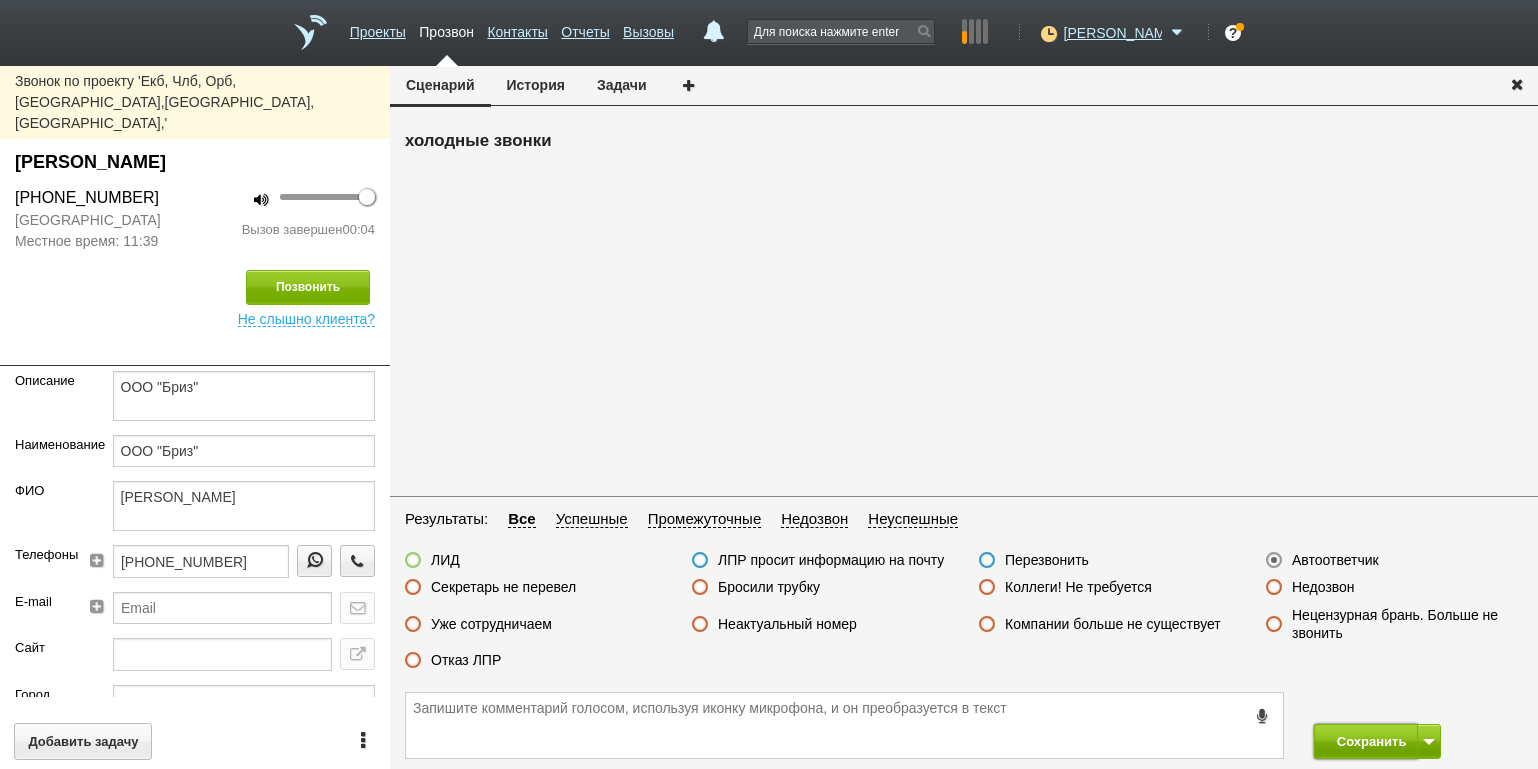 click on "Сохранить" at bounding box center (1366, 741) 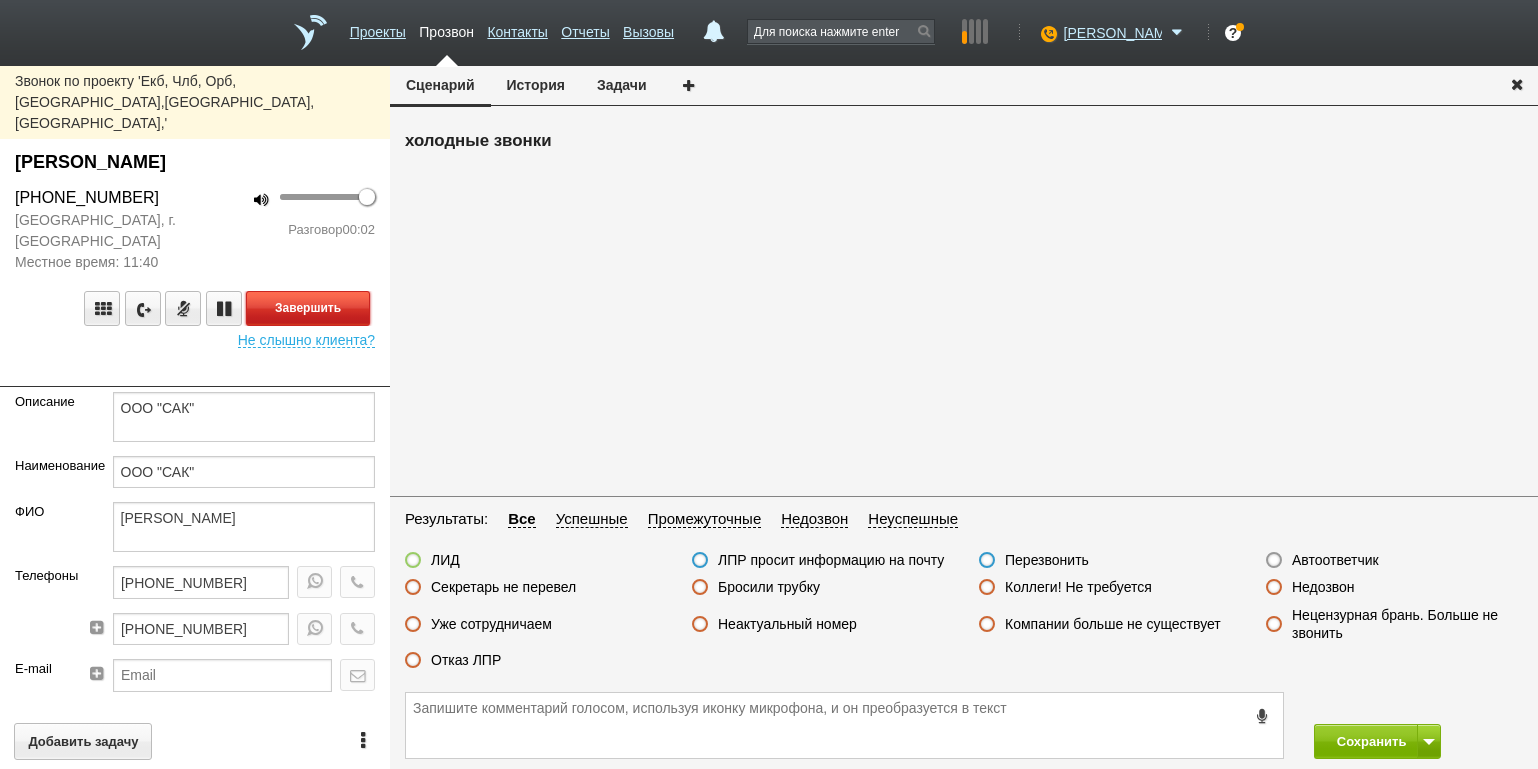 click on "Завершить" at bounding box center [308, 308] 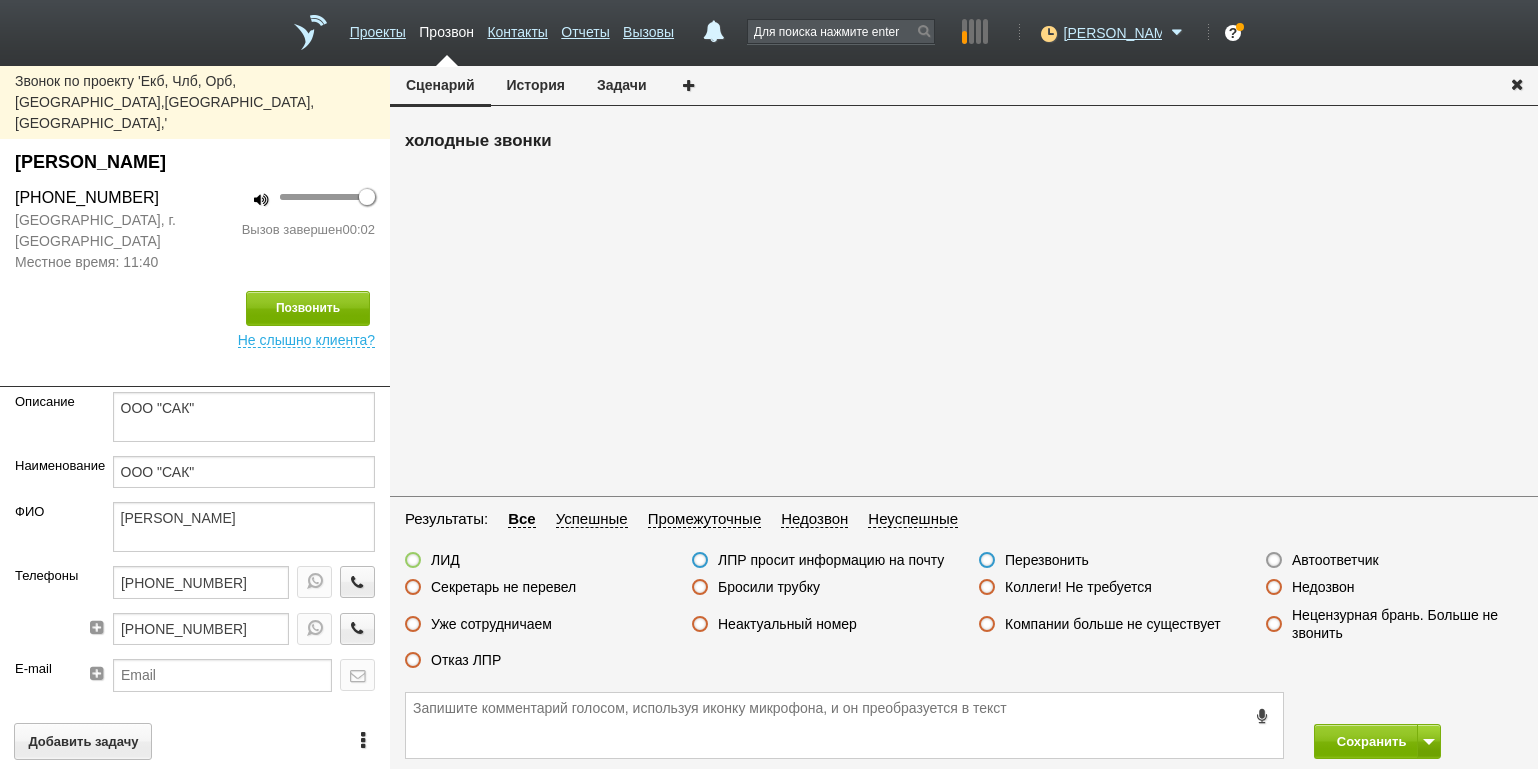 click on "Автоответчик" at bounding box center [1335, 560] 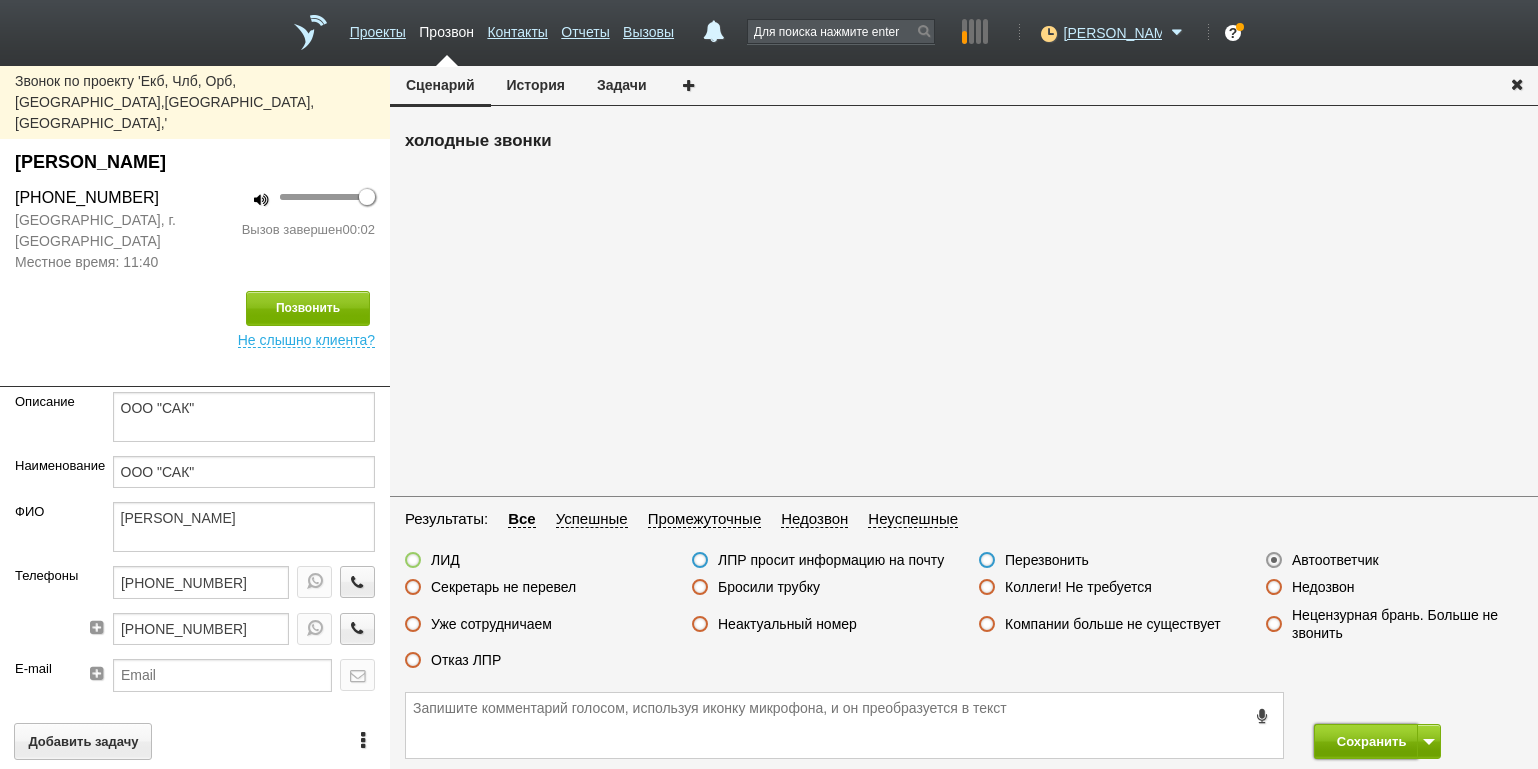 click on "Сохранить" at bounding box center [1366, 741] 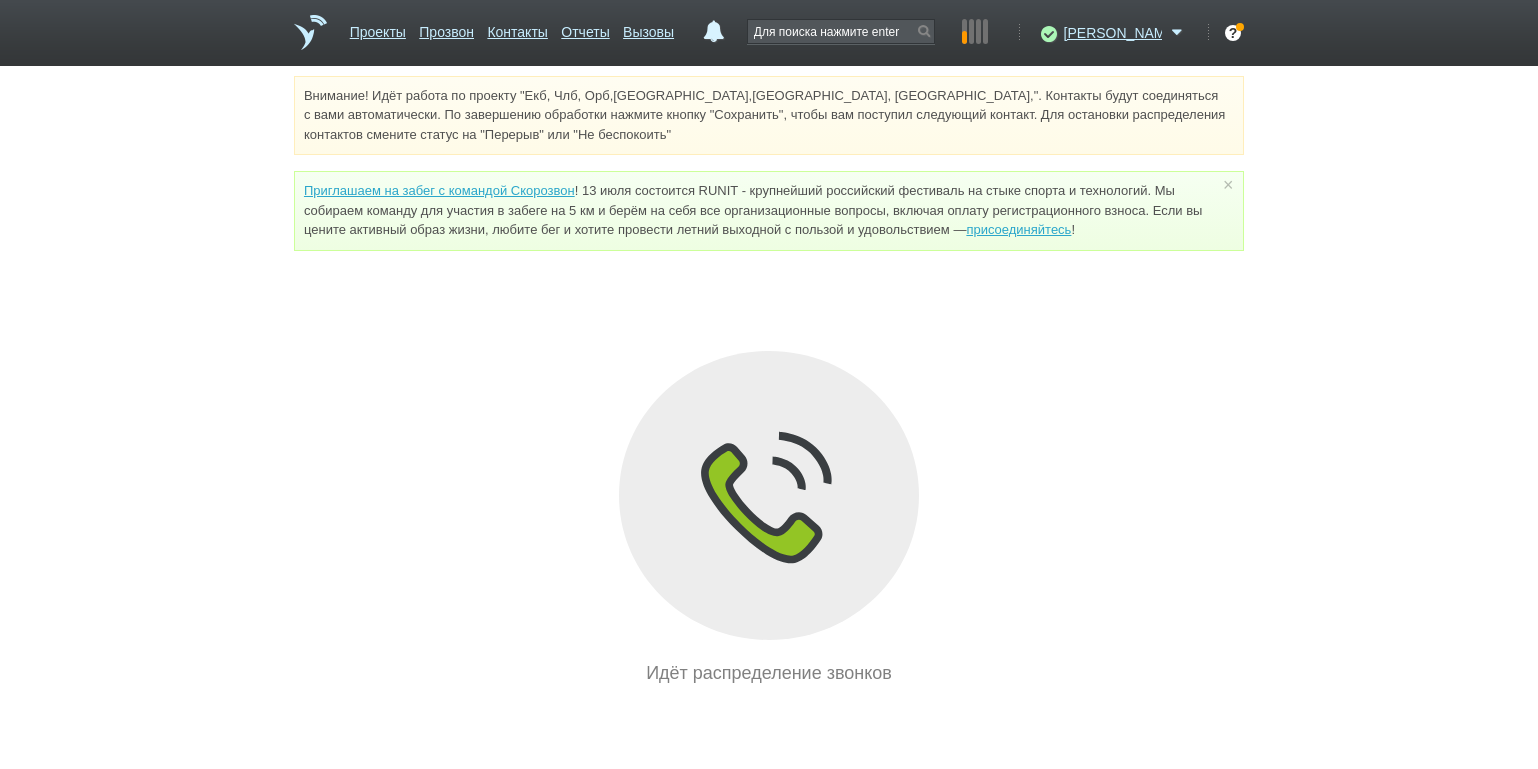click on "Внимание! Идёт работа по проекту "Екб, Члб, Орб,[GEOGRAPHIC_DATA],[GEOGRAPHIC_DATA], [GEOGRAPHIC_DATA],". Контакты будут соединяться с вами автоматически. По завершению обработки нажмите кнопку "Сохранить", чтобы вам поступил следующий контакт. Для остановки распределения контактов смените статус на "Перерыв" или "Не беспокоить"
Приглашаем на забег с командой Скорозвон присоединяйтесь !
×
Вы можете звонить напрямую из строки поиска - введите номер и нажмите "Позвонить"
Идёт распределение звонков" at bounding box center (769, 381) 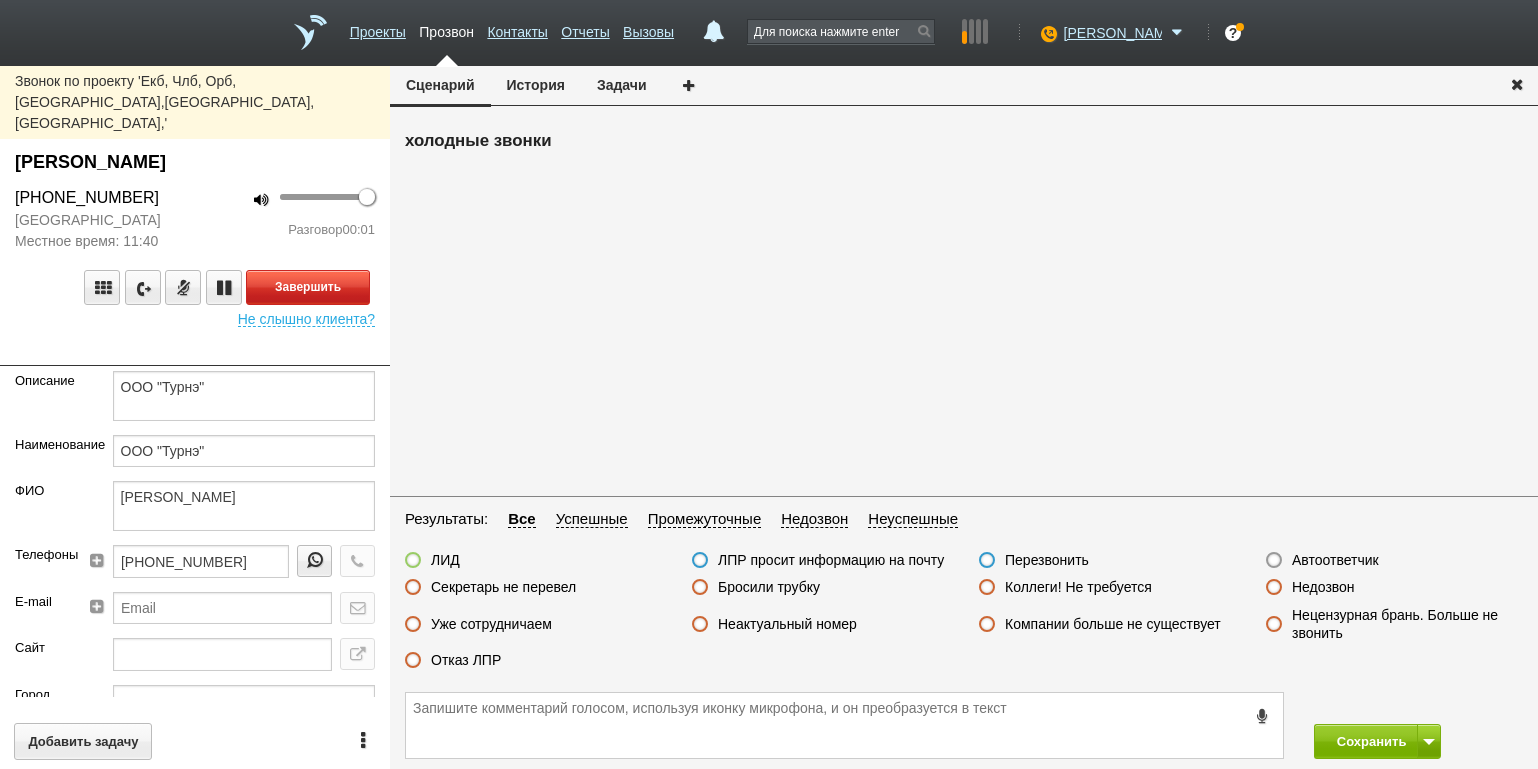 drag, startPoint x: 295, startPoint y: 217, endPoint x: 307, endPoint y: 229, distance: 16.970562 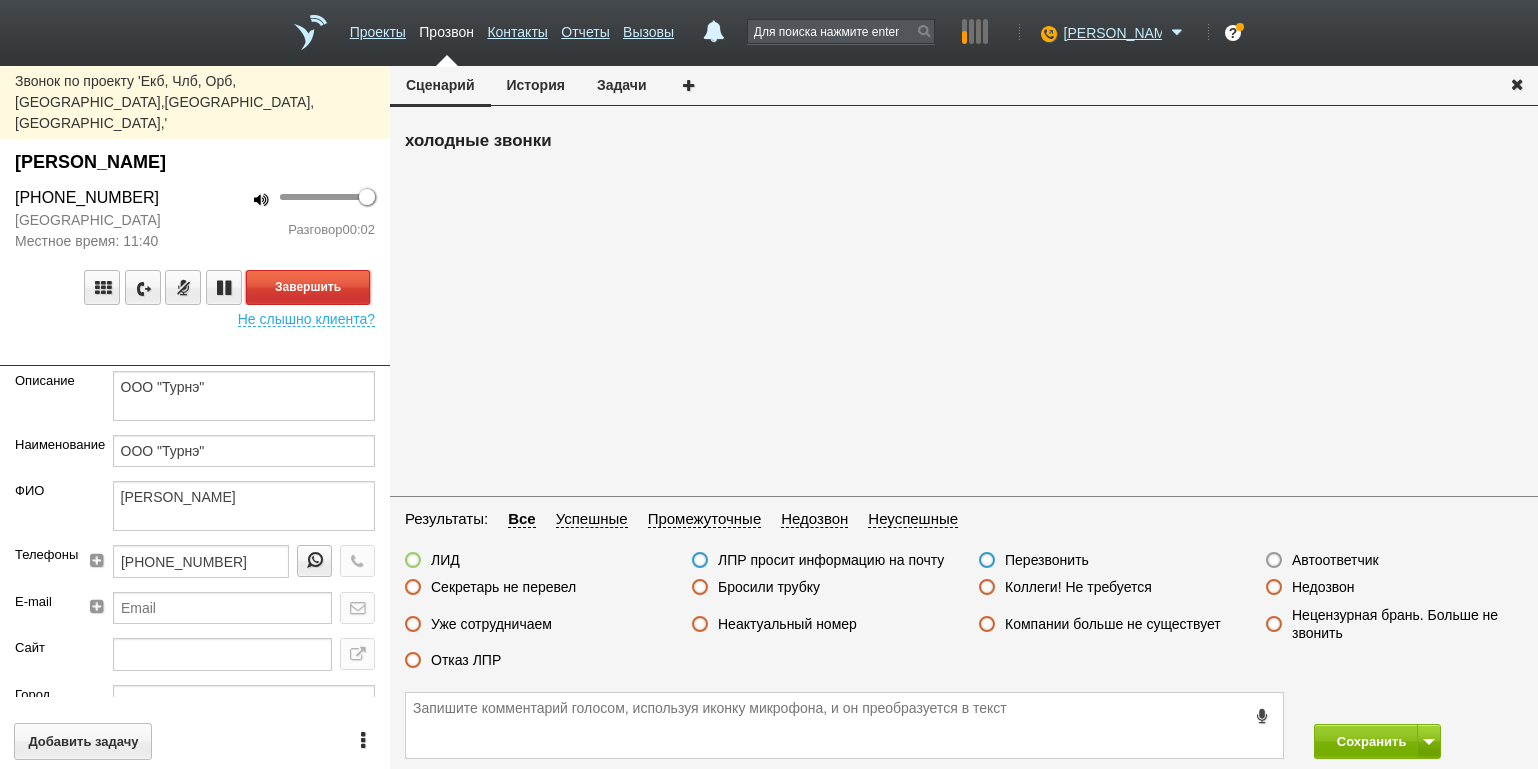 drag, startPoint x: 313, startPoint y: 232, endPoint x: 325, endPoint y: 238, distance: 13.416408 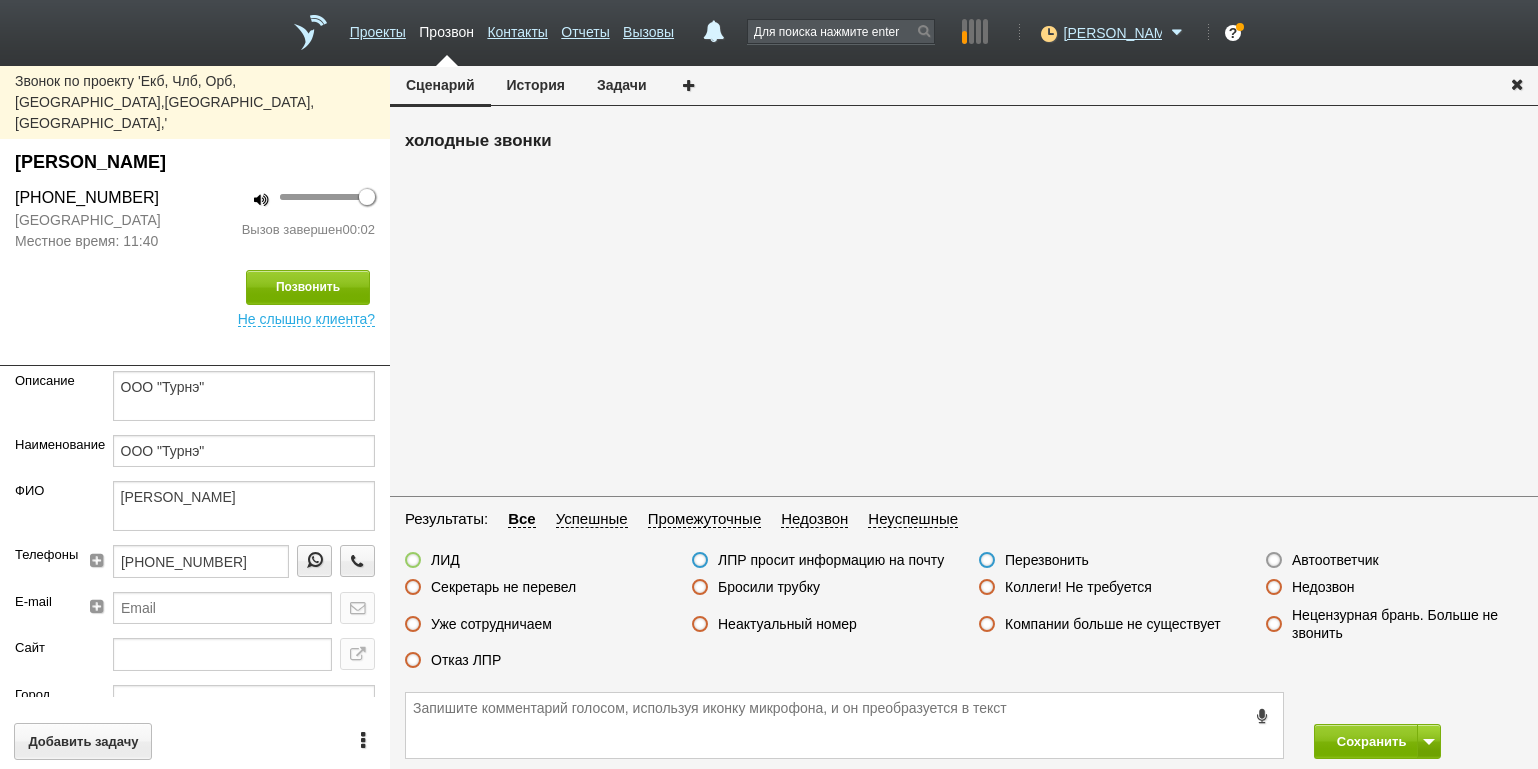 click on "Автоответчик" at bounding box center (1335, 560) 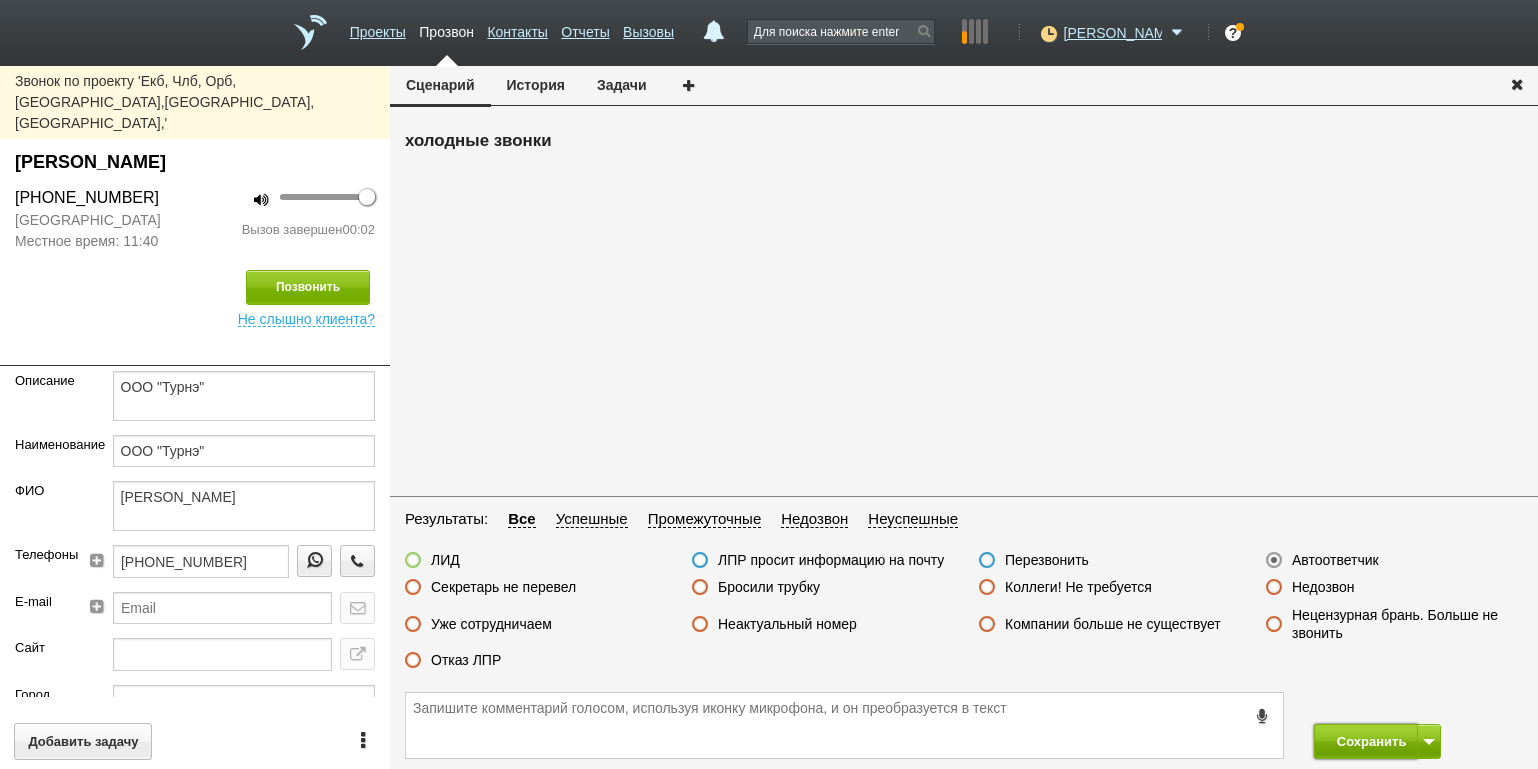 click on "Сохранить" at bounding box center [1366, 741] 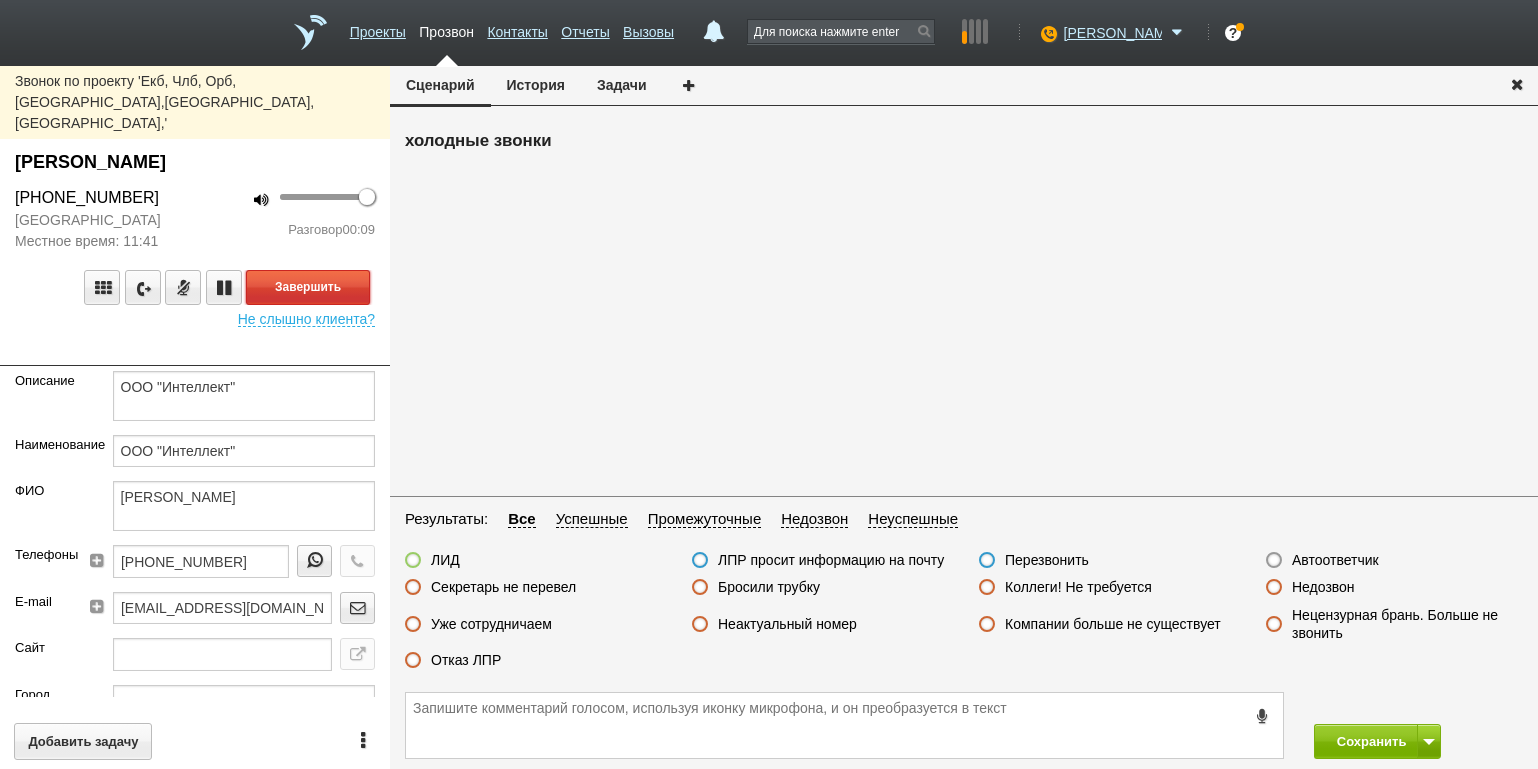 drag, startPoint x: 318, startPoint y: 244, endPoint x: 349, endPoint y: 269, distance: 39.824615 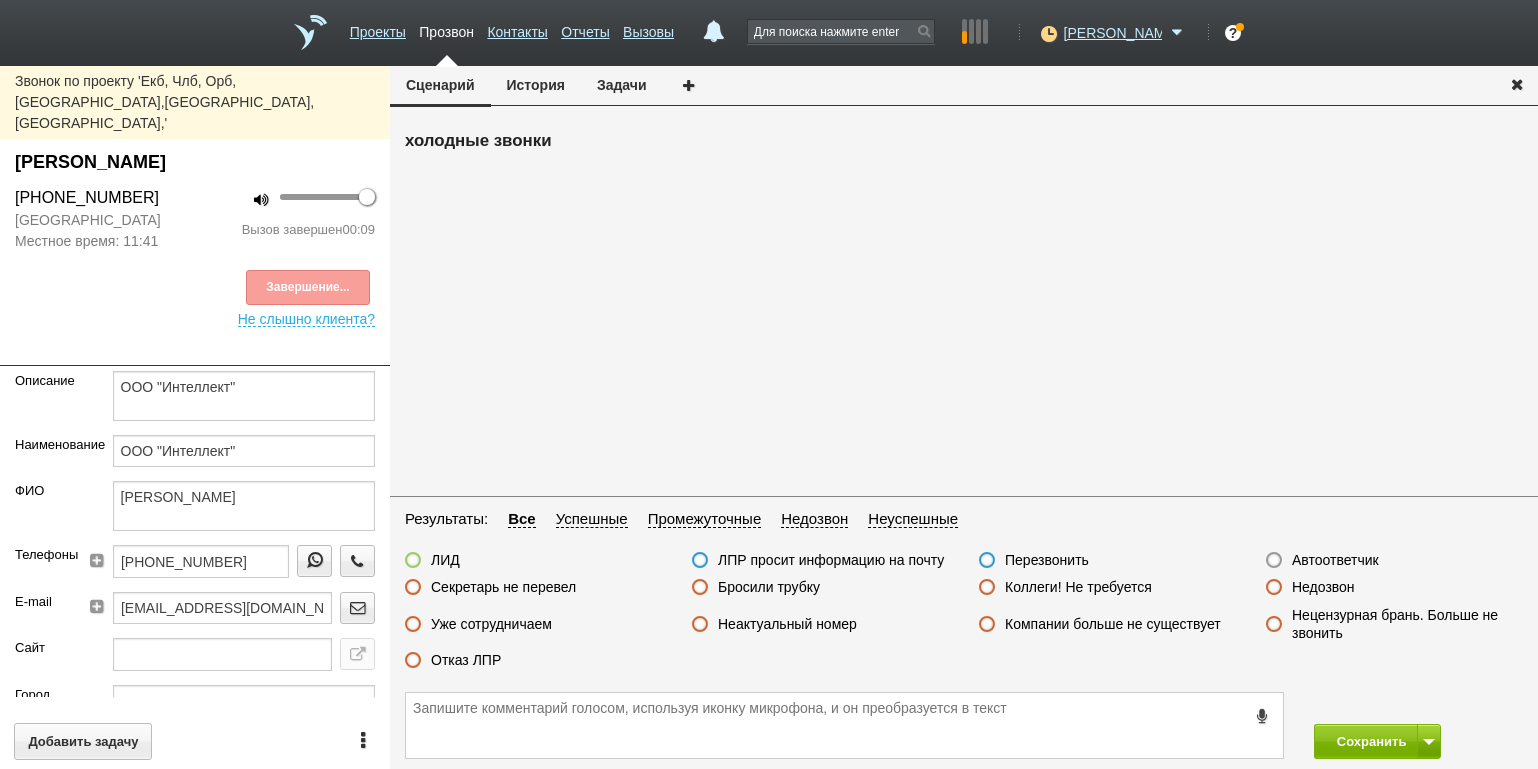 click on "Неактуальный номер" at bounding box center (787, 624) 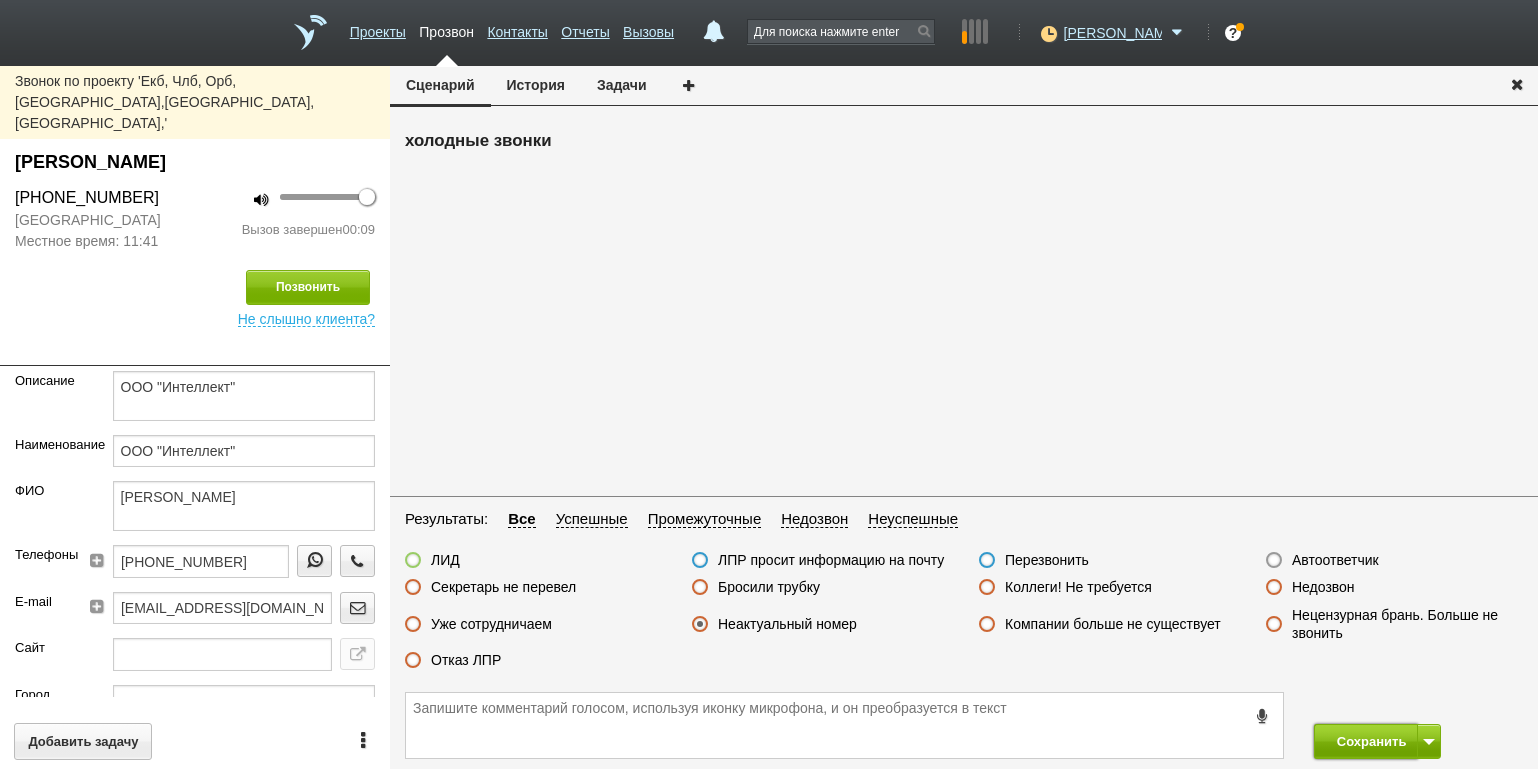 click on "Сохранить" at bounding box center (1366, 741) 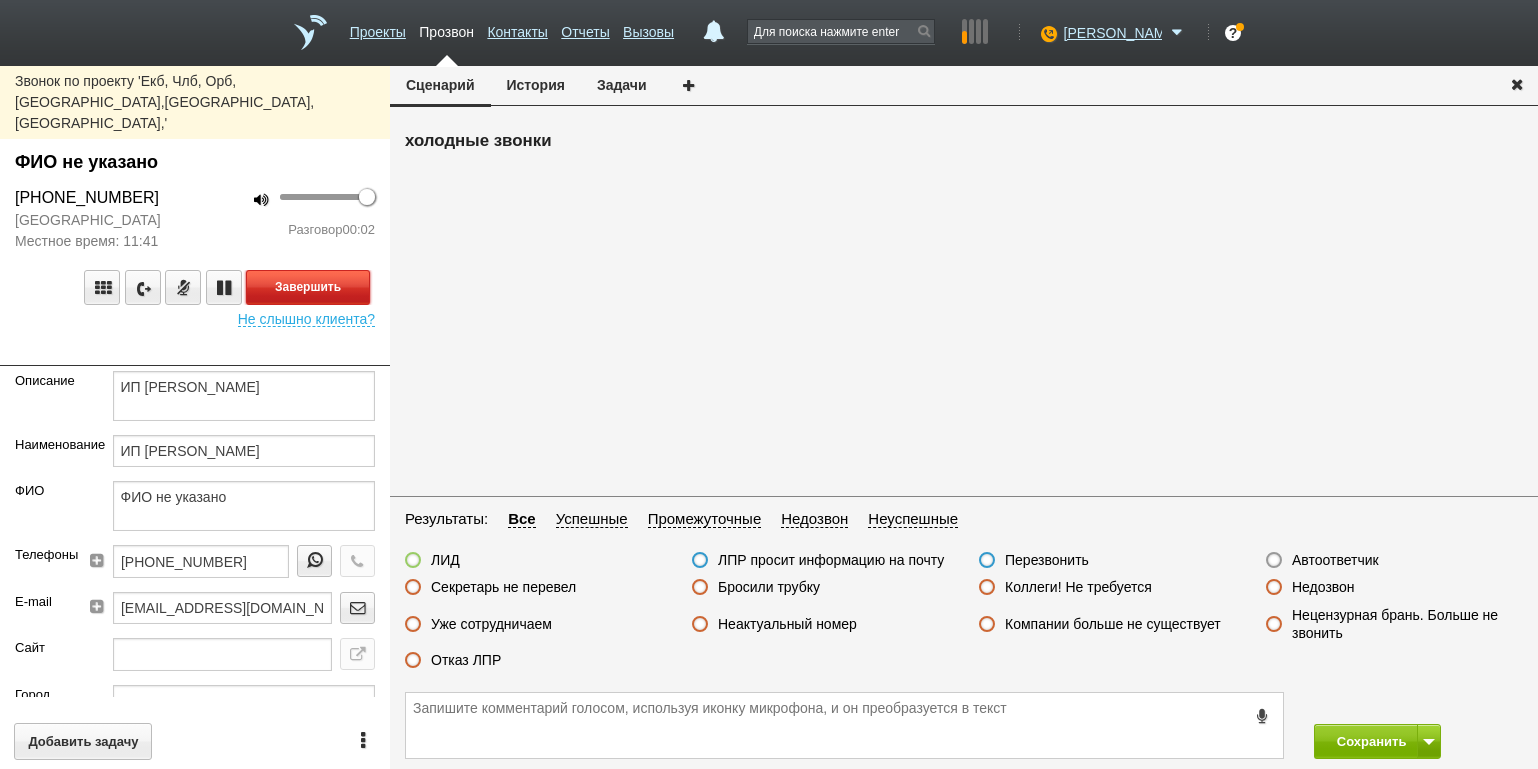 click on "Завершить" at bounding box center [308, 287] 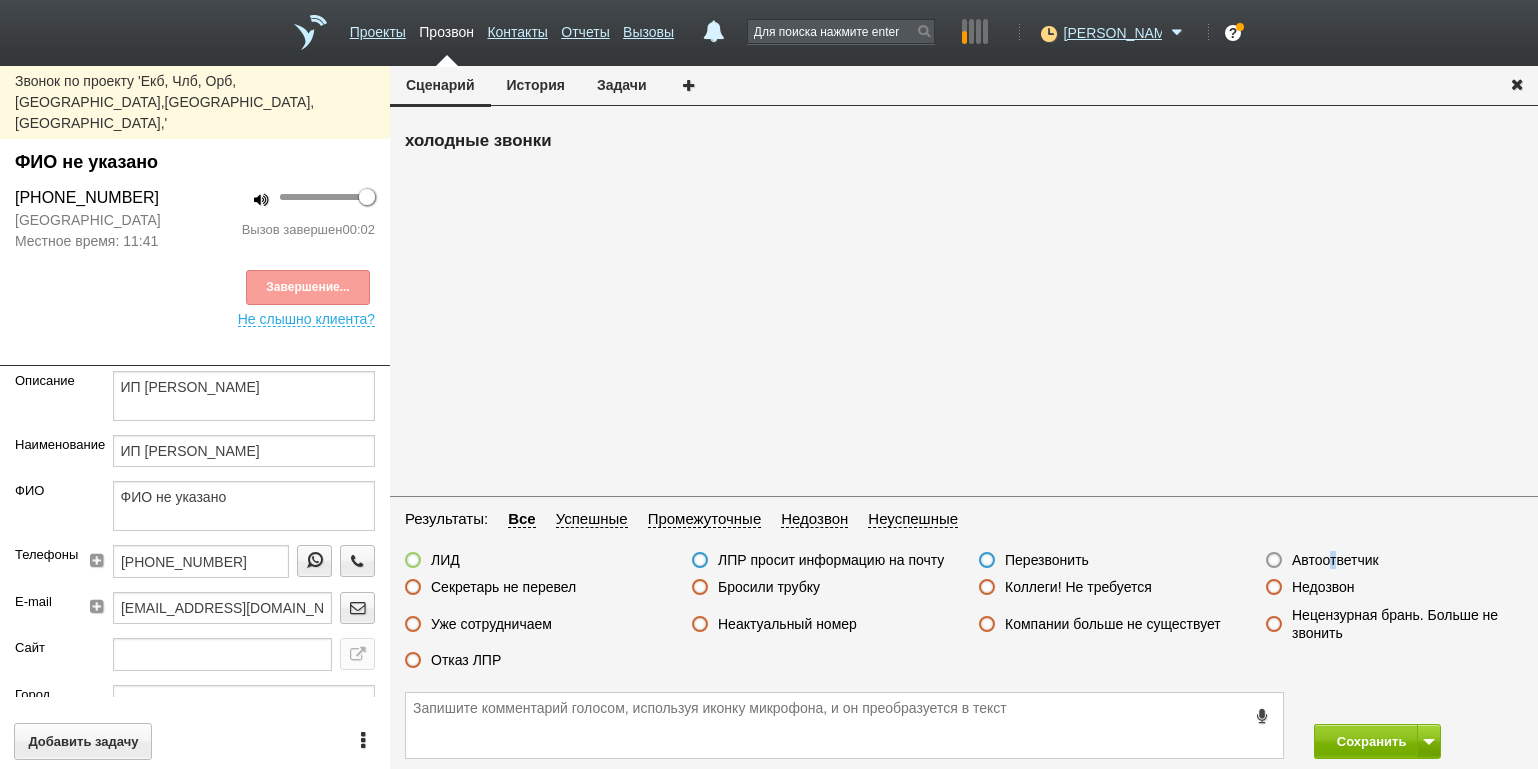 click on "Автоответчик" at bounding box center (1335, 560) 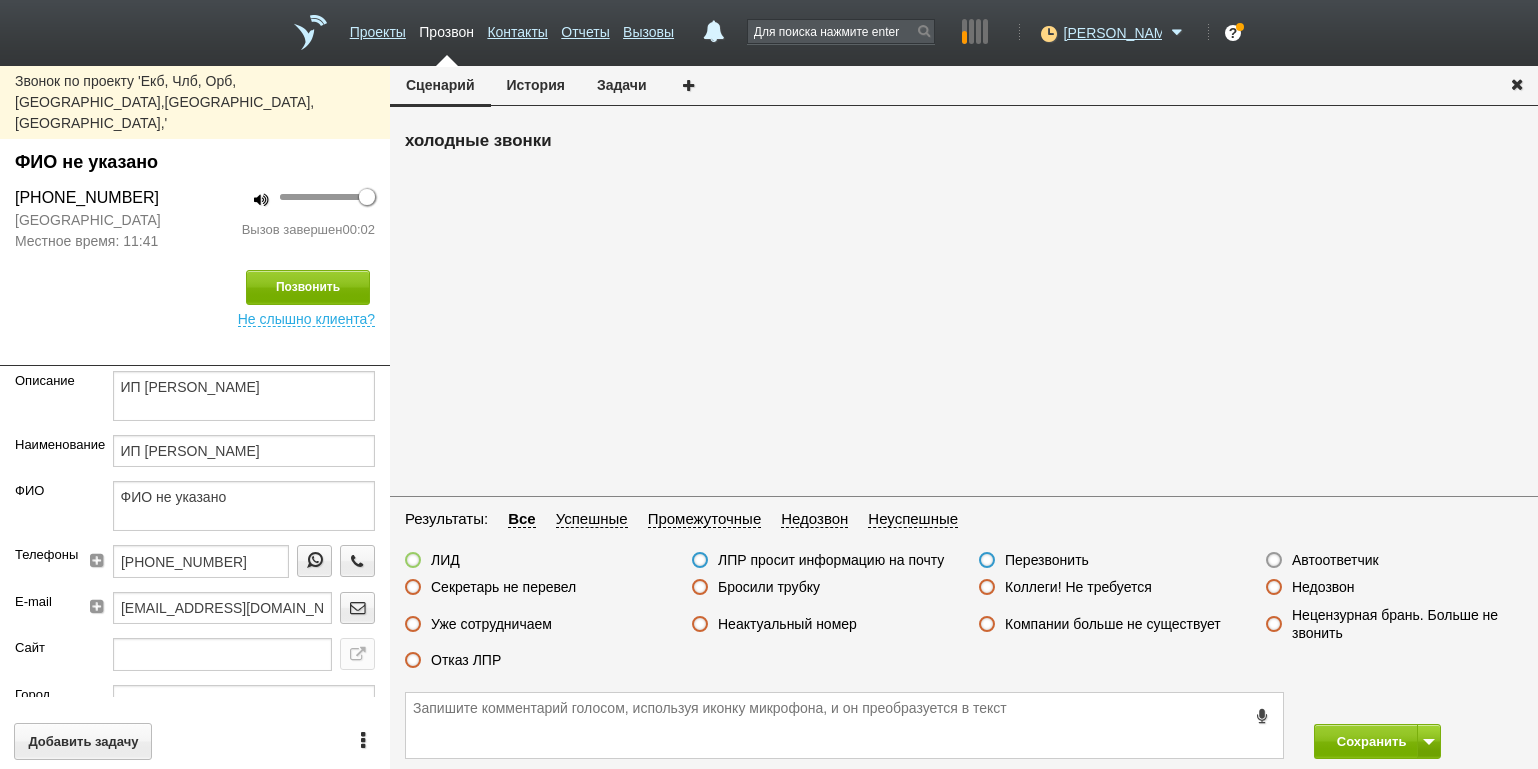 click on "Автоответчик" at bounding box center (1335, 560) 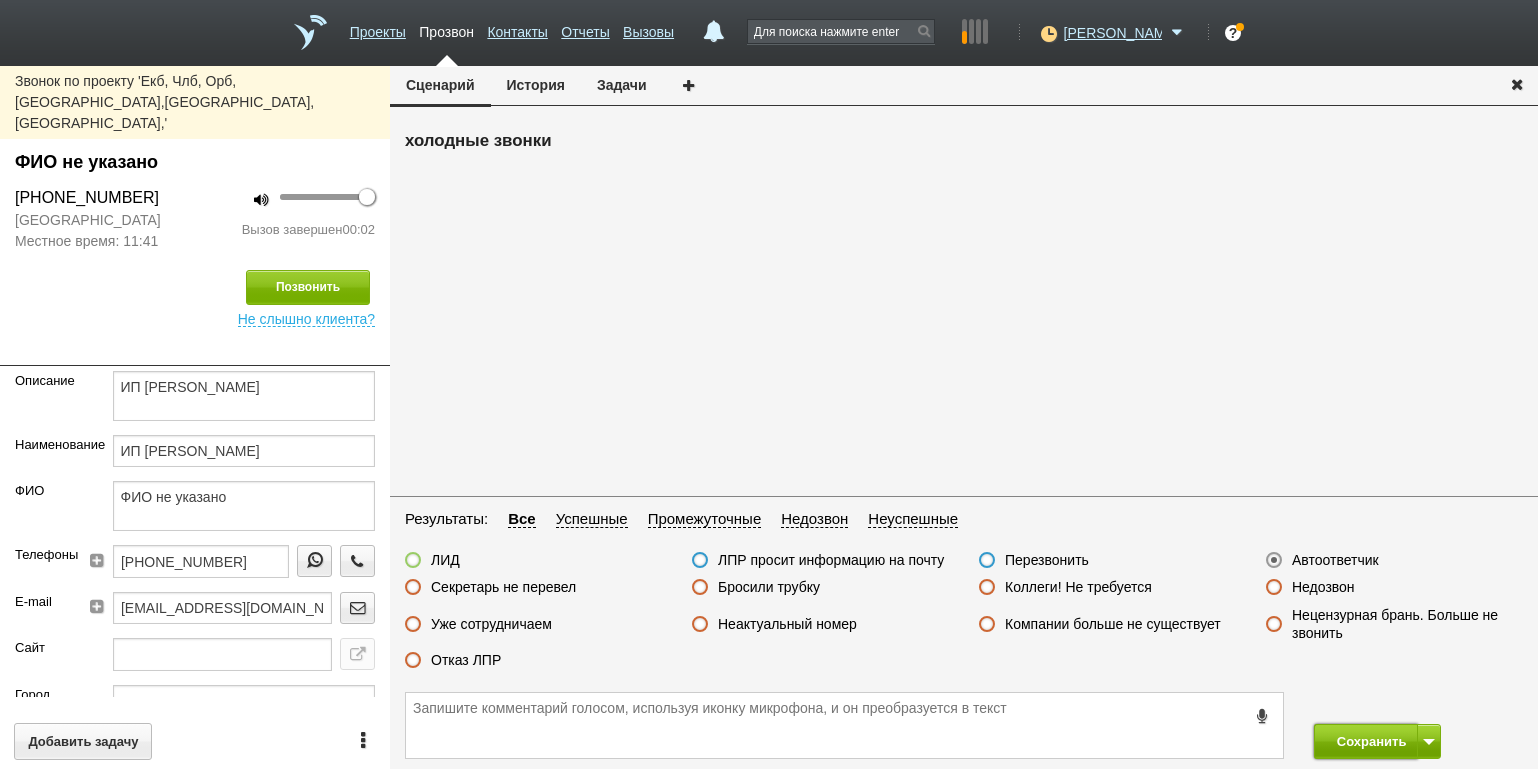click on "Сохранить" at bounding box center (1366, 741) 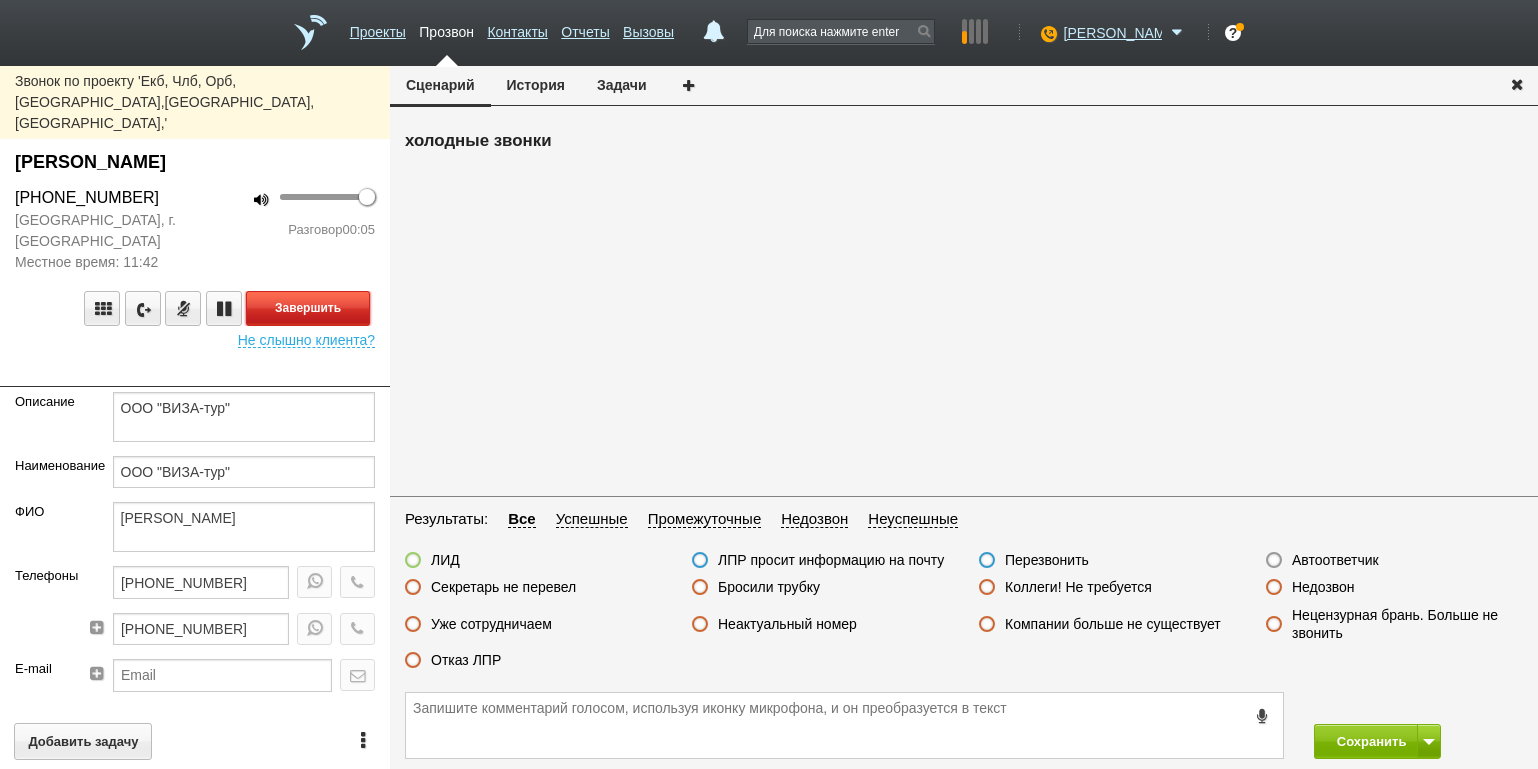 click on "Завершить" at bounding box center (308, 308) 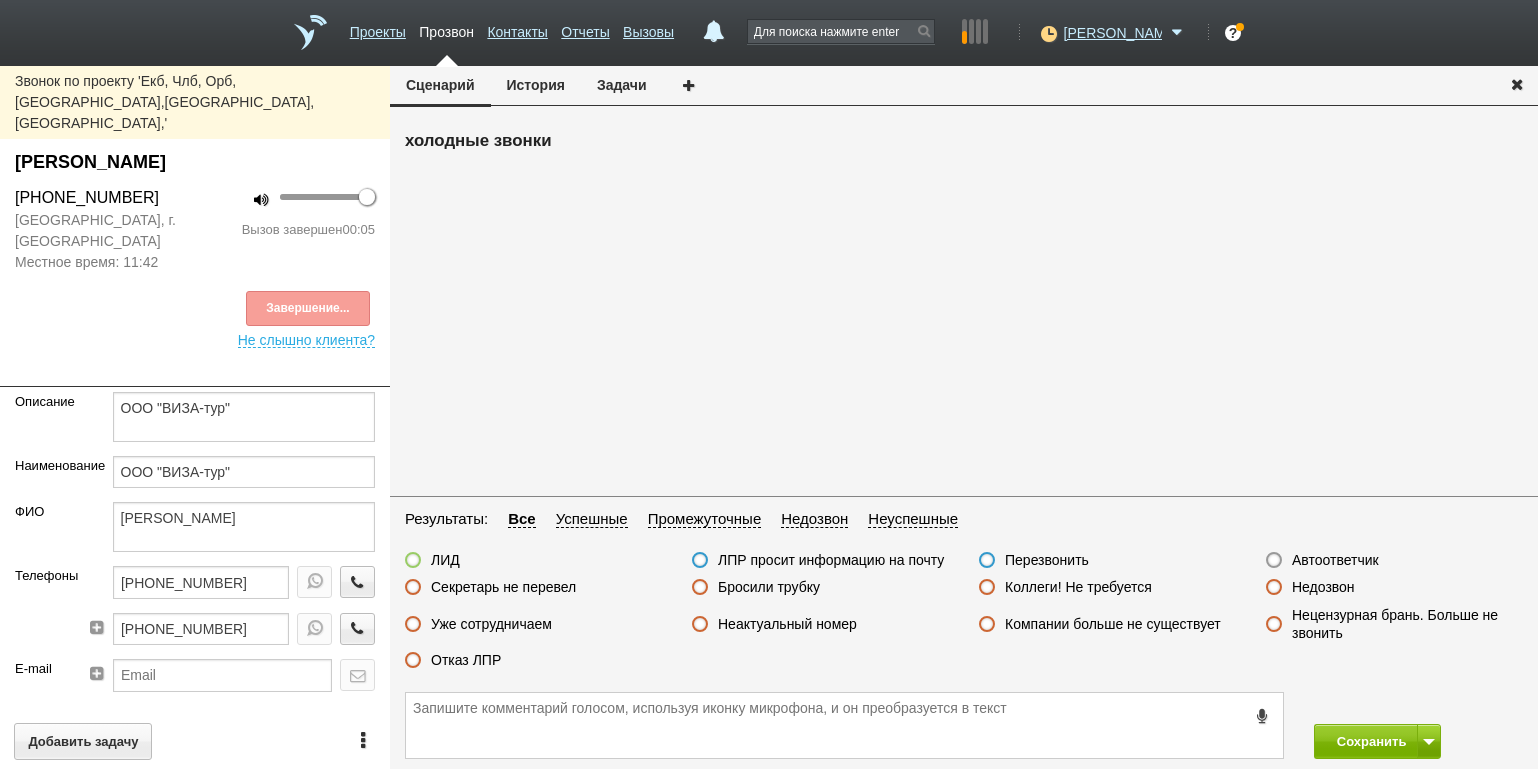 click on "Неактуальный номер" at bounding box center (787, 624) 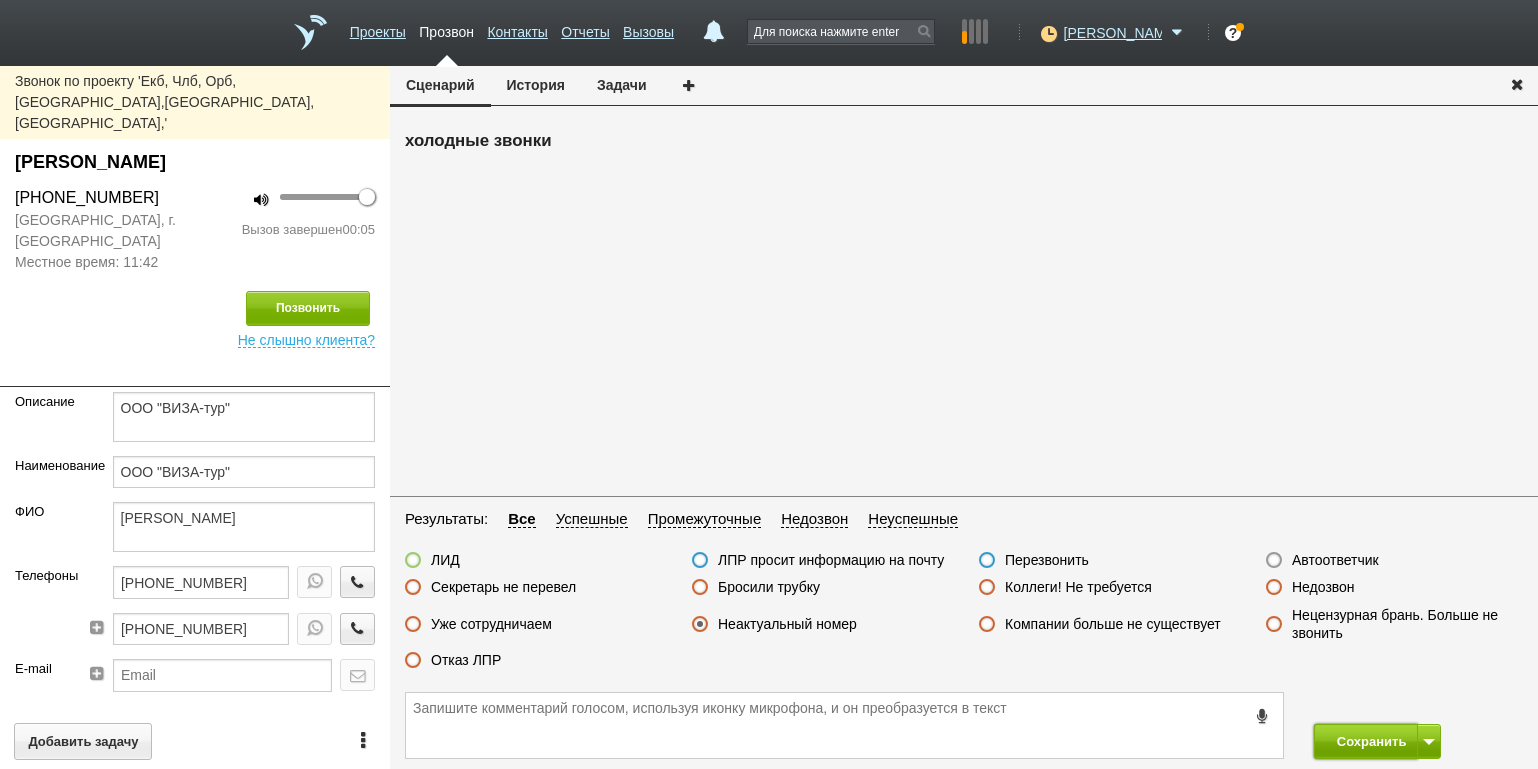click on "Сохранить" at bounding box center (1366, 741) 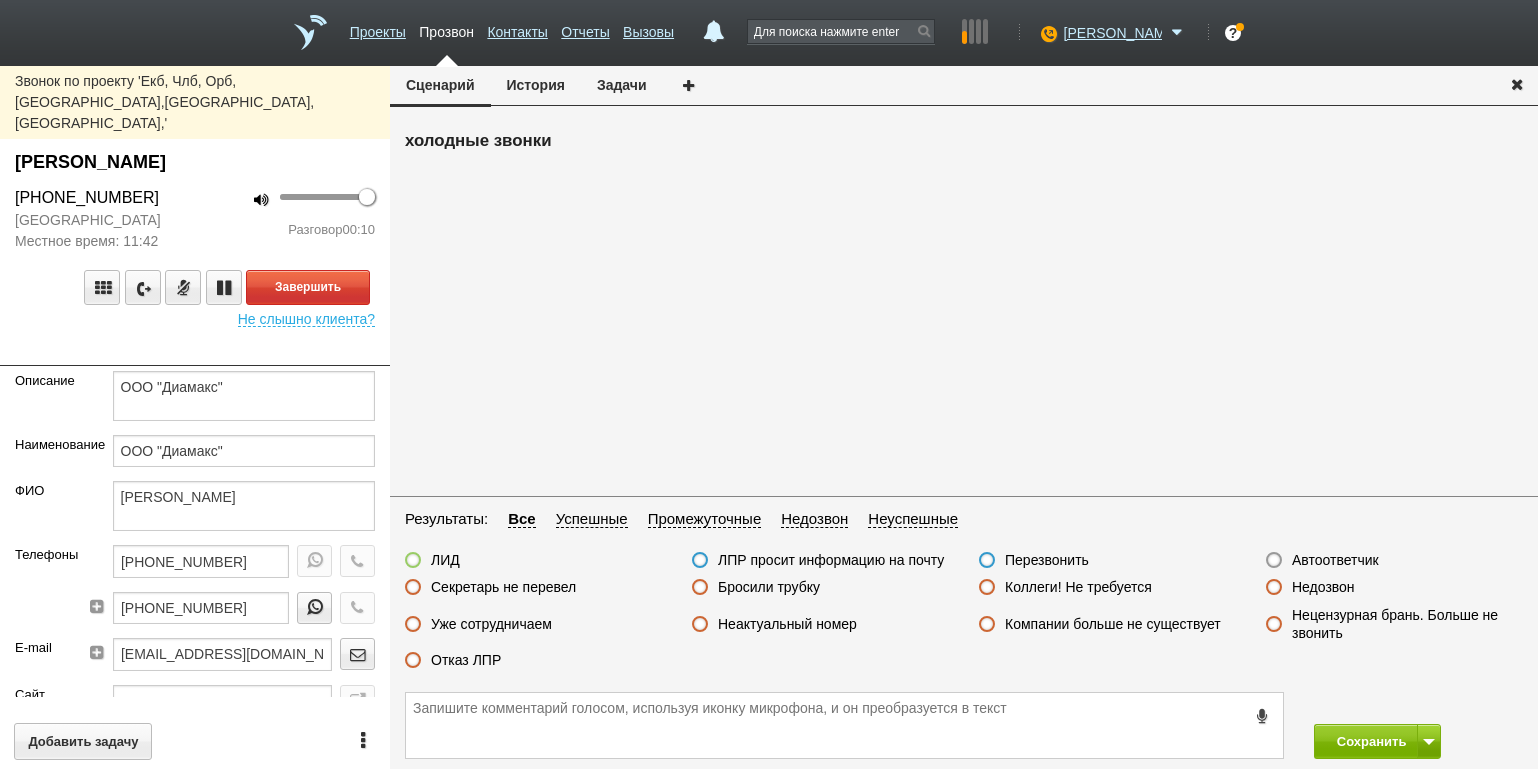 click on "100
Разговор
00:10" at bounding box center [292, 219] 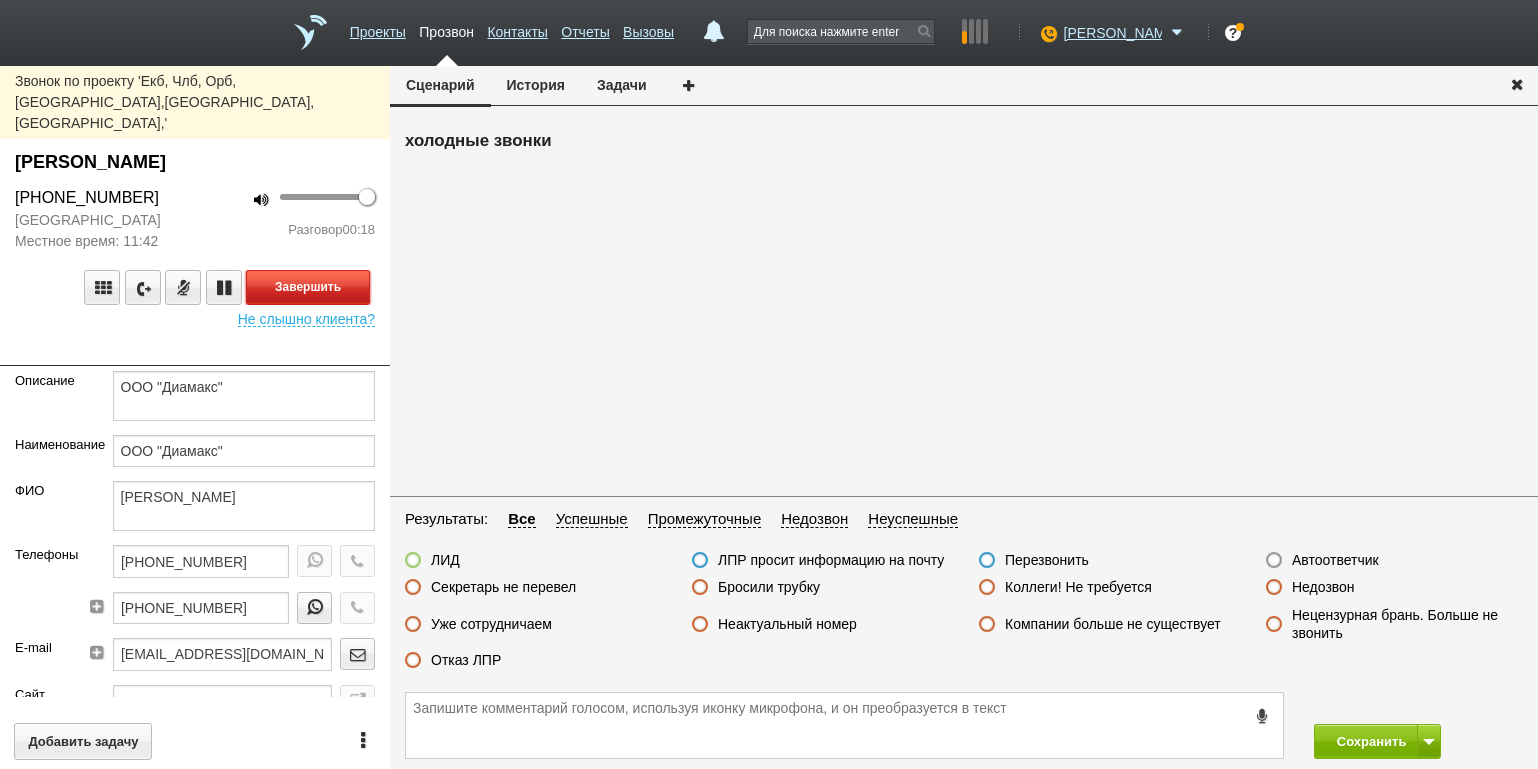 click on "Завершить" at bounding box center [308, 287] 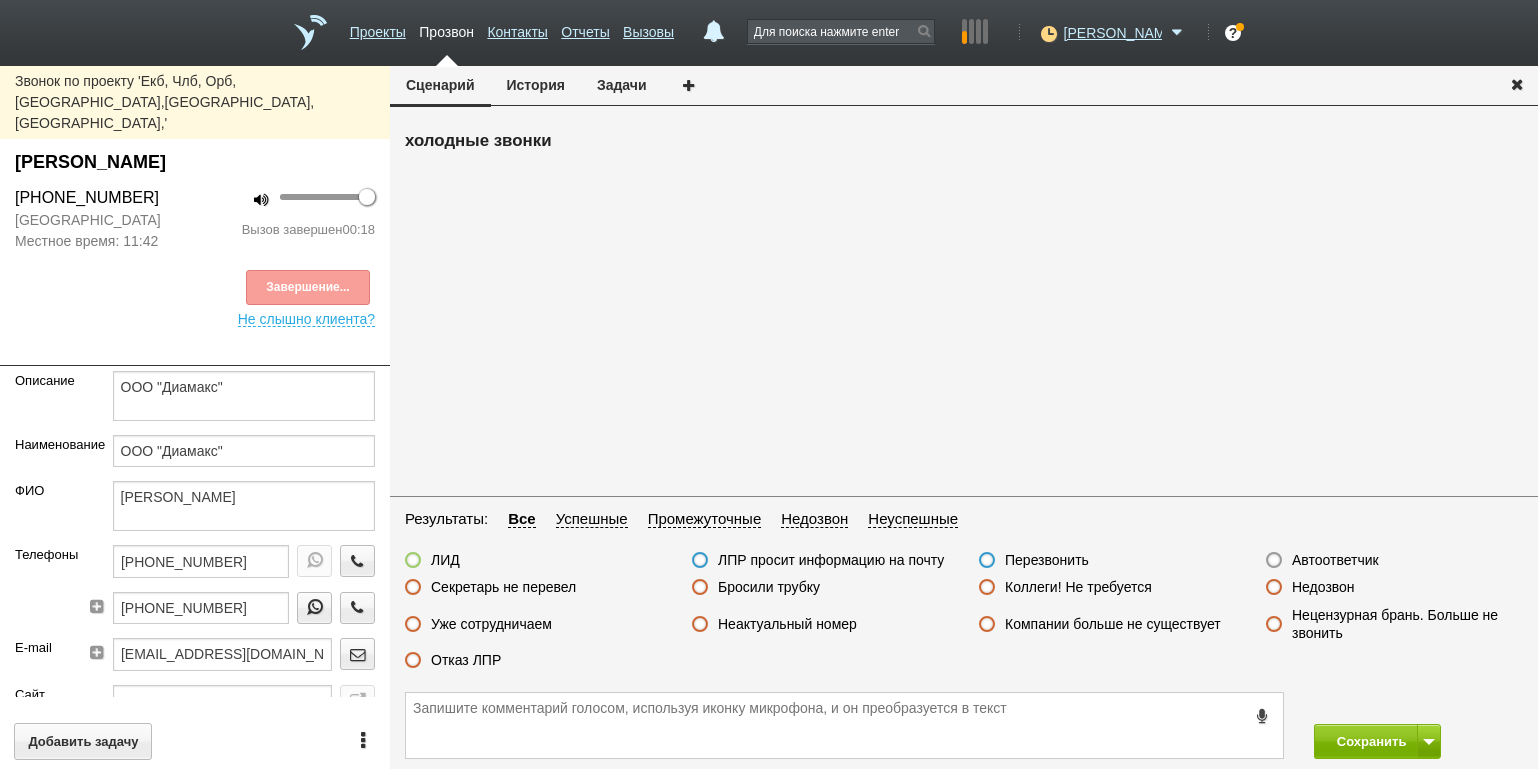 click on "Отказ ЛПР" at bounding box center (466, 660) 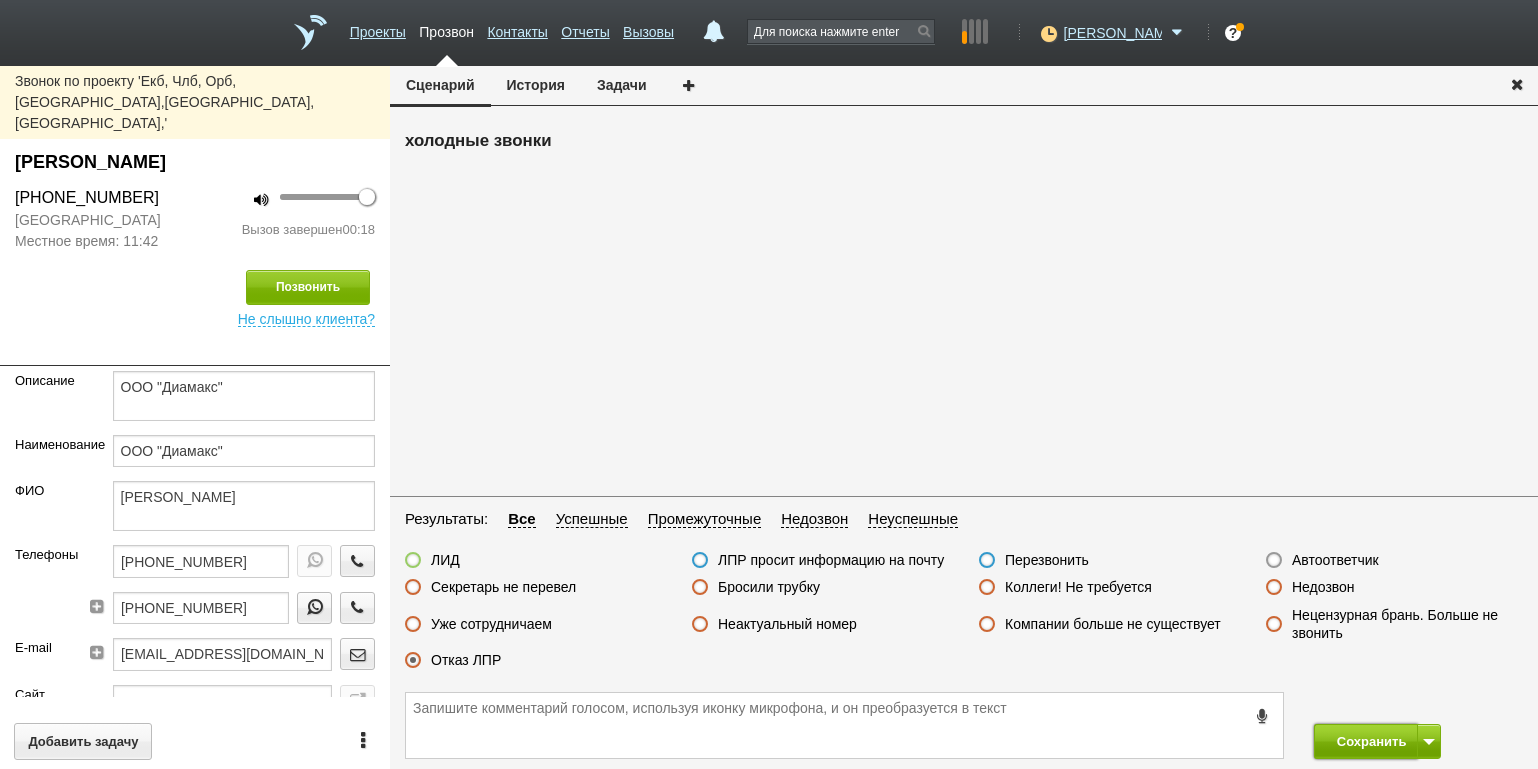 click on "Сохранить" at bounding box center [1366, 741] 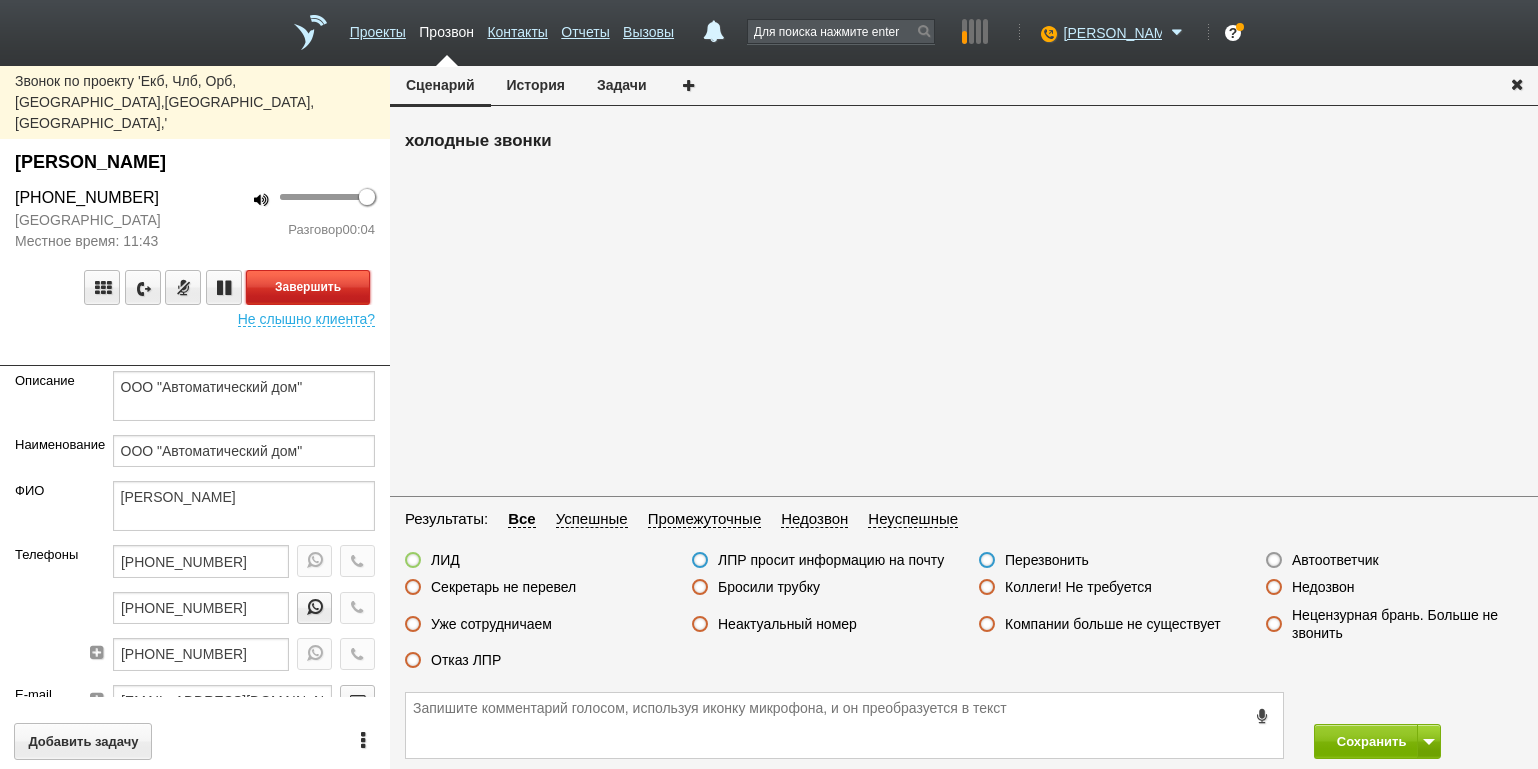 click on "Завершить" at bounding box center (308, 287) 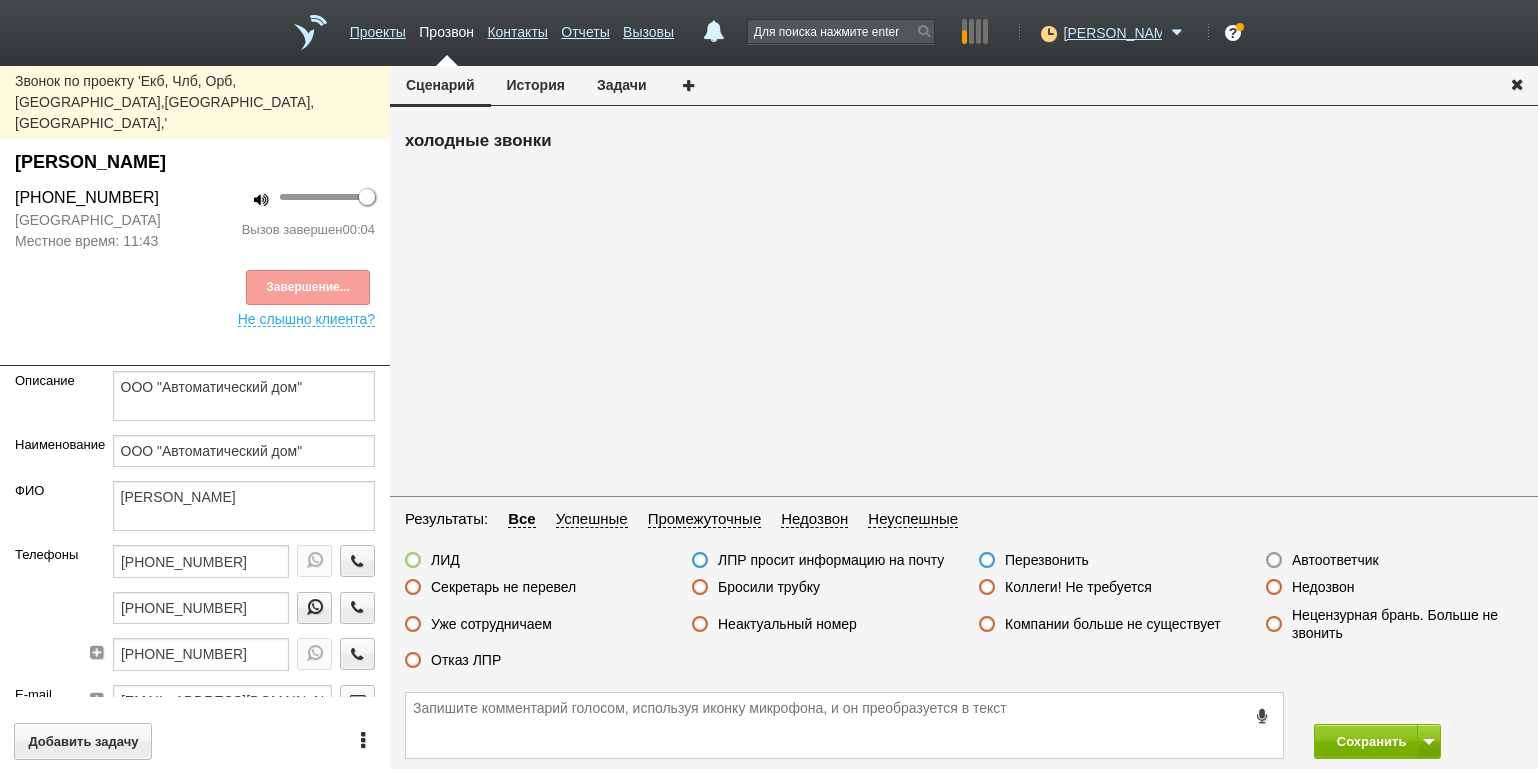 click on "Автоответчик" at bounding box center (1335, 560) 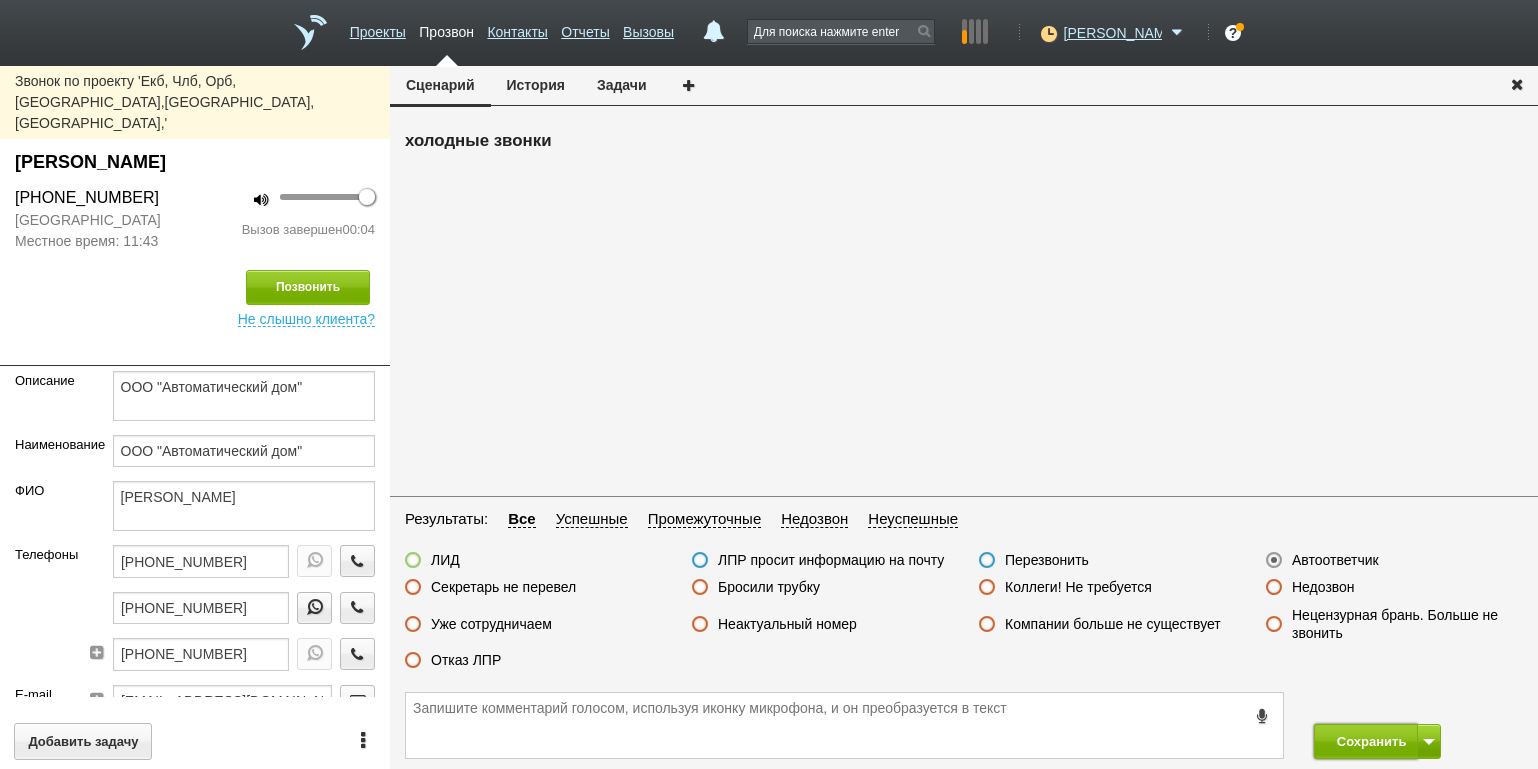 drag, startPoint x: 1354, startPoint y: 742, endPoint x: 1318, endPoint y: 656, distance: 93.230896 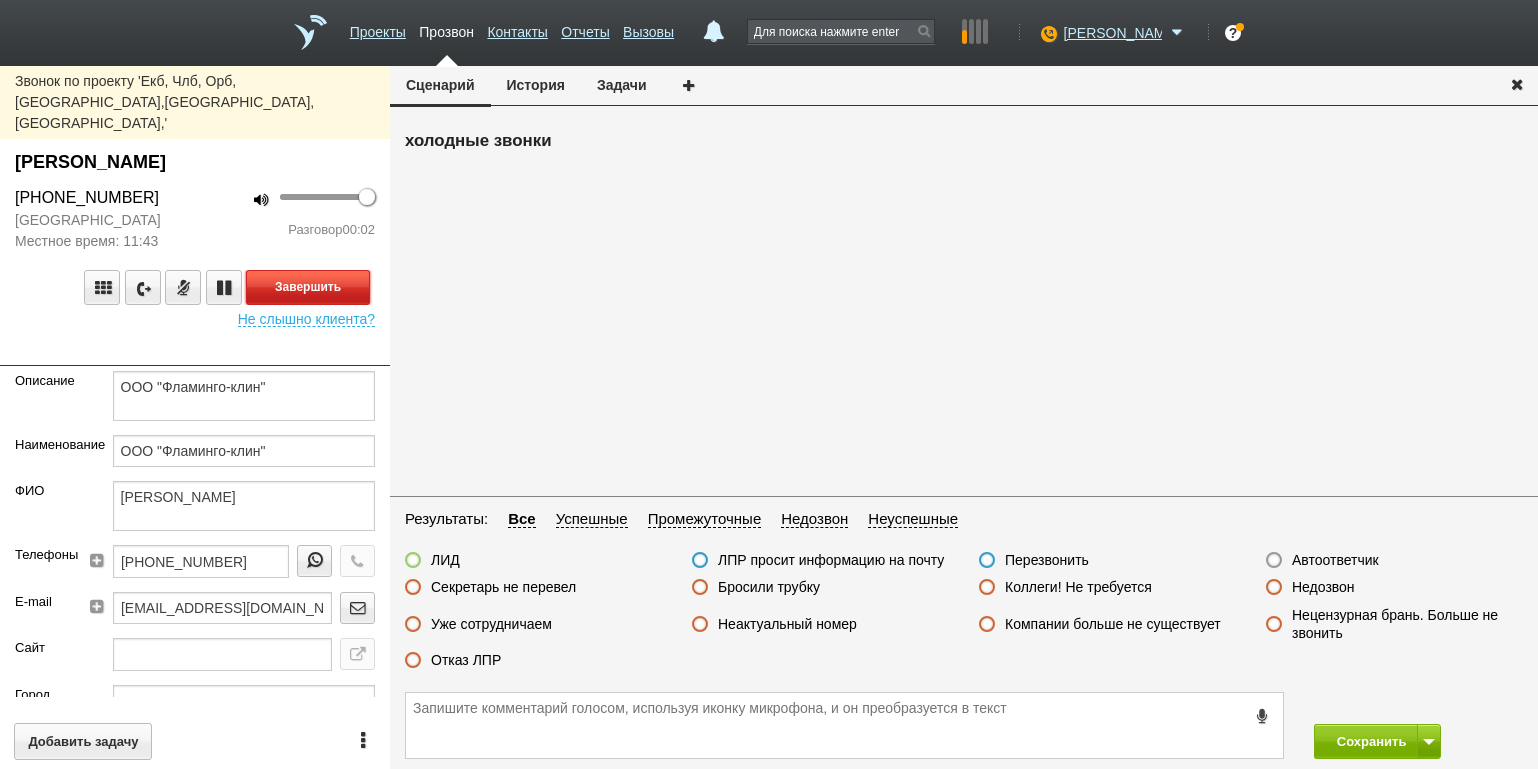 click on "Завершить" at bounding box center (308, 287) 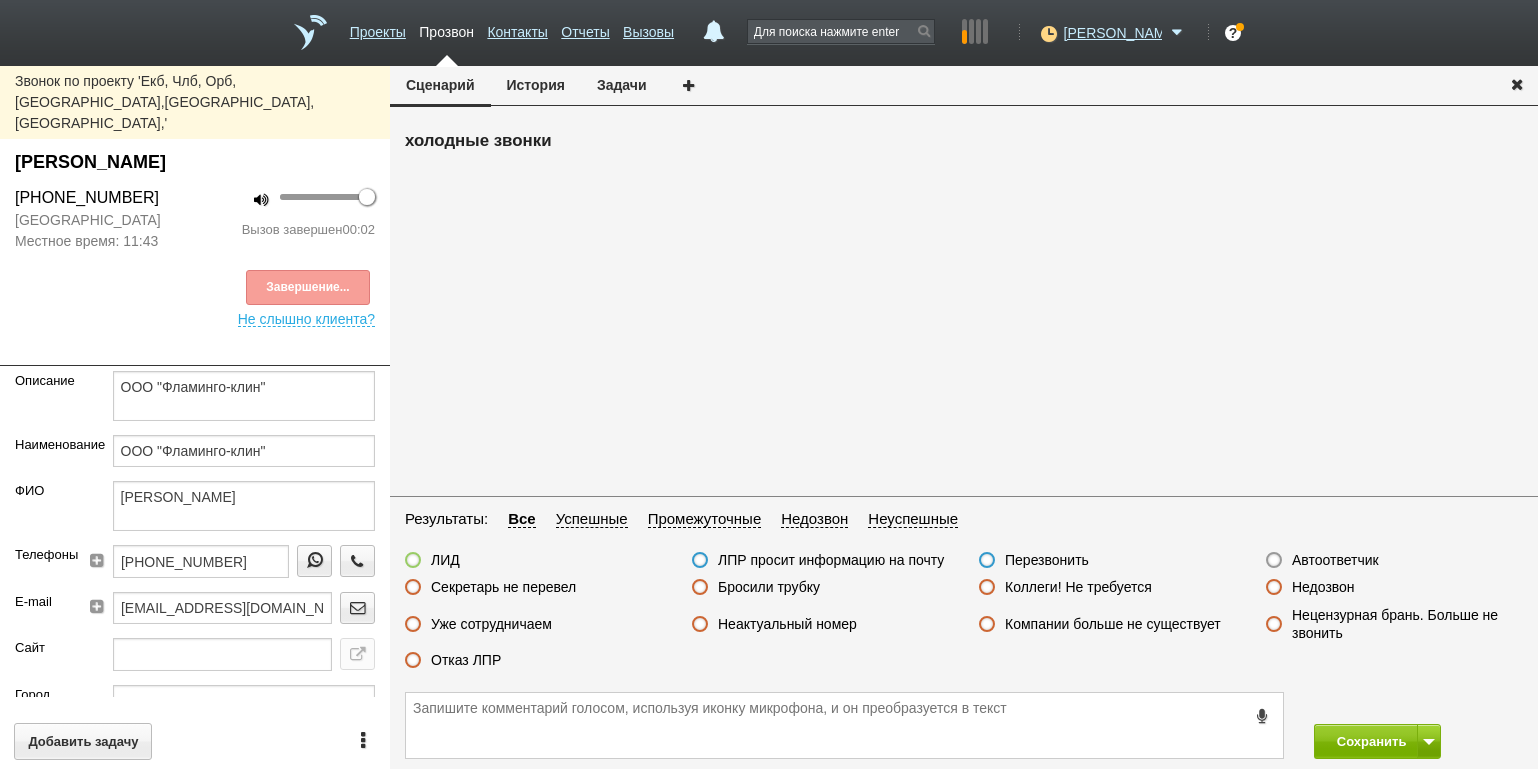 drag, startPoint x: 1339, startPoint y: 555, endPoint x: 1351, endPoint y: 572, distance: 20.808653 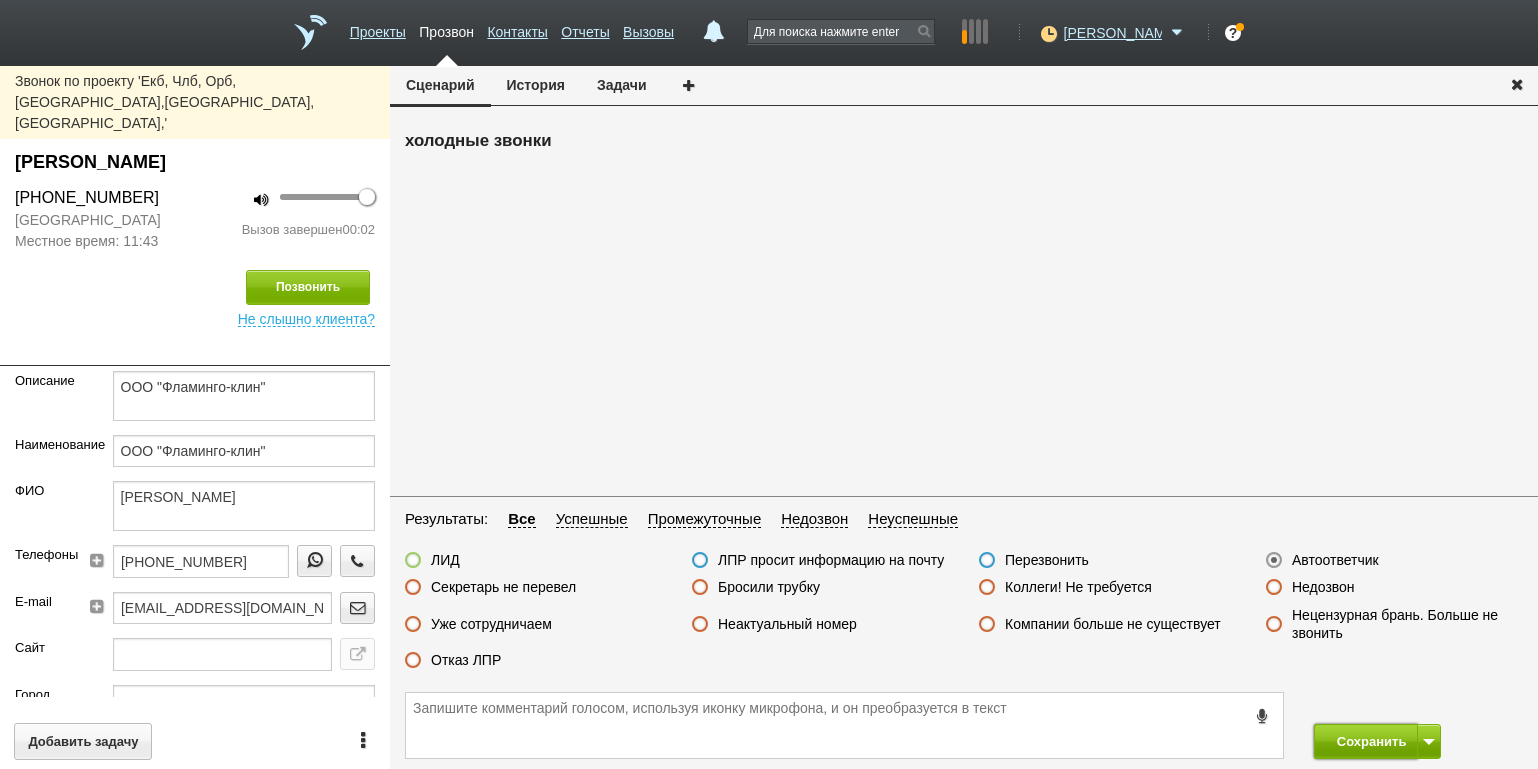 click on "Сохранить" at bounding box center [1366, 741] 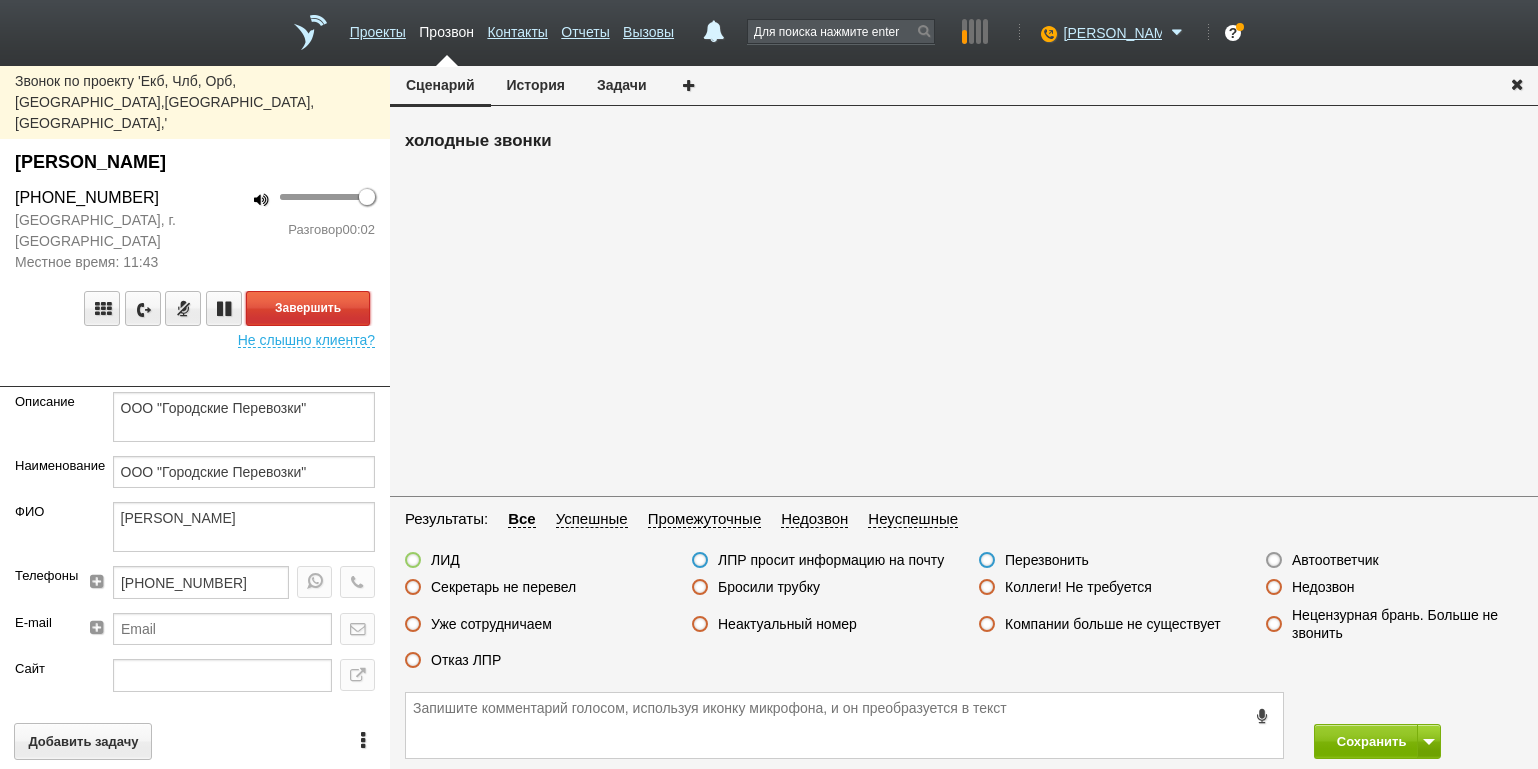 drag, startPoint x: 309, startPoint y: 267, endPoint x: 343, endPoint y: 283, distance: 37.576588 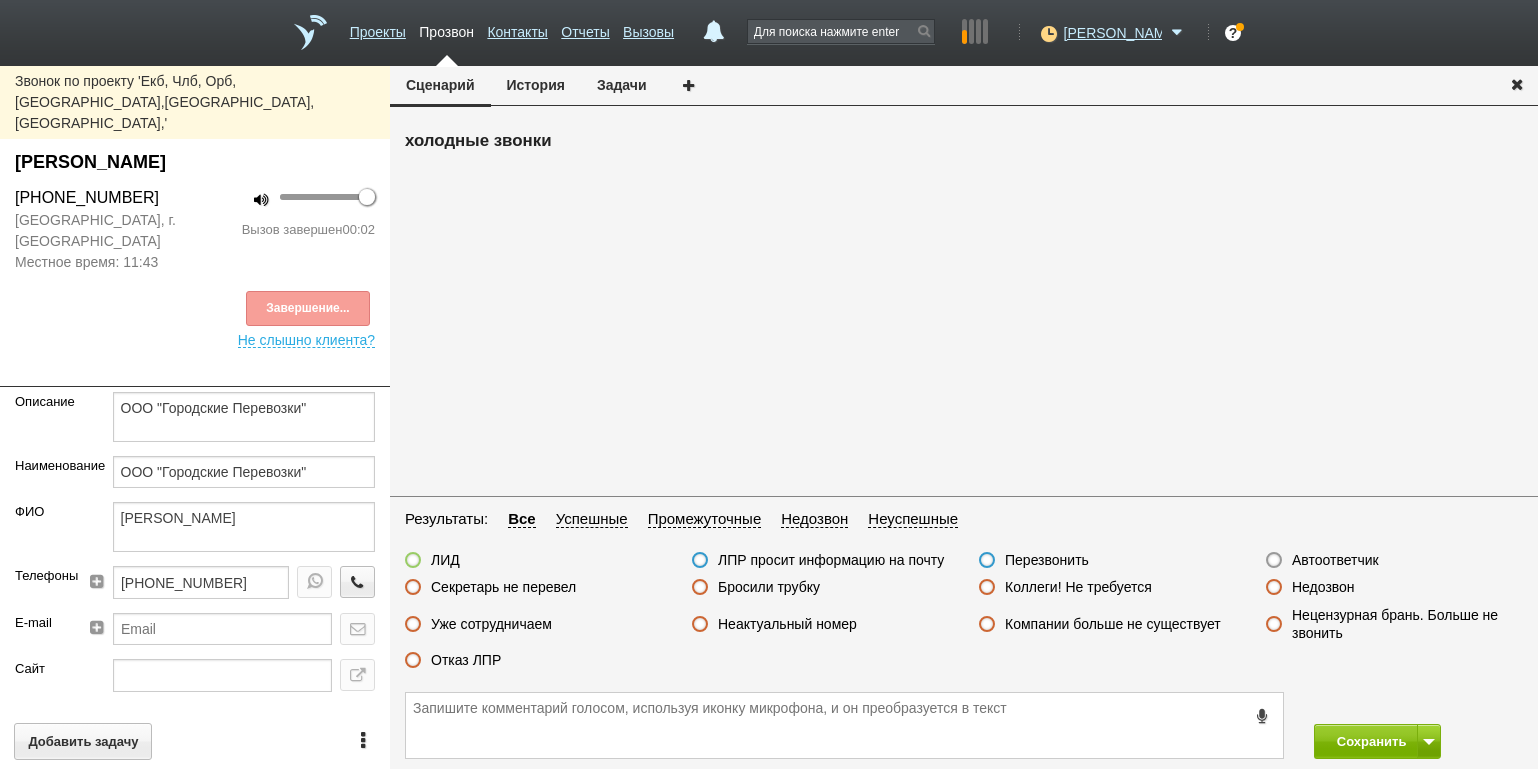 click on "Результаты: Все Успешные Промежуточные Недозвон Неуспешные ЛИД ЛПР просит информацию на почту Перезвонить Автоответчик Секретарь не перевел Бросили трубку Коллеги! Не требуется Недозвон Уже сотрудничаем Неактуальный номер Компании больше не существует Нецензурная брань. Больше не звонить Отказ ЛПР" at bounding box center [964, 595] 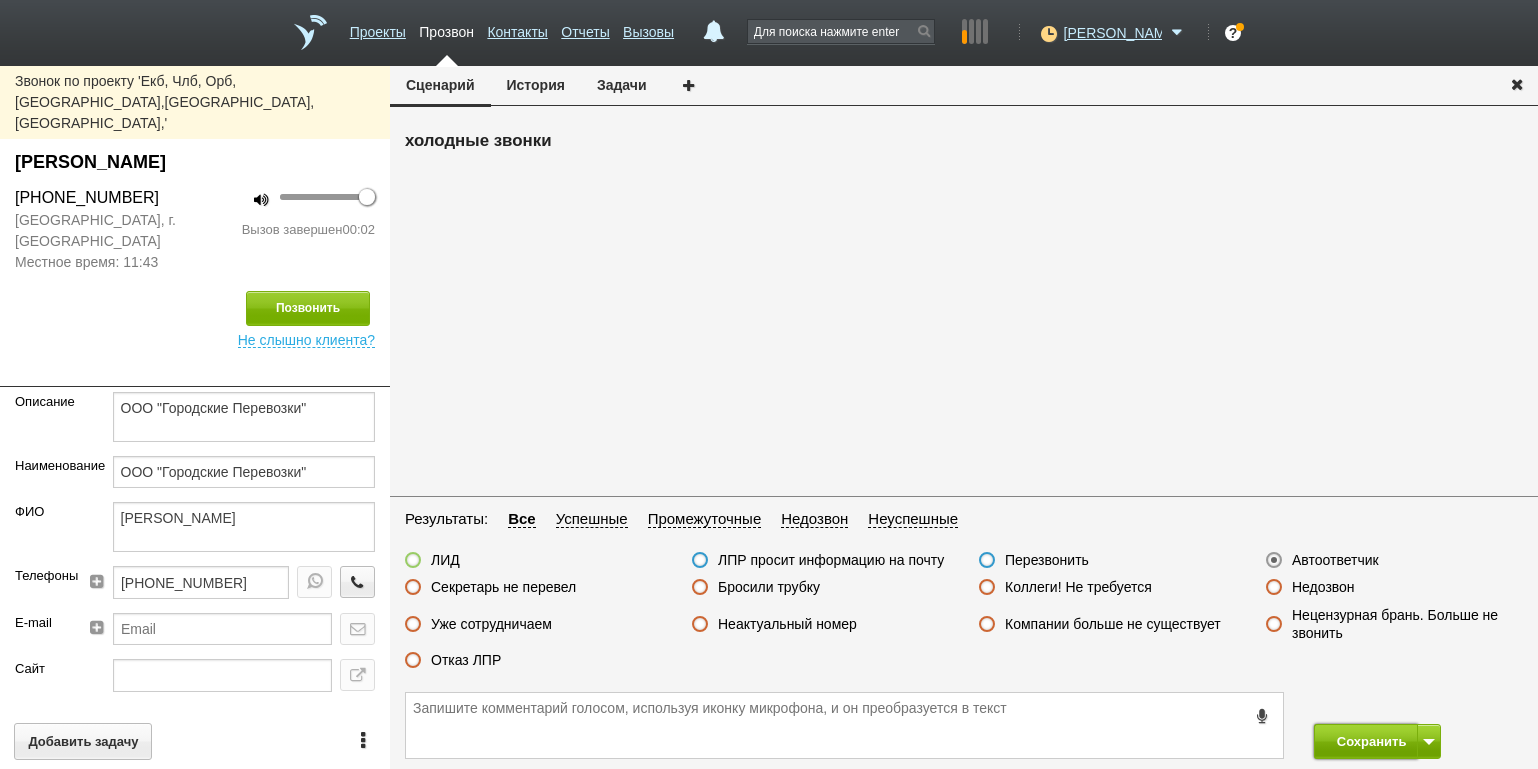 click on "Сохранить" at bounding box center [1366, 741] 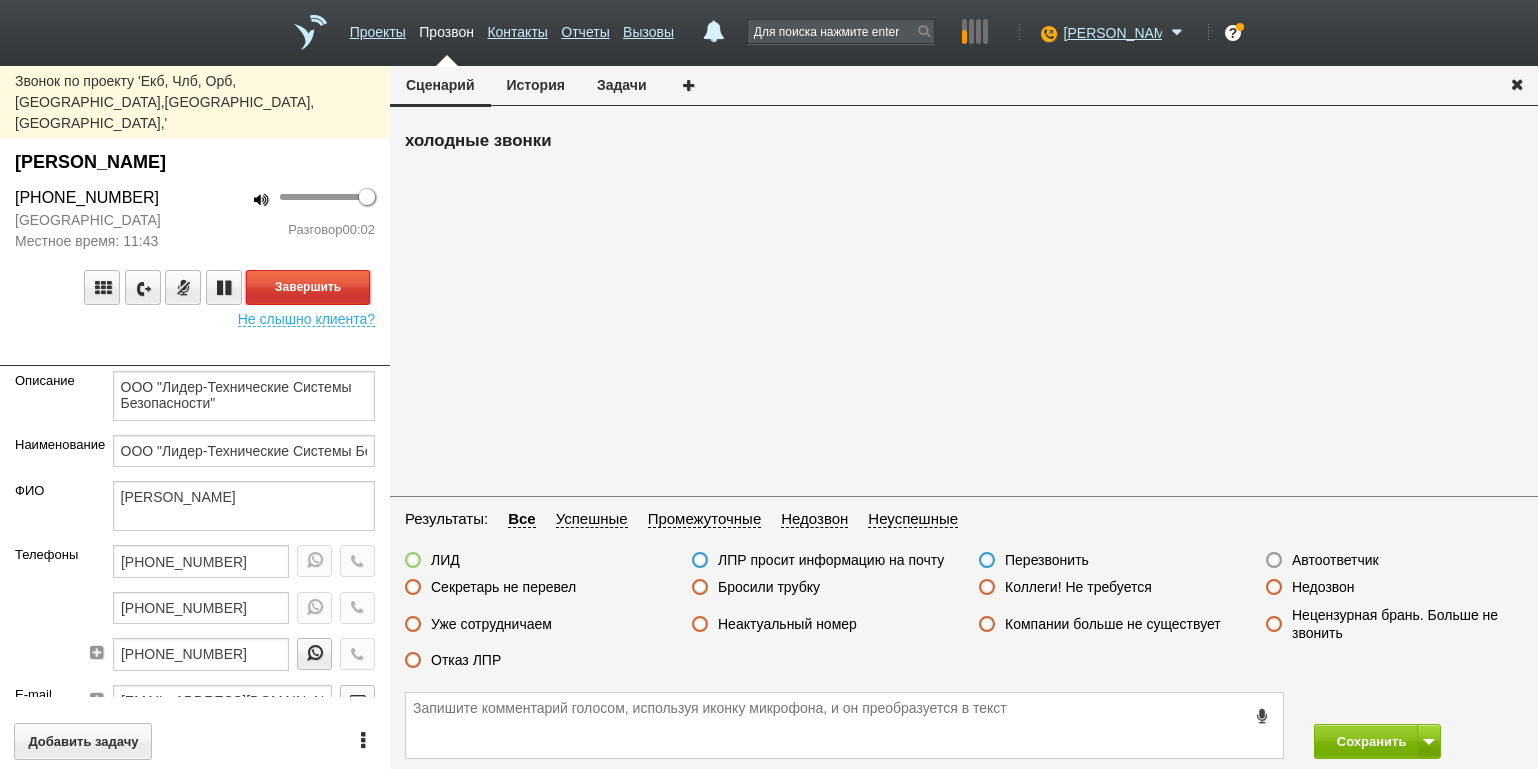 drag, startPoint x: 313, startPoint y: 254, endPoint x: 372, endPoint y: 261, distance: 59.413803 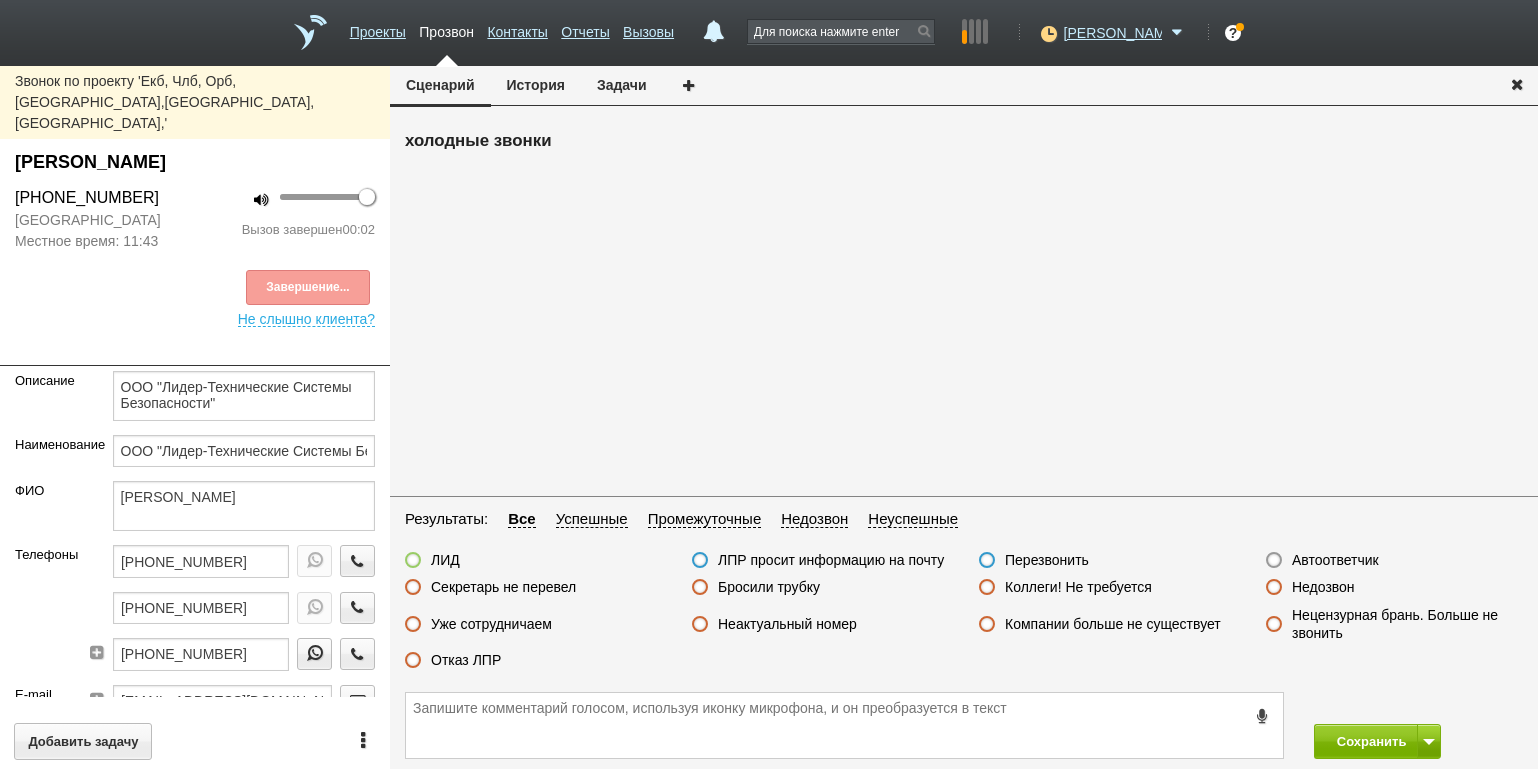 drag, startPoint x: 1304, startPoint y: 559, endPoint x: 1329, endPoint y: 569, distance: 26.925823 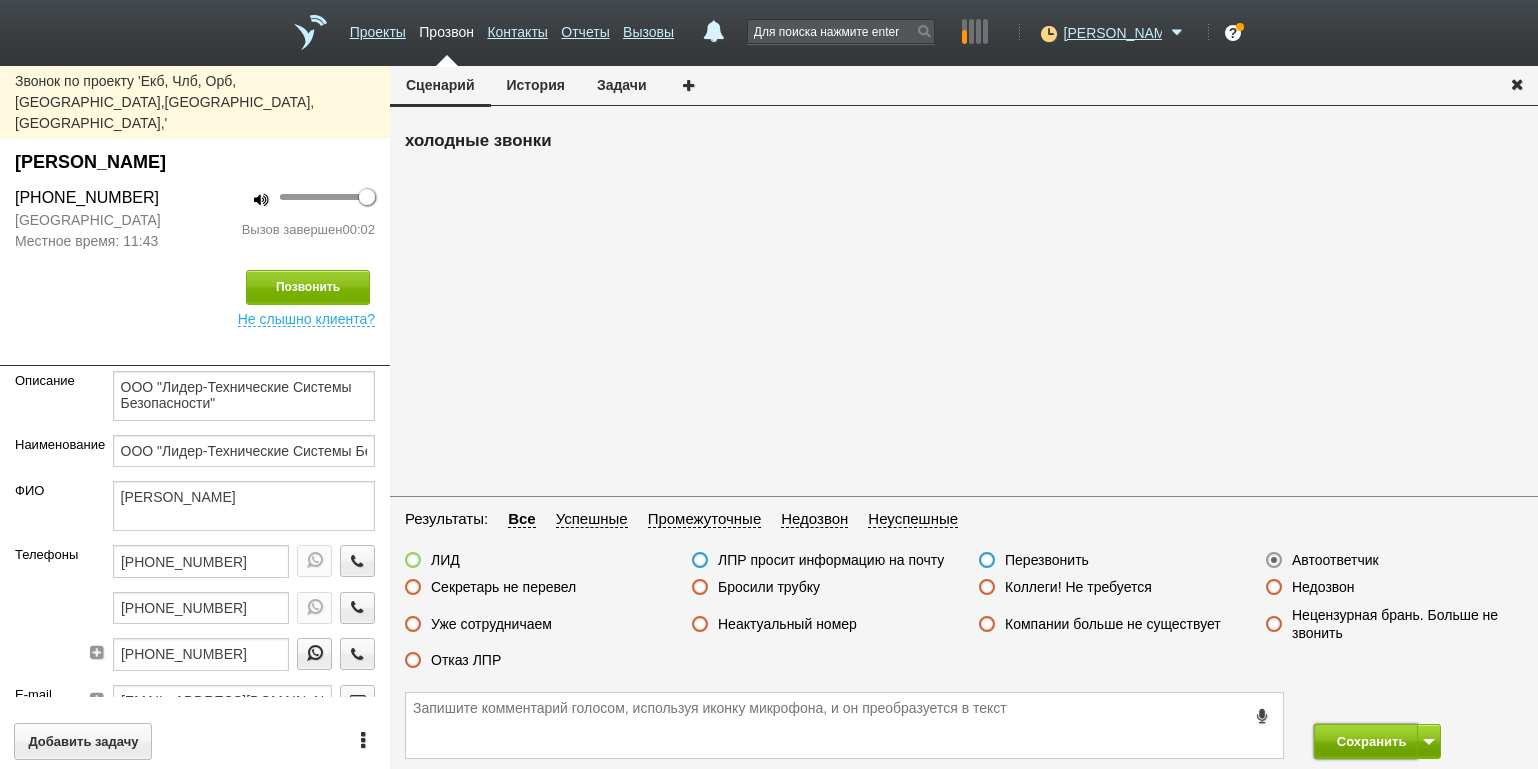 click on "Сохранить" at bounding box center (1366, 741) 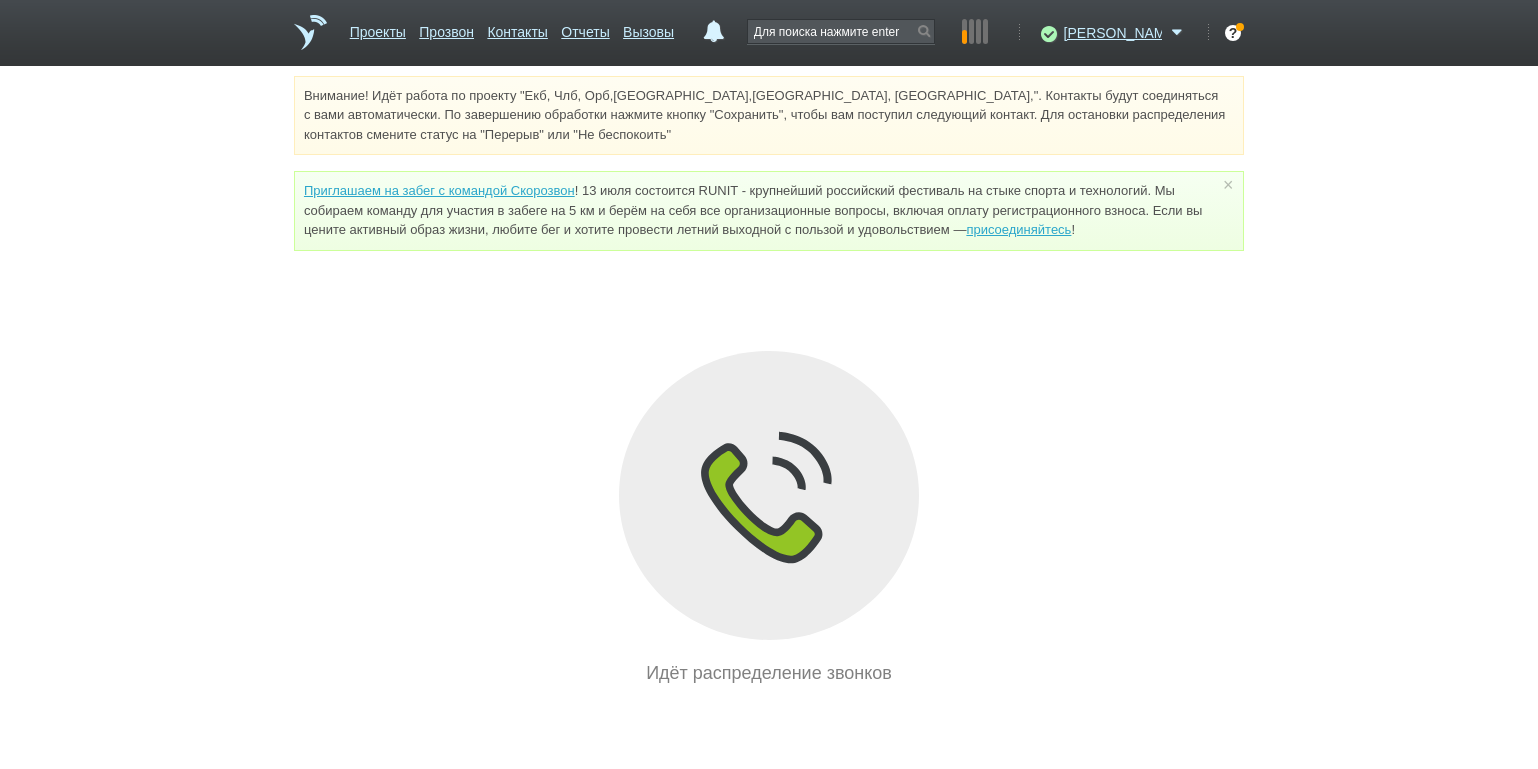 click on "Внимание! Идёт работа по проекту "Екб, Члб, Орб,[GEOGRAPHIC_DATA],[GEOGRAPHIC_DATA], [GEOGRAPHIC_DATA],". Контакты будут соединяться с вами автоматически. По завершению обработки нажмите кнопку "Сохранить", чтобы вам поступил следующий контакт. Для остановки распределения контактов смените статус на "Перерыв" или "Не беспокоить"
Приглашаем на забег с командой Скорозвон присоединяйтесь !
×
Вы можете звонить напрямую из строки поиска - введите номер и нажмите "Позвонить"
Идёт распределение звонков" at bounding box center [769, 381] 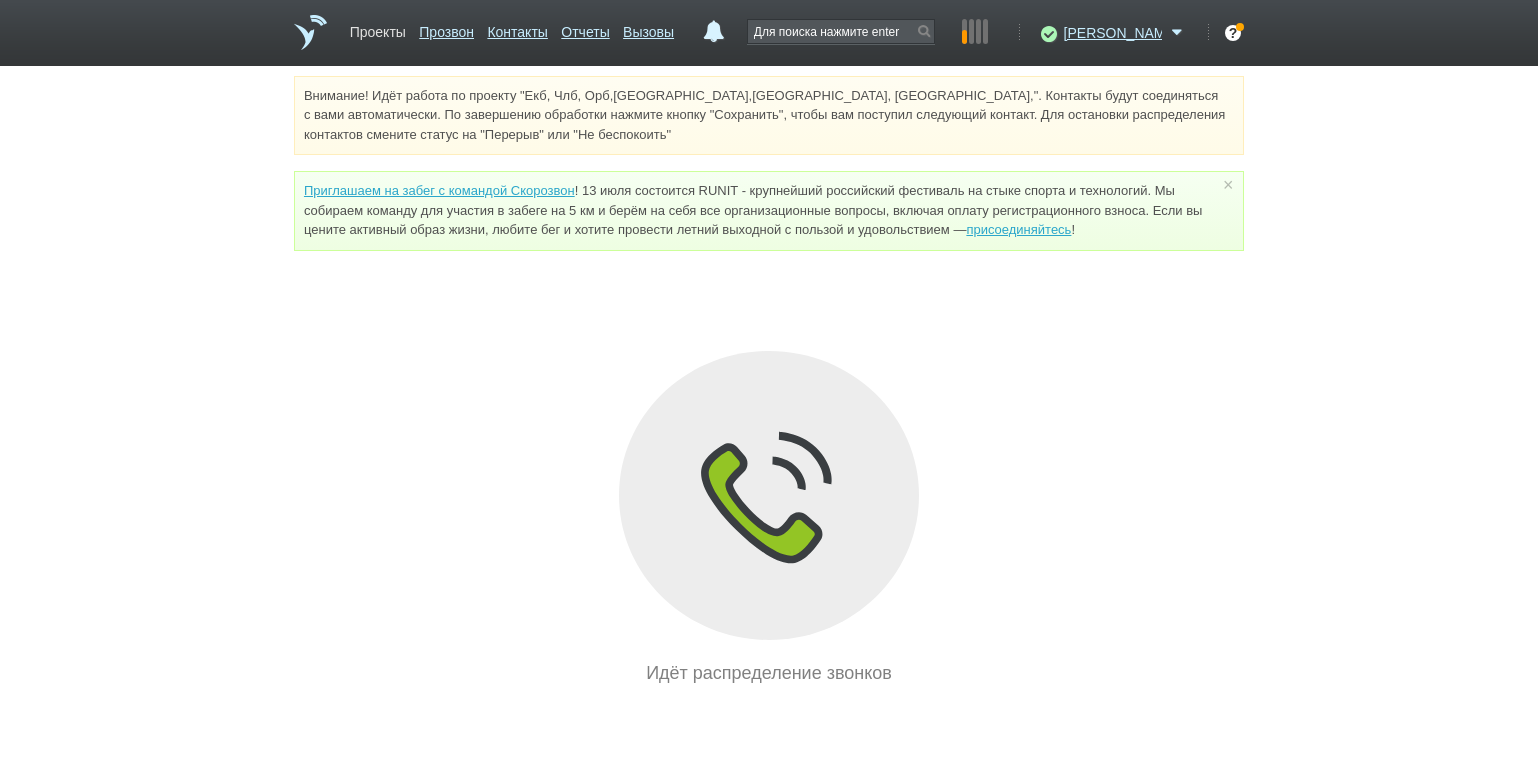 click on "Проекты" at bounding box center (378, 28) 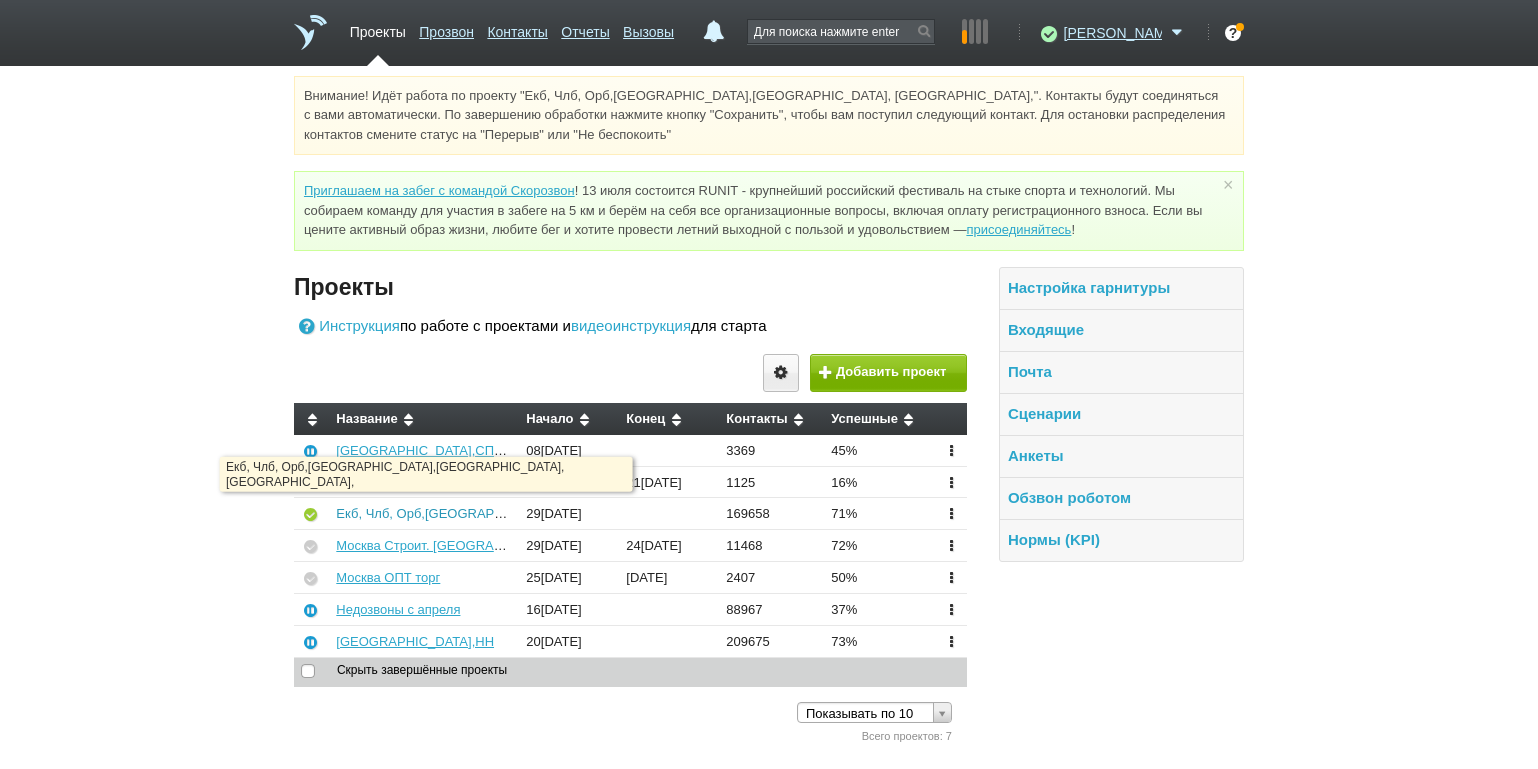 click on "Екб, Члб, Орб,[GEOGRAPHIC_DATA],[GEOGRAPHIC_DATA], [GEOGRAPHIC_DATA]," at bounding box center [590, 513] 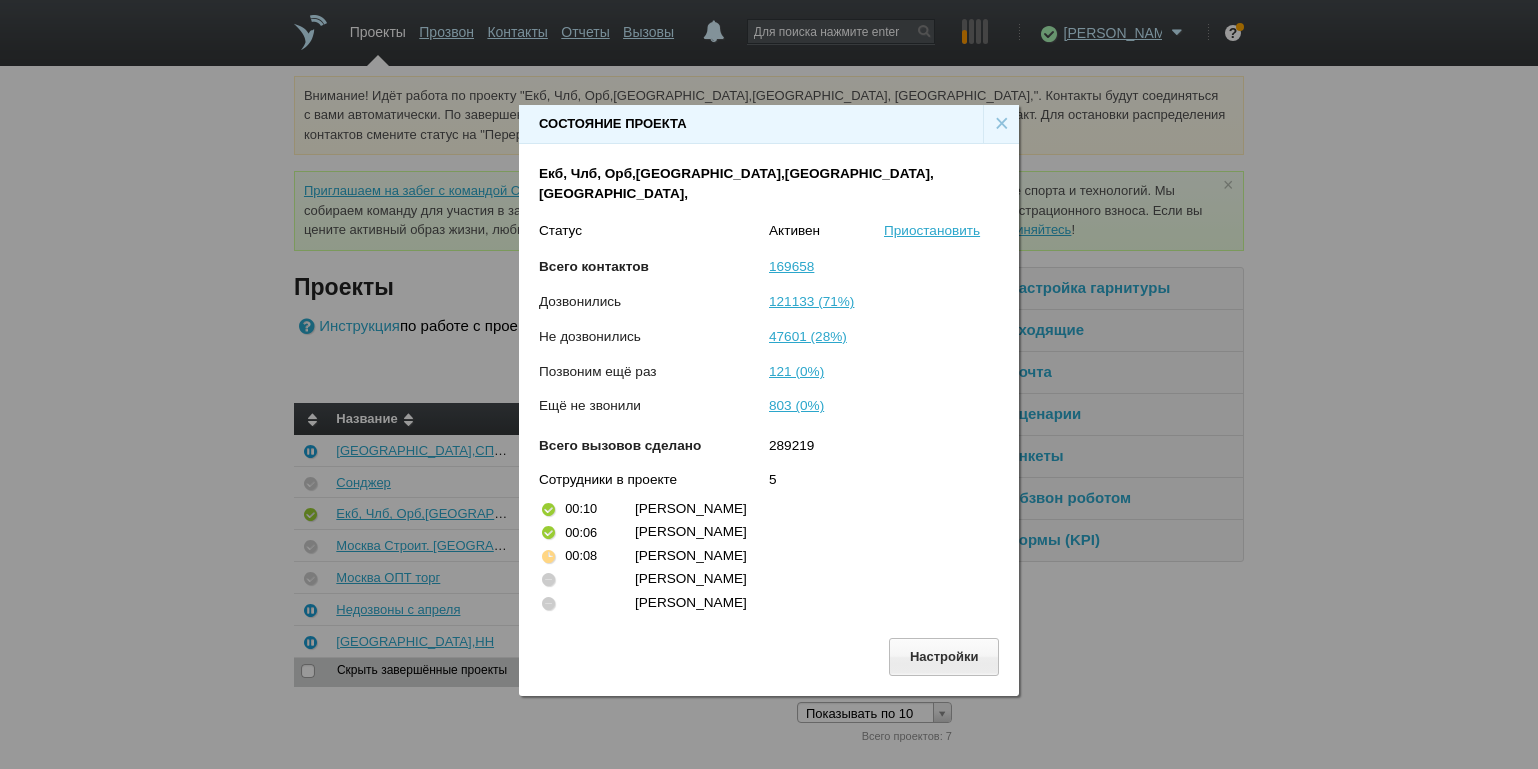click on "×" at bounding box center [1001, 124] 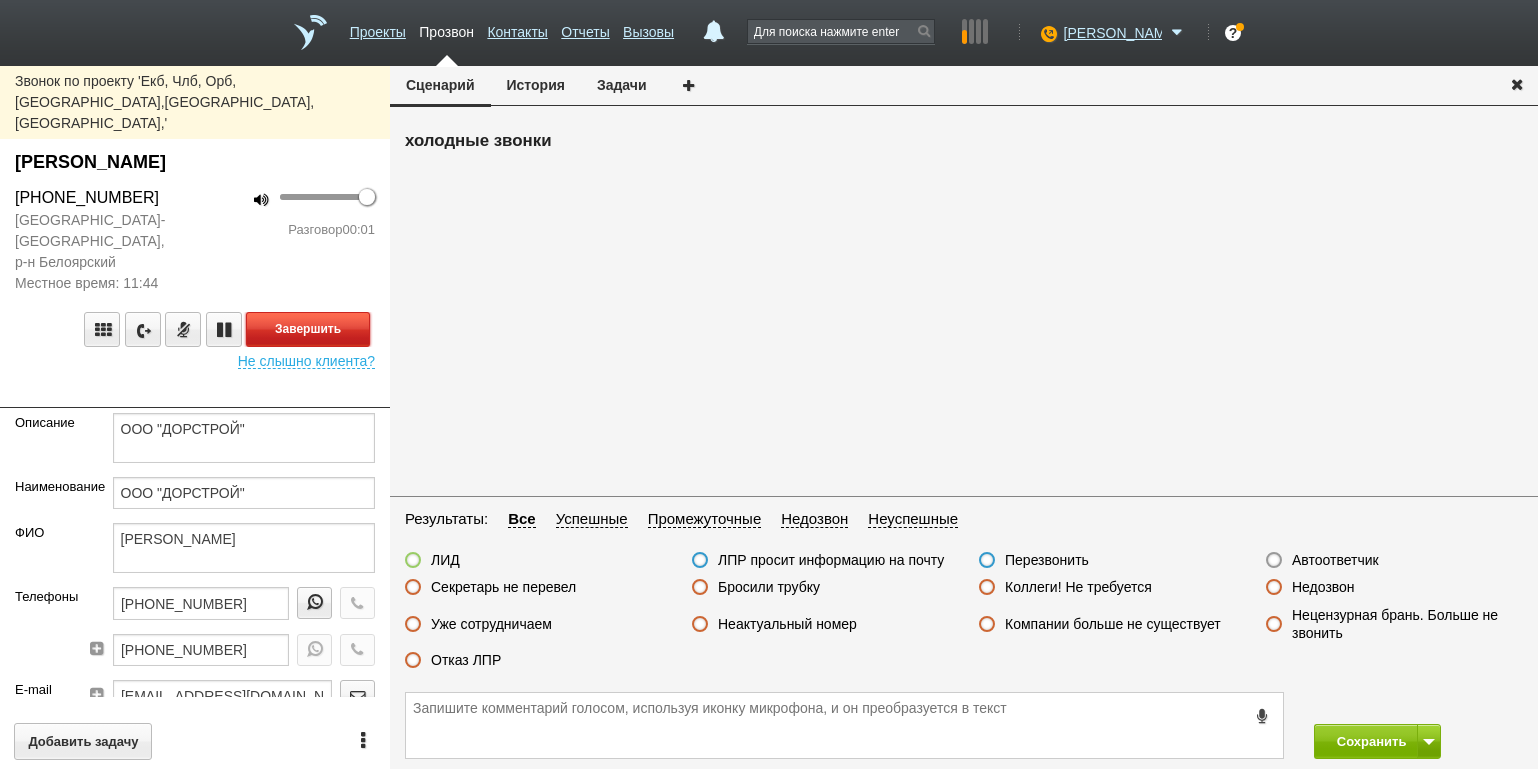 click on "Завершить" at bounding box center (308, 329) 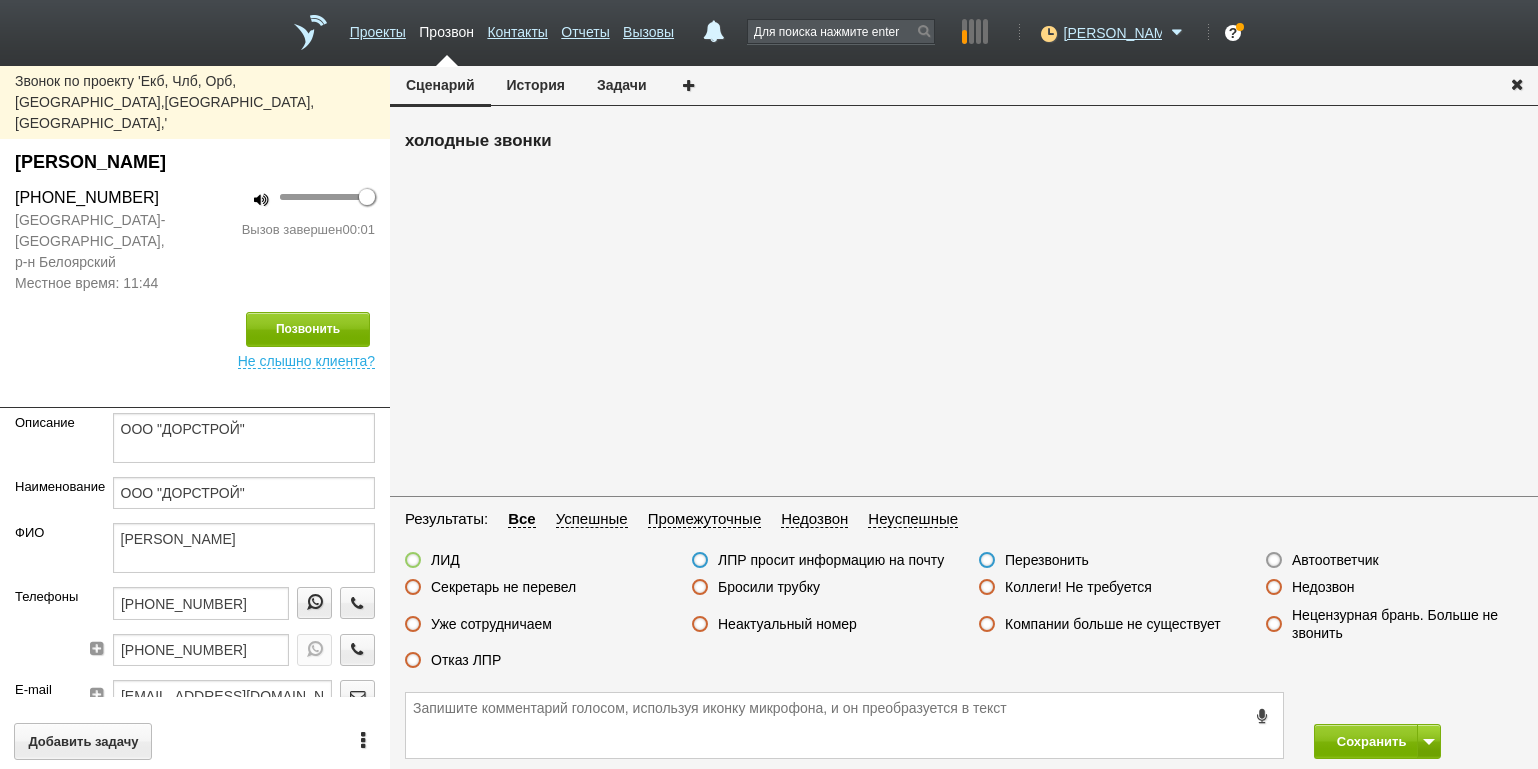 click on "Автоответчик" at bounding box center [1335, 560] 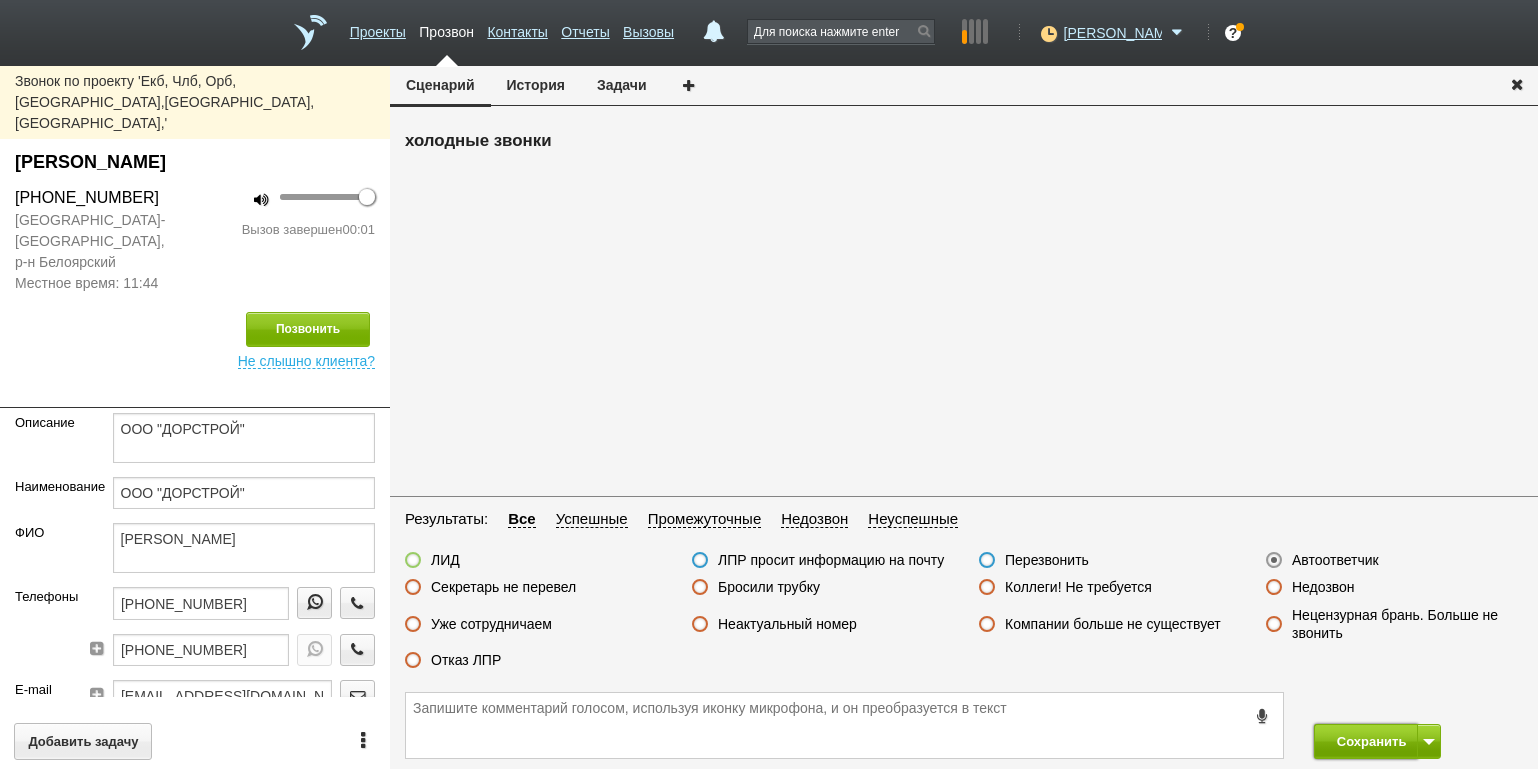 click on "Сохранить" at bounding box center [1366, 741] 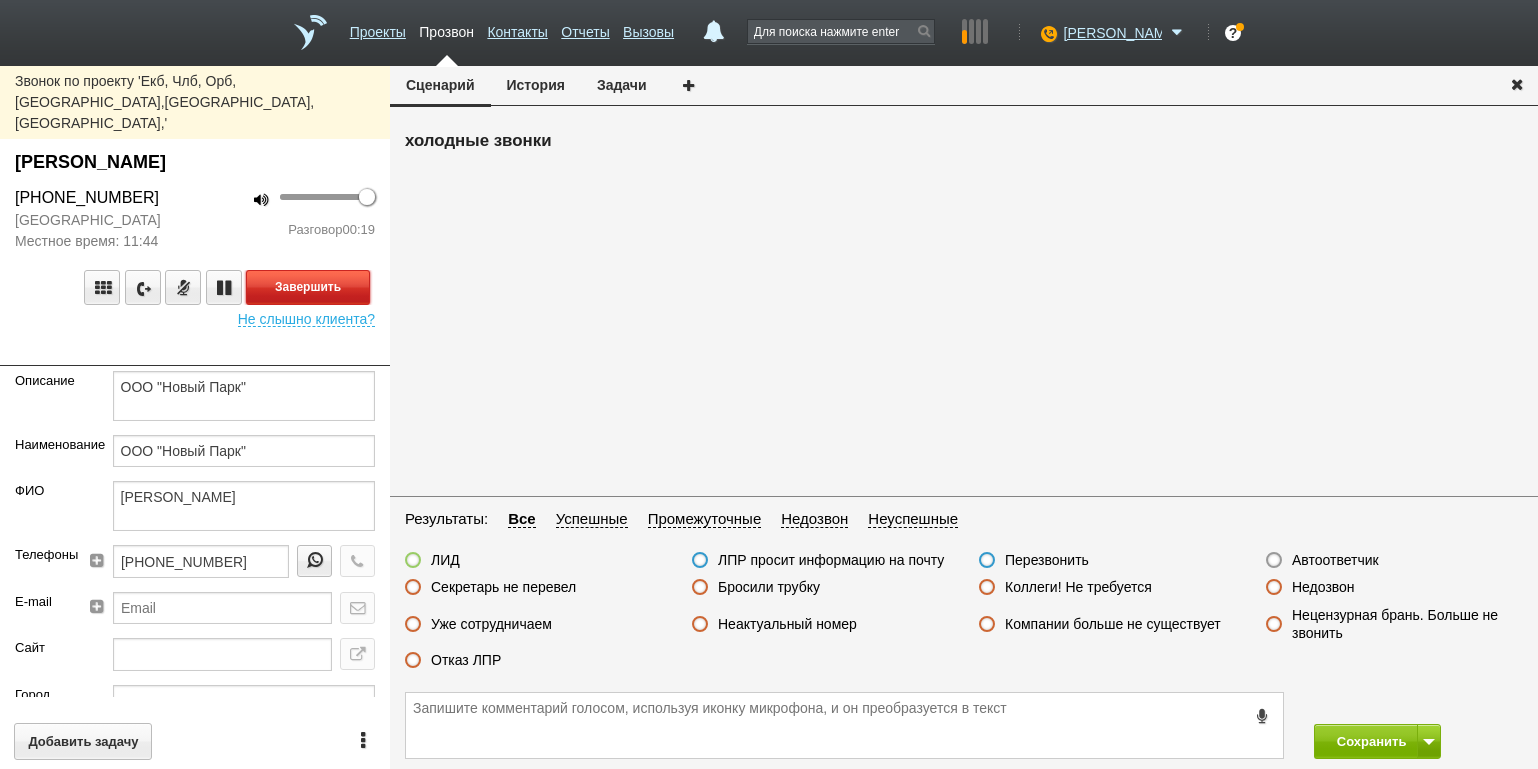 click on "Завершить" at bounding box center [308, 287] 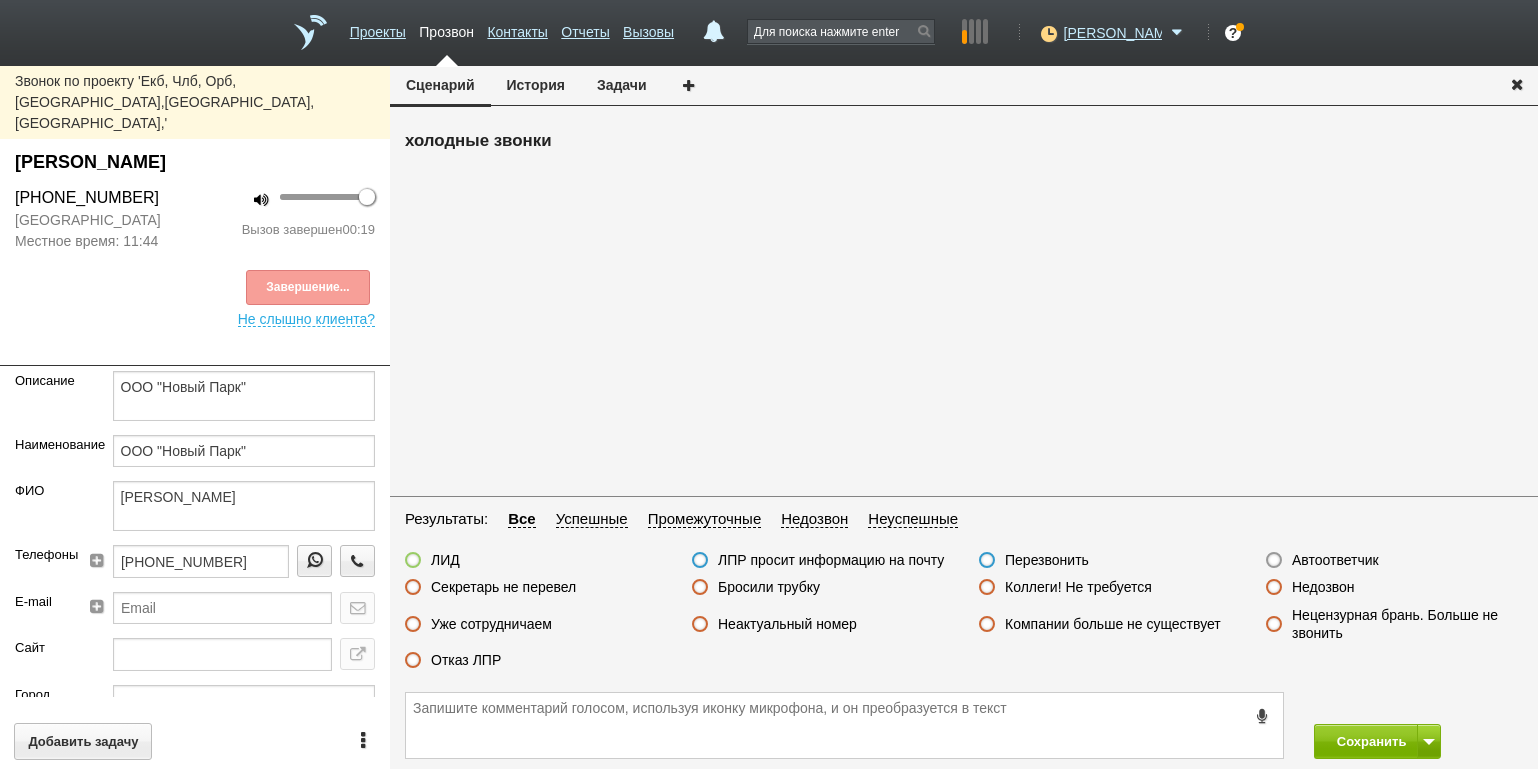 click on "Отказ ЛПР" at bounding box center [466, 660] 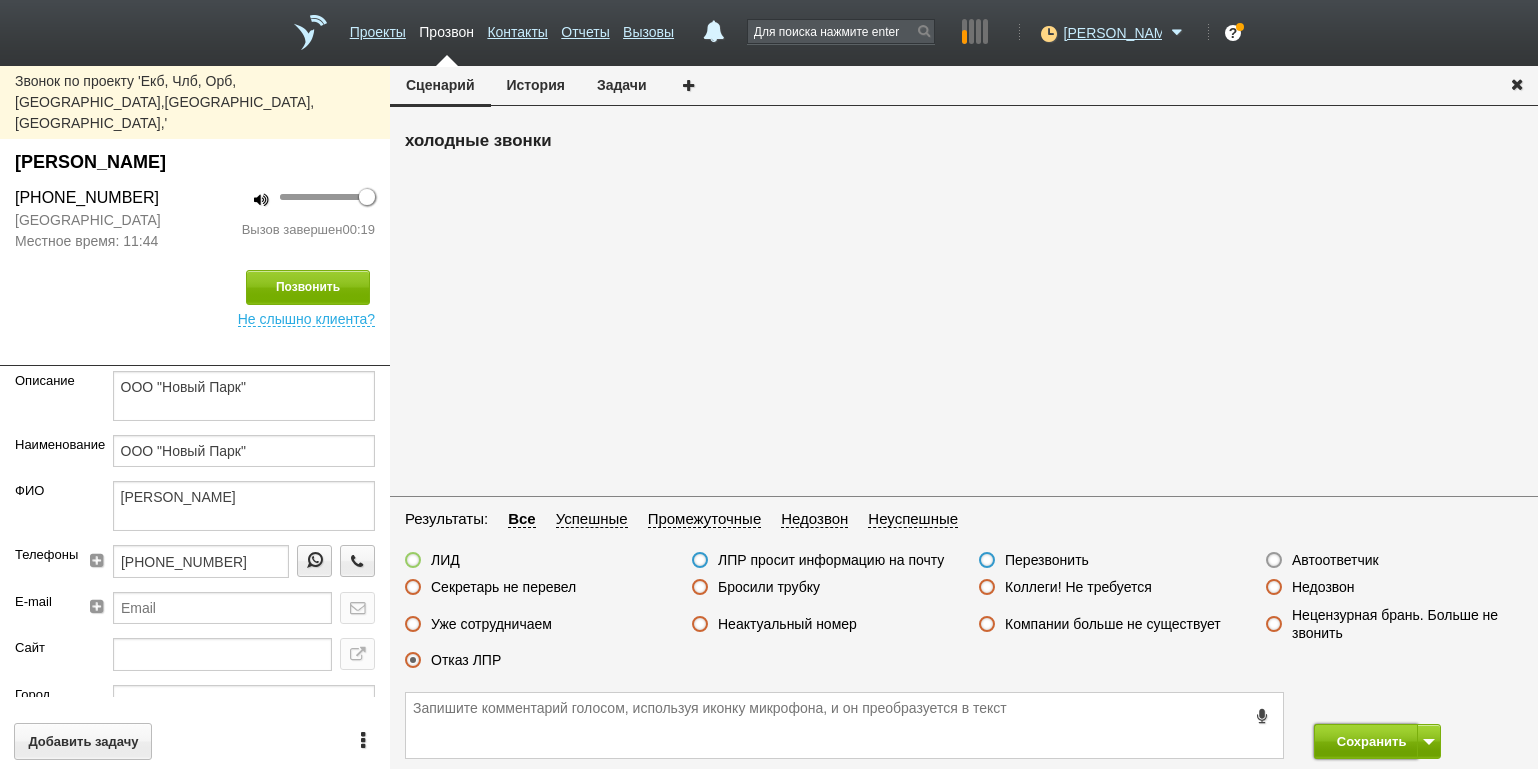 click on "Сохранить" at bounding box center (1366, 741) 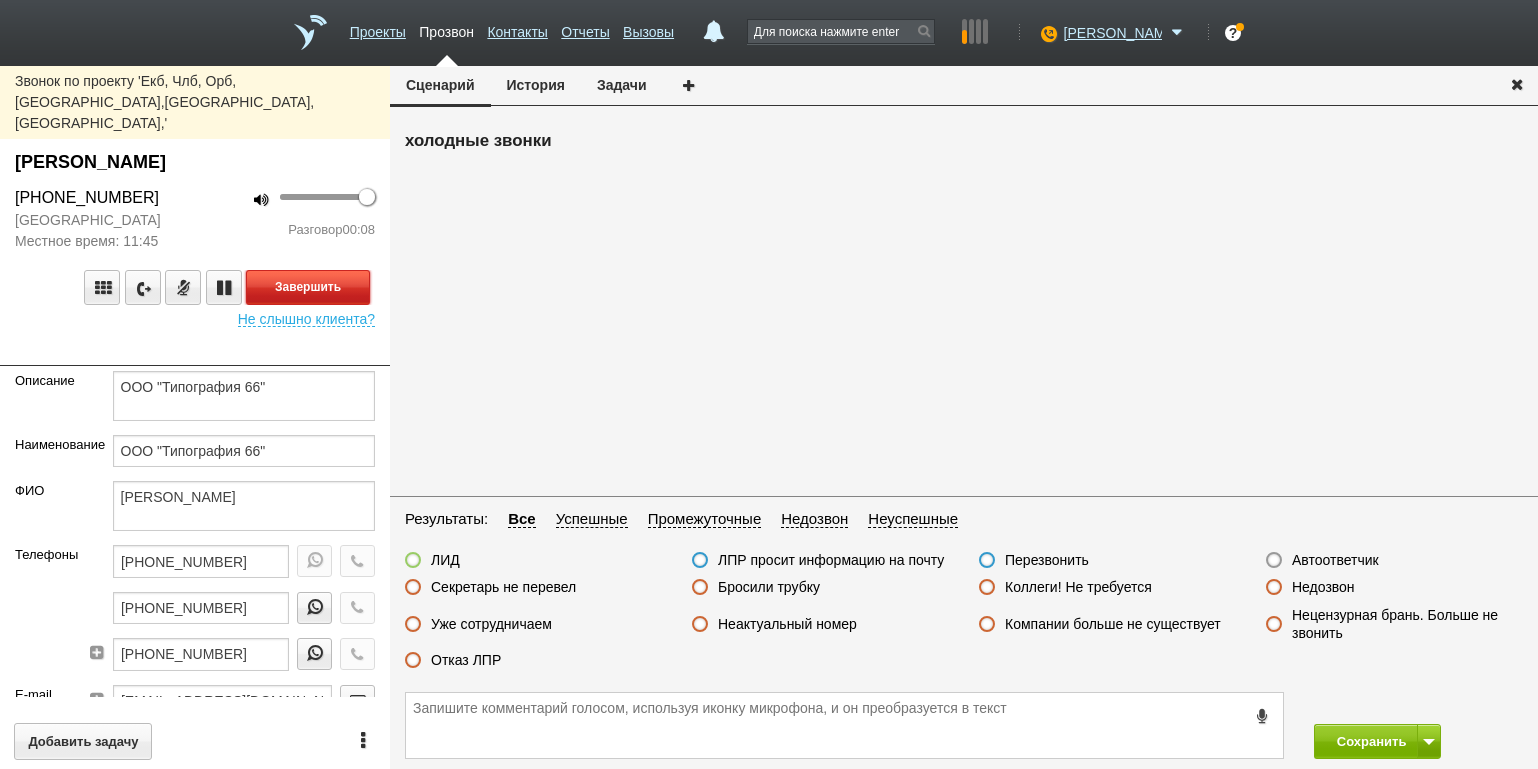 click on "Завершить" at bounding box center (308, 287) 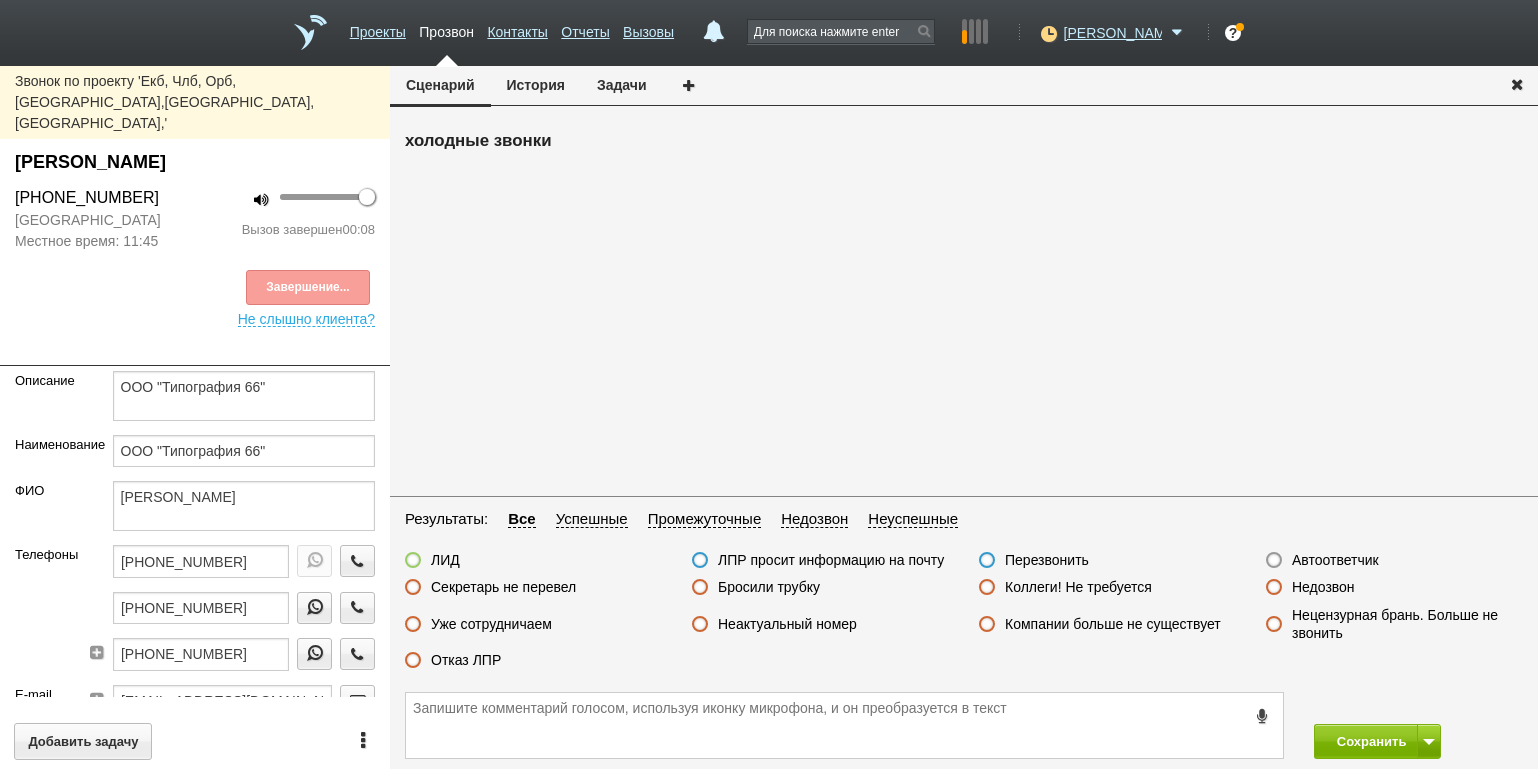 click on "Неактуальный номер" at bounding box center (787, 624) 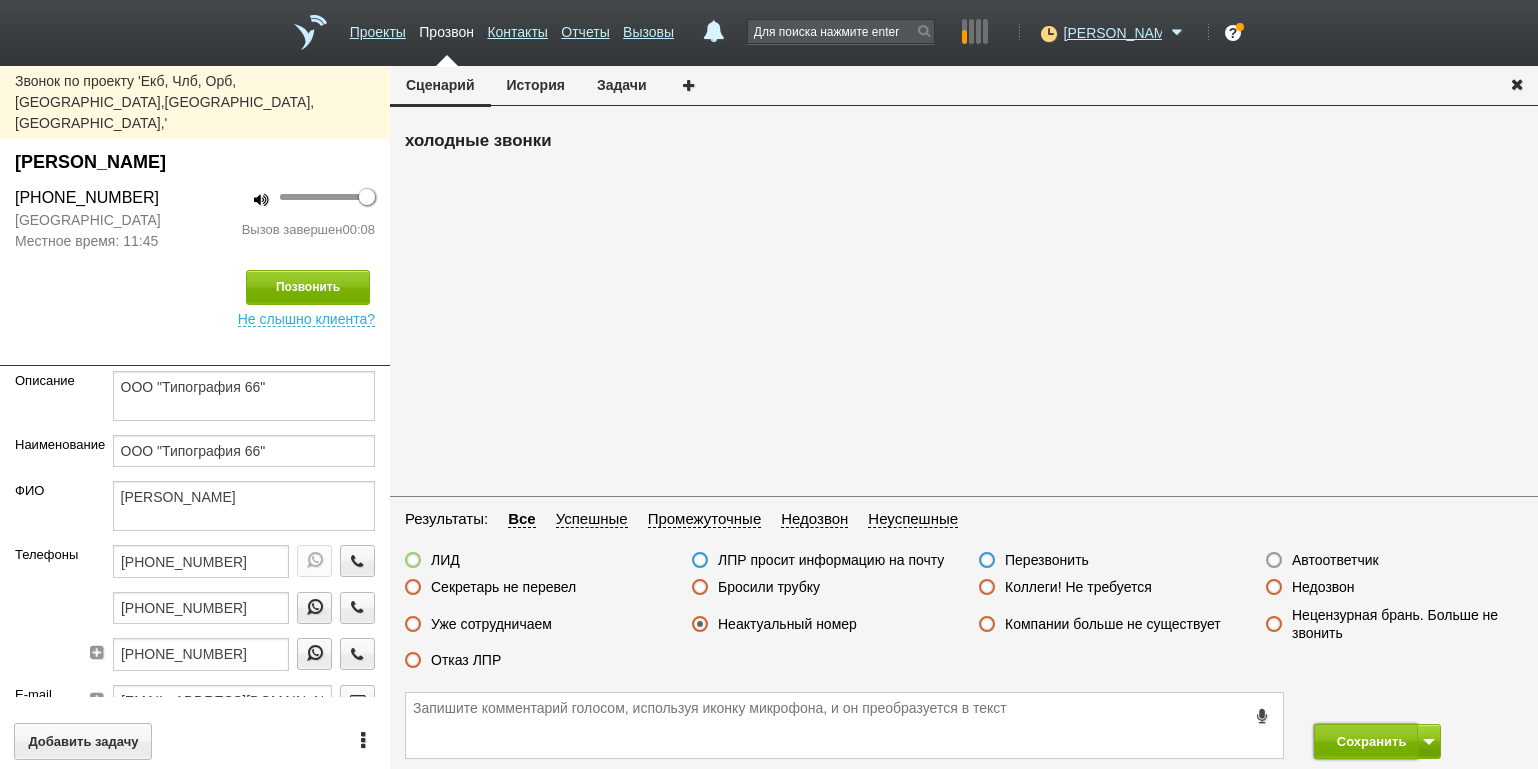 drag, startPoint x: 1340, startPoint y: 745, endPoint x: 1323, endPoint y: 723, distance: 27.802877 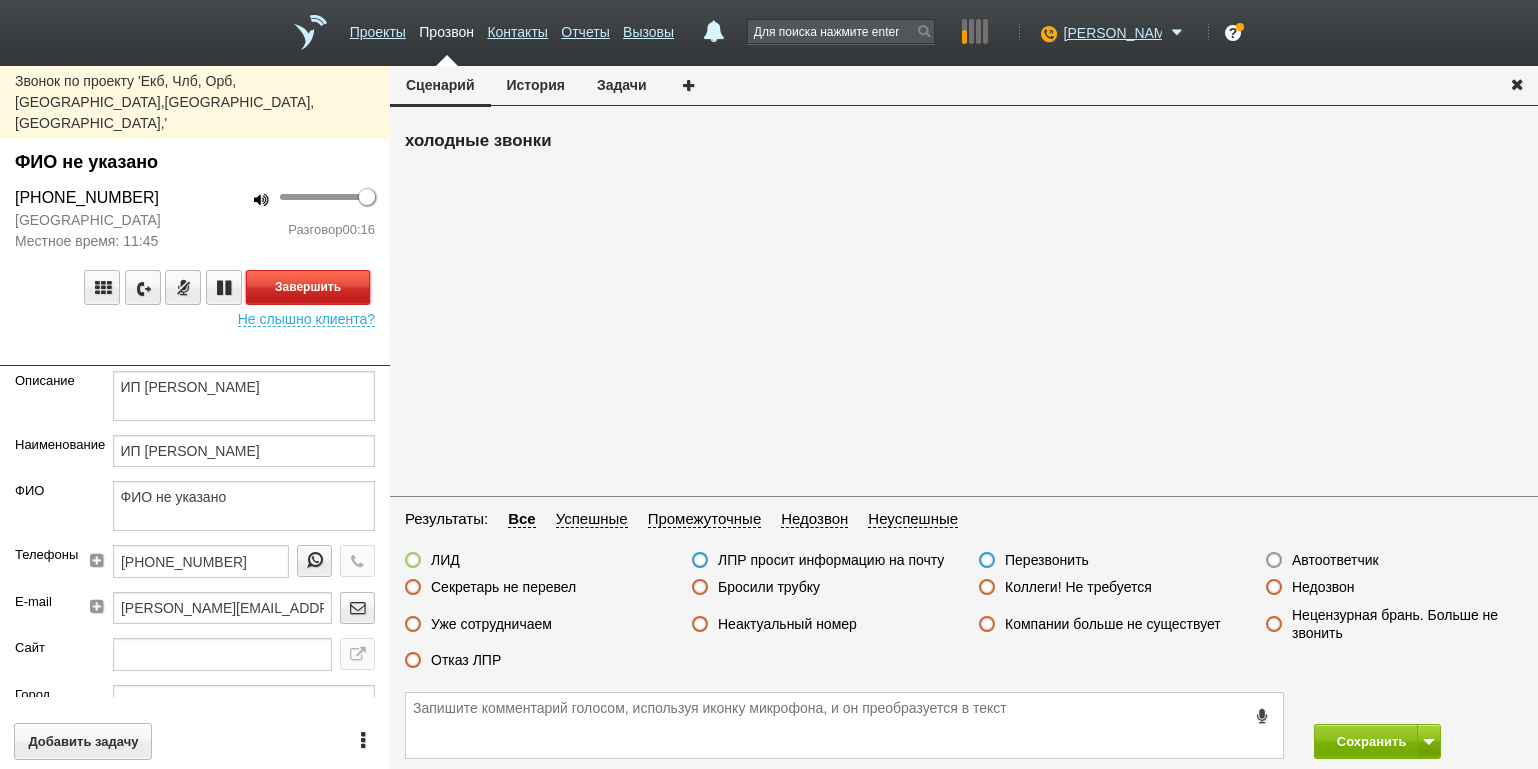 click on "Завершить" at bounding box center (308, 287) 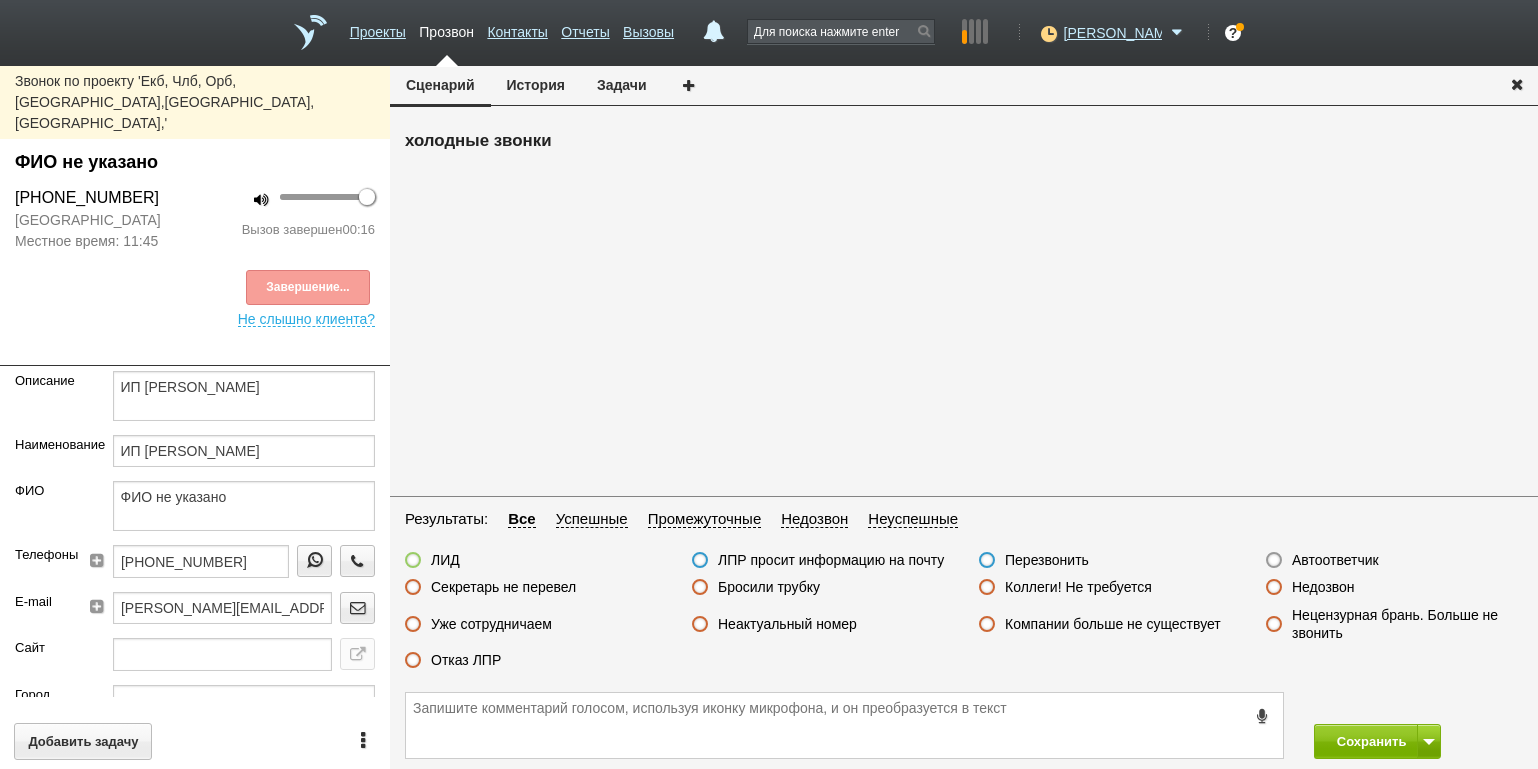 click on "Отказ ЛПР" at bounding box center [466, 660] 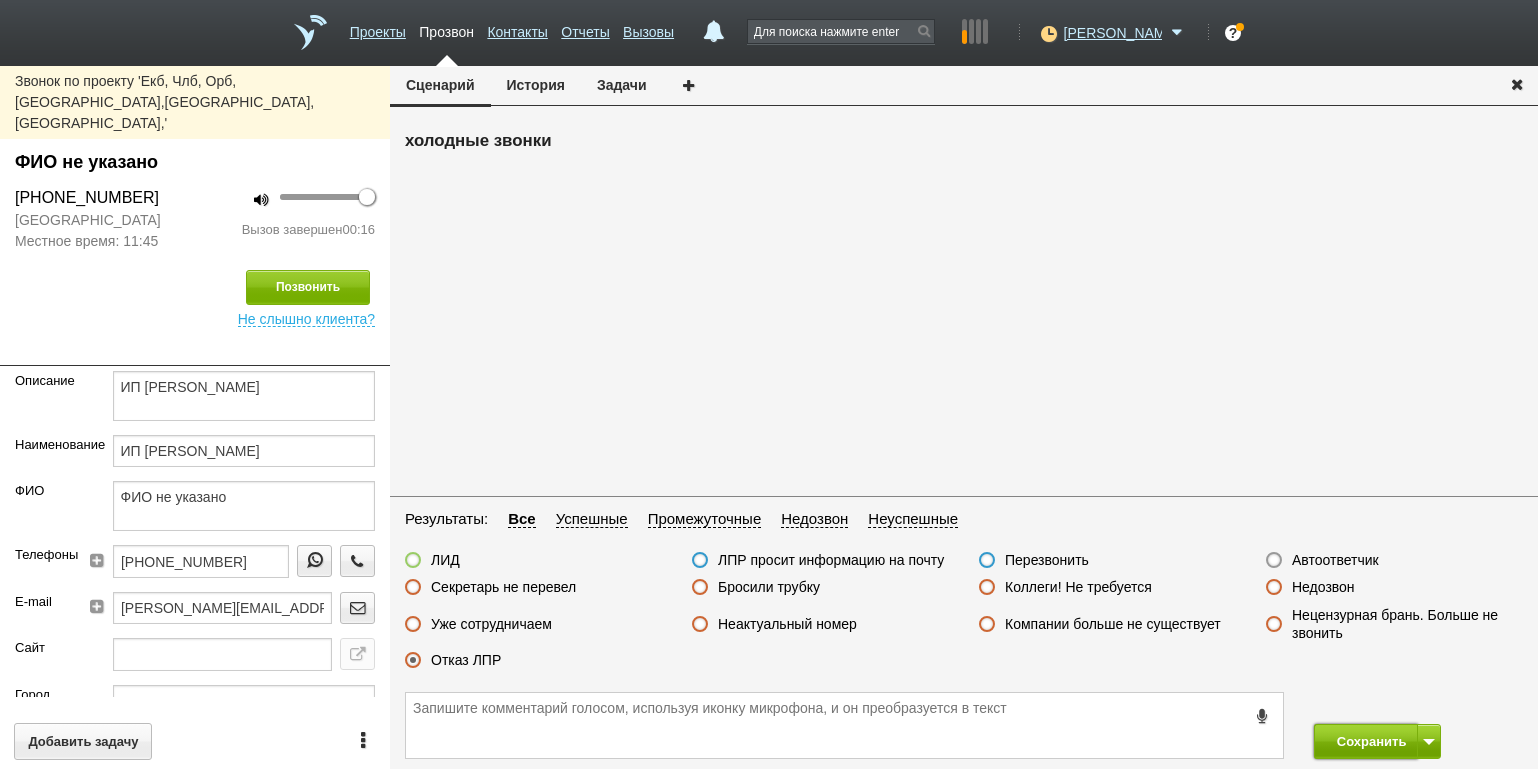 click on "Сохранить" at bounding box center (1366, 741) 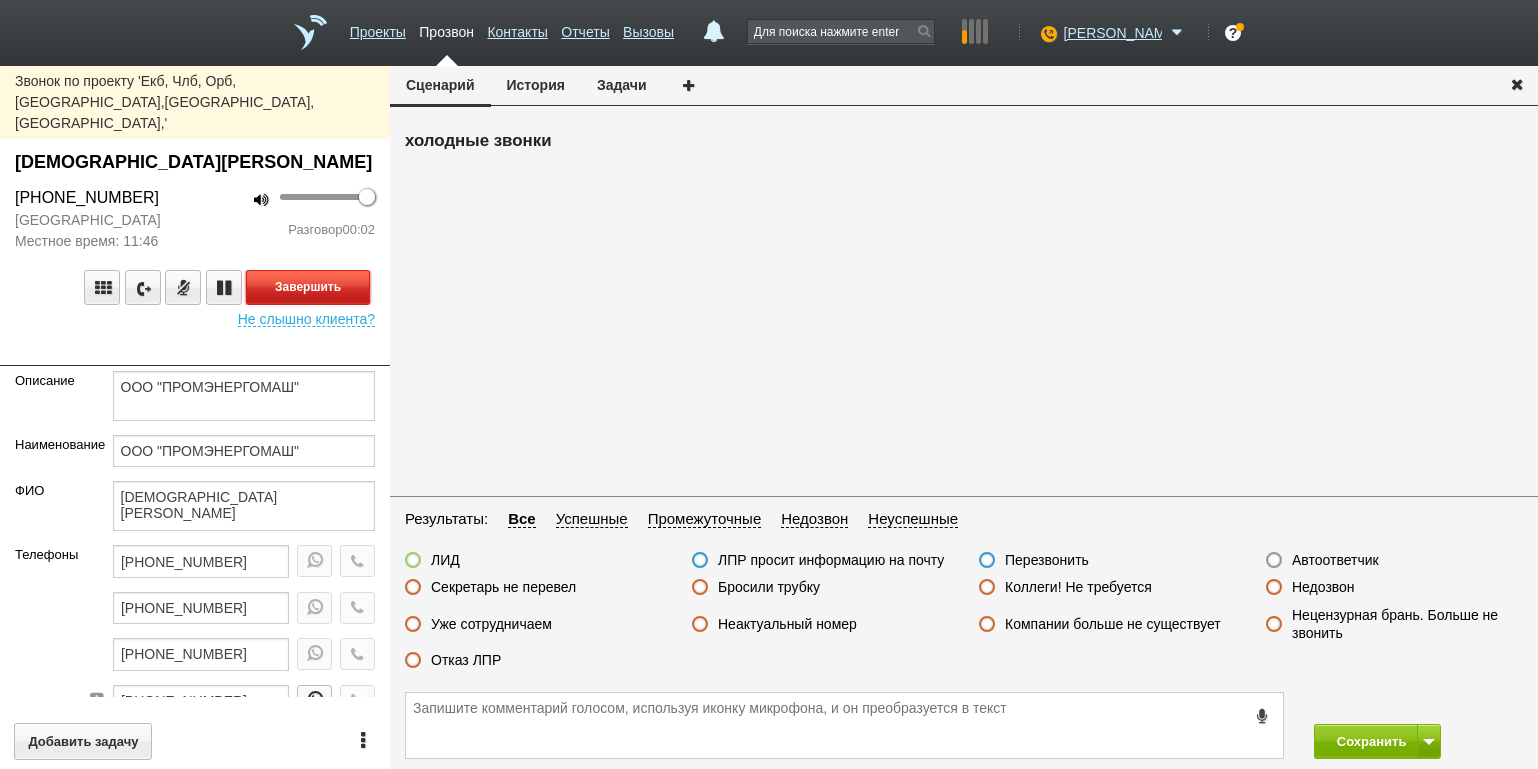 click on "Завершить" at bounding box center [308, 287] 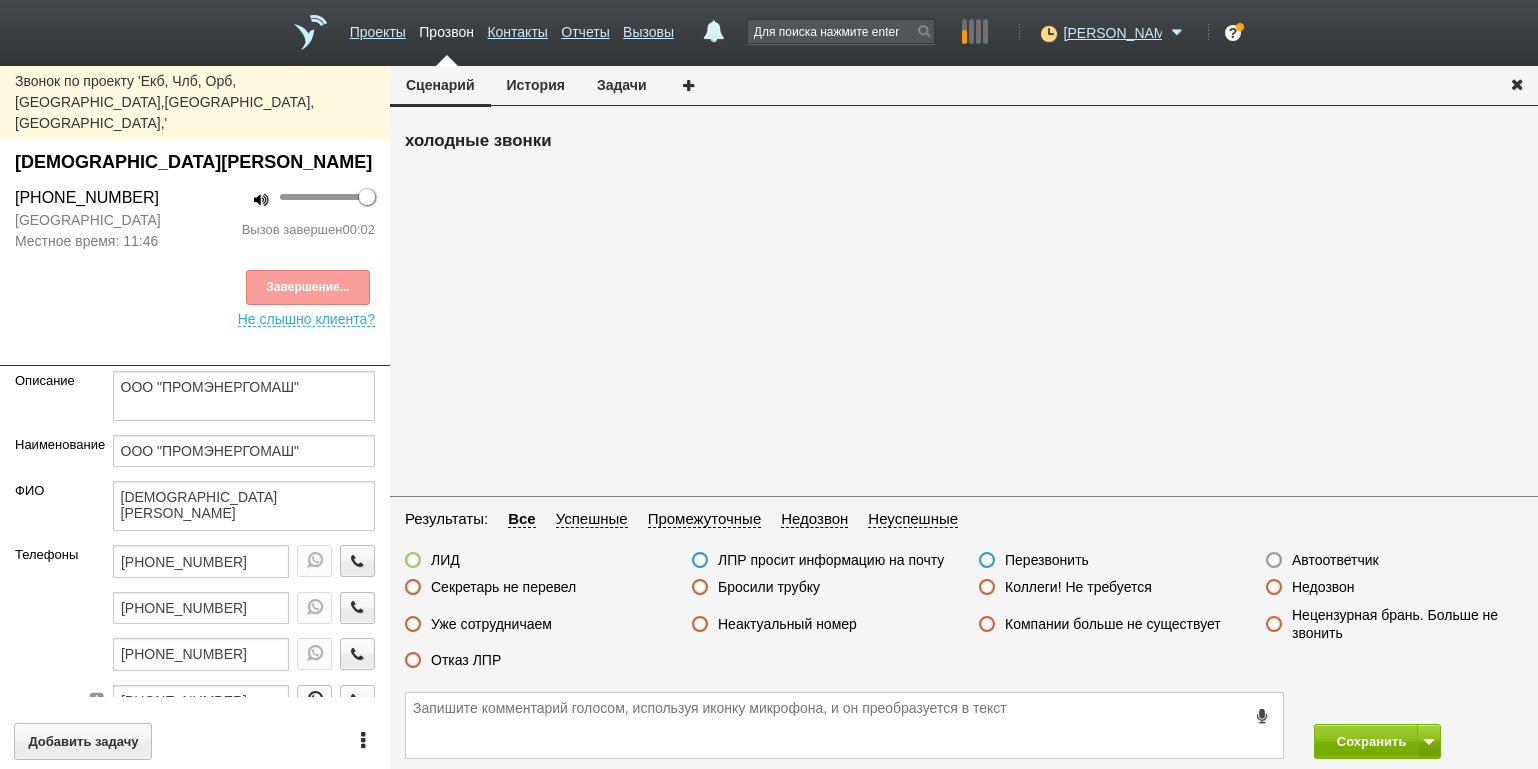 click on "Автоответчик" at bounding box center [1335, 560] 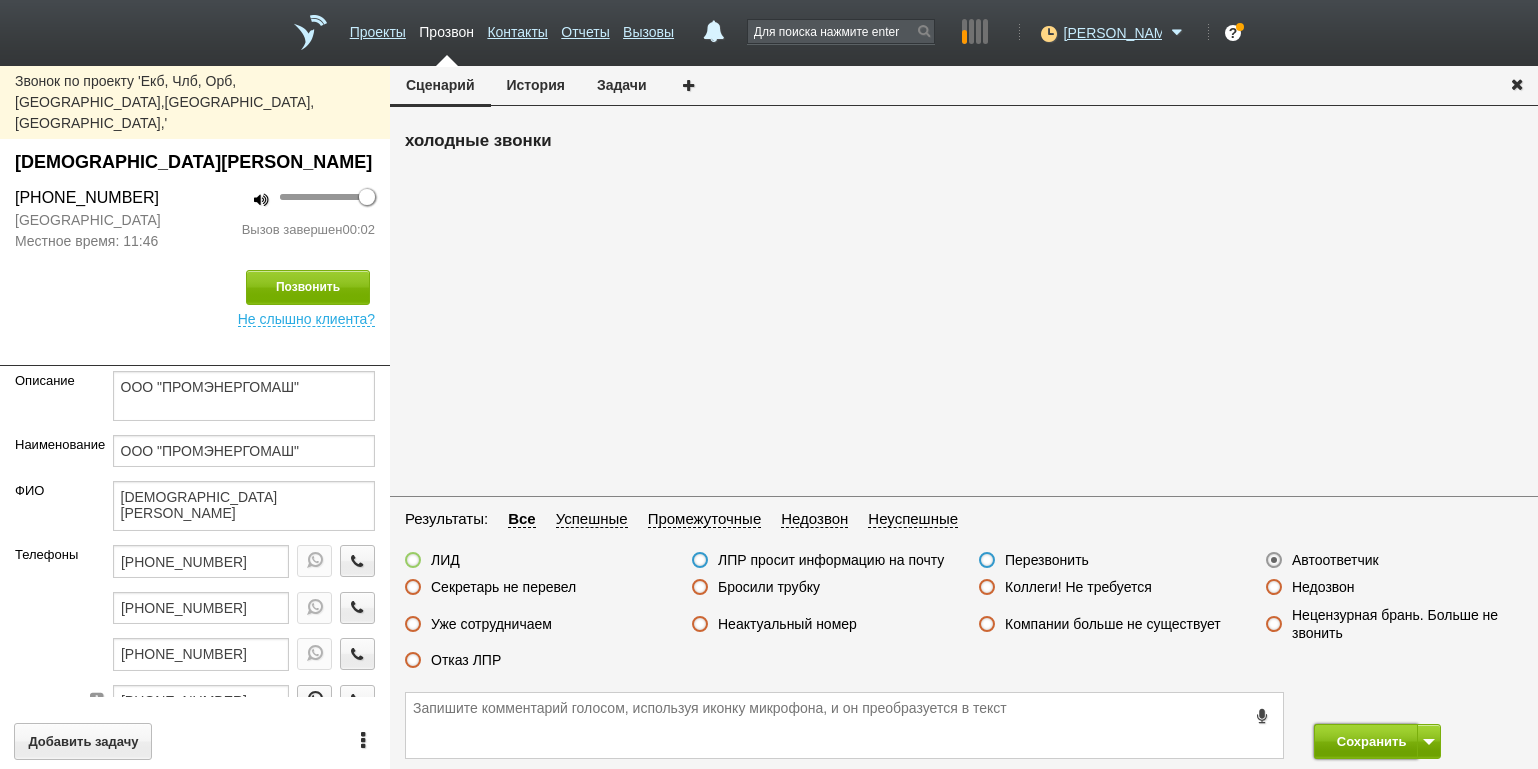 click on "Сохранить" at bounding box center [1366, 741] 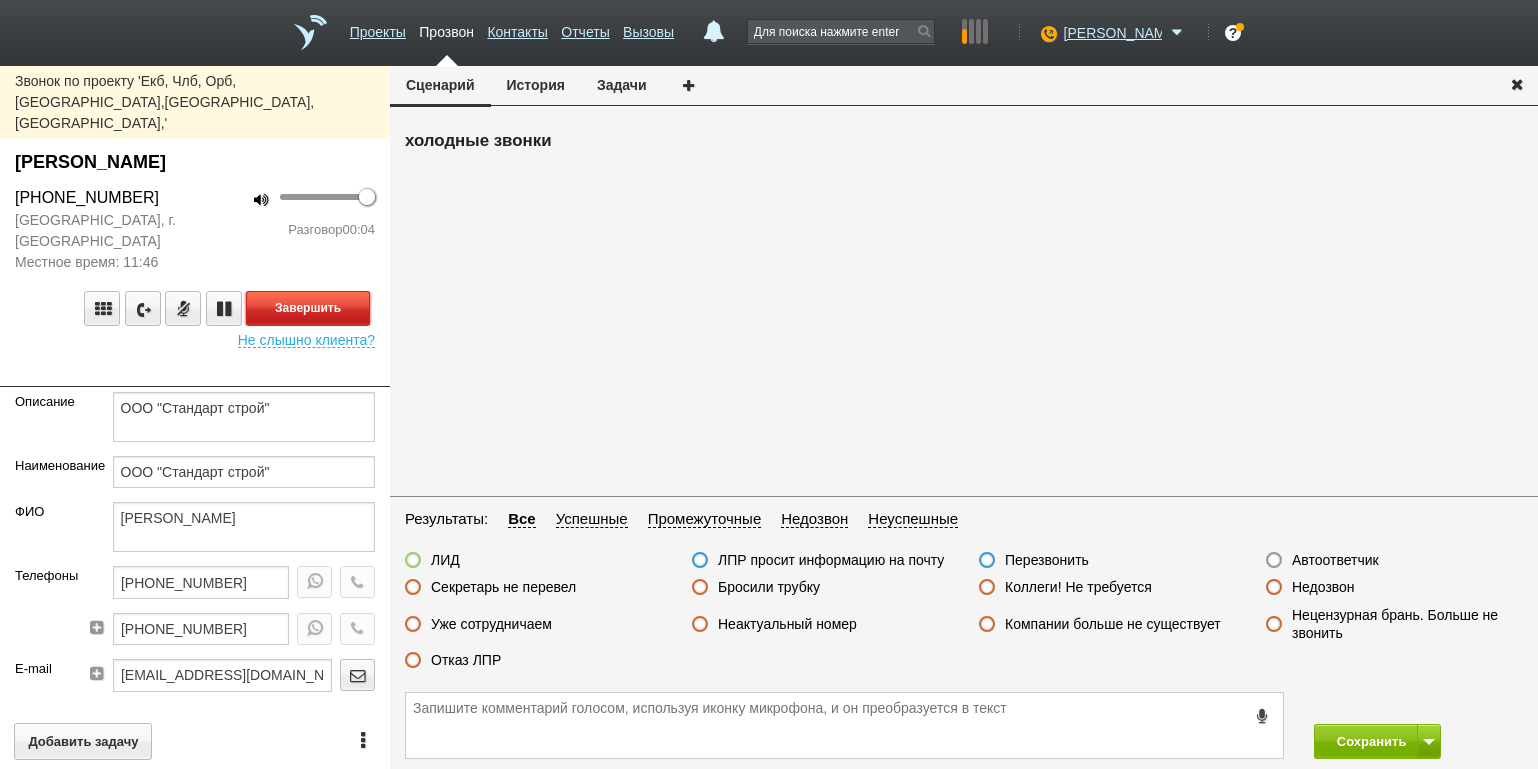 click on "Завершить" at bounding box center (308, 308) 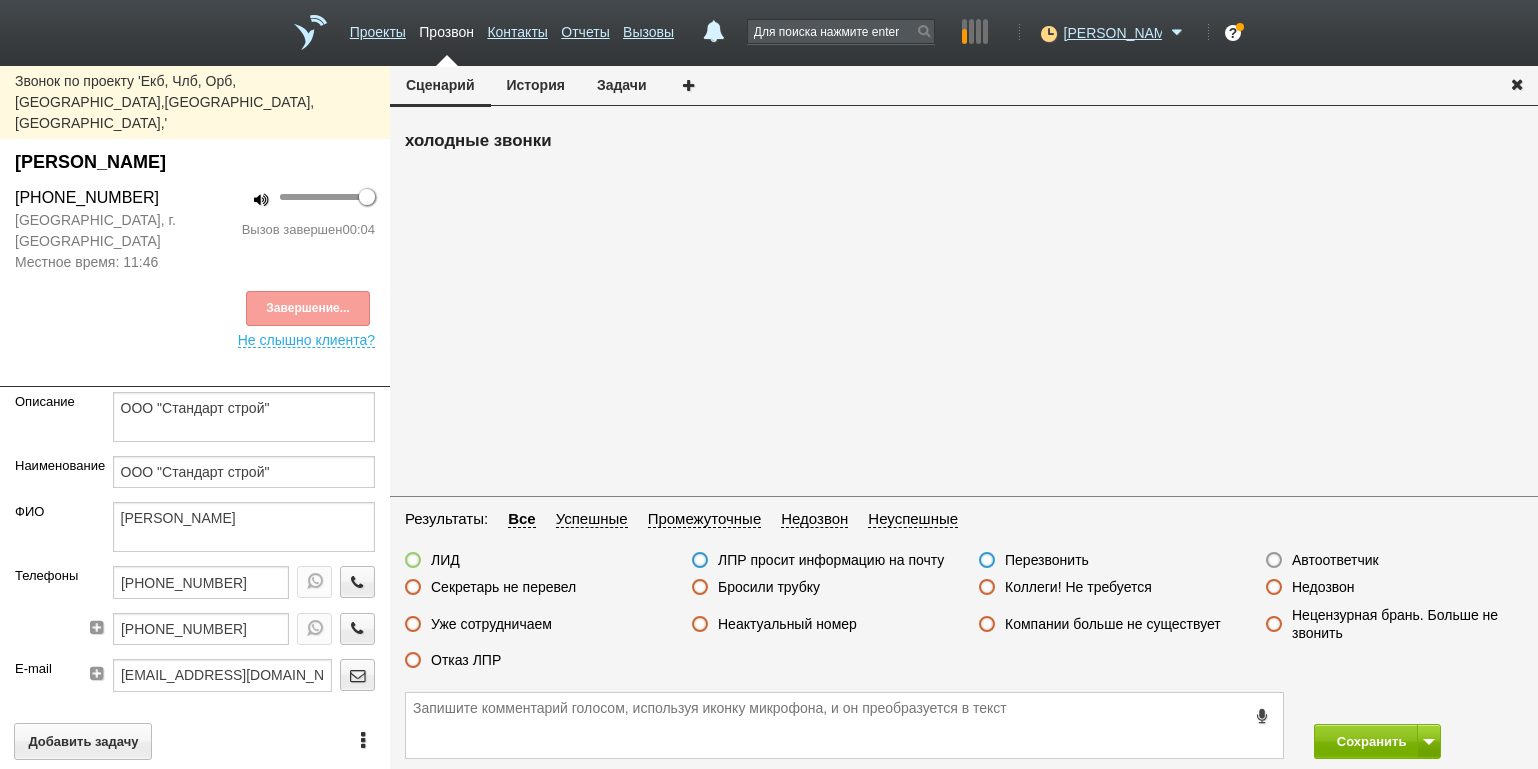 click on "Недозвон" at bounding box center [1323, 587] 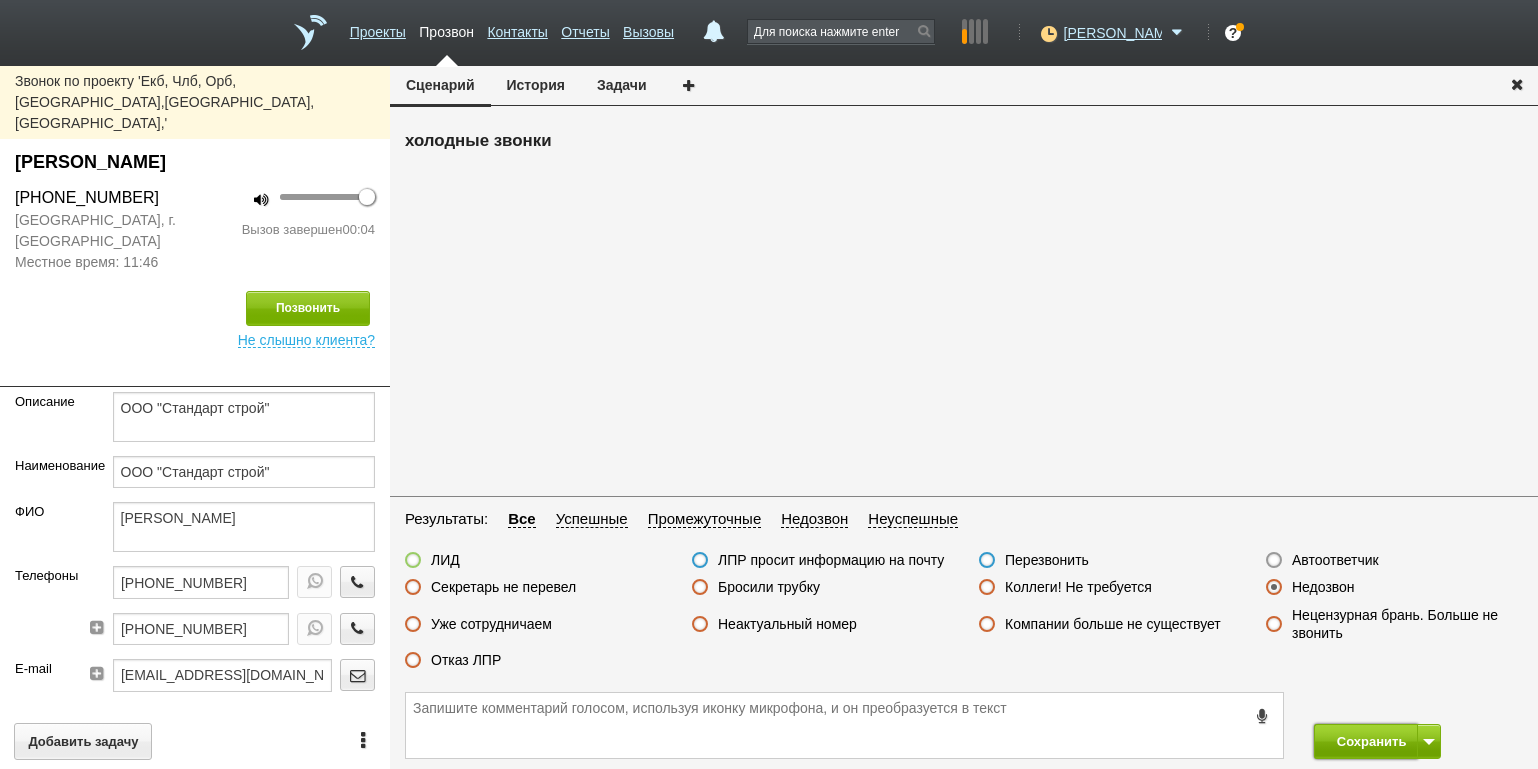 click on "Сохранить" at bounding box center [1366, 741] 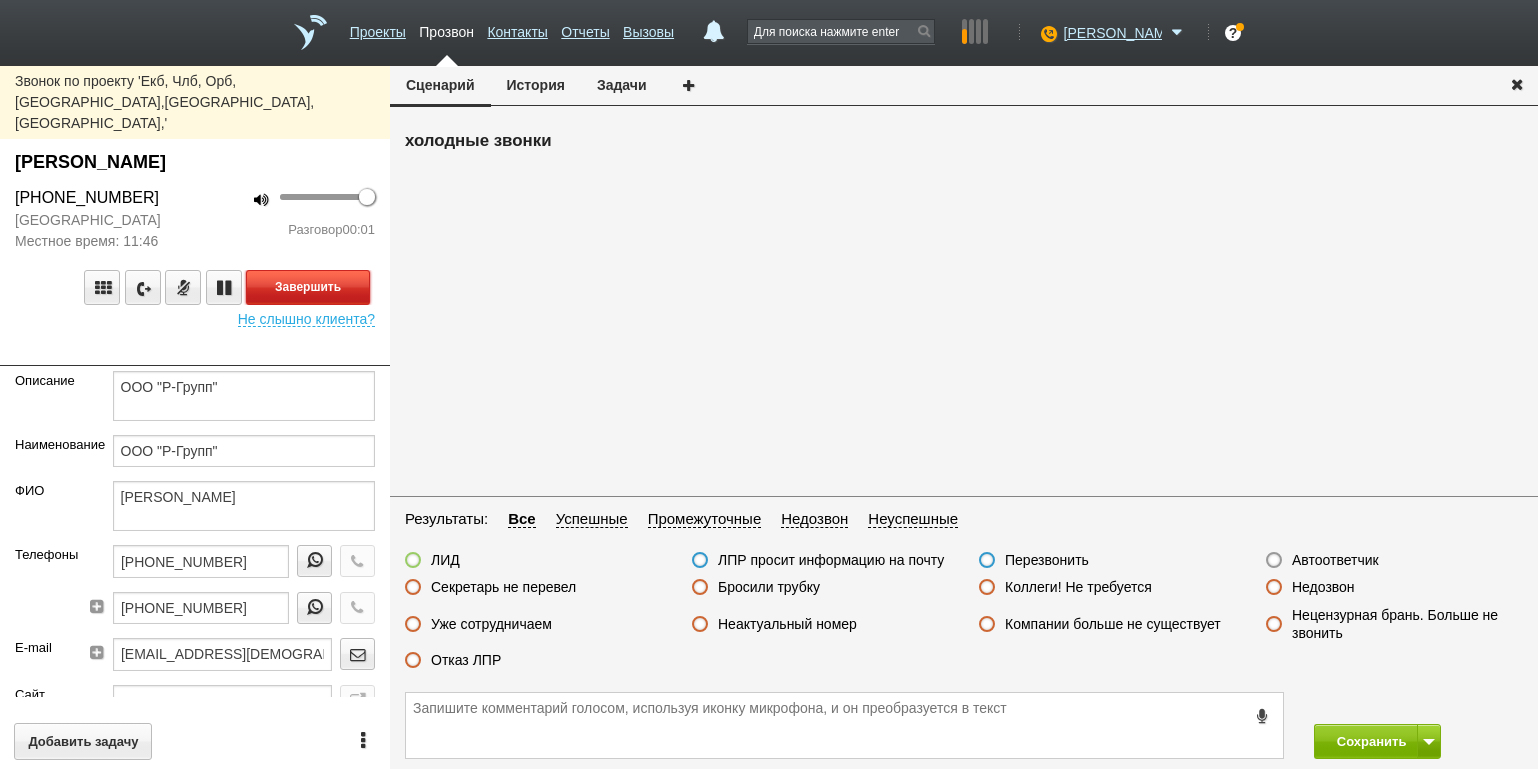 click on "Завершить" at bounding box center (308, 287) 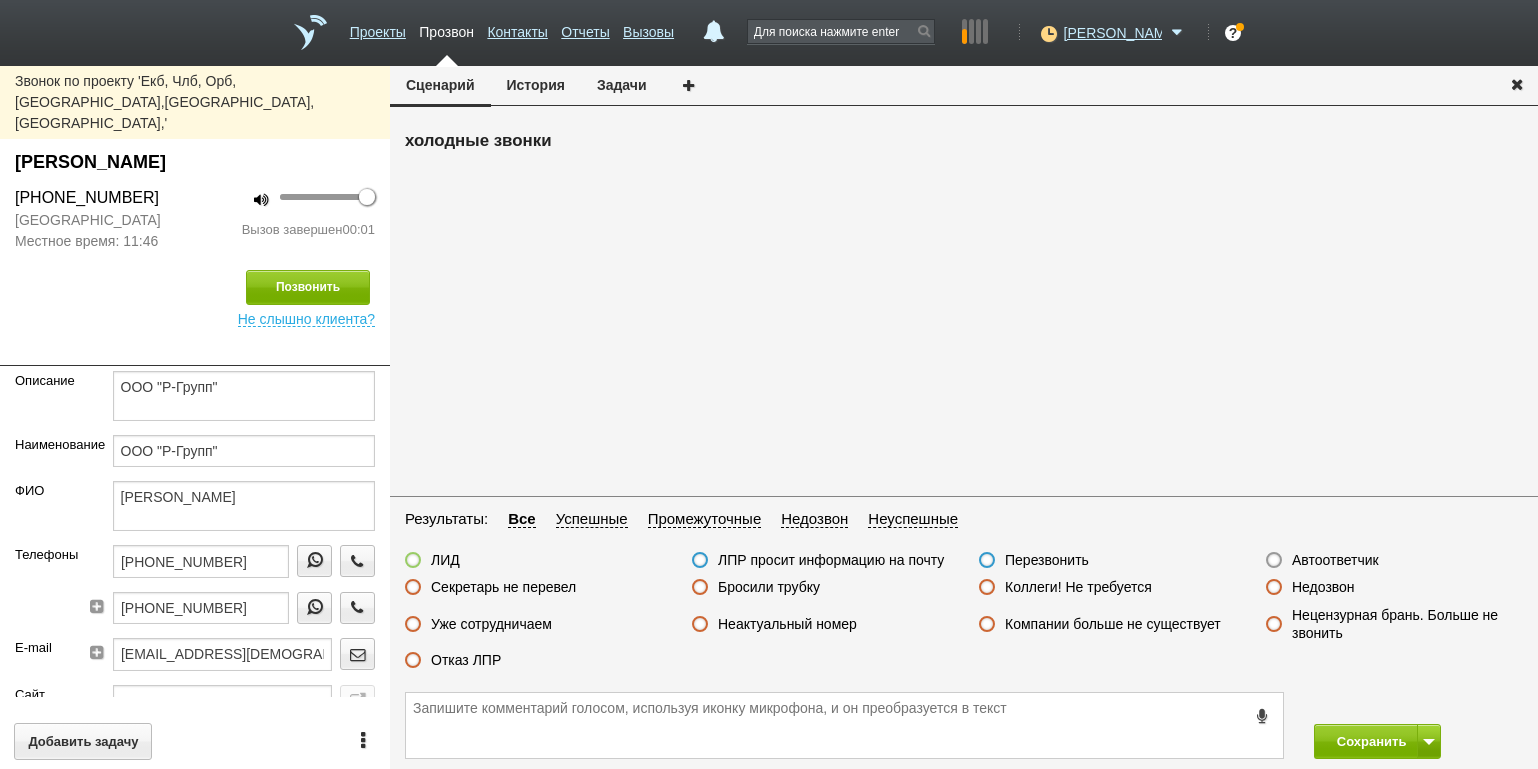 click on "Автоответчик" at bounding box center [1335, 560] 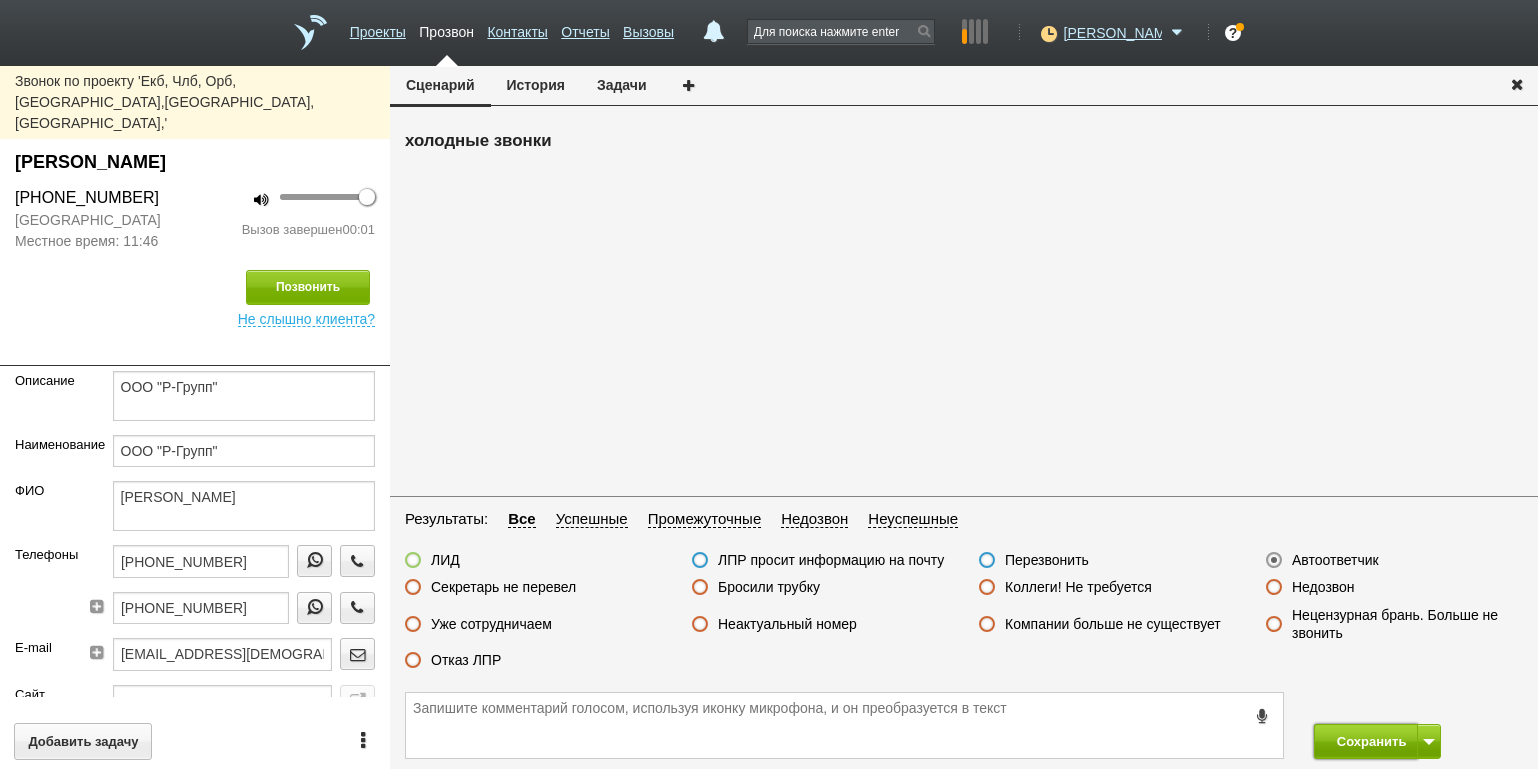click on "Сохранить" at bounding box center (1366, 741) 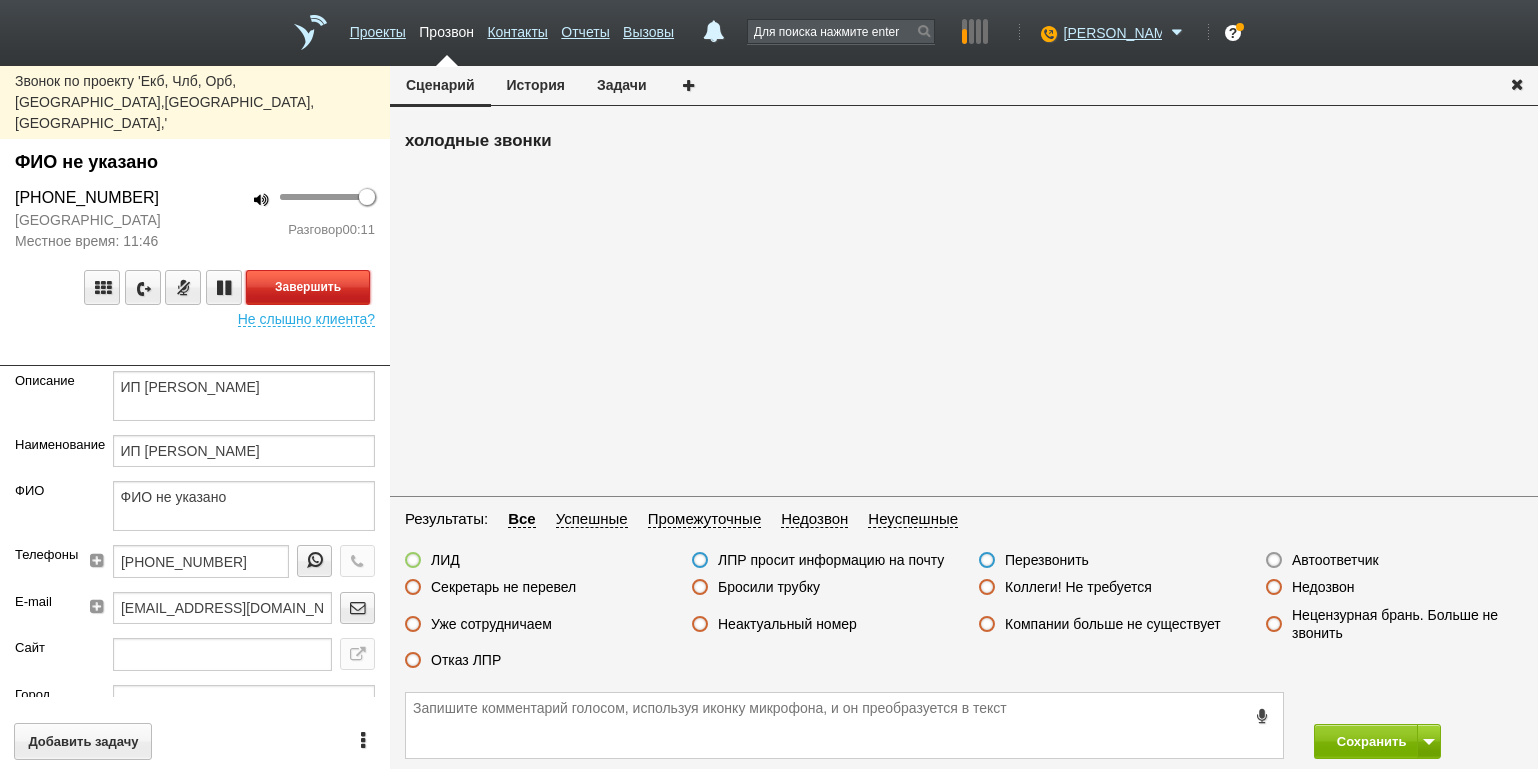 click on "Завершить" at bounding box center (308, 287) 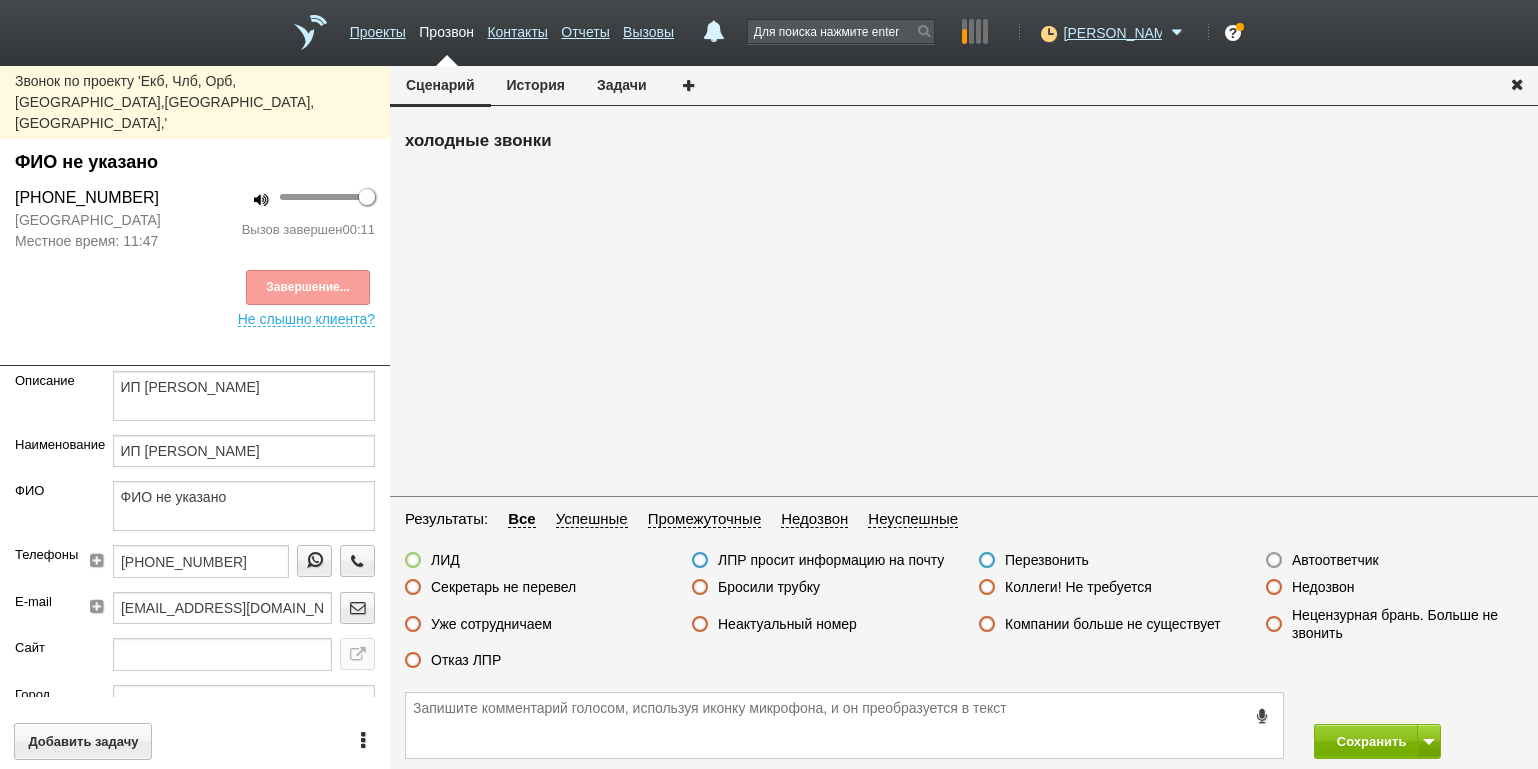 click on "Отказ ЛПР" at bounding box center [466, 660] 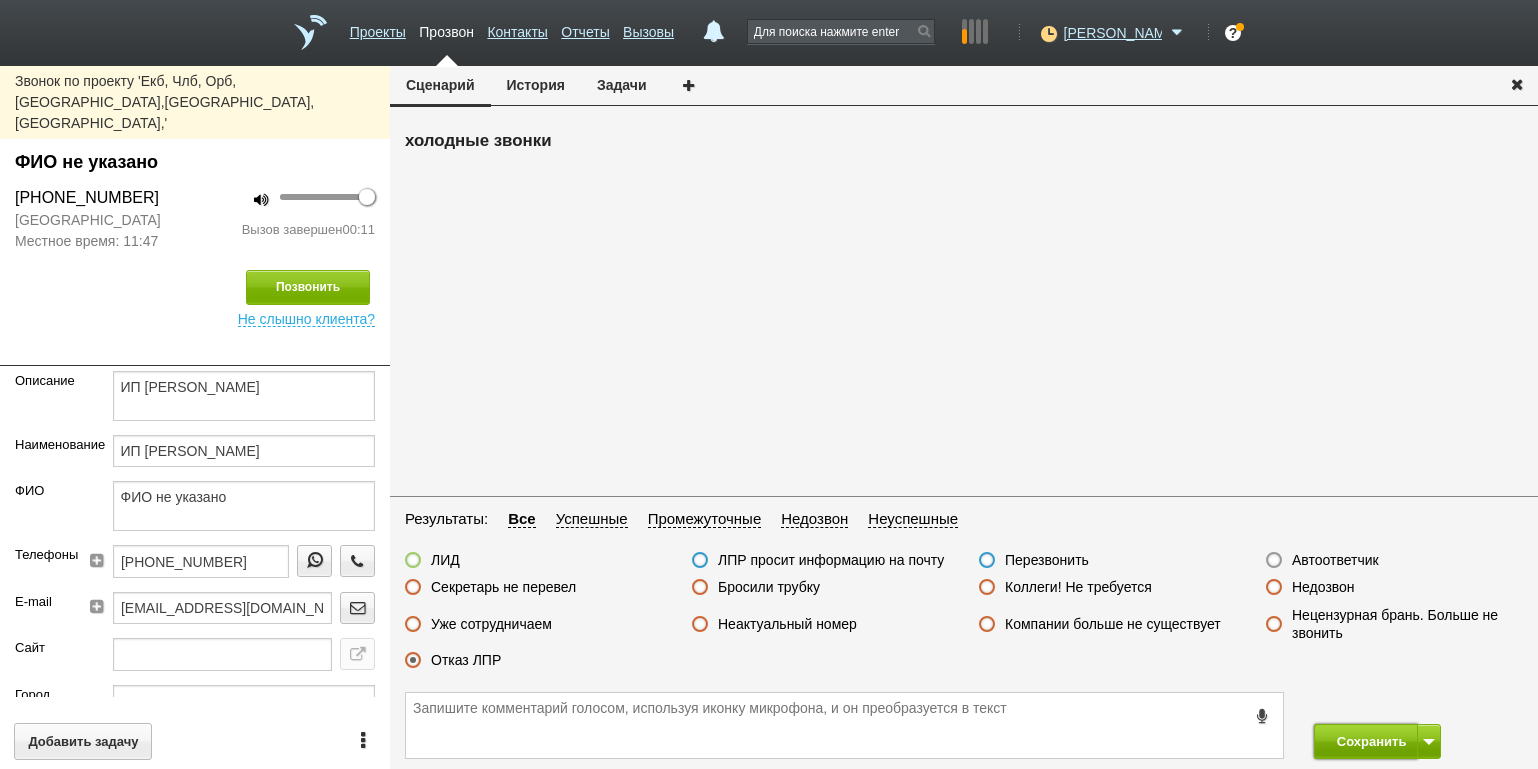 click on "Сохранить" at bounding box center [1366, 741] 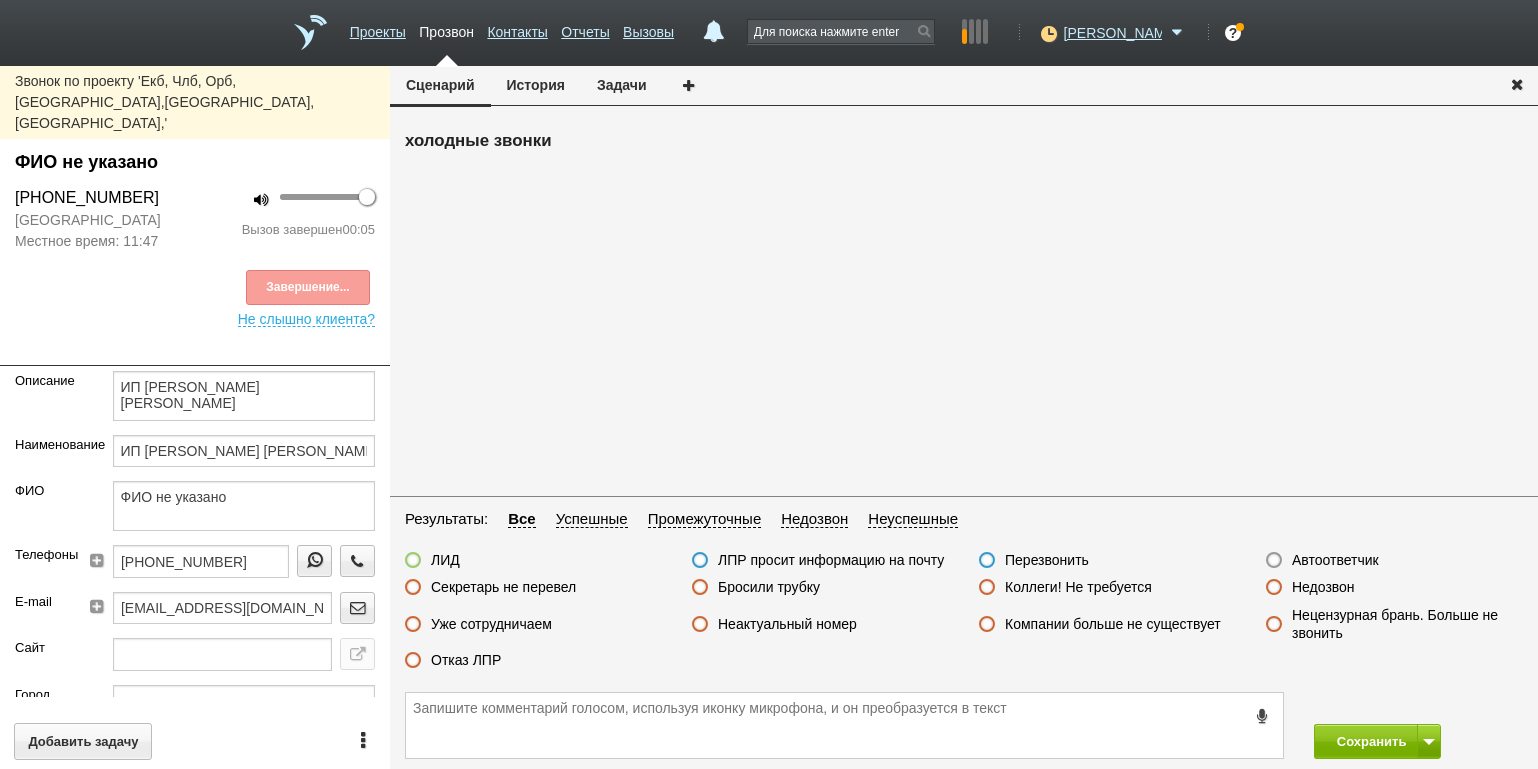 click on "Бросили трубку" at bounding box center [769, 587] 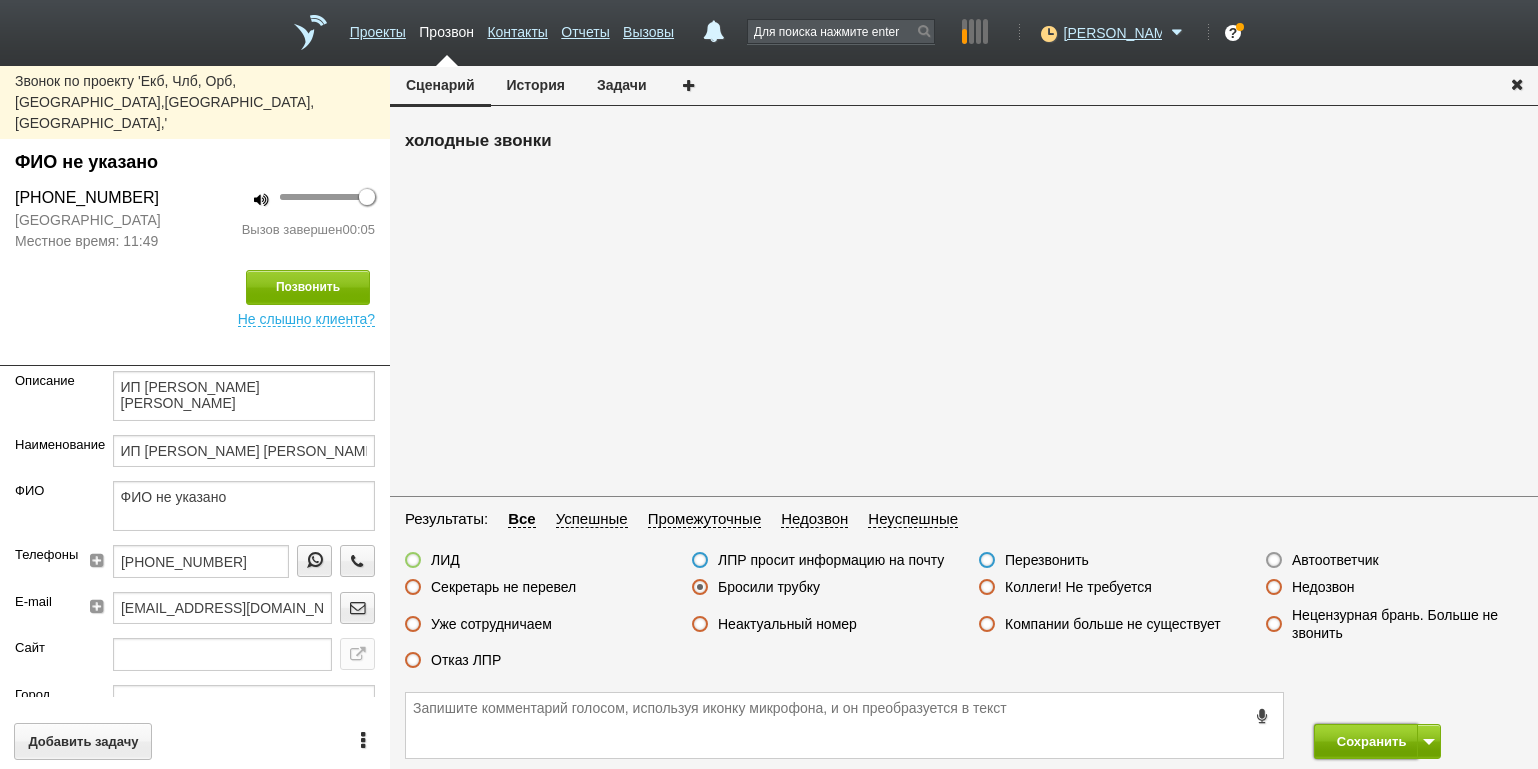 click on "Сохранить" at bounding box center [1366, 741] 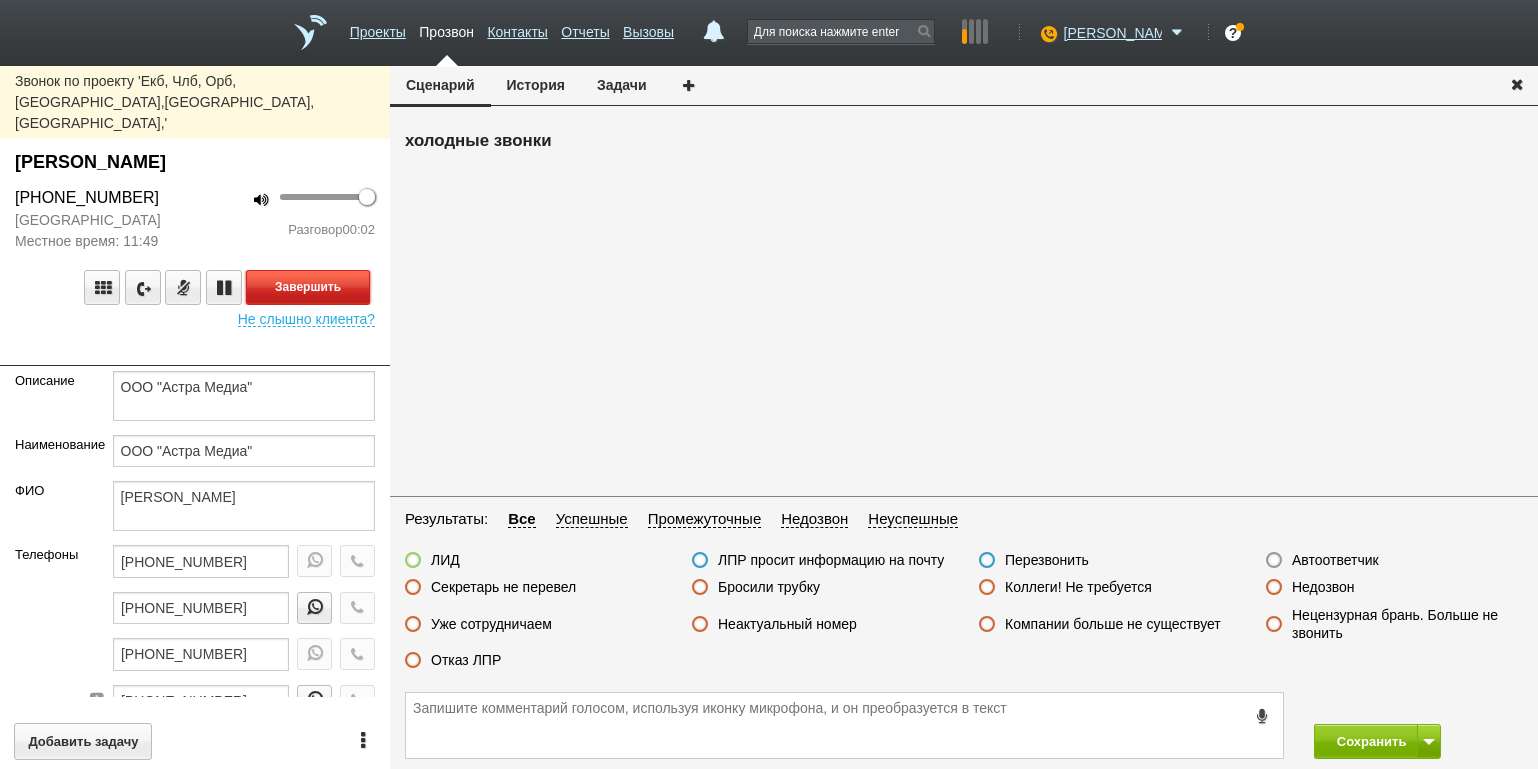 click on "Завершить" at bounding box center [308, 287] 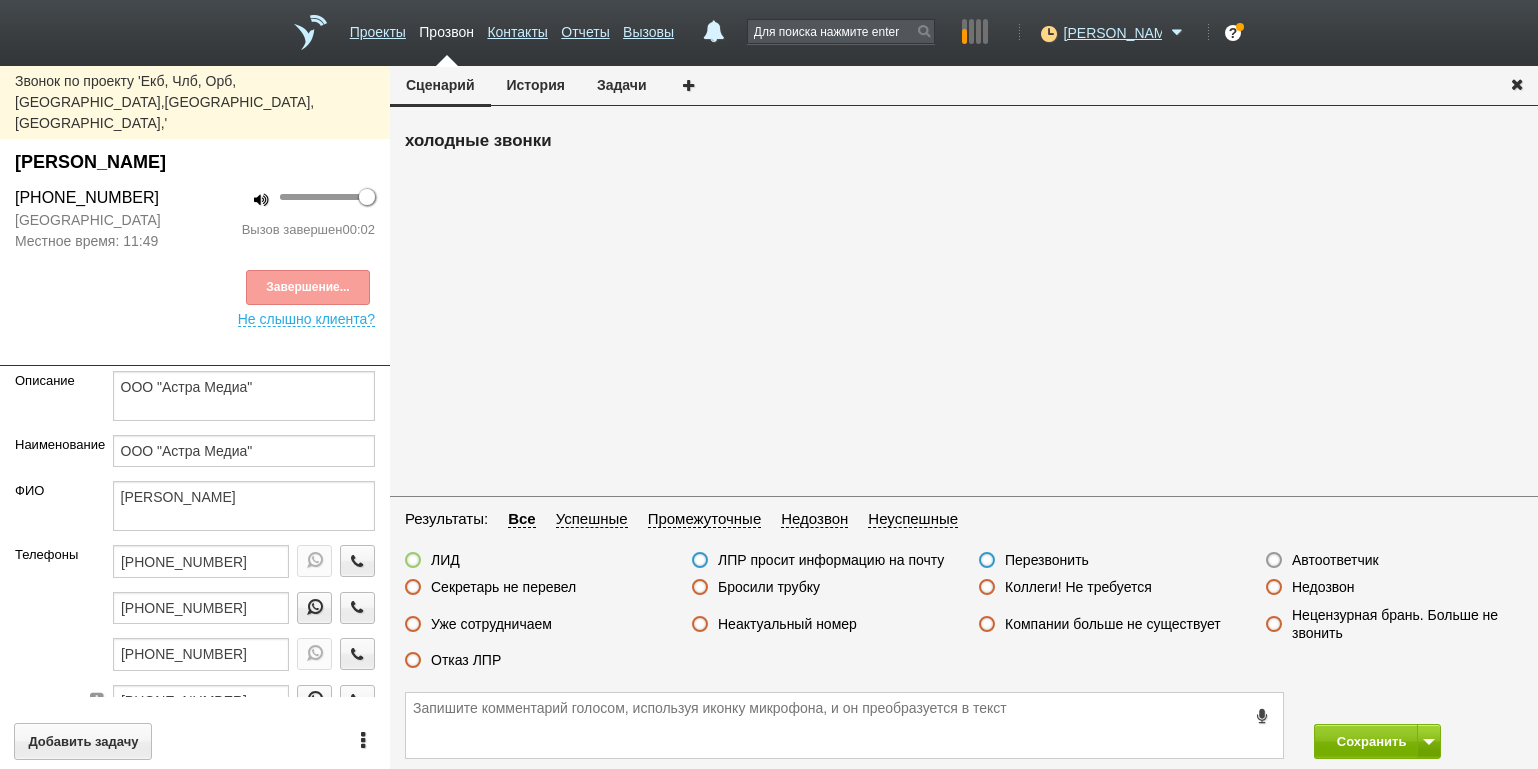 click on "Автоответчик" at bounding box center [1335, 560] 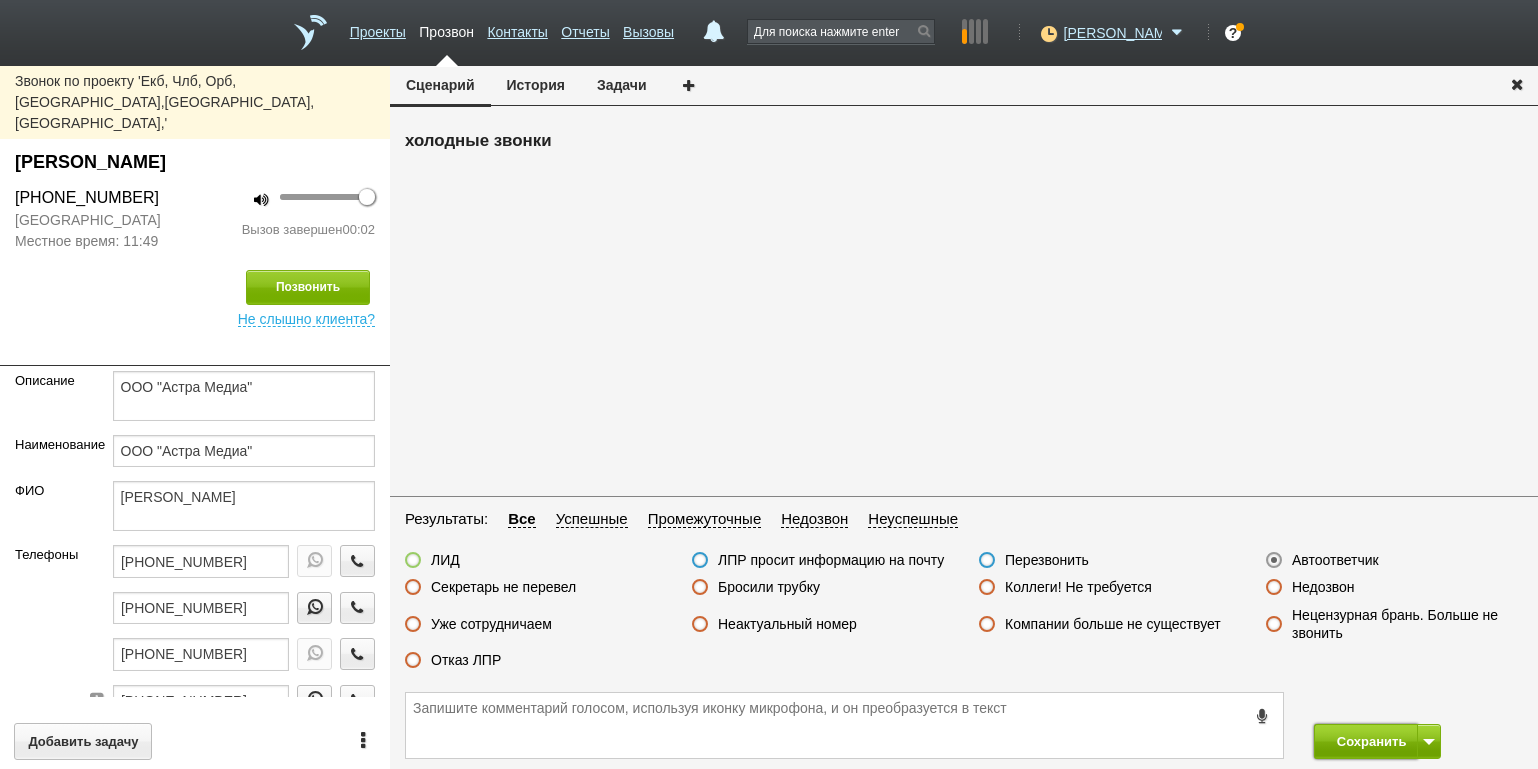 click on "Сохранить" at bounding box center (1366, 741) 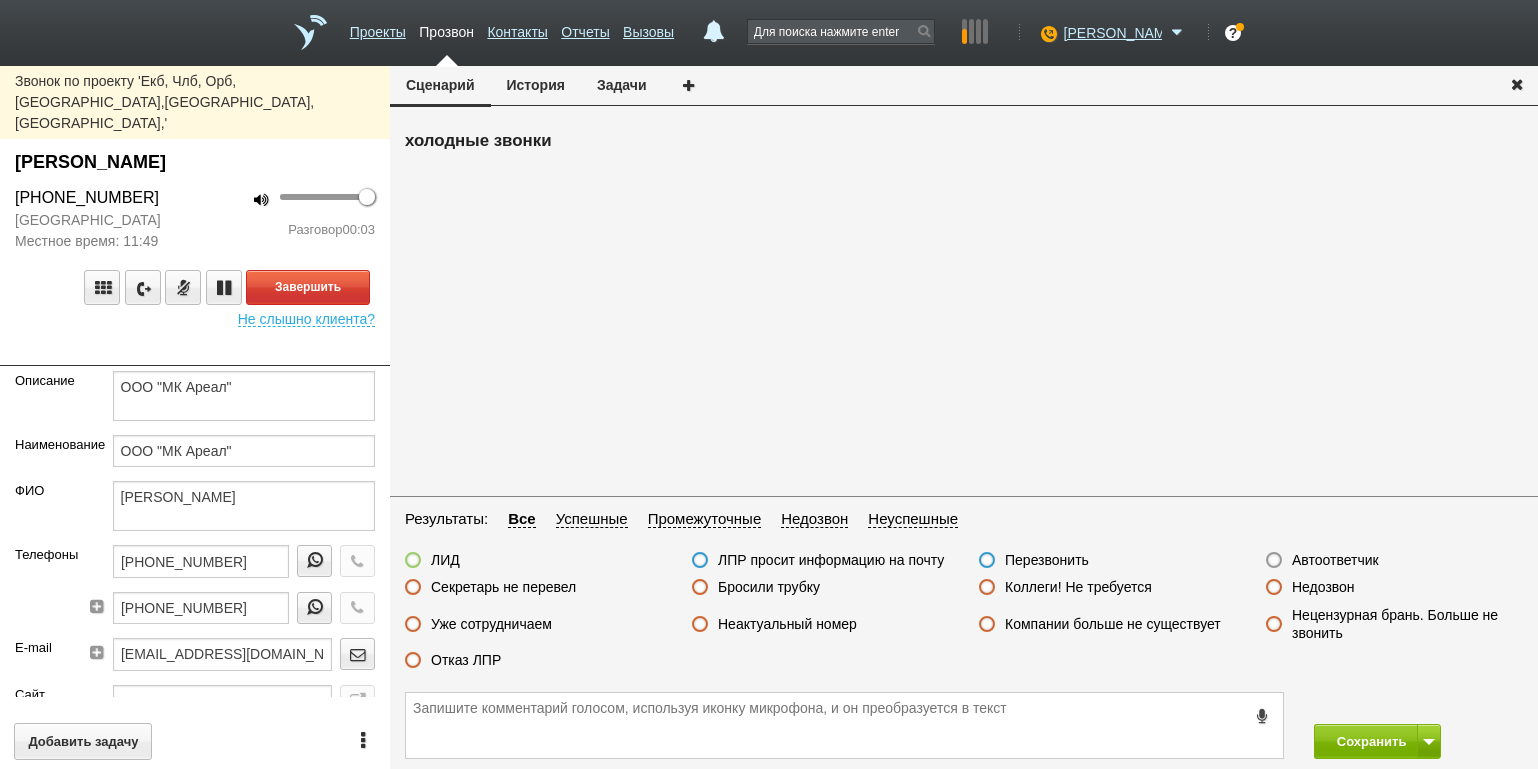 click on "Завершить Не слышно клиента?" at bounding box center [195, 289] 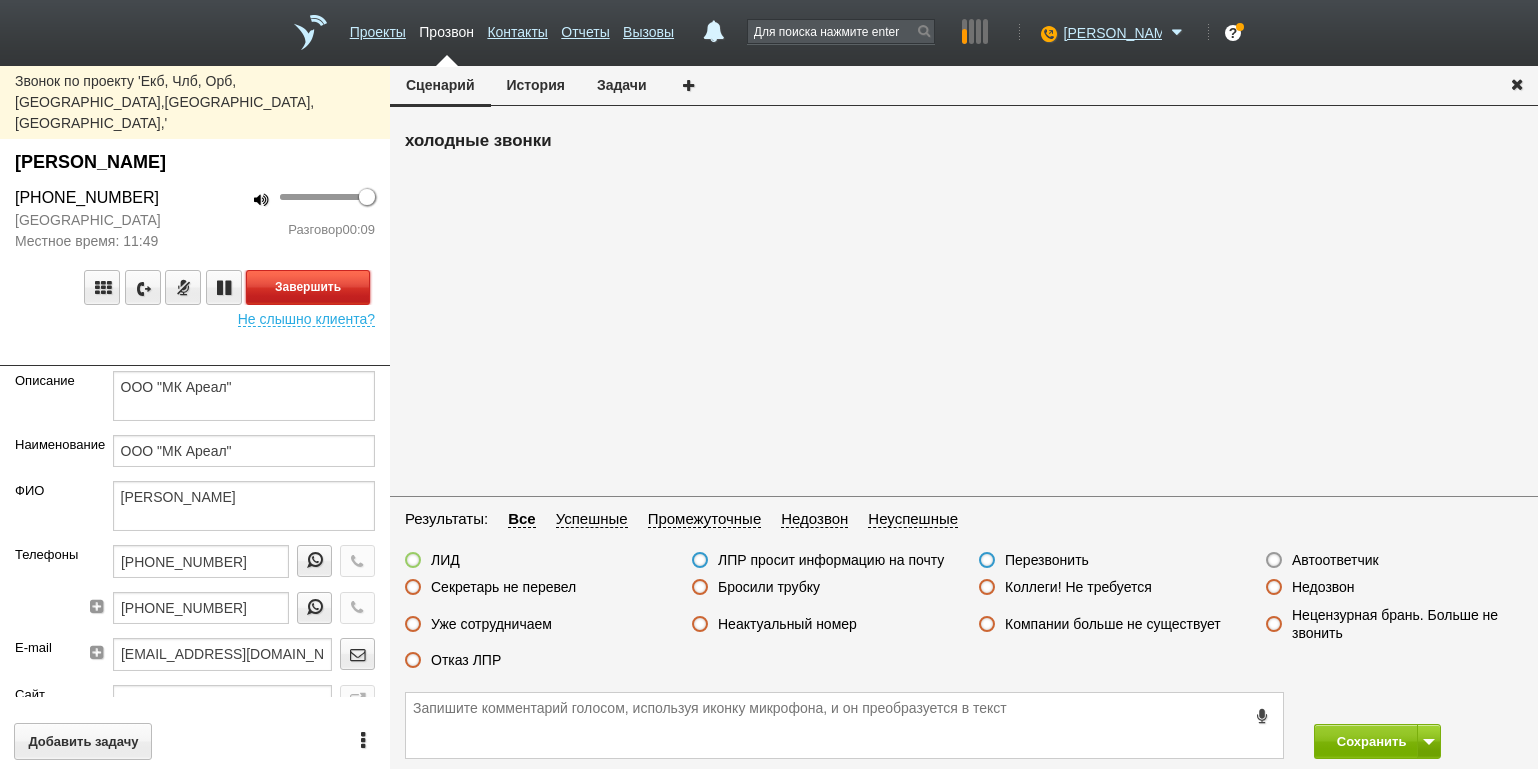 click on "Завершить" at bounding box center [308, 287] 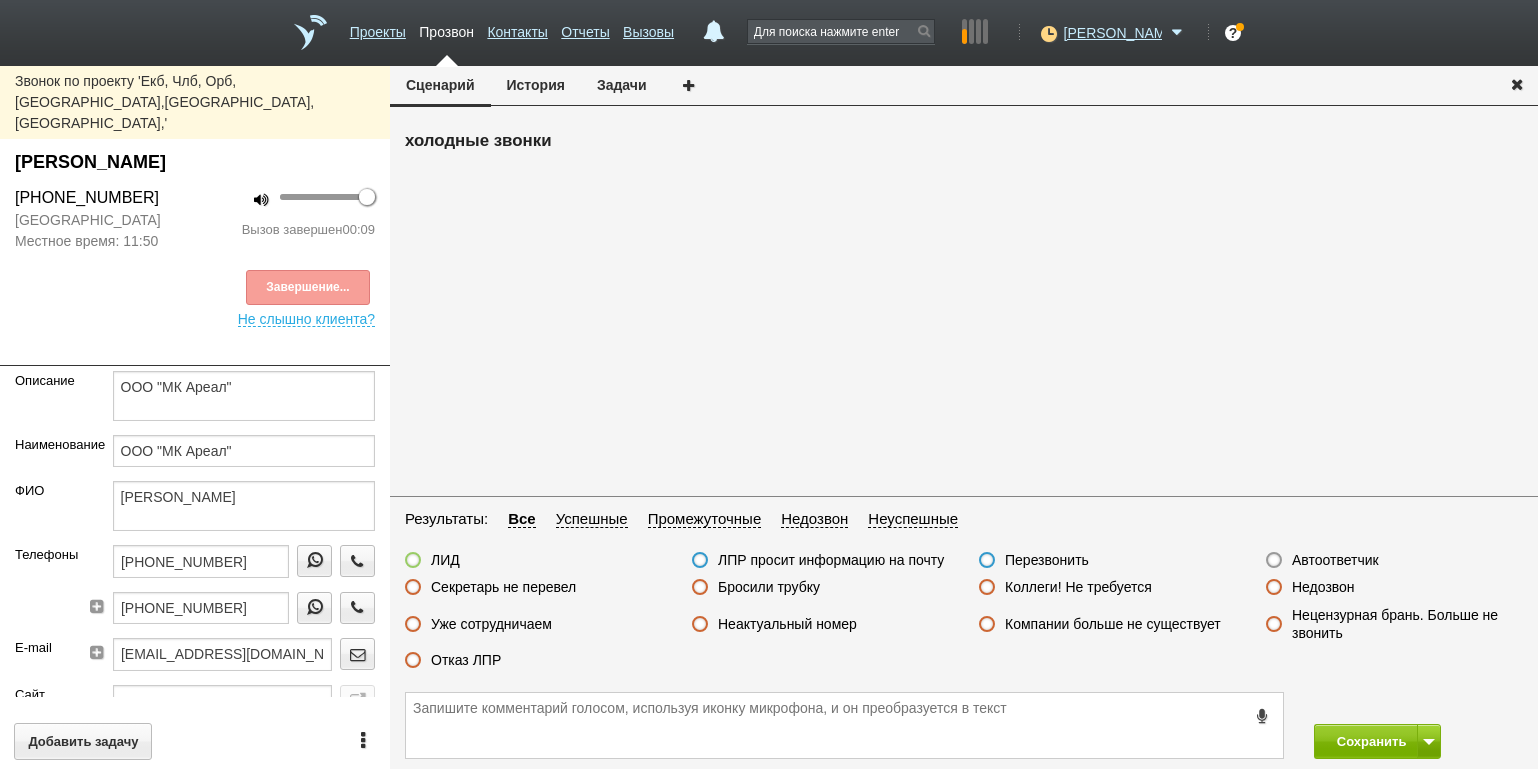 drag, startPoint x: 758, startPoint y: 619, endPoint x: 774, endPoint y: 623, distance: 16.492422 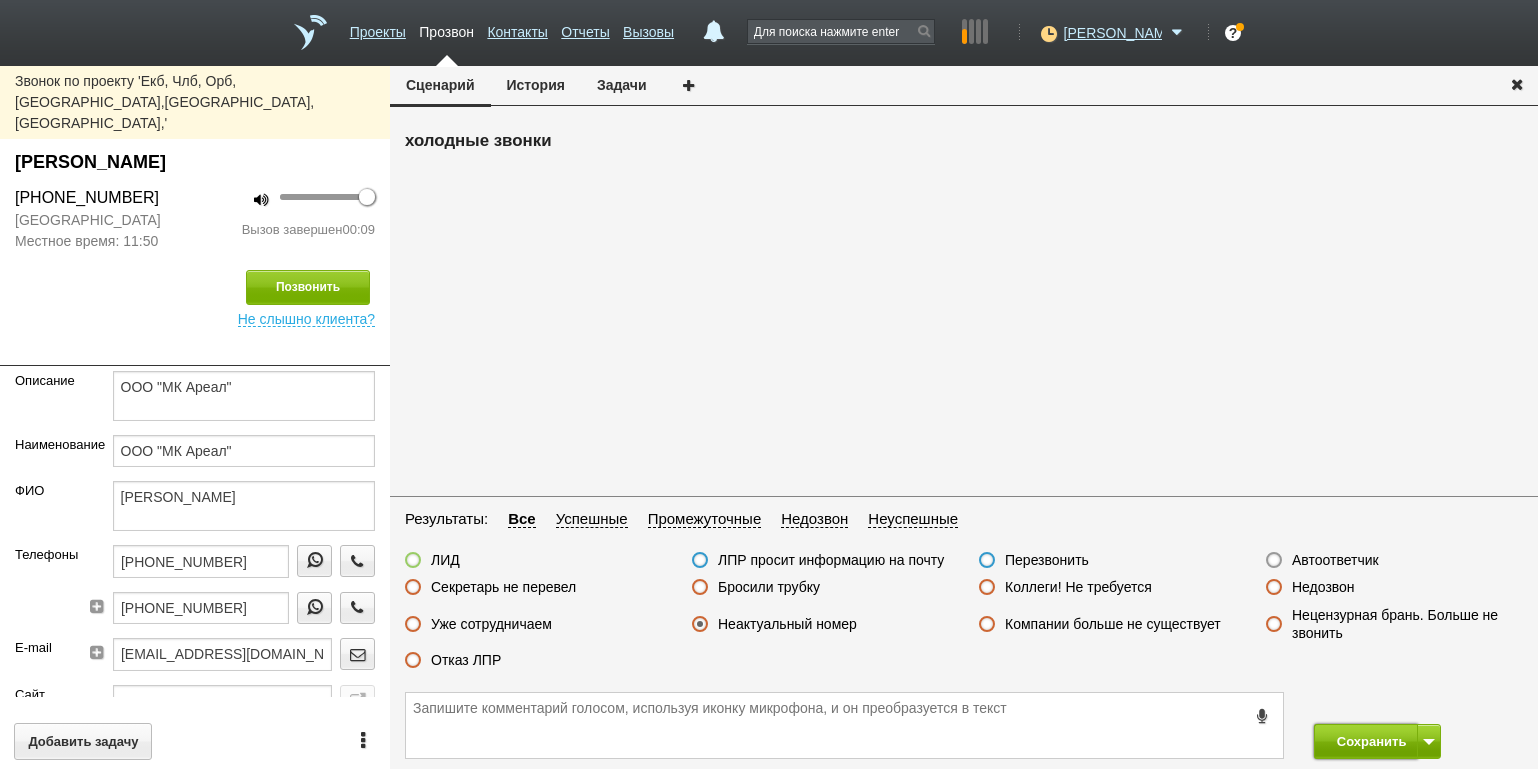 click on "Сохранить" at bounding box center (1366, 741) 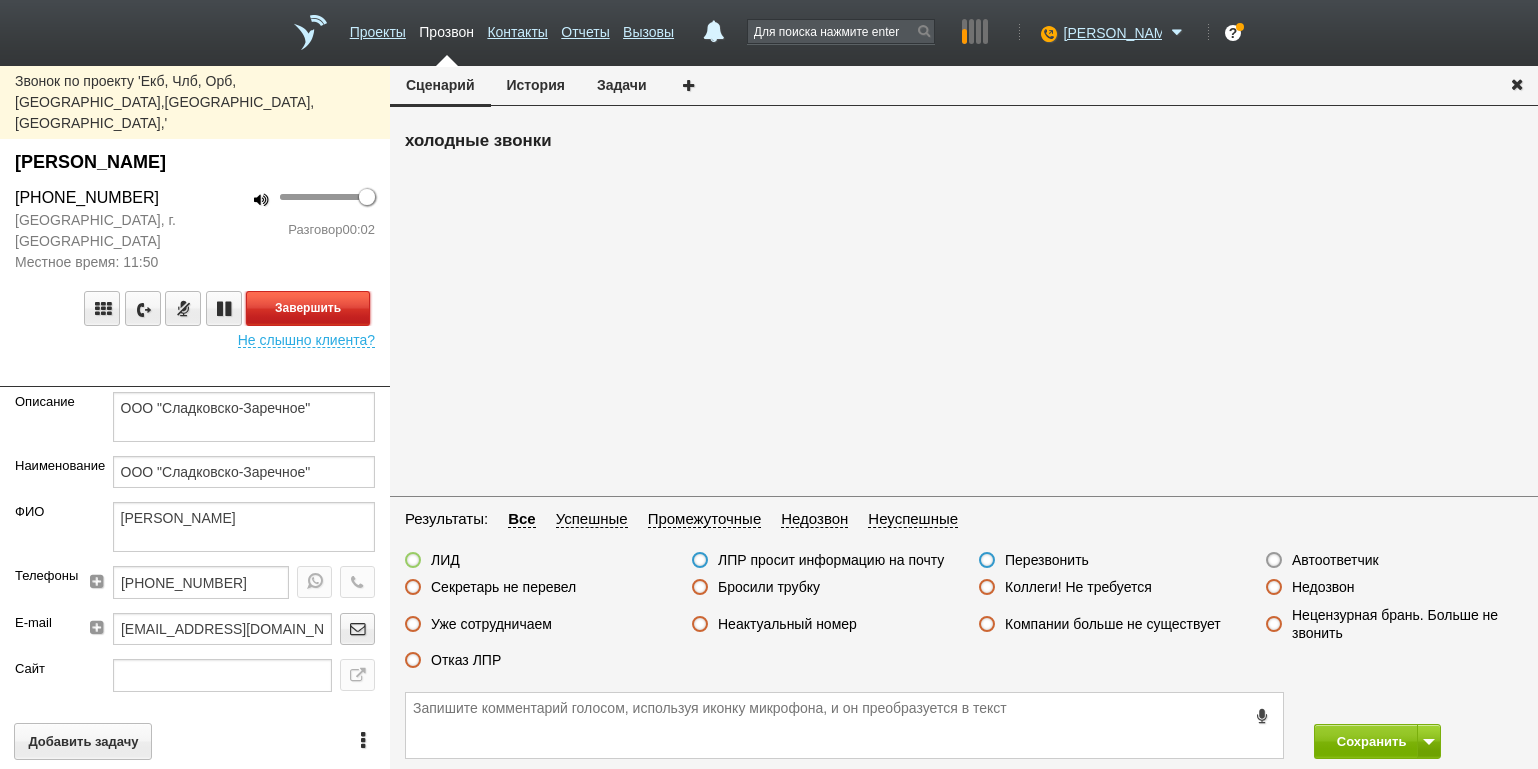 click on "Завершить" at bounding box center (308, 308) 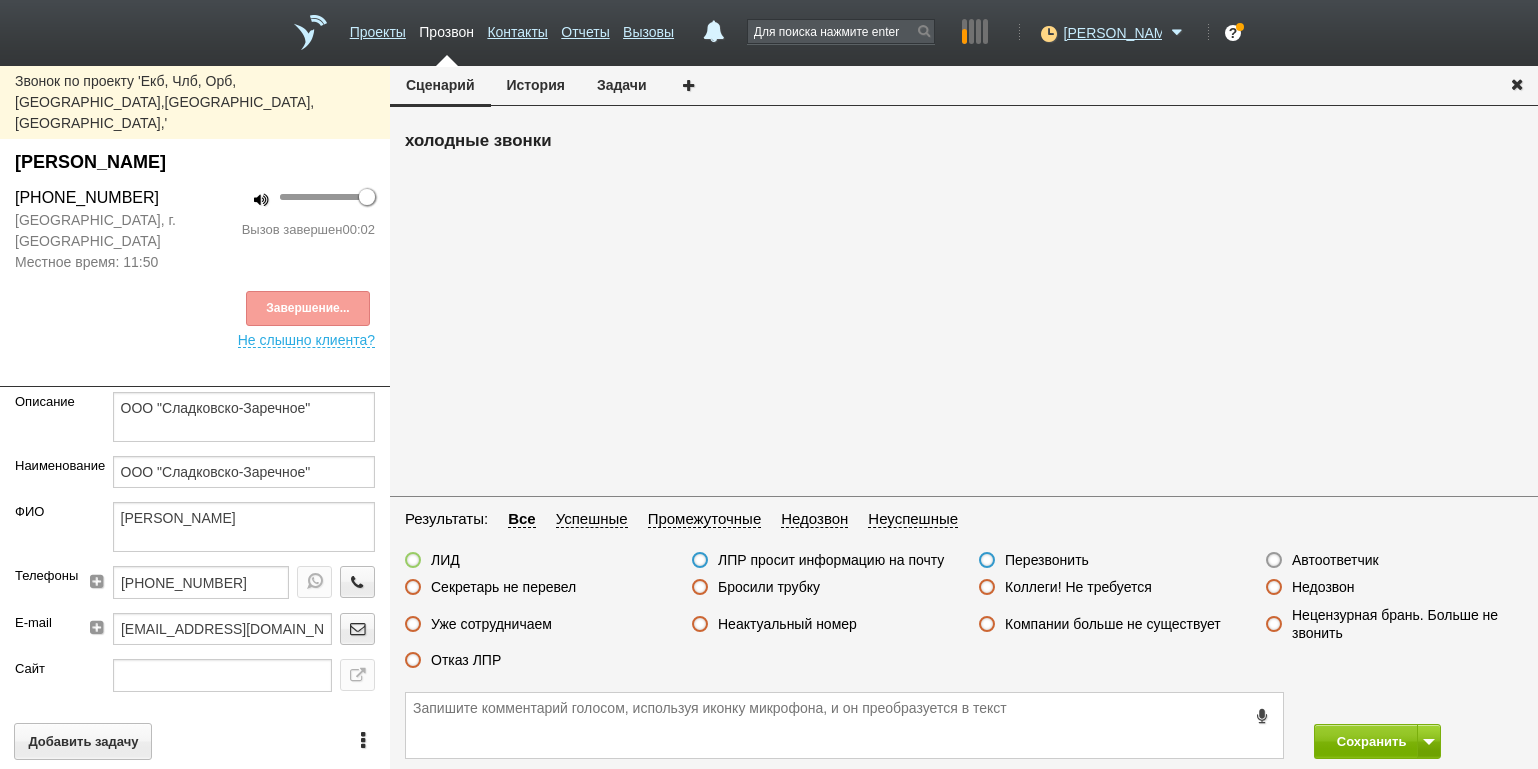 click on "Автоответчик" at bounding box center [1335, 560] 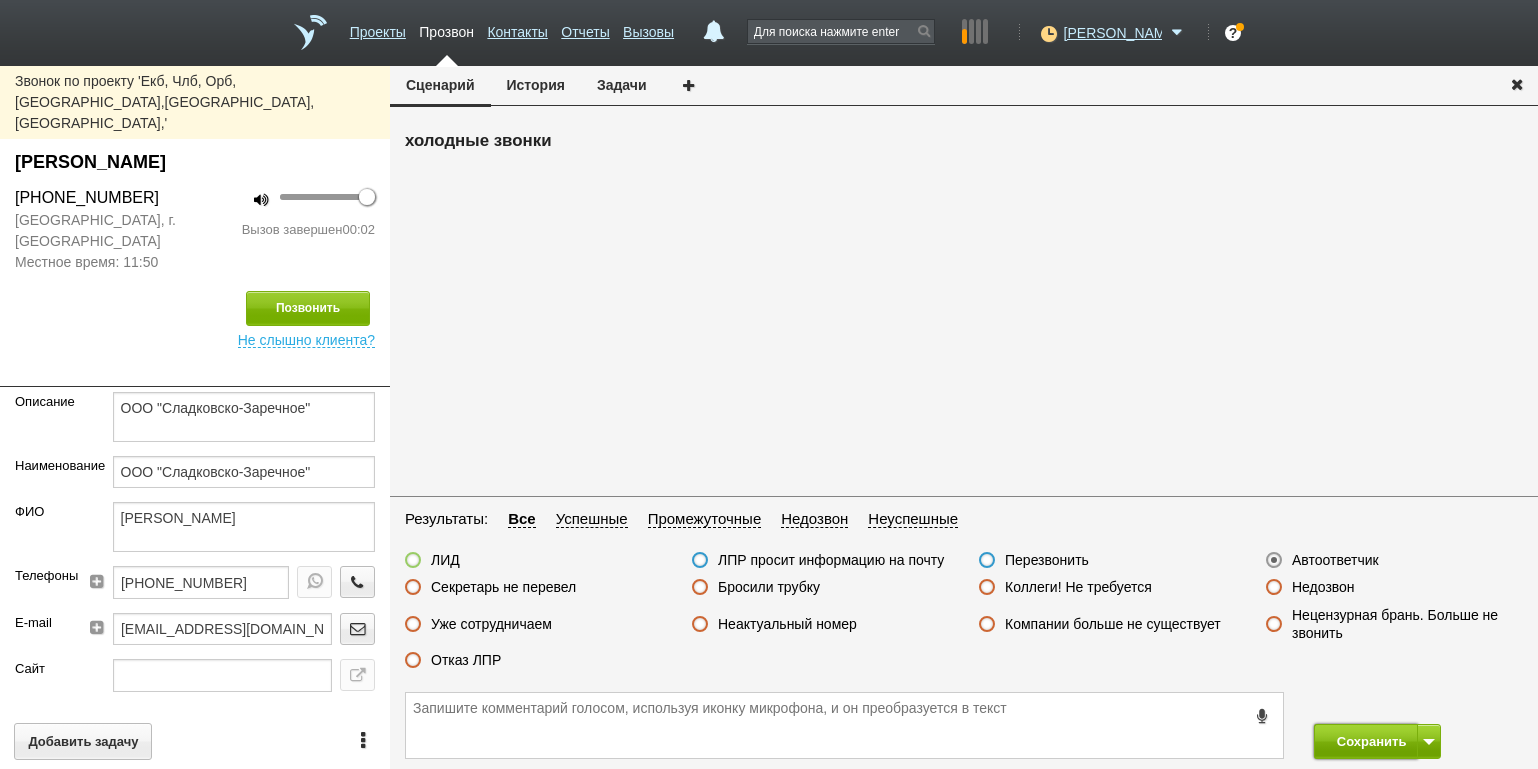 click on "Сохранить" at bounding box center (1366, 741) 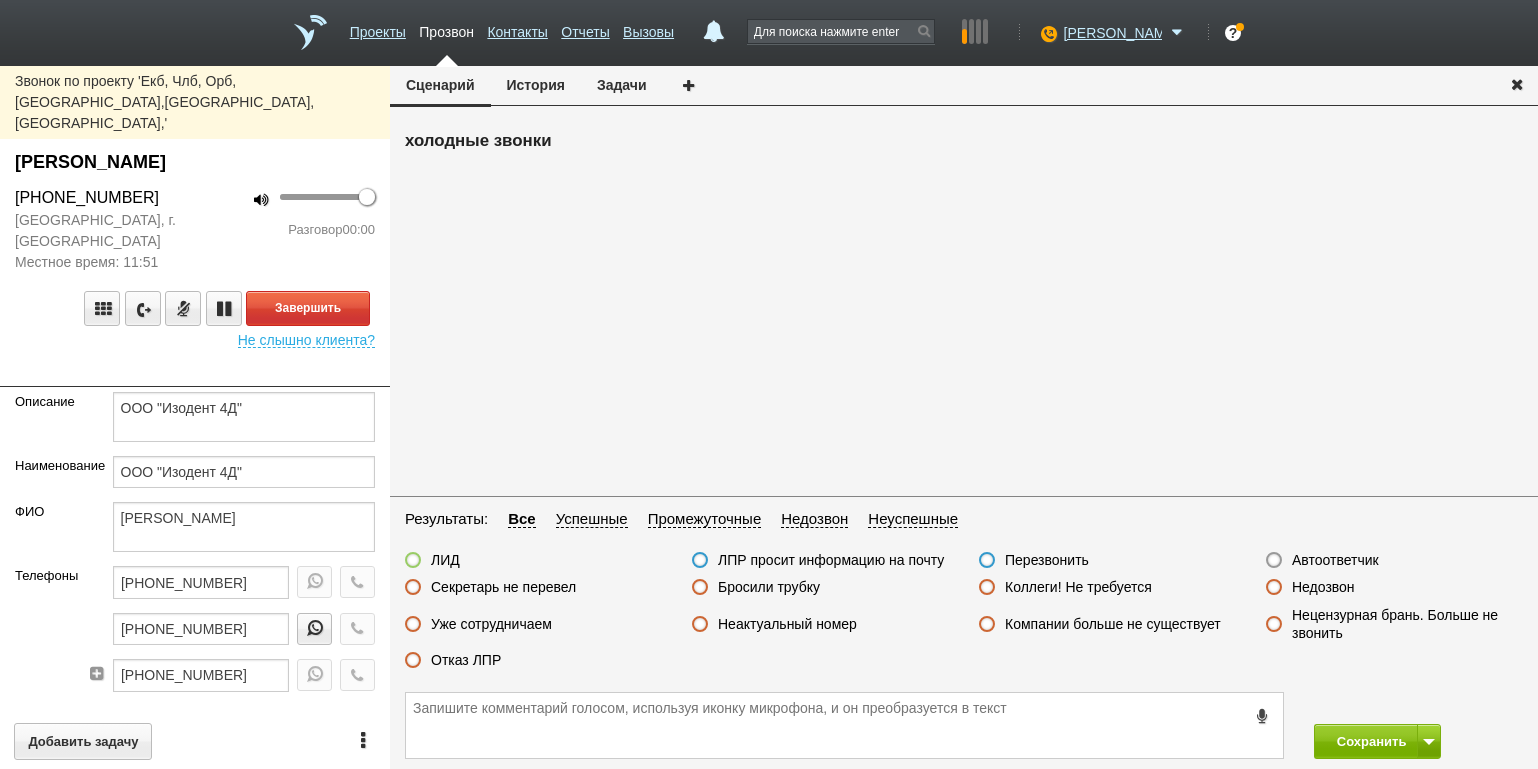 click at bounding box center [195, 372] 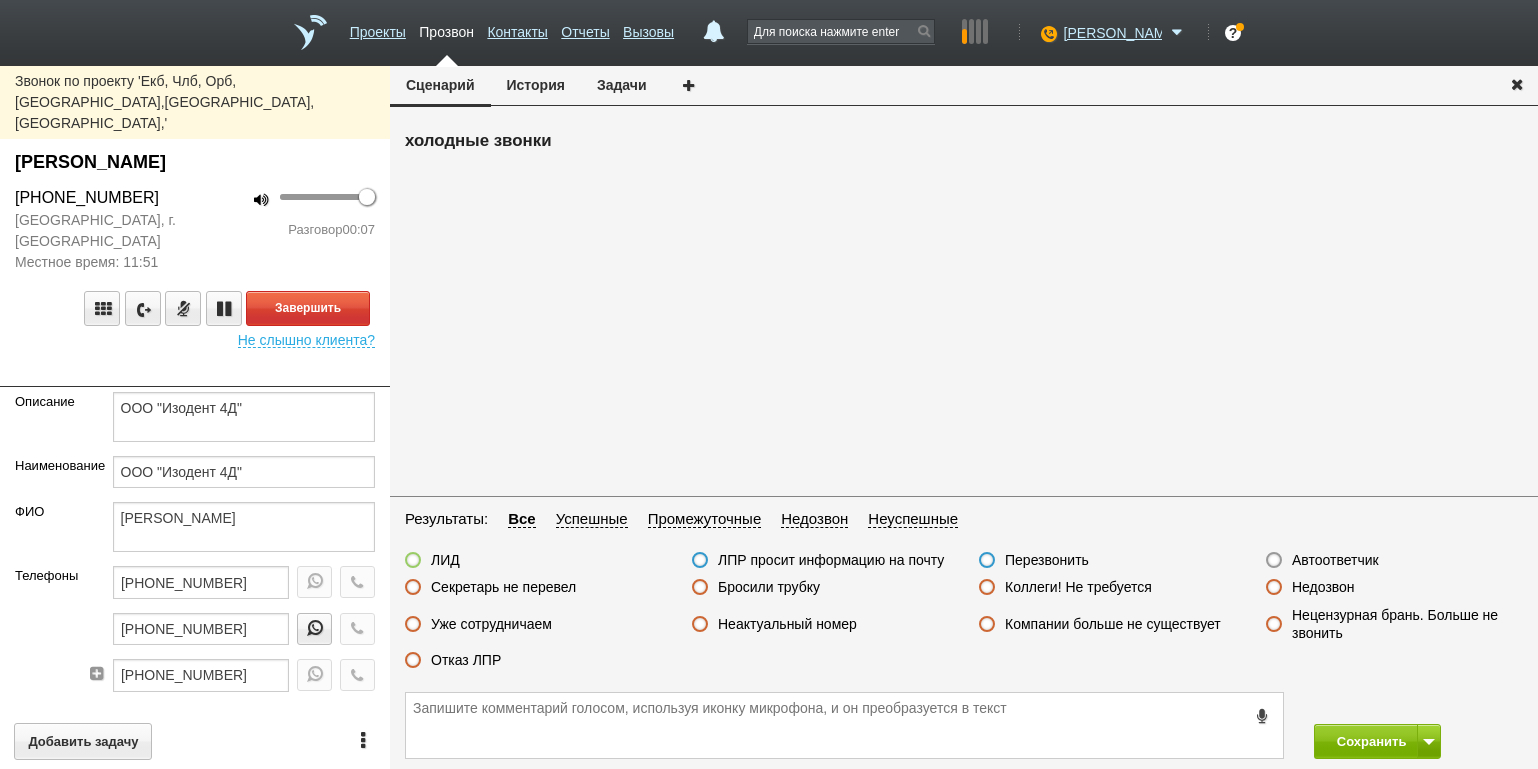 click on "100
Разговор
00:07" at bounding box center (292, 229) 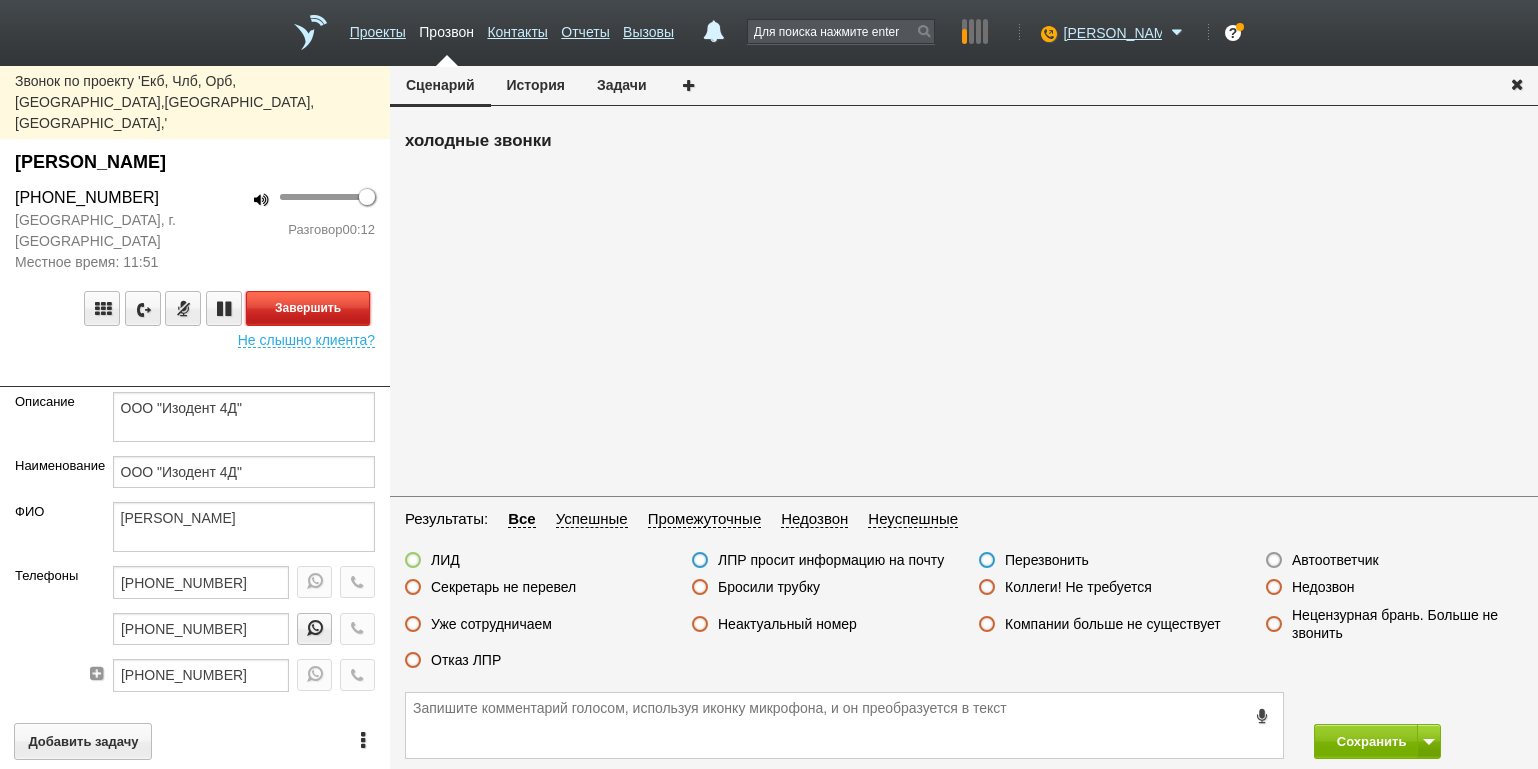 click on "Завершить" at bounding box center [308, 308] 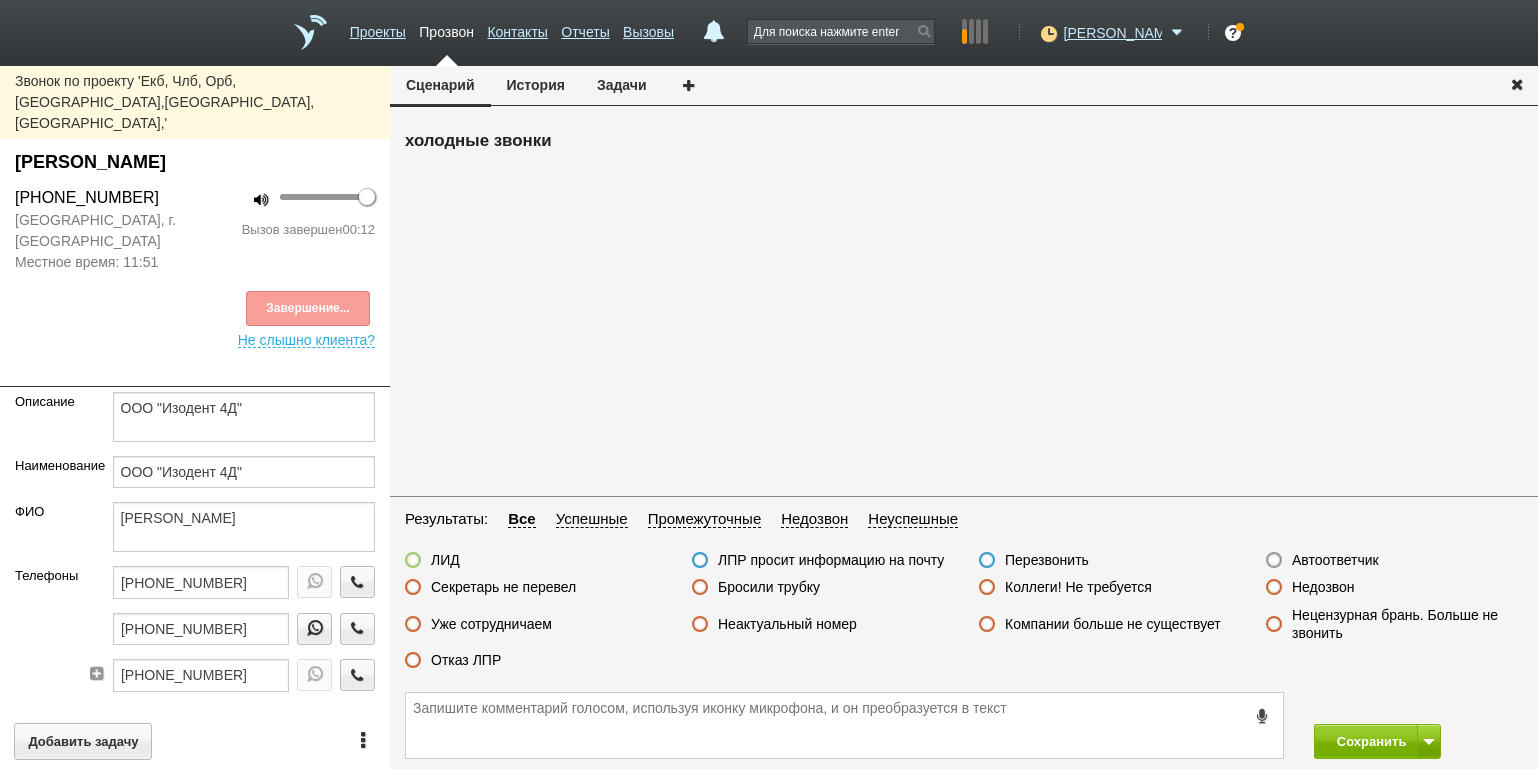 click on "Секретарь не перевел" at bounding box center (503, 587) 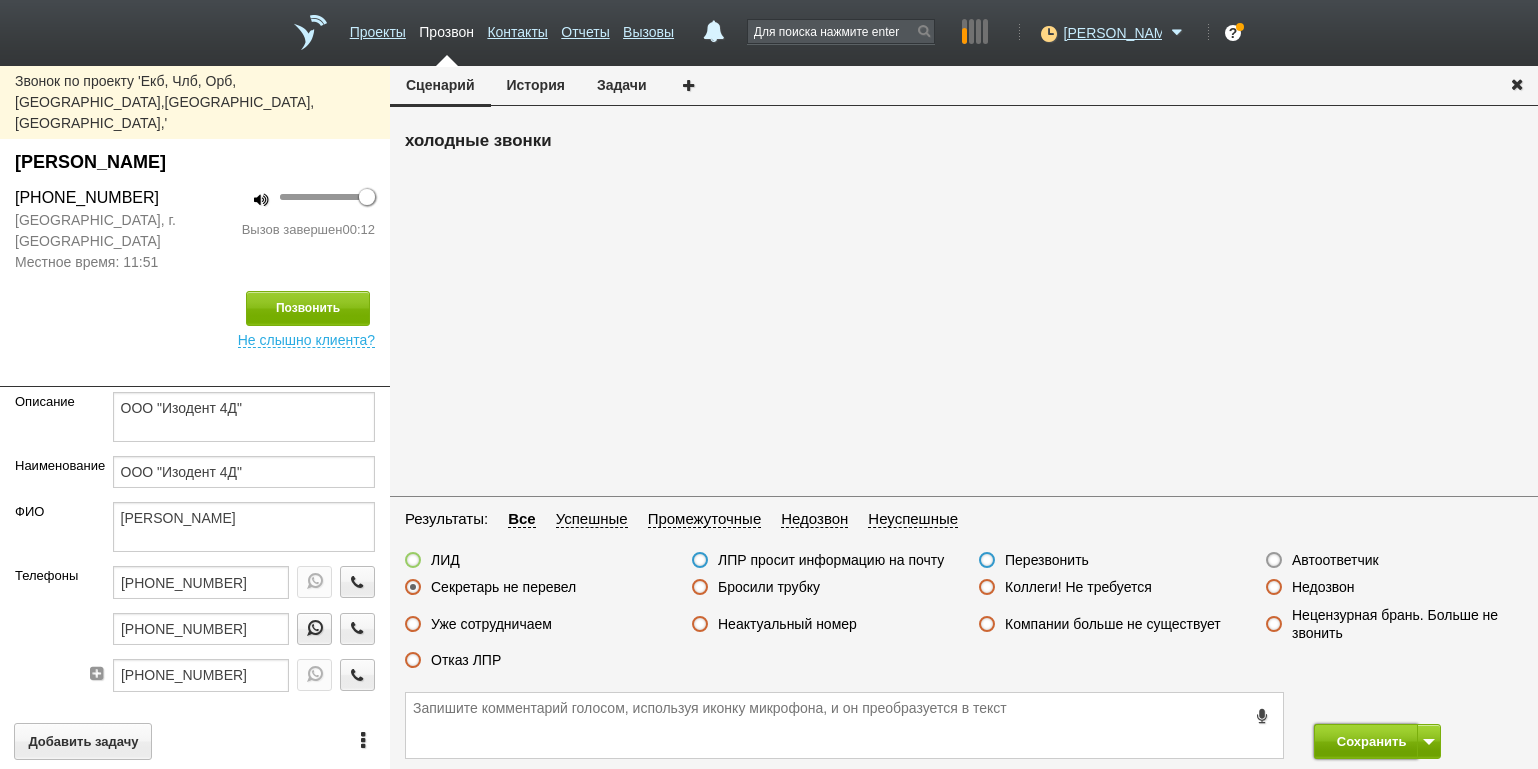 click on "Сохранить" at bounding box center [1366, 741] 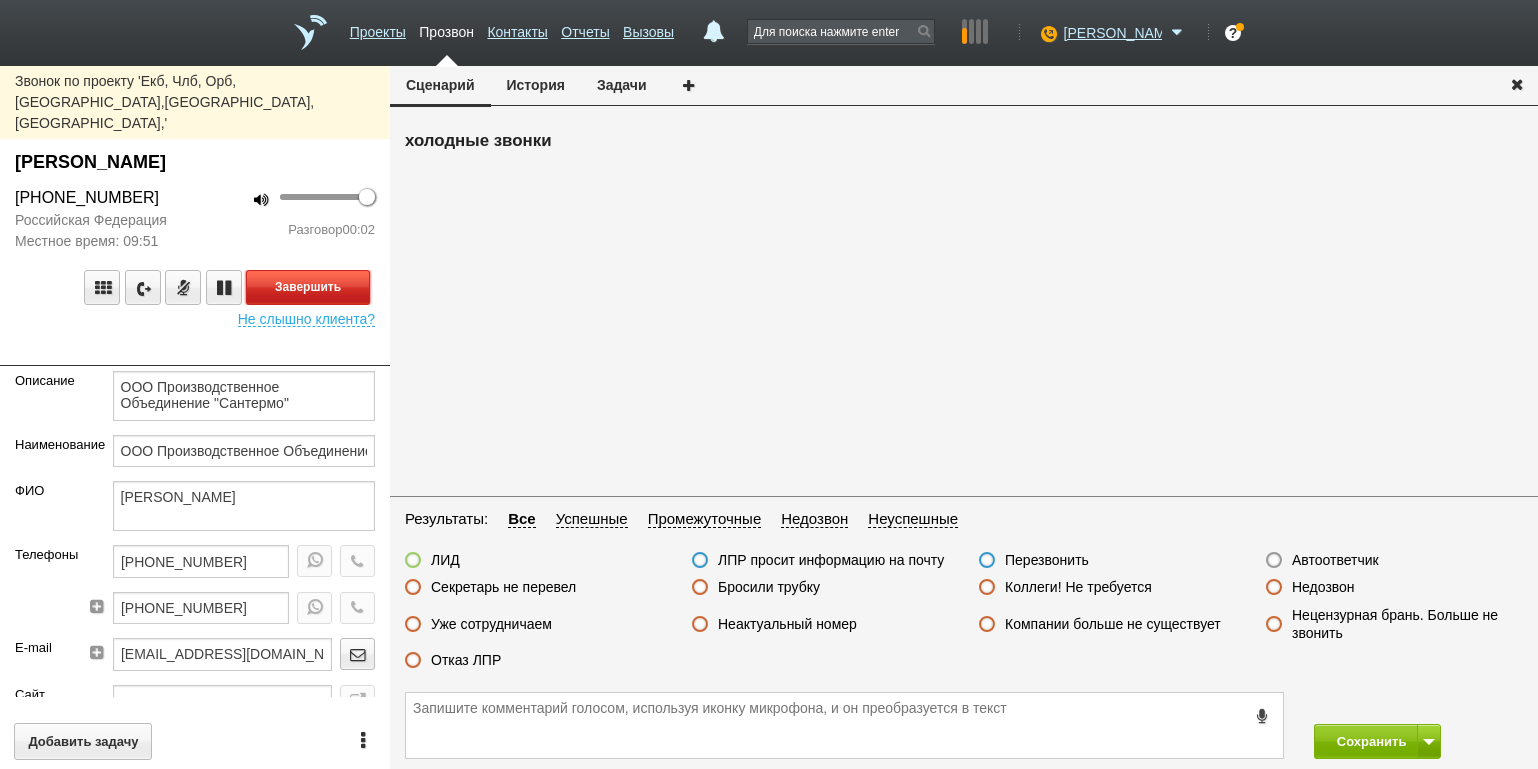 click on "Завершить" at bounding box center [308, 287] 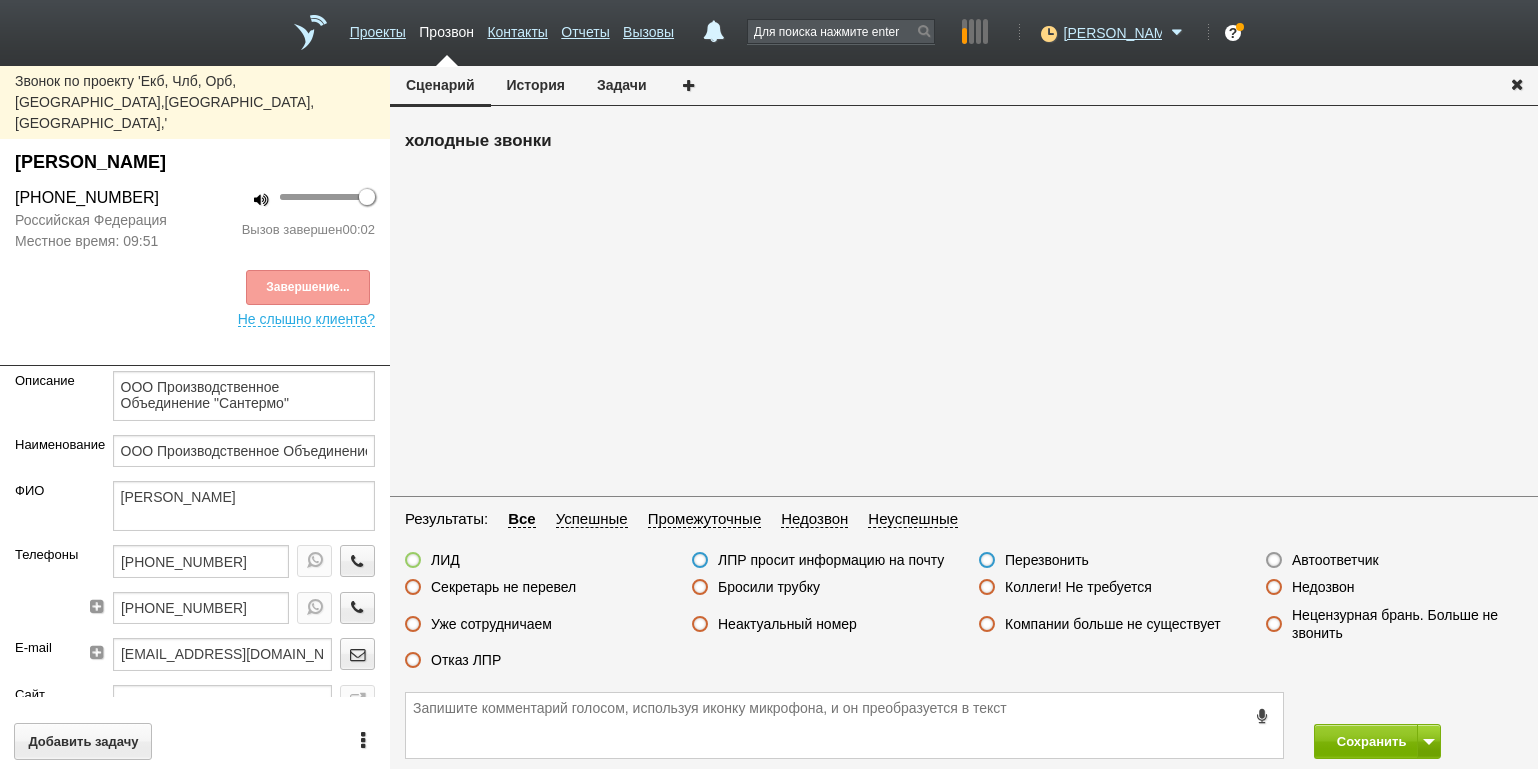 drag, startPoint x: 1314, startPoint y: 553, endPoint x: 1332, endPoint y: 562, distance: 20.12461 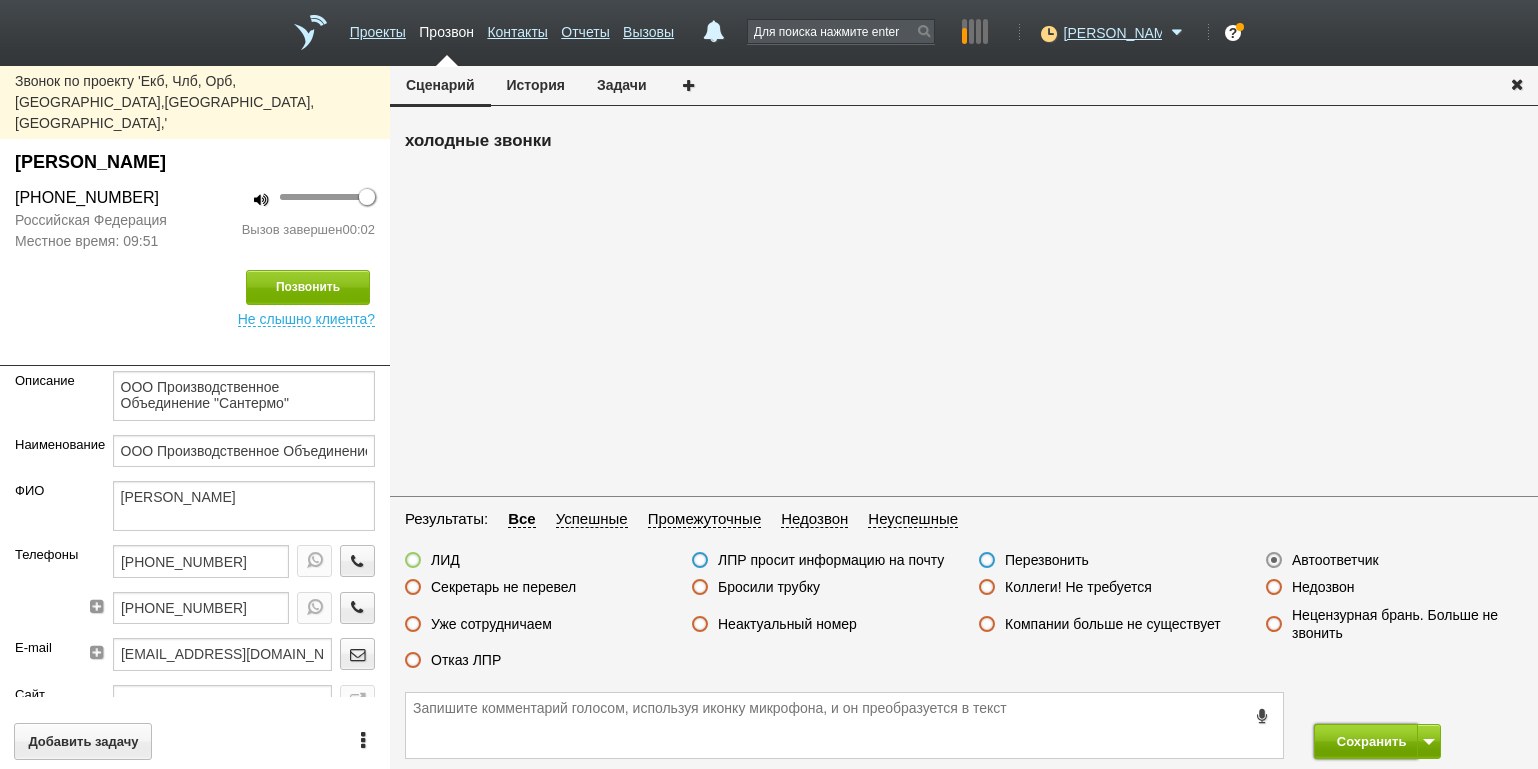 drag, startPoint x: 1364, startPoint y: 752, endPoint x: 1354, endPoint y: 724, distance: 29.732138 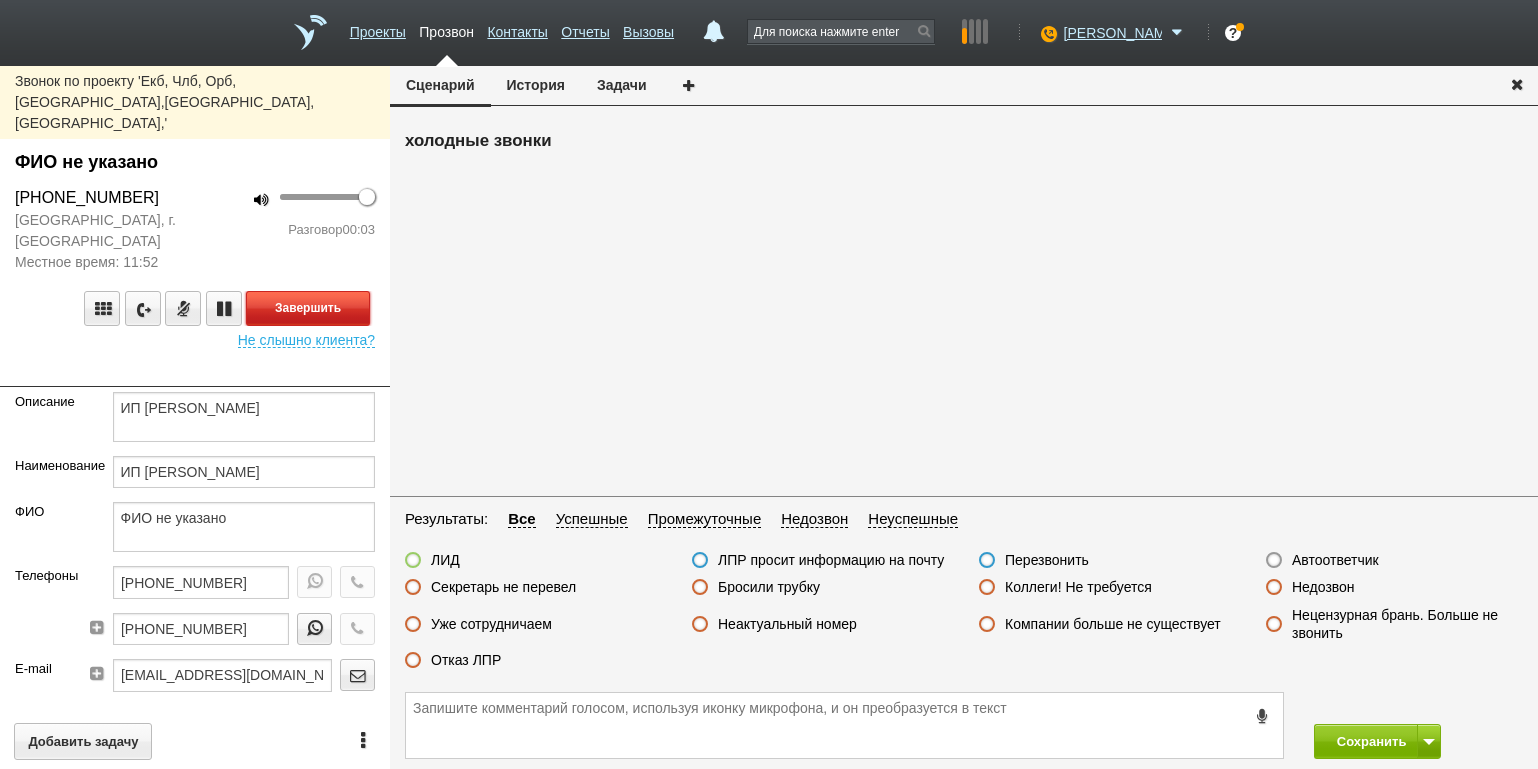 click on "Завершить" at bounding box center (308, 308) 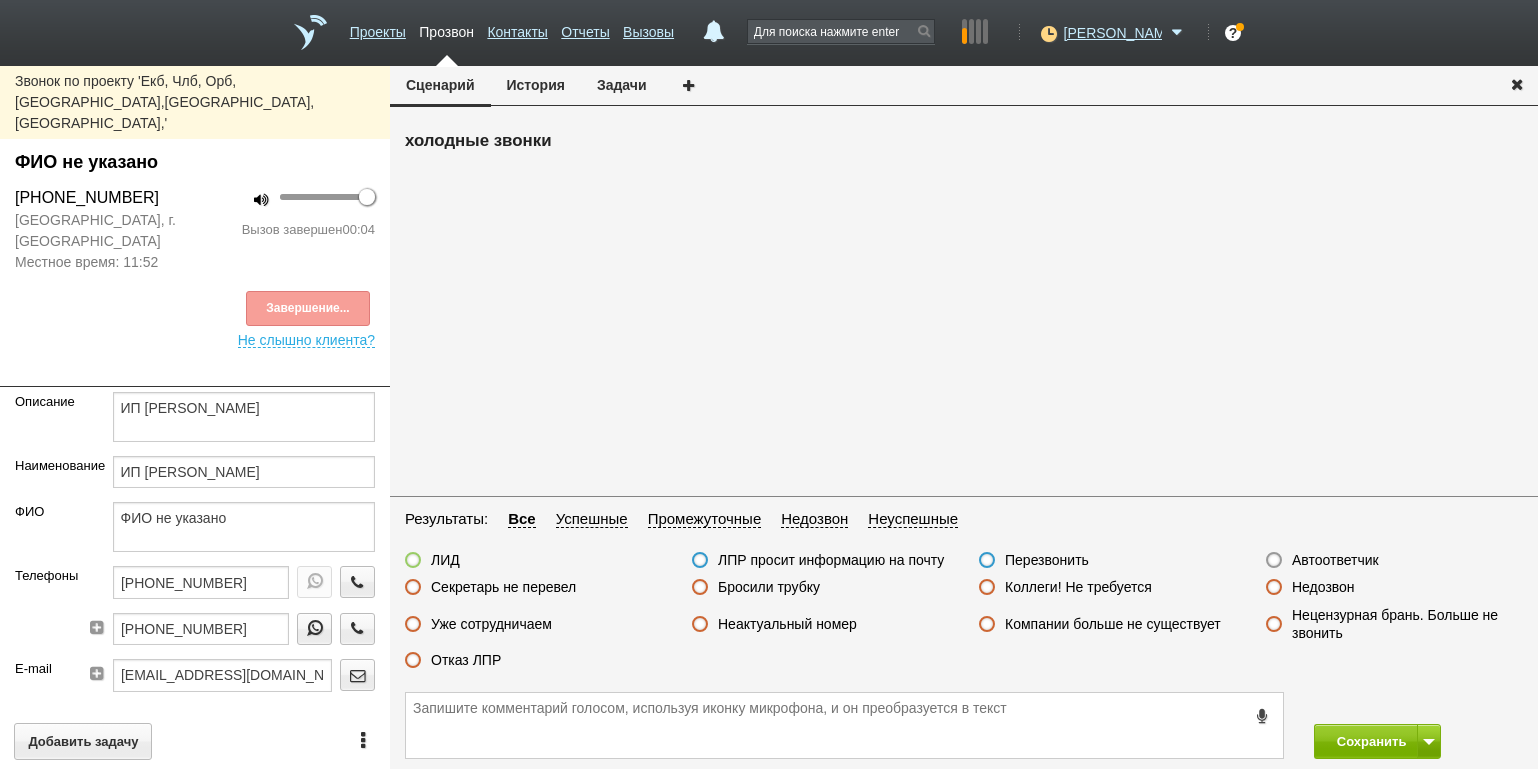 click on "Автоответчик" at bounding box center [1335, 560] 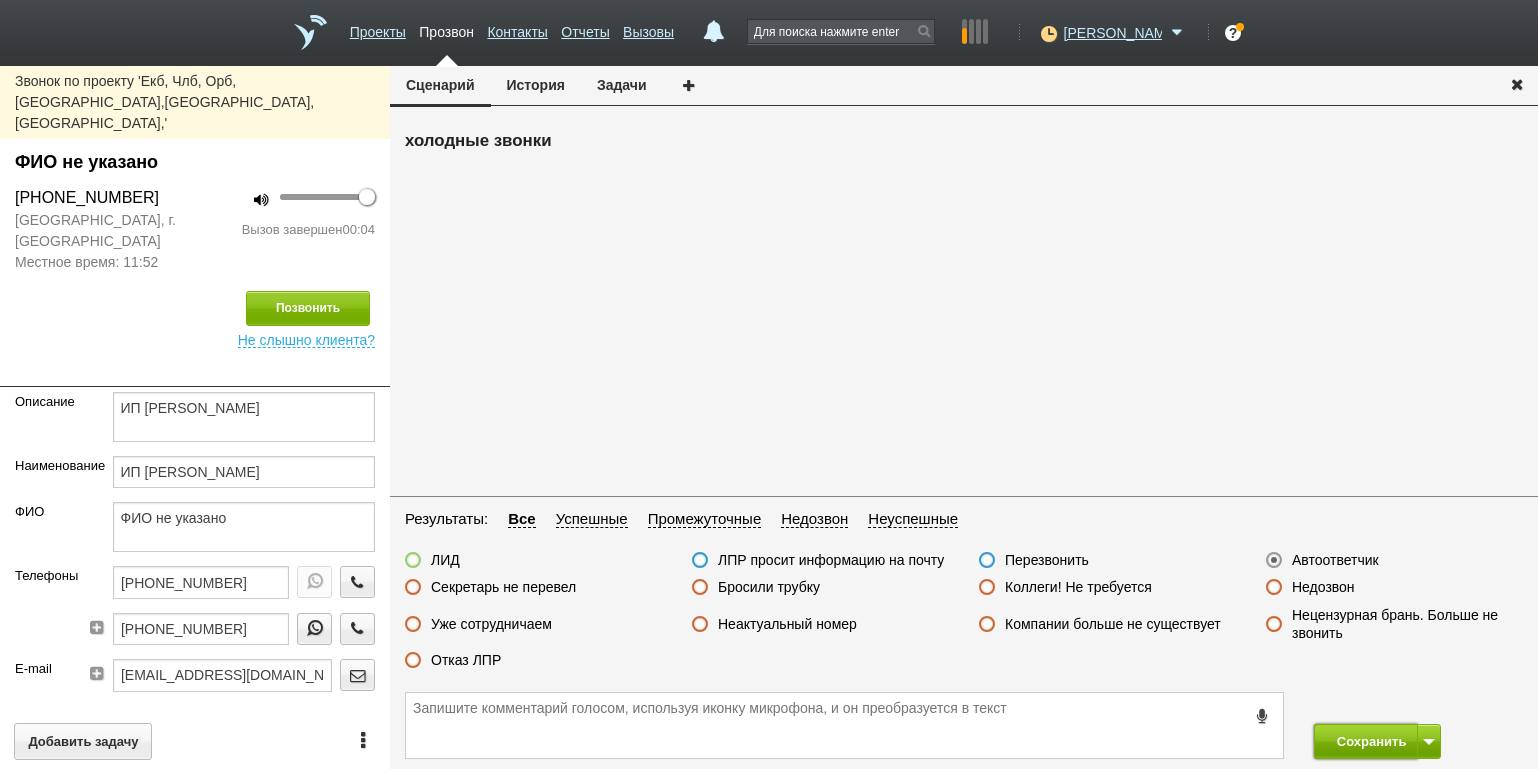 drag, startPoint x: 1345, startPoint y: 738, endPoint x: 1253, endPoint y: 596, distance: 169.1981 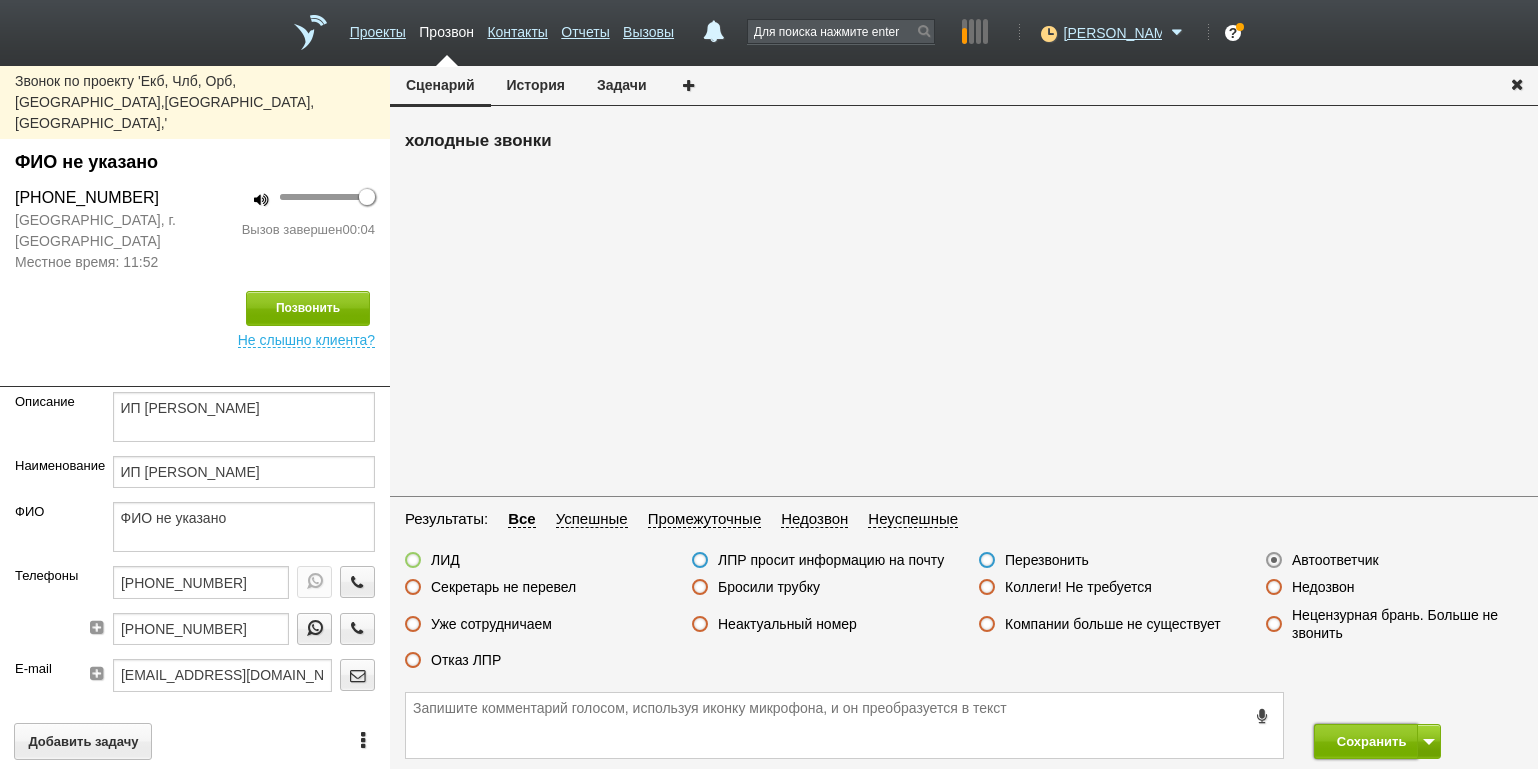 click on "Сохранить" at bounding box center (1366, 741) 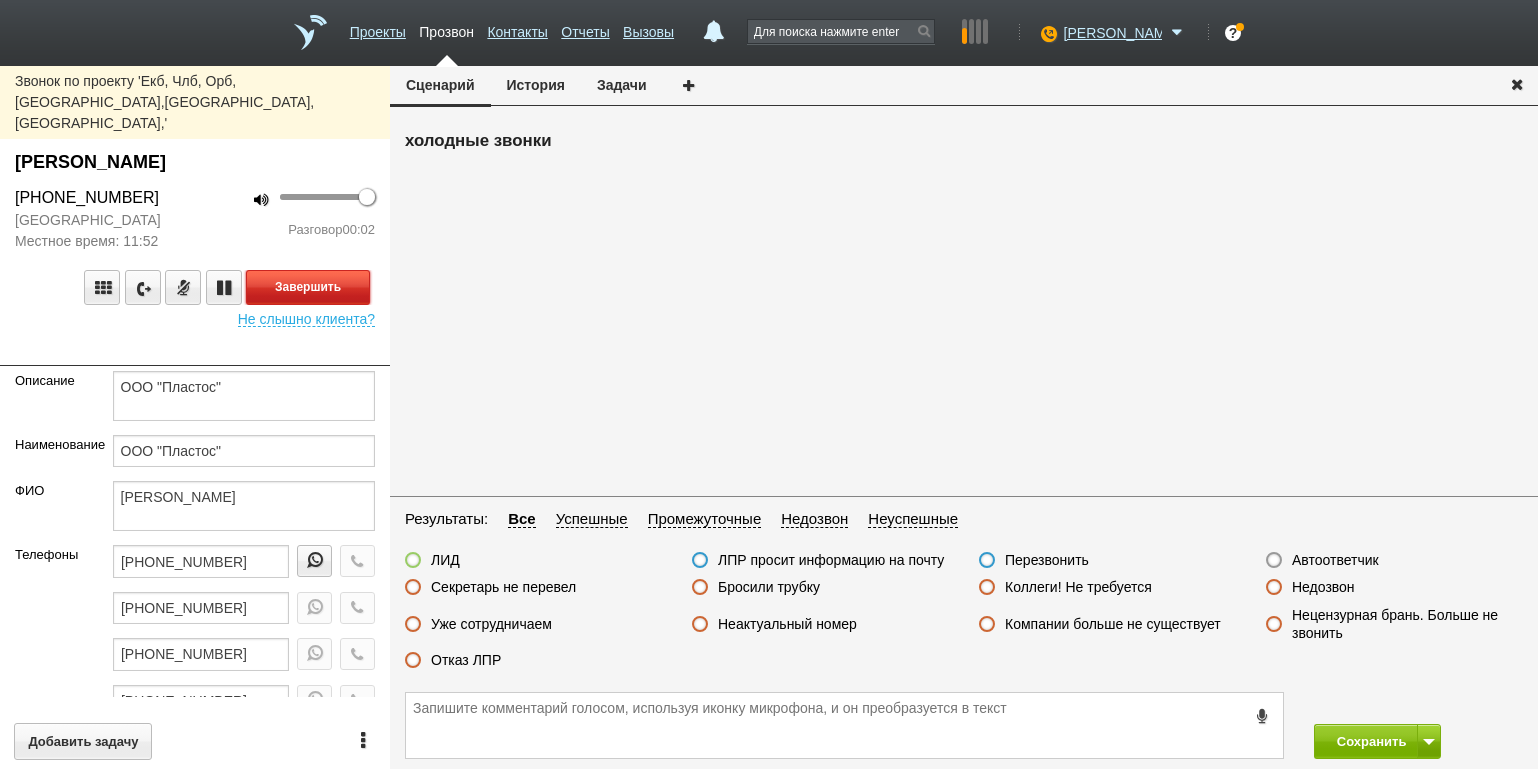 click on "Завершить" at bounding box center (308, 287) 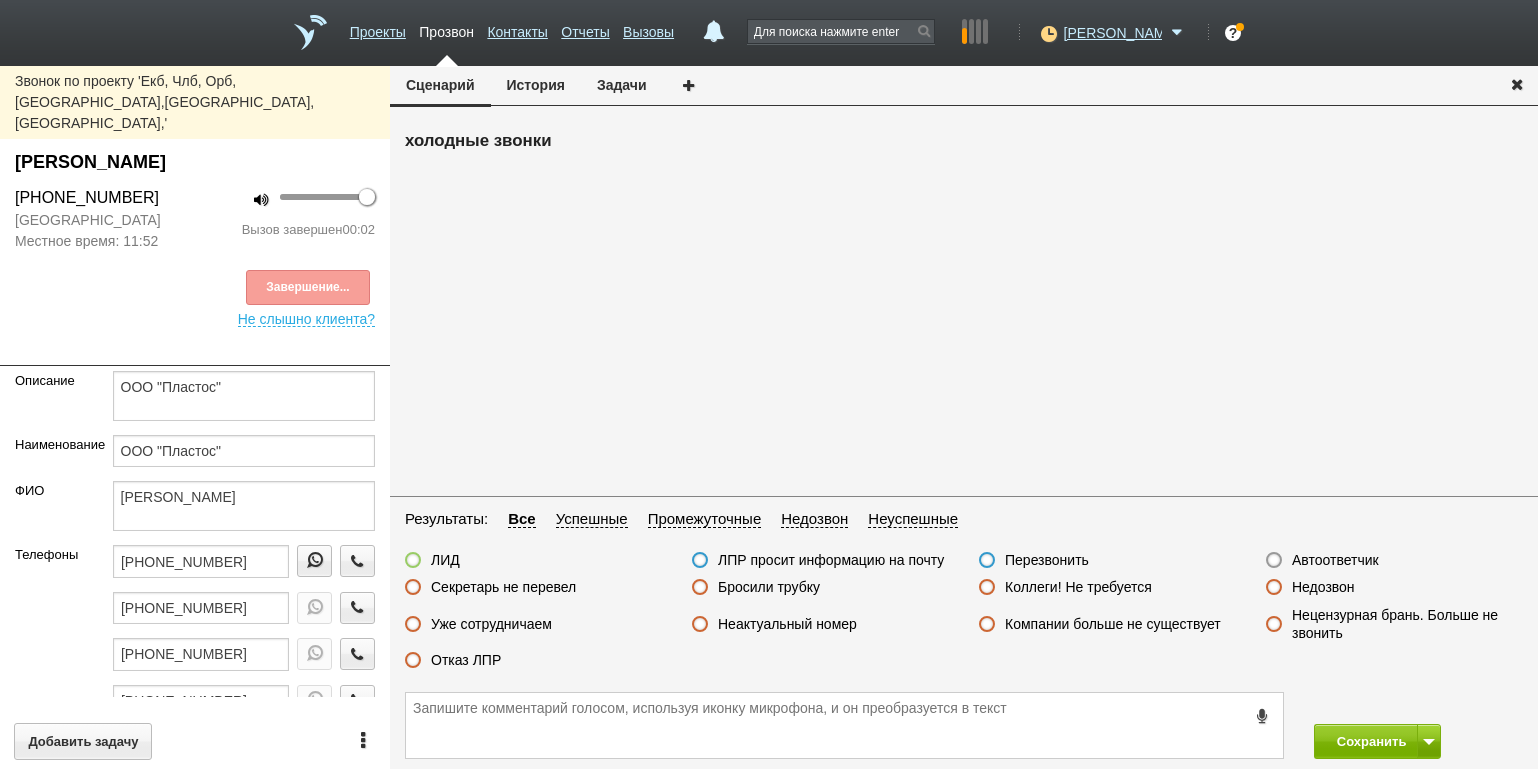 click on "Автоответчик" at bounding box center (1335, 560) 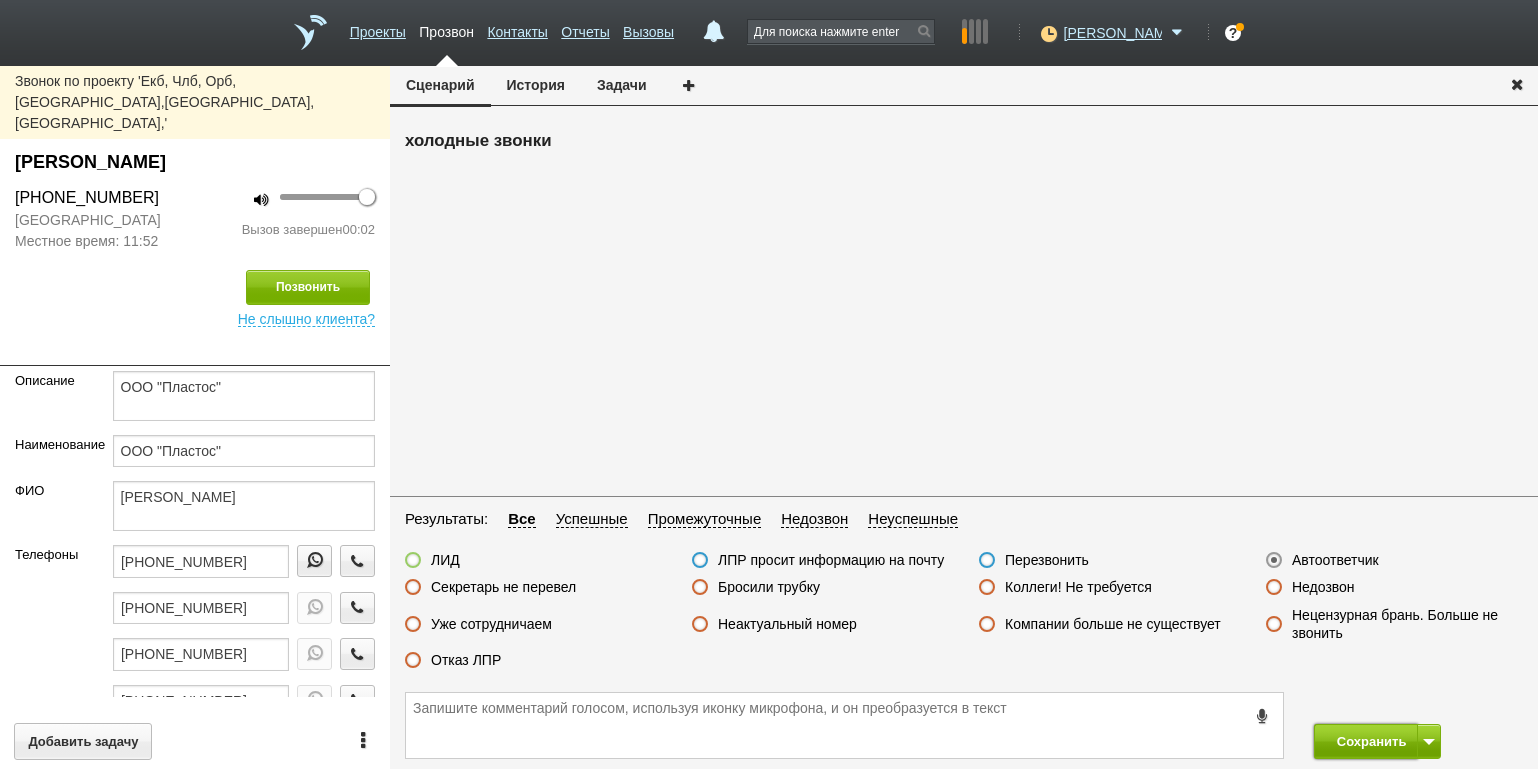click on "Сохранить" at bounding box center (1366, 741) 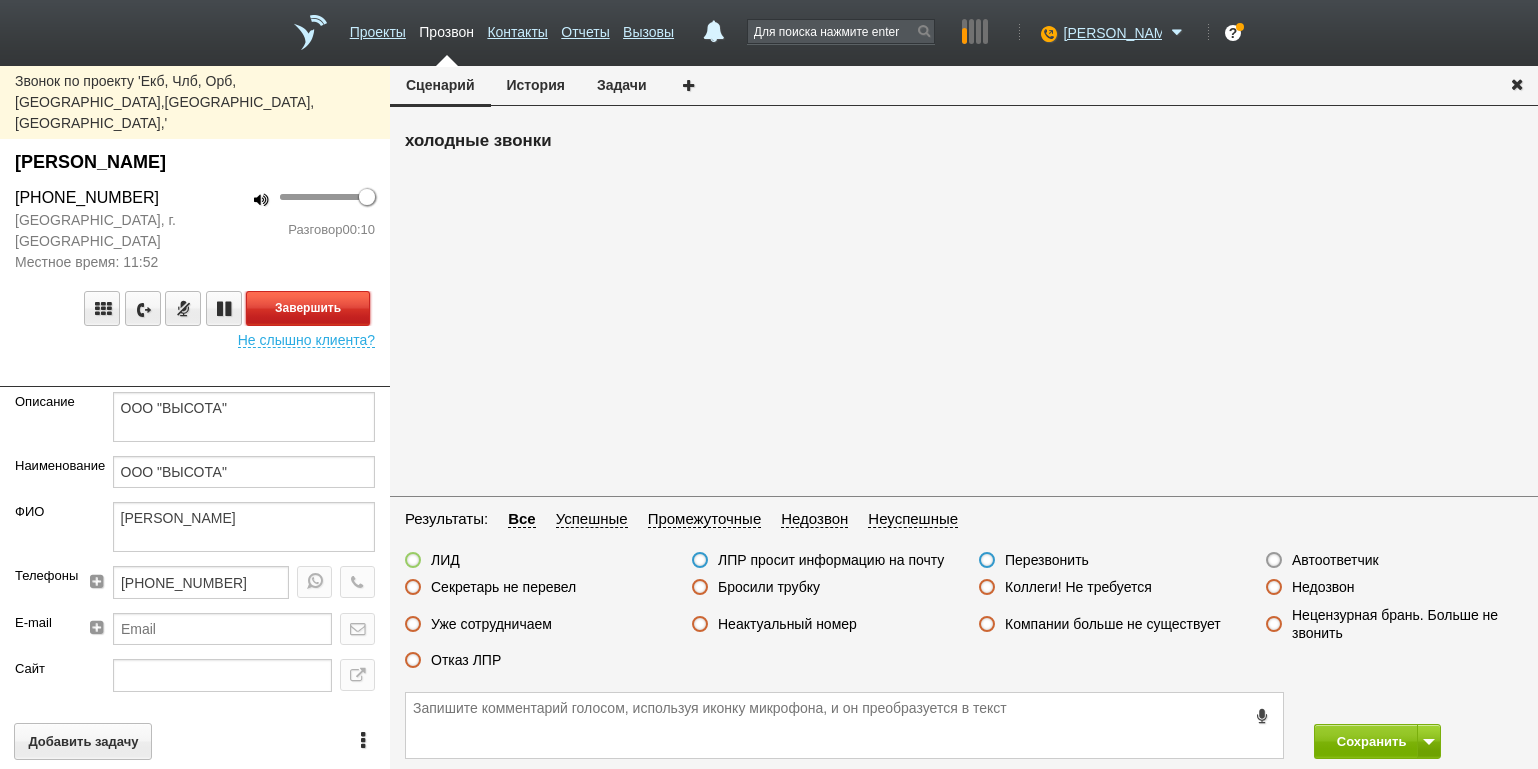 click on "Завершить" at bounding box center [308, 308] 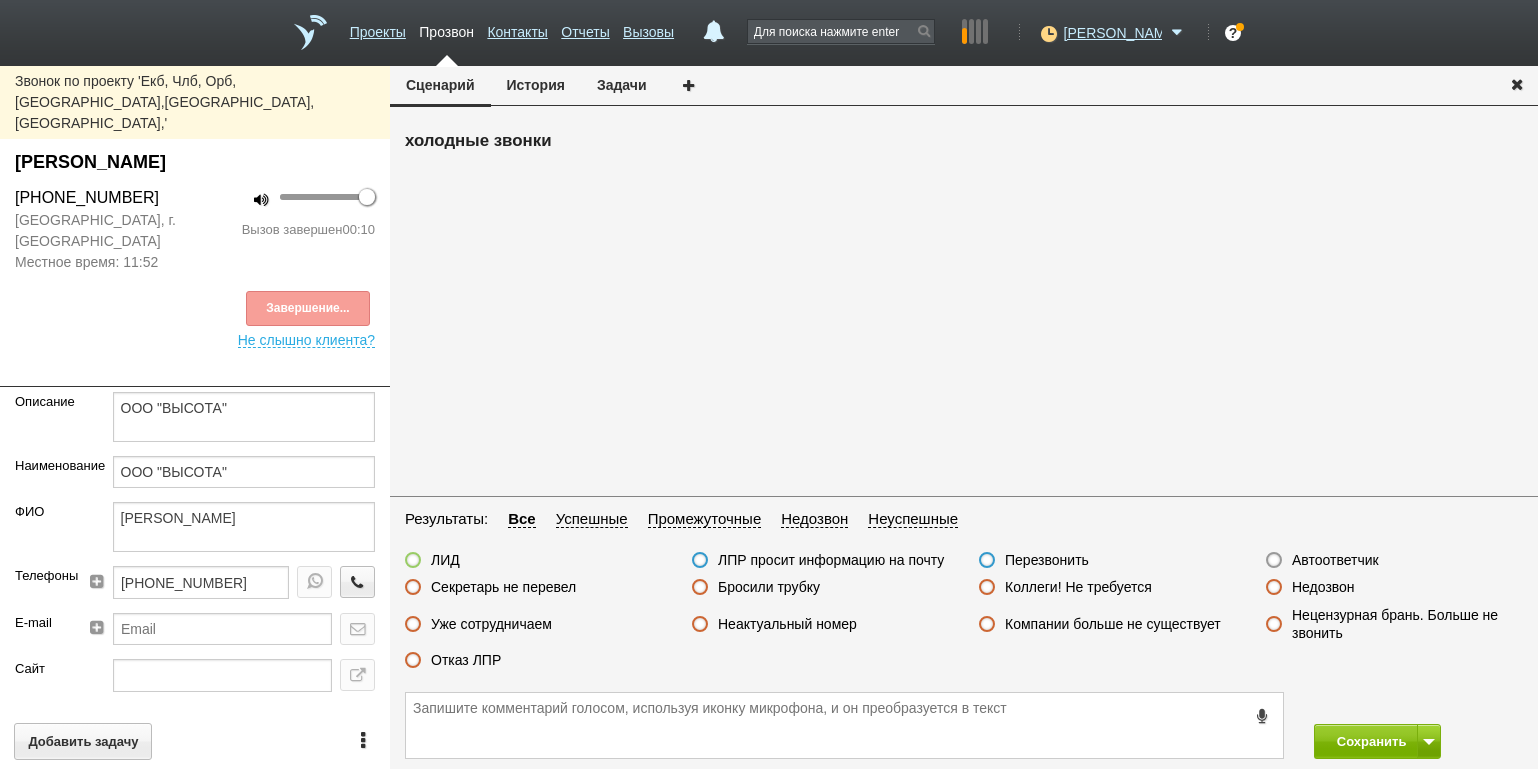 drag, startPoint x: 481, startPoint y: 664, endPoint x: 526, endPoint y: 662, distance: 45.044422 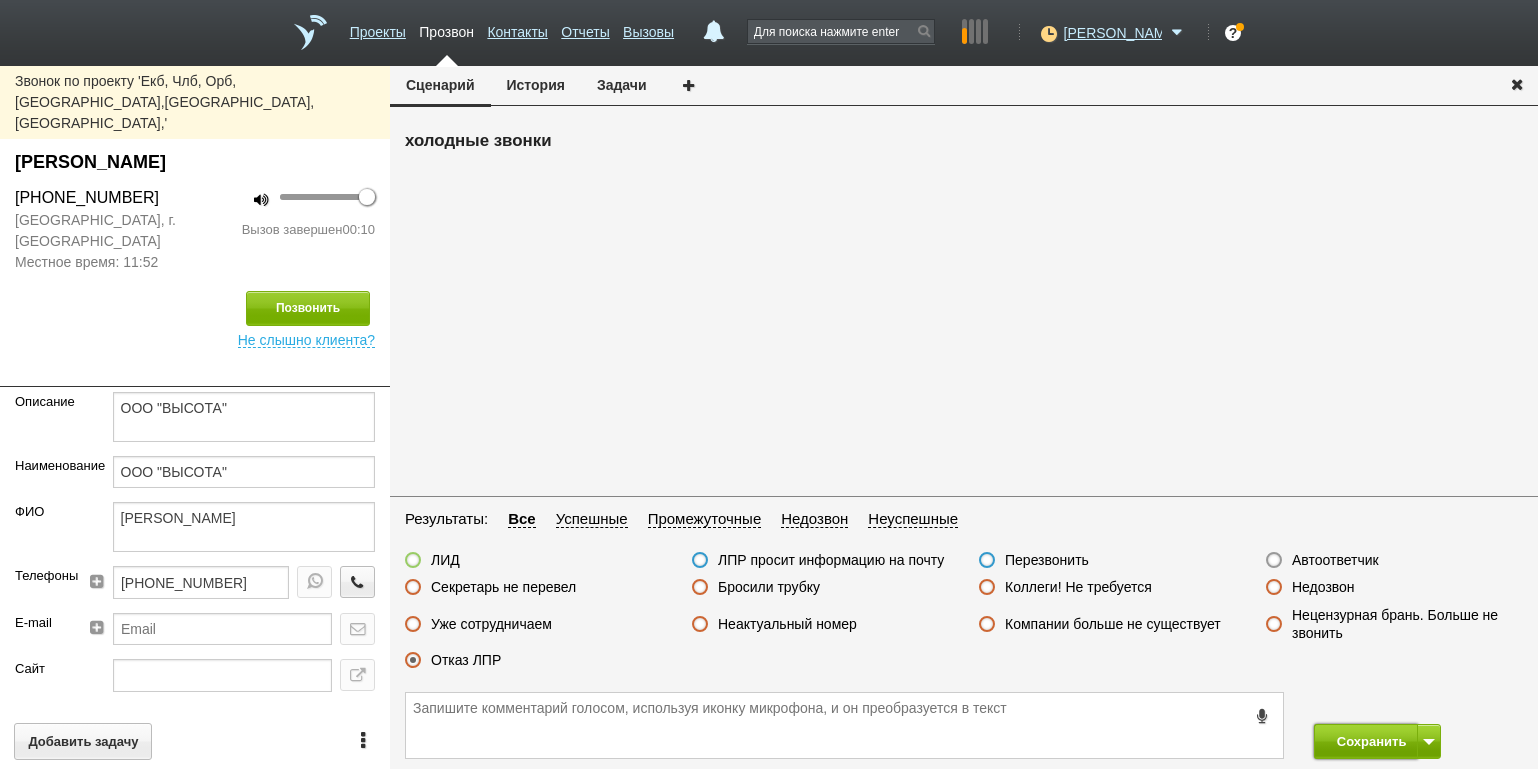 click on "Сохранить" at bounding box center (1366, 741) 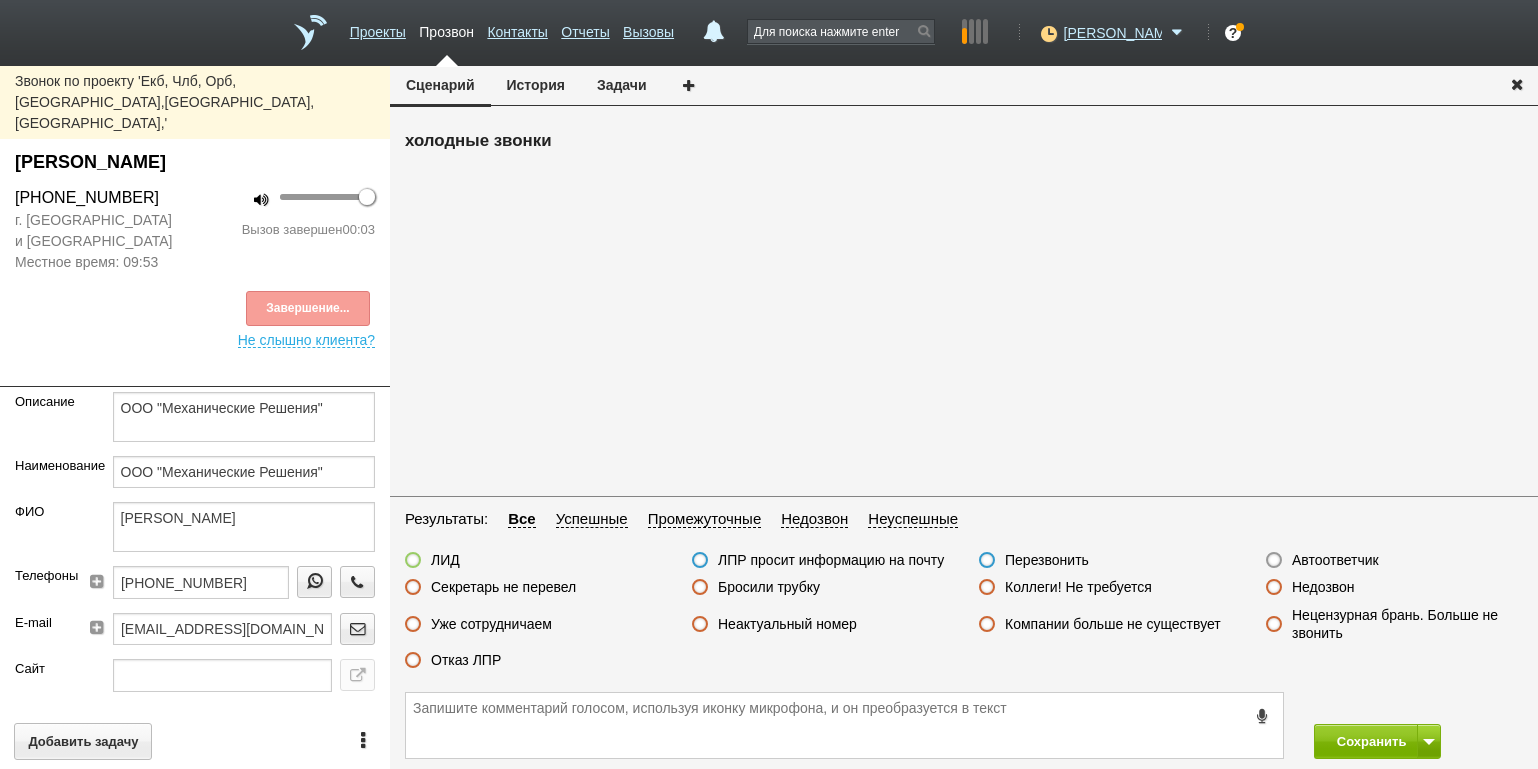 click on "Бросили трубку" at bounding box center [769, 587] 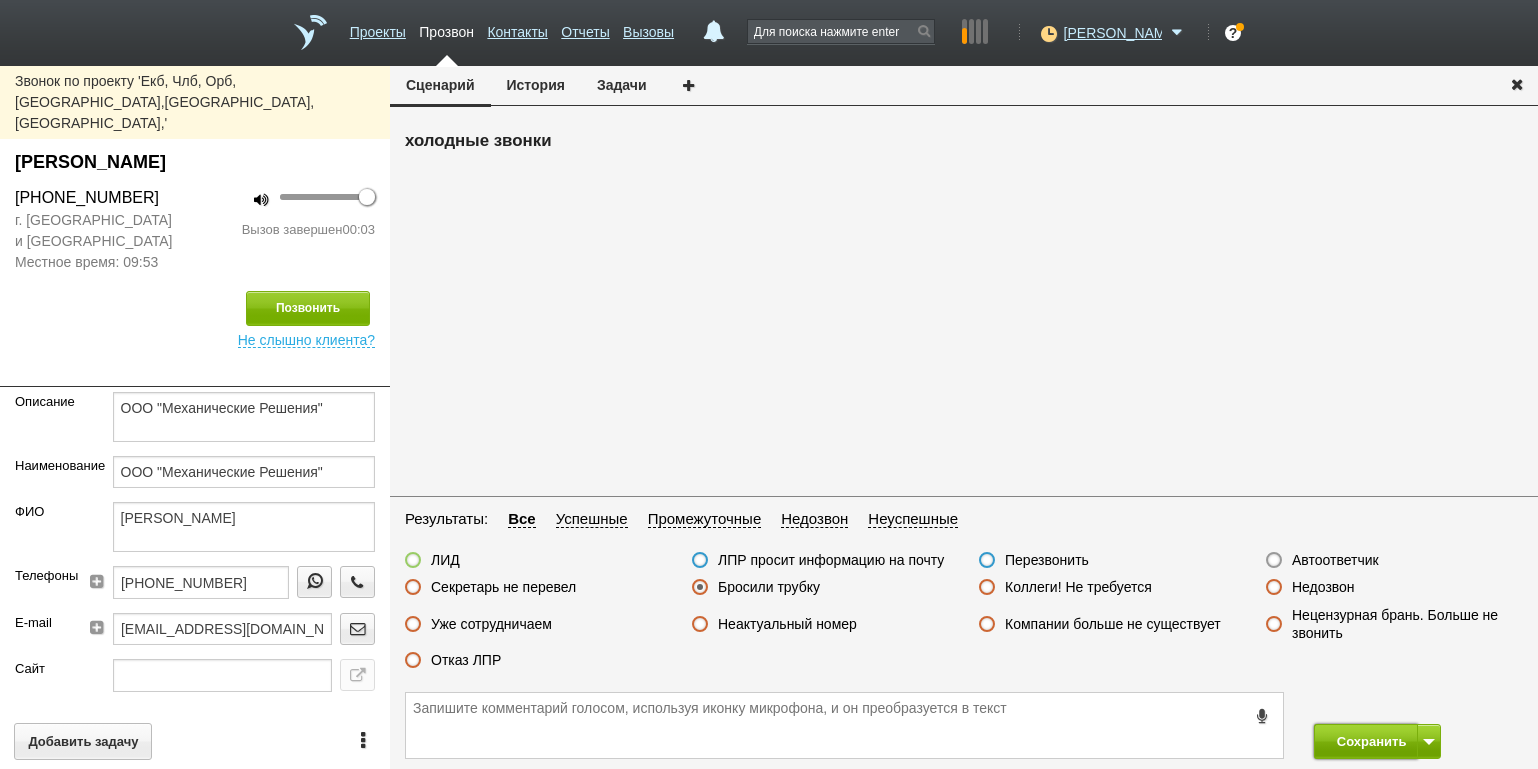 click on "Сохранить" at bounding box center [1366, 741] 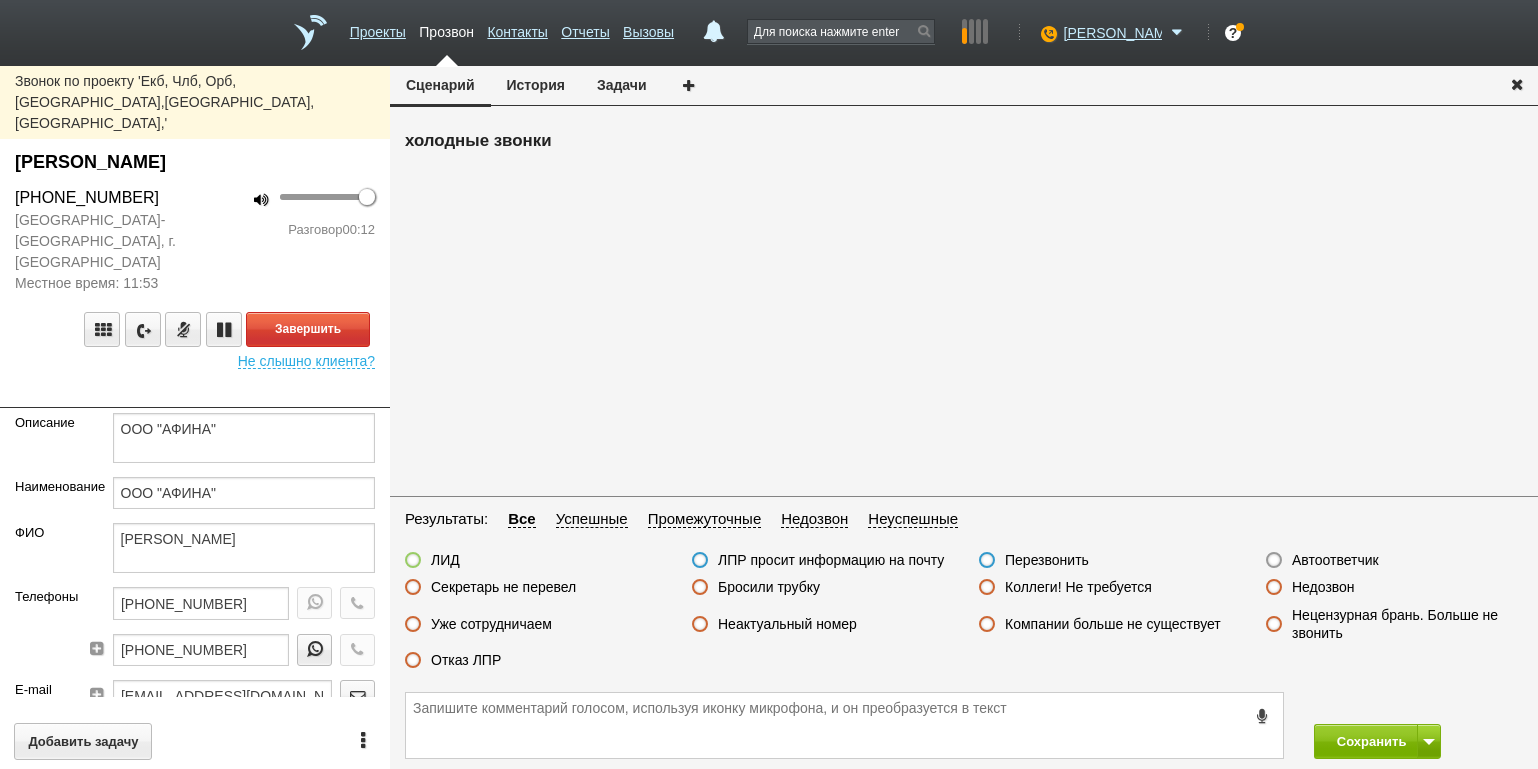 click on "Завершить Не слышно клиента?" at bounding box center (195, 331) 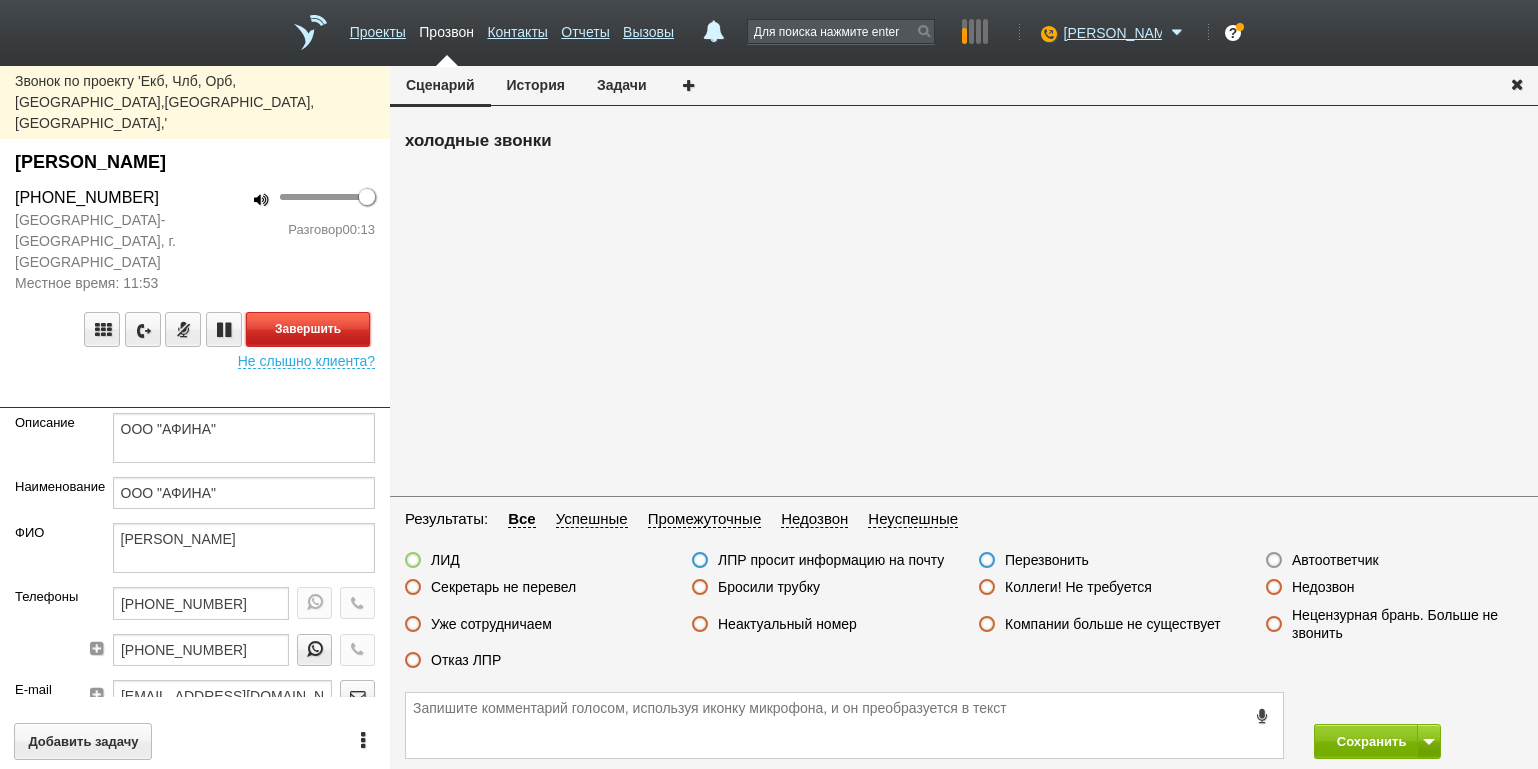 click on "Завершить" at bounding box center (308, 329) 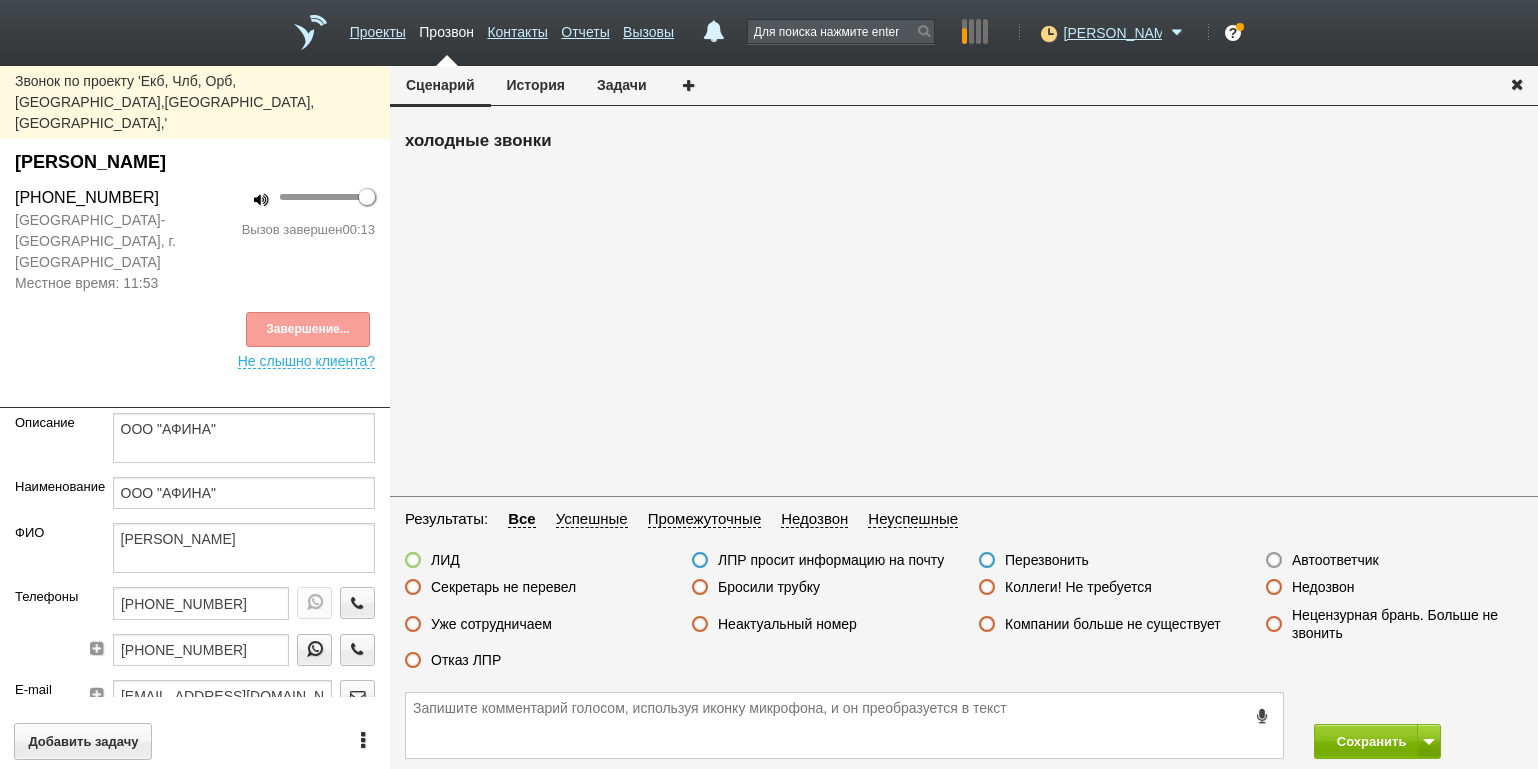 click on "Отказ ЛПР" at bounding box center [466, 660] 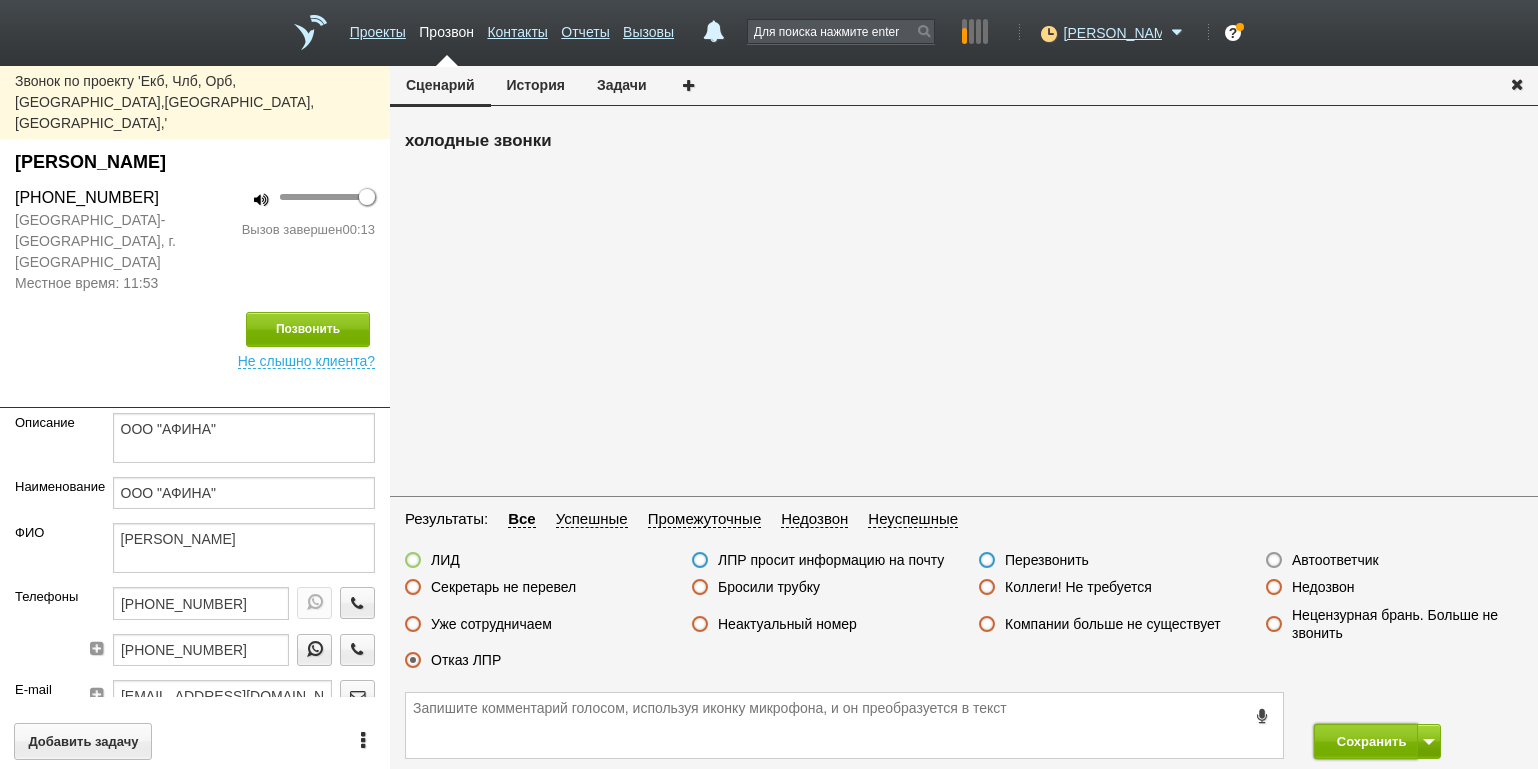 drag, startPoint x: 1326, startPoint y: 741, endPoint x: 1295, endPoint y: 708, distance: 45.276924 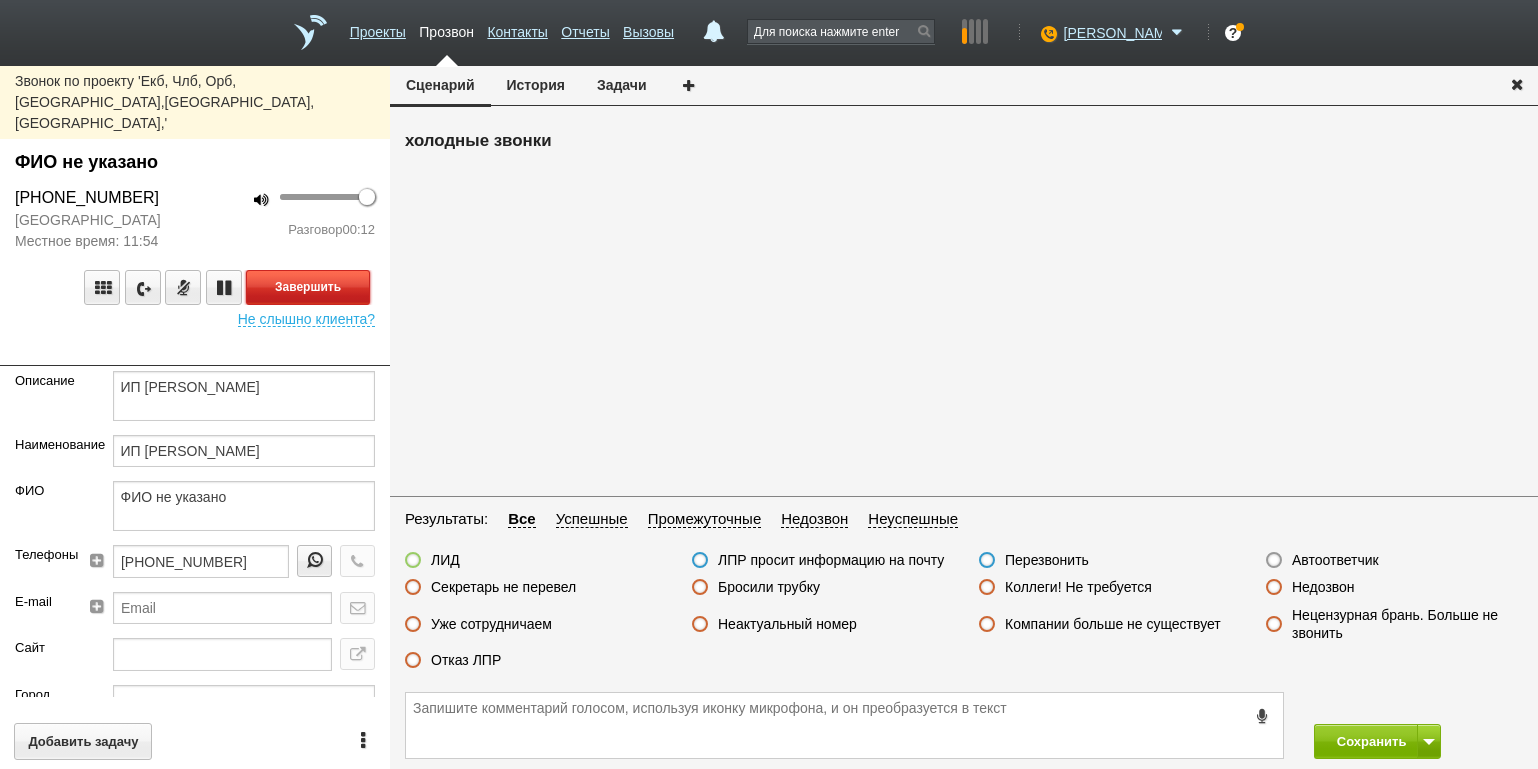 click on "Завершить" at bounding box center (308, 287) 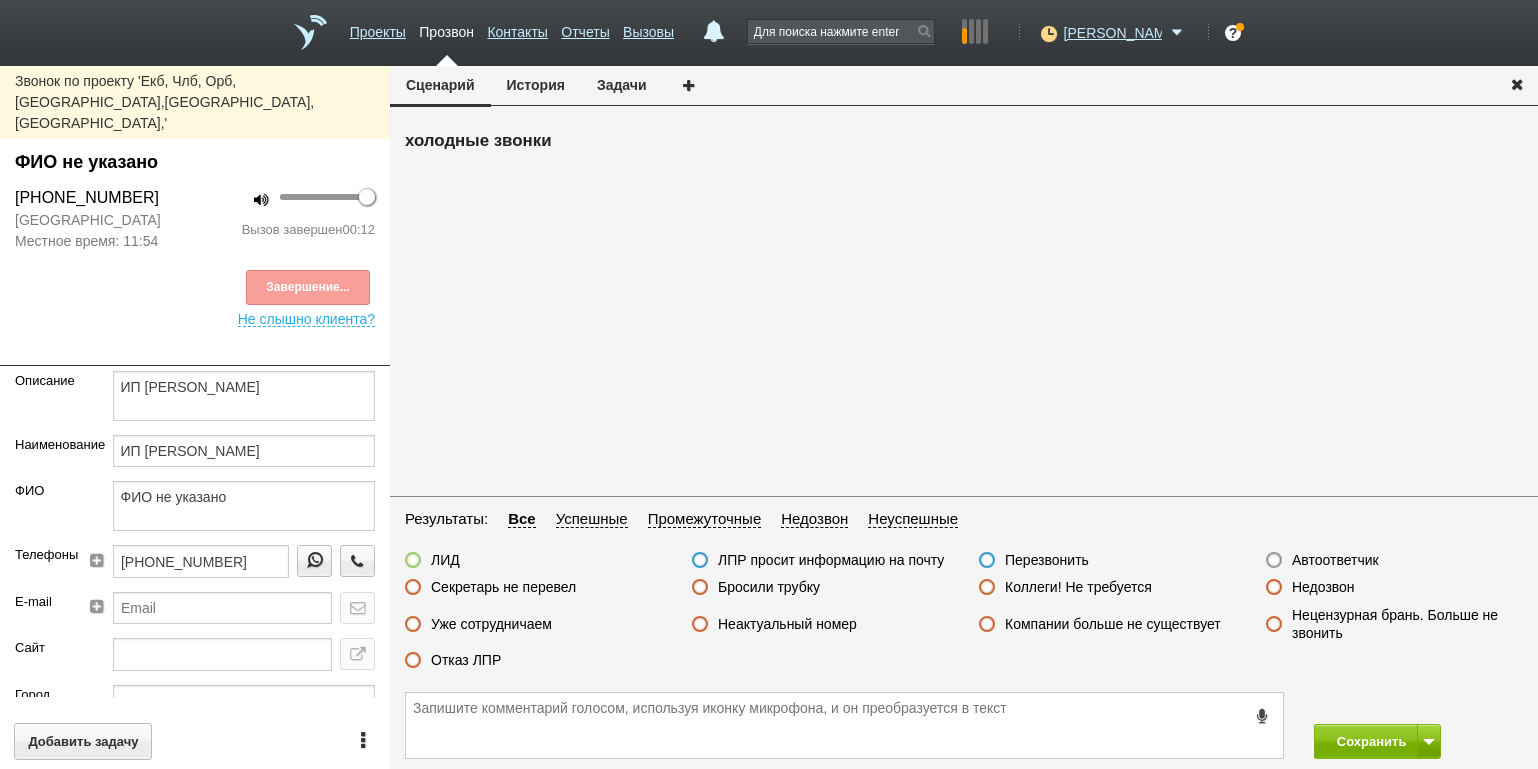 click on "ЛИД ЛПР просит информацию на почту Перезвонить Автоответчик Секретарь не перевел Бросили трубку Коллеги! Не требуется Недозвон Уже сотрудничаем Неактуальный номер Компании больше не существует Нецензурная брань. Больше не звонить Отказ ЛПР" at bounding box center (964, 615) 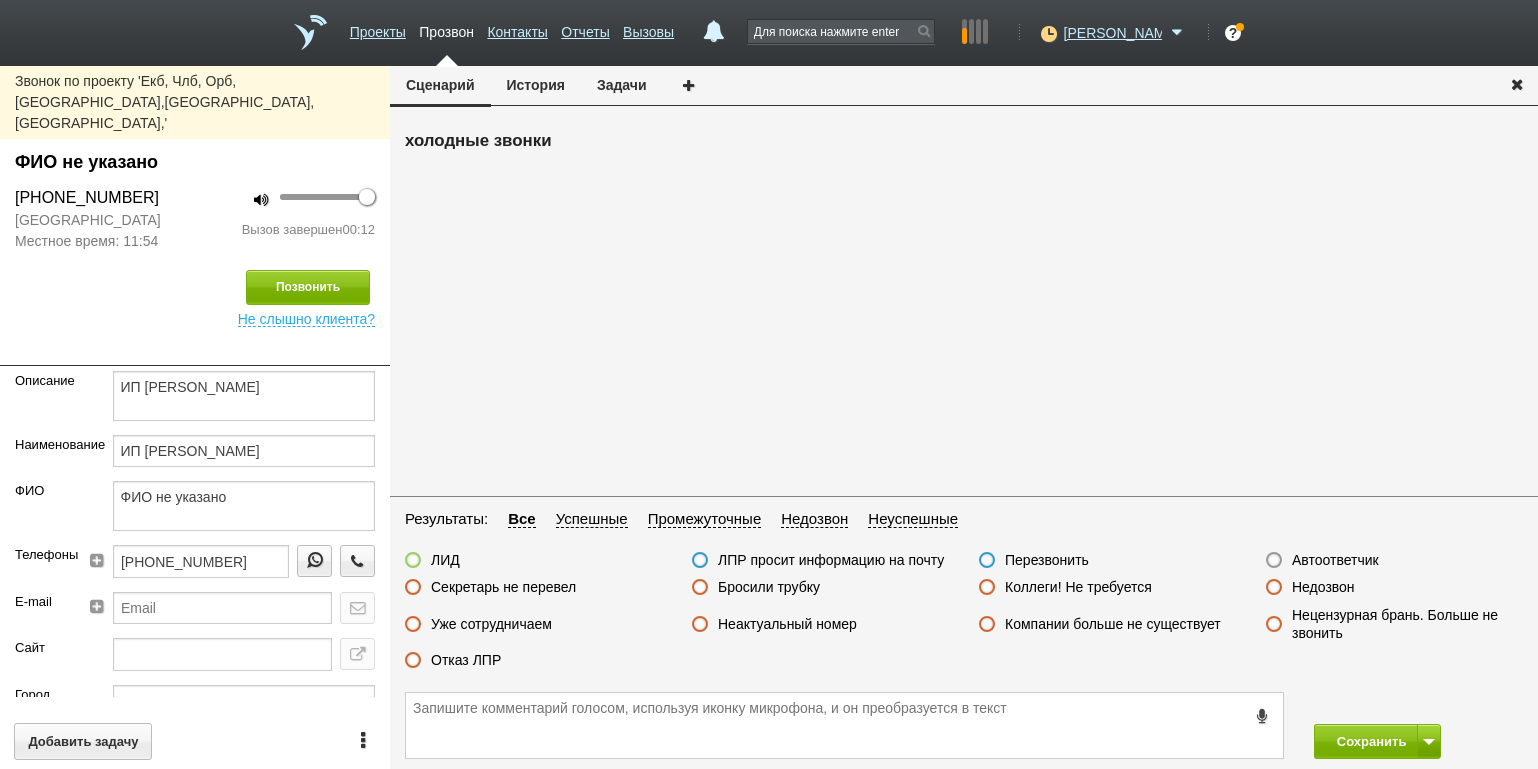 click on "Отказ ЛПР" at bounding box center [466, 660] 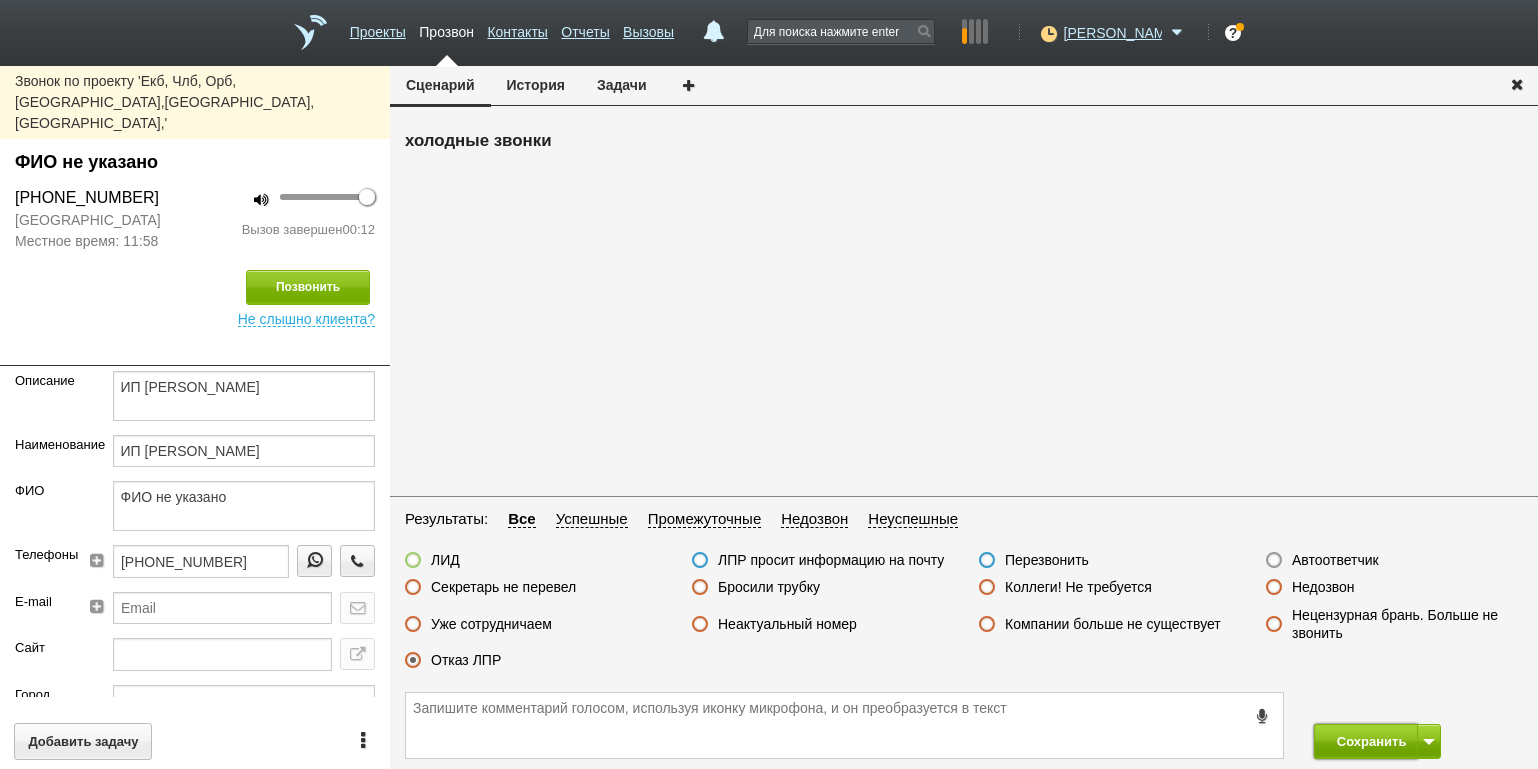 drag, startPoint x: 1373, startPoint y: 754, endPoint x: 1341, endPoint y: 737, distance: 36.23534 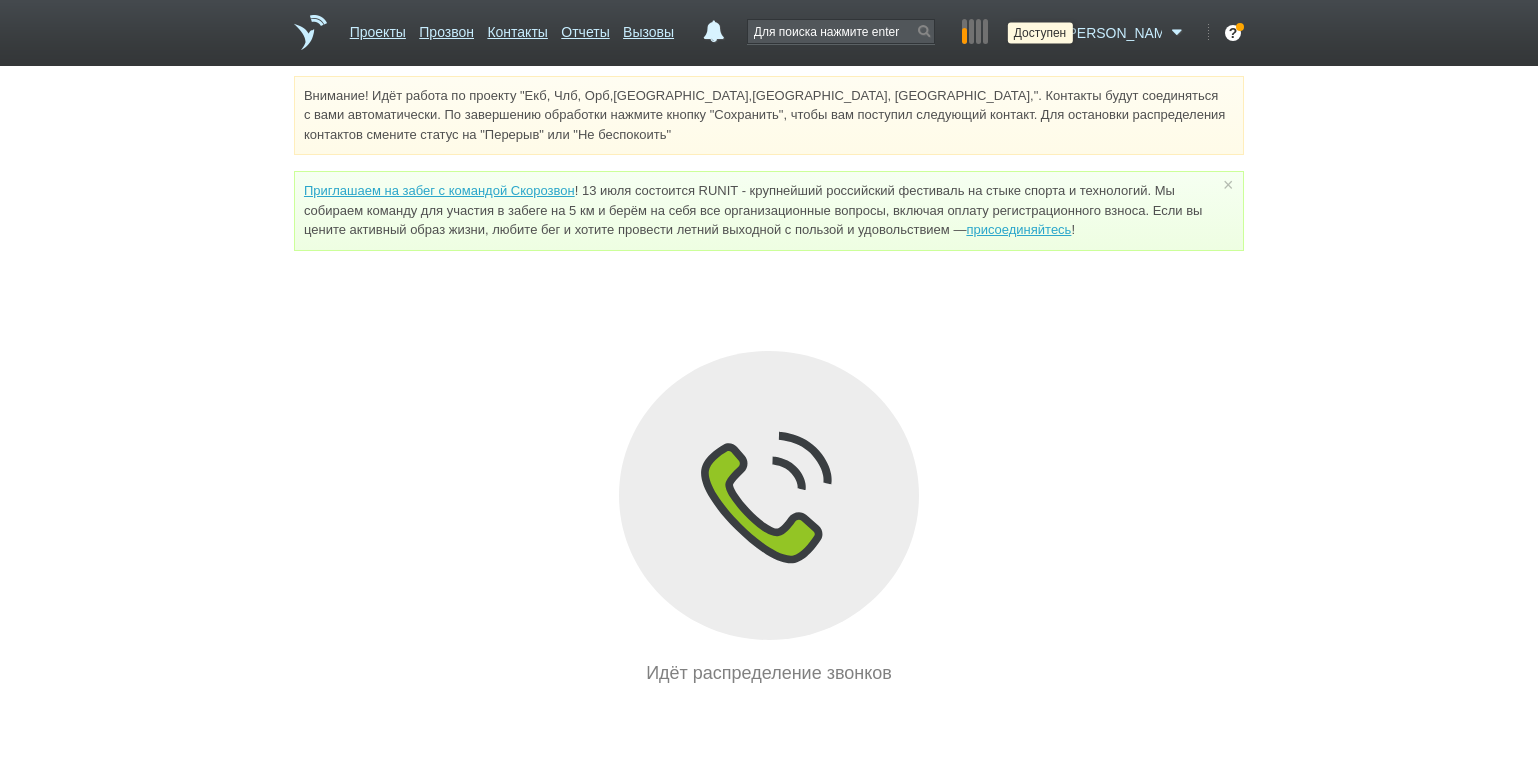click at bounding box center (1046, 33) 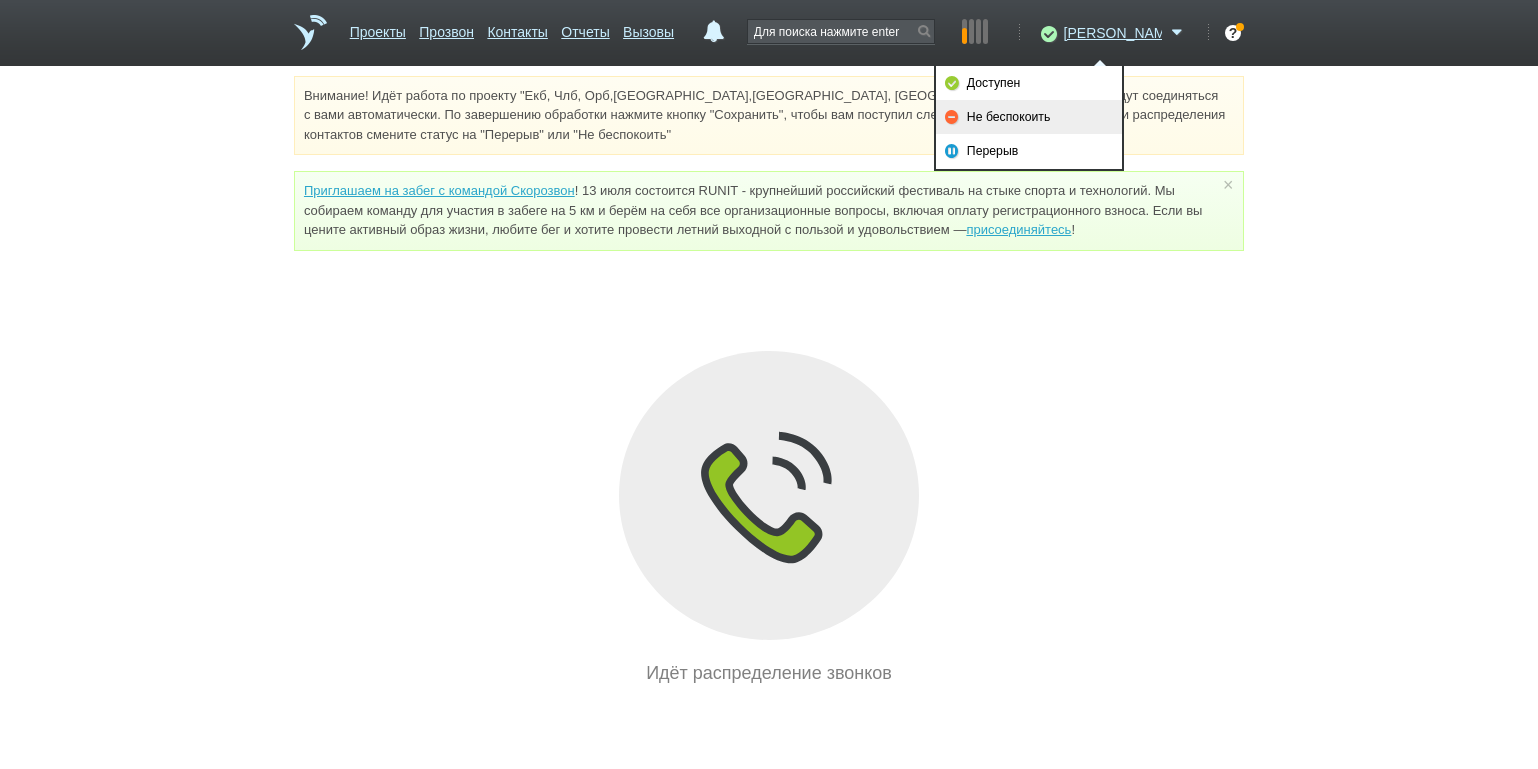 click on "Не беспокоить" at bounding box center (1029, 117) 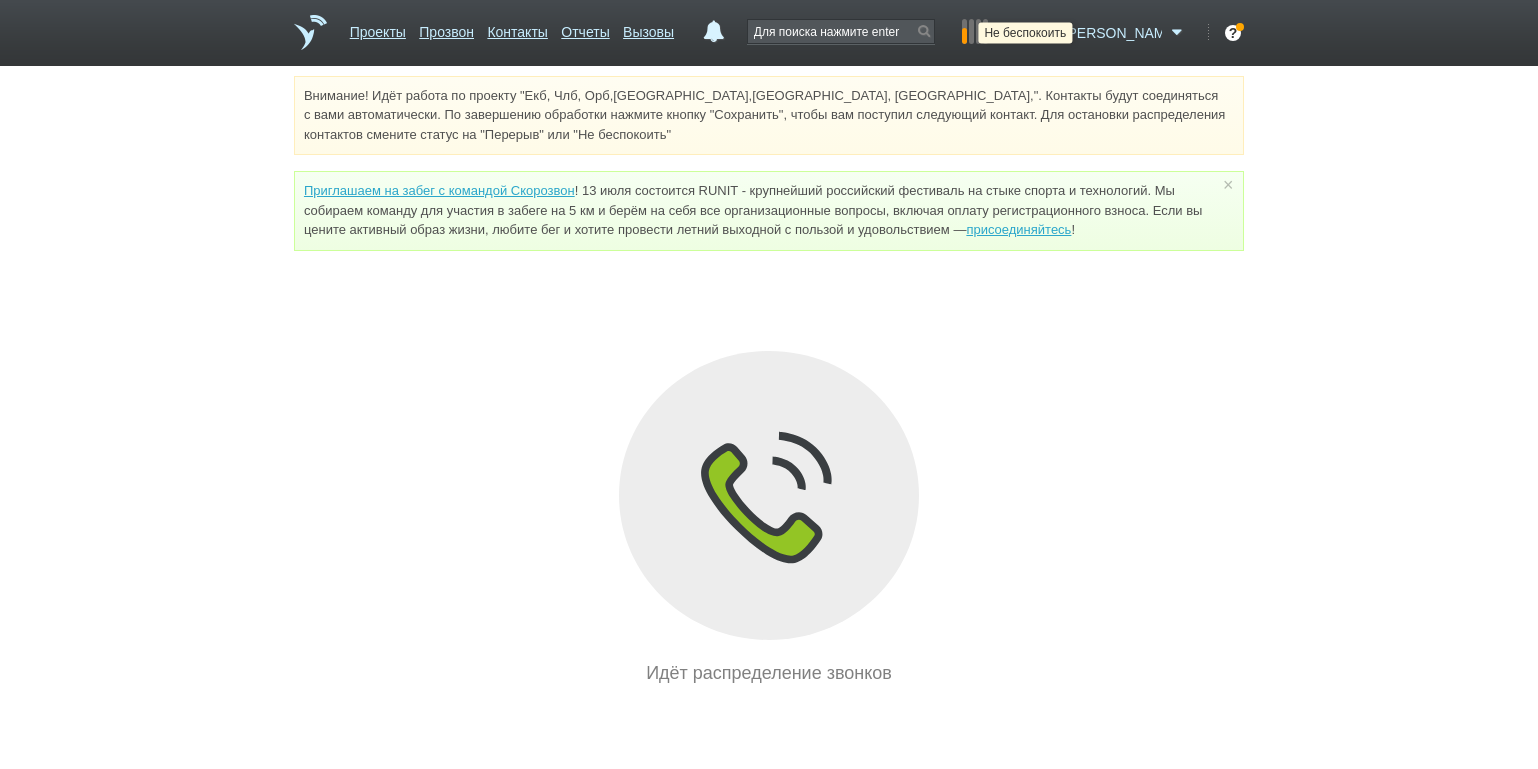 click at bounding box center (1046, 33) 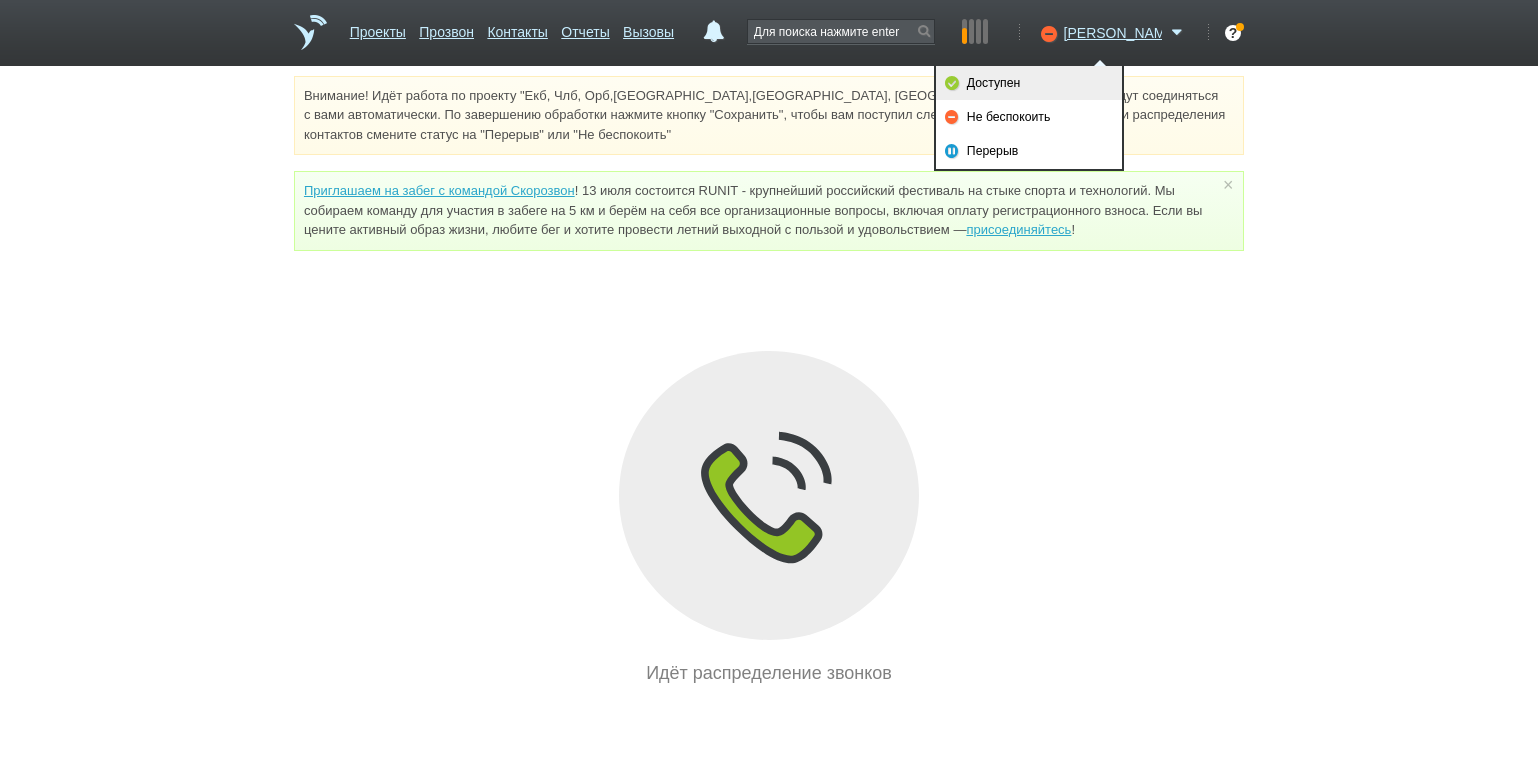 click on "Доступен" at bounding box center (1029, 83) 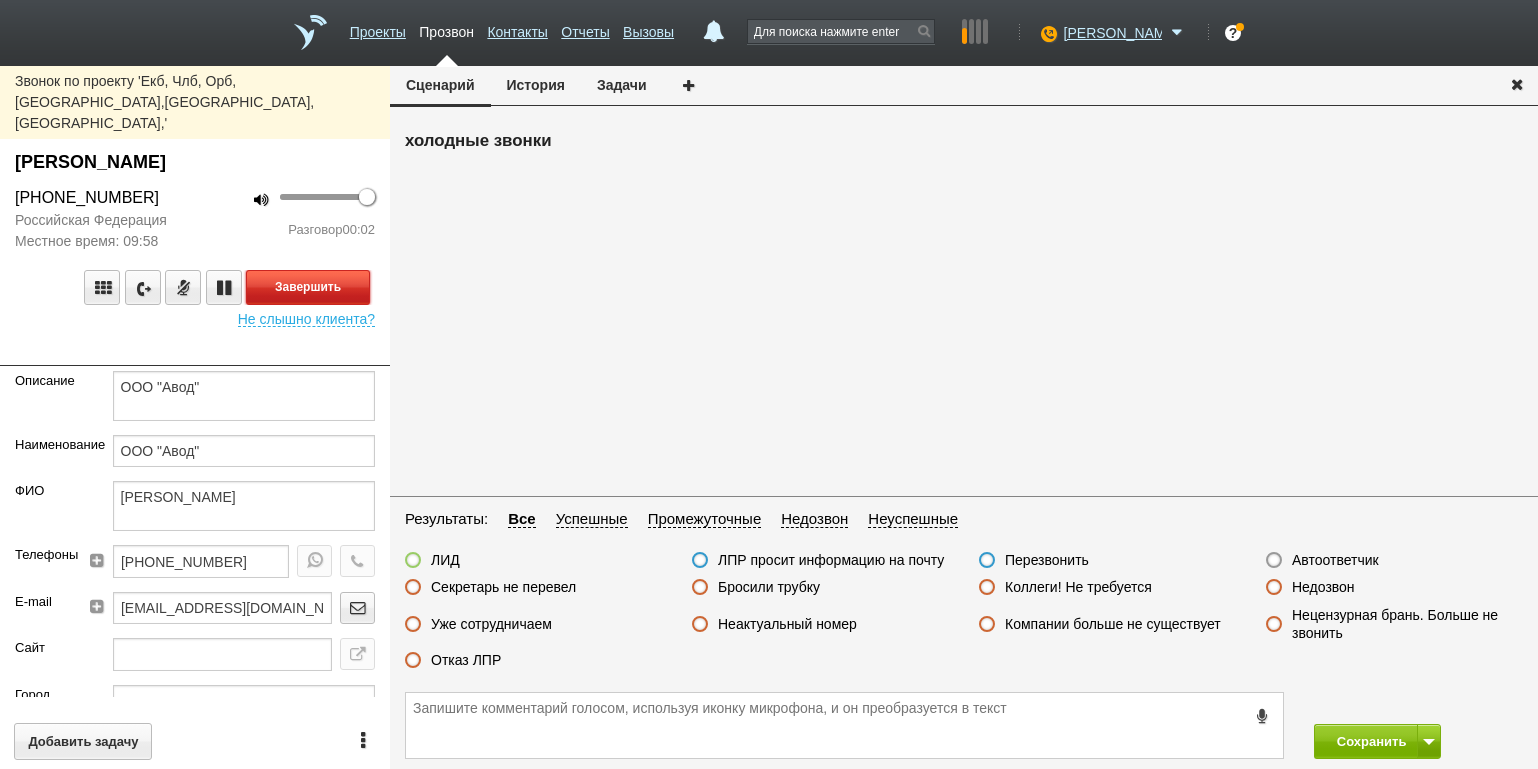 click on "Завершить" at bounding box center (308, 287) 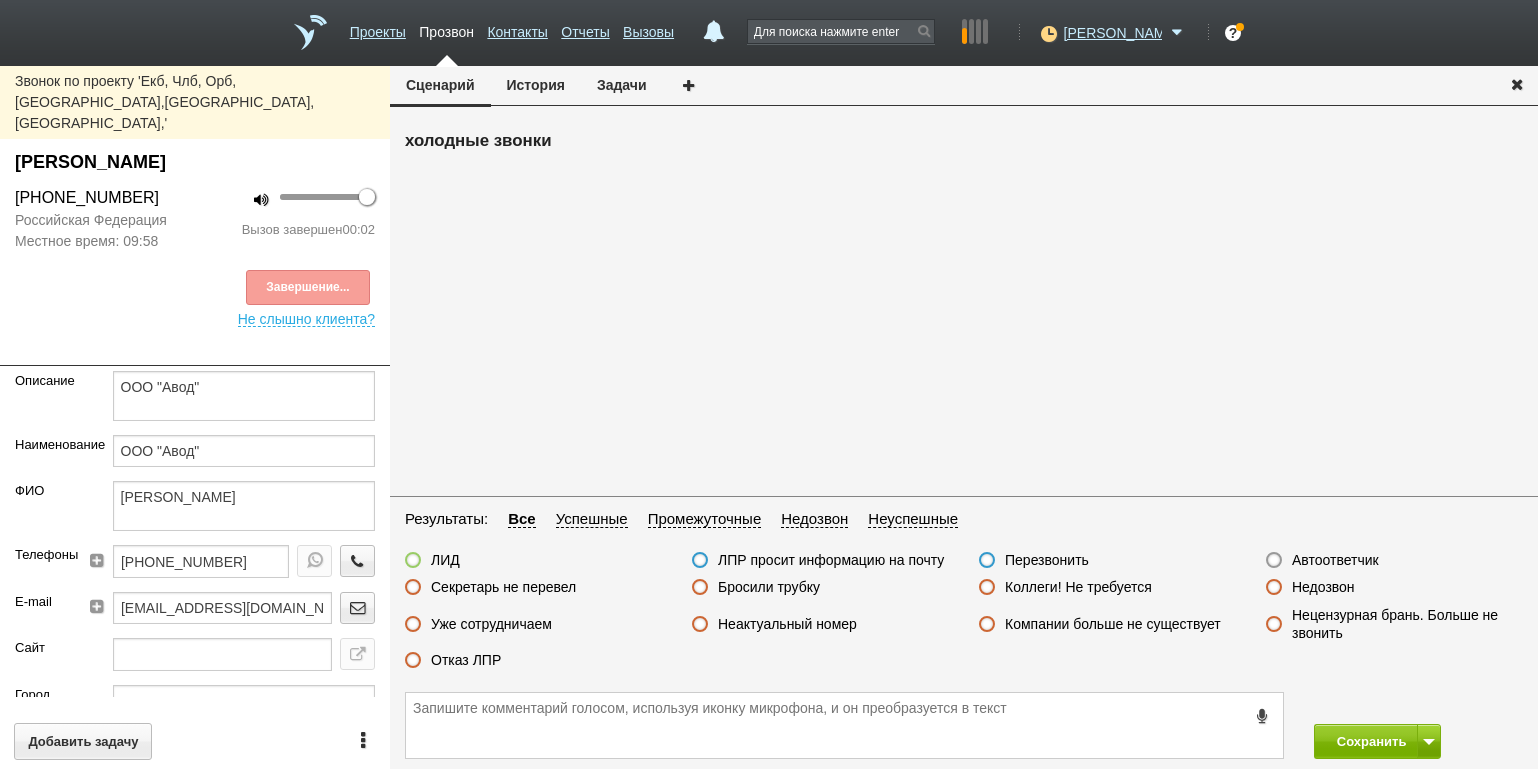 click on "Автоответчик" at bounding box center [1335, 560] 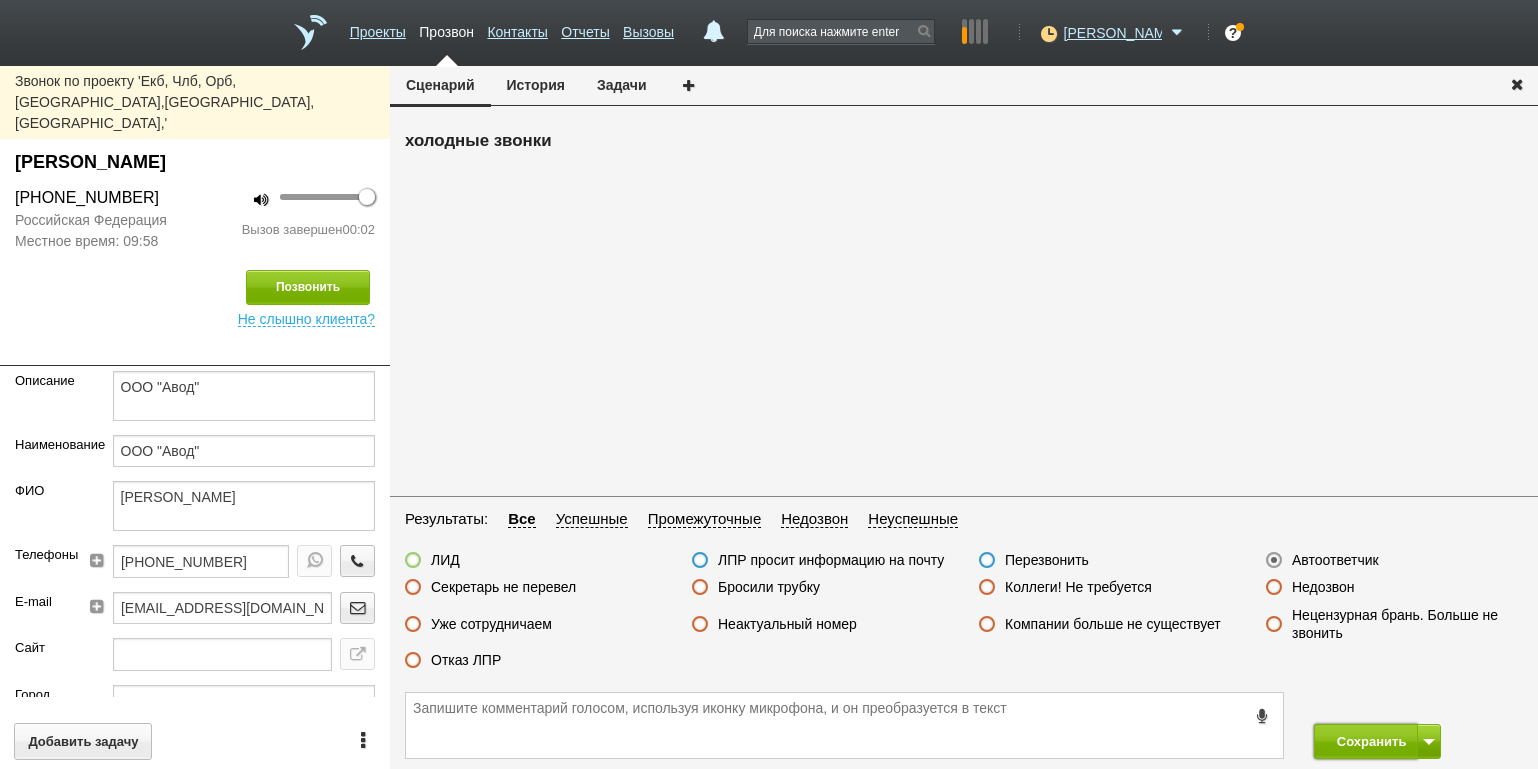 drag, startPoint x: 1336, startPoint y: 728, endPoint x: 1316, endPoint y: 714, distance: 24.41311 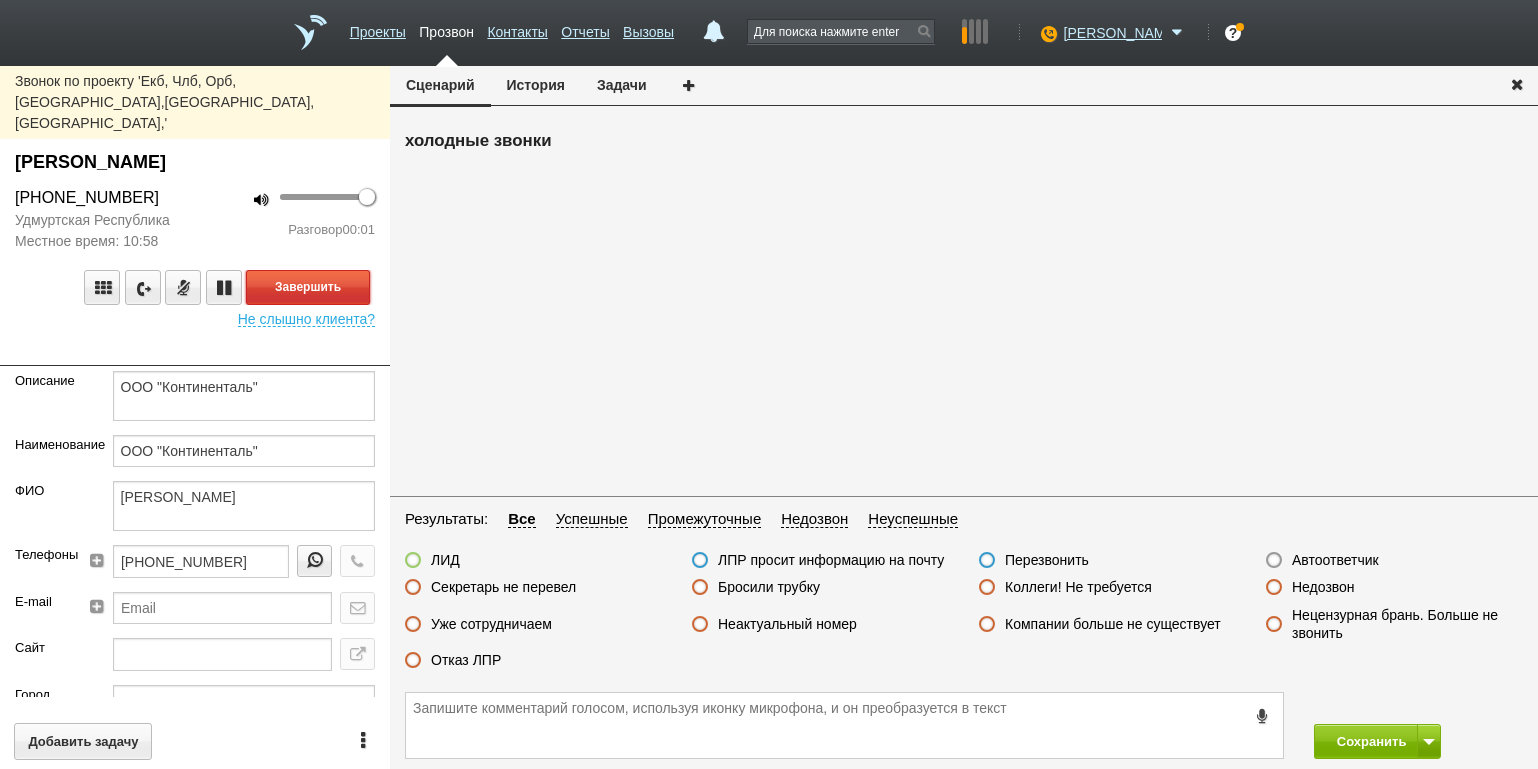 click on "Завершить" at bounding box center (308, 287) 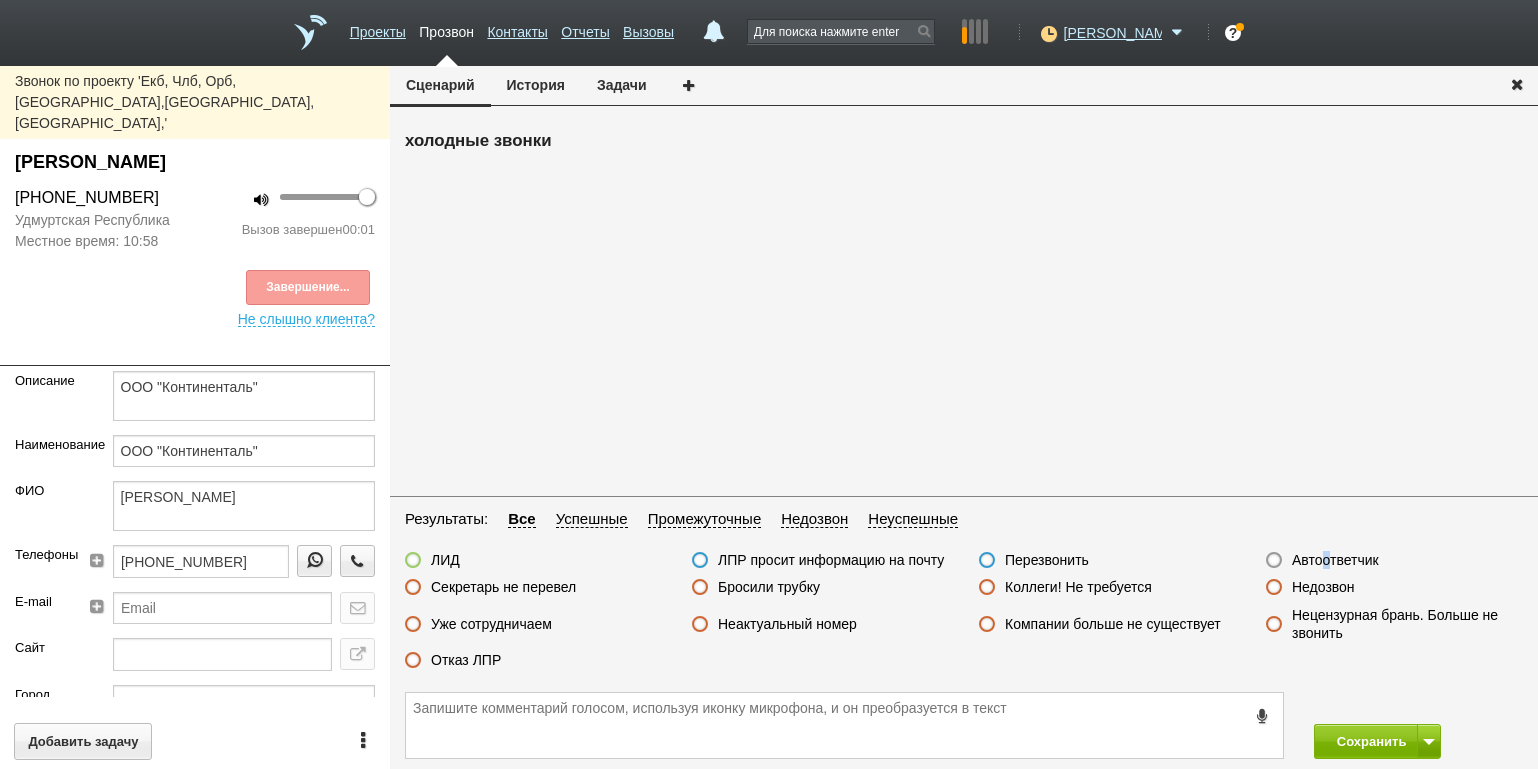 click on "Результаты: Все Успешные Промежуточные Недозвон Неуспешные ЛИД ЛПР просит информацию на почту Перезвонить Автоответчик Секретарь не перевел Бросили трубку Коллеги! Не требуется Недозвон Уже сотрудничаем Неактуальный номер Компании больше не существует Нецензурная брань. Больше не звонить Отказ ЛПР" at bounding box center [964, 595] 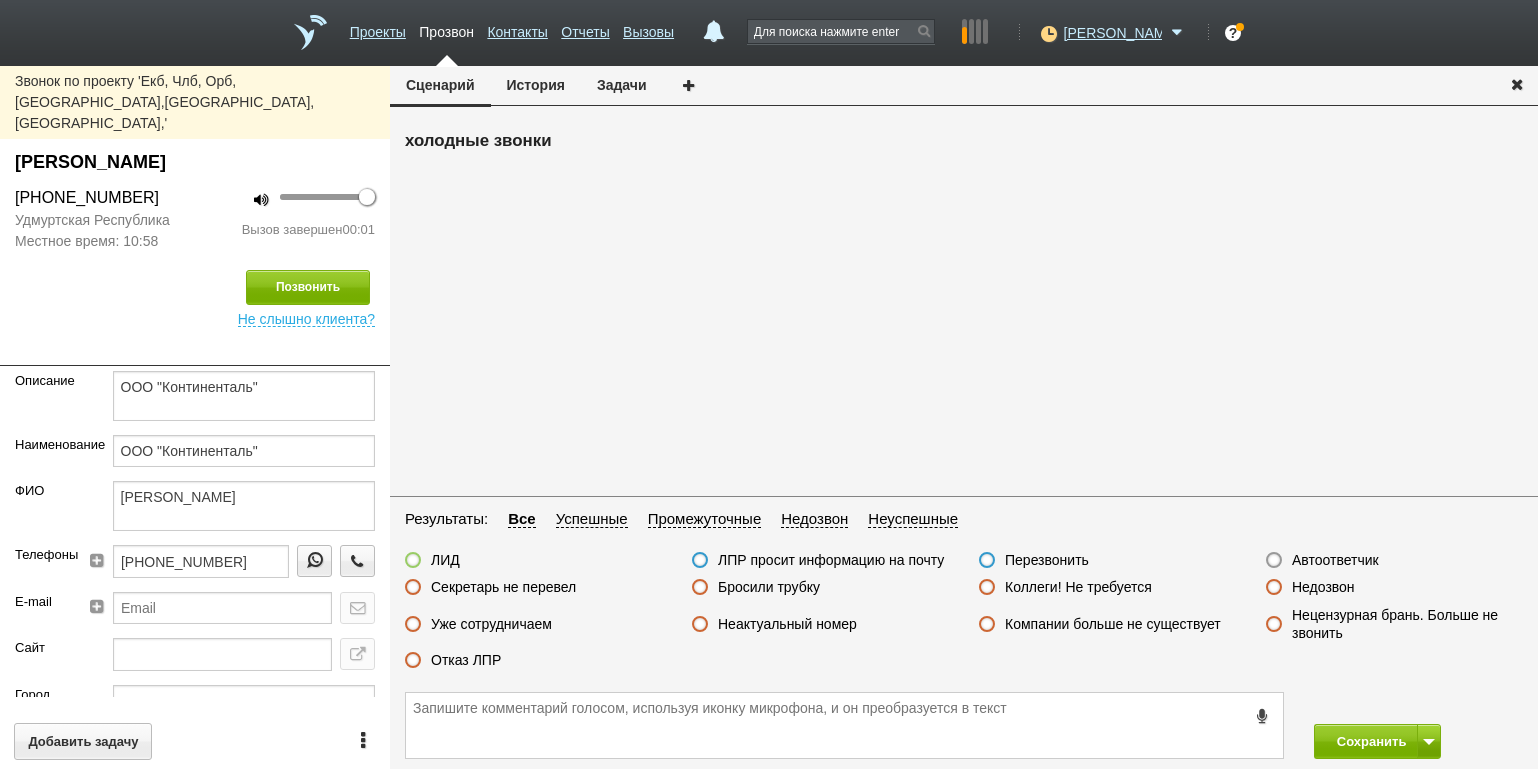 click on "Автоответчик" at bounding box center [1335, 560] 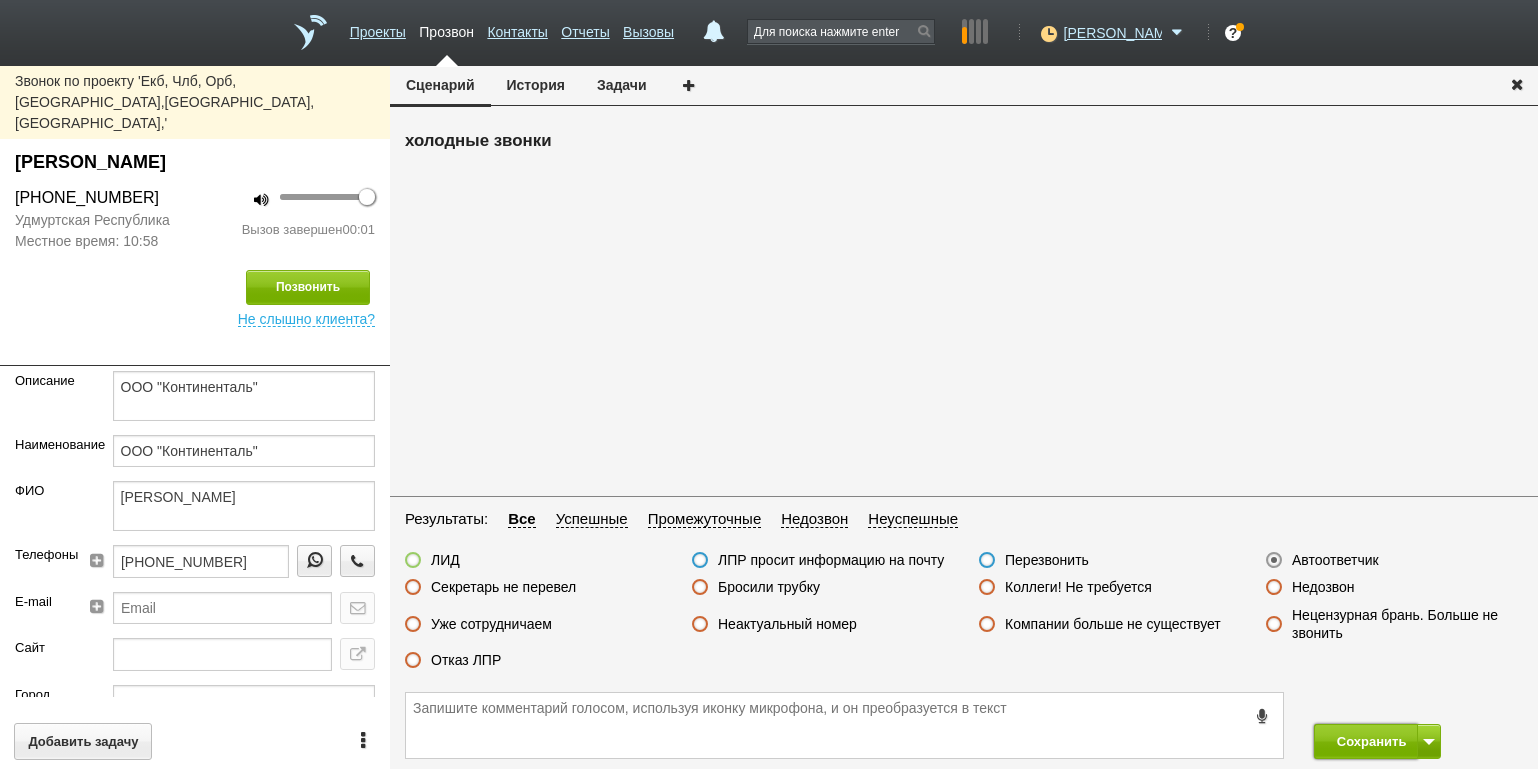 drag, startPoint x: 1349, startPoint y: 739, endPoint x: 1165, endPoint y: 651, distance: 203.96078 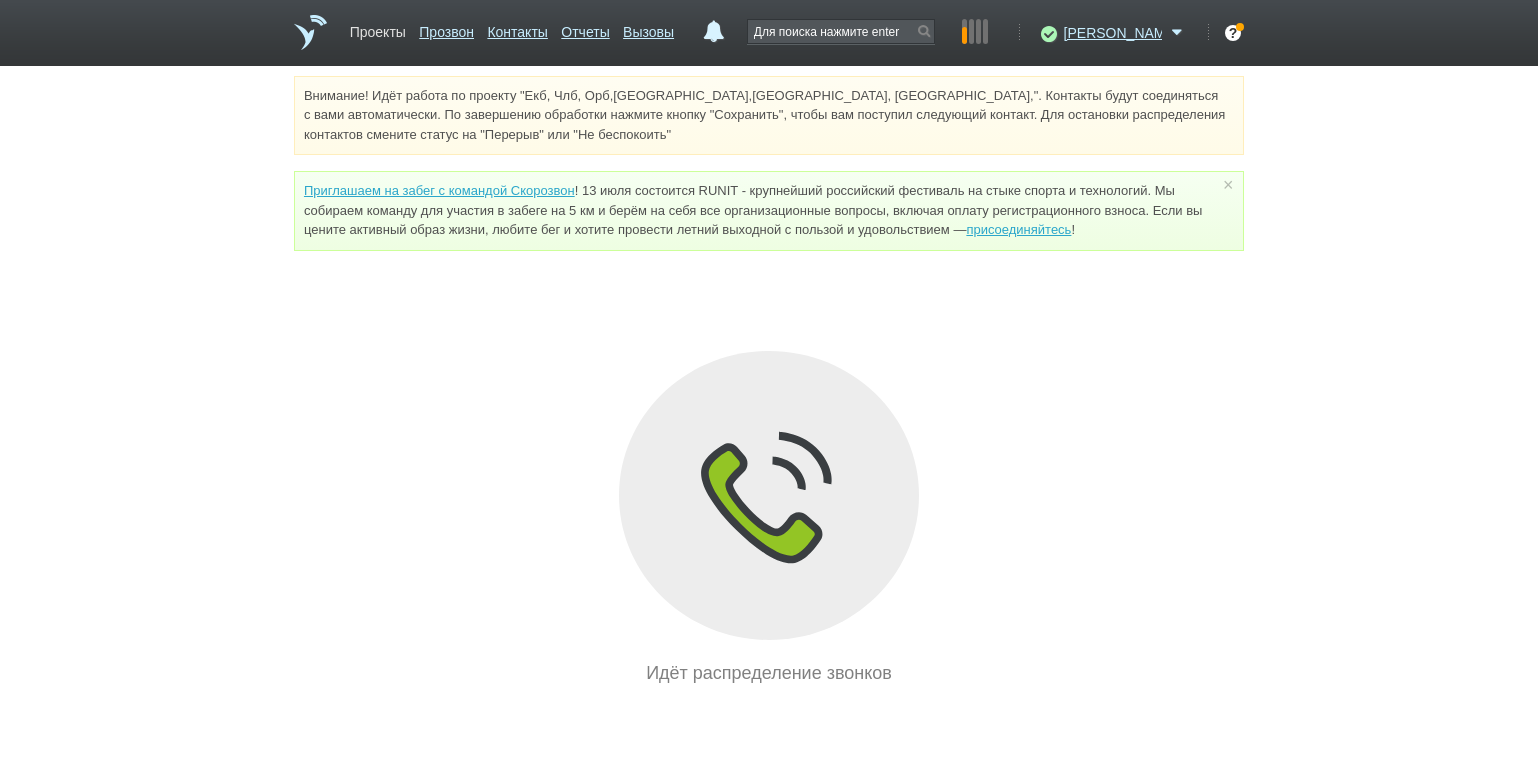 click on "Проекты" at bounding box center (378, 28) 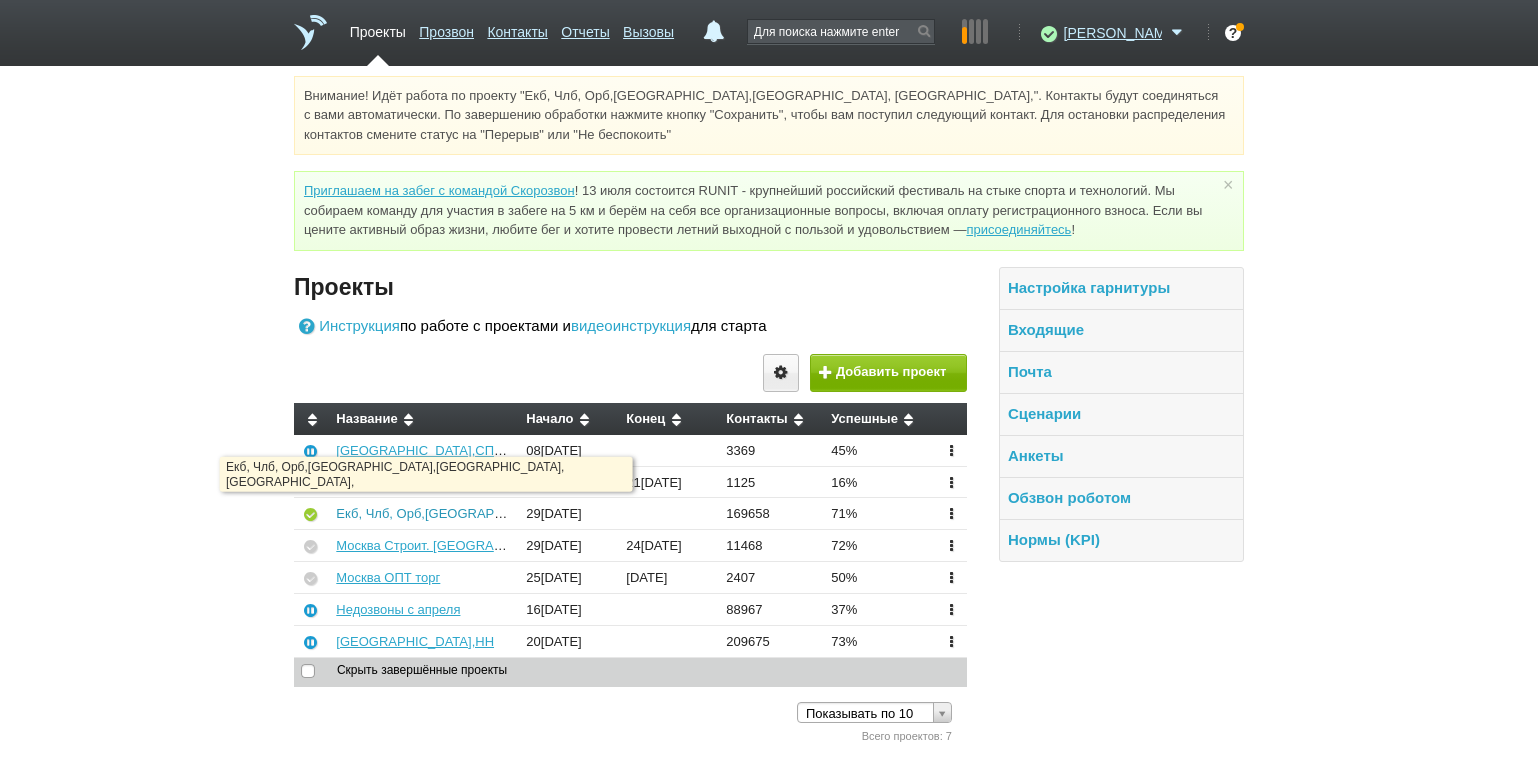 click on "Екб, Члб, Орб,[GEOGRAPHIC_DATA],[GEOGRAPHIC_DATA], [GEOGRAPHIC_DATA]," at bounding box center (590, 513) 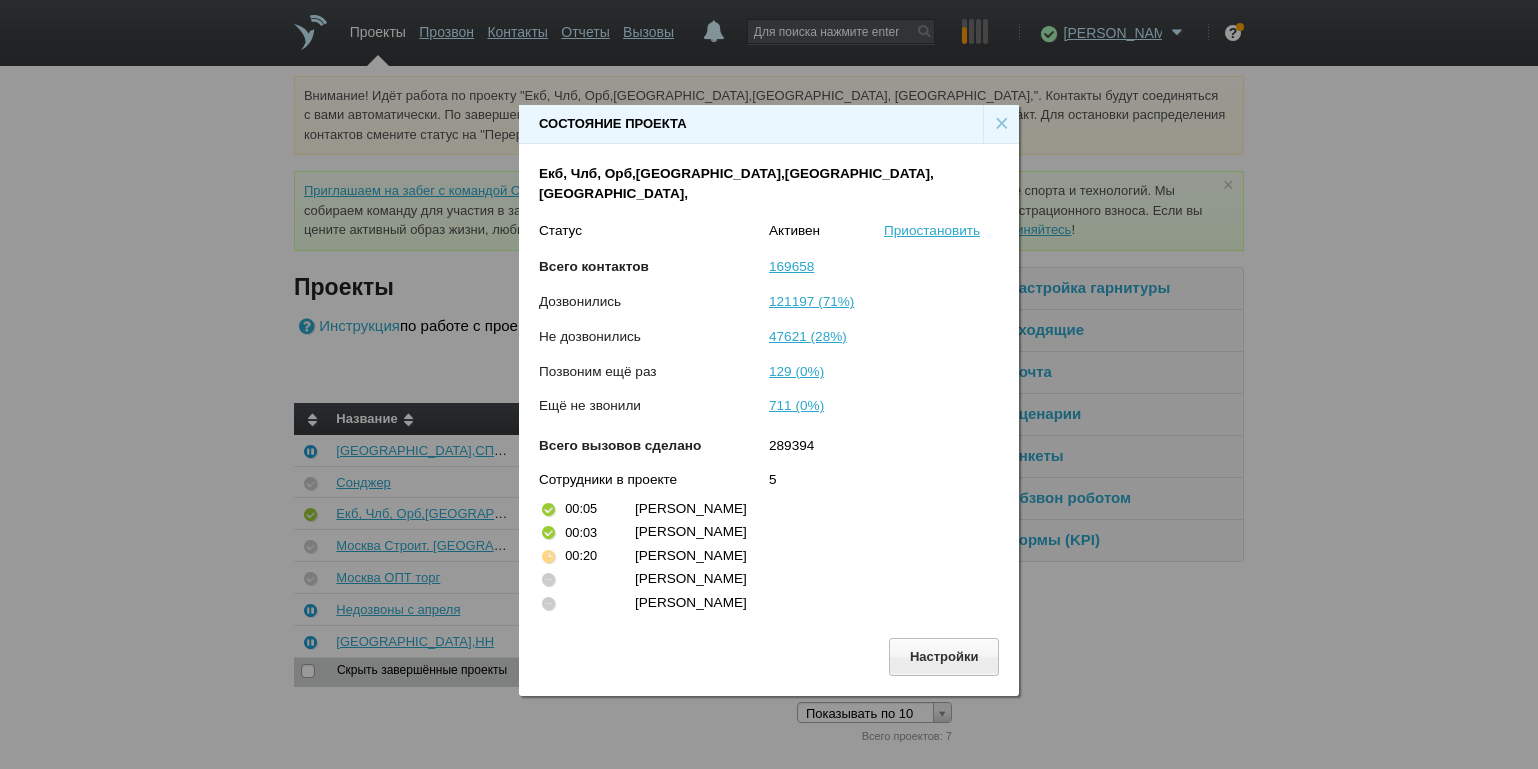 click on "×" at bounding box center [1001, 124] 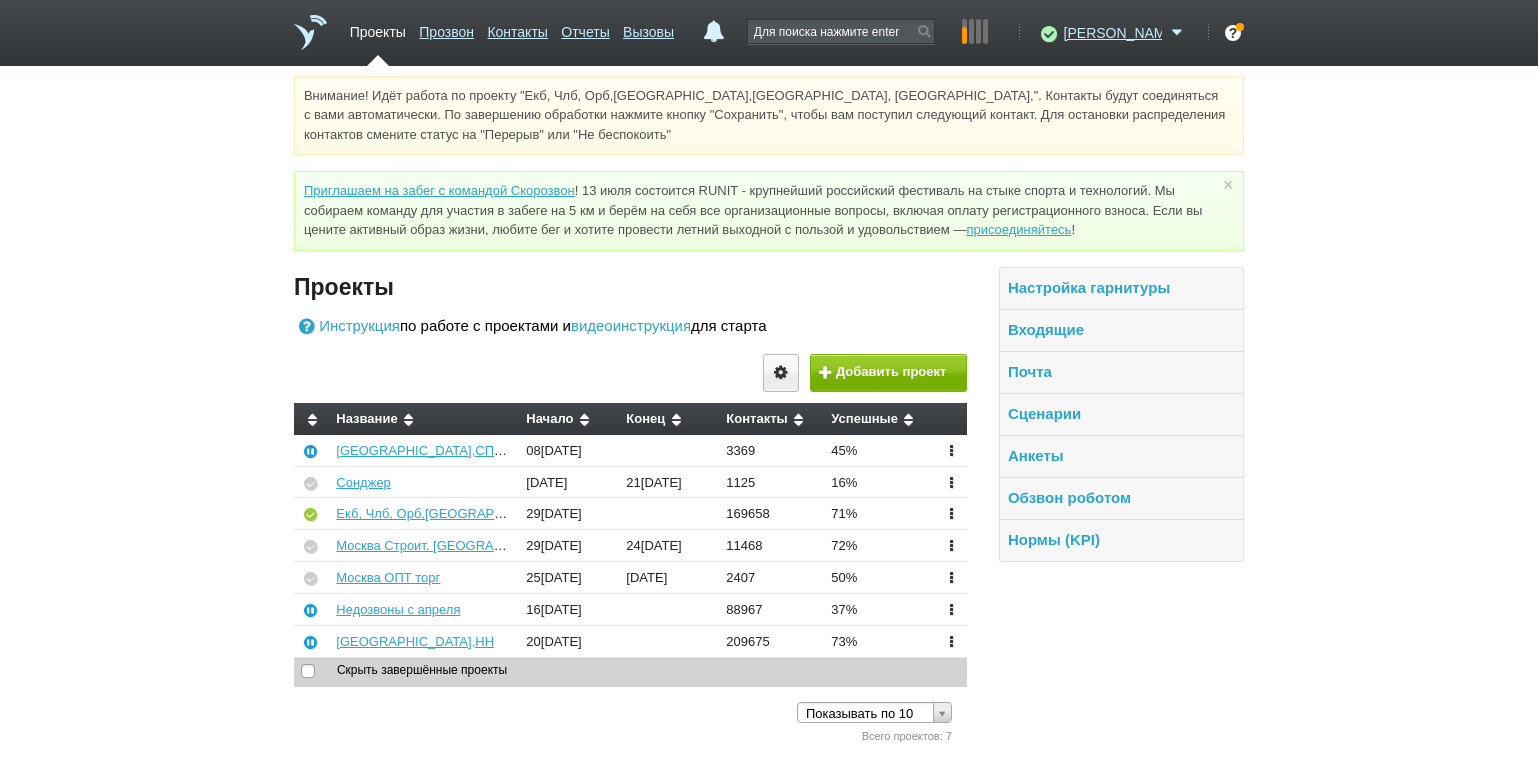 click on "Внимание! Идёт работа по проекту "Екб, Члб, Орб,[GEOGRAPHIC_DATA],[GEOGRAPHIC_DATA], [GEOGRAPHIC_DATA],". Контакты будут соединяться с вами автоматически. По завершению обработки нажмите кнопку "Сохранить", чтобы вам поступил следующий контакт. Для остановки распределения контактов смените статус на "Перерыв" или "Не беспокоить"
Приглашаем на забег с командой Скорозвон присоединяйтесь !
×
Вы можете звонить напрямую из строки поиска - введите номер и нажмите "Позвонить"
Проекты
Инструкция  по работе с проектами [PERSON_NAME]" at bounding box center [769, 411] 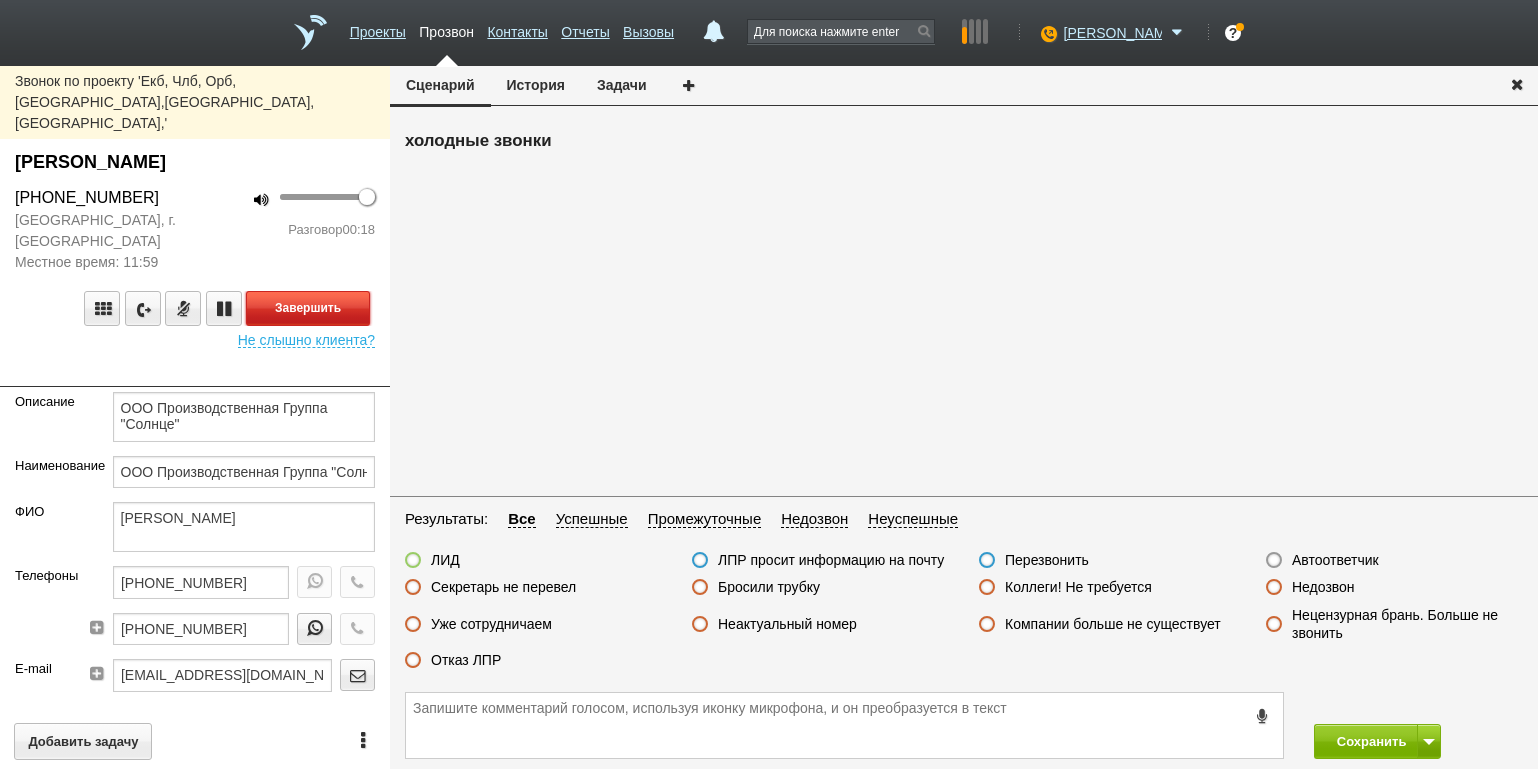 click on "Завершить" at bounding box center (308, 308) 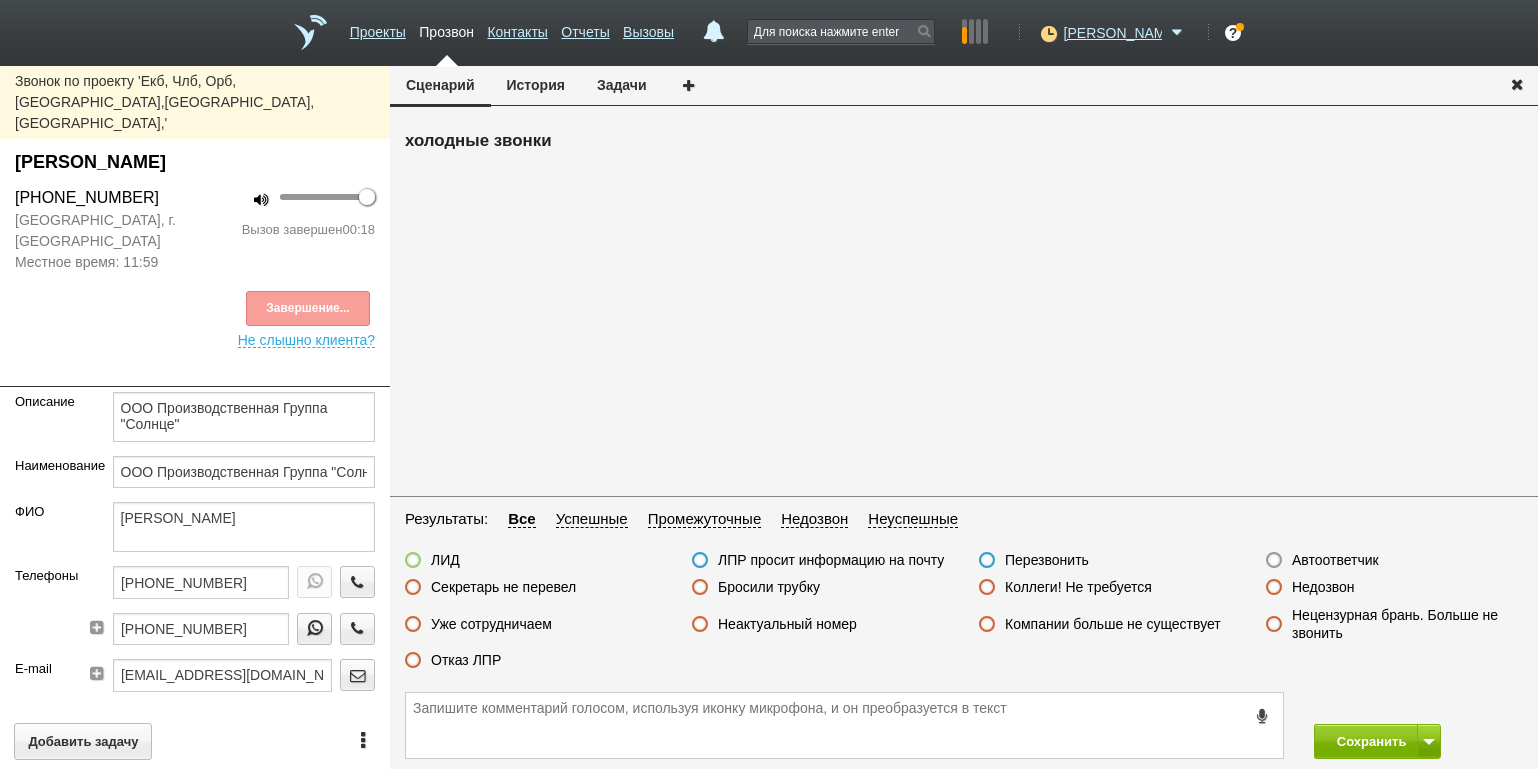 click on "ЛИД ЛПР просит информацию на почту Перезвонить Автоответчик Секретарь не перевел Бросили трубку Коллеги! Не требуется Недозвон Уже сотрудничаем Неактуальный номер Компании больше не существует Нецензурная брань. Больше не звонить Отказ ЛПР" at bounding box center (964, 615) 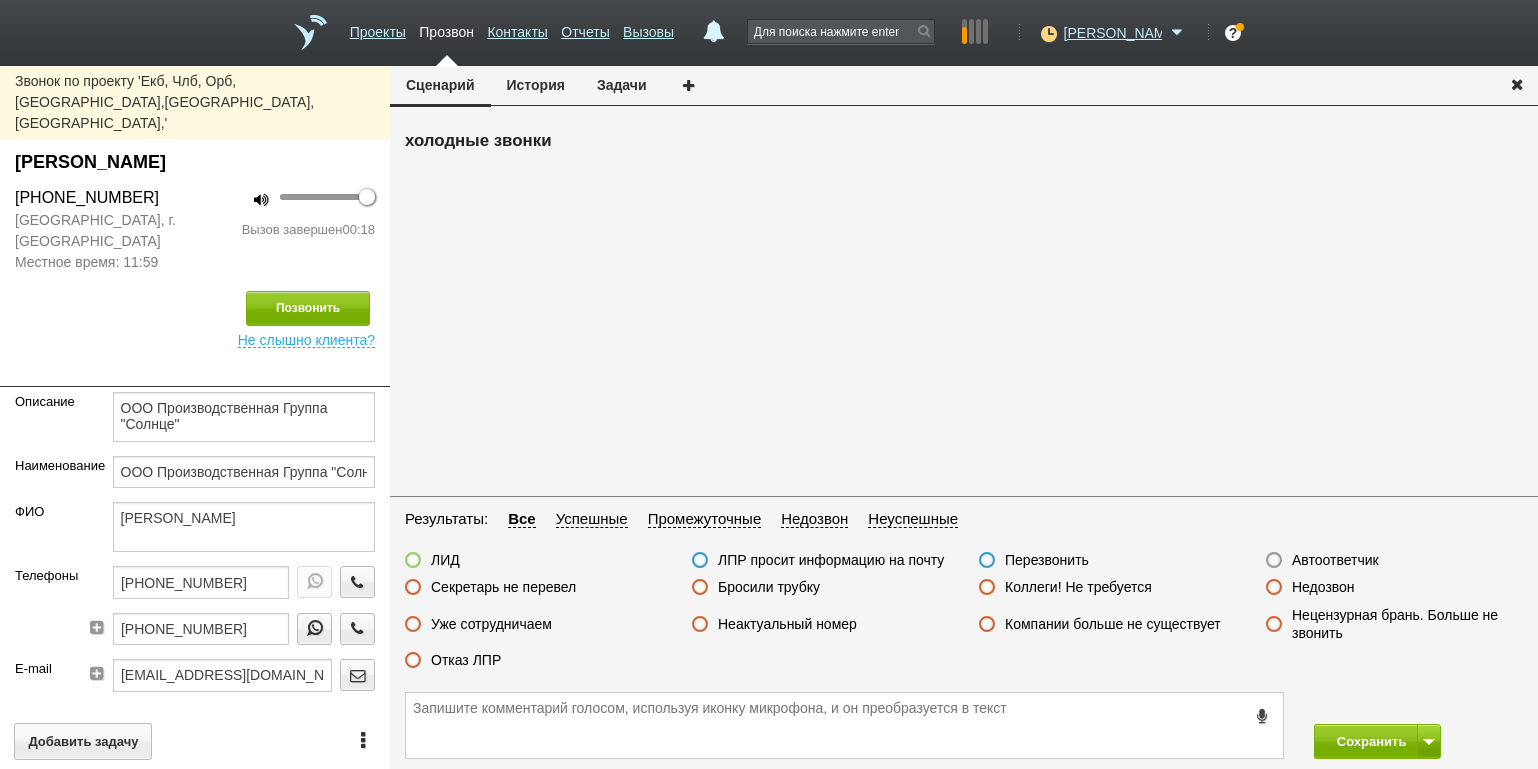click on "Отказ ЛПР" at bounding box center (466, 660) 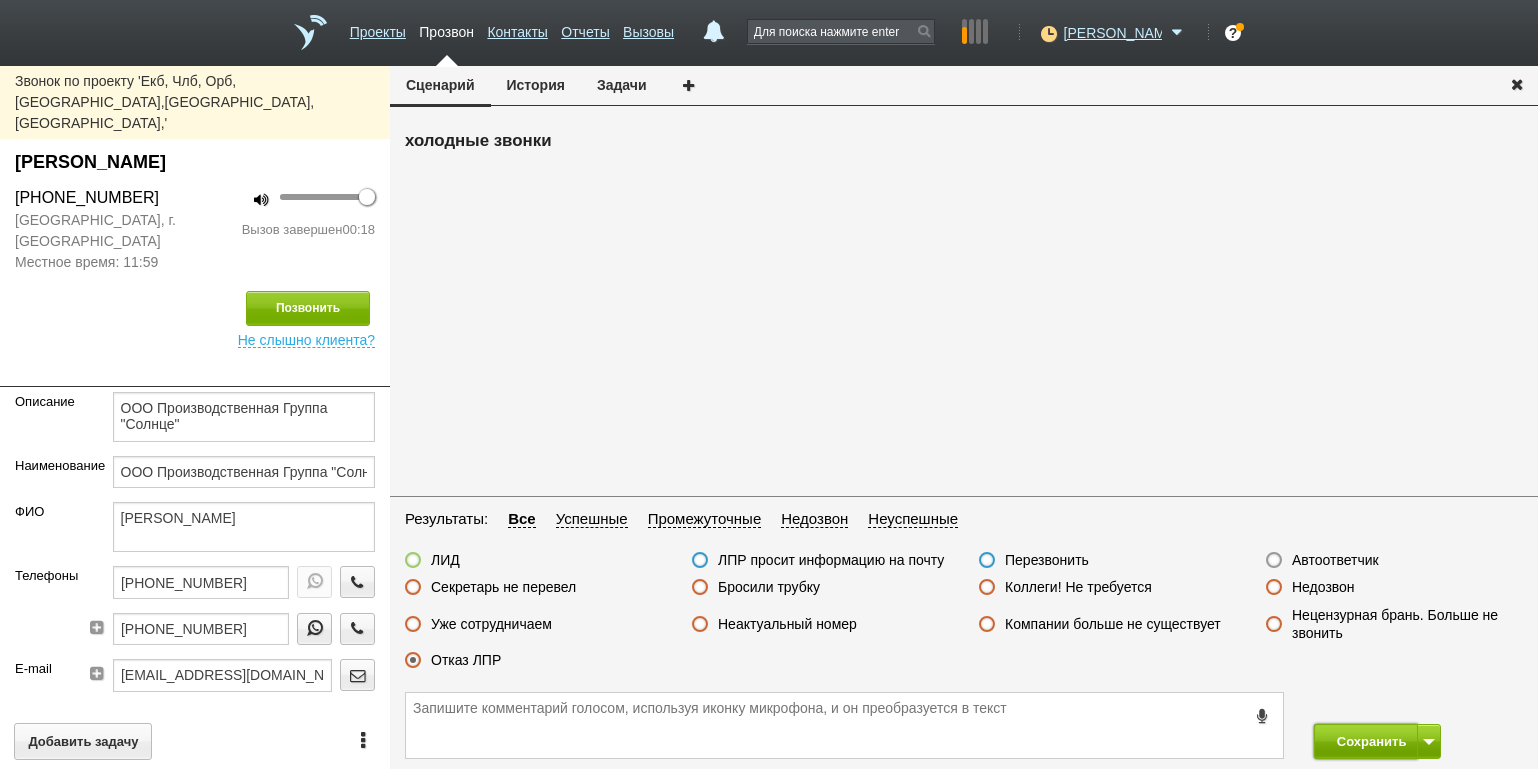click on "Сохранить" at bounding box center (1366, 741) 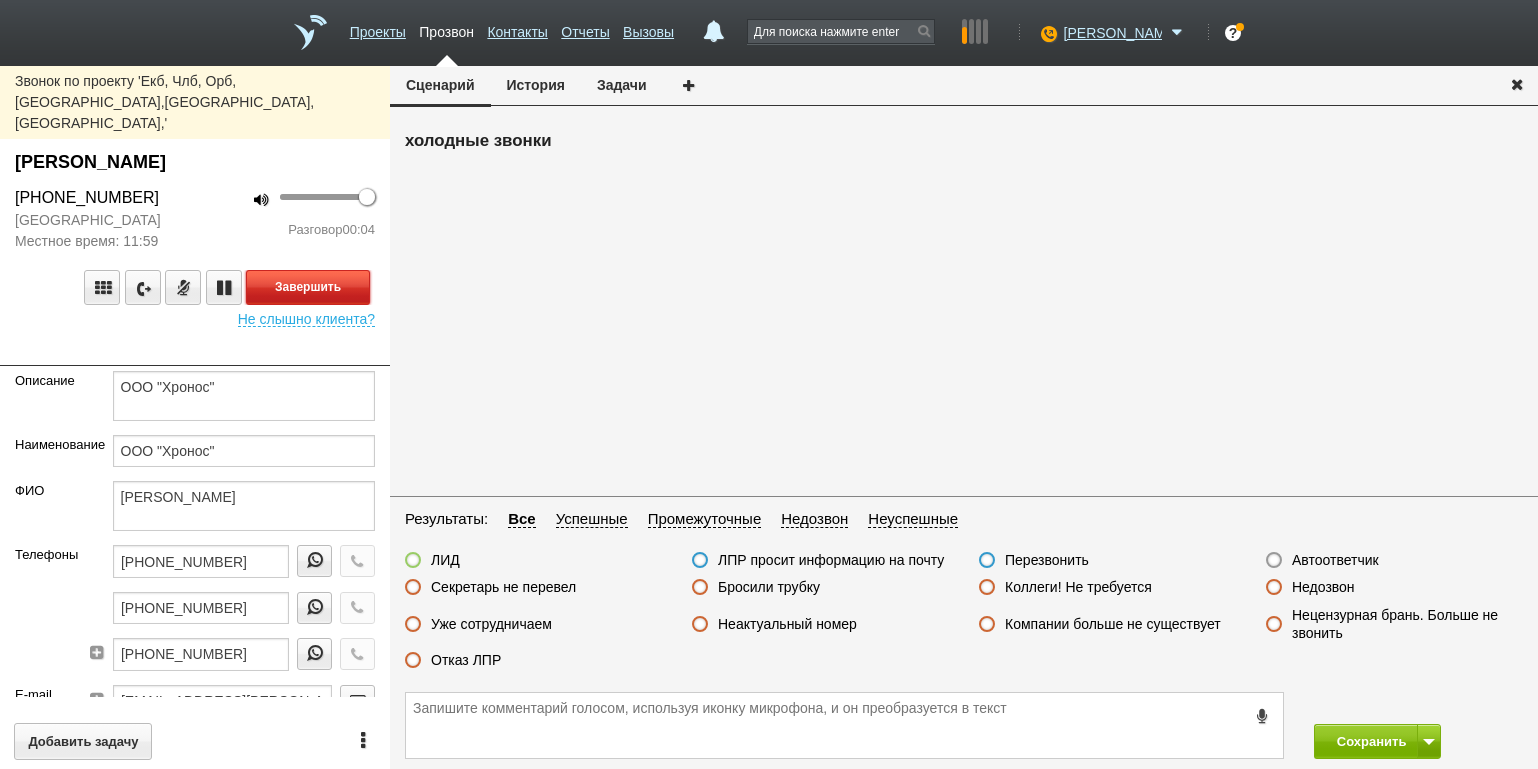 click on "Завершить" at bounding box center (308, 287) 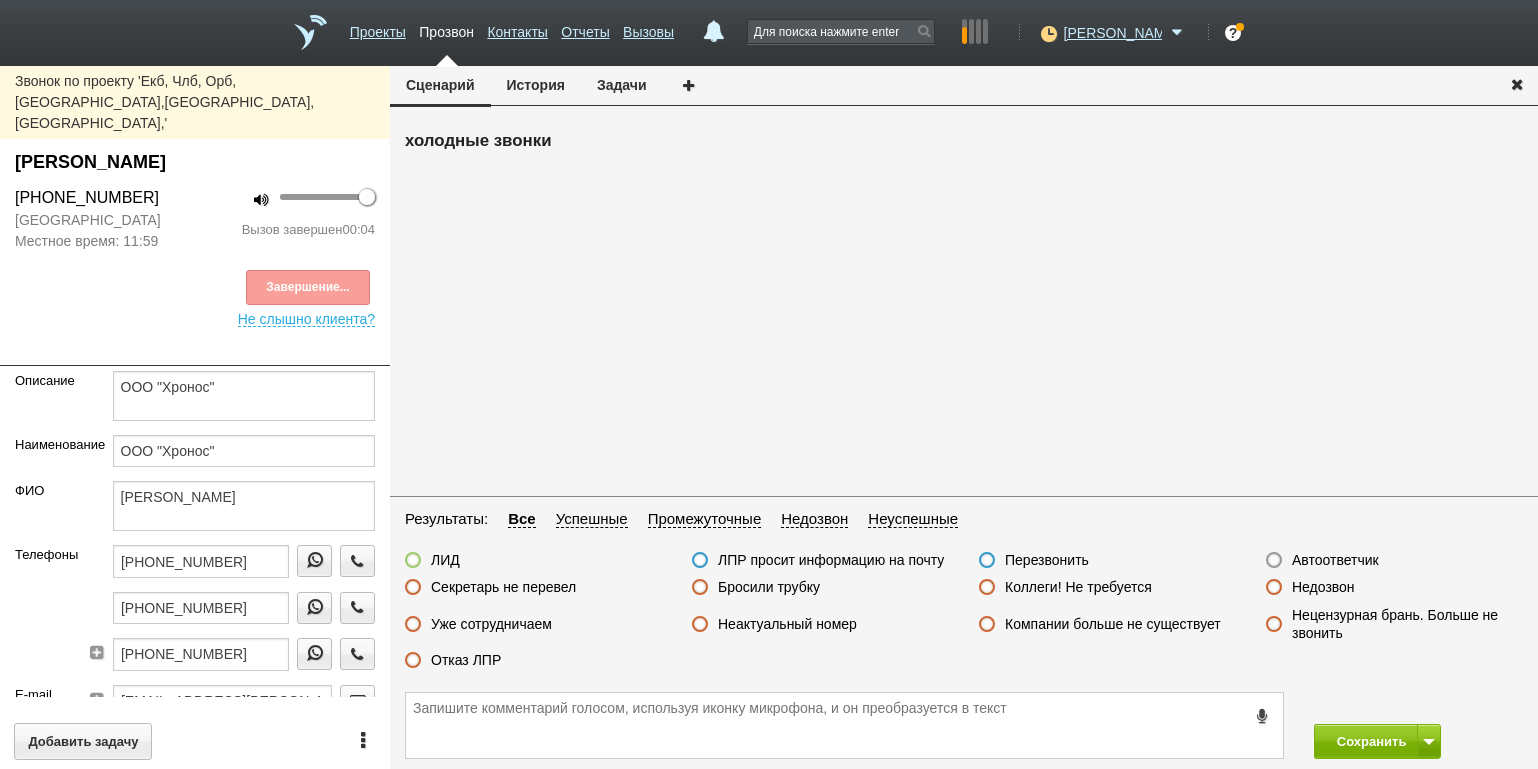 click on "Автоответчик" at bounding box center [1335, 560] 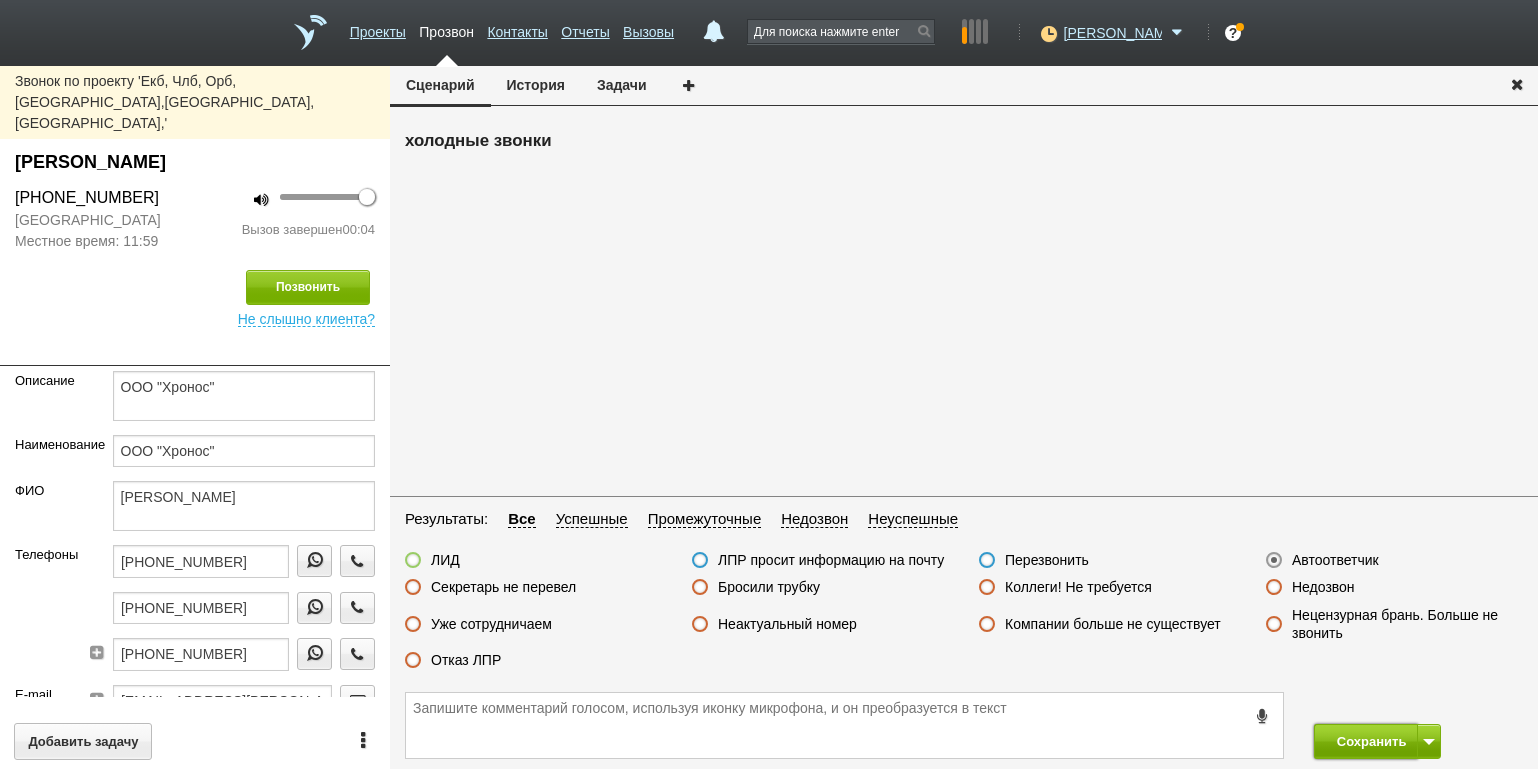 click on "Сохранить" at bounding box center [1366, 741] 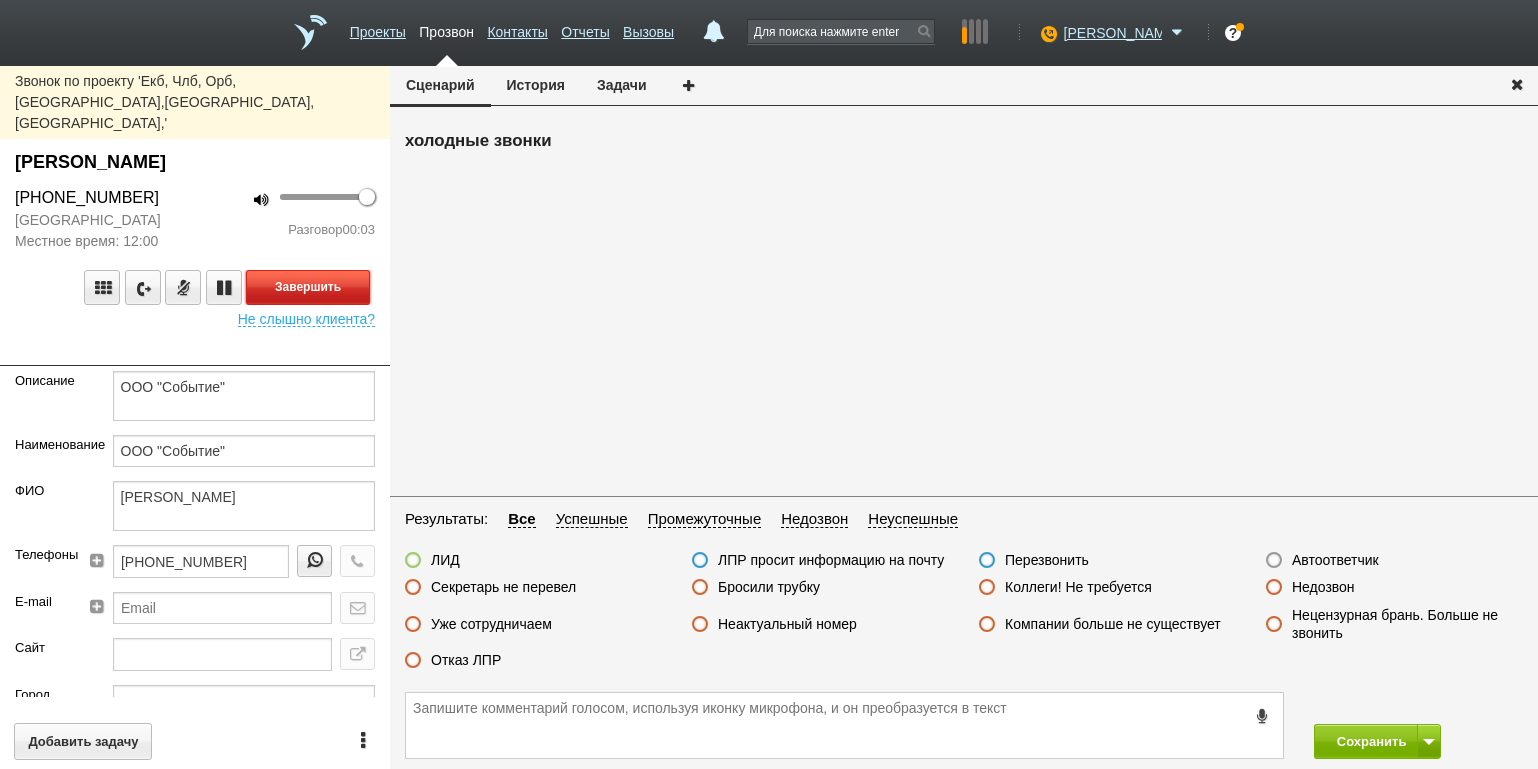 click on "Завершить" at bounding box center (308, 287) 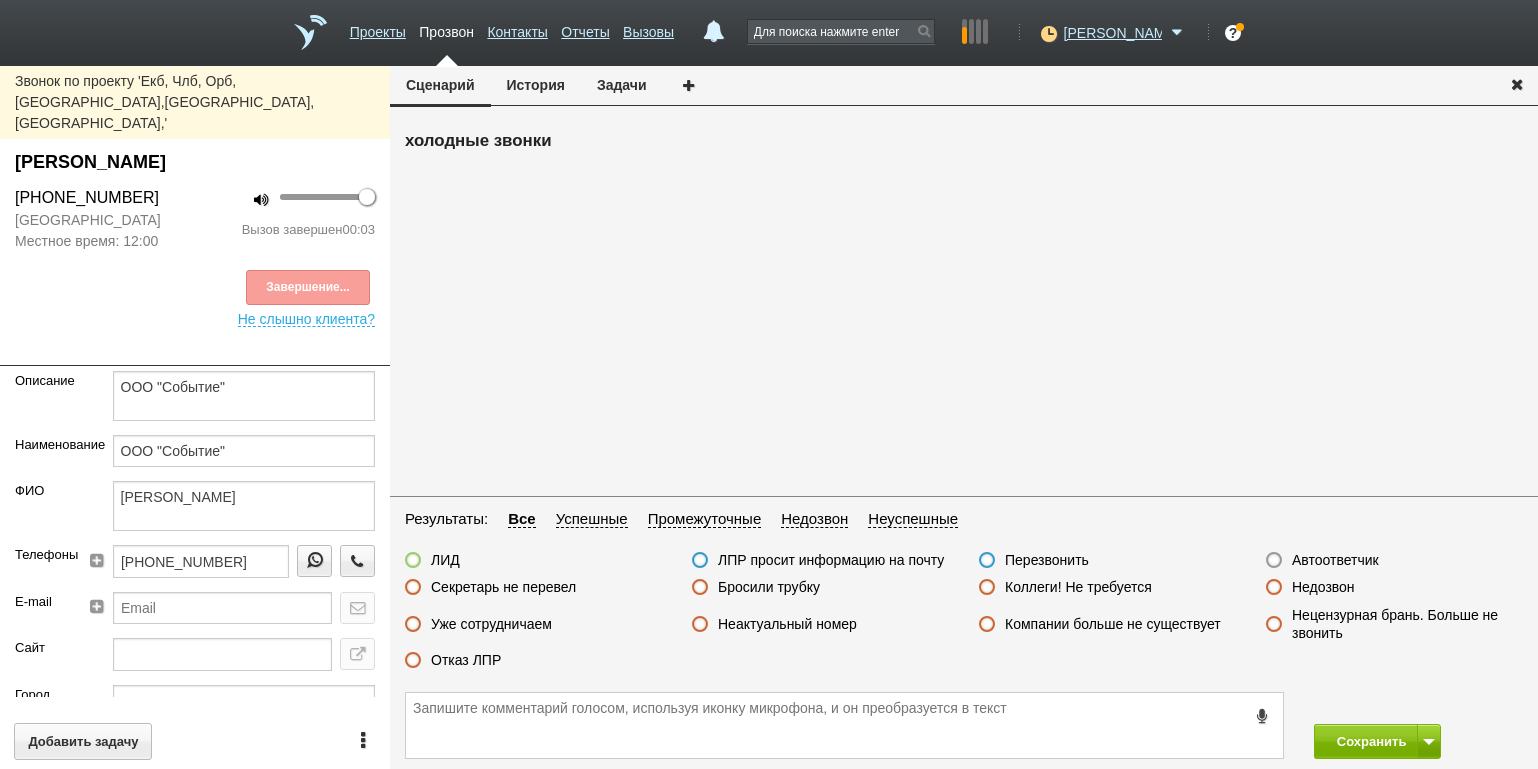 drag, startPoint x: 1334, startPoint y: 561, endPoint x: 1344, endPoint y: 571, distance: 14.142136 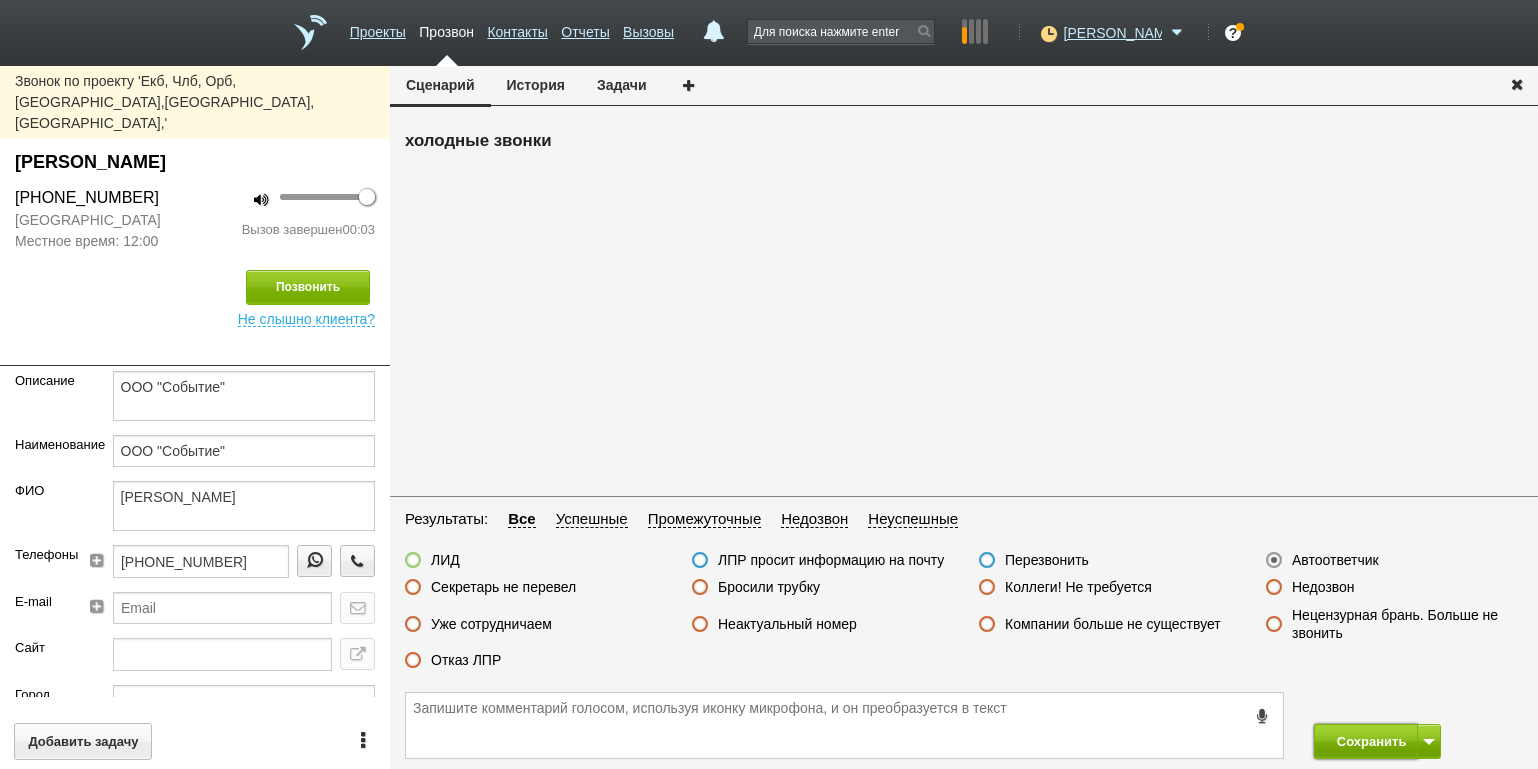 drag, startPoint x: 1352, startPoint y: 746, endPoint x: 1341, endPoint y: 739, distance: 13.038404 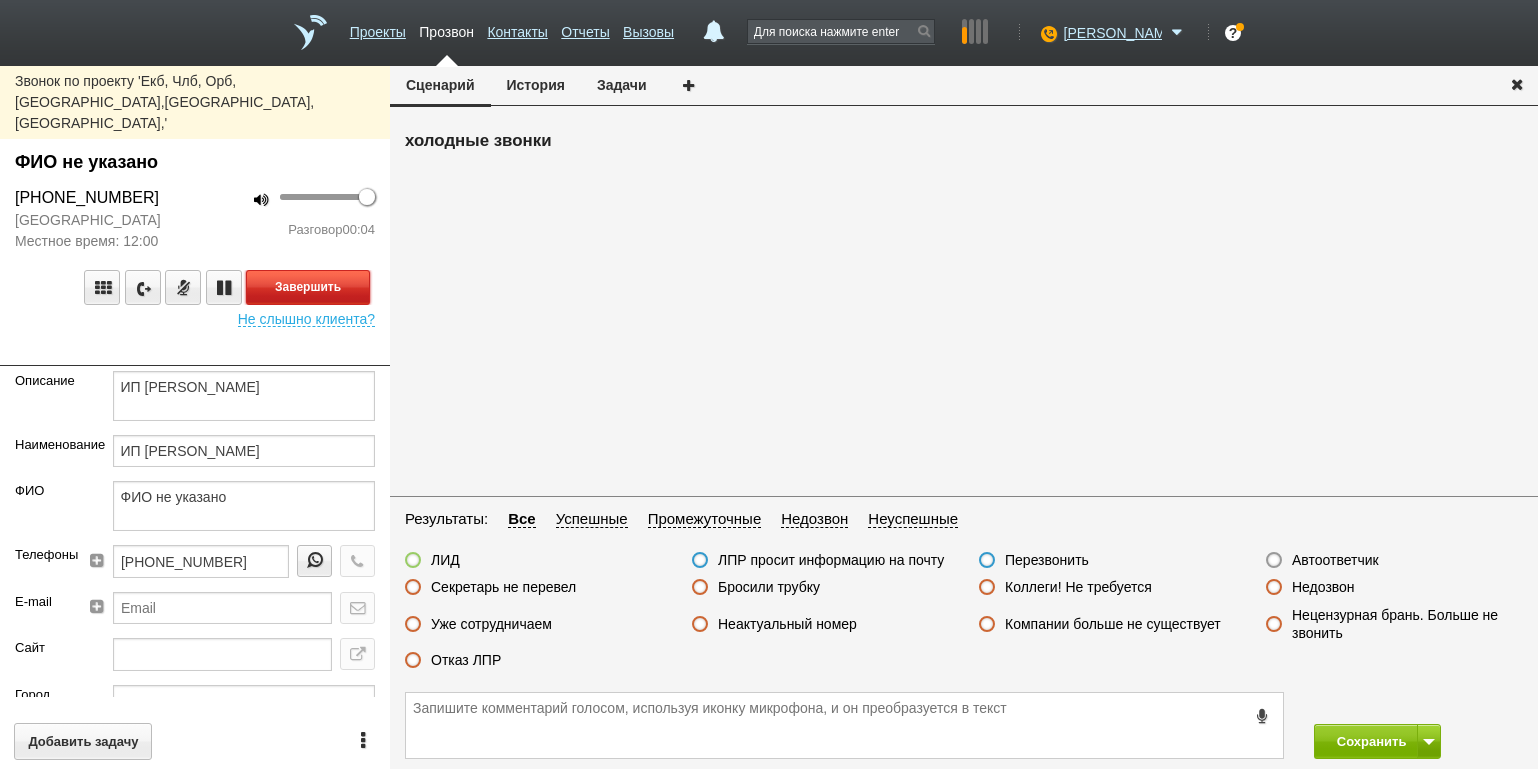 drag, startPoint x: 349, startPoint y: 241, endPoint x: 364, endPoint y: 252, distance: 18.601076 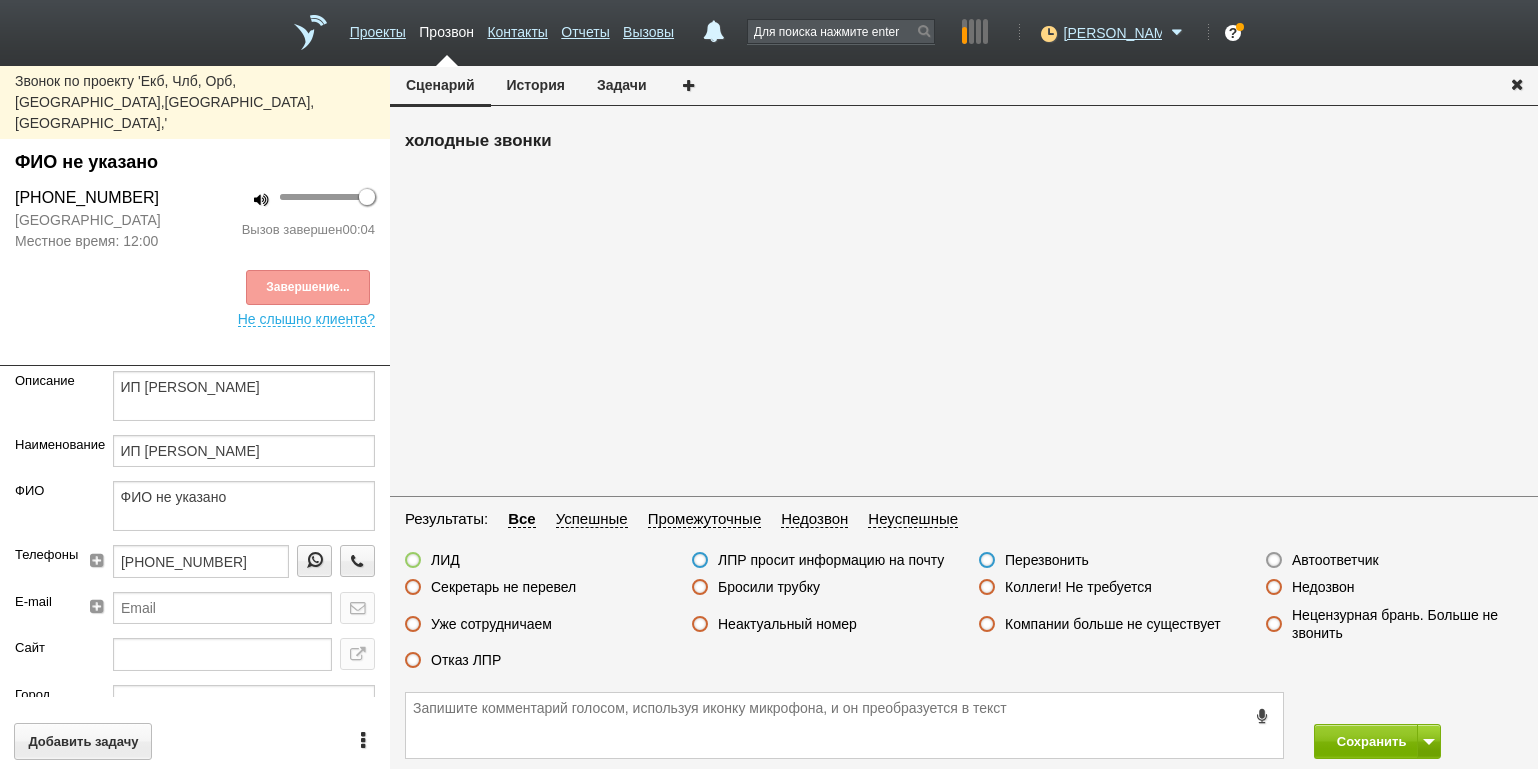 click on "Автоответчик" at bounding box center [1335, 560] 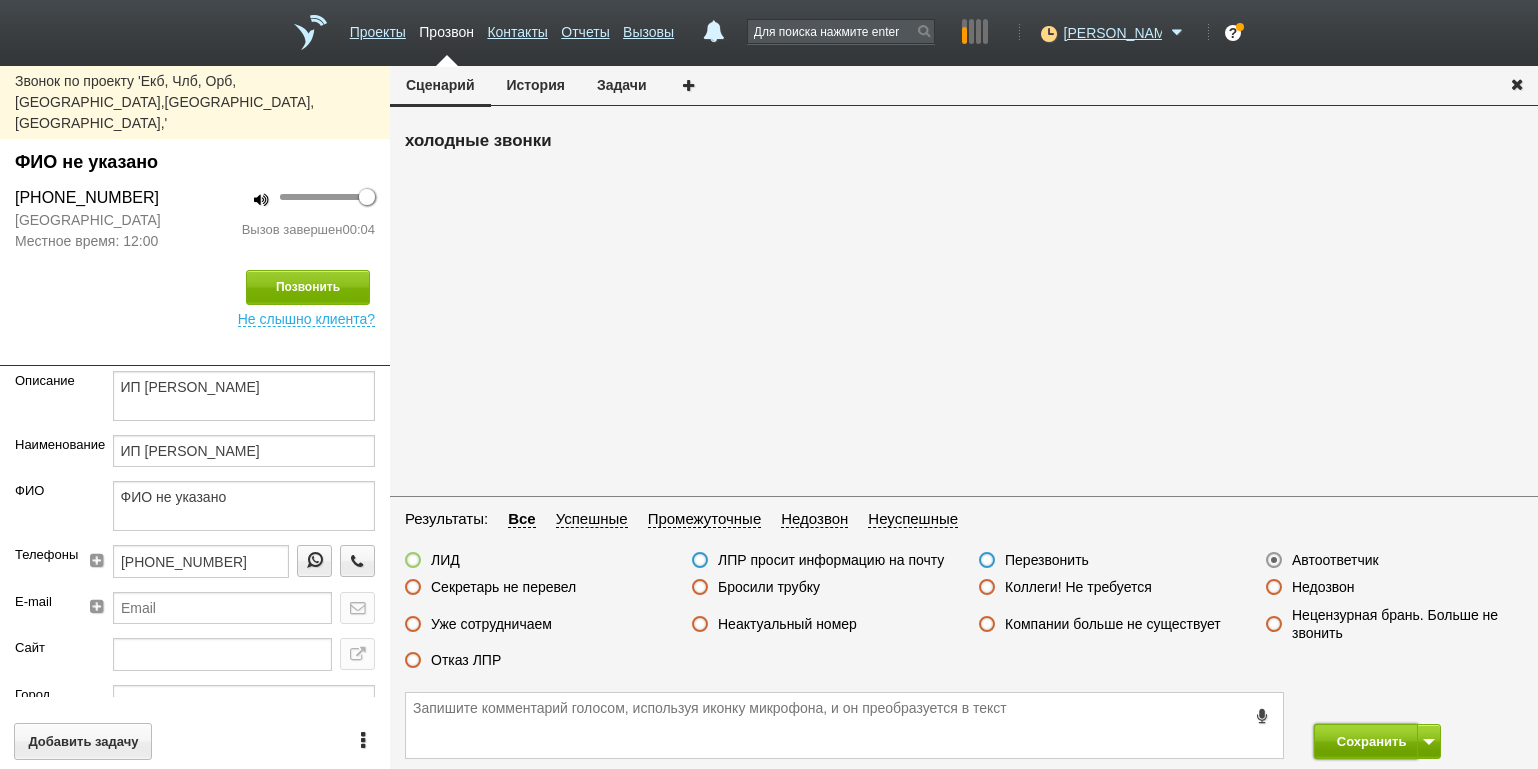 click on "Сохранить" at bounding box center [1366, 741] 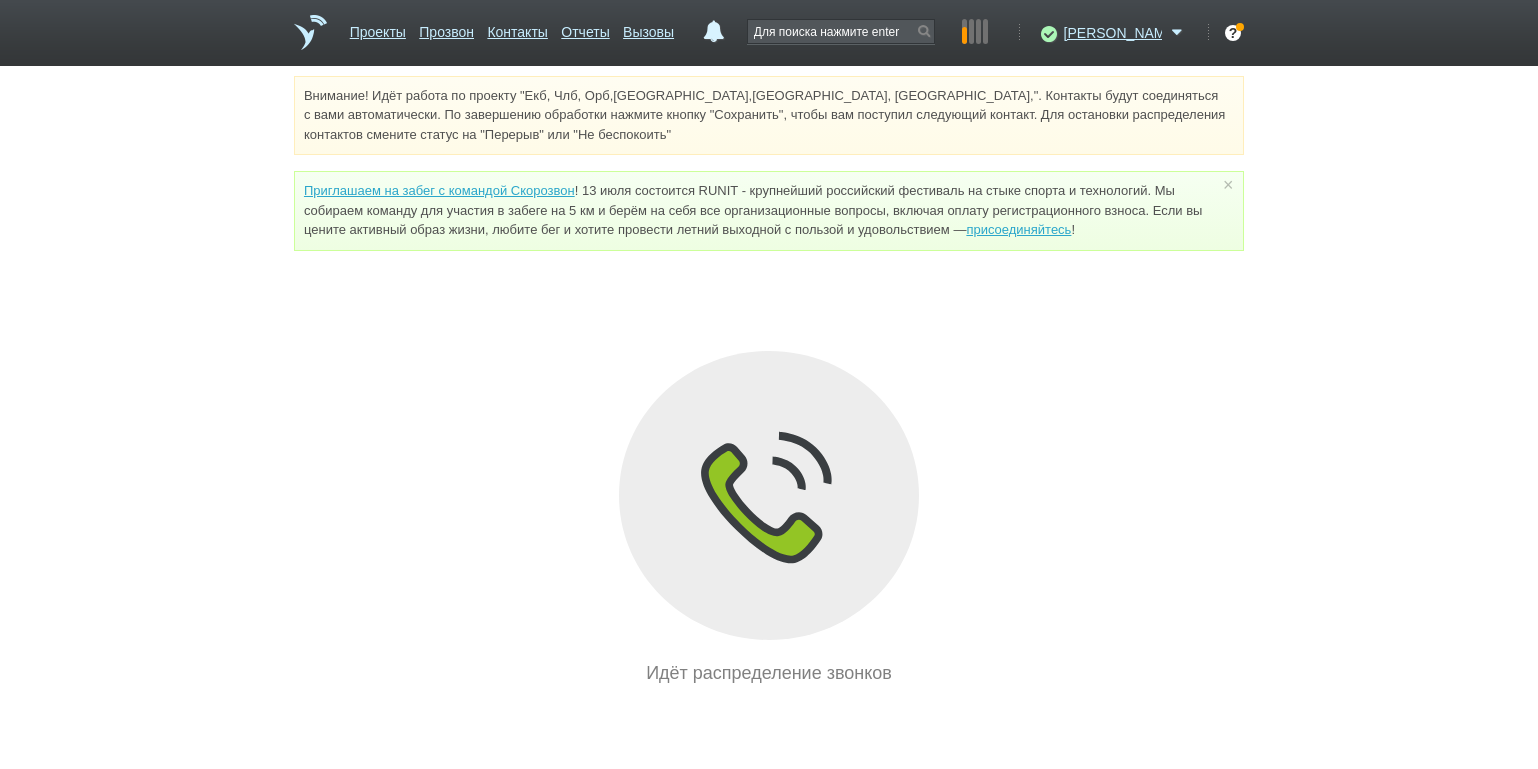 click on "Внимание! Идёт работа по проекту "Екб, Члб, Орб,[GEOGRAPHIC_DATA],[GEOGRAPHIC_DATA], [GEOGRAPHIC_DATA],". Контакты будут соединяться с вами автоматически. По завершению обработки нажмите кнопку "Сохранить", чтобы вам поступил следующий контакт. Для остановки распределения контактов смените статус на "Перерыв" или "Не беспокоить"
Приглашаем на забег с командой Скорозвон присоединяйтесь !
×
Вы можете звонить напрямую из строки поиска - введите номер и нажмите "Позвонить"
Идёт распределение звонков" at bounding box center (769, 381) 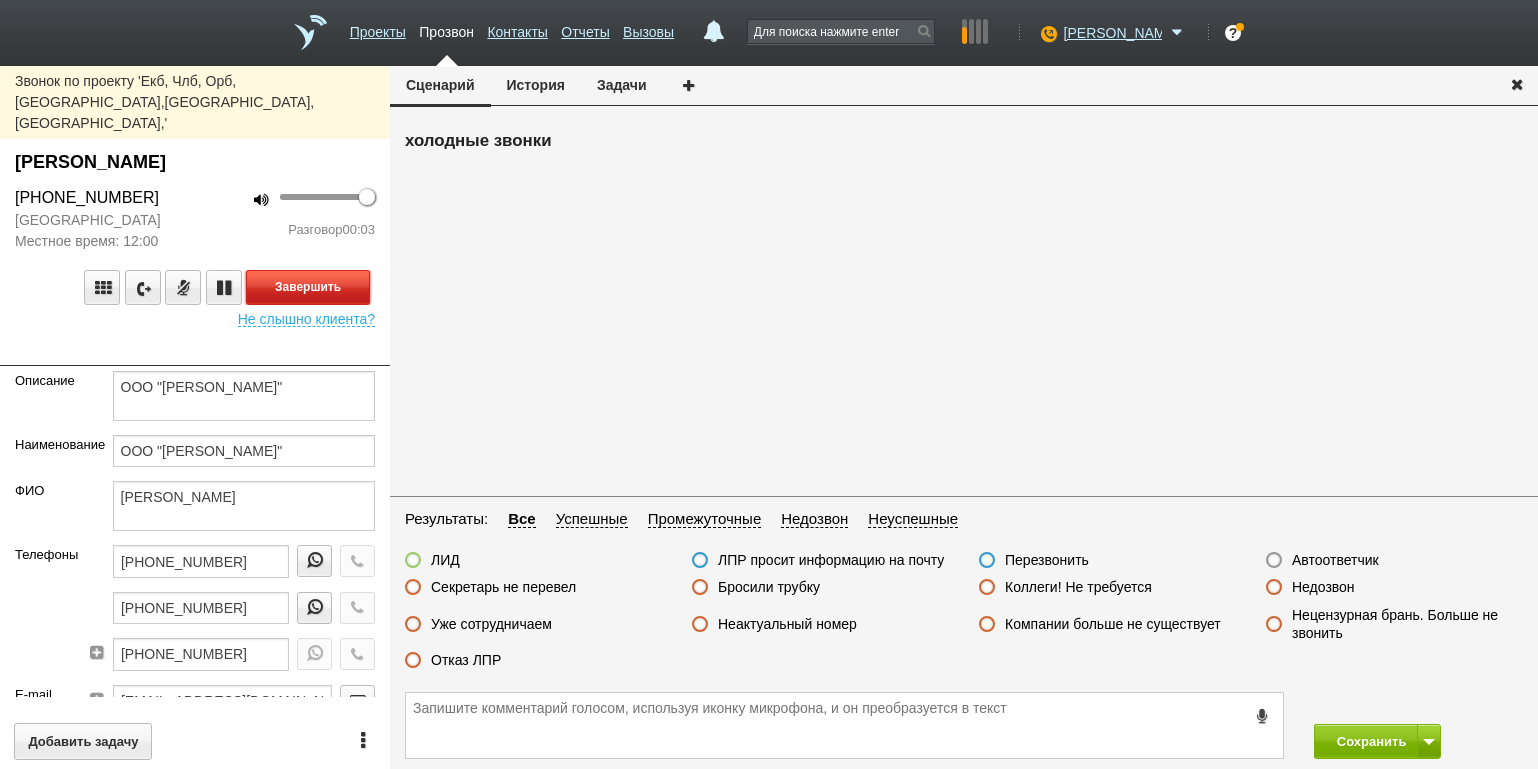 click on "Завершить" at bounding box center [308, 287] 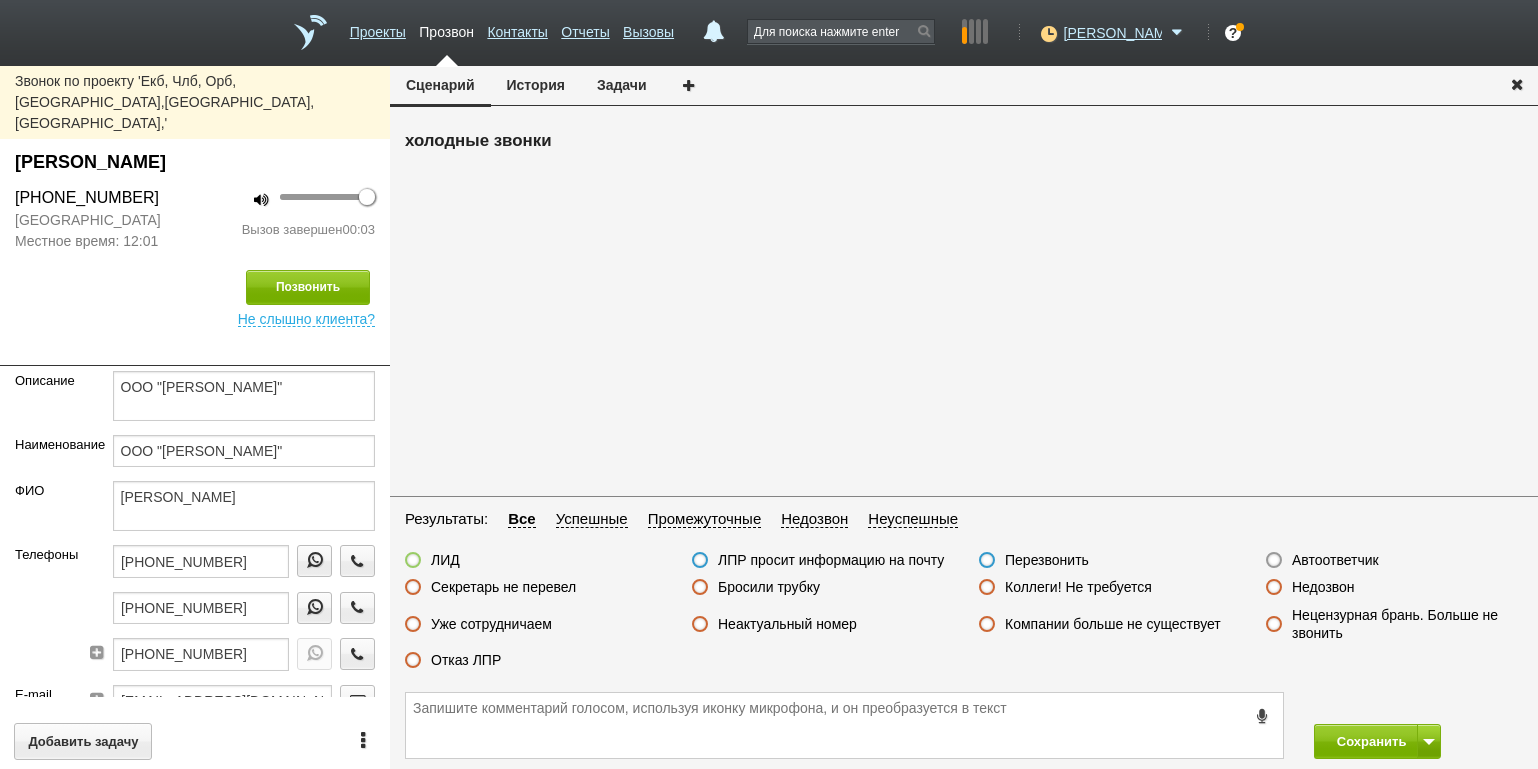 click on "Автоответчик" at bounding box center (1335, 560) 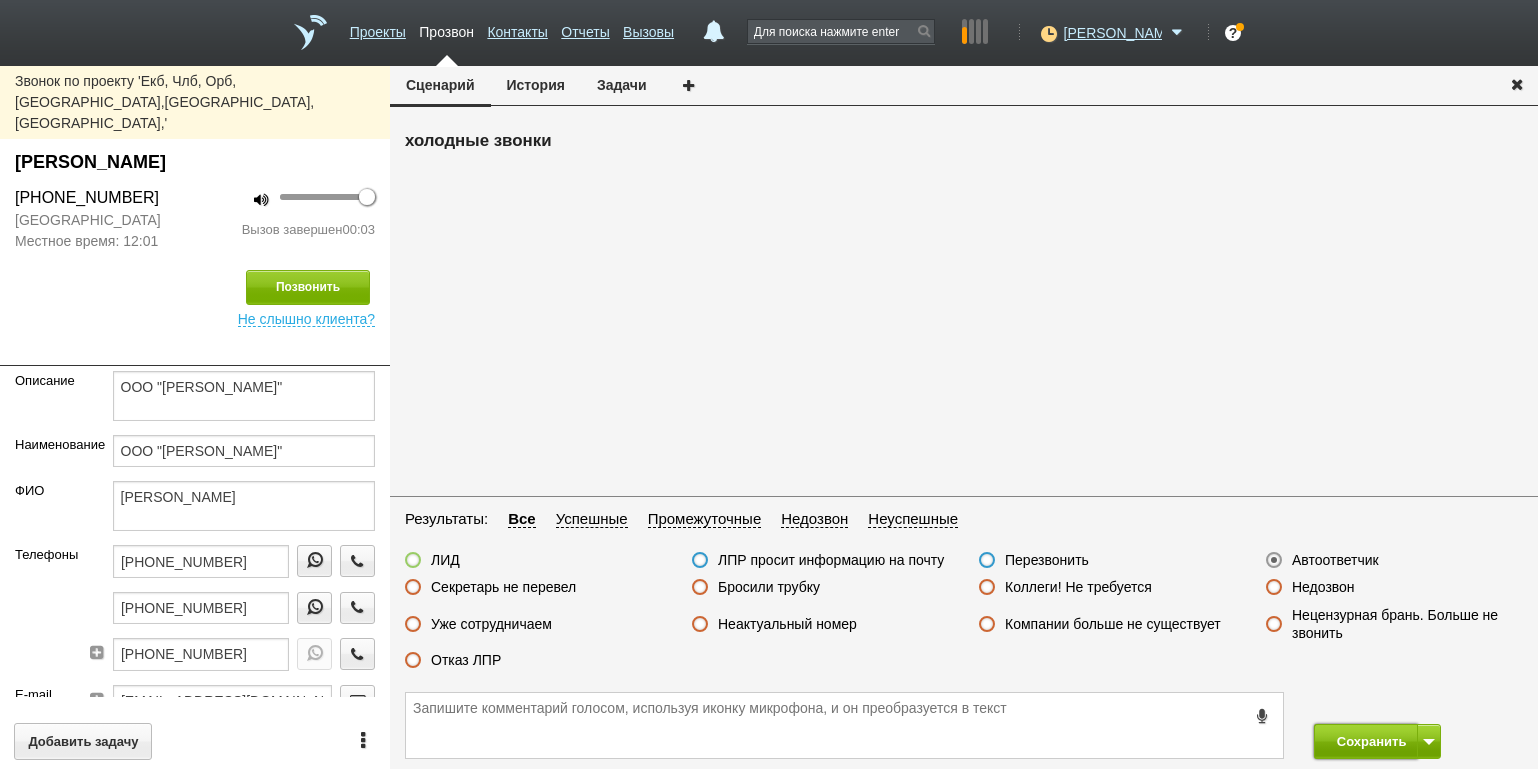click on "Сохранить" at bounding box center [1366, 741] 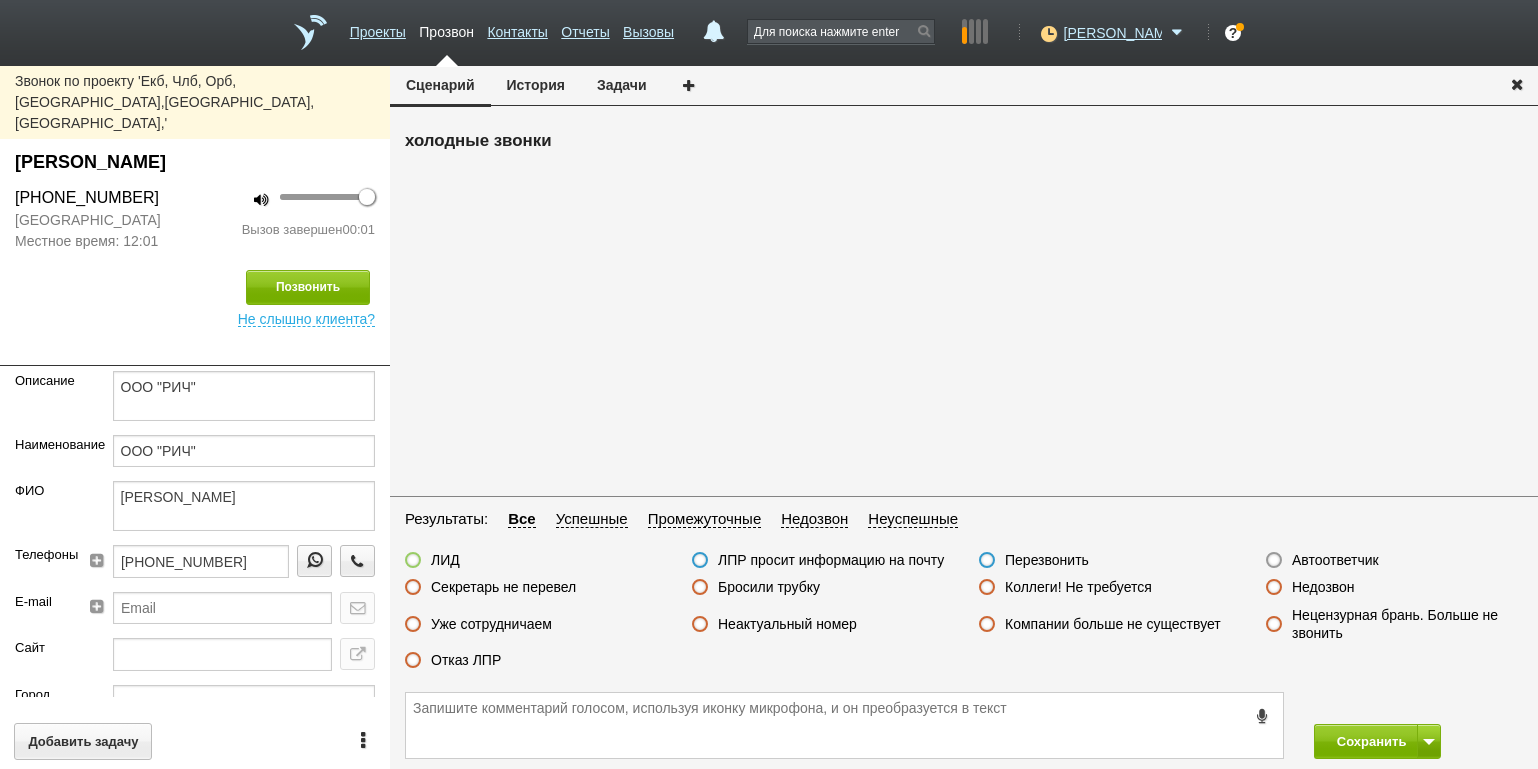 click on "Недозвон" at bounding box center [1323, 587] 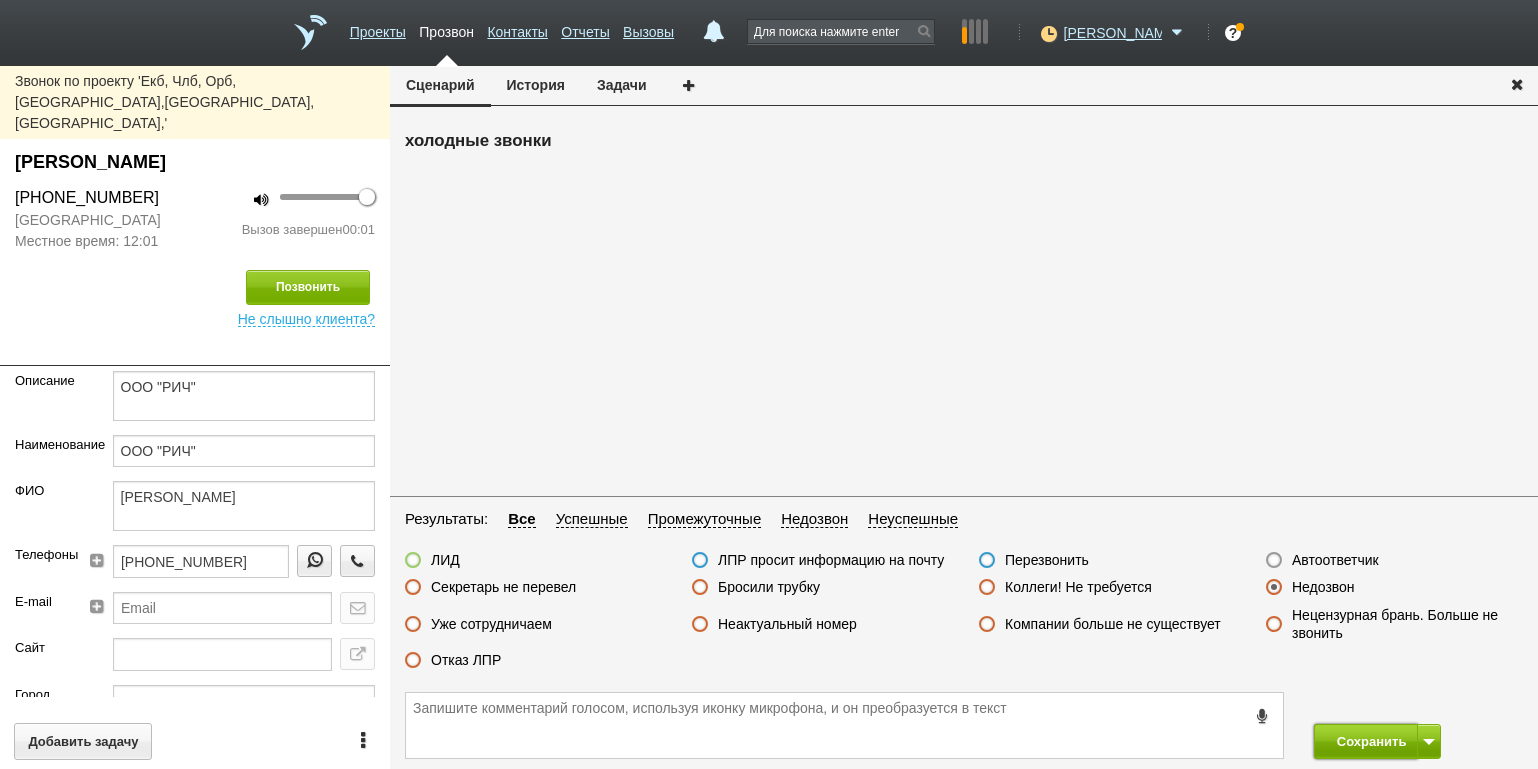 click on "Сохранить" at bounding box center (1366, 741) 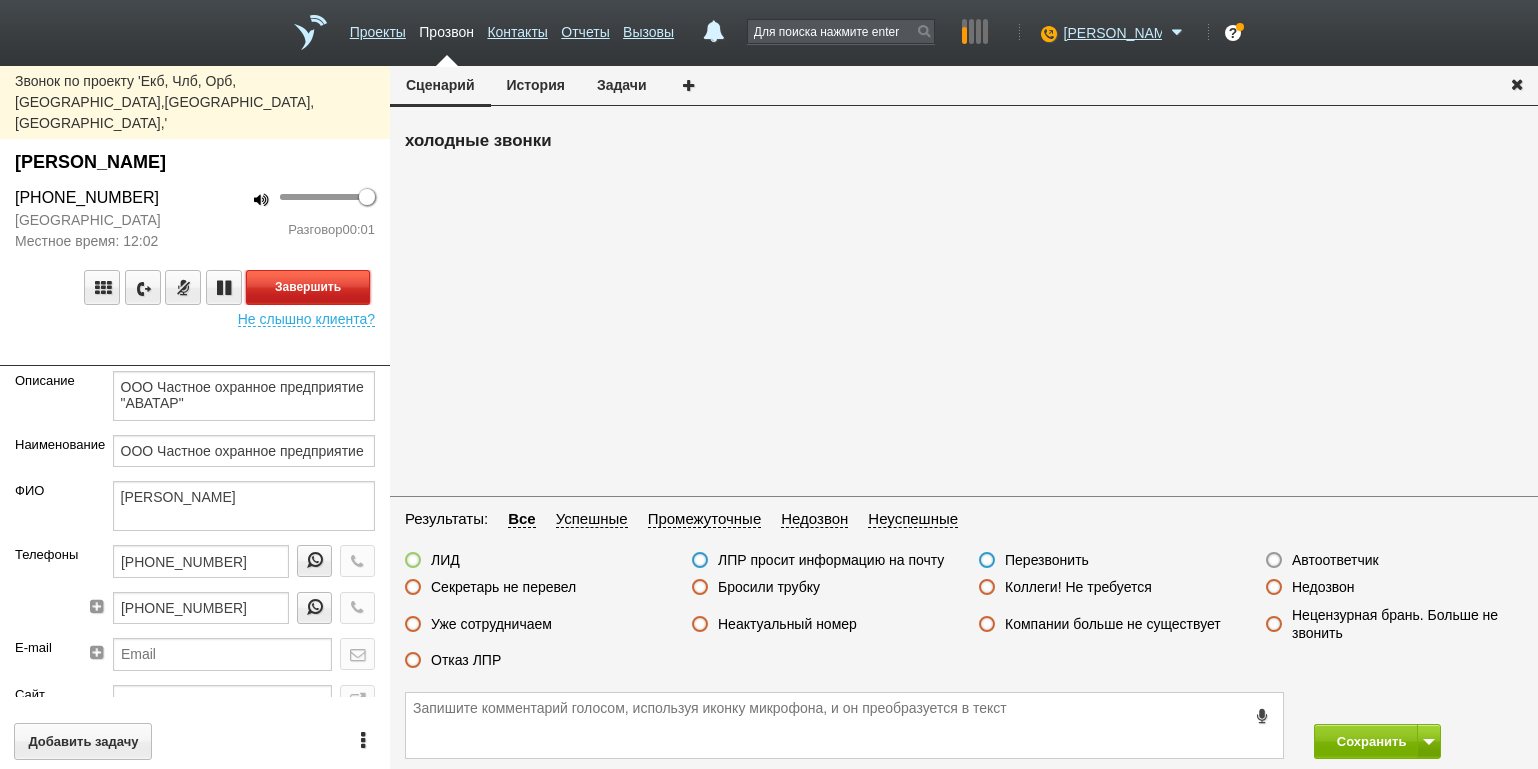 click on "Завершить" at bounding box center (308, 287) 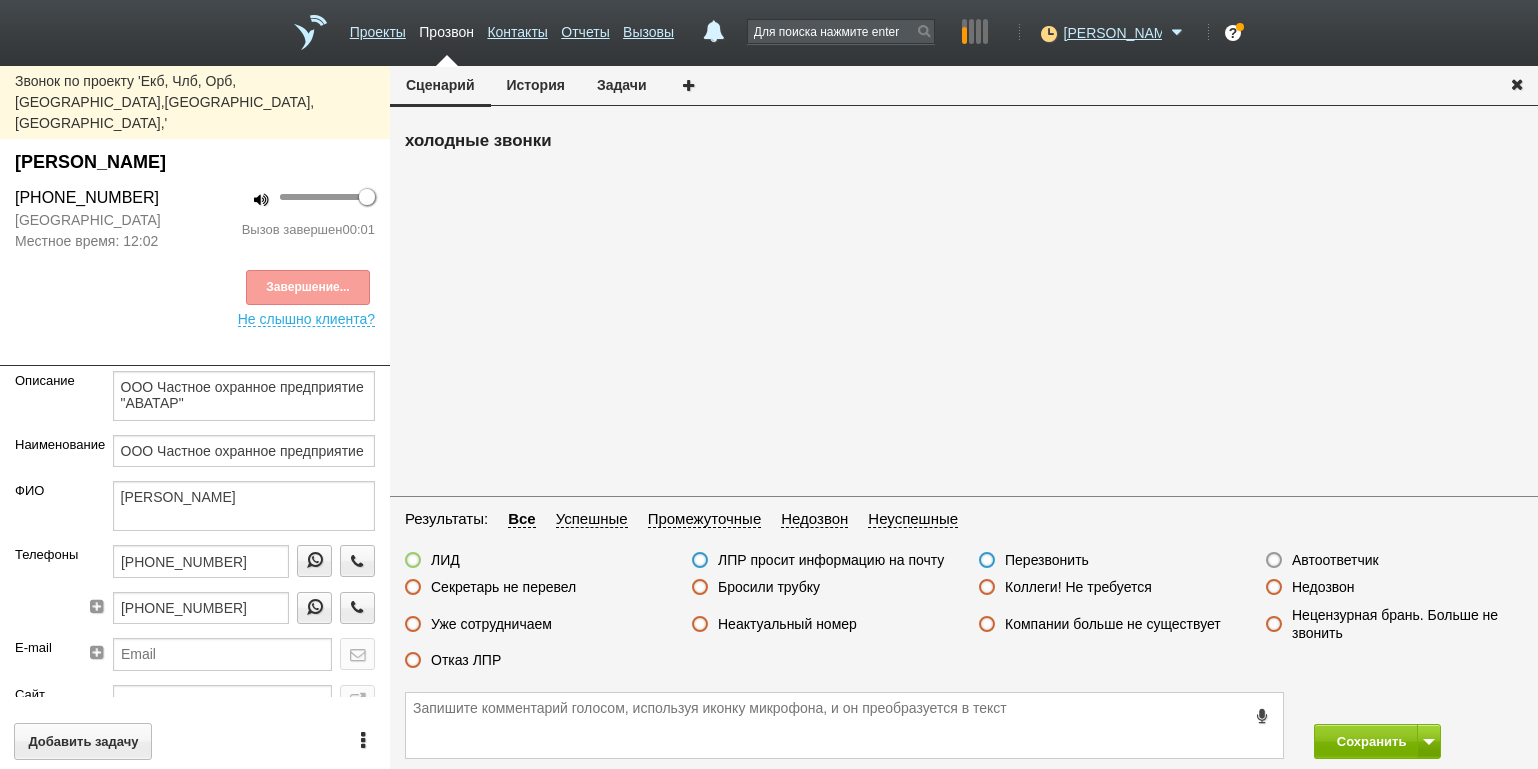 drag, startPoint x: 1352, startPoint y: 547, endPoint x: 1358, endPoint y: 584, distance: 37.48333 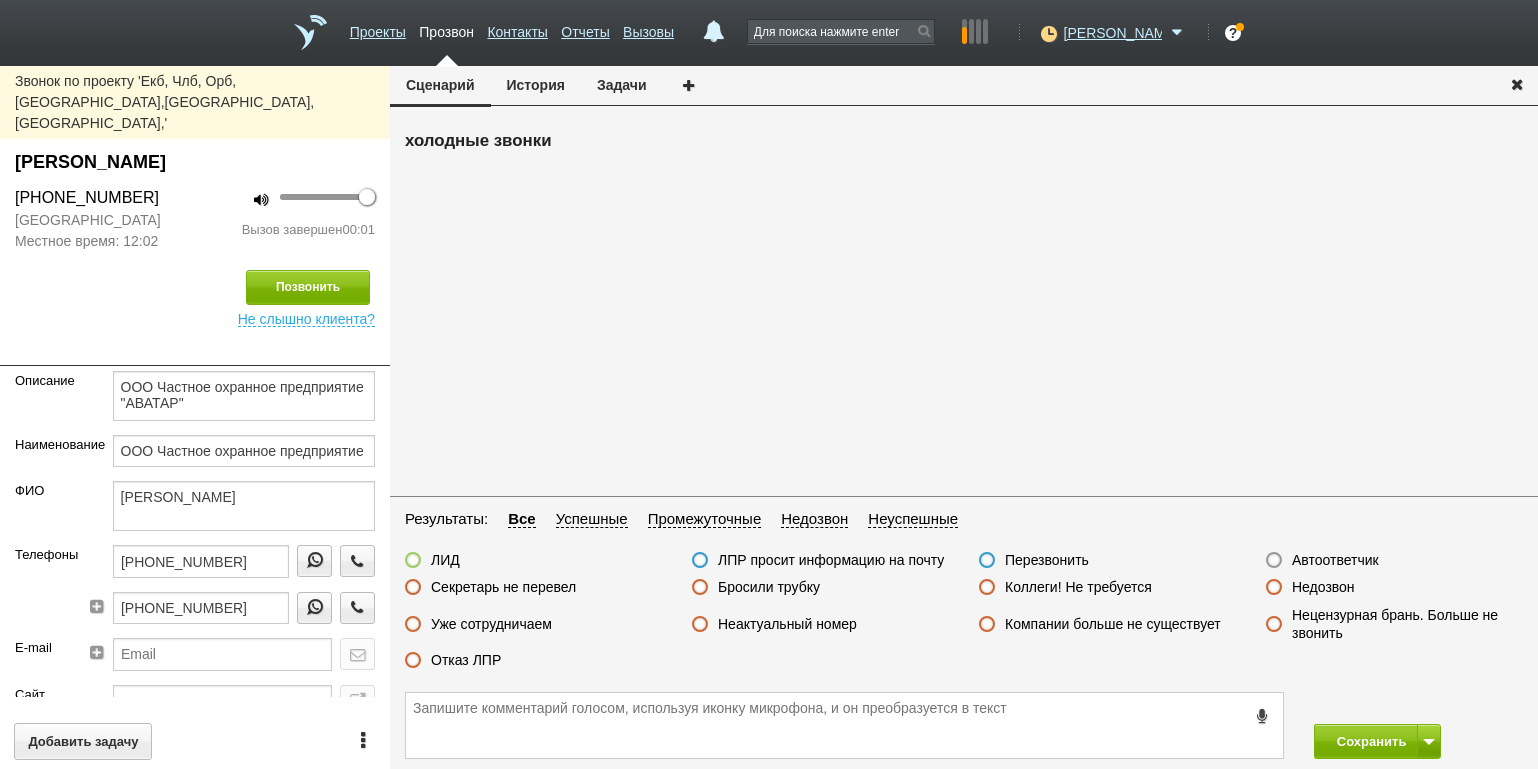 drag, startPoint x: 1345, startPoint y: 563, endPoint x: 1377, endPoint y: 650, distance: 92.69843 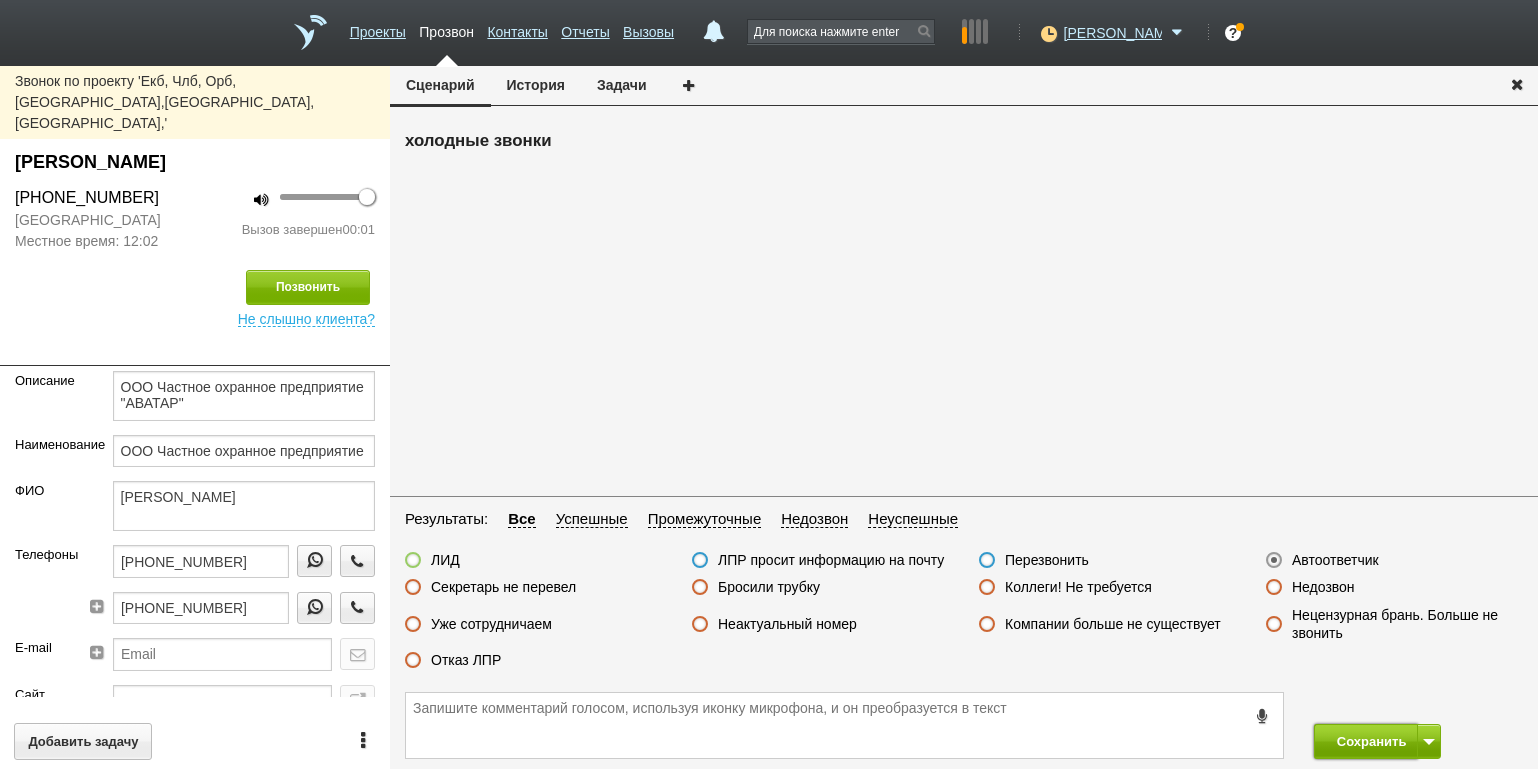 click on "Сохранить" at bounding box center (1366, 741) 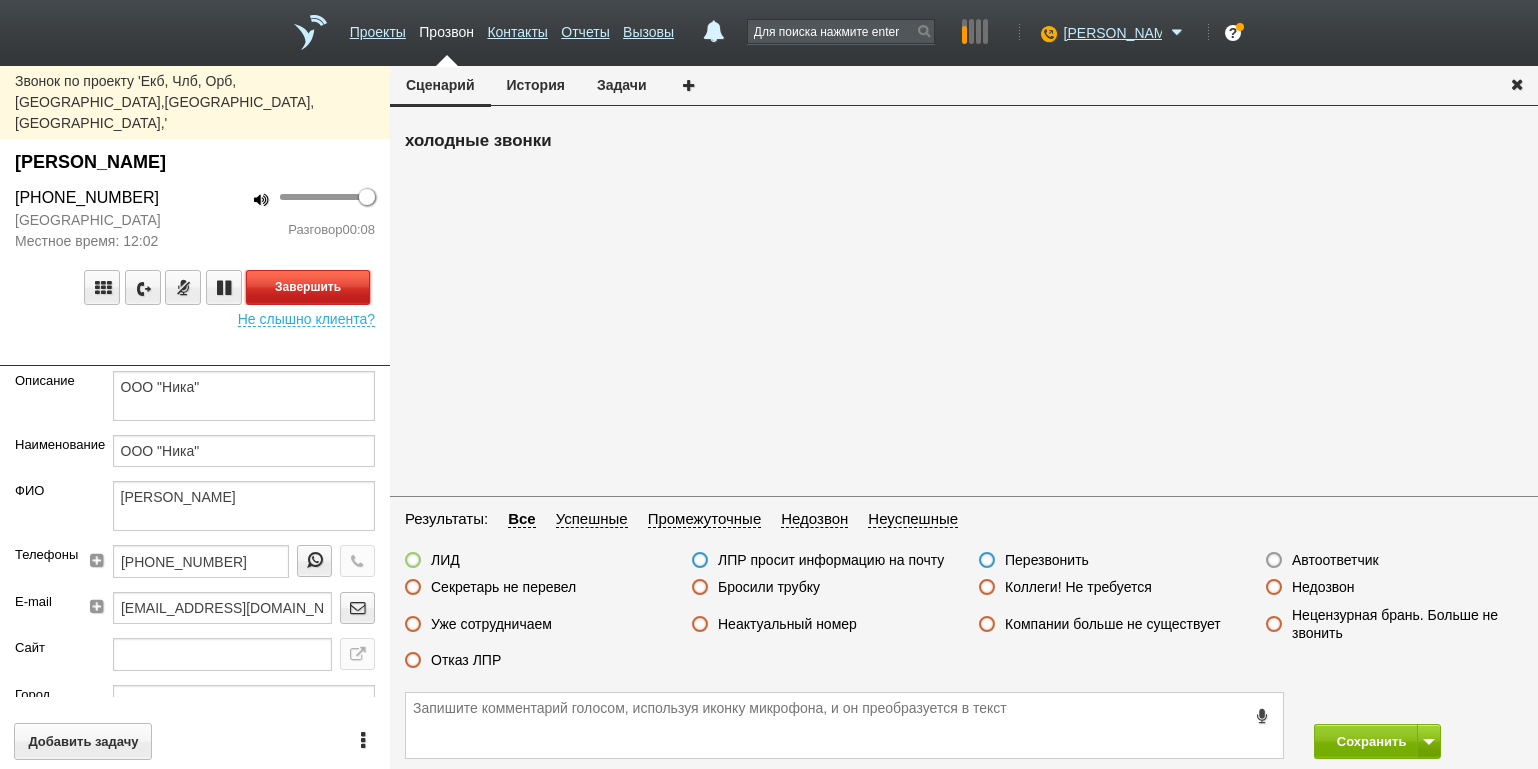 click on "Завершить" at bounding box center (308, 287) 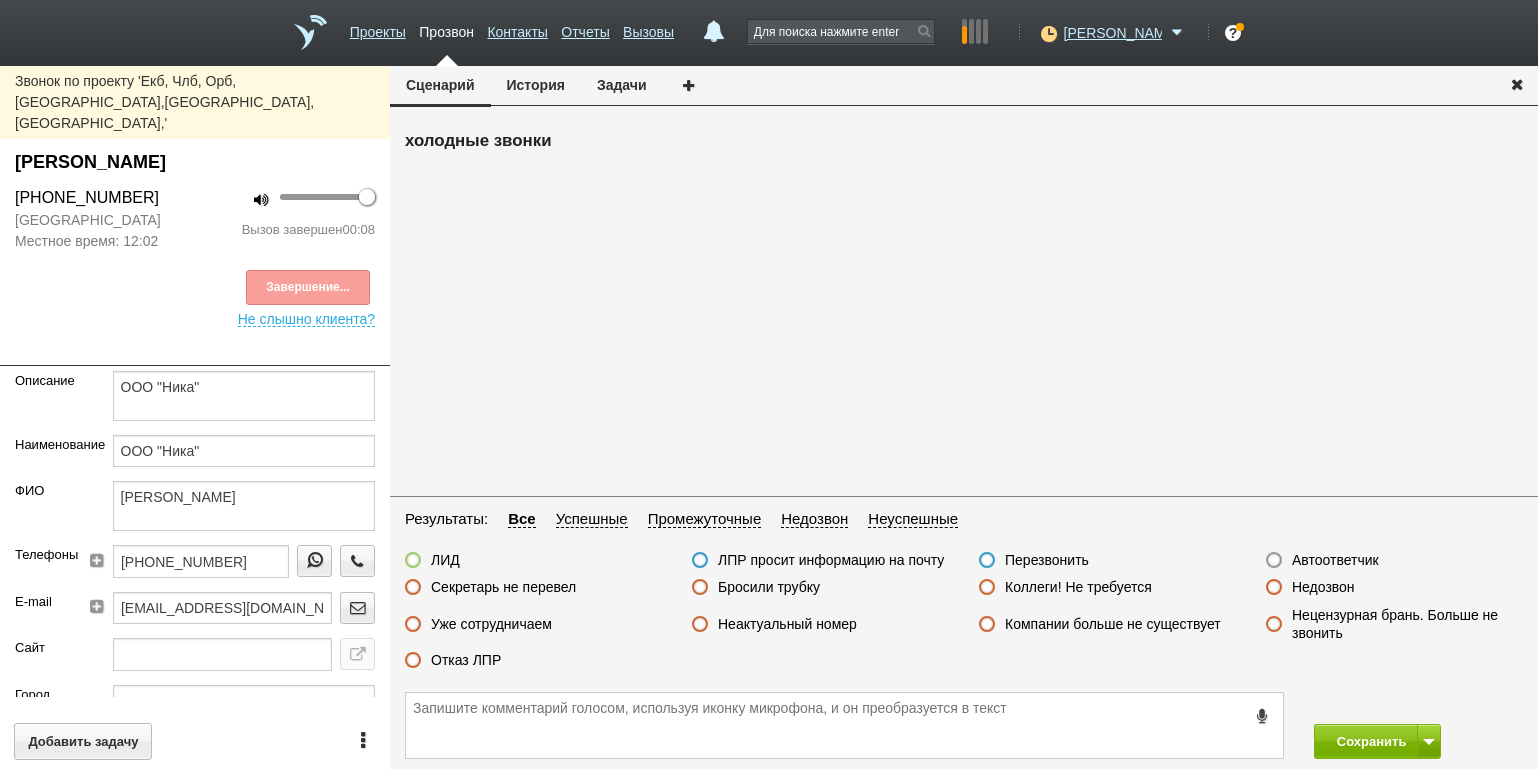click on "Неактуальный номер" at bounding box center [787, 624] 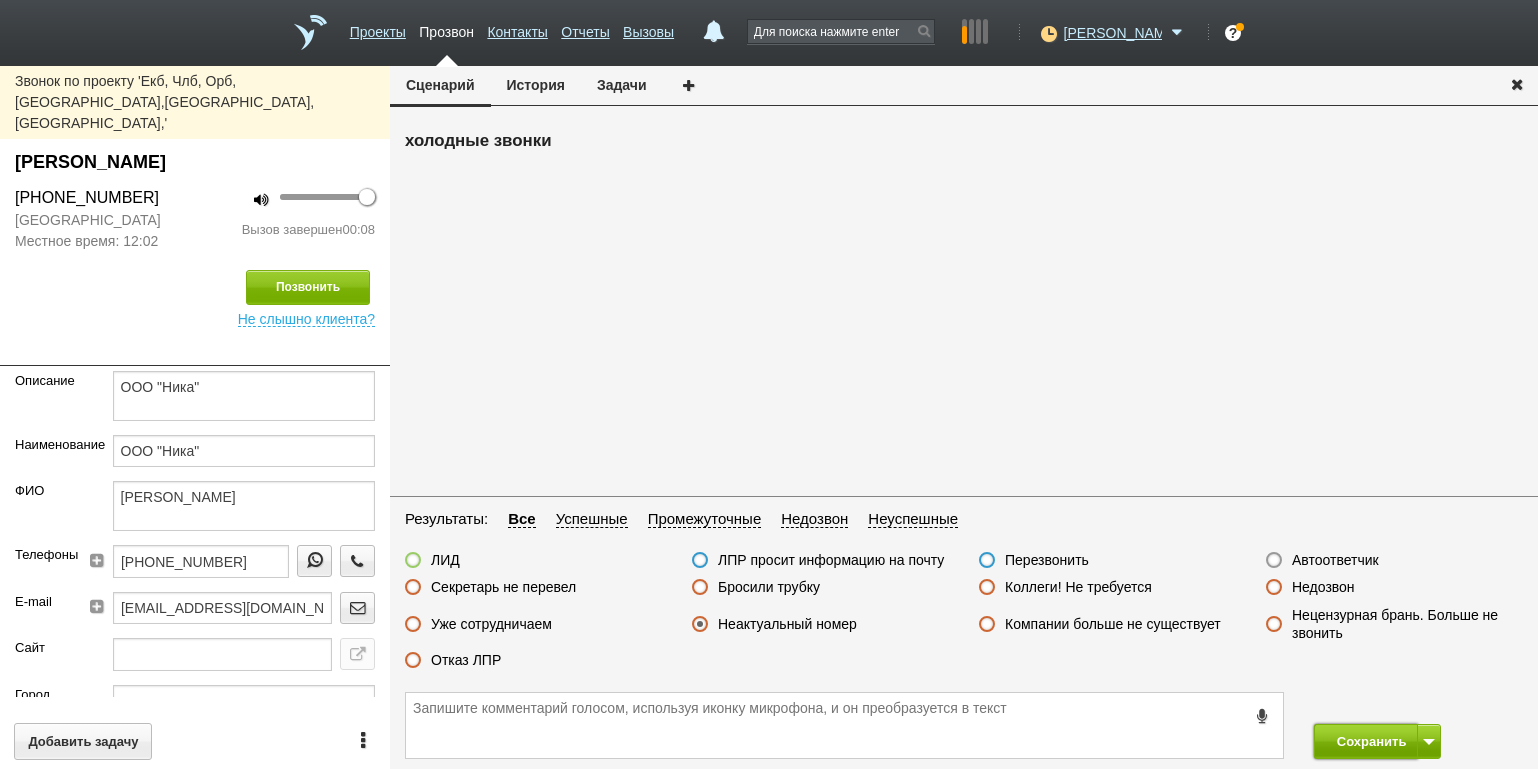 click on "Сохранить" at bounding box center [1366, 741] 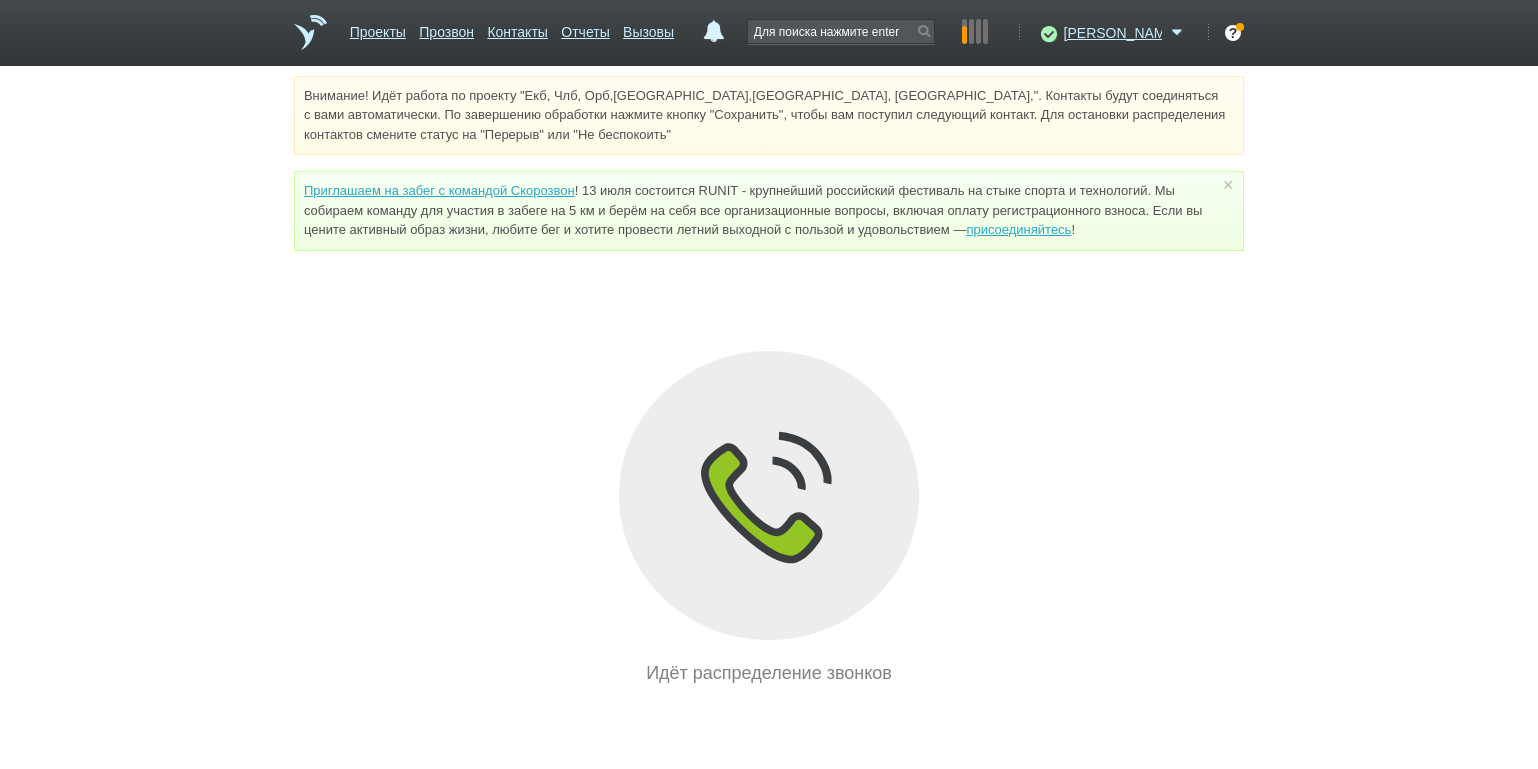 click on "Внимание! Идёт работа по проекту "Екб, Члб, Орб,[GEOGRAPHIC_DATA],[GEOGRAPHIC_DATA], [GEOGRAPHIC_DATA],". Контакты будут соединяться с вами автоматически. По завершению обработки нажмите кнопку "Сохранить", чтобы вам поступил следующий контакт. Для остановки распределения контактов смените статус на "Перерыв" или "Не беспокоить"
Приглашаем на забег с командой Скорозвон присоединяйтесь !
×
Вы можете звонить напрямую из строки поиска - введите номер и нажмите "Позвонить"
Идёт распределение звонков" at bounding box center [769, 381] 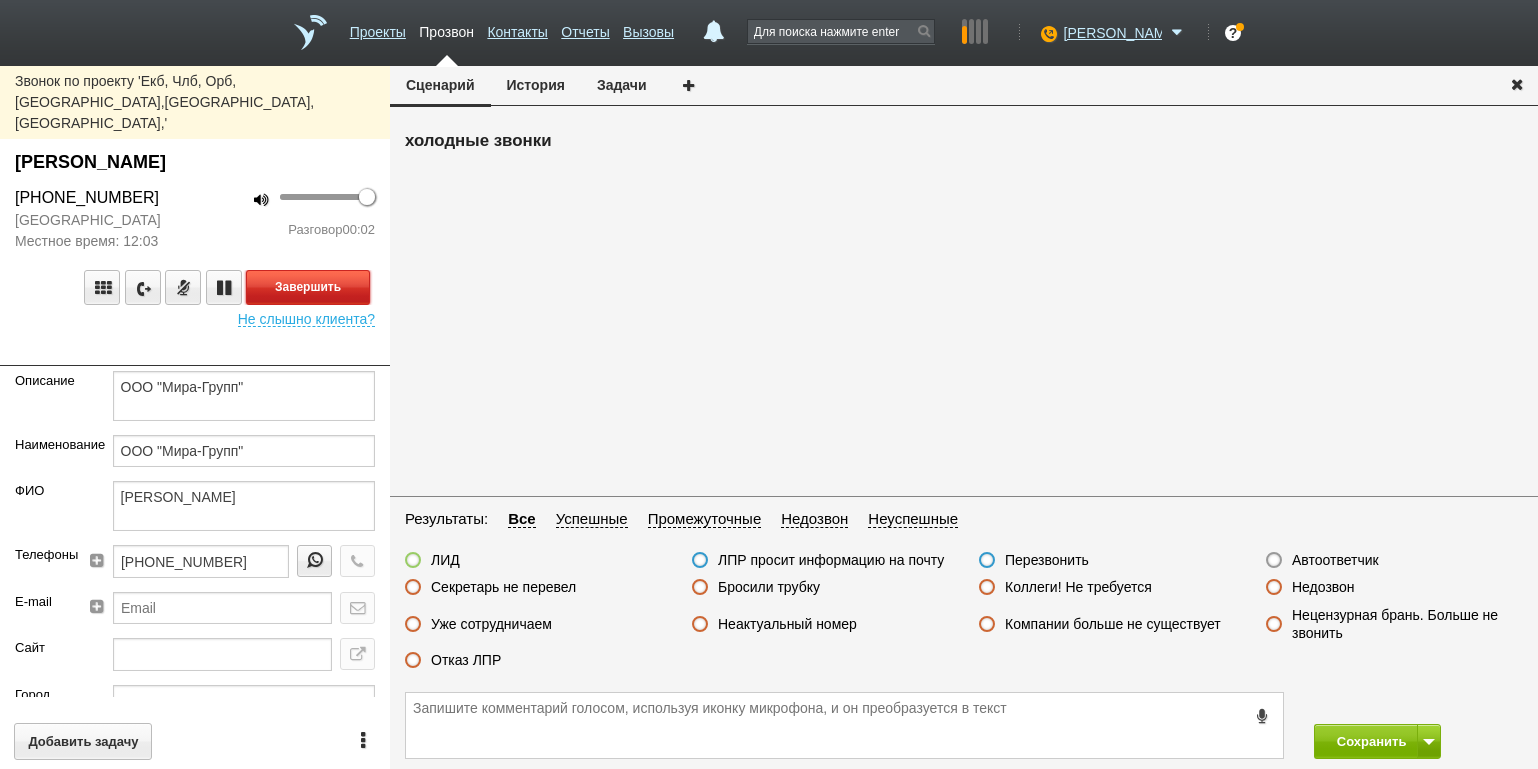 click on "Завершить" at bounding box center (308, 287) 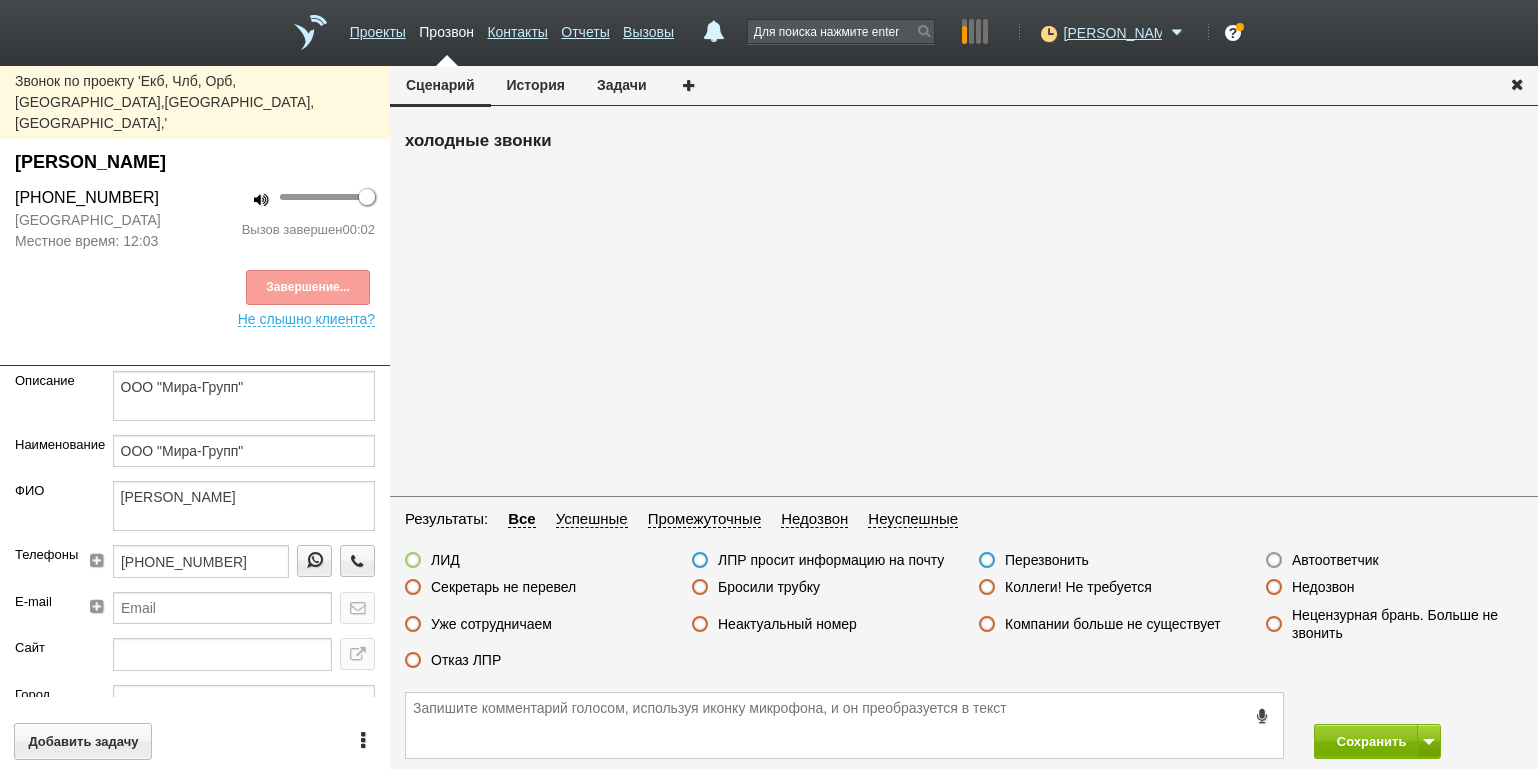 click on "Автоответчик" at bounding box center (1335, 560) 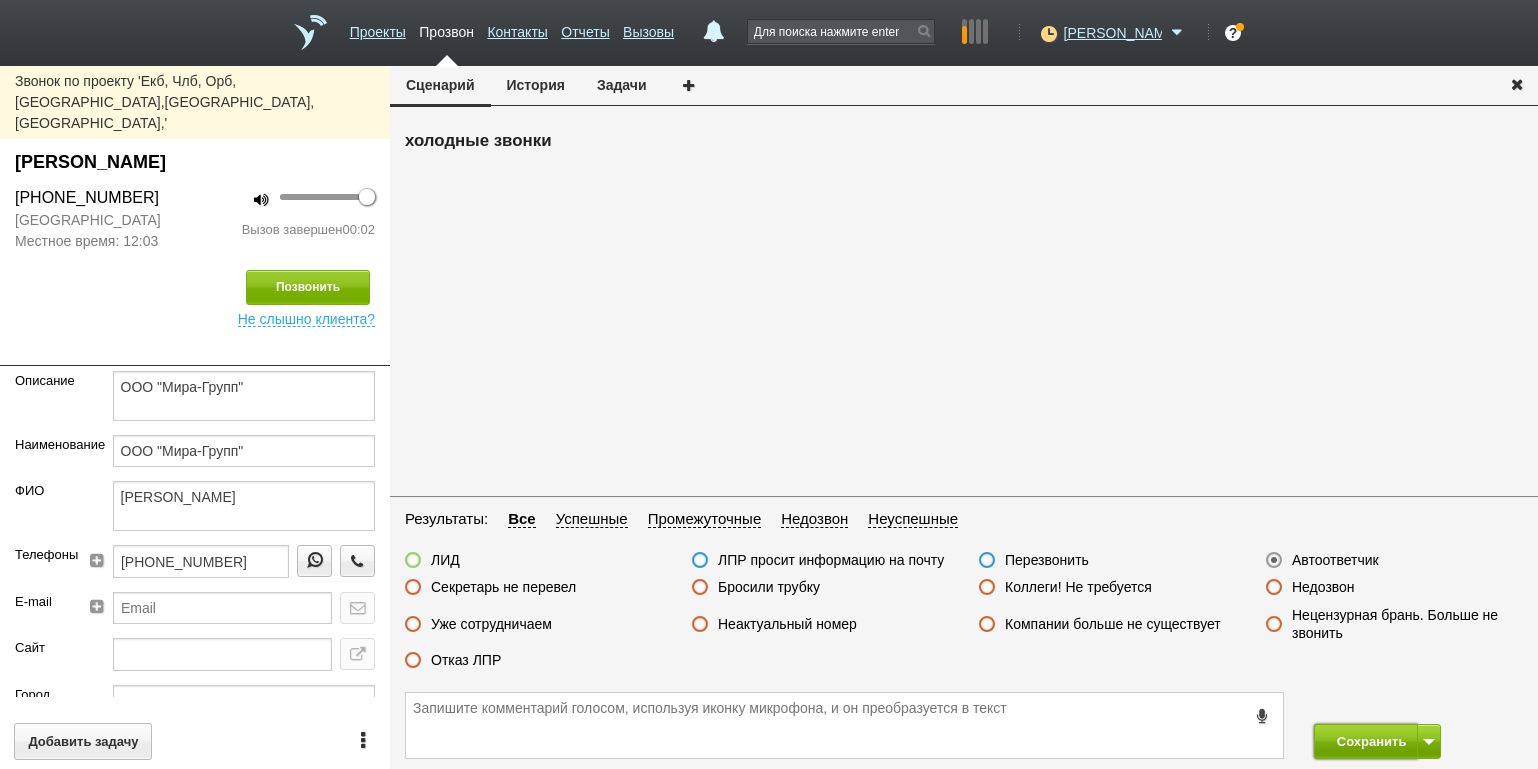 click on "Сохранить" at bounding box center [1366, 741] 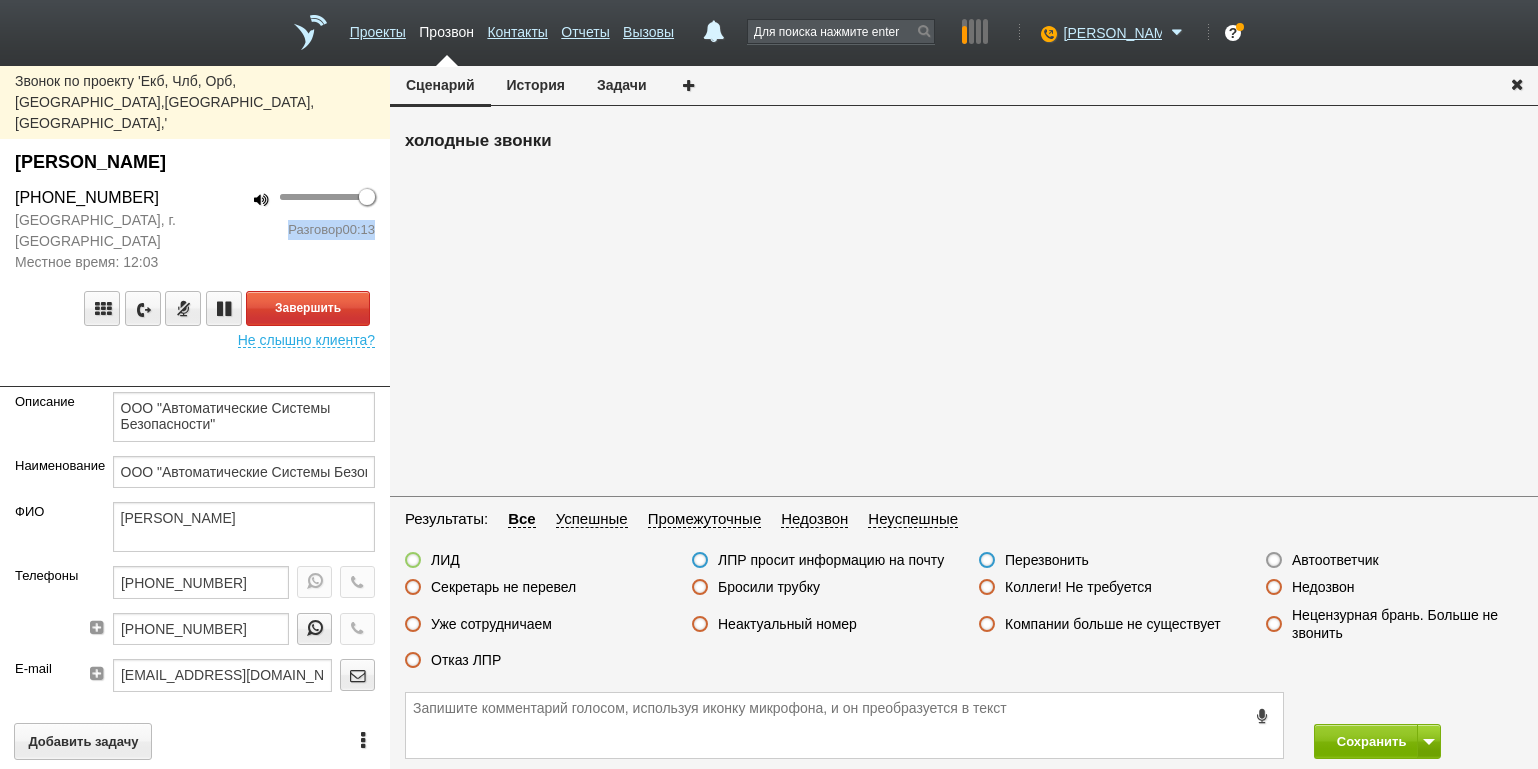 click on "Звонок по проекту 'Екб, Члб, [GEOGRAPHIC_DATA],[GEOGRAPHIC_DATA],[GEOGRAPHIC_DATA], Сургут,' [PERSON_NAME] [PHONE_NUMBER]  [GEOGRAPHIC_DATA], г. [GEOGRAPHIC_DATA]  Местное время: 12:03     100
Разговор
00:13         Завершить Не слышно клиента?" at bounding box center [195, 214] 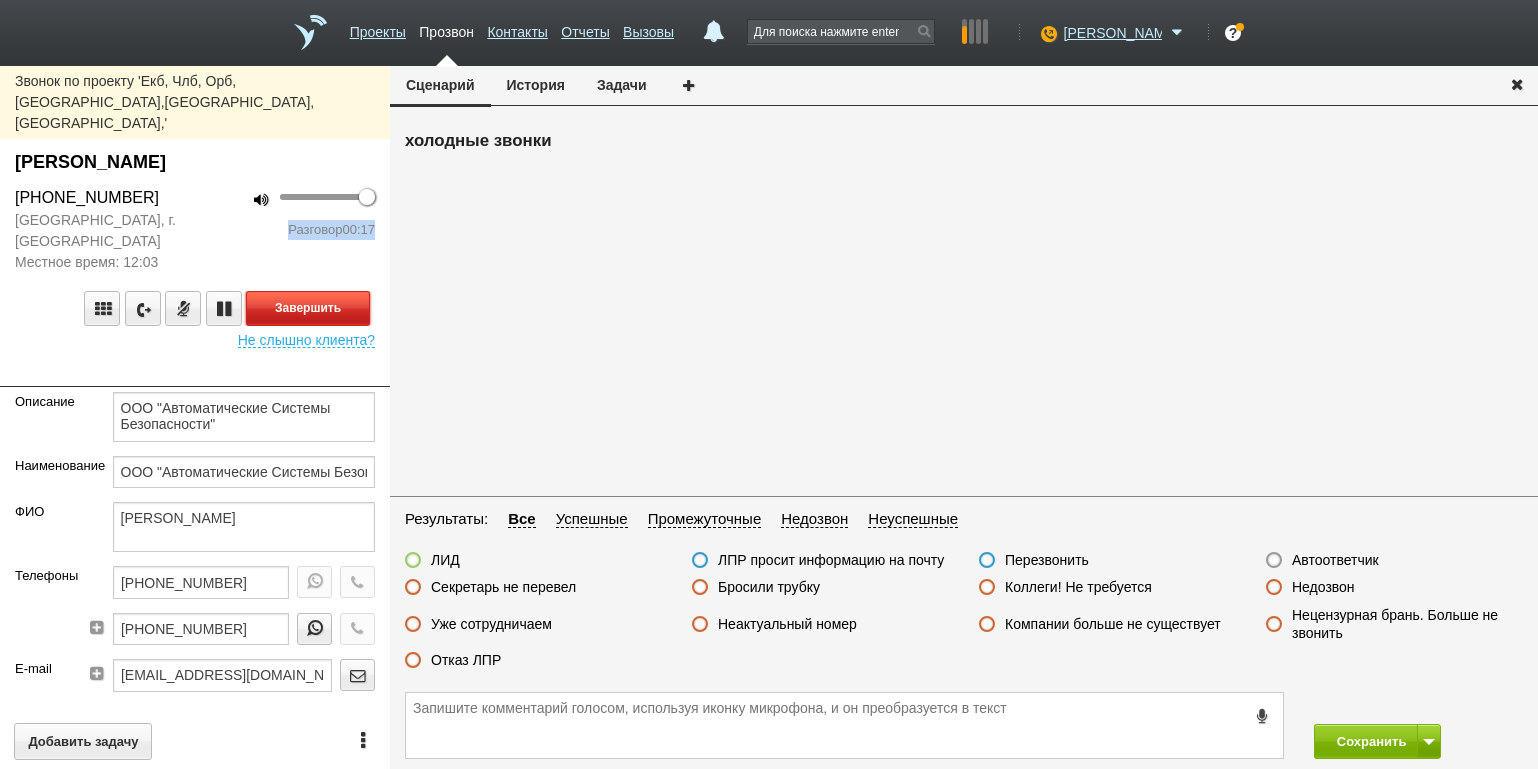 click on "Завершить" at bounding box center [308, 308] 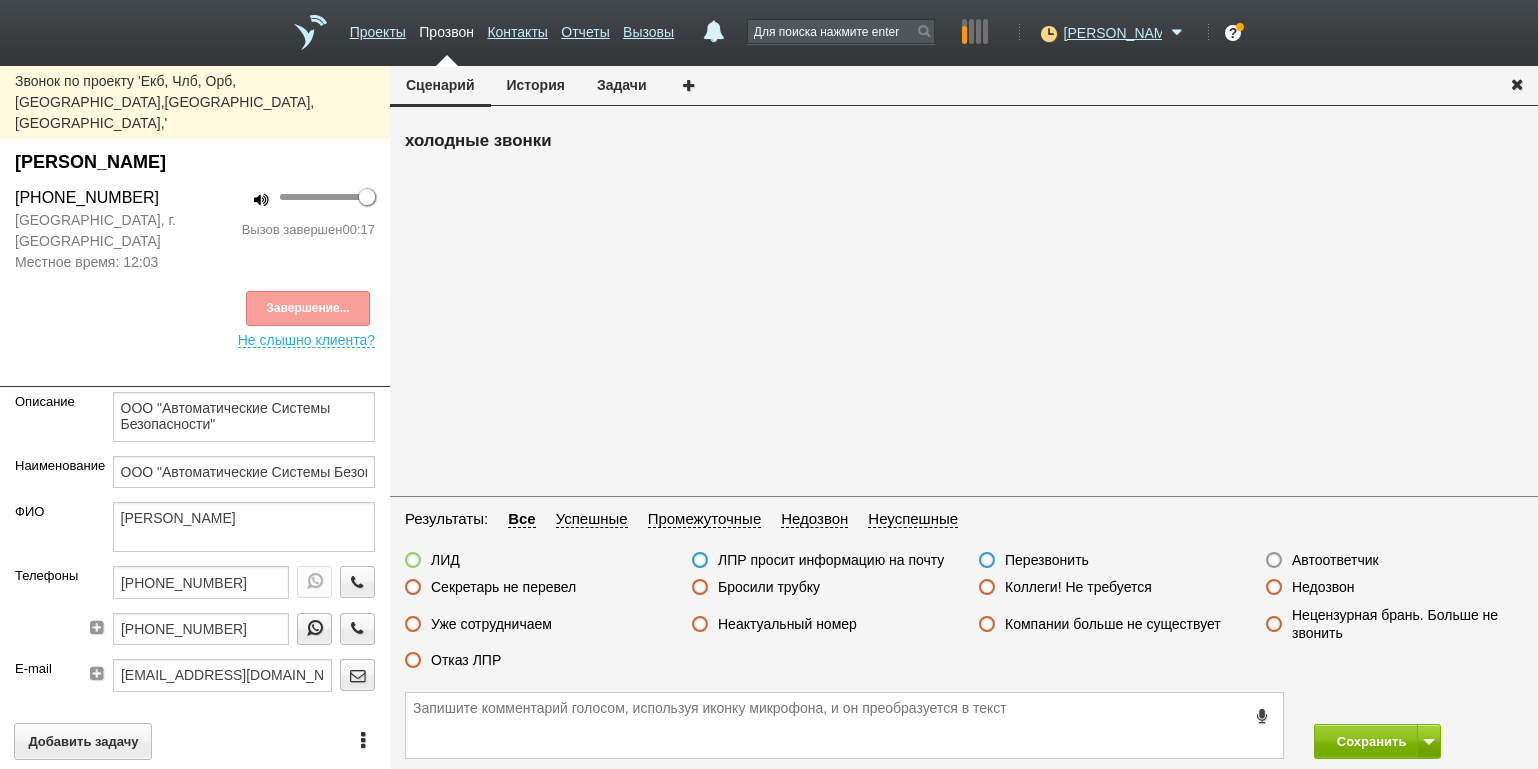 click on "Отказ ЛПР" at bounding box center (466, 660) 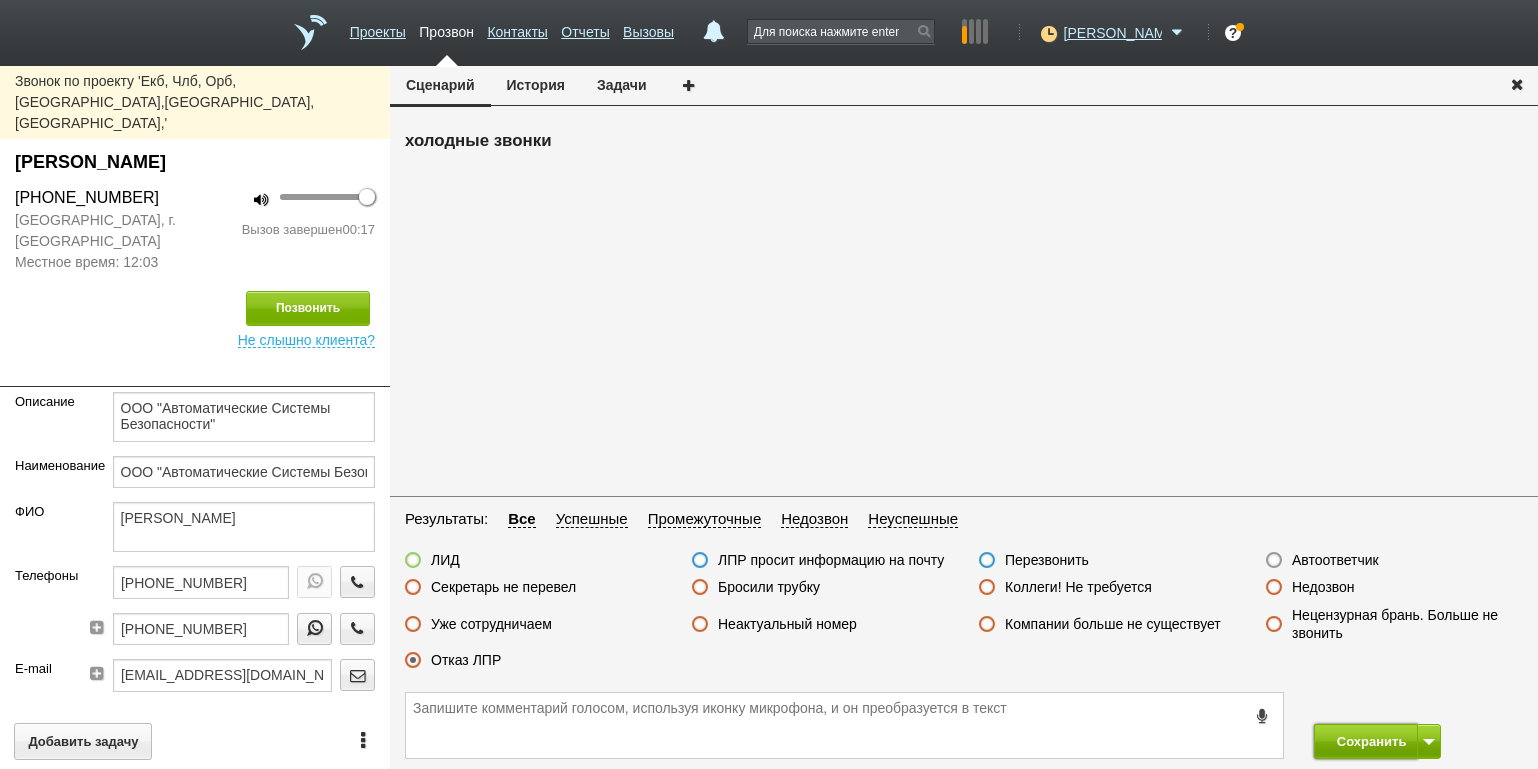 drag, startPoint x: 1345, startPoint y: 738, endPoint x: 1336, endPoint y: 731, distance: 11.401754 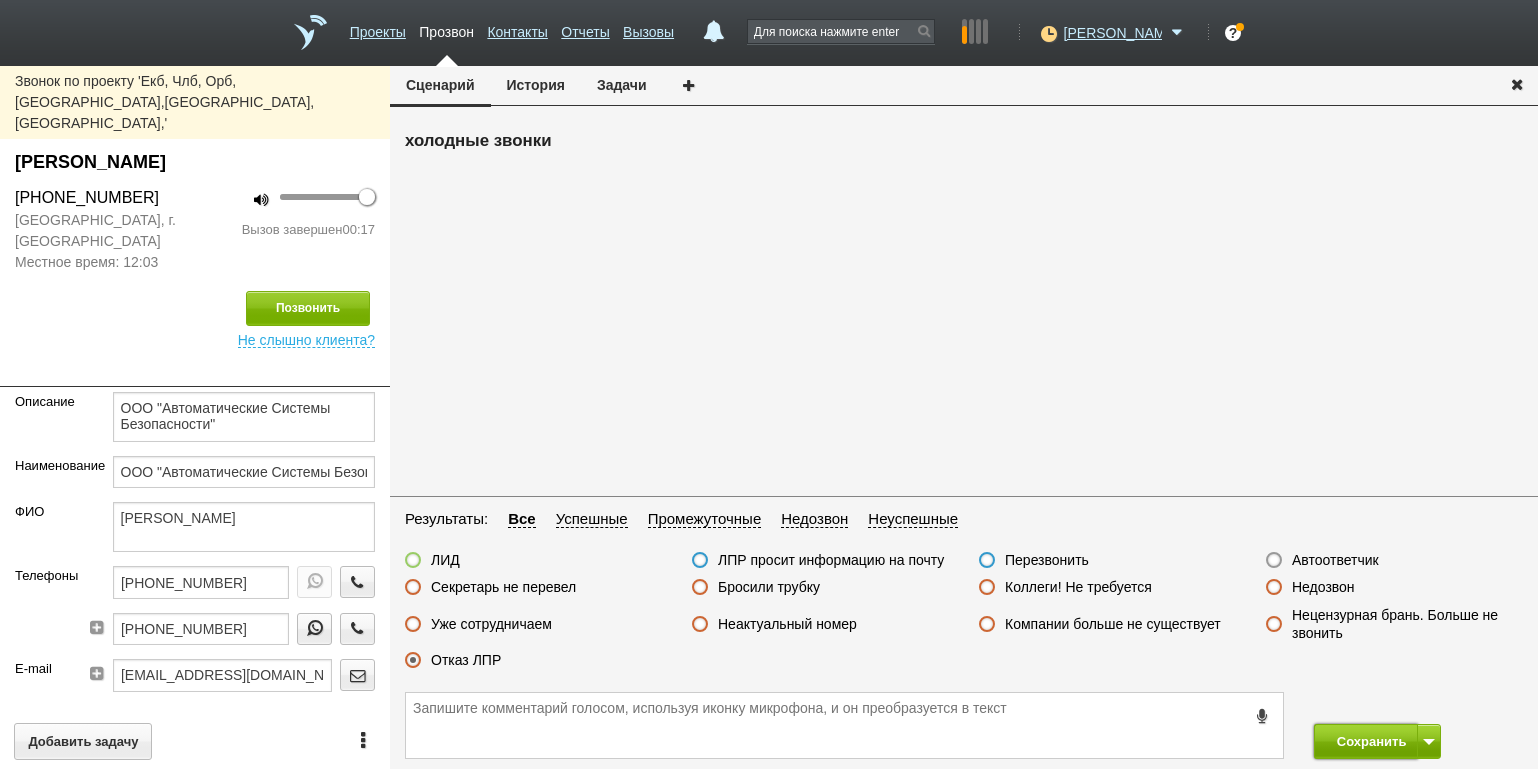 click on "Сохранить" at bounding box center [1366, 741] 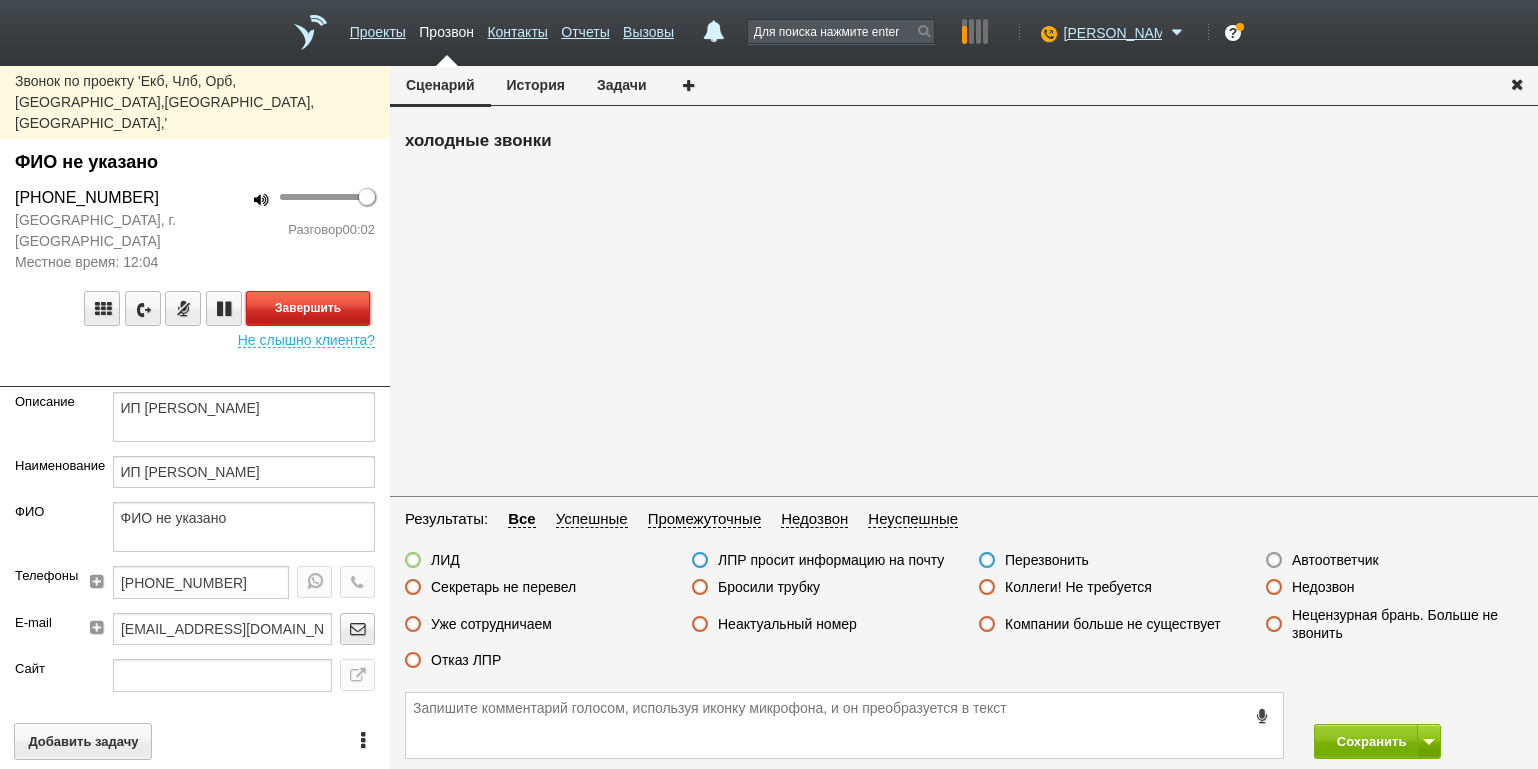 click on "Завершить" at bounding box center [308, 308] 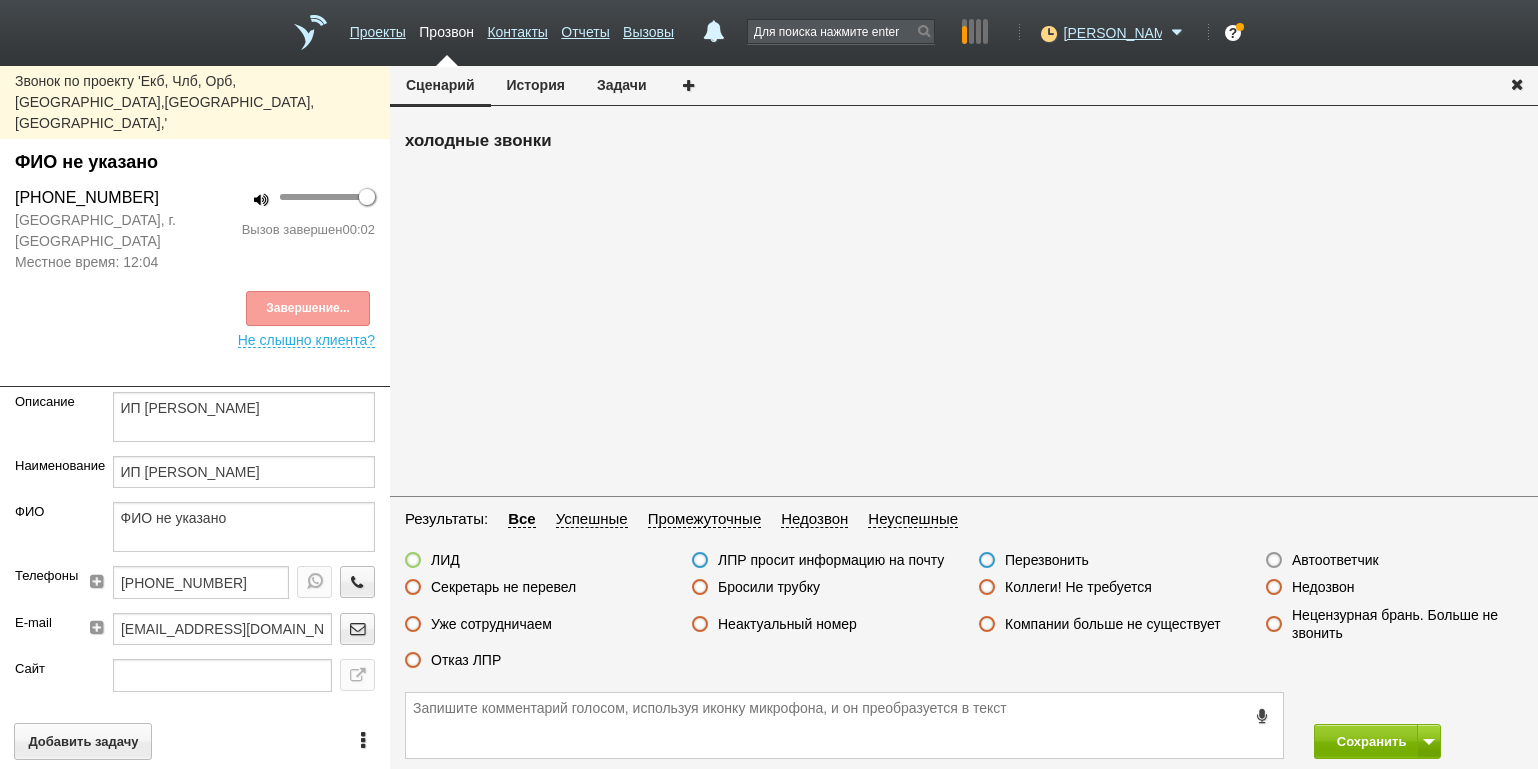 click on "Недозвон" at bounding box center [1323, 587] 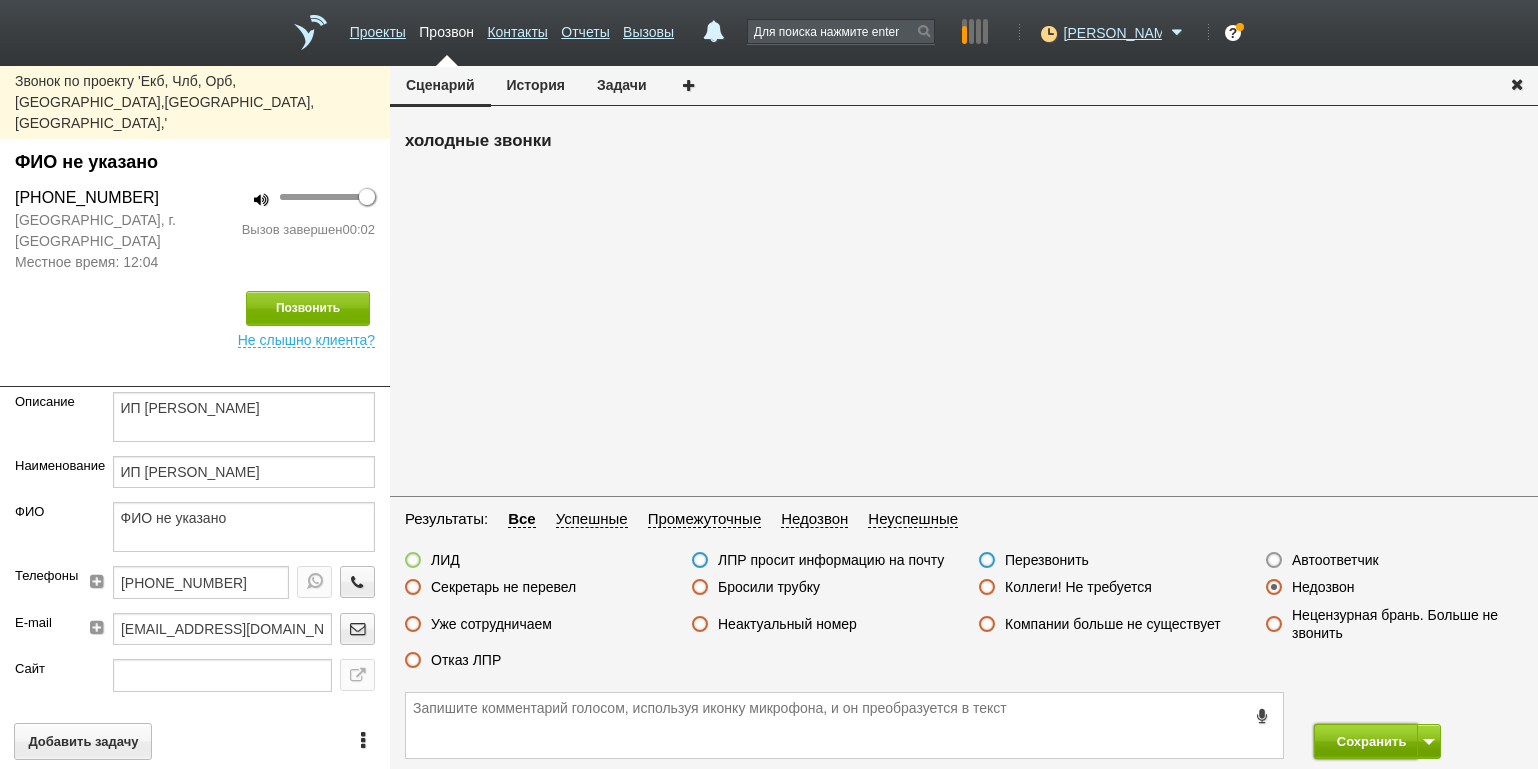 click on "Сохранить" at bounding box center (1366, 741) 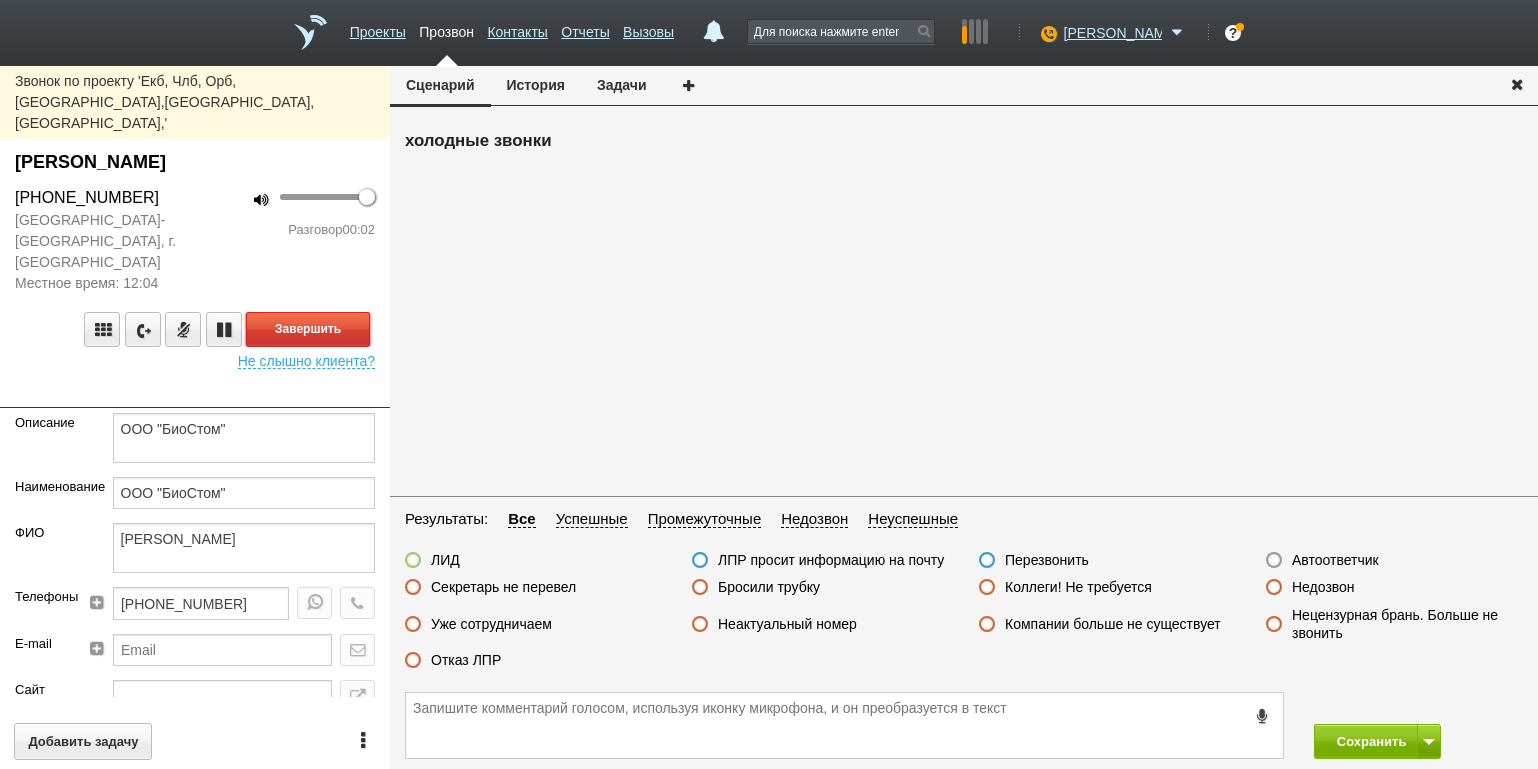 drag, startPoint x: 357, startPoint y: 283, endPoint x: 406, endPoint y: 324, distance: 63.89053 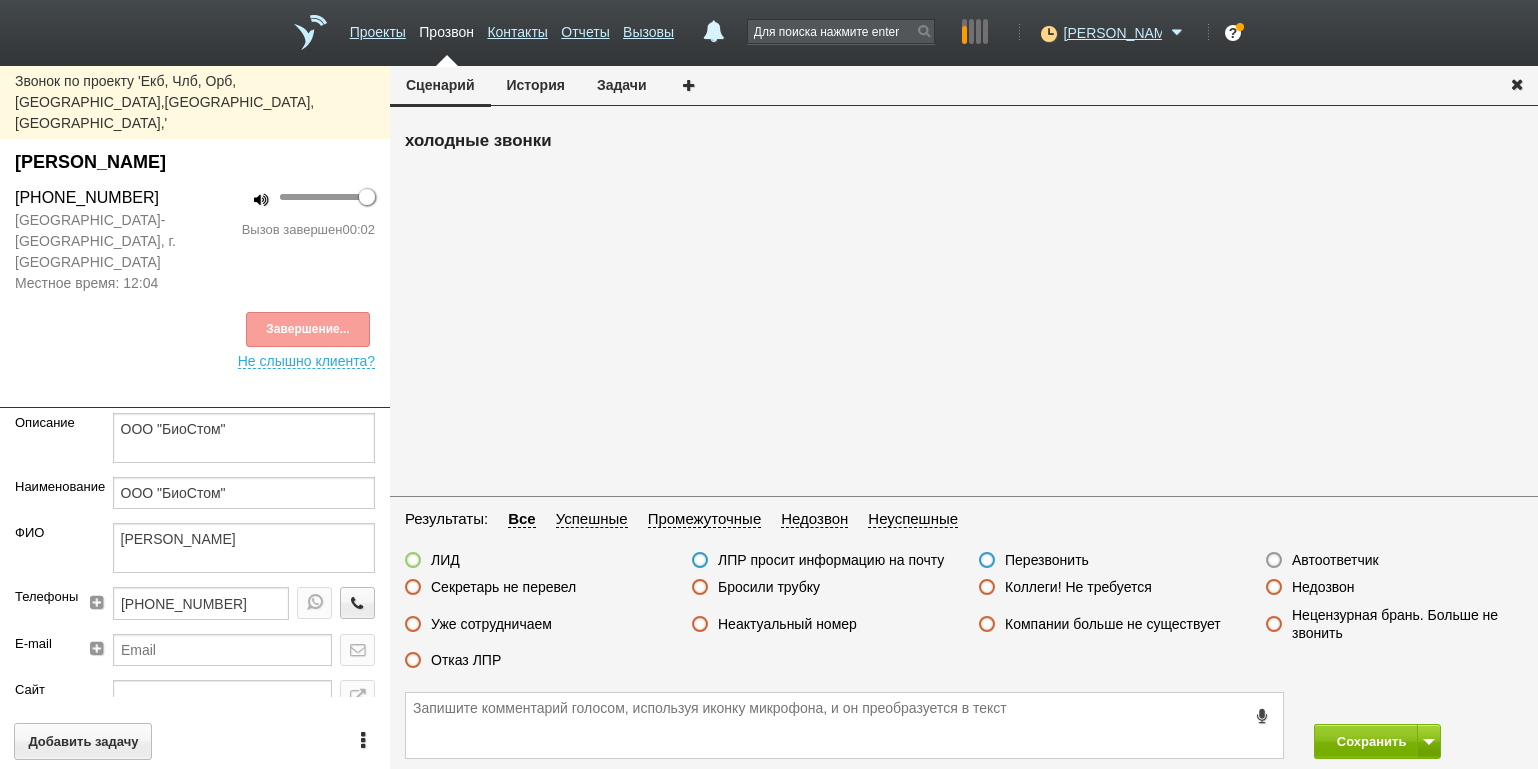 click on "Недозвон" at bounding box center [1323, 587] 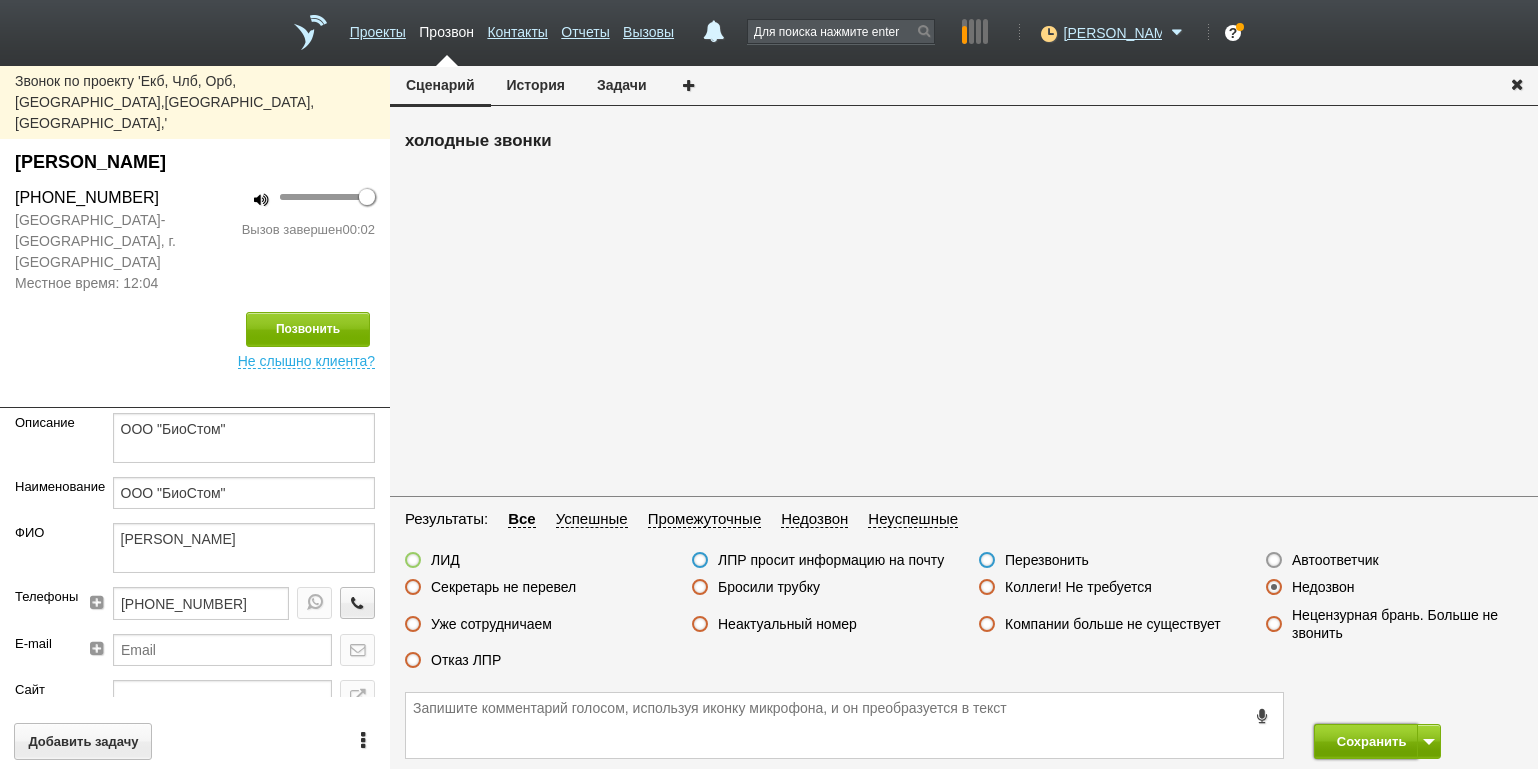 click on "Сохранить" at bounding box center (1366, 741) 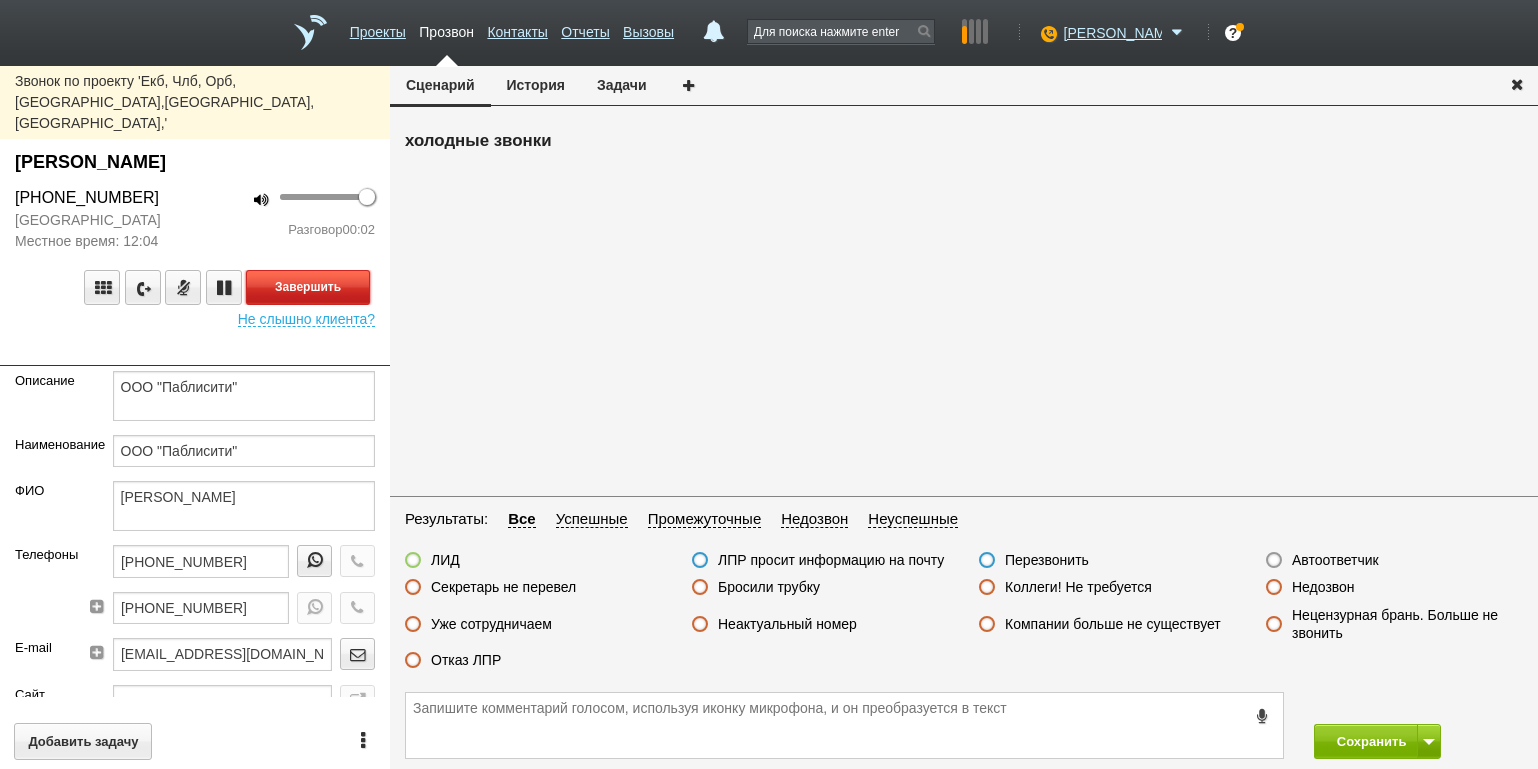 click on "Завершить" at bounding box center (308, 287) 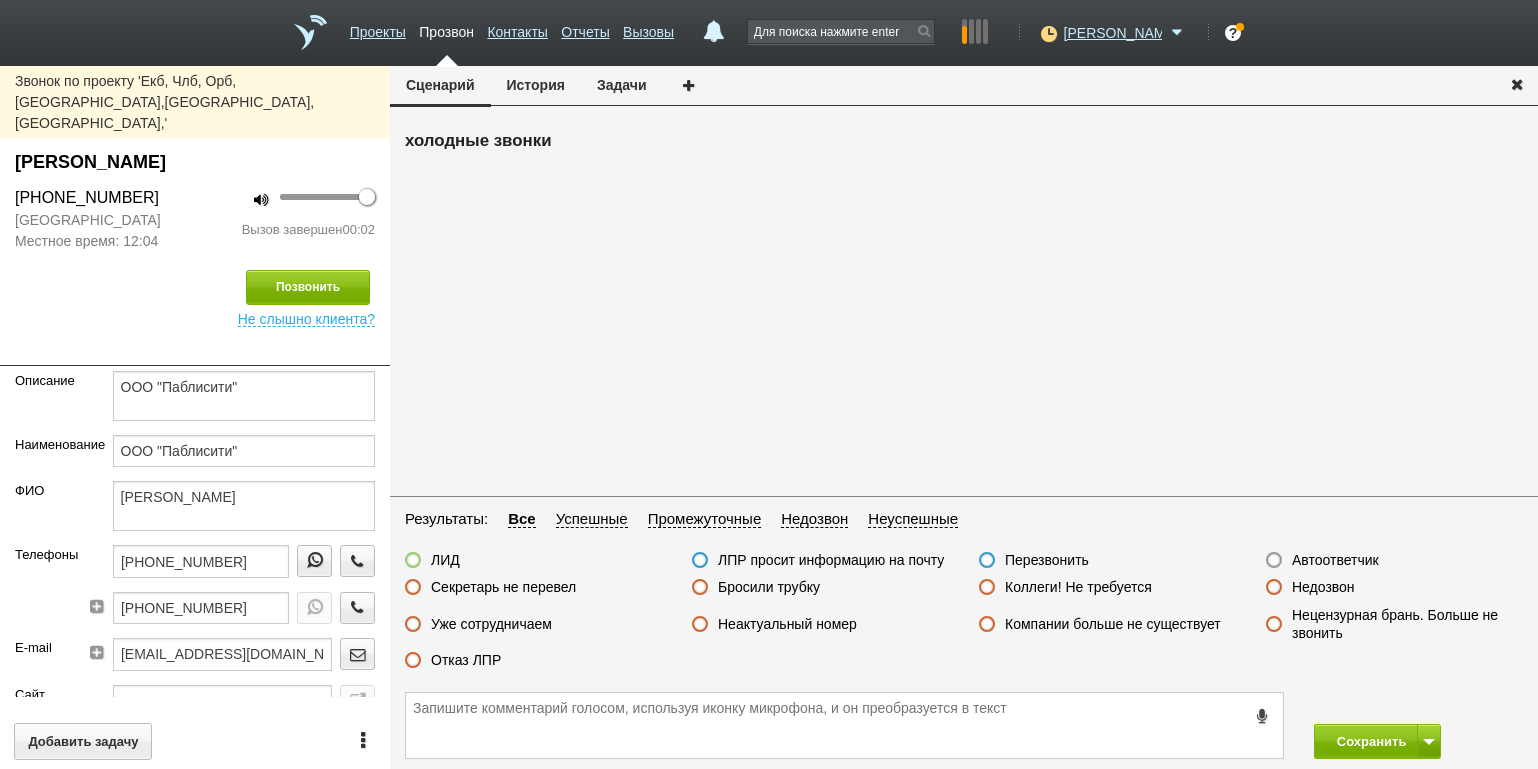 click on "Автоответчик" at bounding box center [1335, 560] 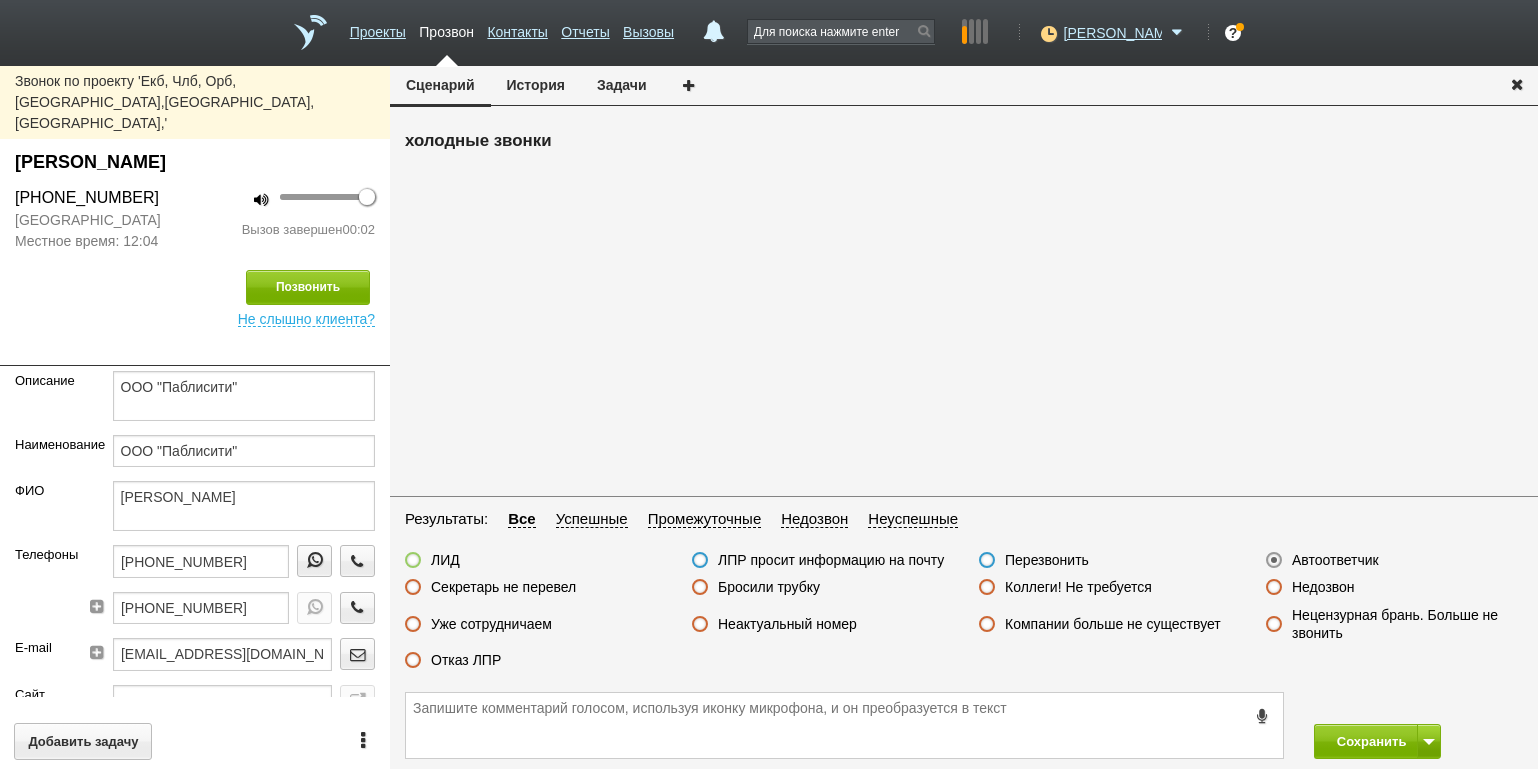 click on "Звонок по проекту 'Екб, Члб, [GEOGRAPHIC_DATA],[GEOGRAPHIC_DATA],[GEOGRAPHIC_DATA], [GEOGRAPHIC_DATA],' [PERSON_NAME] [PHONE_NUMBER] [GEOGRAPHIC_DATA] Местное время: 12:04     100
Вызов завершен
00:02 Позвонить Не слышно клиента? Описание ООО "Паблисити" Наименование ООО "Паблисити" ФИО [PERSON_NAME] Телефоны [PHONE_NUMBER] [PHONE_NUMBER] E-mail [EMAIL_ADDRESS][DOMAIN_NAME] Сайт Город Адрес Регион Свердловская обл Должность Генеральный Директор Теги выгрузить тест Ничего не найдено Список пуст Ответственный [PERSON_NAME] [PERSON_NAME] [PERSON_NAME] [PERSON_NAME] [PERSON_NAME] не найдено Список пуст" at bounding box center [195, 417] 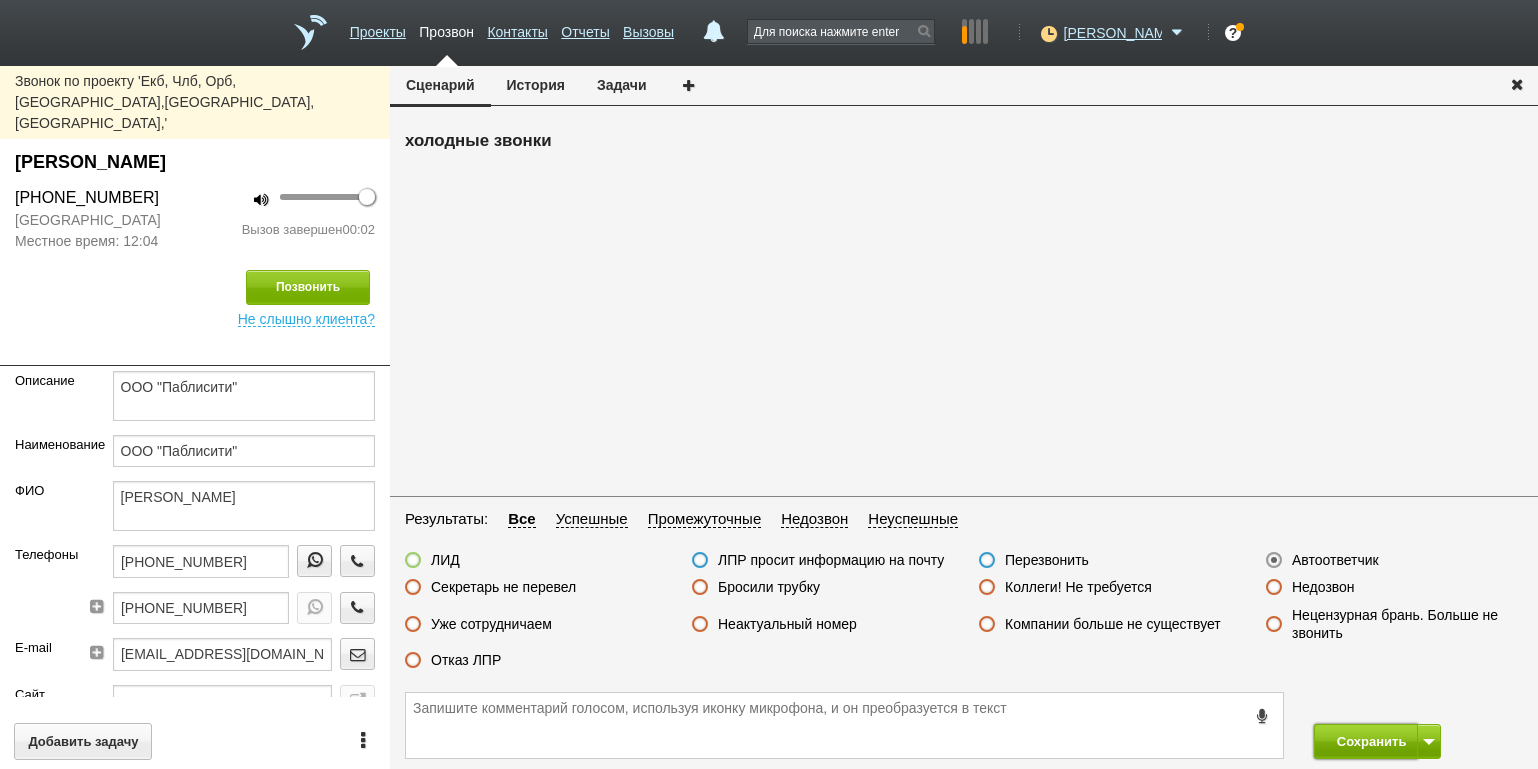 click on "Сохранить" at bounding box center [1366, 741] 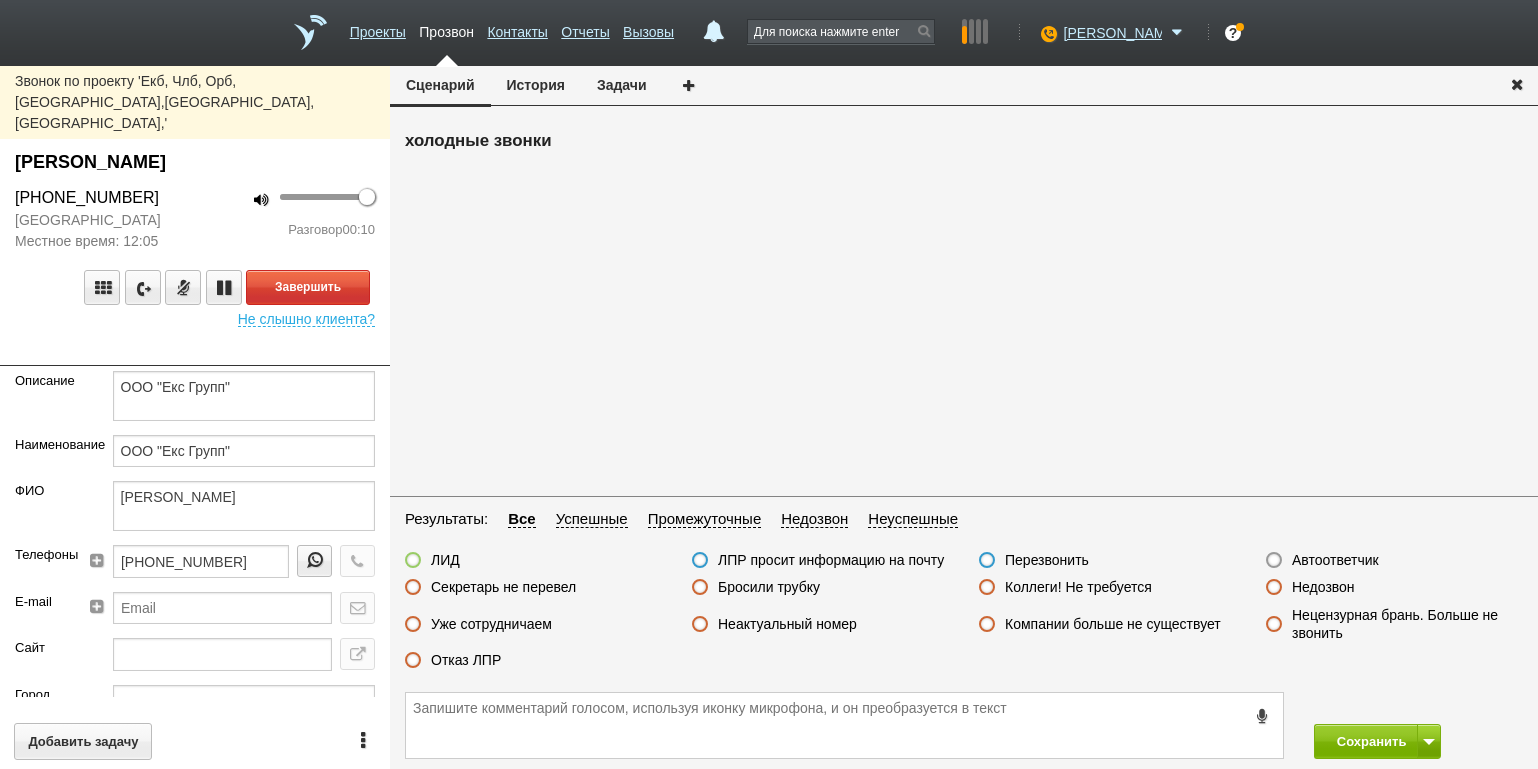 click on "Разговор
00:10" at bounding box center [292, 230] 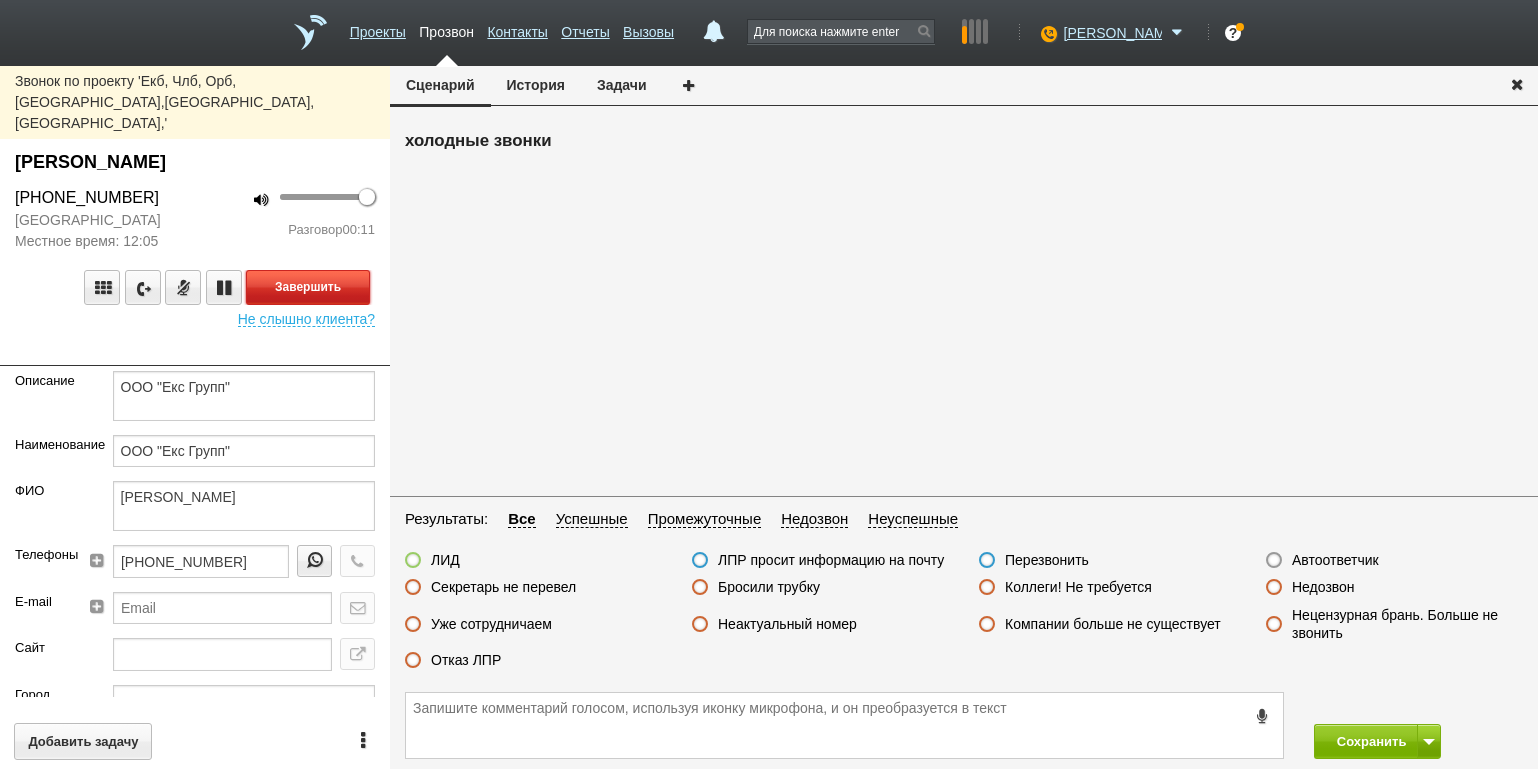 click on "Завершить" at bounding box center (308, 287) 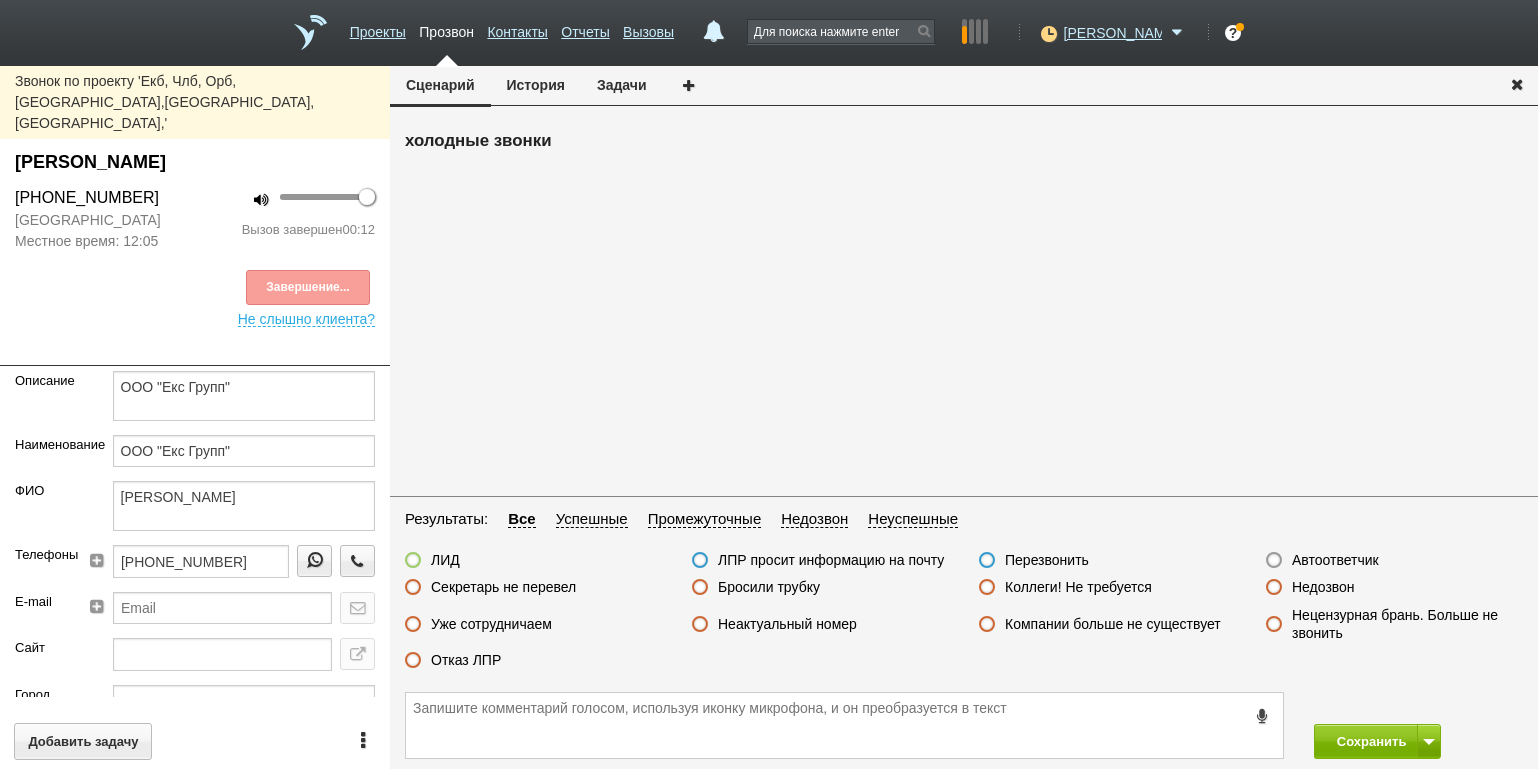 click on "Отказ ЛПР" at bounding box center (466, 660) 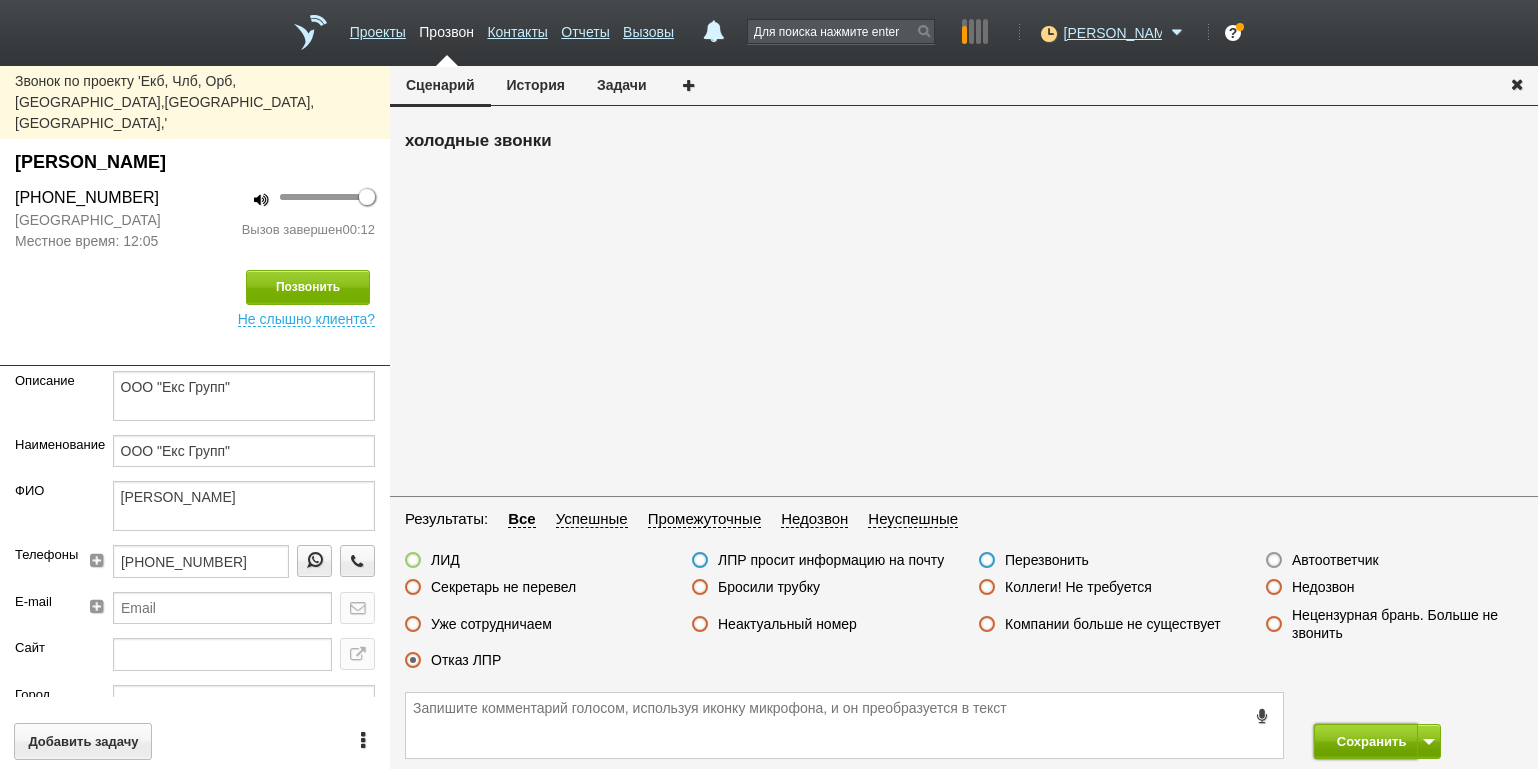 click on "Сохранить" at bounding box center [1366, 741] 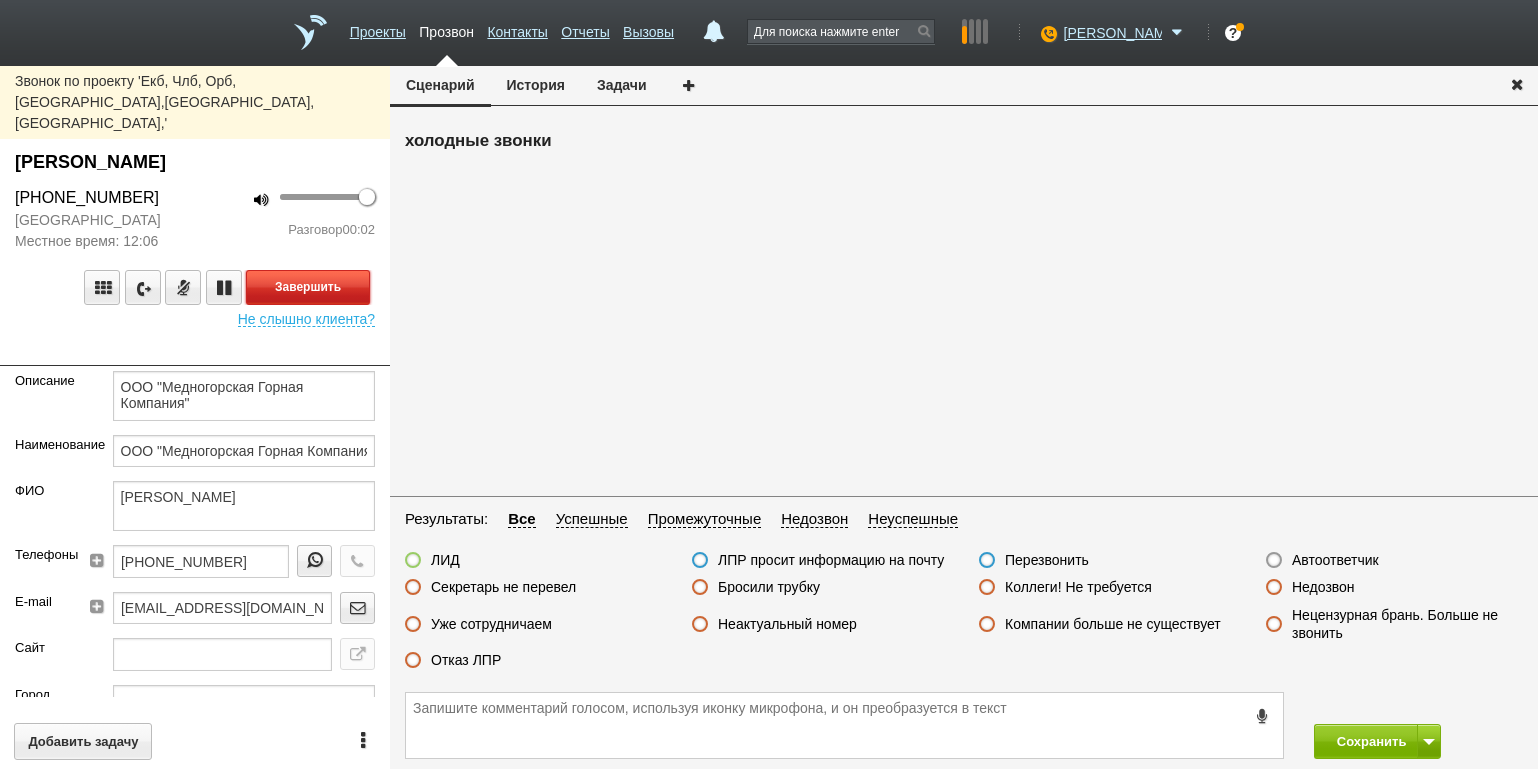 click on "Завершить" at bounding box center [308, 287] 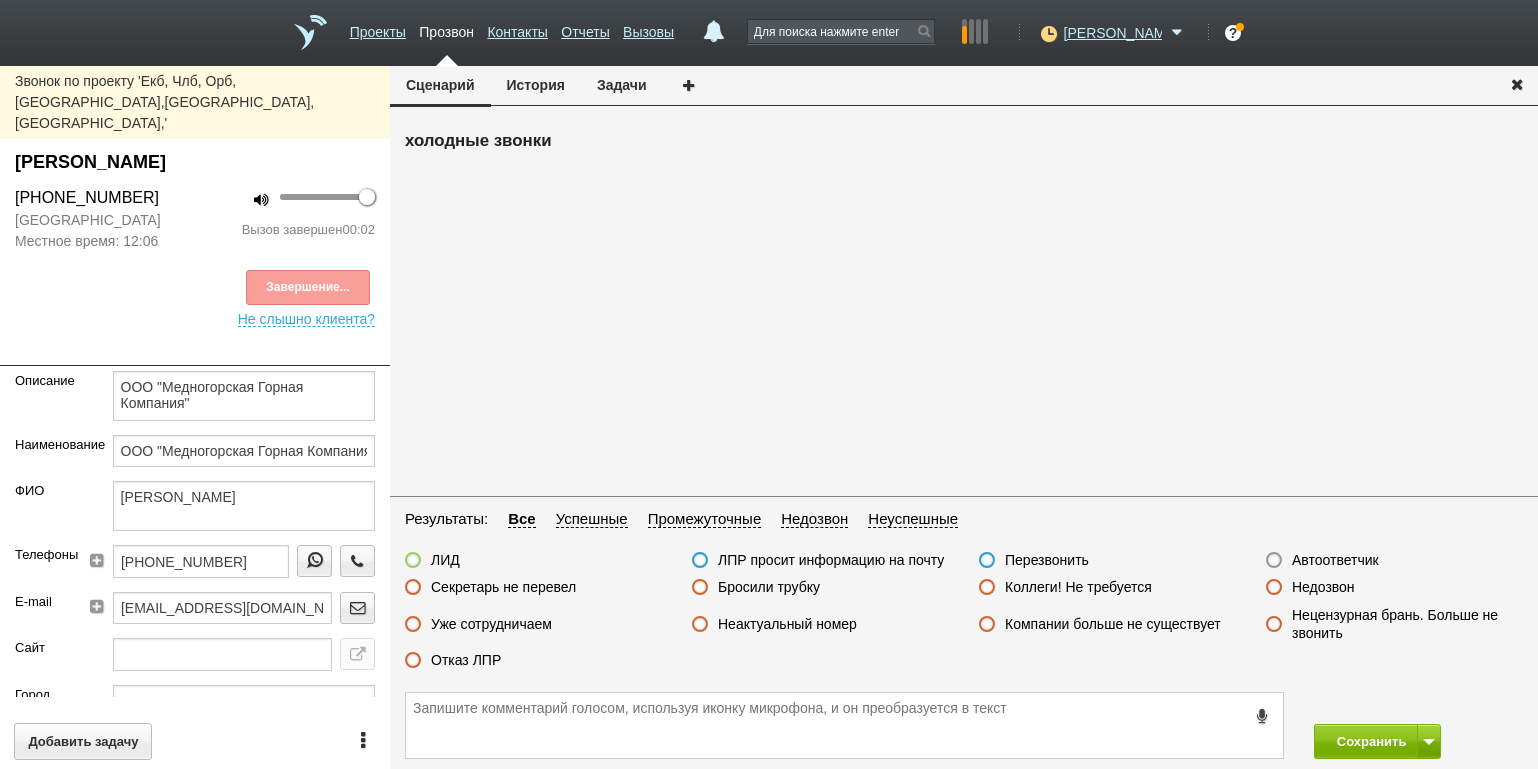 click on "Автоответчик" at bounding box center [1322, 561] 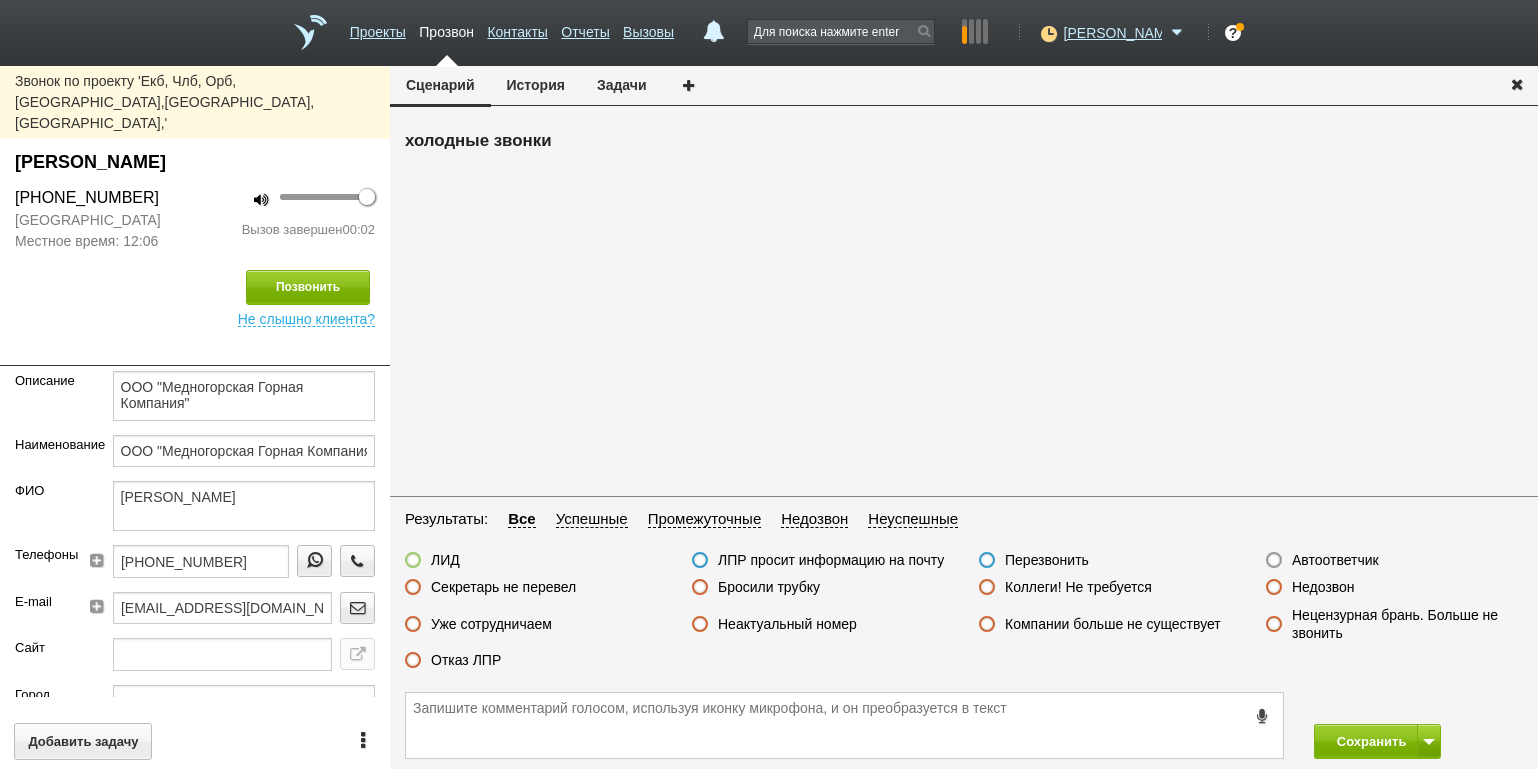 click on "Автоответчик" at bounding box center (1335, 560) 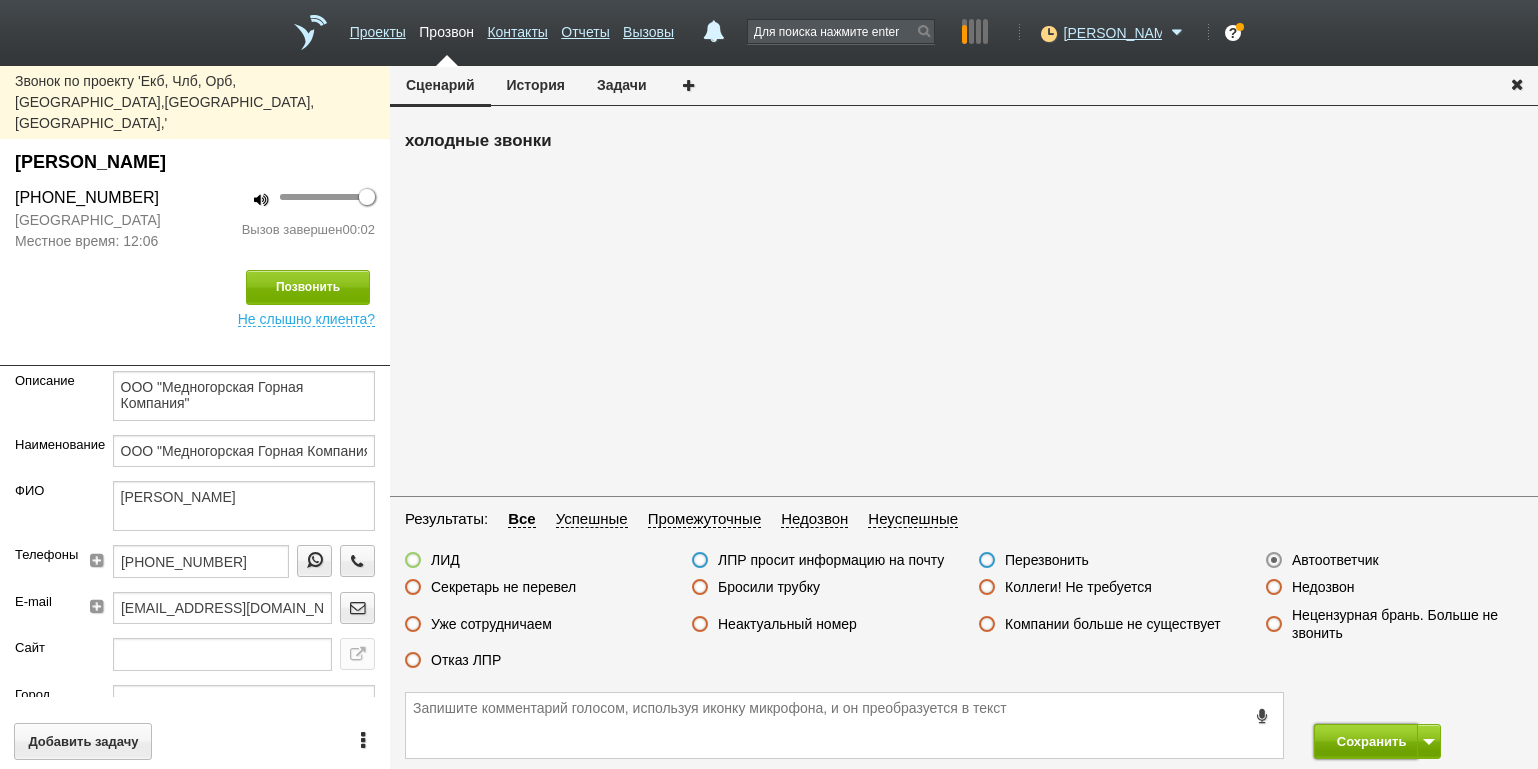 click on "Сохранить" at bounding box center [1366, 741] 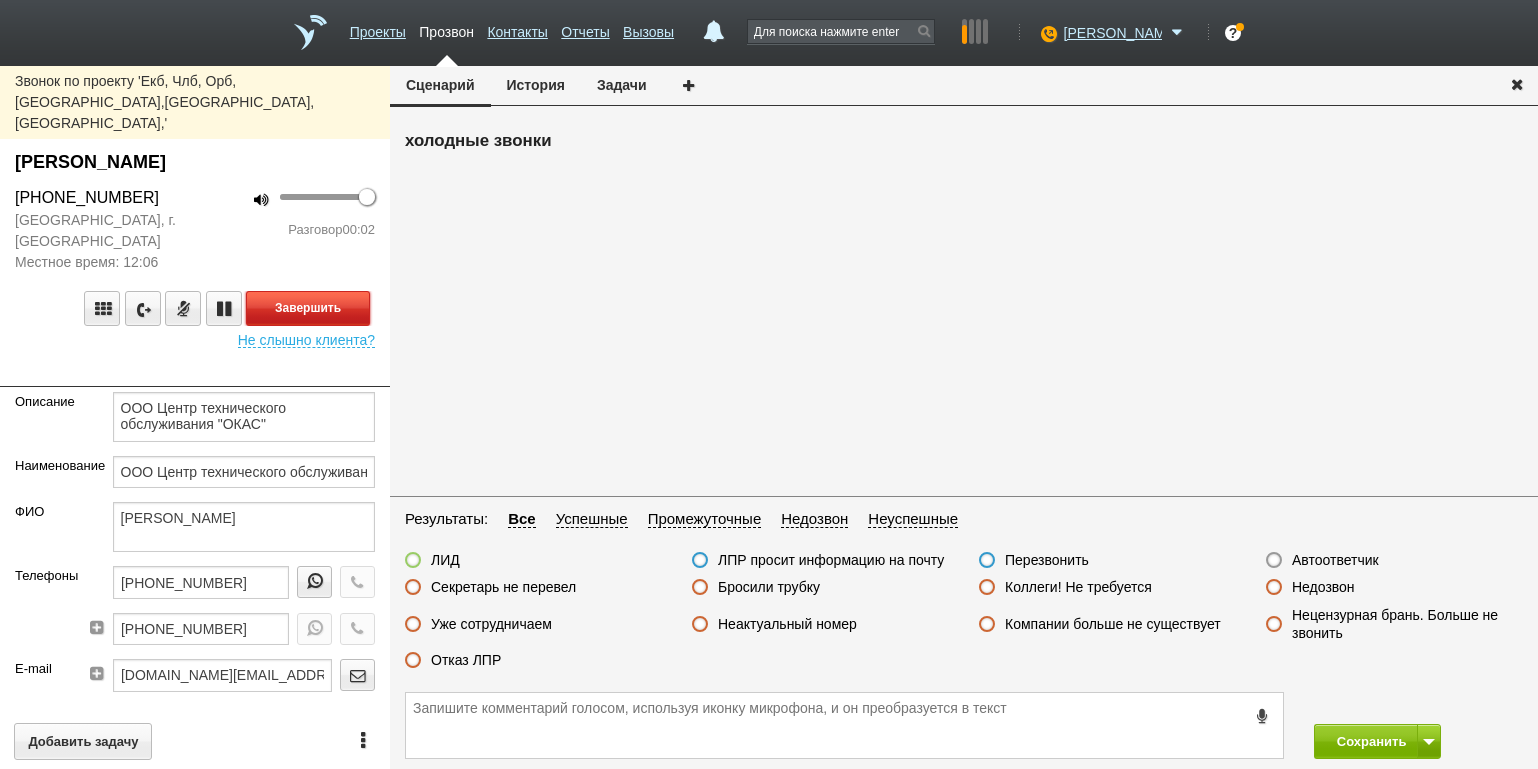click on "Завершить" at bounding box center (308, 308) 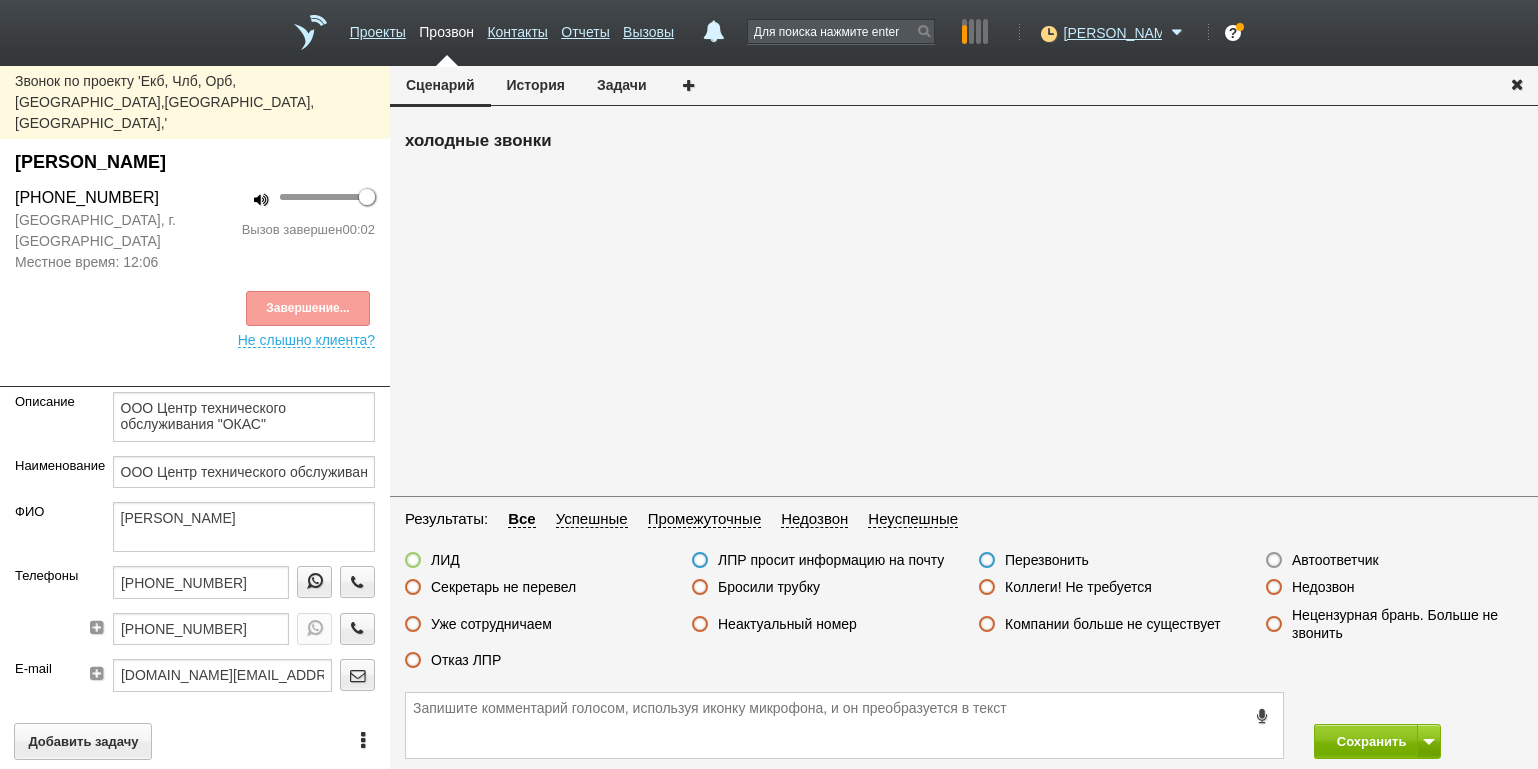click on "Автоответчик" at bounding box center [1335, 560] 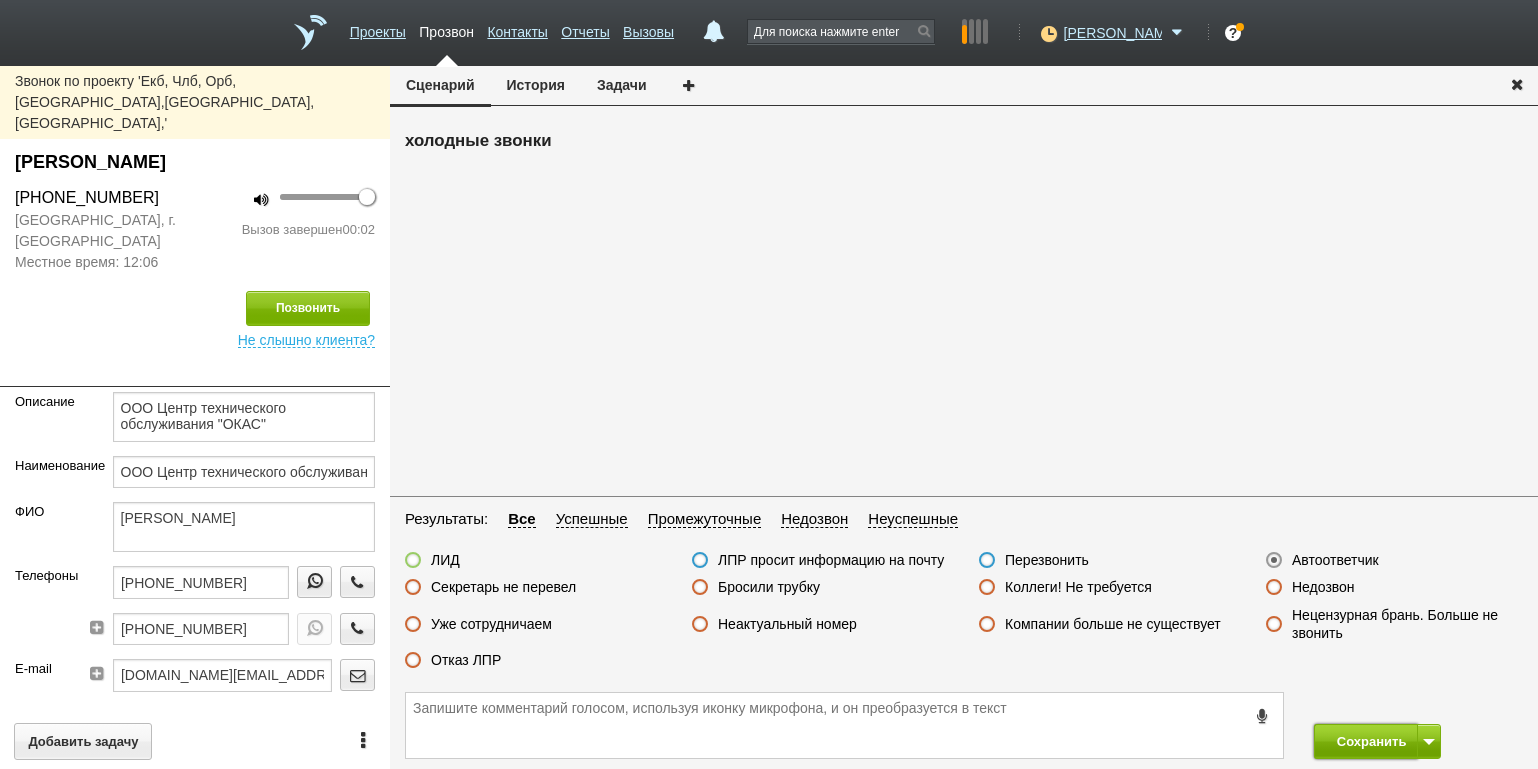 click on "Сохранить" at bounding box center (1366, 741) 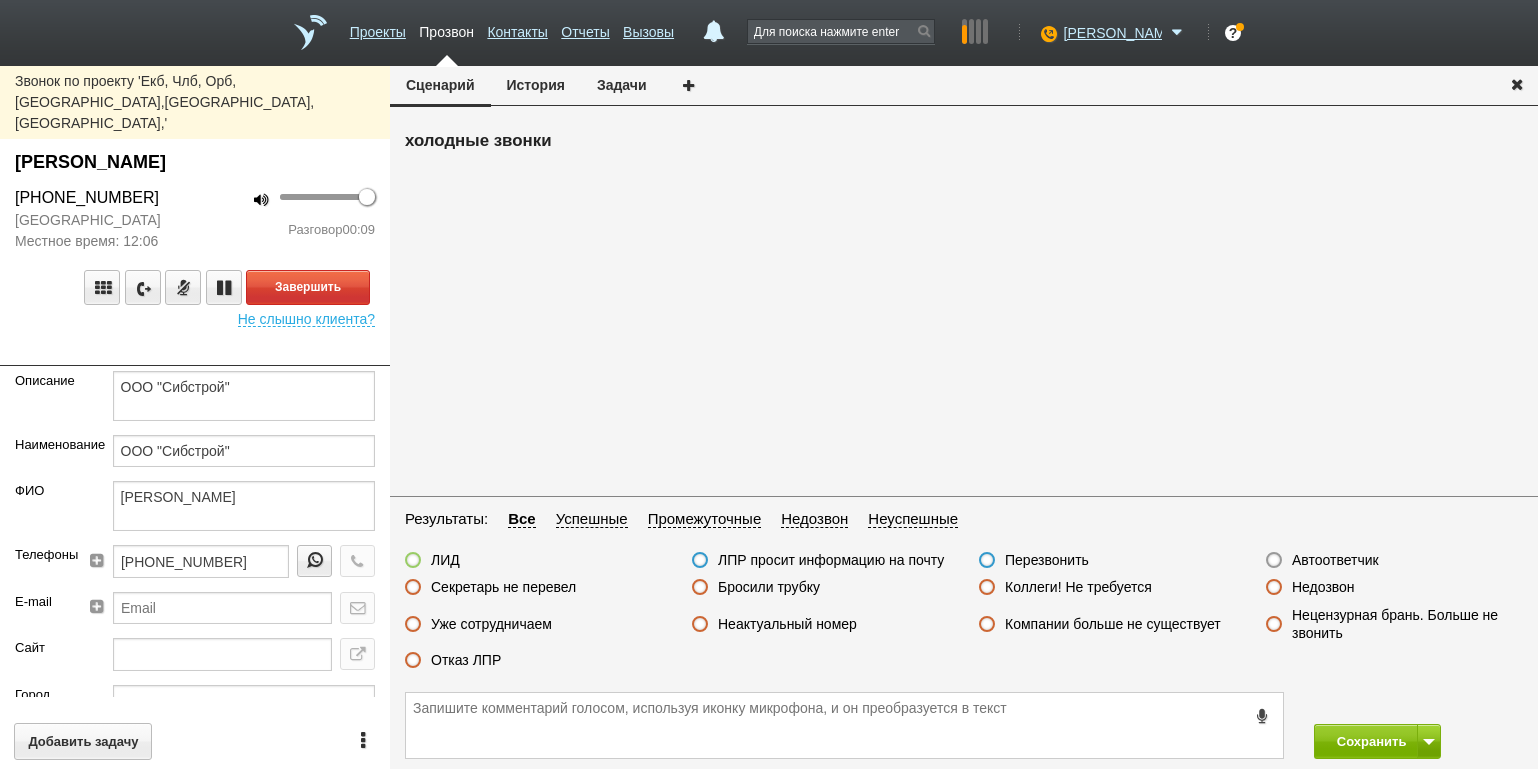 click on "100
Разговор
00:09" at bounding box center [292, 219] 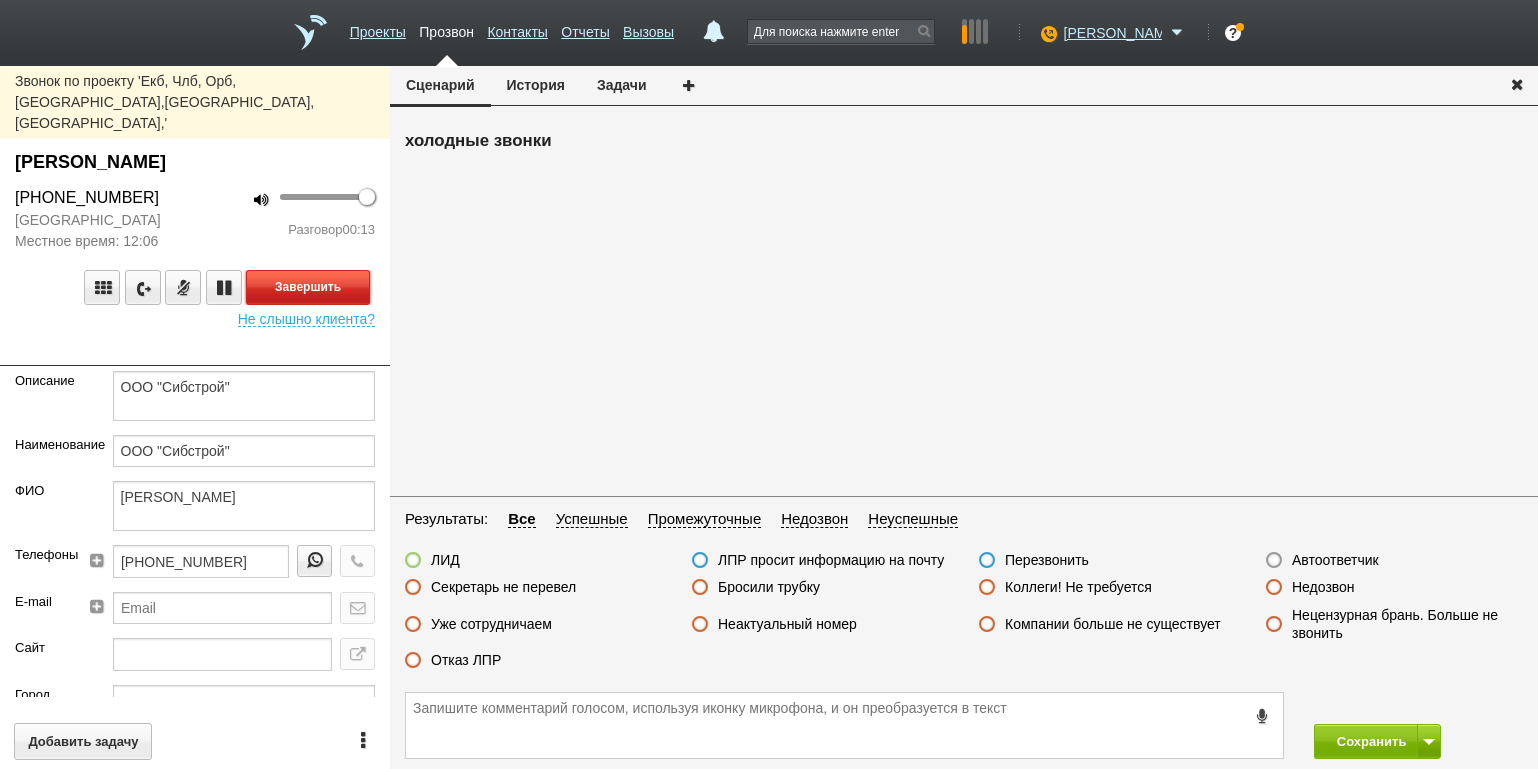 click on "Завершить" at bounding box center [308, 287] 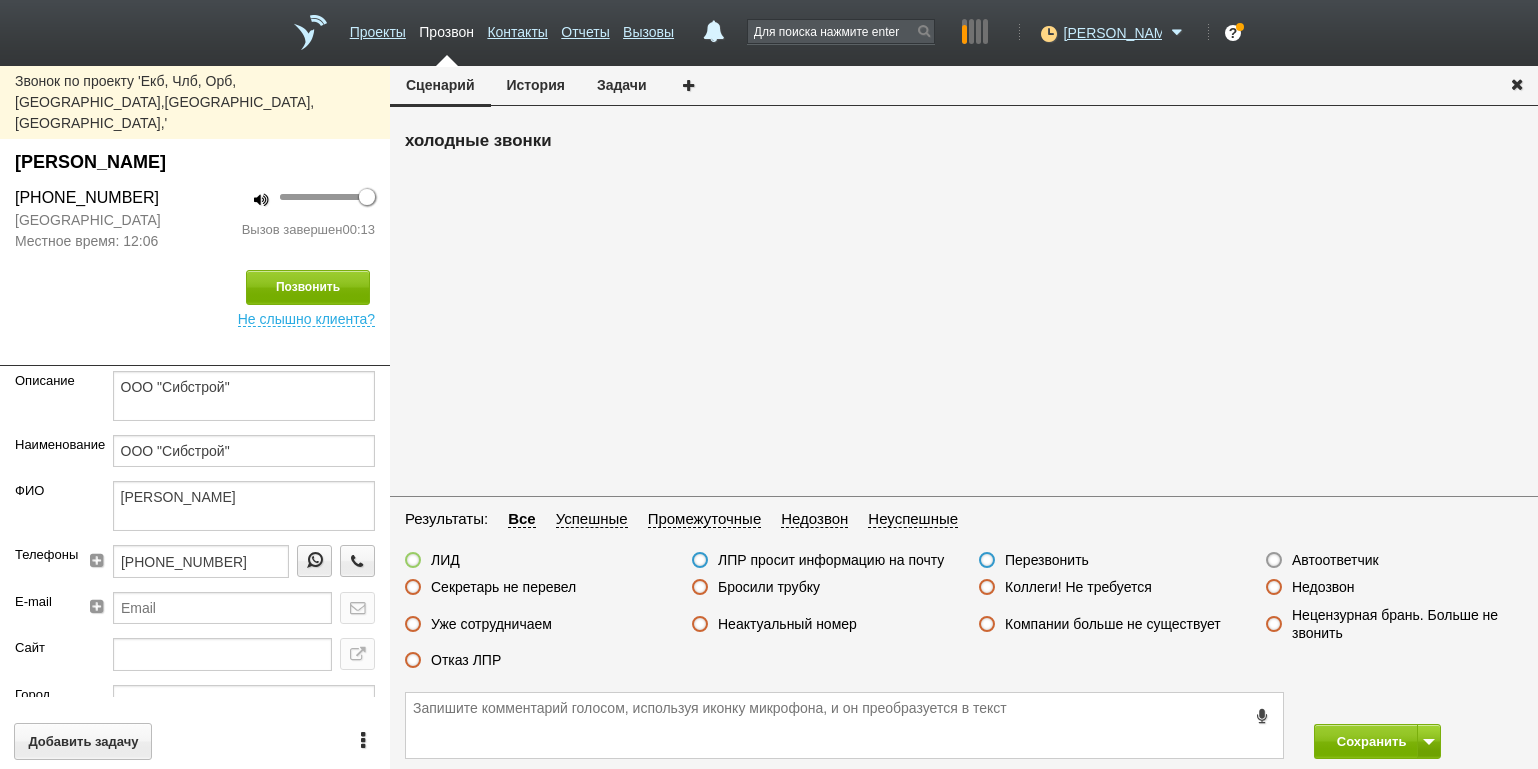 click on "Отказ ЛПР" at bounding box center [466, 660] 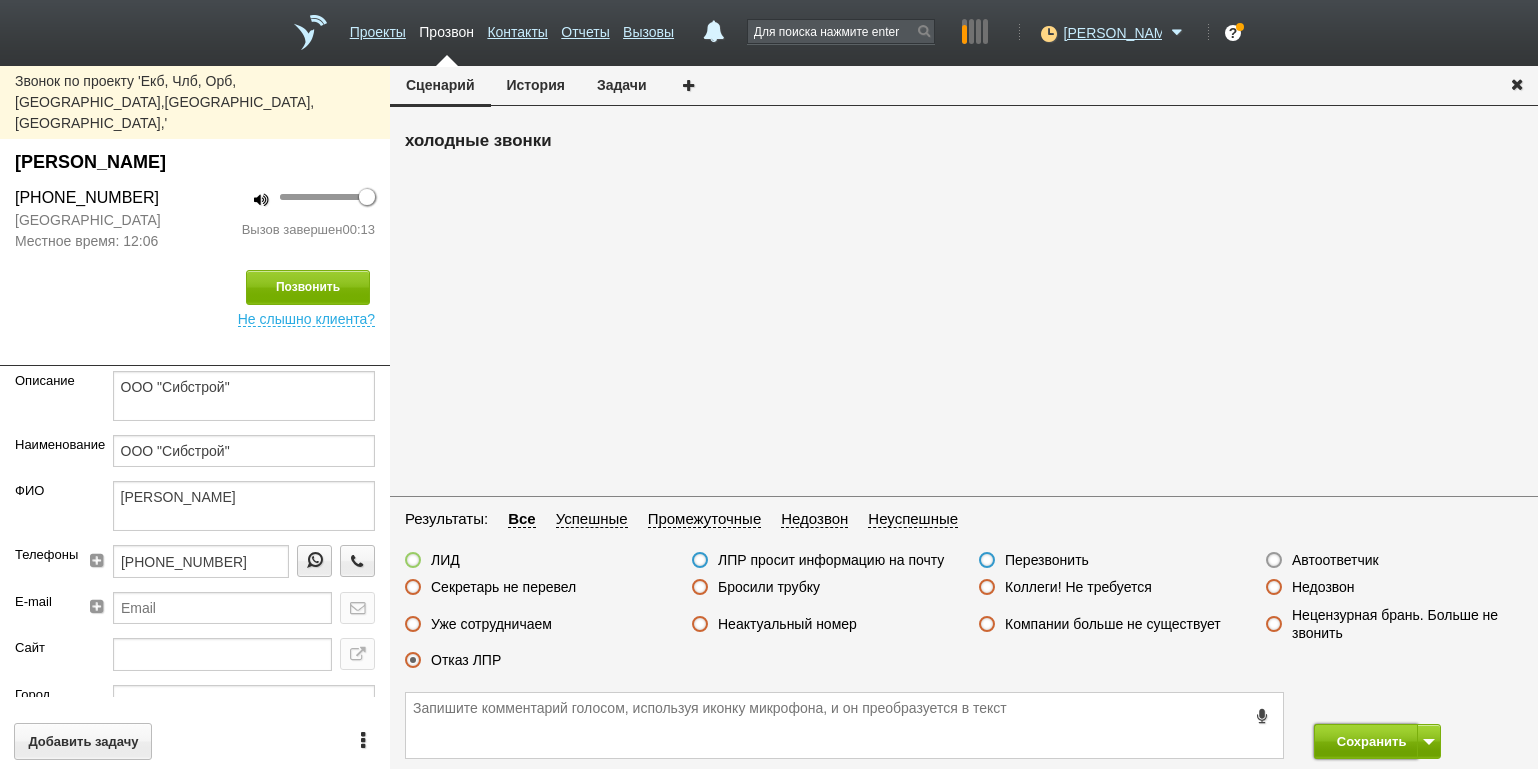 click on "Сохранить" at bounding box center [1366, 741] 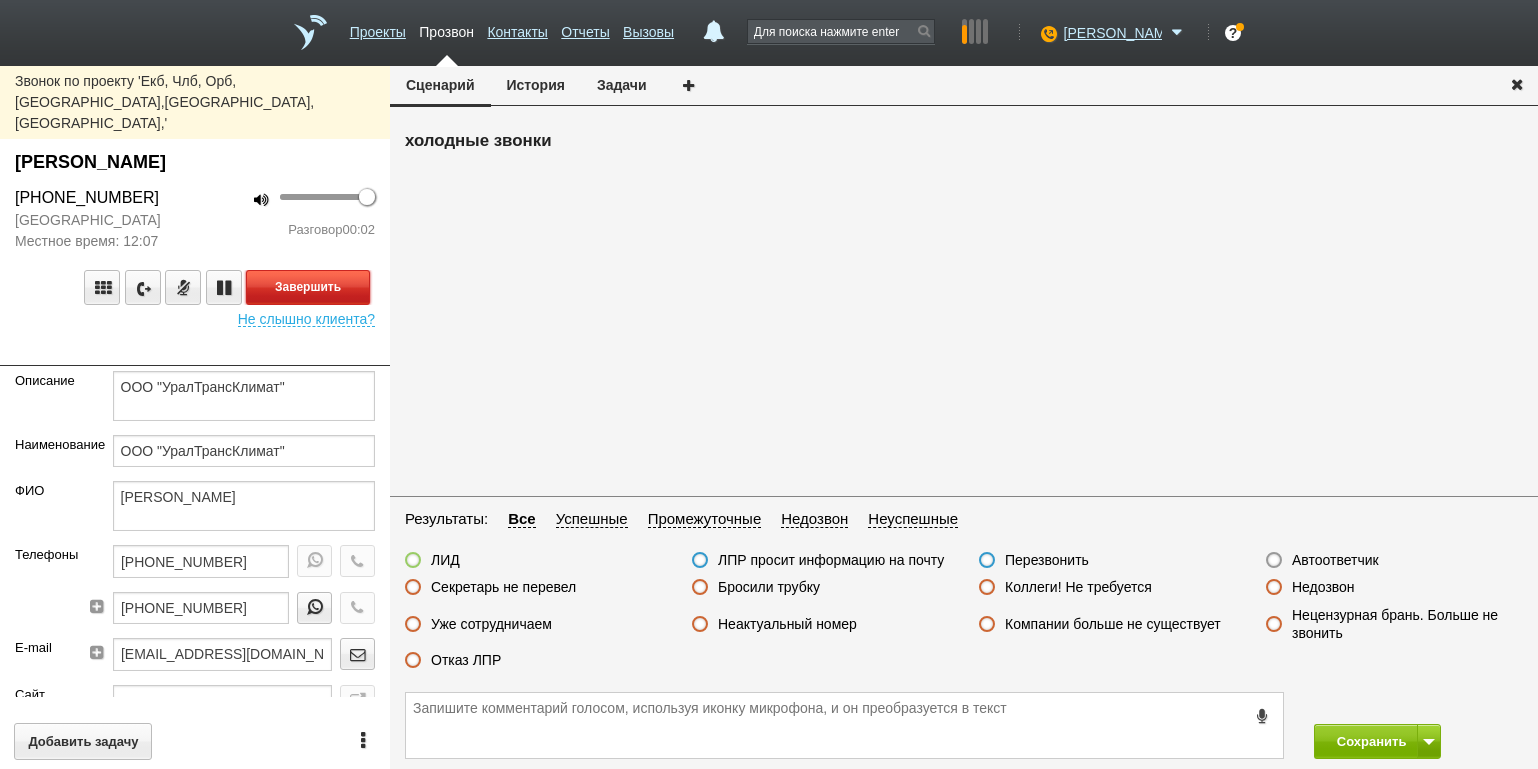 click on "Завершить" at bounding box center [308, 287] 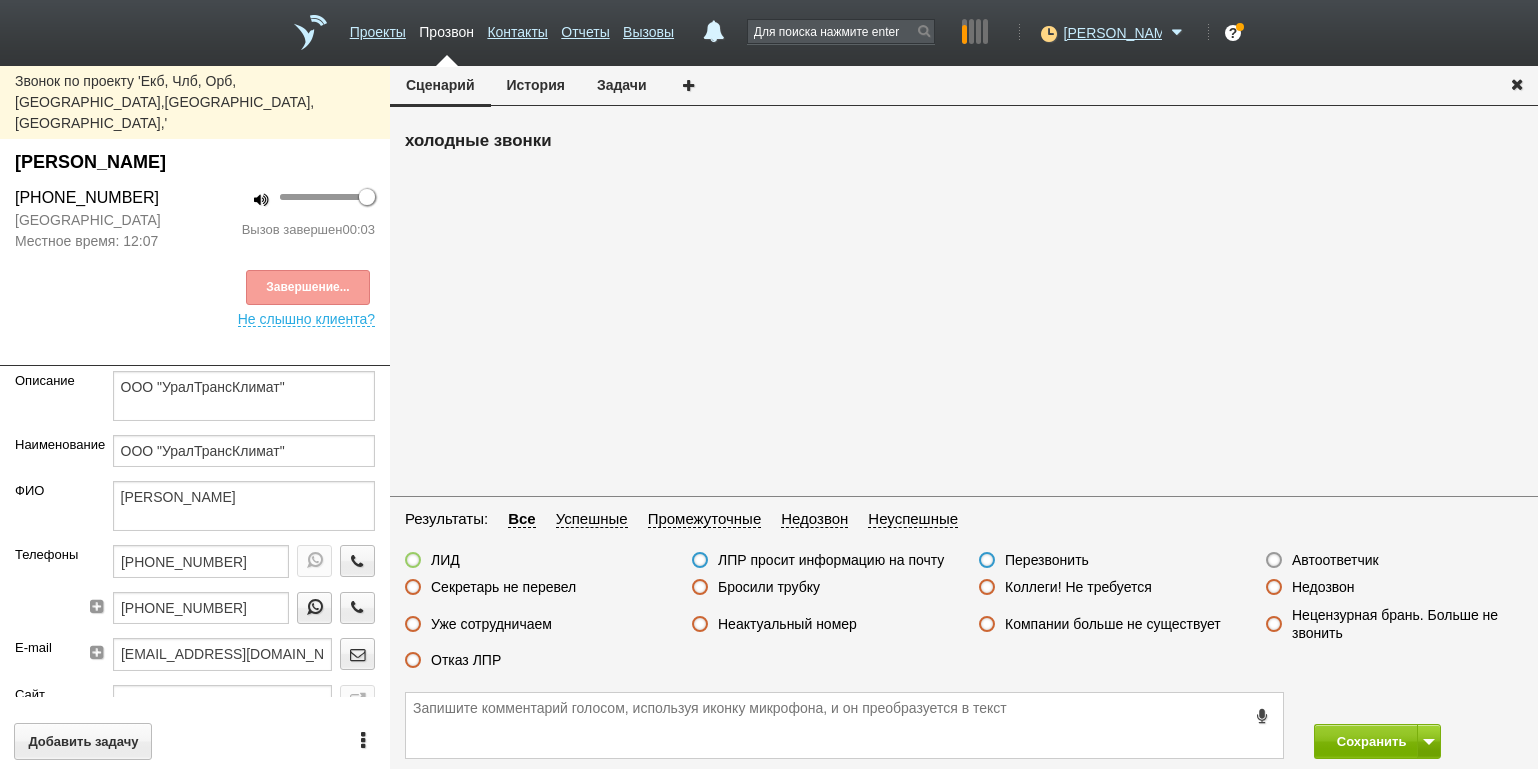 click on "Автоответчик" at bounding box center (1335, 560) 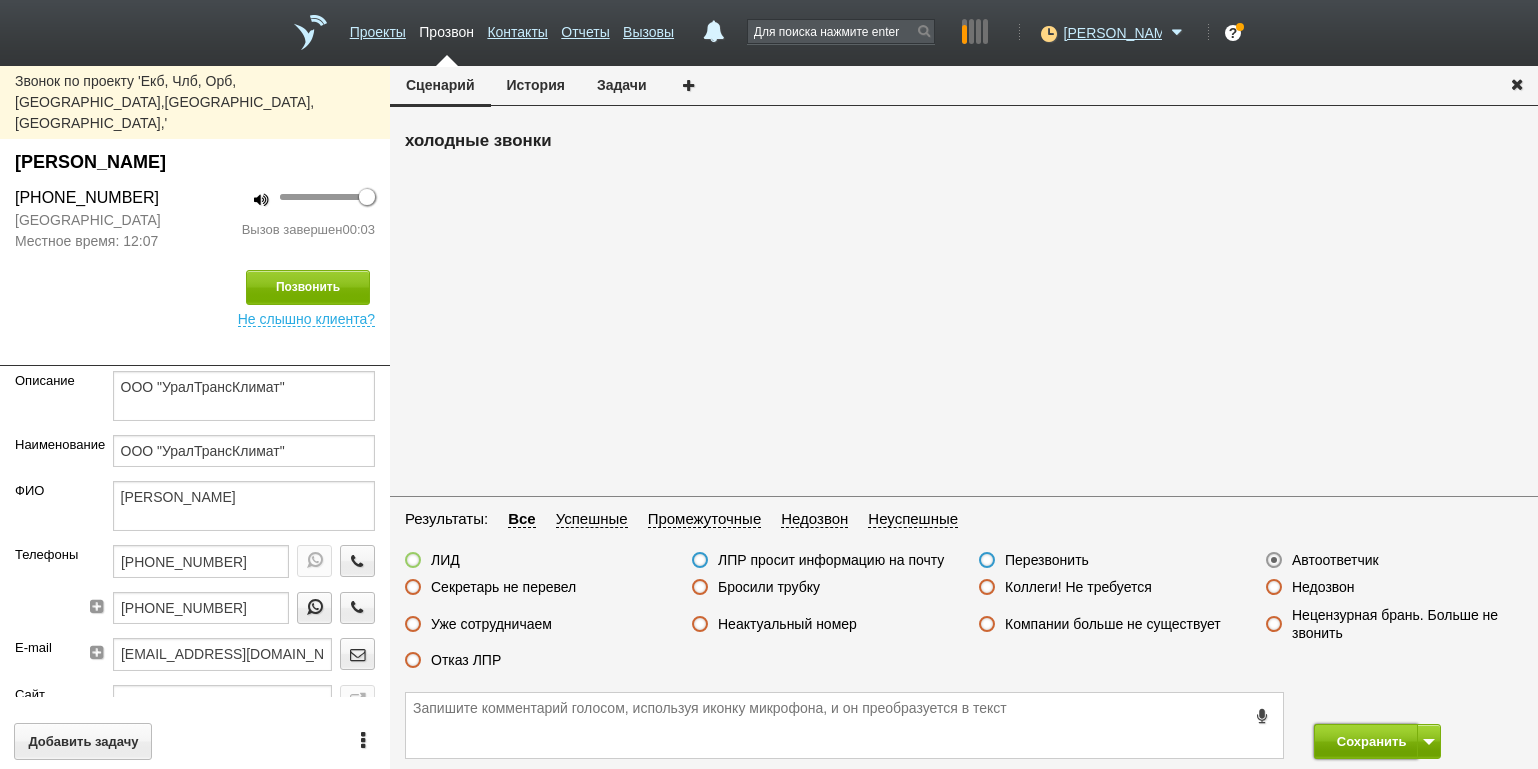click on "Сохранить" at bounding box center [1366, 741] 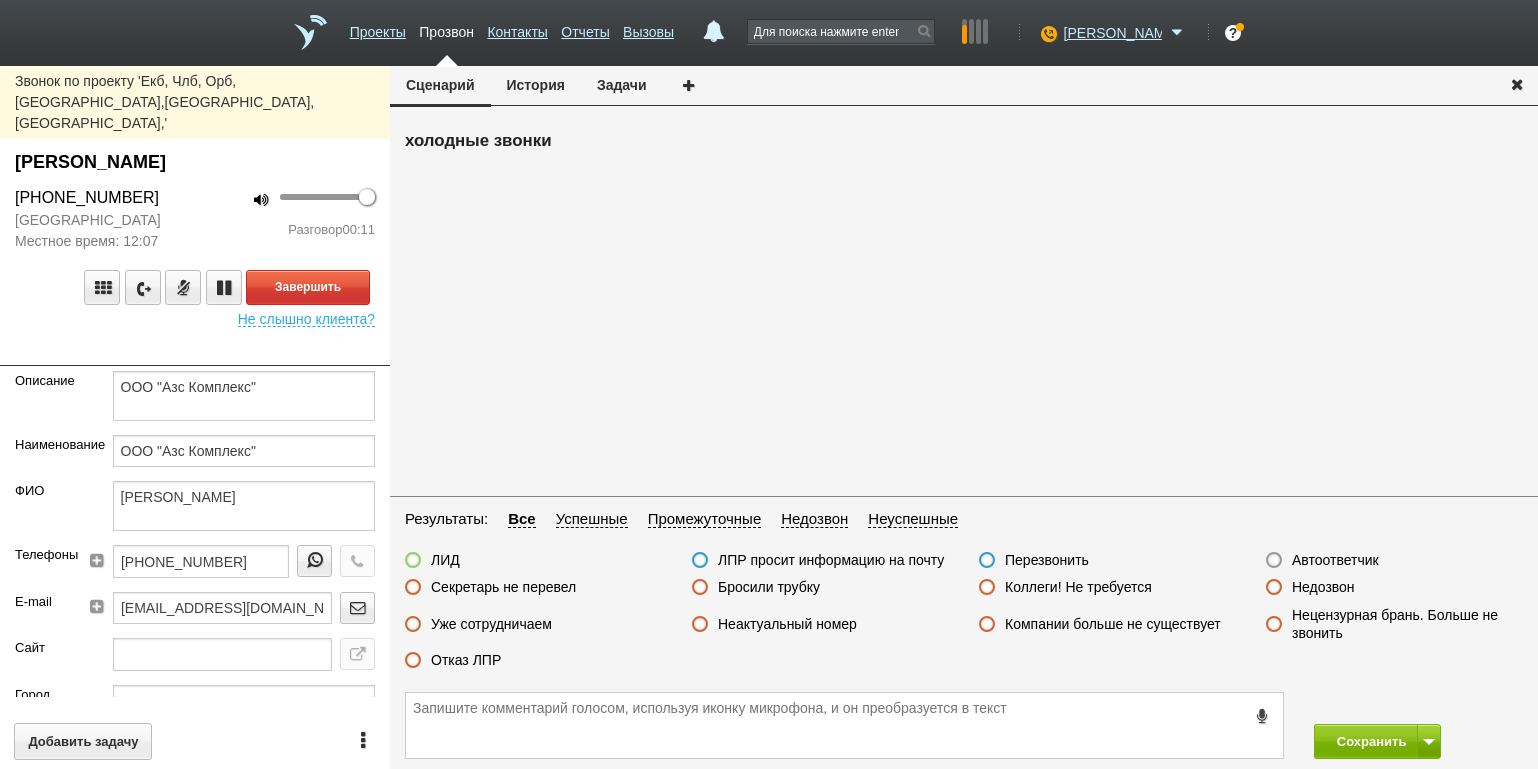 click on "100
Разговор
00:11" at bounding box center [292, 219] 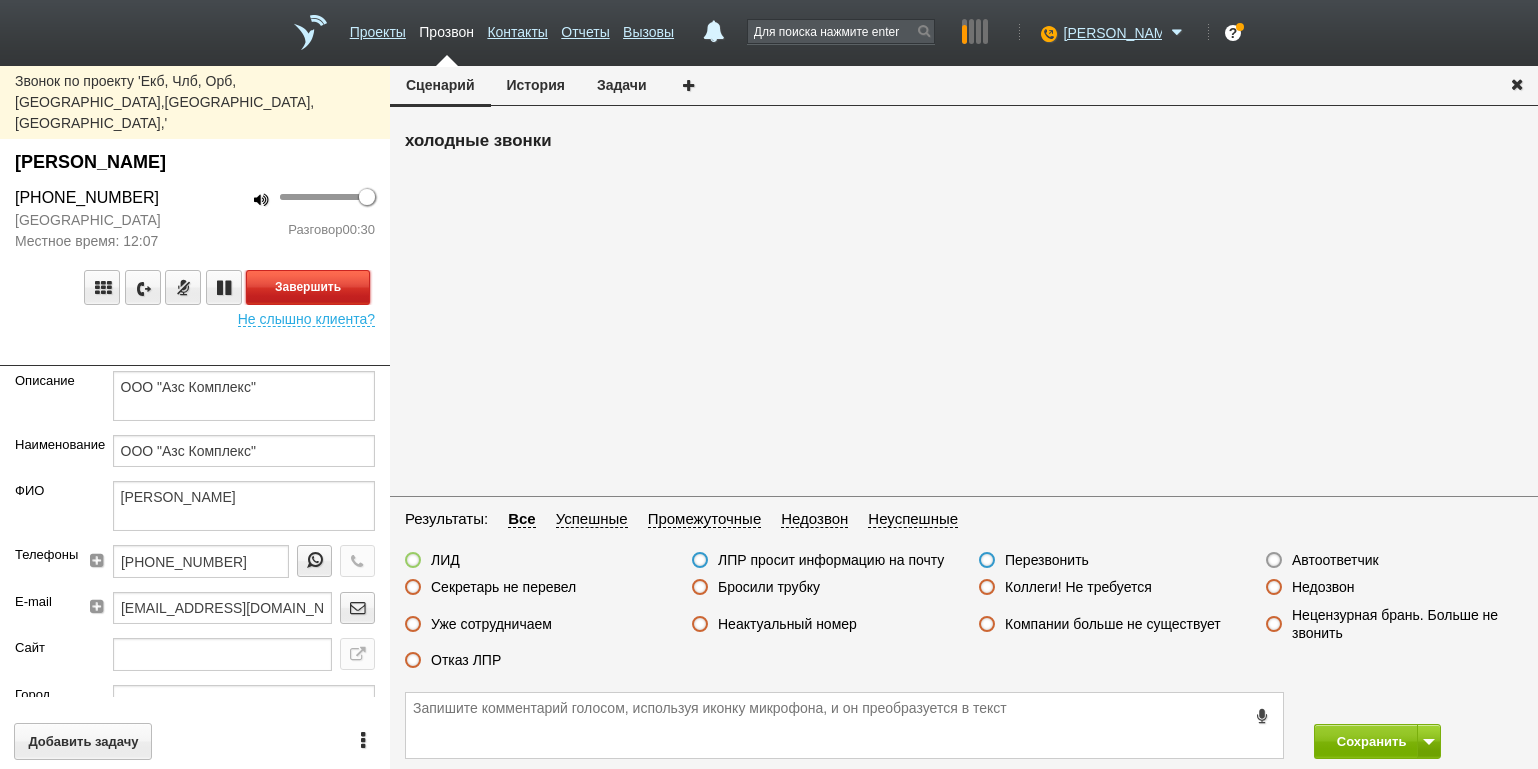 click on "Завершить" at bounding box center [308, 287] 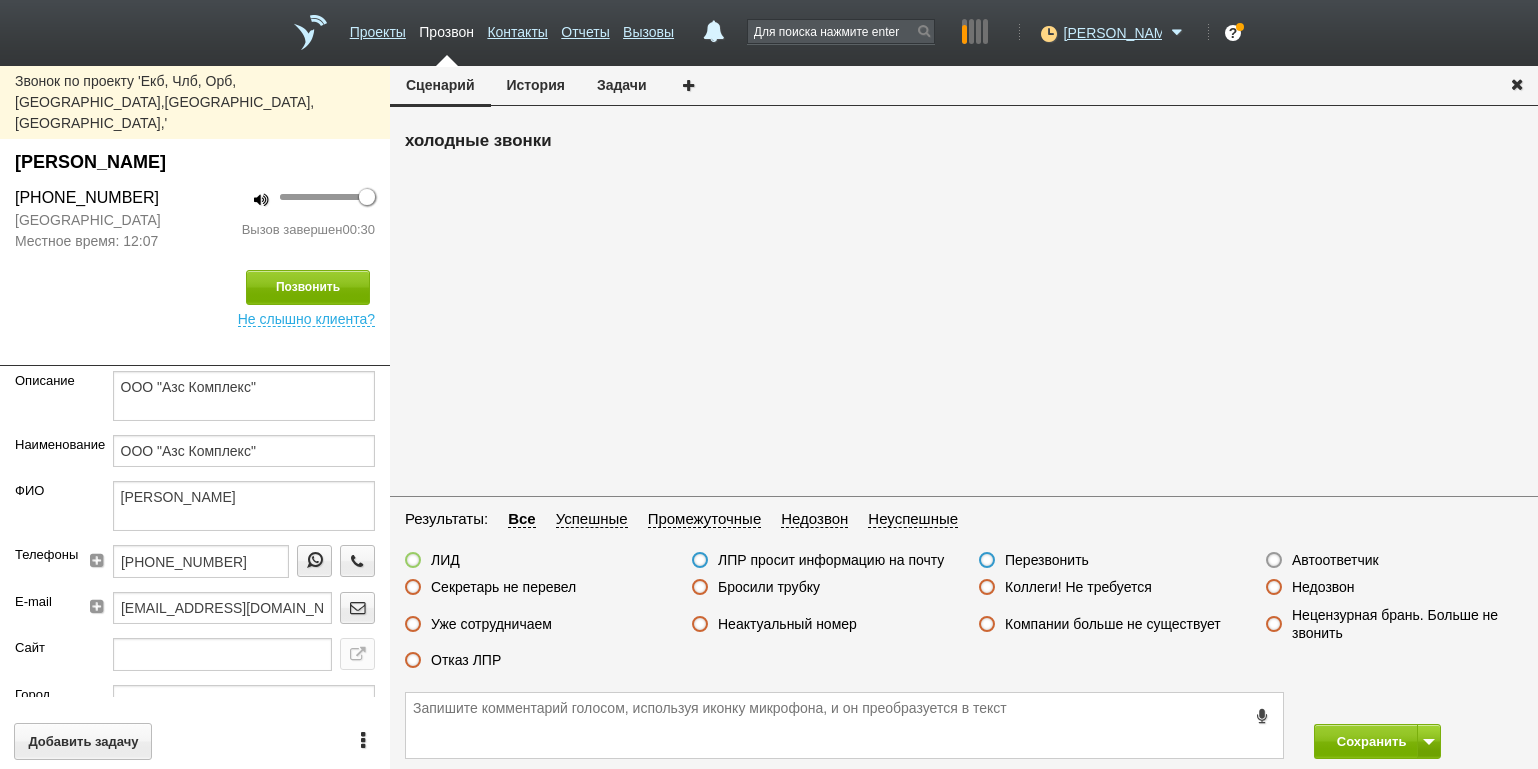 click on "Отказ ЛПР" at bounding box center [466, 660] 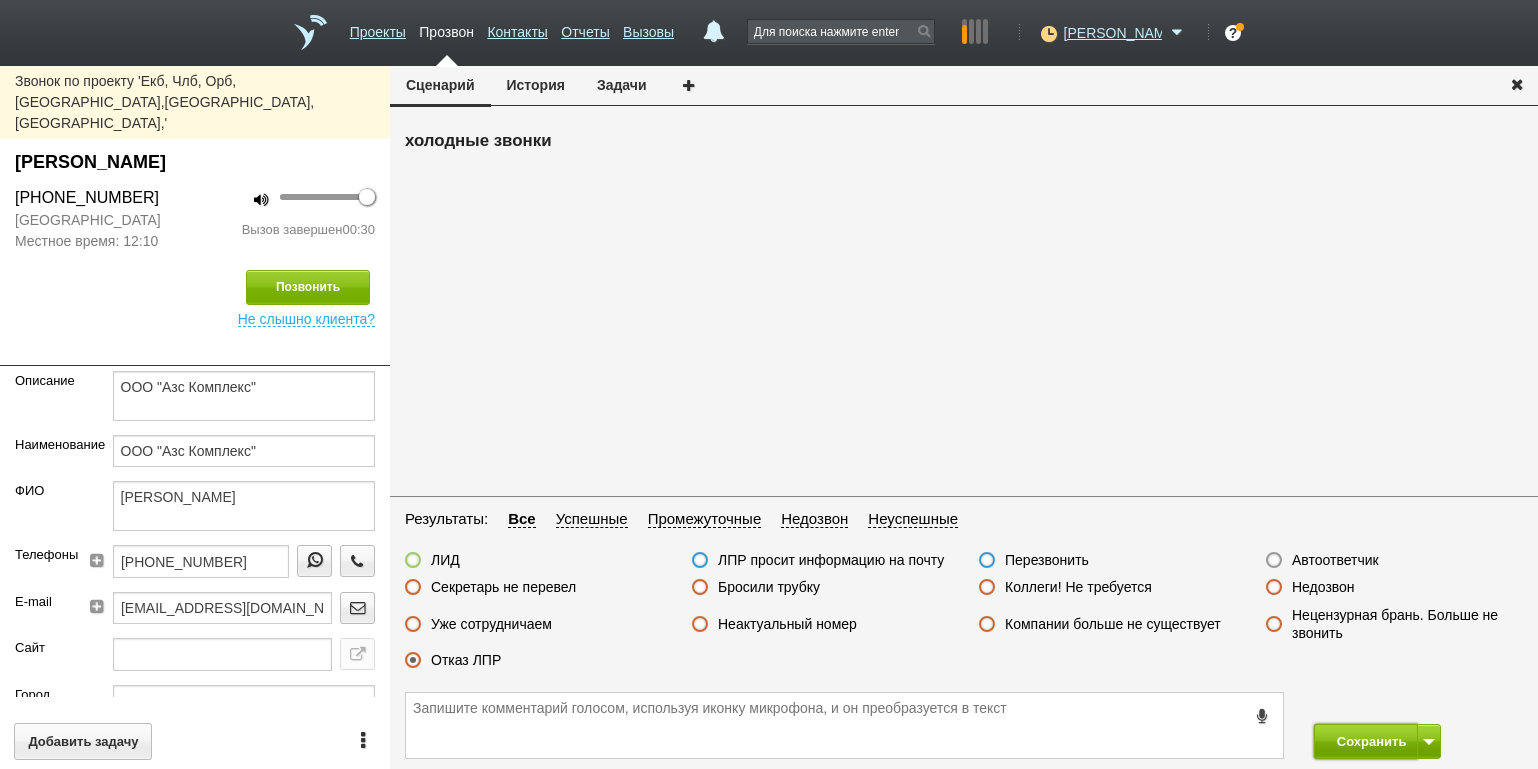 click on "Сохранить" at bounding box center (1366, 741) 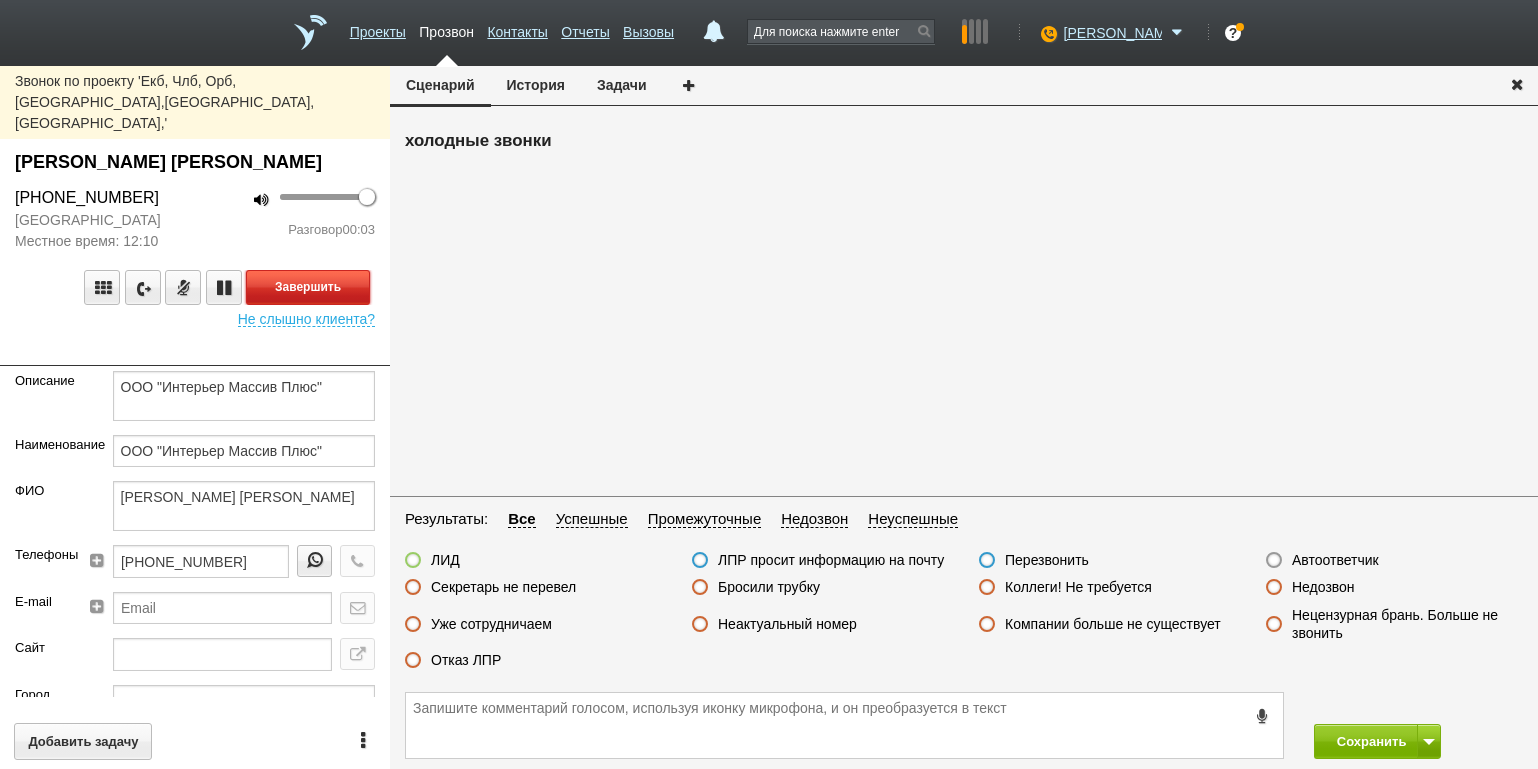 click on "Завершить" at bounding box center (308, 287) 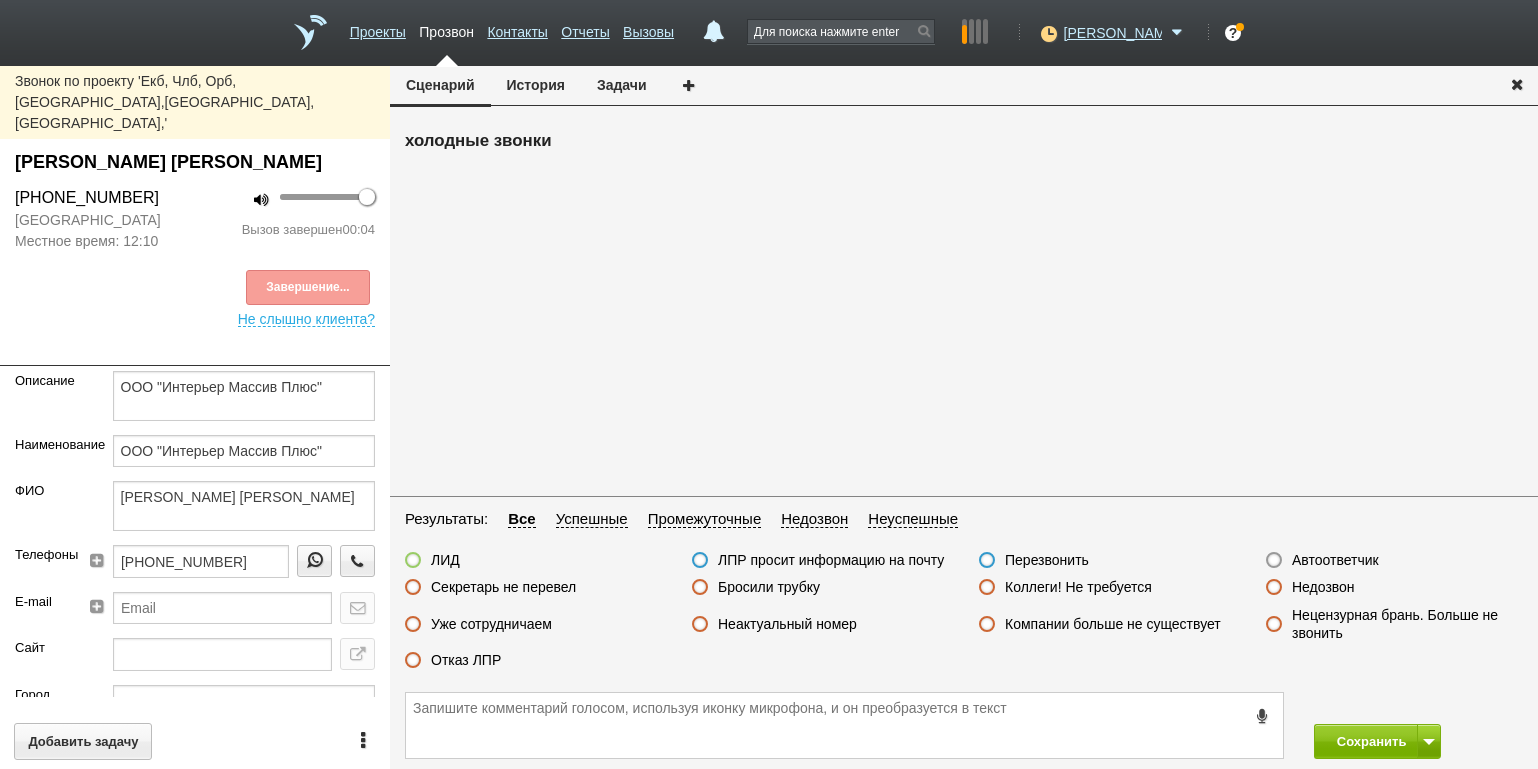 click on "Автоответчик" at bounding box center [1335, 560] 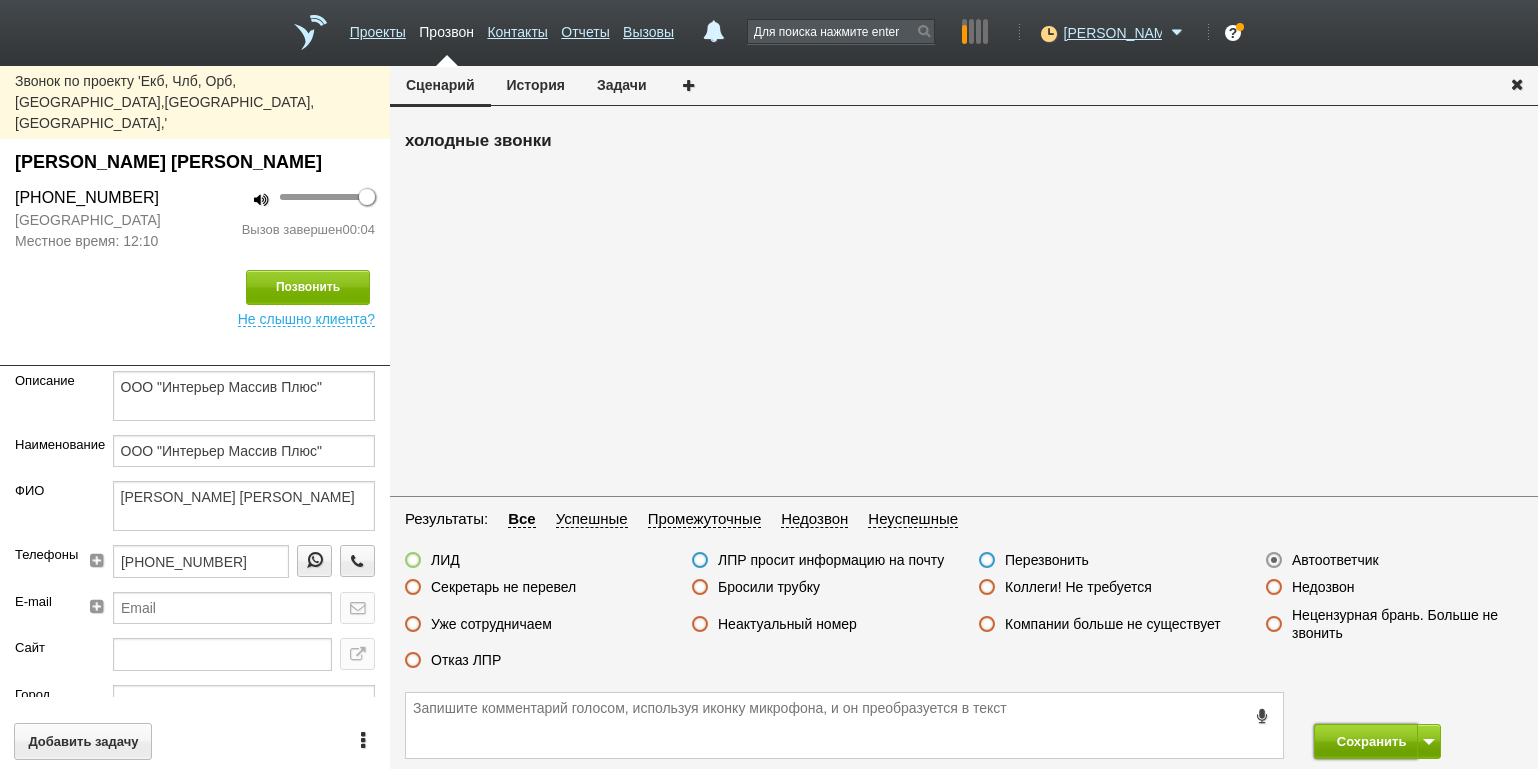 drag, startPoint x: 1355, startPoint y: 739, endPoint x: 1347, endPoint y: 731, distance: 11.313708 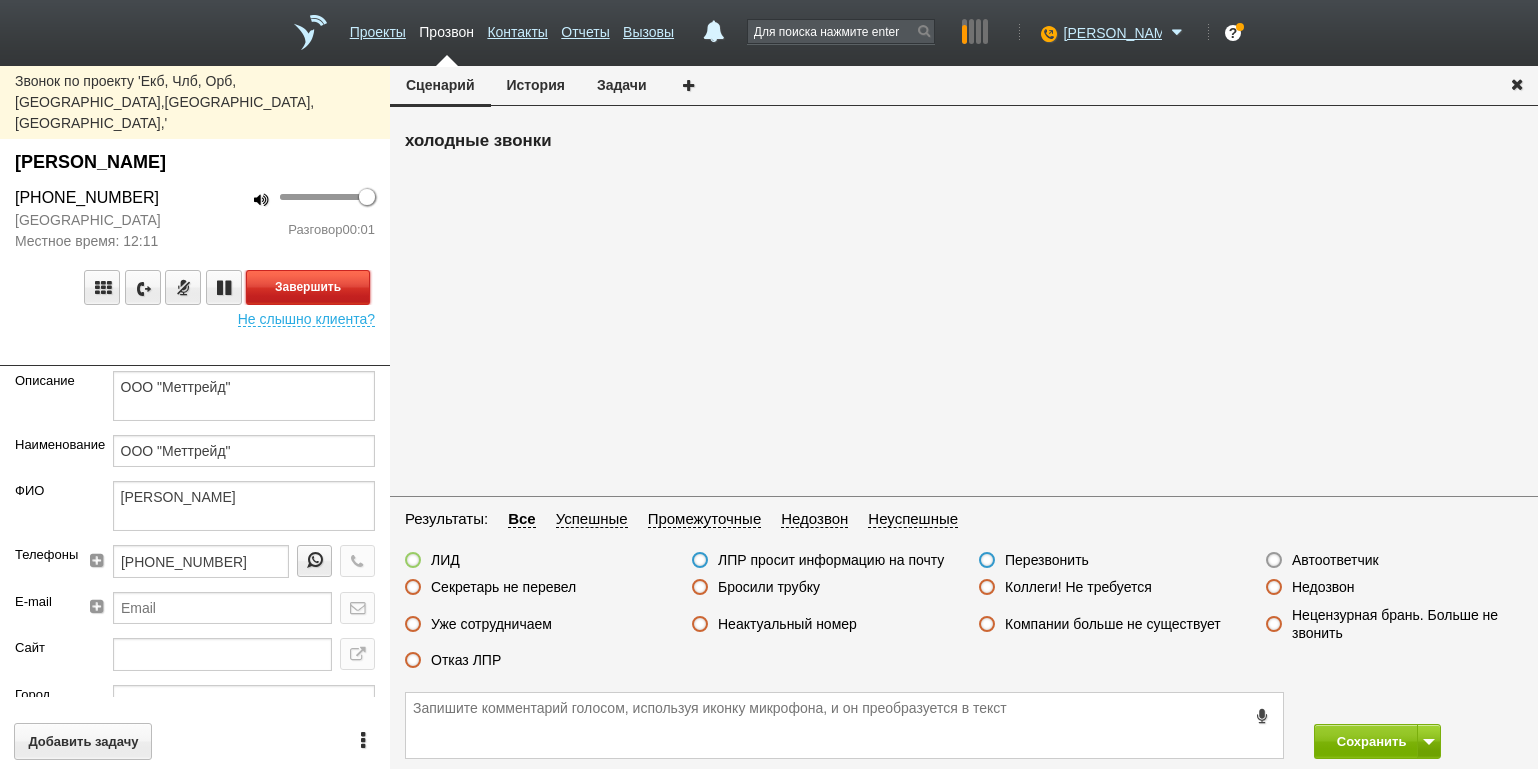 click on "Завершить" at bounding box center [308, 287] 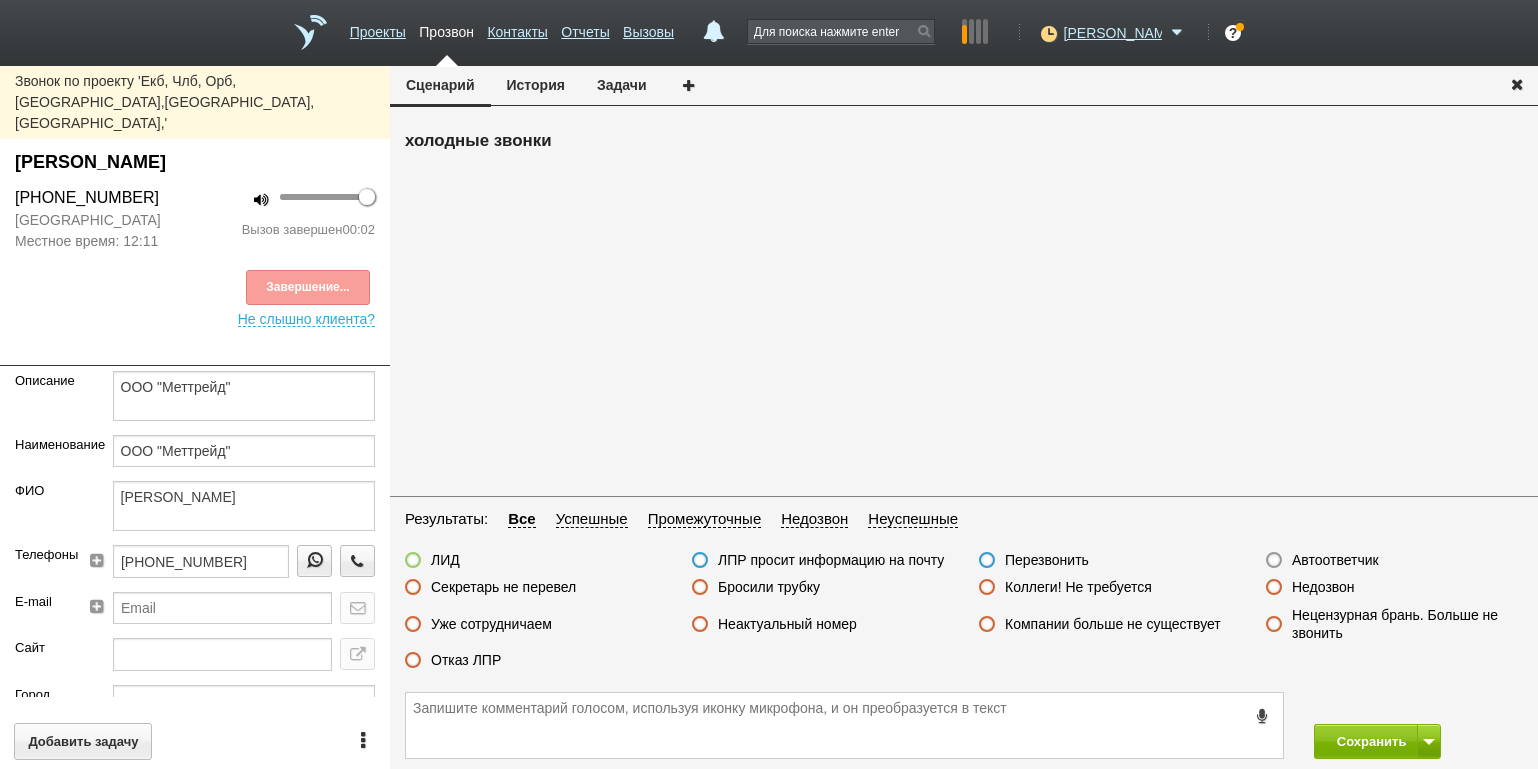 click on "Автоответчик" at bounding box center [1335, 560] 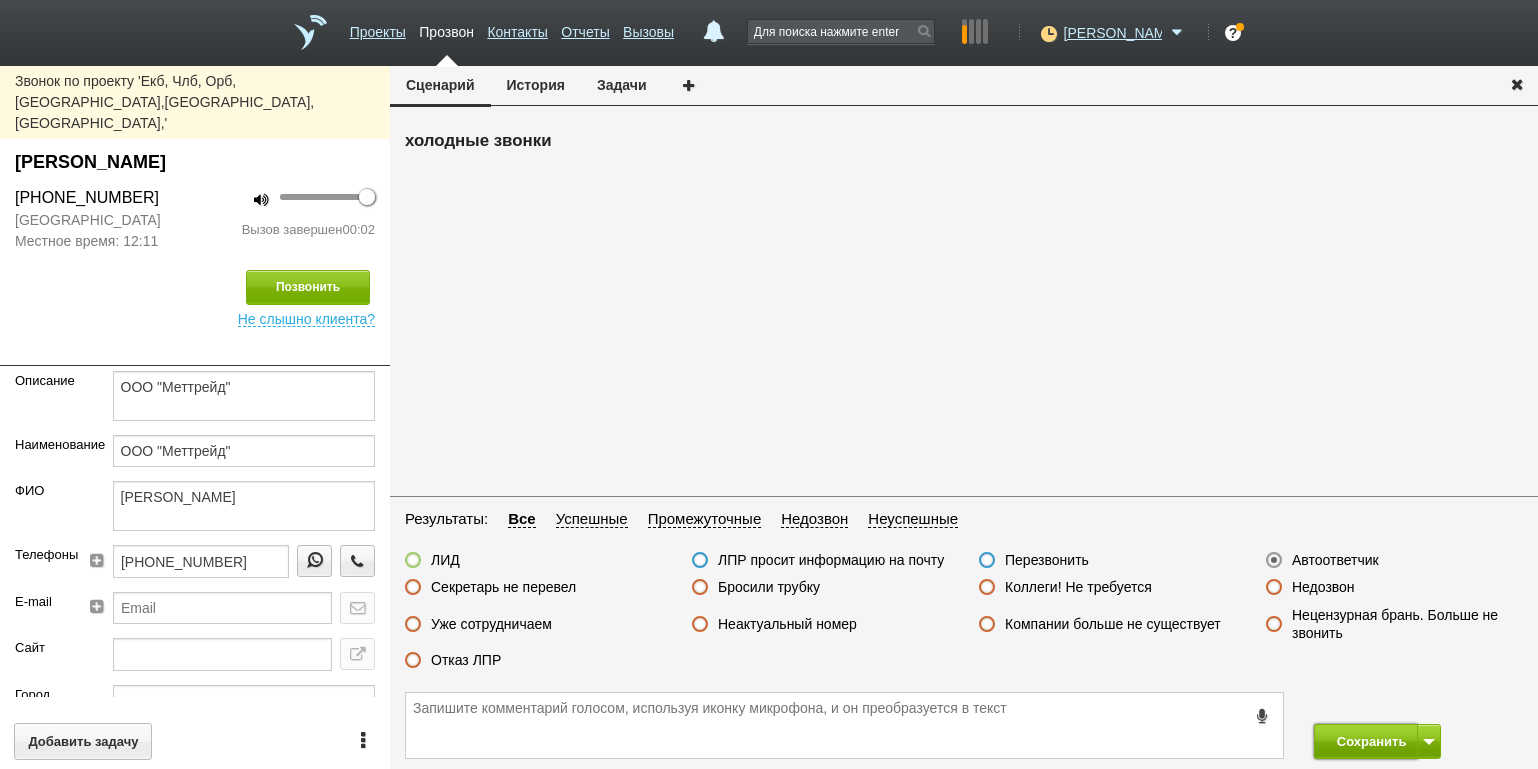 click on "Сохранить" at bounding box center [1366, 741] 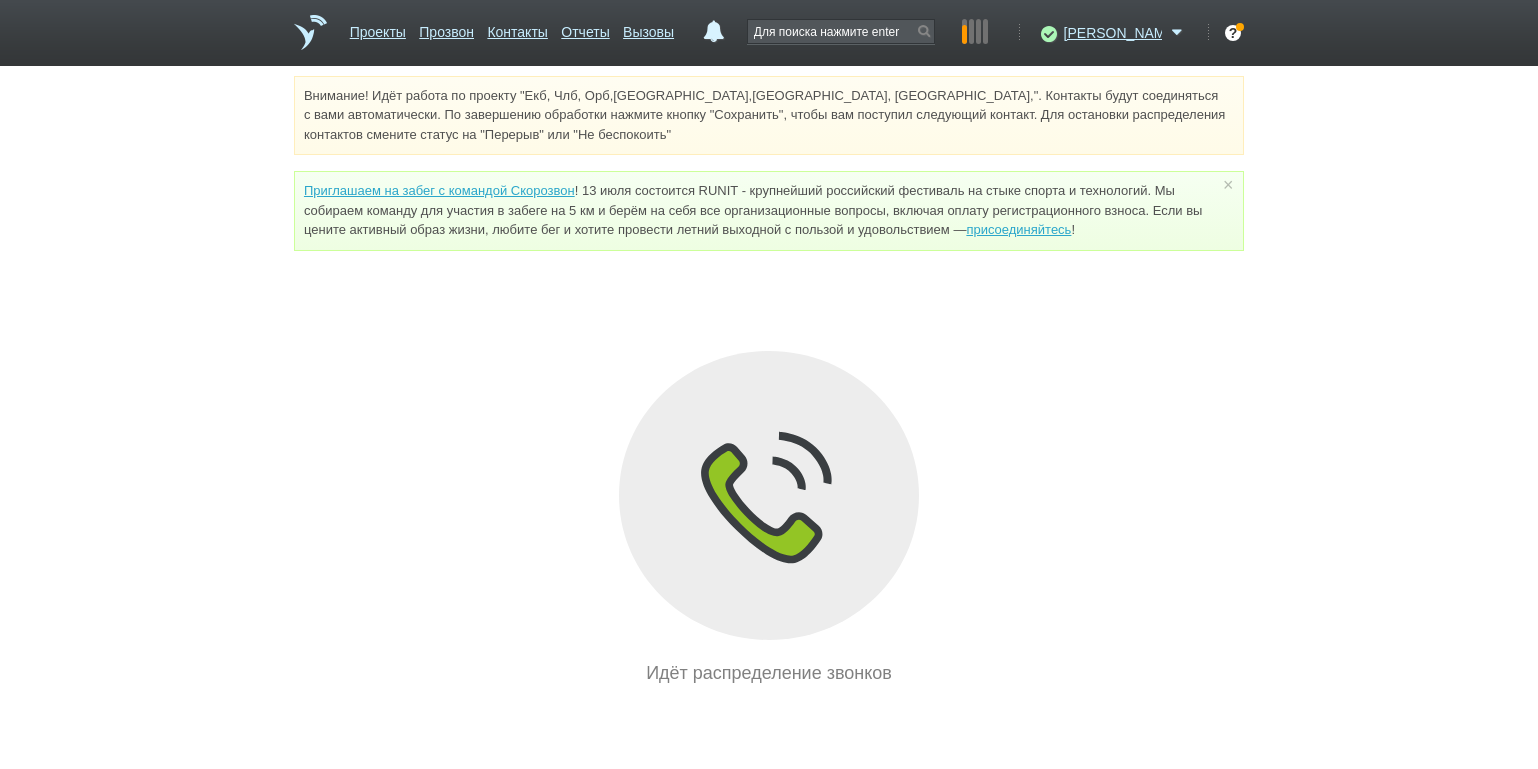 click on "Внимание! Идёт работа по проекту "Екб, Члб, Орб,[GEOGRAPHIC_DATA],[GEOGRAPHIC_DATA], [GEOGRAPHIC_DATA],". Контакты будут соединяться с вами автоматически. По завершению обработки нажмите кнопку "Сохранить", чтобы вам поступил следующий контакт. Для остановки распределения контактов смените статус на "Перерыв" или "Не беспокоить"
Приглашаем на забег с командой Скорозвон присоединяйтесь !
×
Вы можете звонить напрямую из строки поиска - введите номер и нажмите "Позвонить"
Идёт распределение звонков" at bounding box center (769, 381) 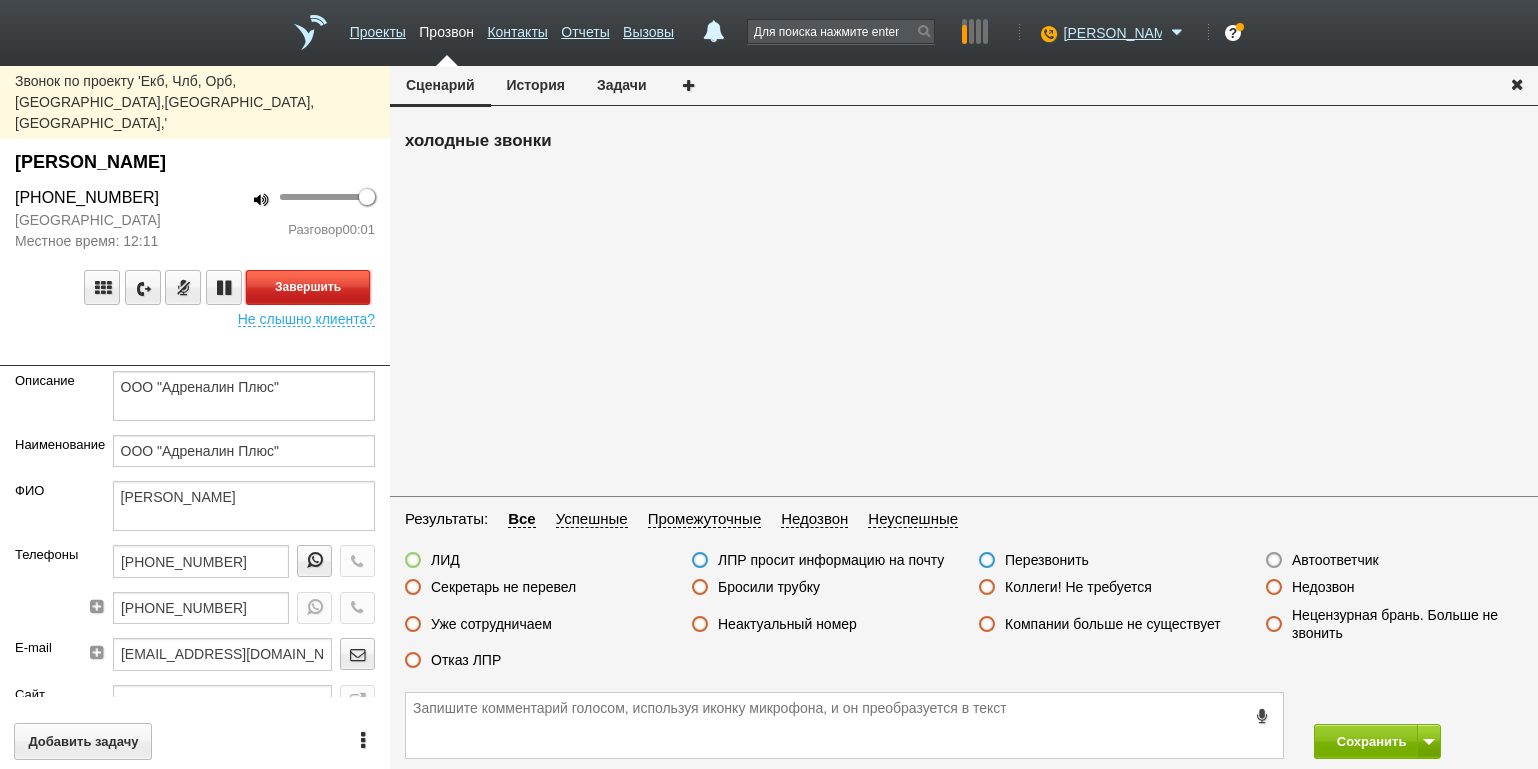 drag, startPoint x: 363, startPoint y: 235, endPoint x: 490, endPoint y: 323, distance: 154.5089 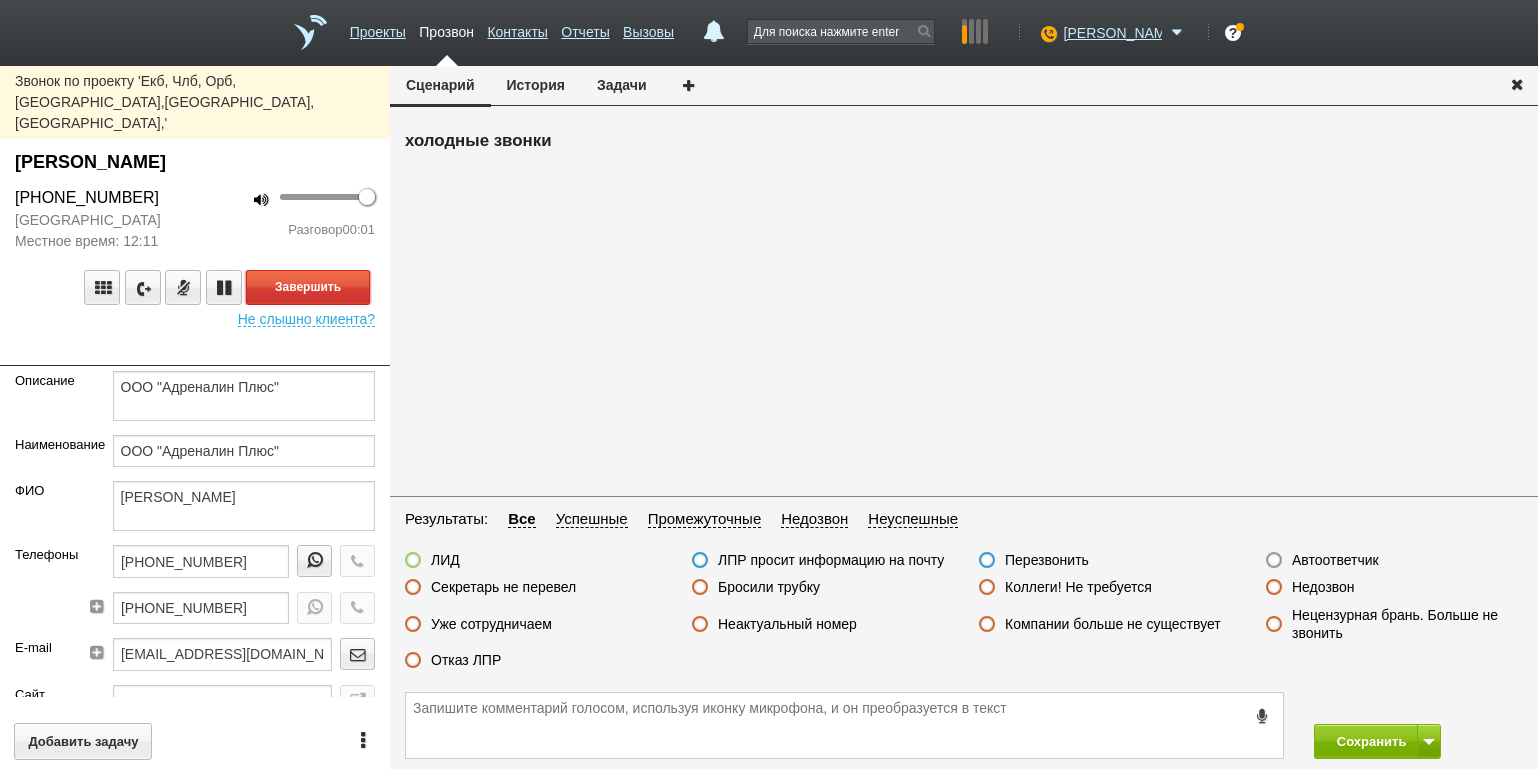 click on "Завершить" at bounding box center (308, 287) 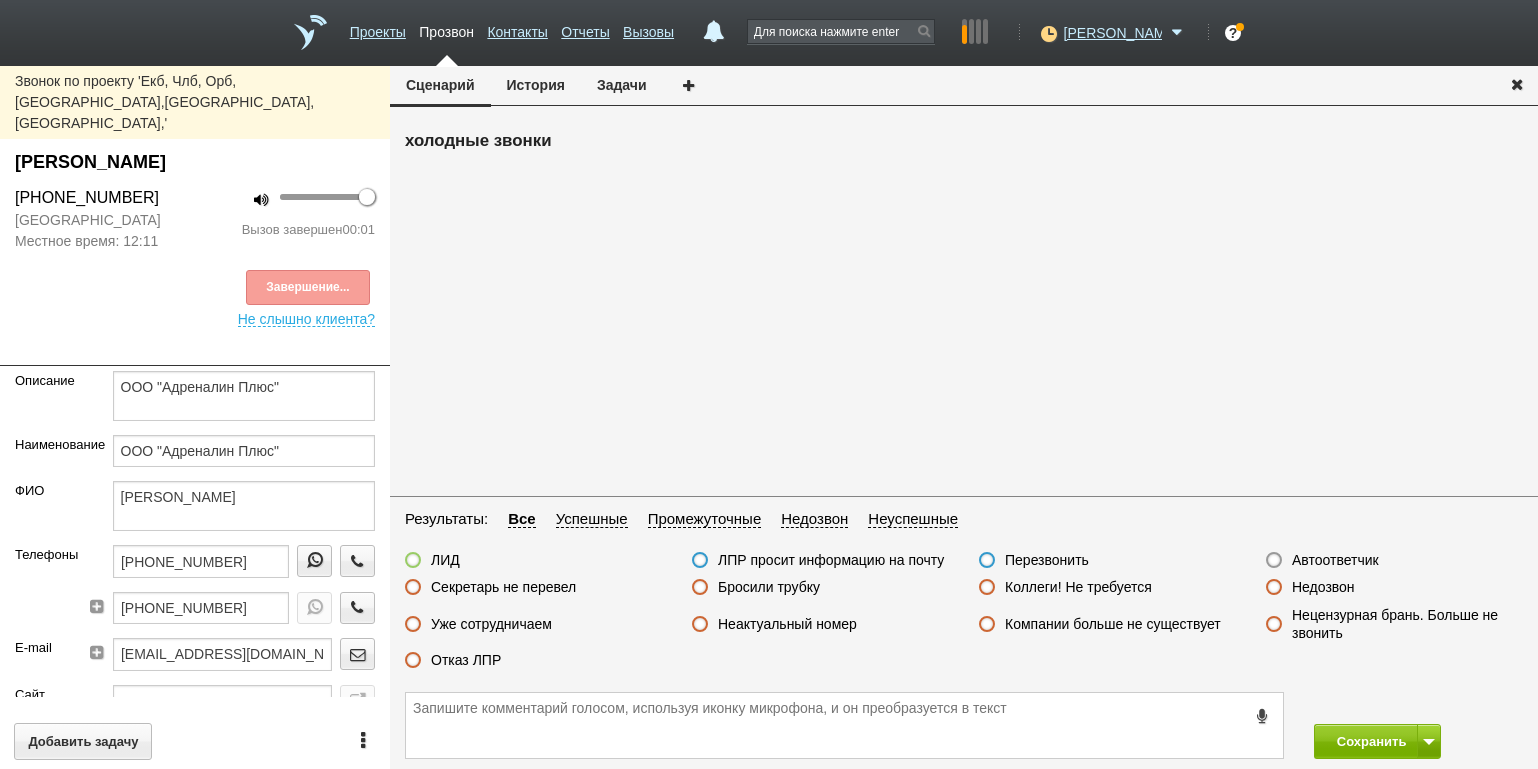 click on "Результаты: Все Успешные Промежуточные Недозвон Неуспешные ЛИД ЛПР просит информацию на почту Перезвонить Автоответчик Секретарь не перевел Бросили трубку Коллеги! Не требуется Недозвон Уже сотрудничаем Неактуальный номер Компании больше не существует Нецензурная брань. Больше не звонить Отказ ЛПР" at bounding box center [964, 595] 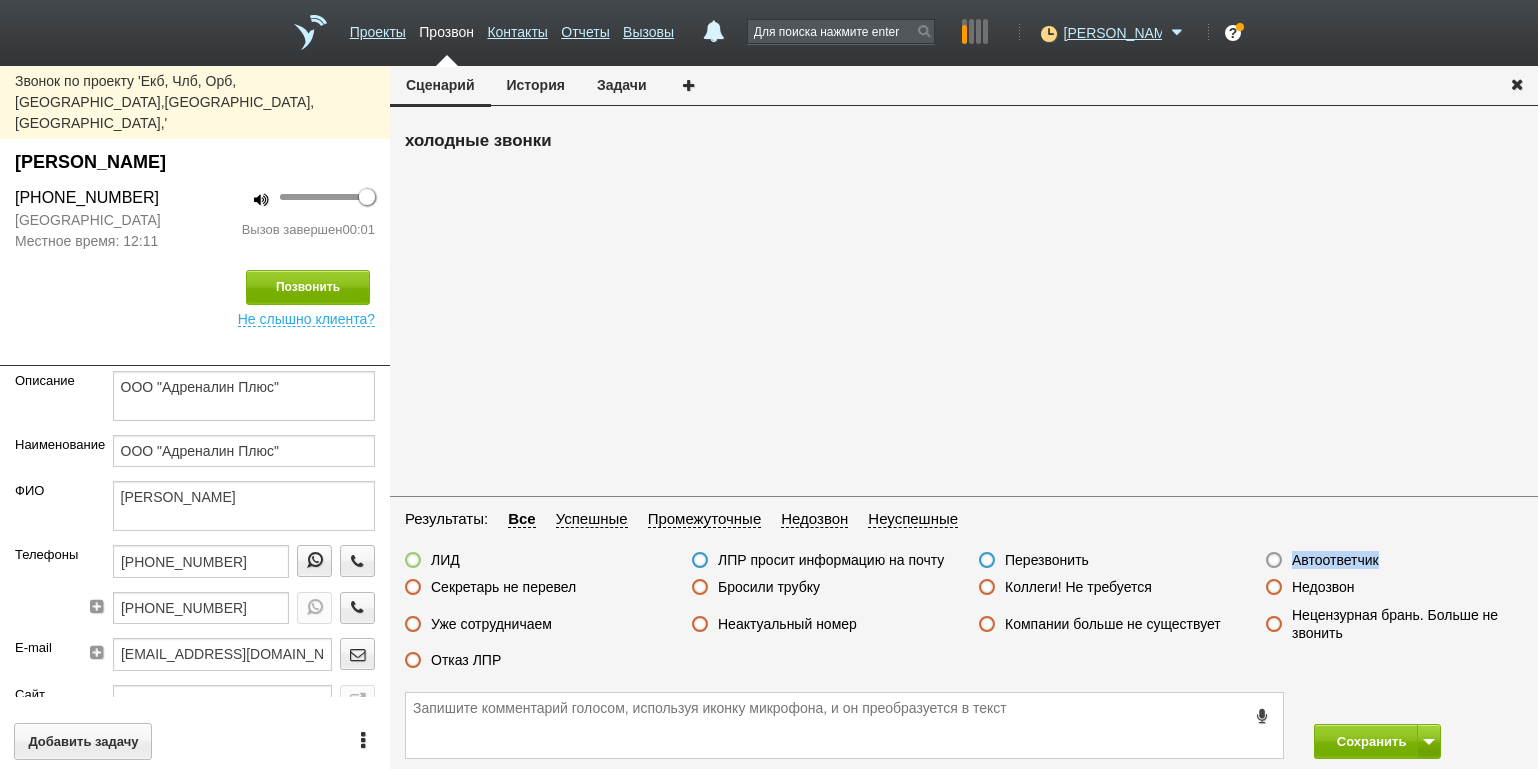 click on "Автоответчик" at bounding box center (1335, 560) 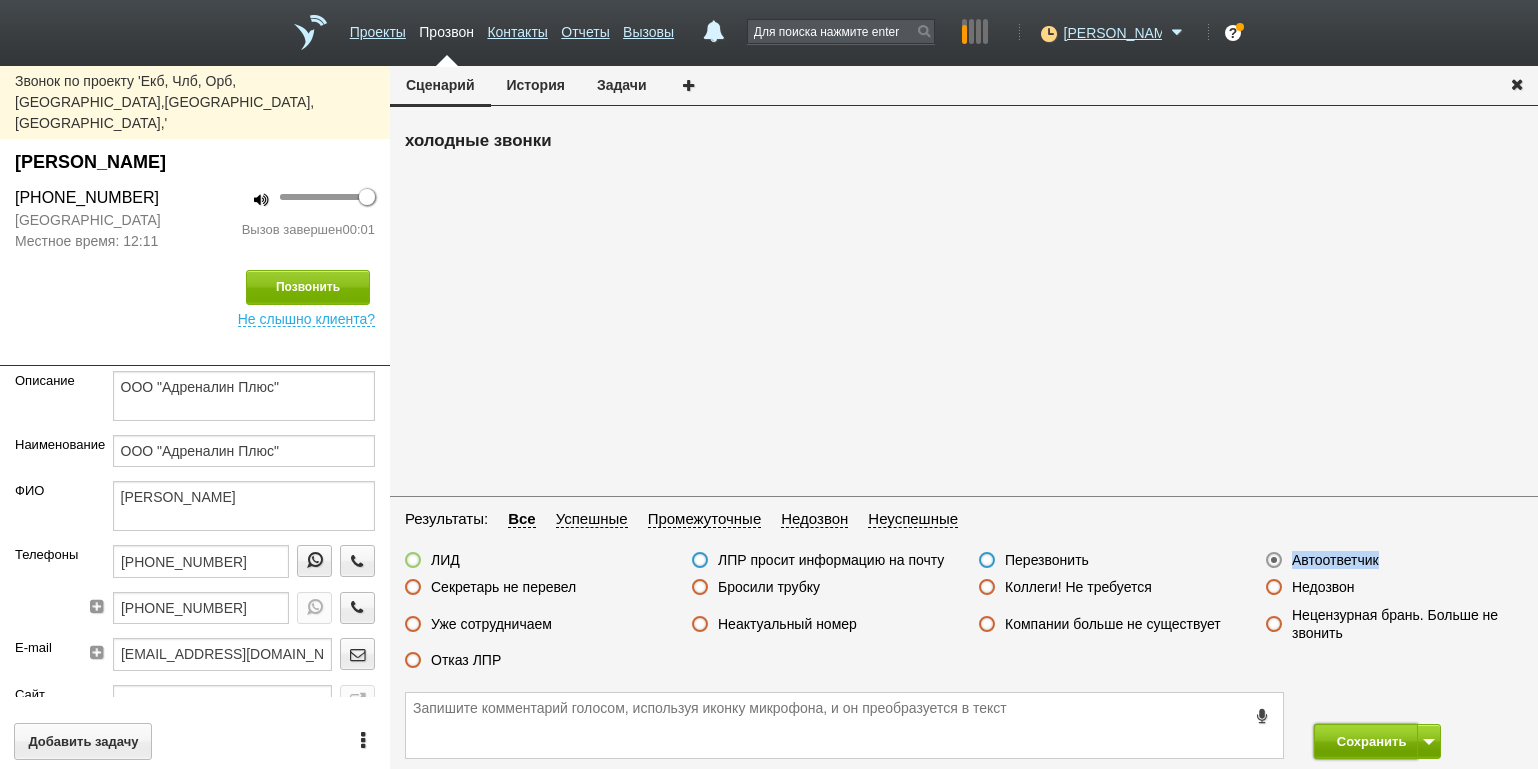 drag, startPoint x: 1350, startPoint y: 735, endPoint x: 1306, endPoint y: 664, distance: 83.528435 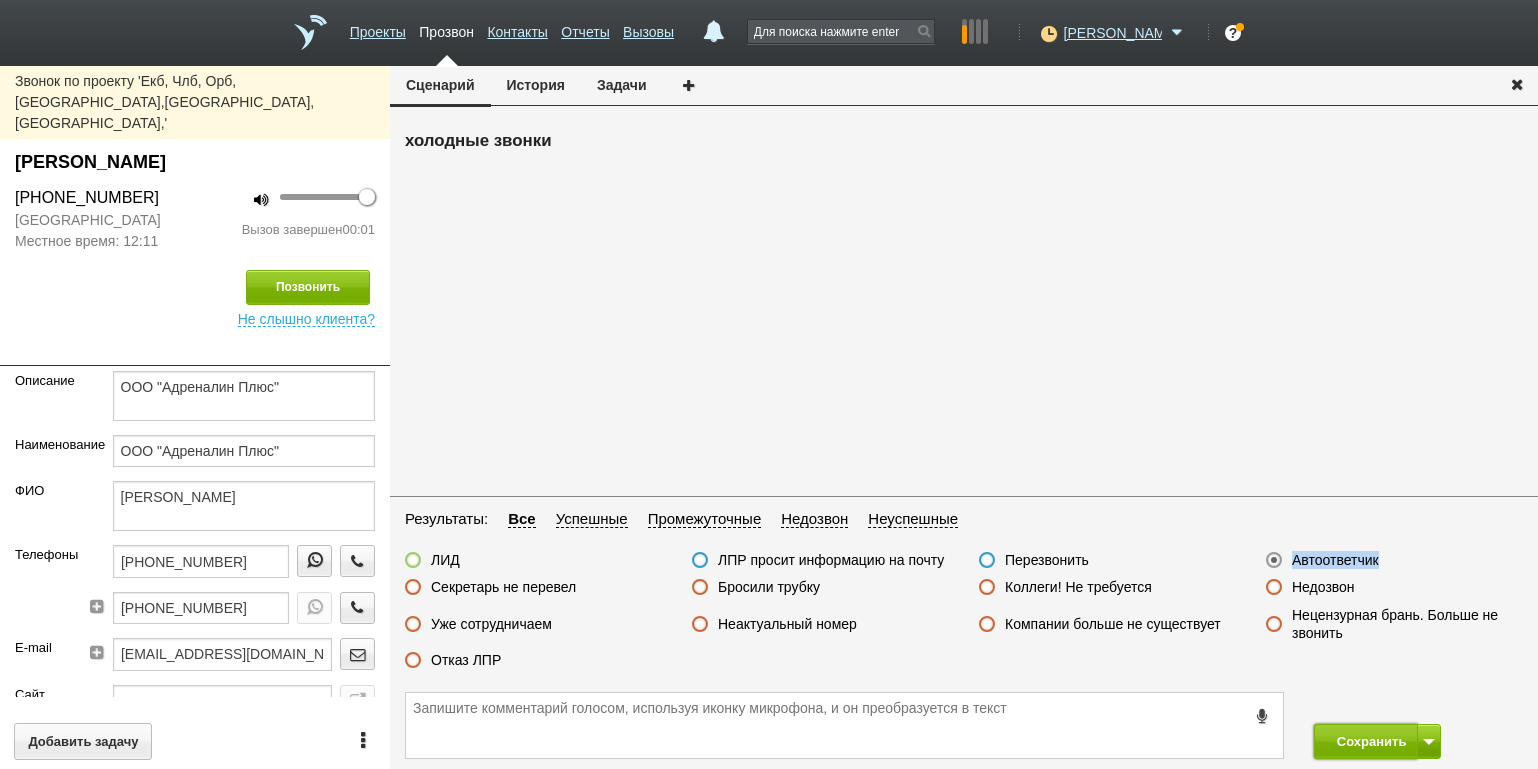 click on "Сохранить" at bounding box center [1366, 741] 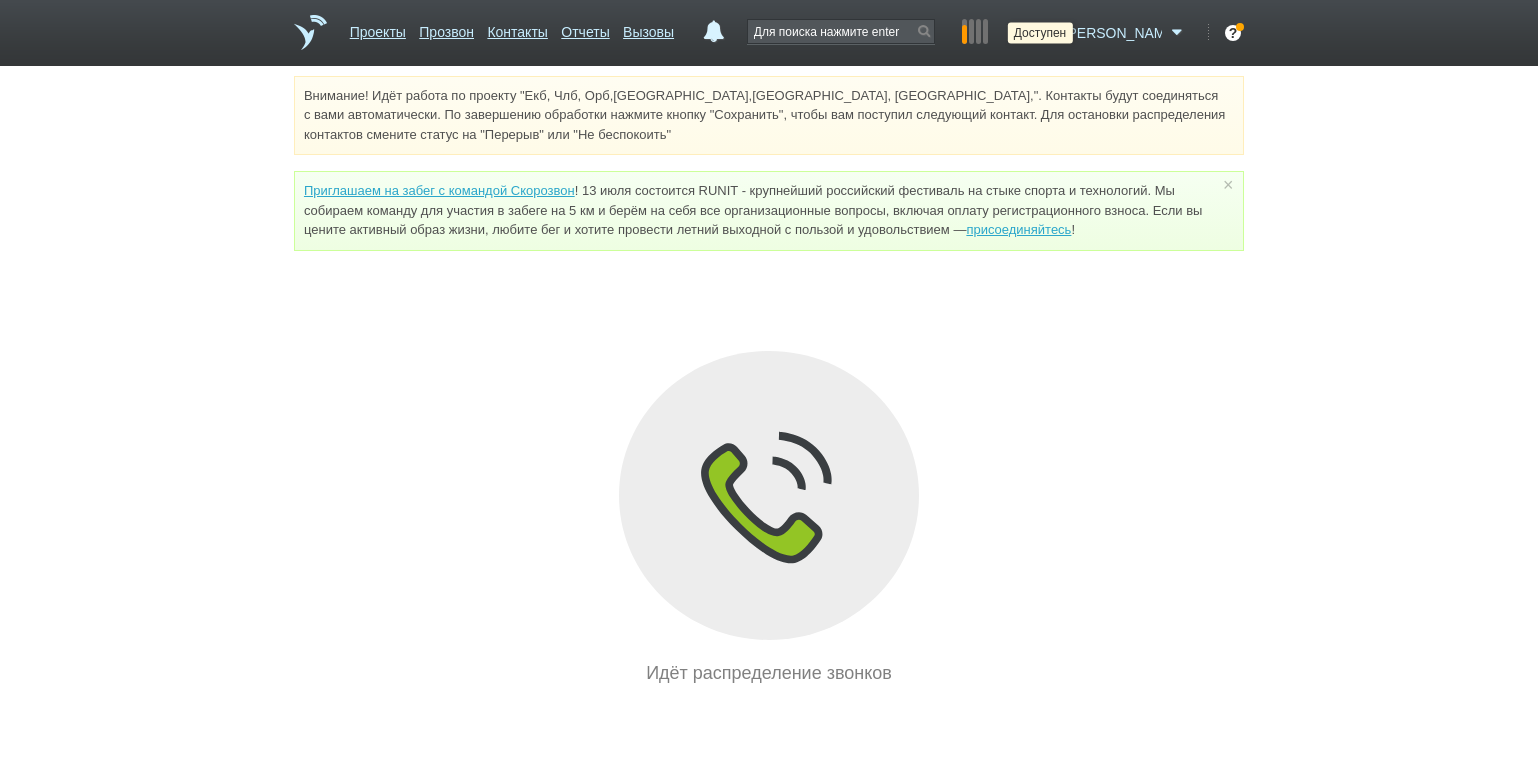 click at bounding box center (1046, 33) 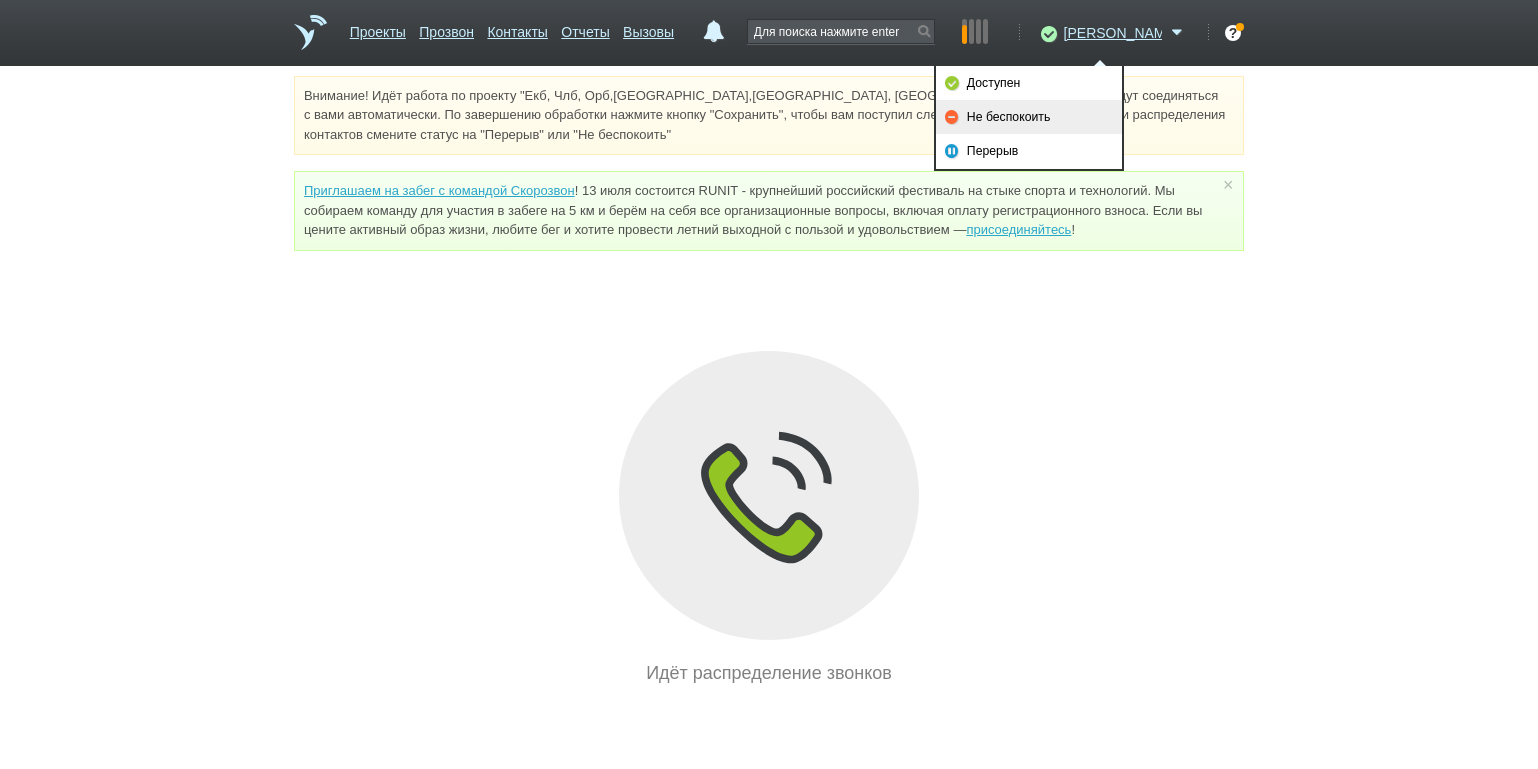 click on "Не беспокоить" at bounding box center (1029, 117) 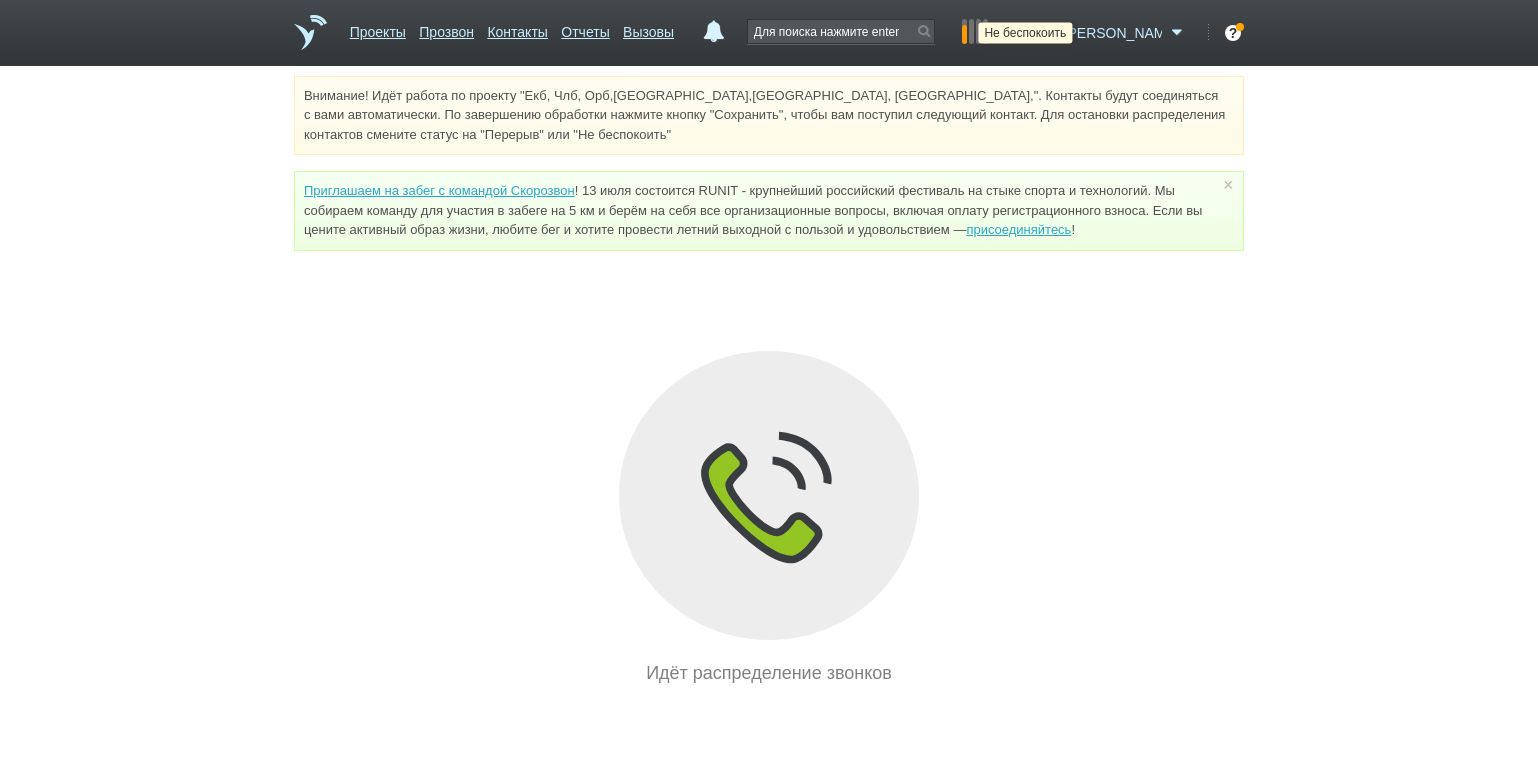 click at bounding box center (1046, 33) 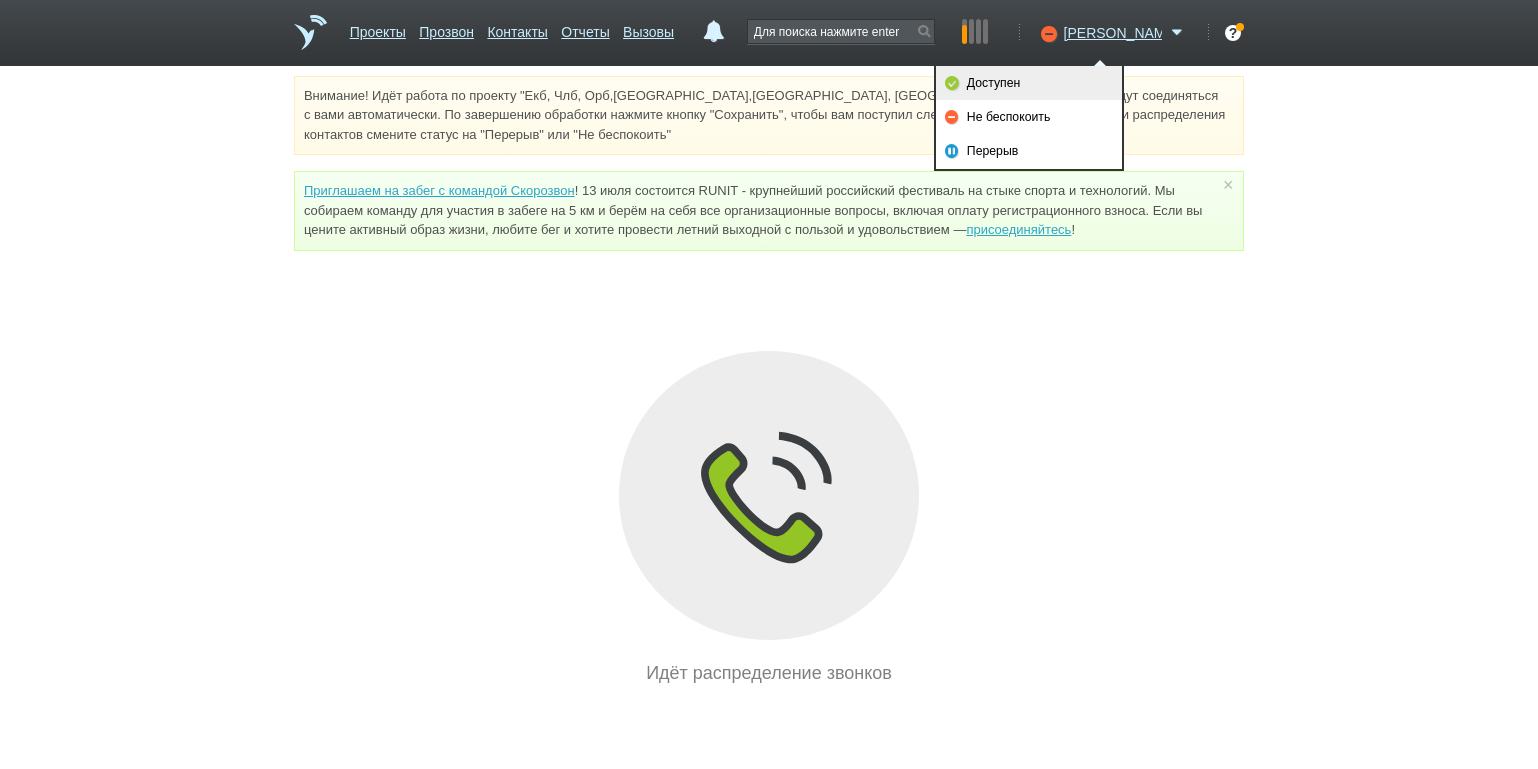 click on "Доступен" at bounding box center [1029, 83] 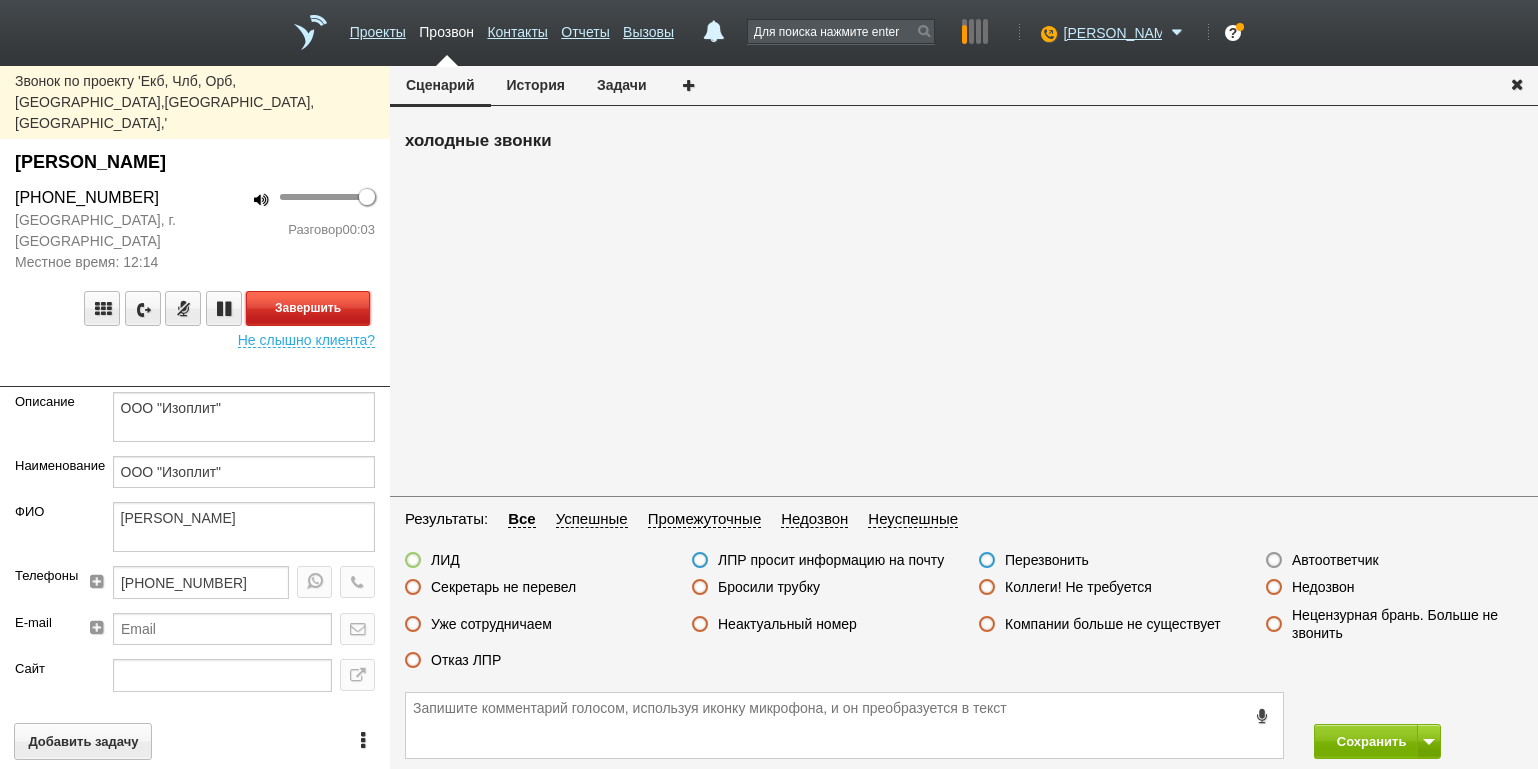 click on "Завершить" at bounding box center (308, 308) 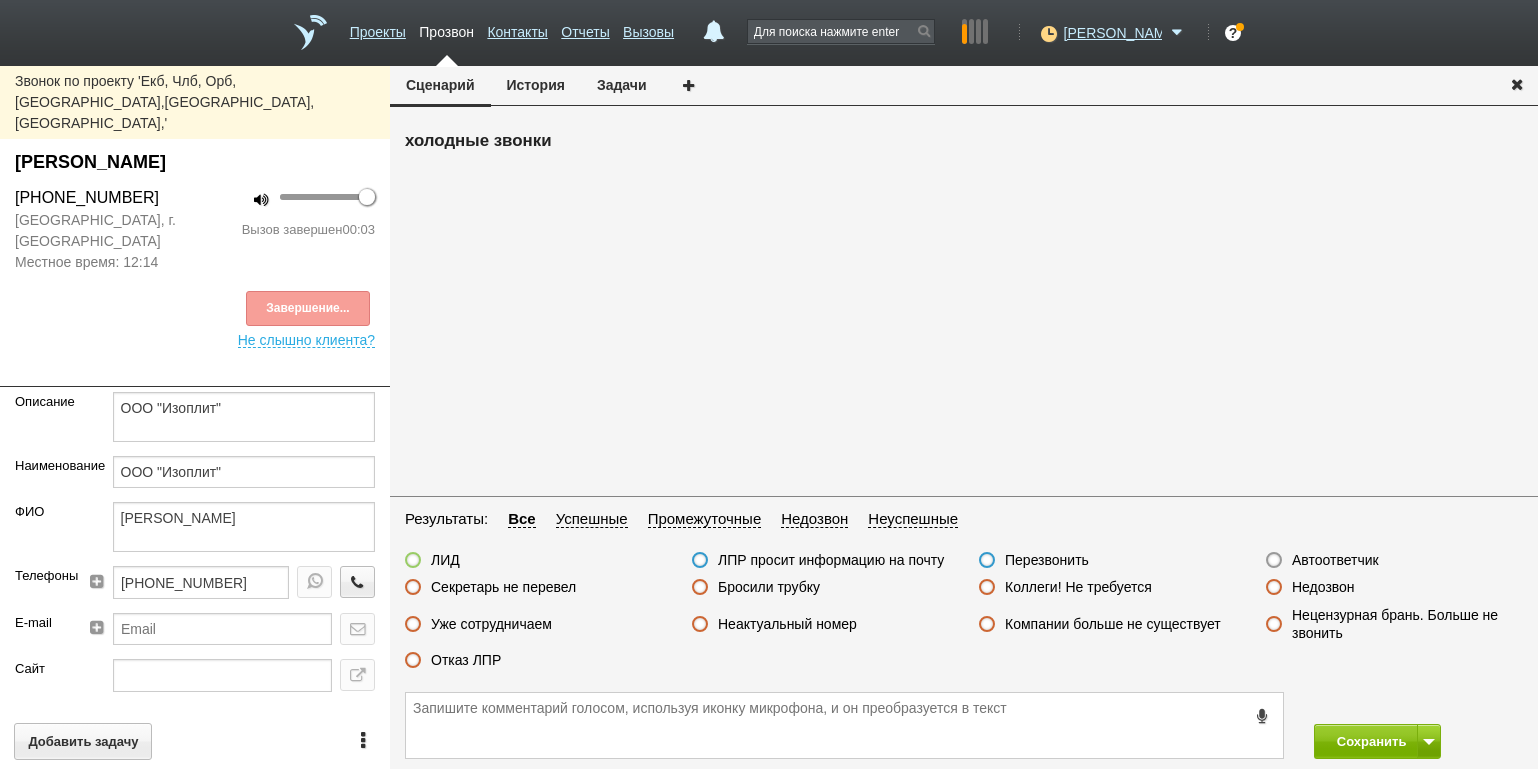 click on "Недозвон" at bounding box center (1323, 587) 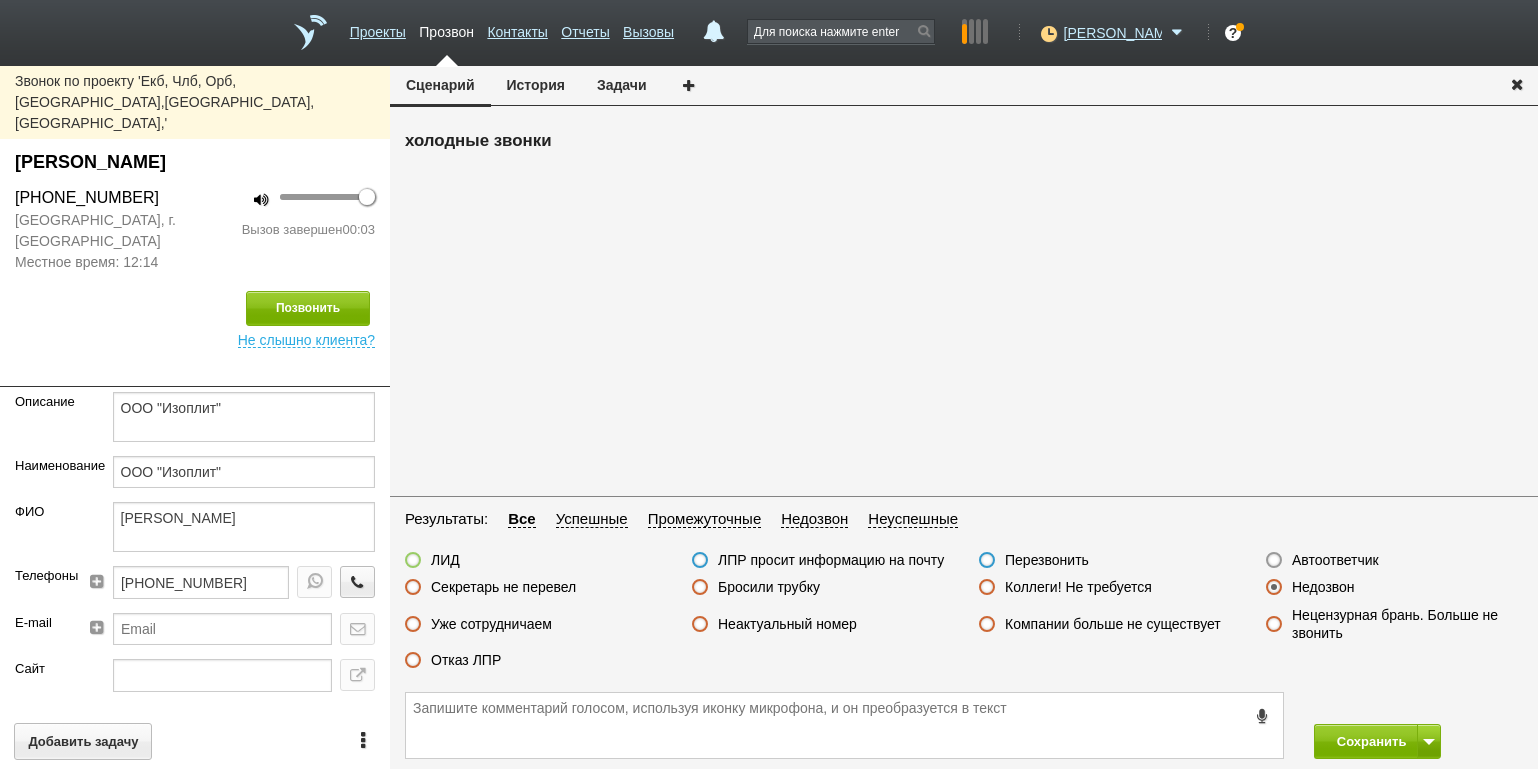 drag, startPoint x: 1314, startPoint y: 589, endPoint x: 1336, endPoint y: 611, distance: 31.112698 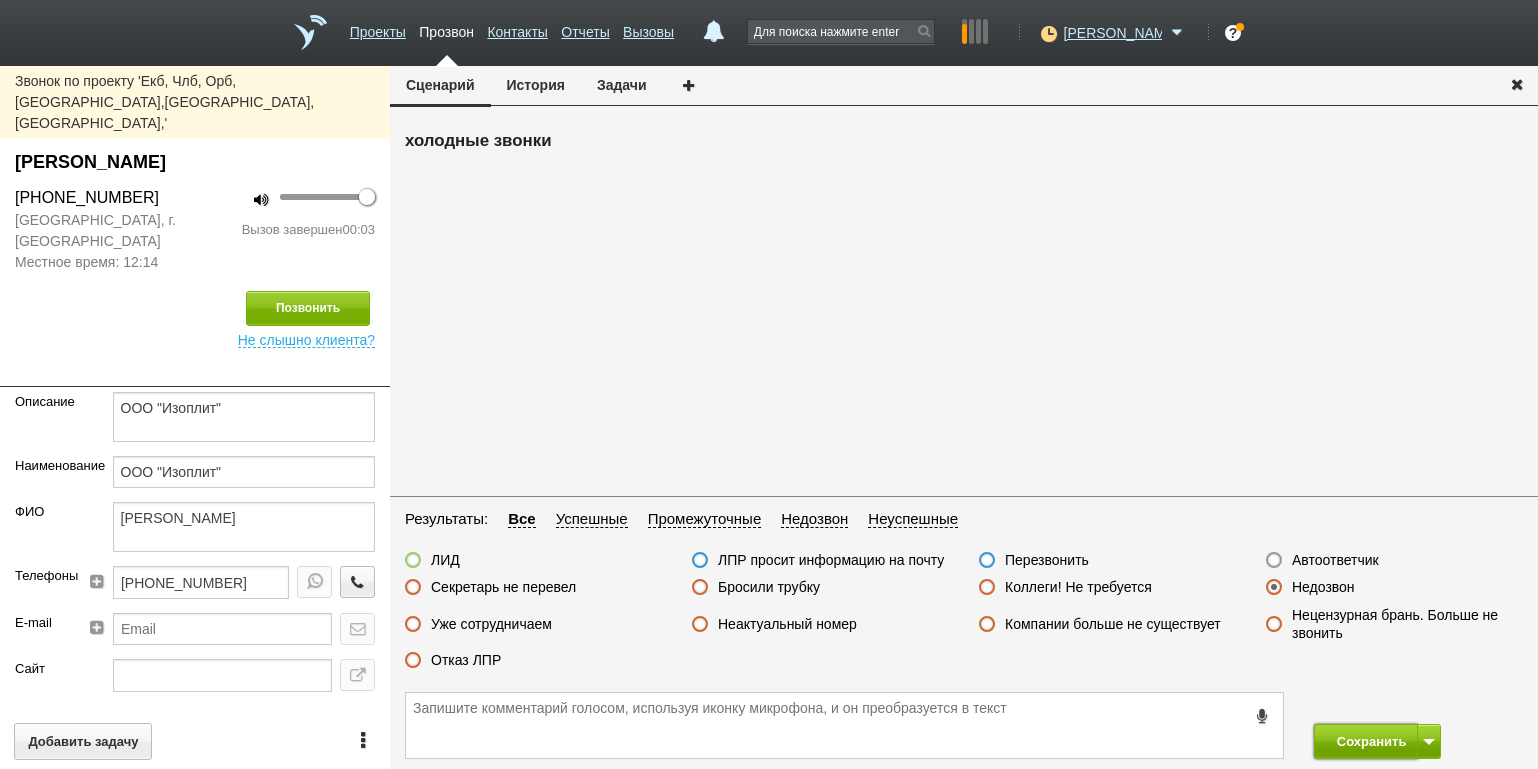 click on "Сохранить" at bounding box center (1366, 741) 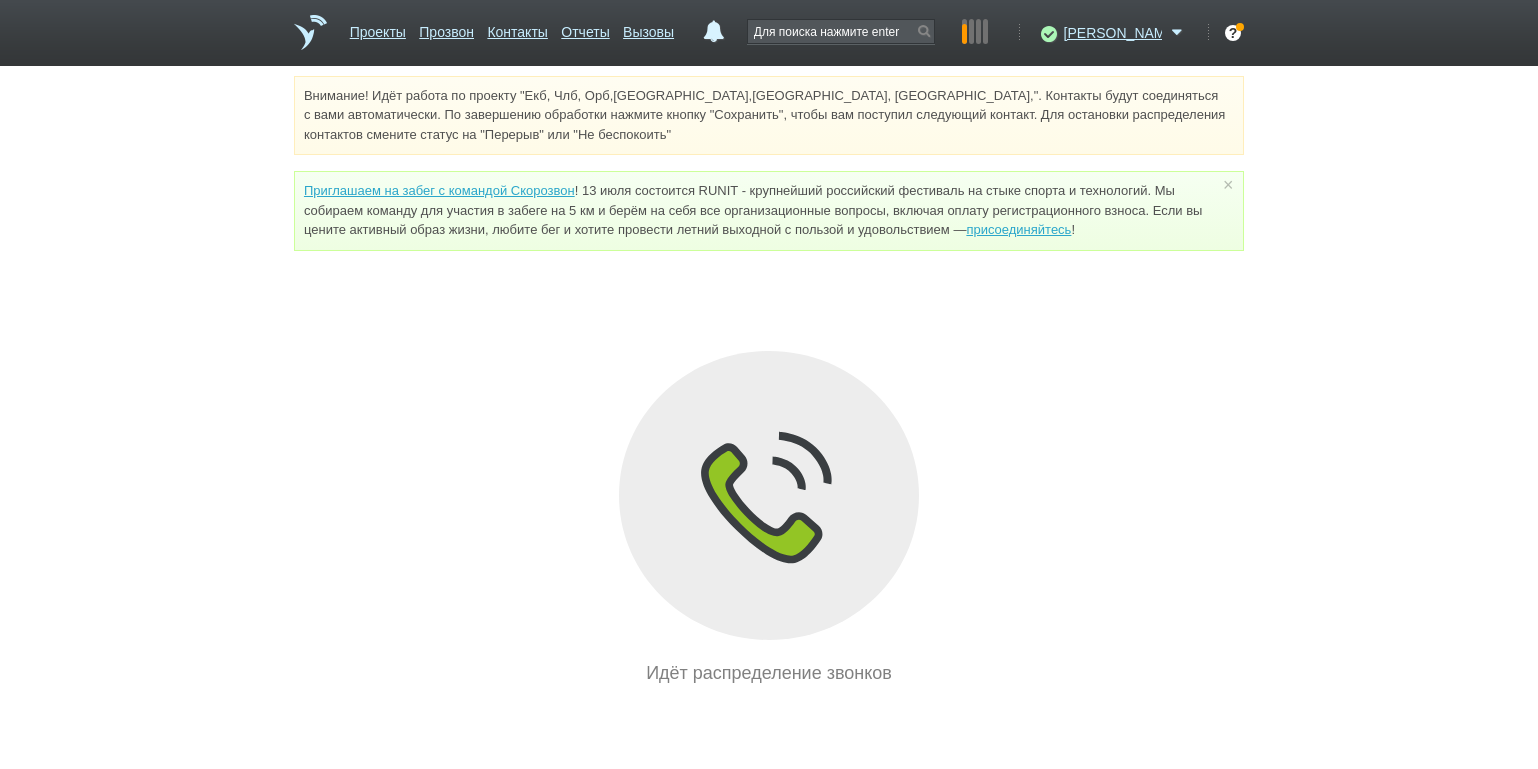 click on "Внимание! Идёт работа по проекту "Екб, Члб, Орб,[GEOGRAPHIC_DATA],[GEOGRAPHIC_DATA], [GEOGRAPHIC_DATA],". Контакты будут соединяться с вами автоматически. По завершению обработки нажмите кнопку "Сохранить", чтобы вам поступил следующий контакт. Для остановки распределения контактов смените статус на "Перерыв" или "Не беспокоить"
Приглашаем на забег с командой Скорозвон присоединяйтесь !
×
Вы можете звонить напрямую из строки поиска - введите номер и нажмите "Позвонить"
Идёт распределение звонков" at bounding box center [769, 381] 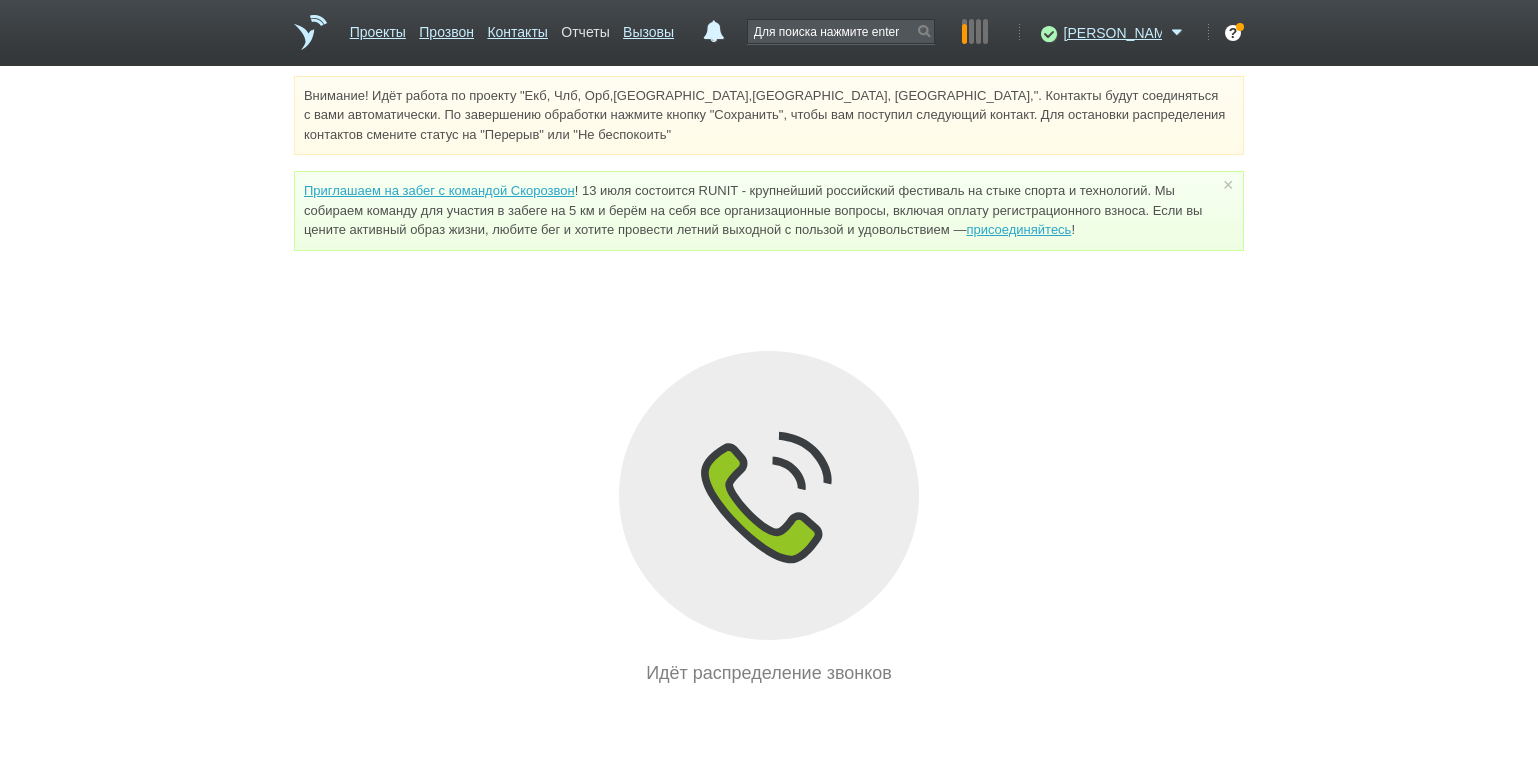 click on "Отчеты" at bounding box center [585, 28] 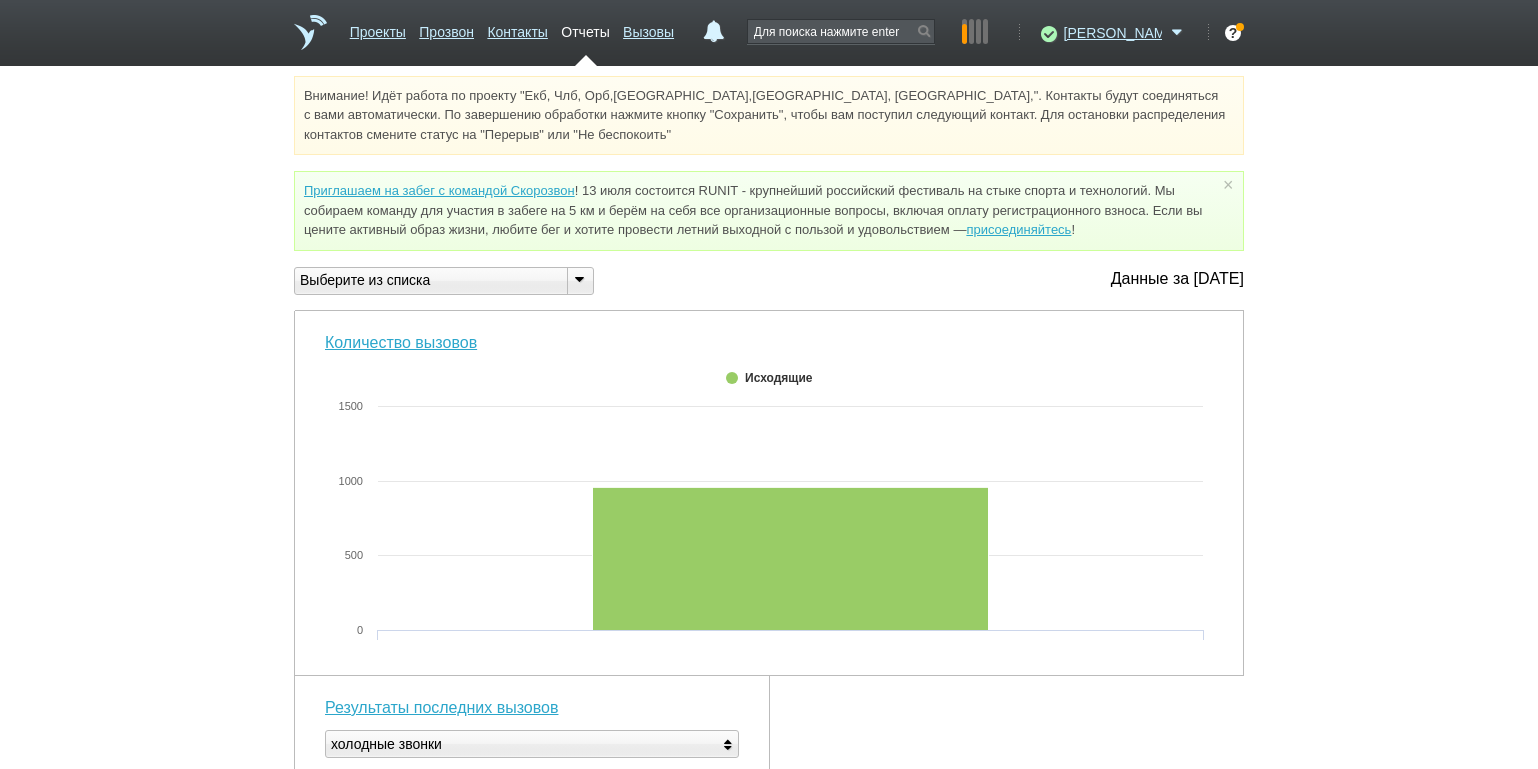 click at bounding box center [579, 279] 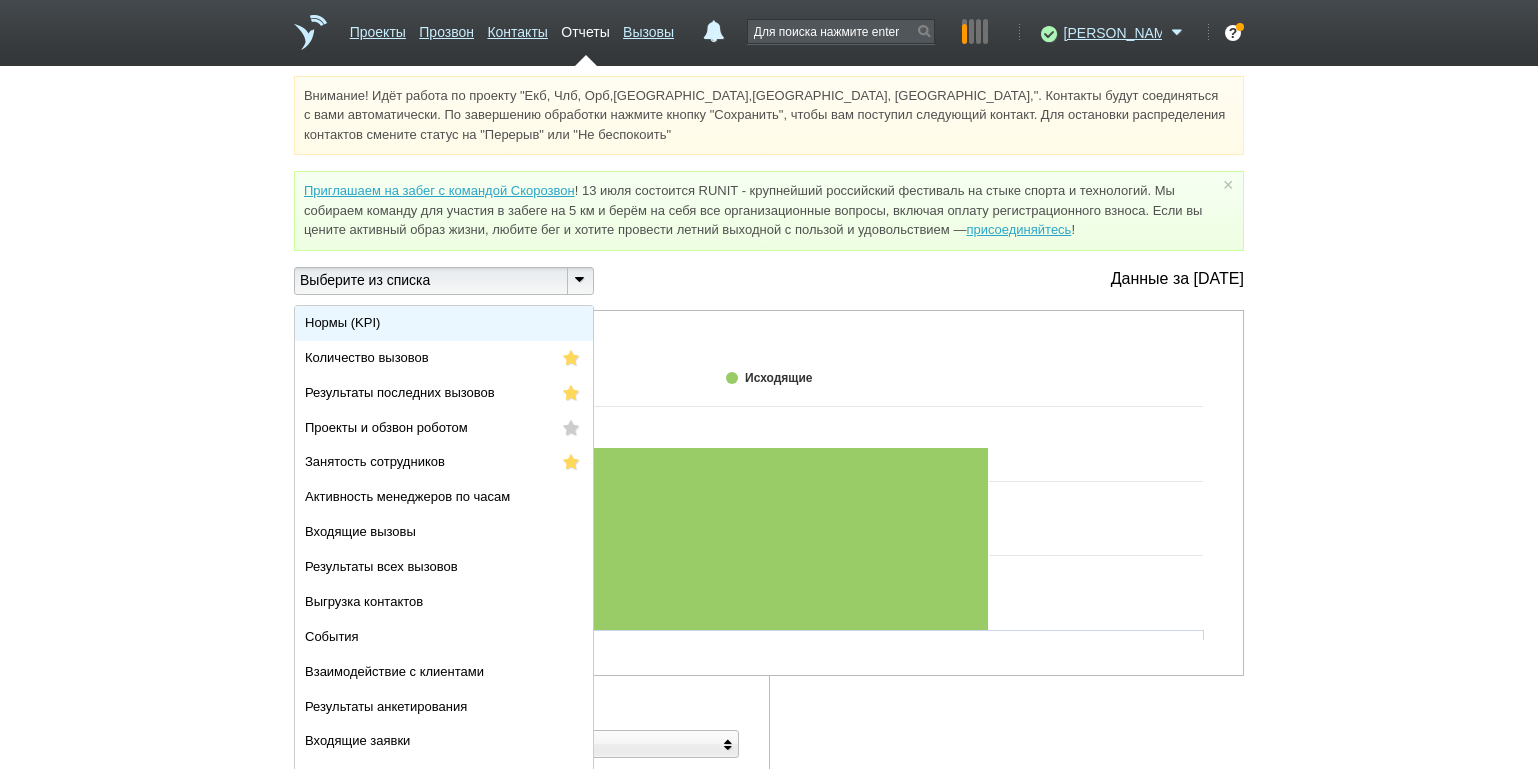 click on "Нормы (KPI)" at bounding box center (444, 323) 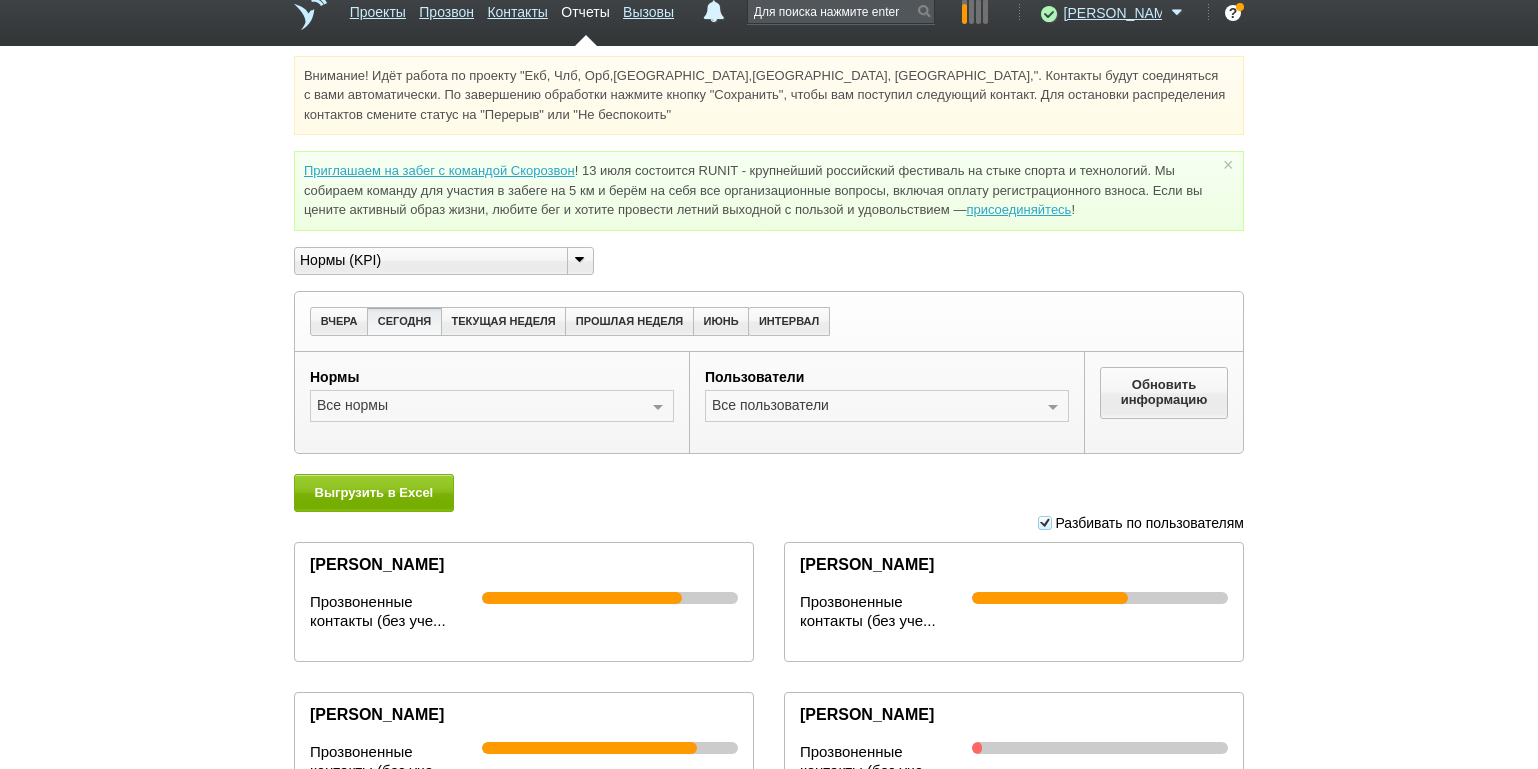 scroll, scrollTop: 0, scrollLeft: 0, axis: both 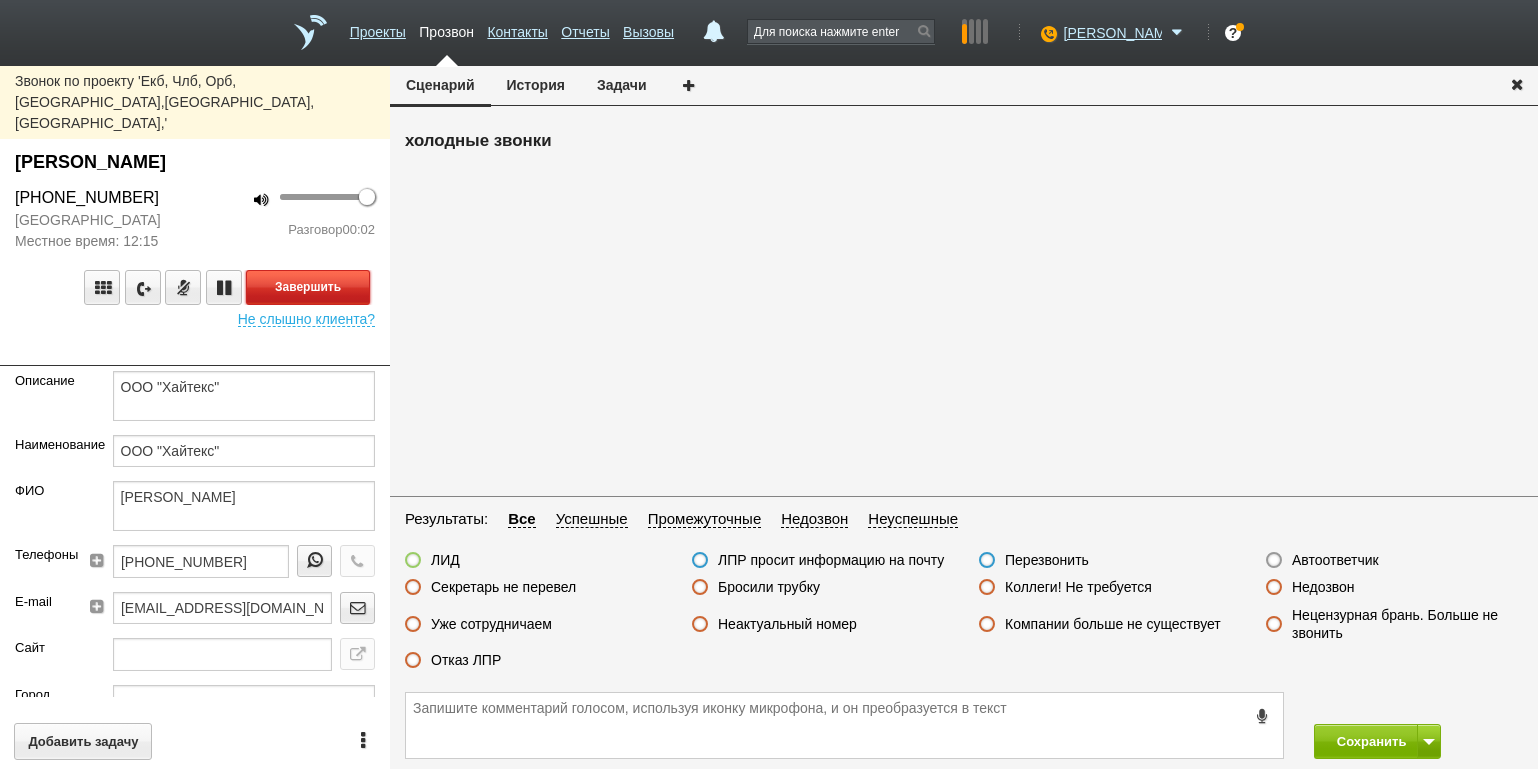 click on "Завершить" at bounding box center (308, 287) 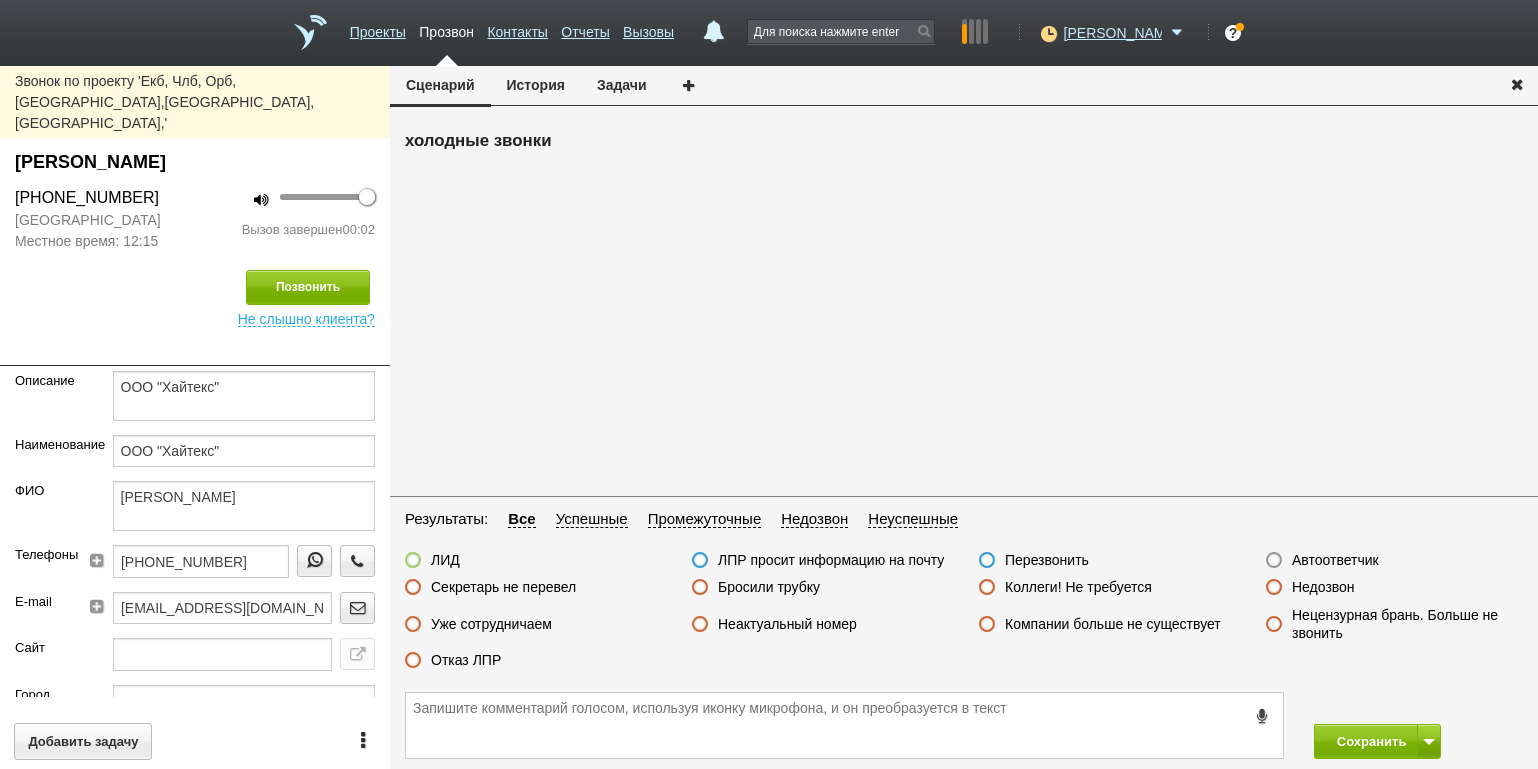 click on "Автоответчик" at bounding box center [1335, 560] 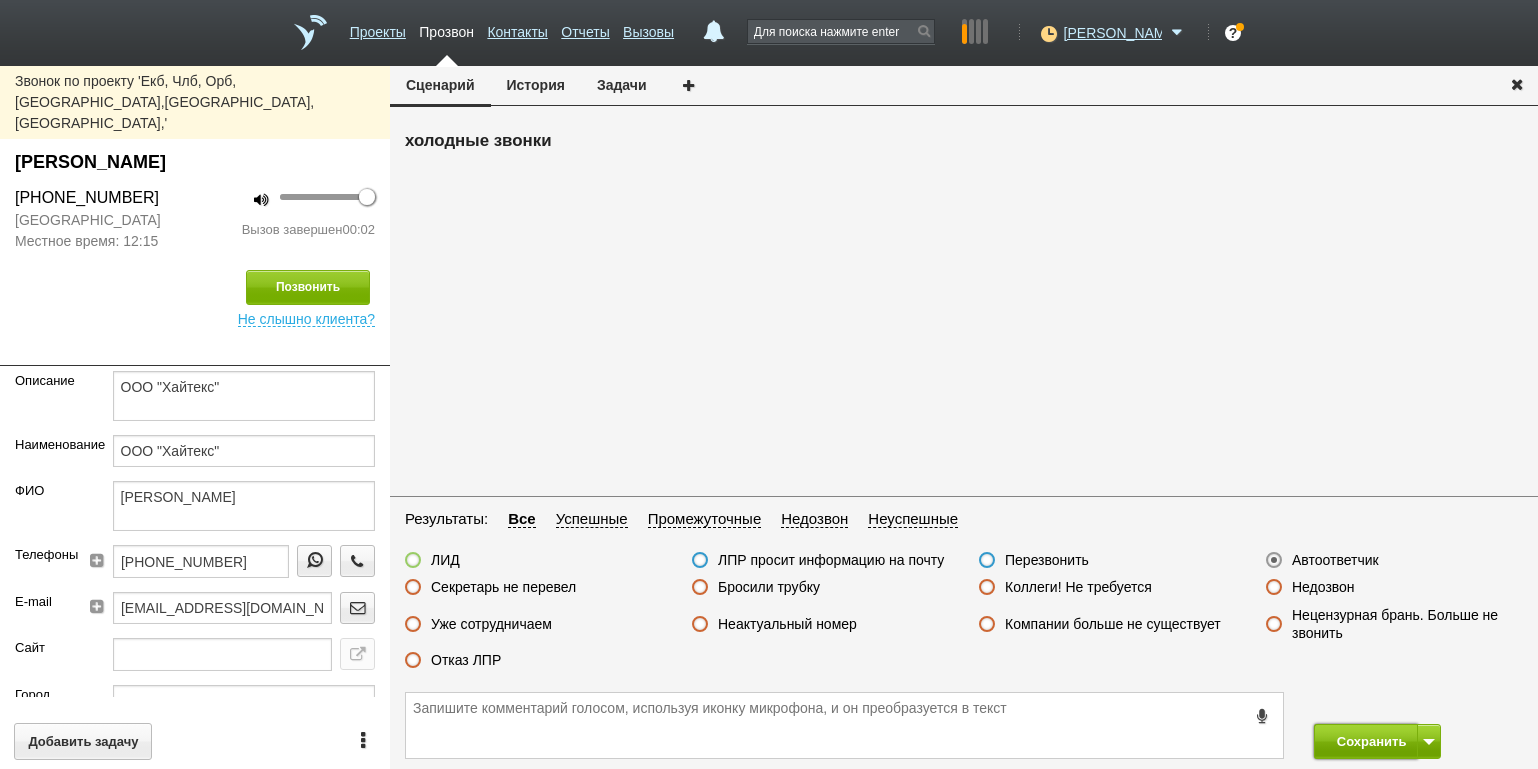 click on "Сохранить" at bounding box center (1366, 741) 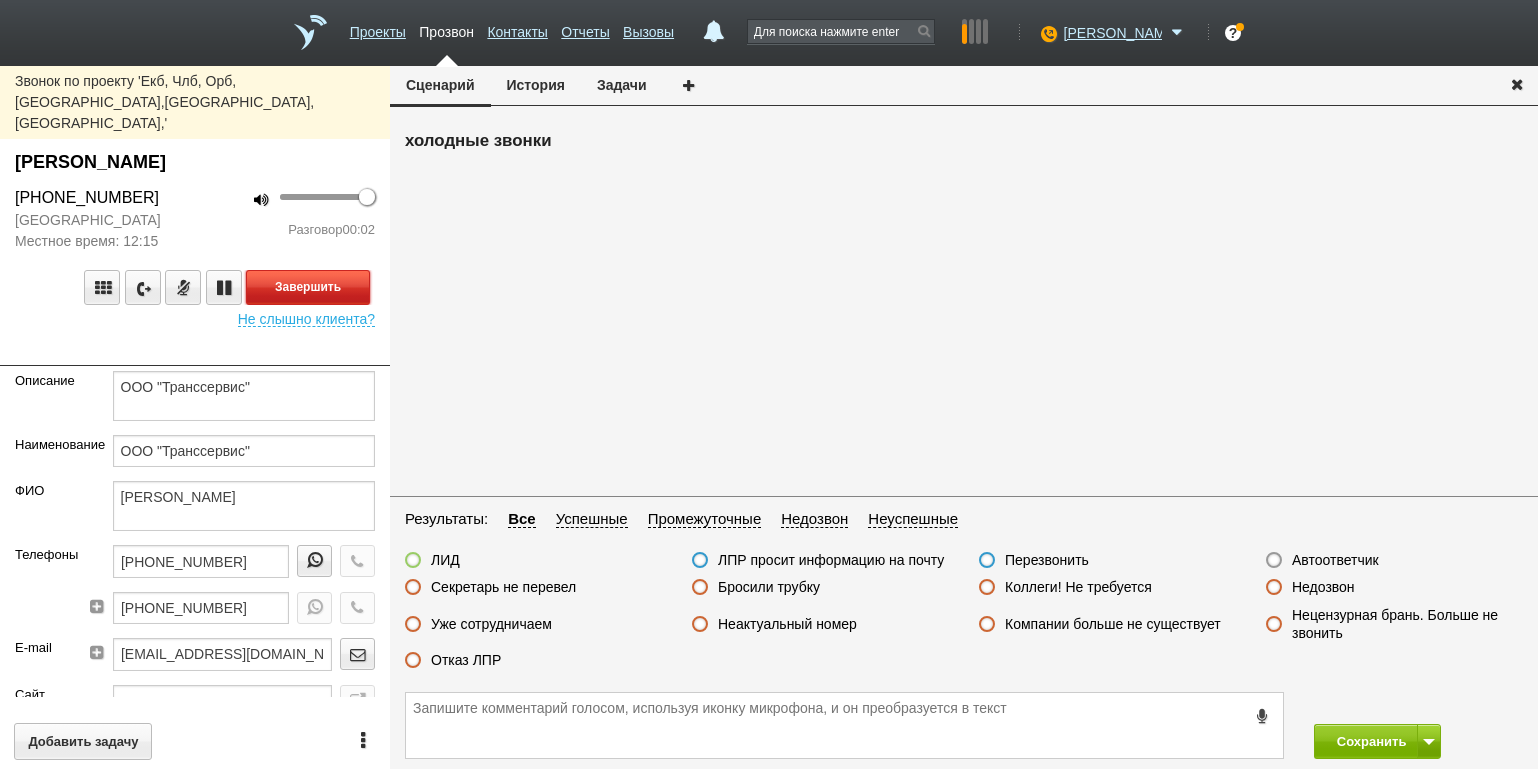 click on "Завершить" at bounding box center (308, 287) 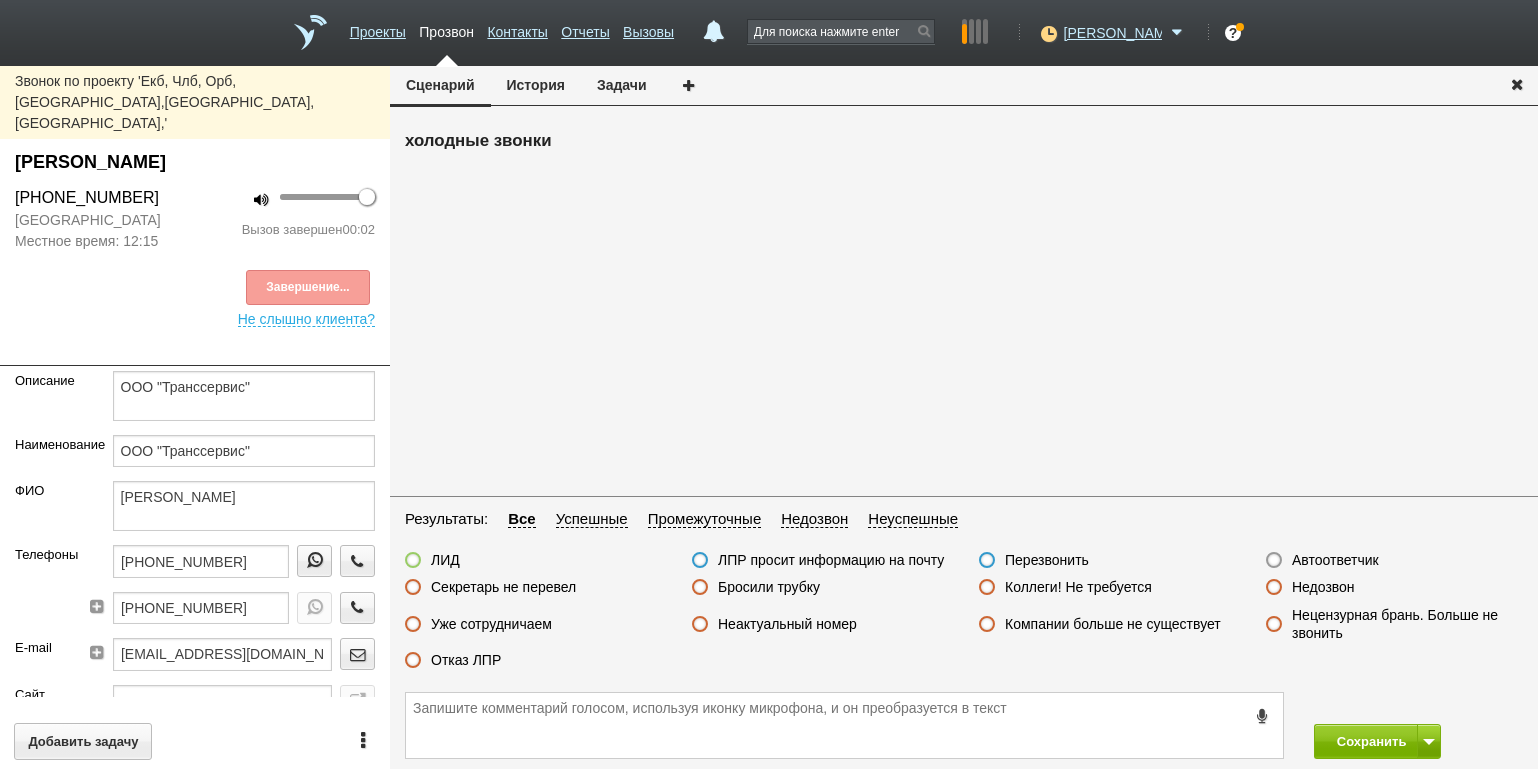 drag, startPoint x: 1351, startPoint y: 552, endPoint x: 1366, endPoint y: 576, distance: 28.301943 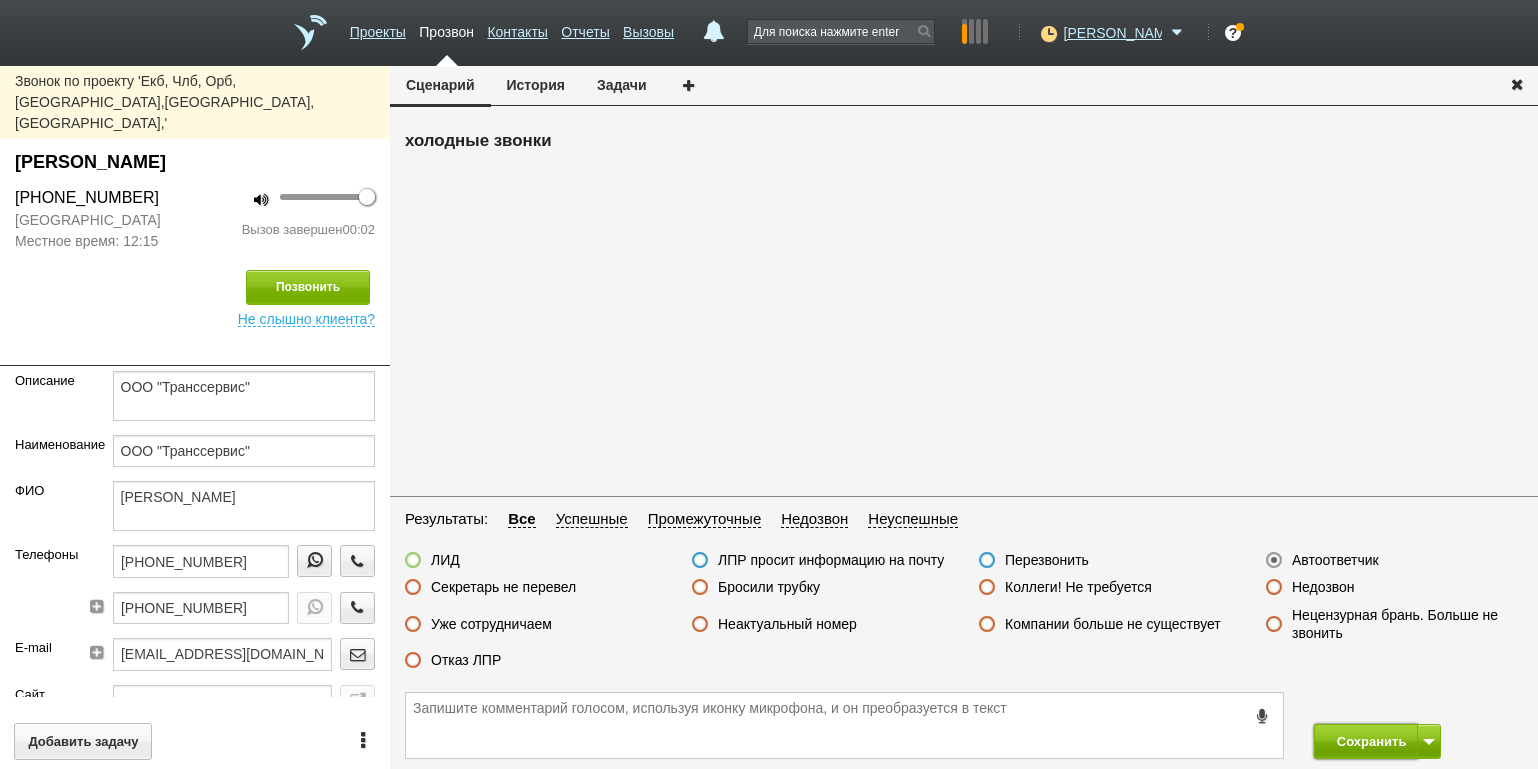 click on "Сохранить" at bounding box center (1366, 741) 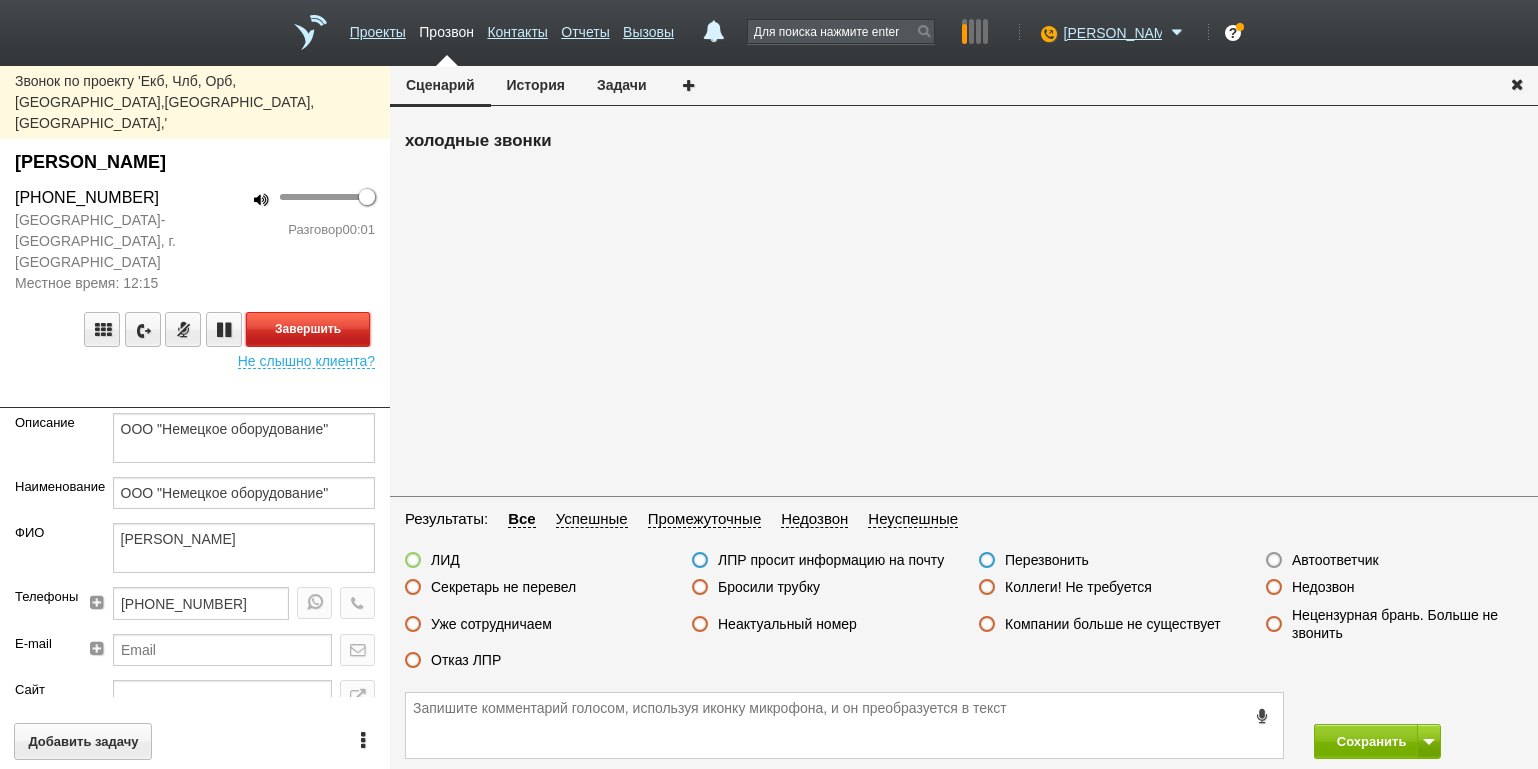 click on "Завершить" at bounding box center (308, 329) 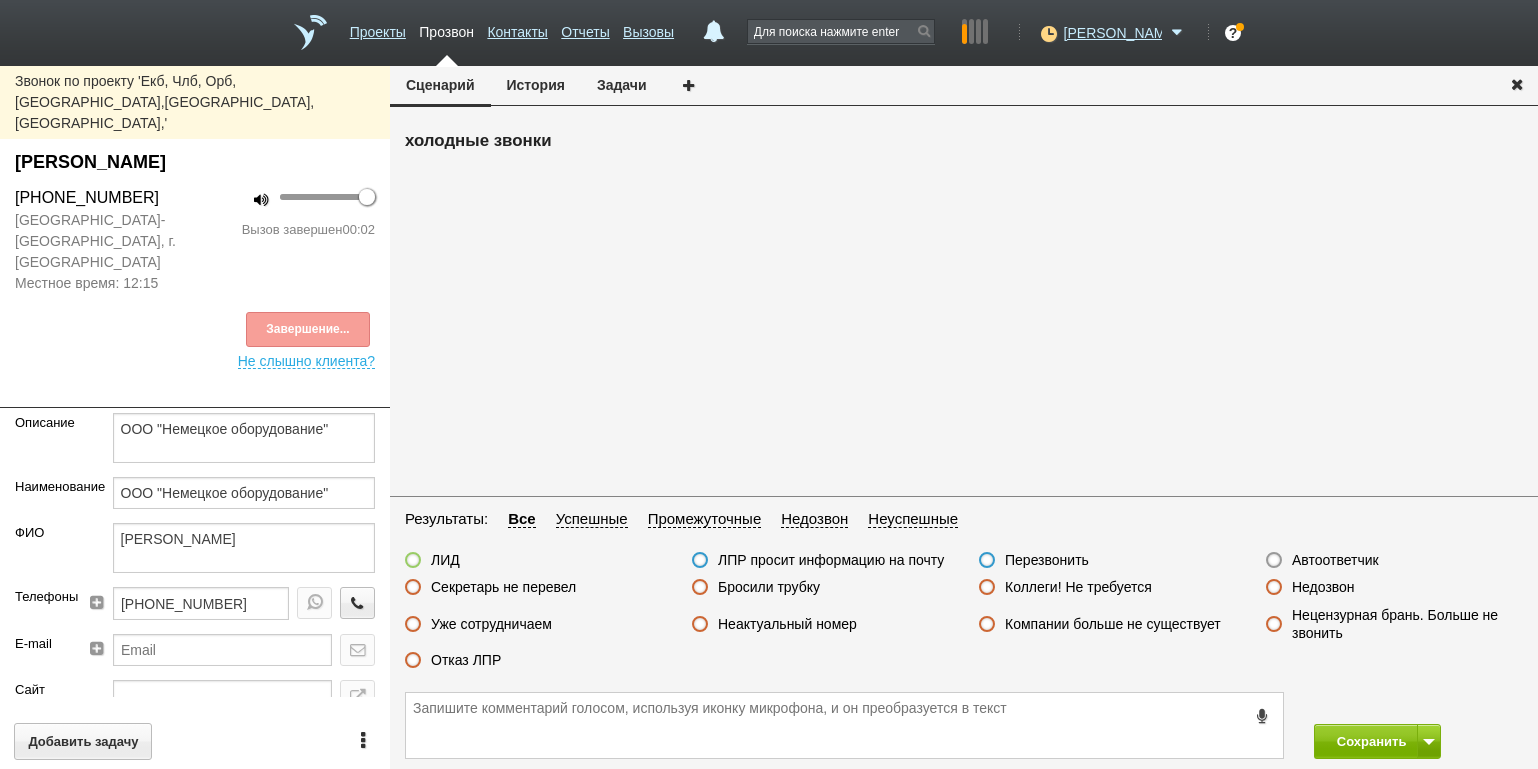 click on "Автоответчик" at bounding box center [1335, 560] 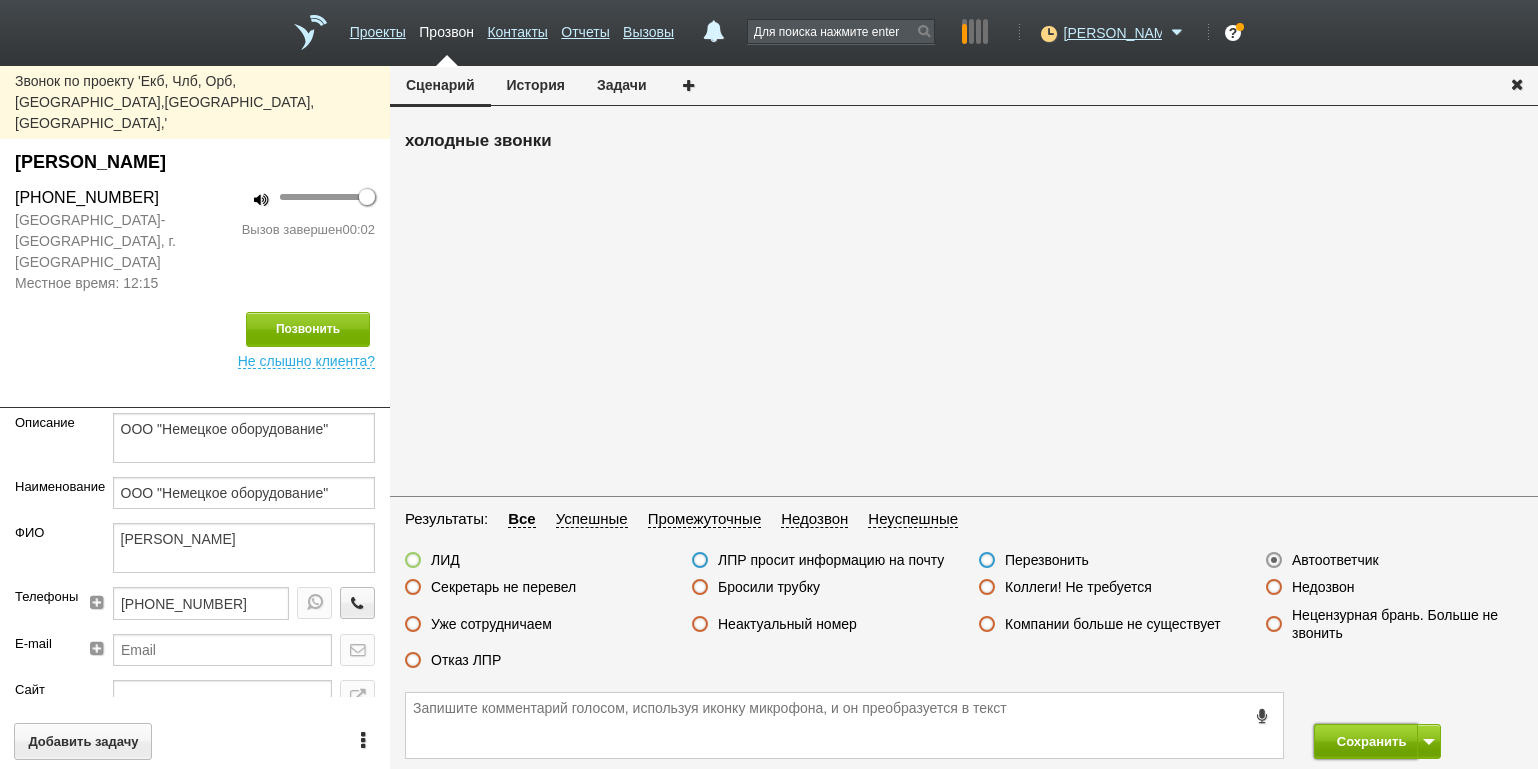 click on "Сохранить" at bounding box center (1366, 741) 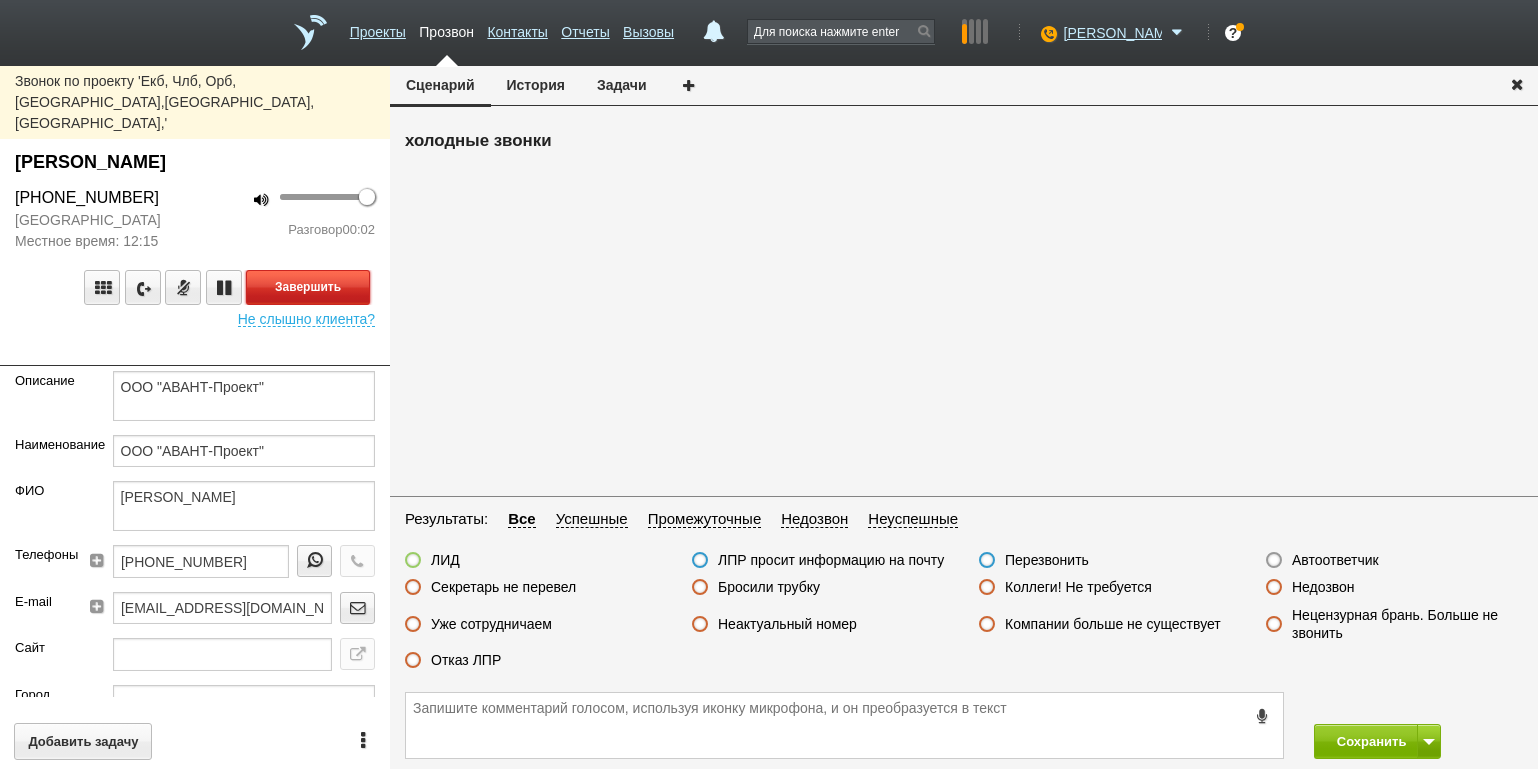 click on "Завершить" at bounding box center (308, 287) 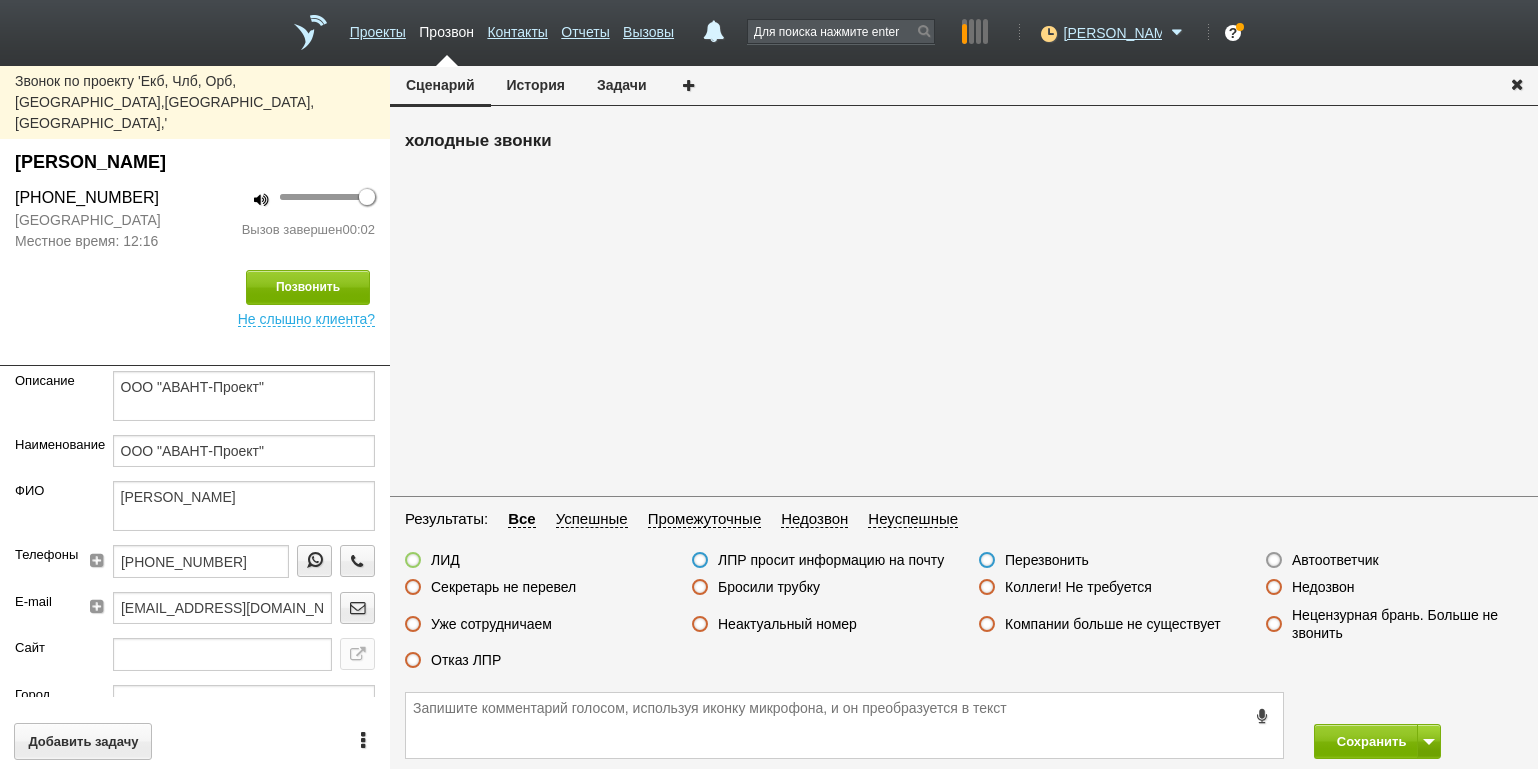 click on "Автоответчик" at bounding box center (1335, 560) 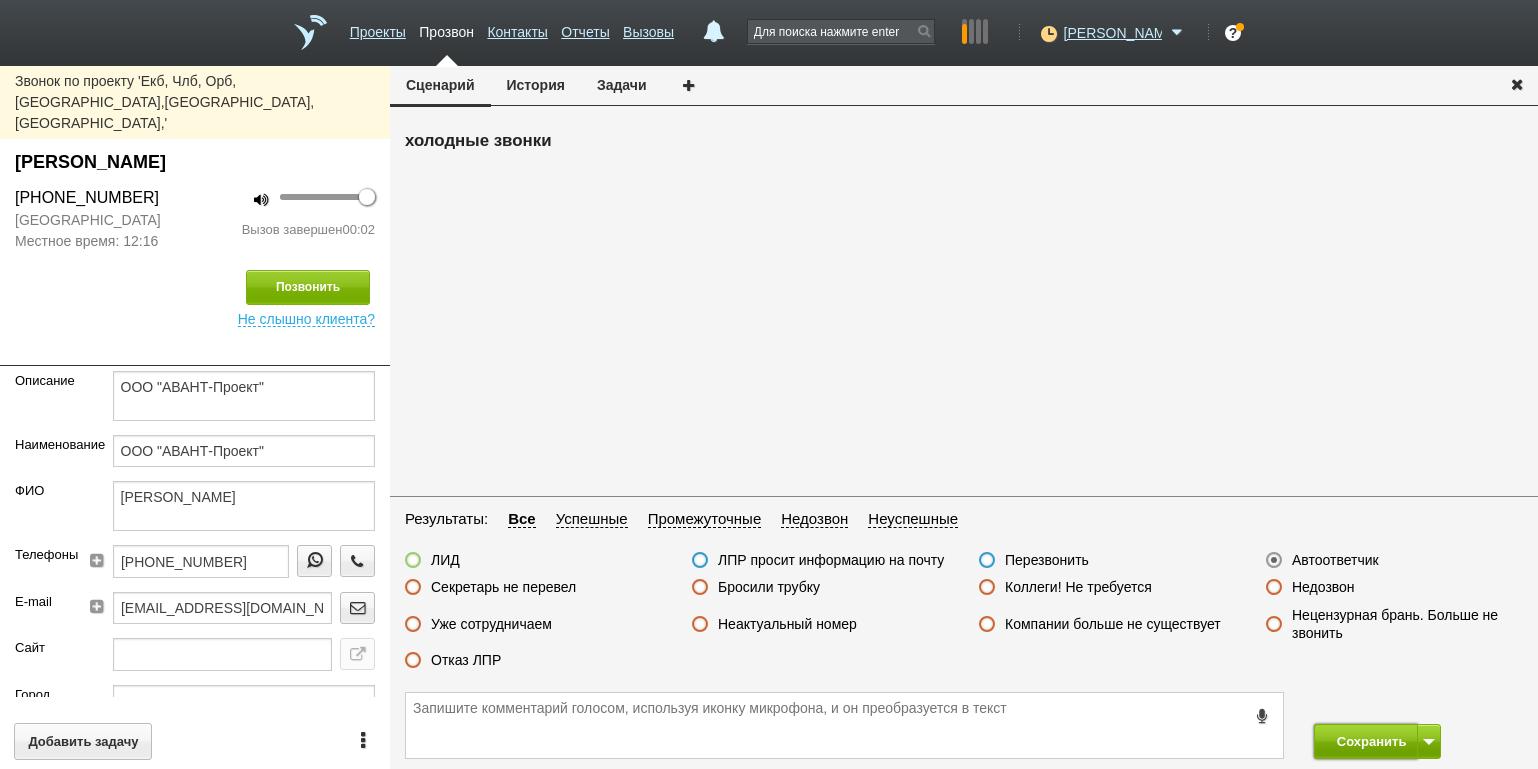 click on "Сохранить" at bounding box center [1366, 741] 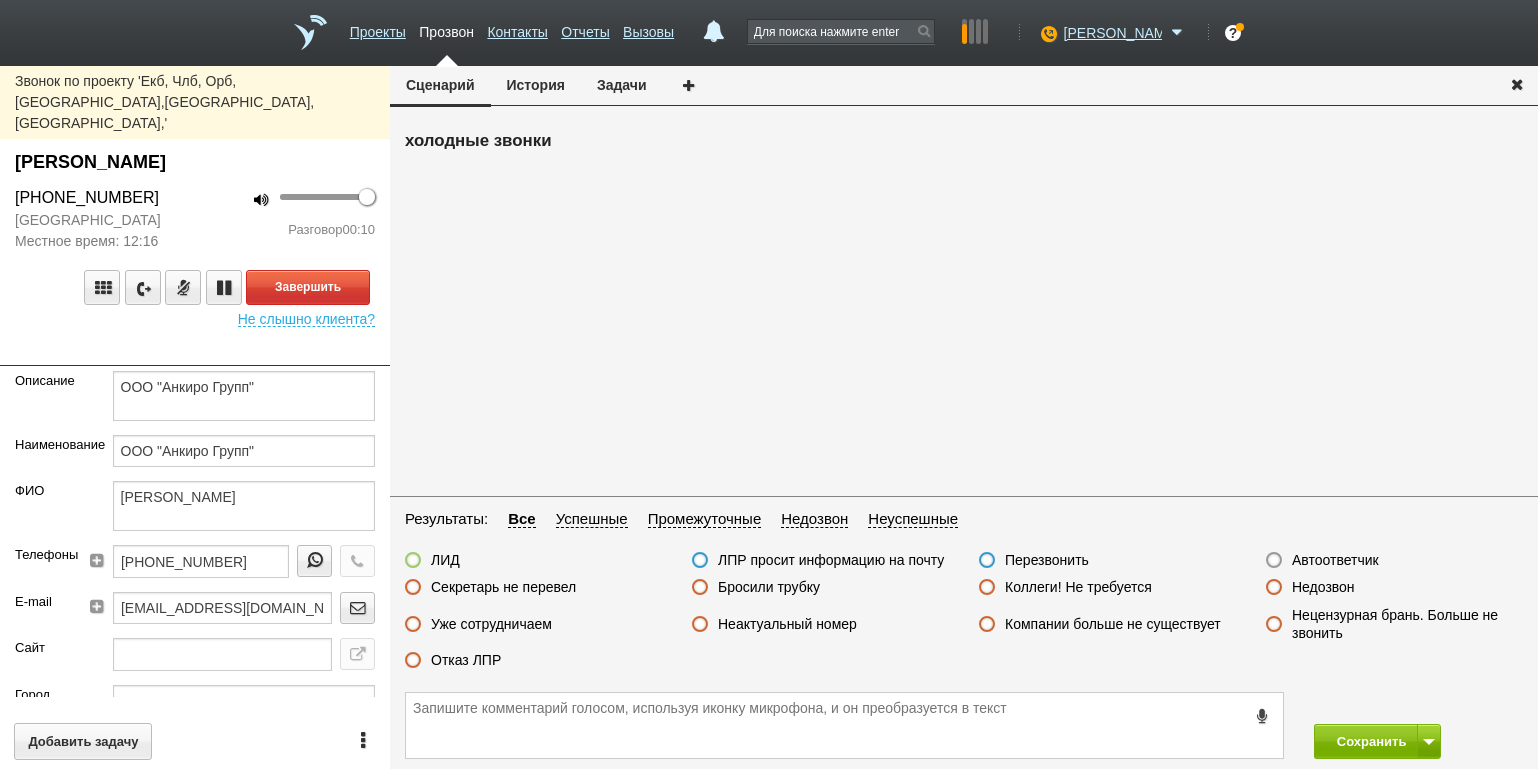 click on "Разговор
00:10" at bounding box center (292, 230) 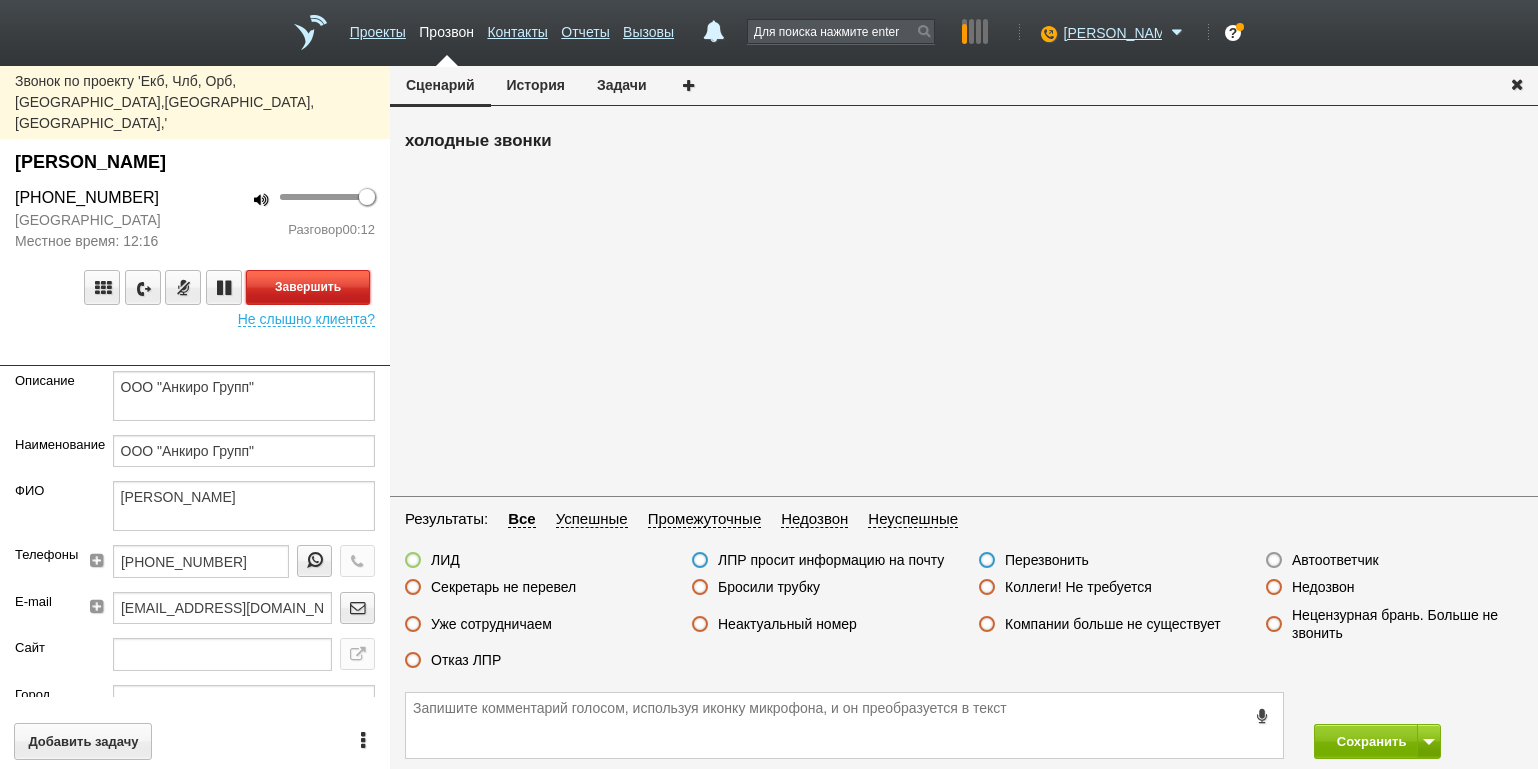 click on "Завершить" at bounding box center (308, 287) 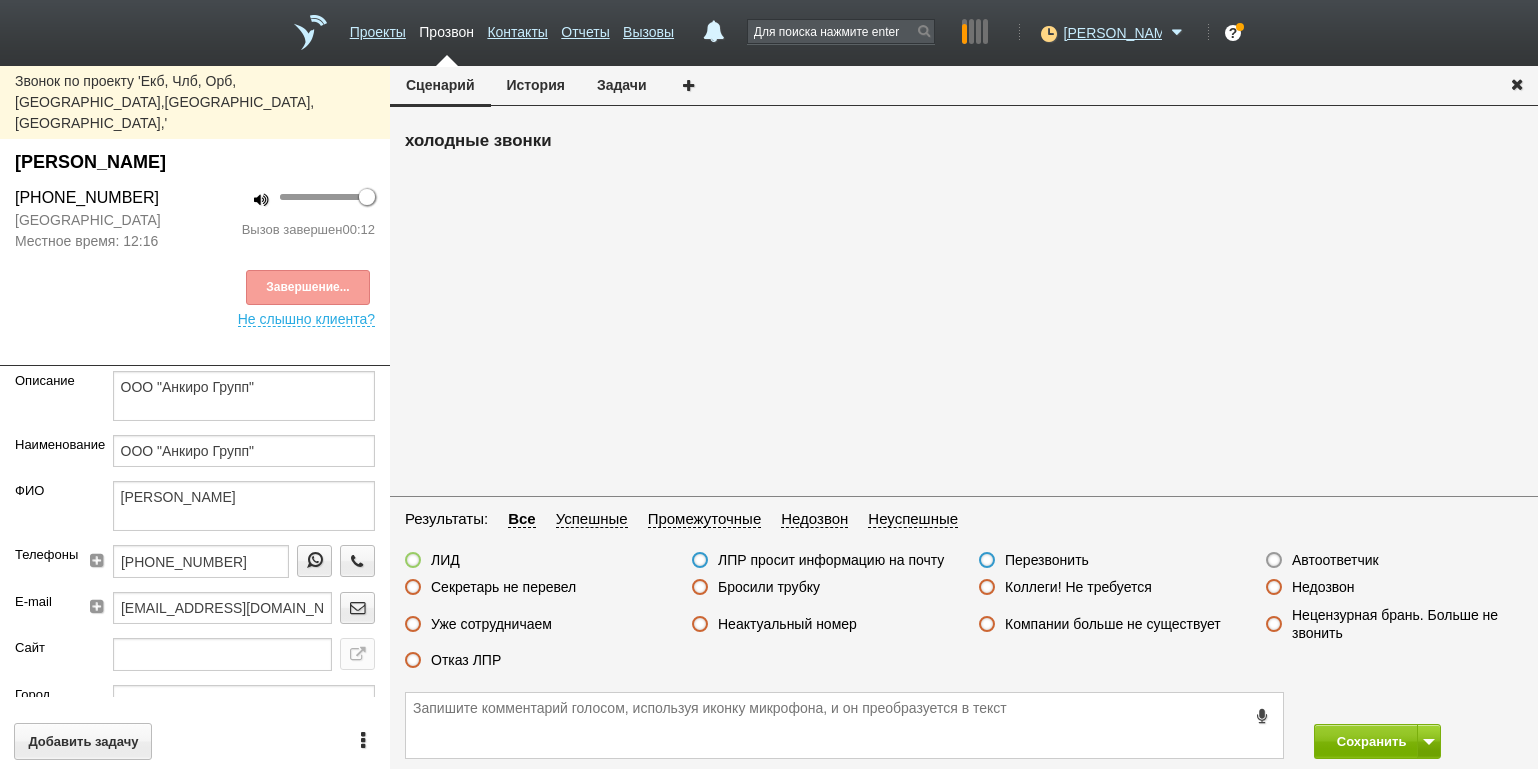 click on "Отказ ЛПР" at bounding box center [466, 660] 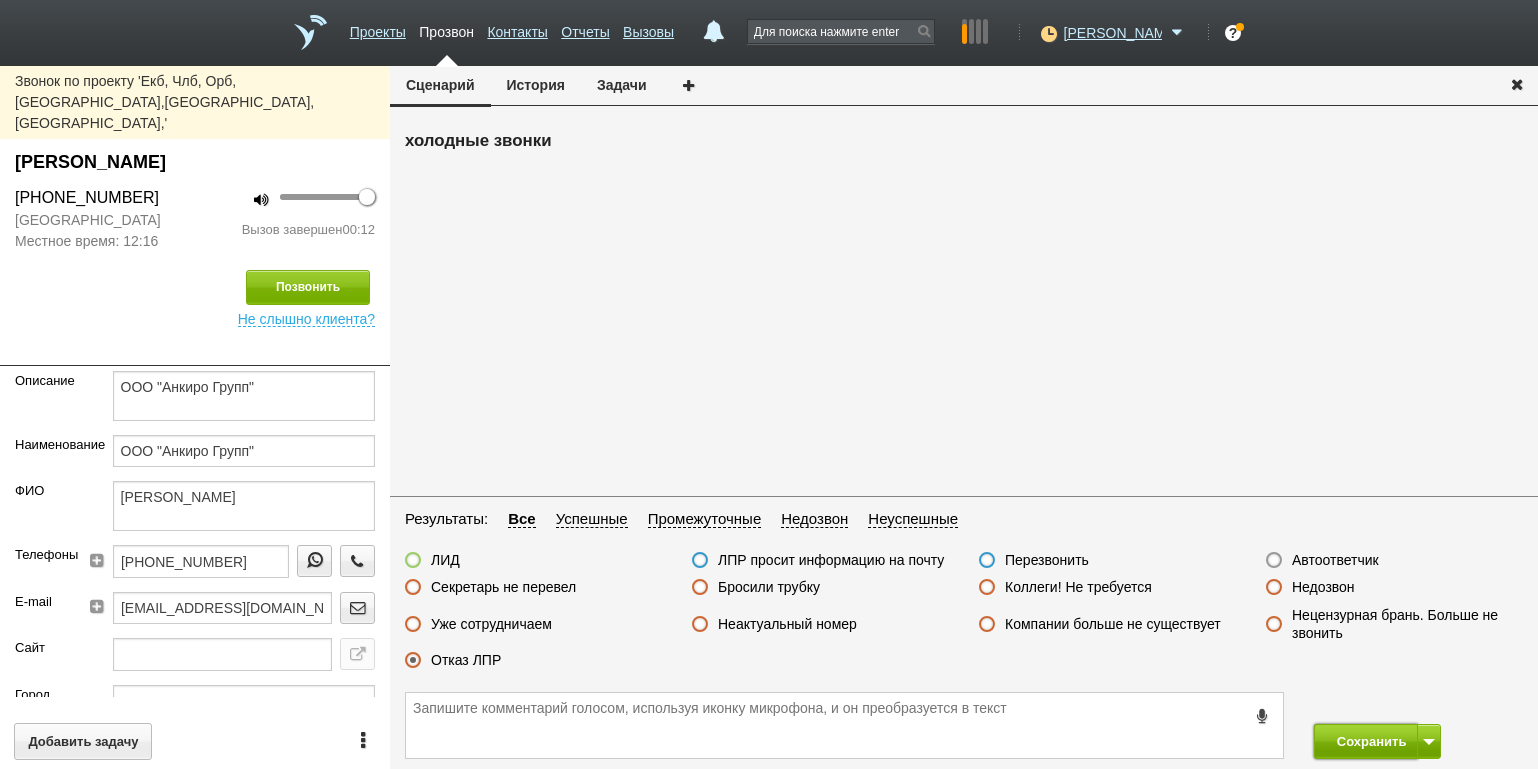 click on "Сохранить" at bounding box center [1366, 741] 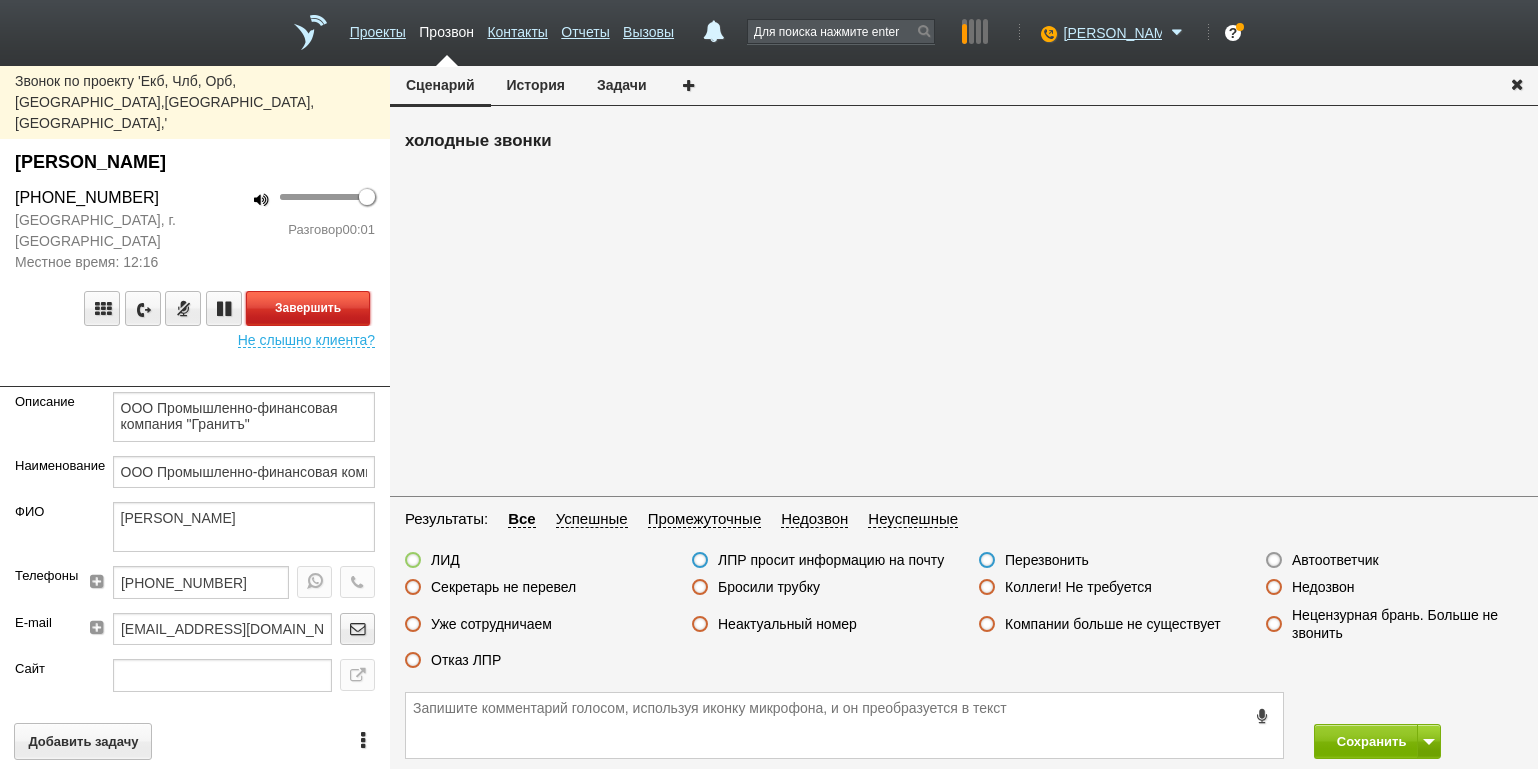 click on "Завершить" at bounding box center [308, 308] 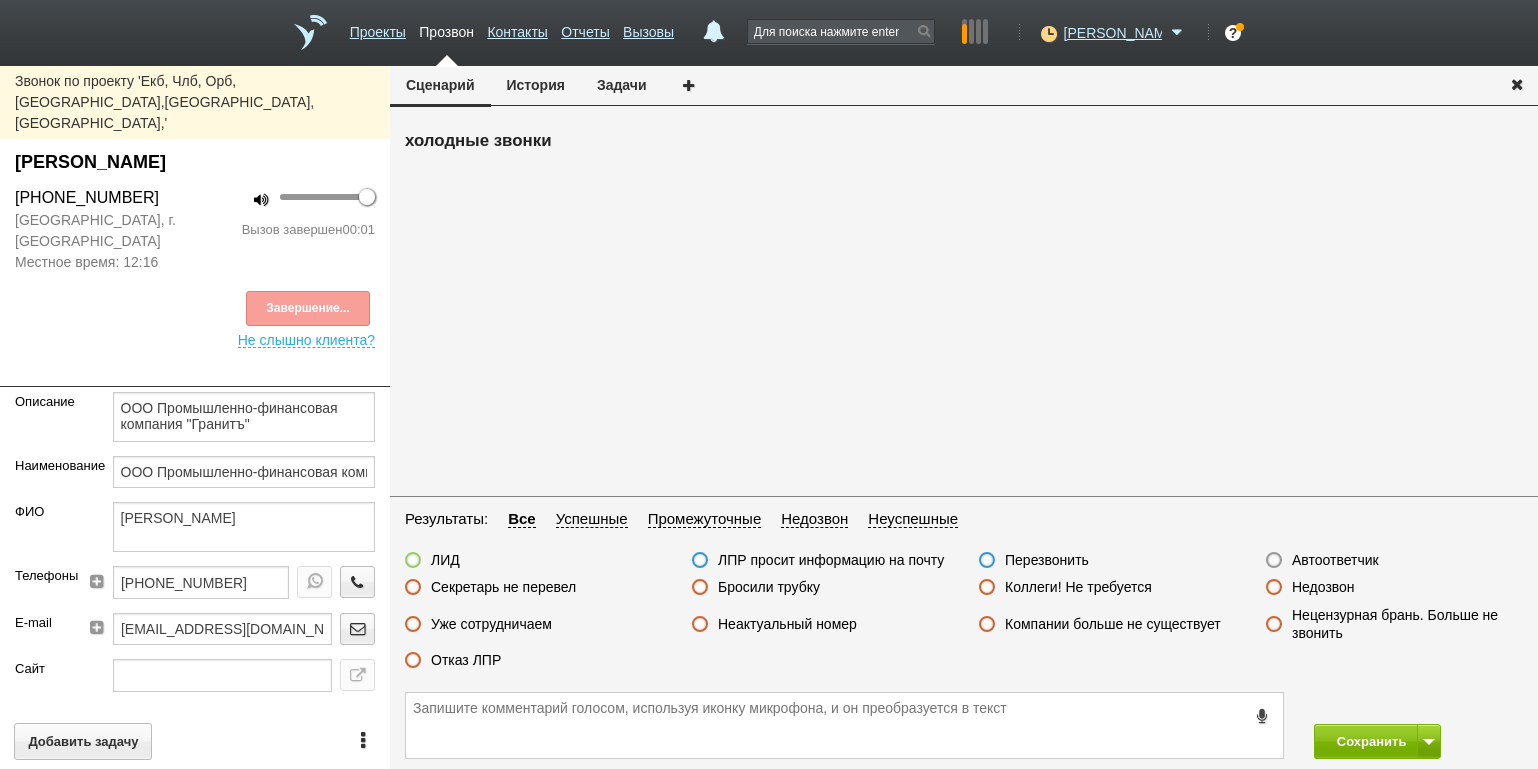click on "Бросили трубку" at bounding box center [769, 587] 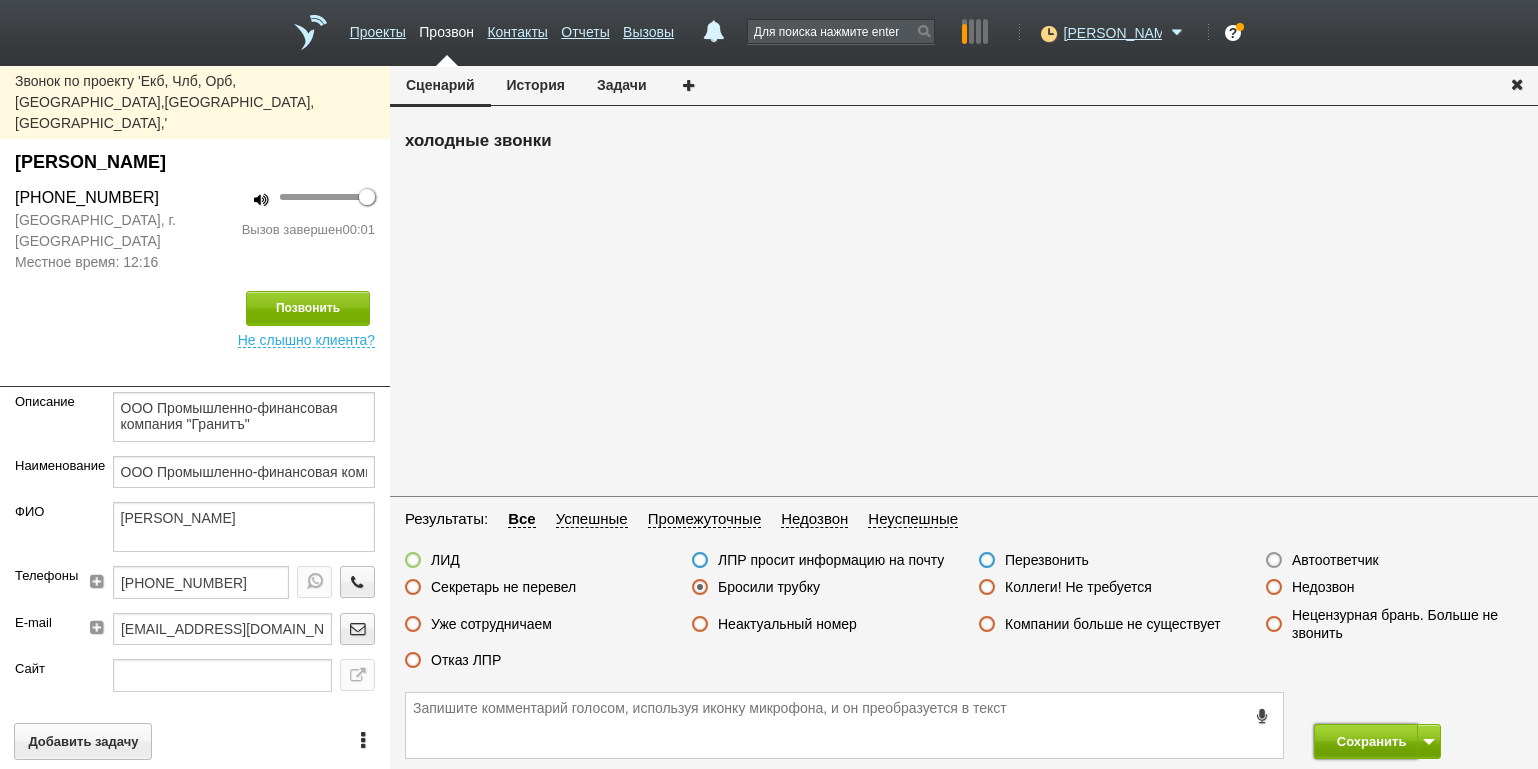 click on "Сохранить" at bounding box center [1366, 741] 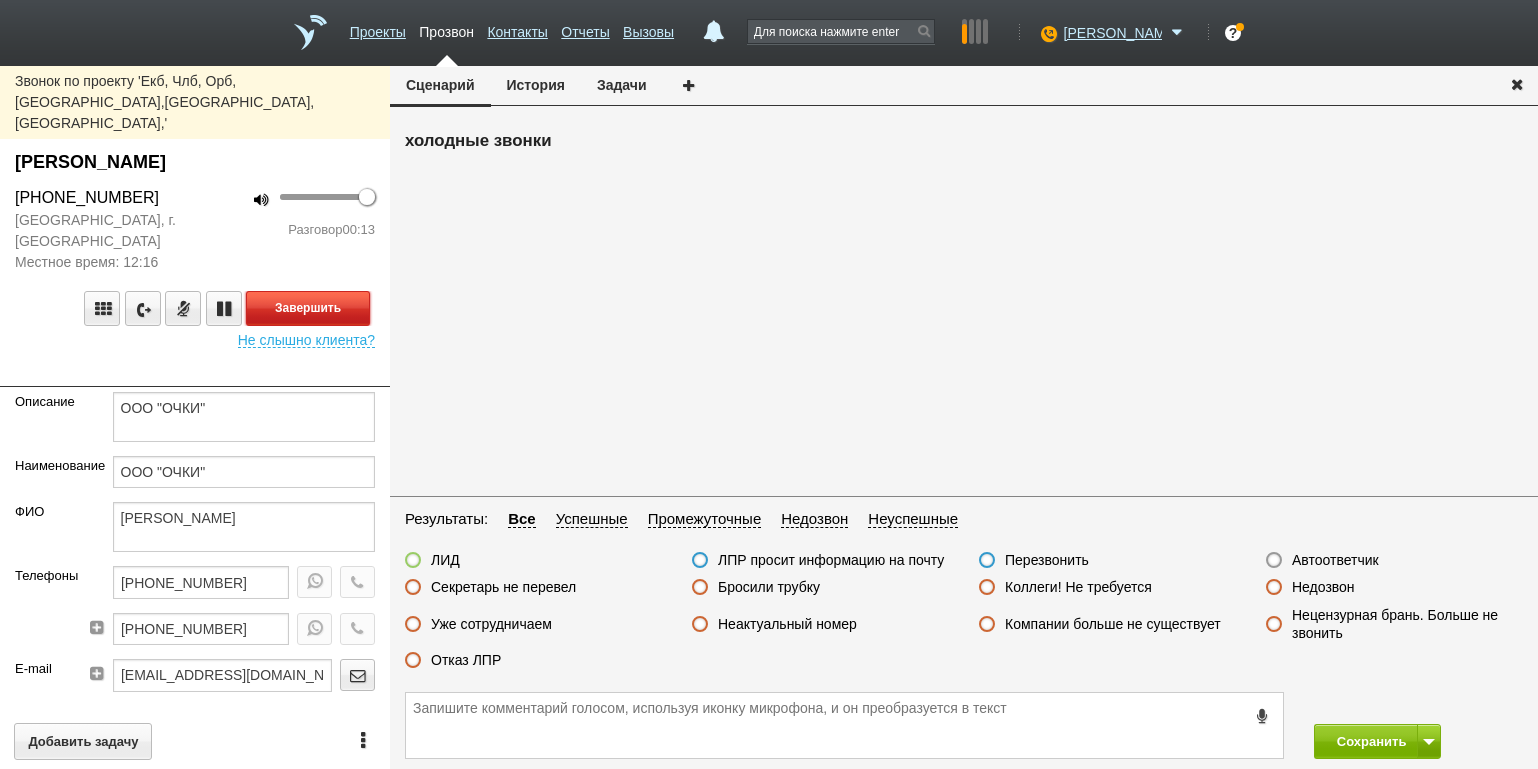 click on "Завершить" at bounding box center (308, 308) 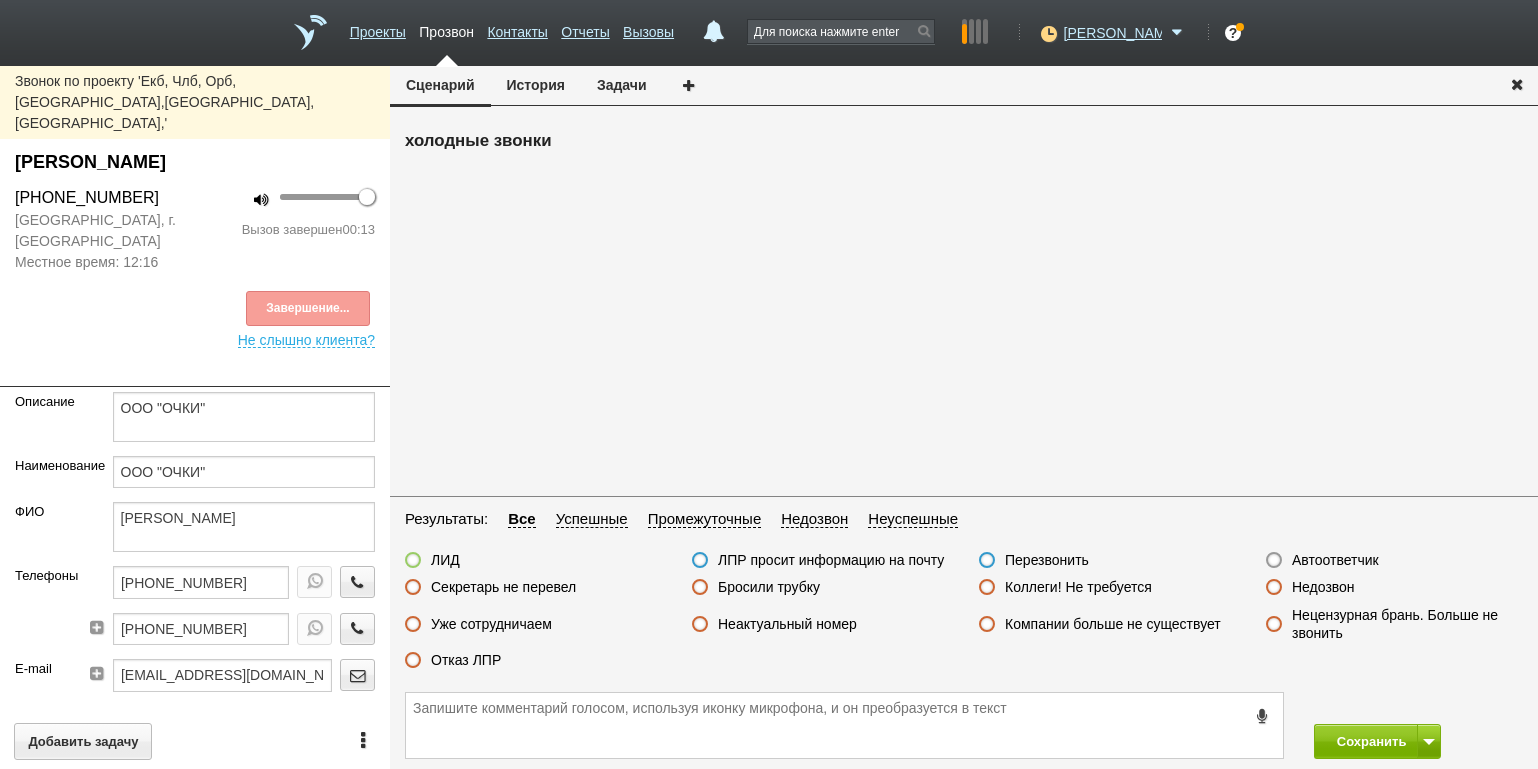 click on "Секретарь не перевел" at bounding box center [503, 587] 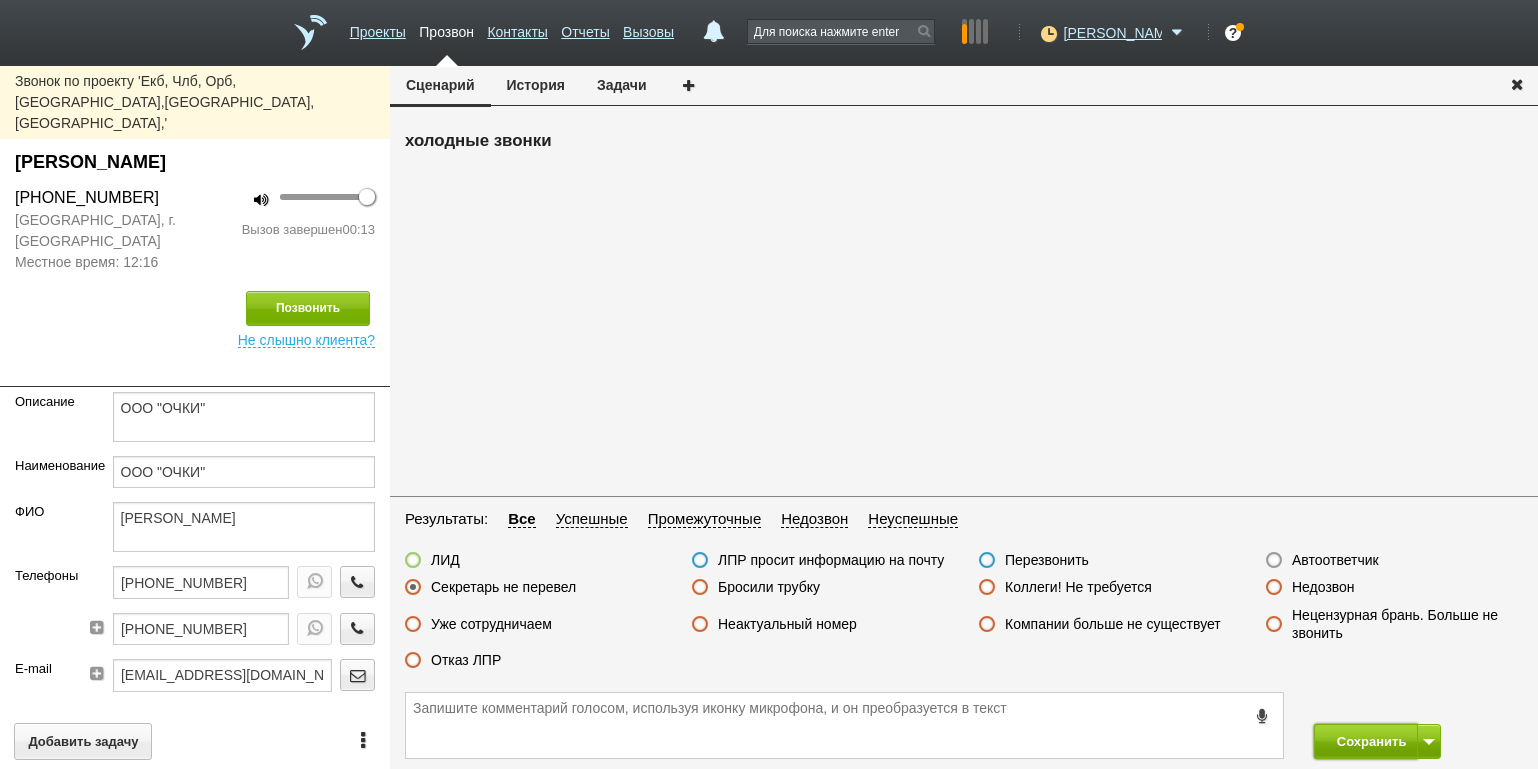 click on "Сохранить" at bounding box center (1366, 741) 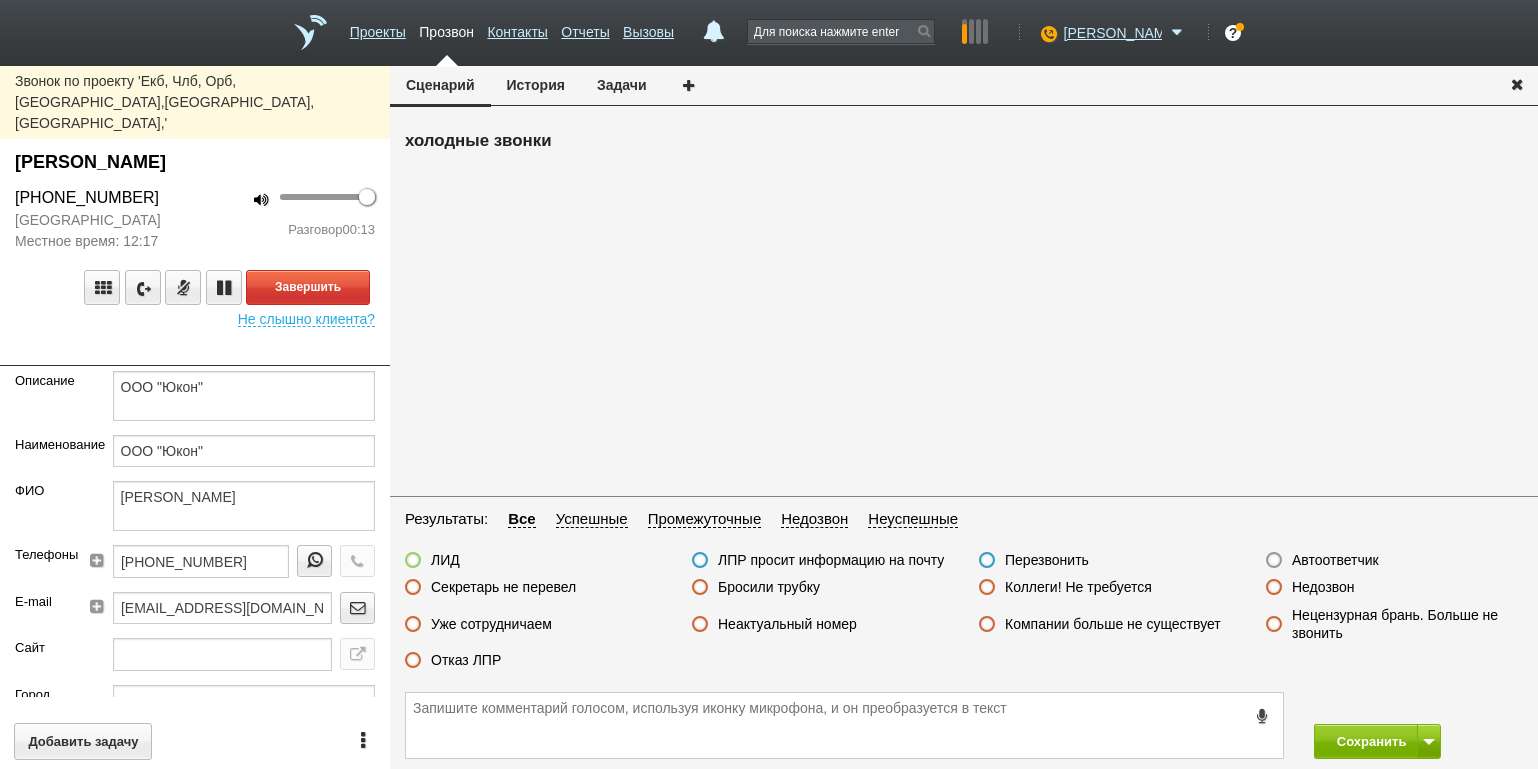 click at bounding box center (195, 351) 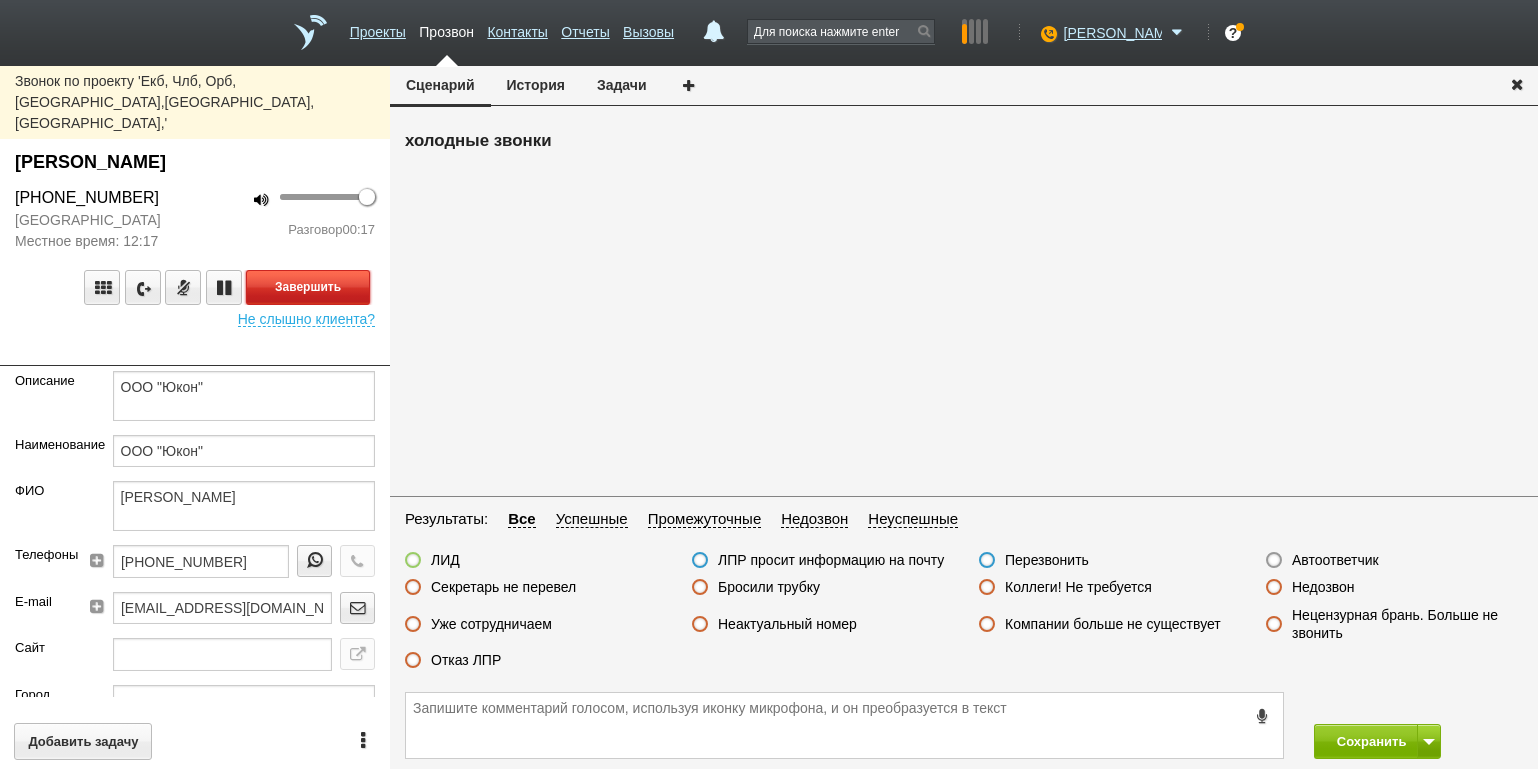 click on "Завершить" at bounding box center [308, 287] 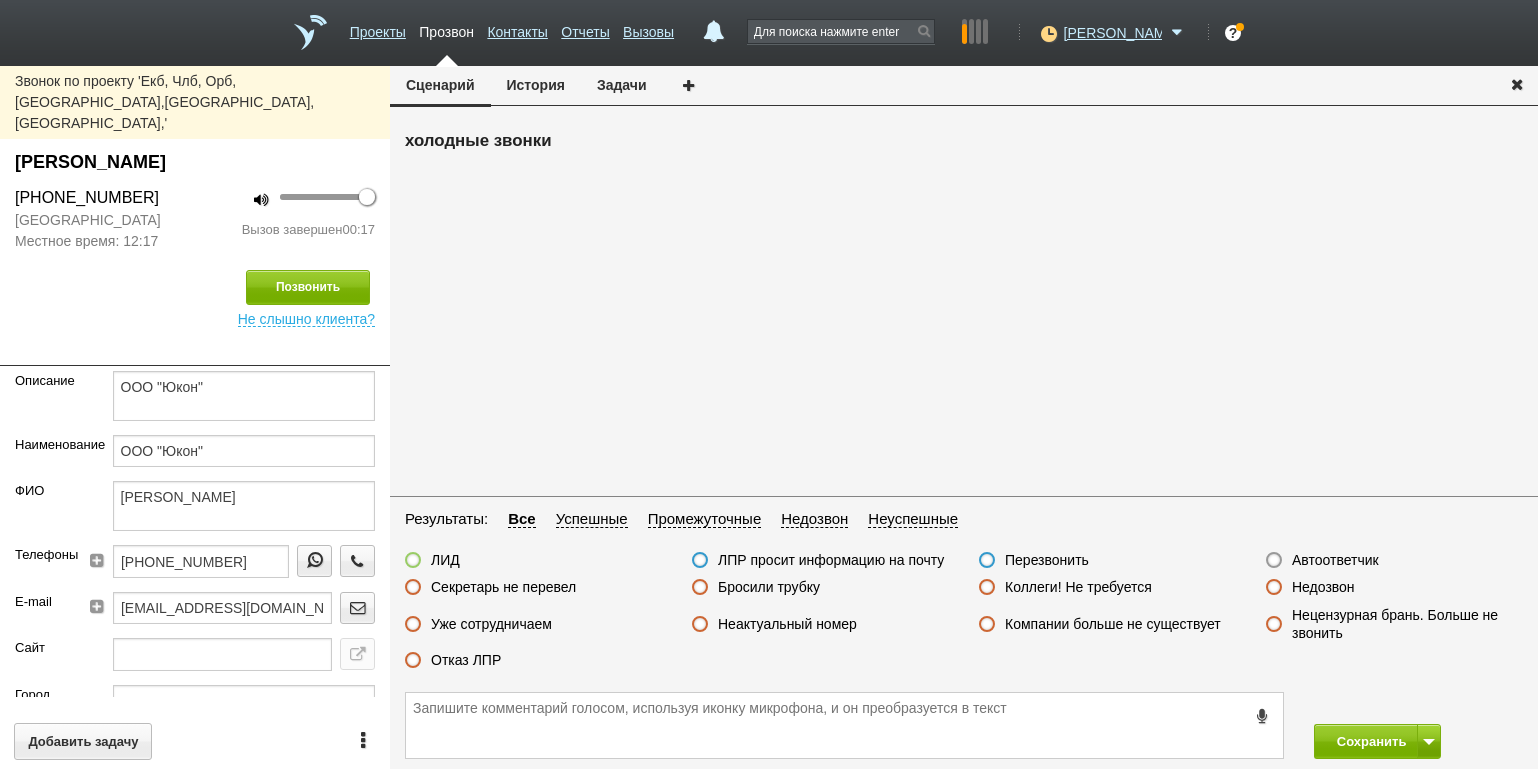click on "Отказ ЛПР" at bounding box center (466, 660) 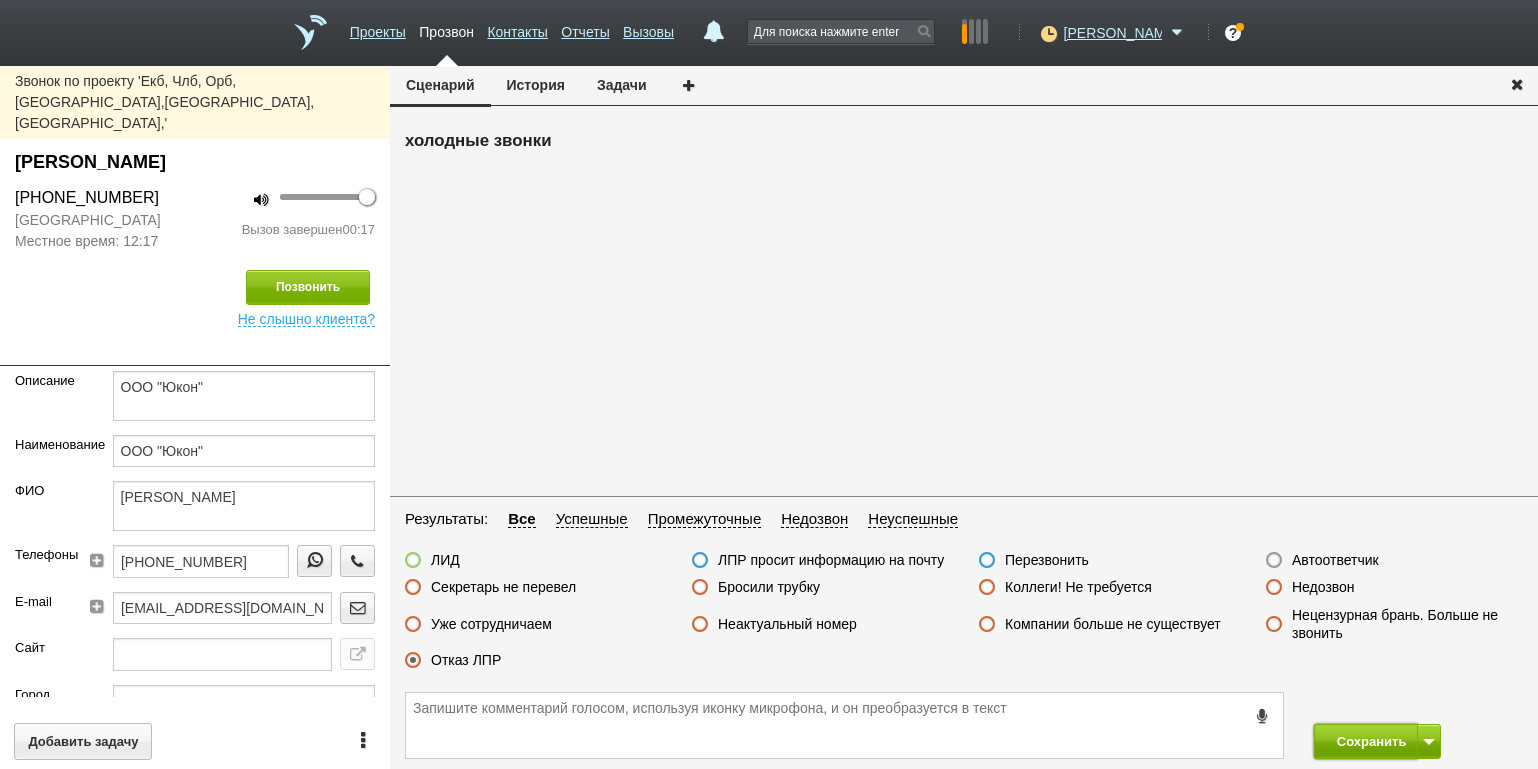 click on "Сохранить" at bounding box center [1366, 741] 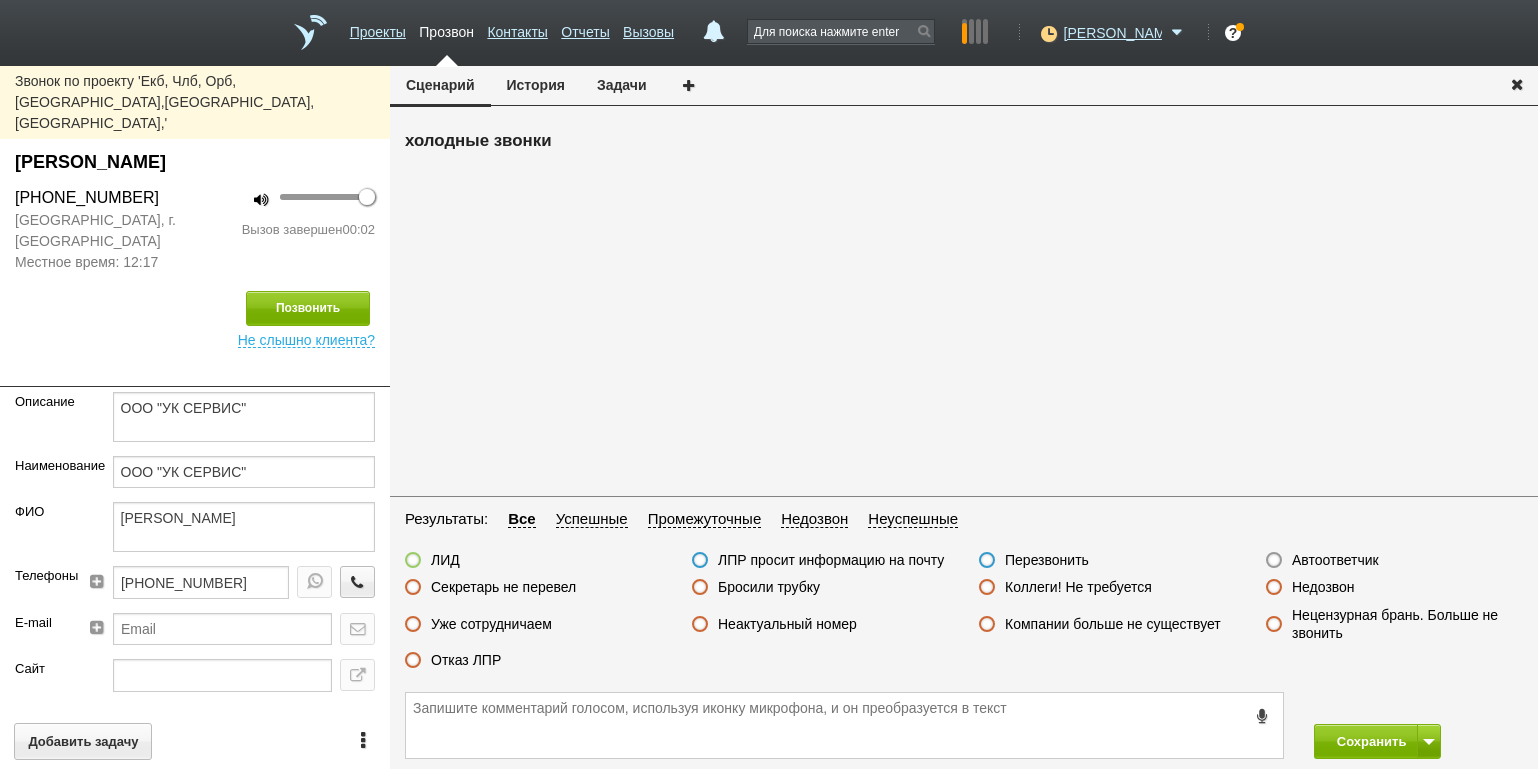 click on "Бросили трубку" at bounding box center (769, 587) 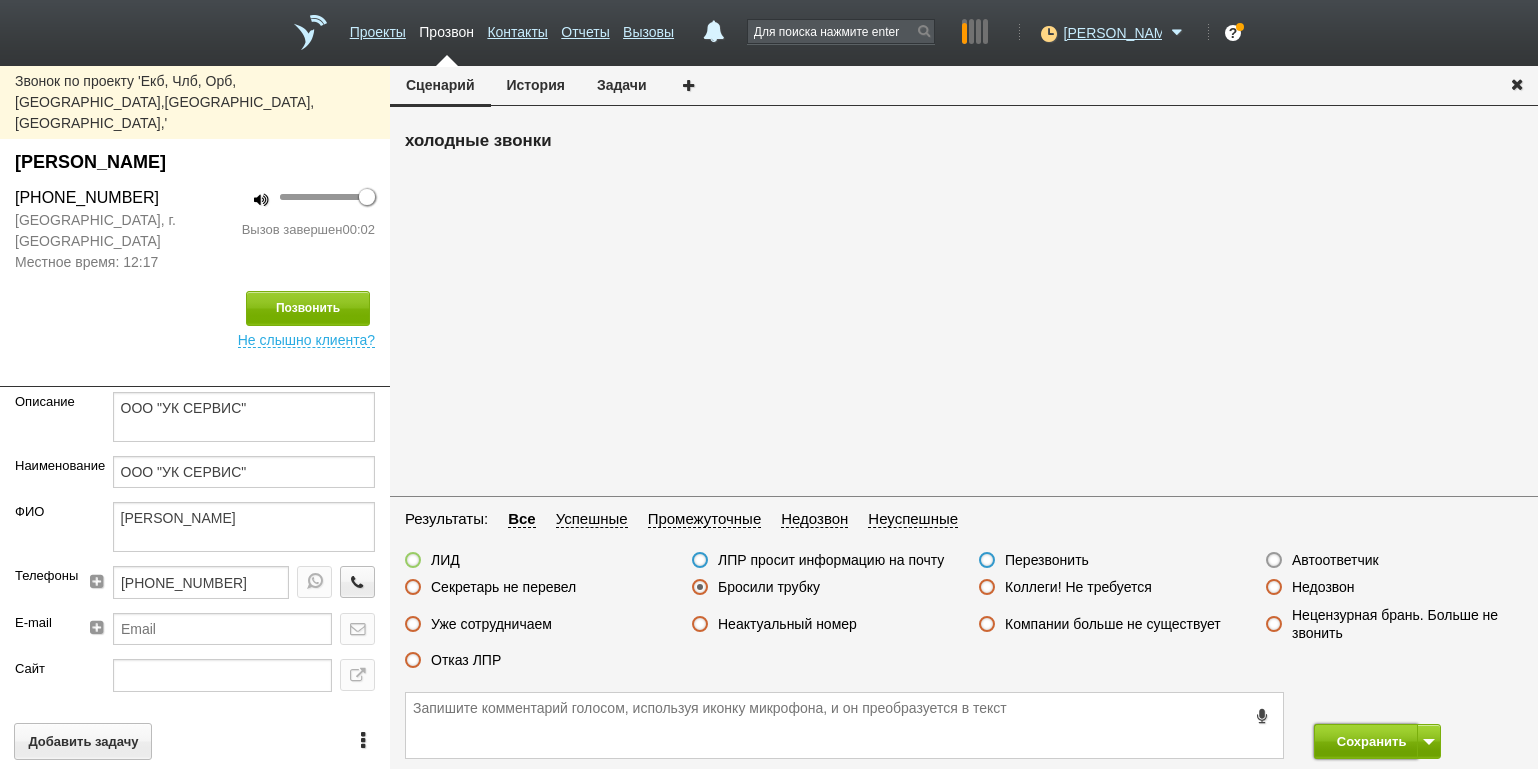 click on "Сохранить" at bounding box center [1366, 741] 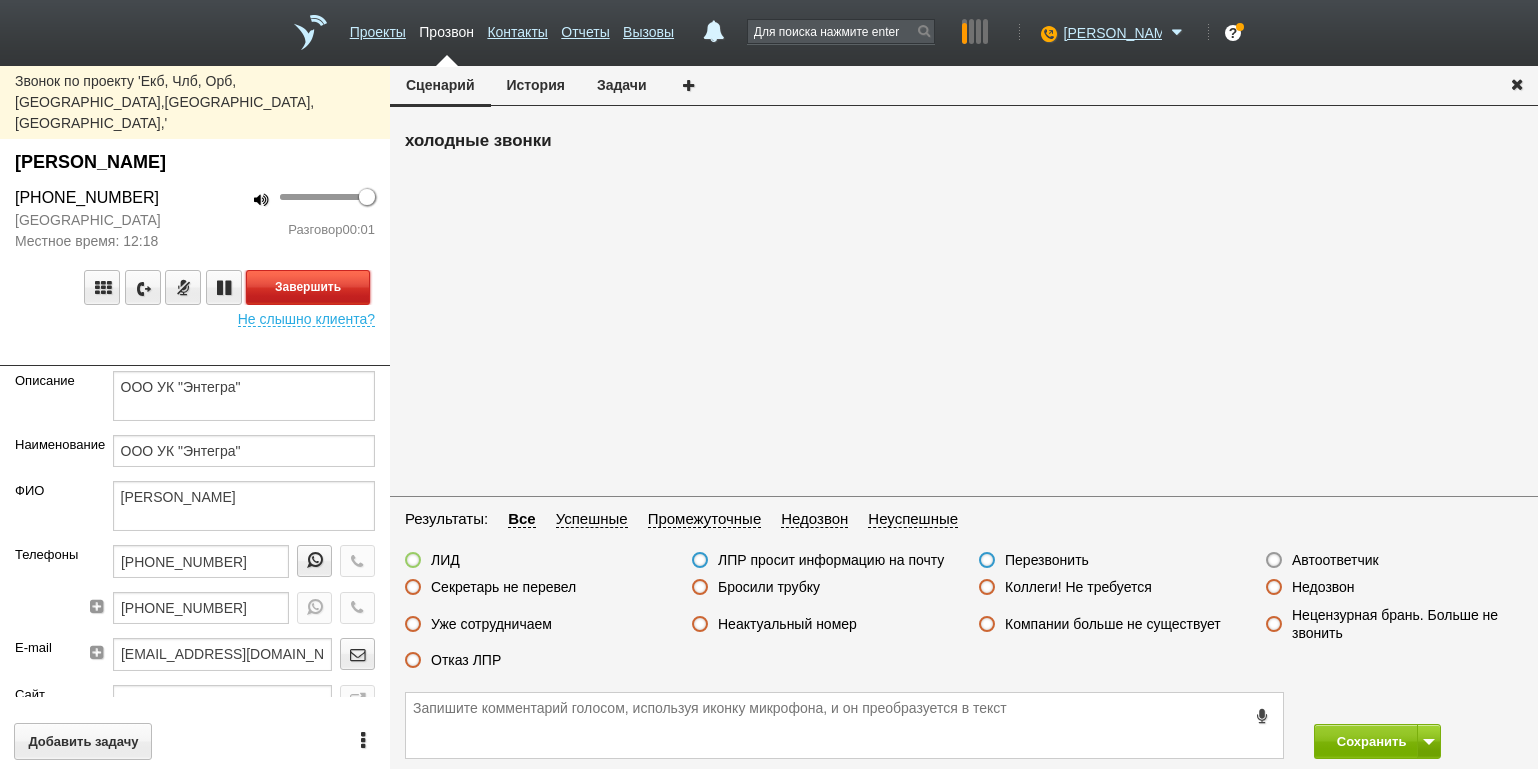 click on "Завершить" at bounding box center [308, 287] 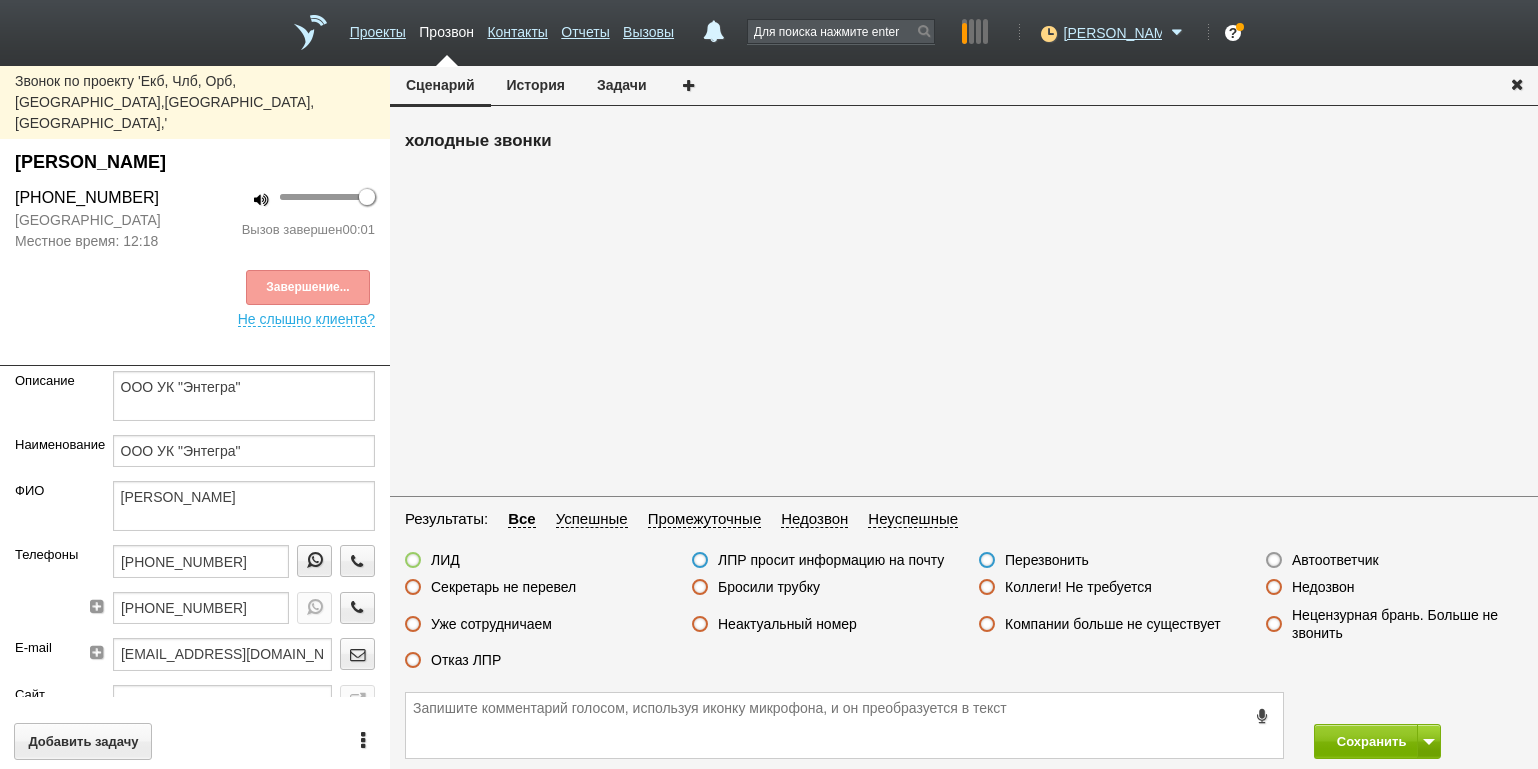 click on "Автоответчик" at bounding box center [1335, 560] 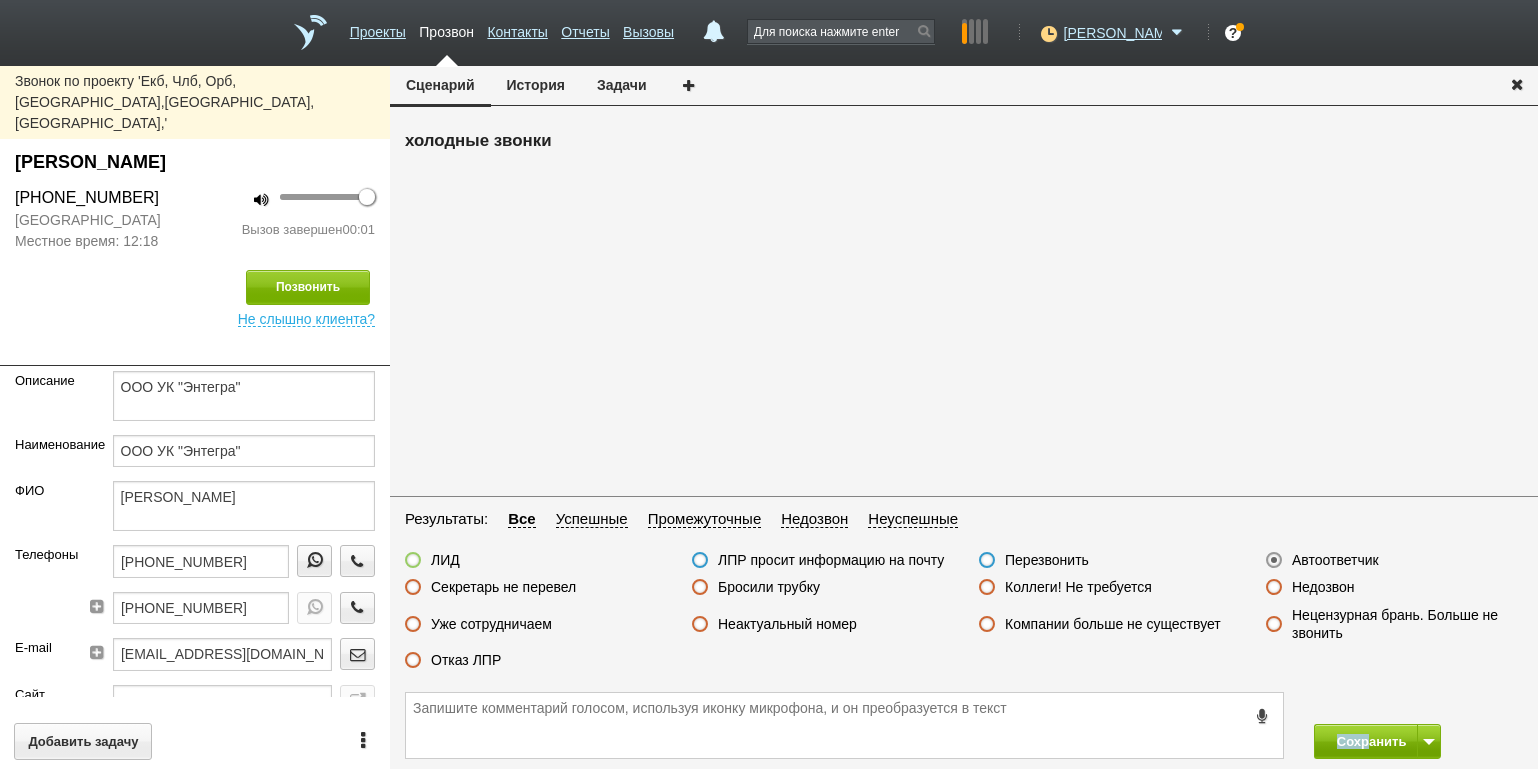 drag, startPoint x: 1370, startPoint y: 722, endPoint x: 1368, endPoint y: 735, distance: 13.152946 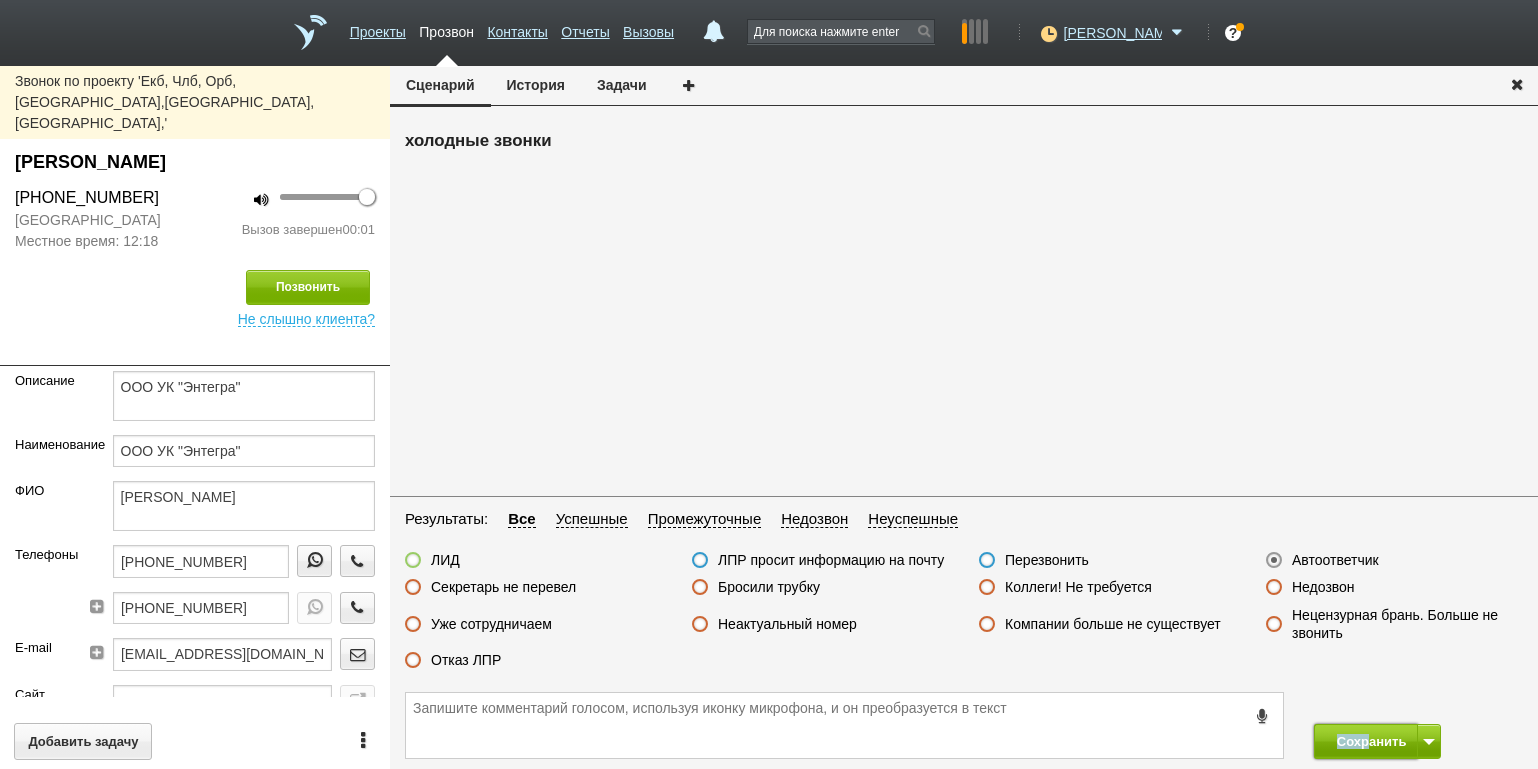 click on "Сохранить" at bounding box center [1366, 741] 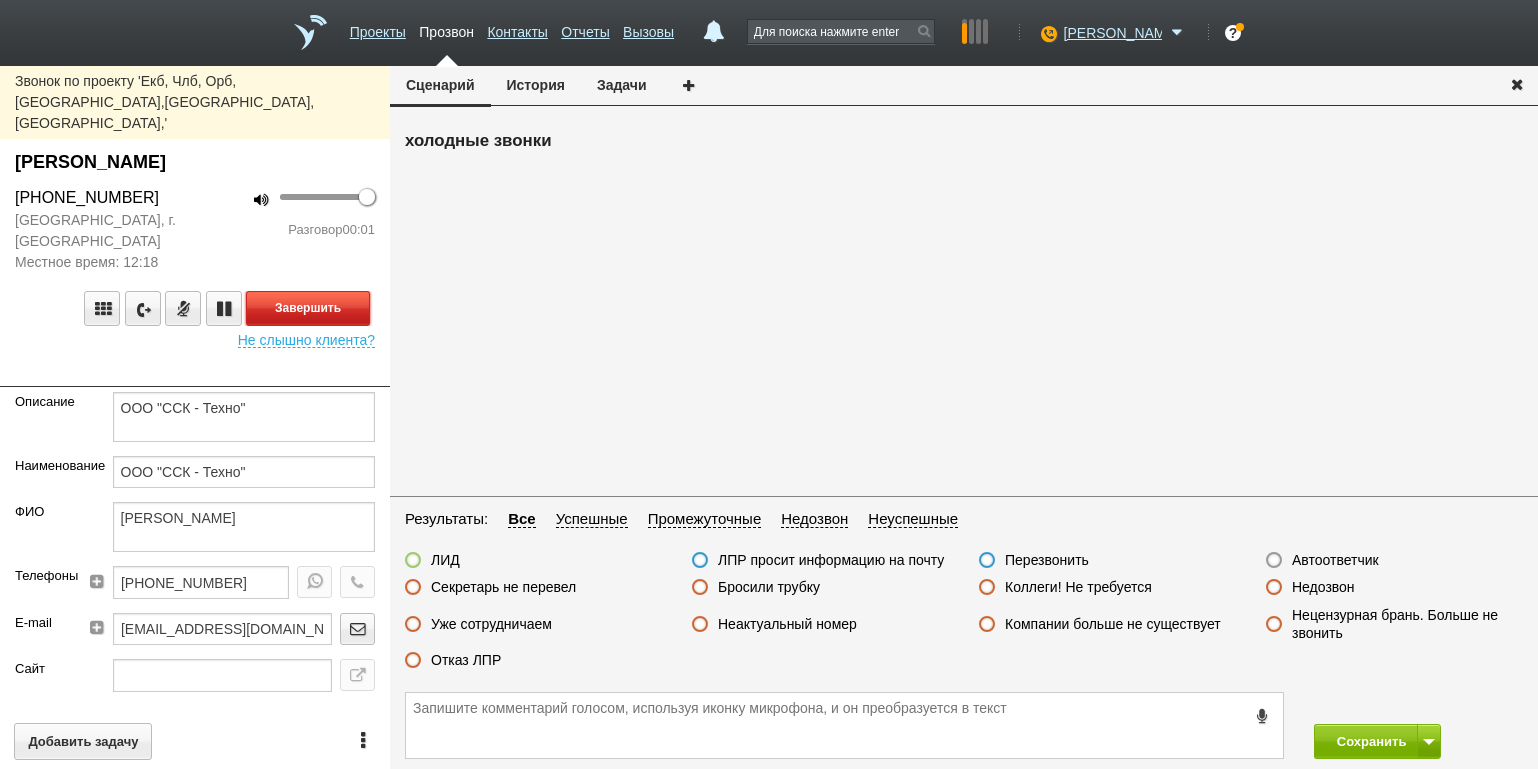 click on "Завершить" at bounding box center [308, 308] 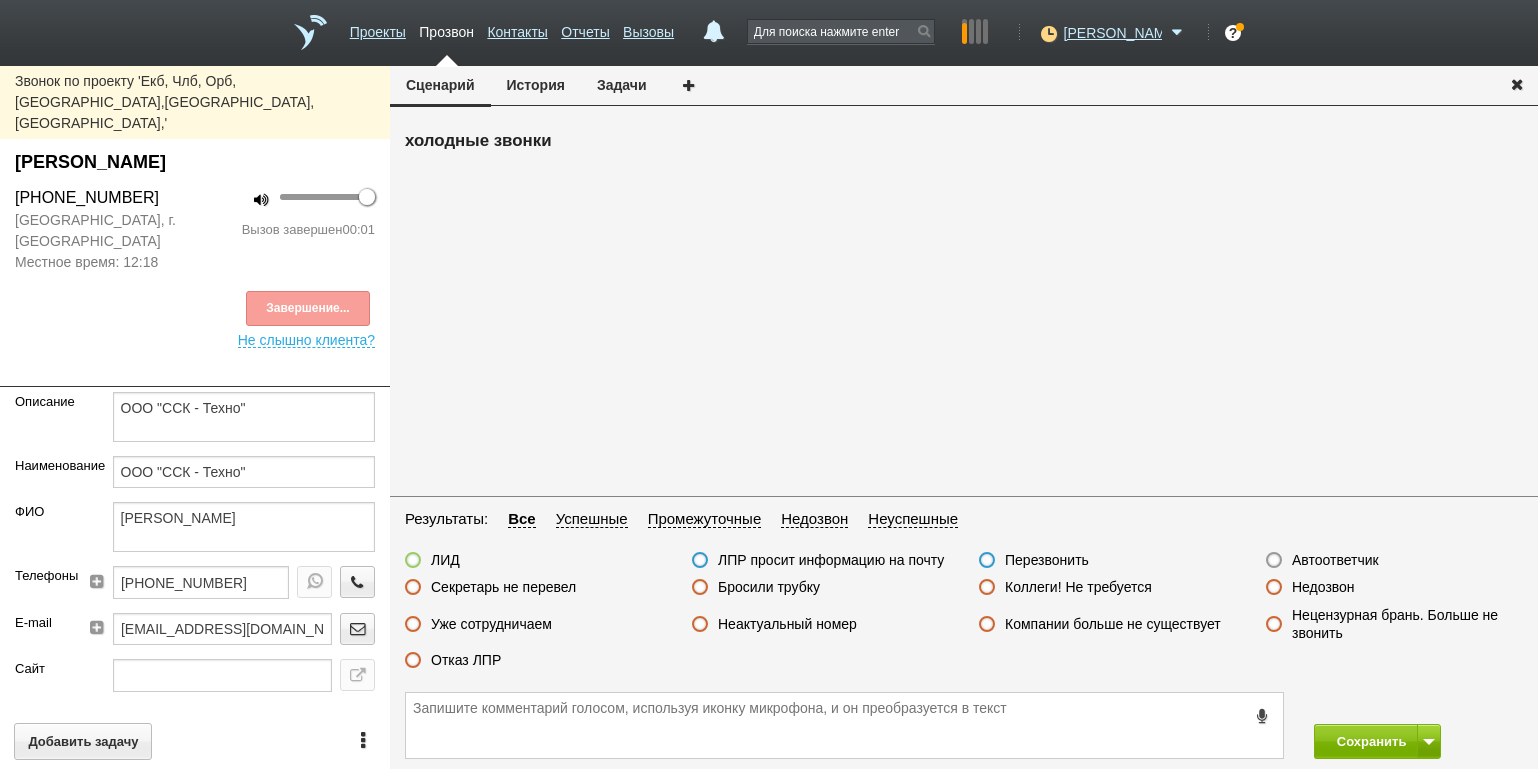 click on "Автоответчик" at bounding box center [1335, 560] 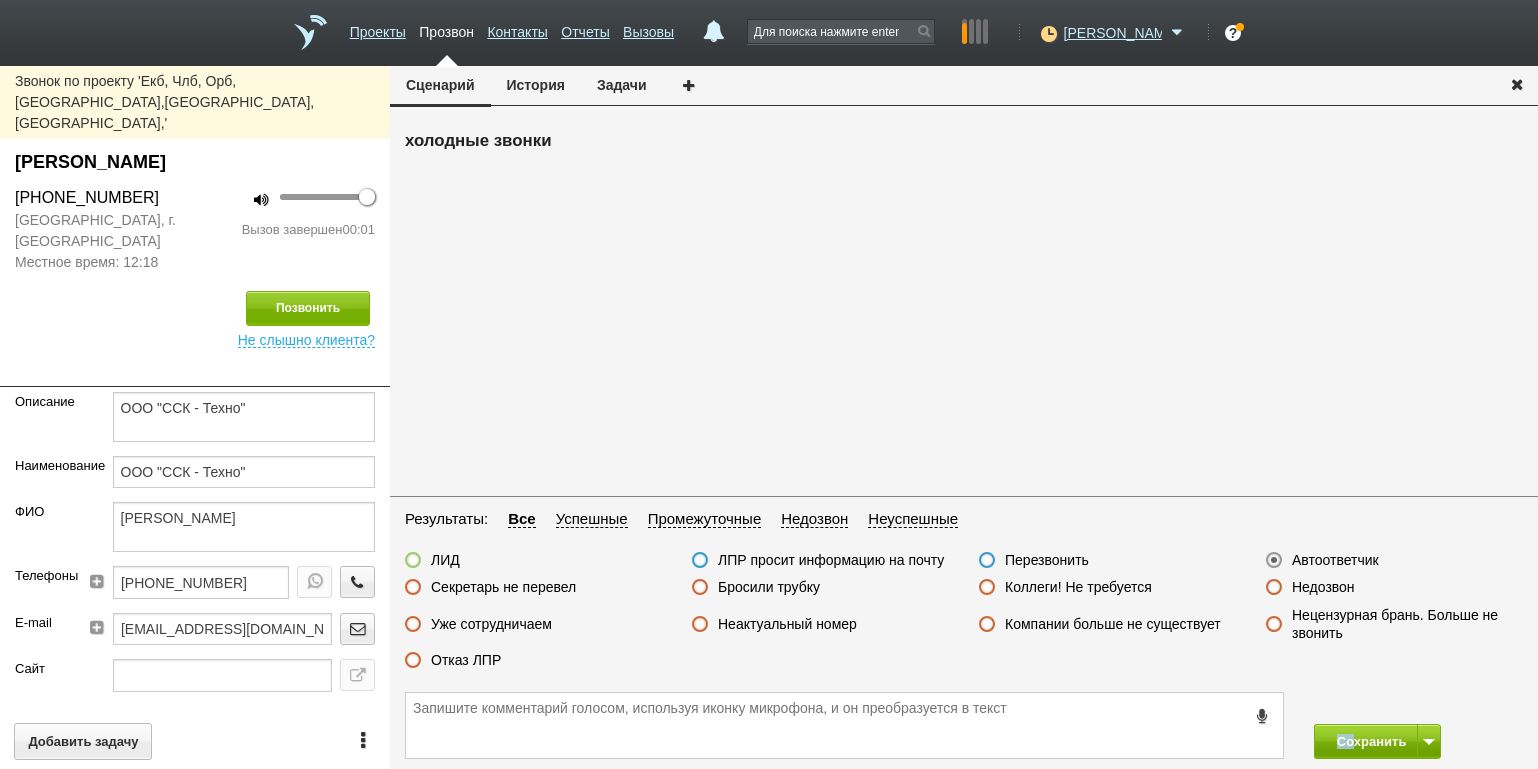 click on "Сохранить" at bounding box center (964, 725) 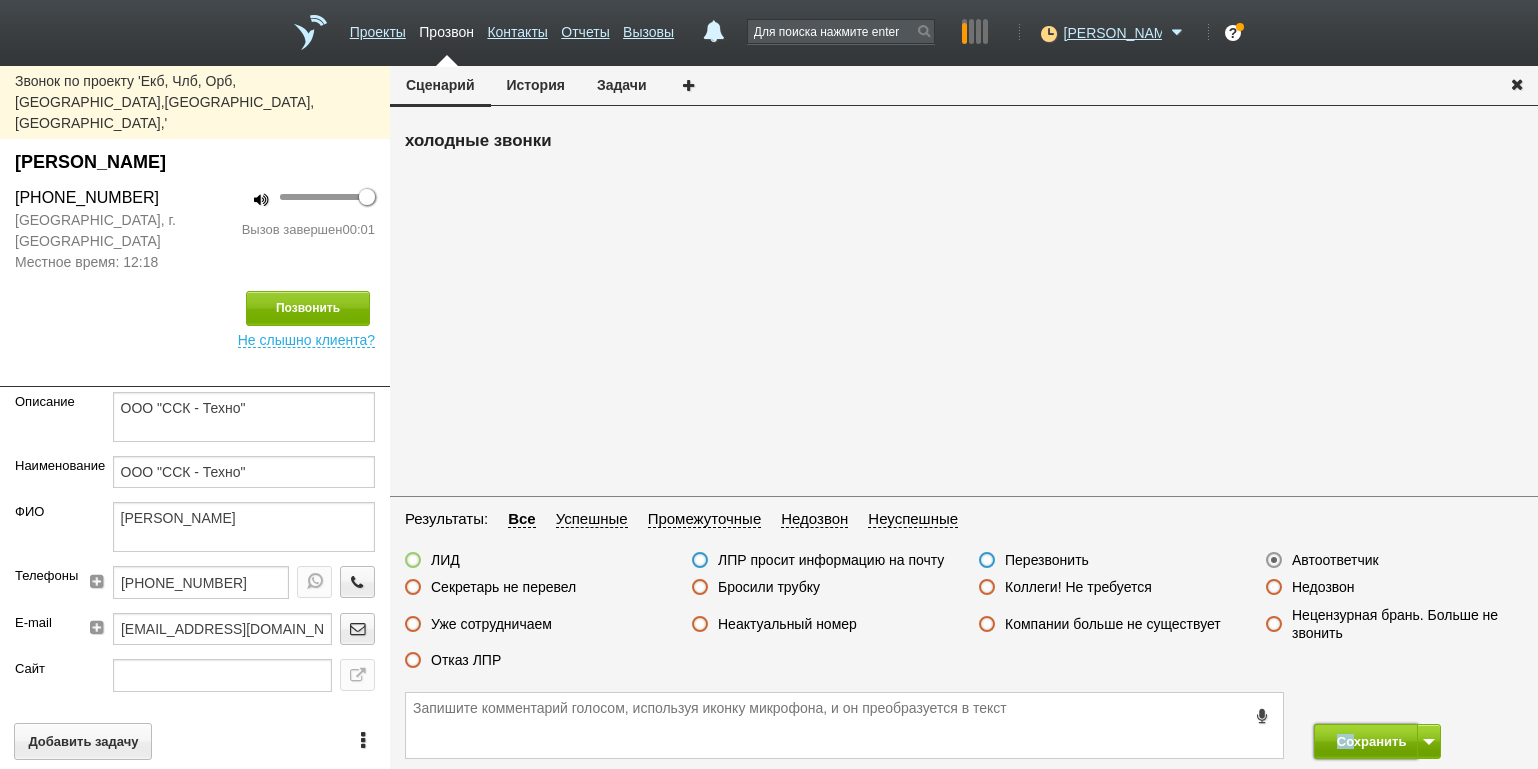 click on "Сохранить" at bounding box center (1366, 741) 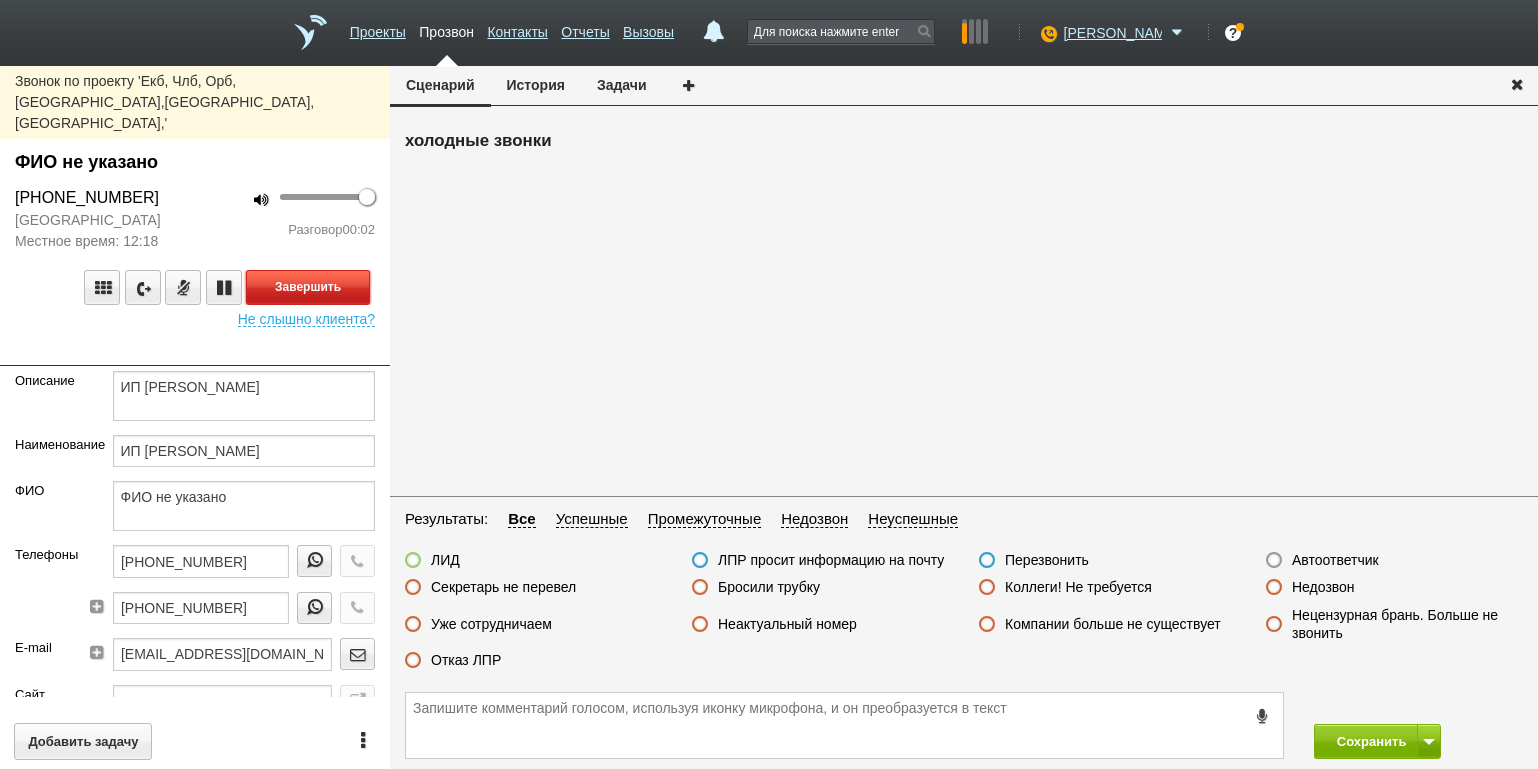 click on "Завершить" at bounding box center [308, 287] 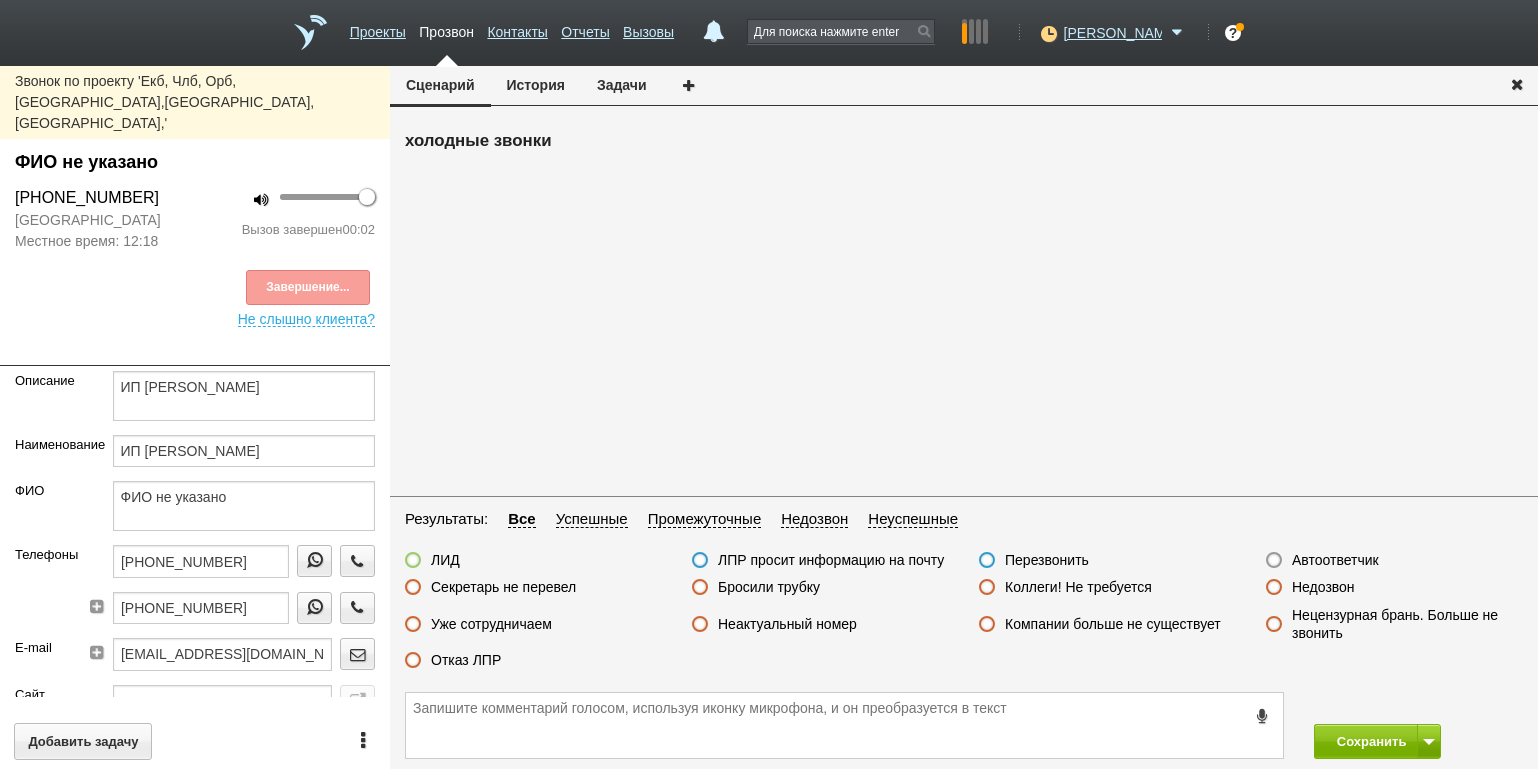 click on "Автоответчик" at bounding box center [1335, 560] 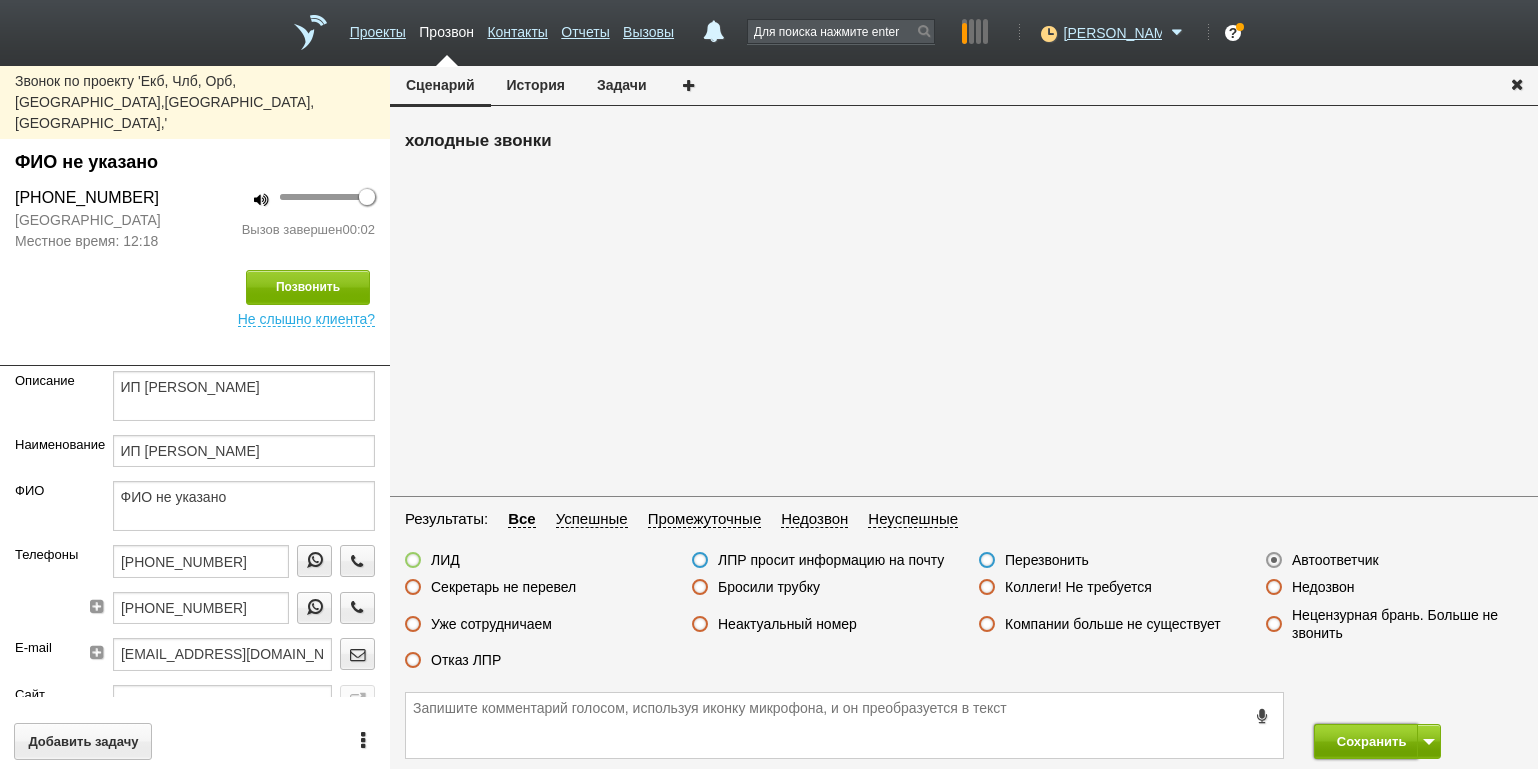 drag, startPoint x: 1354, startPoint y: 738, endPoint x: 1331, endPoint y: 700, distance: 44.418465 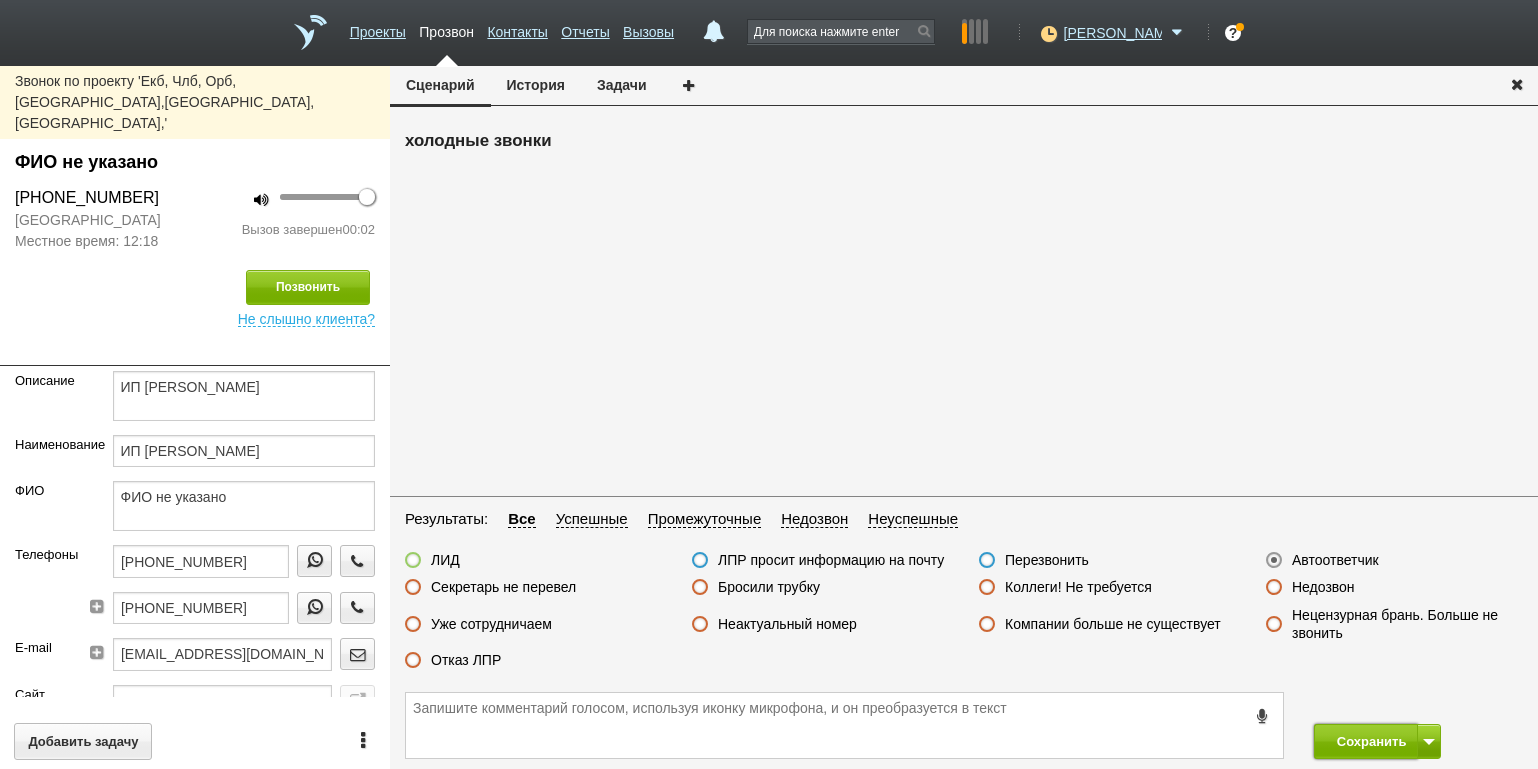 click on "Сохранить" at bounding box center [1366, 741] 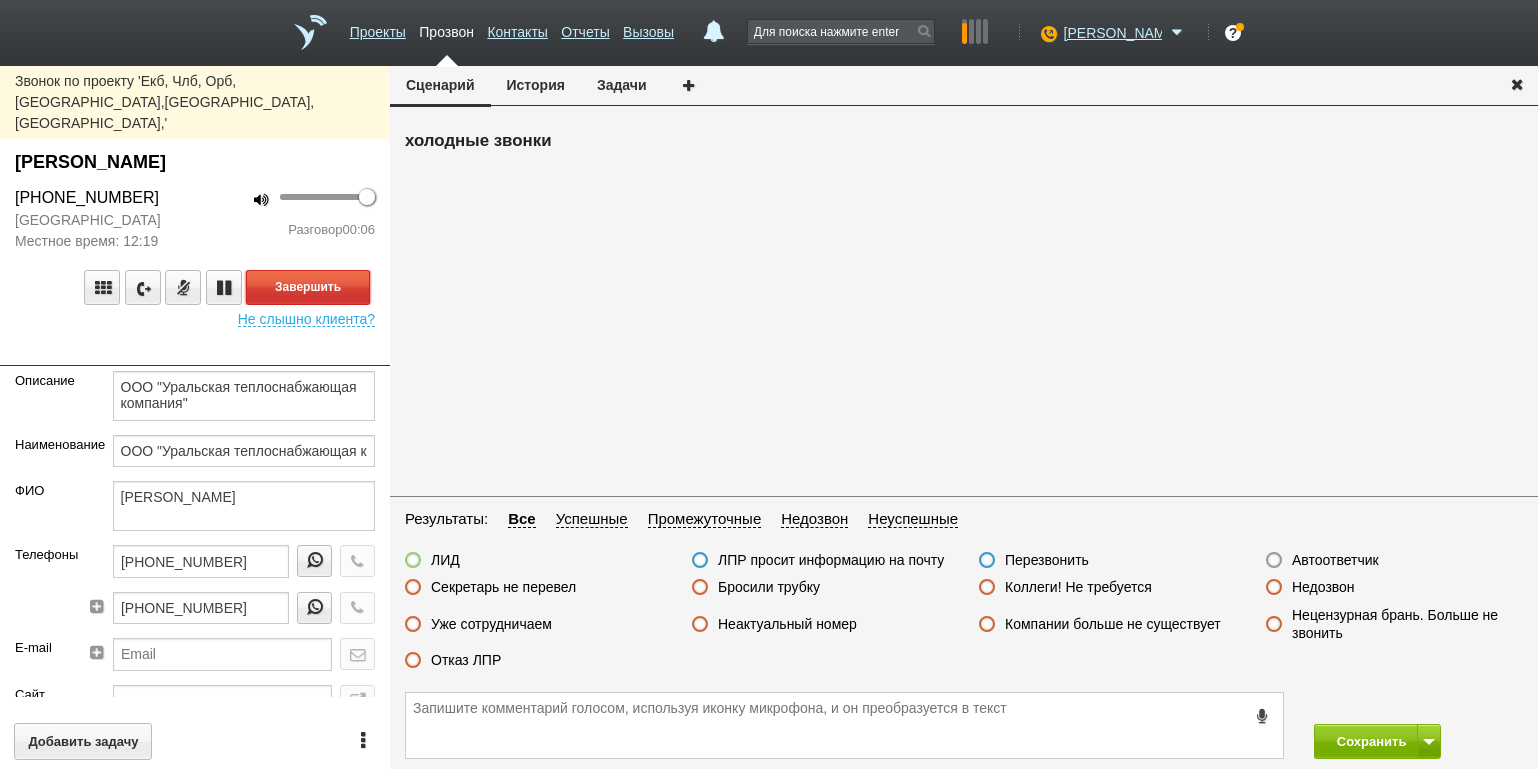 click on "Завершить" at bounding box center [308, 287] 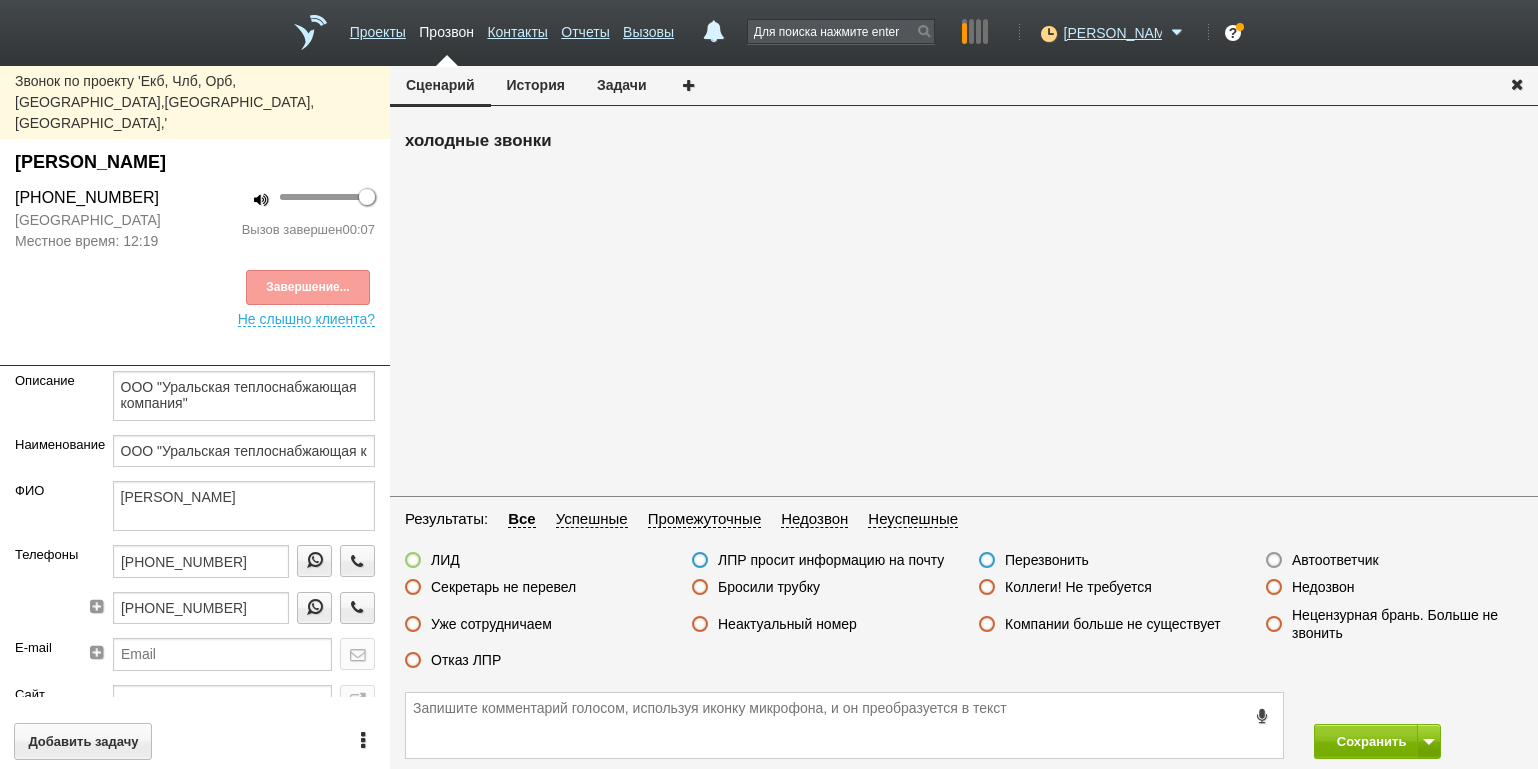 drag, startPoint x: 751, startPoint y: 624, endPoint x: 809, endPoint y: 626, distance: 58.034473 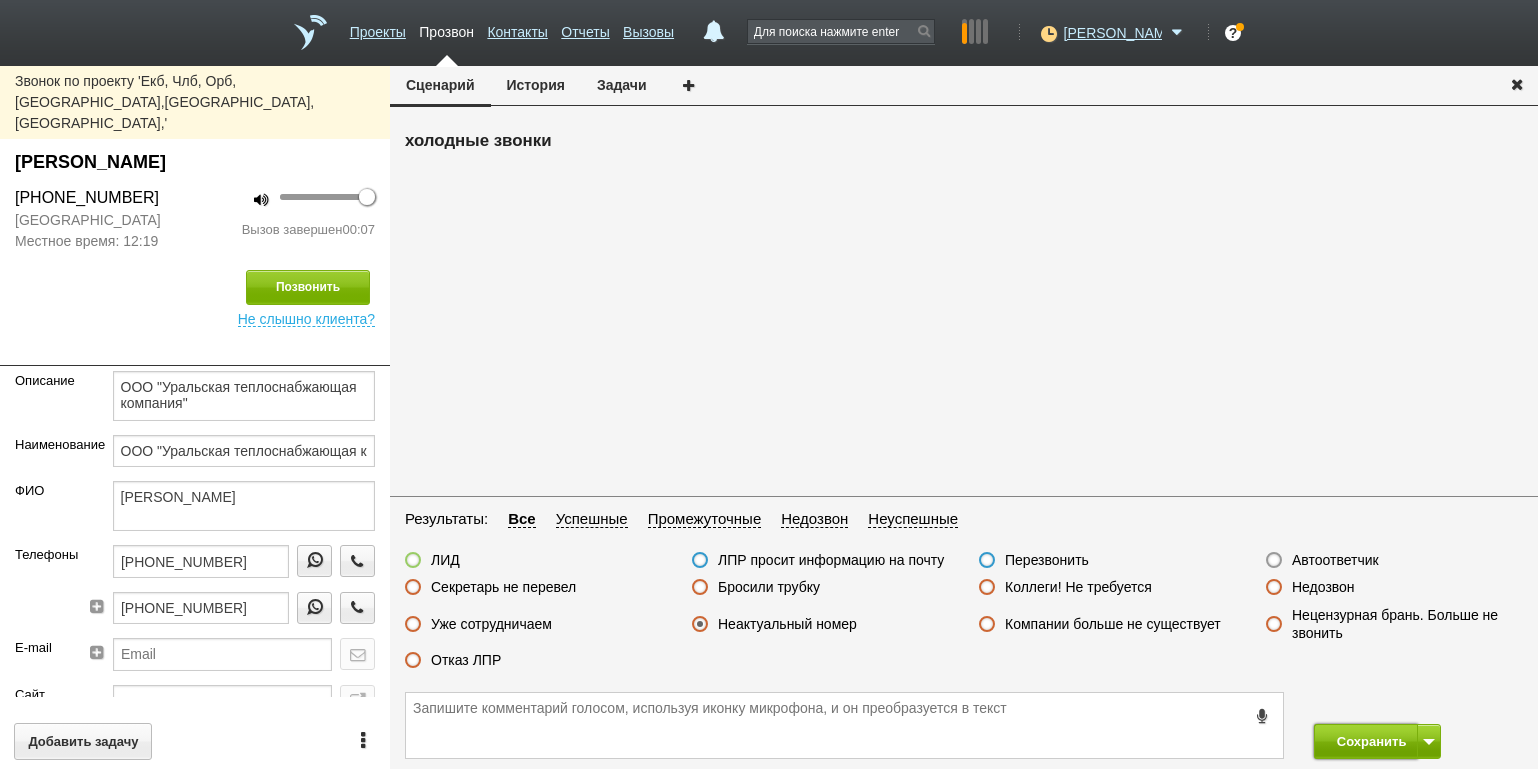 drag, startPoint x: 1343, startPoint y: 745, endPoint x: 1325, endPoint y: 728, distance: 24.758837 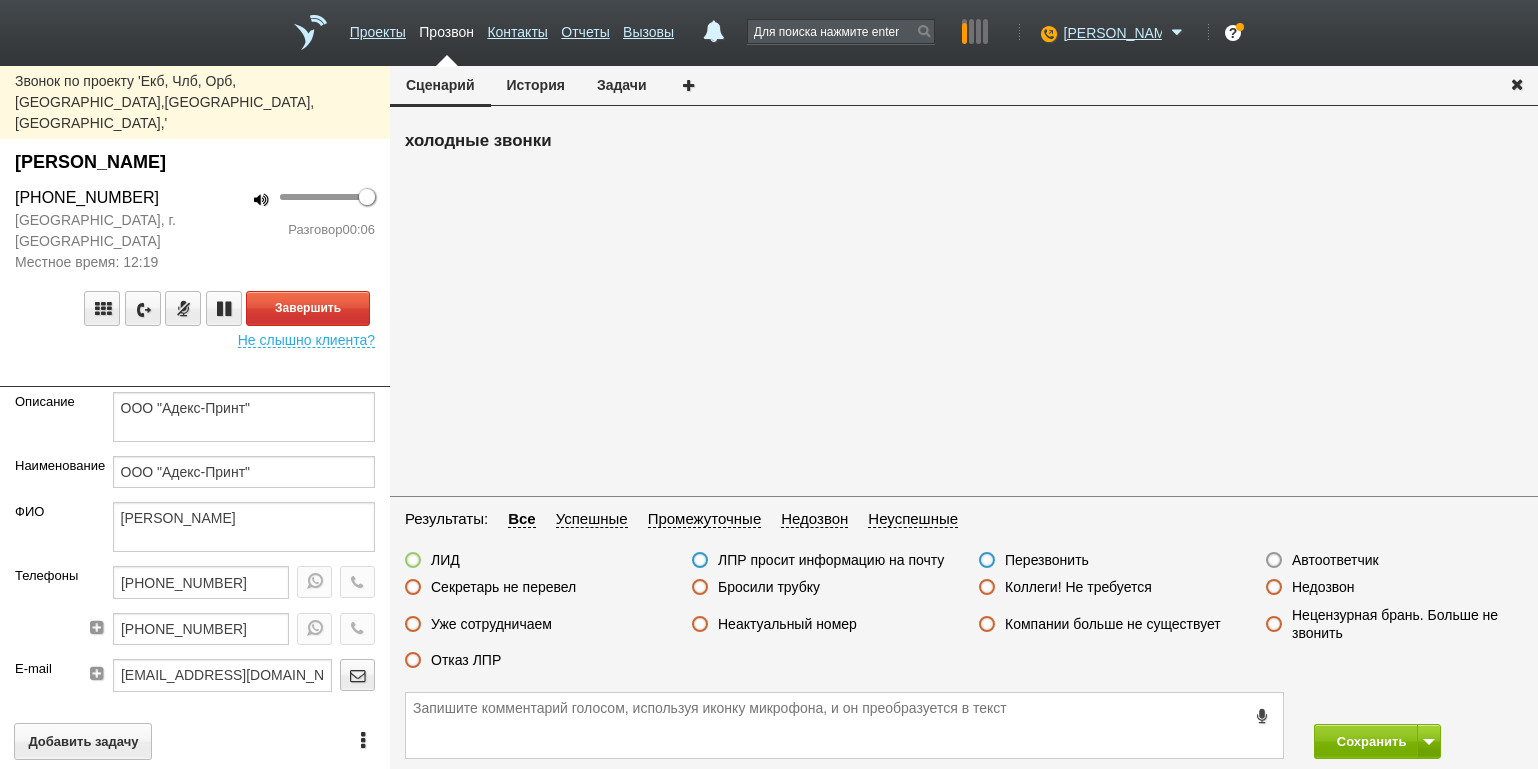 click on "100
Разговор
00:06" at bounding box center [292, 229] 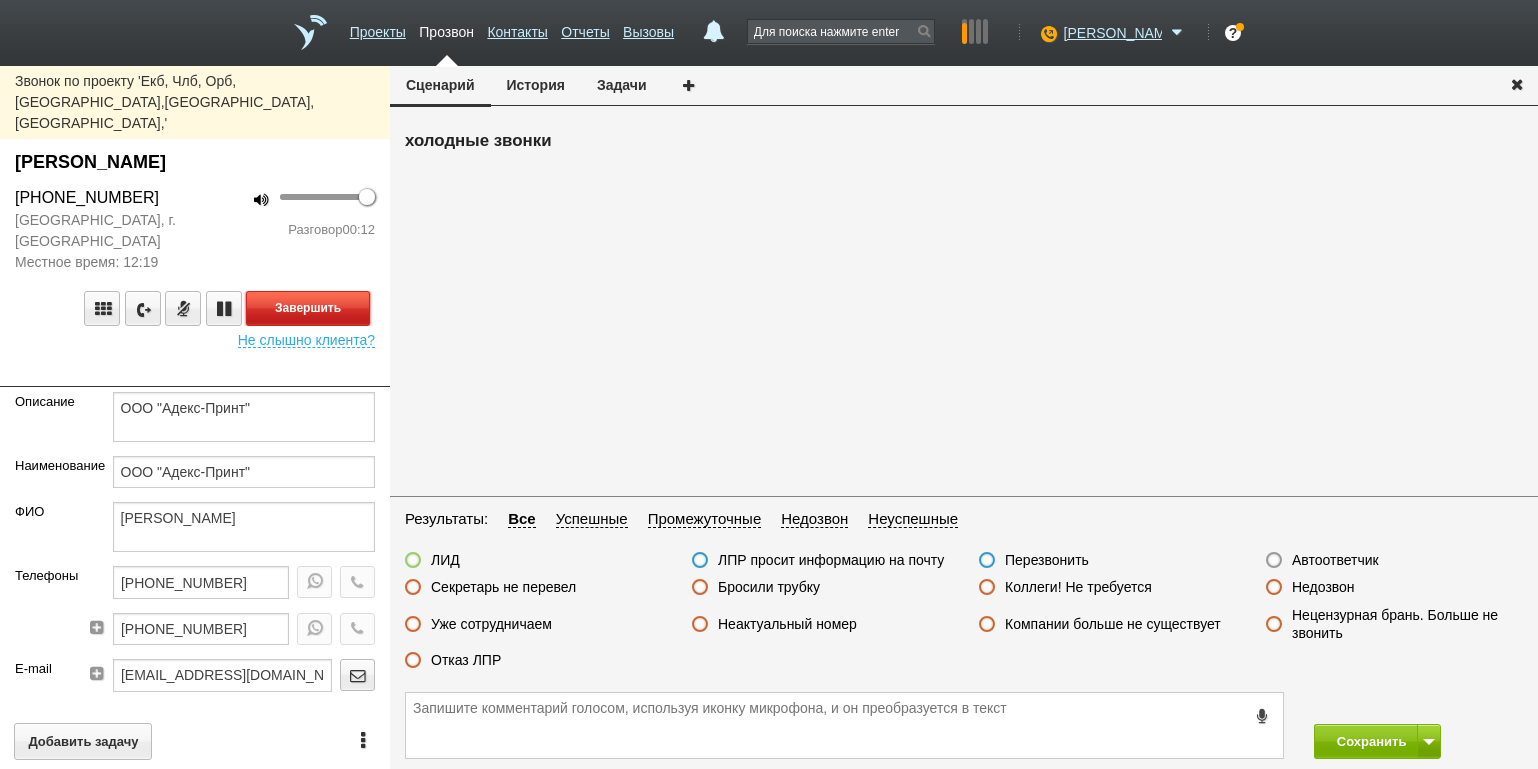 click on "Завершить" at bounding box center [308, 308] 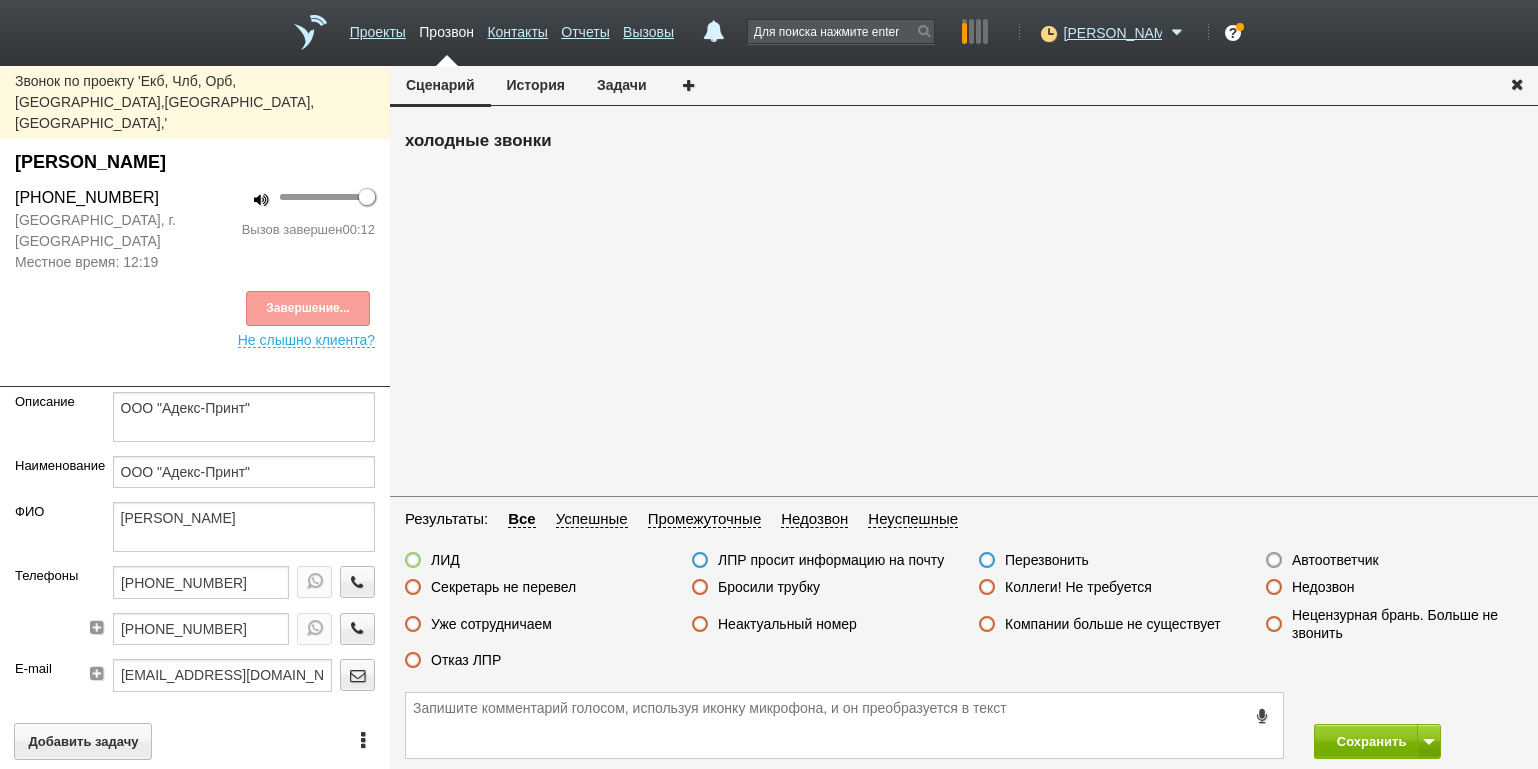 click on "Секретарь не перевел" at bounding box center (503, 587) 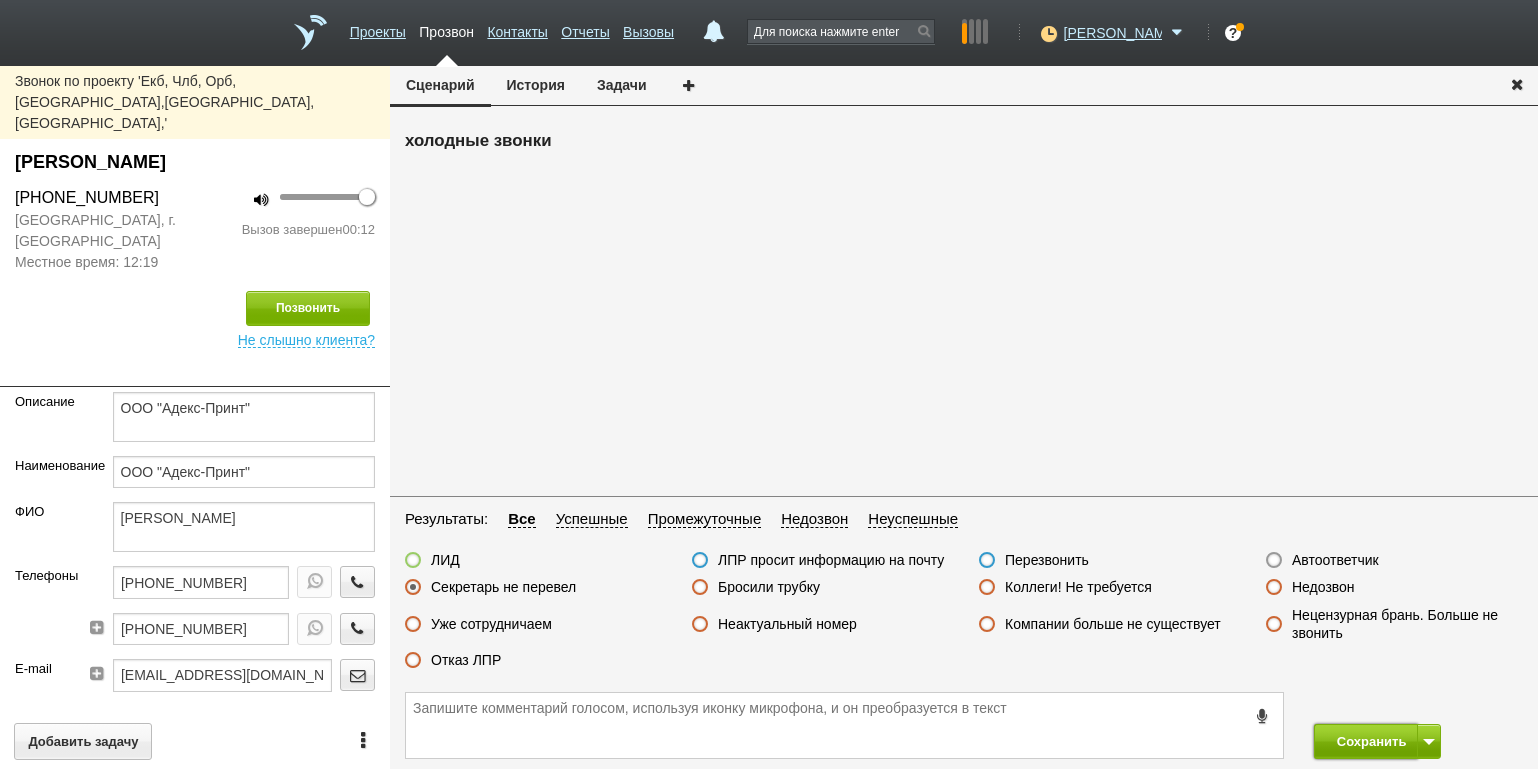 click on "Сохранить" at bounding box center (1366, 741) 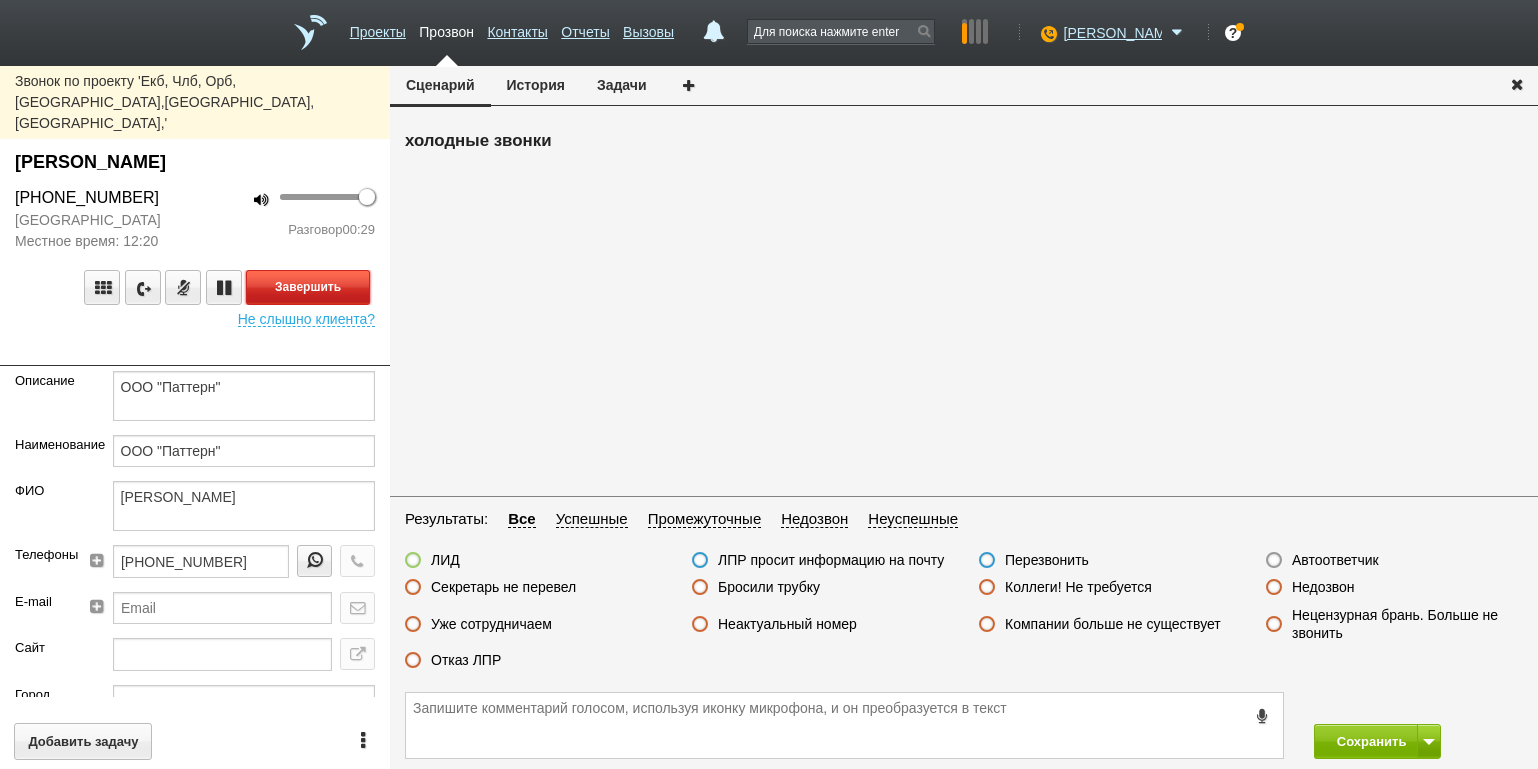 click on "Завершить" at bounding box center (308, 287) 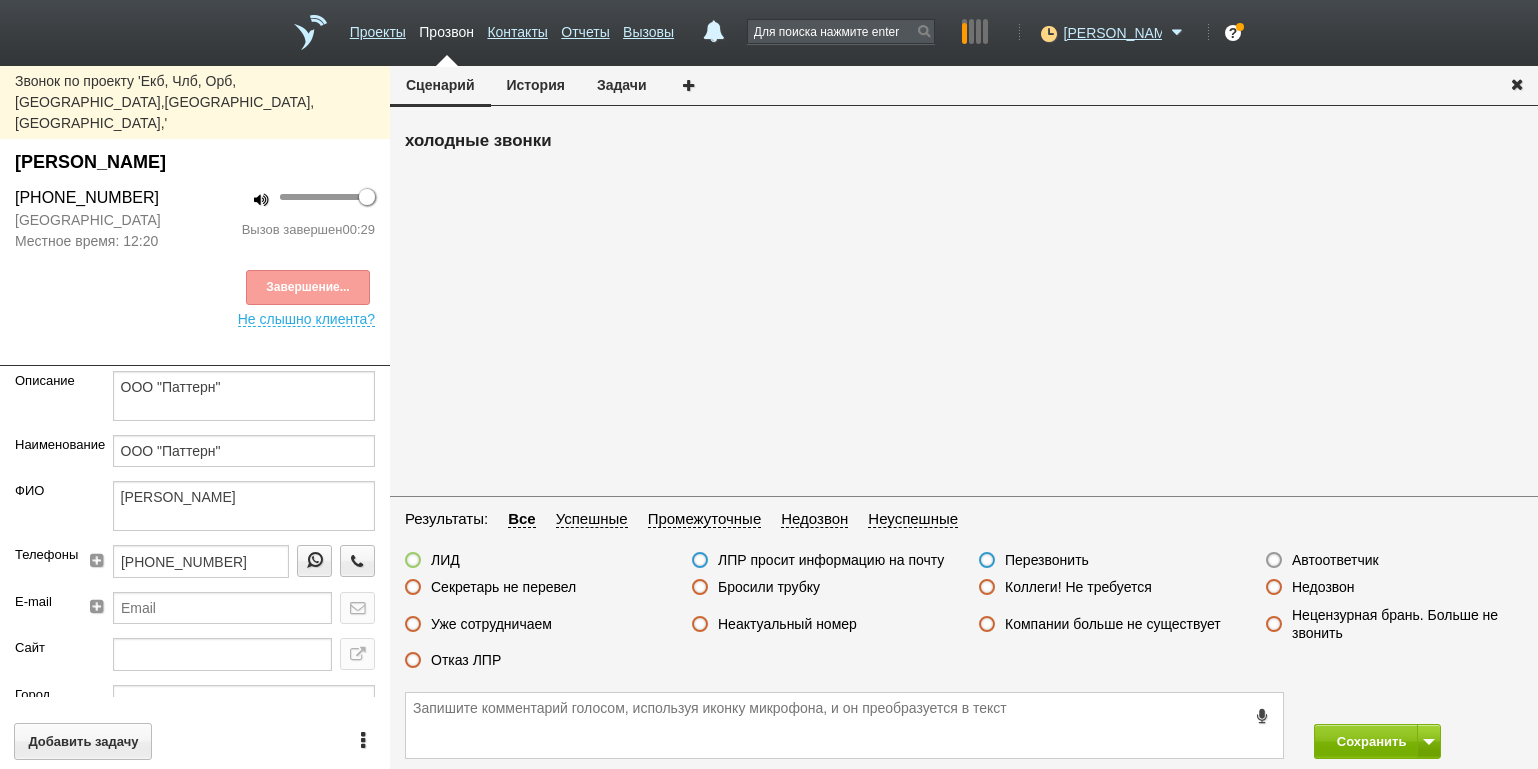 drag, startPoint x: 493, startPoint y: 656, endPoint x: 524, endPoint y: 650, distance: 31.575306 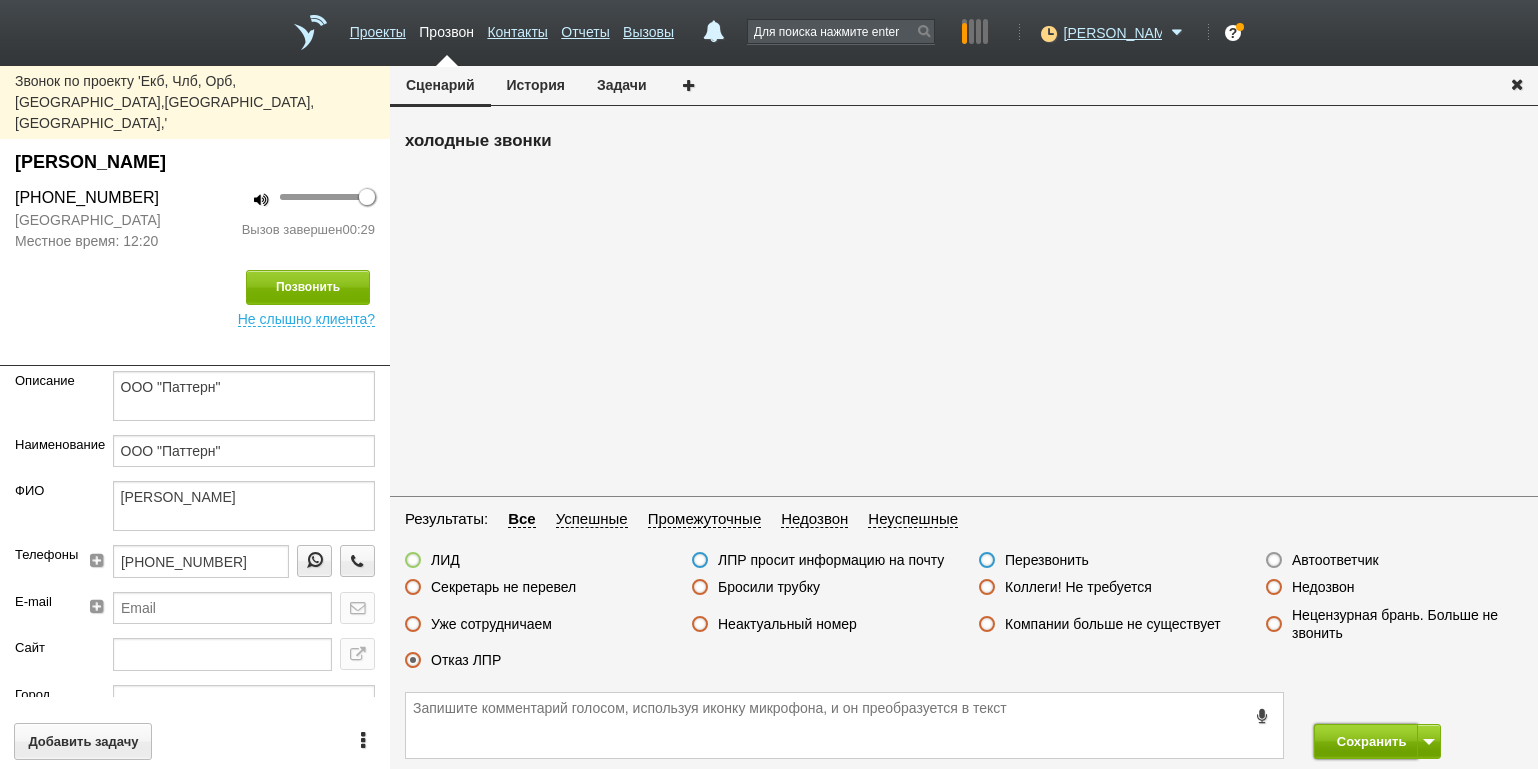click on "Сохранить" at bounding box center (1366, 741) 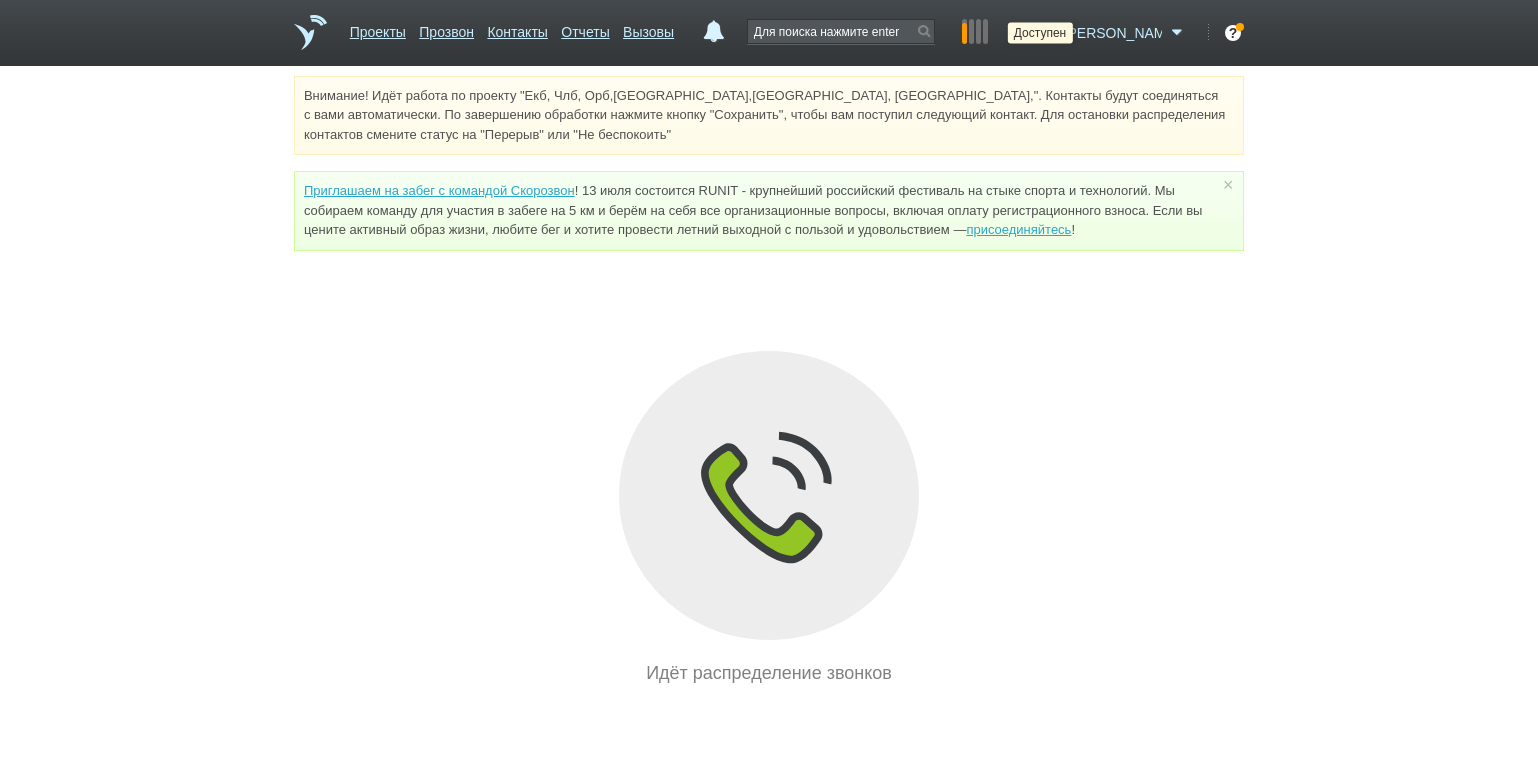 click at bounding box center (1046, 33) 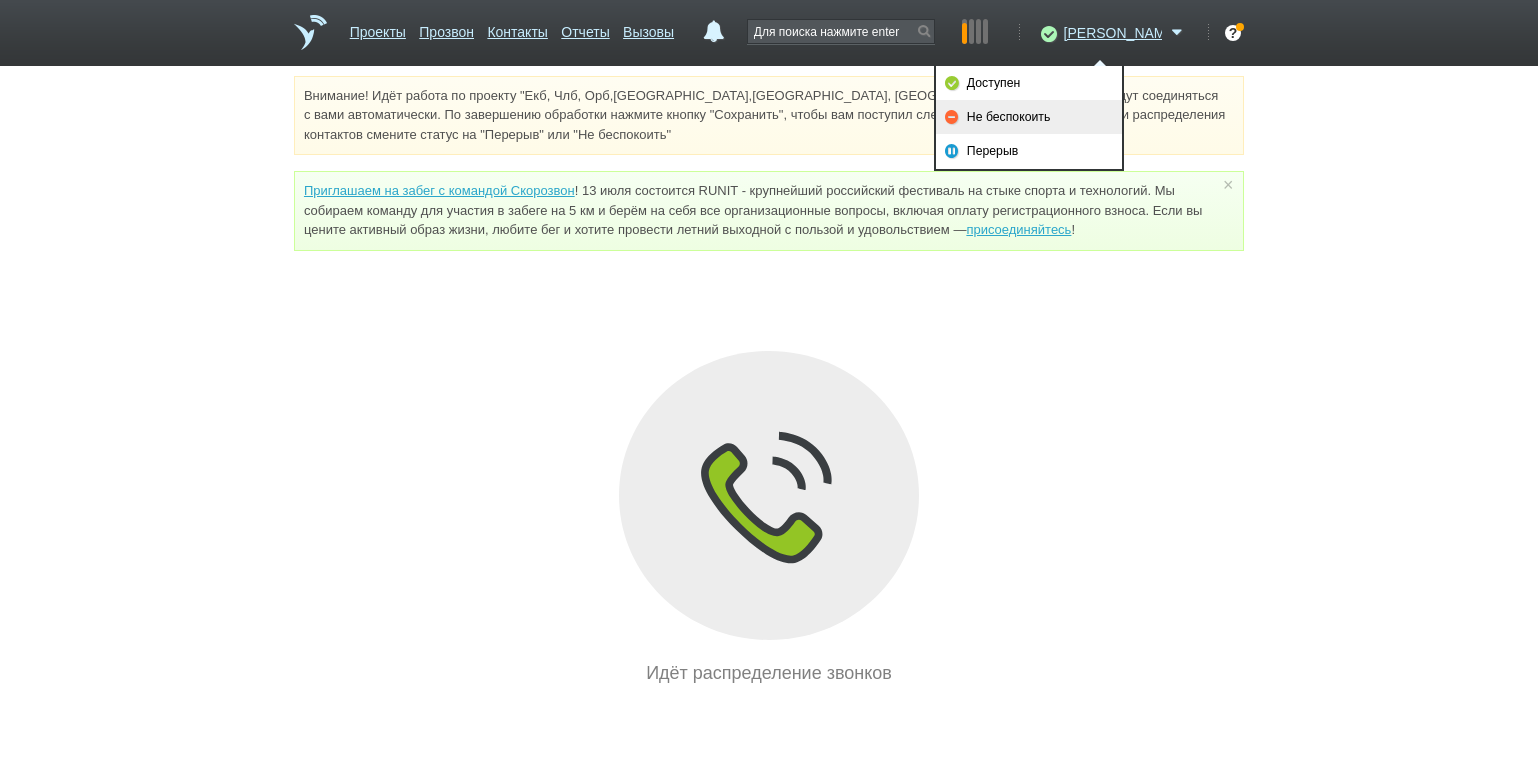 click on "Не беспокоить" at bounding box center [1029, 117] 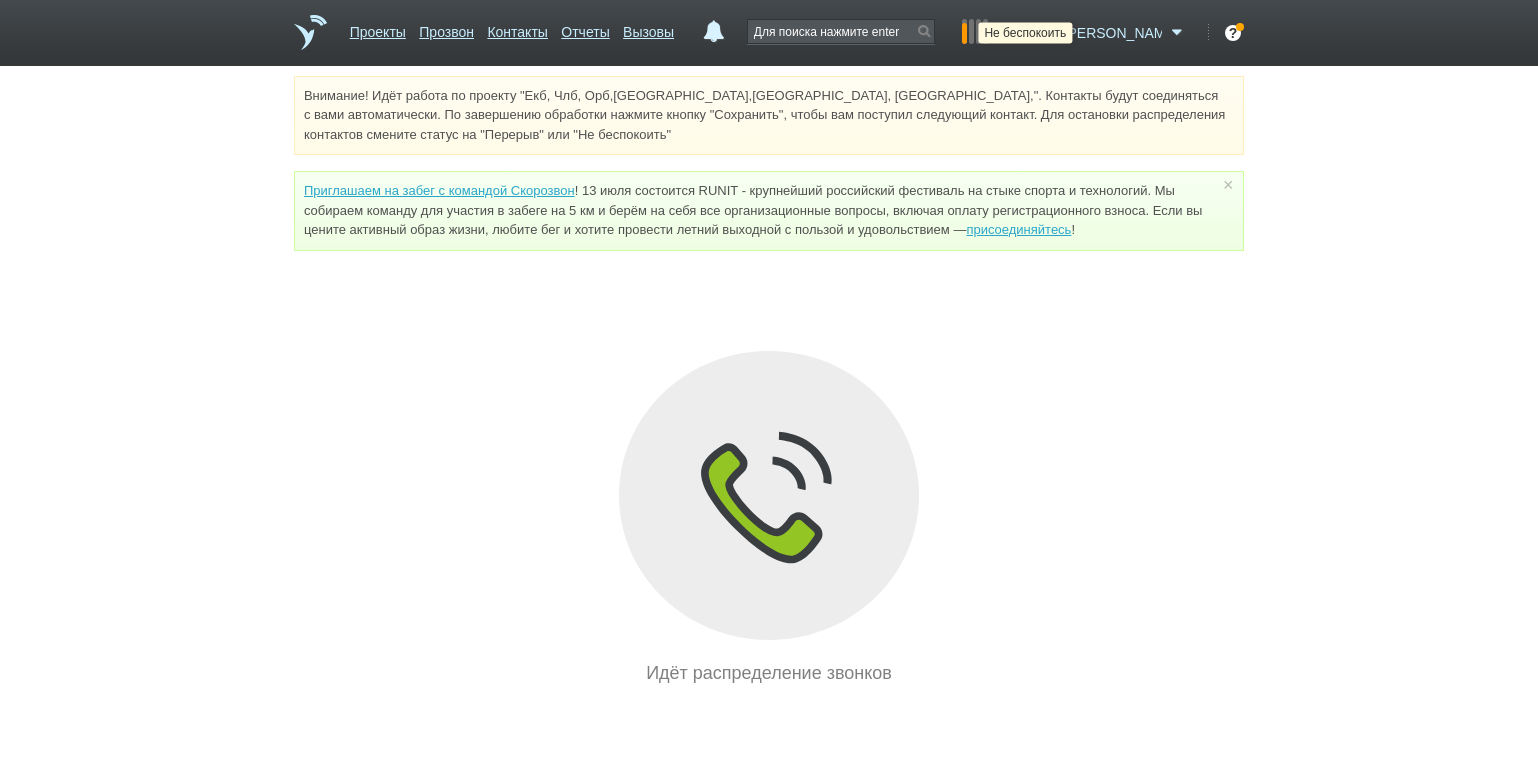click at bounding box center [1046, 33] 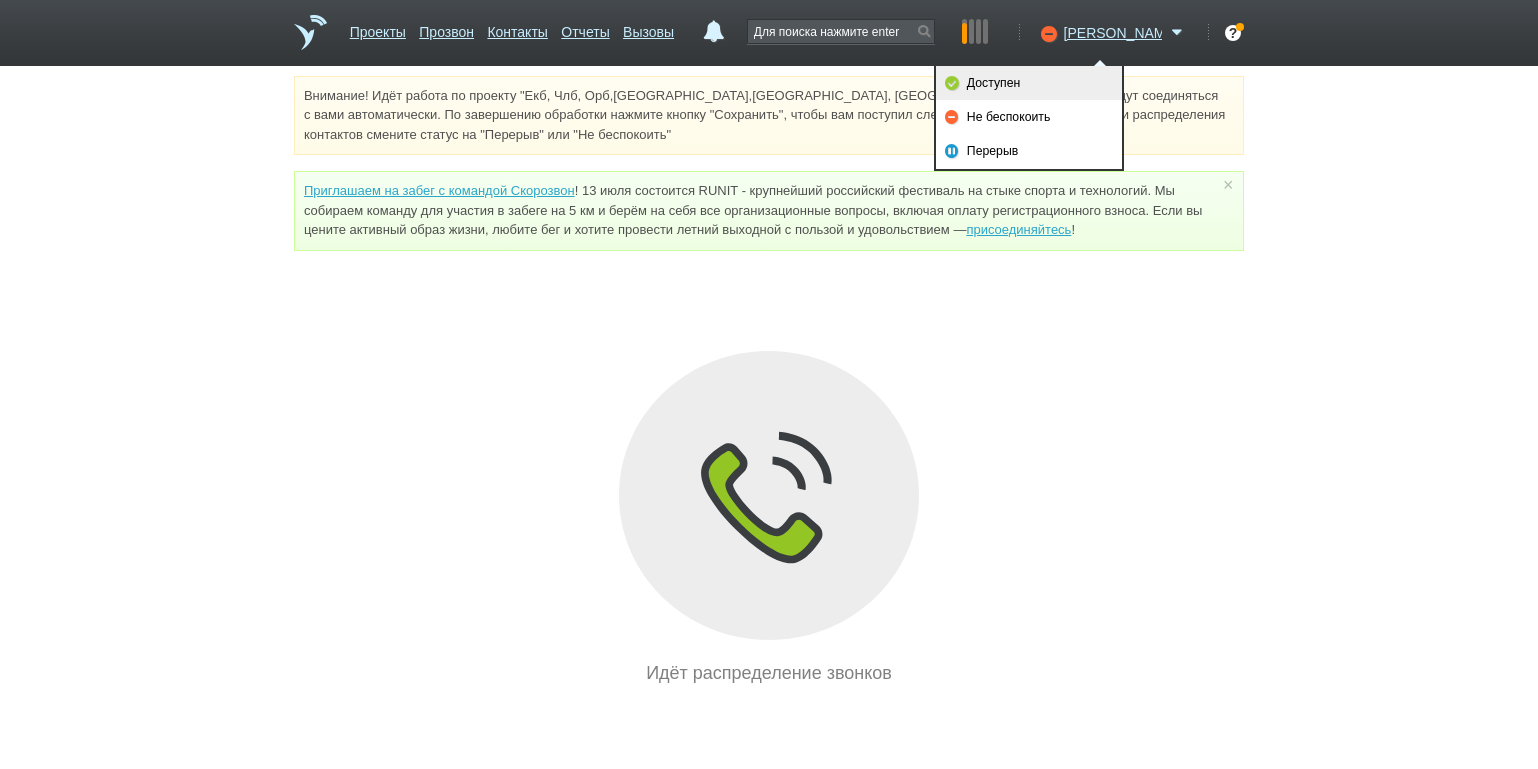 click on "Доступен" at bounding box center (1029, 83) 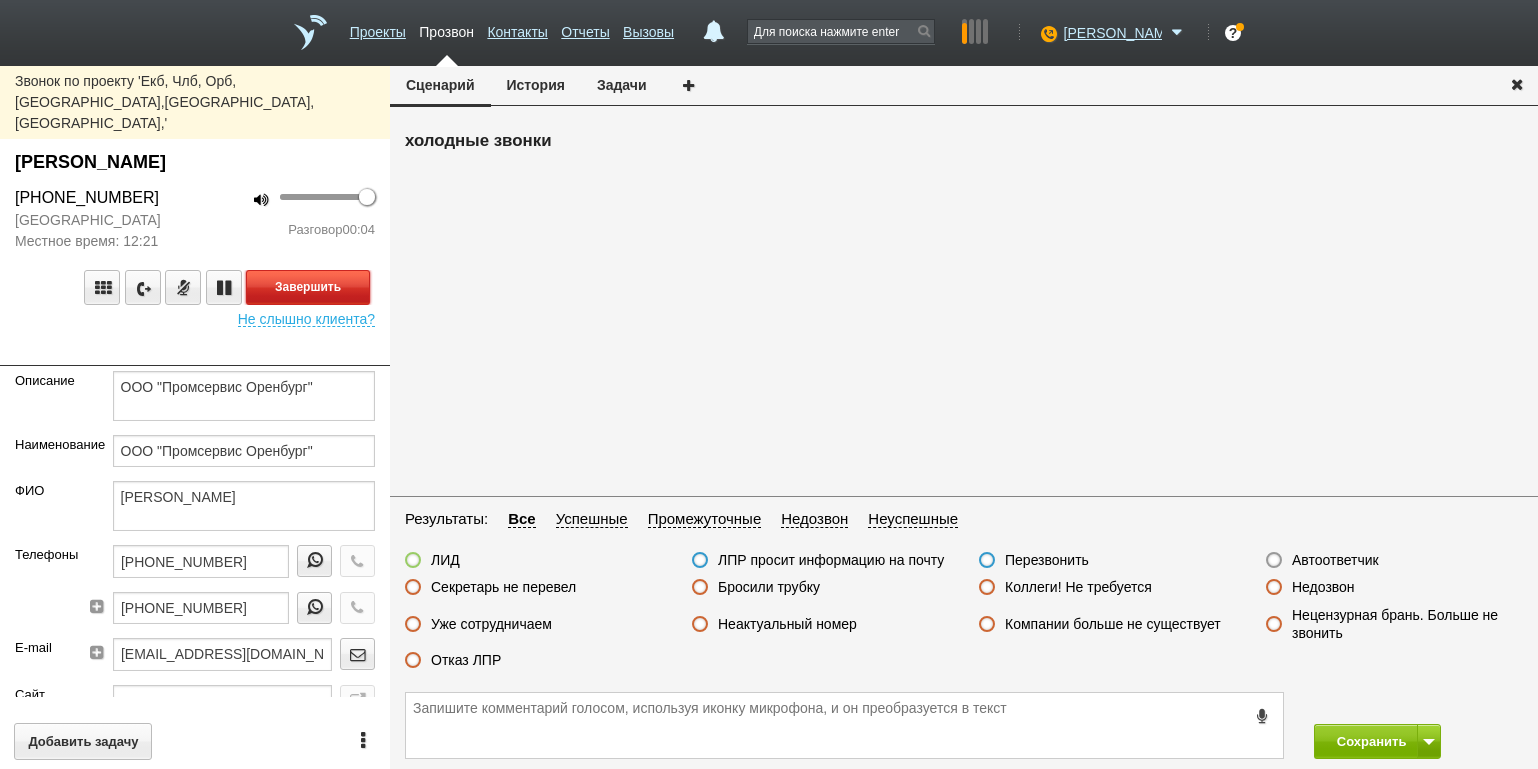 click on "Завершить" at bounding box center [308, 287] 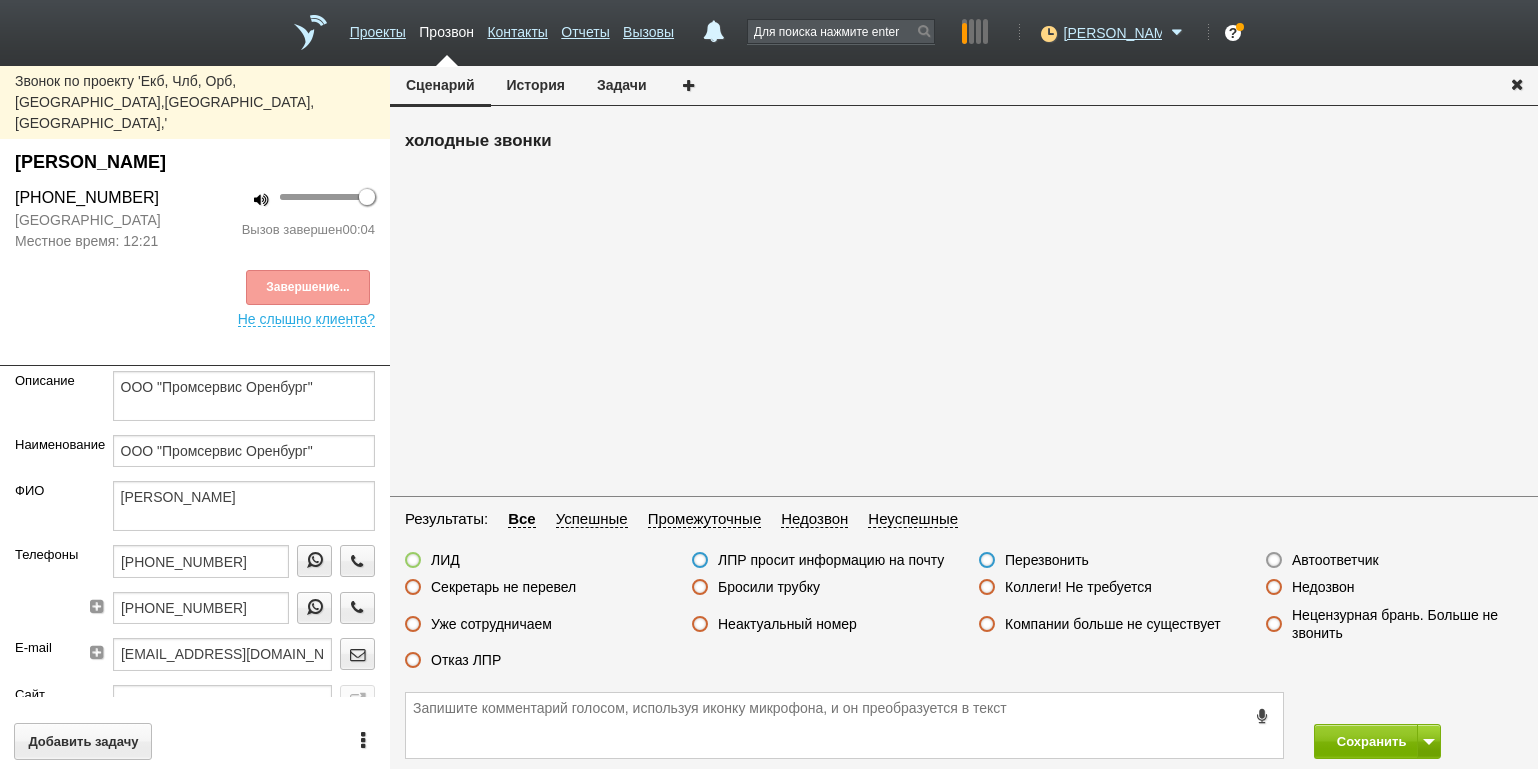 click on "Автоответчик" at bounding box center [1335, 560] 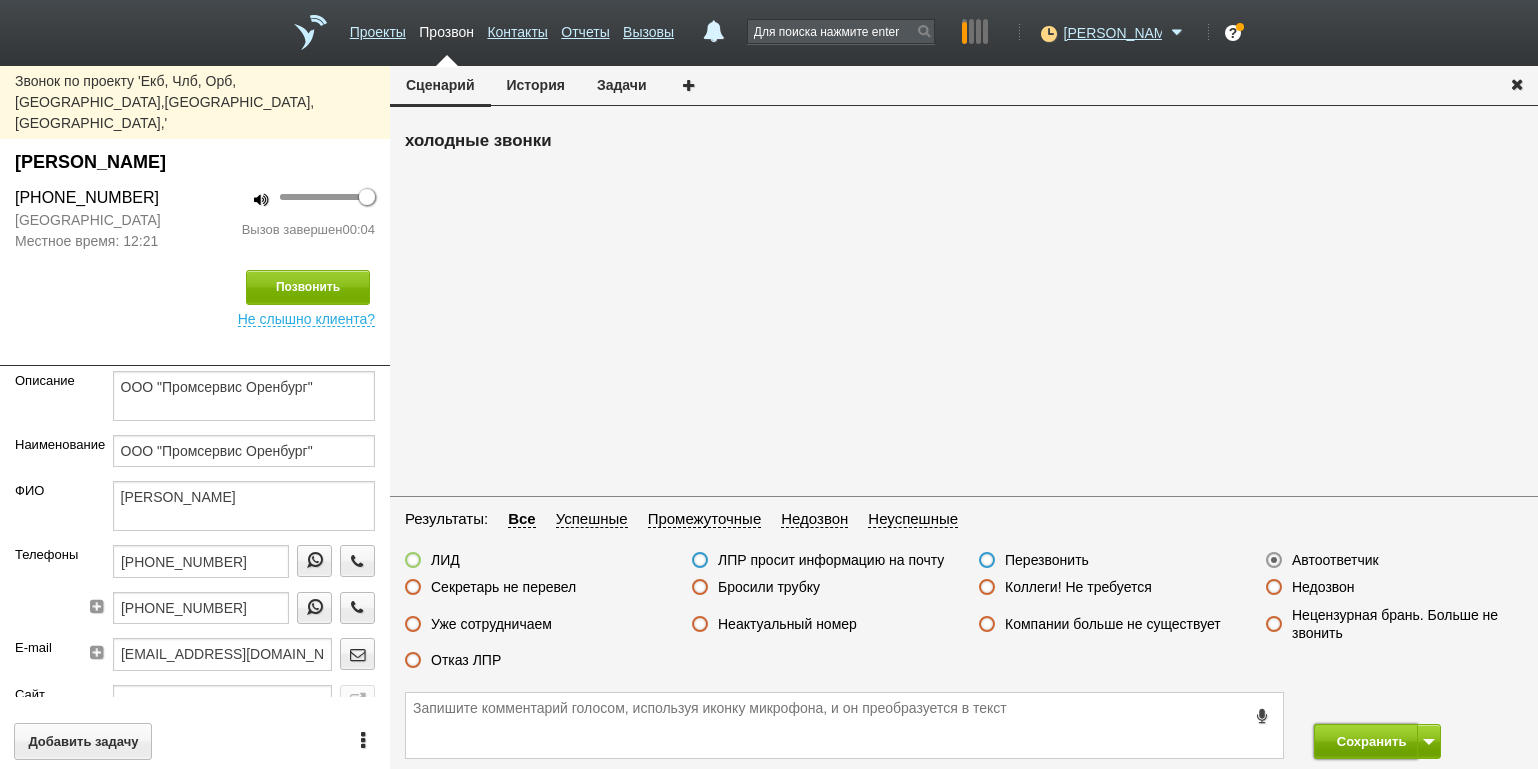 click on "Сохранить" at bounding box center (1366, 741) 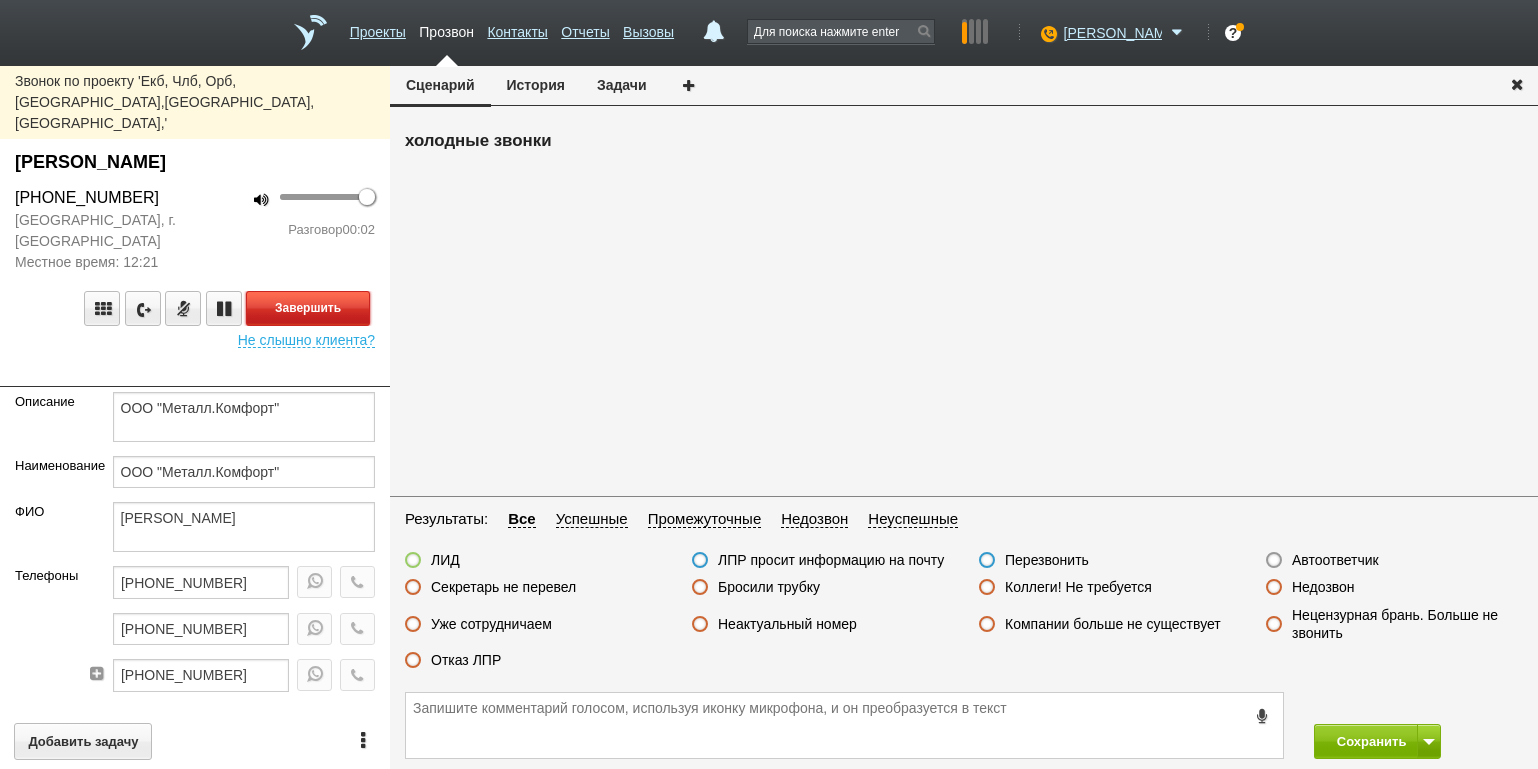 click on "Завершить" at bounding box center (308, 308) 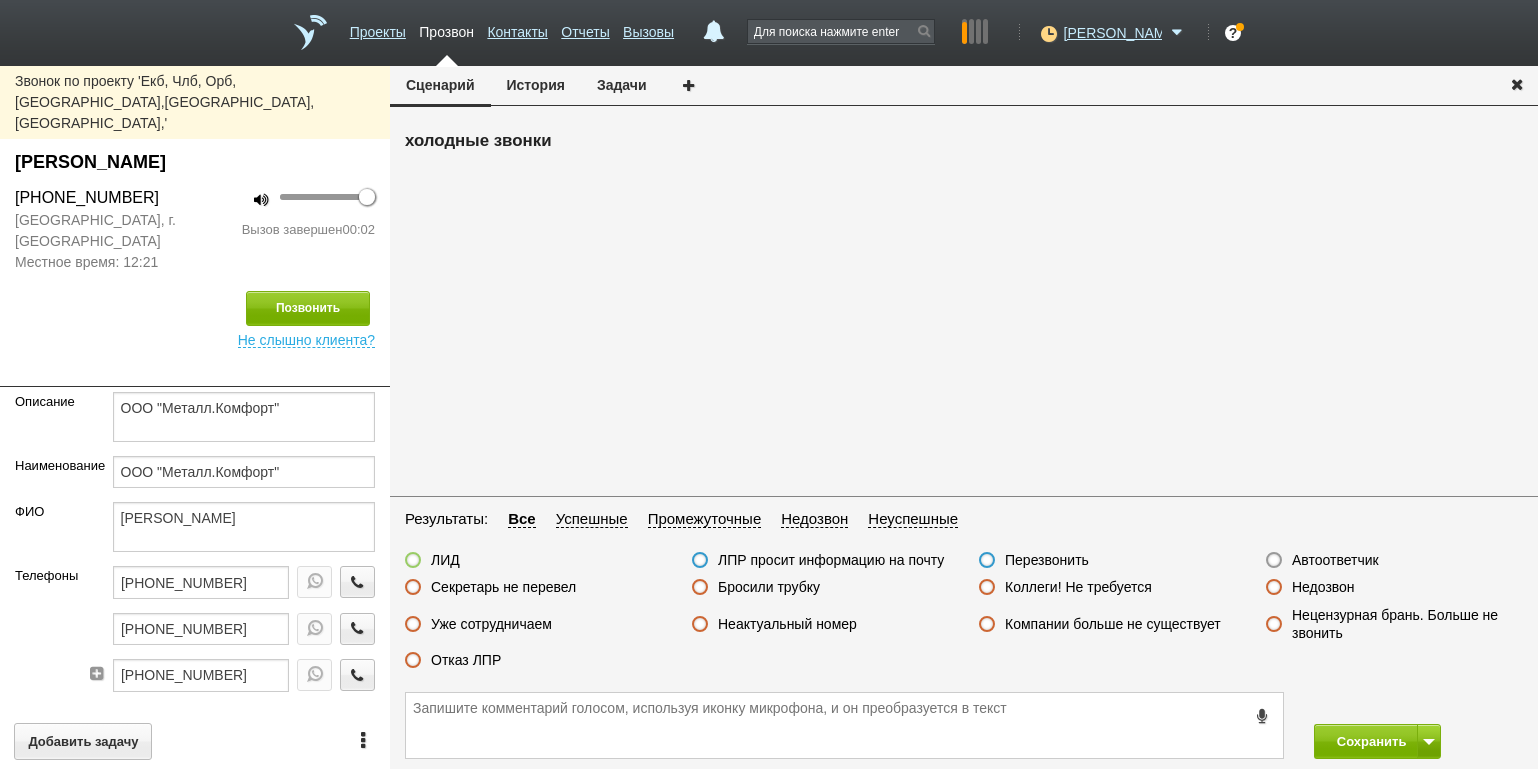 click on "Автоответчик" at bounding box center (1335, 560) 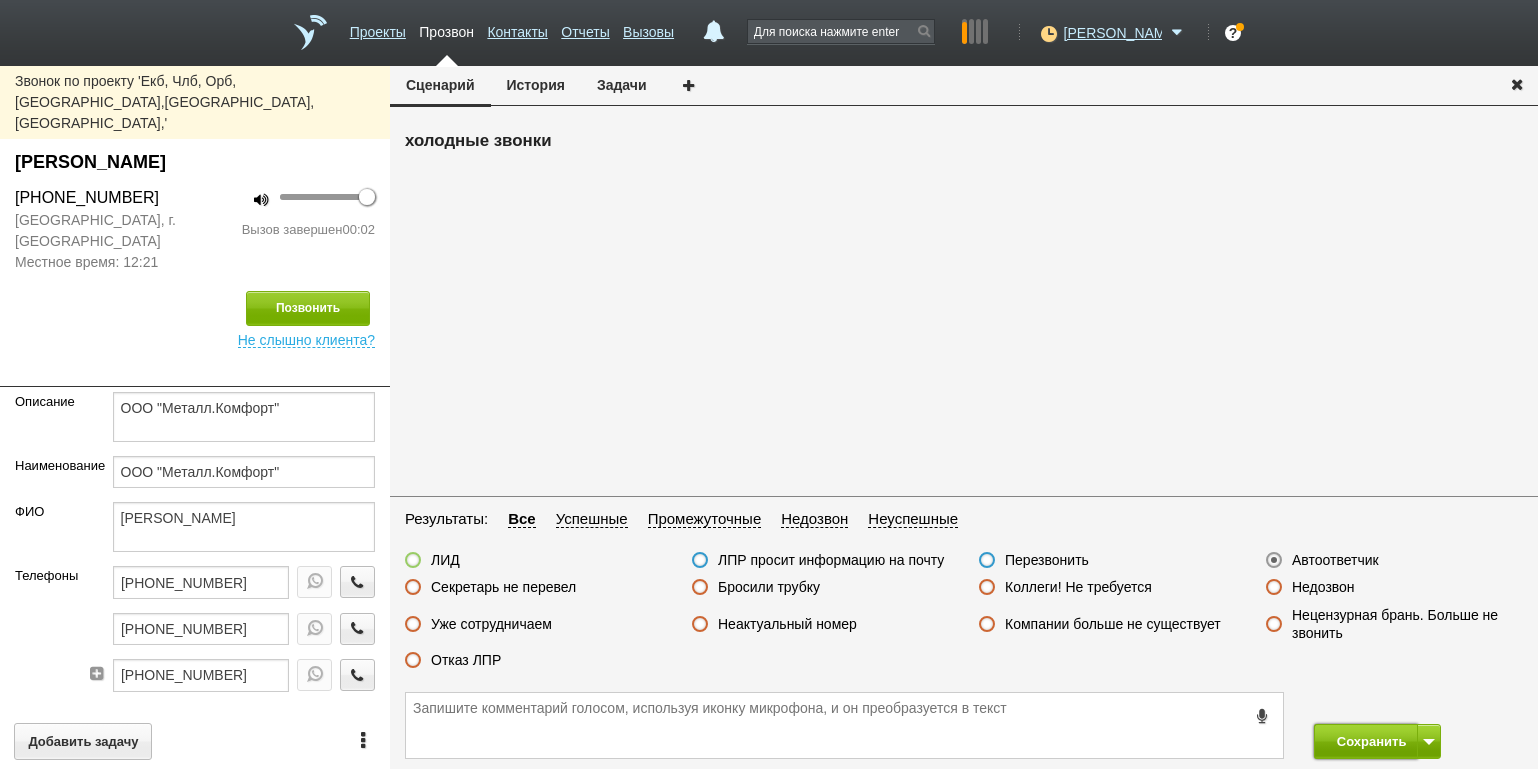 click on "Сохранить" at bounding box center [1366, 741] 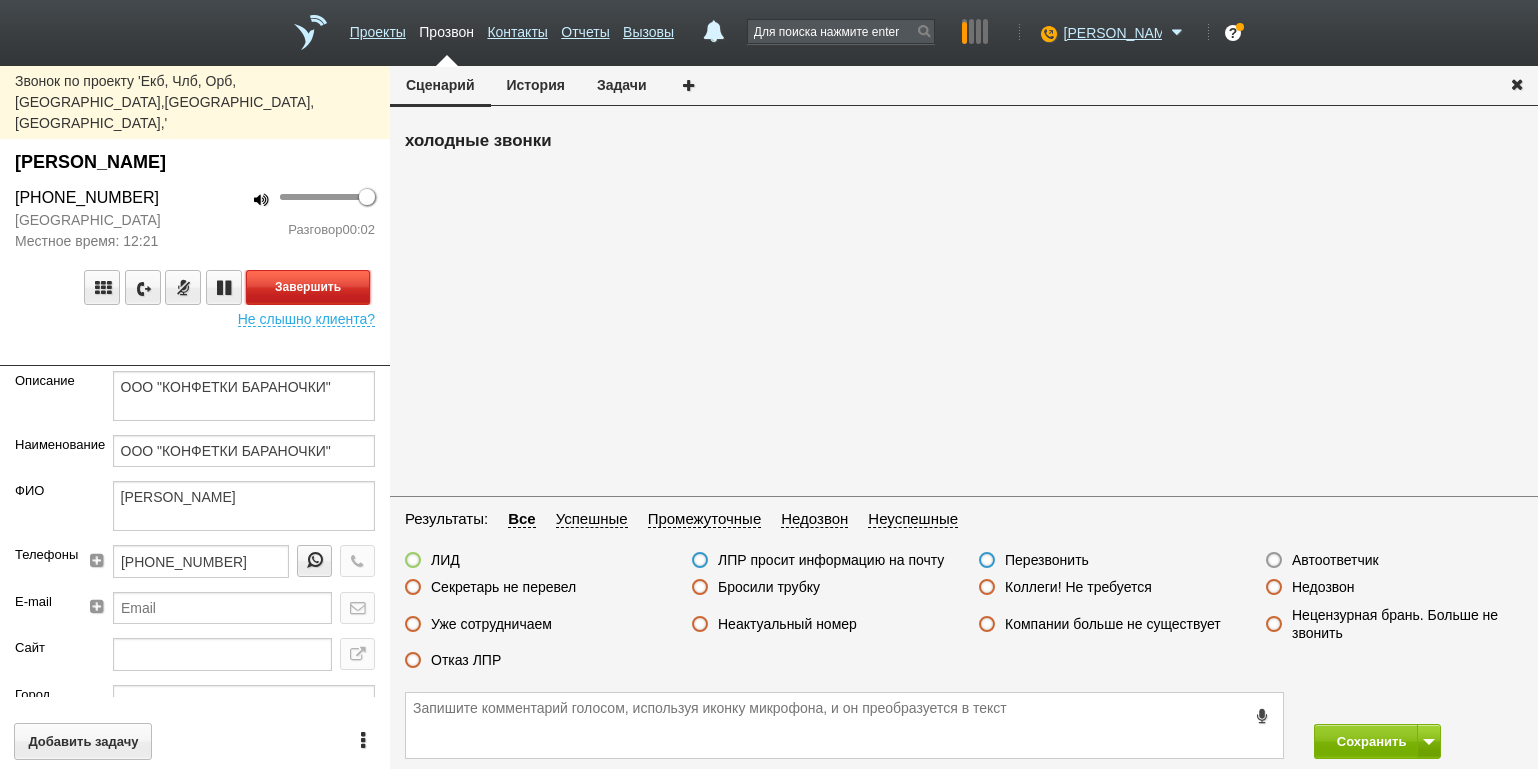 click on "Завершить" at bounding box center [308, 287] 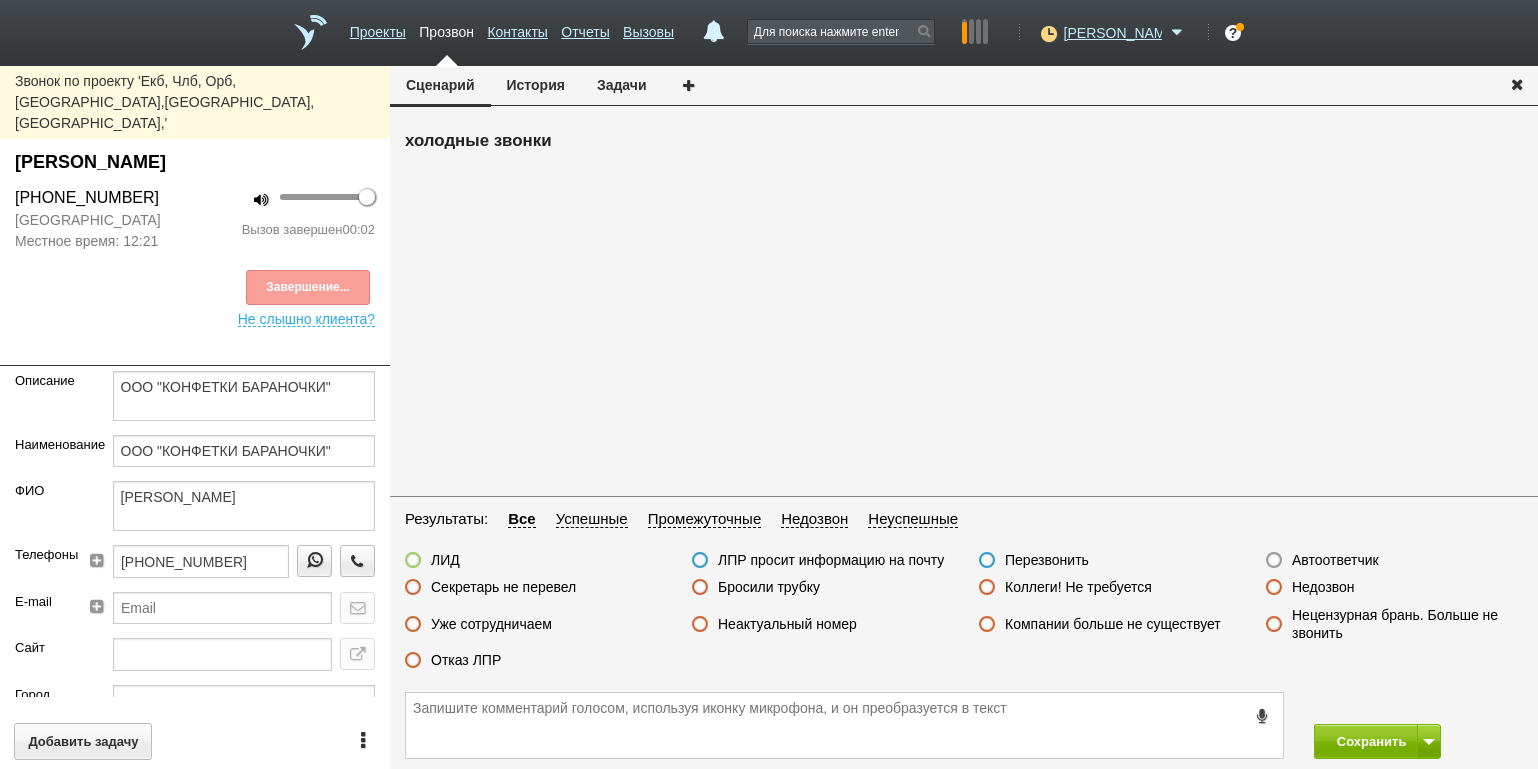 click on "Автоответчик" at bounding box center [1335, 560] 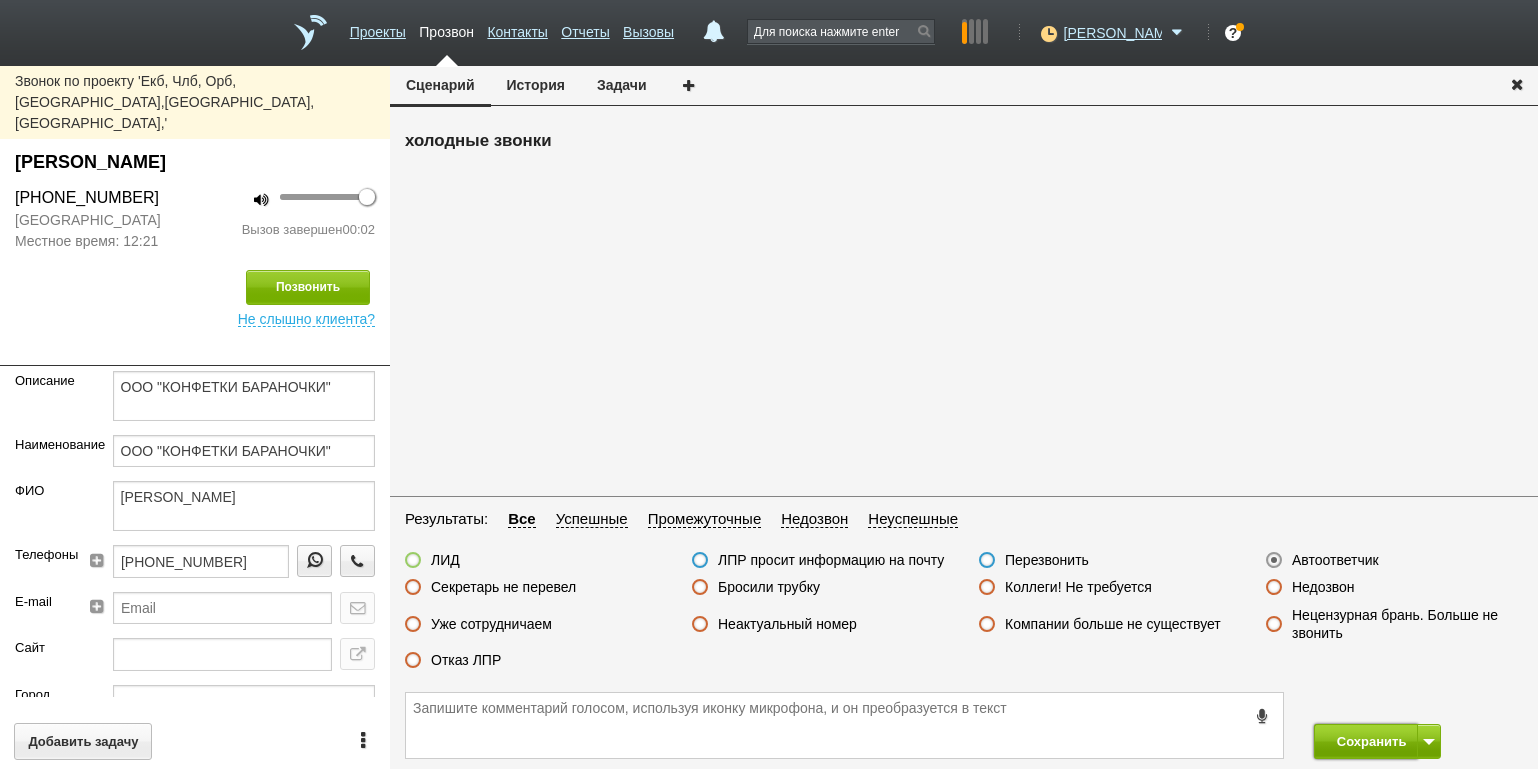 click on "Сохранить" at bounding box center (1366, 741) 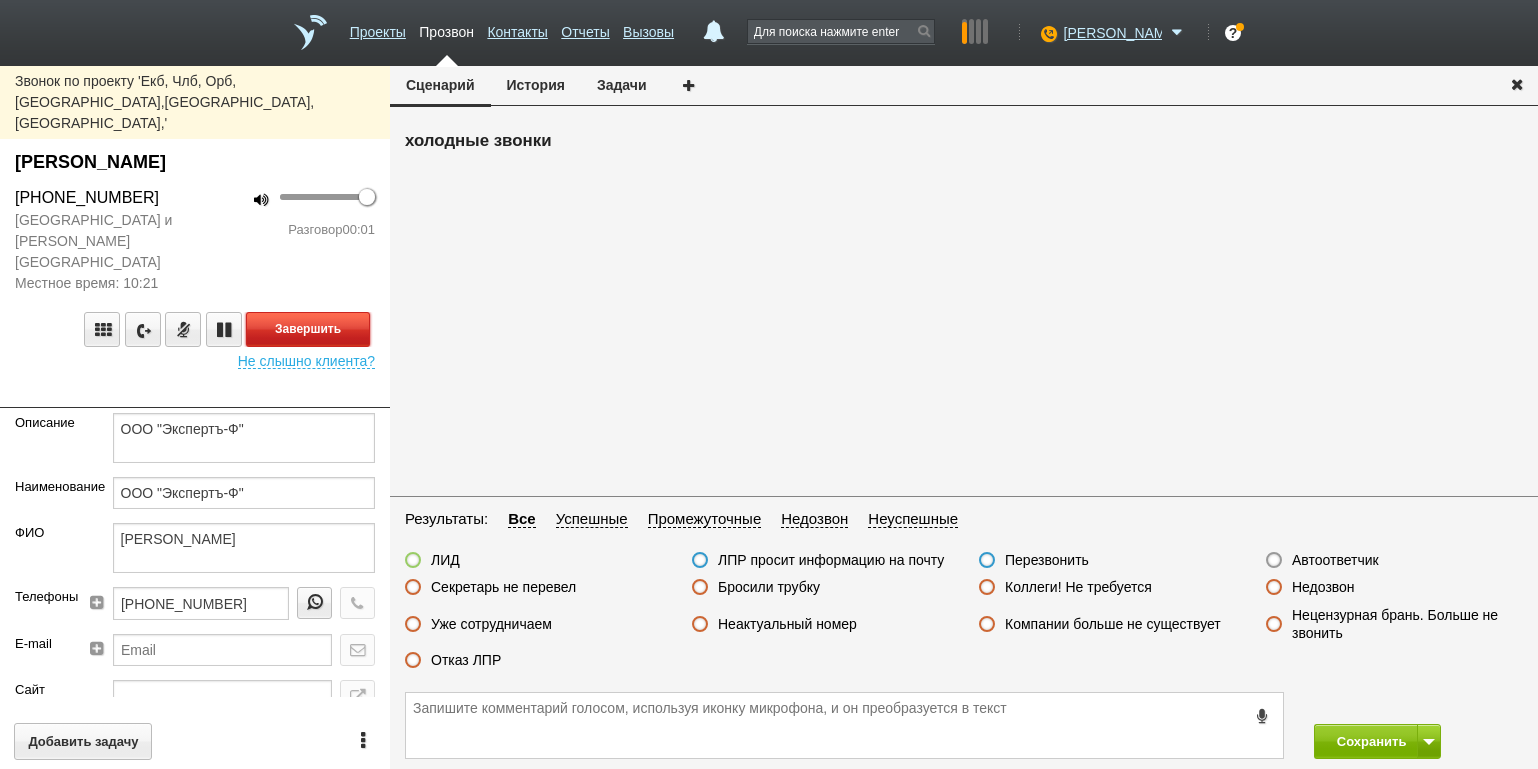 click on "Завершить" at bounding box center (308, 329) 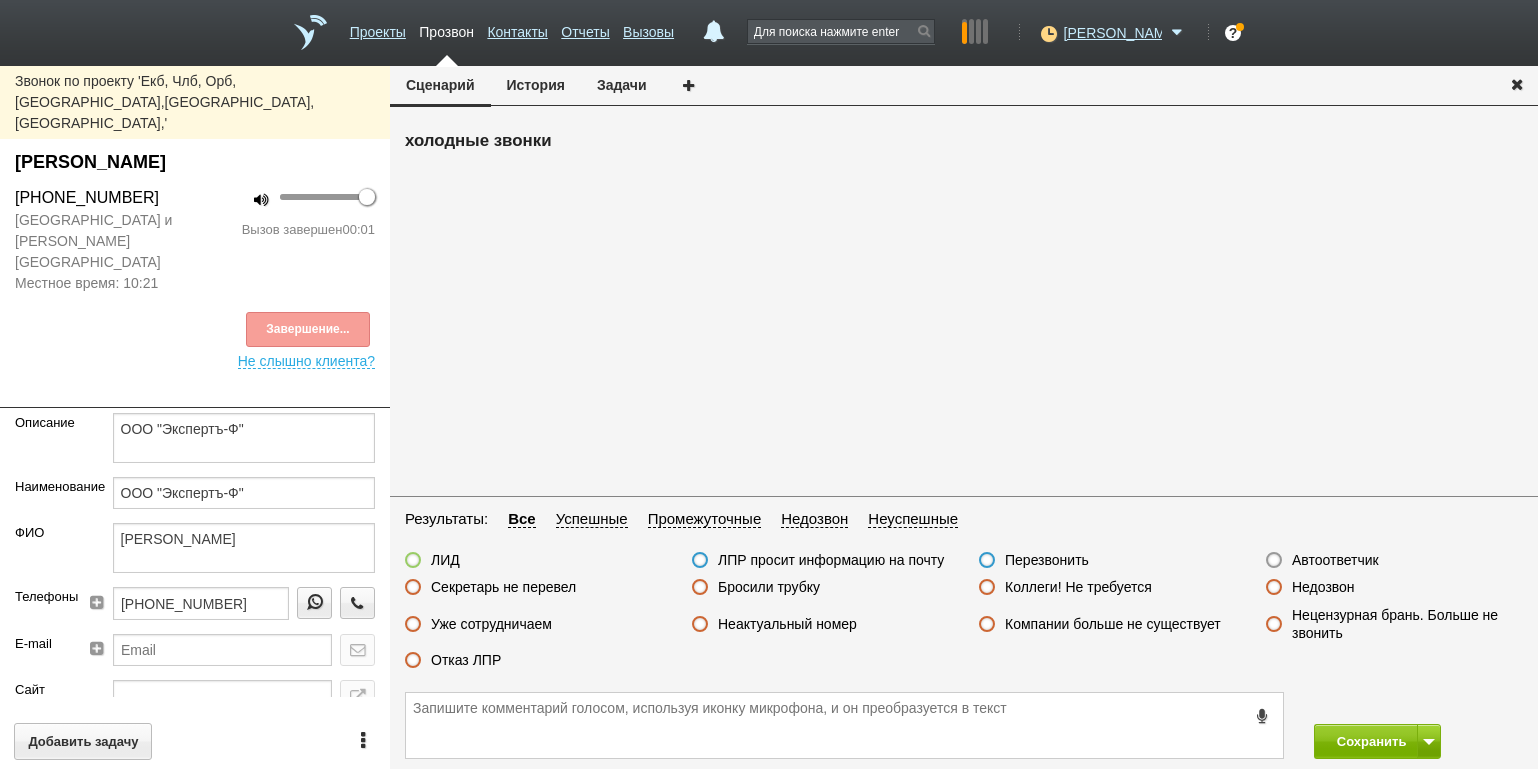drag, startPoint x: 1339, startPoint y: 562, endPoint x: 1348, endPoint y: 574, distance: 15 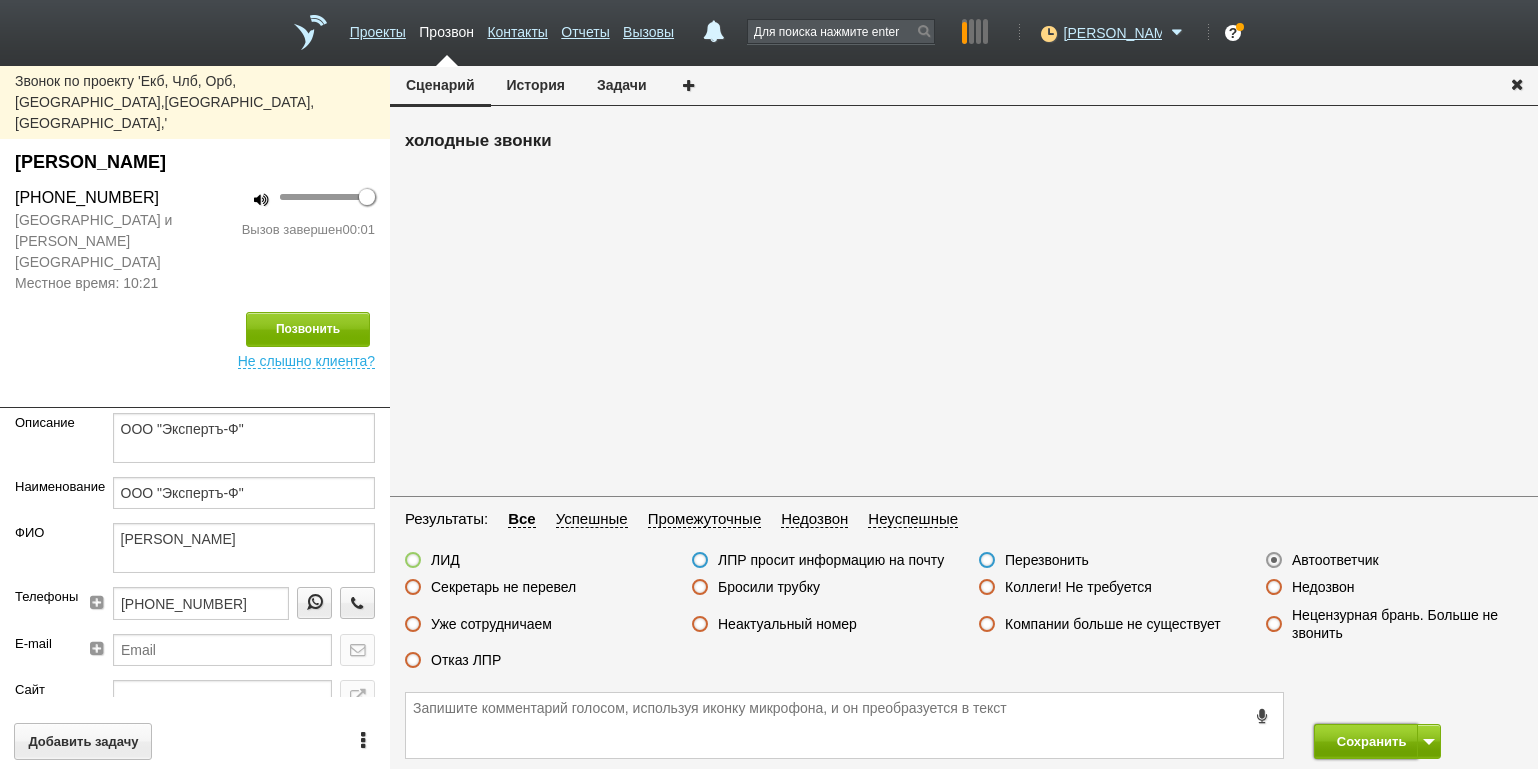 click on "Сохранить" at bounding box center [1366, 741] 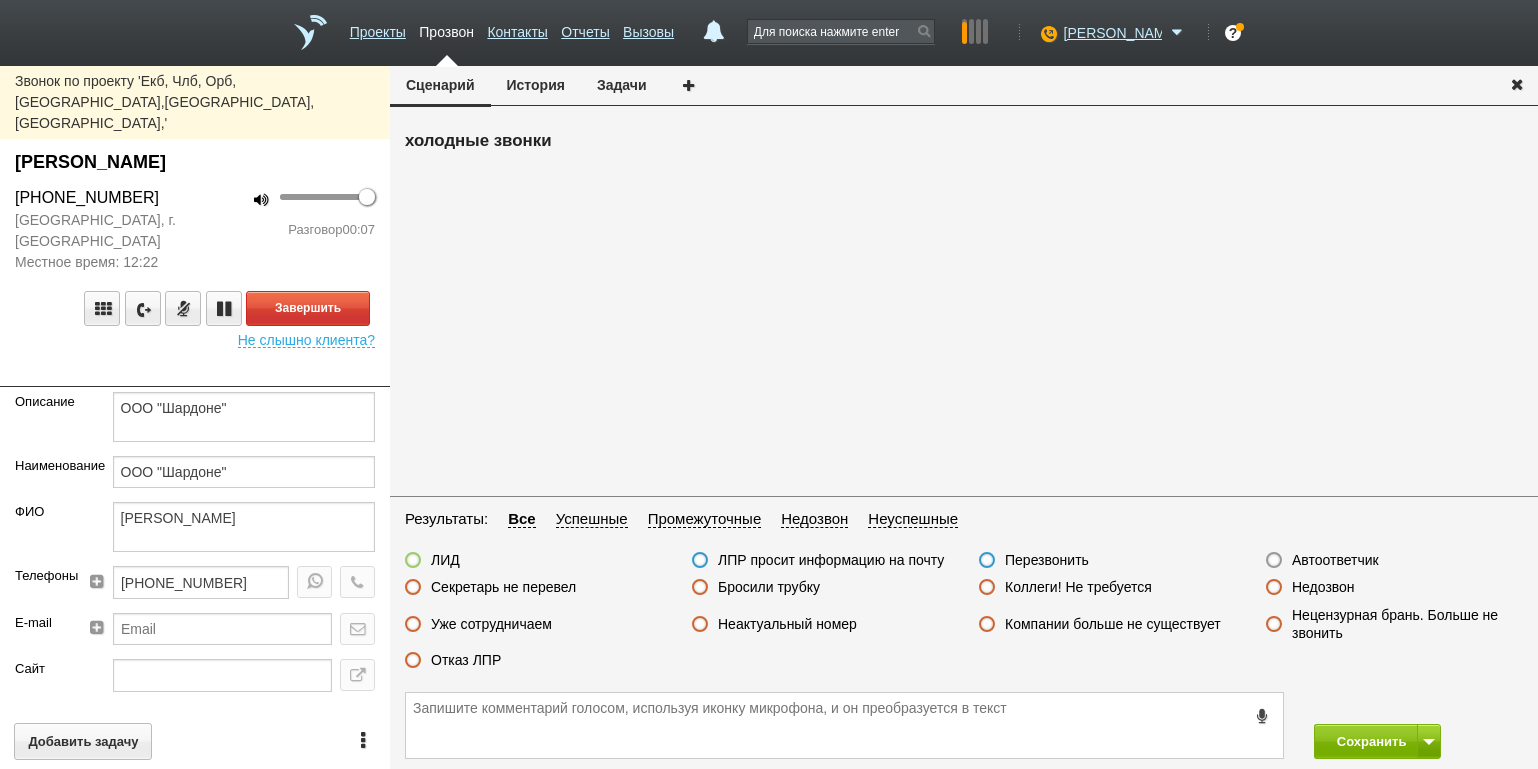 click on "100
Разговор
00:07" at bounding box center [292, 229] 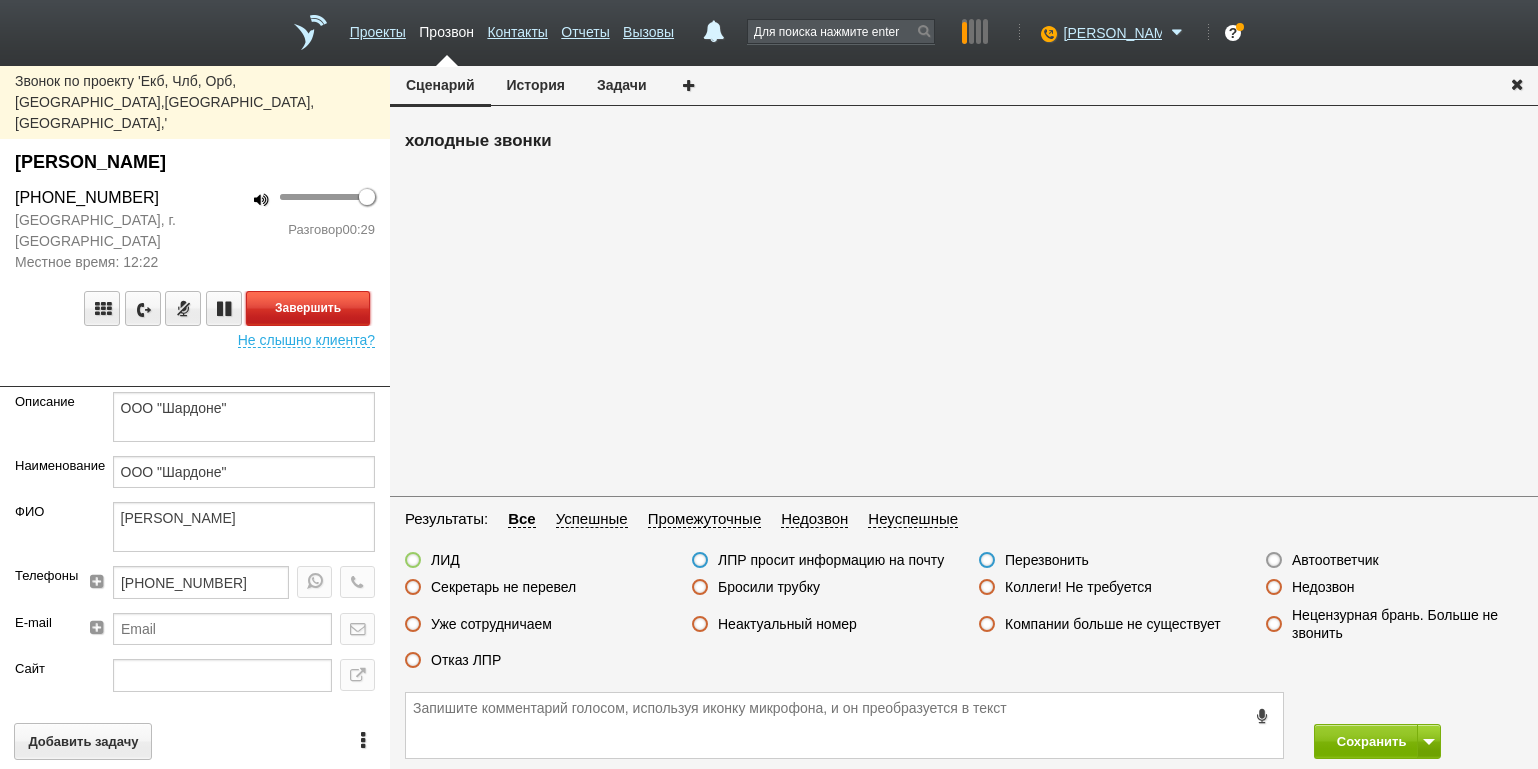 click on "Завершить" at bounding box center [308, 308] 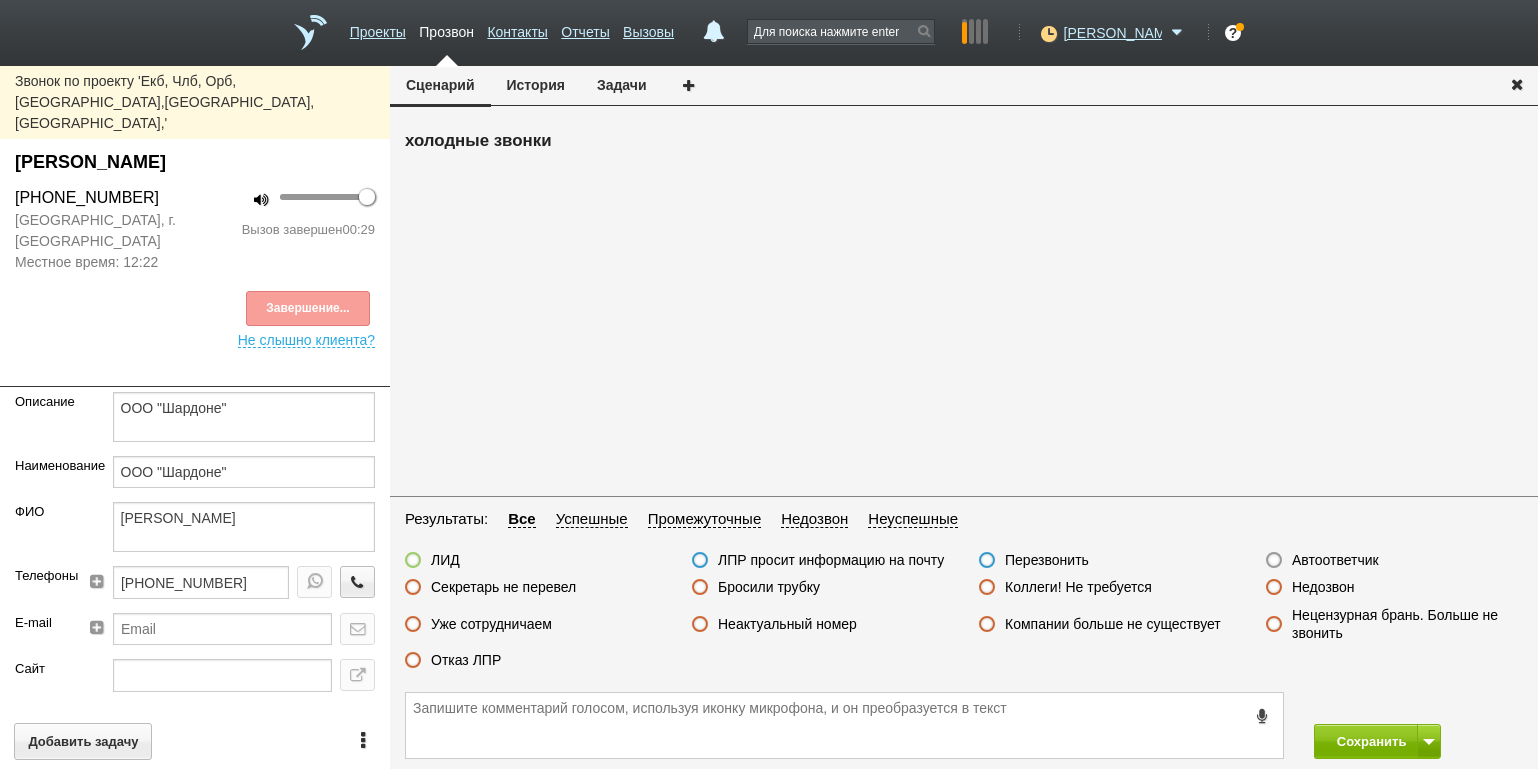 click on "Отказ ЛПР" at bounding box center (466, 660) 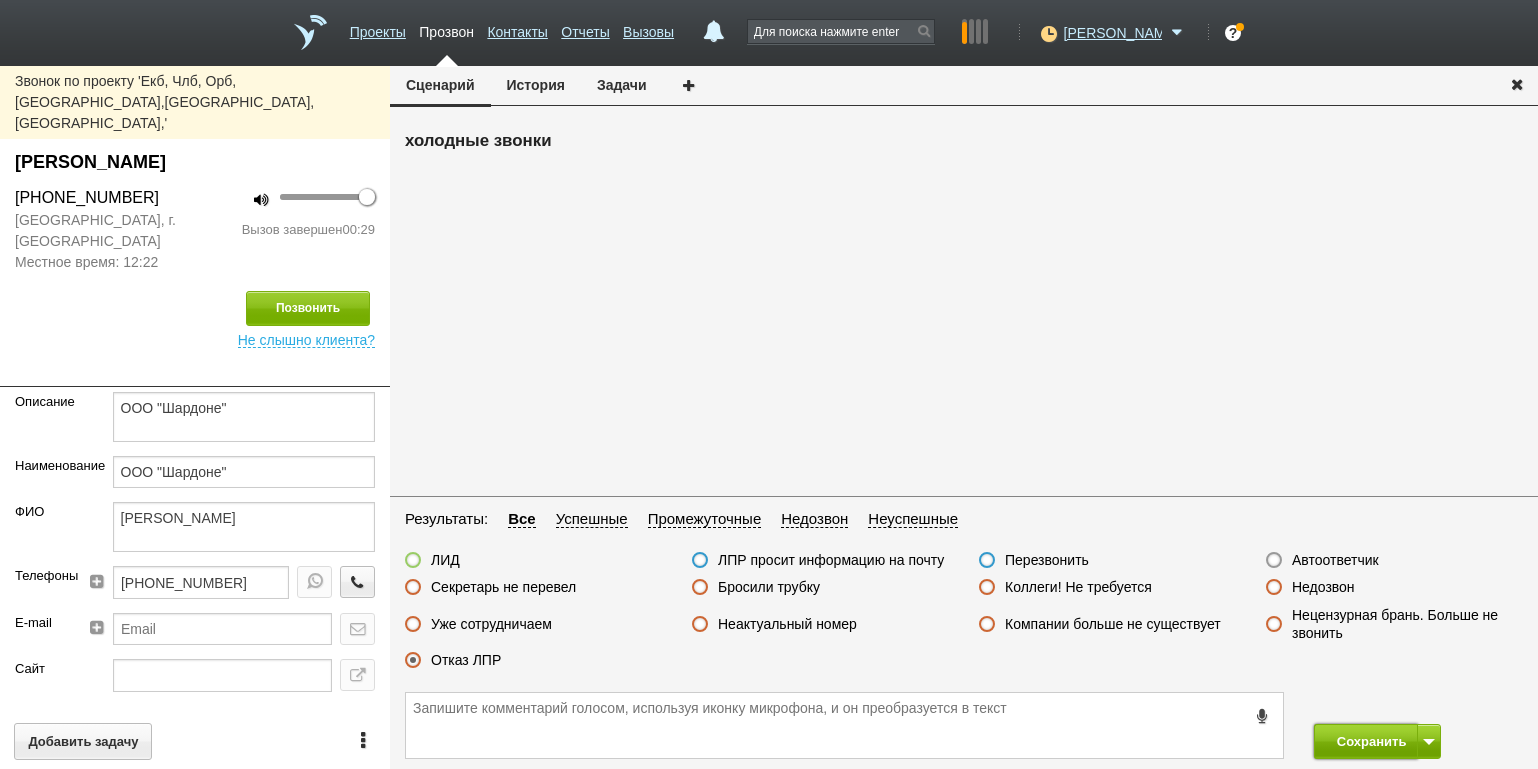click on "Сохранить" at bounding box center (1366, 741) 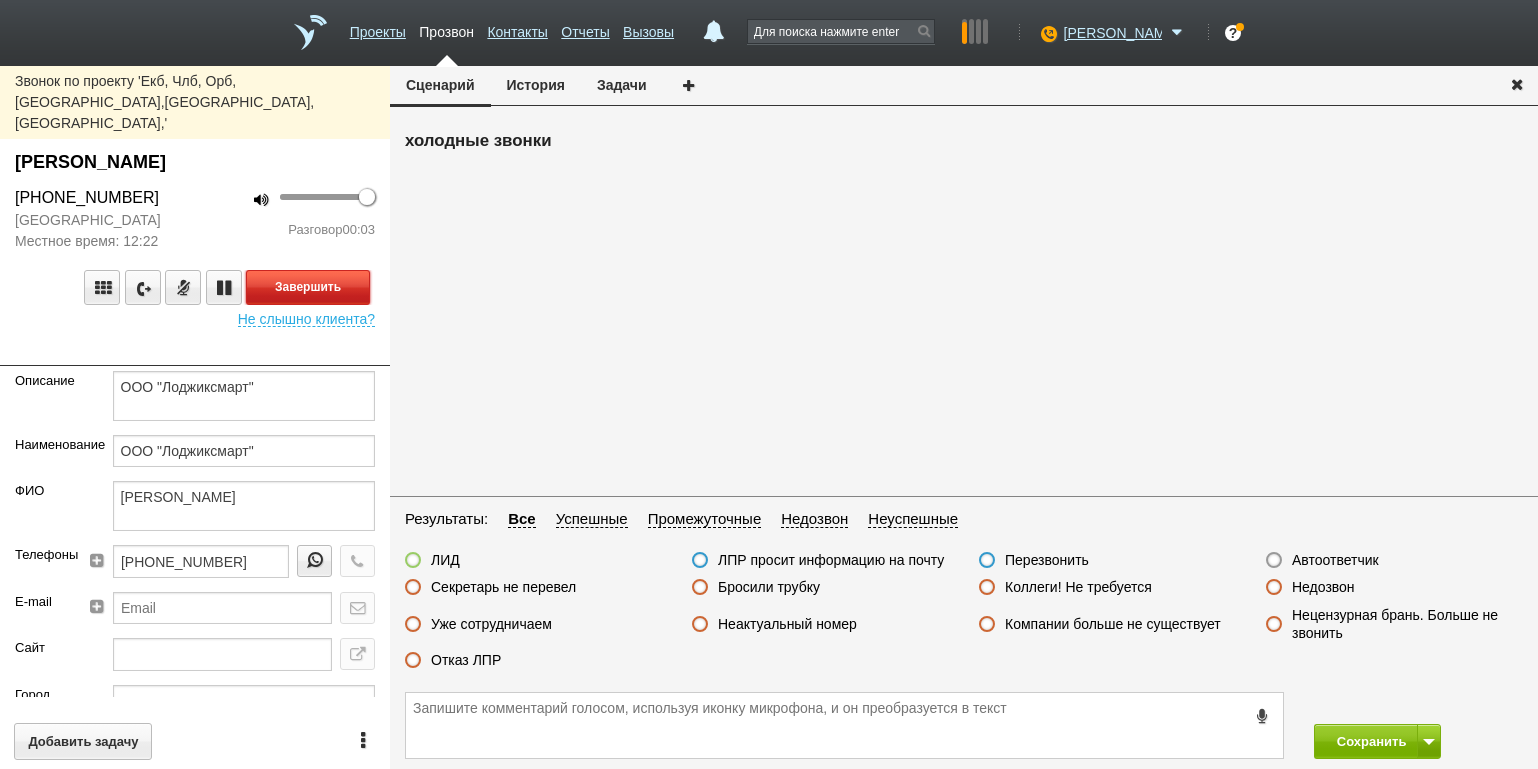 click on "Завершить" at bounding box center (308, 287) 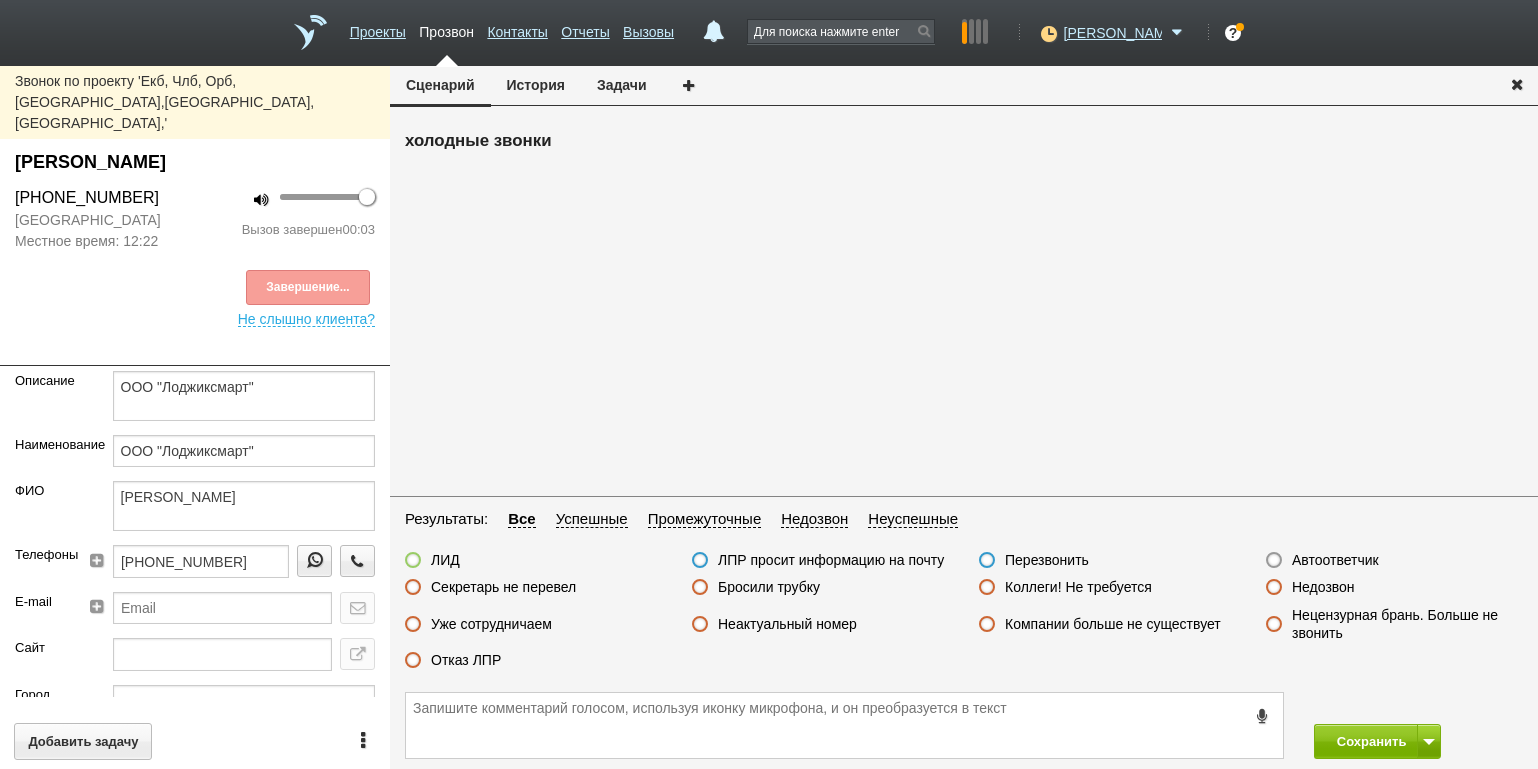 click on "Автоответчик" at bounding box center (1335, 560) 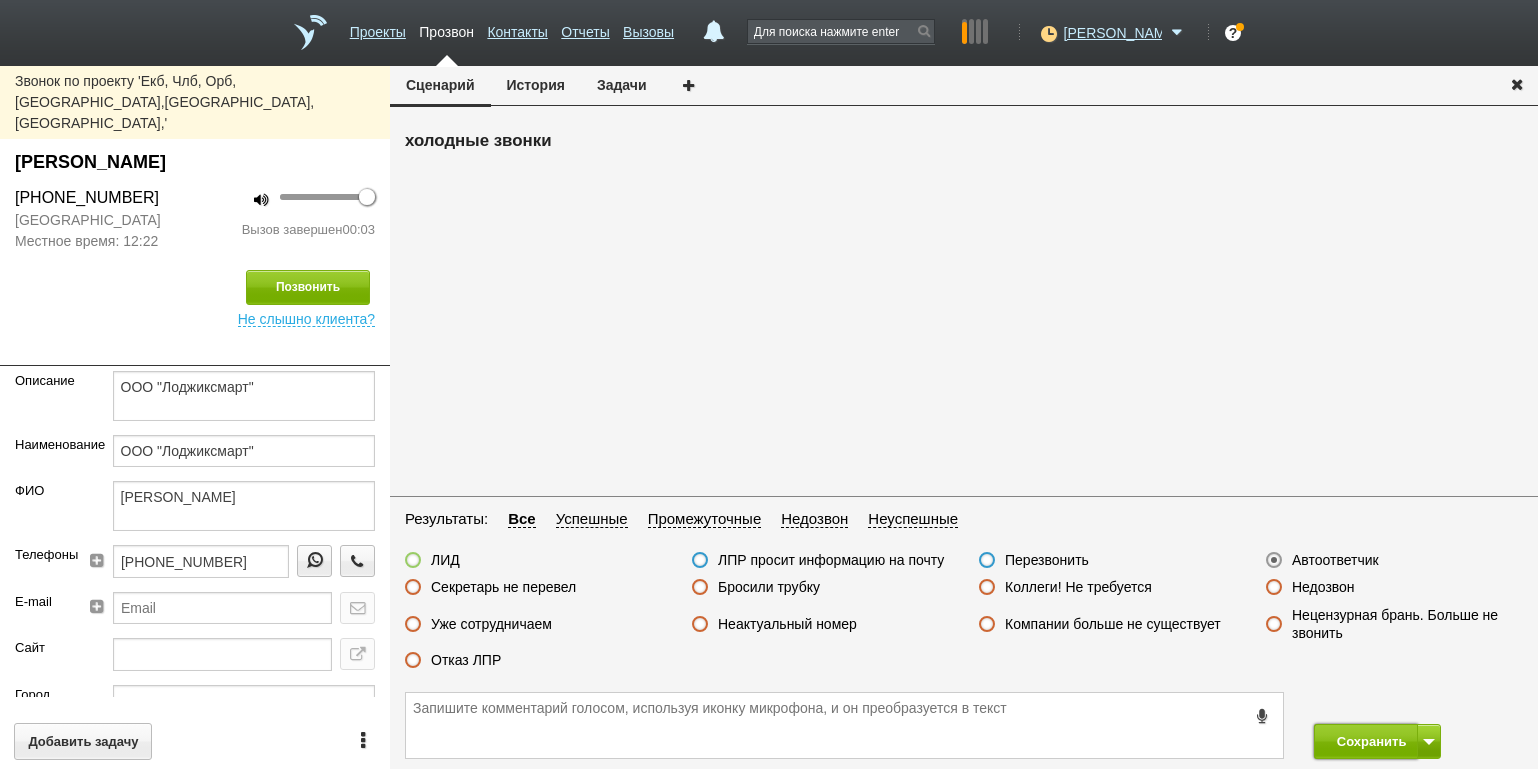 drag, startPoint x: 1353, startPoint y: 738, endPoint x: 1328, endPoint y: 697, distance: 48.02083 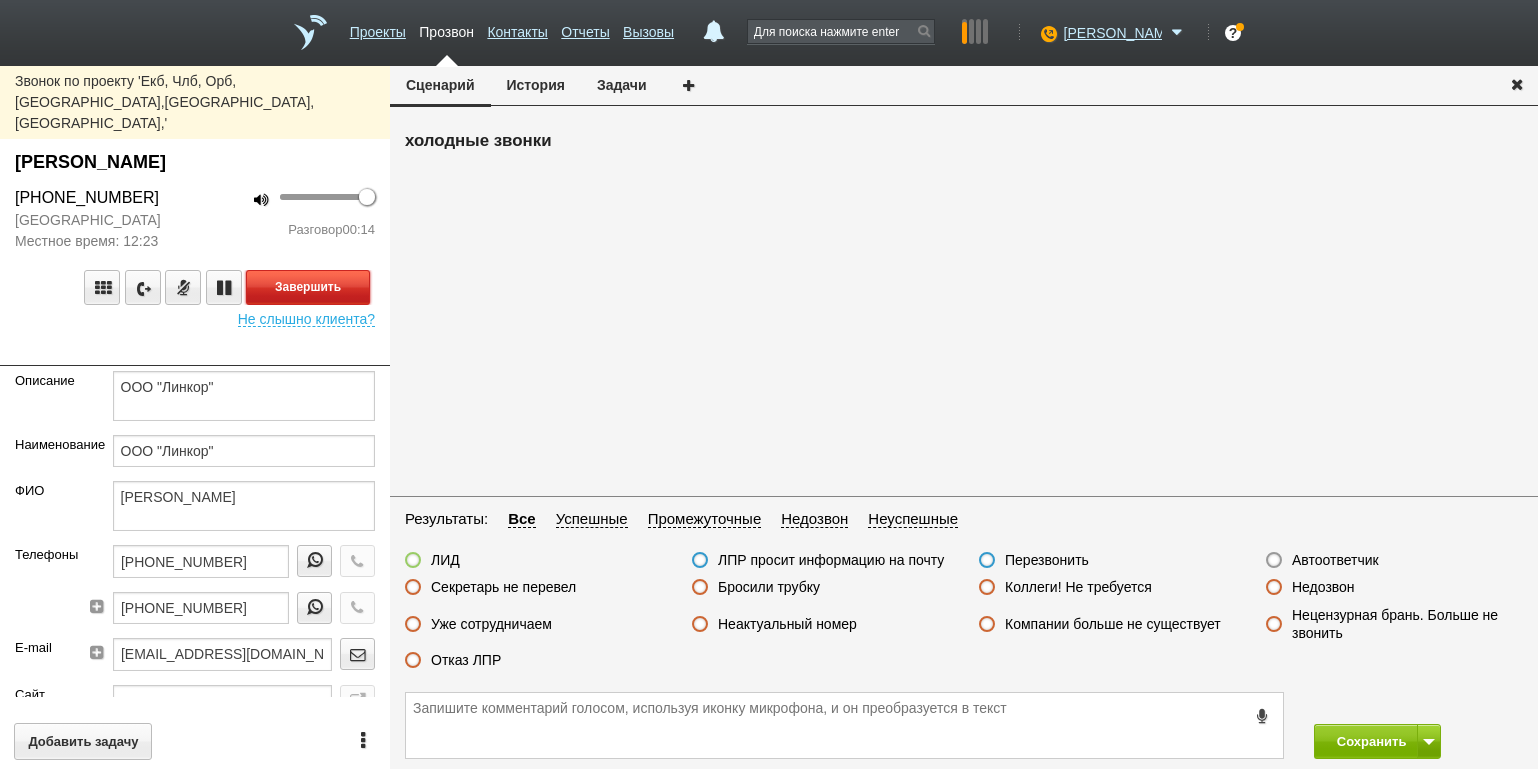 click on "Завершить" at bounding box center (308, 287) 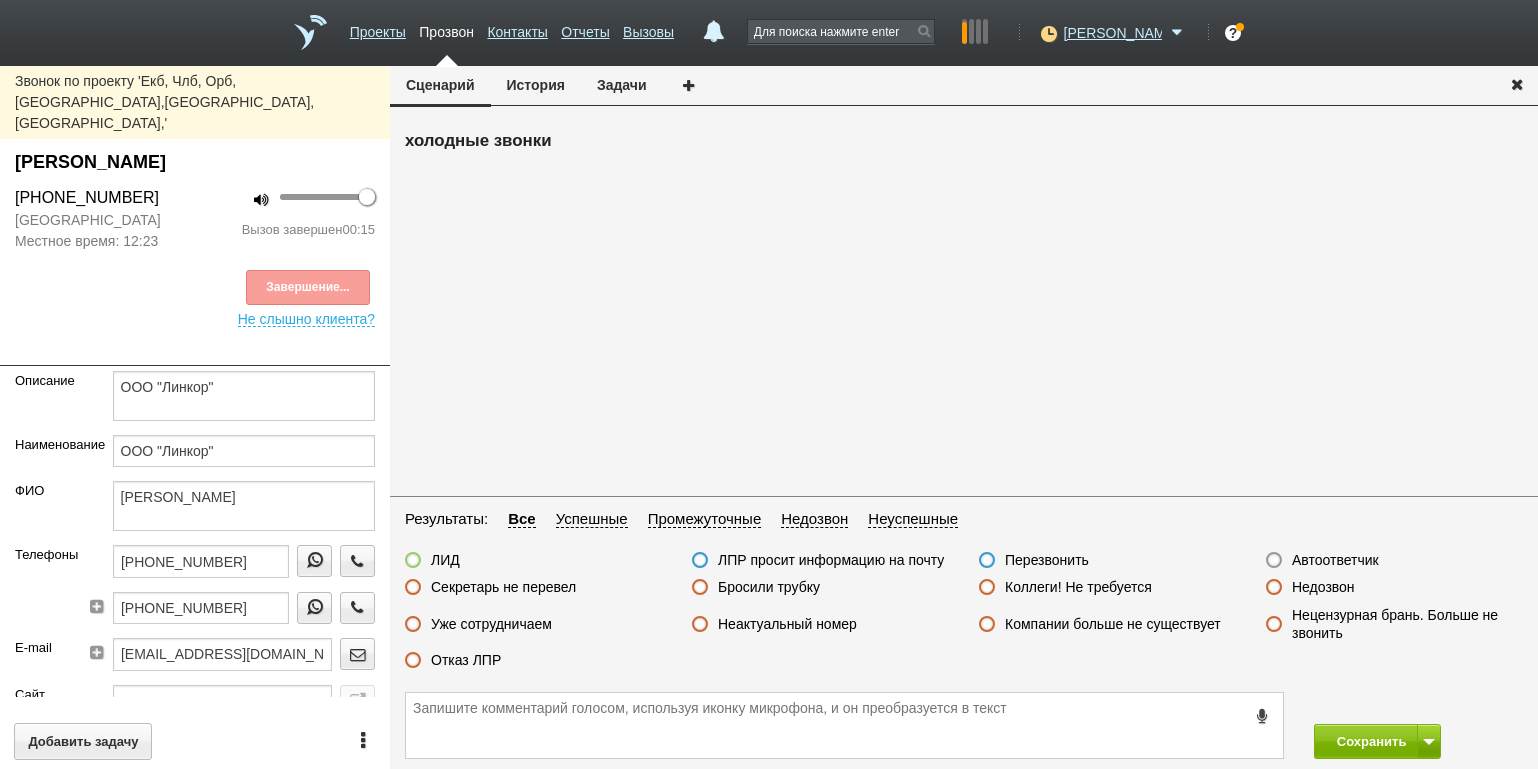 click on "Отказ ЛПР" at bounding box center [466, 660] 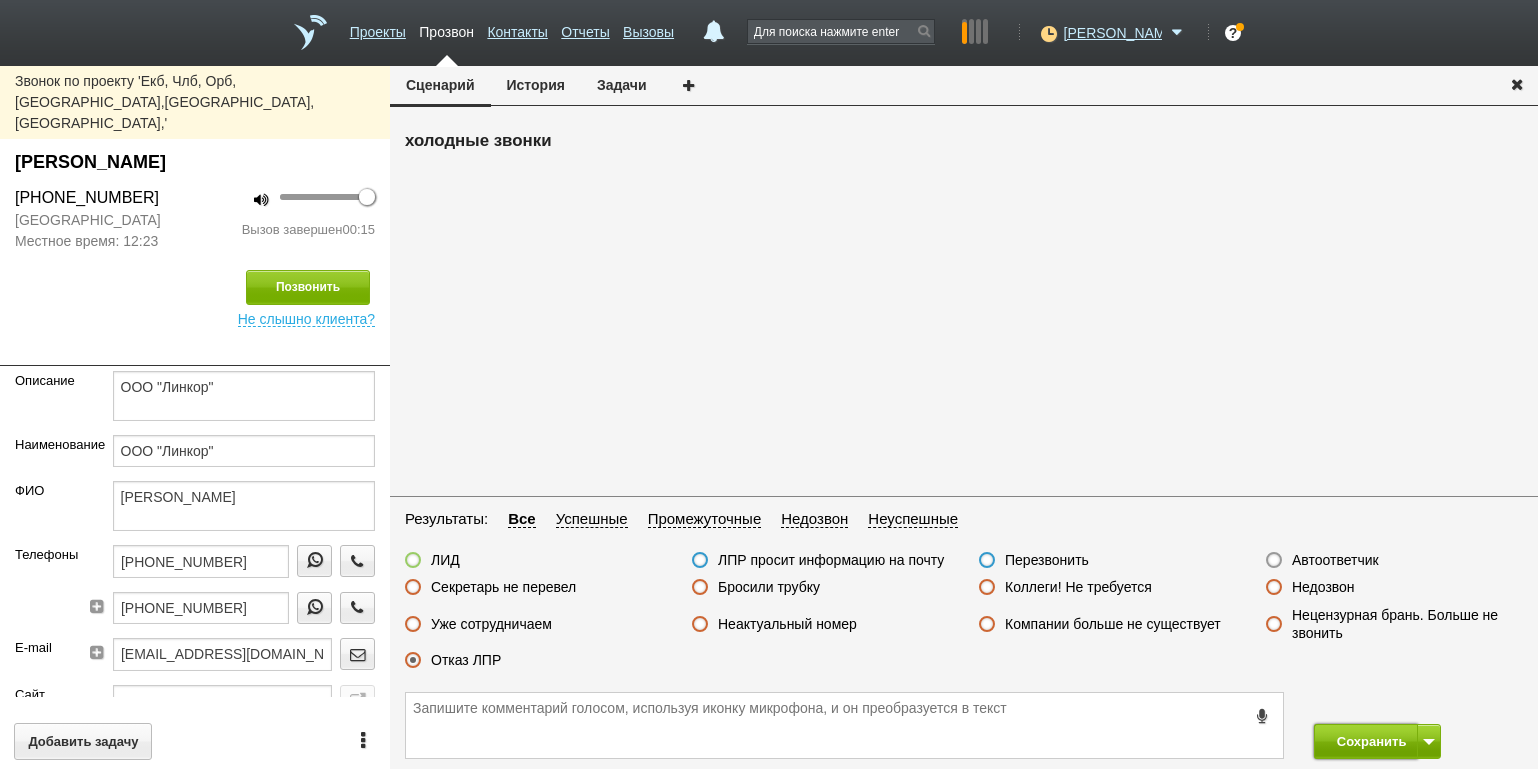 click on "Сохранить" at bounding box center (1366, 741) 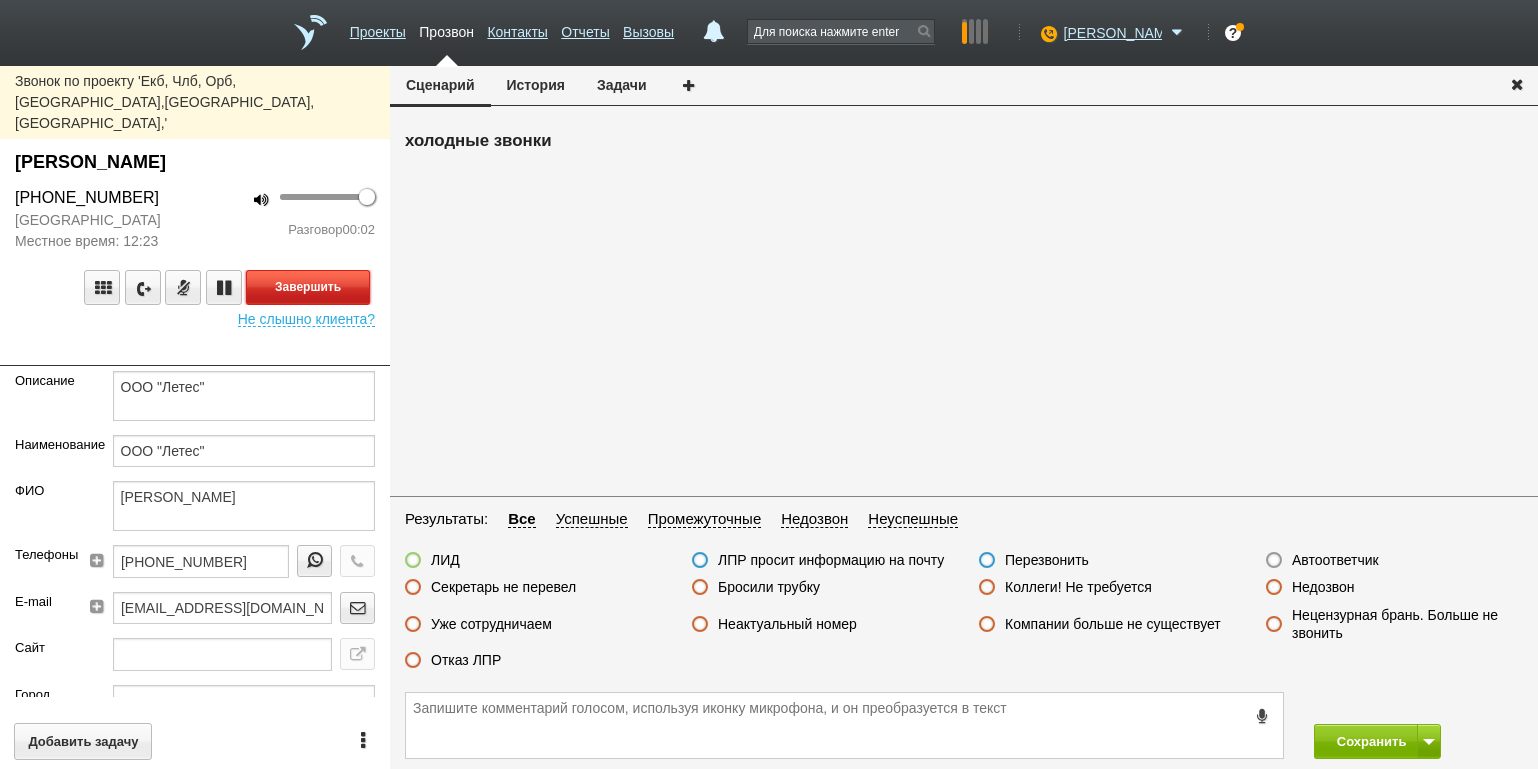 click on "Завершить" at bounding box center [308, 287] 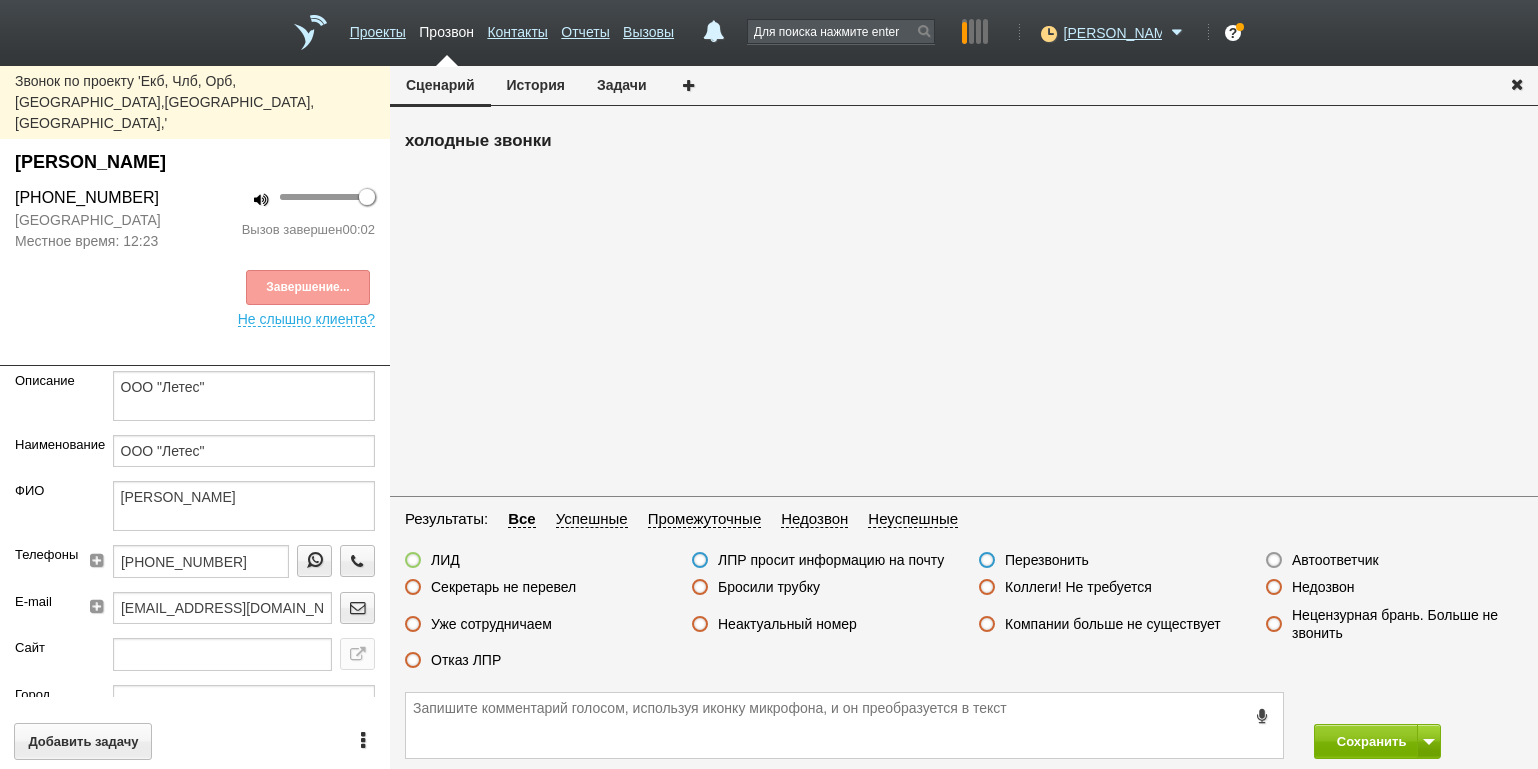 click on "Автоответчик" at bounding box center [1335, 560] 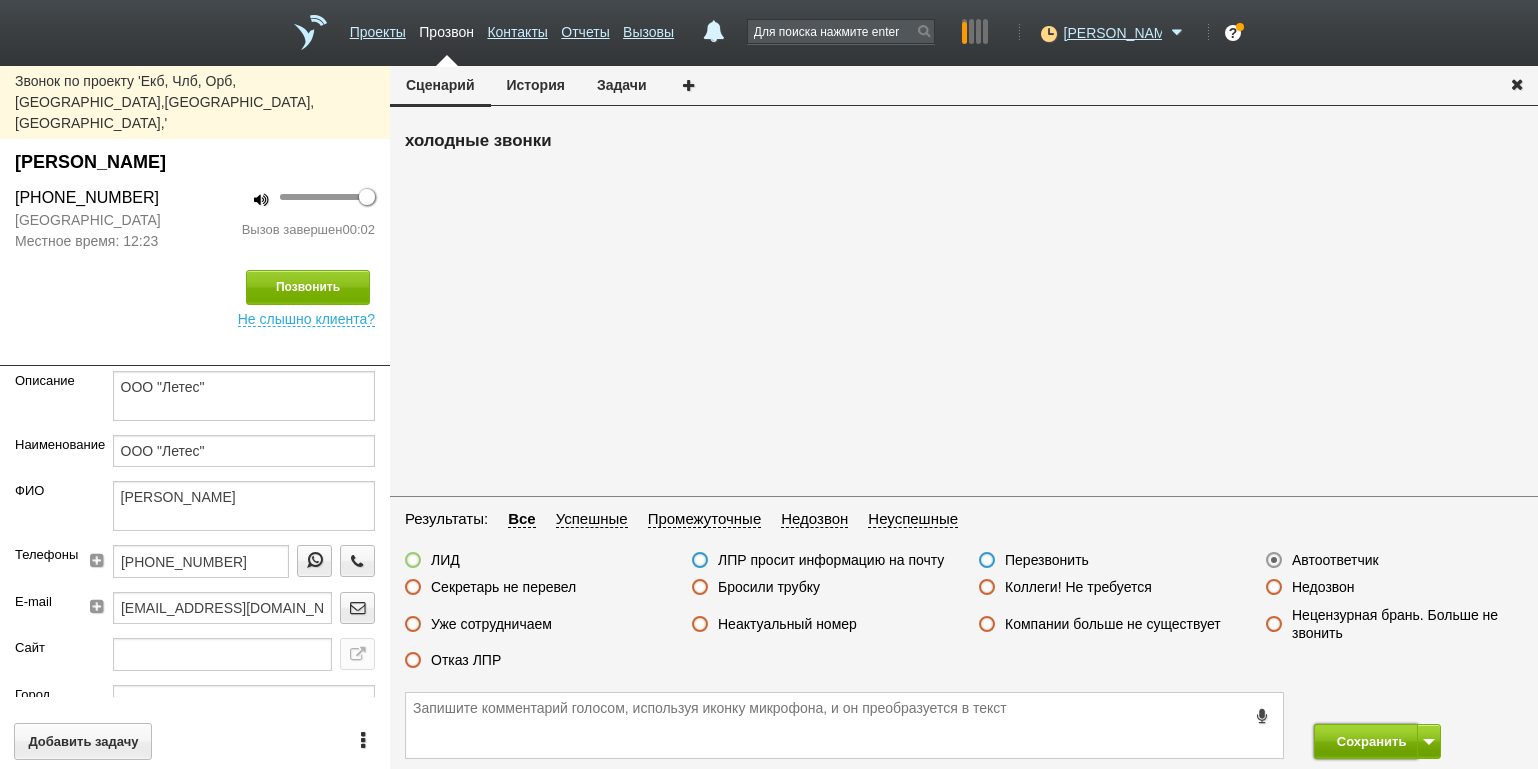 click on "Сохранить" at bounding box center (1366, 741) 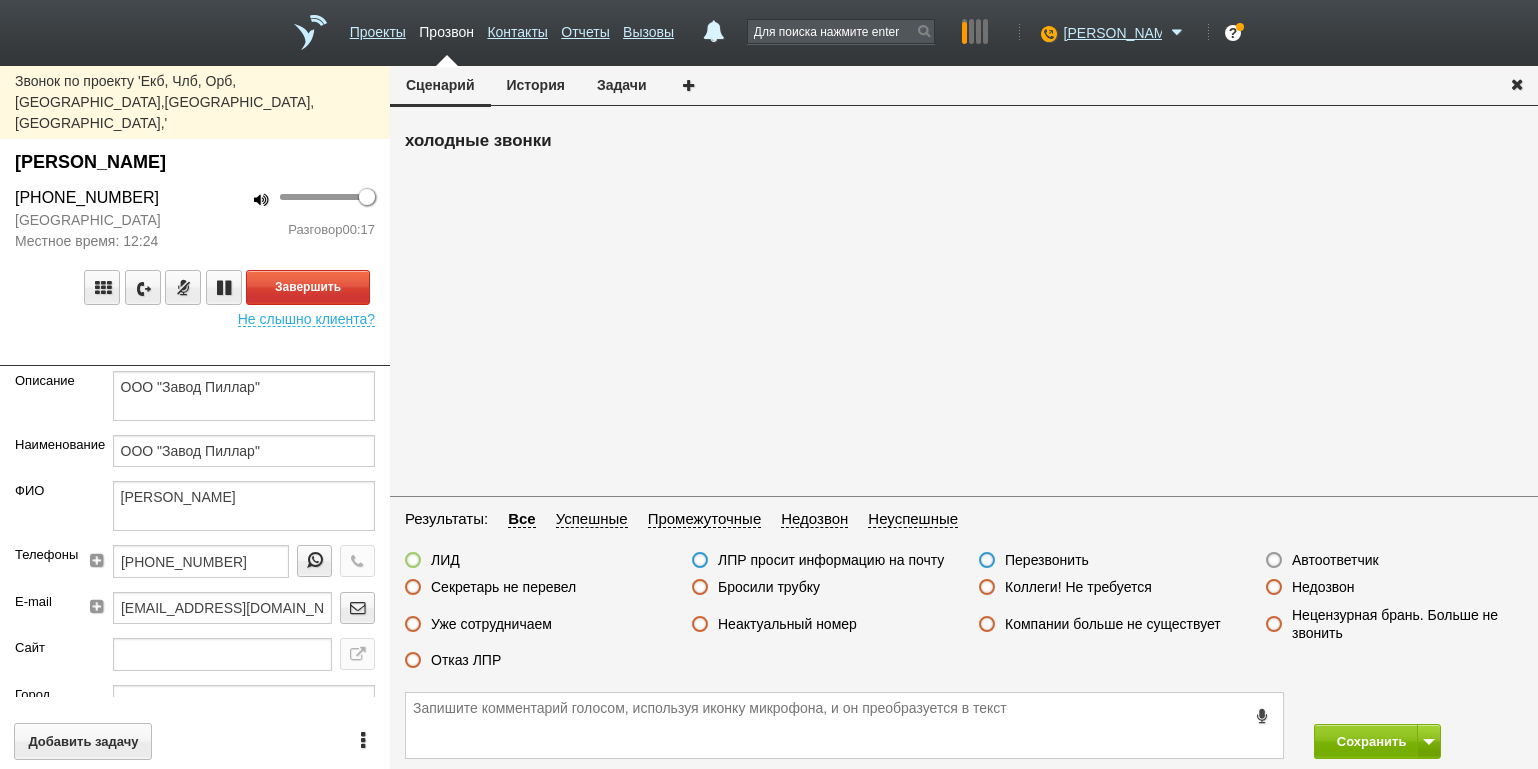 click at bounding box center [195, 351] 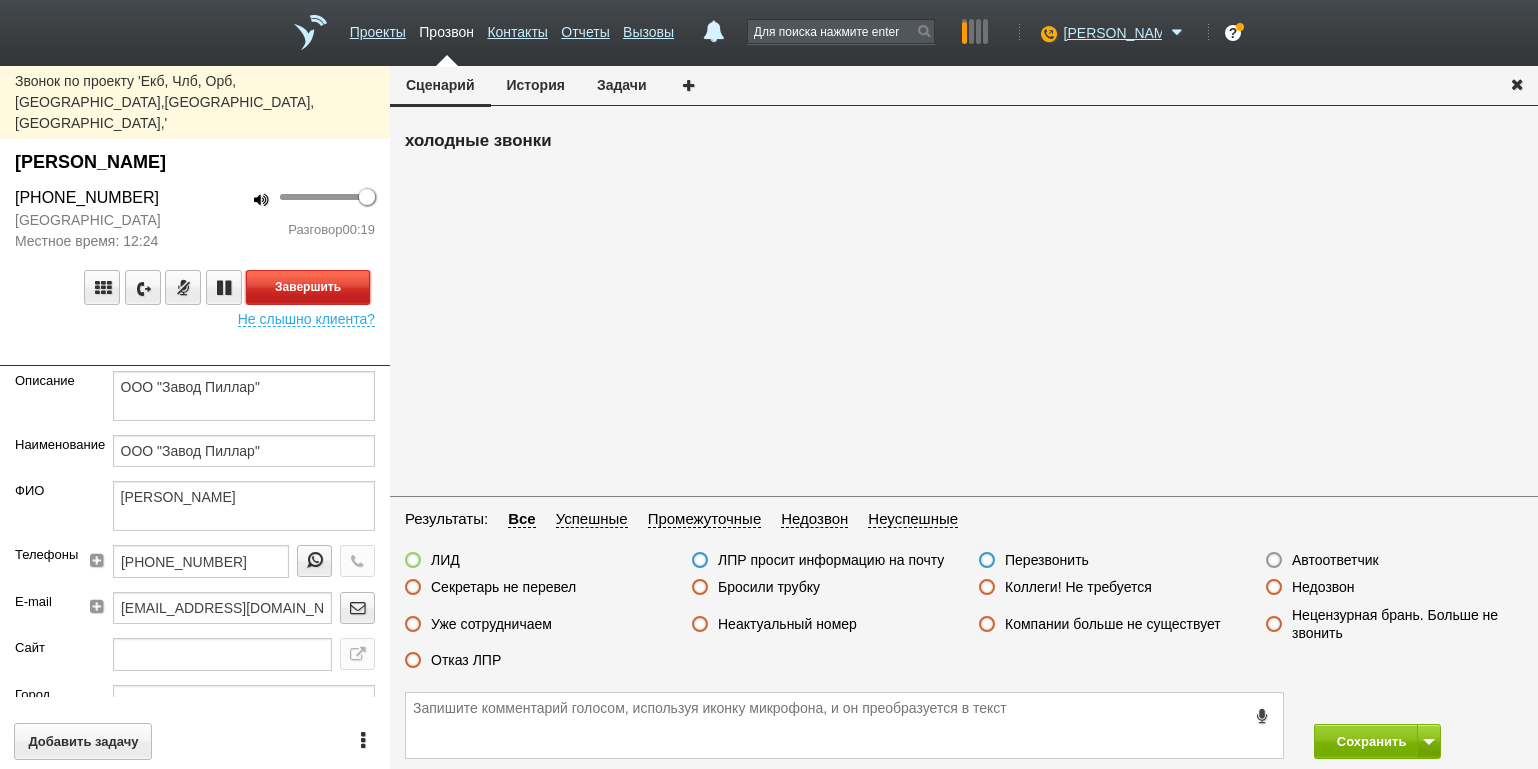 click on "Завершить" at bounding box center (308, 287) 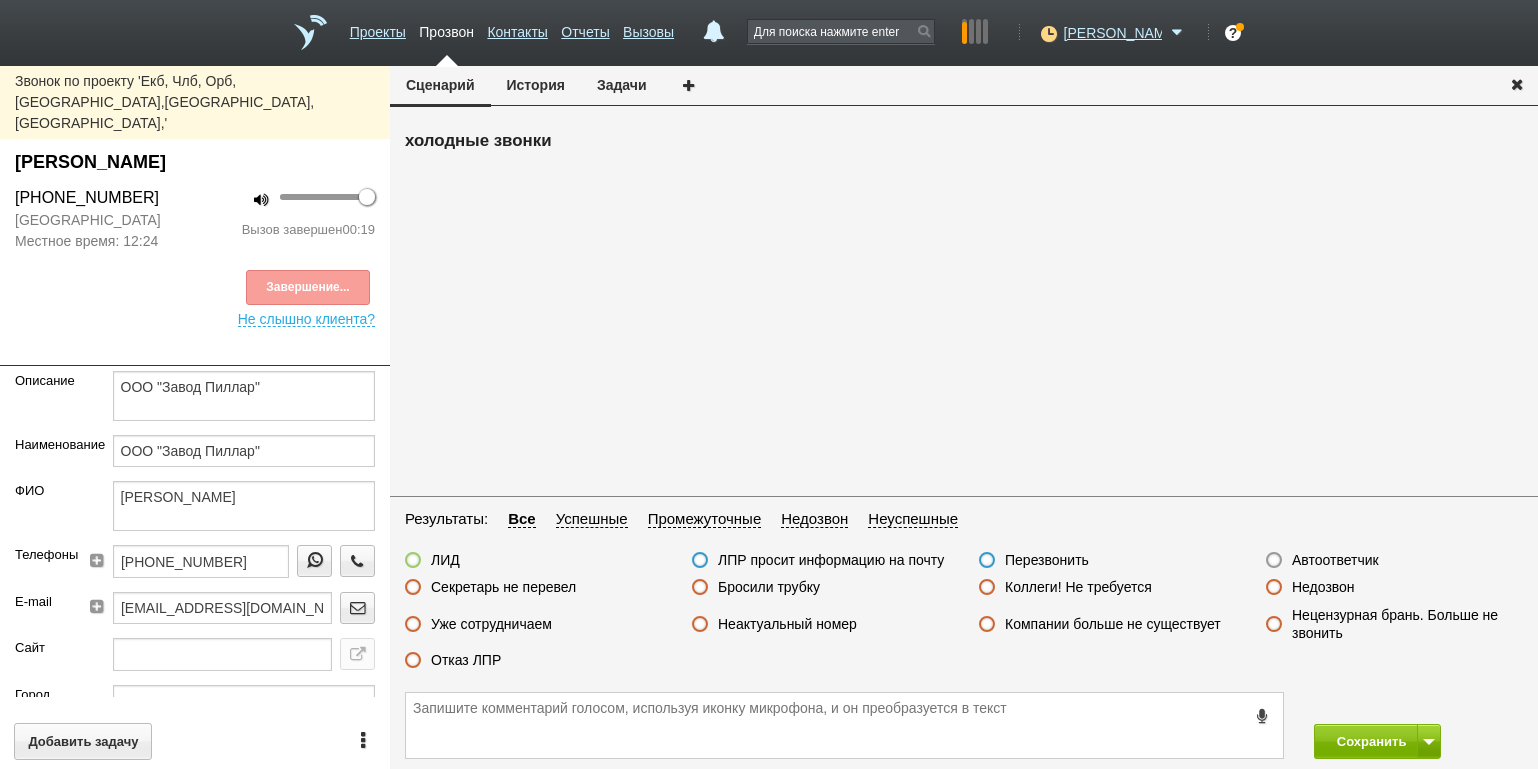drag, startPoint x: 486, startPoint y: 651, endPoint x: 510, endPoint y: 657, distance: 24.738634 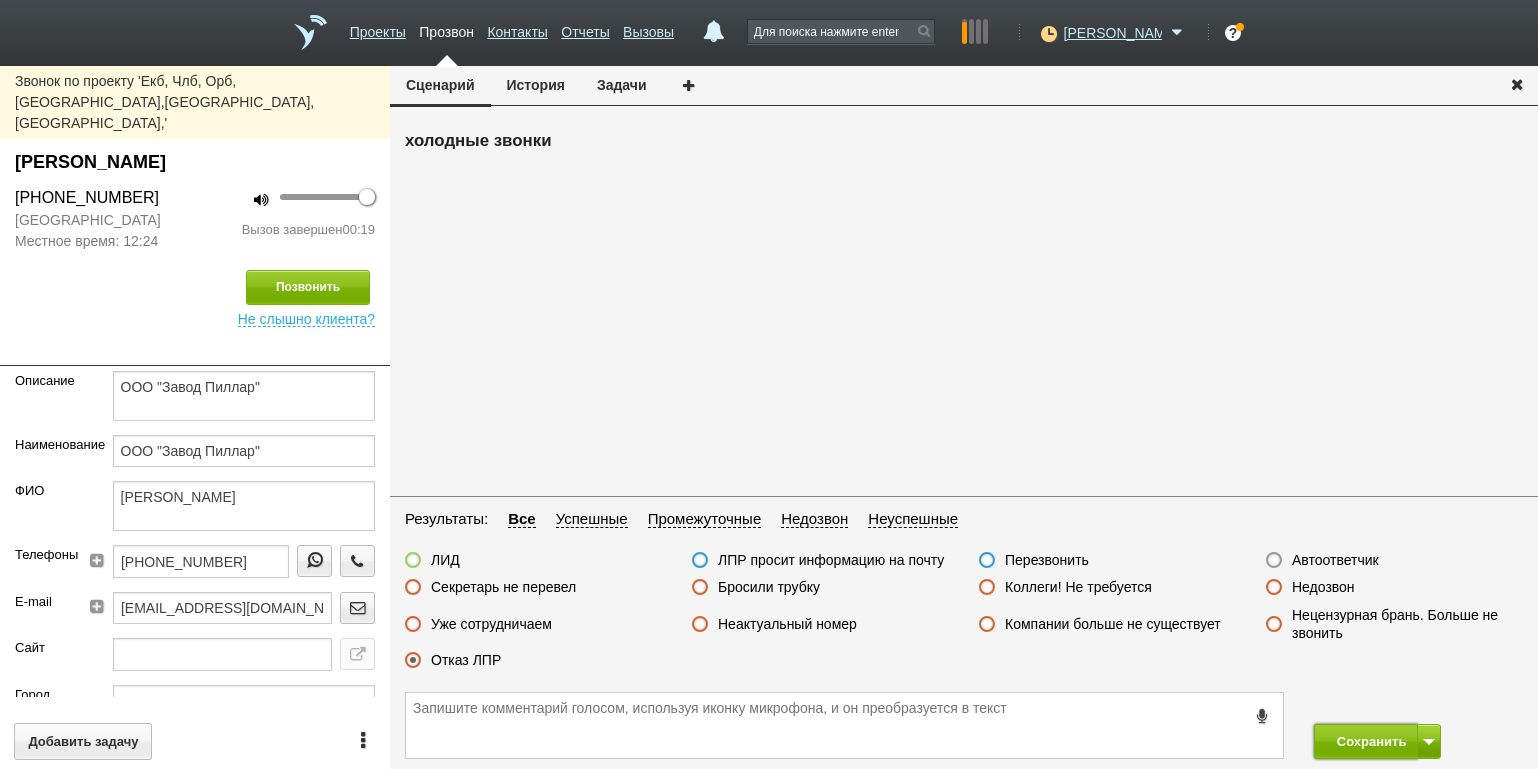 drag, startPoint x: 1335, startPoint y: 735, endPoint x: 1313, endPoint y: 690, distance: 50.08992 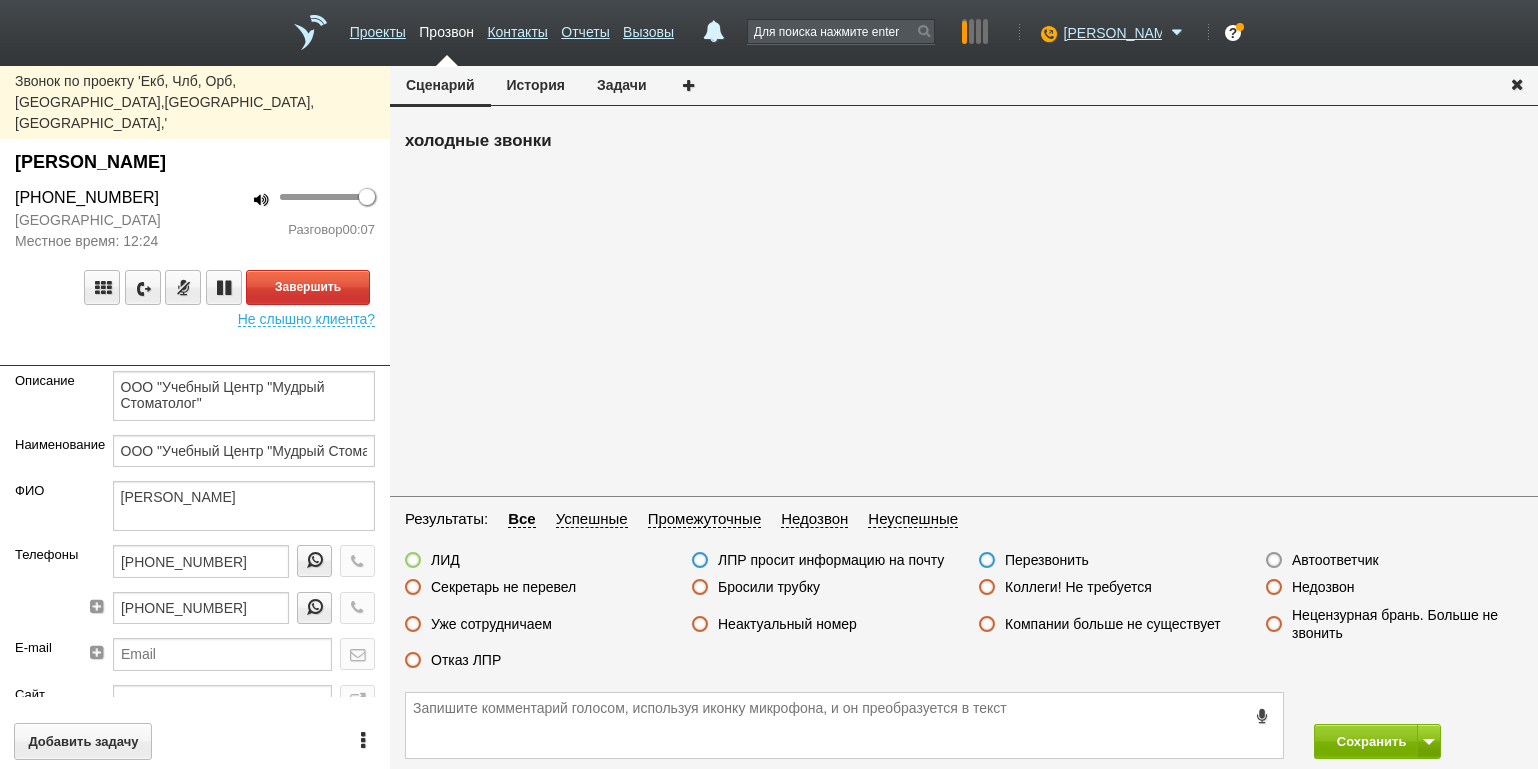 click on "Разговор
00:07" at bounding box center (292, 230) 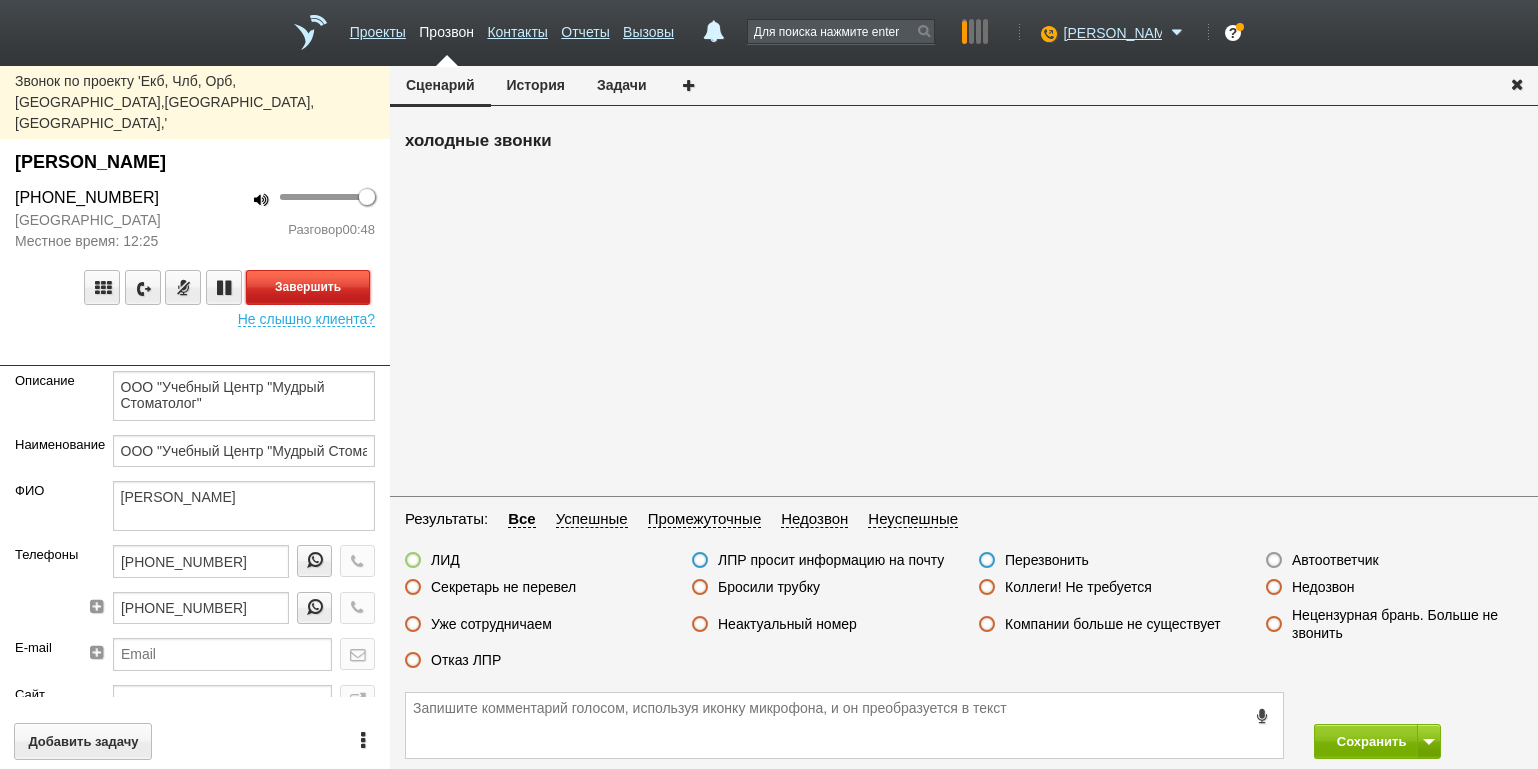 click on "Завершить" at bounding box center [308, 287] 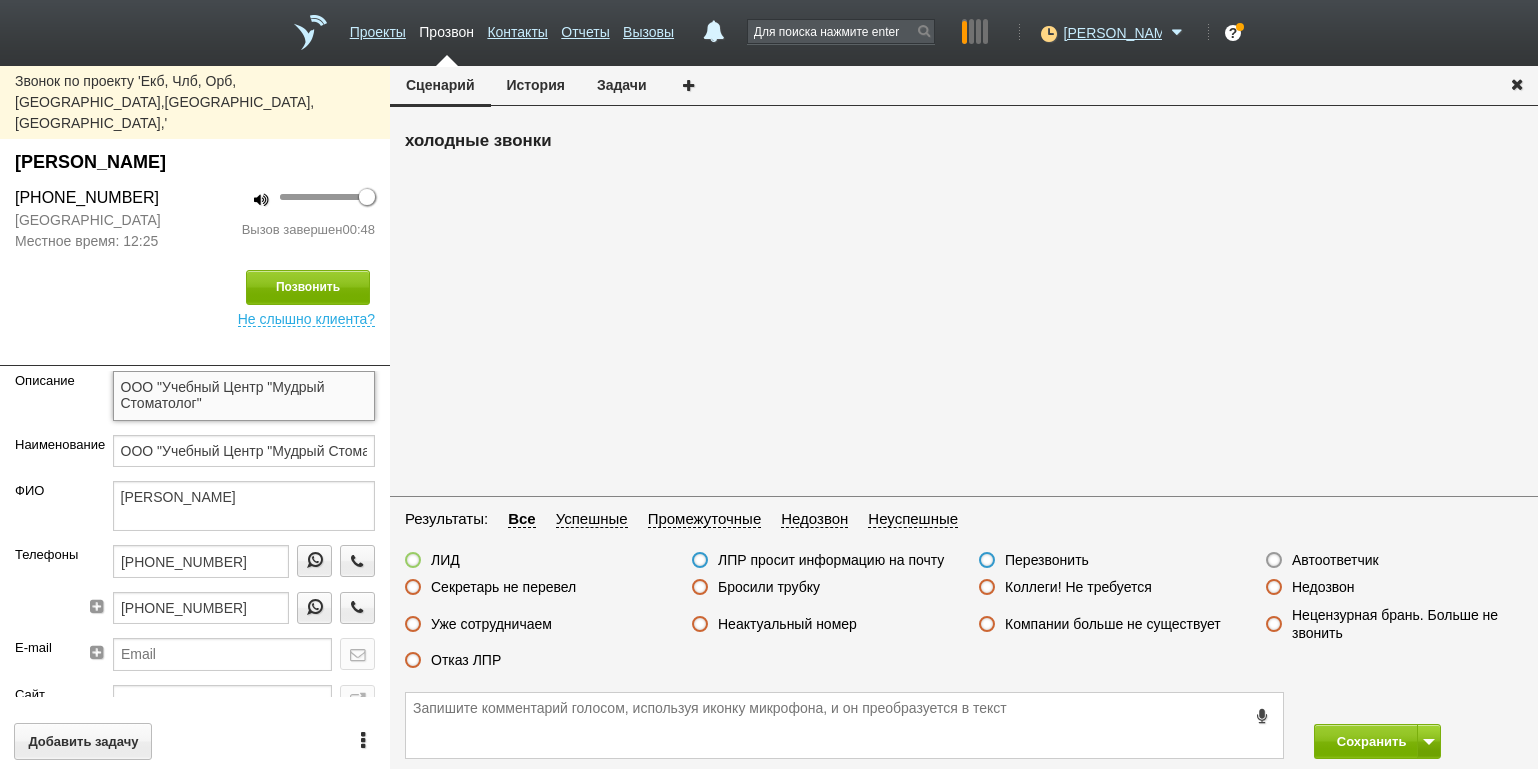 drag, startPoint x: 224, startPoint y: 367, endPoint x: 116, endPoint y: 345, distance: 110.217964 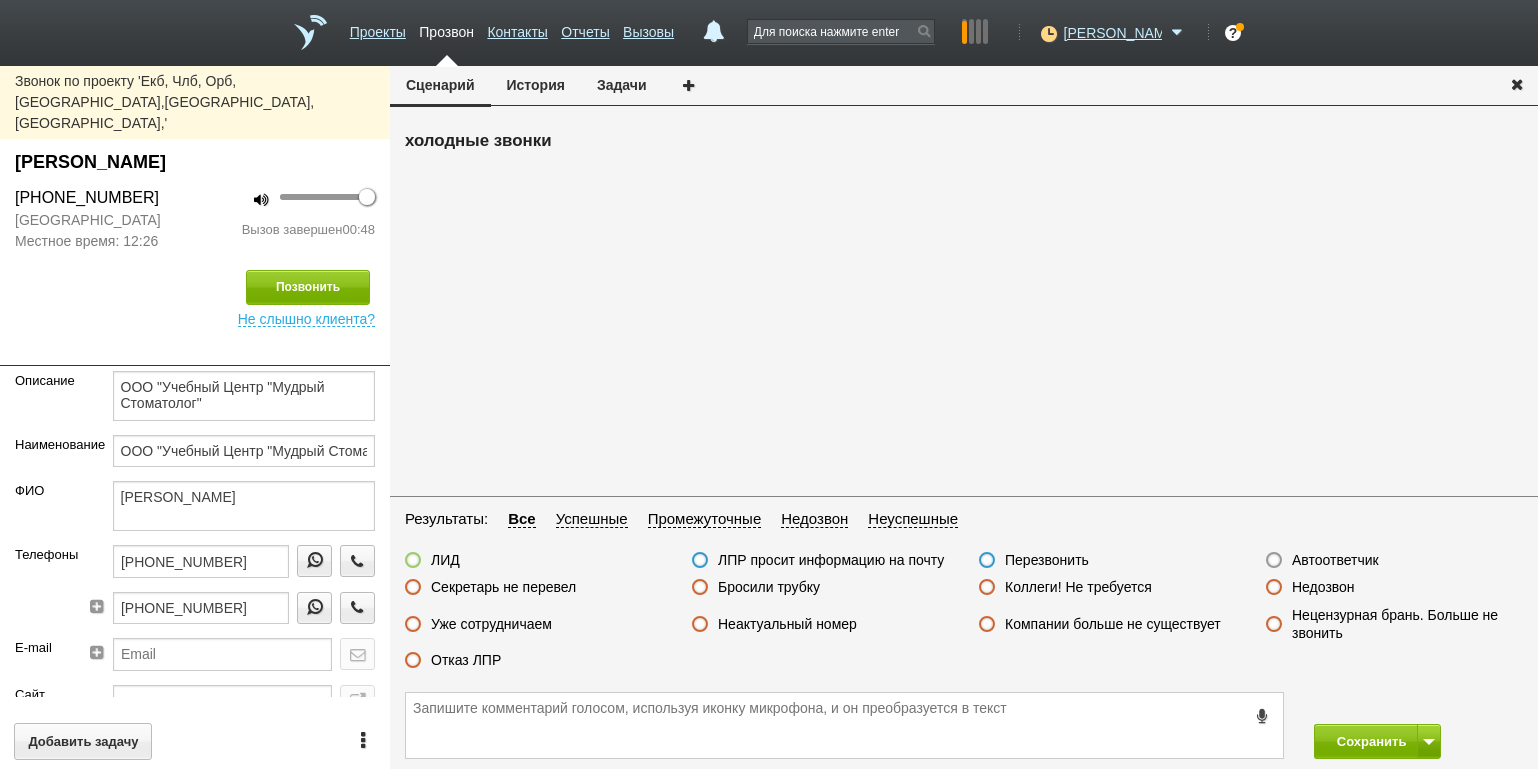 drag, startPoint x: 158, startPoint y: 150, endPoint x: 23, endPoint y: 163, distance: 135.62448 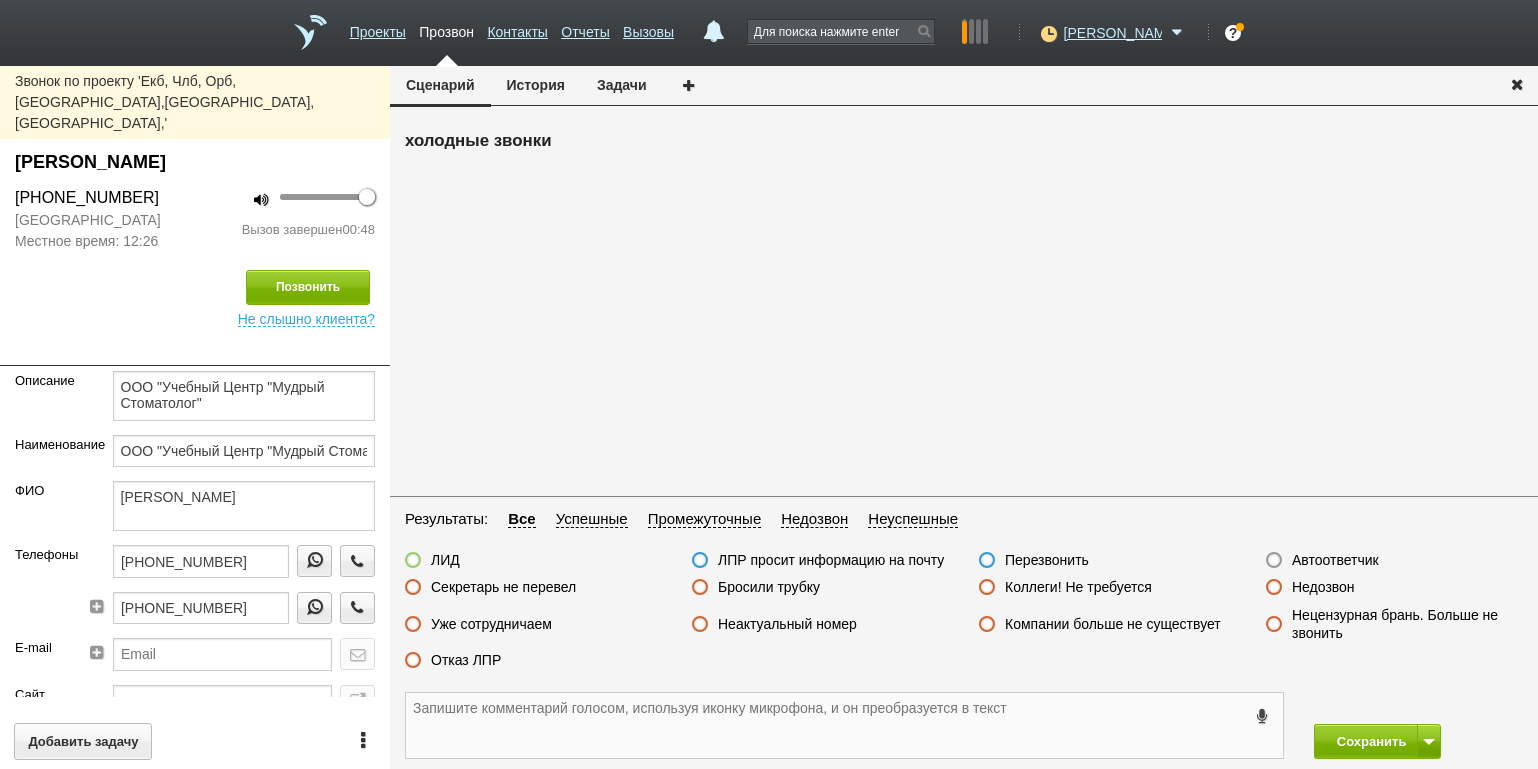 click at bounding box center (844, 725) 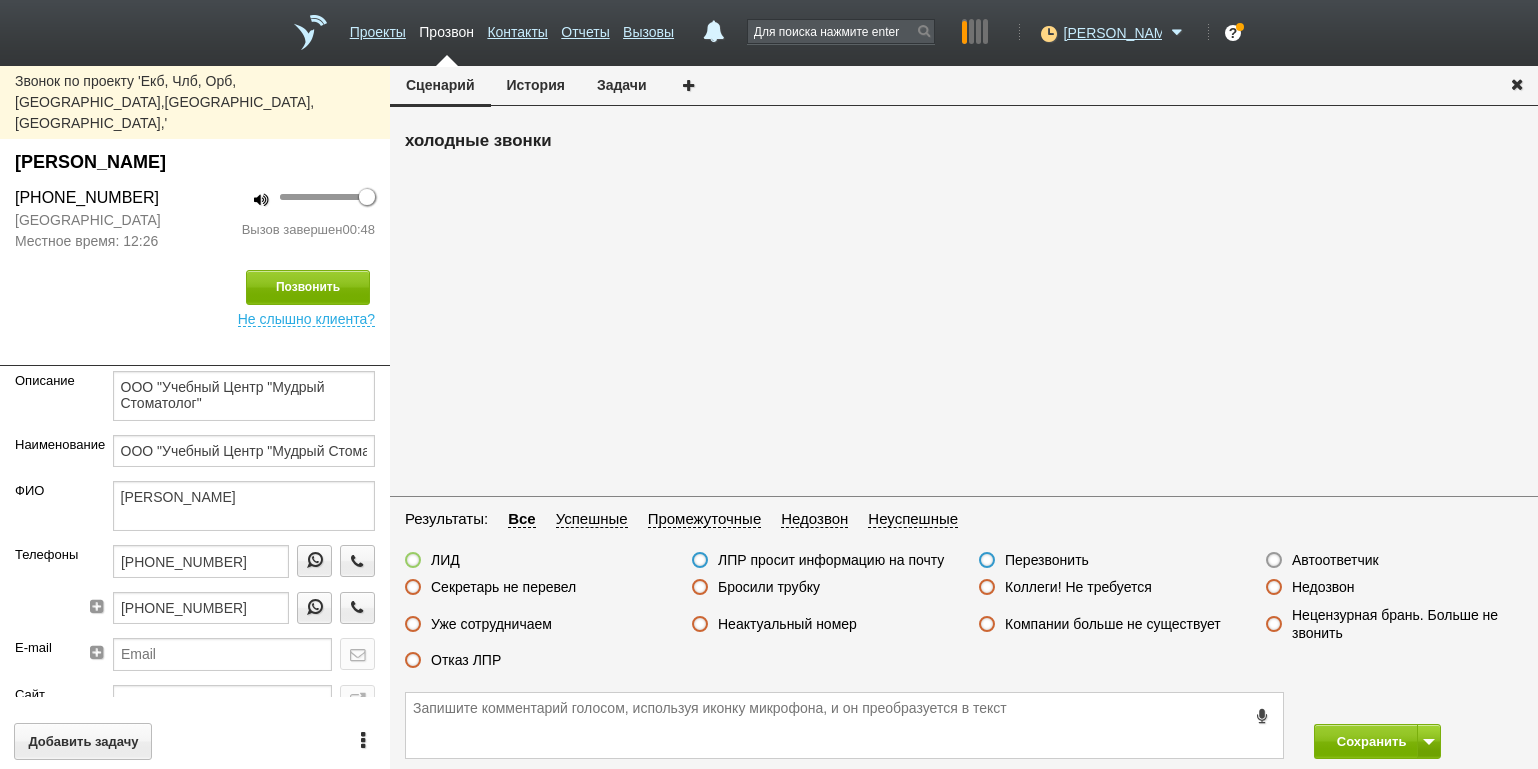 click on "ЛИД" at bounding box center [445, 560] 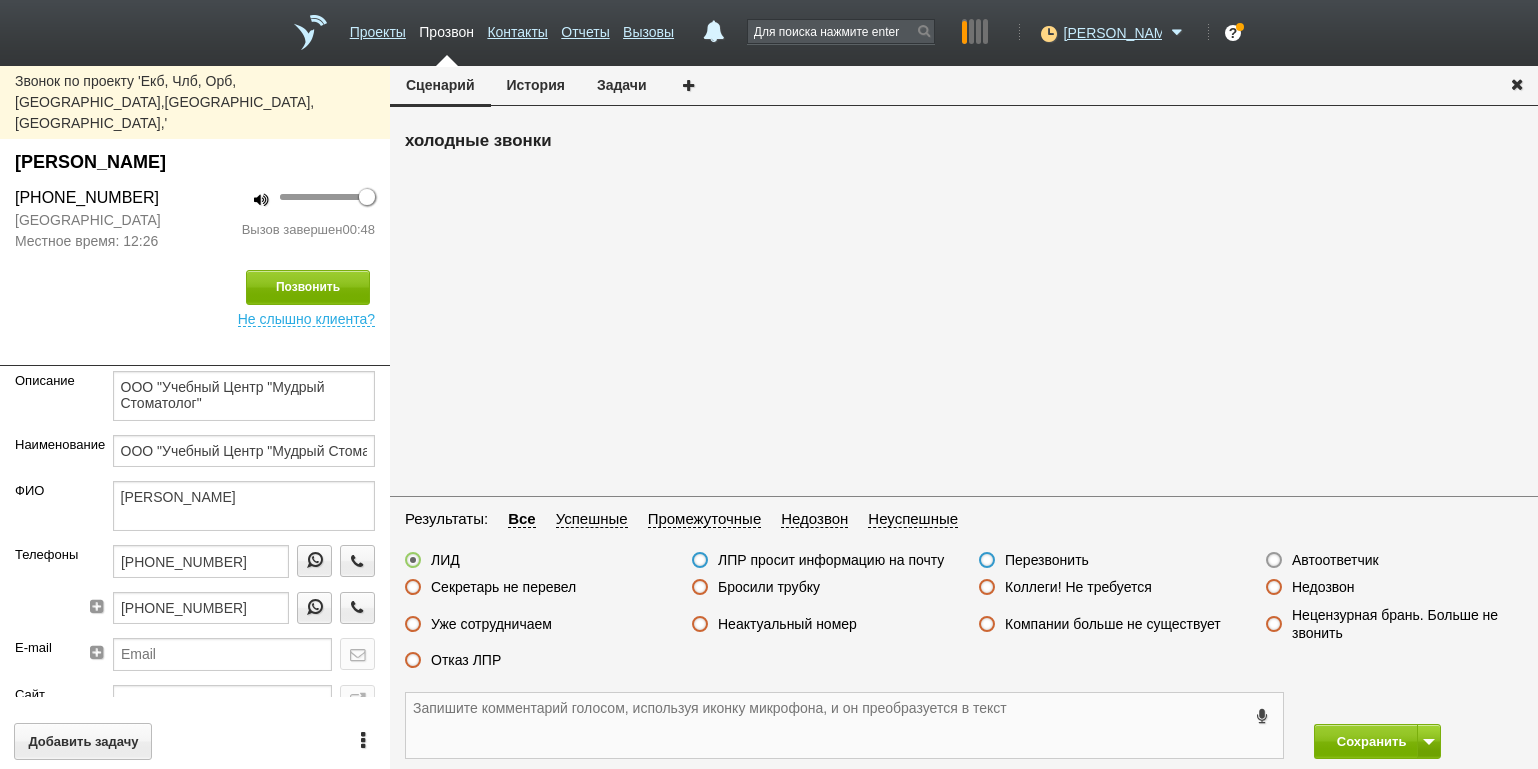 click at bounding box center (844, 725) 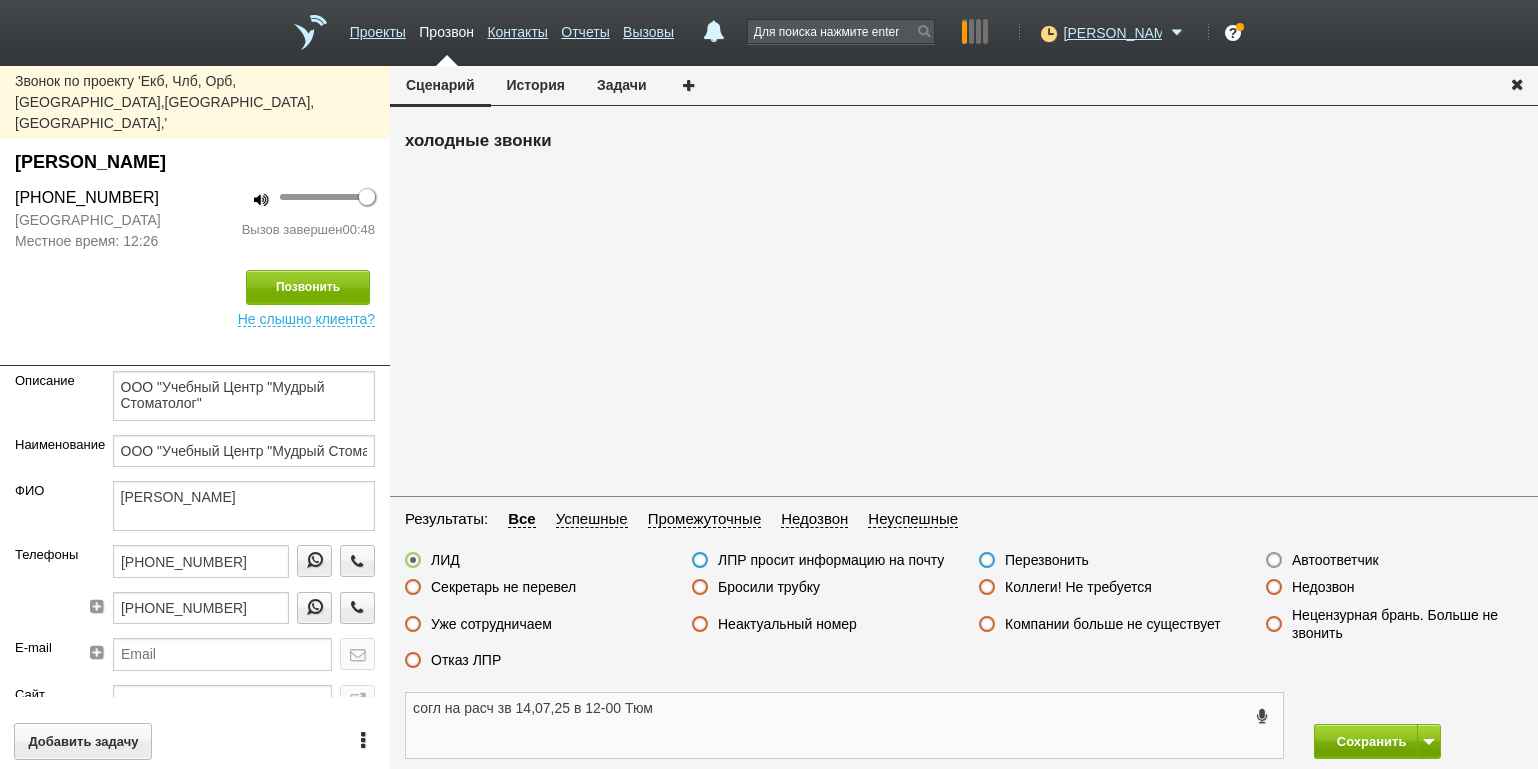 type on "согл на расч зв 14,07,25 в 12-00 Тюм" 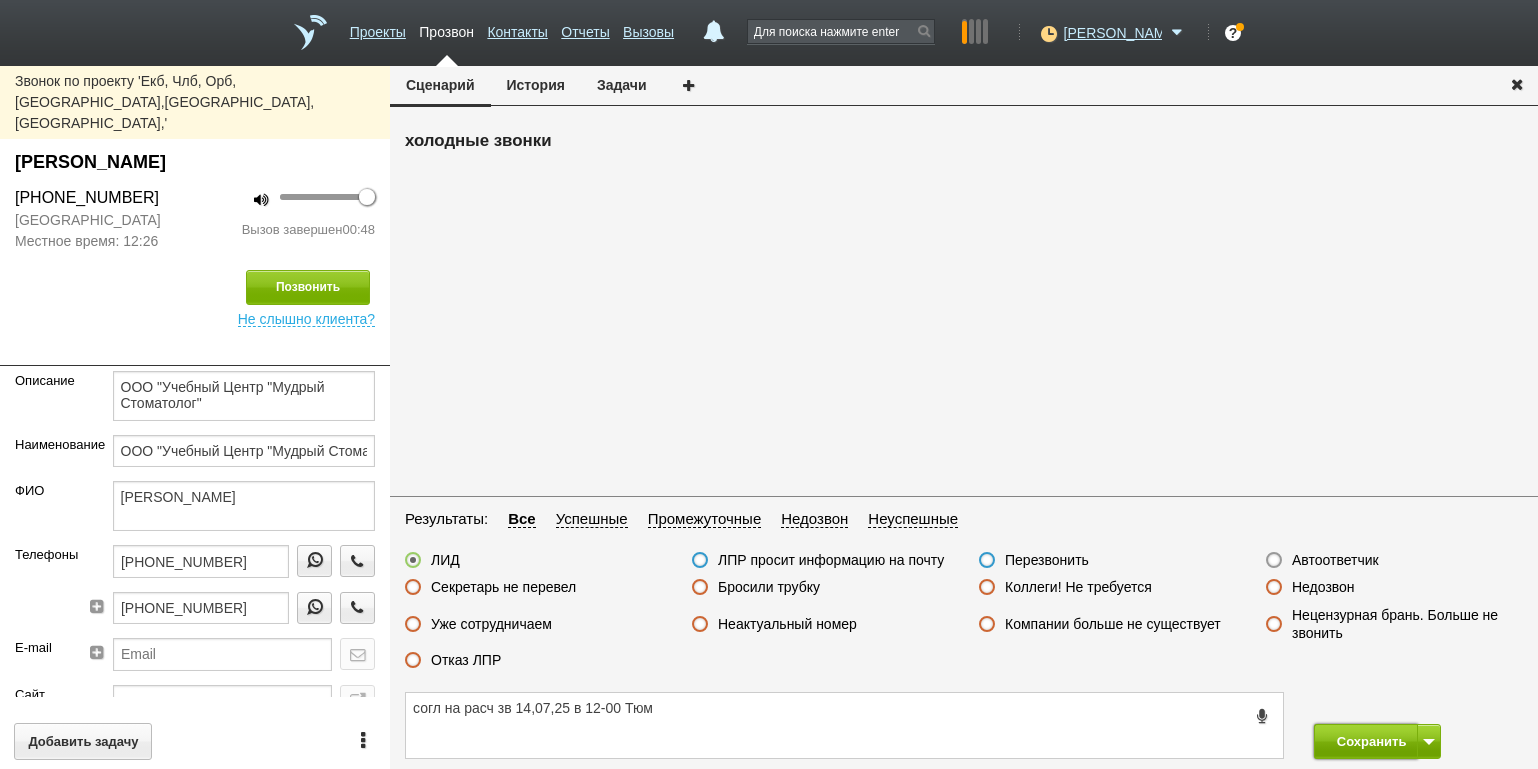 click on "Сохранить" at bounding box center [1366, 741] 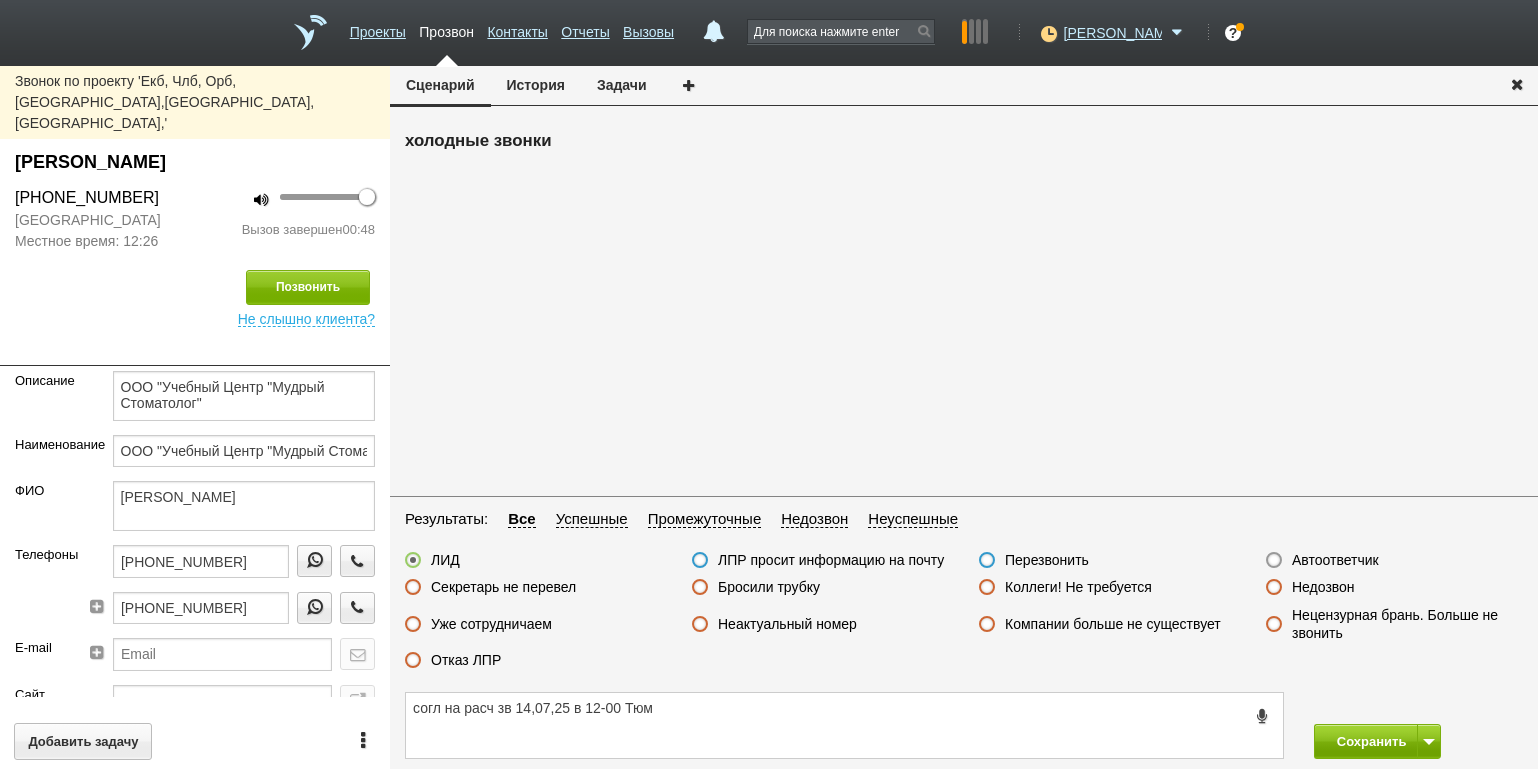 type 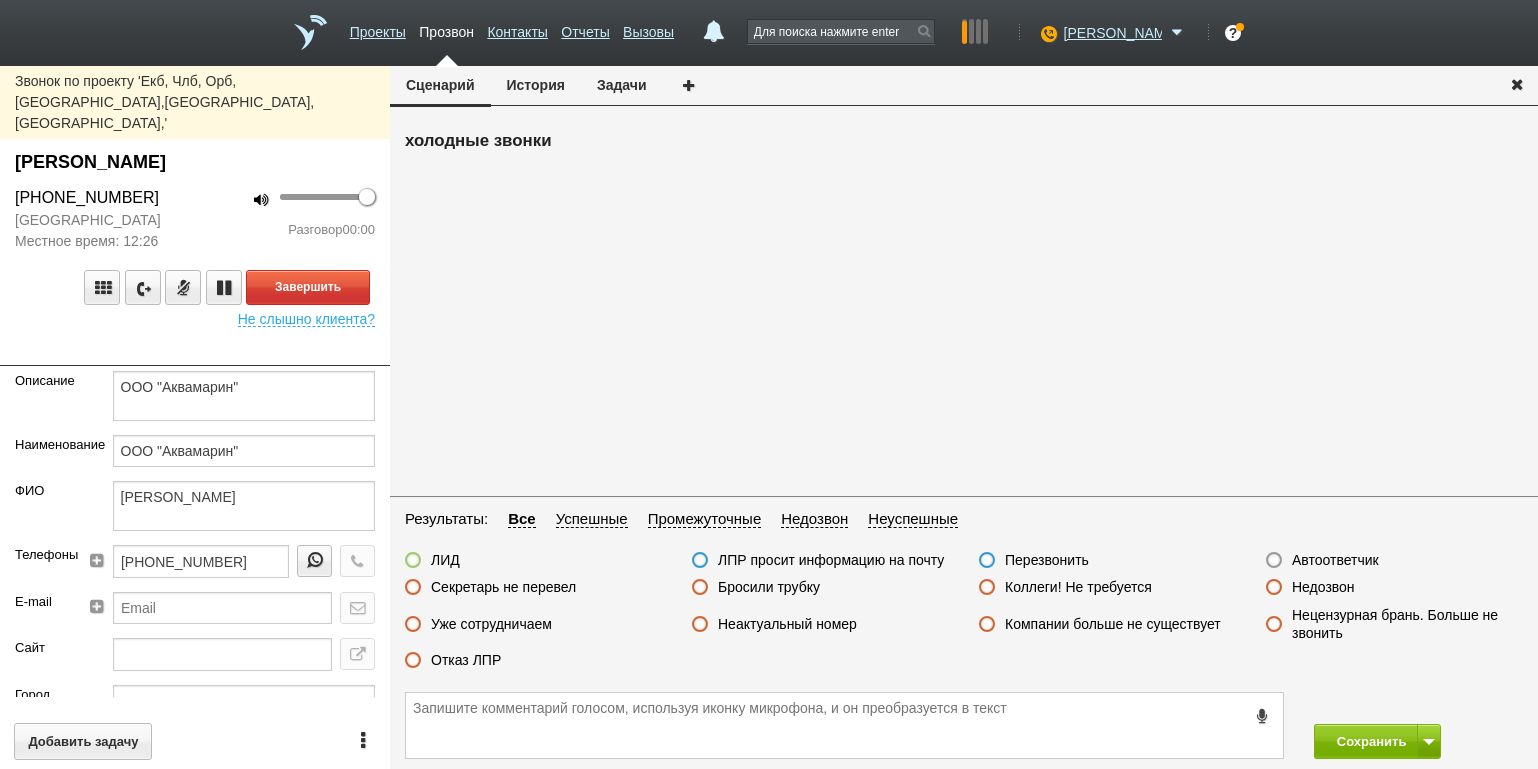 click on "Звонок по проекту 'Екб, Члб, [GEOGRAPHIC_DATA],[GEOGRAPHIC_DATA],[GEOGRAPHIC_DATA], [GEOGRAPHIC_DATA],' [PERSON_NAME] [PHONE_NUMBER] [GEOGRAPHIC_DATA] Местное время: 12:26     100
Разговор
00:00         Завершить Не слышно клиента? Описание ООО "Аквамарин" Наименование ООО "Аквамарин" ФИО [PERSON_NAME] Телефоны [PHONE_NUMBER] E-mail Сайт Город Адрес Регион Свердловская обл Должность Директор Теги выгрузить тест Ничего не найдено Список пуст Ответственный [PERSON_NAME] [PERSON_NAME] [PERSON_NAME] [PERSON_NAME] [PERSON_NAME] не найдено Список пуст   Добавить задачу" at bounding box center [195, 417] 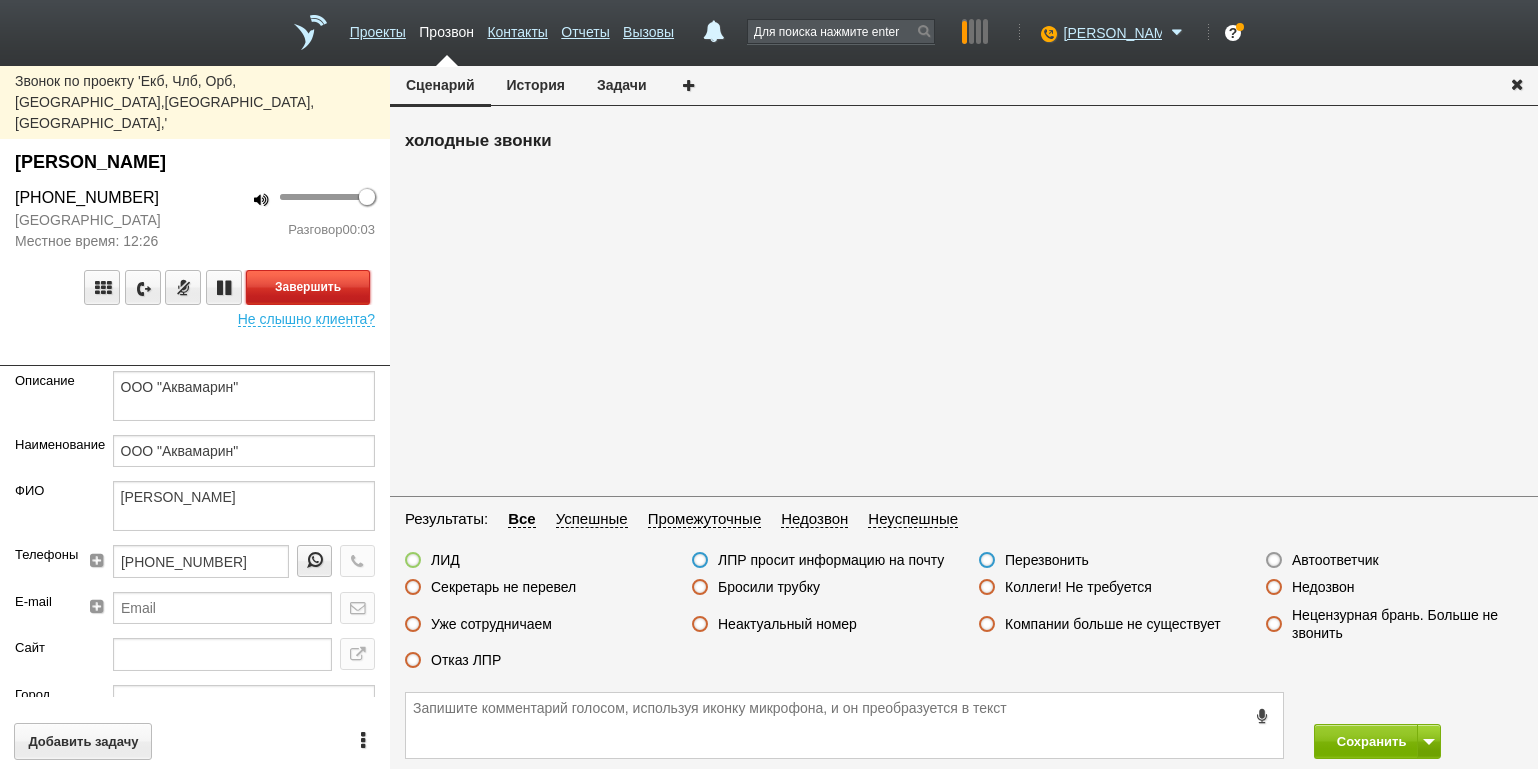click on "Завершить" at bounding box center [308, 287] 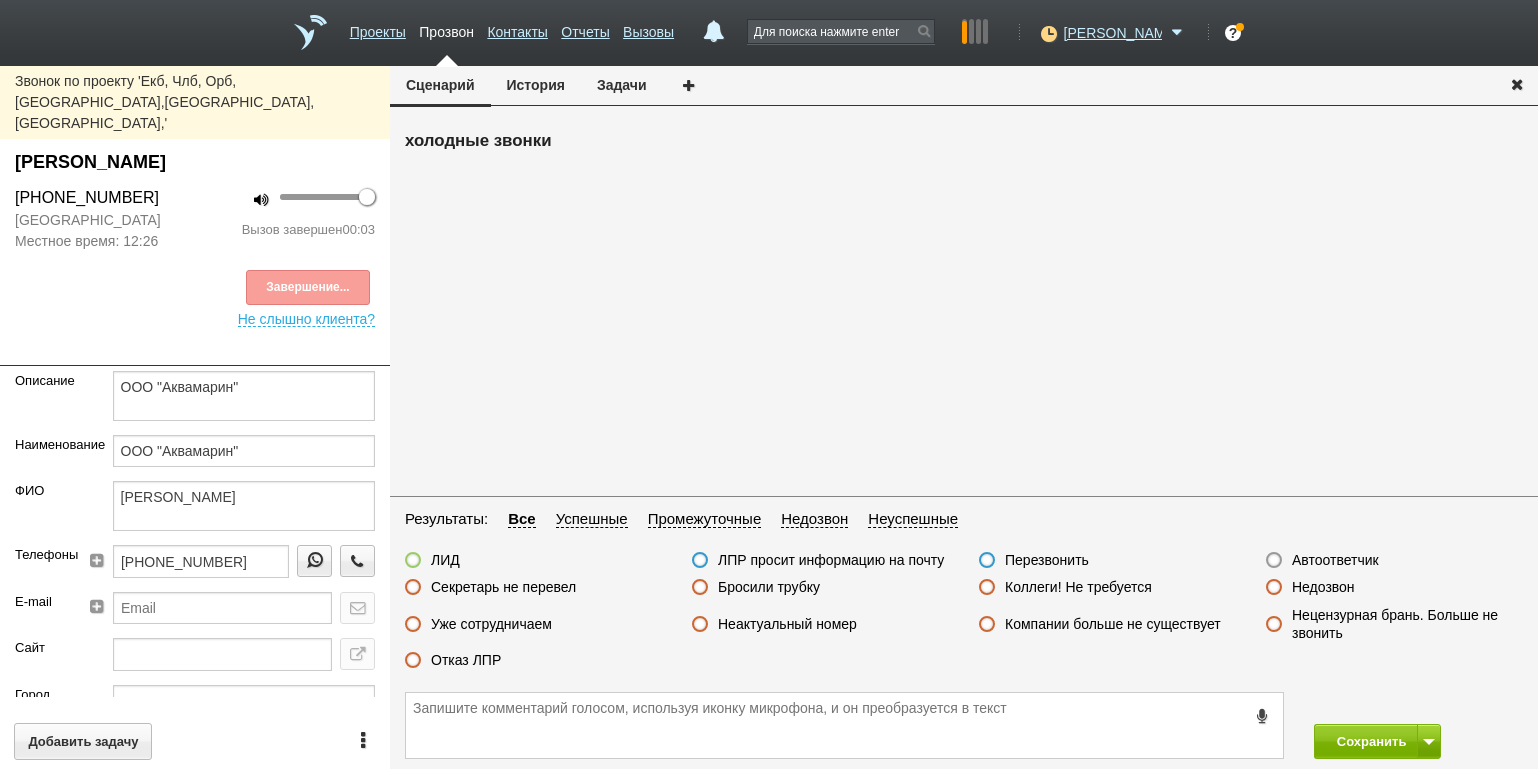 click on "Автоответчик" at bounding box center (1335, 560) 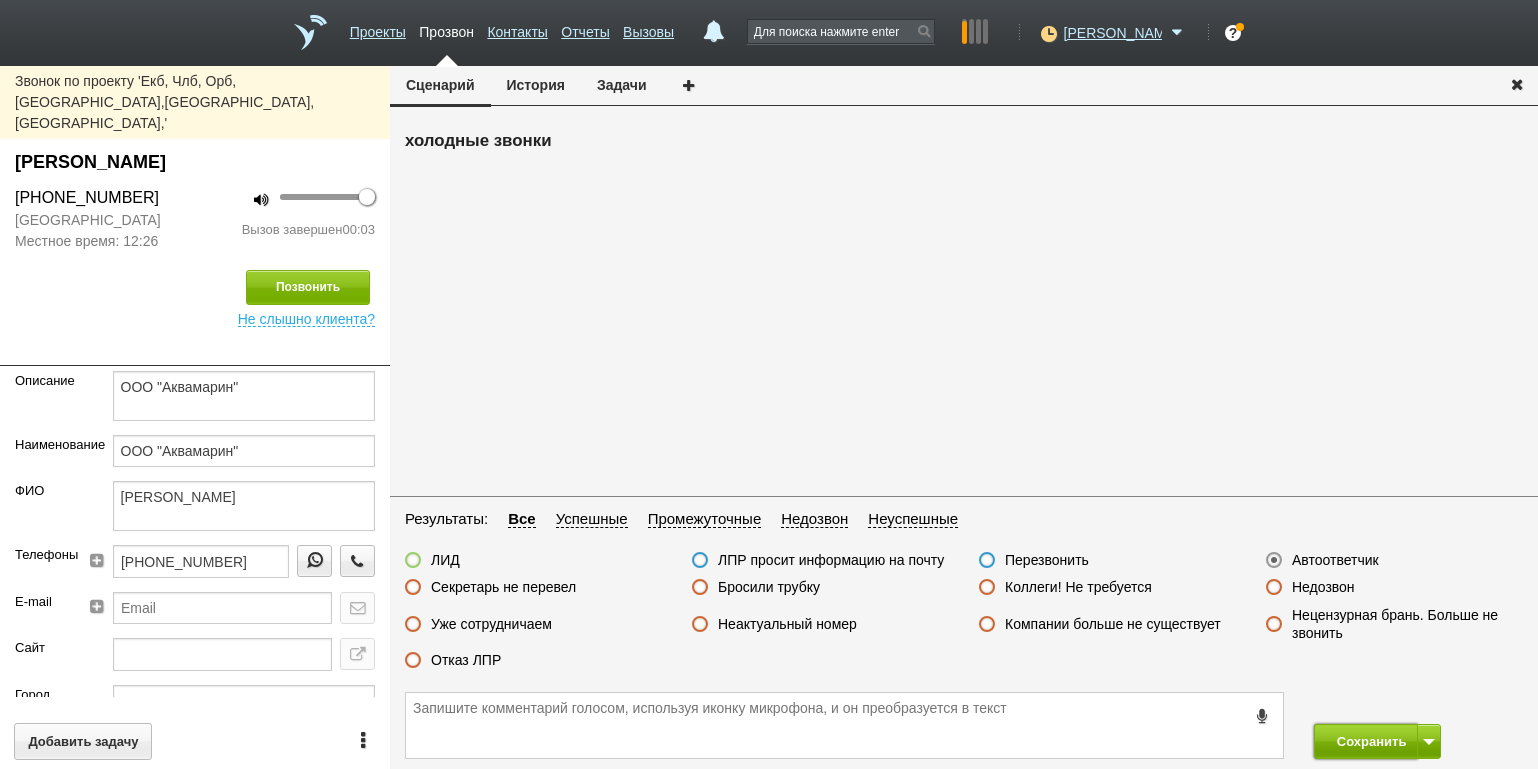 click on "Сохранить" at bounding box center [1366, 741] 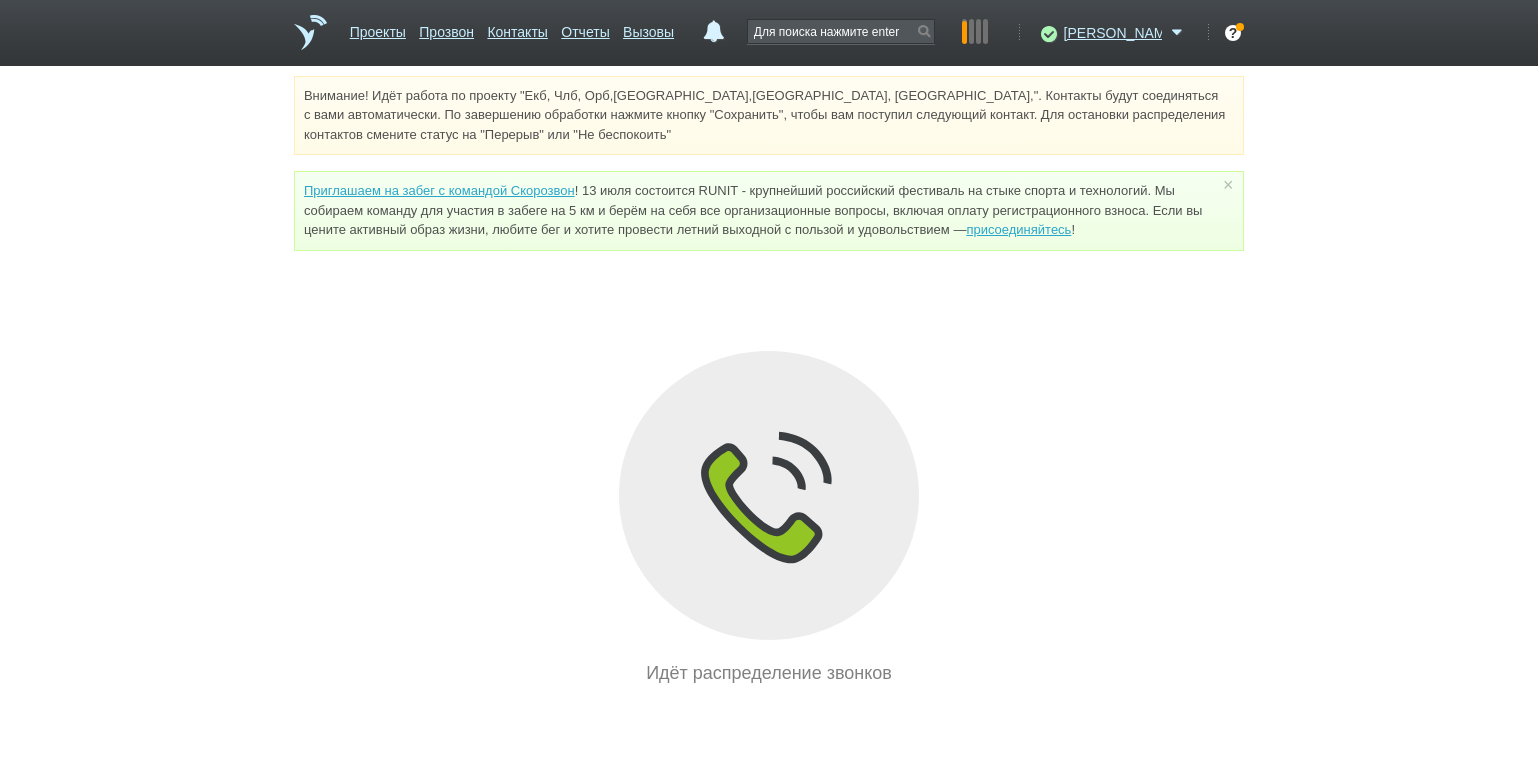 click on "Внимание! Идёт работа по проекту "Екб, Члб, Орб,[GEOGRAPHIC_DATA],[GEOGRAPHIC_DATA], [GEOGRAPHIC_DATA],". Контакты будут соединяться с вами автоматически. По завершению обработки нажмите кнопку "Сохранить", чтобы вам поступил следующий контакт. Для остановки распределения контактов смените статус на "Перерыв" или "Не беспокоить"
Приглашаем на забег с командой Скорозвон присоединяйтесь !
×
Вы можете звонить напрямую из строки поиска - введите номер и нажмите "Позвонить"
Идёт распределение звонков" at bounding box center (769, 381) 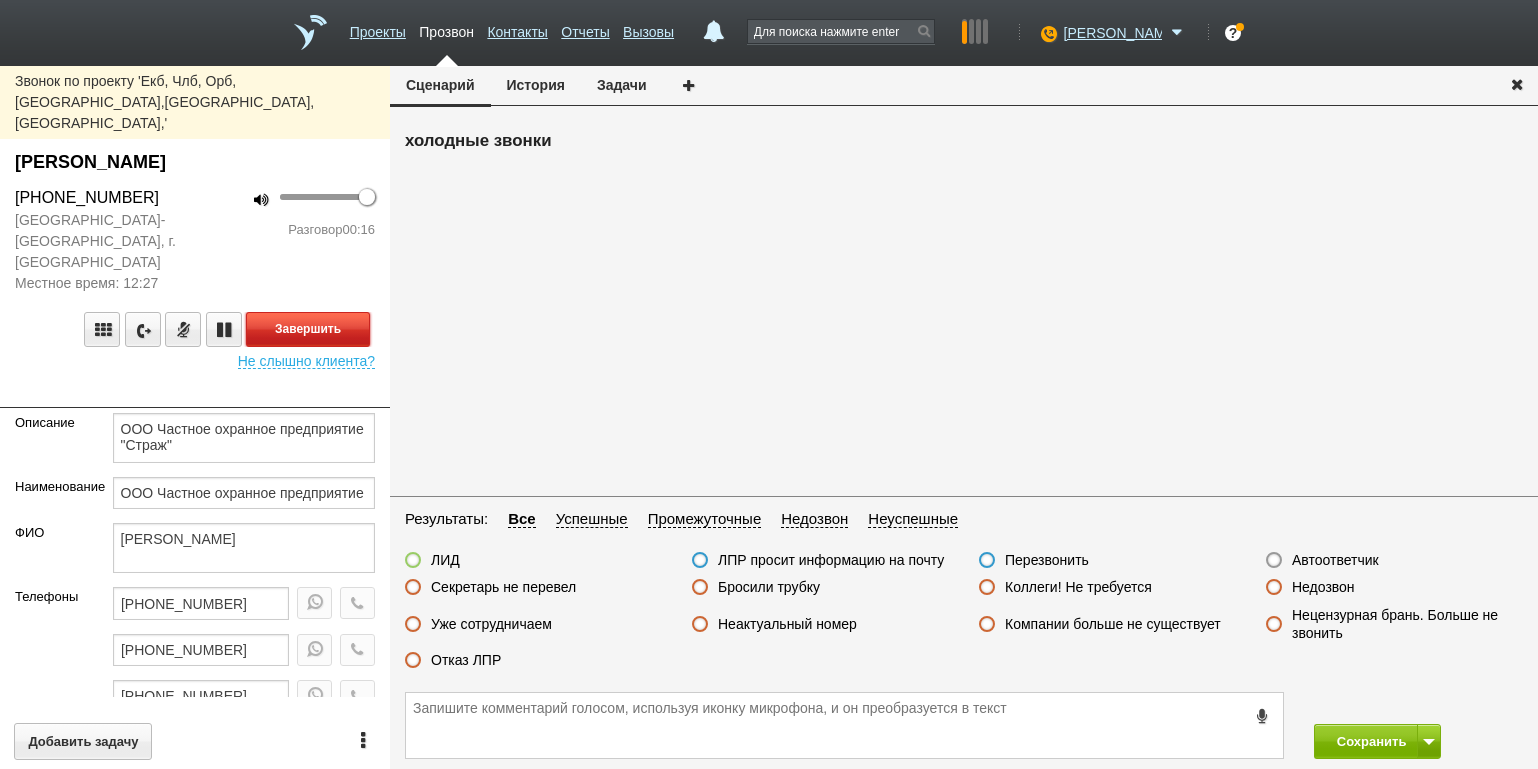 click on "Завершить" at bounding box center (308, 329) 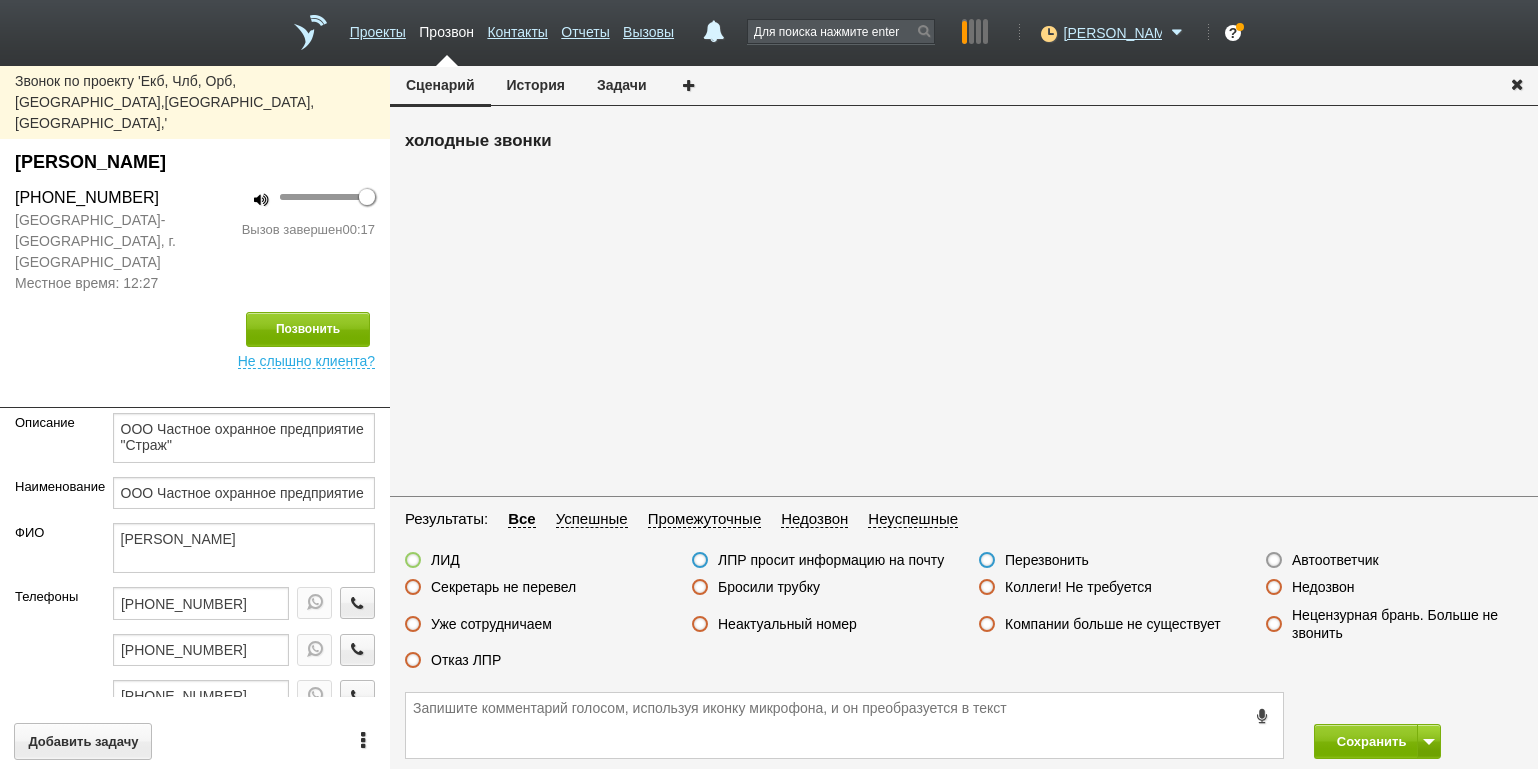 click on "Секретарь не перевел" at bounding box center (503, 587) 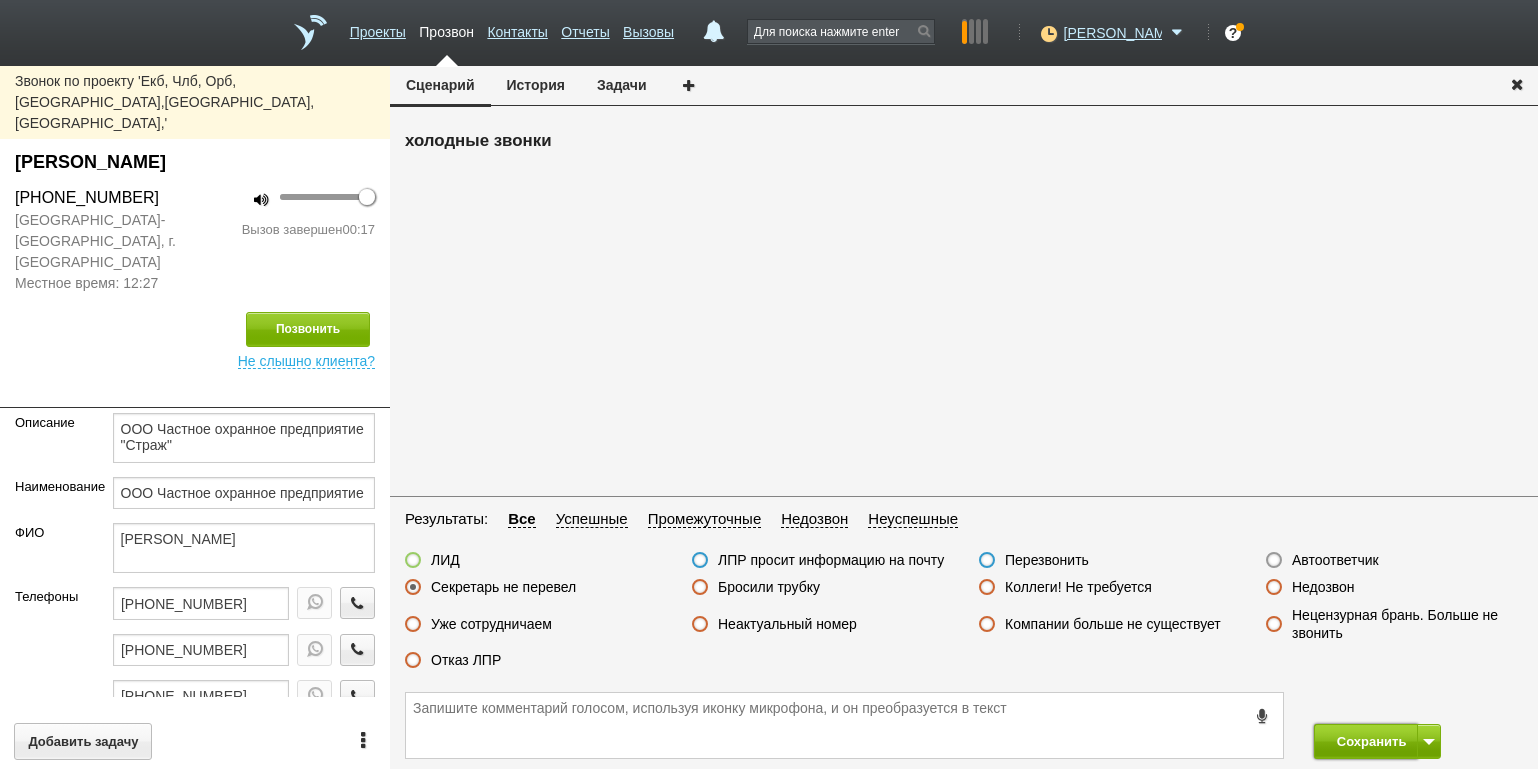 drag, startPoint x: 1330, startPoint y: 736, endPoint x: 1320, endPoint y: 724, distance: 15.6205 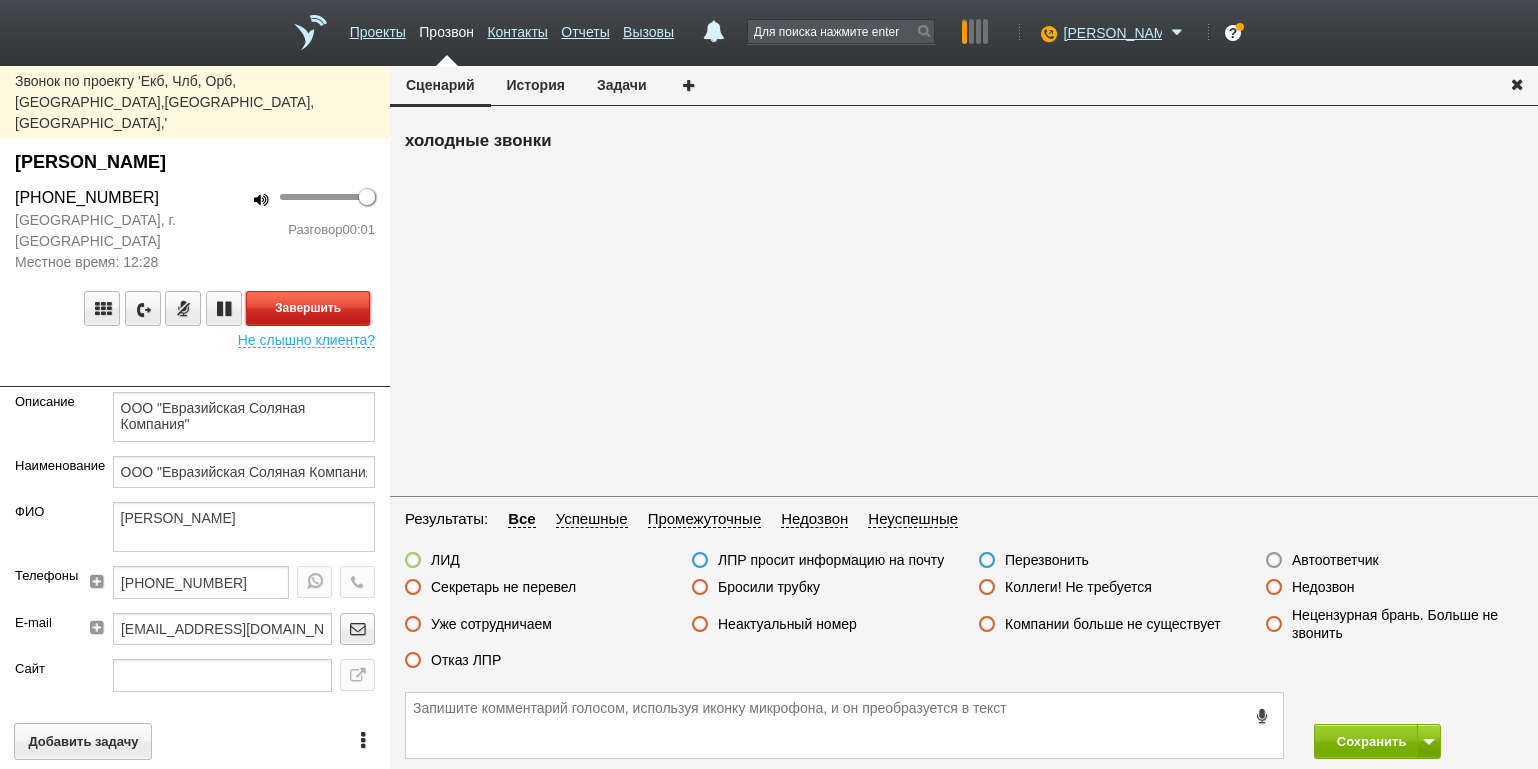 click on "Завершить" at bounding box center (308, 308) 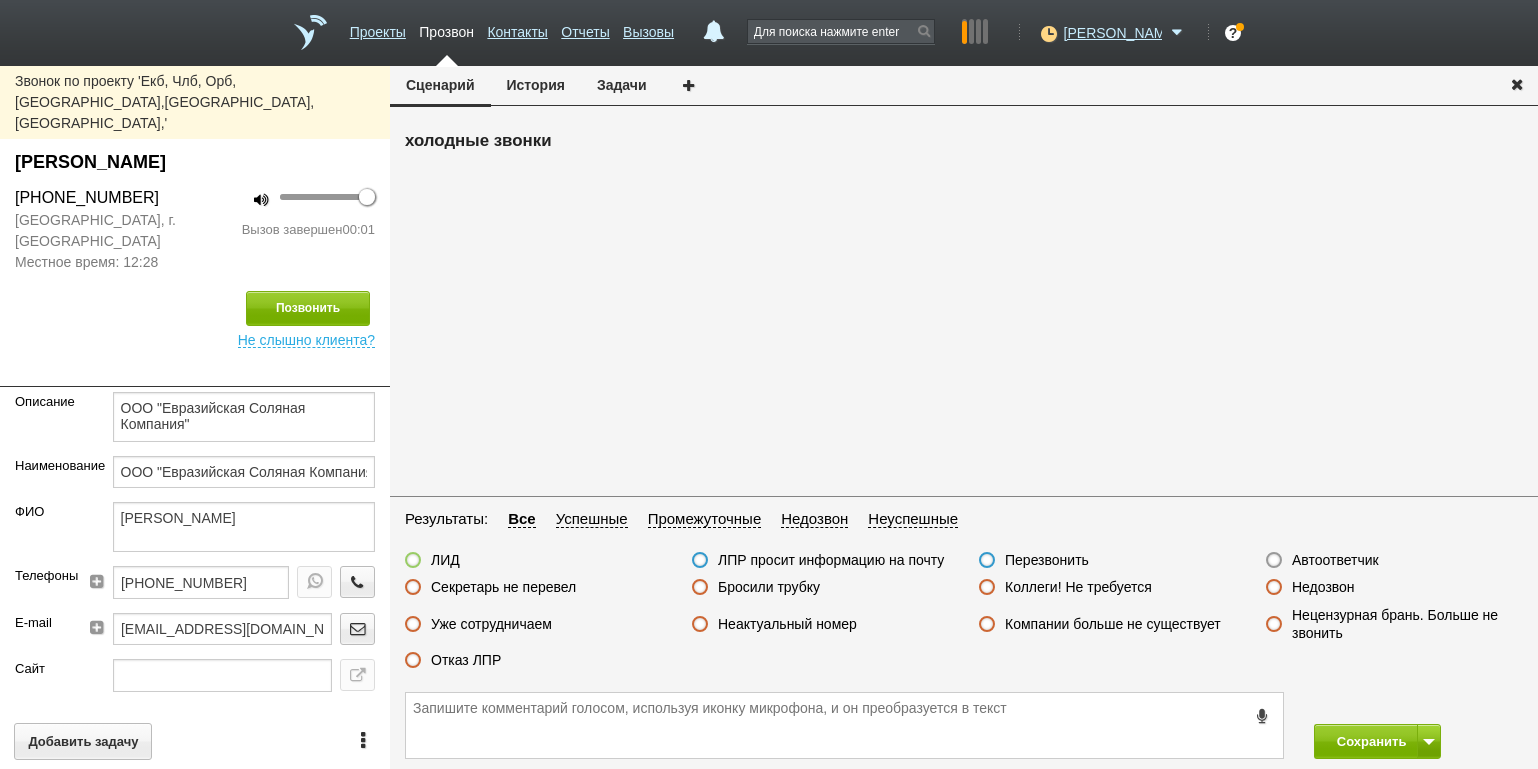 click on "Автоответчик" at bounding box center [1335, 560] 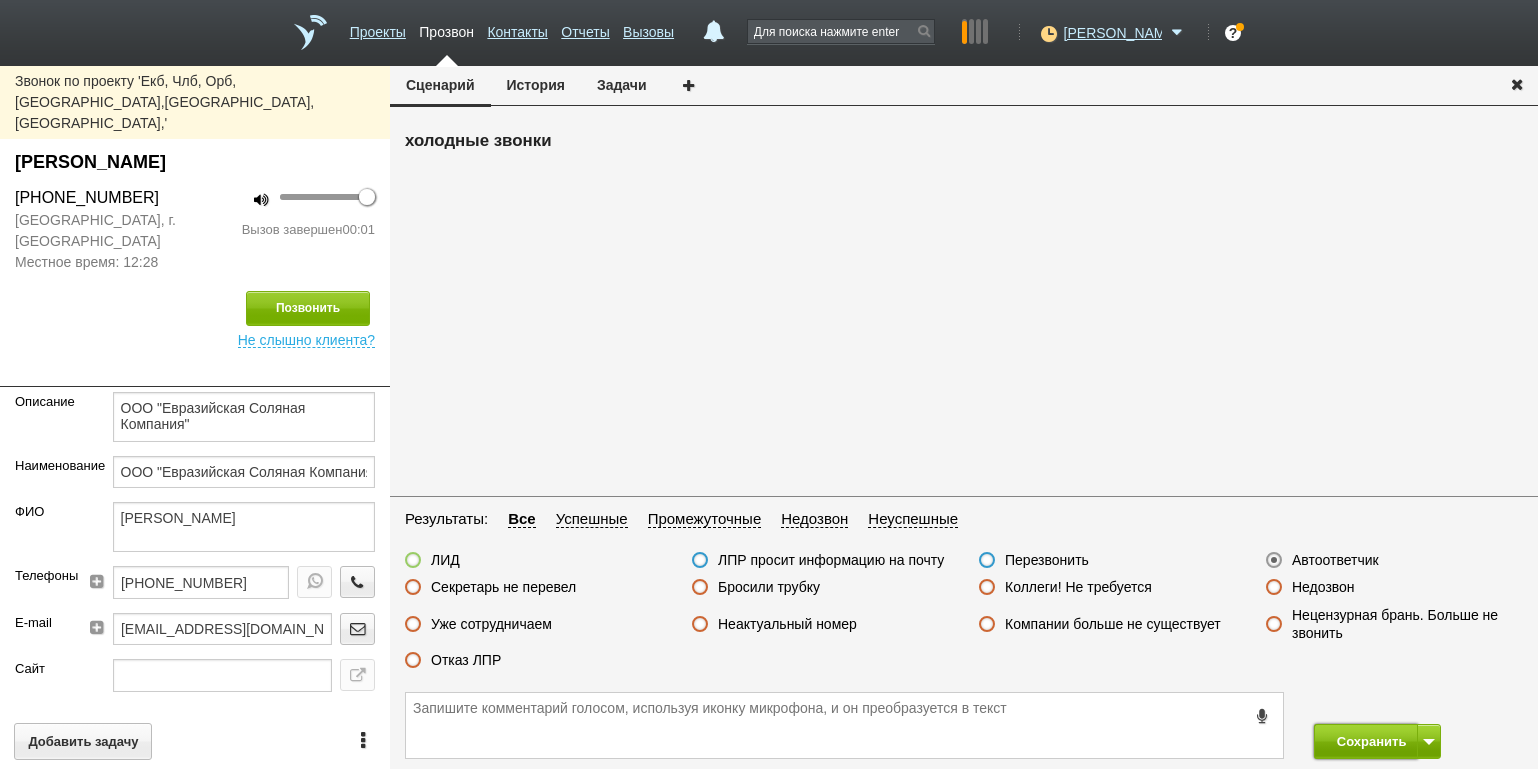 click on "Сохранить" at bounding box center (1366, 741) 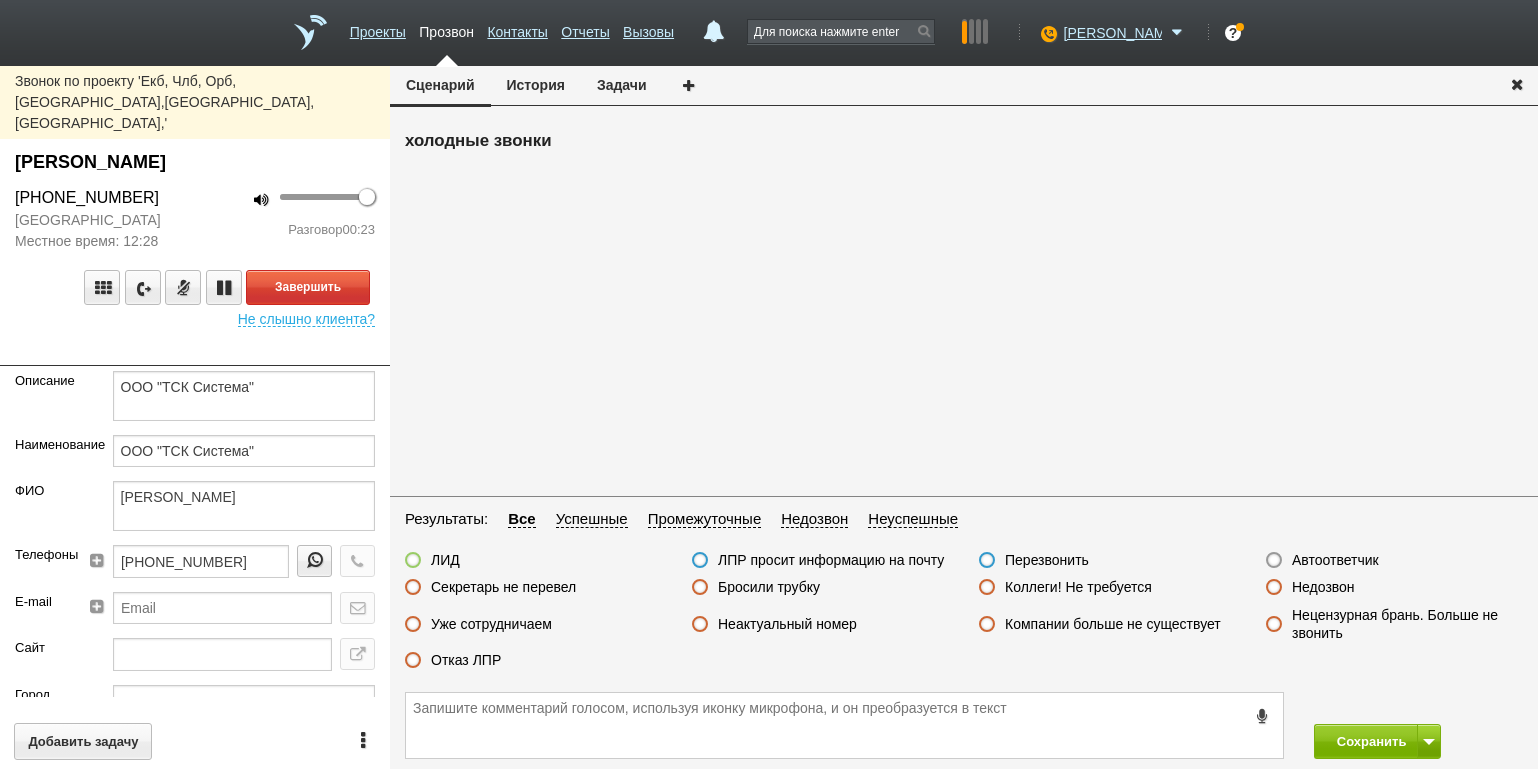 click at bounding box center (195, 351) 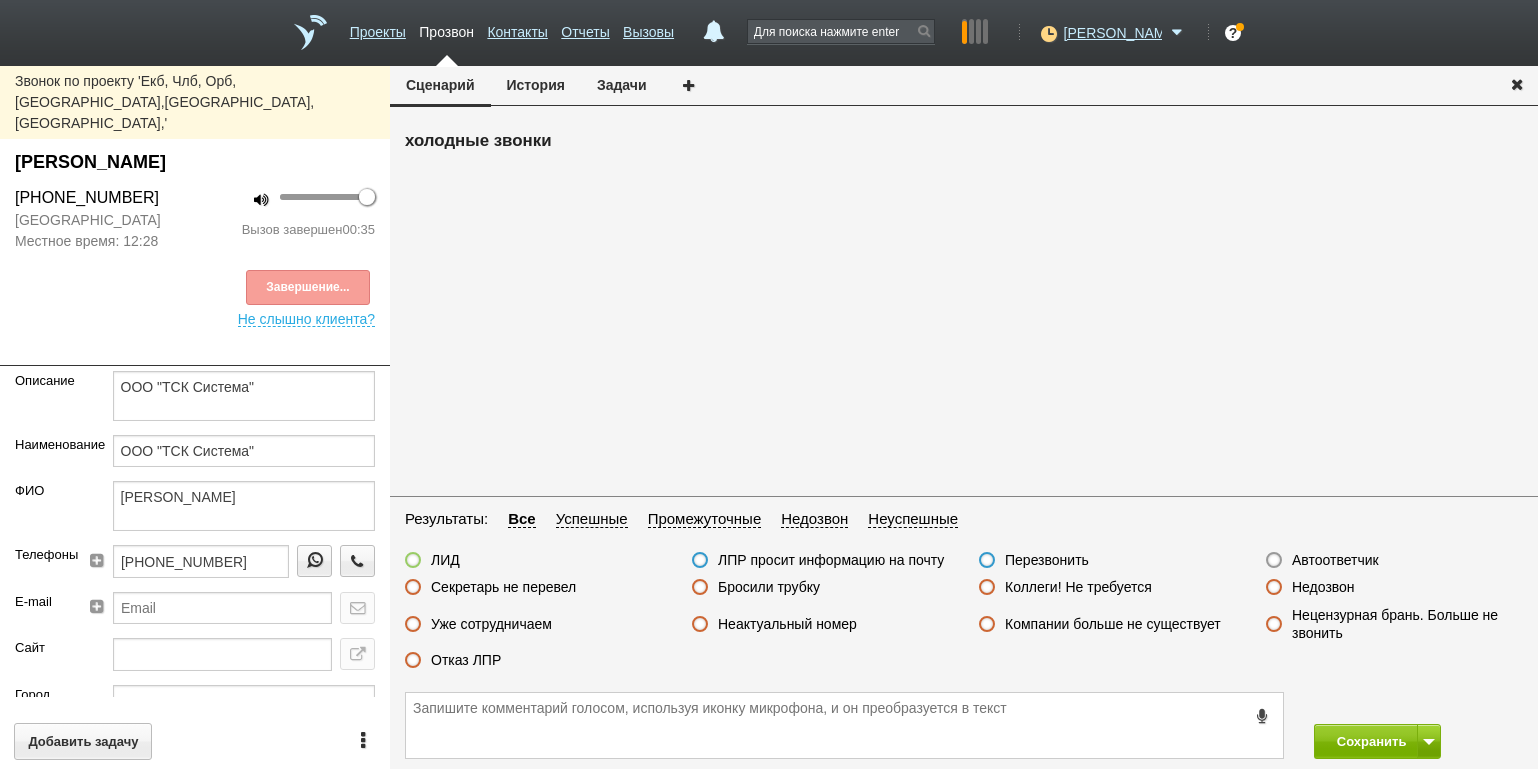 click on "Завершение..." at bounding box center [195, 287] 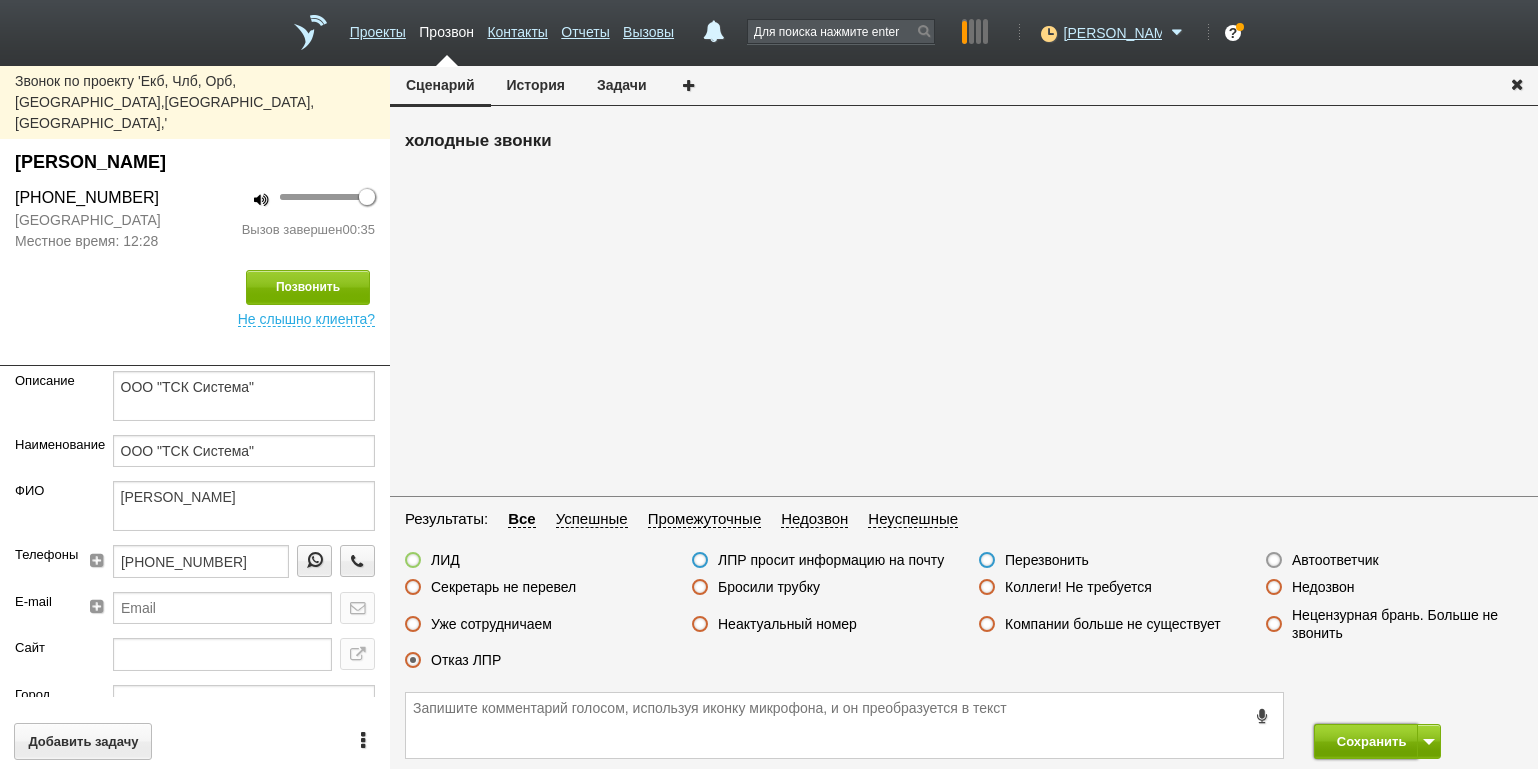 click on "Сохранить" at bounding box center [1366, 741] 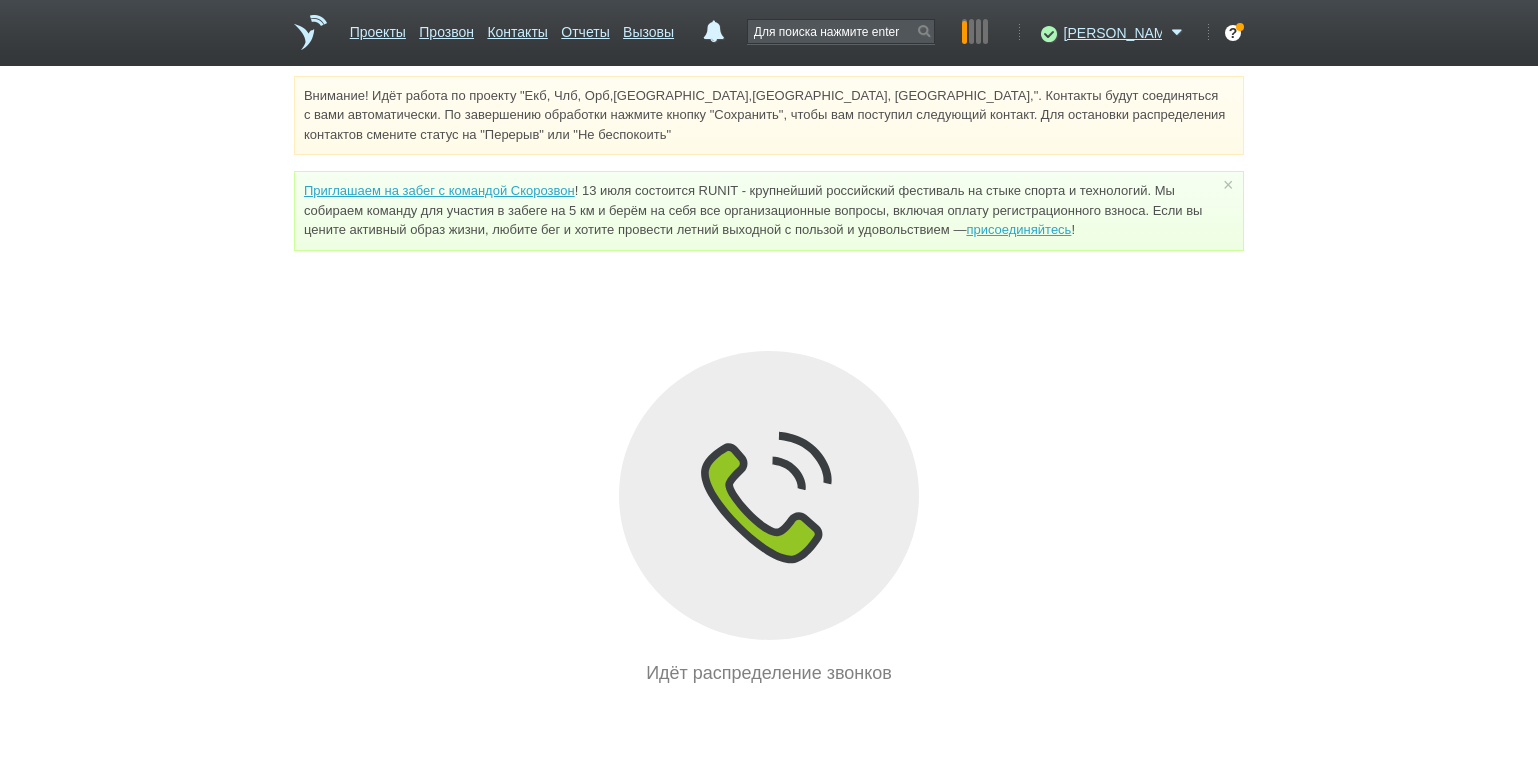 drag, startPoint x: 172, startPoint y: 345, endPoint x: 211, endPoint y: 344, distance: 39.012817 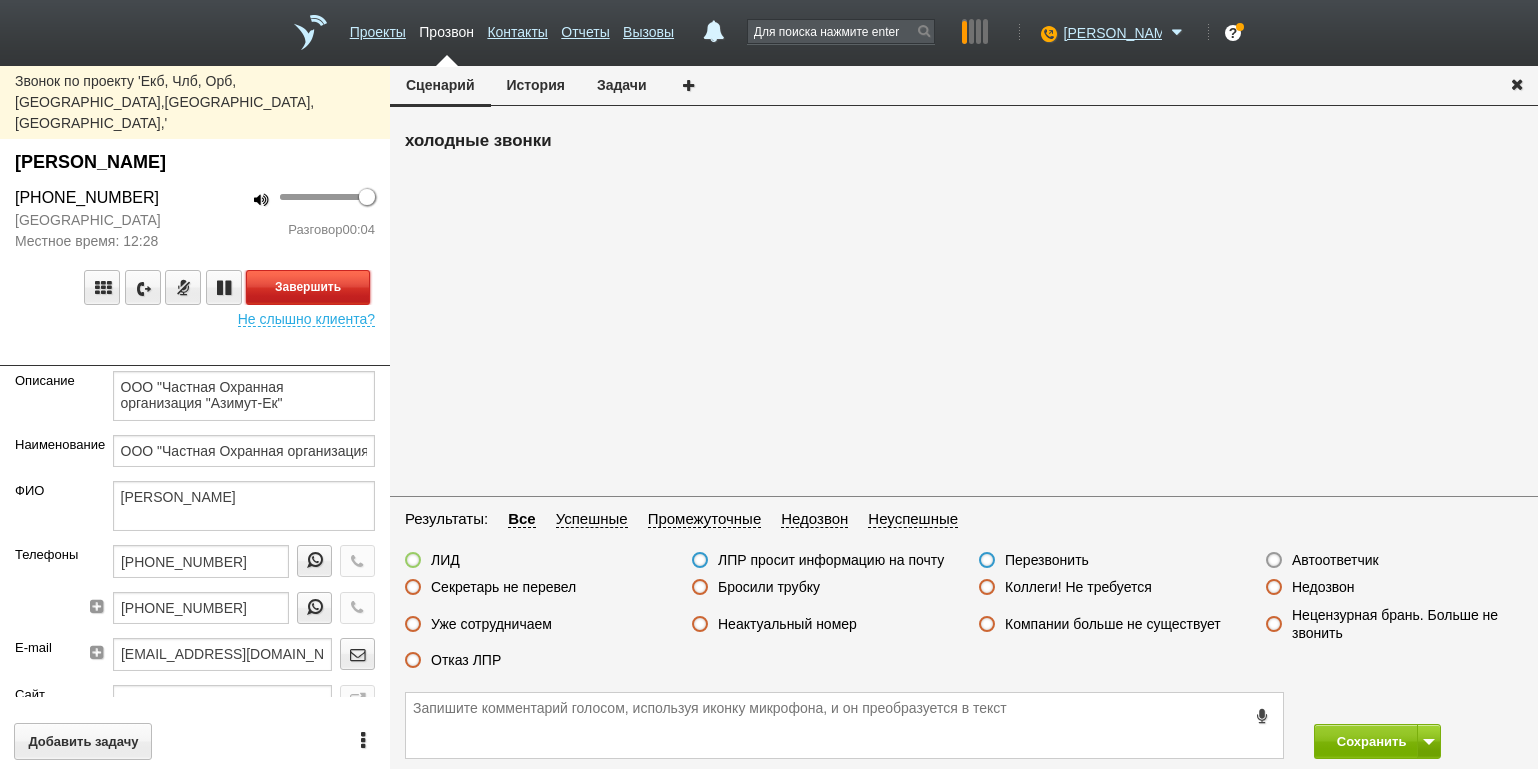 click on "Завершить" at bounding box center (308, 287) 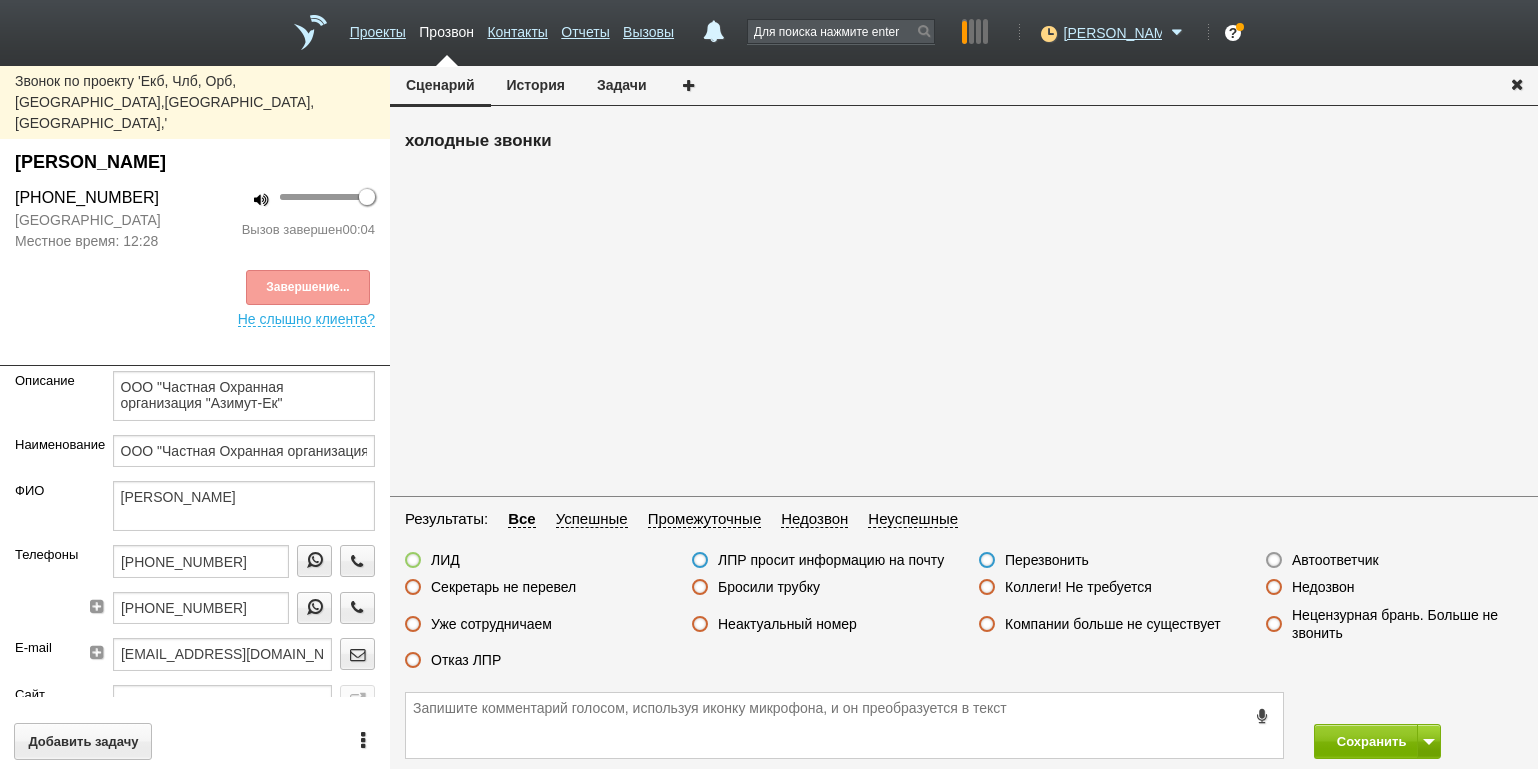 click on "Автоответчик" at bounding box center [1335, 560] 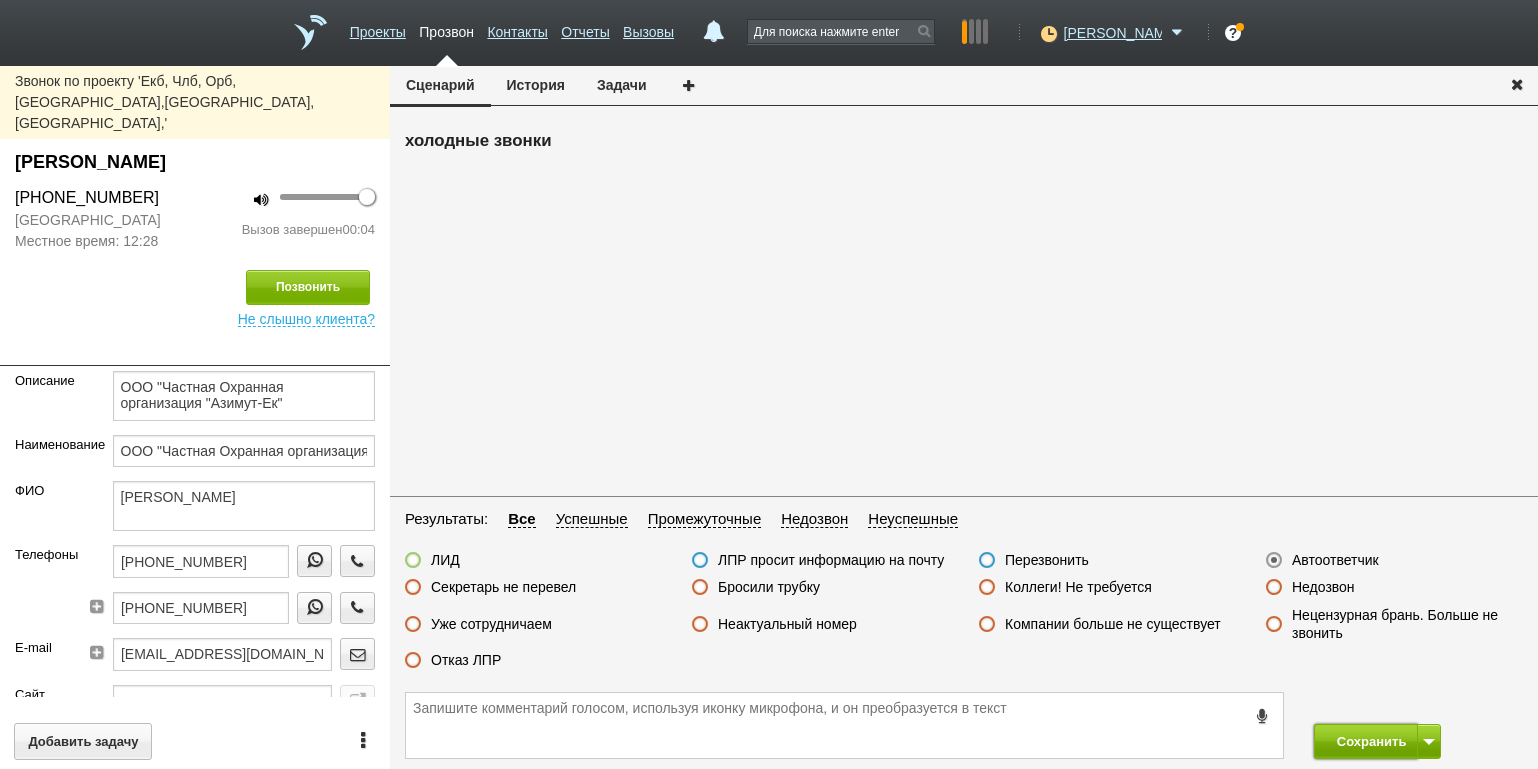 click on "Сохранить" at bounding box center (1366, 741) 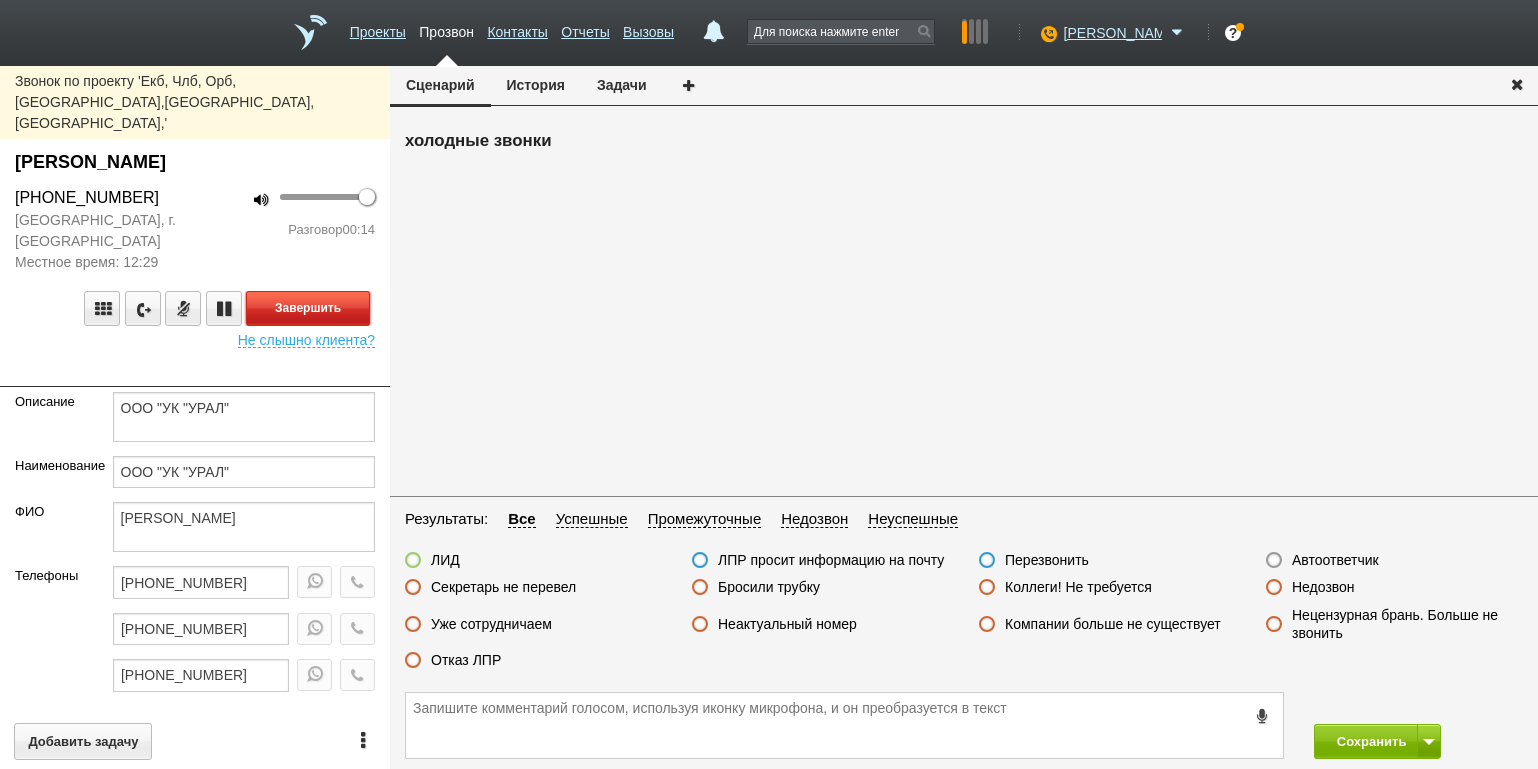 click on "Завершить" at bounding box center (308, 308) 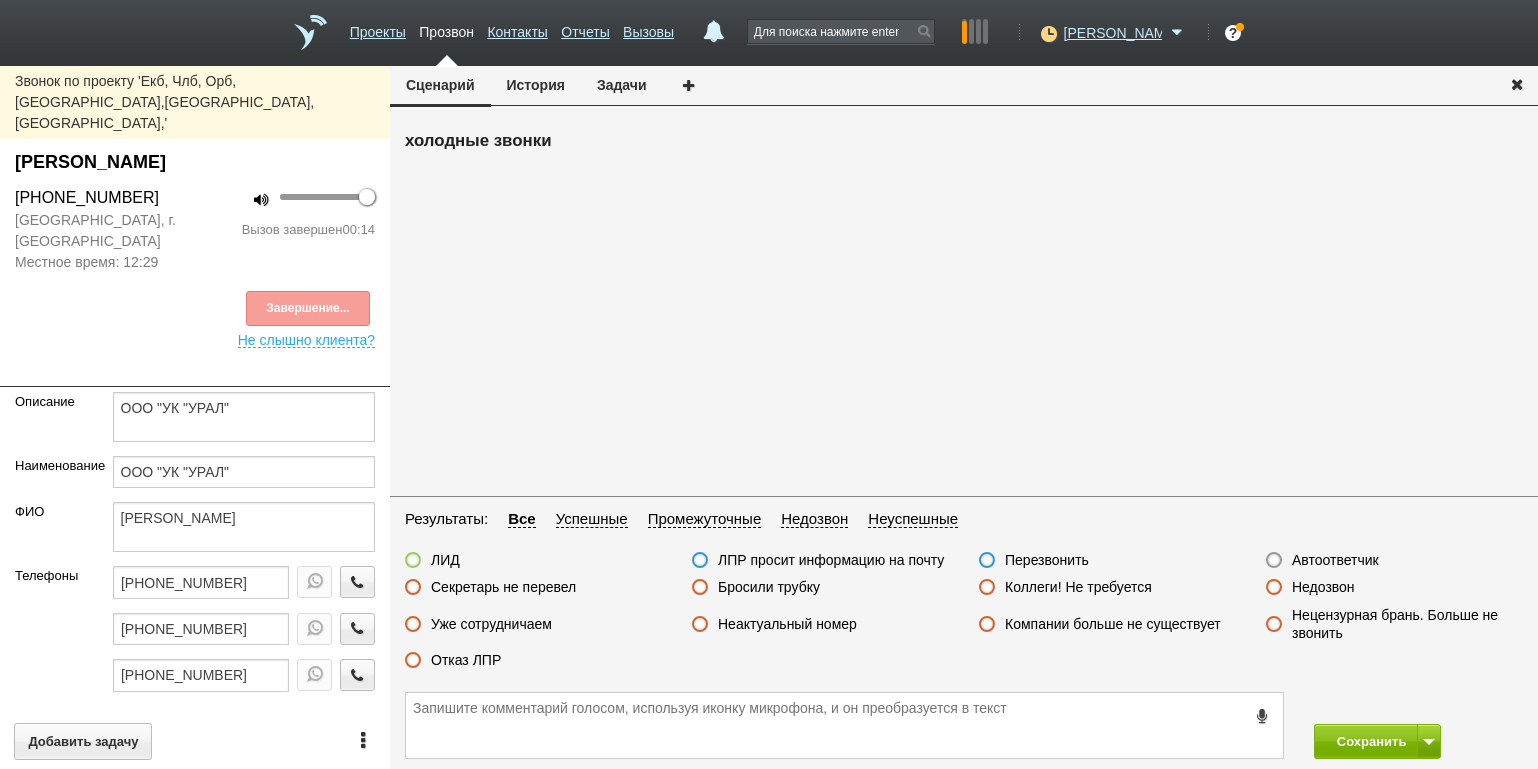 click on "ЛИД ЛПР просит информацию на почту Перезвонить Автоответчик Секретарь не перевел Бросили трубку Коллеги! Не требуется Недозвон Уже сотрудничаем Неактуальный номер Компании больше не существует Нецензурная брань. Больше не звонить Отказ ЛПР" at bounding box center (964, 615) 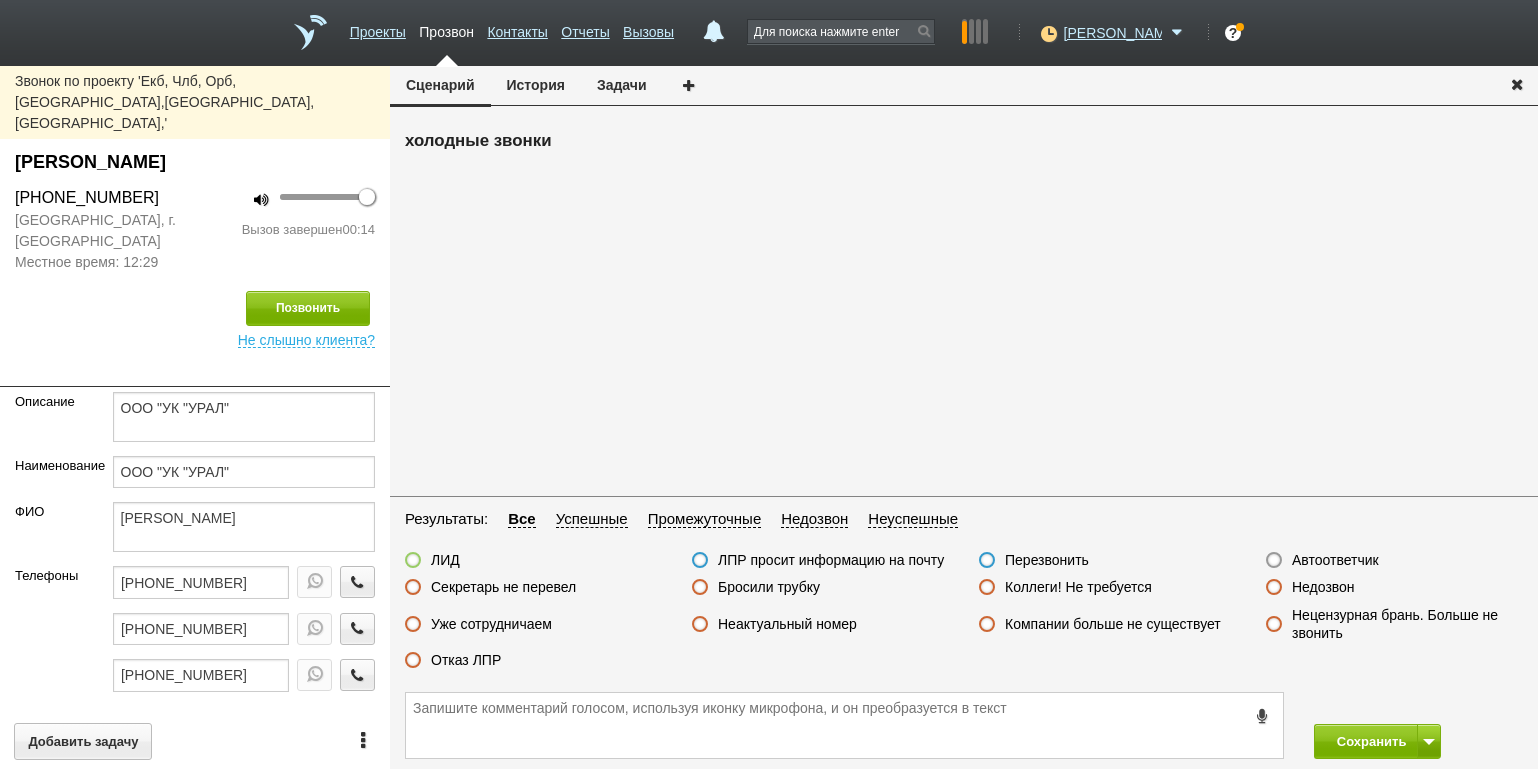 drag, startPoint x: 486, startPoint y: 659, endPoint x: 515, endPoint y: 664, distance: 29.427877 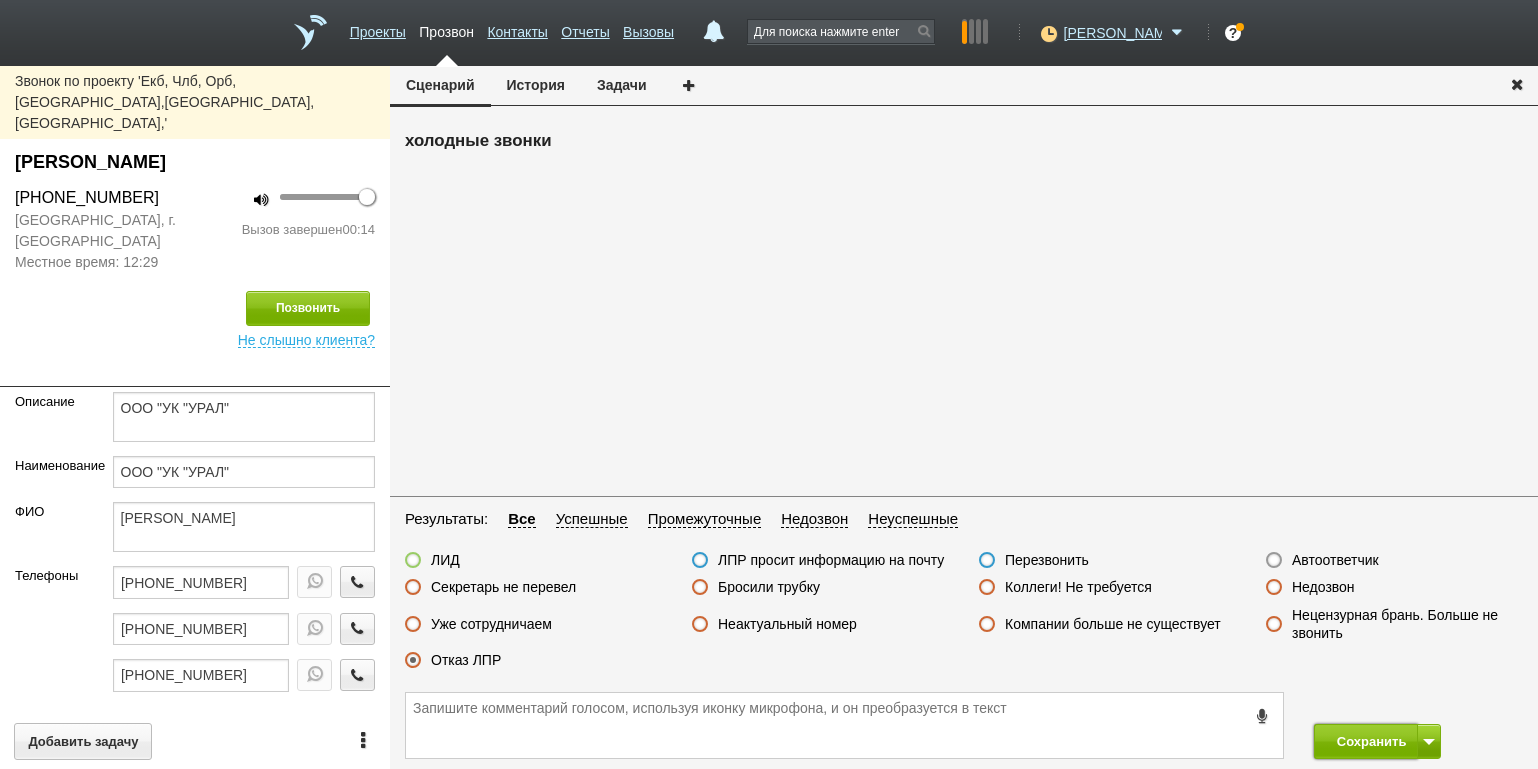 drag, startPoint x: 1340, startPoint y: 740, endPoint x: 1274, endPoint y: 665, distance: 99.90495 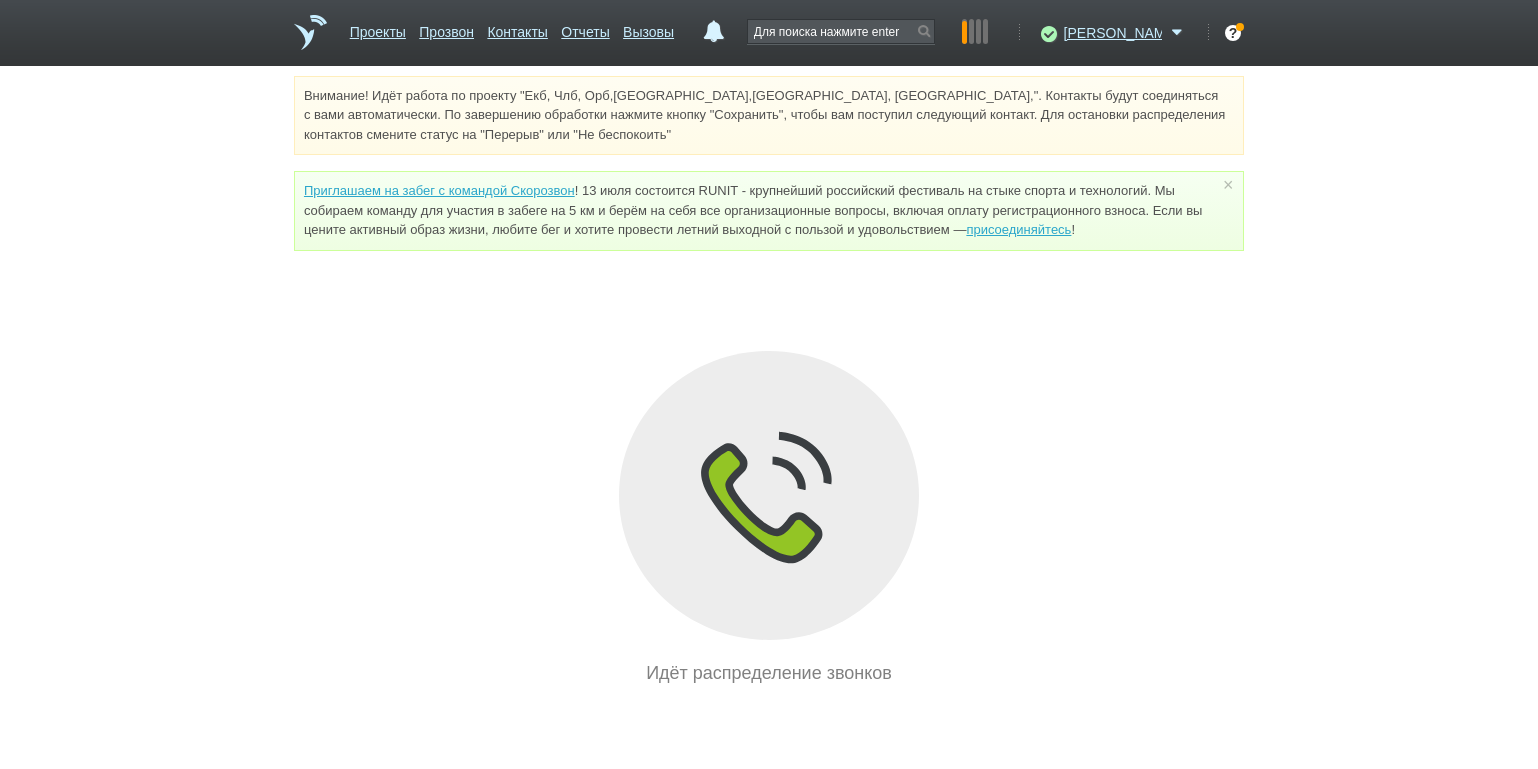 click on "Внимание! Идёт работа по проекту "Екб, Члб, Орб,[GEOGRAPHIC_DATA],[GEOGRAPHIC_DATA], [GEOGRAPHIC_DATA],". Контакты будут соединяться с вами автоматически. По завершению обработки нажмите кнопку "Сохранить", чтобы вам поступил следующий контакт. Для остановки распределения контактов смените статус на "Перерыв" или "Не беспокоить"
Приглашаем на забег с командой Скорозвон присоединяйтесь !
×
Вы можете звонить напрямую из строки поиска - введите номер и нажмите "Позвонить"
Идёт распределение звонков" at bounding box center [769, 381] 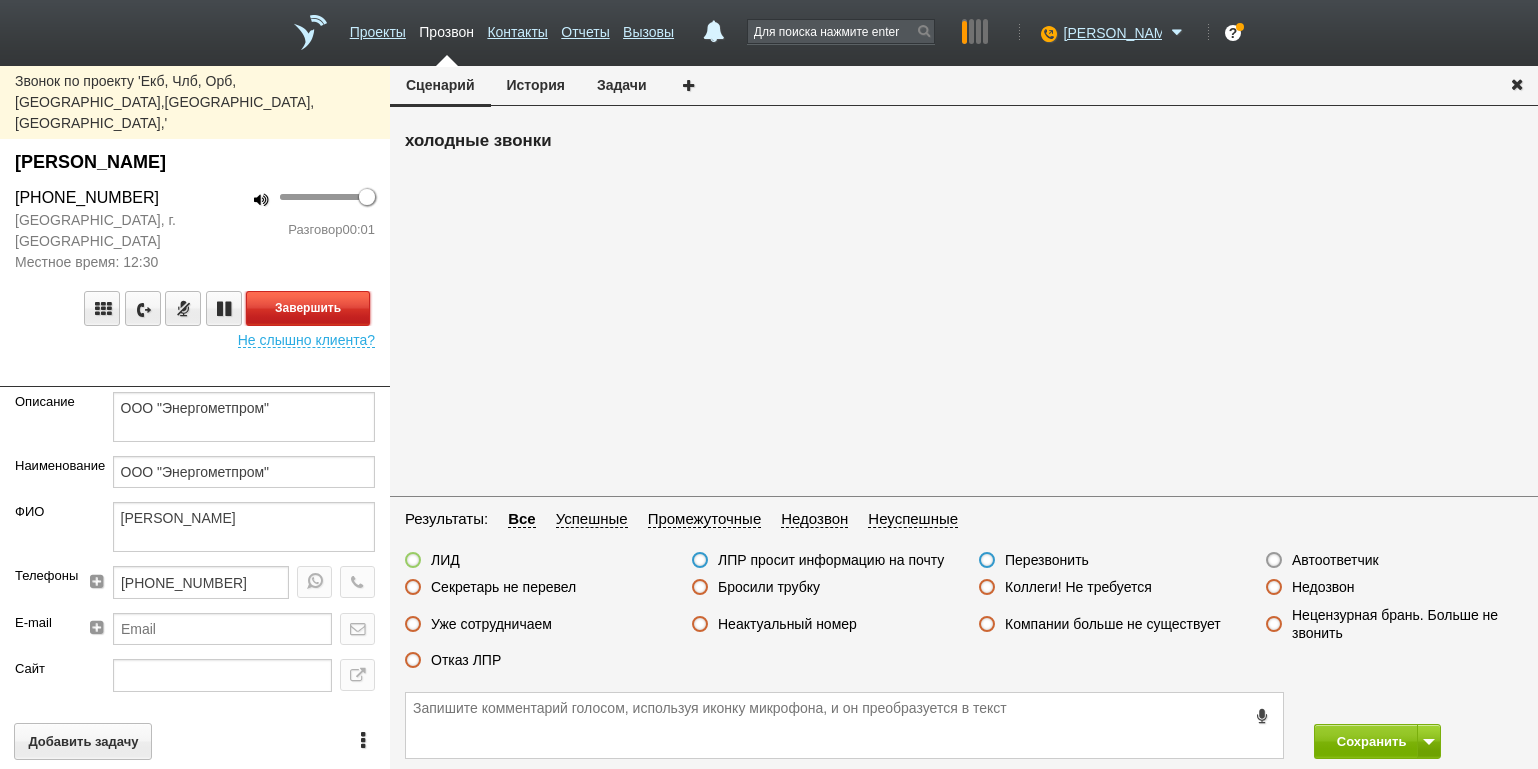 click on "Завершить" at bounding box center (308, 308) 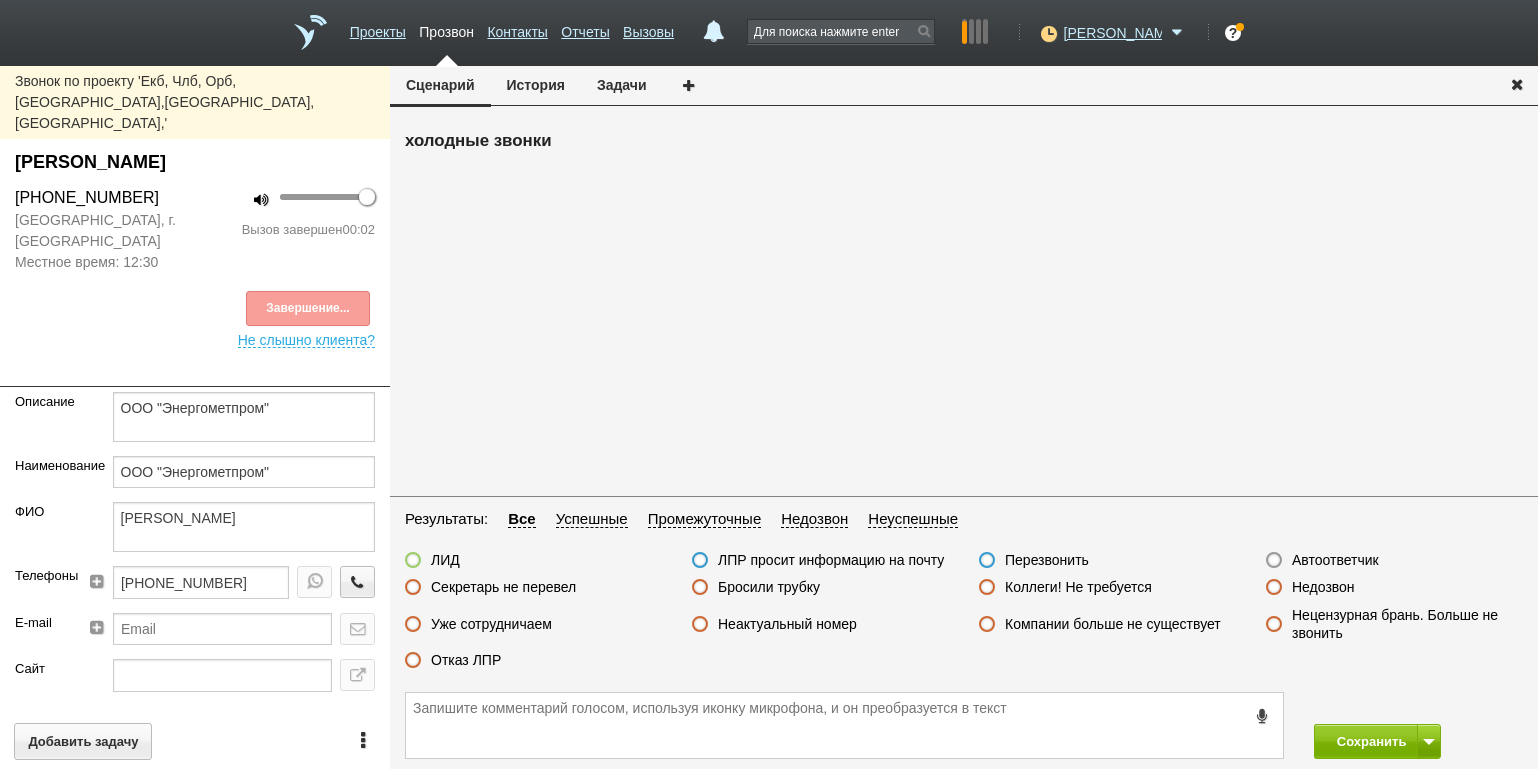 click on "Автоответчик" at bounding box center [1335, 560] 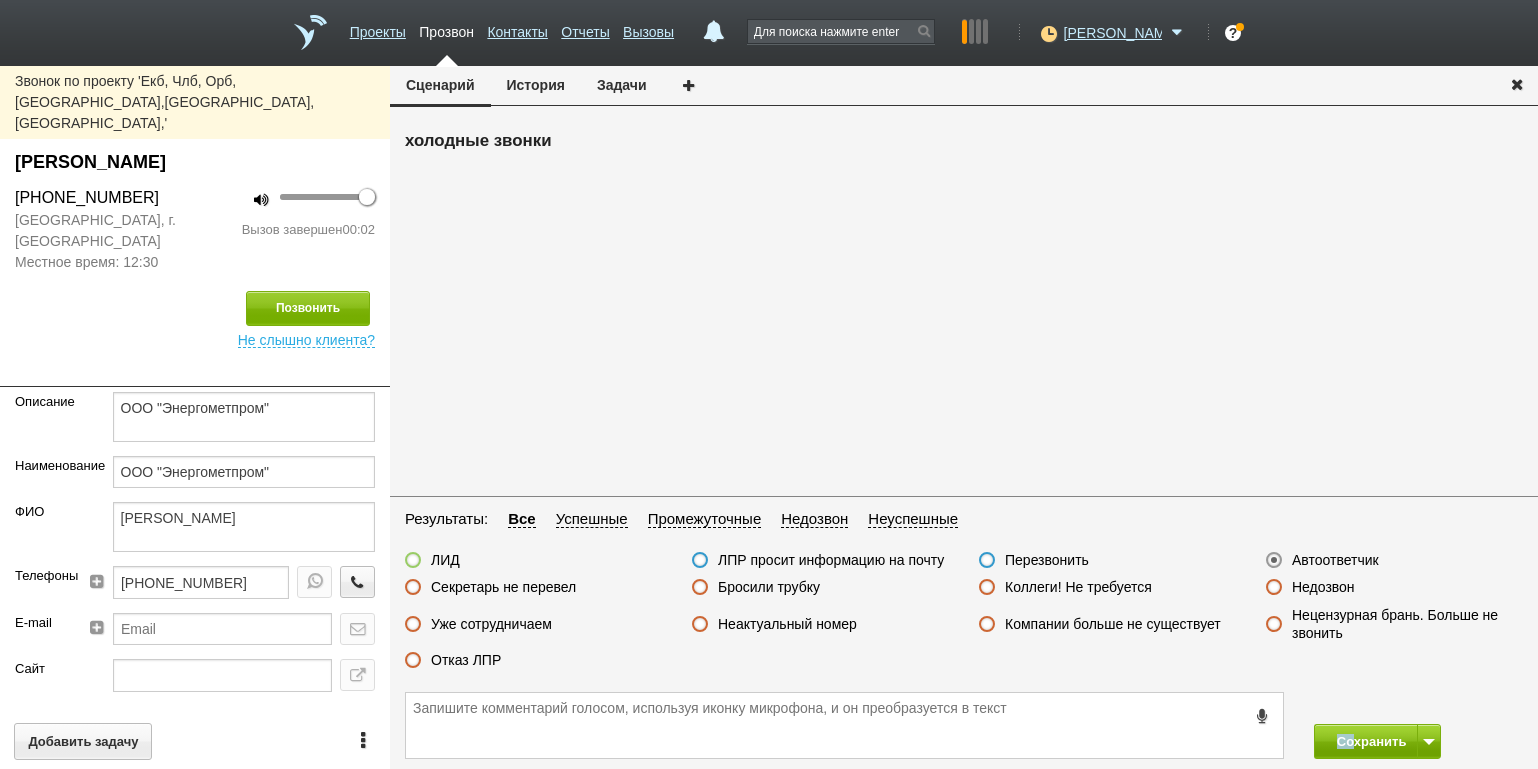 click on "Сохранить" at bounding box center (964, 725) 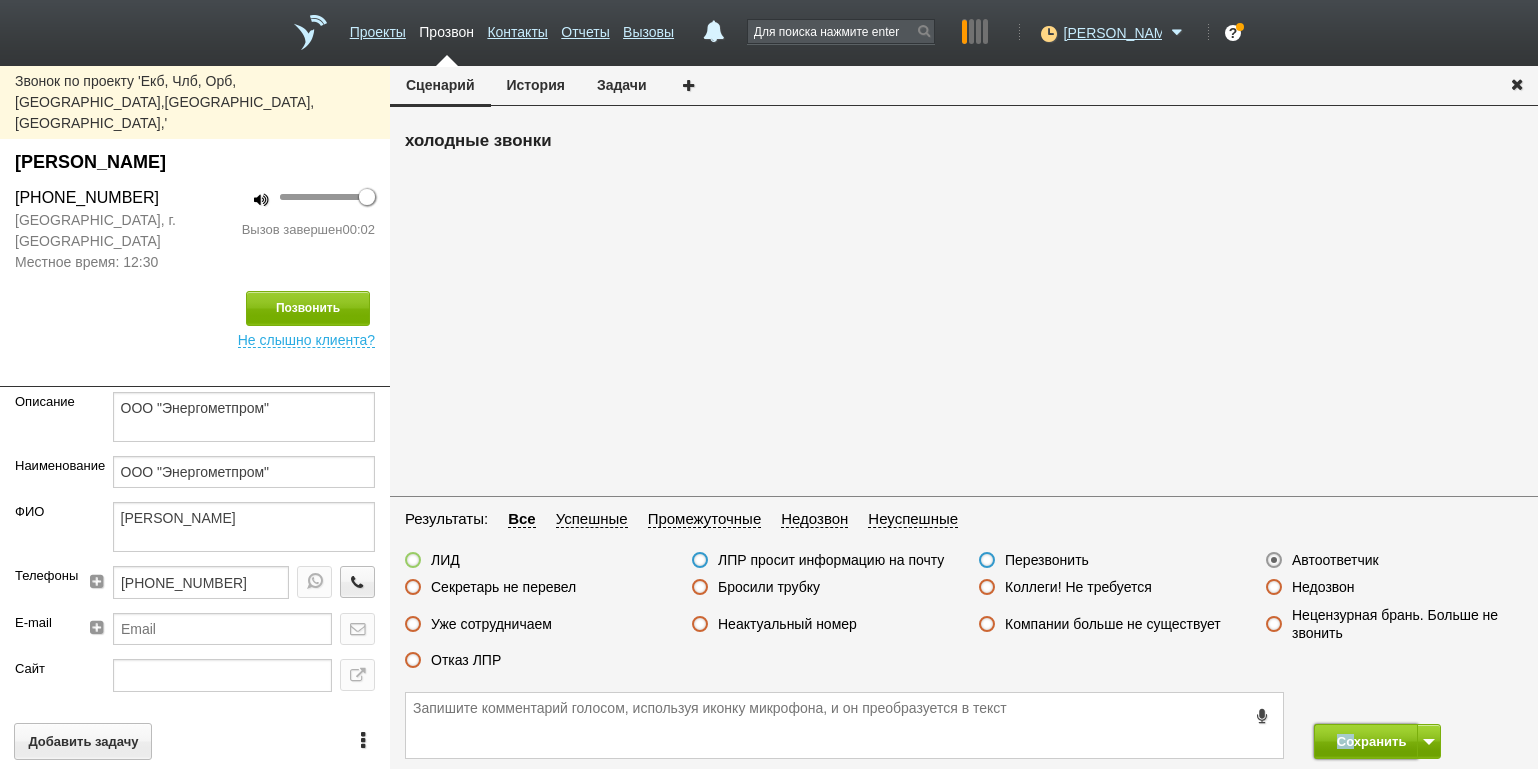 click on "Сохранить" at bounding box center [1366, 741] 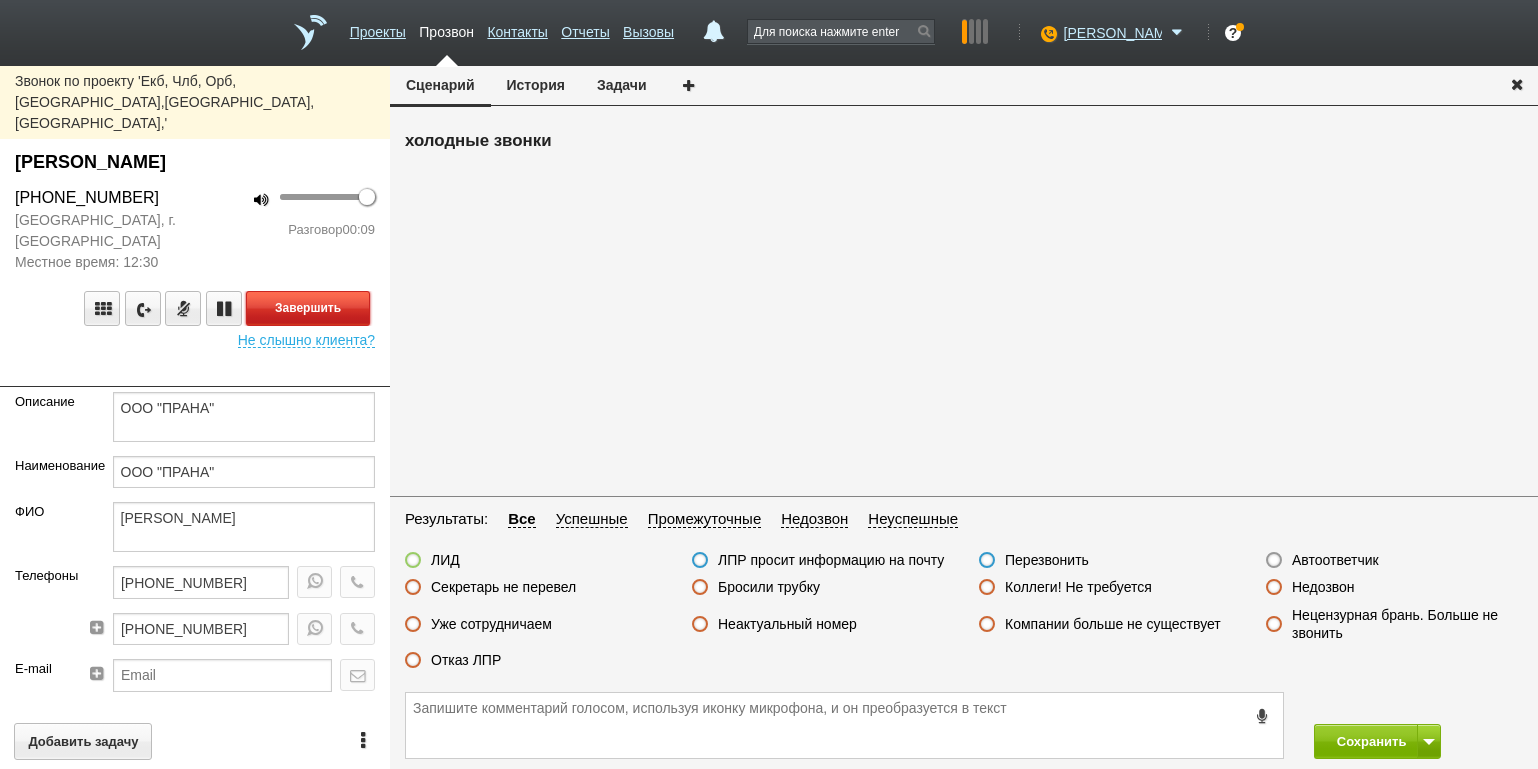 click on "Завершить" at bounding box center [308, 308] 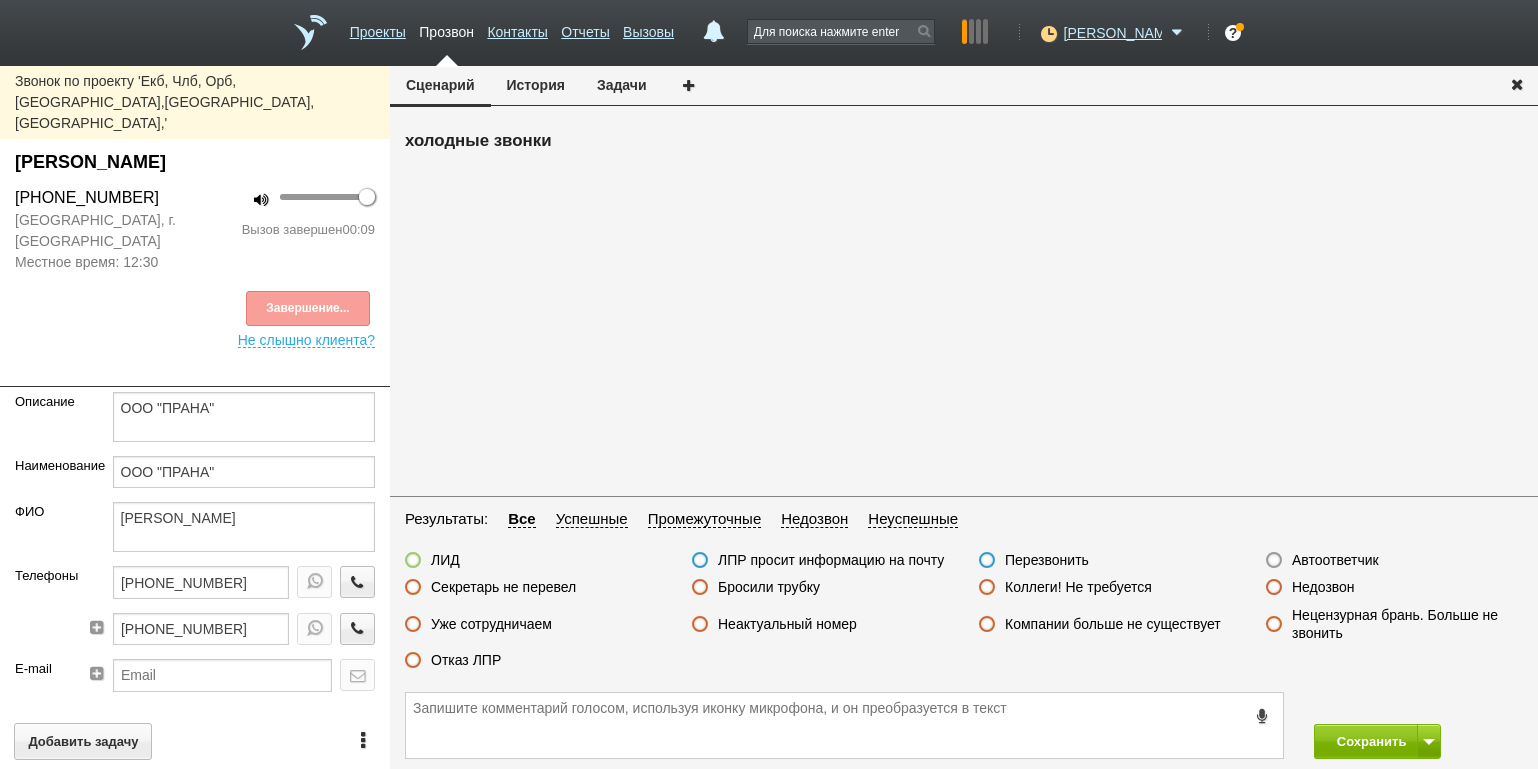 drag, startPoint x: 463, startPoint y: 660, endPoint x: 492, endPoint y: 658, distance: 29.068884 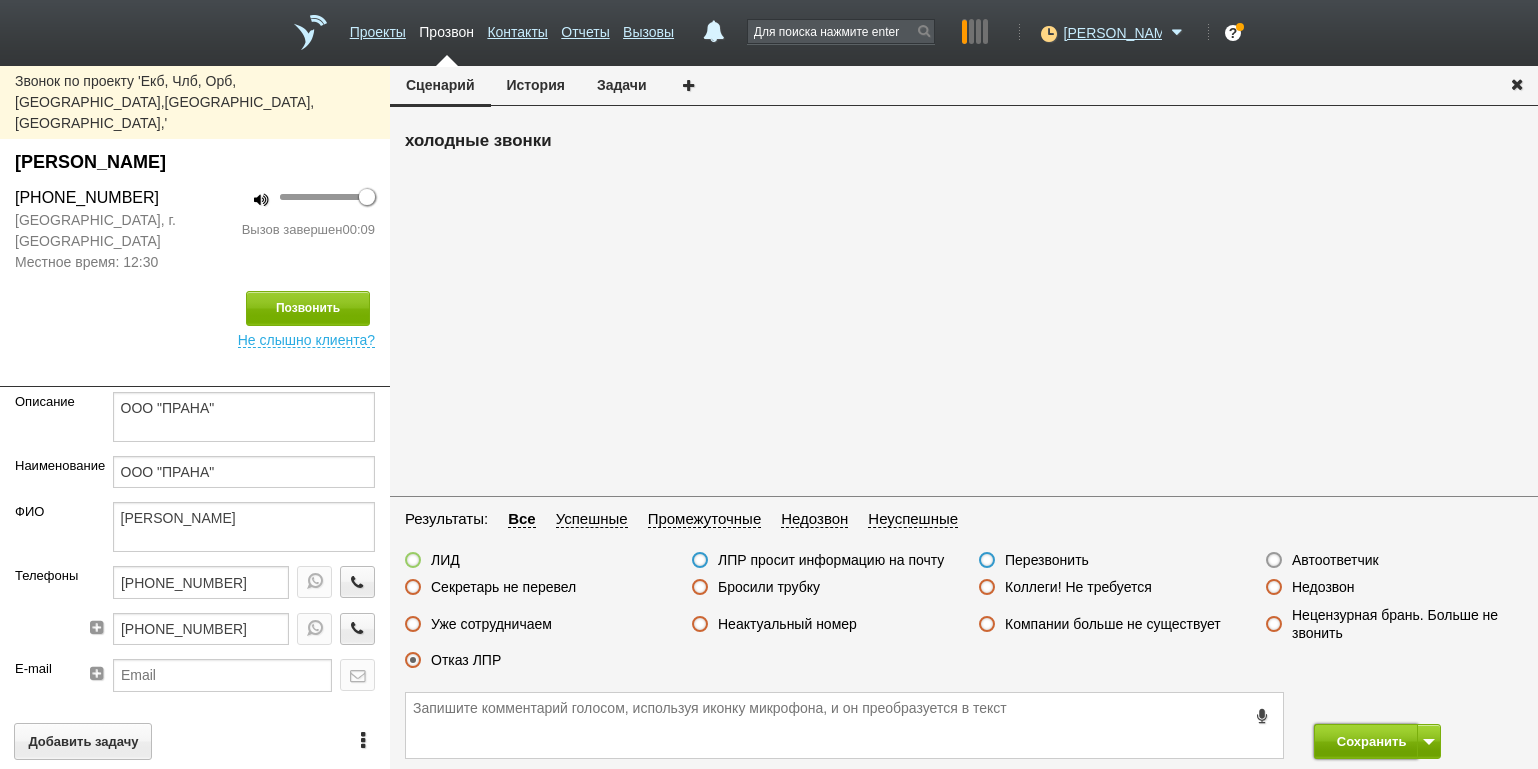 click on "Сохранить" at bounding box center (1366, 741) 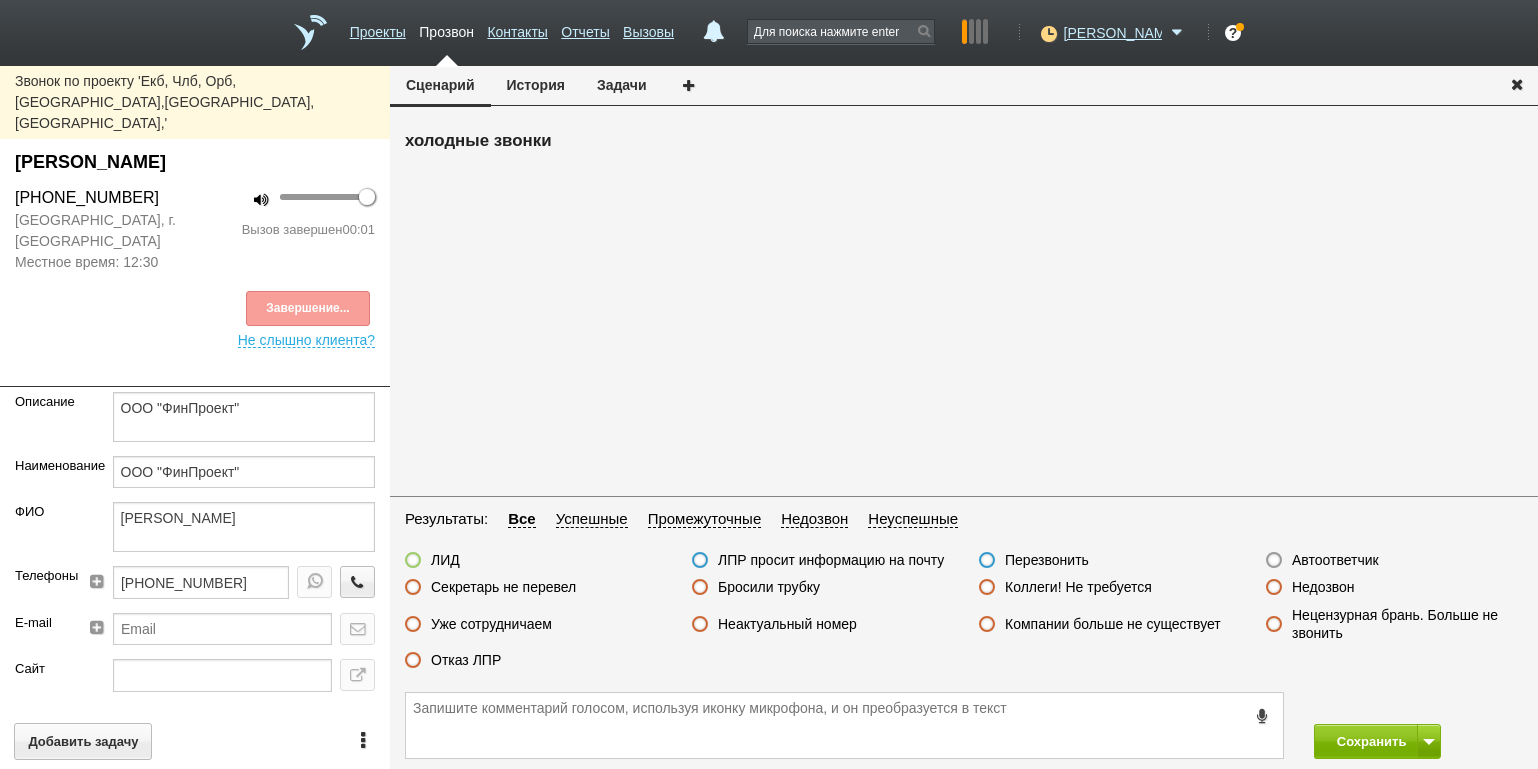 drag, startPoint x: 756, startPoint y: 590, endPoint x: 794, endPoint y: 609, distance: 42.48529 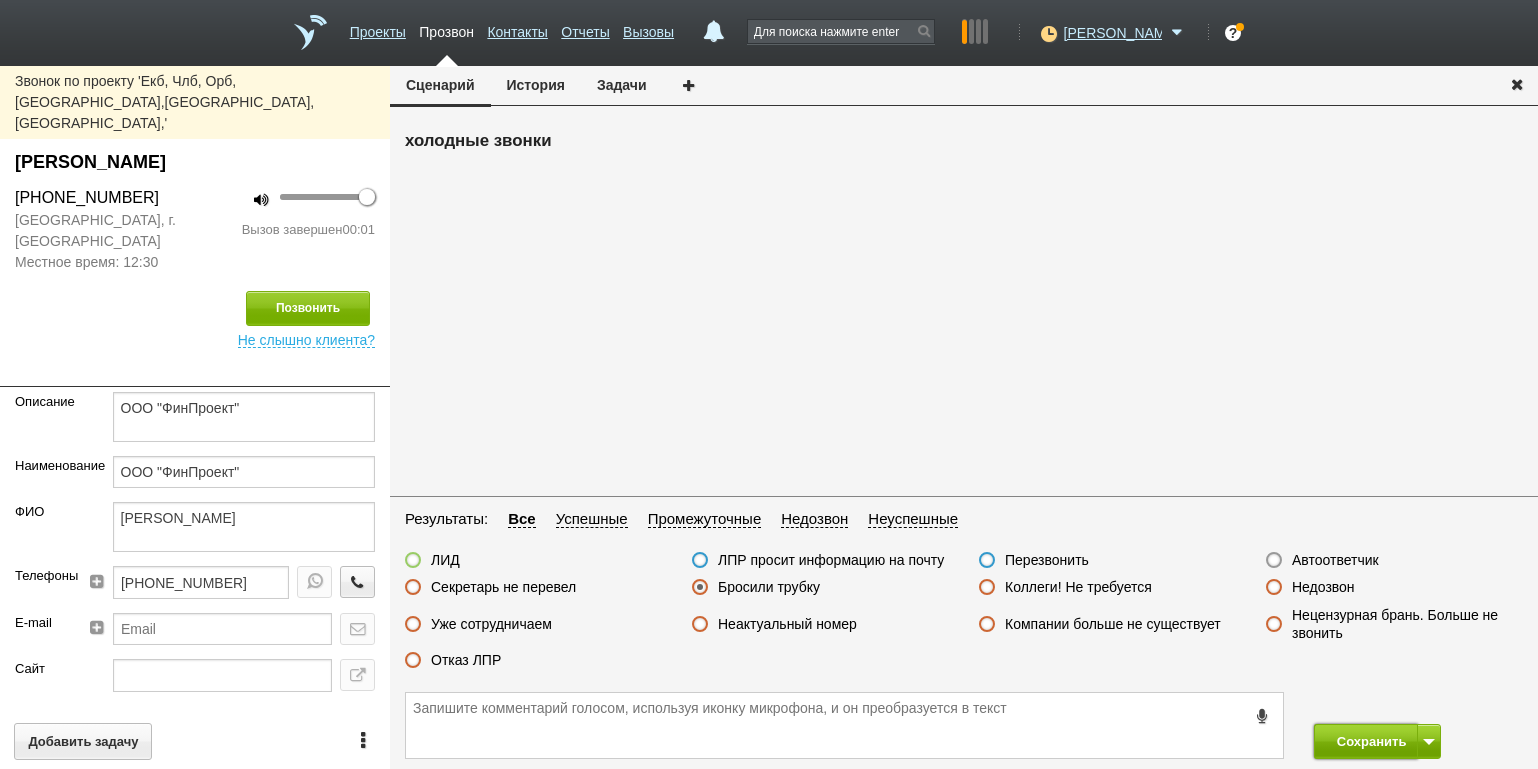 click on "Сохранить" at bounding box center [1366, 741] 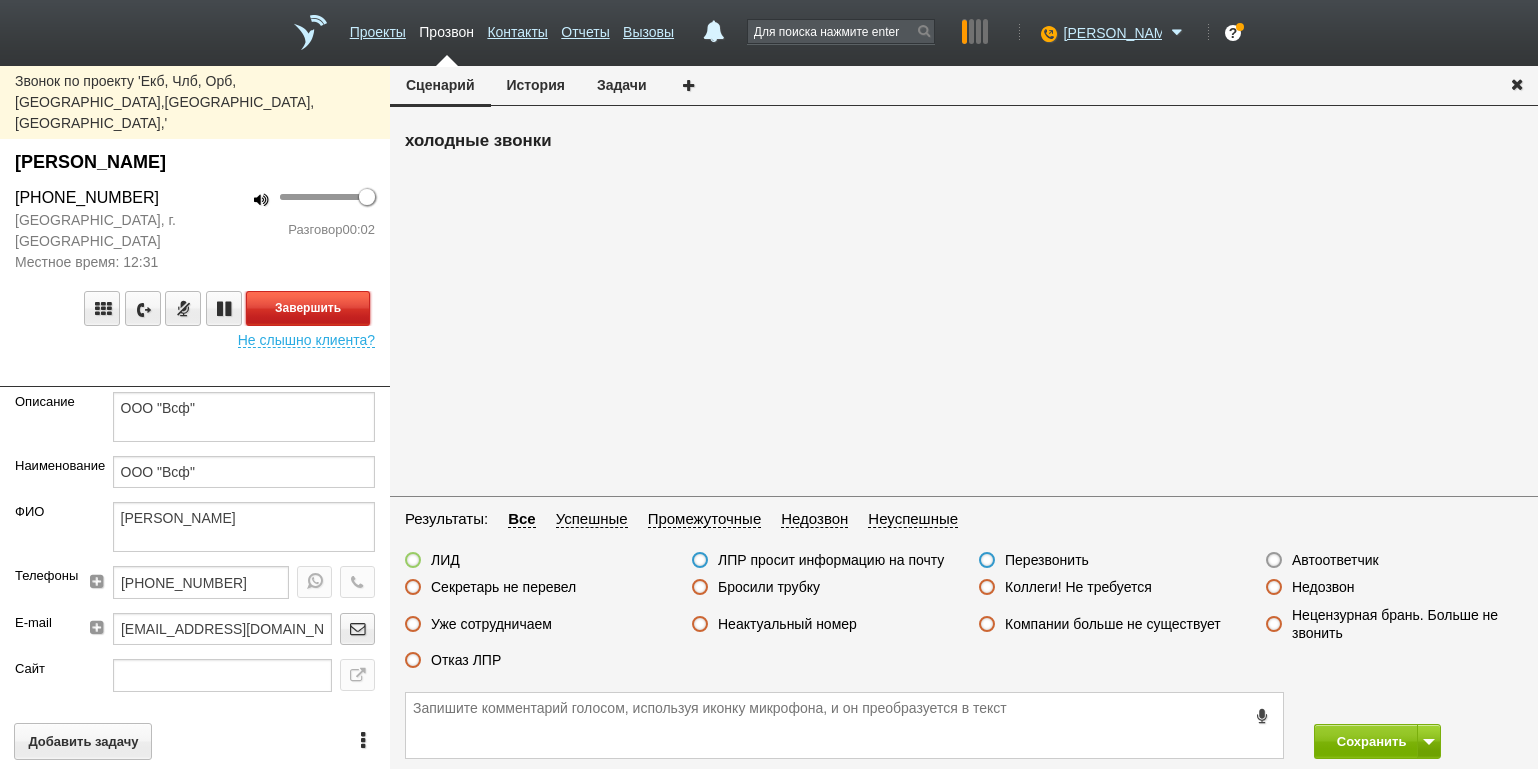 click on "Завершить" at bounding box center (308, 308) 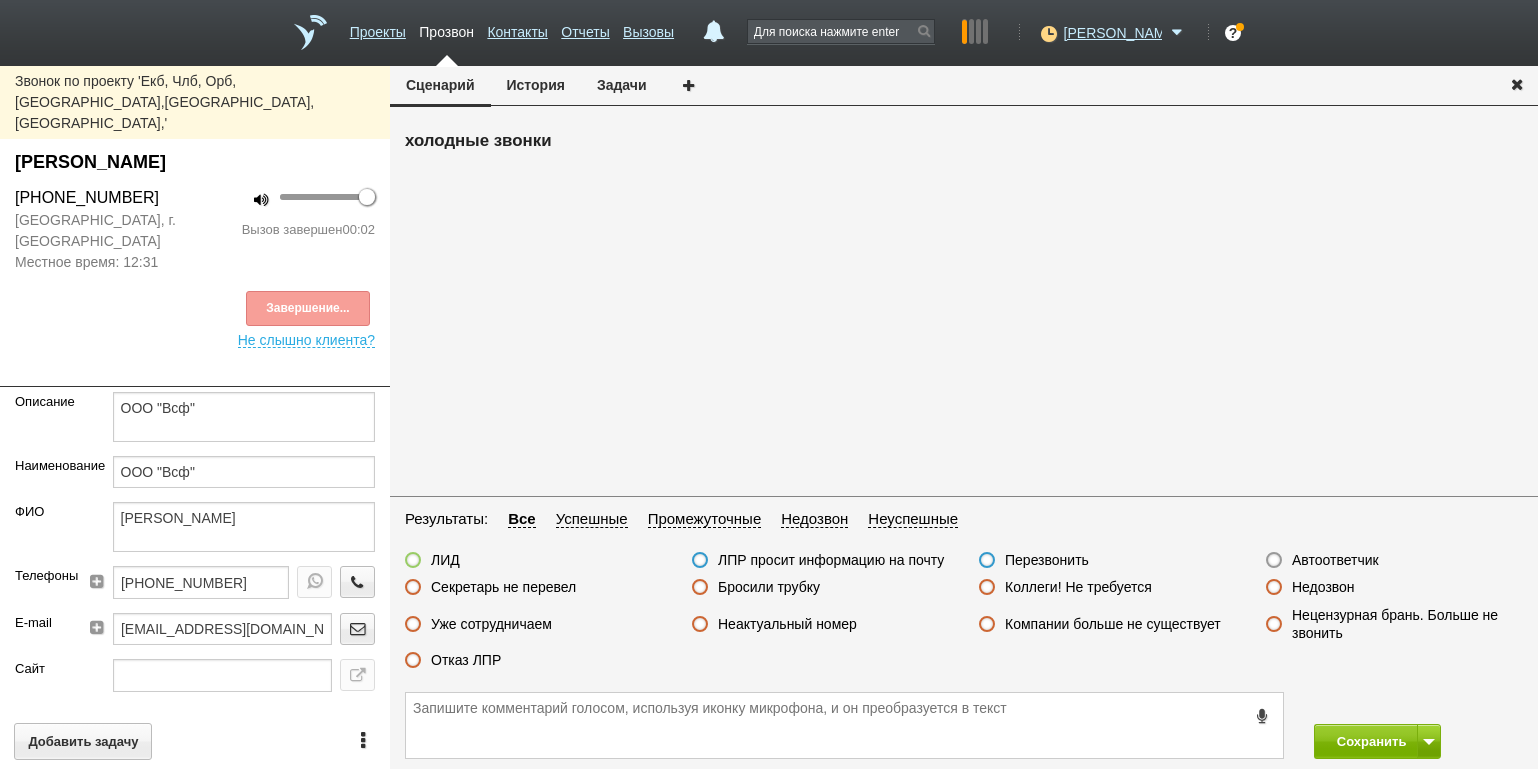 click on "Автоответчик" at bounding box center [1335, 560] 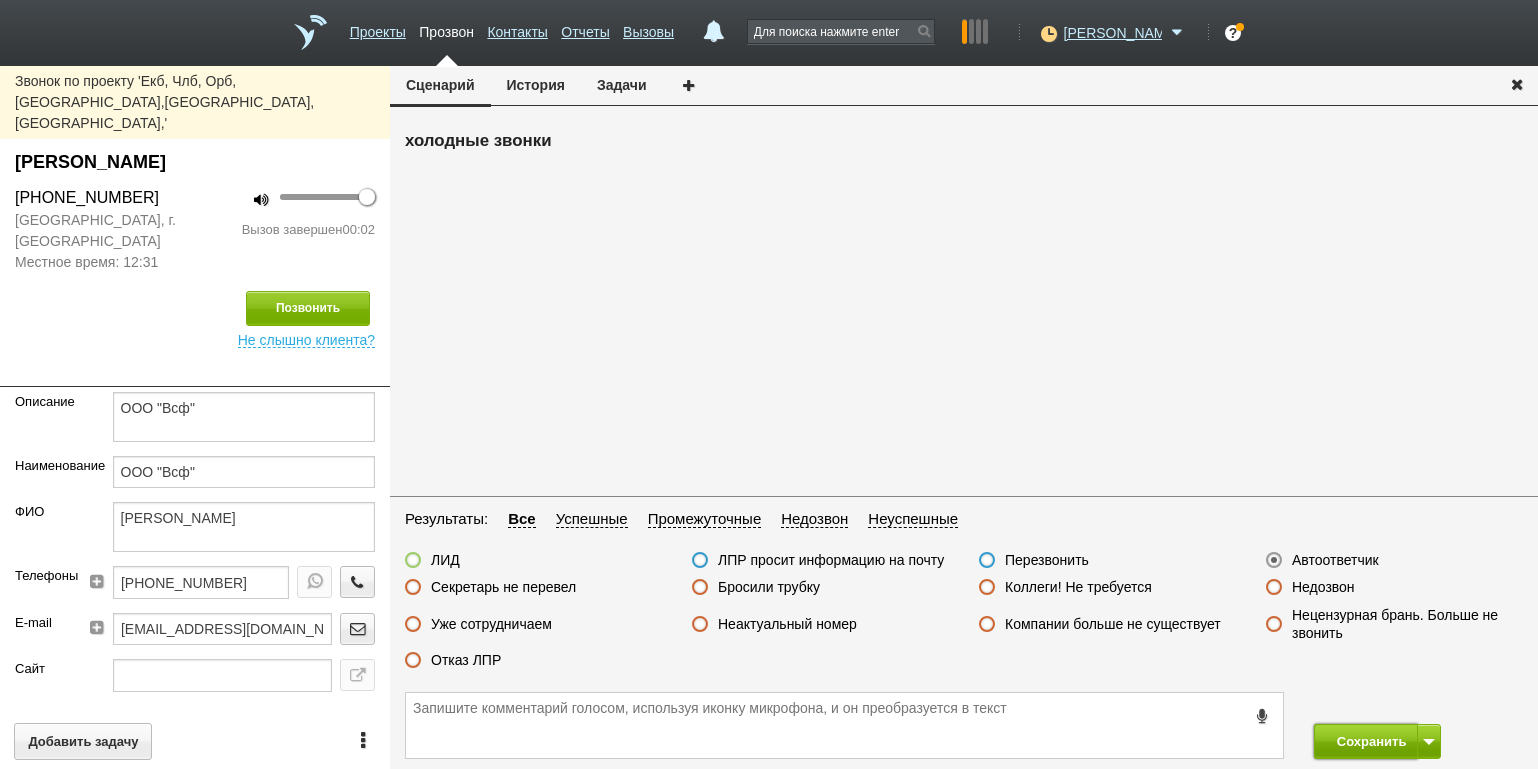 click on "Сохранить" at bounding box center (1366, 741) 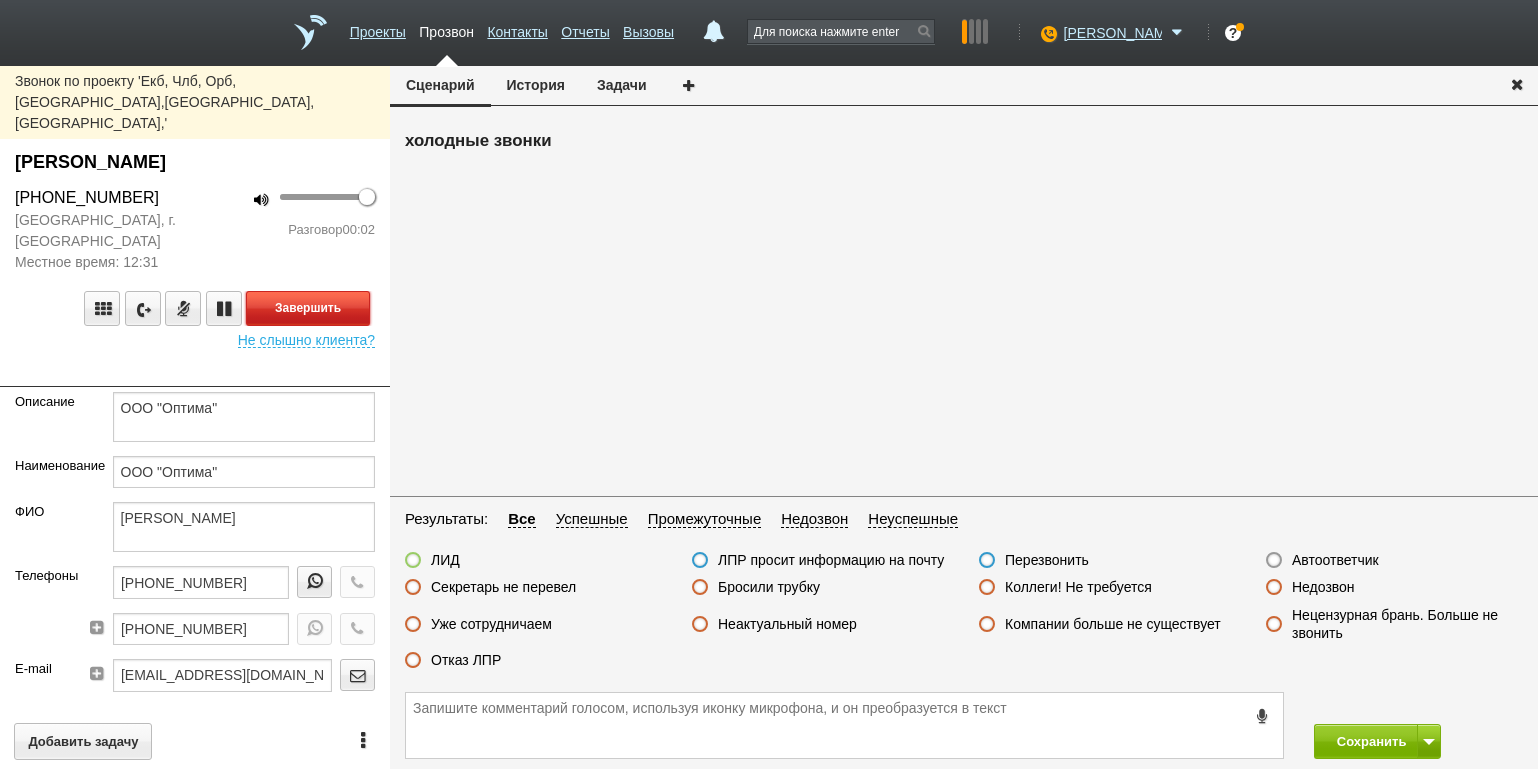 click on "Завершить" at bounding box center [308, 308] 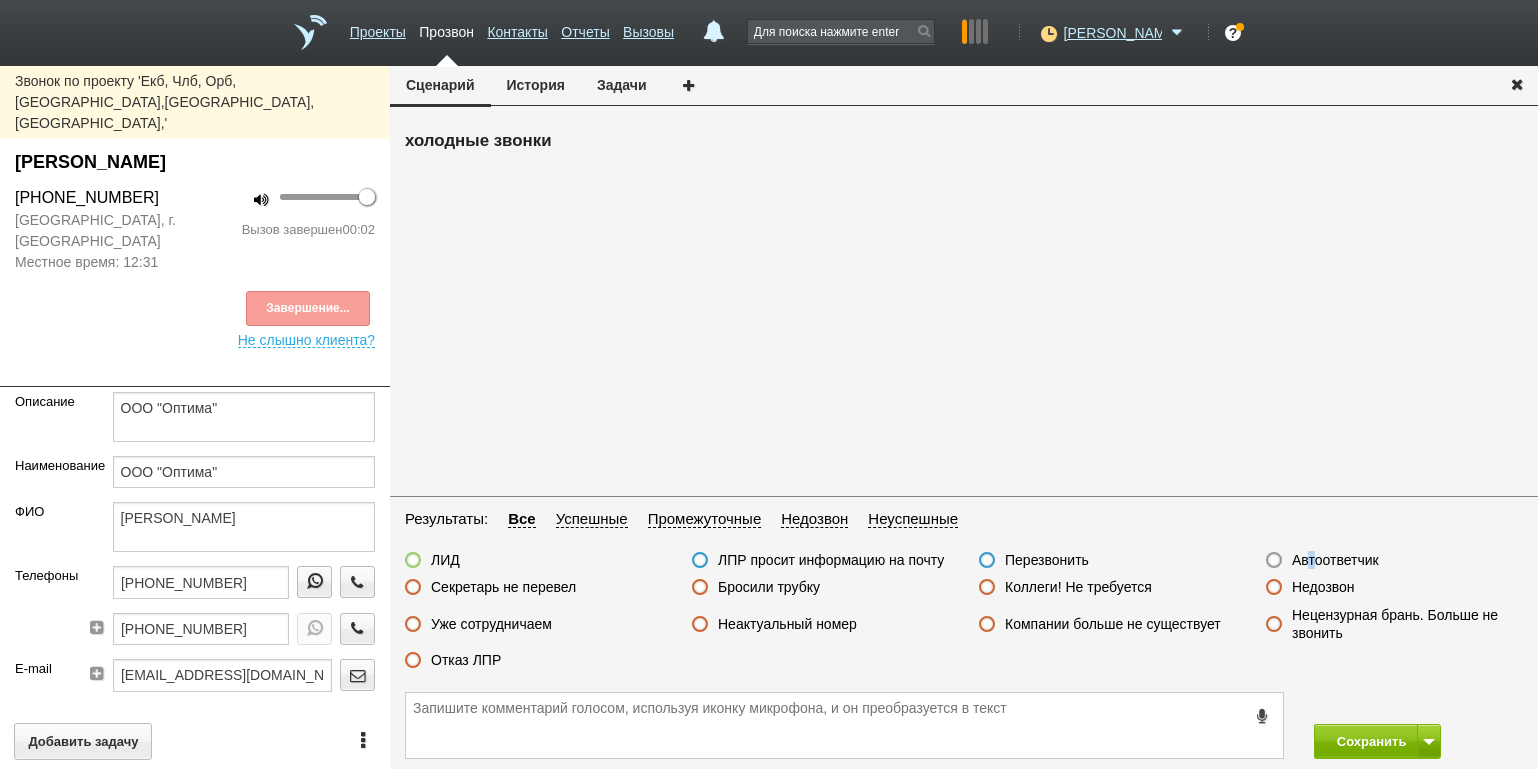 click on "Автоответчик" at bounding box center [1335, 560] 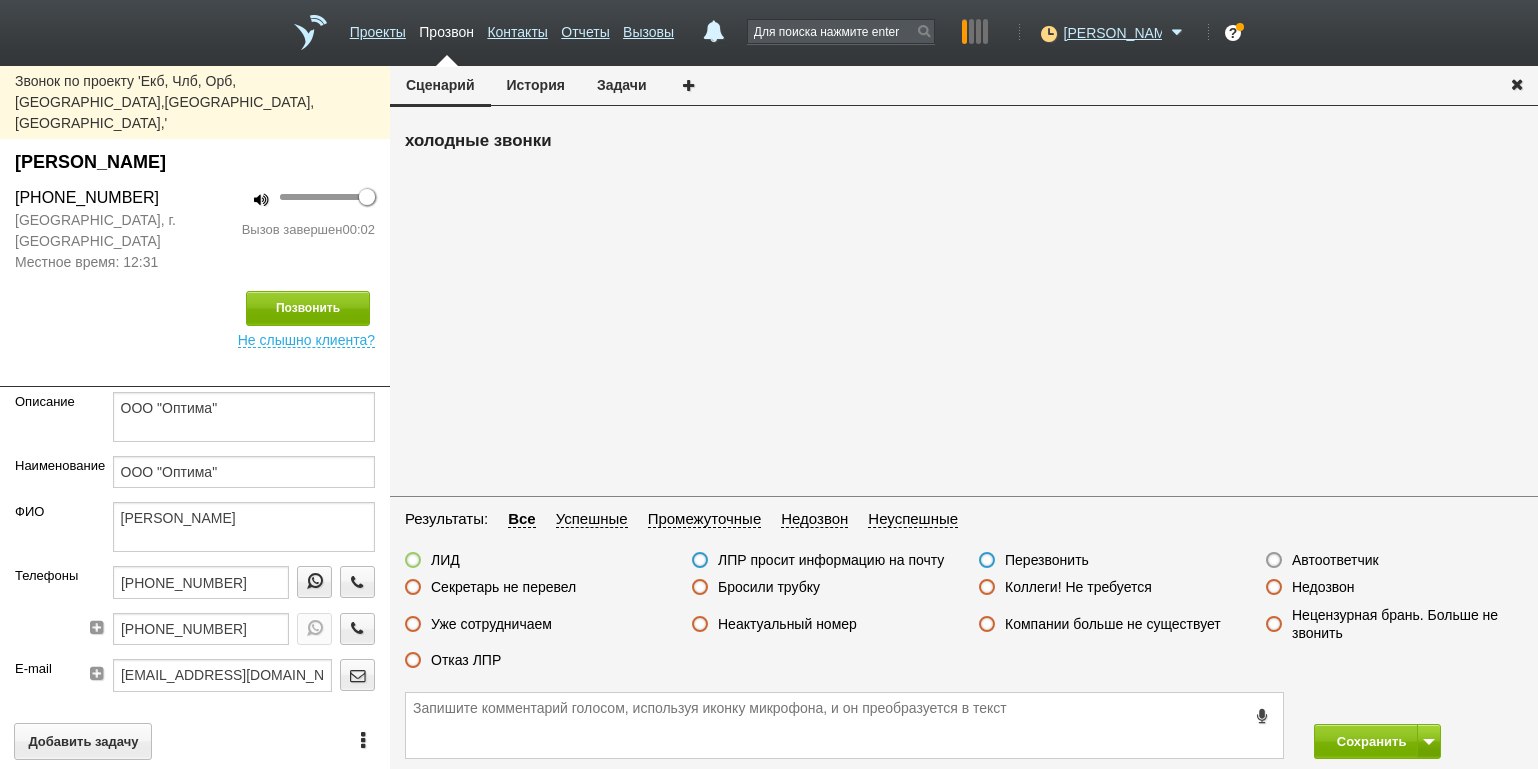 click on "Автоответчик" at bounding box center (1335, 560) 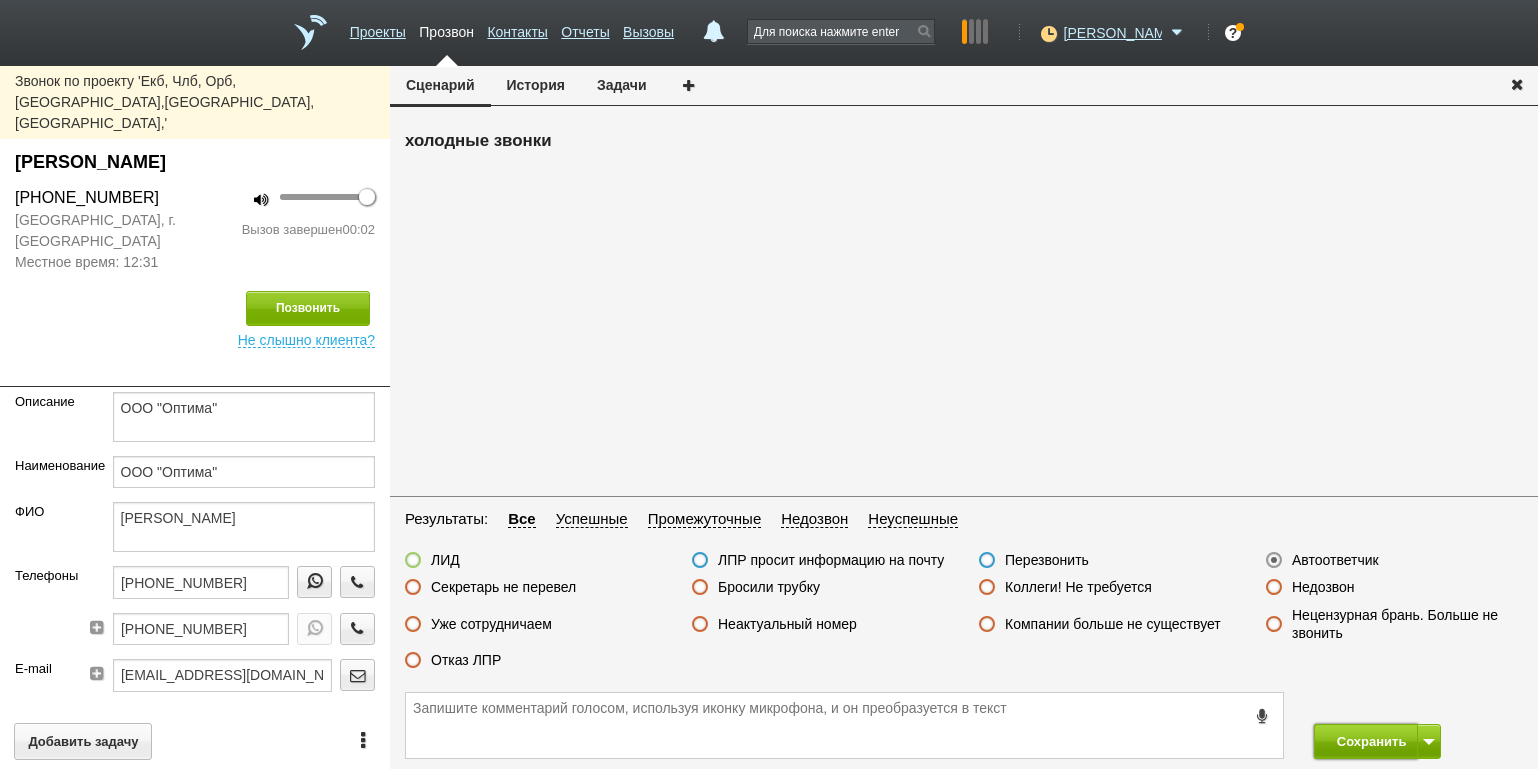 click on "Сохранить" at bounding box center (1366, 741) 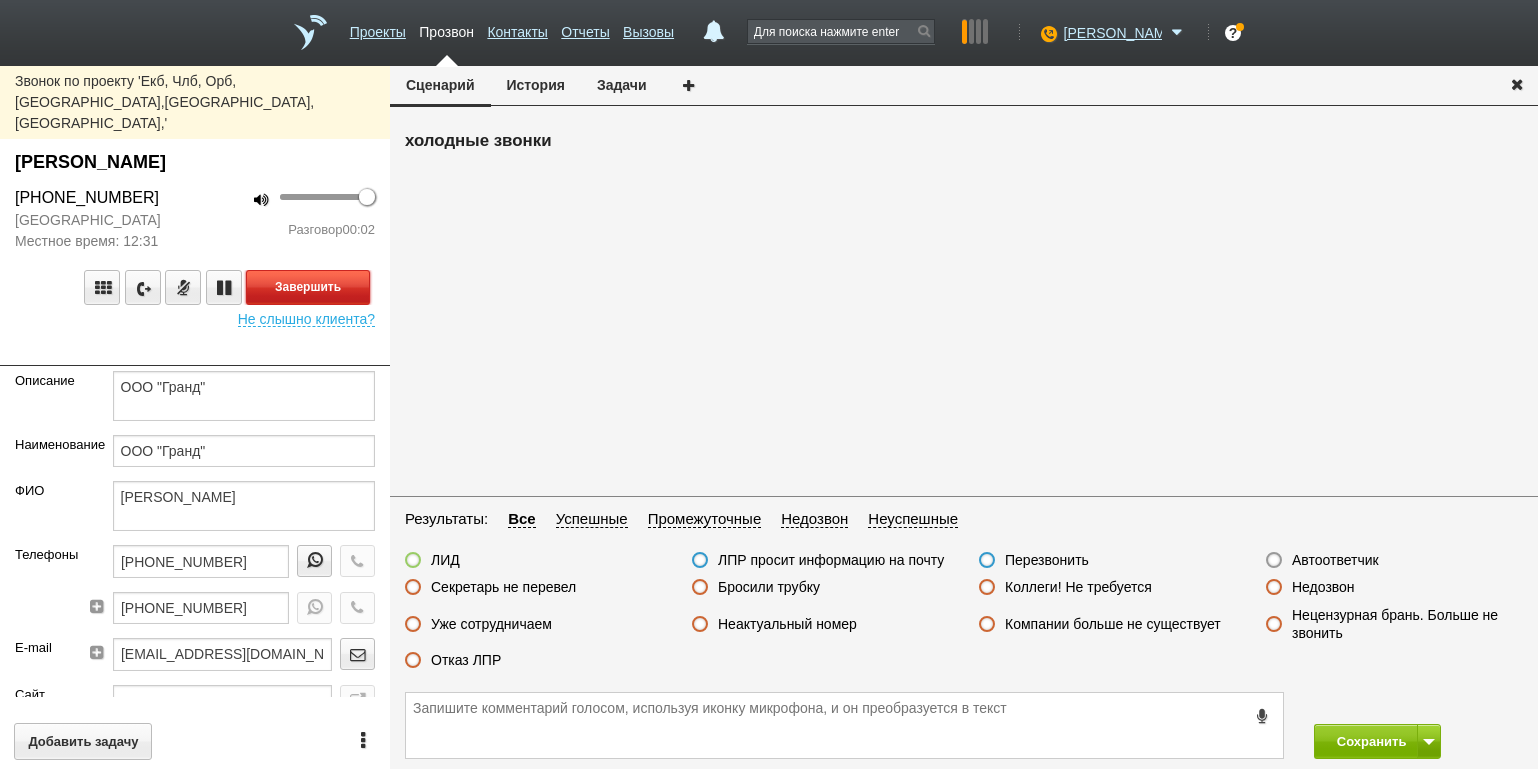 click on "Завершить" at bounding box center (308, 287) 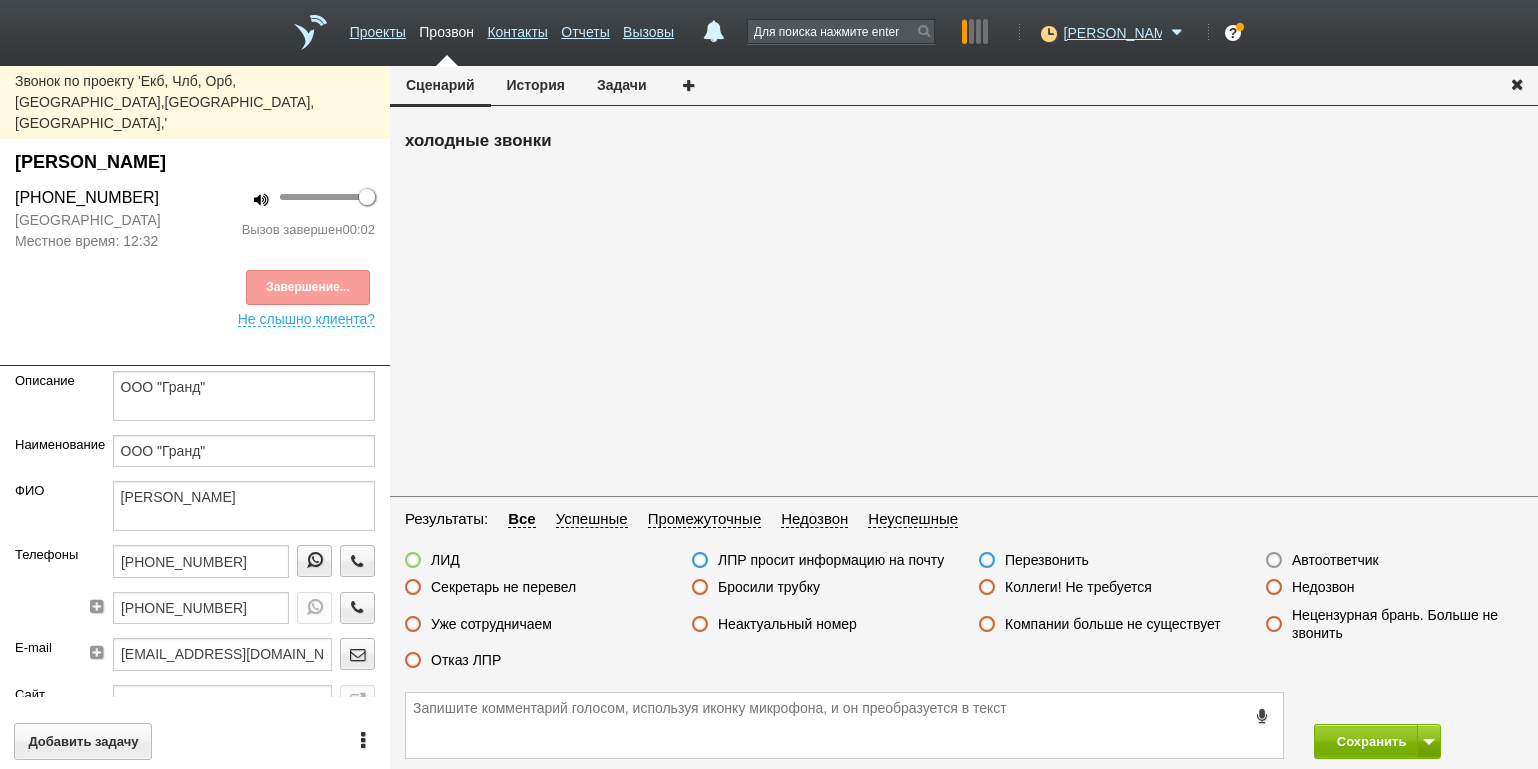 drag, startPoint x: 1320, startPoint y: 560, endPoint x: 1337, endPoint y: 583, distance: 28.600698 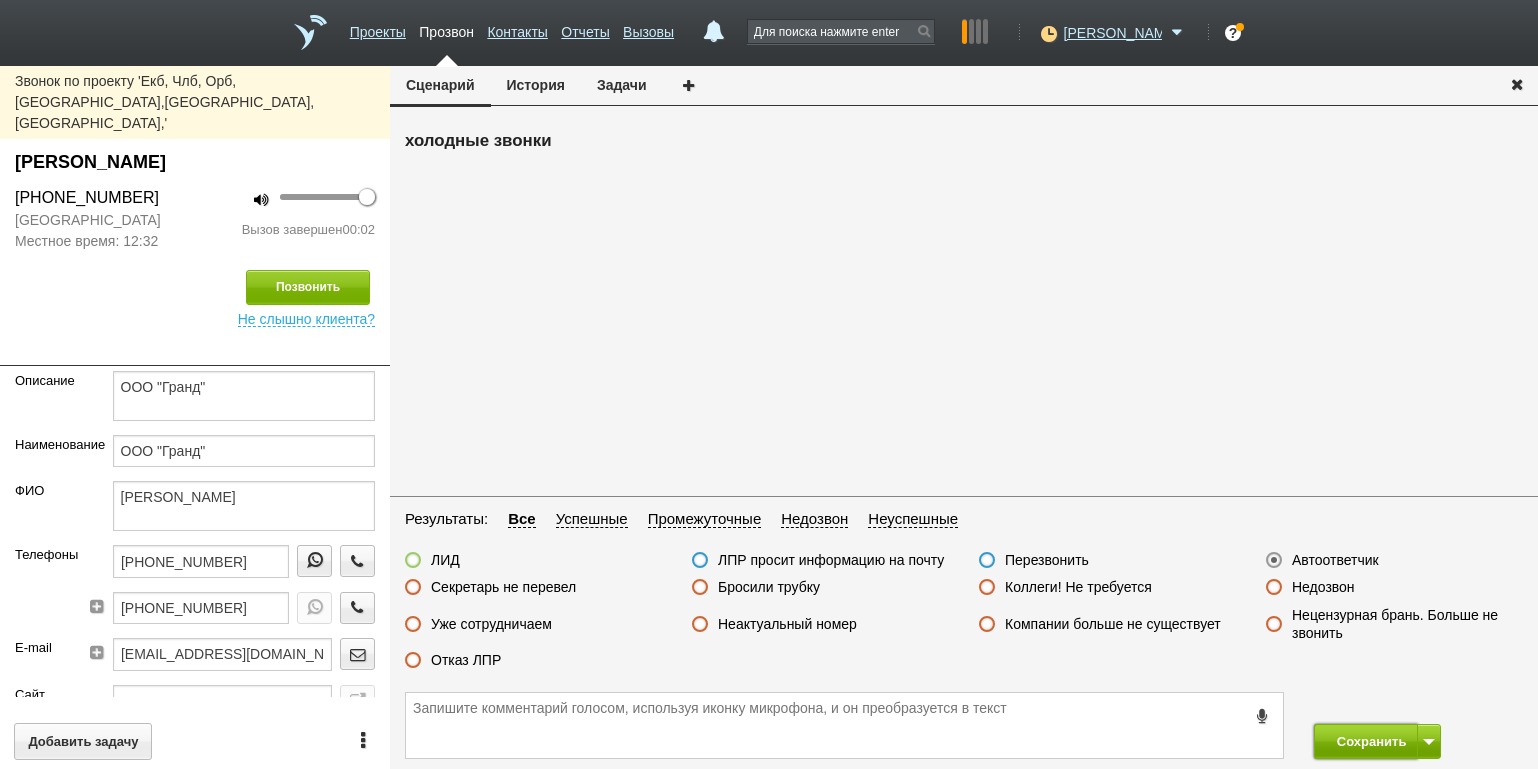 click on "Сохранить" at bounding box center [1366, 741] 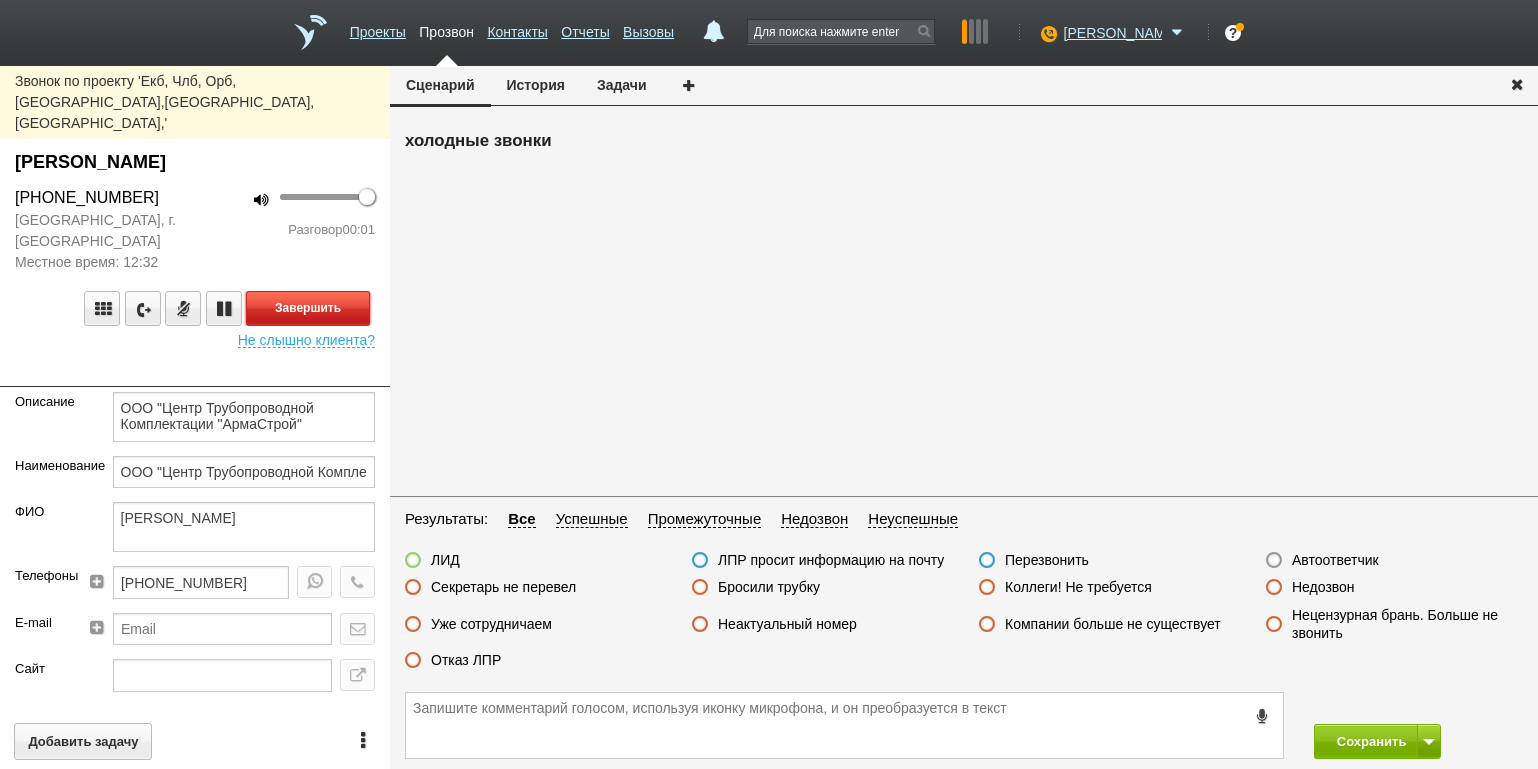 click on "Завершить" at bounding box center [308, 308] 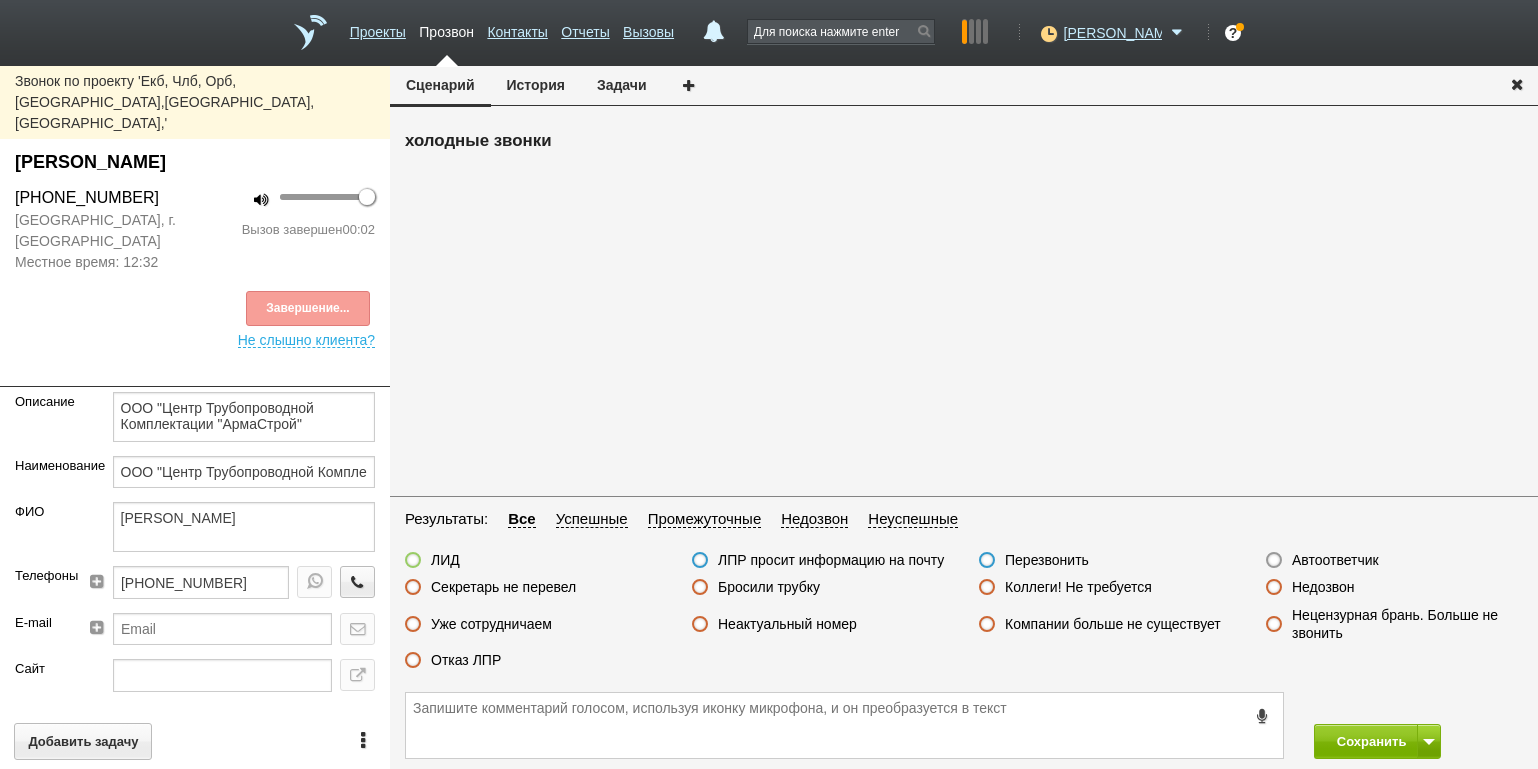 click on "Недозвон" at bounding box center [1323, 587] 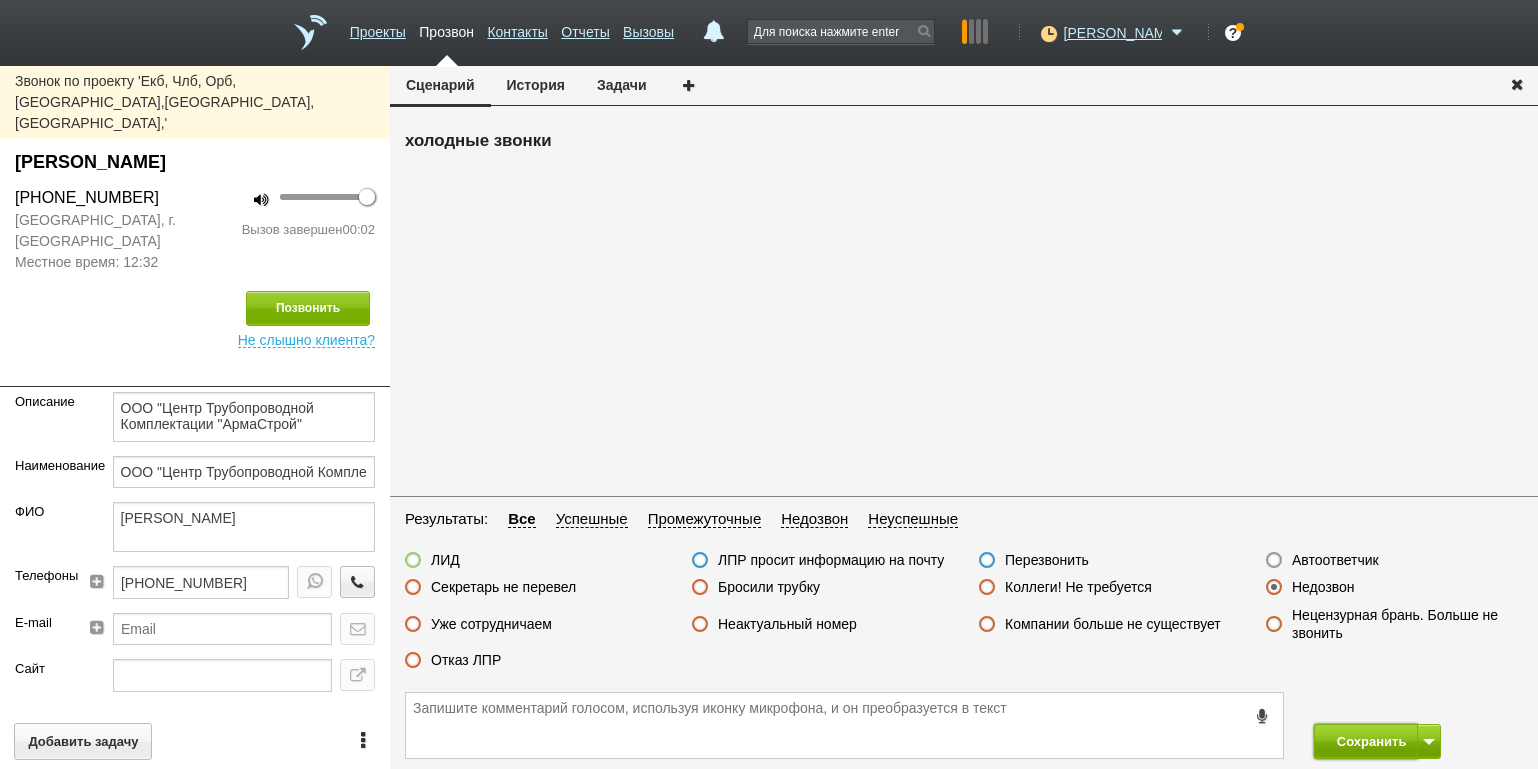 click on "Сохранить" at bounding box center (1366, 741) 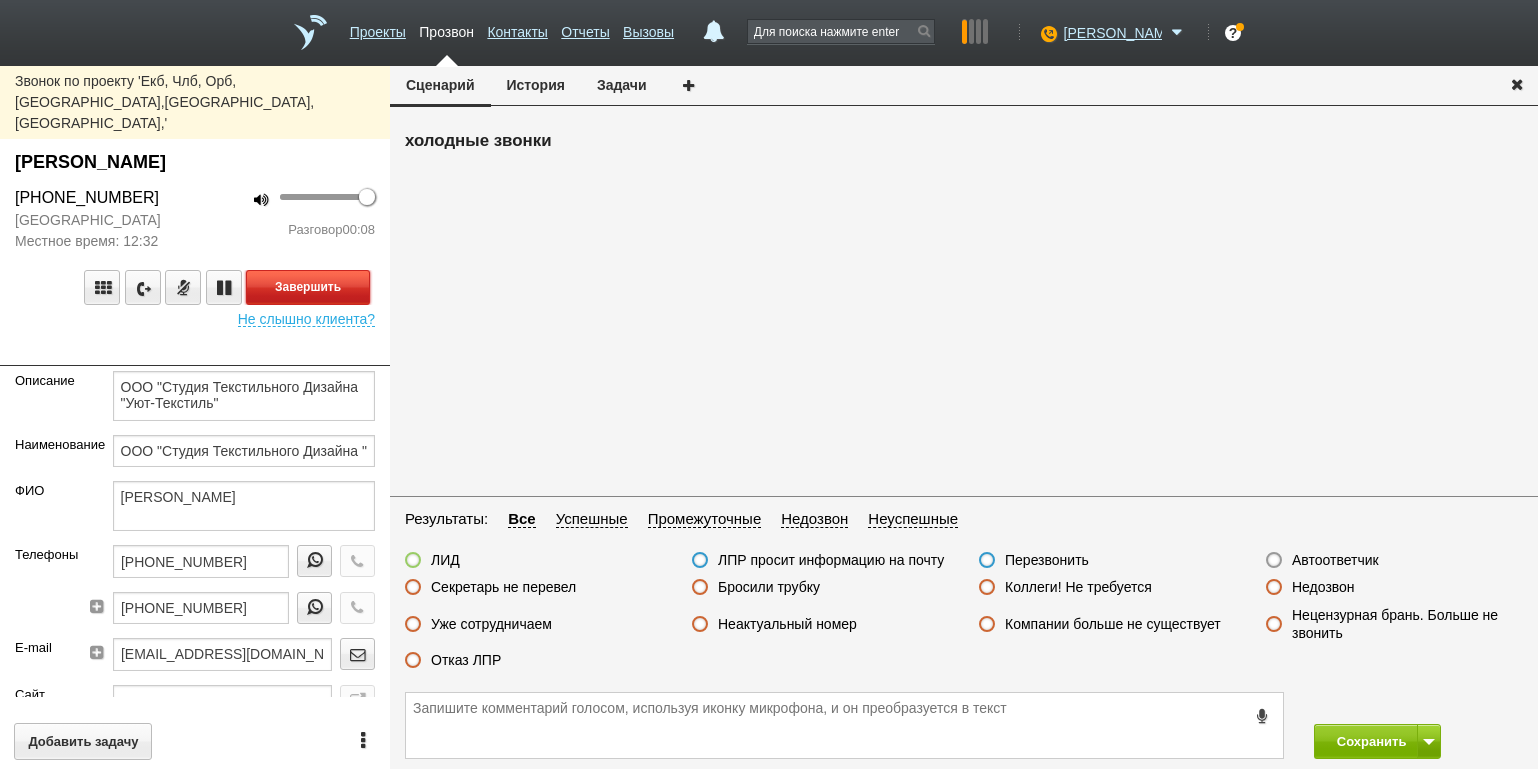 click on "Завершить" at bounding box center (308, 287) 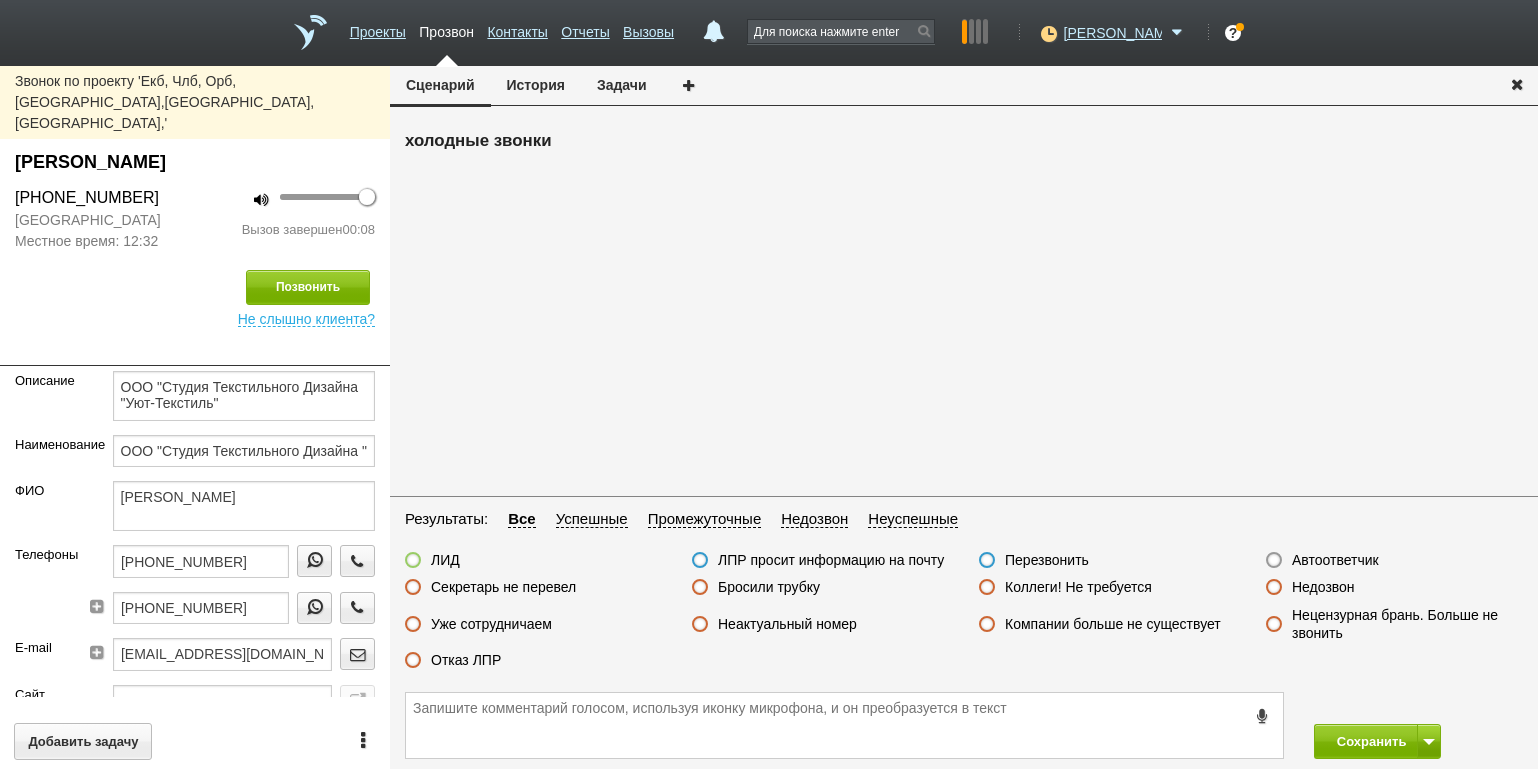 click on "Отказ ЛПР" at bounding box center (466, 660) 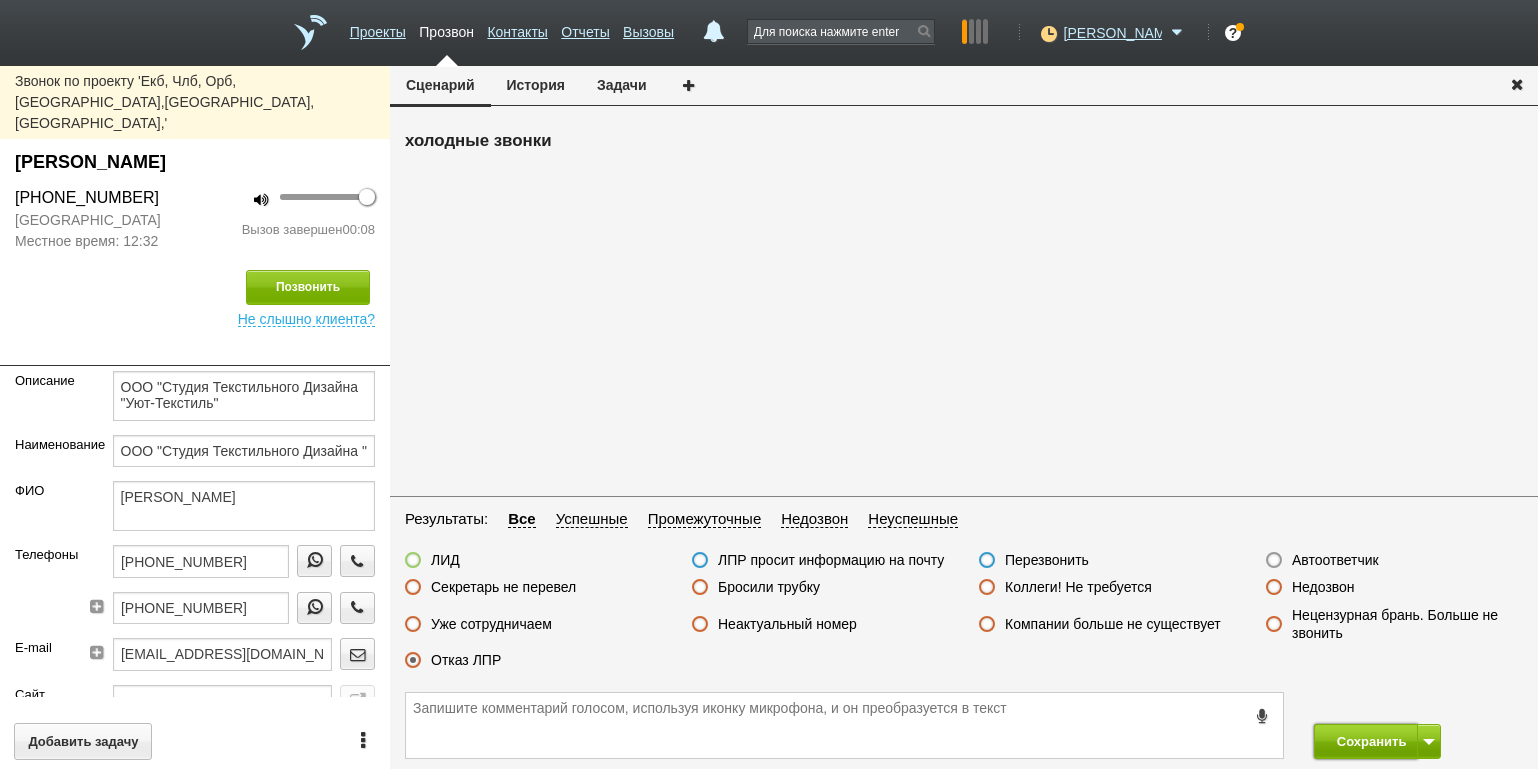click on "Сохранить" at bounding box center [1366, 741] 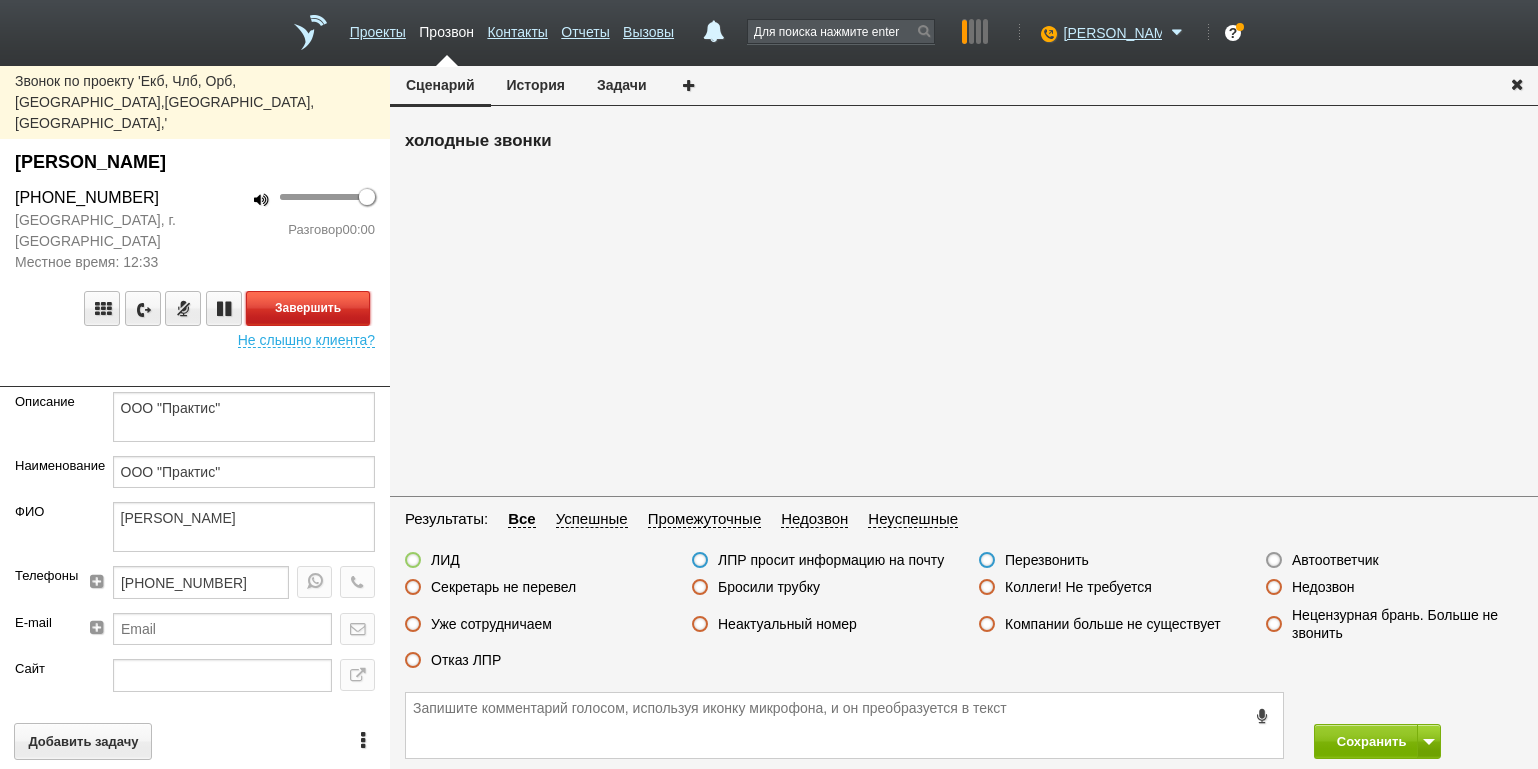 click on "Завершить" at bounding box center [308, 308] 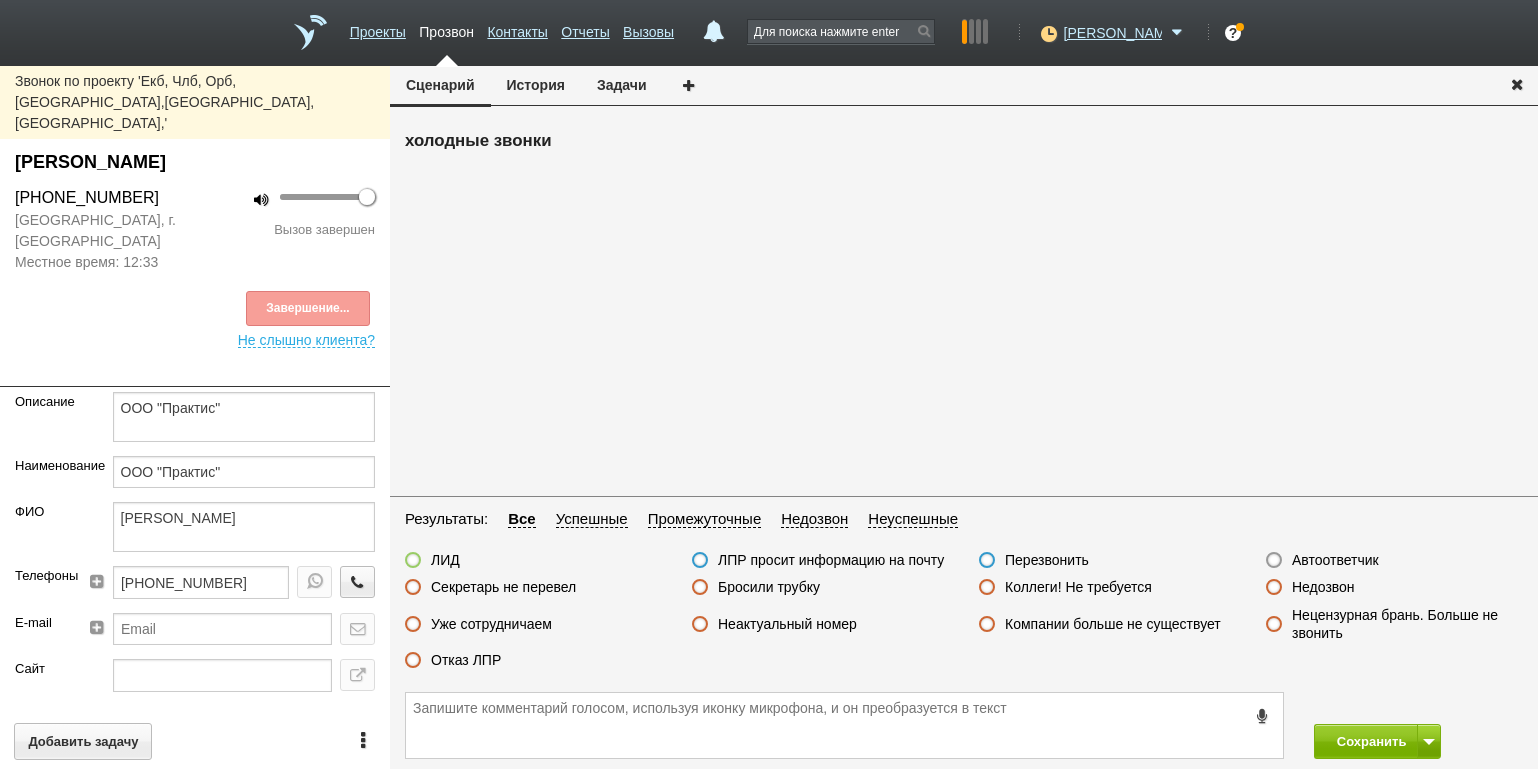 click on "Автоответчик" at bounding box center [1335, 560] 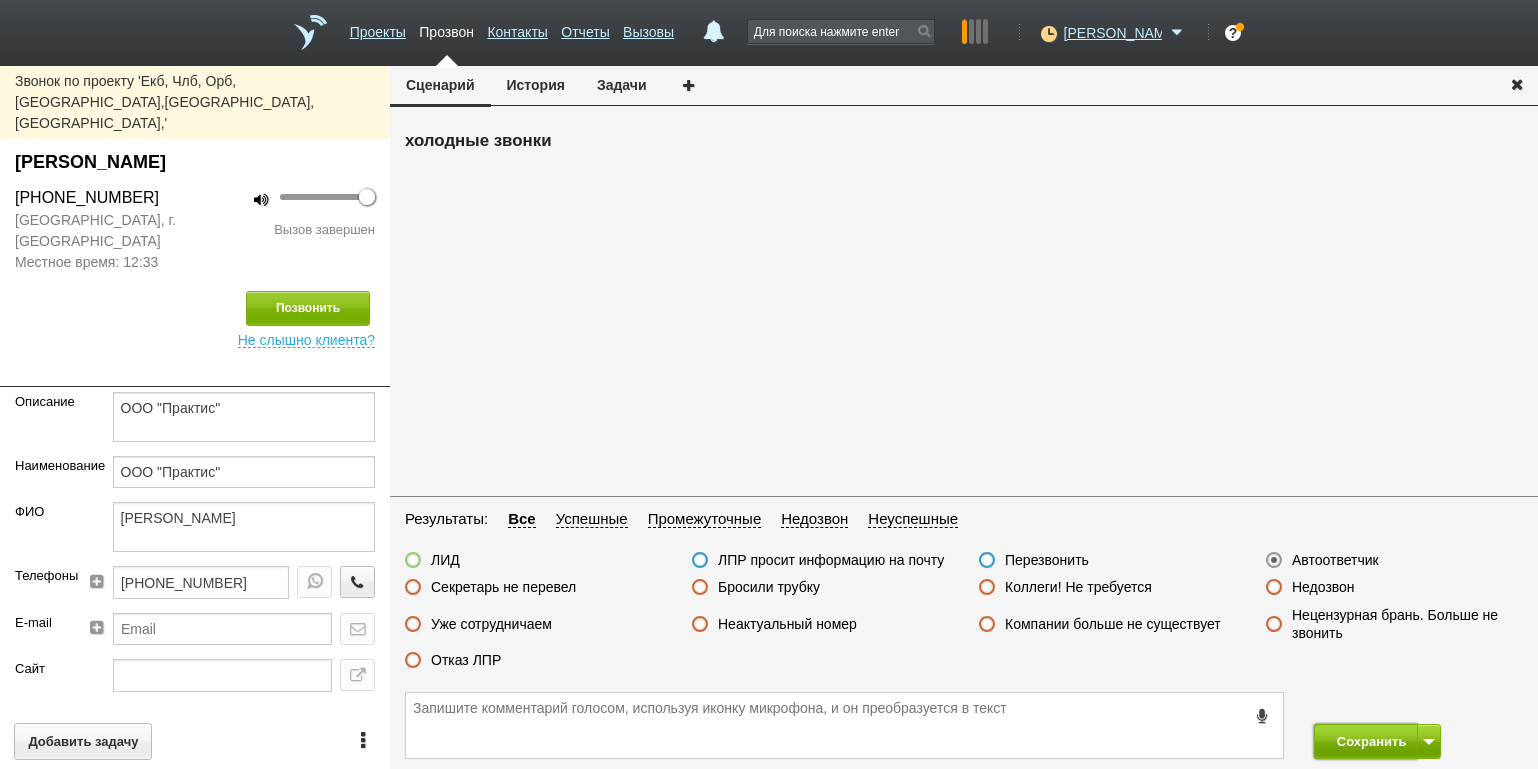 click on "Сохранить" at bounding box center (1366, 741) 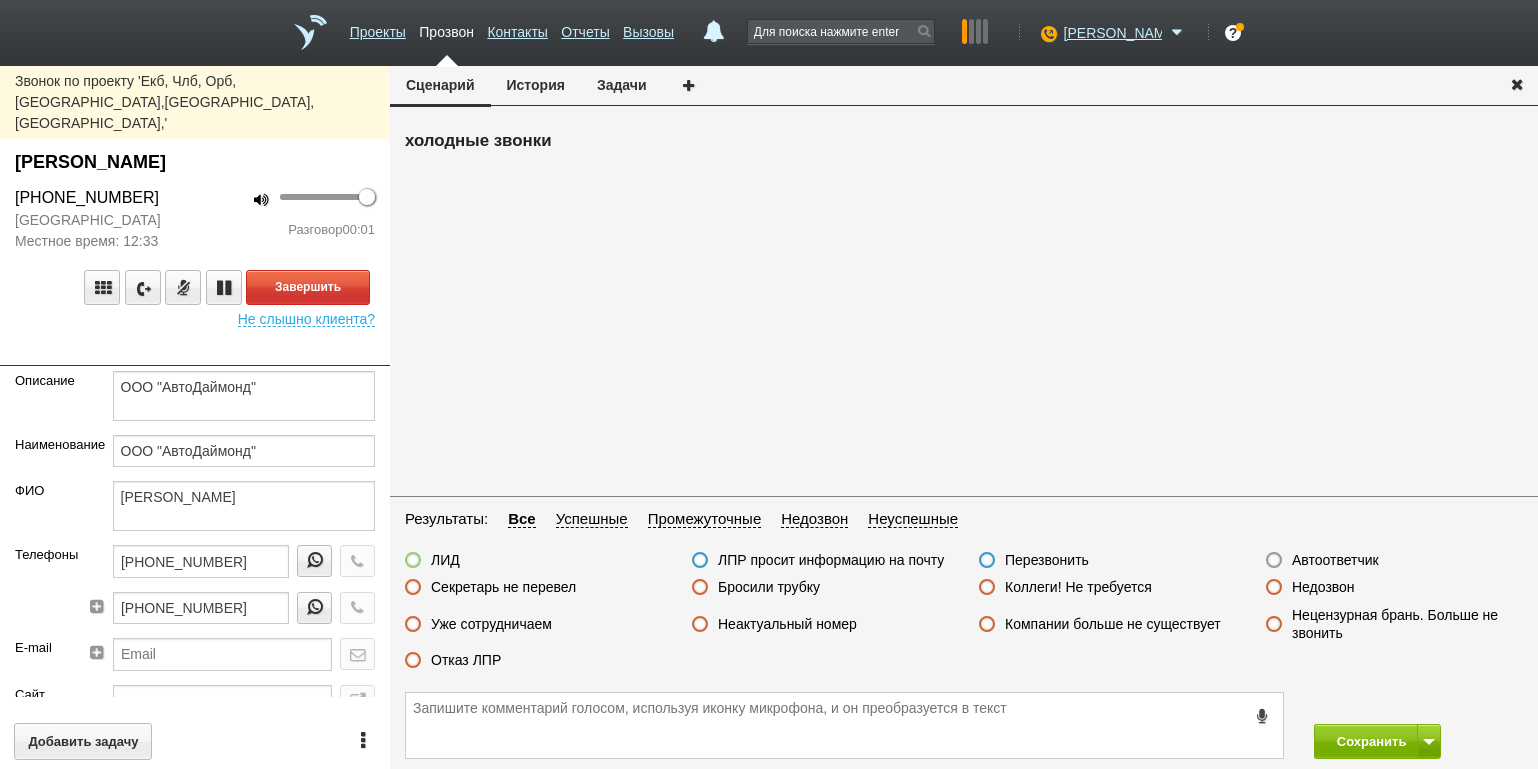 click on "Разговор
00:01" at bounding box center [292, 230] 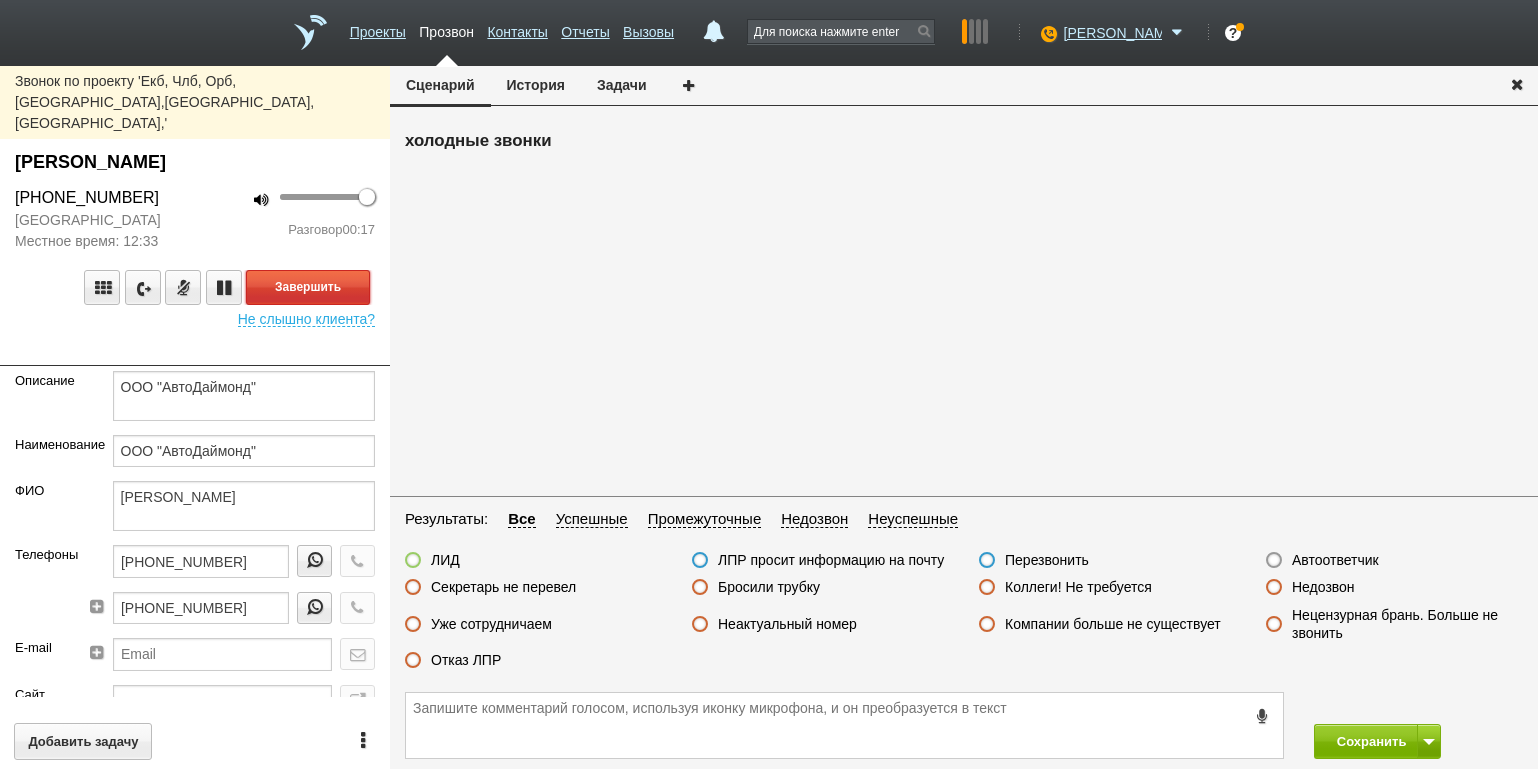 drag, startPoint x: 339, startPoint y: 232, endPoint x: 350, endPoint y: 245, distance: 17.029387 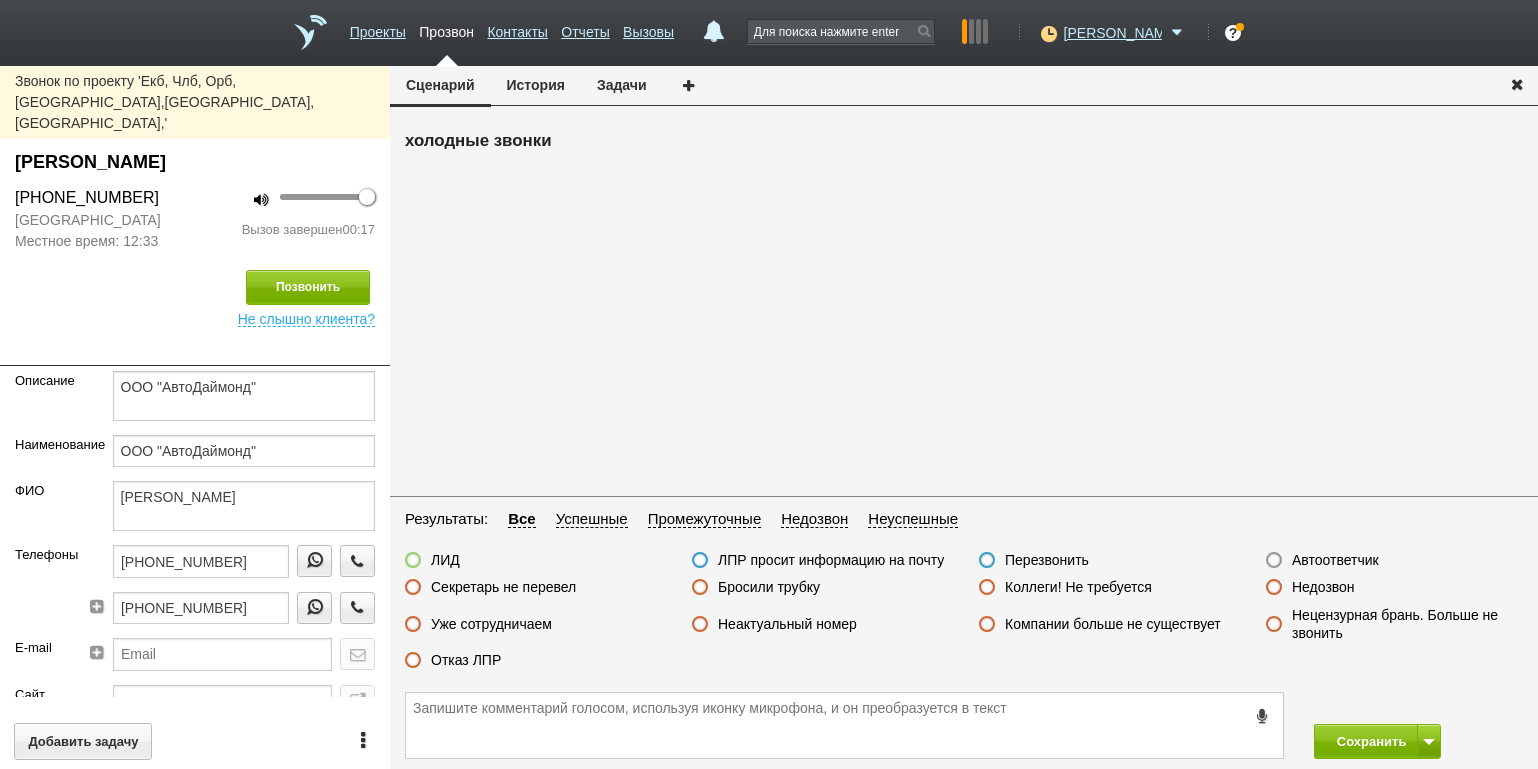 click on "Отказ ЛПР" at bounding box center [466, 660] 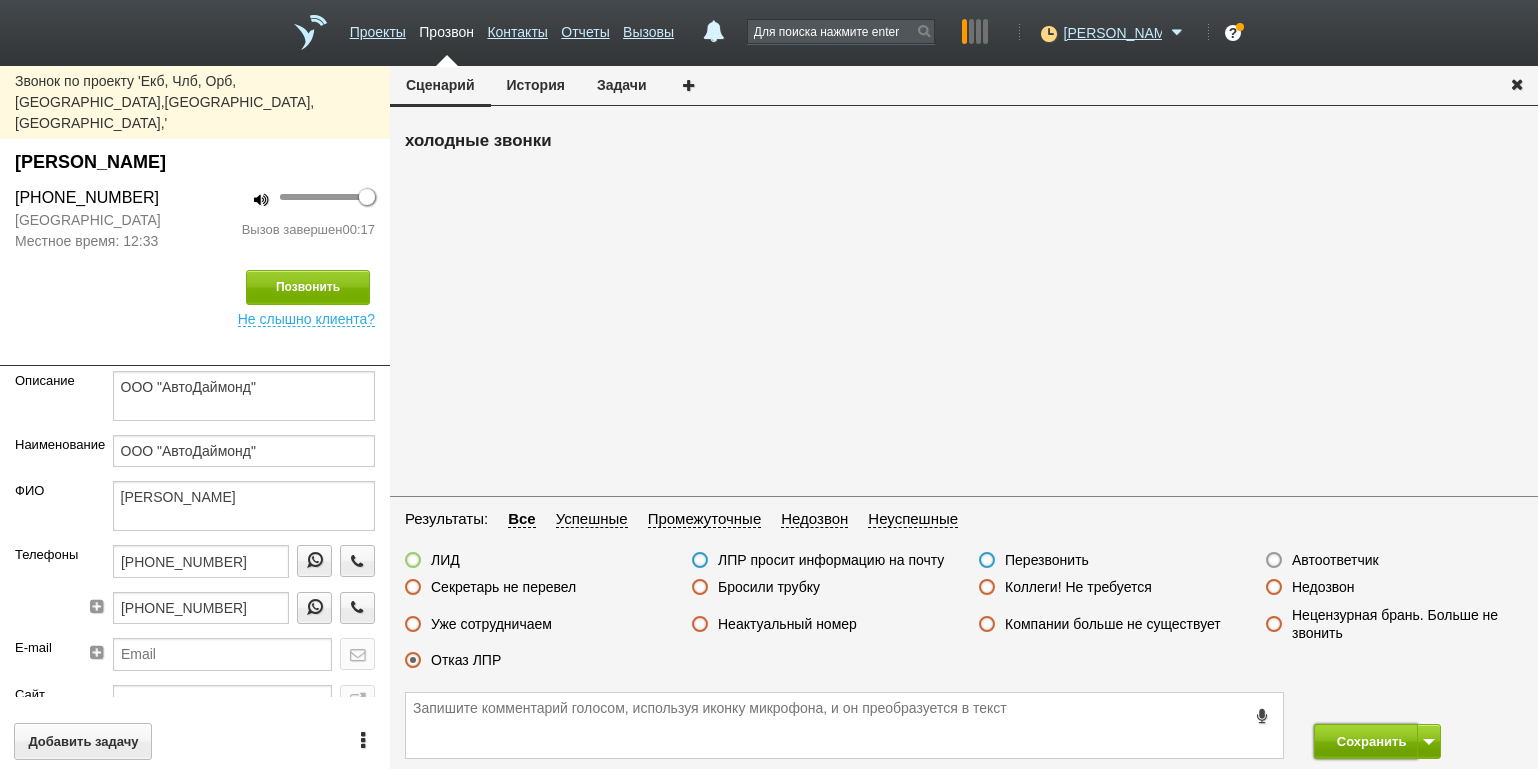 click on "Сохранить" at bounding box center [1366, 741] 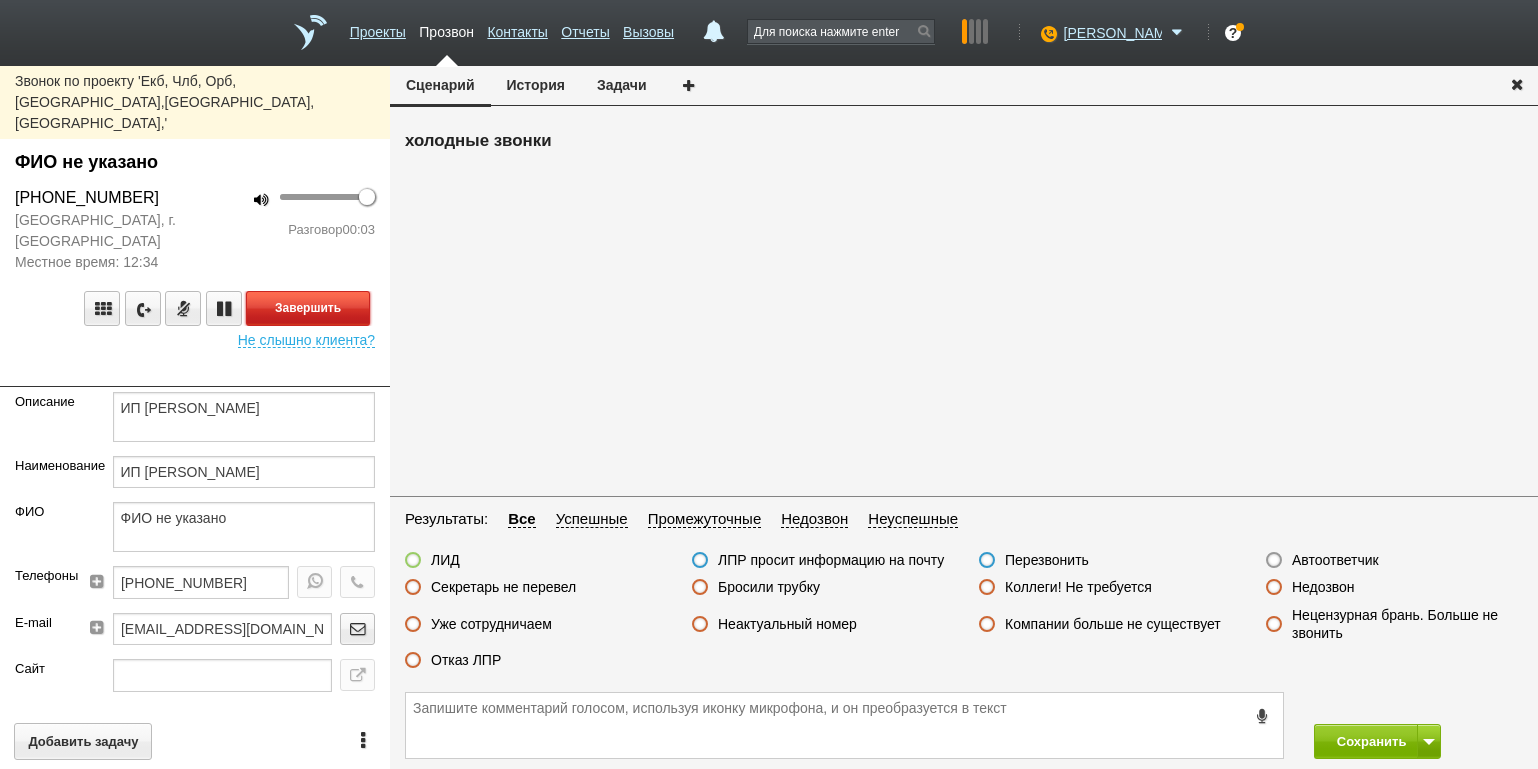 click on "Завершить" at bounding box center (308, 308) 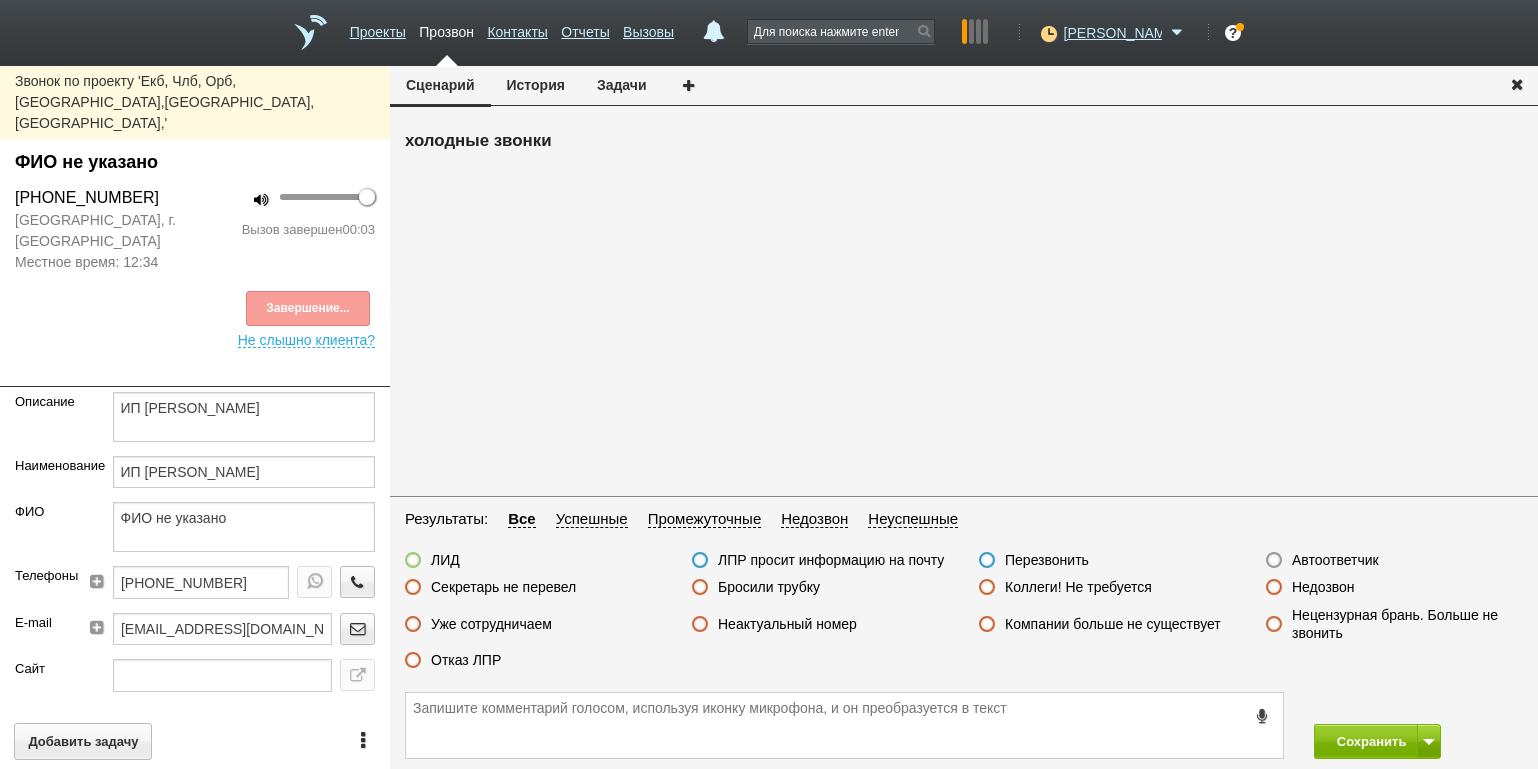 click on "Автоответчик" at bounding box center (1335, 560) 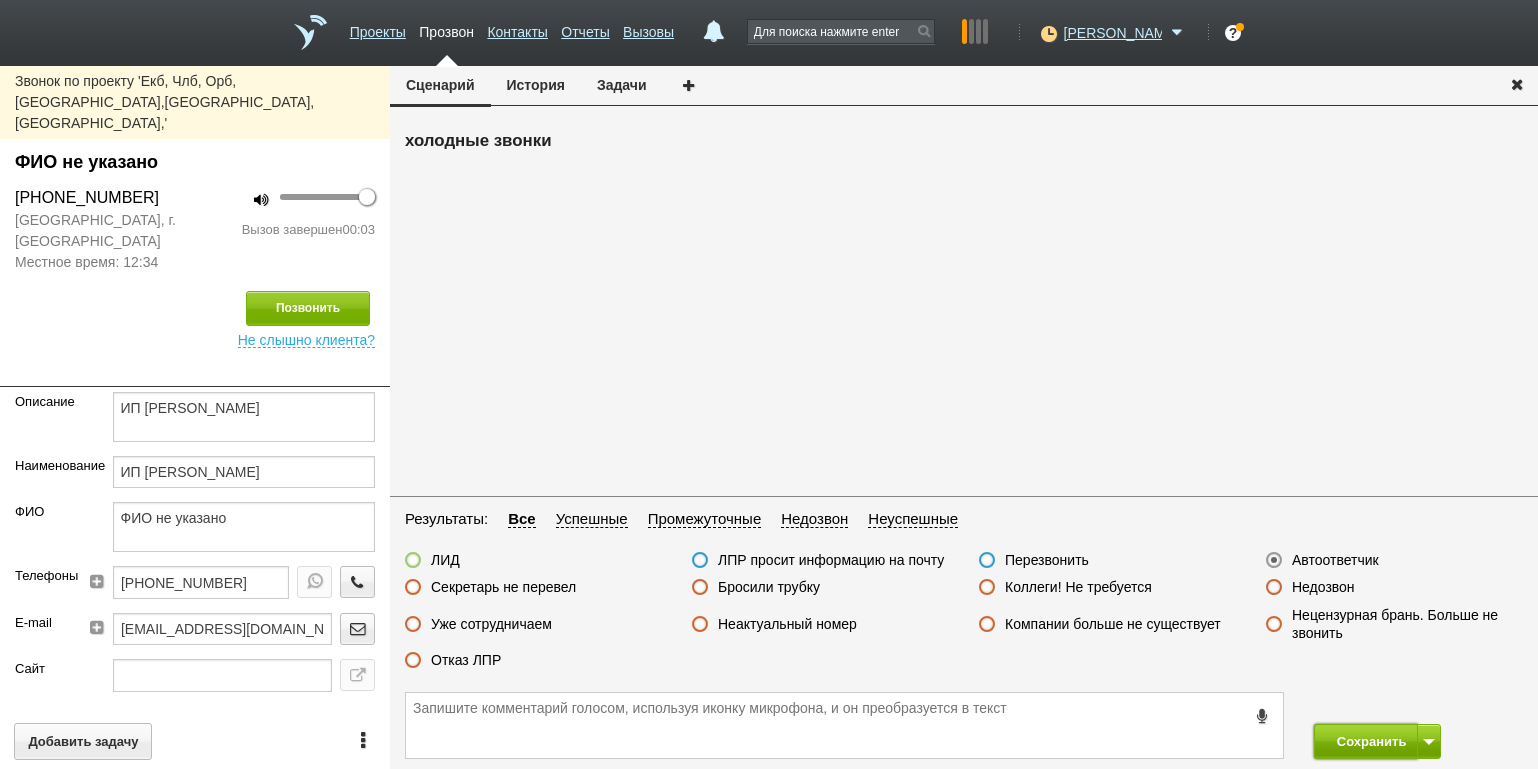 click on "Сохранить" at bounding box center (1366, 741) 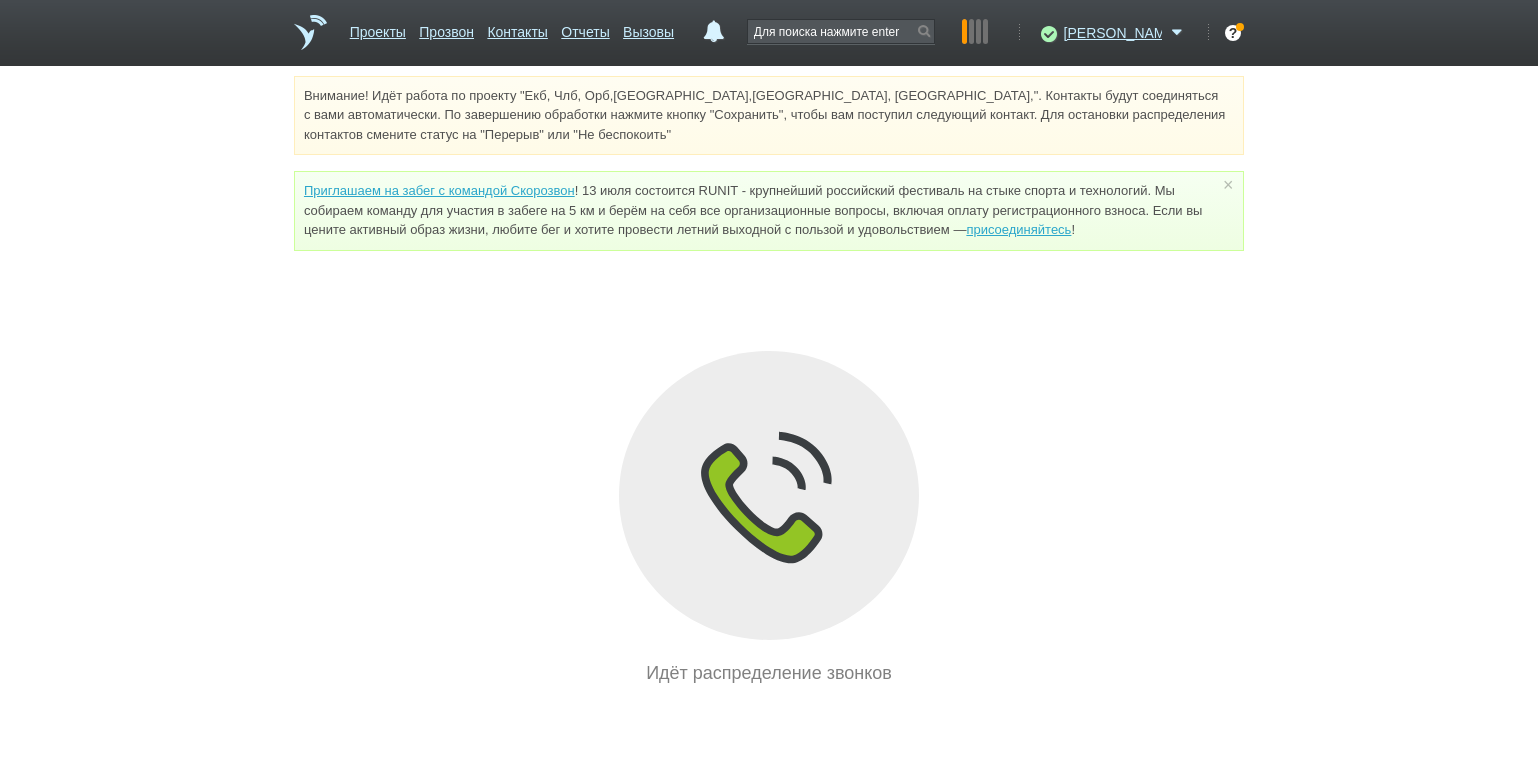 click on "Внимание! Идёт работа по проекту "Екб, Члб, Орб,[GEOGRAPHIC_DATA],[GEOGRAPHIC_DATA], [GEOGRAPHIC_DATA],". Контакты будут соединяться с вами автоматически. По завершению обработки нажмите кнопку "Сохранить", чтобы вам поступил следующий контакт. Для остановки распределения контактов смените статус на "Перерыв" или "Не беспокоить"
Приглашаем на забег с командой Скорозвон присоединяйтесь !
×
Вы можете звонить напрямую из строки поиска - введите номер и нажмите "Позвонить"
Идёт распределение звонков" at bounding box center [769, 381] 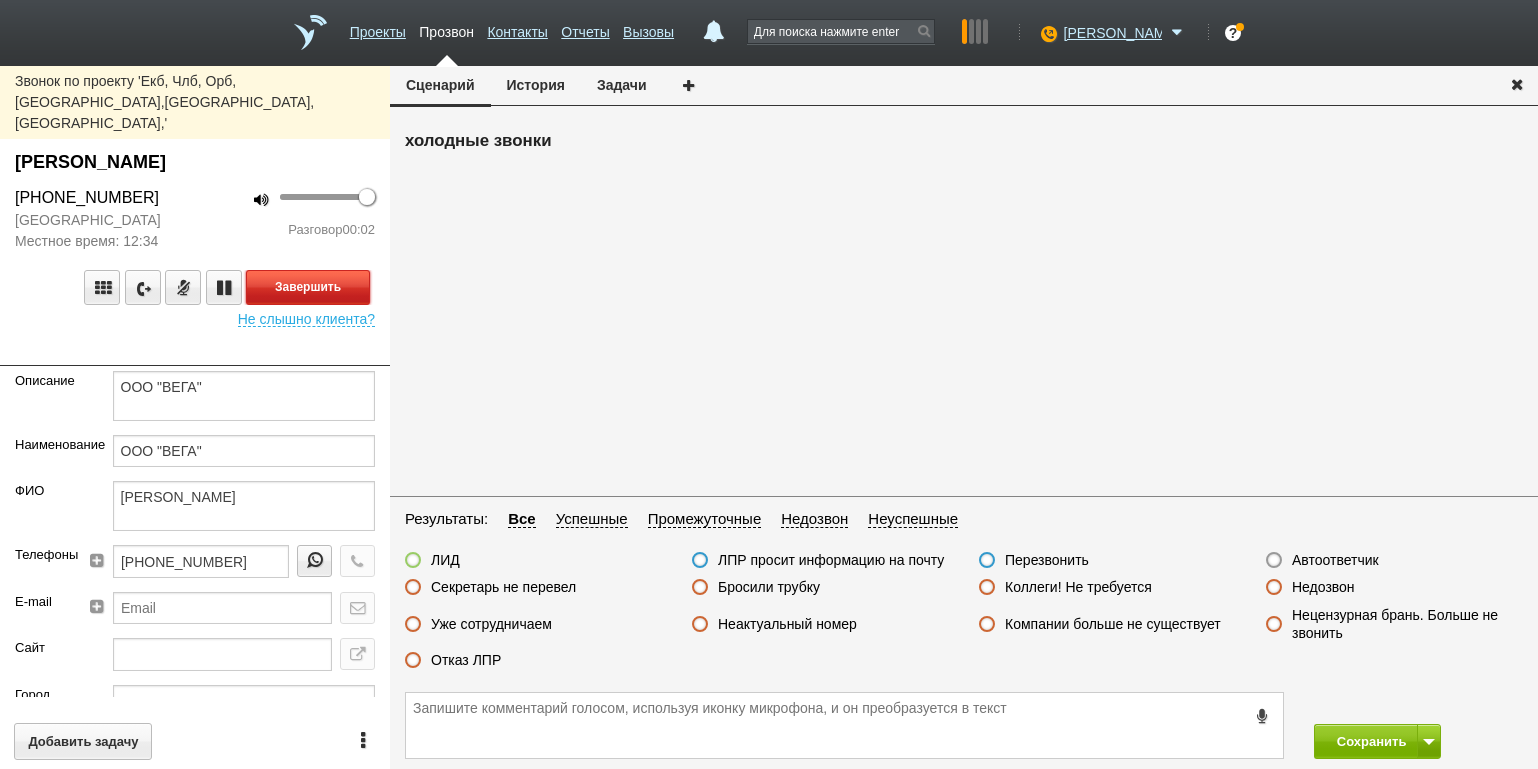 click on "Завершить" at bounding box center (308, 287) 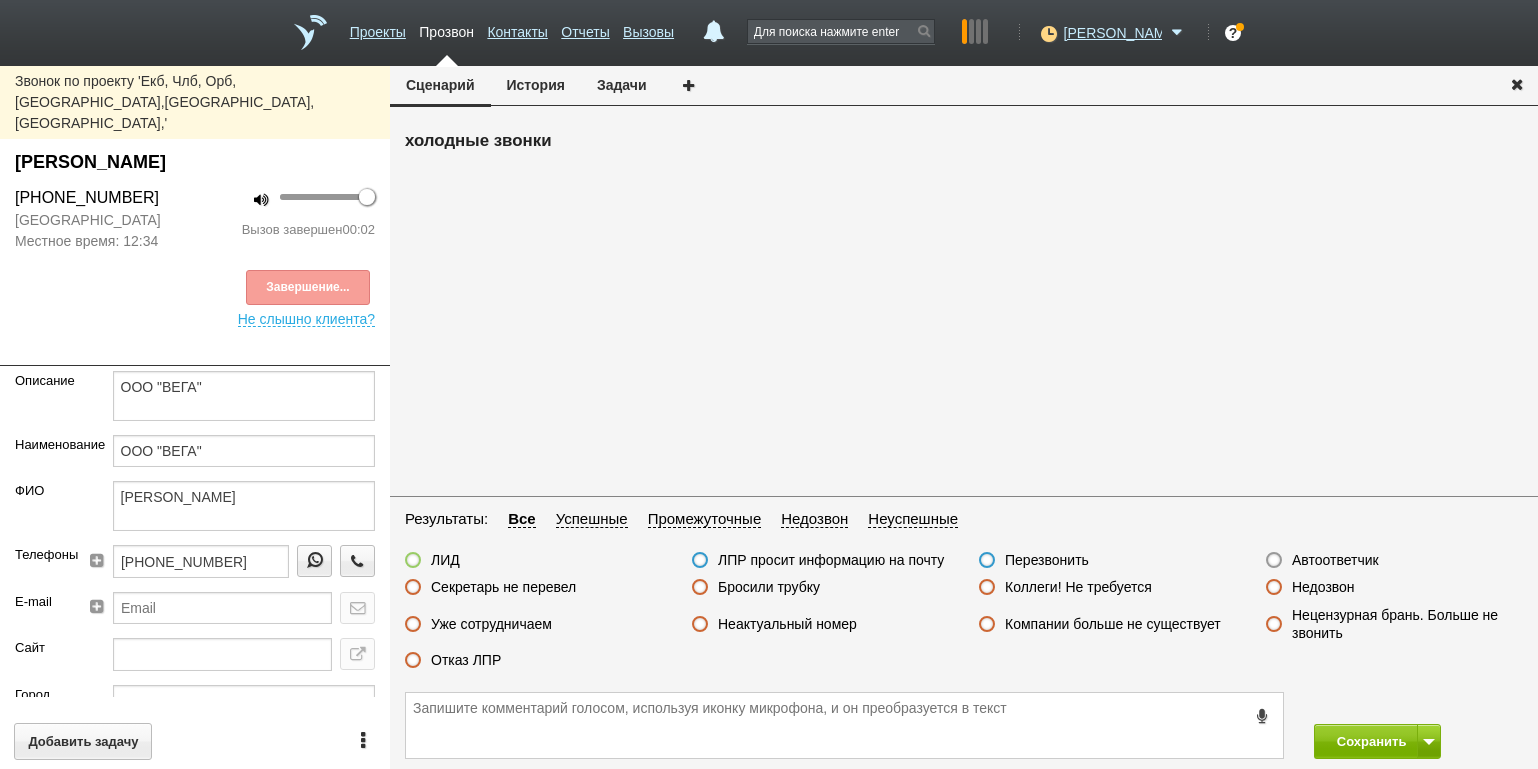 click on "Автоответчик" at bounding box center (1335, 560) 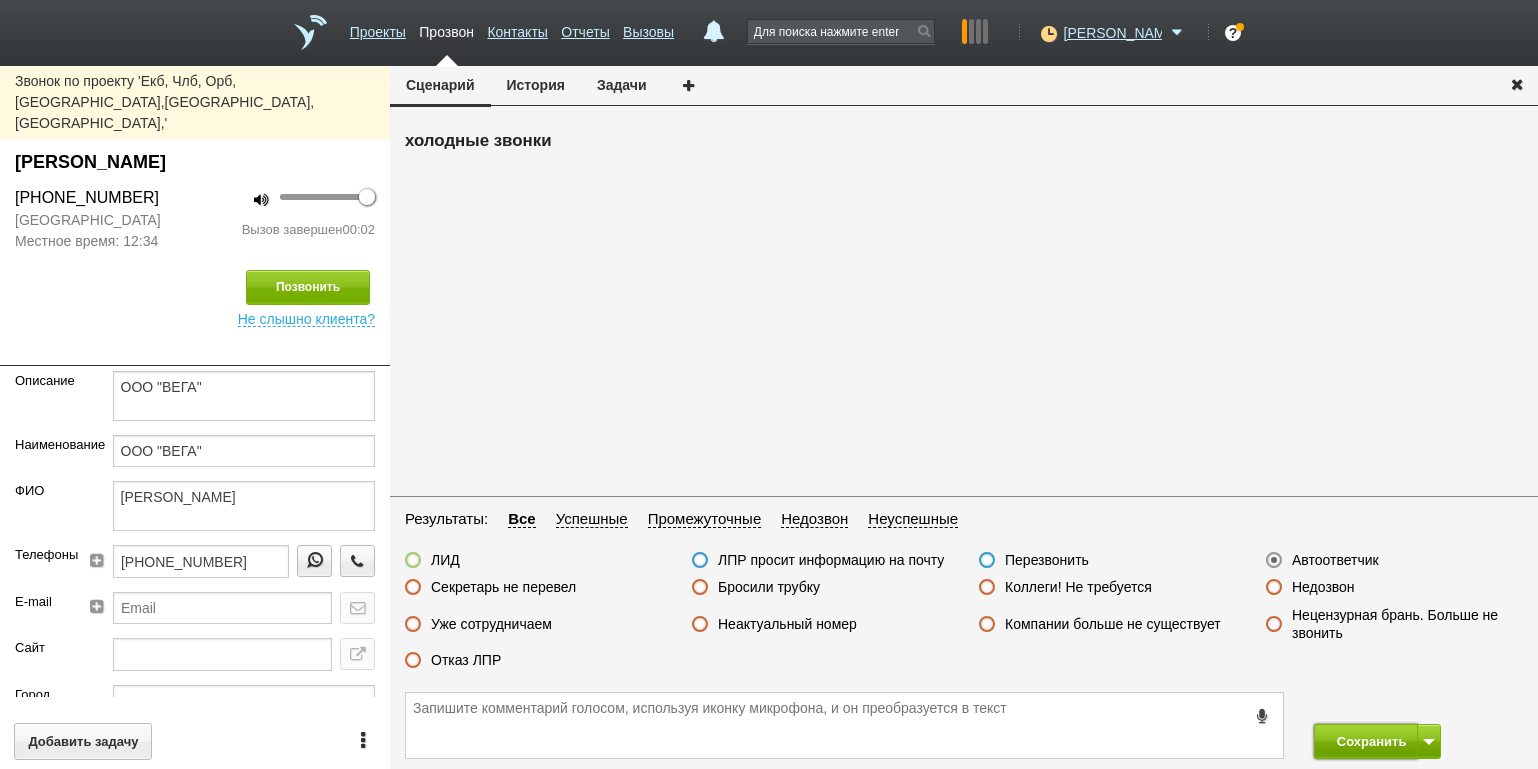 click on "Сохранить" at bounding box center [1366, 741] 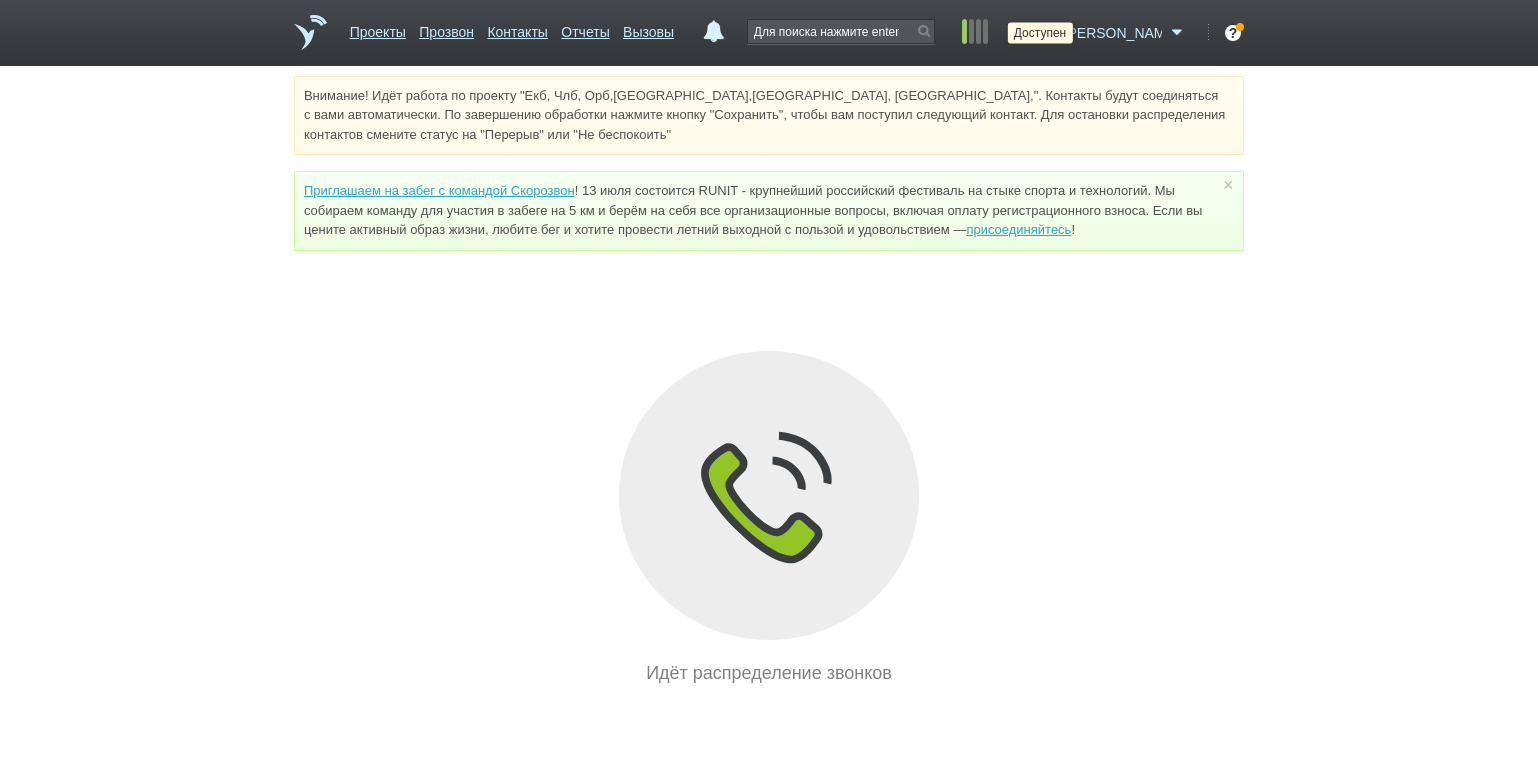 click at bounding box center (1046, 33) 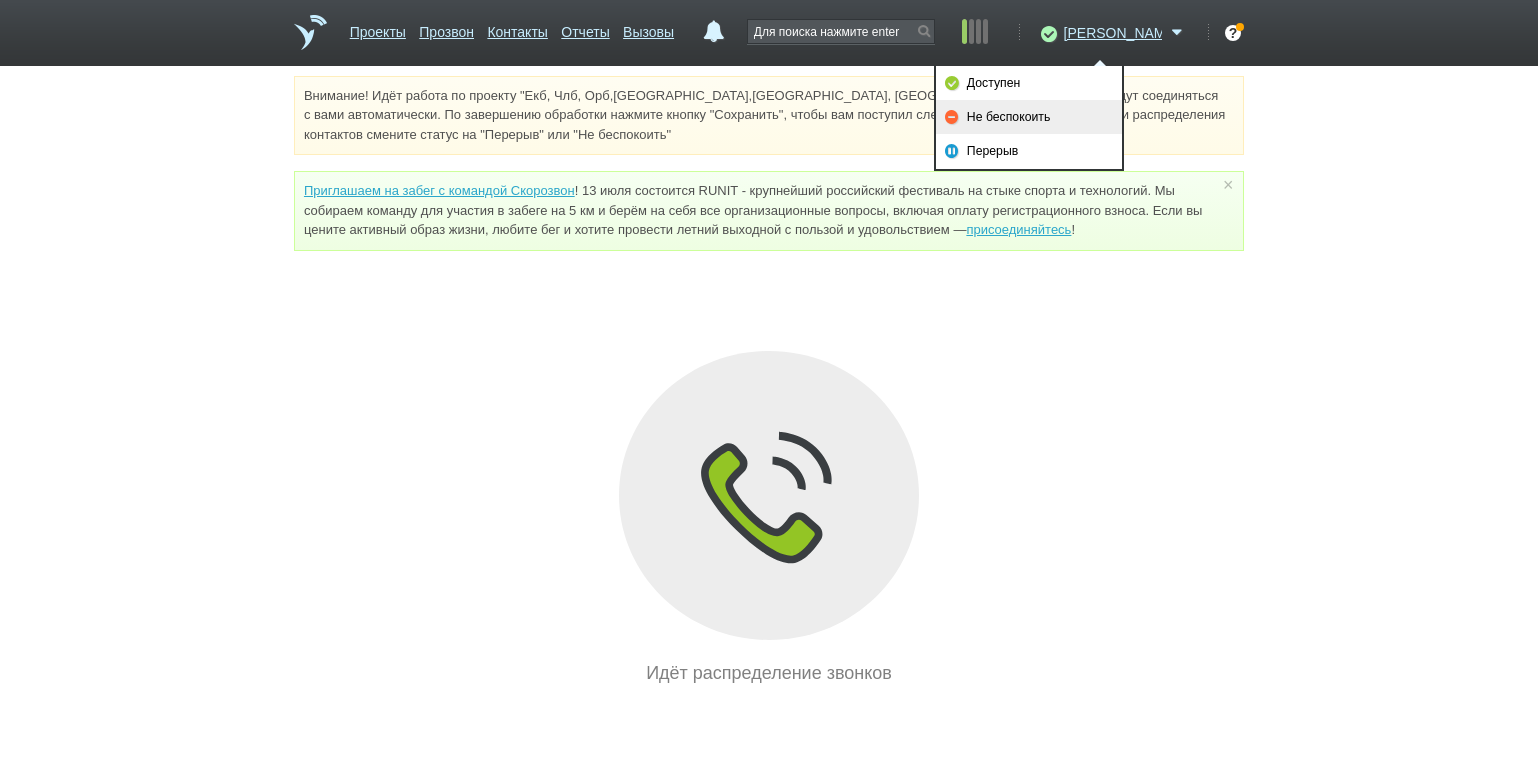 click on "Не беспокоить" at bounding box center [1029, 117] 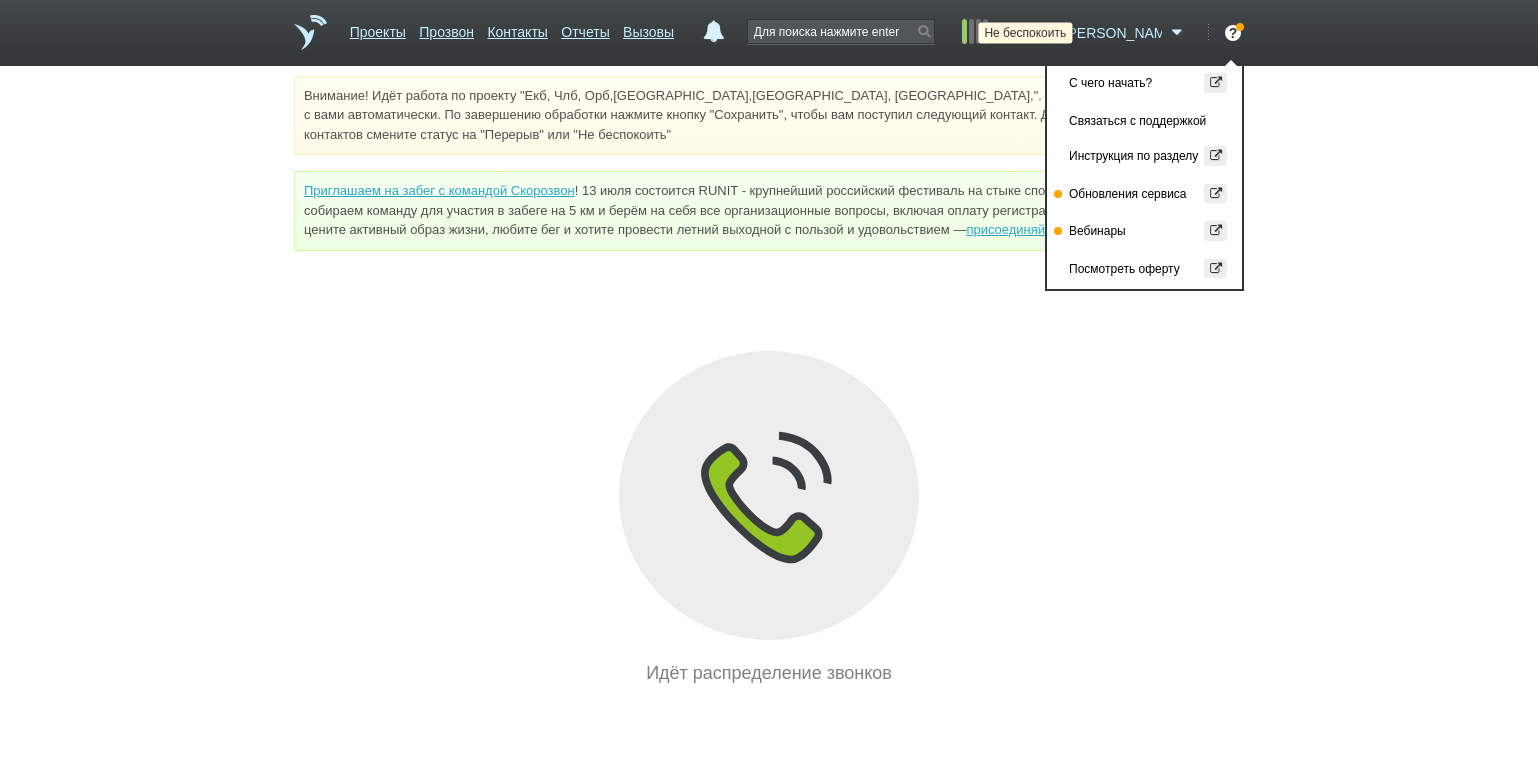 click at bounding box center [1046, 33] 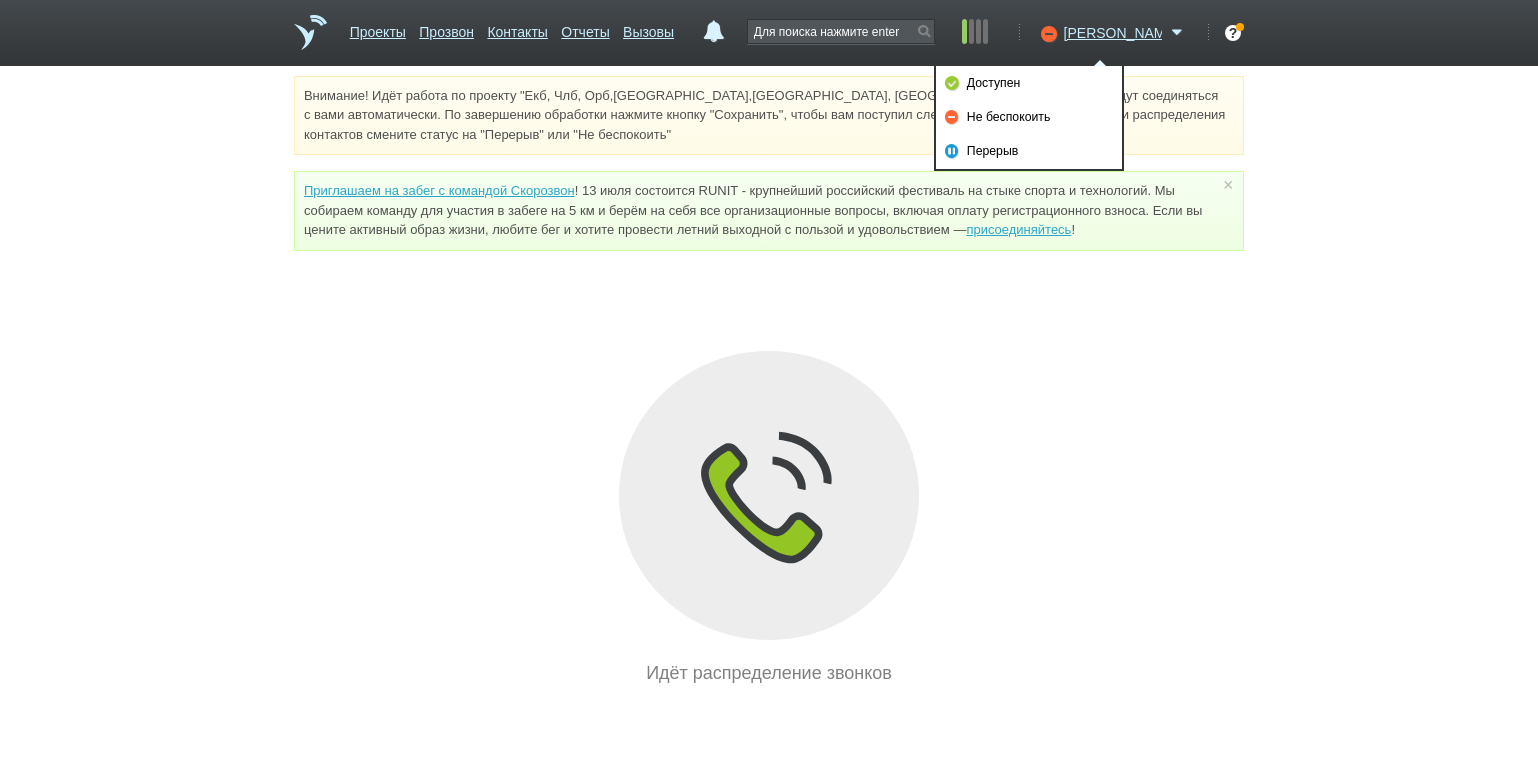 drag, startPoint x: 1040, startPoint y: 82, endPoint x: 1027, endPoint y: 80, distance: 13.152946 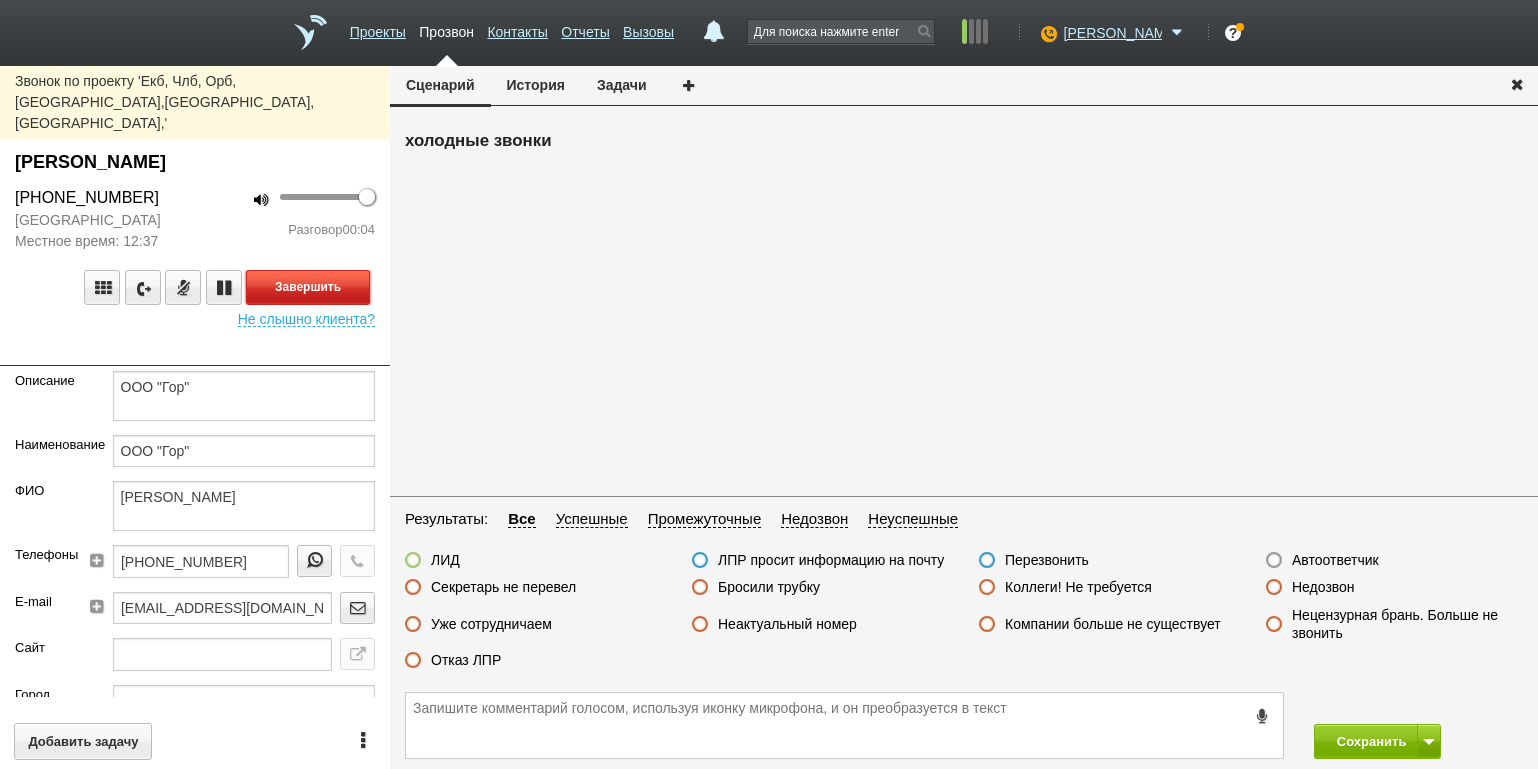 click on "Завершить" at bounding box center [308, 287] 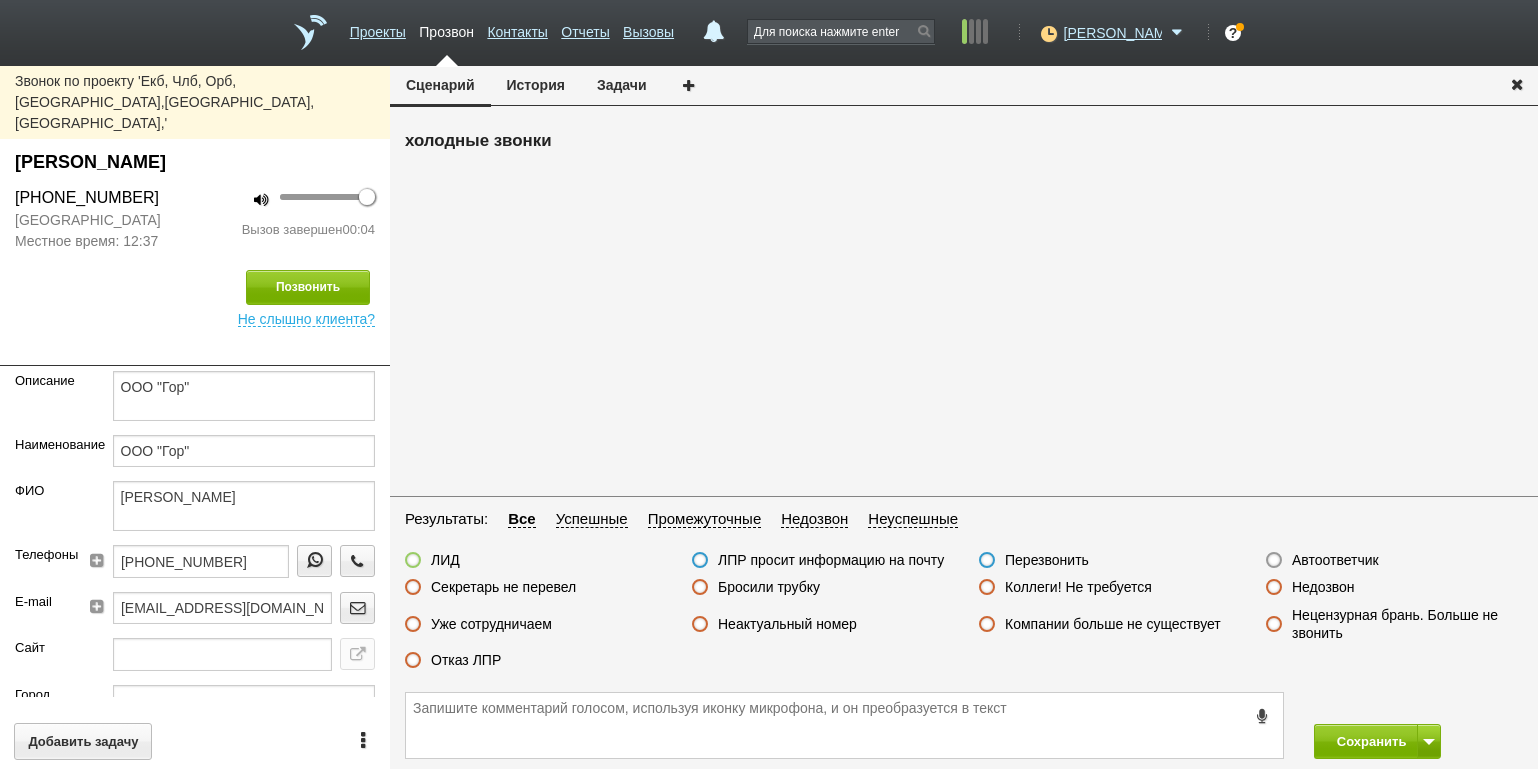 click on "Автоответчик" at bounding box center (1335, 560) 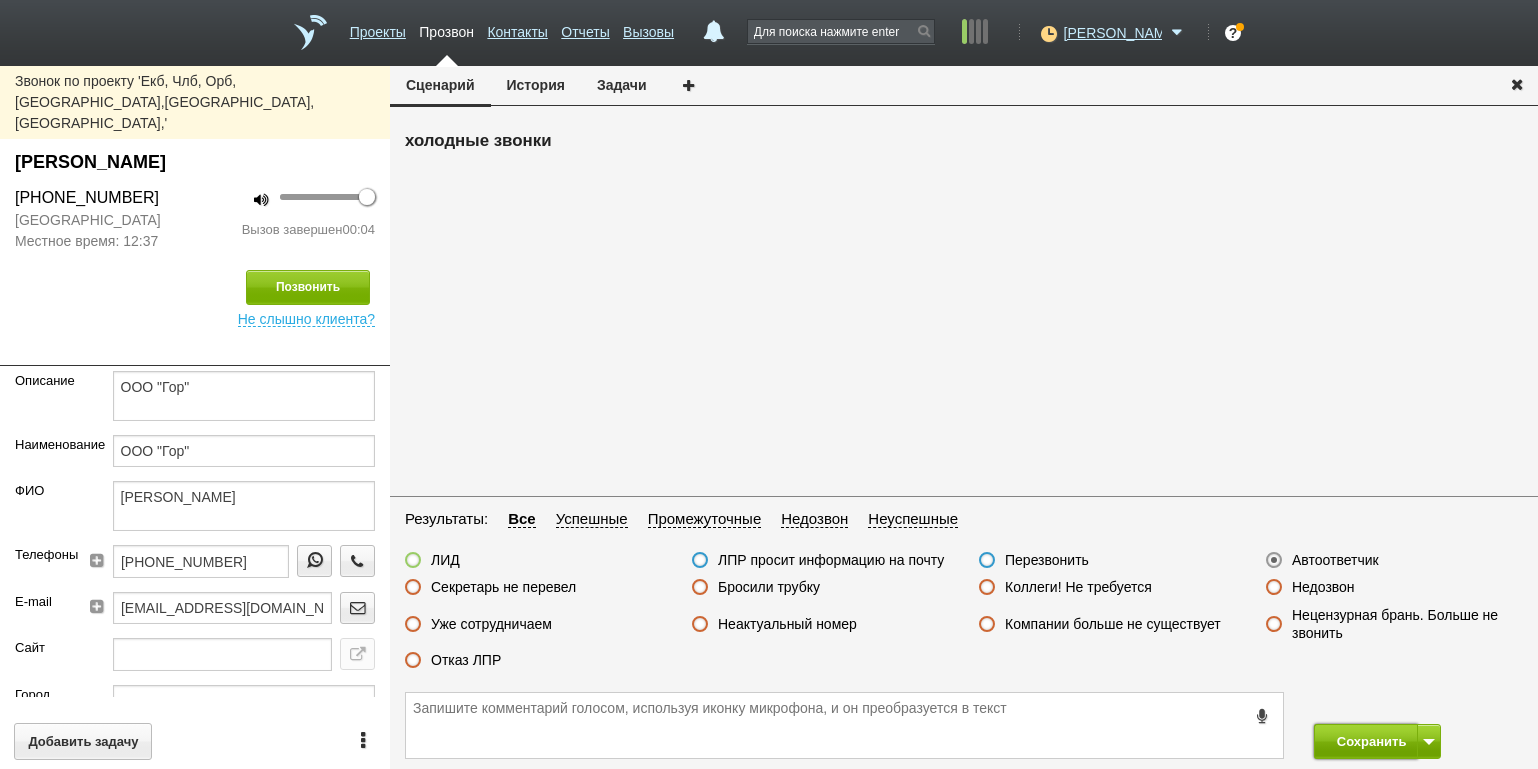 click on "Сохранить" at bounding box center (1366, 741) 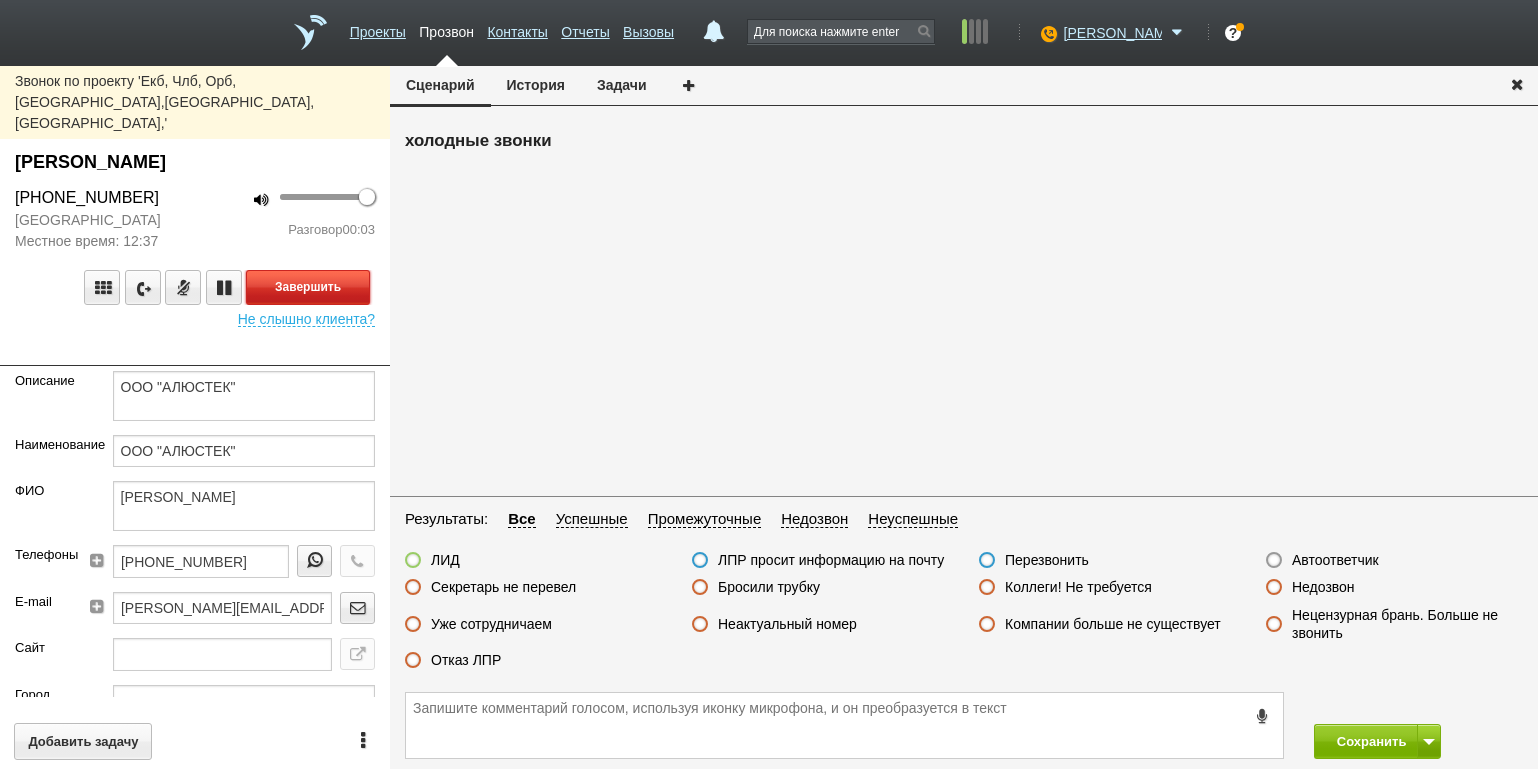 click on "Завершить" at bounding box center (308, 287) 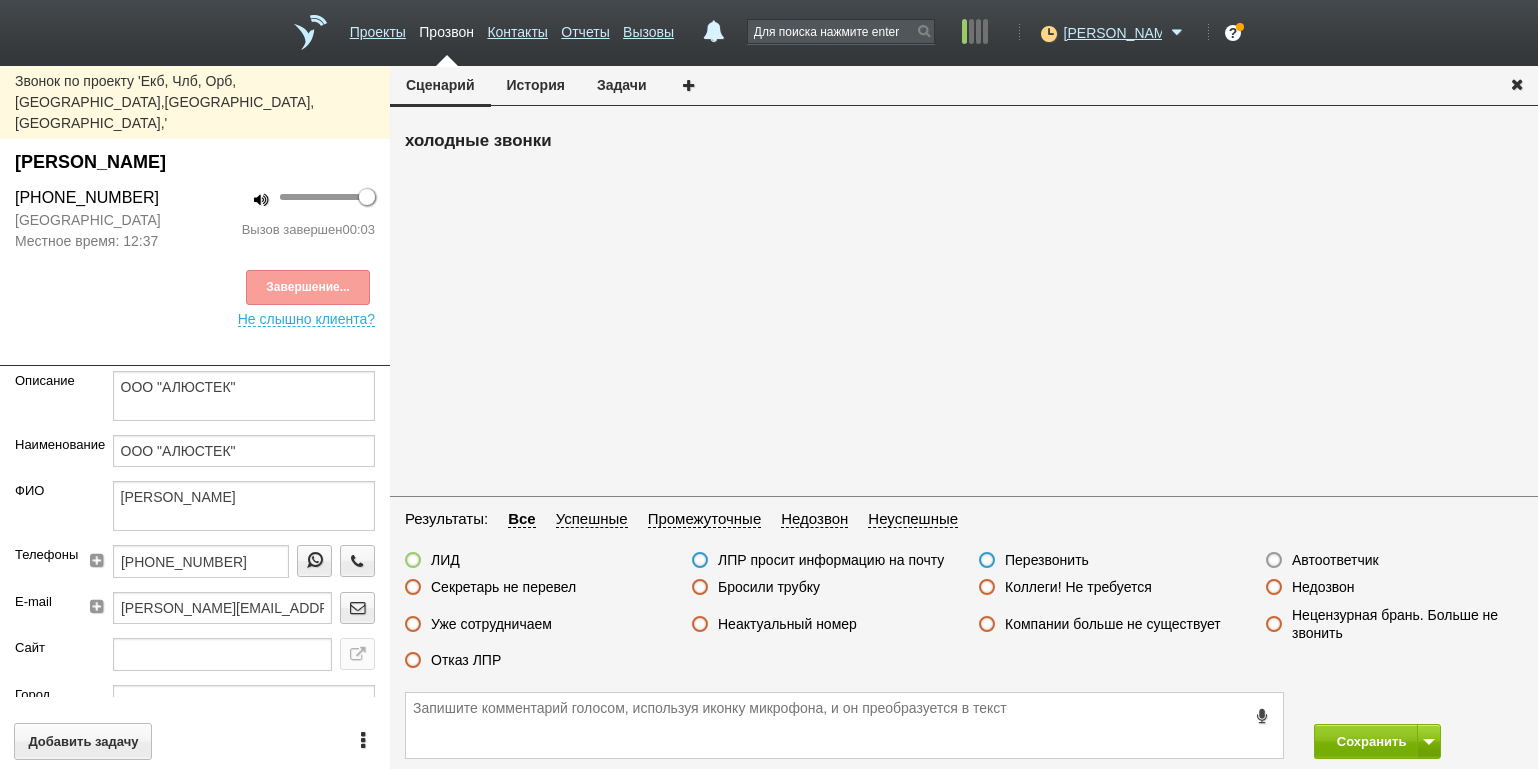 click on "Автоответчик" at bounding box center (1335, 560) 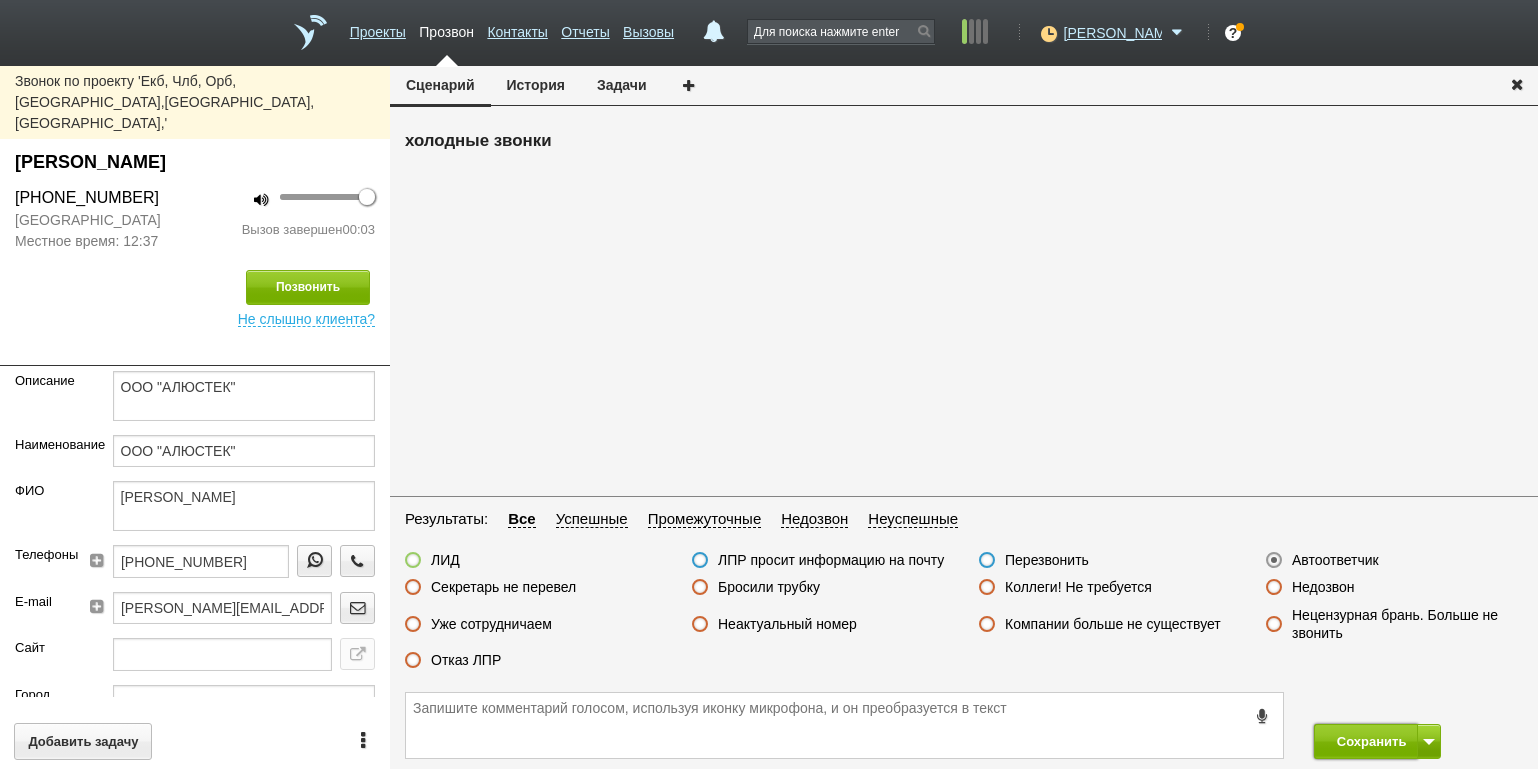drag, startPoint x: 1339, startPoint y: 738, endPoint x: 1293, endPoint y: 691, distance: 65.76473 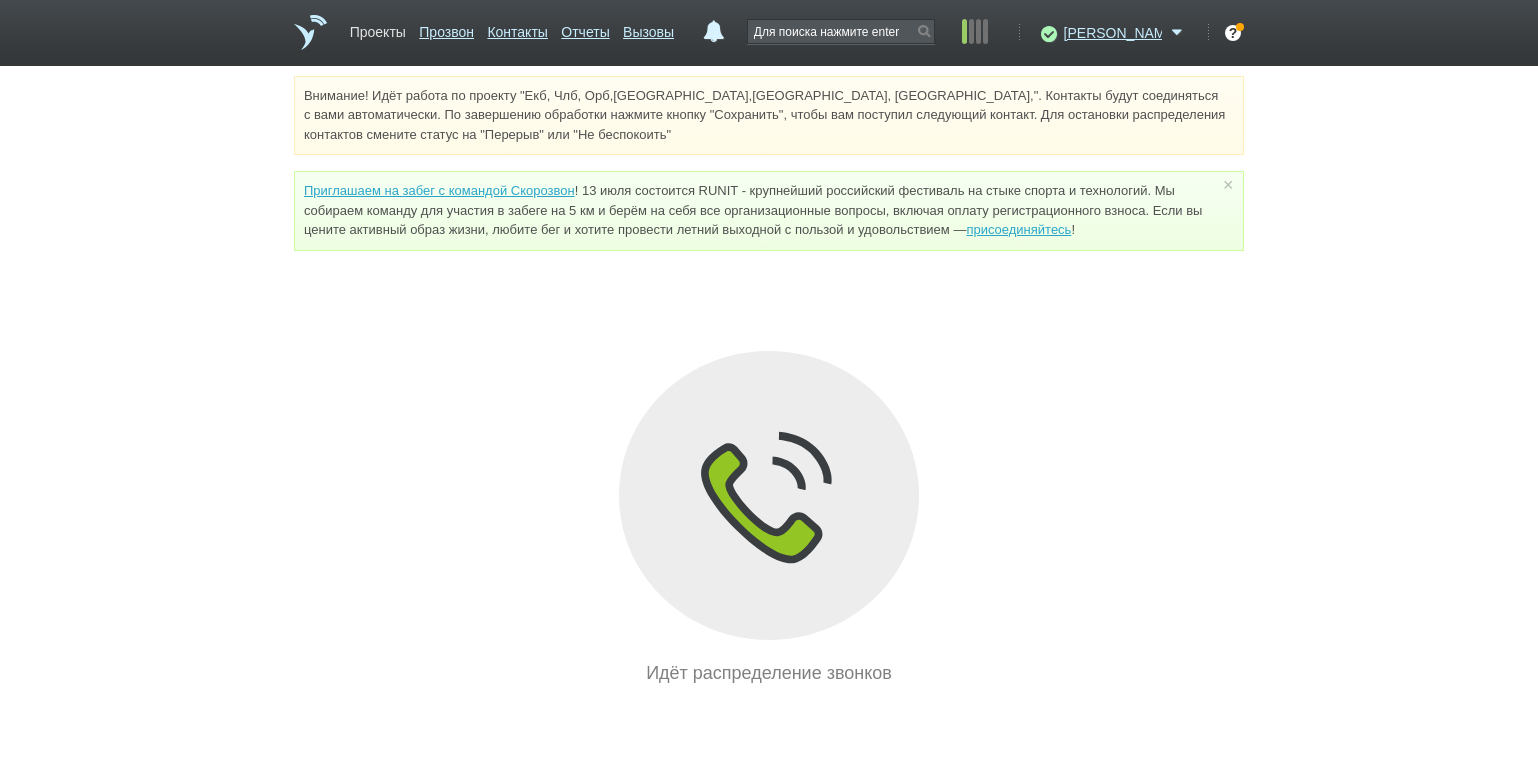 click on "Проекты" at bounding box center [378, 28] 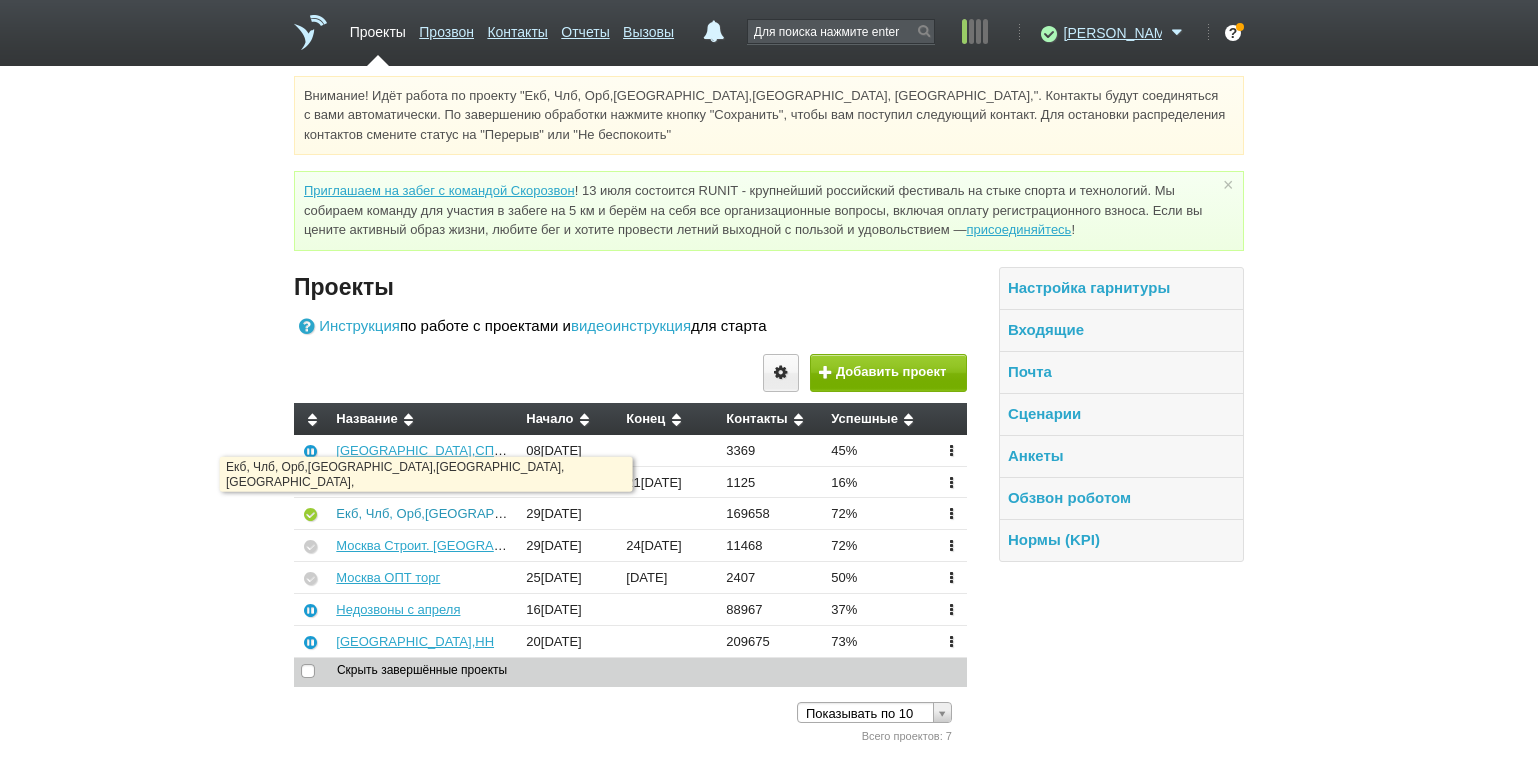 click on "Екб, Члб, Орб,[GEOGRAPHIC_DATA],[GEOGRAPHIC_DATA], [GEOGRAPHIC_DATA]," at bounding box center [590, 513] 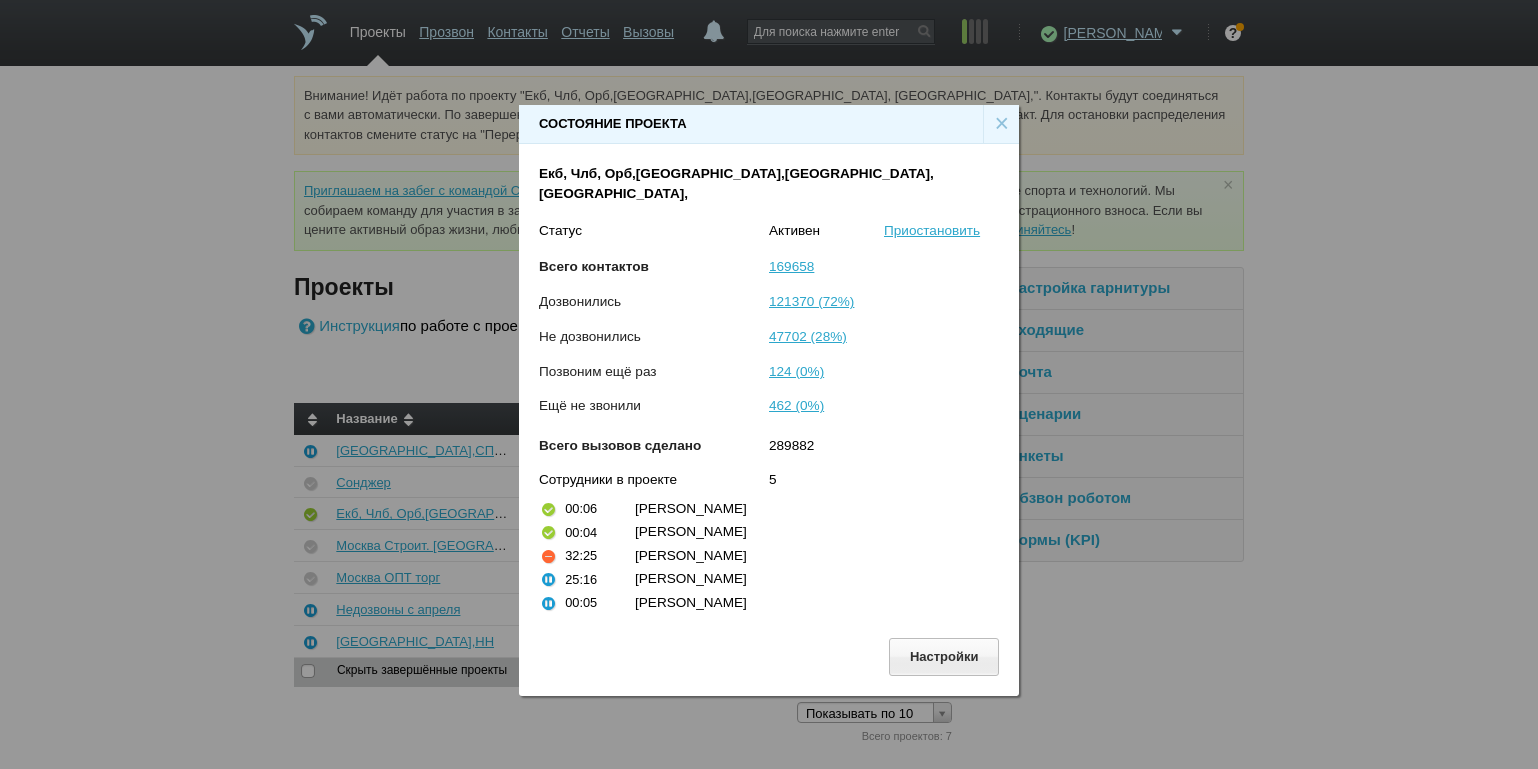 click on "×" at bounding box center (1001, 124) 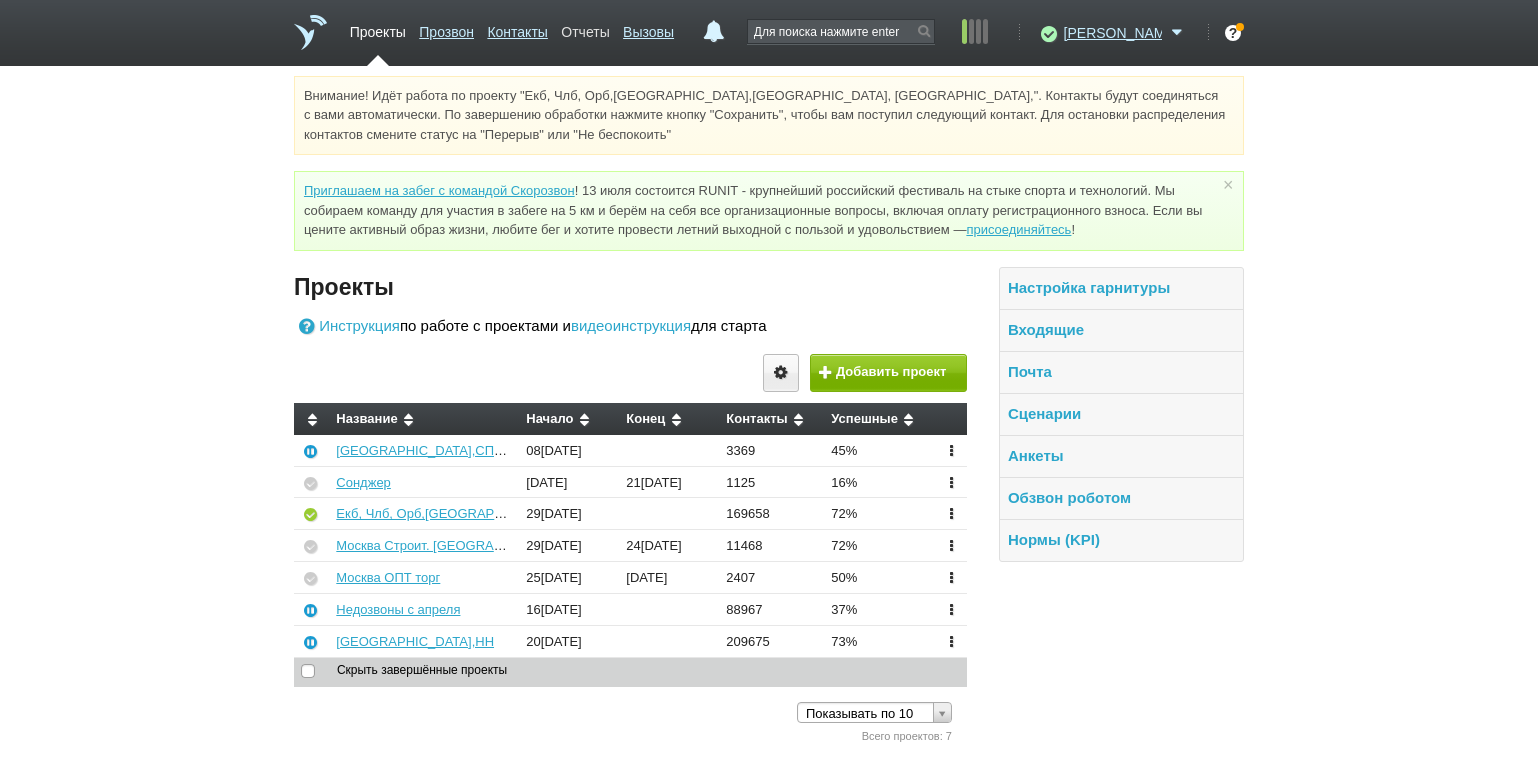 click on "Отчеты" at bounding box center (585, 28) 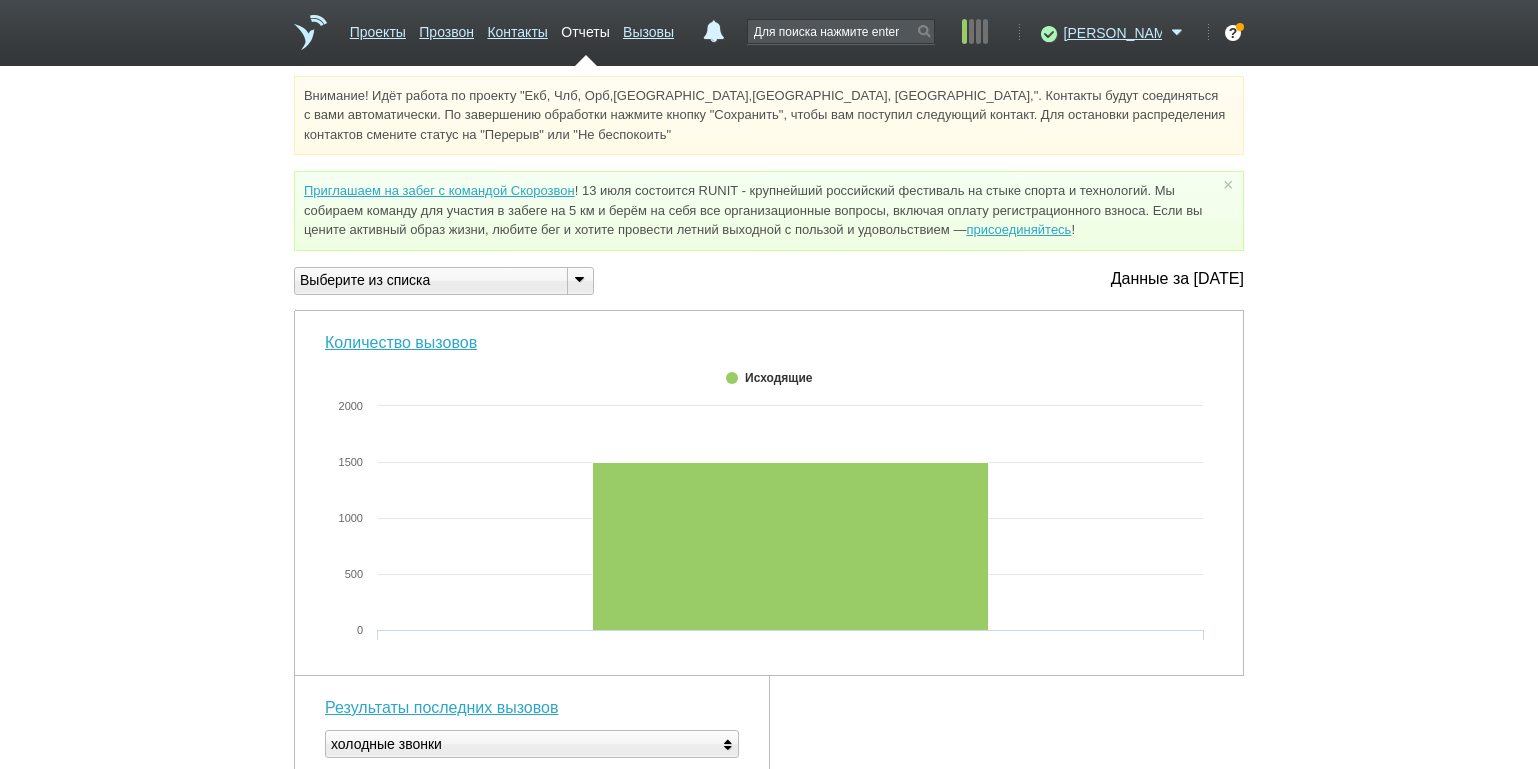 click at bounding box center (579, 279) 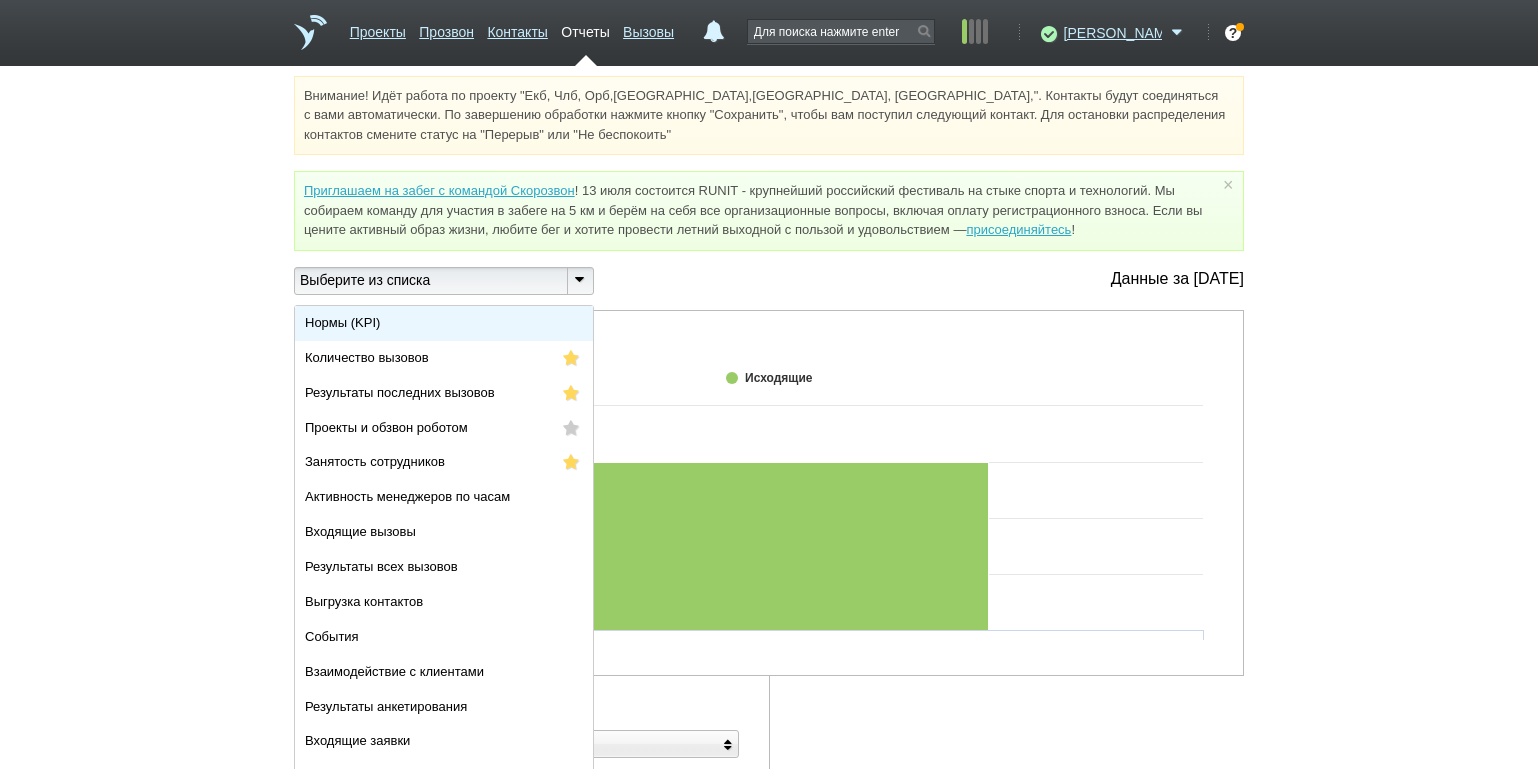 click on "Нормы (KPI)" at bounding box center [444, 323] 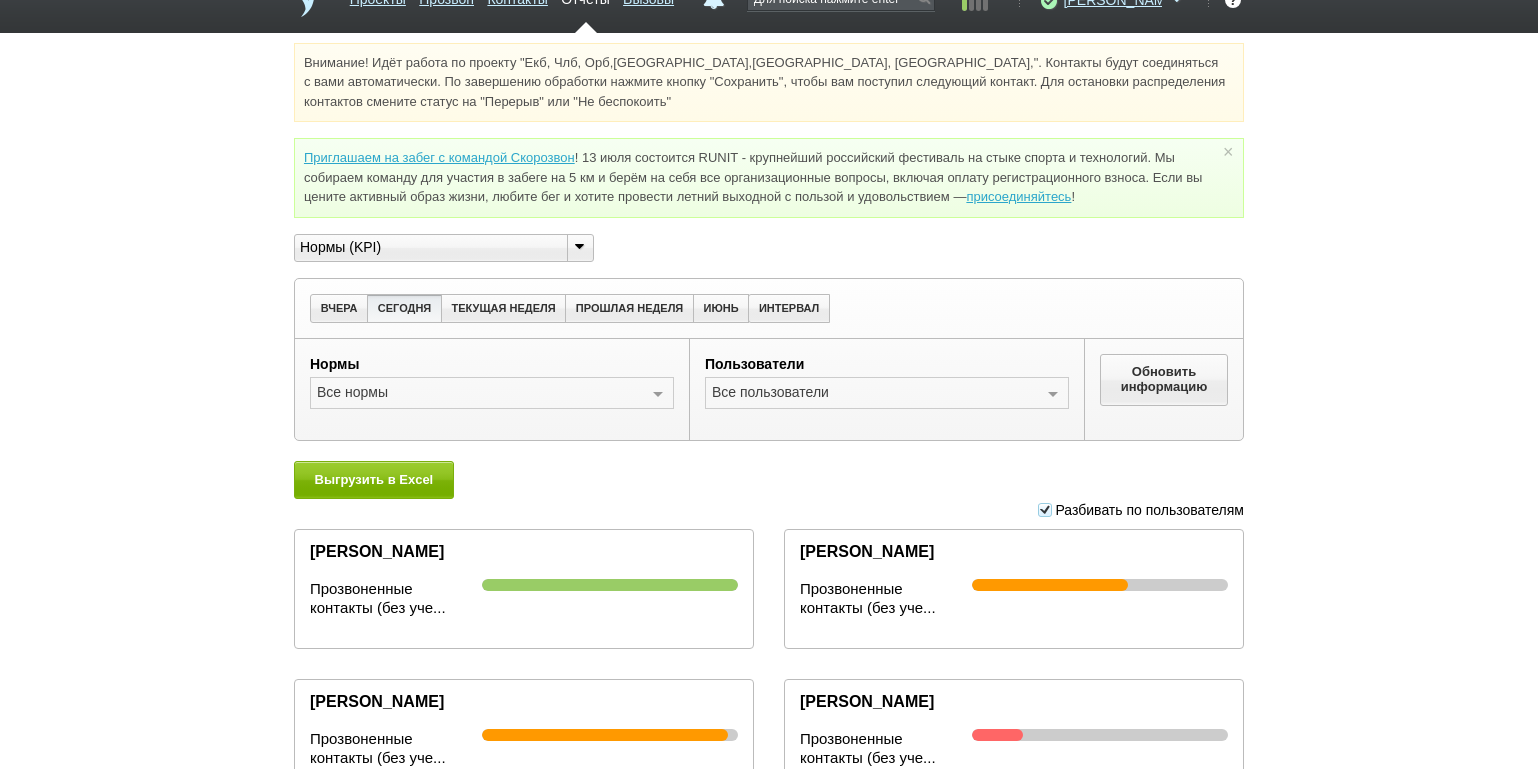 scroll, scrollTop: 128, scrollLeft: 0, axis: vertical 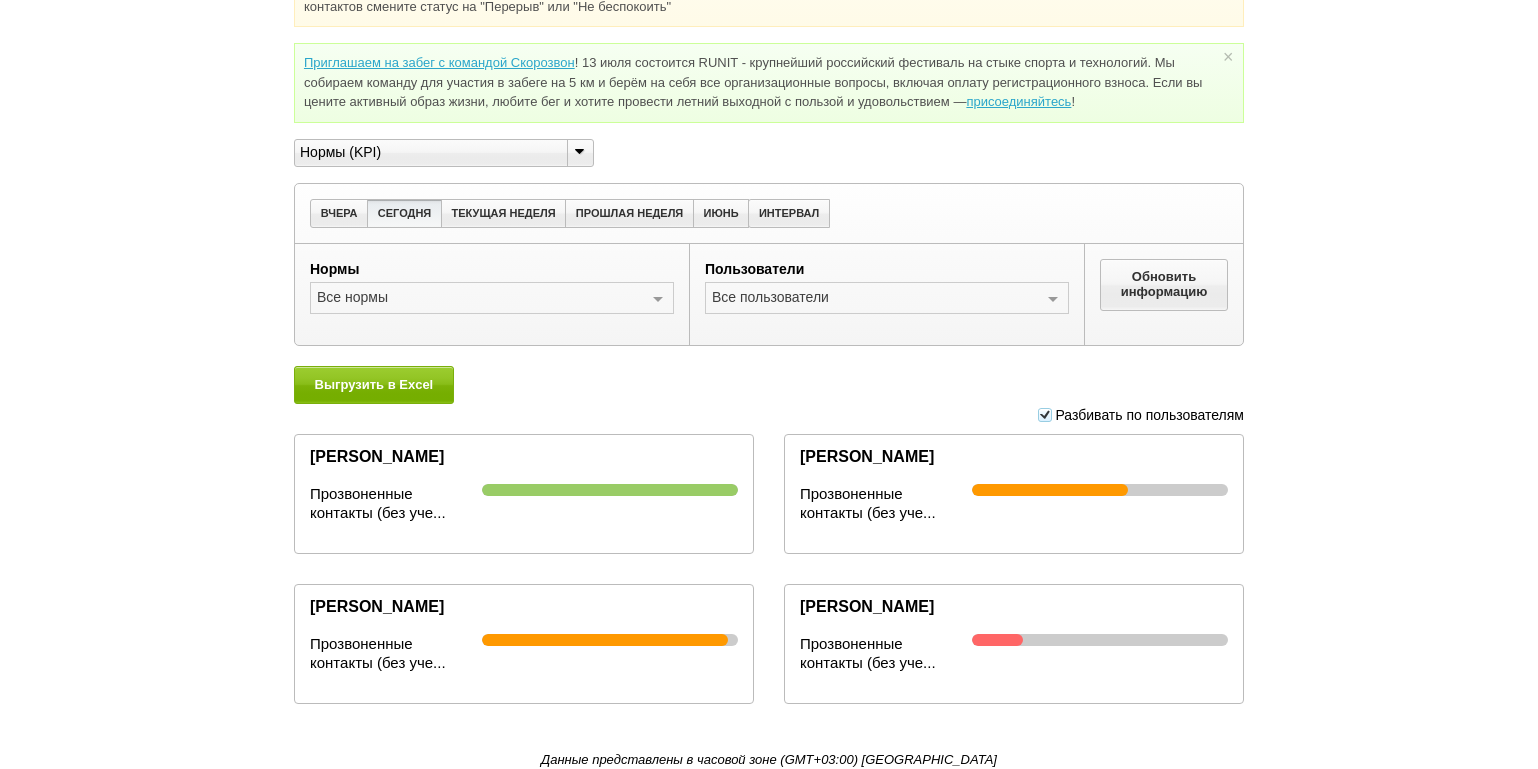 click on "Внимание! Идёт работа по проекту "Екб, Члб, Орб,[GEOGRAPHIC_DATA],[GEOGRAPHIC_DATA], [GEOGRAPHIC_DATA],". Контакты будут соединяться с вами автоматически. По завершению обработки нажмите кнопку "Сохранить", чтобы вам поступил следующий контакт. Для остановки распределения контактов смените статус на "Перерыв" или "Не беспокоить"
Приглашаем на забег с командой Скорозвон присоединяйтесь !
×
Вы можете звонить напрямую из строки поиска - введите номер и нажмите "Позвонить"
Нормы (KPI)
Нормы (KPI)" at bounding box center (769, 358) 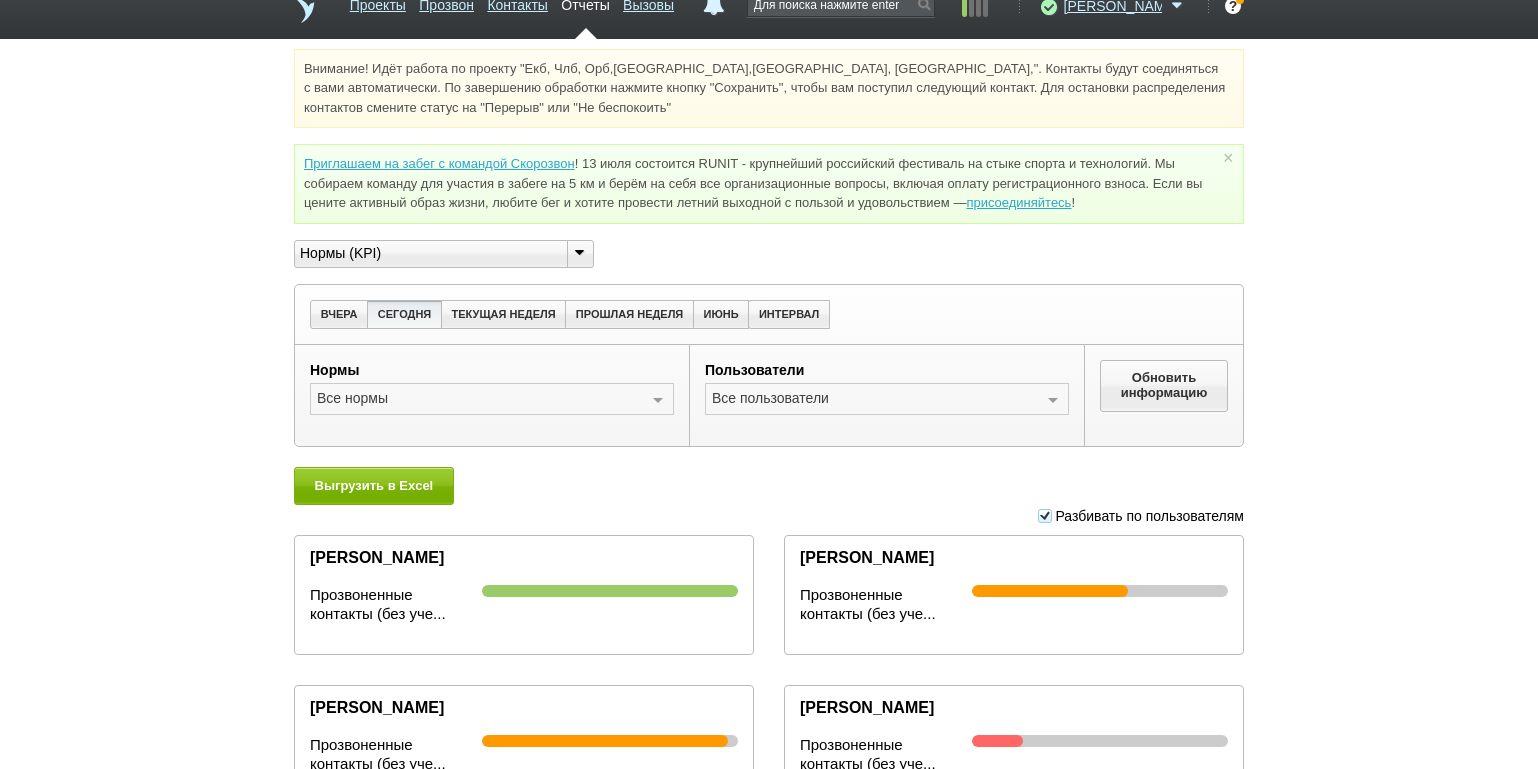 scroll, scrollTop: 0, scrollLeft: 0, axis: both 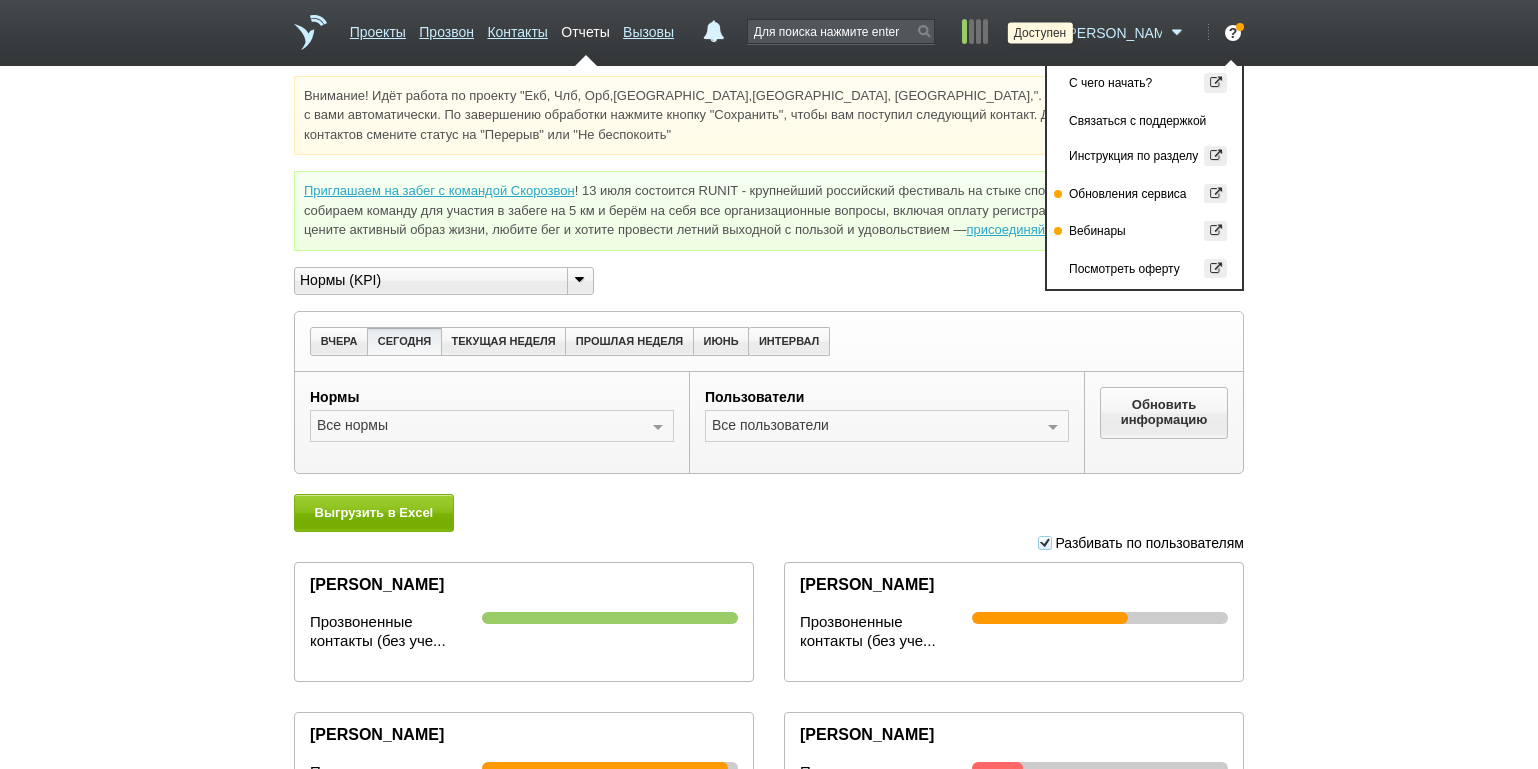 click at bounding box center [1046, 33] 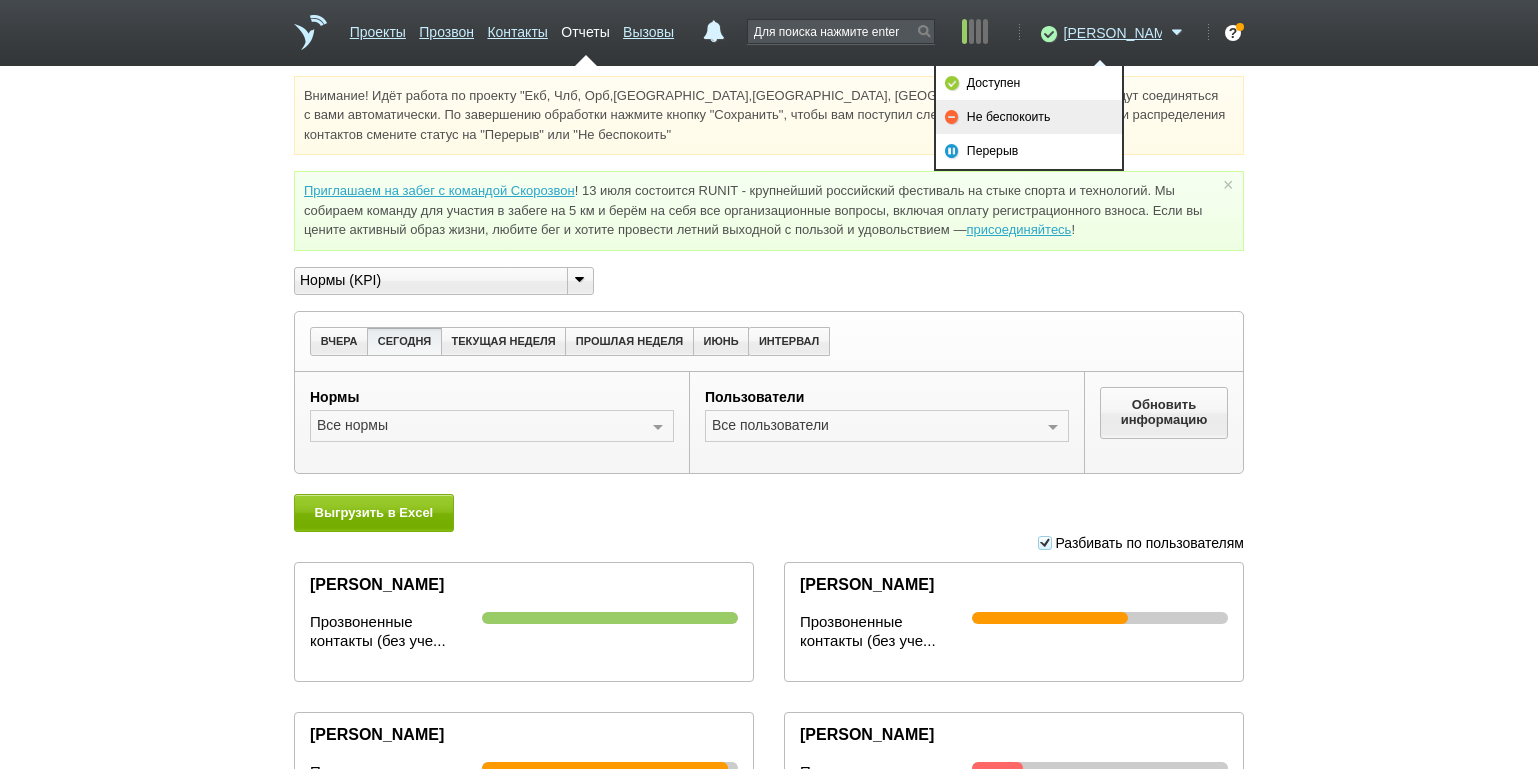click on "Не беспокоить" at bounding box center [1029, 117] 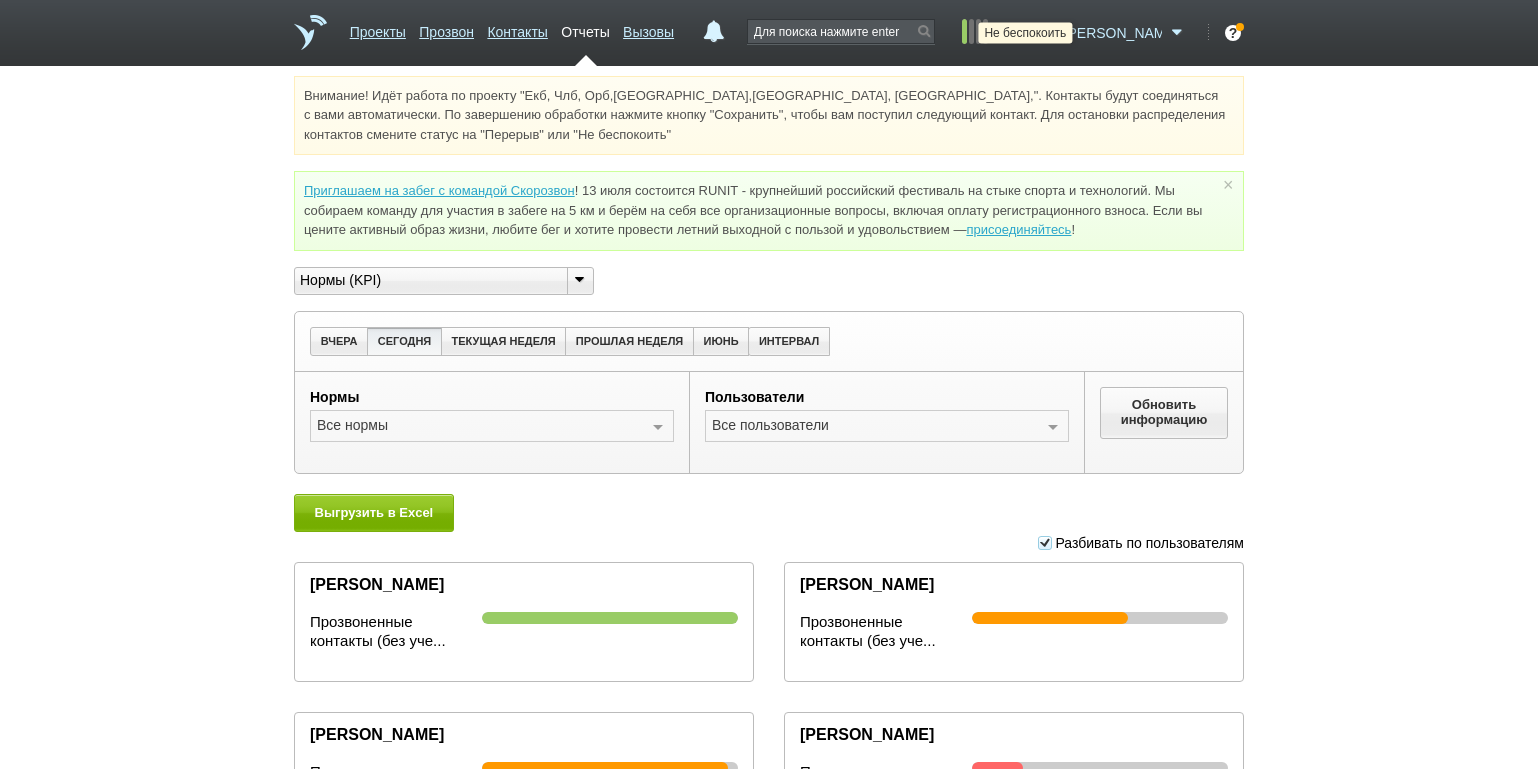 click at bounding box center (1046, 33) 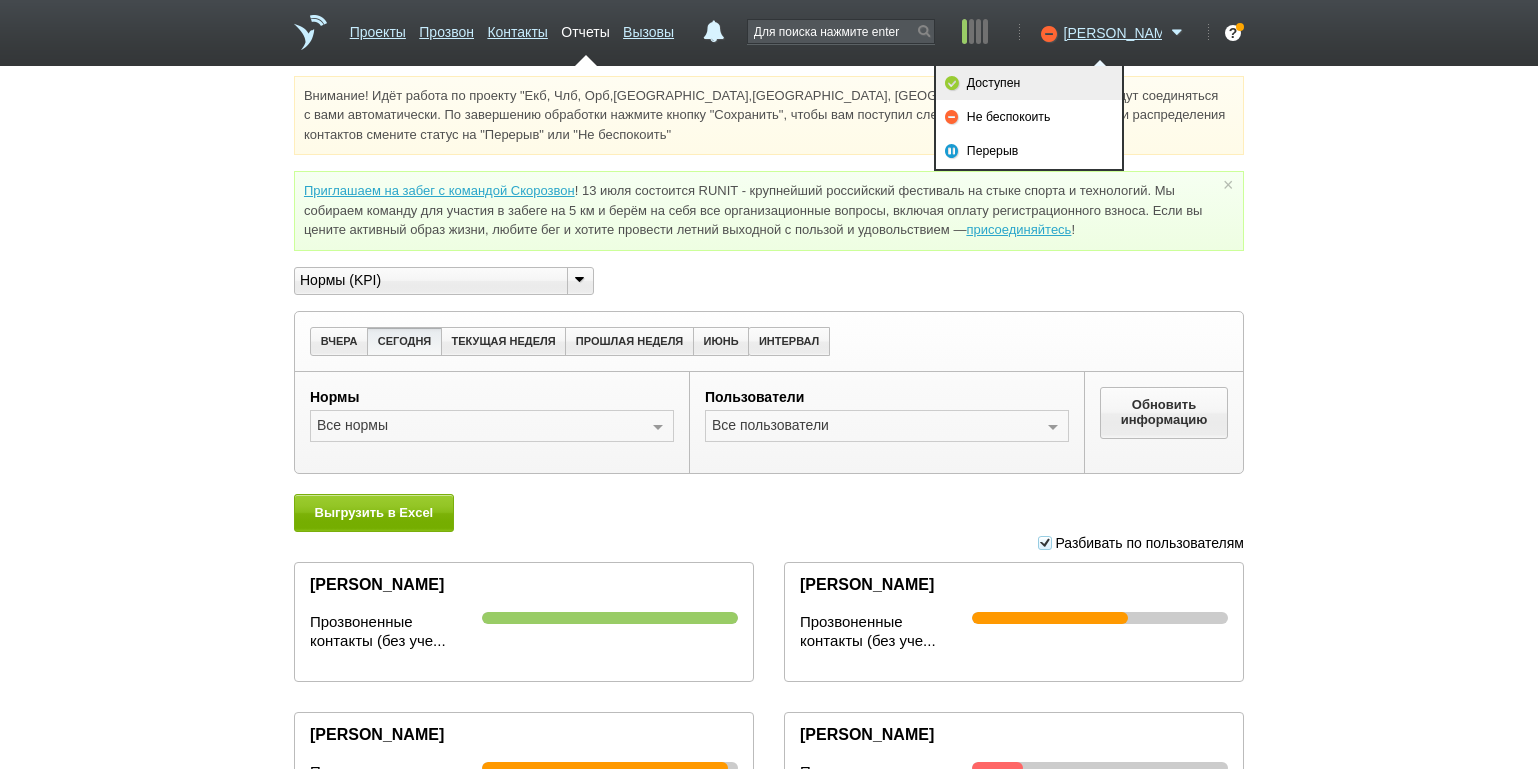 click on "Доступен" at bounding box center [1029, 83] 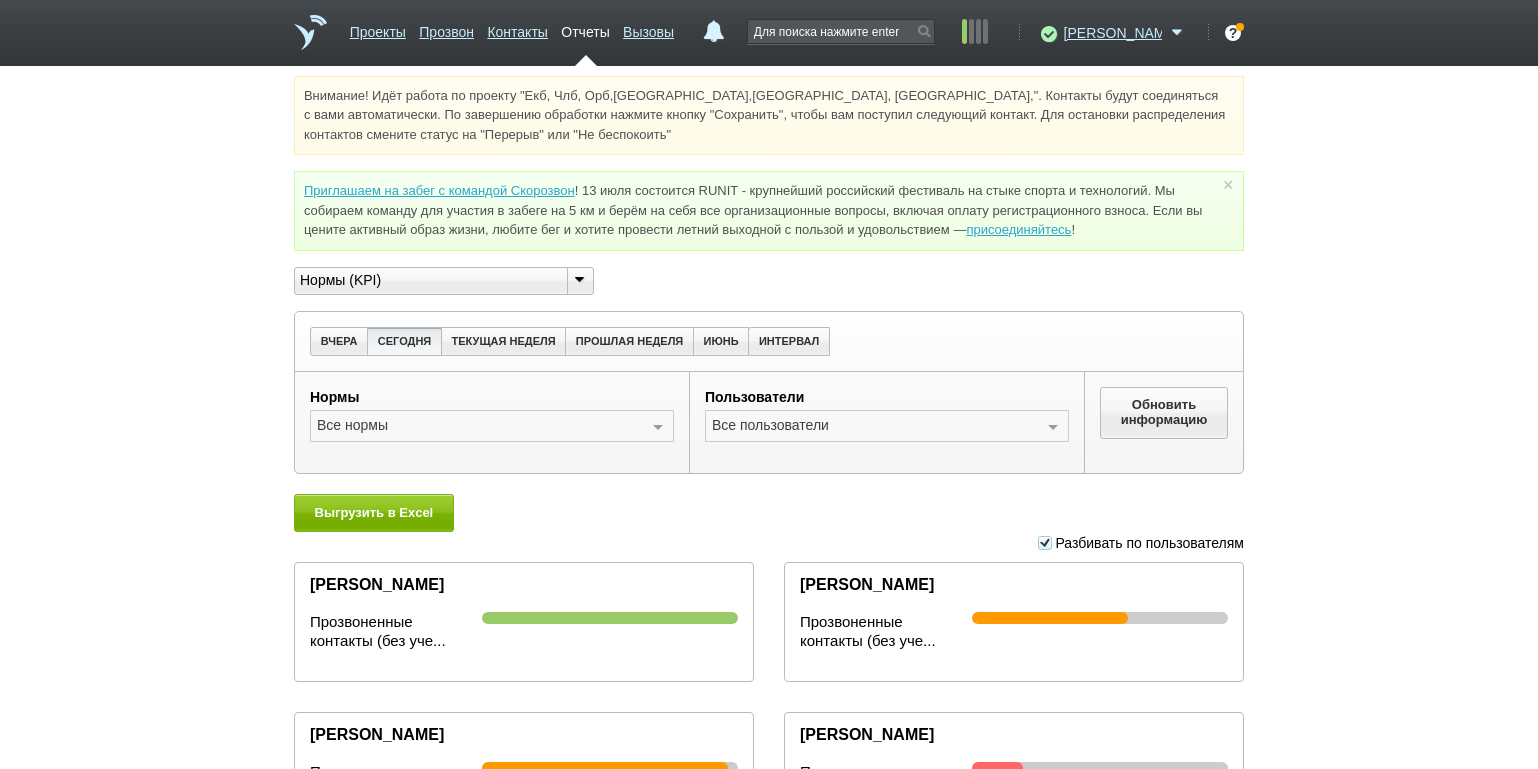 click on "Внимание! Идёт работа по проекту "Екб, Члб, Орб,[GEOGRAPHIC_DATA],[GEOGRAPHIC_DATA], [GEOGRAPHIC_DATA],". Контакты будут соединяться с вами автоматически. По завершению обработки нажмите кнопку "Сохранить", чтобы вам поступил следующий контакт. Для остановки распределения контактов смените статус на "Перерыв" или "Не беспокоить"
Приглашаем на забег с командой Скорозвон присоединяйтесь !
×
Вы можете звонить напрямую из строки поиска - введите номер и нажмите "Позвонить"
Нормы (KPI)
Нормы (KPI)" at bounding box center [769, 486] 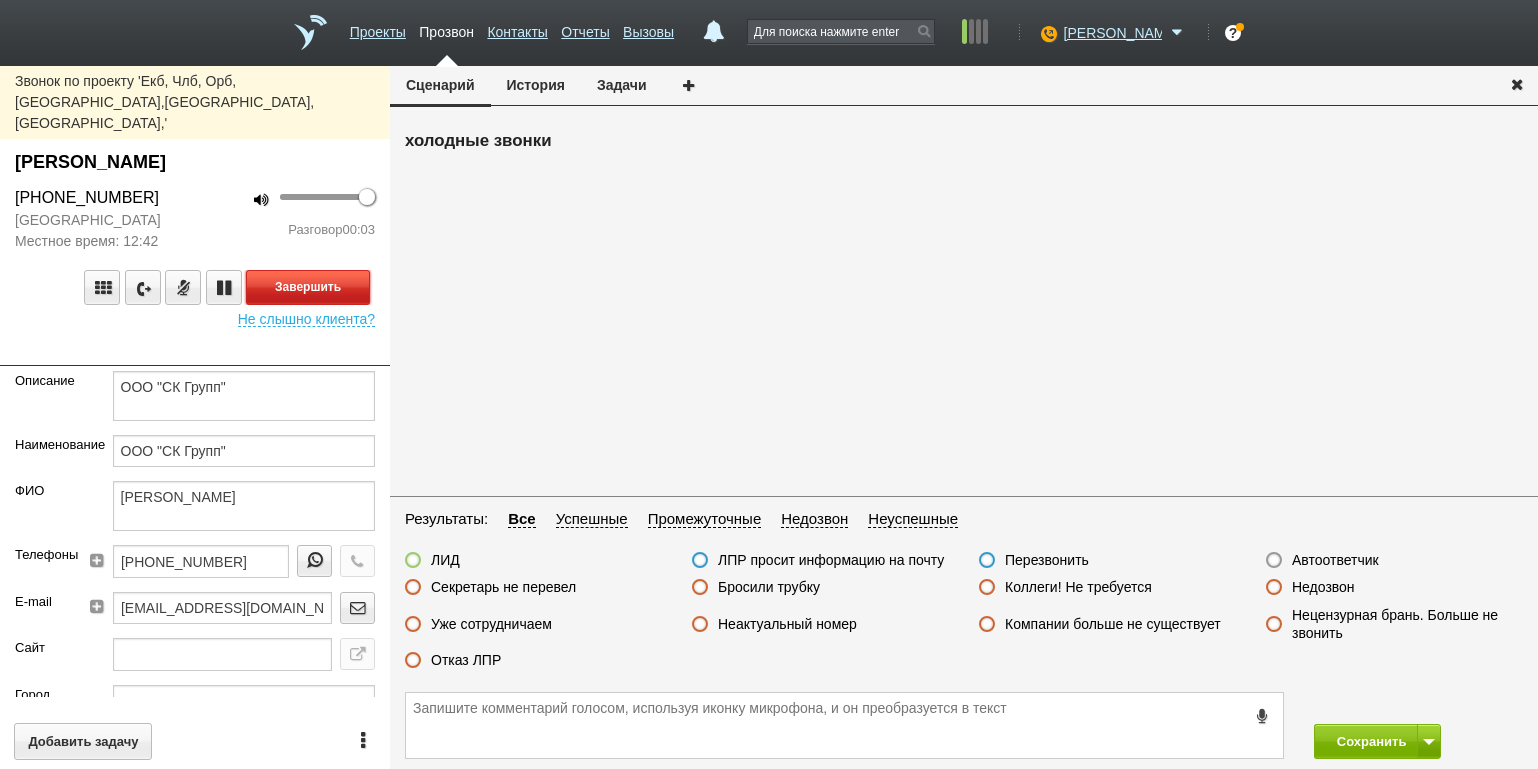 click on "Завершить" at bounding box center (308, 287) 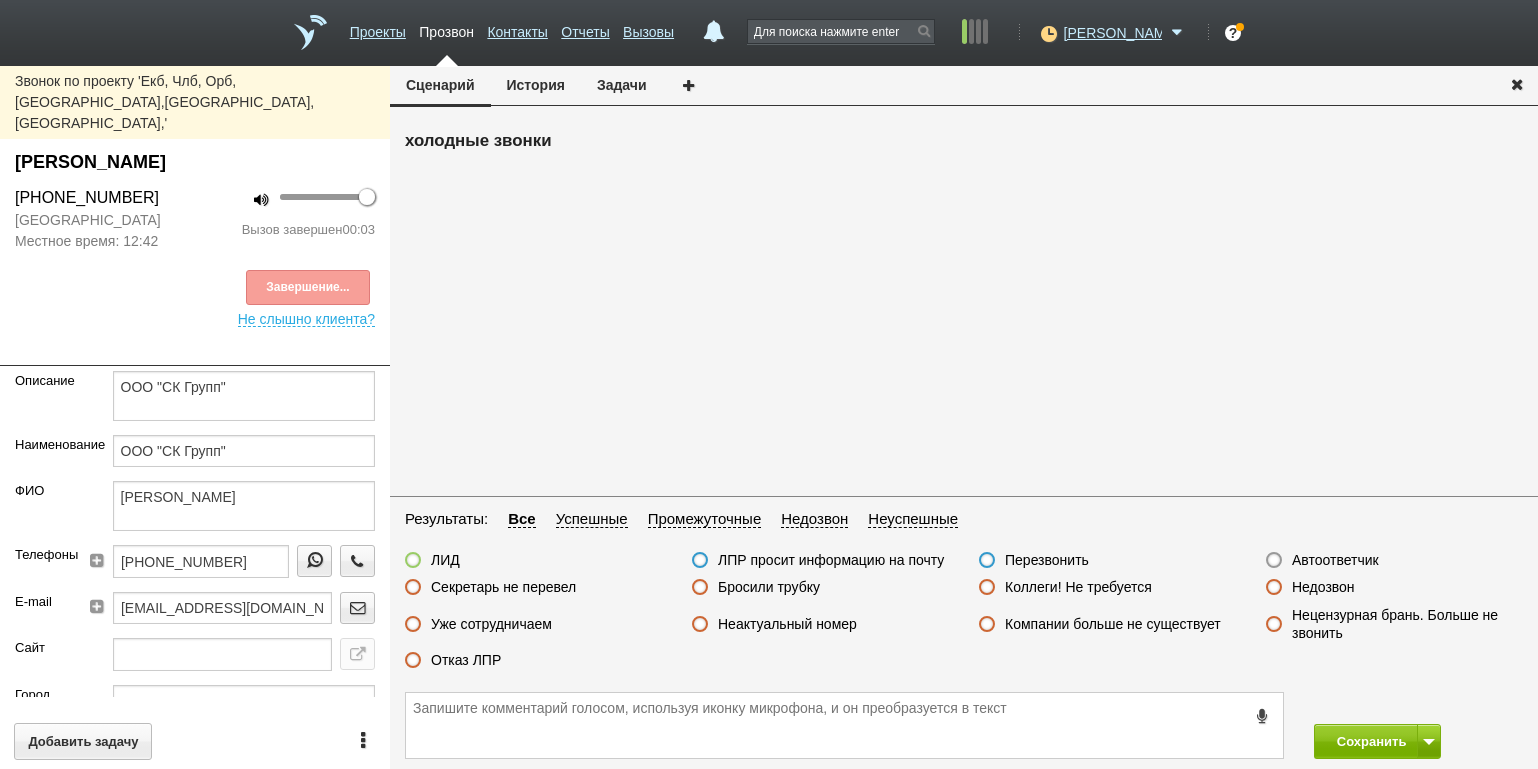 click on "Автоответчик" at bounding box center [1335, 560] 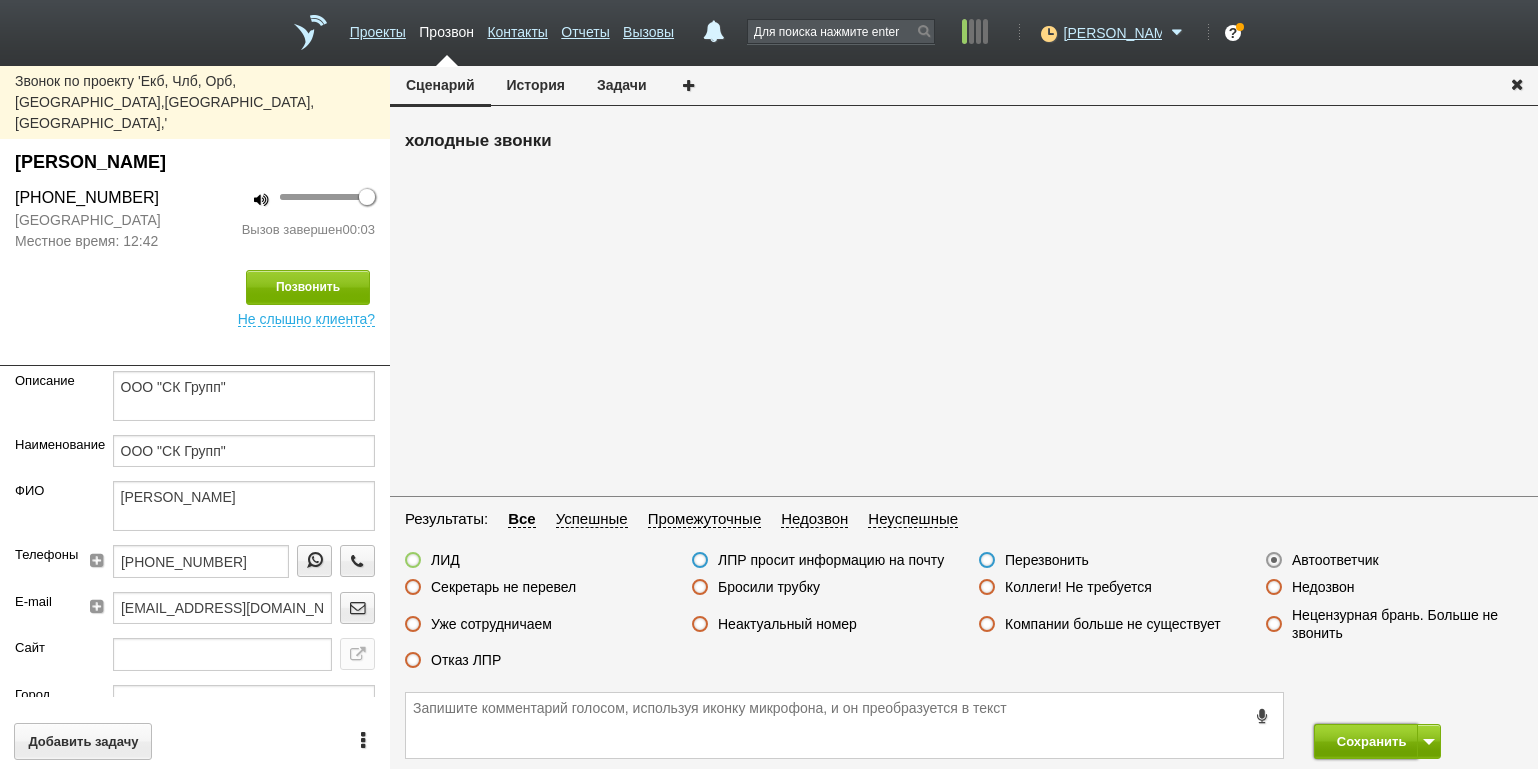 click on "Сохранить" at bounding box center [1366, 741] 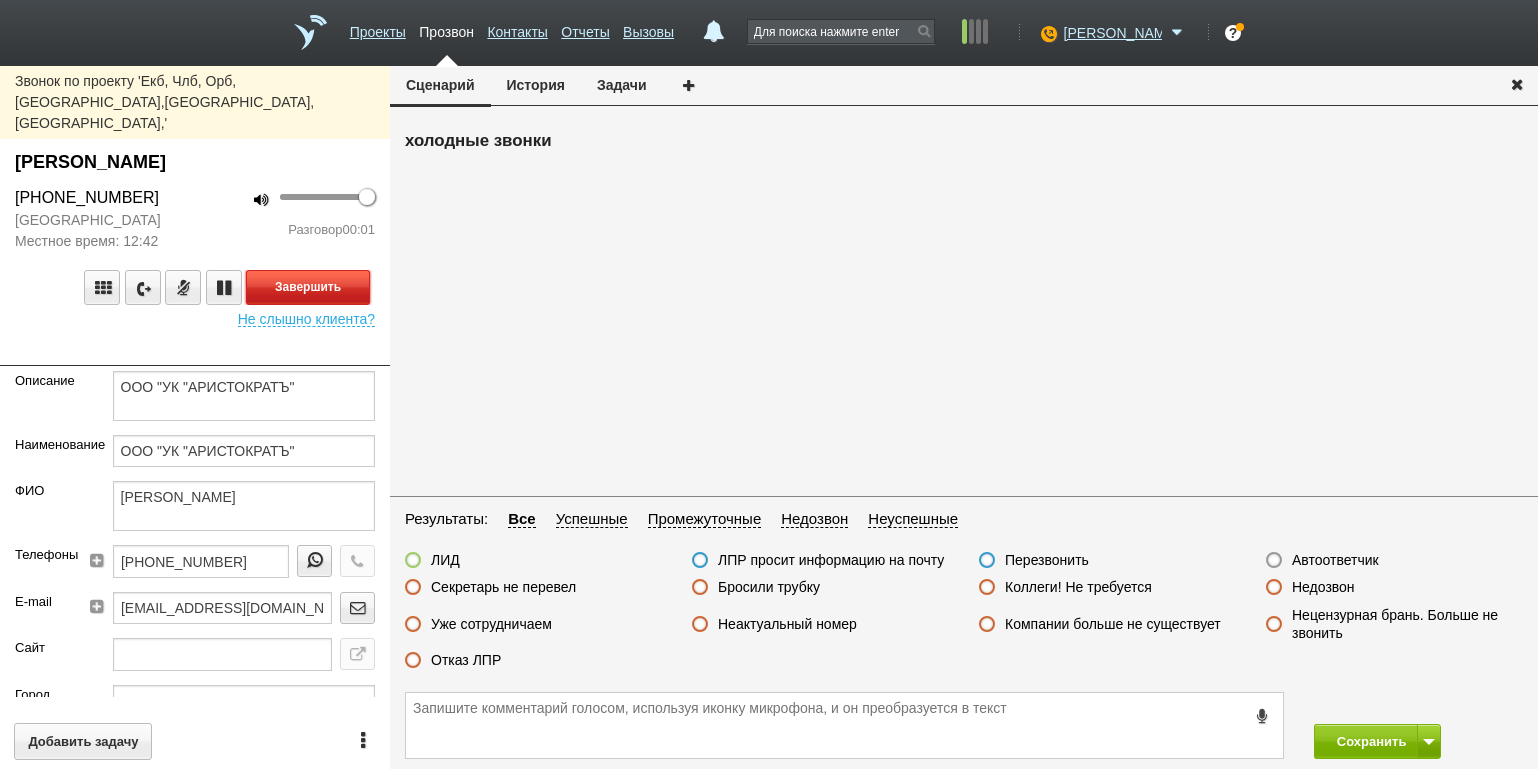 click on "Завершить" at bounding box center [308, 287] 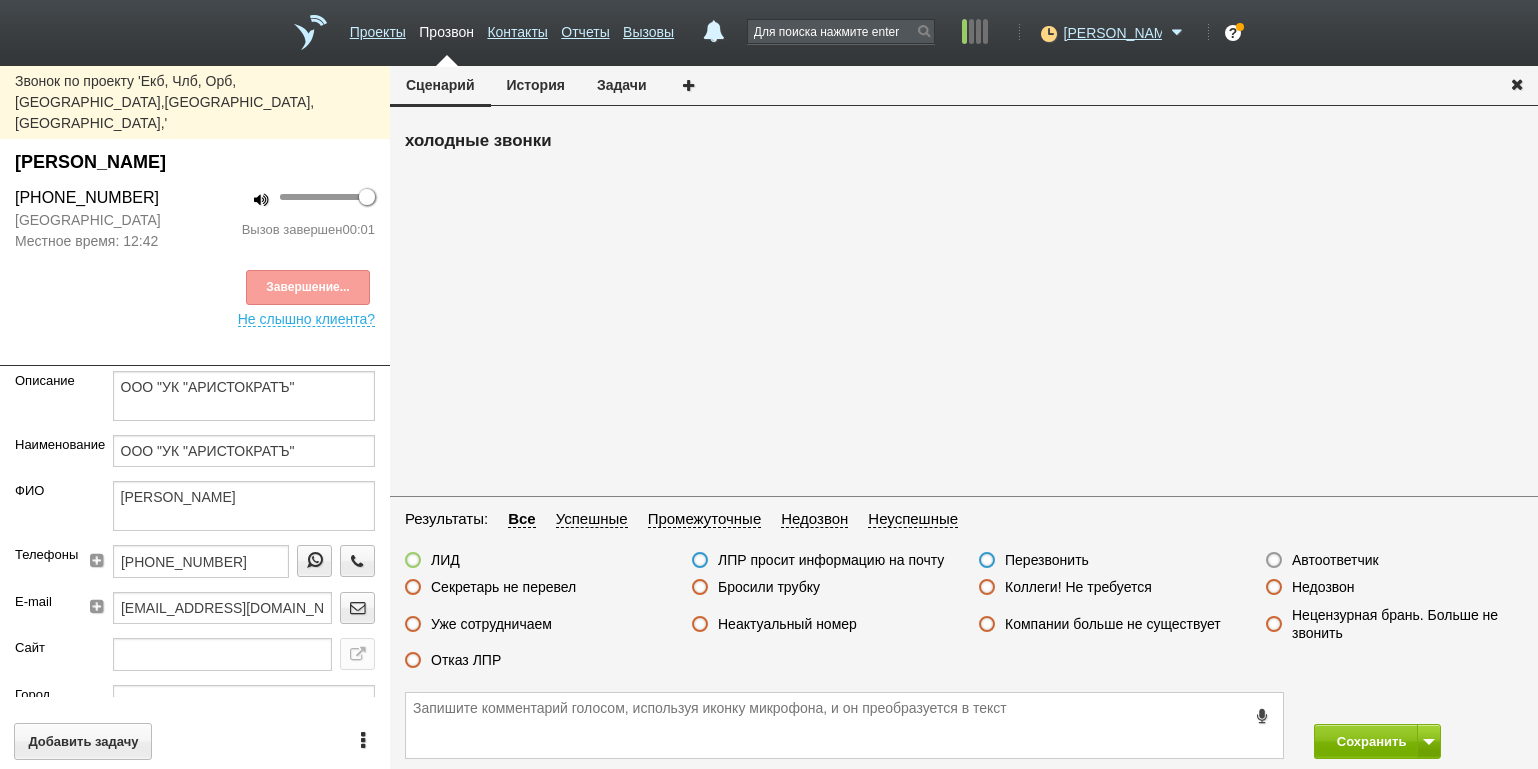 drag, startPoint x: 1340, startPoint y: 562, endPoint x: 1372, endPoint y: 595, distance: 45.96738 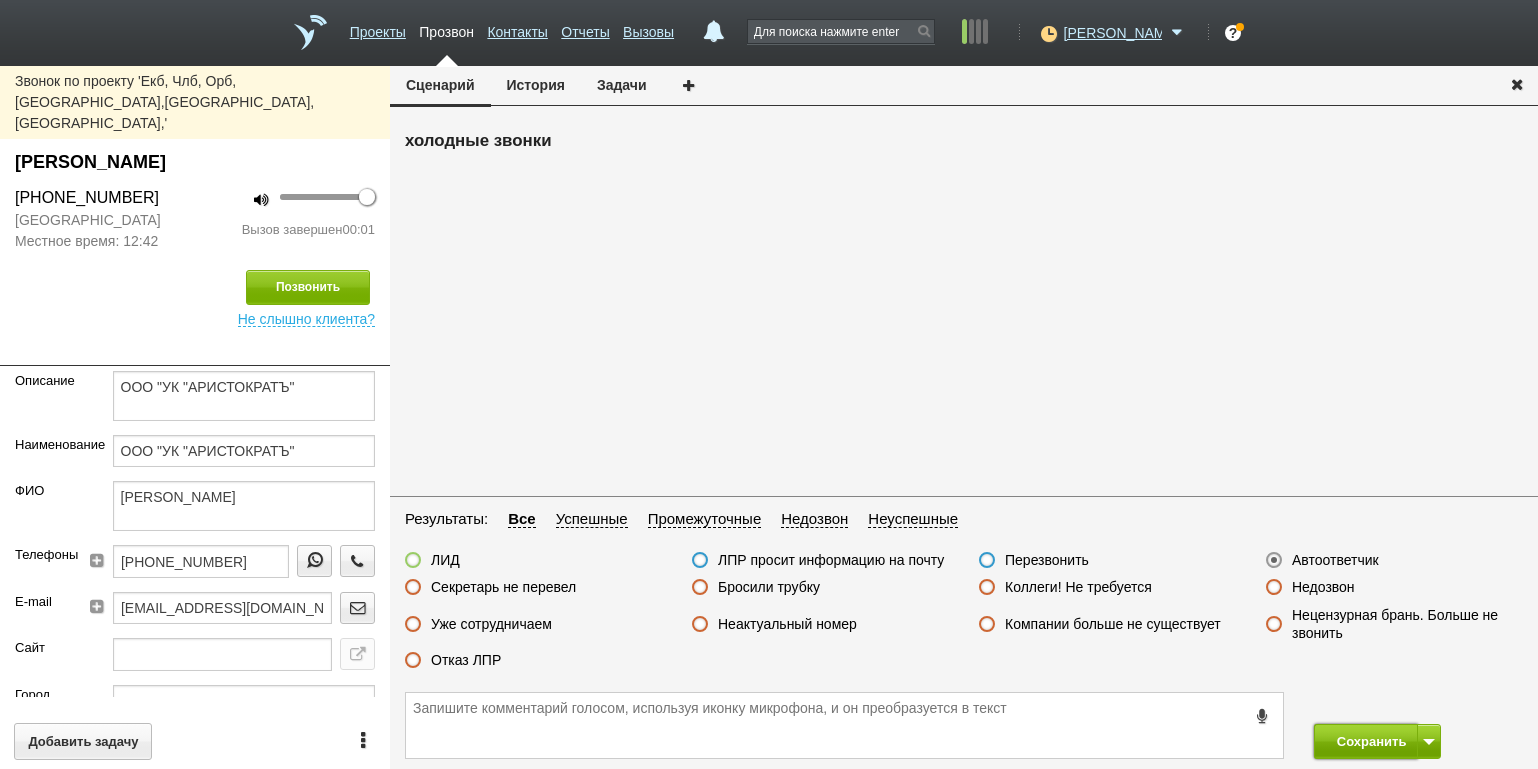 click on "Сохранить" at bounding box center (1366, 741) 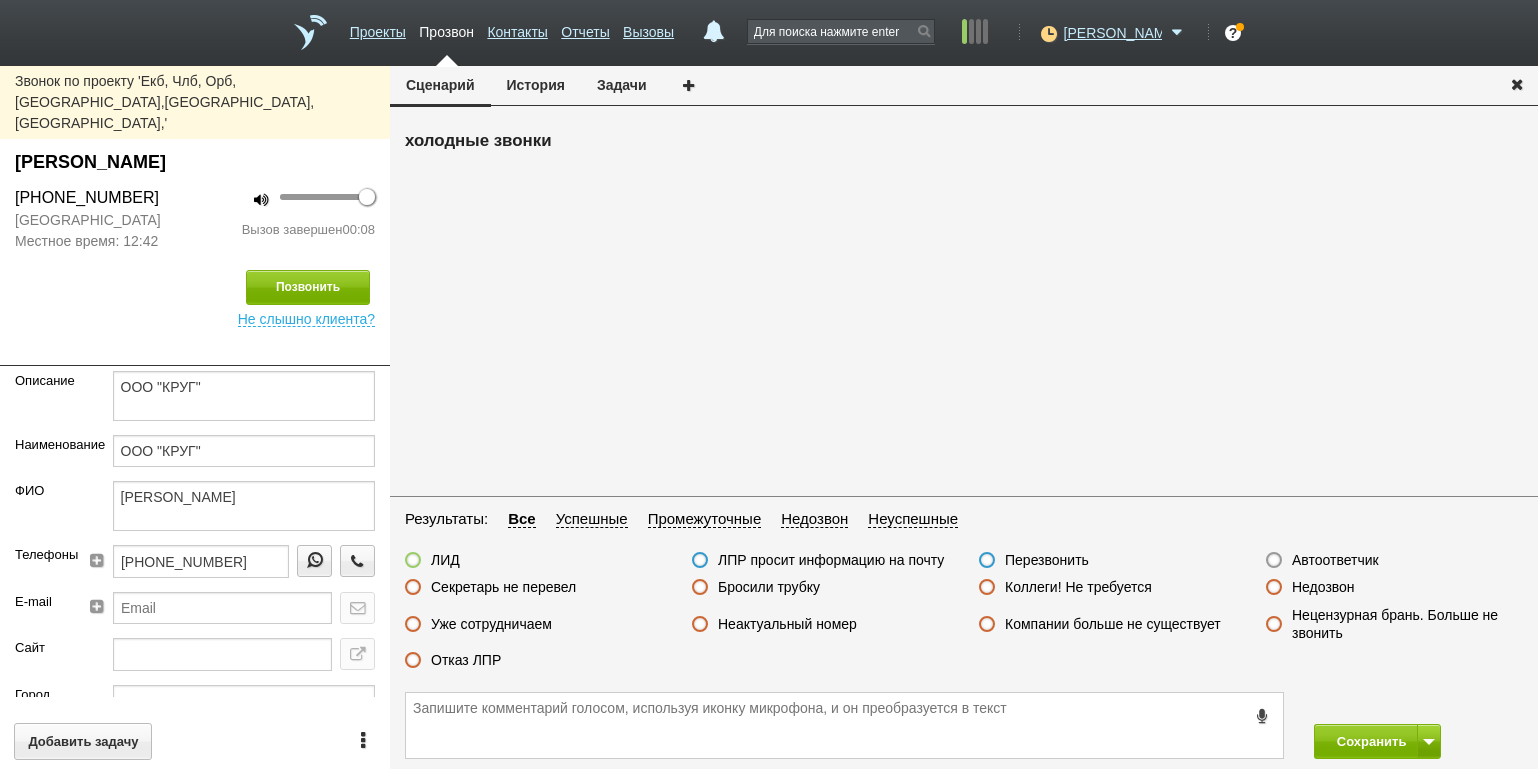 click on "Бросили трубку" at bounding box center [769, 587] 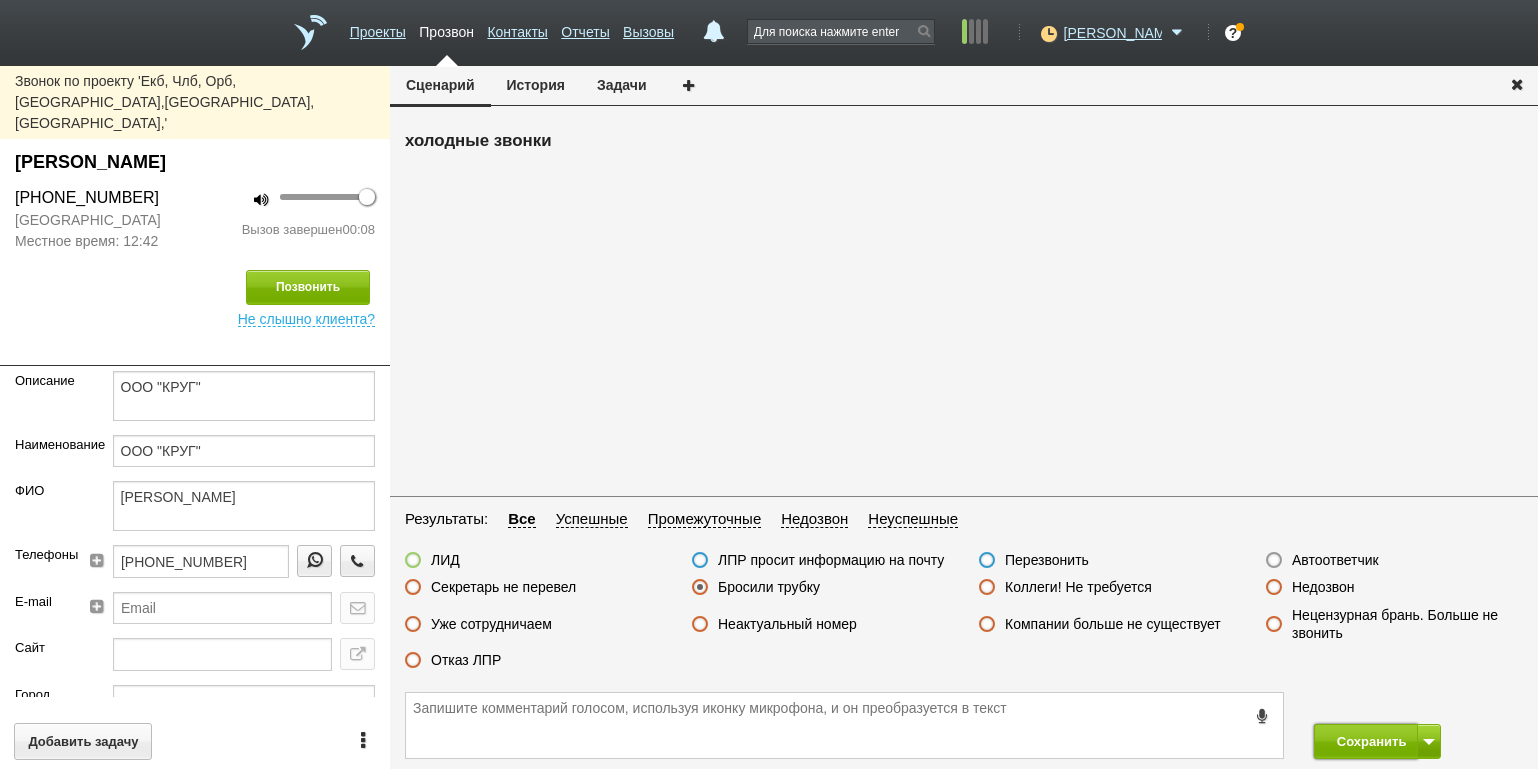 drag, startPoint x: 1364, startPoint y: 741, endPoint x: 1321, endPoint y: 675, distance: 78.77182 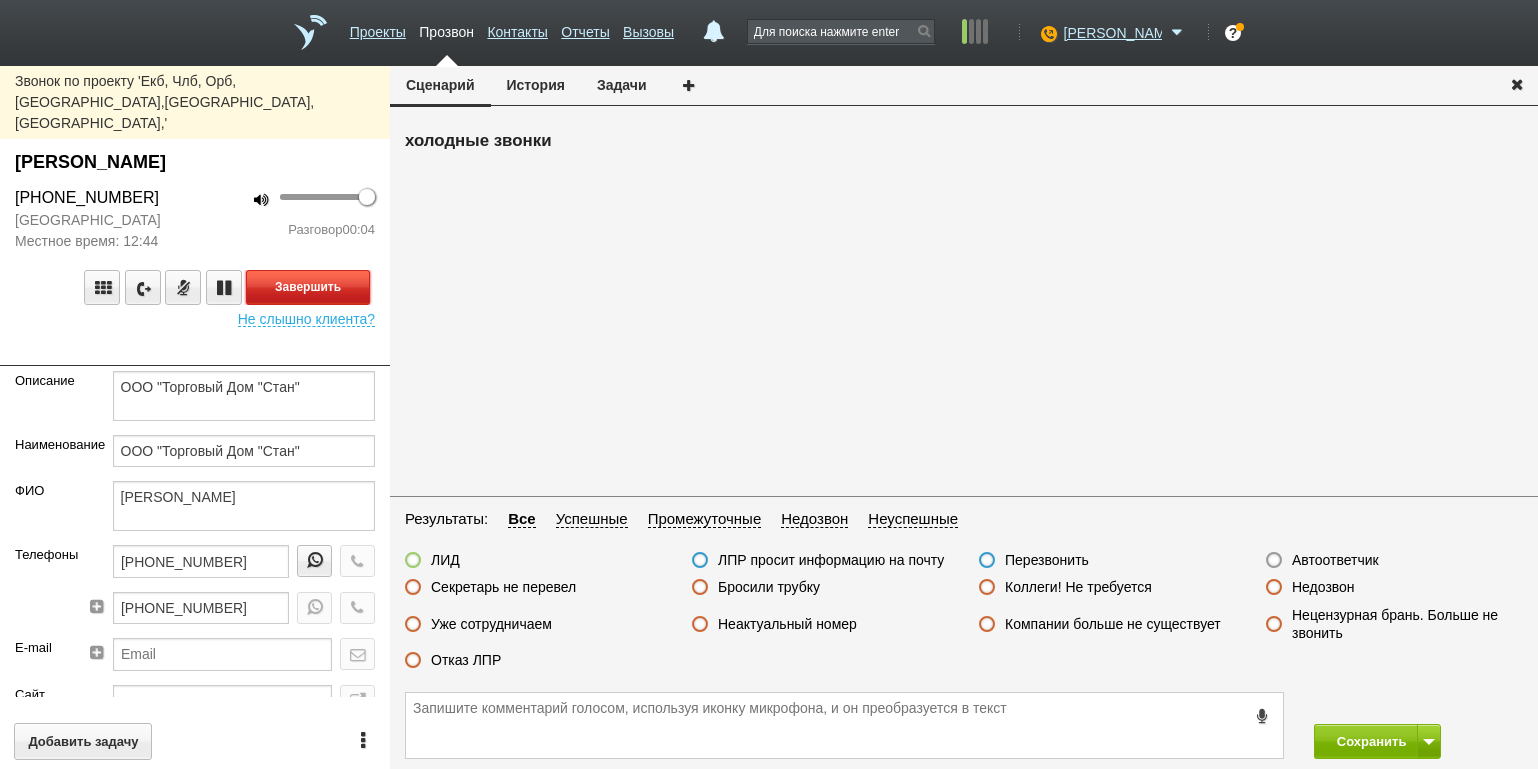 click on "Завершить" at bounding box center [308, 287] 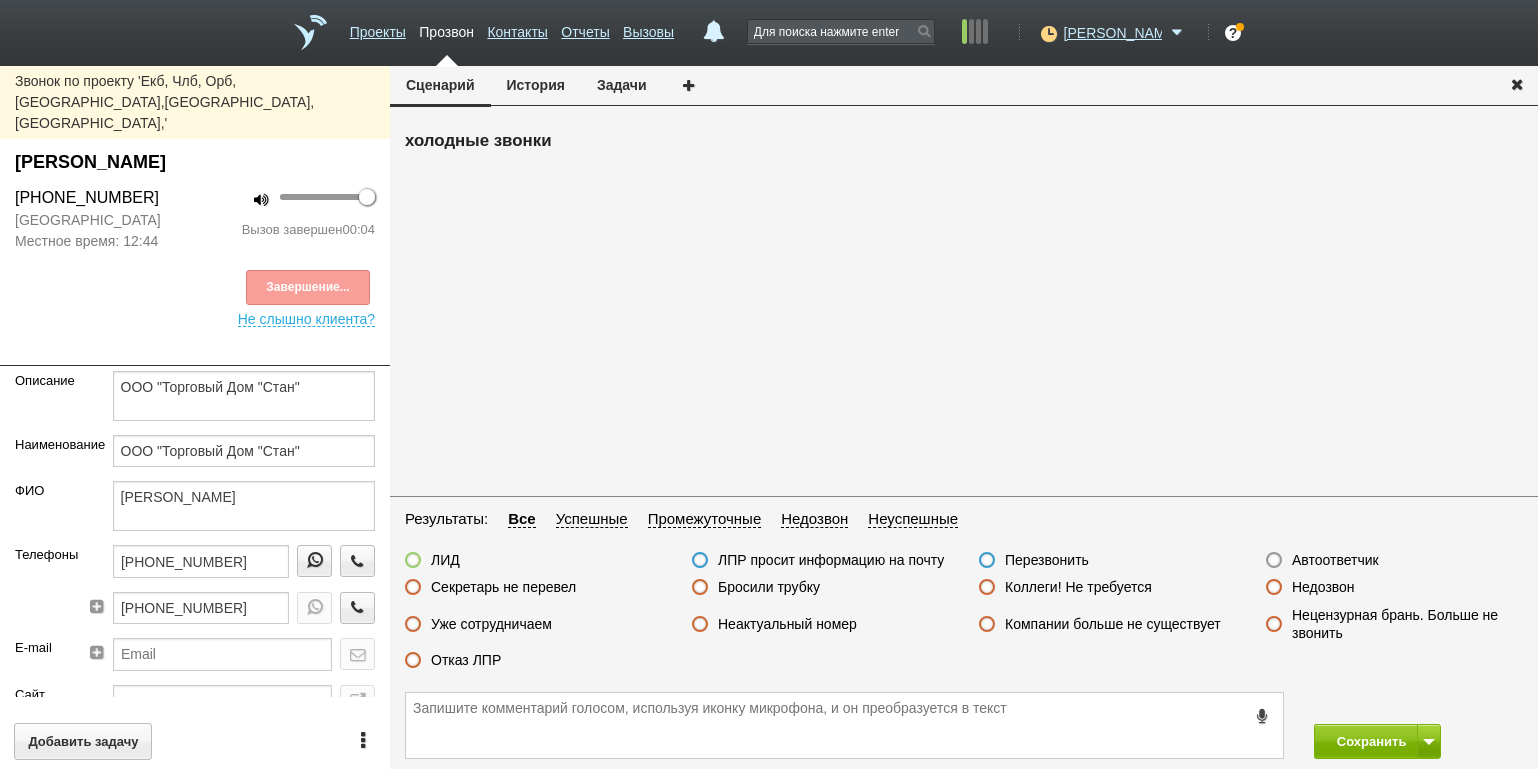 click on "Автоответчик" at bounding box center (1335, 560) 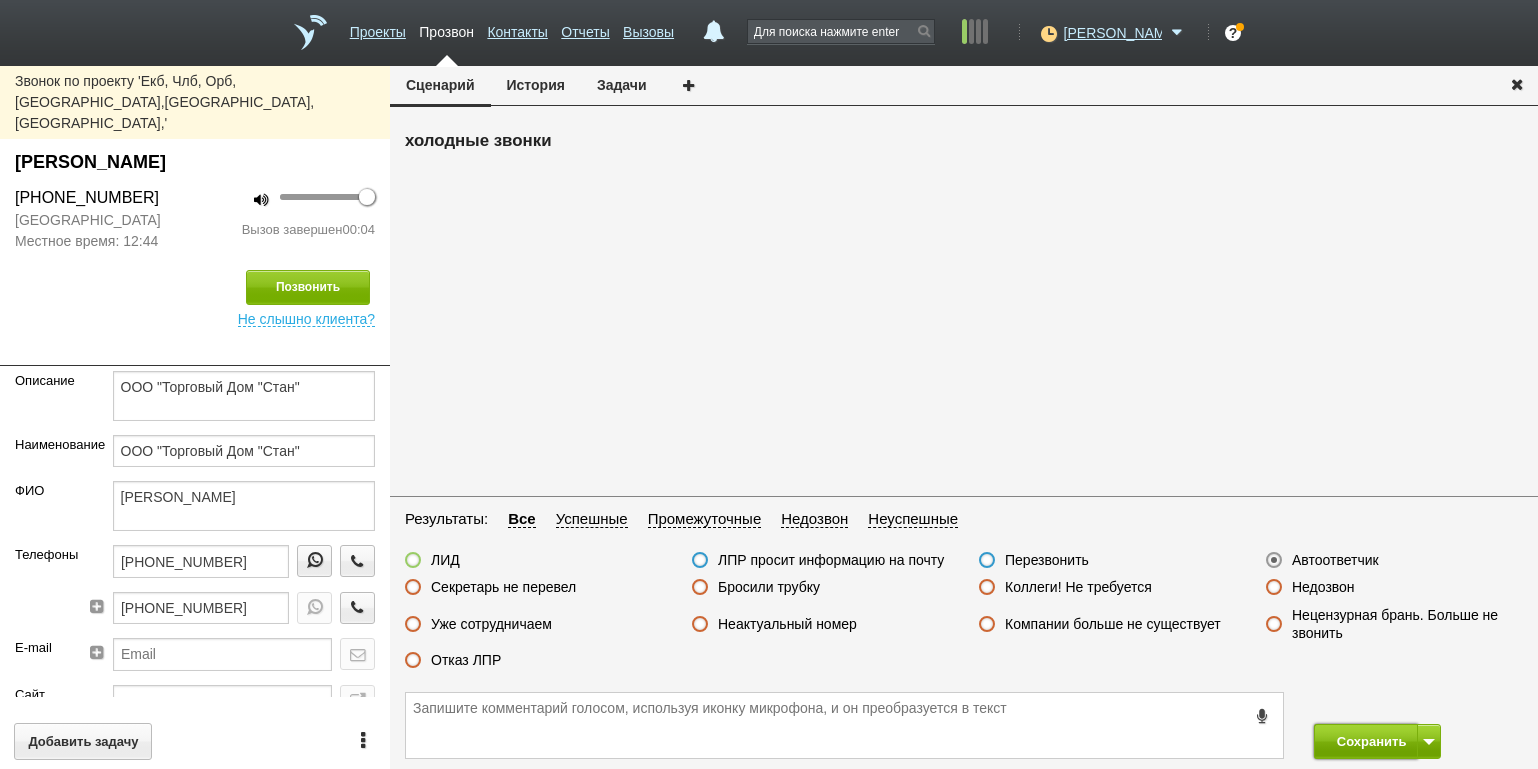 click on "Сохранить" at bounding box center [1366, 741] 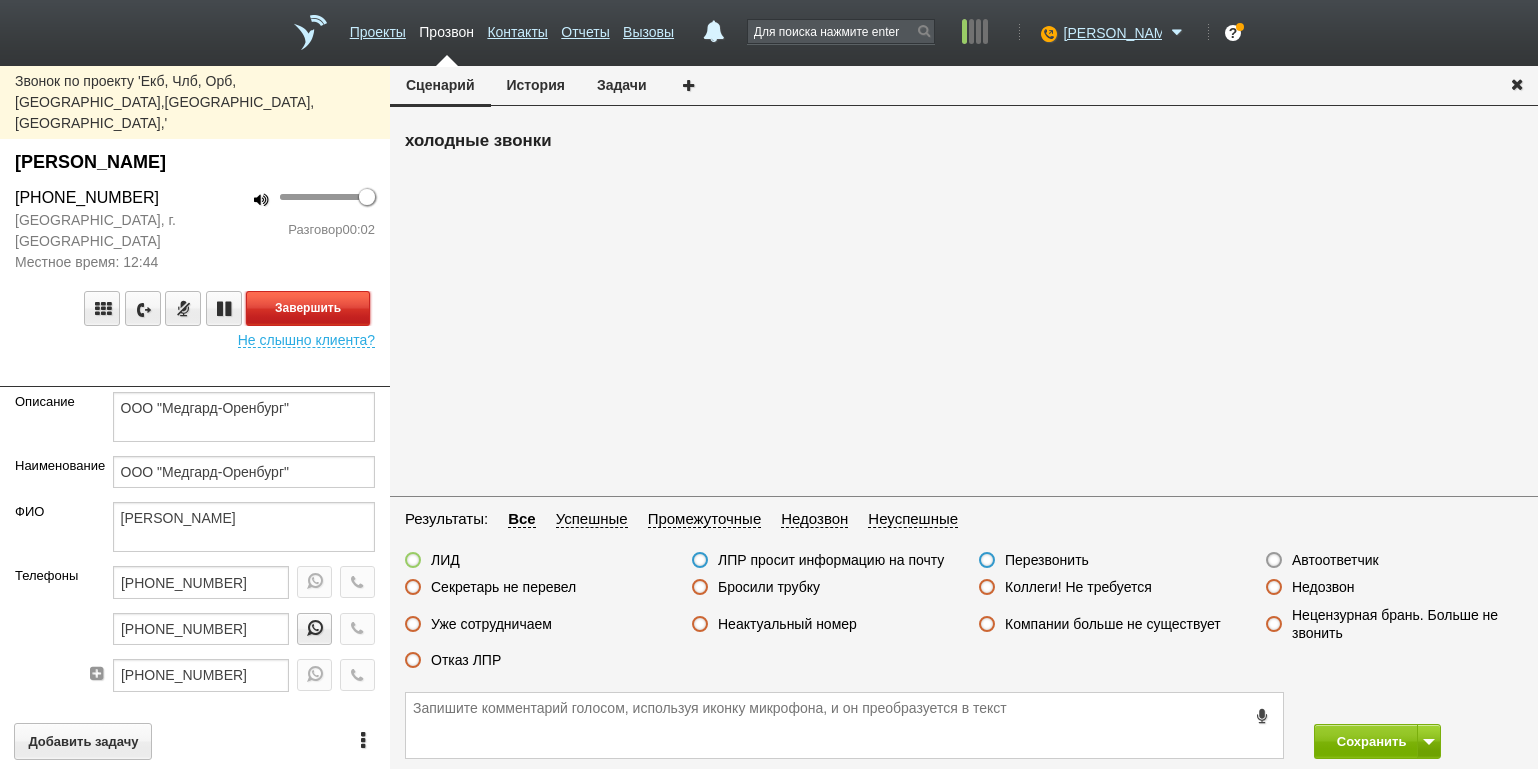 click on "Завершить" at bounding box center [308, 308] 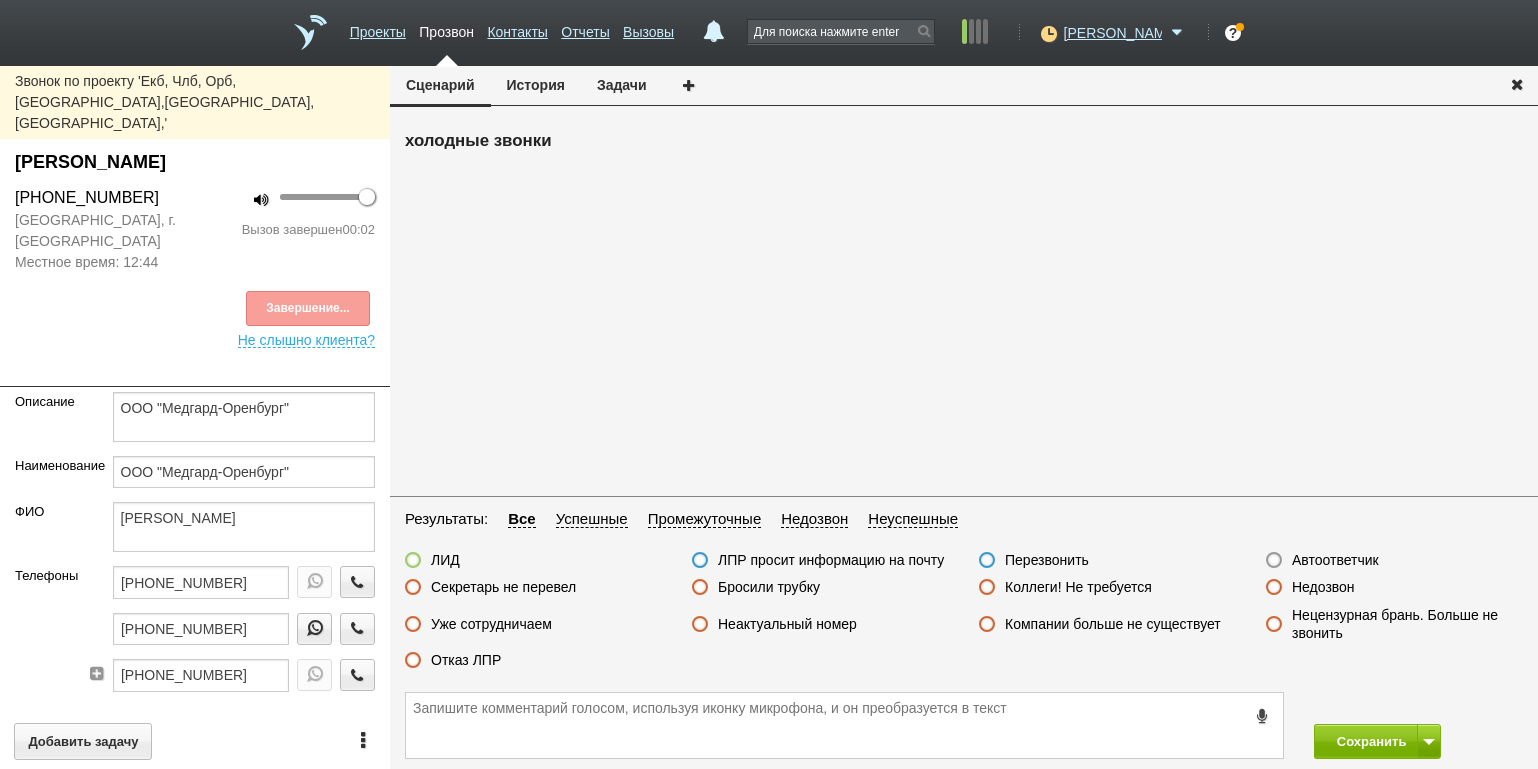 click on "Автоответчик" at bounding box center [1335, 560] 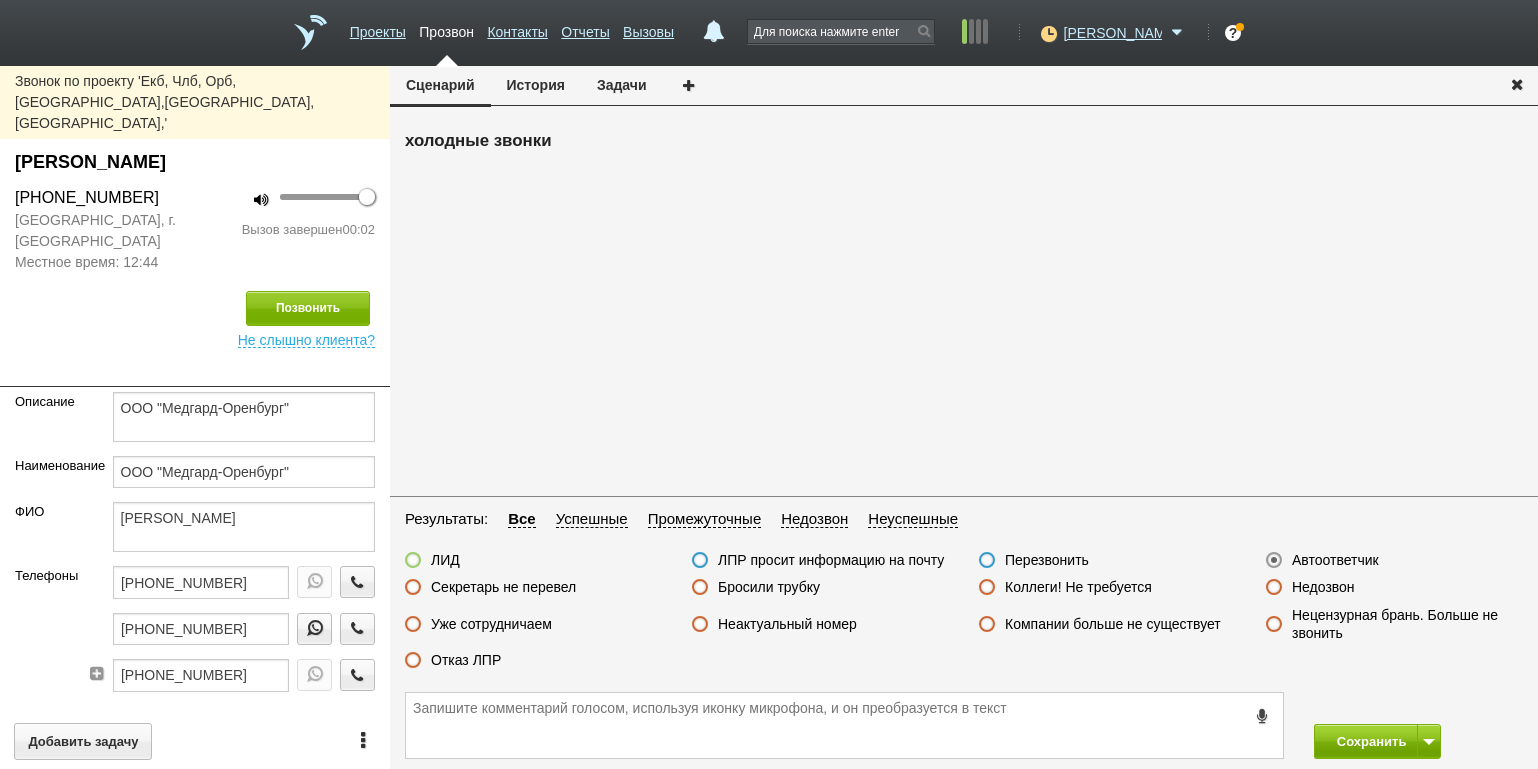 drag, startPoint x: 1357, startPoint y: 719, endPoint x: 1352, endPoint y: 736, distance: 17.720045 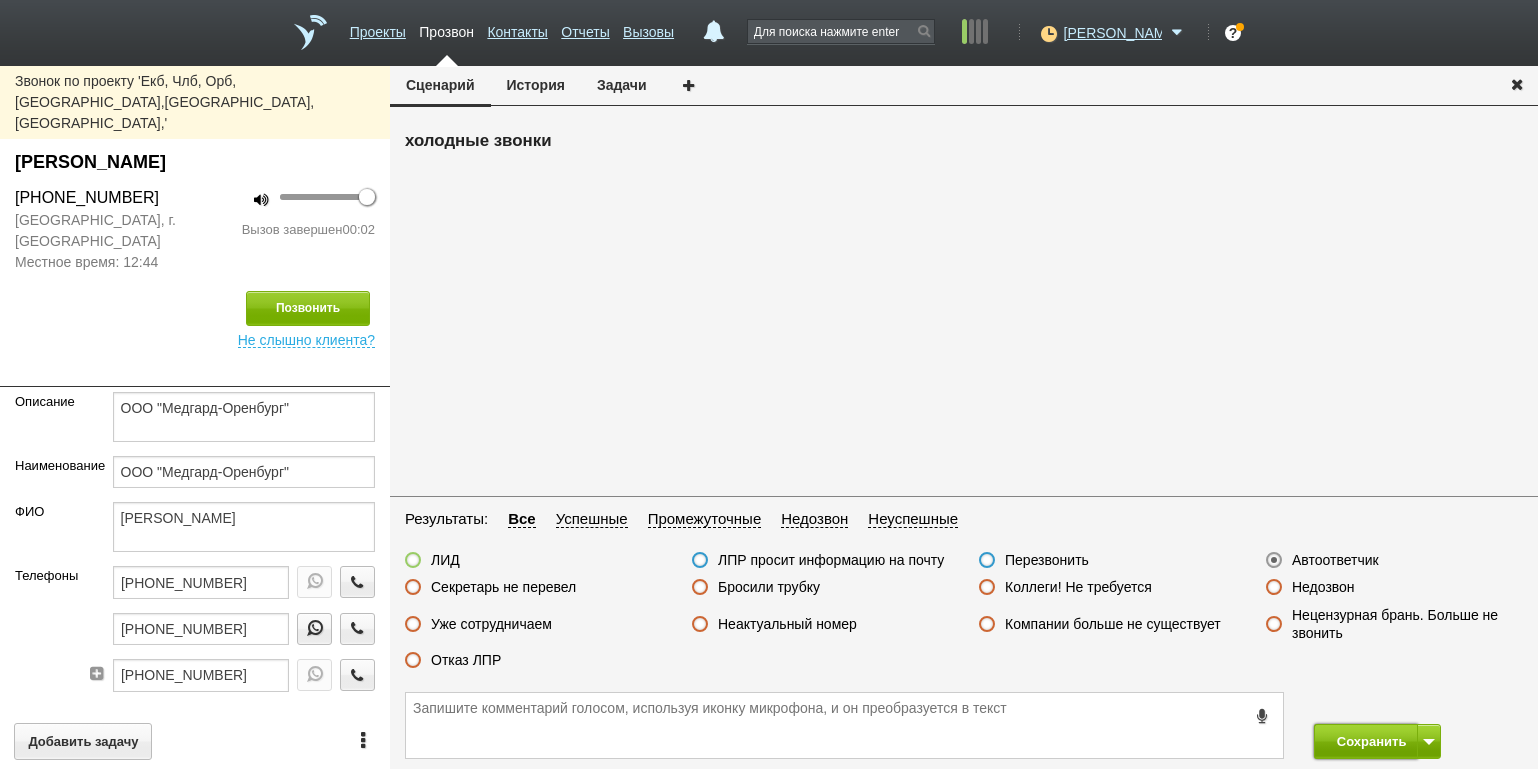 click on "Сохранить" at bounding box center (1366, 741) 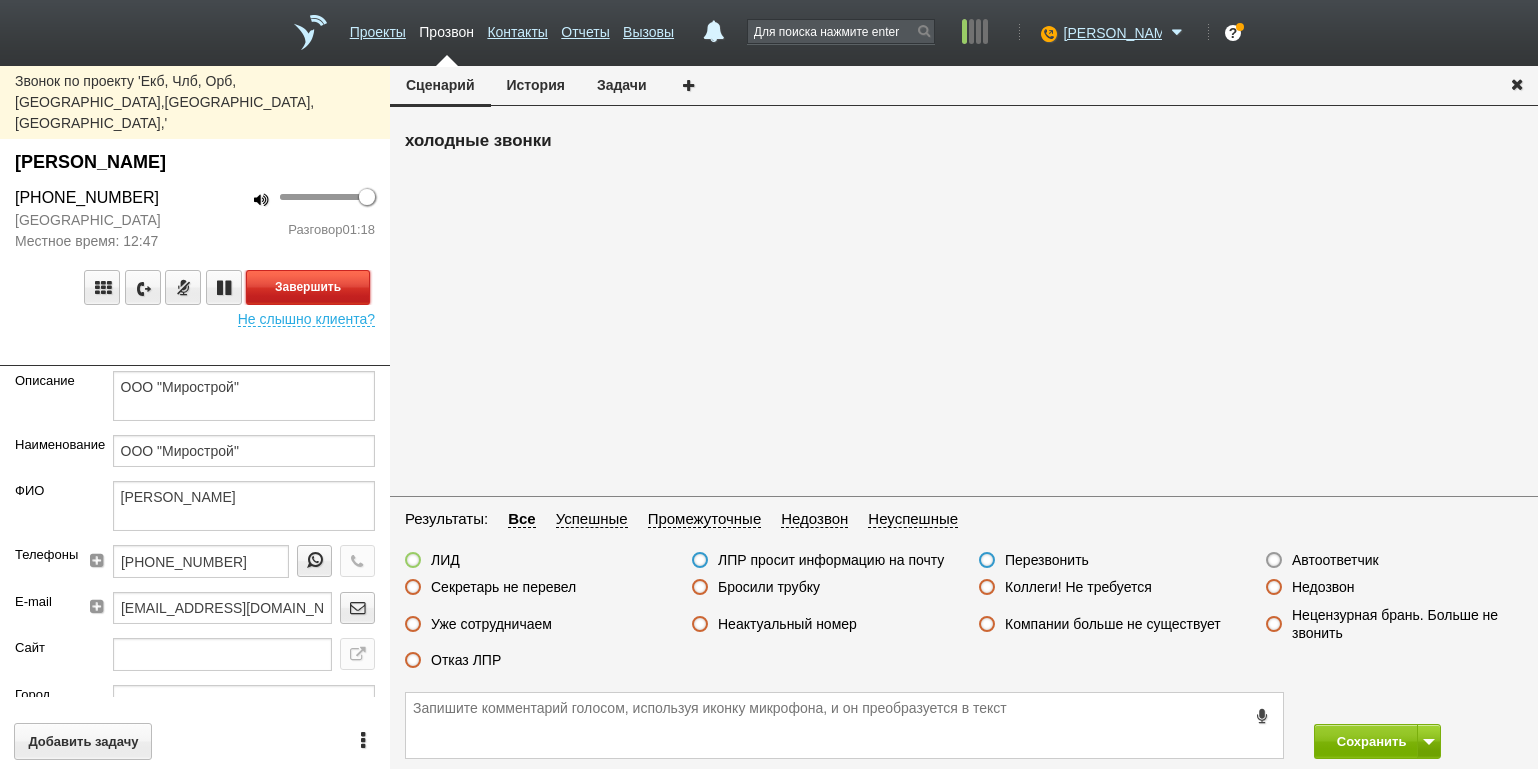 click on "Завершить" at bounding box center [308, 287] 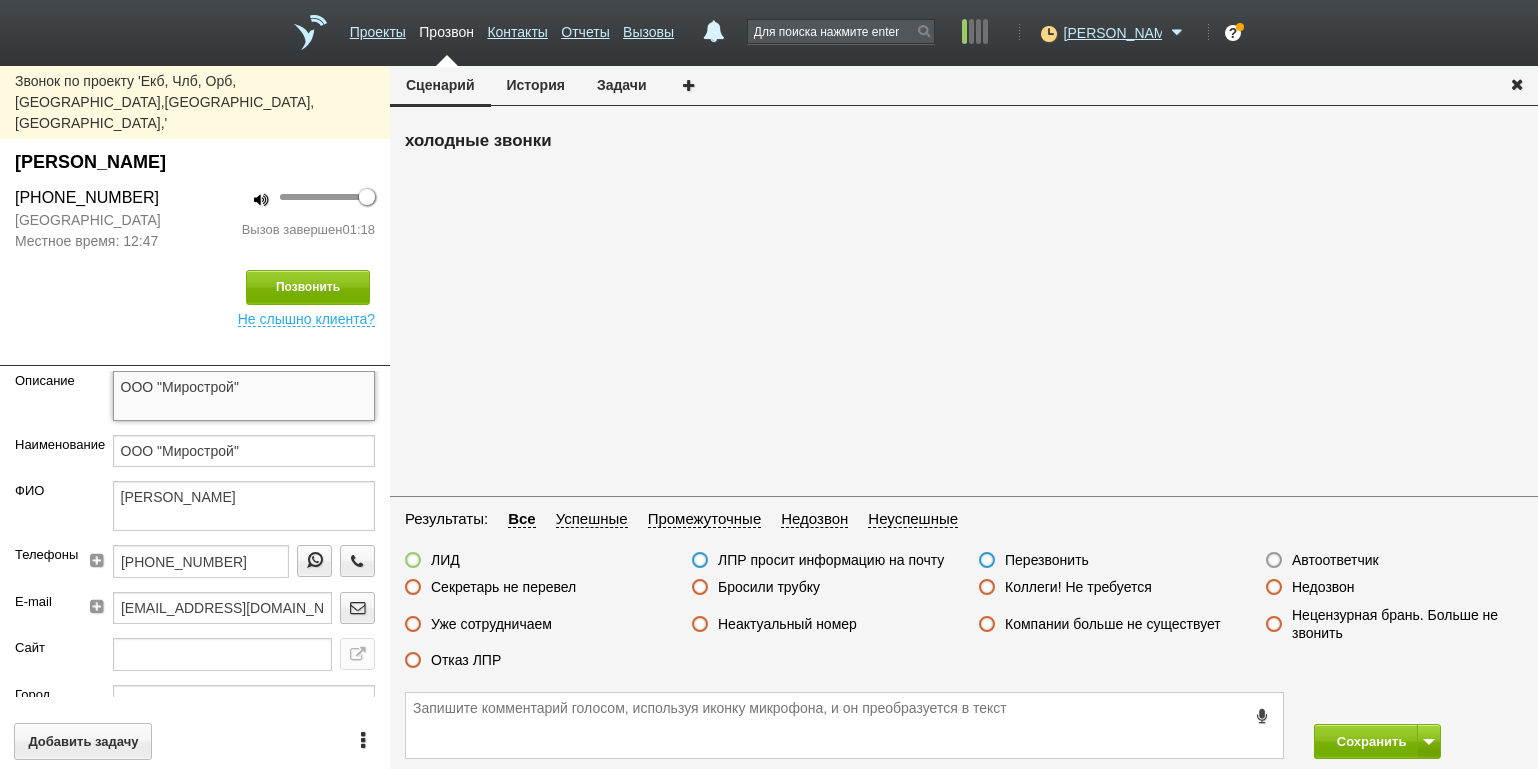 drag, startPoint x: 273, startPoint y: 347, endPoint x: 88, endPoint y: 368, distance: 186.18808 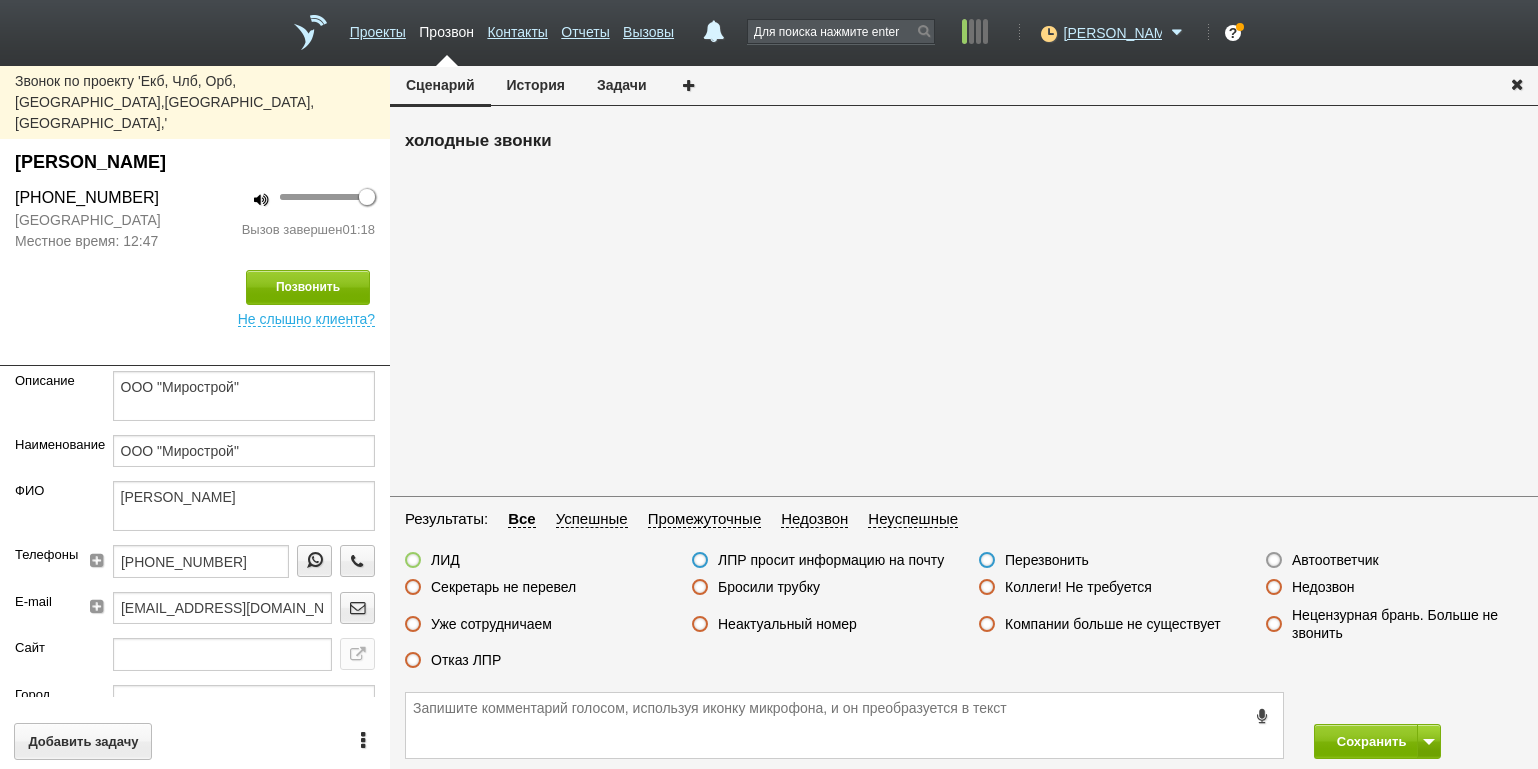 click on "Позвонить Не слышно клиента?" at bounding box center [195, 289] 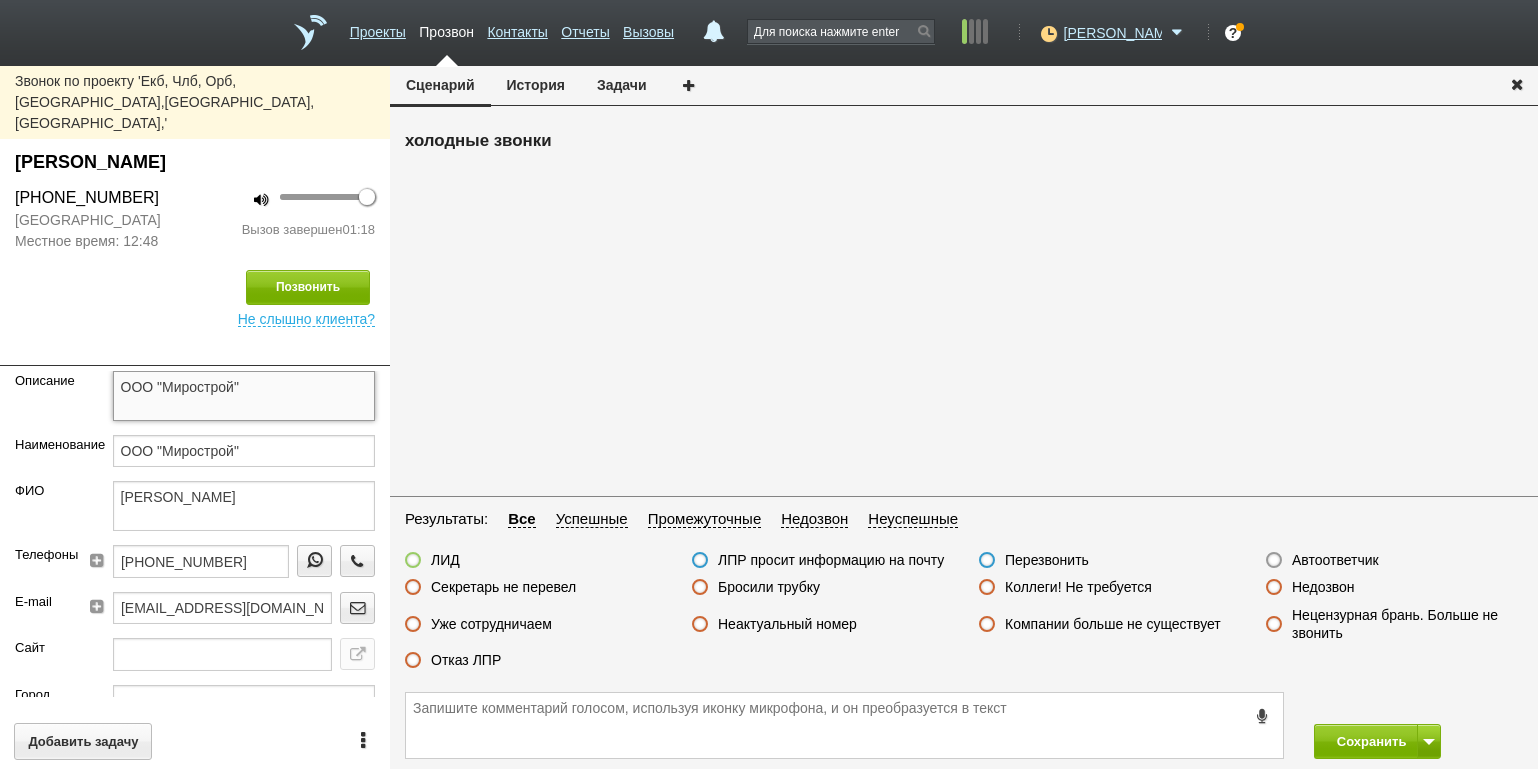 click on "ООО "Мирострой"" at bounding box center (244, 396) 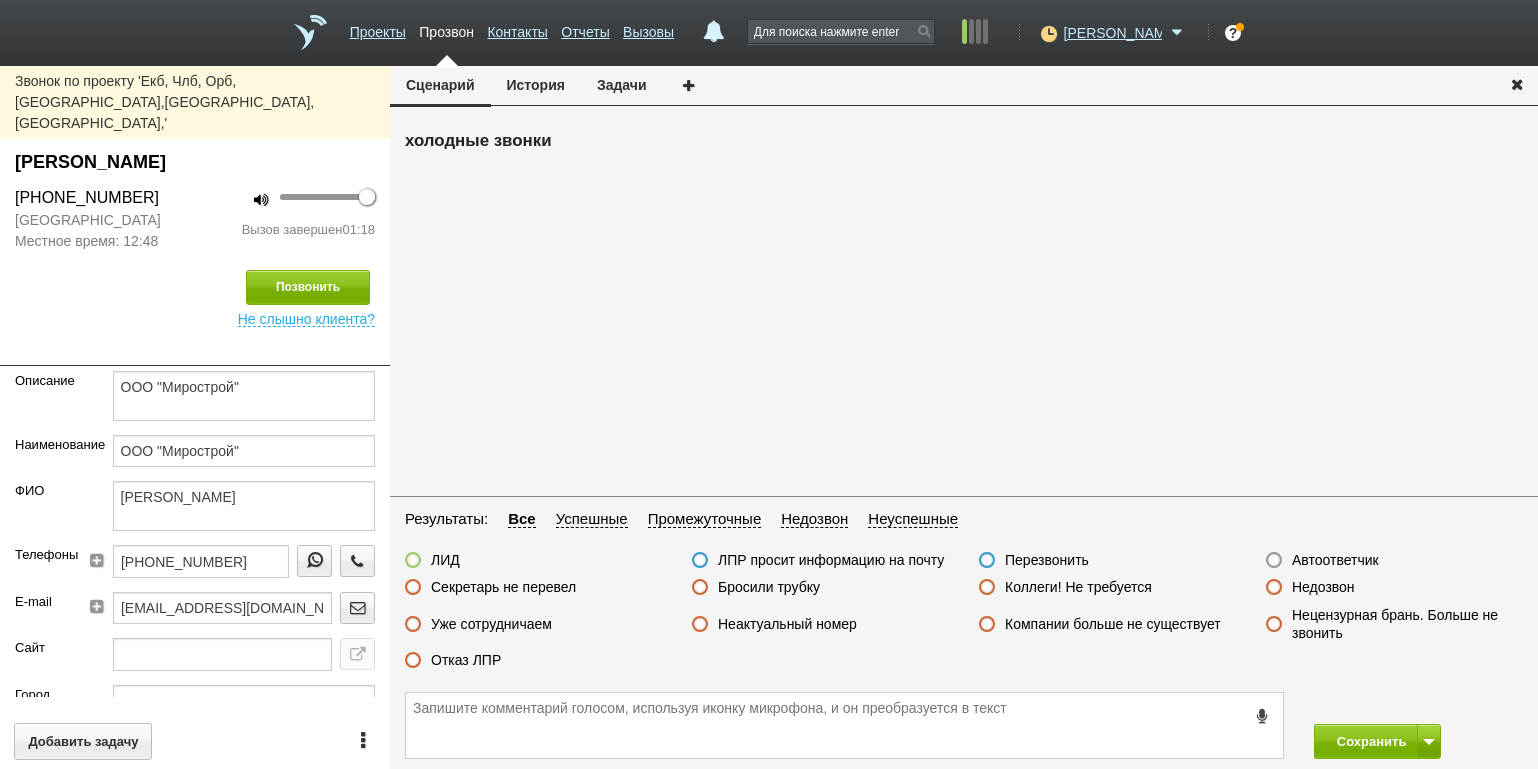 drag, startPoint x: 132, startPoint y: 240, endPoint x: 171, endPoint y: 221, distance: 43.382023 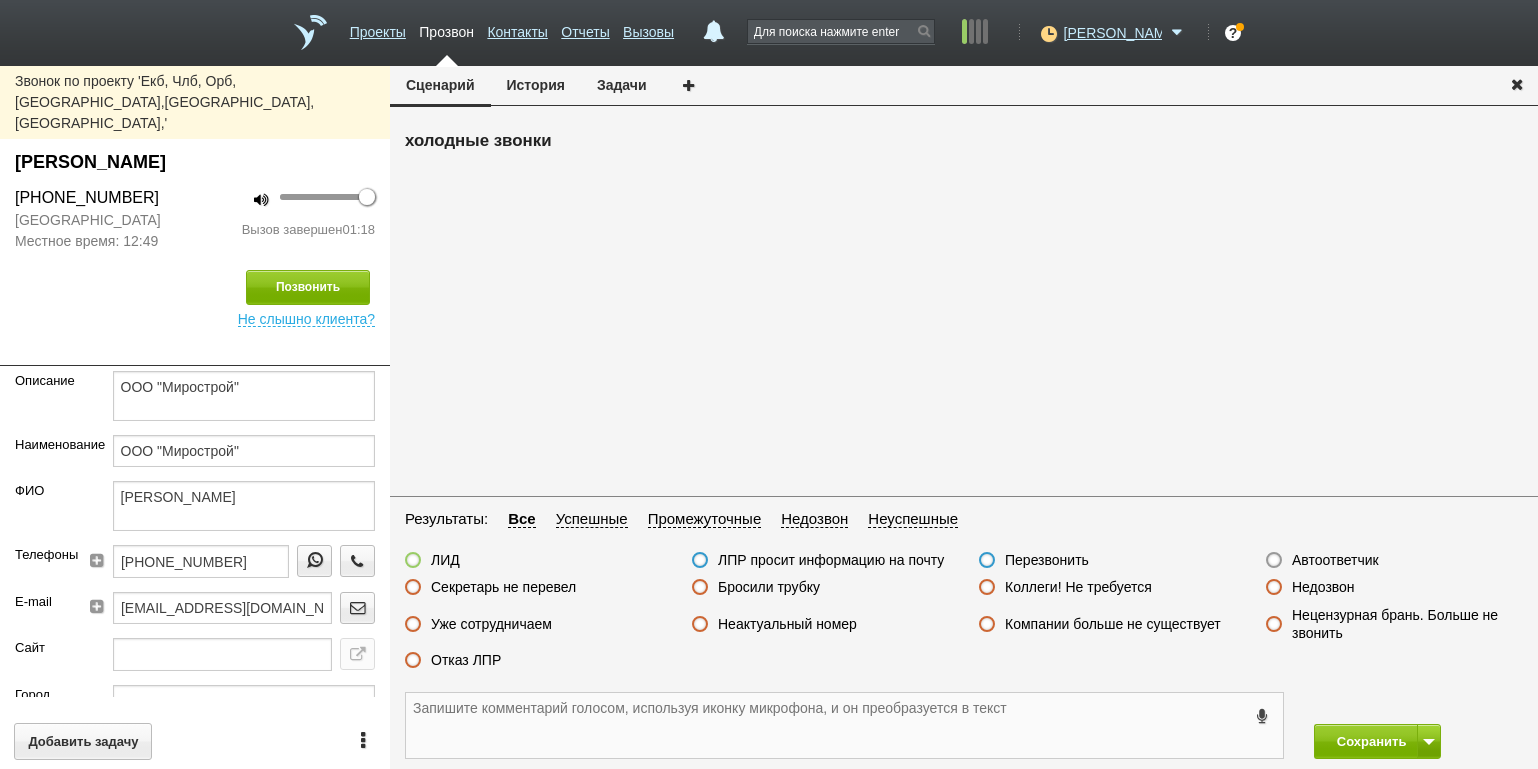 click at bounding box center (844, 725) 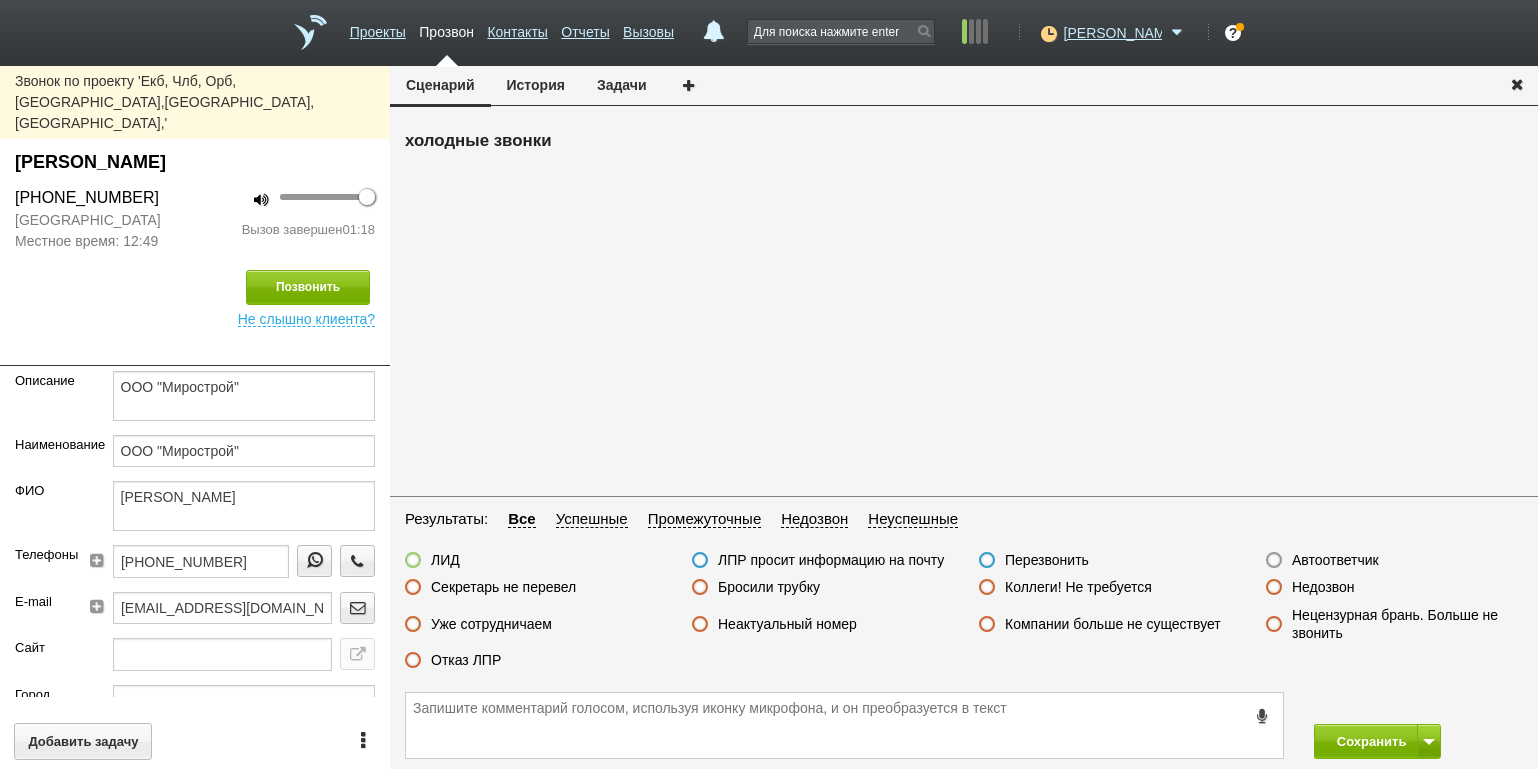 click on "ЛИД" at bounding box center [445, 560] 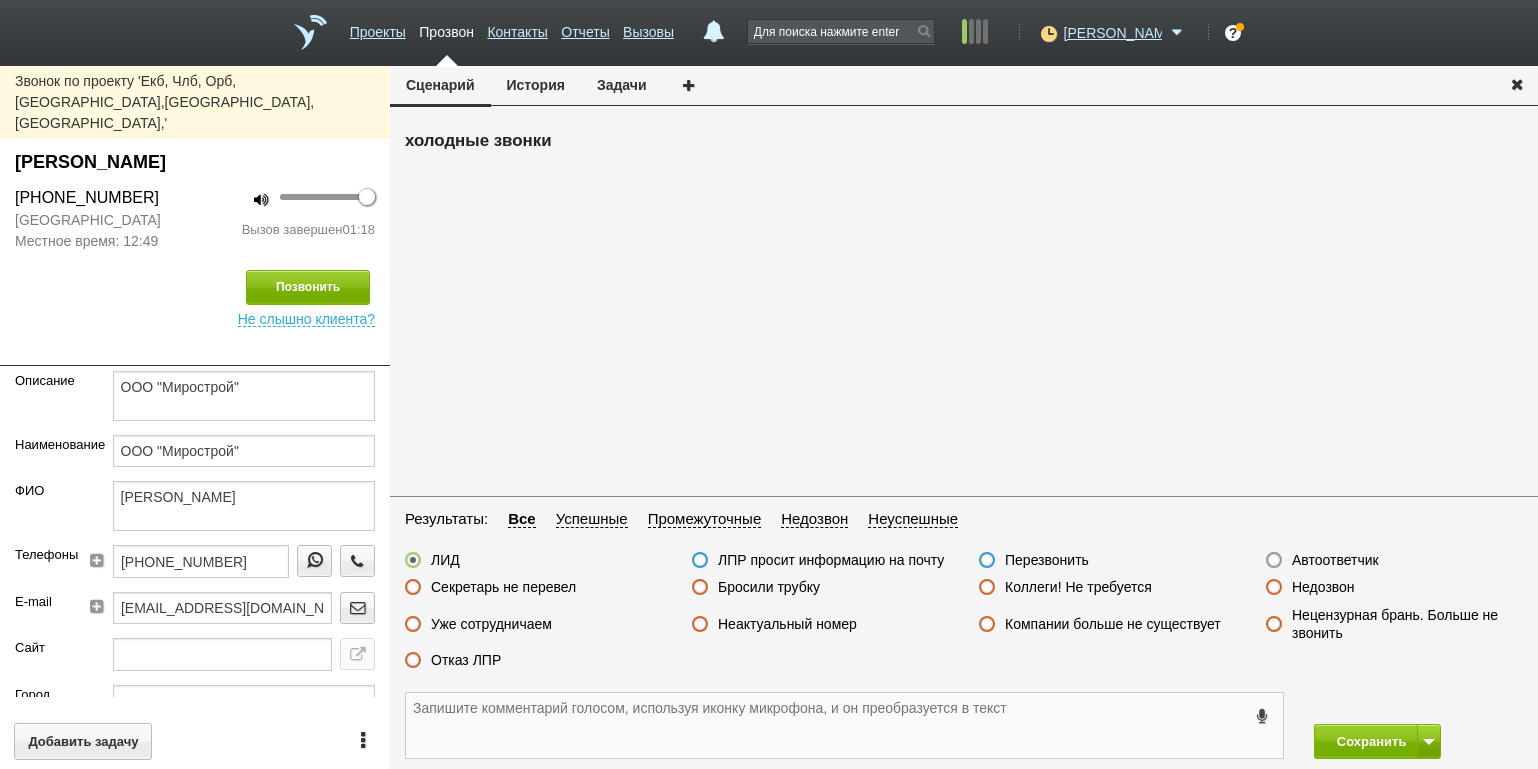 click at bounding box center [844, 725] 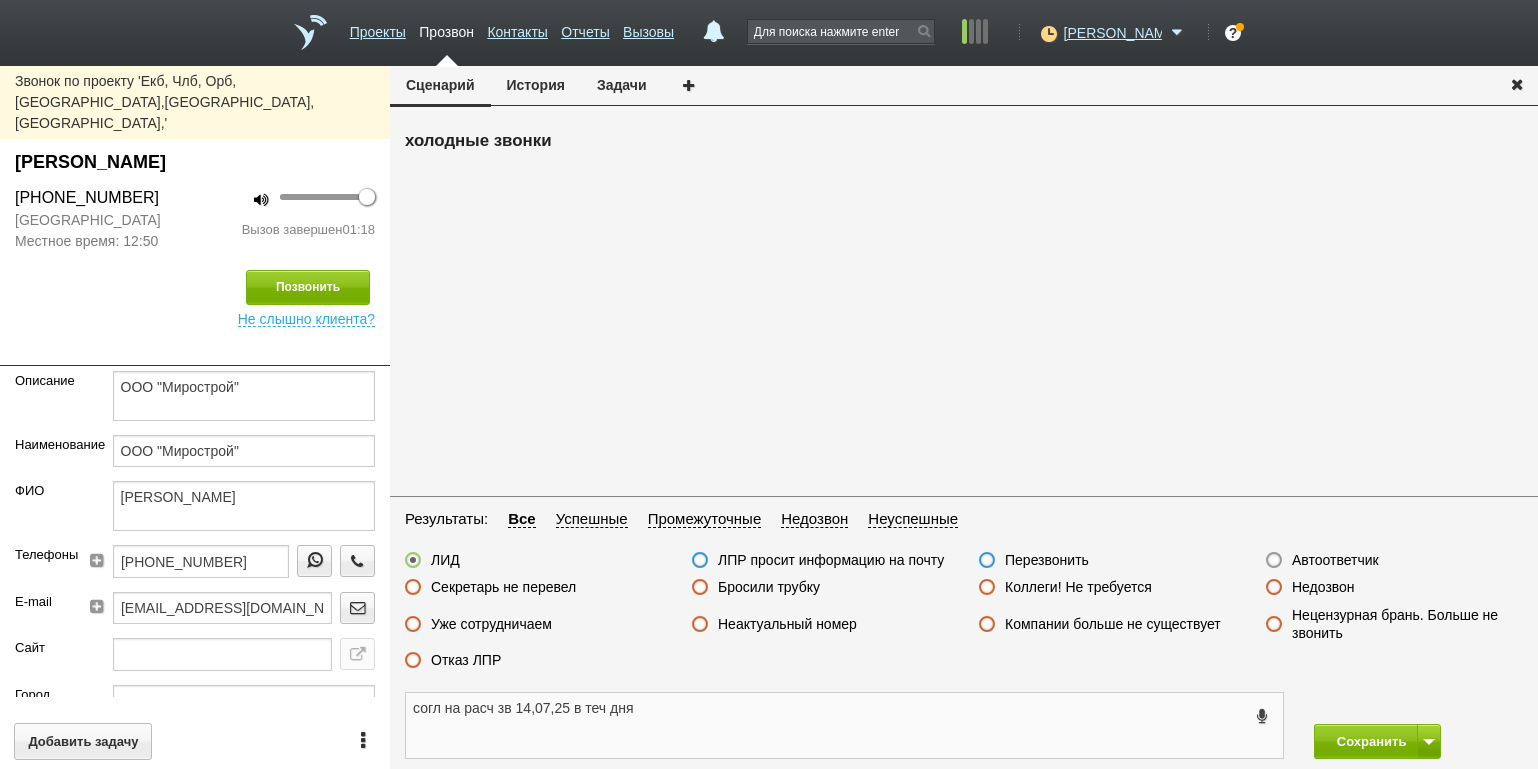 type on "согл на расч зв 14,07,25 в теч дня" 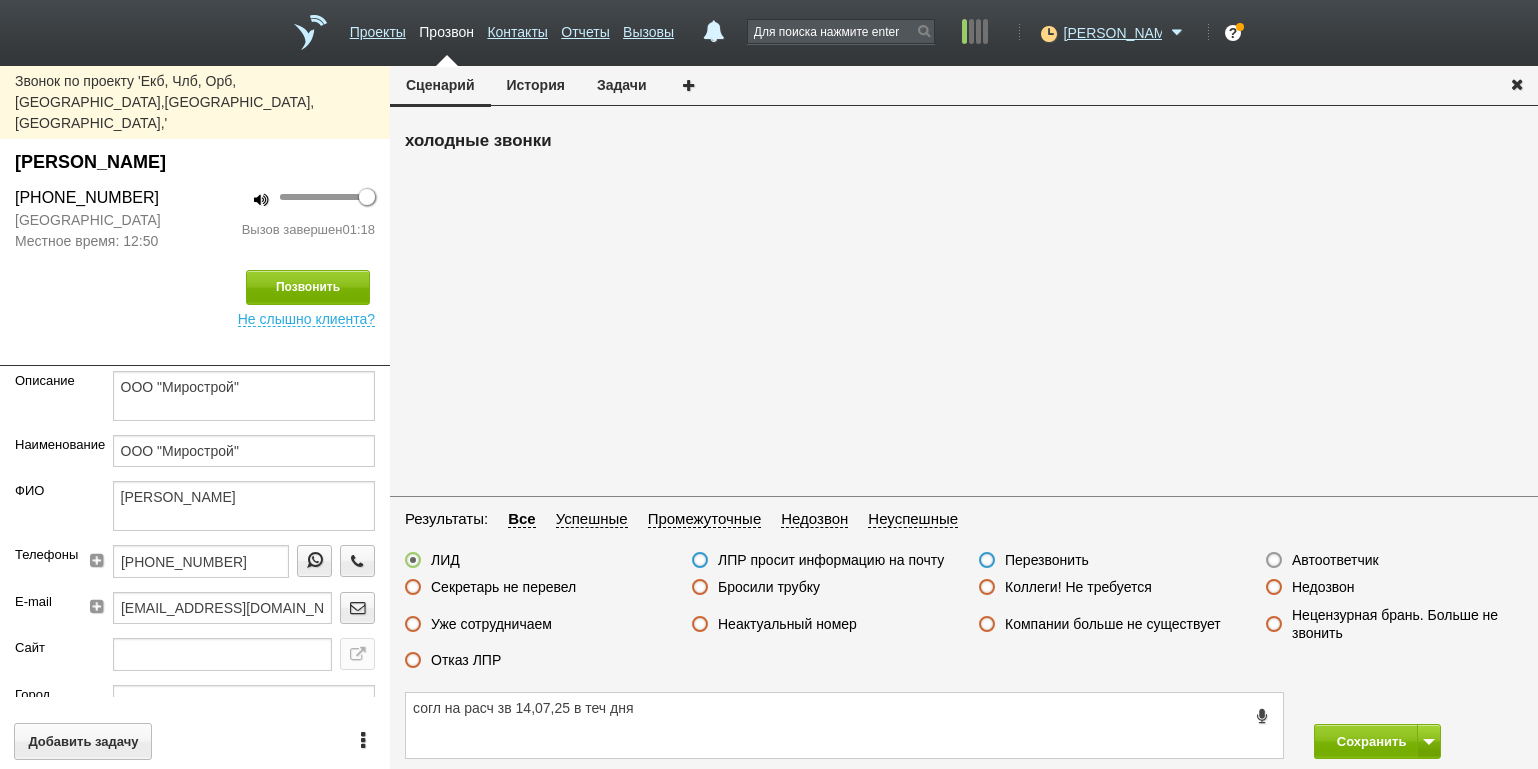 click on "согл на расч зв 14,07,25 в теч дня Сохранить" at bounding box center (964, 725) 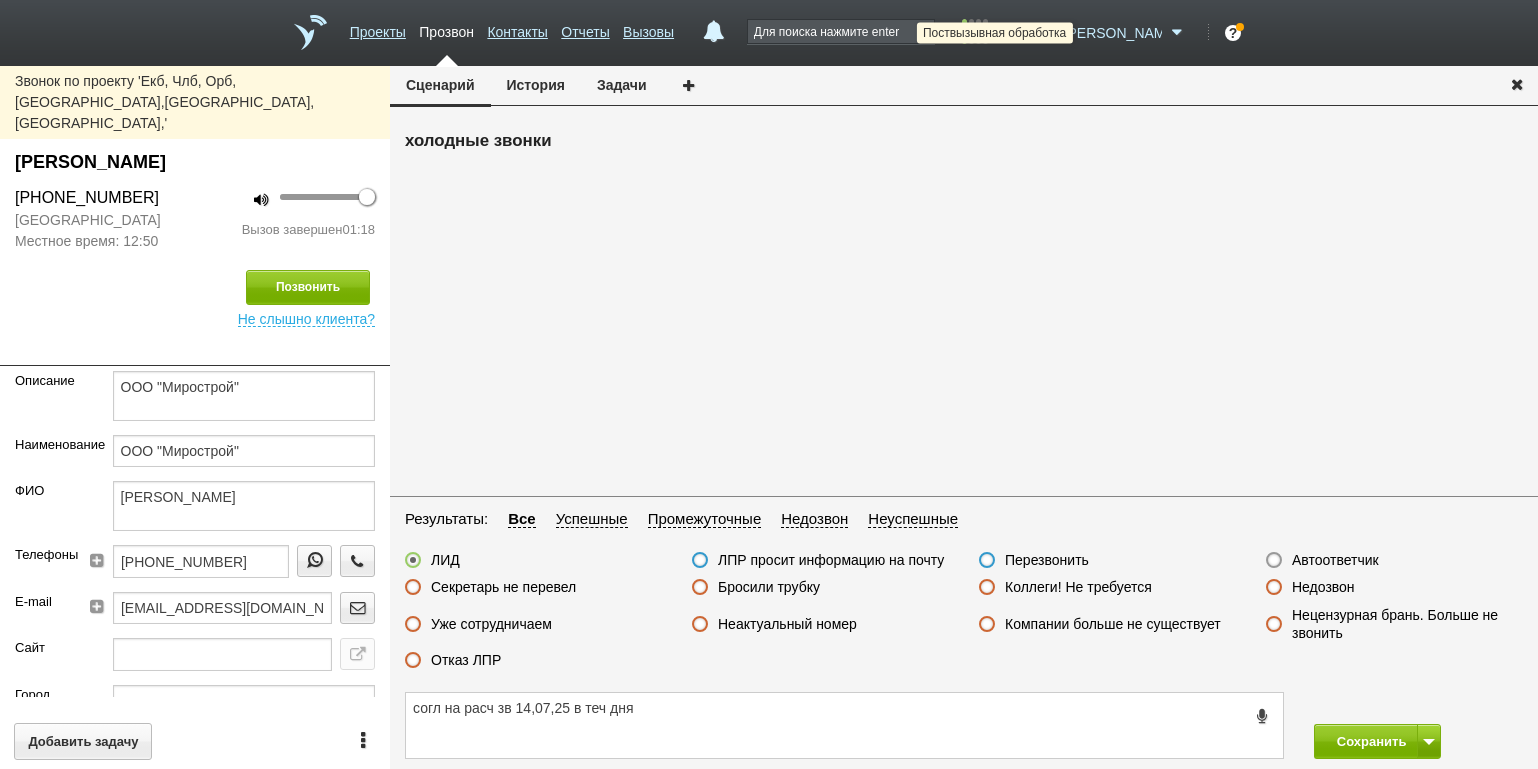 click at bounding box center (1046, 33) 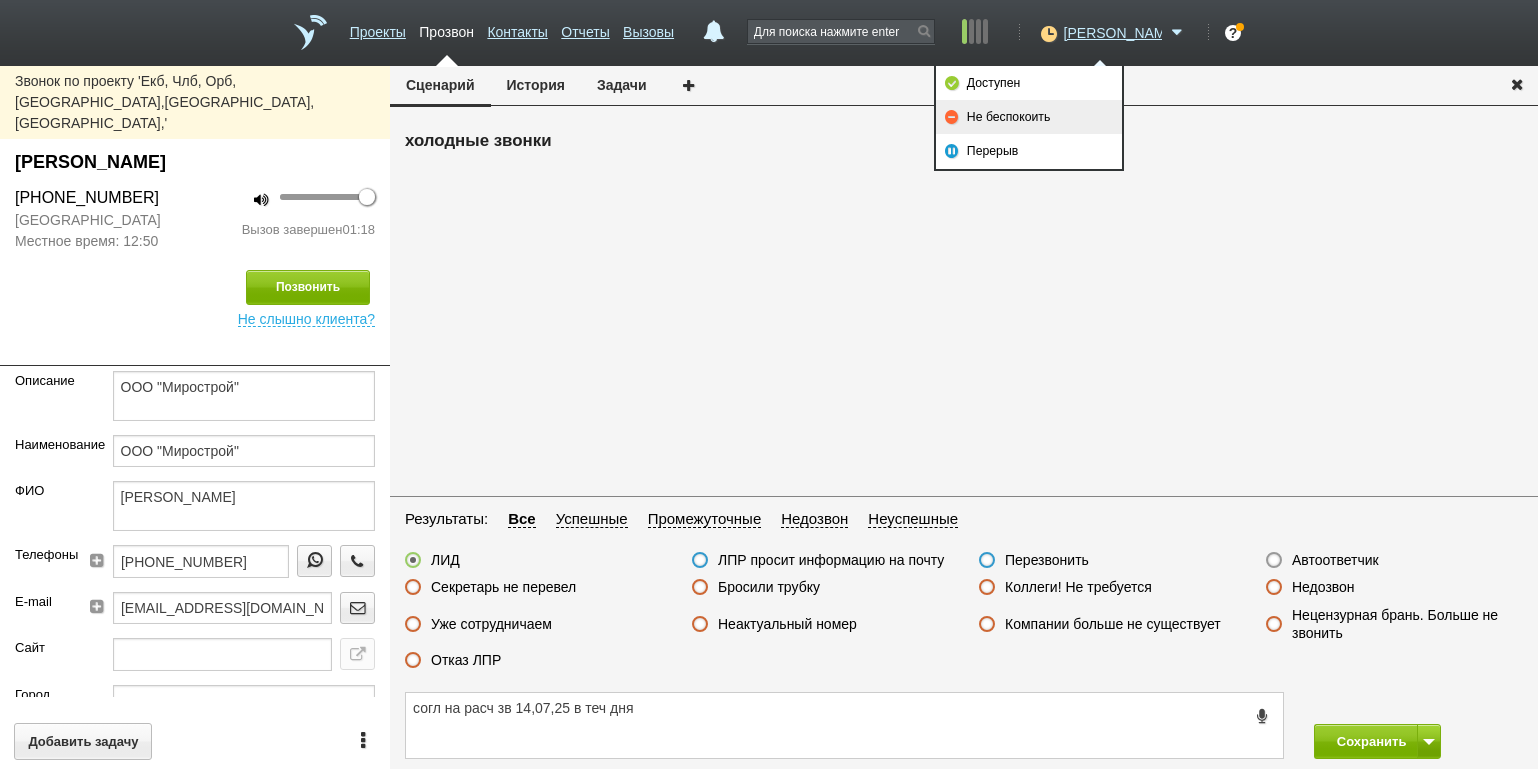 click on "Не беспокоить" at bounding box center (1029, 117) 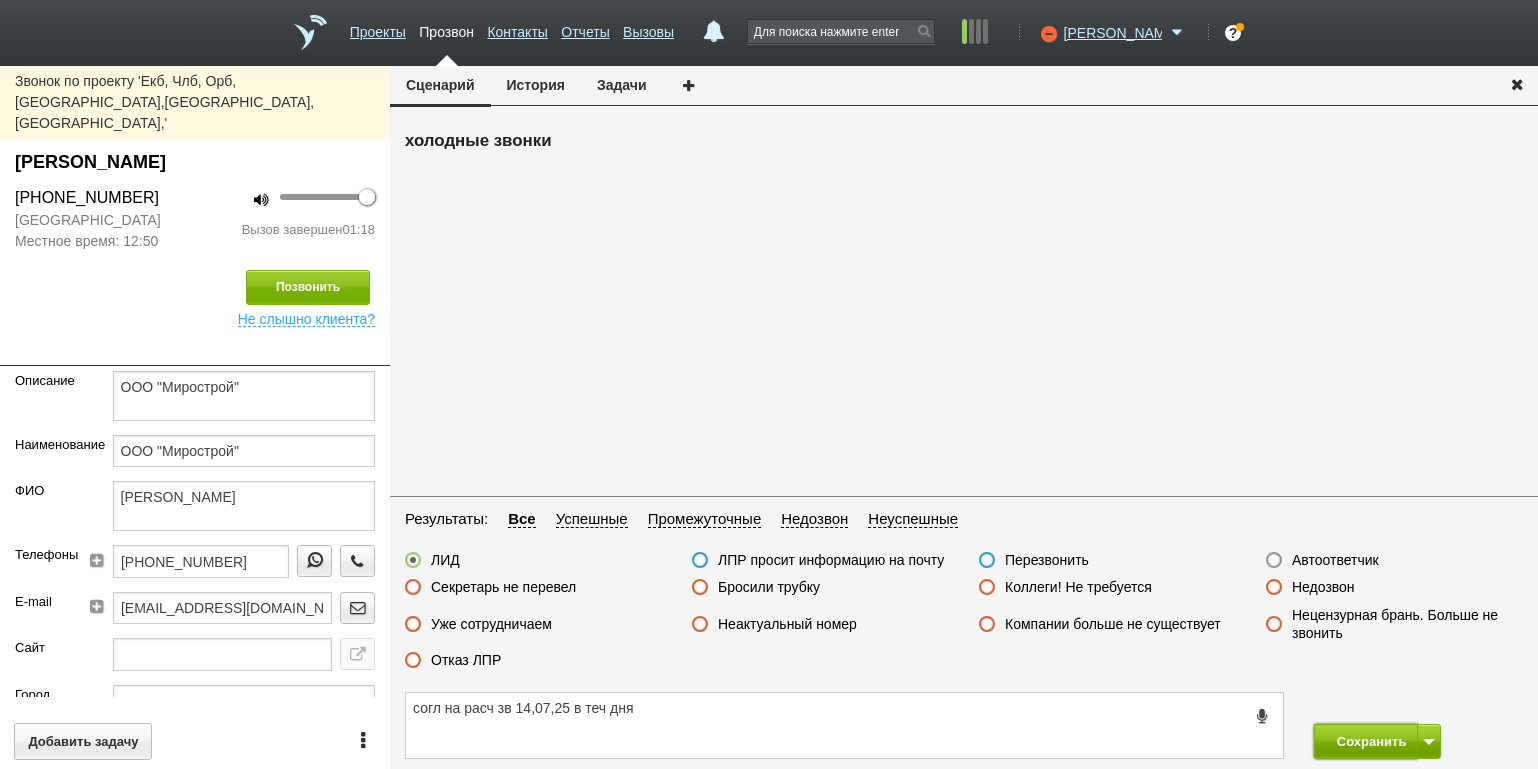 click on "Сохранить" at bounding box center (1366, 741) 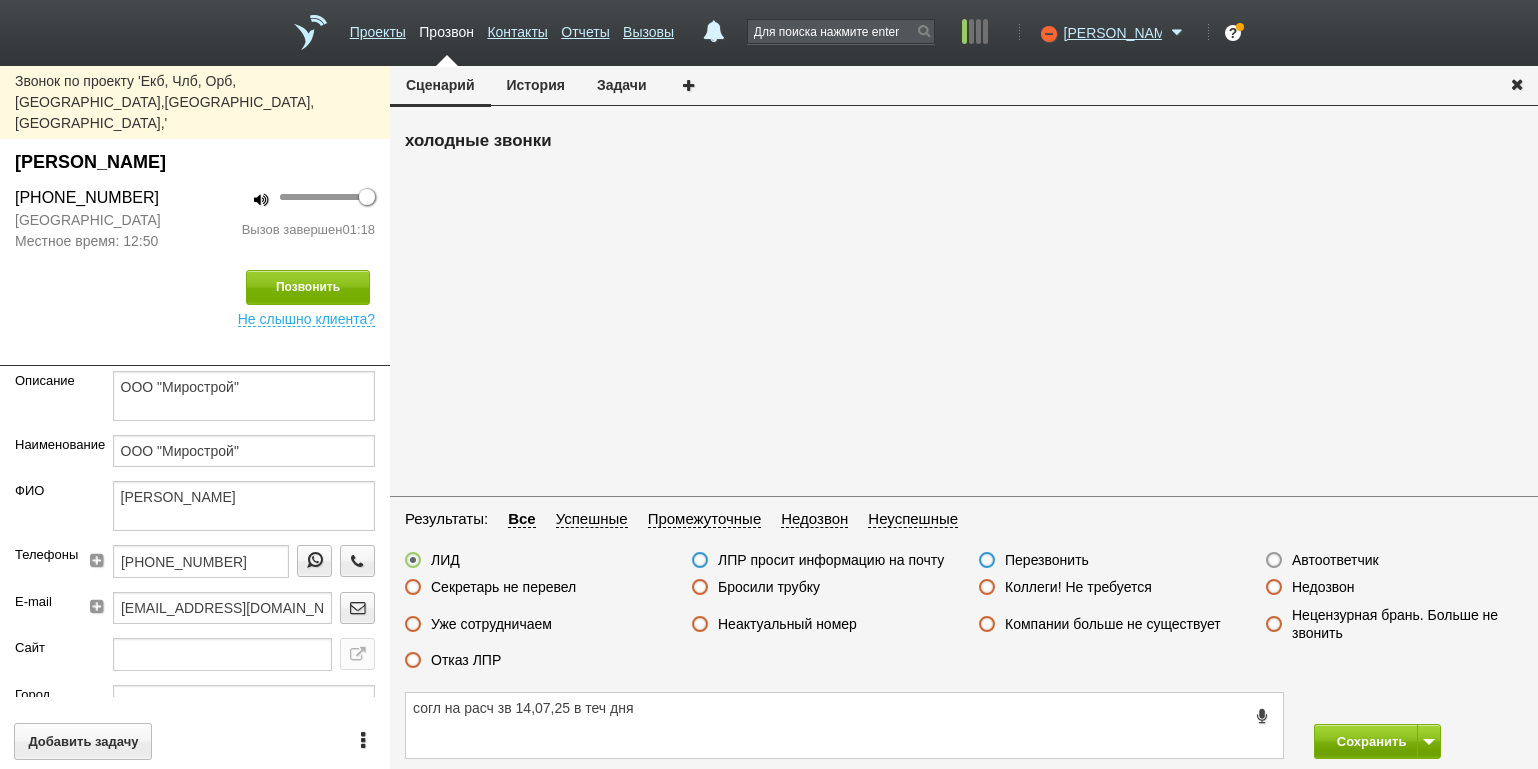 type 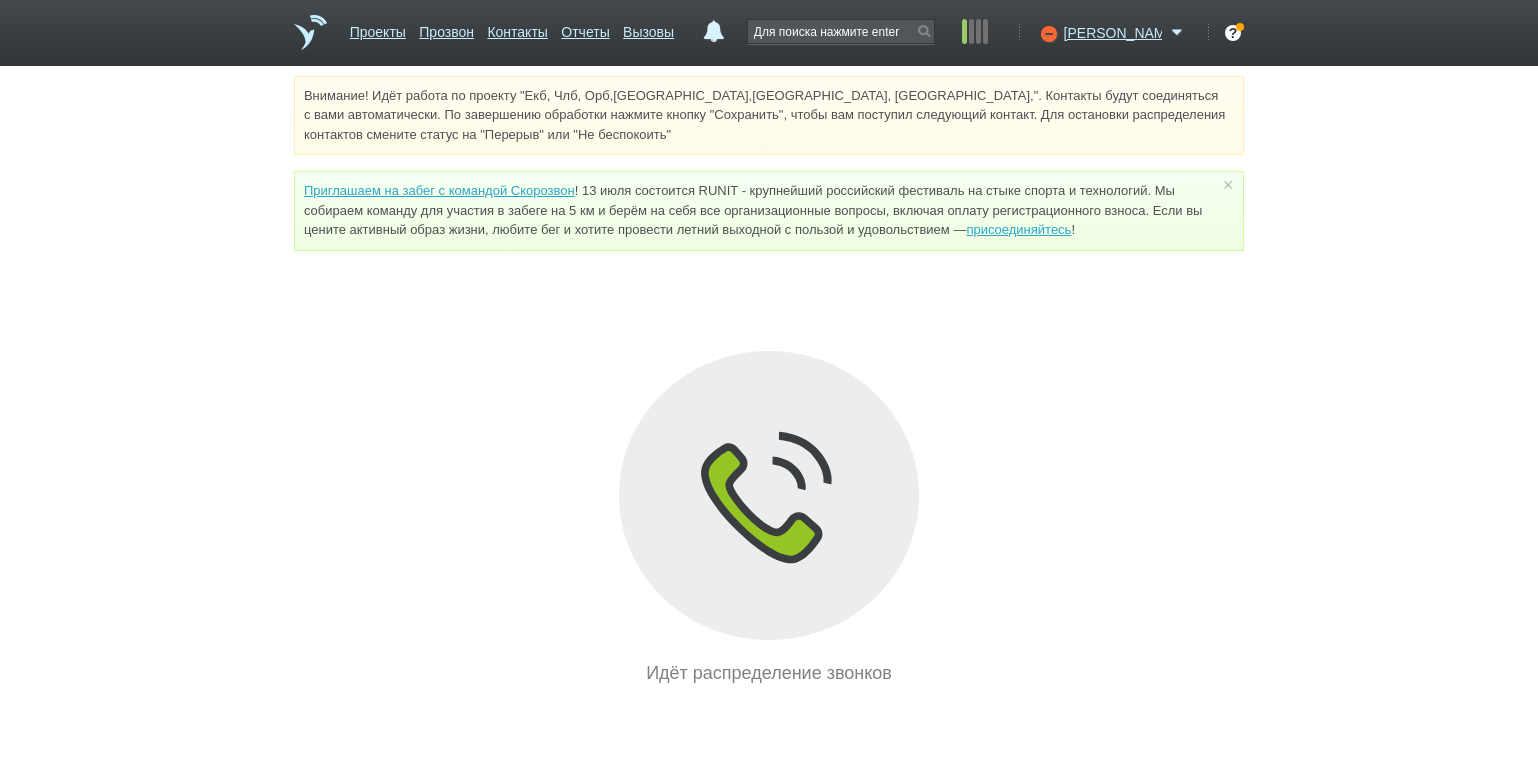 click on "Внимание! Идёт работа по проекту "Екб, Члб, Орб,[GEOGRAPHIC_DATA],[GEOGRAPHIC_DATA], [GEOGRAPHIC_DATA],". Контакты будут соединяться с вами автоматически. По завершению обработки нажмите кнопку "Сохранить", чтобы вам поступил следующий контакт. Для остановки распределения контактов смените статус на "Перерыв" или "Не беспокоить"
Приглашаем на забег с командой Скорозвон присоединяйтесь !
×
Вы можете звонить напрямую из строки поиска - введите номер и нажмите "Позвонить"
Идёт распределение звонков" at bounding box center (769, 381) 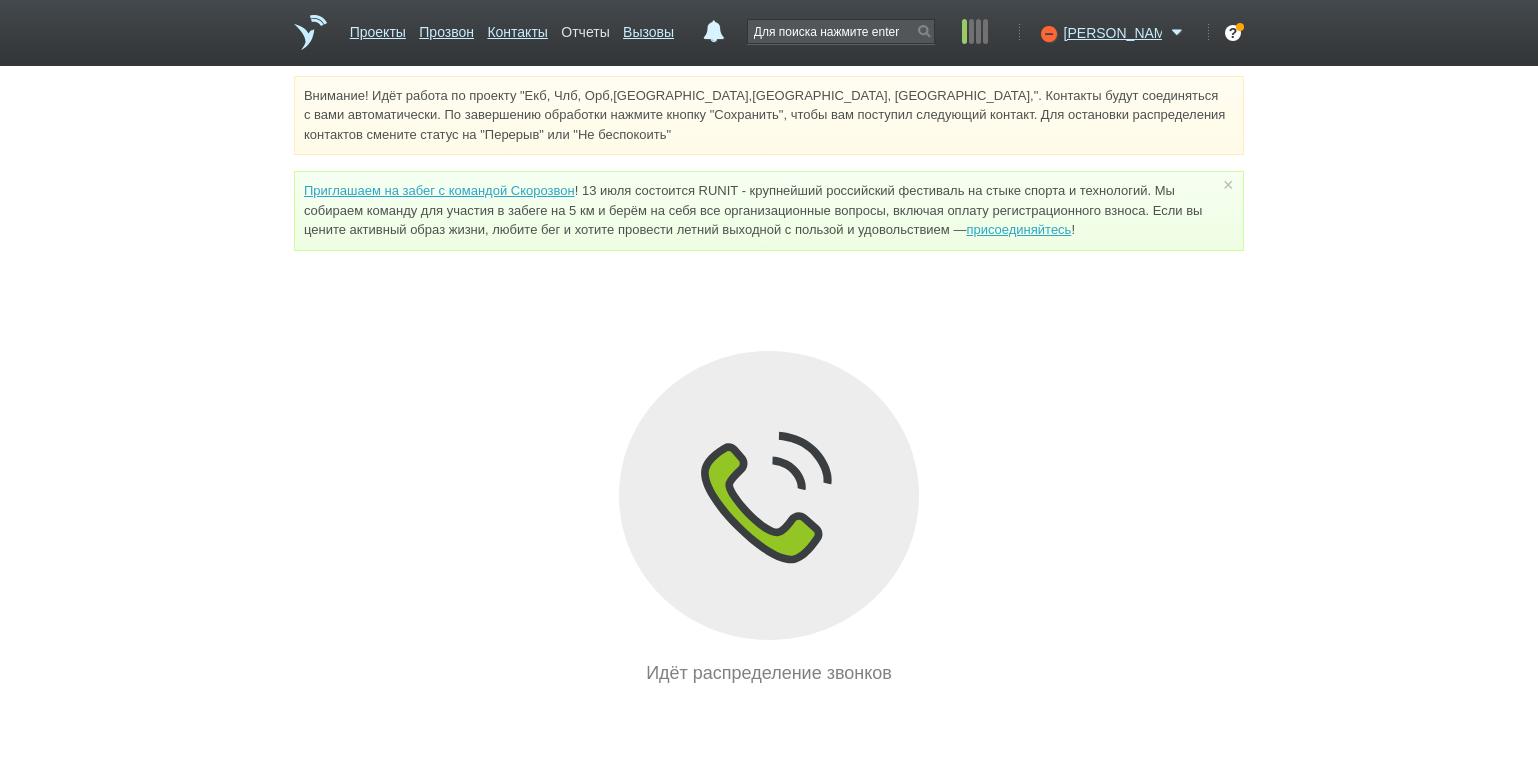 click on "Отчеты" at bounding box center [585, 28] 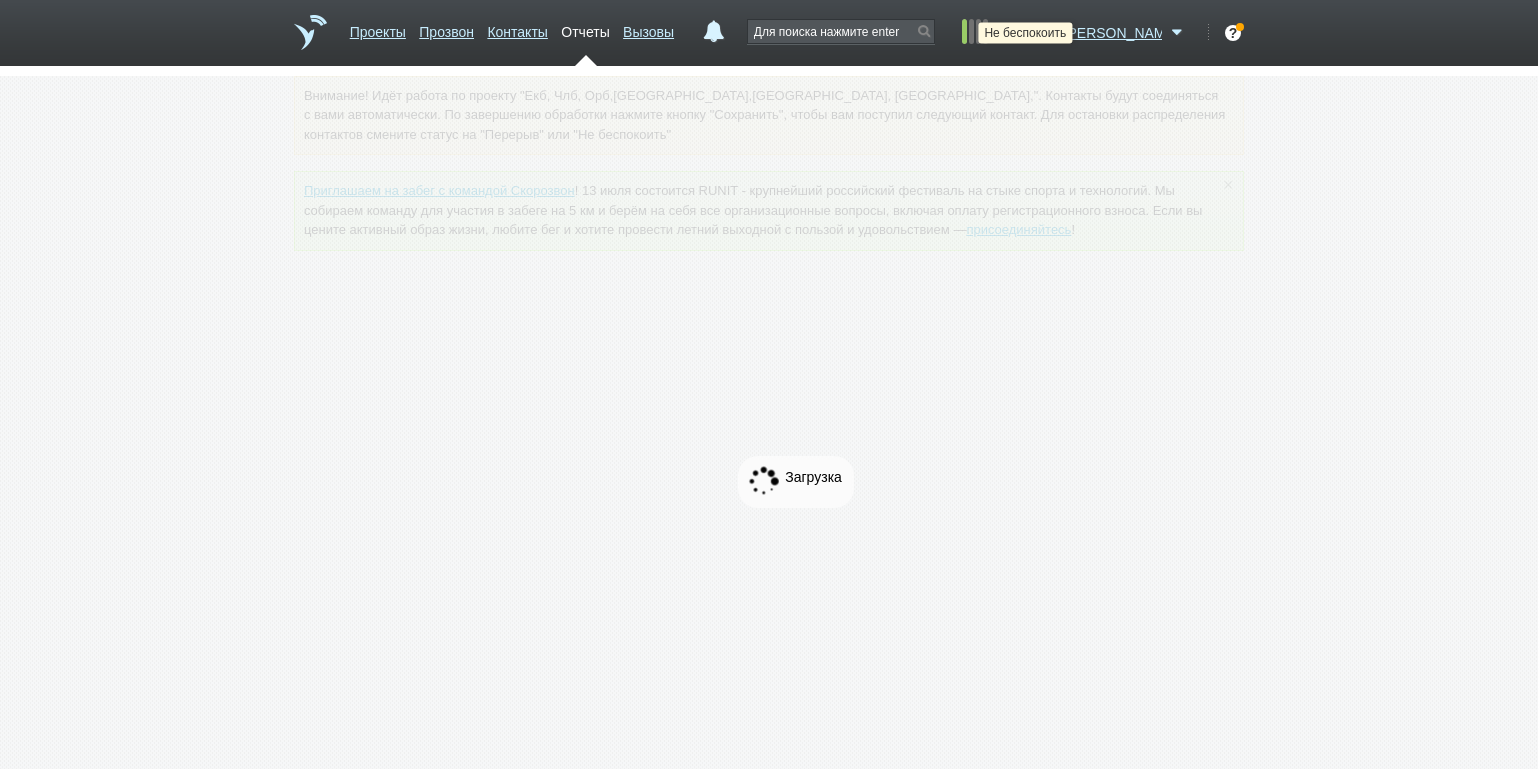 click at bounding box center (1046, 33) 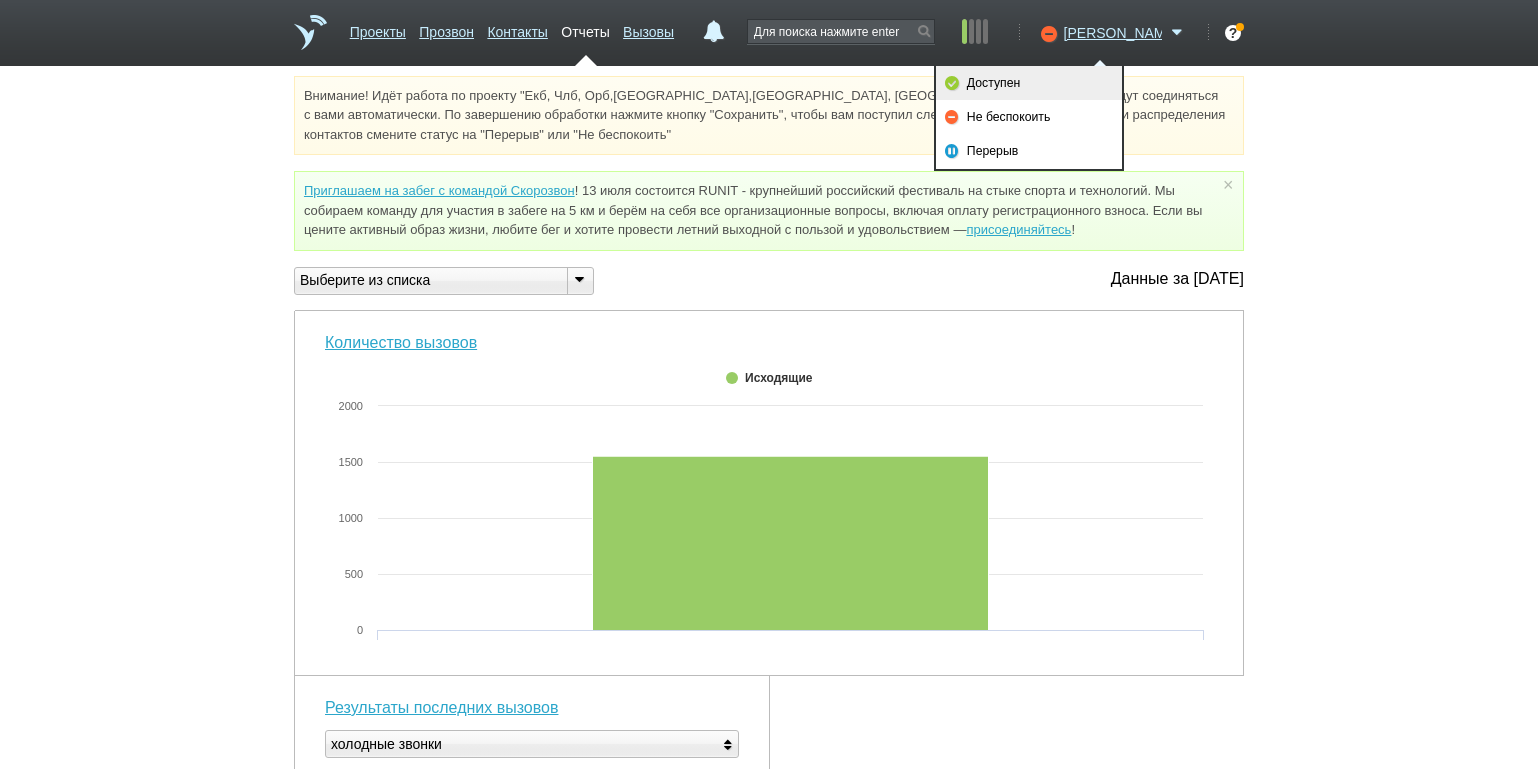 click on "Доступен" at bounding box center [1029, 83] 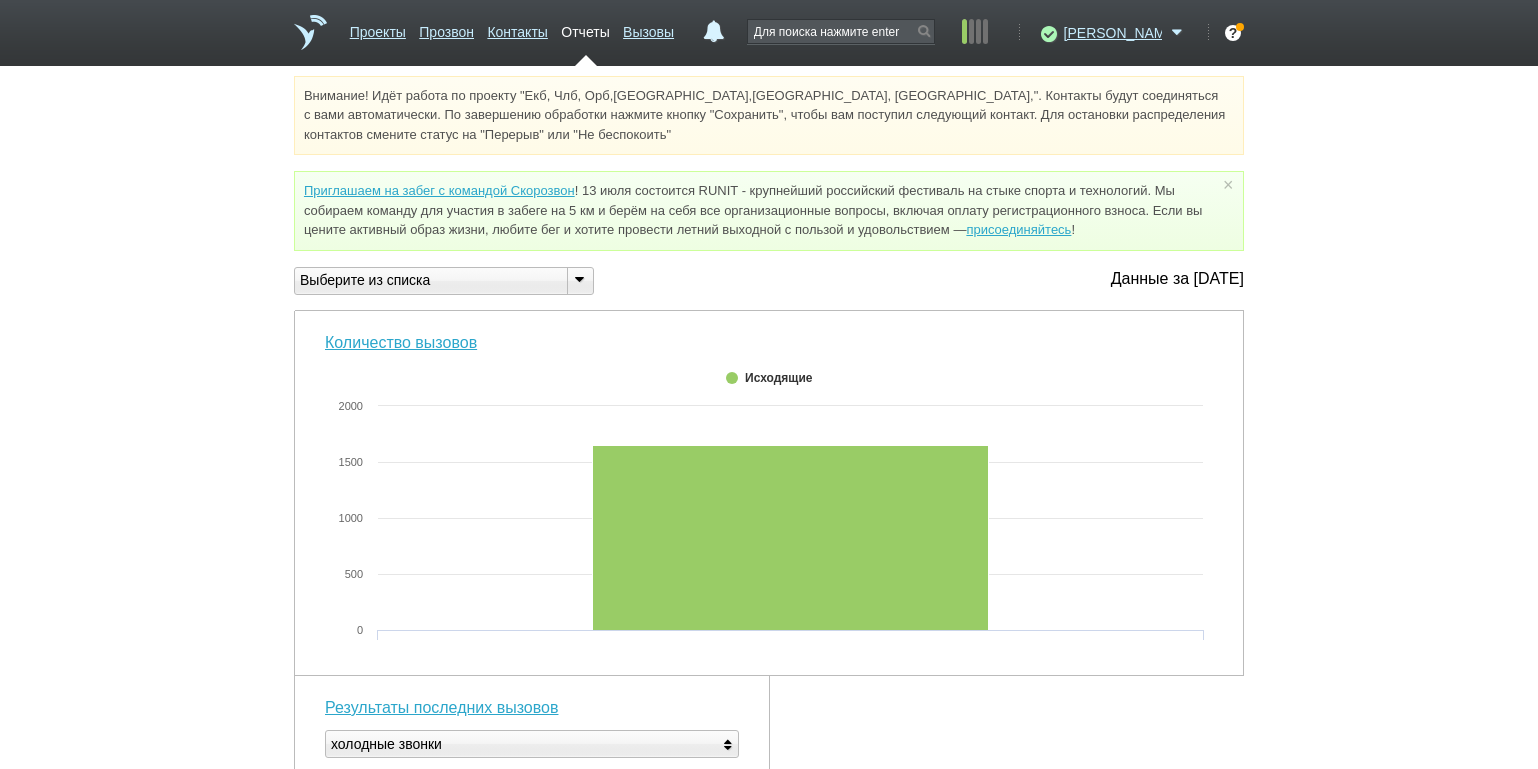 click at bounding box center [579, 279] 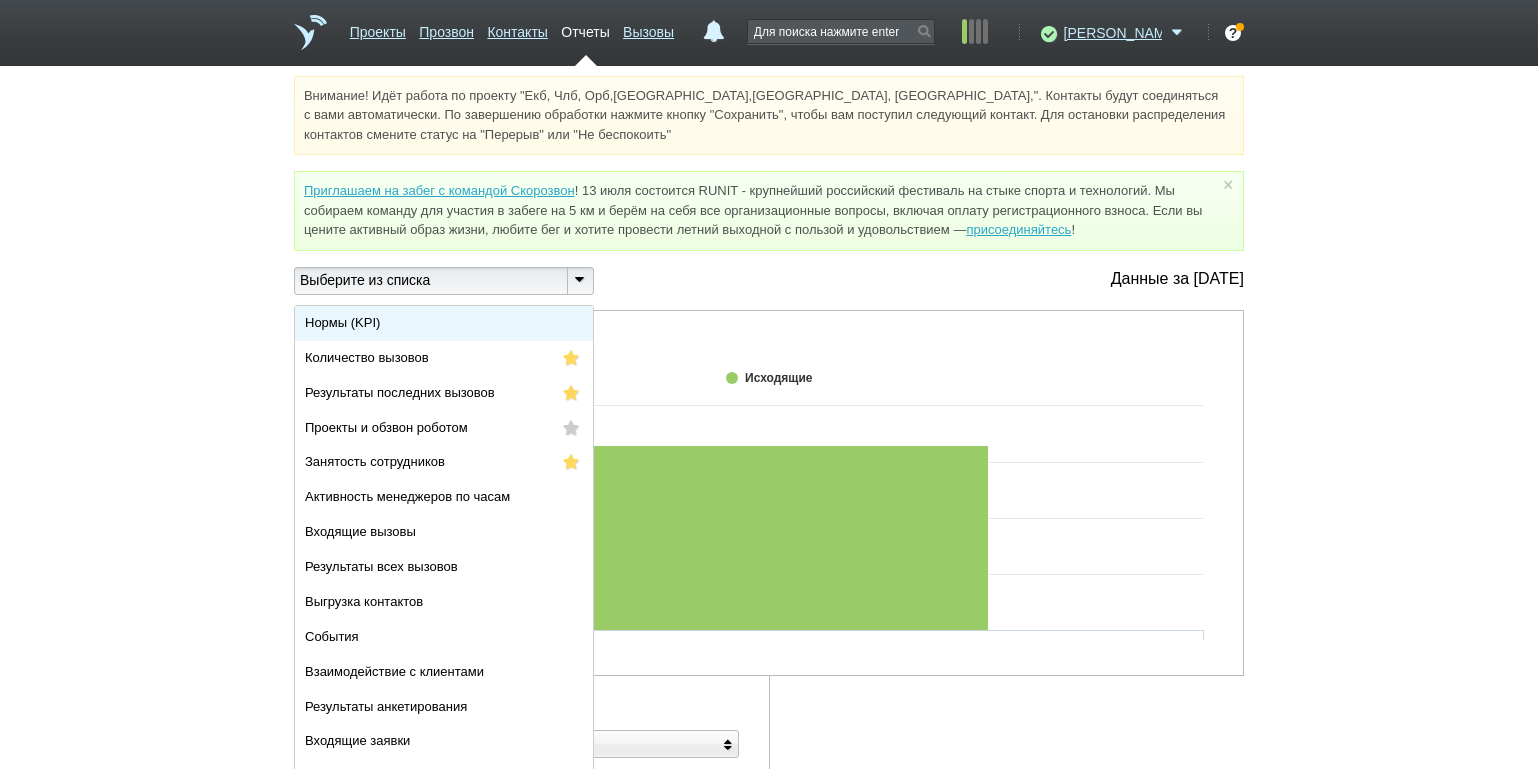 click on "Нормы (KPI)" at bounding box center (444, 323) 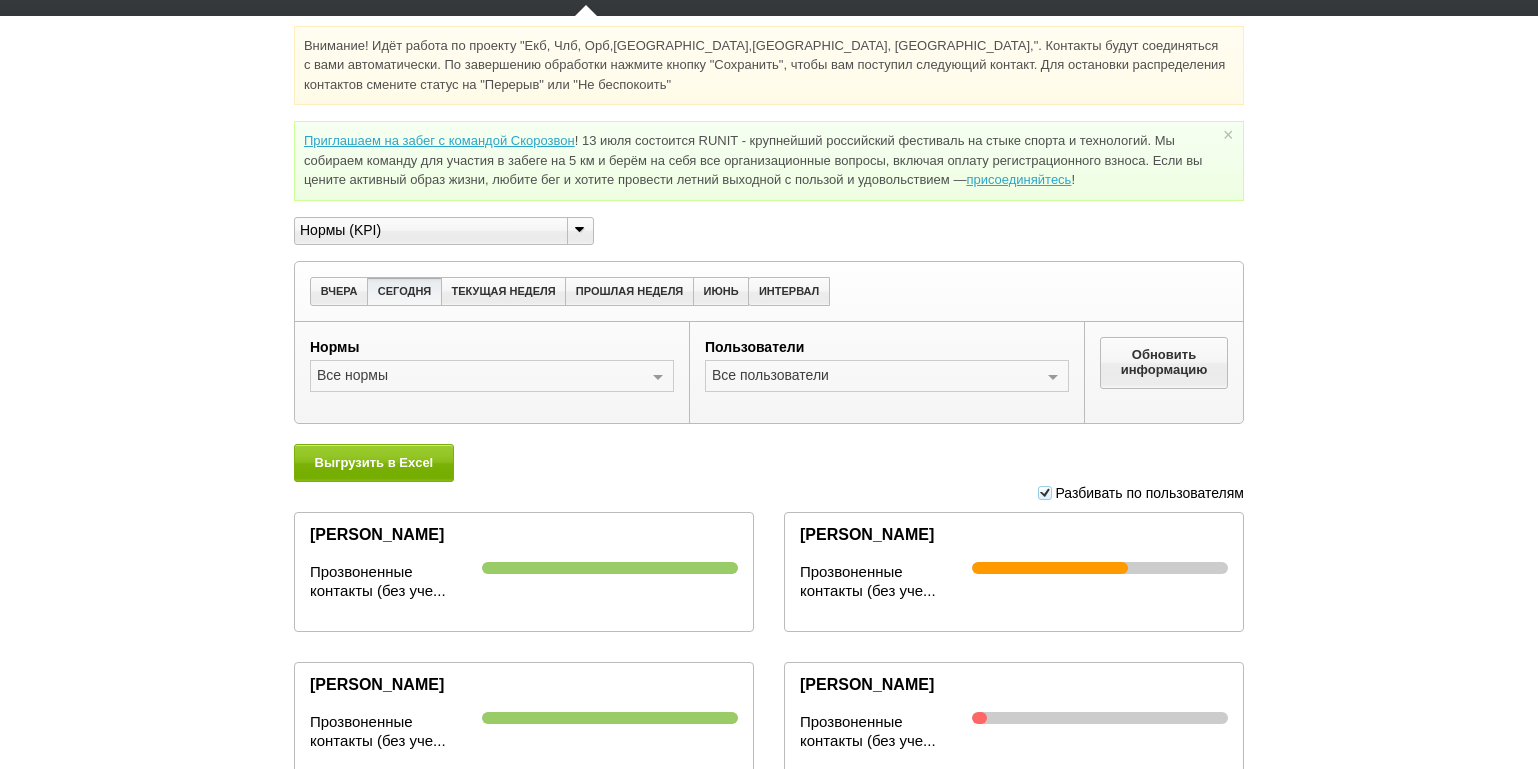 scroll, scrollTop: 0, scrollLeft: 0, axis: both 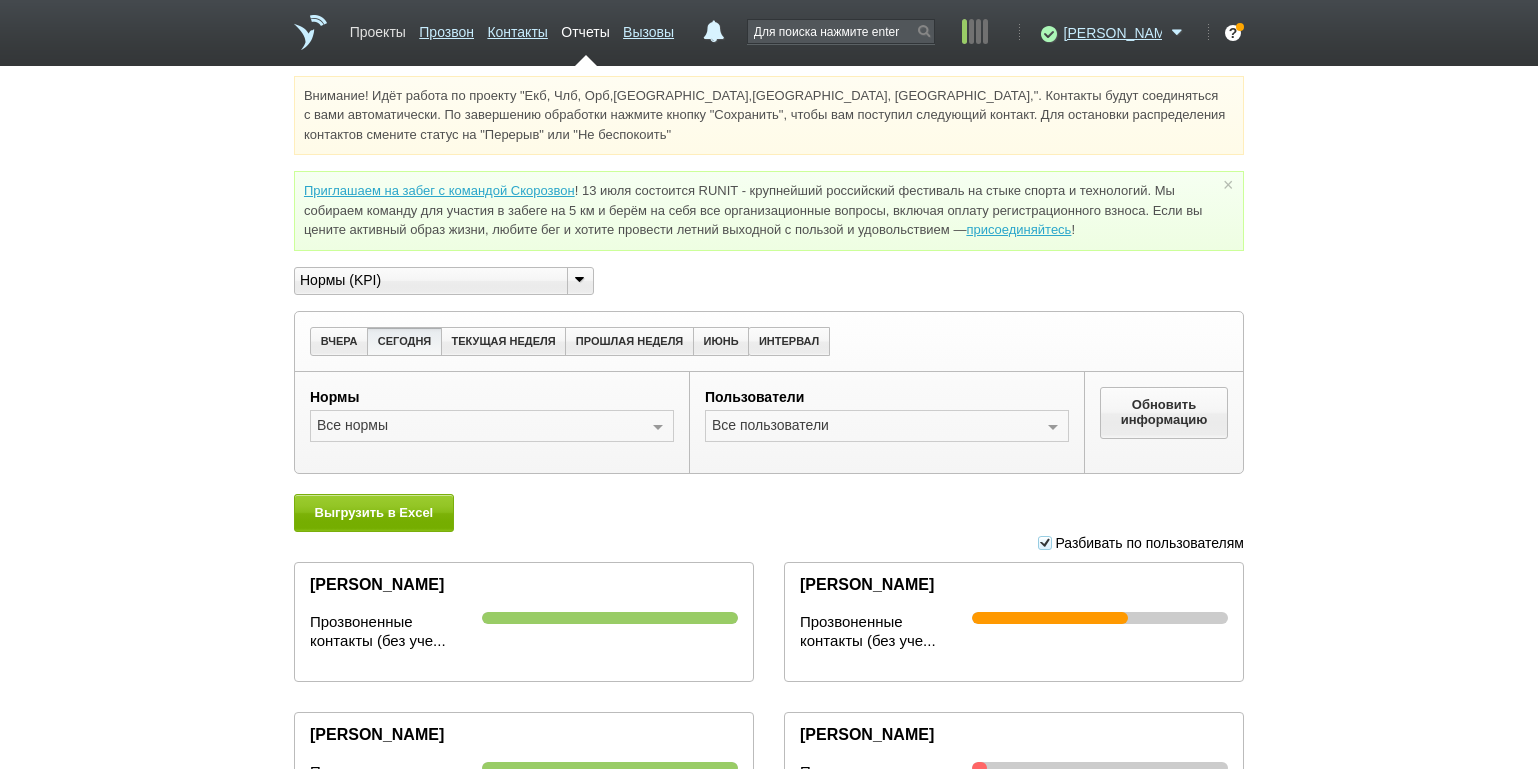 click on "Проекты" at bounding box center (378, 28) 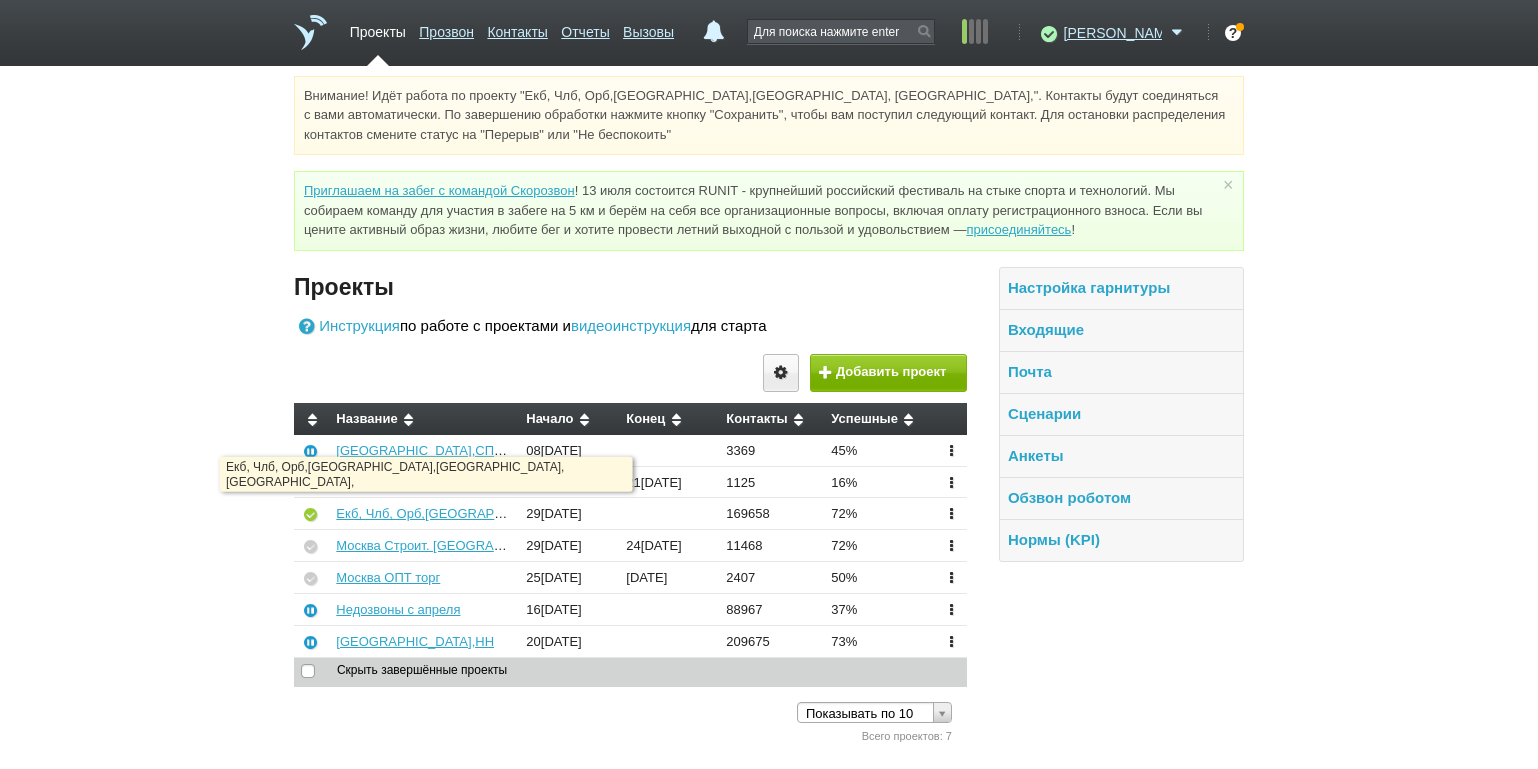 click on "Екб, Члб, Орб,[GEOGRAPHIC_DATA],[GEOGRAPHIC_DATA], [GEOGRAPHIC_DATA]," at bounding box center (424, 514) 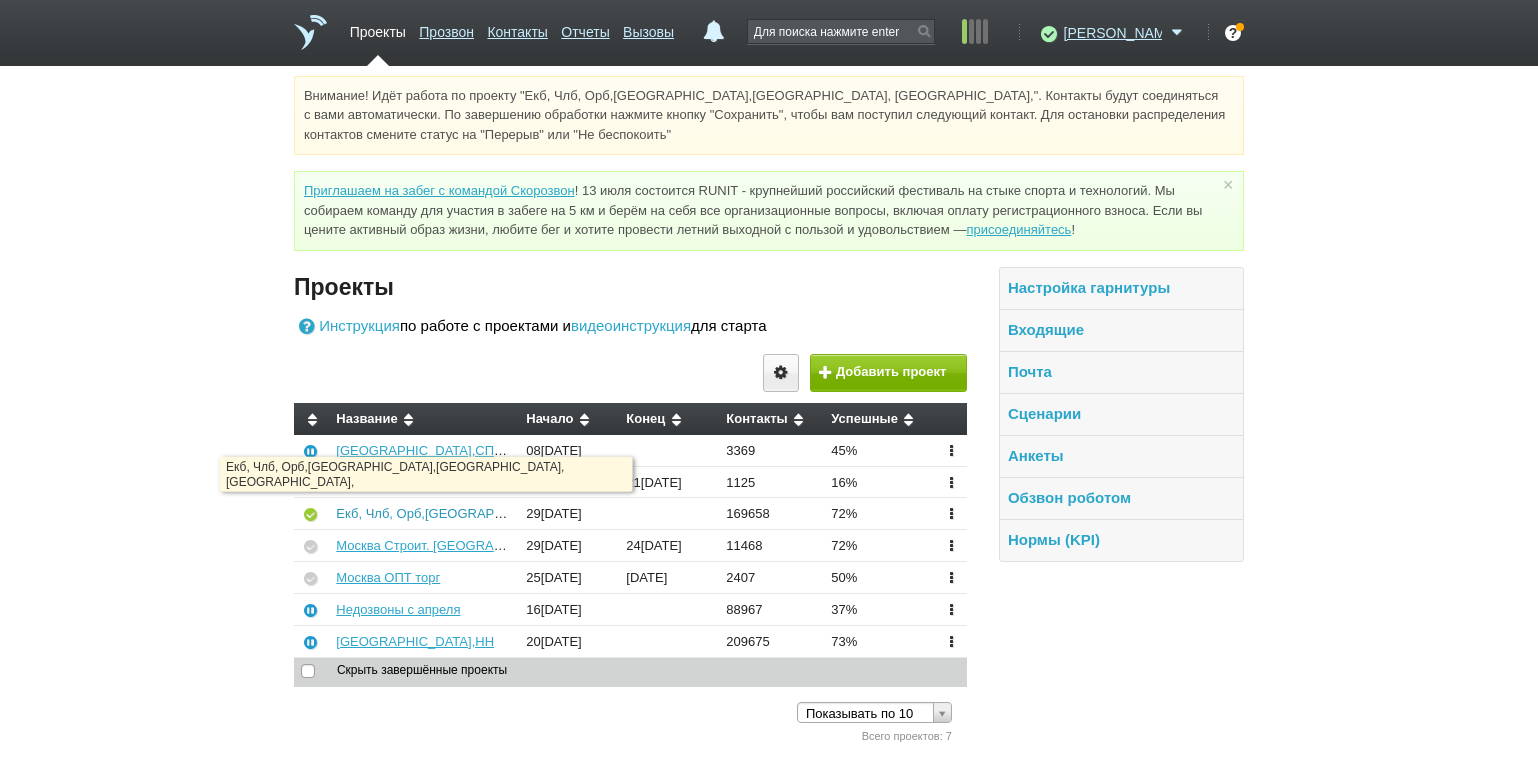 click on "Екб, Члб, Орб,[GEOGRAPHIC_DATA],[GEOGRAPHIC_DATA], [GEOGRAPHIC_DATA]," at bounding box center [590, 513] 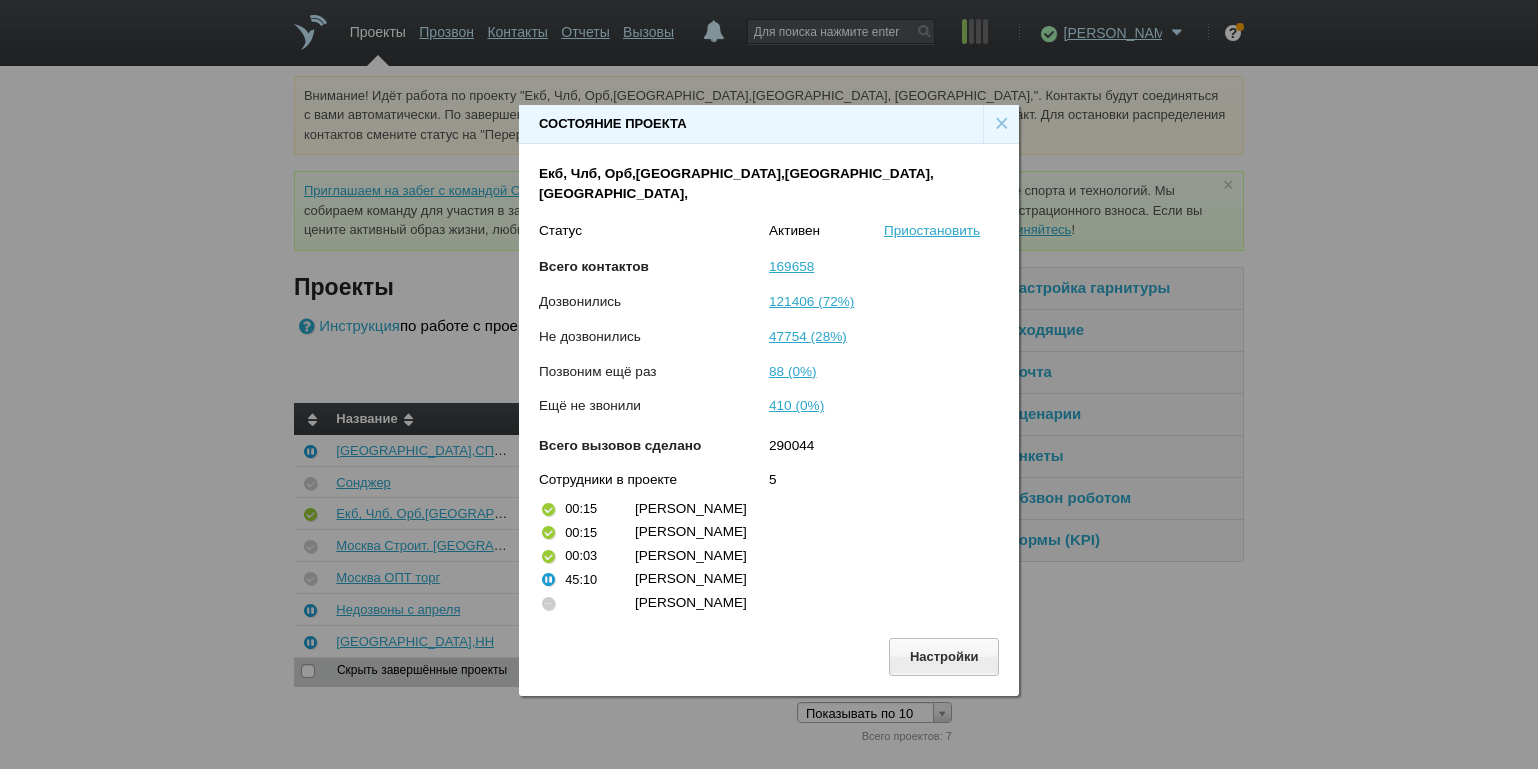 click on "×" at bounding box center [1001, 124] 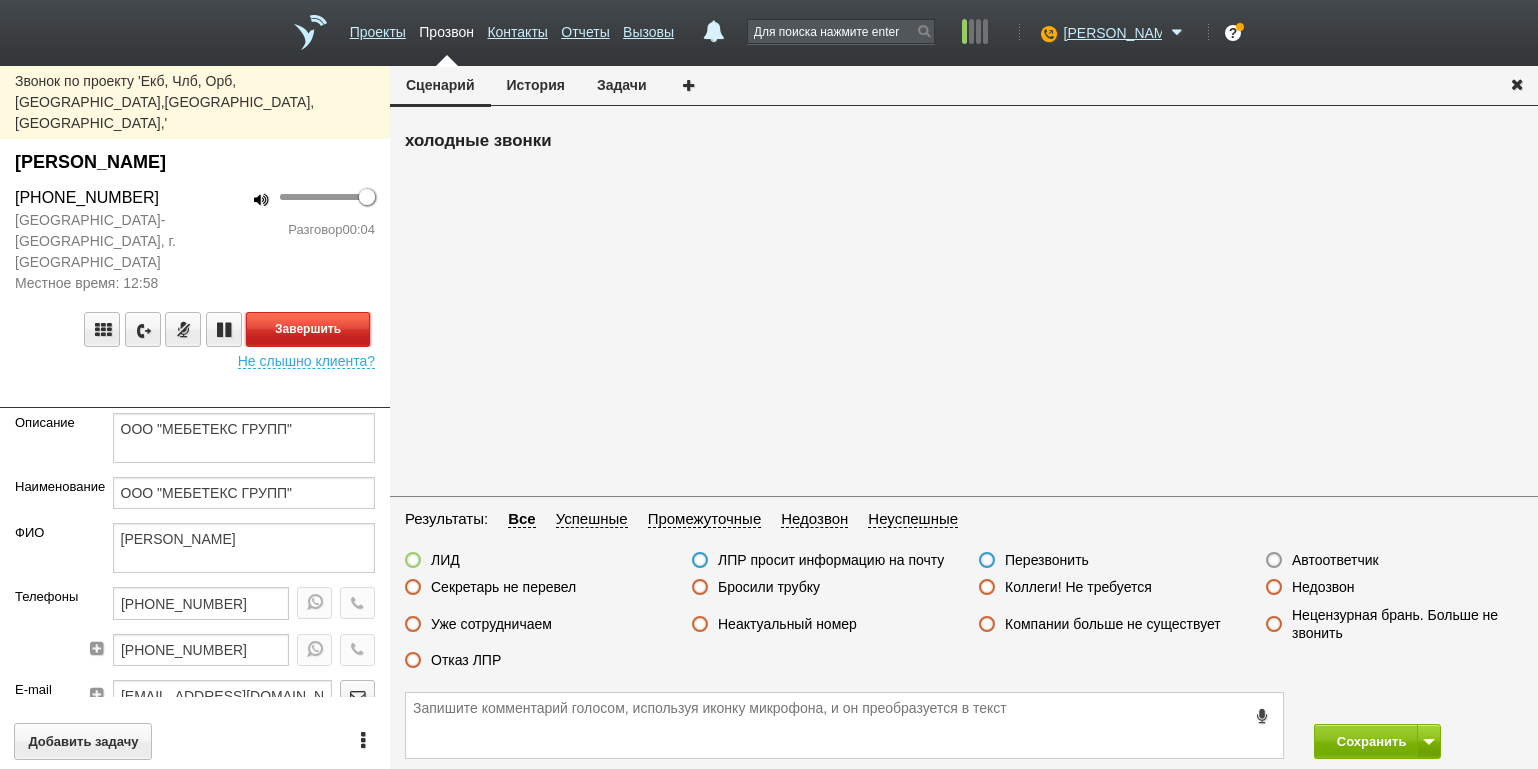 click on "Завершить" at bounding box center (308, 329) 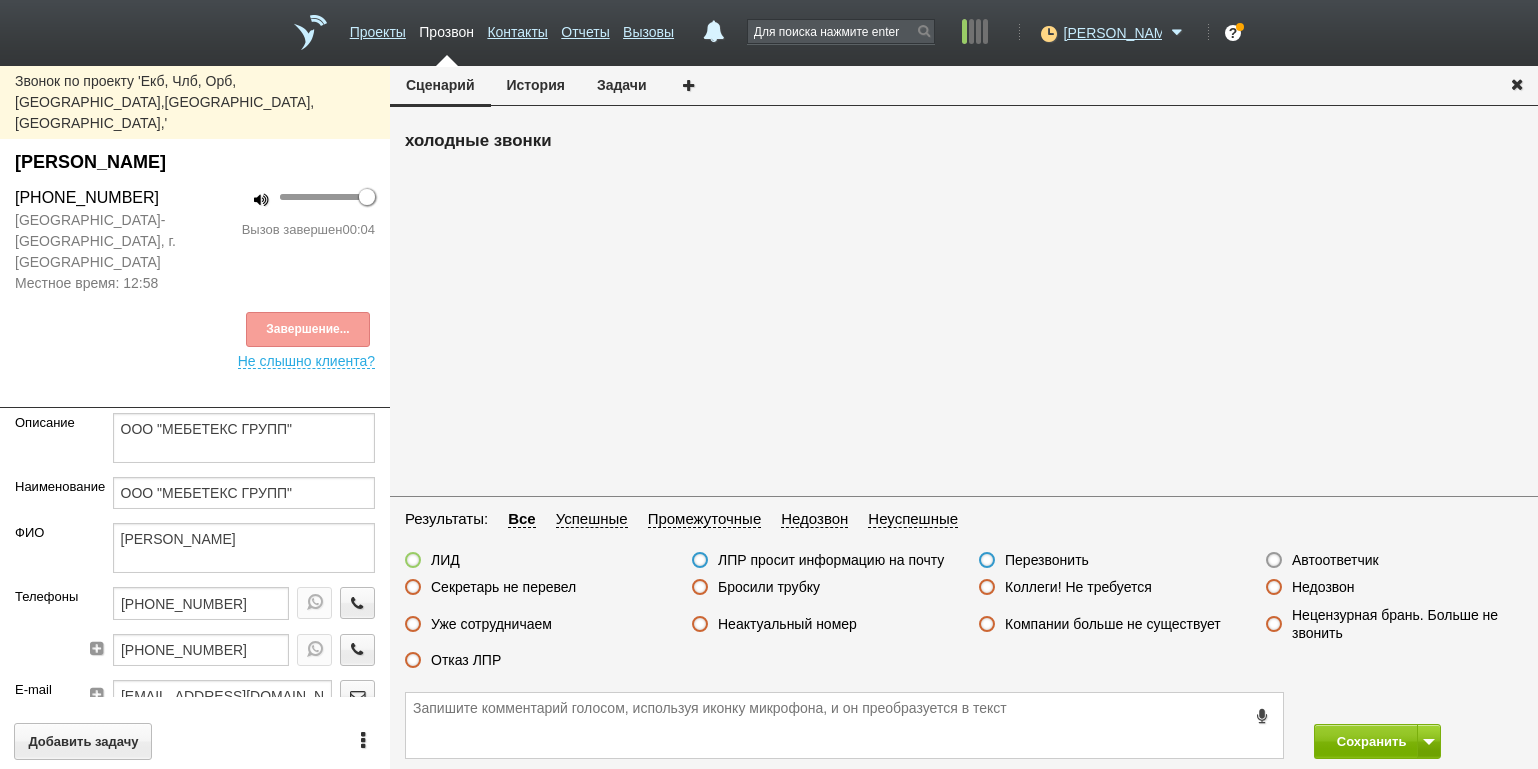 click on "Автоответчик" at bounding box center [1335, 560] 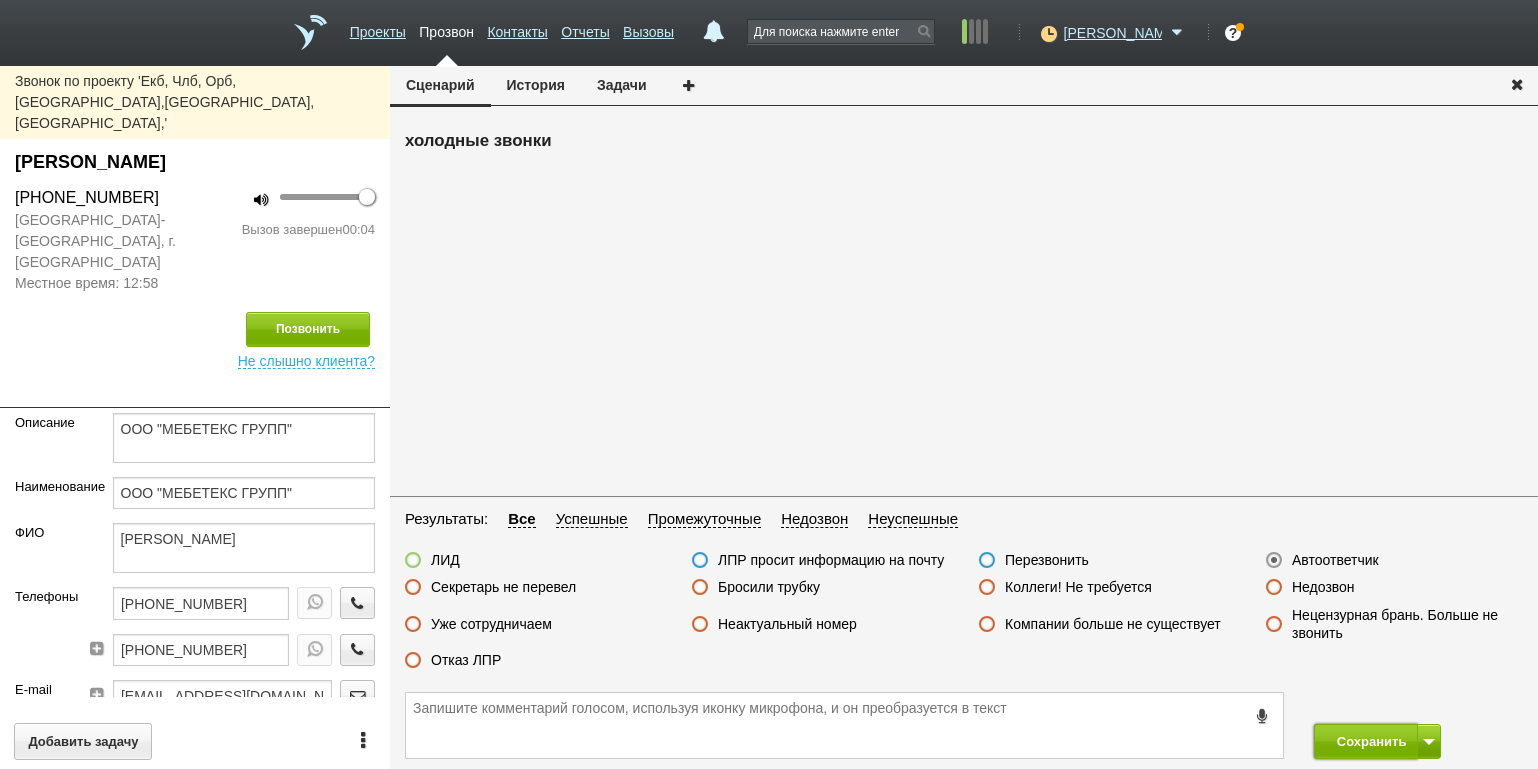 drag, startPoint x: 1346, startPoint y: 741, endPoint x: 1302, endPoint y: 650, distance: 101.07918 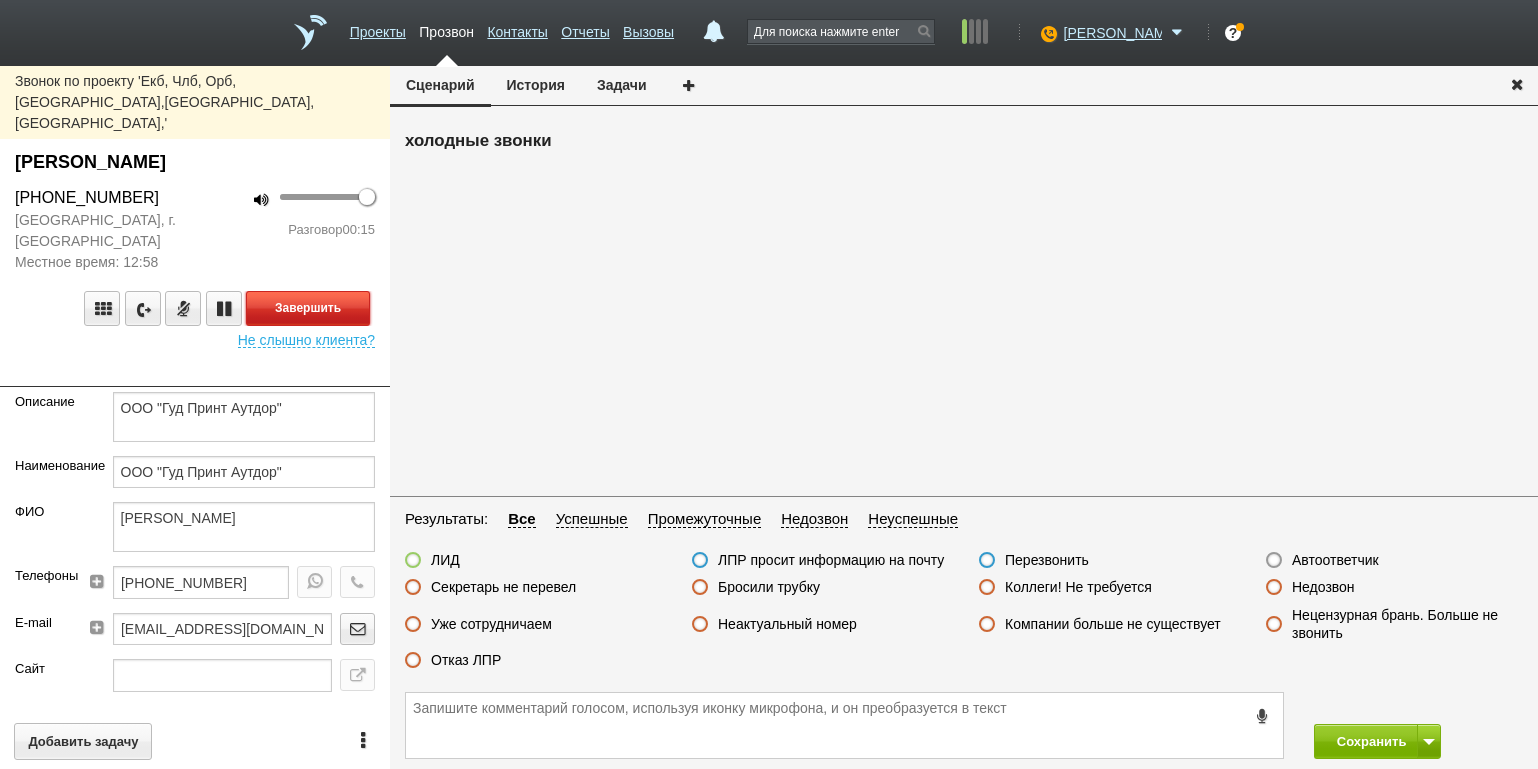 click on "Завершить" at bounding box center (308, 308) 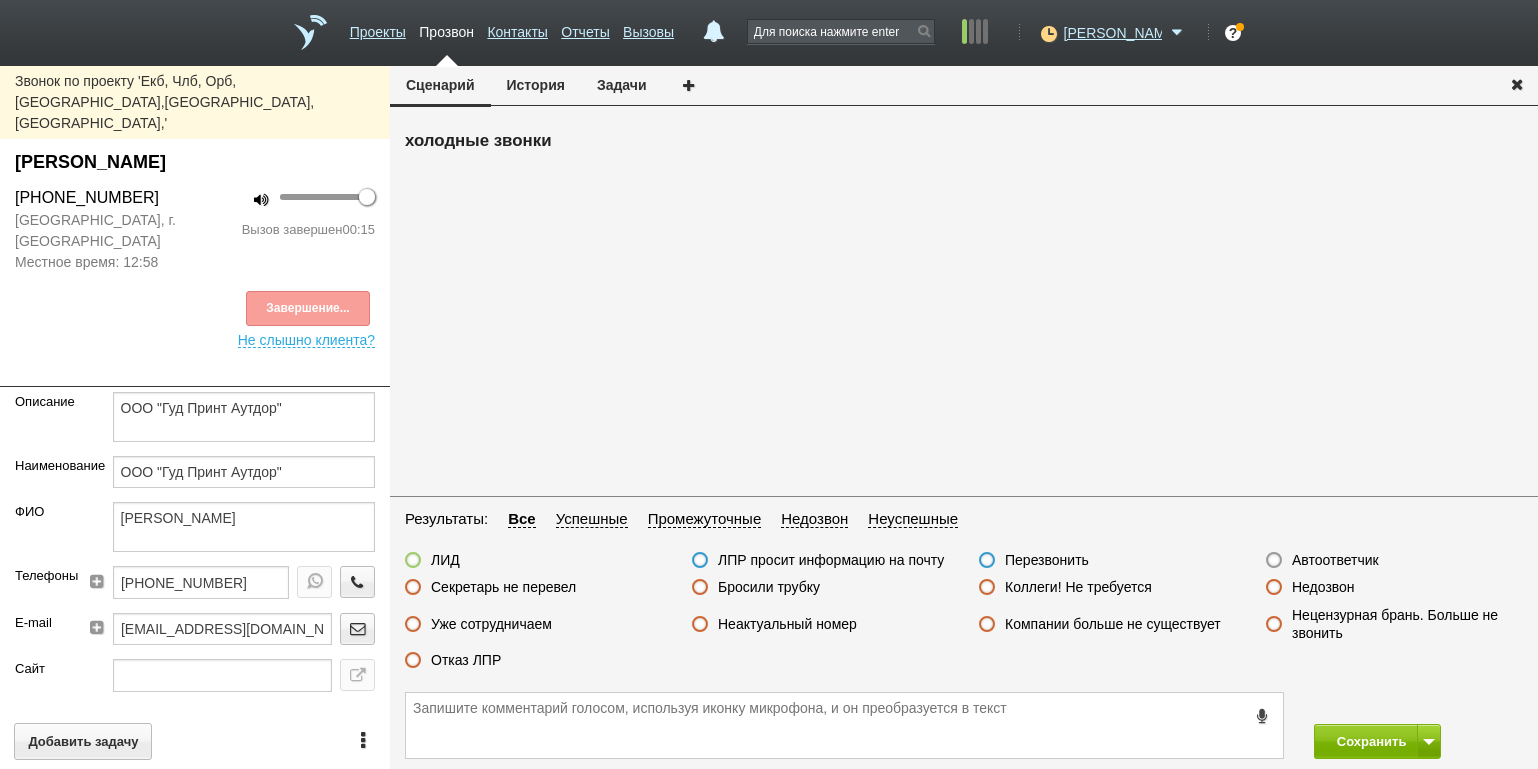 click on "Отказ ЛПР" at bounding box center (466, 660) 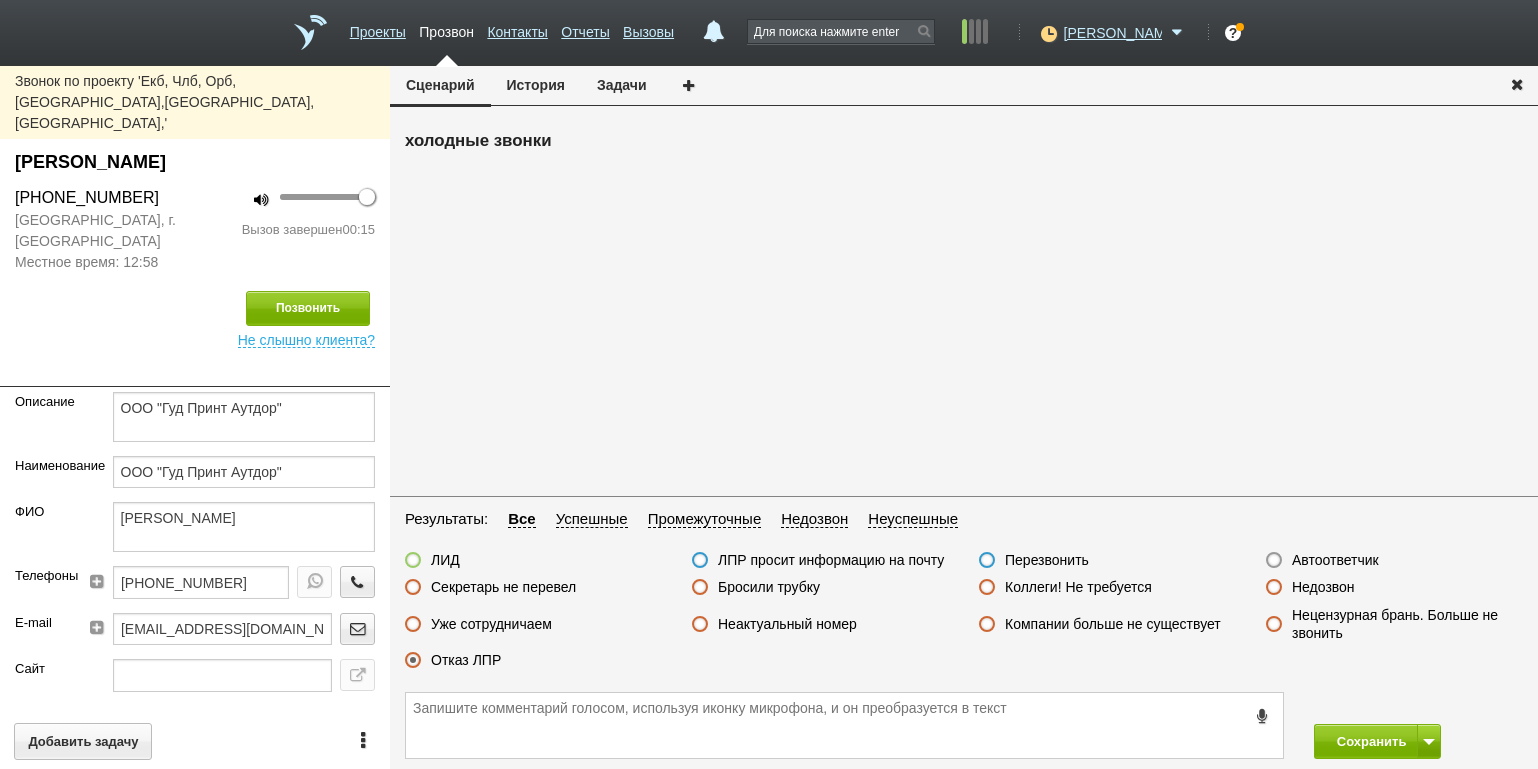click on "Сохранить" at bounding box center (1418, 741) 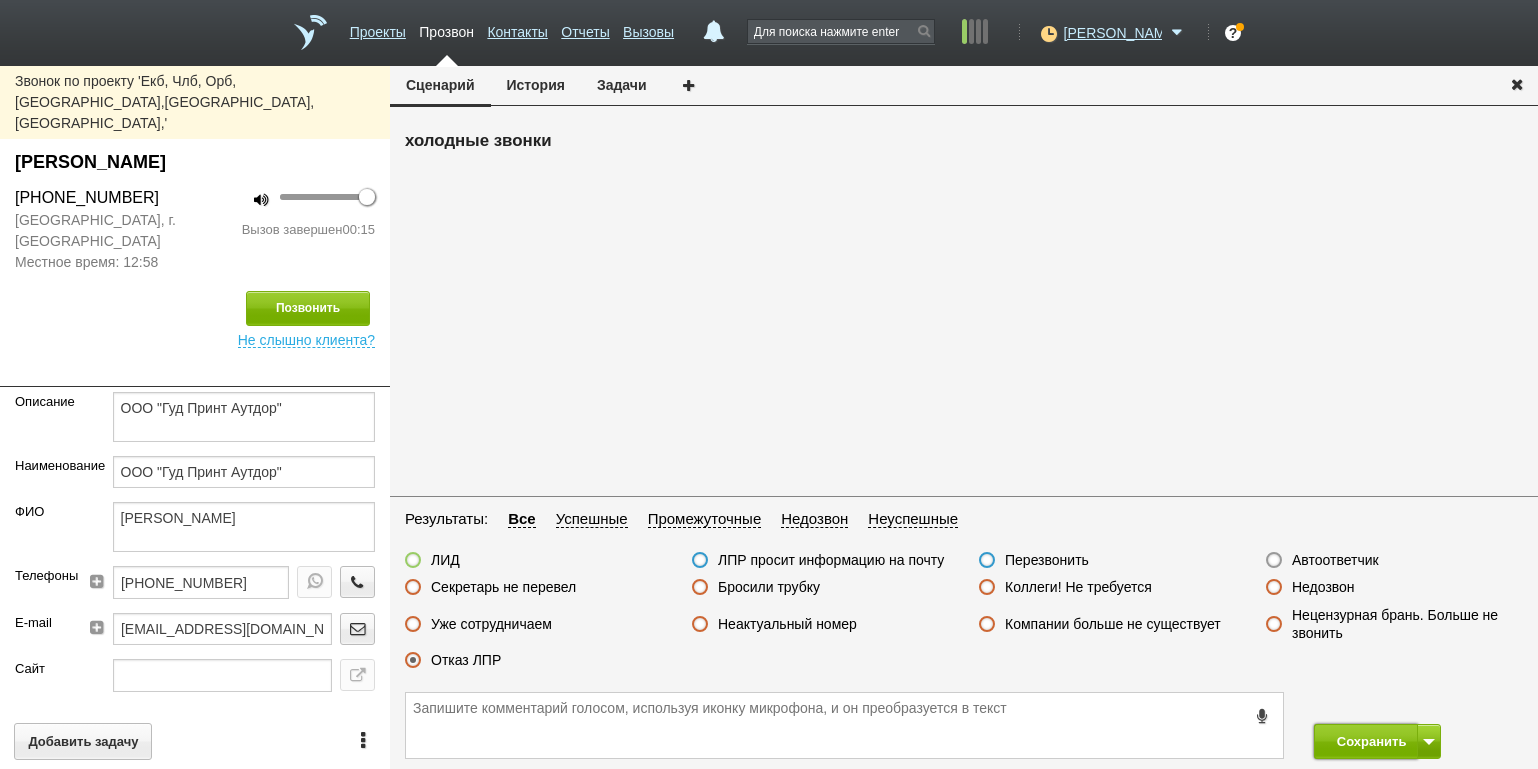drag, startPoint x: 1326, startPoint y: 737, endPoint x: 1256, endPoint y: 597, distance: 156.52477 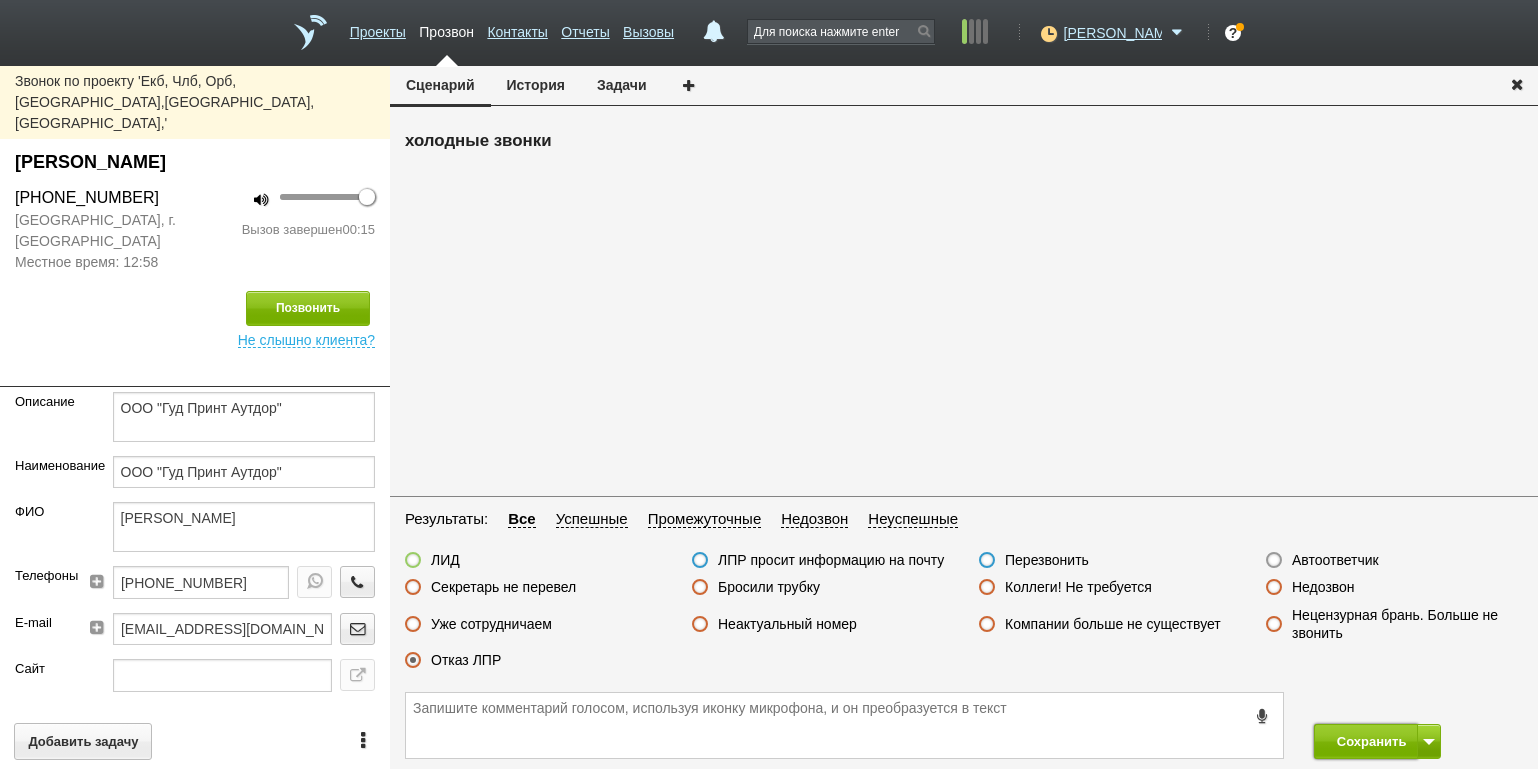 click on "Сохранить" at bounding box center (1366, 741) 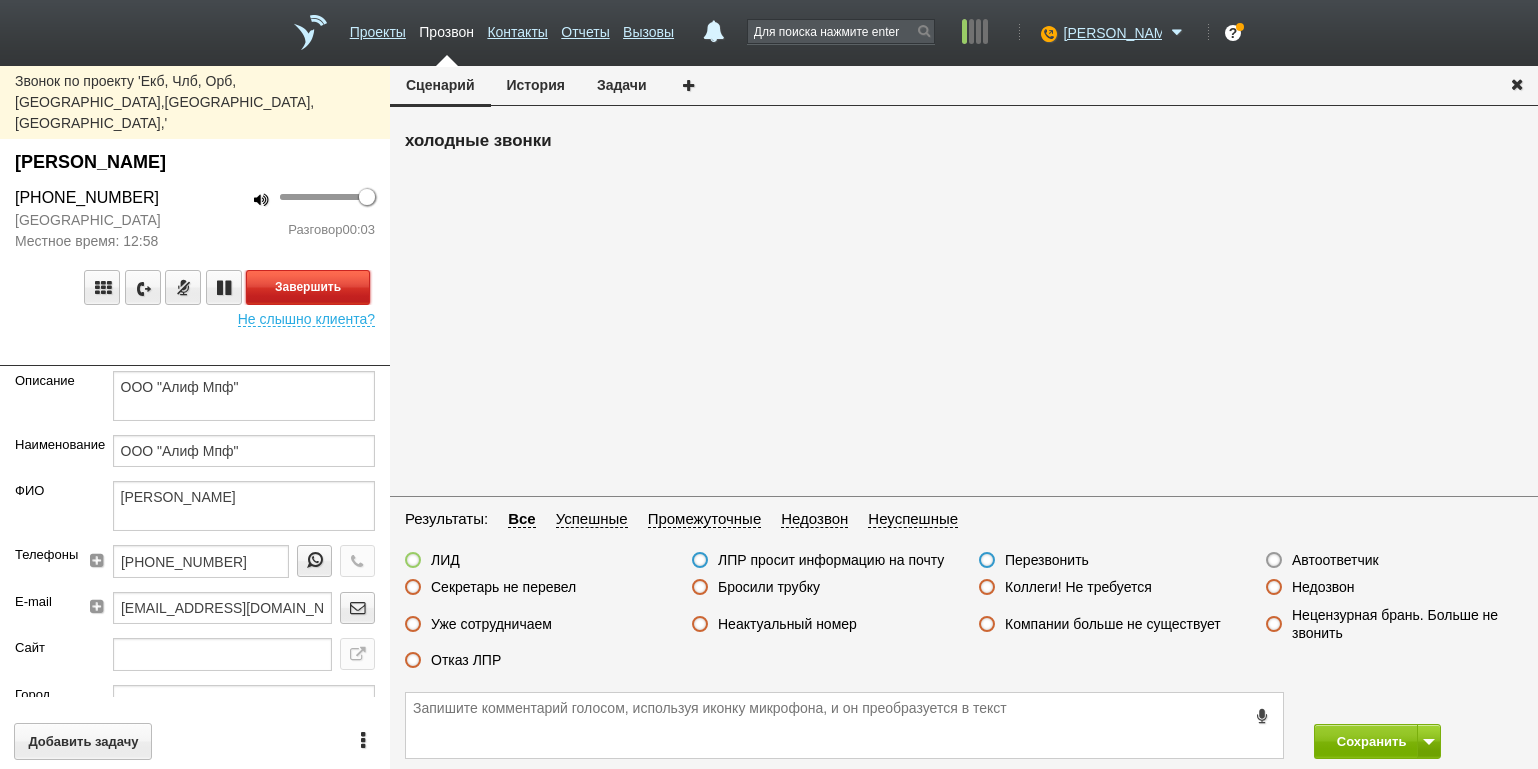 click on "Завершить" at bounding box center [308, 287] 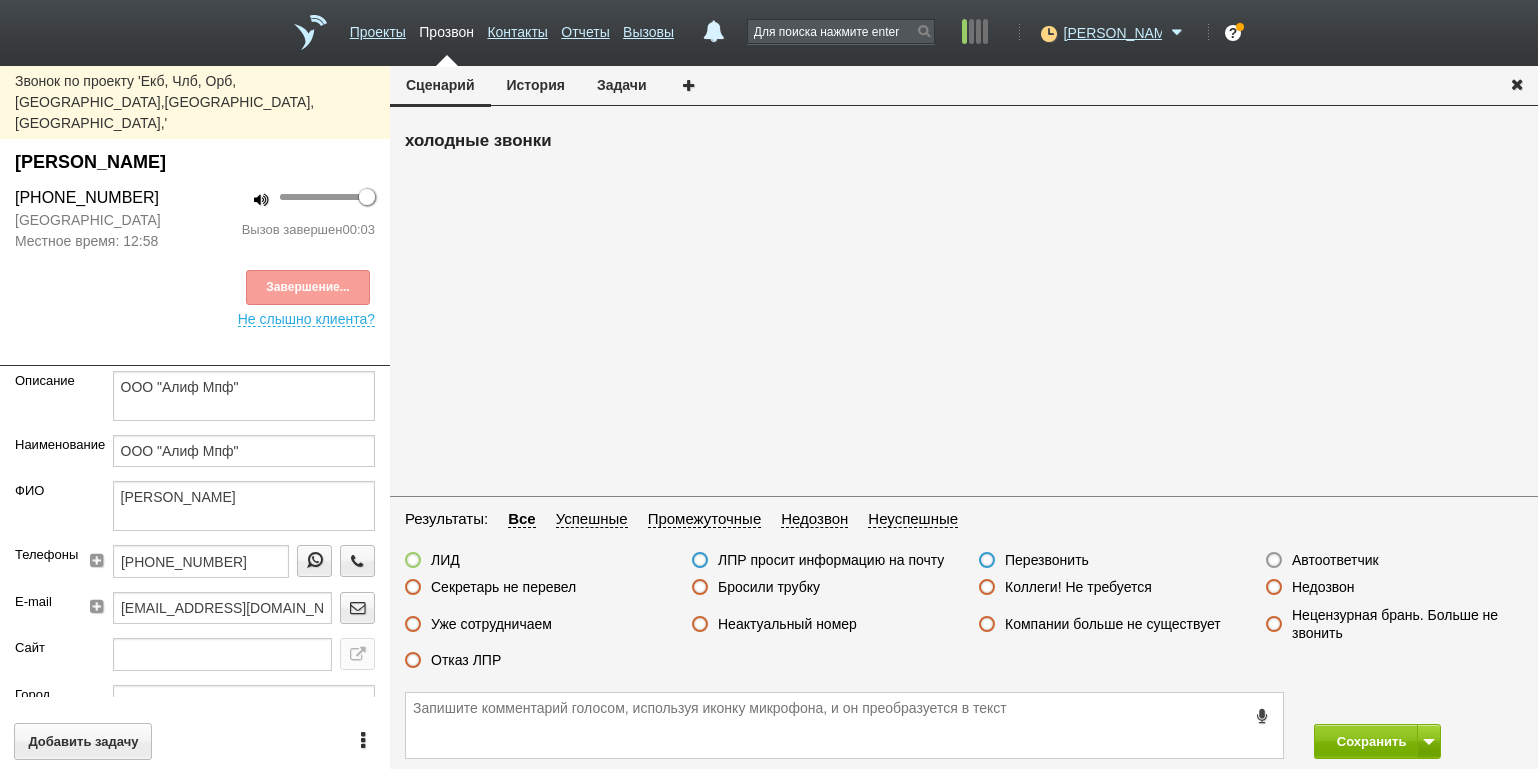 click on "Результаты: Все Успешные Промежуточные Недозвон Неуспешные ЛИД ЛПР просит информацию на почту Перезвонить Автоответчик Секретарь не перевел Бросили трубку Коллеги! Не требуется Недозвон Уже сотрудничаем Неактуальный номер Компании больше не существует Нецензурная брань. Больше не звонить Отказ ЛПР" at bounding box center (964, 595) 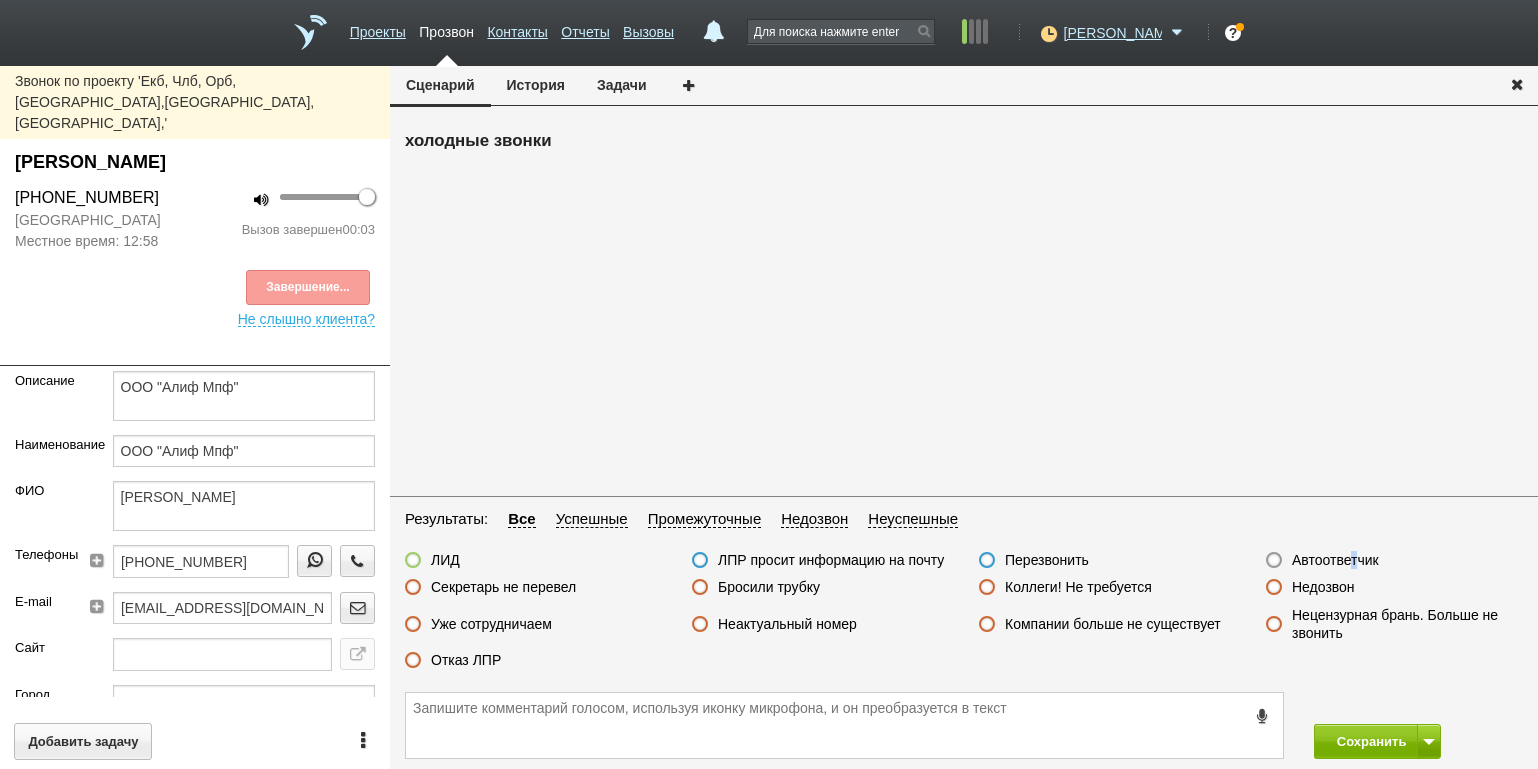 drag, startPoint x: 1355, startPoint y: 554, endPoint x: 1354, endPoint y: 590, distance: 36.013885 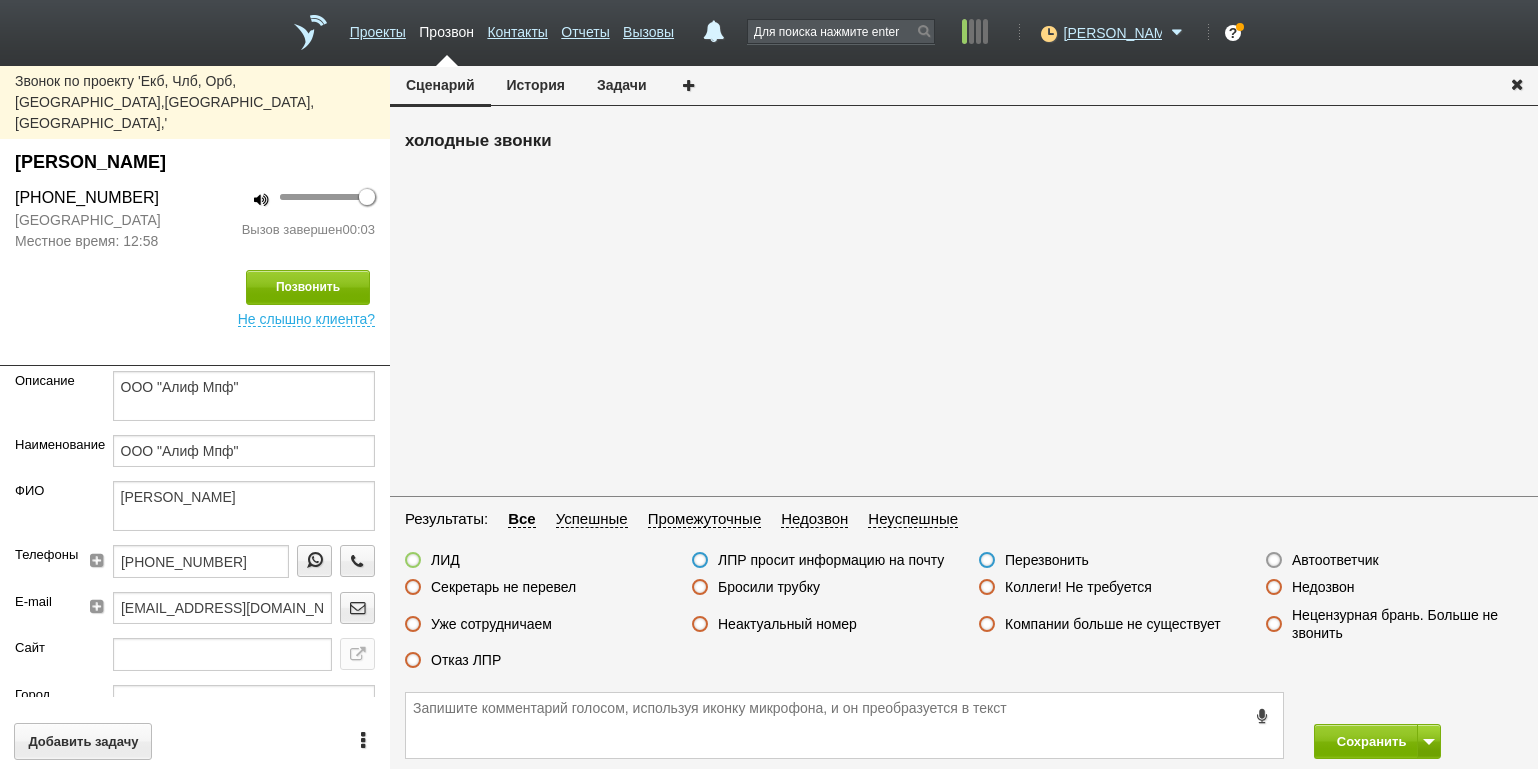 click on "Автоответчик" at bounding box center (1335, 560) 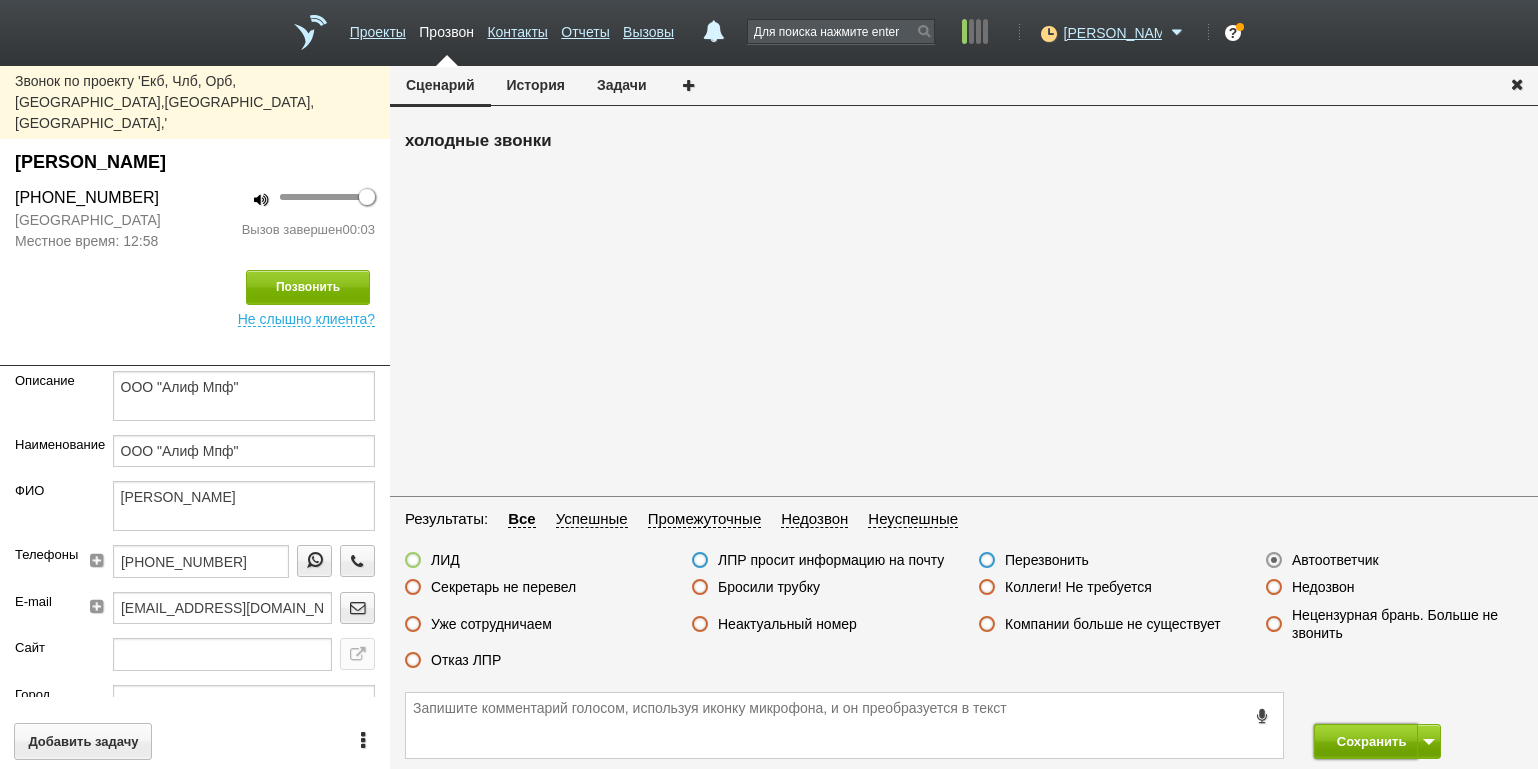 click on "Сохранить" at bounding box center [1366, 741] 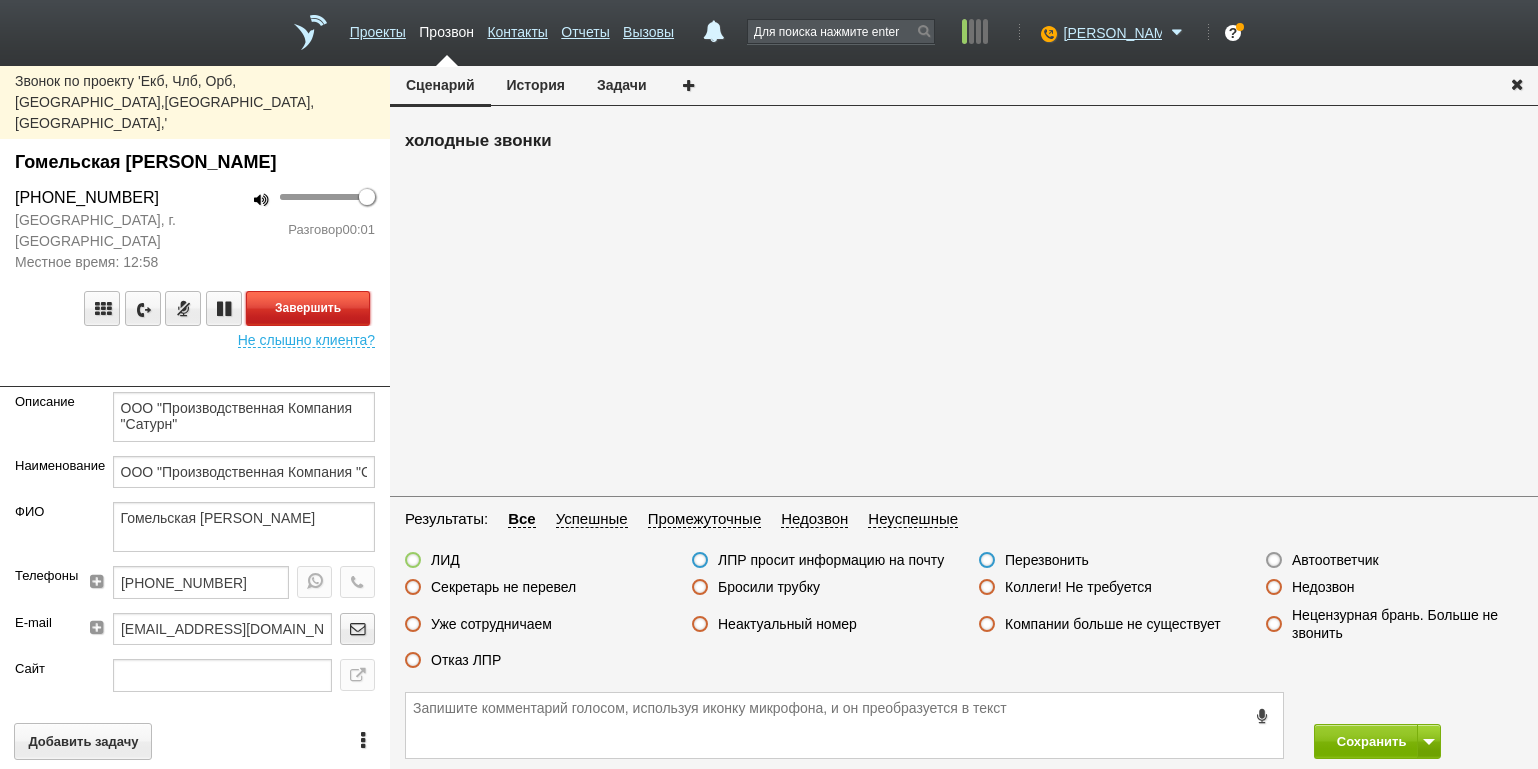 click on "Завершить" at bounding box center [308, 308] 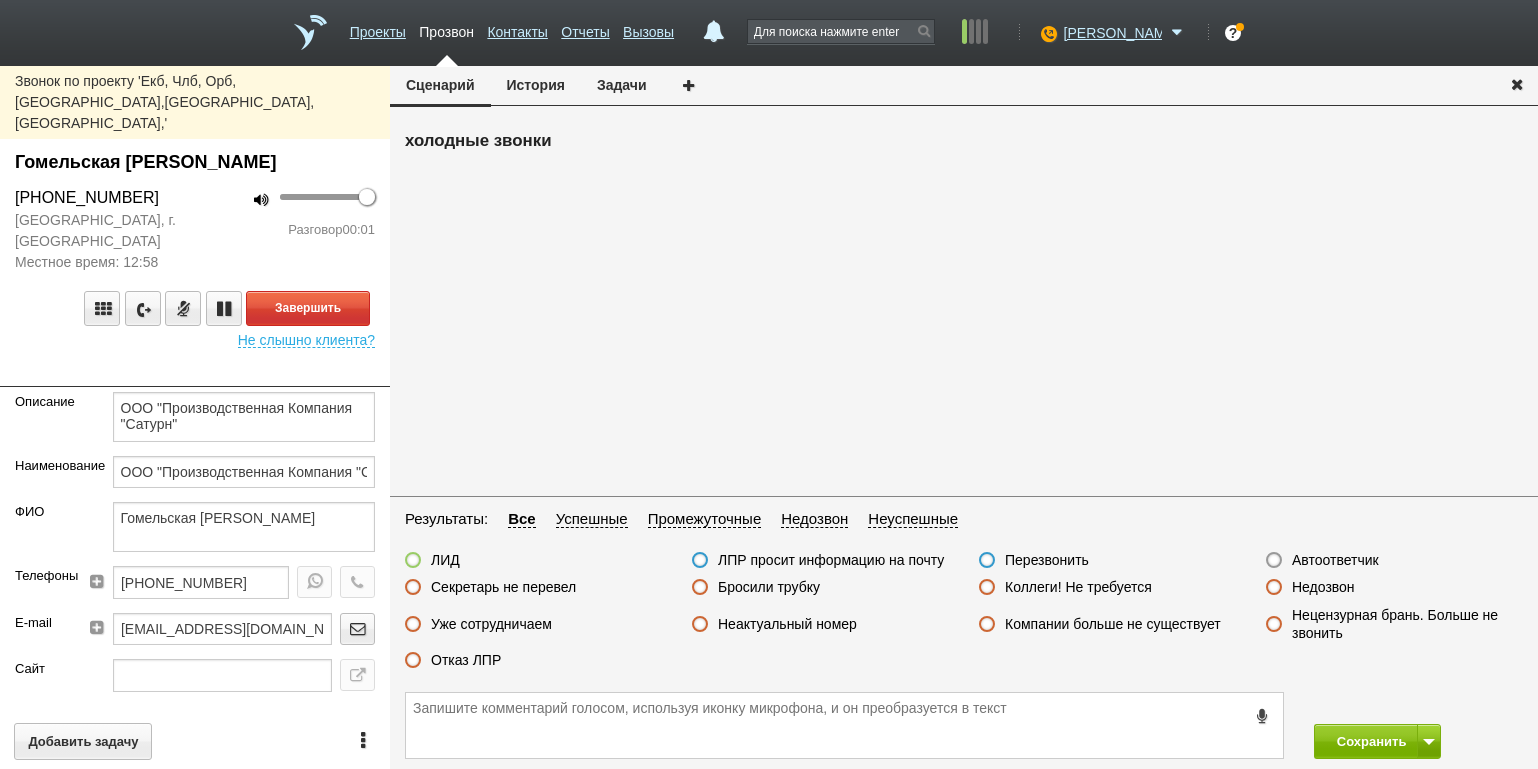 drag, startPoint x: 294, startPoint y: 266, endPoint x: 377, endPoint y: 272, distance: 83.21658 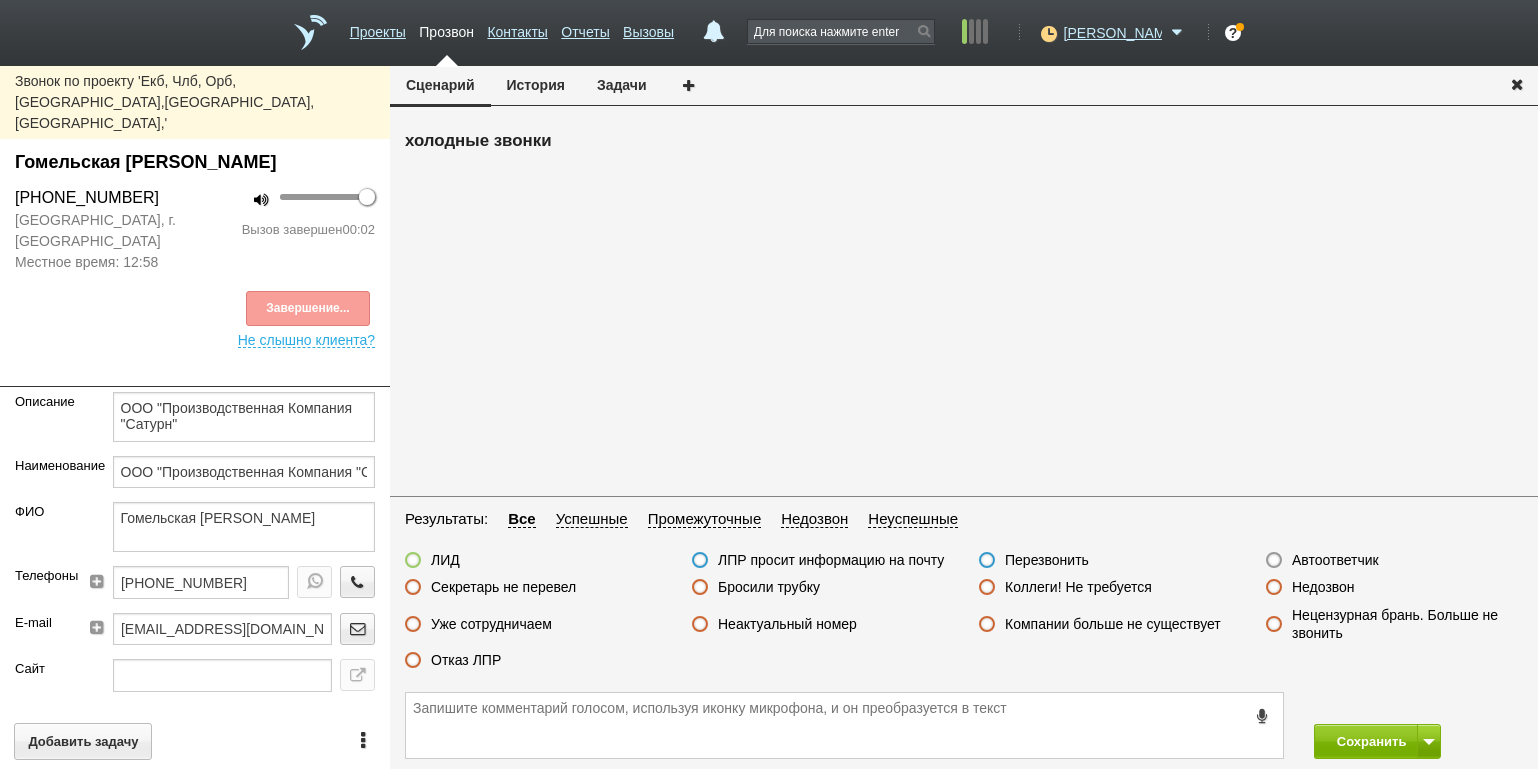 drag, startPoint x: 1335, startPoint y: 550, endPoint x: 1338, endPoint y: 564, distance: 14.3178215 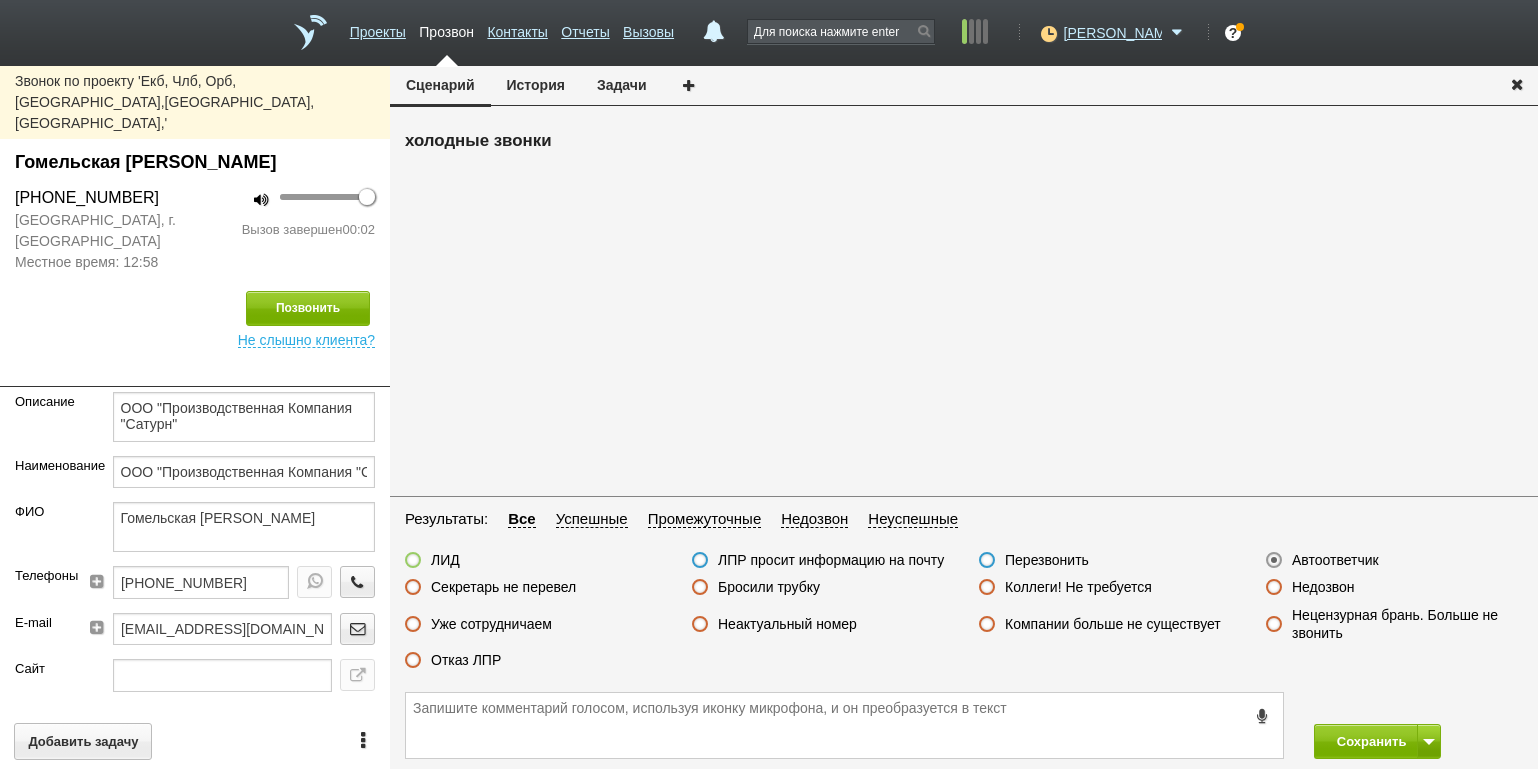 click on "Автоответчик" at bounding box center (1335, 560) 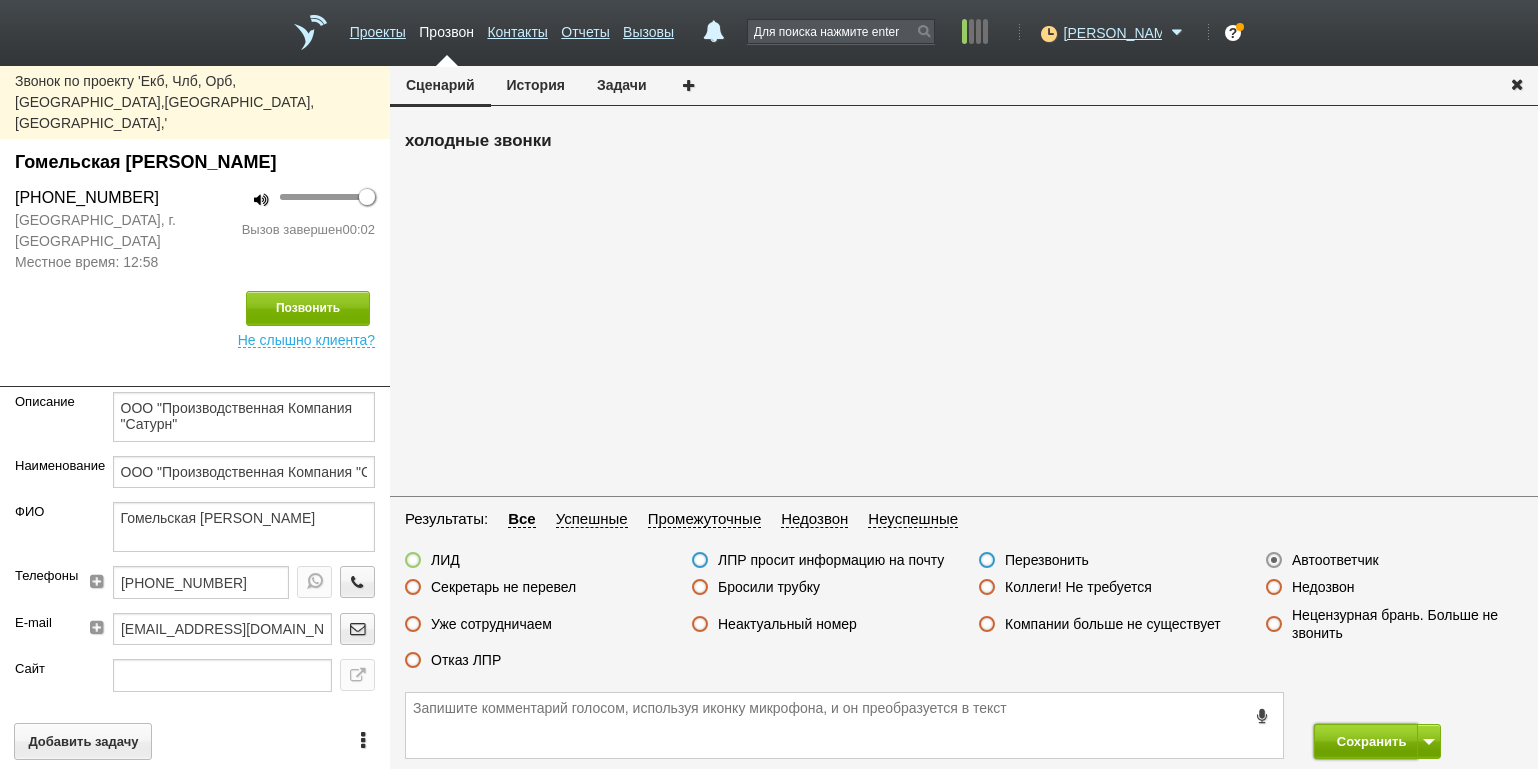 click on "Сохранить" at bounding box center (1366, 741) 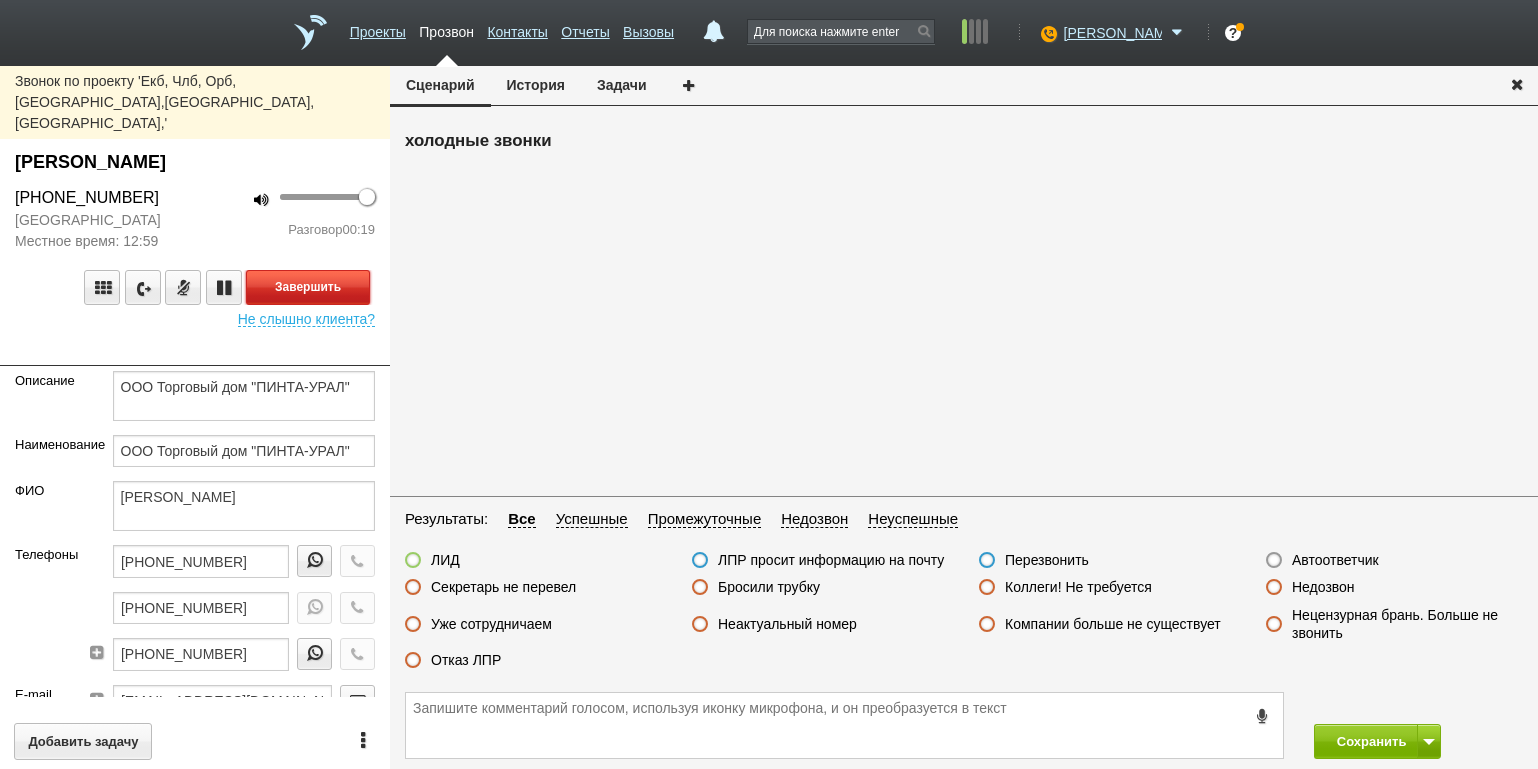 click on "Завершить" at bounding box center [308, 287] 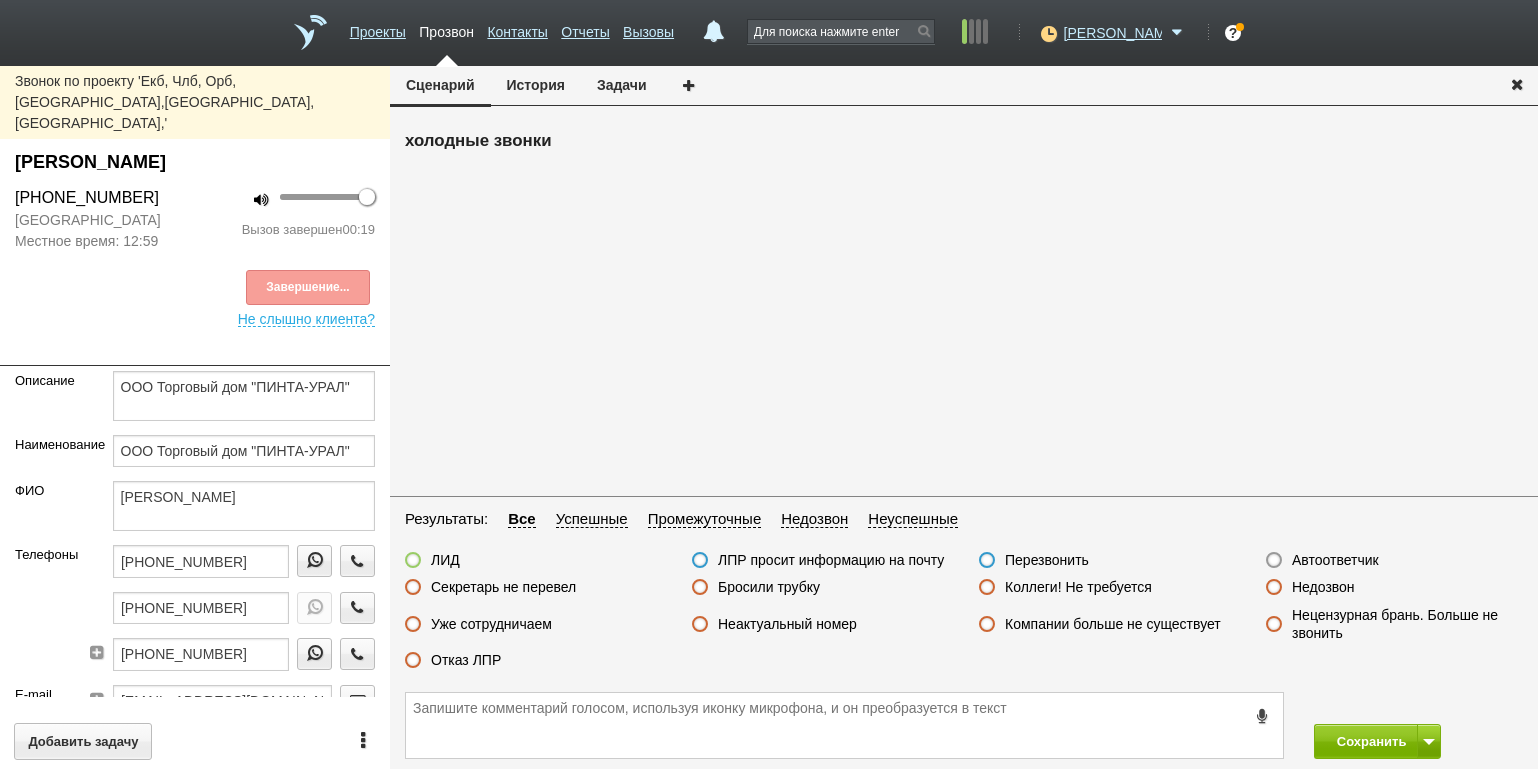 click on "Отказ ЛПР" at bounding box center [466, 660] 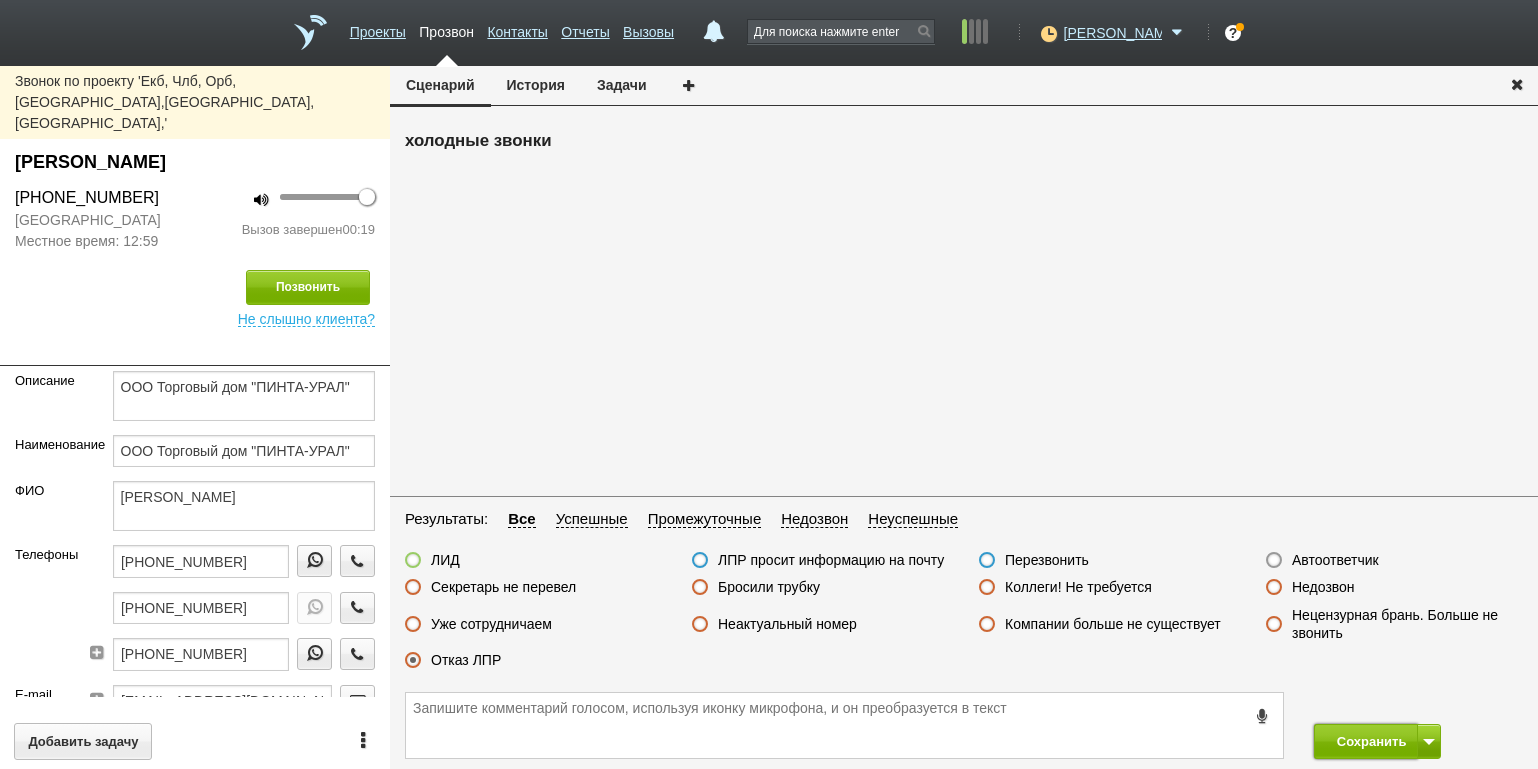 drag, startPoint x: 1347, startPoint y: 736, endPoint x: 1326, endPoint y: 700, distance: 41.677334 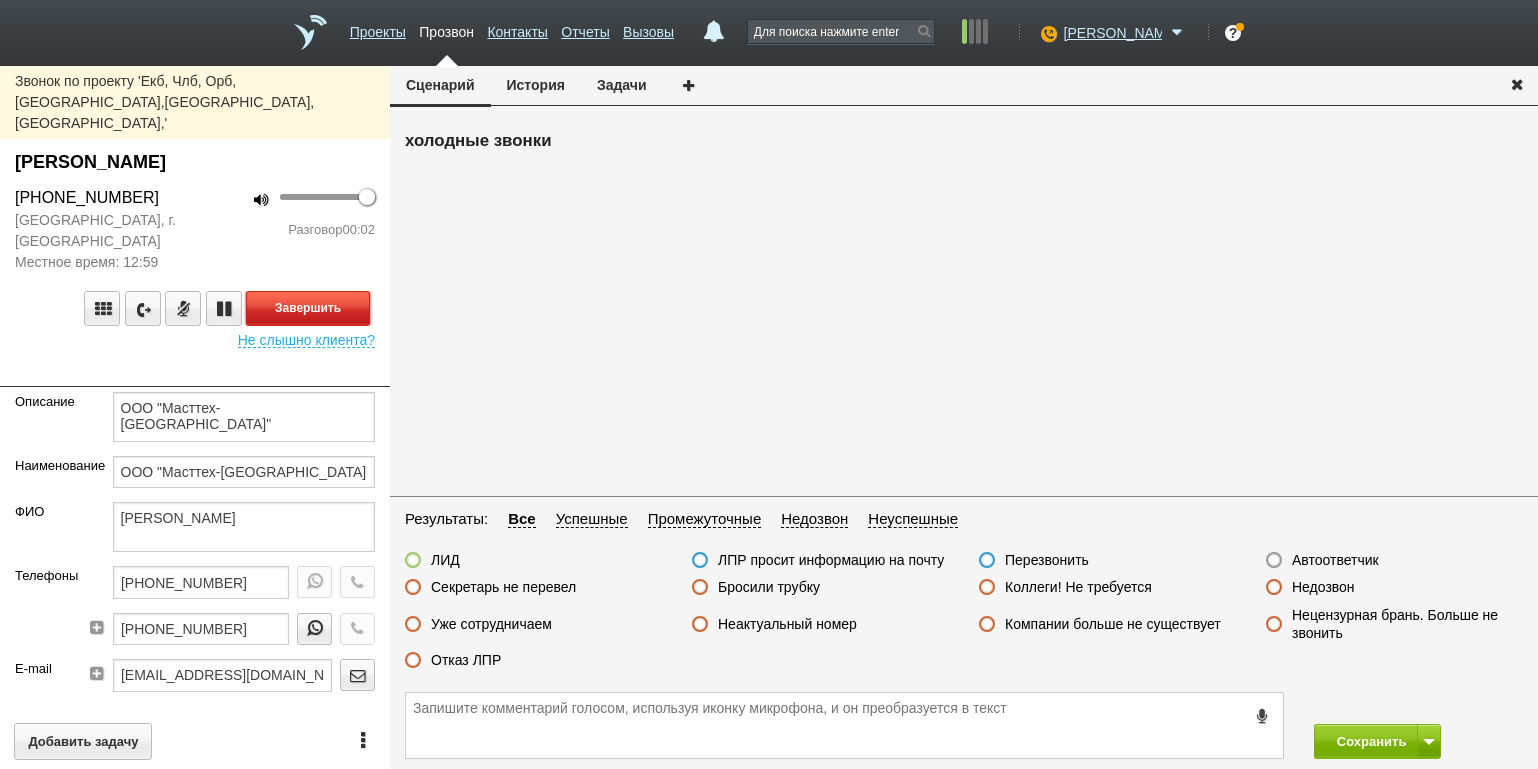 click on "Завершить" at bounding box center [308, 308] 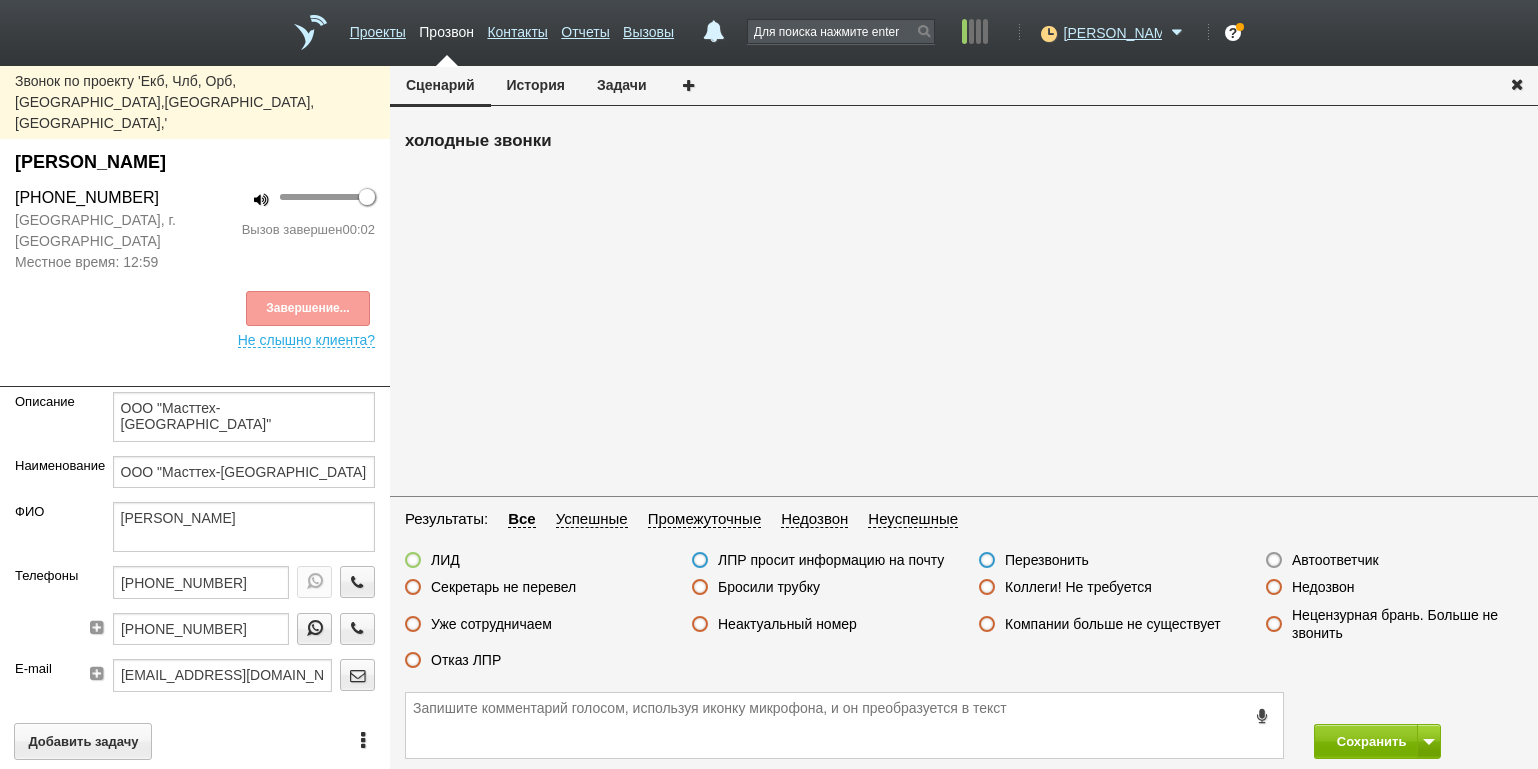 click on "Автоответчик" at bounding box center [1335, 560] 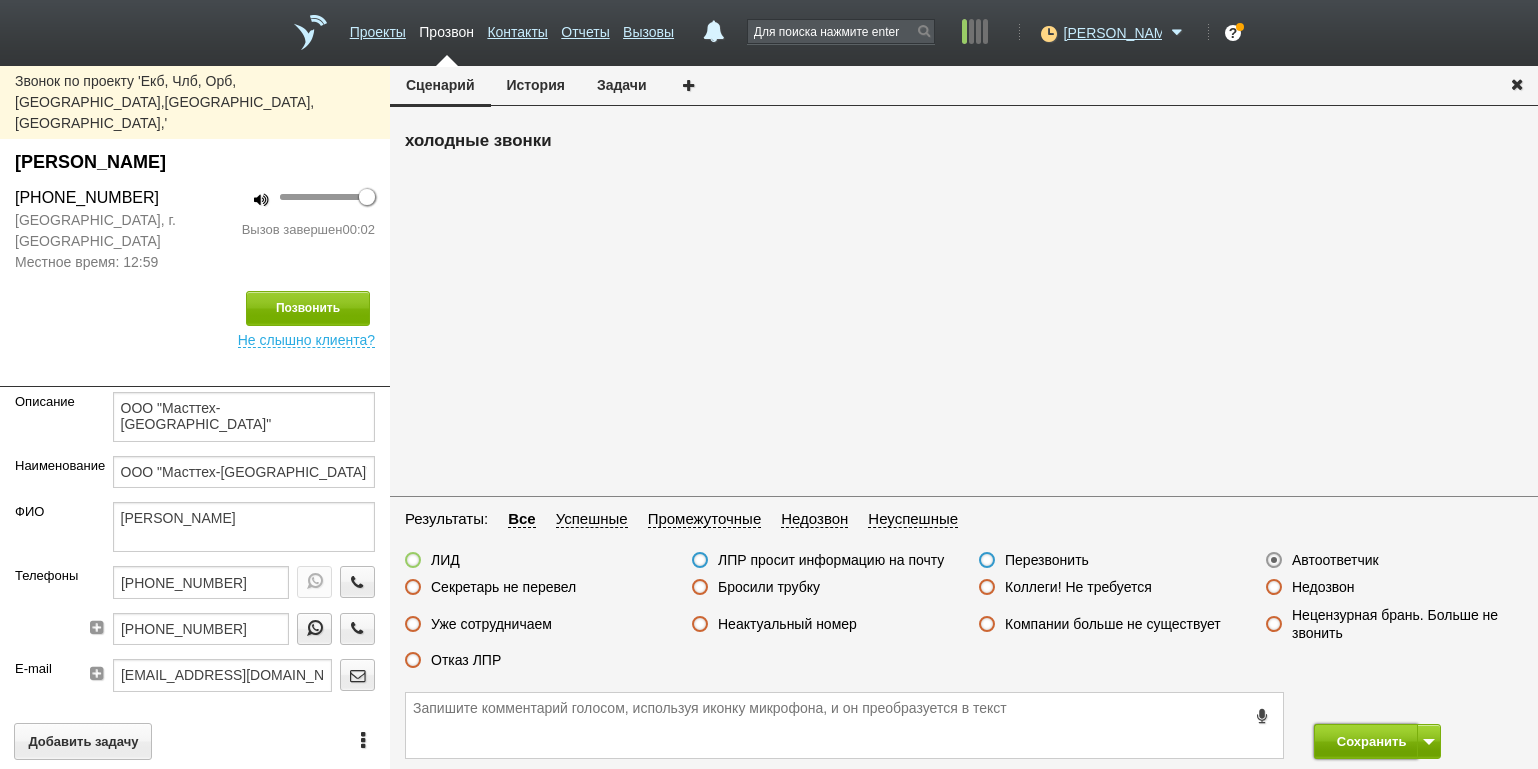 click on "Сохранить" at bounding box center [1366, 741] 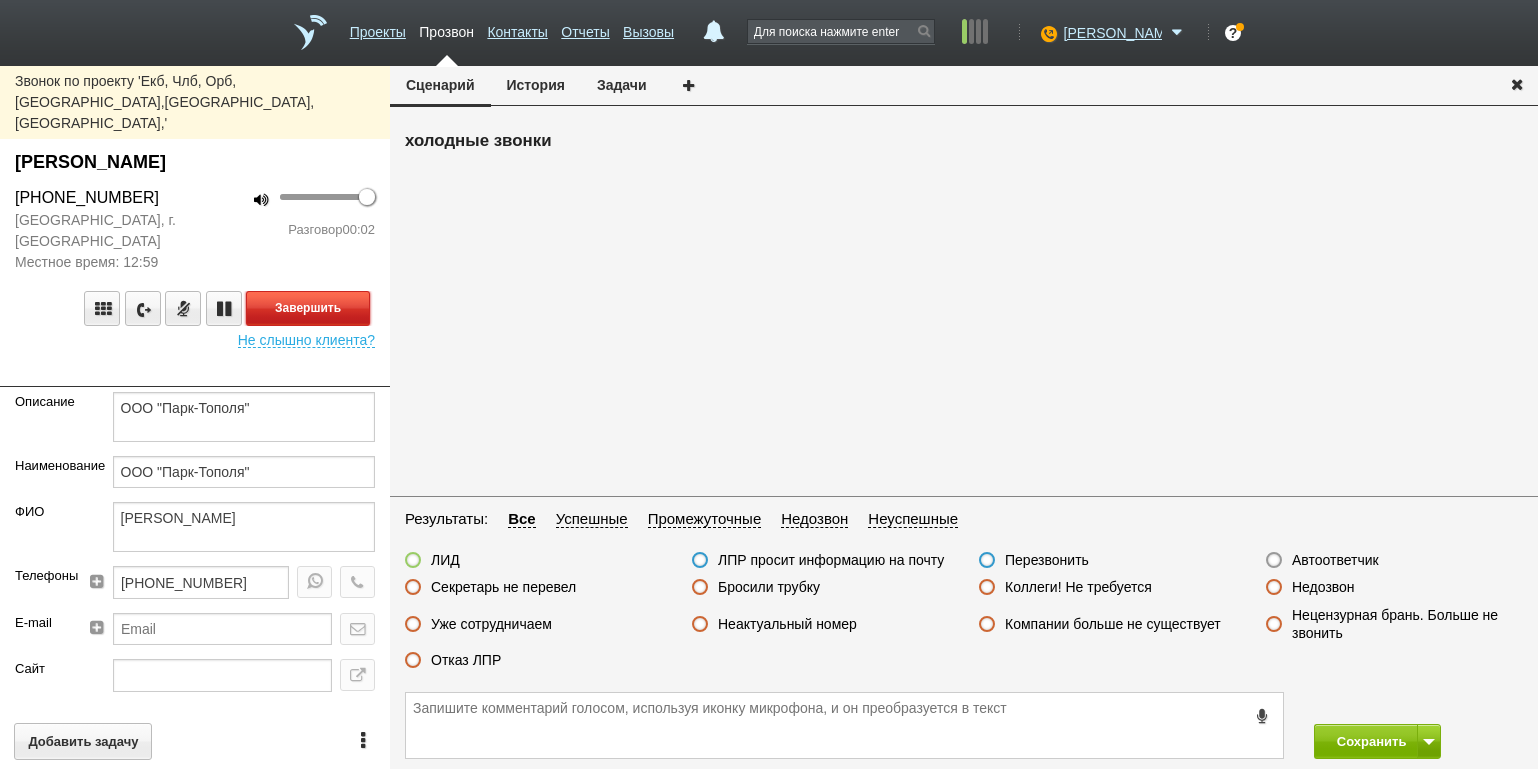 click on "Завершить" at bounding box center (308, 308) 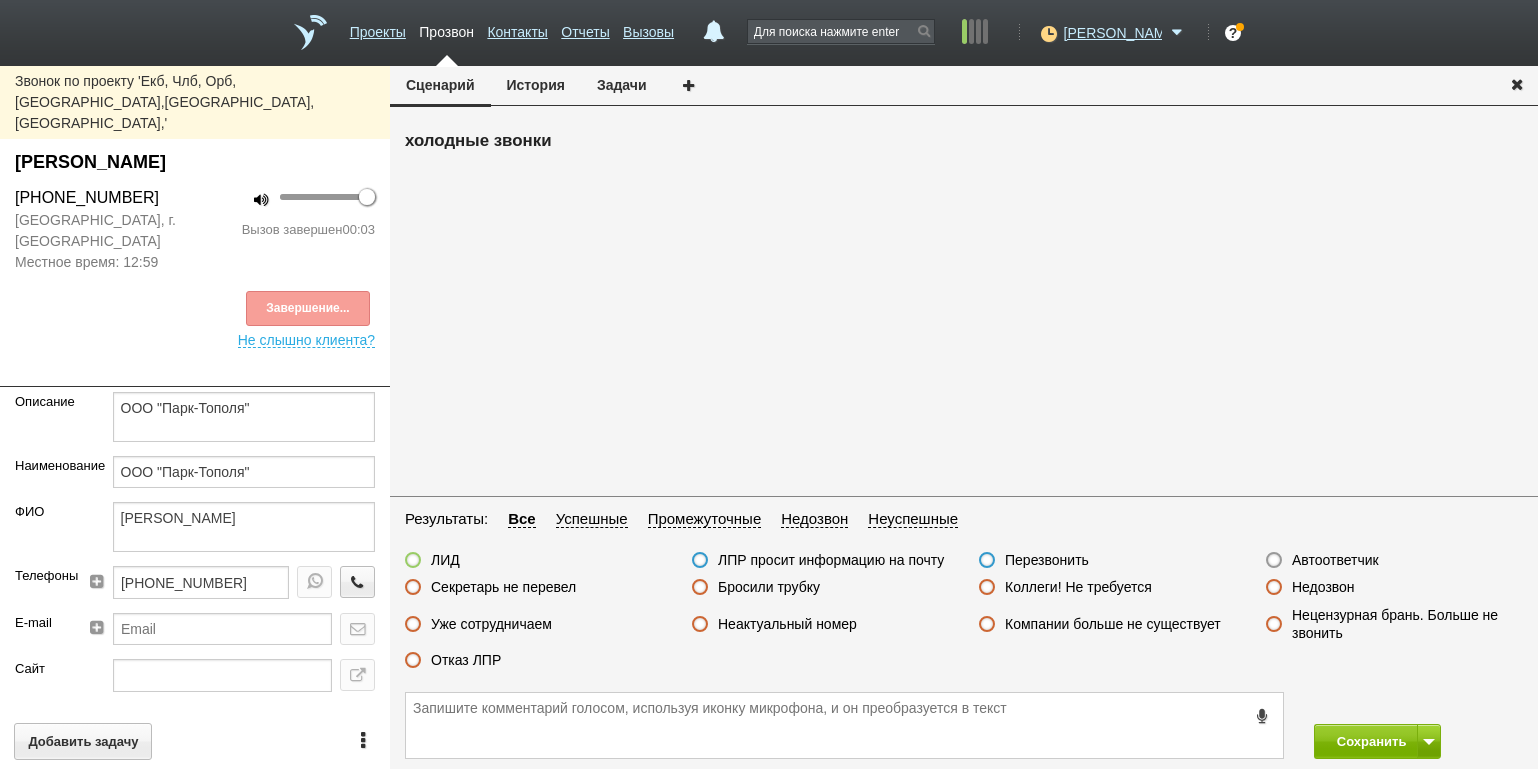 click on "Автоответчик" at bounding box center (1335, 560) 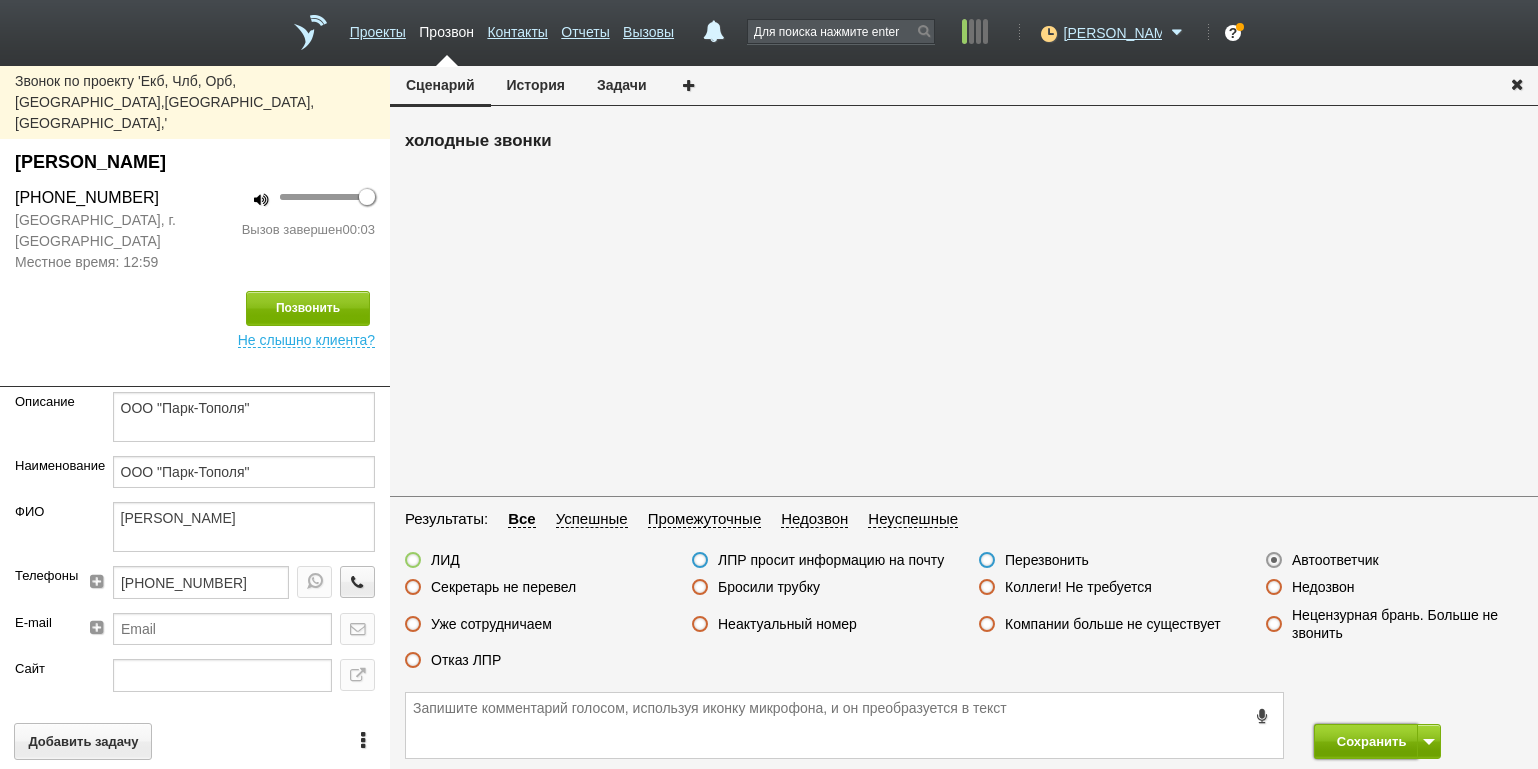 click on "Сохранить" at bounding box center [1366, 741] 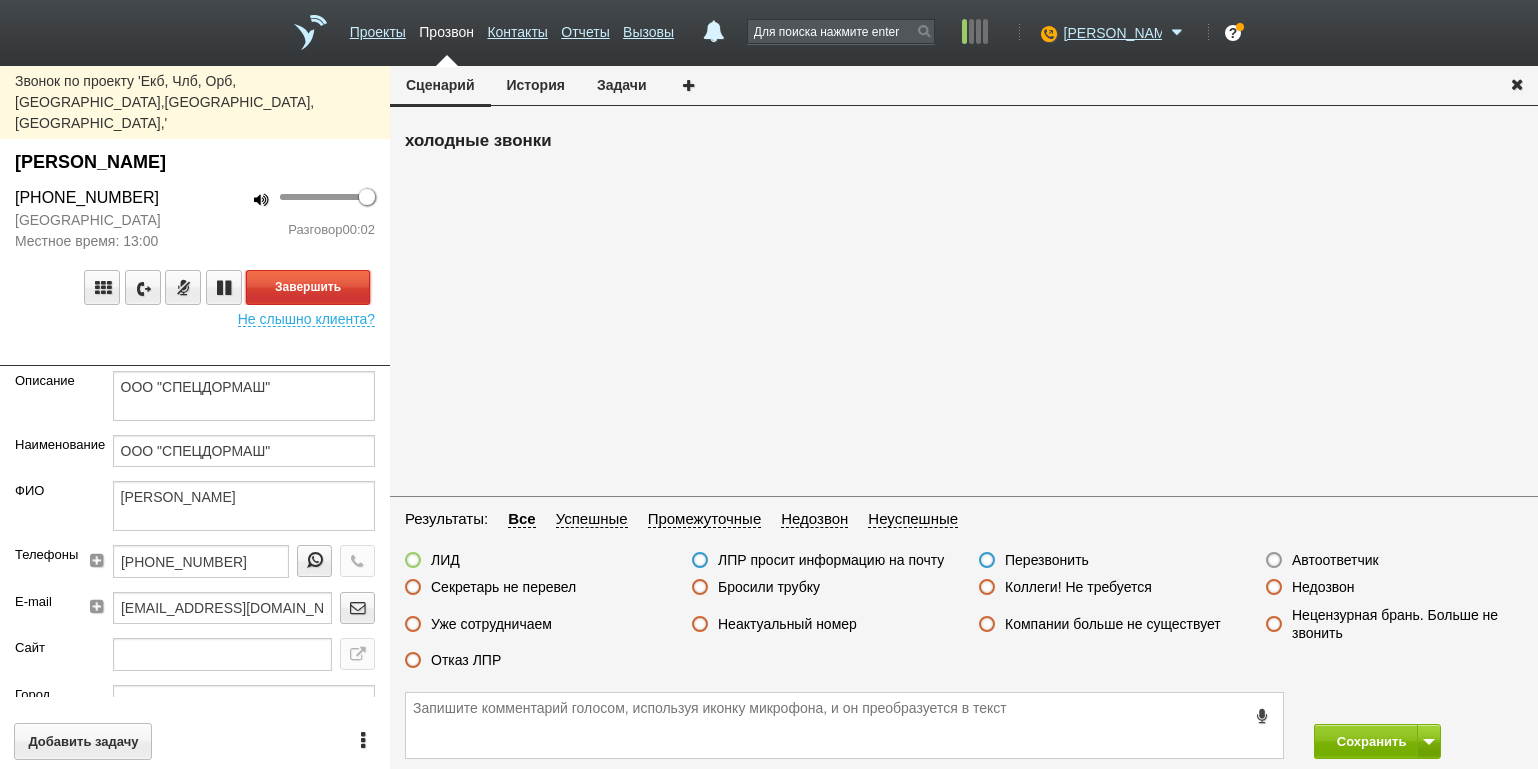 click on "Завершить" at bounding box center (308, 287) 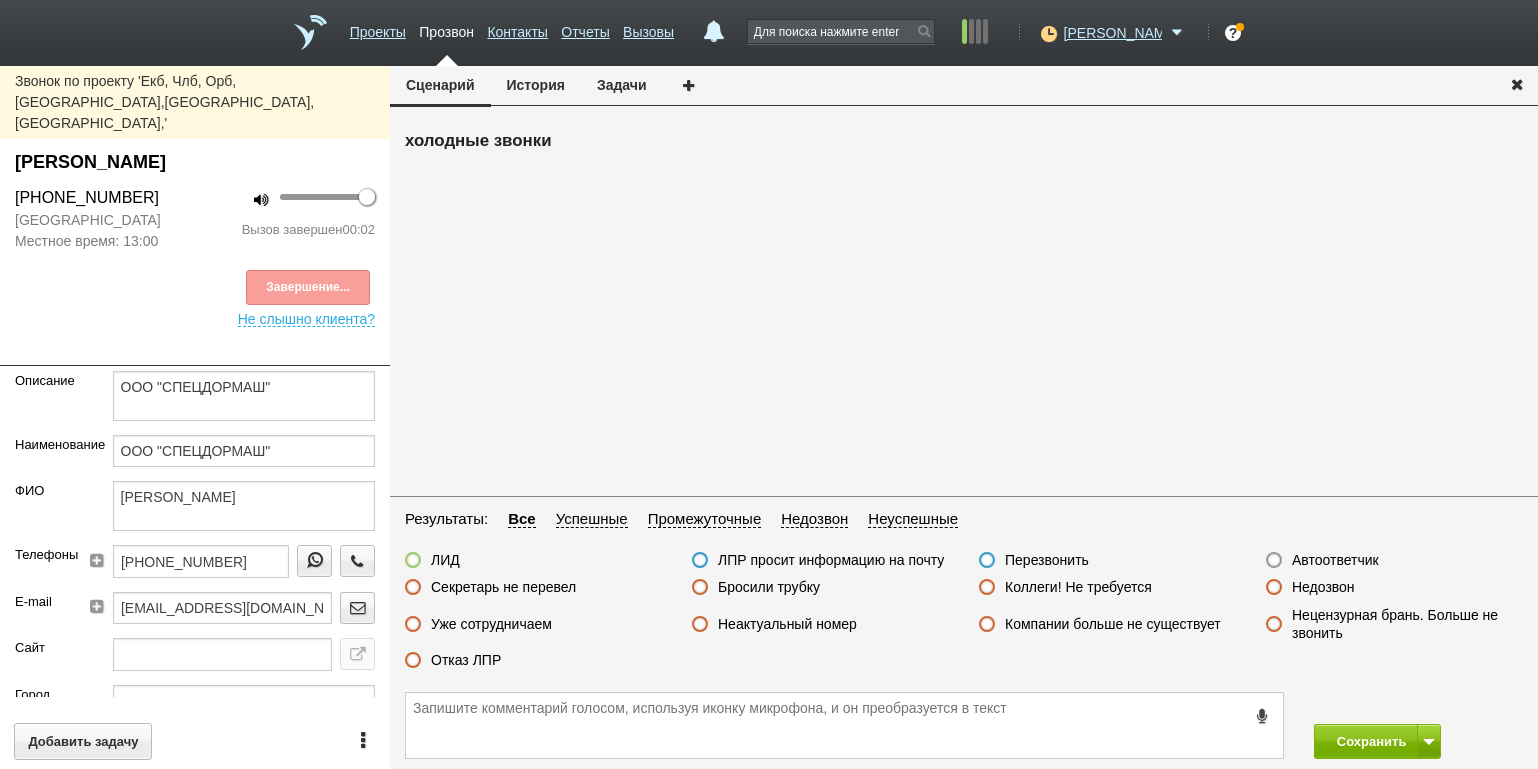 click on "Недозвон" at bounding box center (1323, 587) 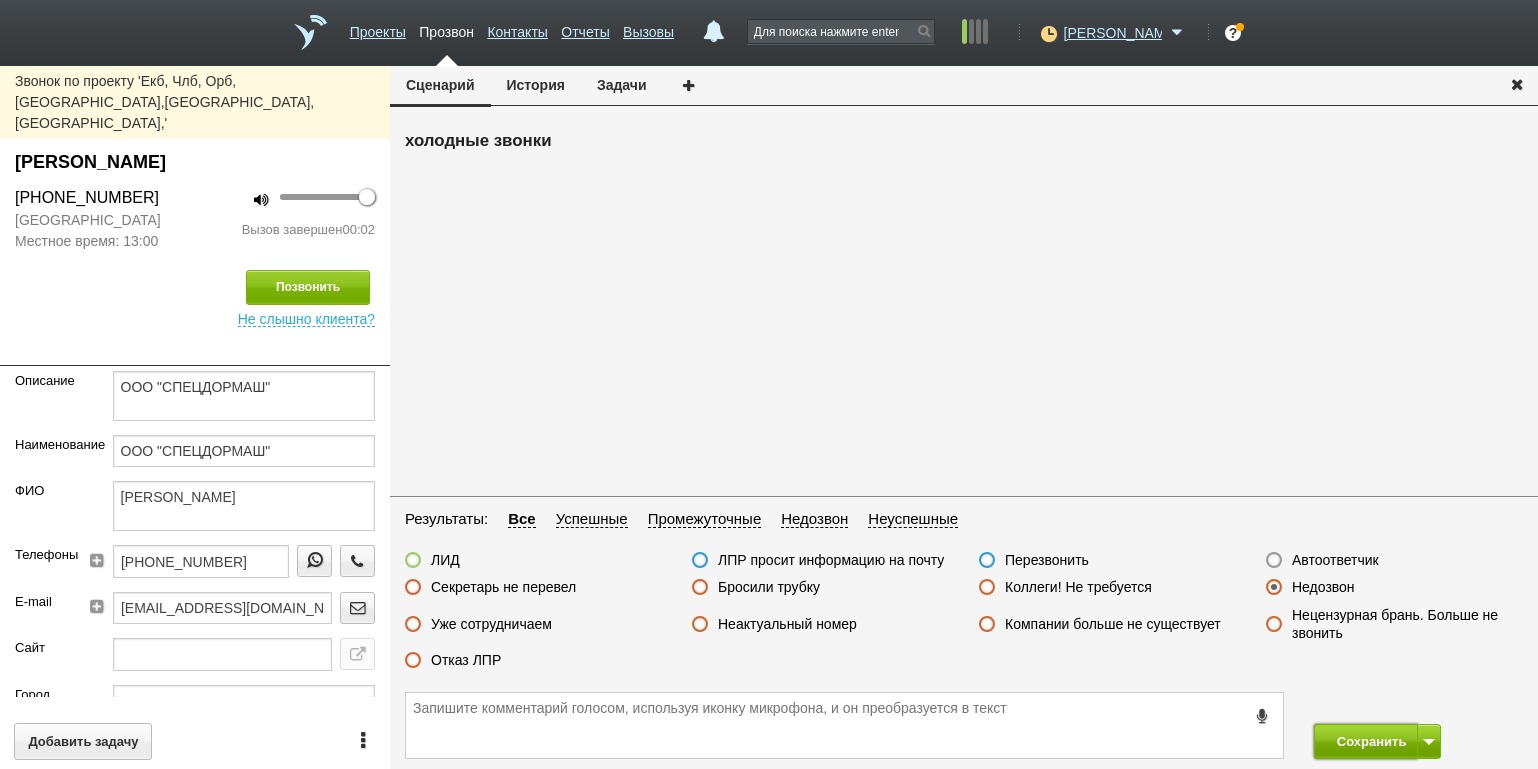 click on "Сохранить" at bounding box center [1366, 741] 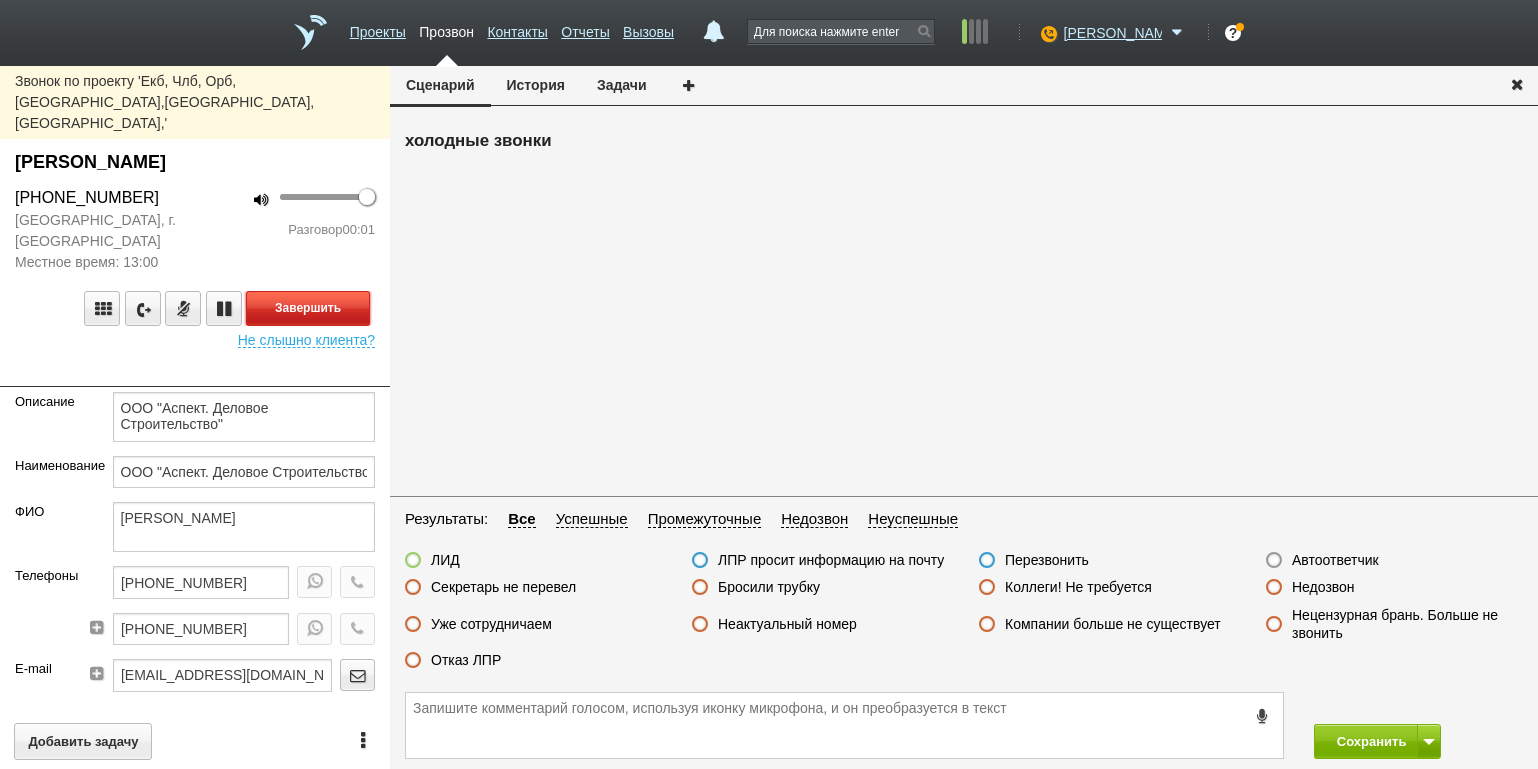 click on "Завершить" at bounding box center (308, 308) 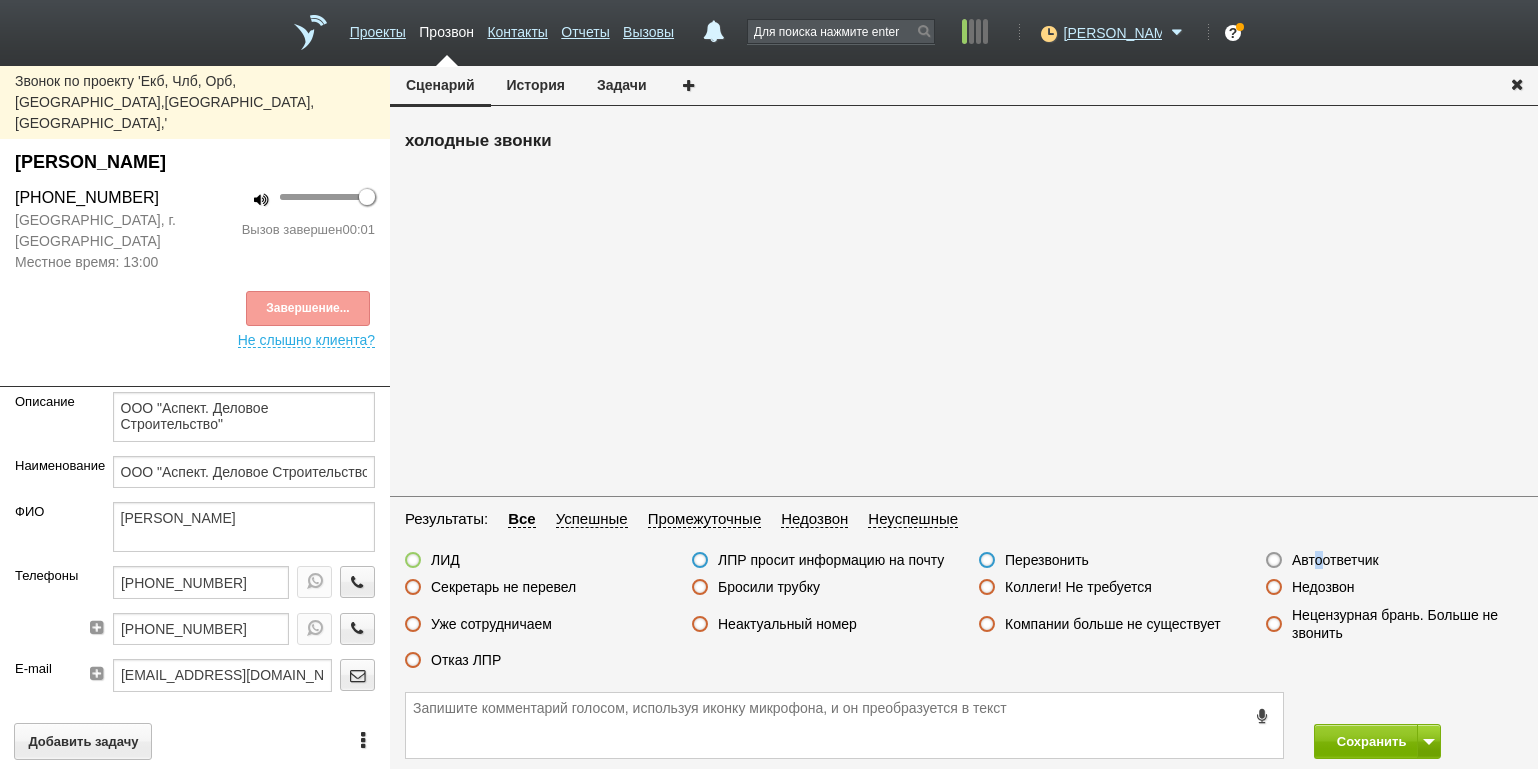 click on "Автоответчик" at bounding box center (1335, 560) 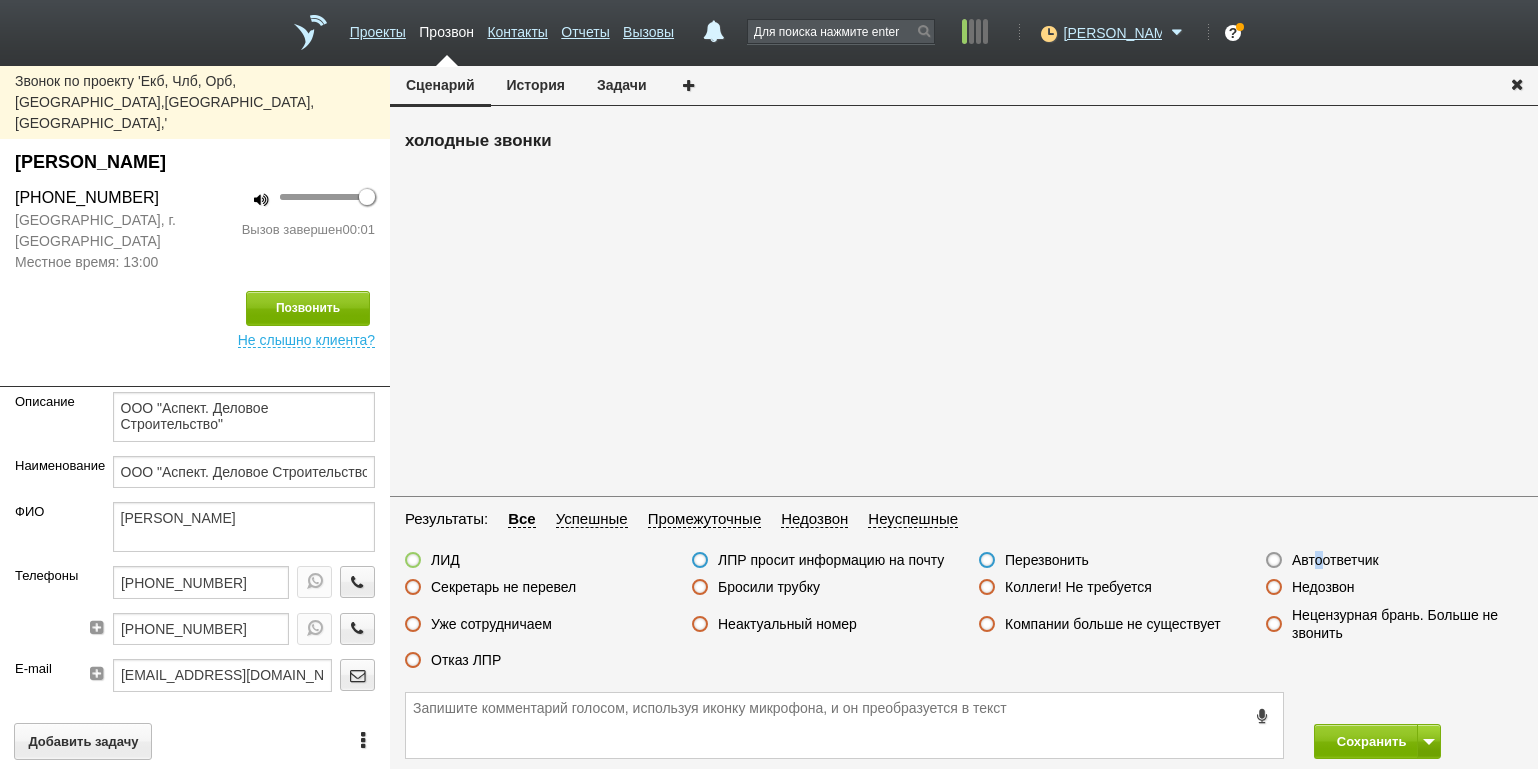 click on "Автоответчик" at bounding box center (1335, 560) 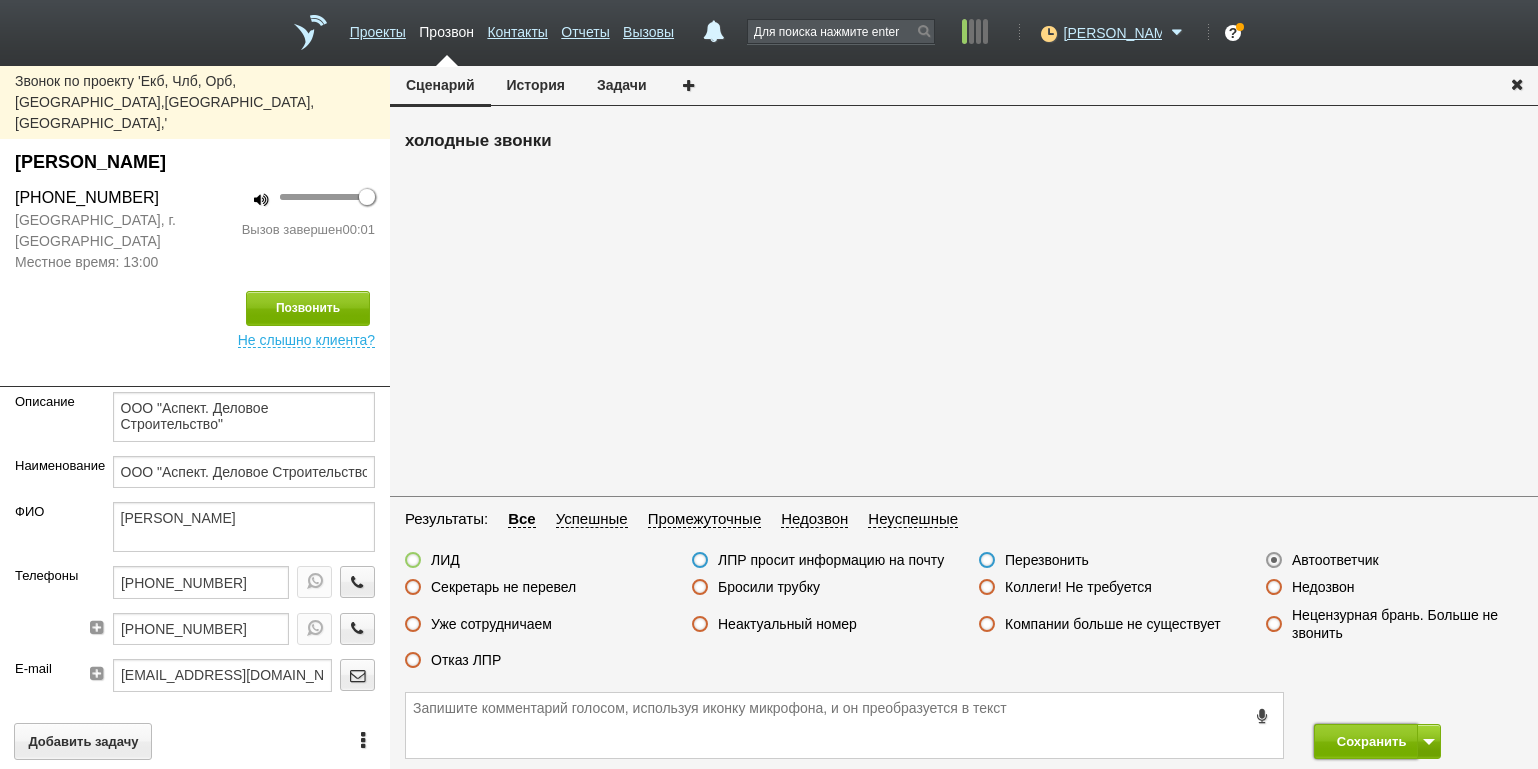 drag, startPoint x: 1360, startPoint y: 740, endPoint x: 1300, endPoint y: 647, distance: 110.6752 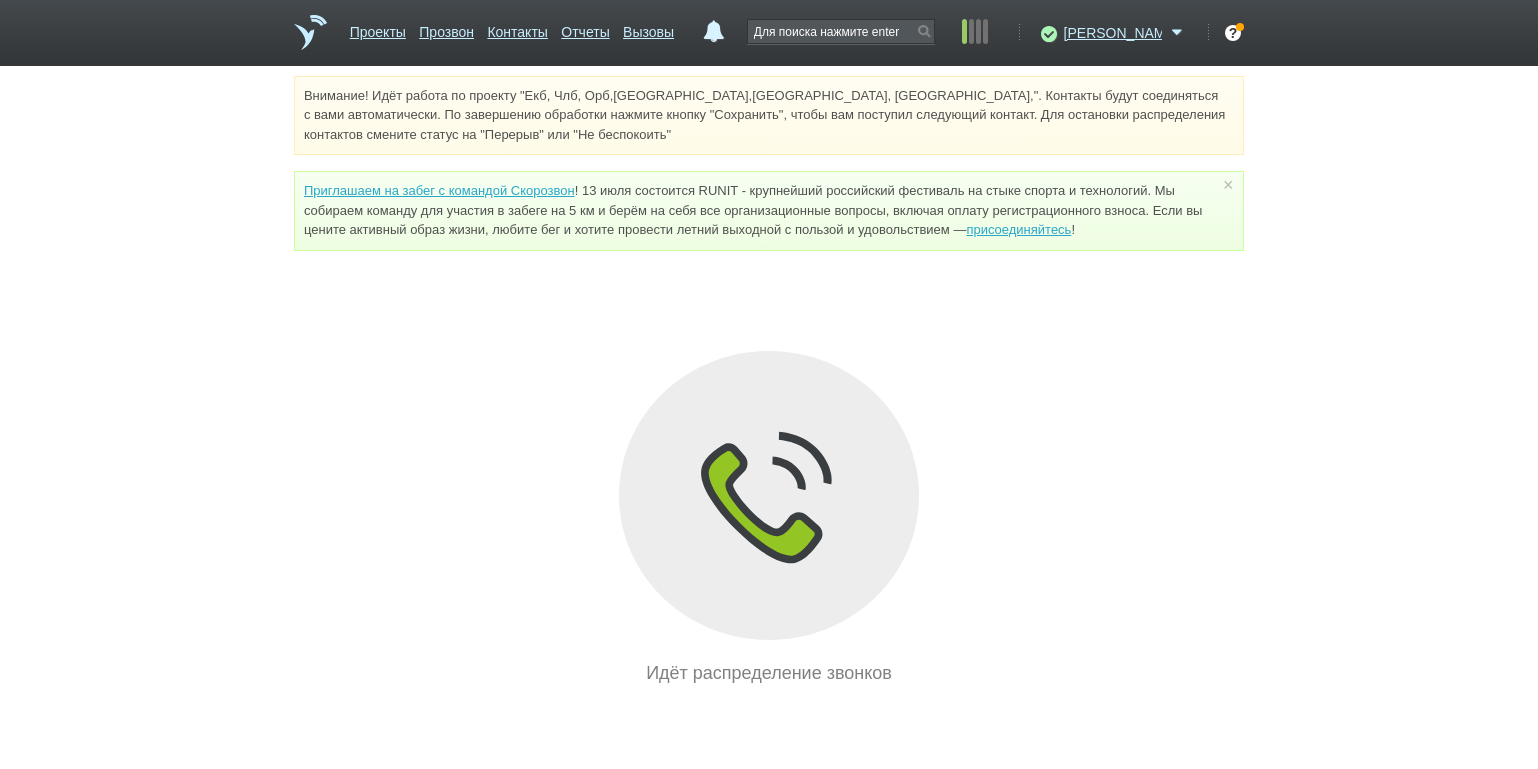 drag, startPoint x: 185, startPoint y: 305, endPoint x: 216, endPoint y: 304, distance: 31.016125 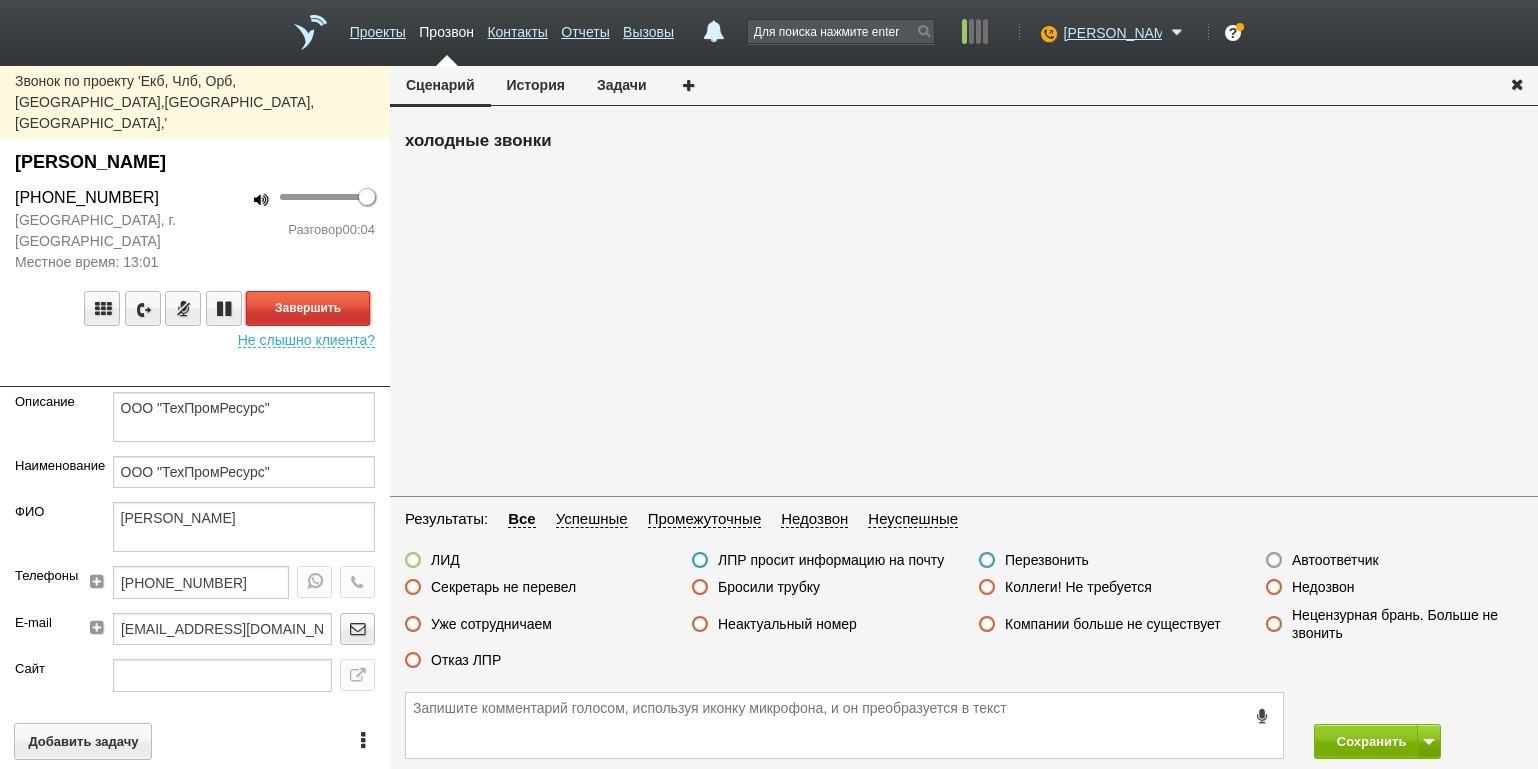 click on "Завершить" at bounding box center [308, 308] 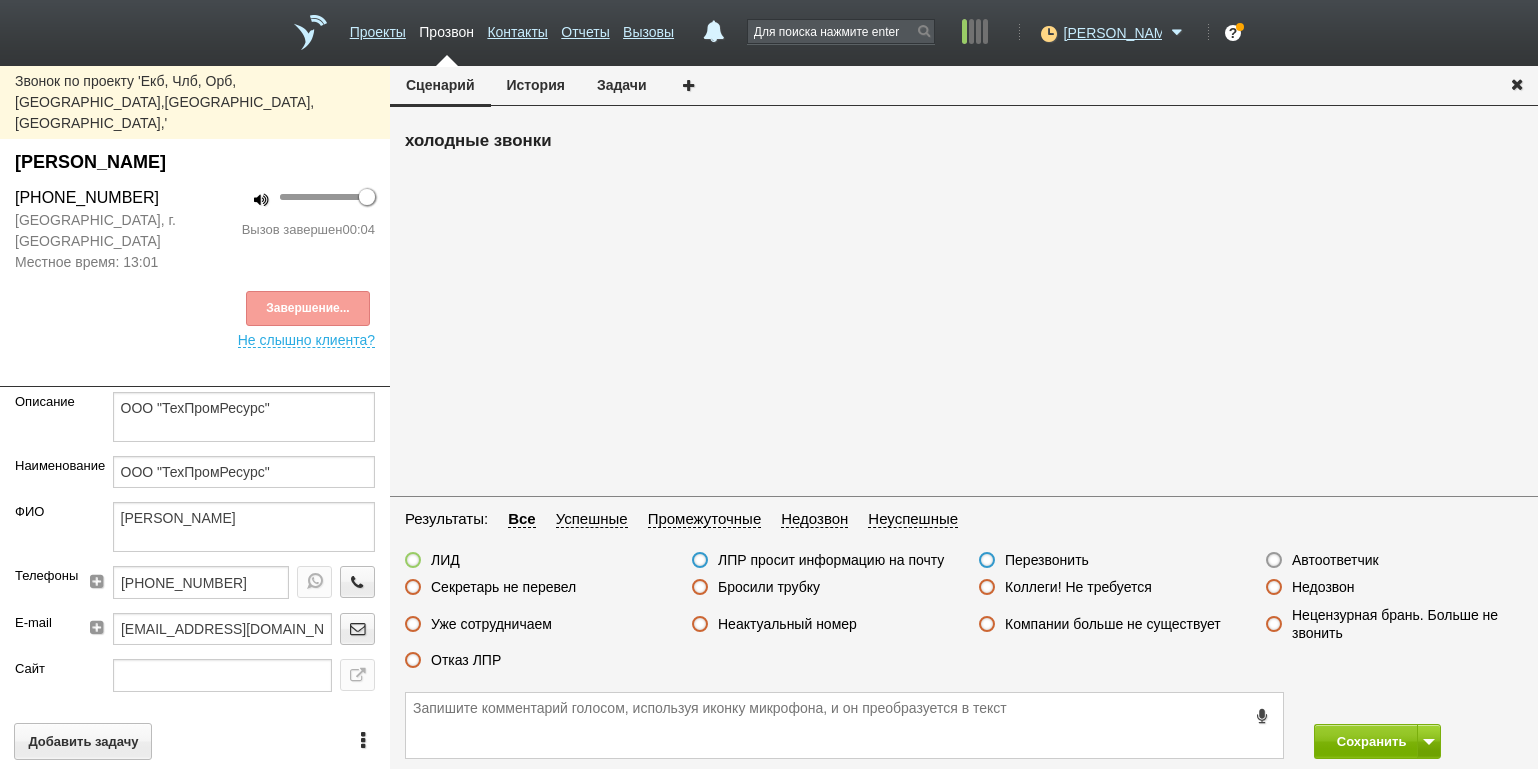 drag, startPoint x: 757, startPoint y: 597, endPoint x: 787, endPoint y: 597, distance: 30 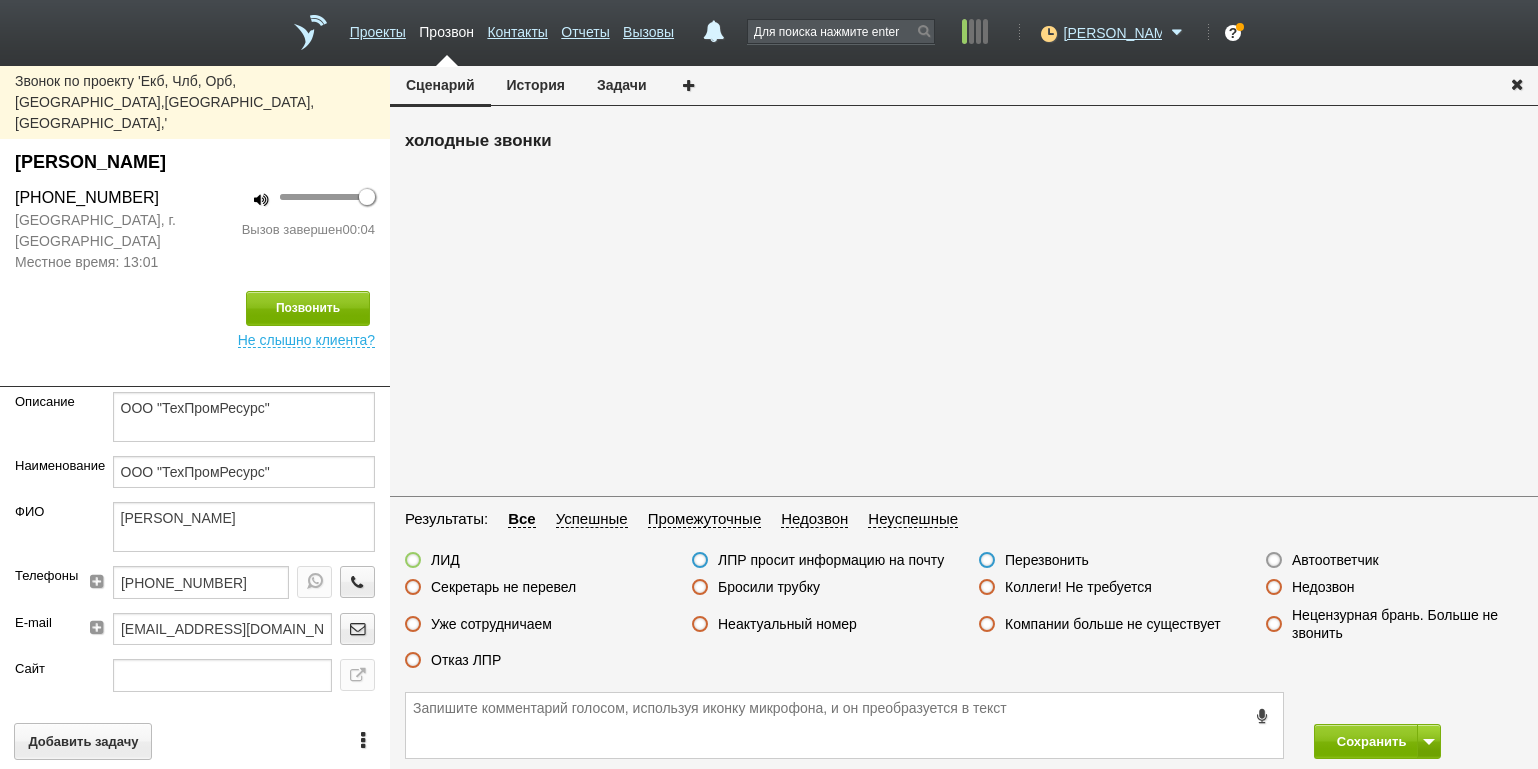 click on "Бросили трубку" at bounding box center (769, 587) 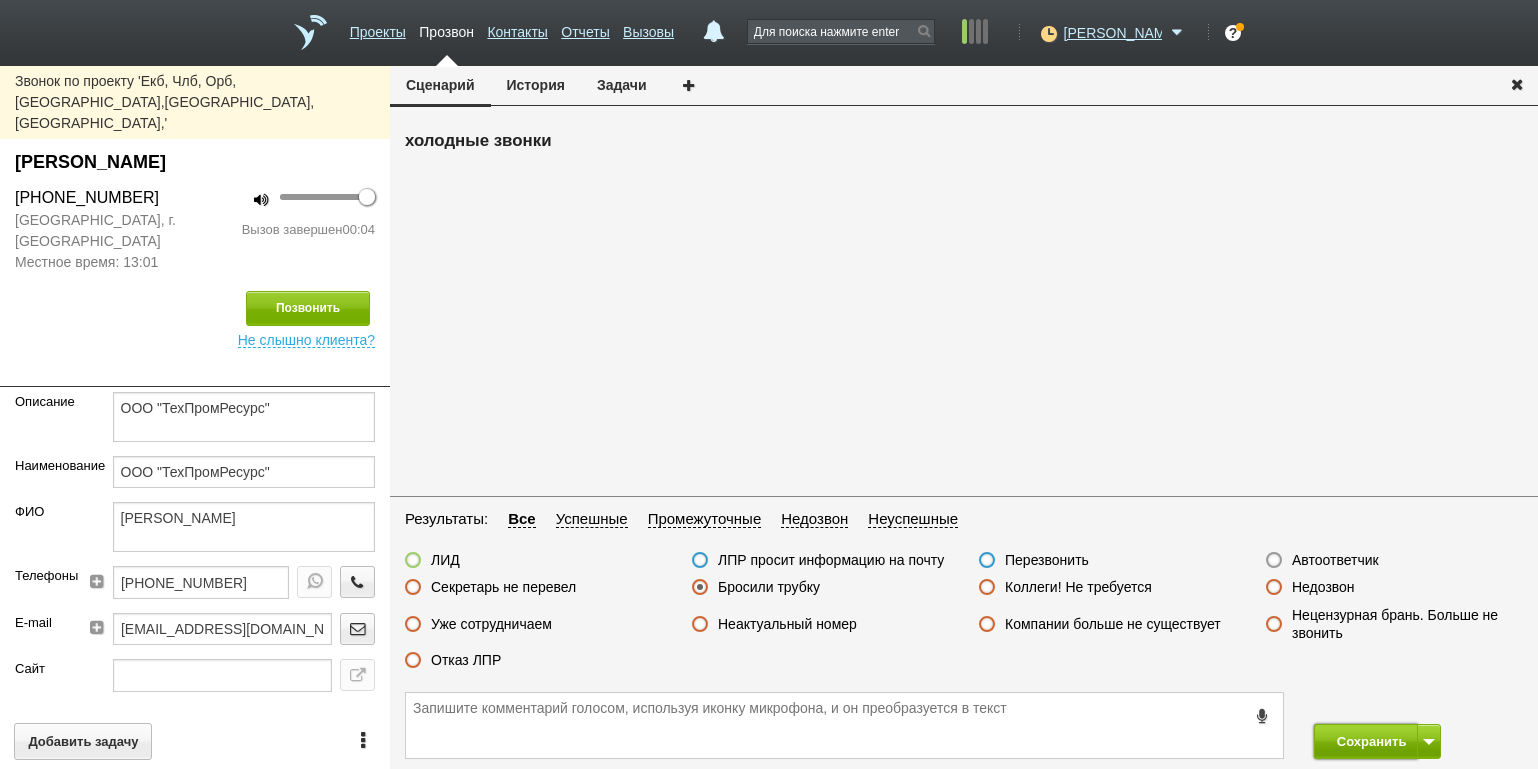 drag, startPoint x: 1359, startPoint y: 749, endPoint x: 1346, endPoint y: 734, distance: 19.849434 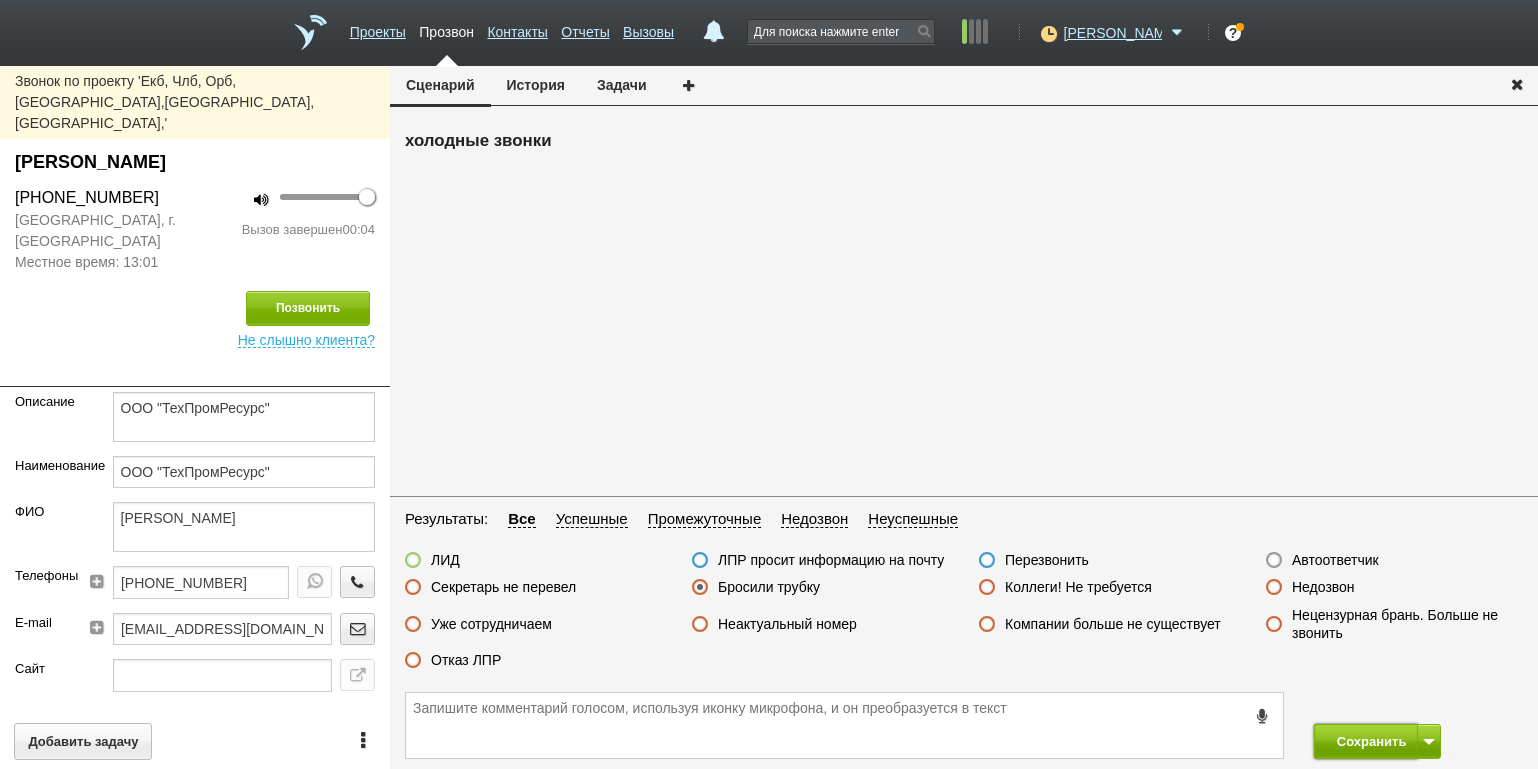 click on "Сохранить" at bounding box center (1366, 741) 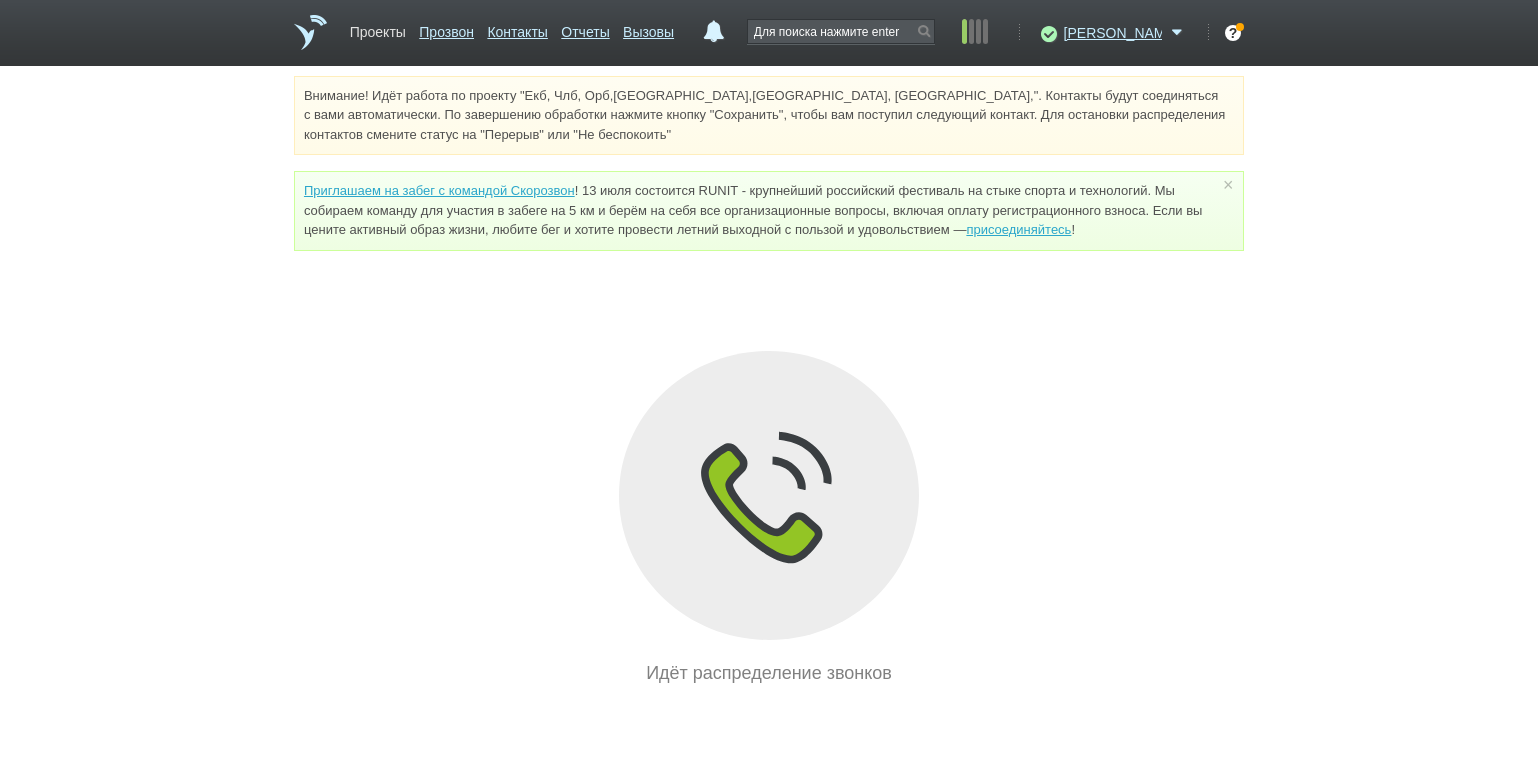 click on "Проекты" at bounding box center [378, 28] 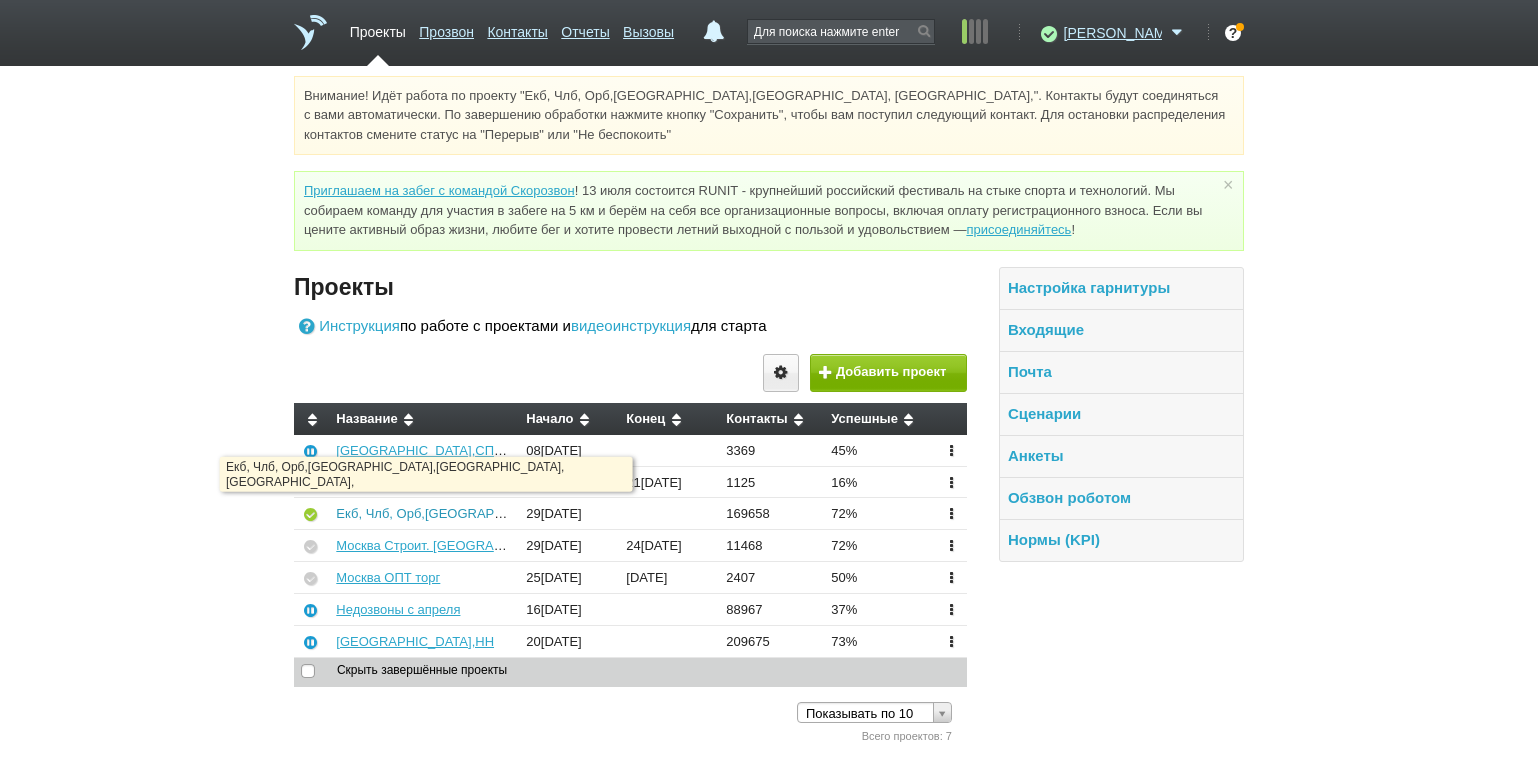 click on "Екб, Члб, Орб,[GEOGRAPHIC_DATA],[GEOGRAPHIC_DATA], [GEOGRAPHIC_DATA]," at bounding box center (590, 513) 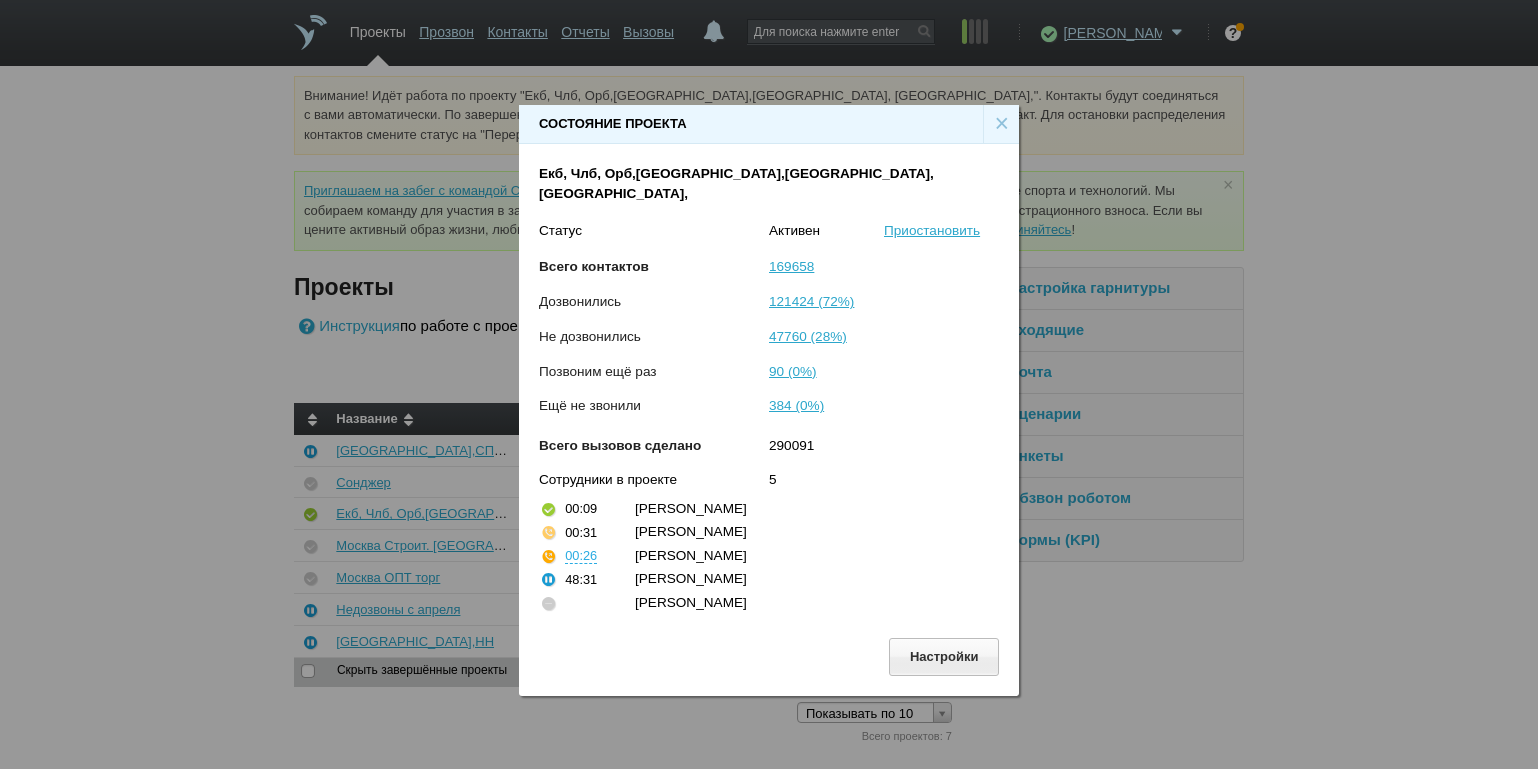 click on "×" at bounding box center (1001, 124) 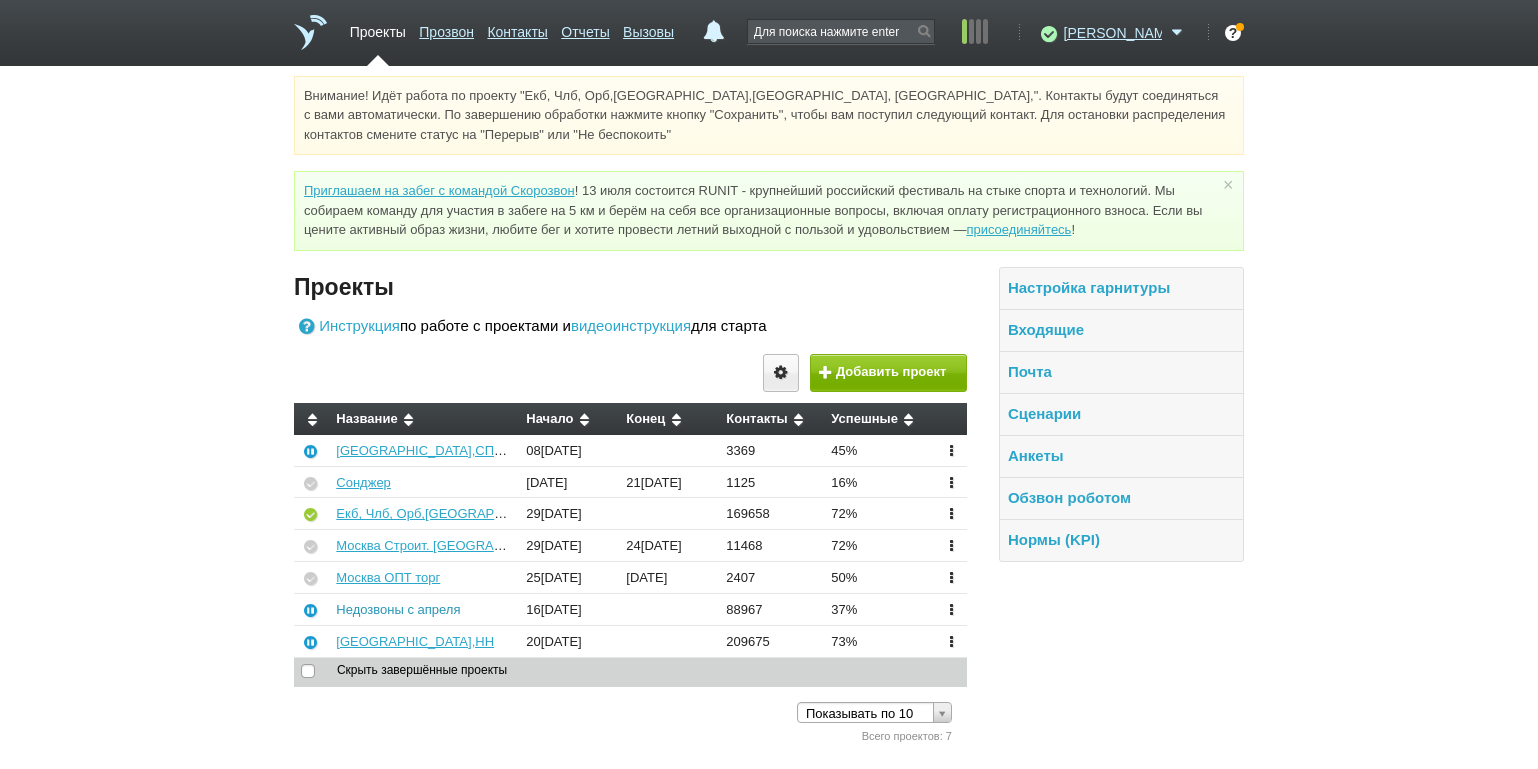 click on "Недозвоны с апреля" at bounding box center (398, 609) 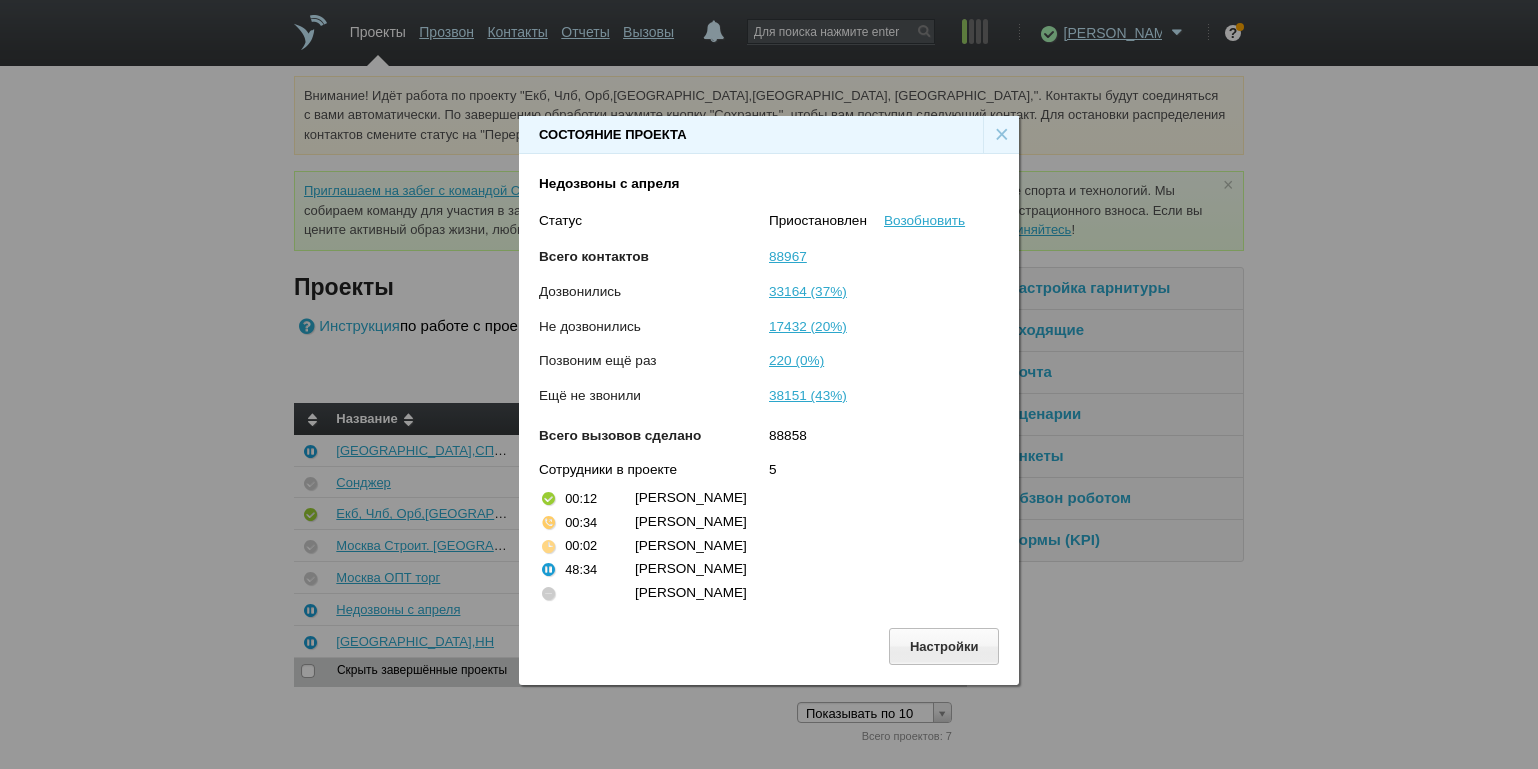 click on "×" at bounding box center (1001, 135) 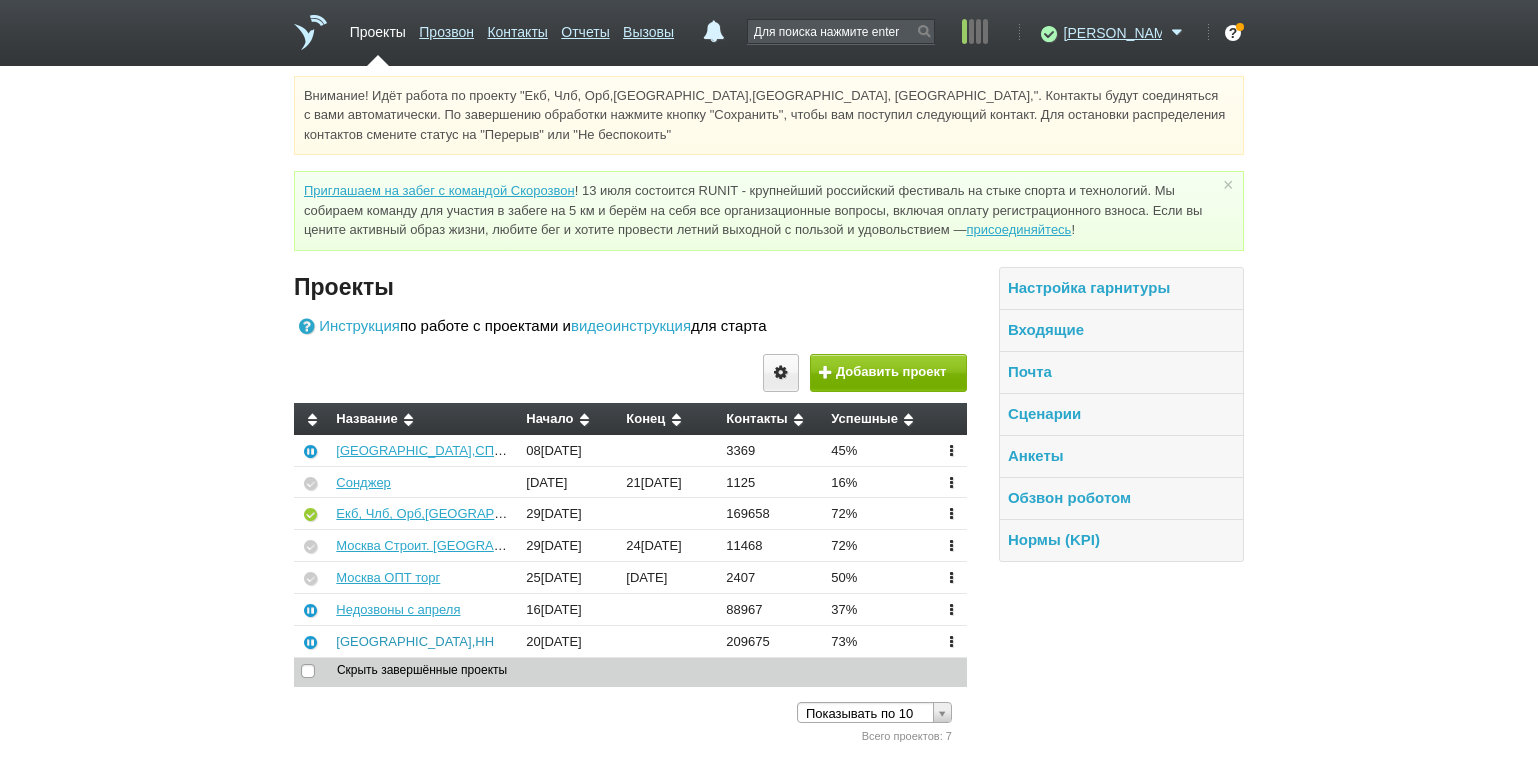 click on "[GEOGRAPHIC_DATA],НН" at bounding box center (415, 641) 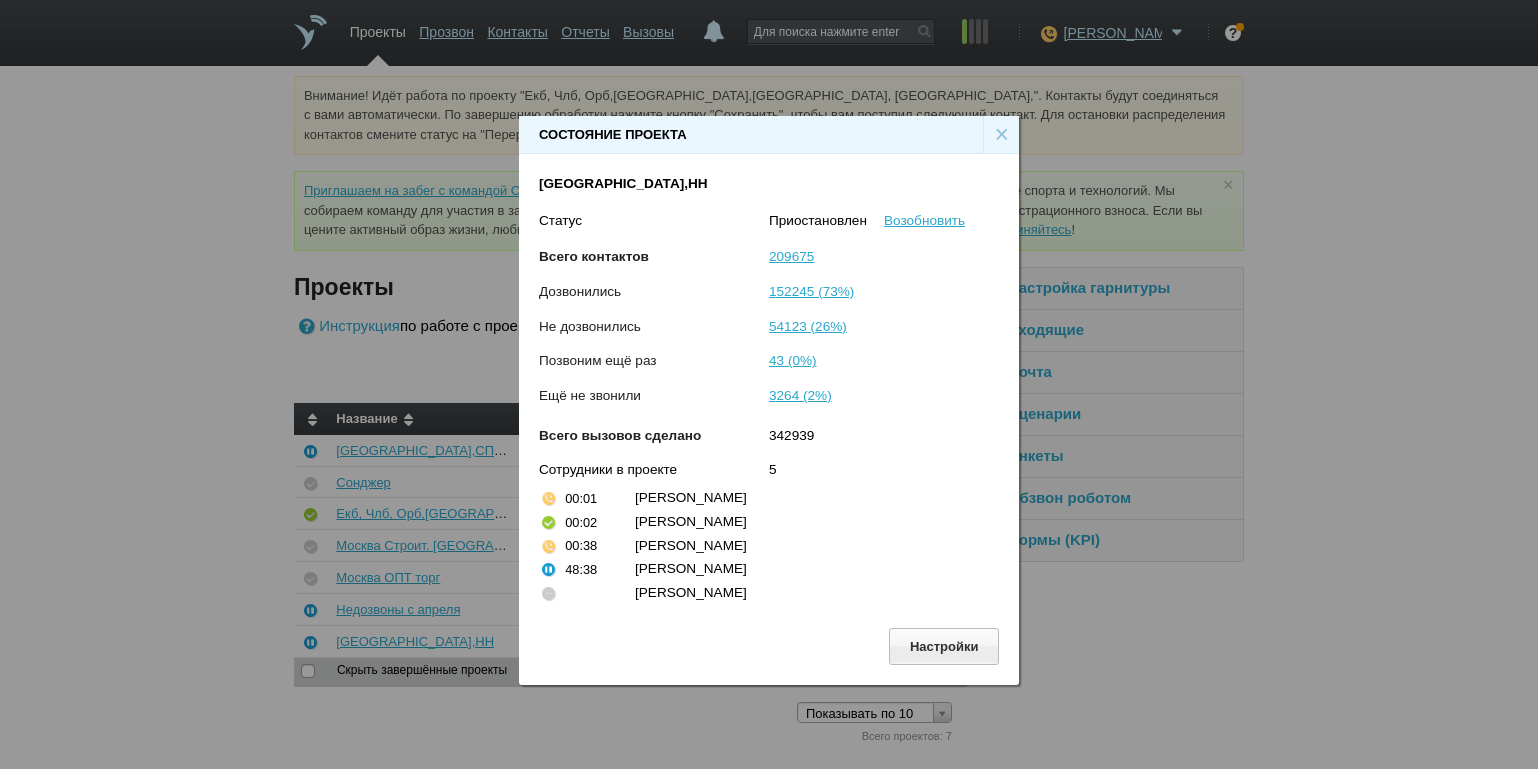 click on "×" at bounding box center [1001, 135] 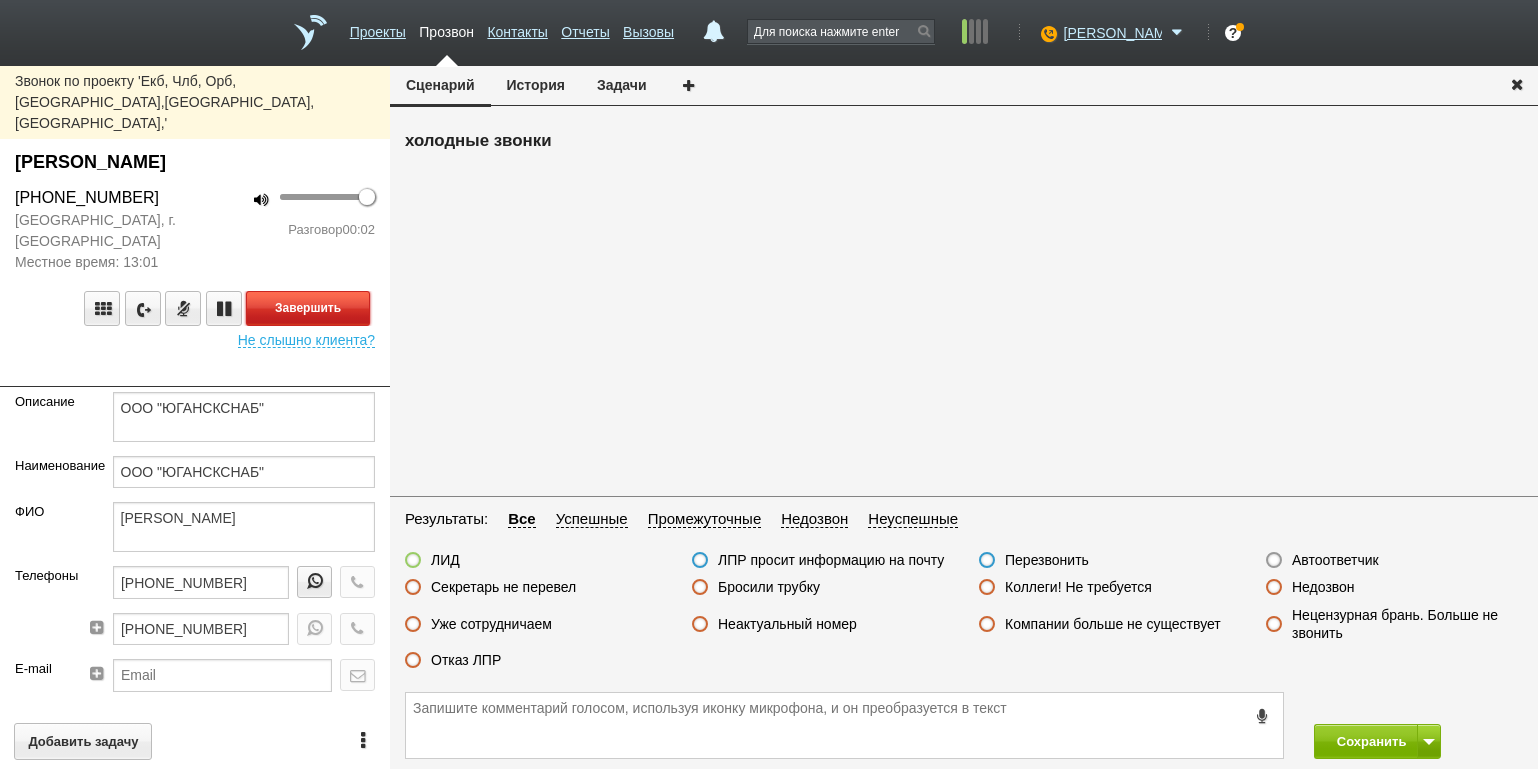 click on "Завершить" at bounding box center (308, 308) 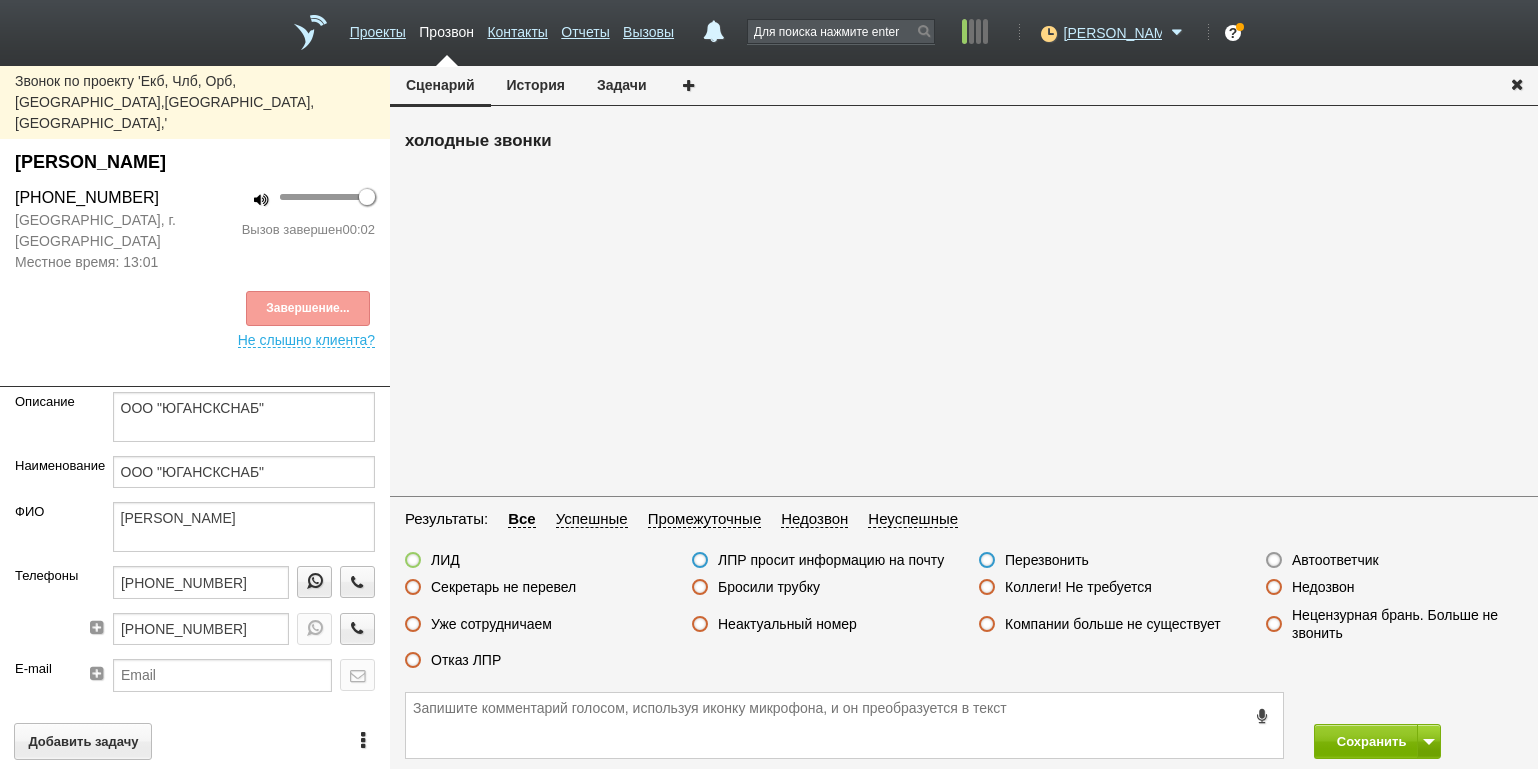 click on "ЛИД ЛПР просит информацию на почту Перезвонить Автоответчик Секретарь не перевел Бросили трубку Коллеги! Не требуется Недозвон Уже сотрудничаем Неактуальный номер Компании больше не существует Нецензурная брань. Больше не звонить Отказ ЛПР" at bounding box center (964, 615) 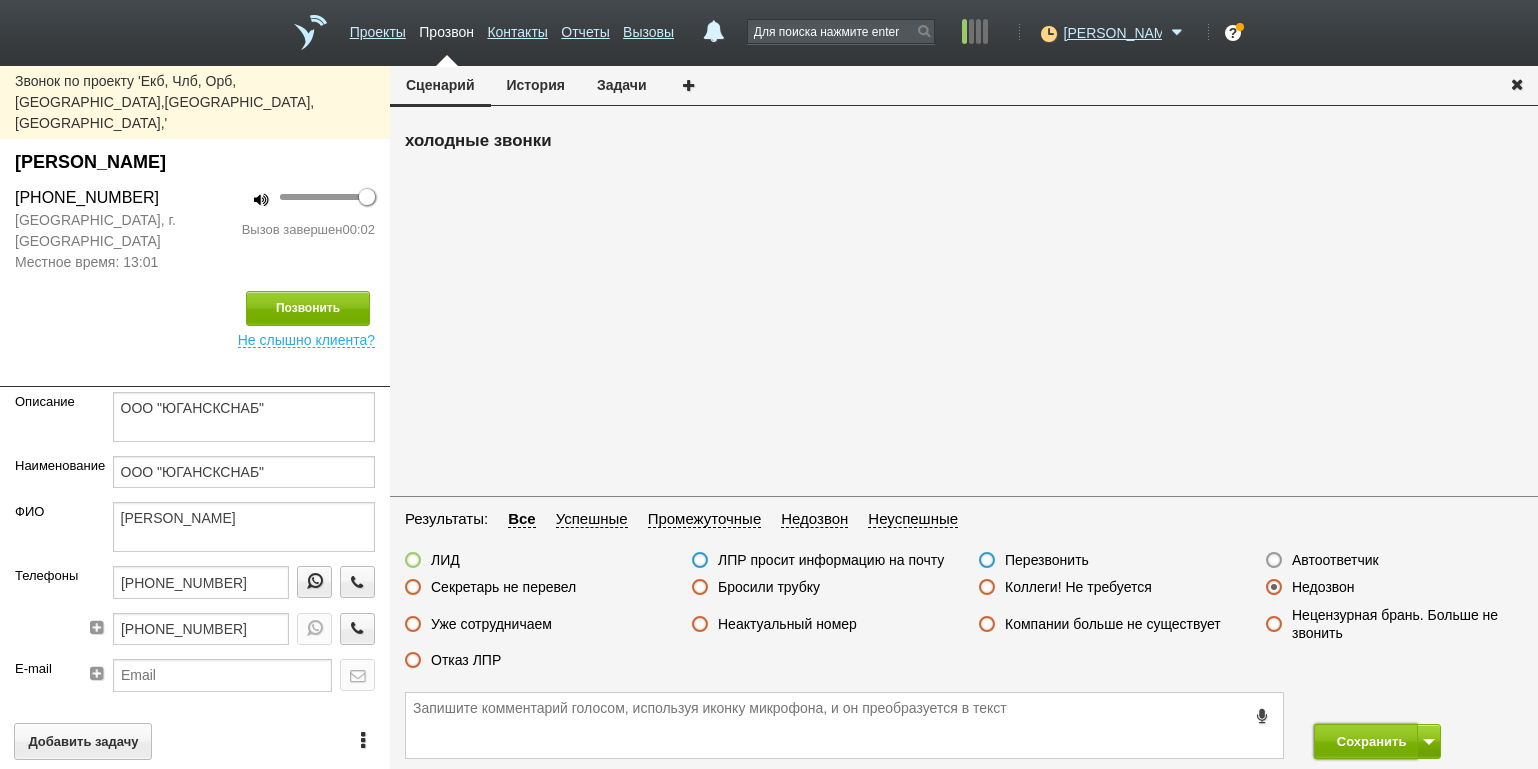 drag, startPoint x: 1365, startPoint y: 740, endPoint x: 1257, endPoint y: 603, distance: 174.45056 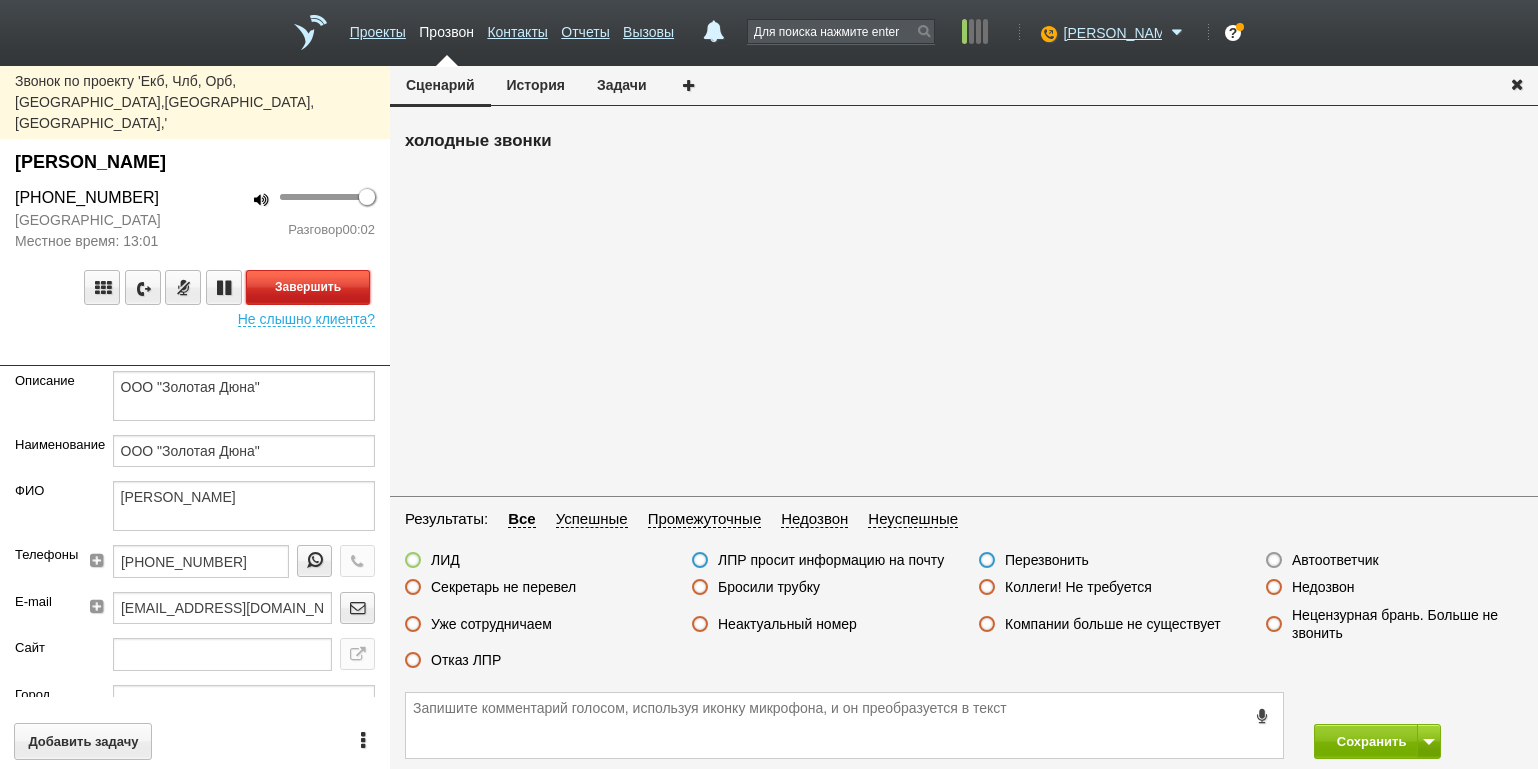 click on "Завершить" at bounding box center (308, 287) 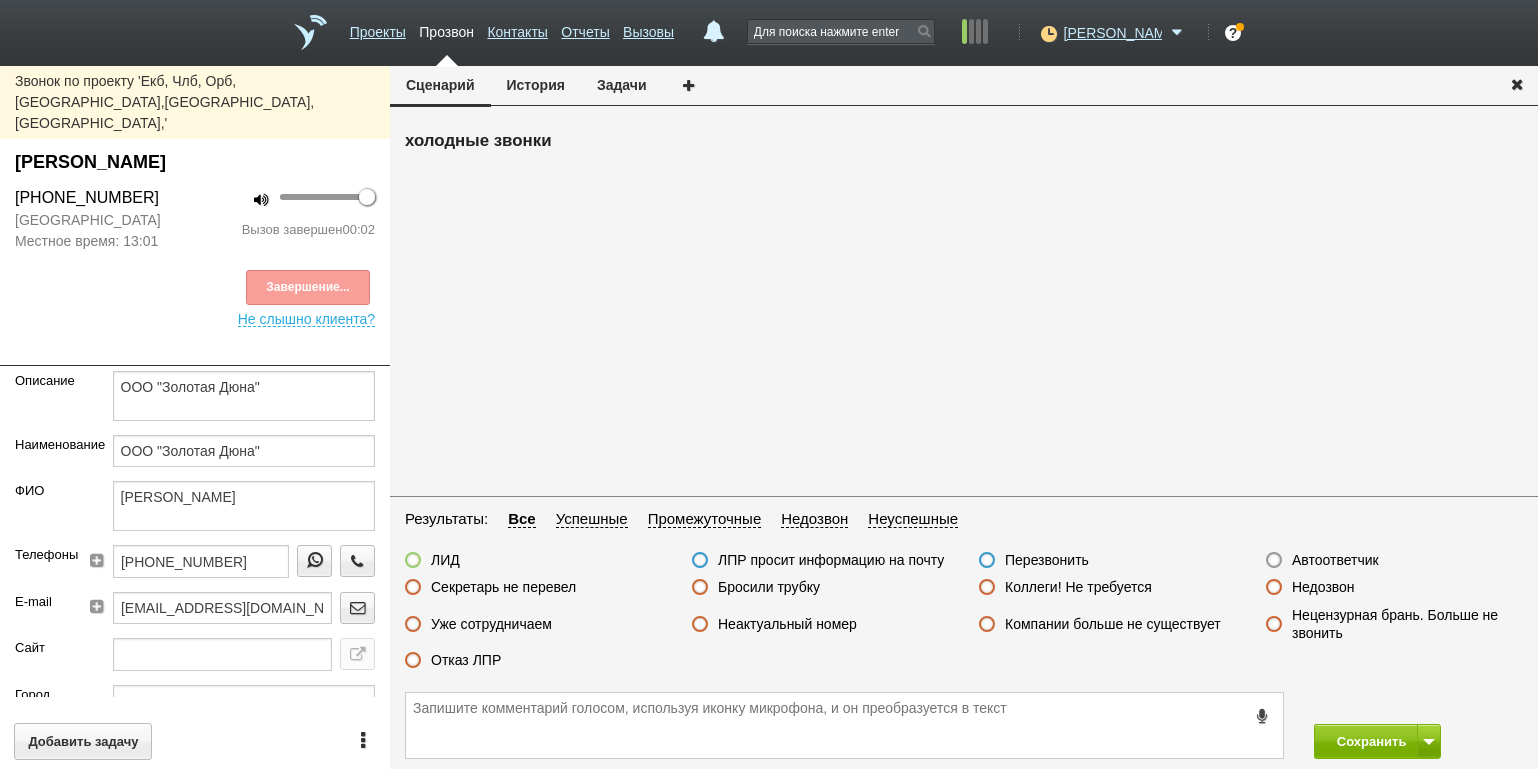 click on "Автоответчик" at bounding box center [1335, 560] 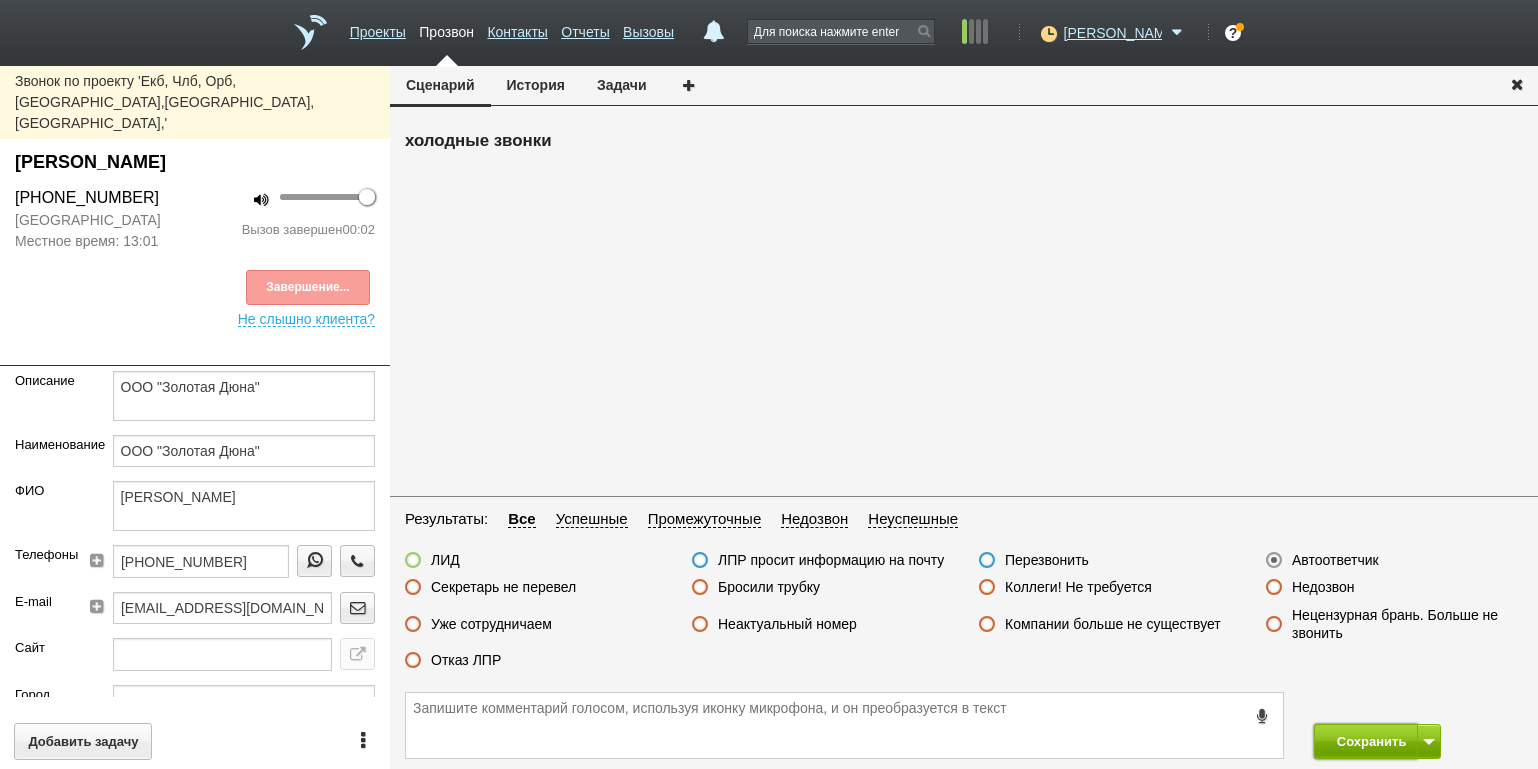 click on "Сохранить" at bounding box center (1366, 741) 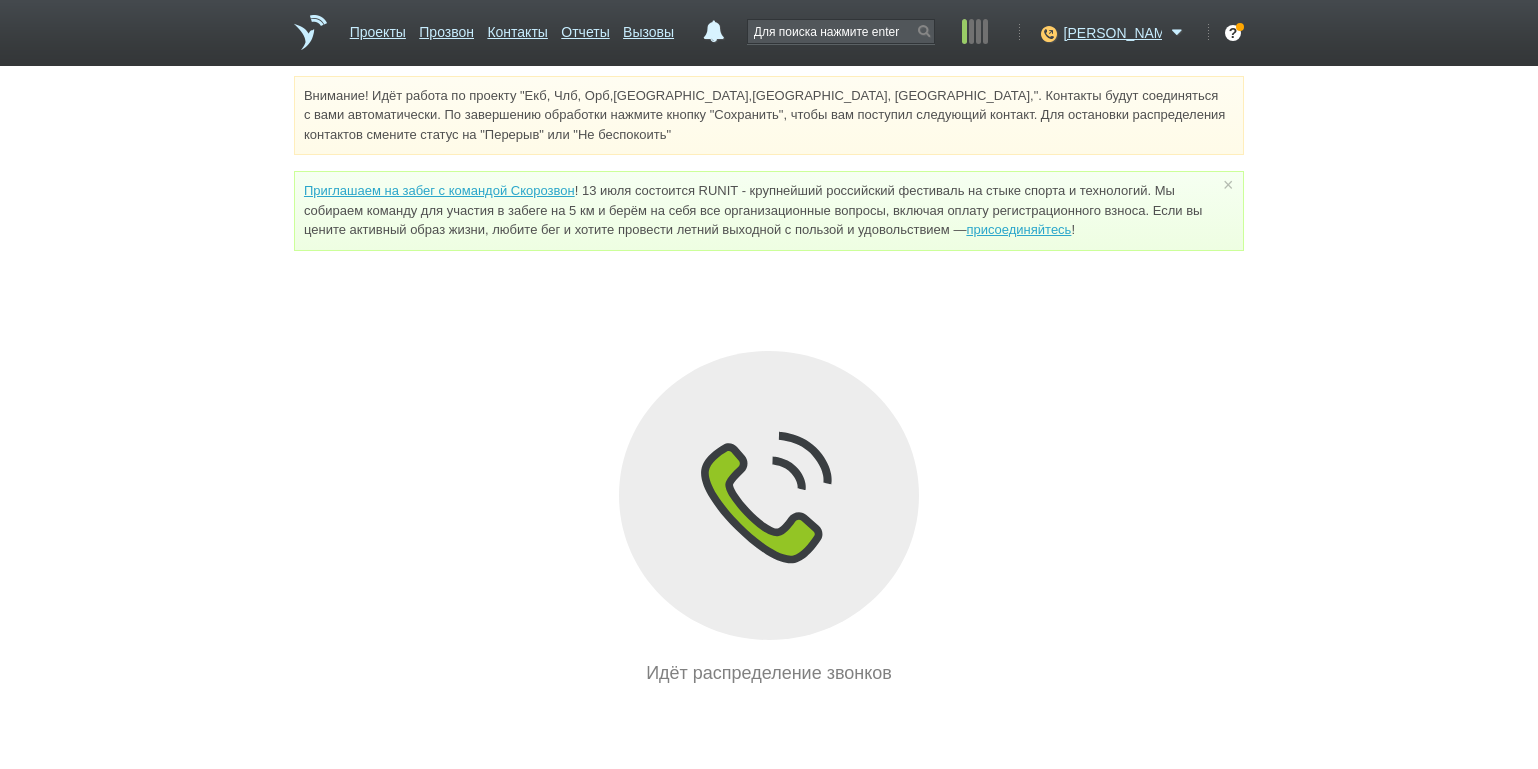 click on "Внимание! Идёт работа по проекту "Екб, Члб, Орб,[GEOGRAPHIC_DATA],[GEOGRAPHIC_DATA], [GEOGRAPHIC_DATA],". Контакты будут соединяться с вами автоматически. По завершению обработки нажмите кнопку "Сохранить", чтобы вам поступил следующий контакт. Для остановки распределения контактов смените статус на "Перерыв" или "Не беспокоить"
Приглашаем на забег с командой Скорозвон присоединяйтесь !
×
Вы можете звонить напрямую из строки поиска - введите номер и нажмите "Позвонить"
Идёт распределение звонков" at bounding box center (769, 381) 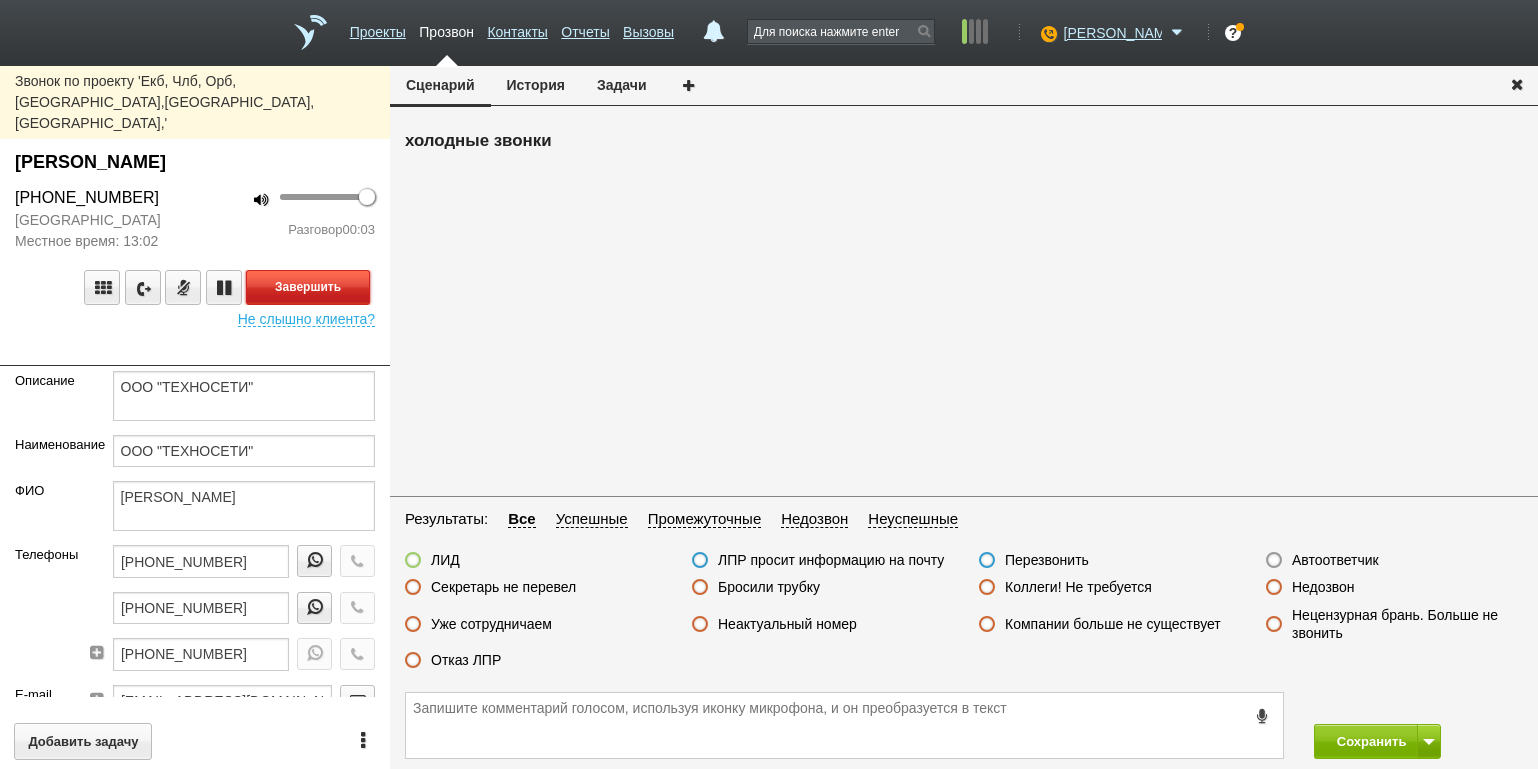 click on "Завершить" at bounding box center (308, 287) 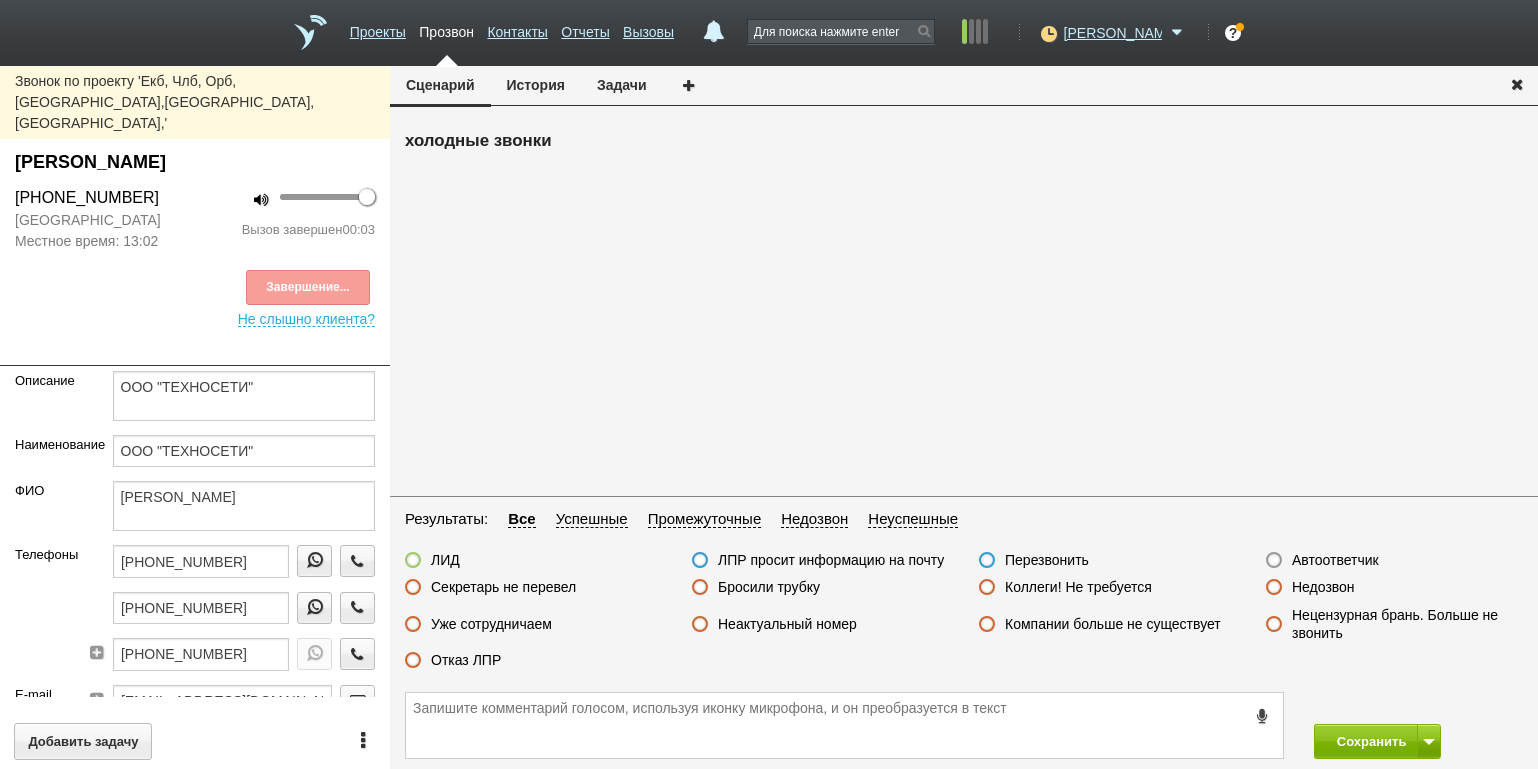 click on "Автоответчик" at bounding box center (1335, 560) 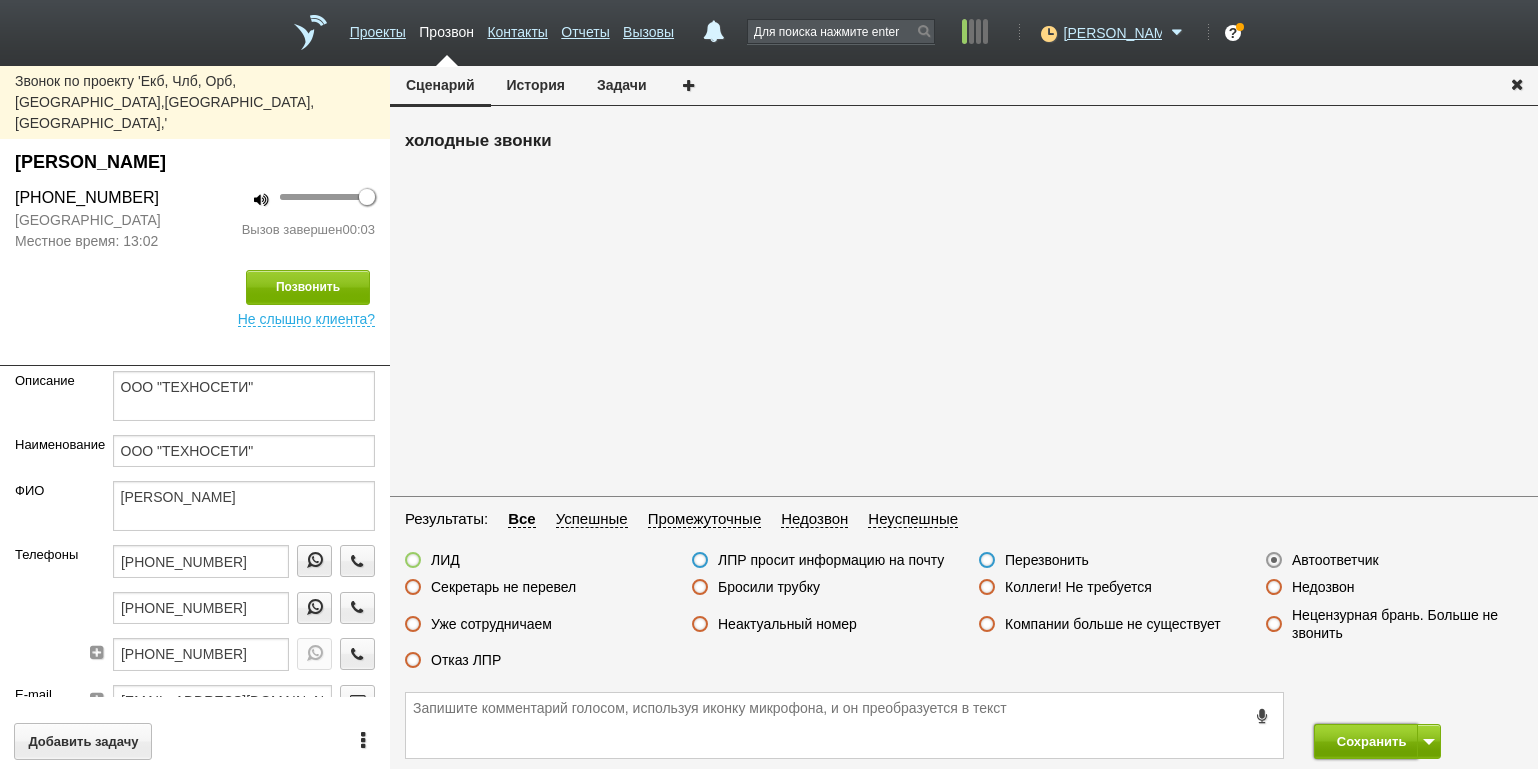 click on "Сохранить" at bounding box center [1366, 741] 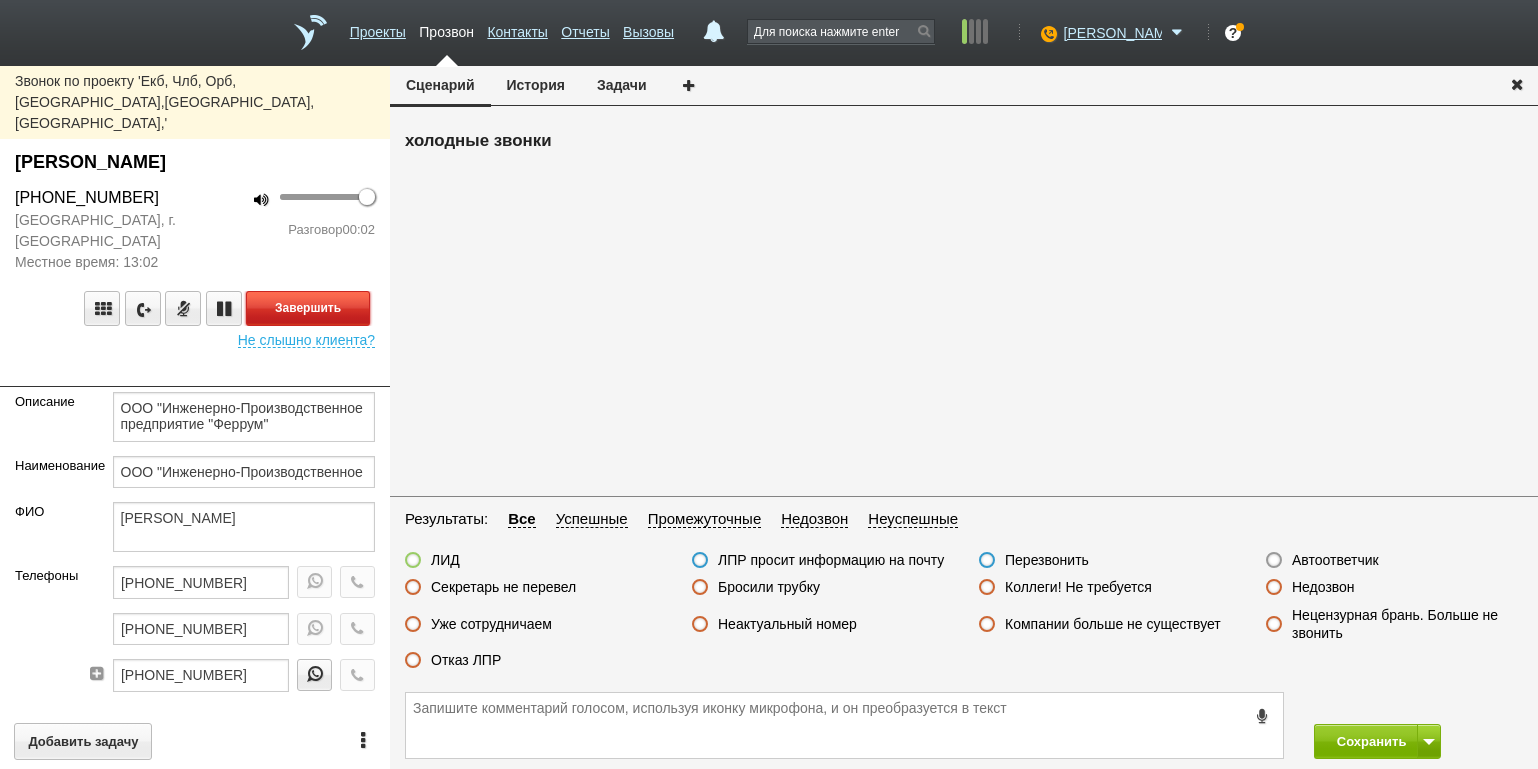 click on "Завершить" at bounding box center [308, 308] 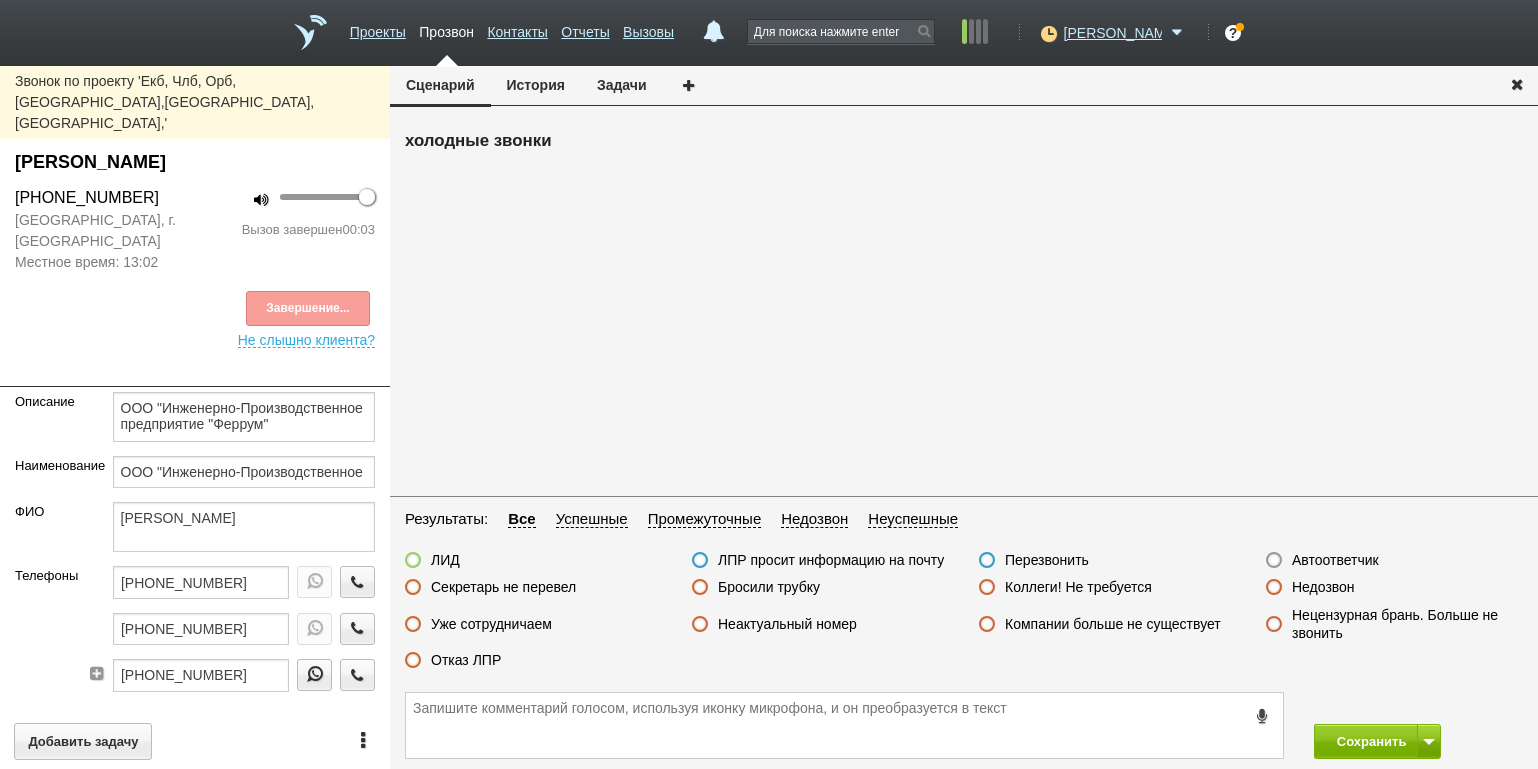 click on "Автоответчик" at bounding box center (1322, 561) 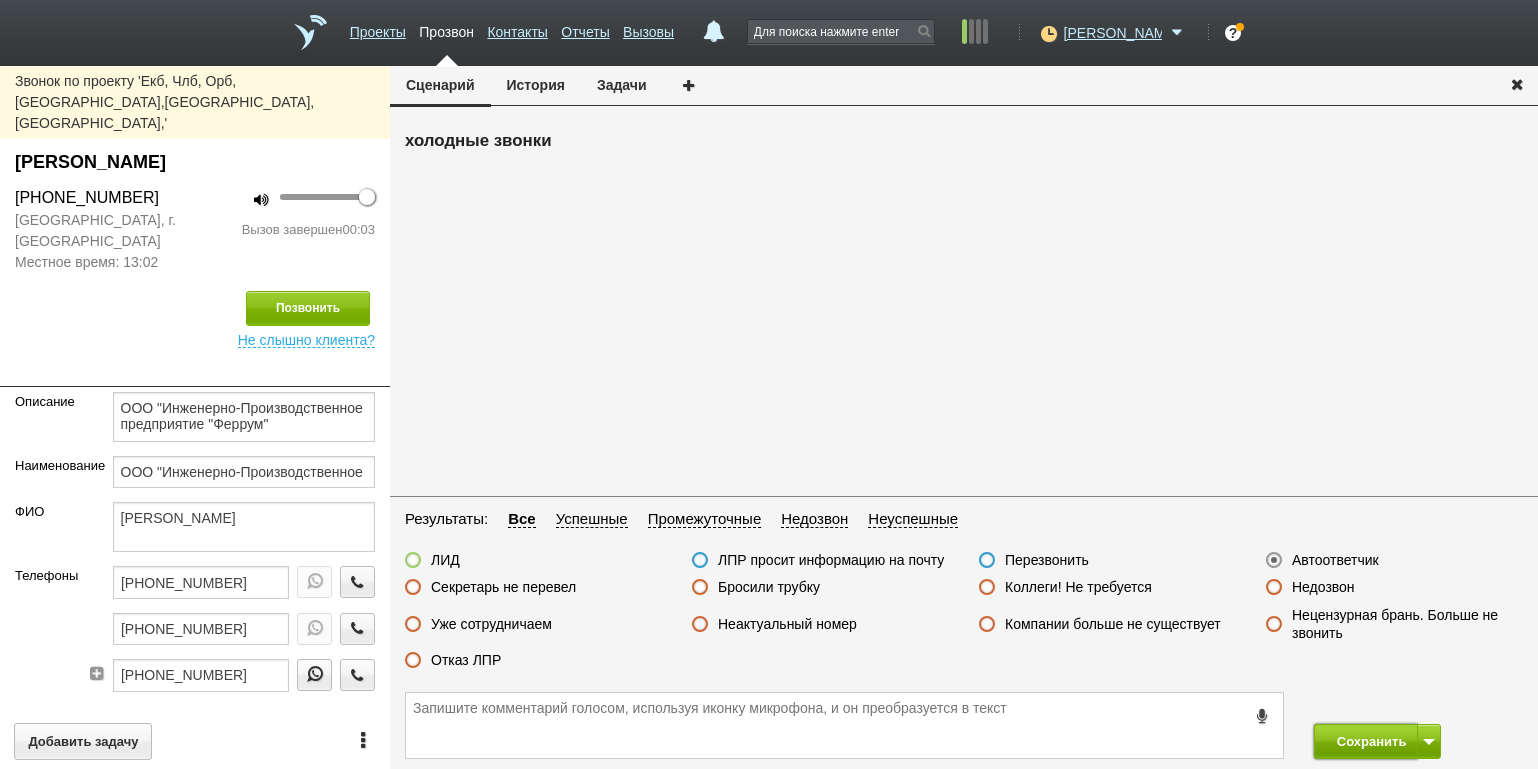 click on "Сохранить" at bounding box center (1366, 741) 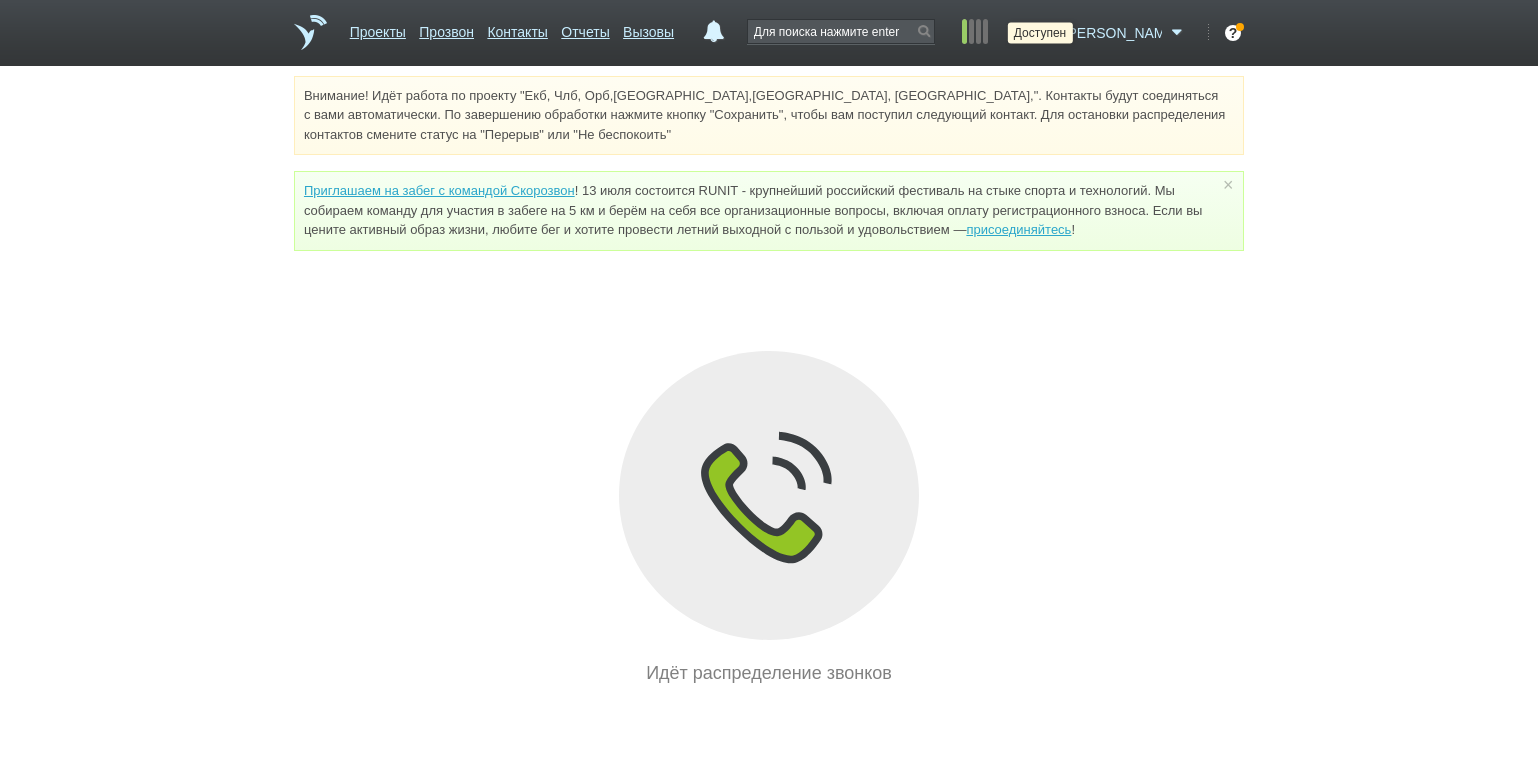 click at bounding box center (1046, 33) 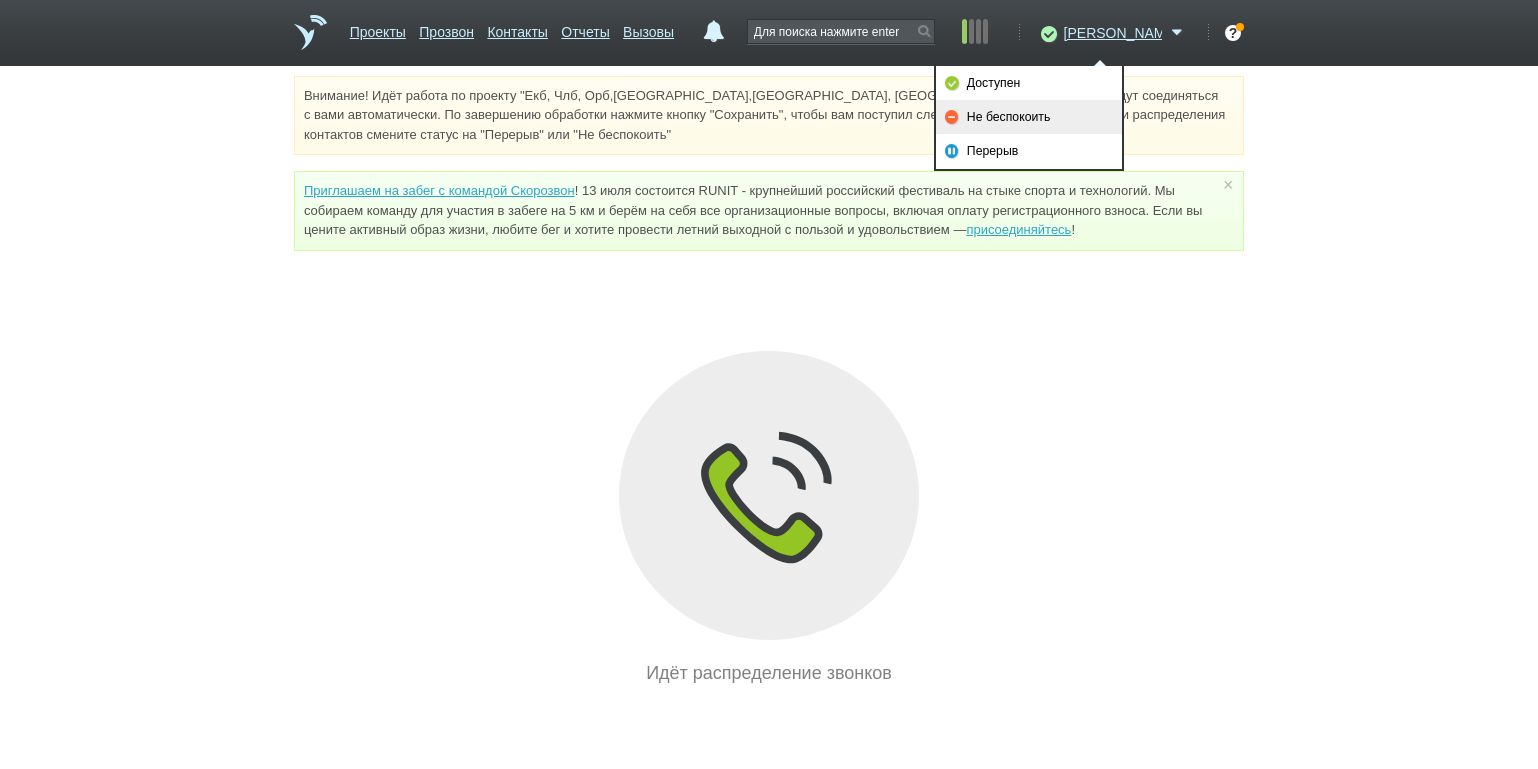 click on "Не беспокоить" at bounding box center (1029, 117) 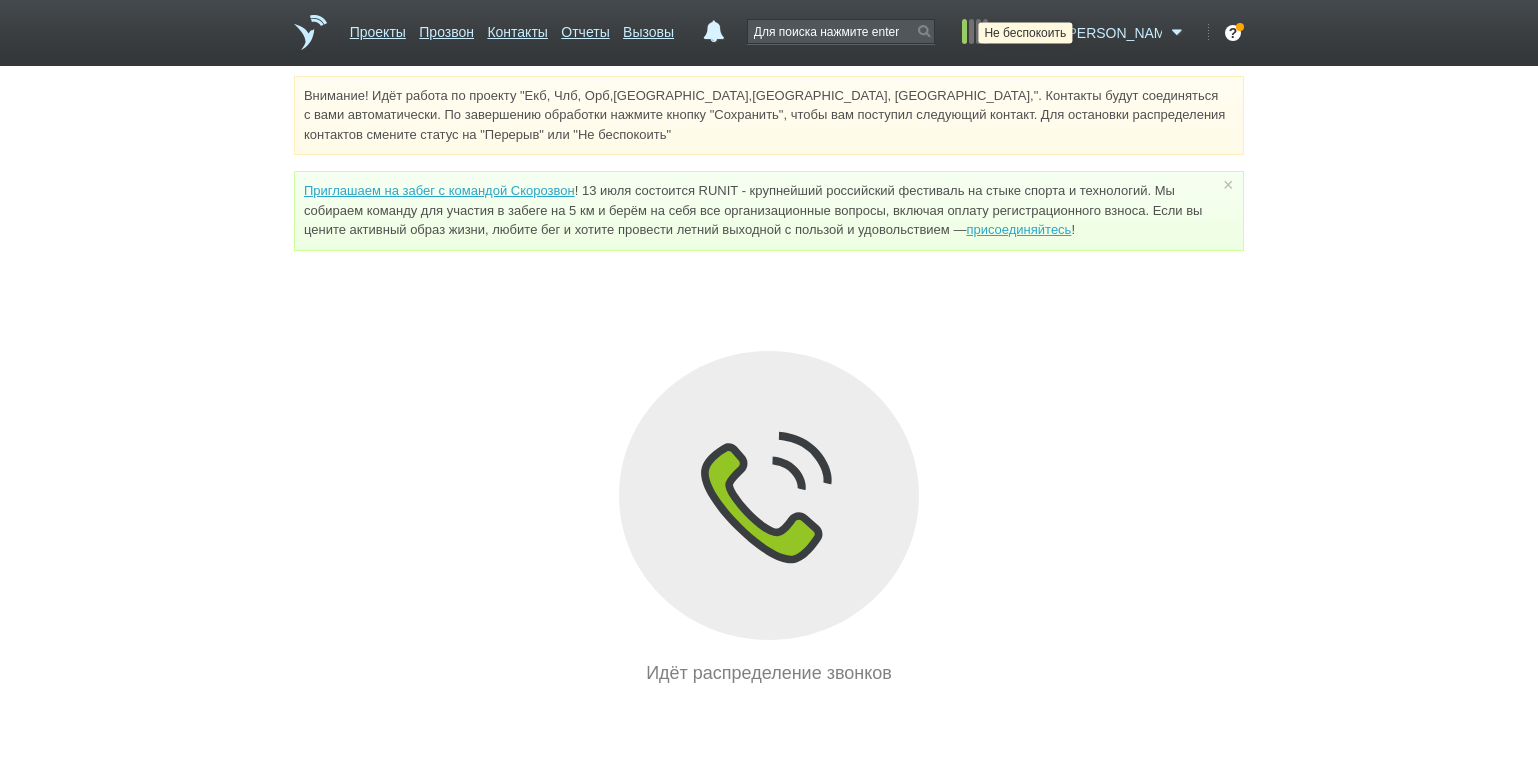 click at bounding box center (1046, 33) 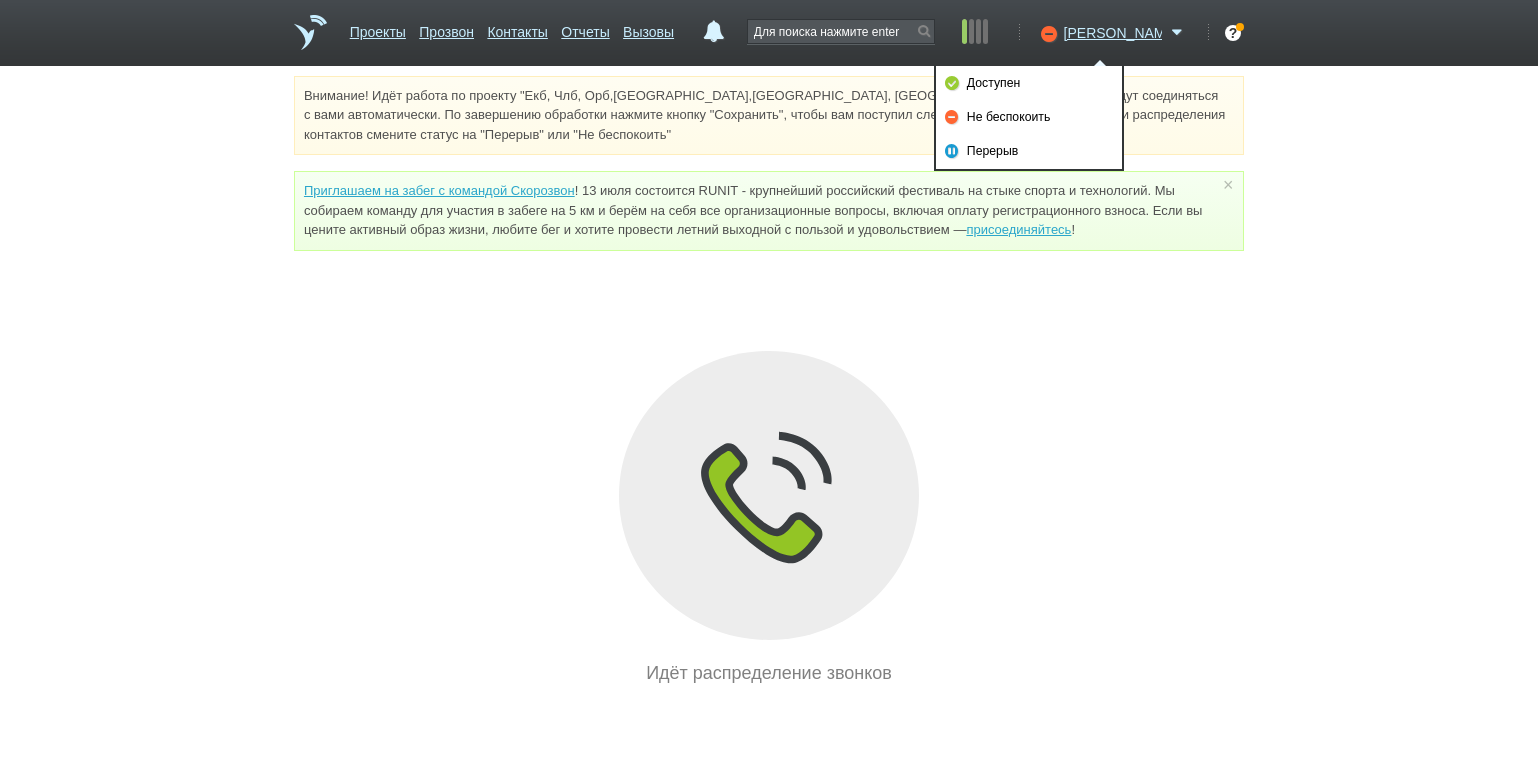 drag, startPoint x: 1032, startPoint y: 81, endPoint x: 1026, endPoint y: 64, distance: 18.027756 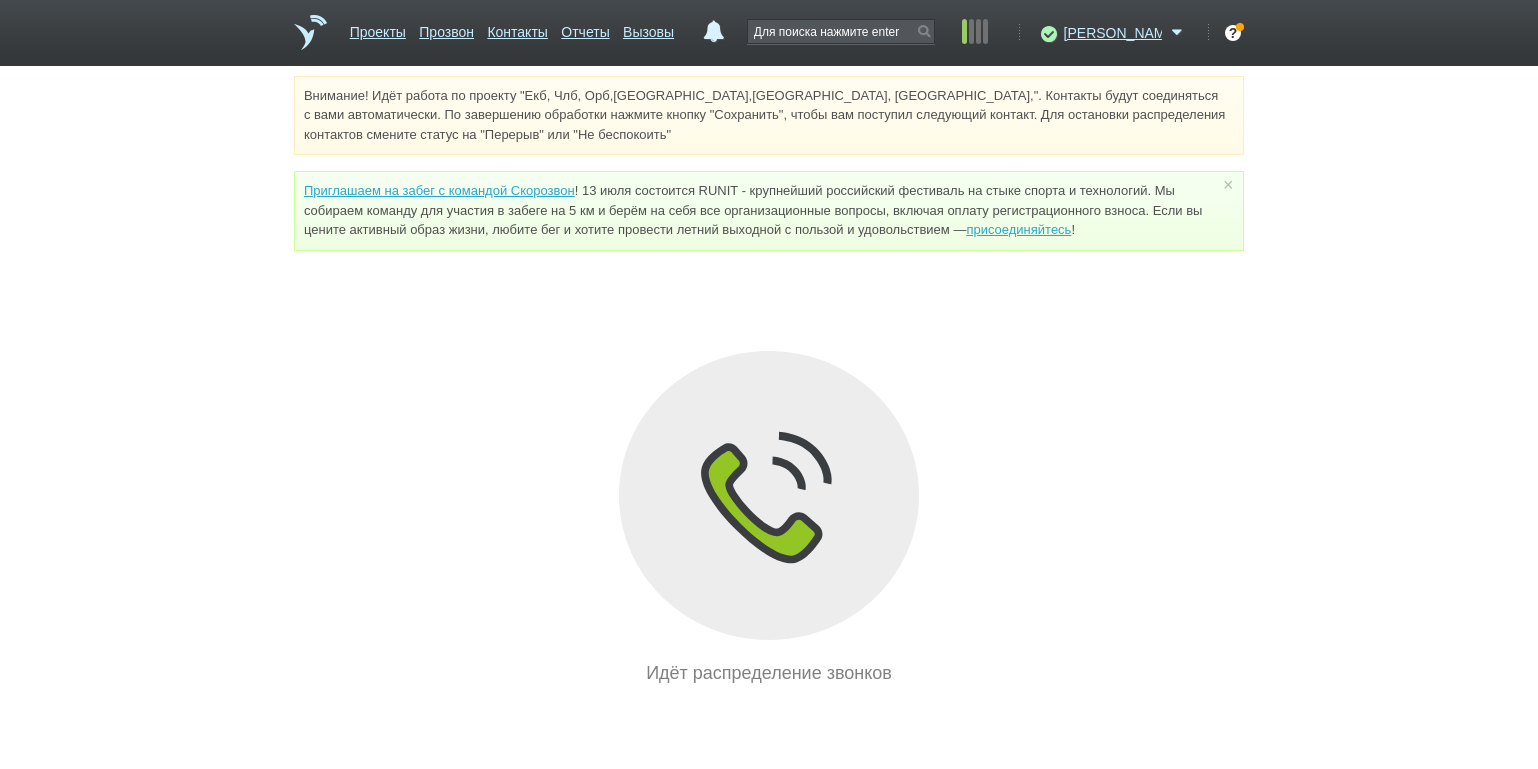 click on "Внимание! Идёт работа по проекту "Екб, Члб, Орб,[GEOGRAPHIC_DATA],[GEOGRAPHIC_DATA], [GEOGRAPHIC_DATA],". Контакты будут соединяться с вами автоматически. По завершению обработки нажмите кнопку "Сохранить", чтобы вам поступил следующий контакт. Для остановки распределения контактов смените статус на "Перерыв" или "Не беспокоить"
Приглашаем на забег с командой Скорозвон присоединяйтесь !
×
Вы можете звонить напрямую из строки поиска - введите номер и нажмите "Позвонить"
Идёт распределение звонков" at bounding box center (769, 381) 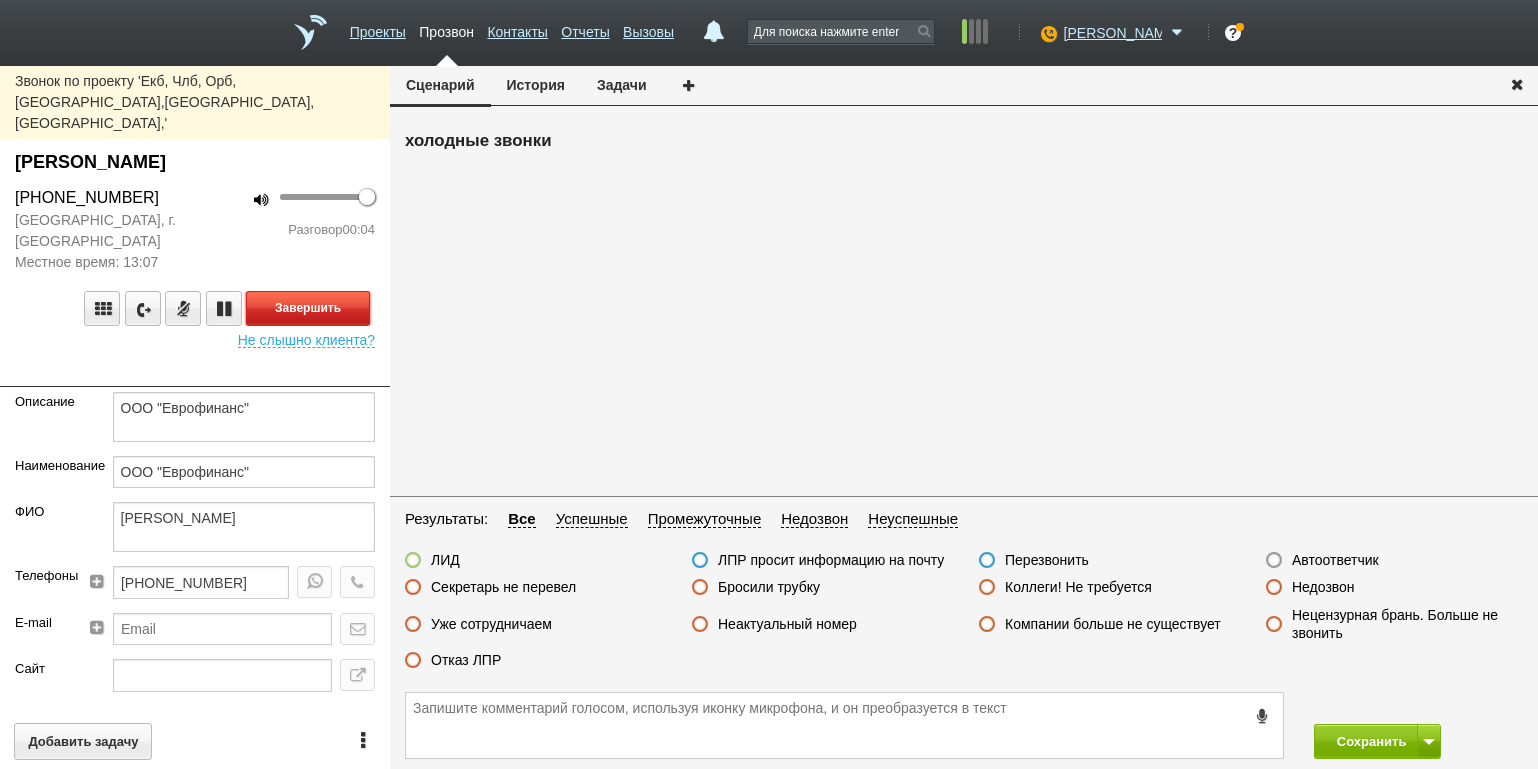 click on "Завершить" at bounding box center [308, 308] 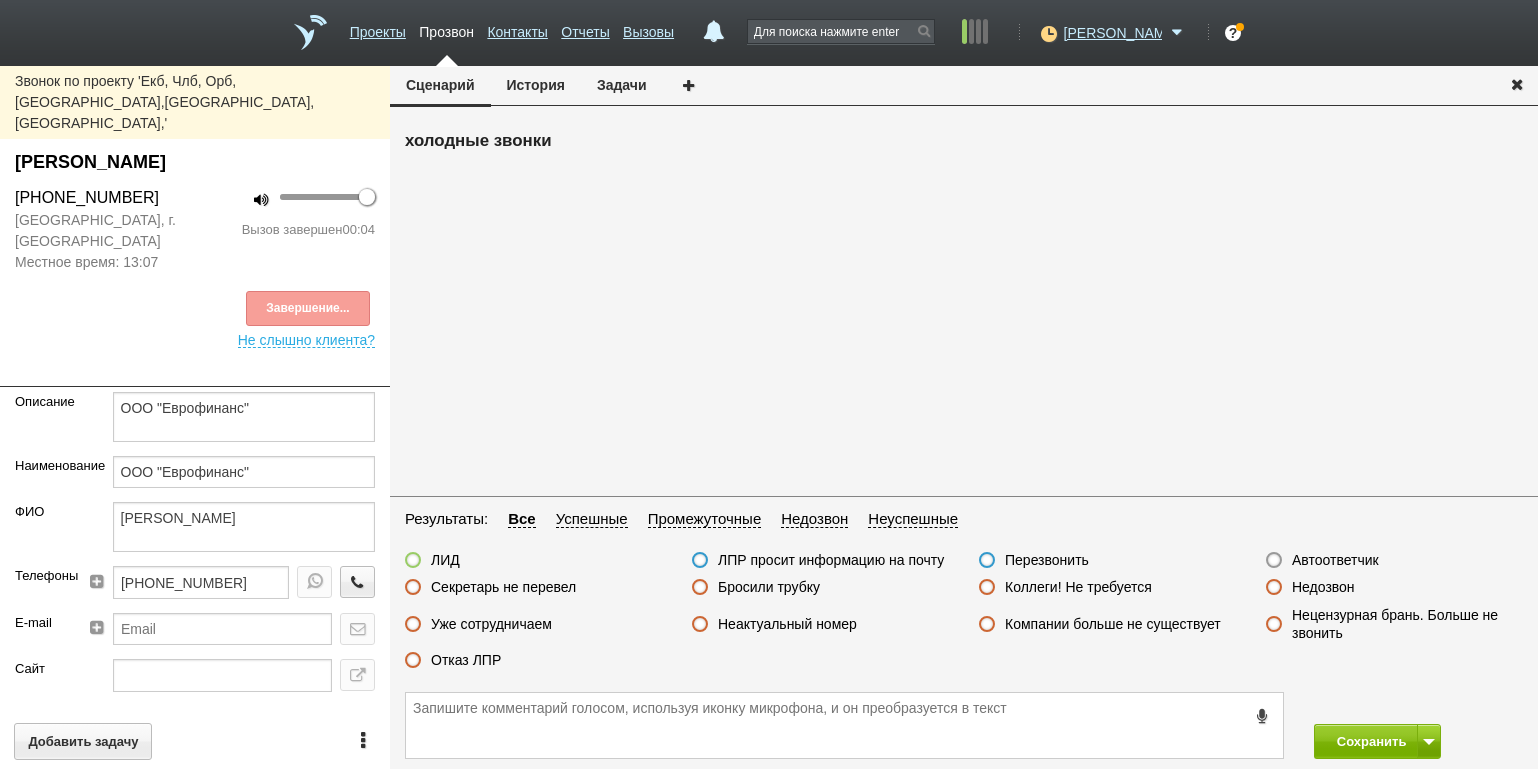 drag, startPoint x: 1338, startPoint y: 556, endPoint x: 1358, endPoint y: 585, distance: 35.22783 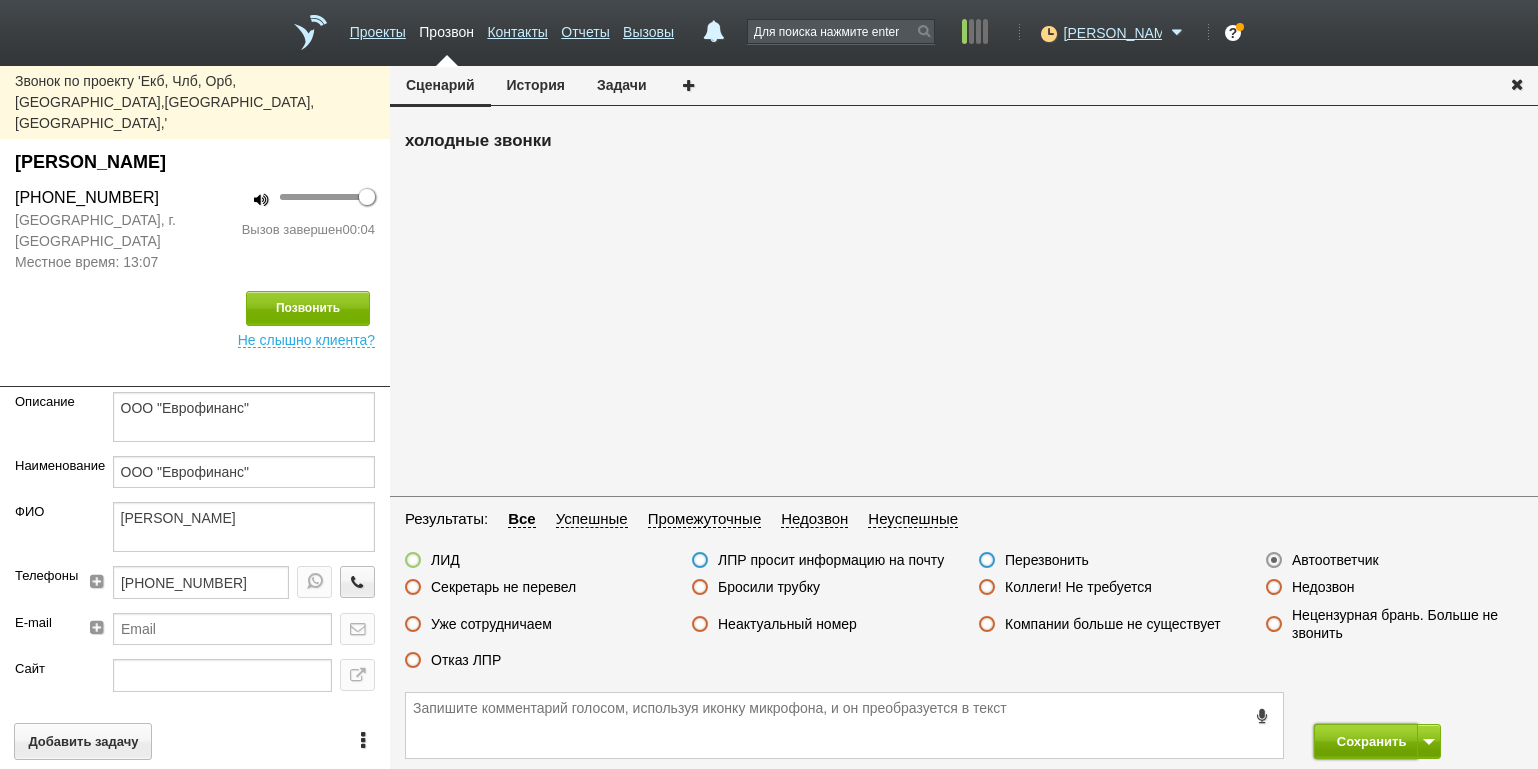 click on "Сохранить" at bounding box center [1366, 741] 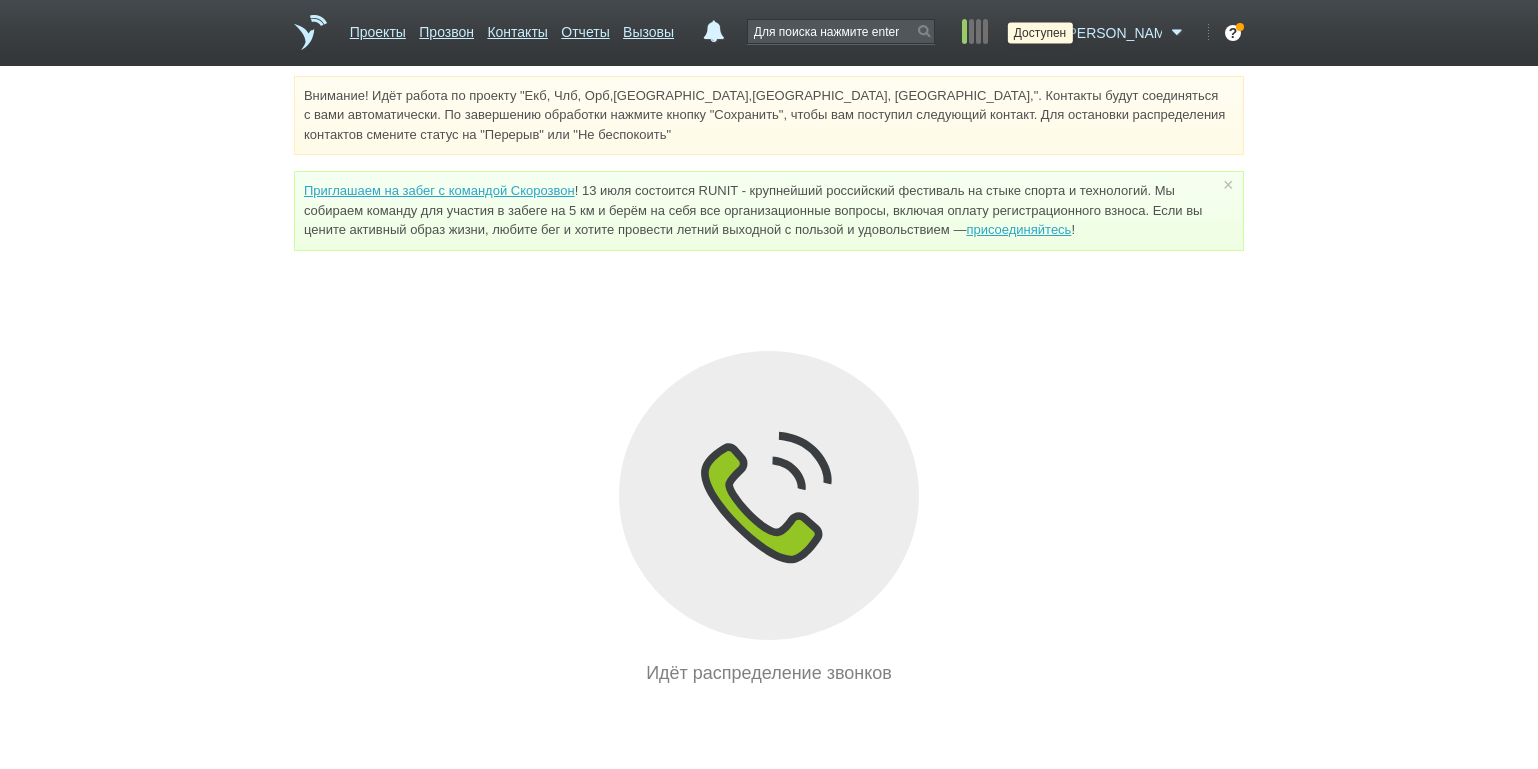 click at bounding box center (1046, 33) 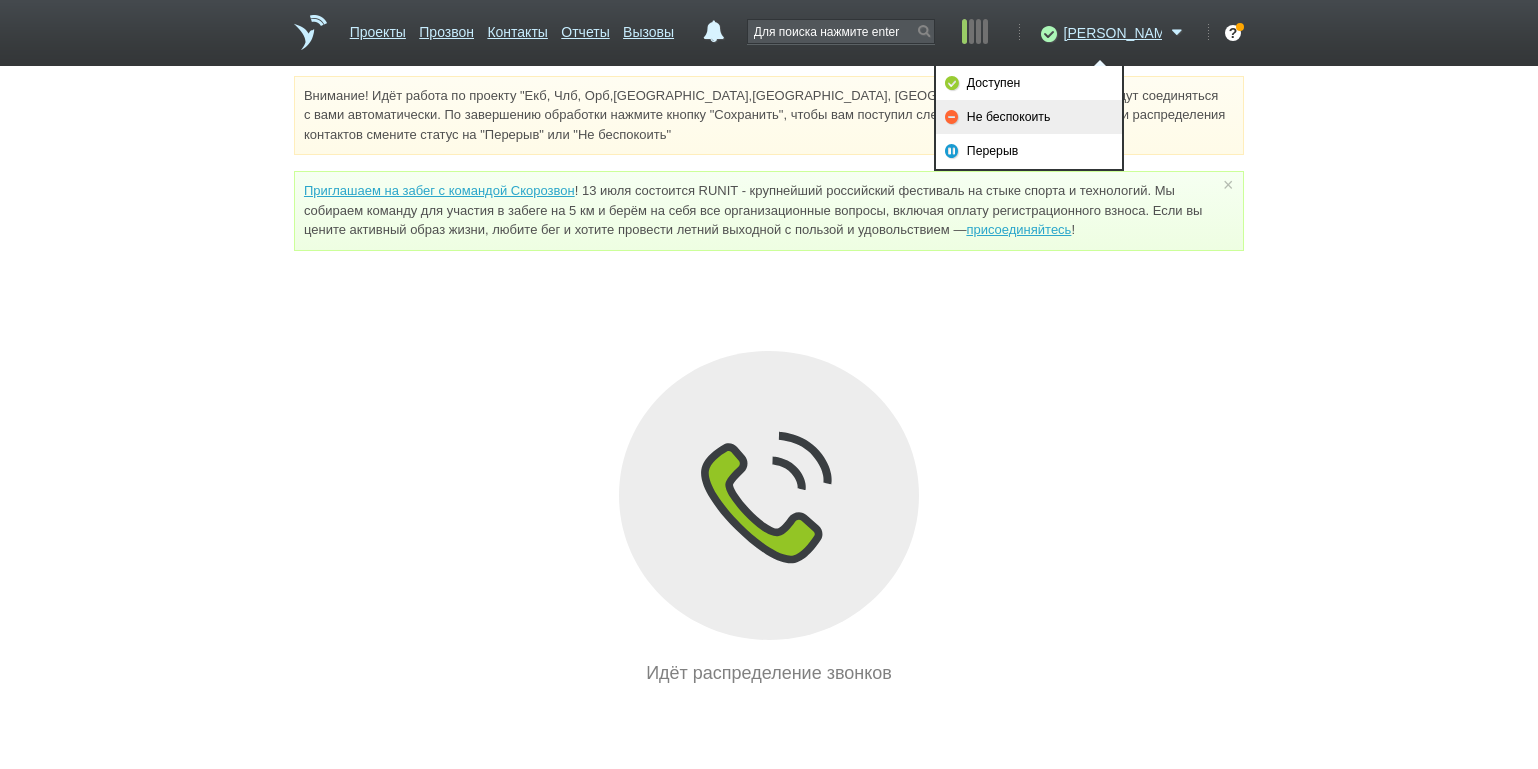 click on "Не беспокоить" at bounding box center [1029, 117] 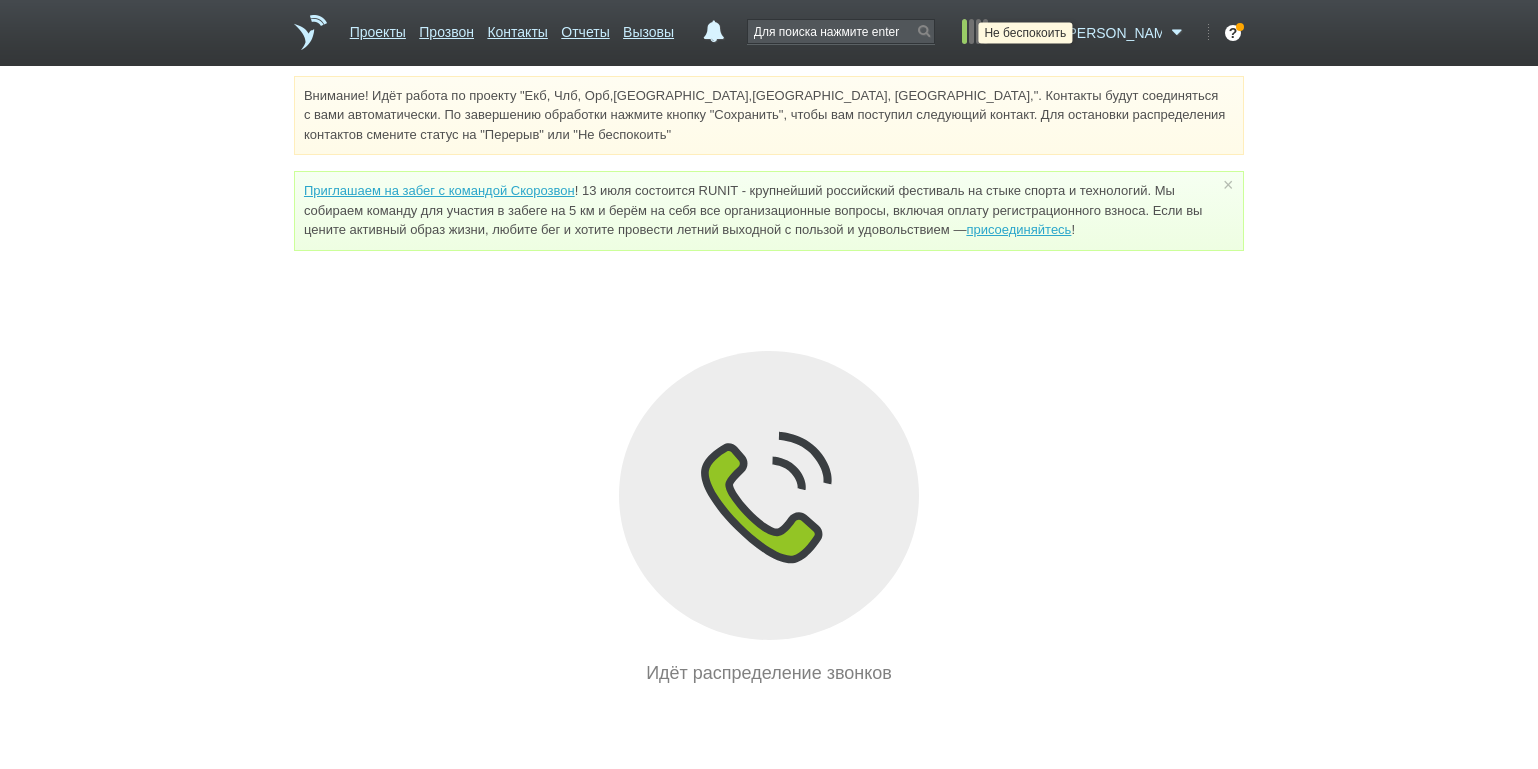 click at bounding box center (1046, 33) 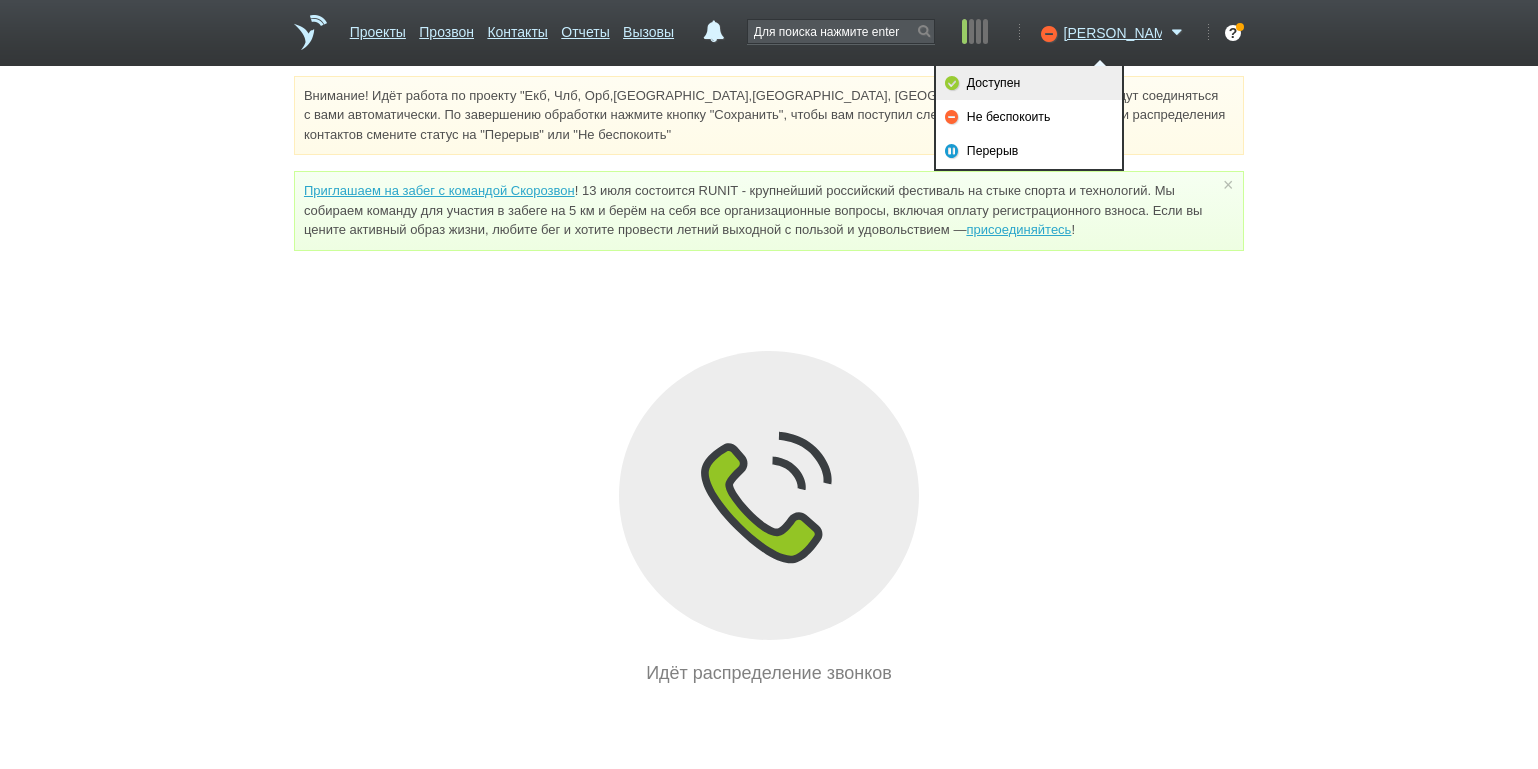 click on "Доступен" at bounding box center [1029, 83] 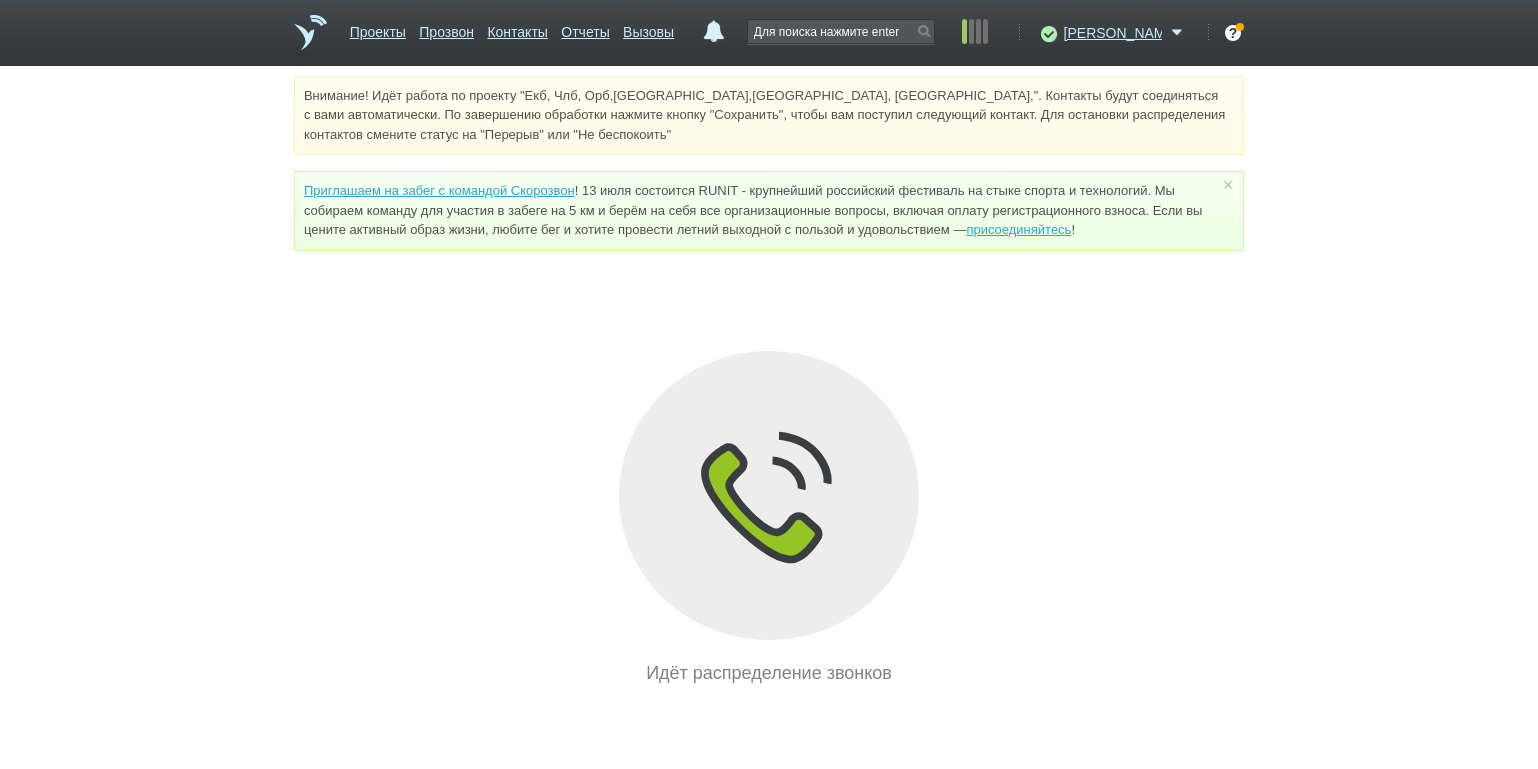 click on "Внимание! Идёт работа по проекту "Екб, Члб, Орб,[GEOGRAPHIC_DATA],[GEOGRAPHIC_DATA], [GEOGRAPHIC_DATA],". Контакты будут соединяться с вами автоматически. По завершению обработки нажмите кнопку "Сохранить", чтобы вам поступил следующий контакт. Для остановки распределения контактов смените статус на "Перерыв" или "Не беспокоить"
Приглашаем на забег с командой Скорозвон присоединяйтесь !
×
Вы можете звонить напрямую из строки поиска - введите номер и нажмите "Позвонить"
Идёт распределение звонков" at bounding box center [769, 381] 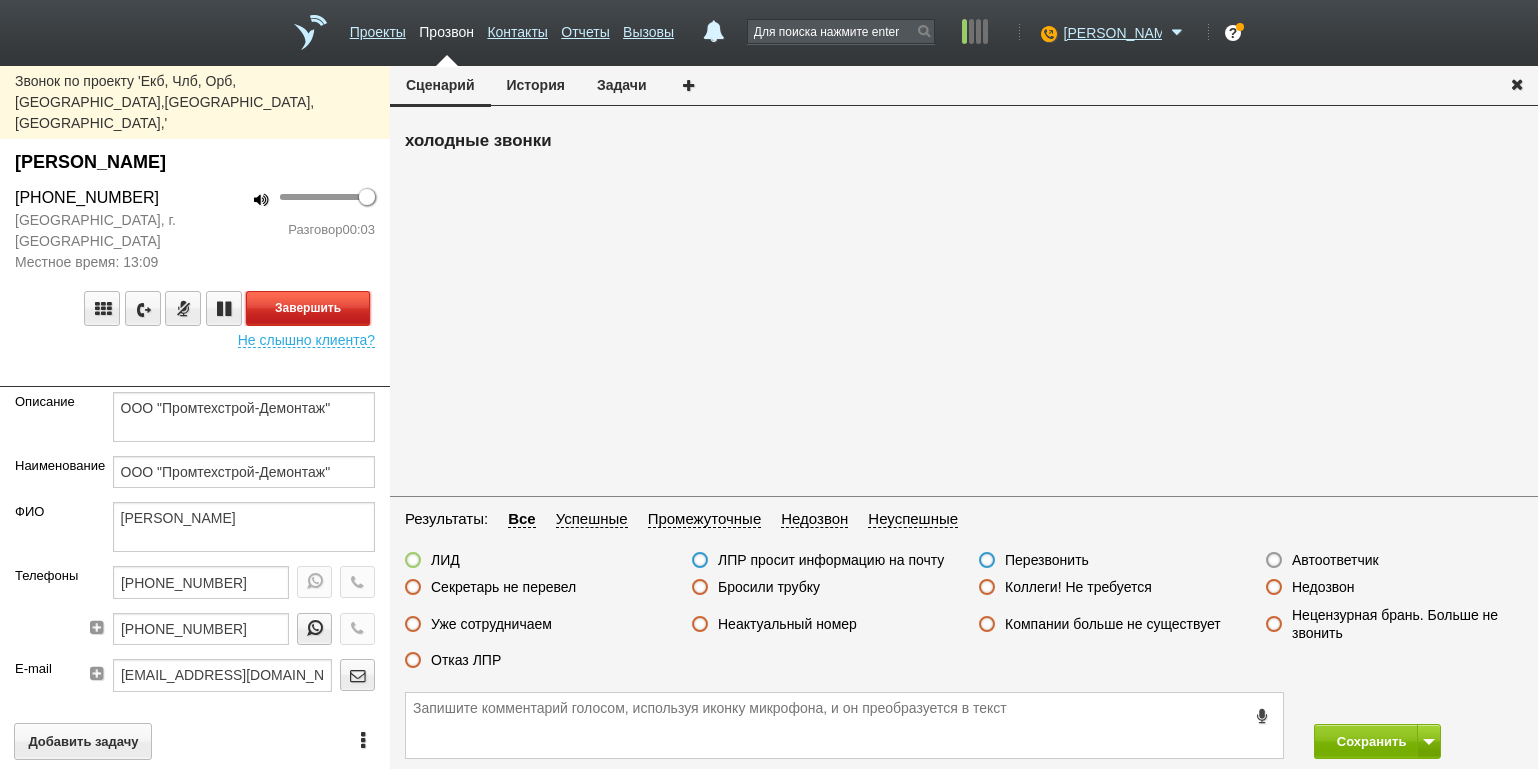 click on "Завершить" at bounding box center (308, 308) 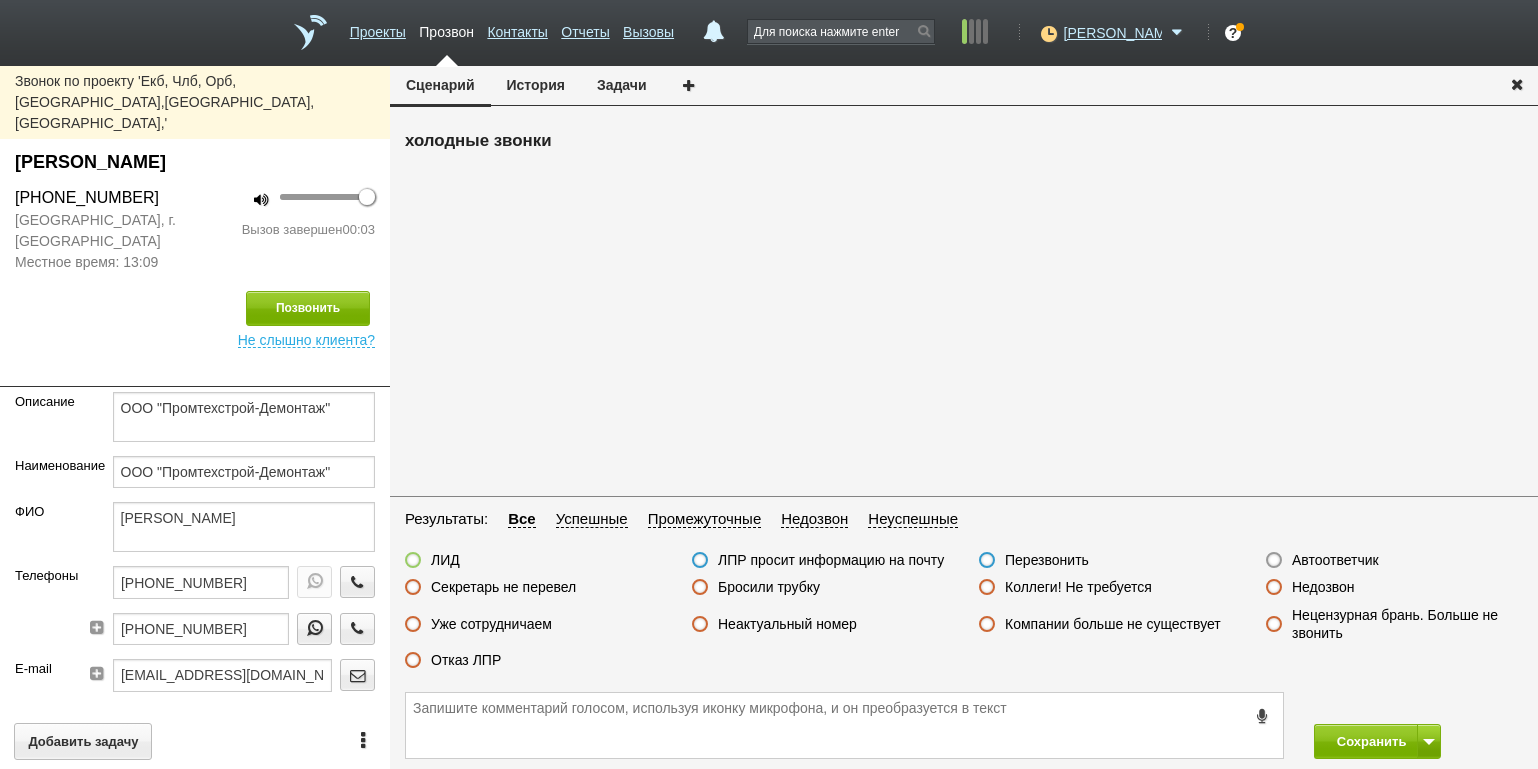 click on "Недозвон" at bounding box center (1323, 587) 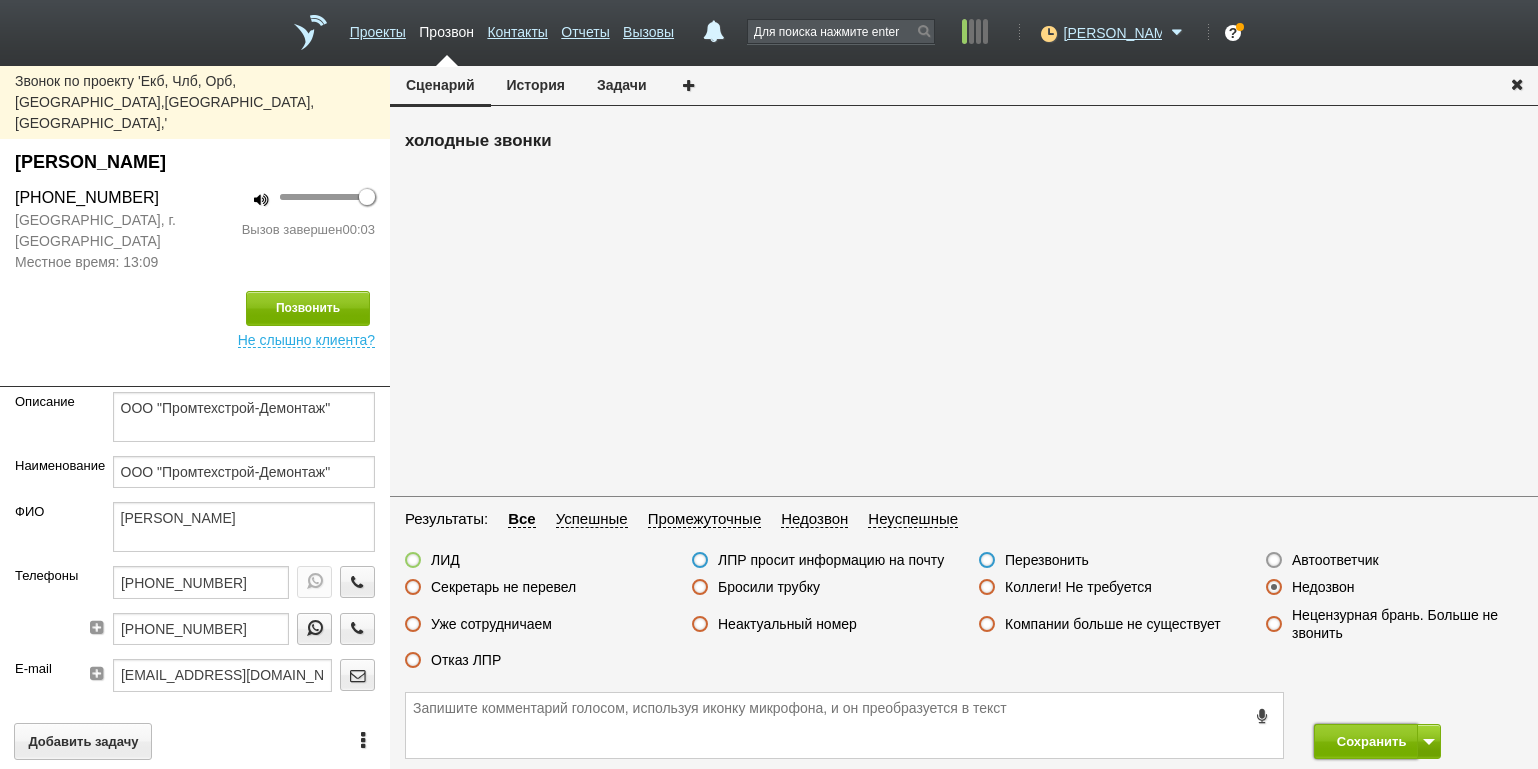 drag, startPoint x: 1334, startPoint y: 740, endPoint x: 1298, endPoint y: 623, distance: 122.41323 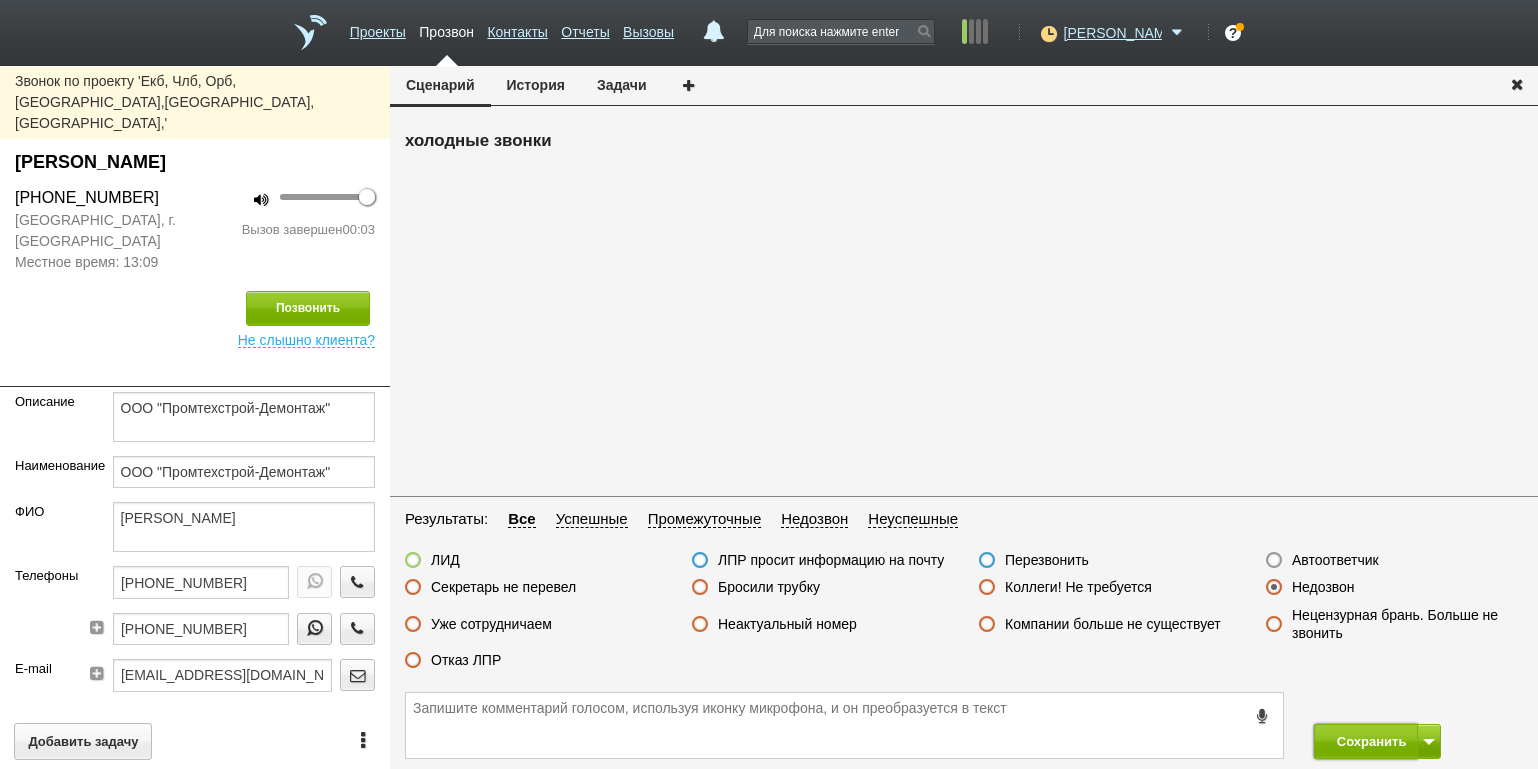 click on "Сохранить" at bounding box center (1366, 741) 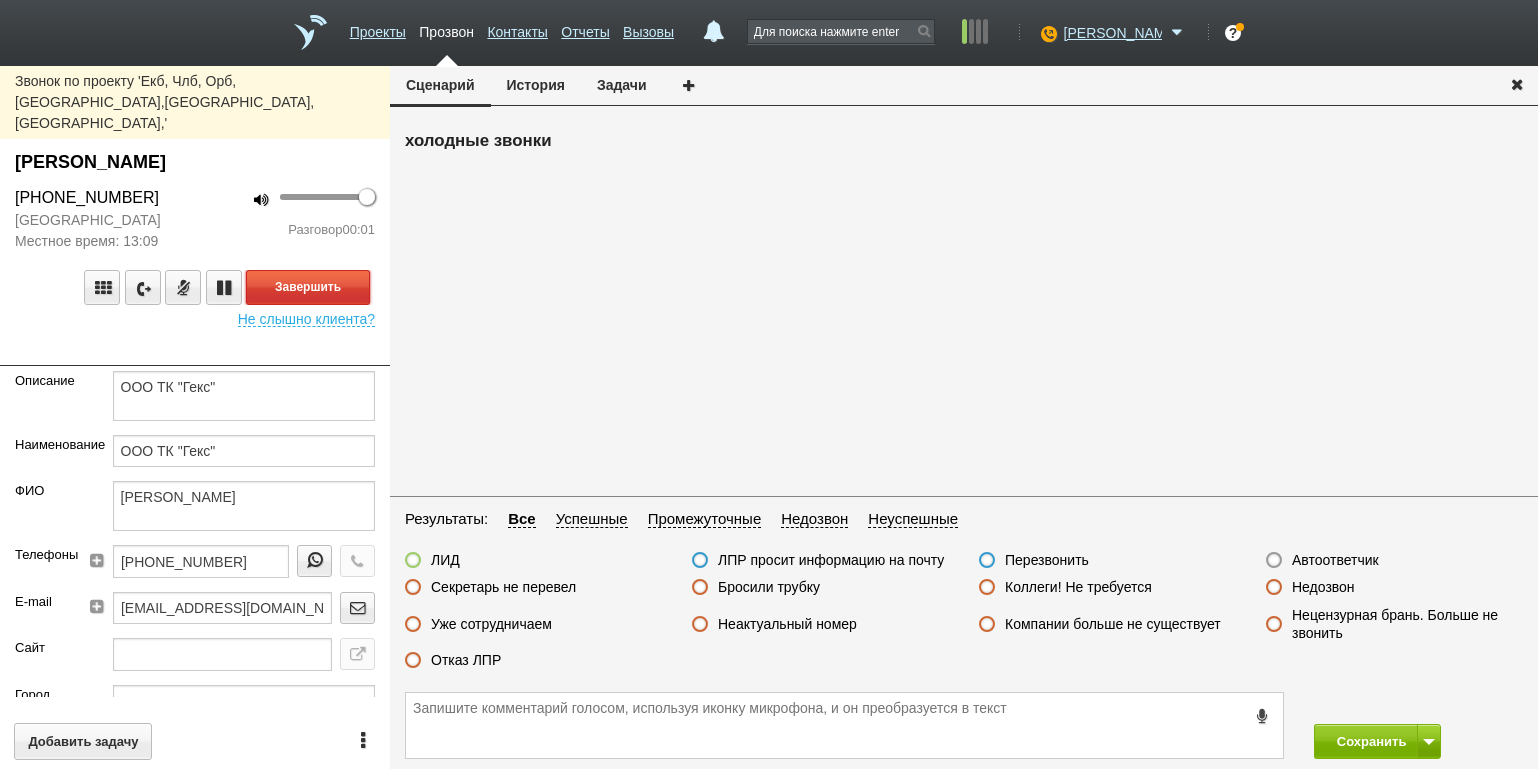 drag, startPoint x: 325, startPoint y: 245, endPoint x: 402, endPoint y: 267, distance: 80.08121 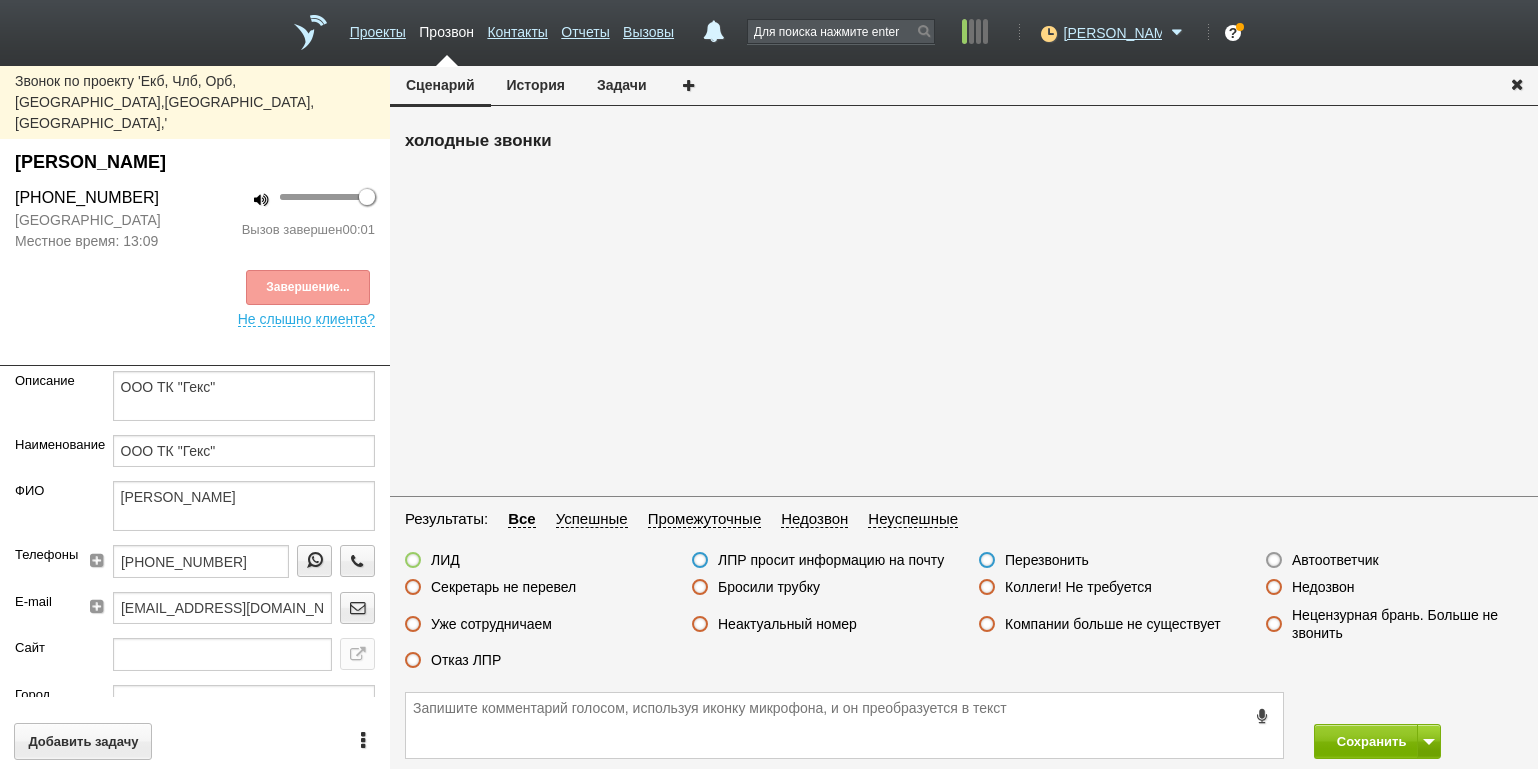 click on "Автоответчик" at bounding box center (1335, 560) 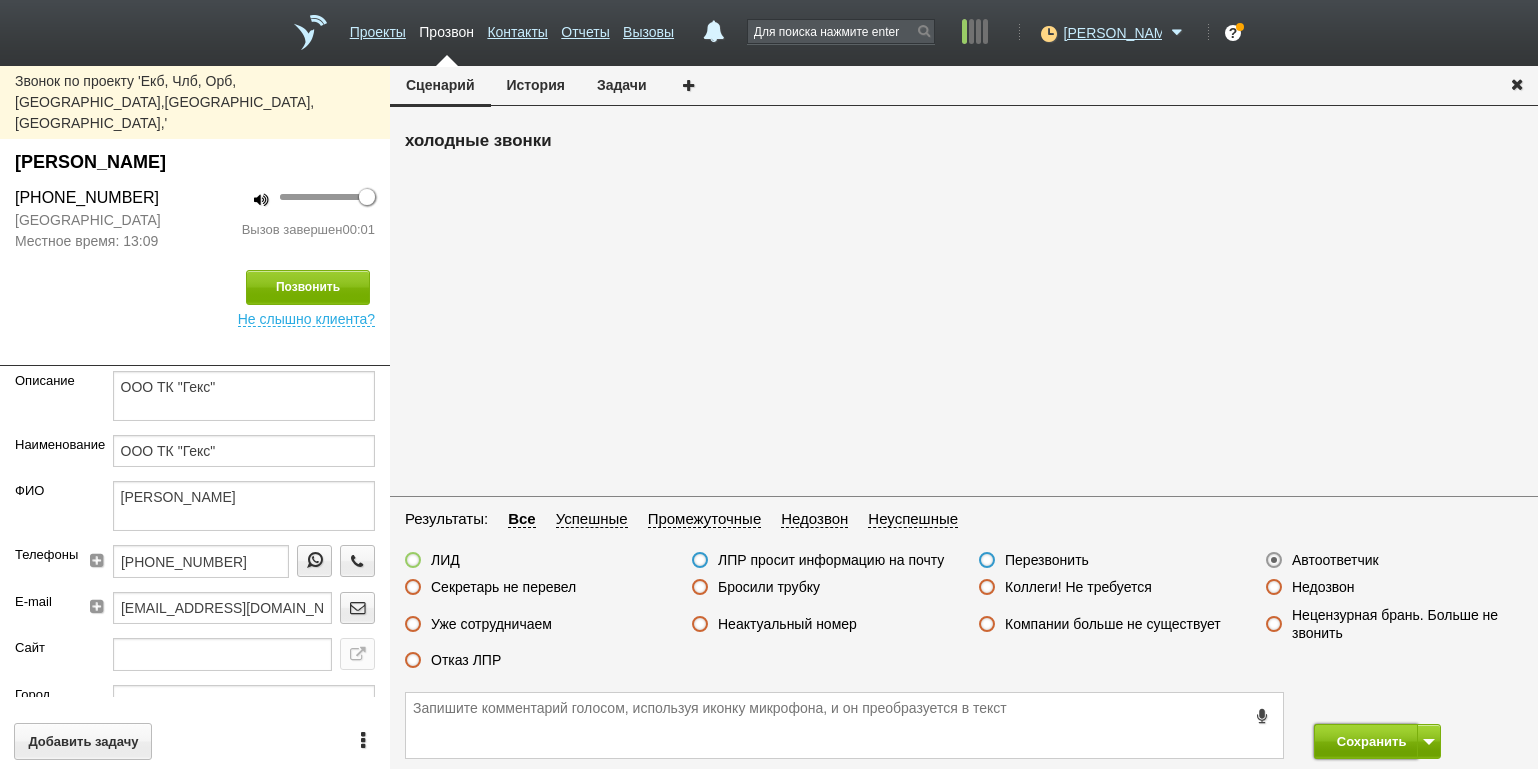 click on "Сохранить" at bounding box center (1366, 741) 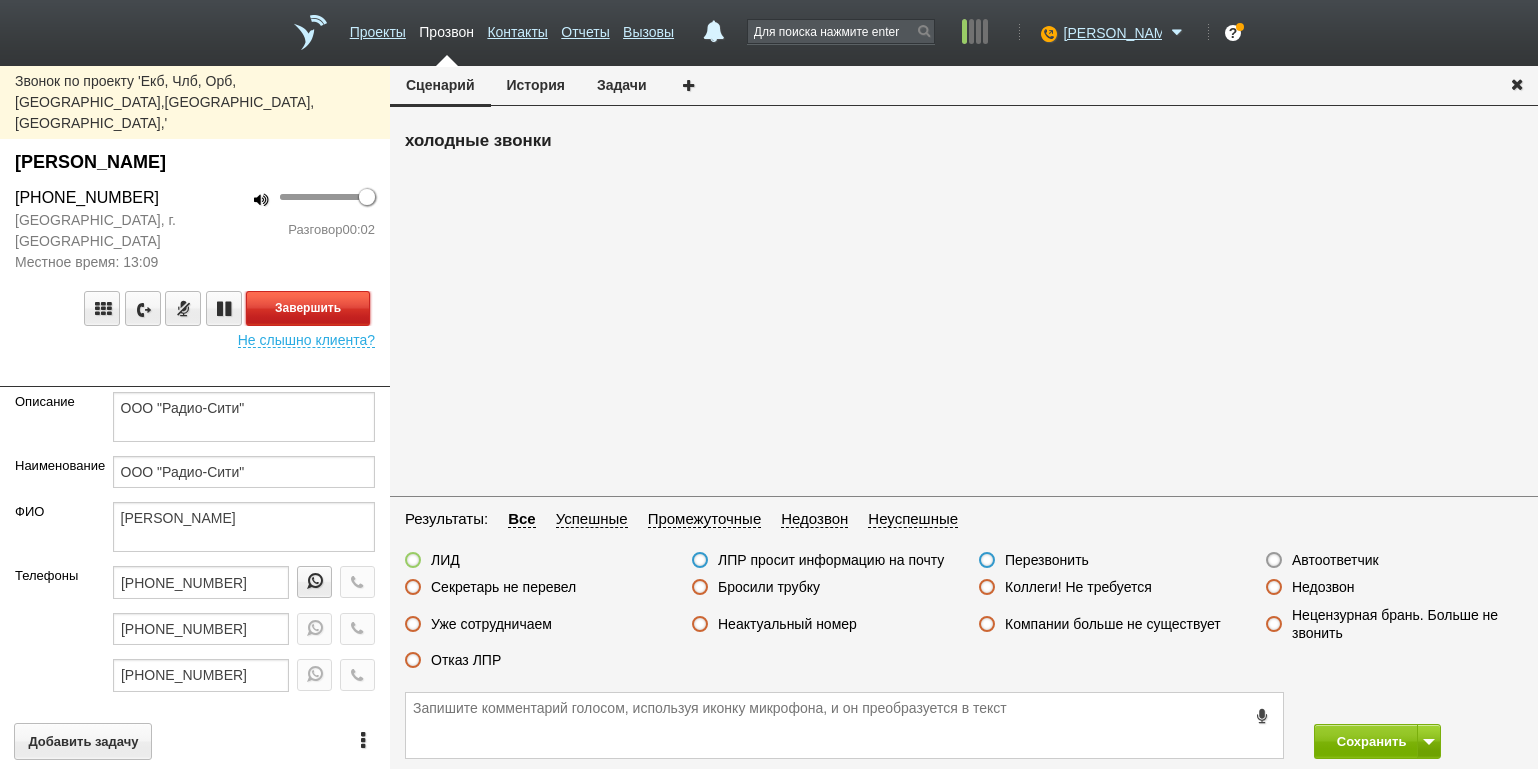 click on "Завершить" at bounding box center [308, 308] 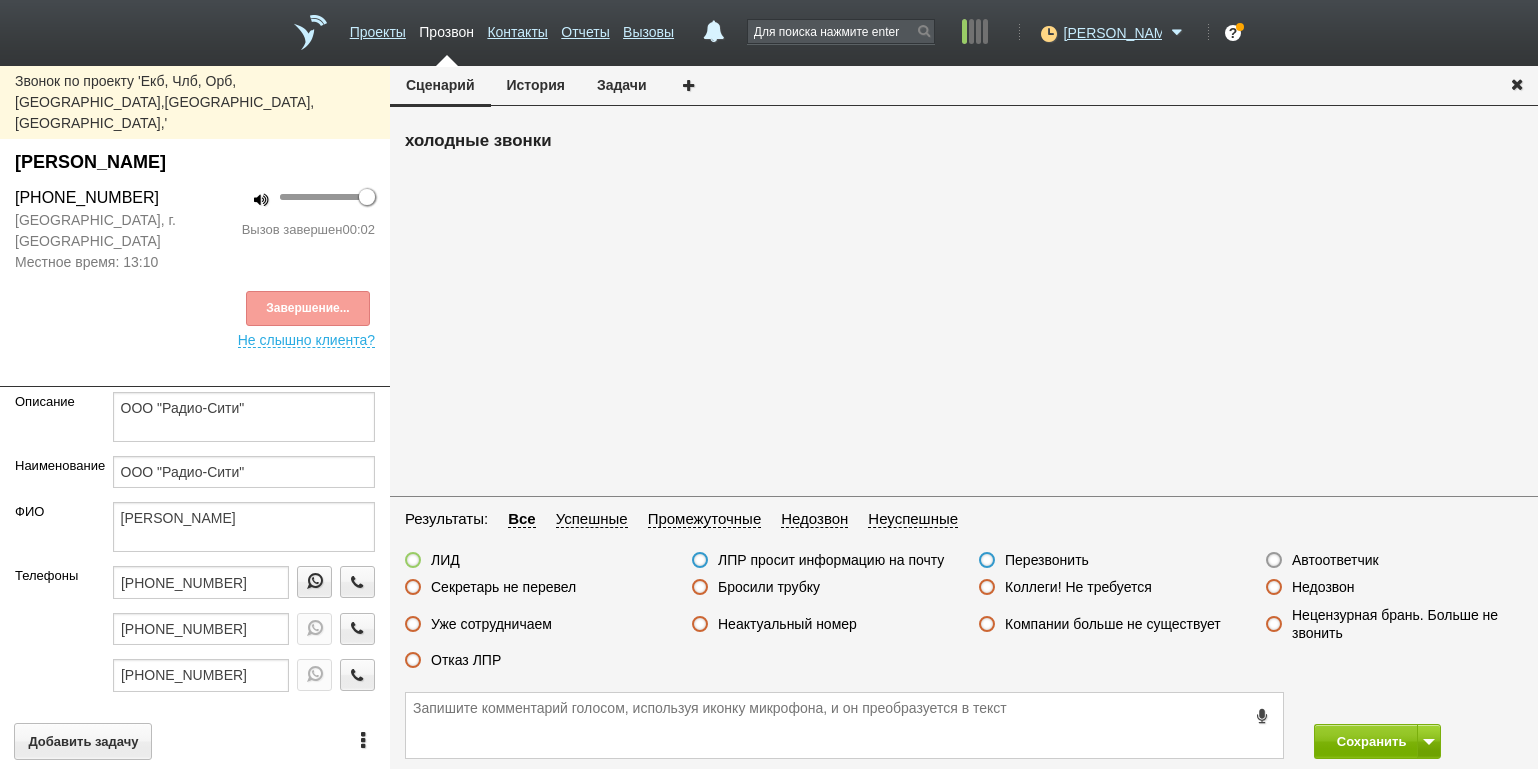 click on "ЛИД ЛПР просит информацию на почту Перезвонить Автоответчик Секретарь не перевел Бросили трубку Коллеги! Не требуется Недозвон Уже сотрудничаем Неактуальный номер Компании больше не существует Нецензурная брань. Больше не звонить Отказ ЛПР" at bounding box center (964, 615) 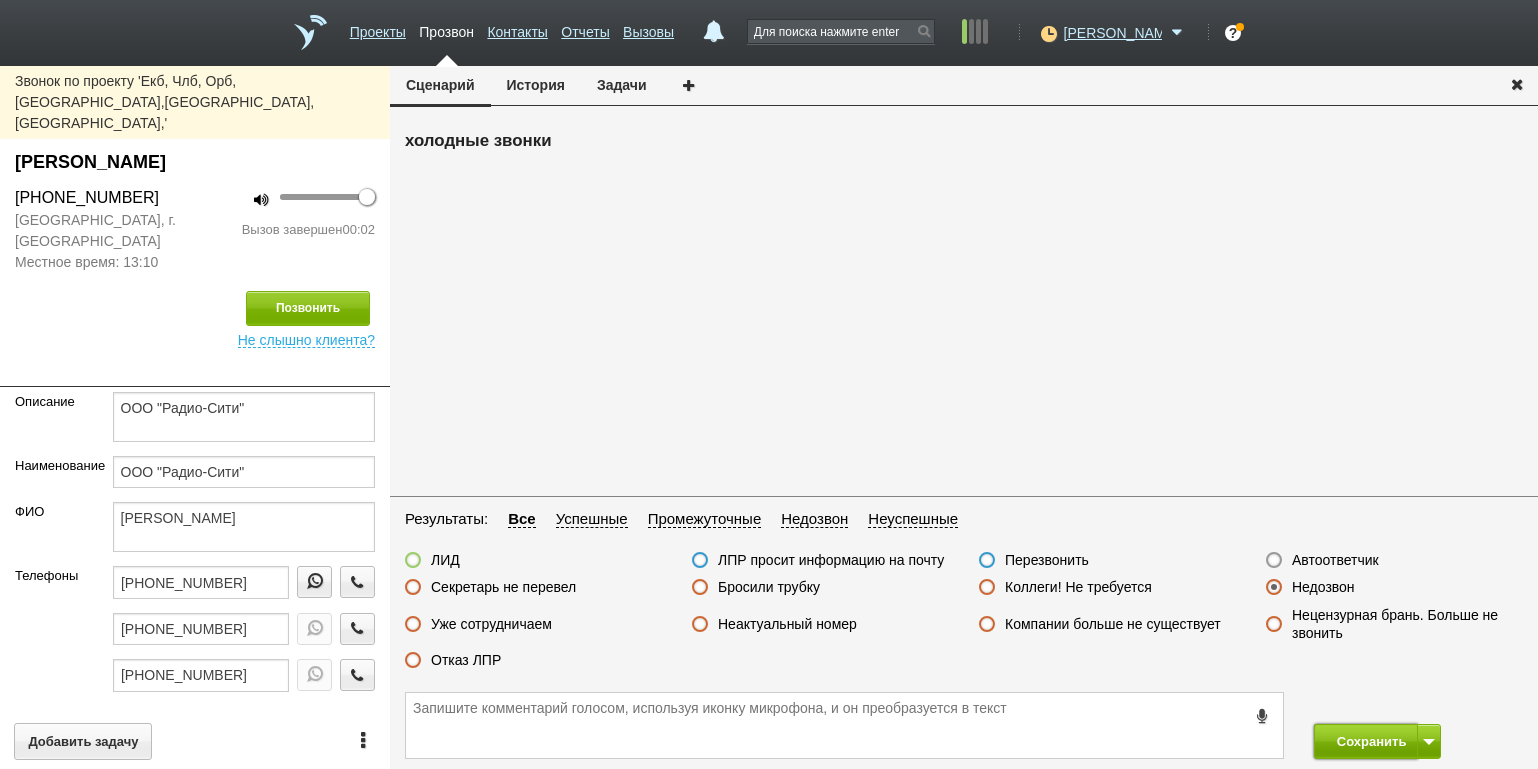 click on "Сохранить" at bounding box center [1366, 741] 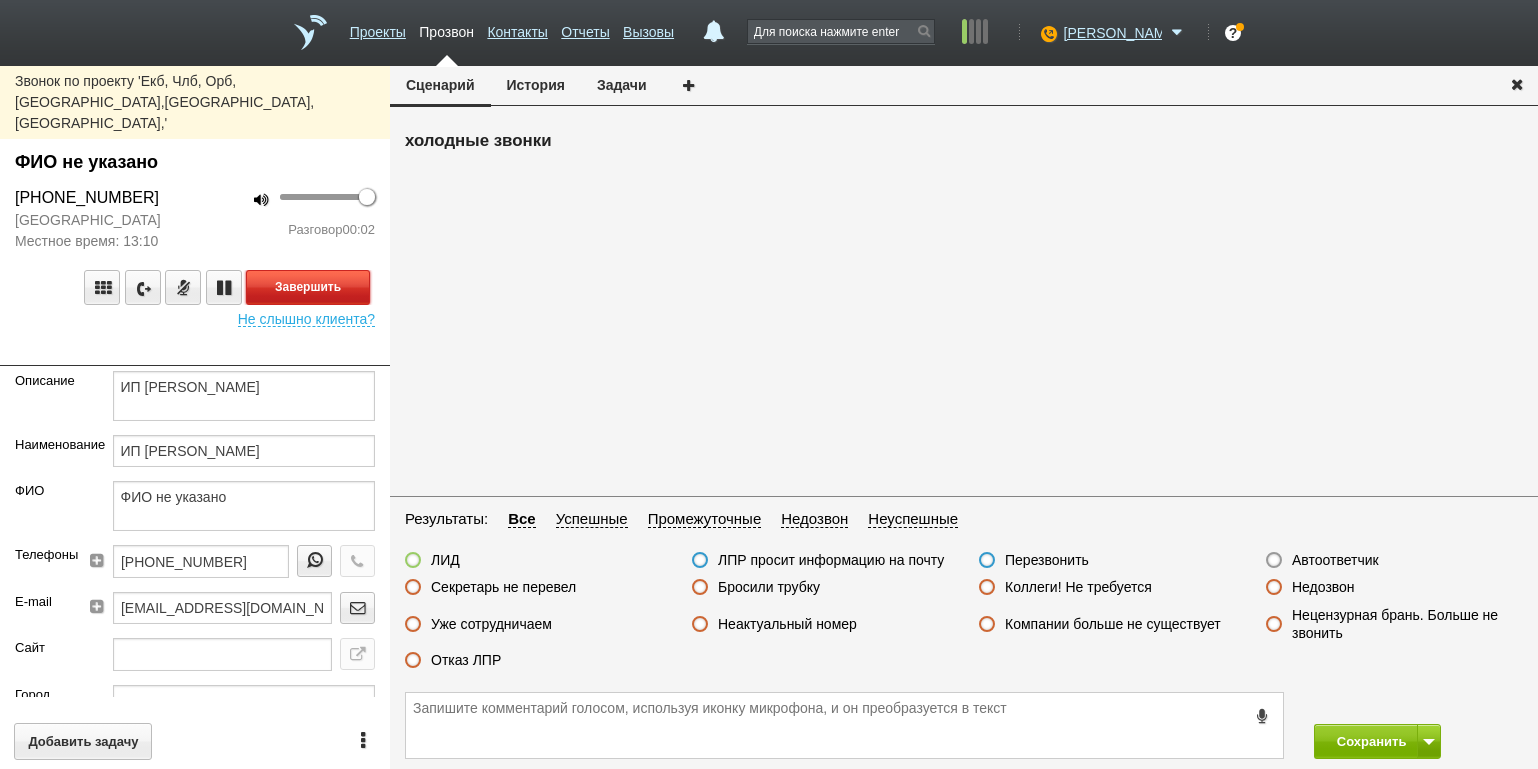 click on "Завершить" at bounding box center [308, 287] 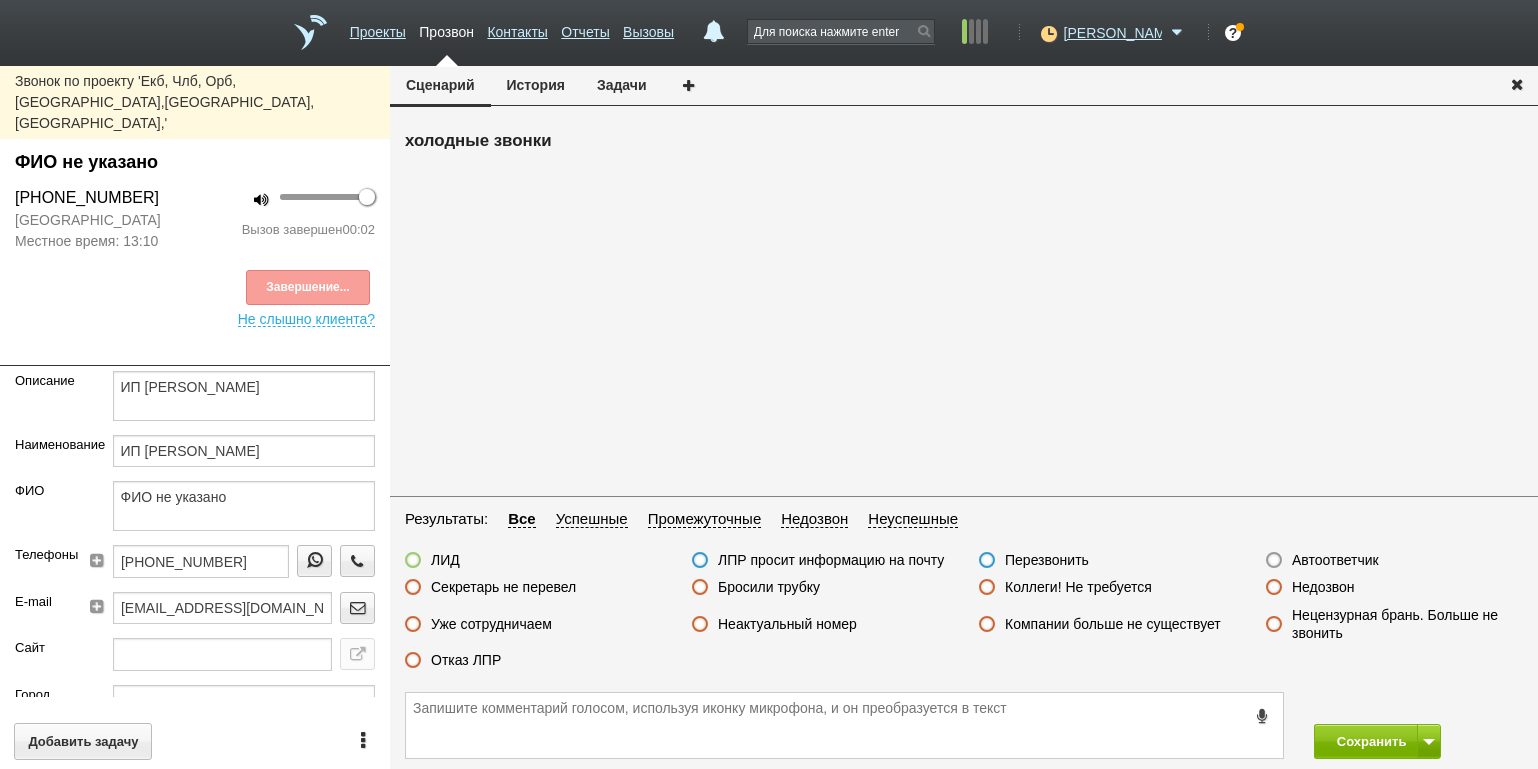 click on "Автоответчик" at bounding box center [1335, 560] 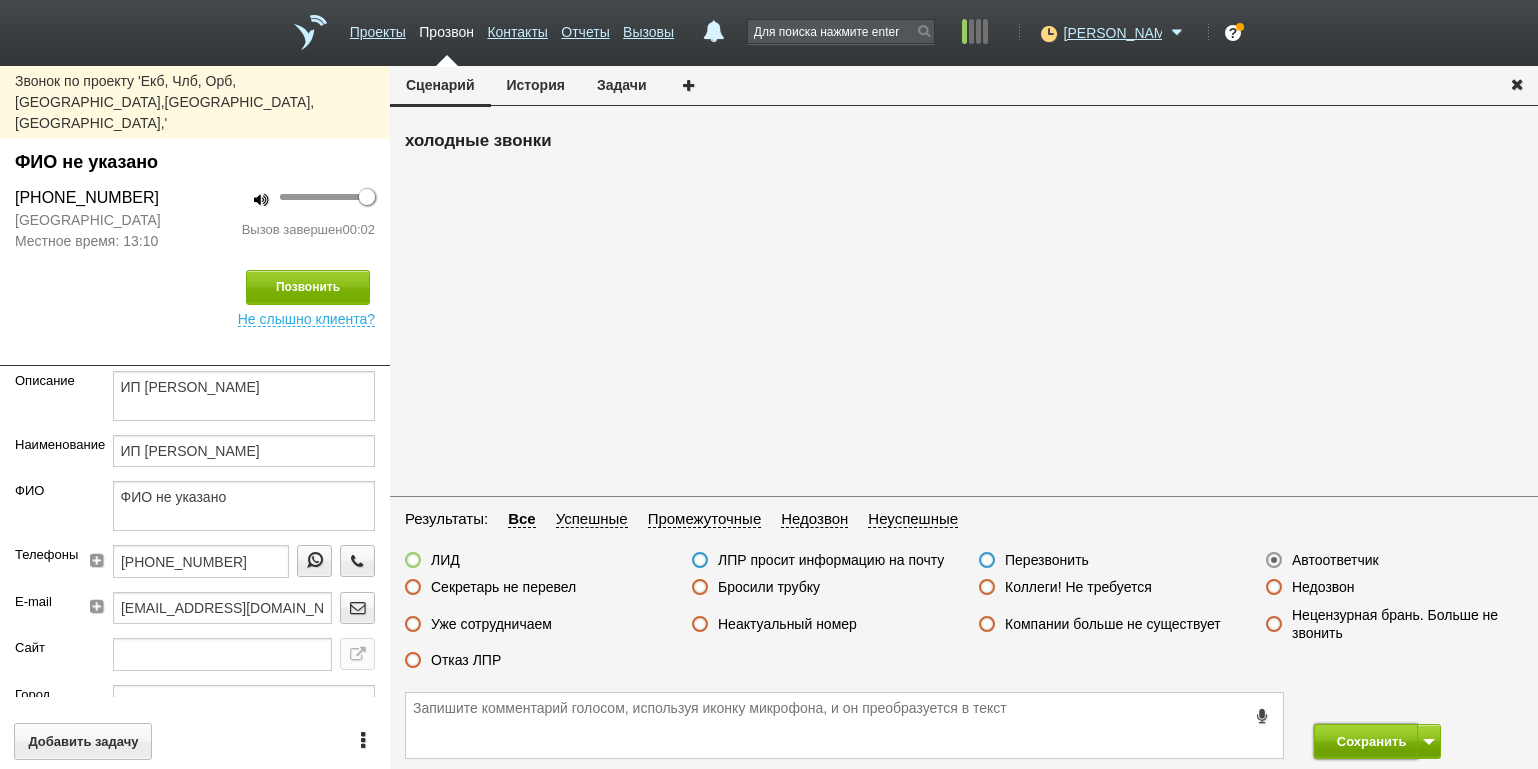 click on "Сохранить" at bounding box center (1366, 741) 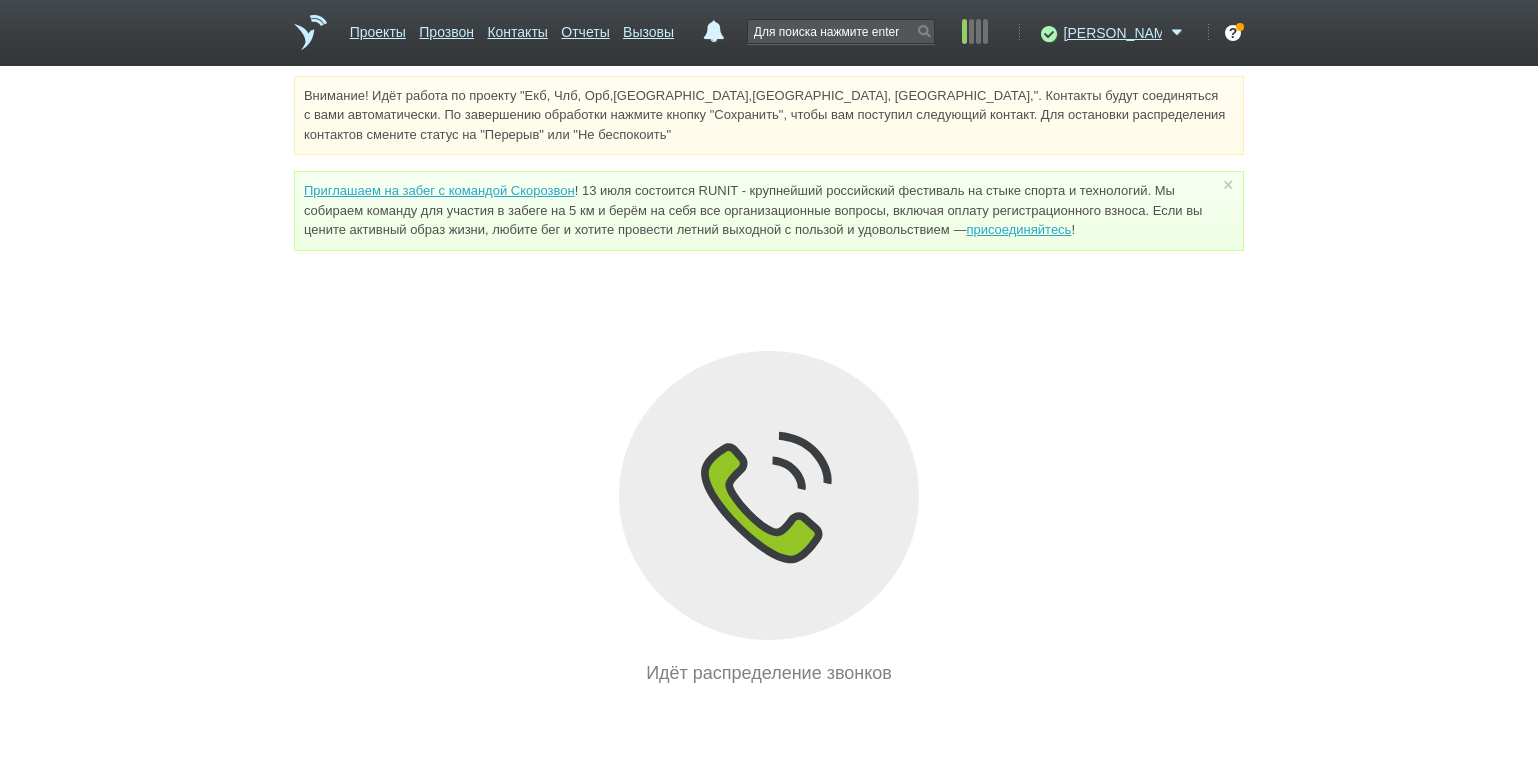 click on "Внимание! Идёт работа по проекту "Екб, Члб, Орб,[GEOGRAPHIC_DATA],[GEOGRAPHIC_DATA], [GEOGRAPHIC_DATA],". Контакты будут соединяться с вами автоматически. По завершению обработки нажмите кнопку "Сохранить", чтобы вам поступил следующий контакт. Для остановки распределения контактов смените статус на "Перерыв" или "Не беспокоить"
Приглашаем на забег с командой Скорозвон присоединяйтесь !
×
Вы можете звонить напрямую из строки поиска - введите номер и нажмите "Позвонить"
Идёт распределение звонков" at bounding box center [769, 381] 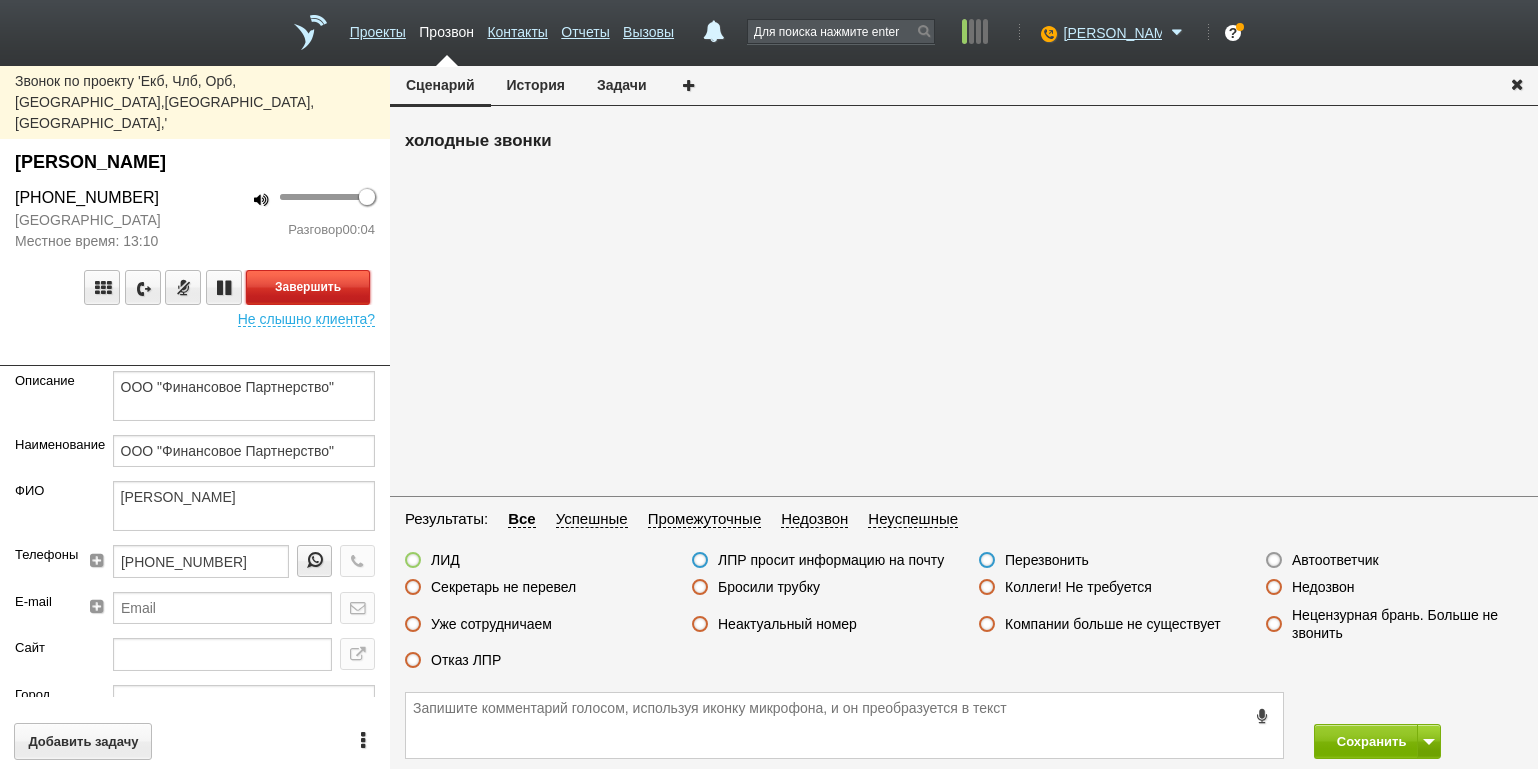 click on "Завершить" at bounding box center (308, 287) 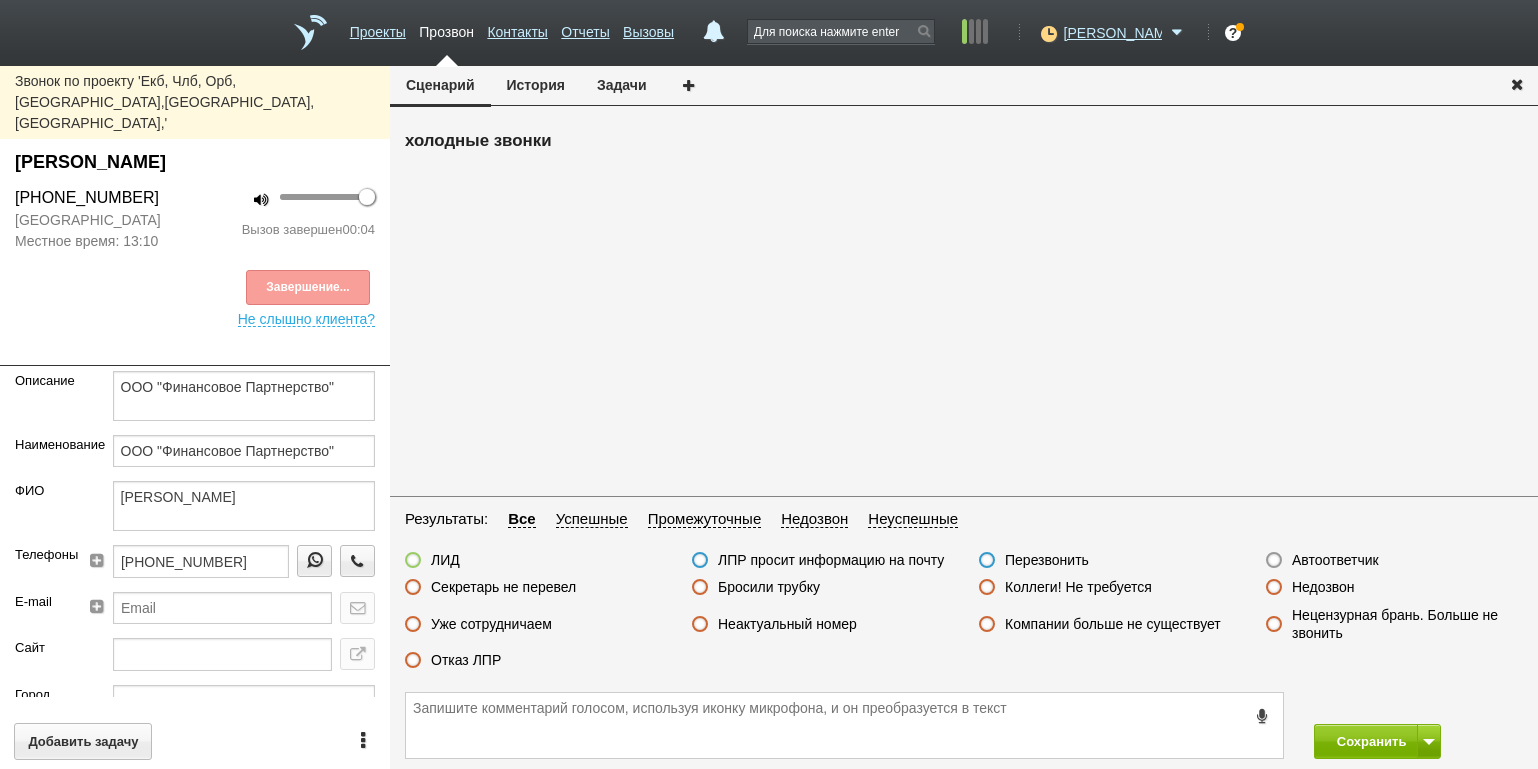click on "Автоответчик" at bounding box center [1335, 560] 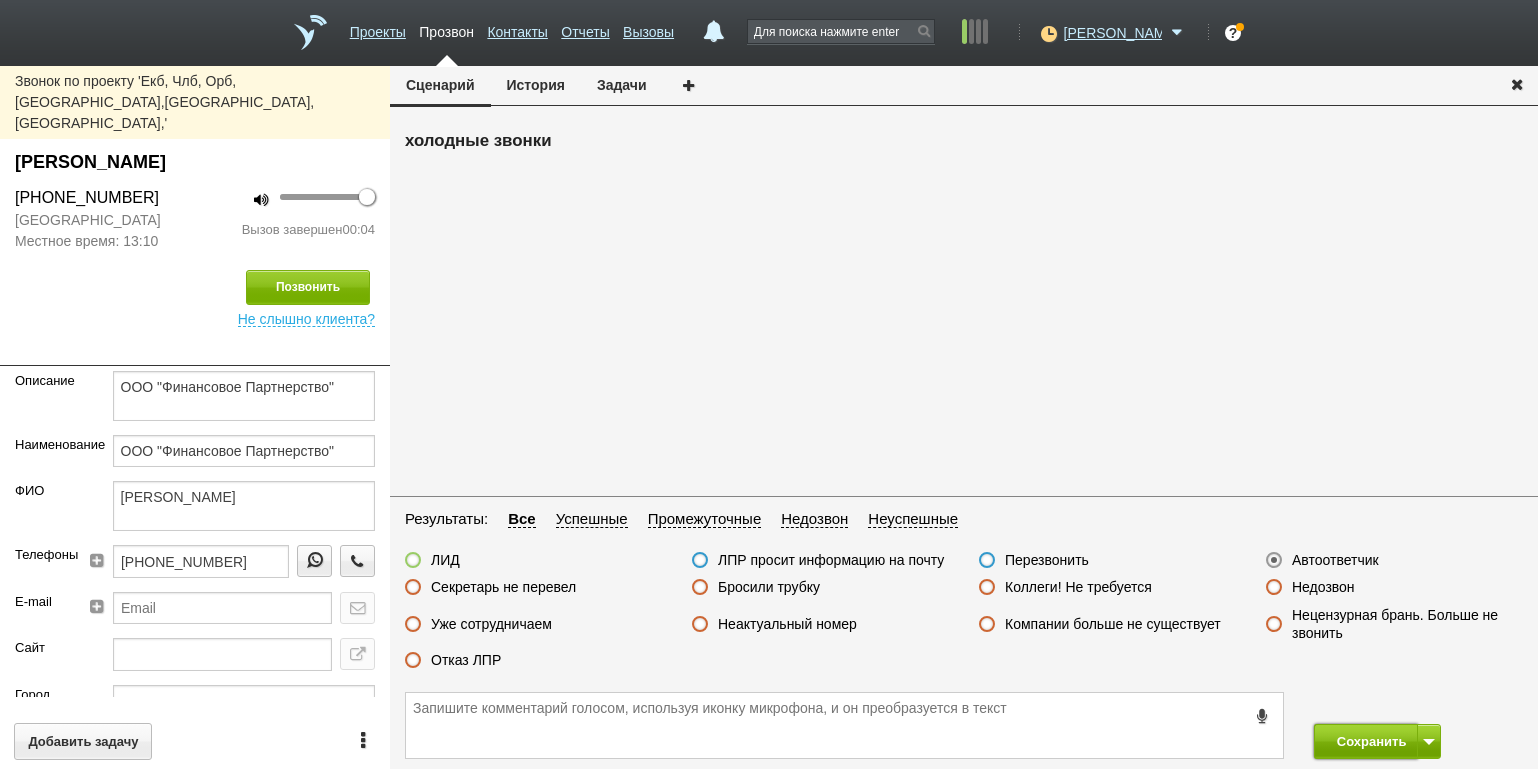 click on "Сохранить" at bounding box center (1366, 741) 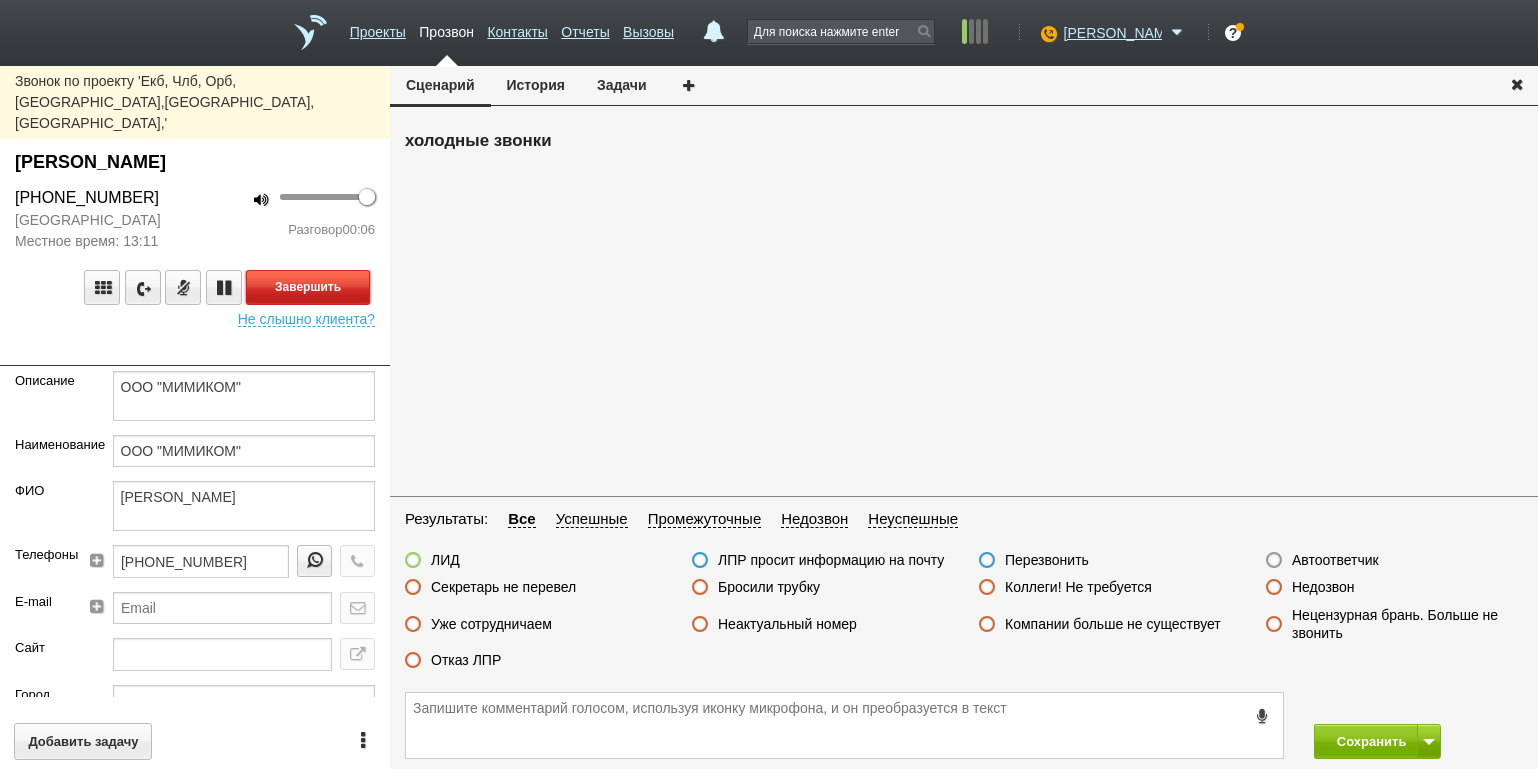 click on "Завершить" at bounding box center (308, 287) 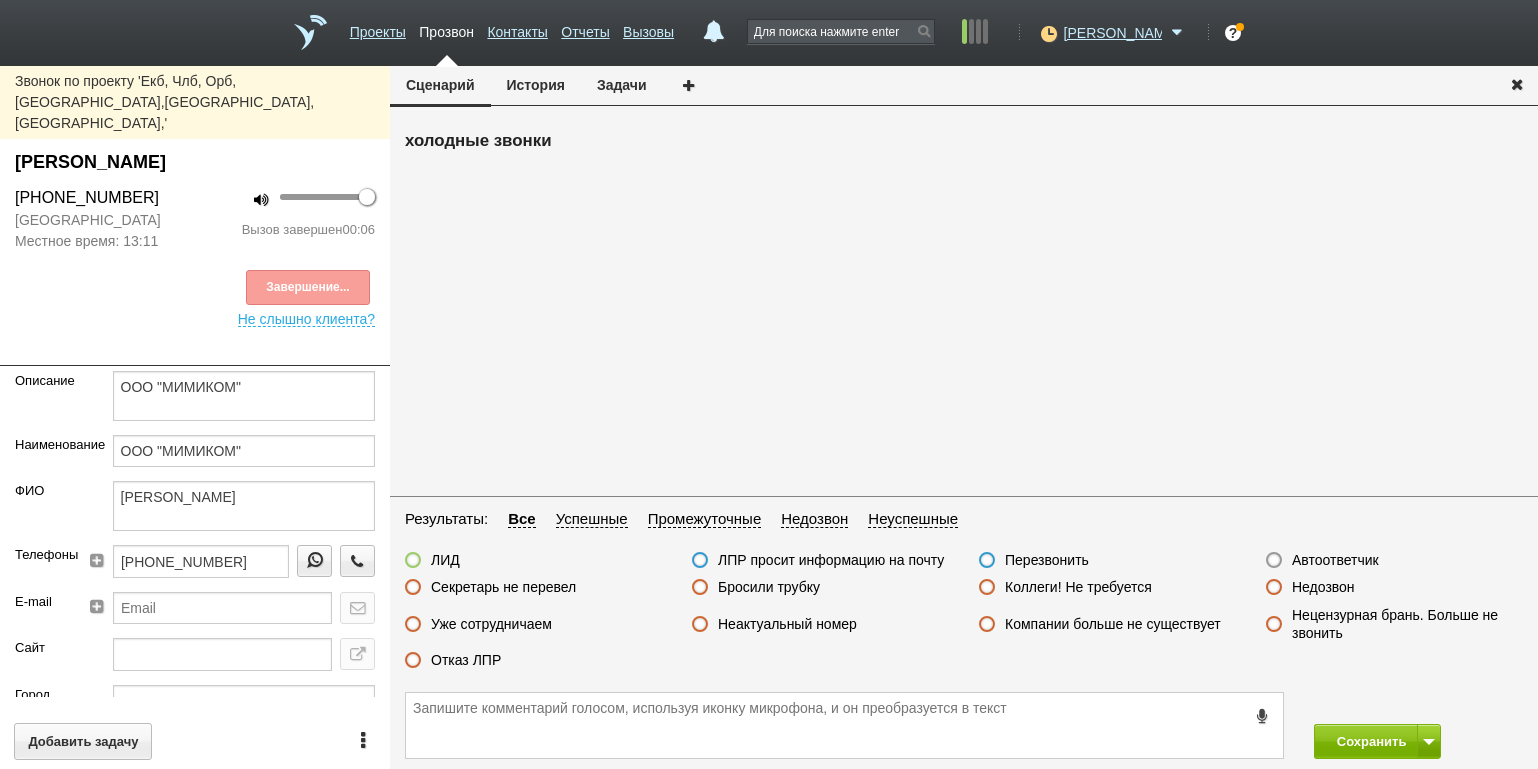 click on "Неактуальный номер" at bounding box center (787, 624) 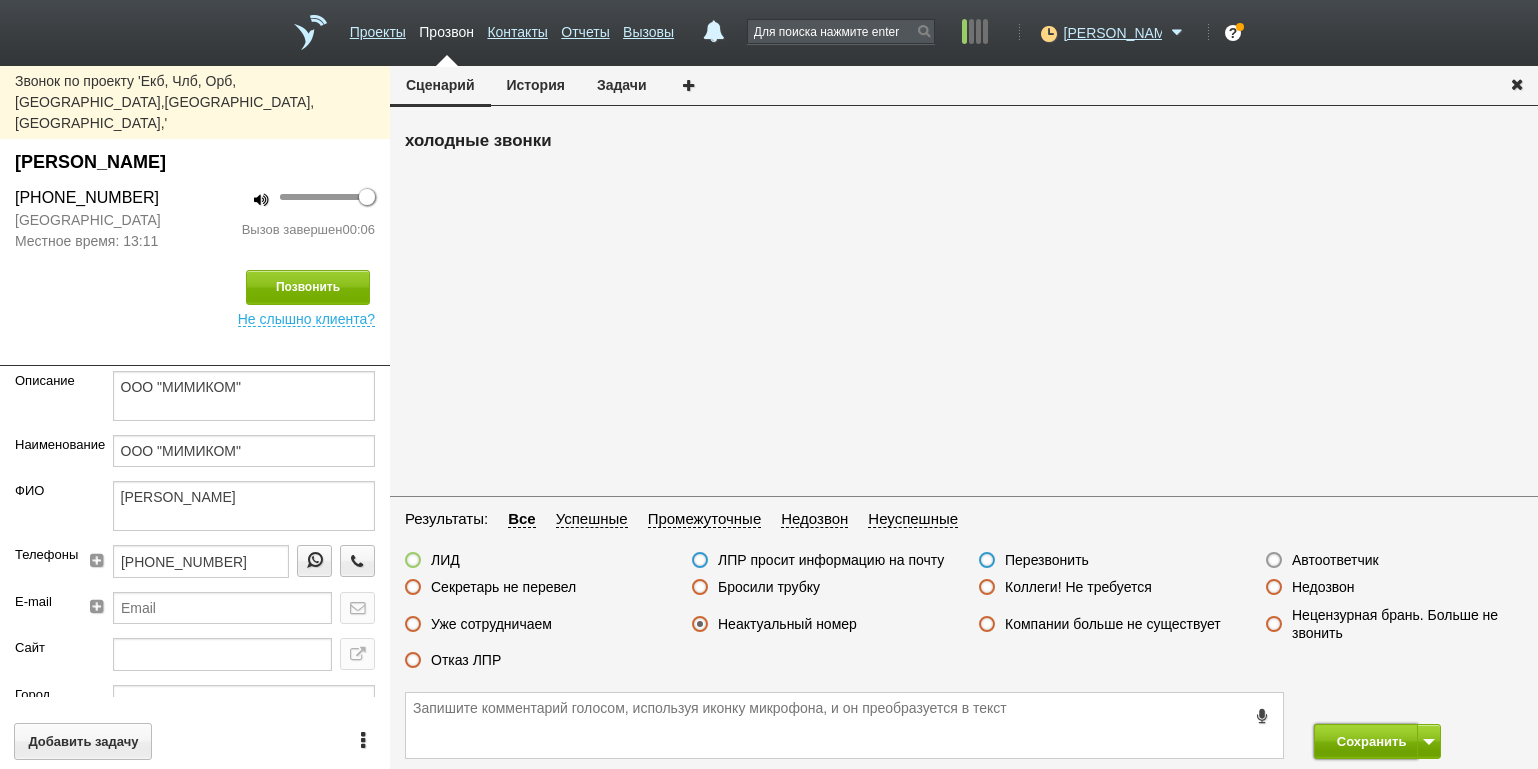 click on "Сохранить" at bounding box center (1366, 741) 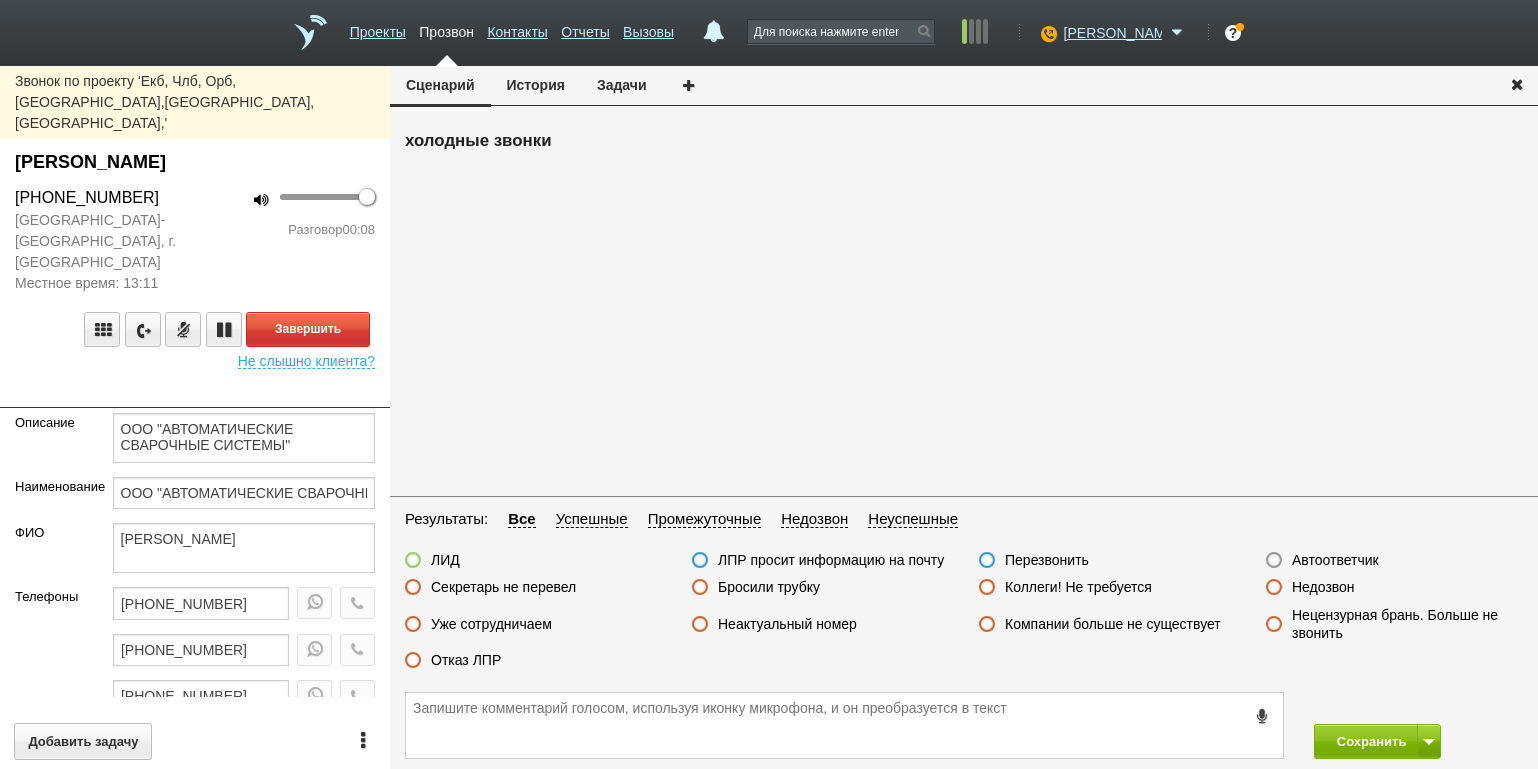 click at bounding box center (195, 393) 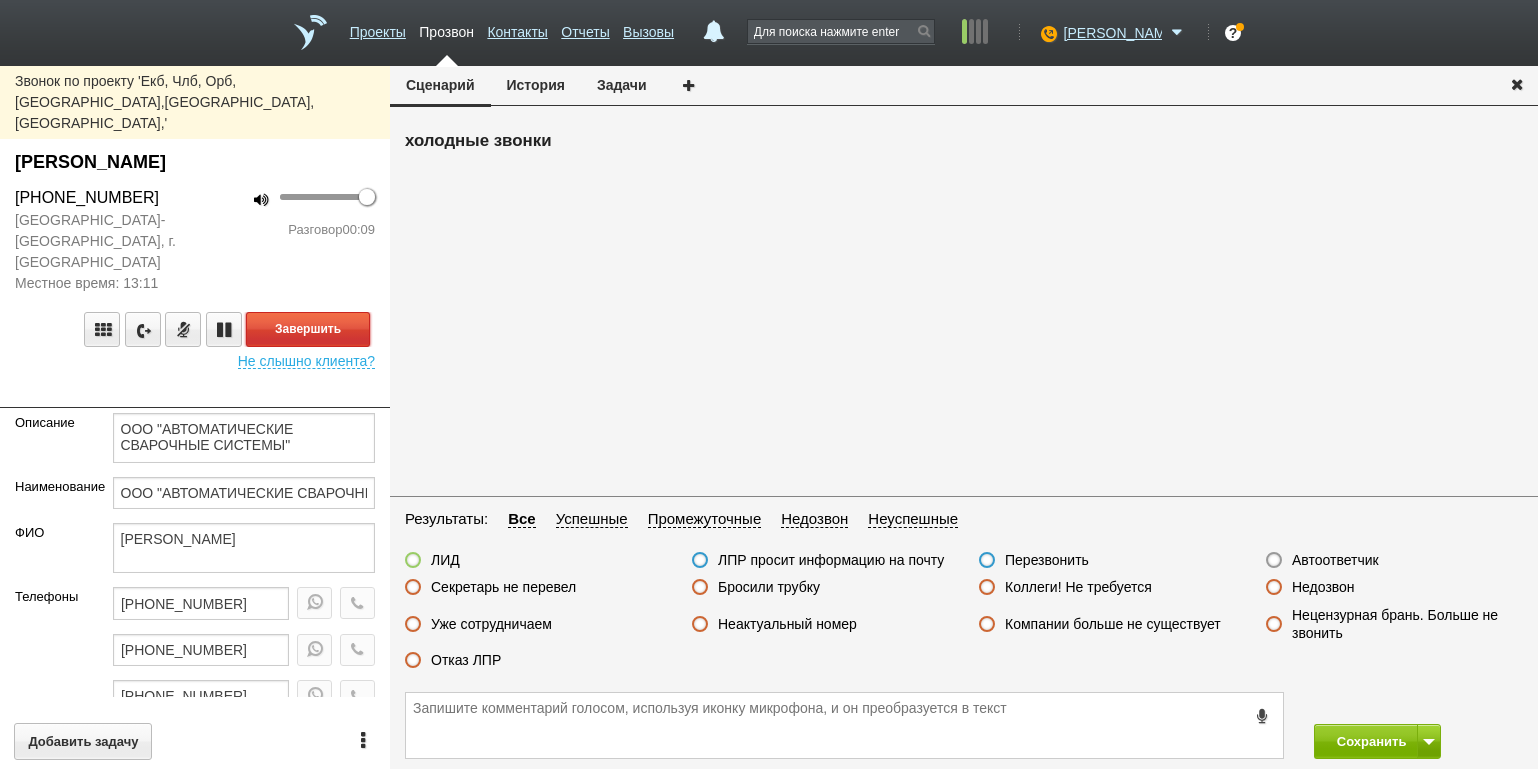 drag, startPoint x: 324, startPoint y: 277, endPoint x: 419, endPoint y: 326, distance: 106.89247 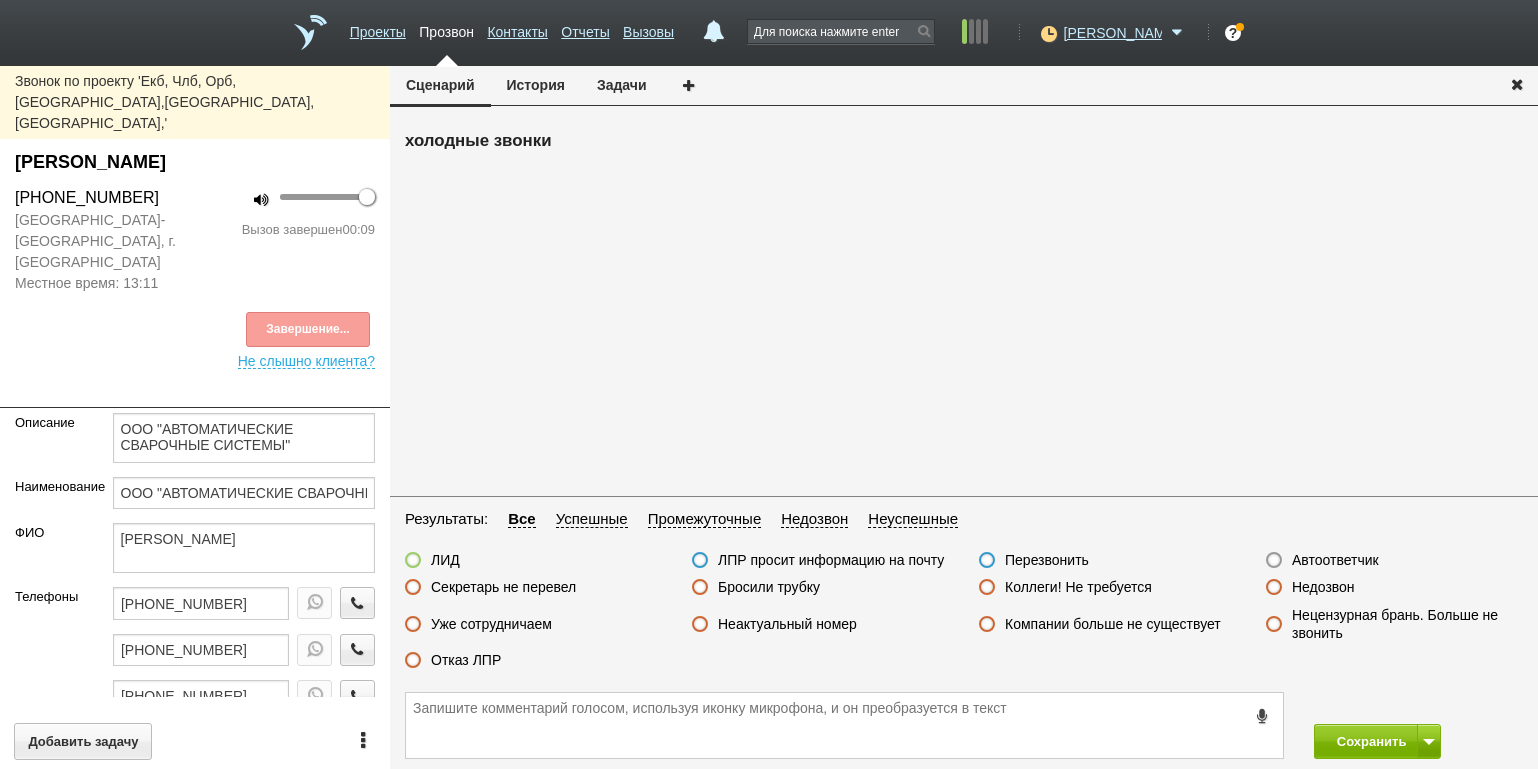click on "Секретарь не перевел" at bounding box center (503, 587) 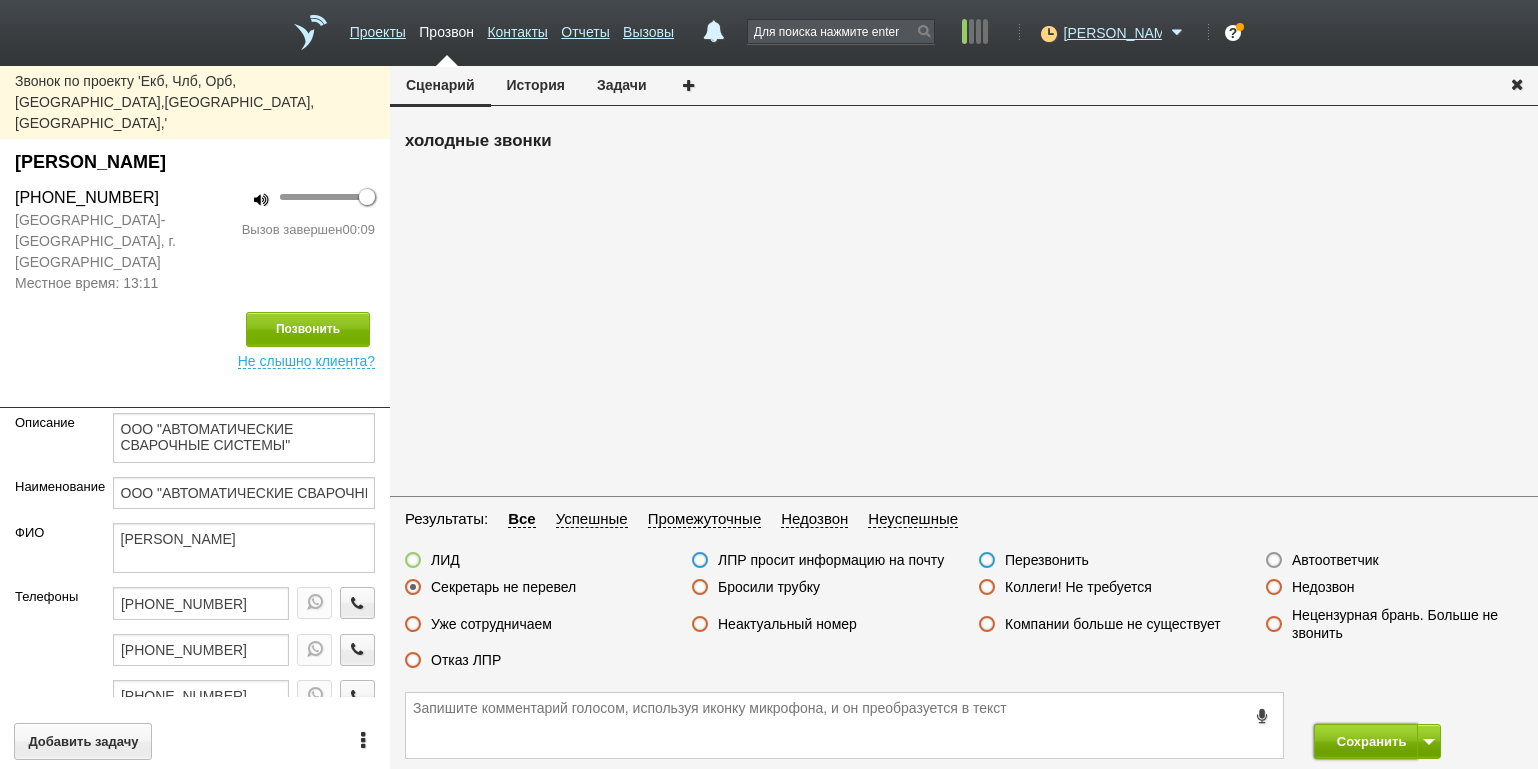 click on "Сохранить" at bounding box center [1366, 741] 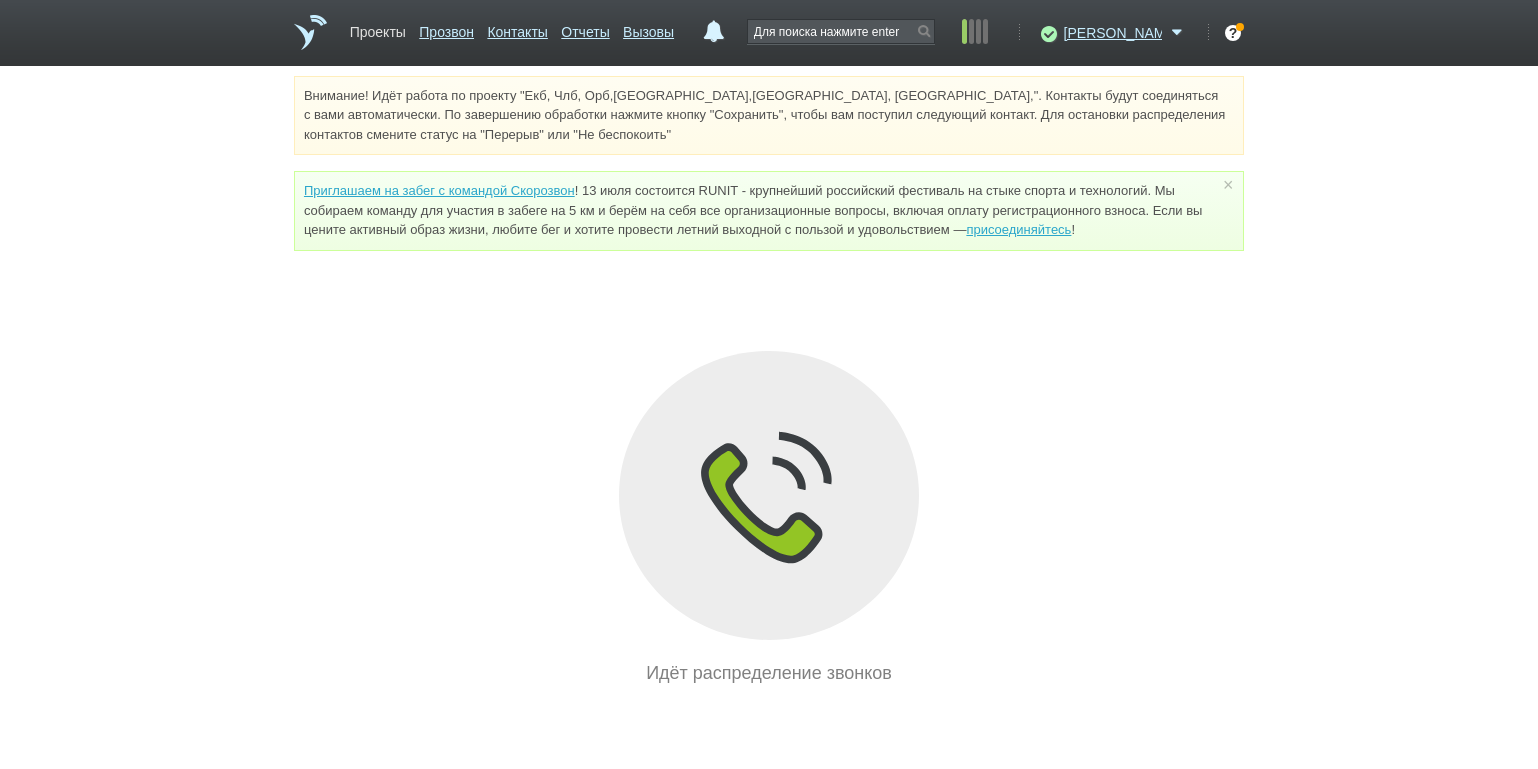 click on "Проекты" at bounding box center [378, 28] 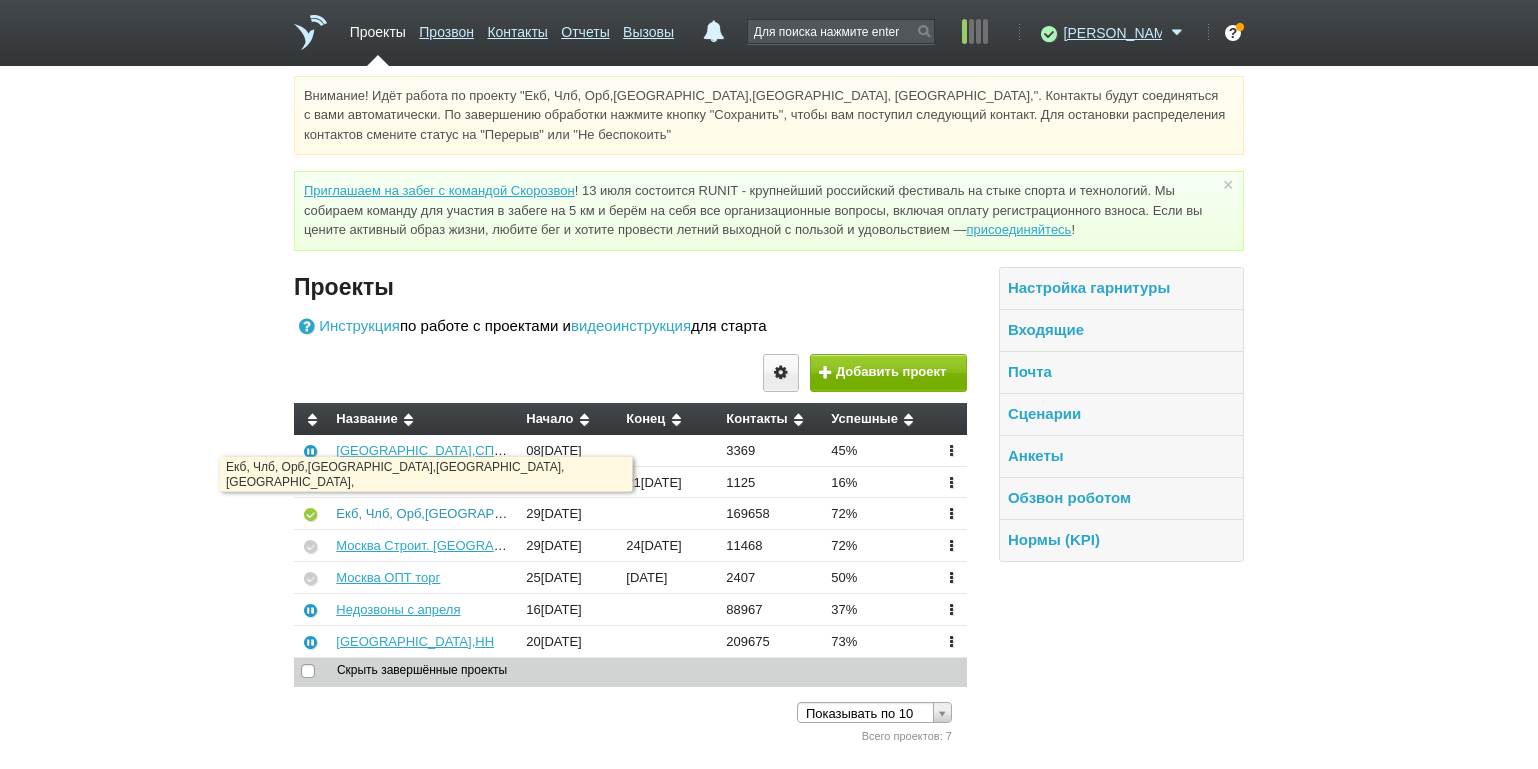 click on "Екб, Члб, Орб,[GEOGRAPHIC_DATA],[GEOGRAPHIC_DATA], [GEOGRAPHIC_DATA]," at bounding box center (590, 513) 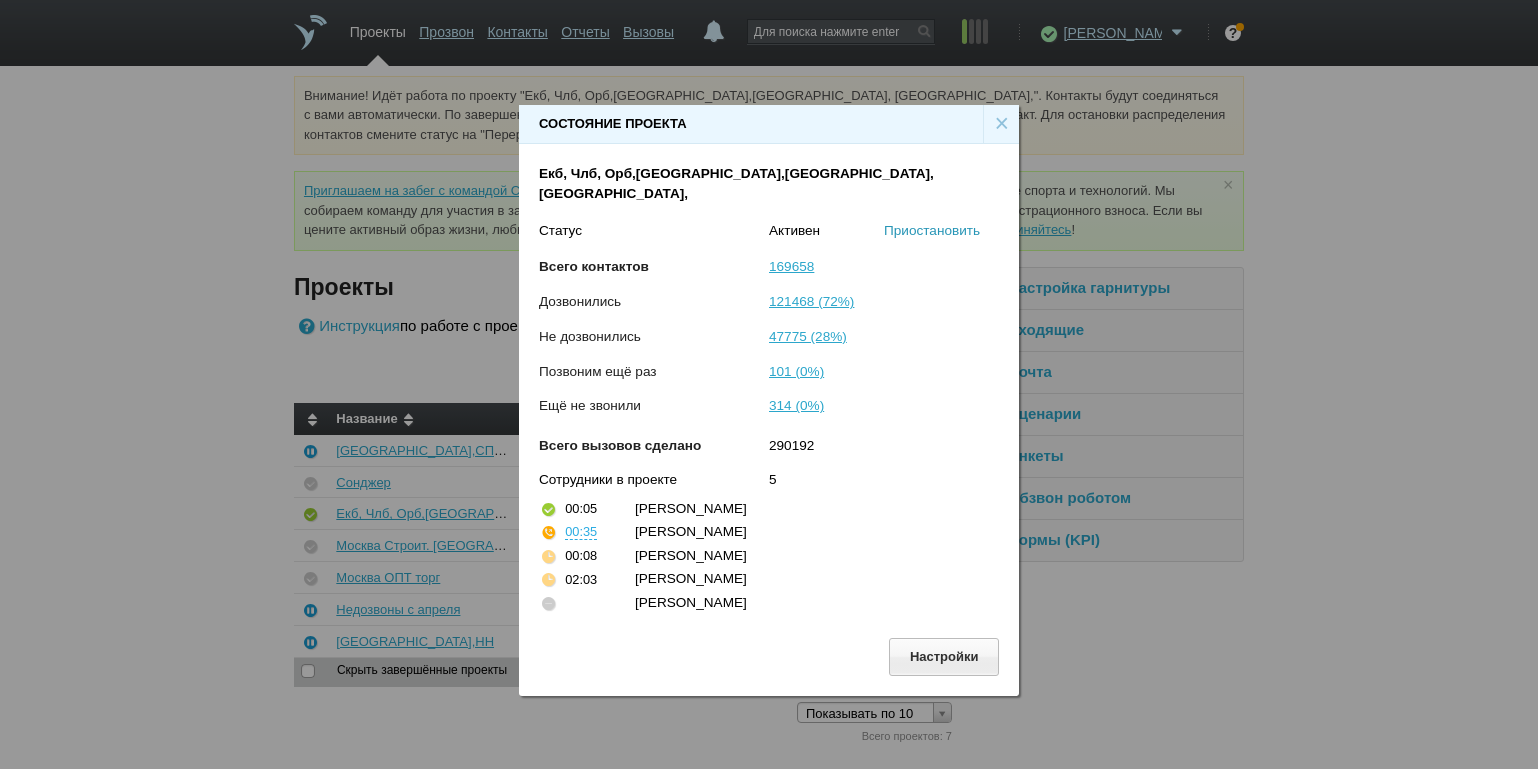 click on "Приостановить" at bounding box center (932, 230) 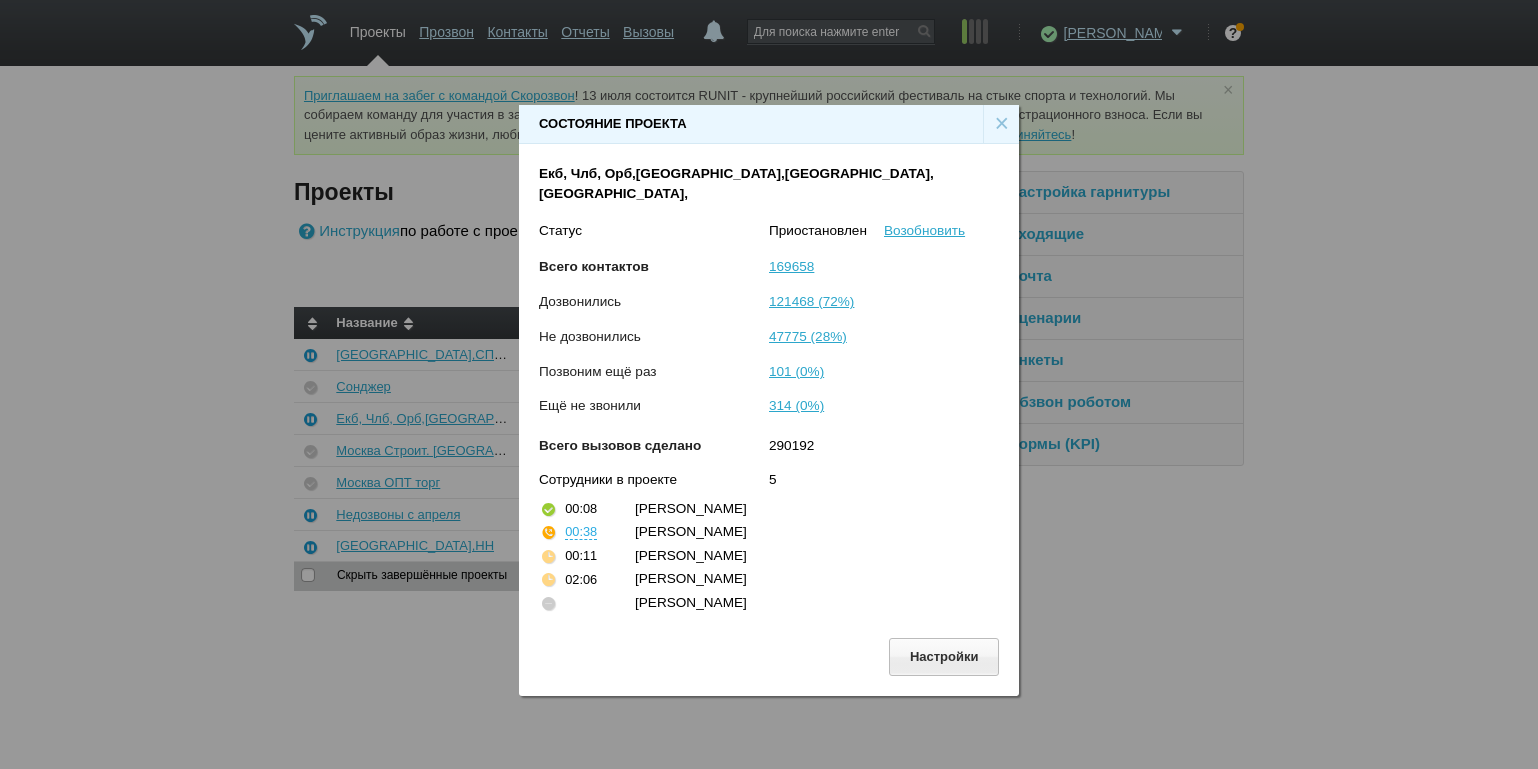 click on "×" at bounding box center [1001, 124] 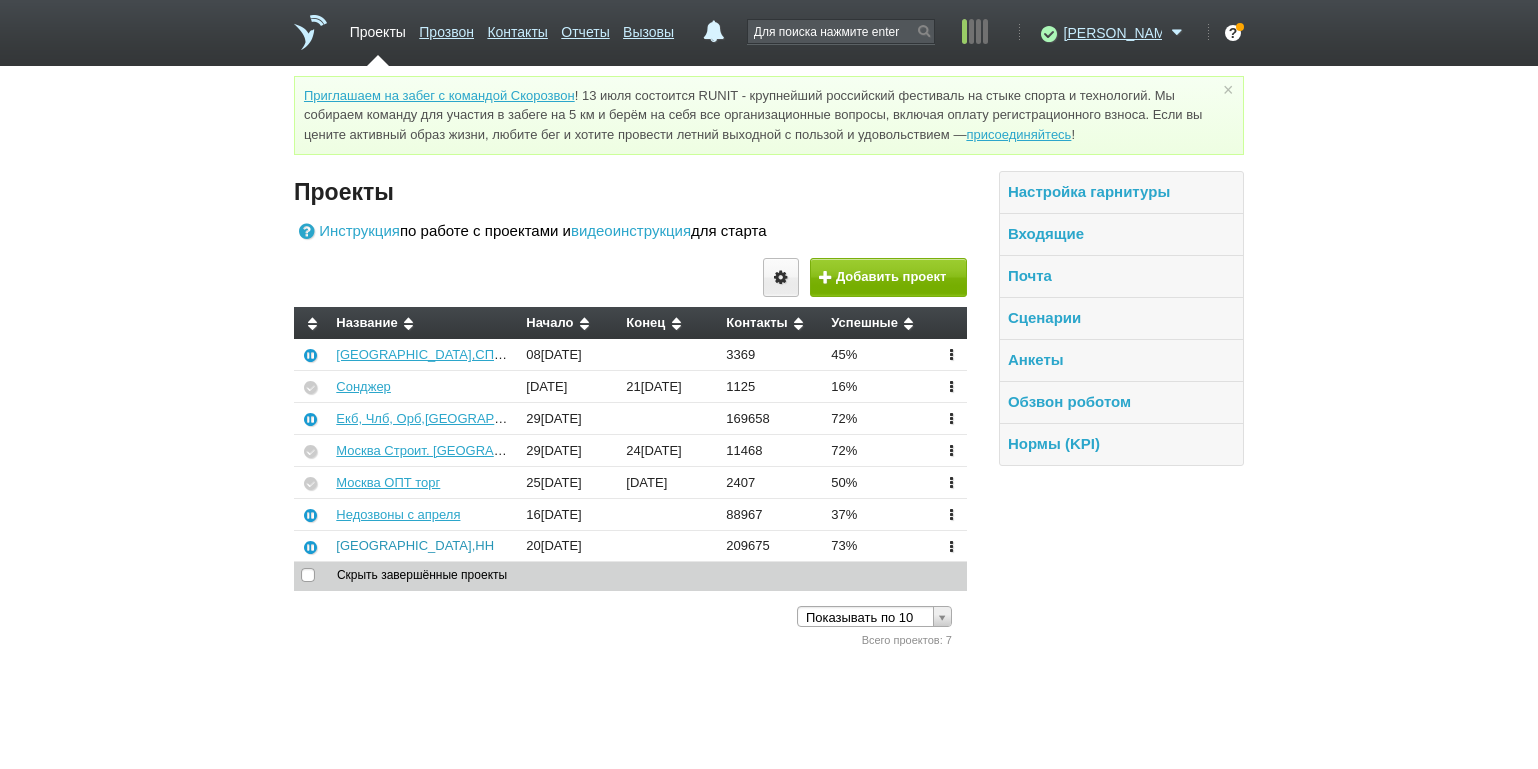 click on "[GEOGRAPHIC_DATA],НН" at bounding box center (415, 545) 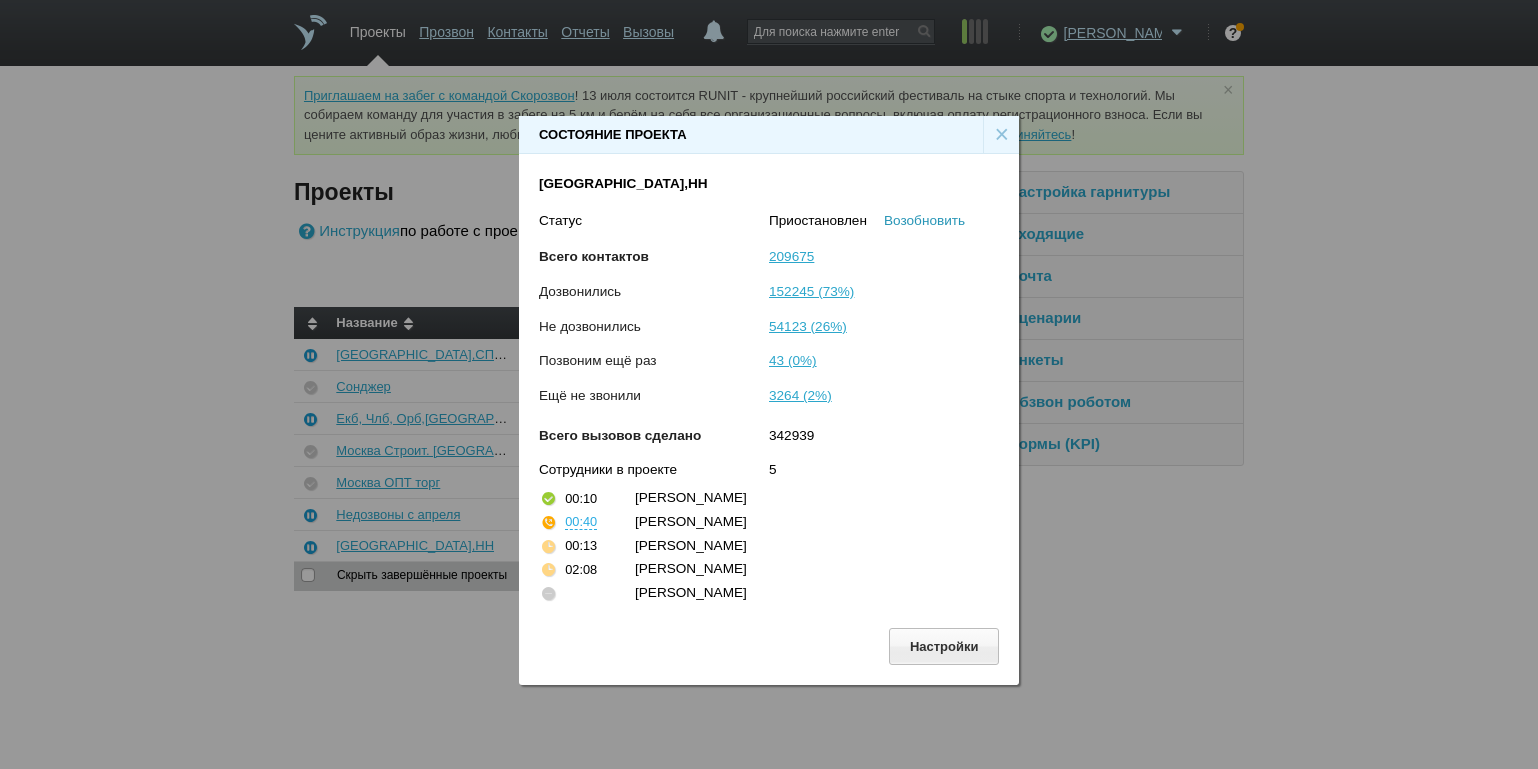 click on "Возобновить" at bounding box center [924, 220] 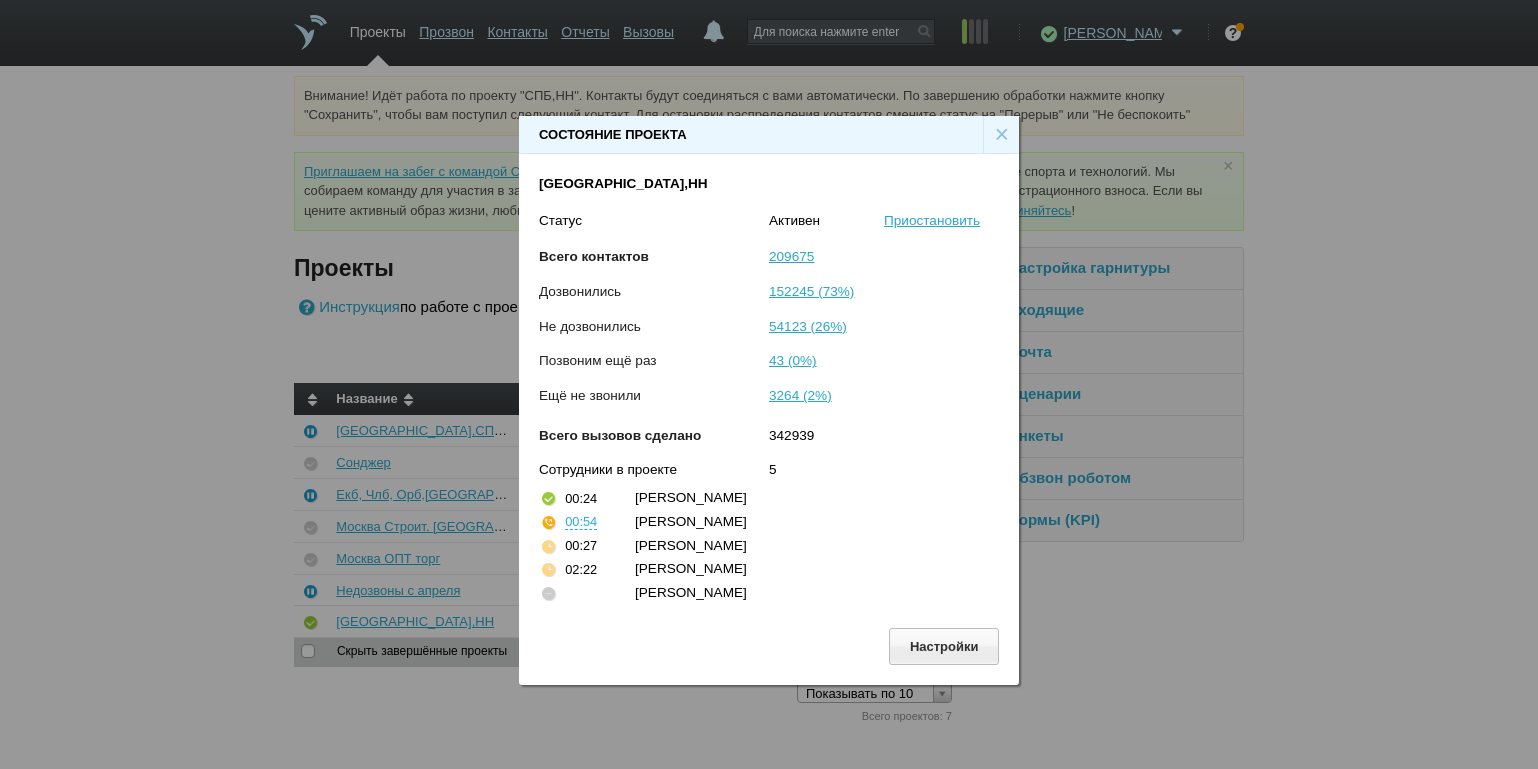click on "×" at bounding box center [1001, 135] 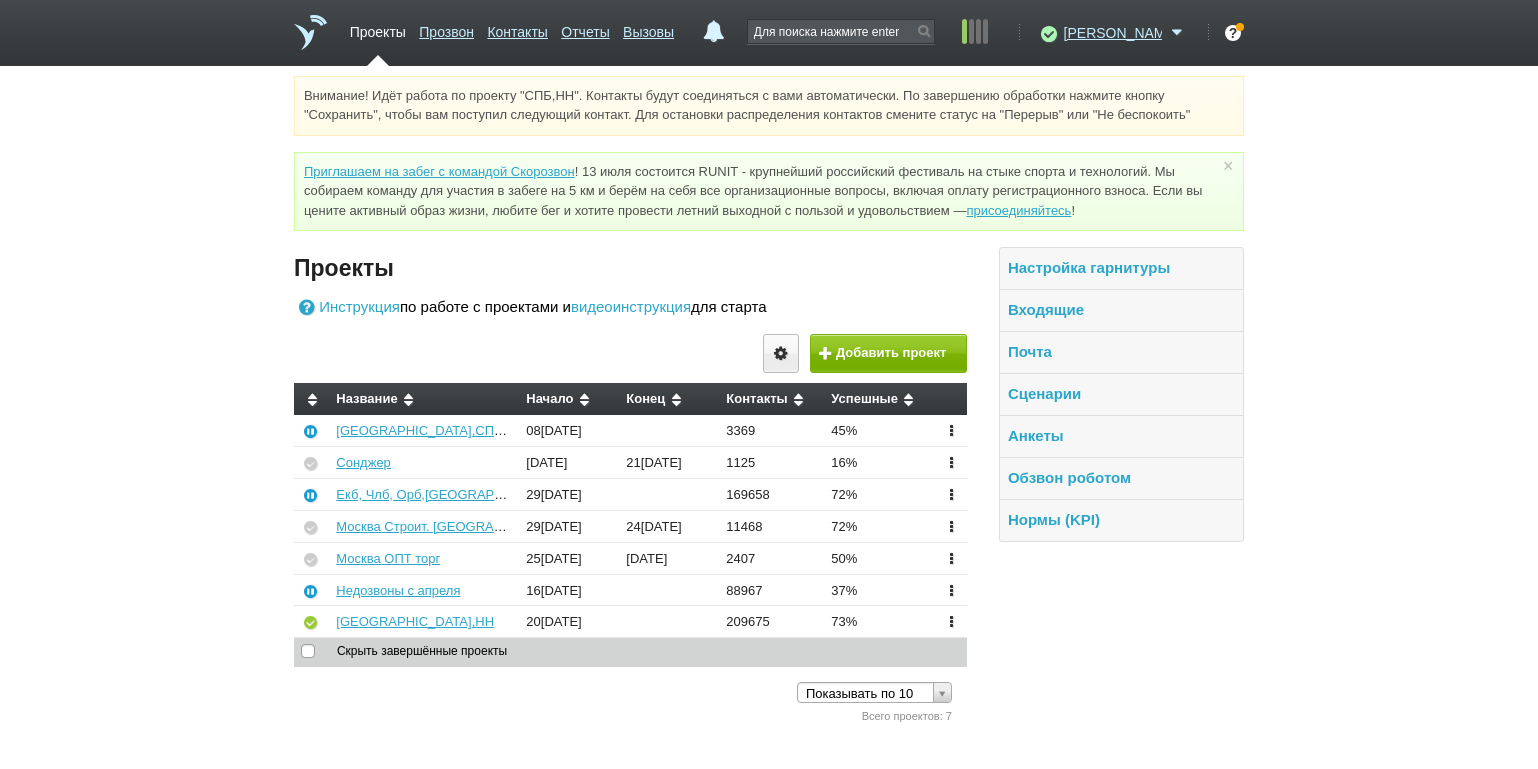 click on "Настройка гарнитуры
Входящие
Почта
Сценарии
Анкеты
Обзвон роботом
Нормы (KPI)" at bounding box center (1105, 487) 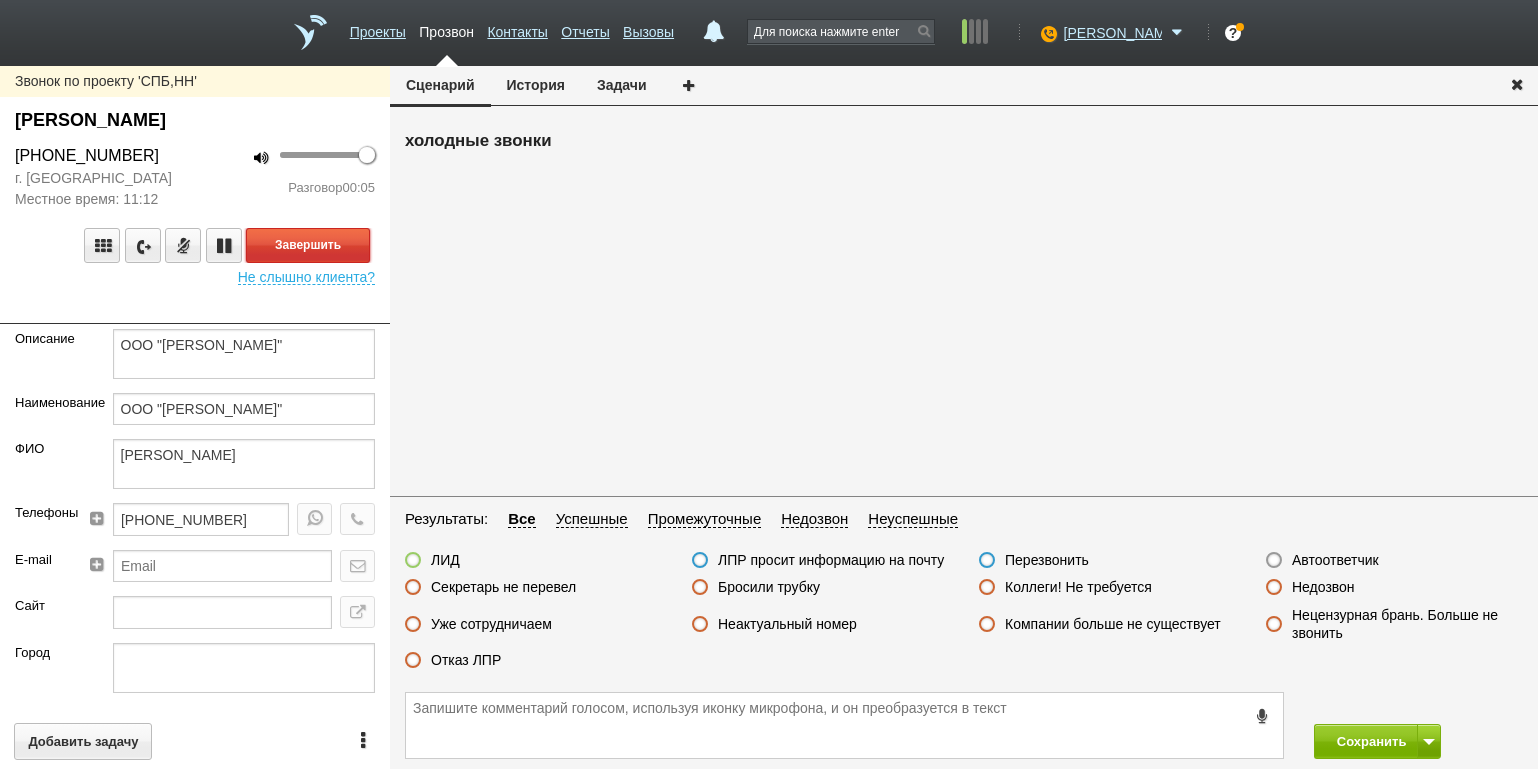 drag, startPoint x: 329, startPoint y: 246, endPoint x: 389, endPoint y: 265, distance: 62.936478 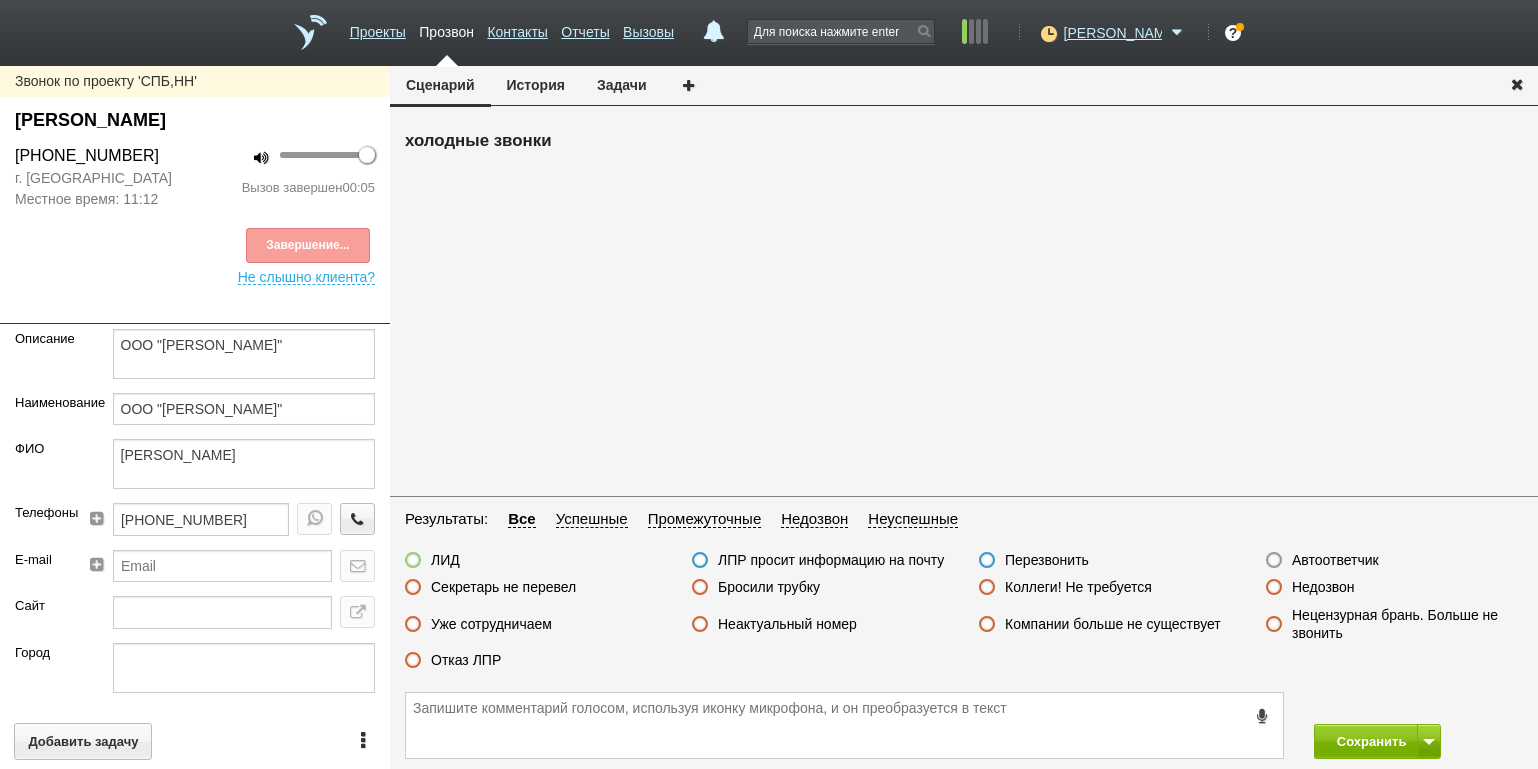 click on "Бросили трубку" at bounding box center (769, 587) 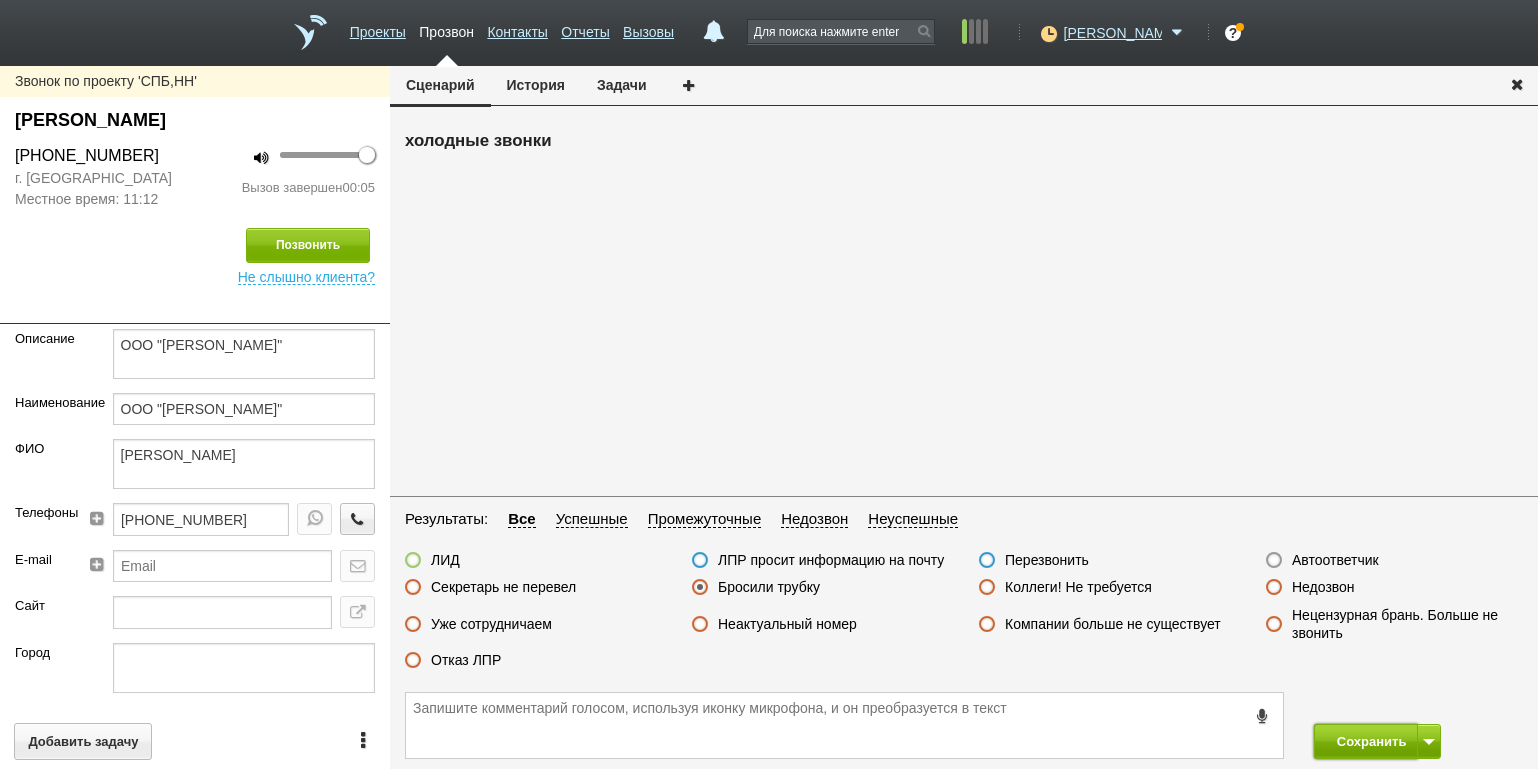 drag, startPoint x: 1339, startPoint y: 742, endPoint x: 1292, endPoint y: 664, distance: 91.06591 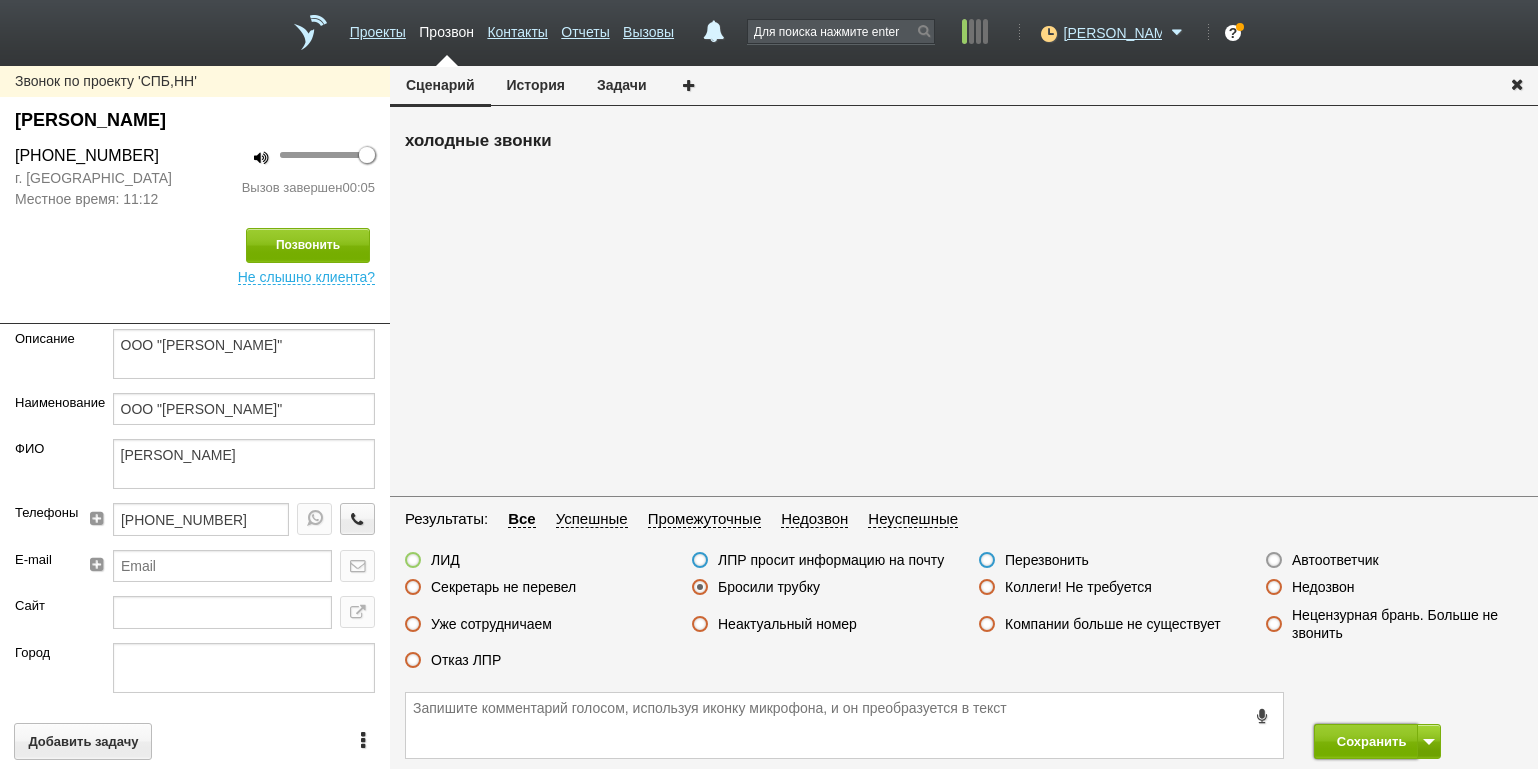 click on "Сохранить" at bounding box center [1366, 741] 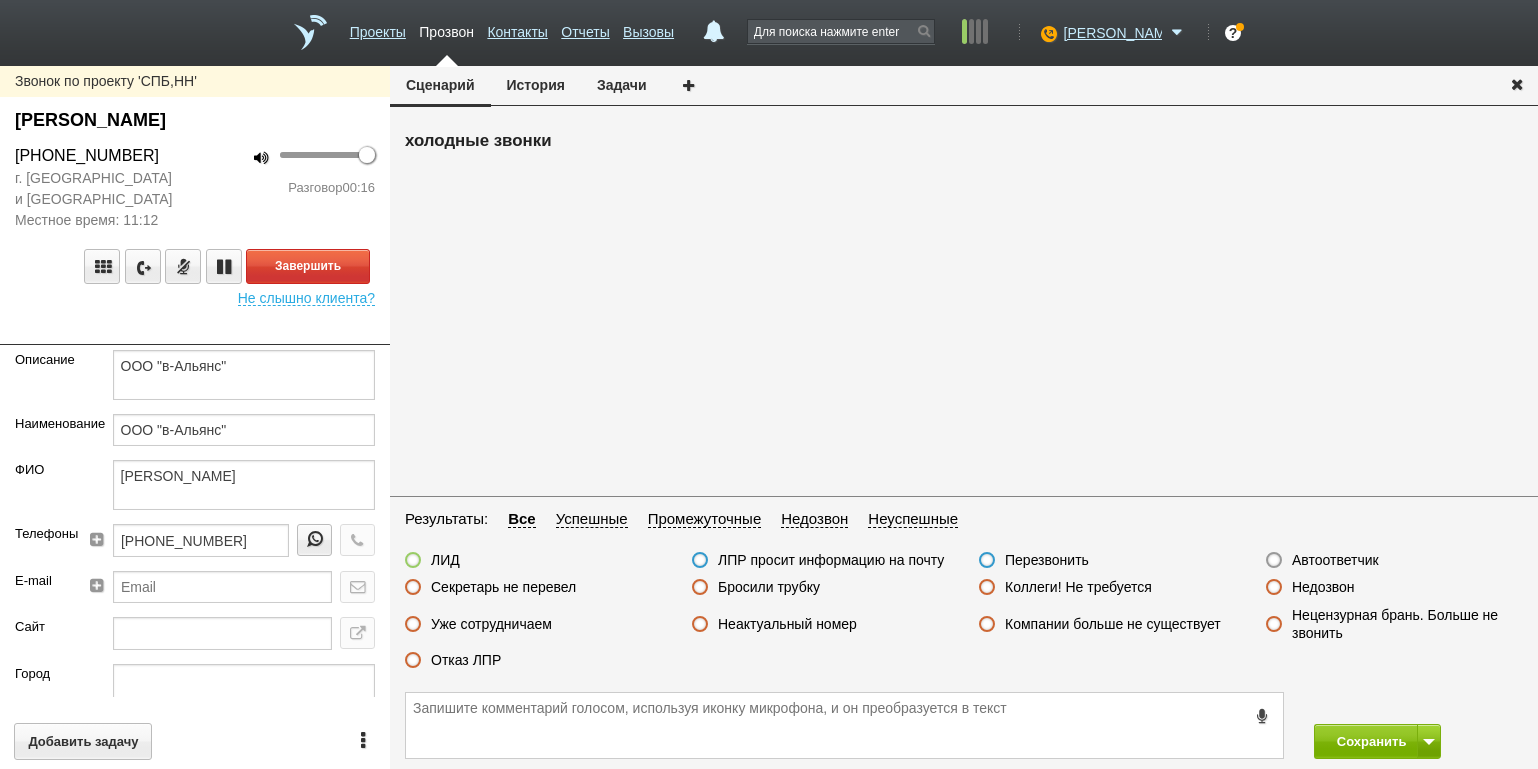 click at bounding box center [195, 330] 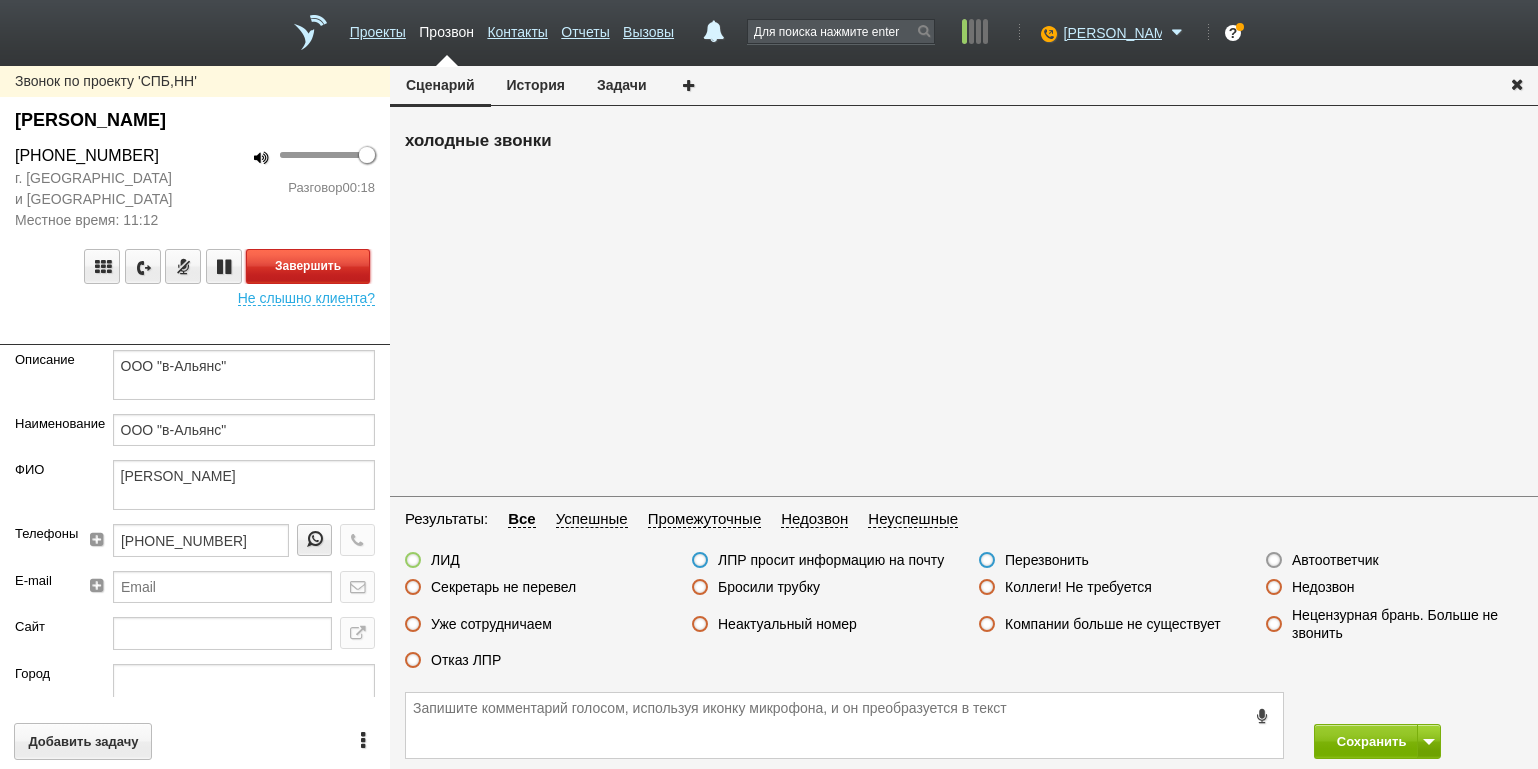click on "Завершить" at bounding box center (308, 266) 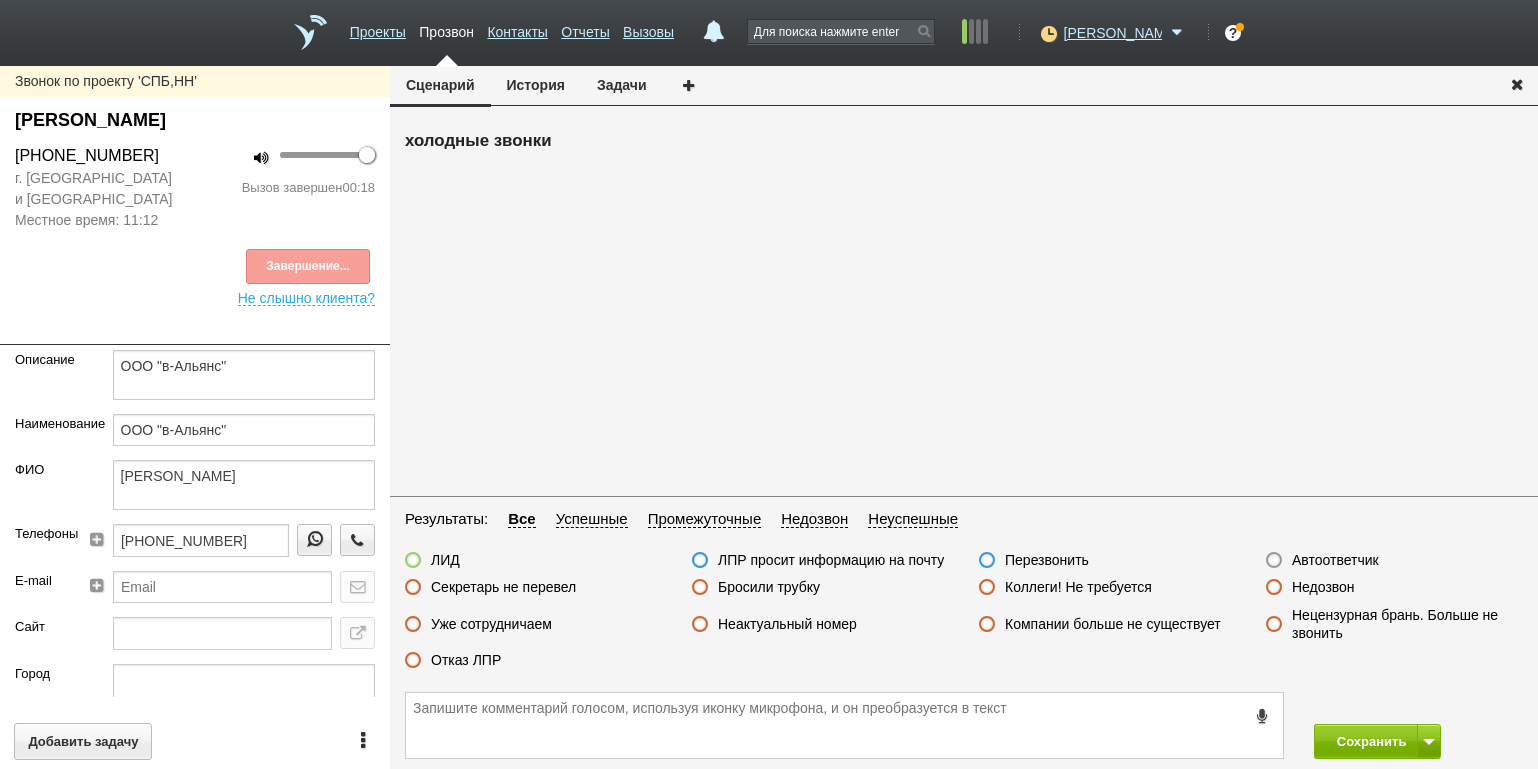 click on "Секретарь не перевел" at bounding box center (503, 587) 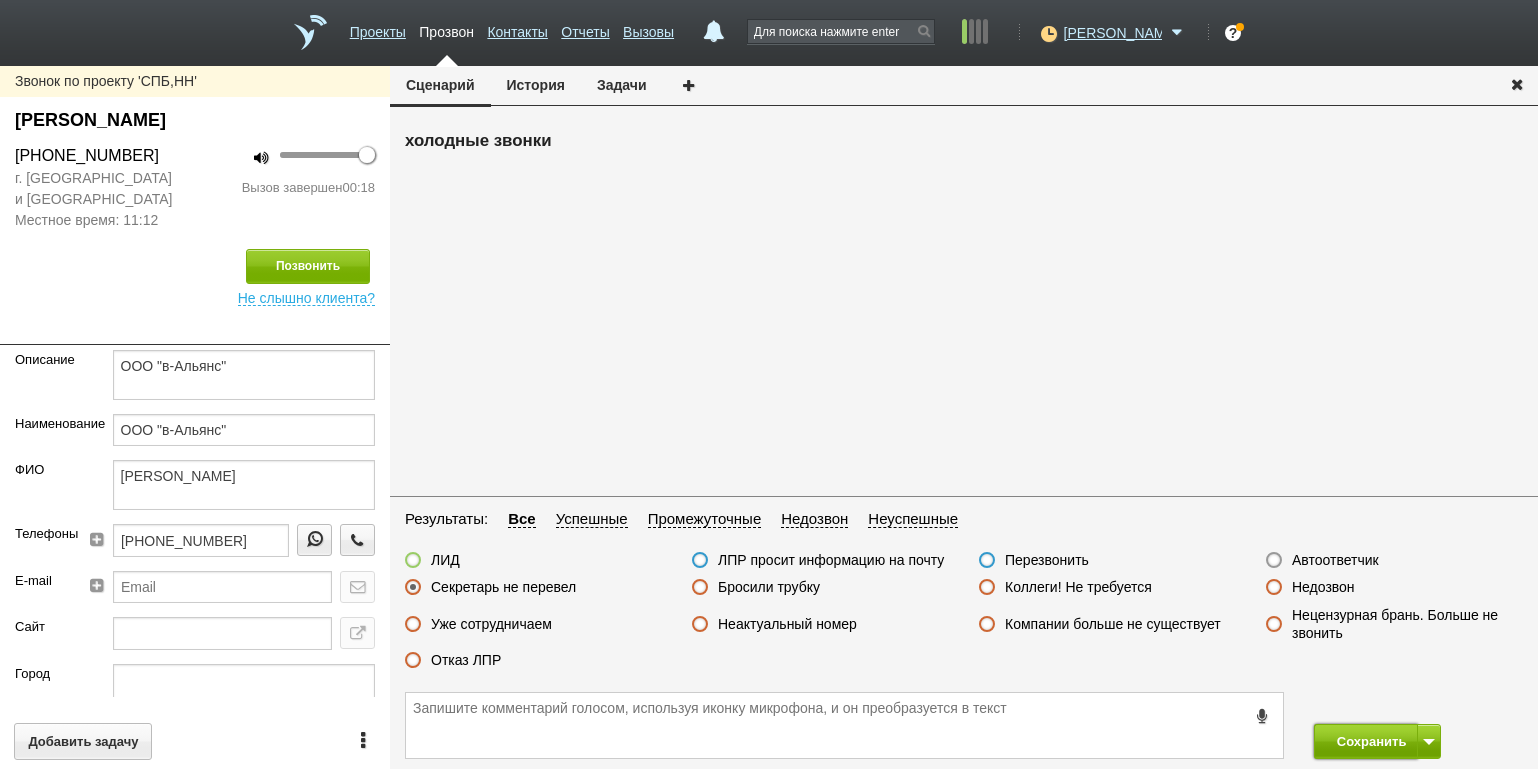 click on "Сохранить" at bounding box center (1366, 741) 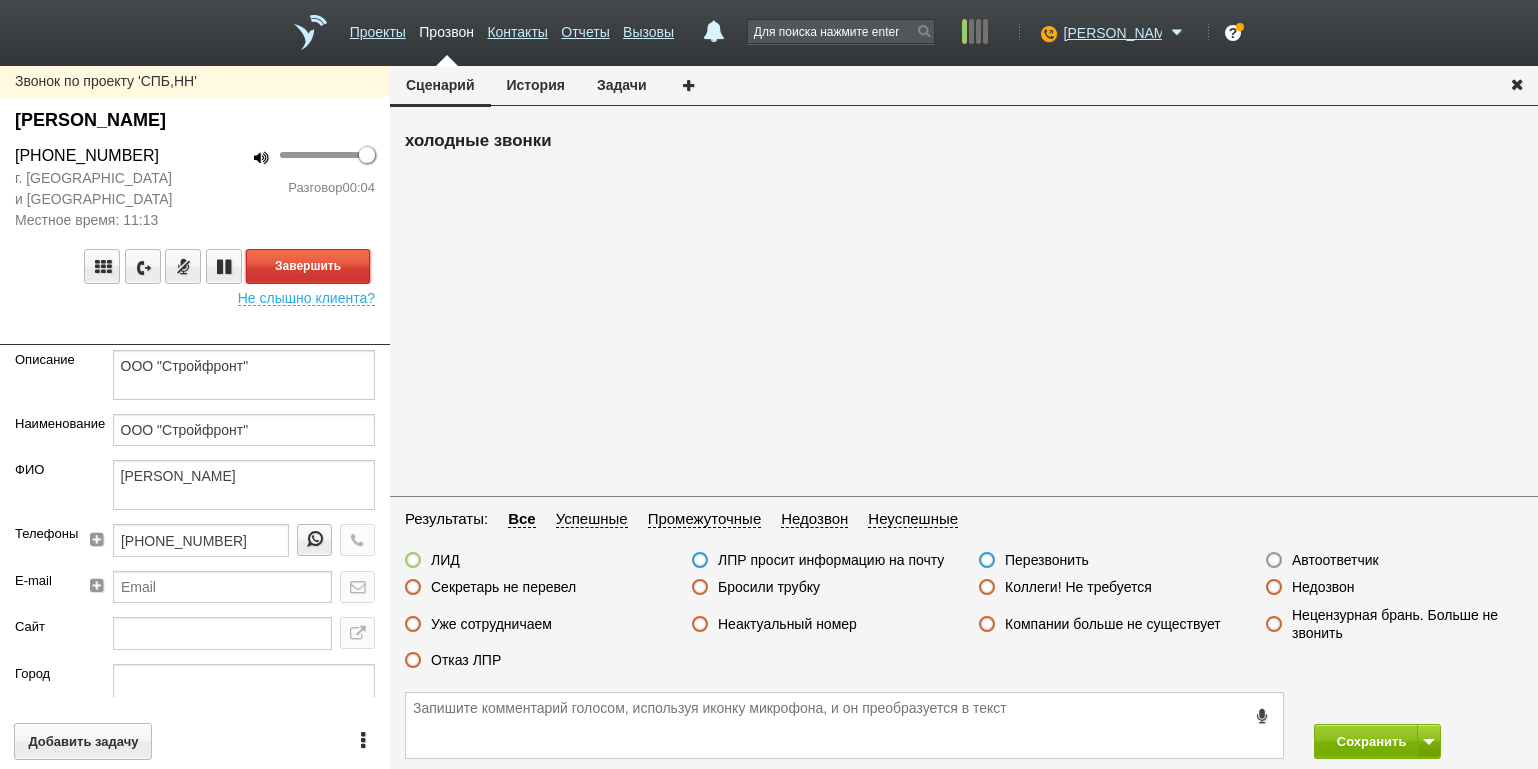 click on "Завершить" at bounding box center [308, 266] 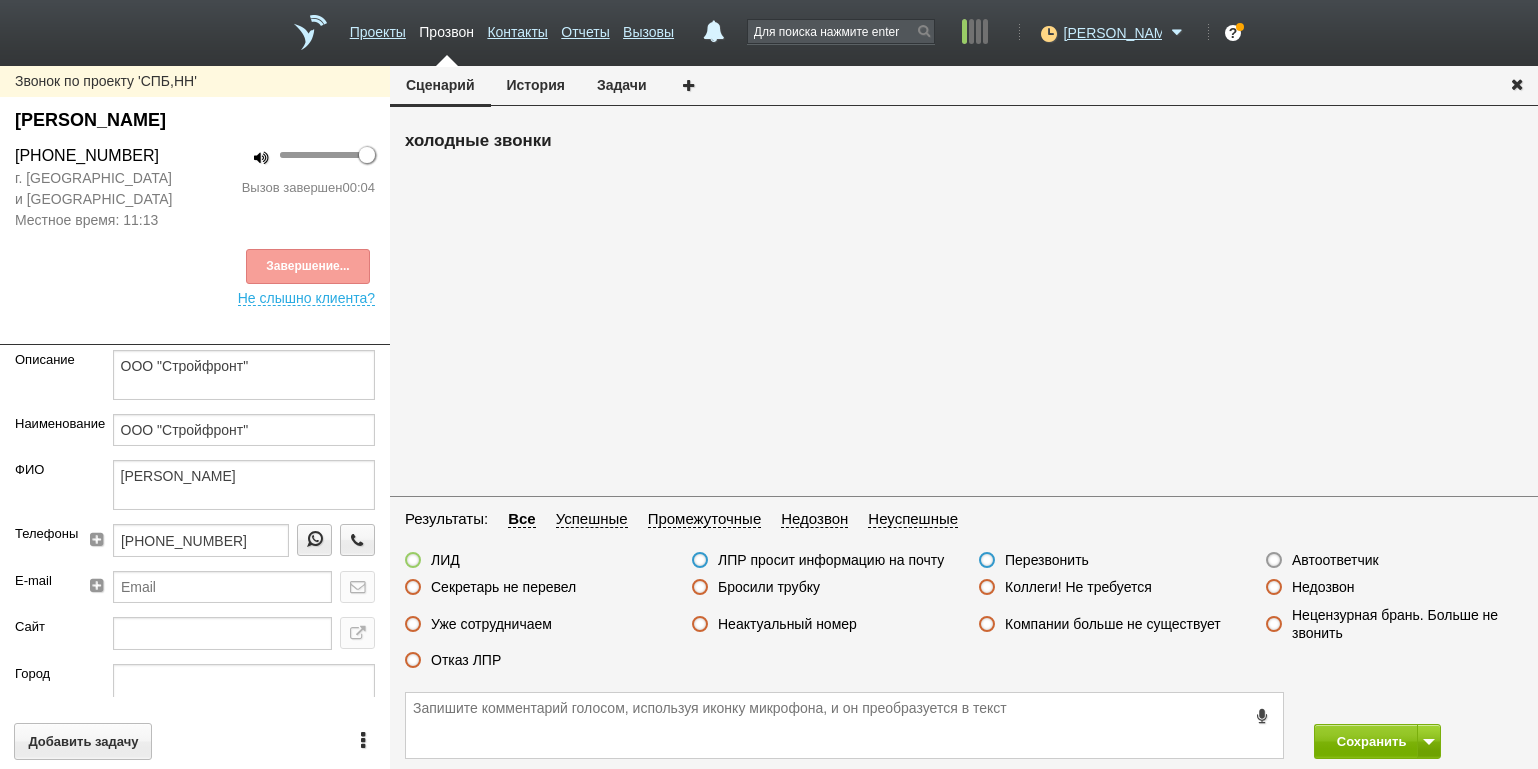 click on "Автоответчик" at bounding box center (1335, 560) 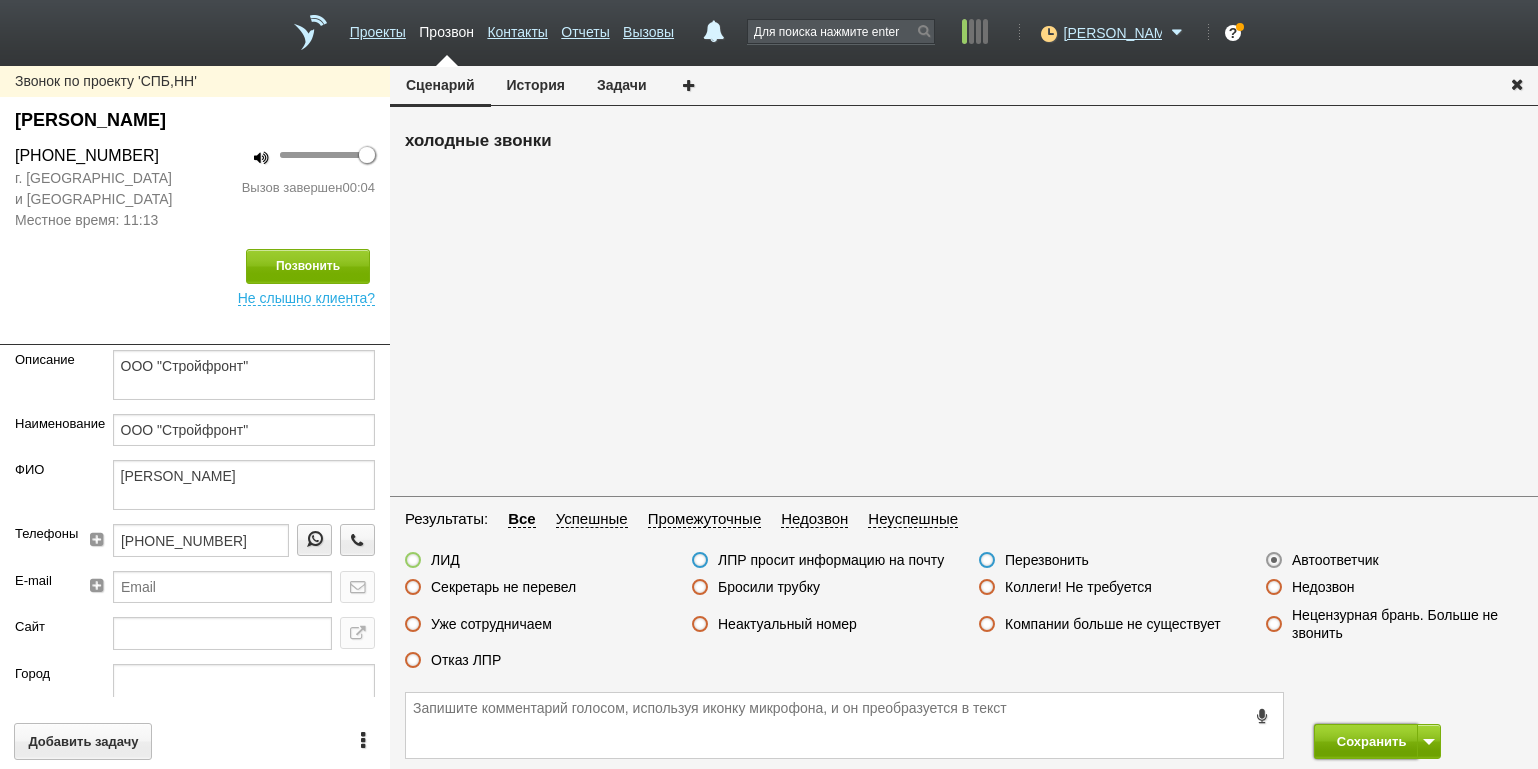 click on "Сохранить" at bounding box center (1366, 741) 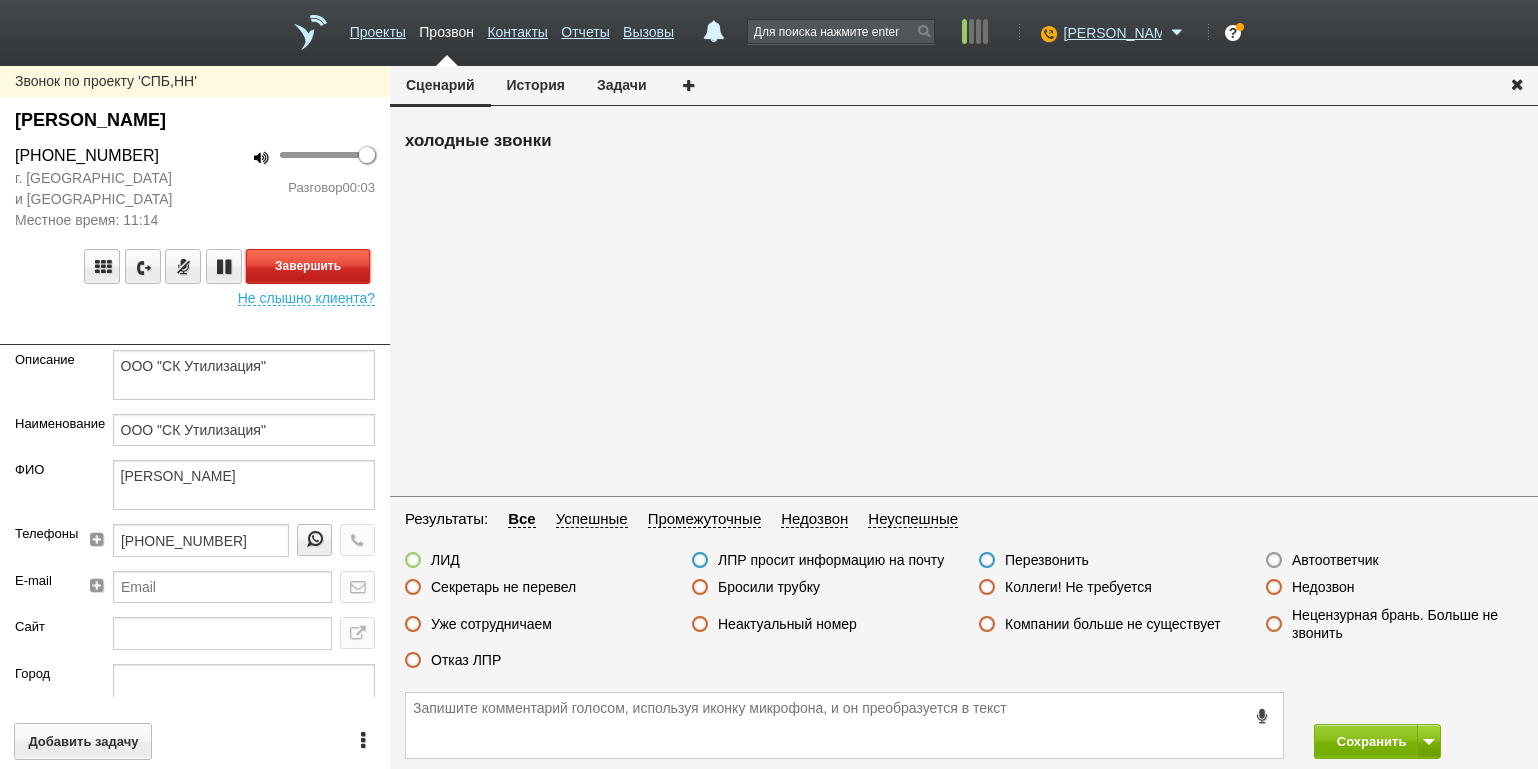 click on "Завершить" at bounding box center (308, 266) 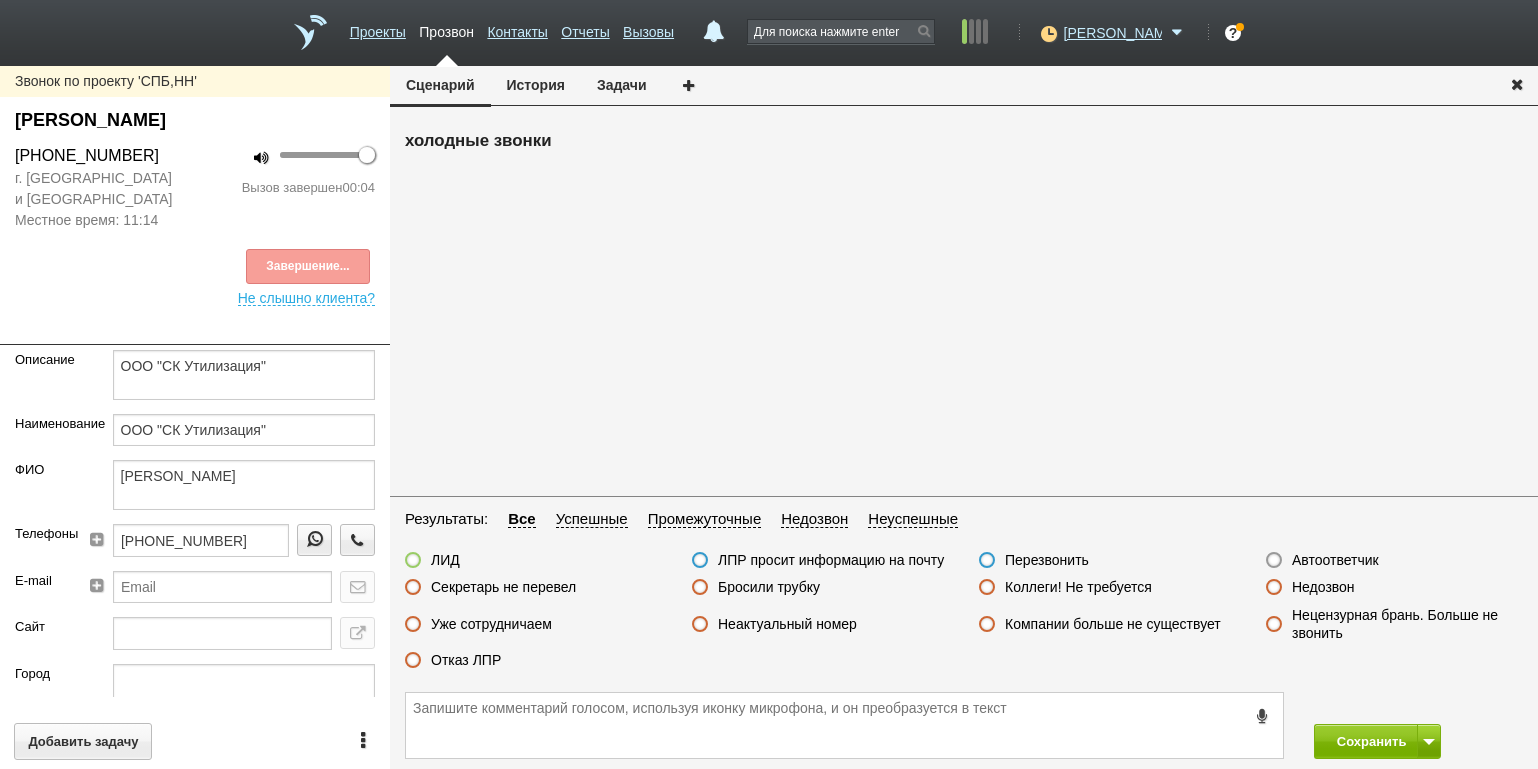 click on "Автоответчик" at bounding box center [1335, 560] 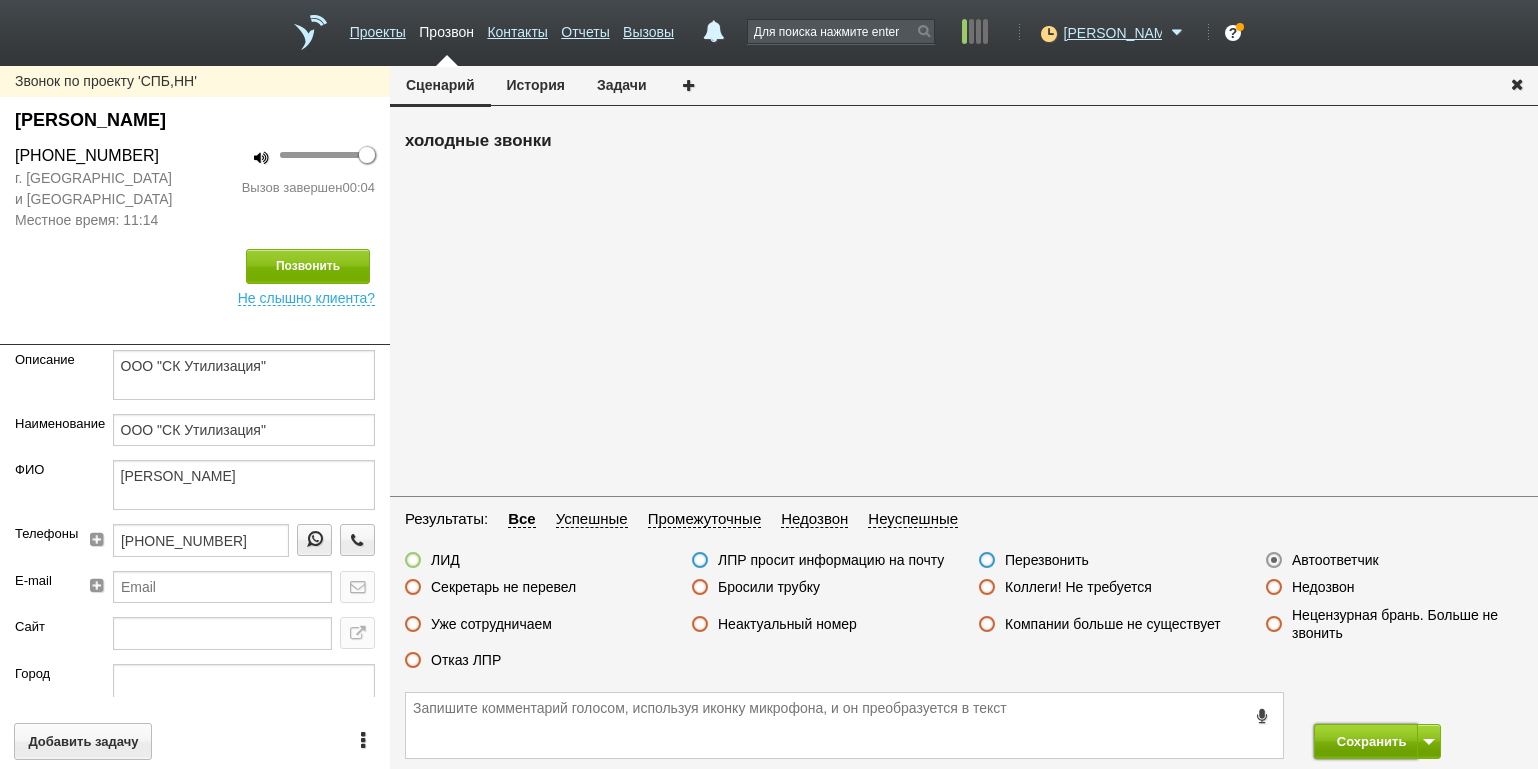 click on "Сохранить" at bounding box center (1366, 741) 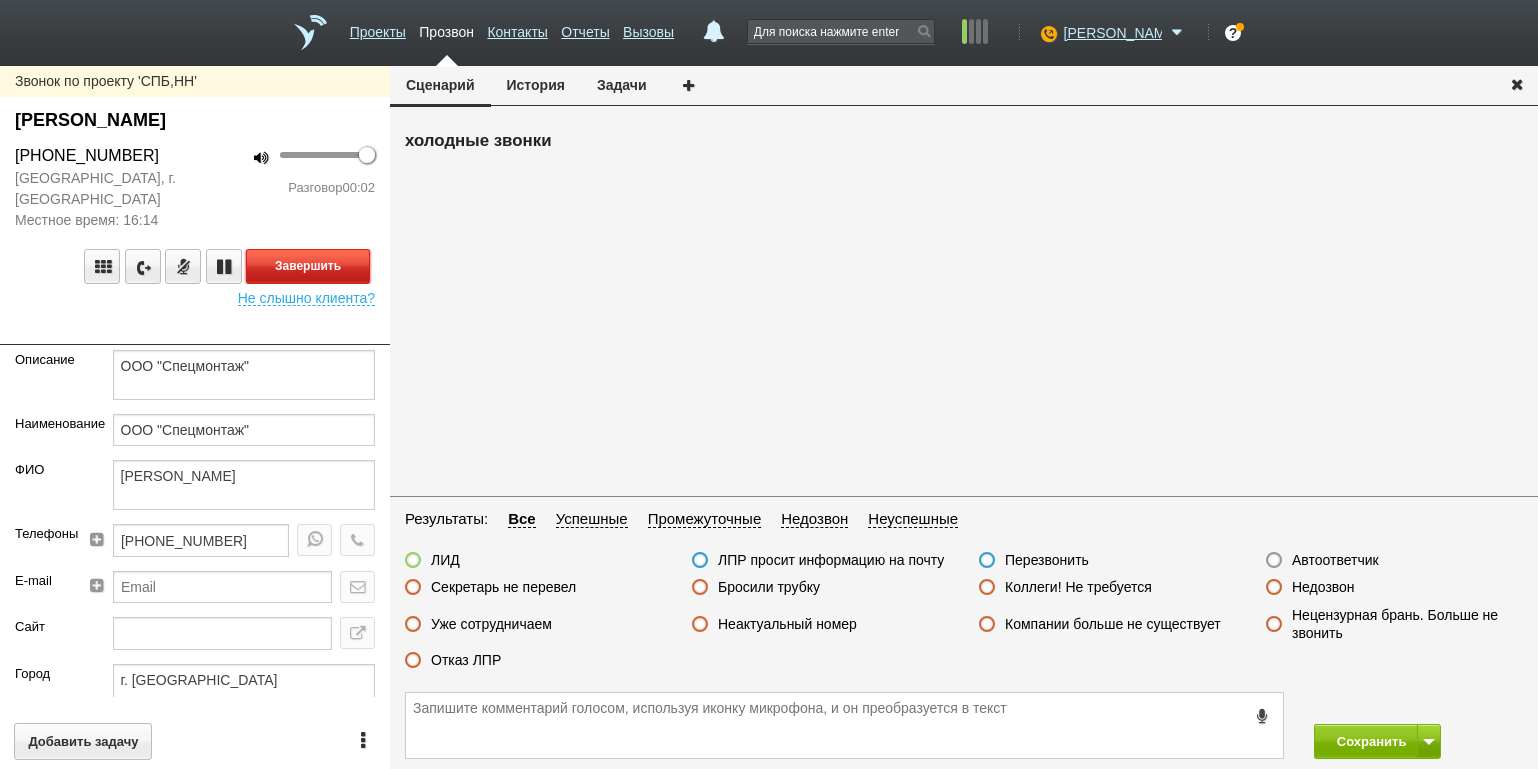 click on "Завершить" at bounding box center (308, 266) 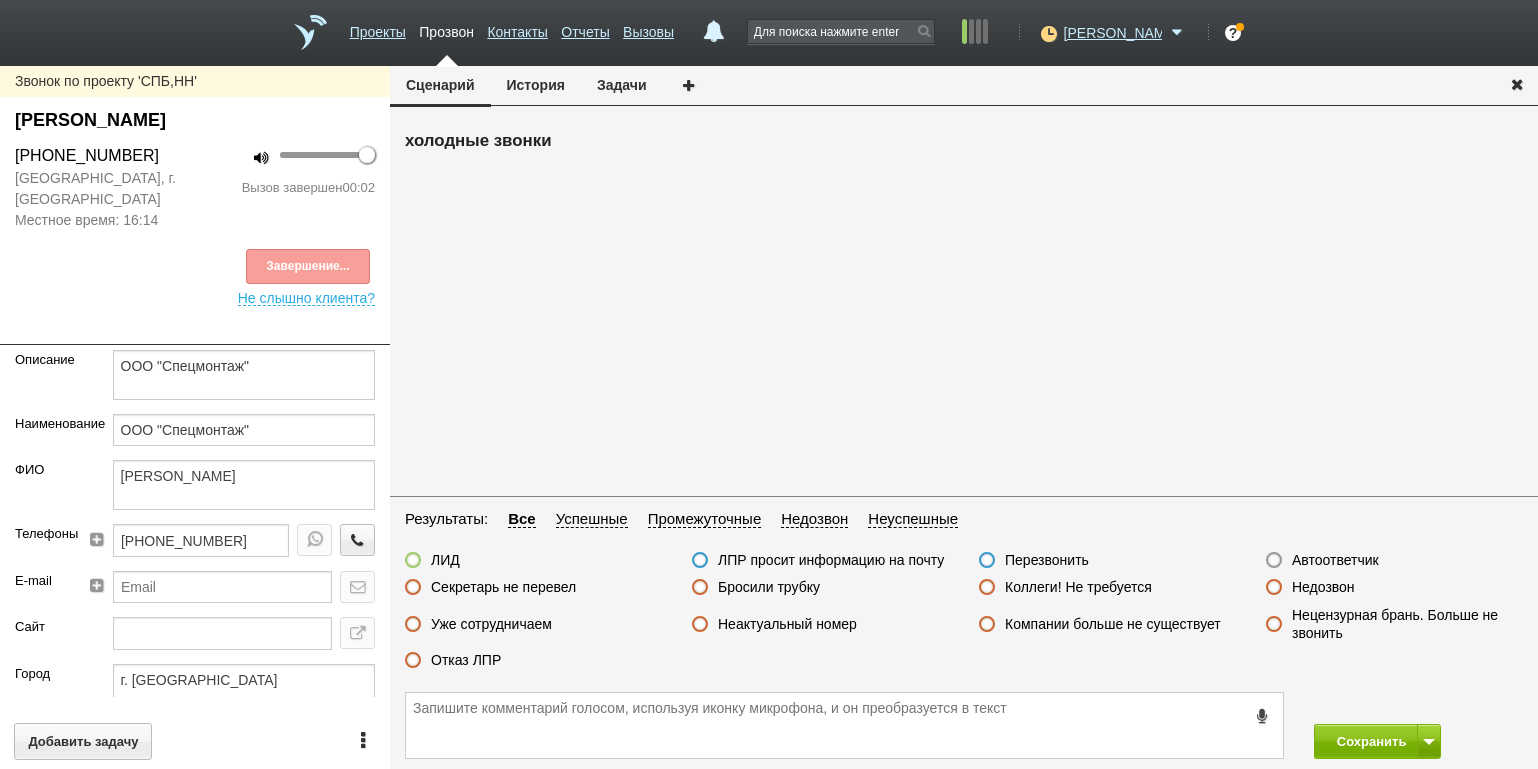 click on "Результаты: Все Успешные Промежуточные Недозвон Неуспешные ЛИД ЛПР просит информацию на почту Перезвонить Автоответчик Секретарь не перевел Бросили трубку Коллеги! Не требуется Недозвон Уже сотрудничаем Неактуальный номер Компании больше не существует Нецензурная брань. Больше не звонить Отказ ЛПР" at bounding box center (964, 595) 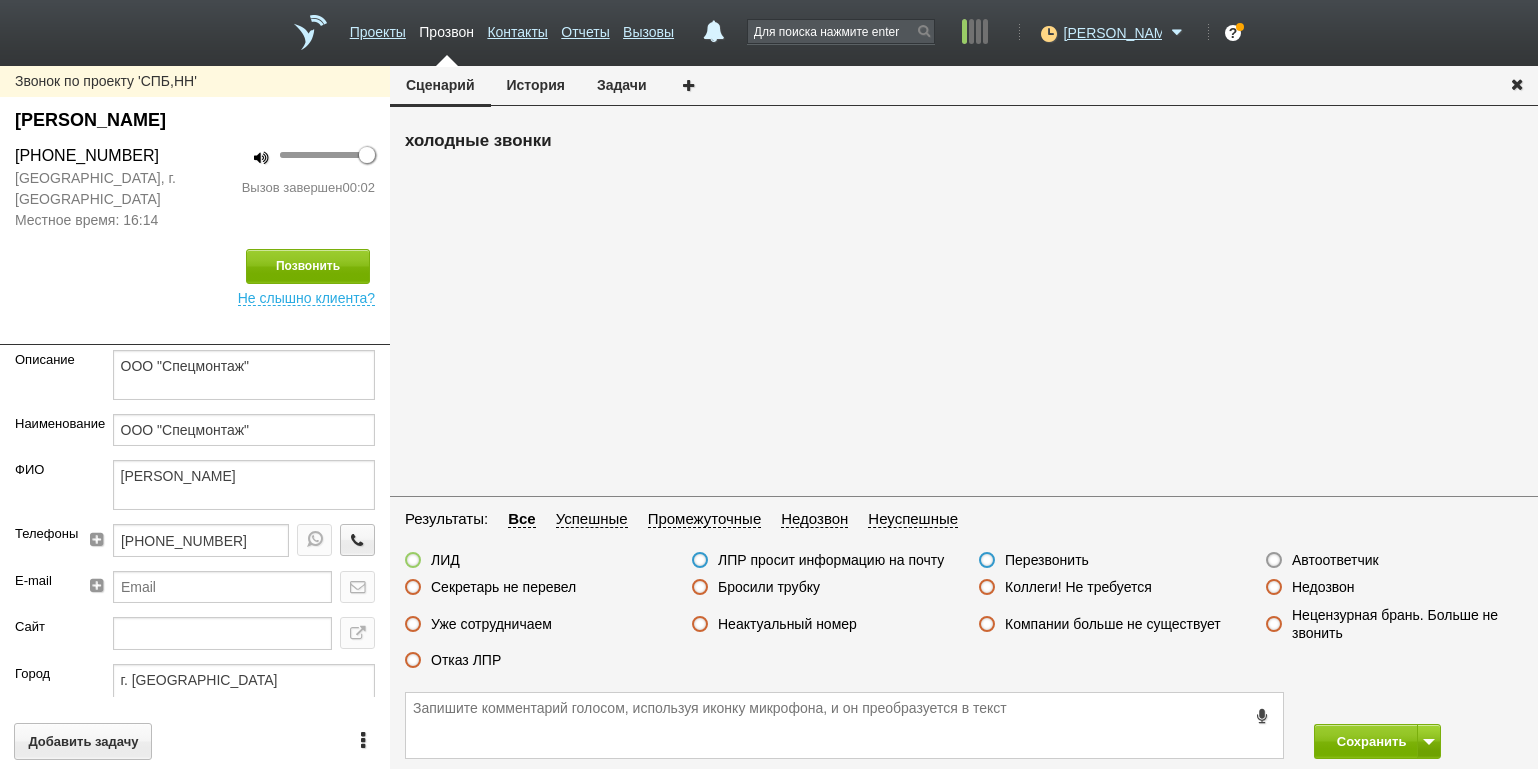 click on "Автоответчик" at bounding box center [1335, 560] 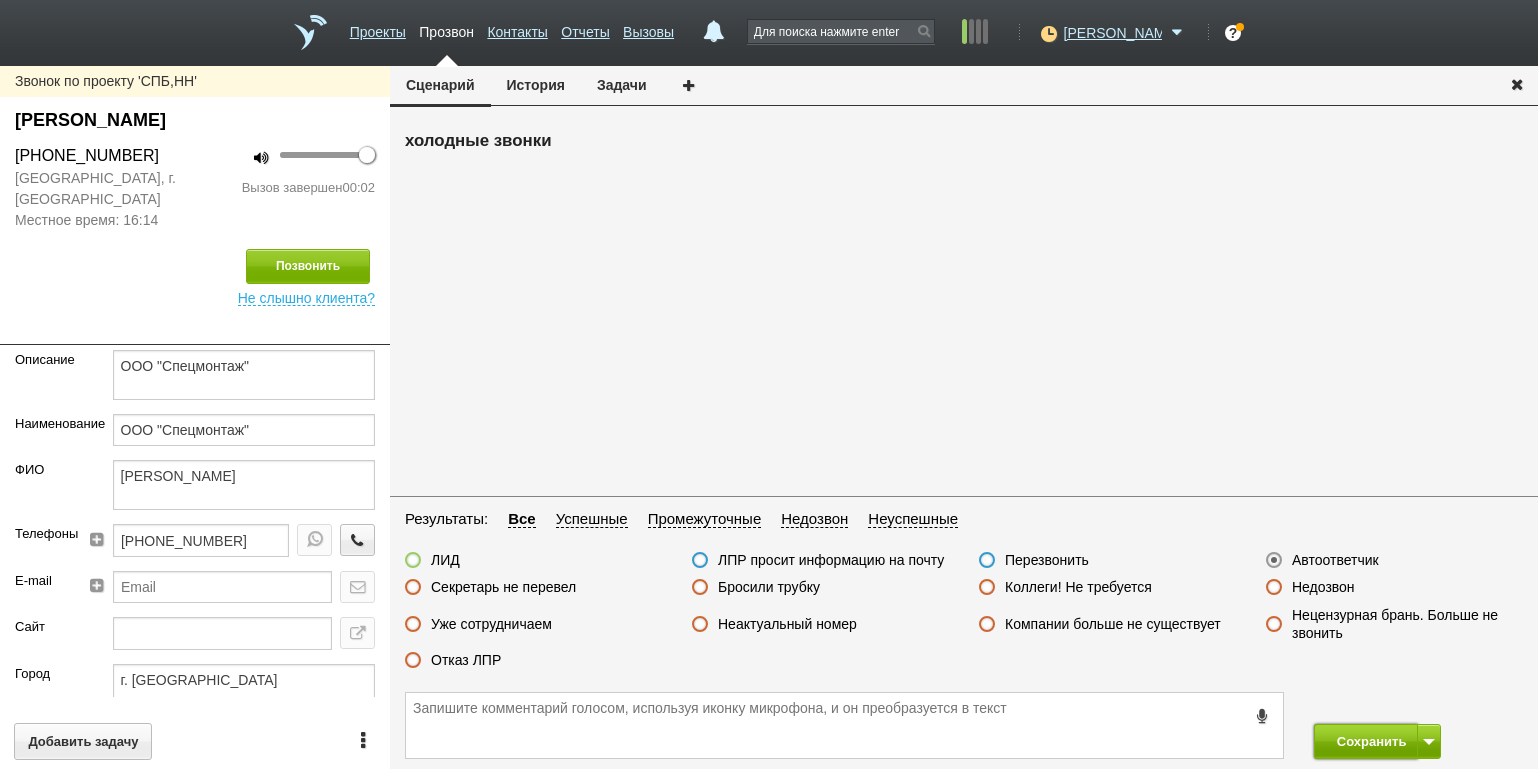 click on "Сохранить" at bounding box center (1366, 741) 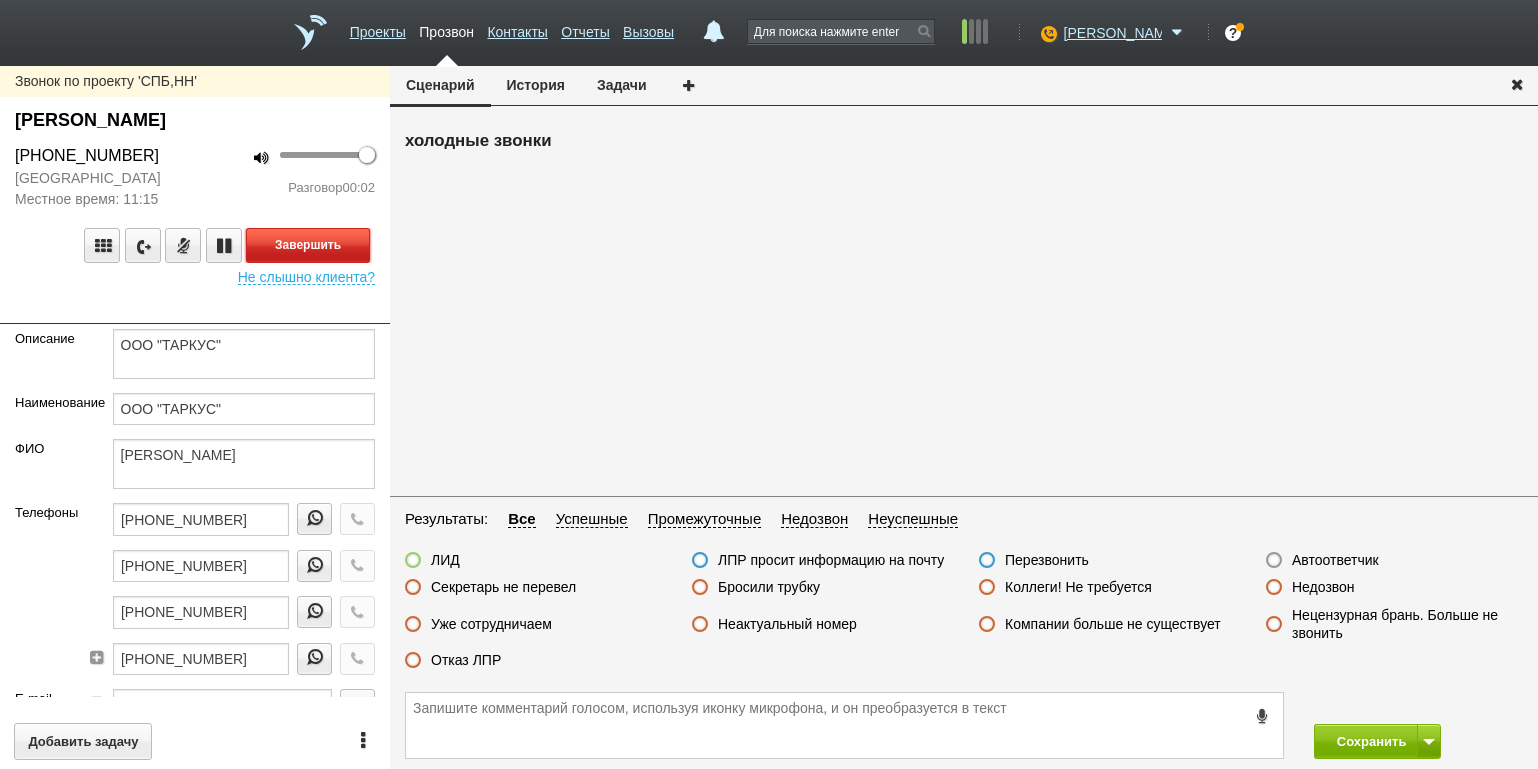 click on "Завершить" at bounding box center (308, 245) 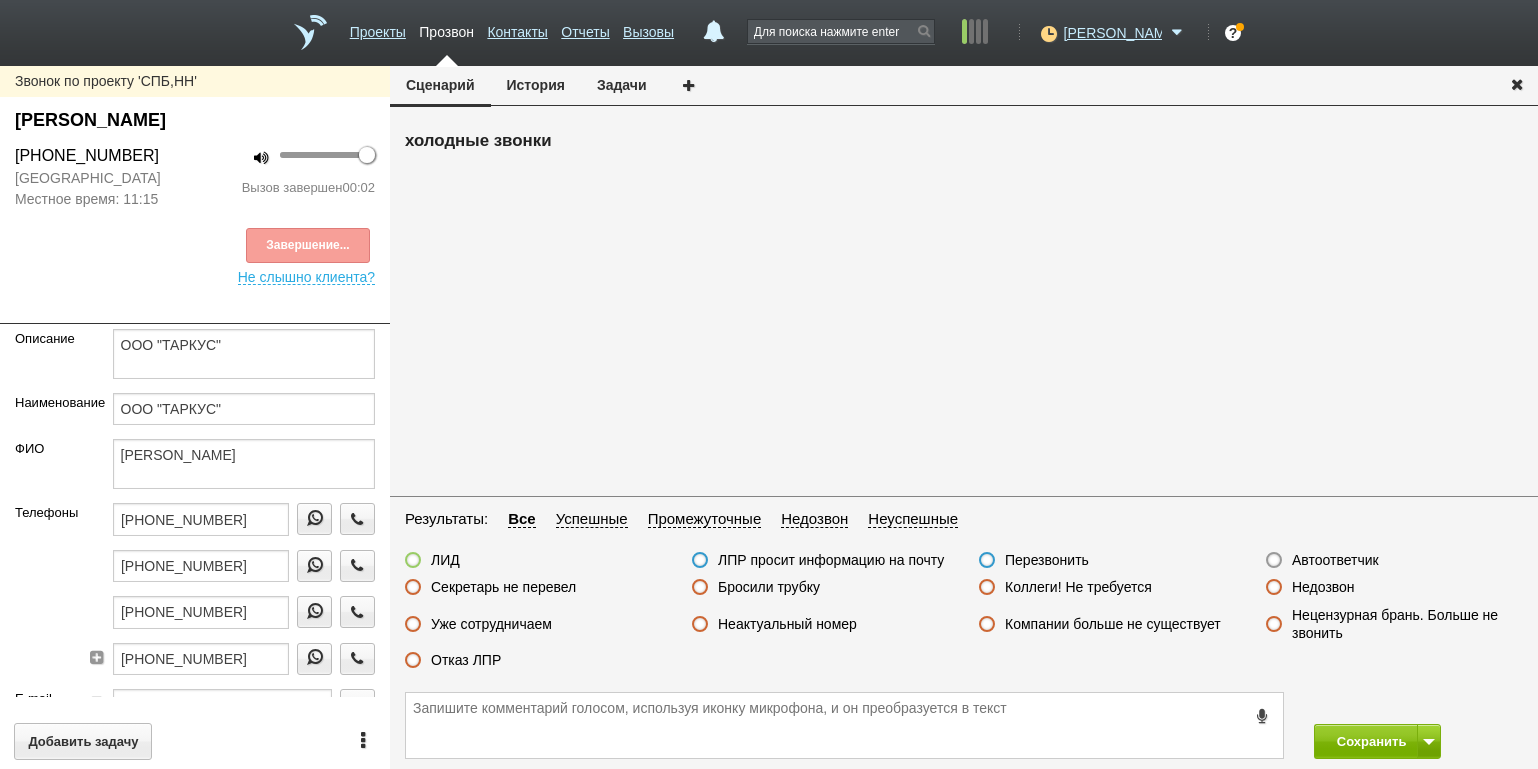 click on "Автоответчик" at bounding box center [1335, 560] 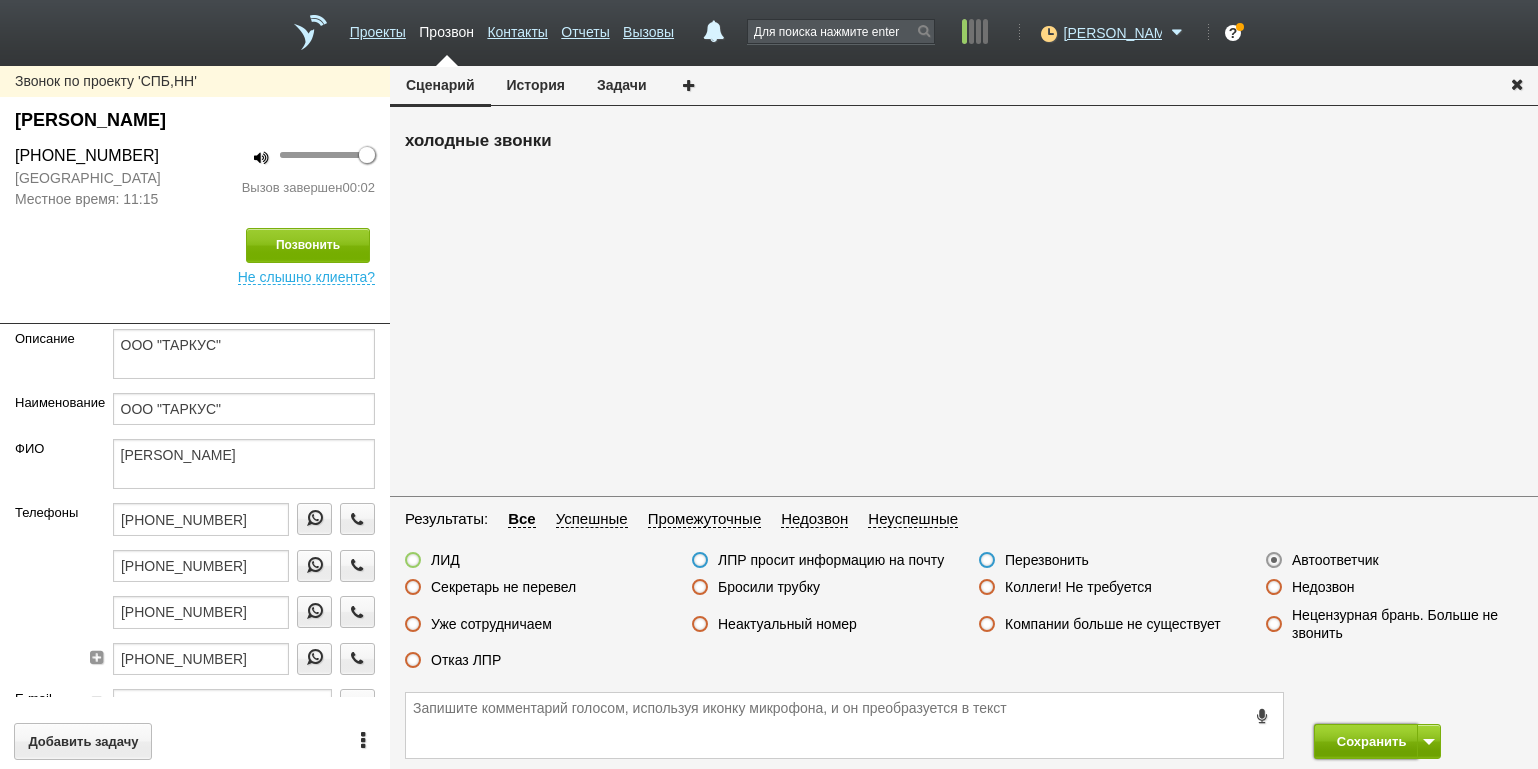 click on "Сохранить" at bounding box center (1366, 741) 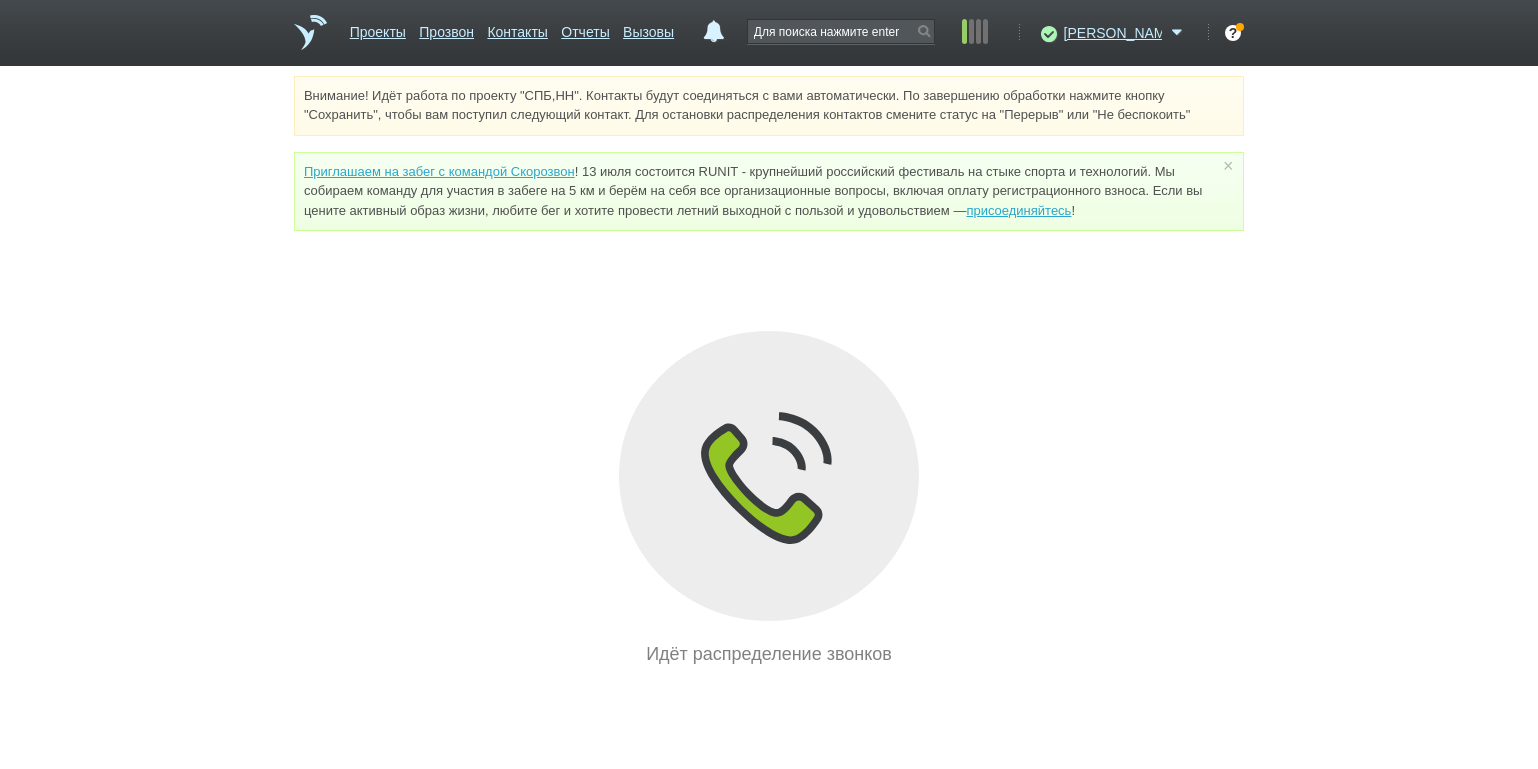 click on "Внимание! Идёт работа по проекту "СПБ,НН". Контакты будут соединяться с вами автоматически. По завершению обработки нажмите кнопку "Сохранить", чтобы вам поступил следующий контакт. Для остановки распределения контактов смените статус на "Перерыв" или "Не беспокоить"
Приглашаем на забег с командой Скорозвон присоединяйтесь !
×
Вы можете звонить напрямую из строки поиска - введите номер и нажмите "Позвонить"
Идёт распределение звонков" at bounding box center [769, 372] 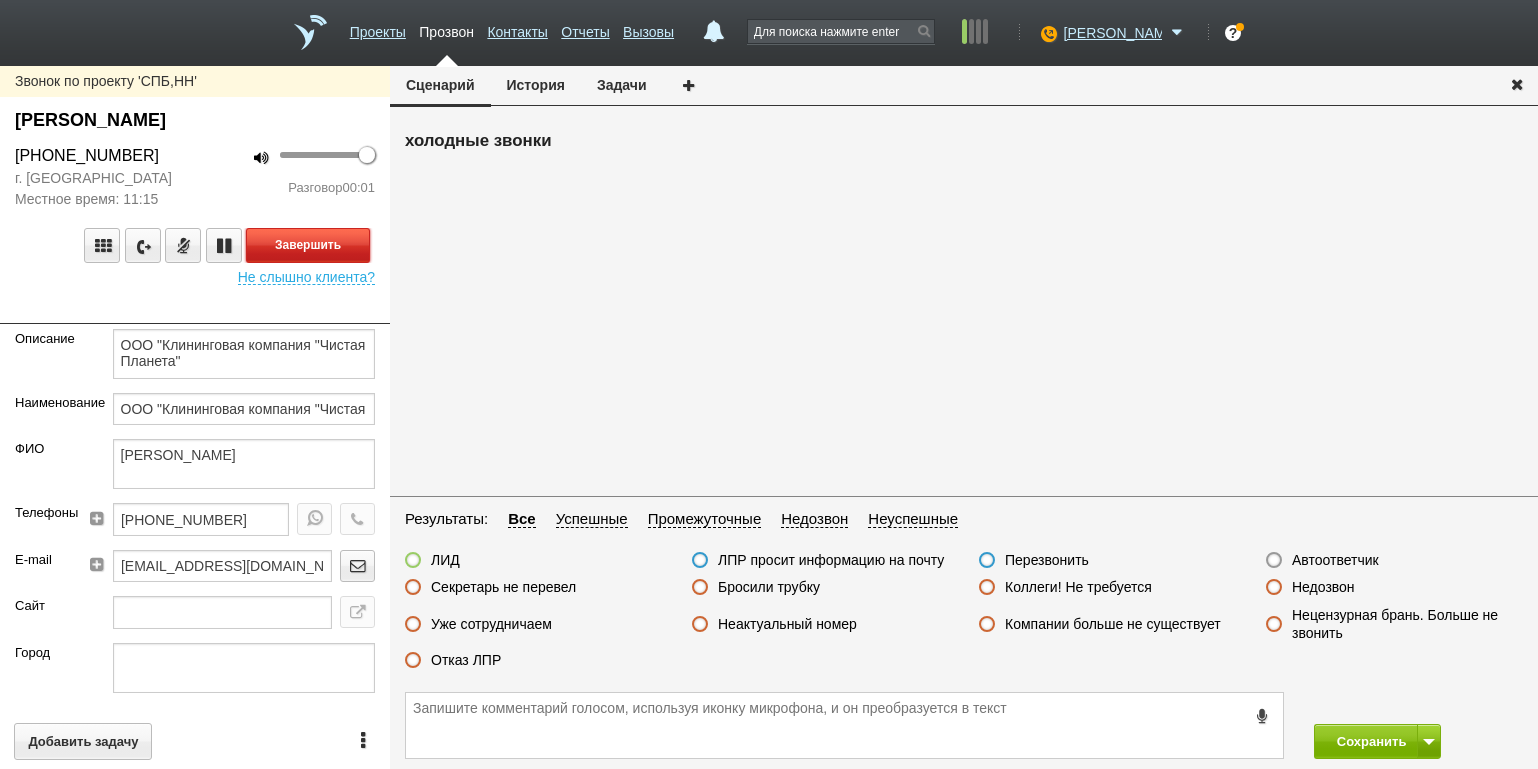 click on "Завершить" at bounding box center (308, 245) 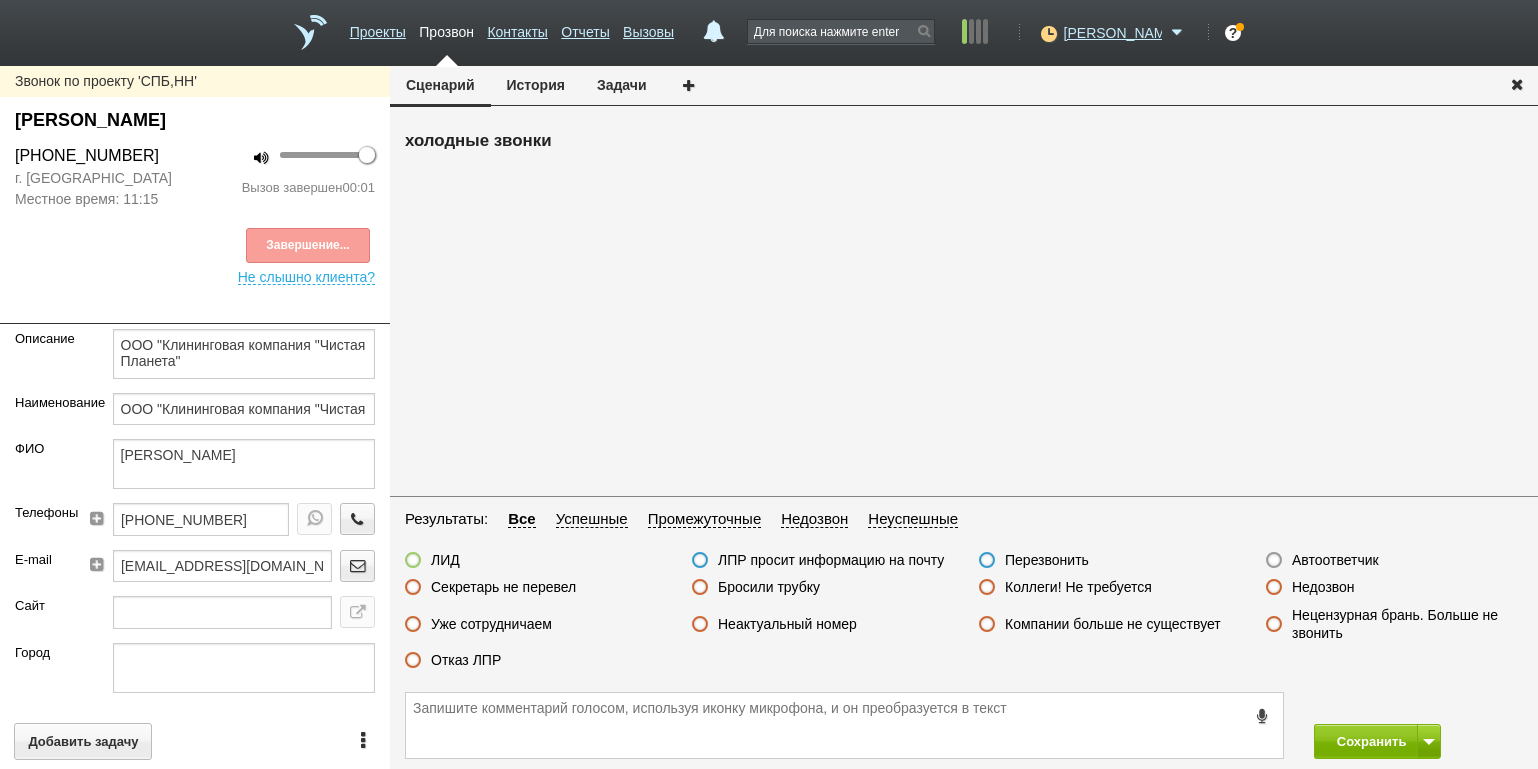 click on "Автоответчик" at bounding box center [1335, 560] 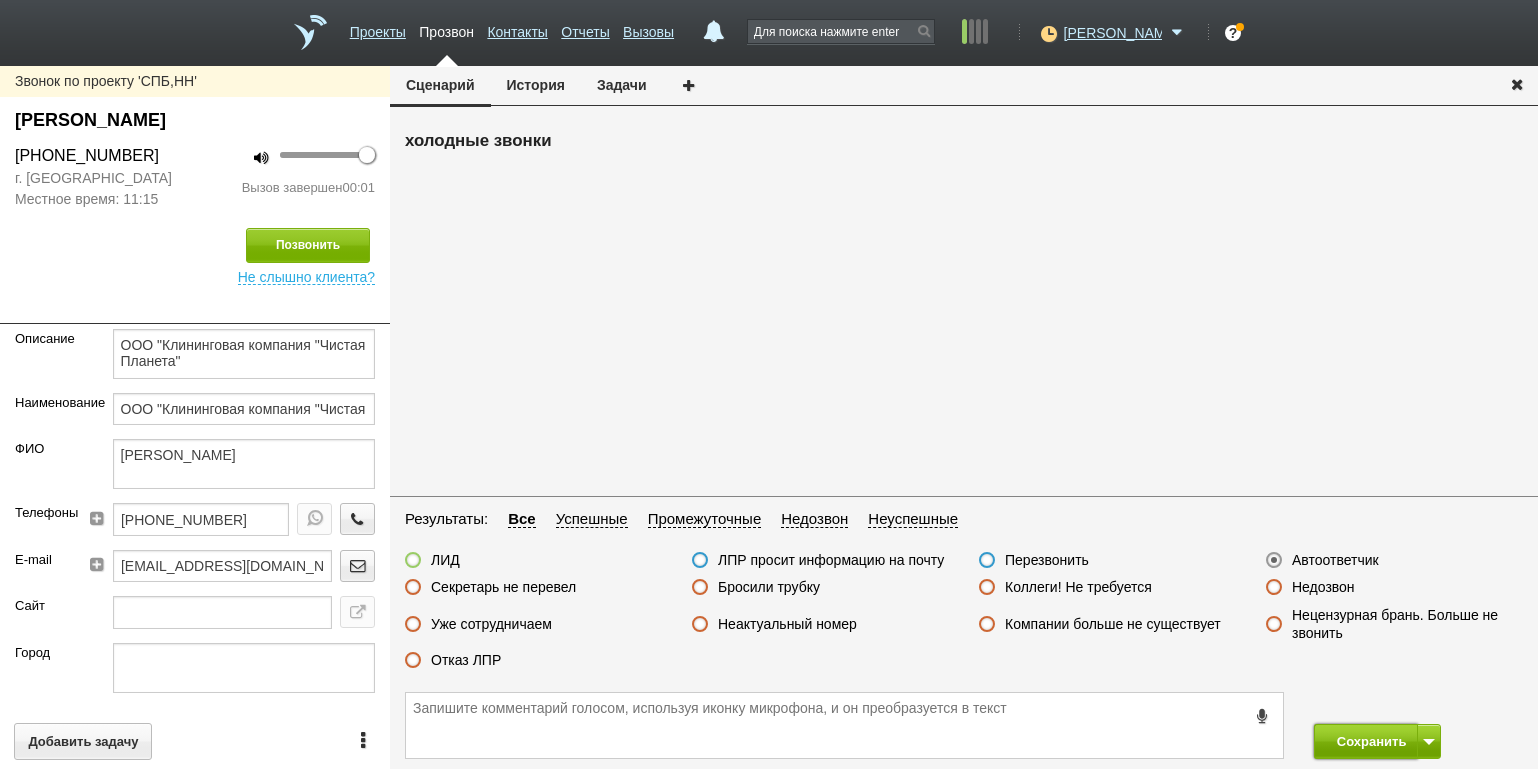 click on "Сохранить" at bounding box center [1366, 741] 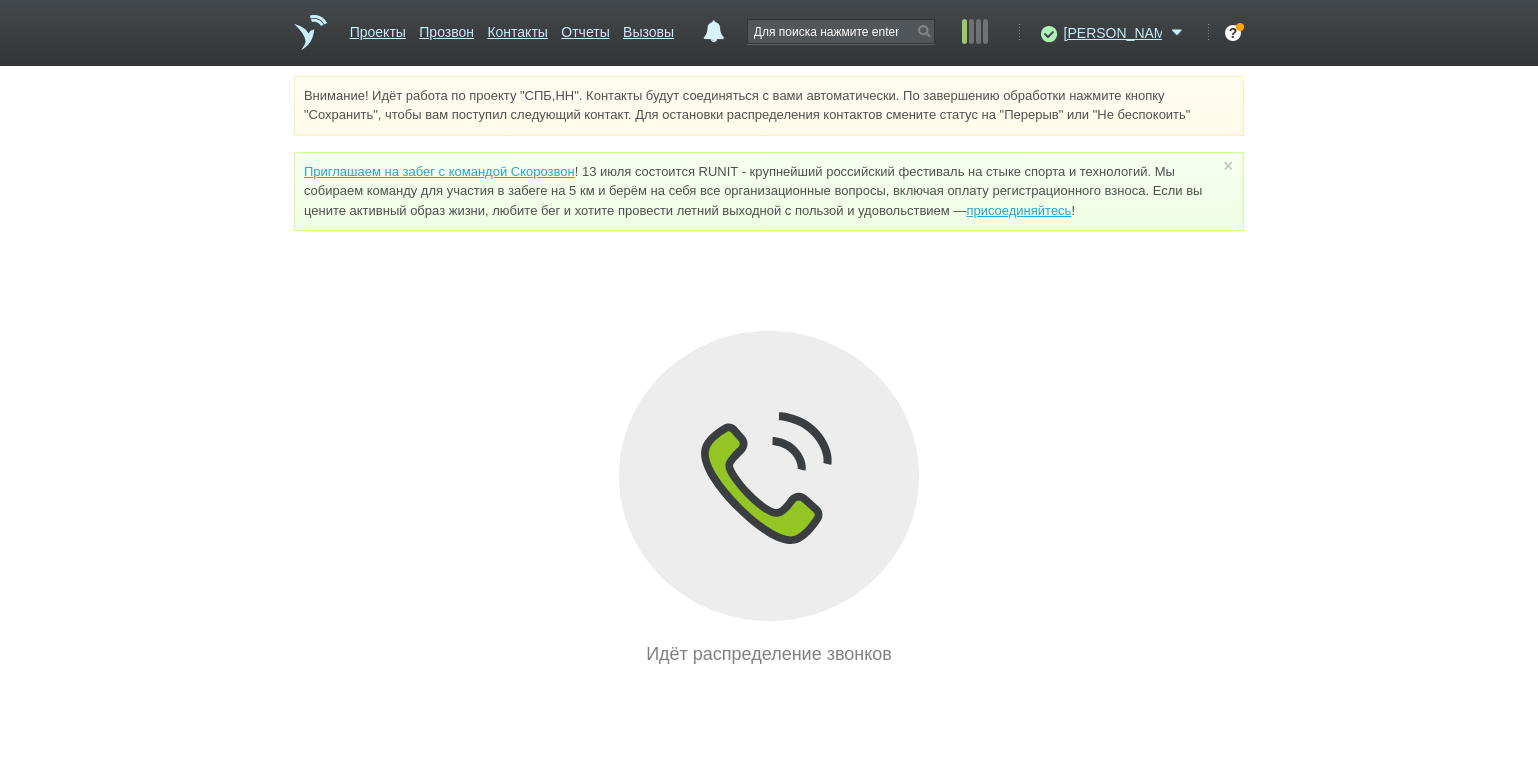 click on "Внимание! Идёт работа по проекту "СПБ,НН". Контакты будут соединяться с вами автоматически. По завершению обработки нажмите кнопку "Сохранить", чтобы вам поступил следующий контакт. Для остановки распределения контактов смените статус на "Перерыв" или "Не беспокоить"
Приглашаем на забег с командой Скорозвон присоединяйтесь !
×
Вы можете звонить напрямую из строки поиска - введите номер и нажмите "Позвонить"
Идёт распределение звонков" at bounding box center [769, 372] 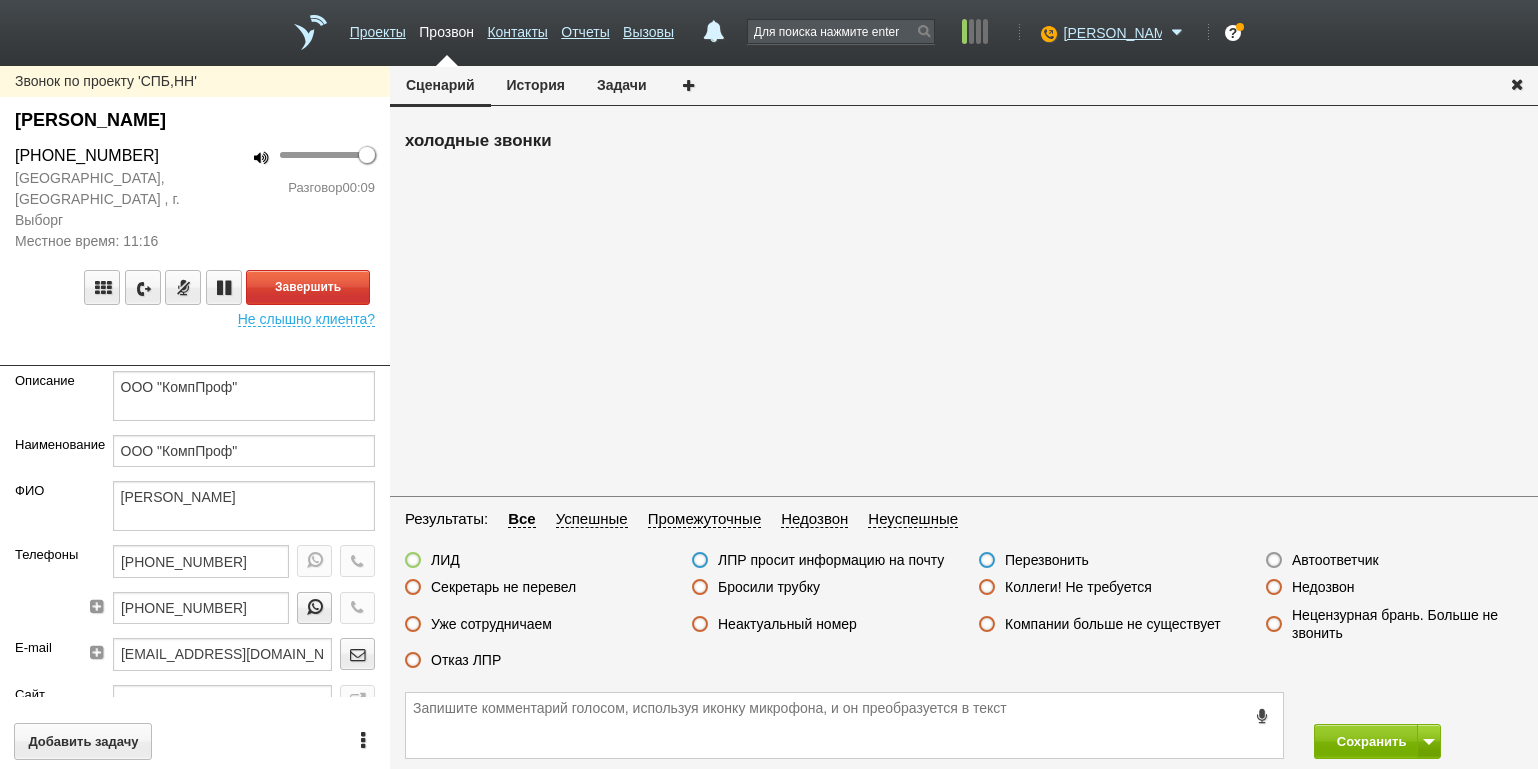 click on "[GEOGRAPHIC_DATA],  [GEOGRAPHIC_DATA] , г. Выборг  Местное время: 11:16" at bounding box center [97, 210] 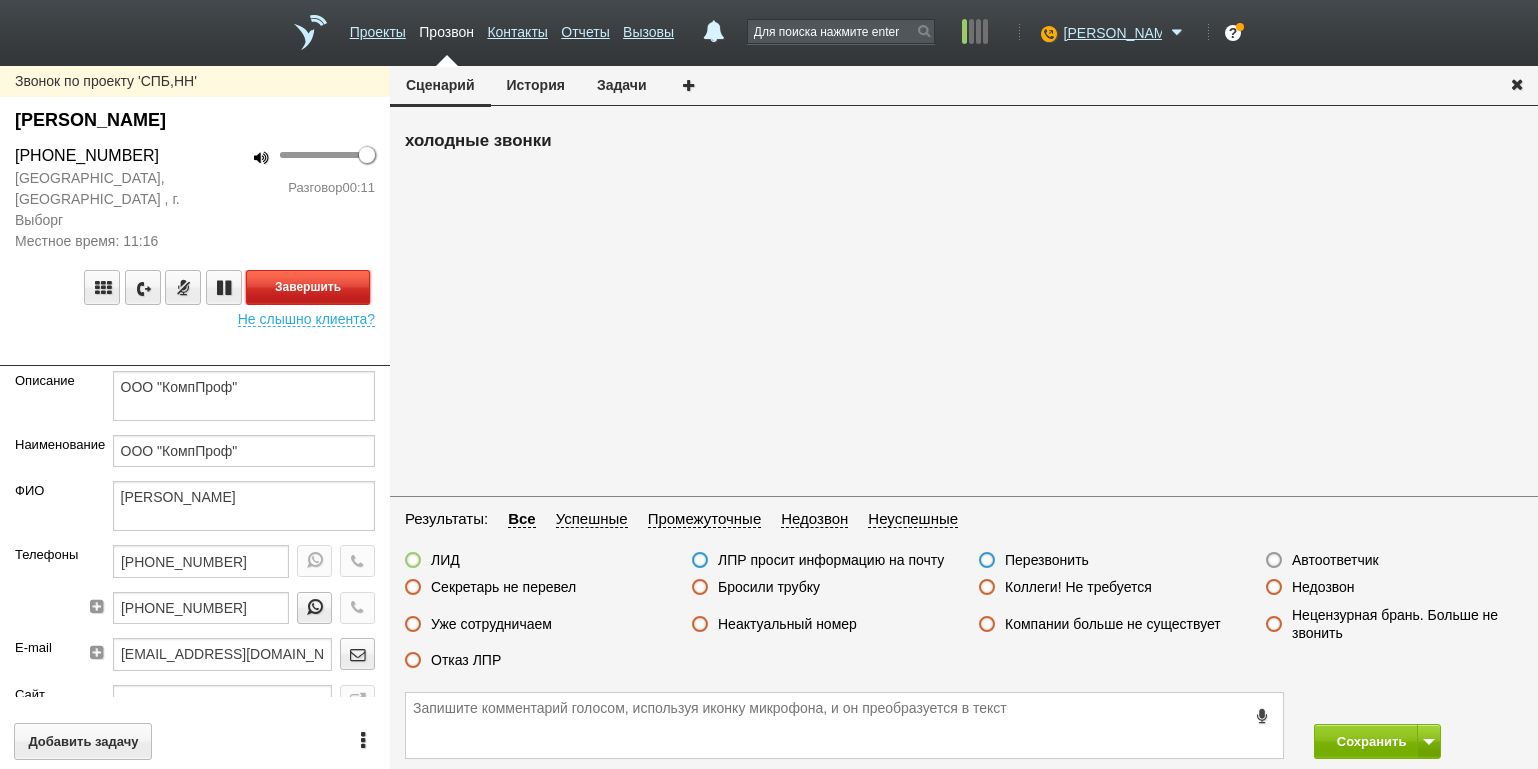 click on "Завершить" at bounding box center [308, 287] 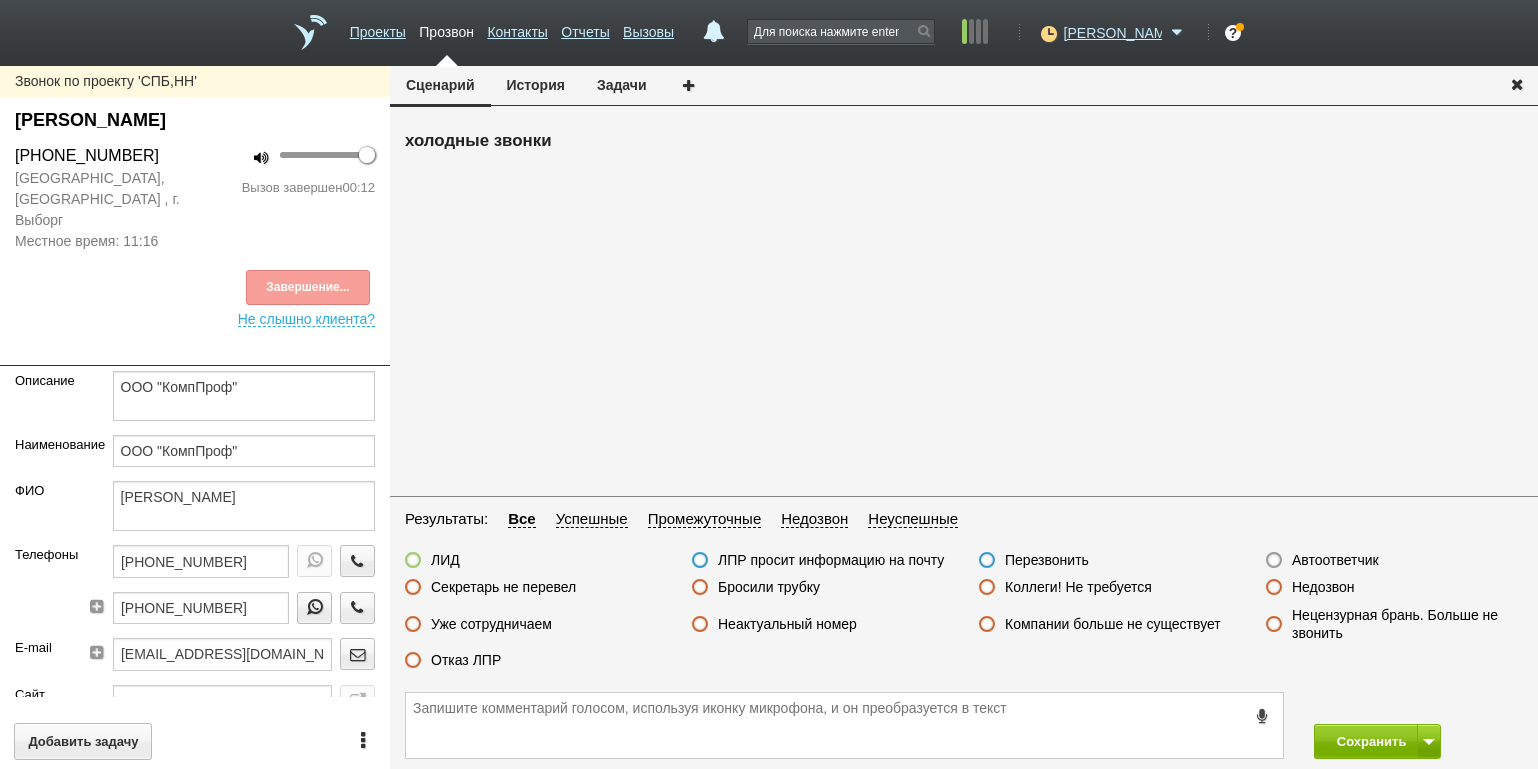drag, startPoint x: 543, startPoint y: 591, endPoint x: 571, endPoint y: 590, distance: 28.01785 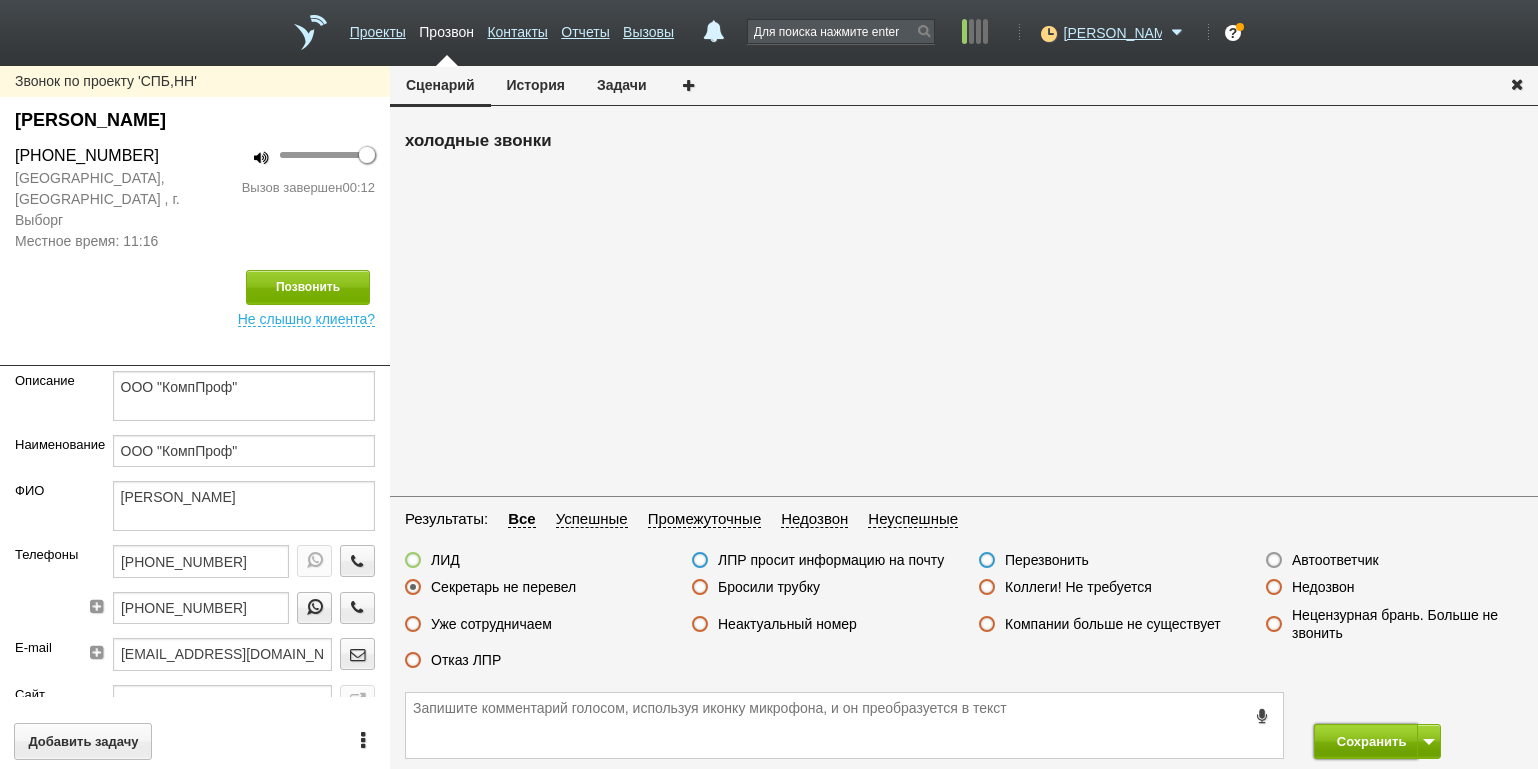 click on "Сохранить" at bounding box center [1366, 741] 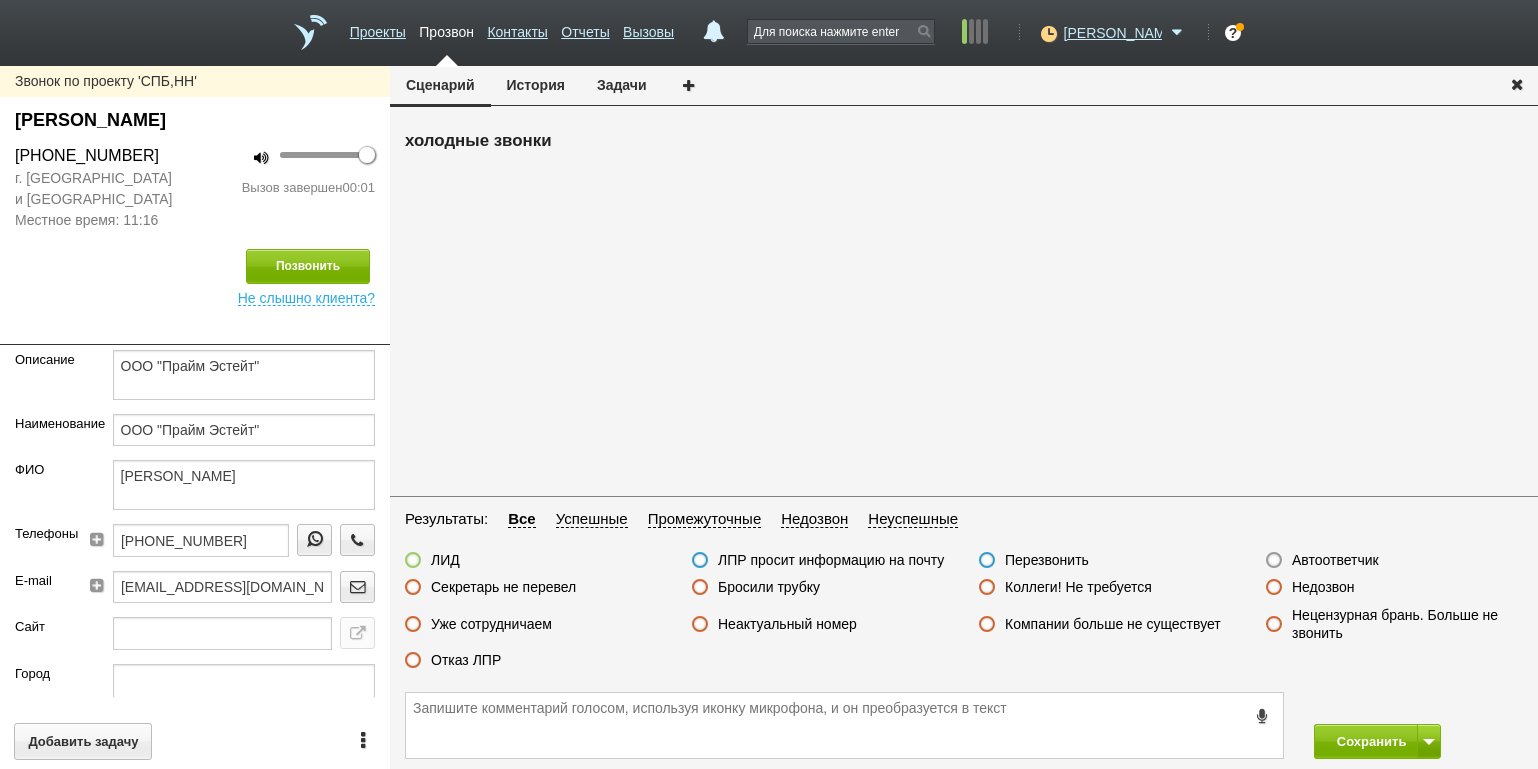 click on "Недозвон" at bounding box center (1323, 587) 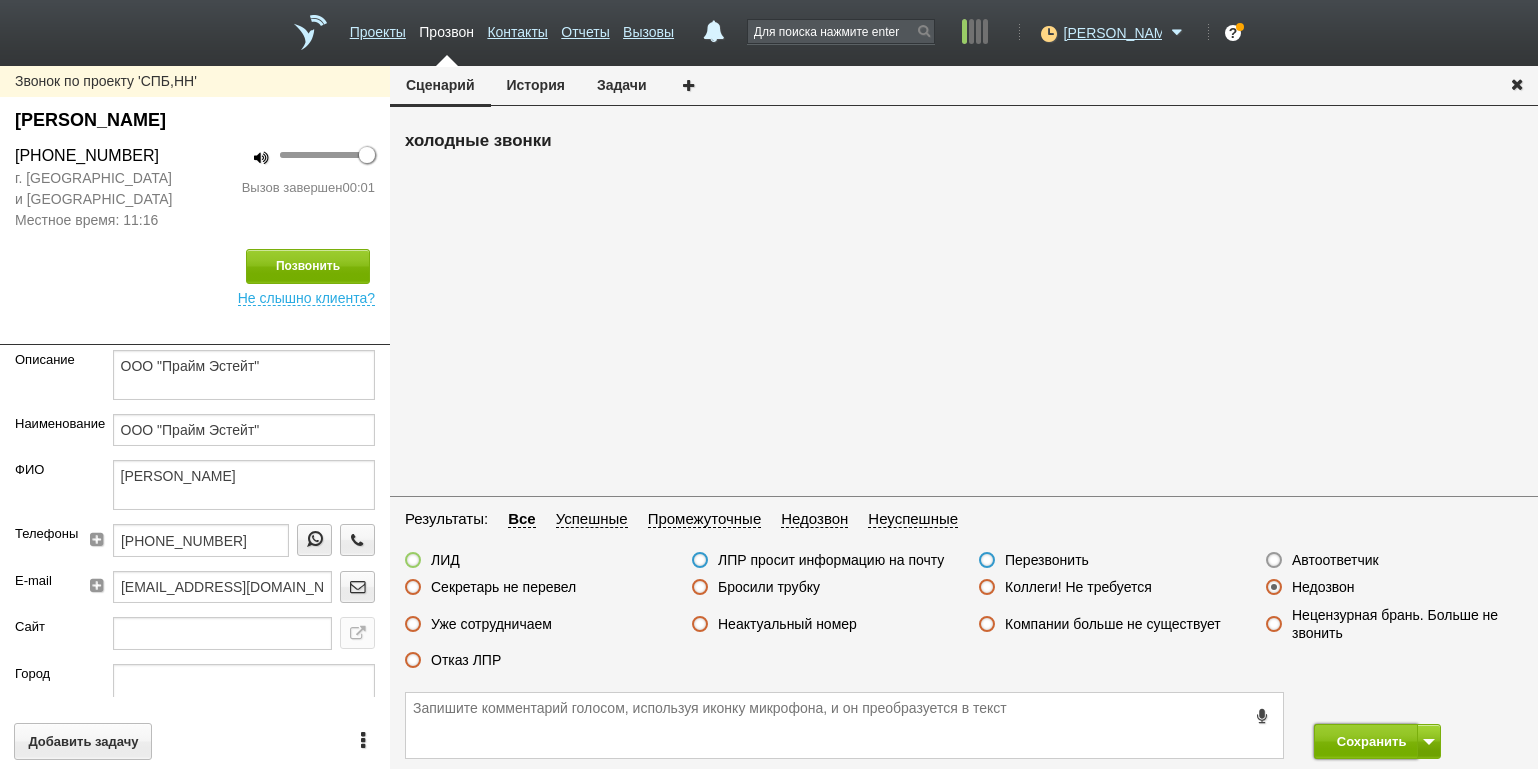 drag, startPoint x: 1349, startPoint y: 730, endPoint x: 1327, endPoint y: 706, distance: 32.55764 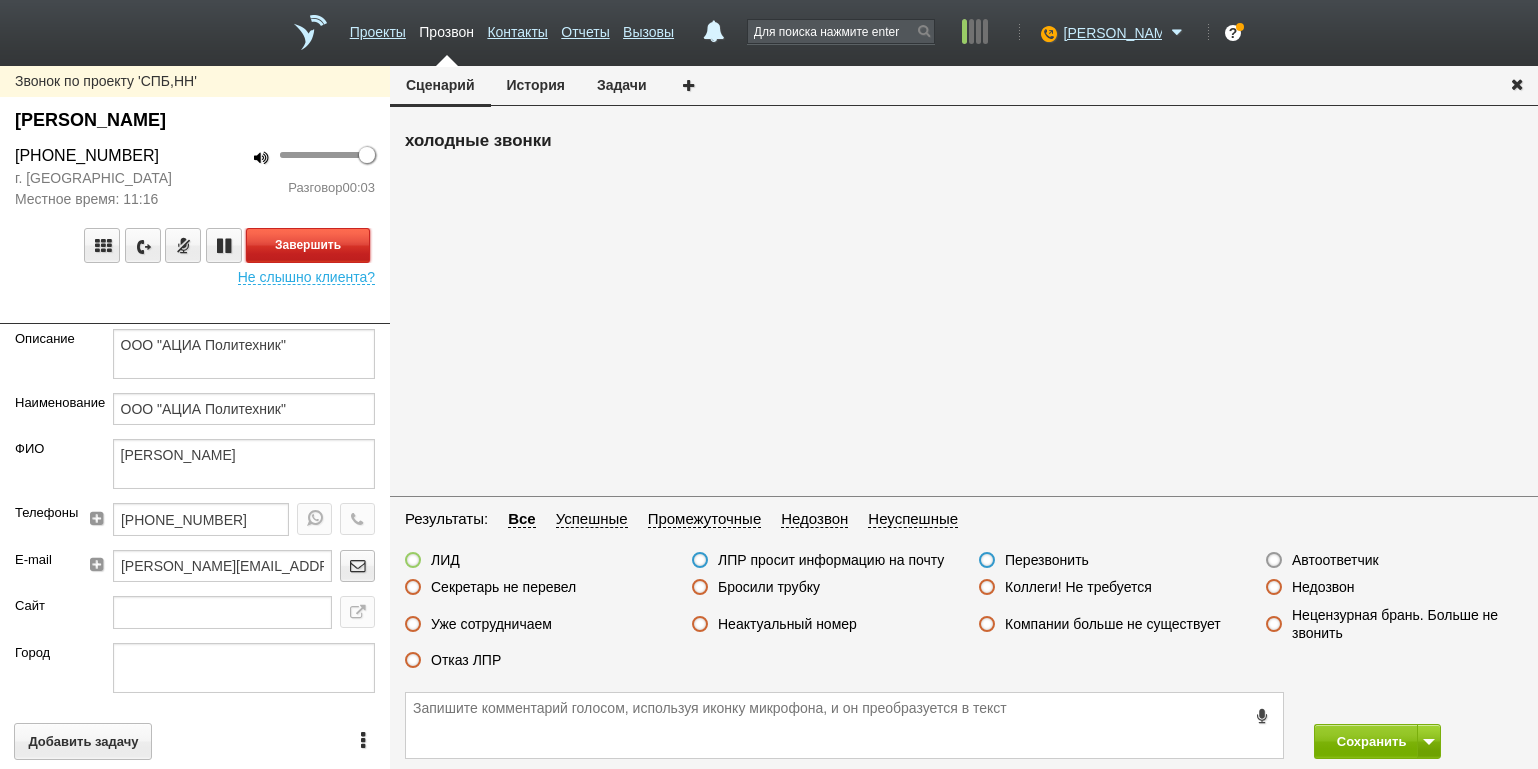 click on "Завершить" at bounding box center [308, 245] 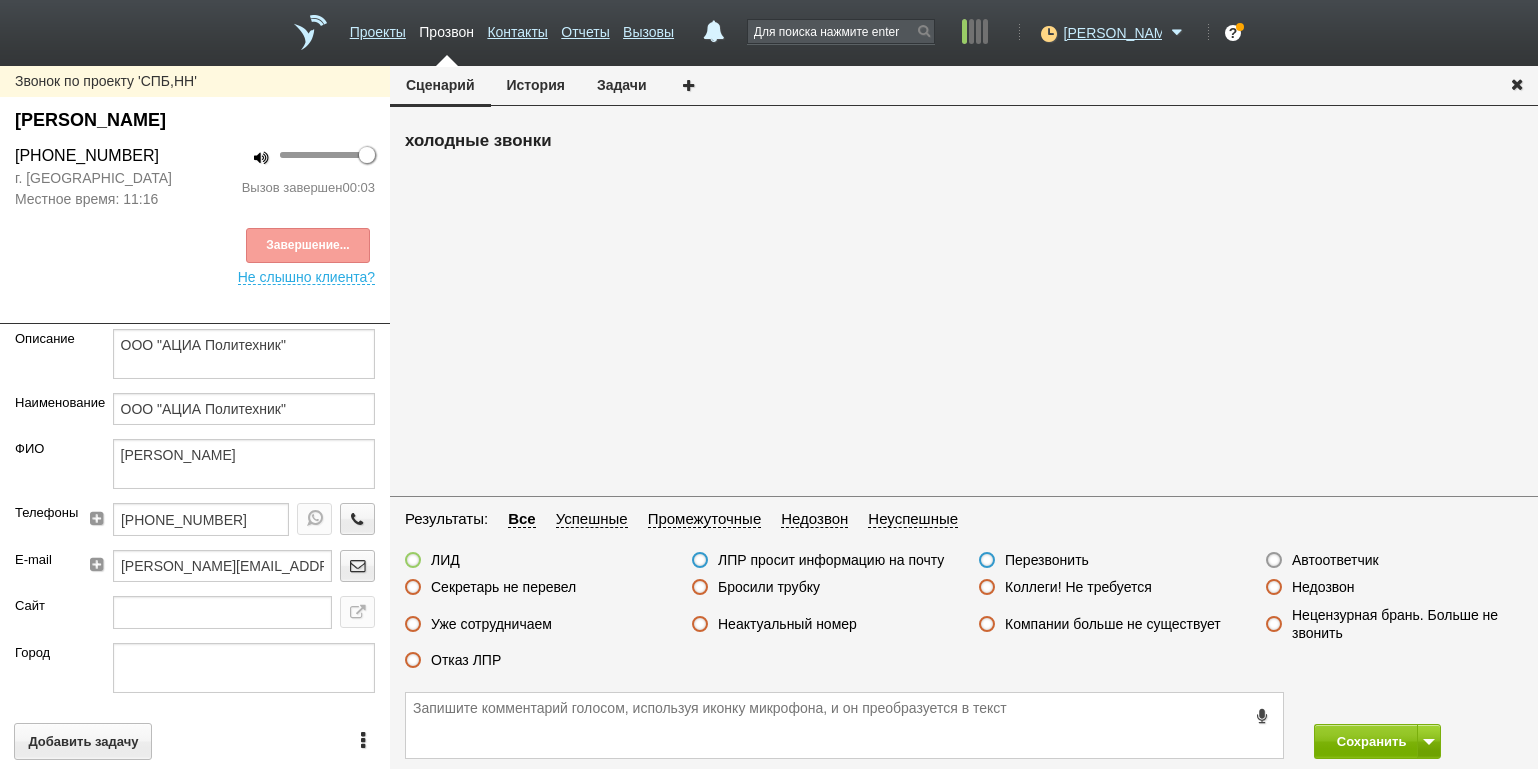 click on "Бросили трубку" at bounding box center (769, 587) 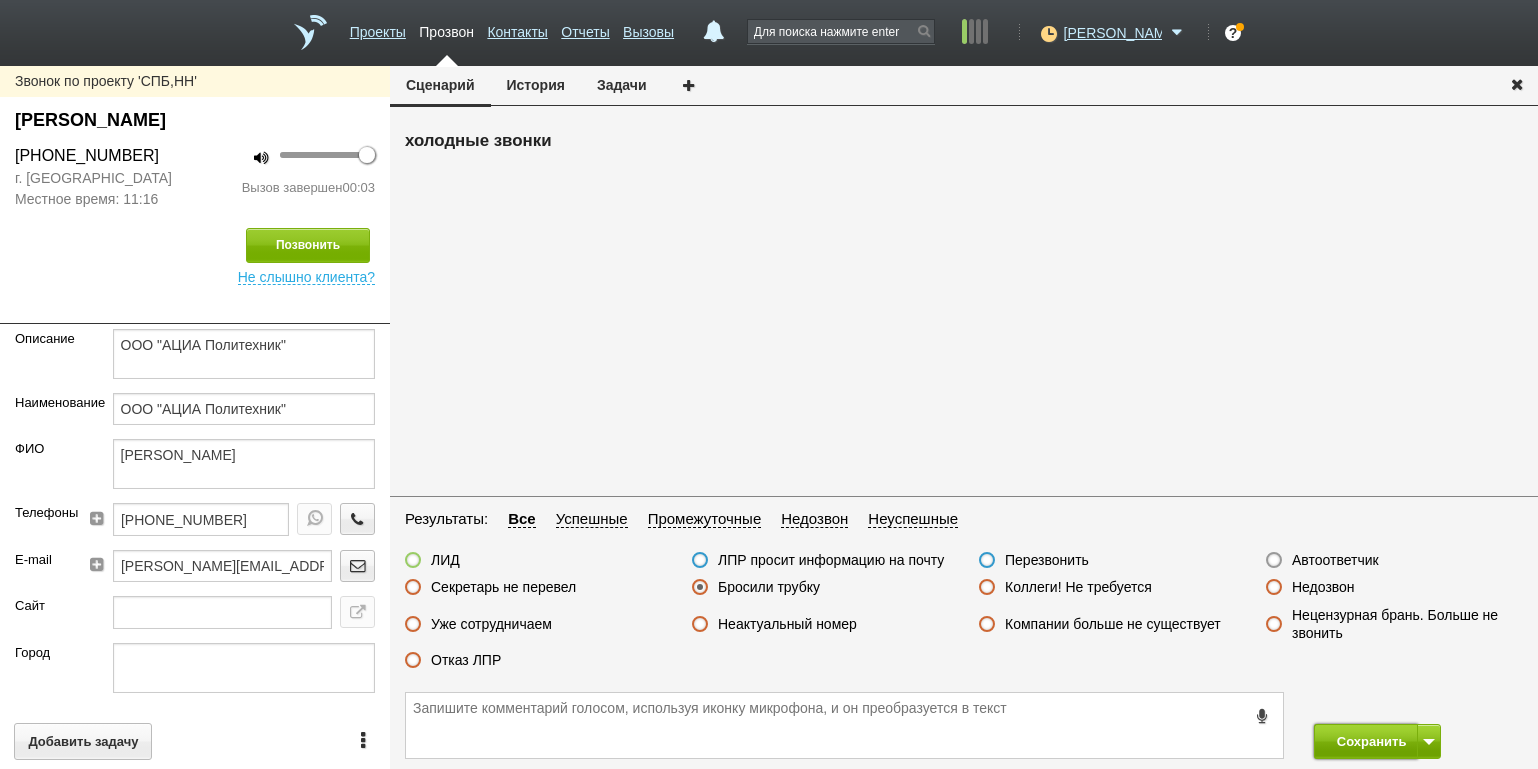 click on "Сохранить" at bounding box center (1366, 741) 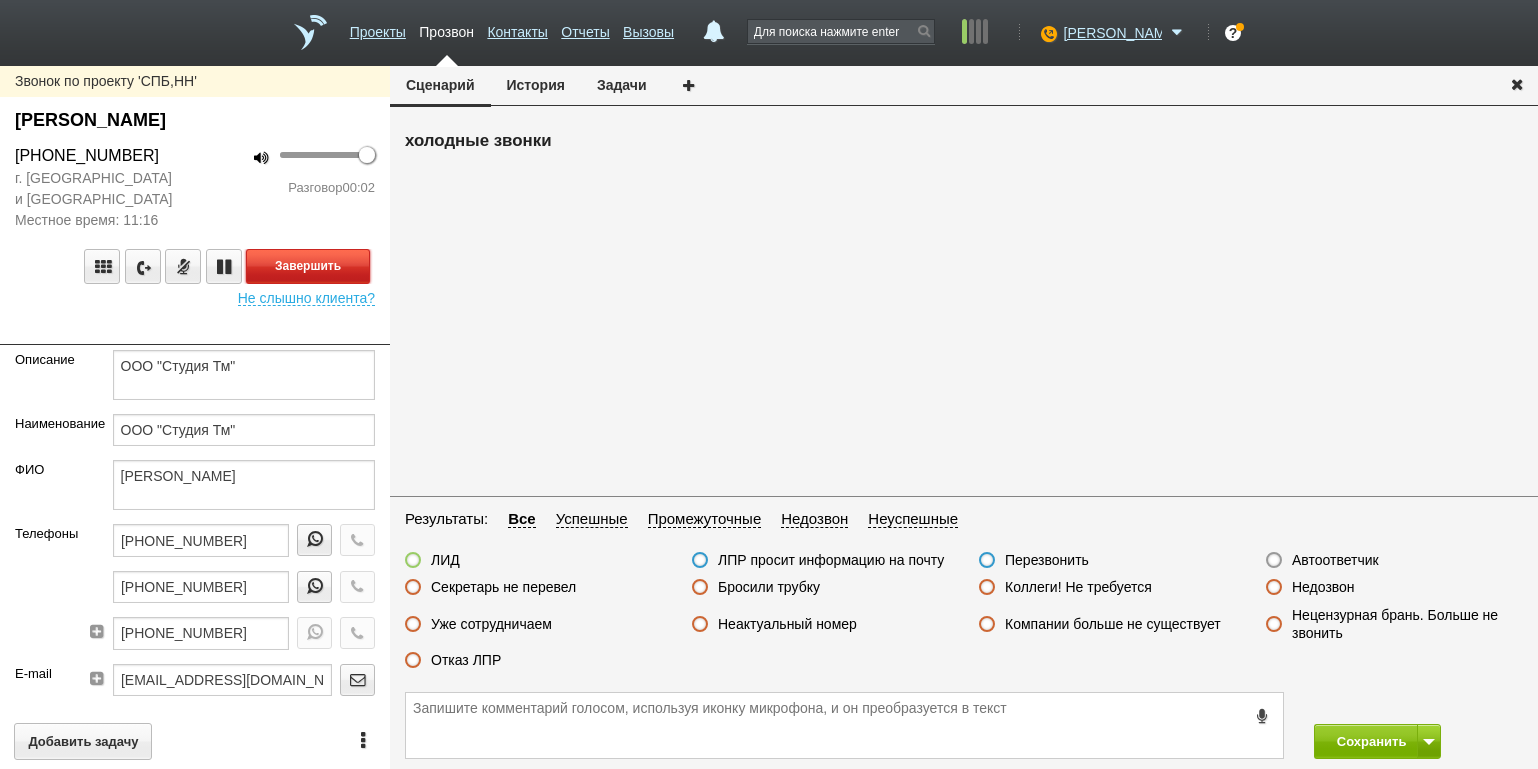 click on "Завершить" at bounding box center (308, 266) 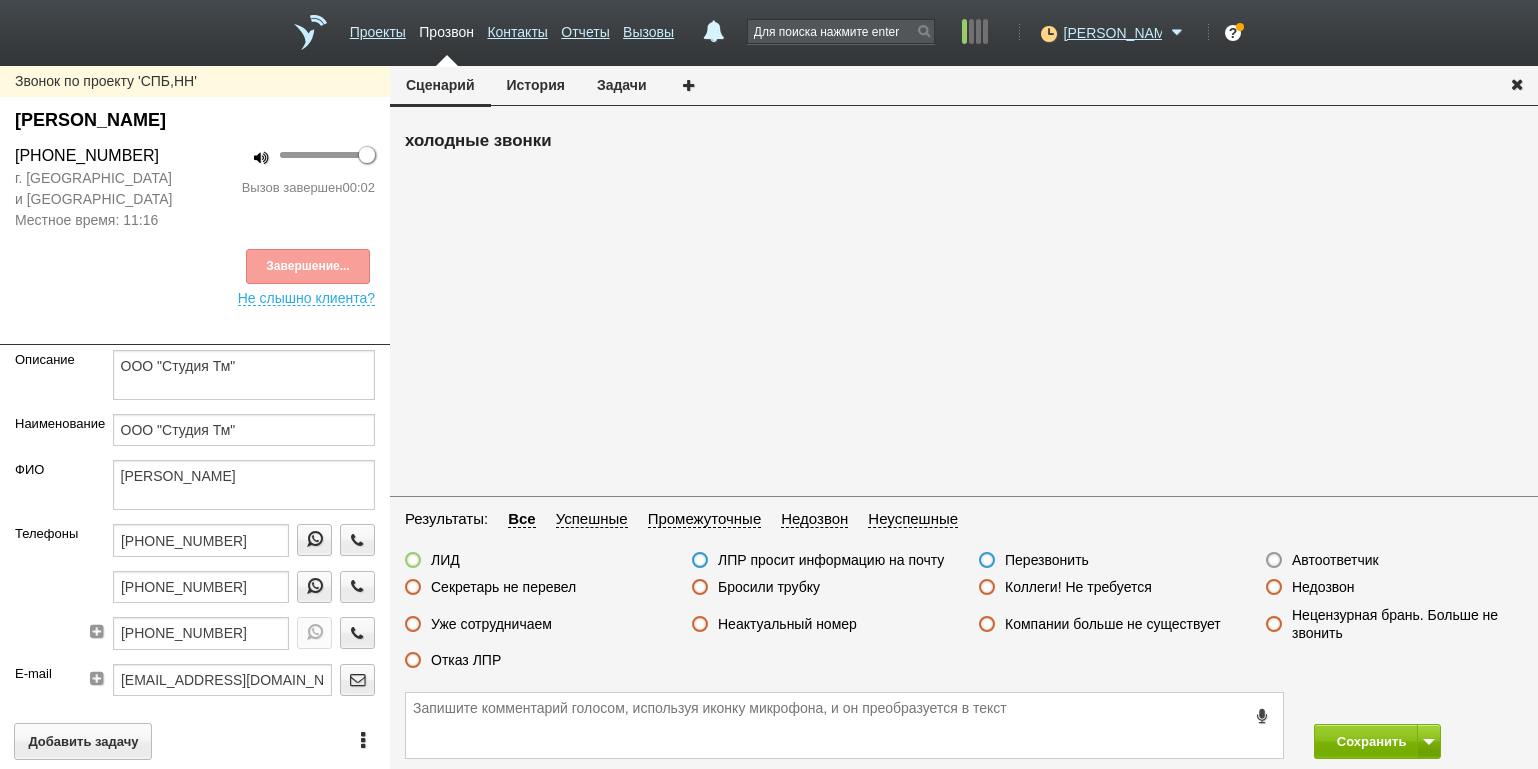 click on "Автоответчик" at bounding box center (1335, 560) 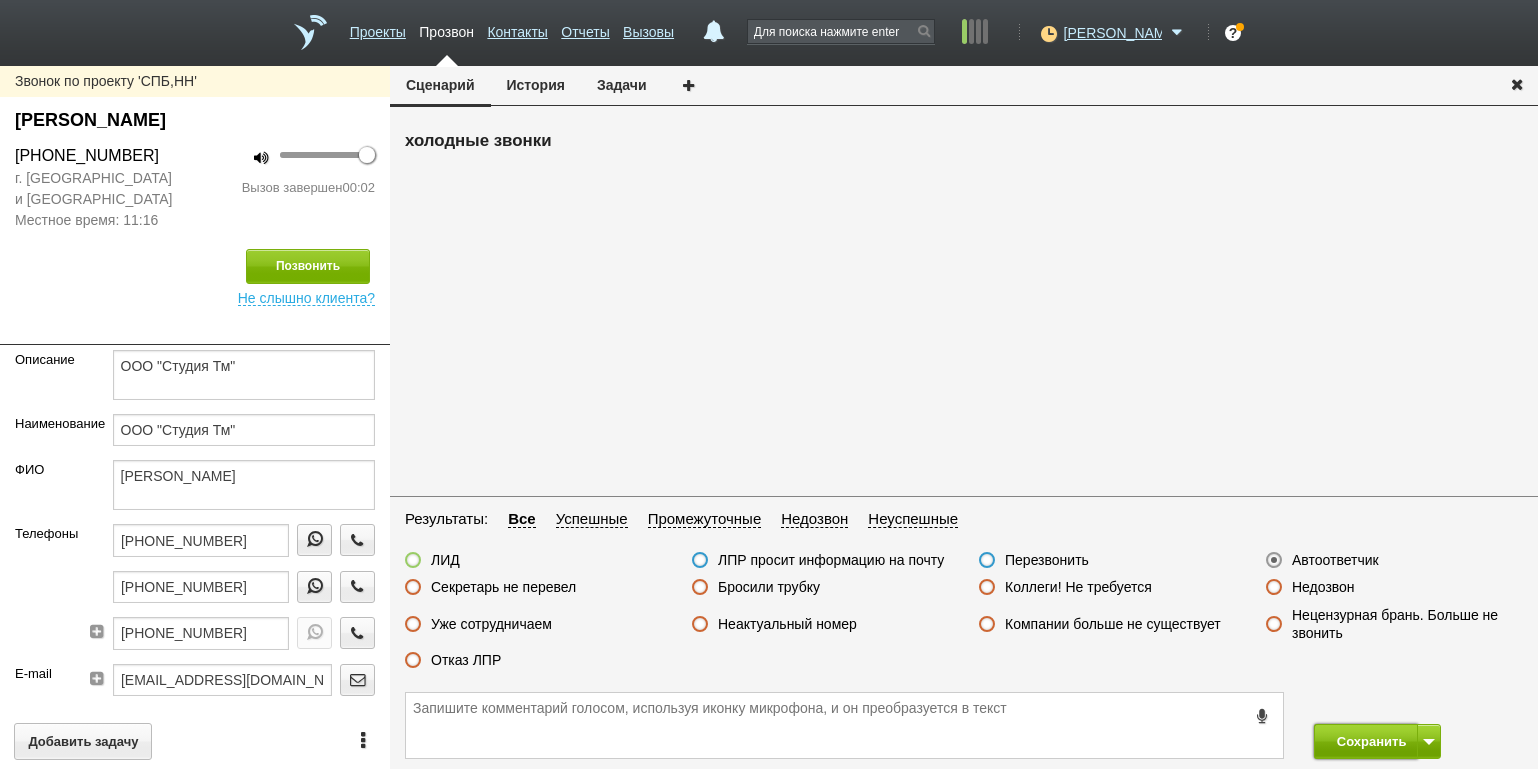 click on "Сохранить" at bounding box center [1366, 741] 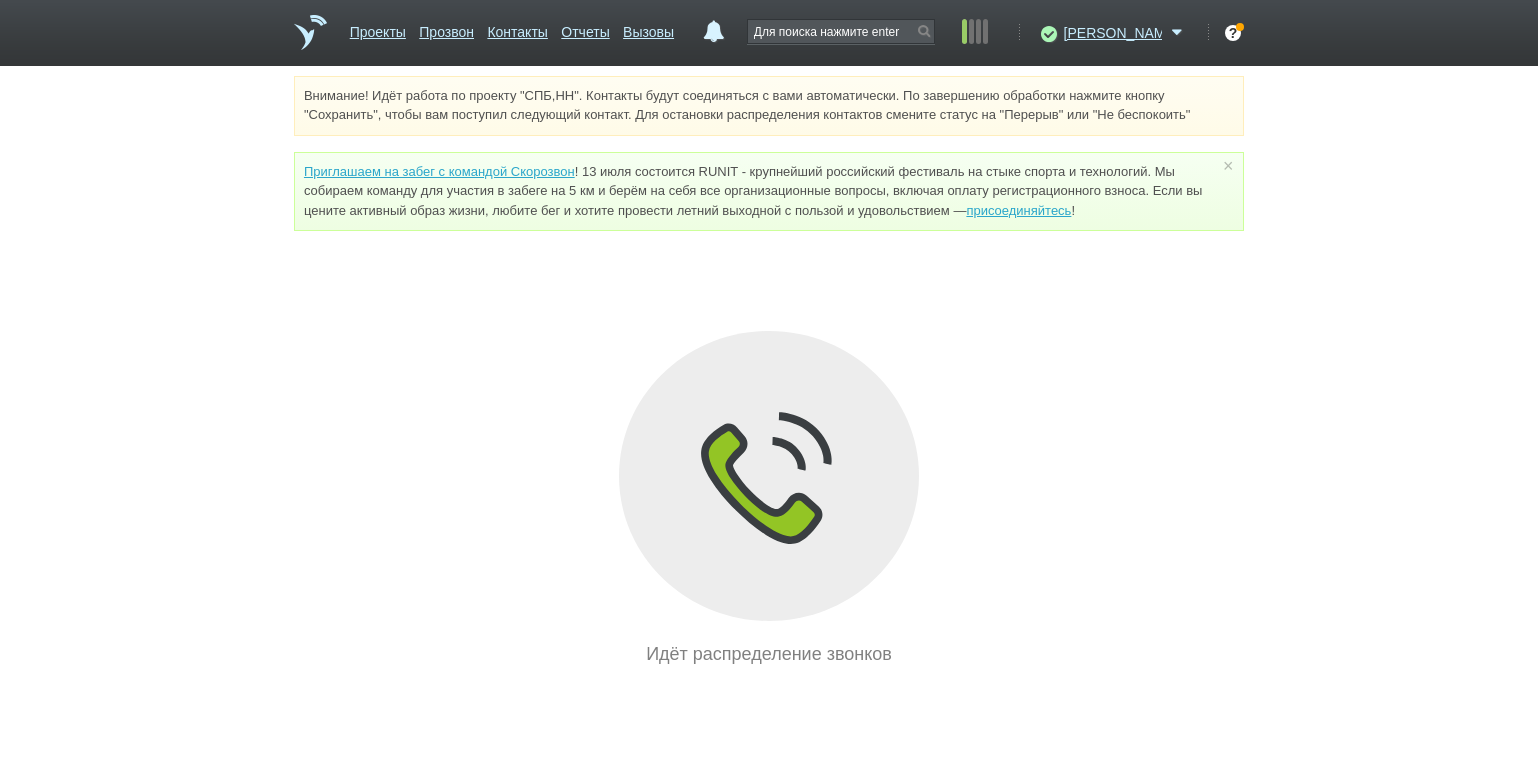 click on "Внимание! Идёт работа по проекту "СПБ,НН". Контакты будут соединяться с вами автоматически. По завершению обработки нажмите кнопку "Сохранить", чтобы вам поступил следующий контакт. Для остановки распределения контактов смените статус на "Перерыв" или "Не беспокоить"
Приглашаем на забег с командой Скорозвон присоединяйтесь !
×
Вы можете звонить напрямую из строки поиска - введите номер и нажмите "Позвонить"
Идёт распределение звонков" at bounding box center [769, 372] 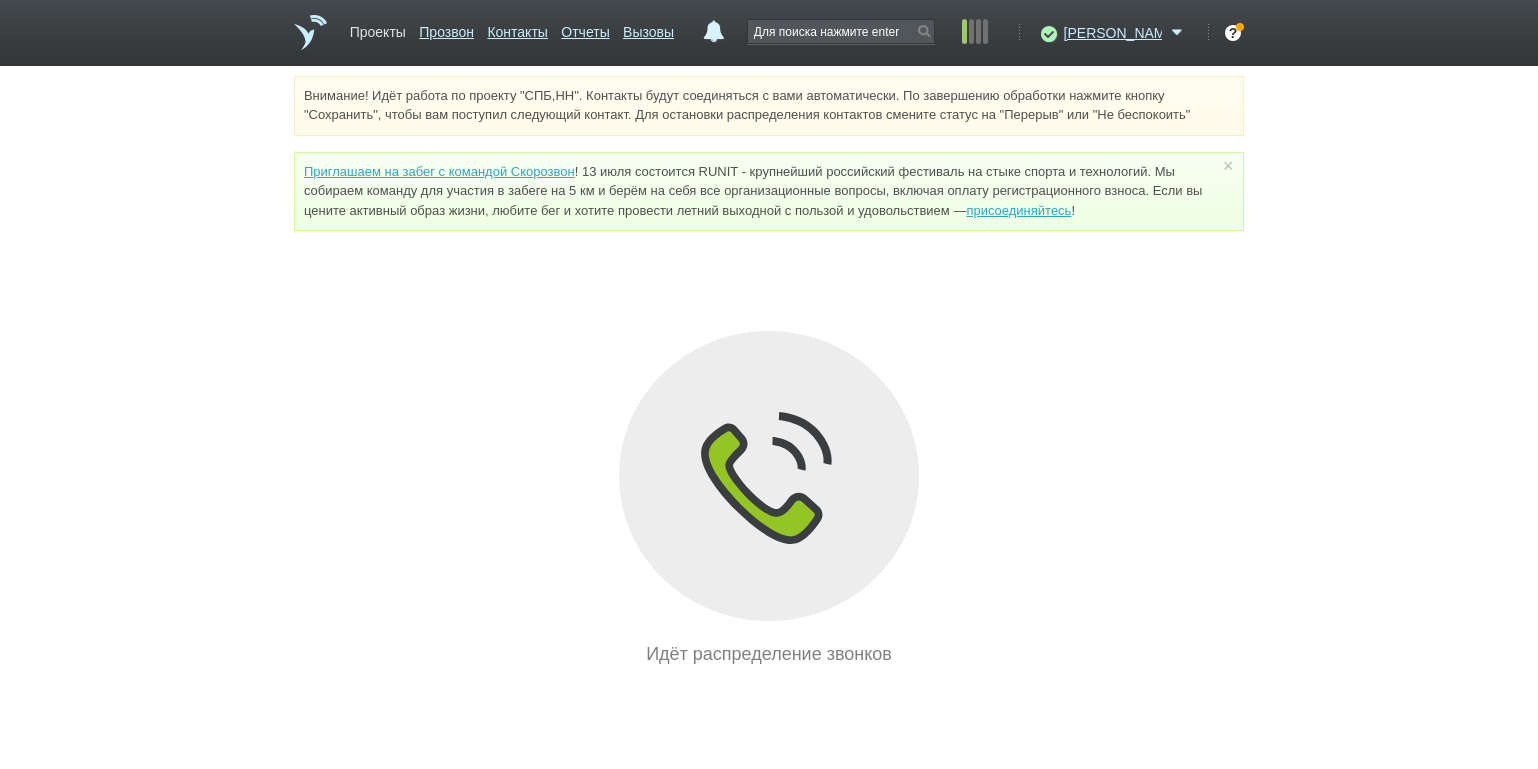 click on "Проекты" at bounding box center [378, 28] 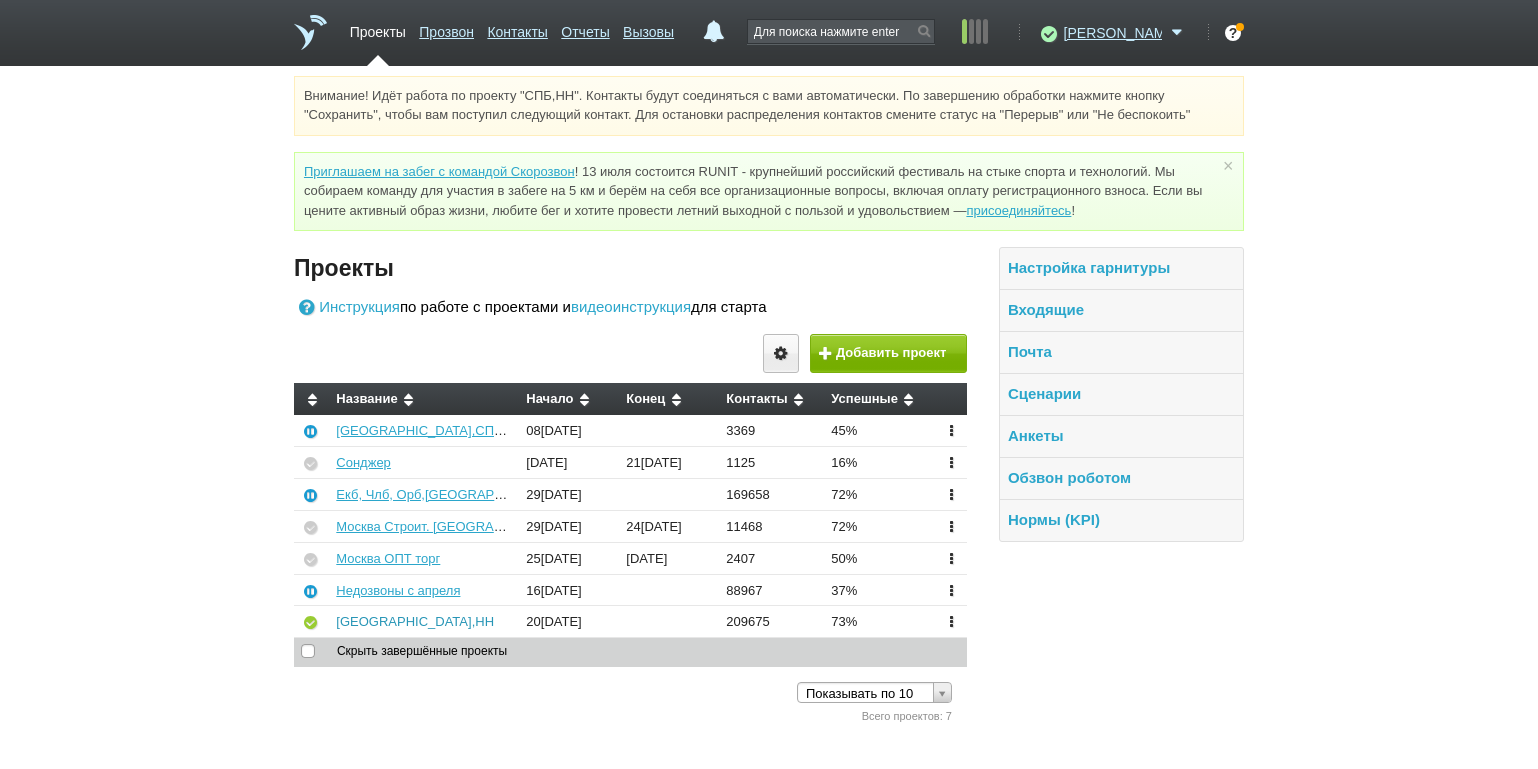 click on "[GEOGRAPHIC_DATA],НН" at bounding box center (415, 621) 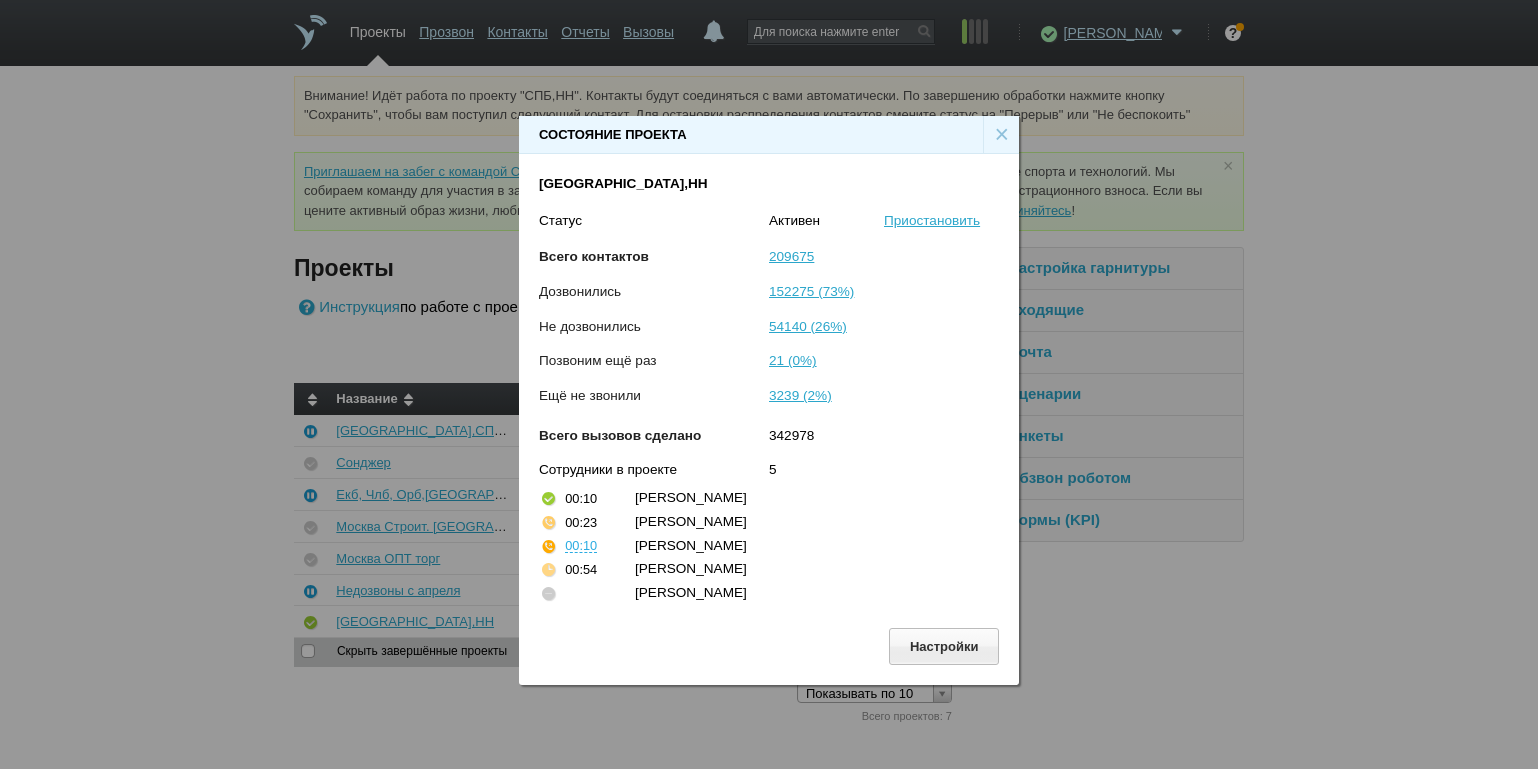 click on "×" at bounding box center (1001, 135) 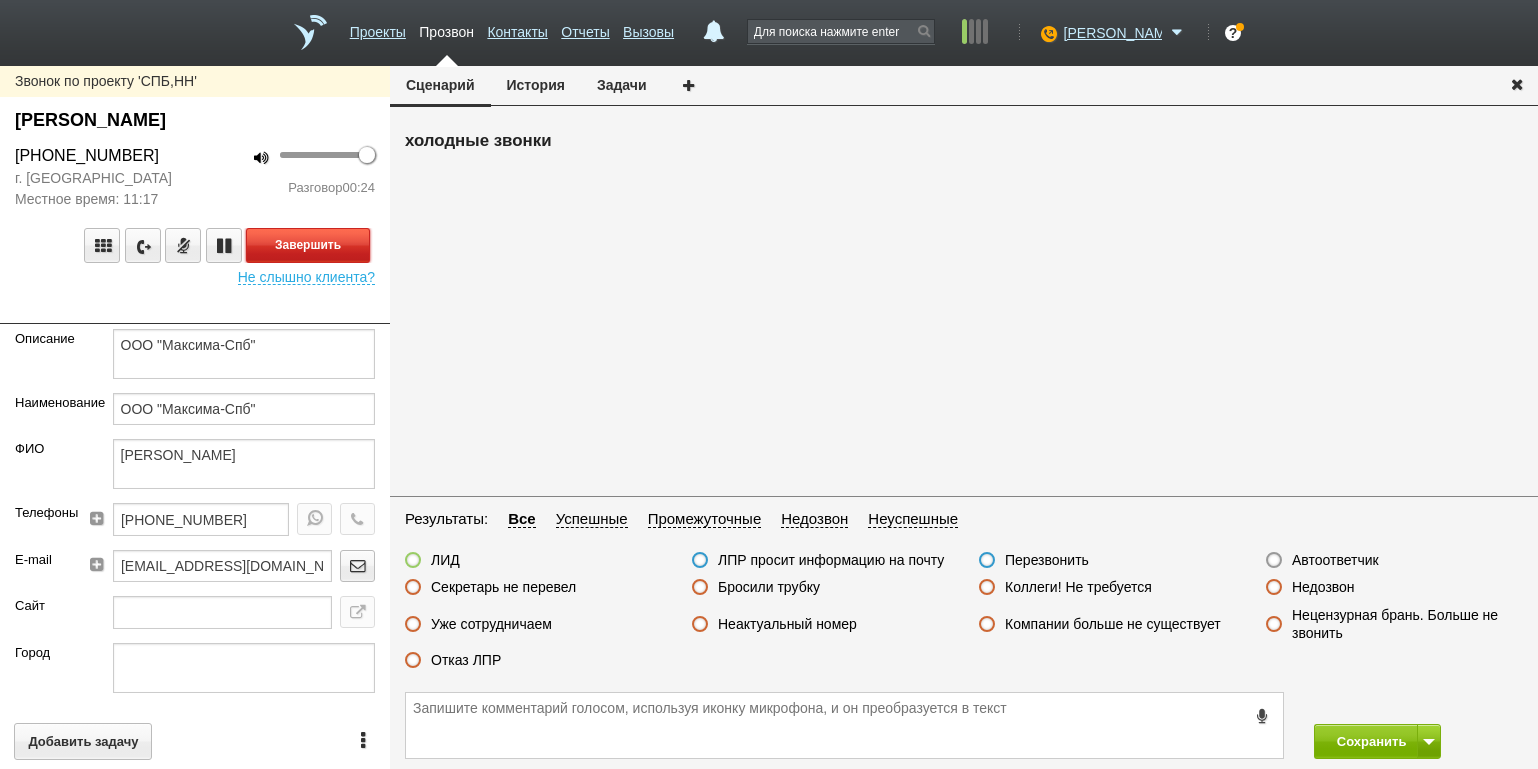 click on "Завершить" at bounding box center [308, 245] 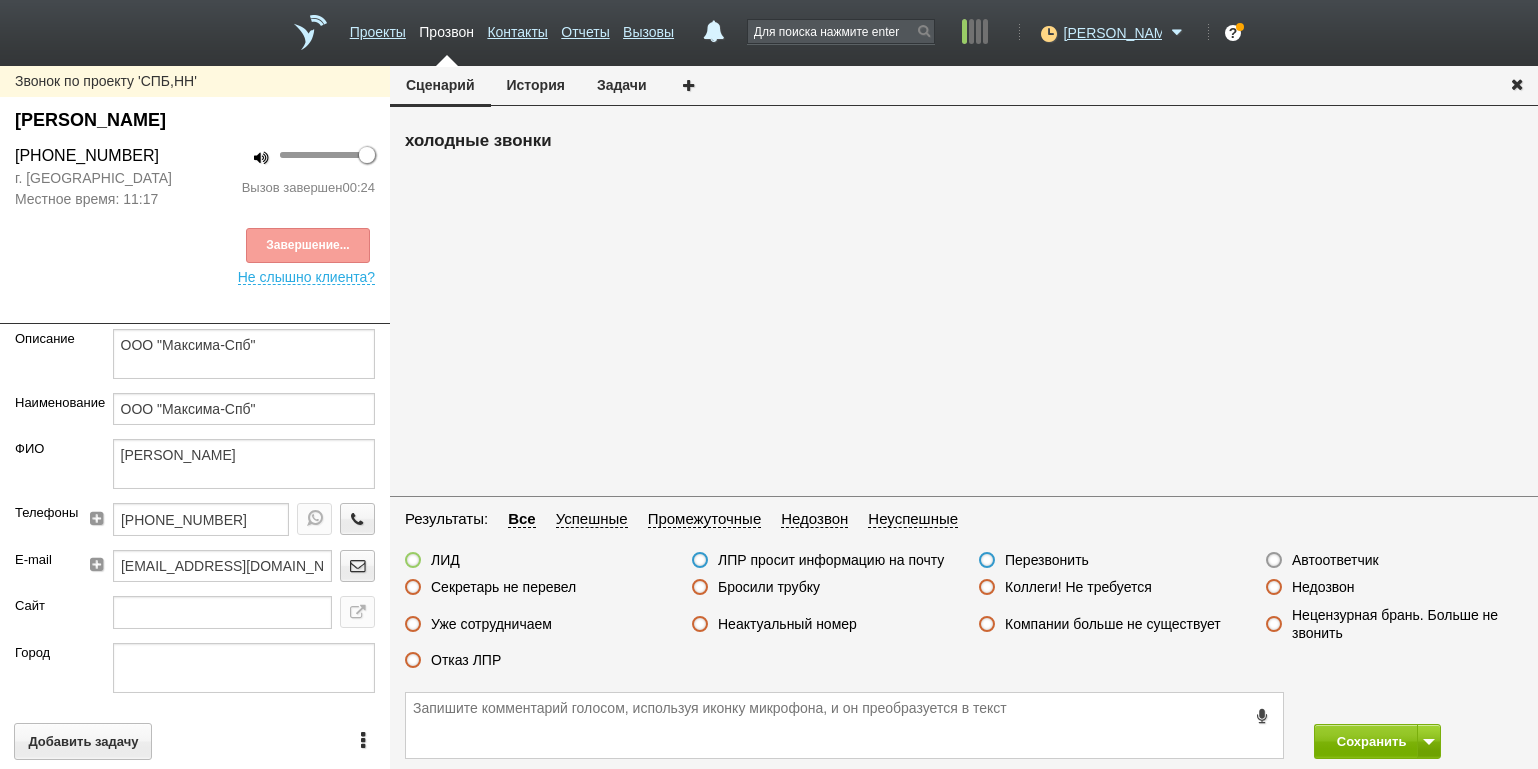 click on "Отказ ЛПР" at bounding box center (466, 660) 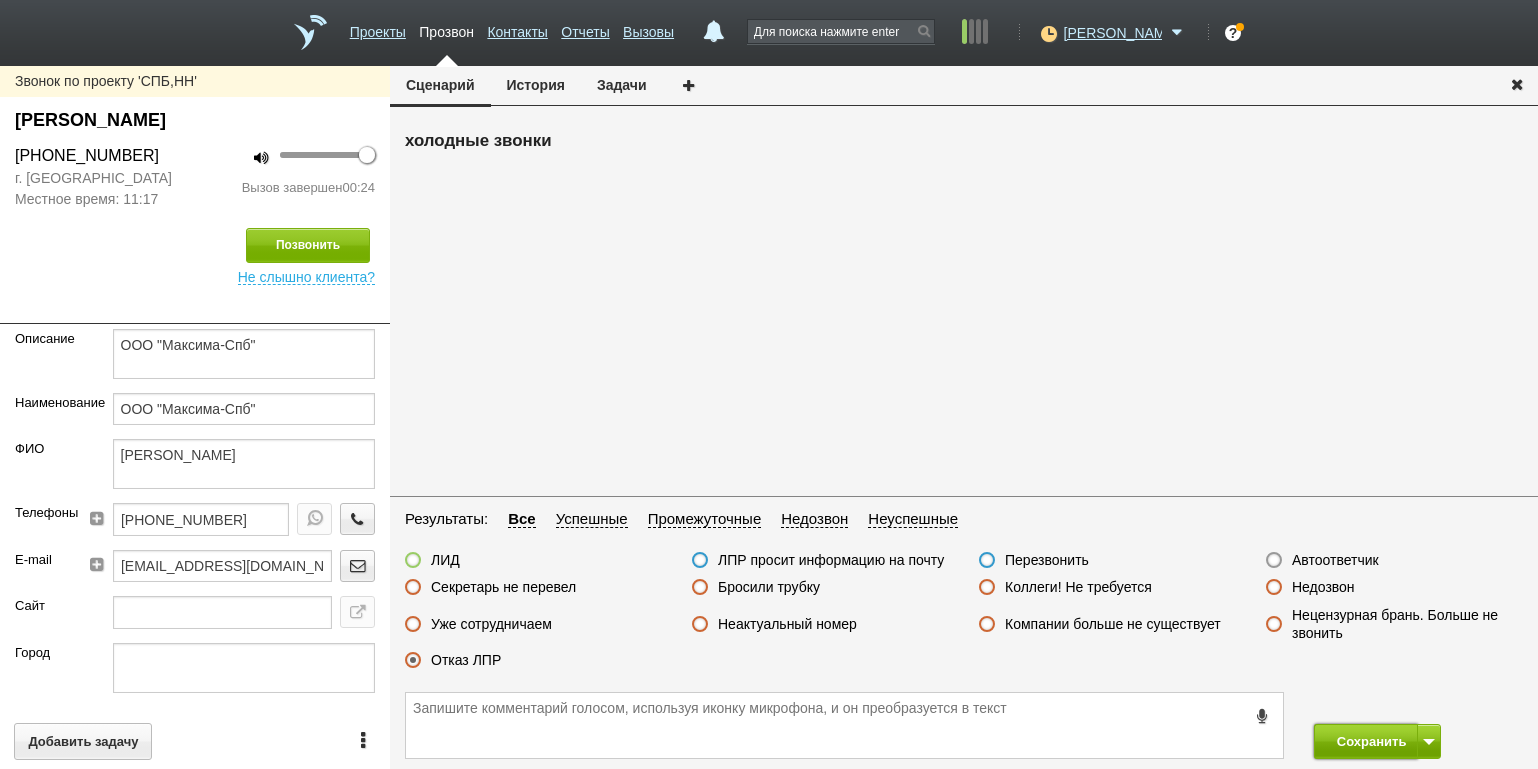 click on "Сохранить" at bounding box center [1366, 741] 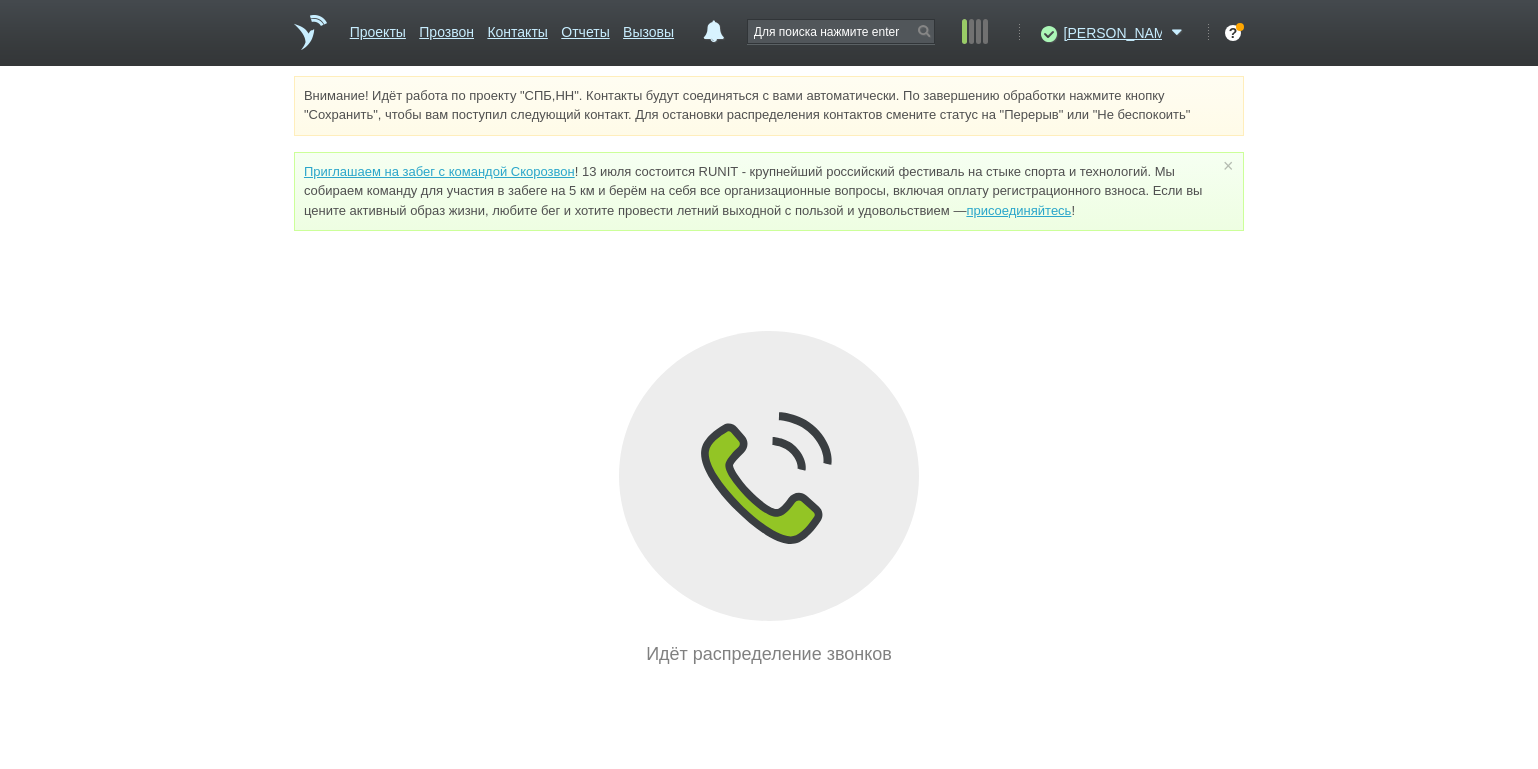 drag, startPoint x: 233, startPoint y: 303, endPoint x: 265, endPoint y: 284, distance: 37.215588 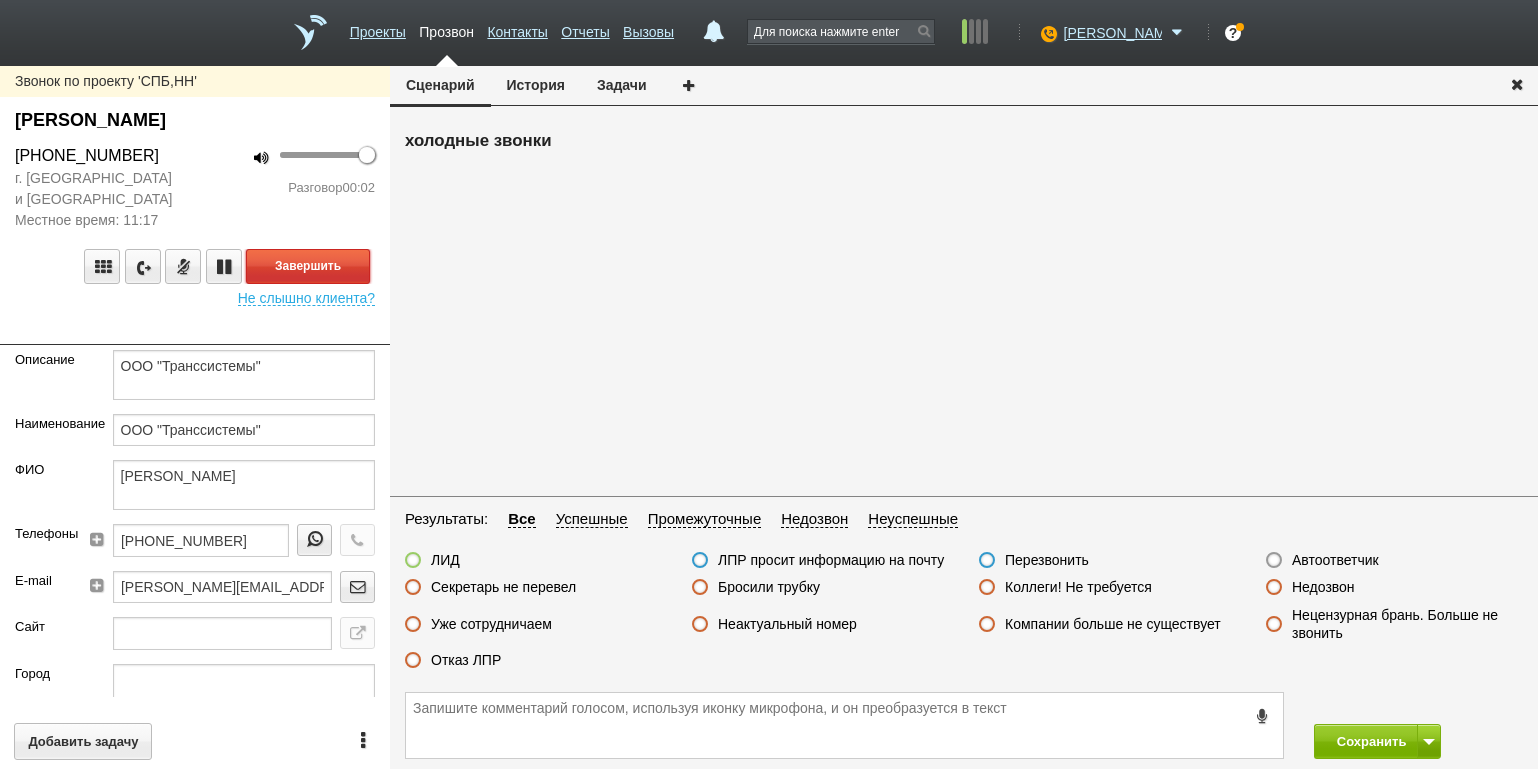 drag, startPoint x: 346, startPoint y: 262, endPoint x: 506, endPoint y: 305, distance: 165.6774 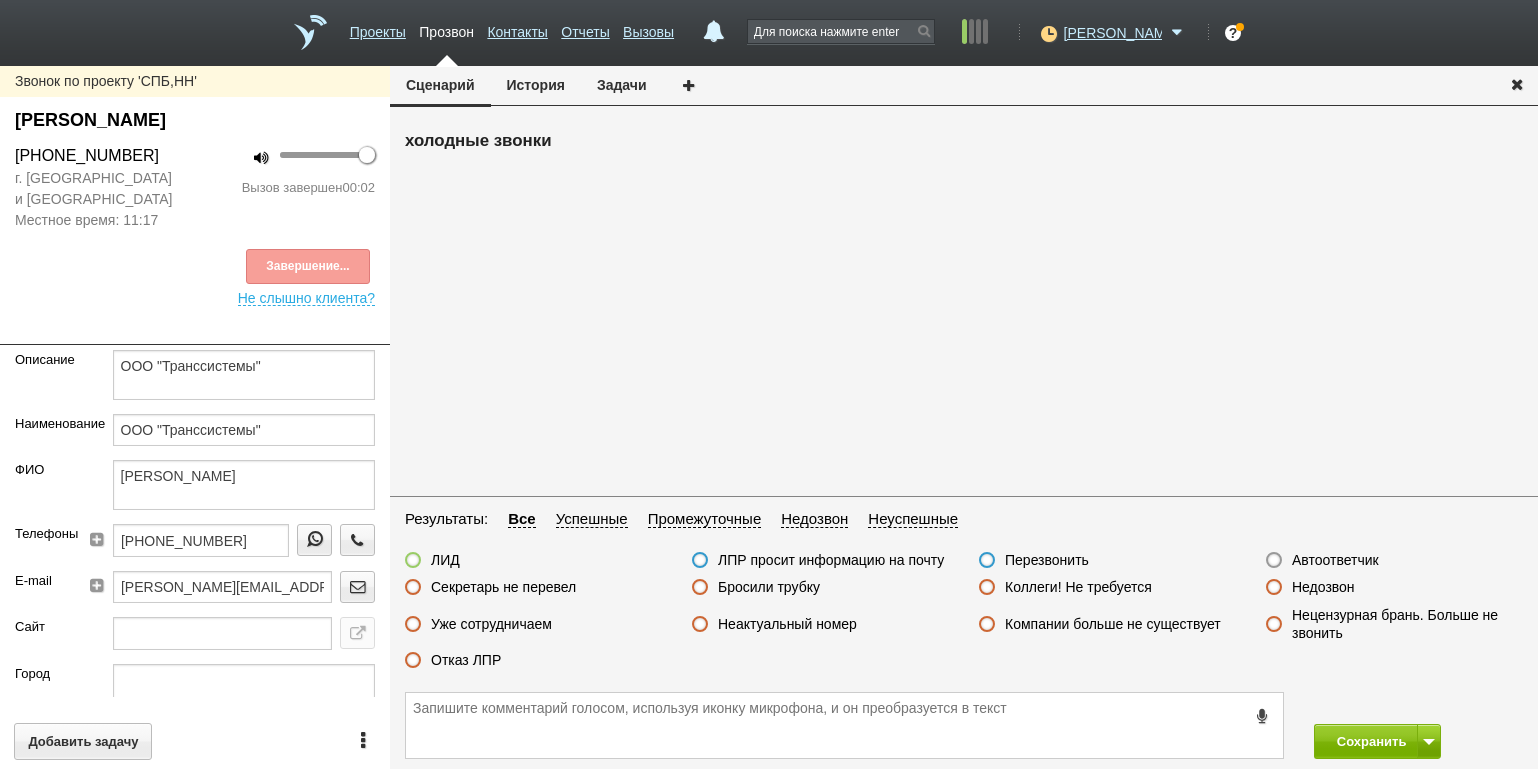 click on "Автоответчик" at bounding box center (1335, 560) 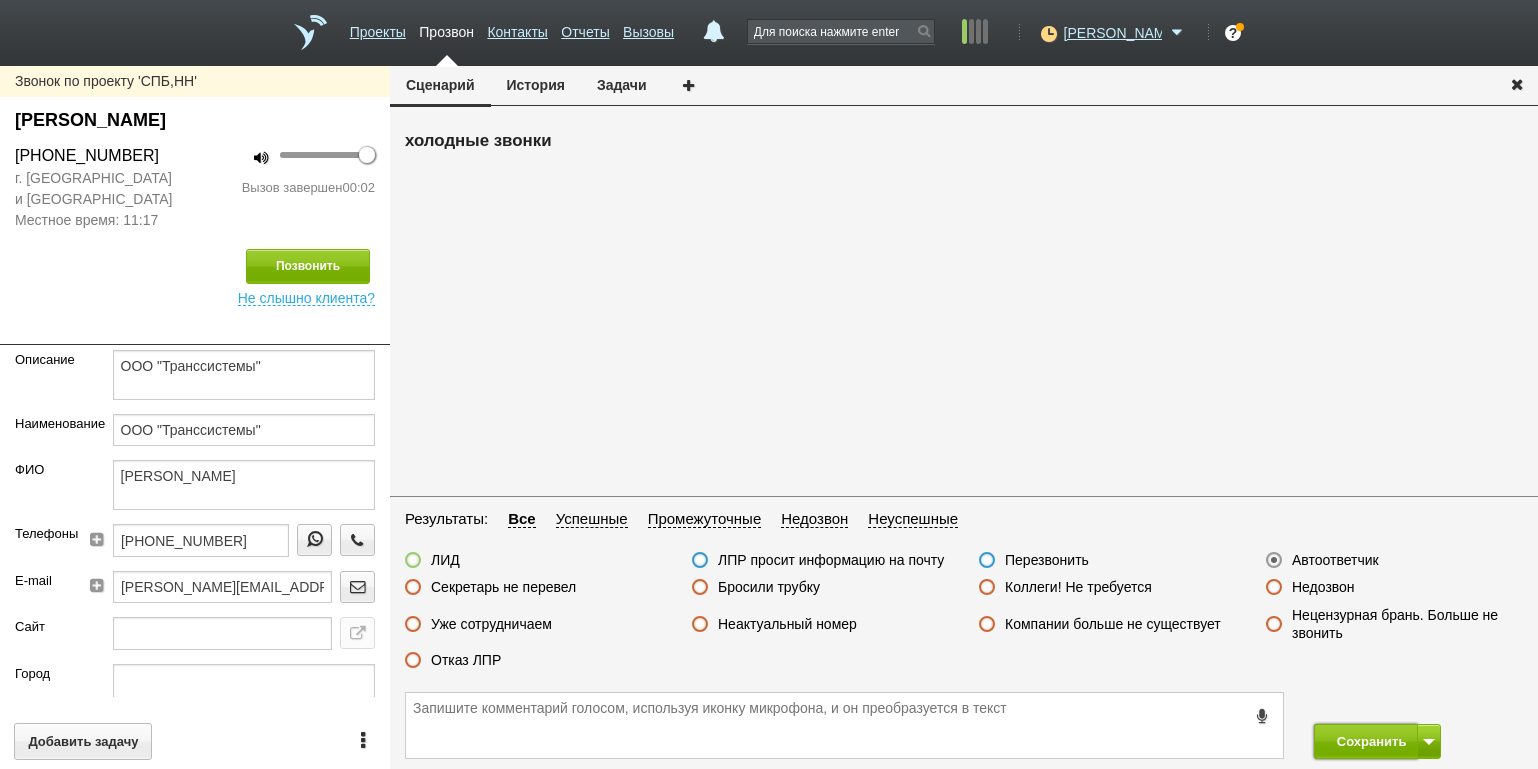 drag, startPoint x: 1360, startPoint y: 741, endPoint x: 1281, endPoint y: 703, distance: 87.66413 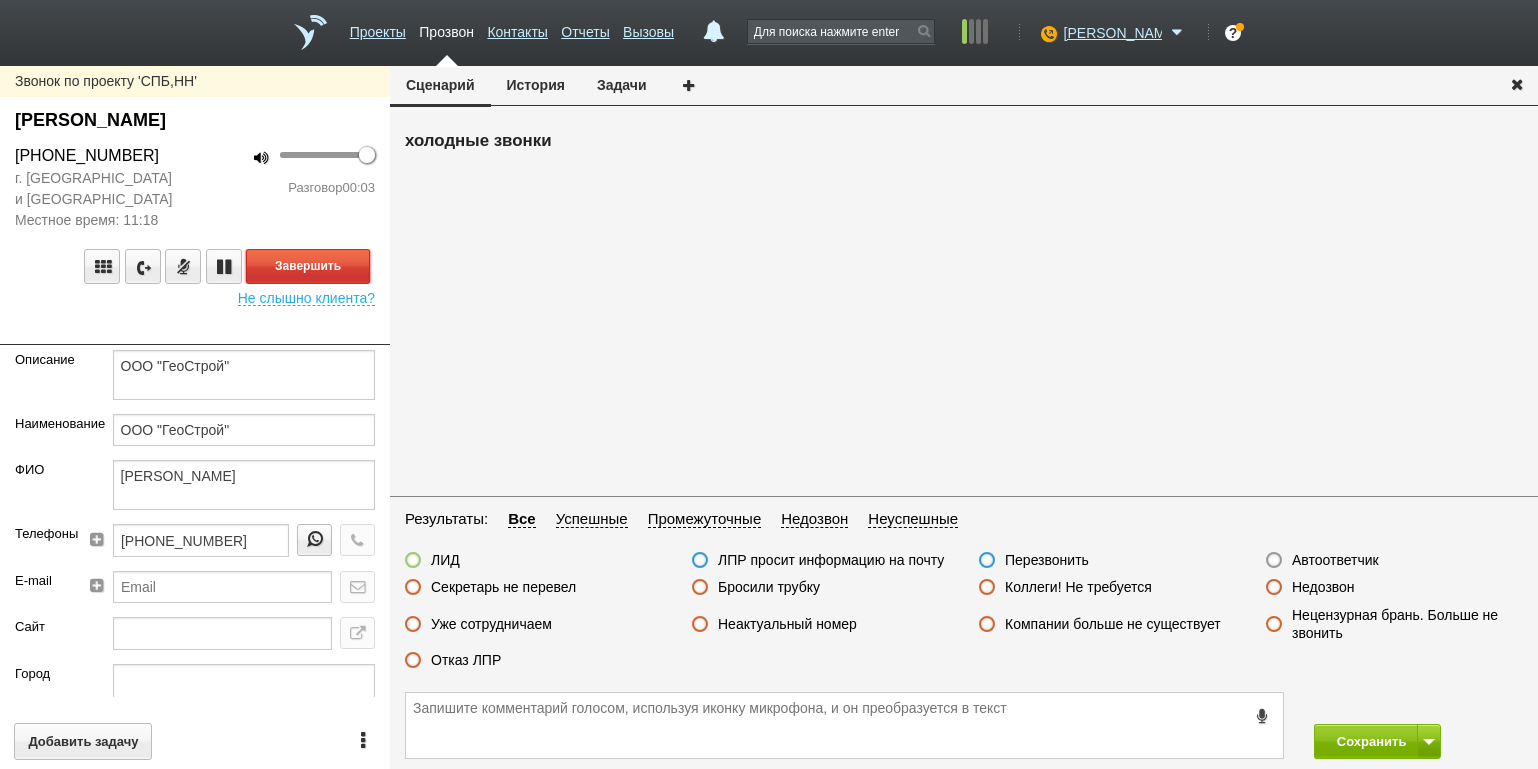drag, startPoint x: 344, startPoint y: 271, endPoint x: 485, endPoint y: 300, distance: 143.95139 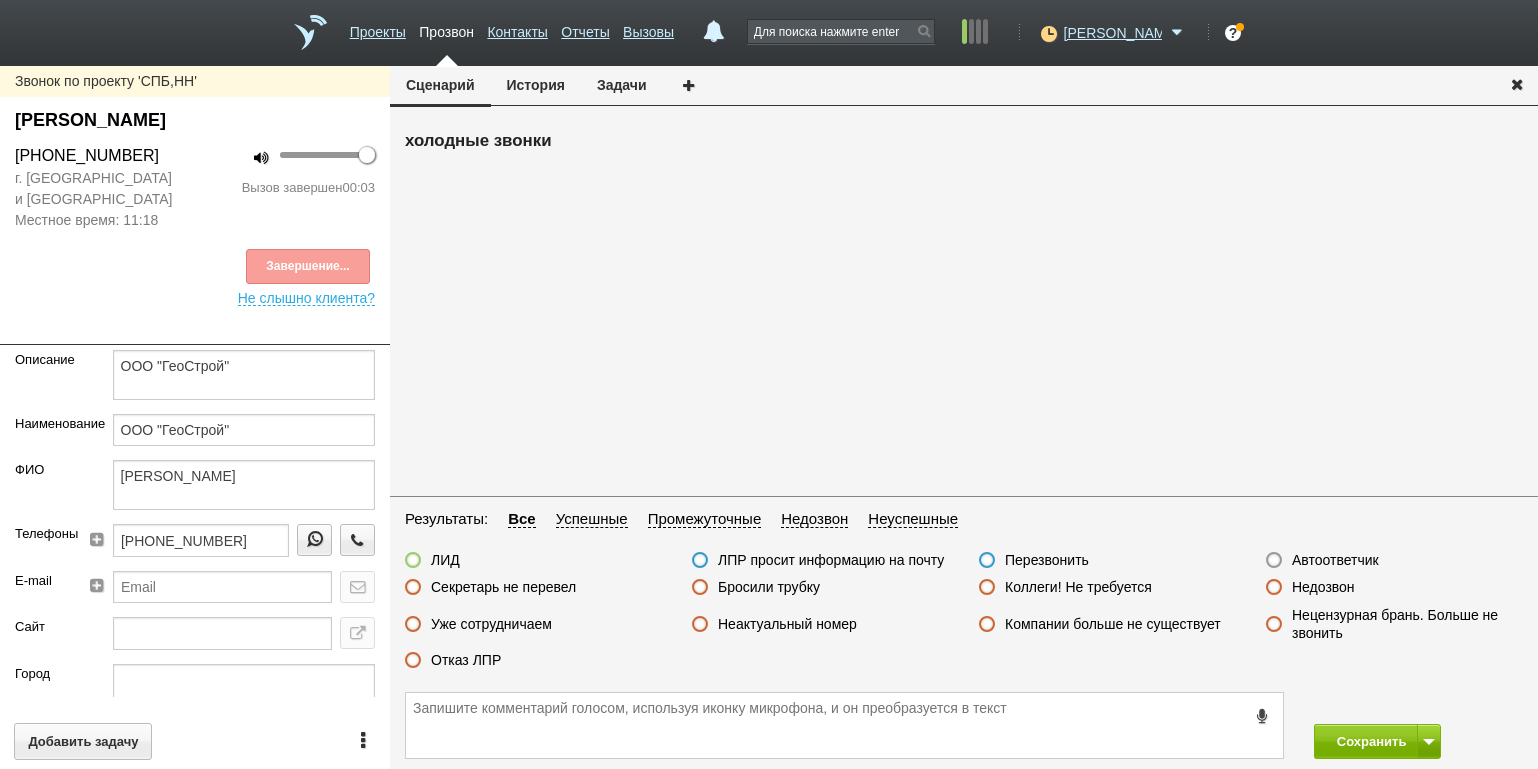 click on "Автоответчик" at bounding box center [1335, 560] 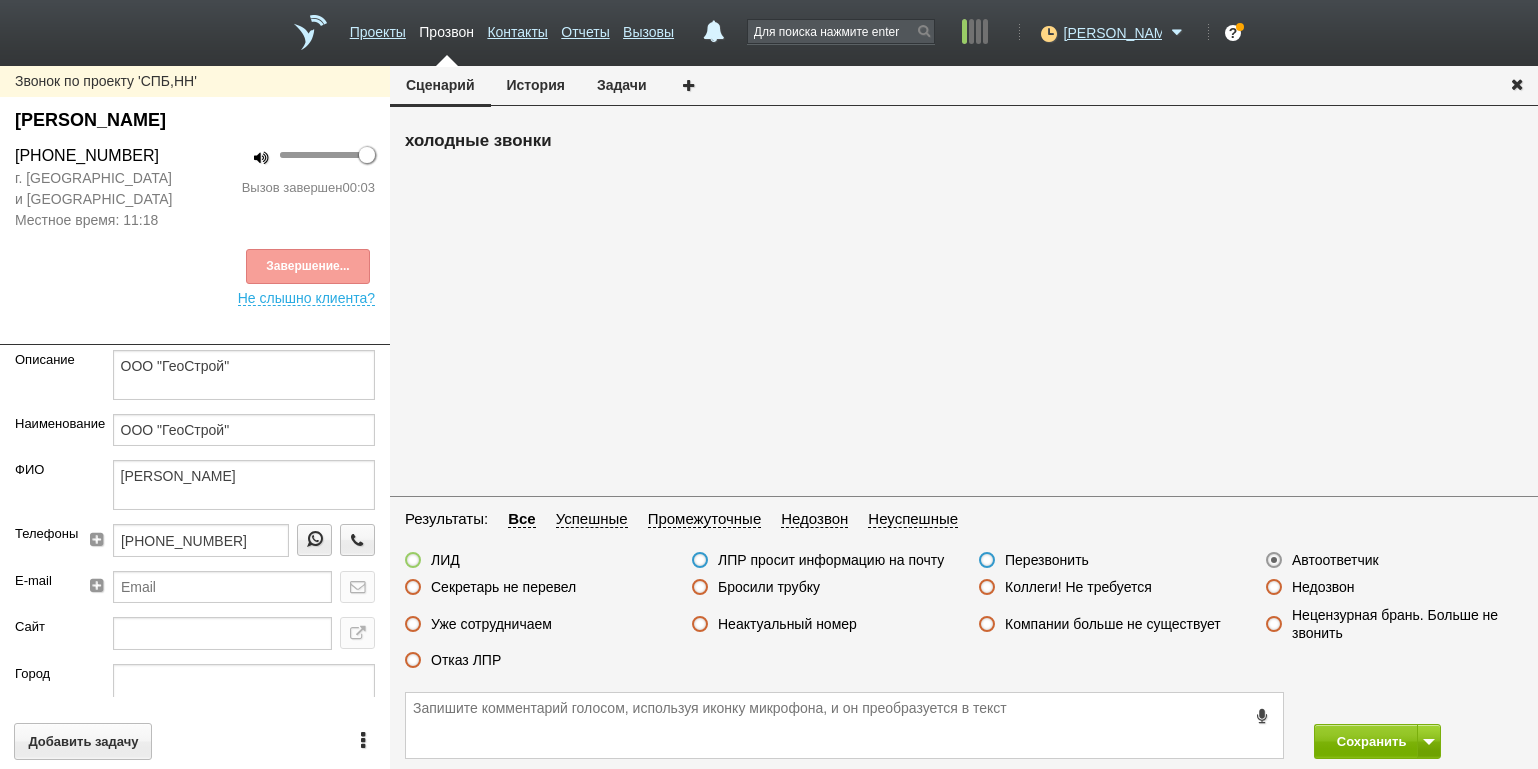 click on "Автоответчик" at bounding box center [1335, 560] 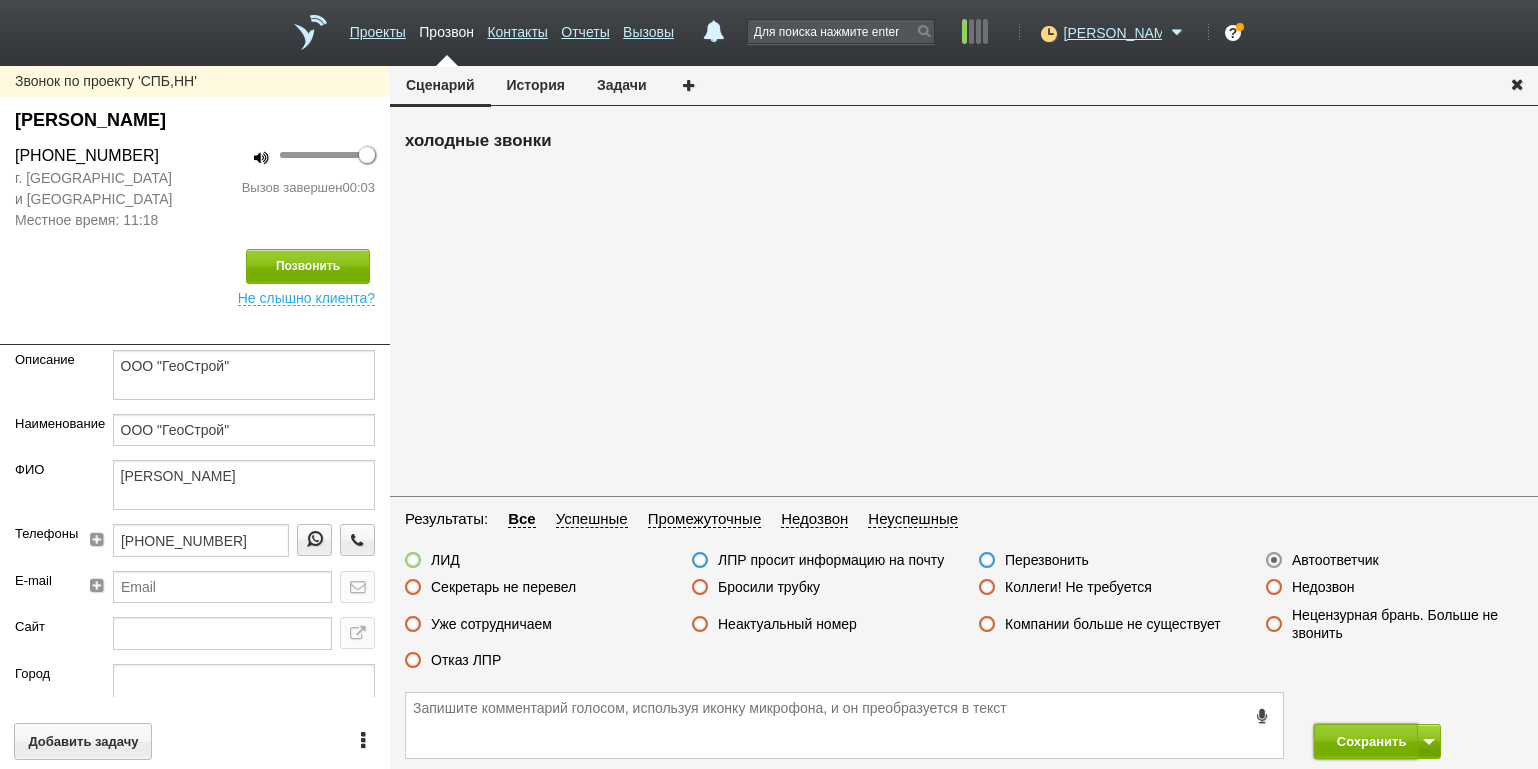 click on "Сохранить" at bounding box center (1366, 741) 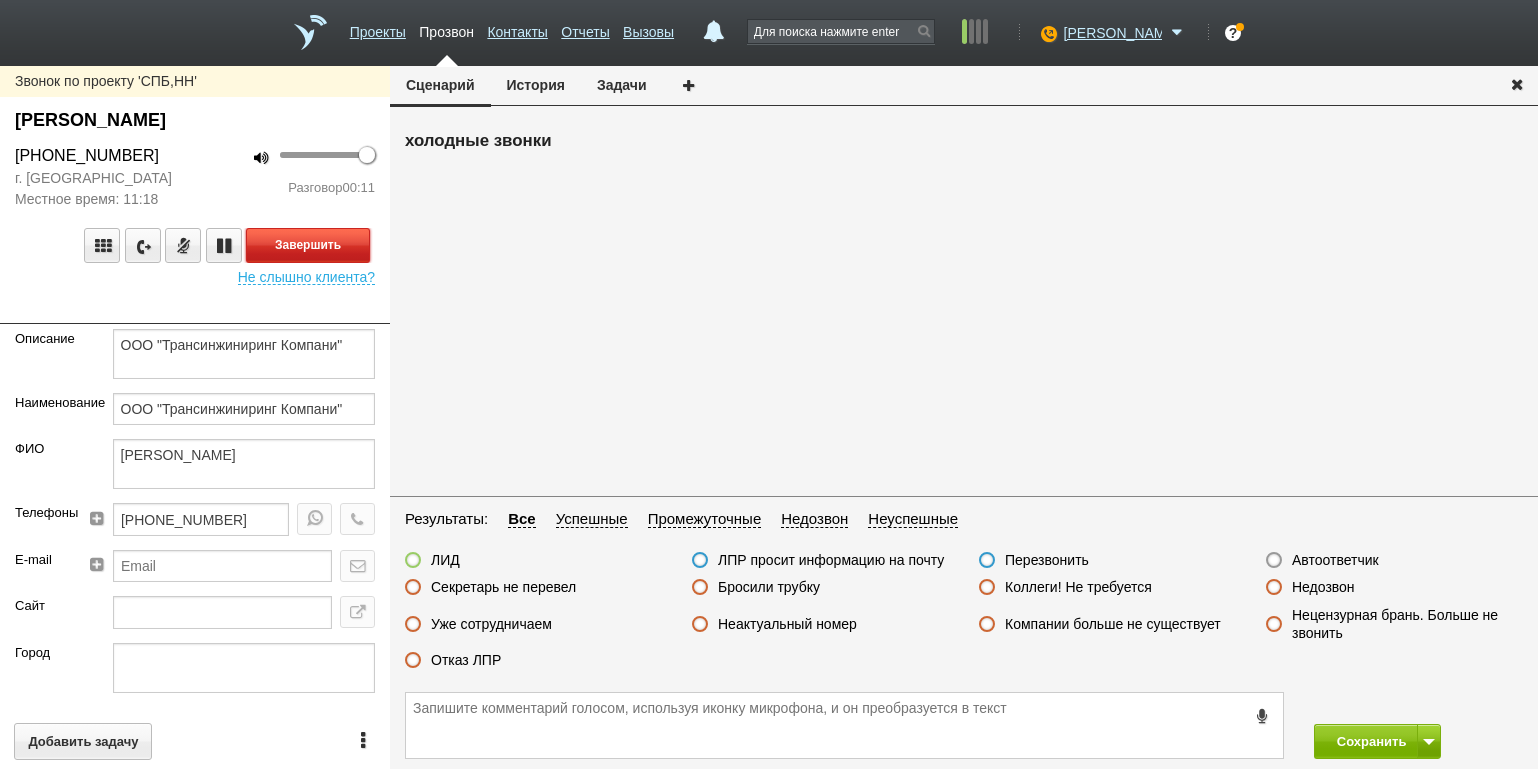 click on "Завершить" at bounding box center [308, 245] 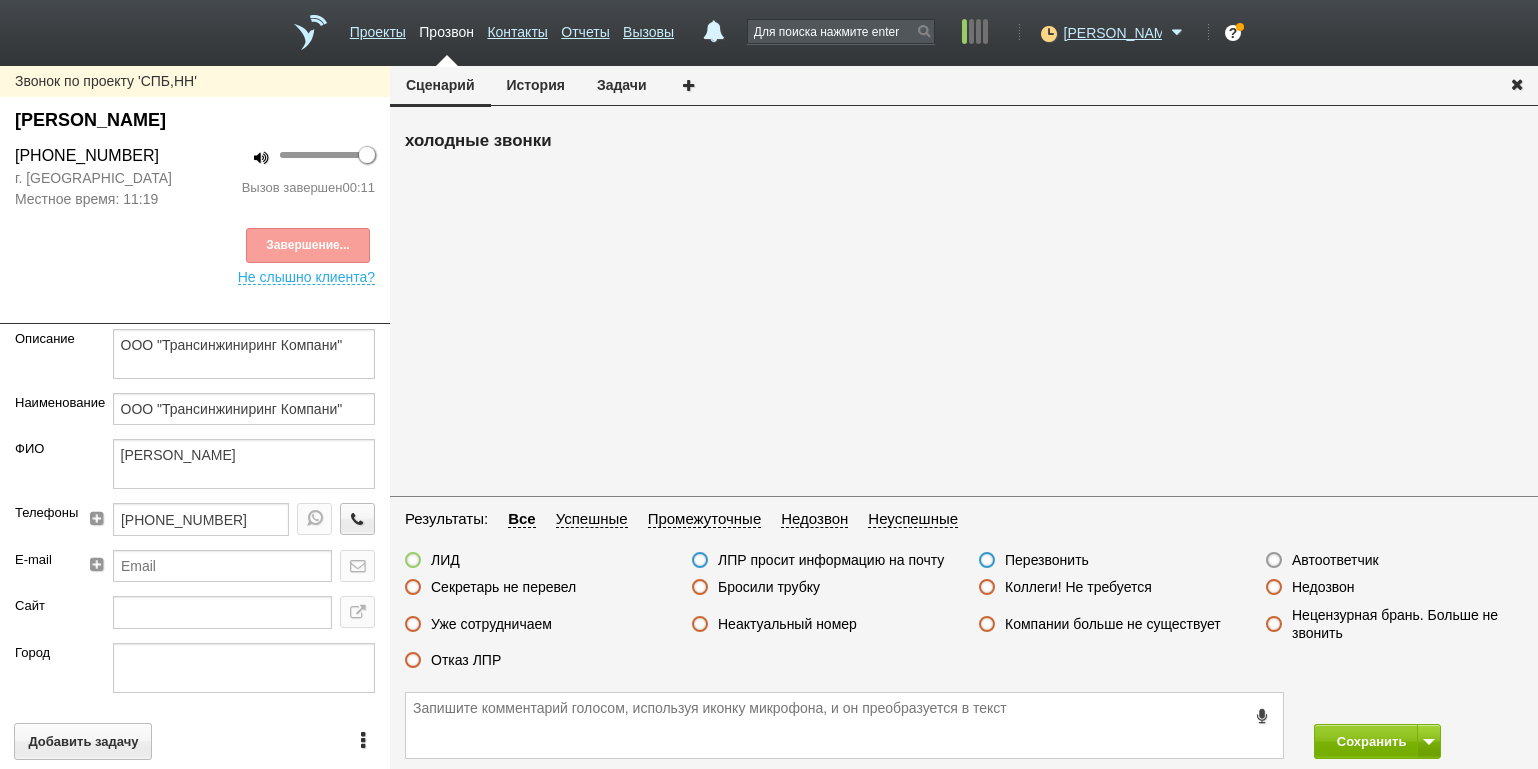 click on "Отказ ЛПР" at bounding box center (466, 660) 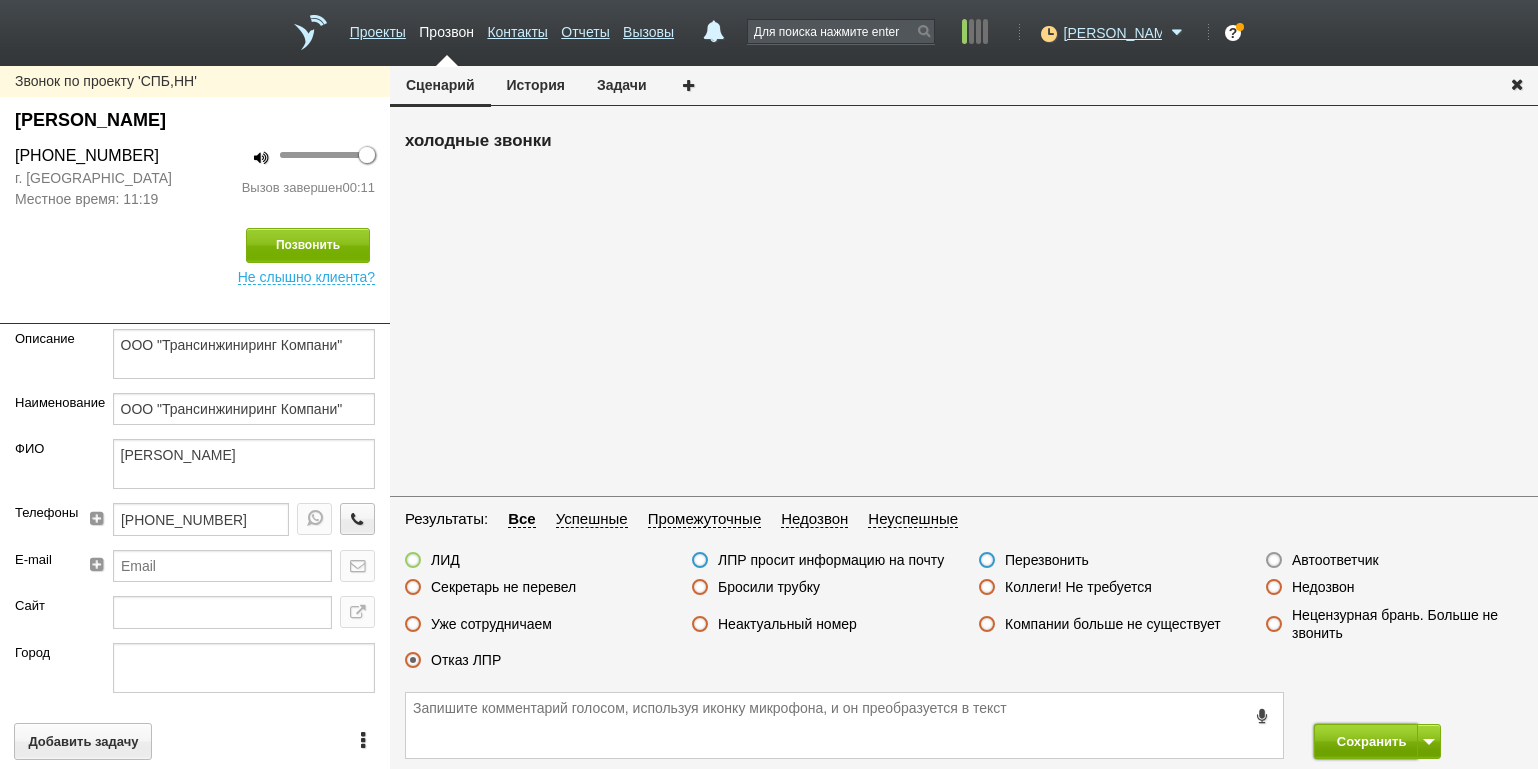 click on "Сохранить" at bounding box center [1366, 741] 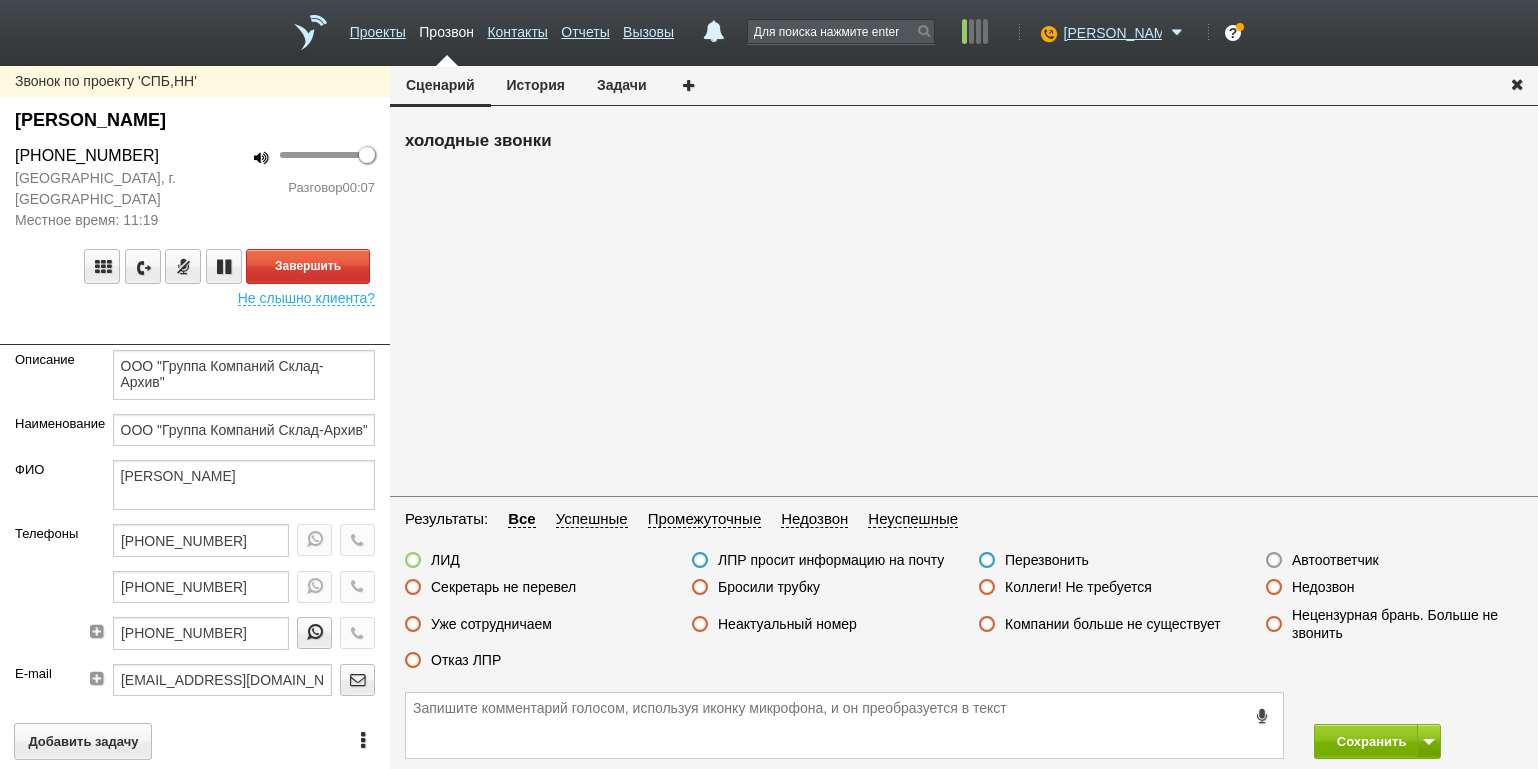 click at bounding box center (195, 330) 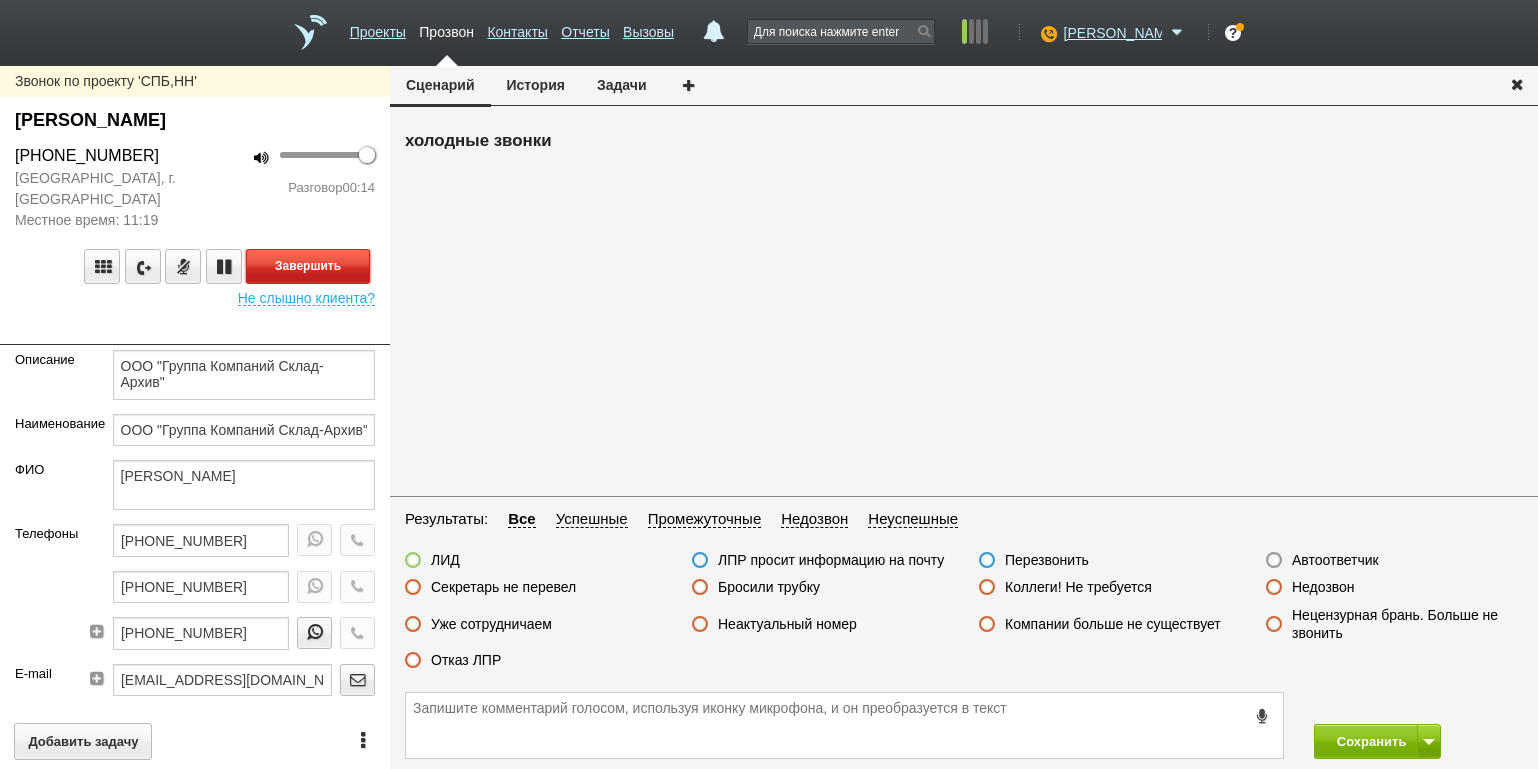 click on "Завершить" at bounding box center [308, 266] 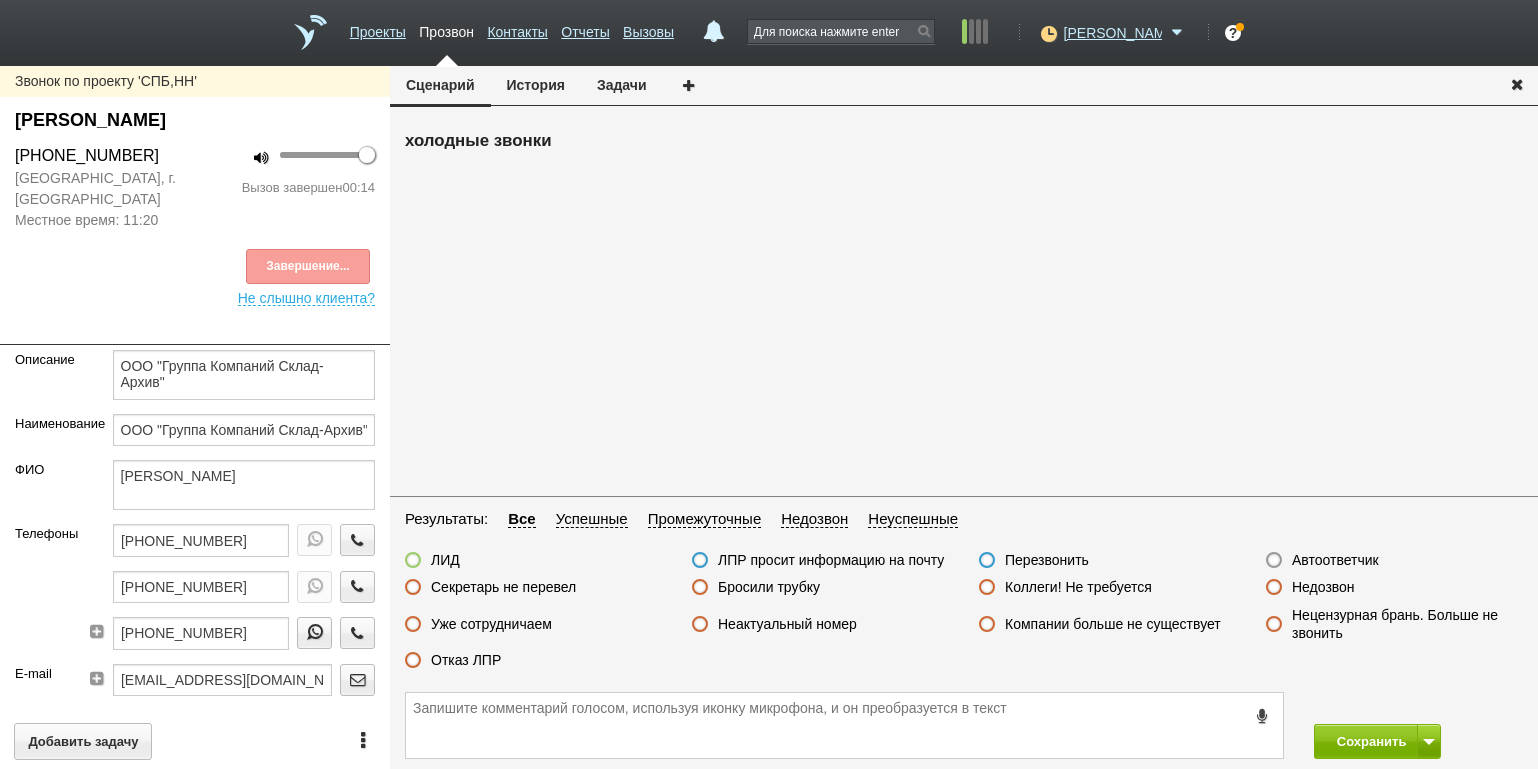 click on "Отказ ЛПР" at bounding box center (466, 660) 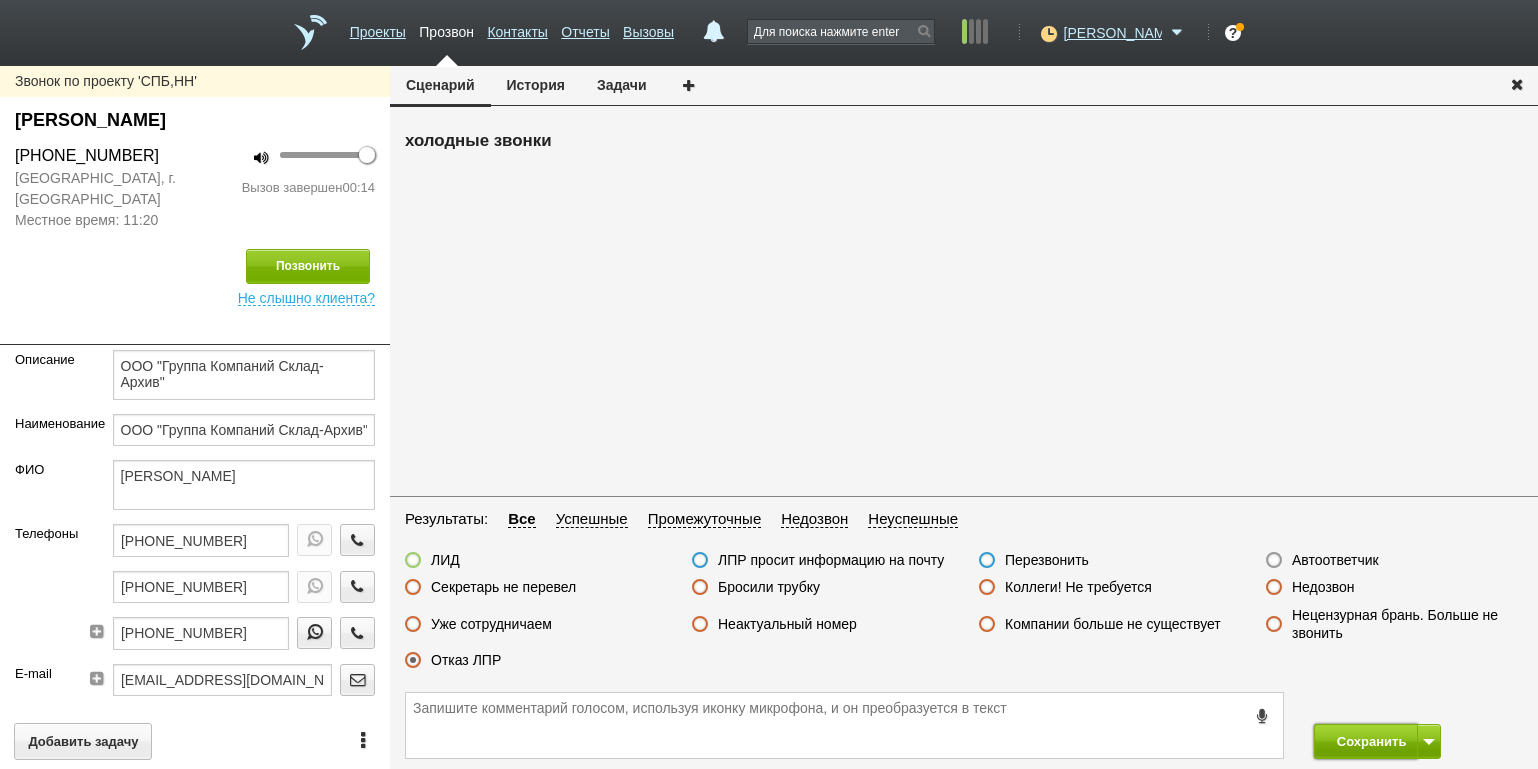 click on "Сохранить" at bounding box center (1366, 741) 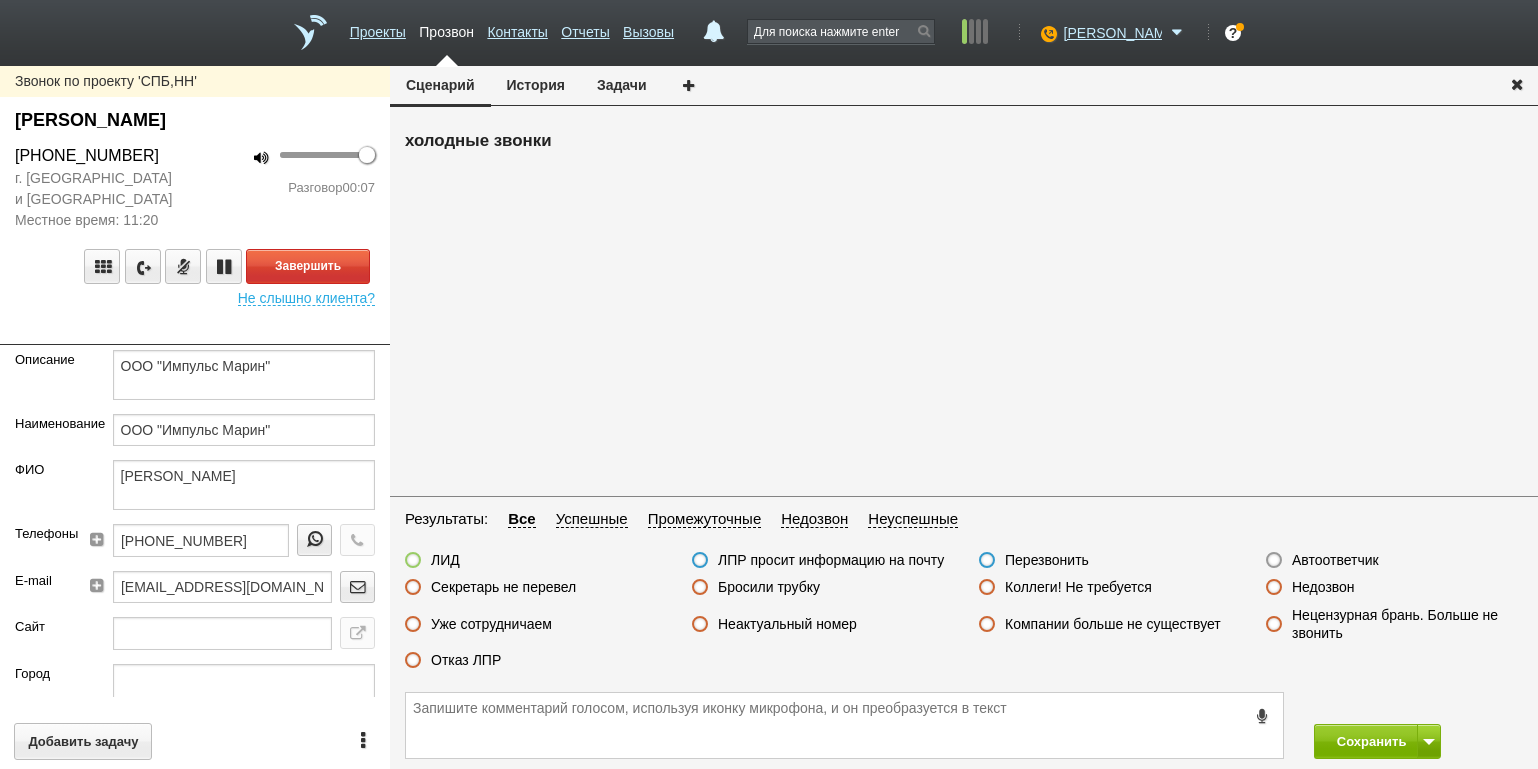click on "Звонок по проекту 'СПБ,[PERSON_NAME] [PHONE_NUMBER] г. [GEOGRAPHIC_DATA] и [GEOGRAPHIC_DATA] Местное время: 11:20     100
Разговор
00:07         Завершить Не слышно клиента? Описание ООО "Импульс Марин" Наименование ООО "Импульс Марин" ФИО [PERSON_NAME] Телефоны [PHONE_NUMBER] E-mail [EMAIL_ADDRESS][DOMAIN_NAME] Сайт Город Адрес Регион Ленинградская обл Должность Генеральный Директор Теги выгрузить тест Ничего не найдено Список пуст Ответственный [PERSON_NAME] [PERSON_NAME] [PERSON_NAME] [PERSON_NAME] [PERSON_NAME] не найдено" at bounding box center (195, 417) 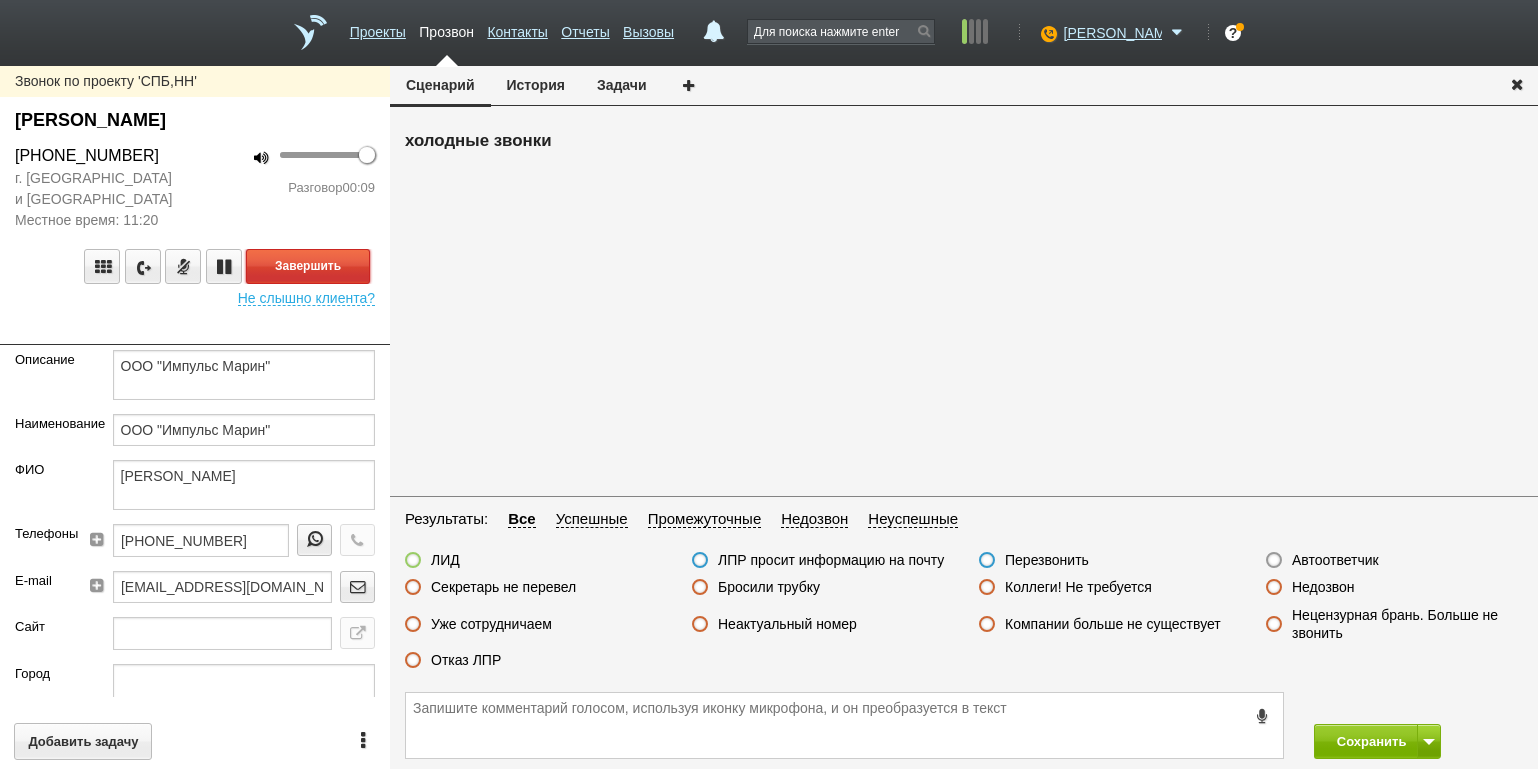 drag, startPoint x: 345, startPoint y: 271, endPoint x: 412, endPoint y: 349, distance: 102.825096 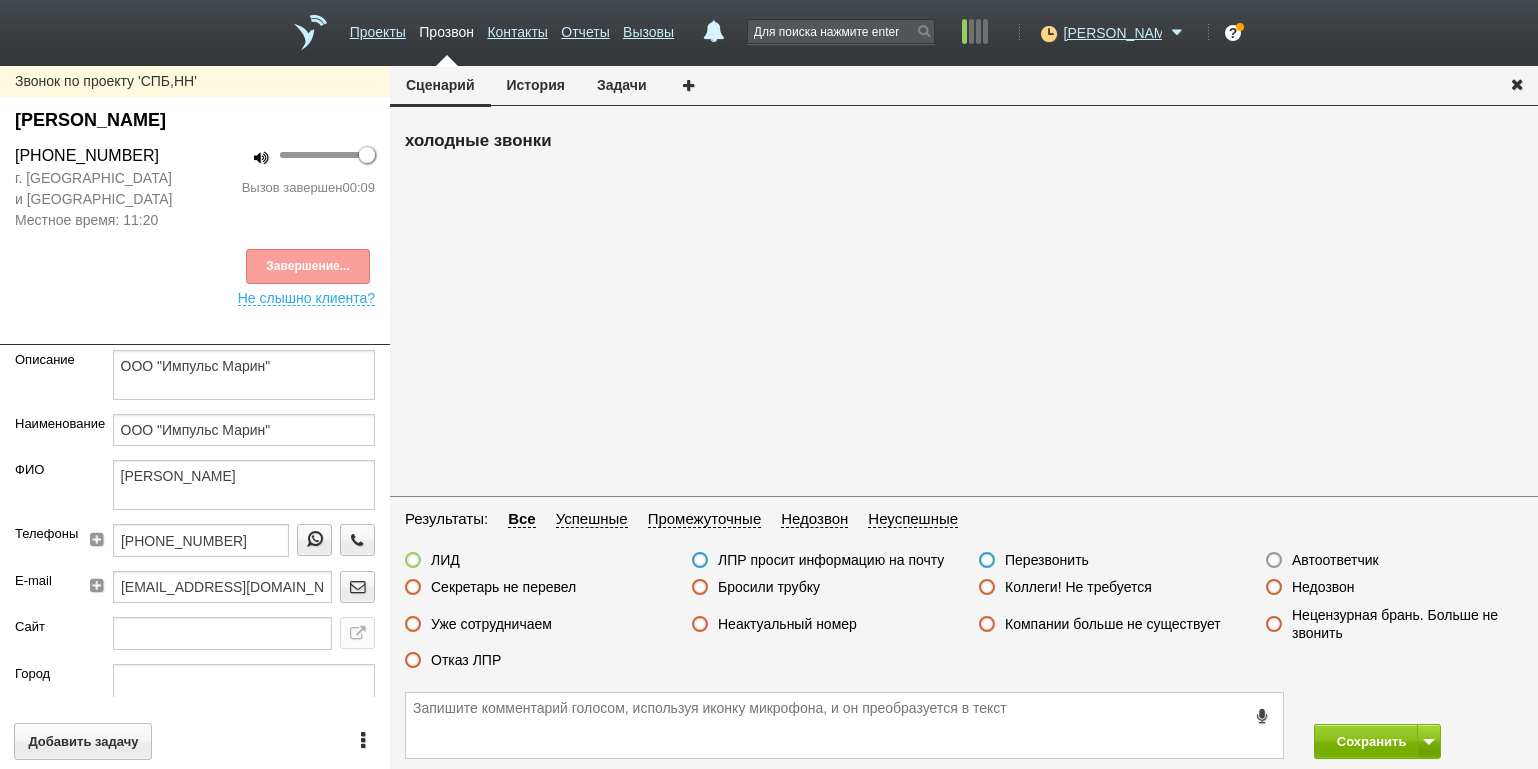 click on "Секретарь не перевел" at bounding box center (503, 587) 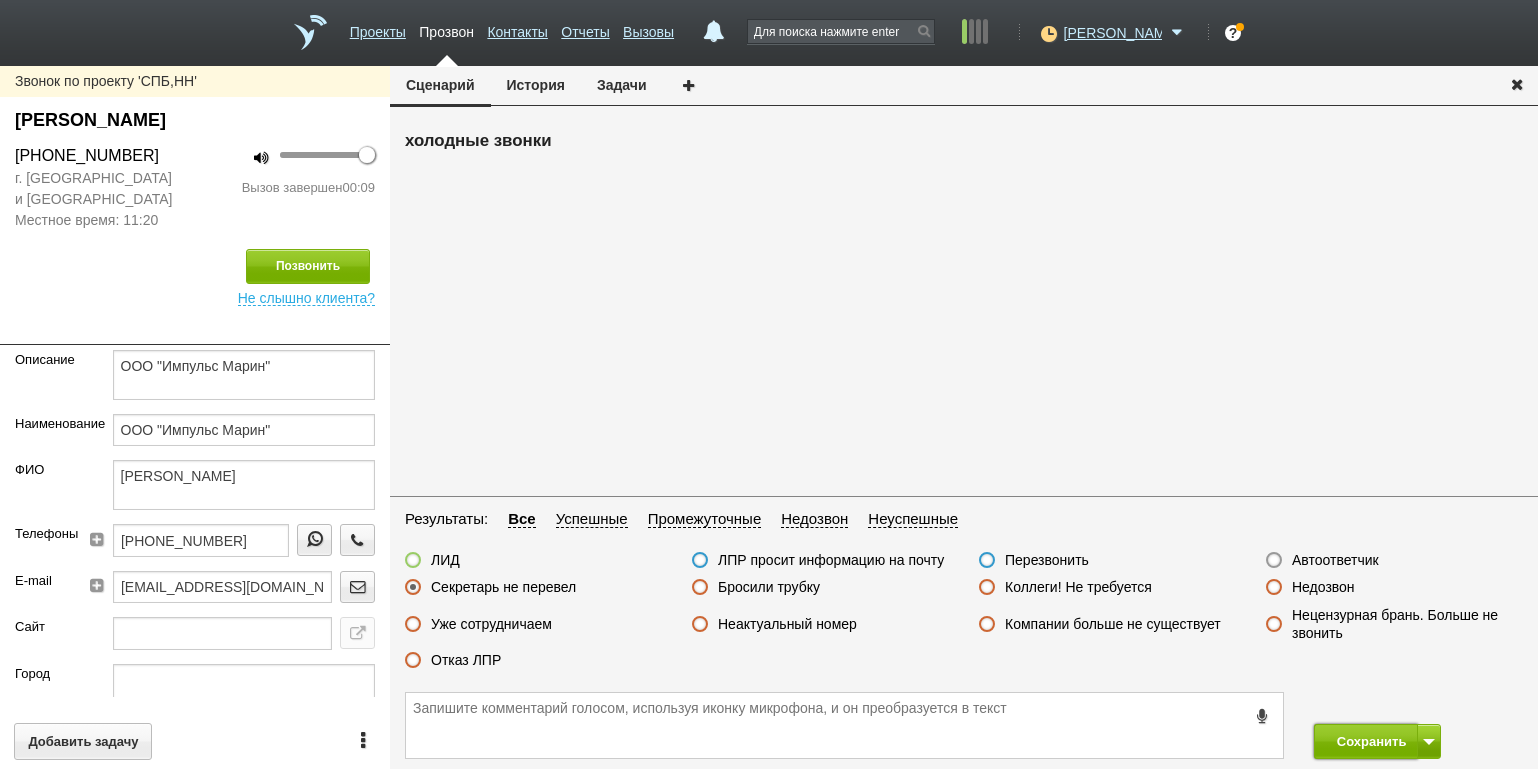 drag, startPoint x: 1357, startPoint y: 743, endPoint x: 1329, endPoint y: 710, distance: 43.27817 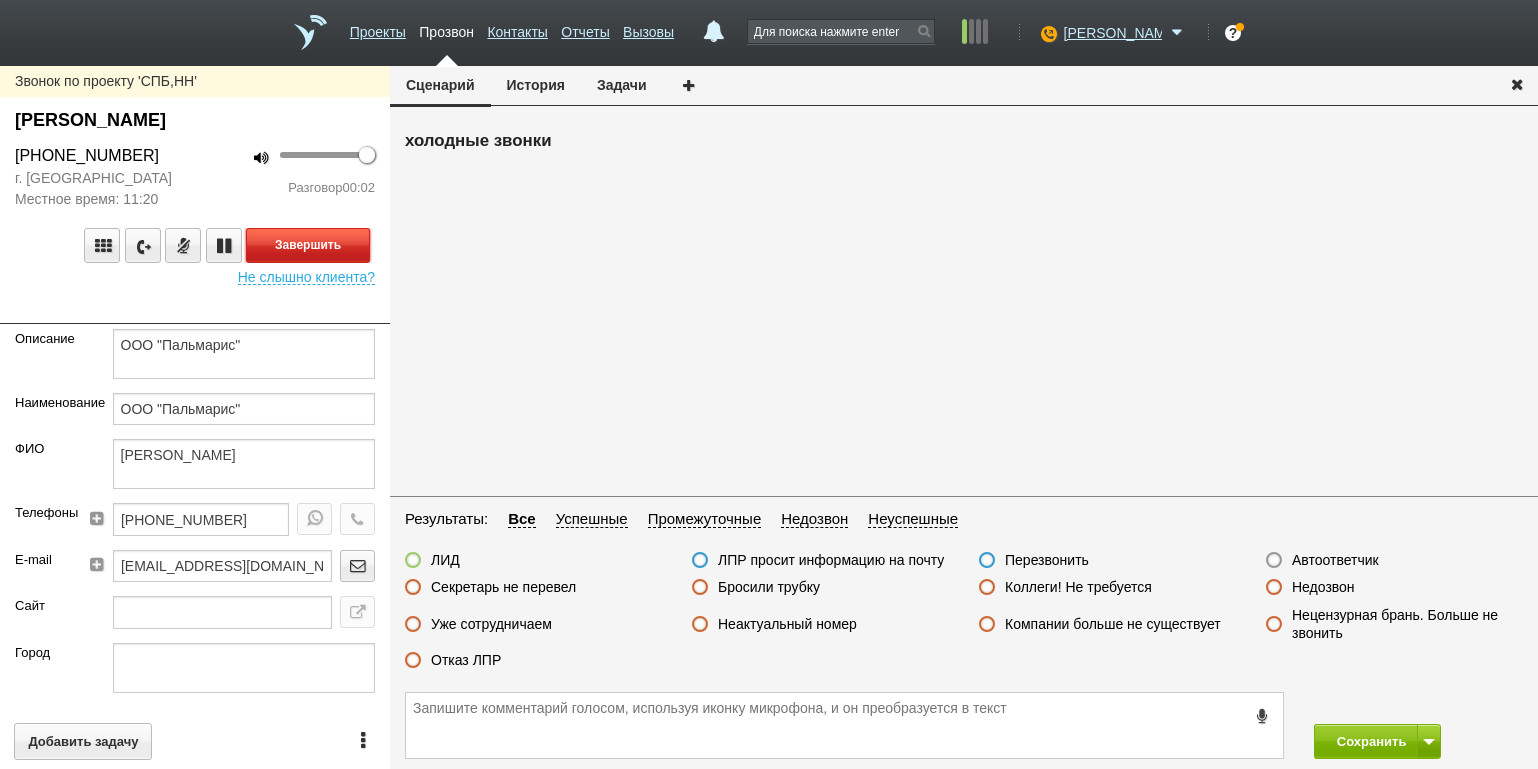 click on "Завершить" at bounding box center [308, 245] 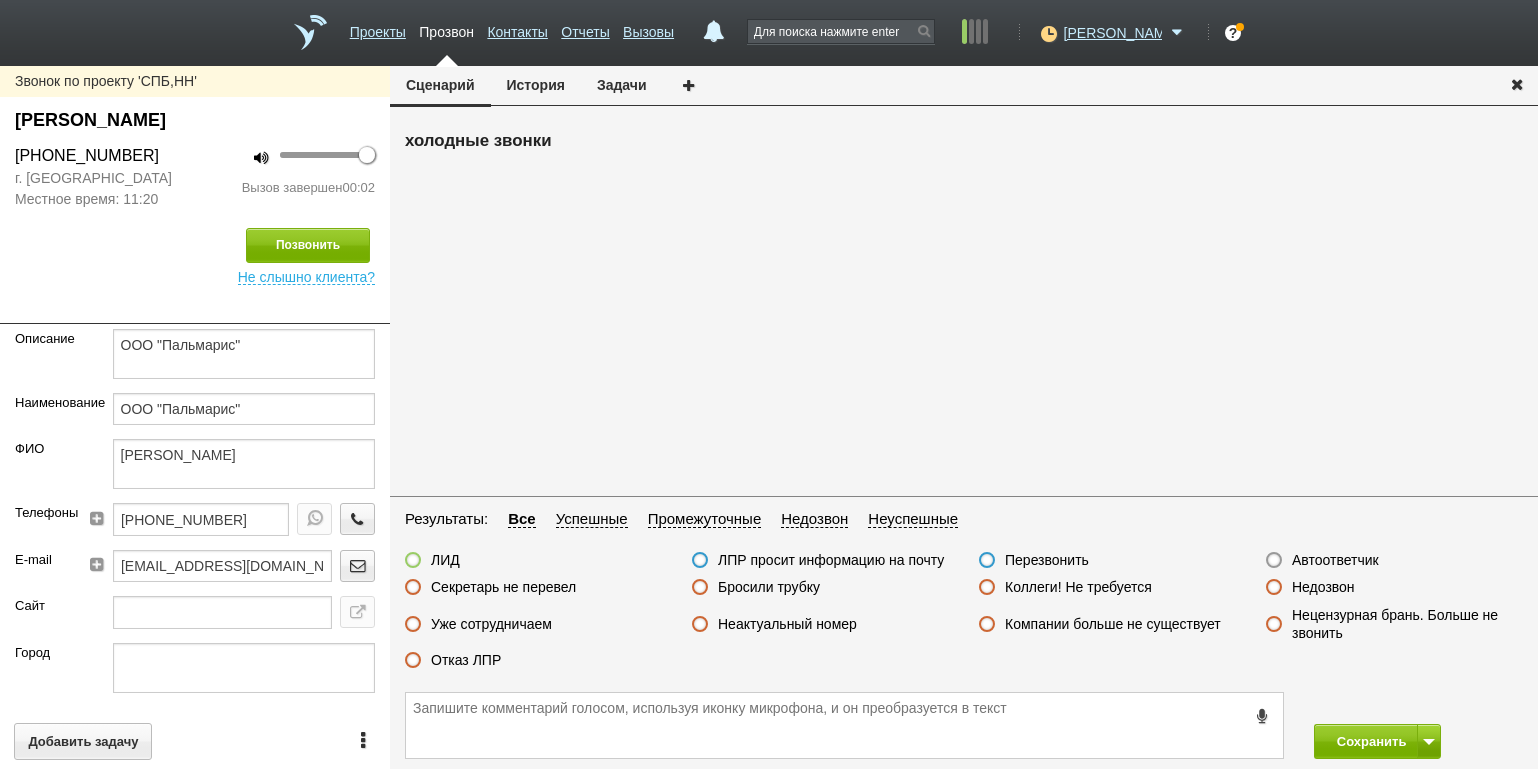 click on "Автоответчик" at bounding box center (1335, 560) 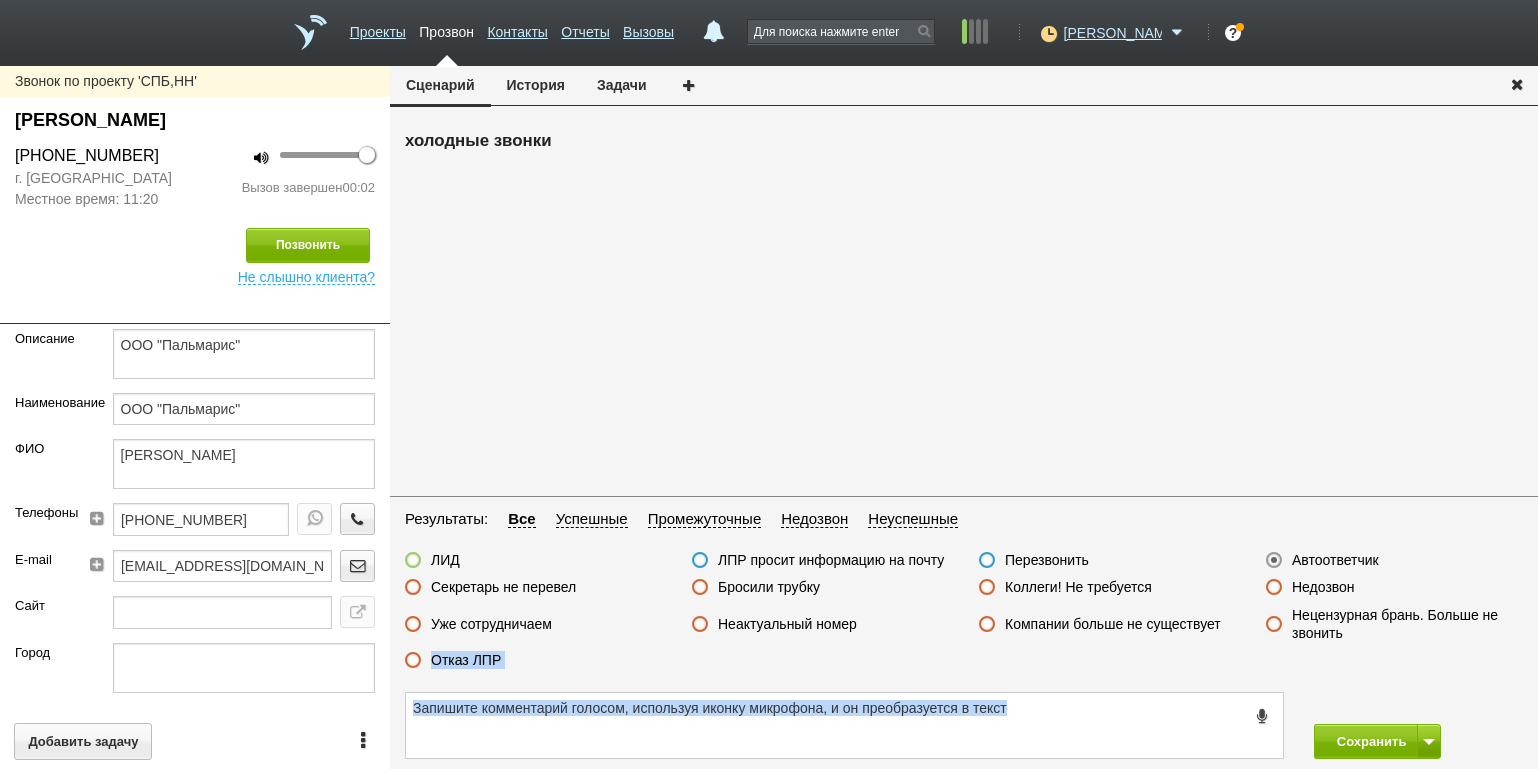 click on "Сценарий История Задачи холодные звонки Результаты: Все Успешные Промежуточные Недозвон Неуспешные ЛИД ЛПР просит информацию на почту Перезвонить Автоответчик Секретарь не перевел Бросили трубку Коллеги! Не требуется Недозвон Уже сотрудничаем Неактуальный номер Компании больше не существует Нецензурная брань. Больше не звонить Отказ ЛПР Сохранить" at bounding box center [964, 417] 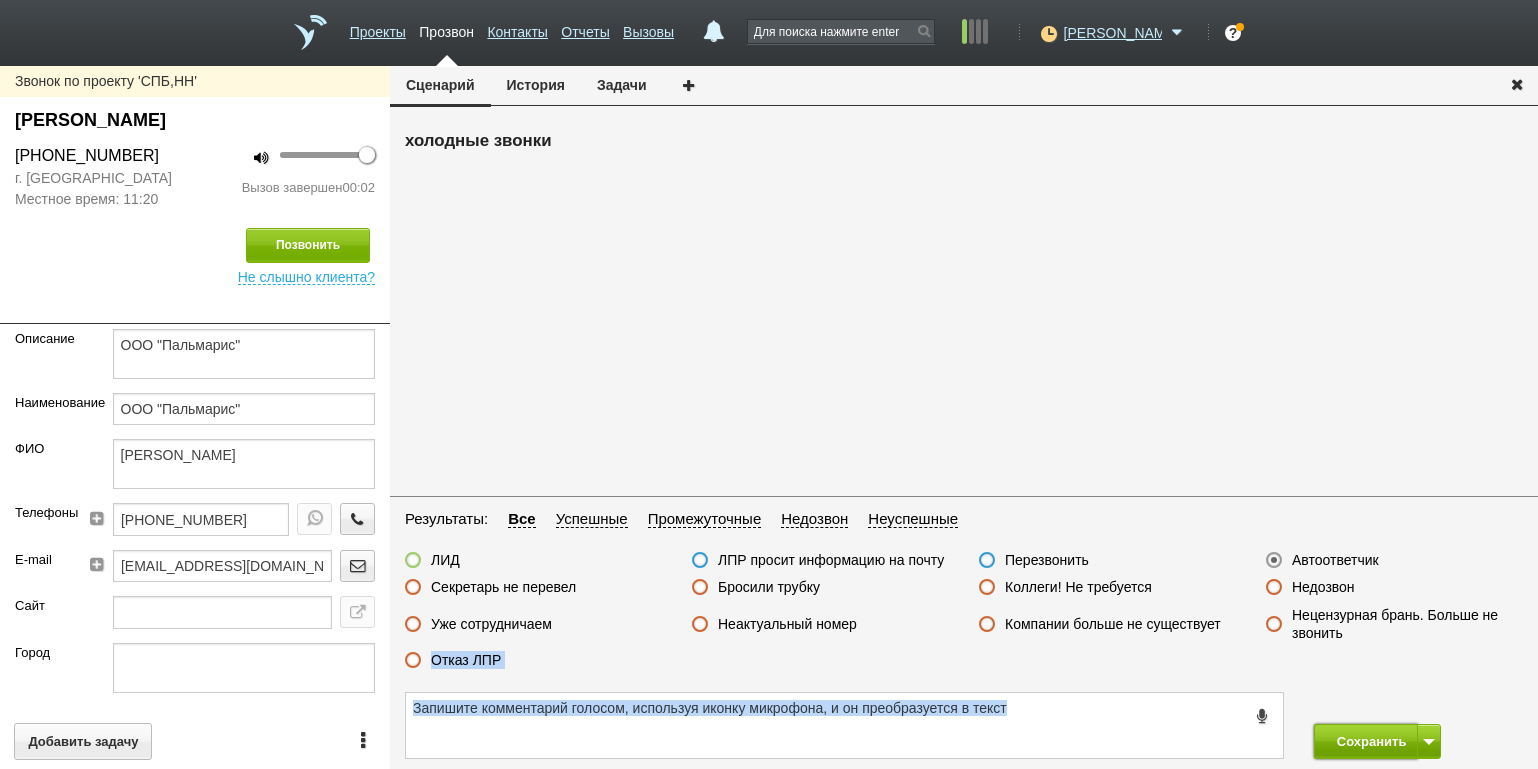 click on "Сохранить" at bounding box center (1366, 741) 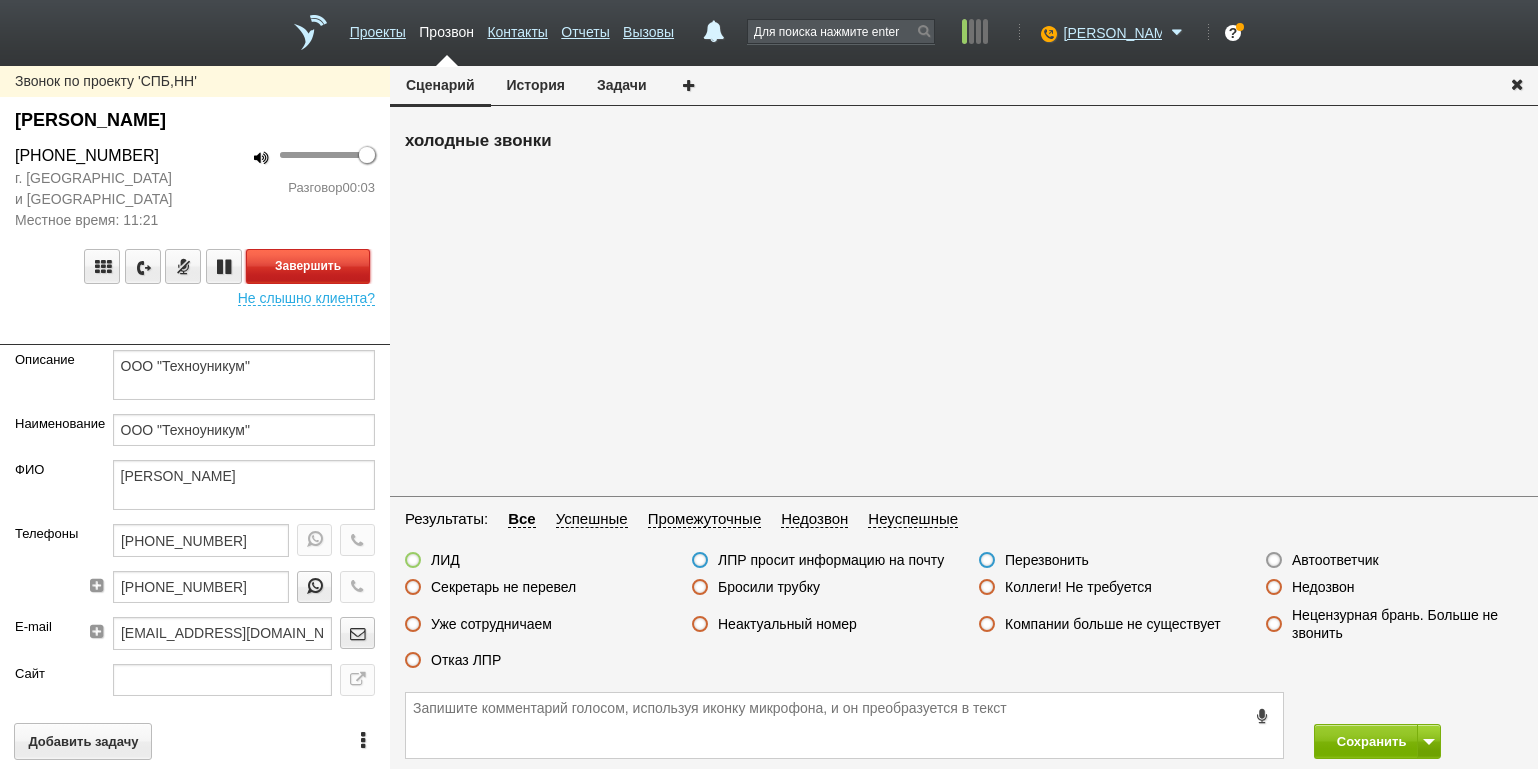 click on "Завершить" at bounding box center [308, 266] 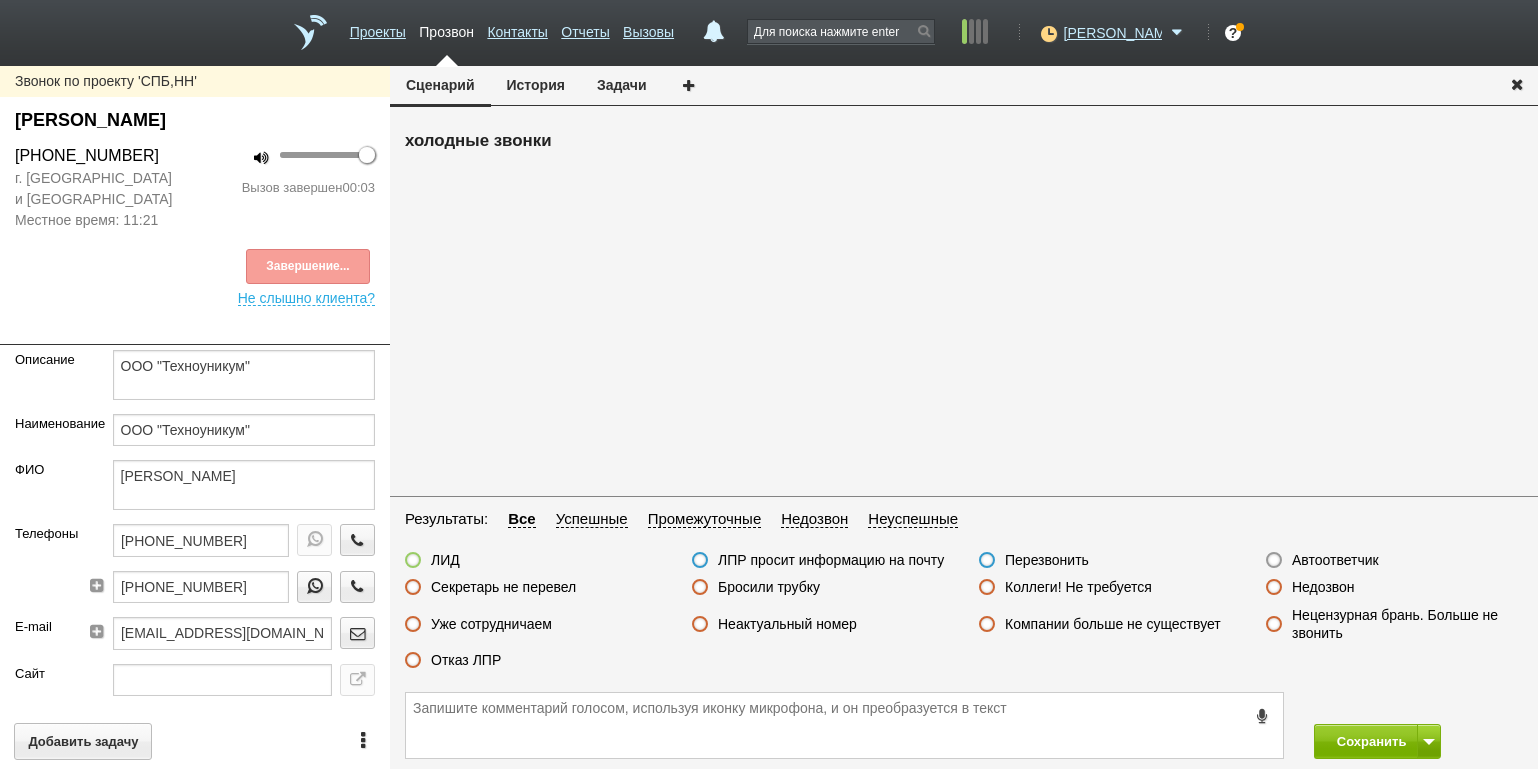 drag, startPoint x: 1325, startPoint y: 553, endPoint x: 1341, endPoint y: 560, distance: 17.464249 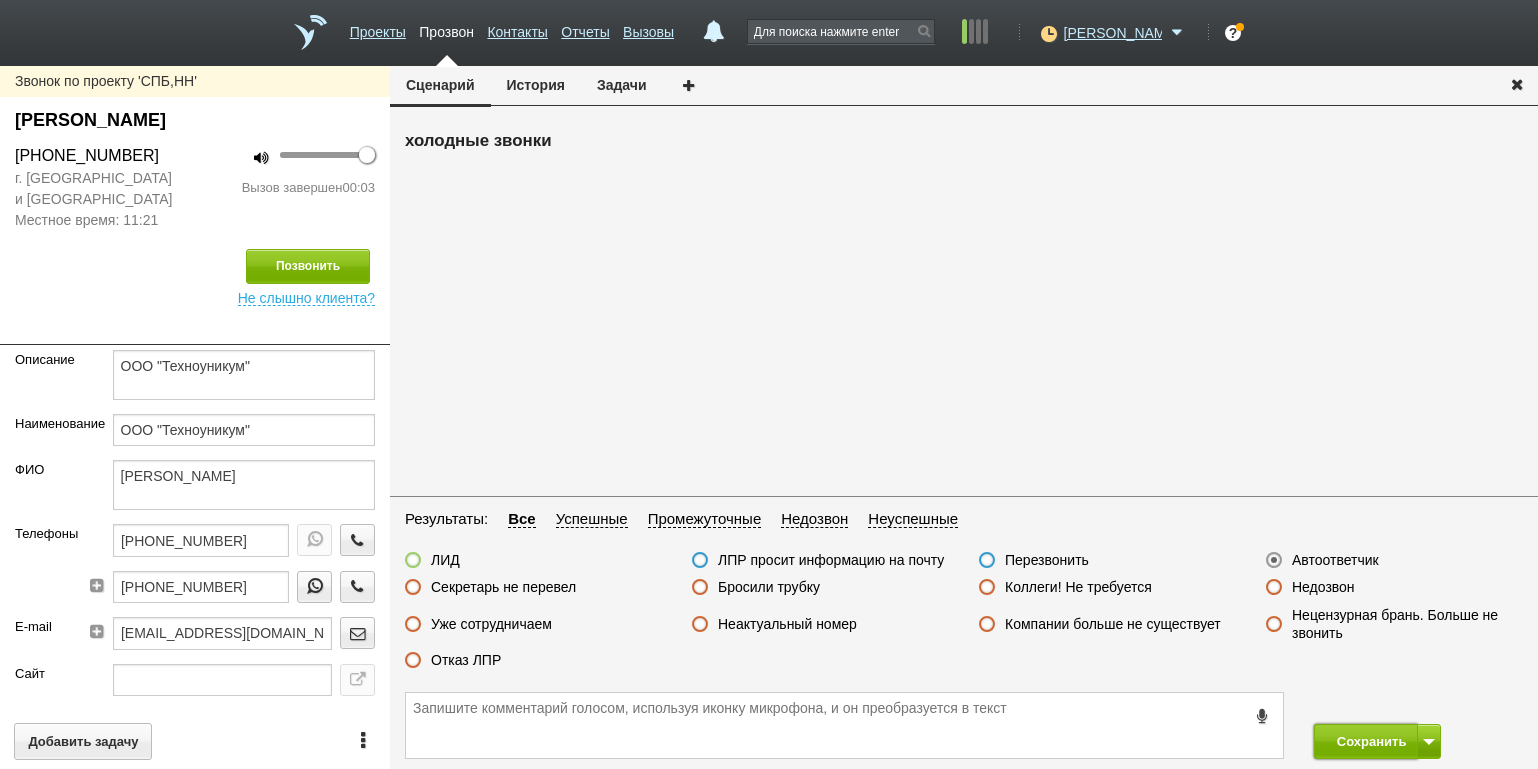 click on "Сохранить" at bounding box center [1366, 741] 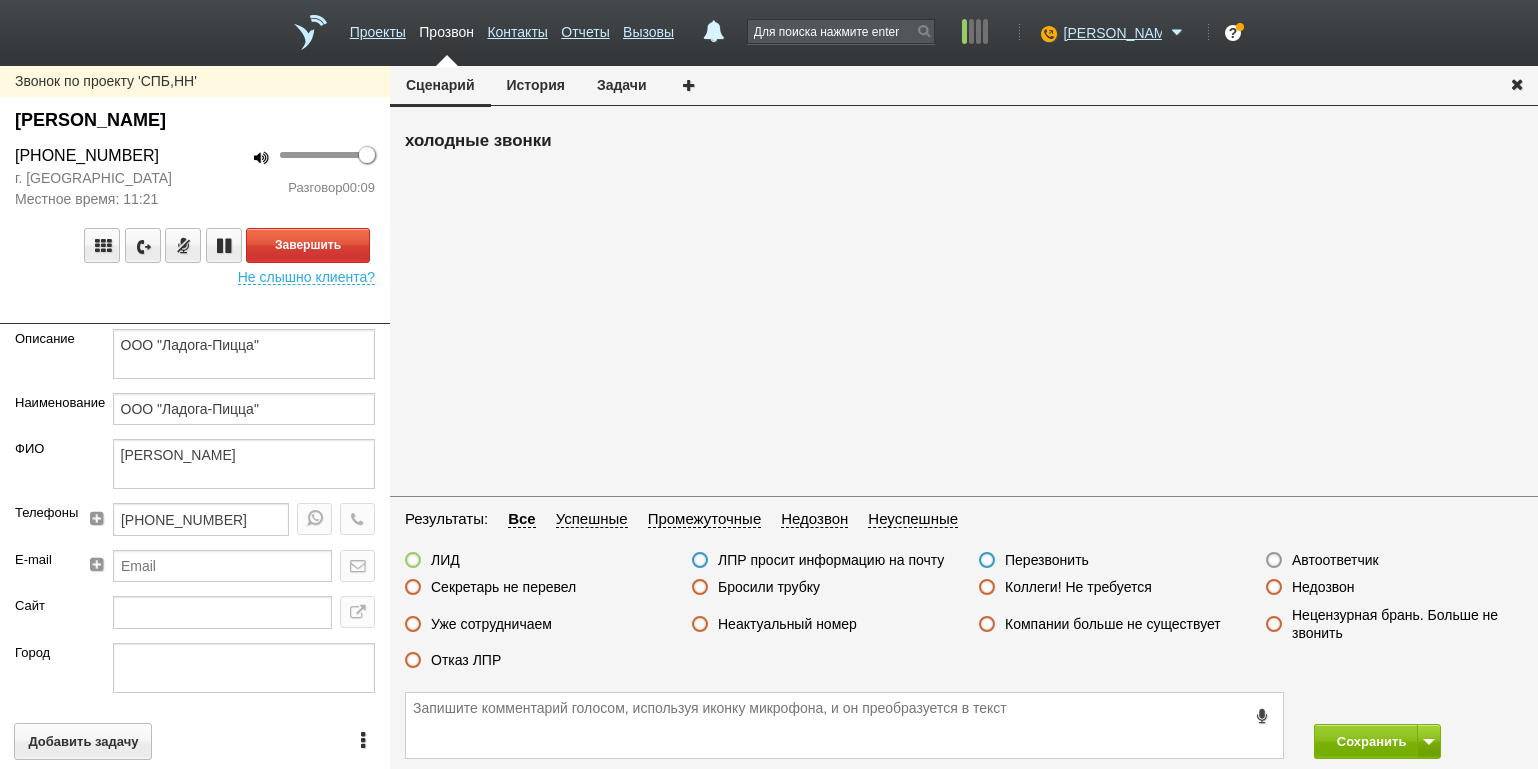 click at bounding box center [195, 309] 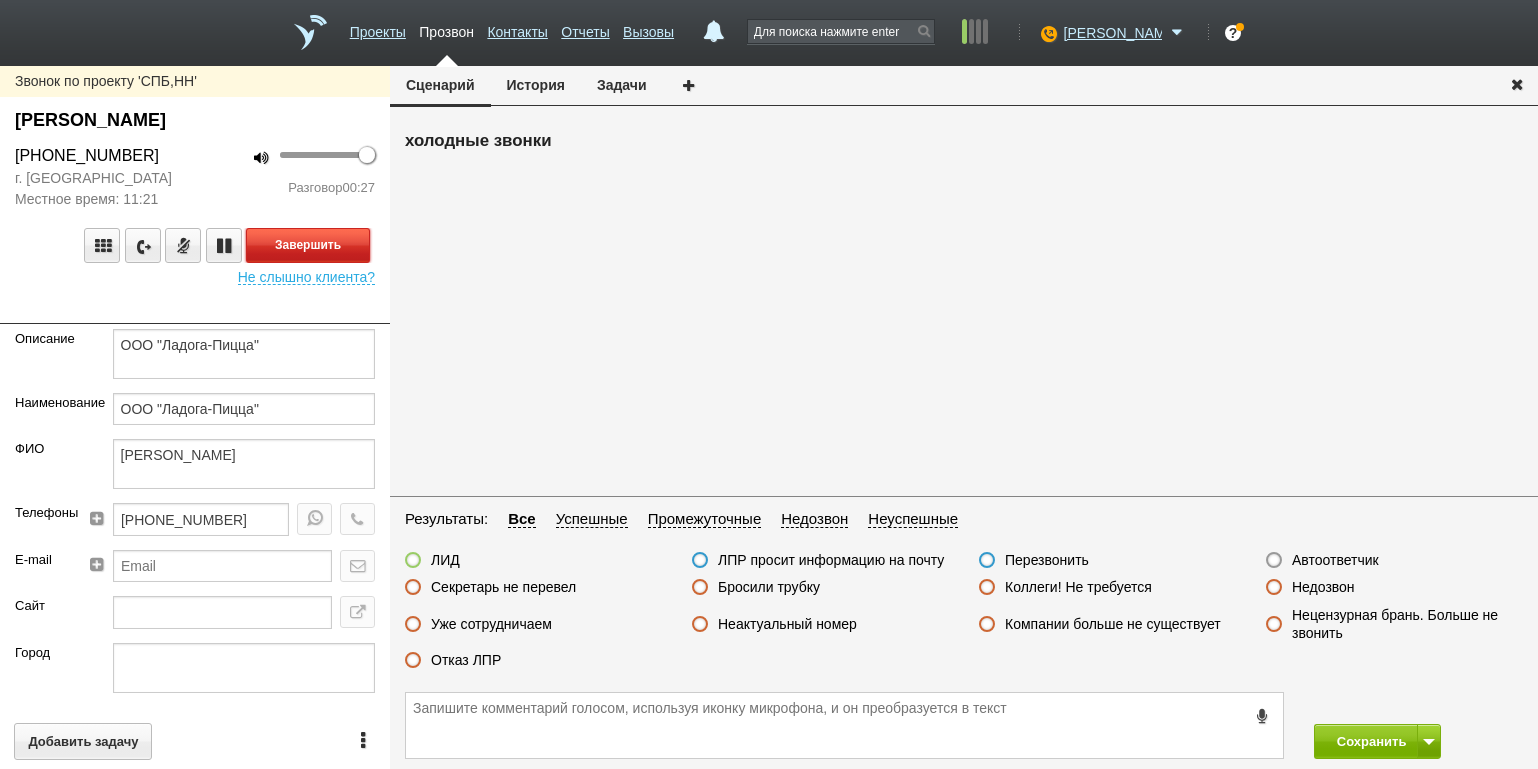 click on "Завершить" at bounding box center (308, 245) 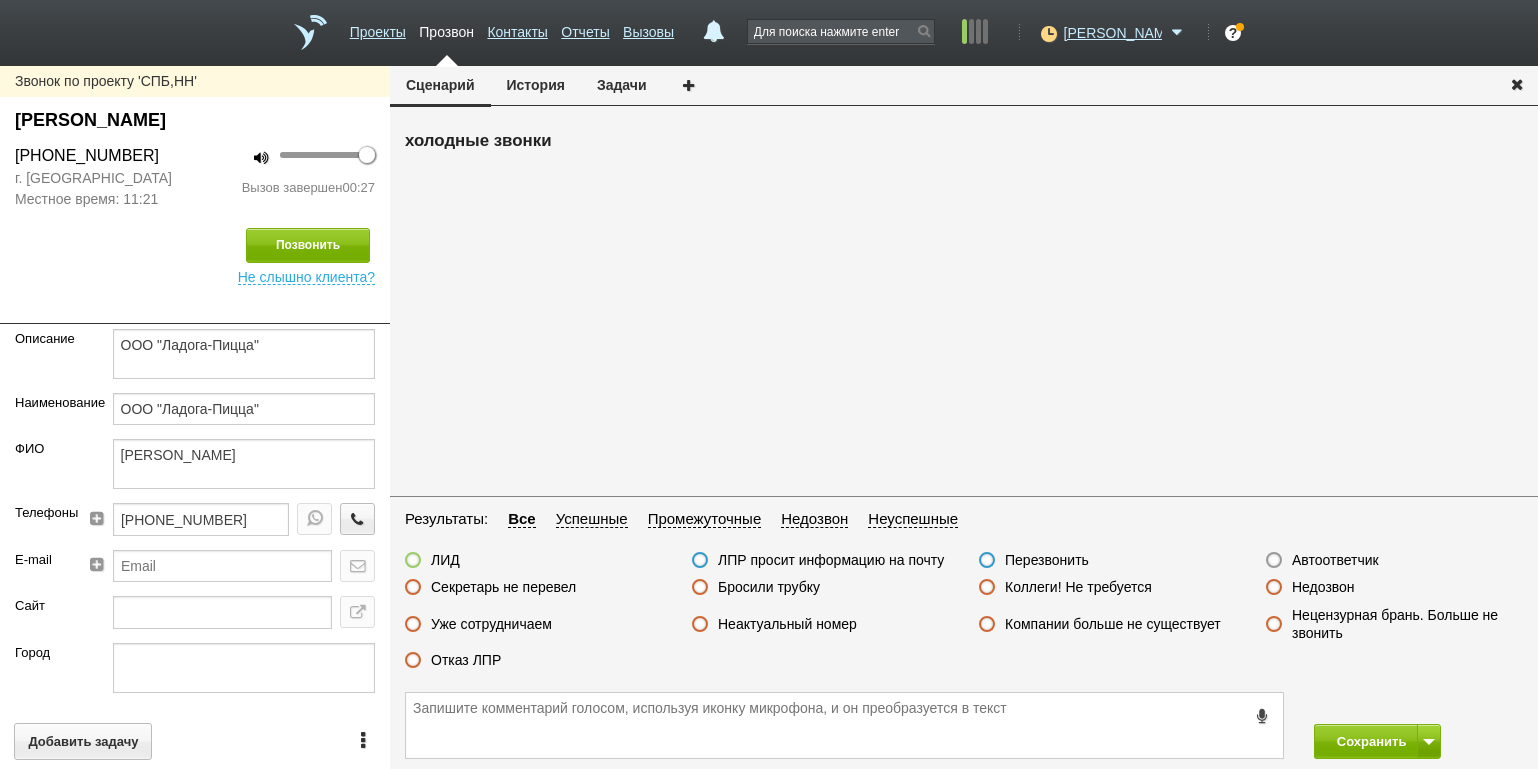 click on "Задачи" at bounding box center (622, 85) 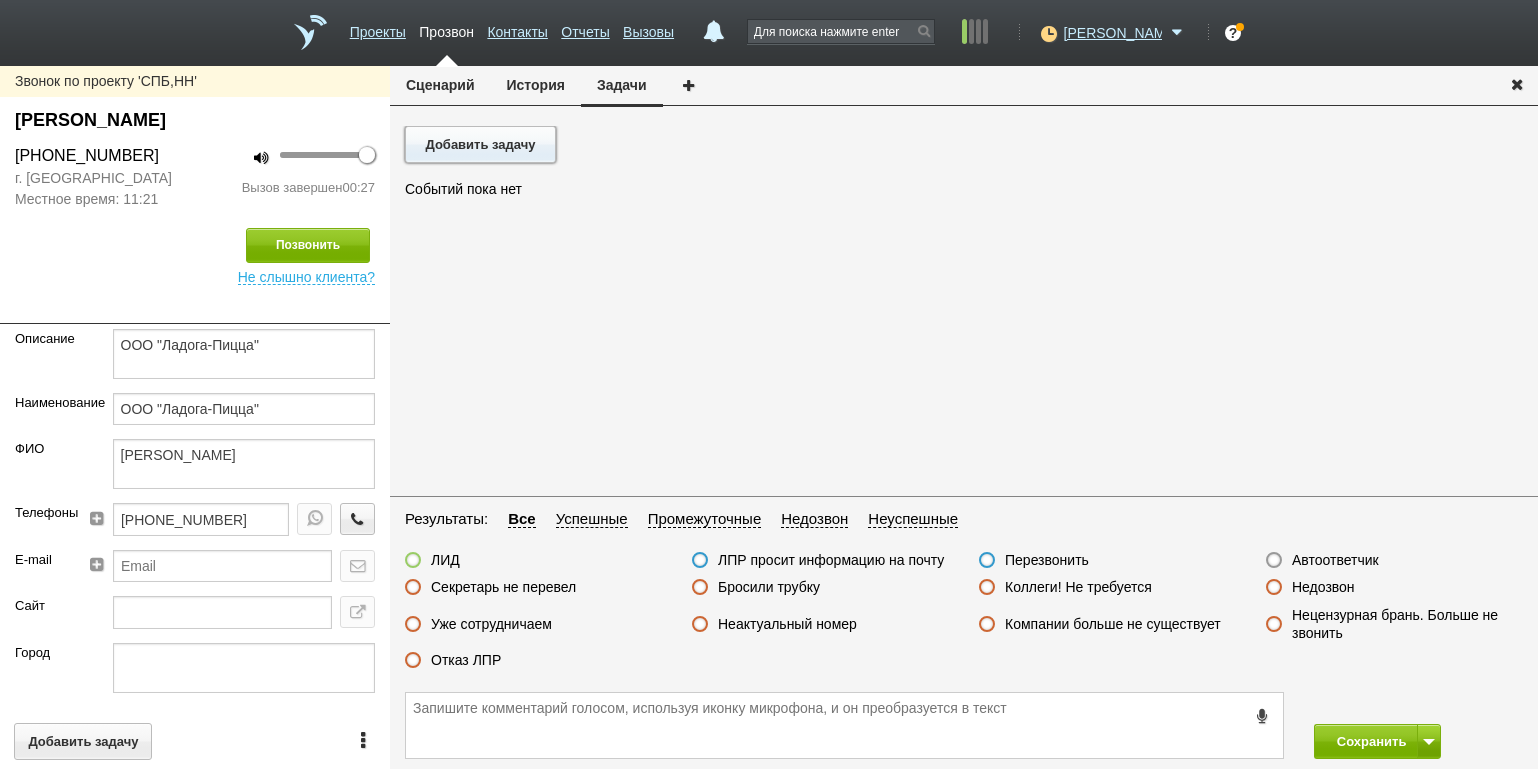 click on "Добавить задачу" at bounding box center [480, 144] 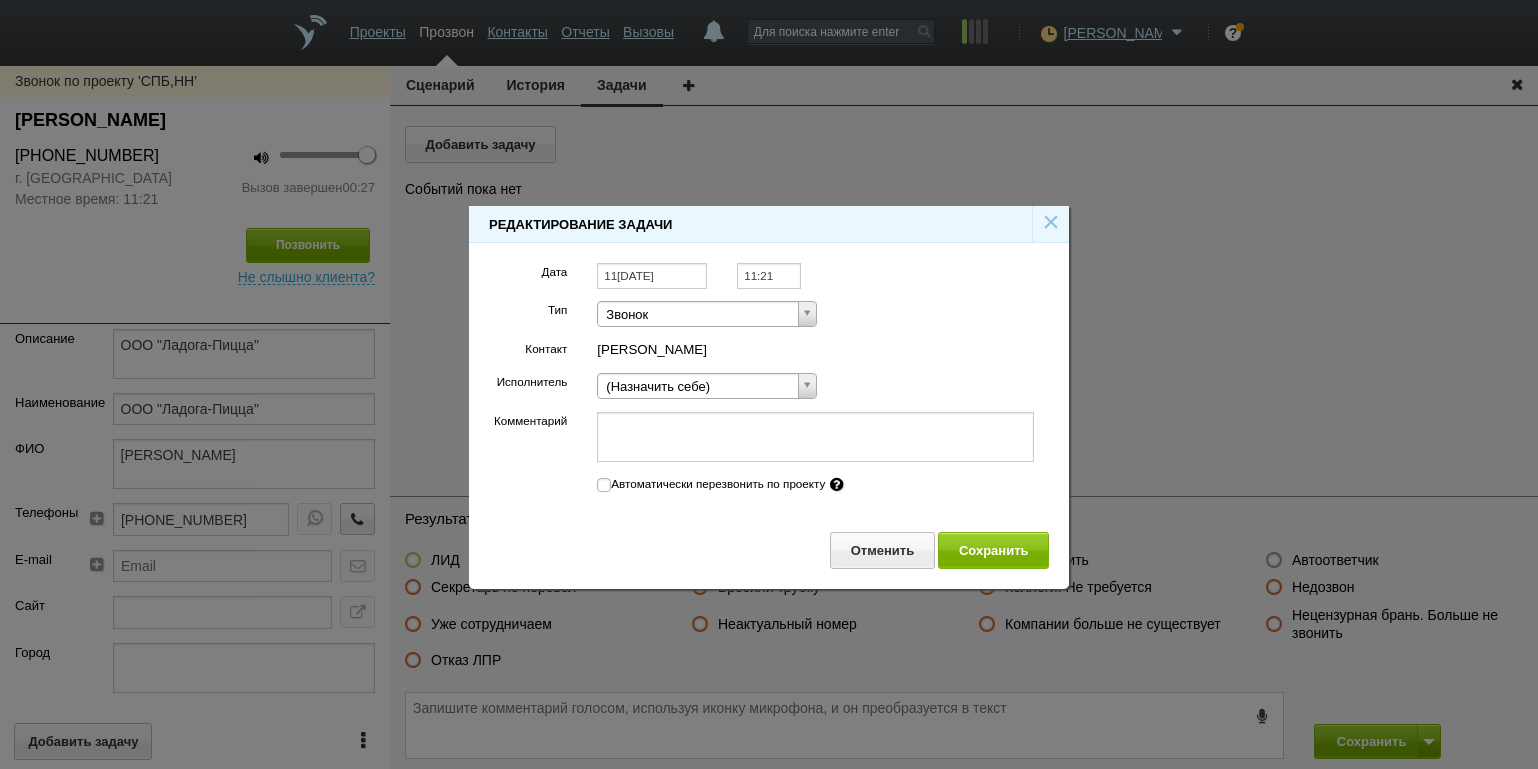 click on "11[DATE]" at bounding box center [652, 276] 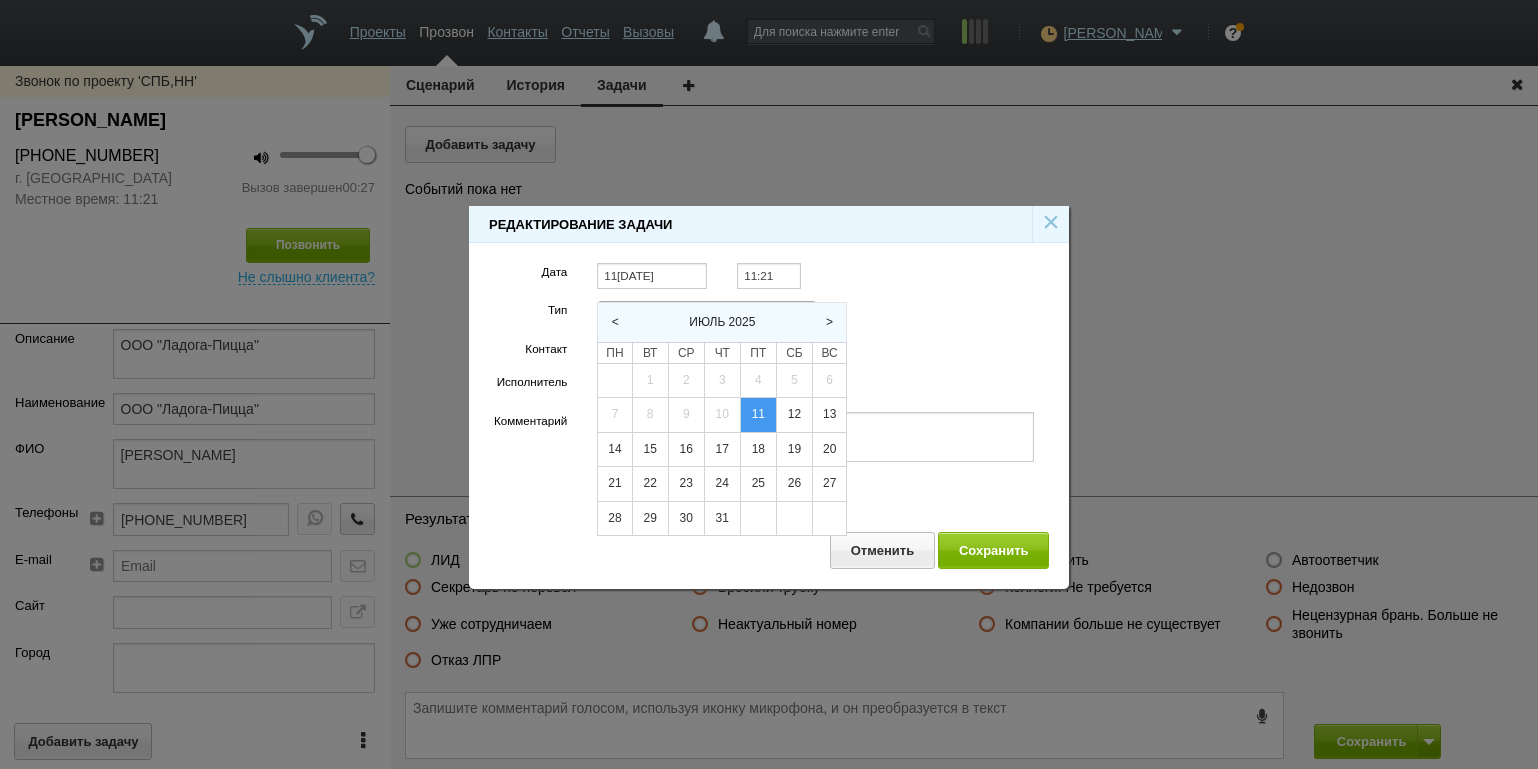 click on ">" at bounding box center [829, 322] 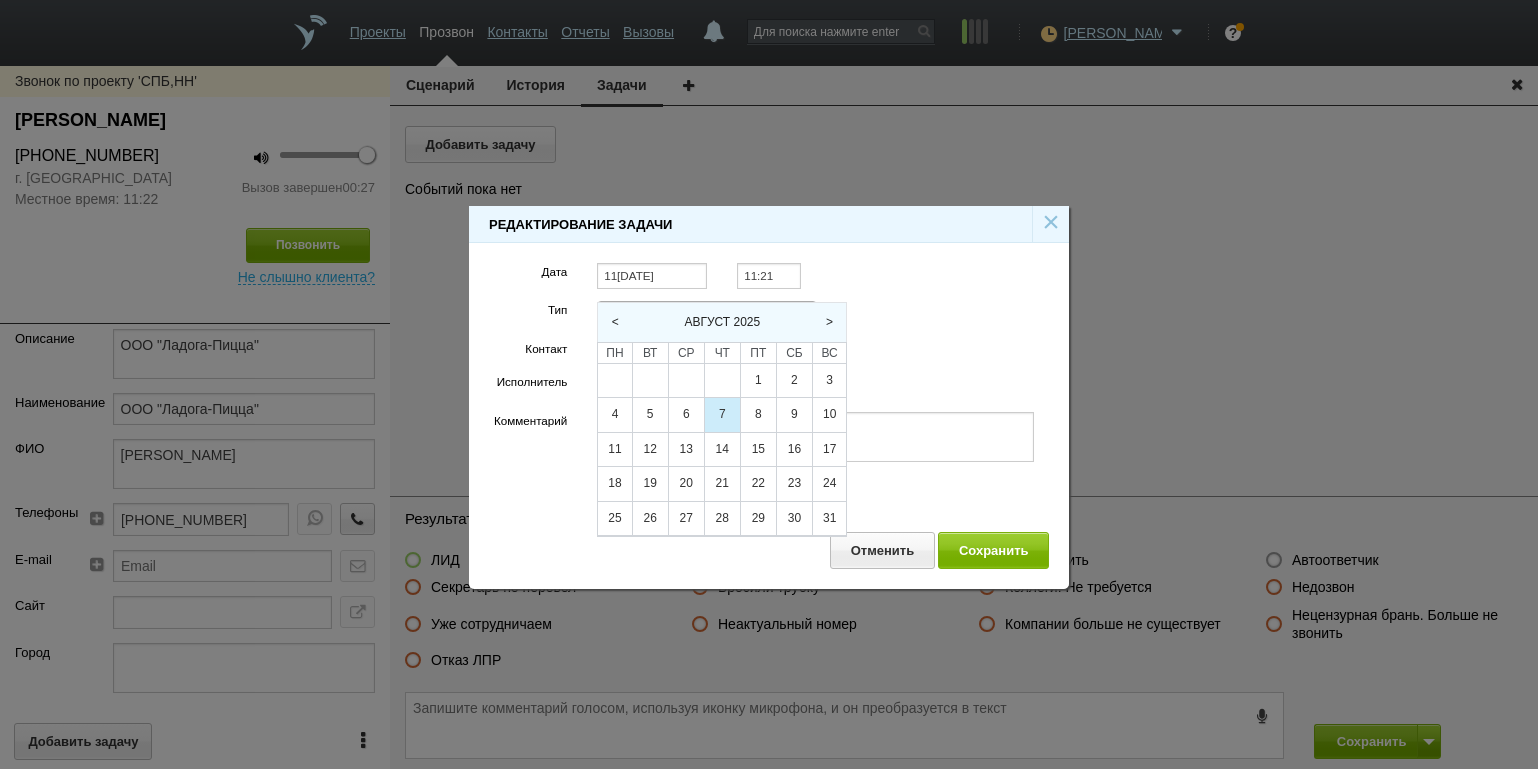 click on "7" at bounding box center (722, 415) 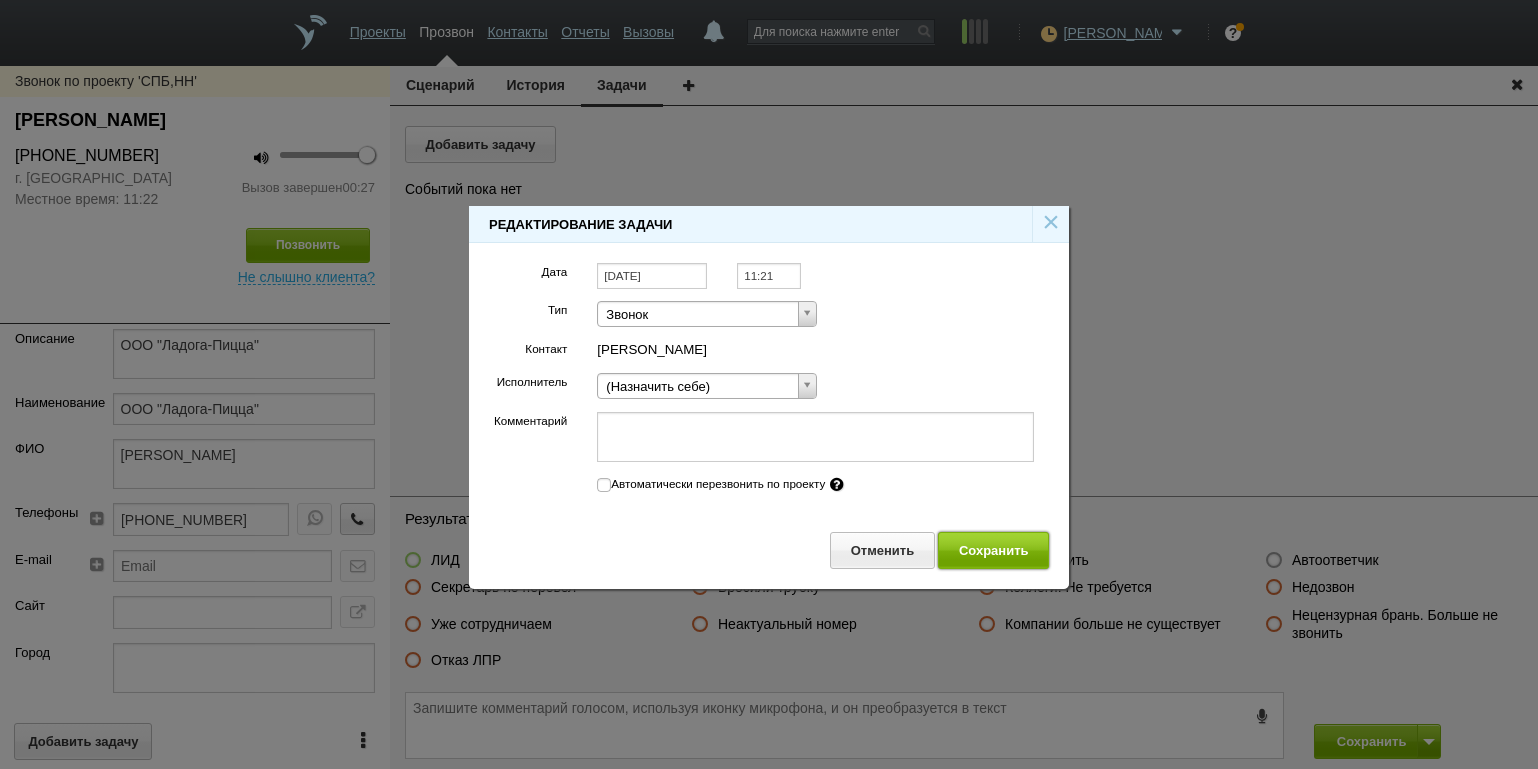 drag, startPoint x: 957, startPoint y: 543, endPoint x: 980, endPoint y: 548, distance: 23.537205 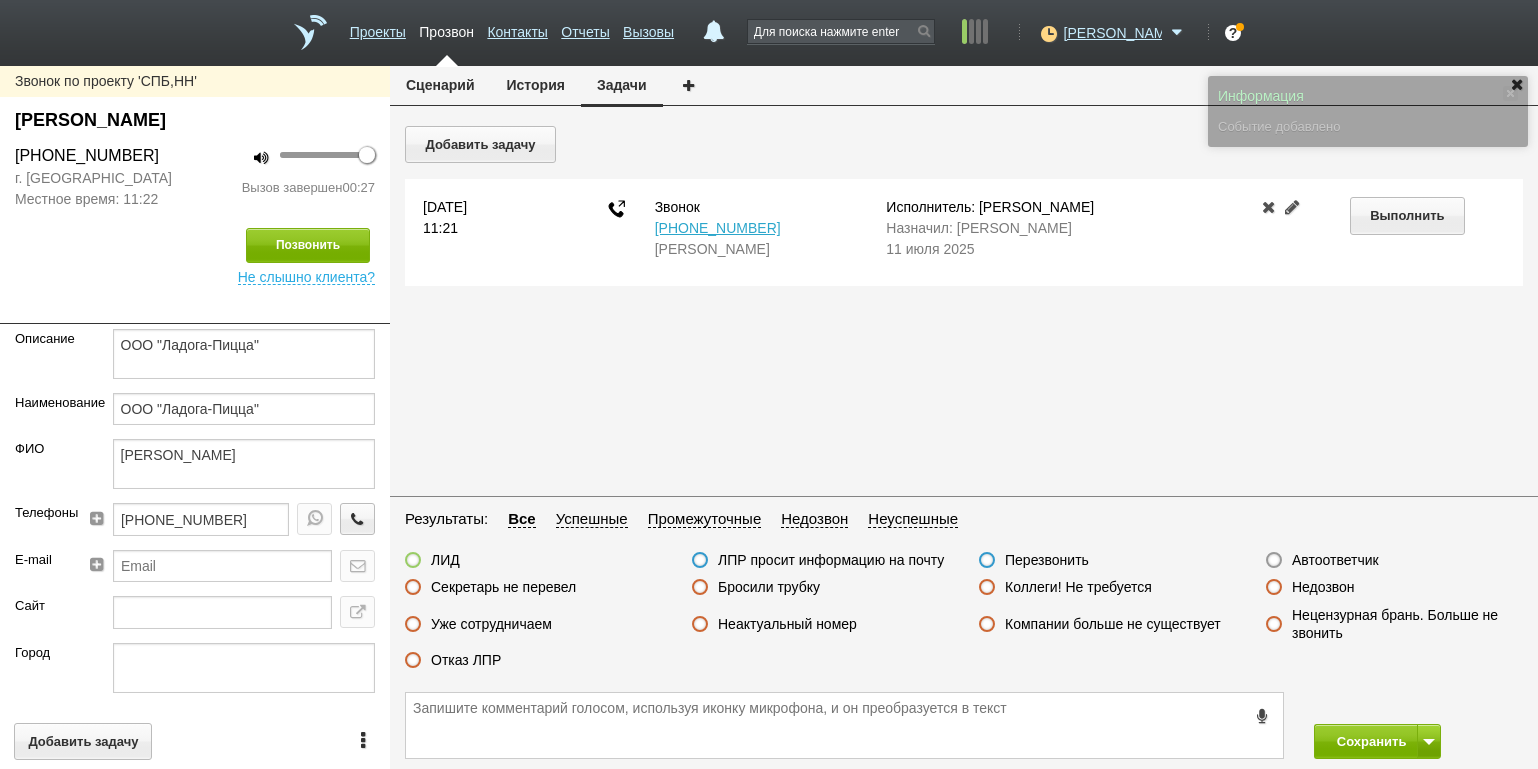 click on "Перезвонить" at bounding box center (1047, 560) 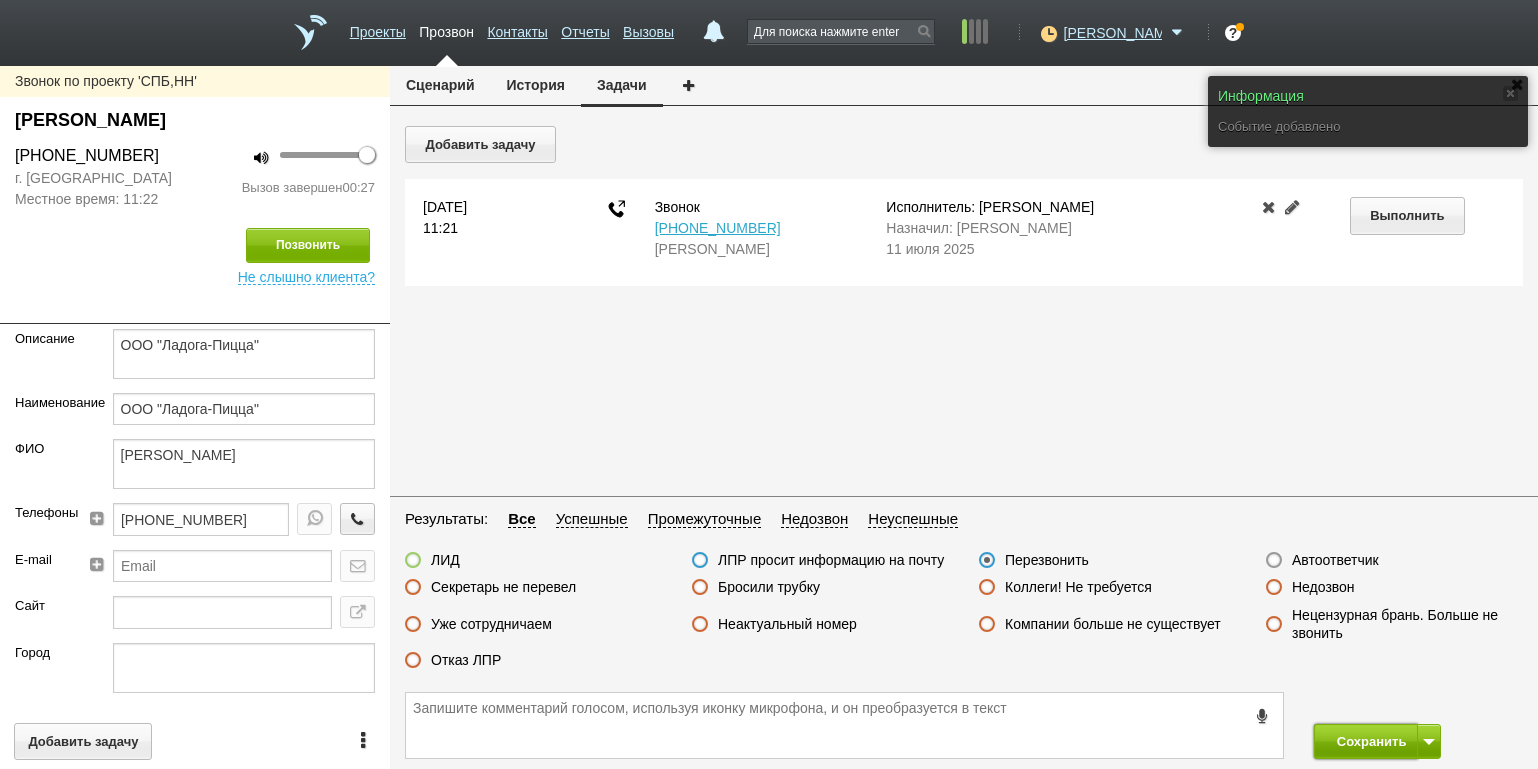 click on "Сохранить" at bounding box center (1366, 741) 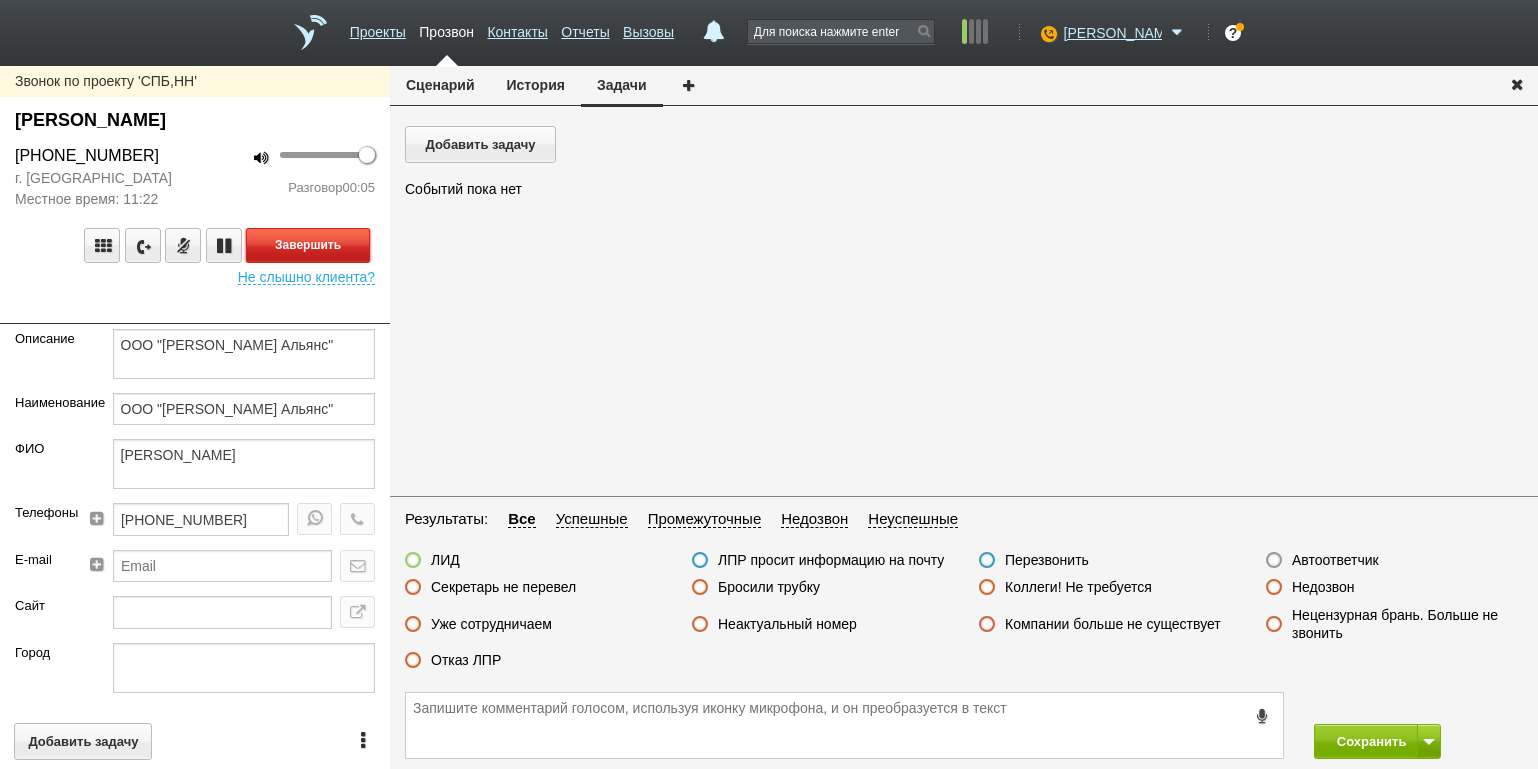 click on "Завершить" at bounding box center [308, 245] 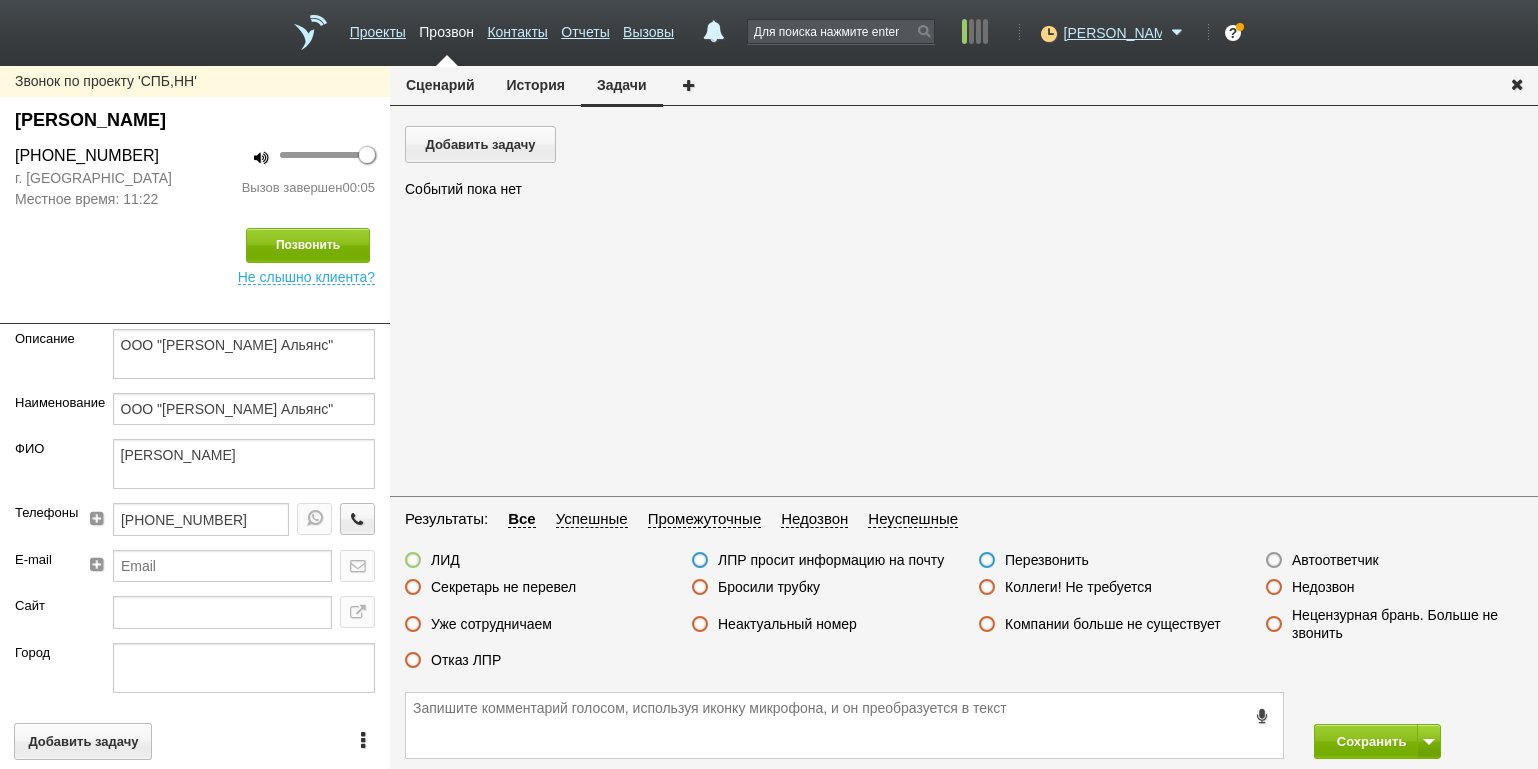 click on "Автоответчик" at bounding box center (1335, 560) 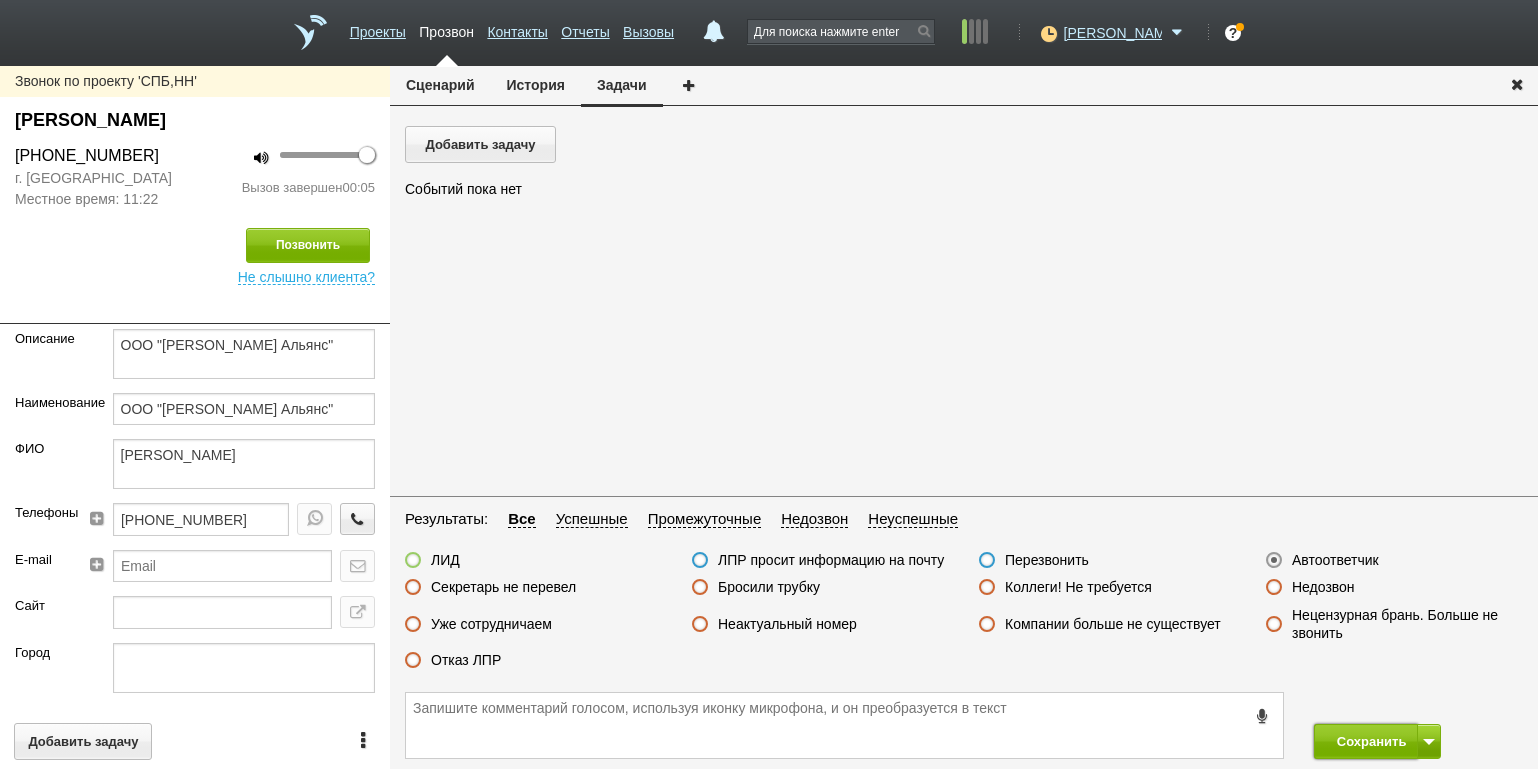 drag, startPoint x: 1351, startPoint y: 741, endPoint x: 1326, endPoint y: 696, distance: 51.47815 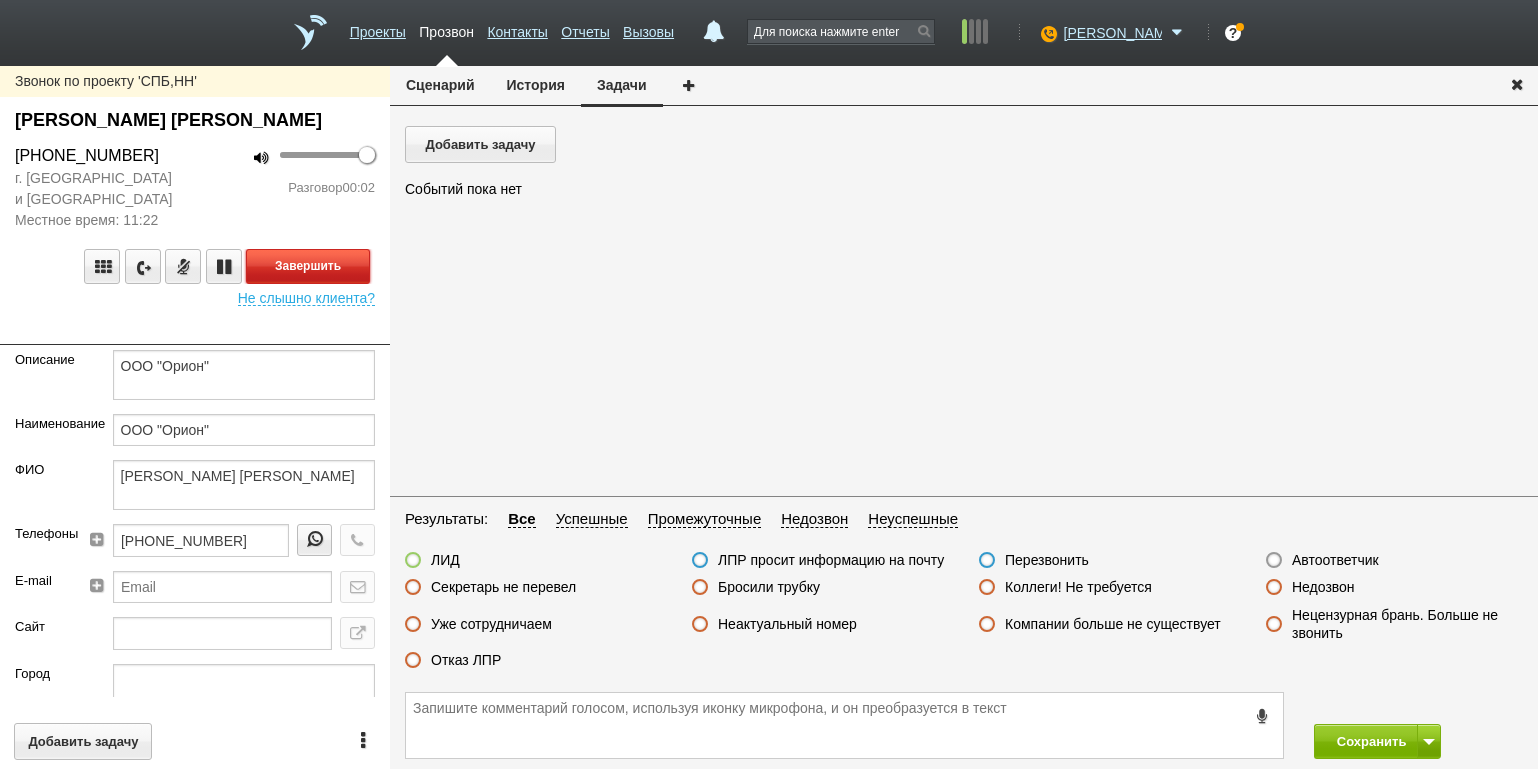 click on "Завершить" at bounding box center (308, 266) 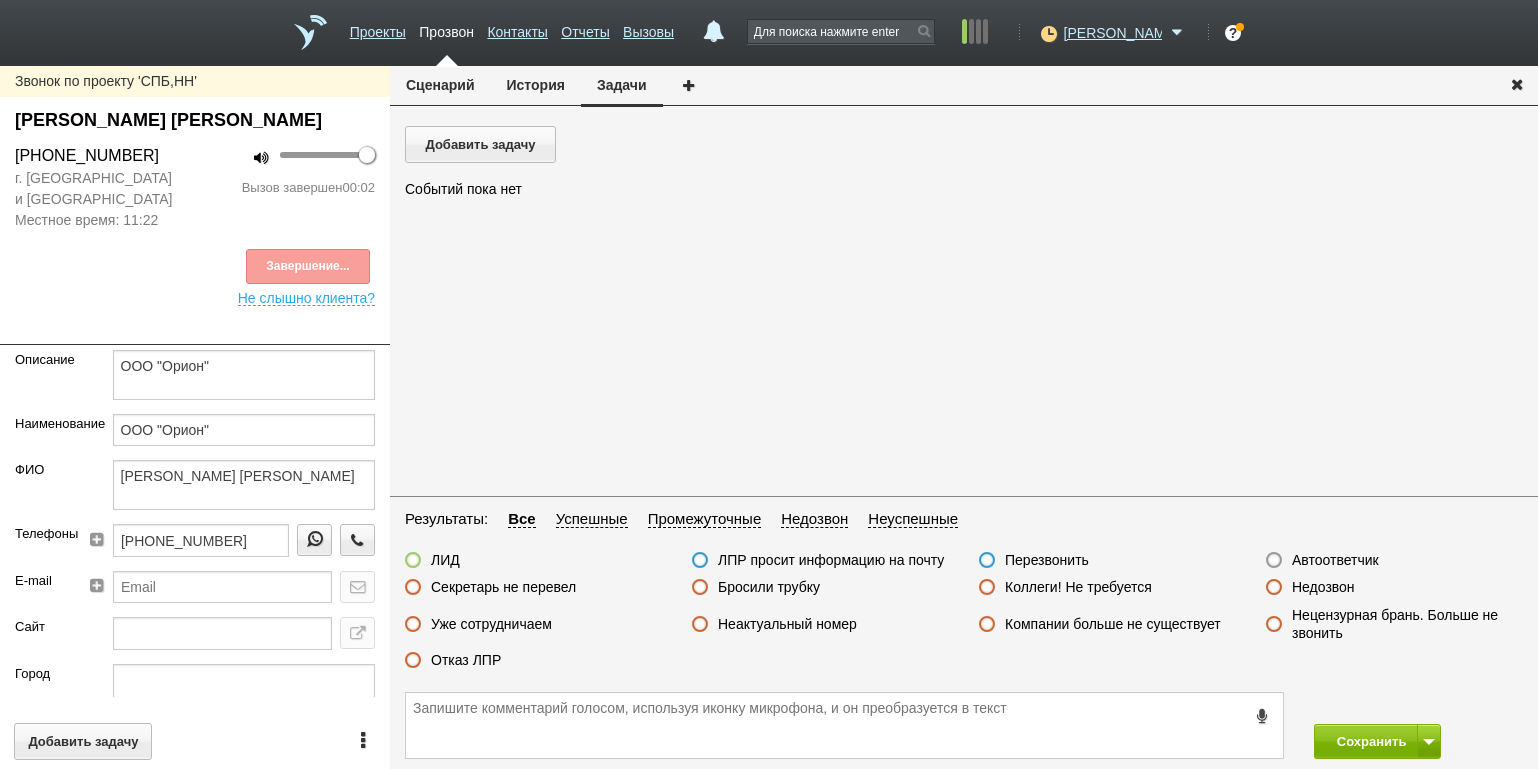 click on "Автоответчик" at bounding box center [1335, 560] 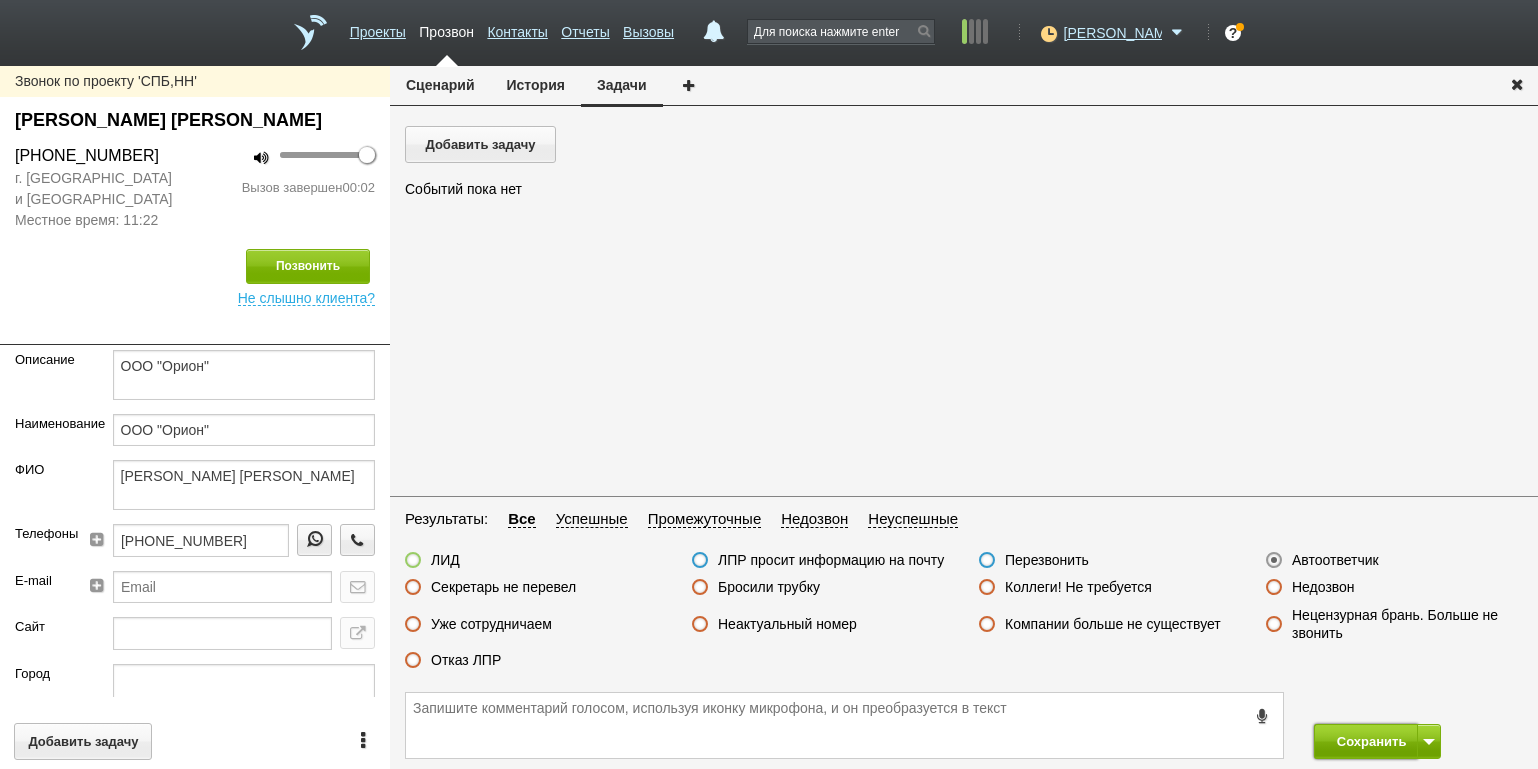 click on "Сохранить" at bounding box center [1366, 741] 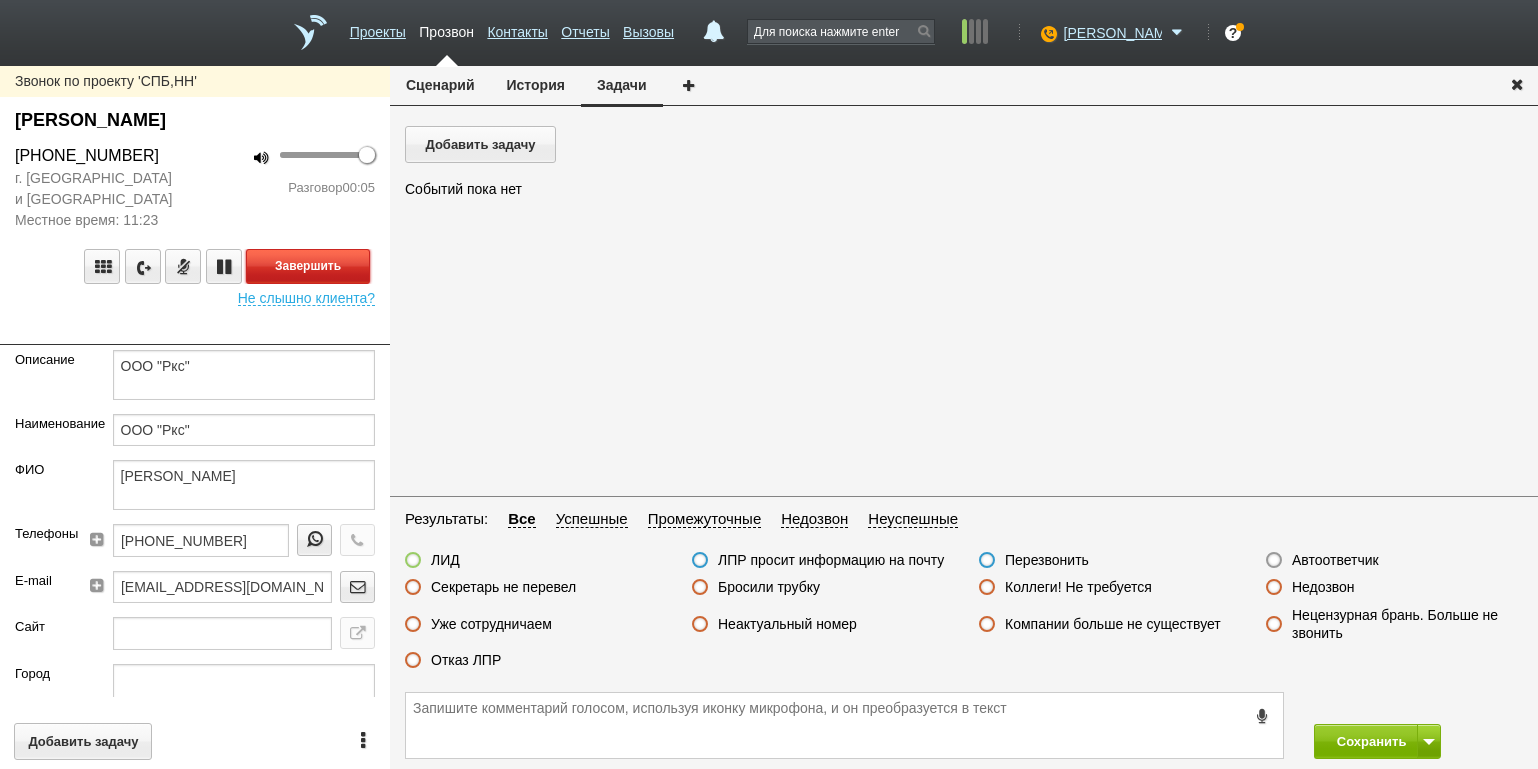 click on "Завершить" at bounding box center [308, 266] 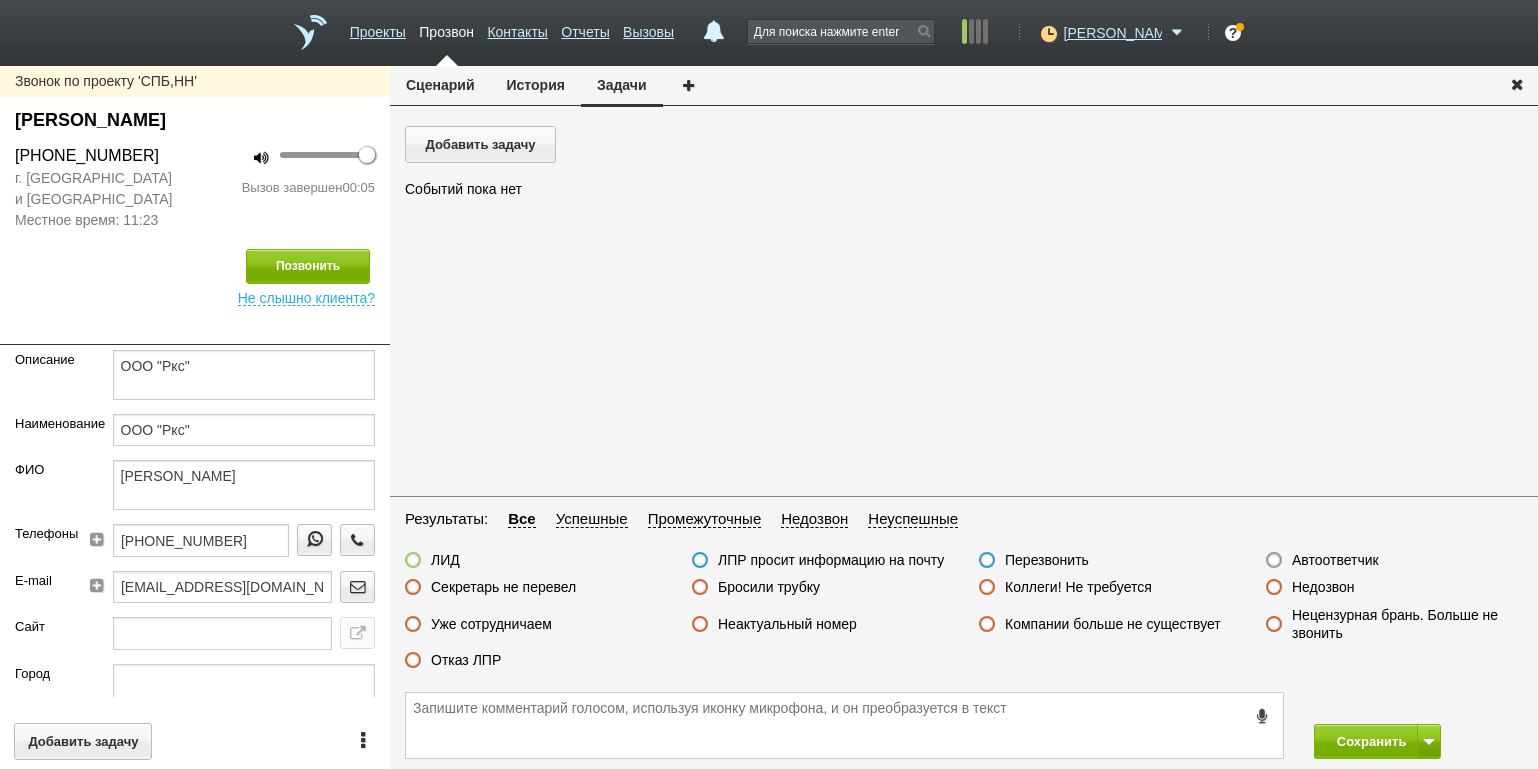 click on "Автоответчик" at bounding box center [1335, 560] 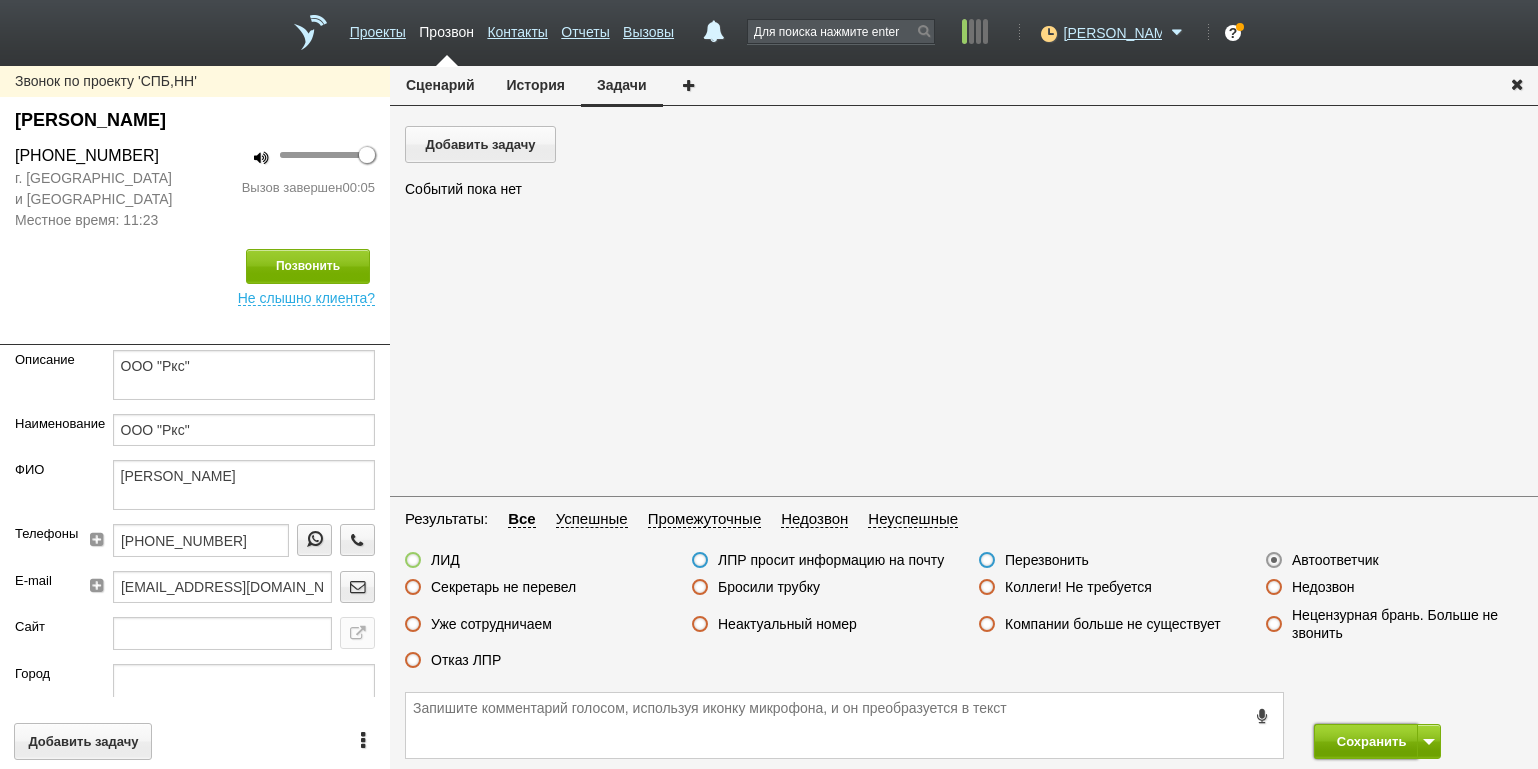 click on "Сохранить" at bounding box center [1366, 741] 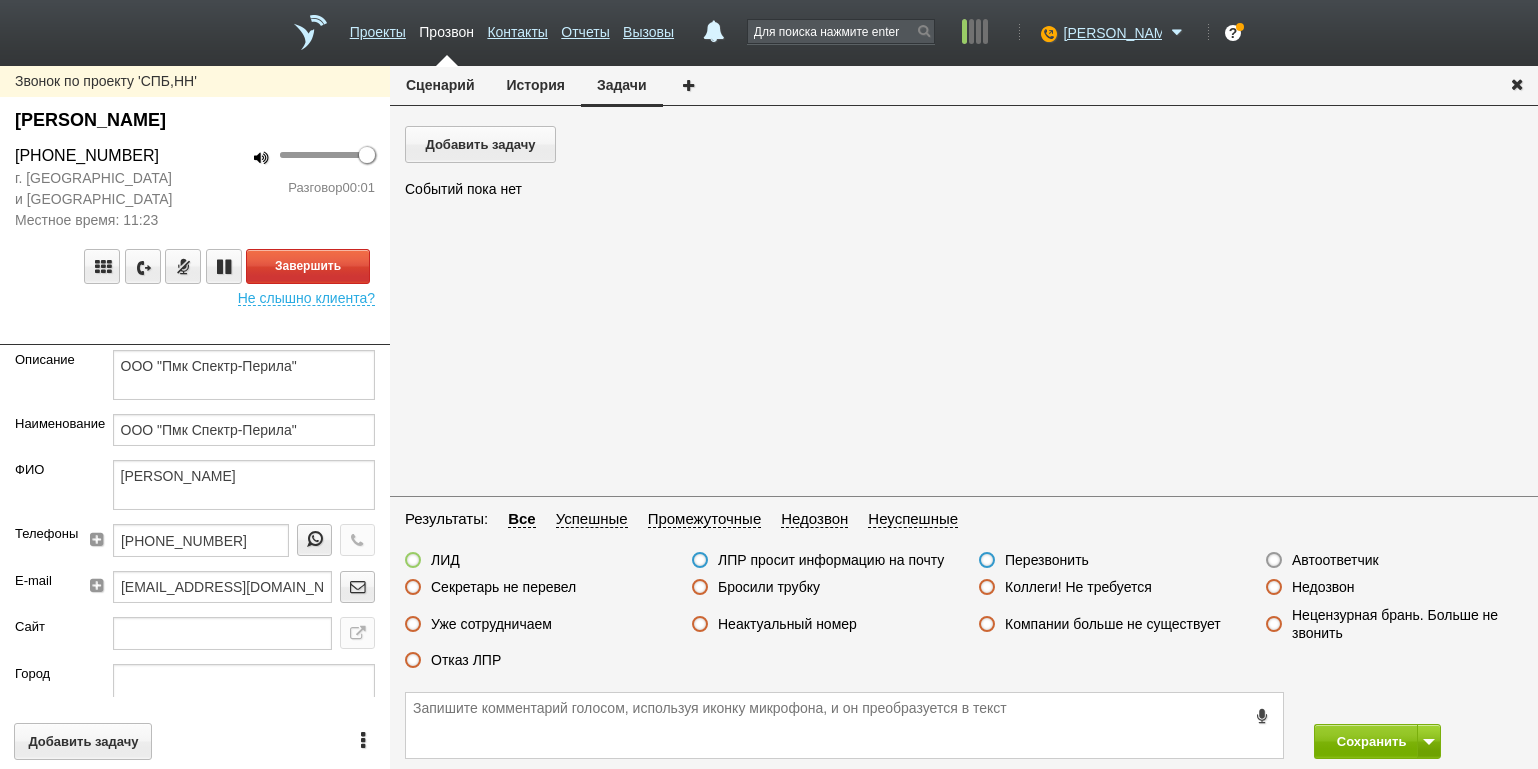 click on "Завершить Не слышно клиента?" at bounding box center [195, 268] 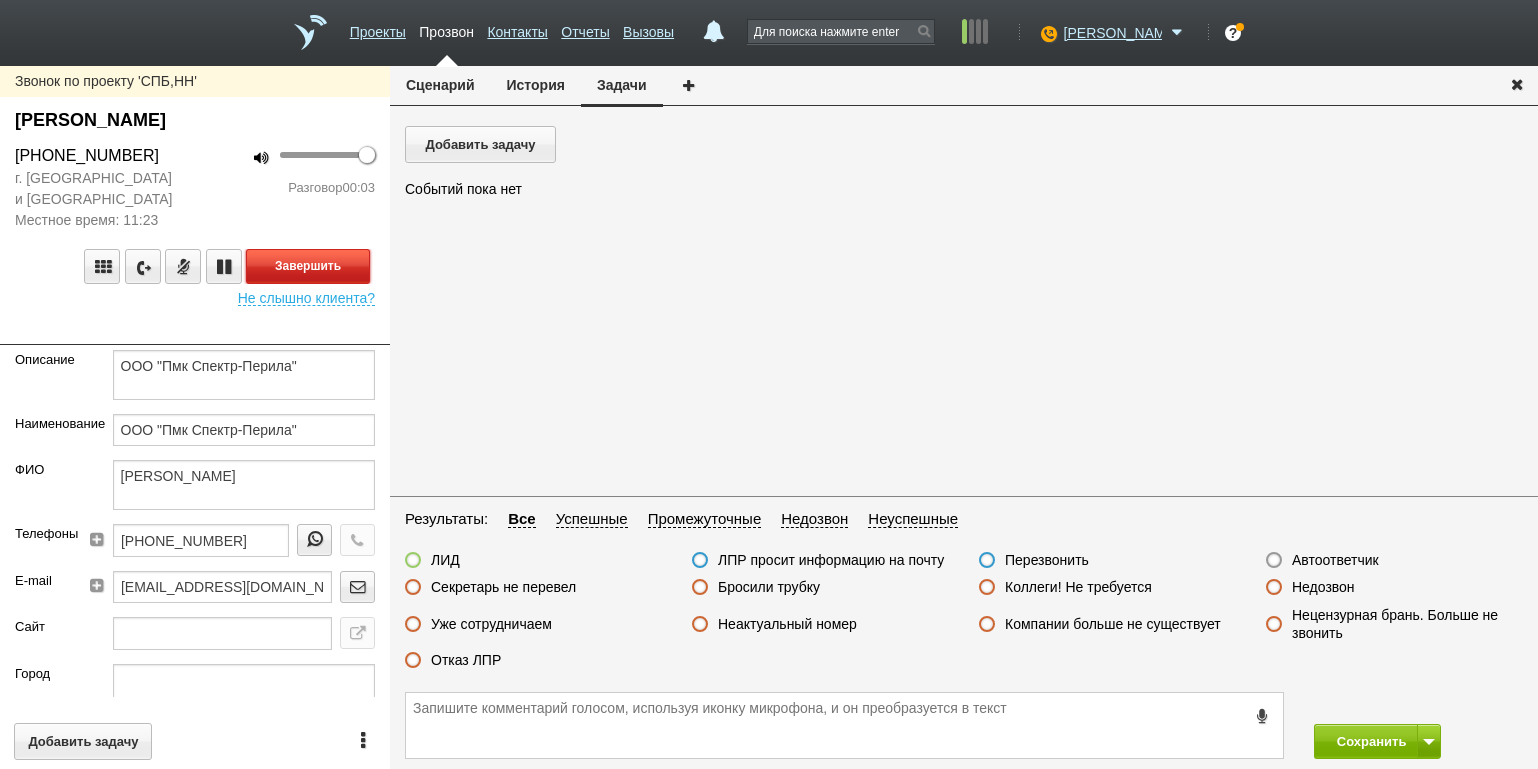 click on "Завершить" at bounding box center [308, 266] 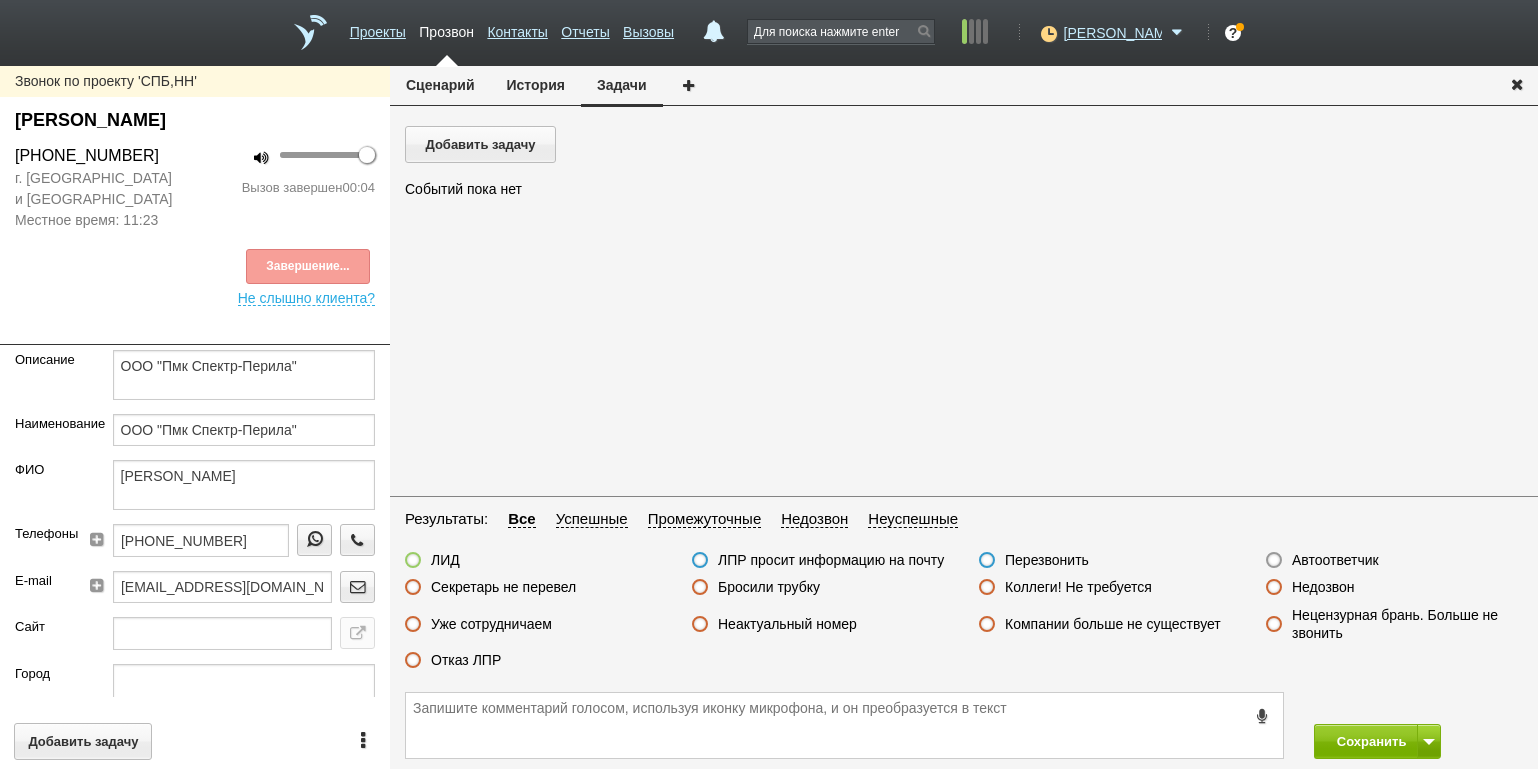 click on "Автоответчик" at bounding box center (1335, 560) 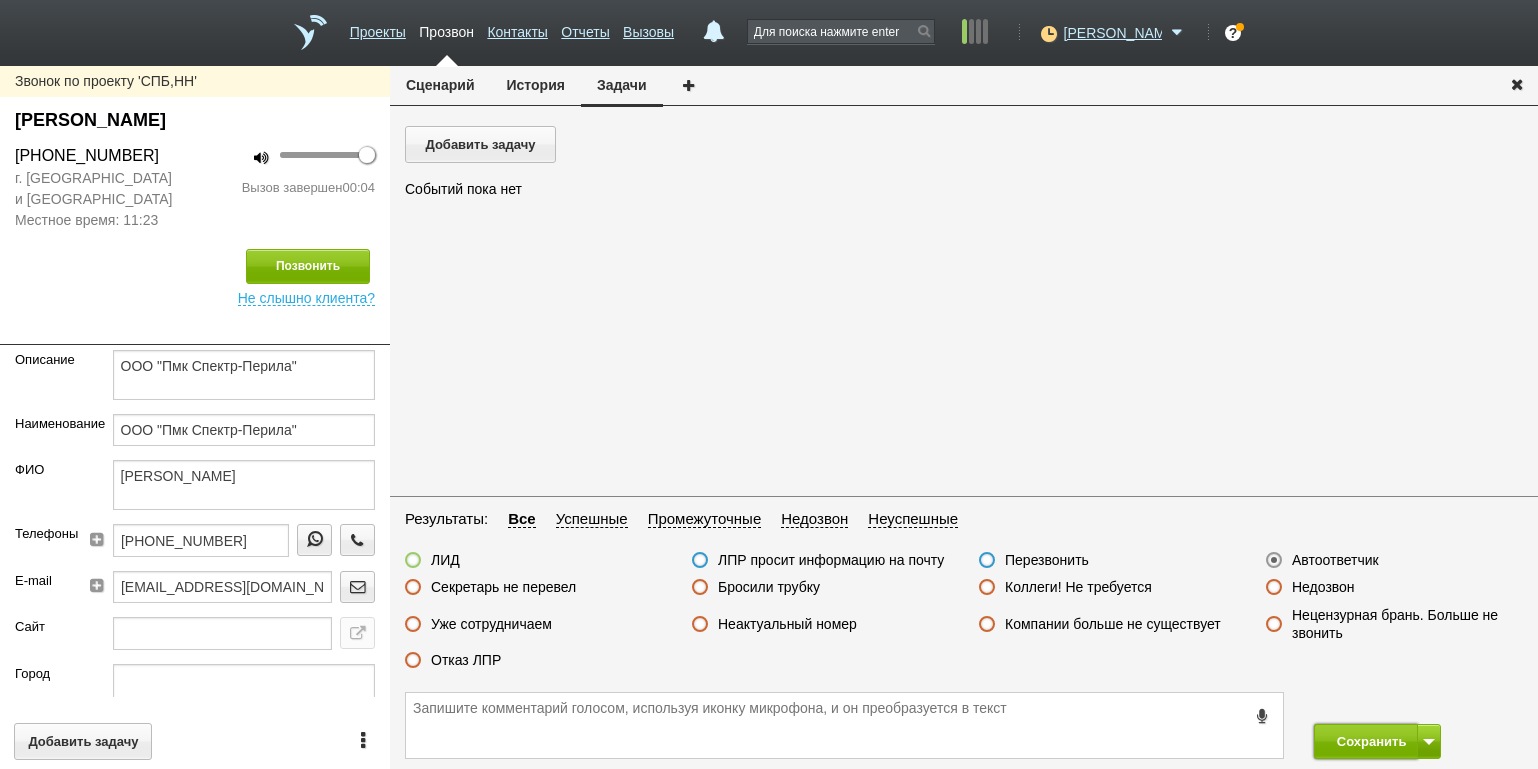 click on "Сохранить" at bounding box center [1366, 741] 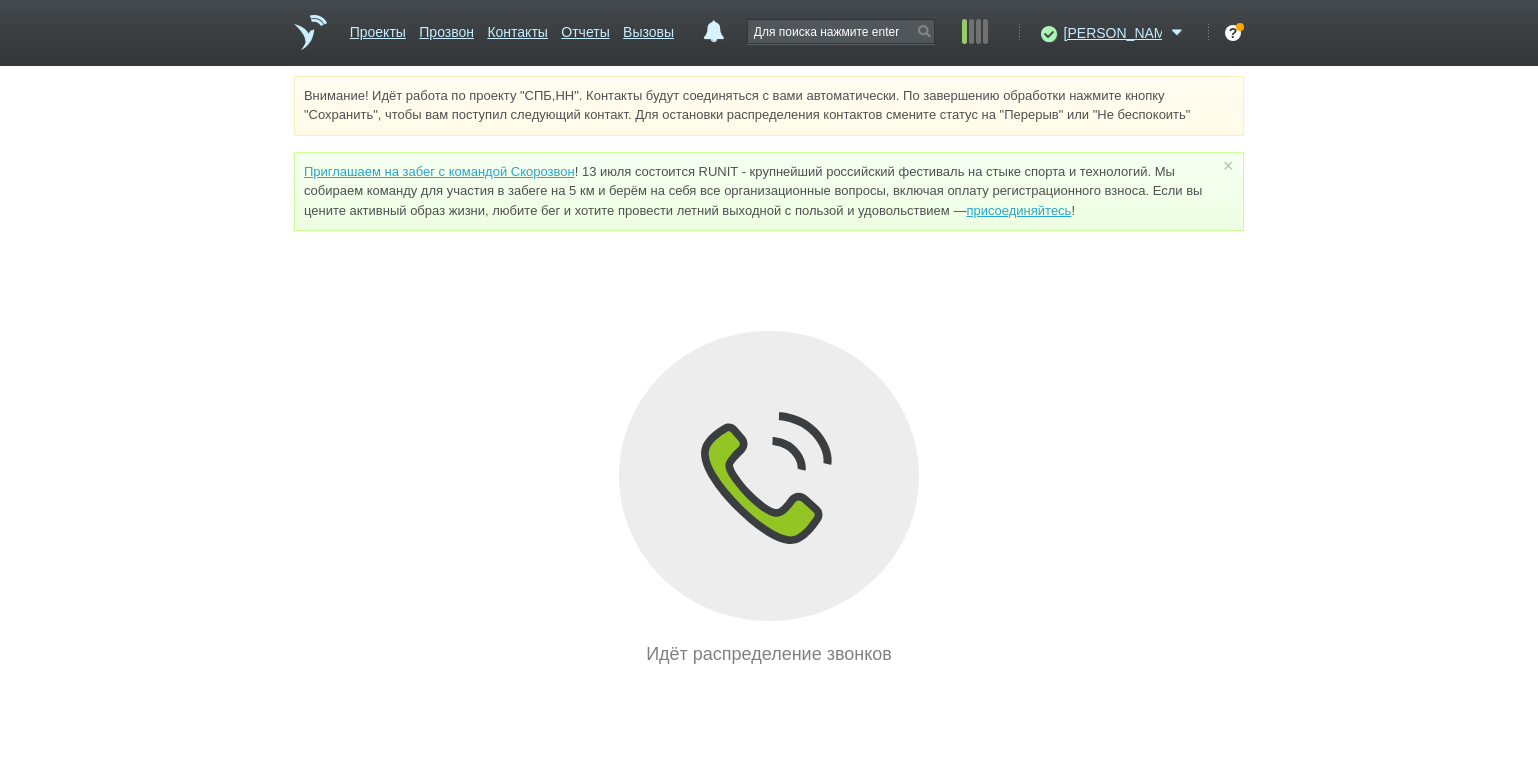 click on "Внимание! Идёт работа по проекту "СПБ,НН". Контакты будут соединяться с вами автоматически. По завершению обработки нажмите кнопку "Сохранить", чтобы вам поступил следующий контакт. Для остановки распределения контактов смените статус на "Перерыв" или "Не беспокоить"
Приглашаем на забег с командой Скорозвон присоединяйтесь !
×
Вы можете звонить напрямую из строки поиска - введите номер и нажмите "Позвонить"
Идёт распределение звонков" at bounding box center (769, 372) 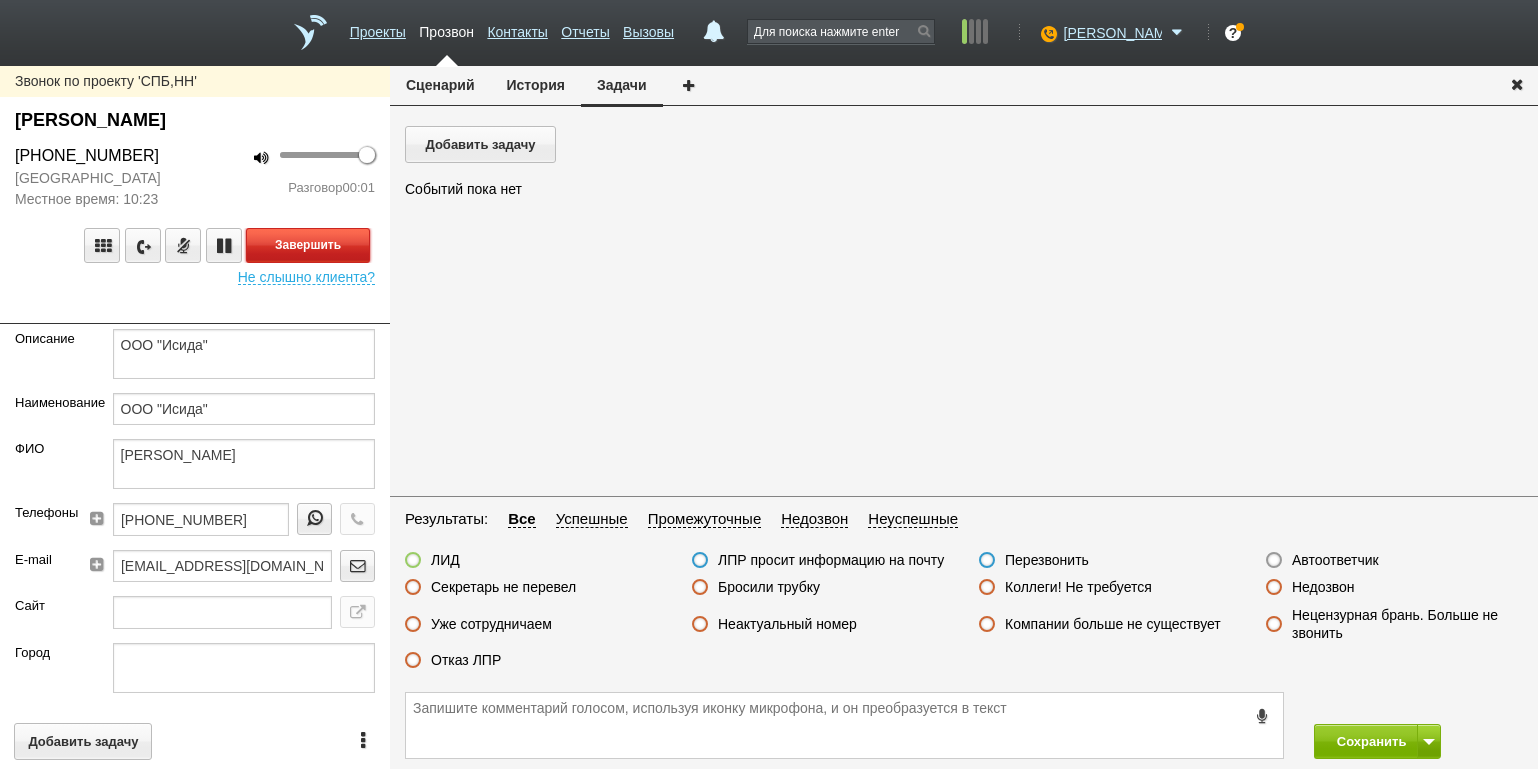 click on "Завершить" at bounding box center [308, 245] 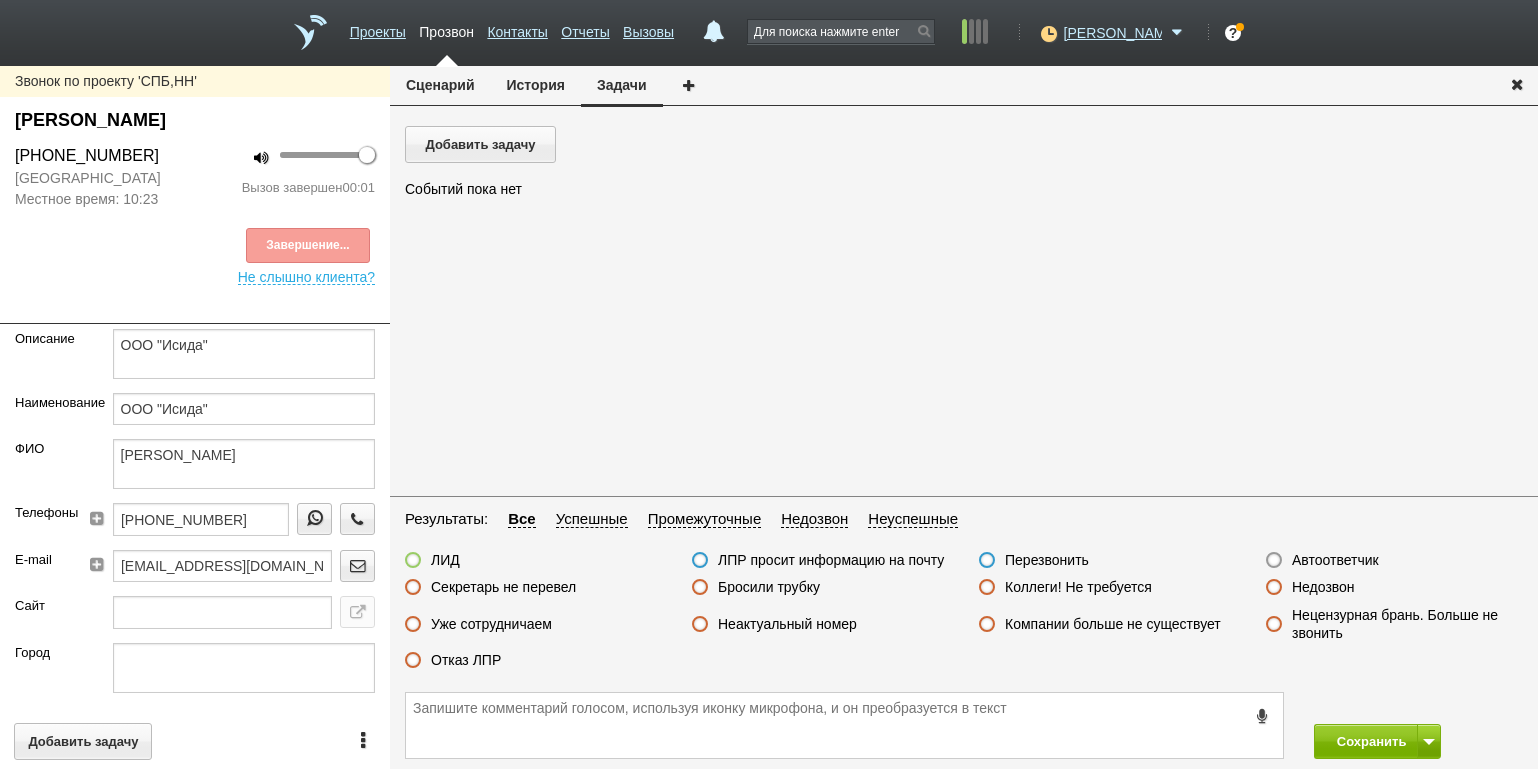 drag, startPoint x: 1329, startPoint y: 552, endPoint x: 1342, endPoint y: 557, distance: 13.928389 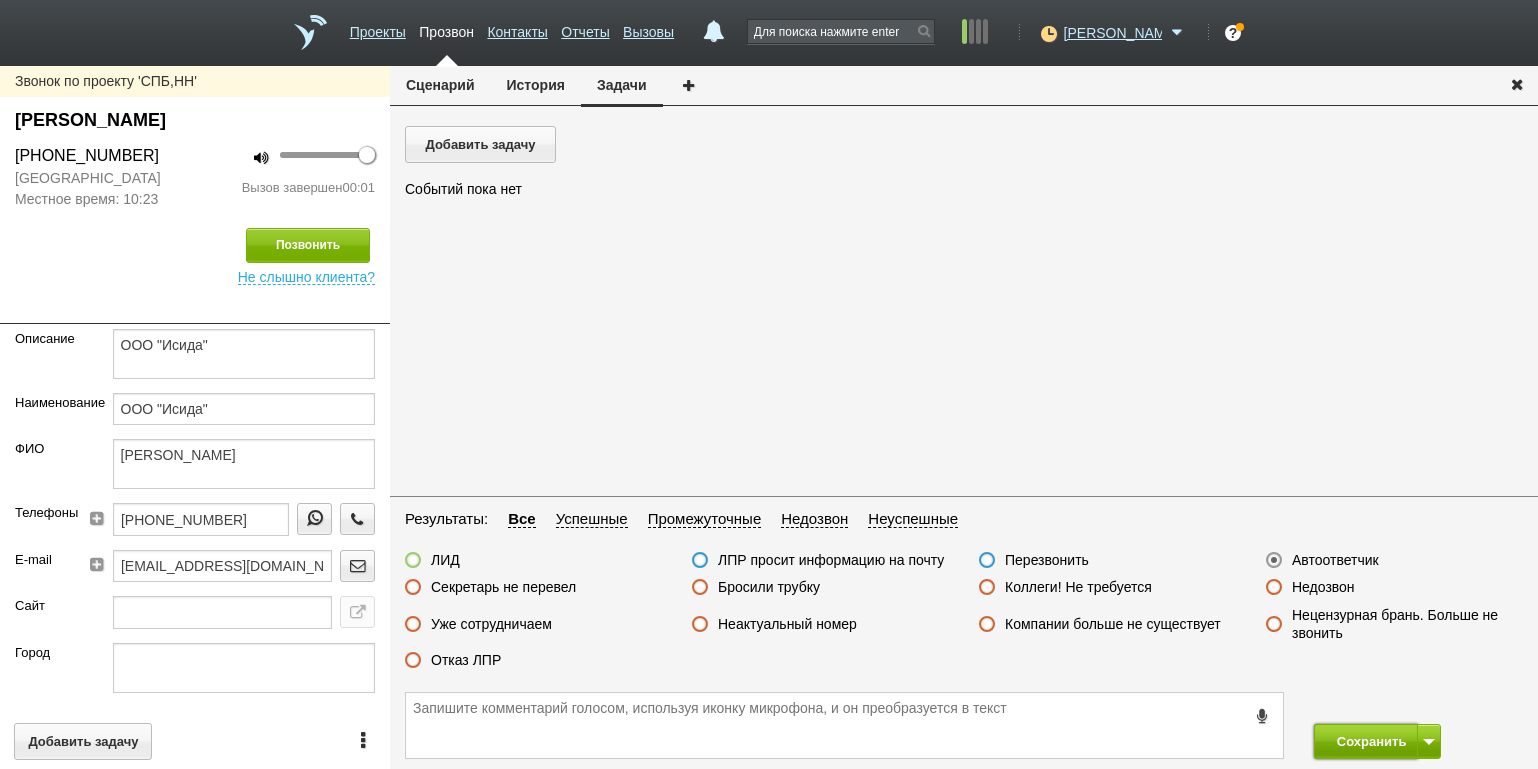 click on "Сохранить" at bounding box center (1366, 741) 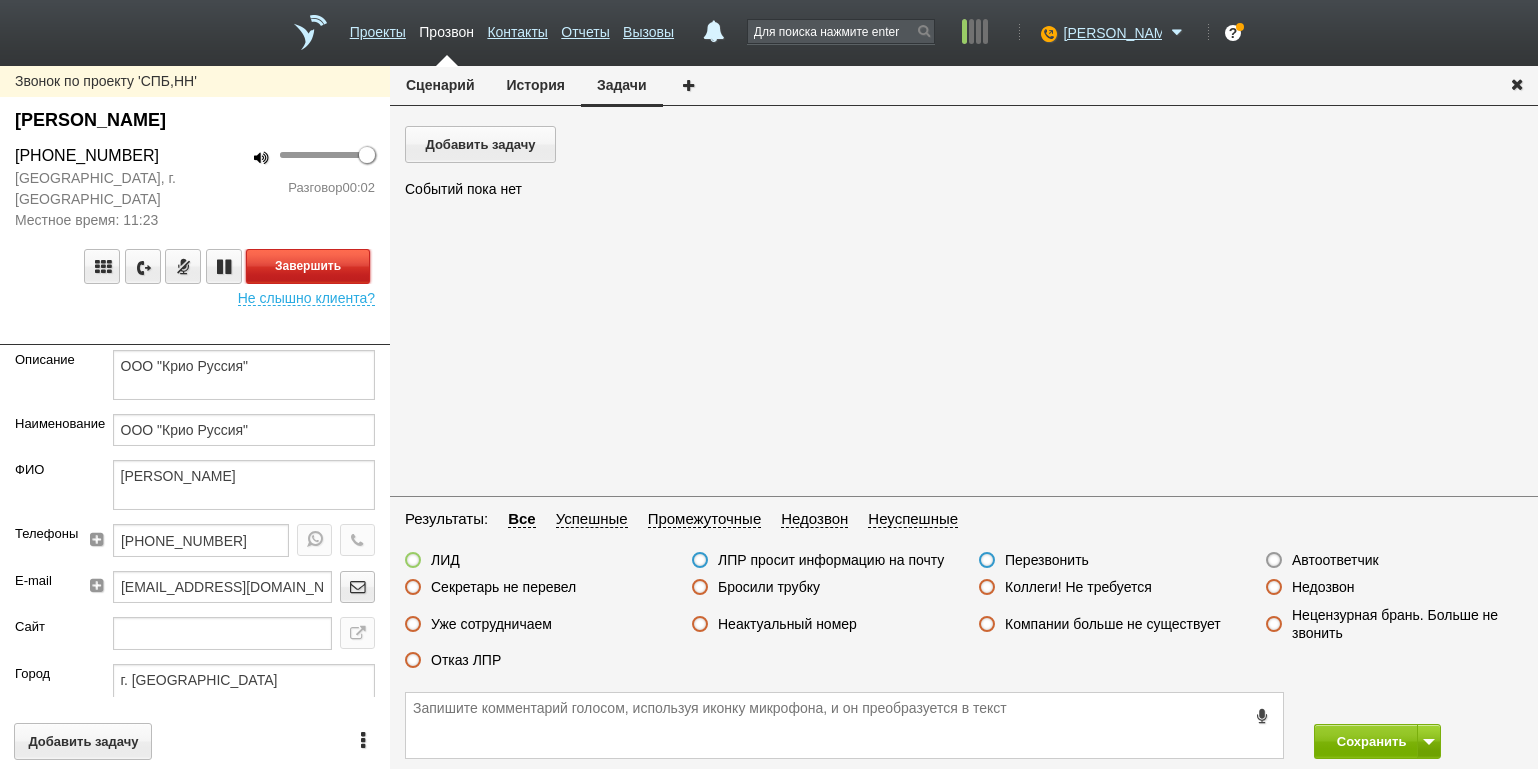 click on "Завершить" at bounding box center (308, 266) 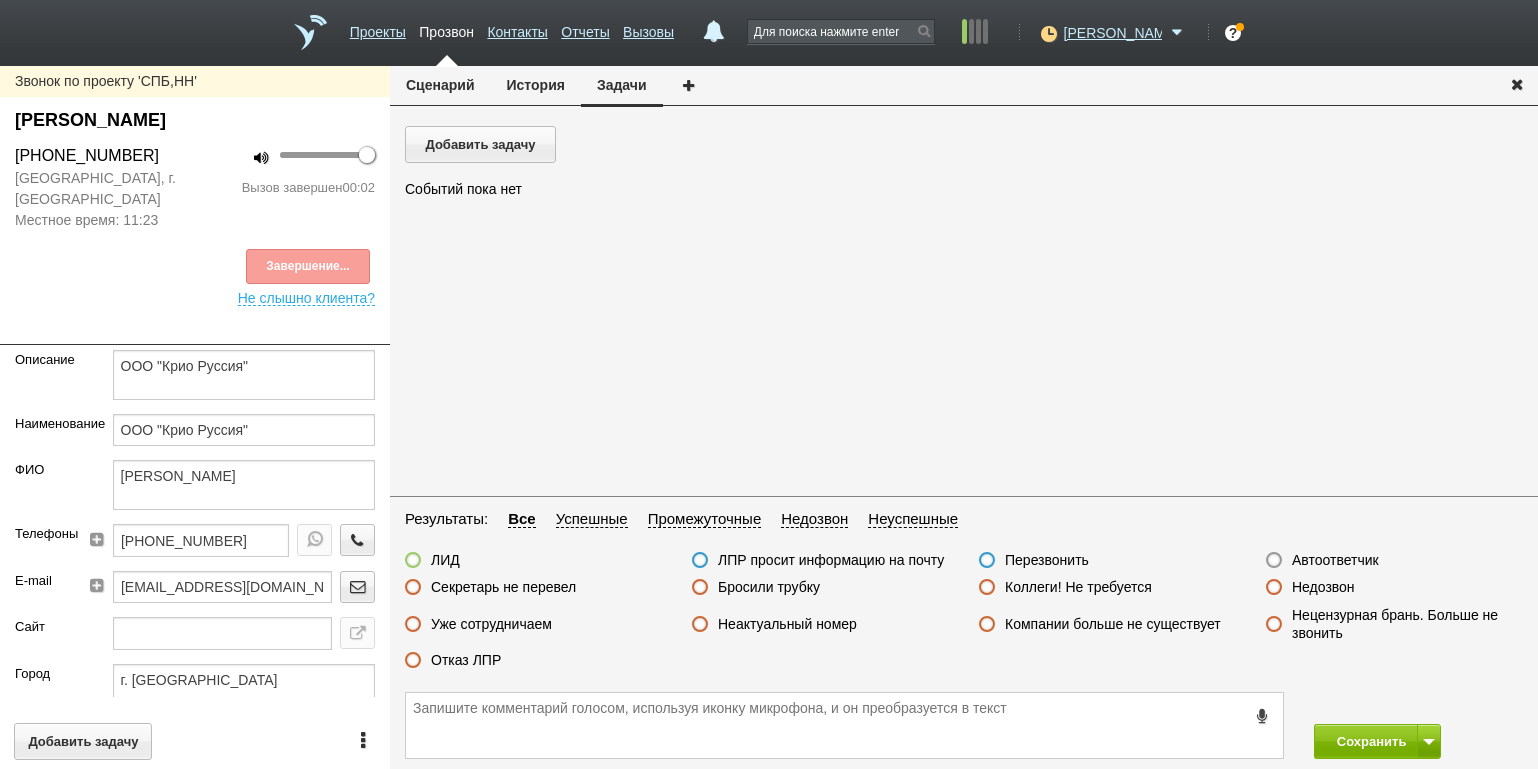 drag, startPoint x: 1331, startPoint y: 562, endPoint x: 1354, endPoint y: 590, distance: 36.23534 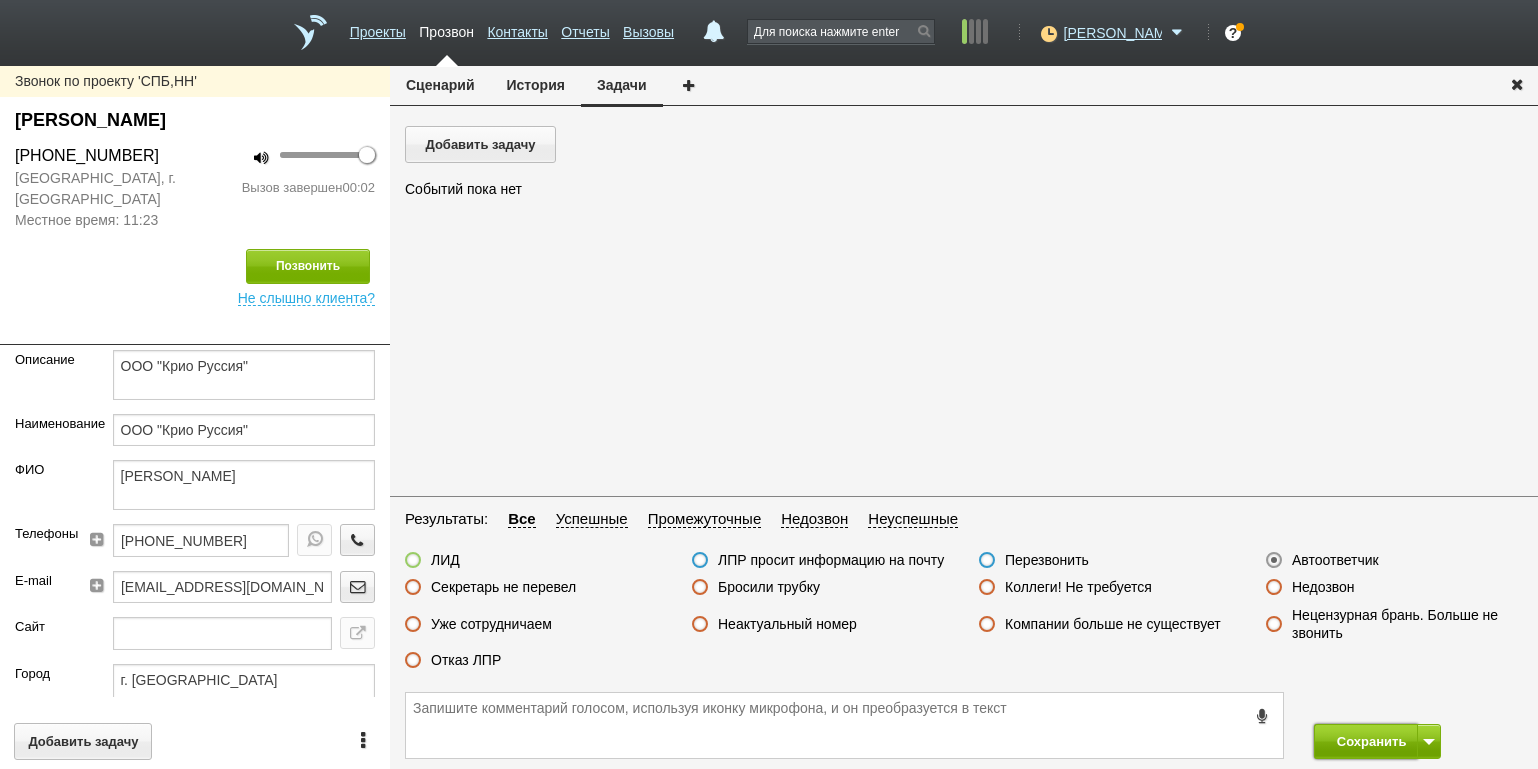 click on "Сохранить" at bounding box center [1366, 741] 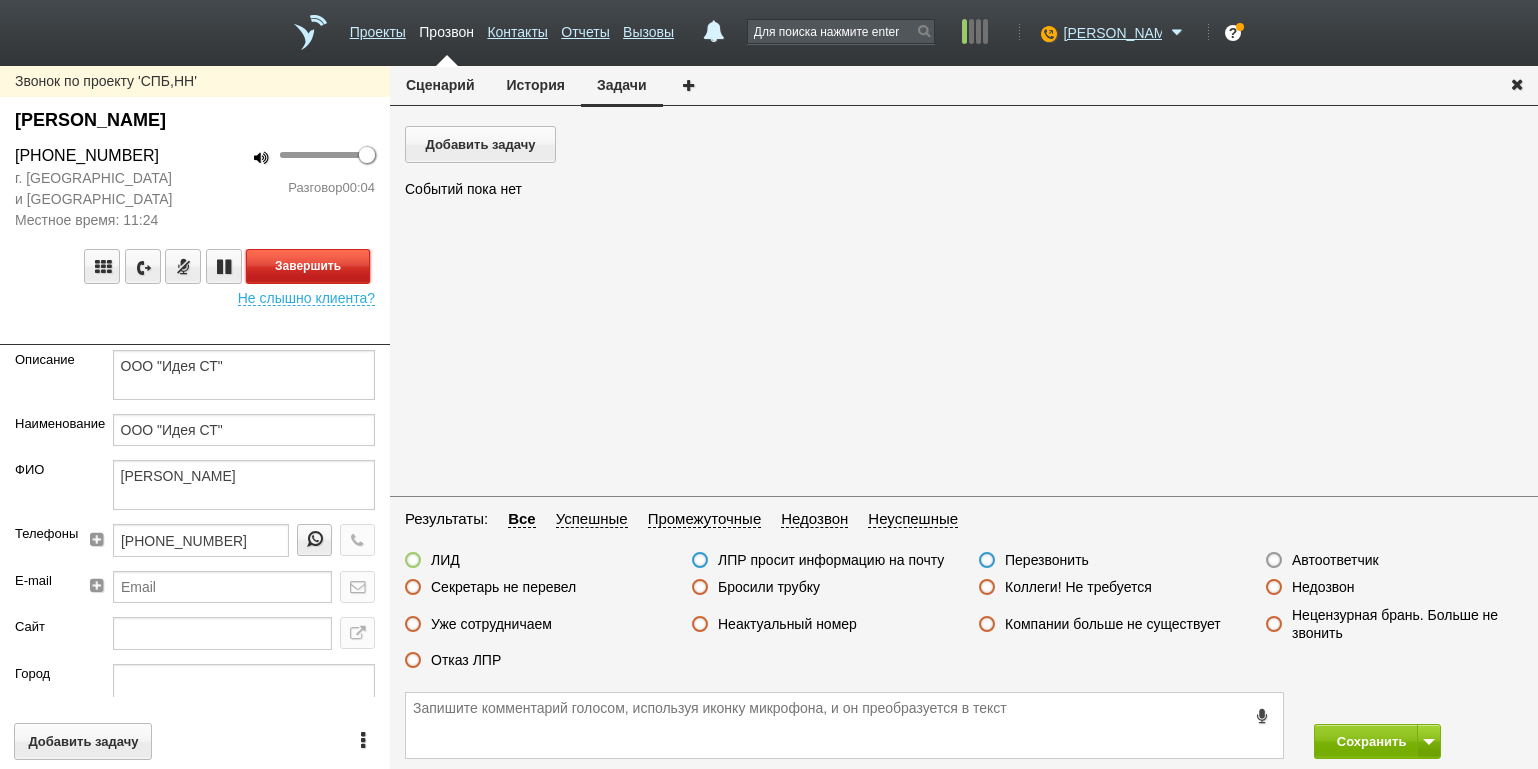 click on "Завершить" at bounding box center (308, 266) 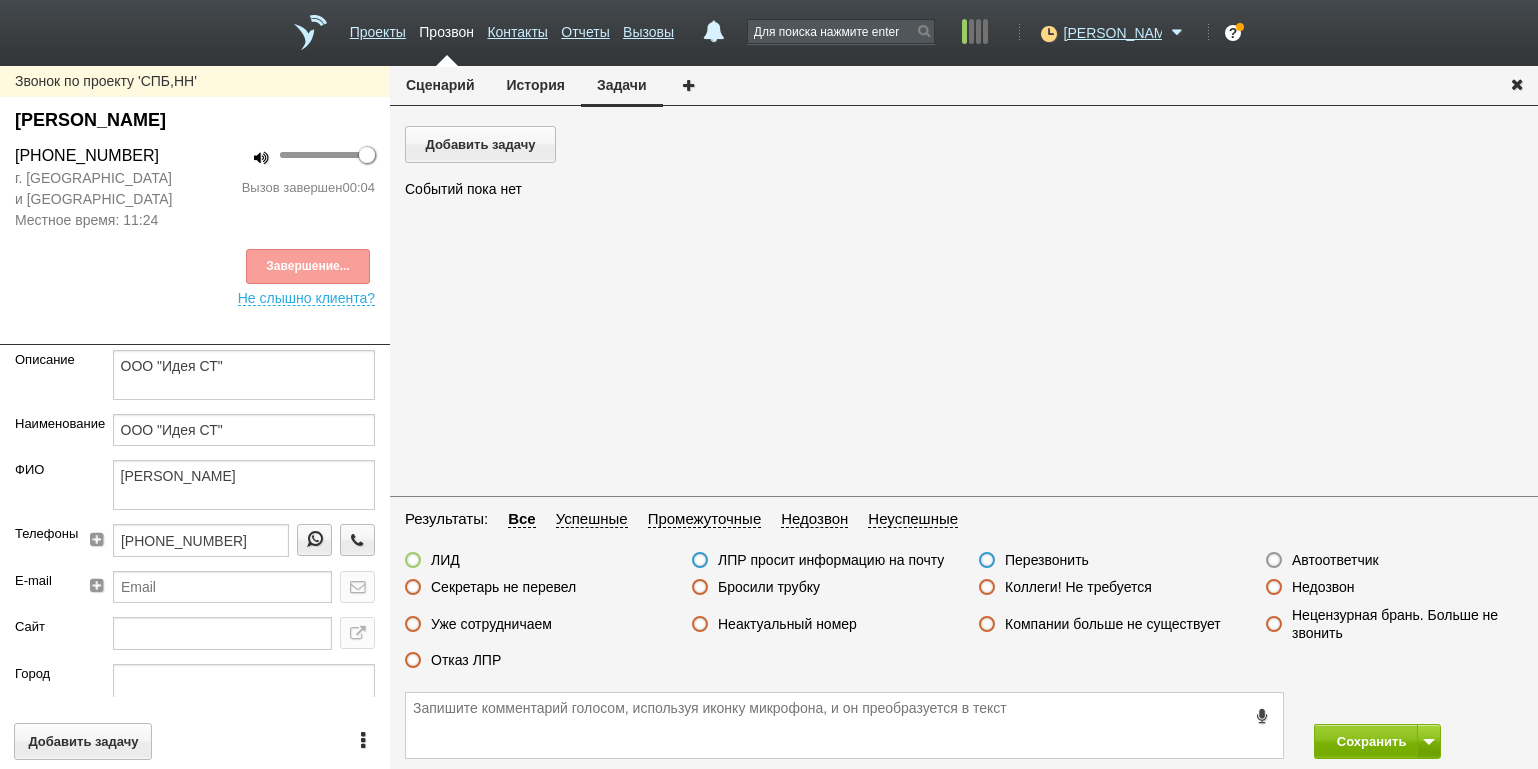 click on "Автоответчик" at bounding box center [1335, 560] 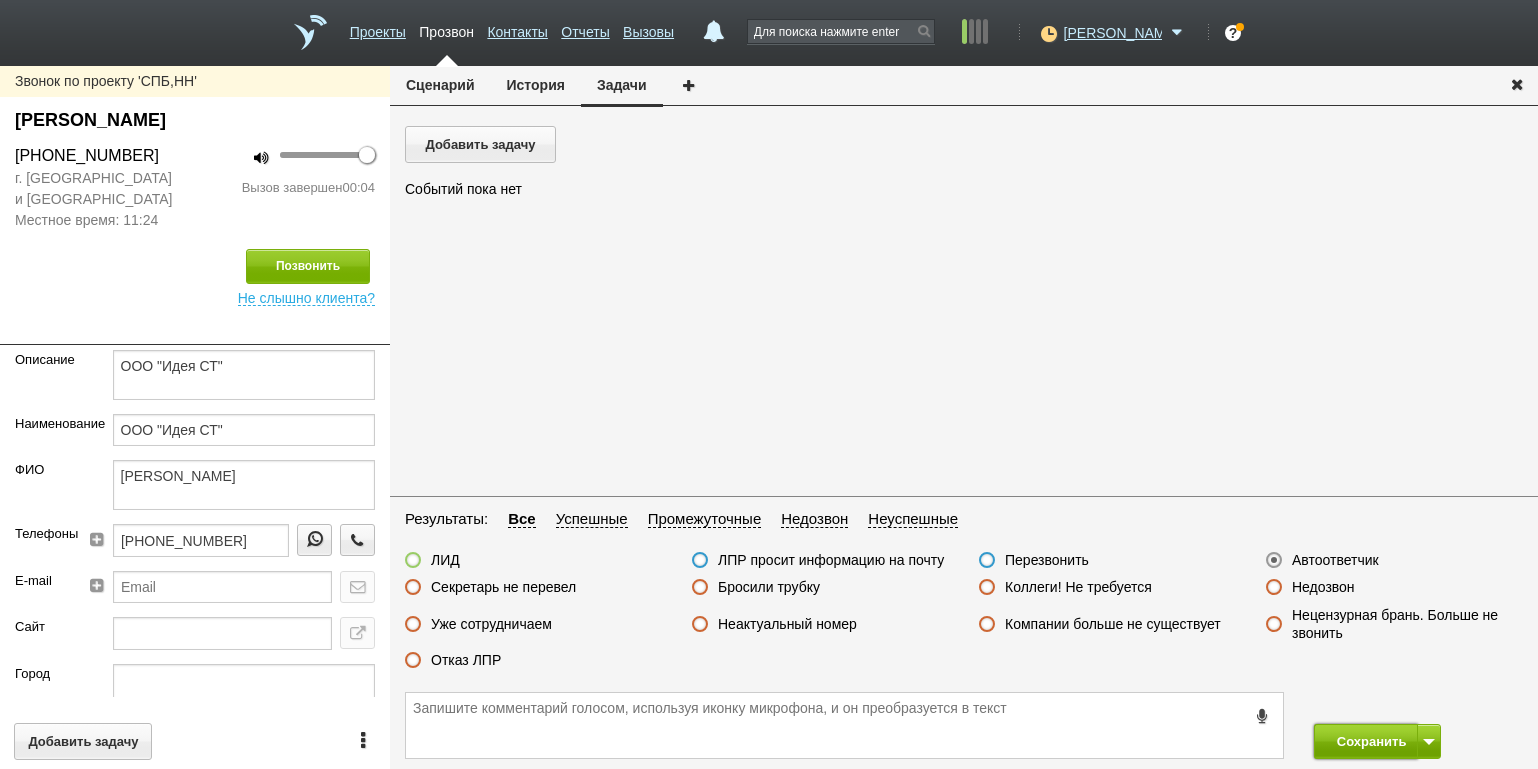 click on "Сохранить" at bounding box center (1366, 741) 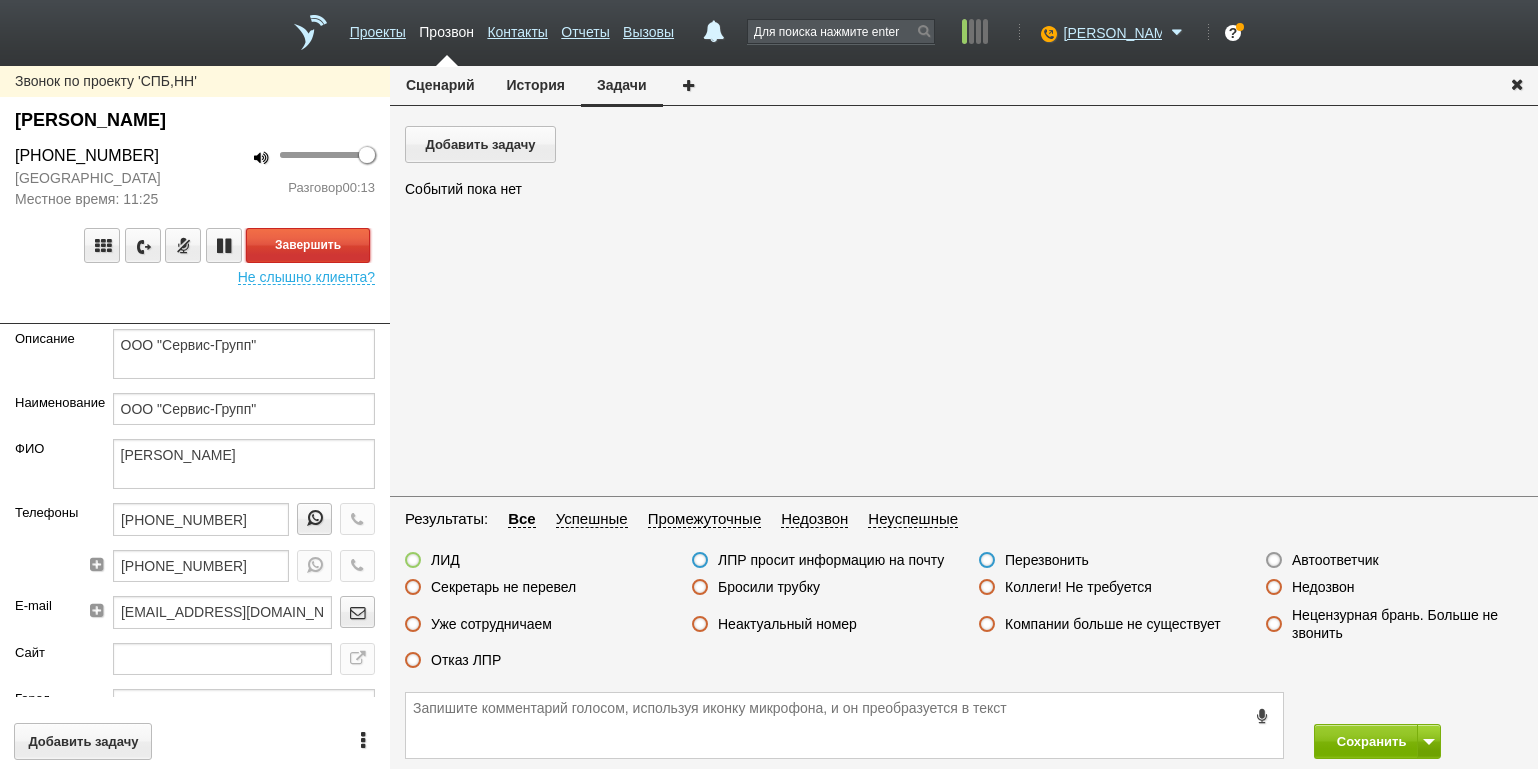 click on "Завершить" at bounding box center (308, 245) 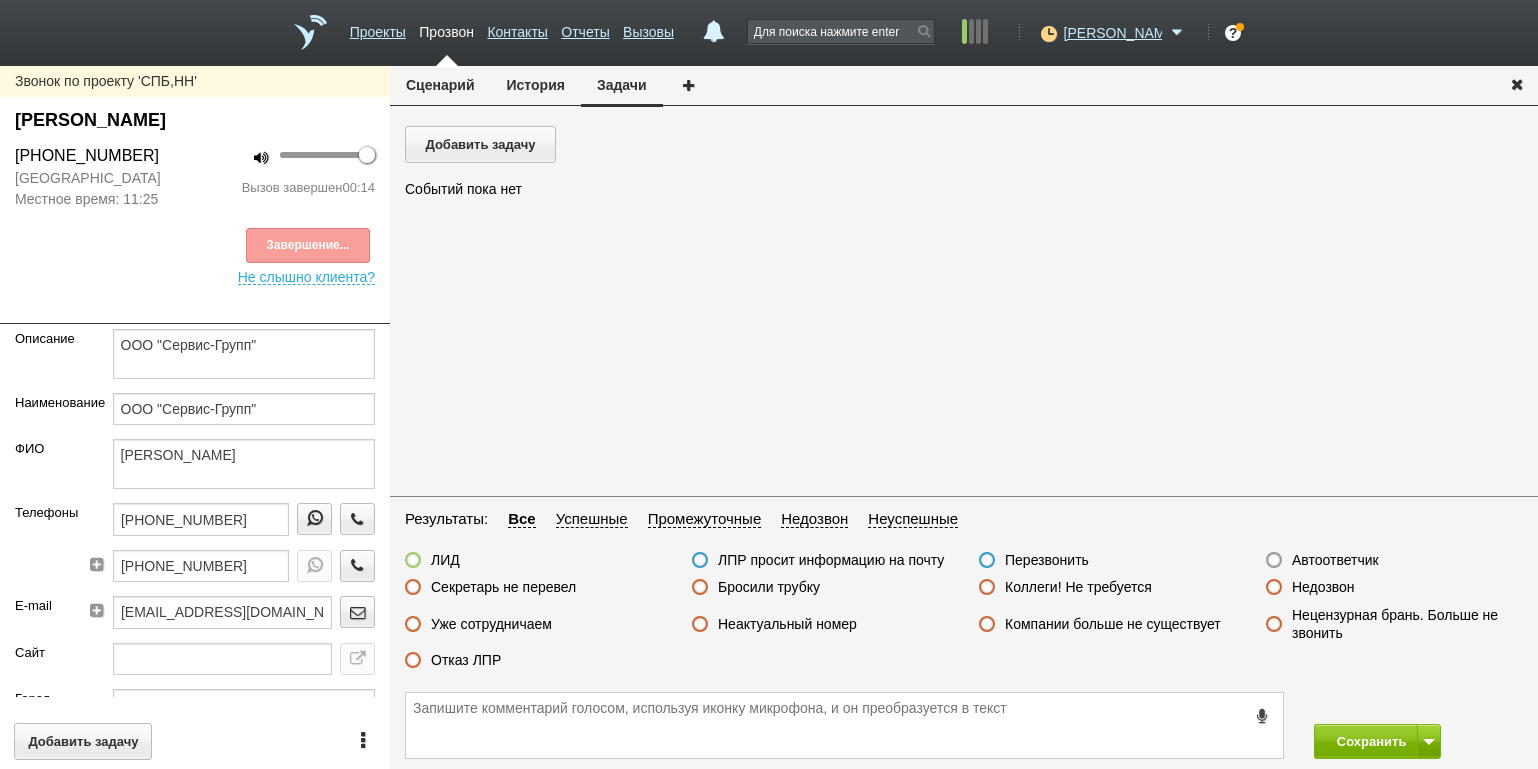 click on "ЛИД ЛПР просит информацию на почту Перезвонить Автоответчик Секретарь не перевел Бросили трубку Коллеги! Не требуется Недозвон Уже сотрудничаем Неактуальный номер Компании больше не существует Нецензурная брань. Больше не звонить Отказ ЛПР" at bounding box center (964, 615) 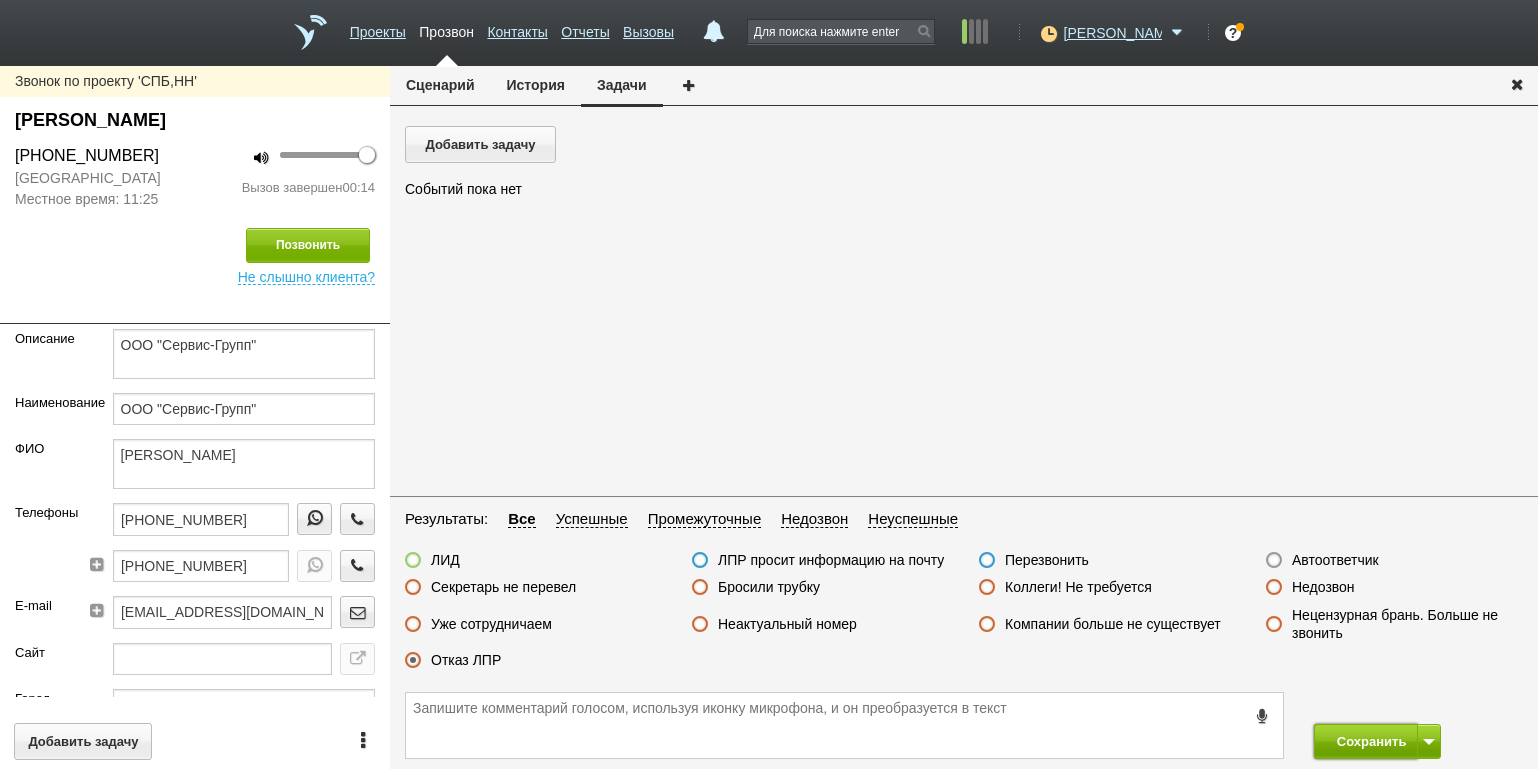 click on "Сохранить" at bounding box center [1366, 741] 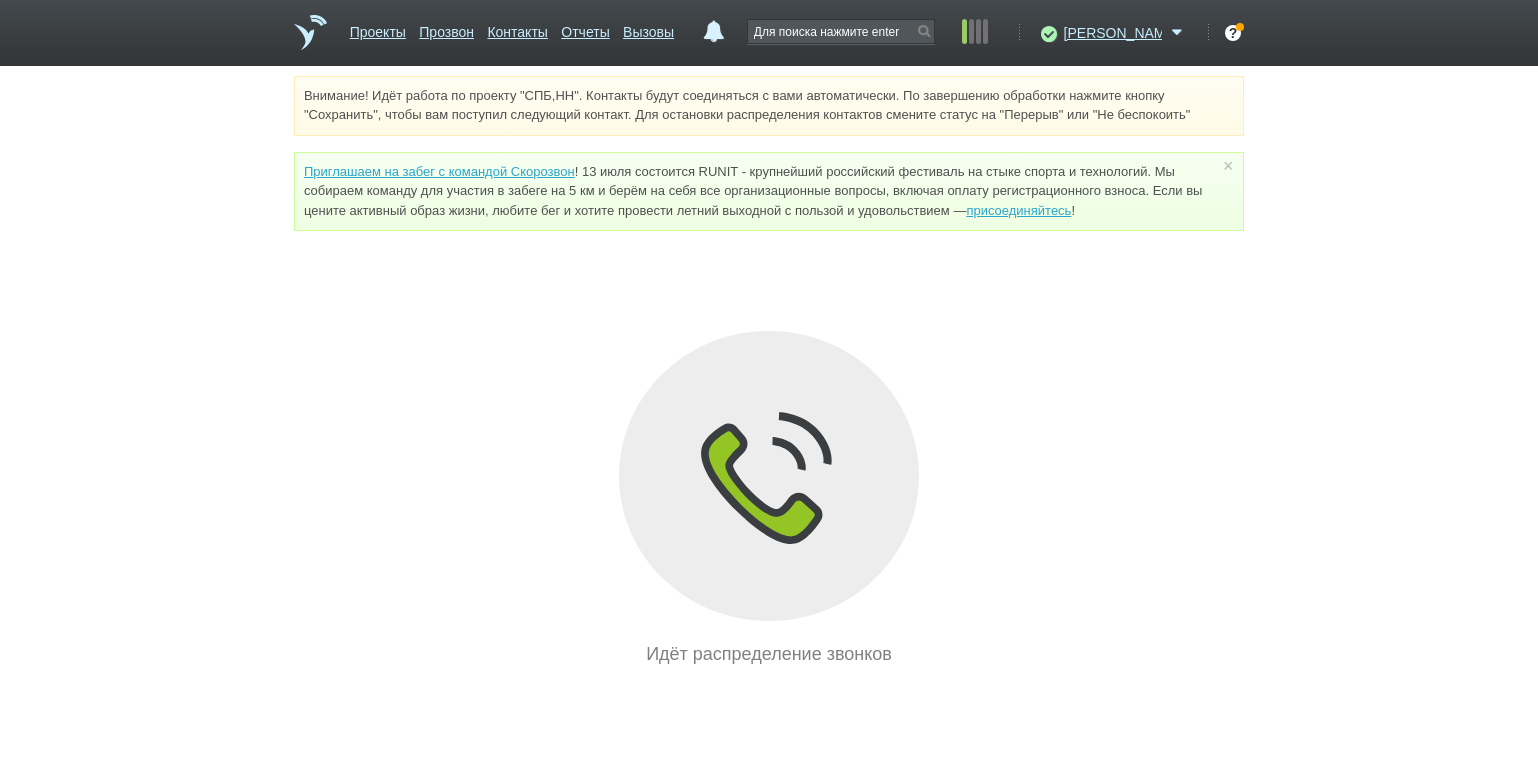 click on "Внимание! Идёт работа по проекту "СПБ,НН". Контакты будут соединяться с вами автоматически. По завершению обработки нажмите кнопку "Сохранить", чтобы вам поступил следующий контакт. Для остановки распределения контактов смените статус на "Перерыв" или "Не беспокоить"
Приглашаем на забег с командой Скорозвон присоединяйтесь !
×
Вы можете звонить напрямую из строки поиска - введите номер и нажмите "Позвонить"
Идёт распределение звонков" at bounding box center [769, 372] 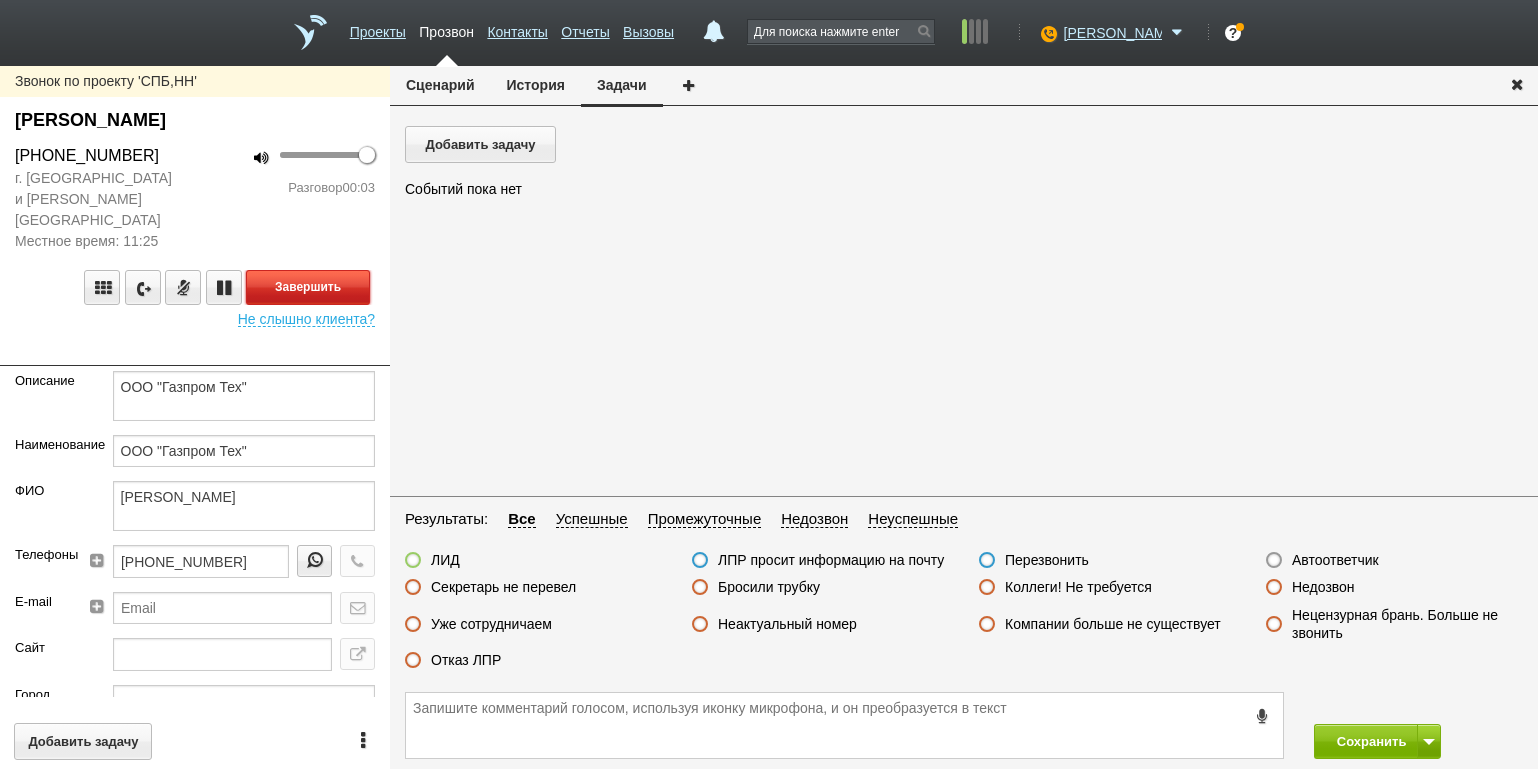 click on "Завершить" at bounding box center [308, 287] 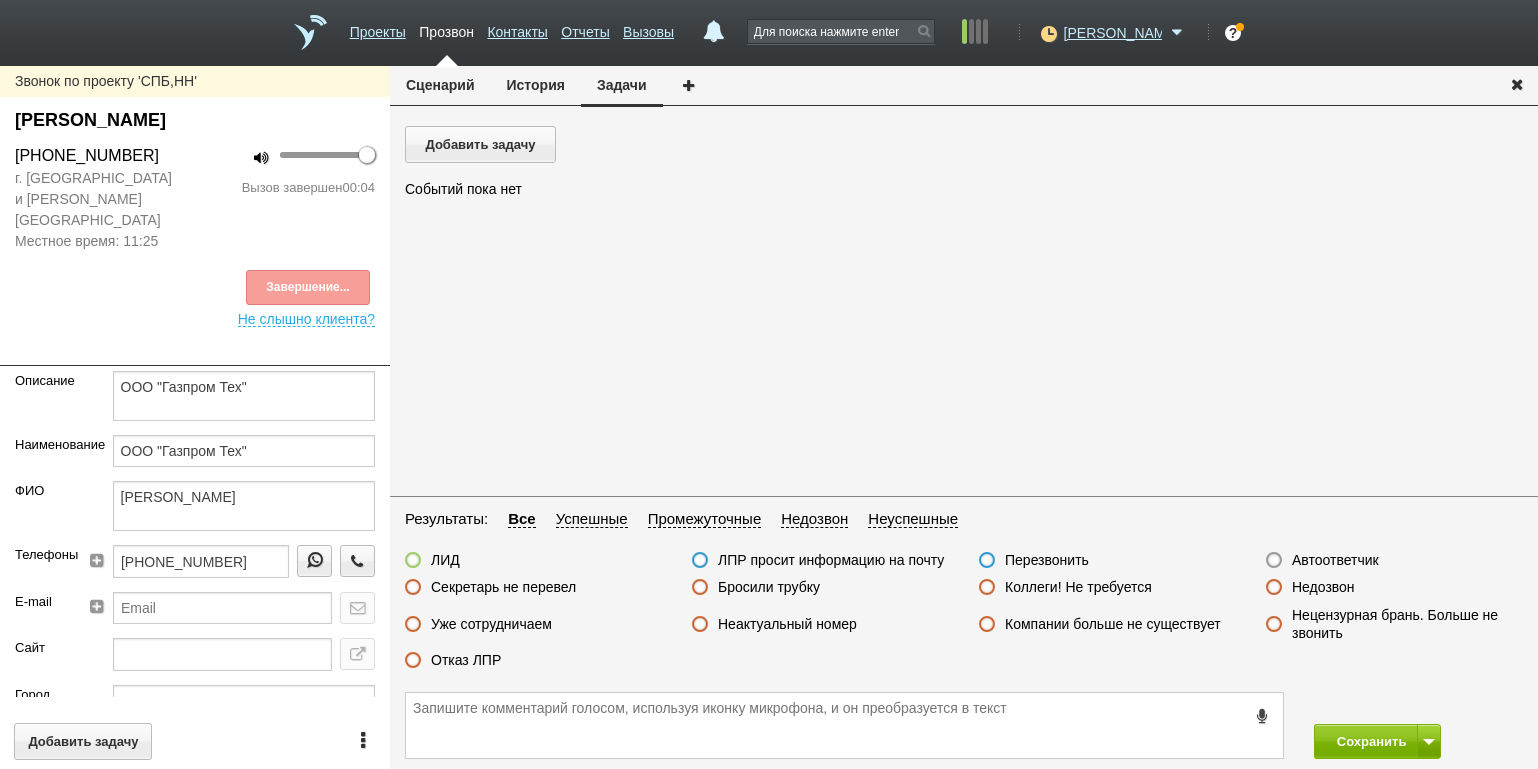 click on "Автоответчик" at bounding box center (1335, 560) 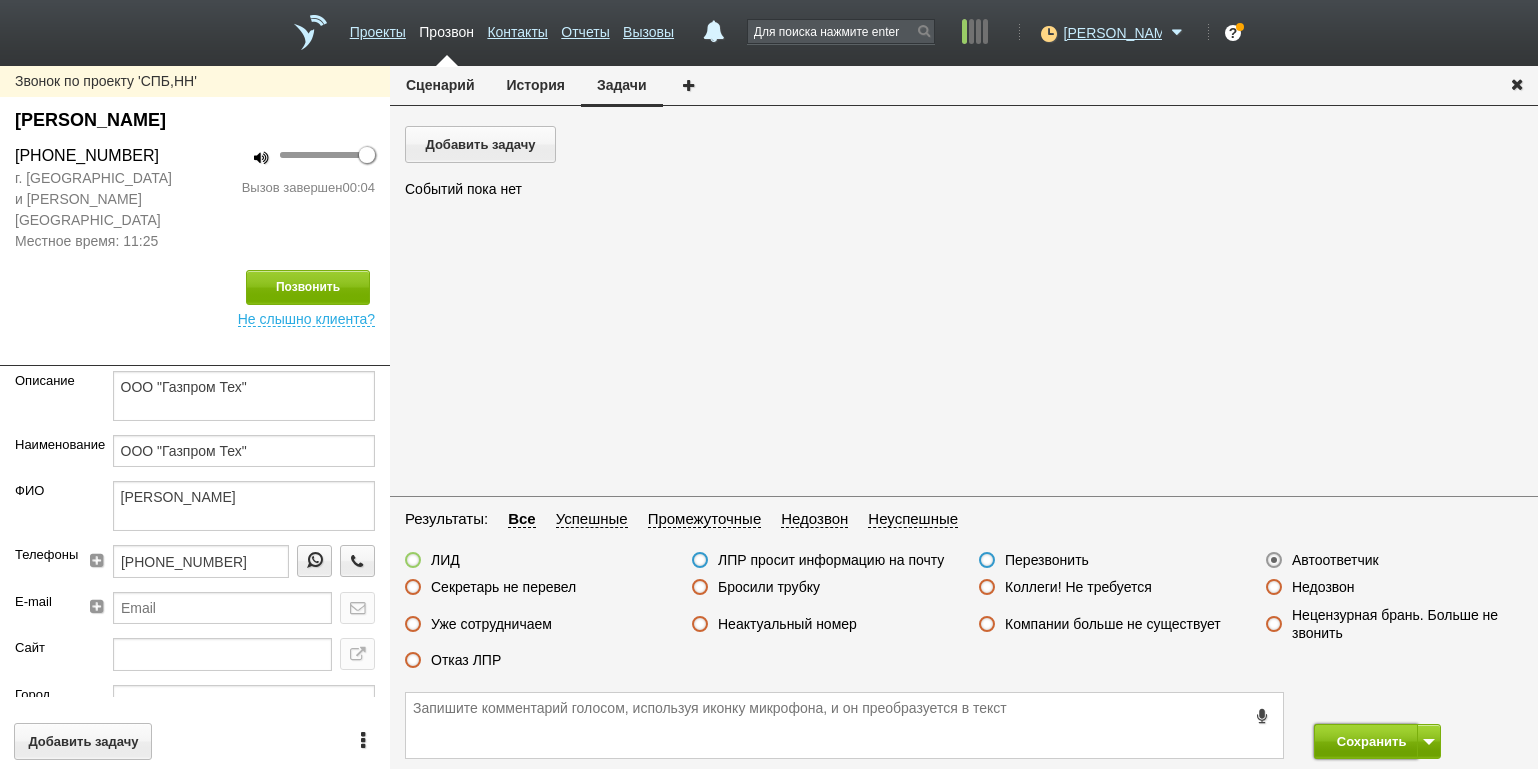 click on "Сохранить" at bounding box center (1366, 741) 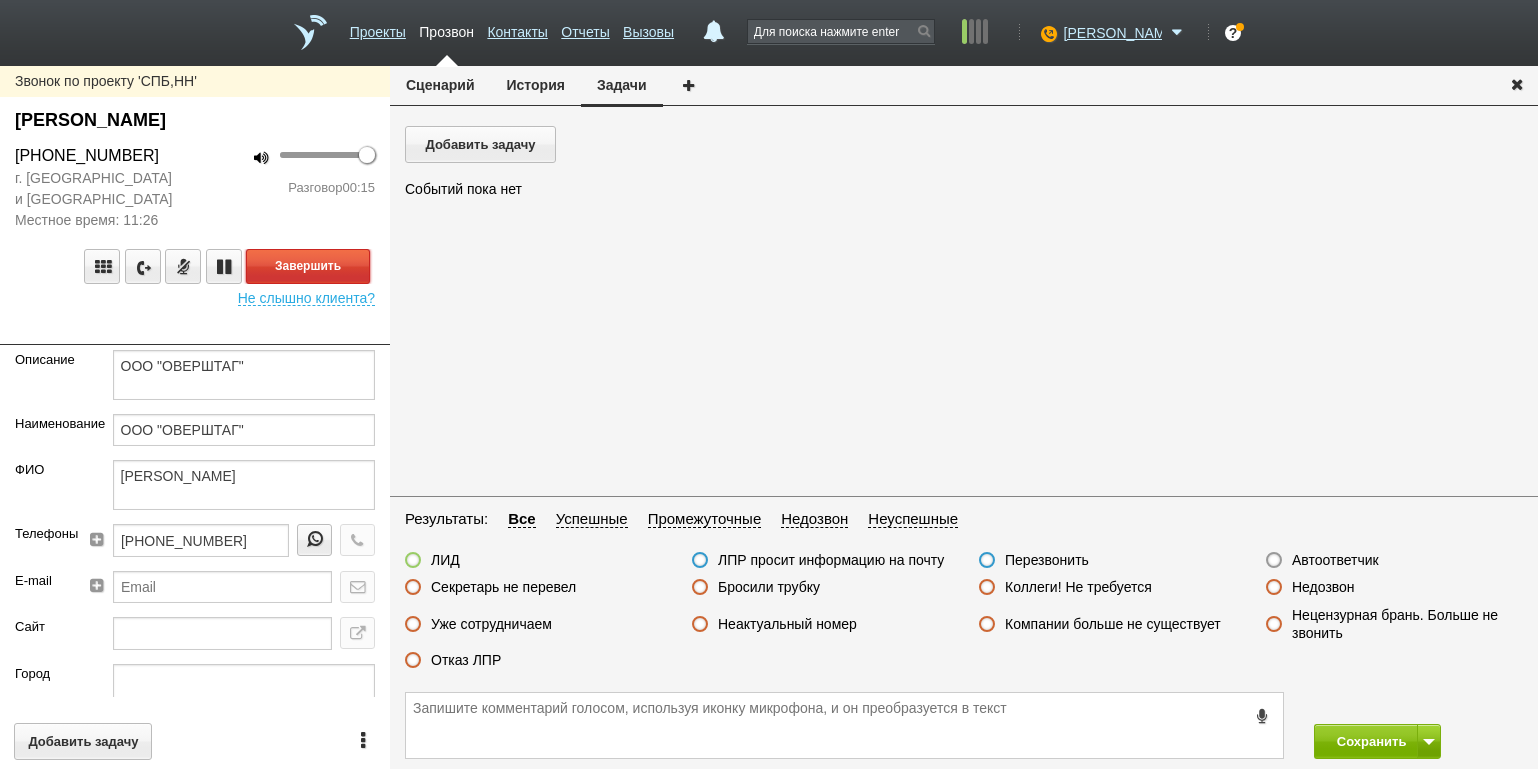 drag, startPoint x: 329, startPoint y: 266, endPoint x: 360, endPoint y: 275, distance: 32.280025 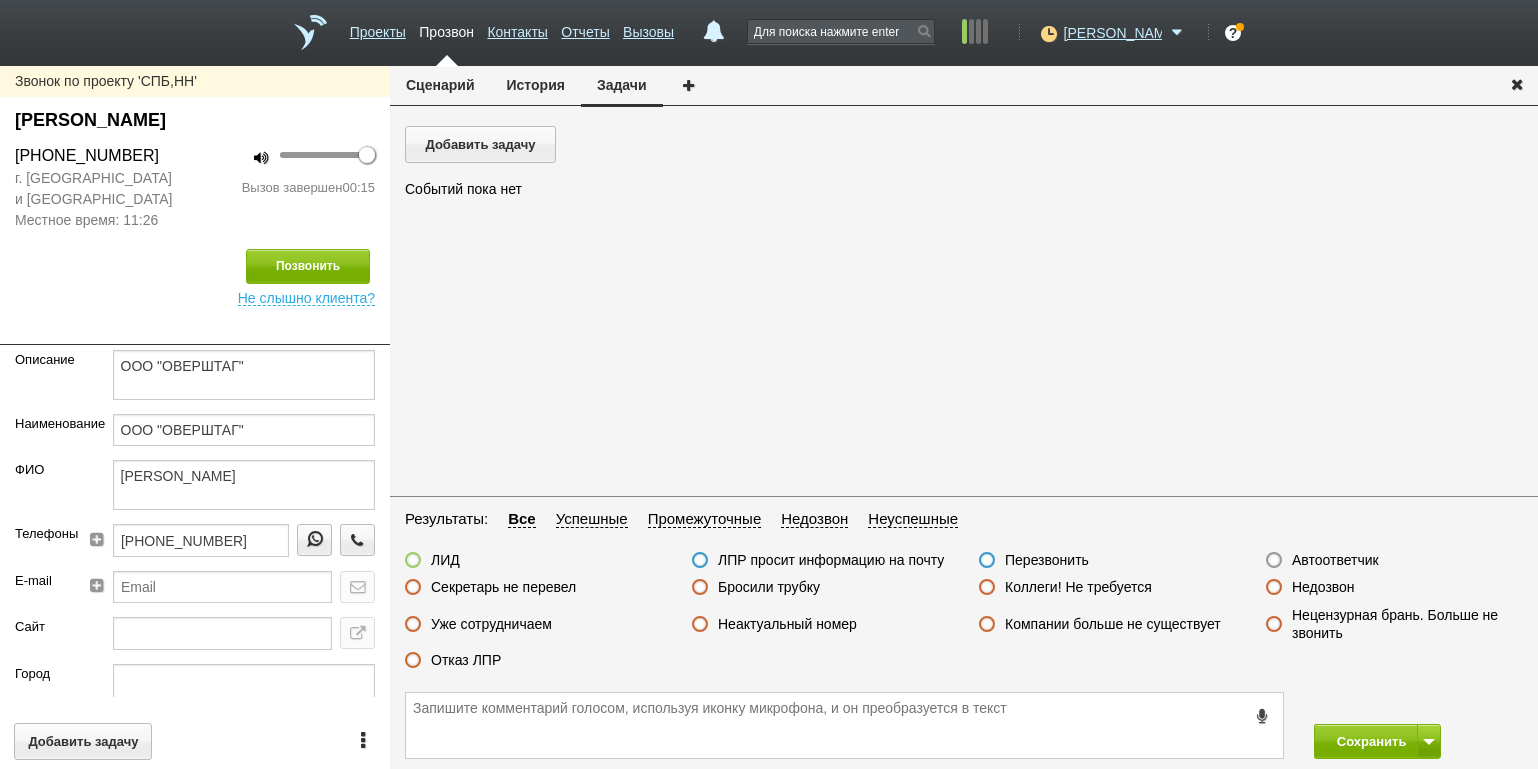 click on "Отказ ЛПР" at bounding box center [466, 660] 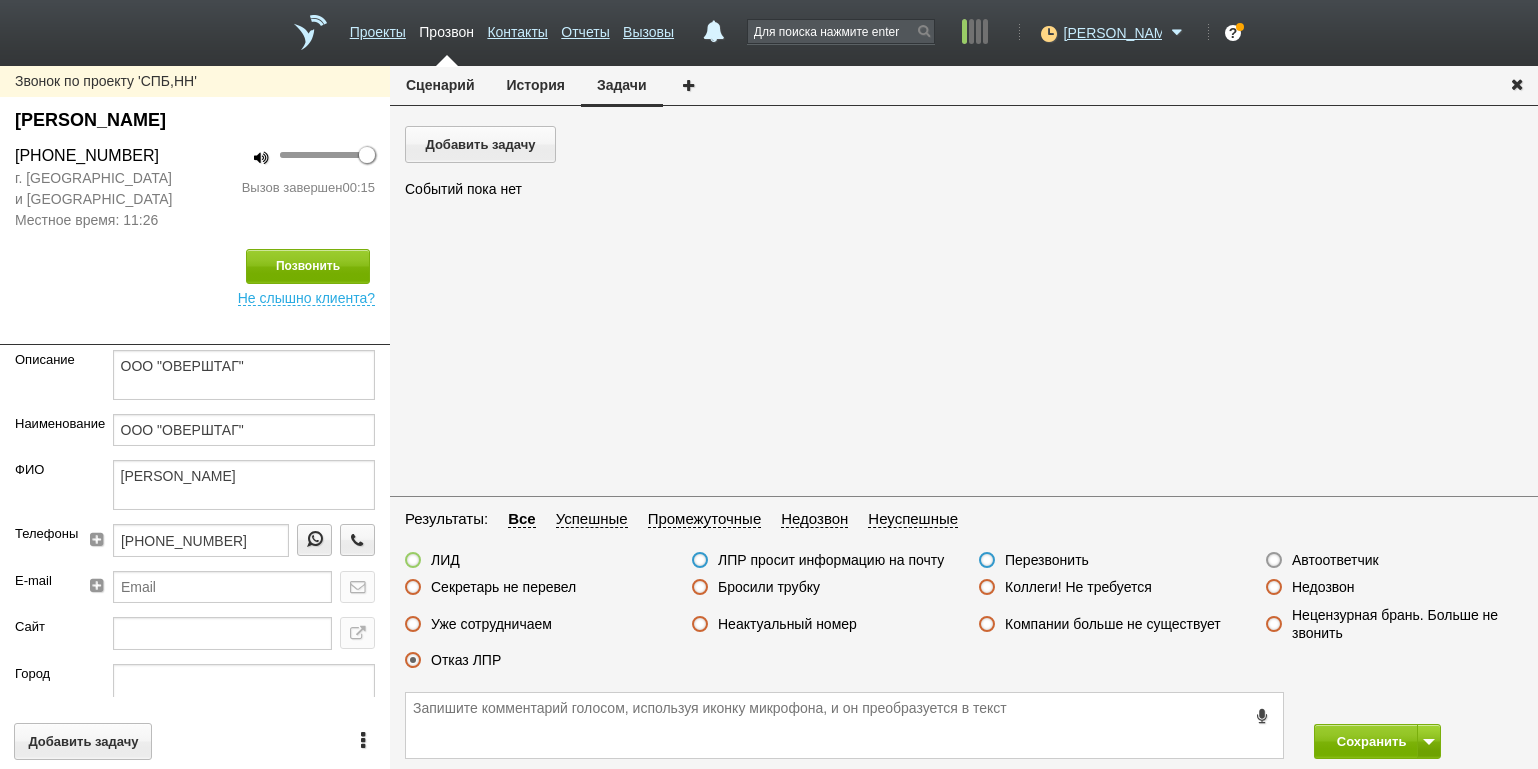 drag, startPoint x: 1258, startPoint y: 694, endPoint x: 1339, endPoint y: 701, distance: 81.3019 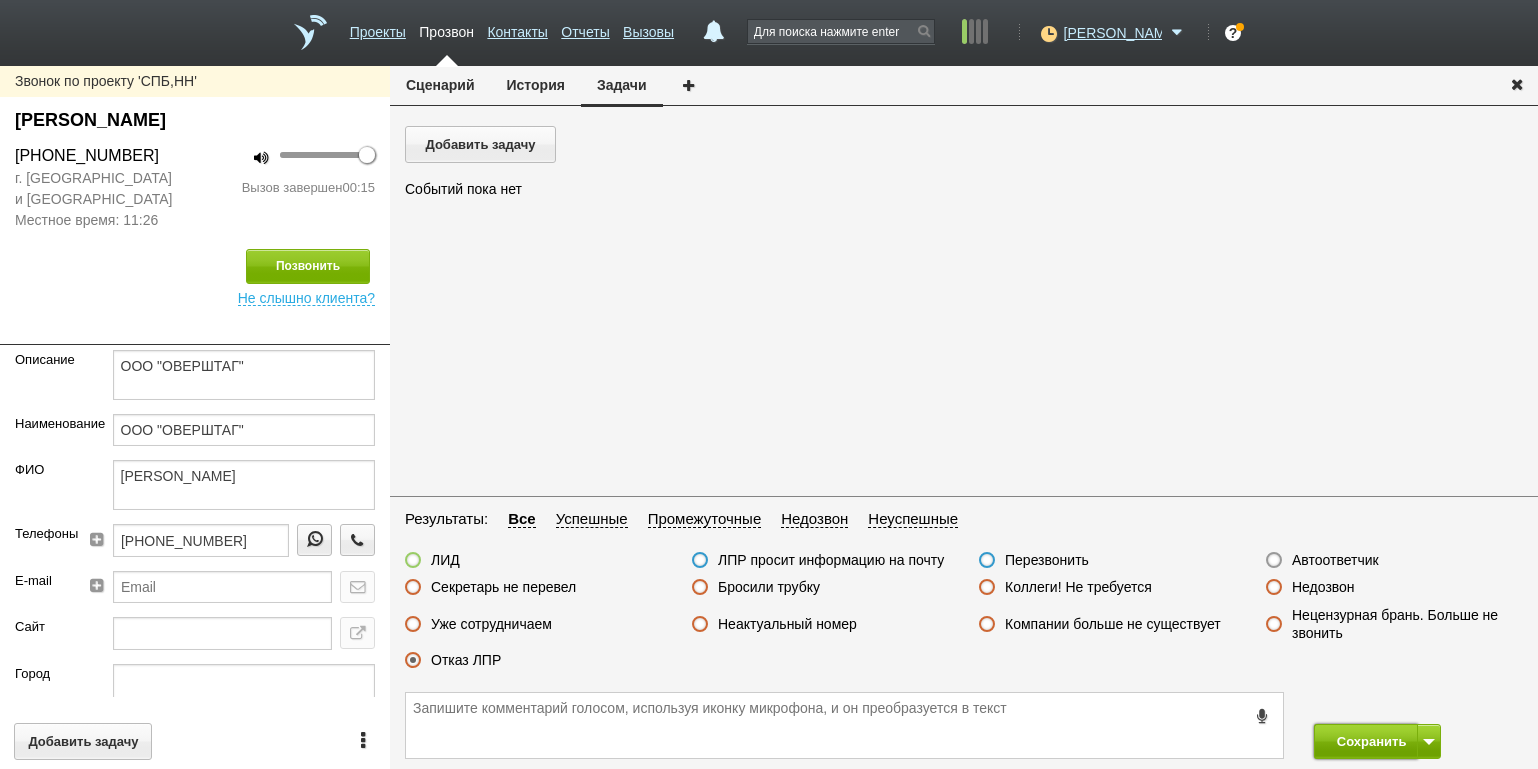 click on "Сохранить" at bounding box center [1366, 741] 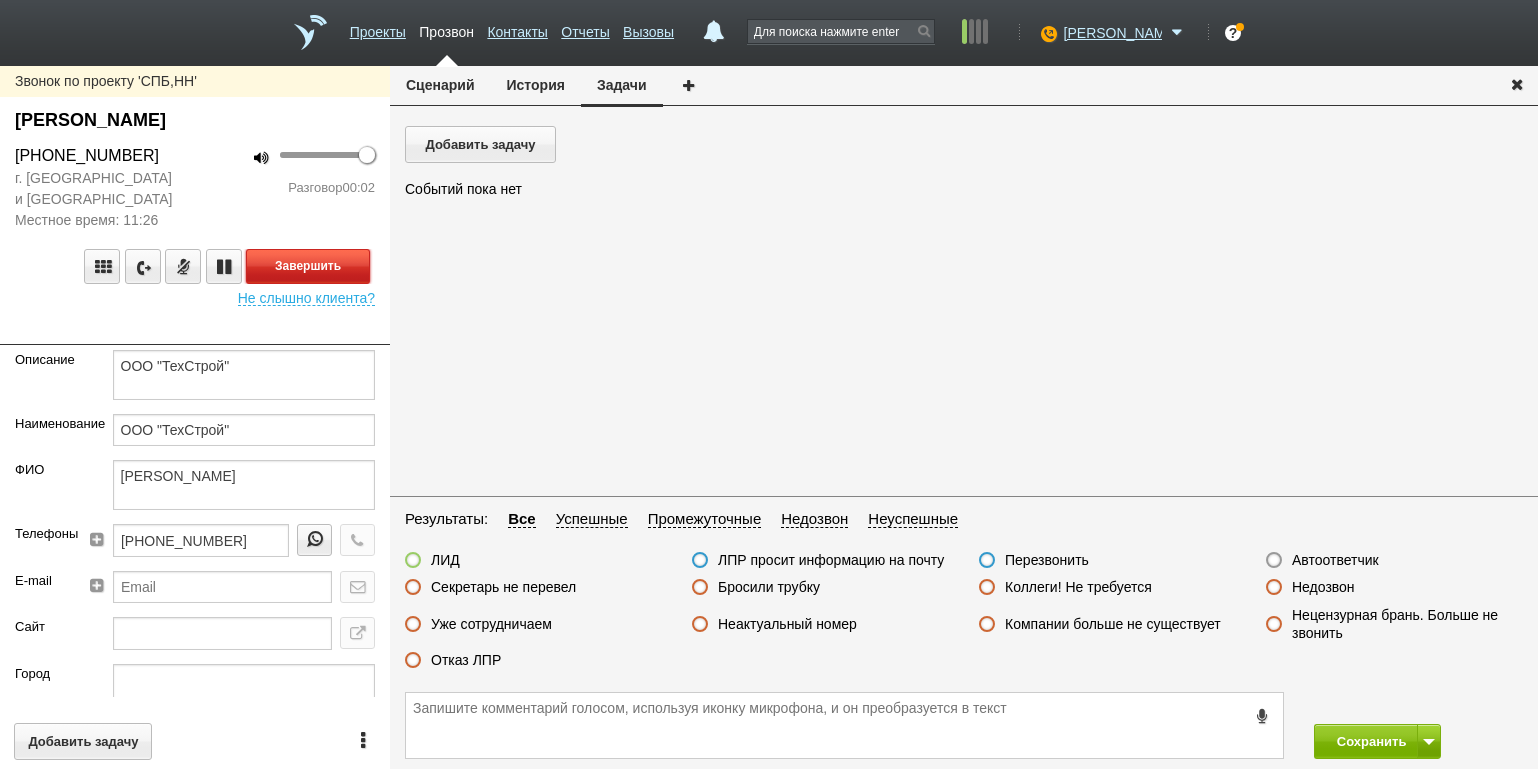 click on "Завершить" at bounding box center (308, 266) 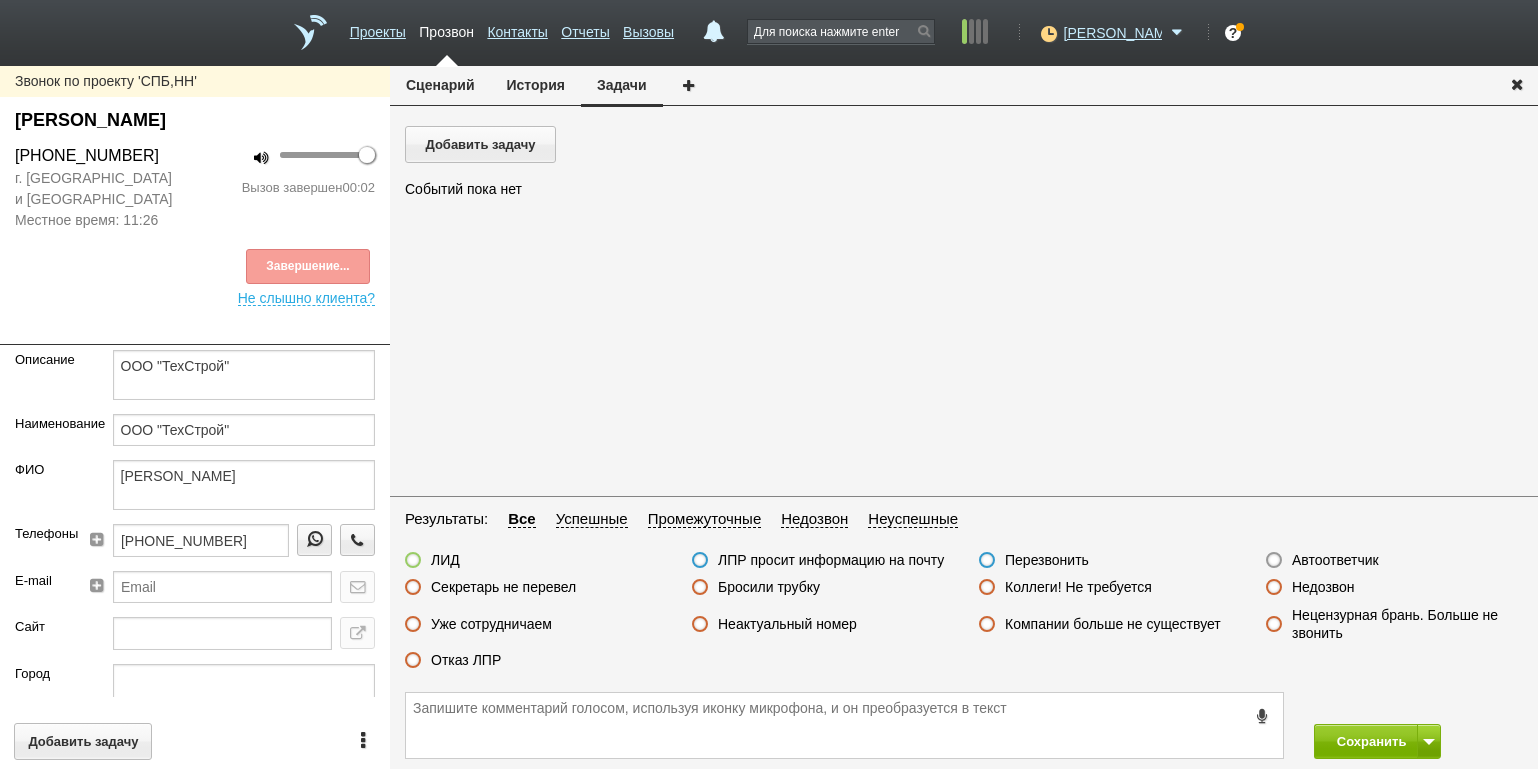 click on "Автоответчик" at bounding box center [1335, 560] 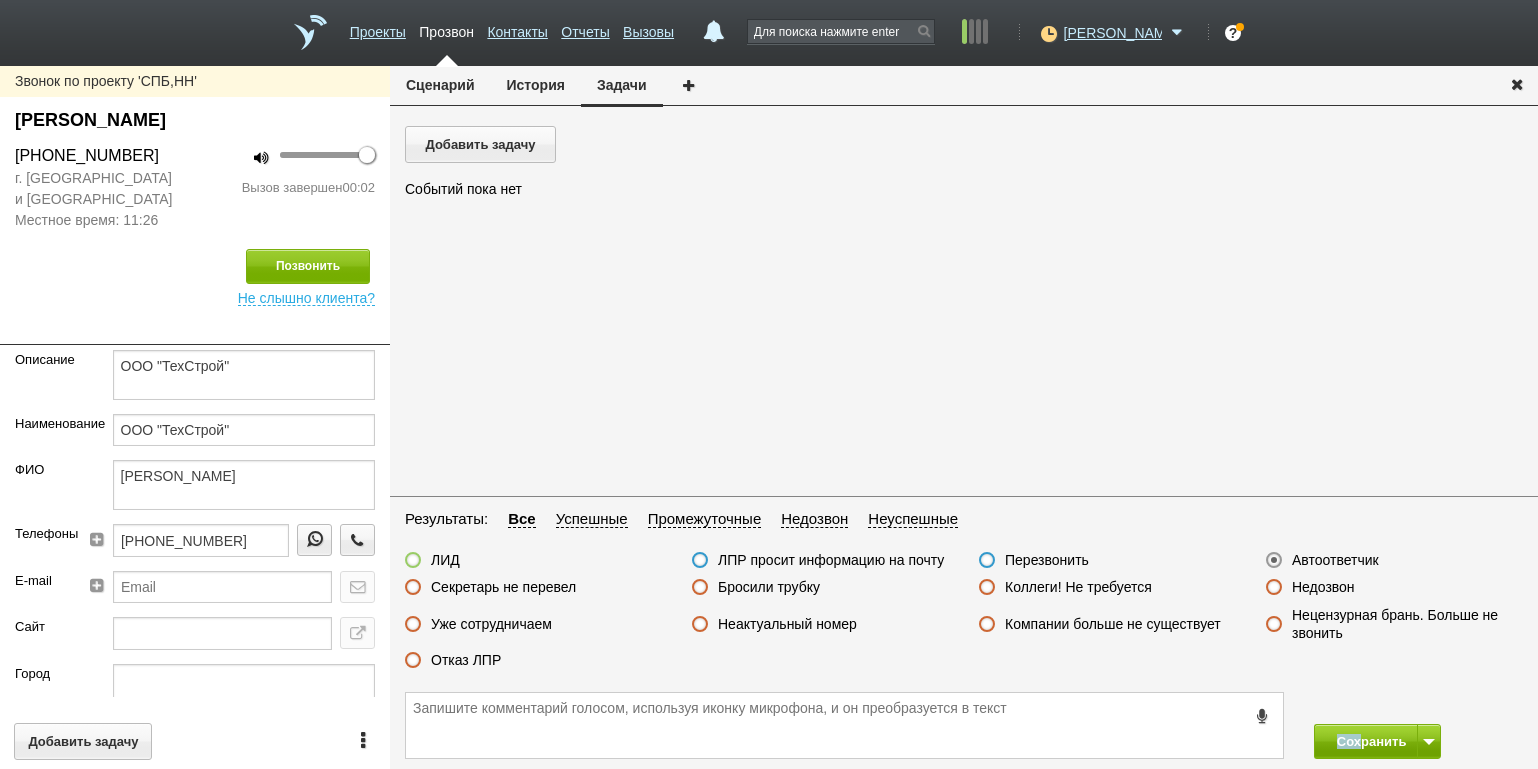 click on "Сохранить" at bounding box center [964, 725] 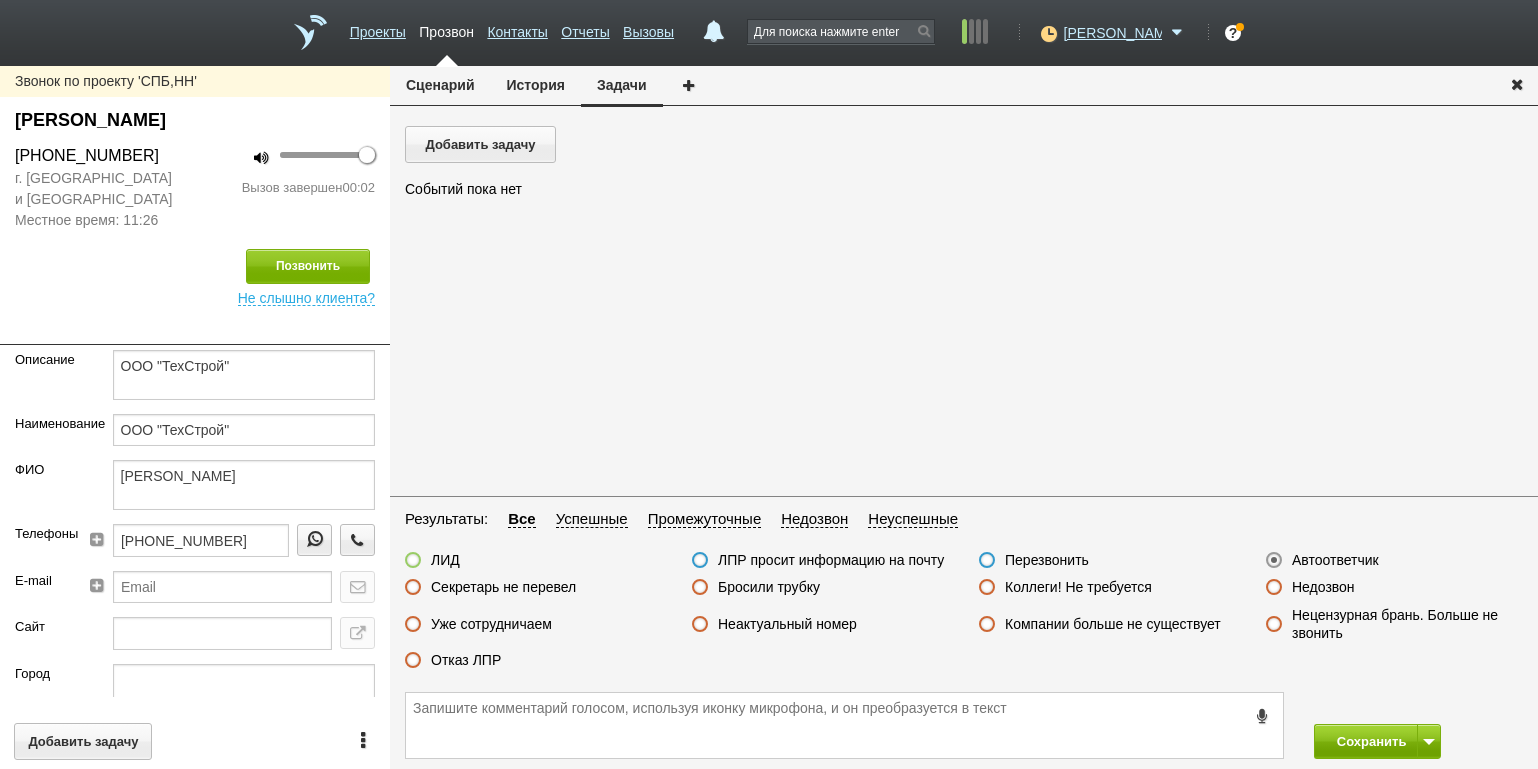 click on "Сохранить" at bounding box center [964, 725] 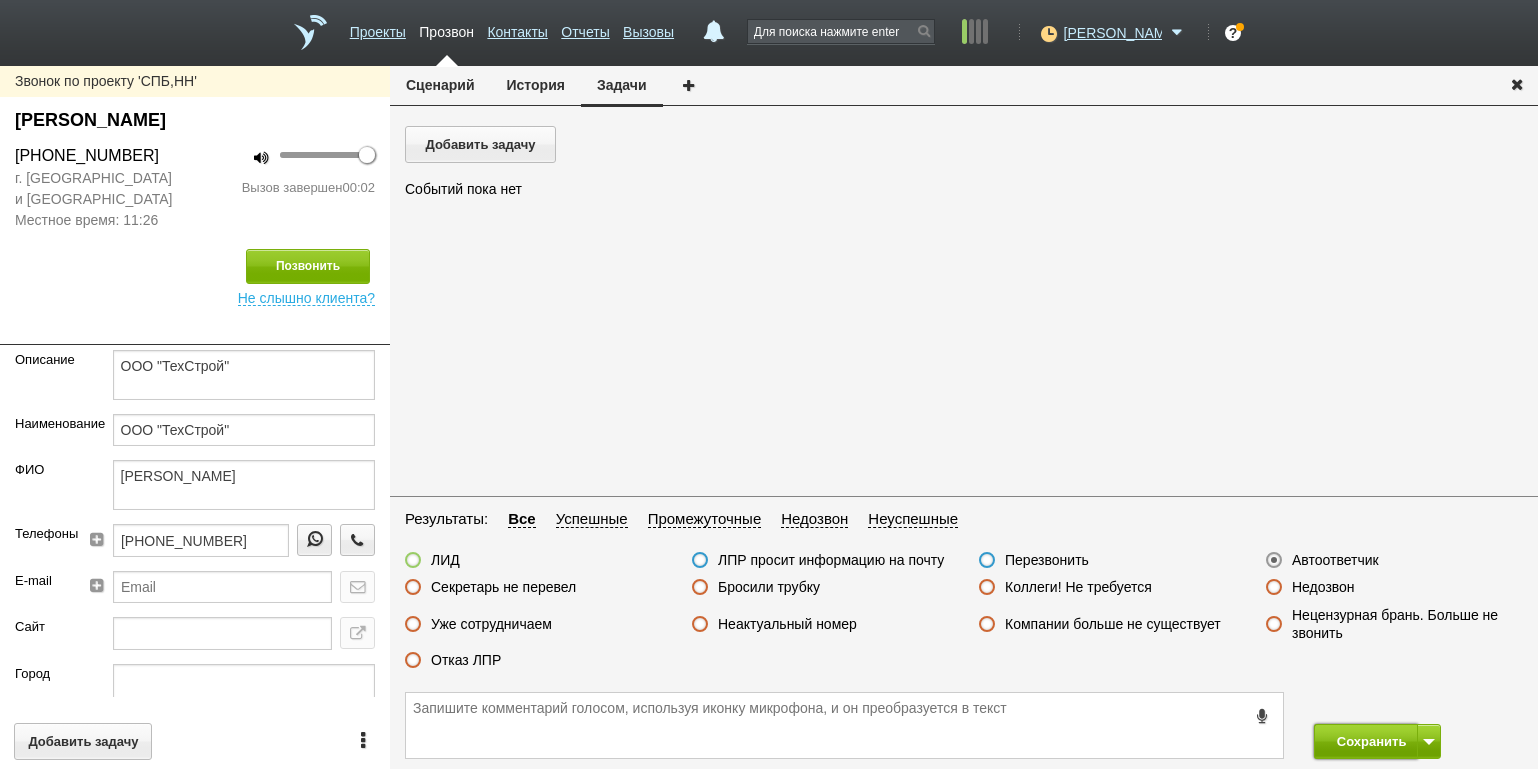 click on "Сохранить" at bounding box center [1366, 741] 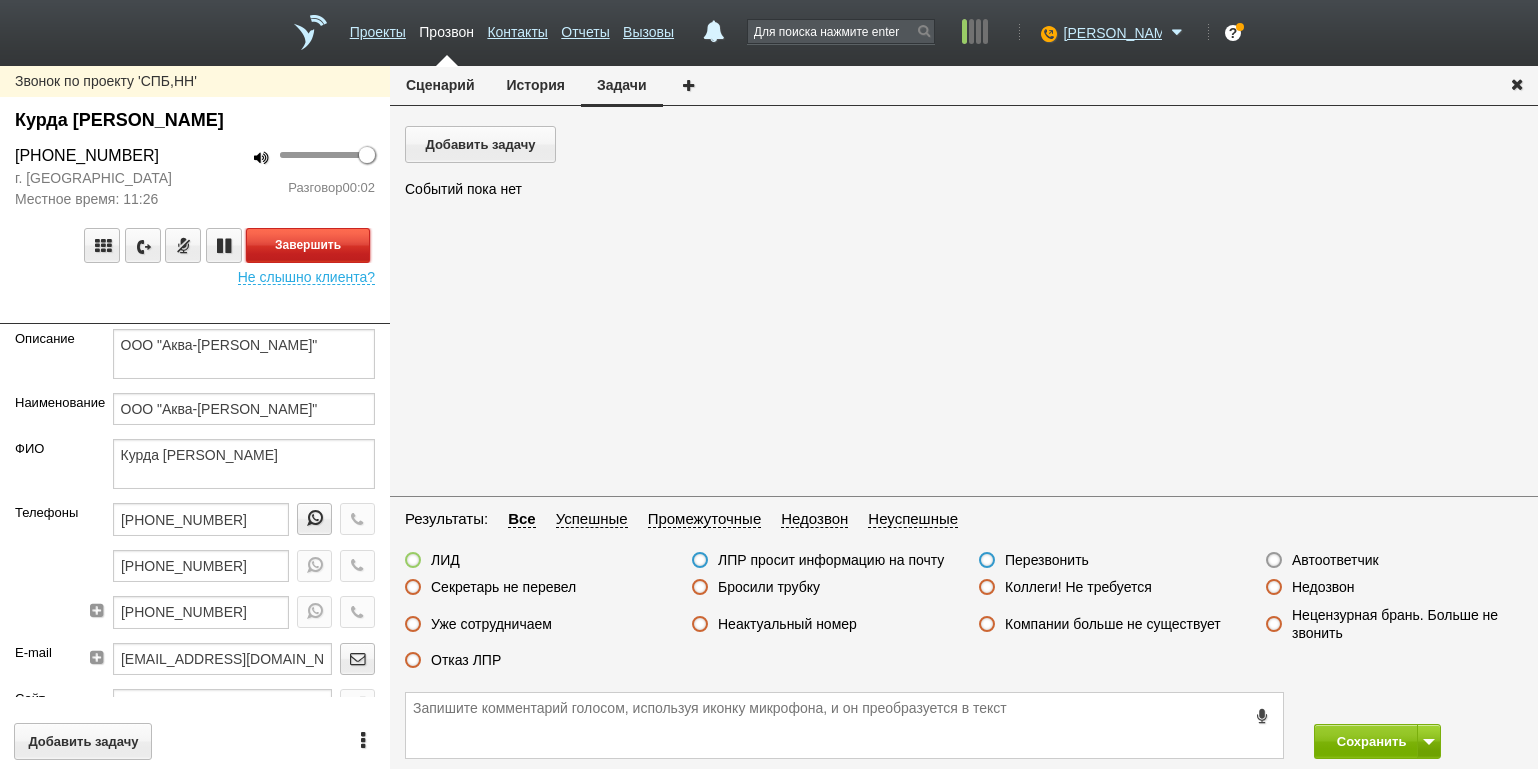 click on "Завершить" at bounding box center (308, 245) 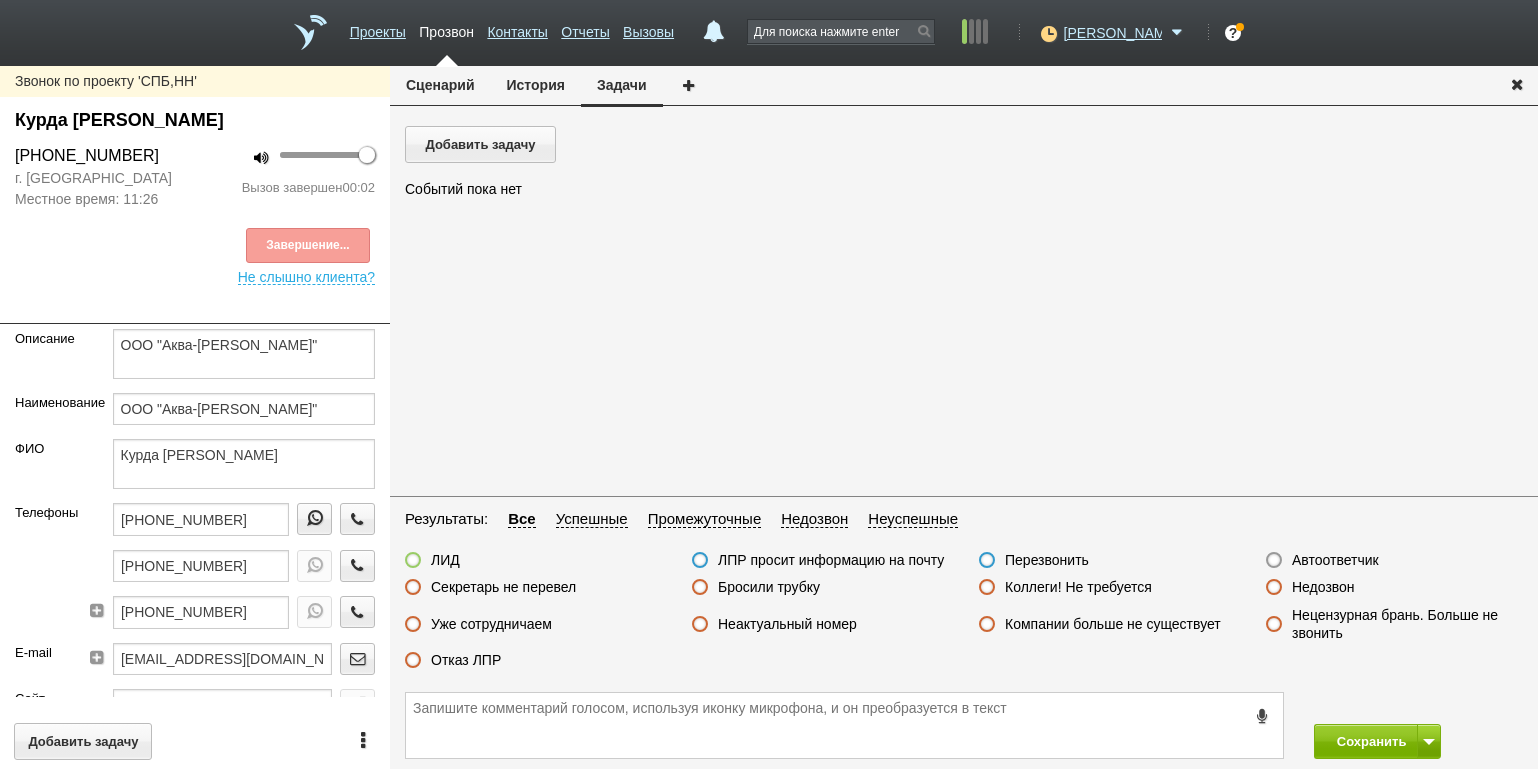 click on "Автоответчик" at bounding box center (1335, 560) 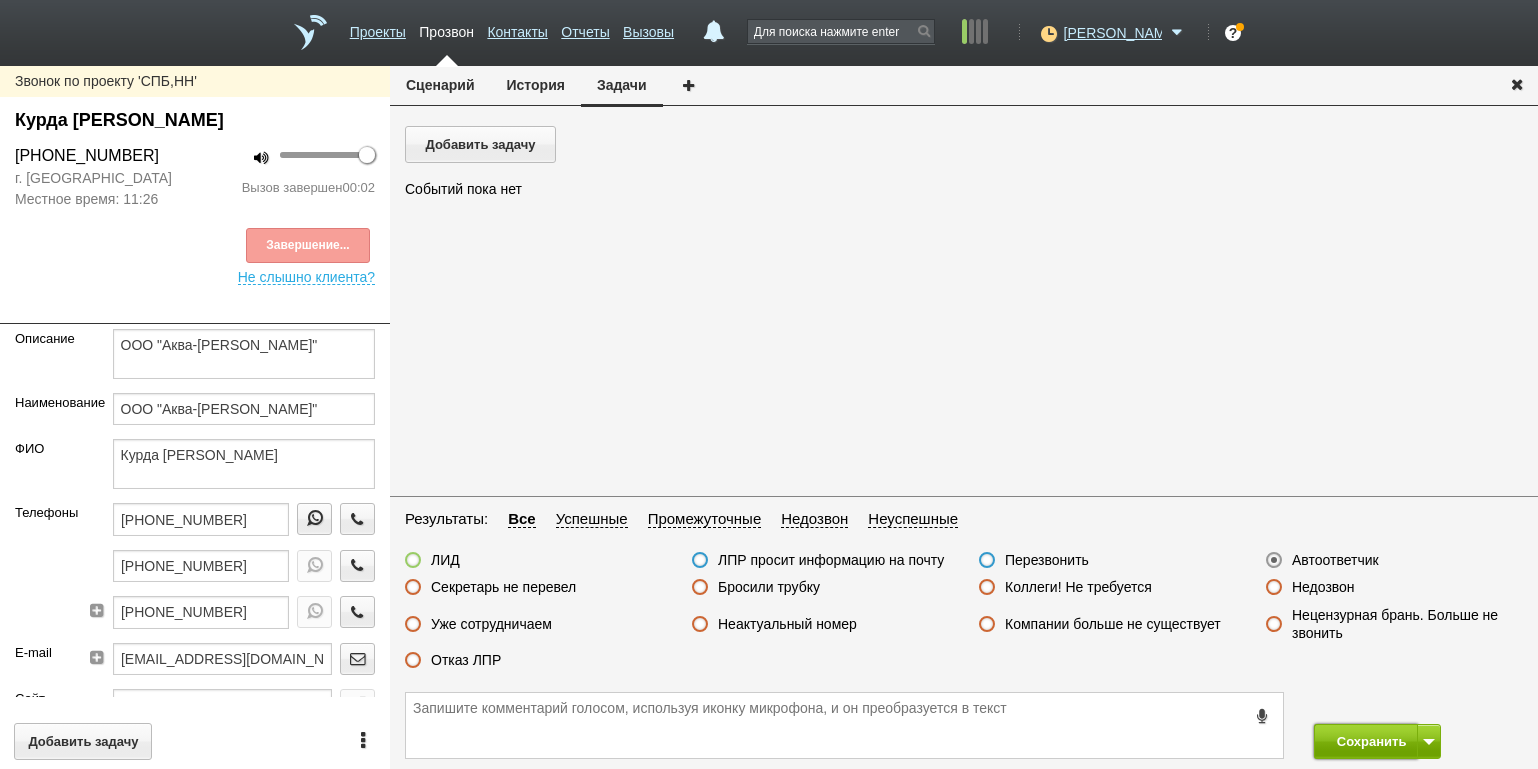 click on "Сохранить" at bounding box center [1366, 741] 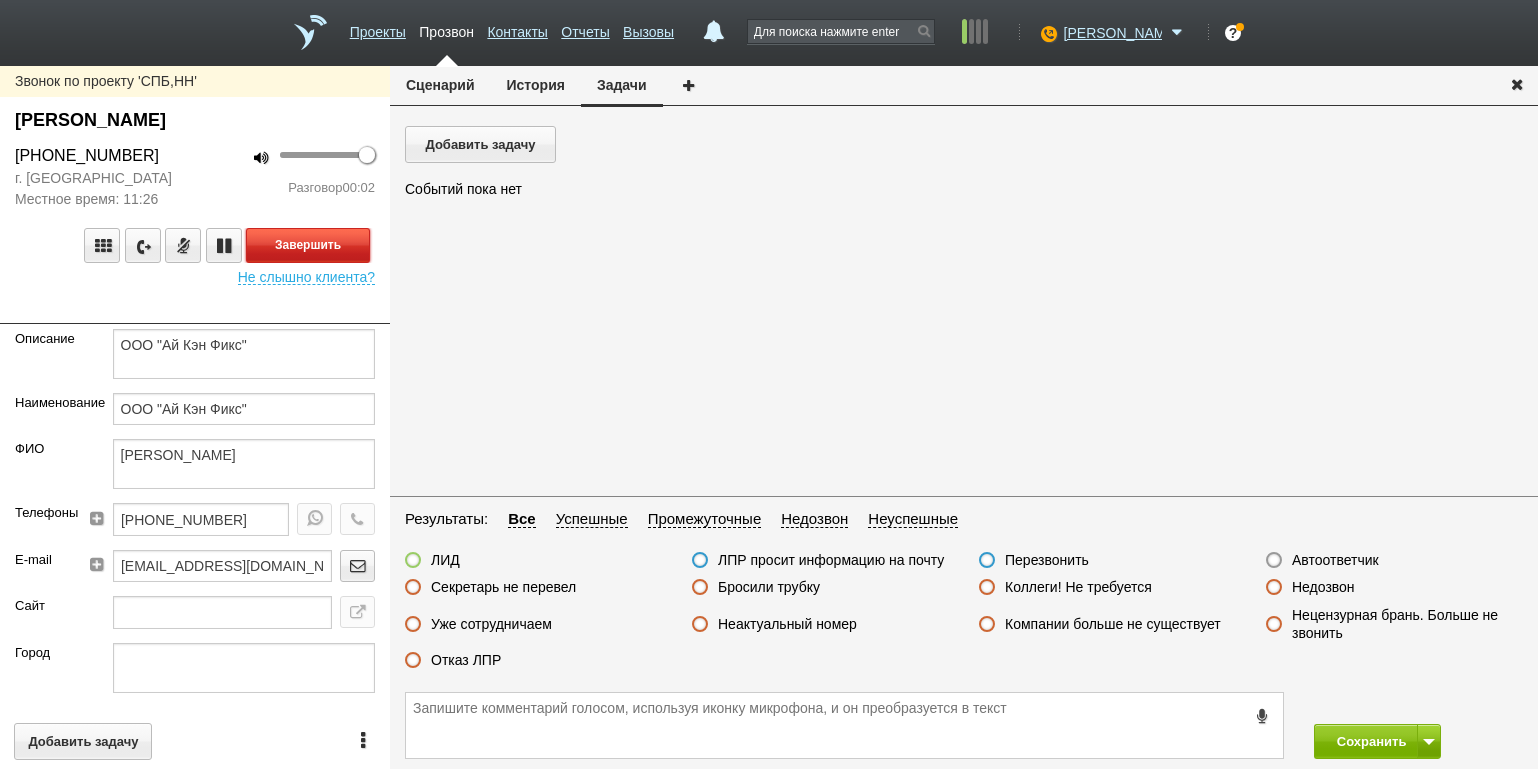 click on "Завершить" at bounding box center (308, 245) 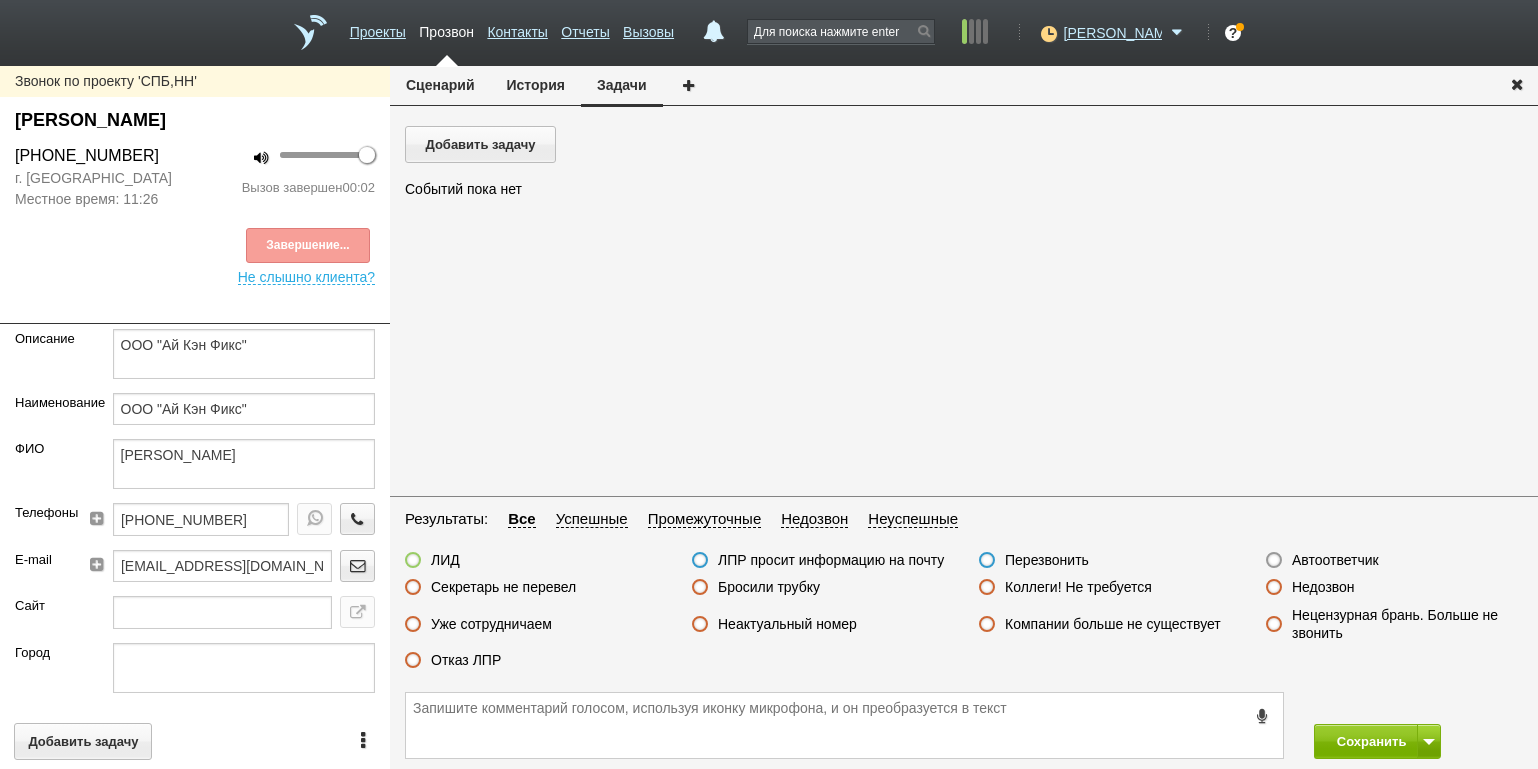drag, startPoint x: 1331, startPoint y: 558, endPoint x: 1359, endPoint y: 577, distance: 33.83785 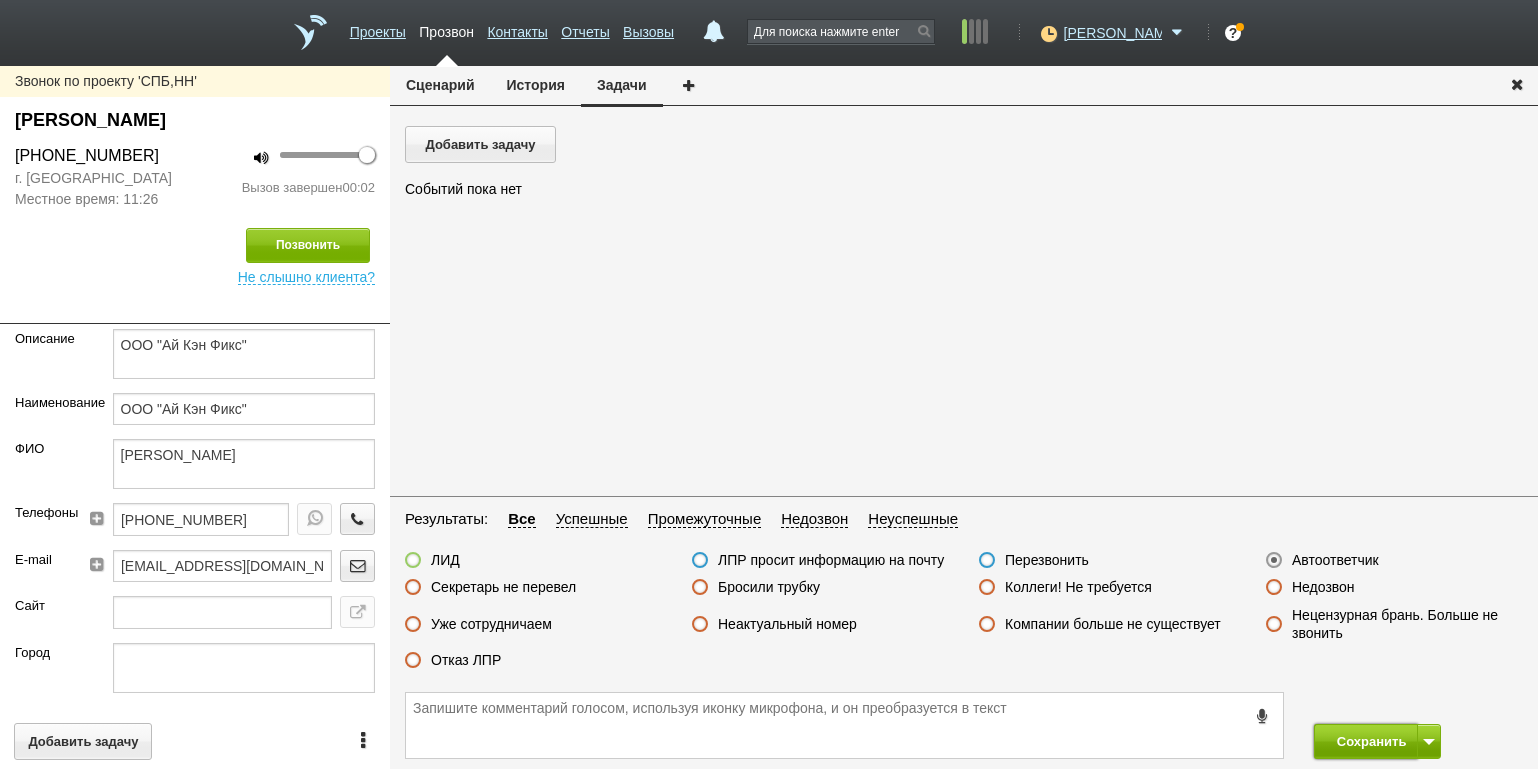 click on "Сохранить" at bounding box center [1366, 741] 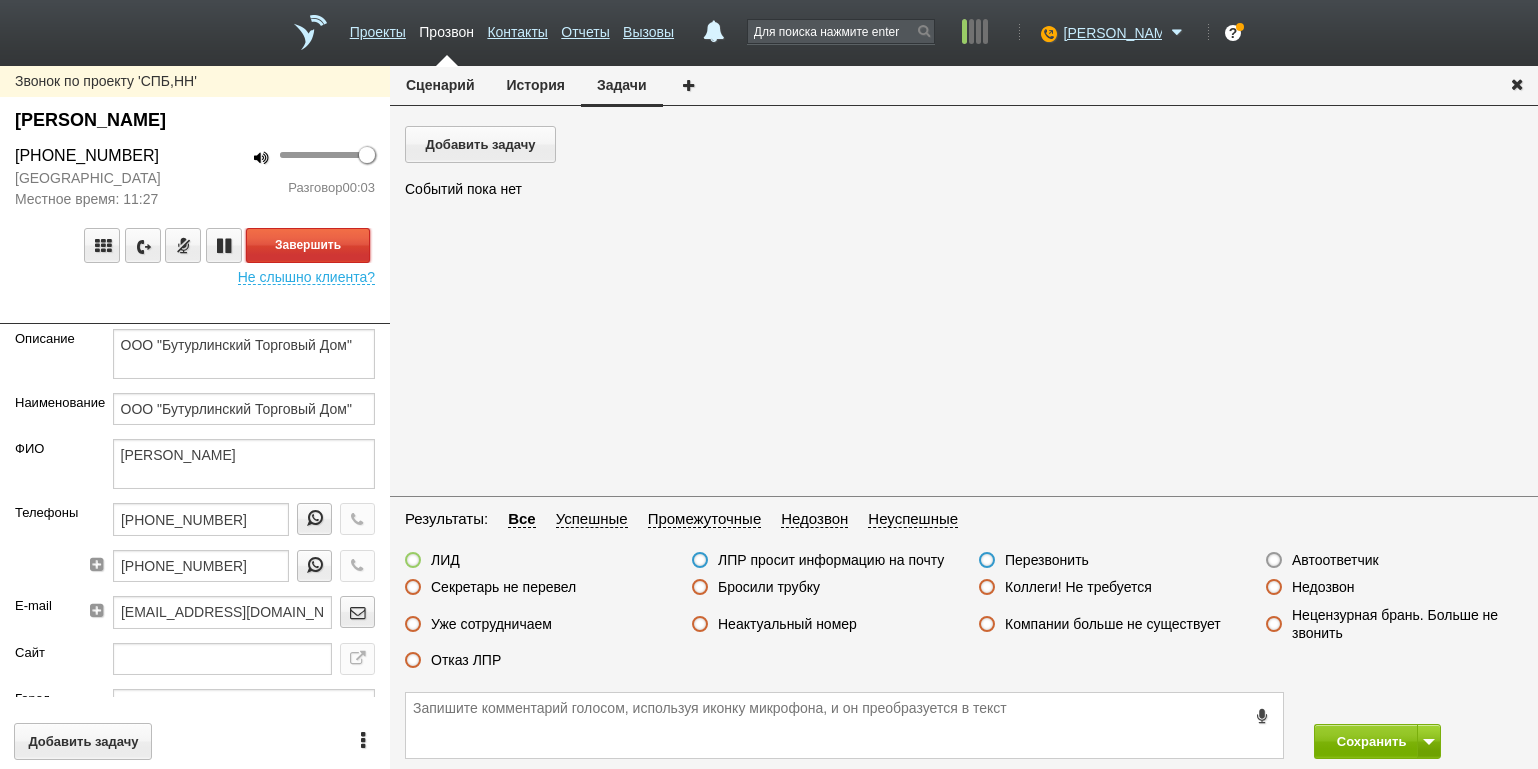 click on "Завершить" at bounding box center (308, 245) 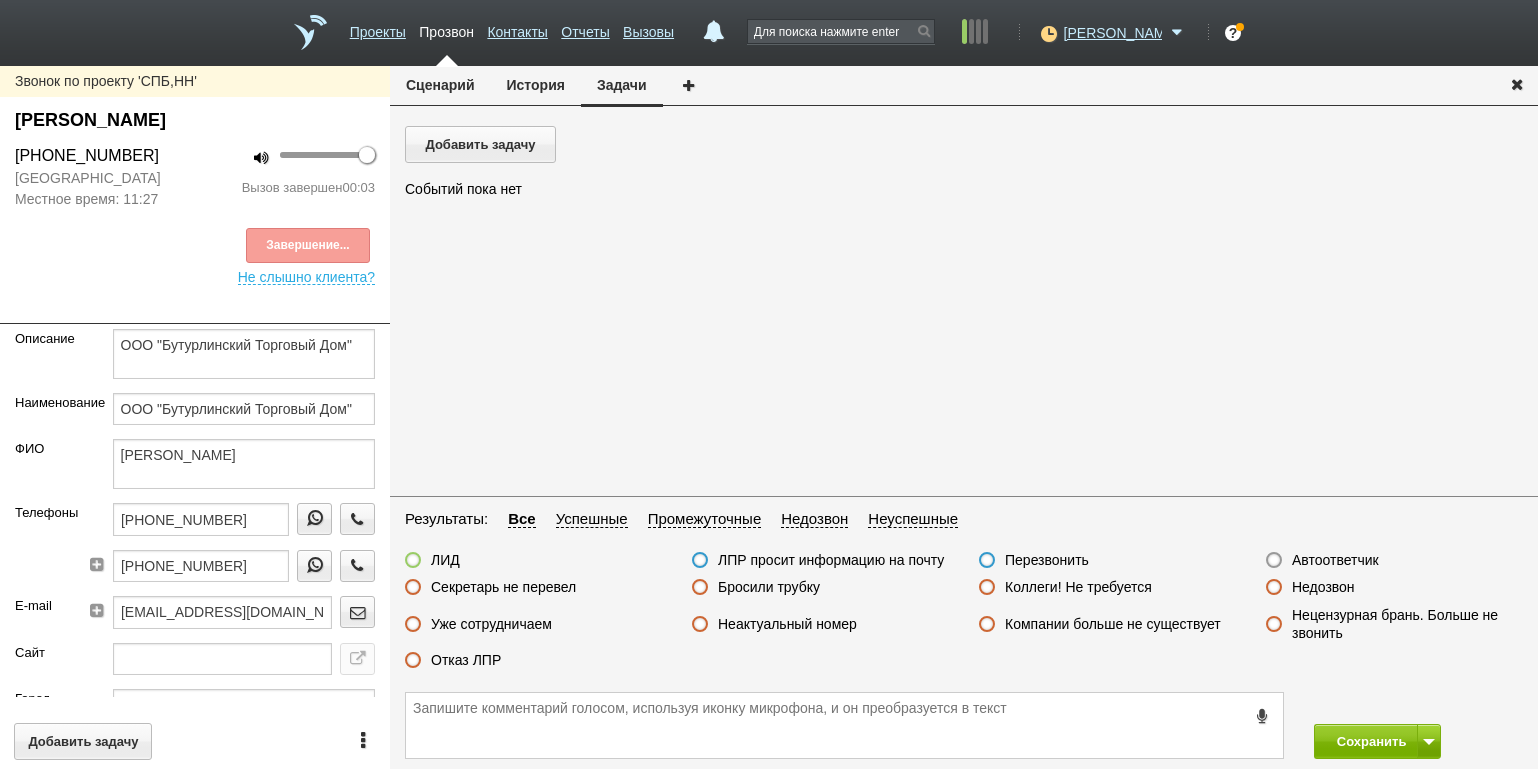 click on "Автоответчик" at bounding box center (1335, 560) 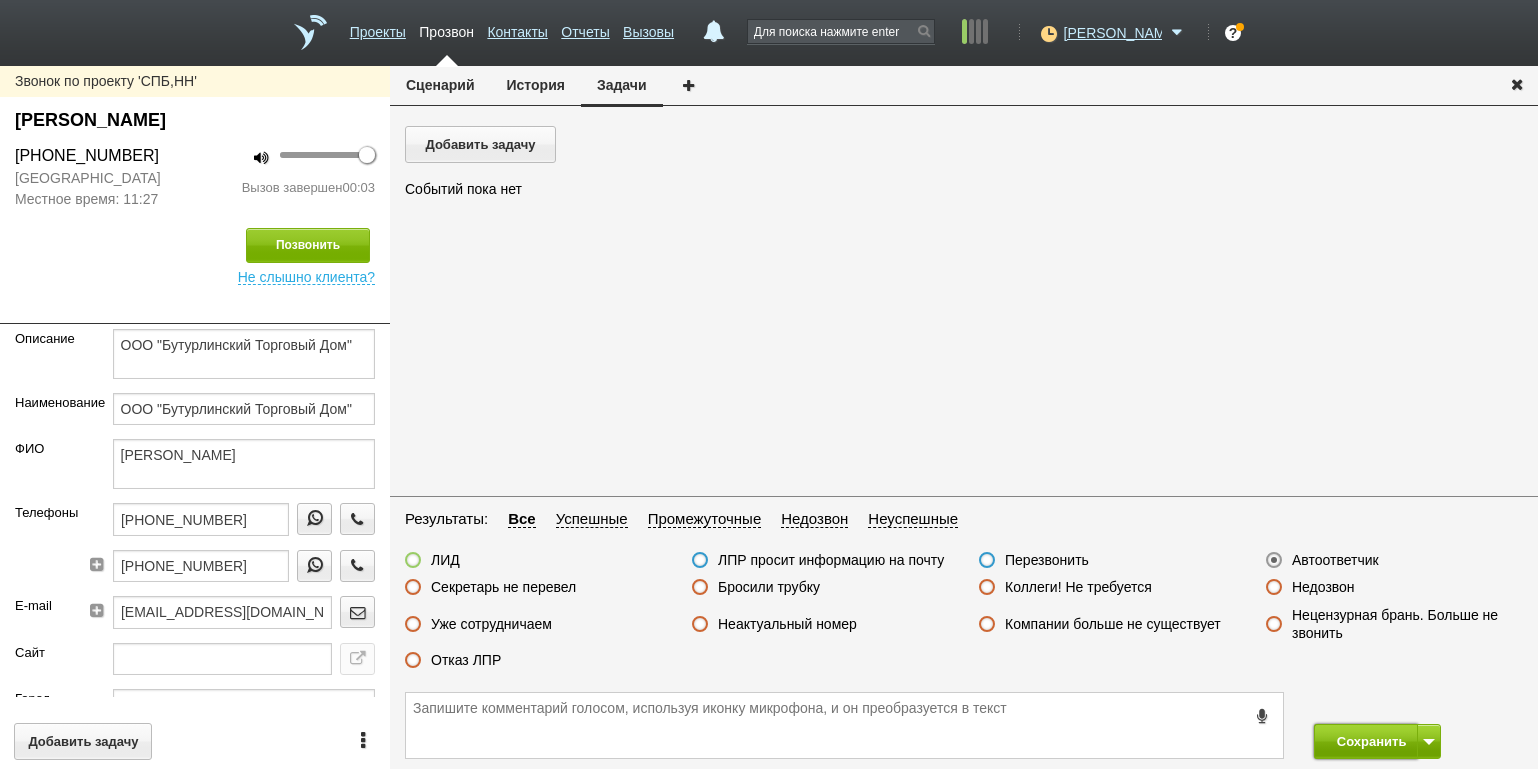 drag, startPoint x: 1352, startPoint y: 744, endPoint x: 1347, endPoint y: 734, distance: 11.18034 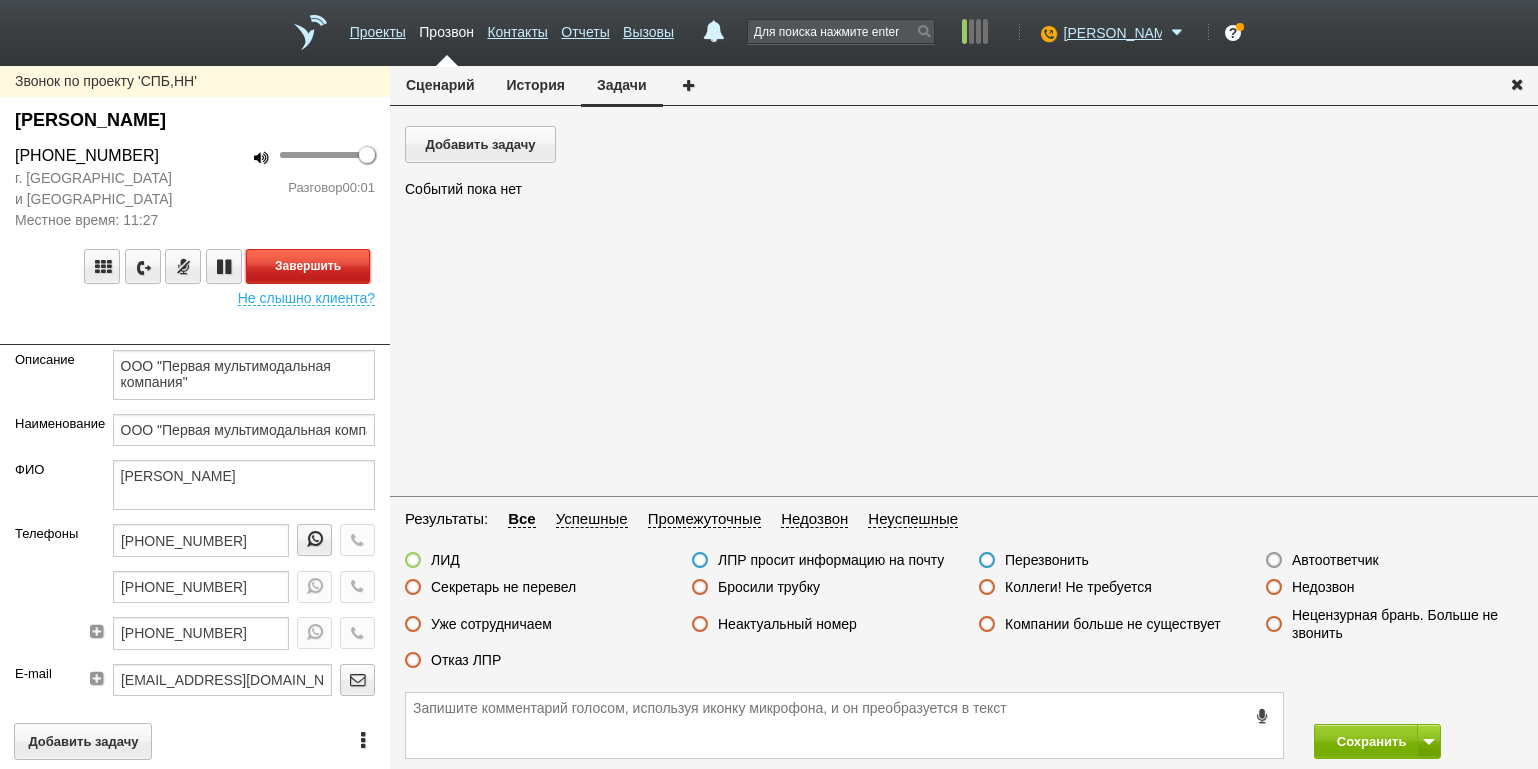 click on "Завершить" at bounding box center [308, 266] 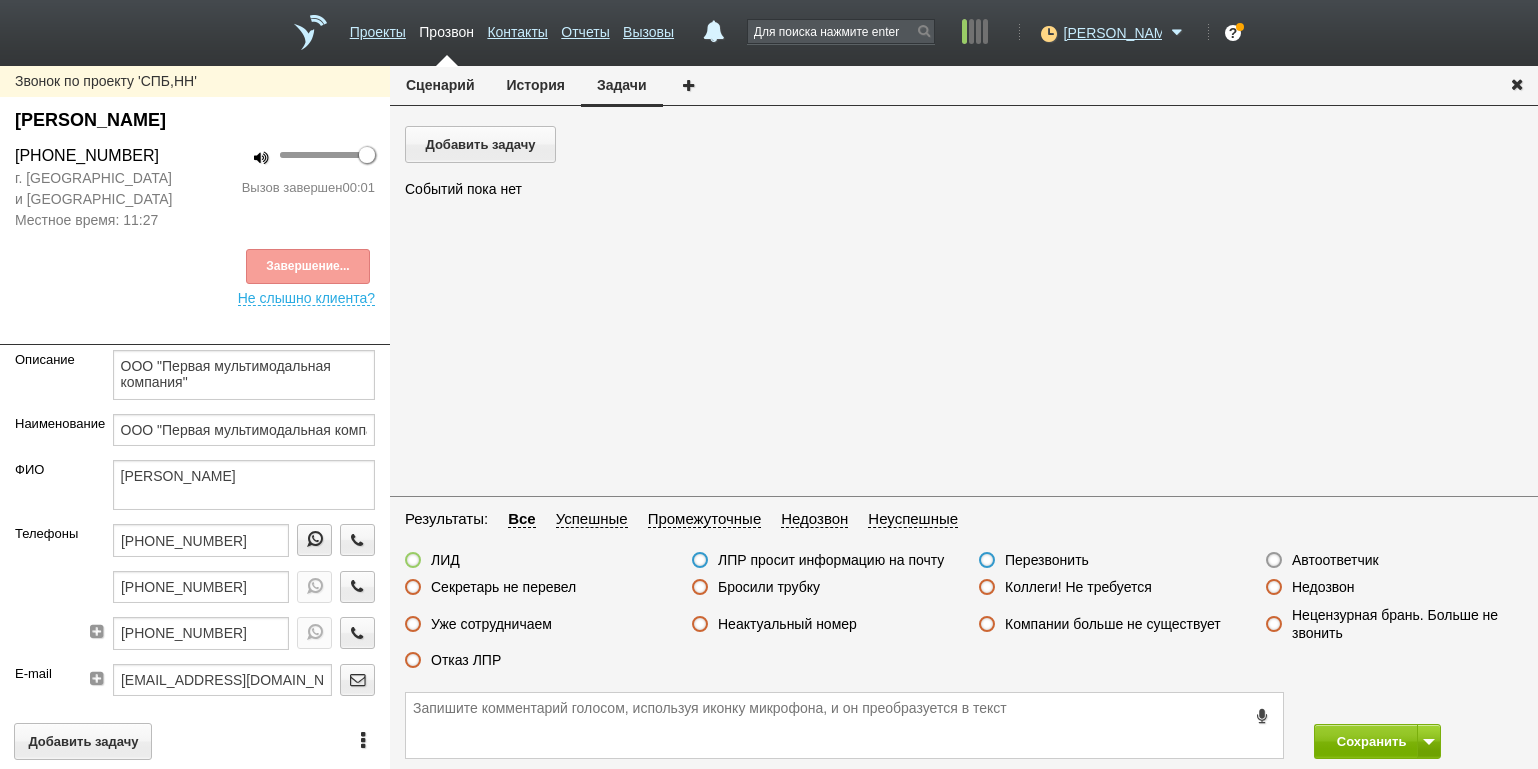 click on "Автоответчик" at bounding box center (1335, 560) 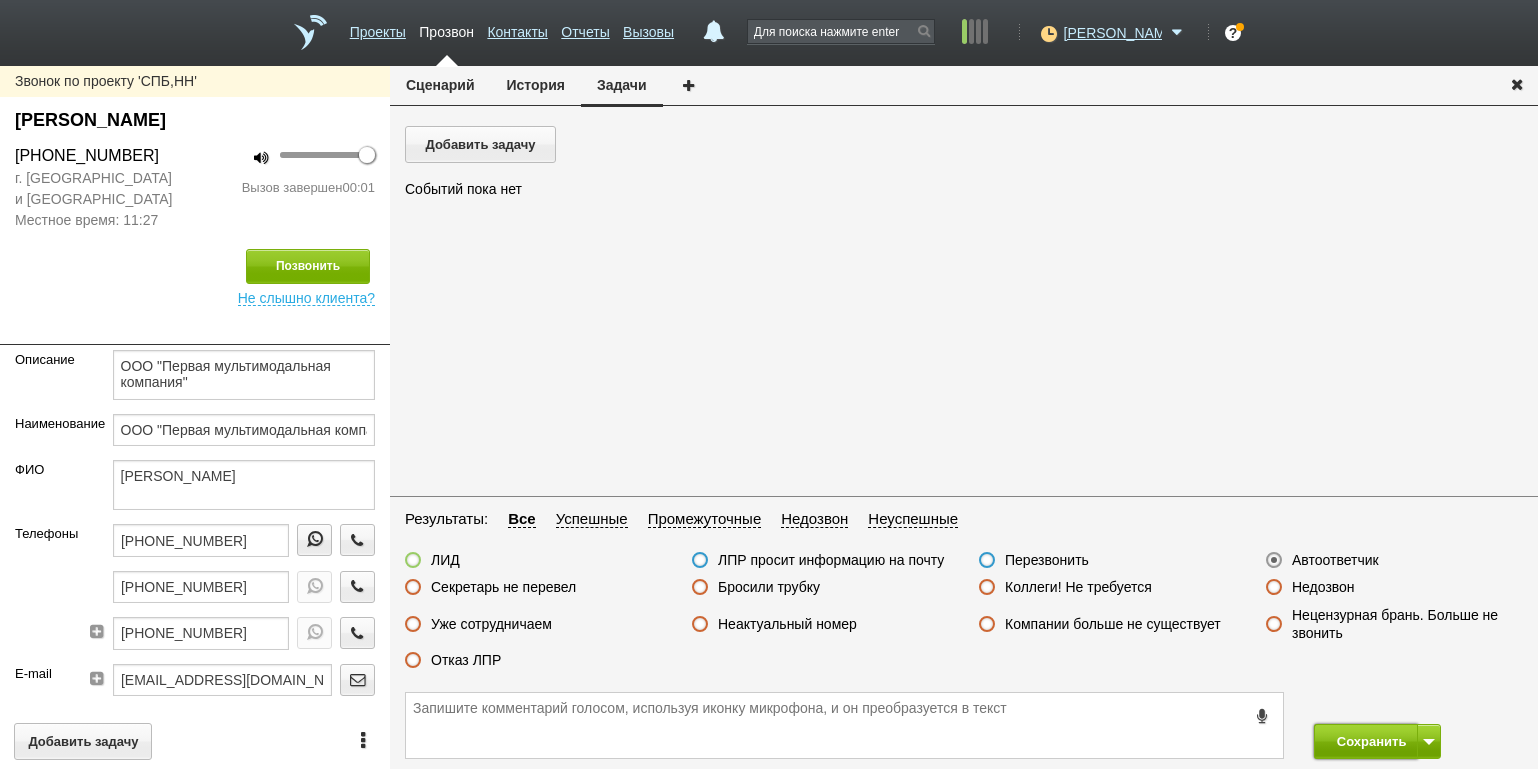 click on "Сохранить" at bounding box center (1366, 741) 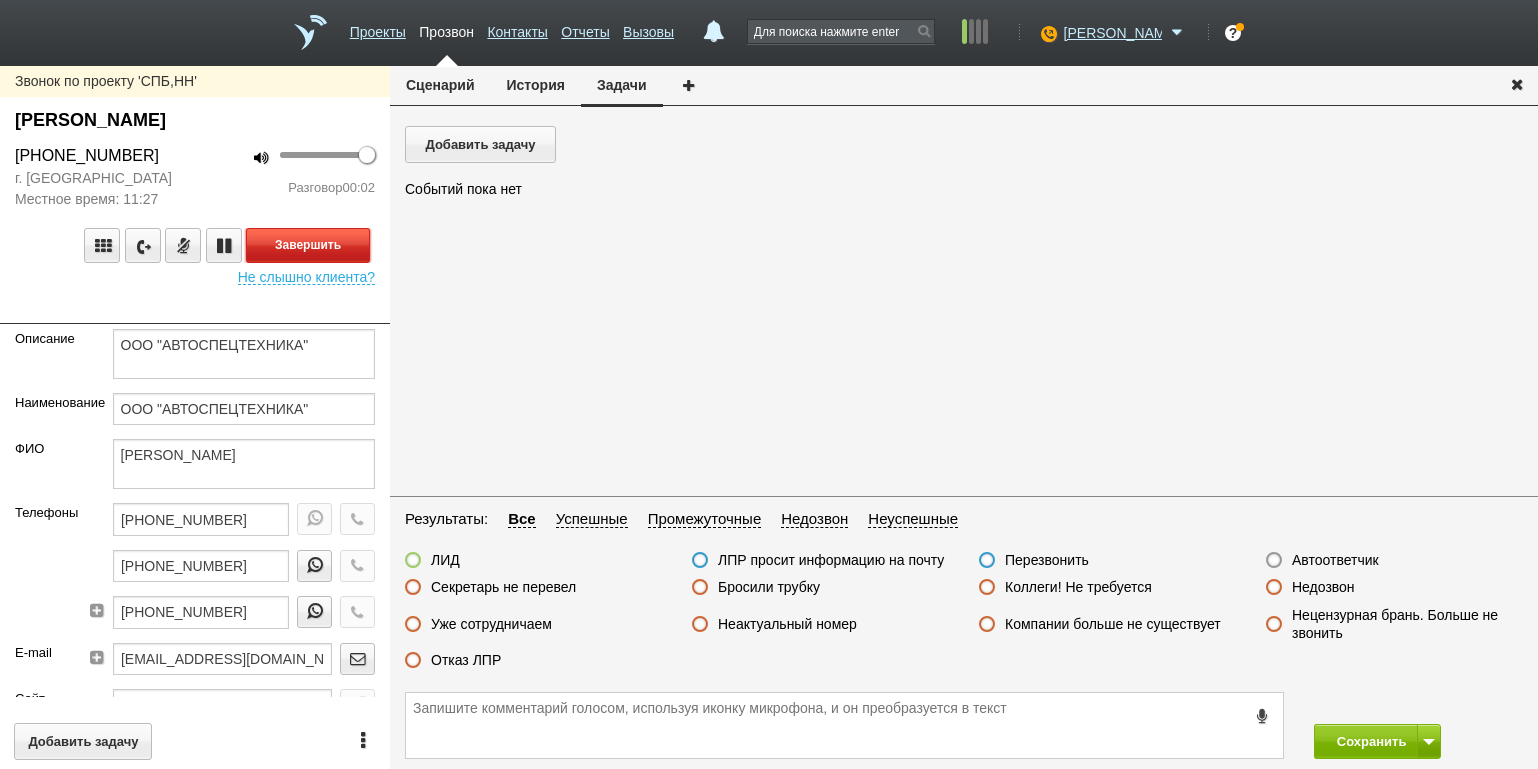 click on "Завершить" at bounding box center [308, 245] 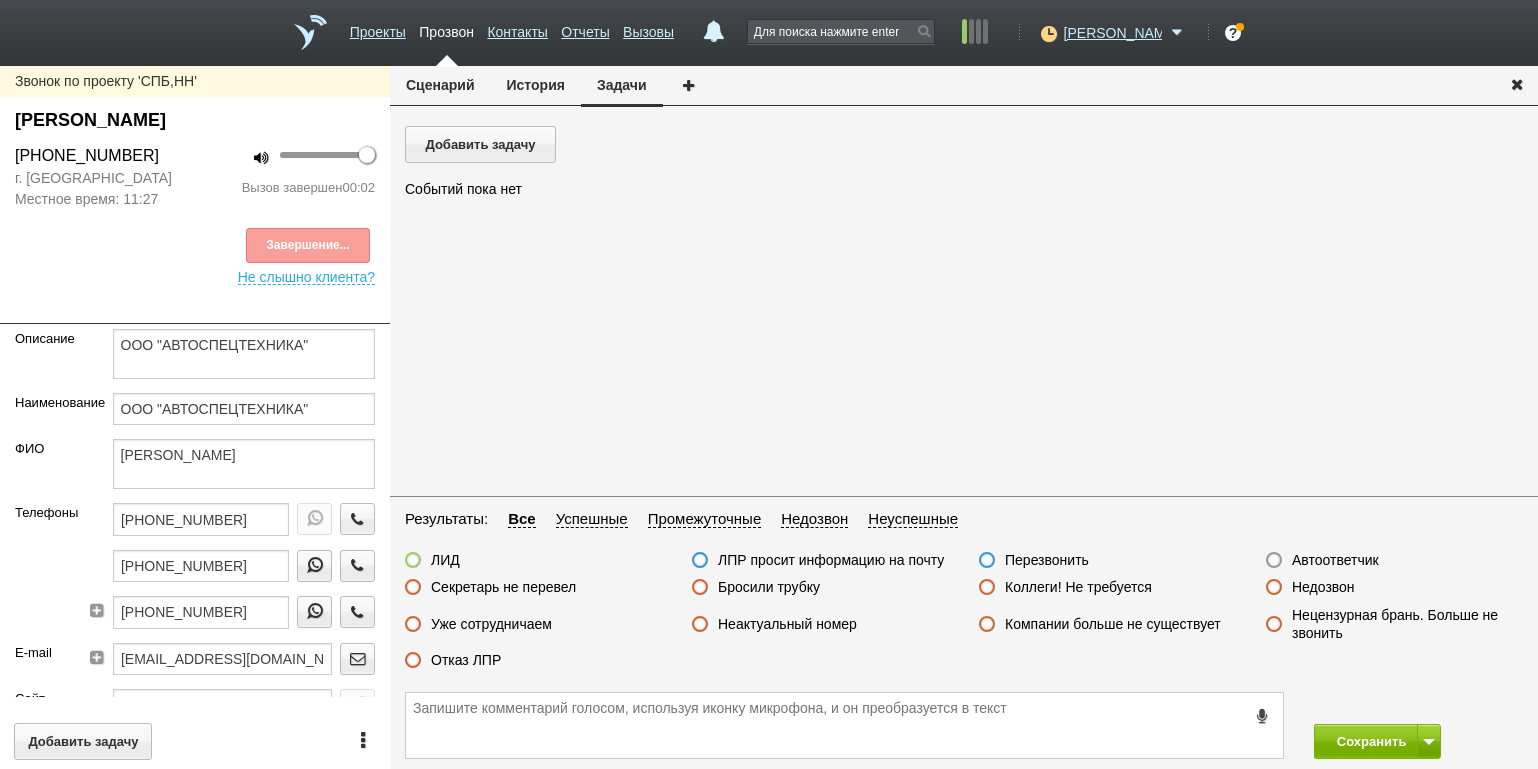 click on "Автоответчик" at bounding box center [1335, 560] 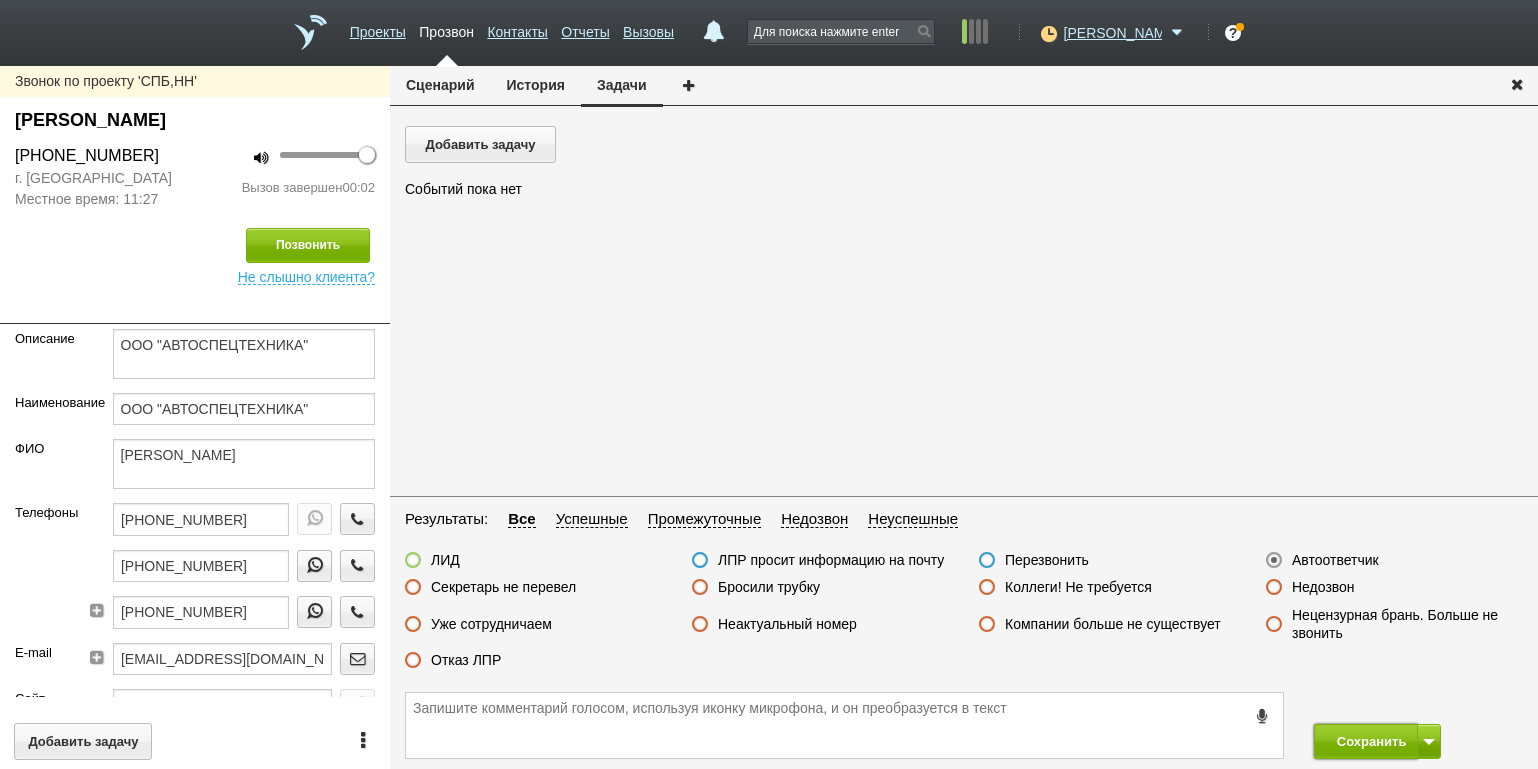 drag, startPoint x: 1348, startPoint y: 740, endPoint x: 1337, endPoint y: 711, distance: 31.016125 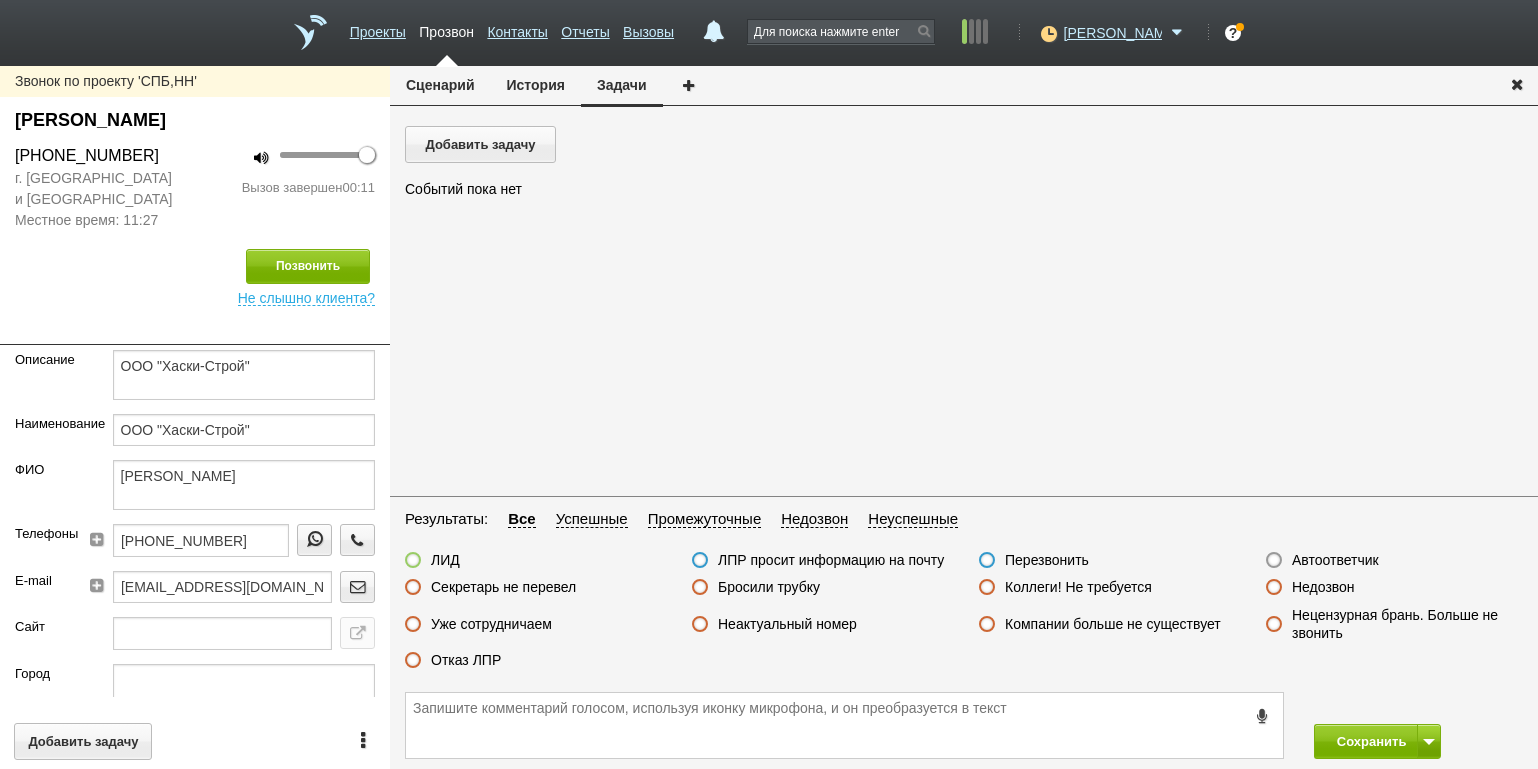 click on "Бросили трубку" at bounding box center [769, 587] 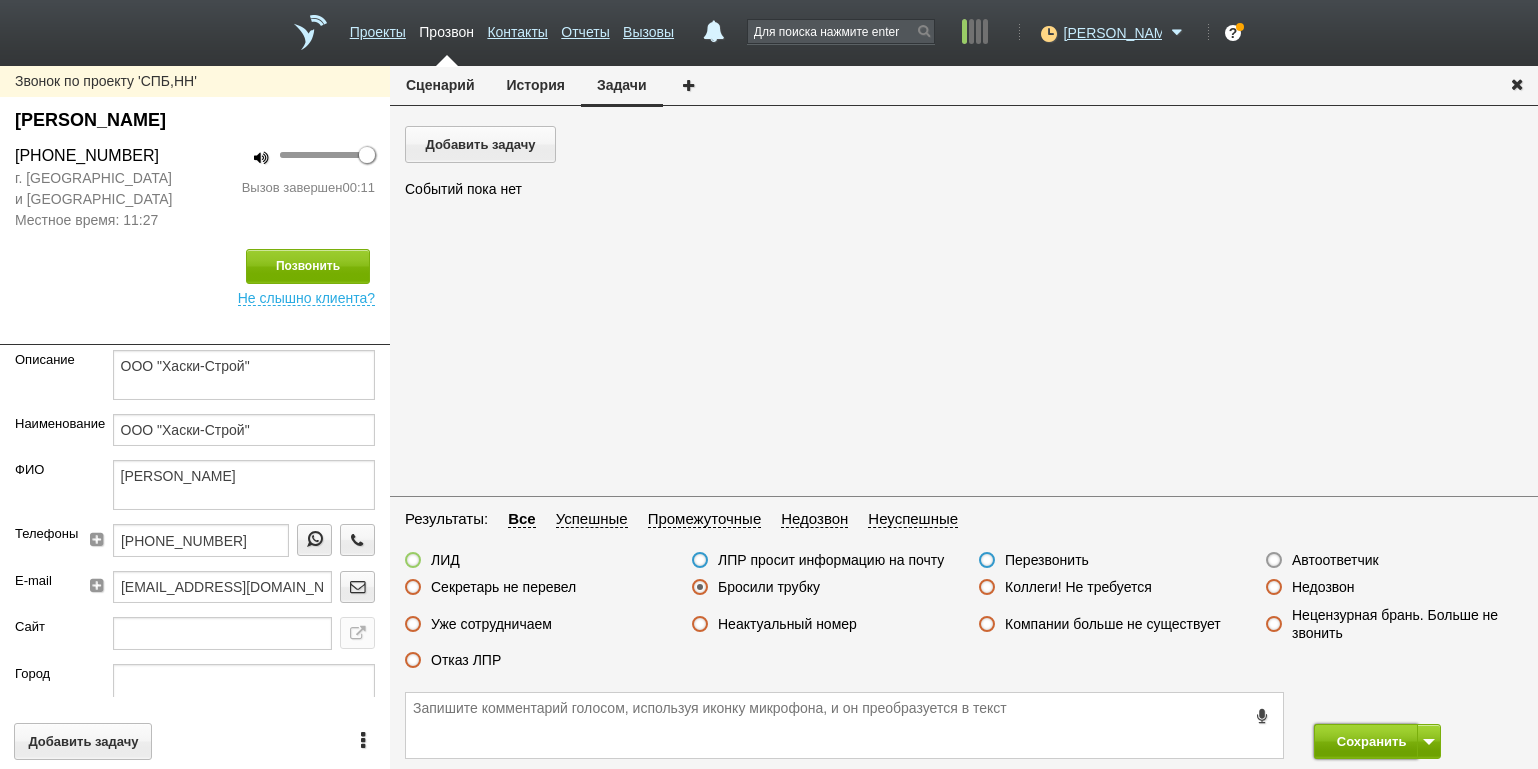 click on "Сохранить" at bounding box center (1366, 741) 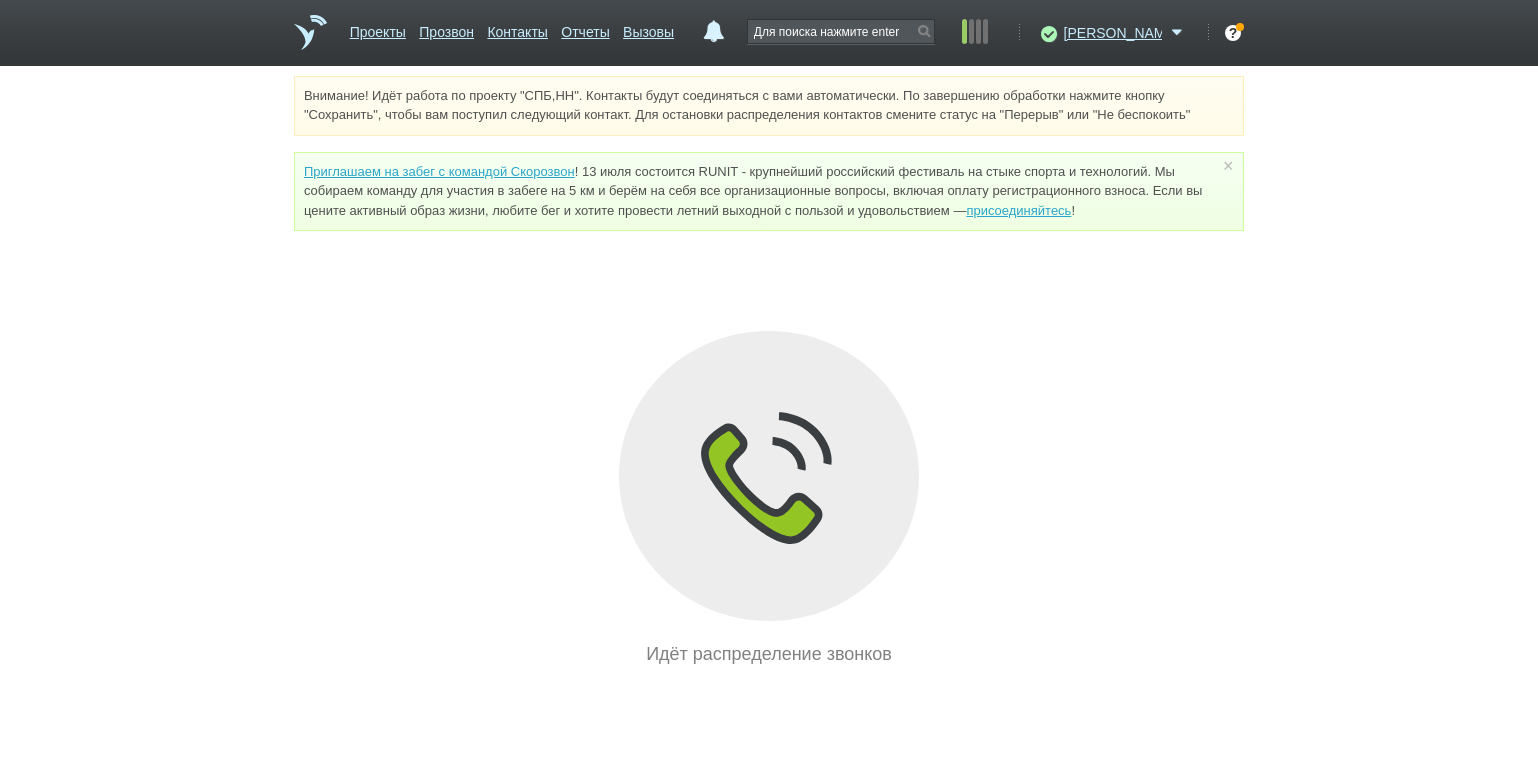 click on "Внимание! Идёт работа по проекту "СПБ,НН". Контакты будут соединяться с вами автоматически. По завершению обработки нажмите кнопку "Сохранить", чтобы вам поступил следующий контакт. Для остановки распределения контактов смените статус на "Перерыв" или "Не беспокоить"
Приглашаем на забег с командой Скорозвон присоединяйтесь !
×
Вы можете звонить напрямую из строки поиска - введите номер и нажмите "Позвонить"
Идёт распределение звонков" at bounding box center (769, 372) 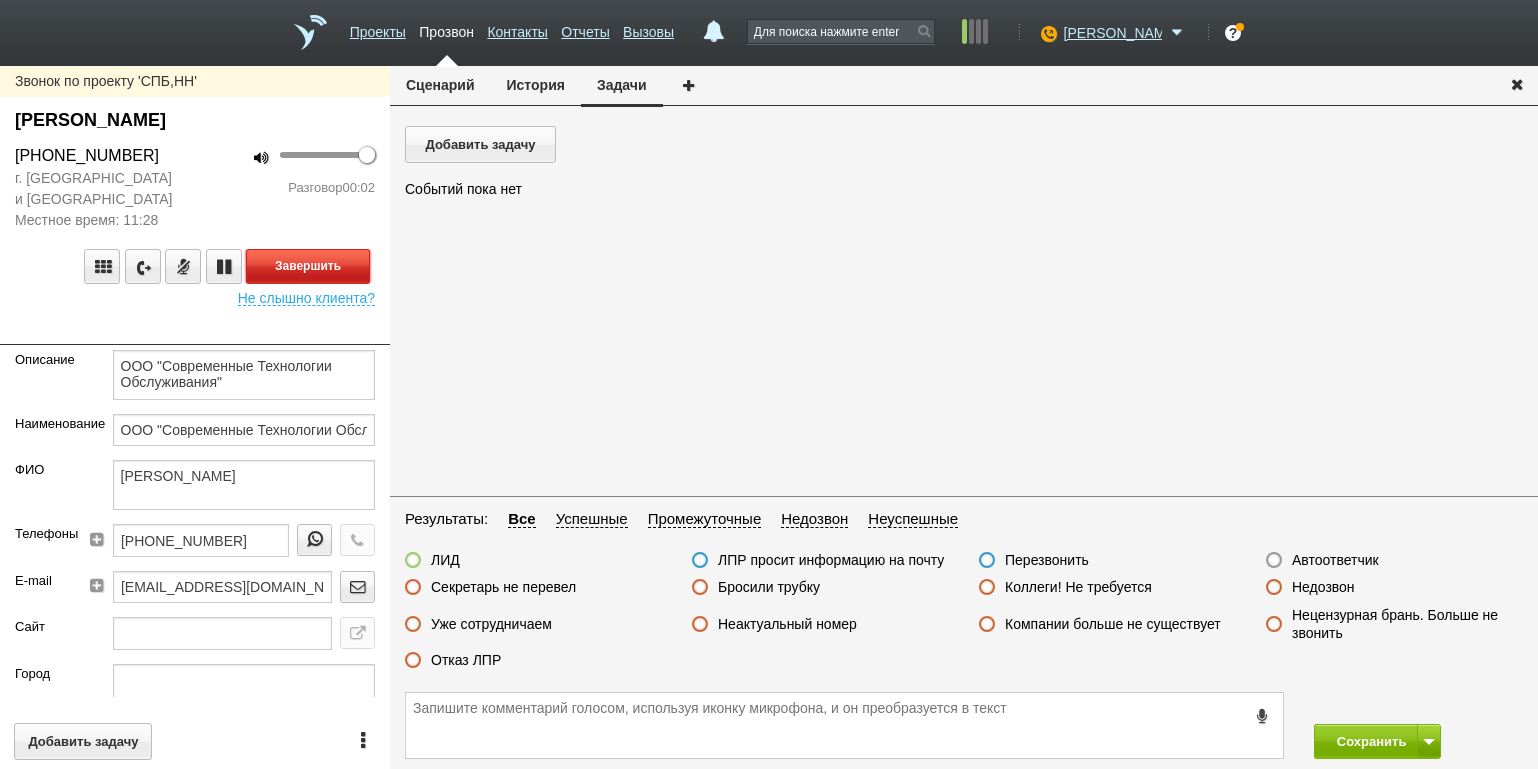 click on "Завершить" at bounding box center (308, 266) 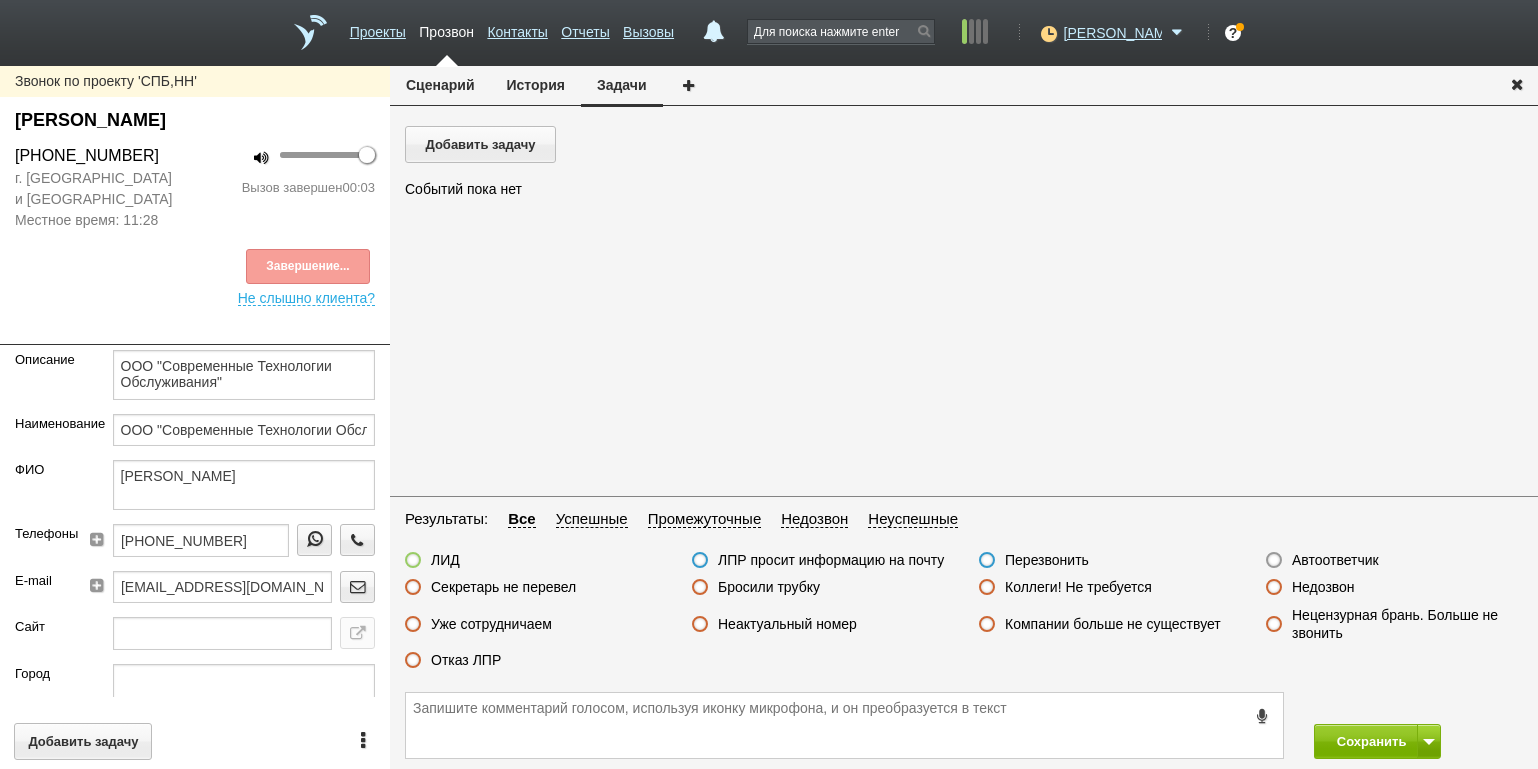 click on "Автоответчик" at bounding box center (1335, 560) 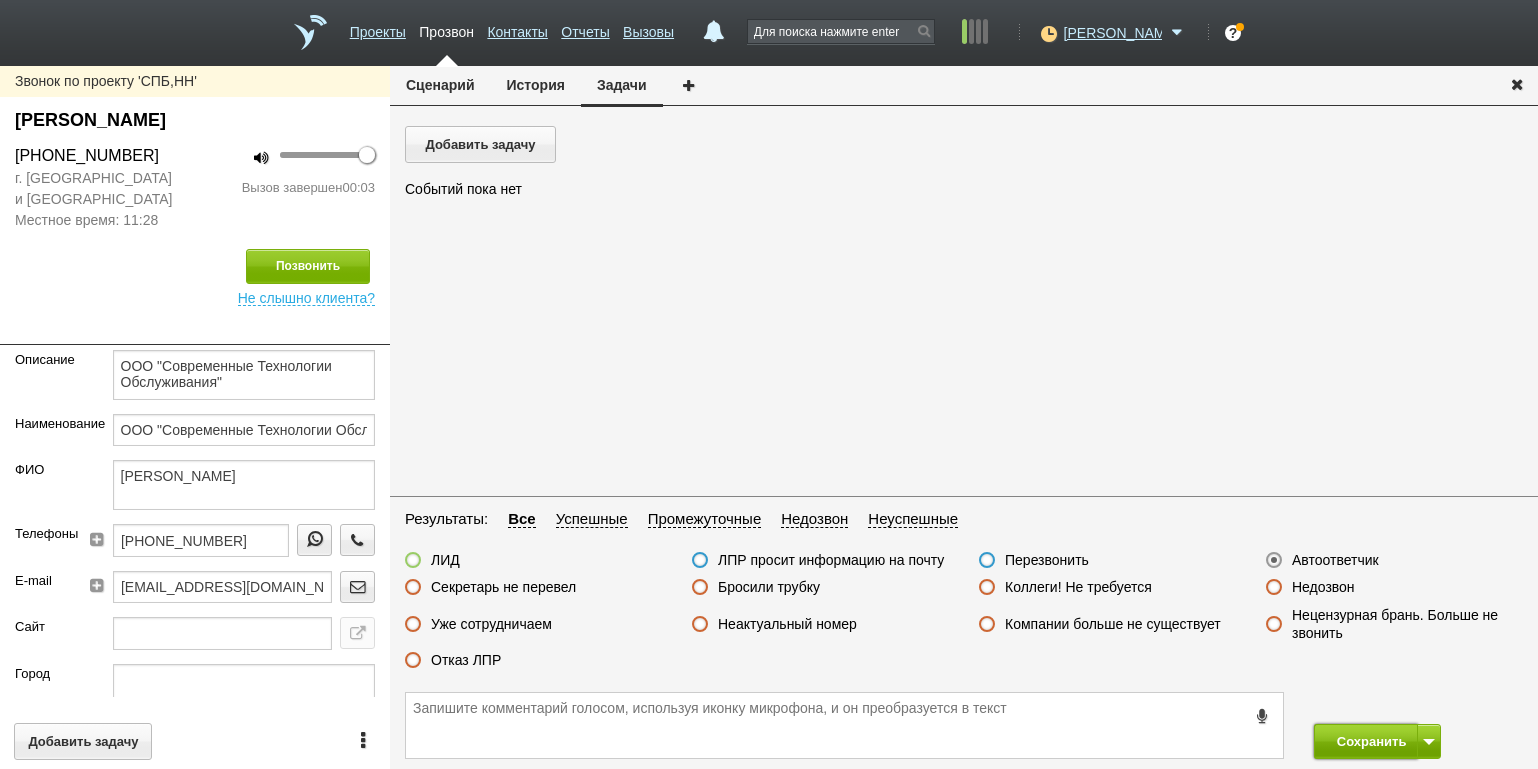 click on "Сохранить" at bounding box center (1366, 741) 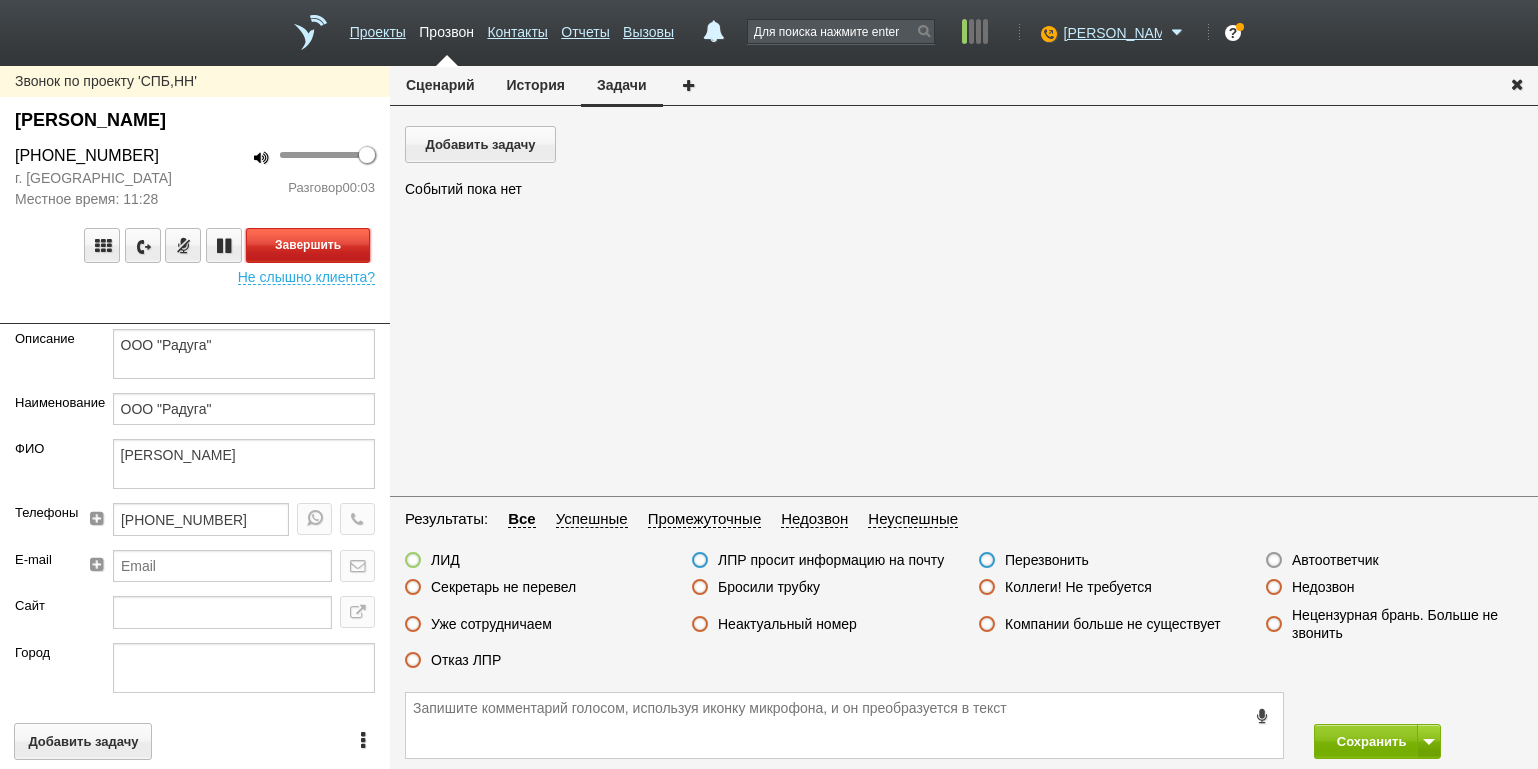 click on "Завершить" at bounding box center [308, 245] 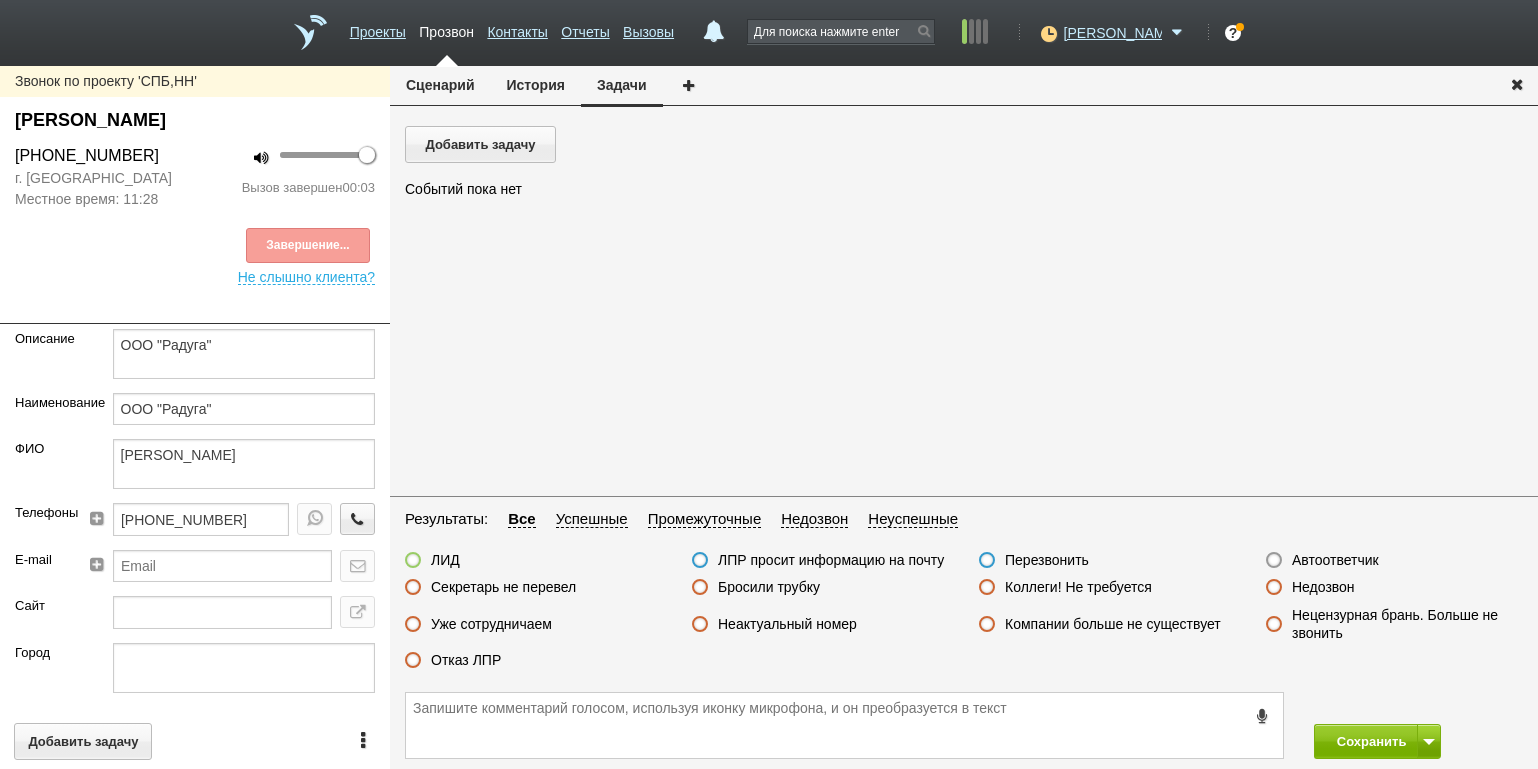 click on "Недозвон" at bounding box center (1323, 587) 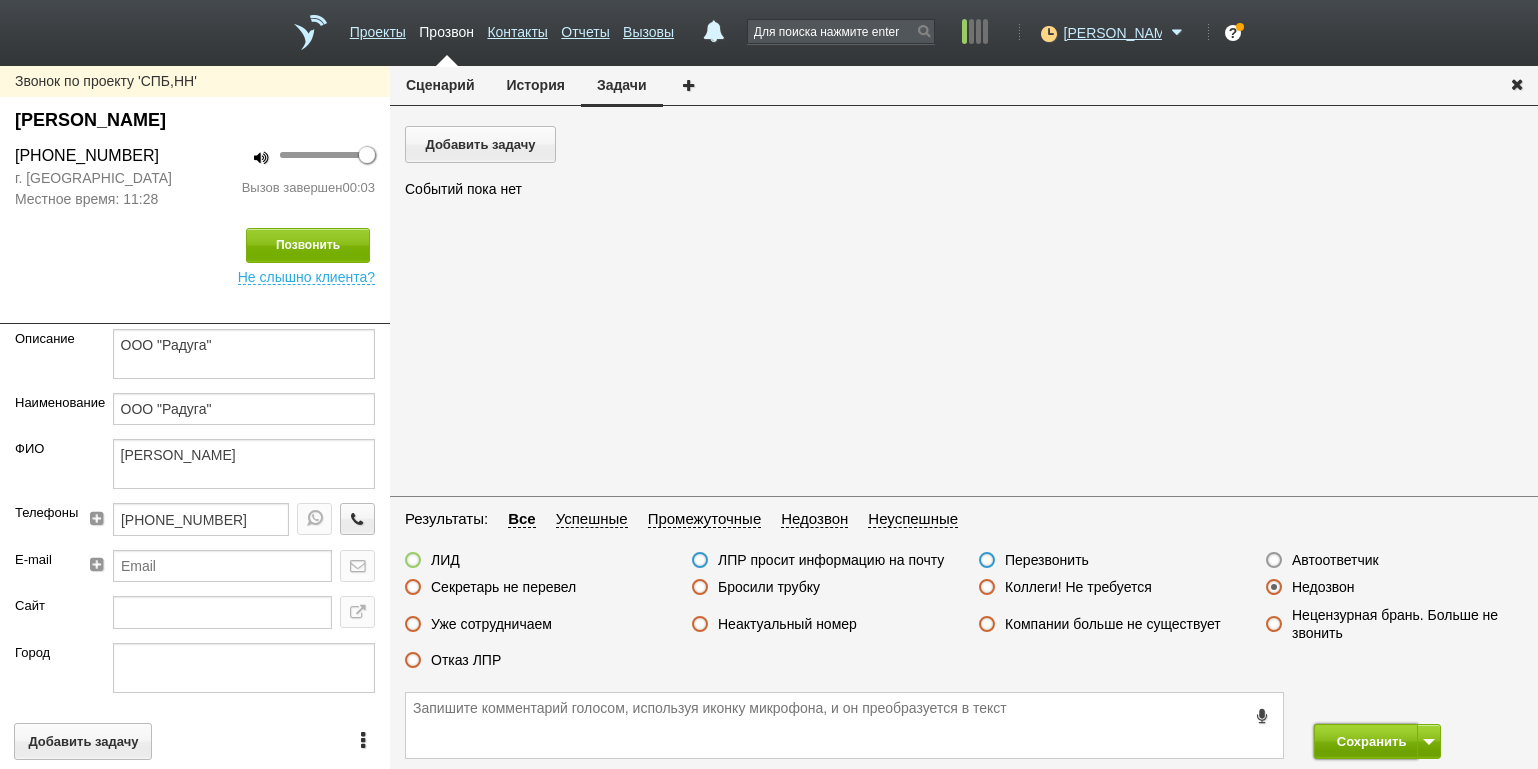click on "Сохранить" at bounding box center (1366, 741) 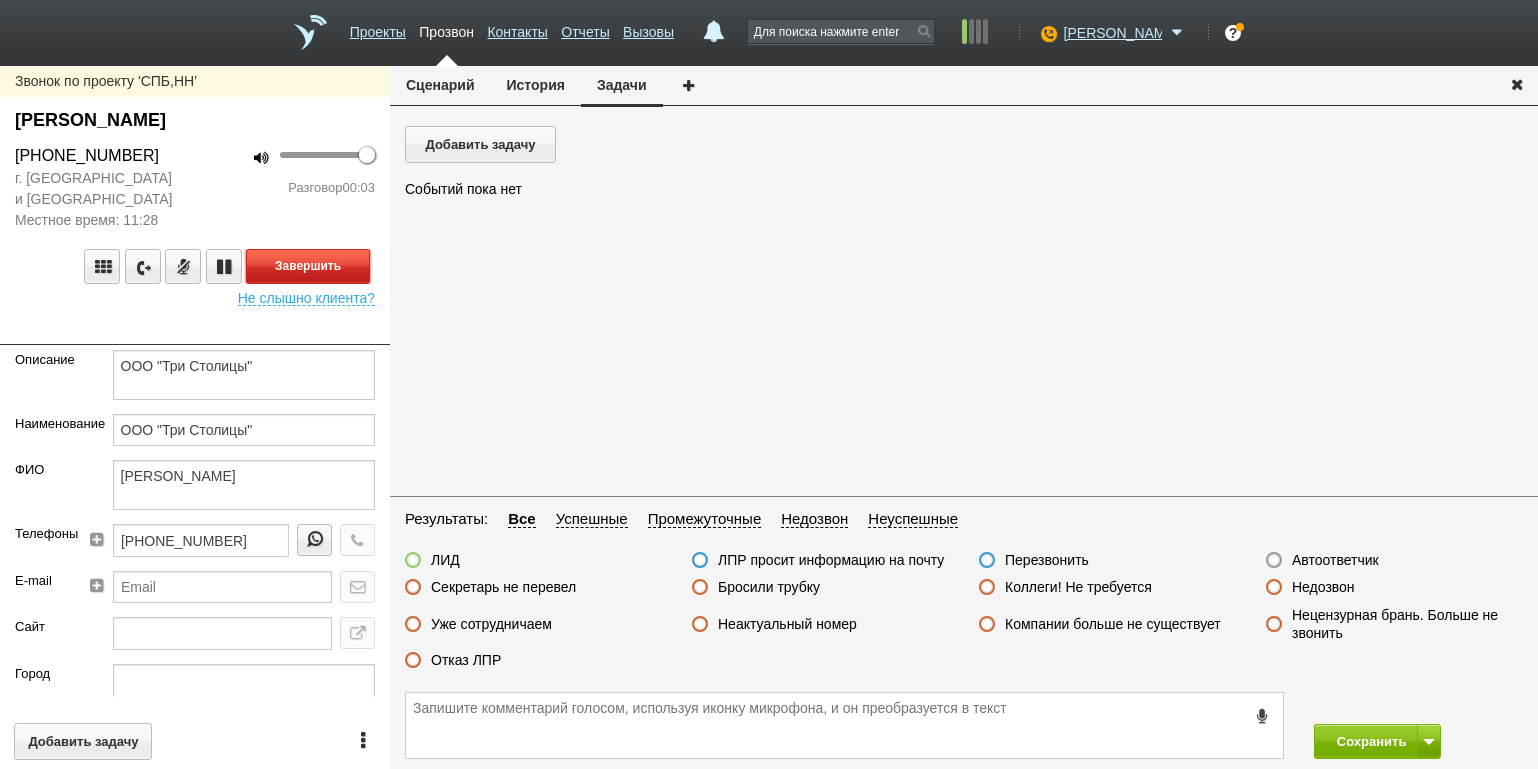 click on "Завершить" at bounding box center (308, 266) 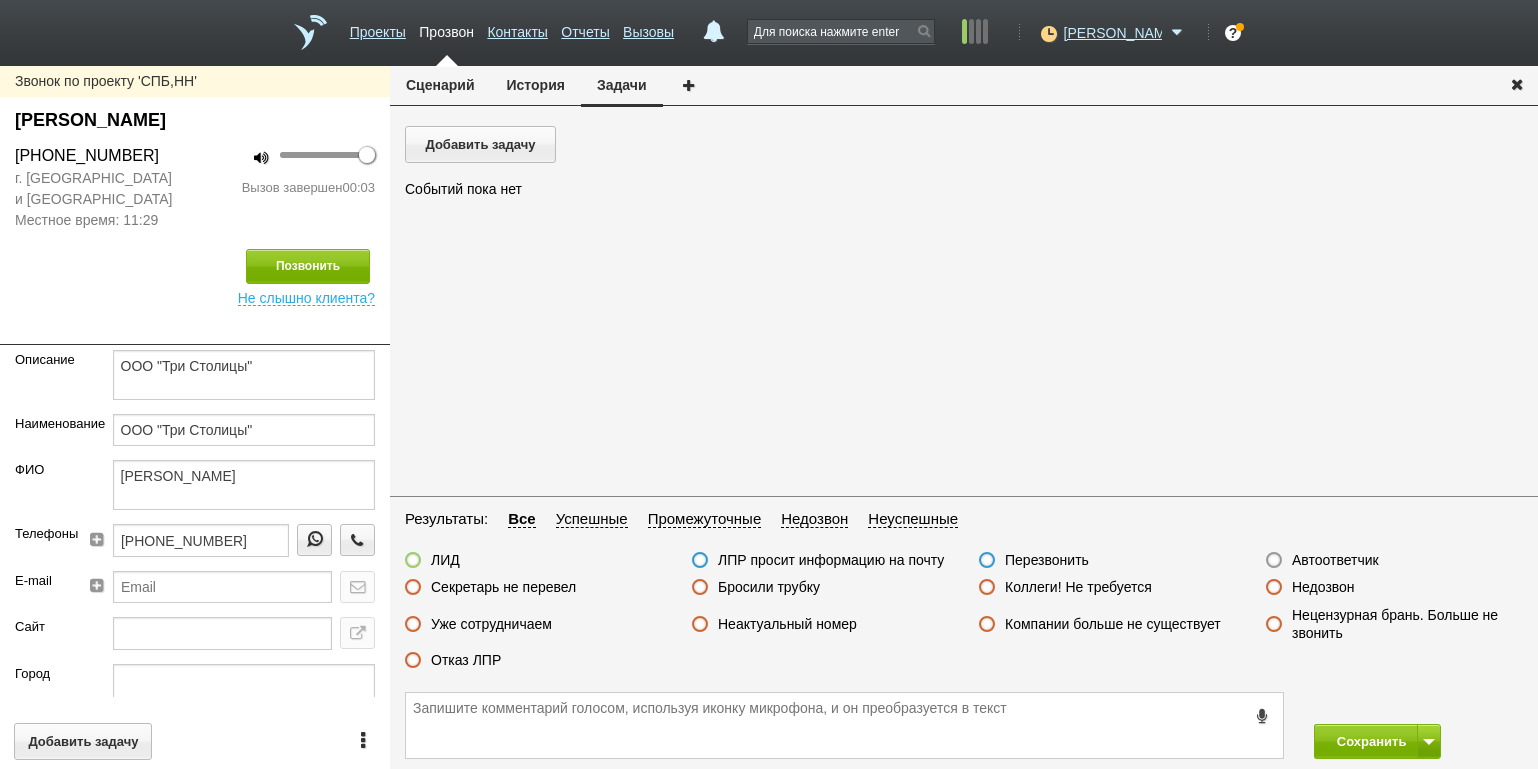 click on "Сохранить" at bounding box center [1418, 741] 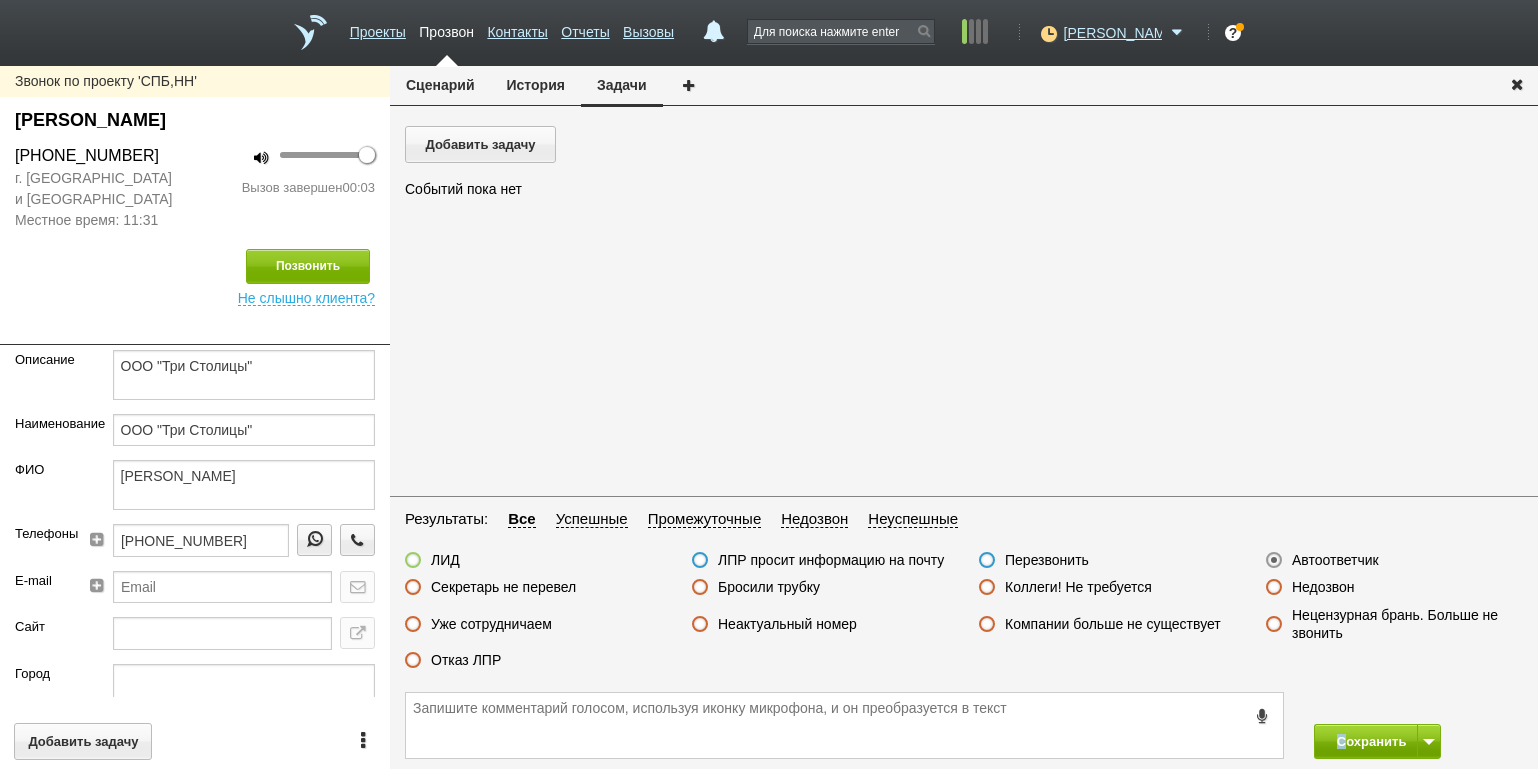 click on "Сохранить" at bounding box center (964, 725) 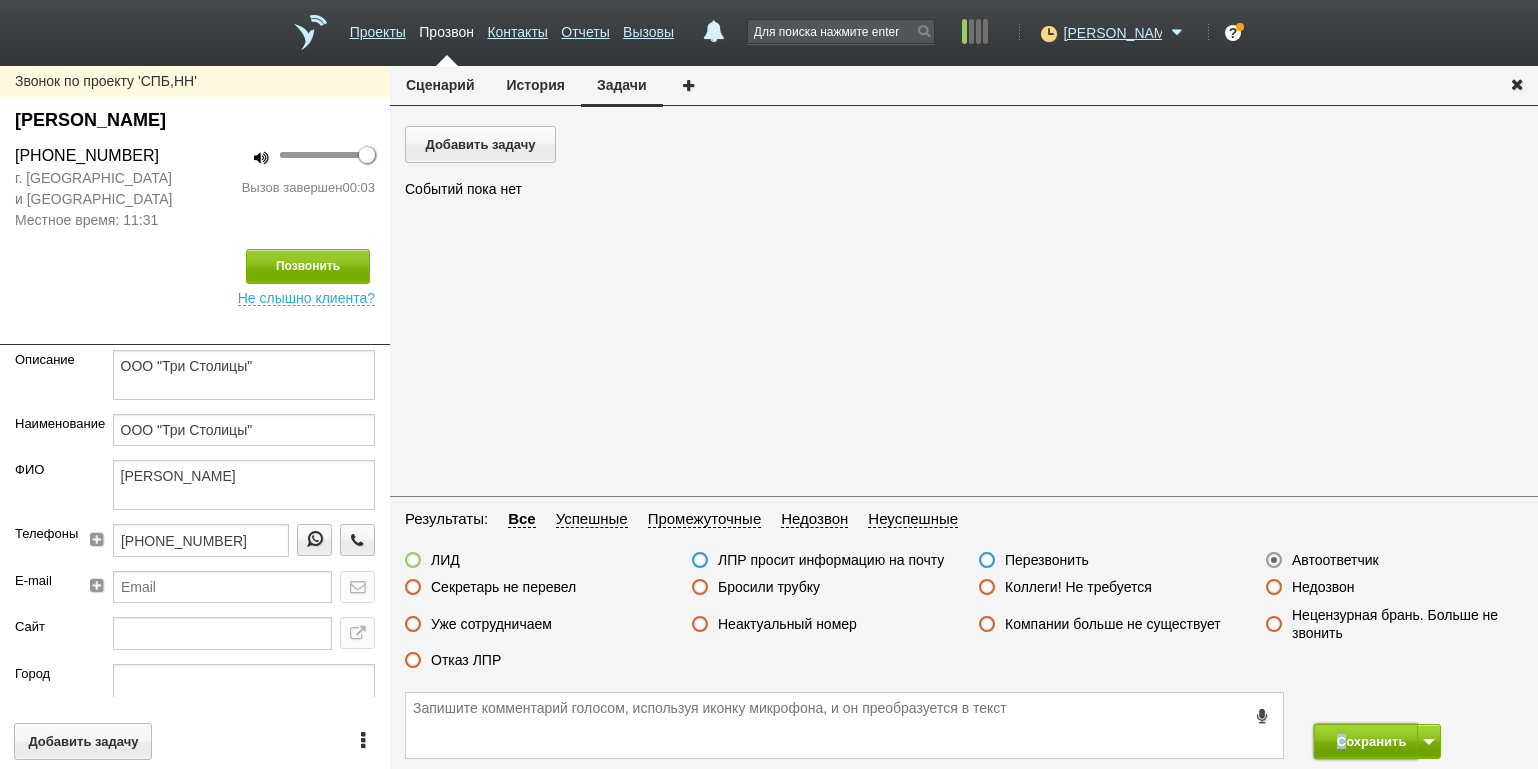 click on "Сохранить" at bounding box center [1366, 741] 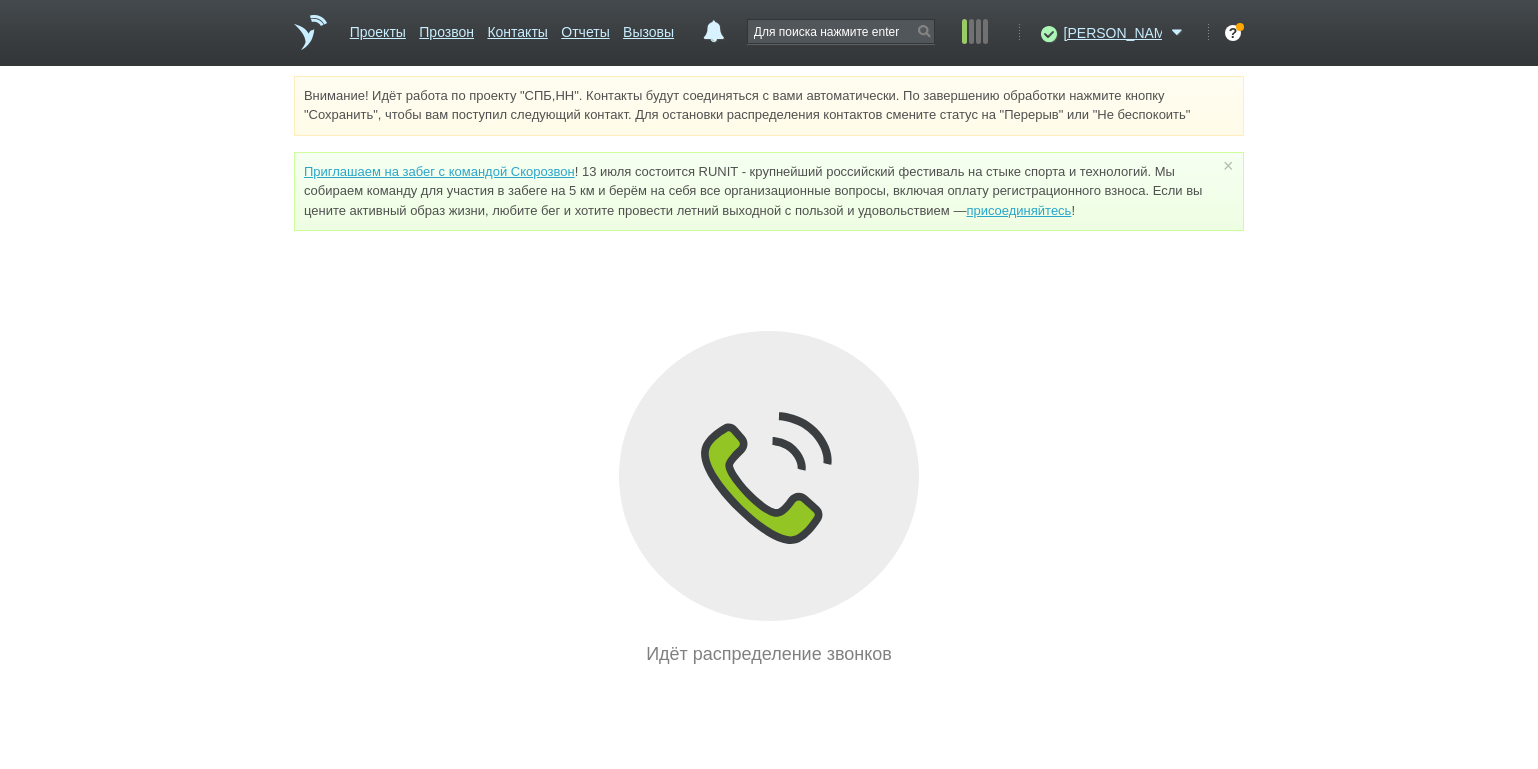 click on "Внимание! Идёт работа по проекту "СПБ,НН". Контакты будут соединяться с вами автоматически. По завершению обработки нажмите кнопку "Сохранить", чтобы вам поступил следующий контакт. Для остановки распределения контактов смените статус на "Перерыв" или "Не беспокоить"
Приглашаем на забег с командой Скорозвон присоединяйтесь !
×
Вы можете звонить напрямую из строки поиска - введите номер и нажмите "Позвонить"
Идёт распределение звонков" at bounding box center [769, 372] 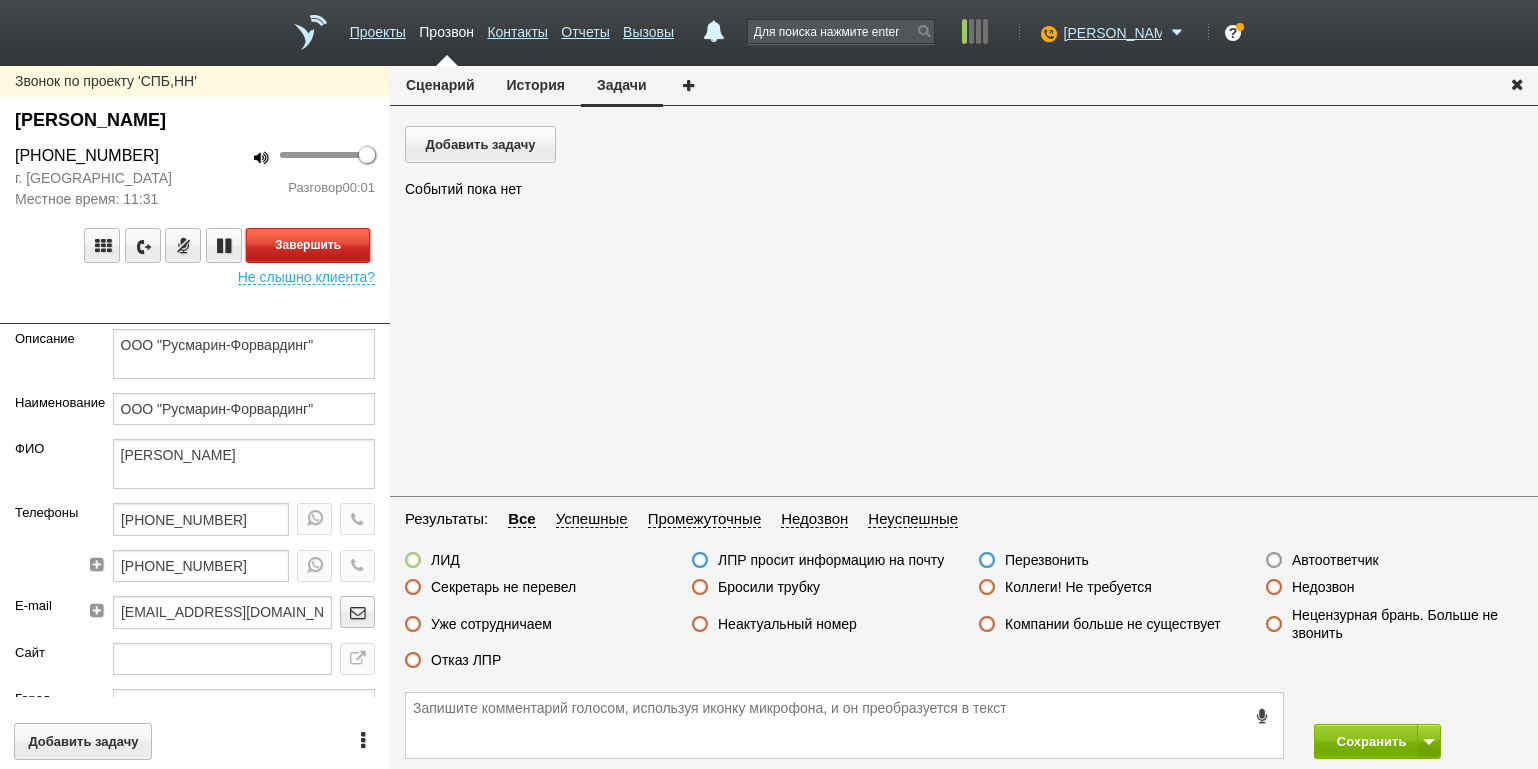 click on "Завершить" at bounding box center (308, 245) 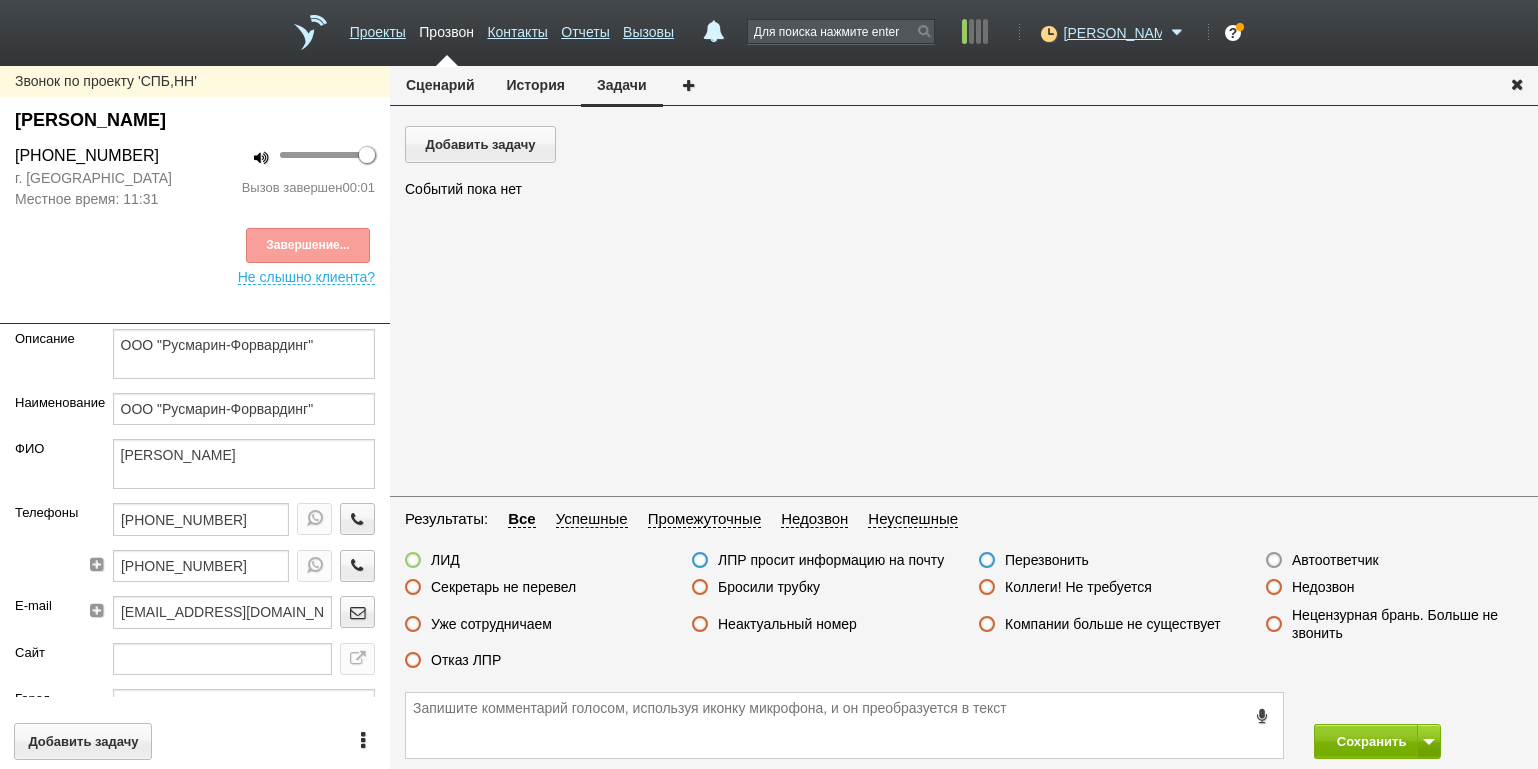 click on "Автоответчик" at bounding box center (1335, 560) 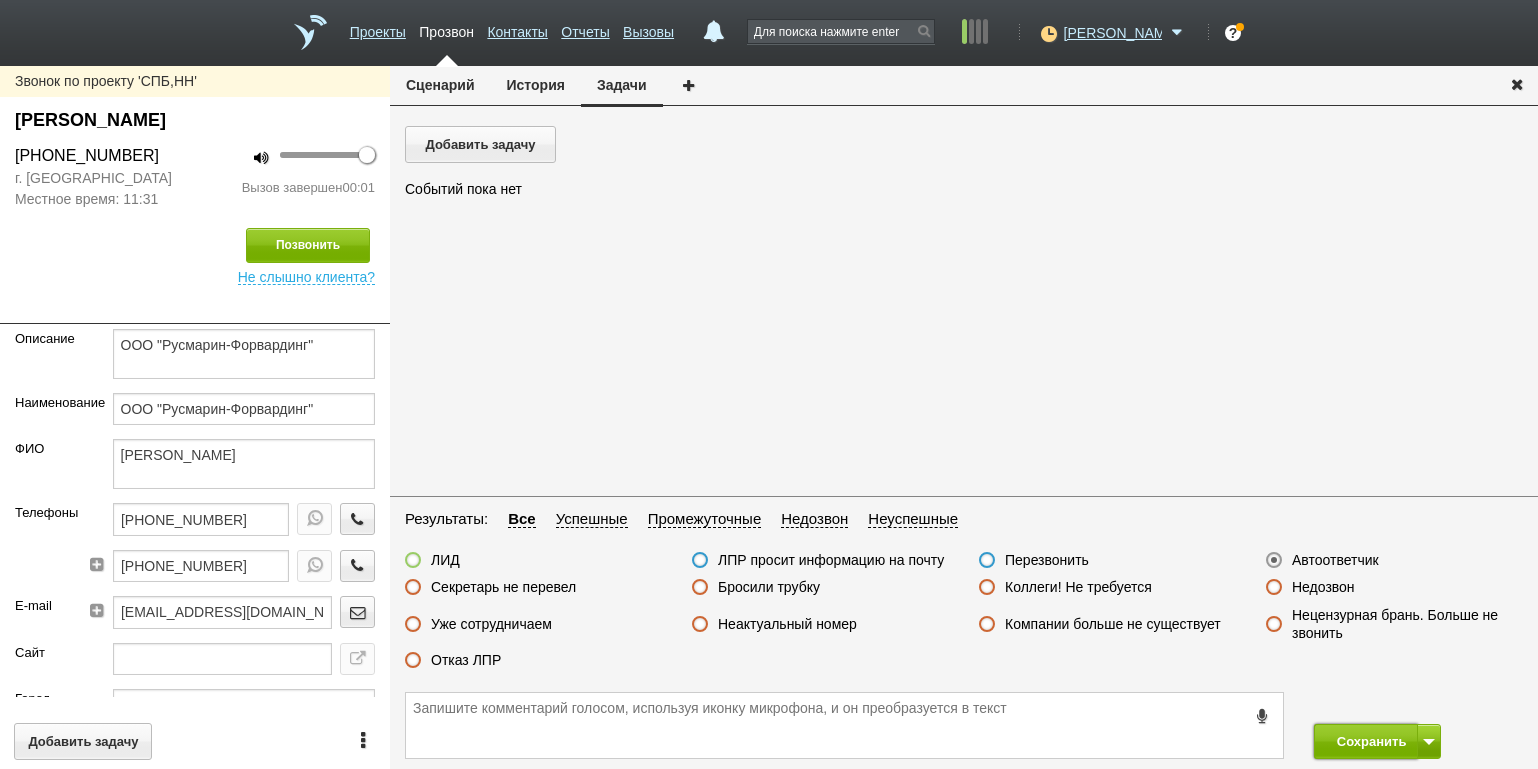 drag, startPoint x: 1366, startPoint y: 736, endPoint x: 1353, endPoint y: 699, distance: 39.217342 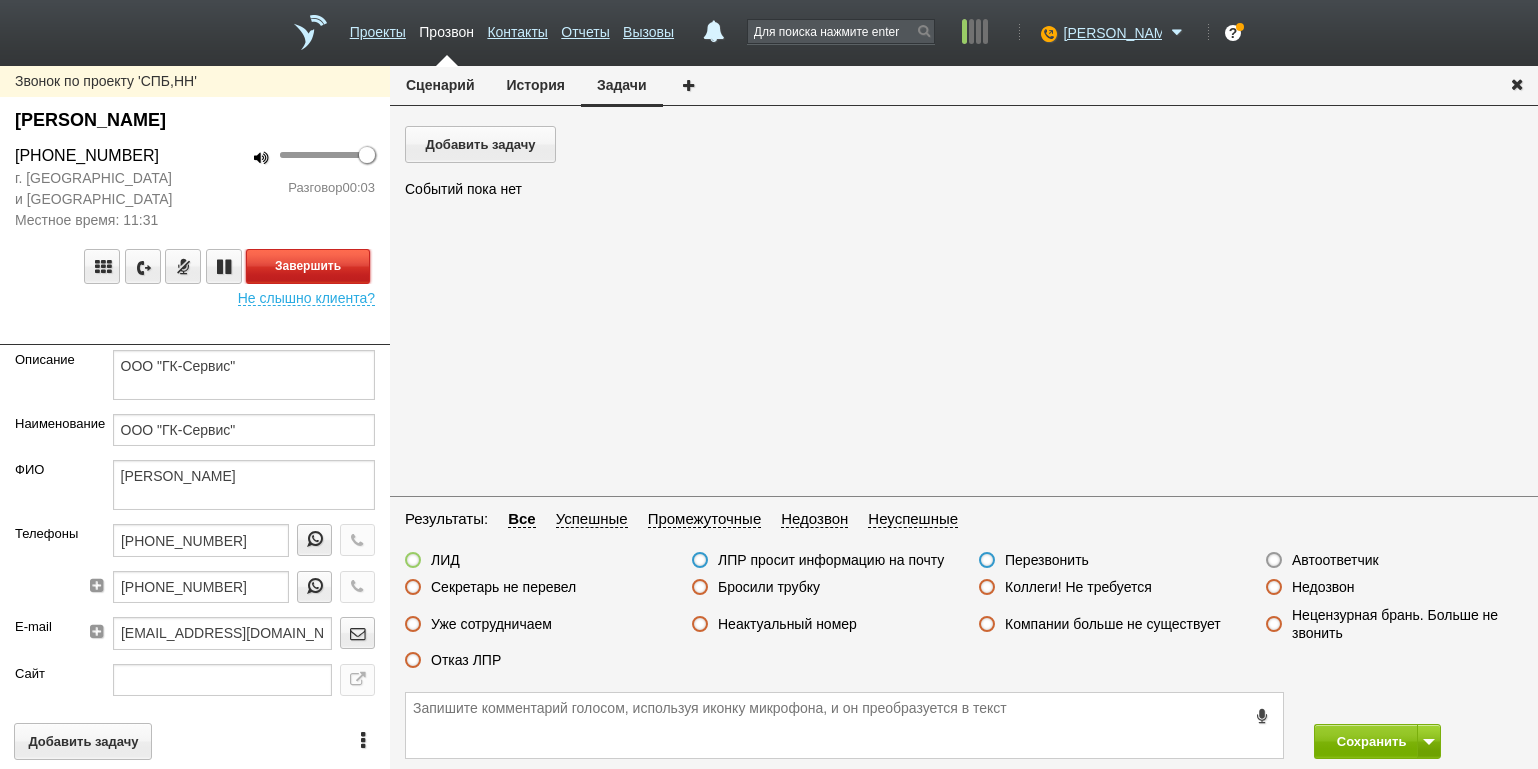 click on "Завершить" at bounding box center (308, 266) 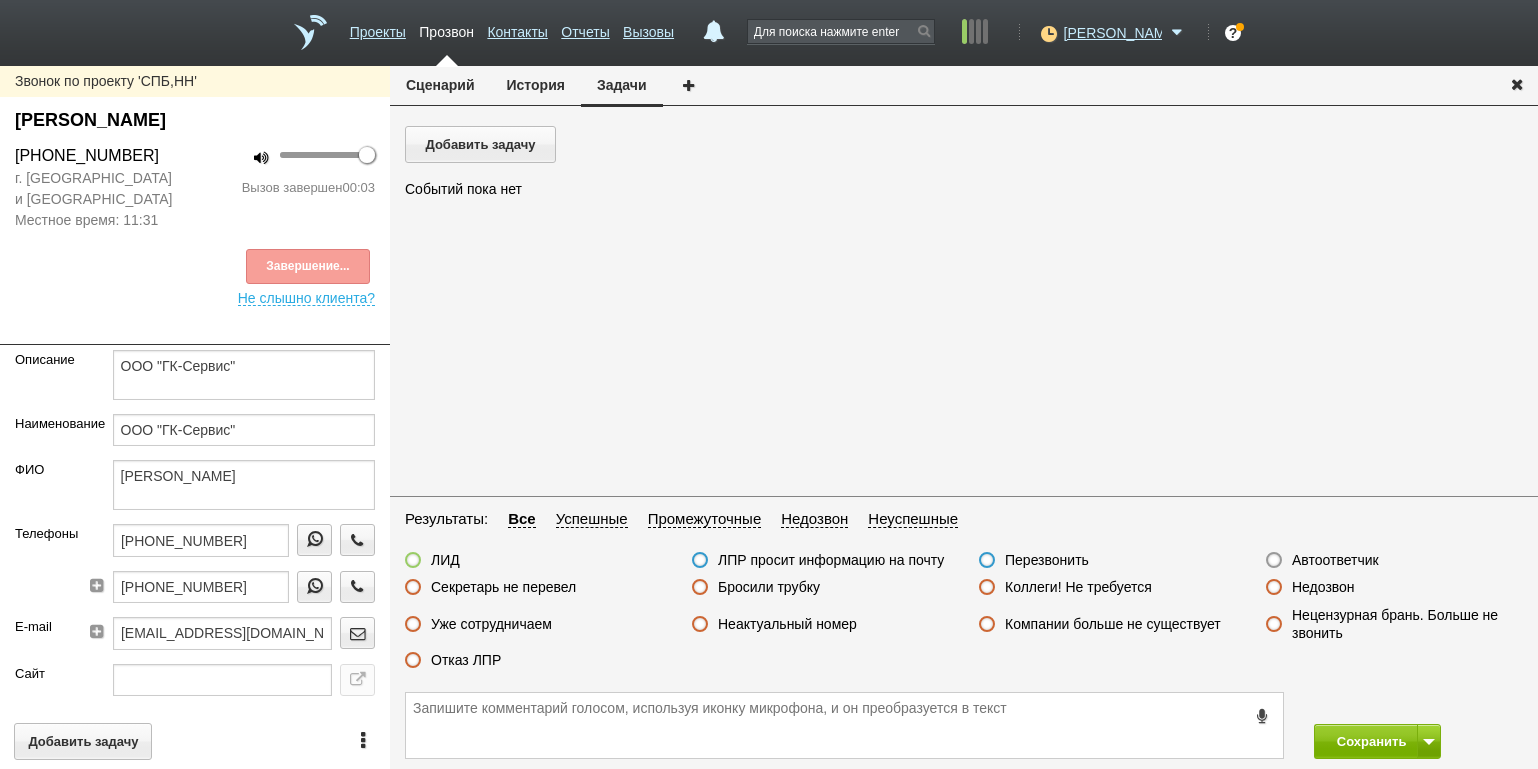 click on "Автоответчик" at bounding box center [1335, 560] 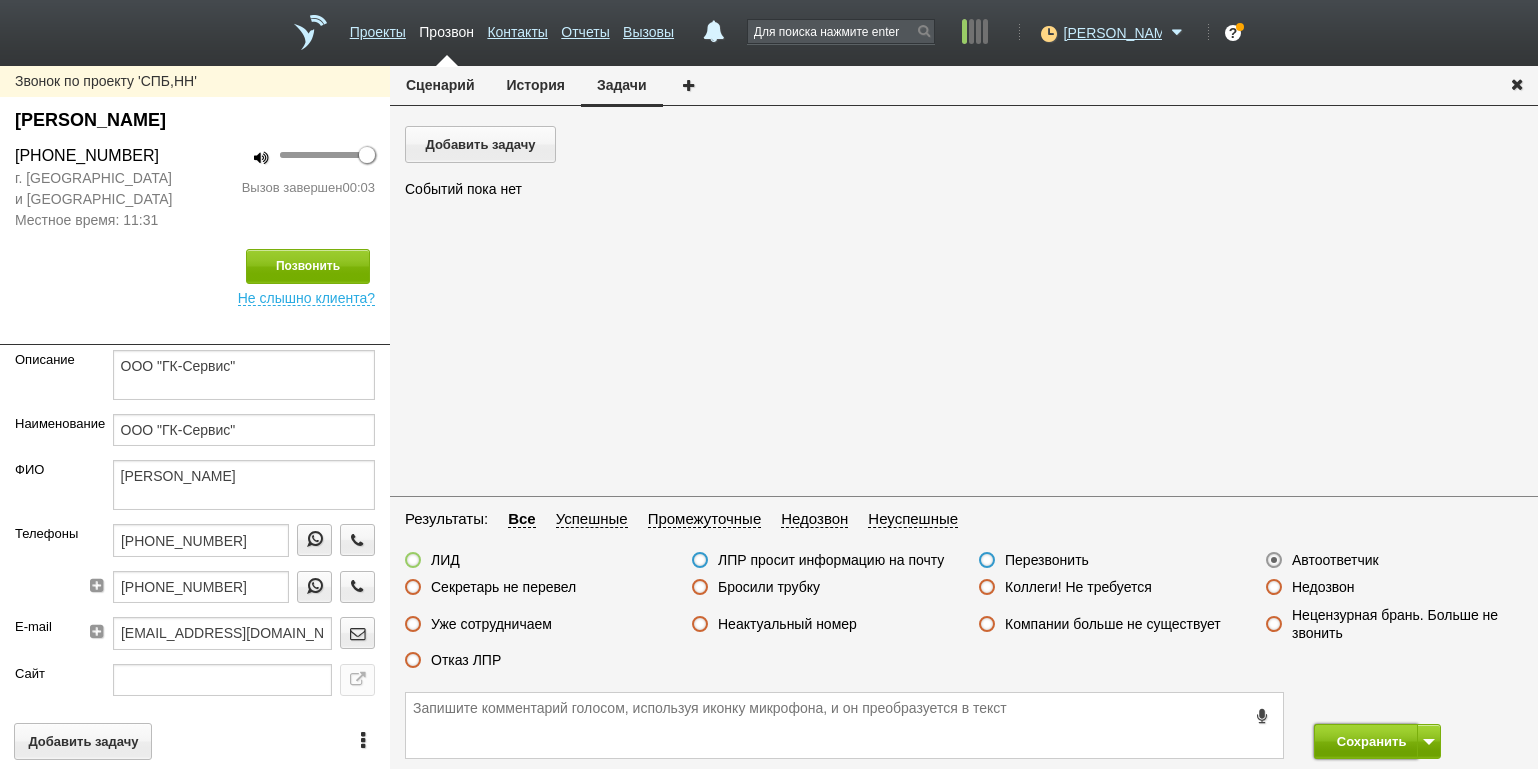 click on "Сохранить" at bounding box center (1366, 741) 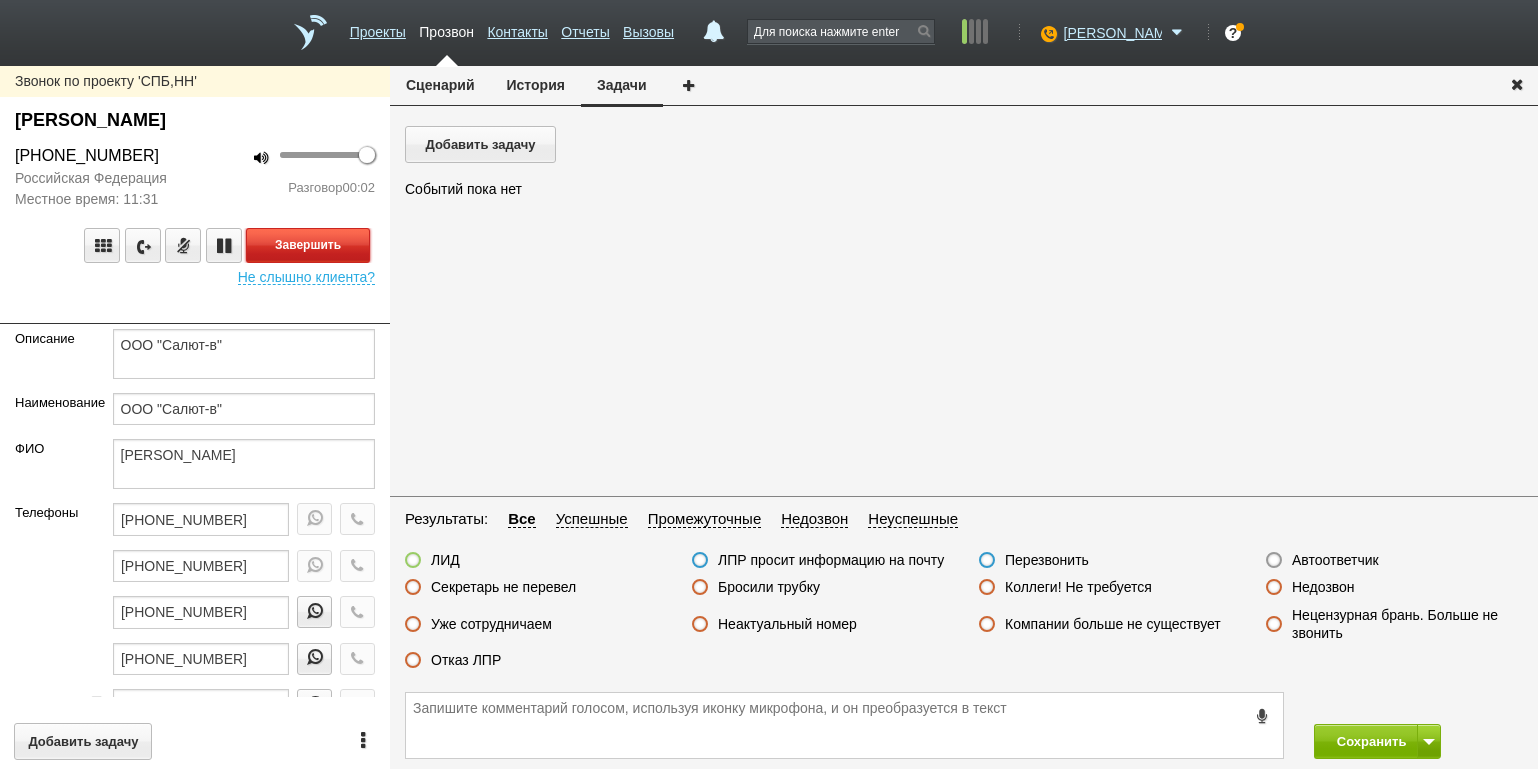 click on "Завершить" at bounding box center (308, 245) 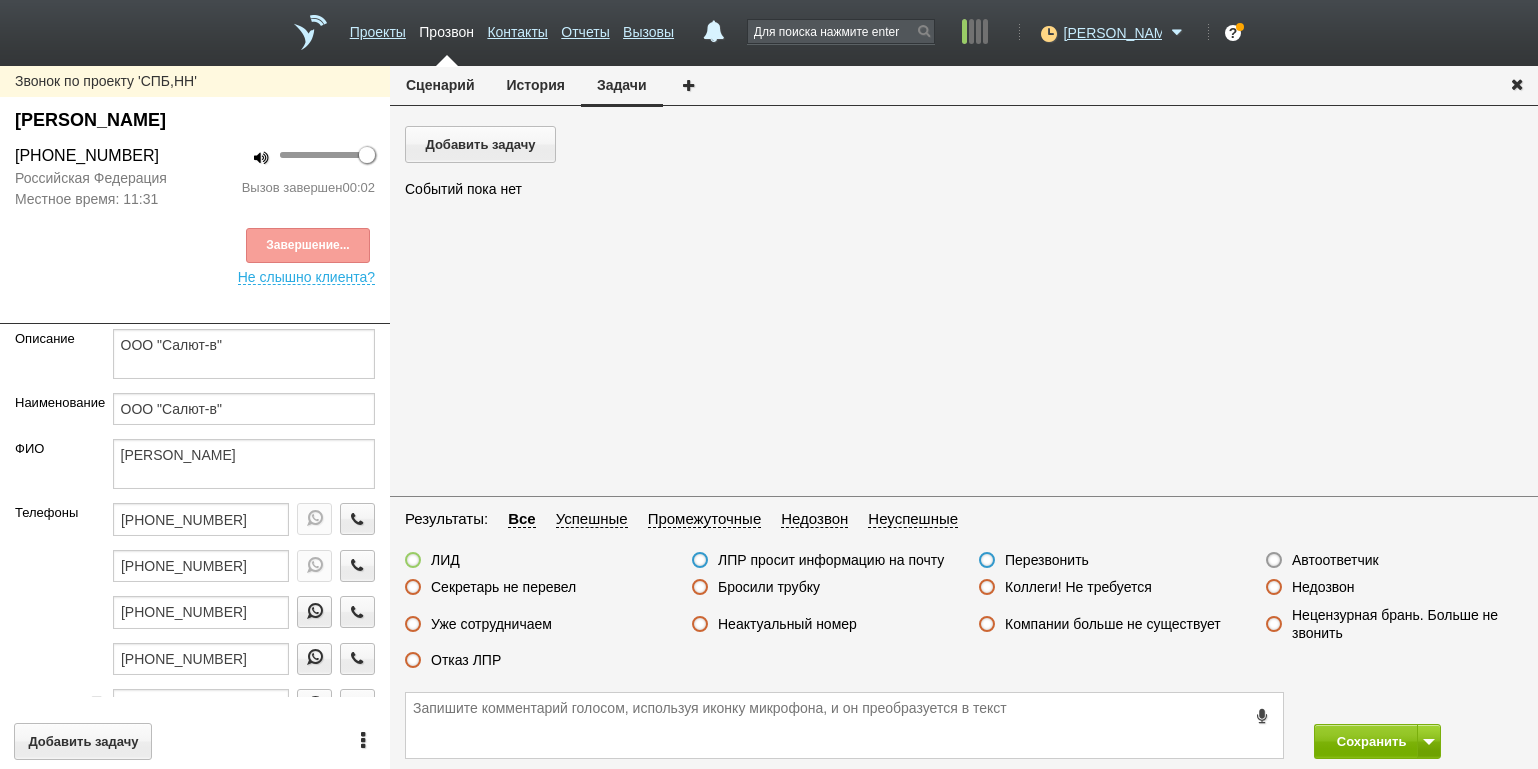 click on "Автоответчик" at bounding box center [1335, 560] 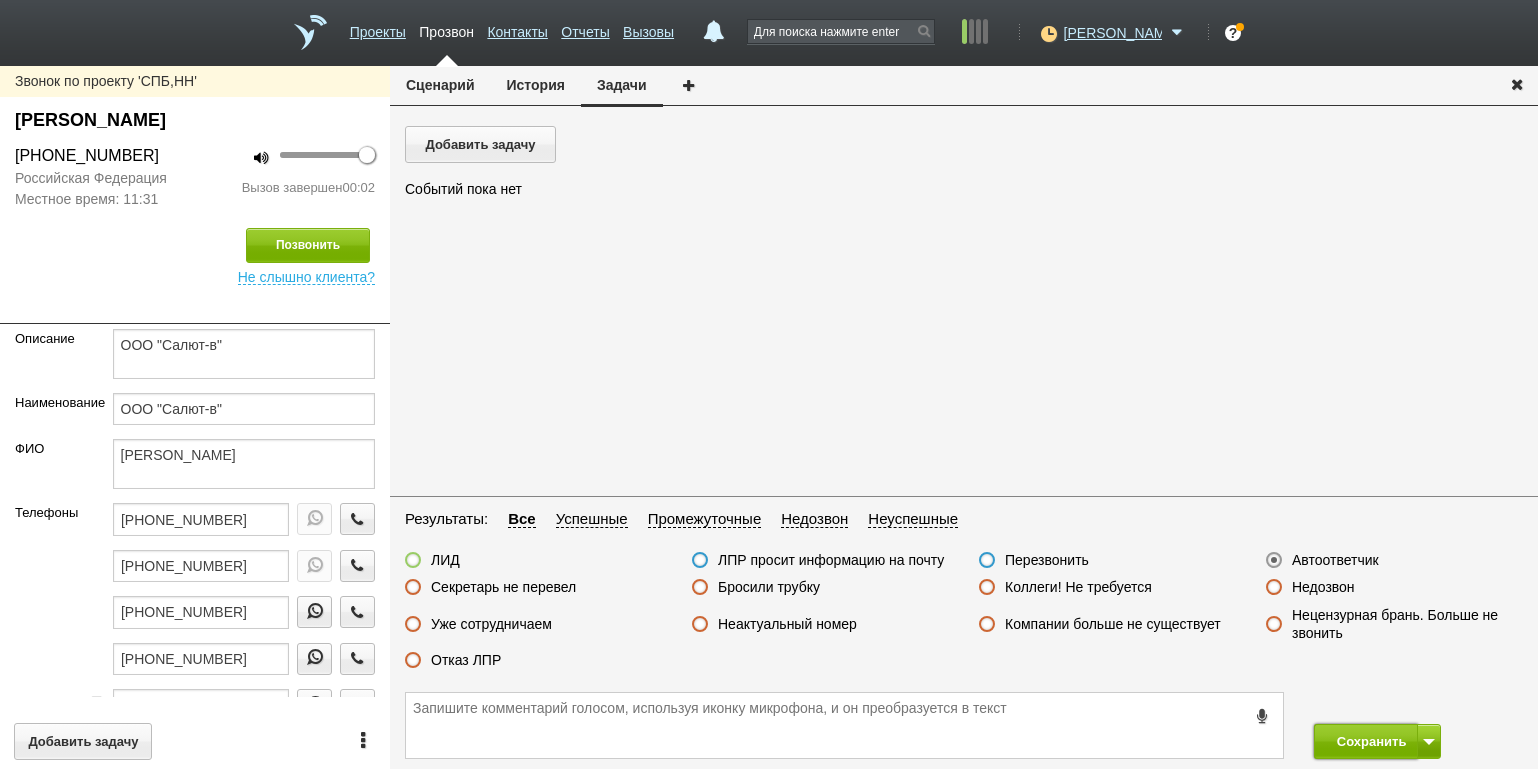 drag, startPoint x: 1368, startPoint y: 745, endPoint x: 1243, endPoint y: 575, distance: 211.00948 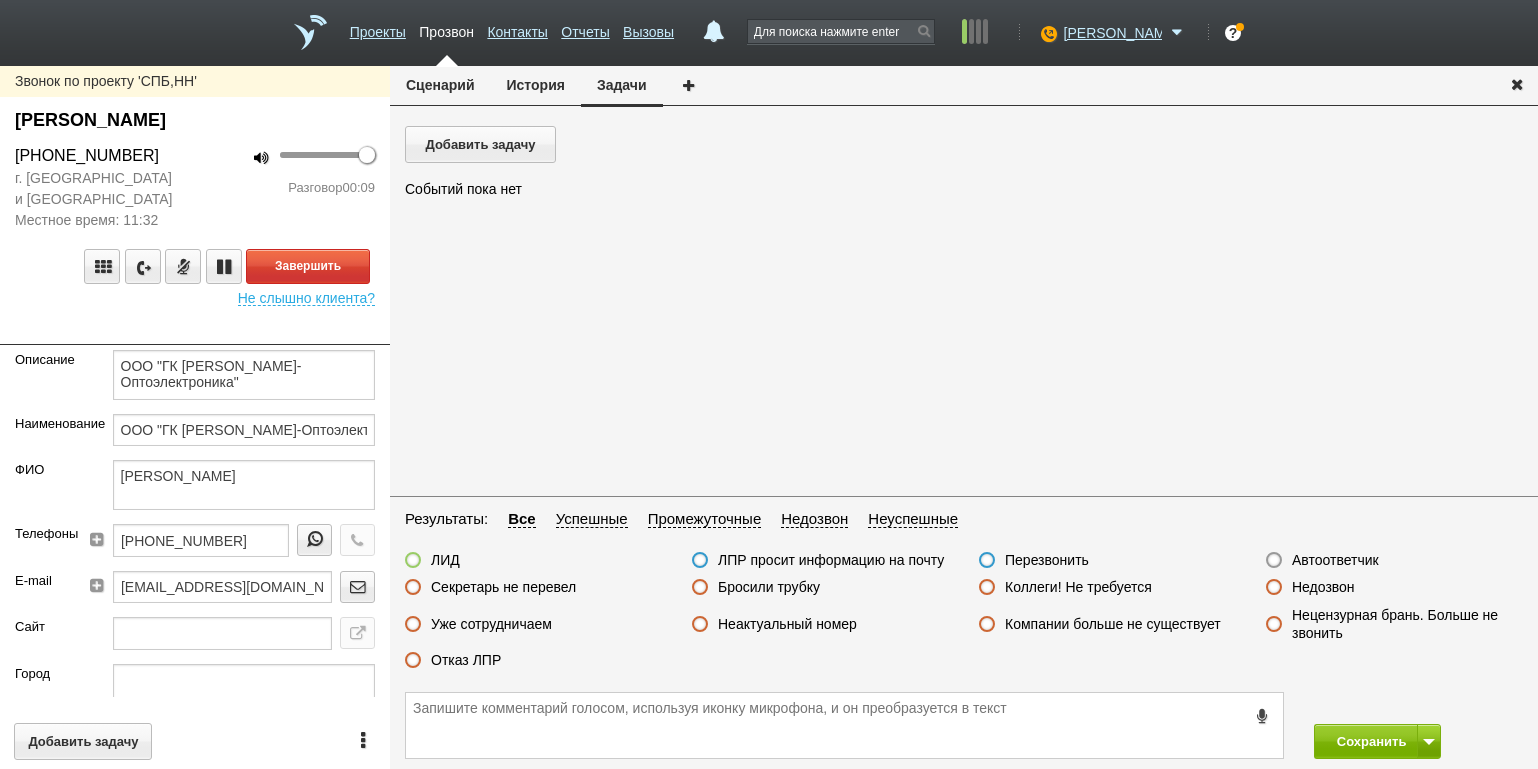 click on "100
Разговор
00:09" at bounding box center [292, 187] 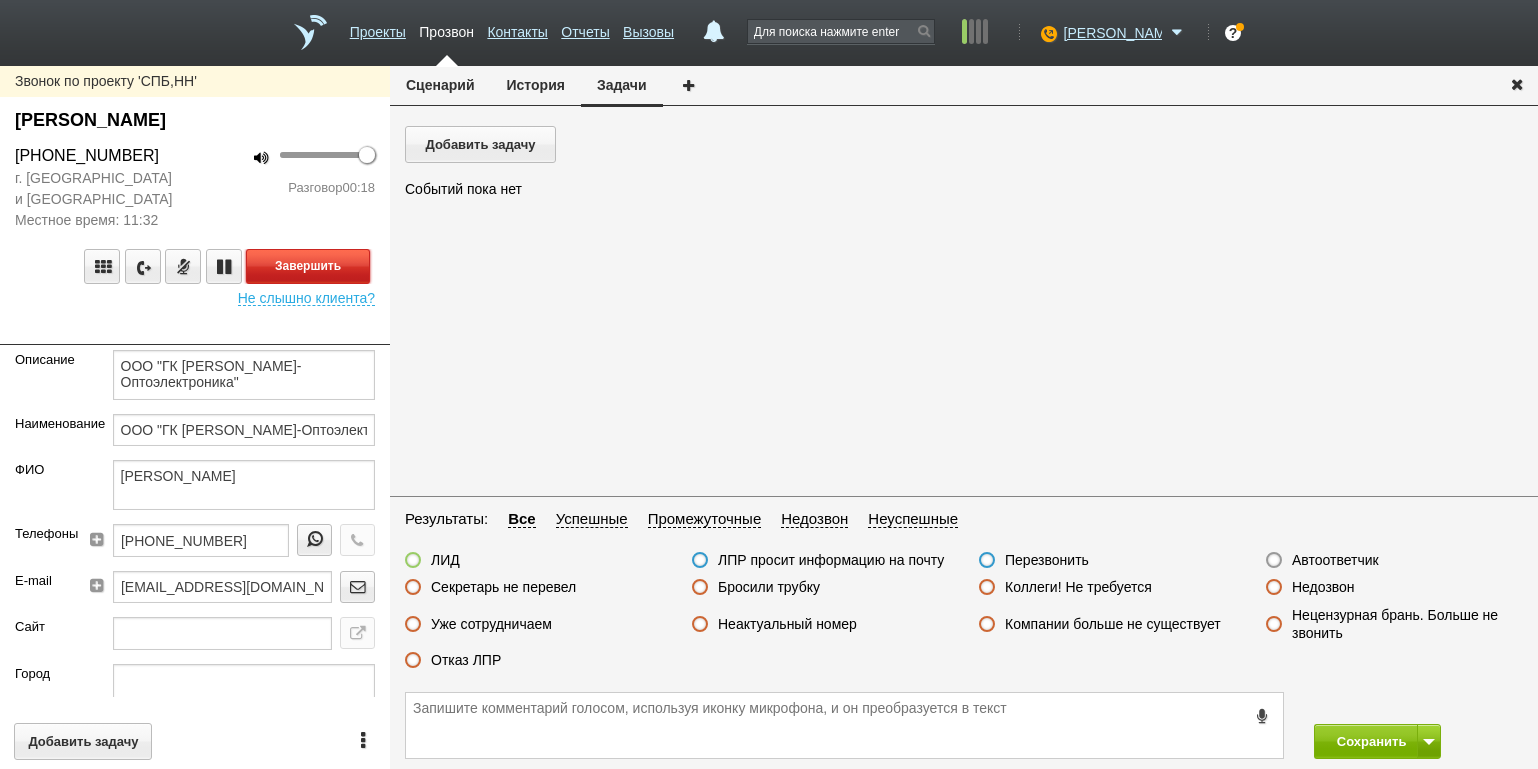 click on "Завершить" at bounding box center [308, 266] 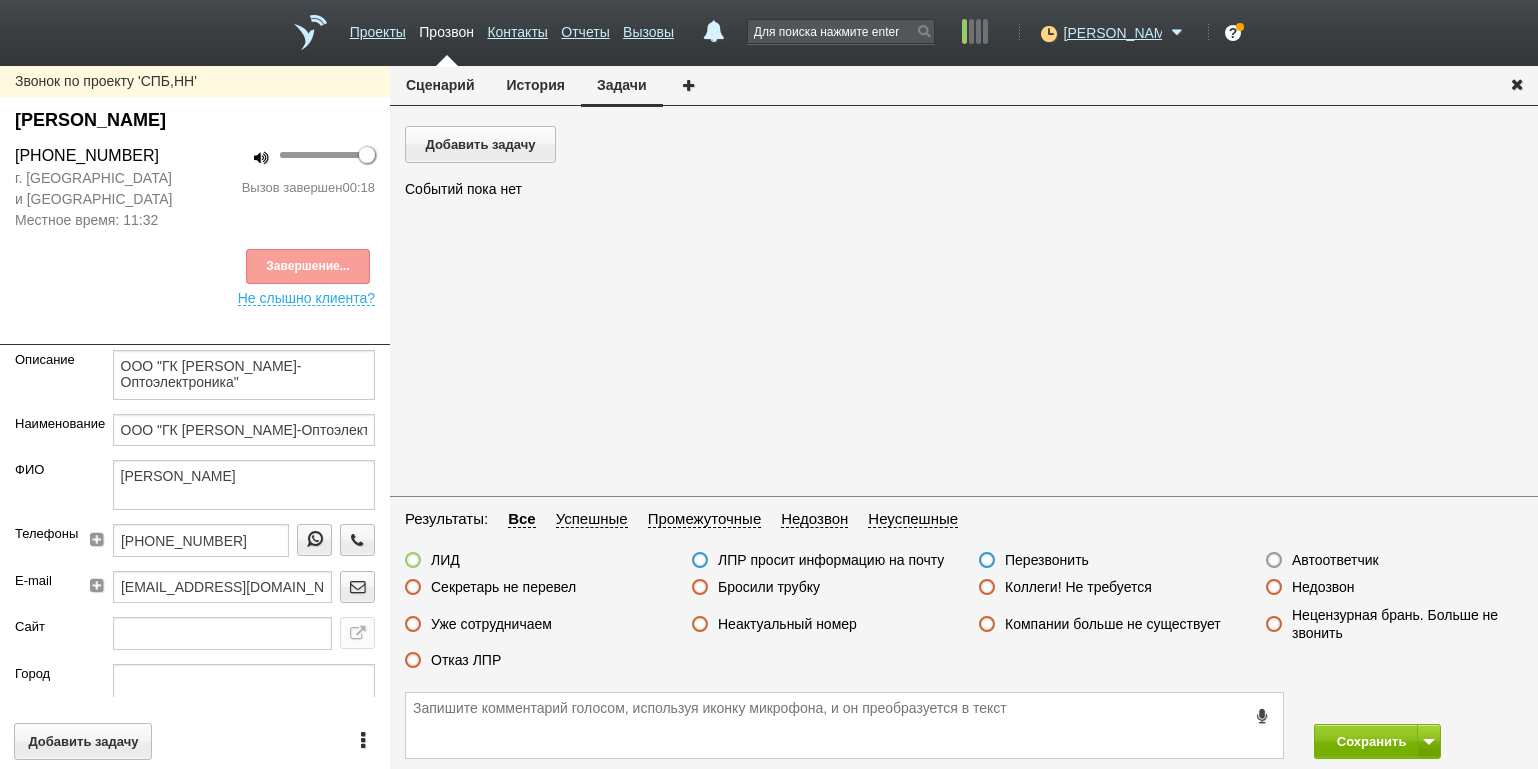 click on "Отказ ЛПР" at bounding box center (466, 660) 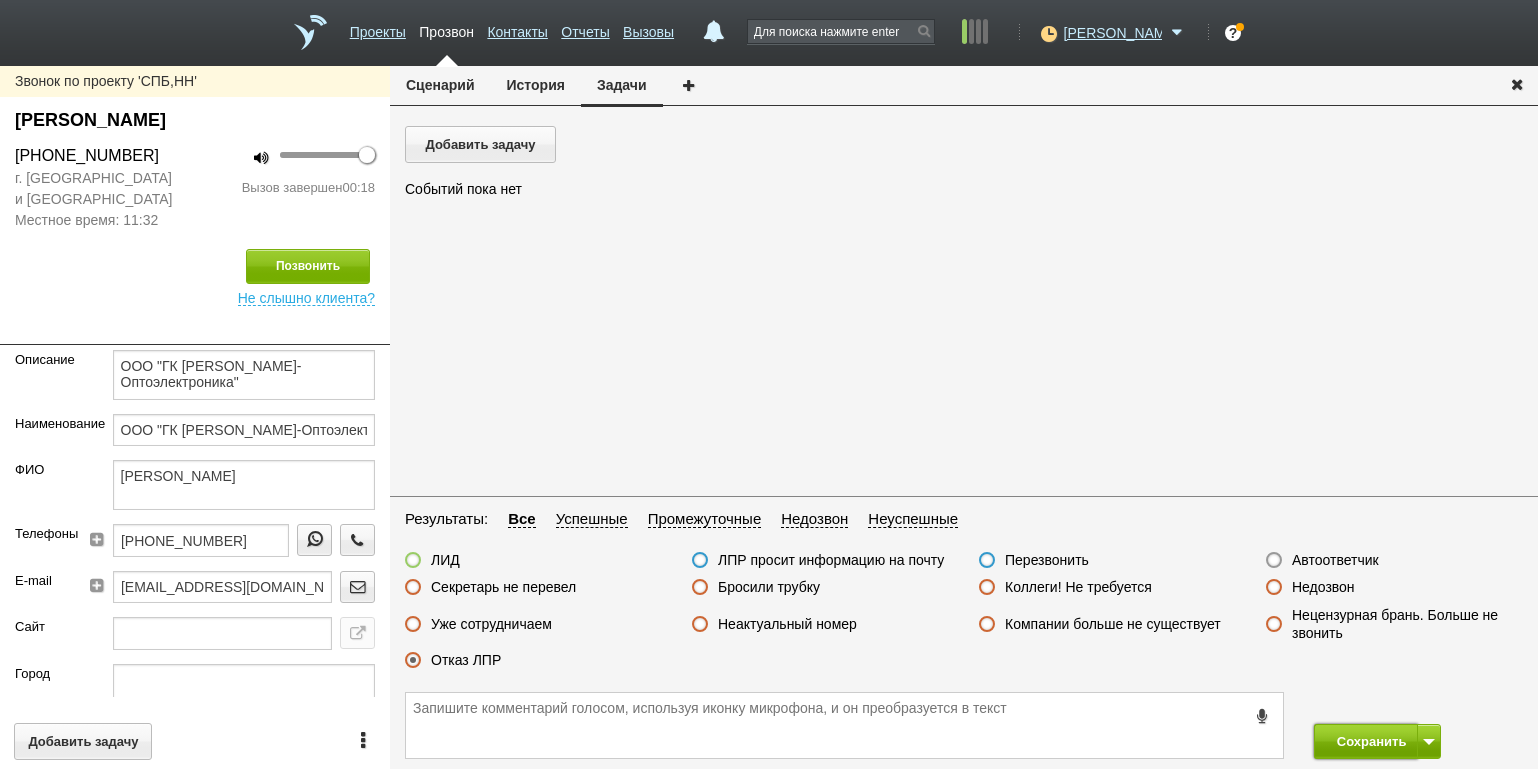 drag, startPoint x: 1341, startPoint y: 737, endPoint x: 1339, endPoint y: 725, distance: 12.165525 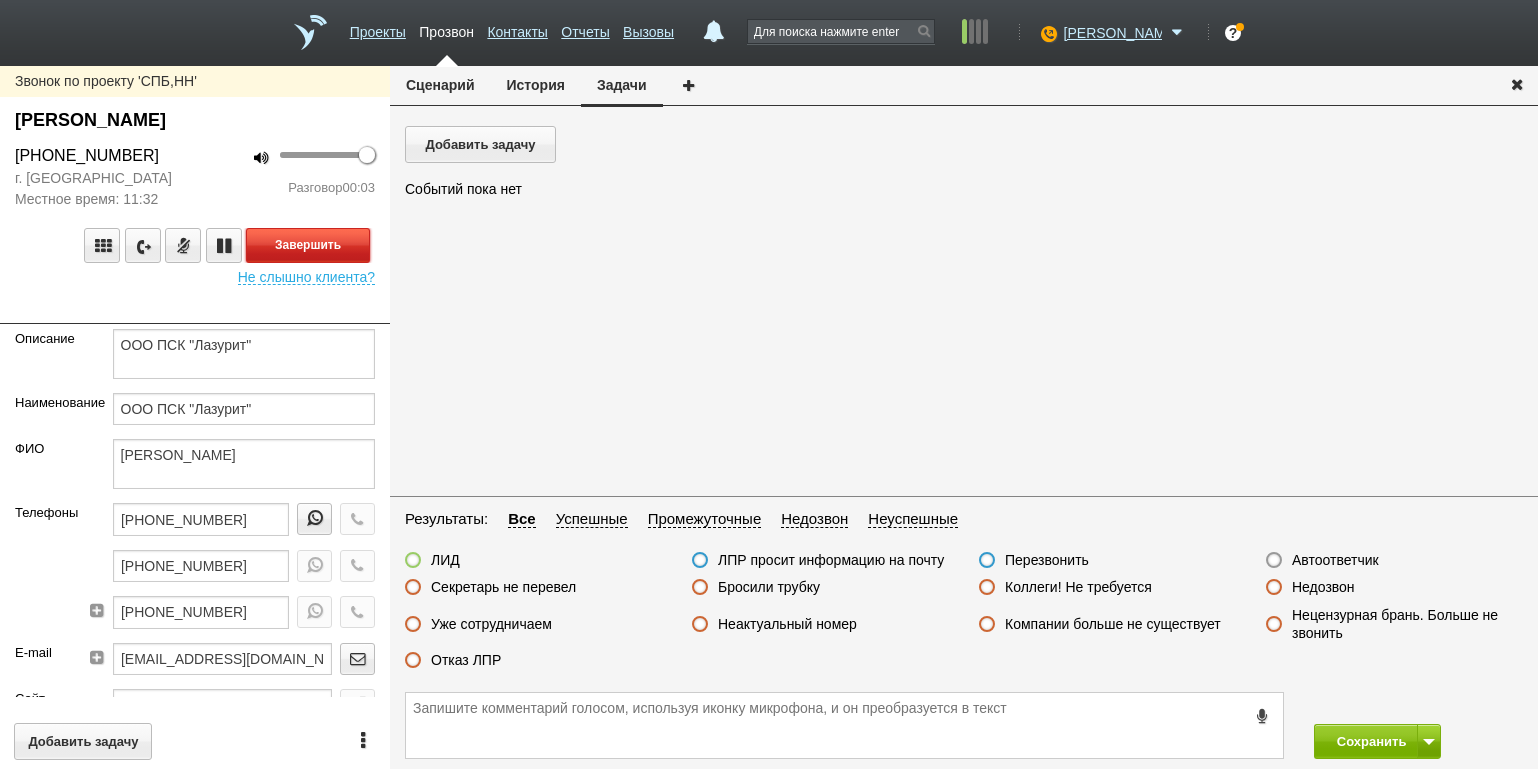 click on "Завершить" at bounding box center [308, 245] 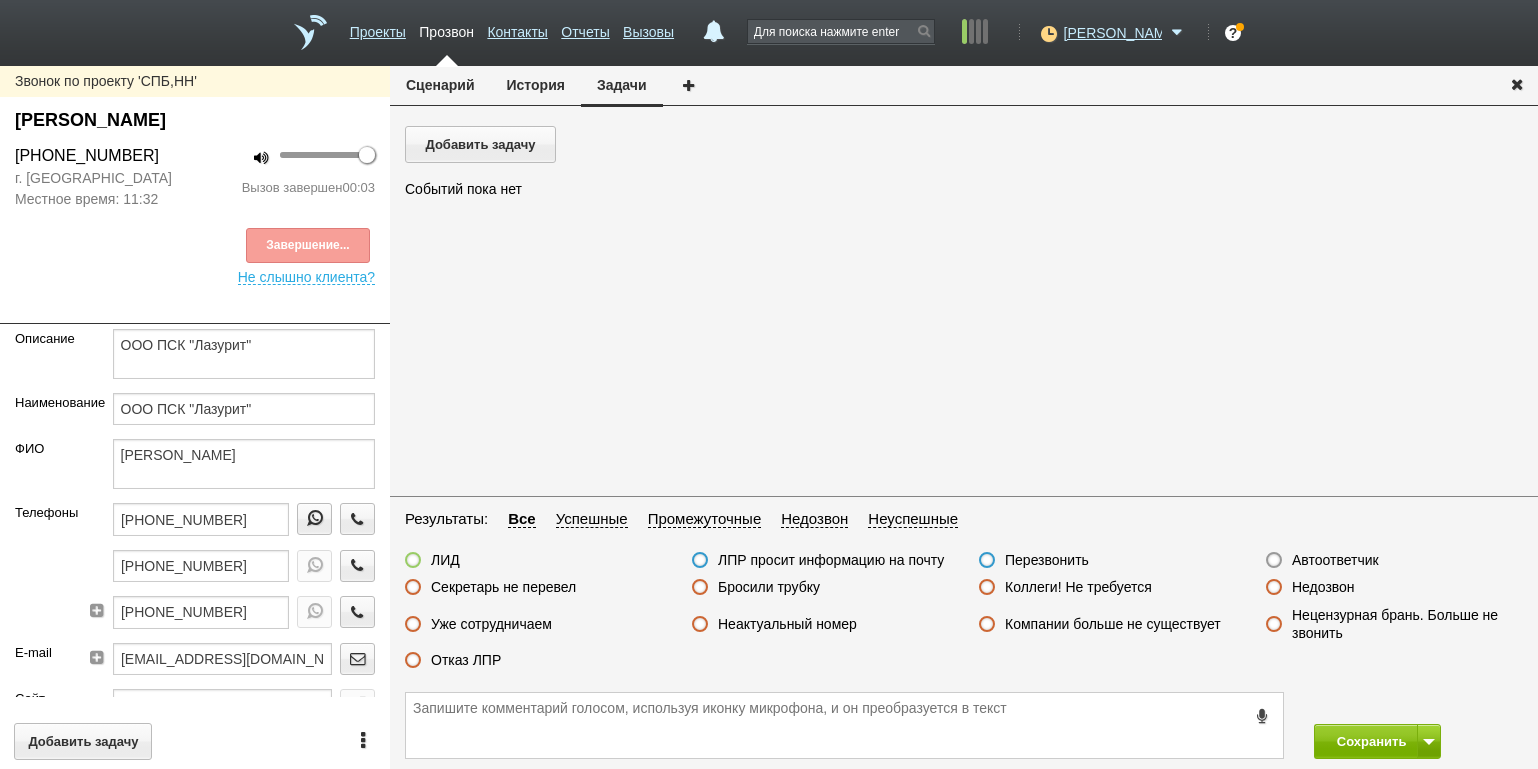 click on "Недозвон" at bounding box center (1323, 587) 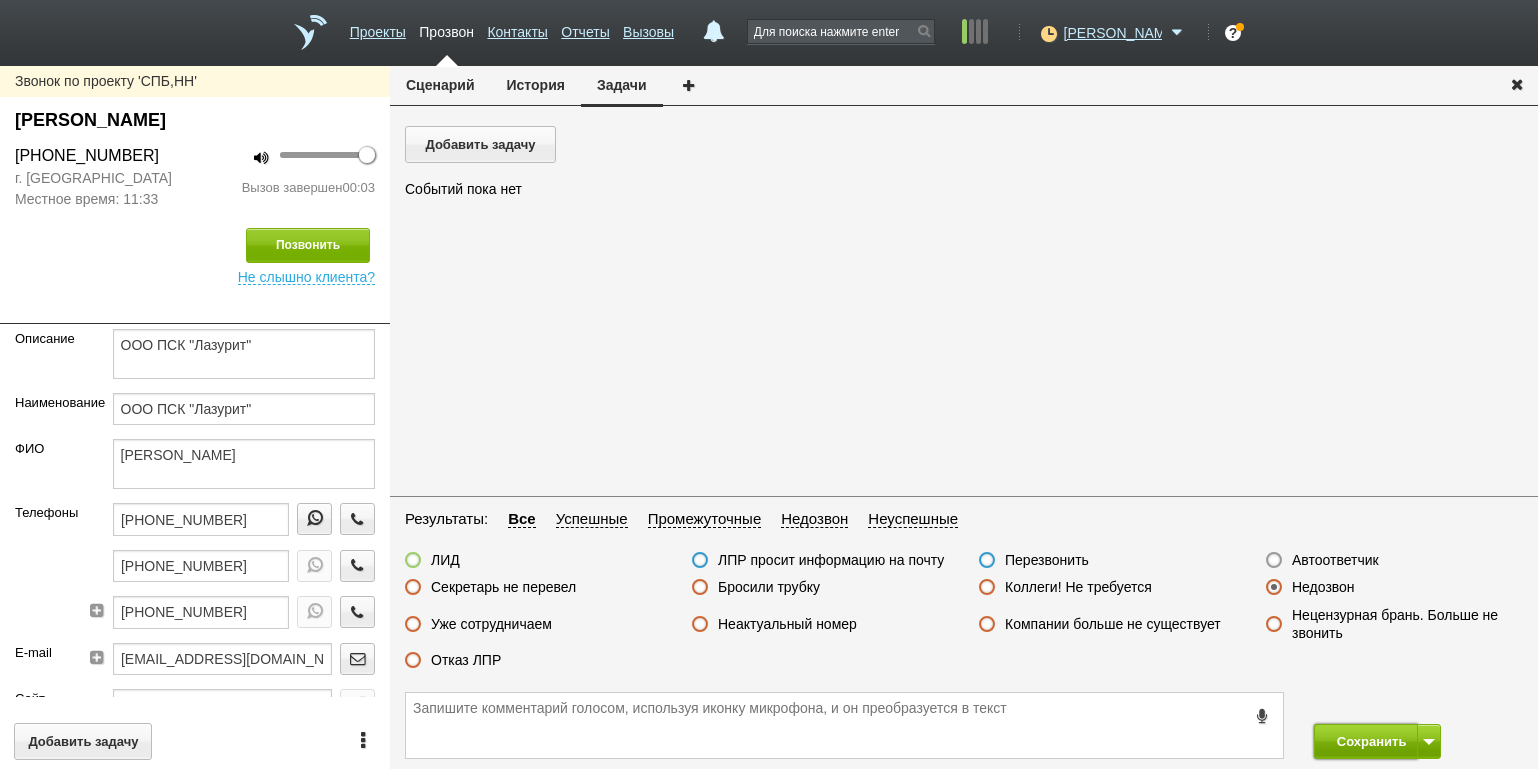click on "Сохранить" at bounding box center [1366, 741] 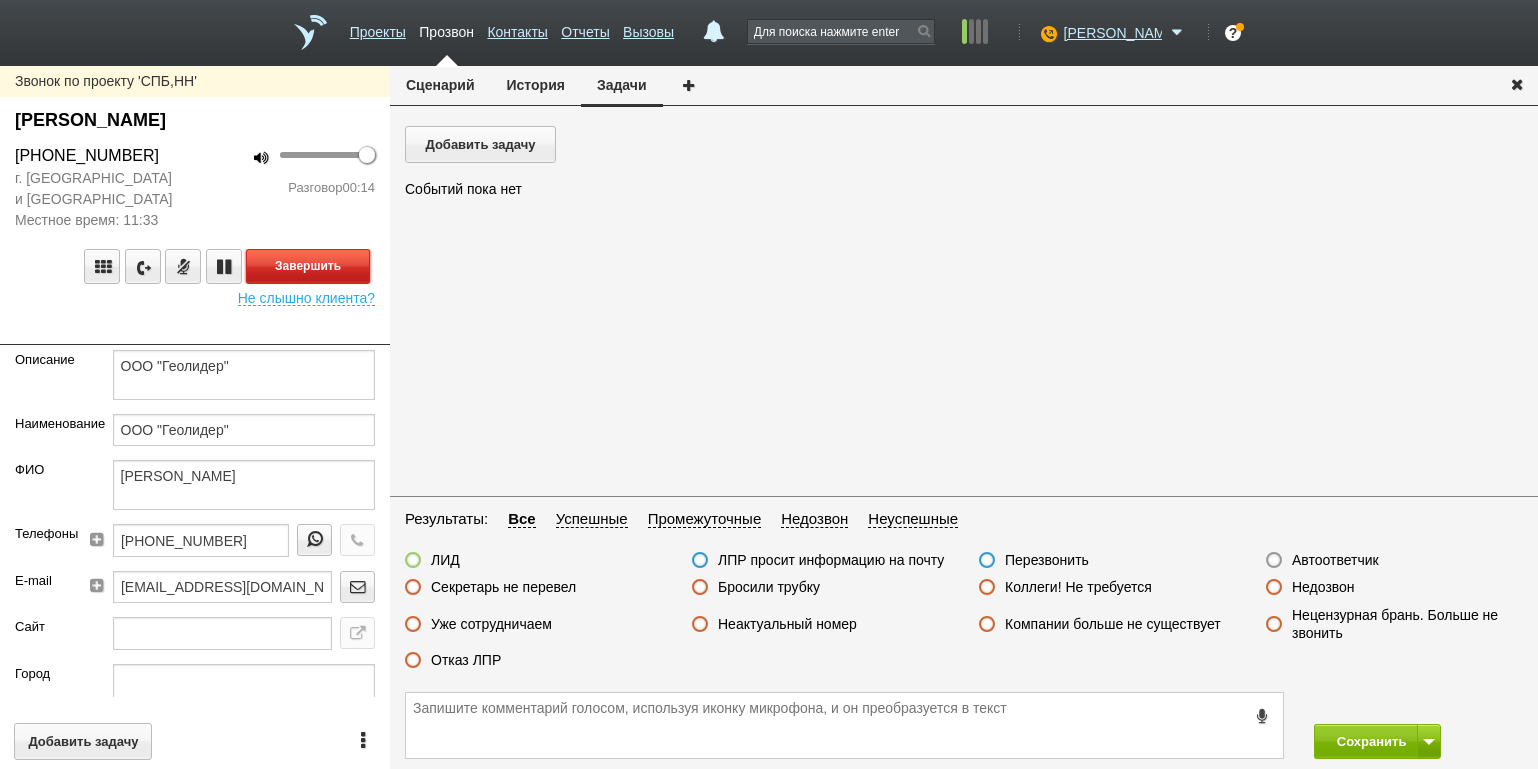 click on "Завершить" at bounding box center (308, 266) 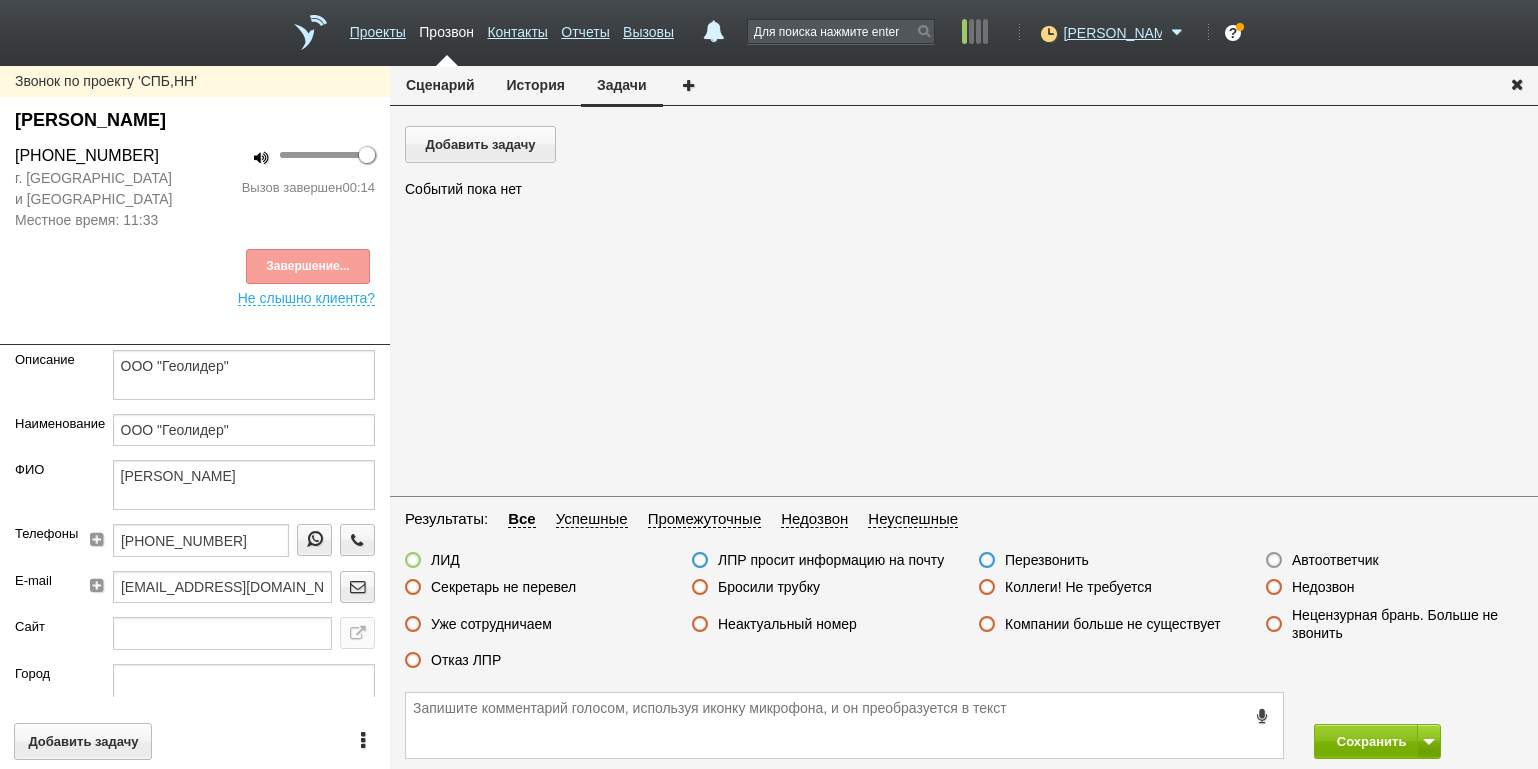 drag, startPoint x: 785, startPoint y: 616, endPoint x: 799, endPoint y: 627, distance: 17.804493 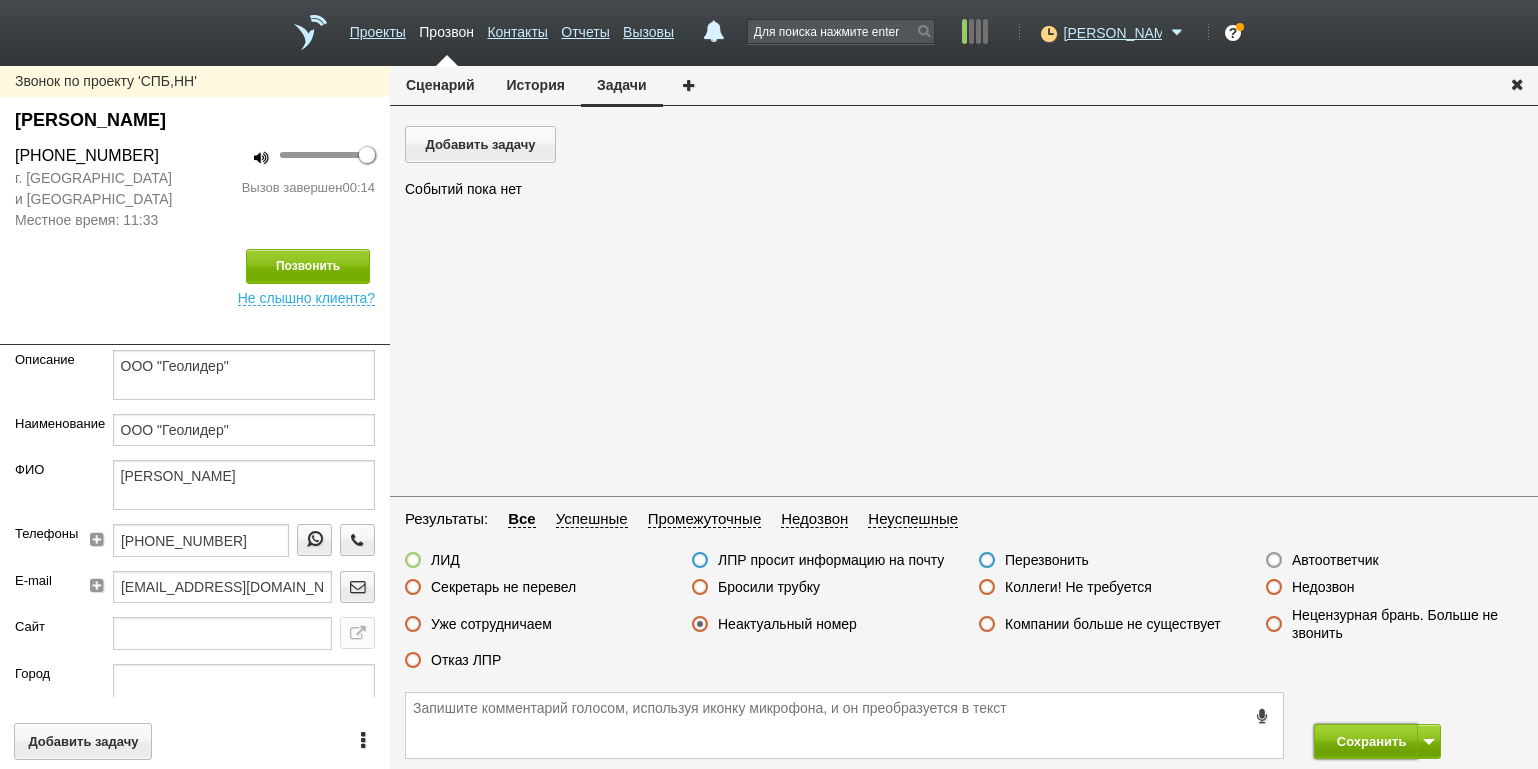 click on "Сохранить" at bounding box center (1366, 741) 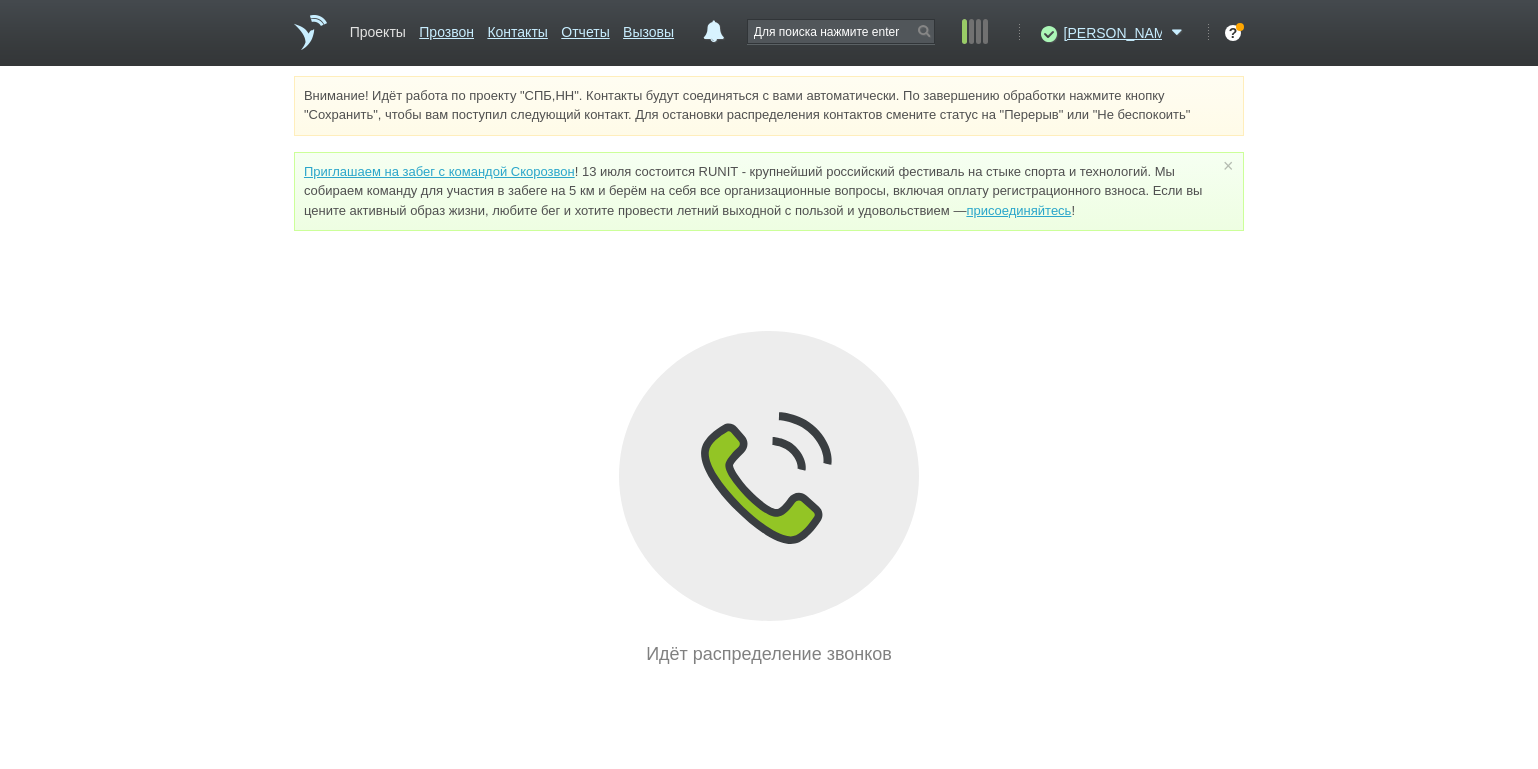 click on "Проекты" at bounding box center (378, 28) 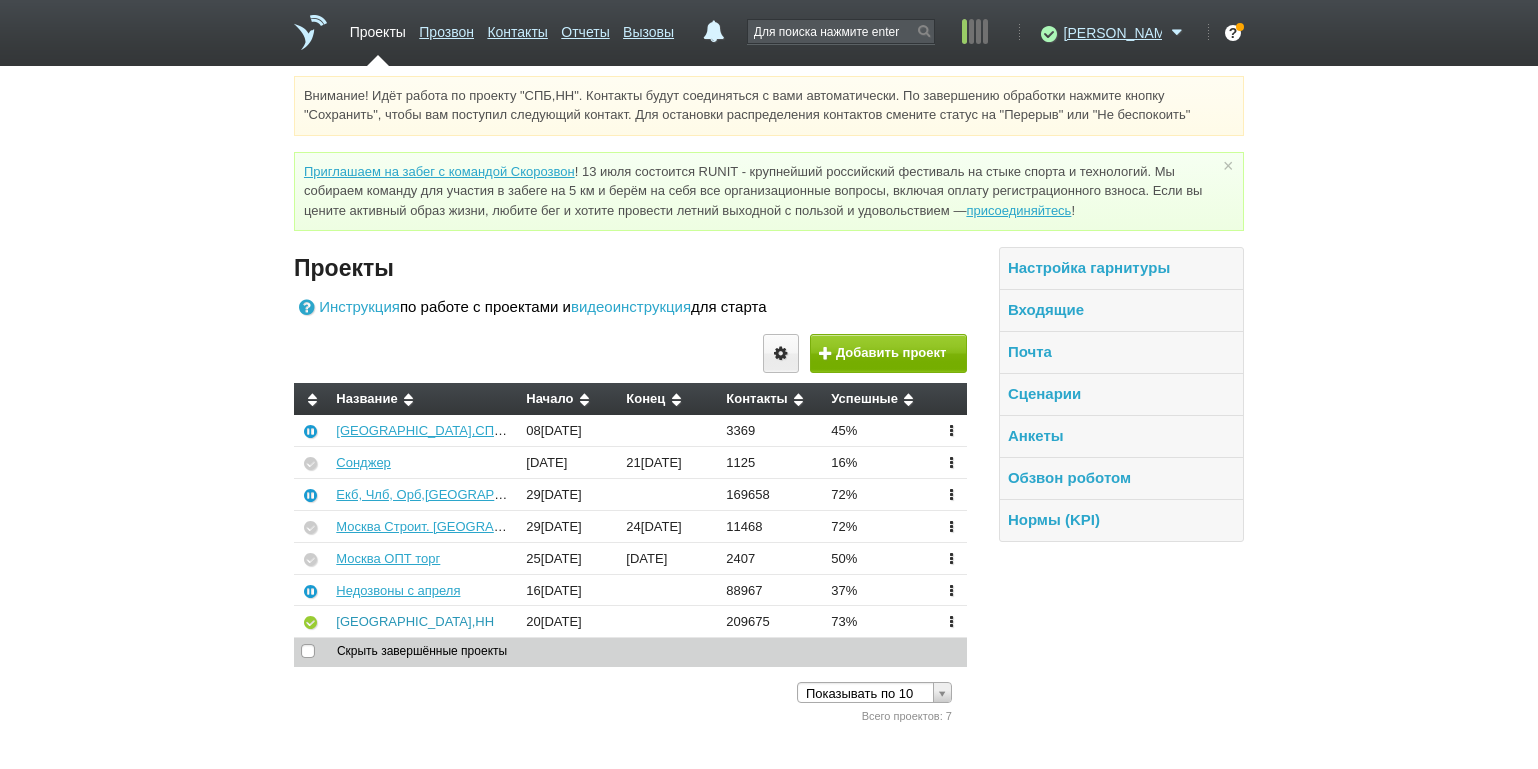 click on "[GEOGRAPHIC_DATA],НН" at bounding box center (415, 621) 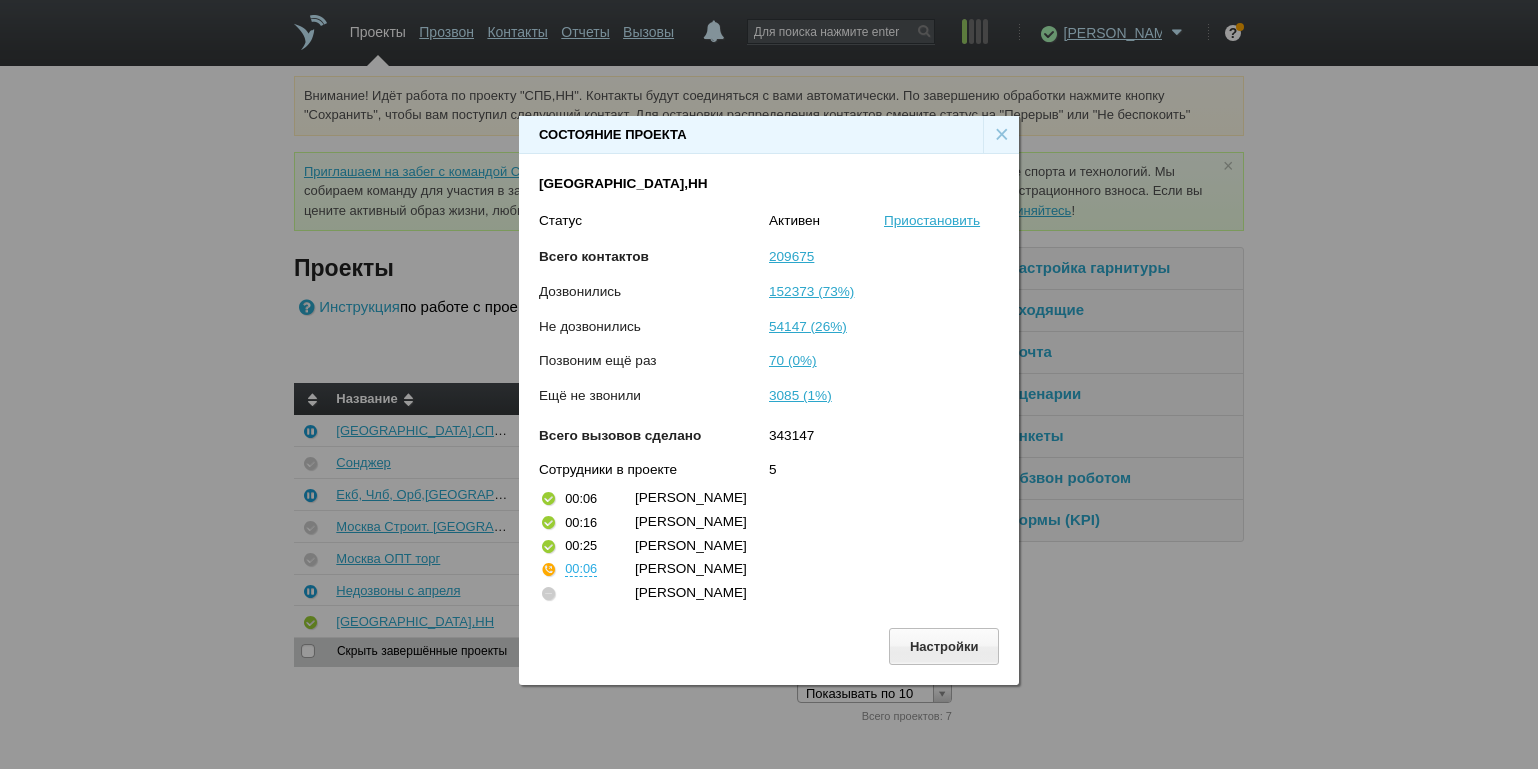 drag, startPoint x: 1003, startPoint y: 134, endPoint x: 1005, endPoint y: 117, distance: 17.117243 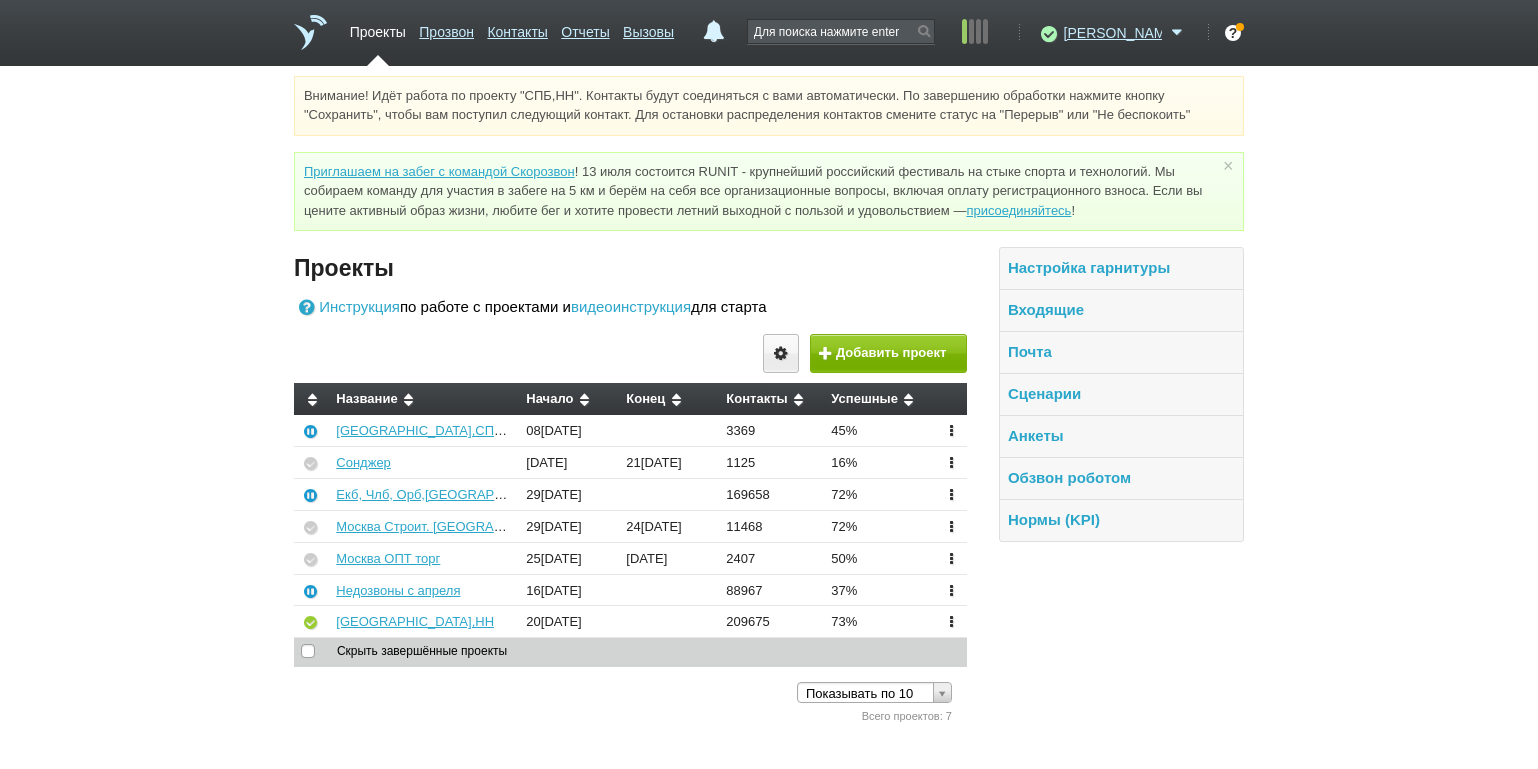drag, startPoint x: 177, startPoint y: 297, endPoint x: 190, endPoint y: 299, distance: 13.152946 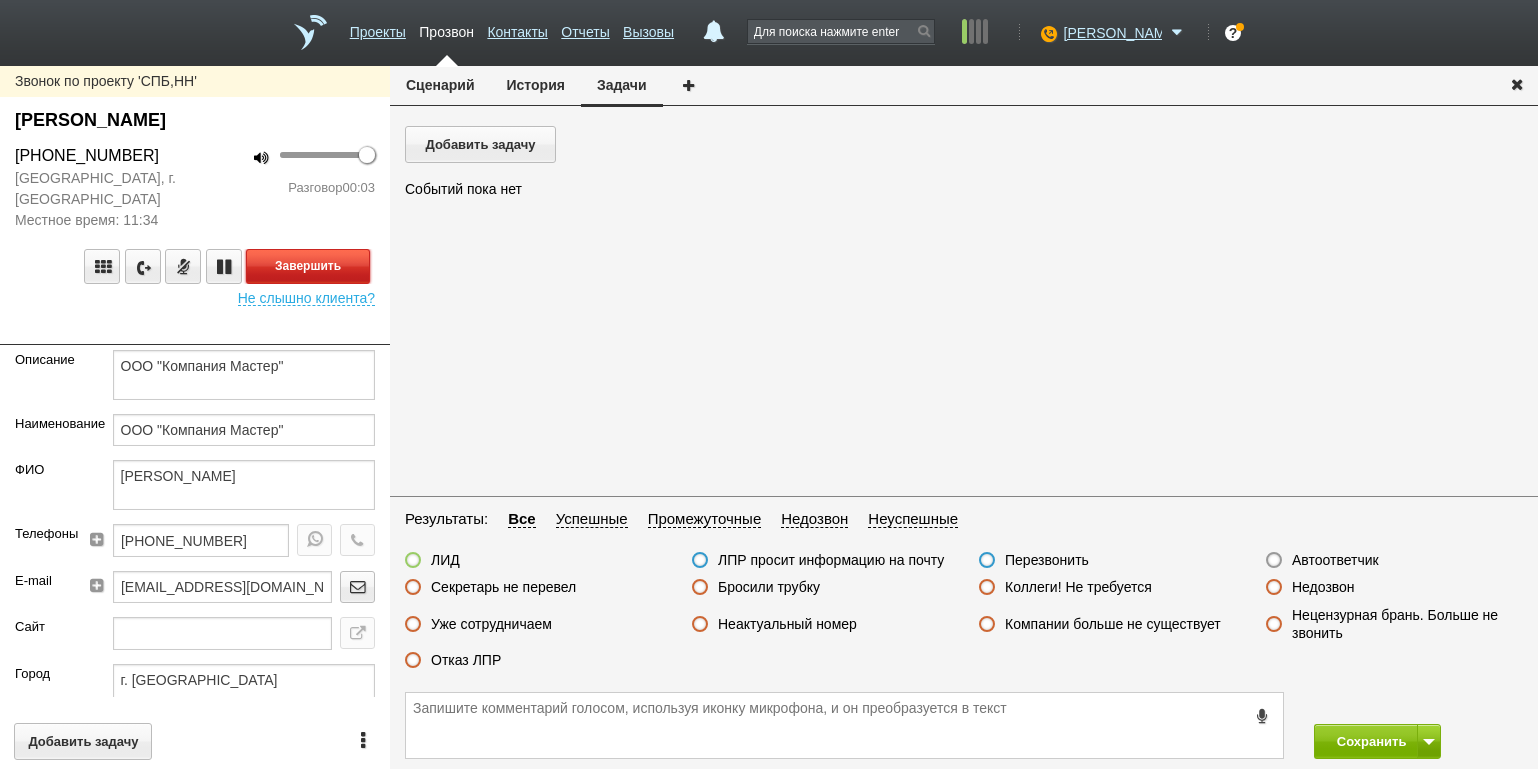 click on "Завершить" at bounding box center (308, 266) 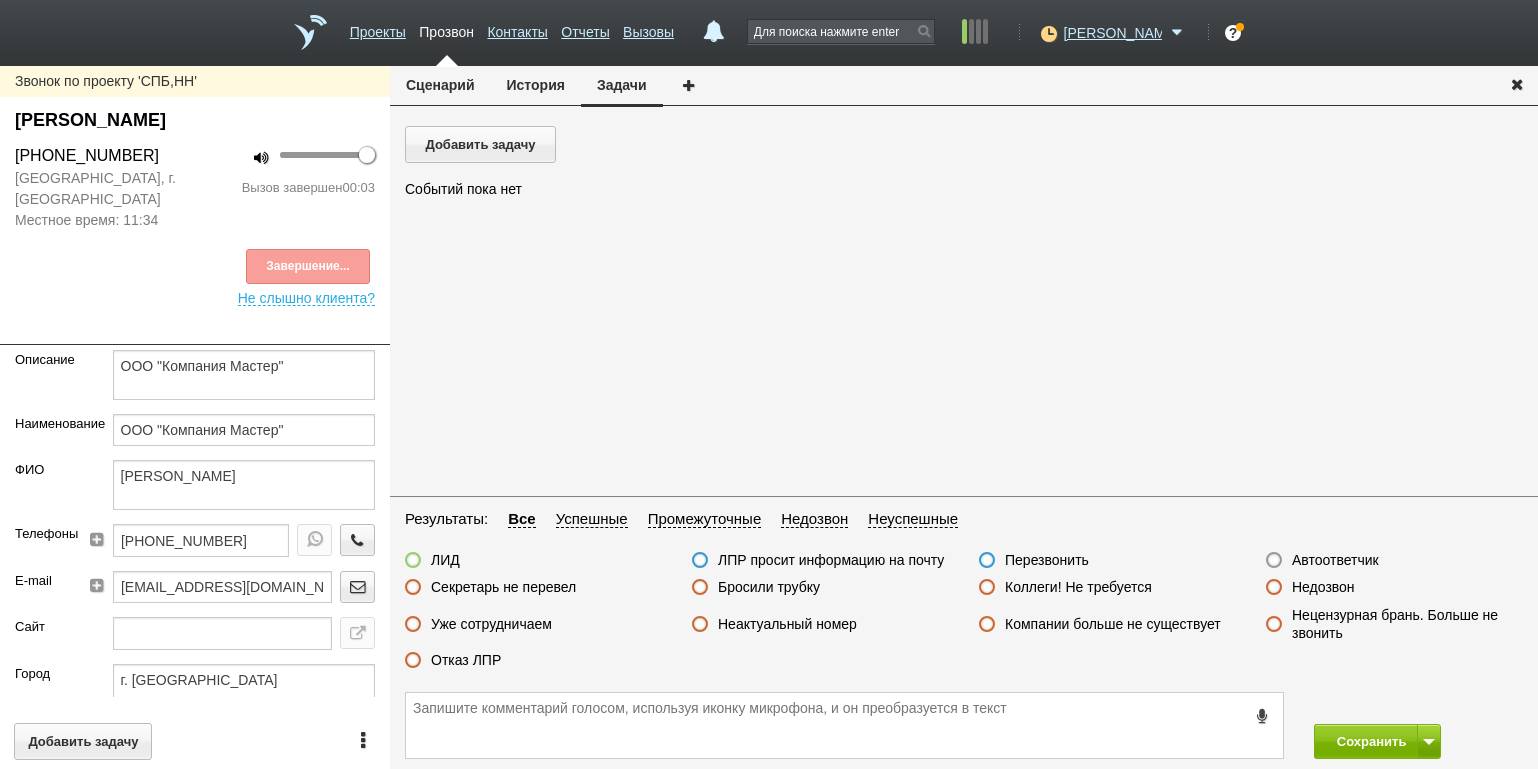 drag, startPoint x: 1316, startPoint y: 581, endPoint x: 1369, endPoint y: 618, distance: 64.63745 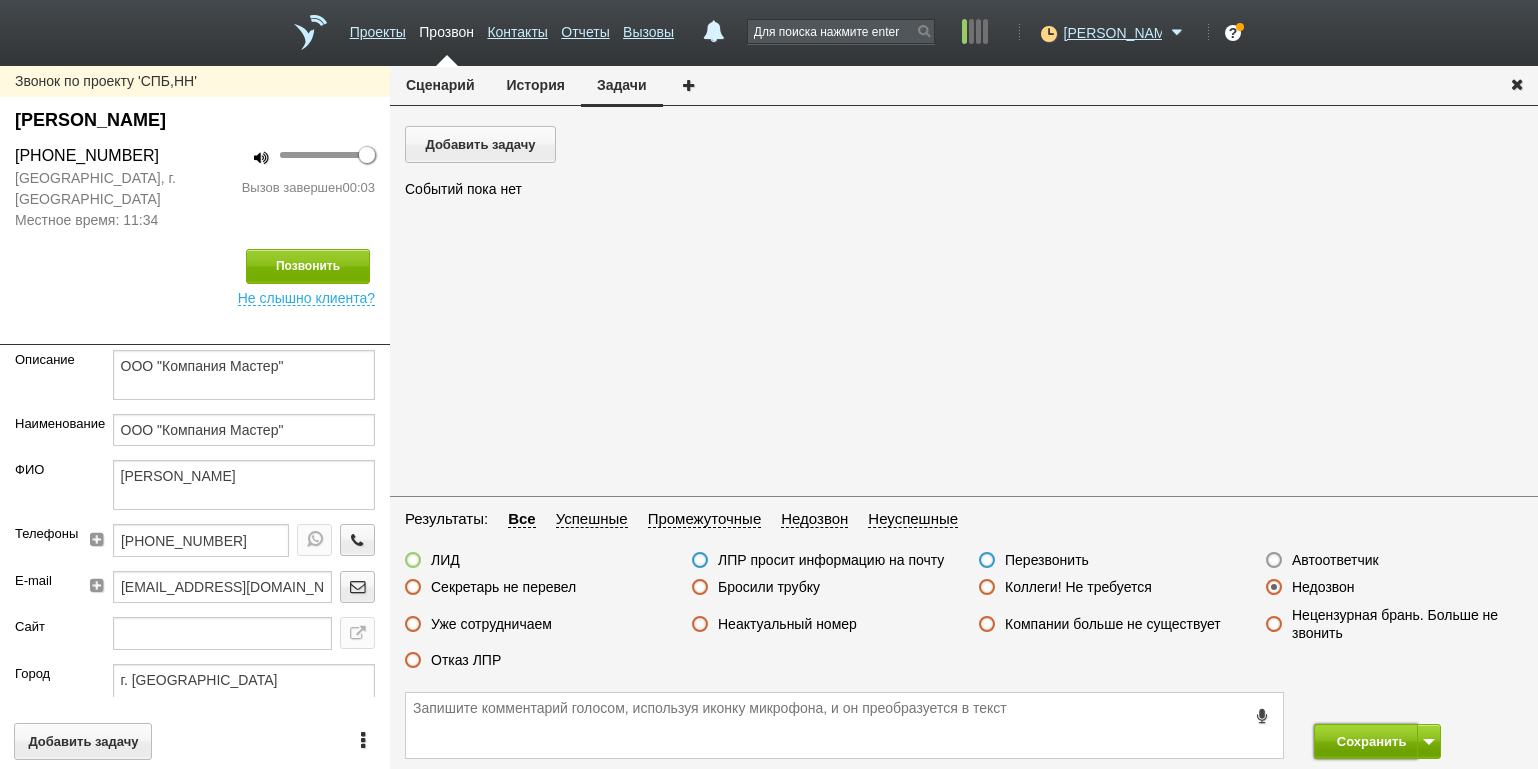click on "Сохранить" at bounding box center [1366, 741] 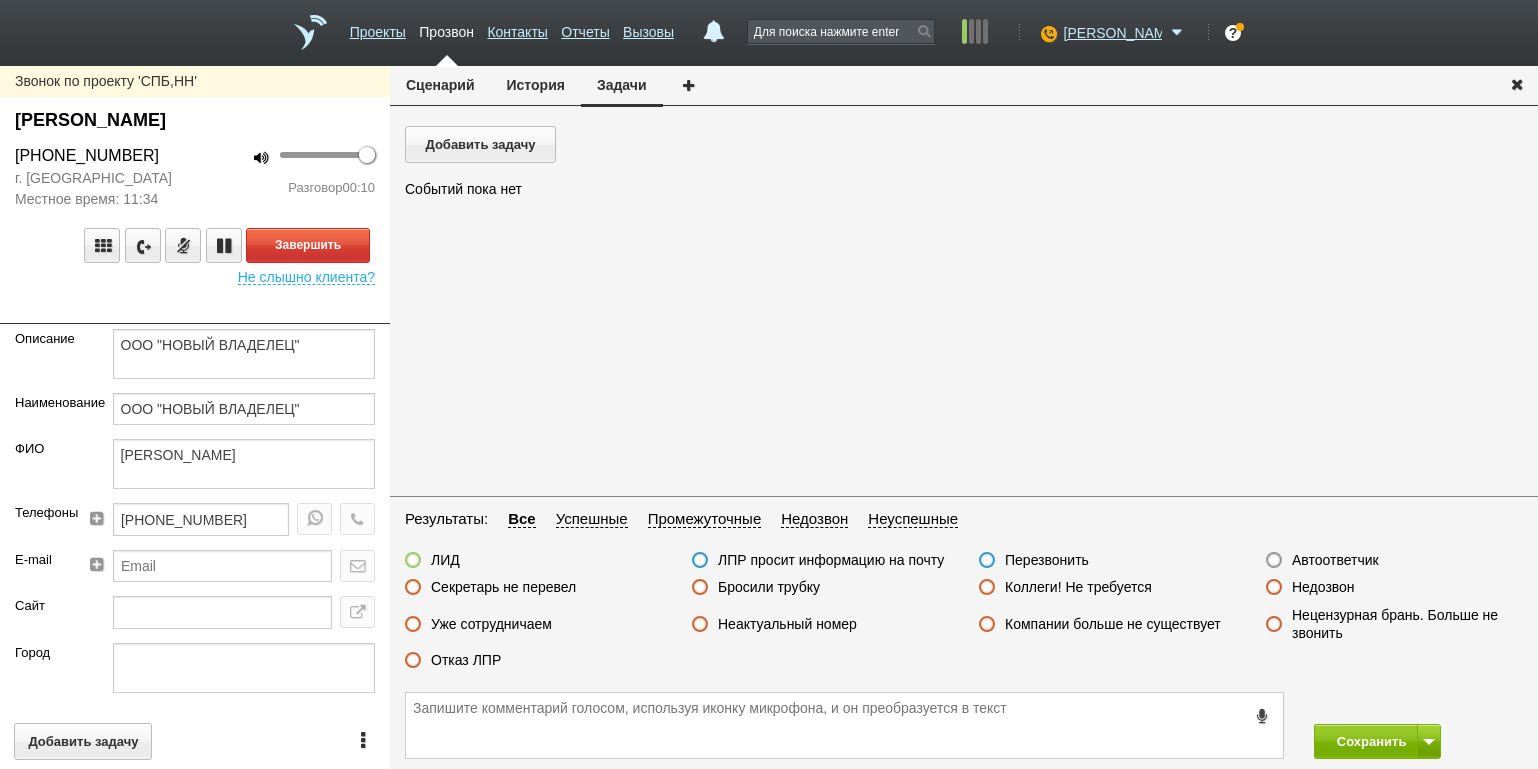 click on "100
Разговор
00:10" at bounding box center (292, 177) 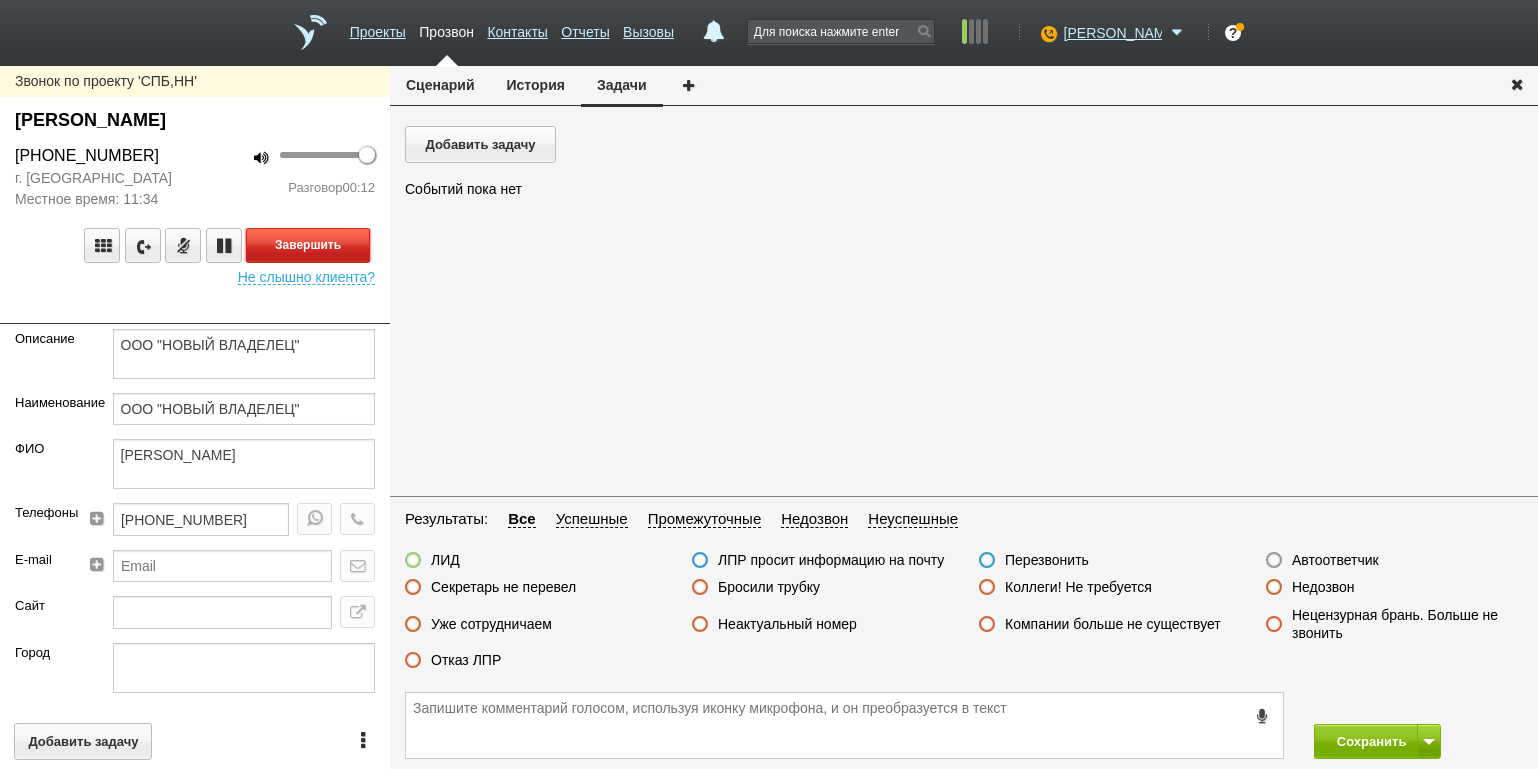 click on "Завершить" at bounding box center [308, 245] 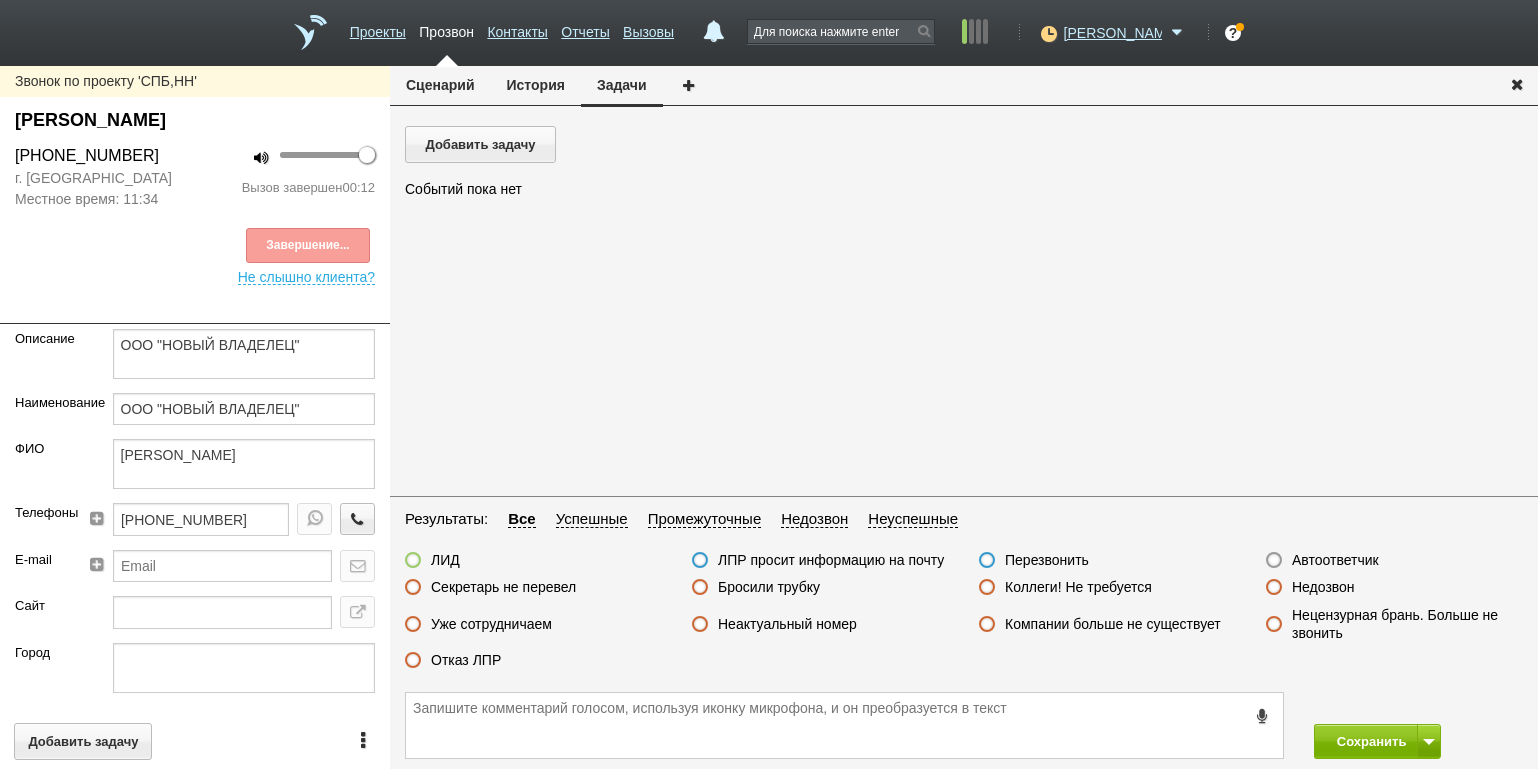 drag, startPoint x: 485, startPoint y: 654, endPoint x: 711, endPoint y: 658, distance: 226.0354 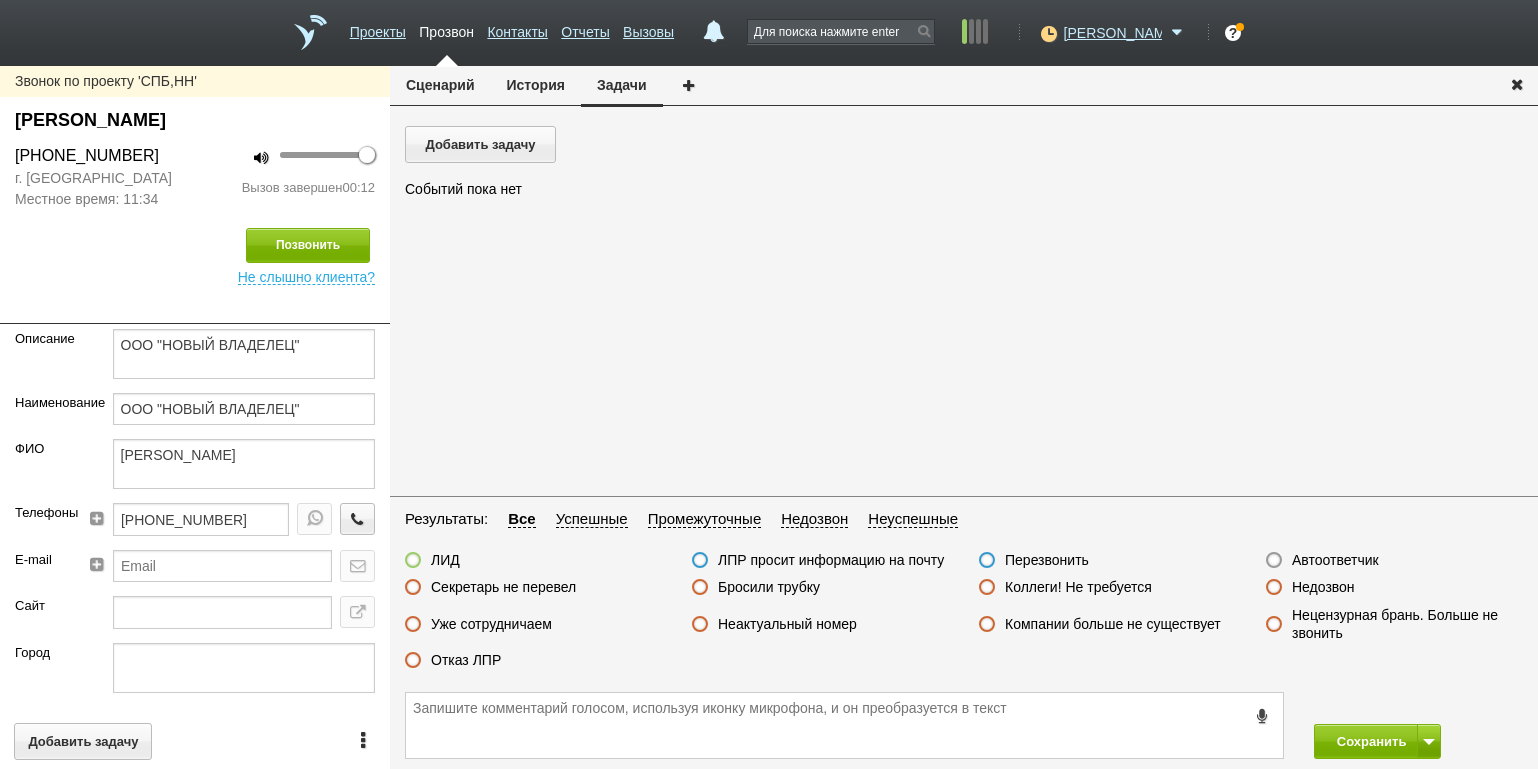 click on "Отказ ЛПР" at bounding box center (466, 660) 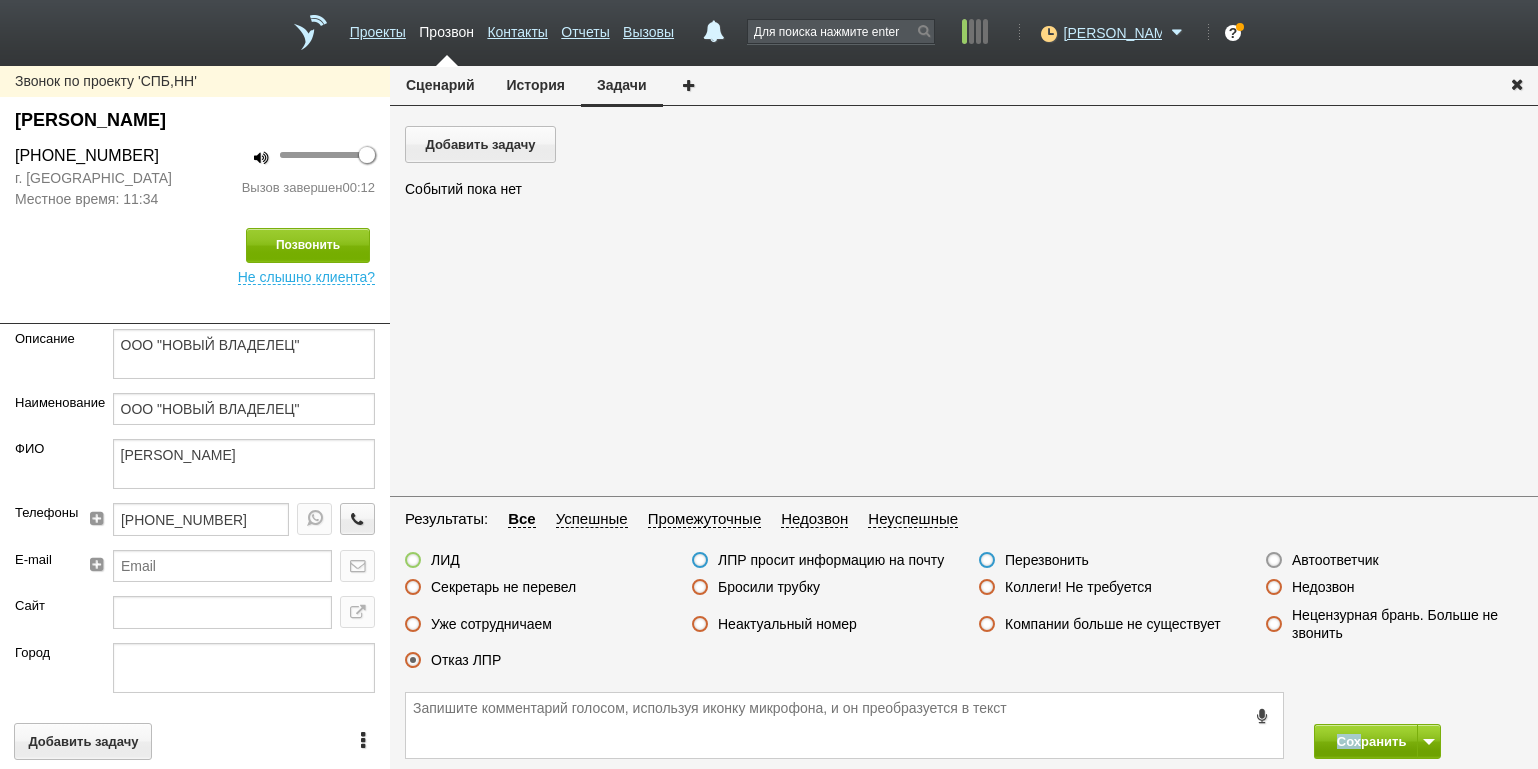 click on "Сохранить" at bounding box center (964, 725) 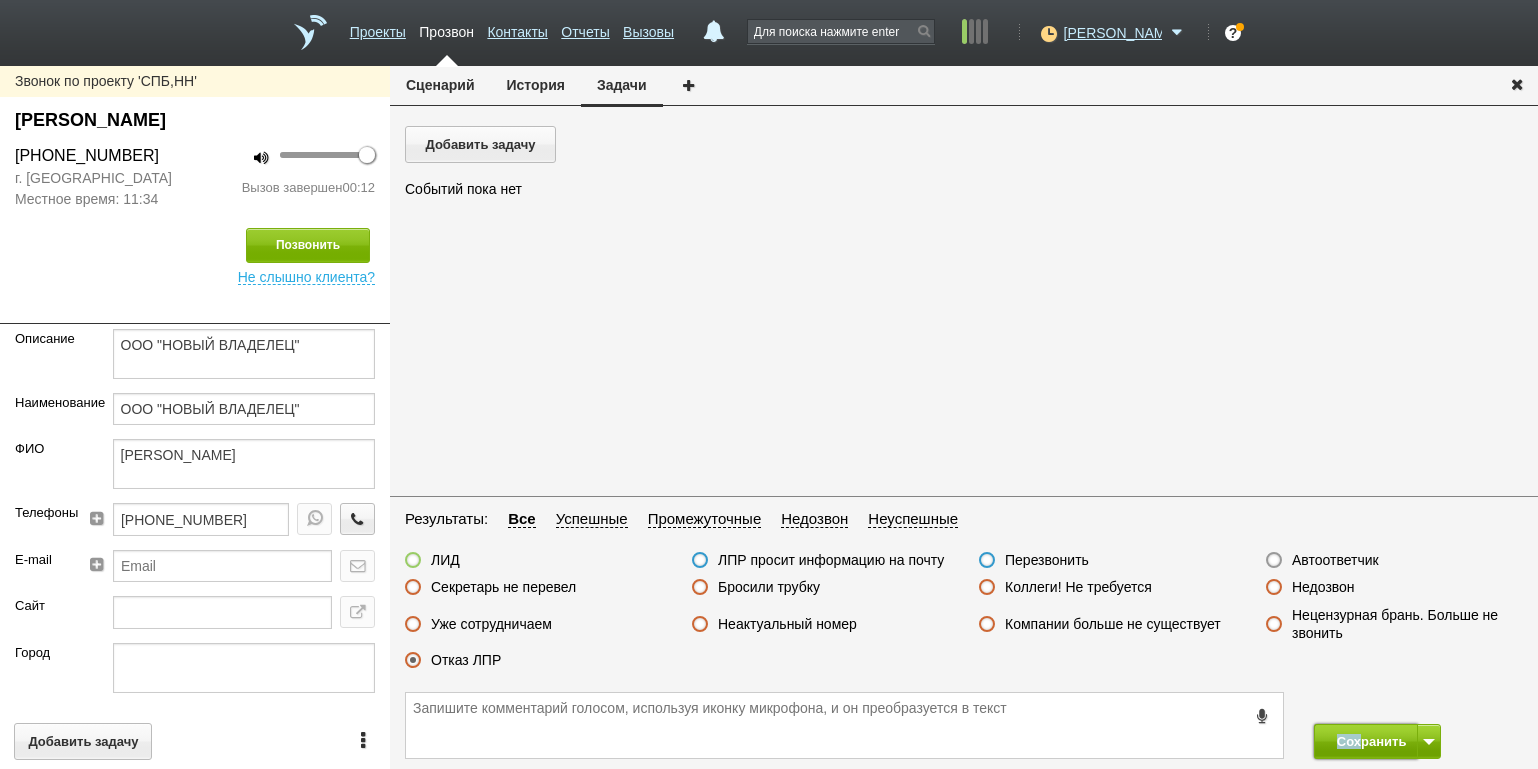 click on "Сохранить" at bounding box center [1366, 741] 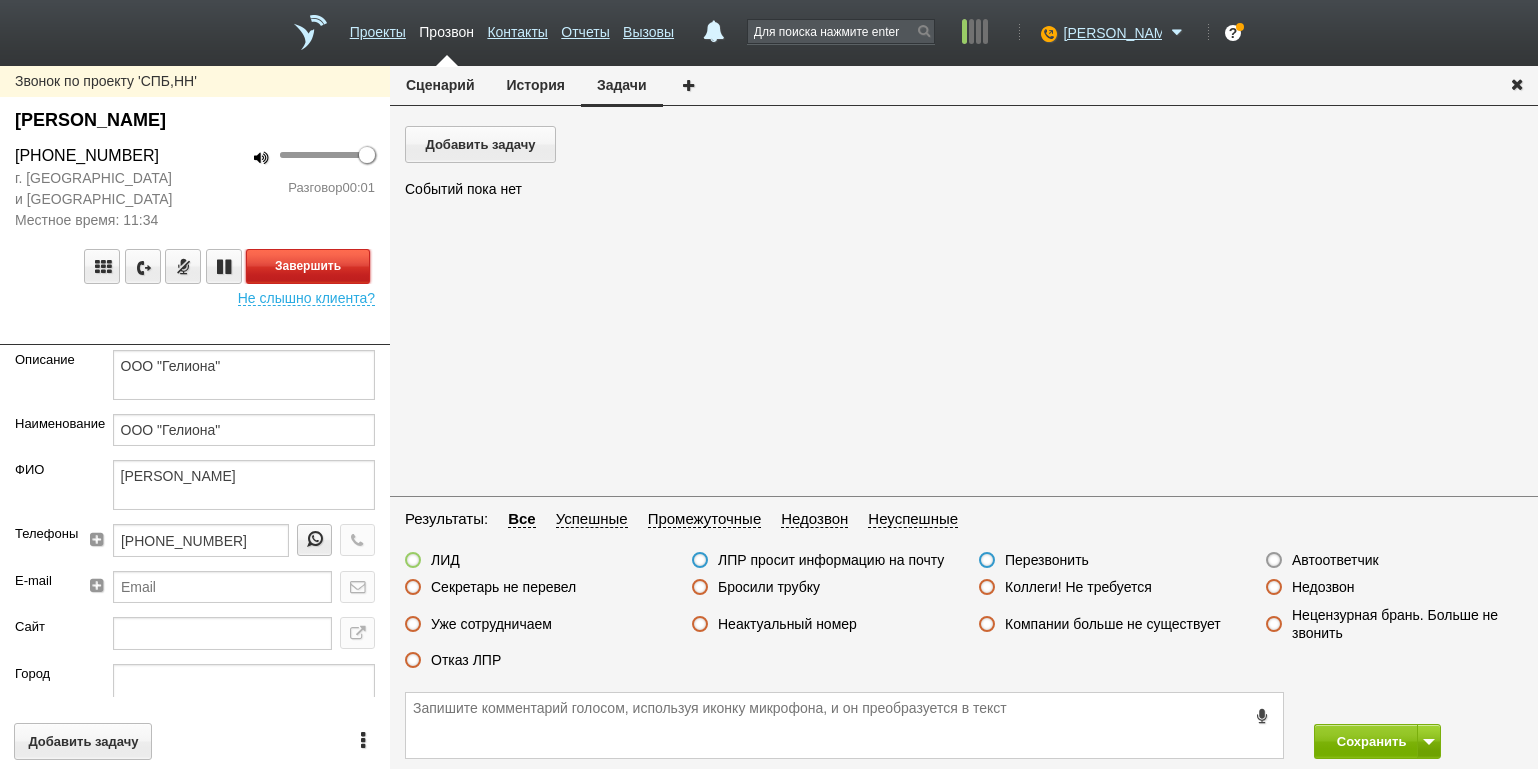 click on "Завершить" at bounding box center [308, 266] 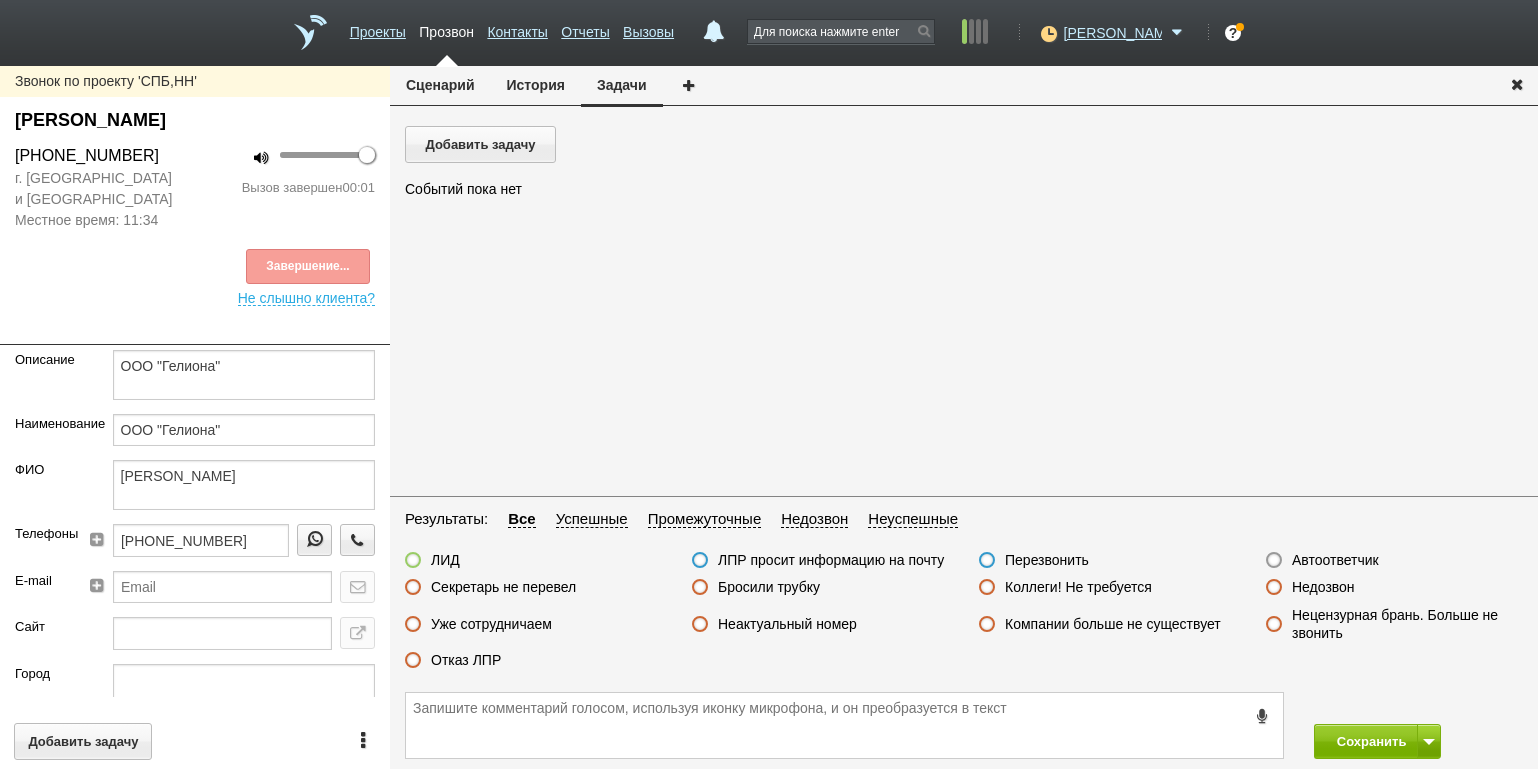 click on "Автоответчик" at bounding box center (1335, 560) 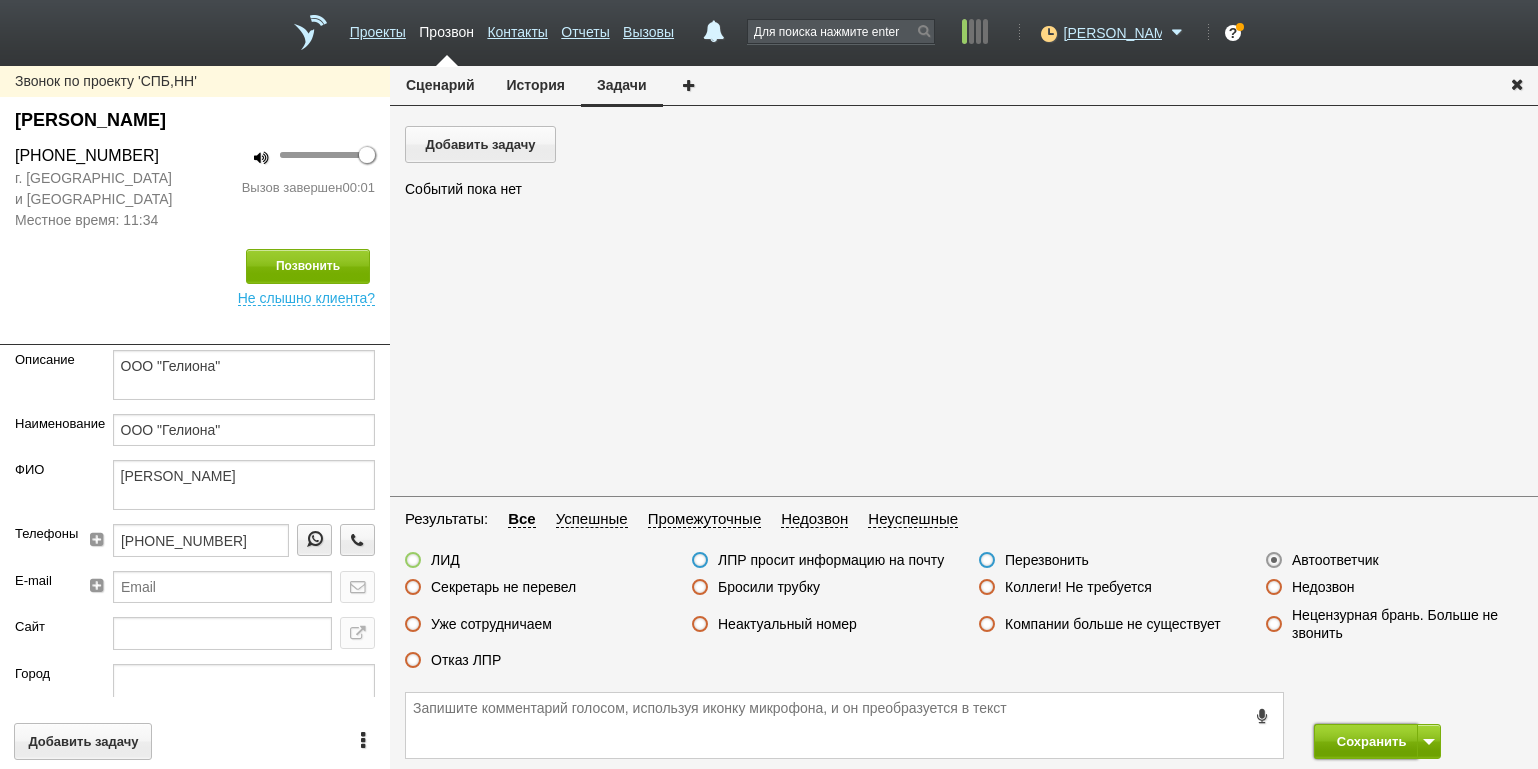 click on "Сохранить" at bounding box center [1366, 741] 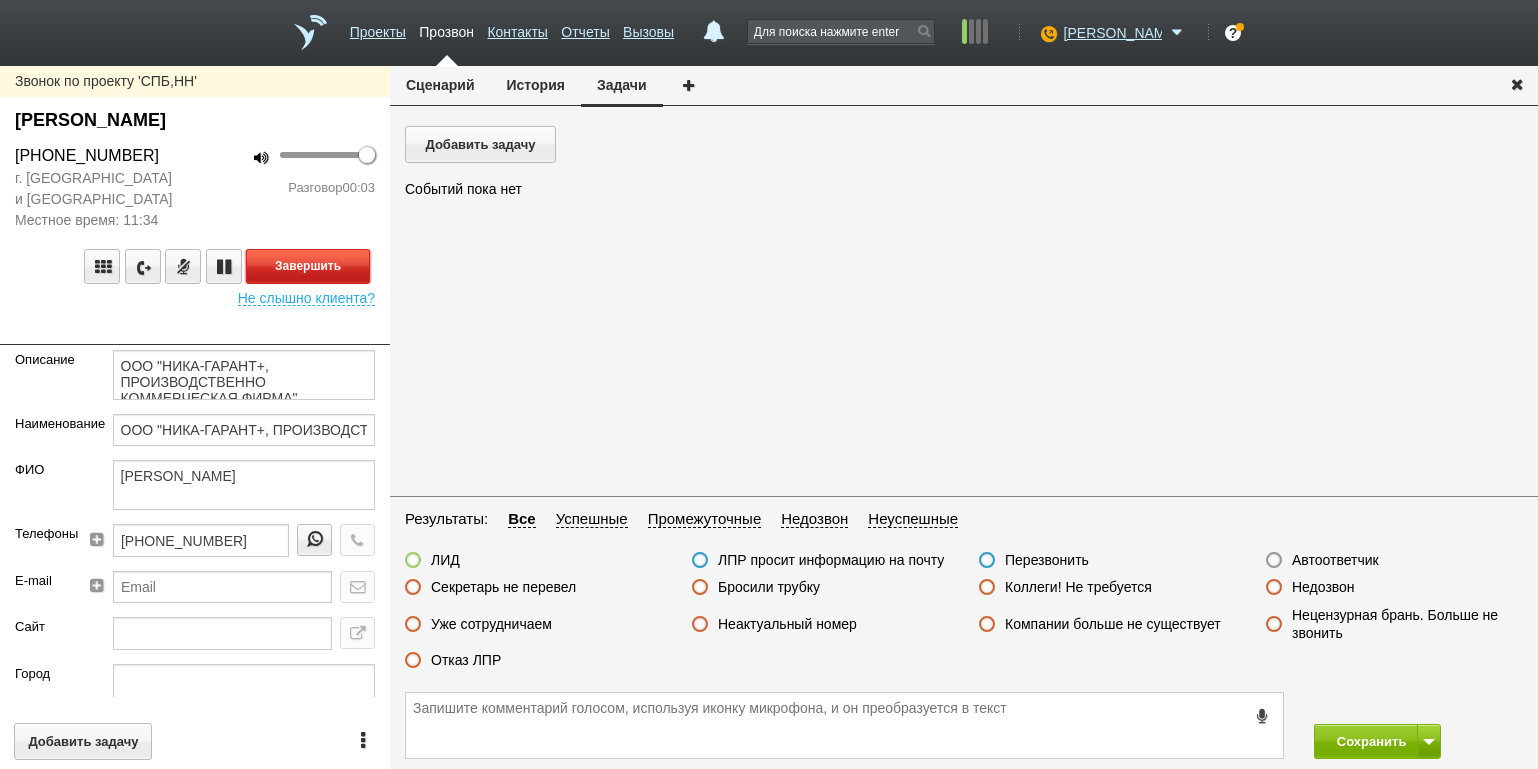 click on "Завершить" at bounding box center [308, 266] 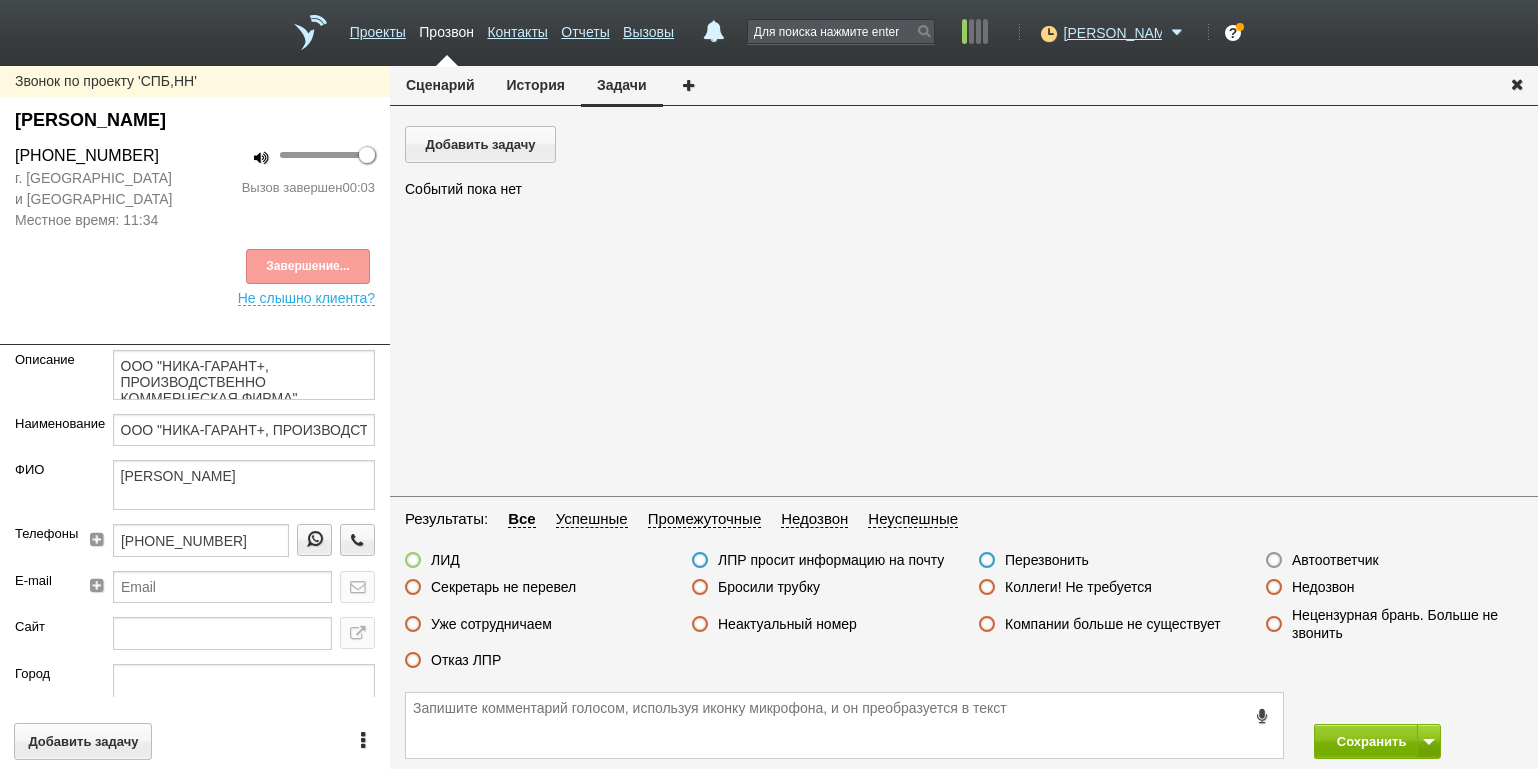 click on "Автоответчик" at bounding box center (1335, 560) 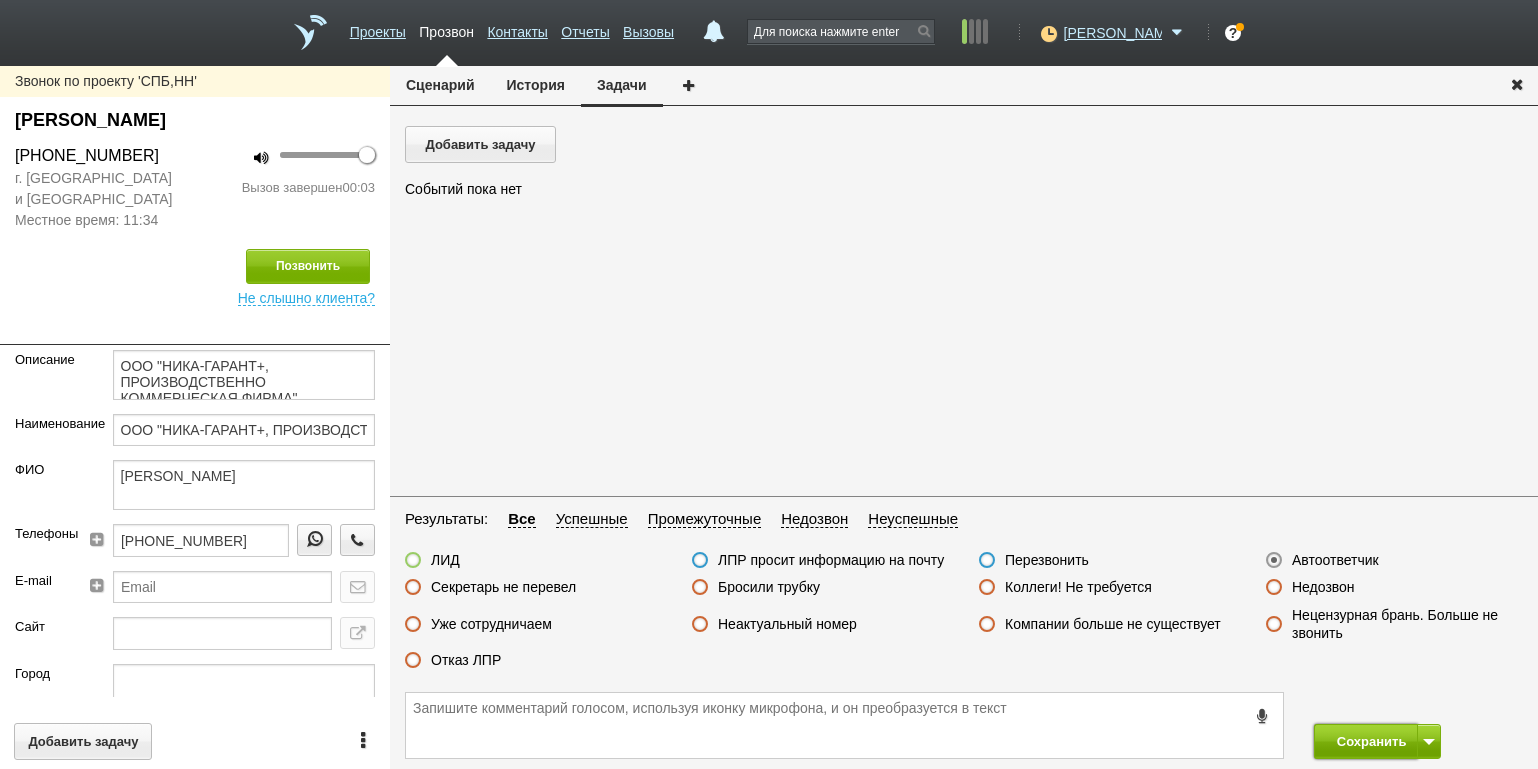 click on "Сохранить" at bounding box center [1366, 741] 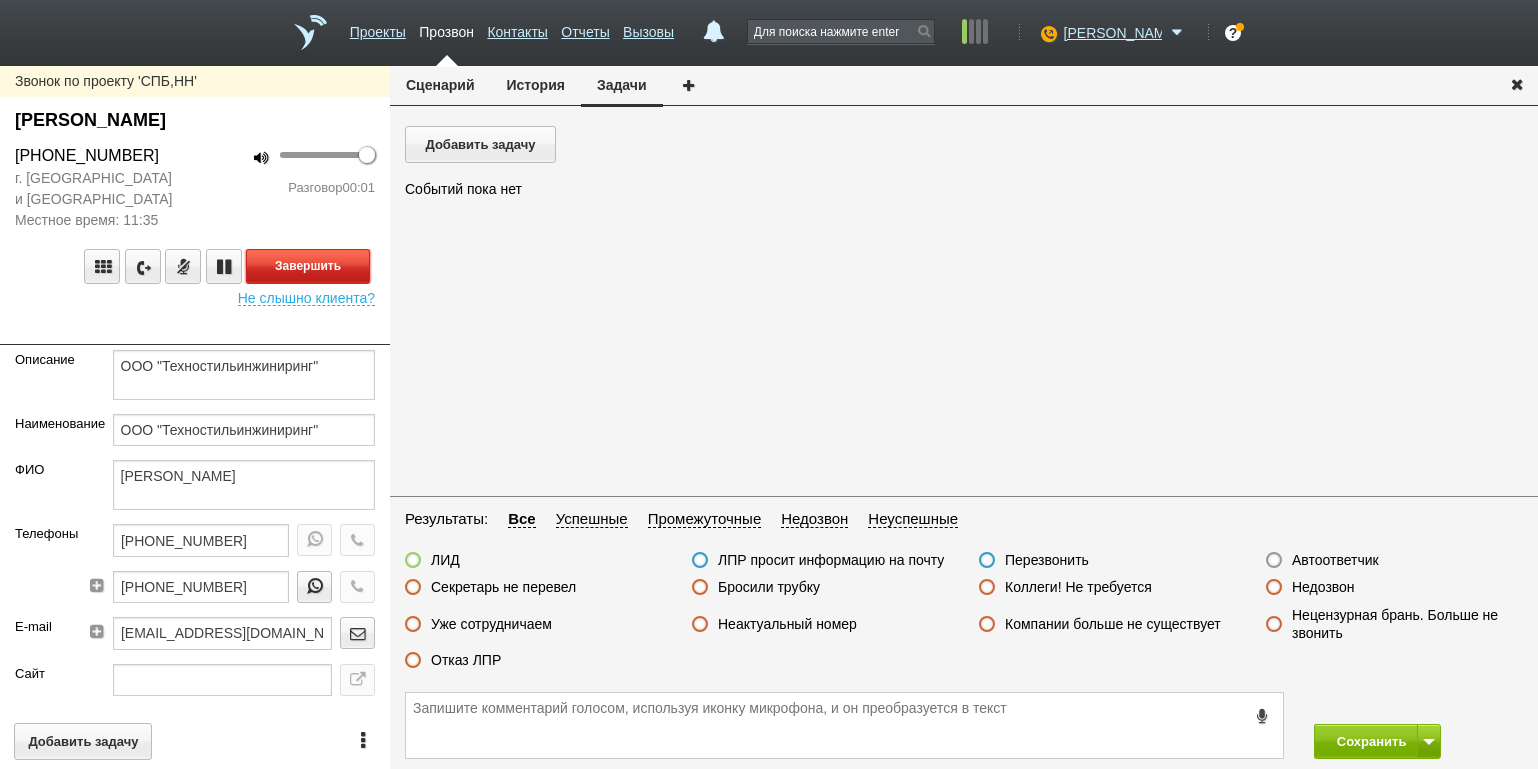 click on "Завершить" at bounding box center [308, 266] 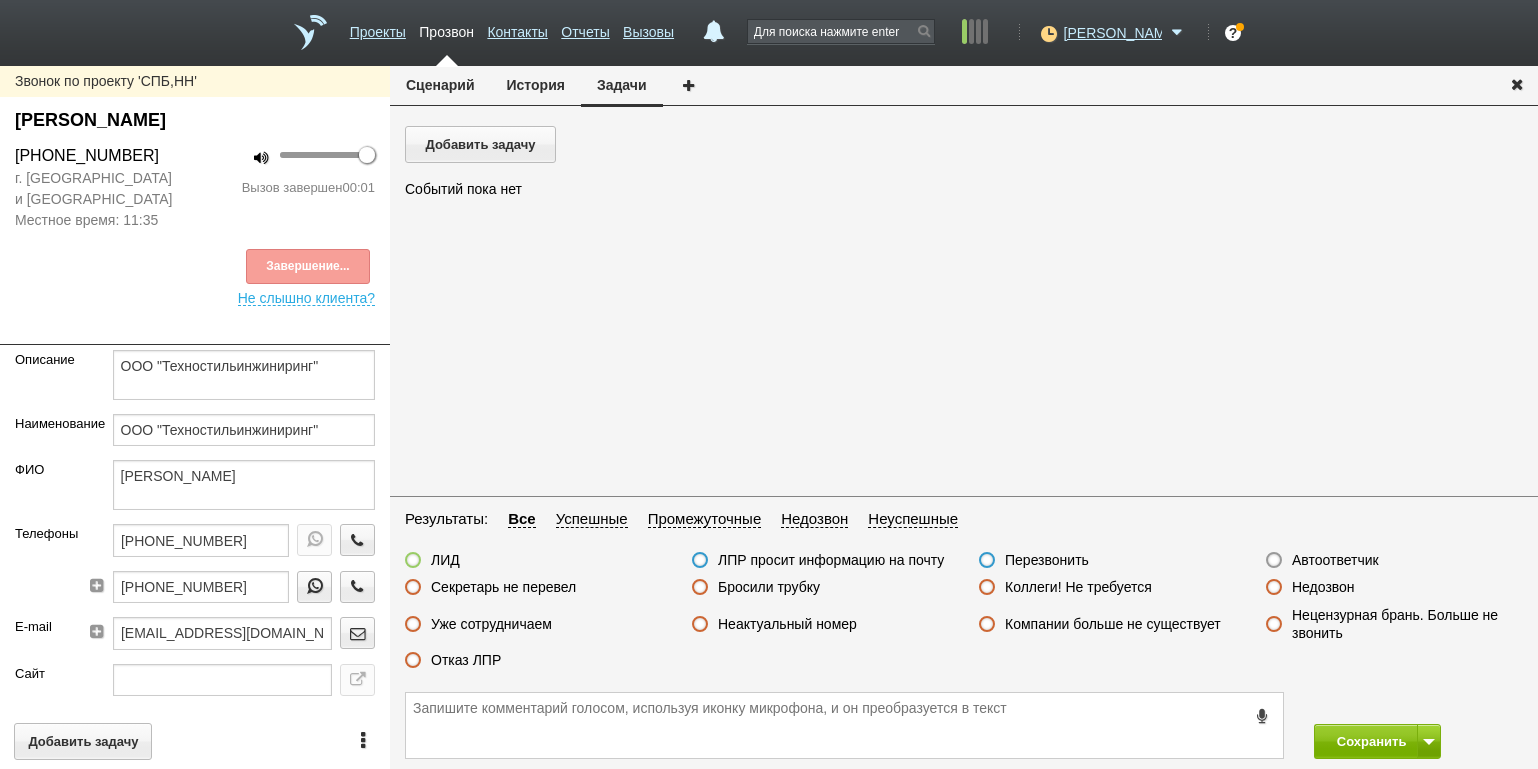 click on "Автоответчик" at bounding box center (1335, 560) 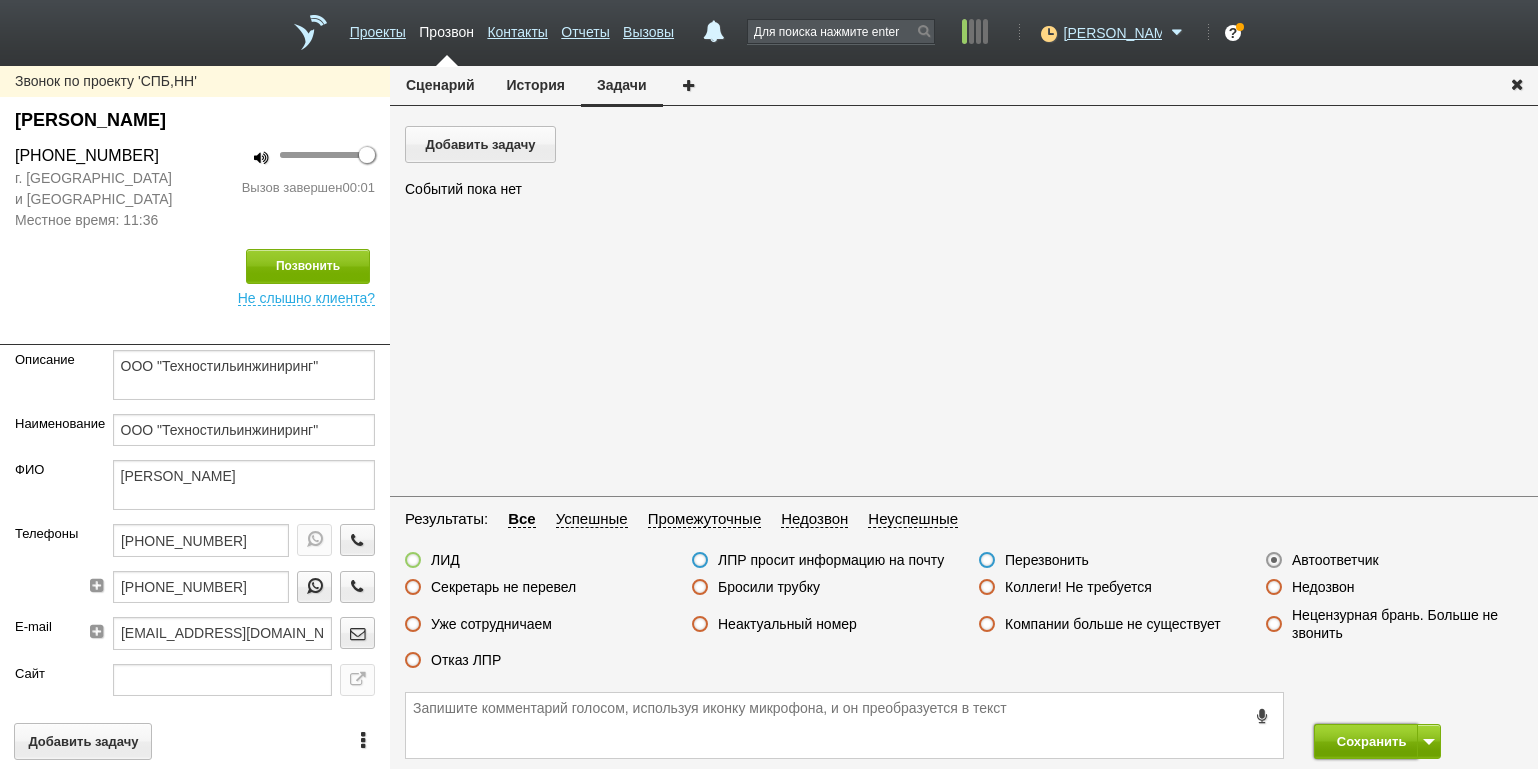 click on "Сохранить" at bounding box center (1366, 741) 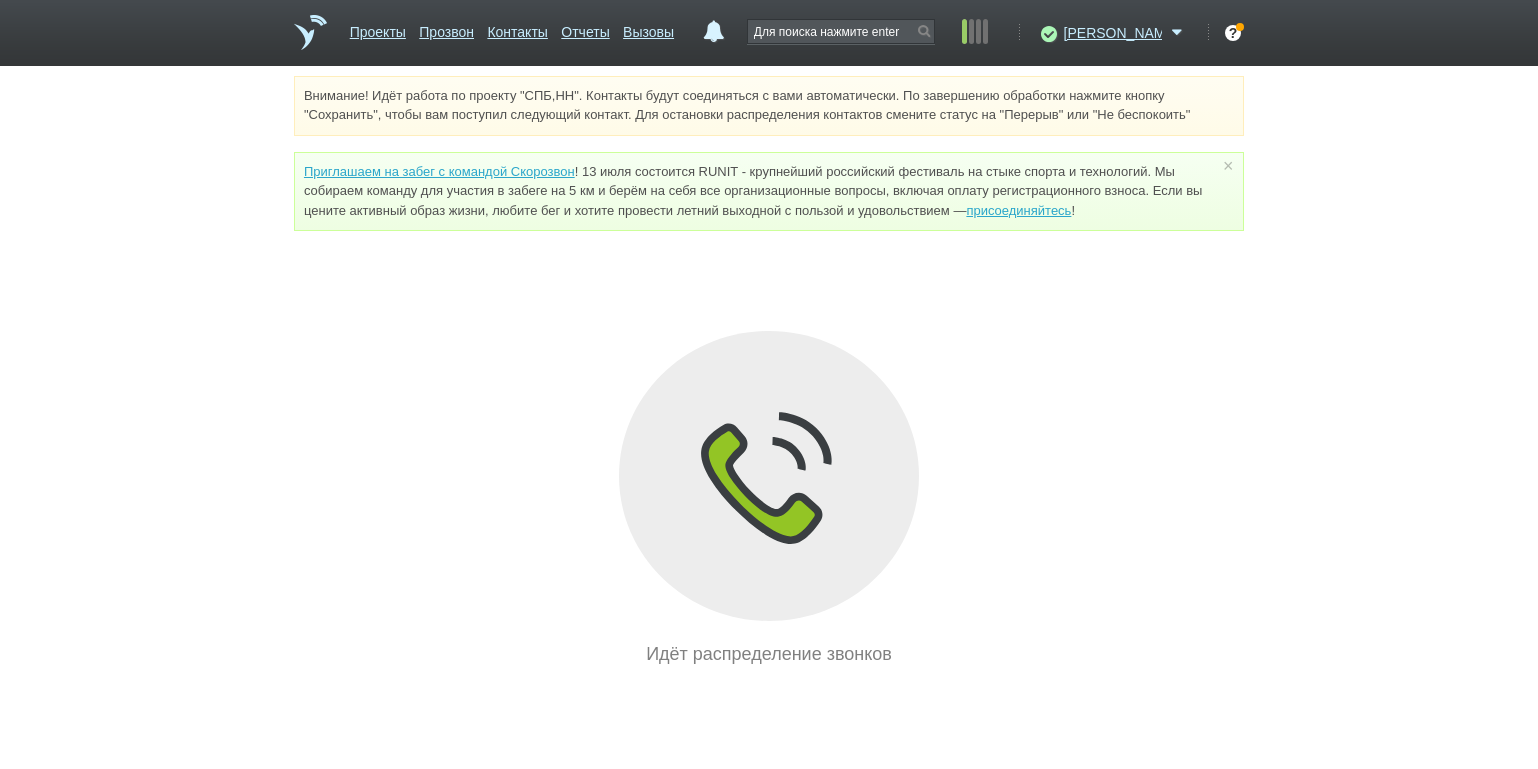 click on "Внимание! Идёт работа по проекту "СПБ,НН". Контакты будут соединяться с вами автоматически. По завершению обработки нажмите кнопку "Сохранить", чтобы вам поступил следующий контакт. Для остановки распределения контактов смените статус на "Перерыв" или "Не беспокоить"
Приглашаем на забег с командой Скорозвон присоединяйтесь !
×
Вы можете звонить напрямую из строки поиска - введите номер и нажмите "Позвонить"
Идёт распределение звонков" at bounding box center [769, 372] 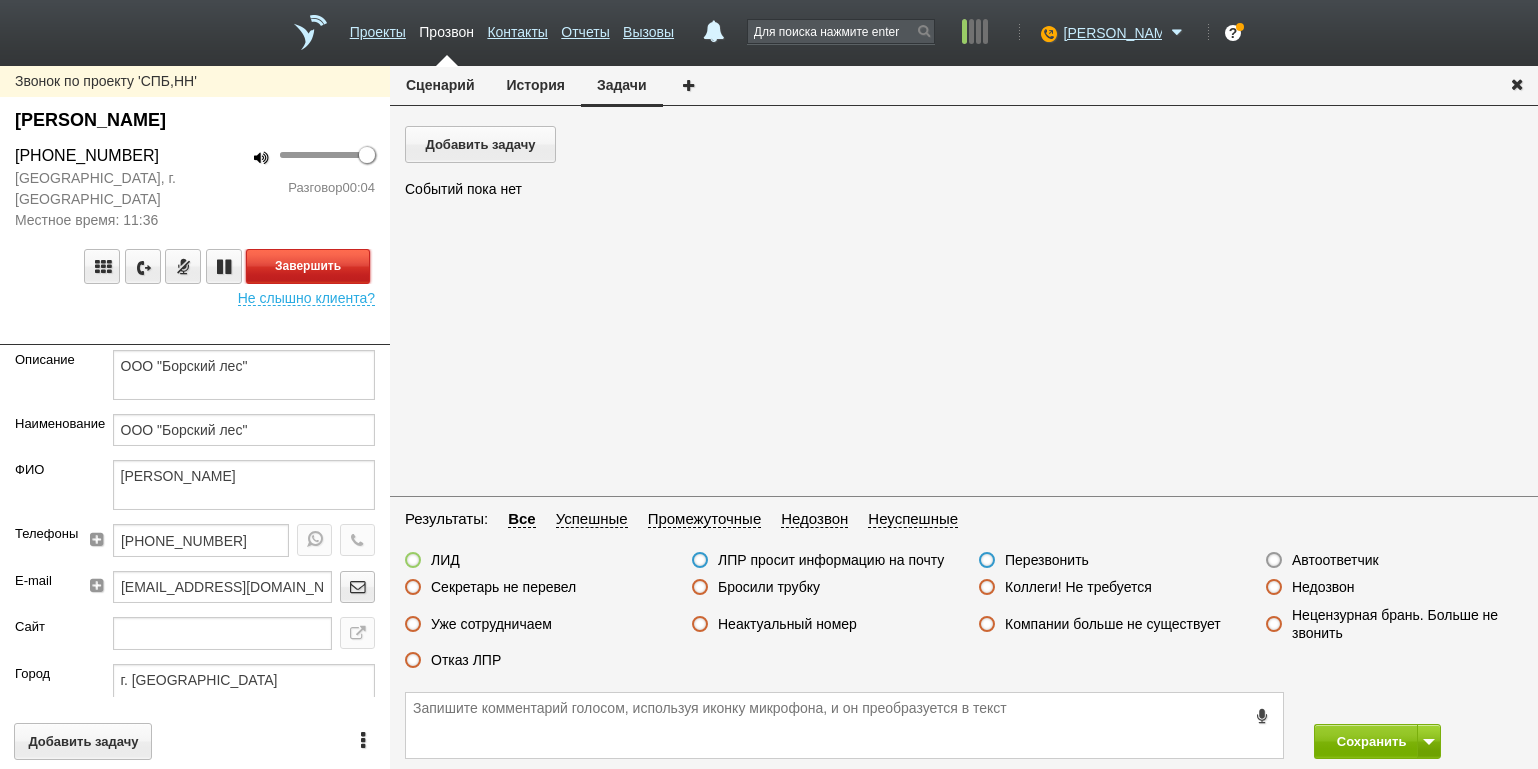click on "Завершить" at bounding box center (308, 266) 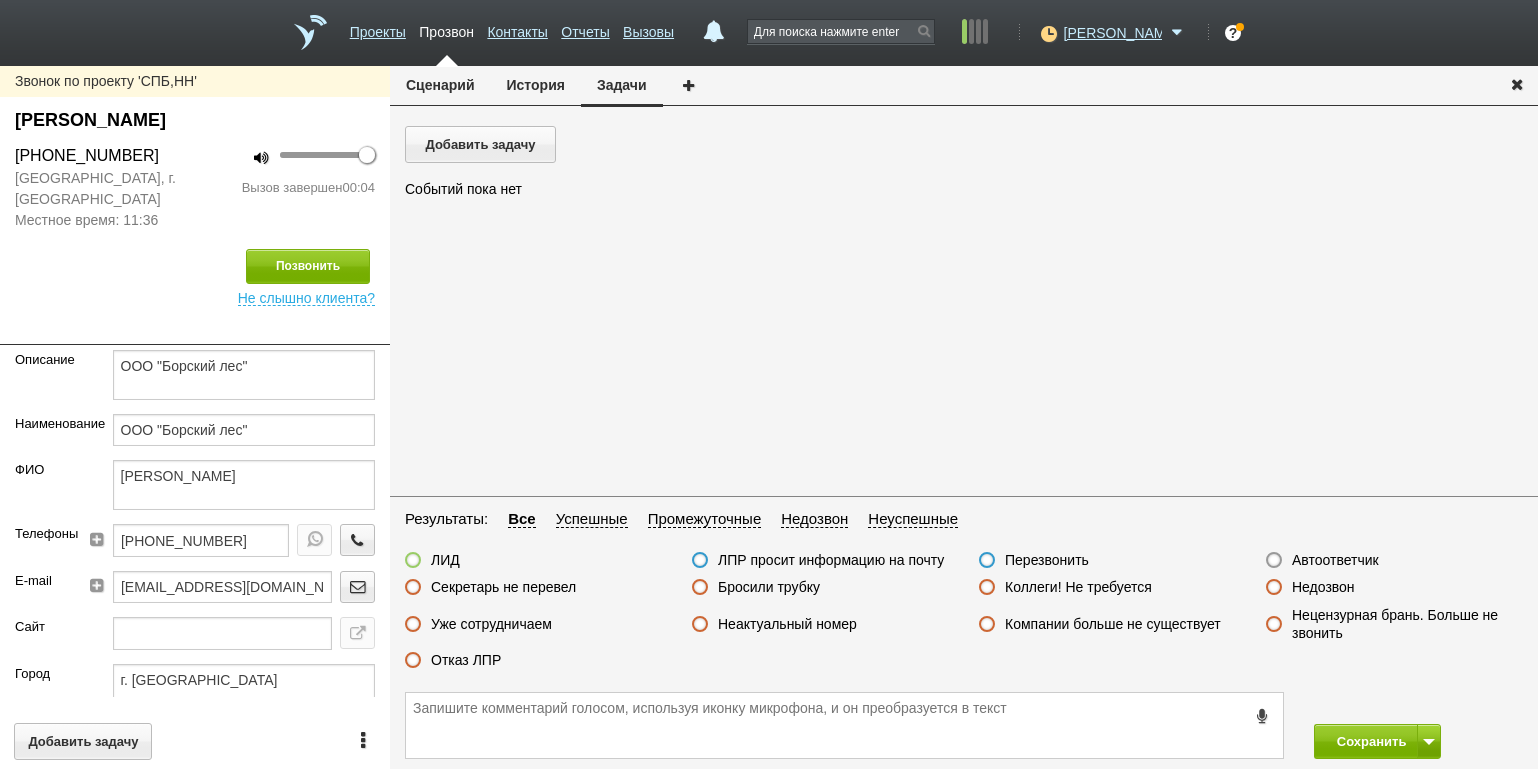 click on "Автоответчик" at bounding box center [1335, 560] 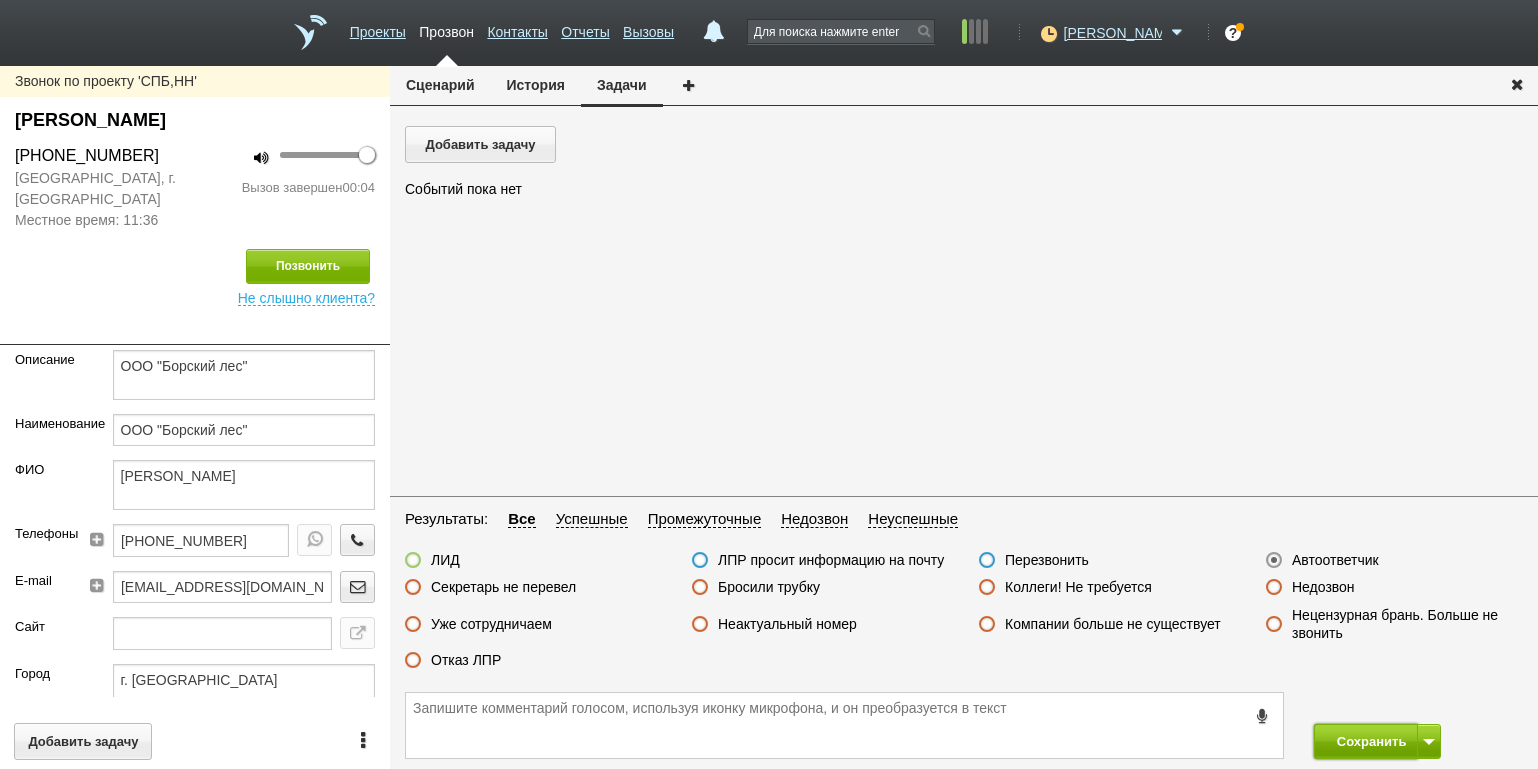click on "Сохранить" at bounding box center (1366, 741) 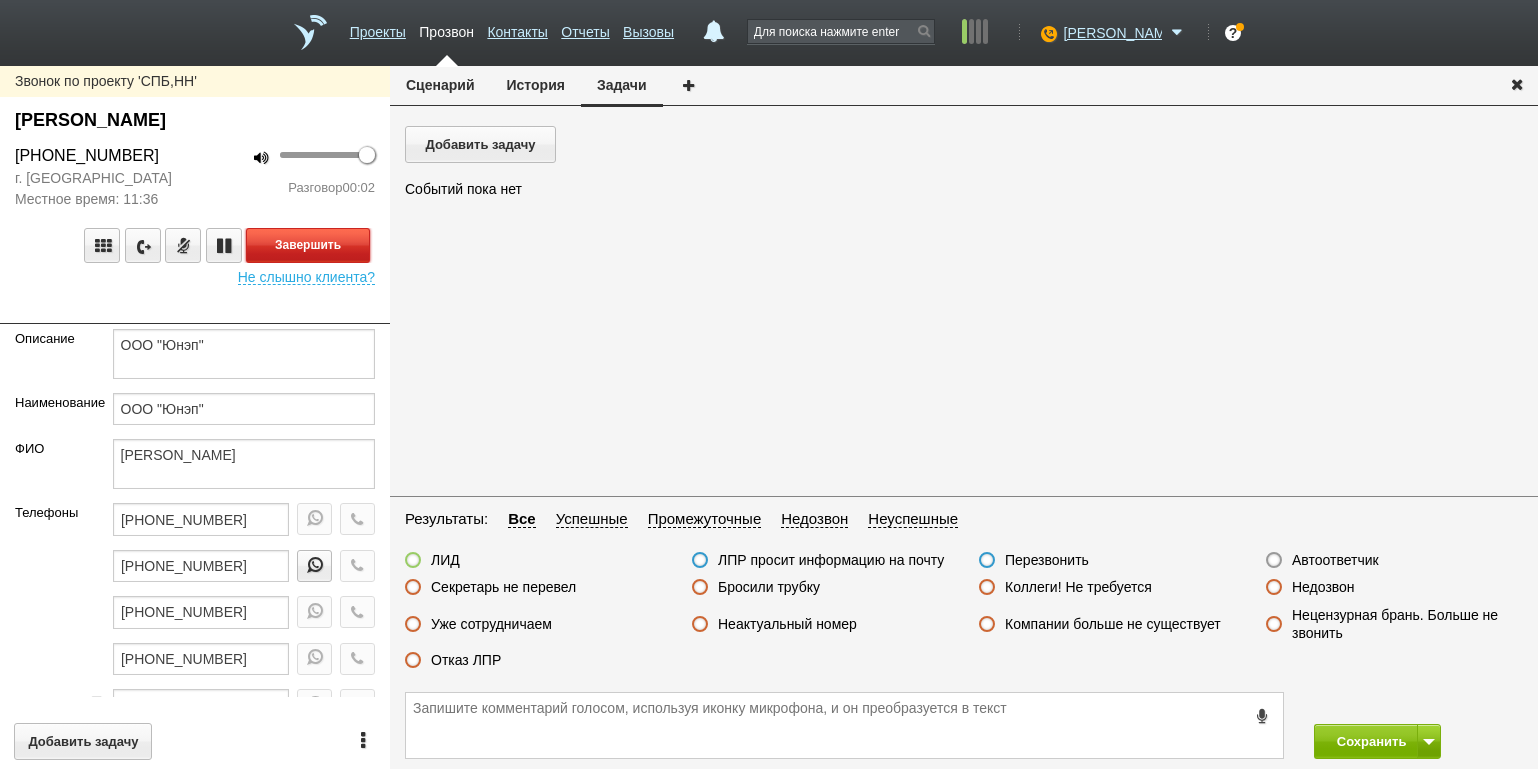 click on "Завершить" at bounding box center [308, 245] 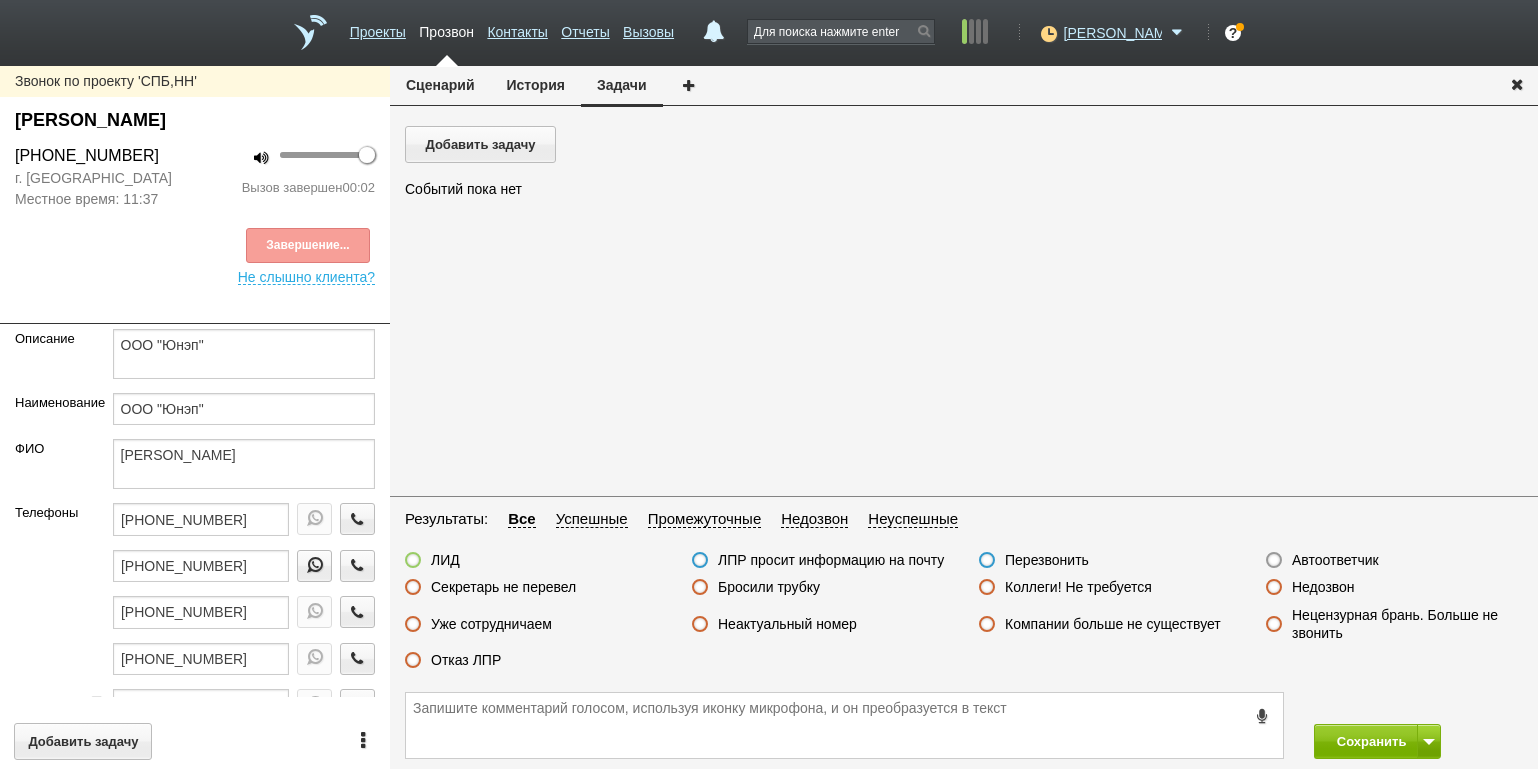 click on "Автоответчик" at bounding box center [1335, 560] 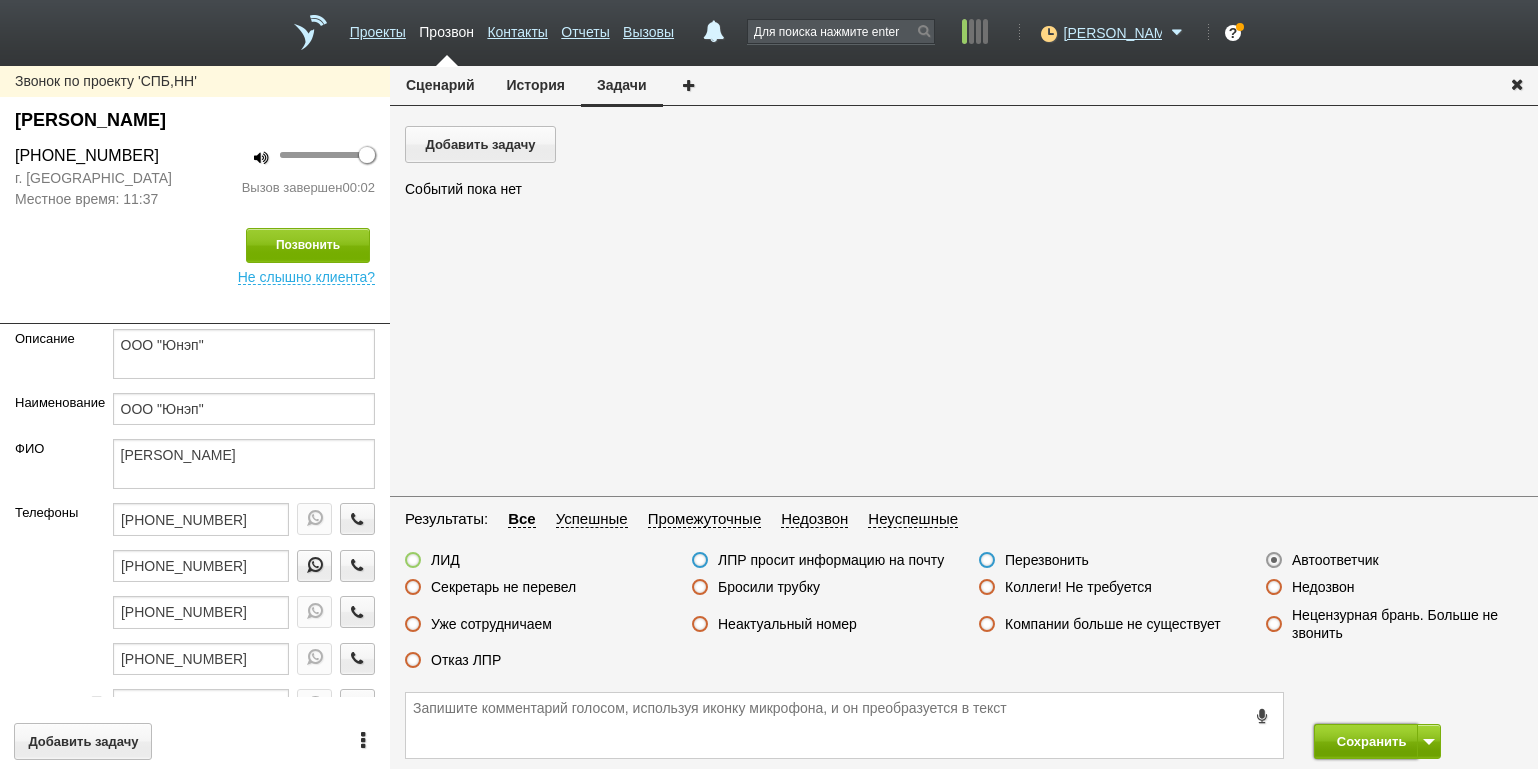 click on "Сохранить" at bounding box center [1366, 741] 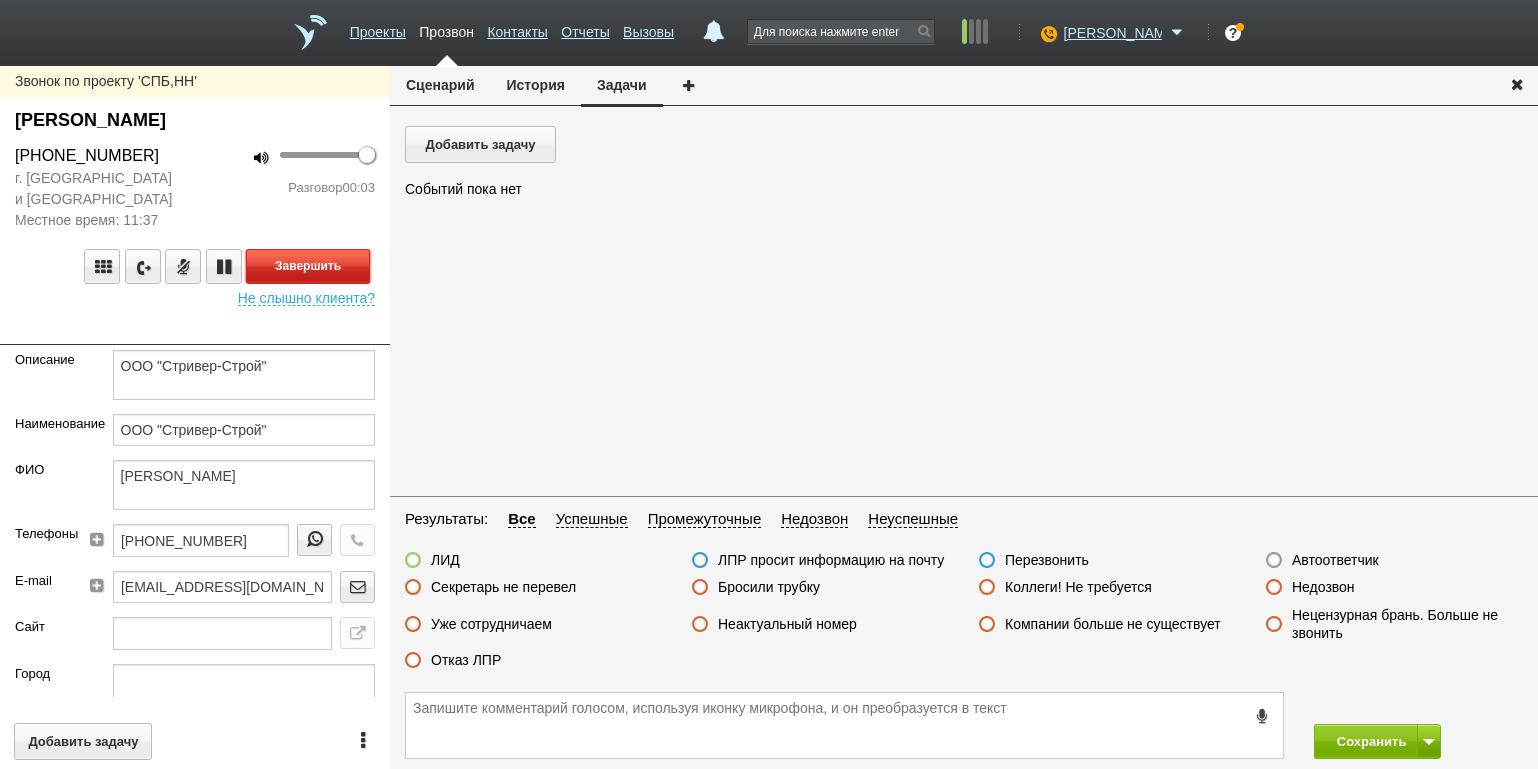 click on "Завершить" at bounding box center (308, 266) 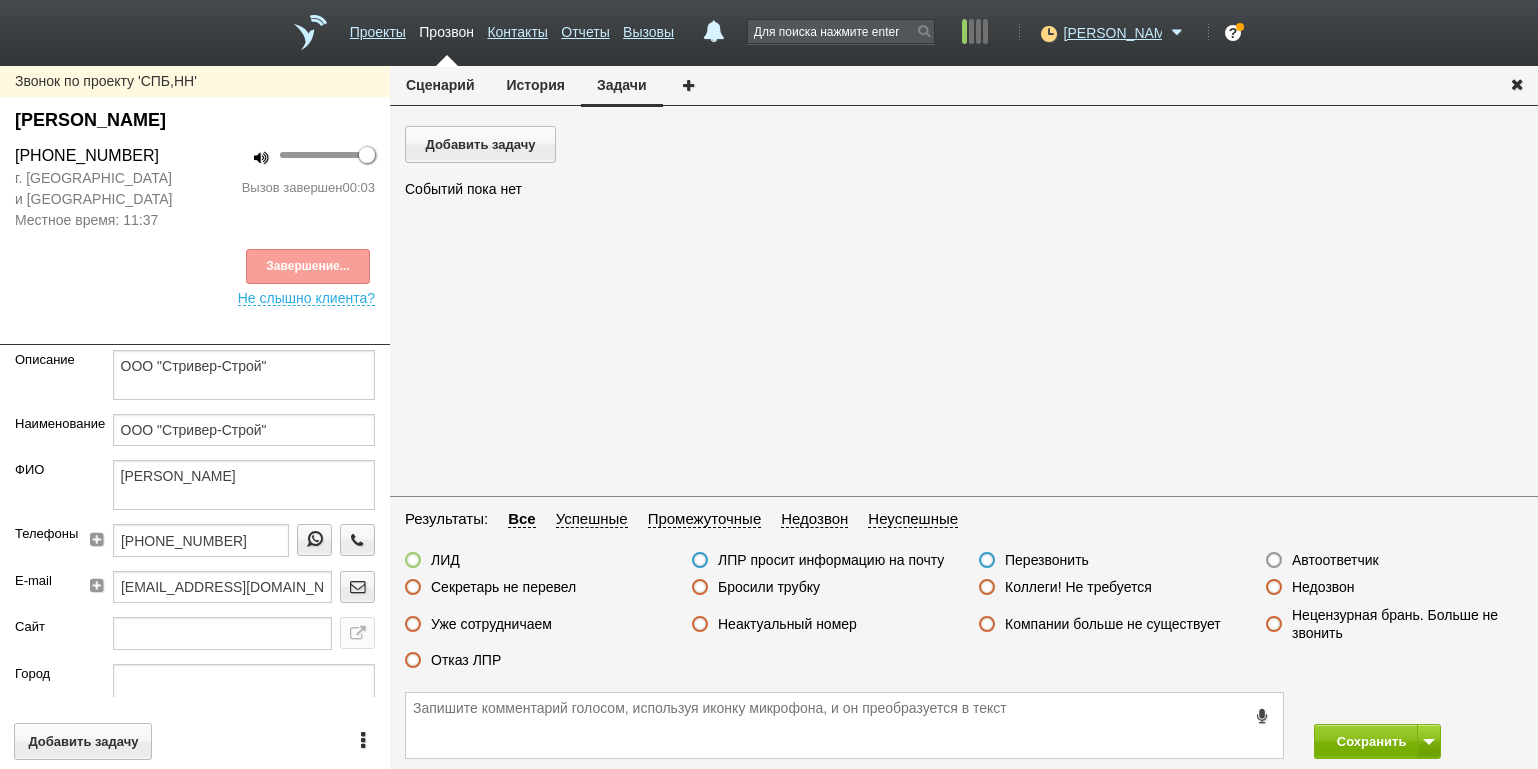 click on "Автоответчик" at bounding box center [1335, 560] 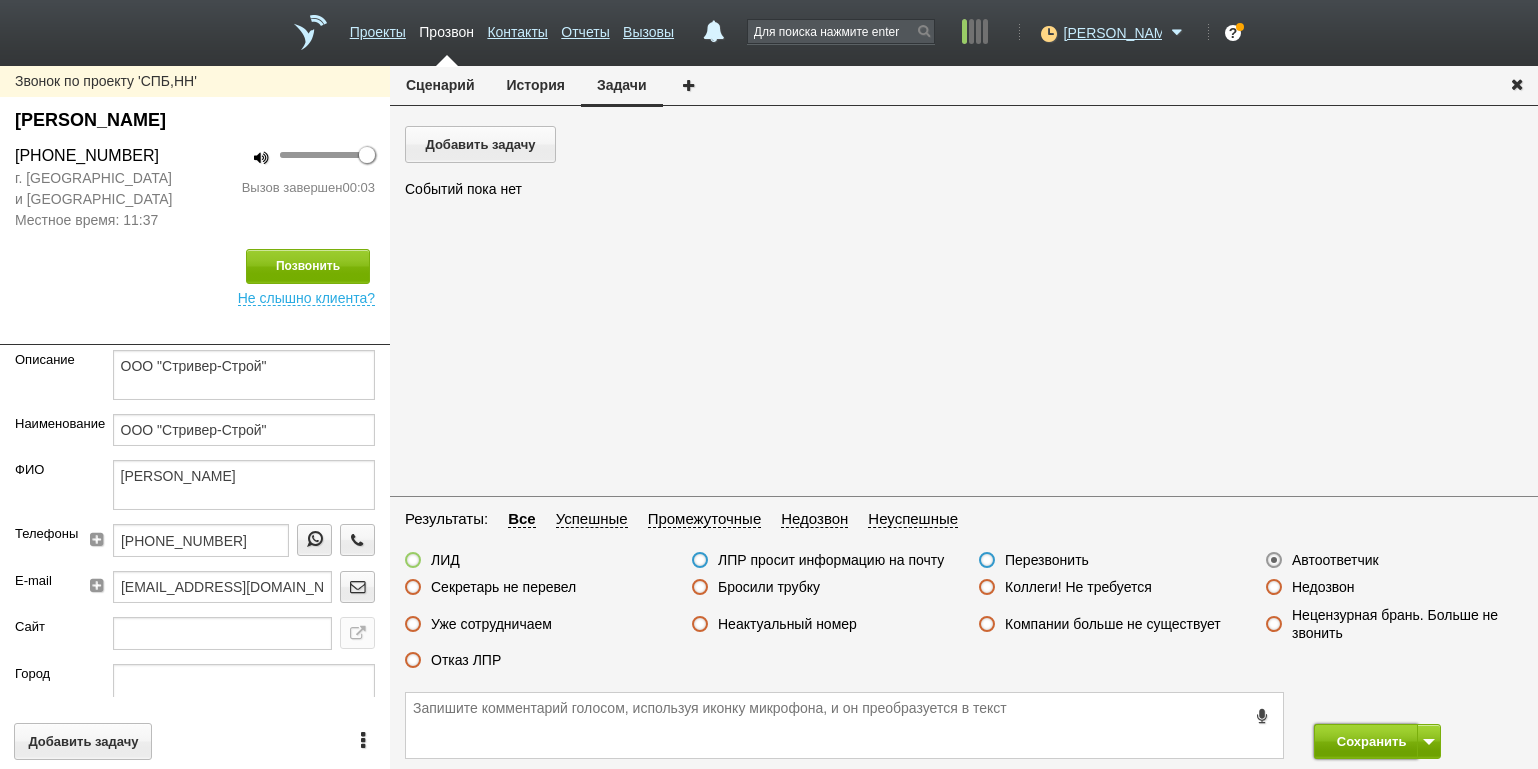 click on "Сохранить" at bounding box center (1366, 741) 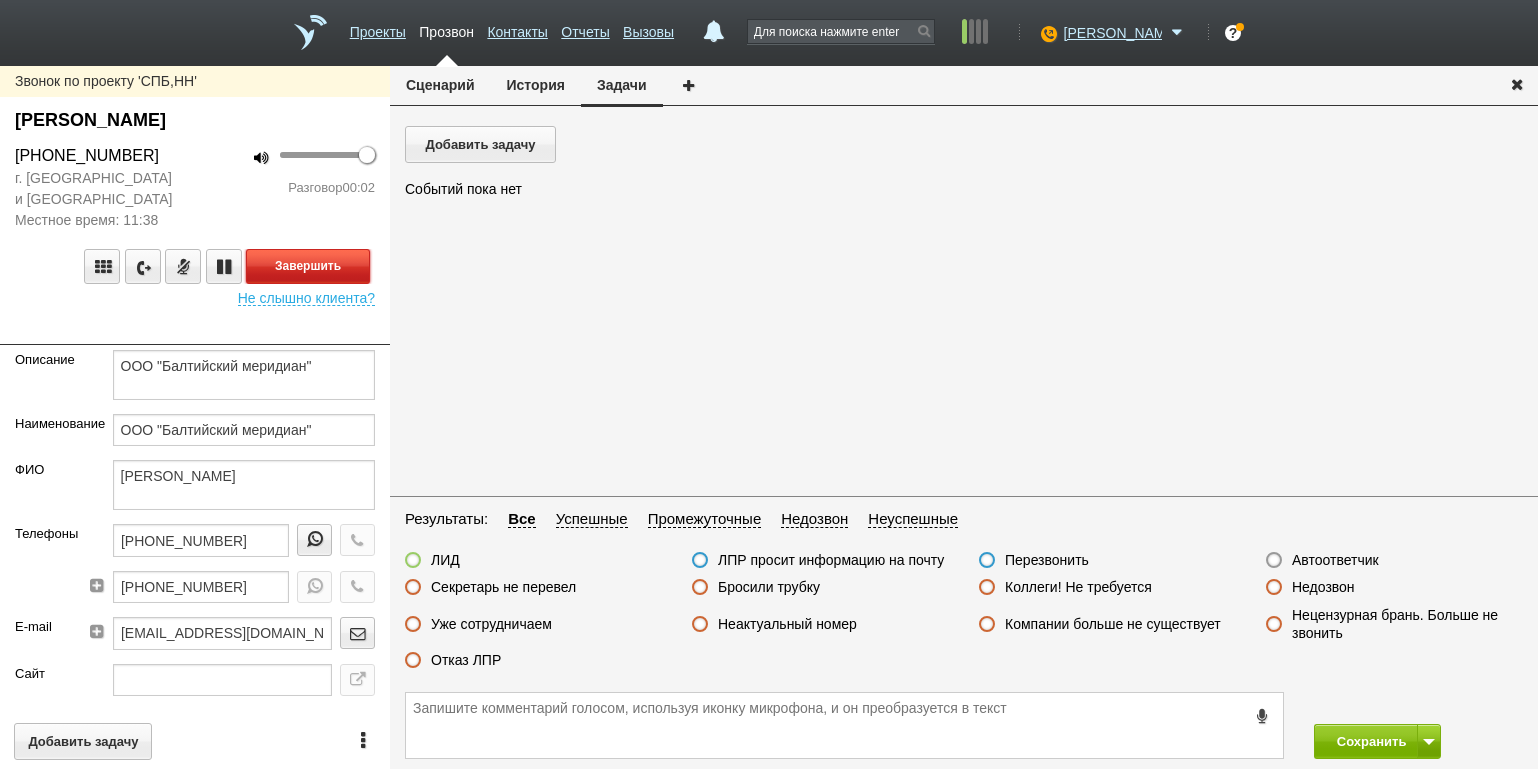 click on "Завершить" at bounding box center (308, 266) 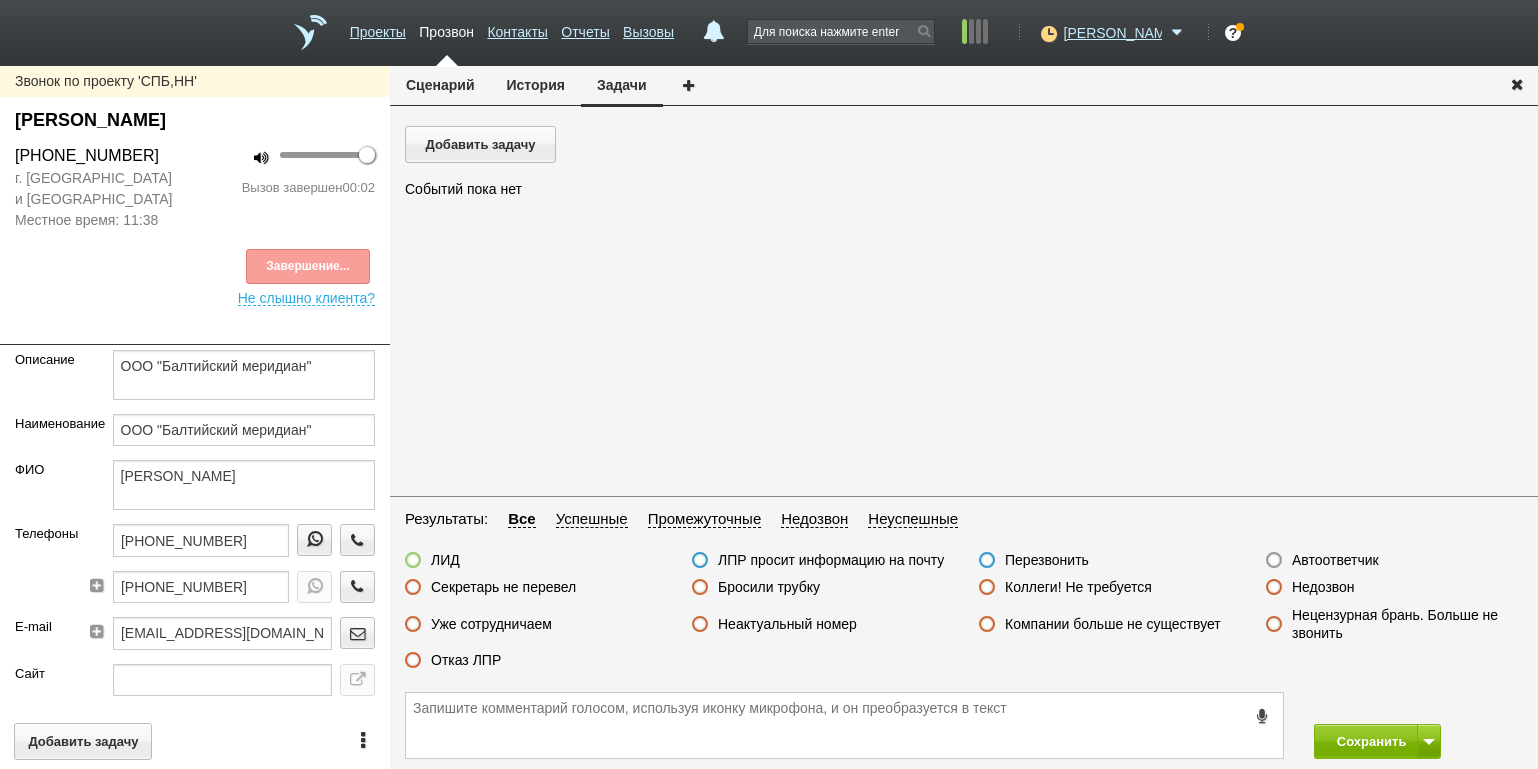 click on "Автоответчик" at bounding box center [1335, 560] 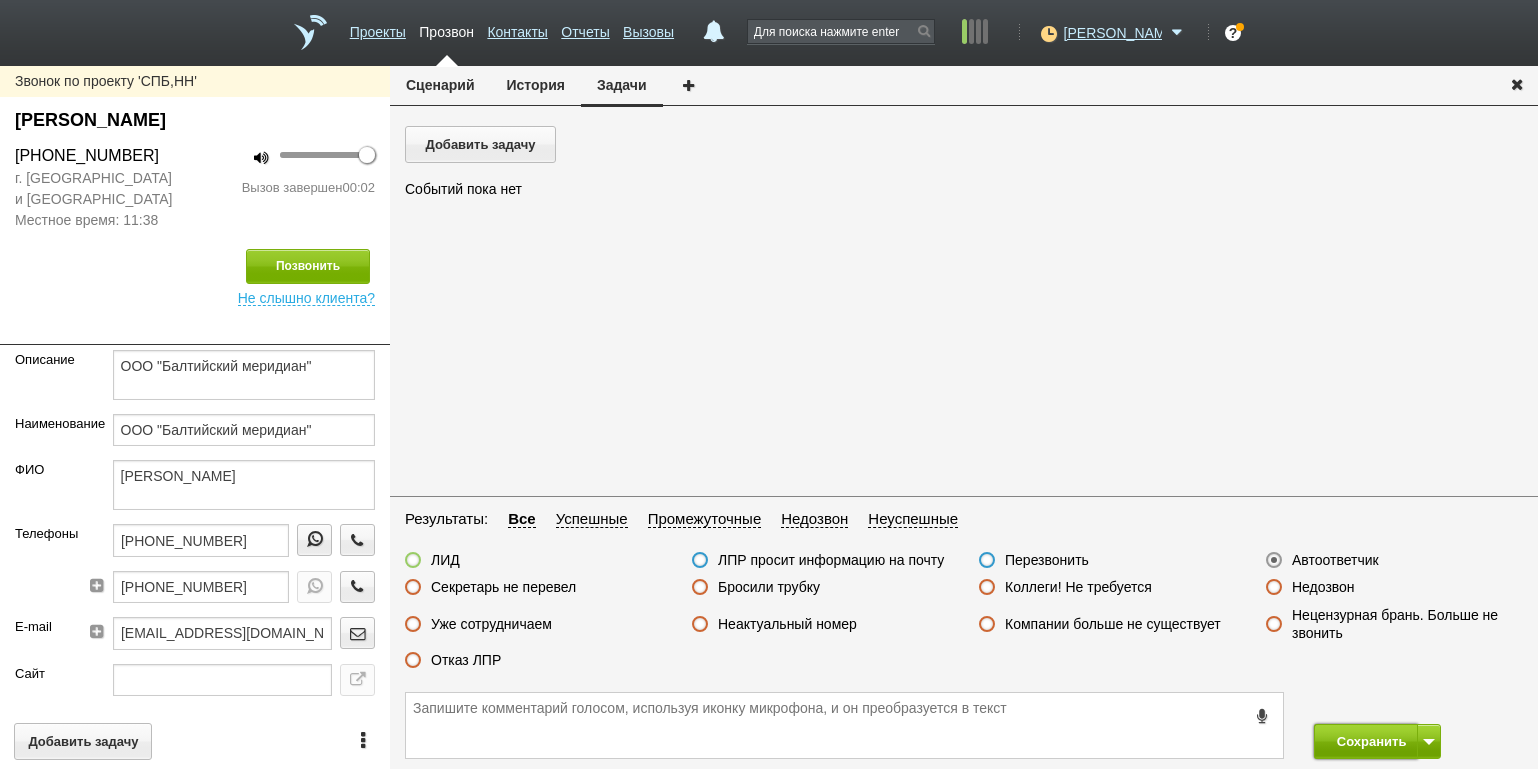 click on "Сохранить" at bounding box center (1366, 741) 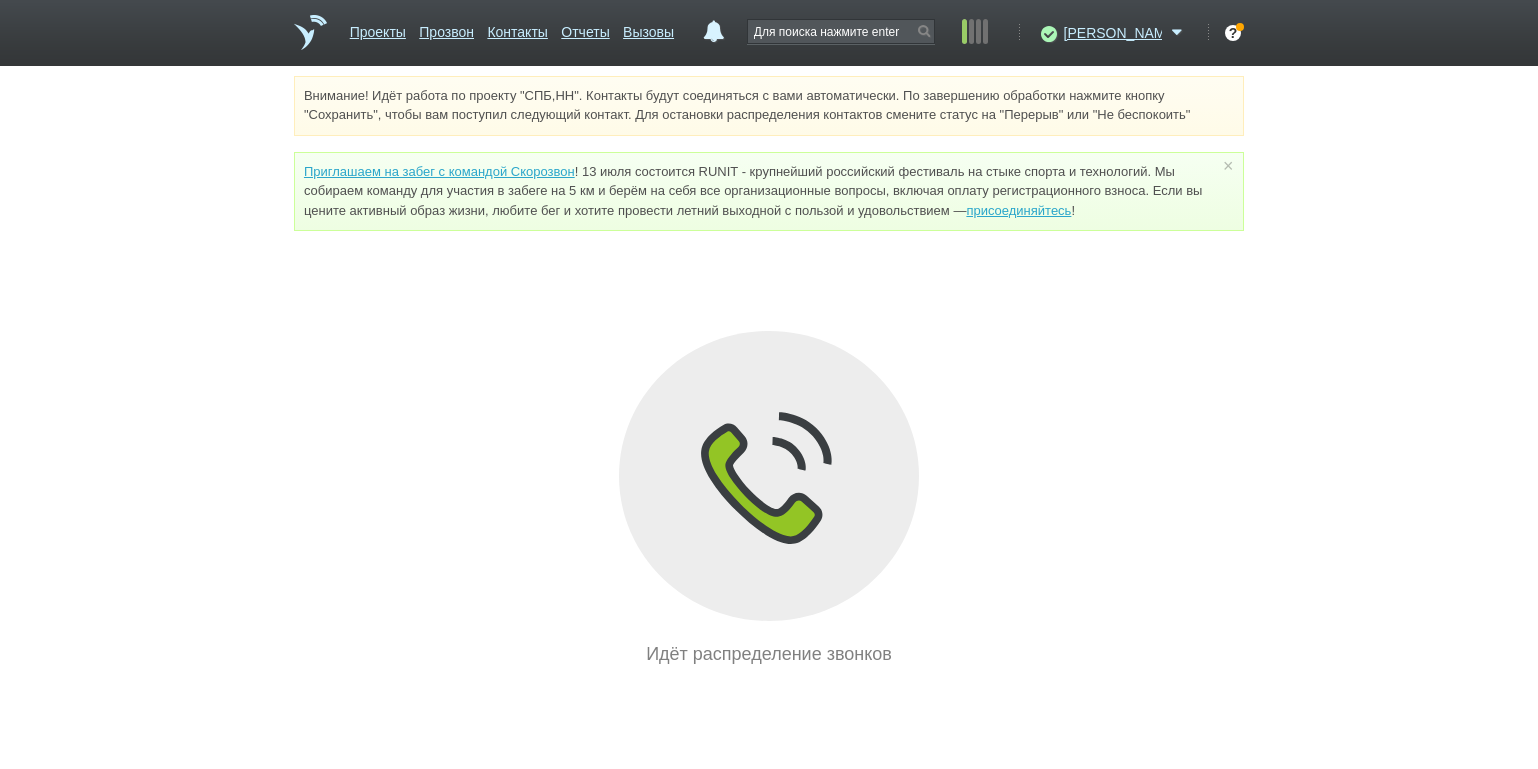 click on "Внимание! Идёт работа по проекту "СПБ,НН". Контакты будут соединяться с вами автоматически. По завершению обработки нажмите кнопку "Сохранить", чтобы вам поступил следующий контакт. Для остановки распределения контактов смените статус на "Перерыв" или "Не беспокоить"
Приглашаем на забег с командой Скорозвон присоединяйтесь !
×
Вы можете звонить напрямую из строки поиска - введите номер и нажмите "Позвонить"
Идёт распределение звонков" at bounding box center [769, 372] 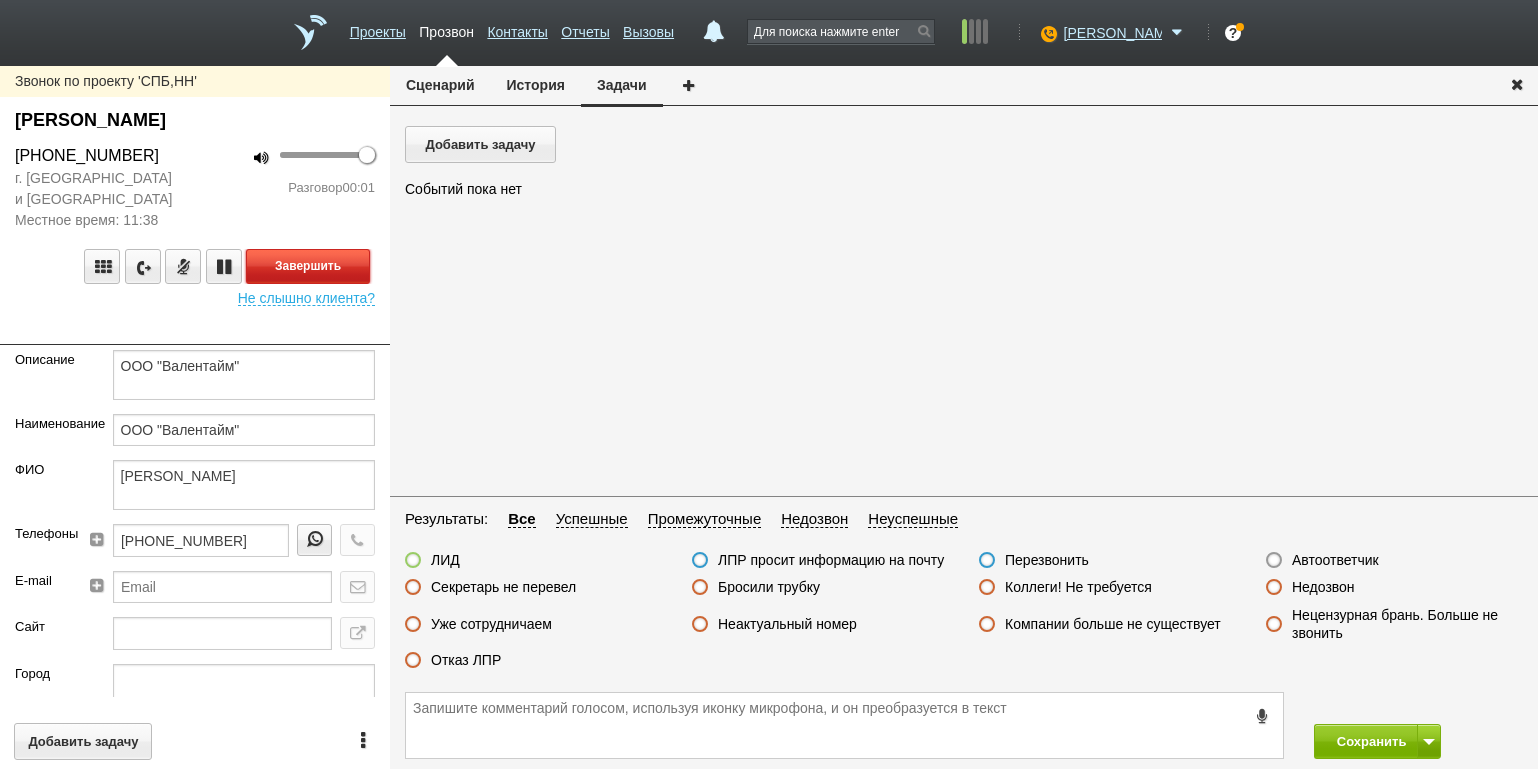 click on "Завершить" at bounding box center [308, 266] 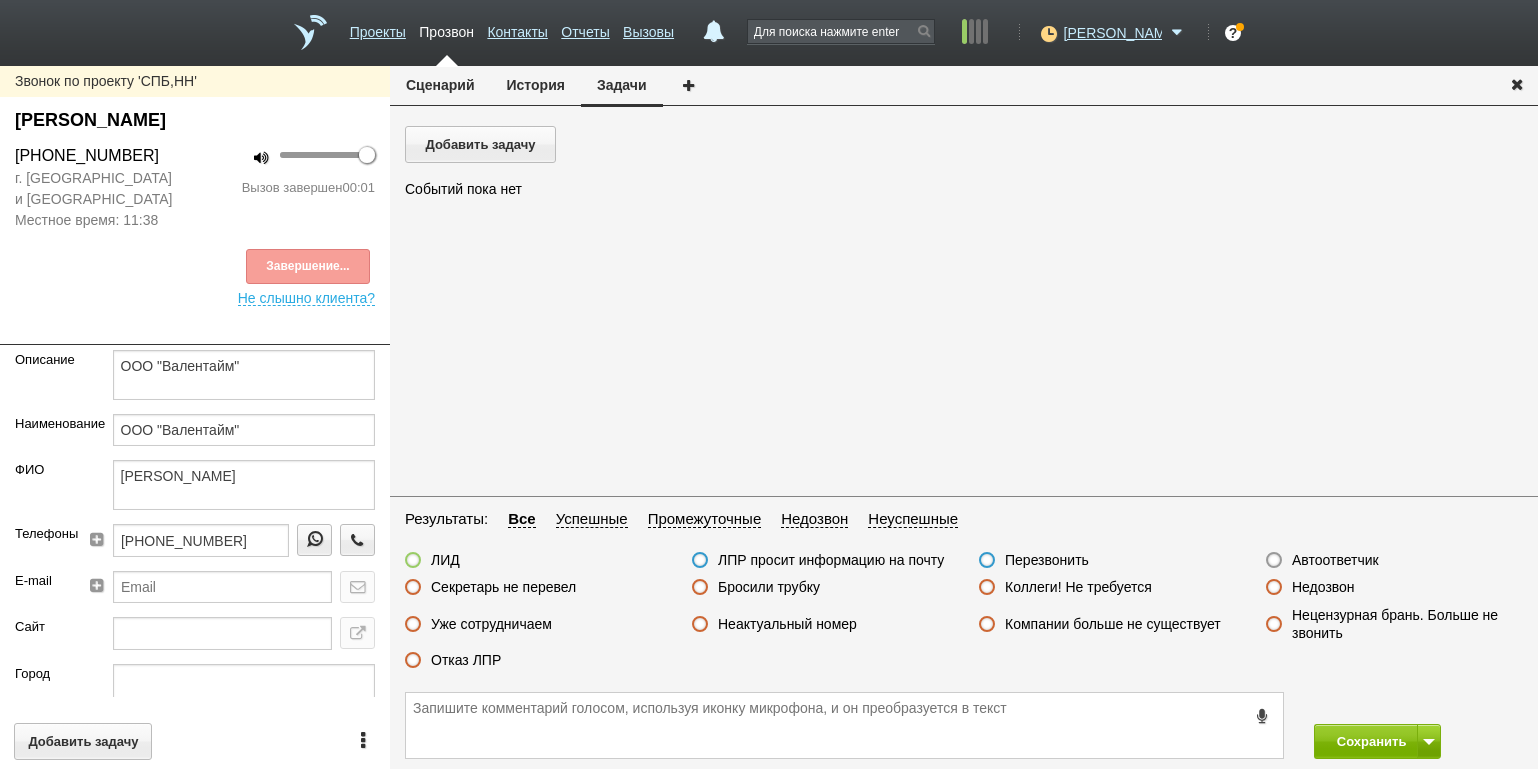 click on "Автоответчик" at bounding box center (1335, 560) 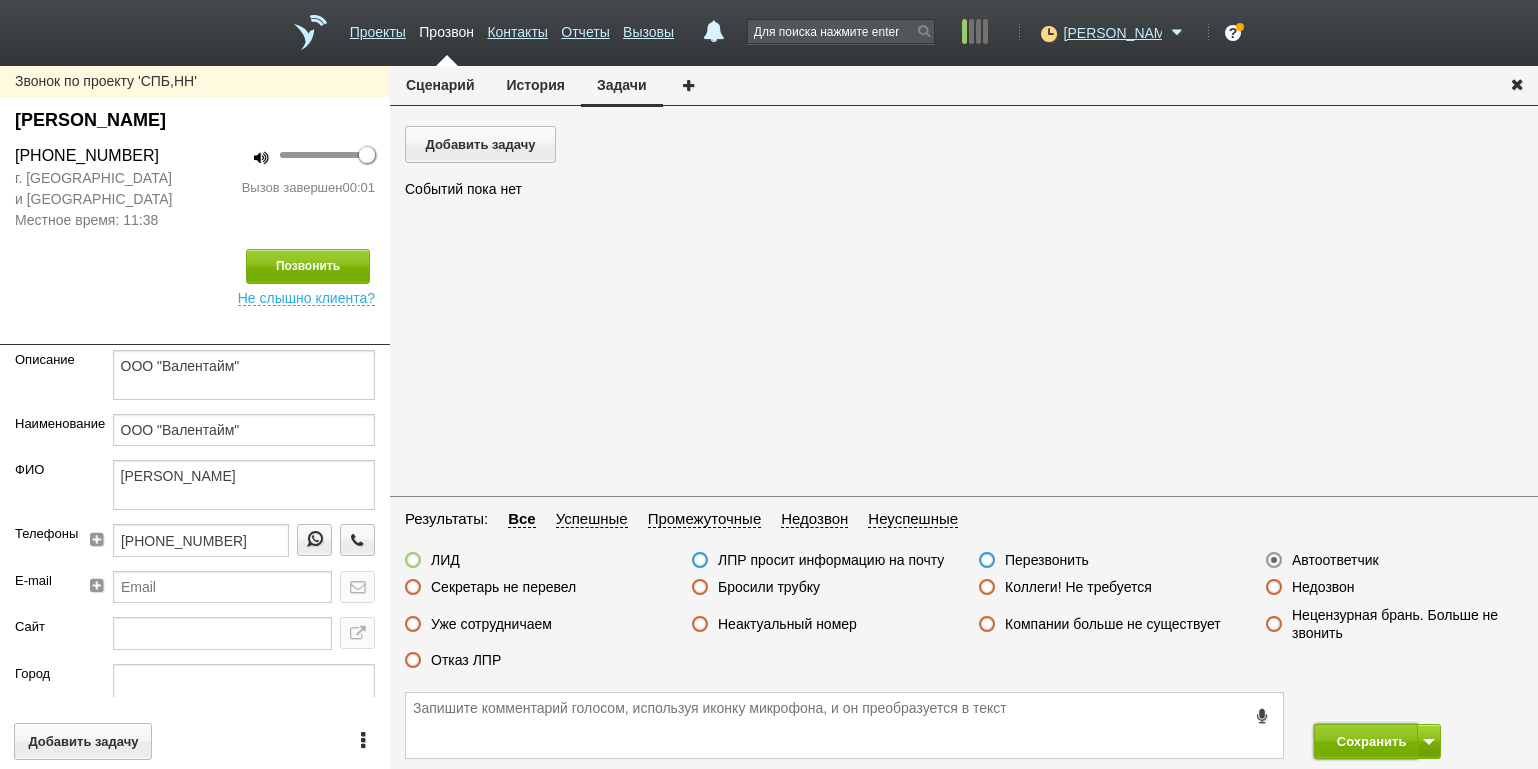 drag, startPoint x: 1366, startPoint y: 737, endPoint x: 1352, endPoint y: 714, distance: 26.925823 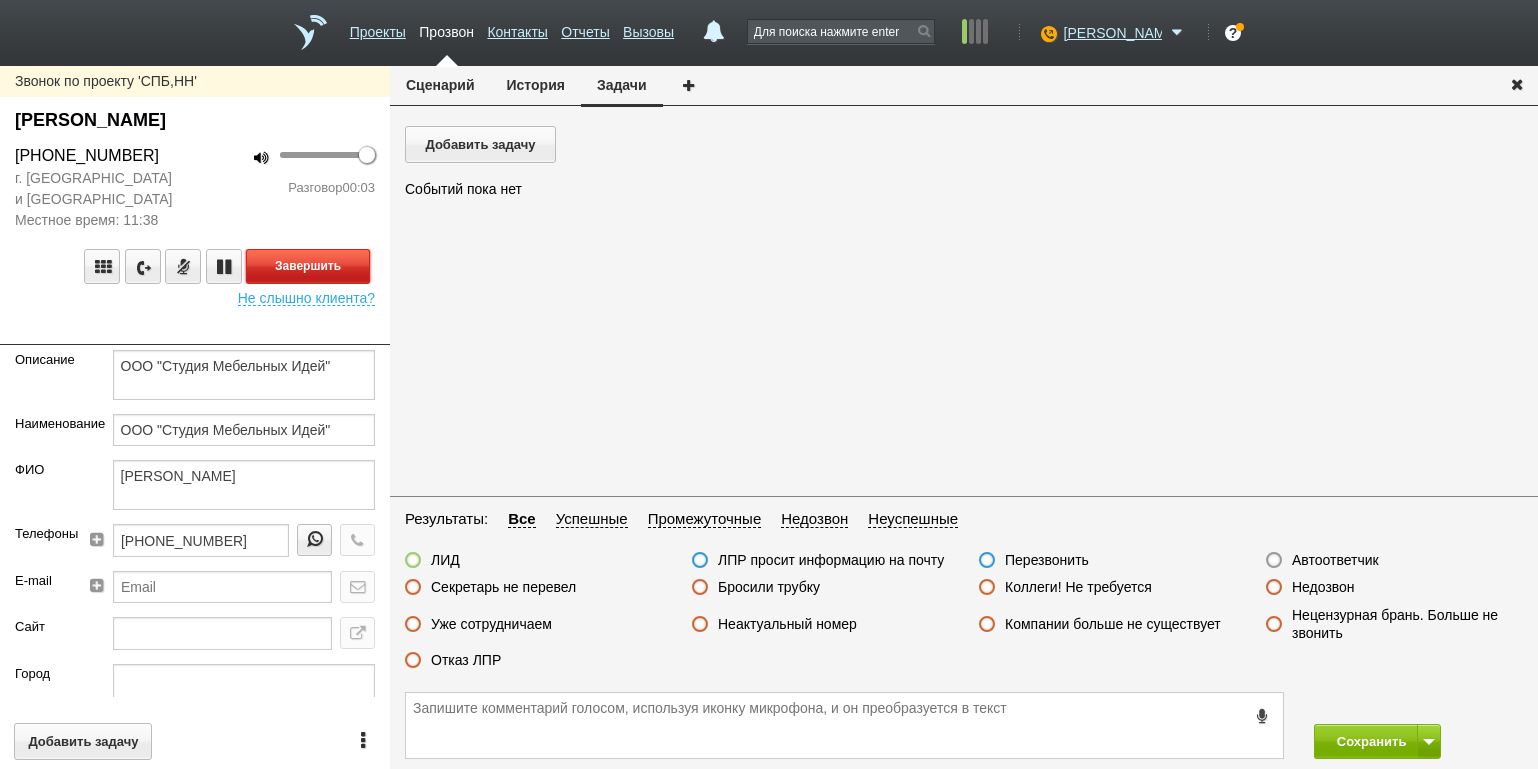 click on "Завершить" at bounding box center (308, 266) 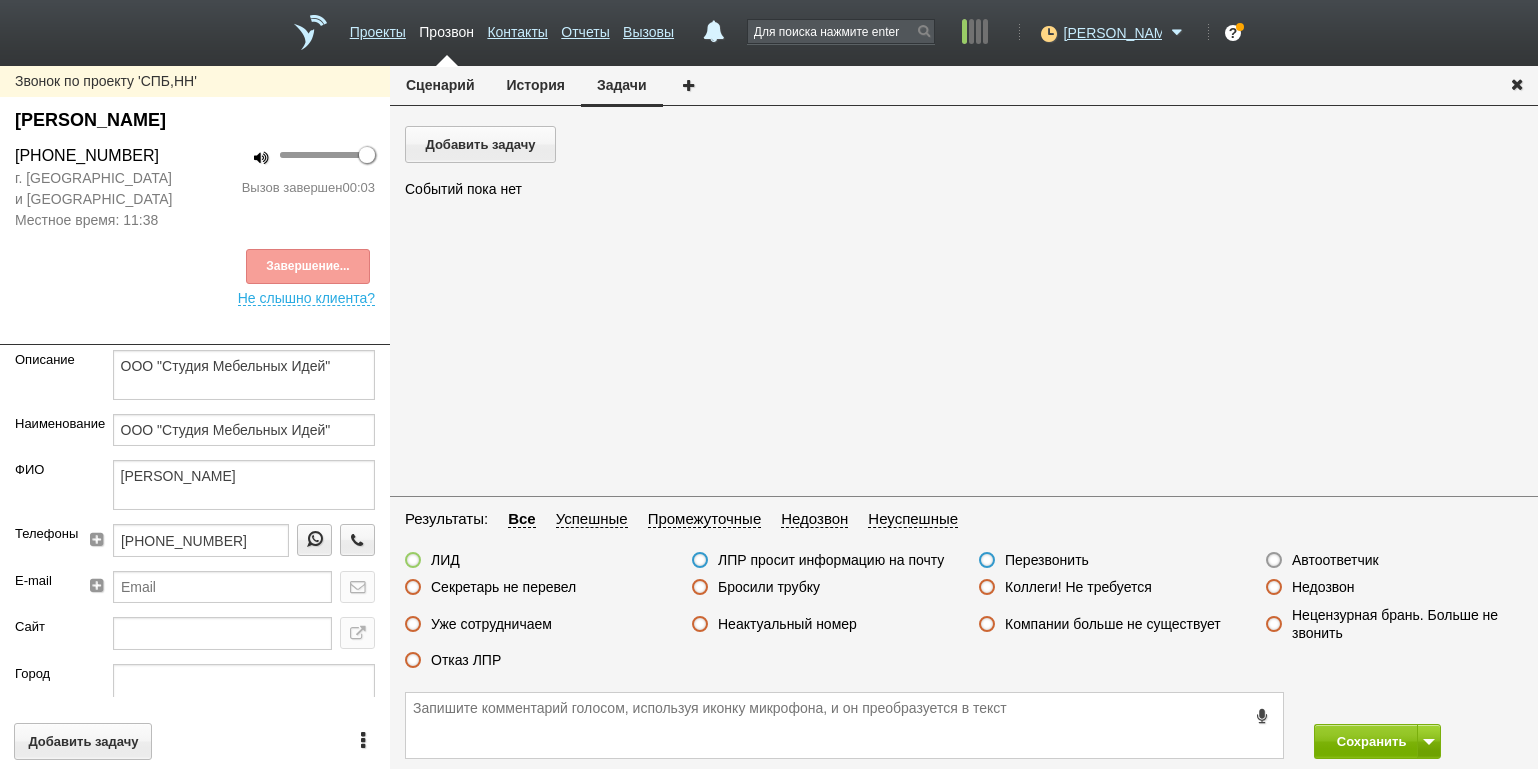 click on "Автоответчик" at bounding box center (1335, 560) 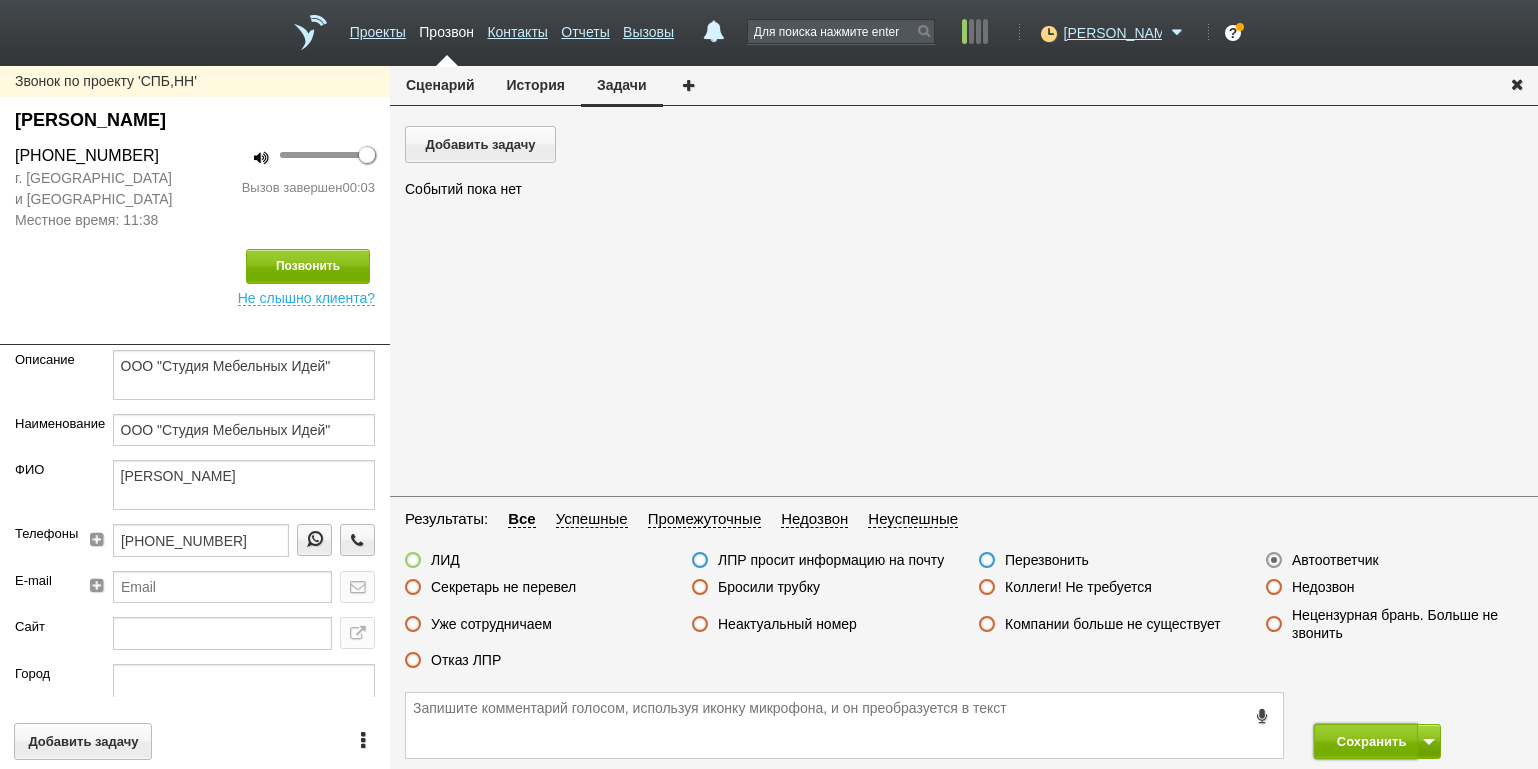 drag, startPoint x: 1342, startPoint y: 739, endPoint x: 1086, endPoint y: 200, distance: 596.70514 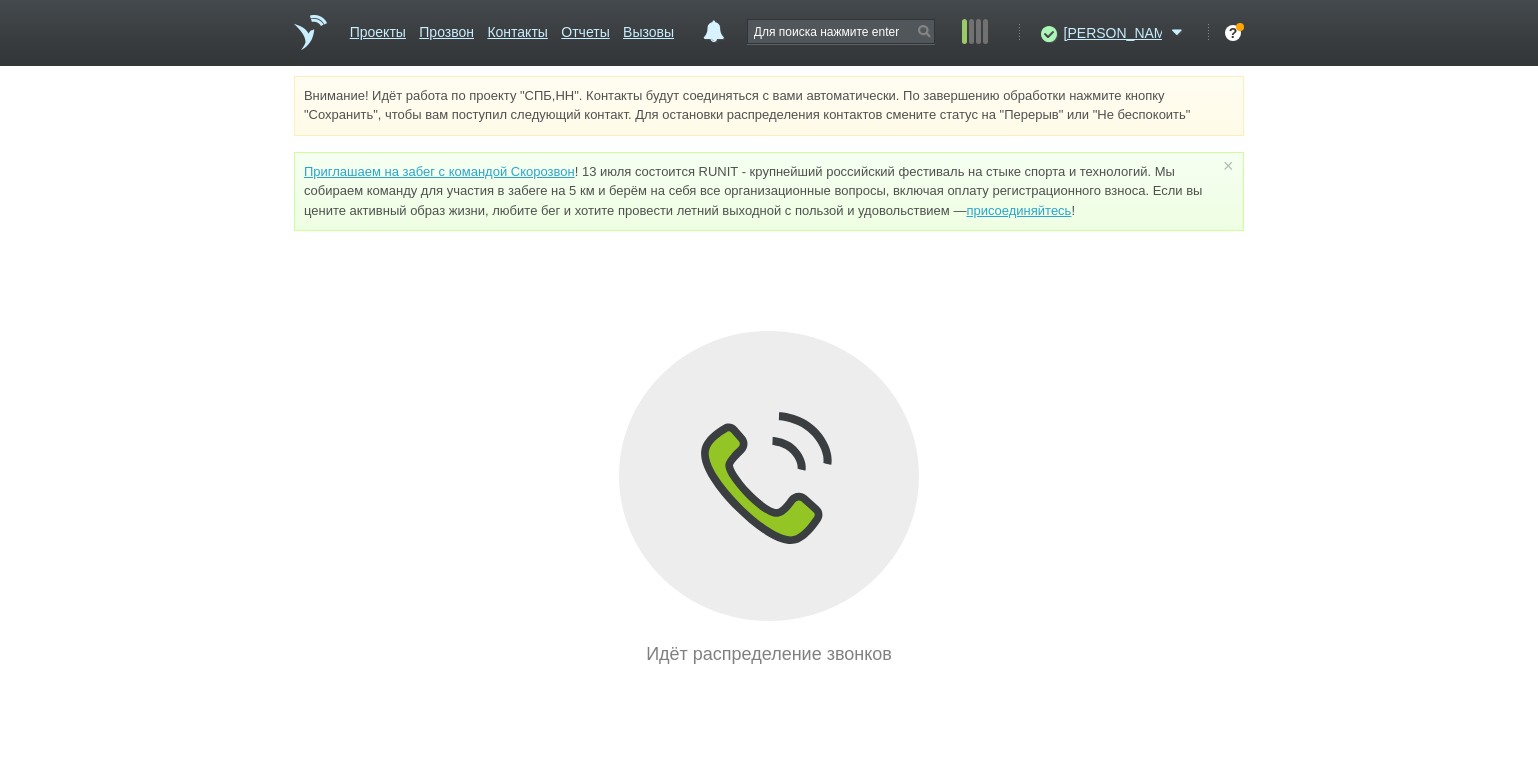 click on "Внимание! Идёт работа по проекту "СПБ,НН". Контакты будут соединяться с вами автоматически. По завершению обработки нажмите кнопку "Сохранить", чтобы вам поступил следующий контакт. Для остановки распределения контактов смените статус на "Перерыв" или "Не беспокоить"
Приглашаем на забег с командой Скорозвон присоединяйтесь !
×
Вы можете звонить напрямую из строки поиска - введите номер и нажмите "Позвонить"
Идёт распределение звонков" at bounding box center (769, 372) 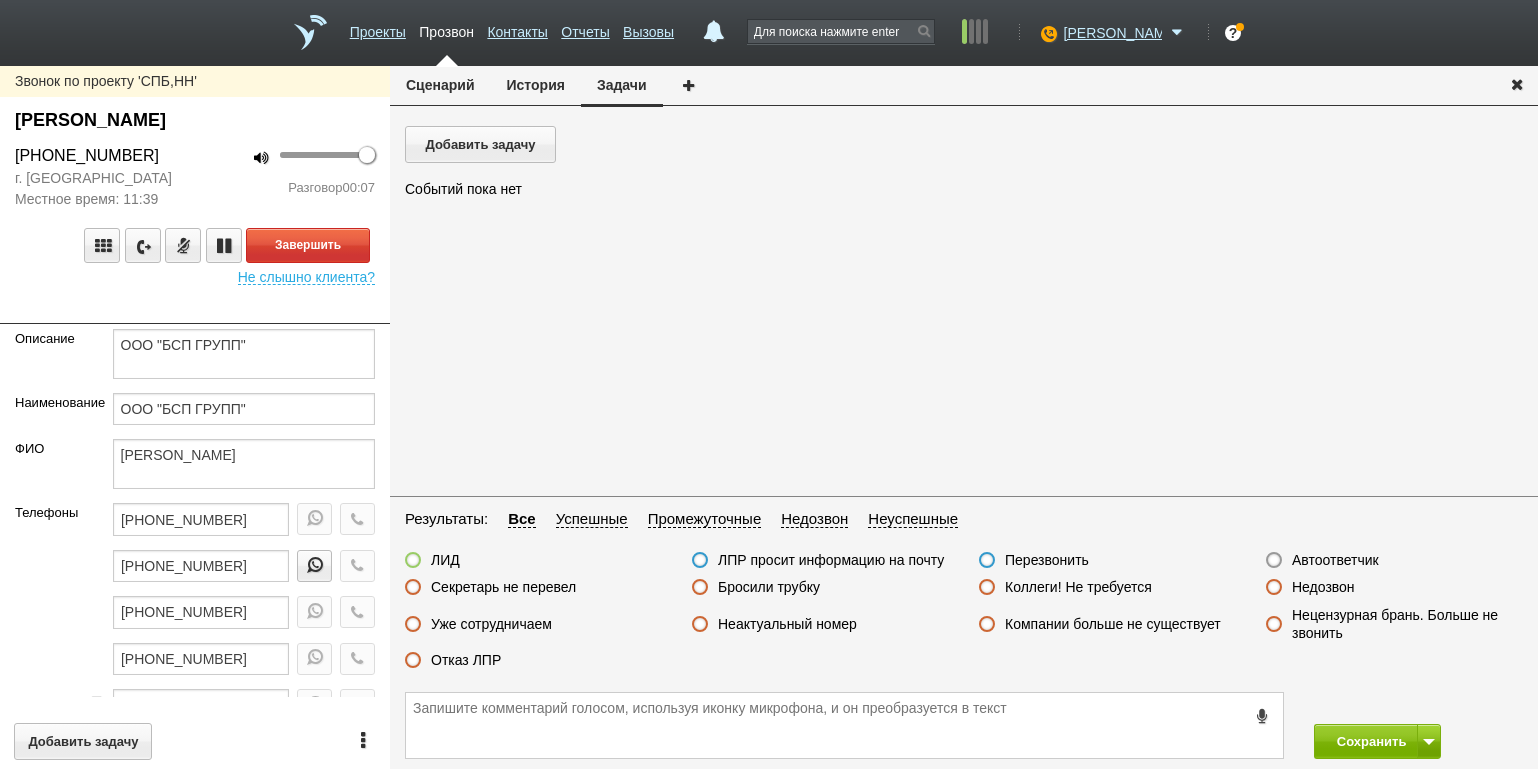click at bounding box center (195, 309) 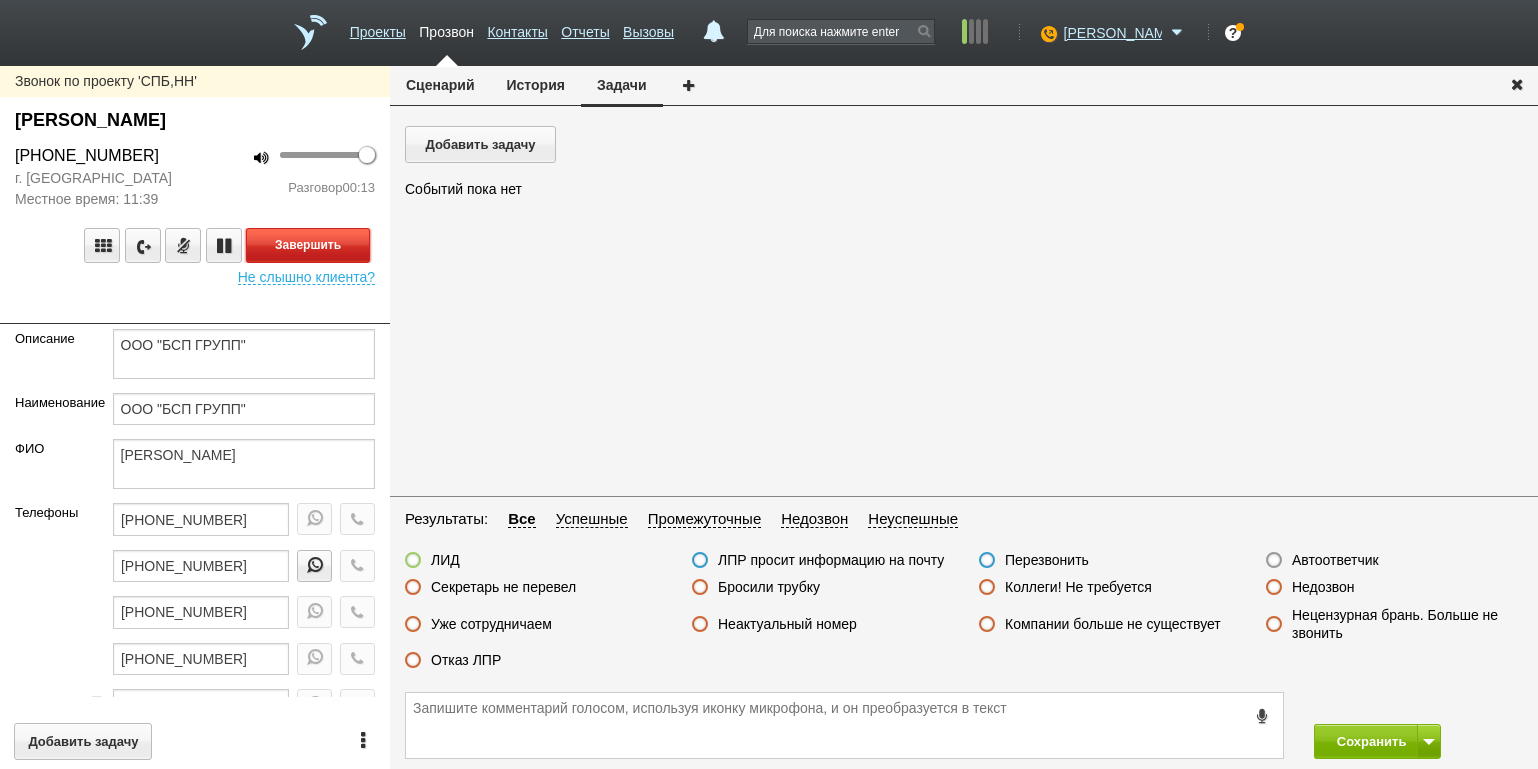 click on "Завершить" at bounding box center (308, 245) 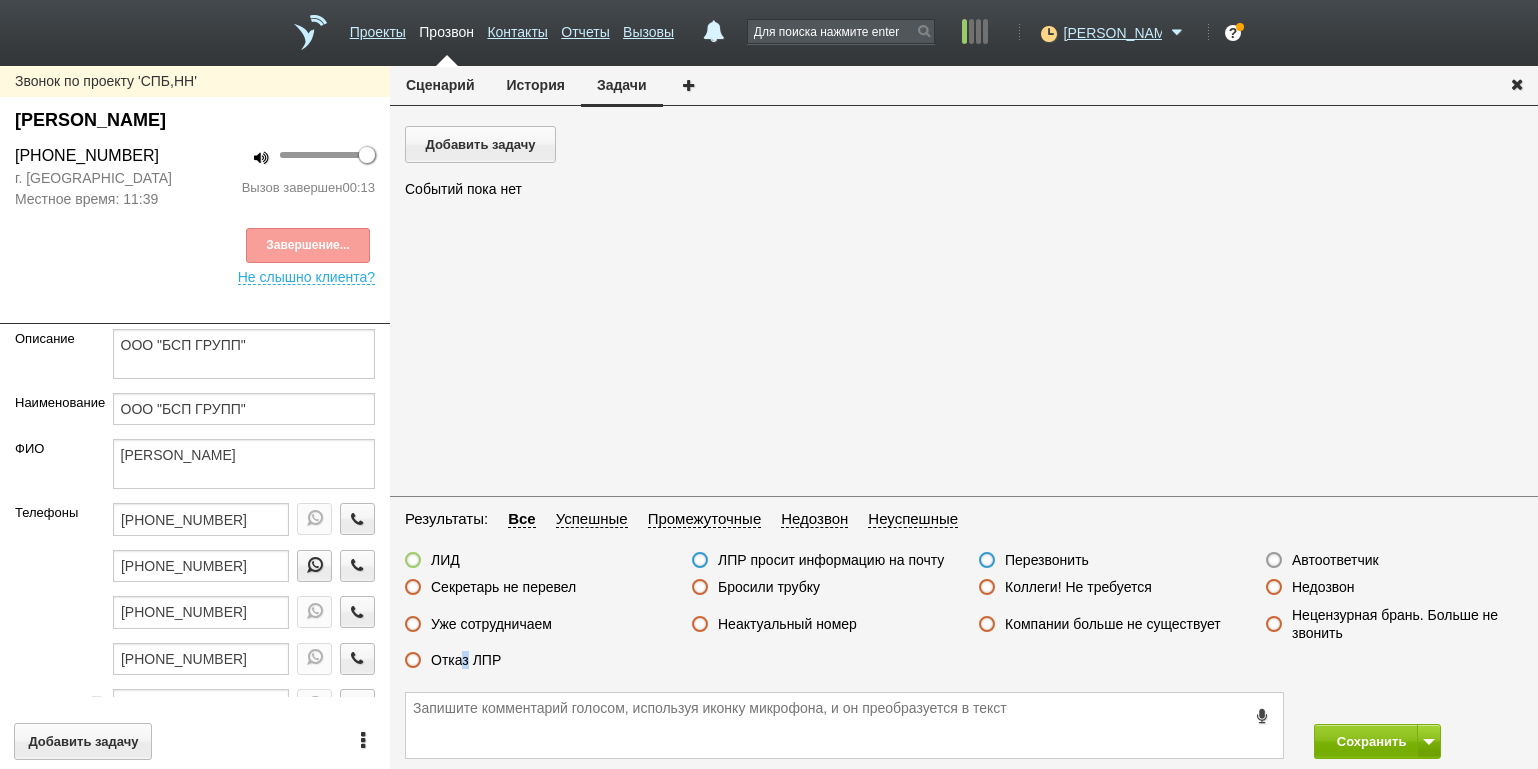 drag, startPoint x: 465, startPoint y: 657, endPoint x: 476, endPoint y: 657, distance: 11 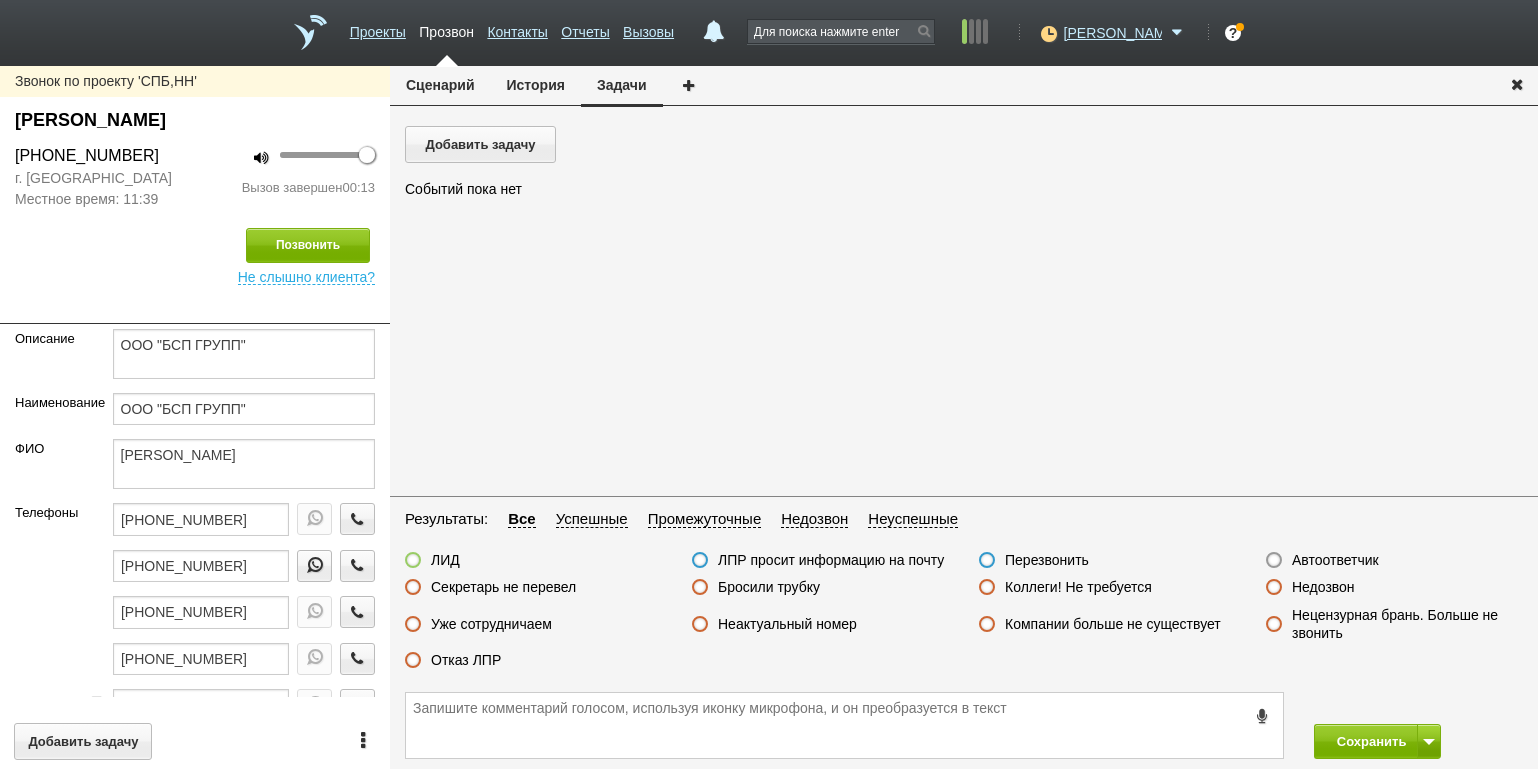 click on "Отказ ЛПР" at bounding box center (466, 660) 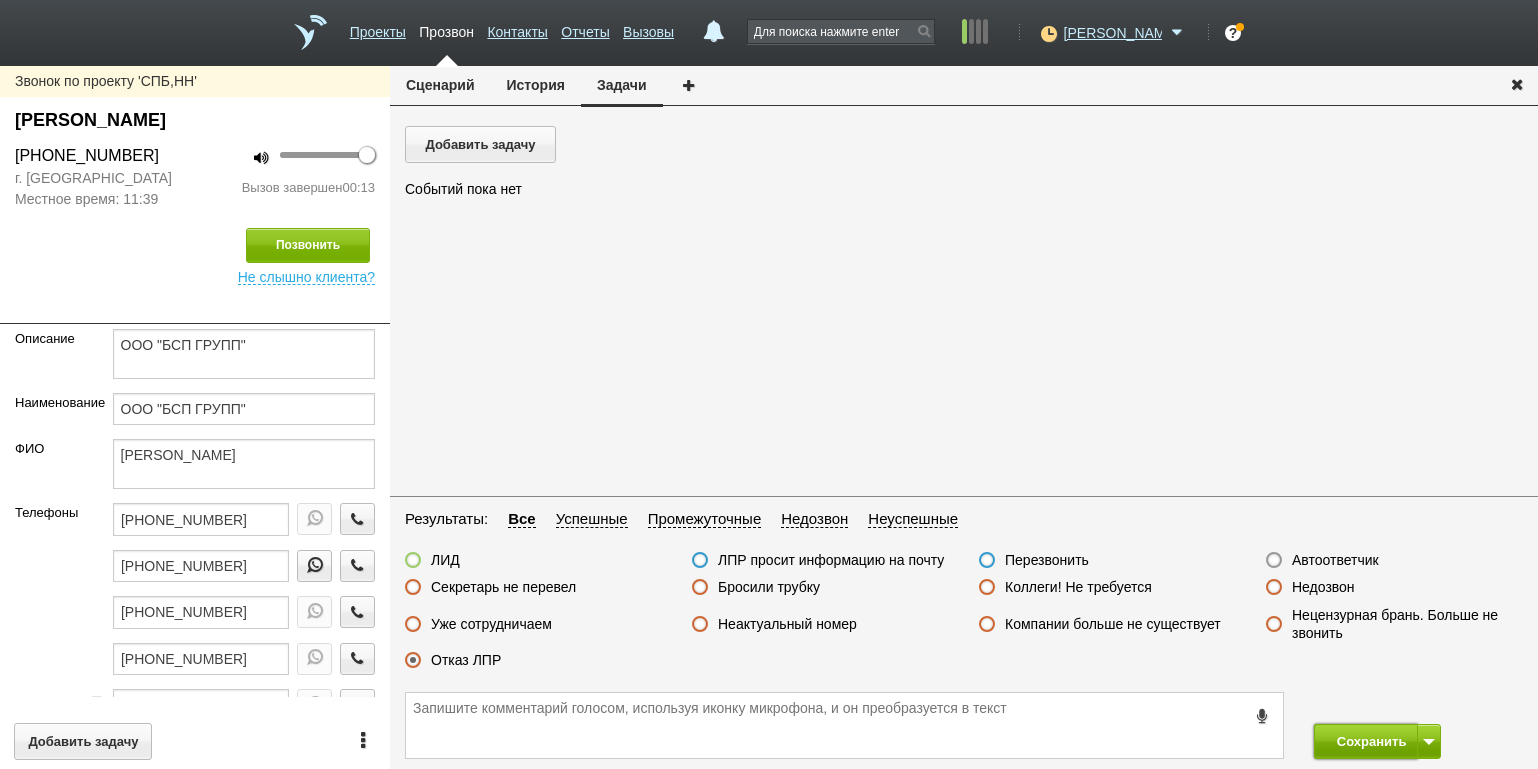 drag, startPoint x: 1344, startPoint y: 737, endPoint x: 1307, endPoint y: 684, distance: 64.63745 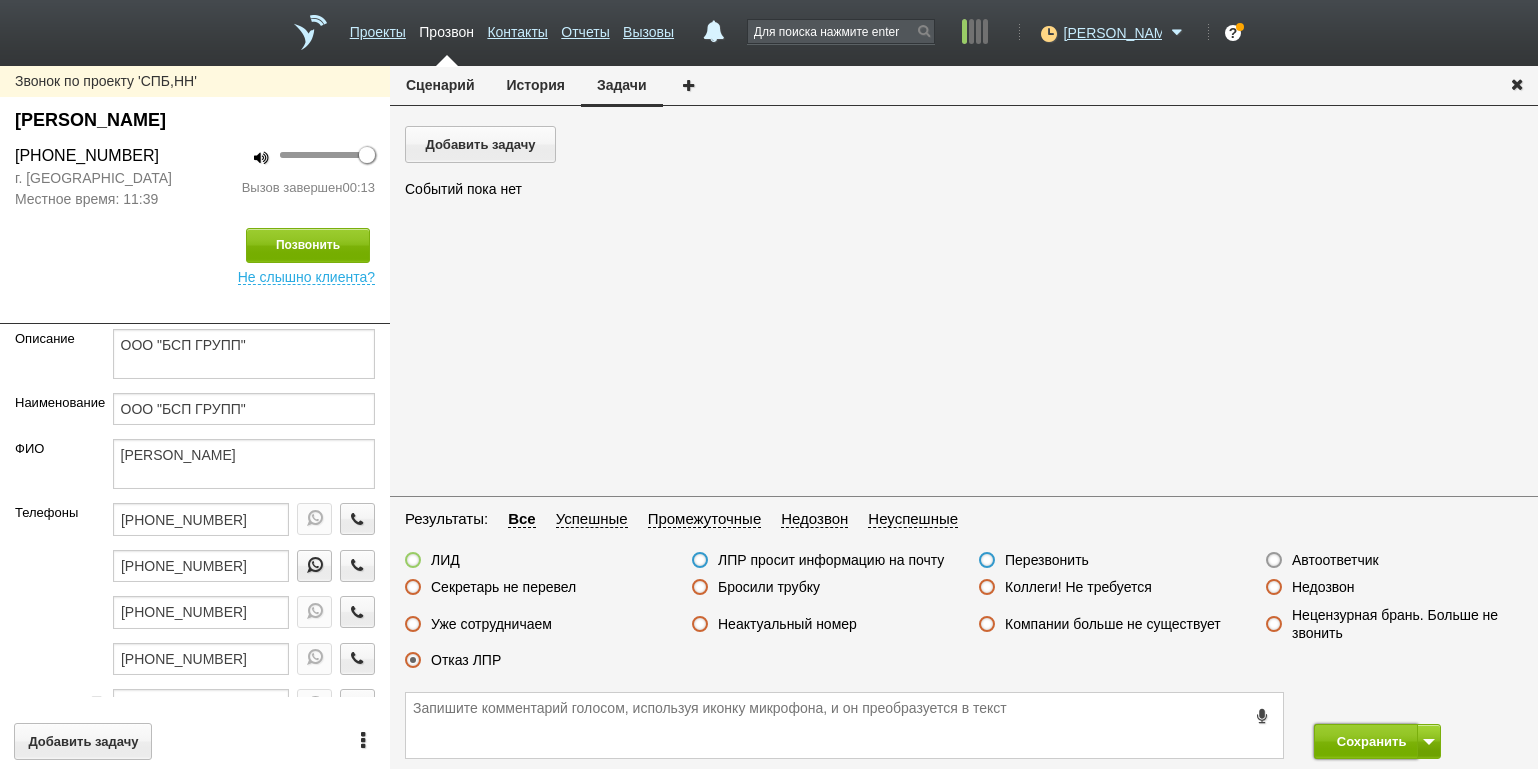 click on "Сохранить" at bounding box center (1366, 741) 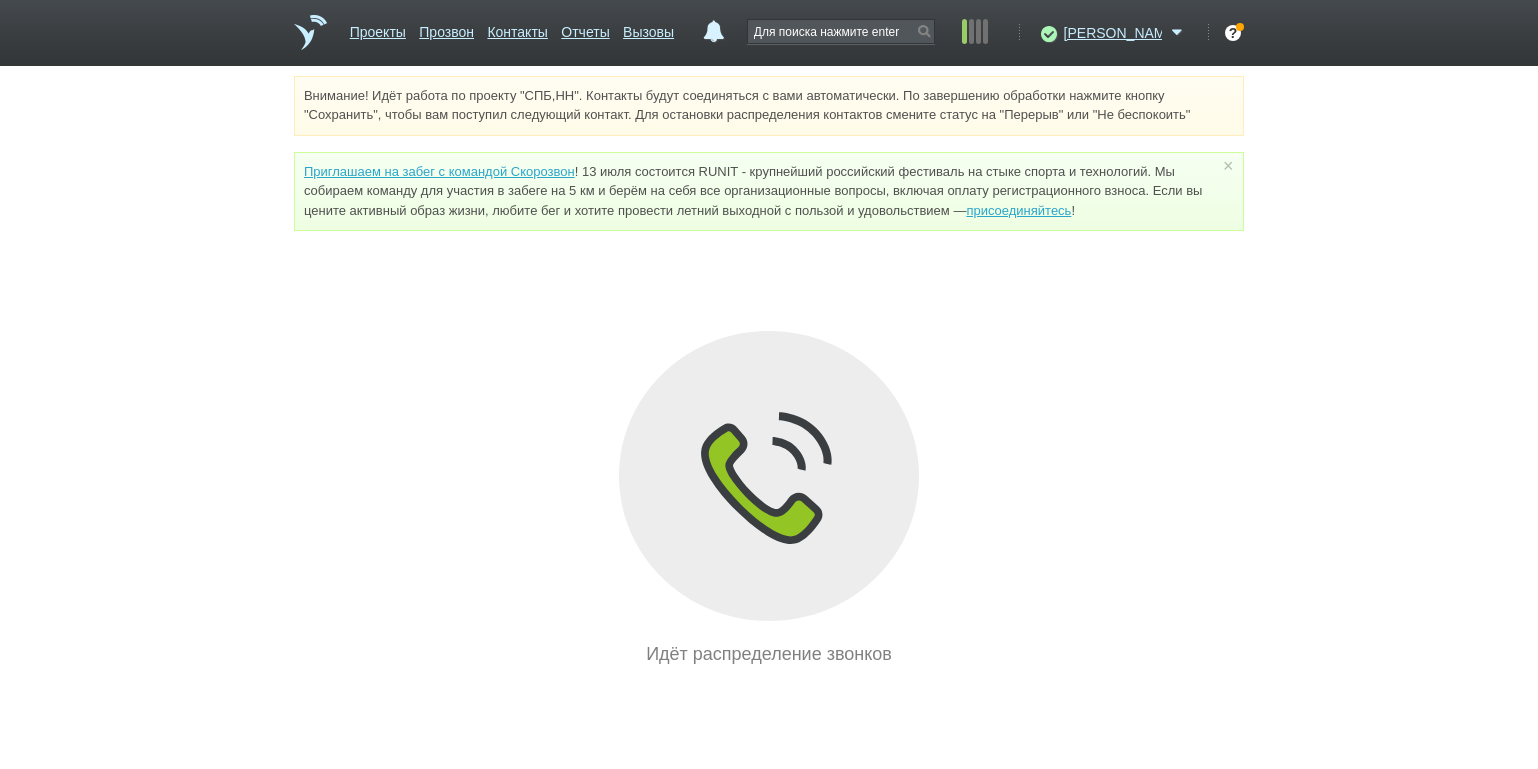 click on "Внимание! Идёт работа по проекту "СПБ,НН". Контакты будут соединяться с вами автоматически. По завершению обработки нажмите кнопку "Сохранить", чтобы вам поступил следующий контакт. Для остановки распределения контактов смените статус на "Перерыв" или "Не беспокоить"
Приглашаем на забег с командой Скорозвон присоединяйтесь !
×
Вы можете звонить напрямую из строки поиска - введите номер и нажмите "Позвонить"
Идёт распределение звонков" at bounding box center [769, 372] 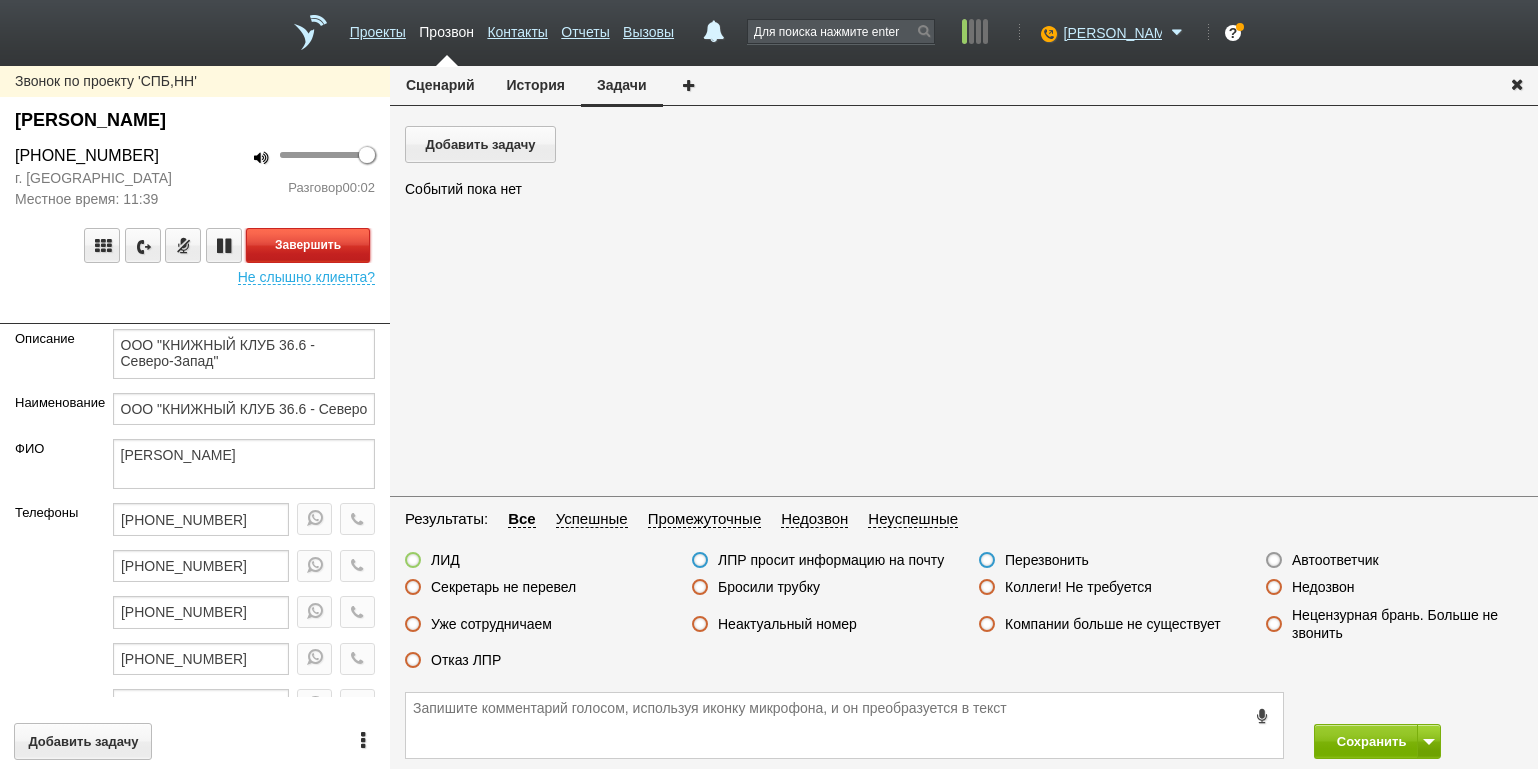click on "Завершить" at bounding box center [308, 245] 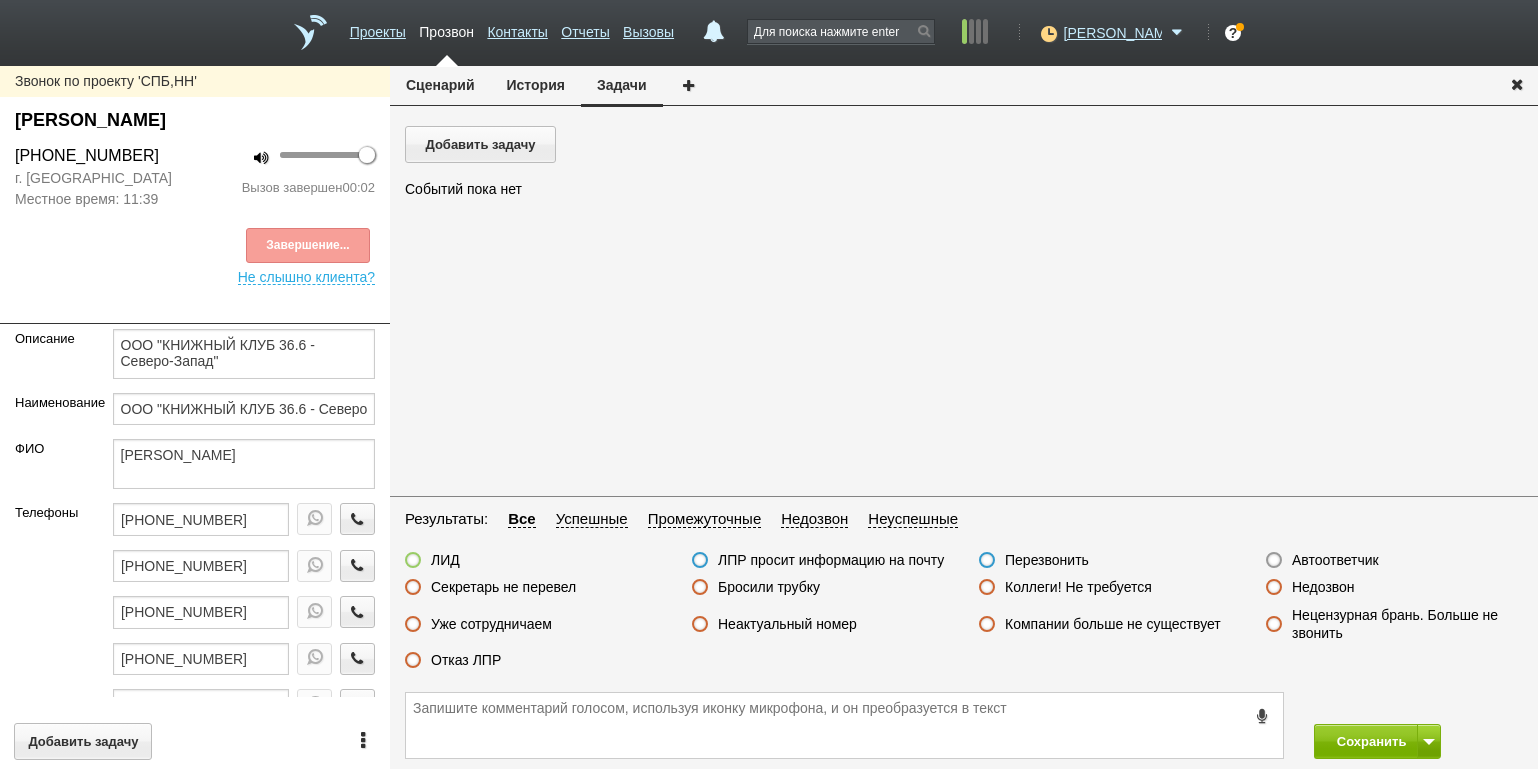 click on "Недозвон" at bounding box center [1323, 587] 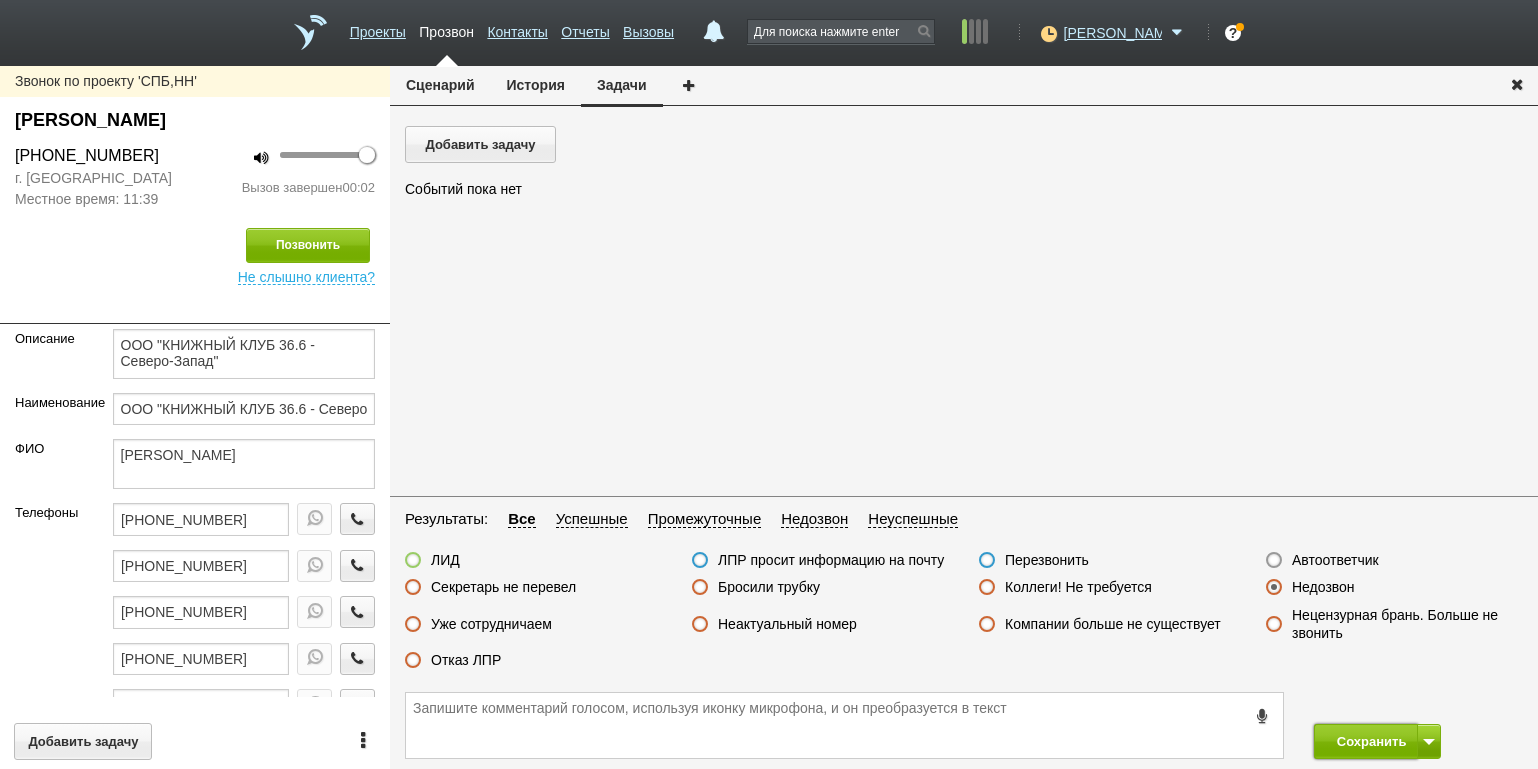drag, startPoint x: 1346, startPoint y: 740, endPoint x: 1295, endPoint y: 668, distance: 88.23265 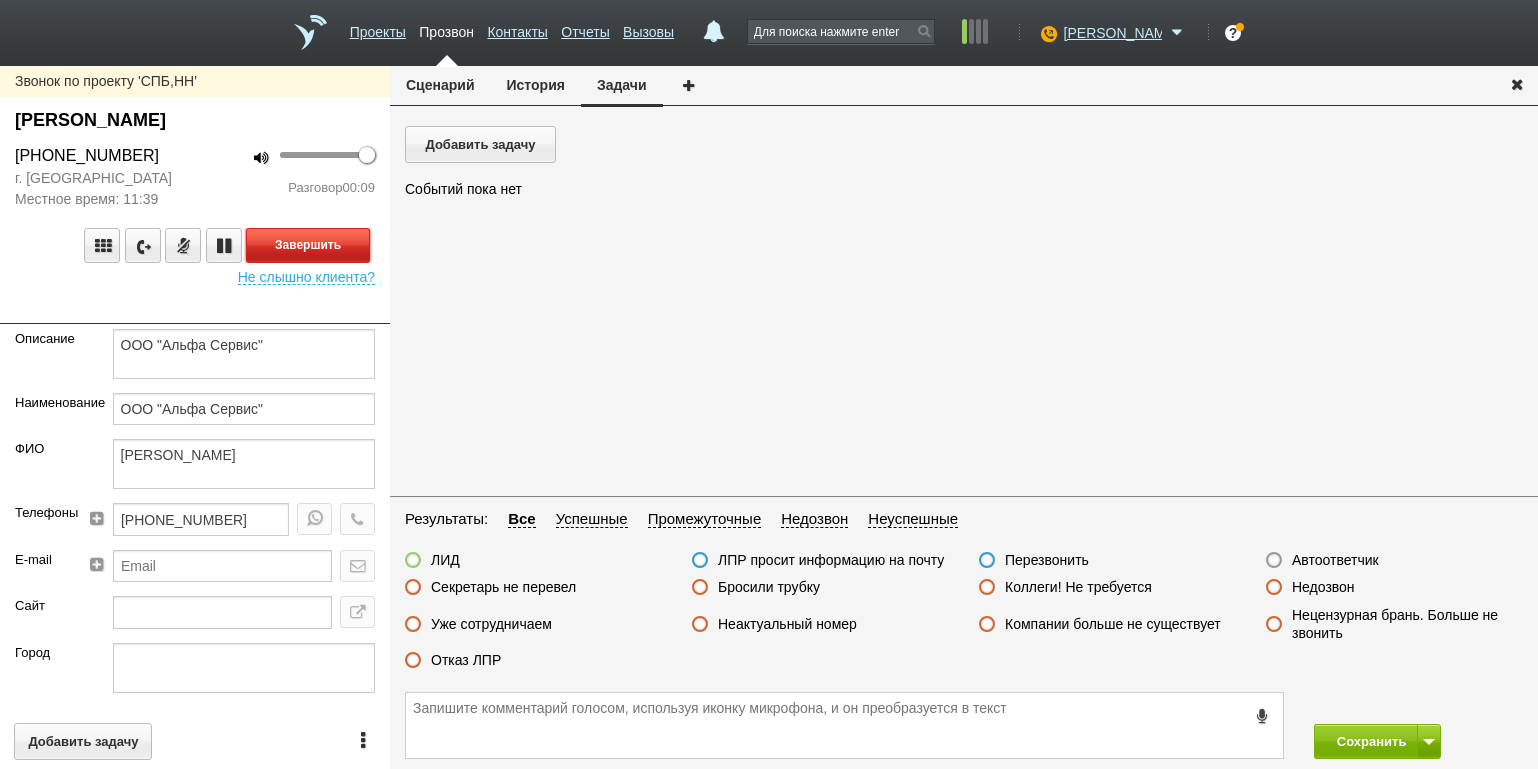 click on "Завершить" at bounding box center (308, 245) 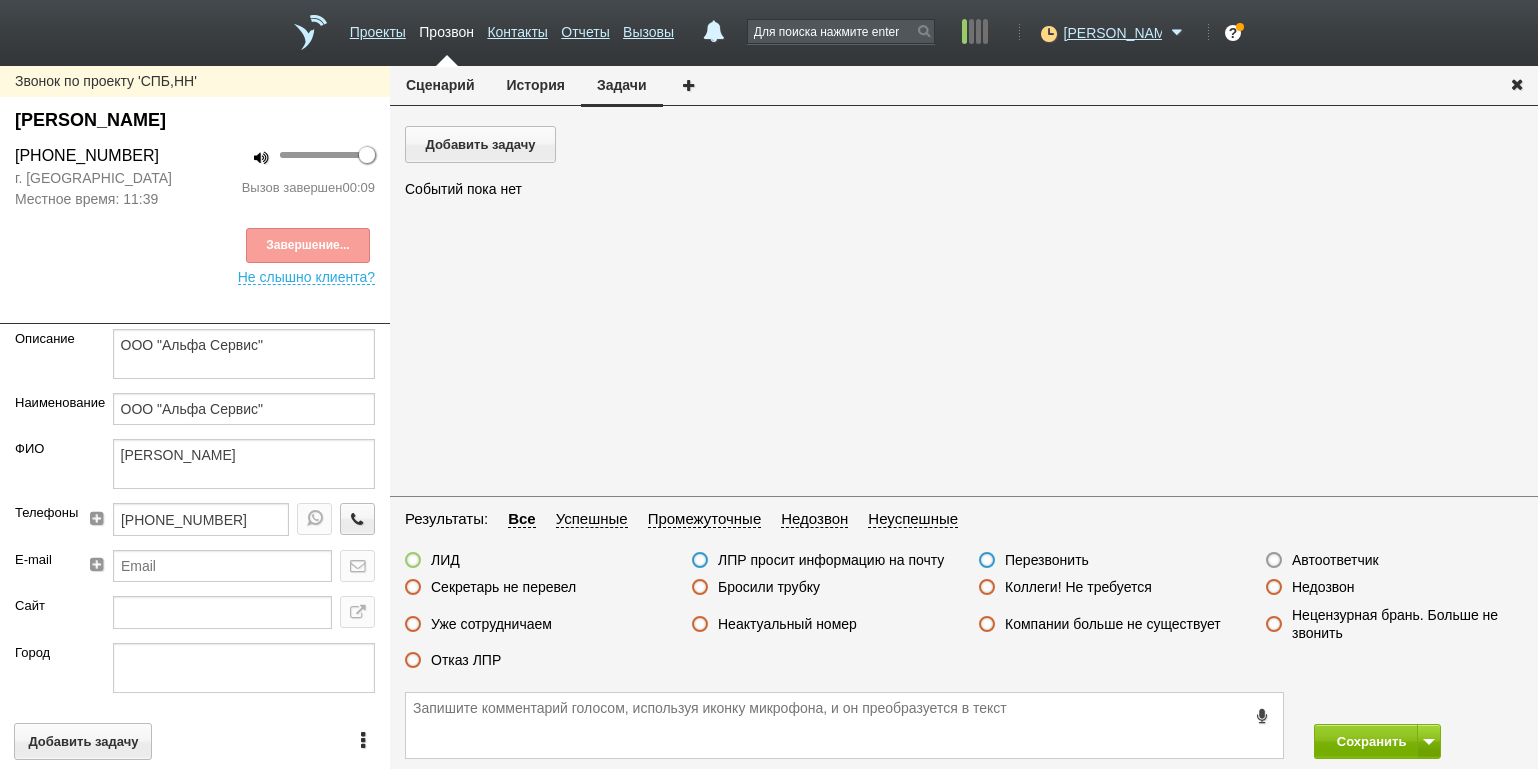 click on "Отказ ЛПР" at bounding box center (466, 660) 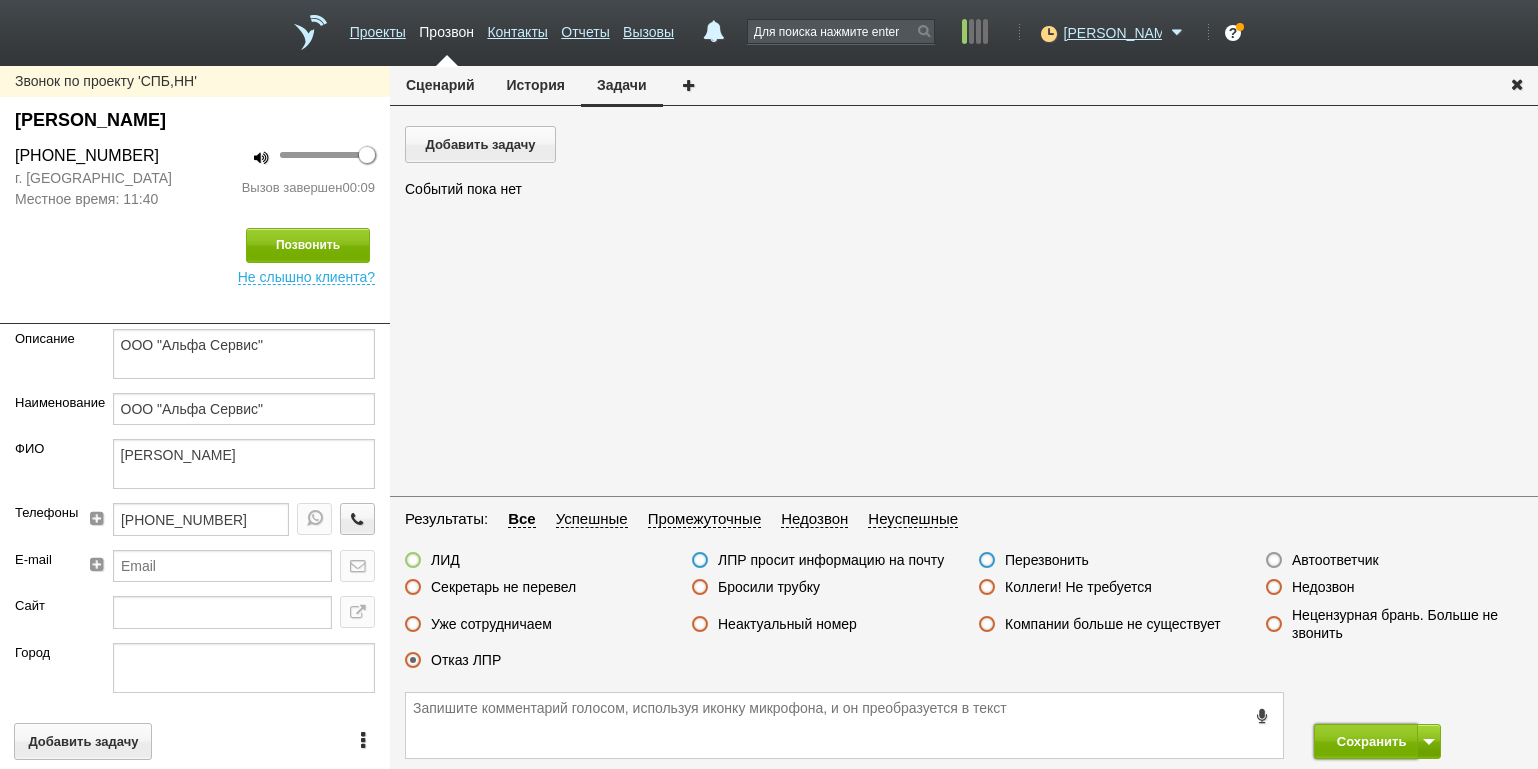 drag, startPoint x: 1357, startPoint y: 743, endPoint x: 1302, endPoint y: 614, distance: 140.23552 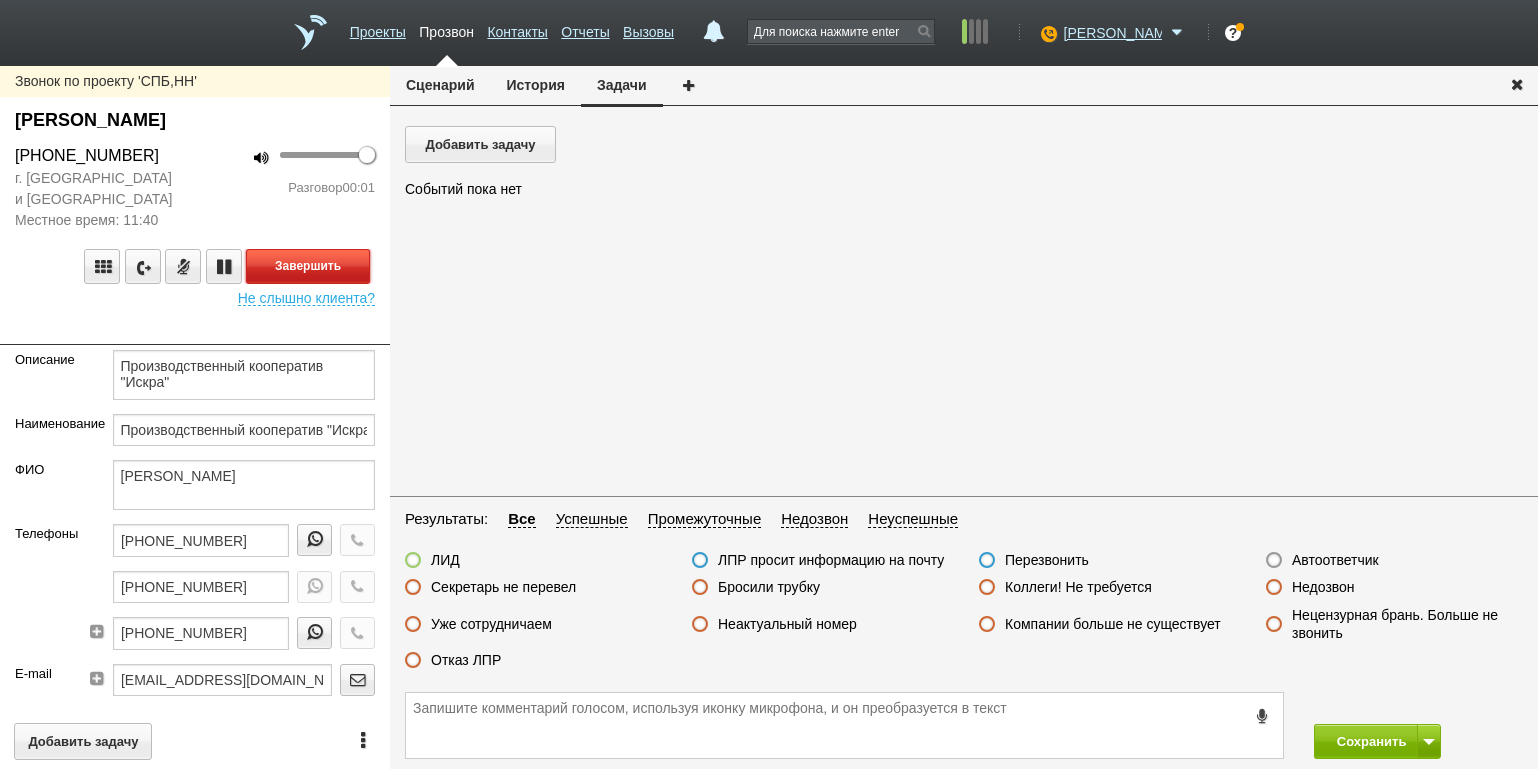 click on "Завершить" at bounding box center [308, 266] 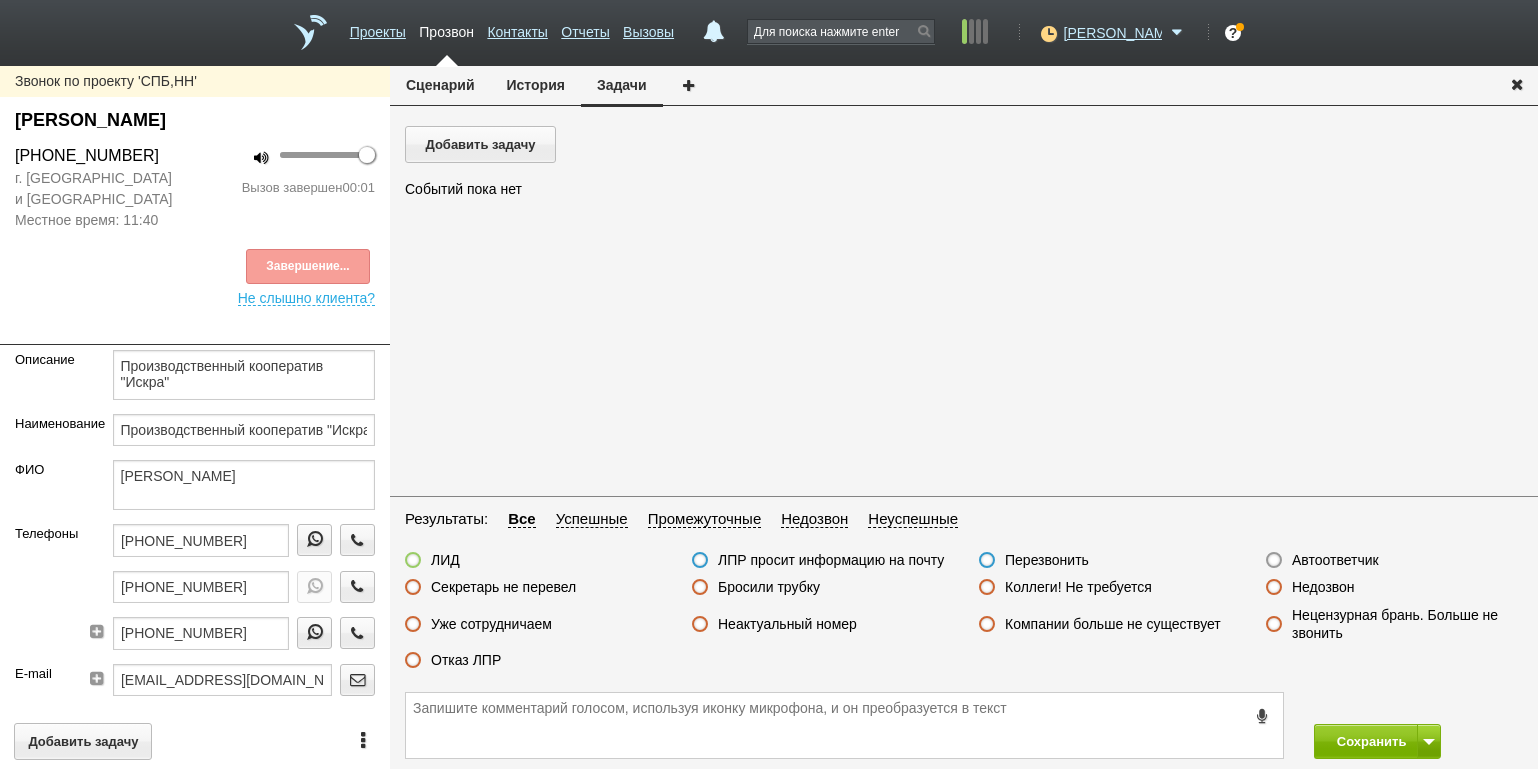 click on "Автоответчик" at bounding box center [1335, 560] 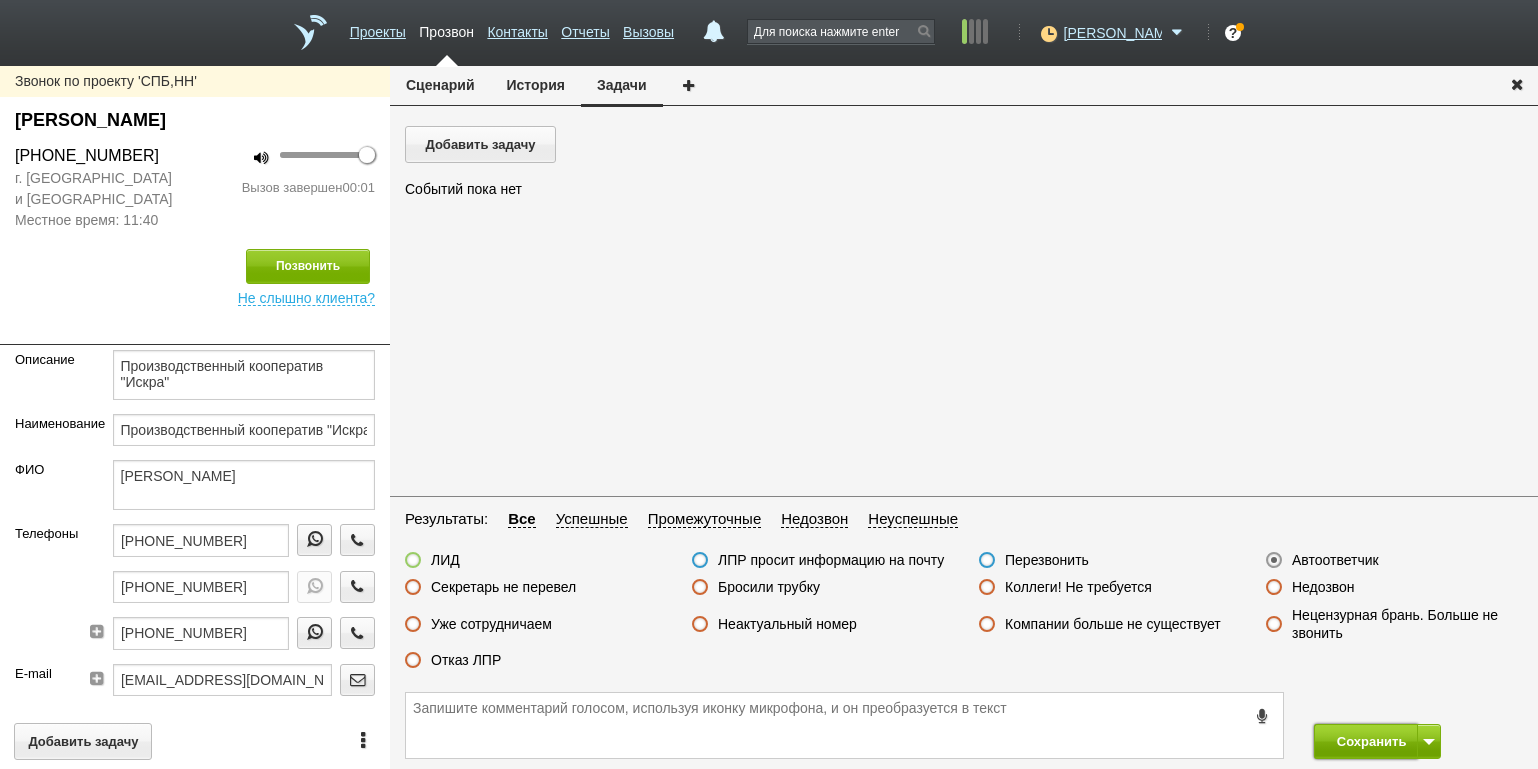 click on "Сохранить" at bounding box center [1366, 741] 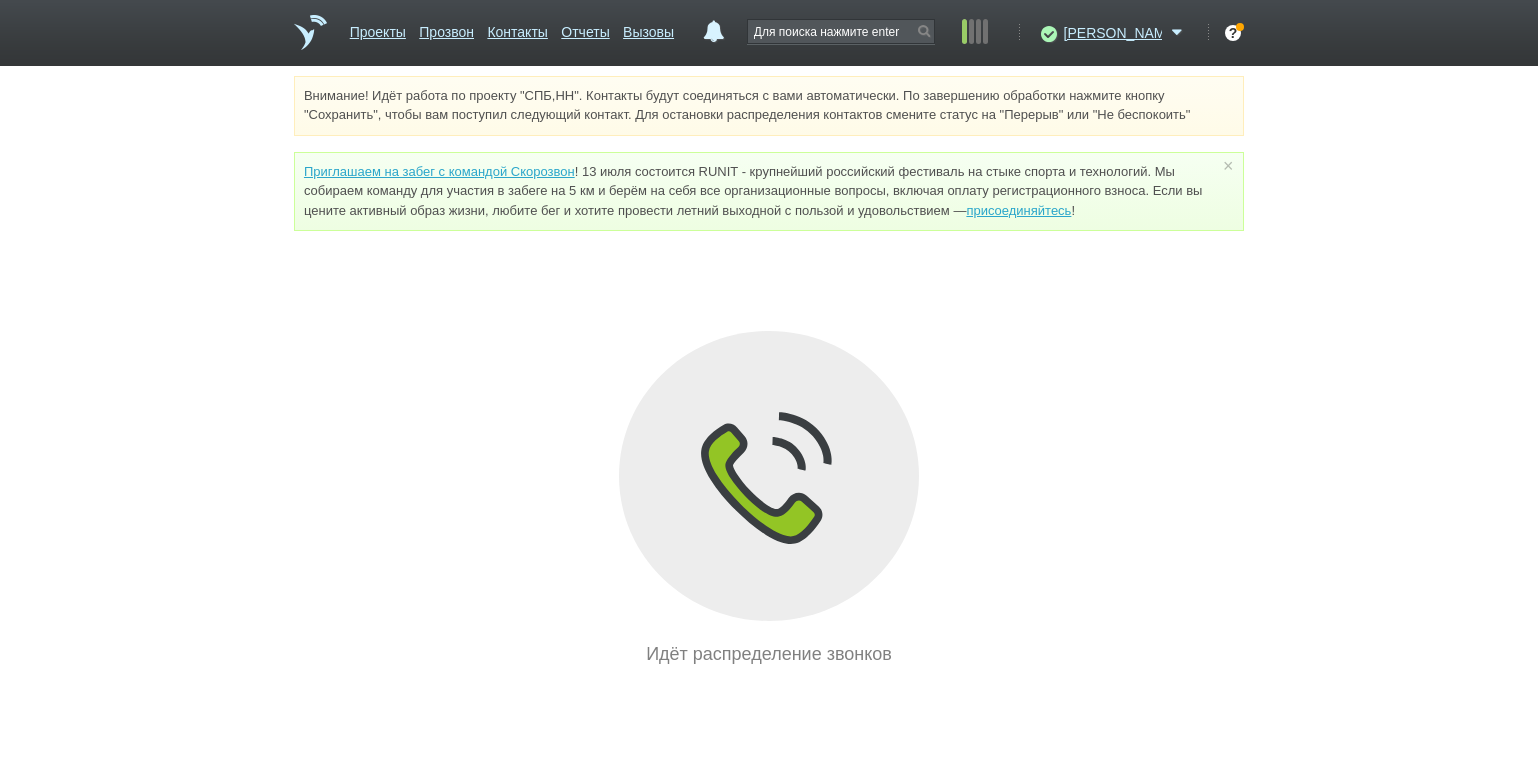 click on "Внимание! Идёт работа по проекту "СПБ,НН". Контакты будут соединяться с вами автоматически. По завершению обработки нажмите кнопку "Сохранить", чтобы вам поступил следующий контакт. Для остановки распределения контактов смените статус на "Перерыв" или "Не беспокоить"
Приглашаем на забег с командой Скорозвон присоединяйтесь !
×
Вы можете звонить напрямую из строки поиска - введите номер и нажмите "Позвонить"
Идёт распределение звонков" at bounding box center (769, 372) 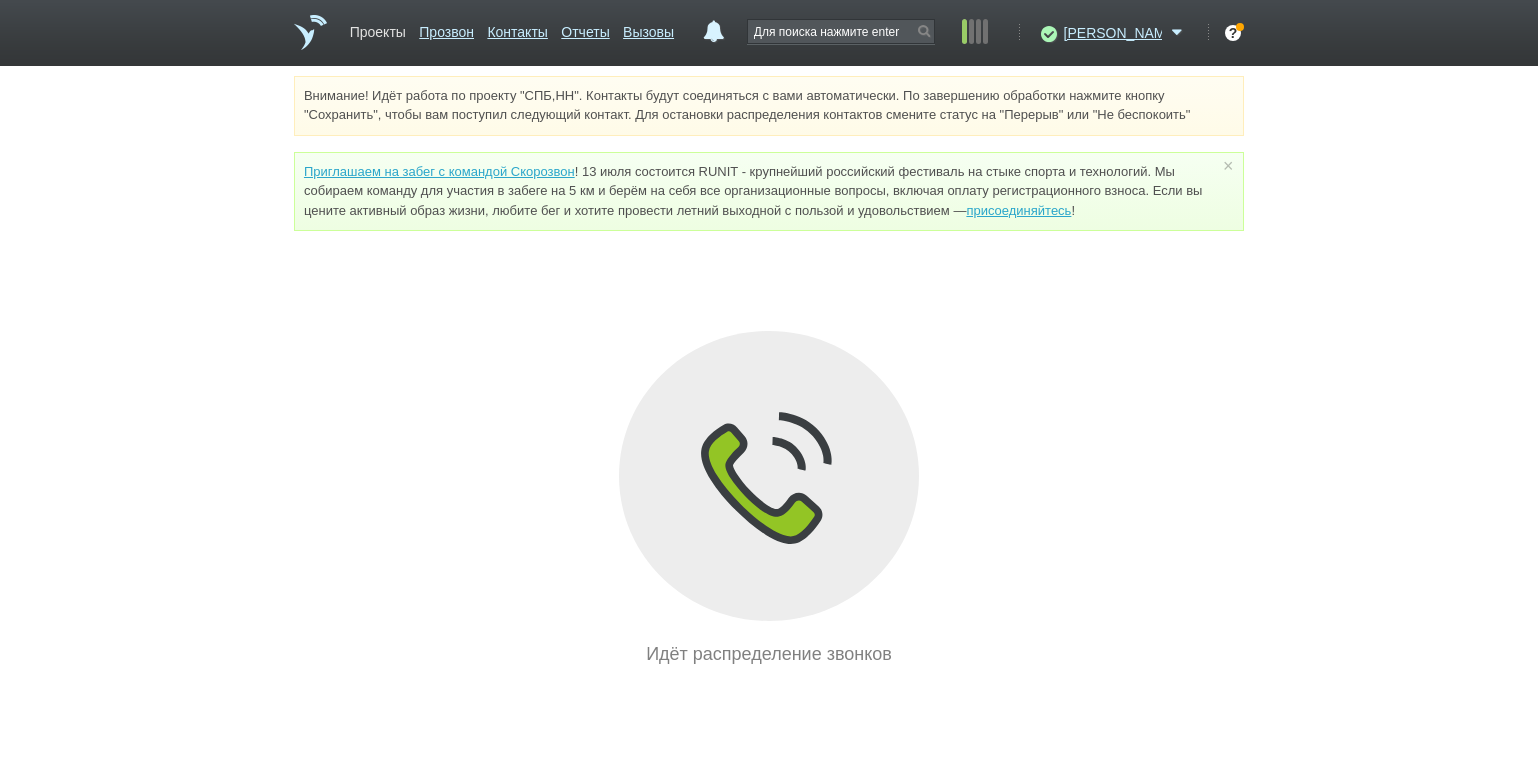 click on "Проекты" at bounding box center [378, 28] 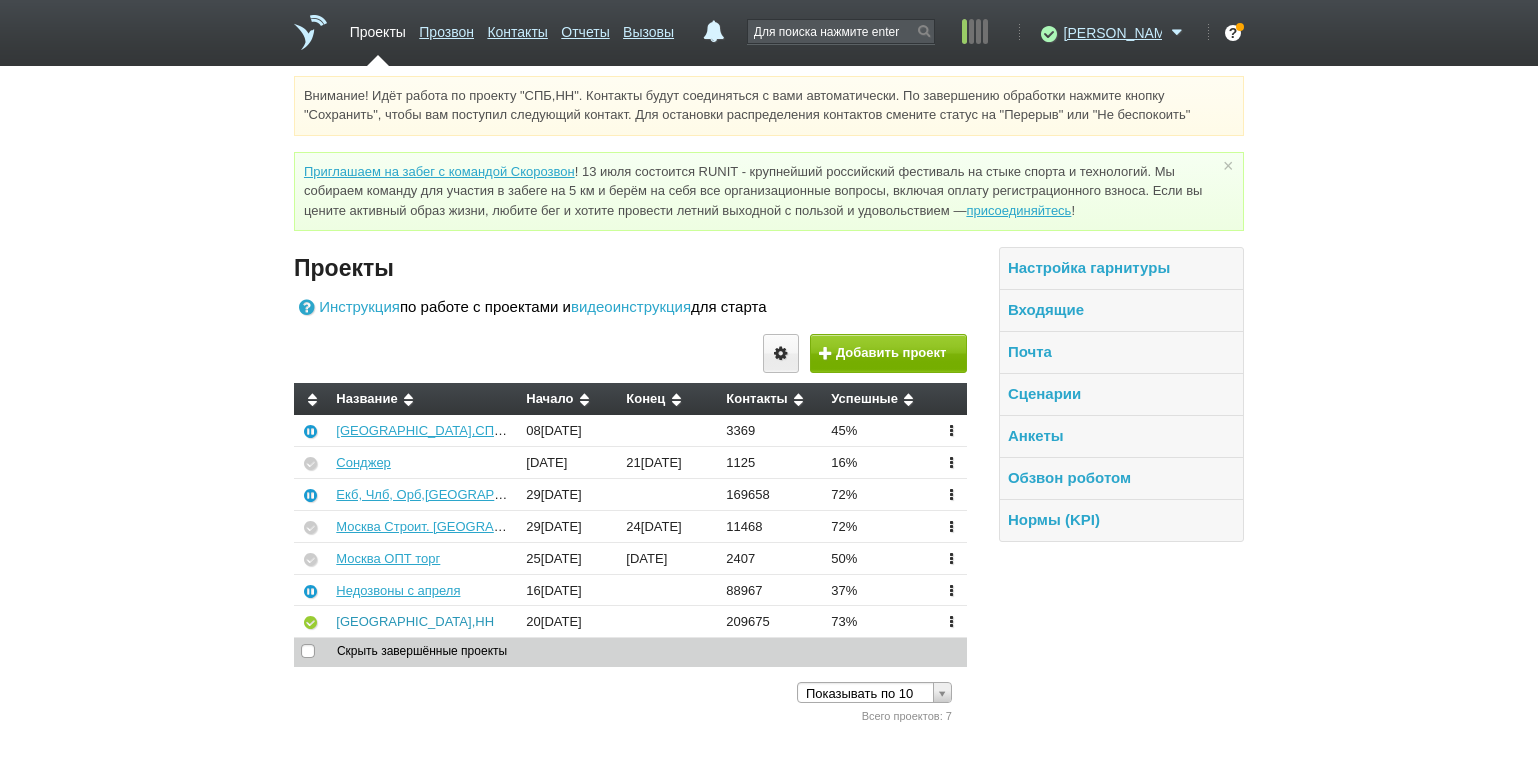 click on "[GEOGRAPHIC_DATA],НН" at bounding box center (415, 621) 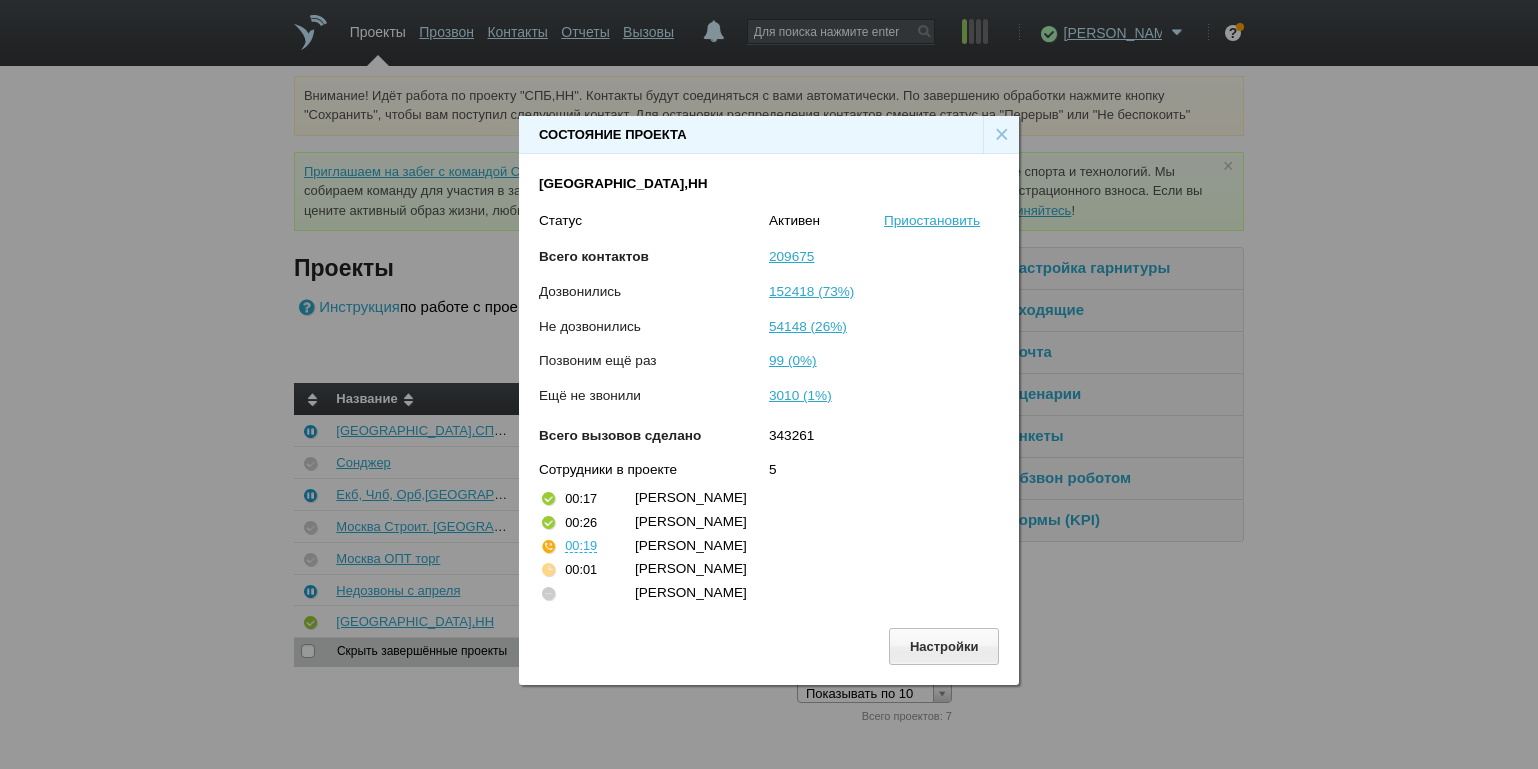 click on "×" at bounding box center (1001, 135) 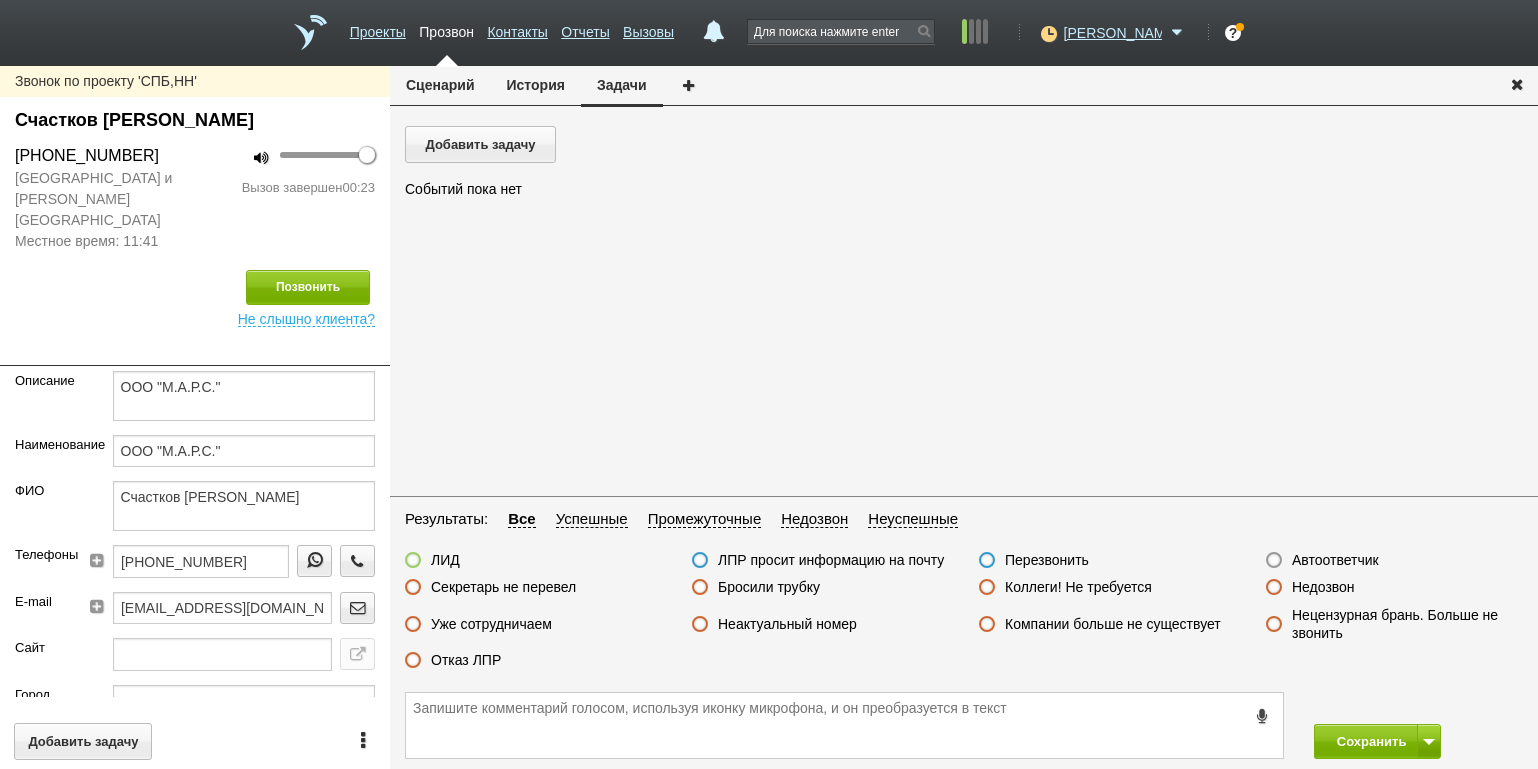 click on "ЛИД ЛПР просит информацию на почту Перезвонить Автоответчик Секретарь не перевел Бросили трубку Коллеги! Не требуется Недозвон Уже сотрудничаем Неактуальный номер Компании больше не существует Нецензурная брань. Больше не звонить Отказ ЛПР" at bounding box center [964, 615] 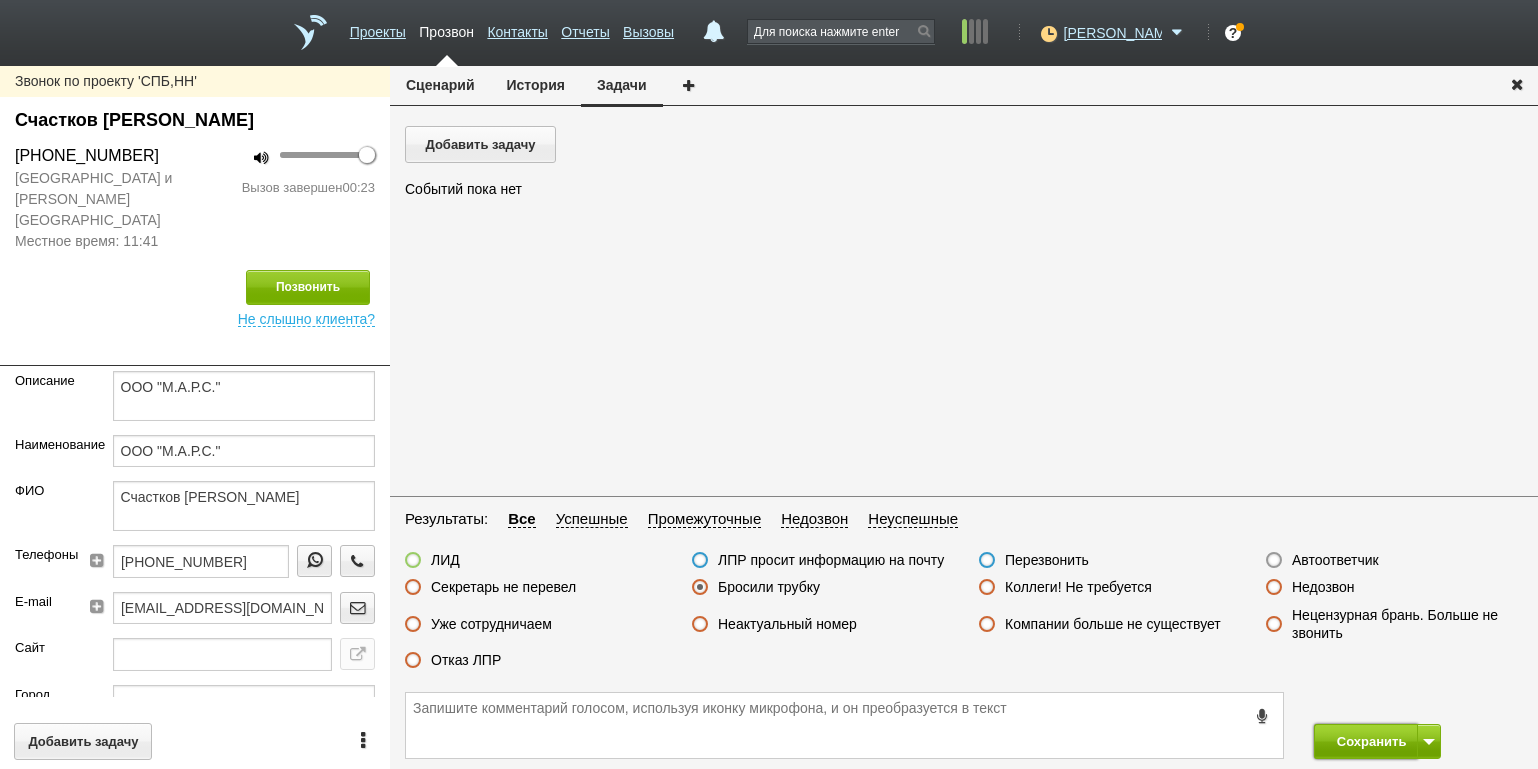 click on "Сохранить" at bounding box center [1366, 741] 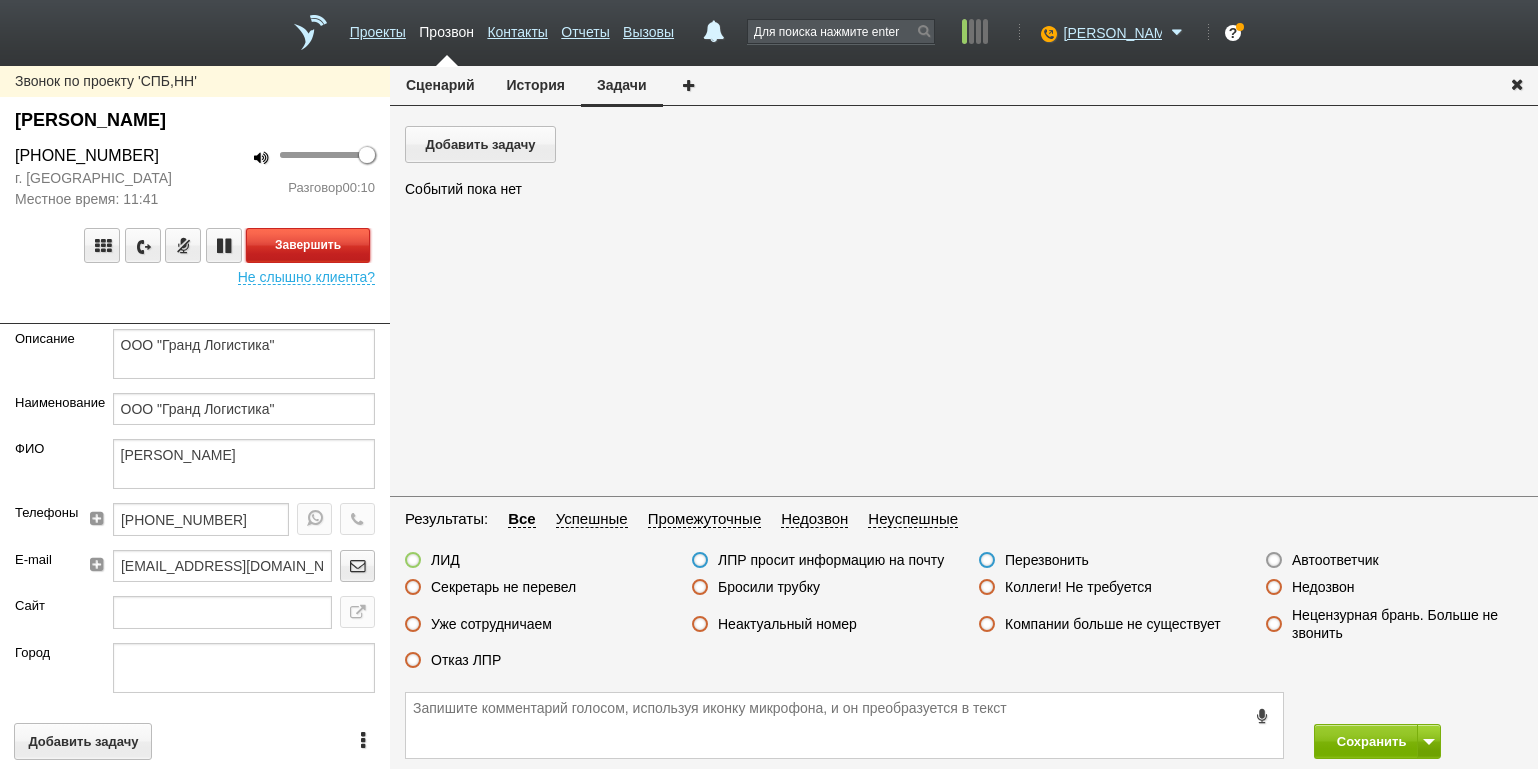 click on "Завершить" at bounding box center [308, 245] 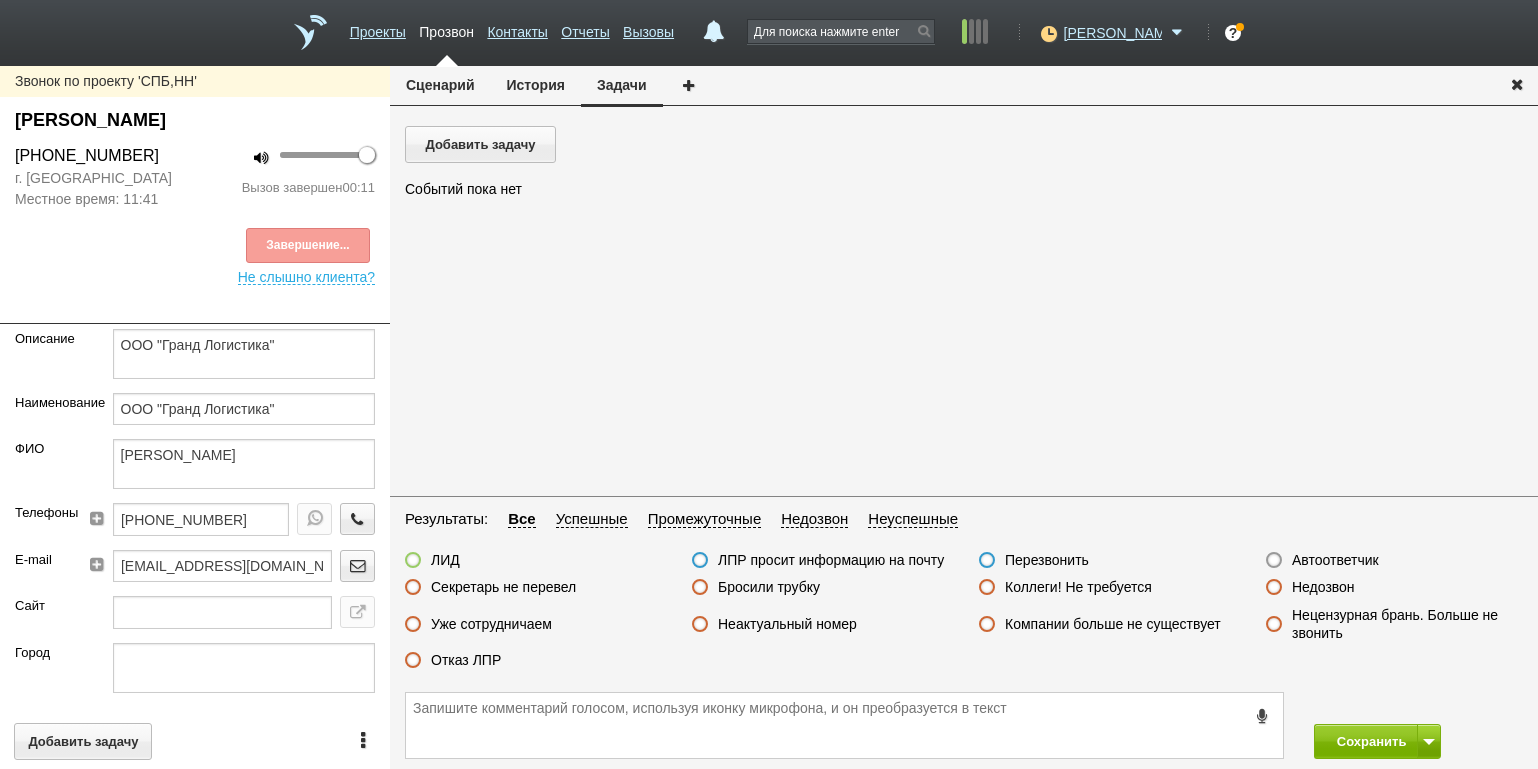 click on "Неактуальный номер" at bounding box center (820, 625) 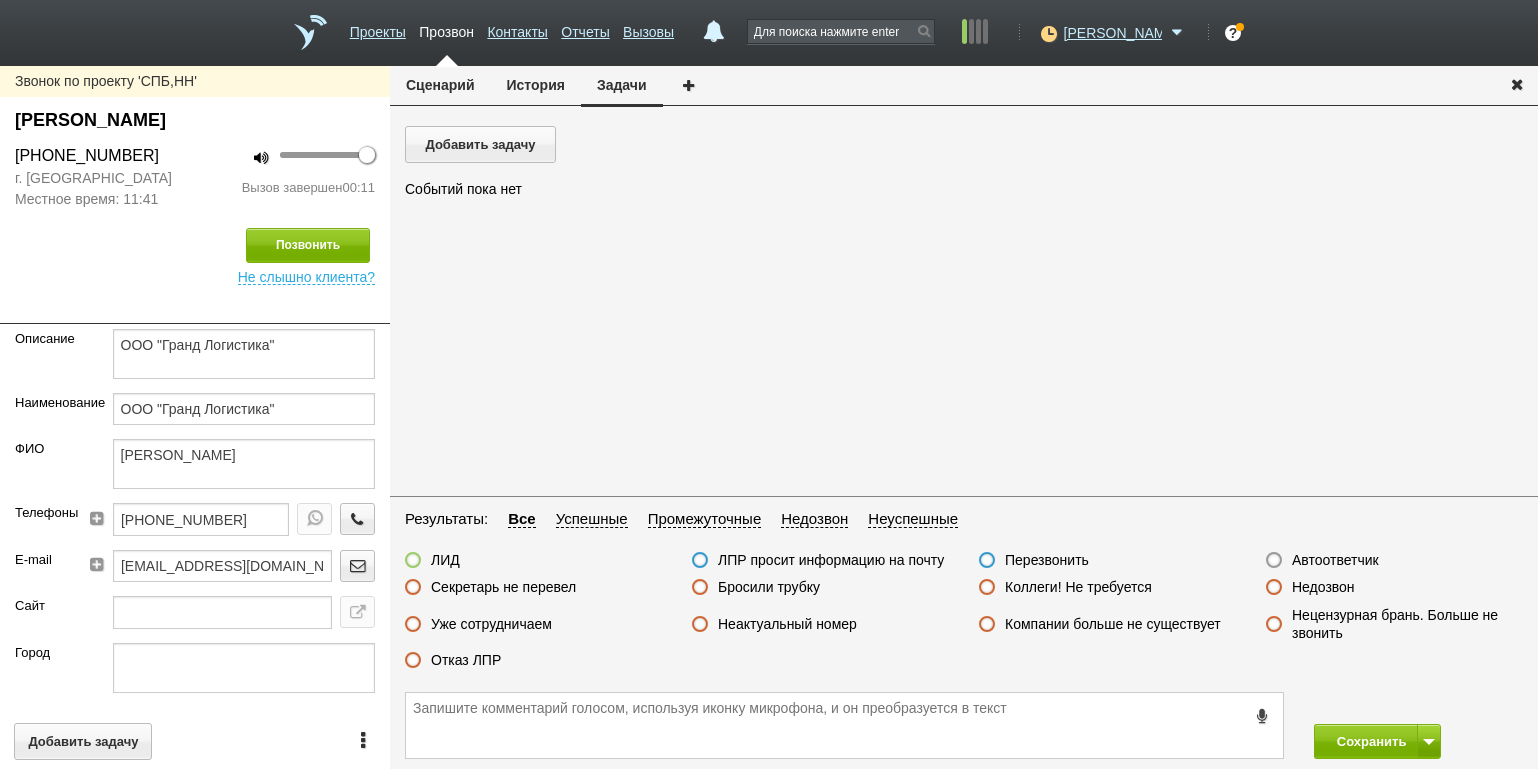 click on "Неактуальный номер" at bounding box center (787, 624) 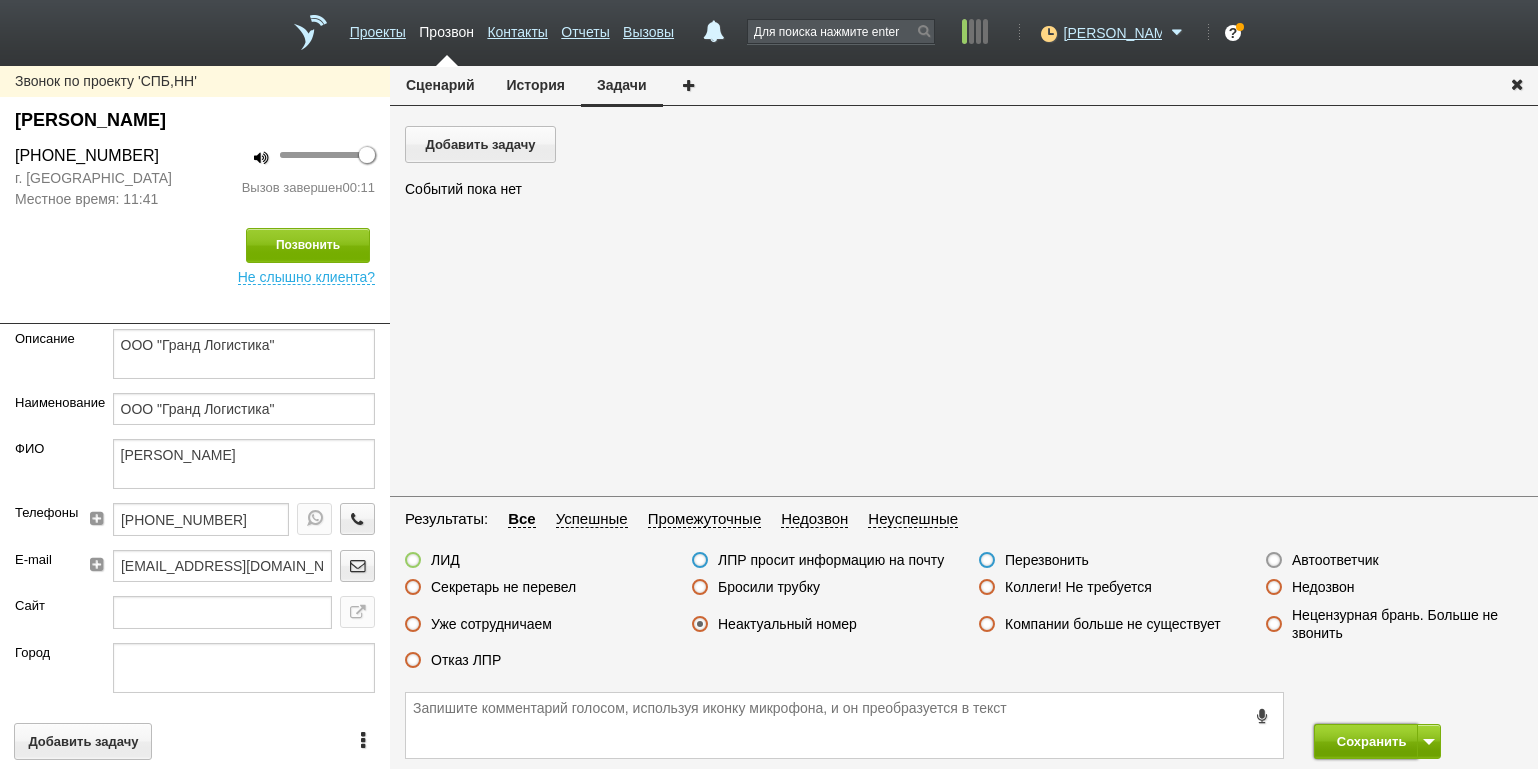 click on "Сохранить" at bounding box center [1366, 741] 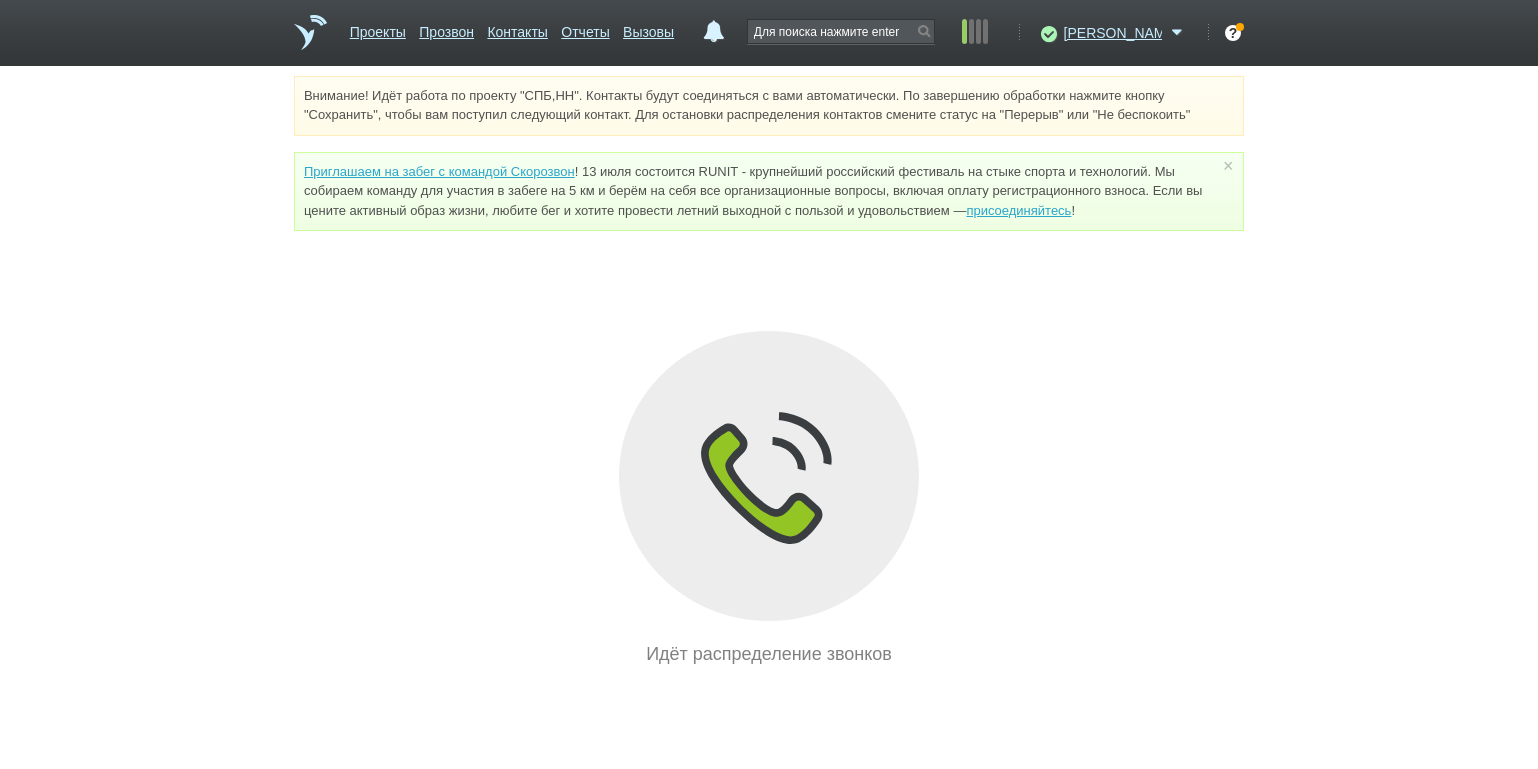 scroll, scrollTop: 0, scrollLeft: 0, axis: both 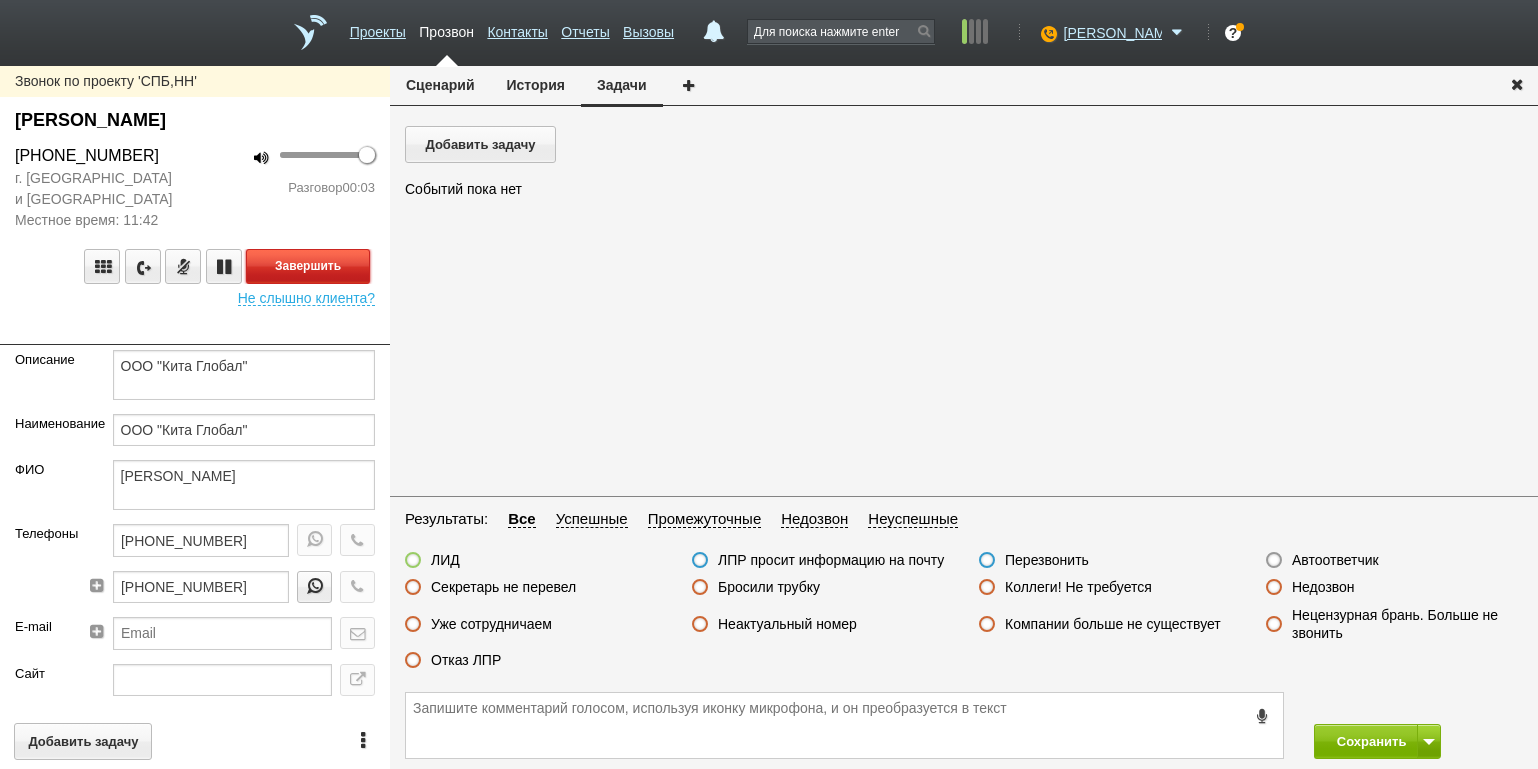 click on "Завершить" at bounding box center (308, 266) 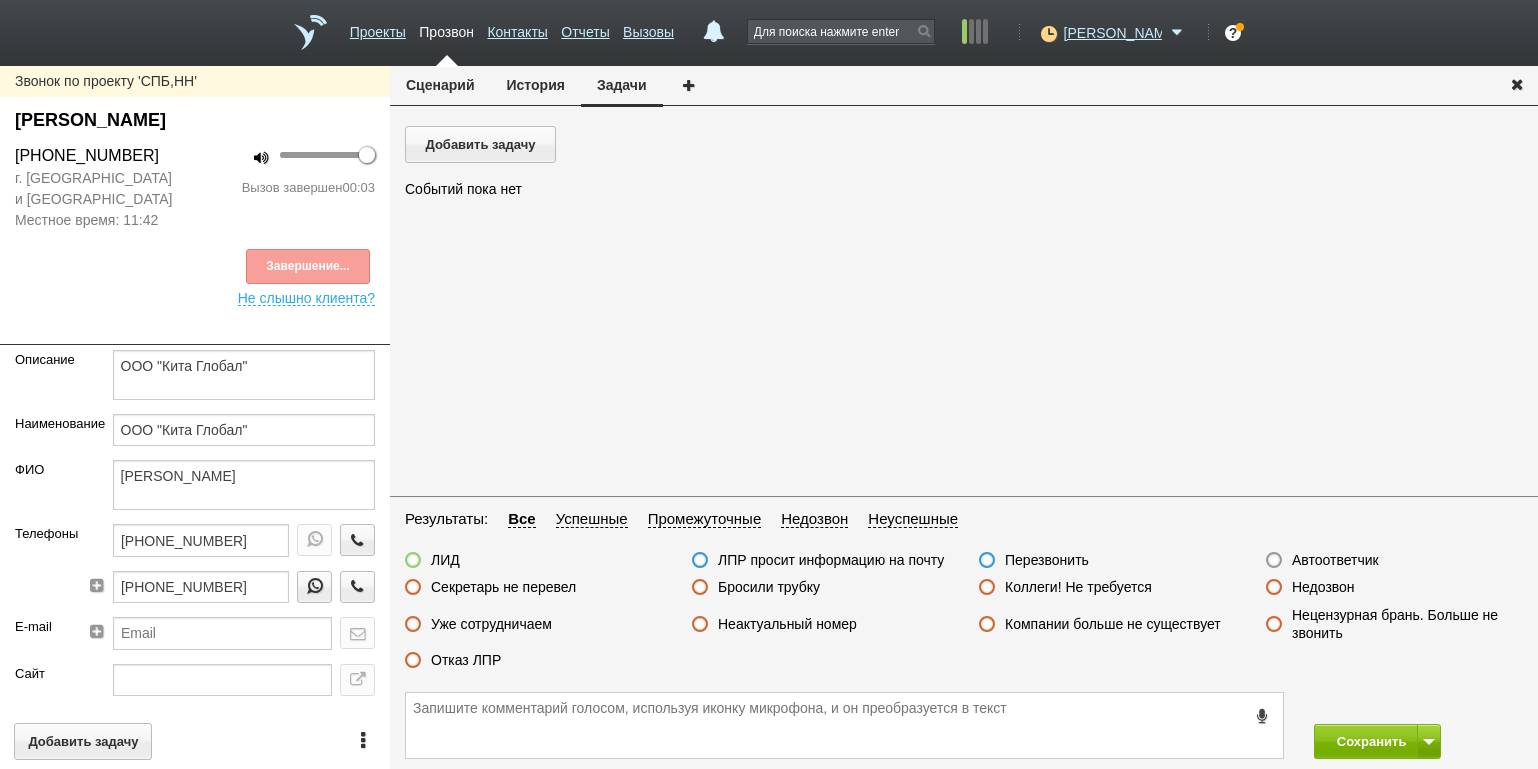 click on "Автоответчик" at bounding box center (1335, 560) 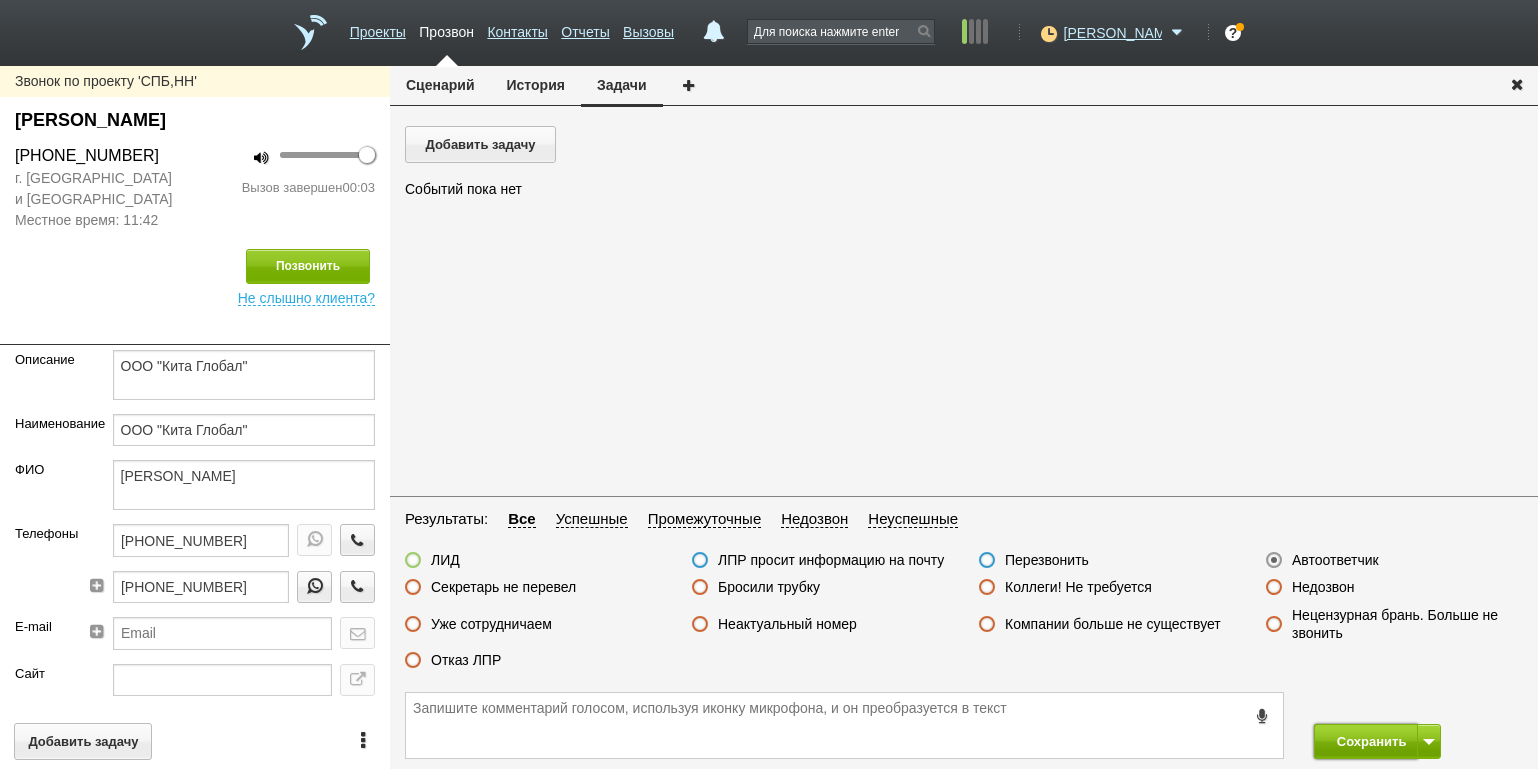 drag, startPoint x: 1386, startPoint y: 751, endPoint x: 1373, endPoint y: 742, distance: 15.811388 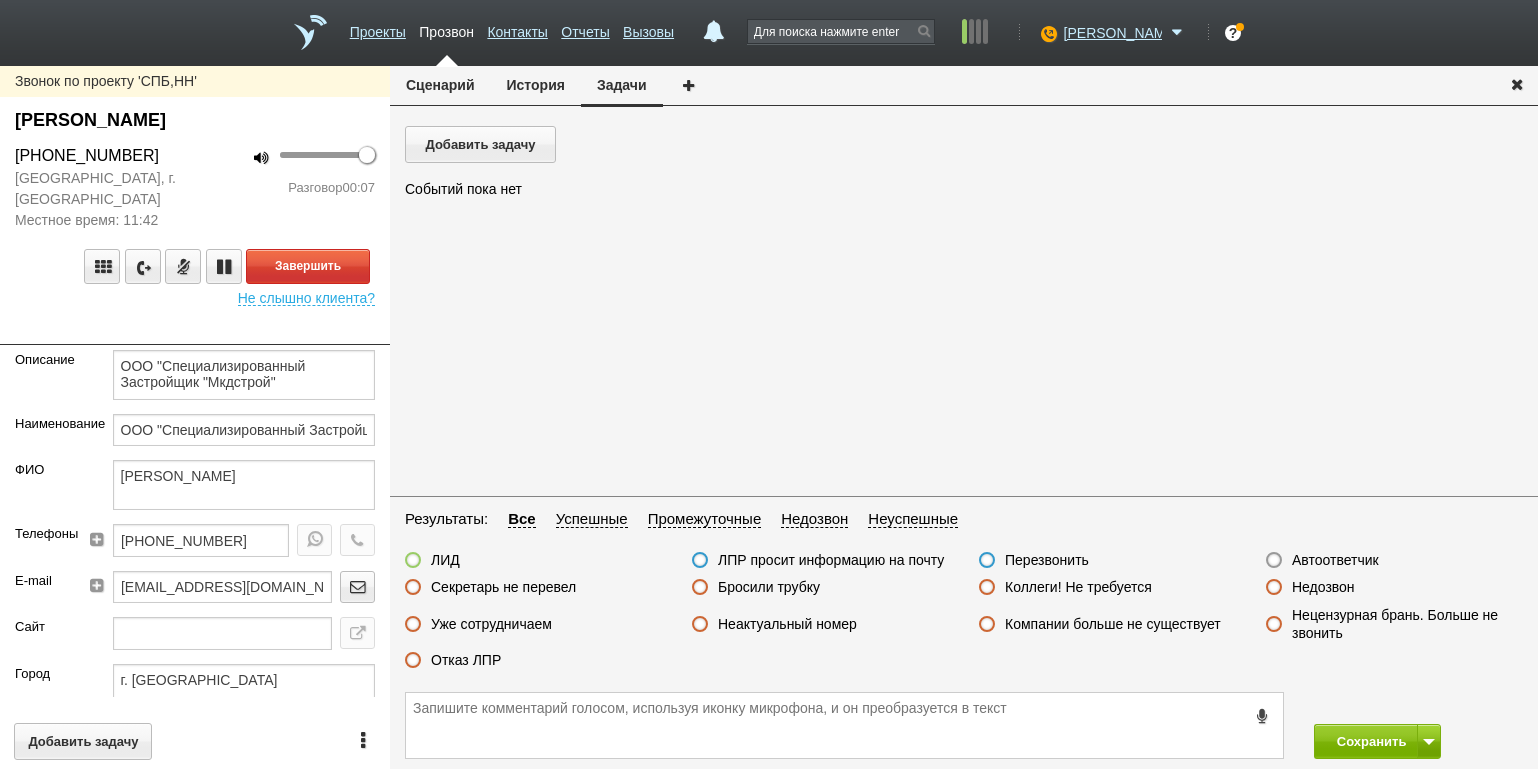 click at bounding box center (195, 330) 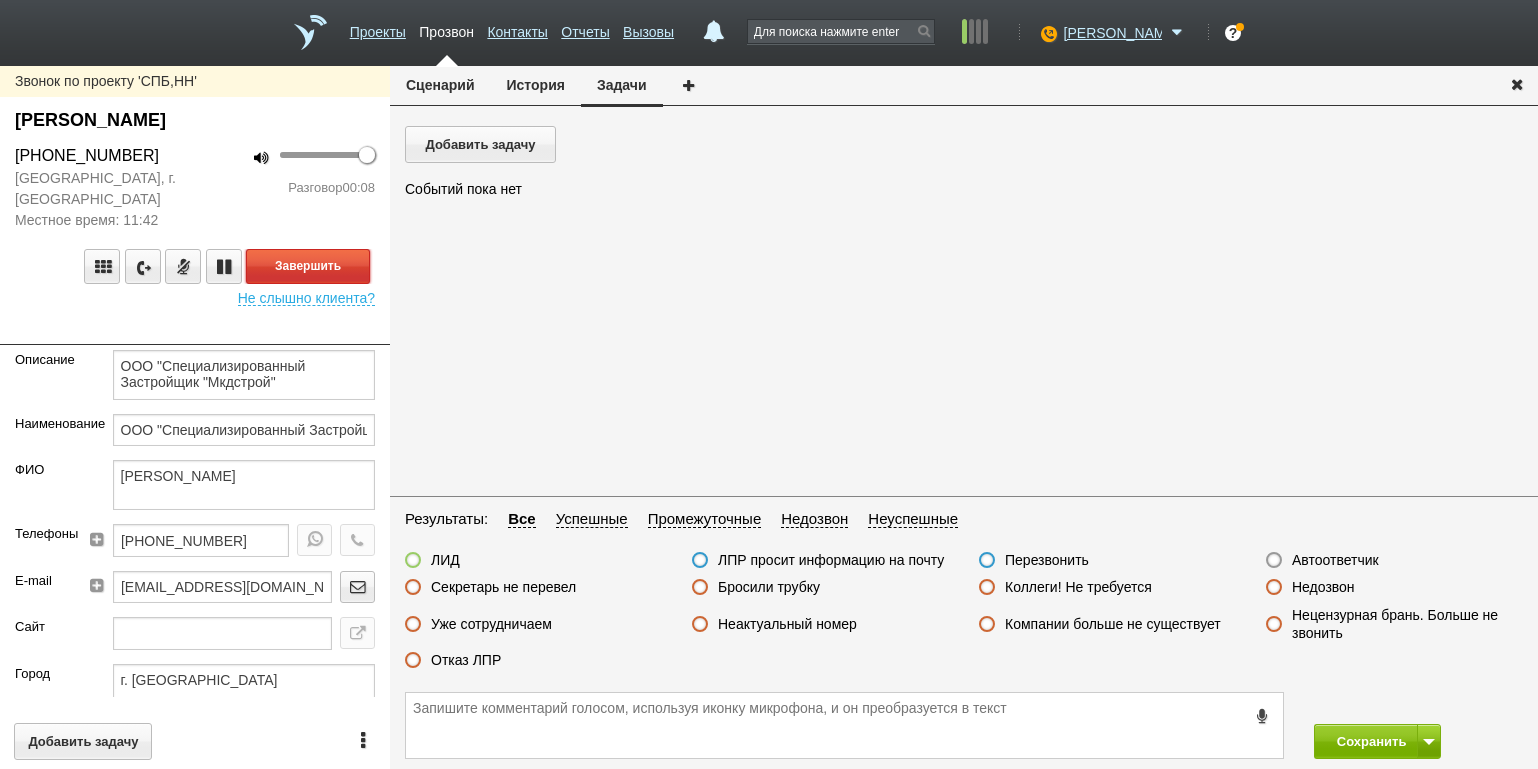 drag, startPoint x: 320, startPoint y: 262, endPoint x: 419, endPoint y: 294, distance: 104.04326 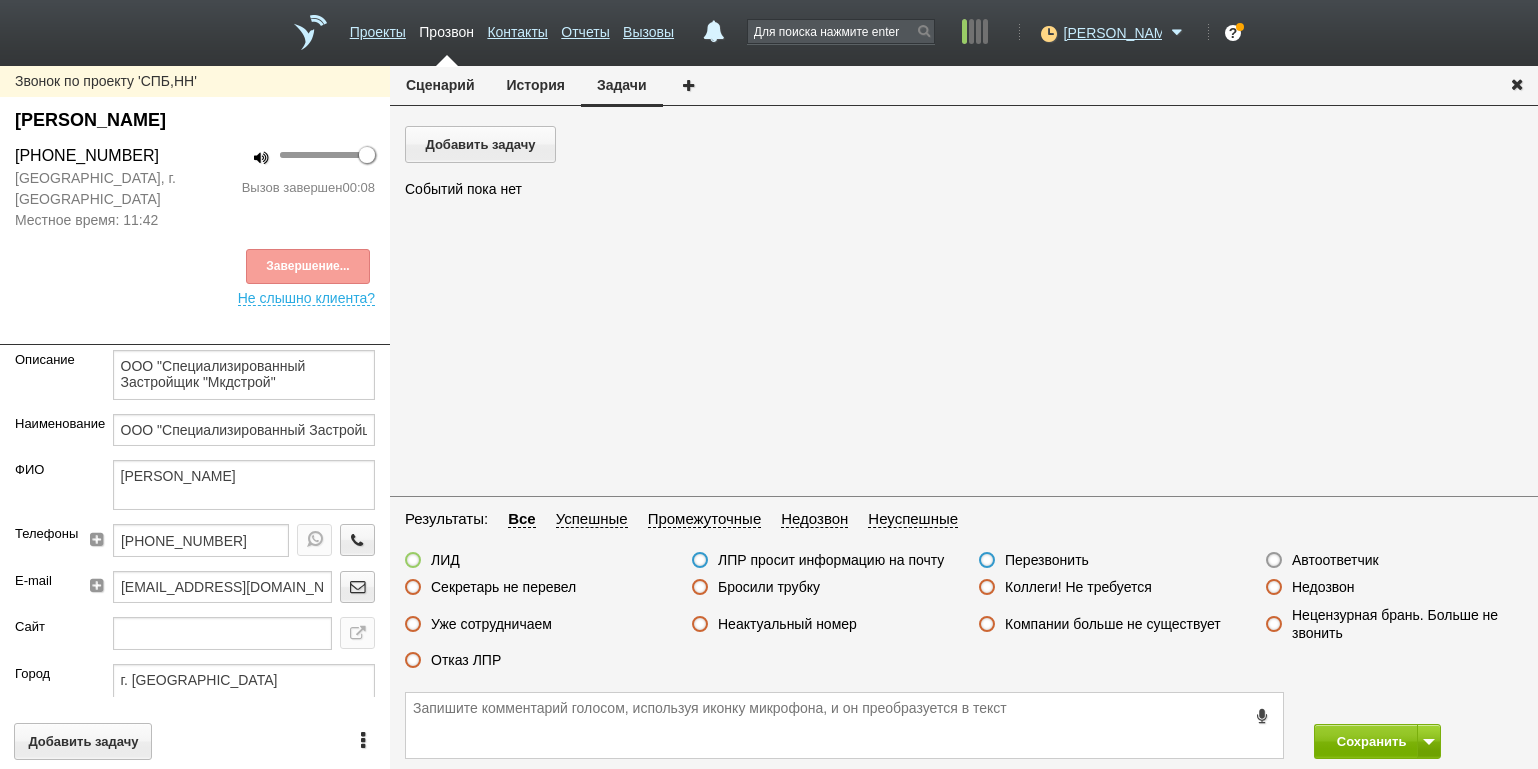 click on "Секретарь не перевел" at bounding box center (503, 587) 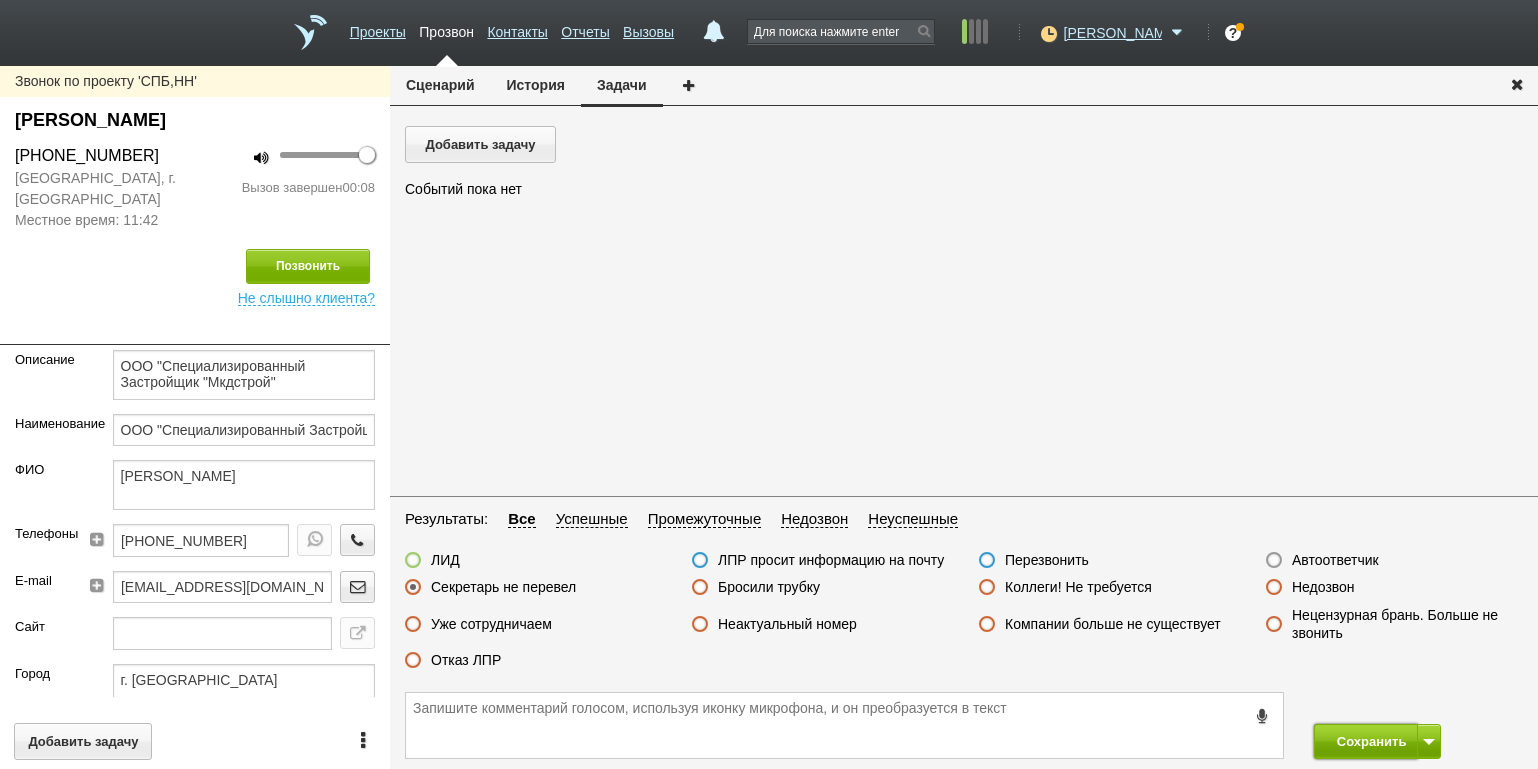 click on "Сохранить" at bounding box center (1366, 741) 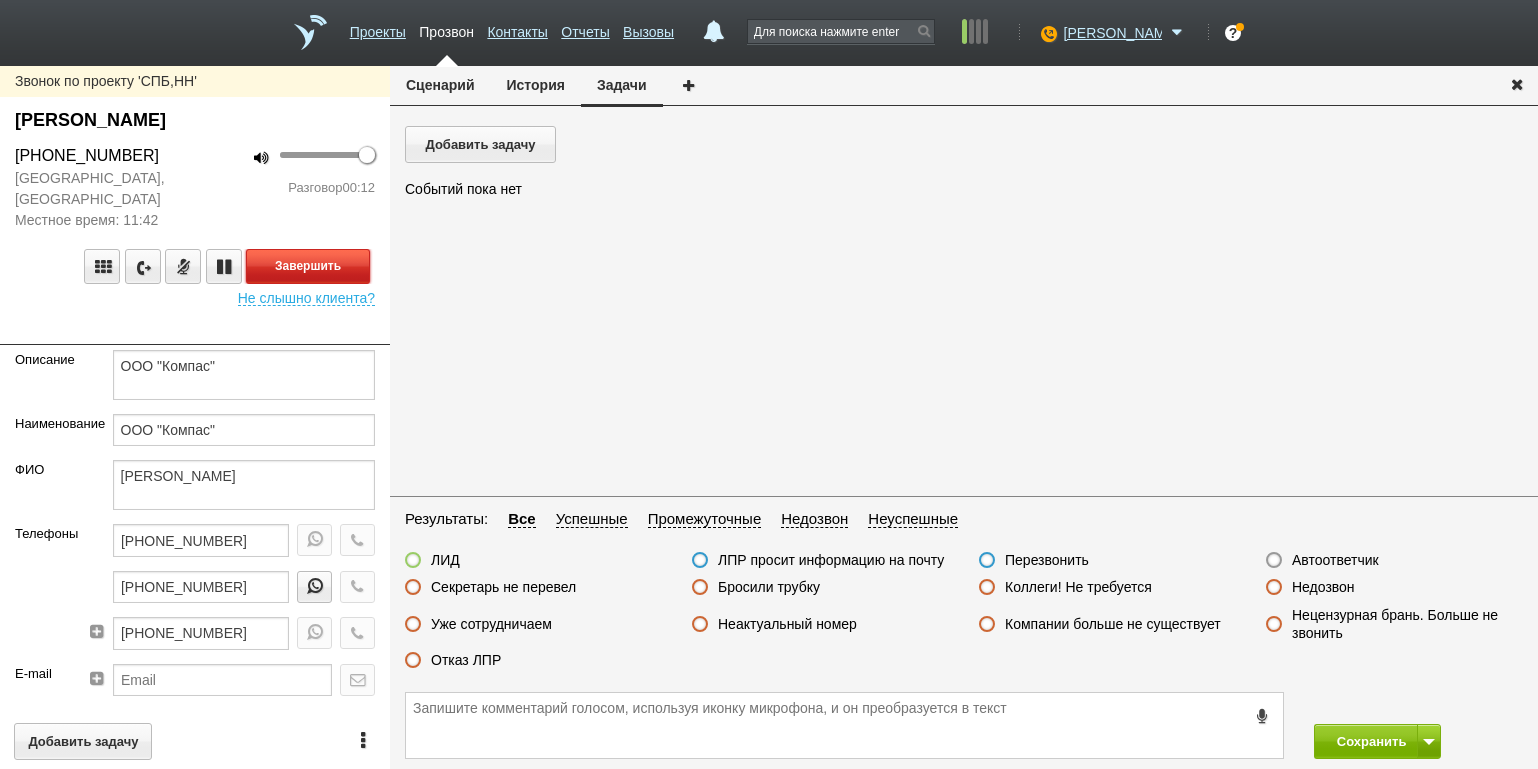 click on "Завершить" at bounding box center (308, 266) 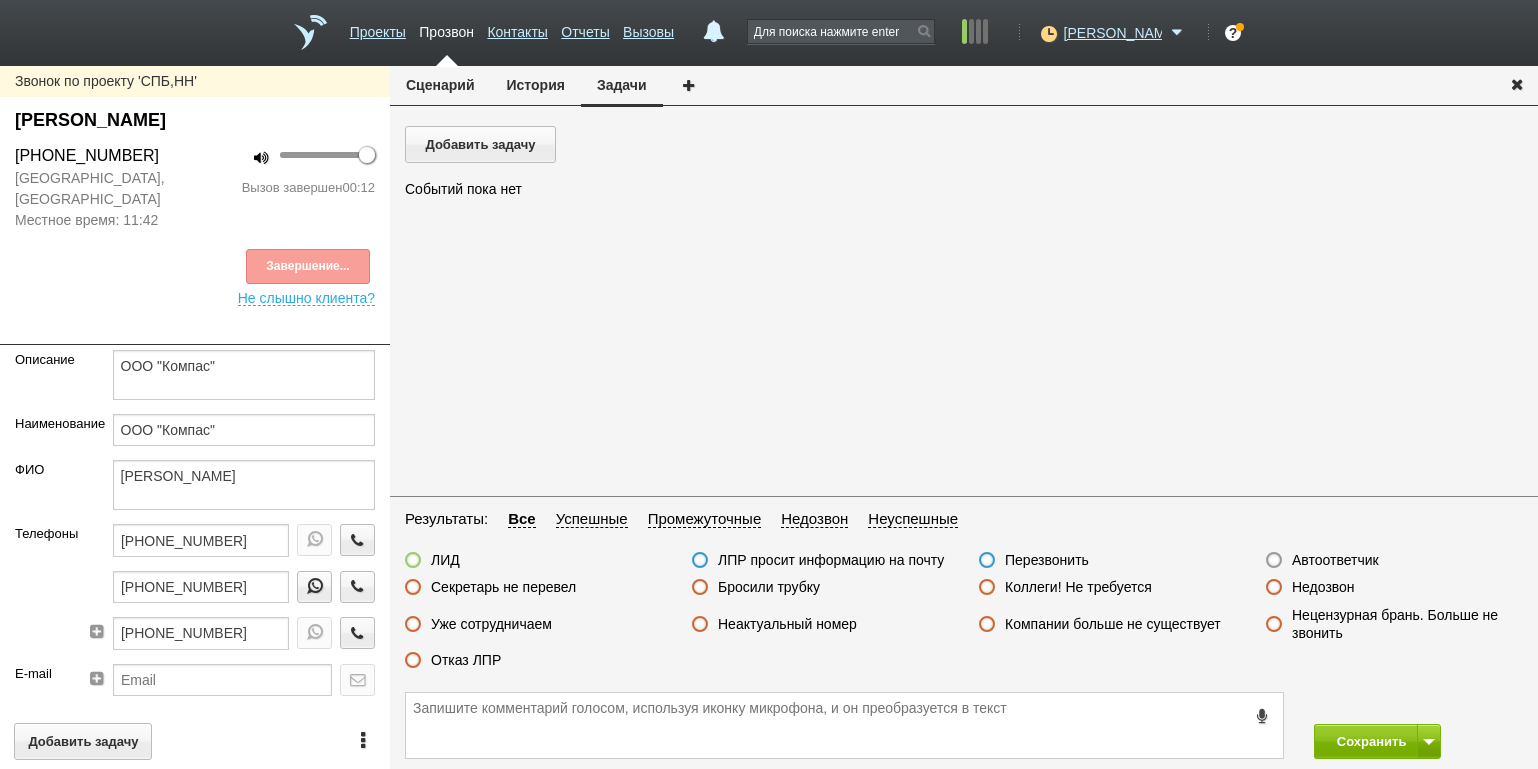click on "Неактуальный номер" at bounding box center [787, 624] 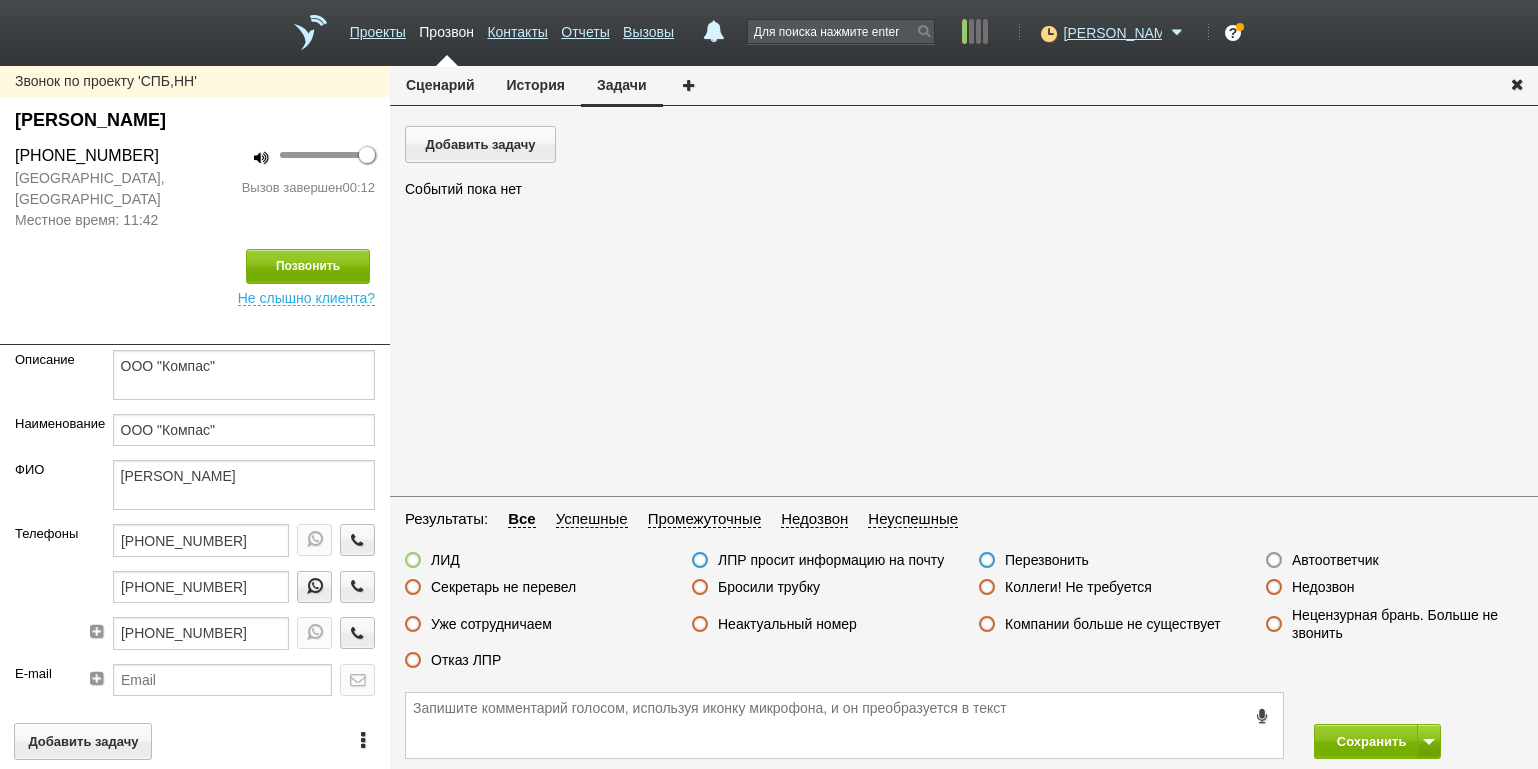 click on "Неактуальный номер" at bounding box center [787, 624] 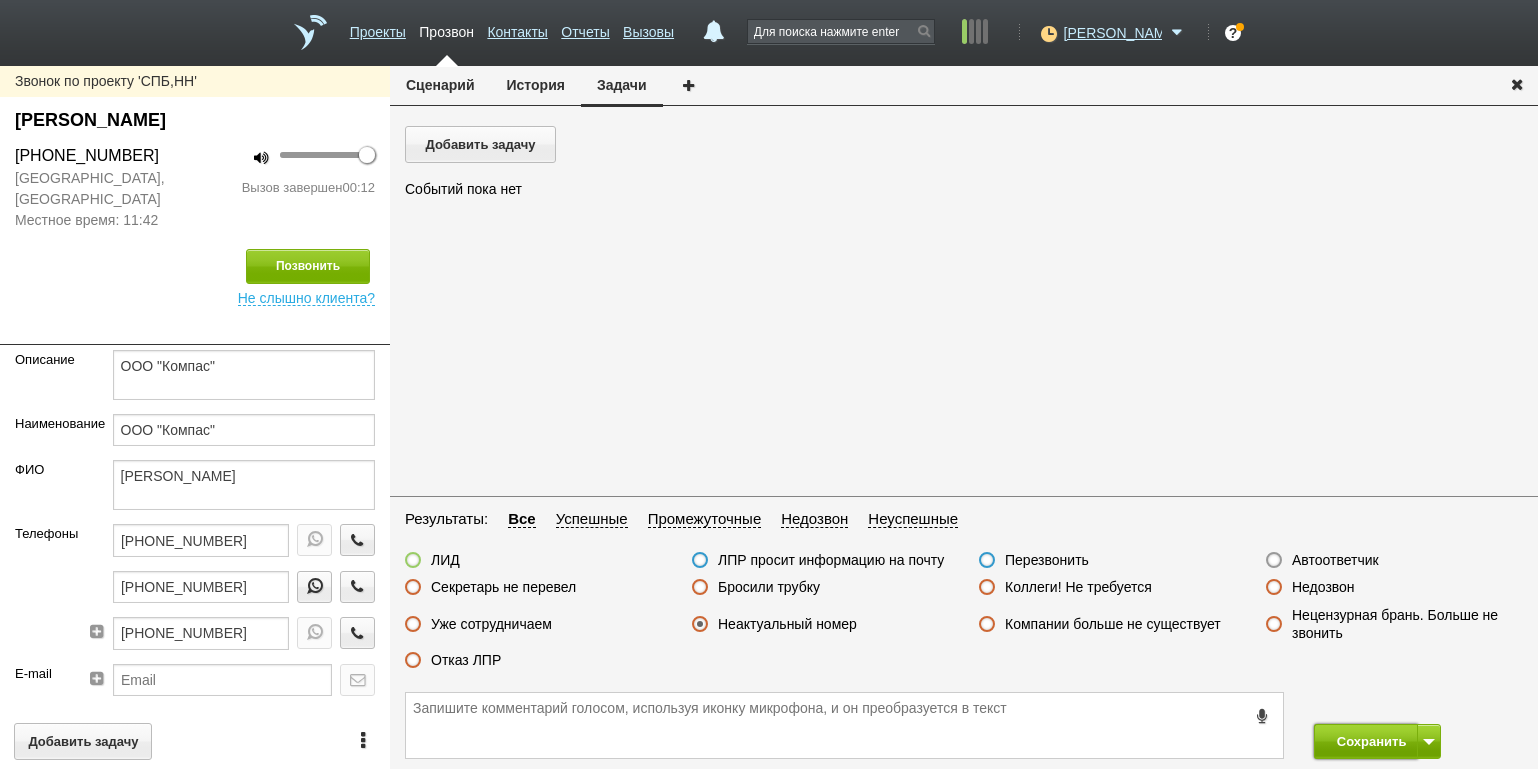 click on "Сохранить" at bounding box center [1366, 741] 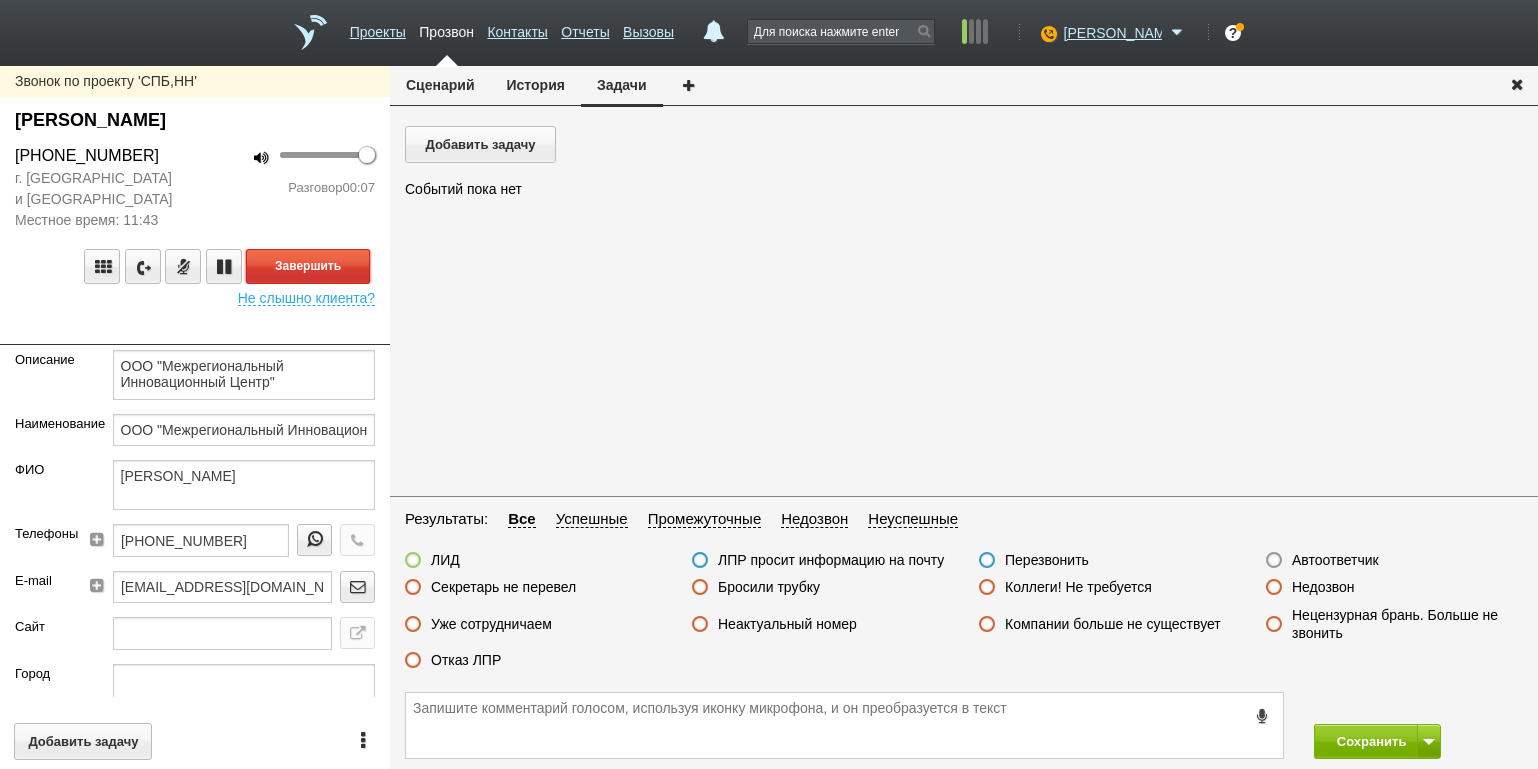 drag, startPoint x: 358, startPoint y: 261, endPoint x: 432, endPoint y: 306, distance: 86.608315 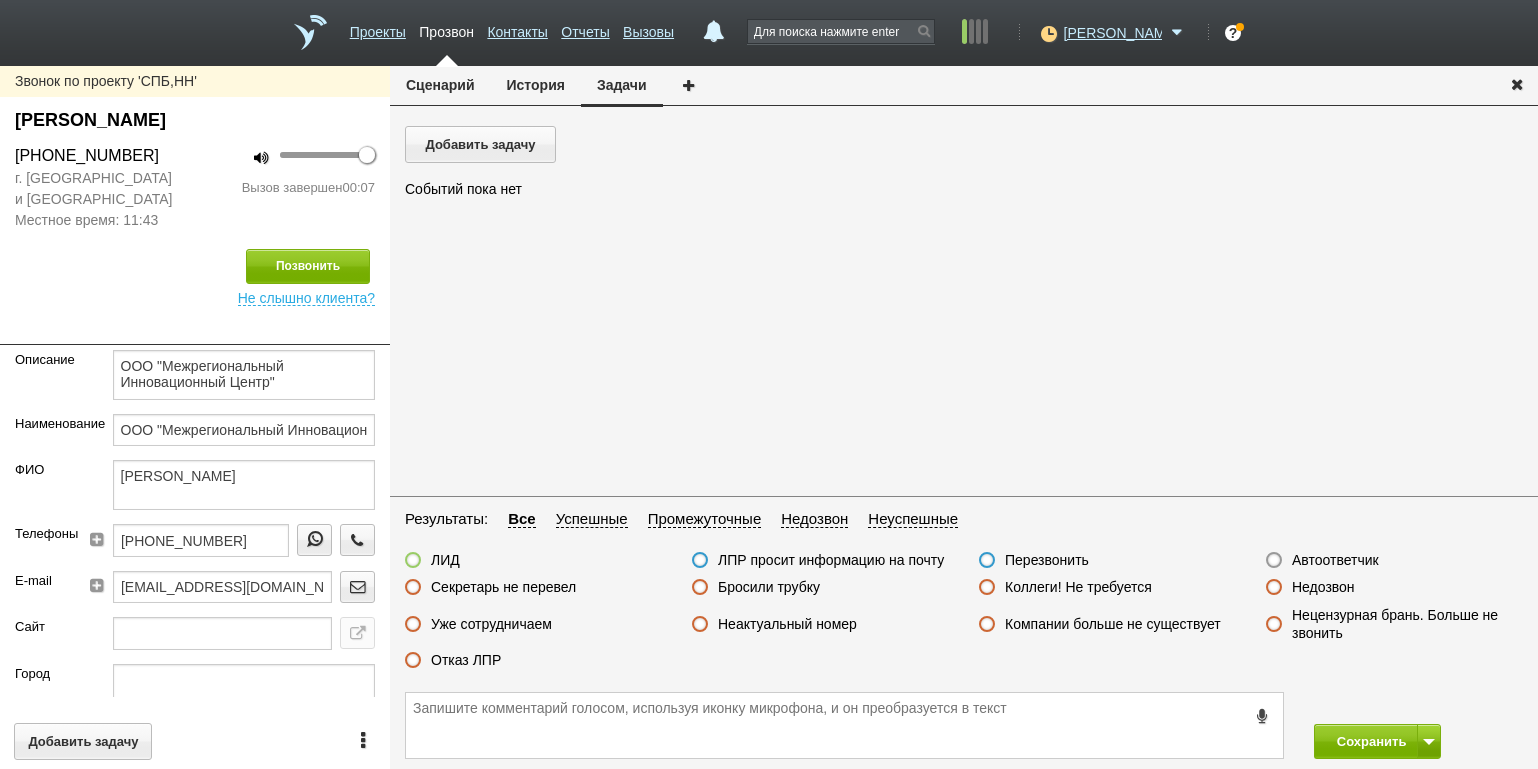 click on "Бросили трубку" at bounding box center (769, 587) 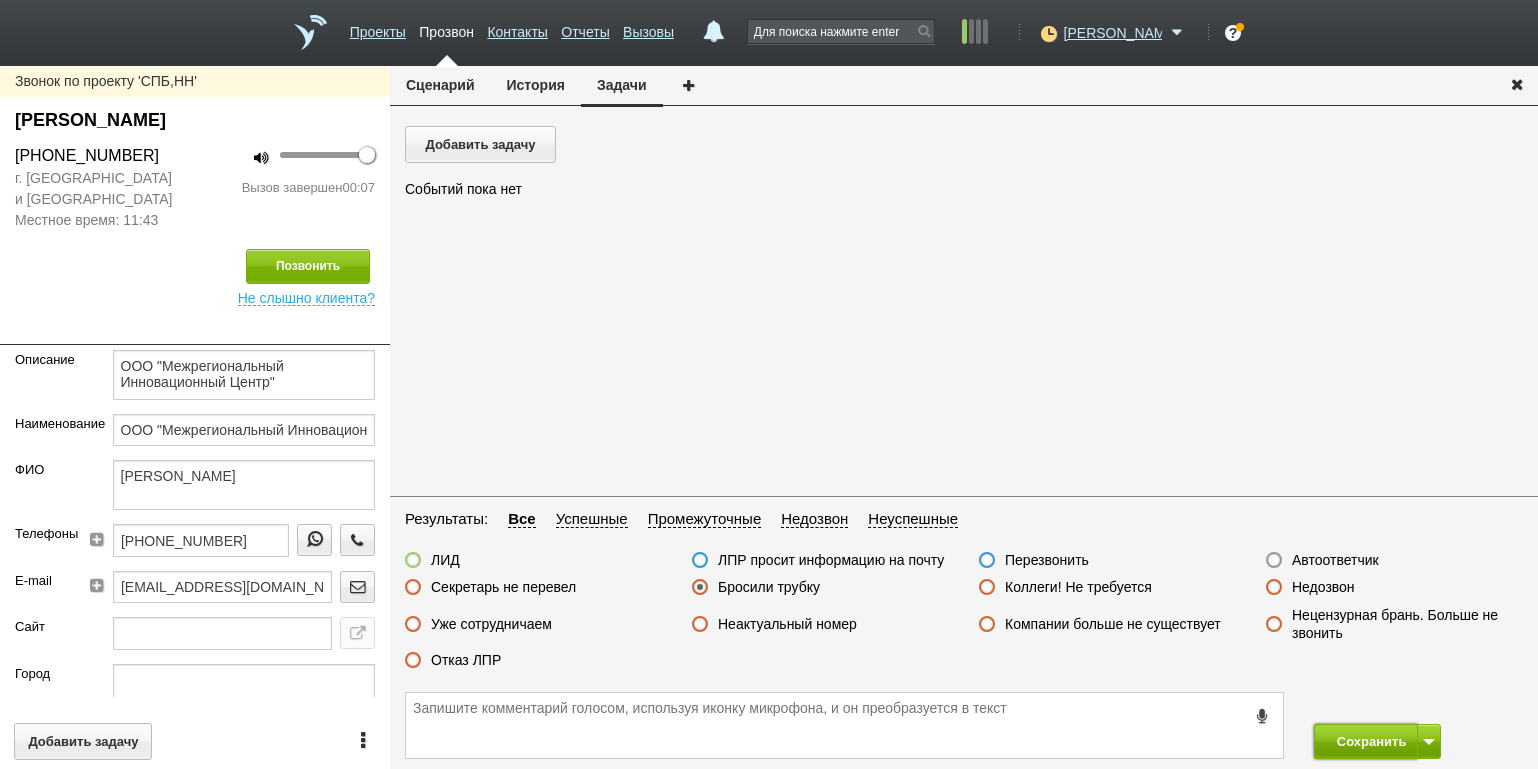 drag, startPoint x: 1355, startPoint y: 741, endPoint x: 1353, endPoint y: 724, distance: 17.117243 